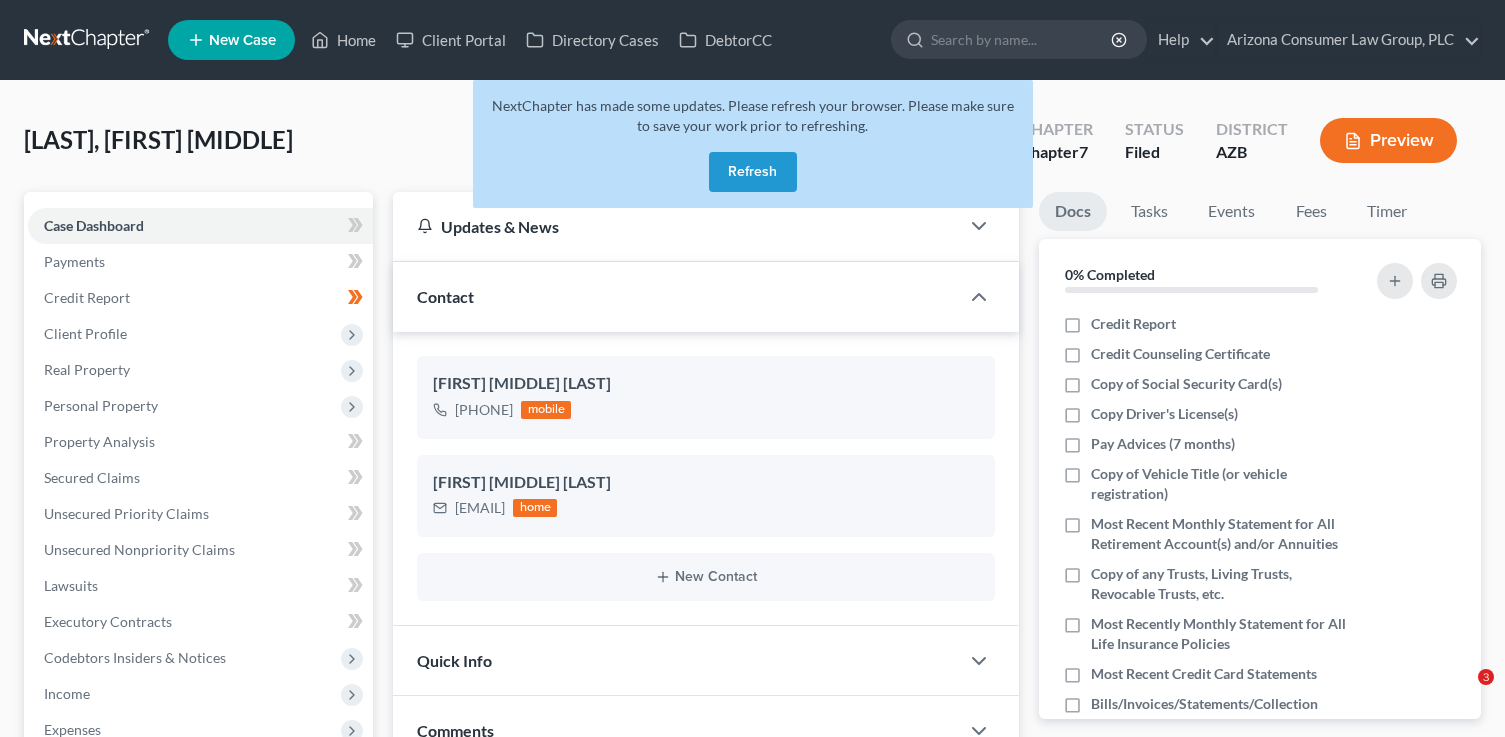 scroll, scrollTop: 0, scrollLeft: 0, axis: both 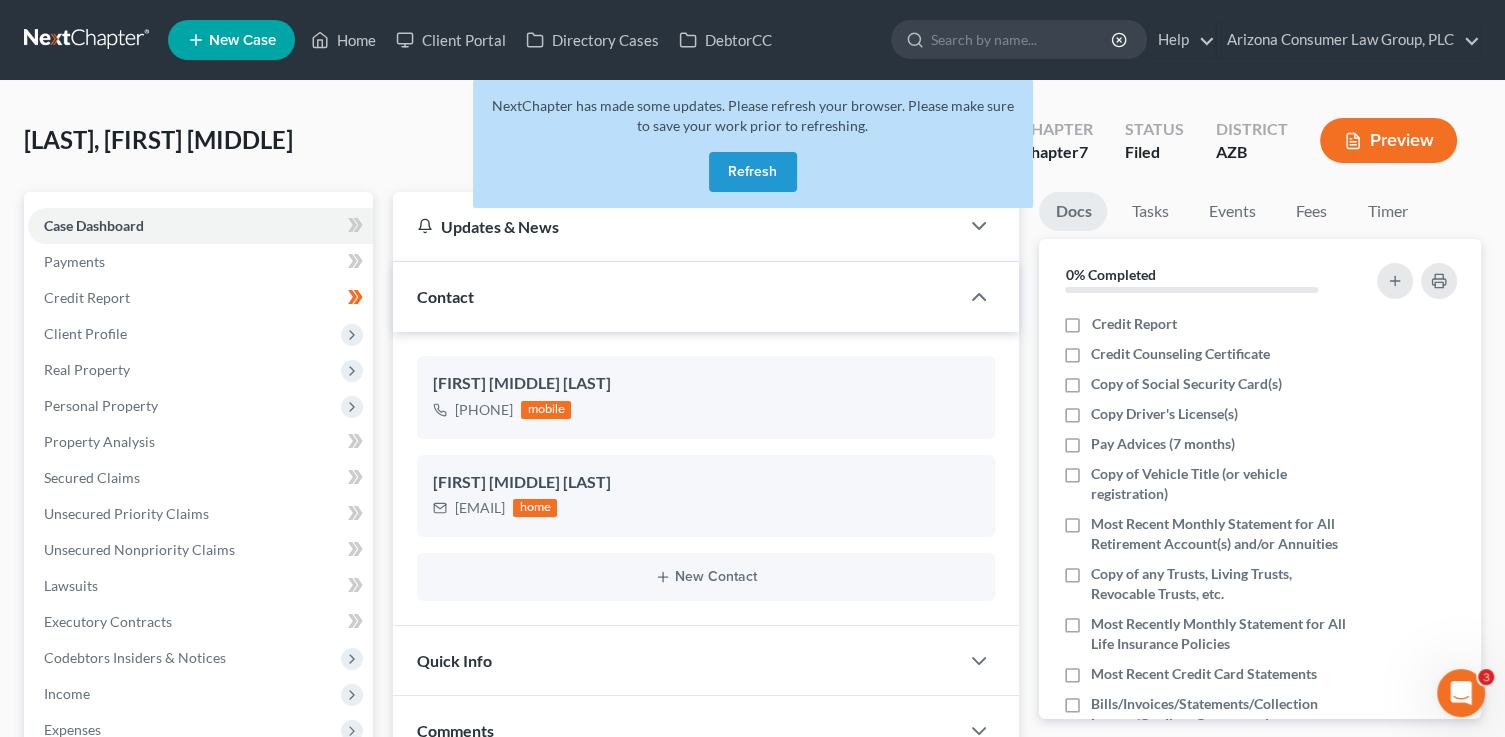 click on "Refresh" at bounding box center [753, 172] 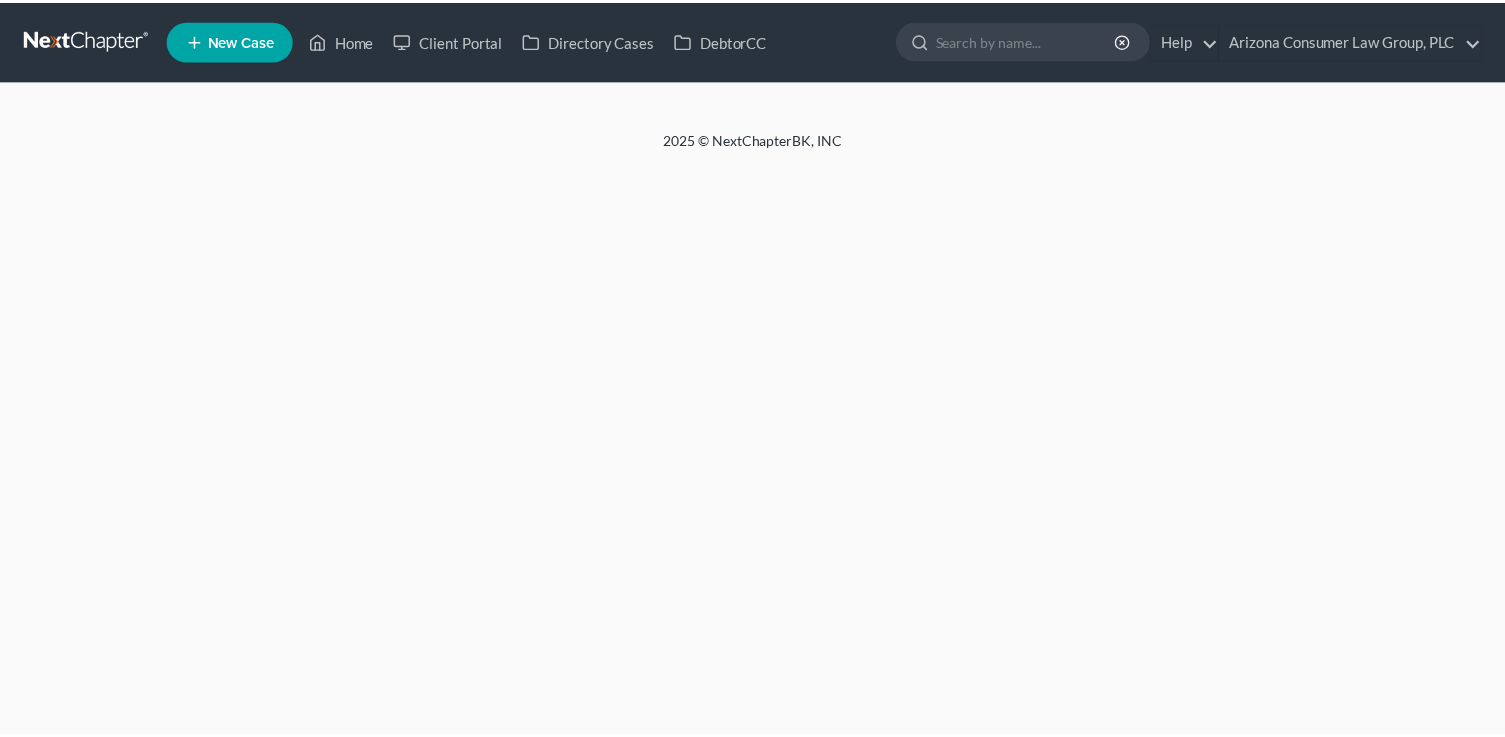 scroll, scrollTop: 0, scrollLeft: 0, axis: both 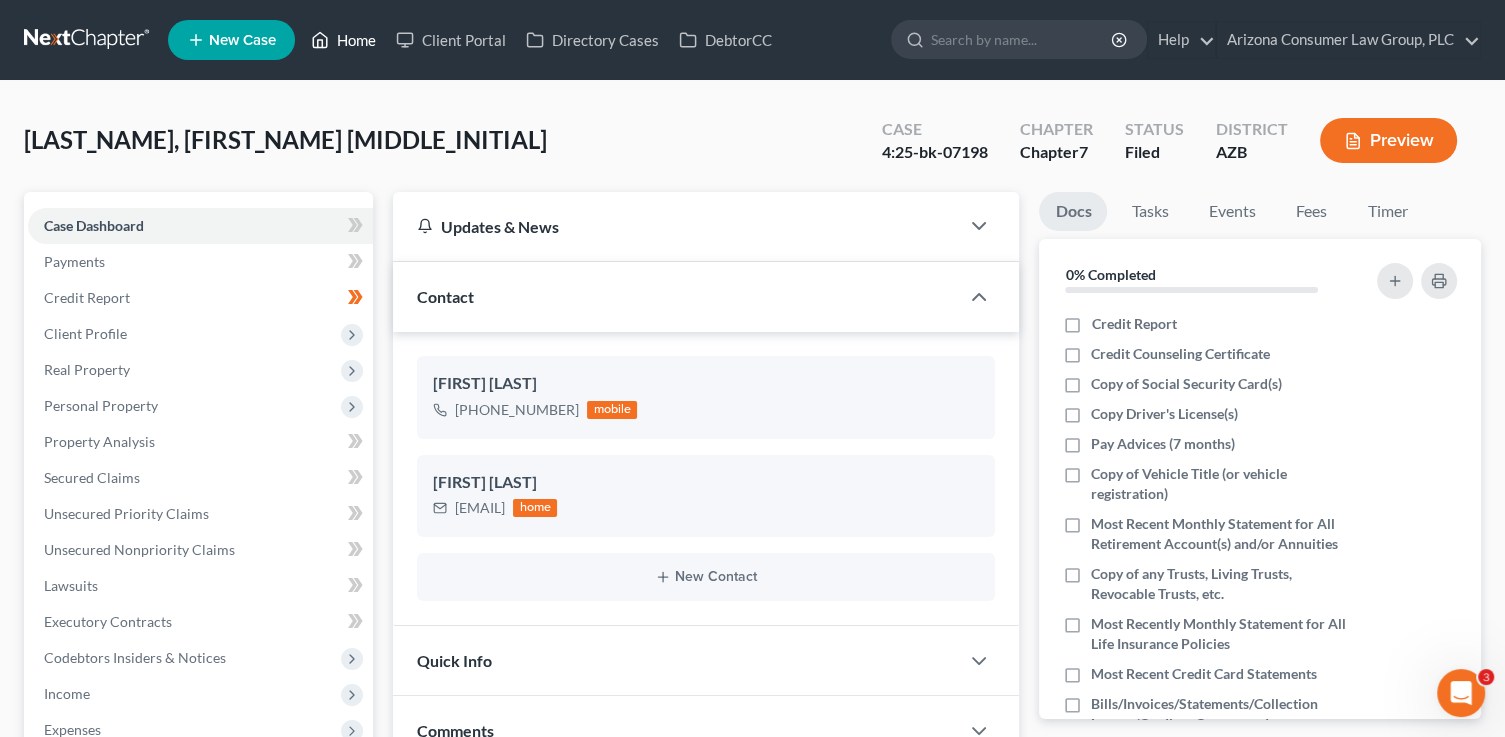 click on "Home" at bounding box center [343, 40] 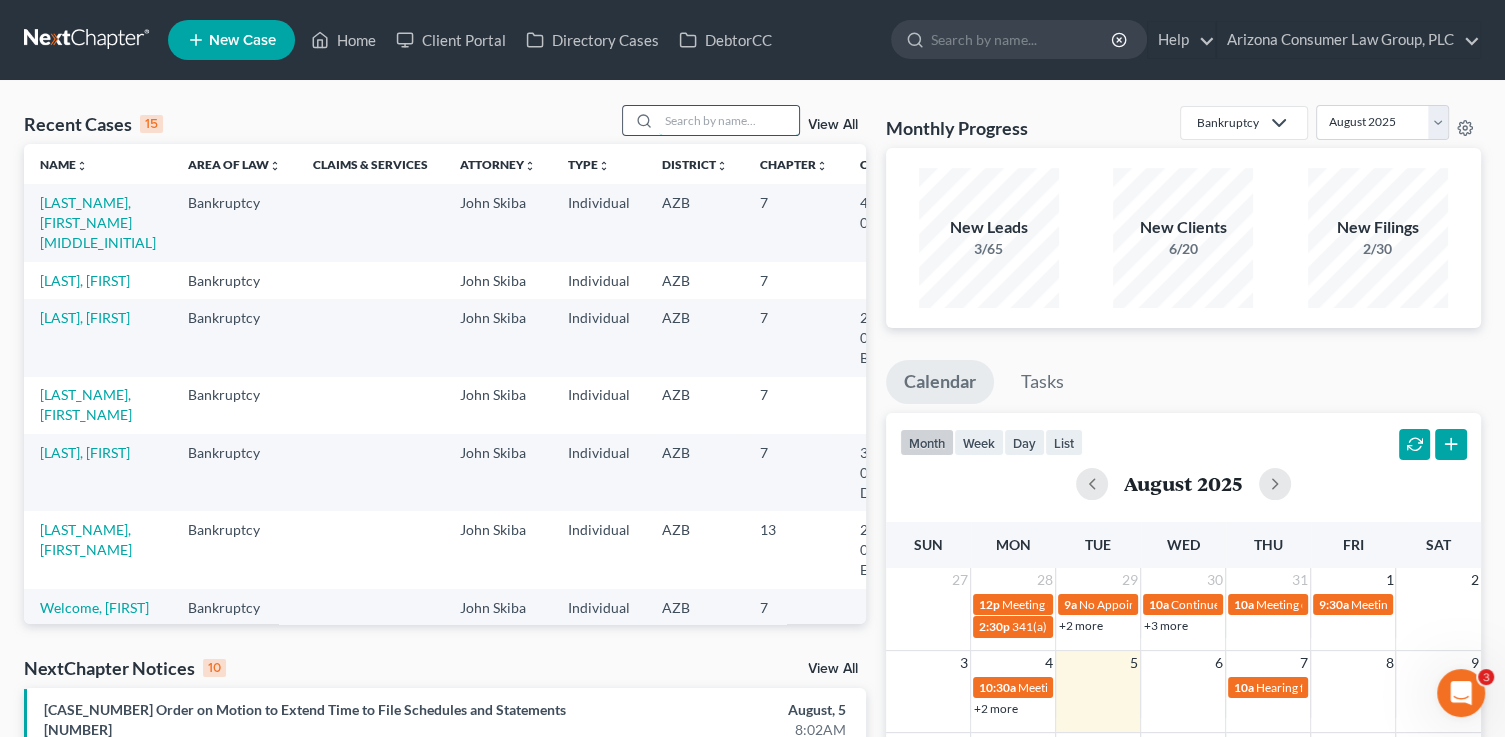 click at bounding box center [729, 120] 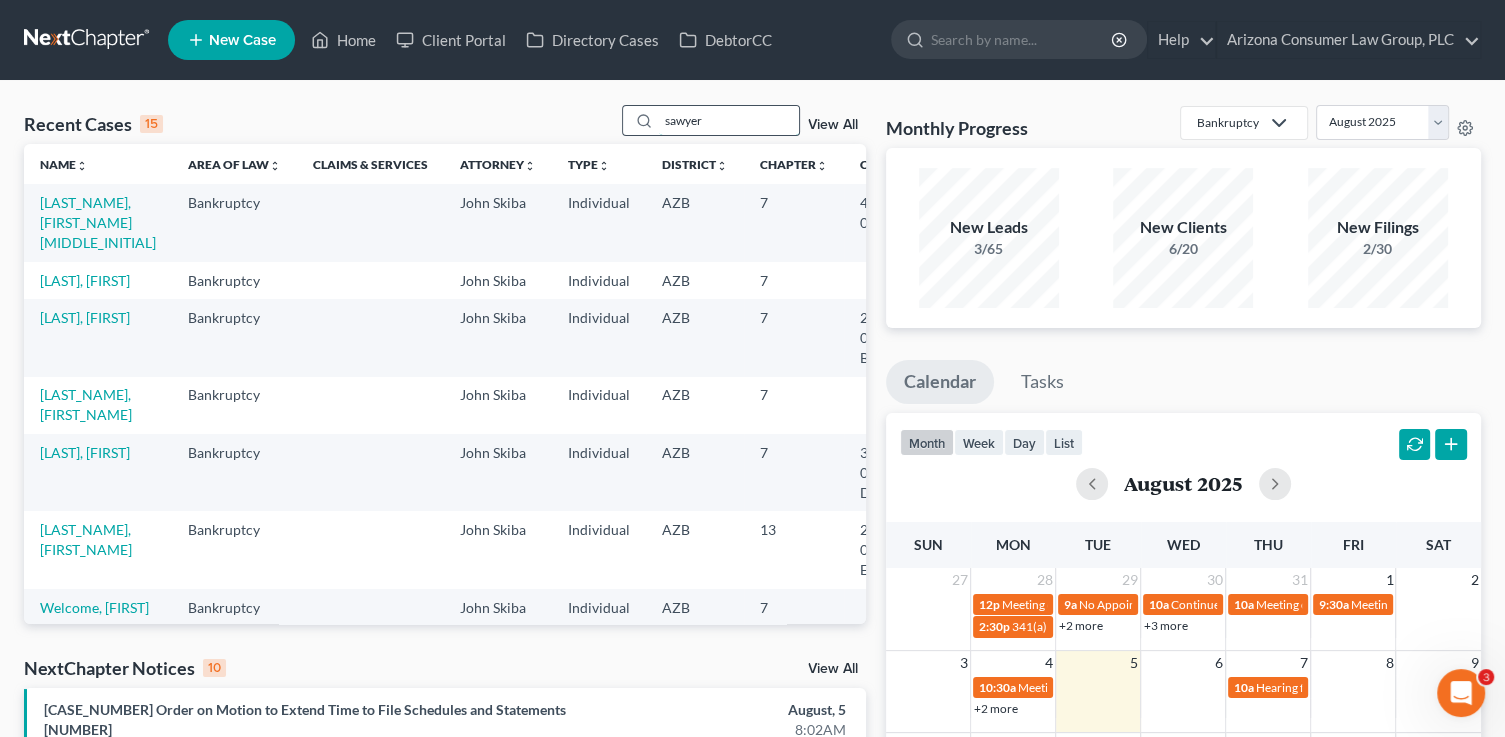 type on "sawyer" 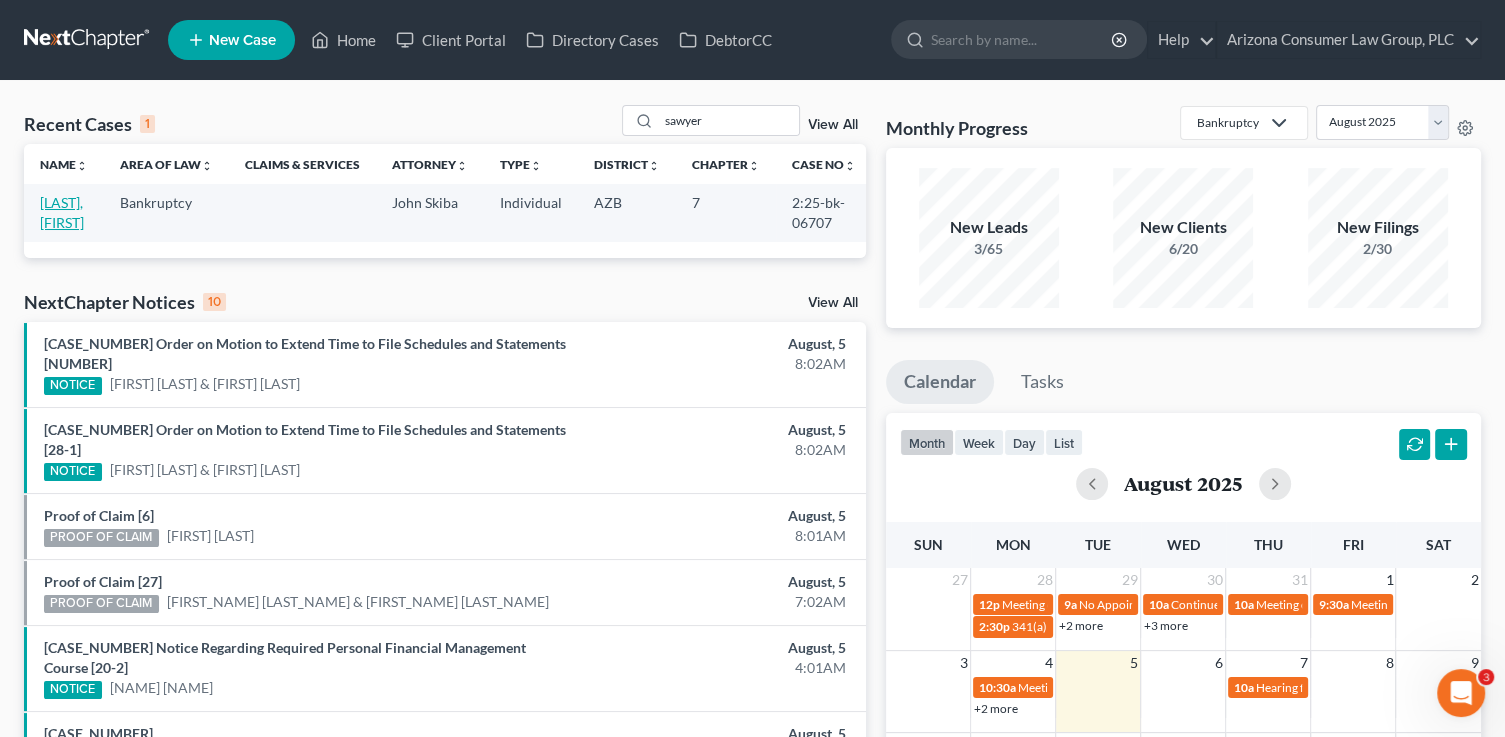 click on "[LAST], [FIRST]" at bounding box center (62, 212) 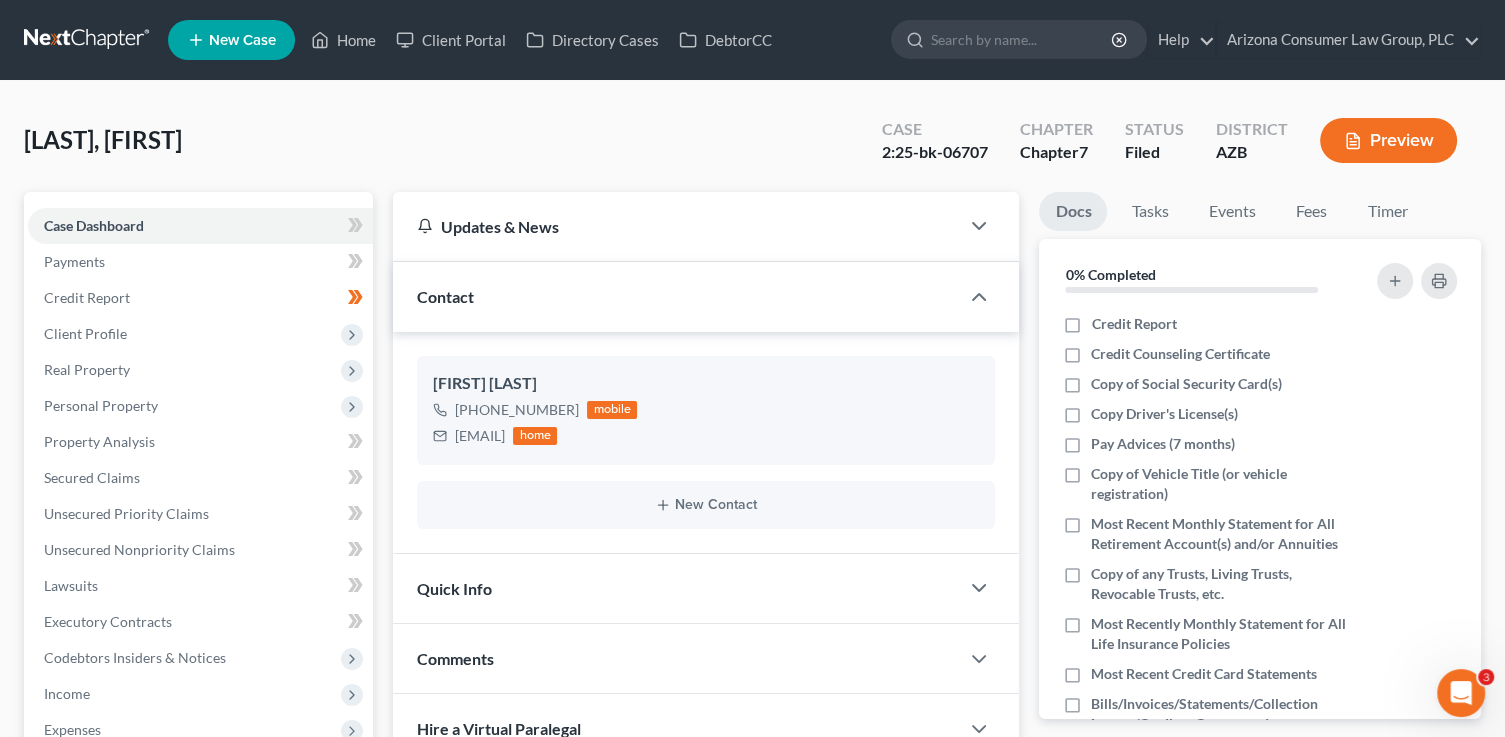 scroll, scrollTop: 473, scrollLeft: 0, axis: vertical 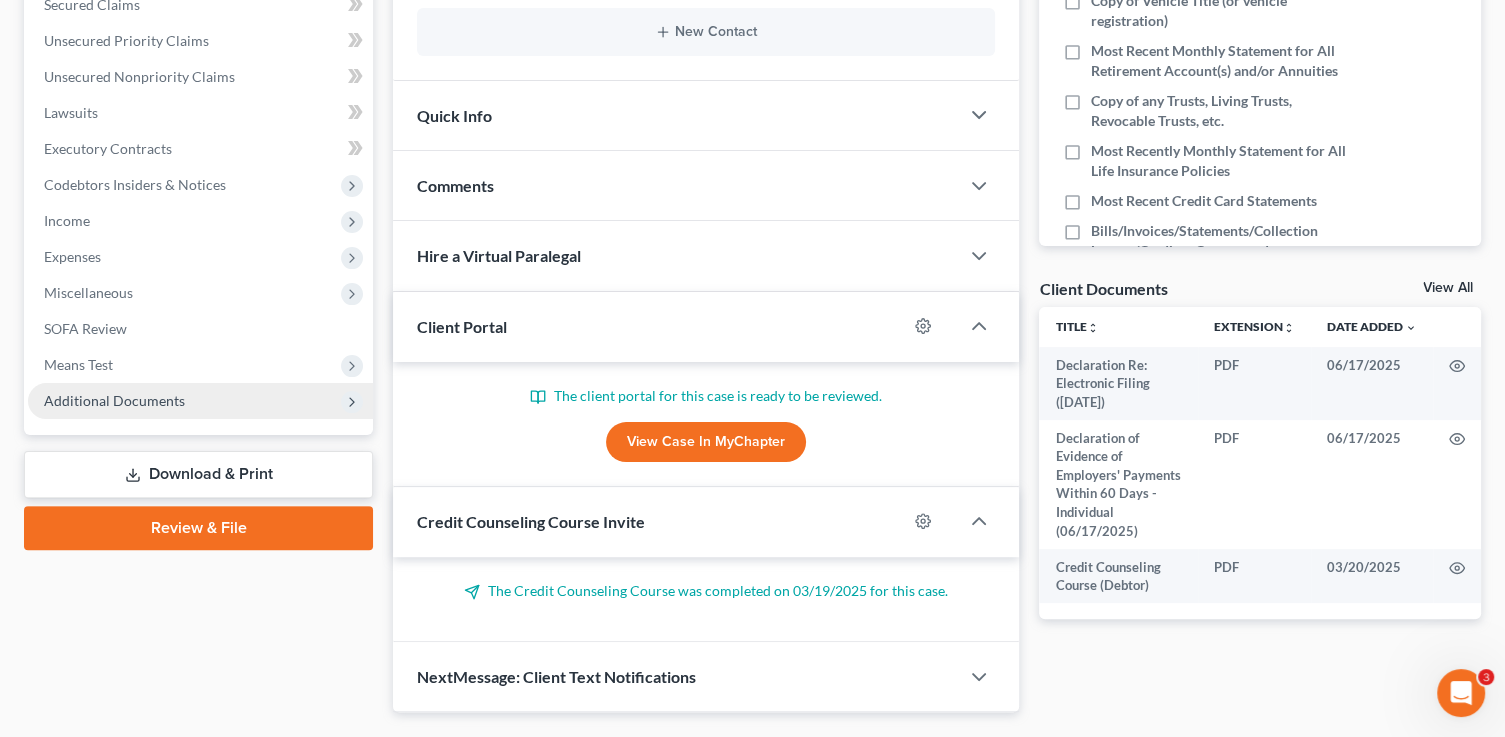 click on "Additional Documents" at bounding box center [114, 400] 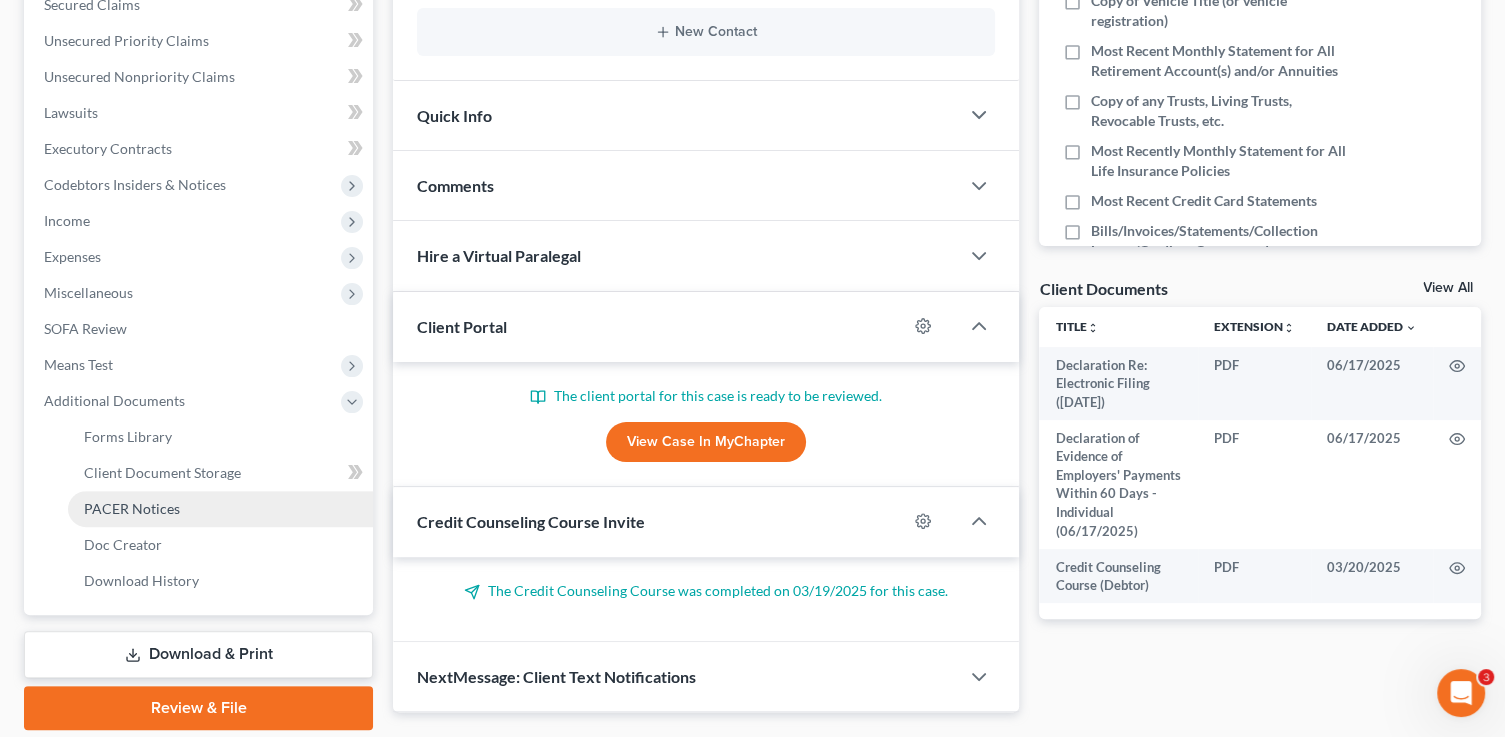 click on "PACER Notices" at bounding box center [220, 509] 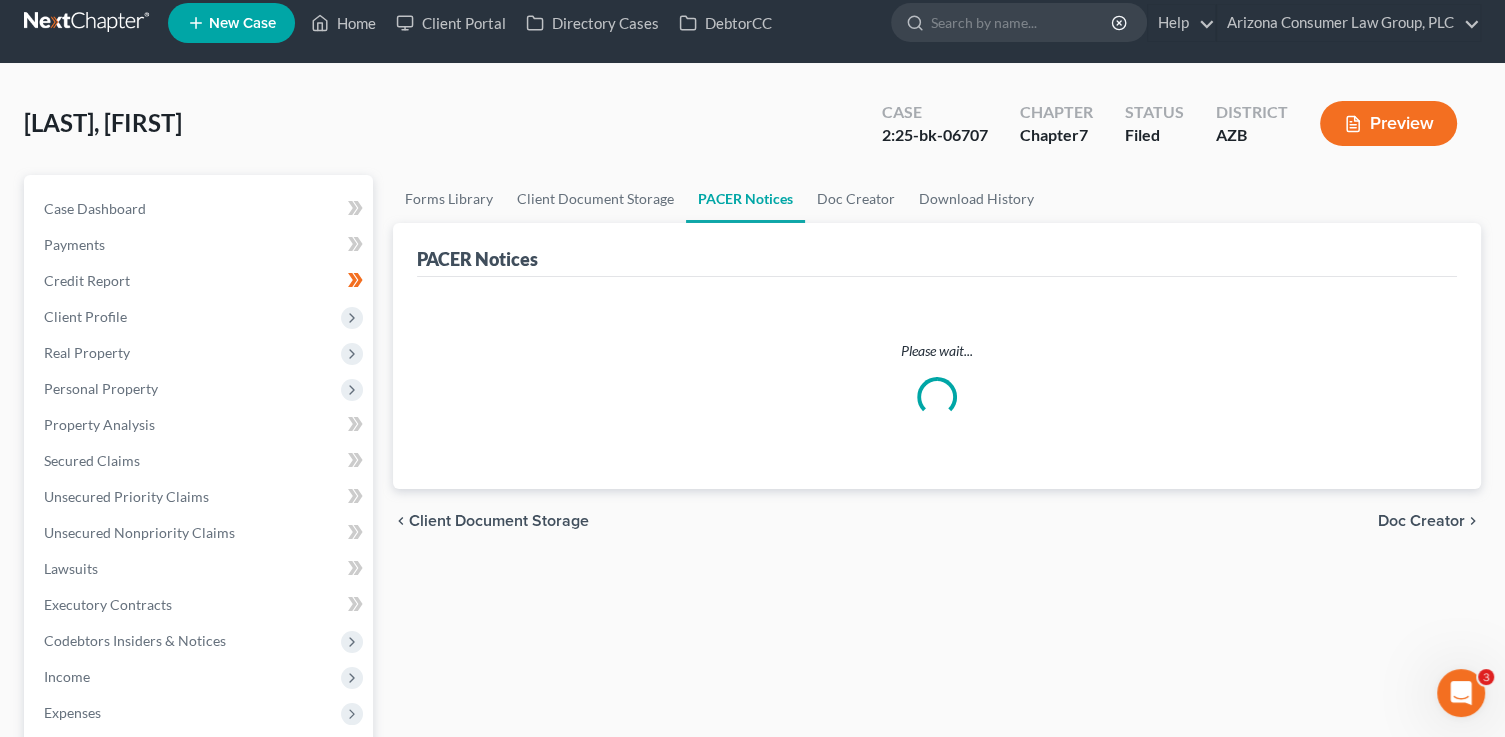 scroll, scrollTop: 0, scrollLeft: 0, axis: both 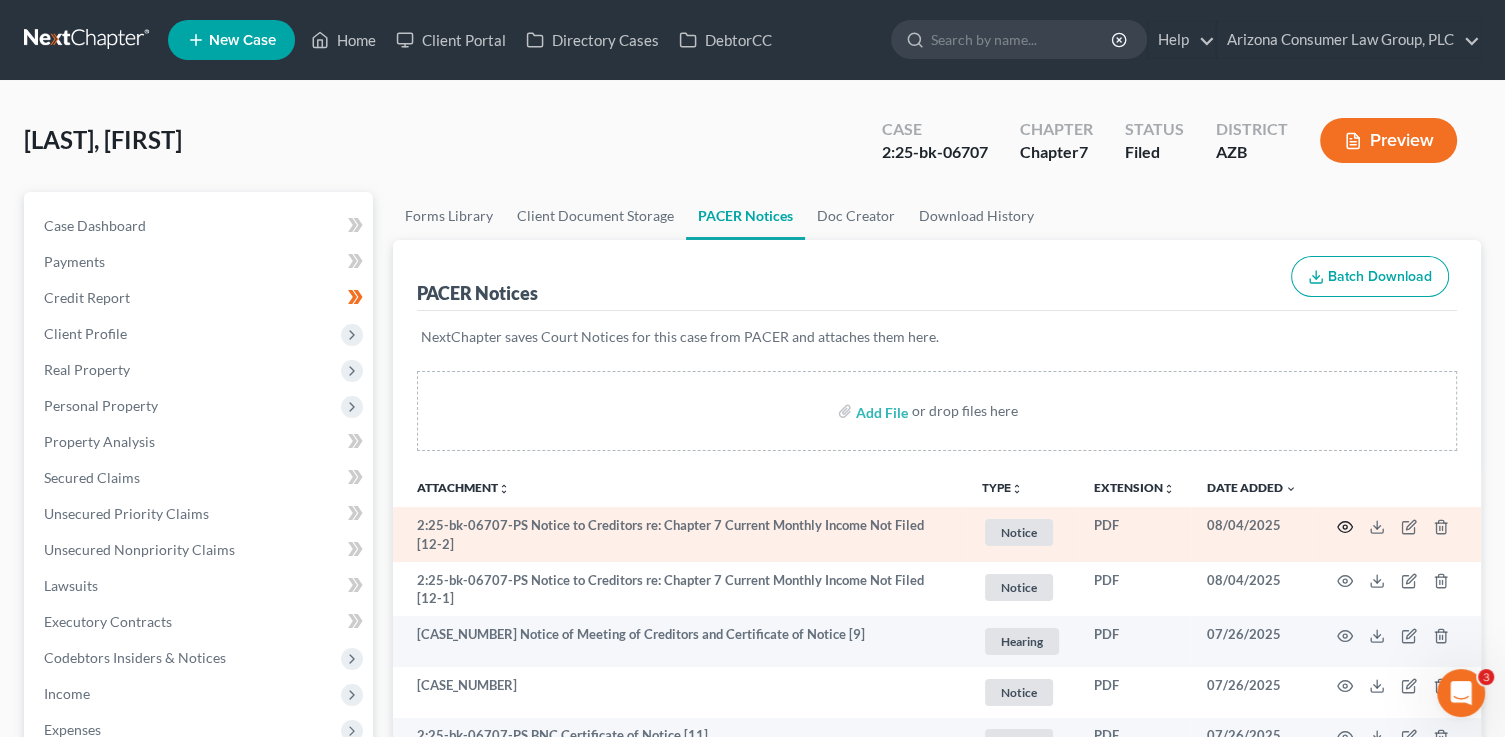 click 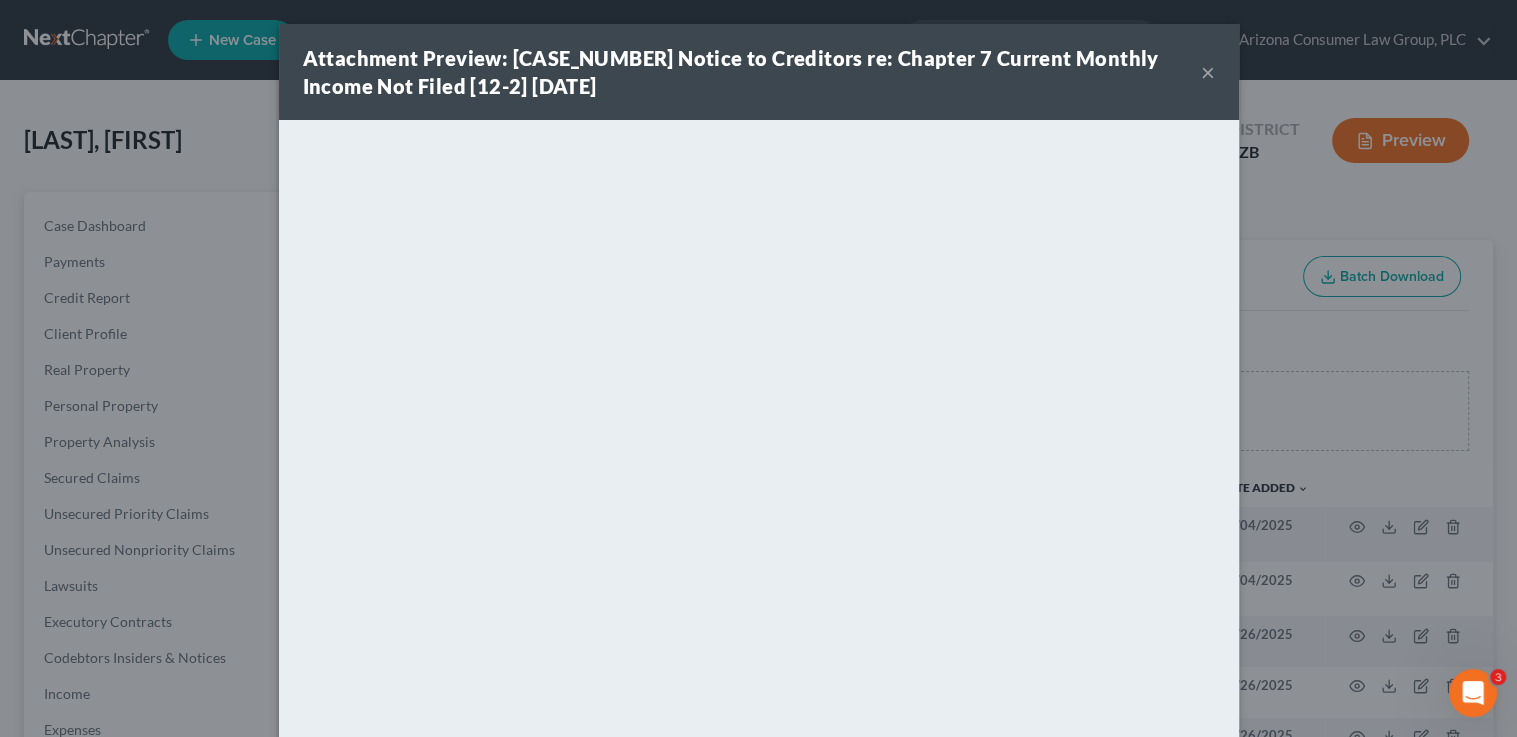 click on "×" at bounding box center (1208, 72) 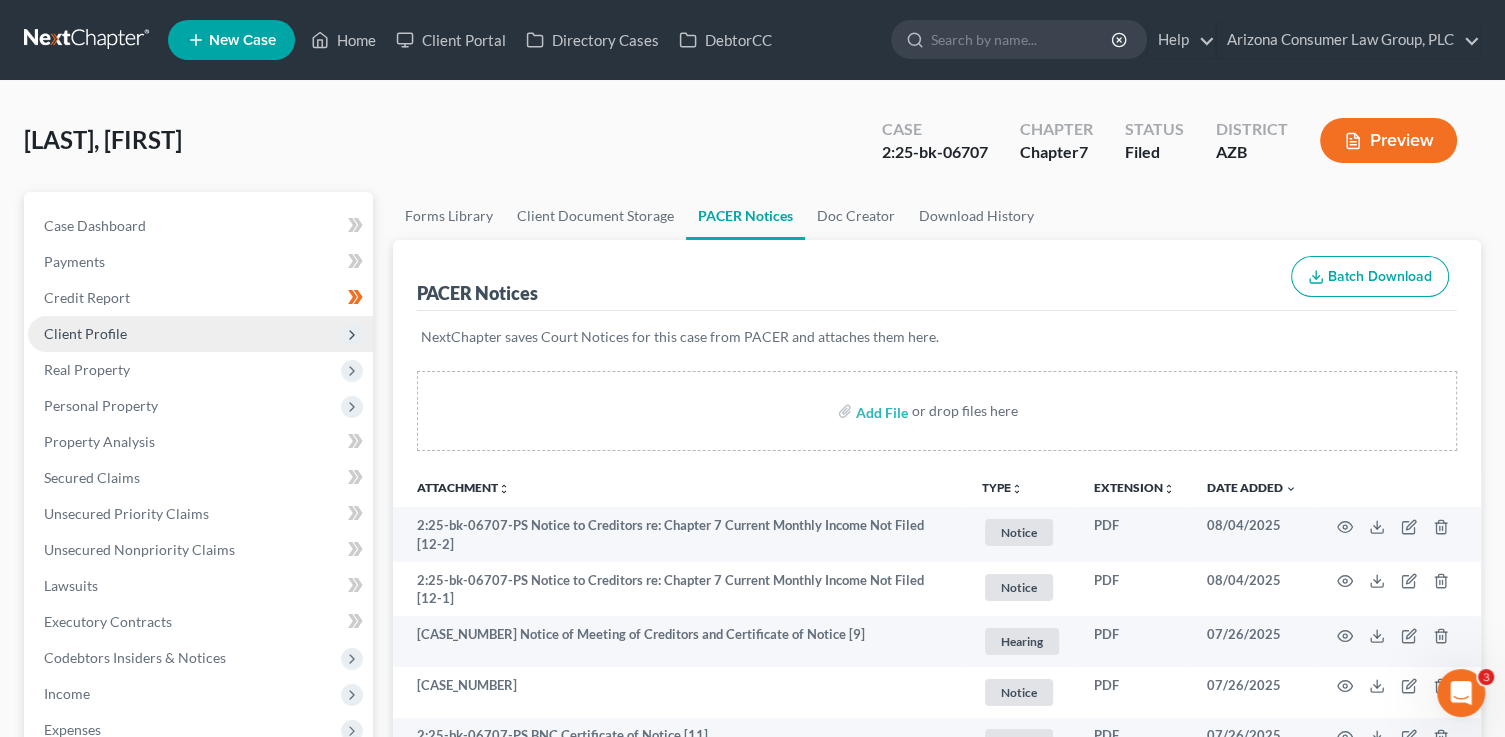 click on "Client Profile" at bounding box center (200, 334) 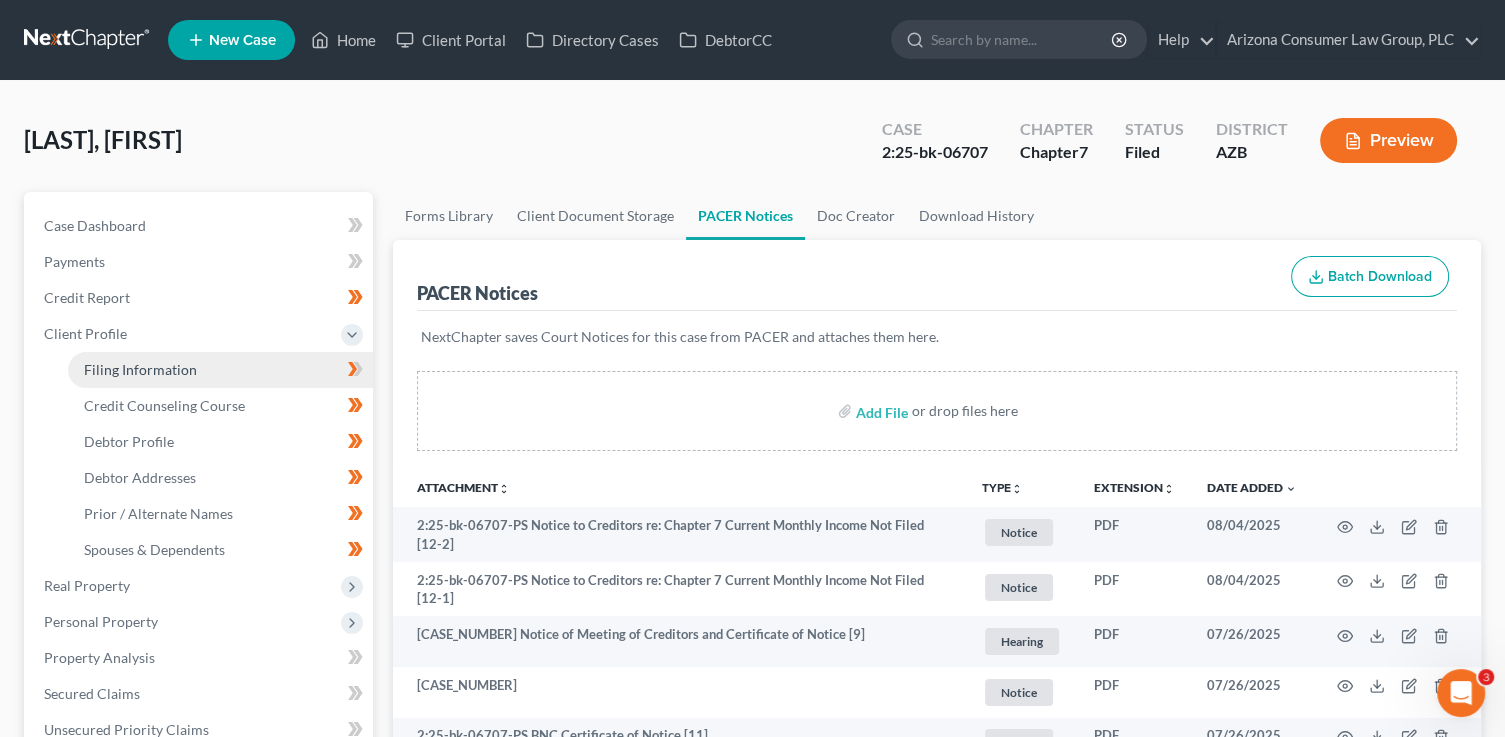 drag, startPoint x: 173, startPoint y: 363, endPoint x: 245, endPoint y: 386, distance: 75.58439 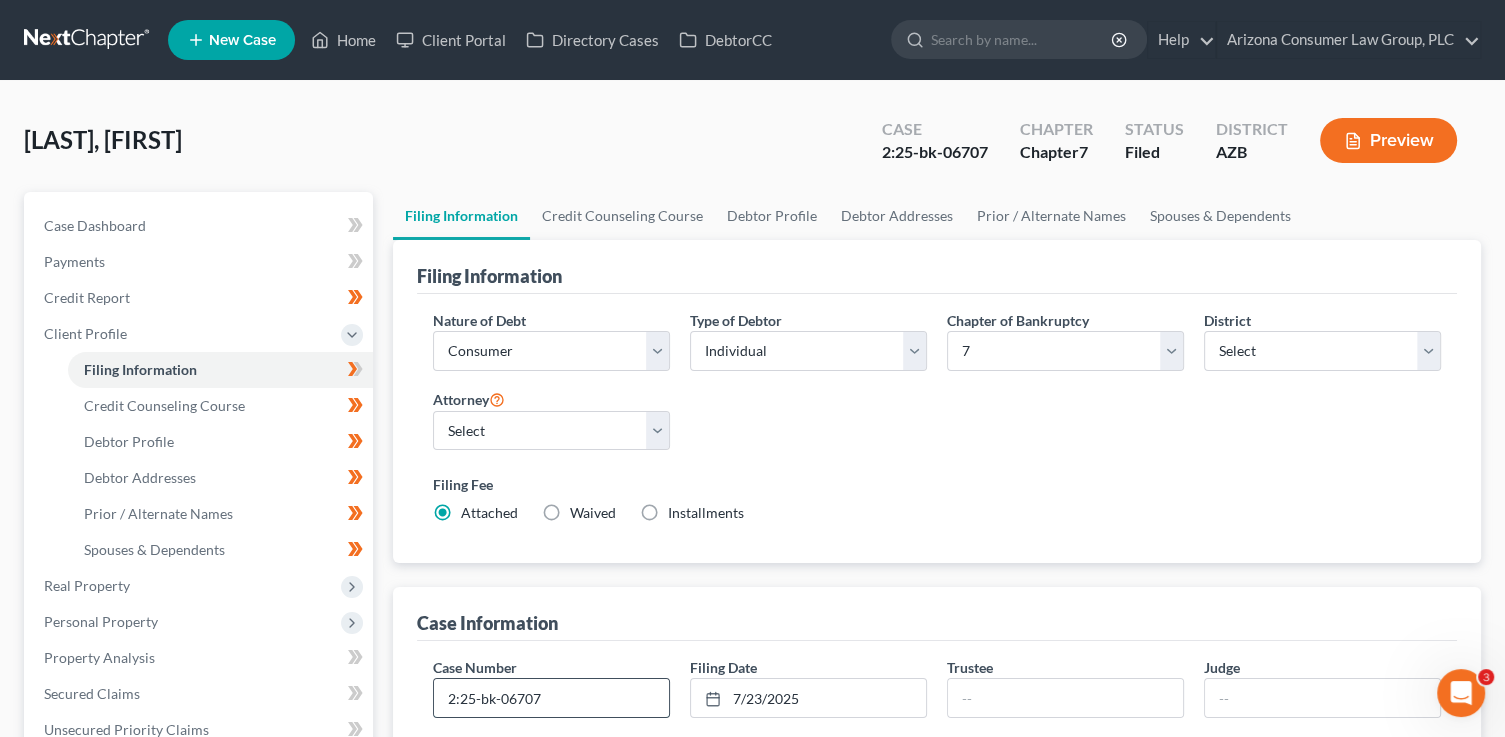 click on "2:25-bk-06707" at bounding box center (551, 698) 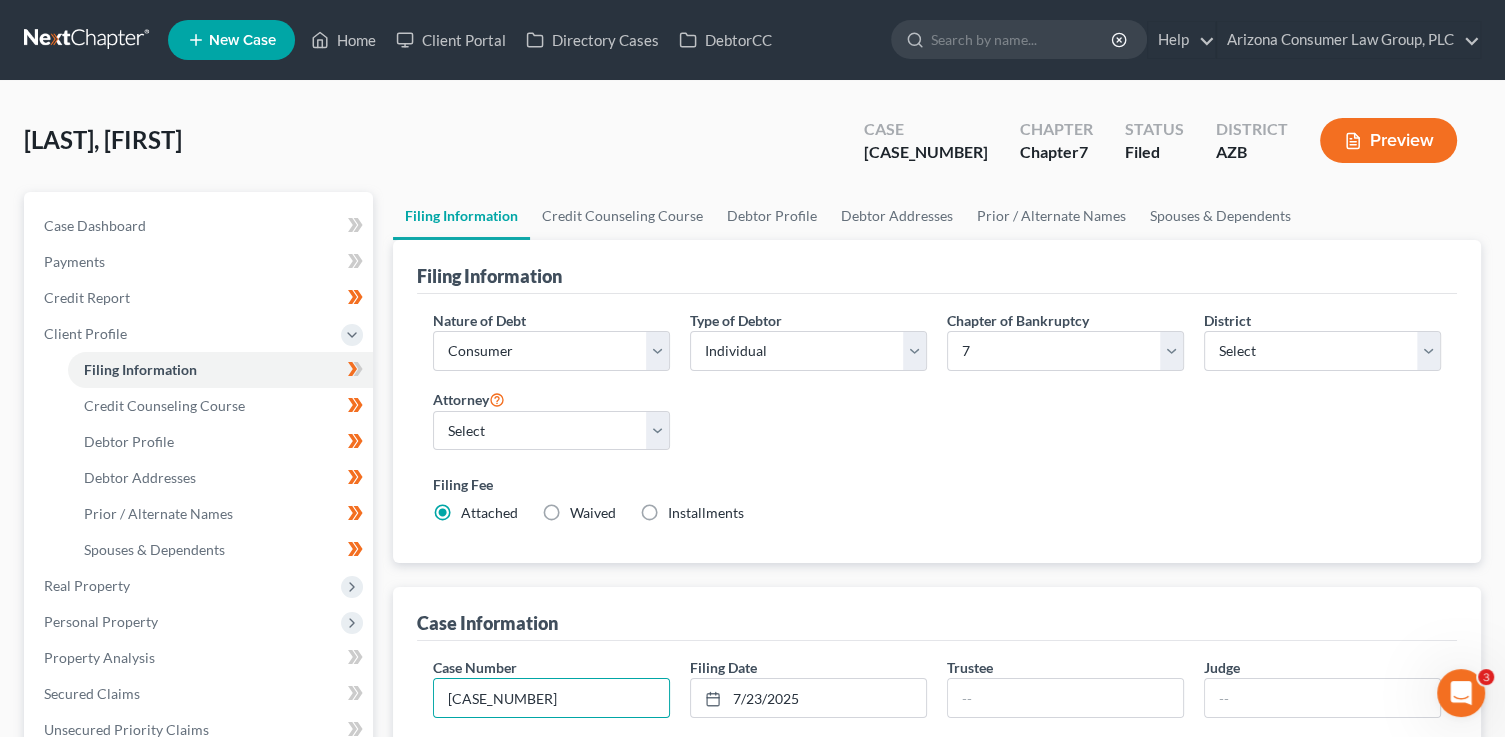 type on "[CASE_NUMBER]" 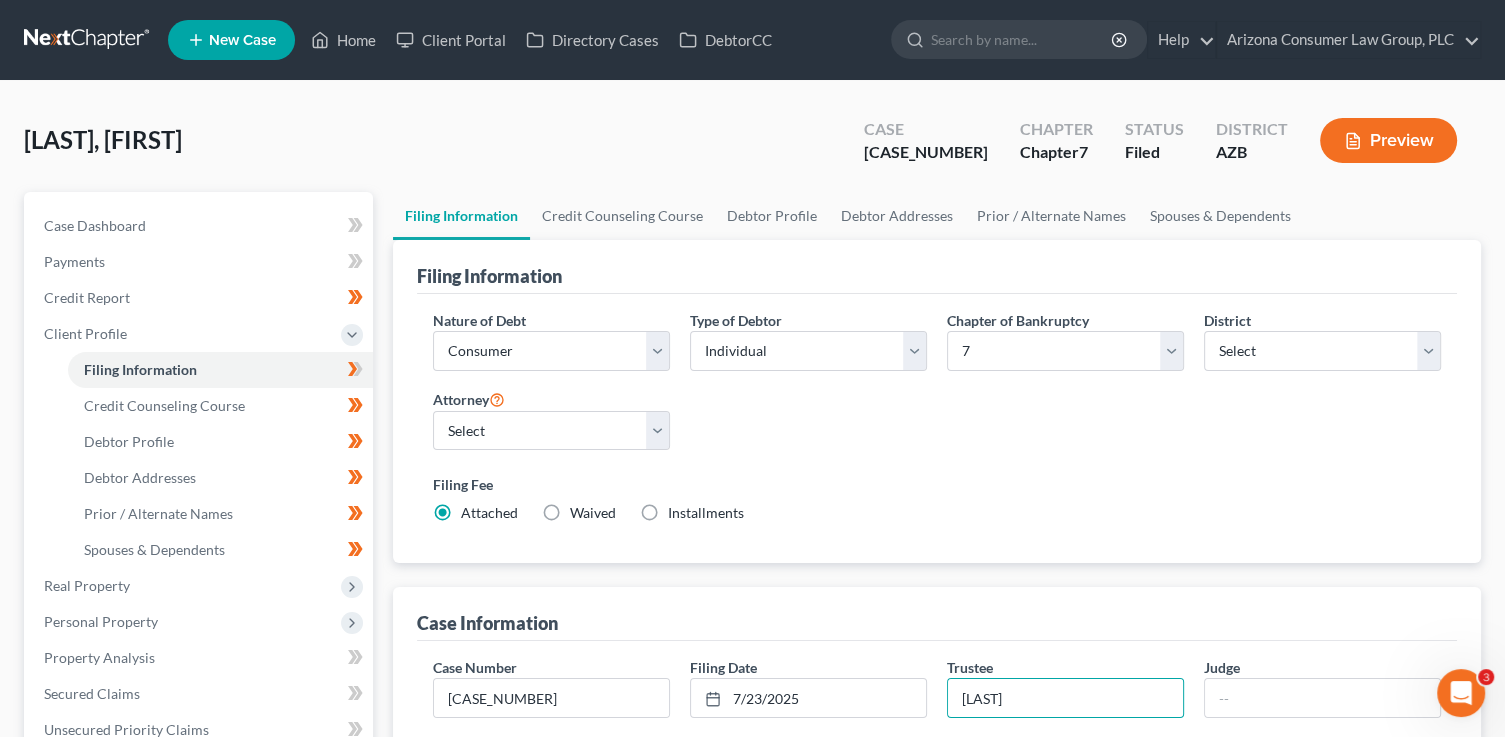 type on "[LAST]" 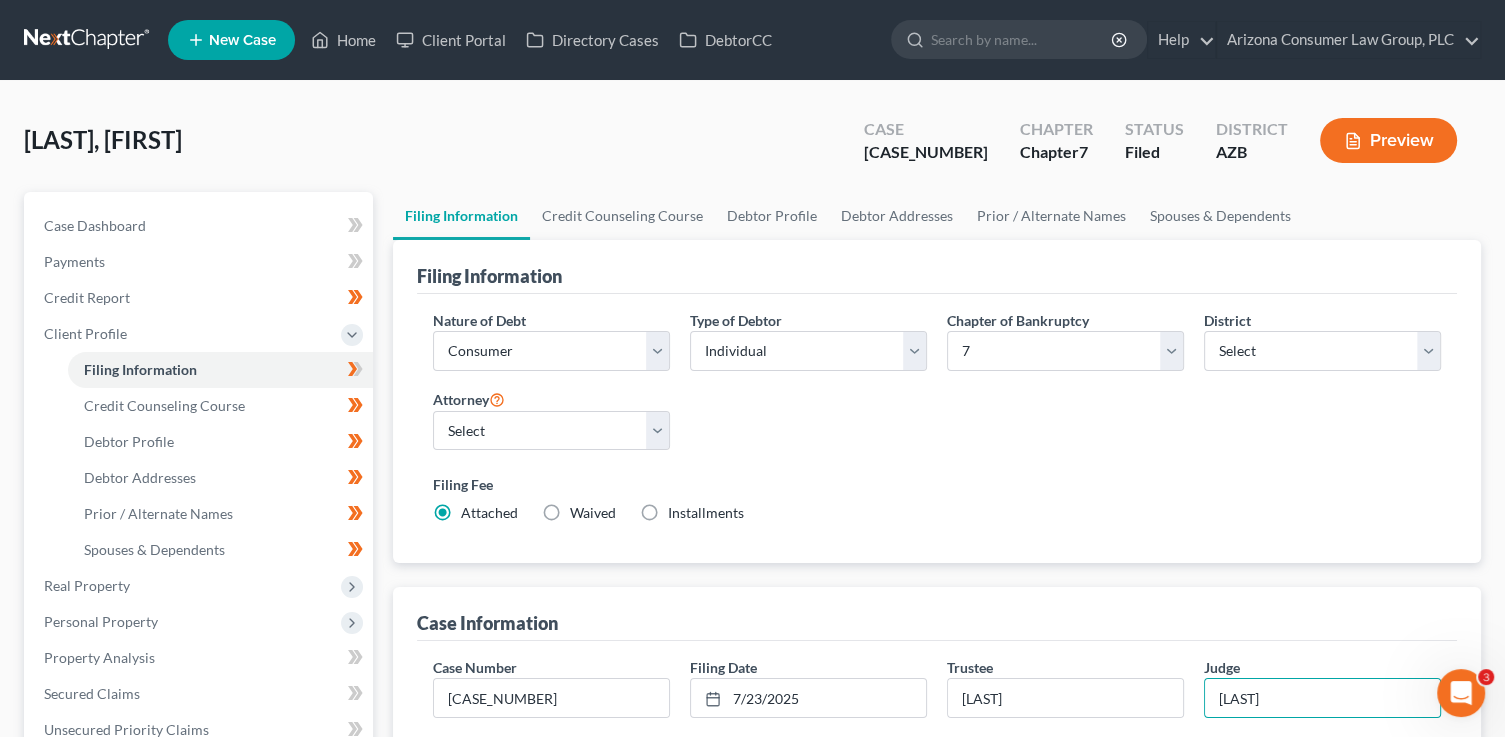 type on "[LAST]" 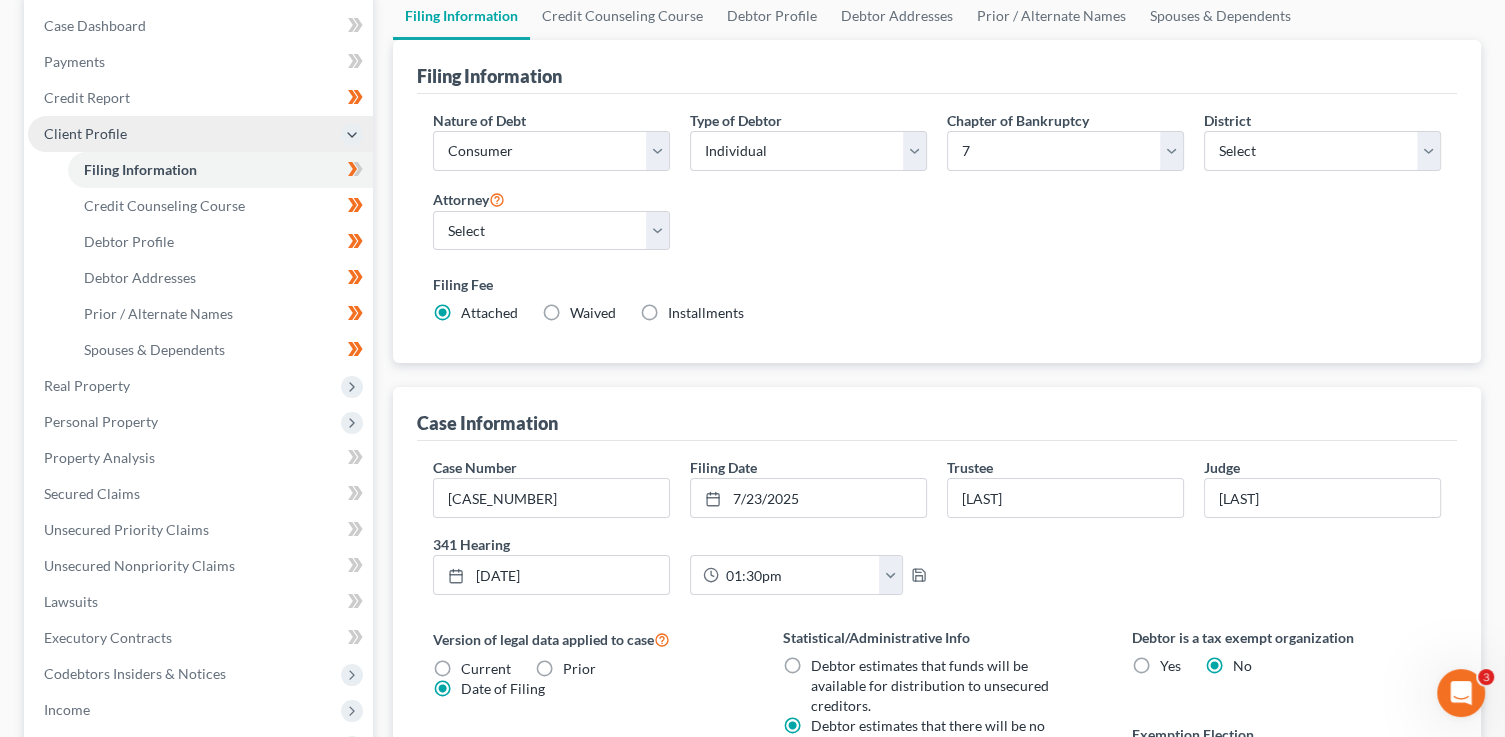 scroll, scrollTop: 184, scrollLeft: 0, axis: vertical 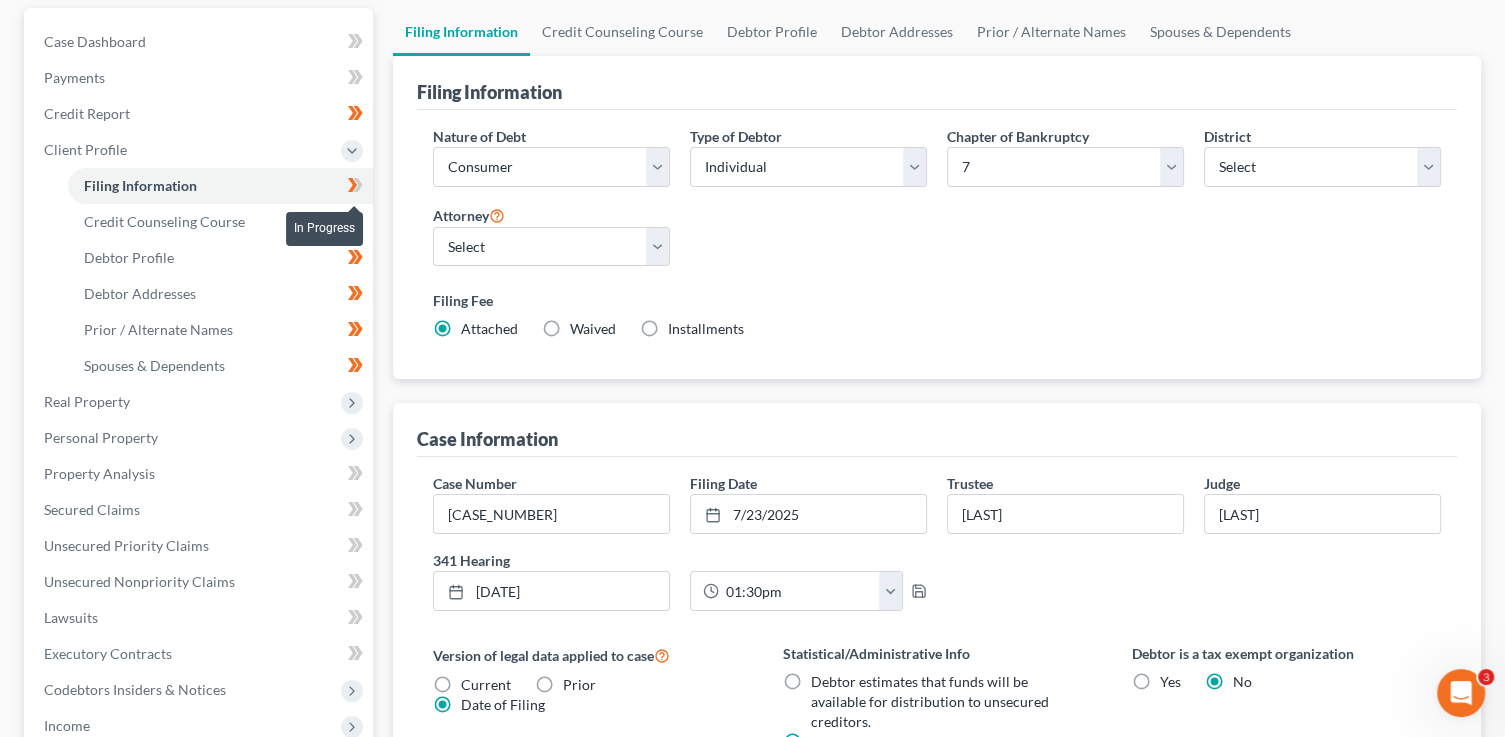 click at bounding box center [355, 188] 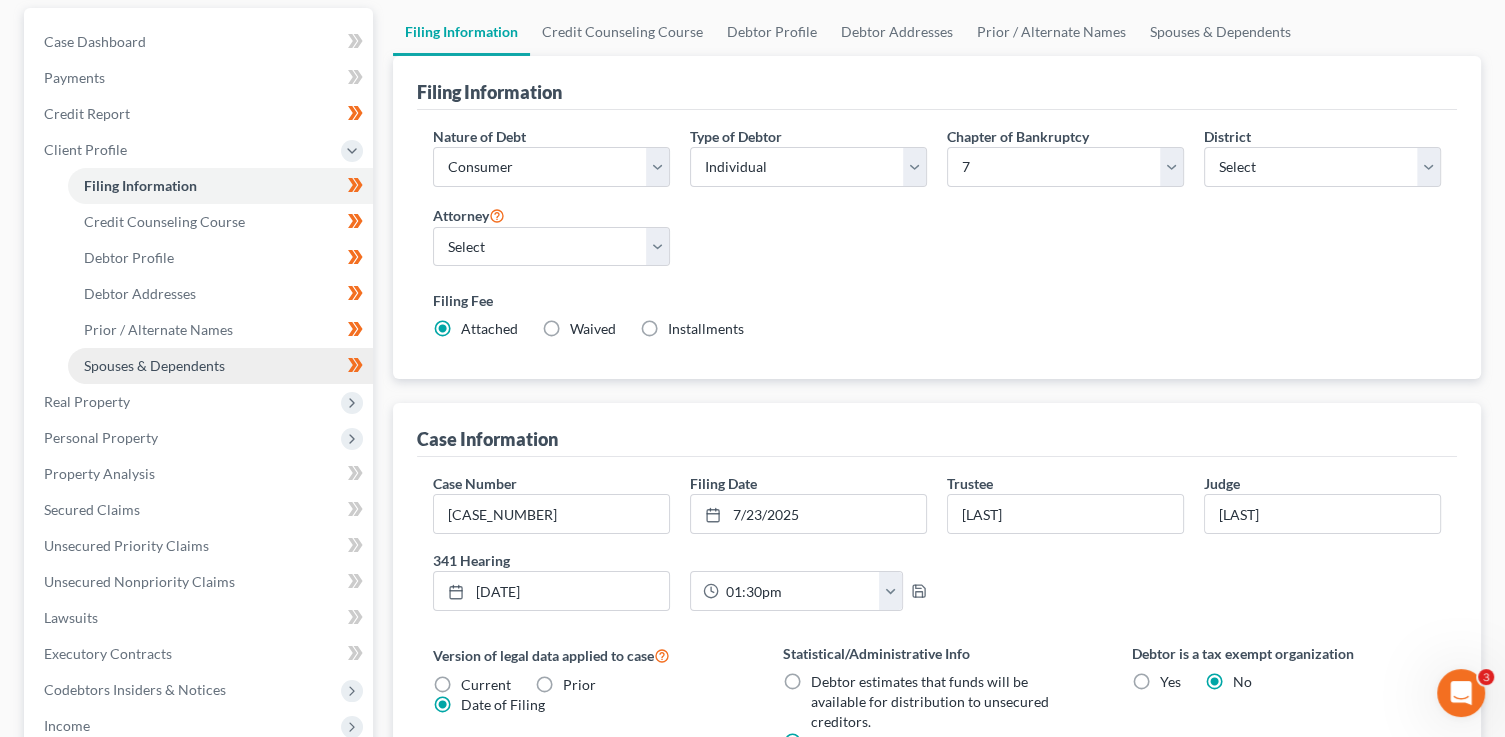 drag, startPoint x: 186, startPoint y: 401, endPoint x: 188, endPoint y: 381, distance: 20.09975 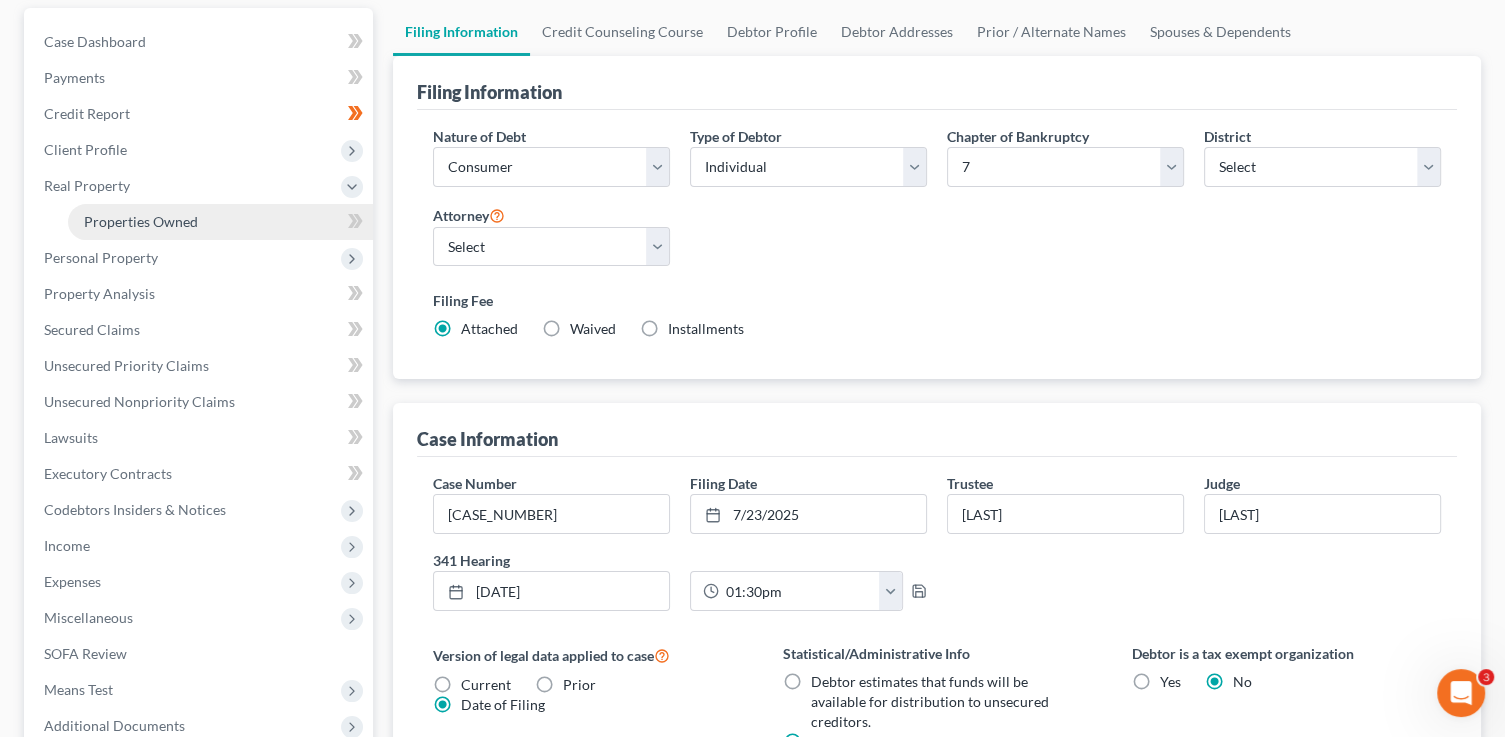 click on "Properties Owned" at bounding box center [220, 222] 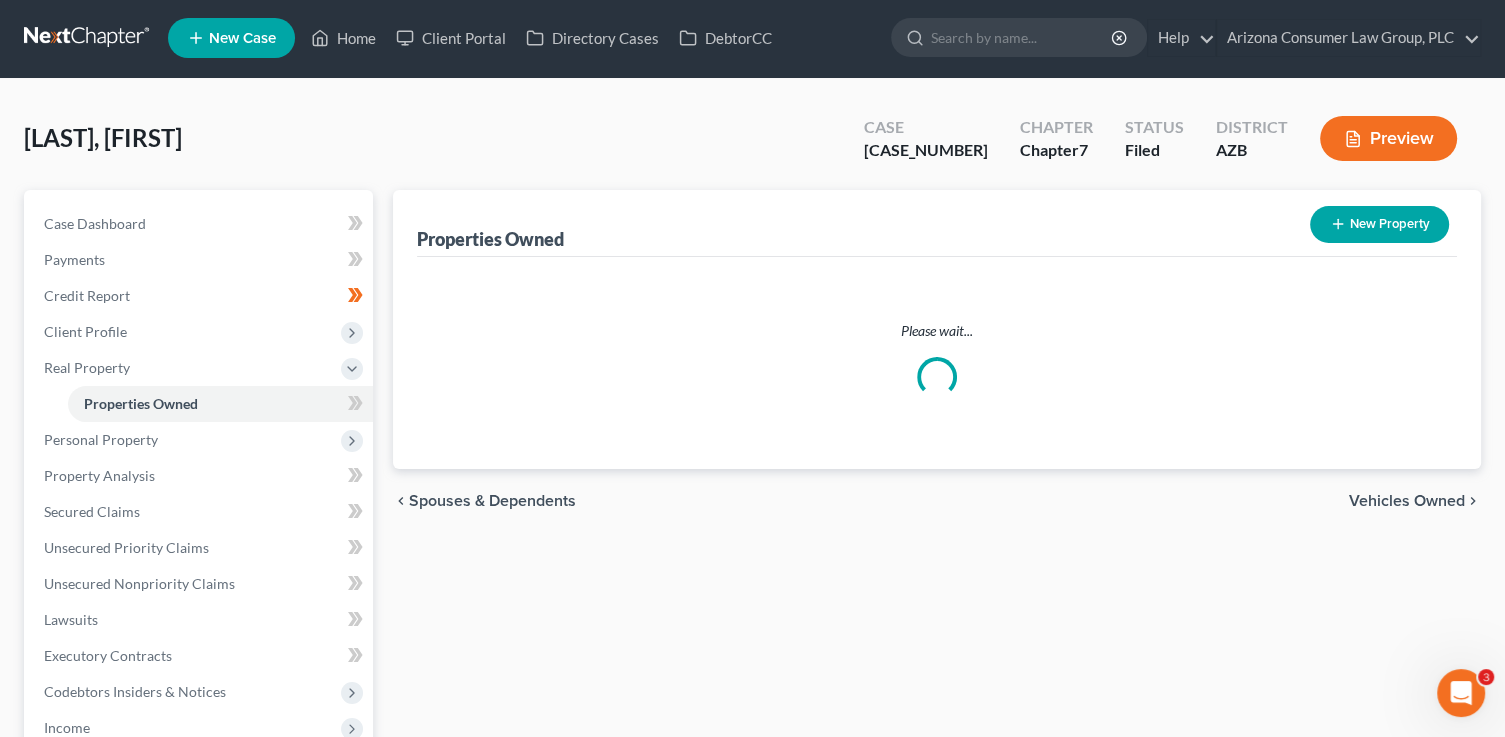 scroll, scrollTop: 0, scrollLeft: 0, axis: both 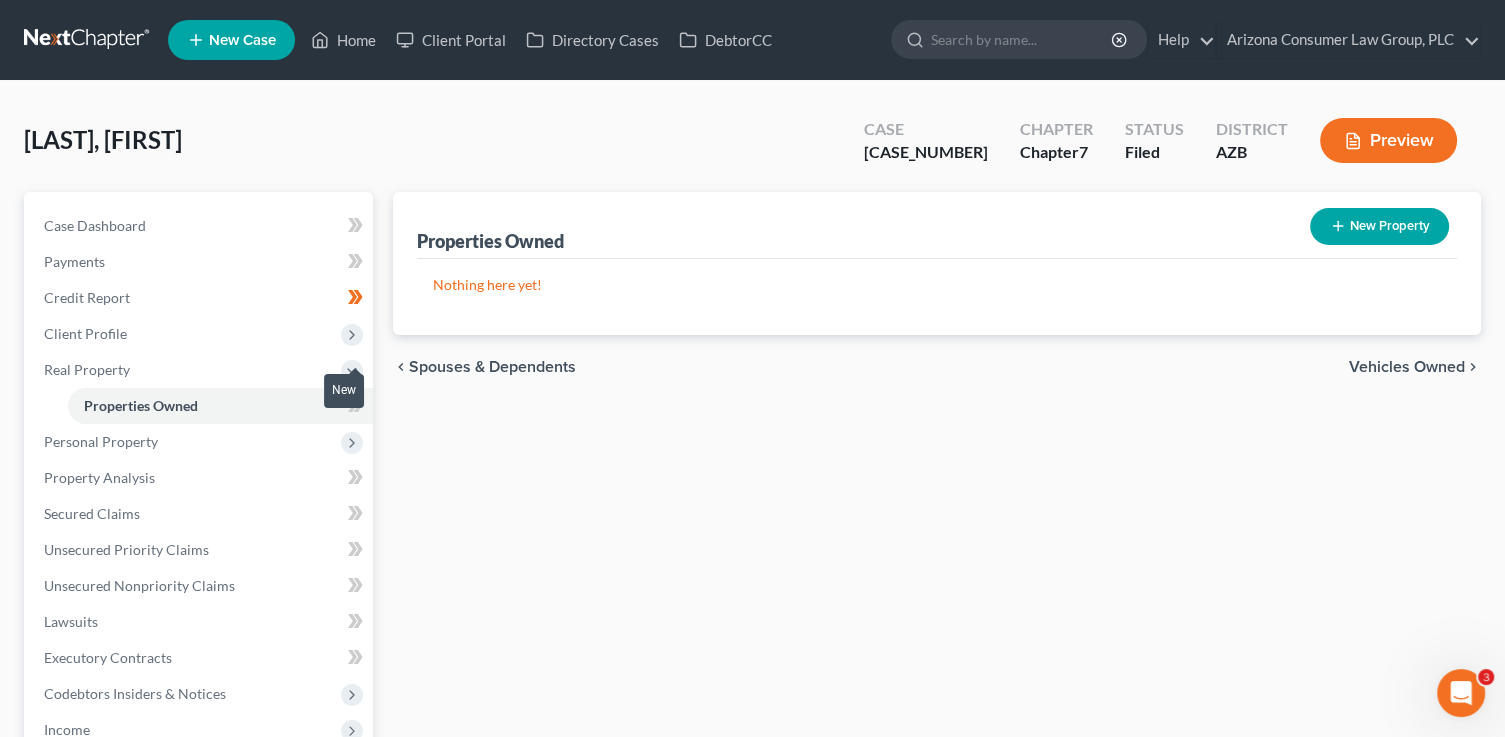 click at bounding box center [355, 408] 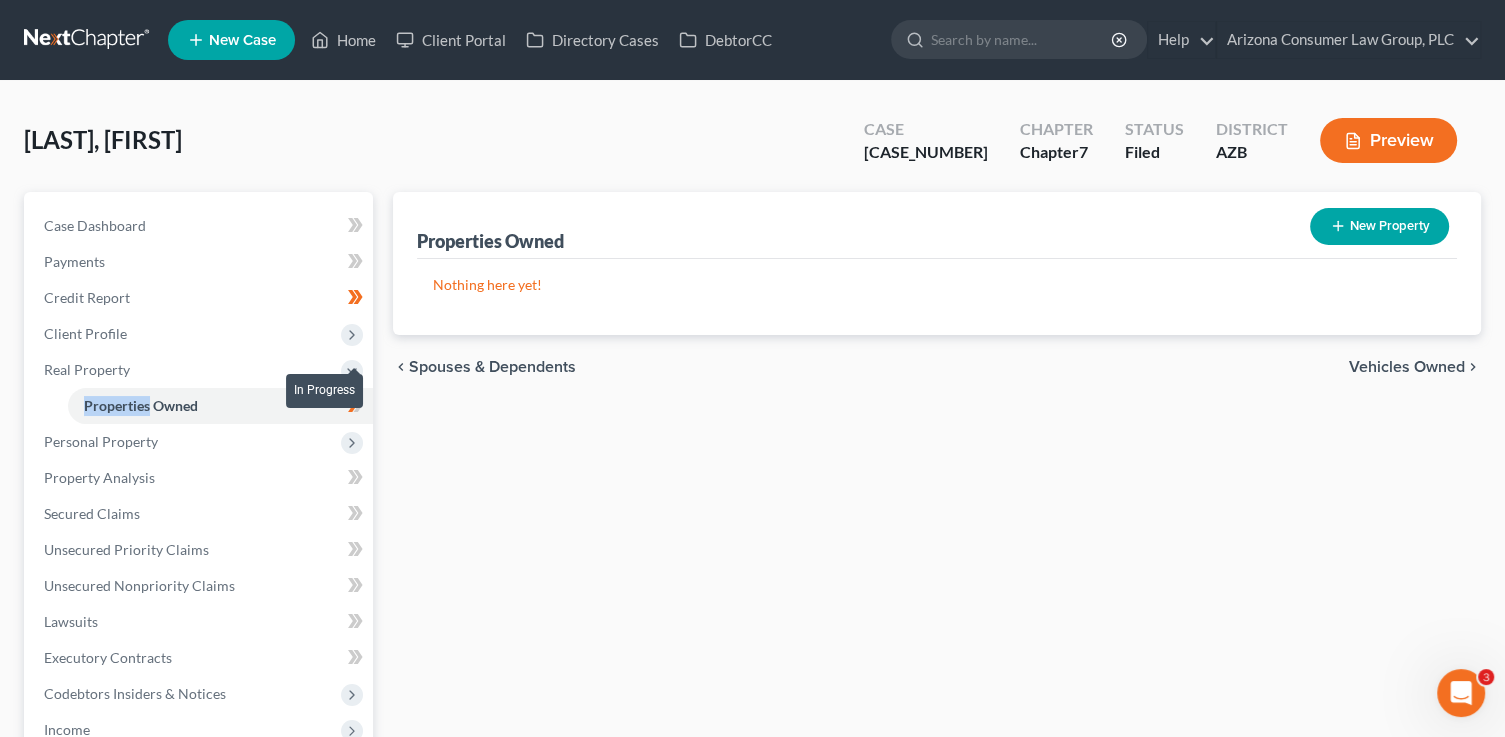 click at bounding box center [355, 408] 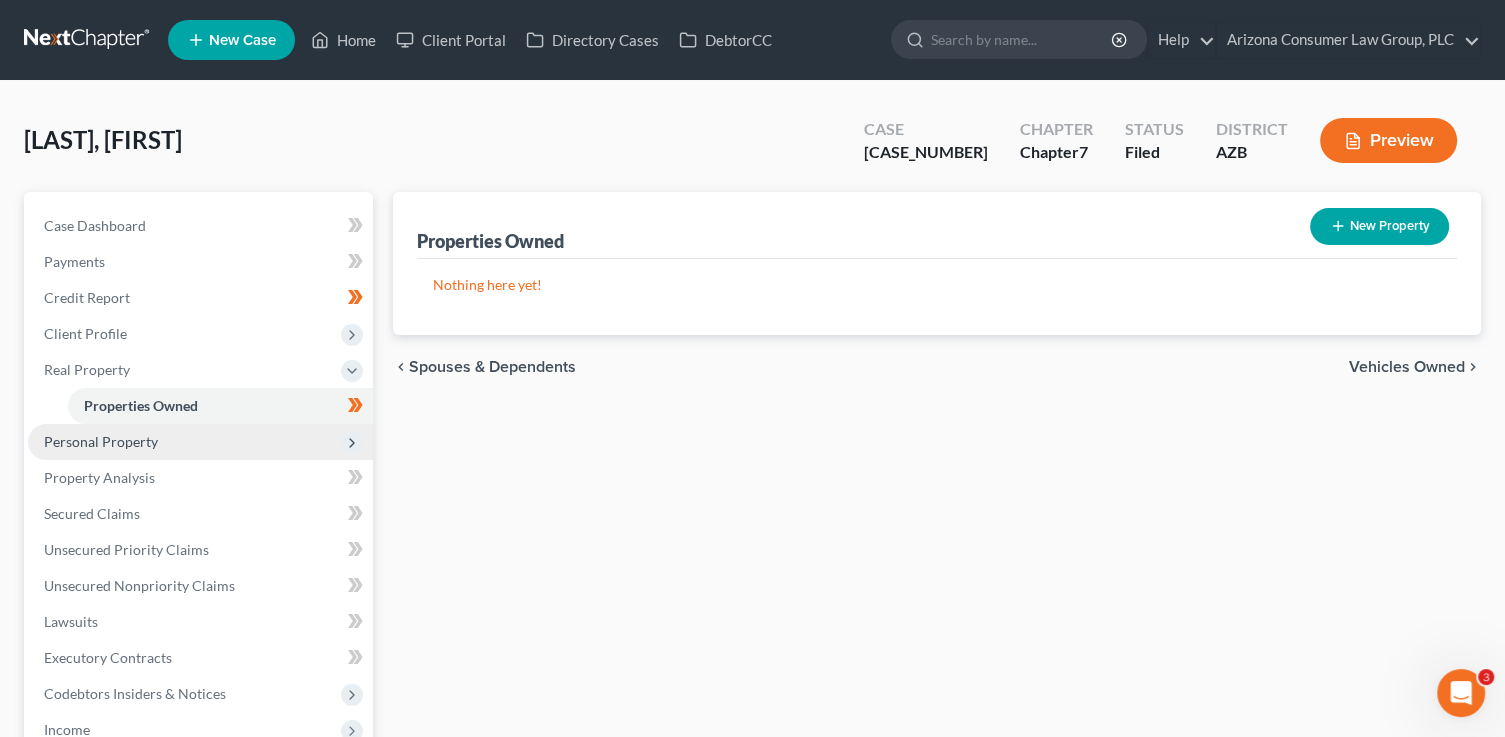 click on "Personal Property" at bounding box center (200, 442) 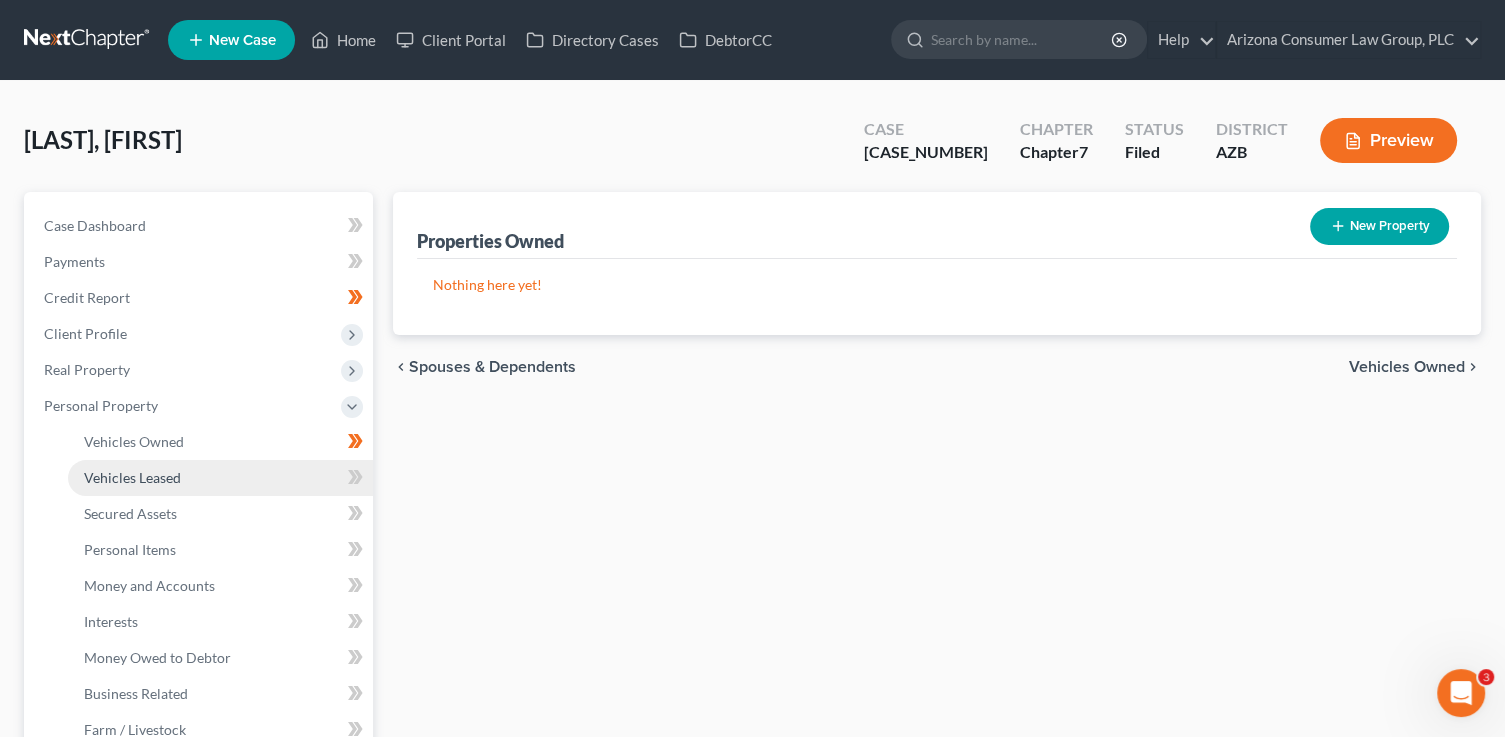 click on "Vehicles Leased" at bounding box center (220, 478) 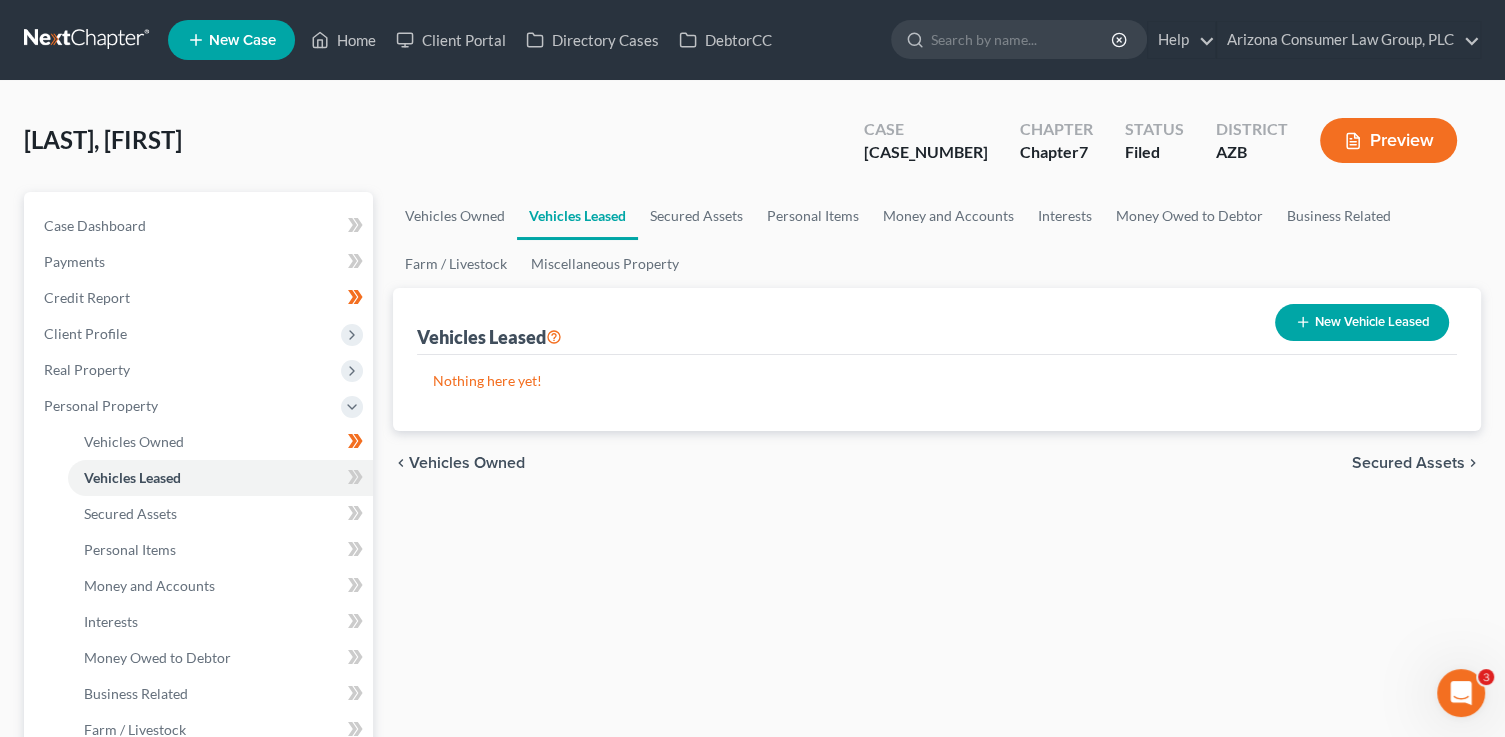 click on "Case Dashboard
Payments
Invoices
Payments
Payments
Credit Report
Client Profile" at bounding box center (198, 787) 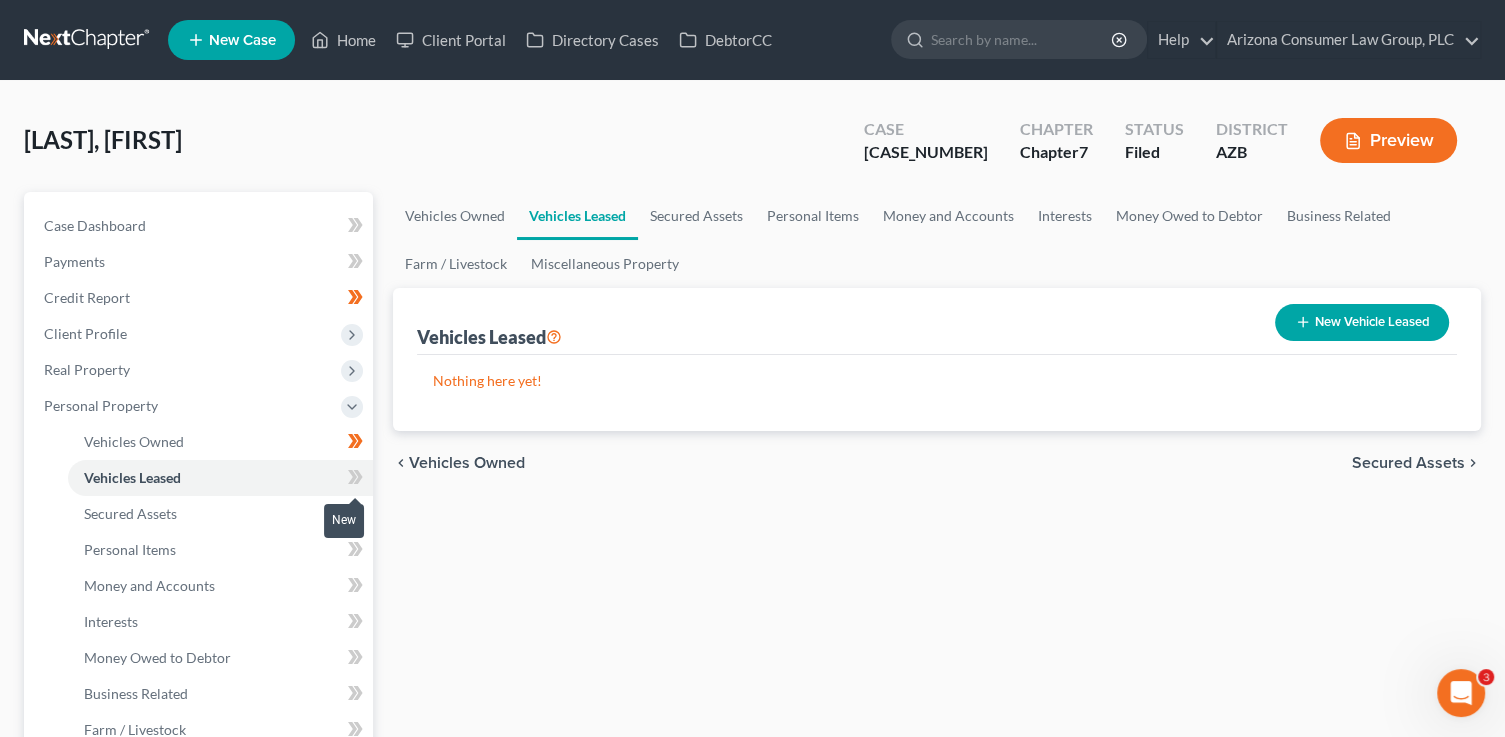 click 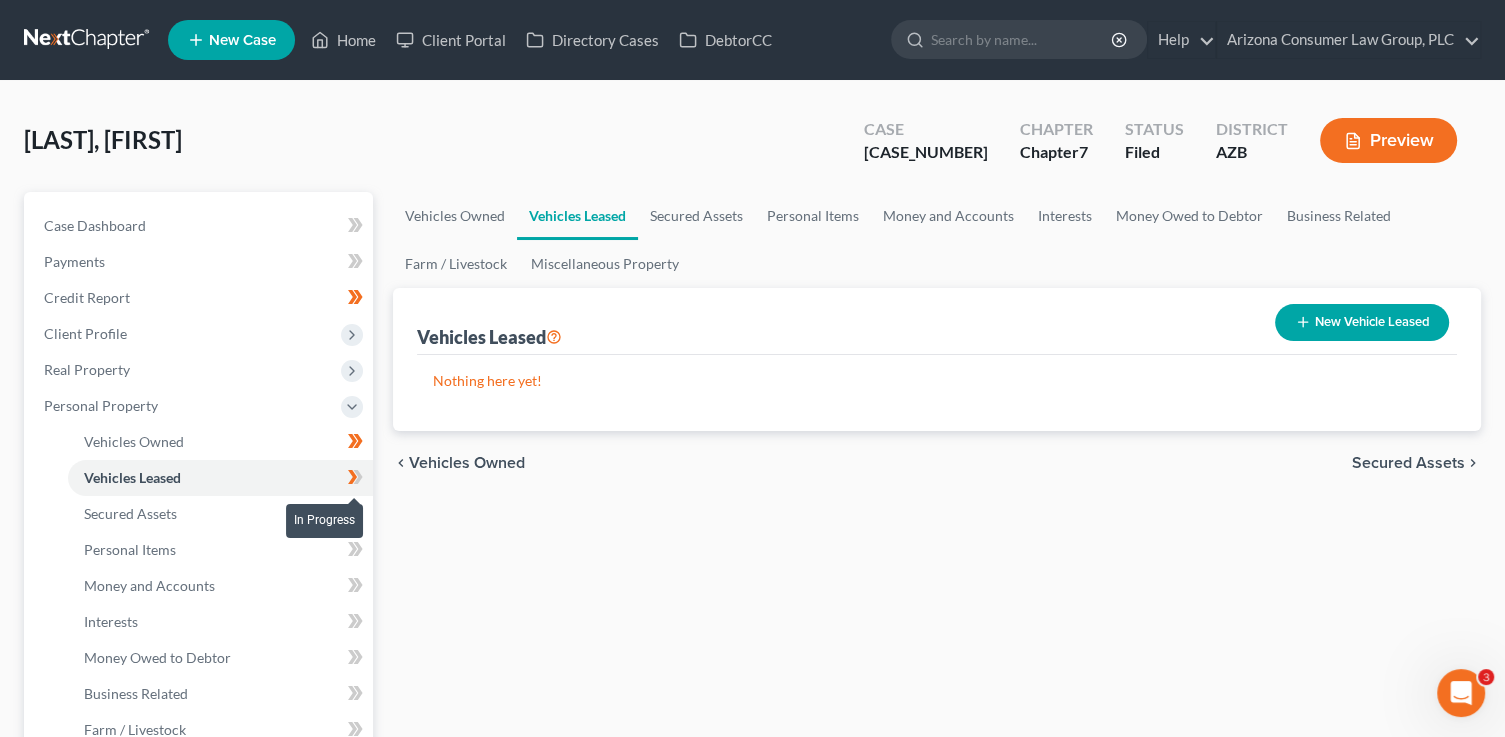 click 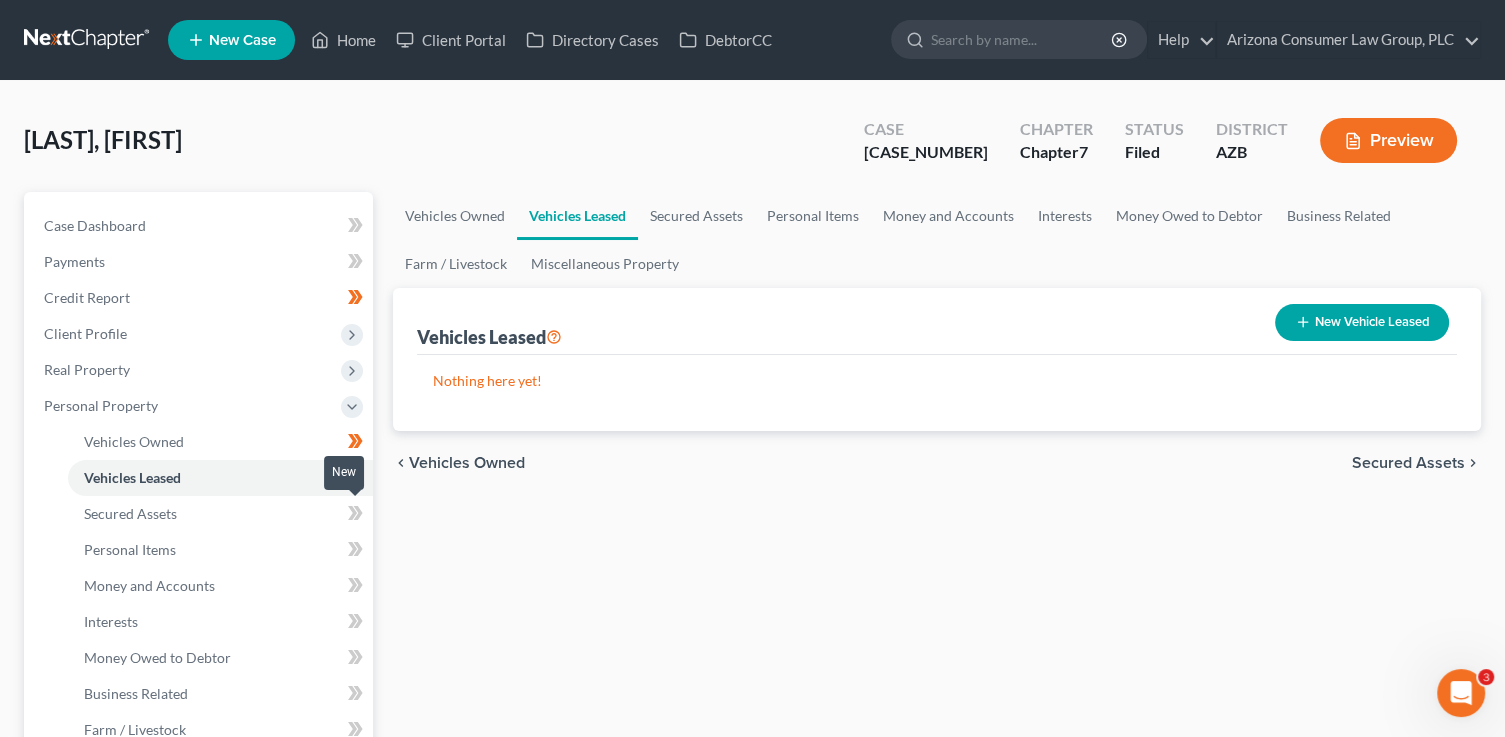 click 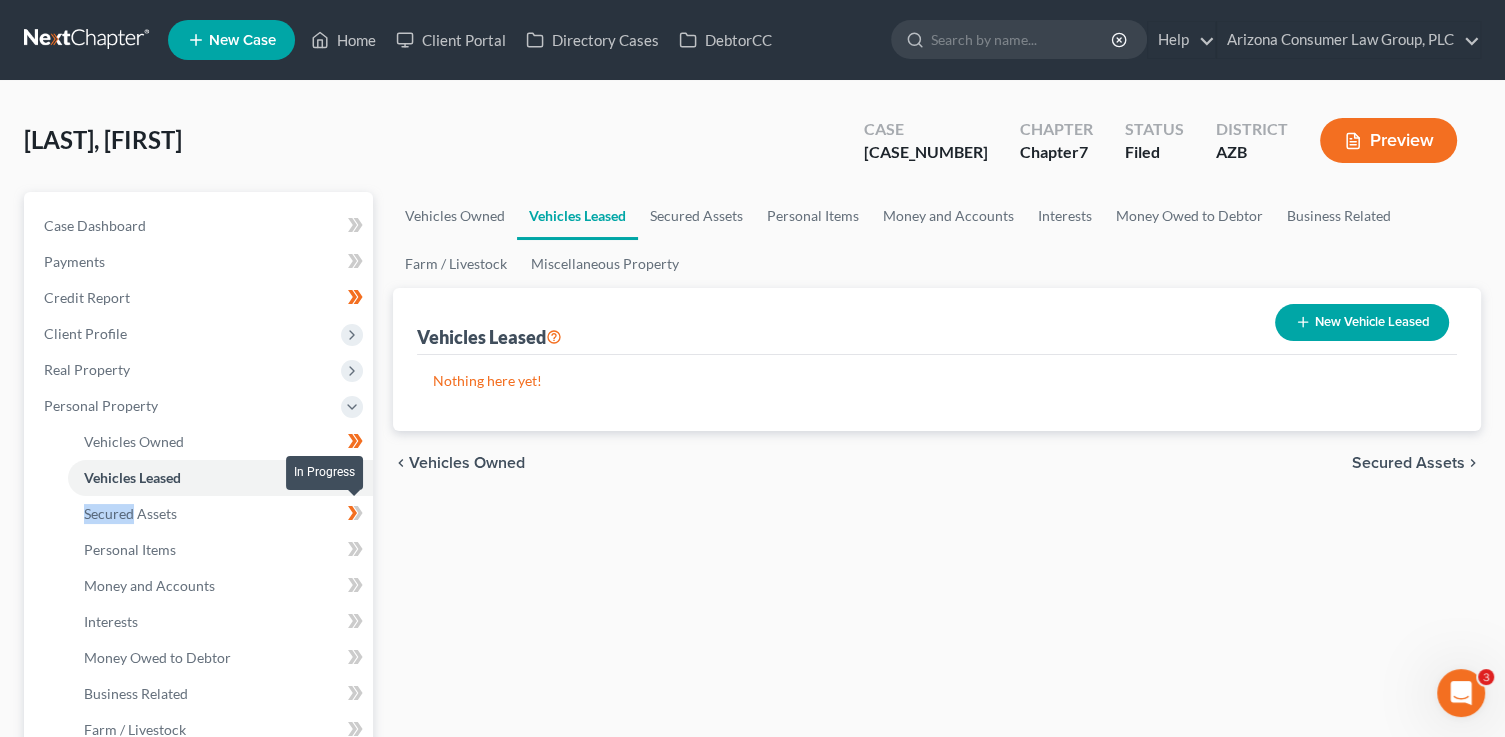 click 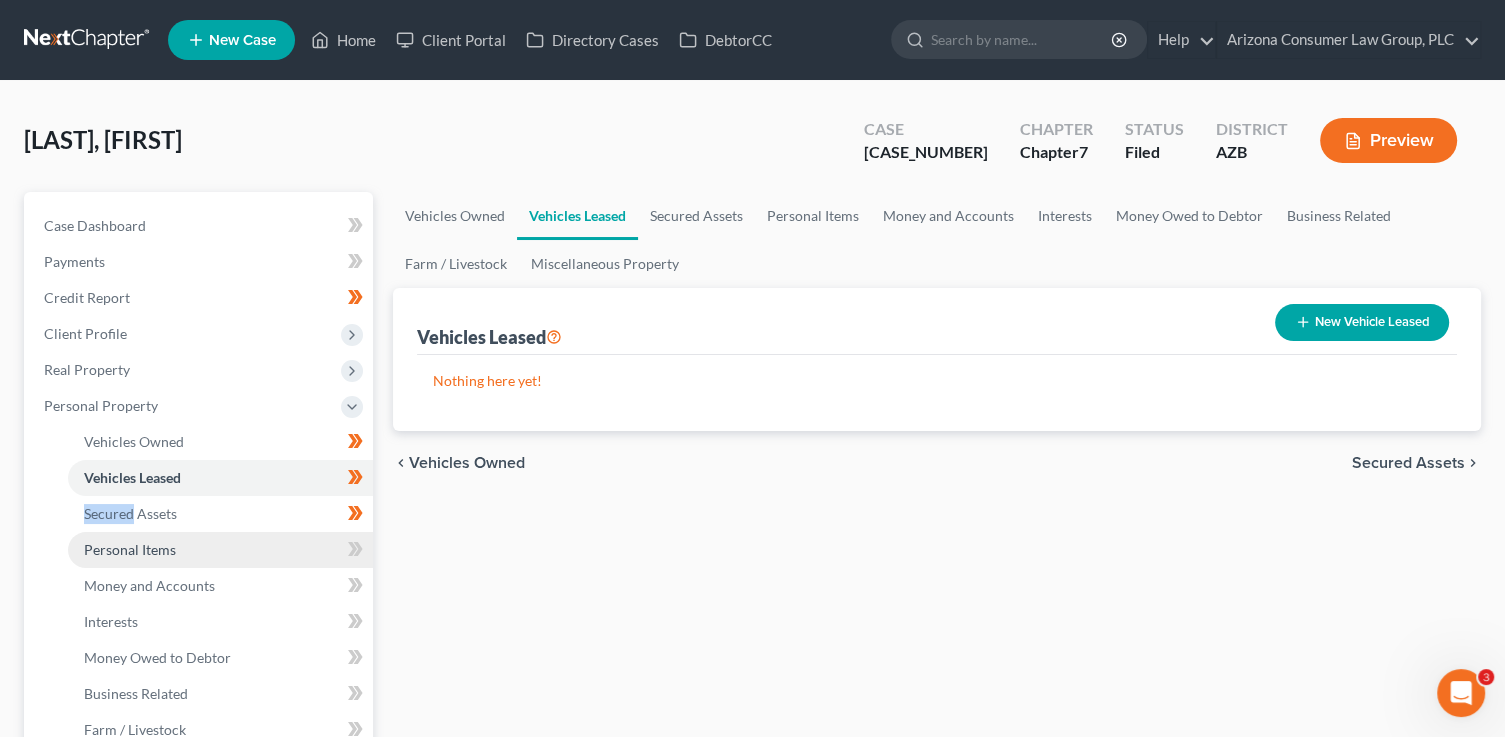 click on "Personal Items" at bounding box center [220, 550] 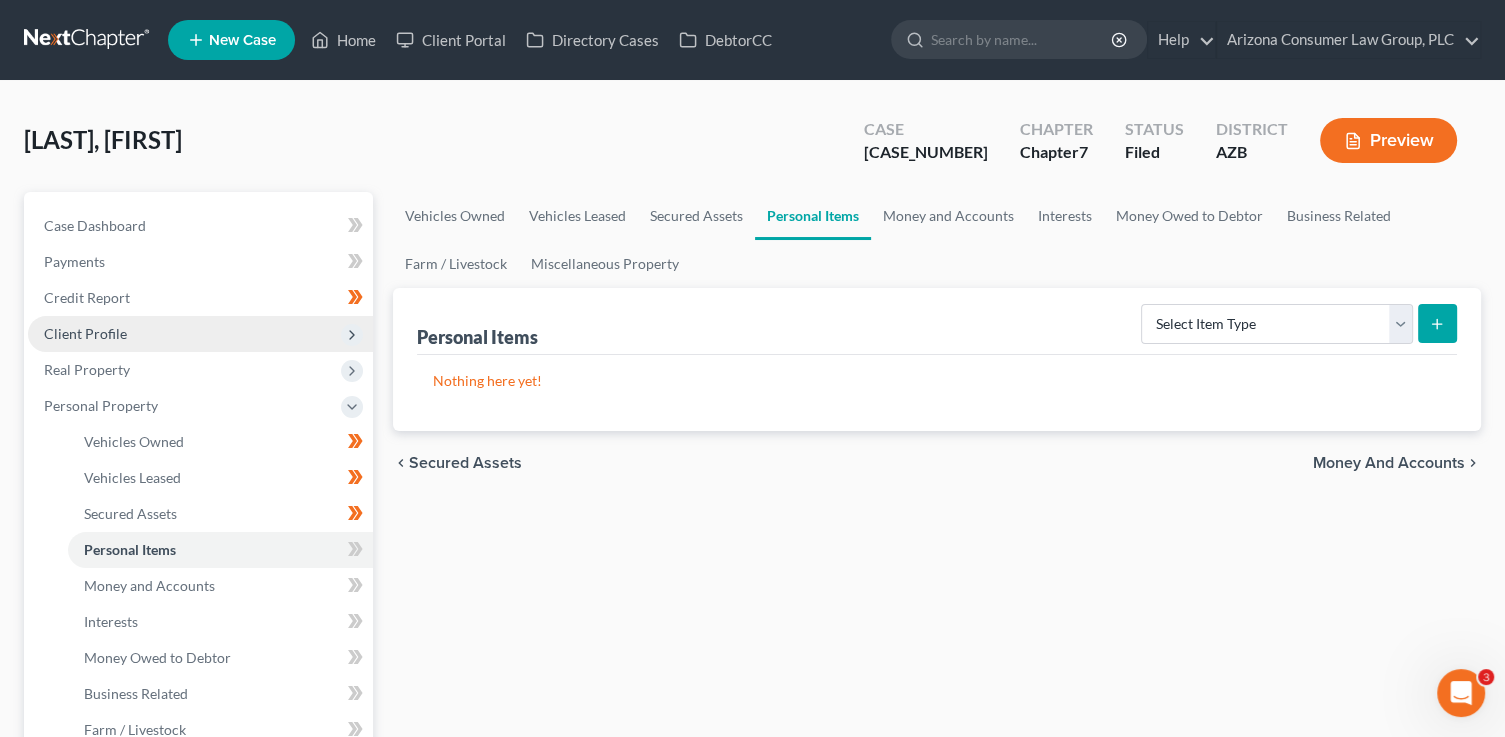 click on "Client Profile" at bounding box center (200, 334) 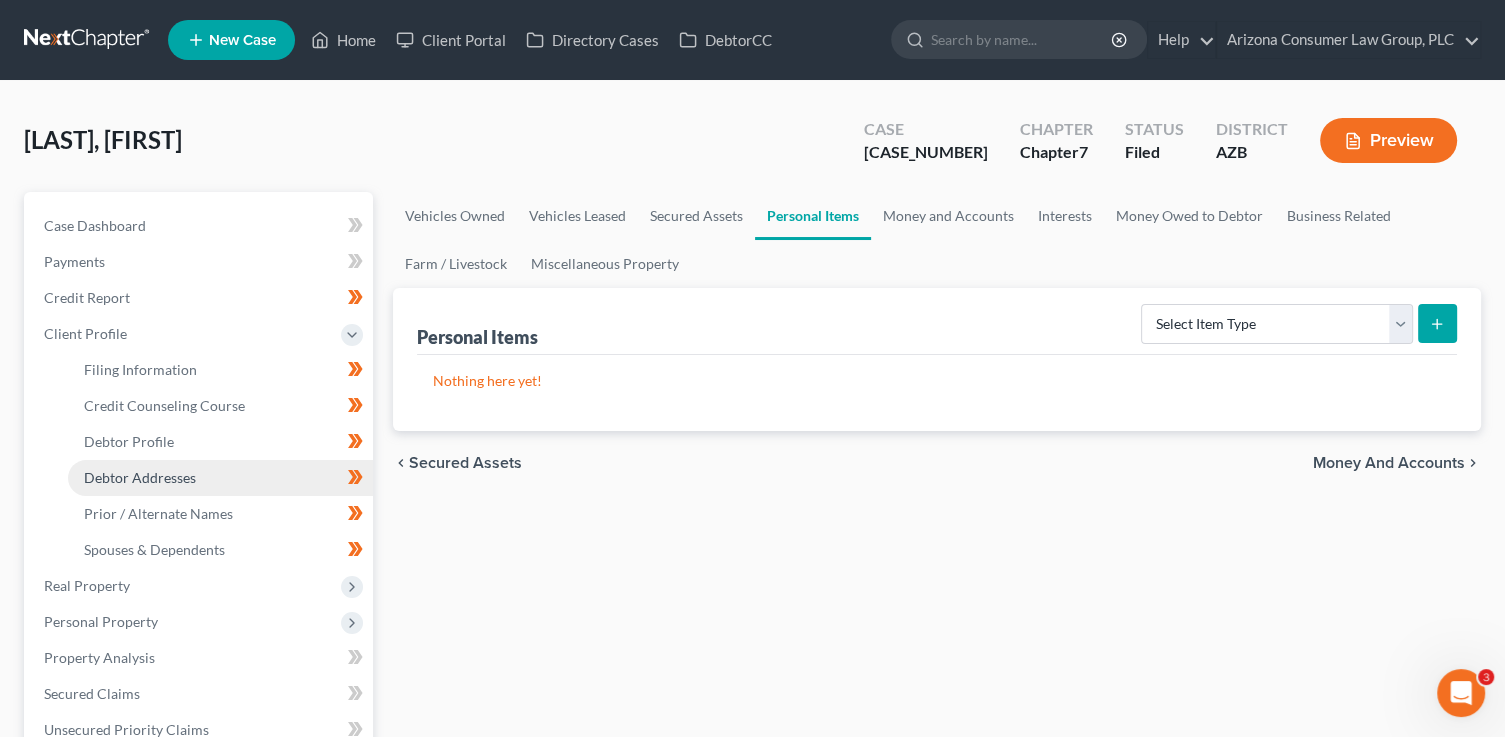 click on "Debtor Addresses" at bounding box center (140, 477) 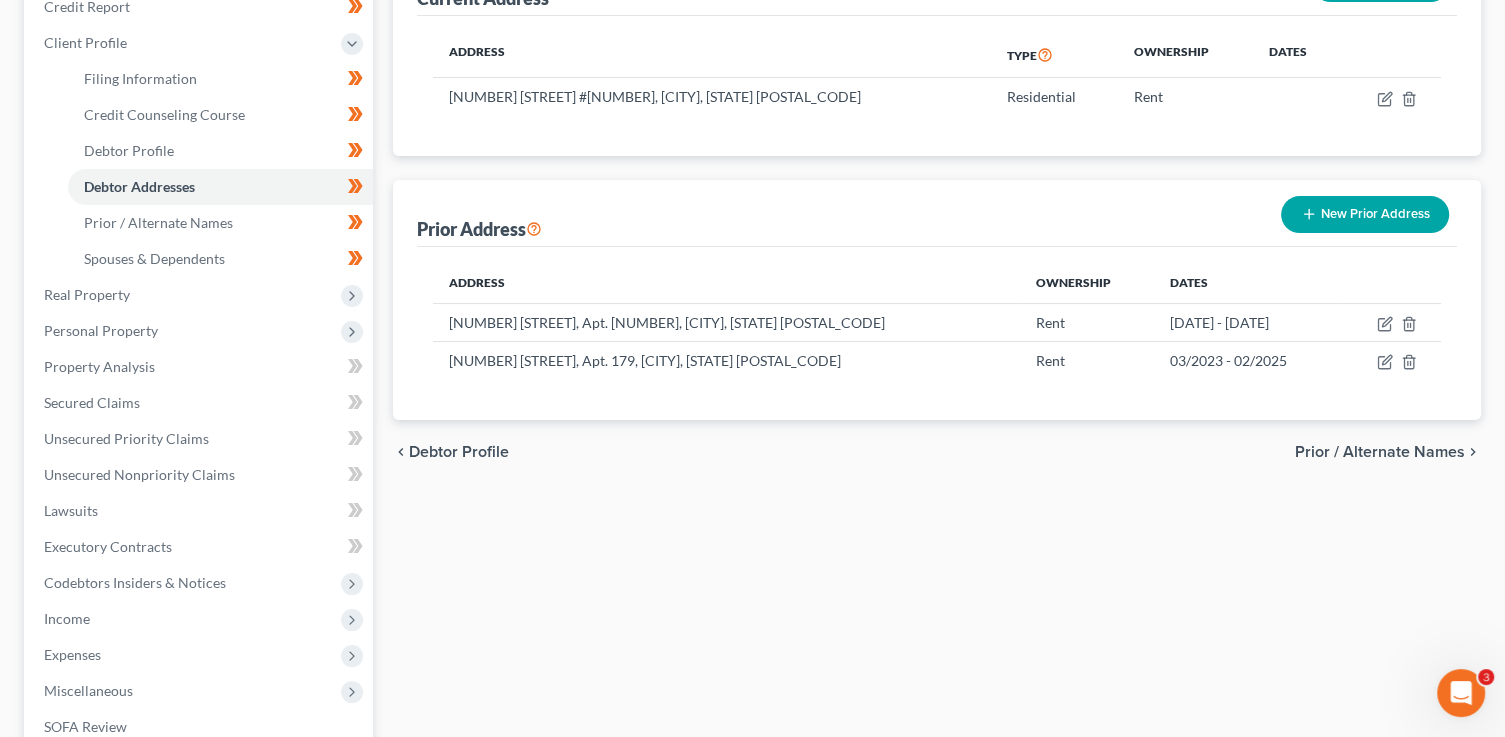 scroll, scrollTop: 302, scrollLeft: 0, axis: vertical 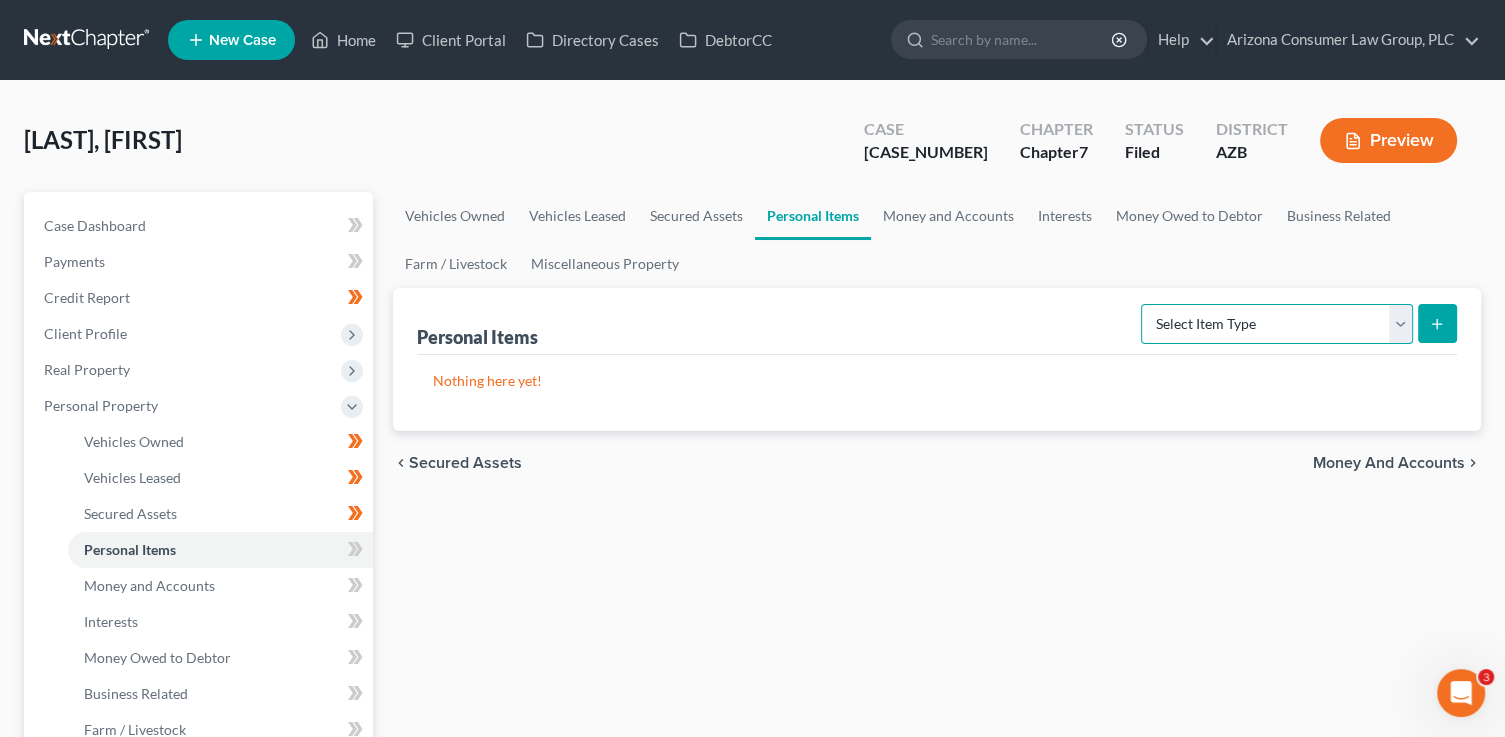 click on "Select Item Type Clothing (A/B: 11) Collectibles Of Value (A/B: 8) Electronics (A/B: 7) Firearms (A/B: 10) Household Goods (A/B: 6) Jewelry (A/B: 12) Other (A/B: 14) Pet(s) (A/B: 13) Sports & Hobby Equipment (A/B: 9)" at bounding box center (1277, 324) 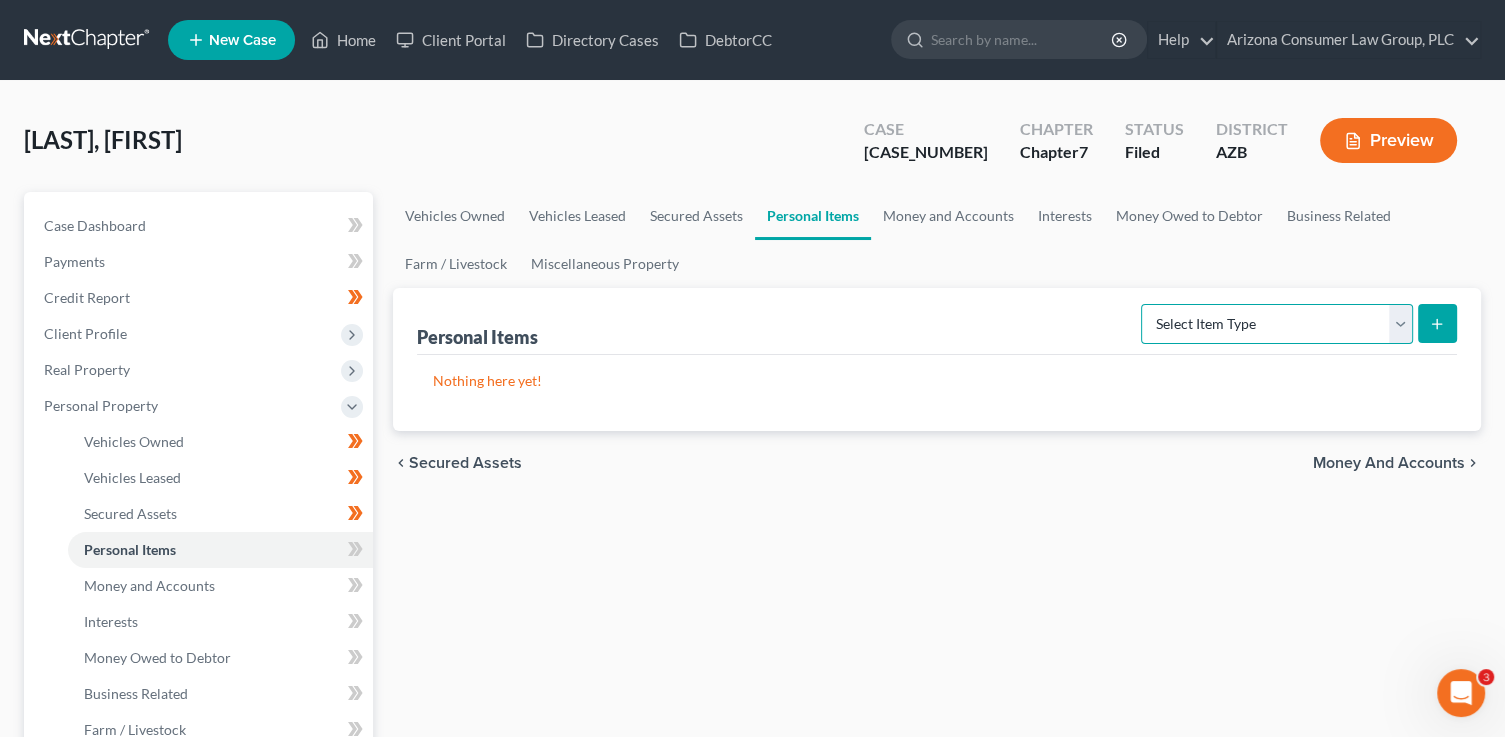 select on "clothing" 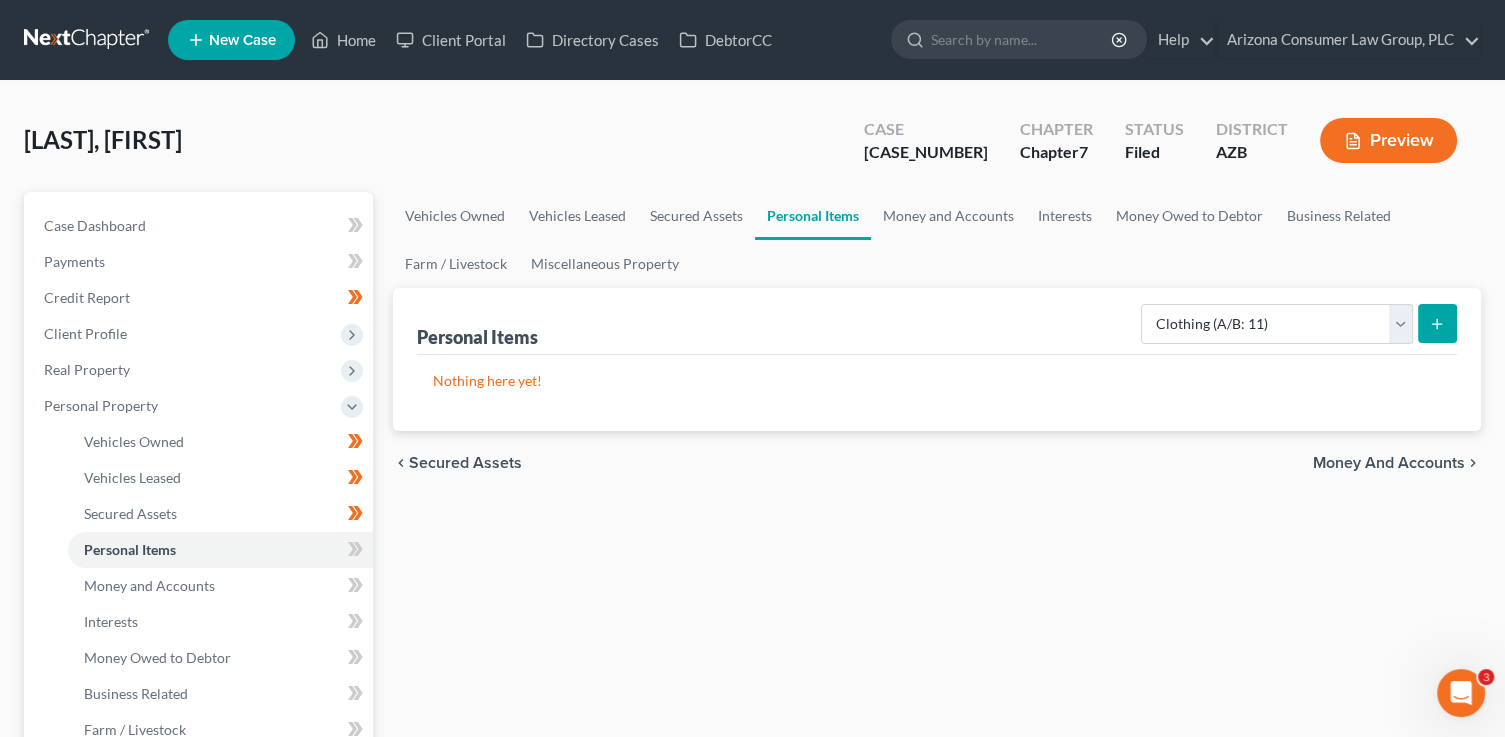 click 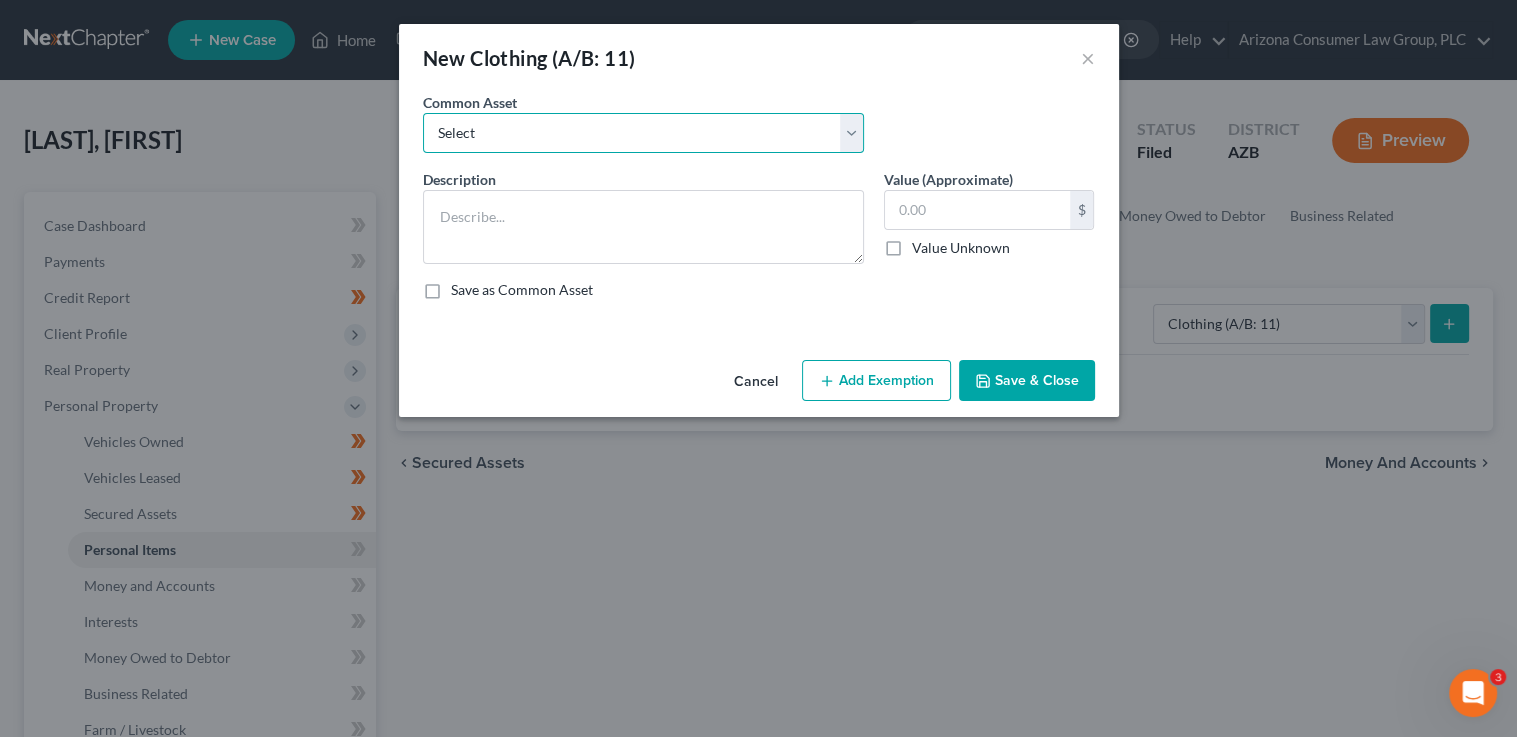 click on "Select Everyday clothing, shoes, coats" at bounding box center (643, 133) 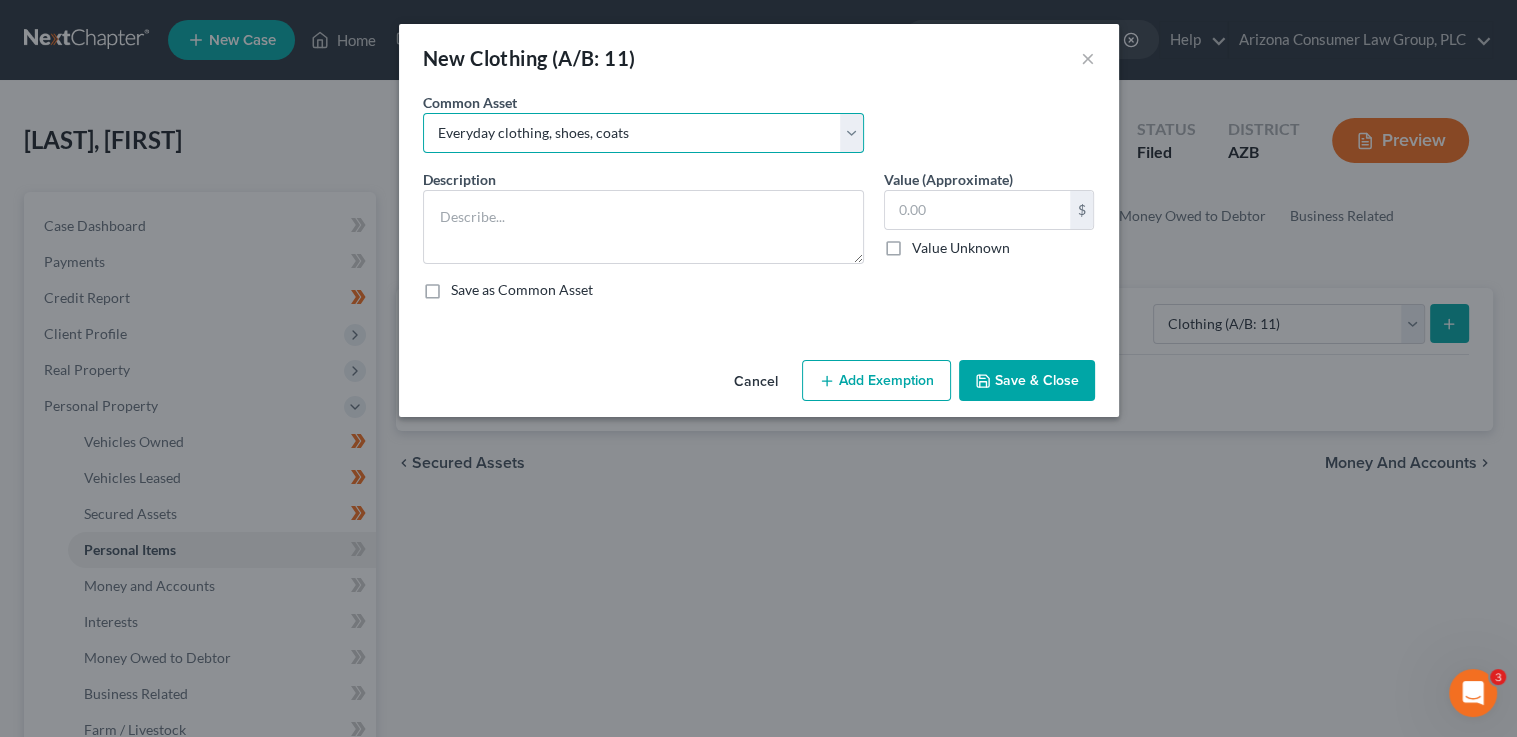type on "Everyday clothing, shoes, coats" 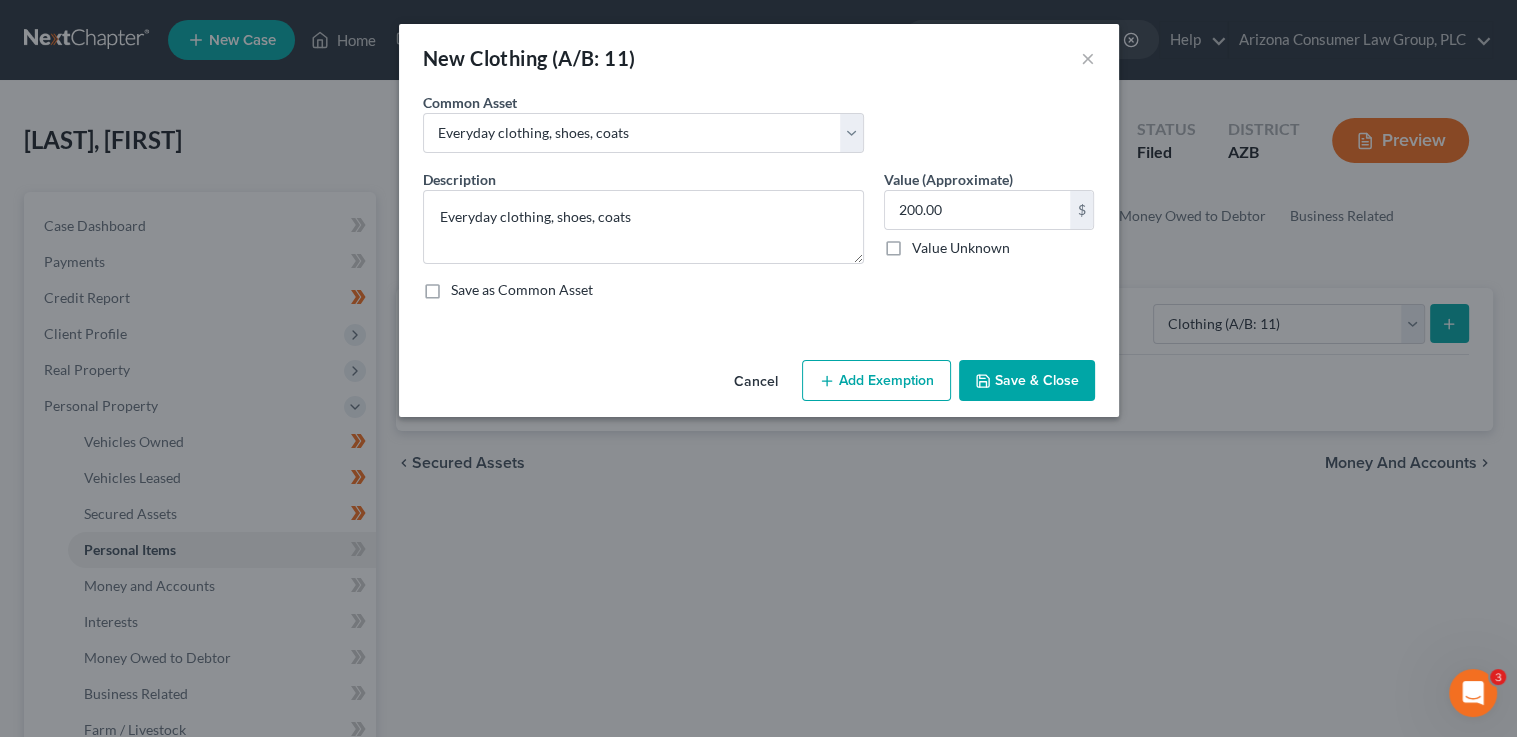 click on "Add Exemption" at bounding box center [876, 381] 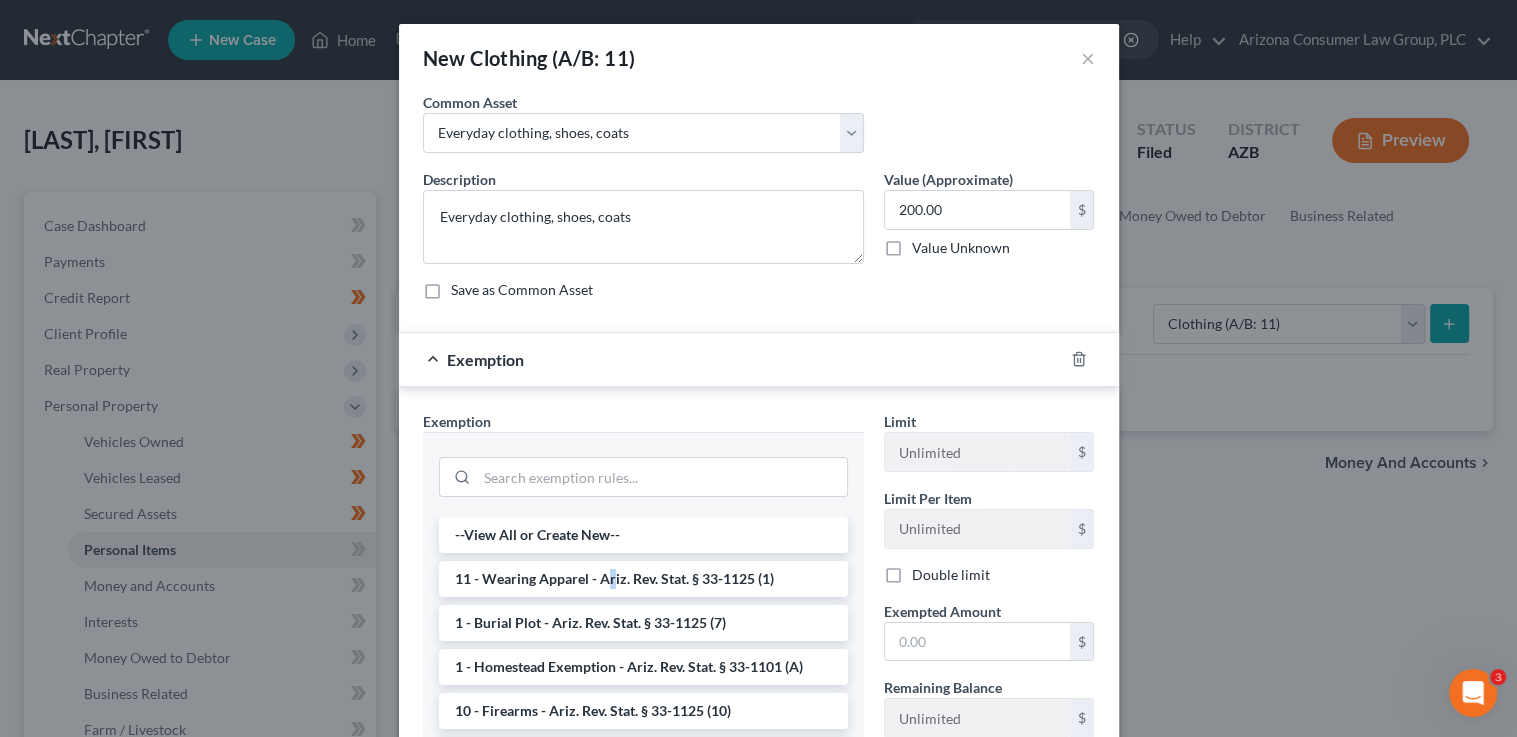 drag, startPoint x: 606, startPoint y: 584, endPoint x: 635, endPoint y: 536, distance: 56.0803 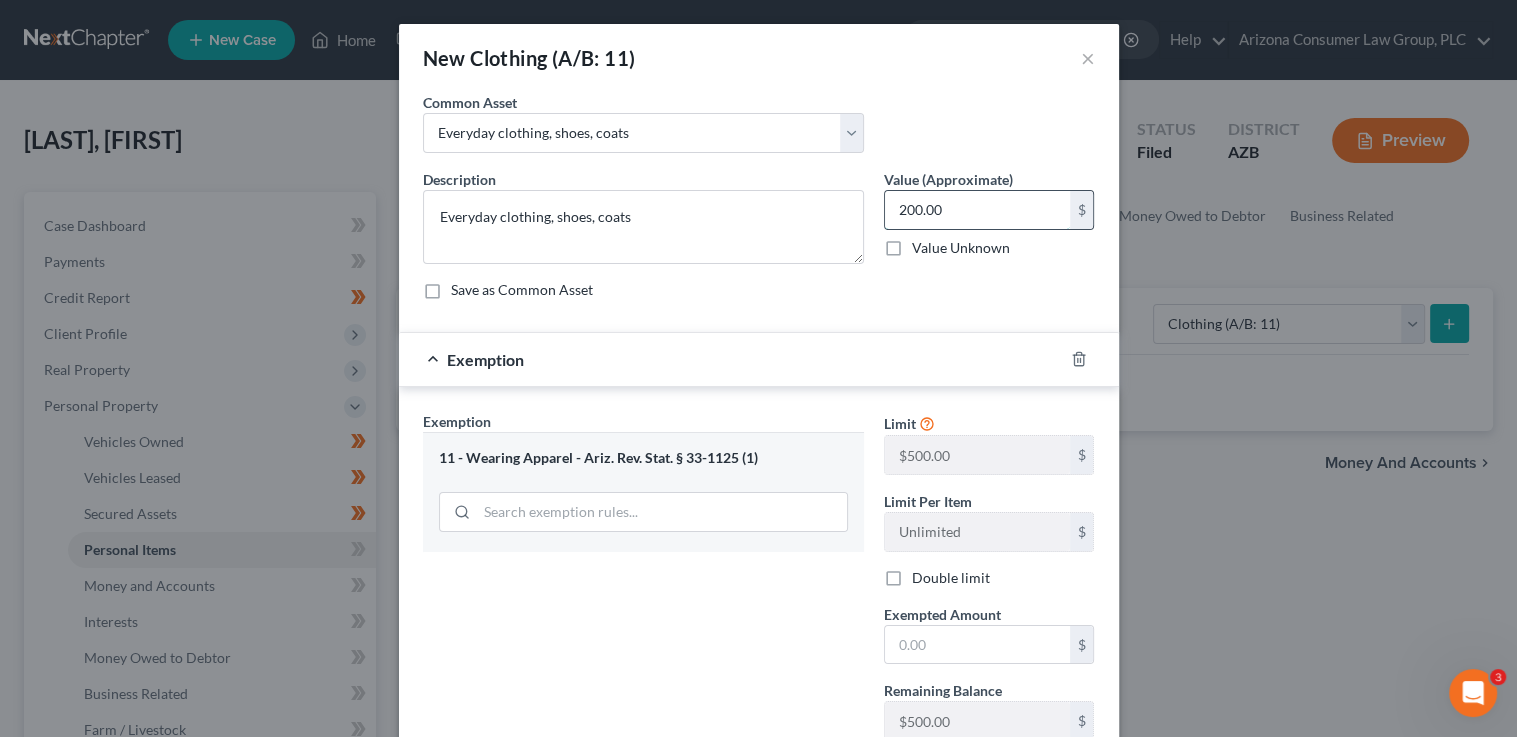 click on "200.00" at bounding box center (977, 210) 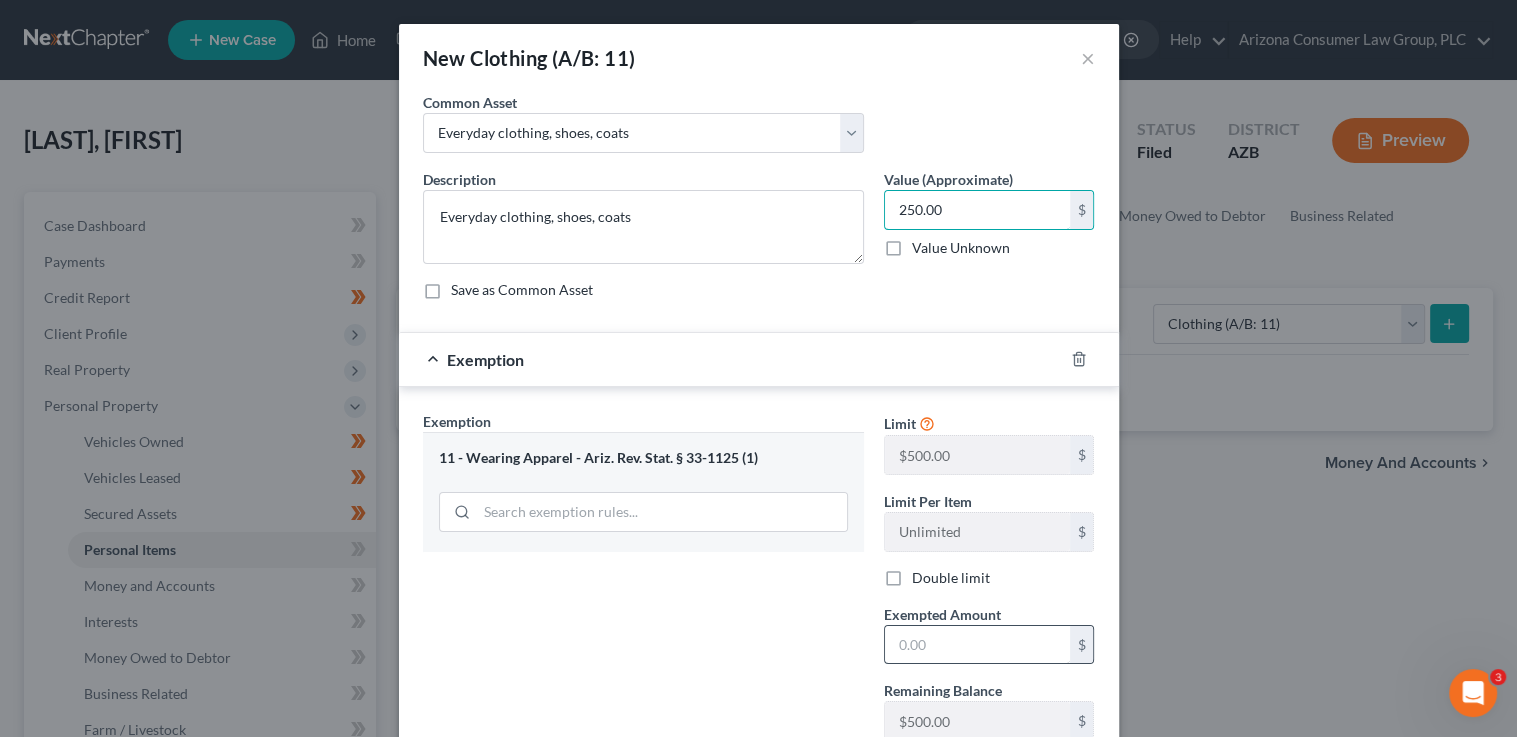 type on "250.00" 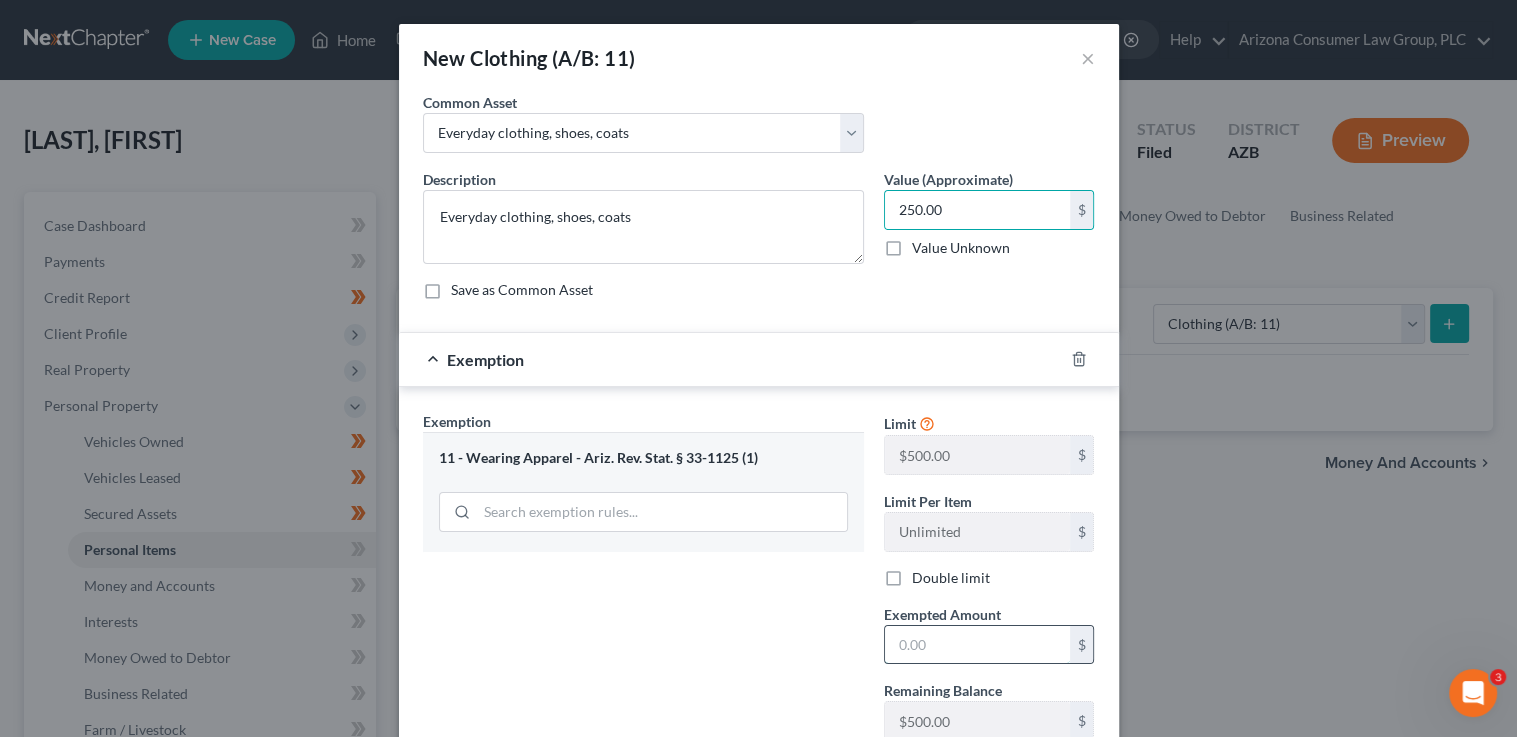 click at bounding box center (977, 645) 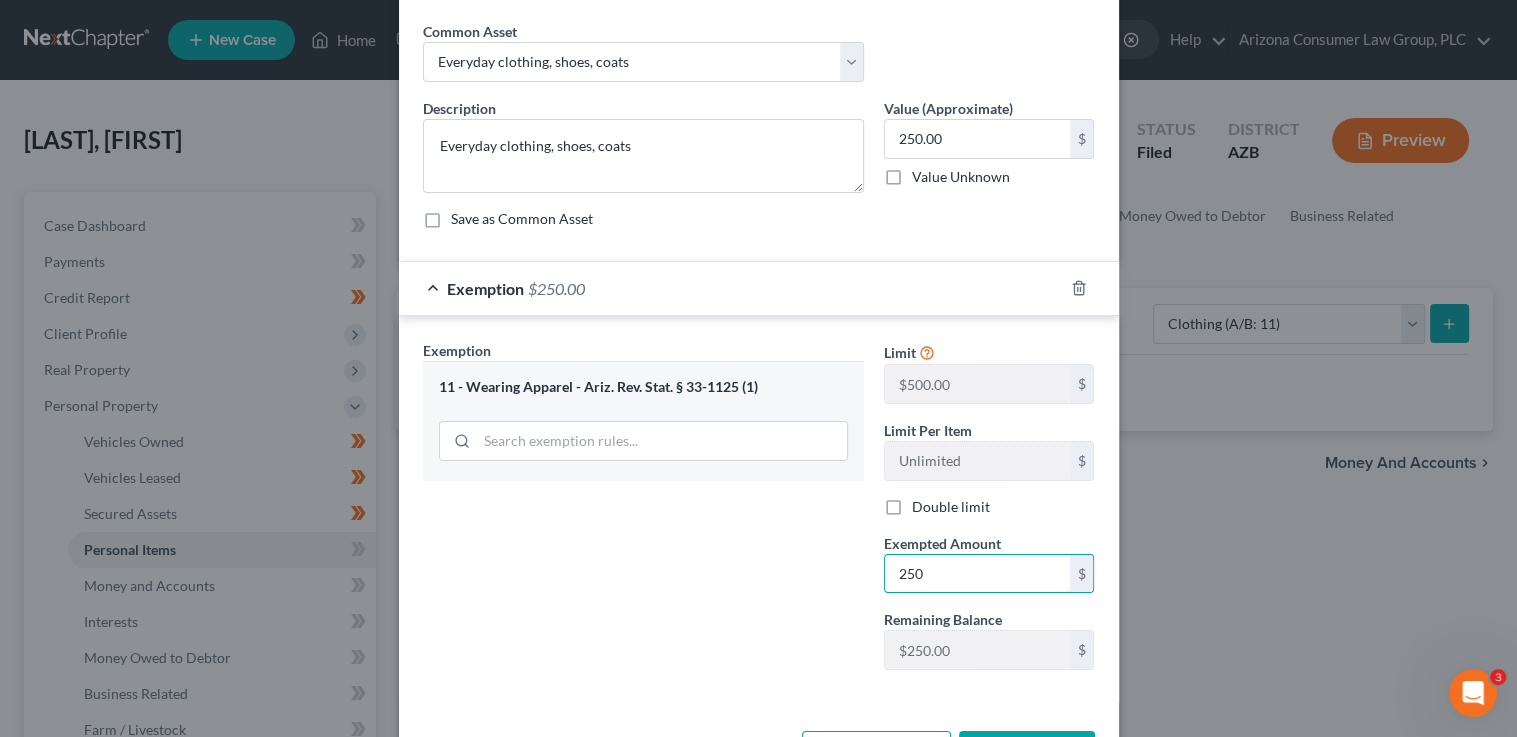 scroll, scrollTop: 144, scrollLeft: 0, axis: vertical 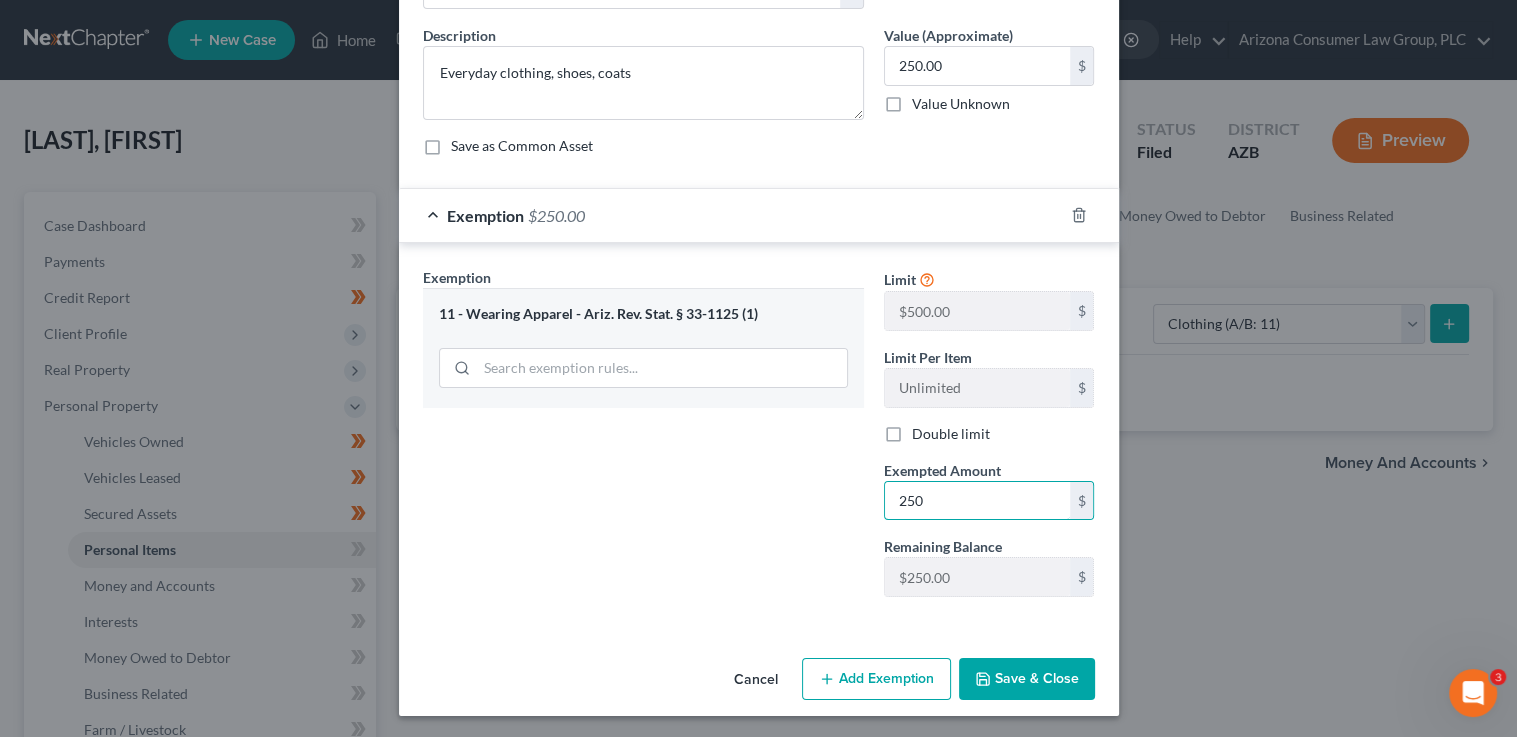 type on "250" 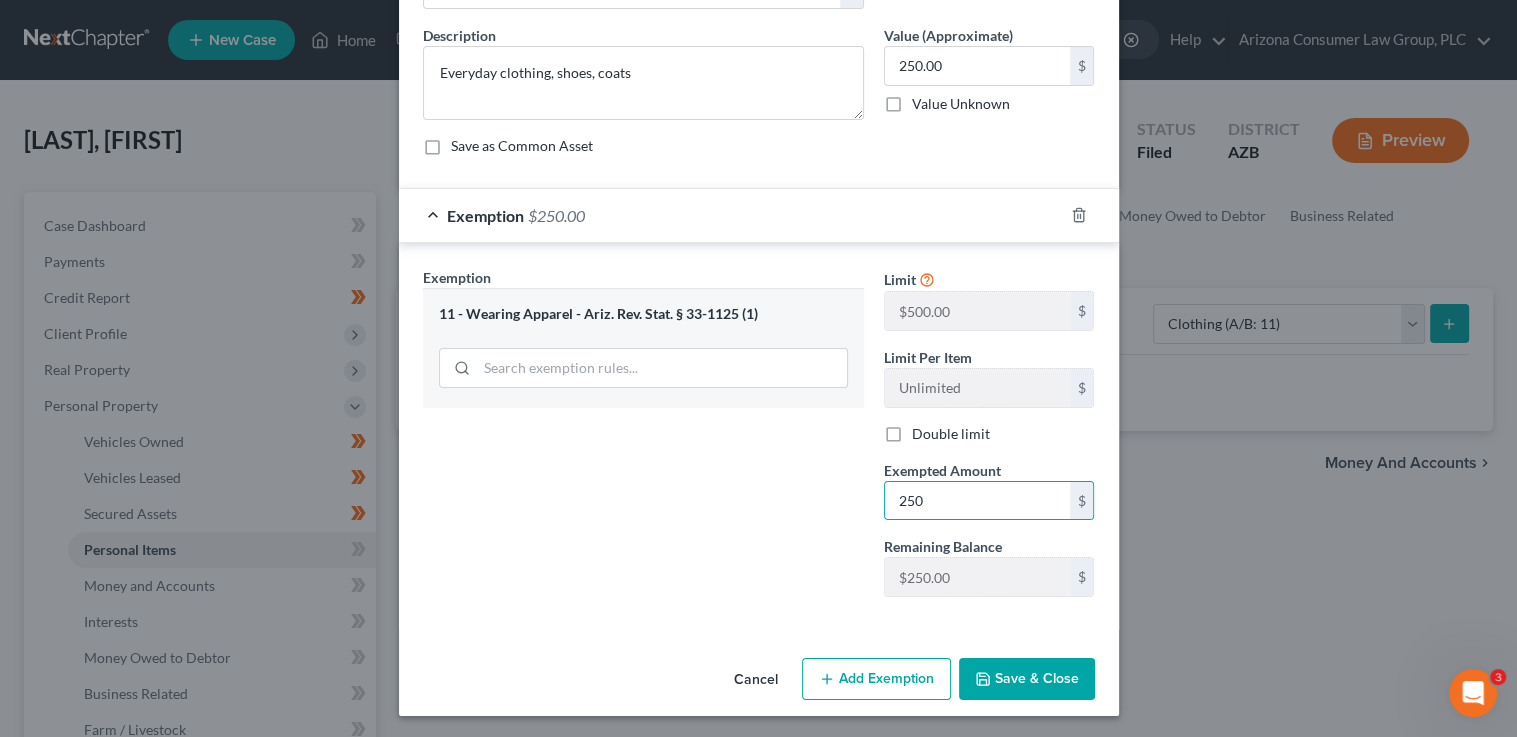 click on "Save & Close" at bounding box center [1027, 679] 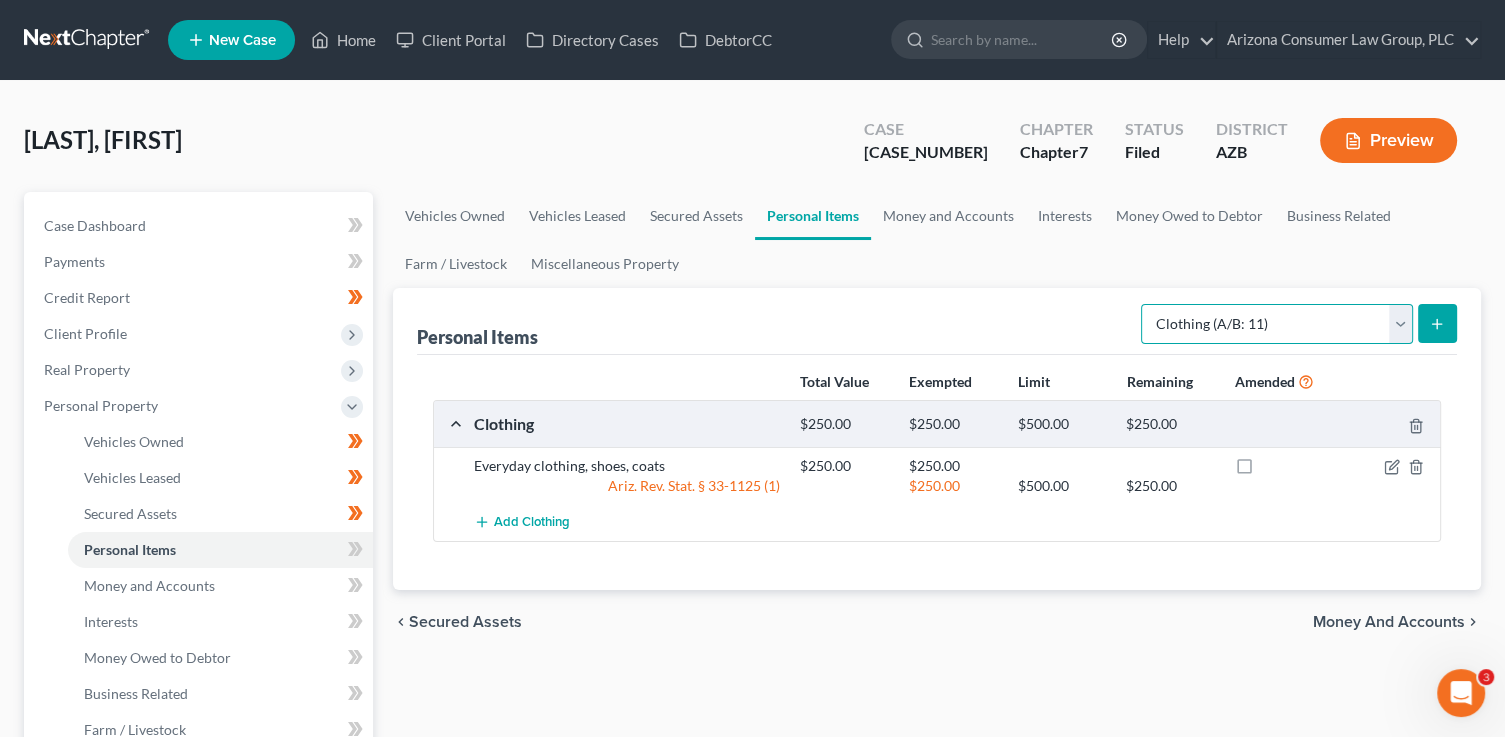 click on "Select Item Type Clothing (A/B: 11) Collectibles Of Value (A/B: 8) Electronics (A/B: 7) Firearms (A/B: 10) Household Goods (A/B: 6) Jewelry (A/B: 12) Other (A/B: 14) Pet(s) (A/B: 13) Sports & Hobby Equipment (A/B: 9)" at bounding box center [1277, 324] 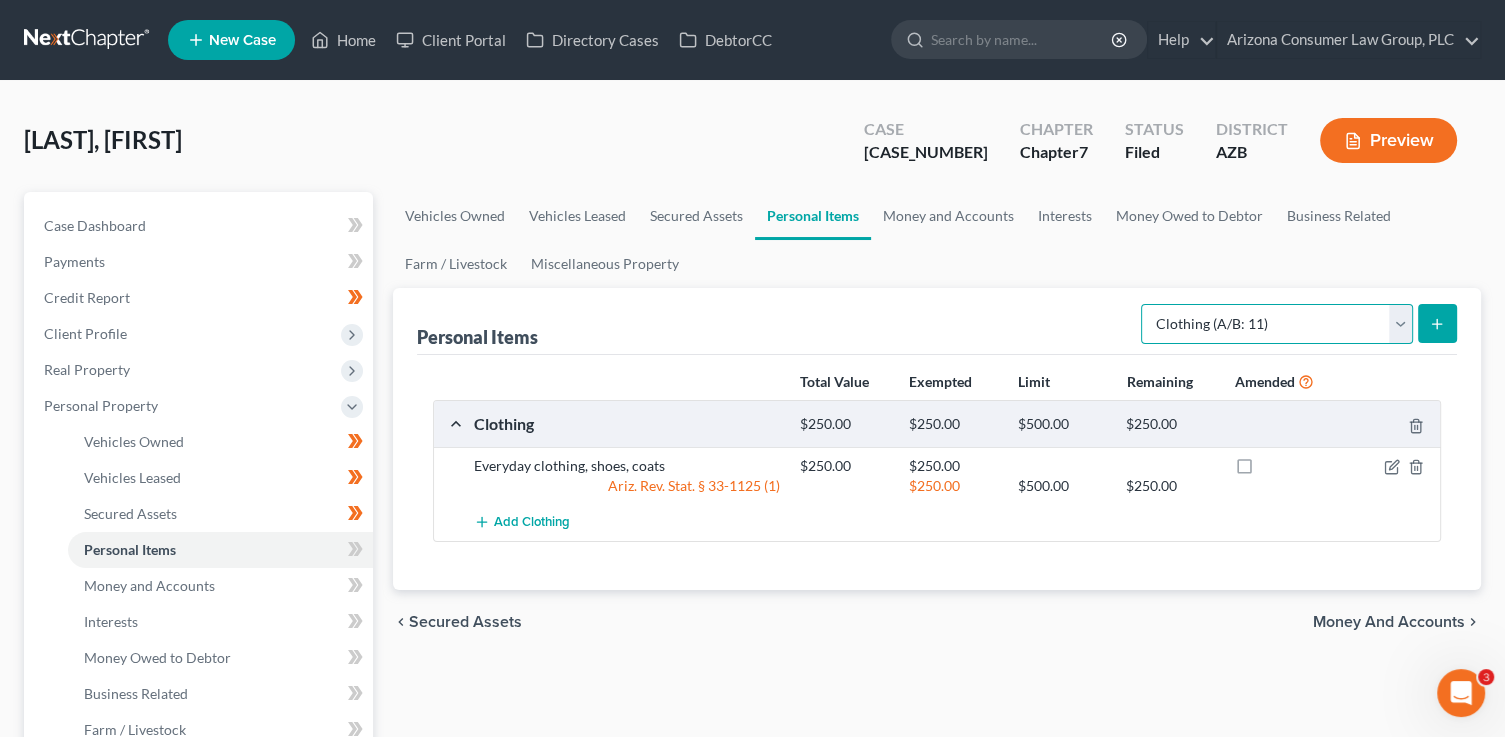 select on "electronics" 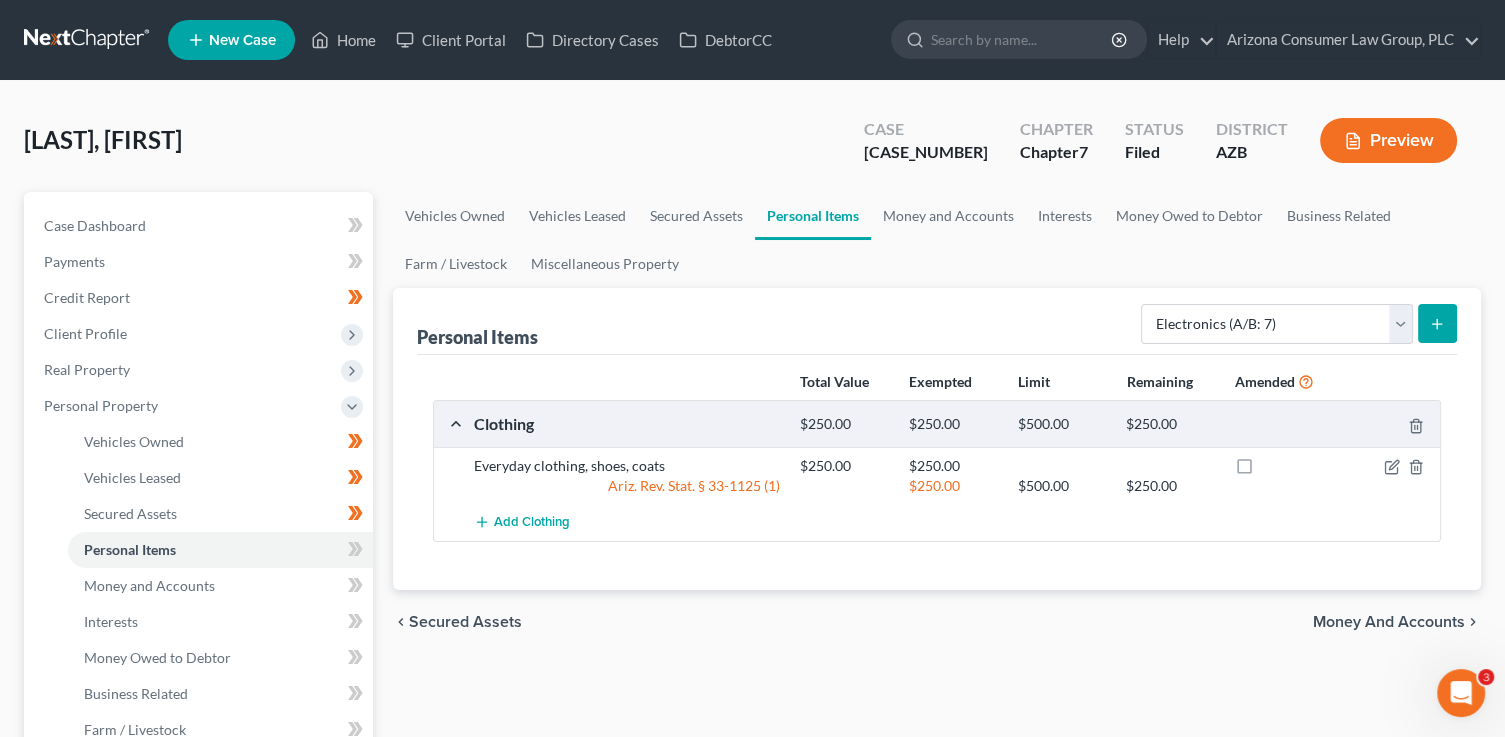 click 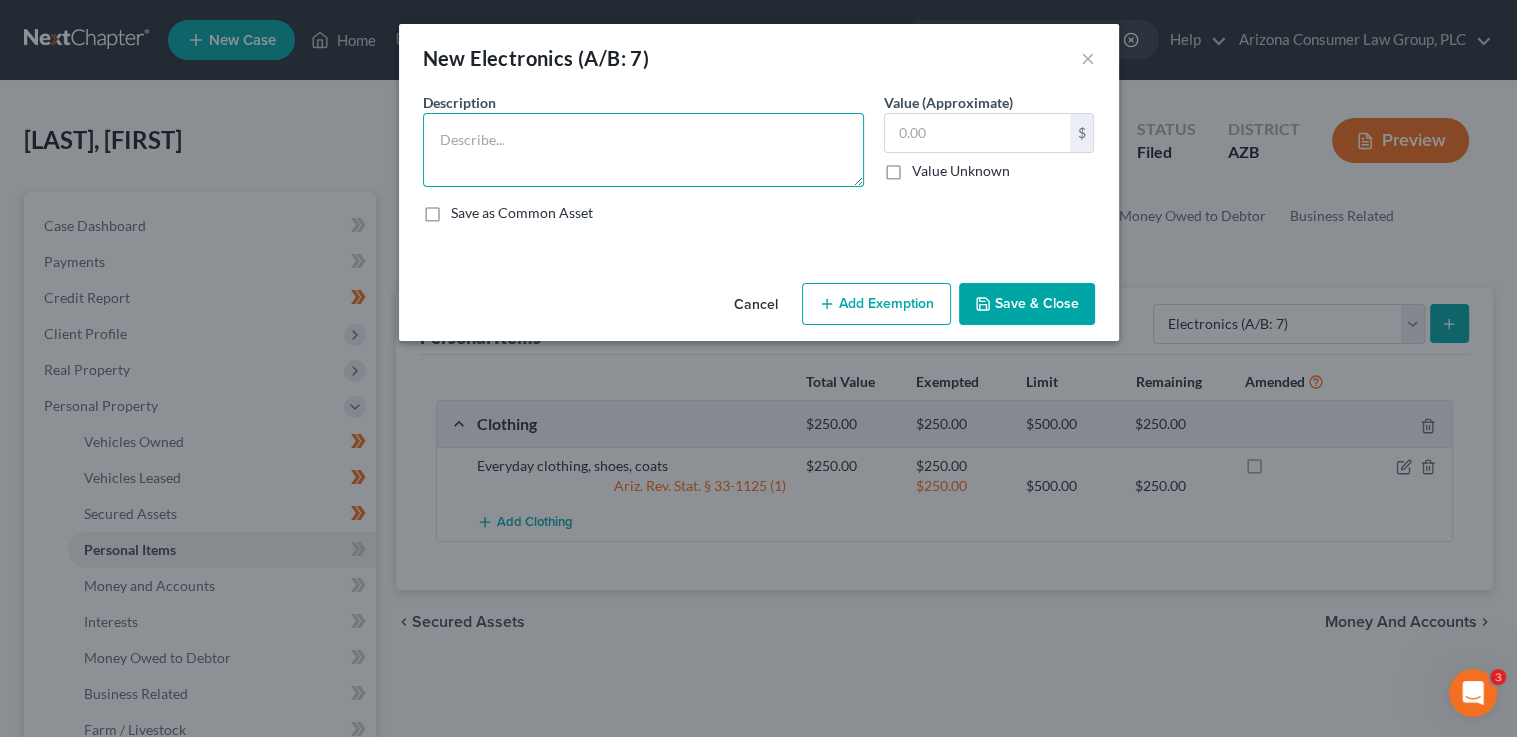 click at bounding box center (643, 150) 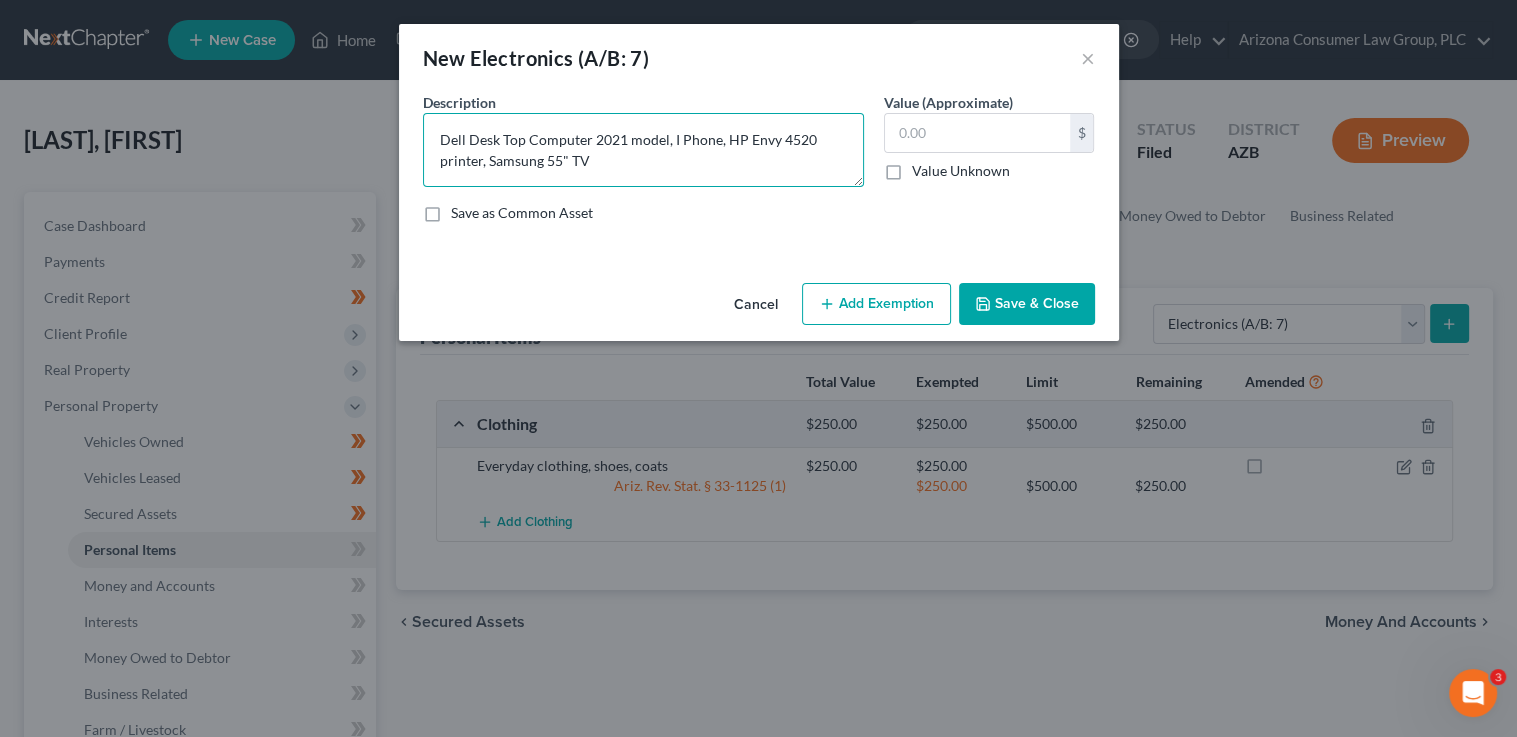 type on "Dell Desk Top Computer 2021 model, I Phone, HP Envy 4520 printer, Samsung 55" TV" 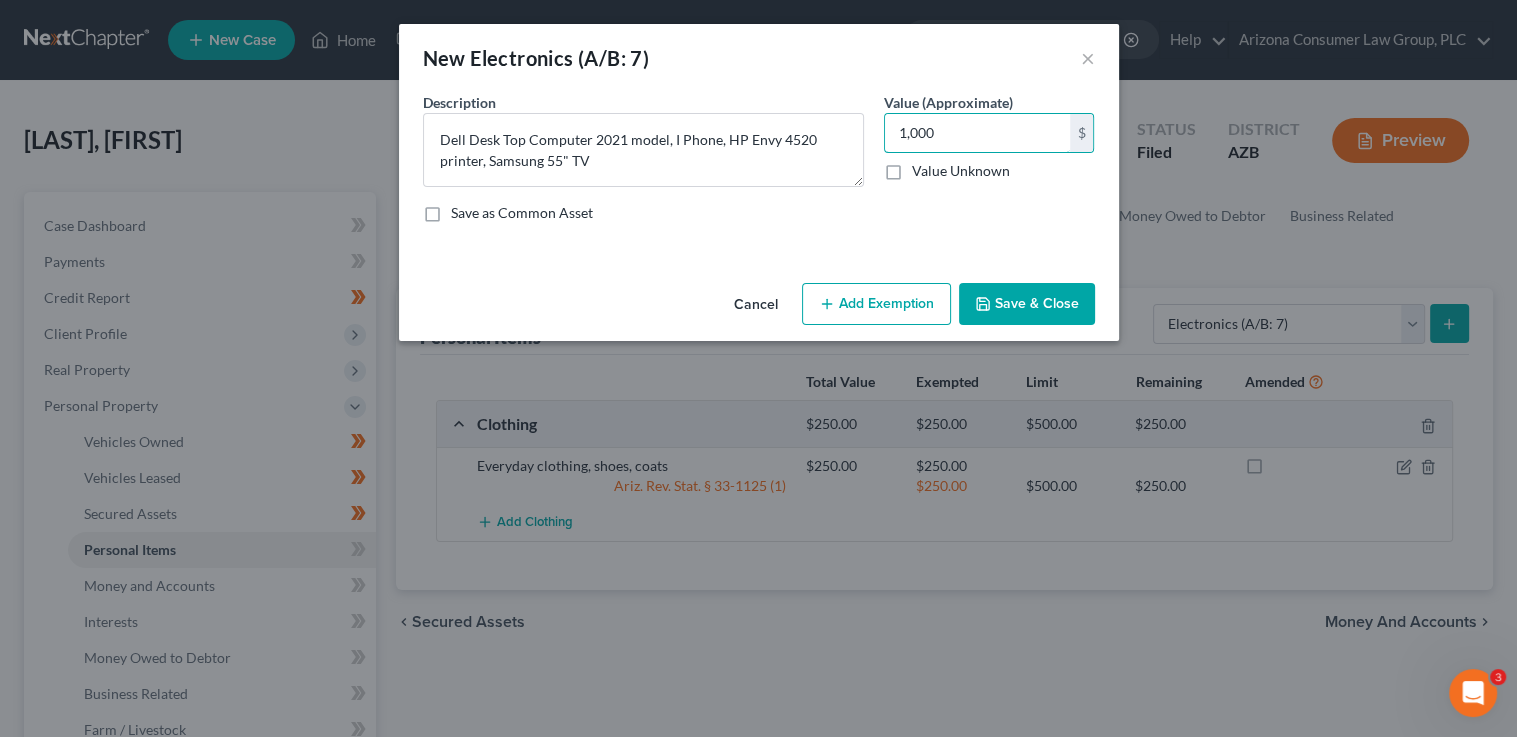 type on "1,000" 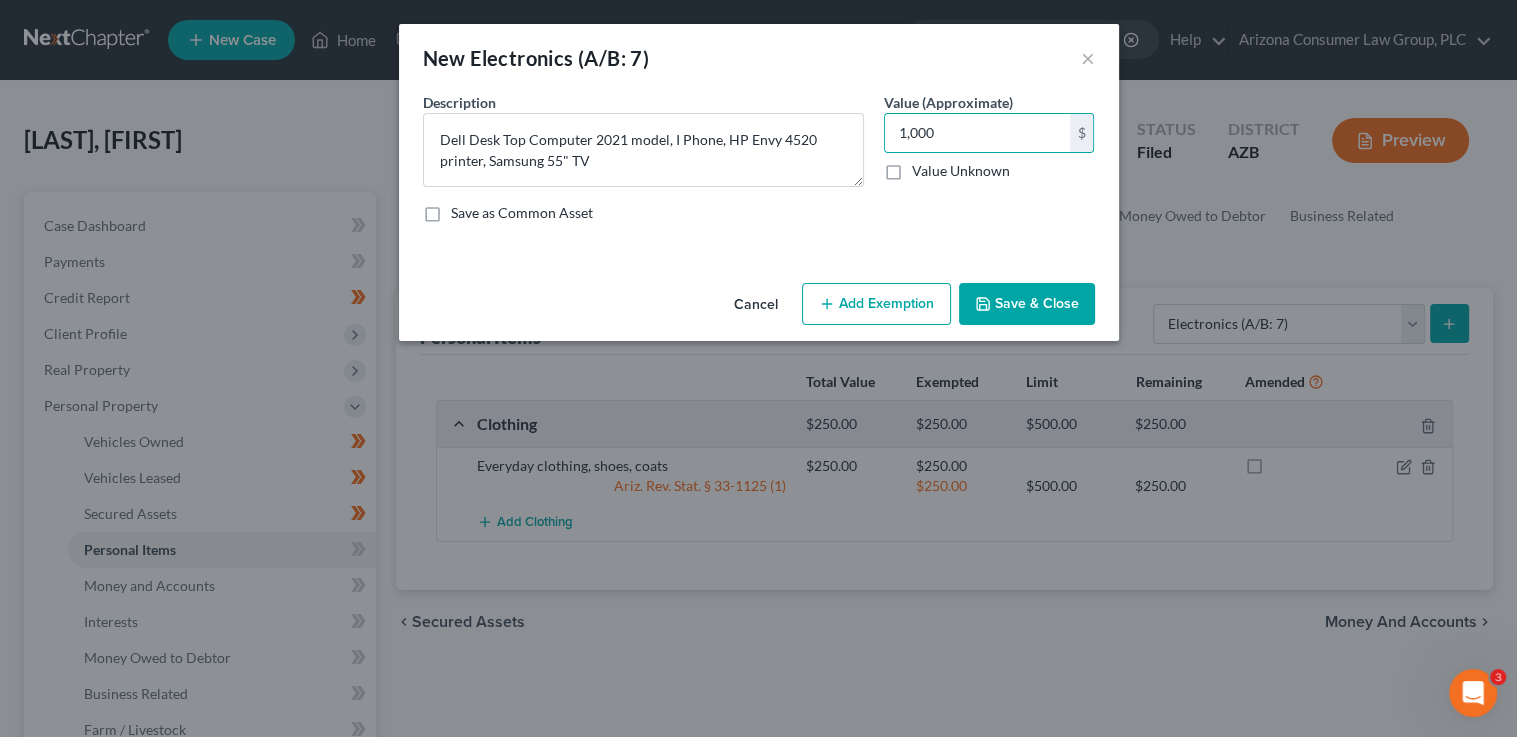 click on "Add Exemption" at bounding box center (876, 304) 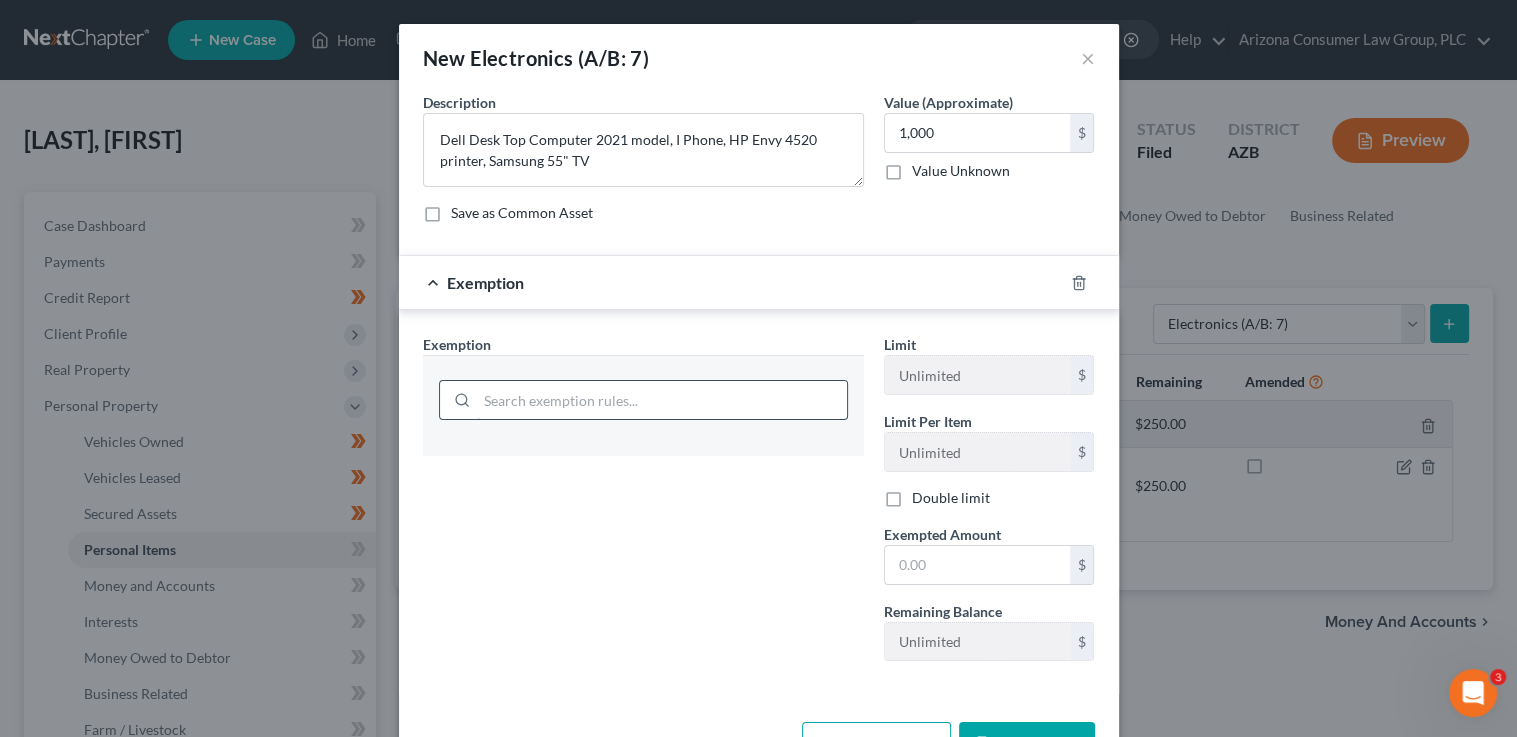 click at bounding box center (662, 400) 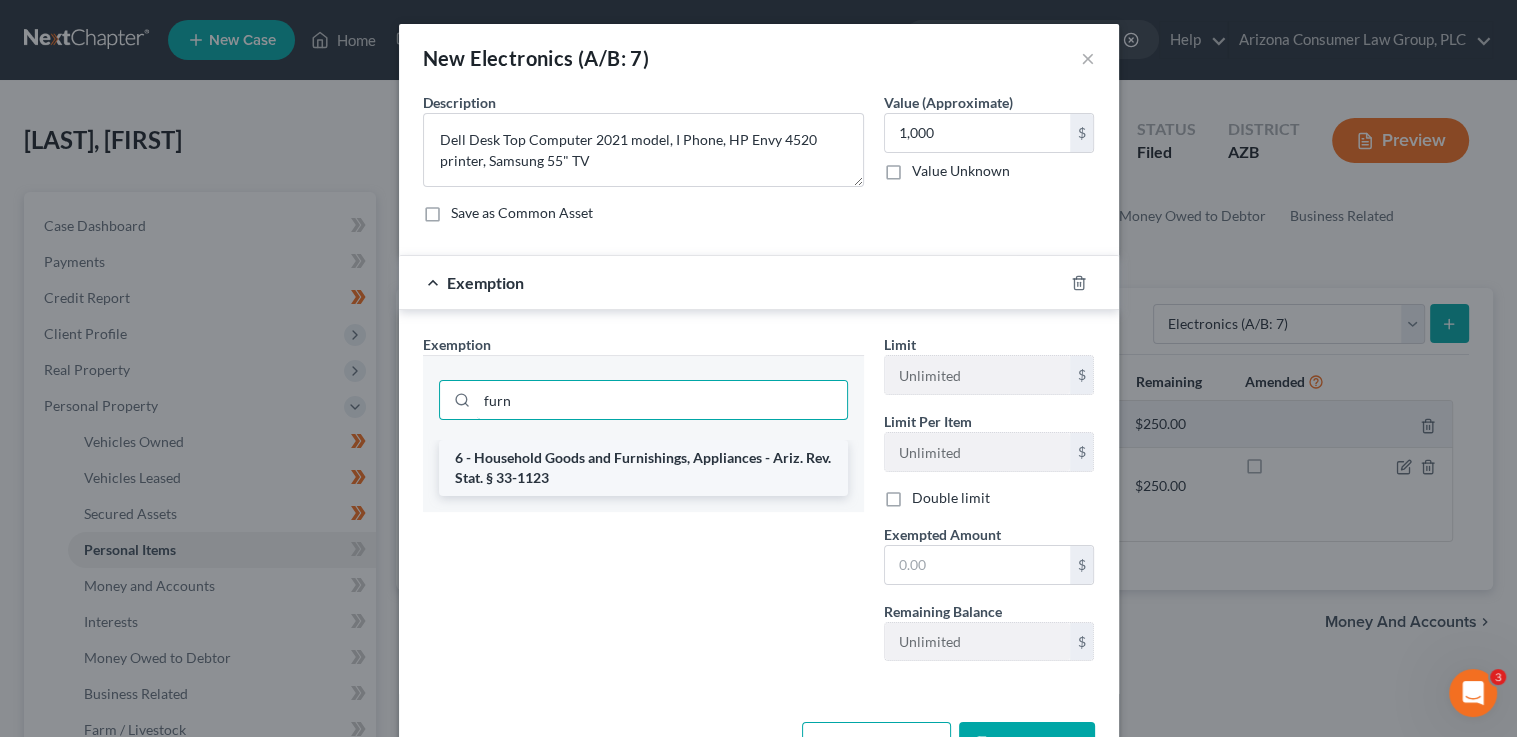 type on "furn" 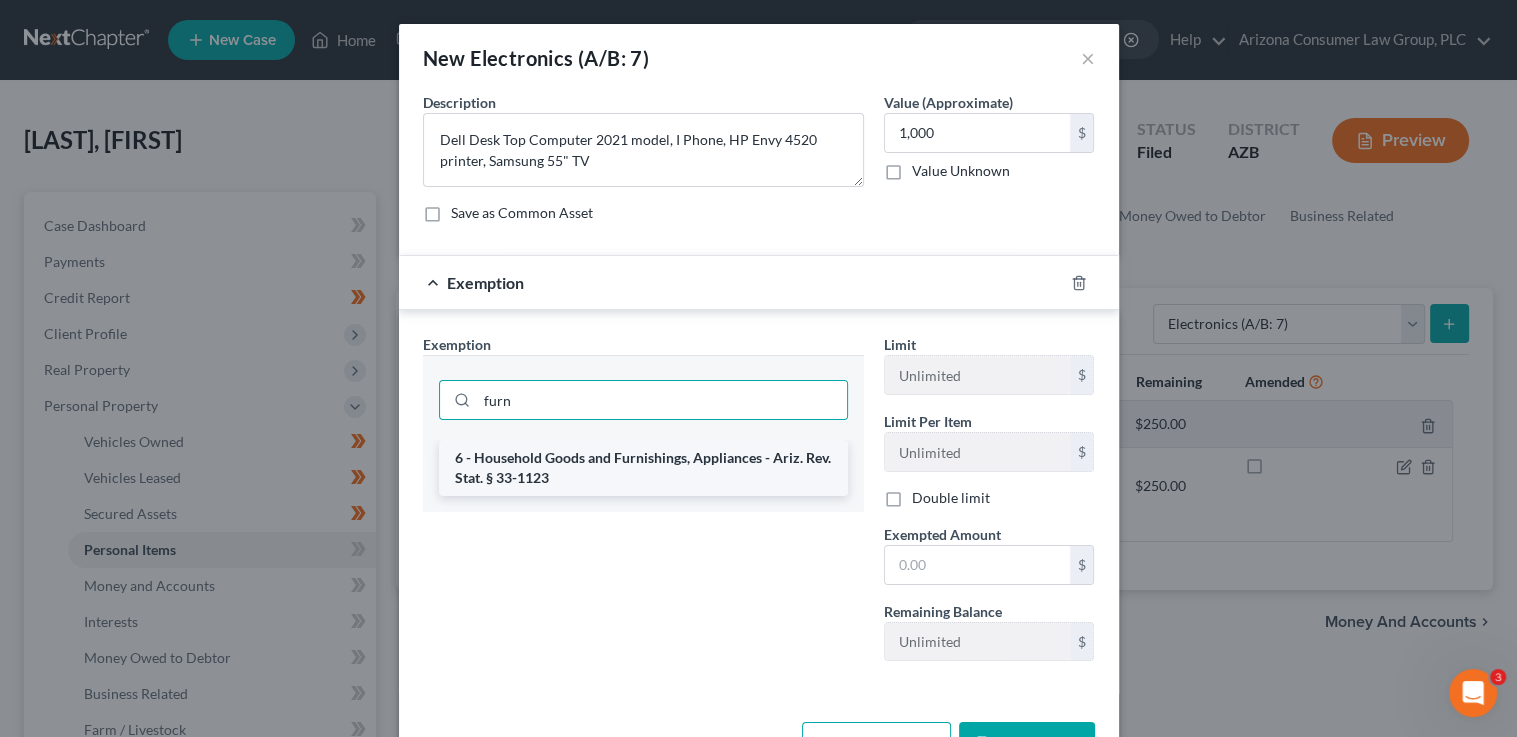 click on "6 - Household Goods and Furnishings, Appliances - Ariz. Rev. Stat. § 33-1123" at bounding box center (643, 468) 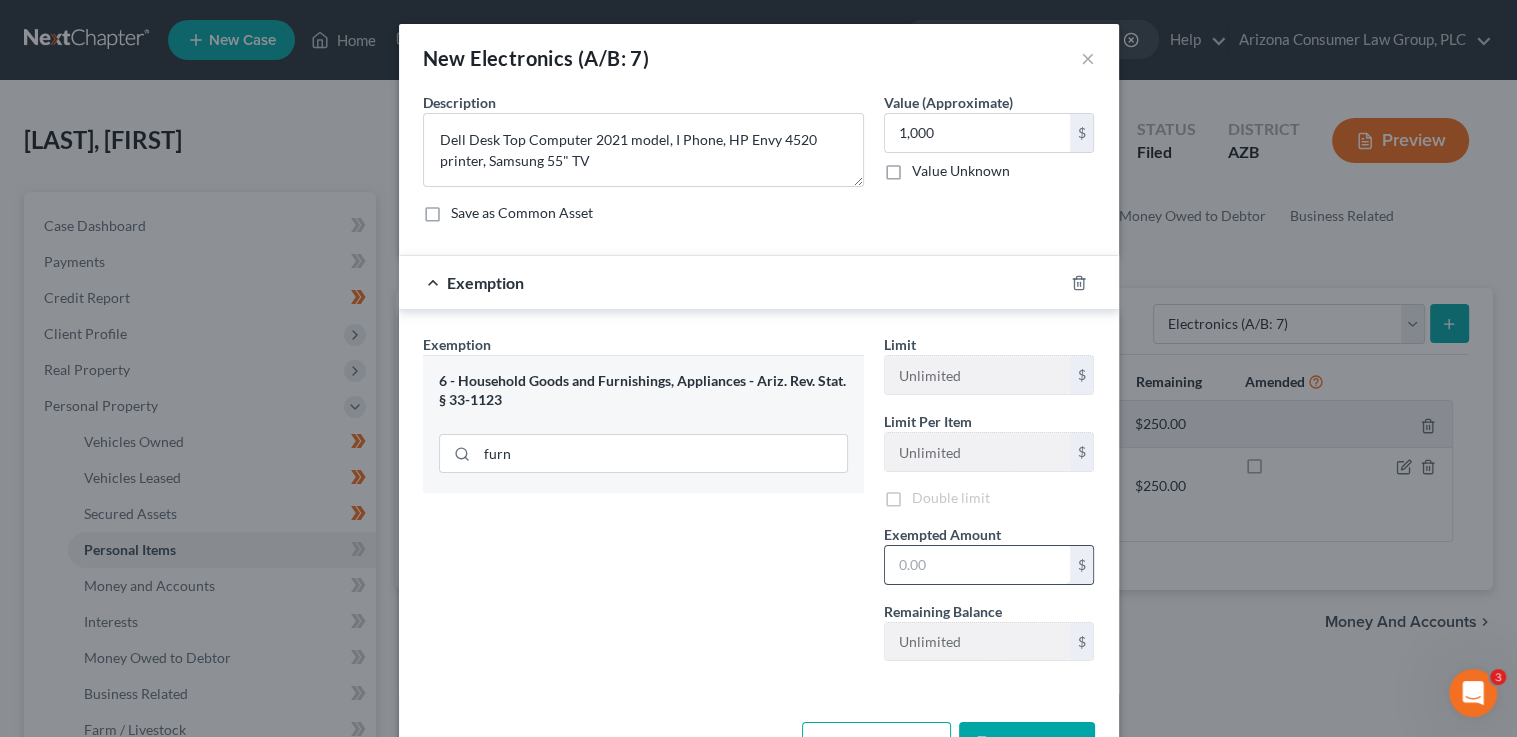 click at bounding box center (977, 565) 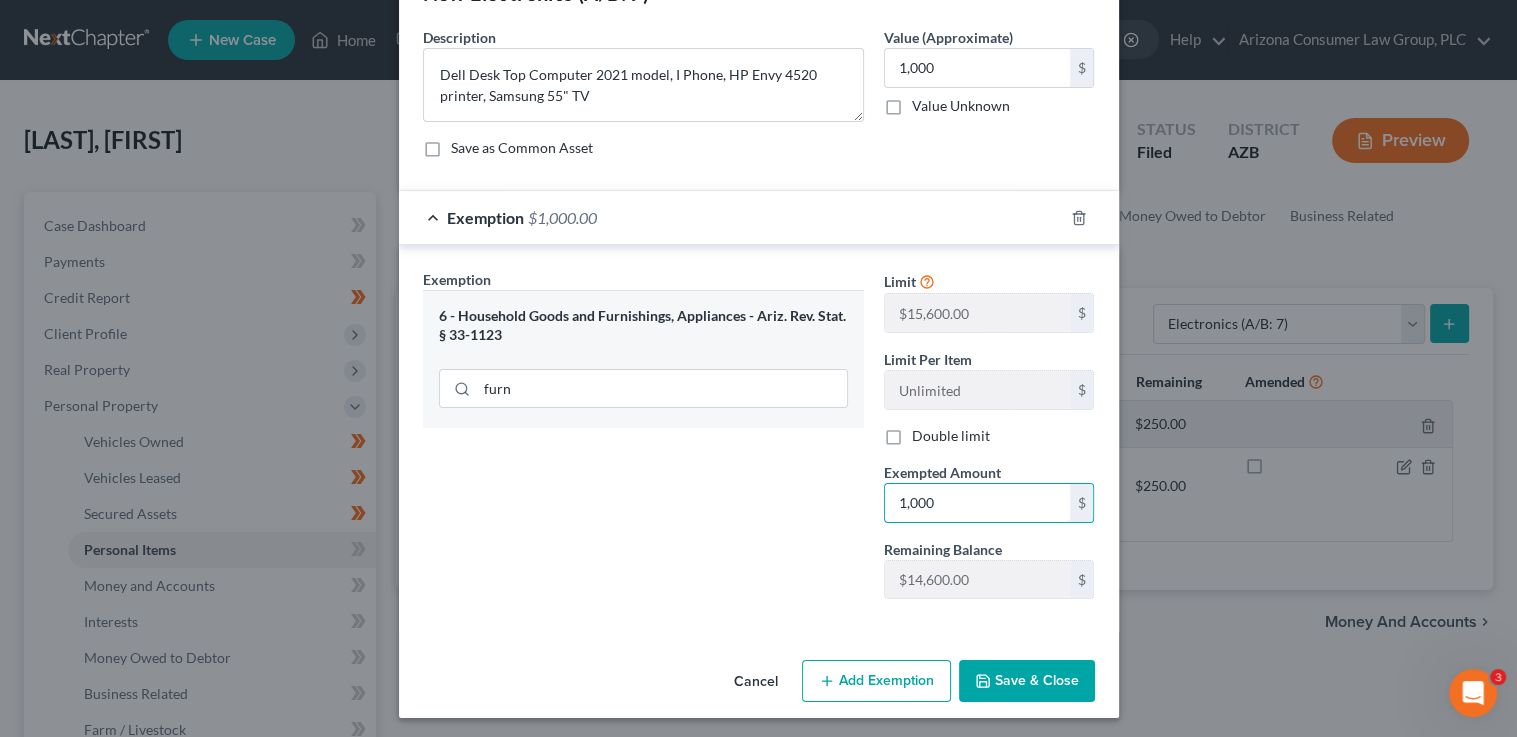 scroll, scrollTop: 68, scrollLeft: 0, axis: vertical 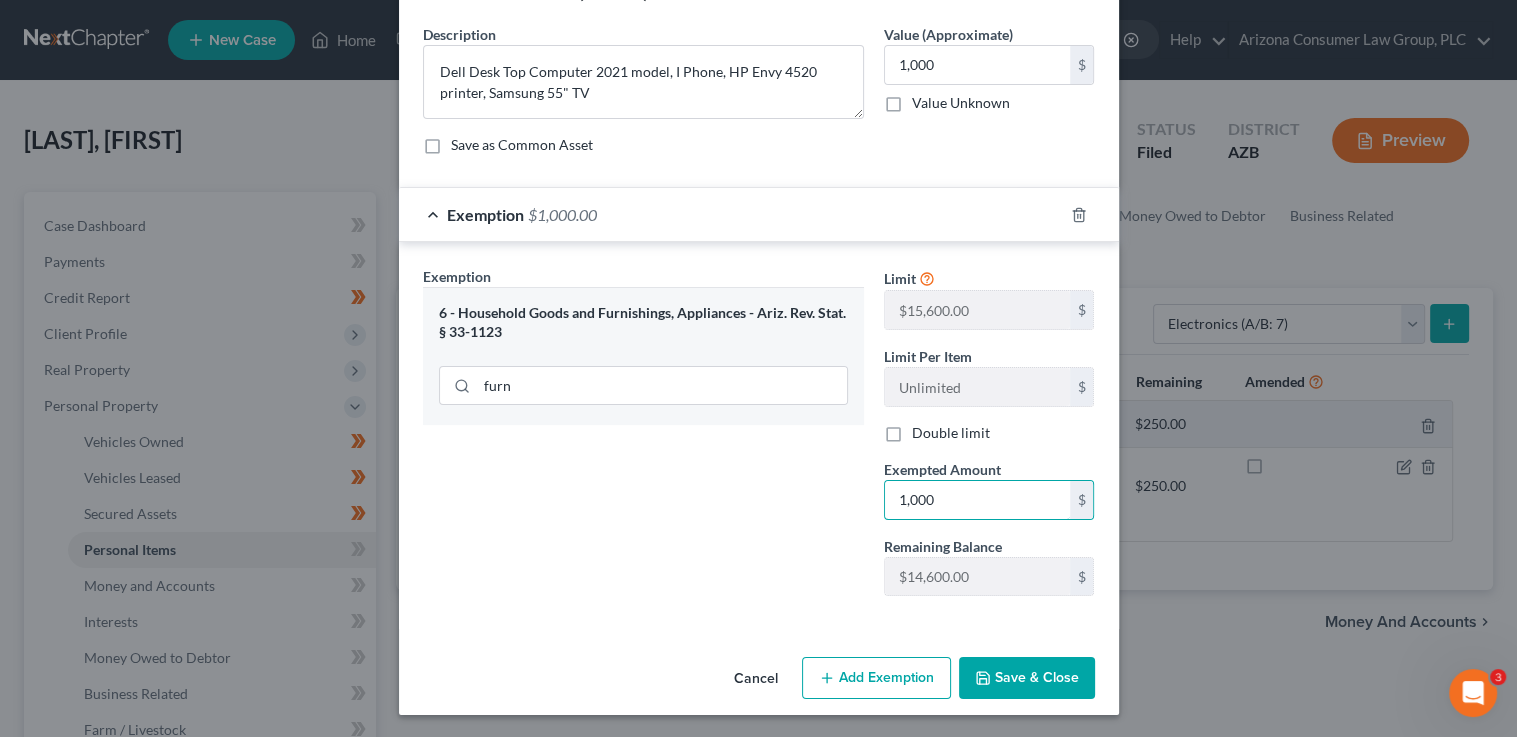 type on "1,000" 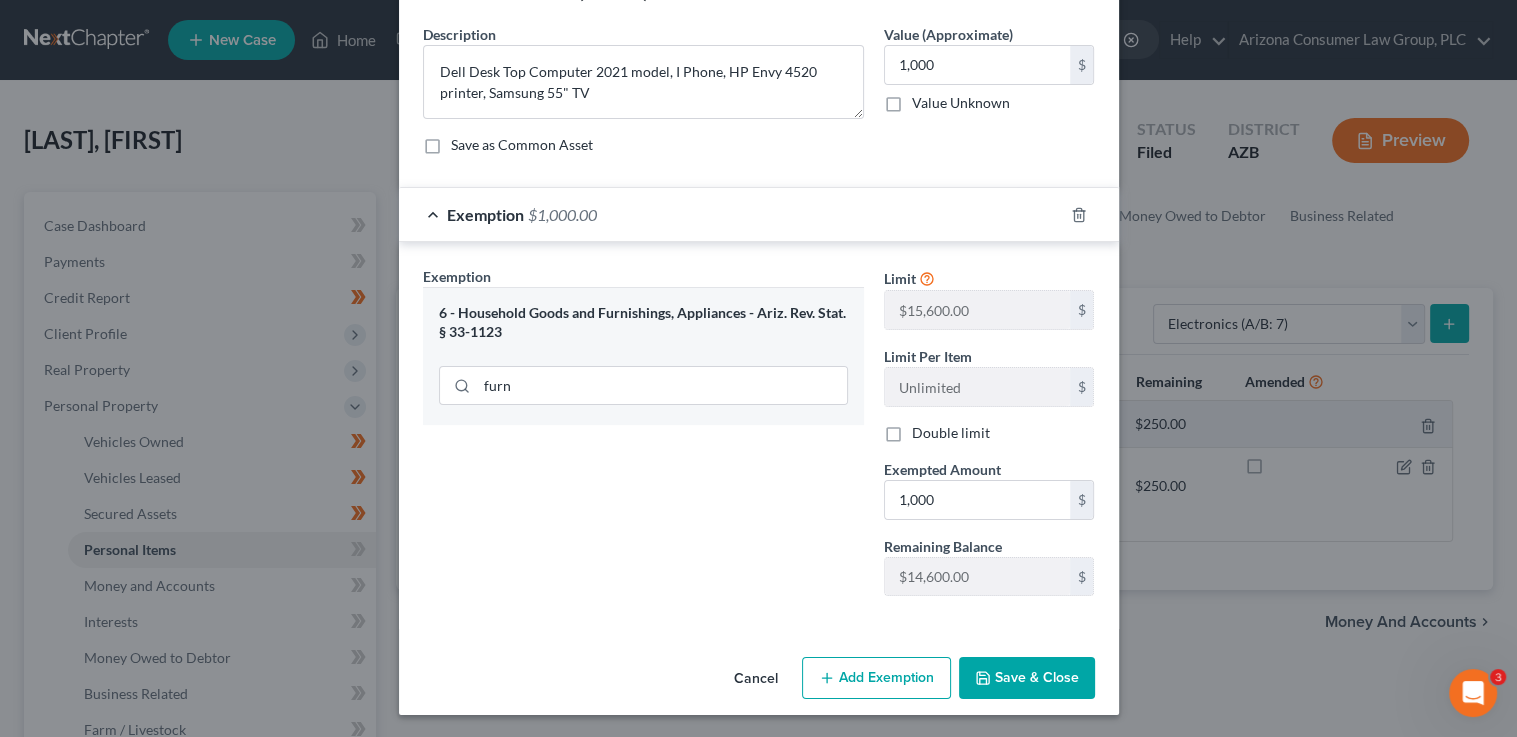click on "Save & Close" at bounding box center [1027, 678] 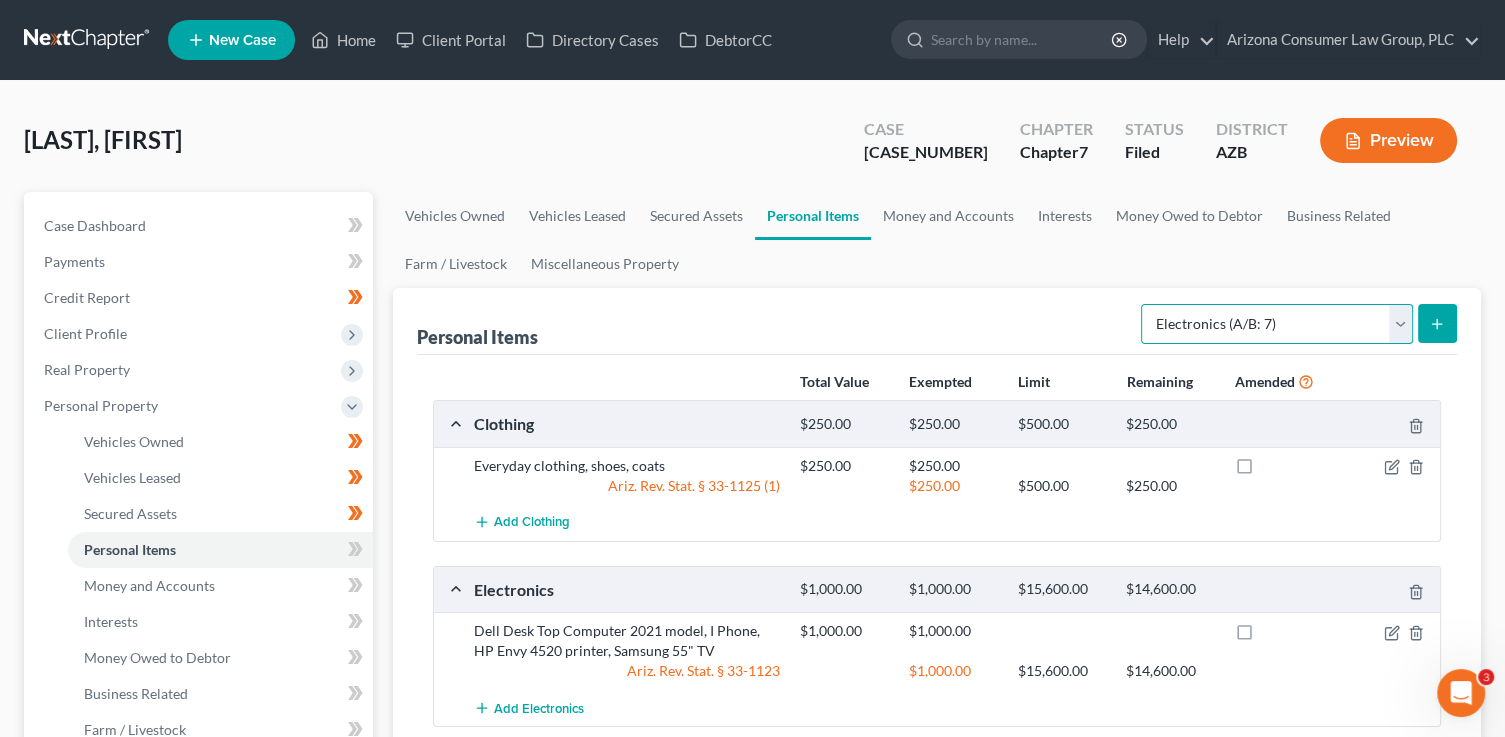 click on "Select Item Type Clothing (A/B: 11) Collectibles Of Value (A/B: 8) Electronics (A/B: 7) Firearms (A/B: 10) Household Goods (A/B: 6) Jewelry (A/B: 12) Other (A/B: 14) Pet(s) (A/B: 13) Sports & Hobby Equipment (A/B: 9)" at bounding box center [1277, 324] 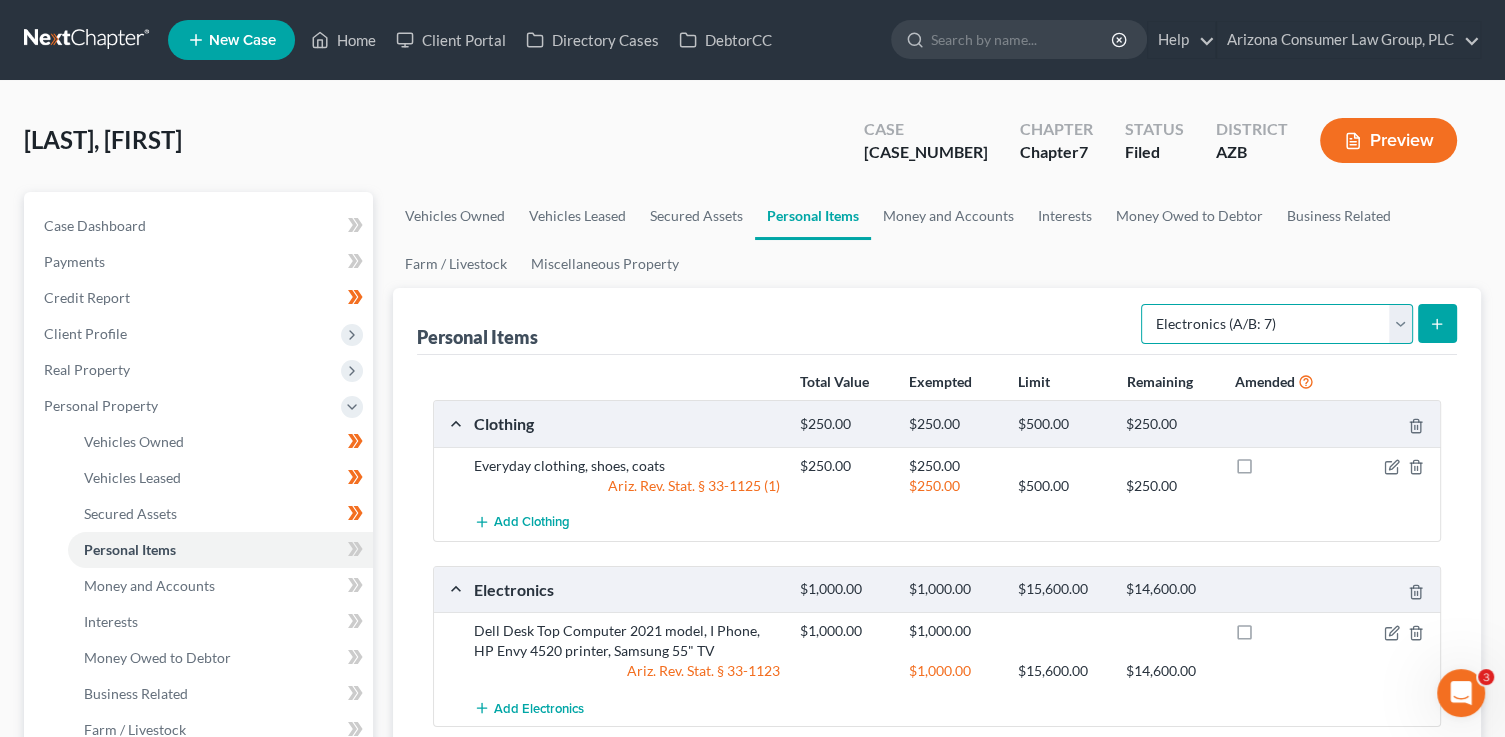 select on "household_goods" 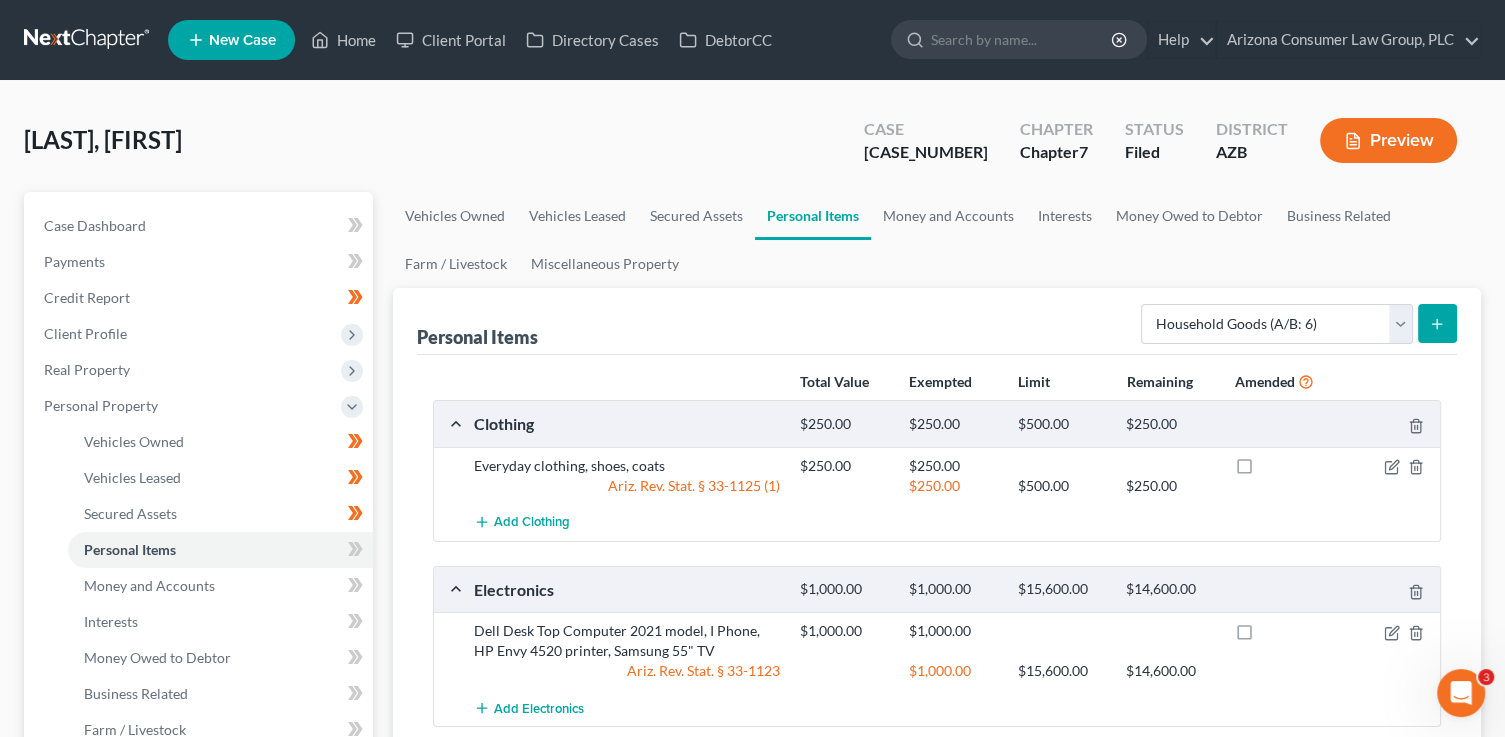 click 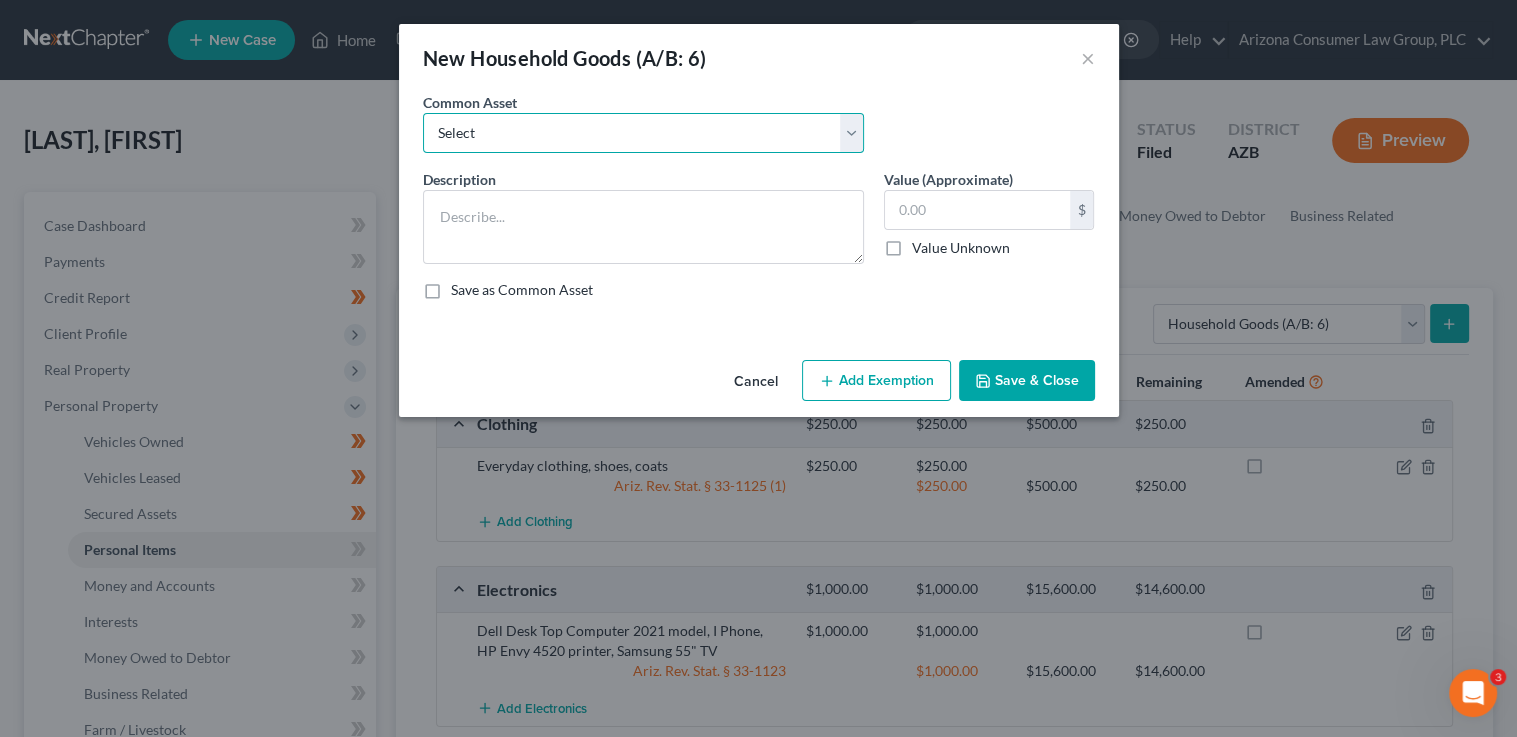 click on "Select Furniture, linens, kitchen supplies, miscellaneous household goods" at bounding box center [643, 133] 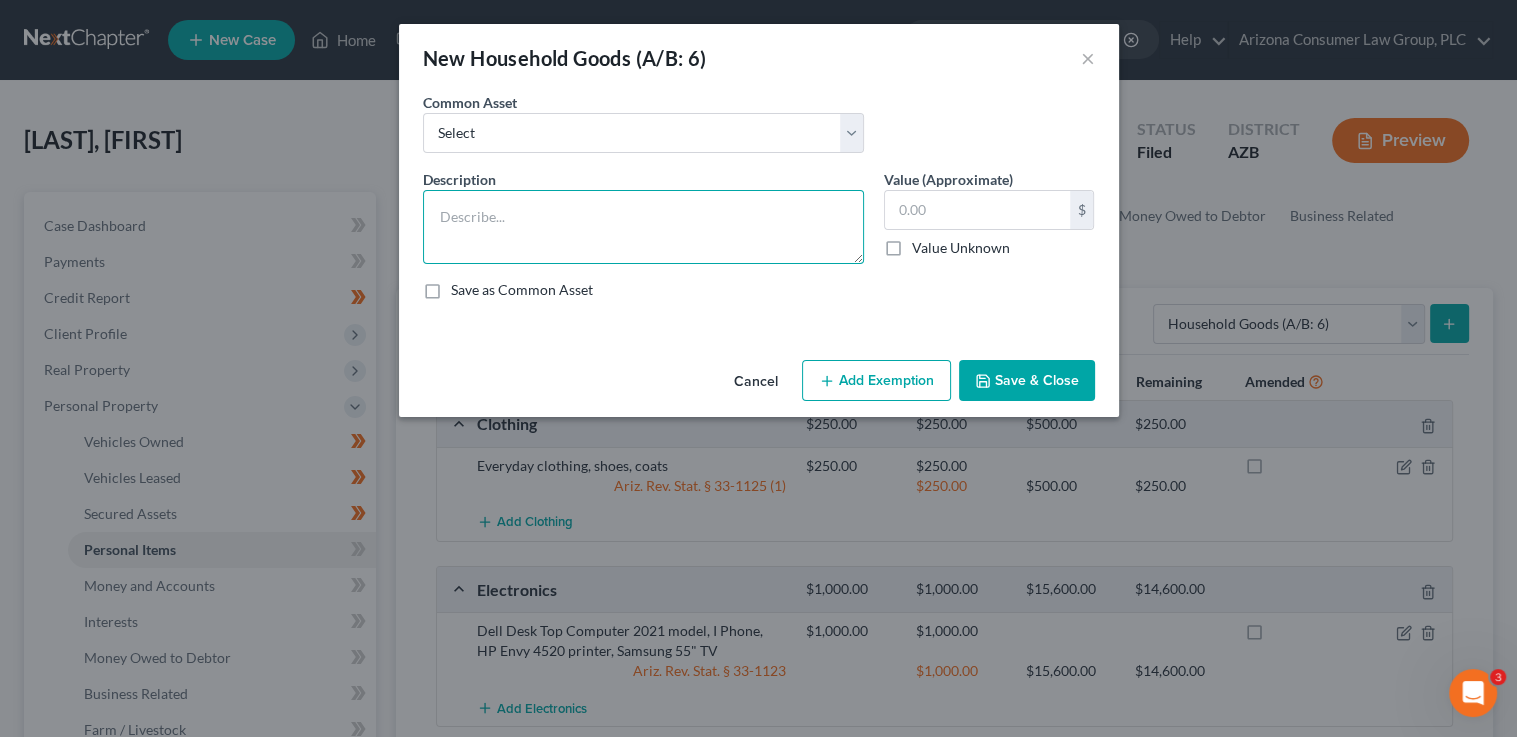 click at bounding box center (643, 227) 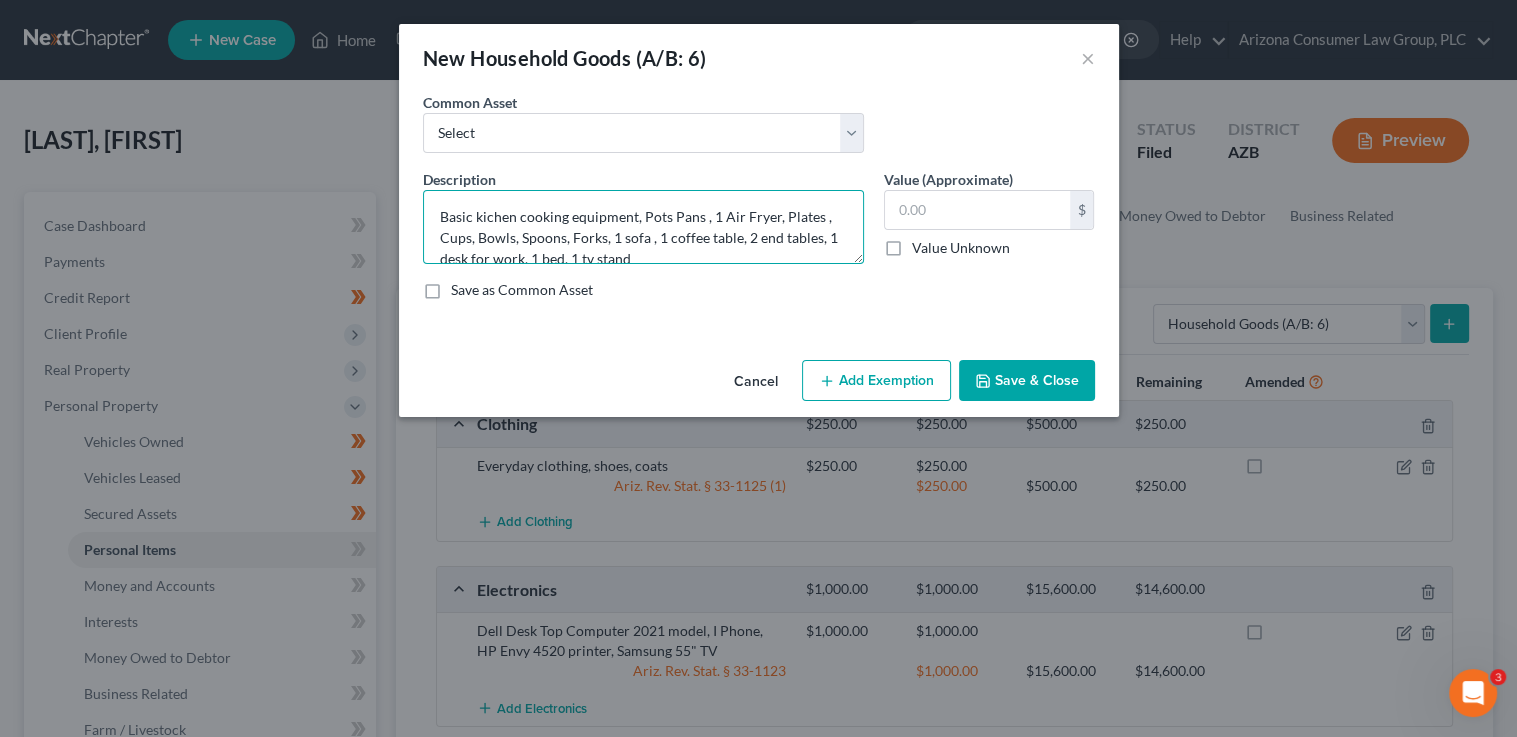 scroll, scrollTop: 3, scrollLeft: 0, axis: vertical 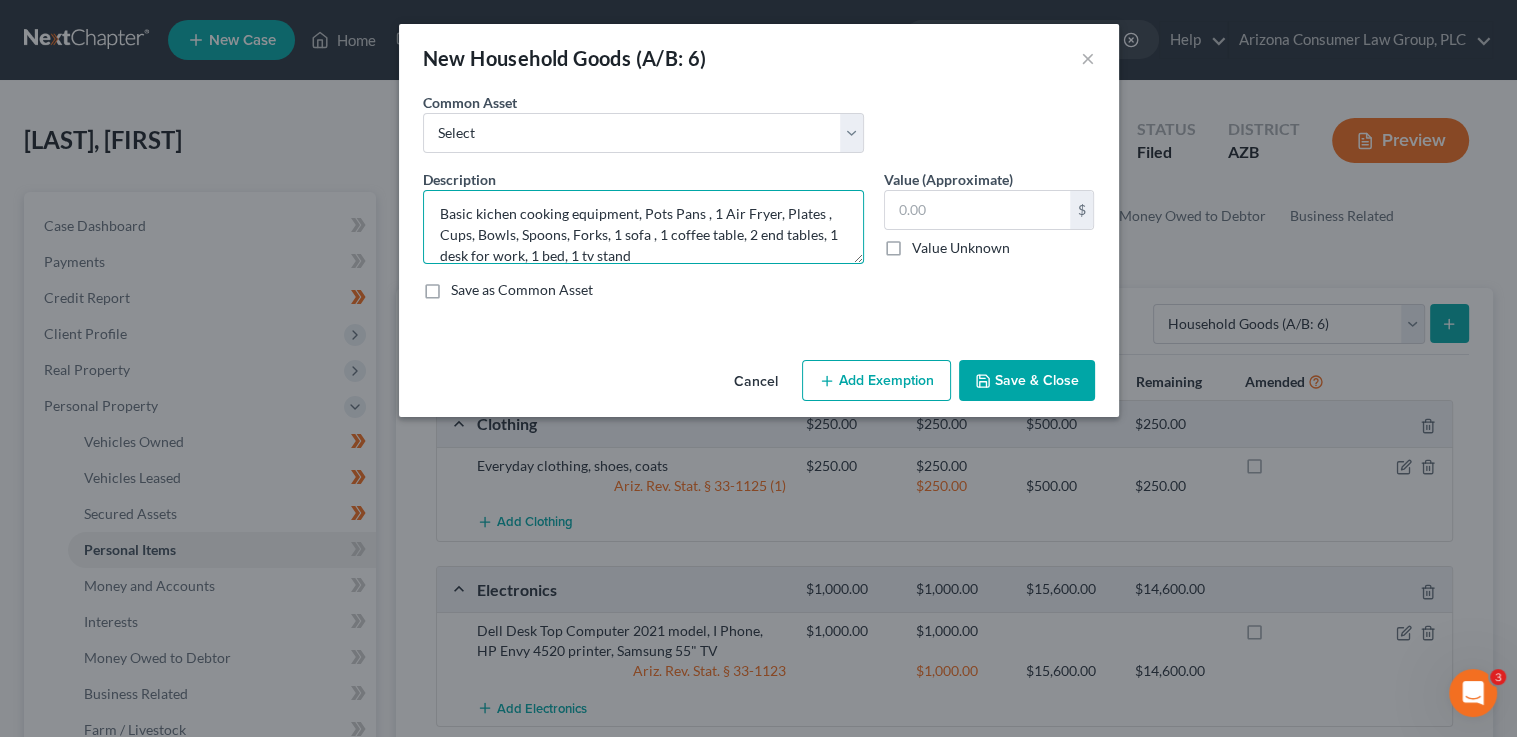 type on "Basic kichen cooking equipment, Pots Pans , 1 Air Fryer, Plates , Cups, Bowls, Spoons, Forks, 1 sofa , 1 coffee table, 2 end tables, 1 desk for work, 1 bed, 1 tv stand" 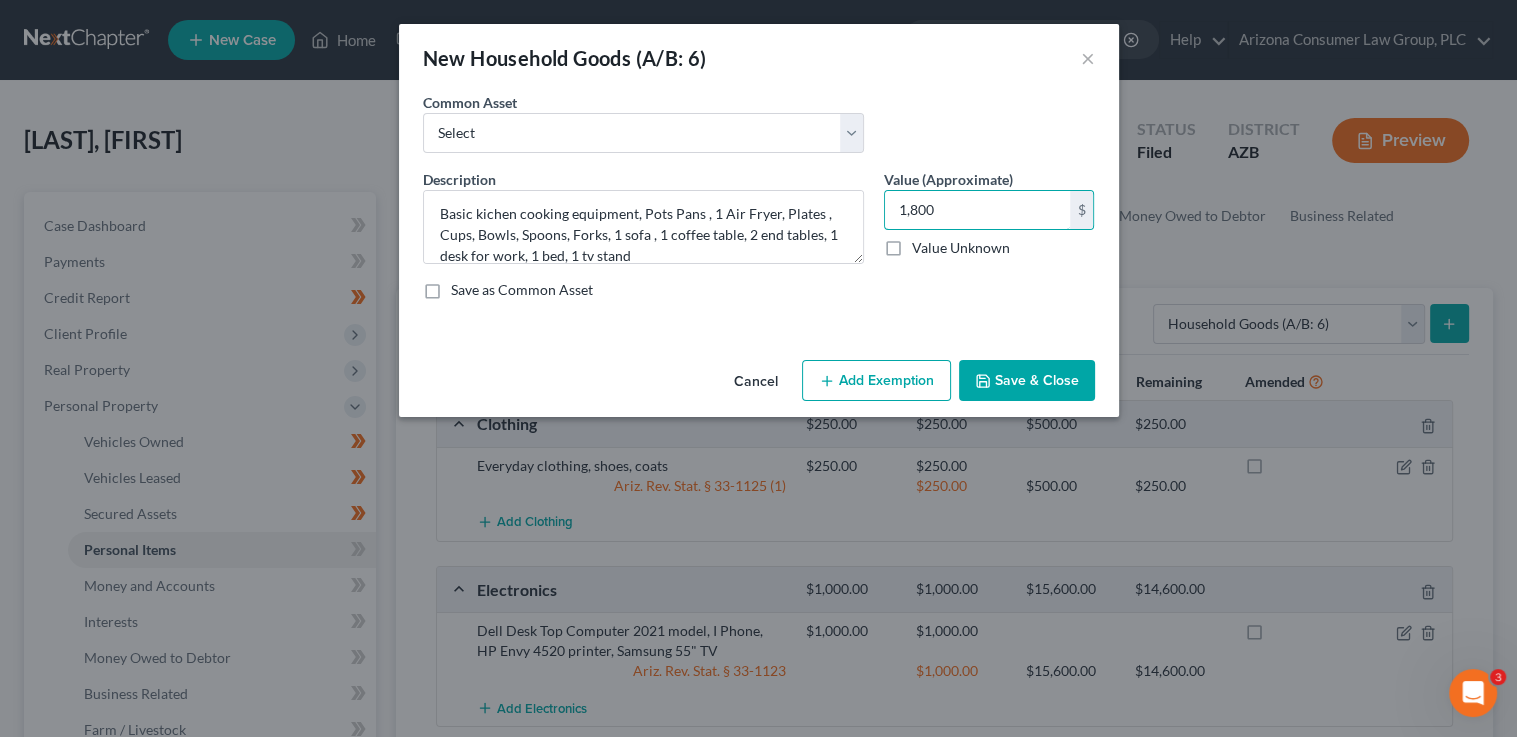 type on "1,800" 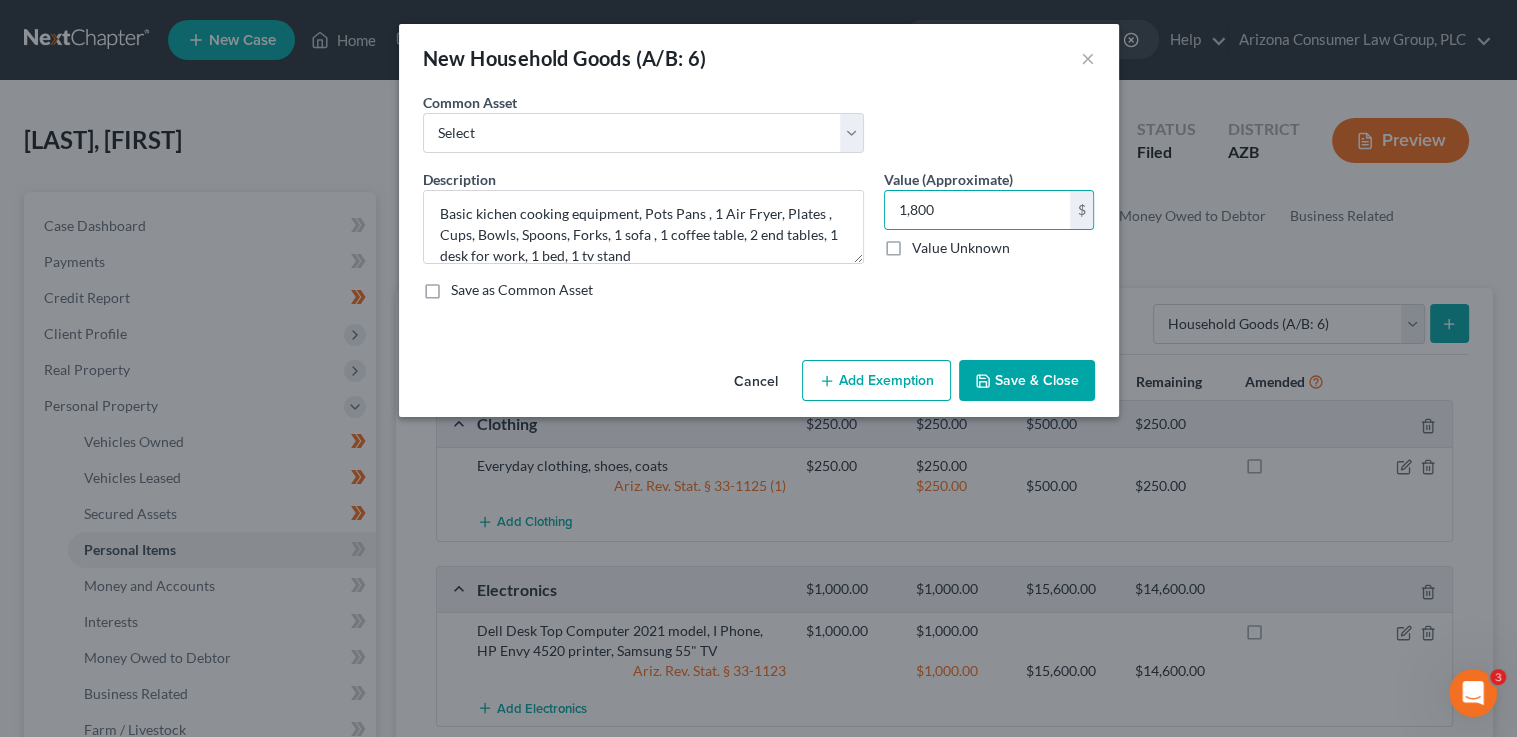 click on "An exemption set must first be selected from the Filing Information section. Common Asset Select Furniture, linens, kitchen supplies, miscellaneous household goods
Description
*
Basic kichen cooking equipment, Pots Pans , 1 Air Fryer, Plates , Cups, Bowls, Spoons, Forks, 1 sofa , 1 coffee table, 2 end tables, 1 desk for work, 1 bed, 1 tv stand Value (Approximate)
[CURRENCY][NUMBER]
Value Unknown
Balance Undetermined
[CURRENCY][NUMBER]
Value Unknown
Save as Common Asset" at bounding box center (759, 222) 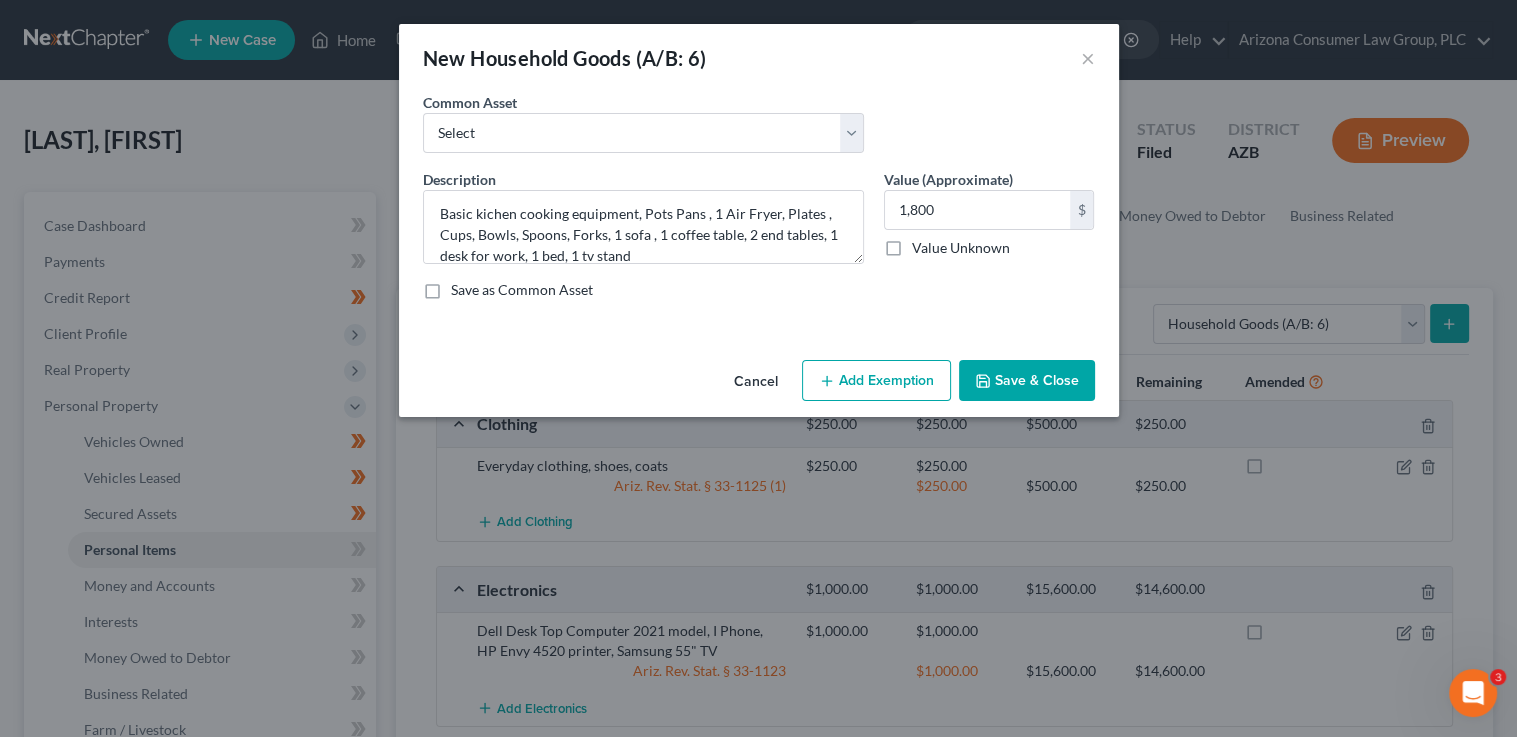 click on "Add Exemption" at bounding box center (876, 381) 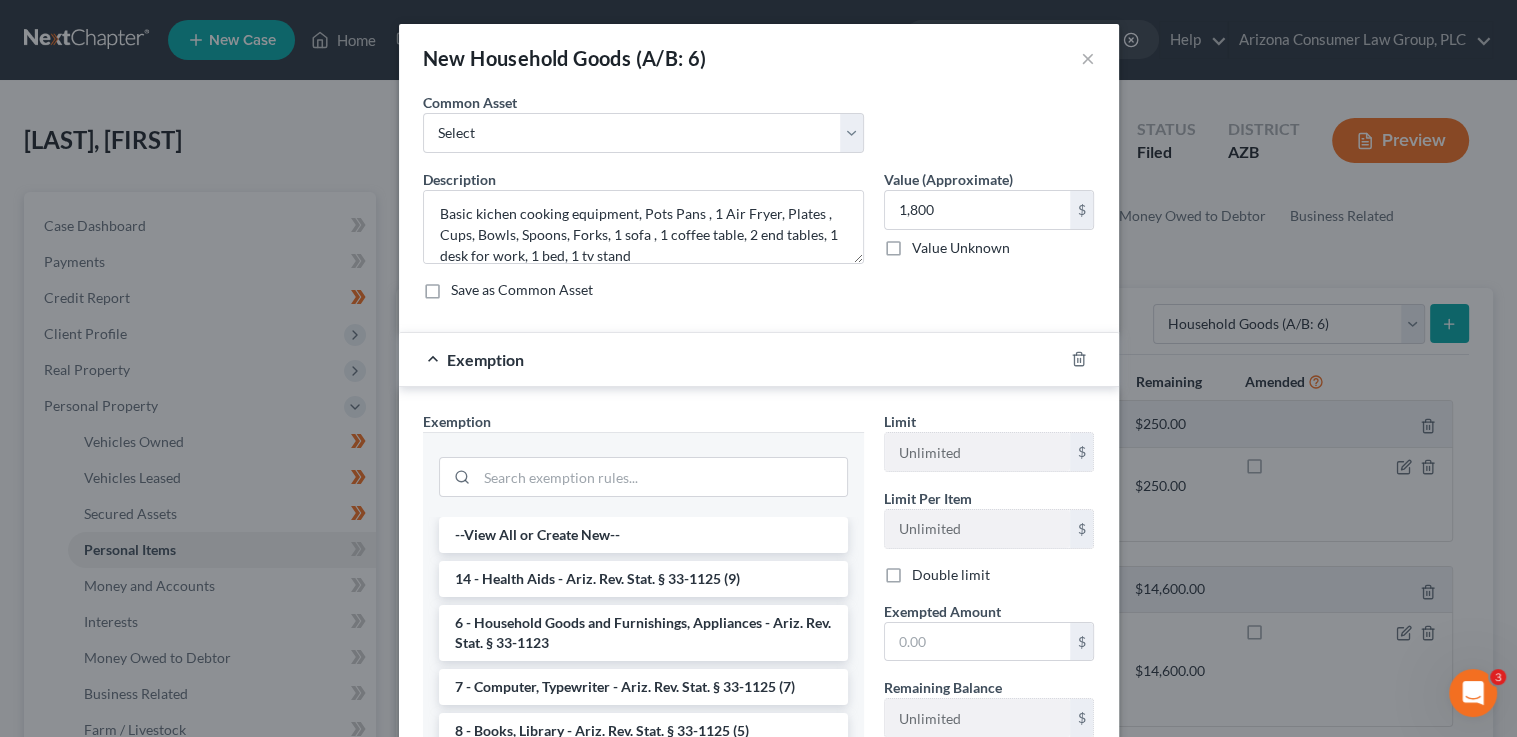 drag, startPoint x: 614, startPoint y: 633, endPoint x: 745, endPoint y: 629, distance: 131.06105 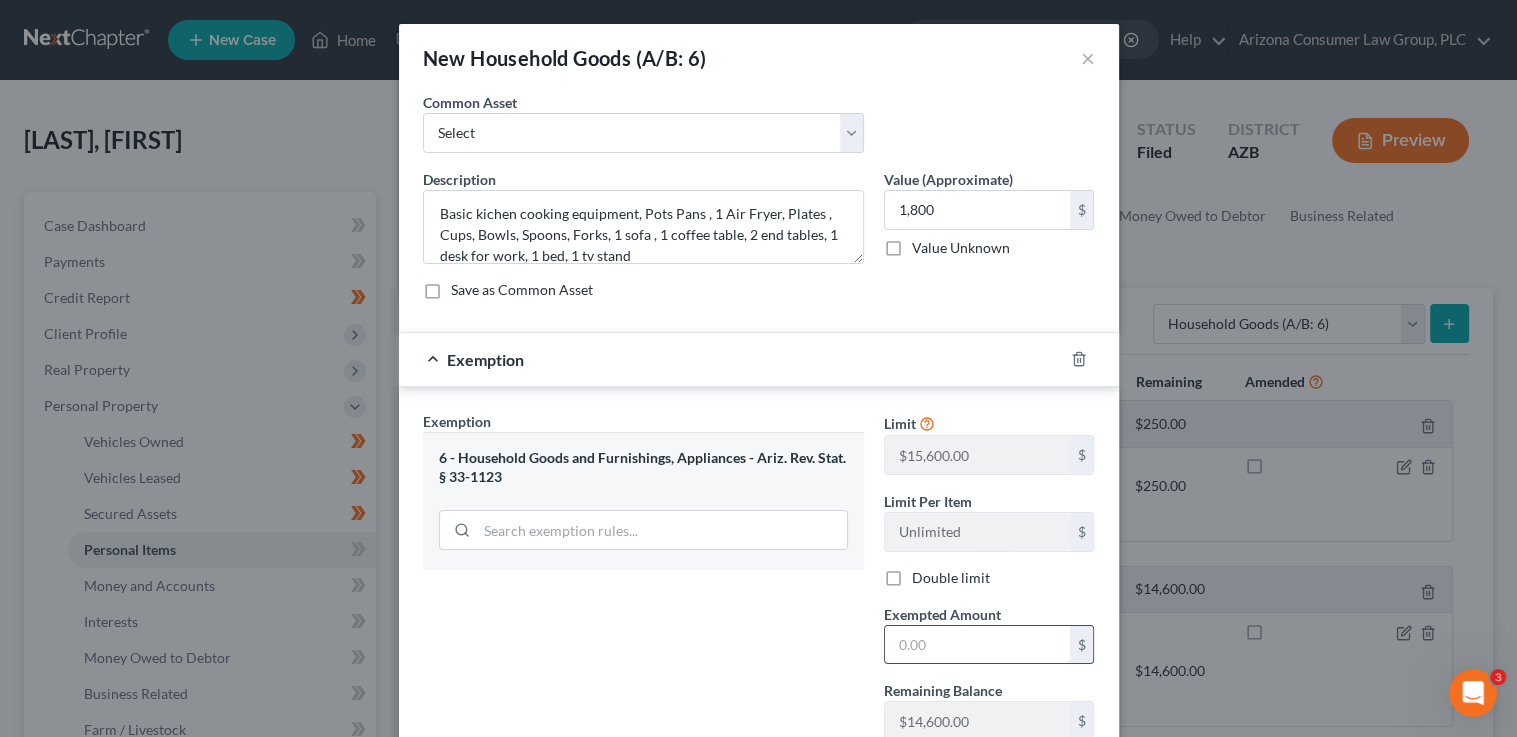 click at bounding box center (977, 645) 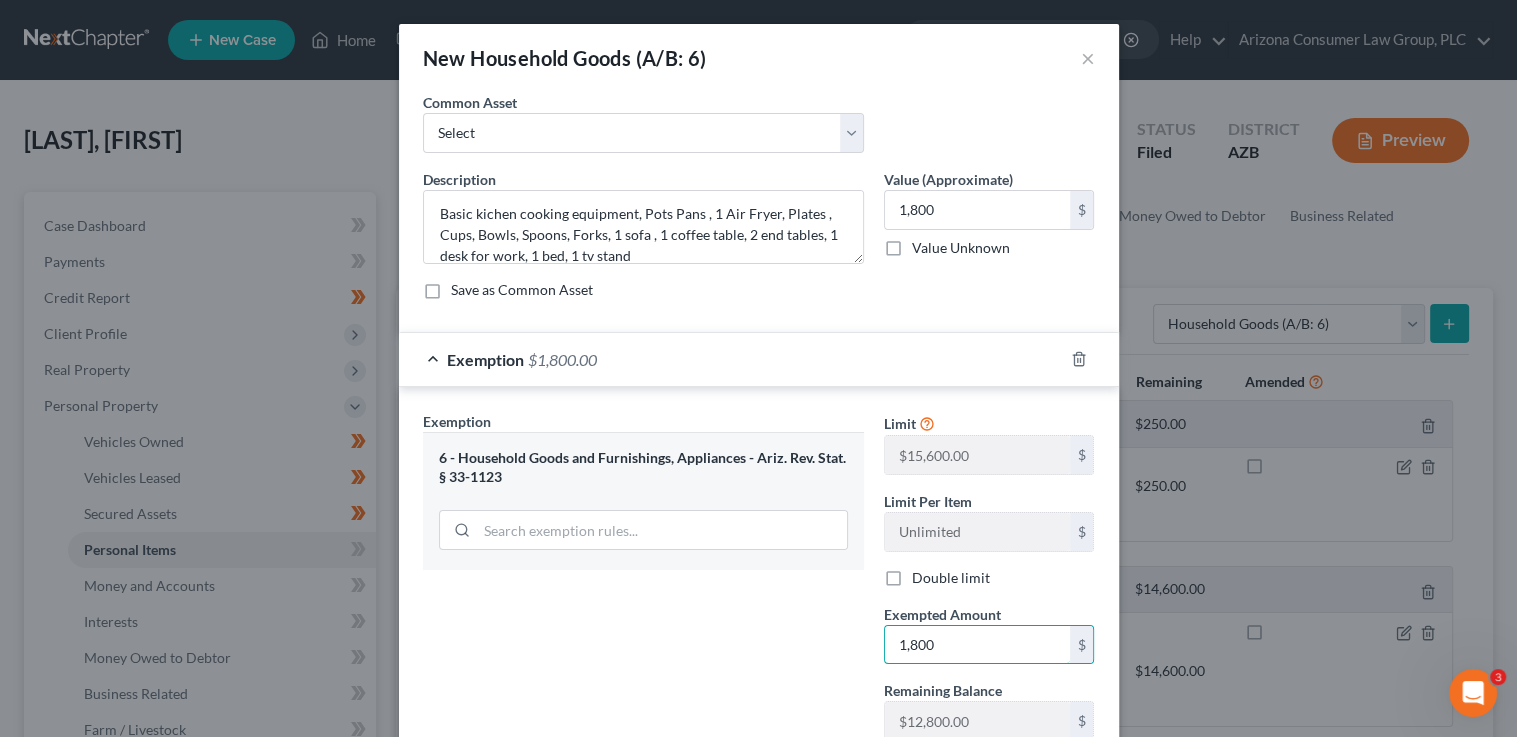 scroll, scrollTop: 144, scrollLeft: 0, axis: vertical 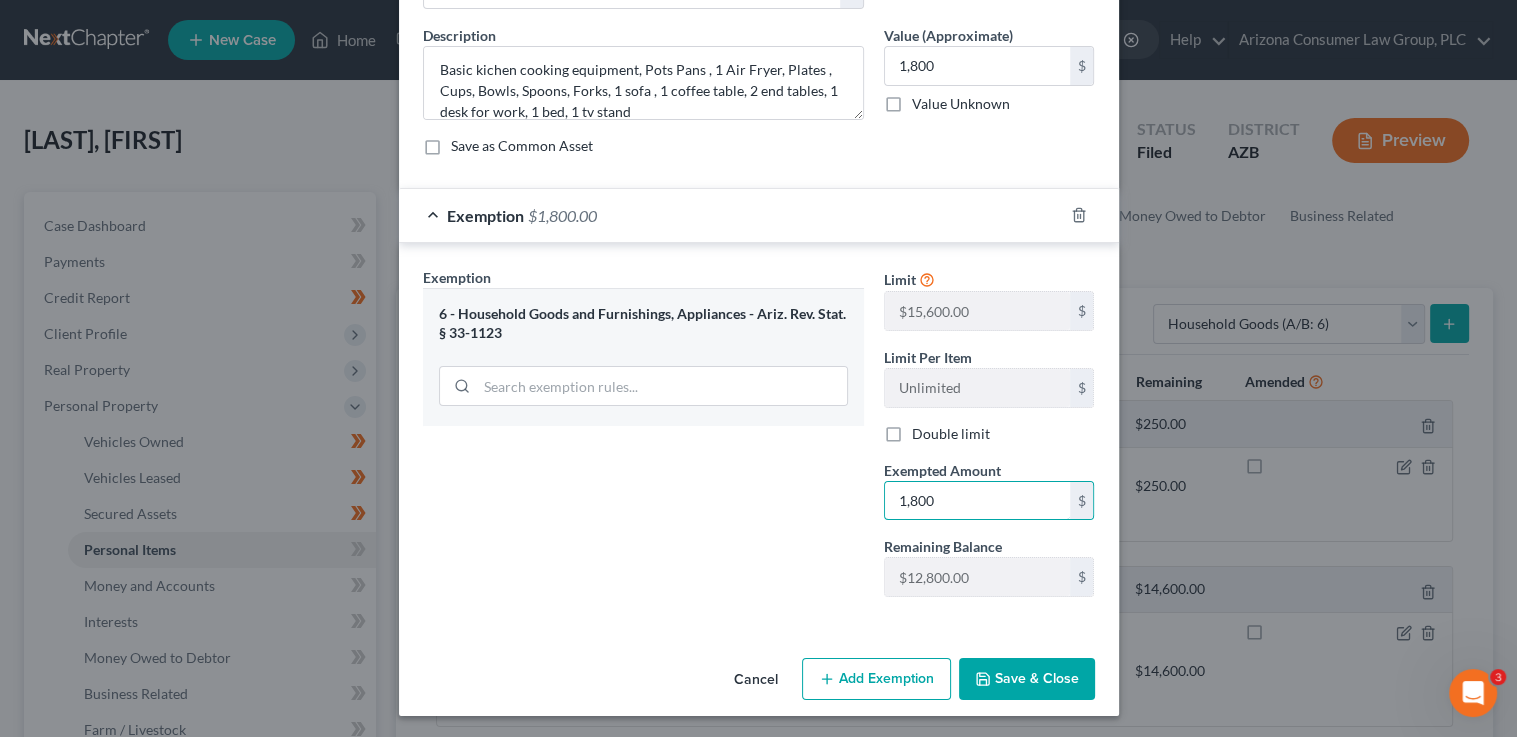 type on "1,800" 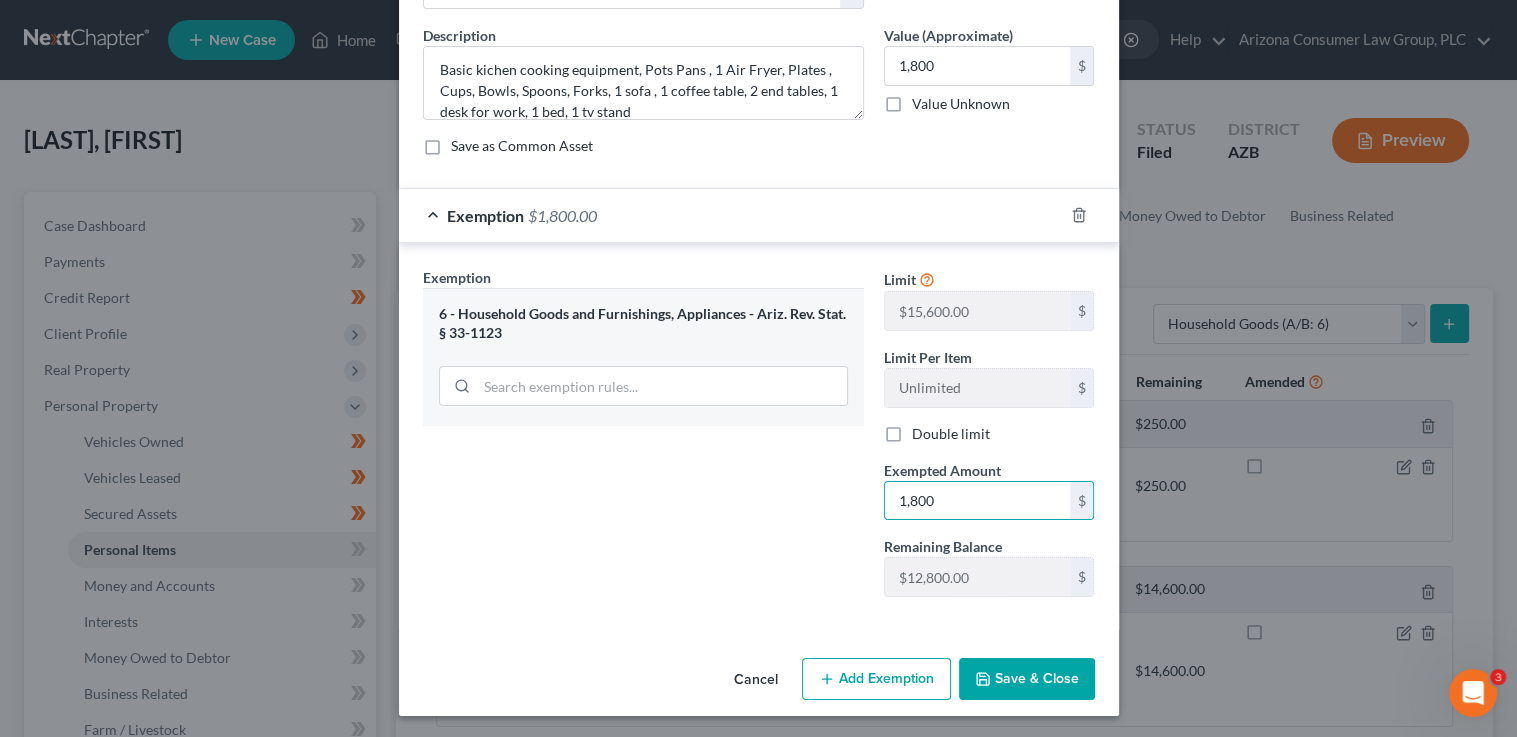 click on "Save & Close" at bounding box center [1027, 679] 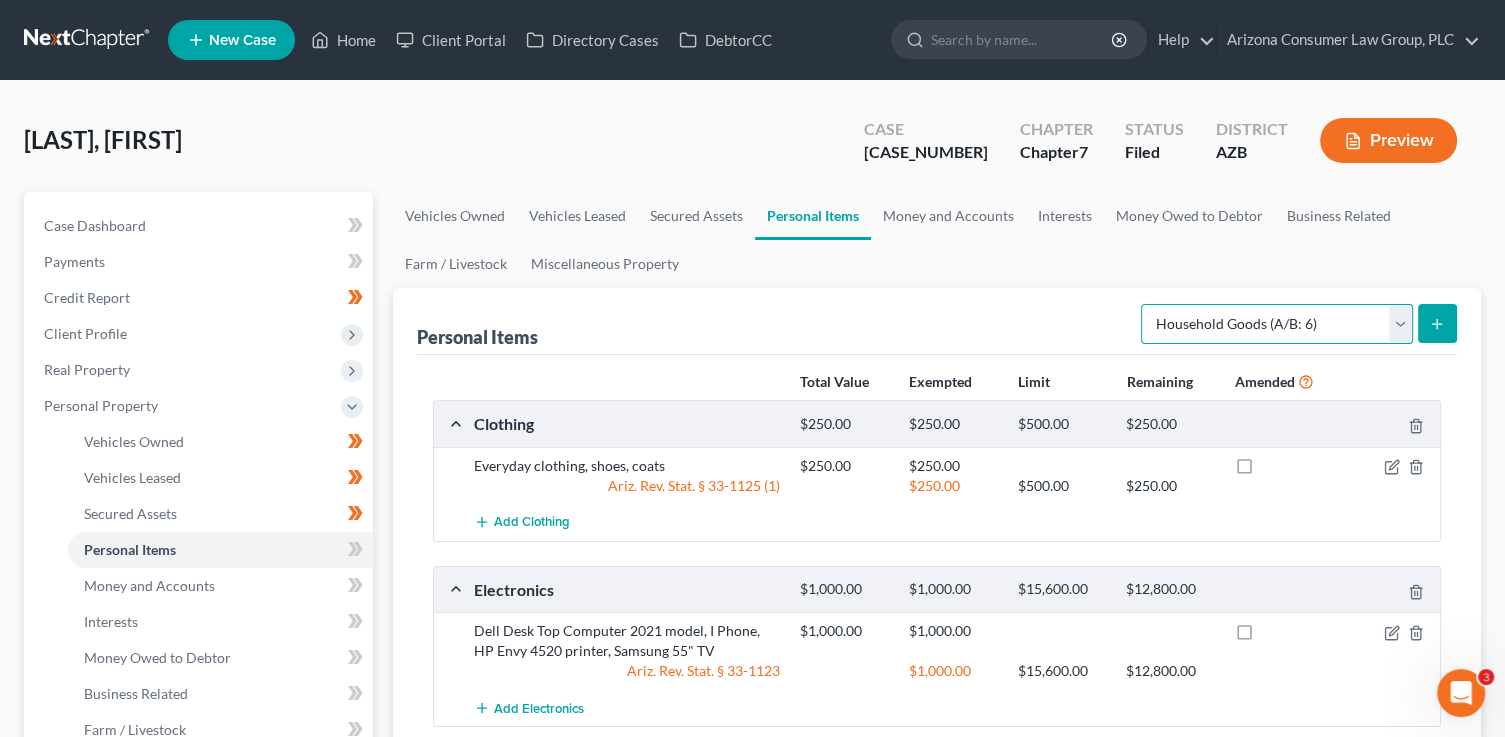 click on "Select Item Type Clothing (A/B: 11) Collectibles Of Value (A/B: 8) Electronics (A/B: 7) Firearms (A/B: 10) Household Goods (A/B: 6) Jewelry (A/B: 12) Other (A/B: 14) Pet(s) (A/B: 13) Sports & Hobby Equipment (A/B: 9)" at bounding box center (1277, 324) 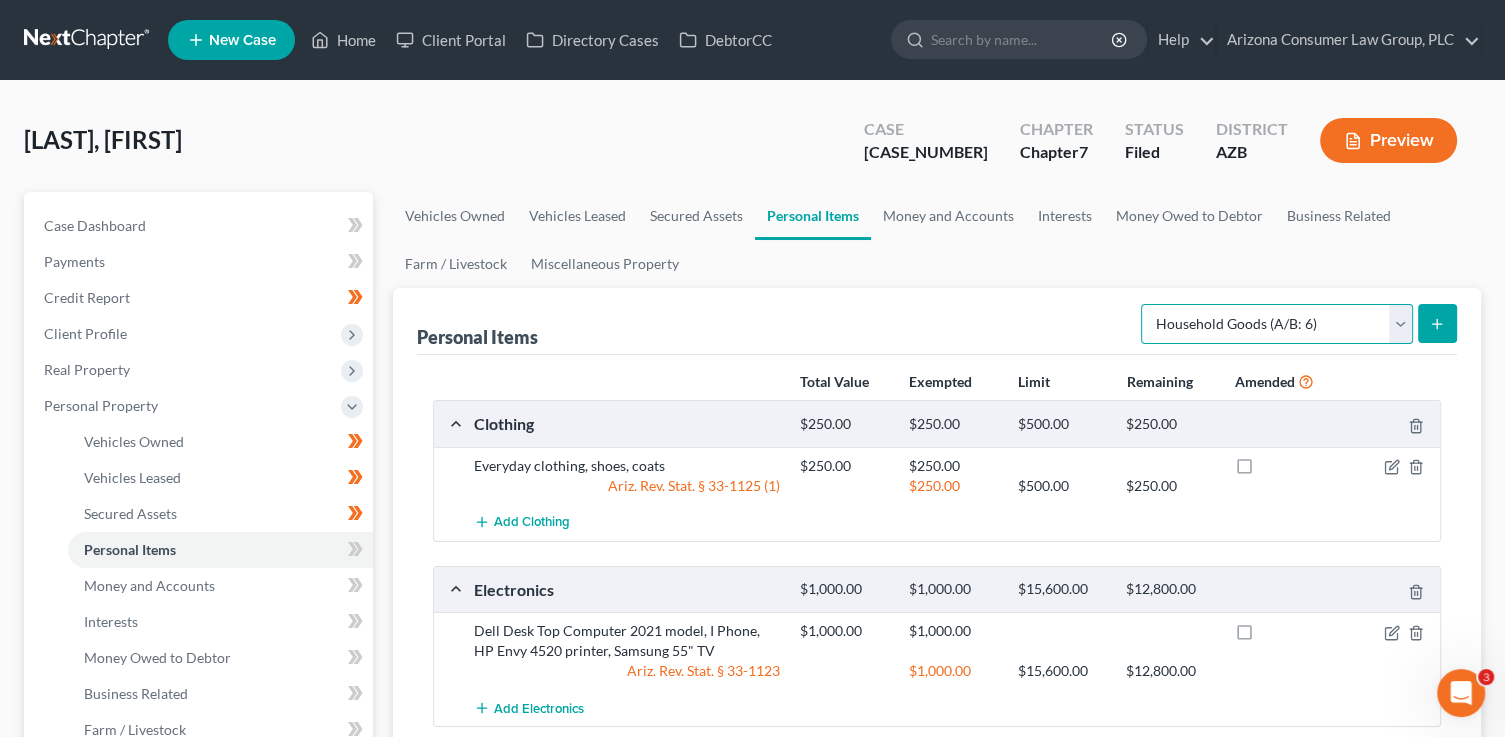 select on "pets" 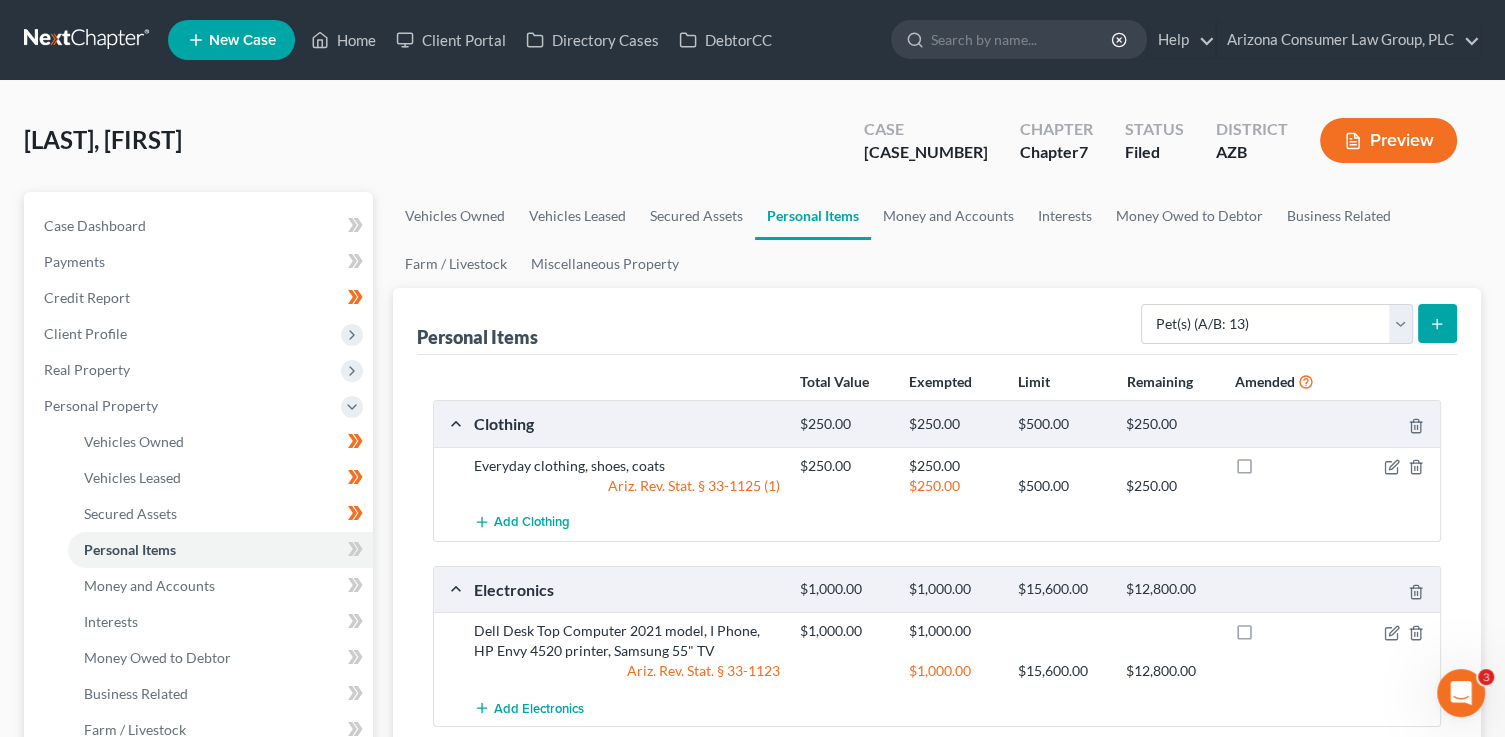 click at bounding box center (1437, 323) 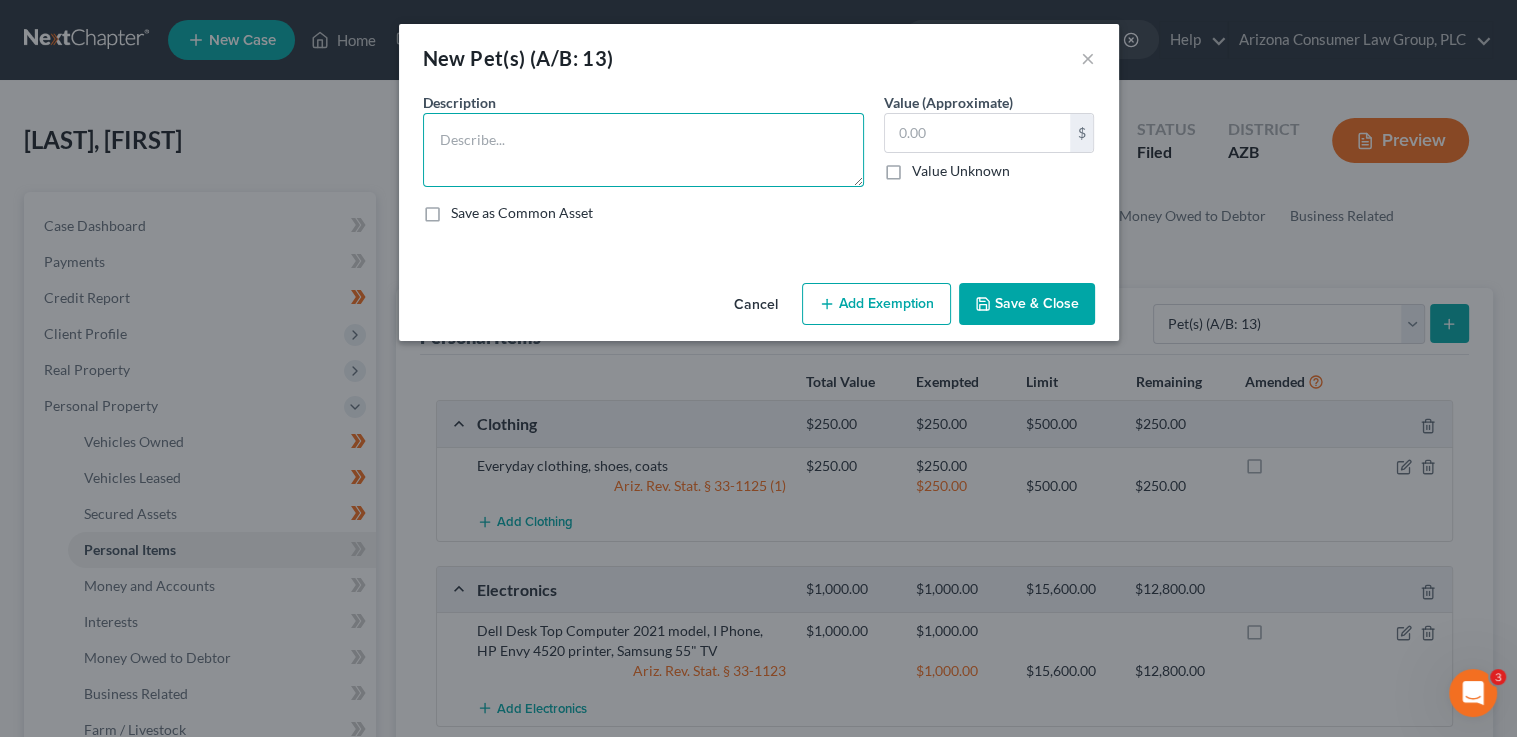 click at bounding box center (643, 150) 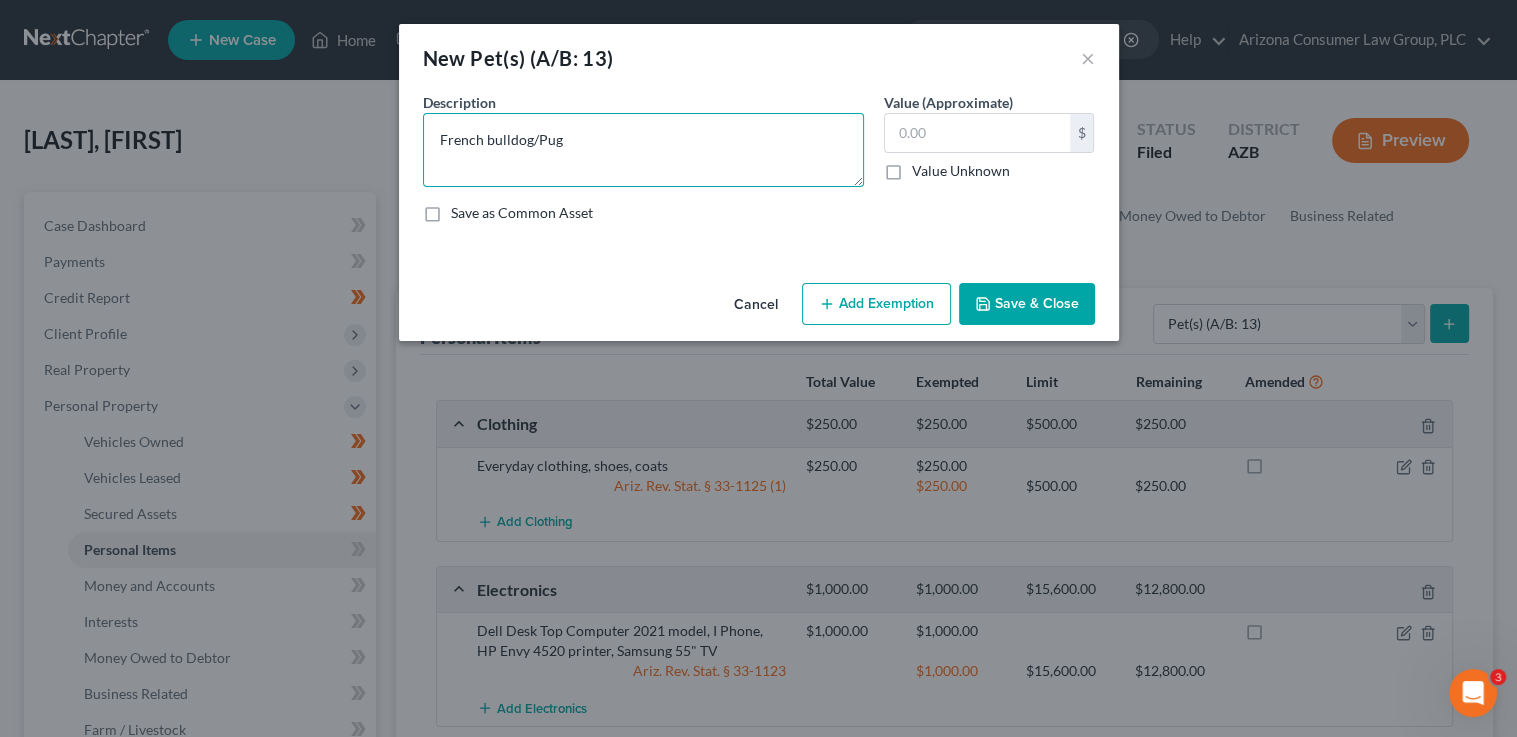 type on "French bulldog/Pug" 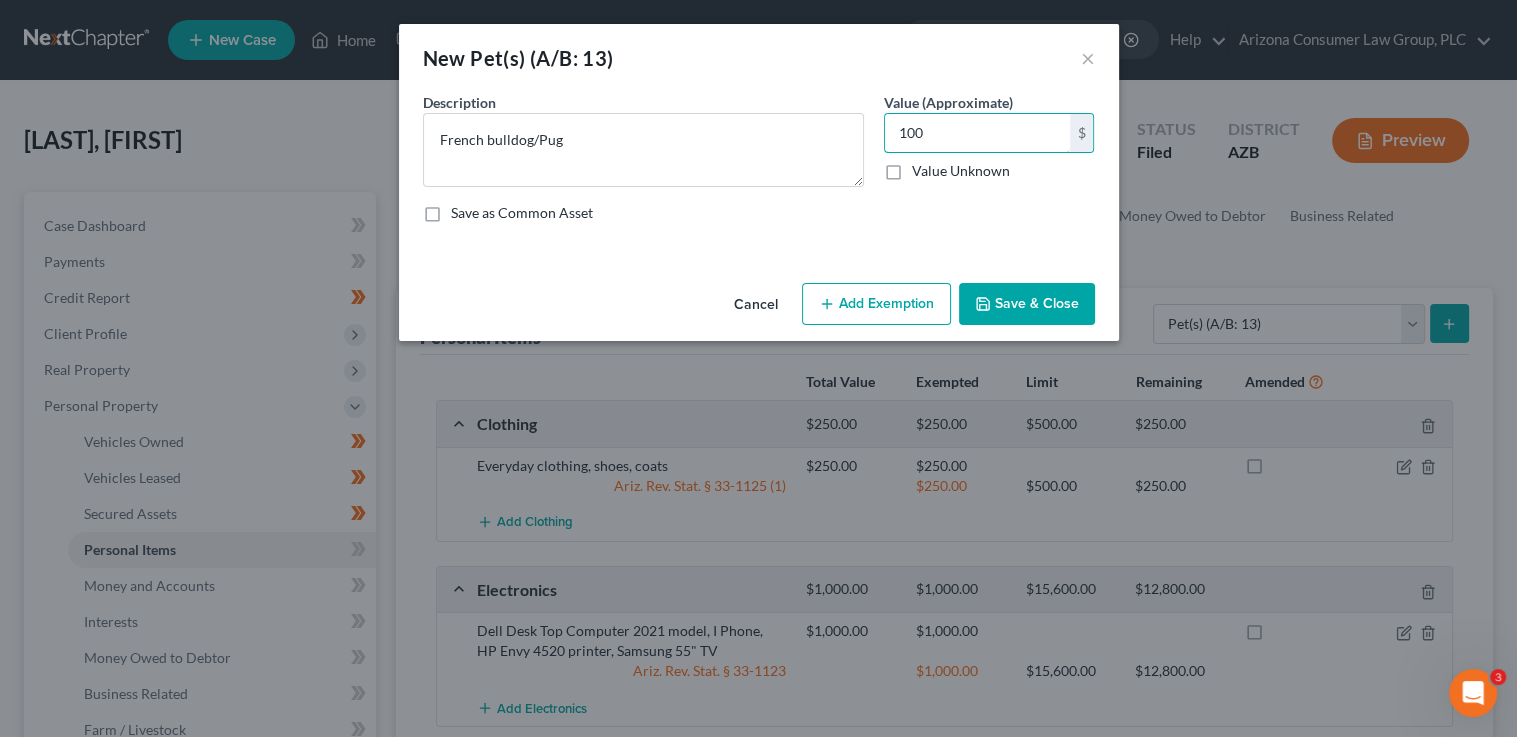 type on "100" 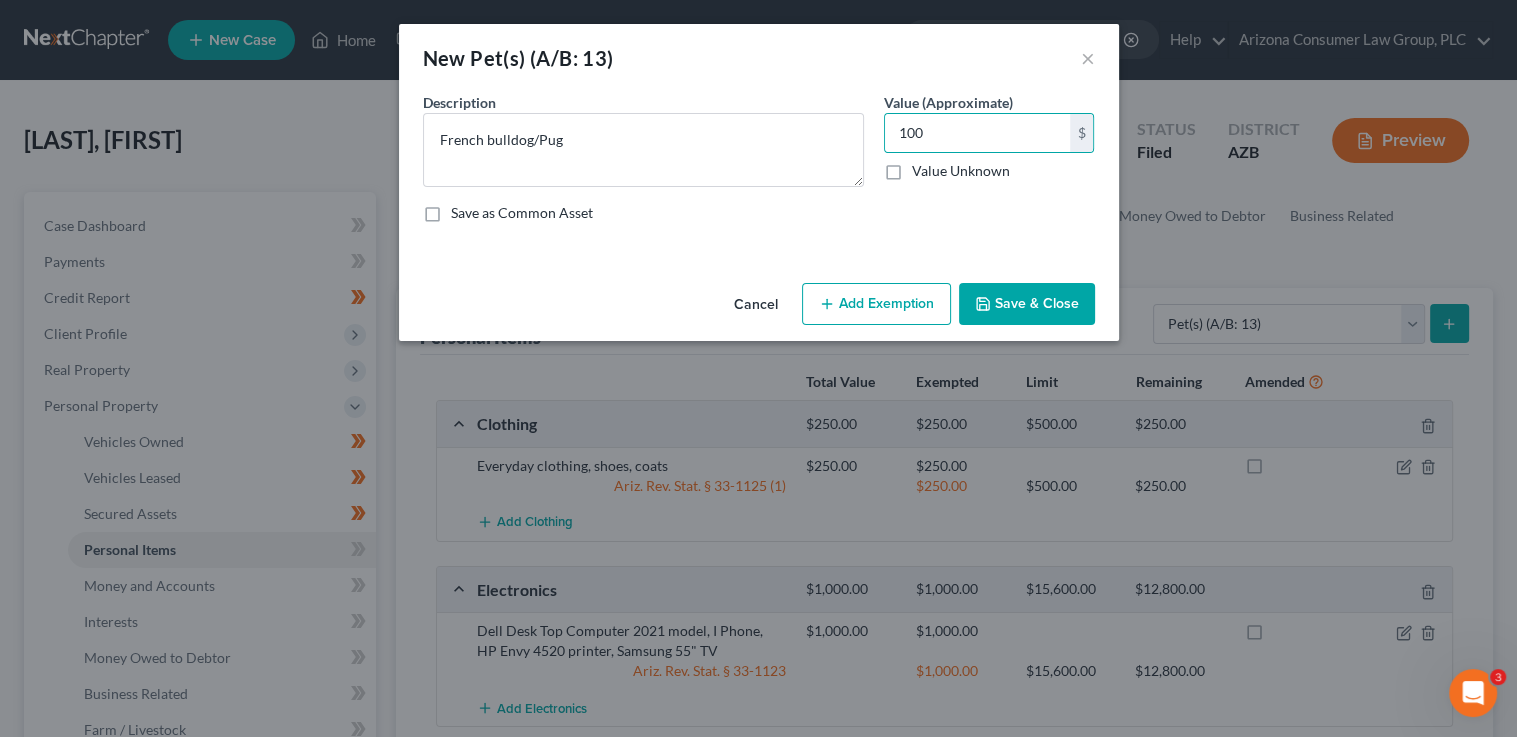 click on "Add Exemption" at bounding box center [876, 304] 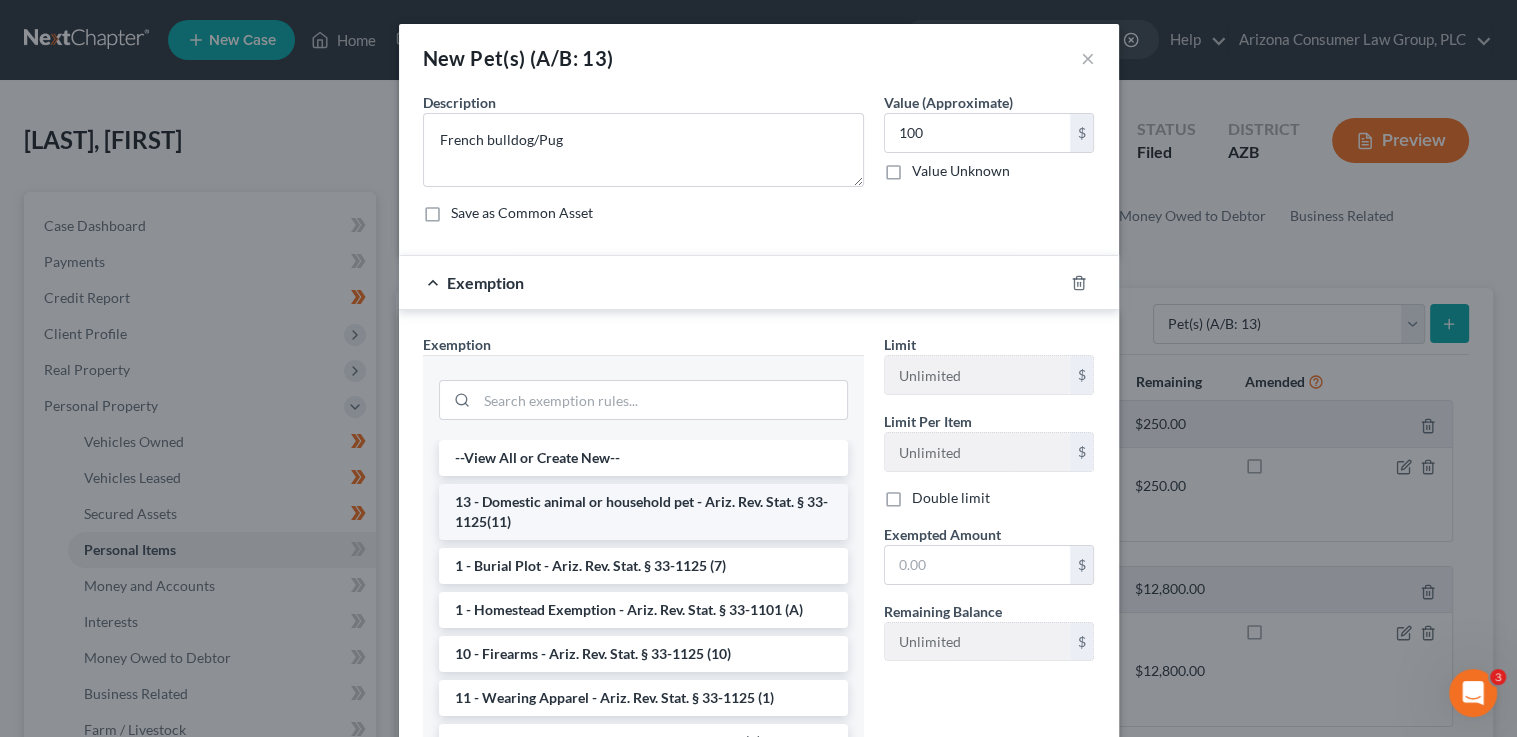 click on "13 - Domestic animal or household pet - Ariz. Rev. Stat. § 33-1125(11)" at bounding box center (643, 512) 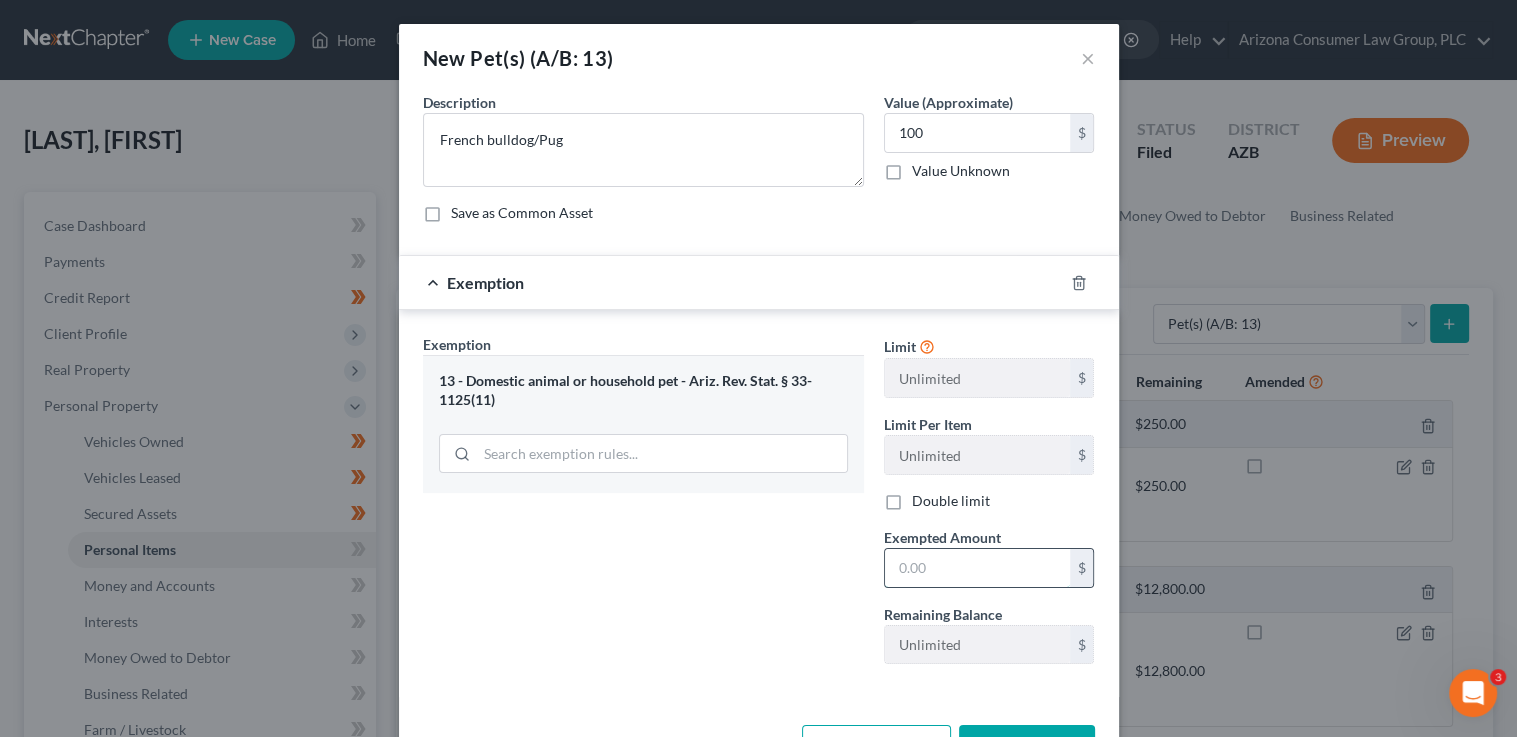 click at bounding box center (977, 568) 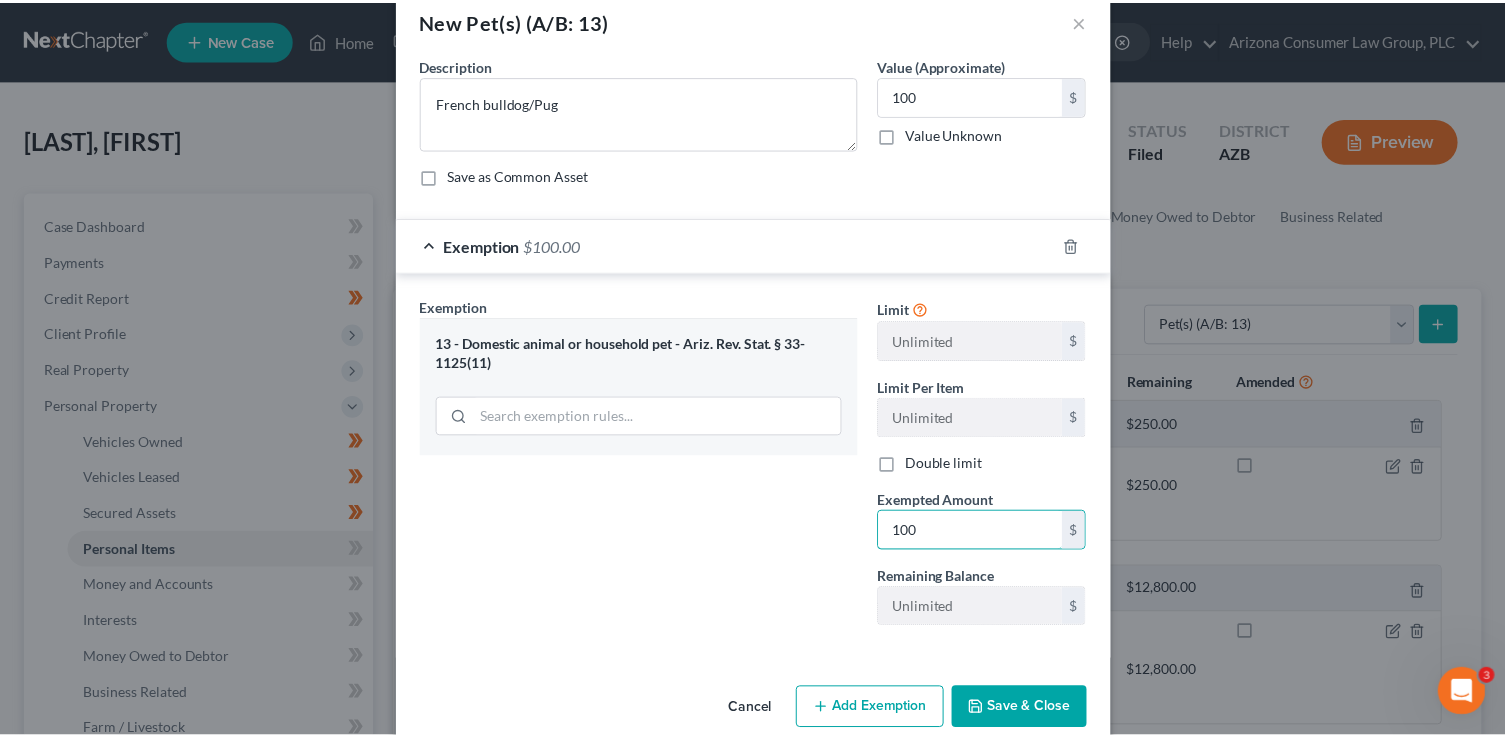 scroll, scrollTop: 68, scrollLeft: 0, axis: vertical 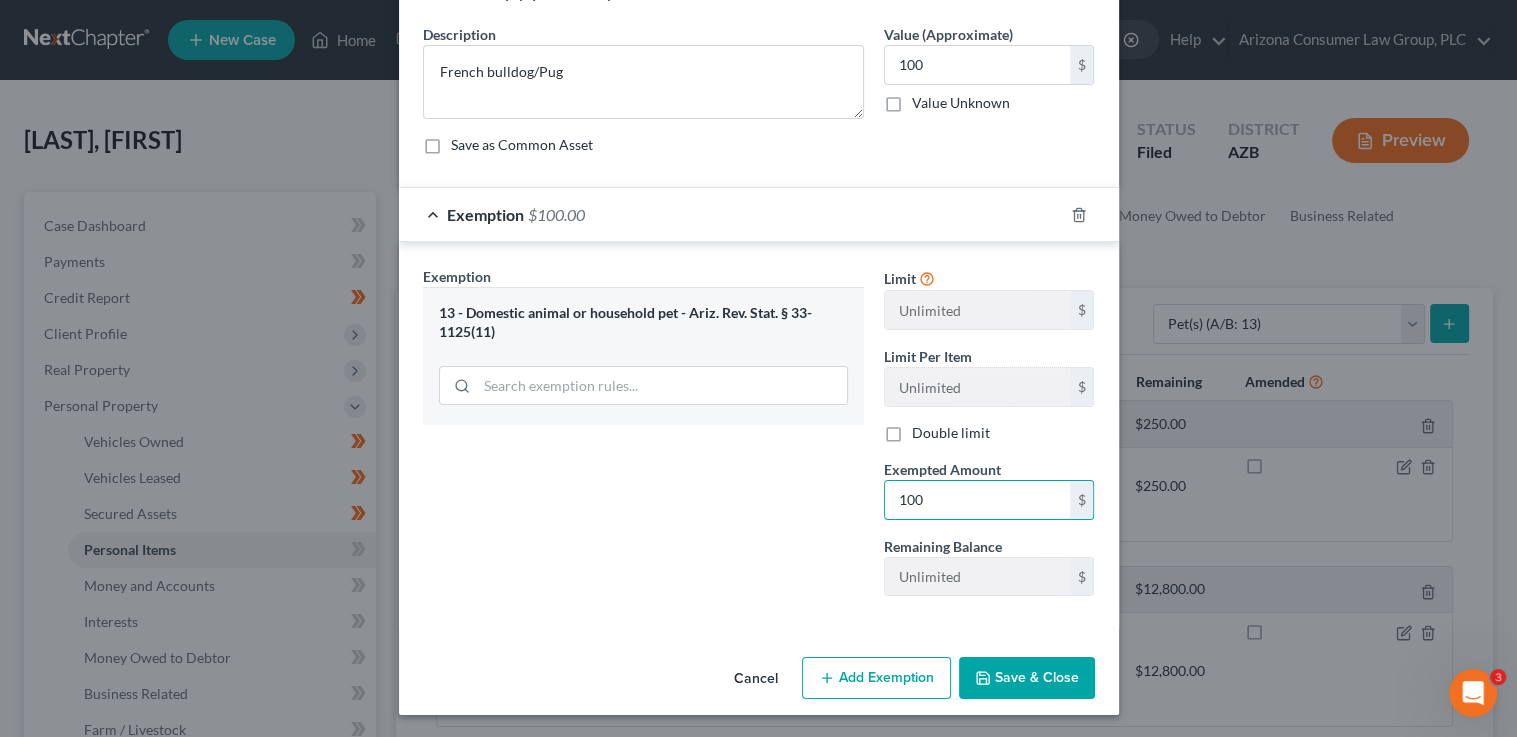 type on "100" 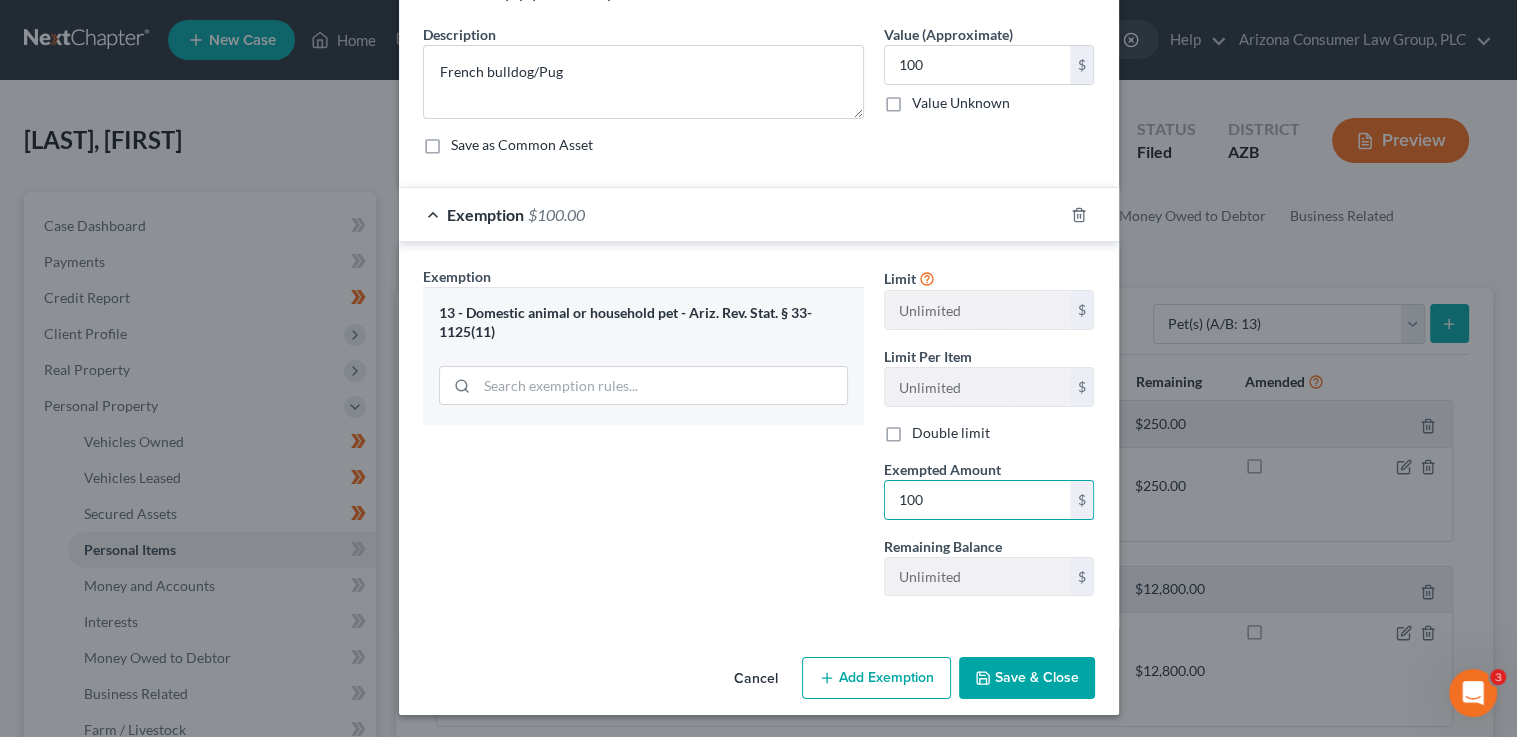 click on "Save & Close" at bounding box center (1027, 678) 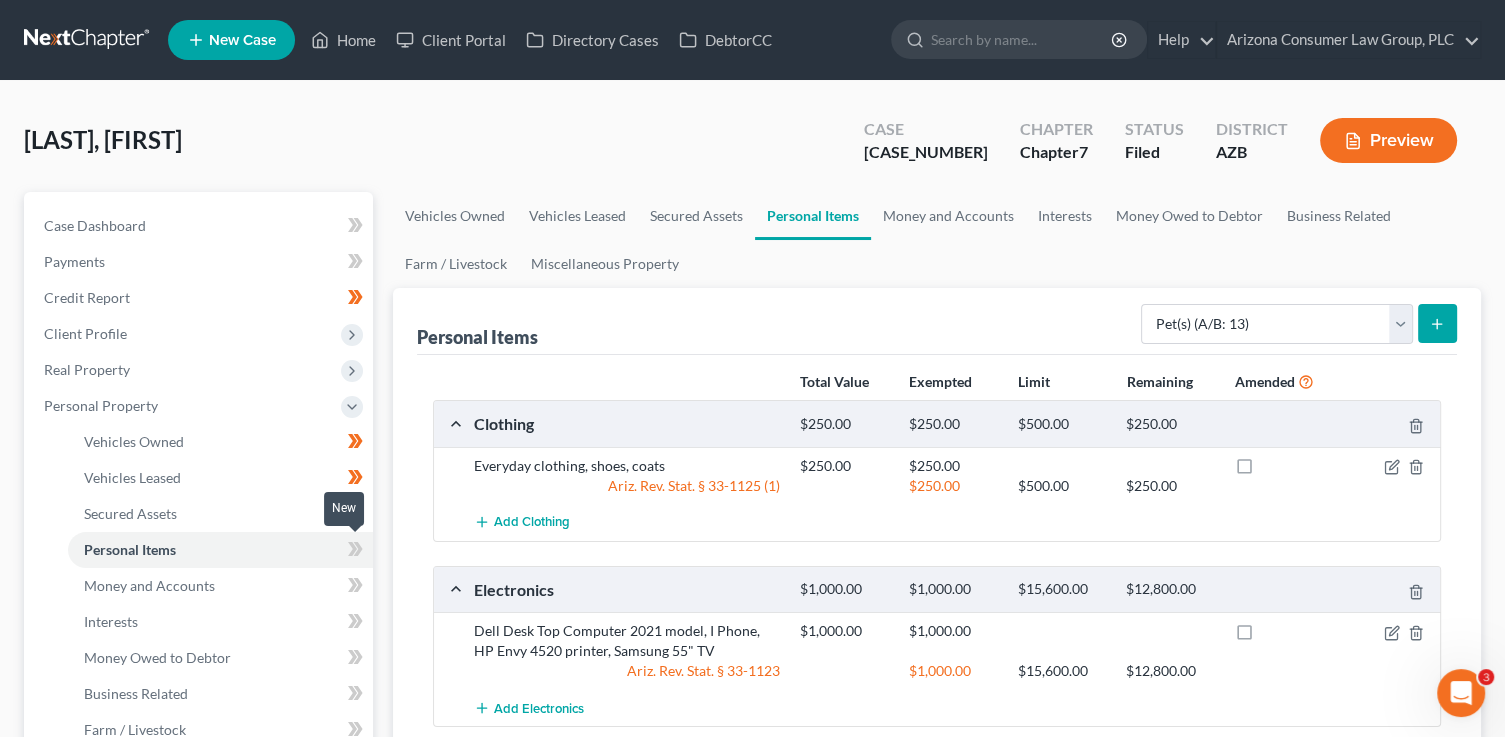 click 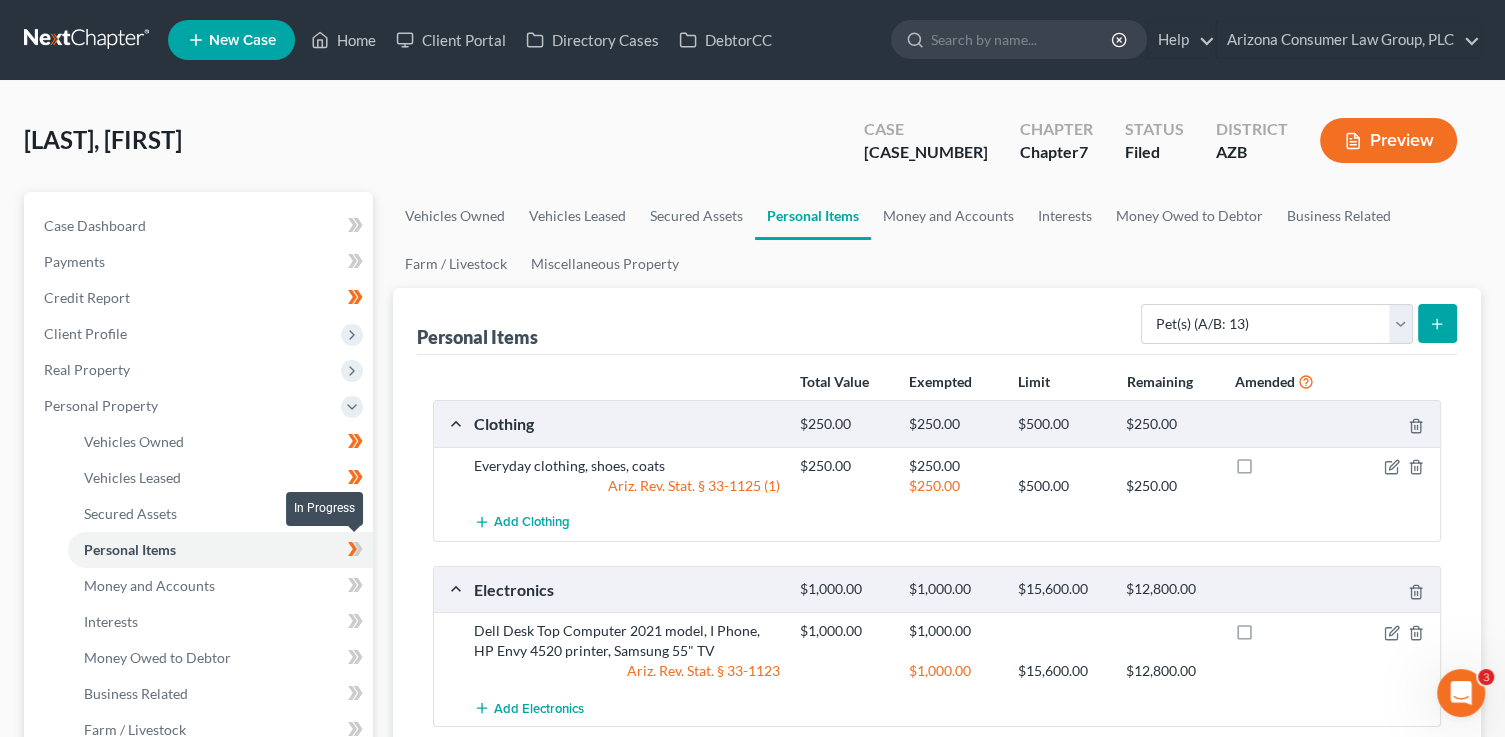 click 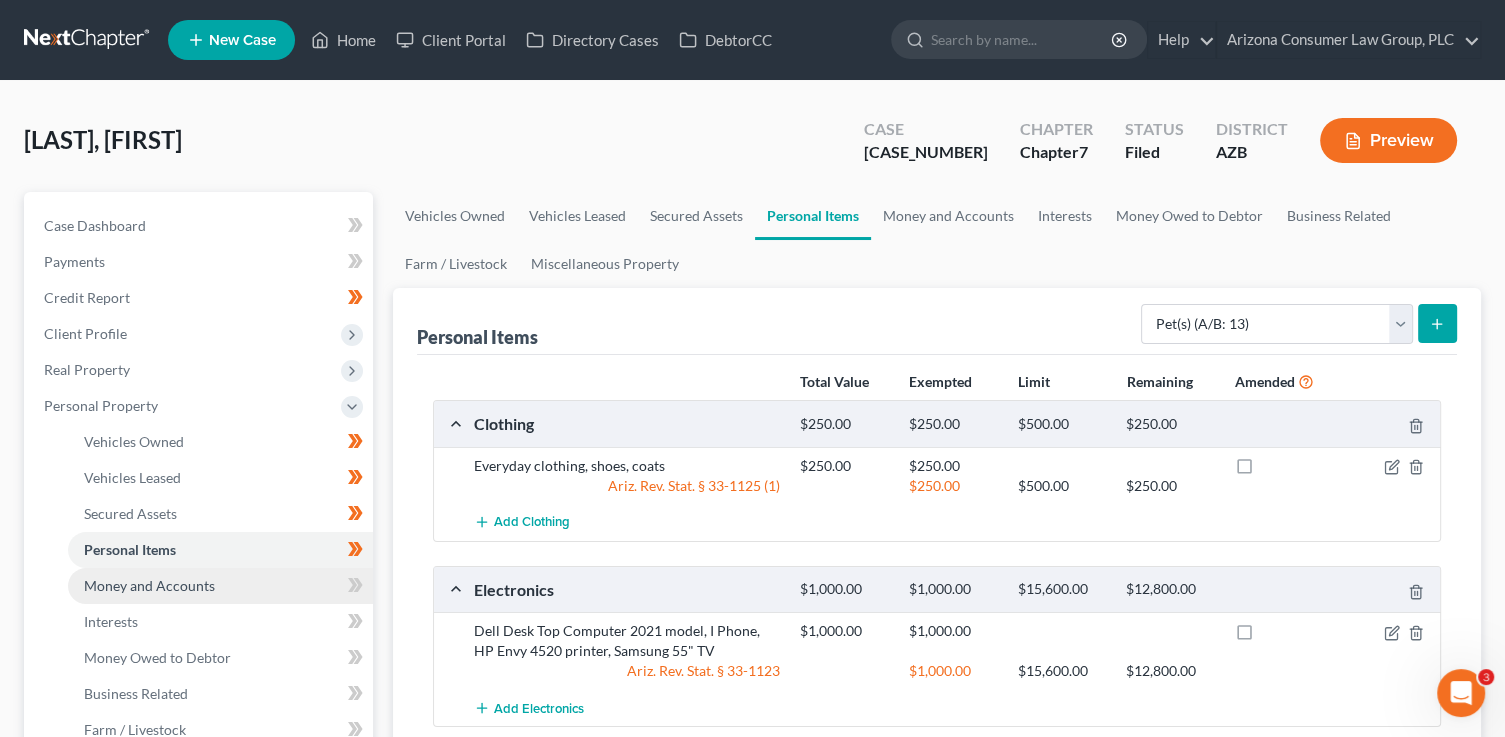 click on "Money and Accounts" at bounding box center [220, 586] 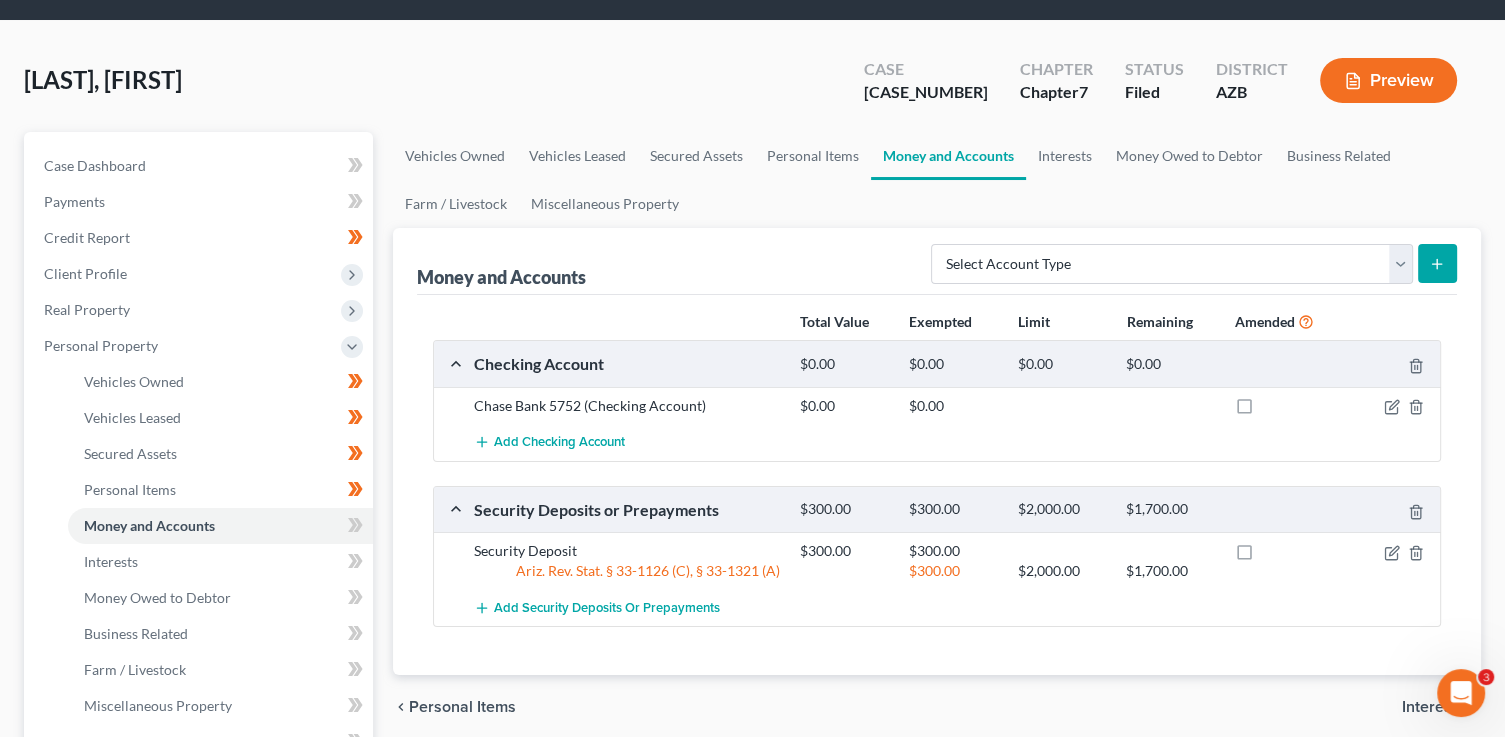 scroll, scrollTop: 62, scrollLeft: 0, axis: vertical 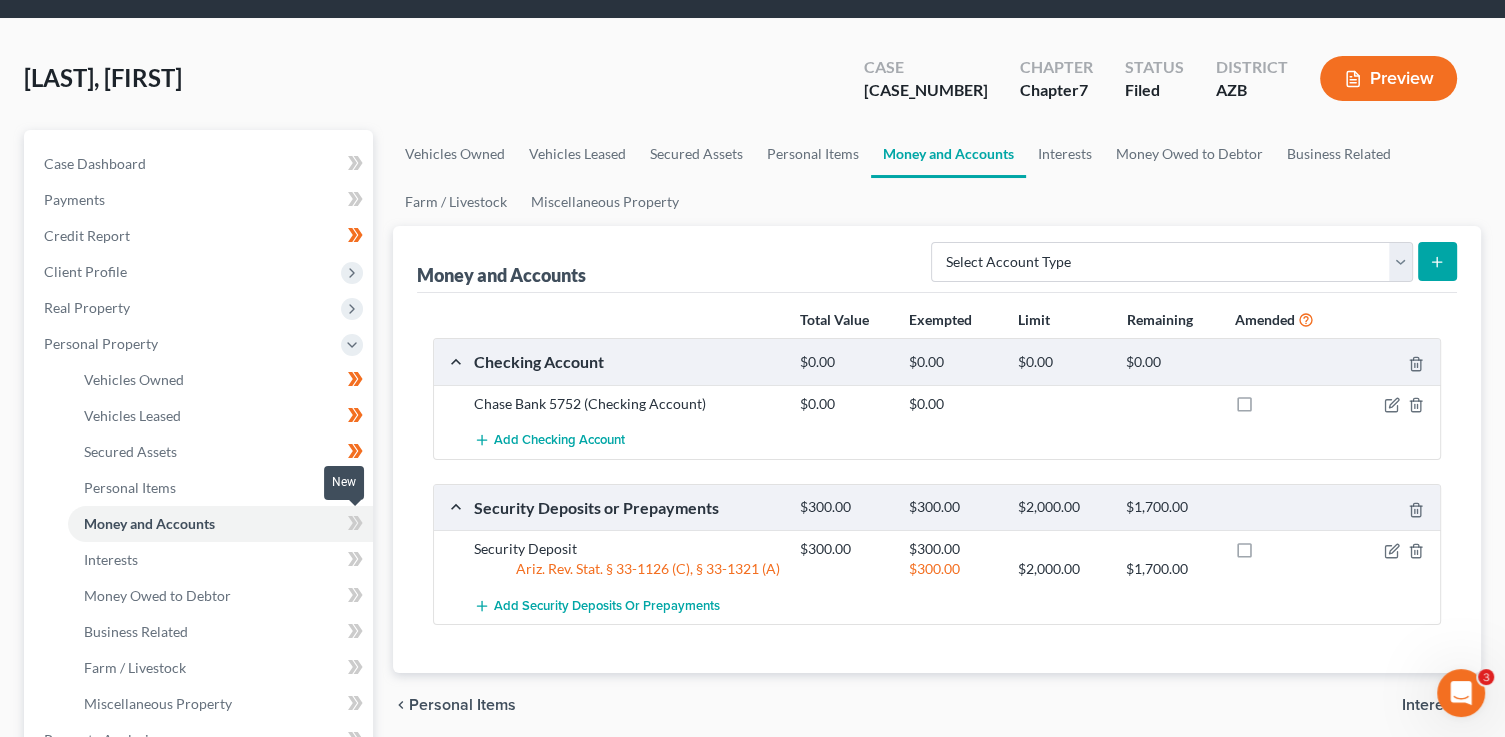 click 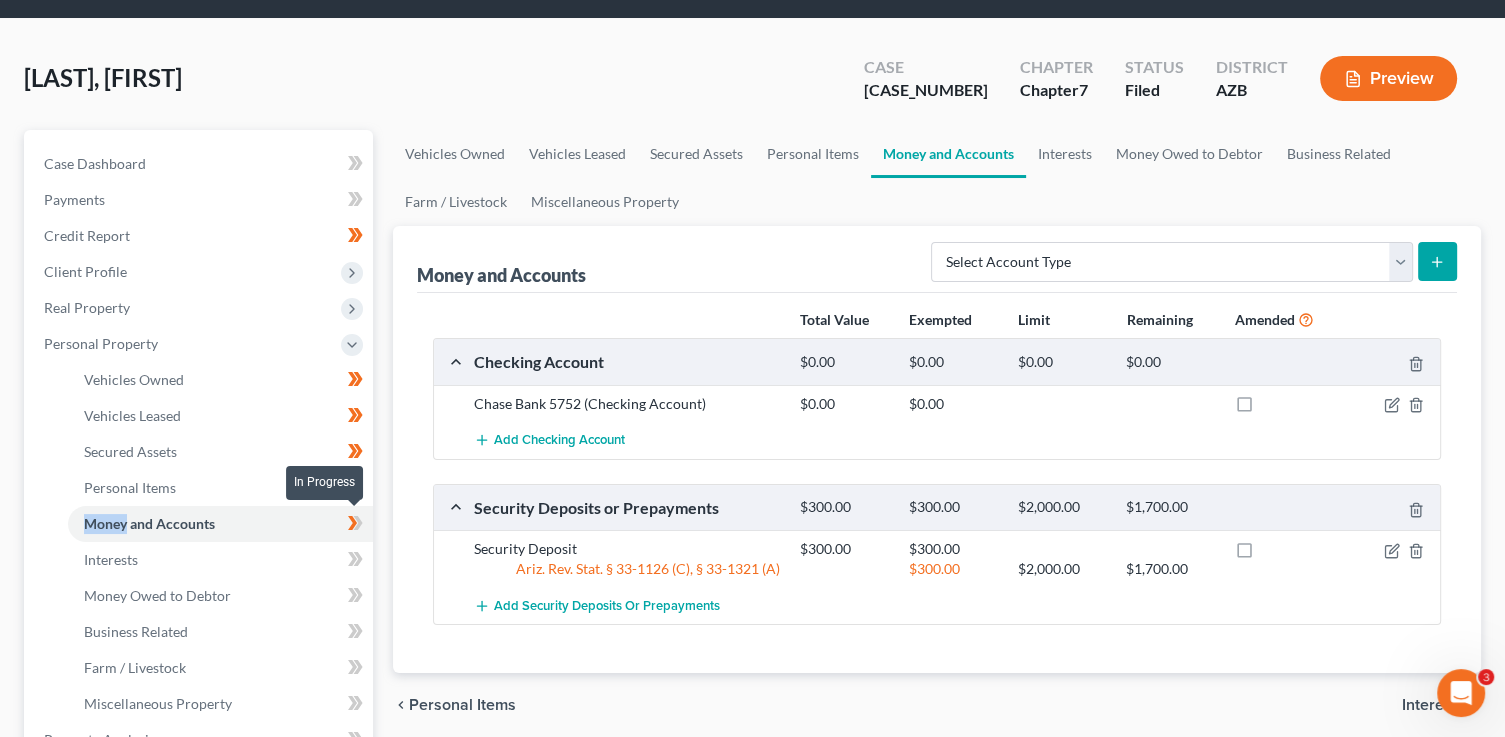 click 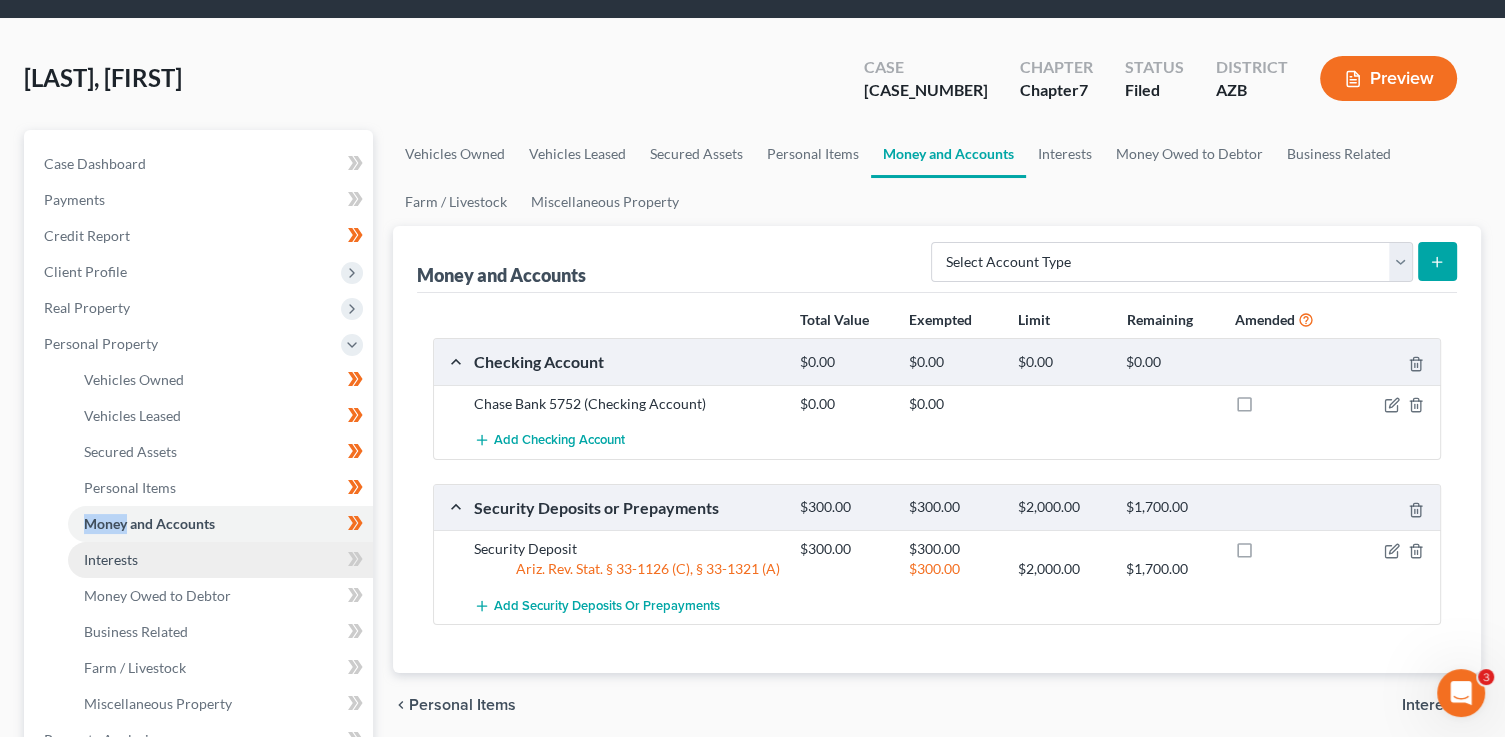 click on "Interests" at bounding box center [220, 560] 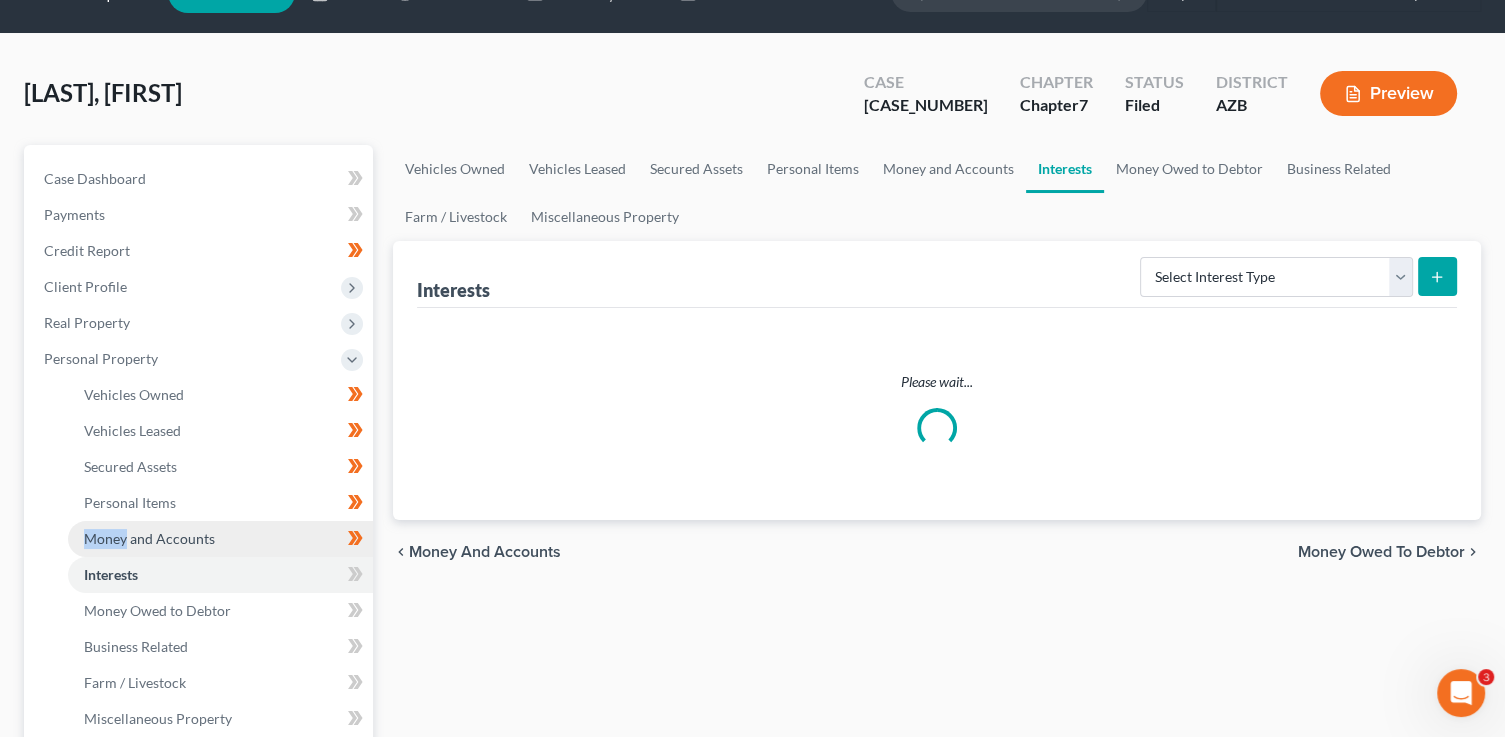 scroll, scrollTop: 0, scrollLeft: 0, axis: both 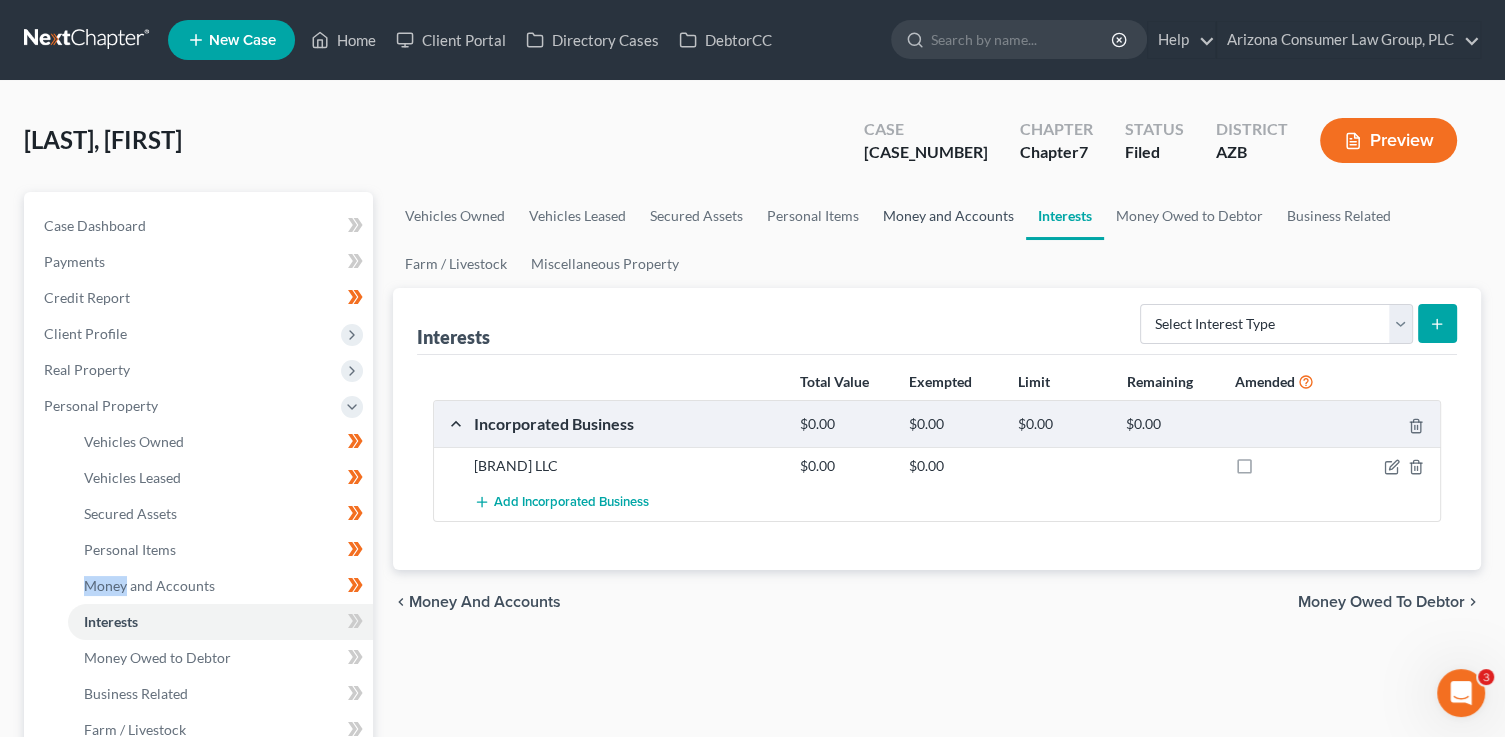 click on "Money and Accounts" at bounding box center [948, 216] 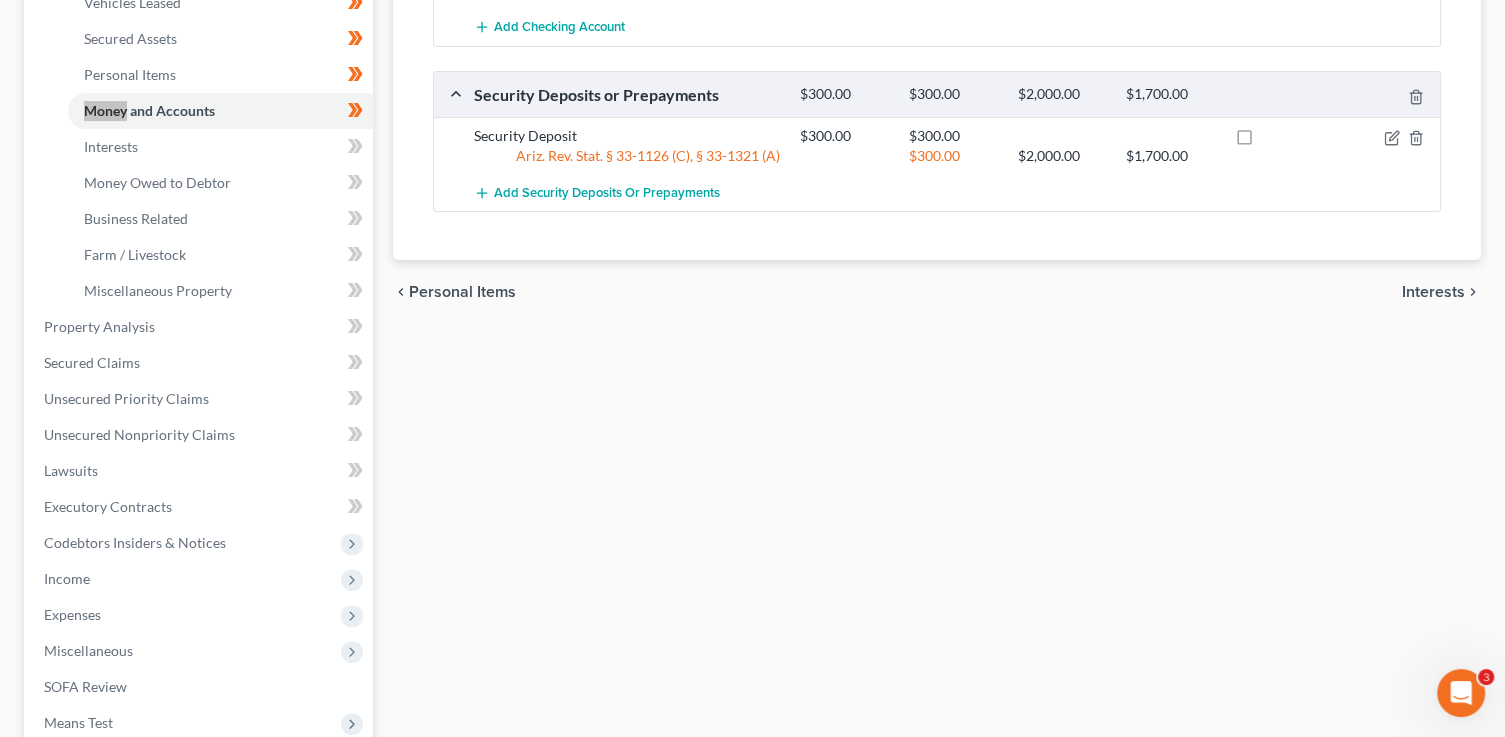 scroll, scrollTop: 492, scrollLeft: 0, axis: vertical 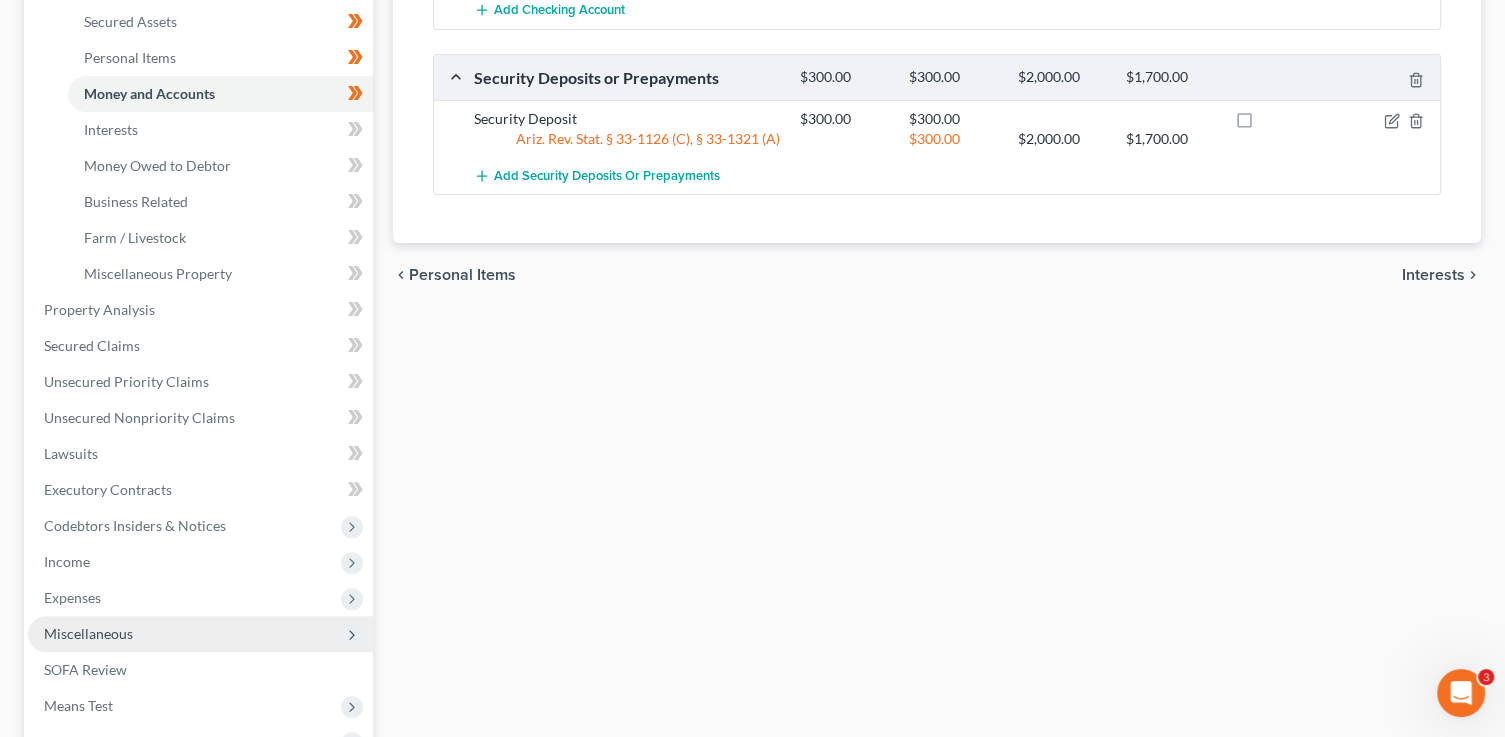 click on "Miscellaneous" at bounding box center [88, 633] 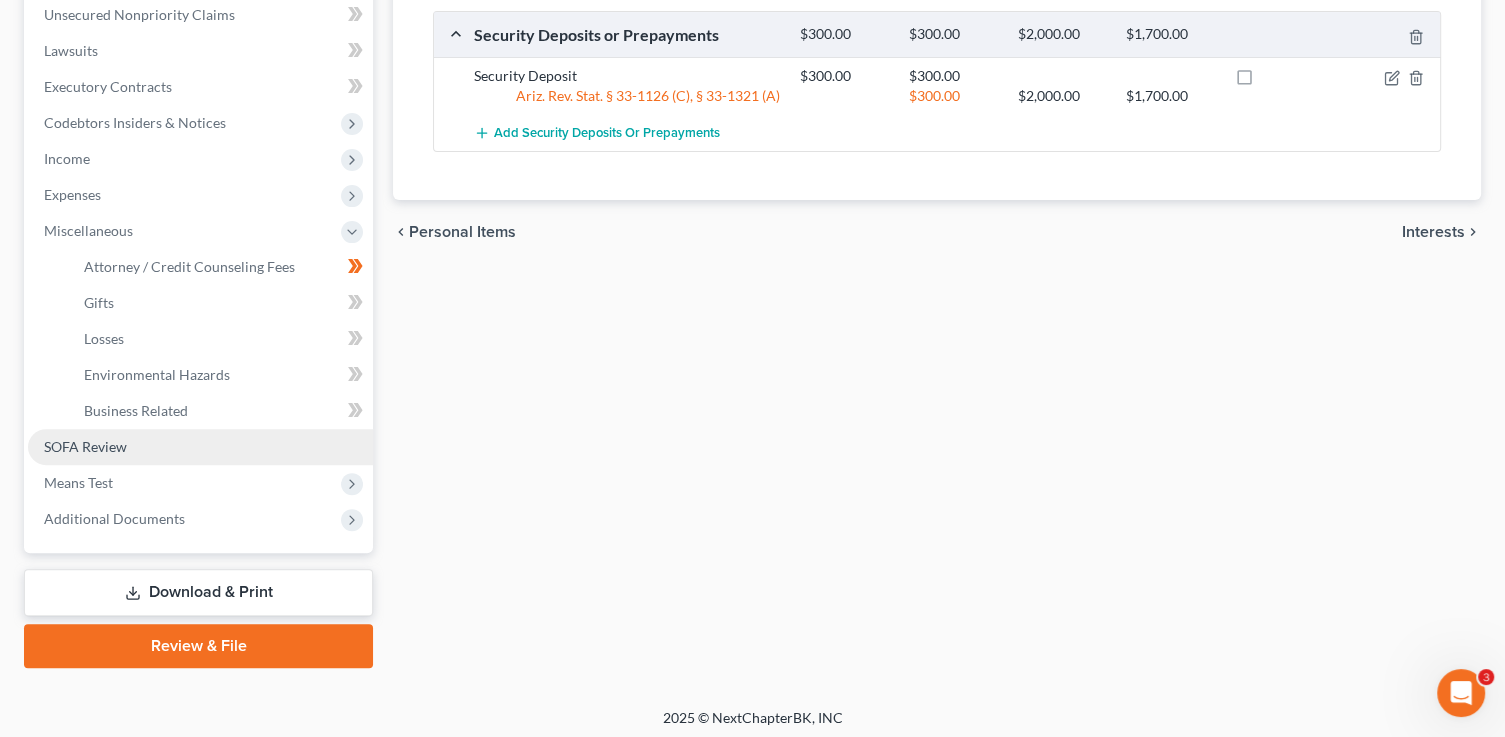 scroll, scrollTop: 540, scrollLeft: 0, axis: vertical 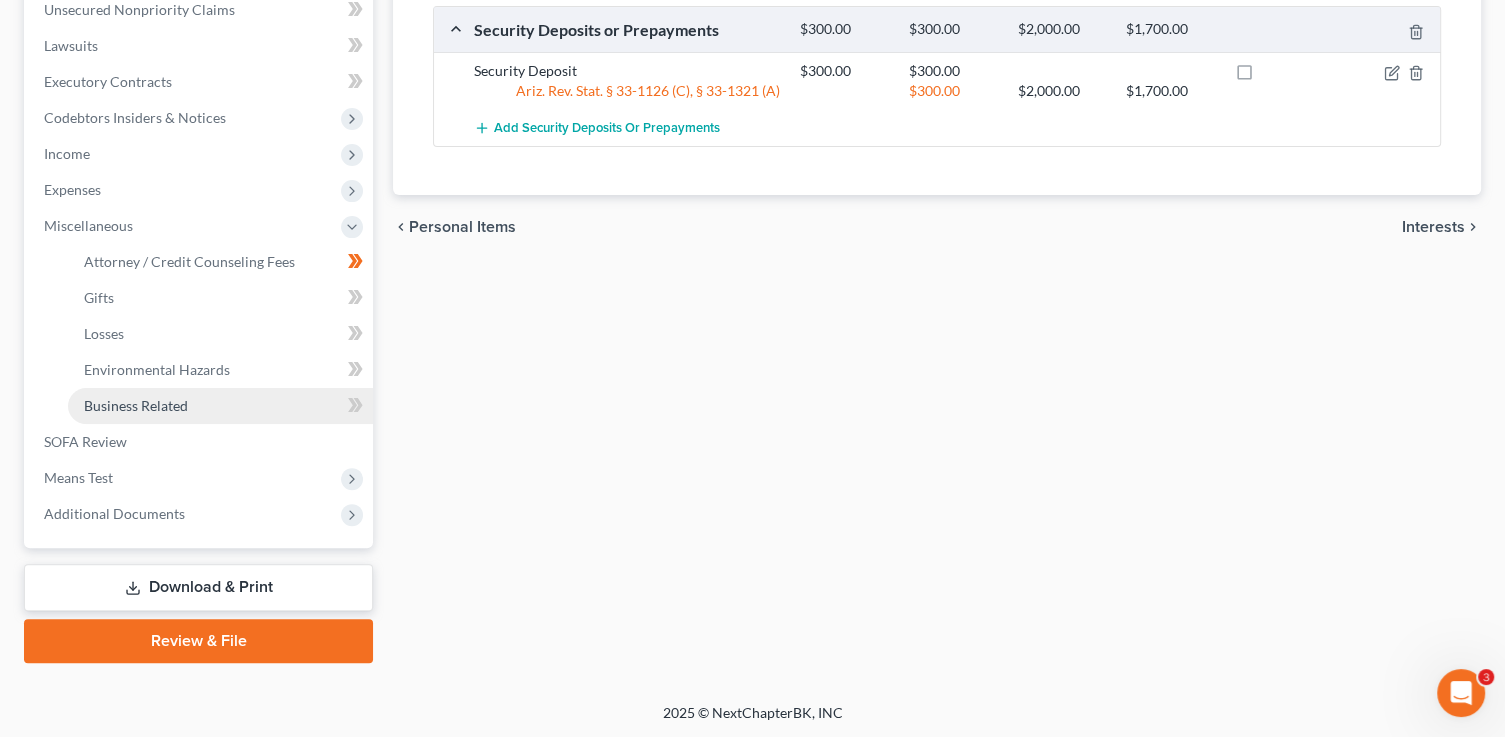 click on "Business Related" at bounding box center [220, 406] 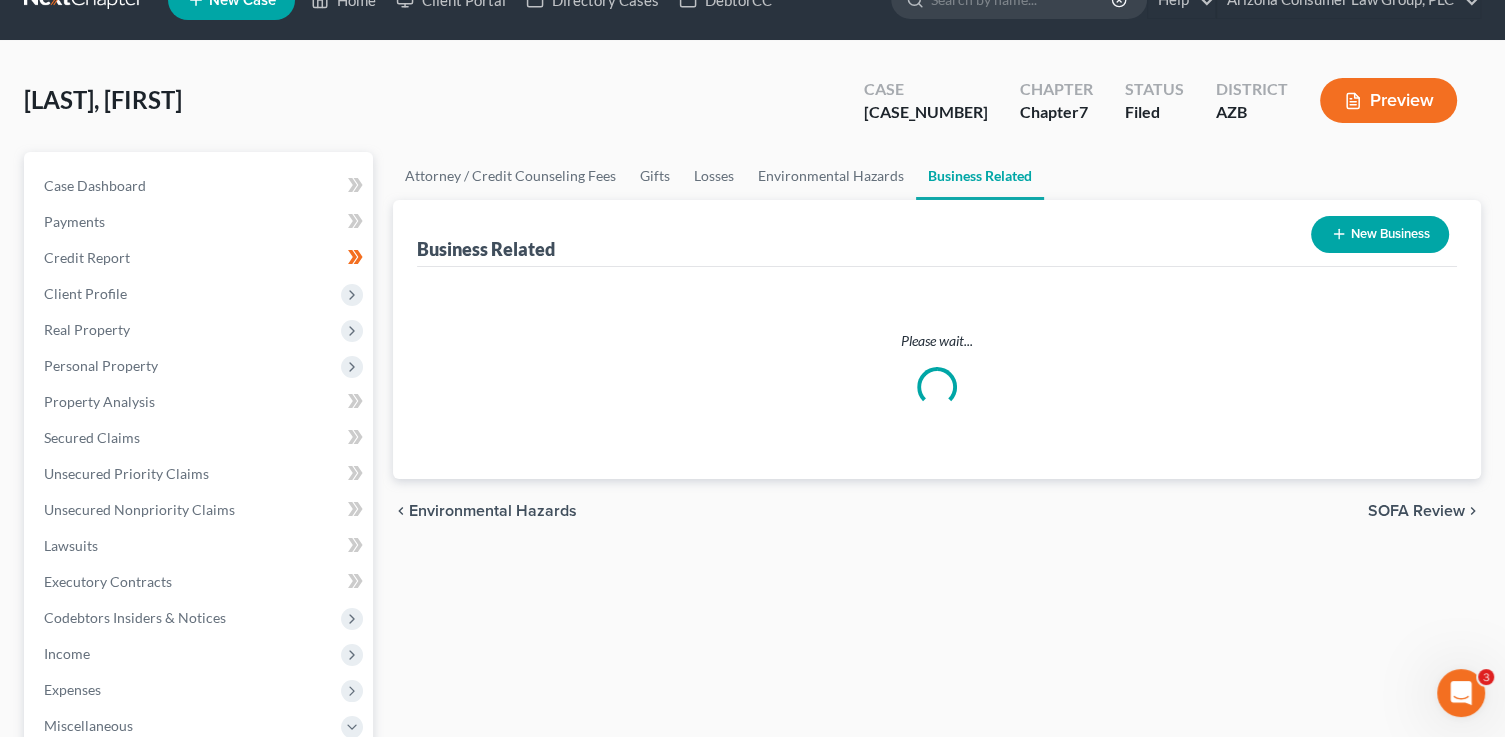 scroll, scrollTop: 0, scrollLeft: 0, axis: both 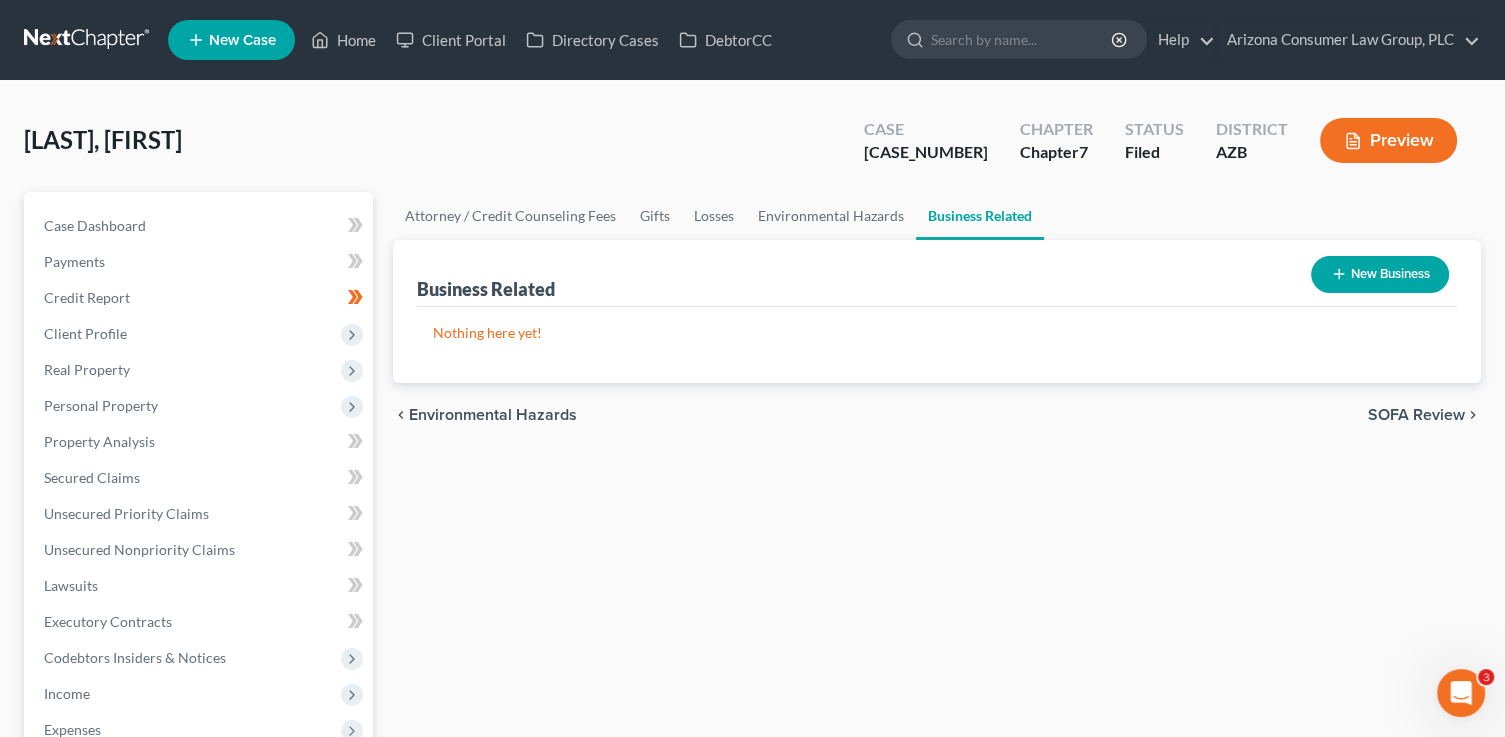 click on "New Business" at bounding box center (1380, 274) 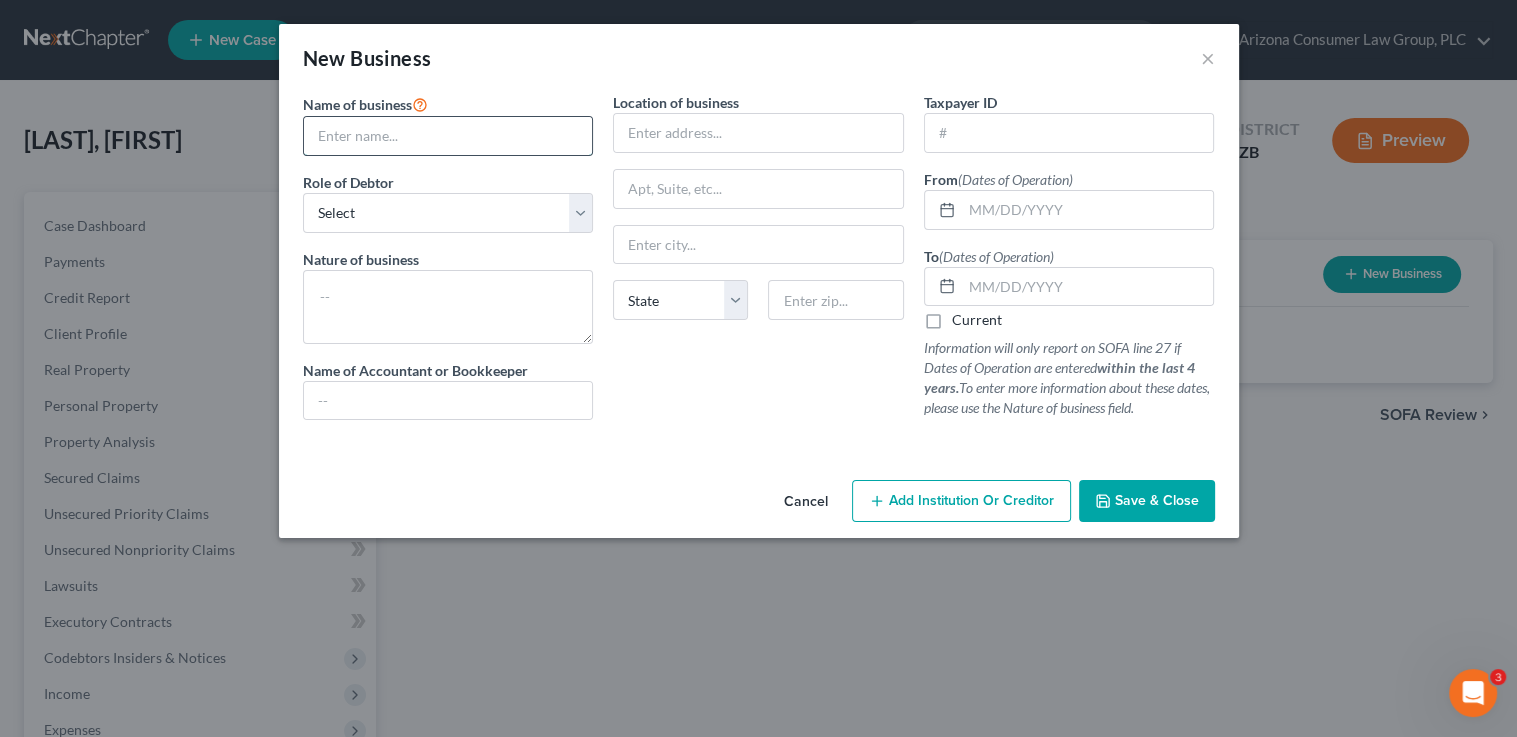 click at bounding box center (448, 136) 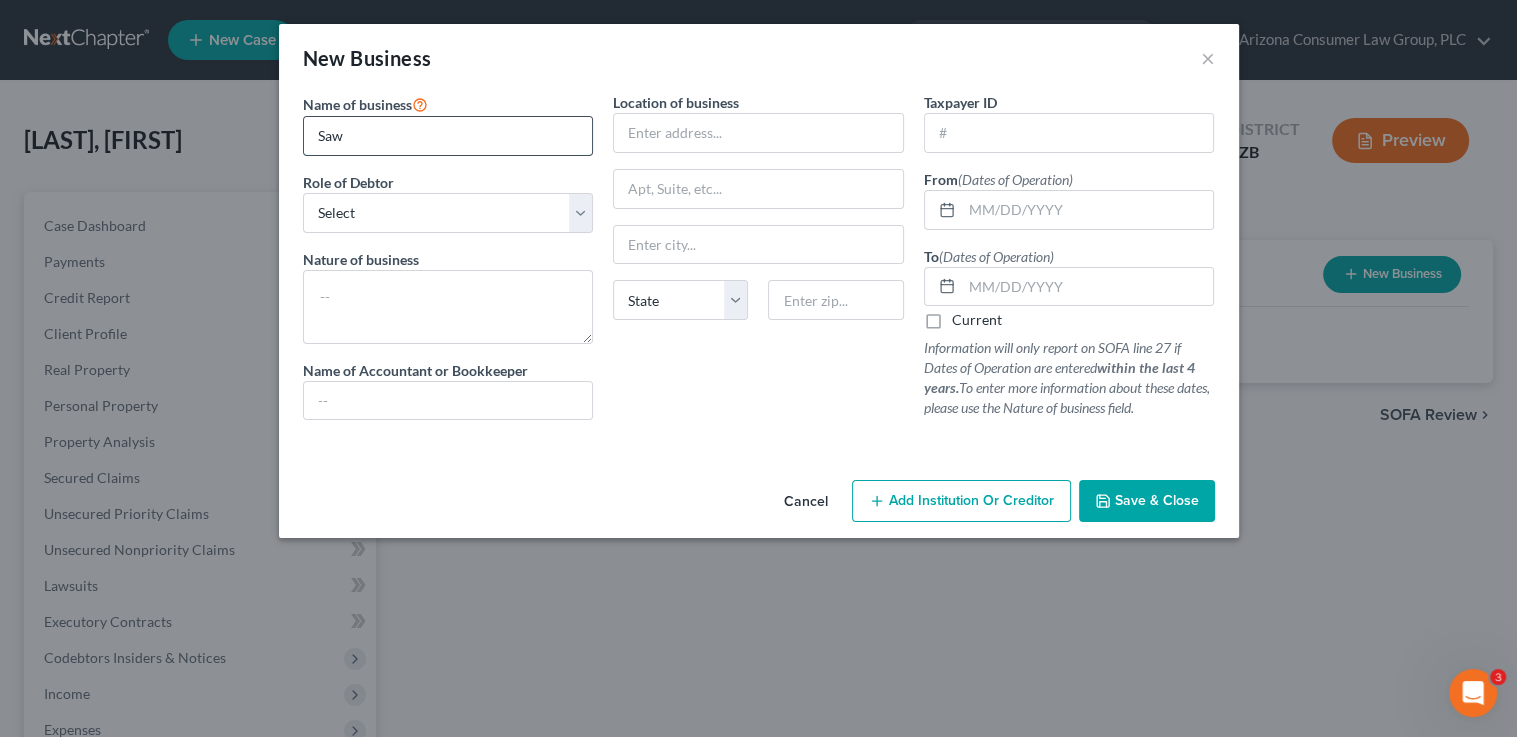 type on "[BRAND] LLC" 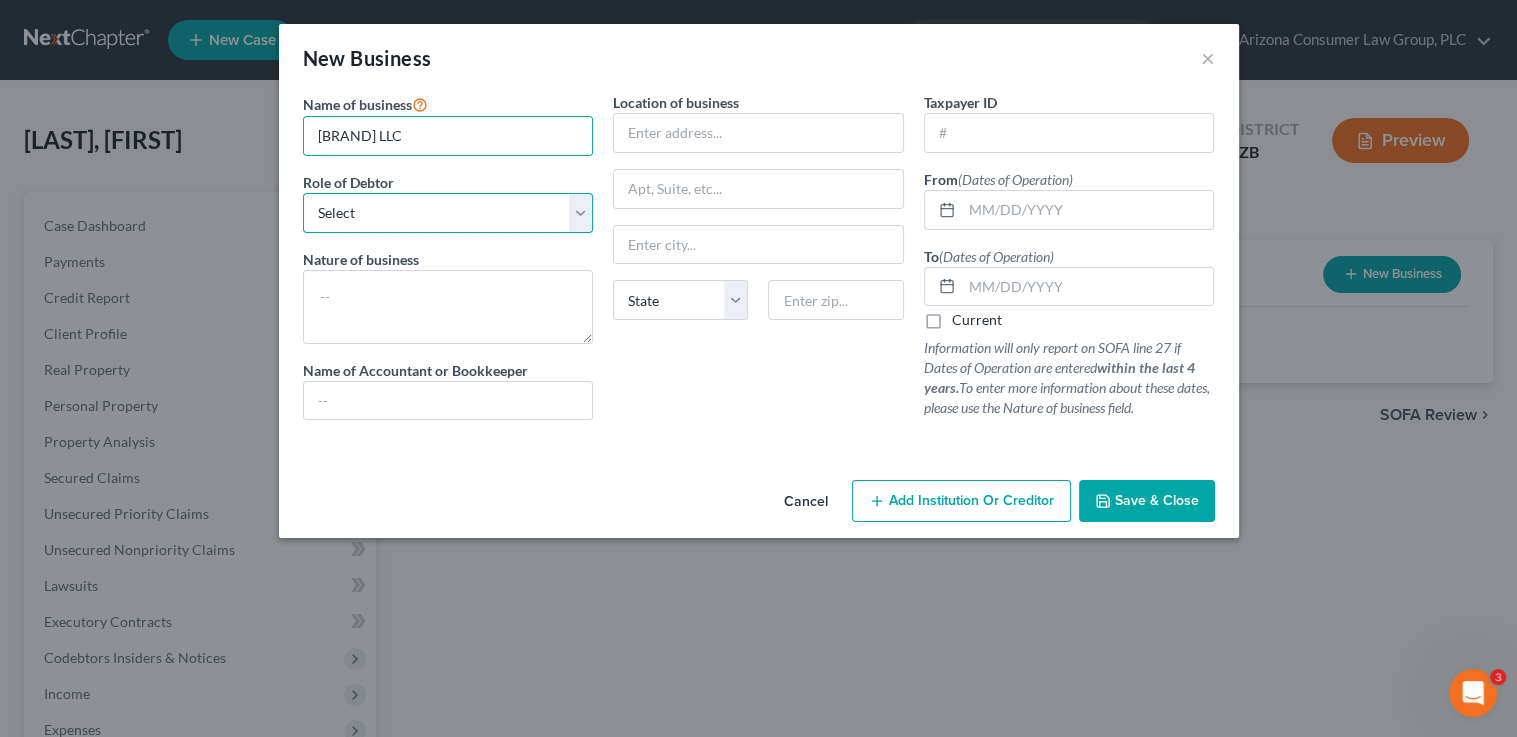 click on "Select A member of a limited liability company (LLC) or limited liability partnership (LLP) An officer, director, or managing executive of a corporation An owner of at least 5% of the voting or equity securities of a corporation A partner in a partnership A sole proprietor or self-employed in a trade, profession, or other activity, either full-time or part-time" at bounding box center [448, 213] 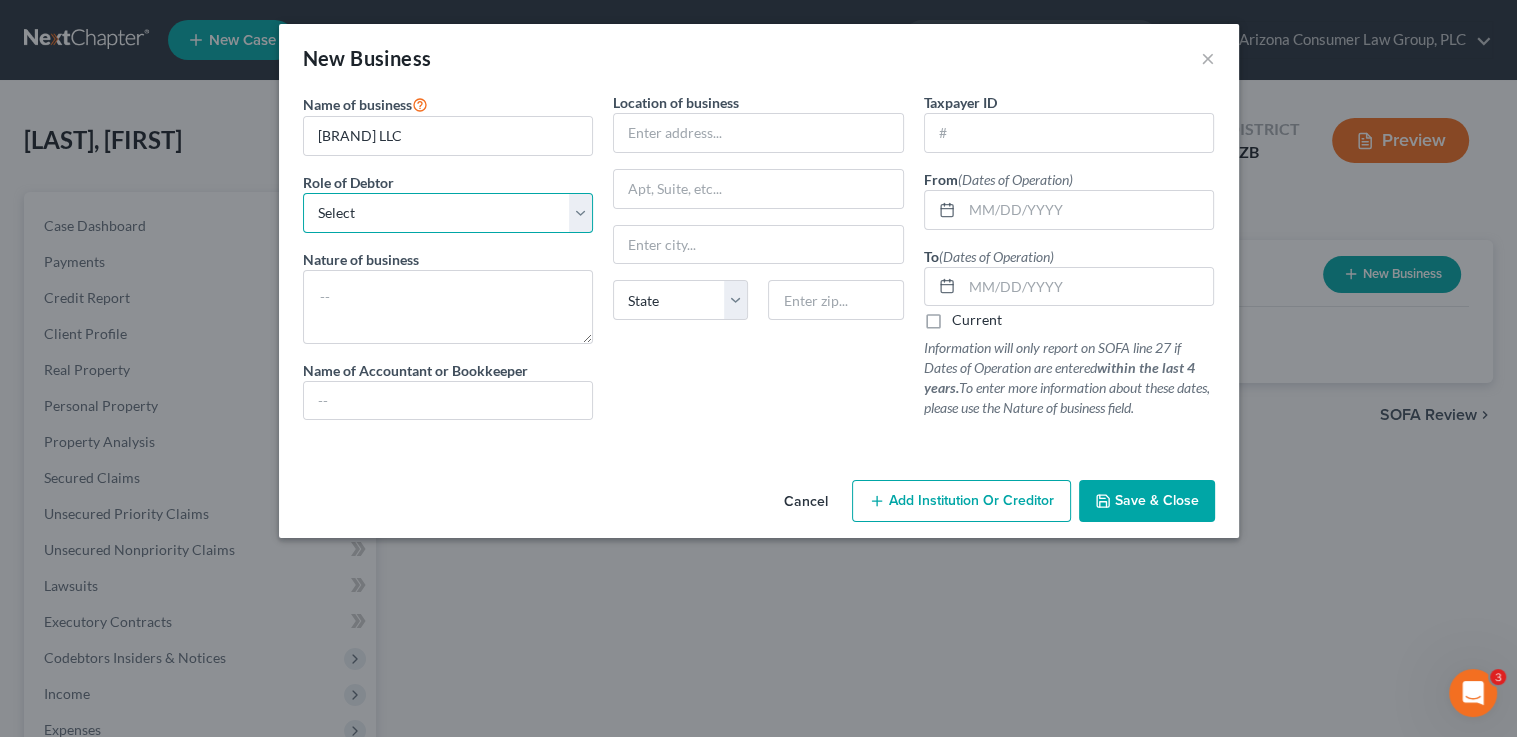 select on "member" 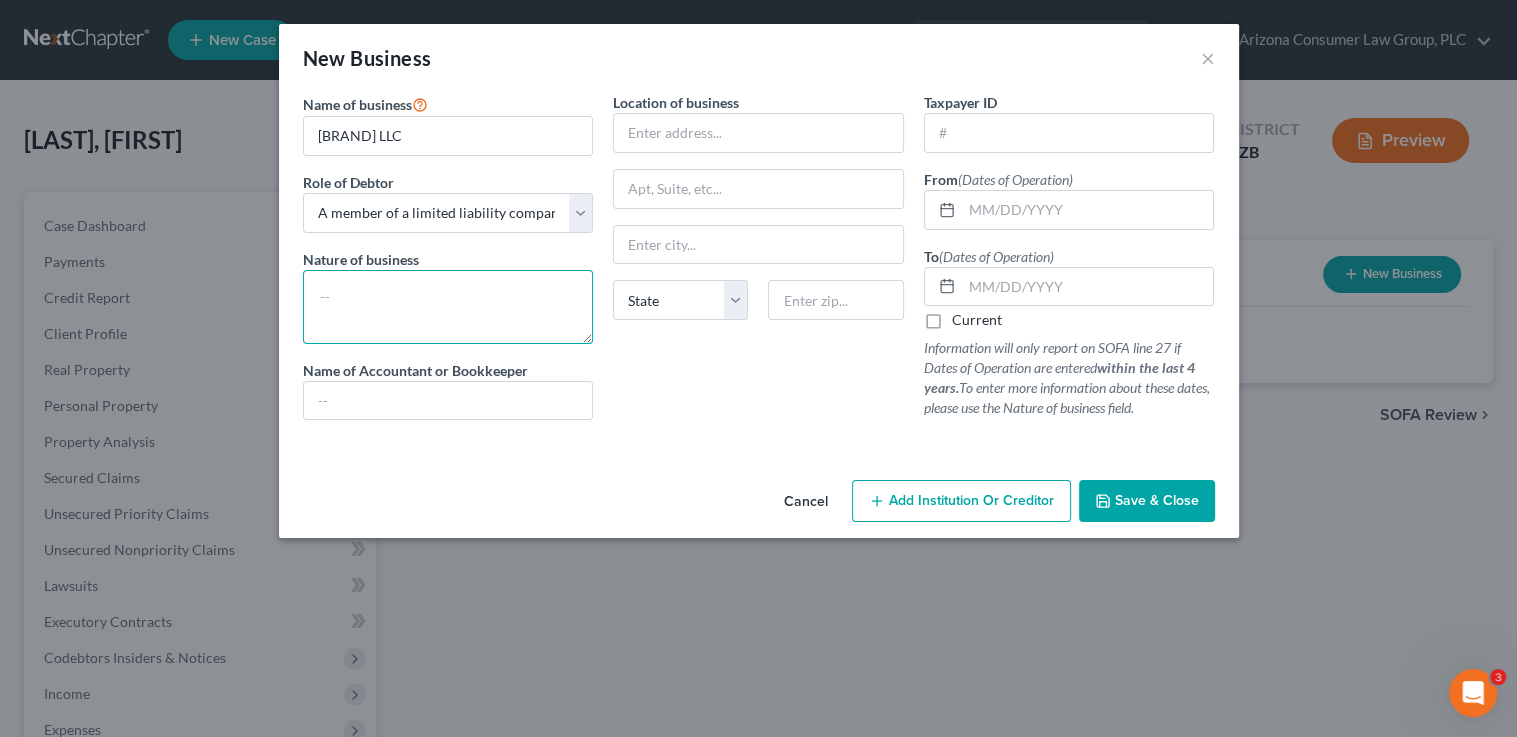 click at bounding box center (448, 307) 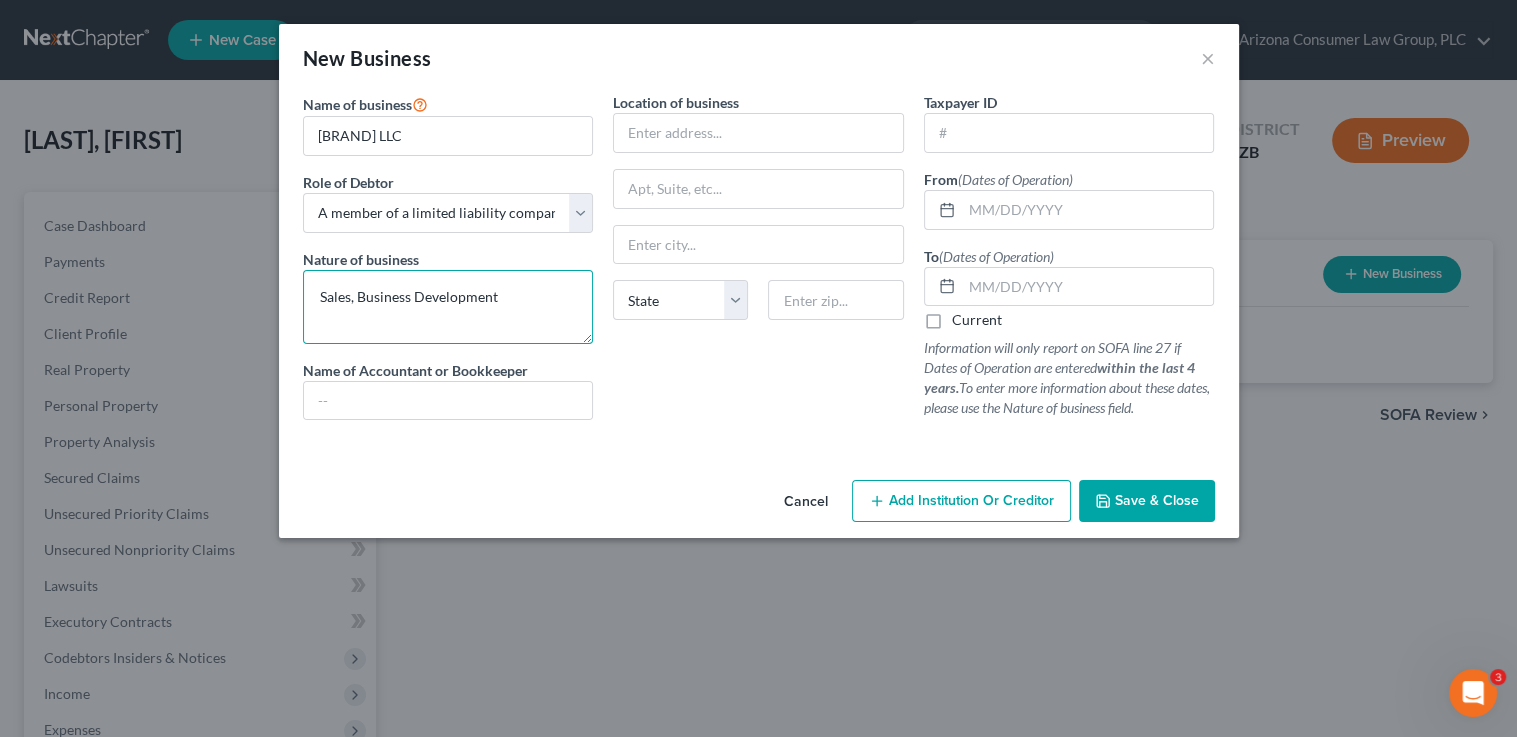 type on "Sales, Business Development" 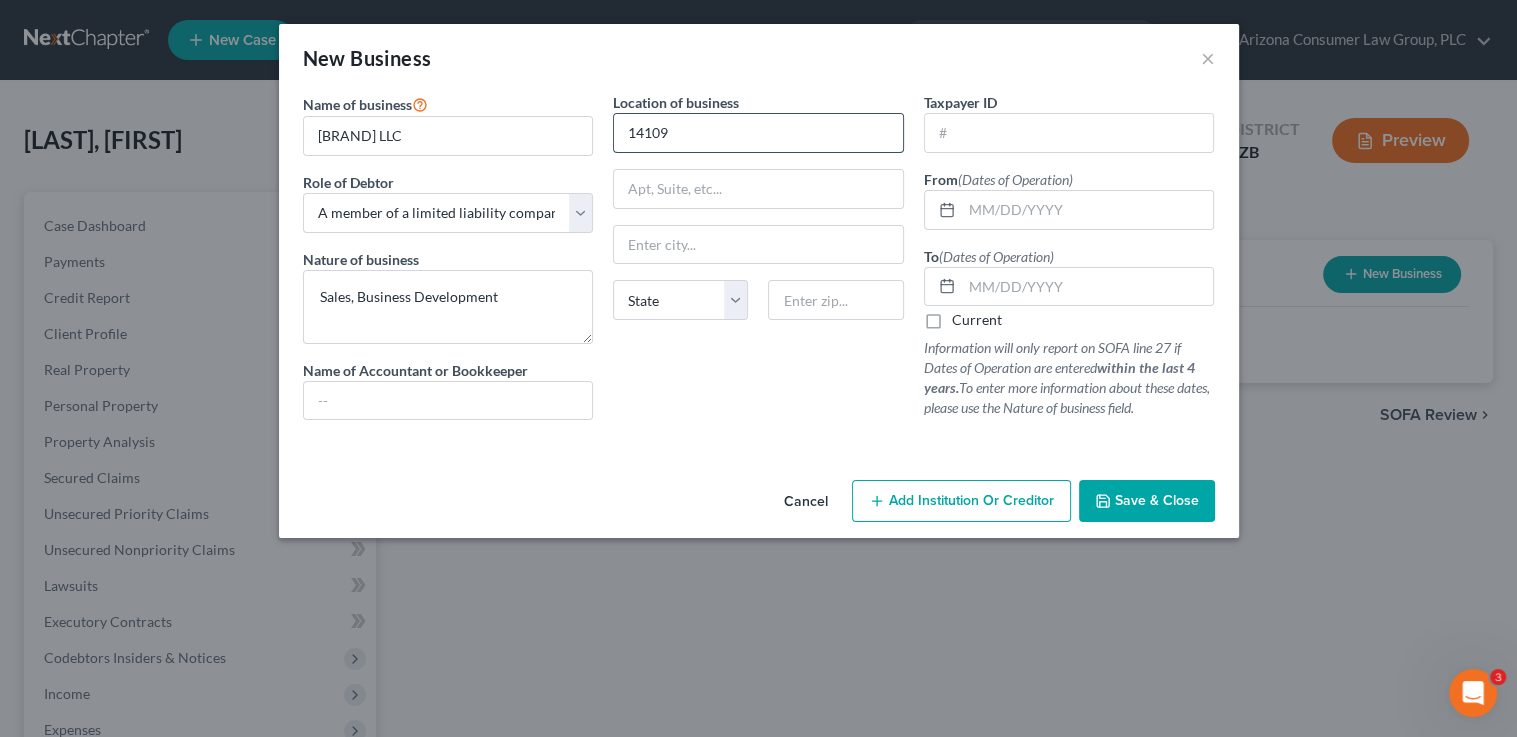 type on "[NUMBER] [STREET], Apt. [NUMBER]" 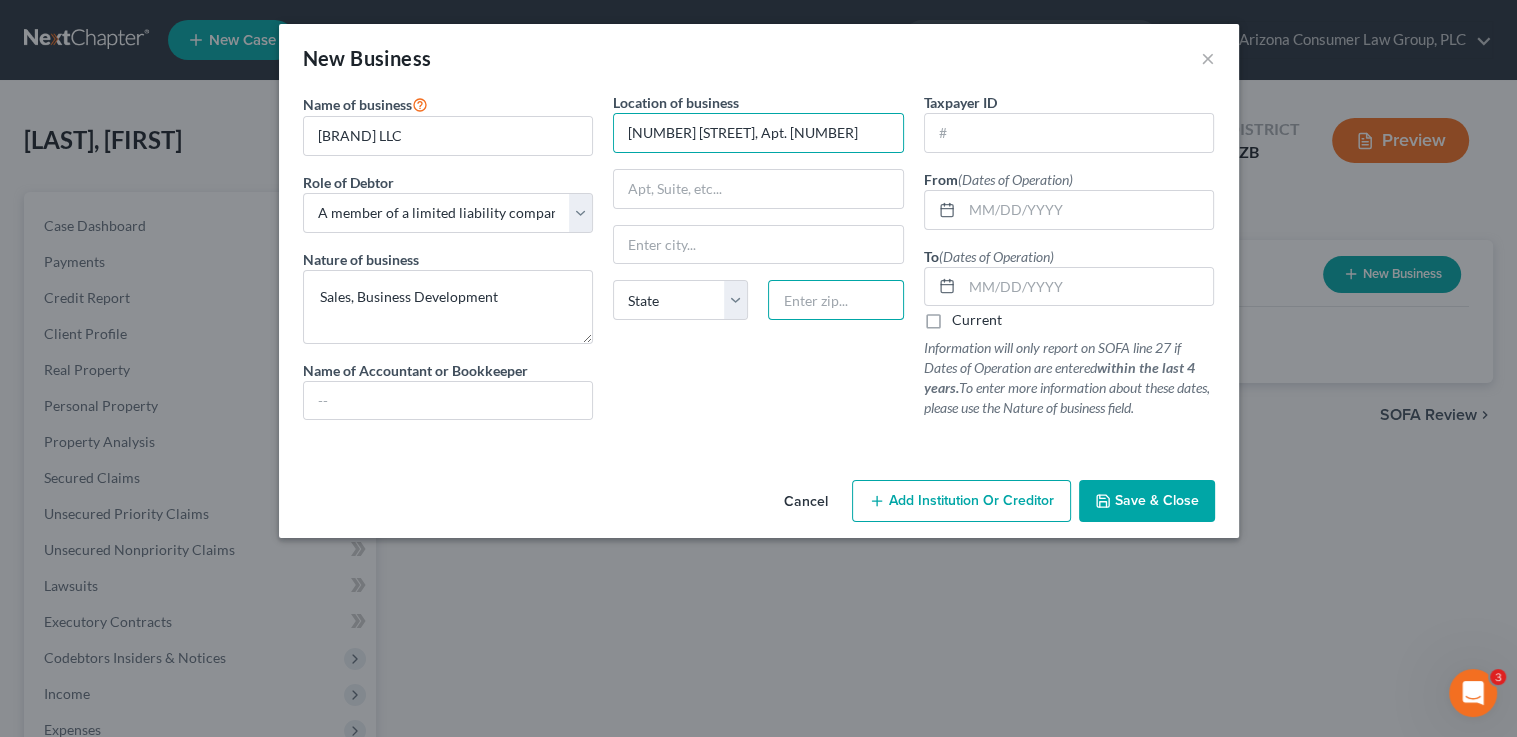 click at bounding box center [835, 300] 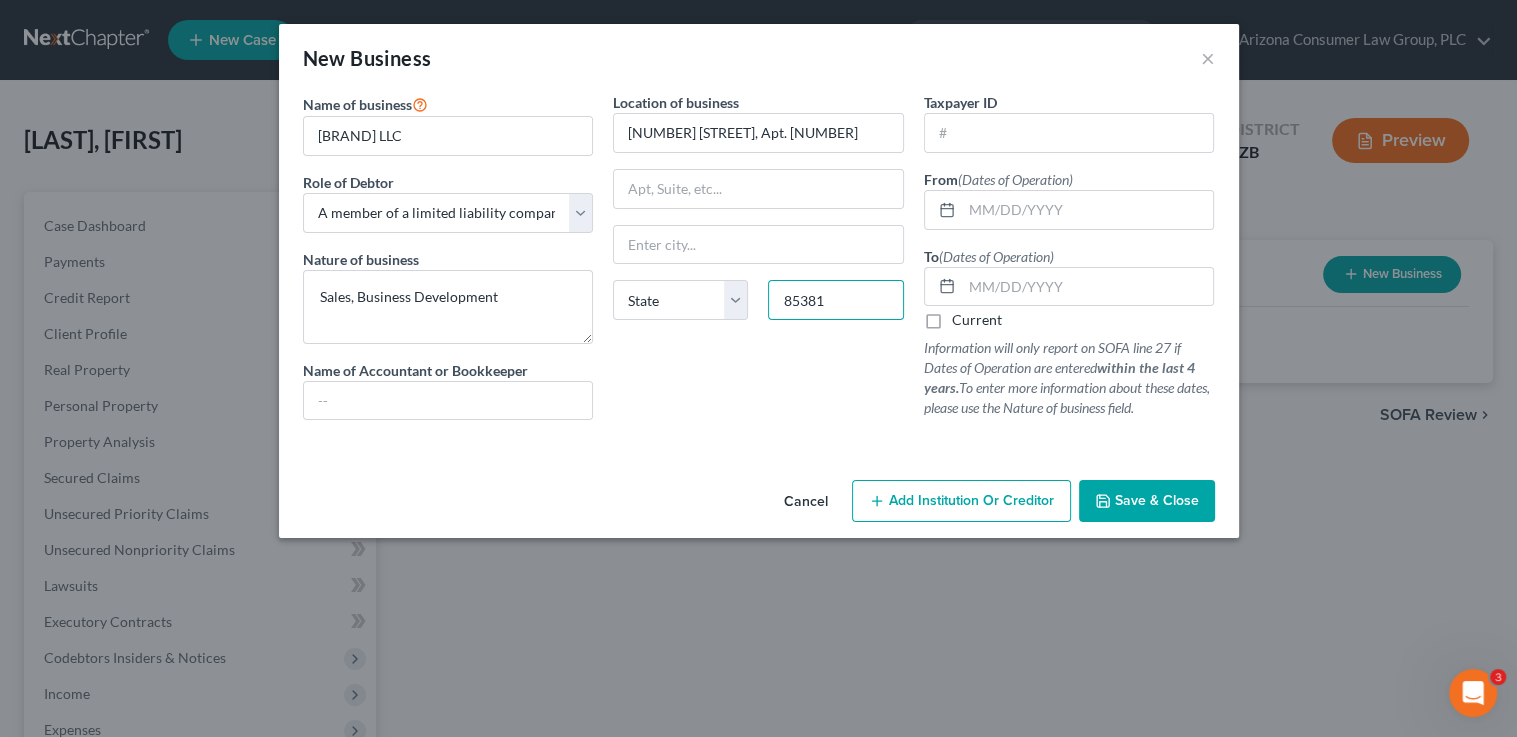 type on "85381" 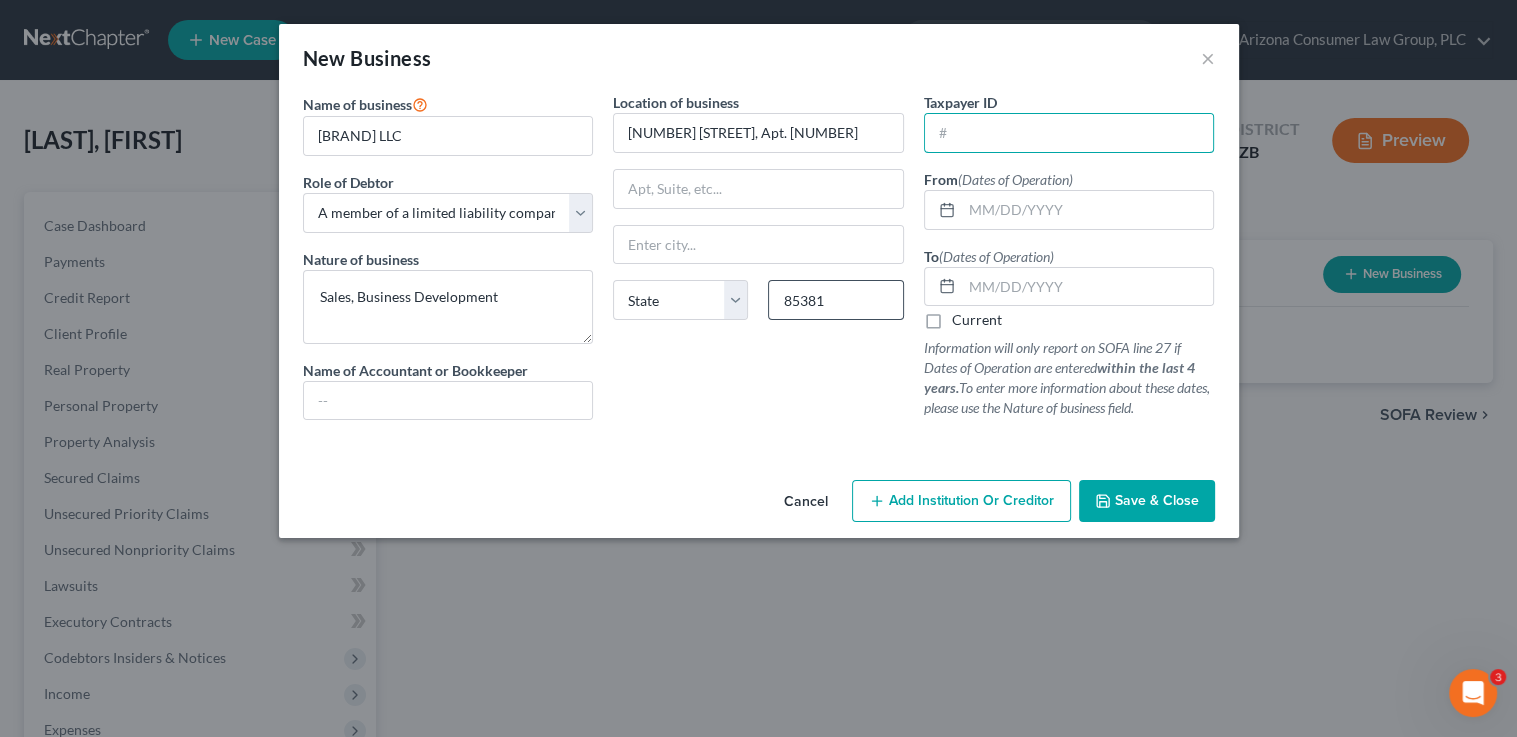 type on "[CITY]" 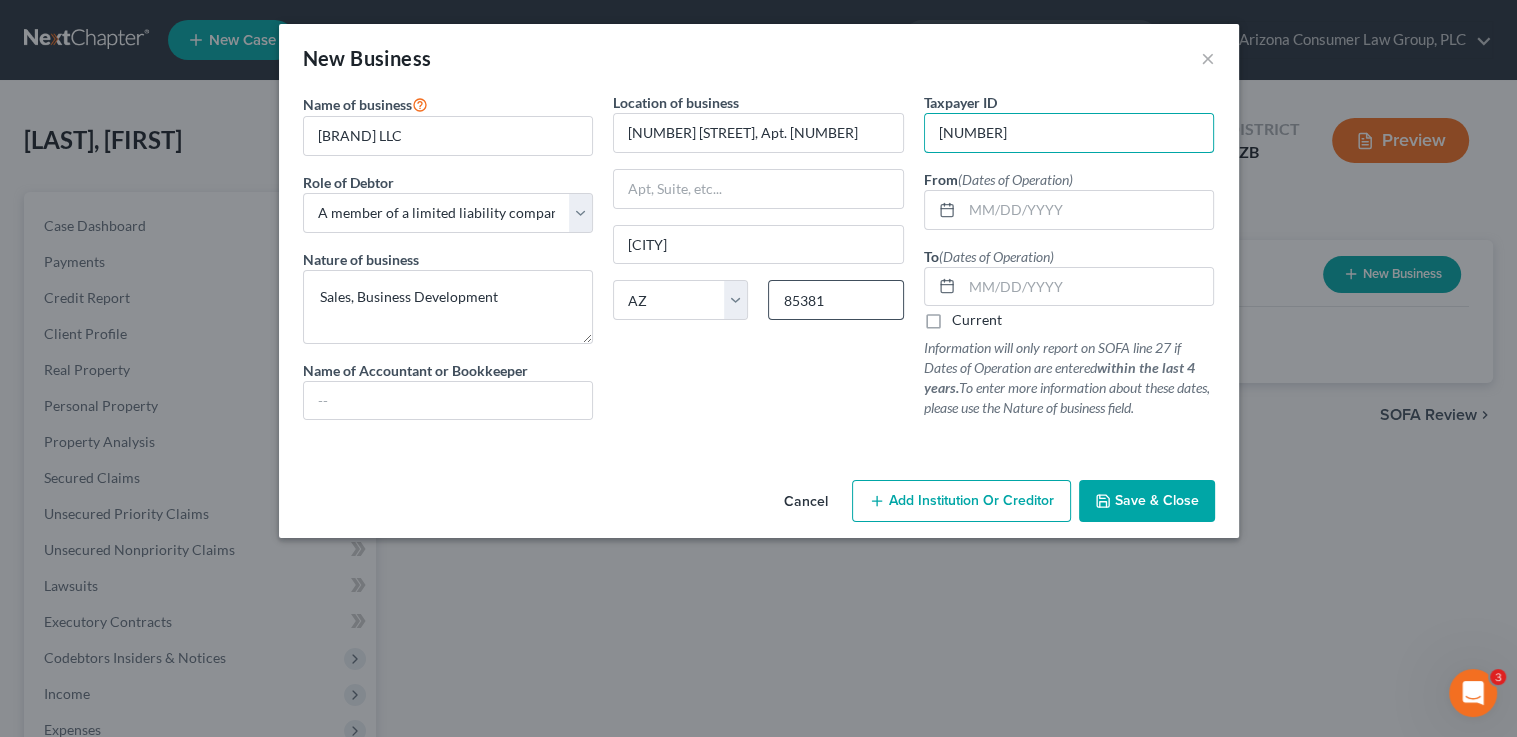 type on "[NUMBER]" 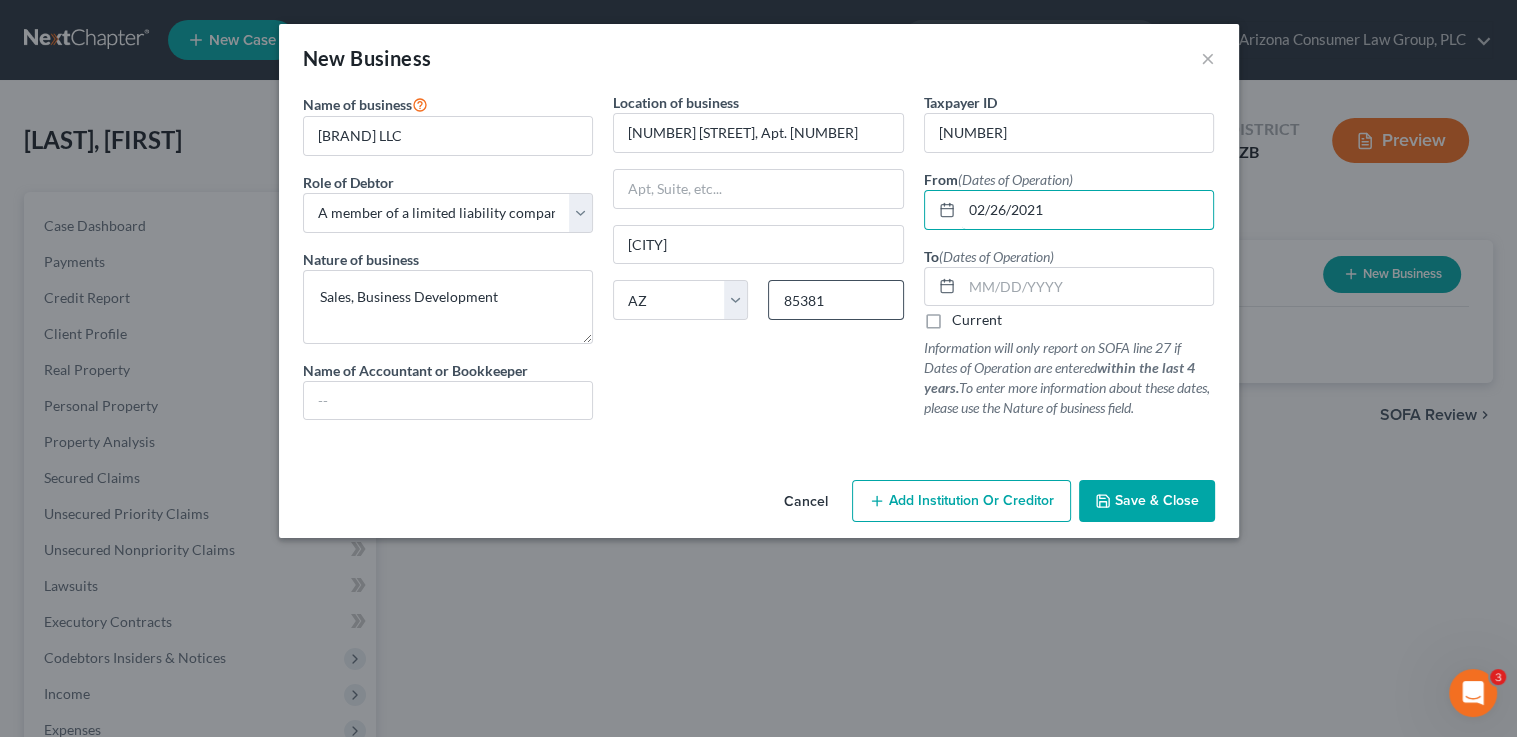 type on "02/26/2021" 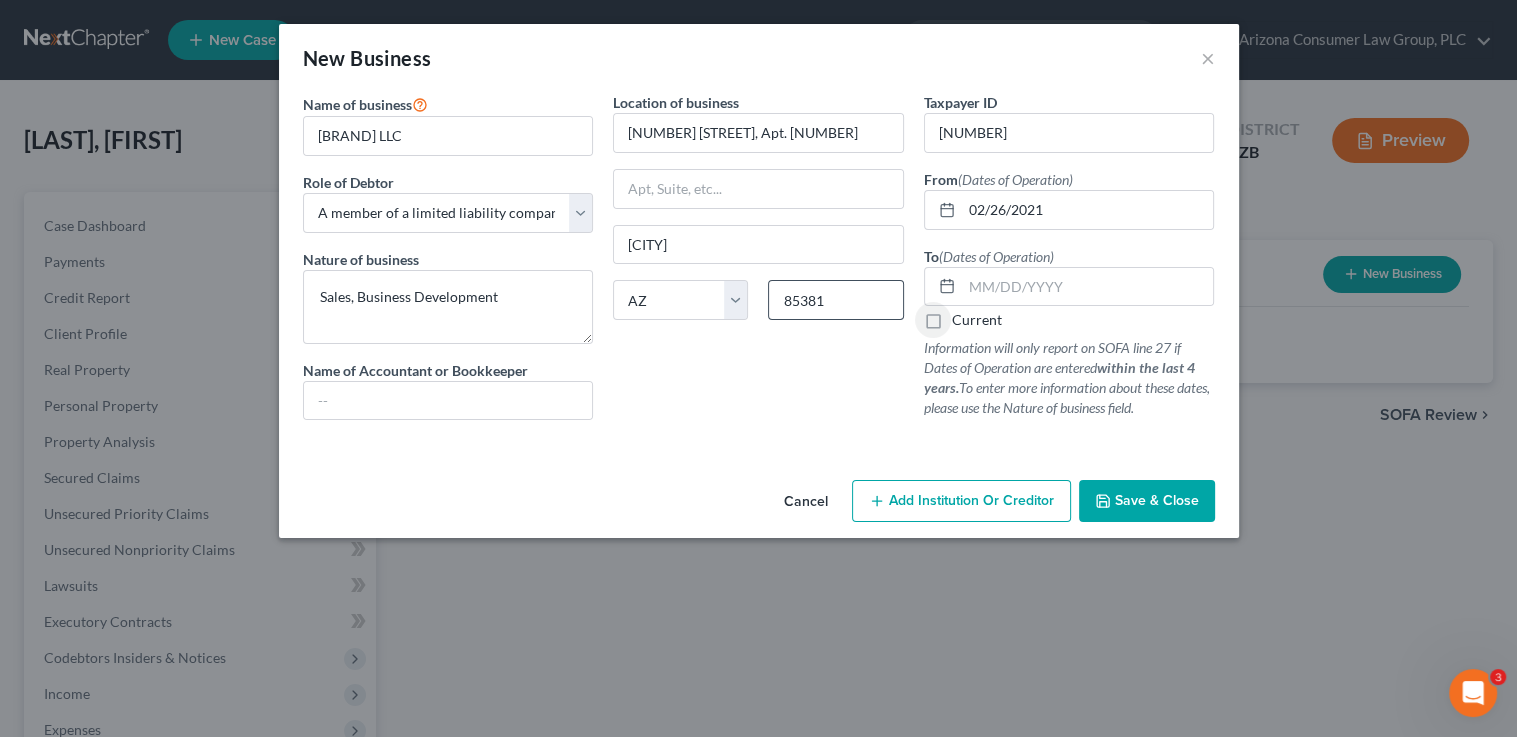 click on "Current" at bounding box center [966, 316] 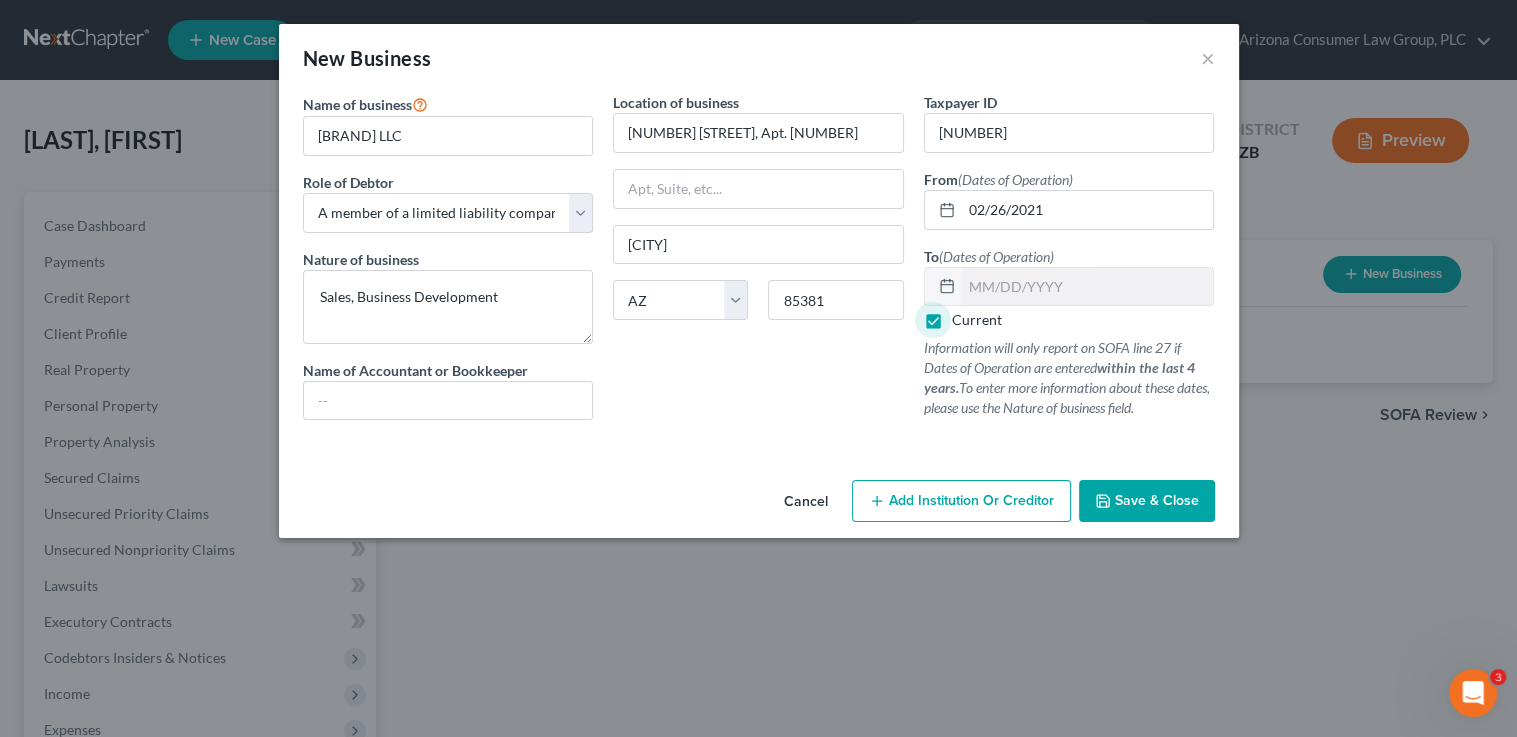 click on "Save & Close" at bounding box center [1157, 500] 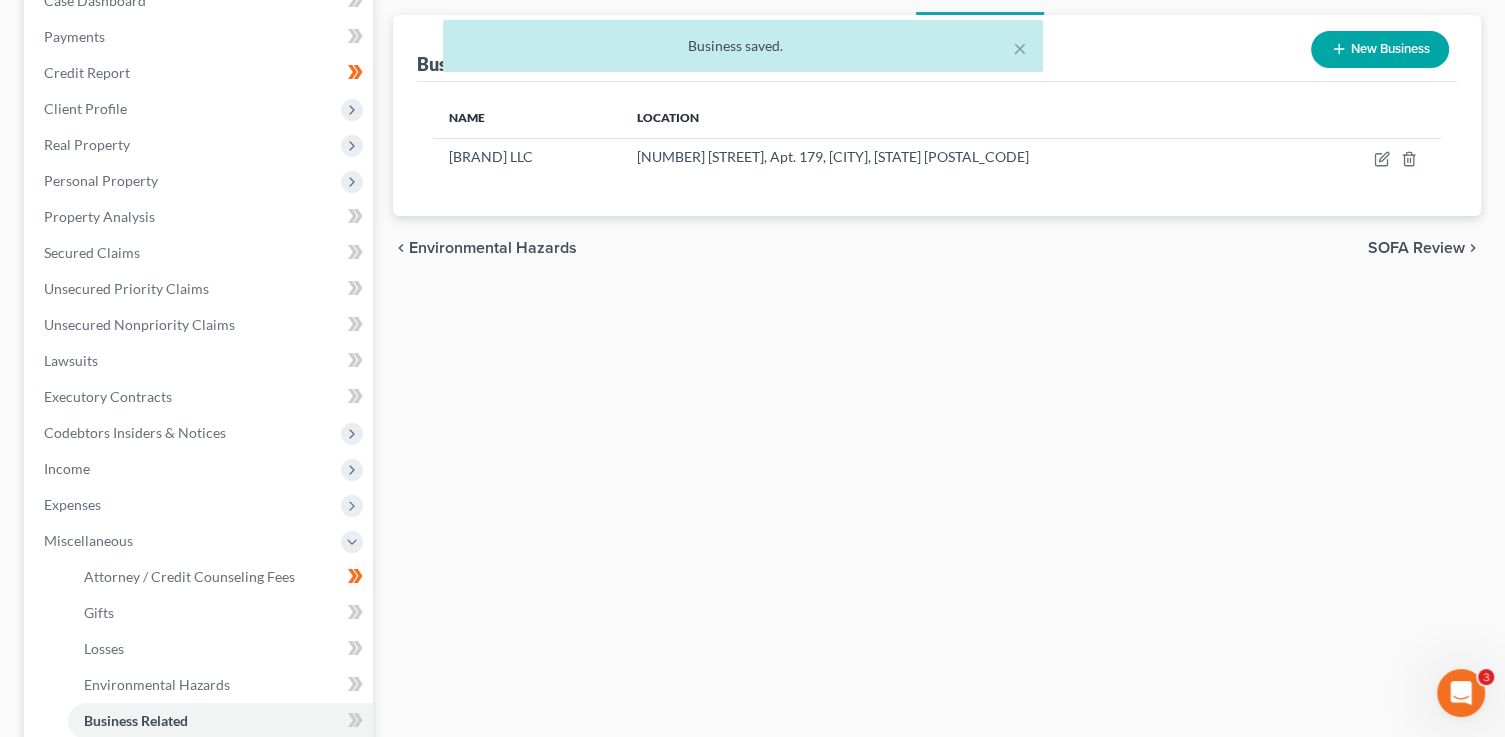 scroll, scrollTop: 228, scrollLeft: 0, axis: vertical 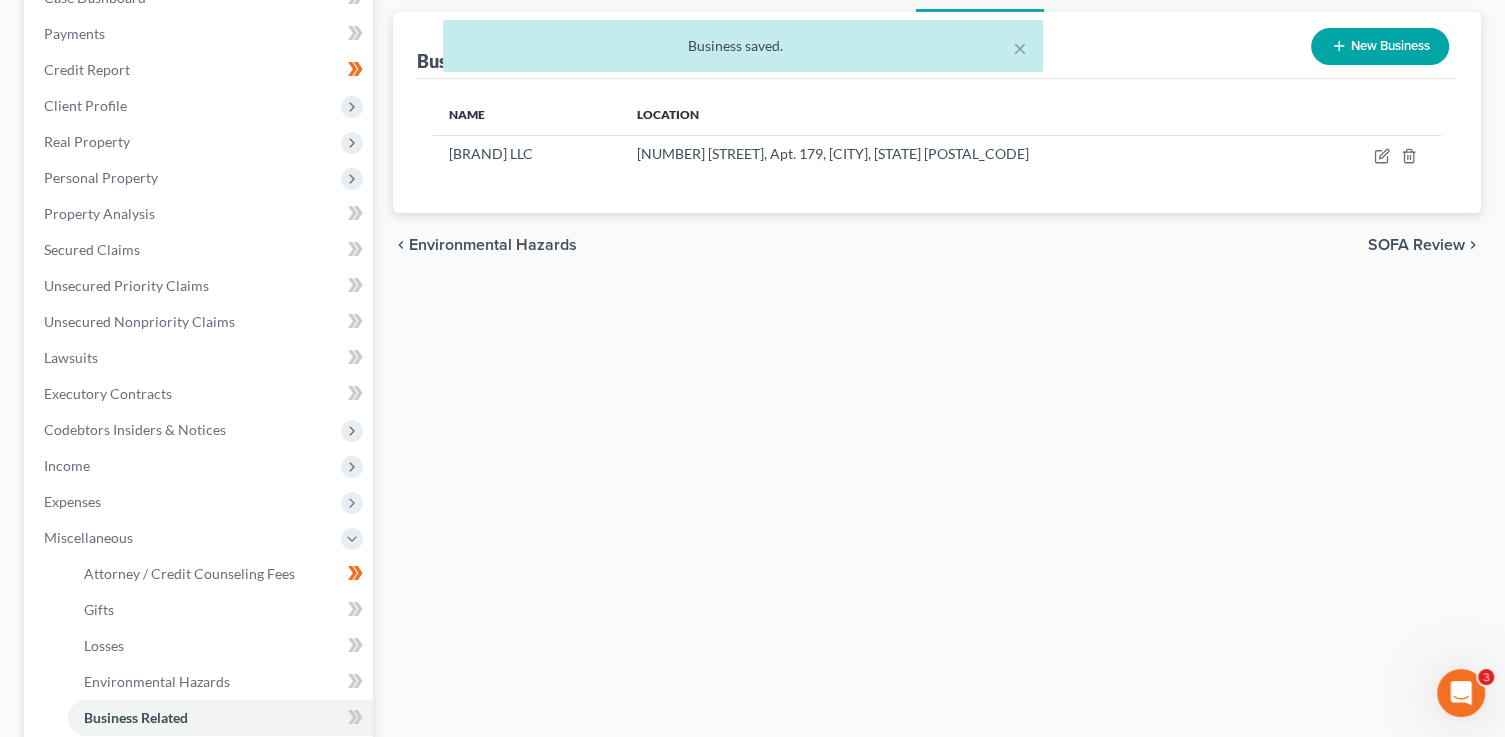 click at bounding box center [355, 720] 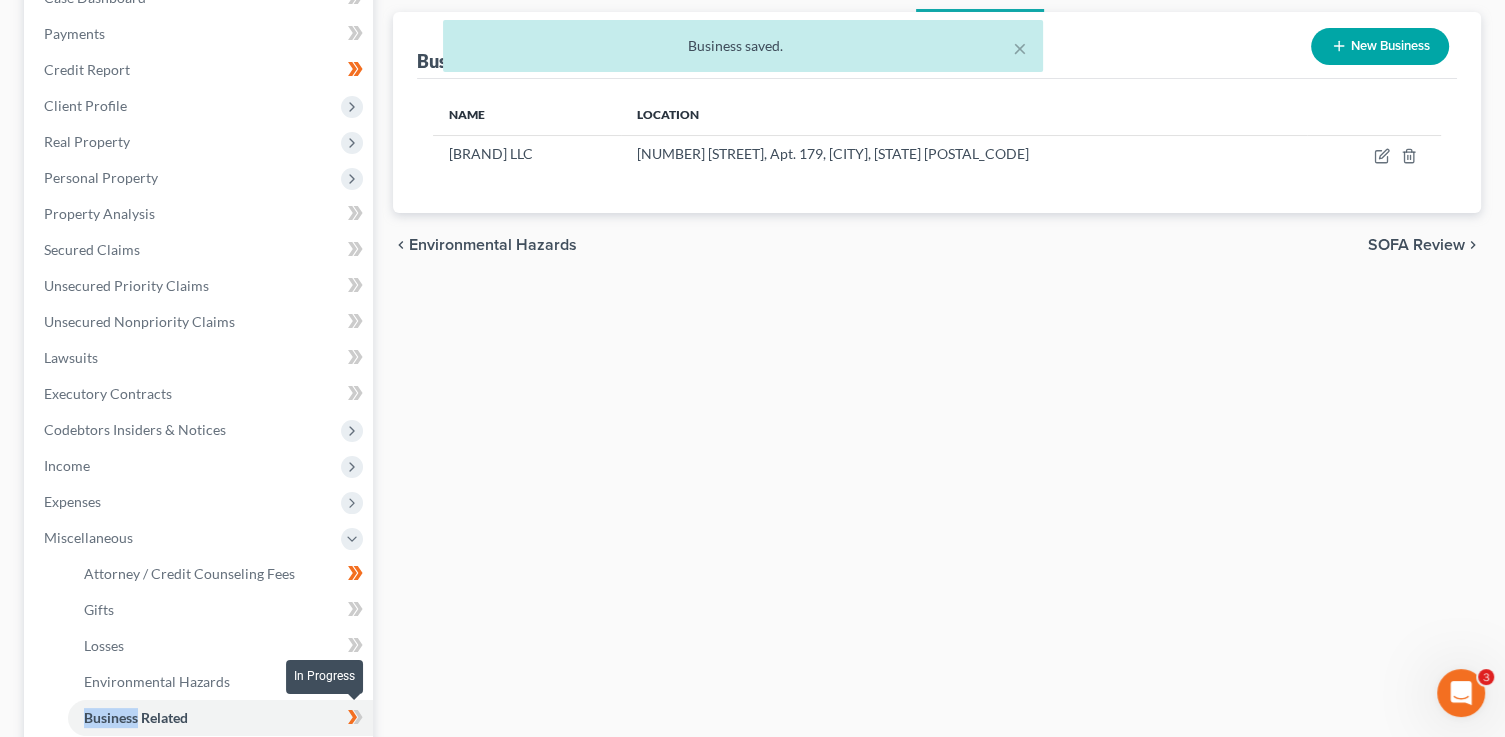 click at bounding box center [355, 720] 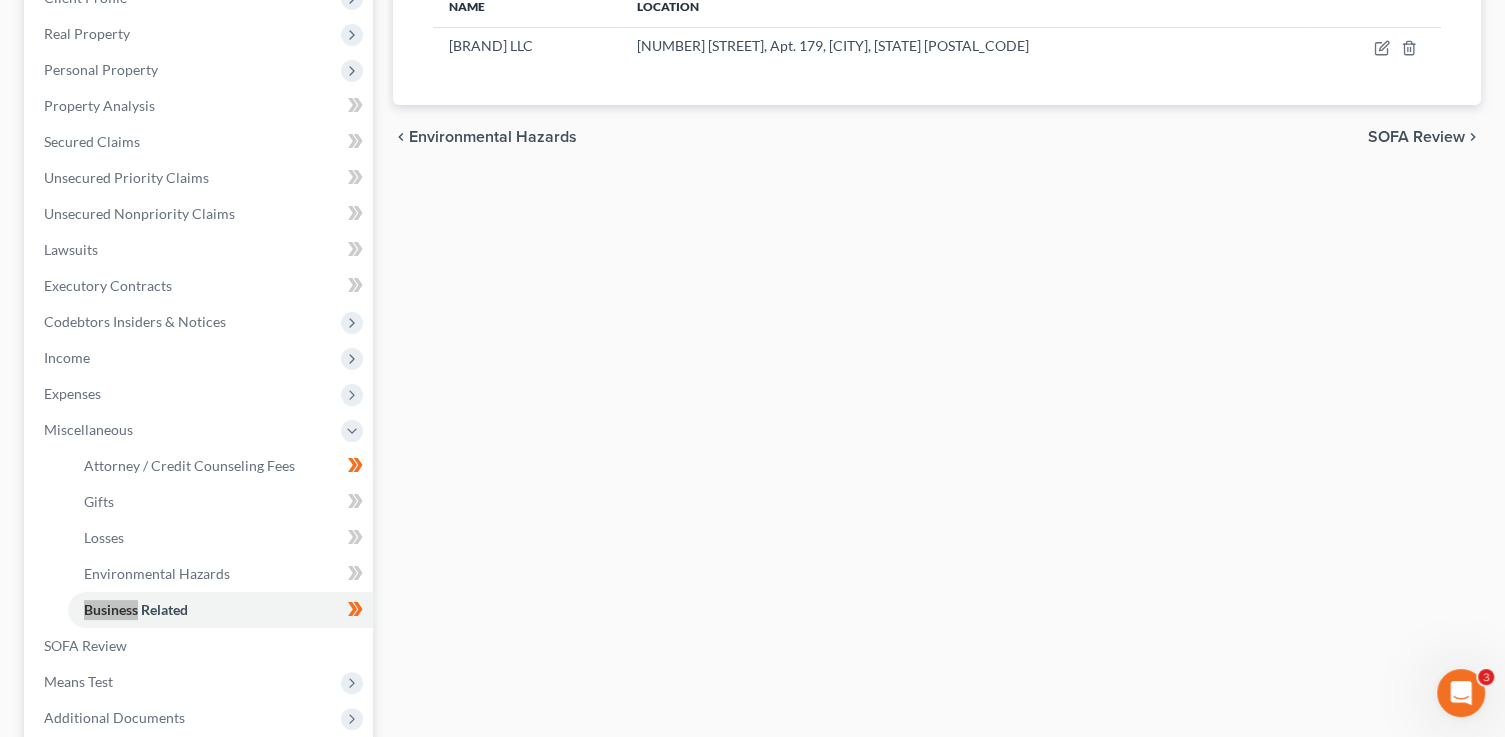 scroll, scrollTop: 362, scrollLeft: 0, axis: vertical 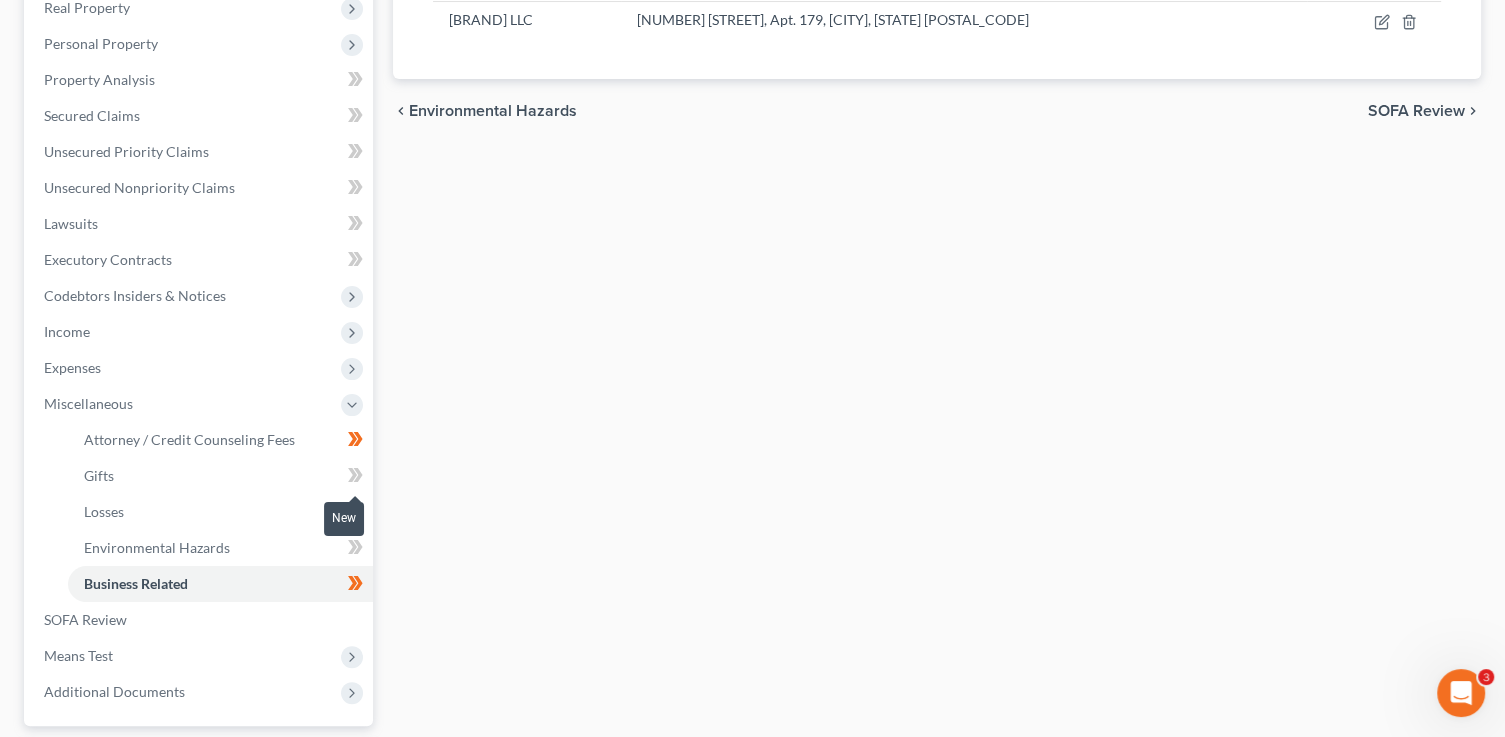click 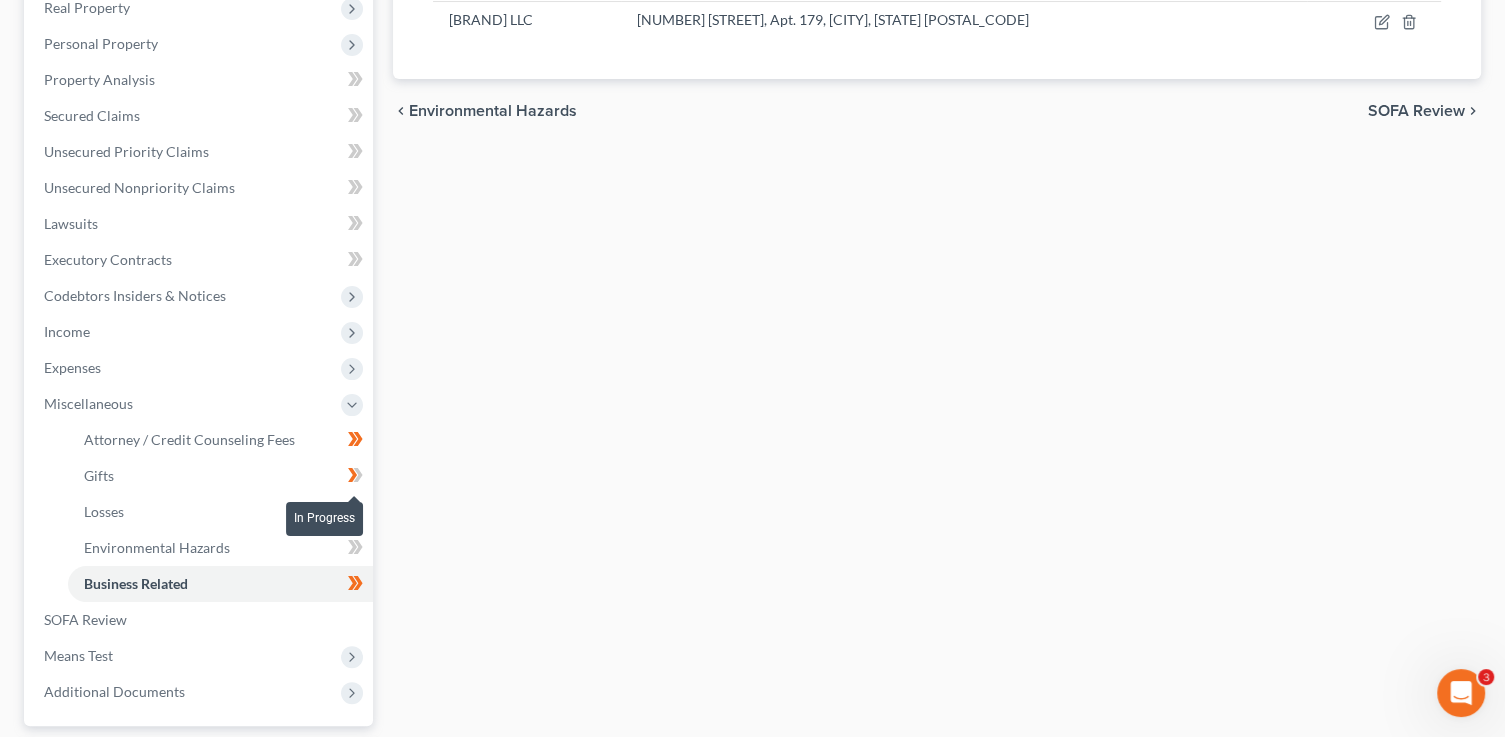 drag, startPoint x: 365, startPoint y: 477, endPoint x: 373, endPoint y: 509, distance: 32.984844 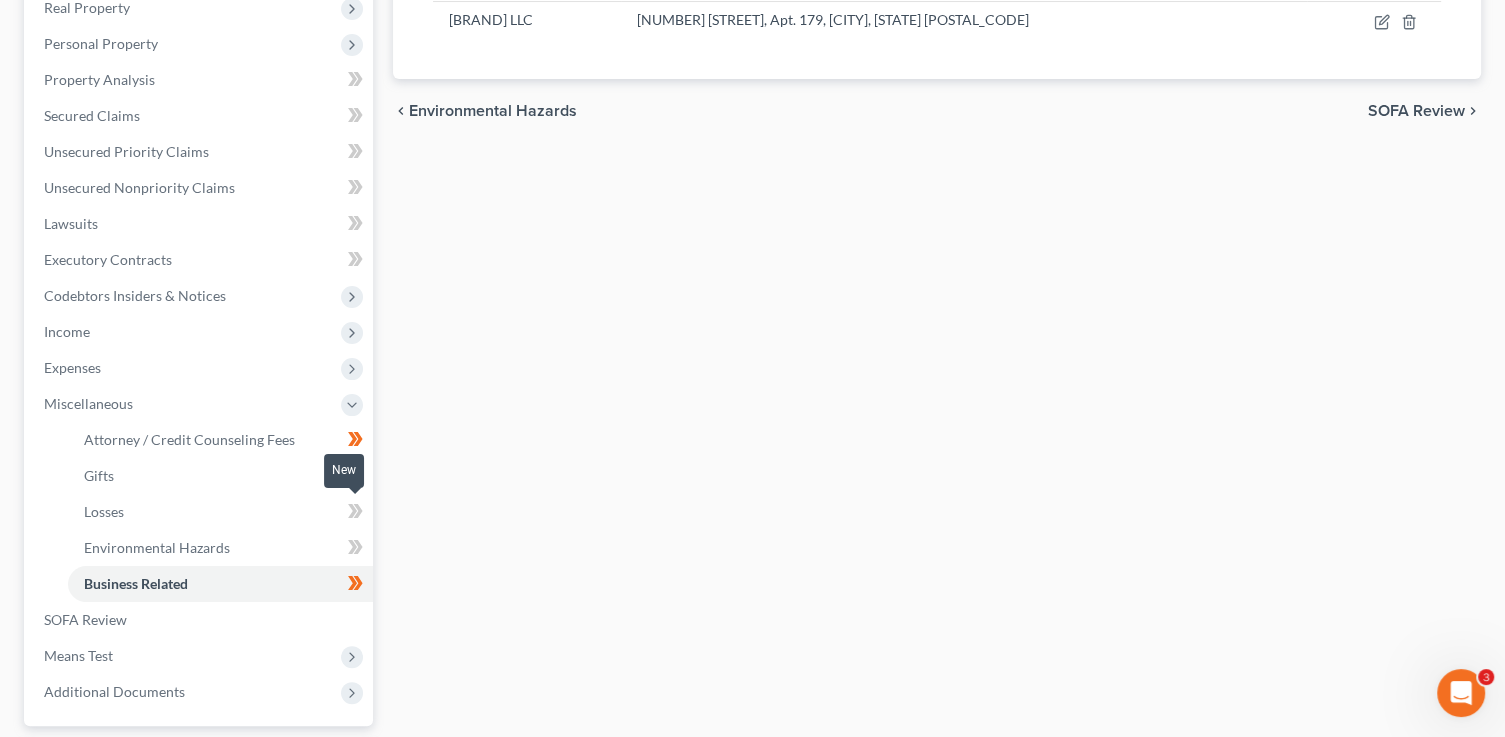 click at bounding box center [355, 514] 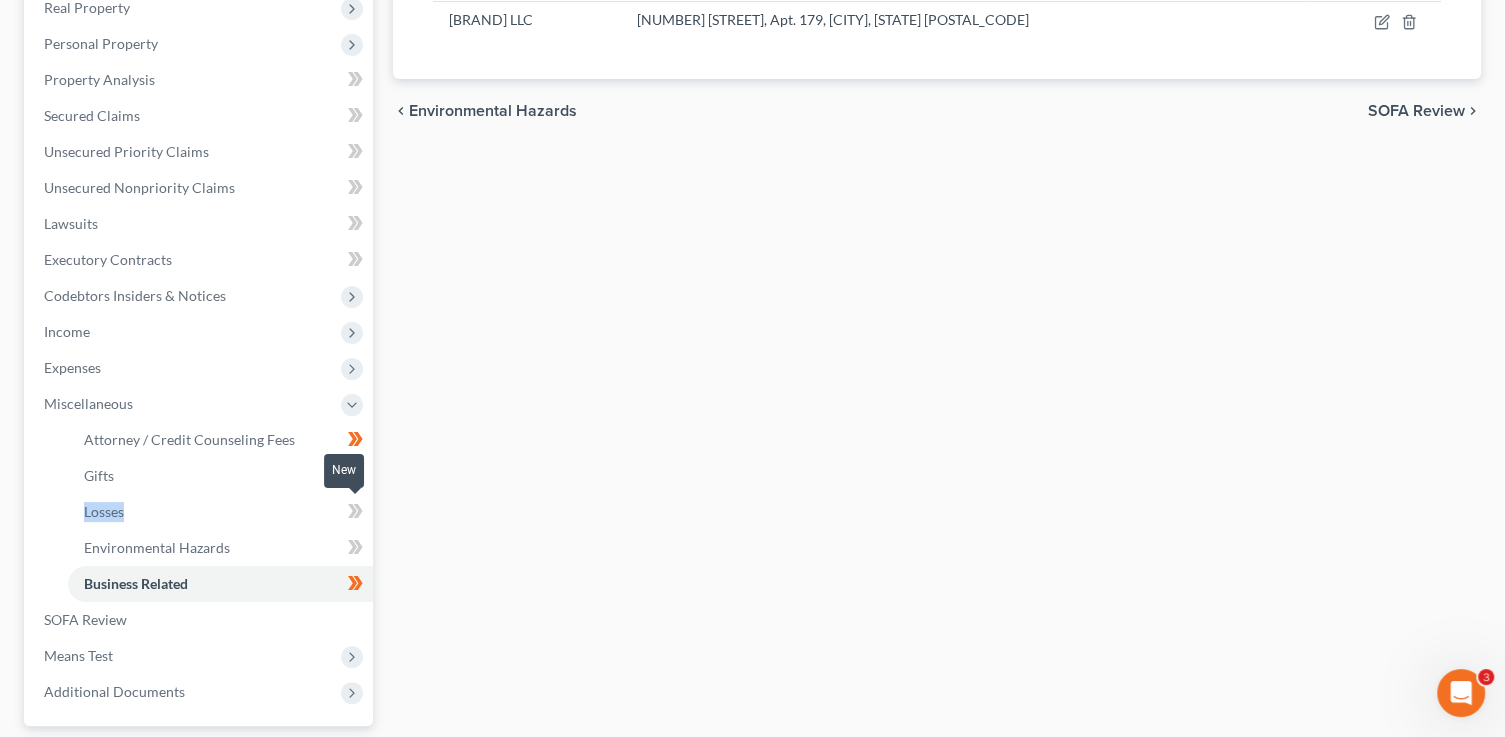 click at bounding box center [355, 514] 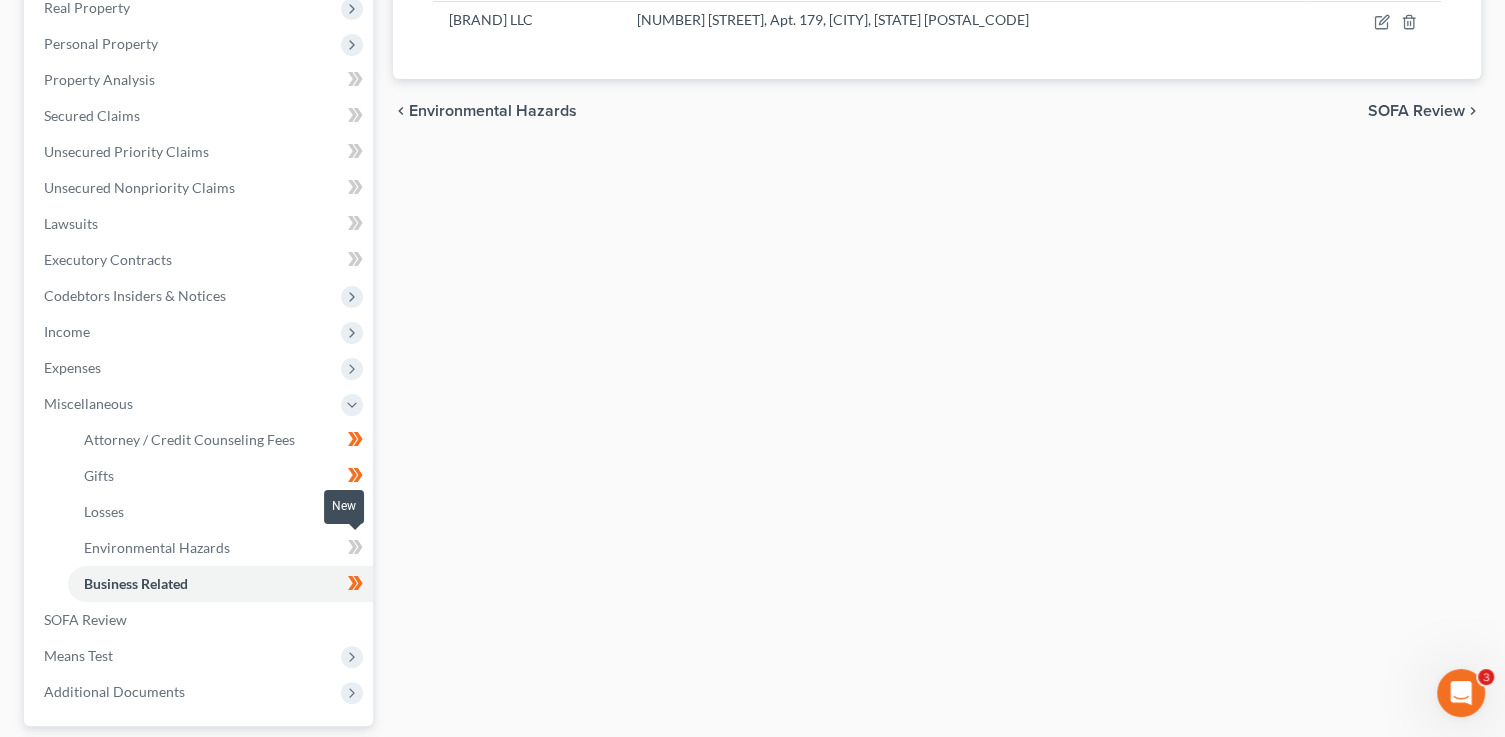 click at bounding box center [355, 550] 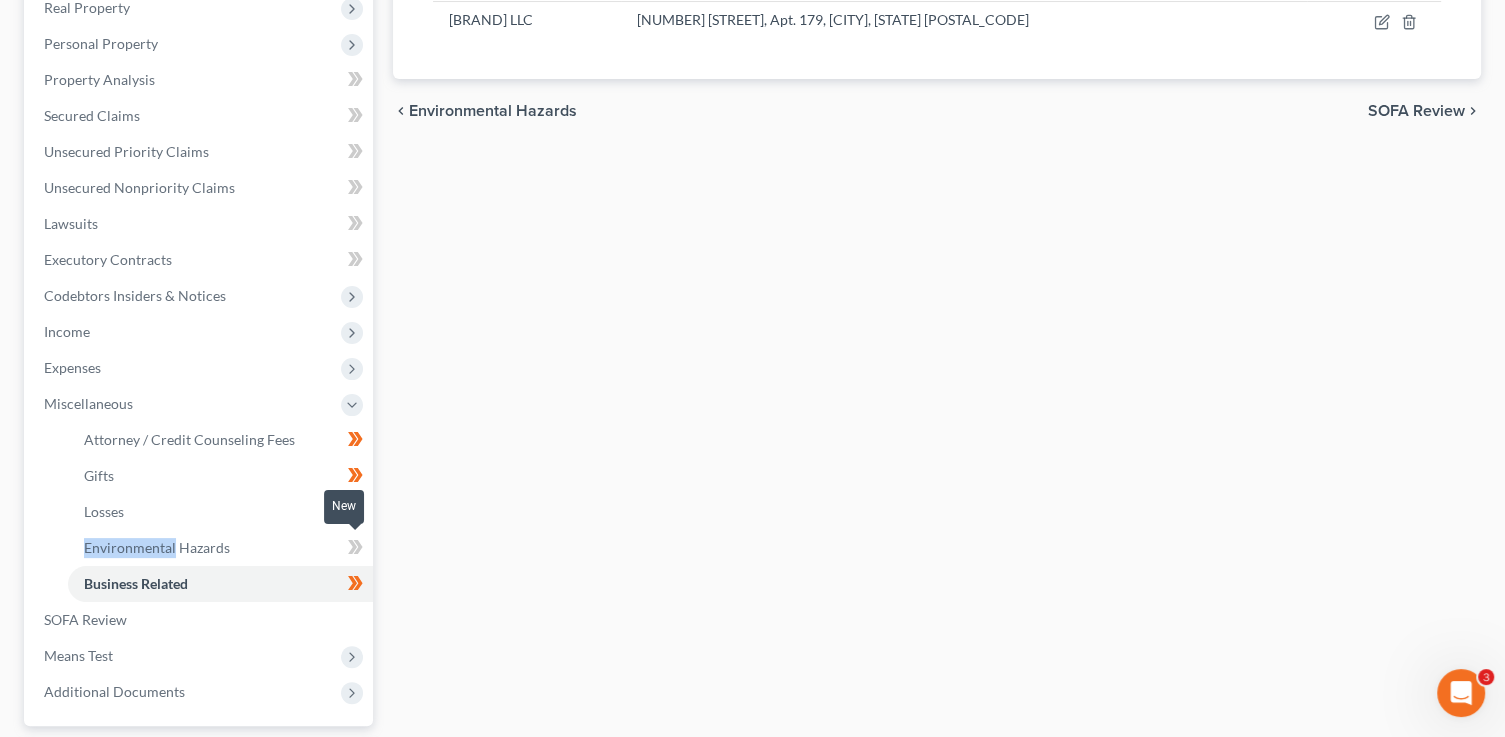 click at bounding box center [355, 550] 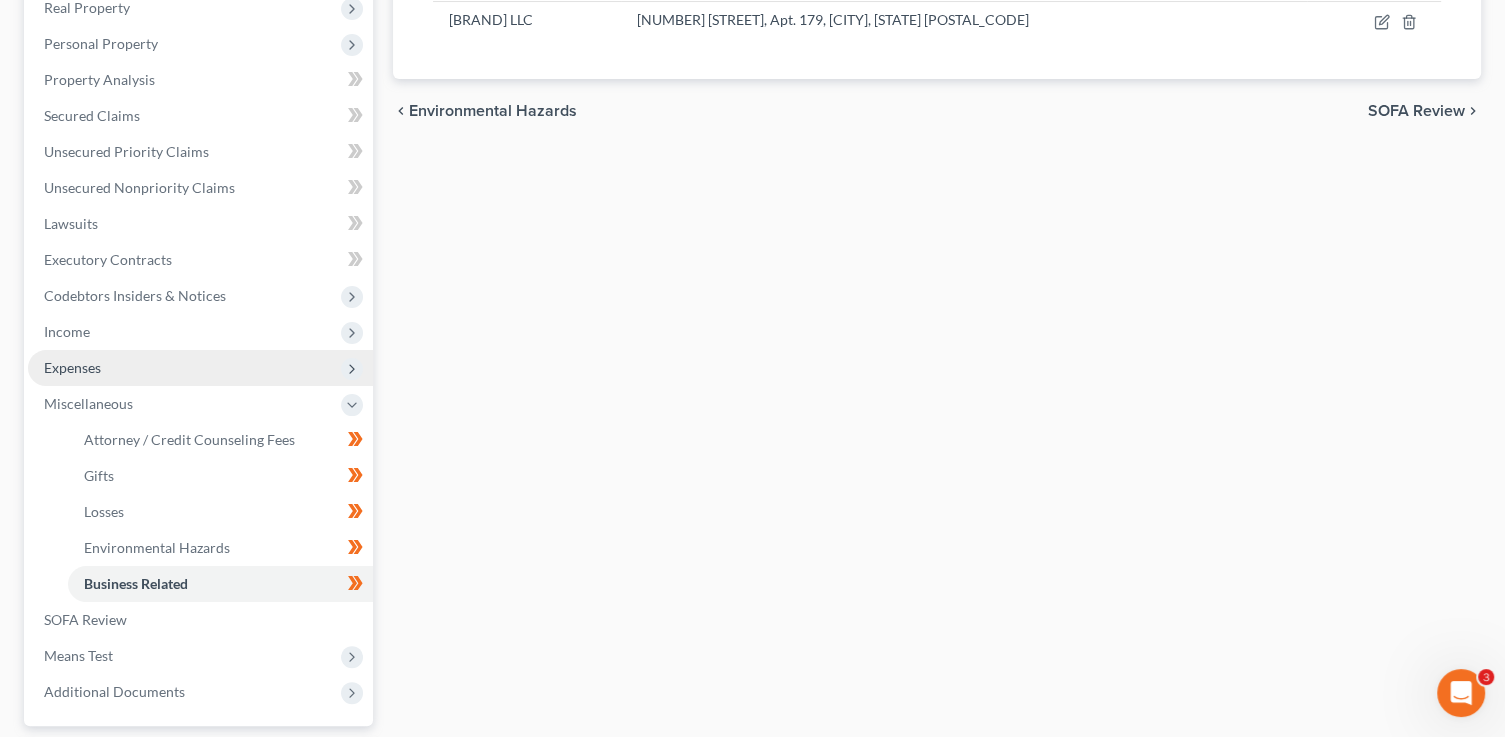 click at bounding box center [352, 369] 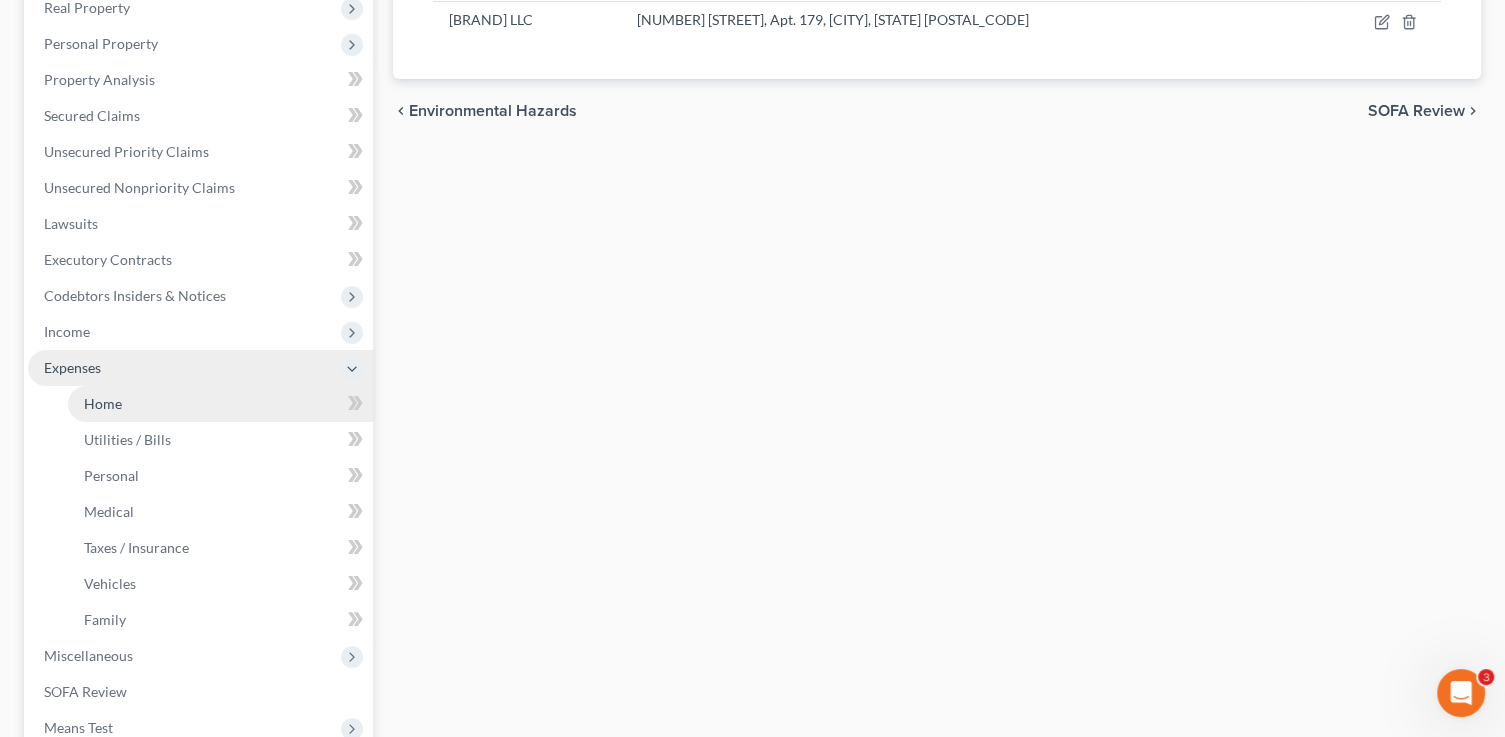 click on "Home" at bounding box center (220, 404) 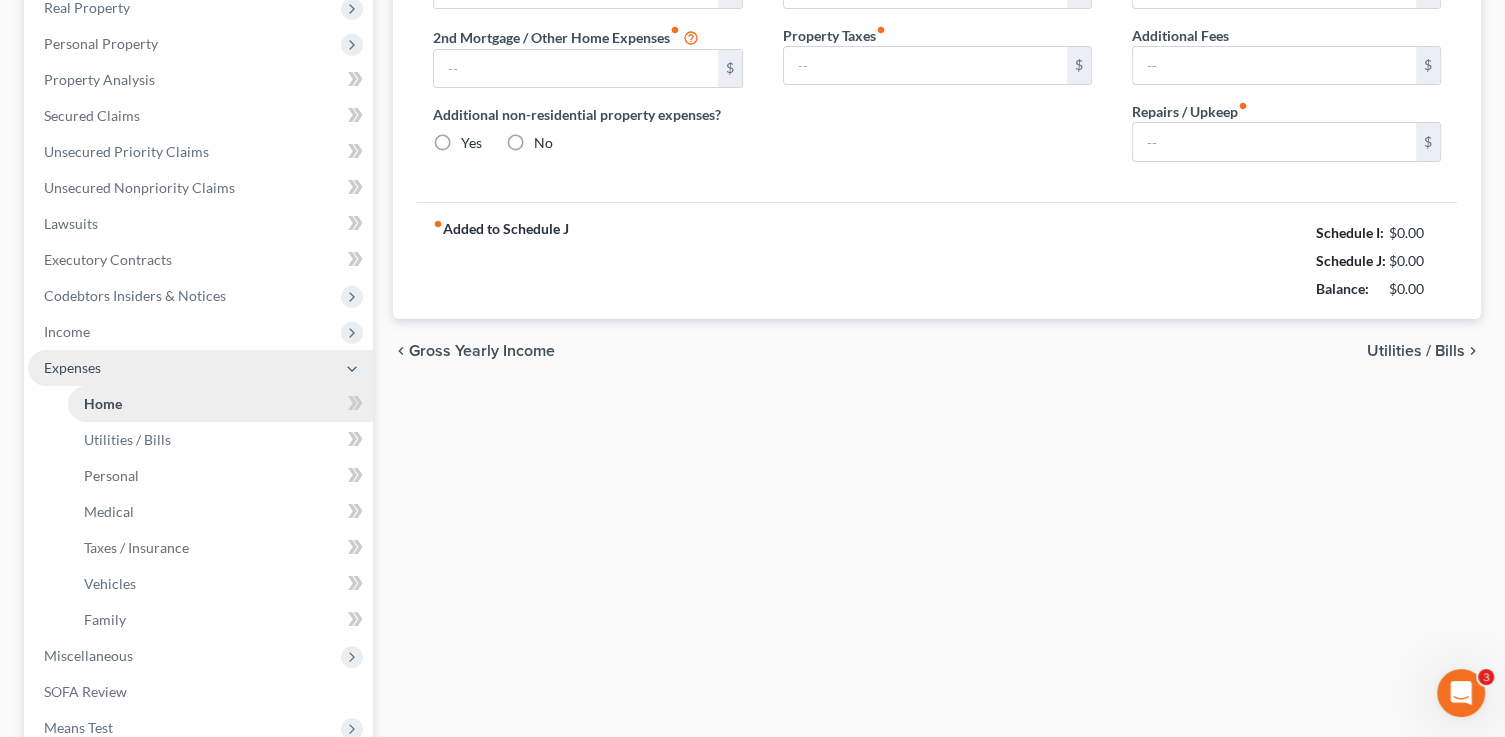 scroll, scrollTop: 279, scrollLeft: 0, axis: vertical 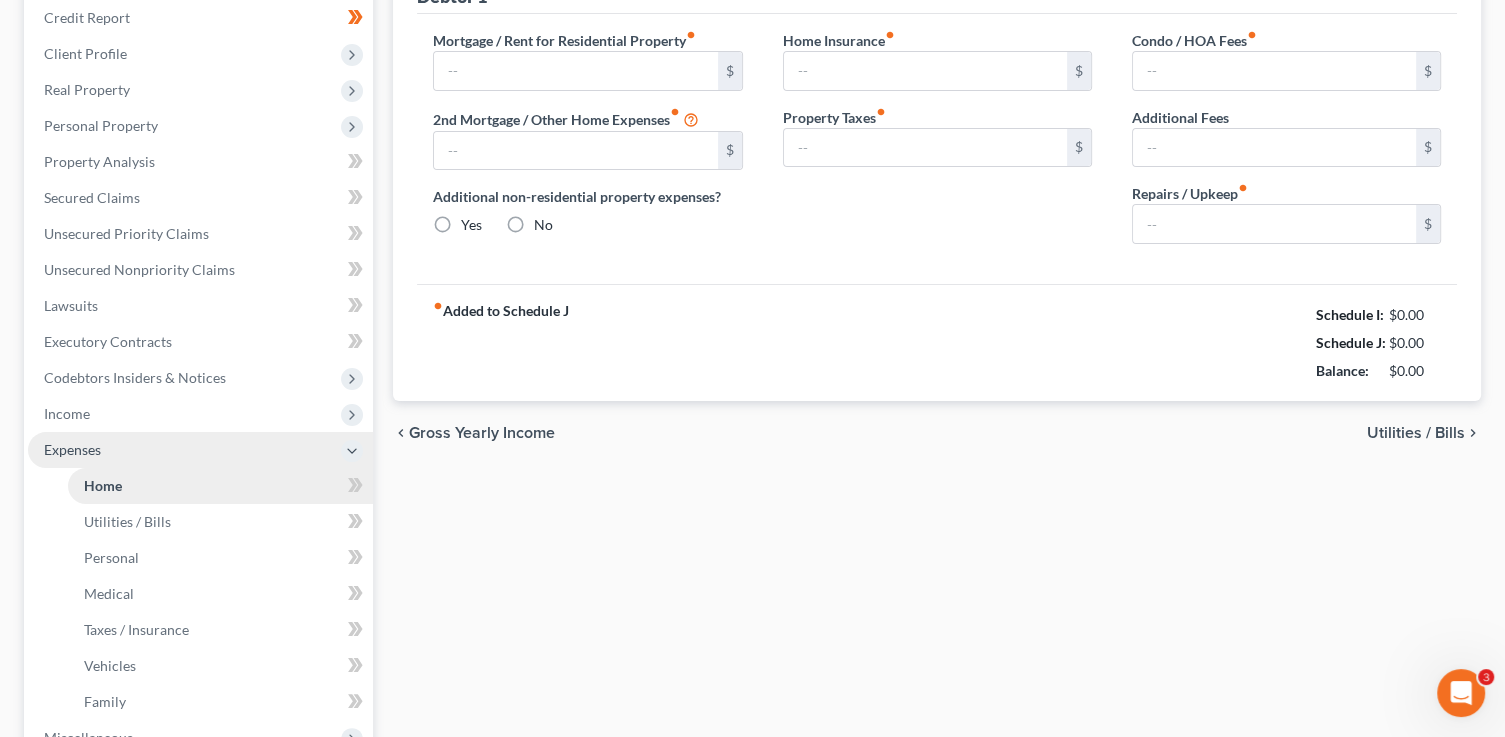 type on "0.00" 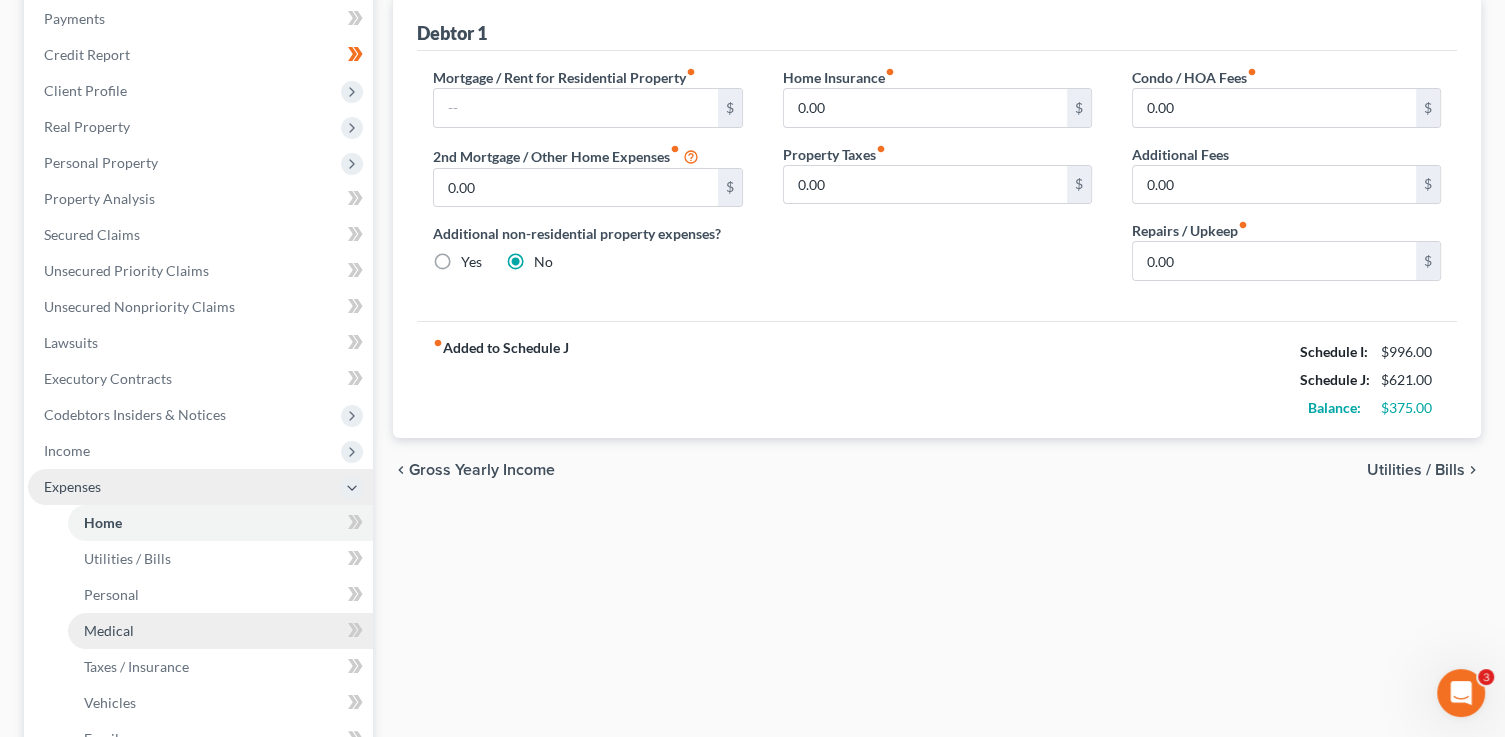 scroll, scrollTop: 244, scrollLeft: 0, axis: vertical 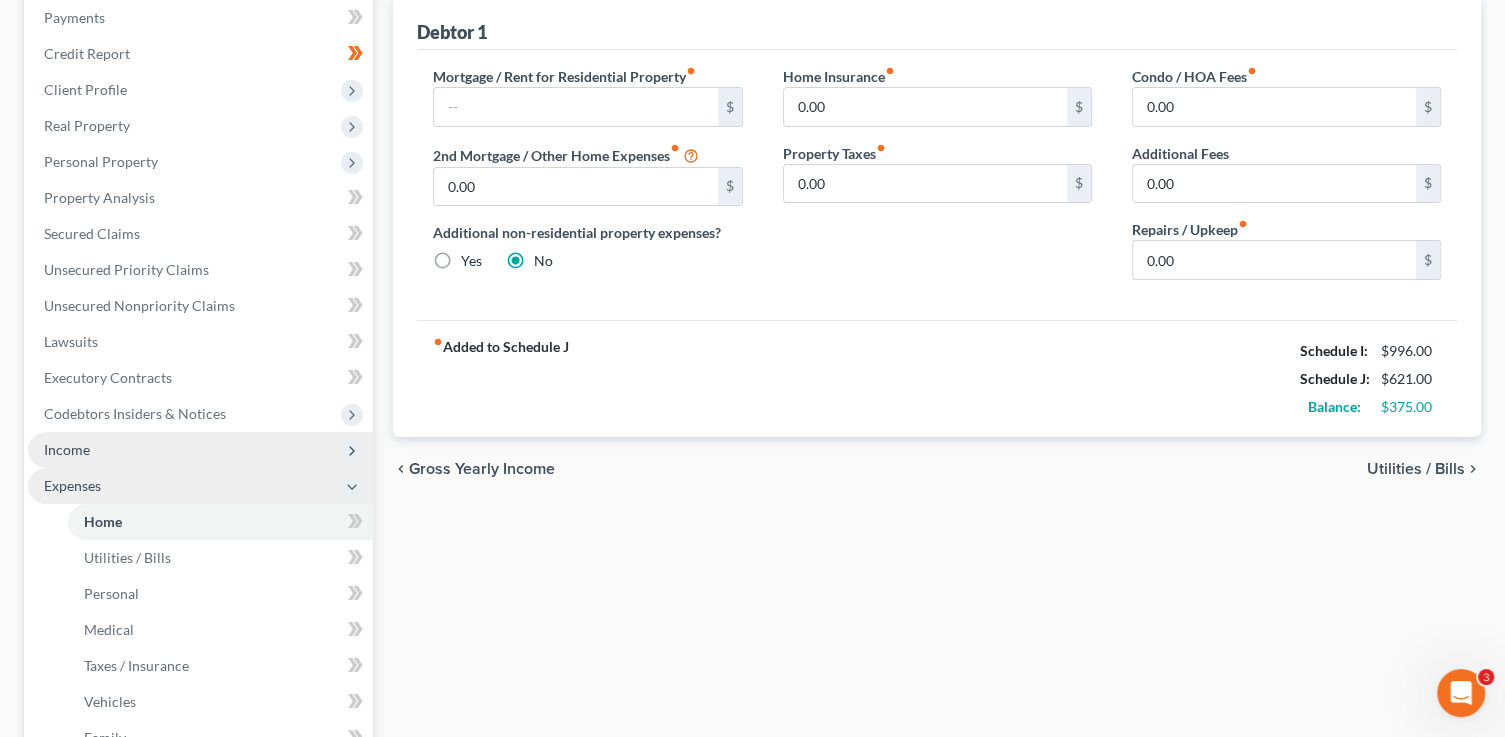 click on "Income" at bounding box center [200, 450] 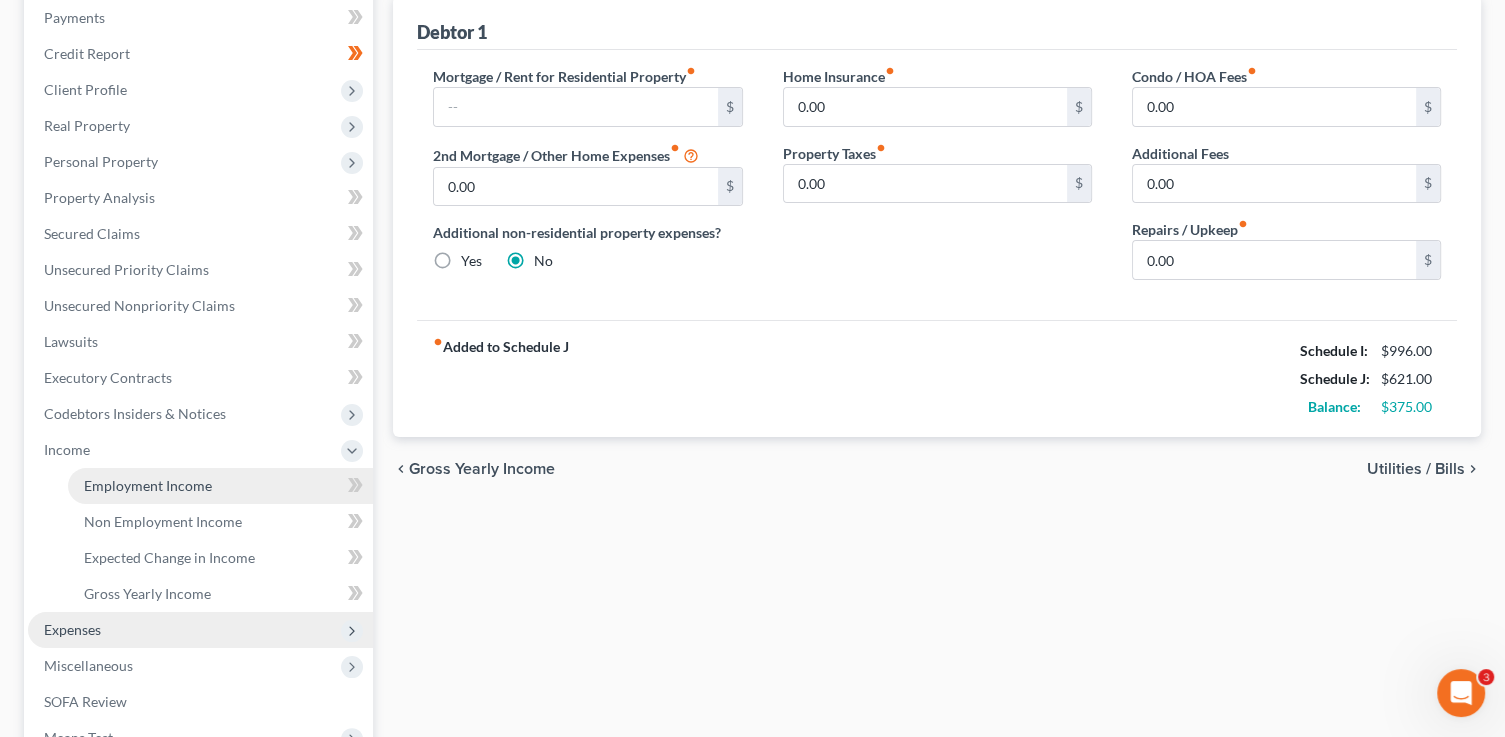 click on "Employment Income" at bounding box center [148, 485] 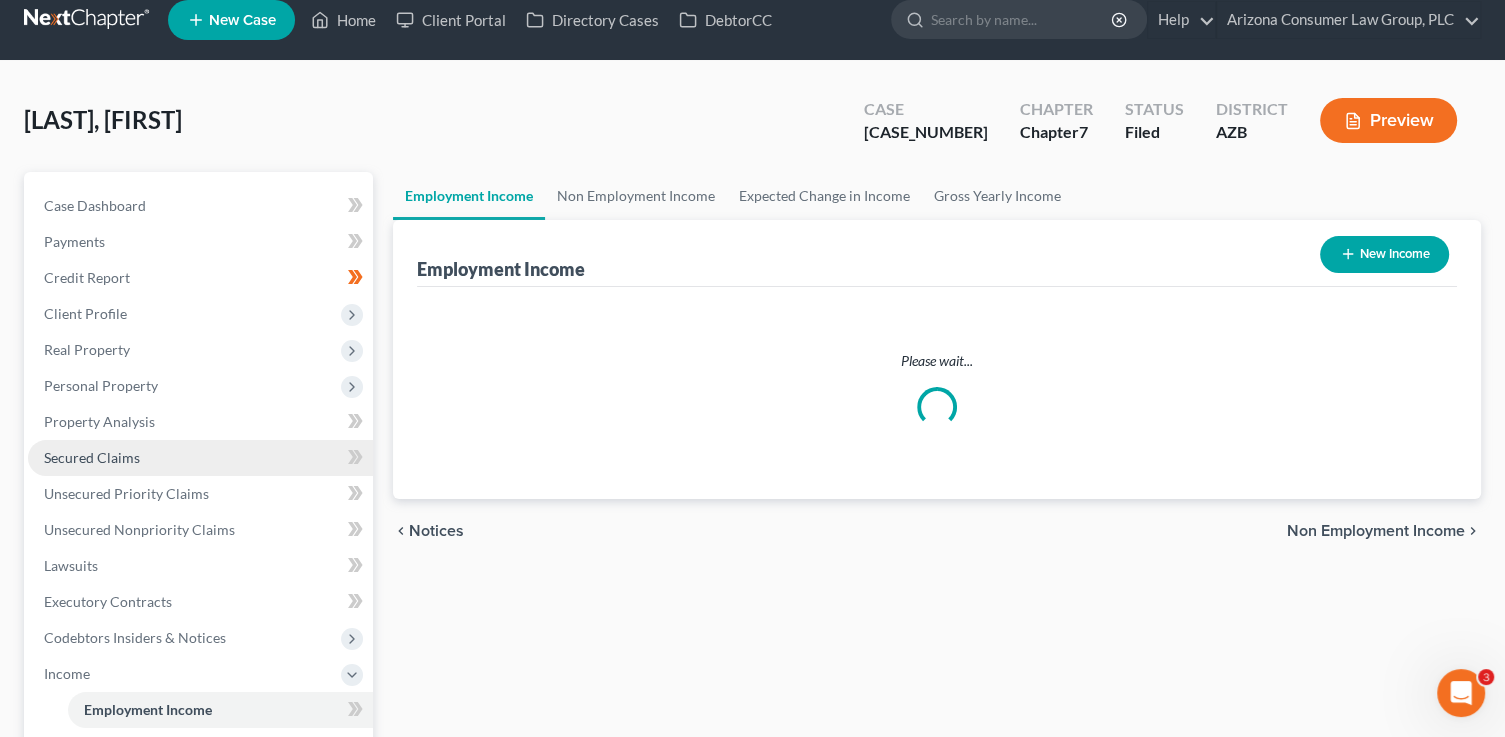 scroll, scrollTop: 0, scrollLeft: 0, axis: both 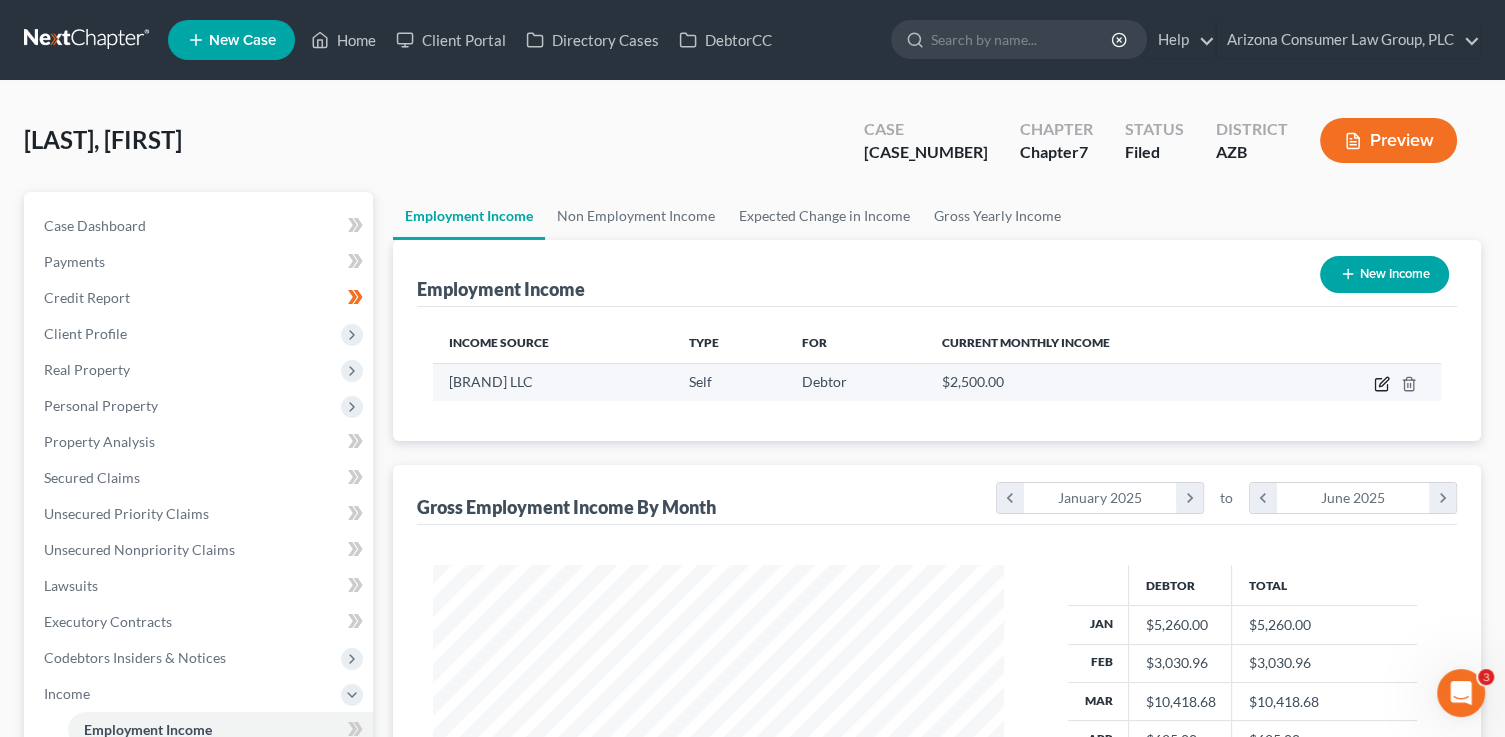 click 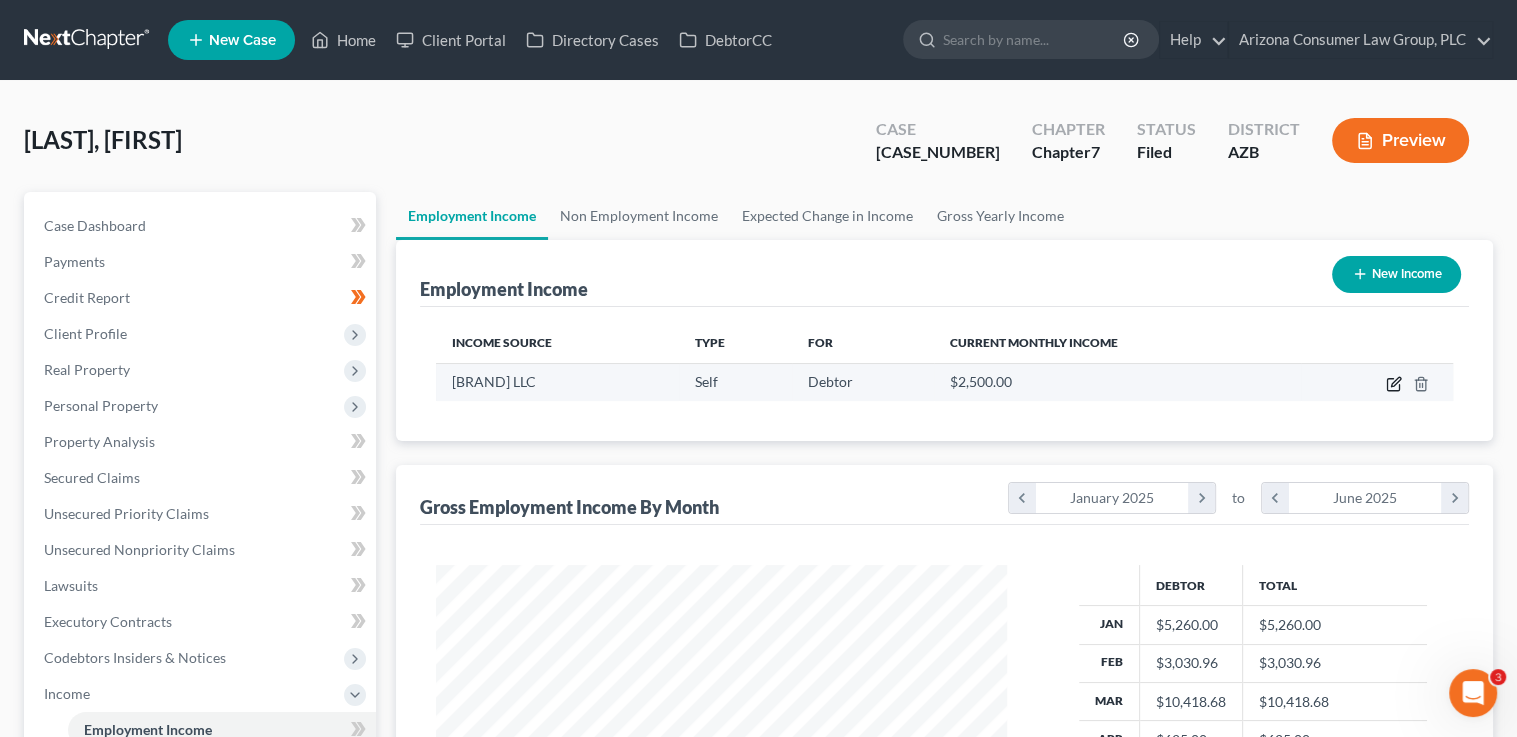 select on "1" 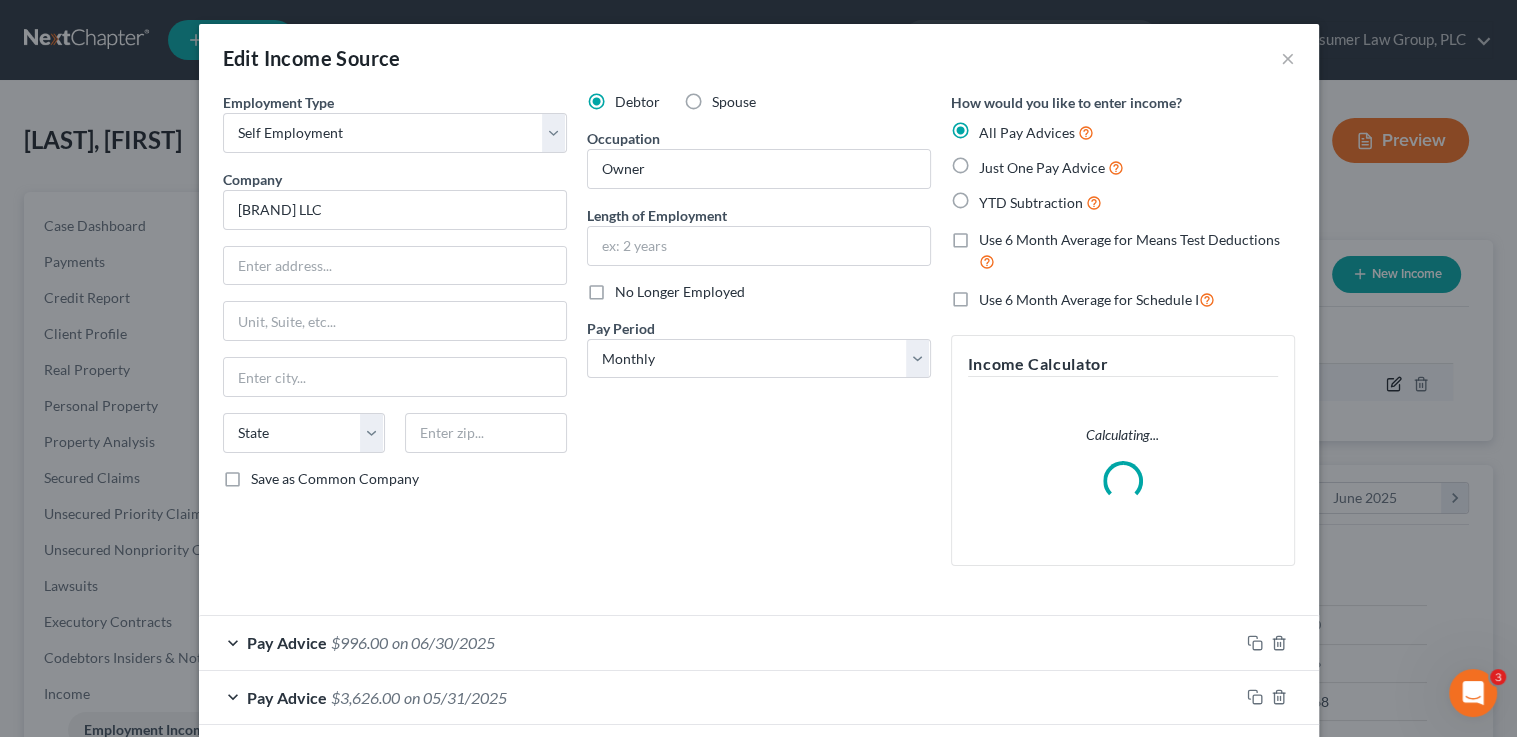 scroll, scrollTop: 999643, scrollLeft: 999384, axis: both 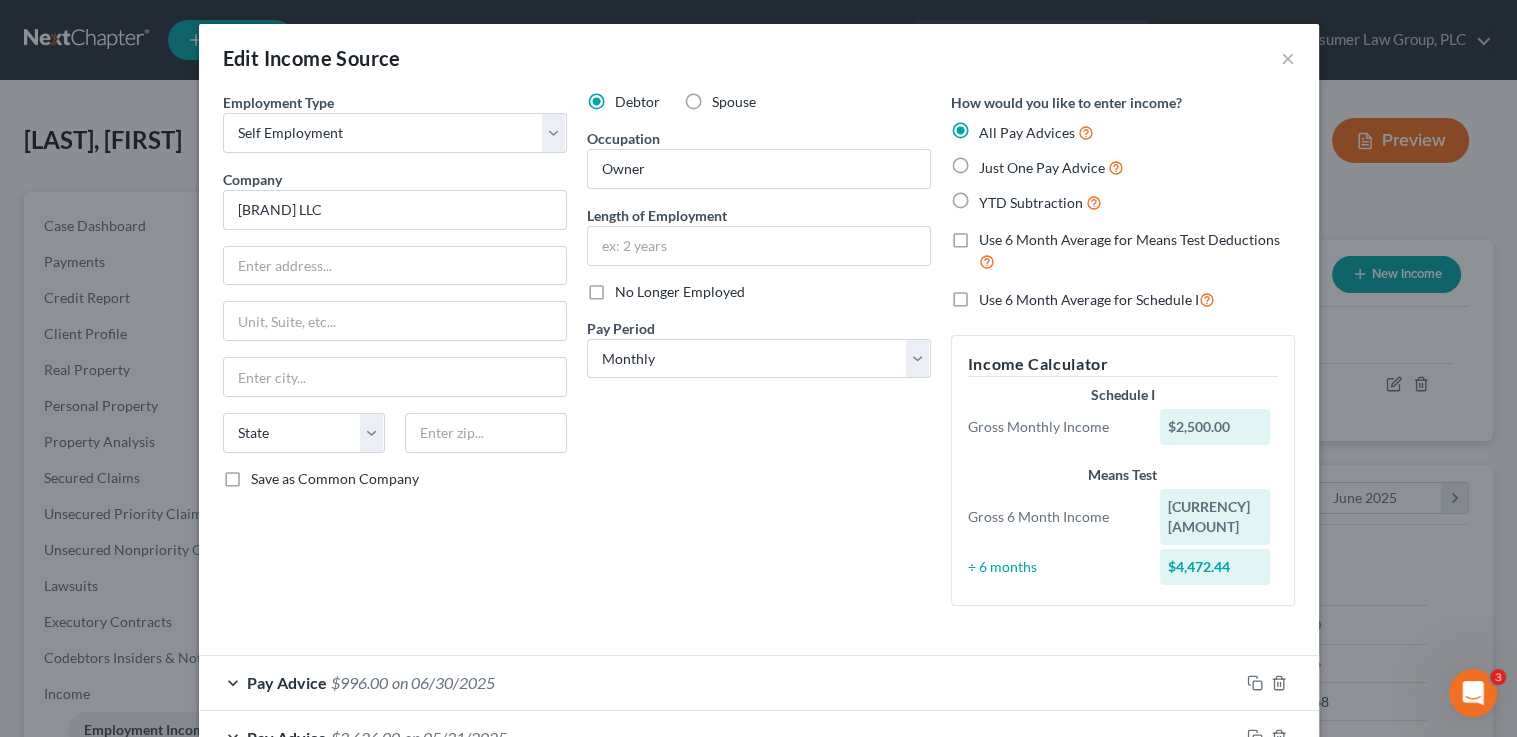 click on "Use 6 Month Average for Schedule I" at bounding box center [1089, 299] 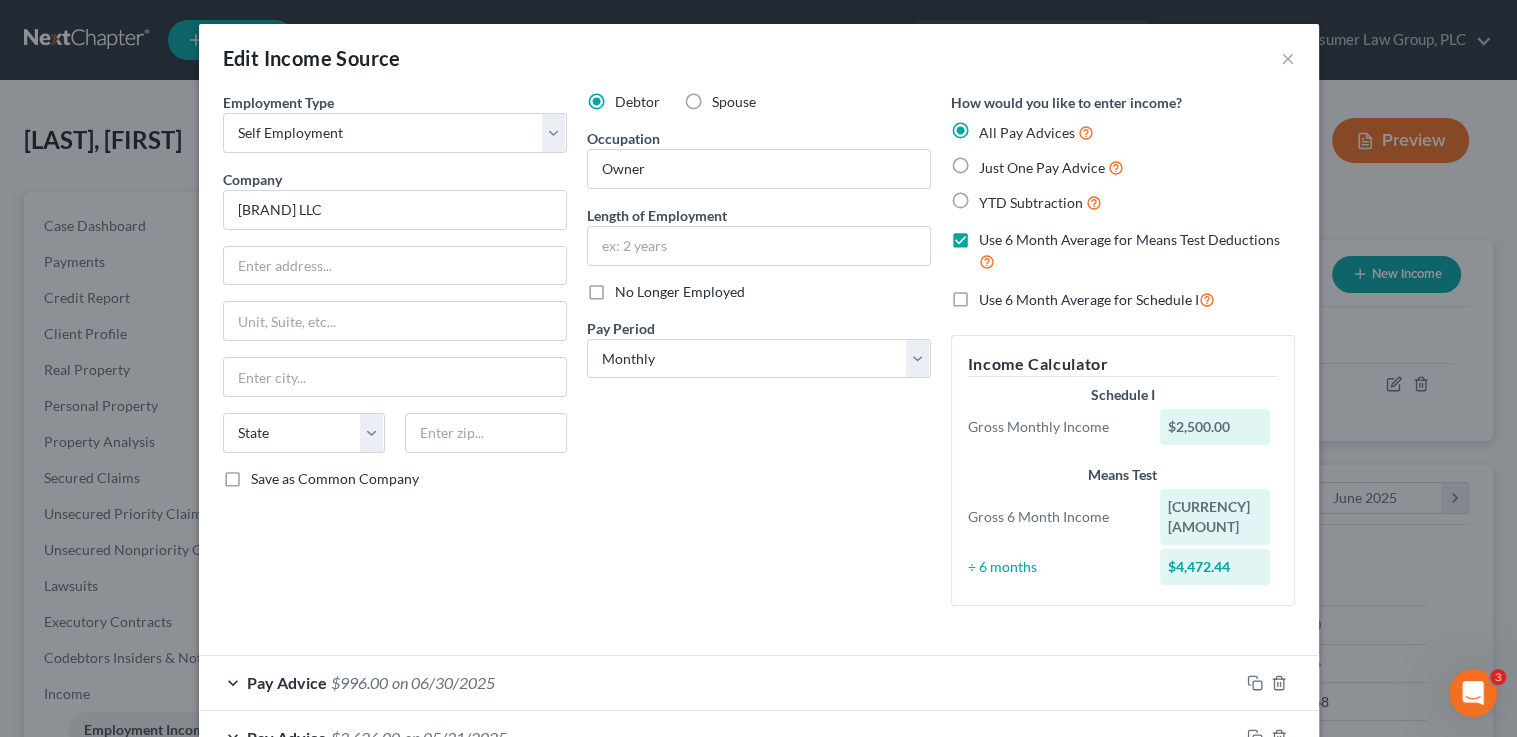 checkbox on "true" 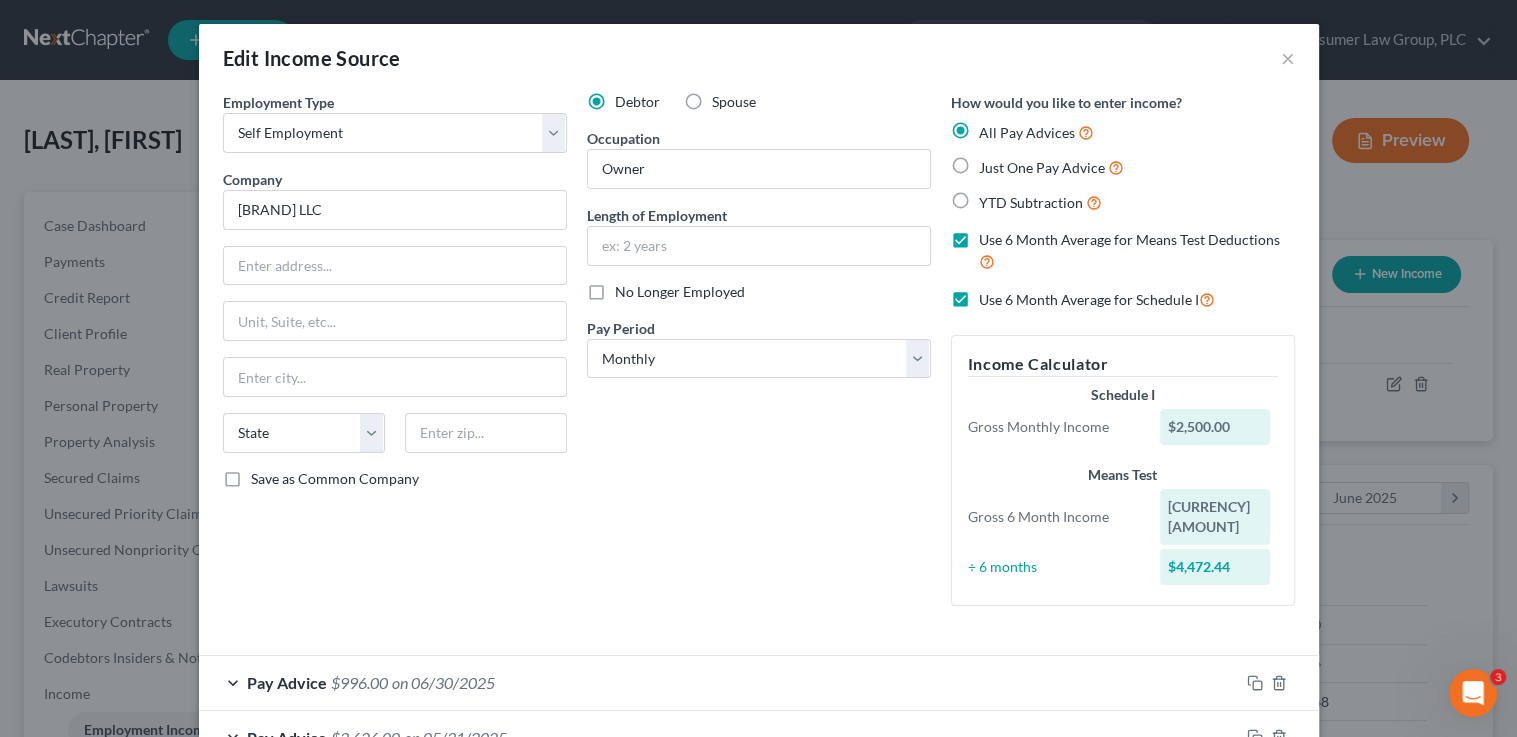 checkbox on "true" 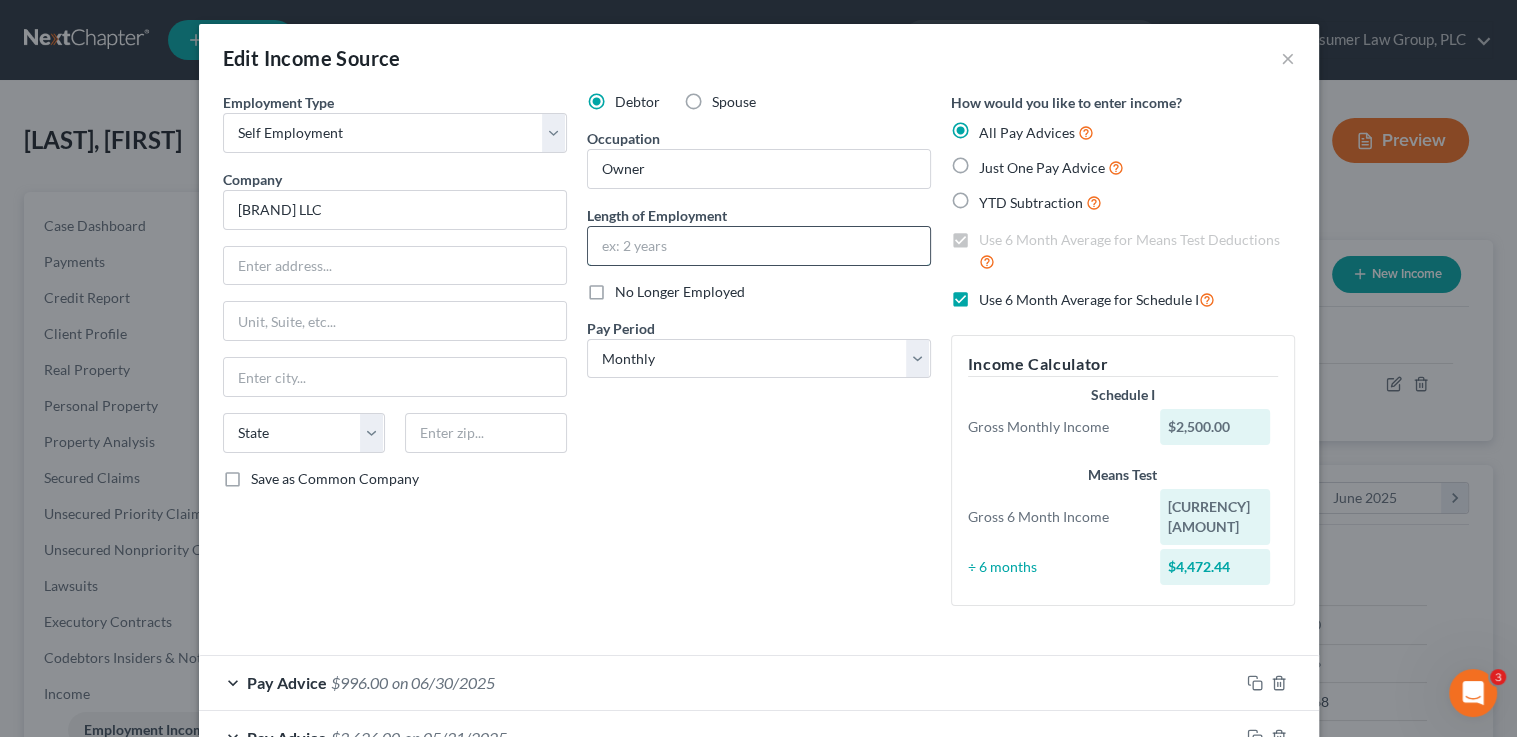 click at bounding box center (759, 246) 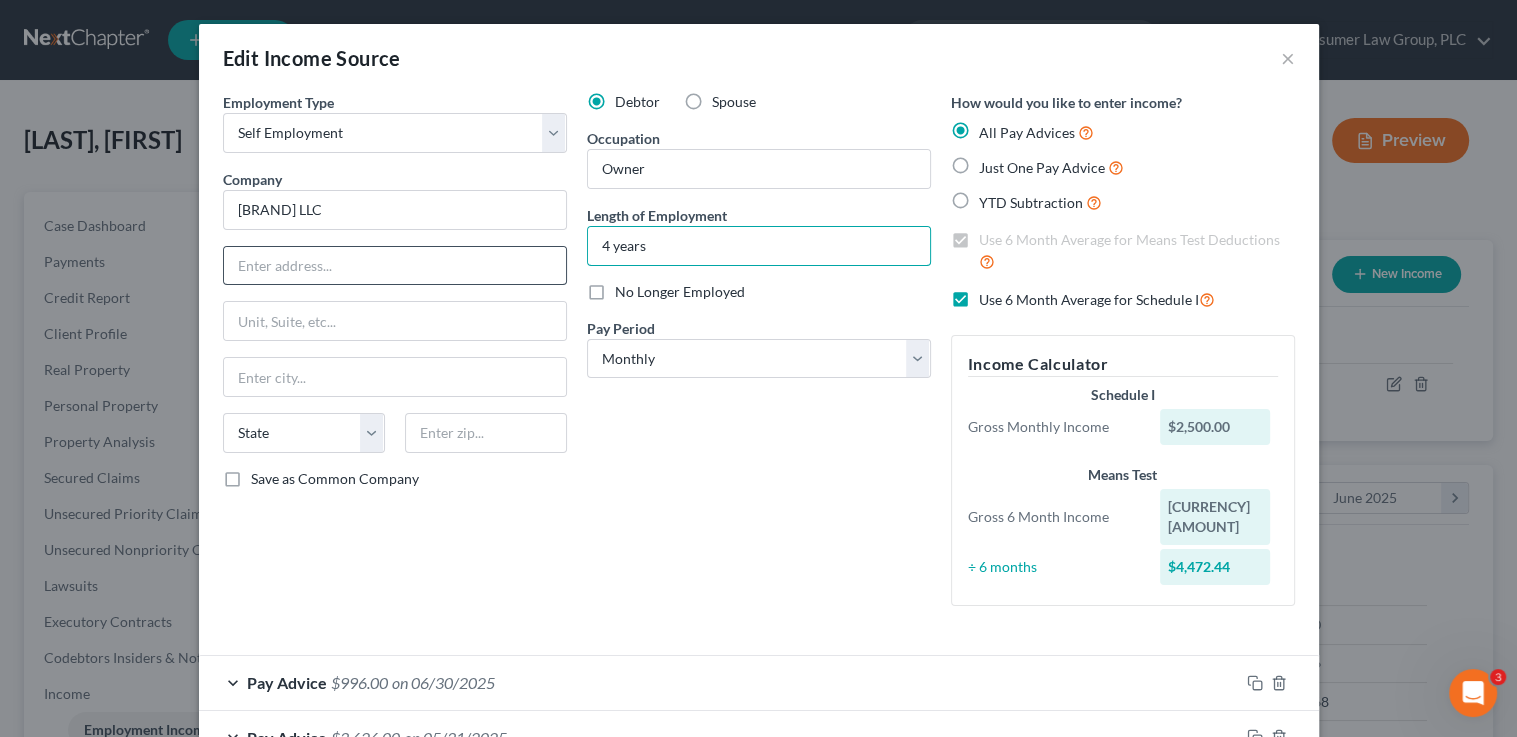 type on "4 years" 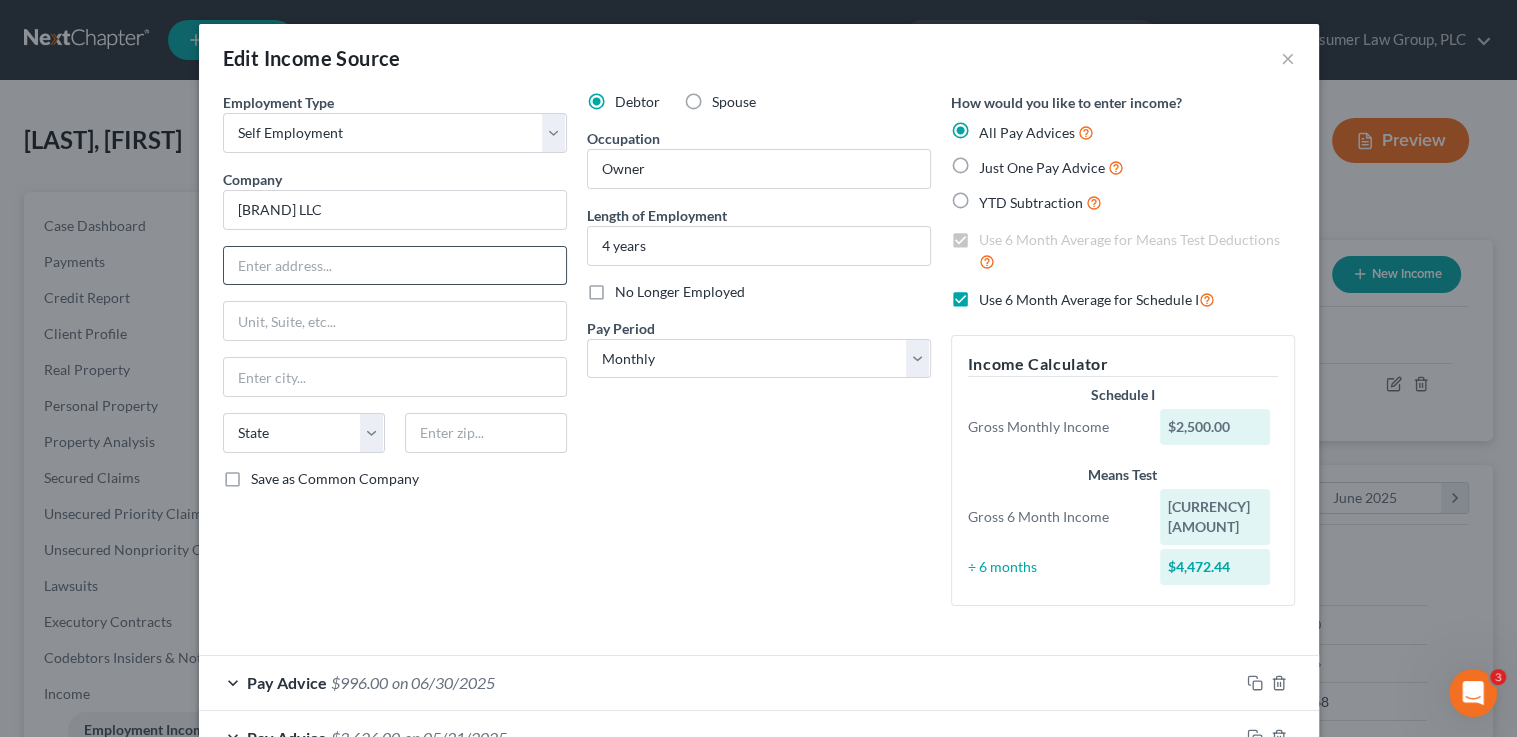 click at bounding box center [395, 266] 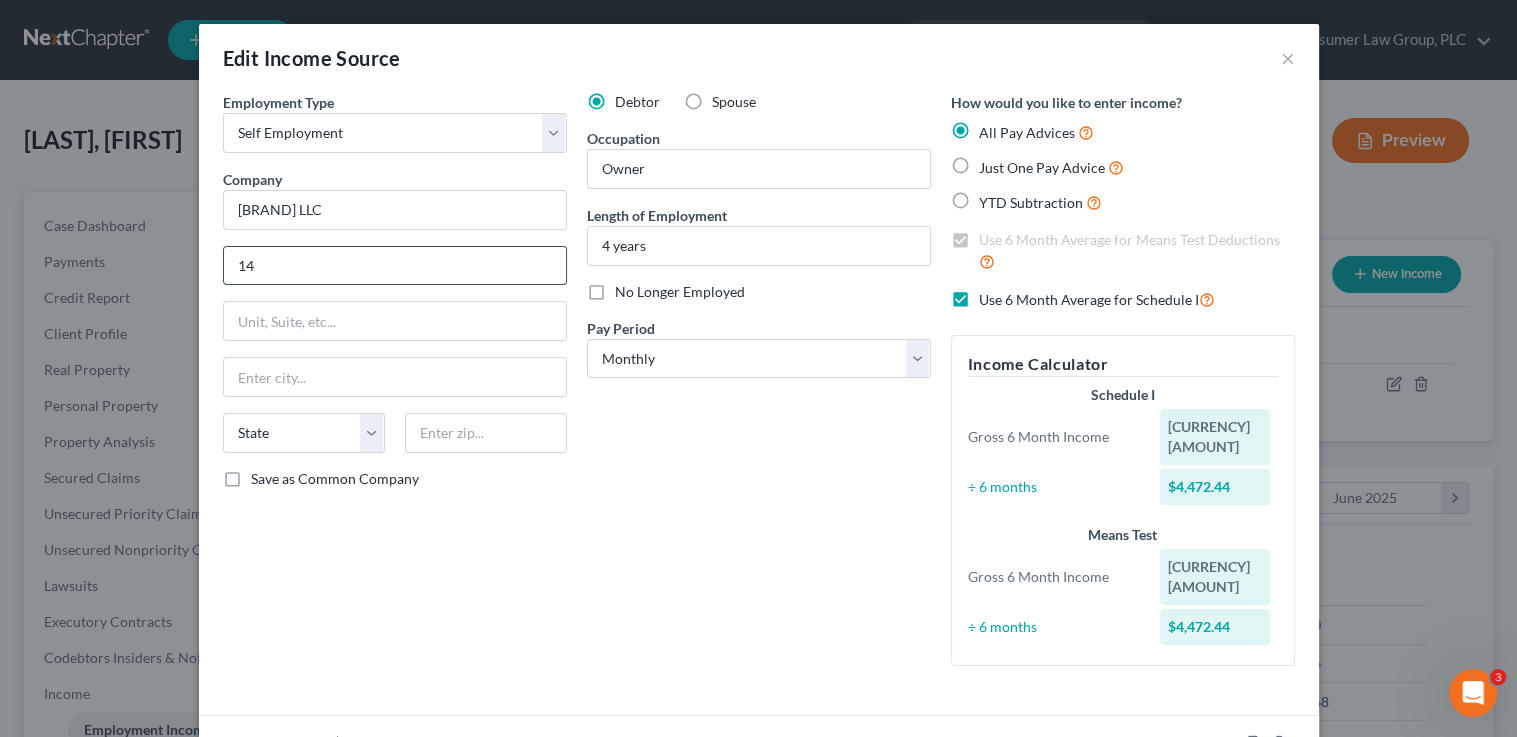 type on "[NUMBER] [STREET], Apt. [NUMBER]" 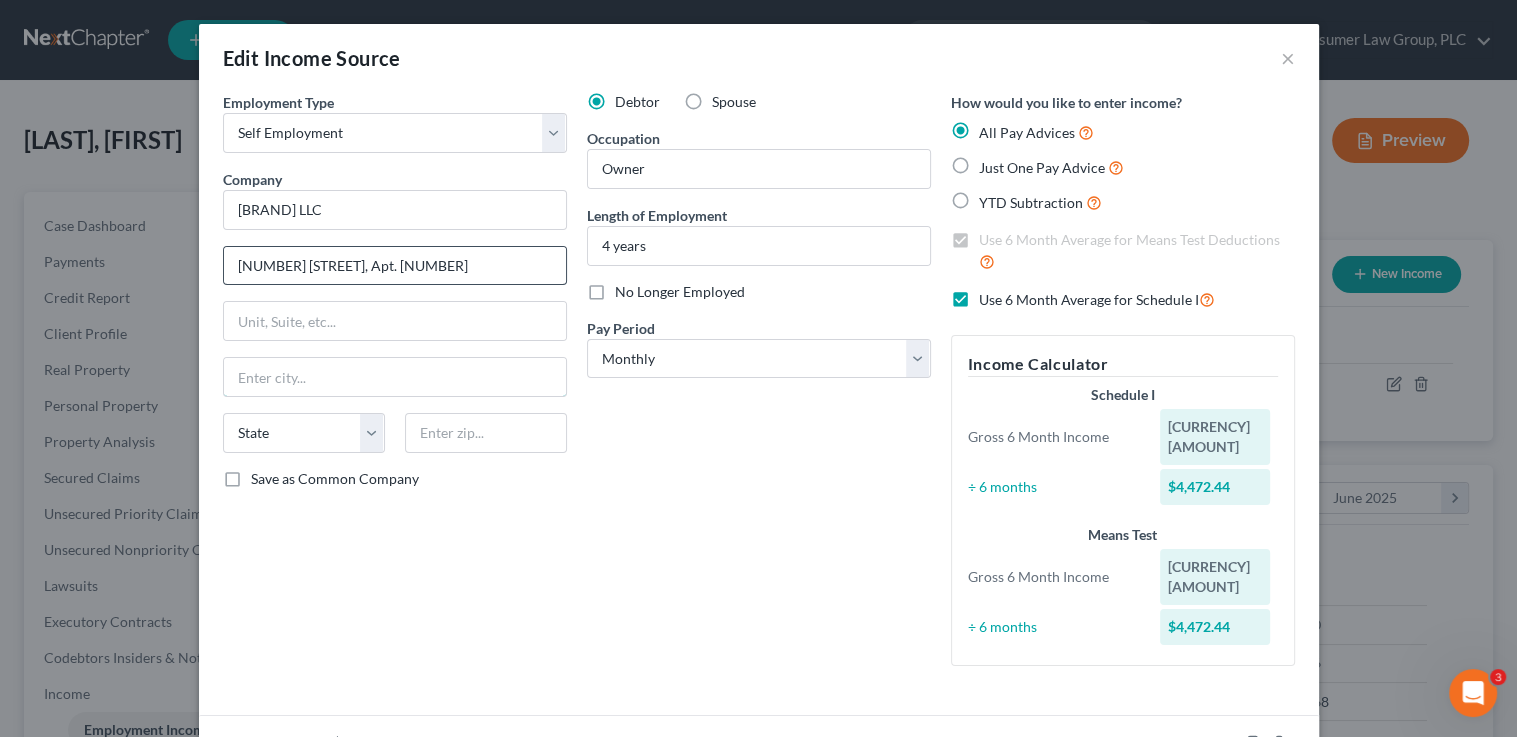 type on "[CITY]" 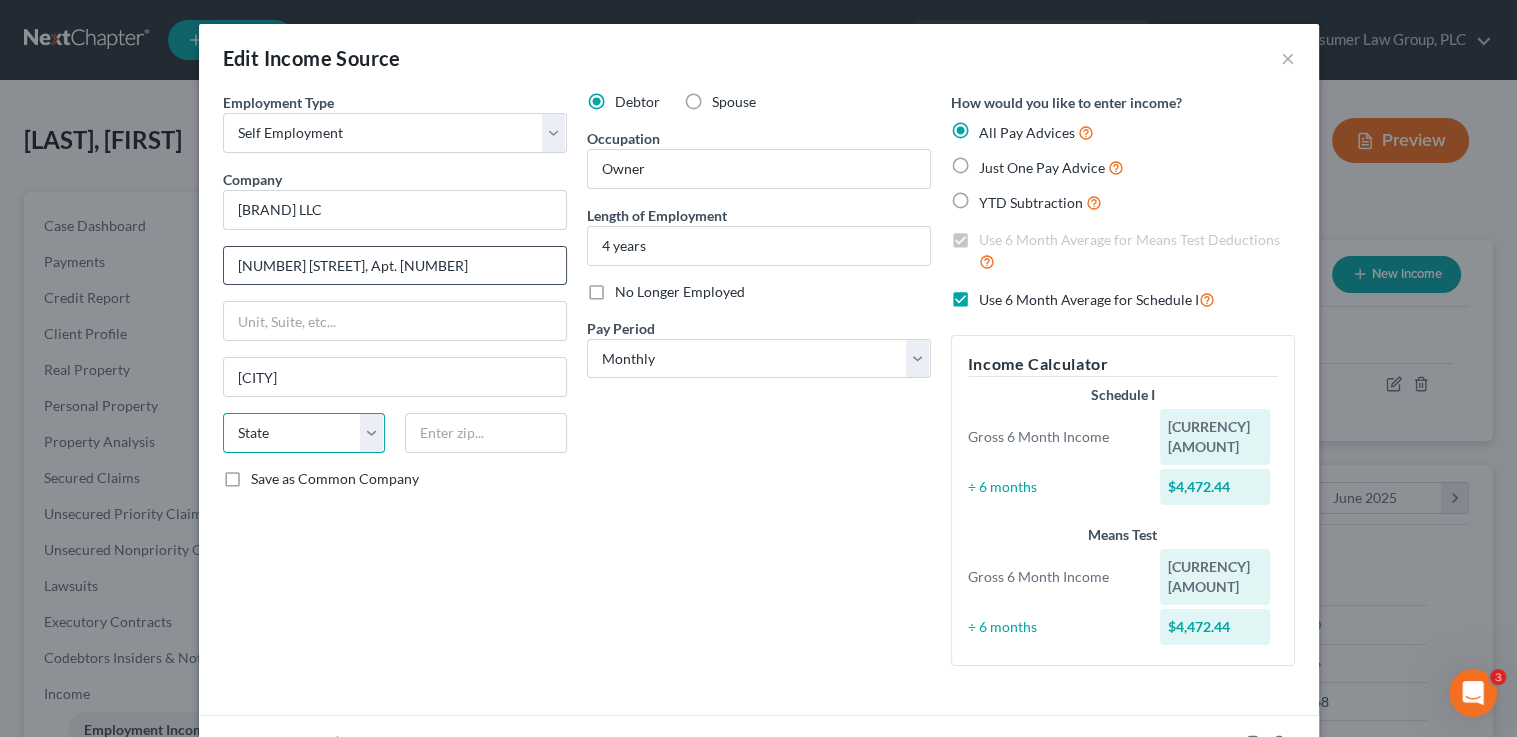select on "3" 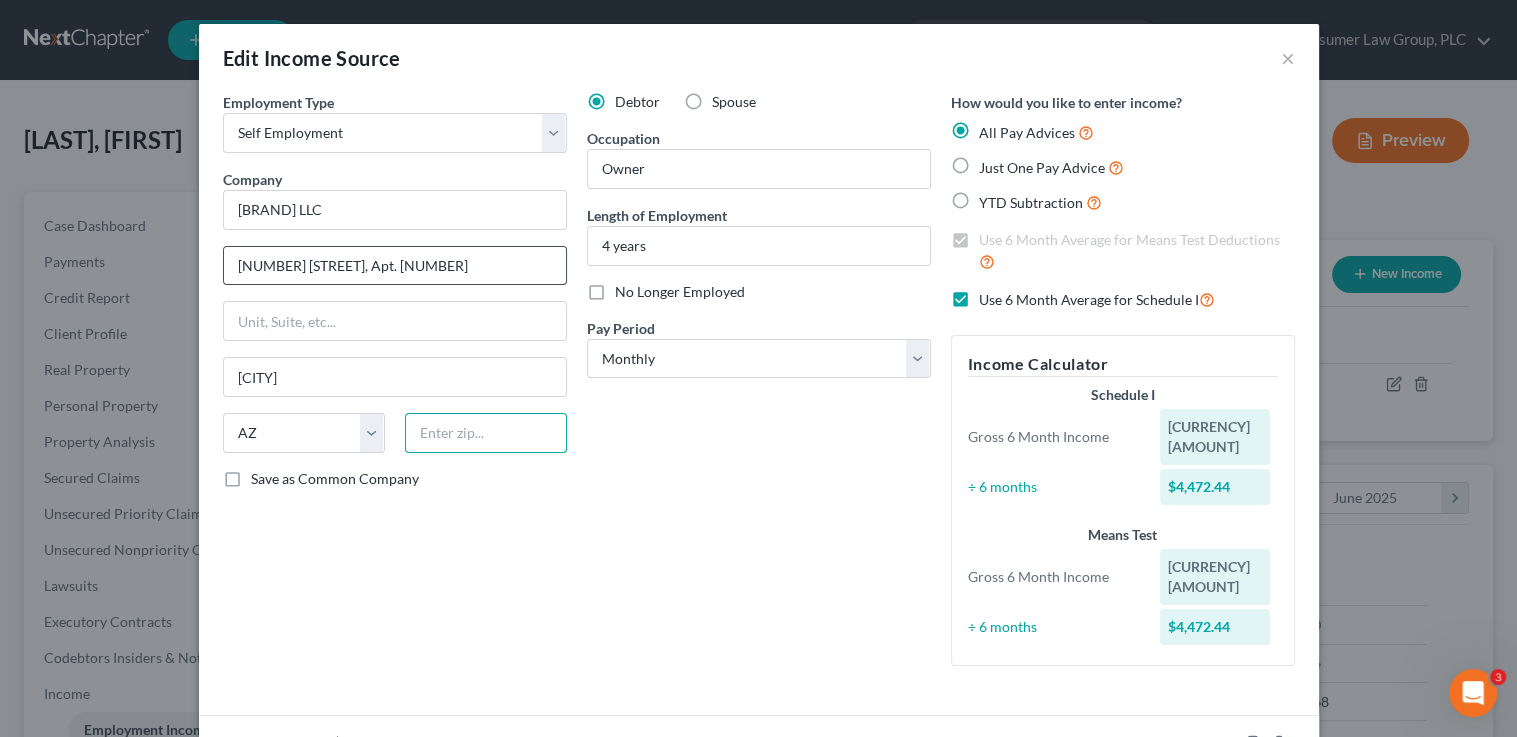 type on "85381" 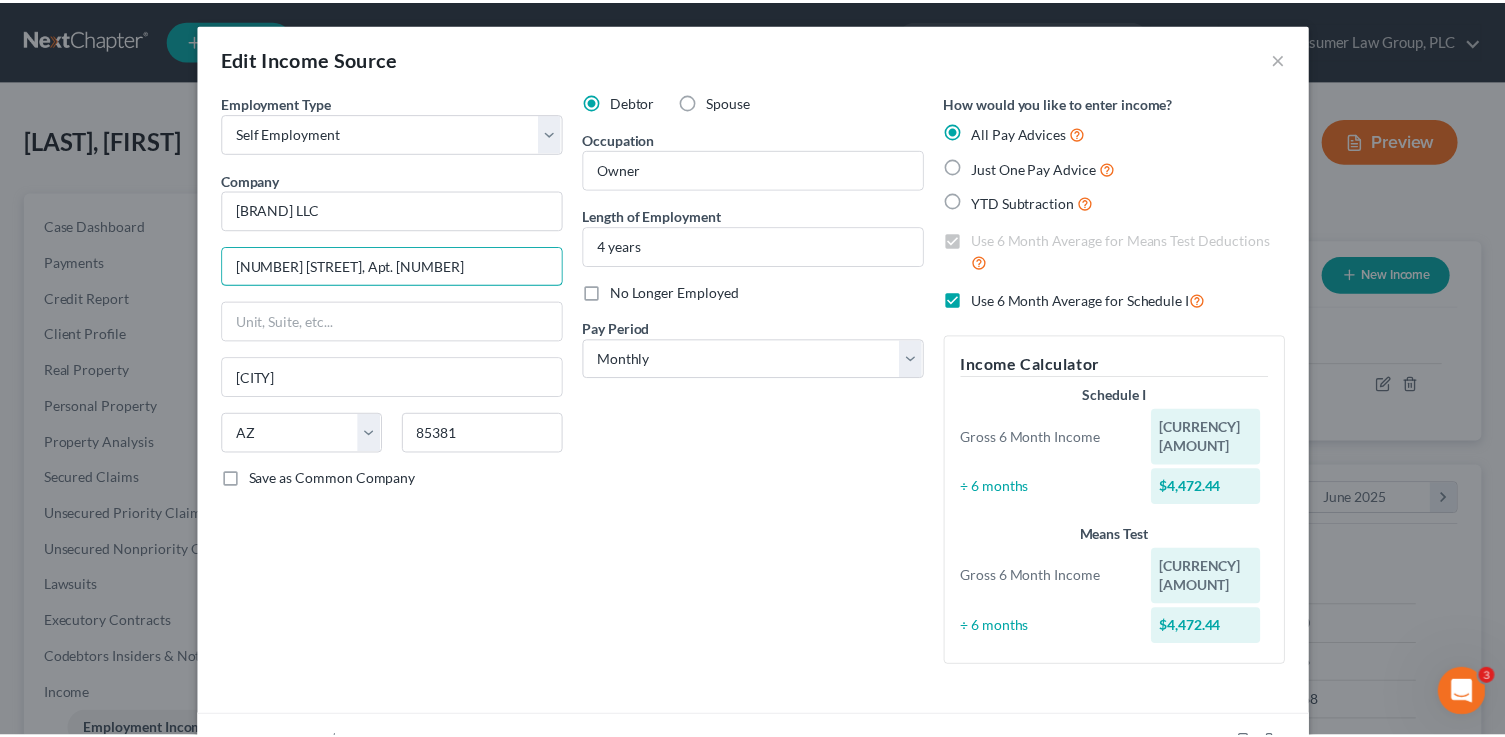 scroll, scrollTop: 372, scrollLeft: 0, axis: vertical 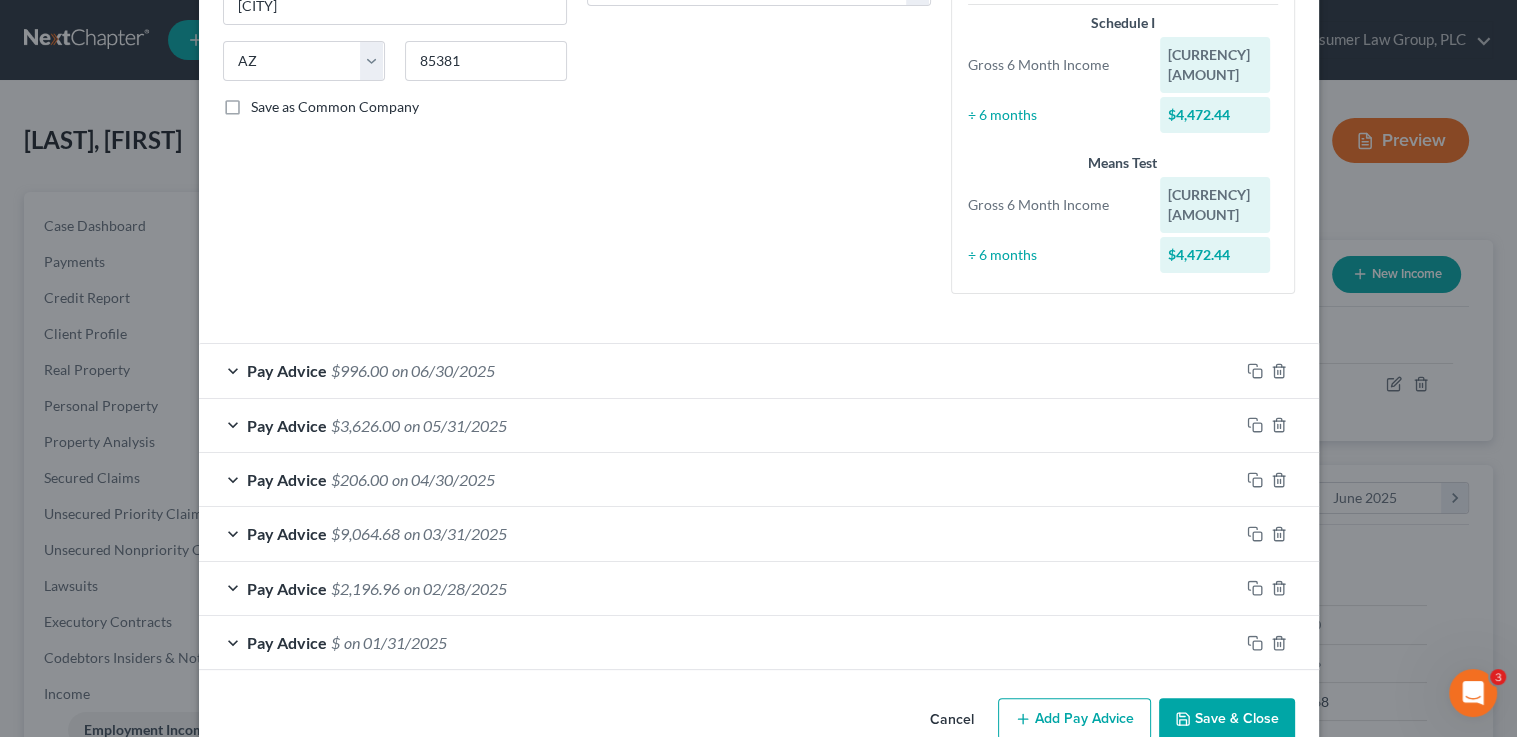 click on "Save & Close" at bounding box center (1227, 719) 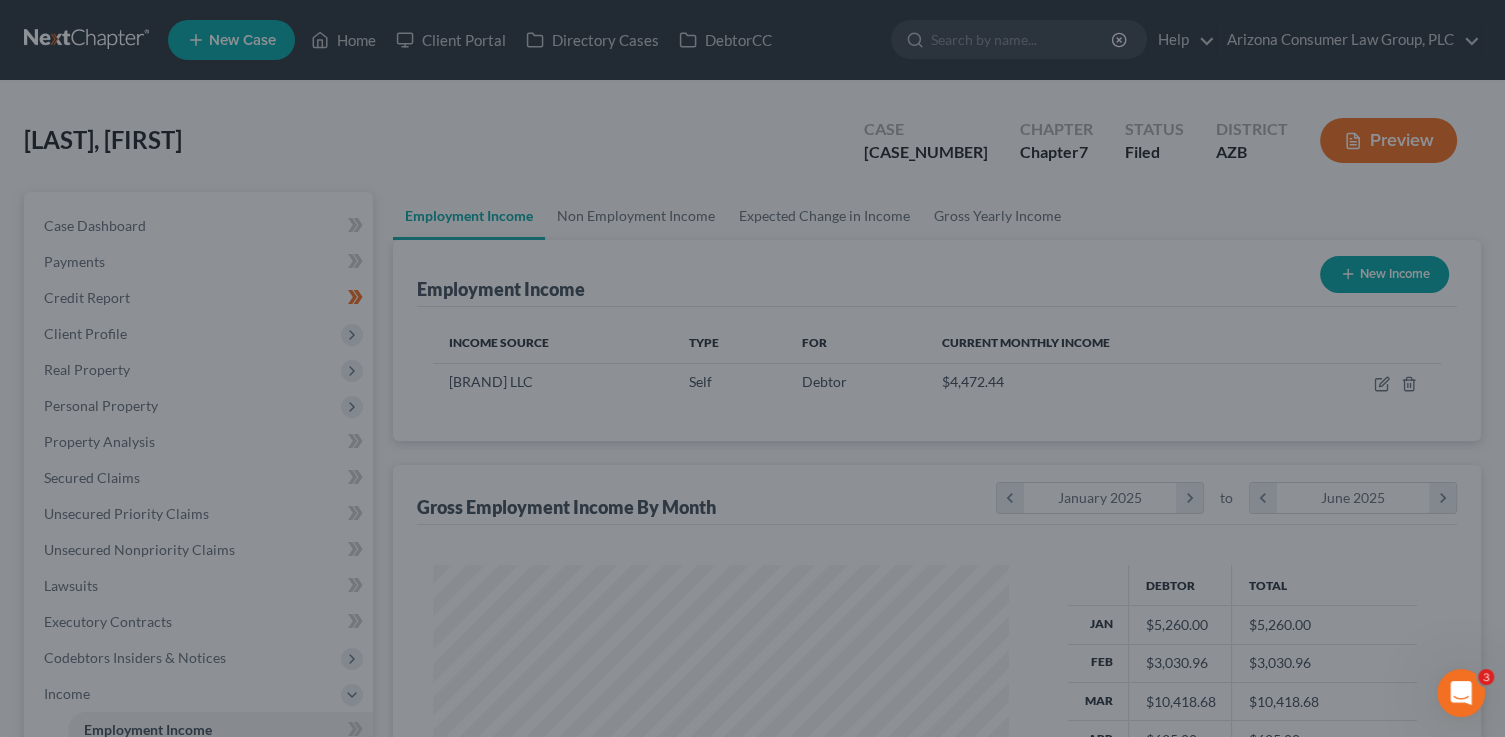 scroll, scrollTop: 356, scrollLeft: 611, axis: both 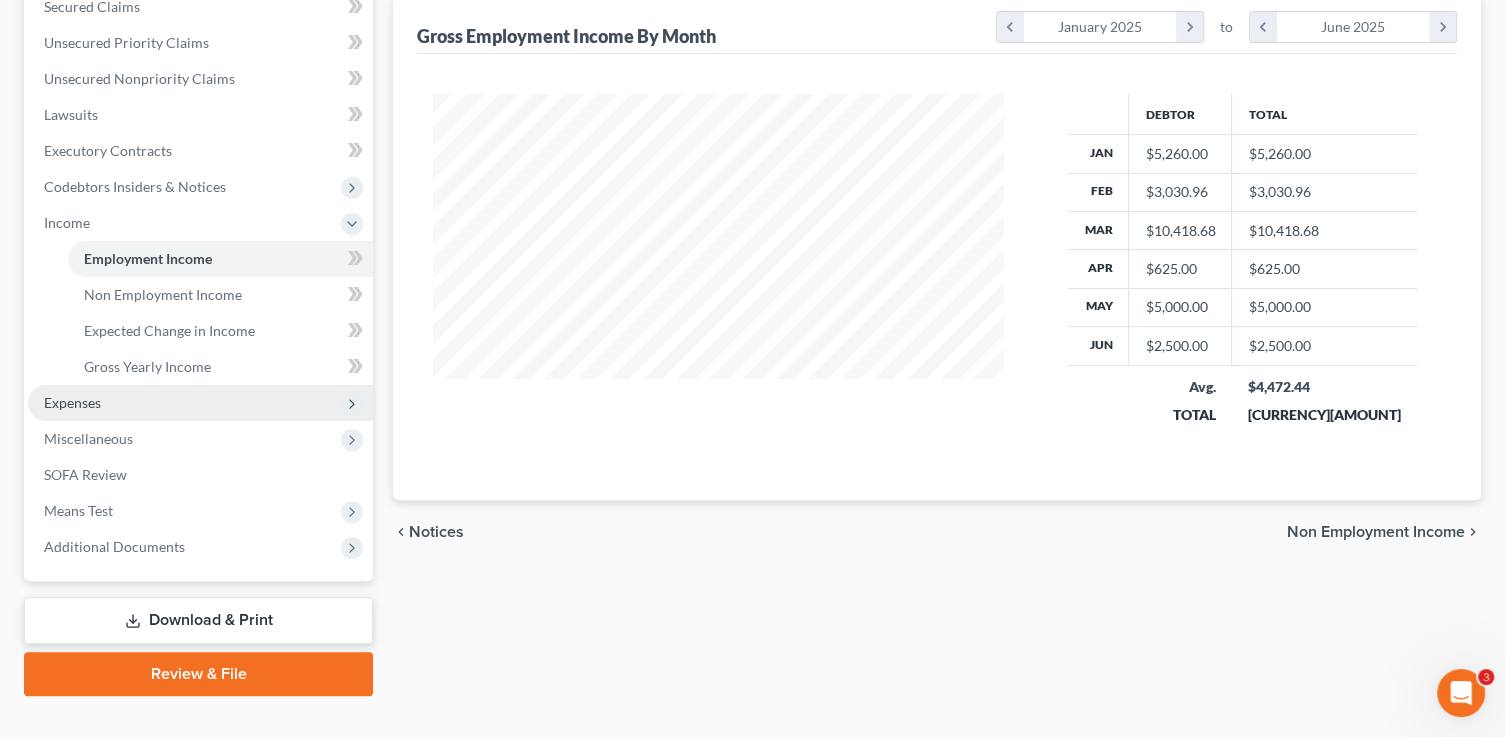 click on "Expenses" at bounding box center (200, 403) 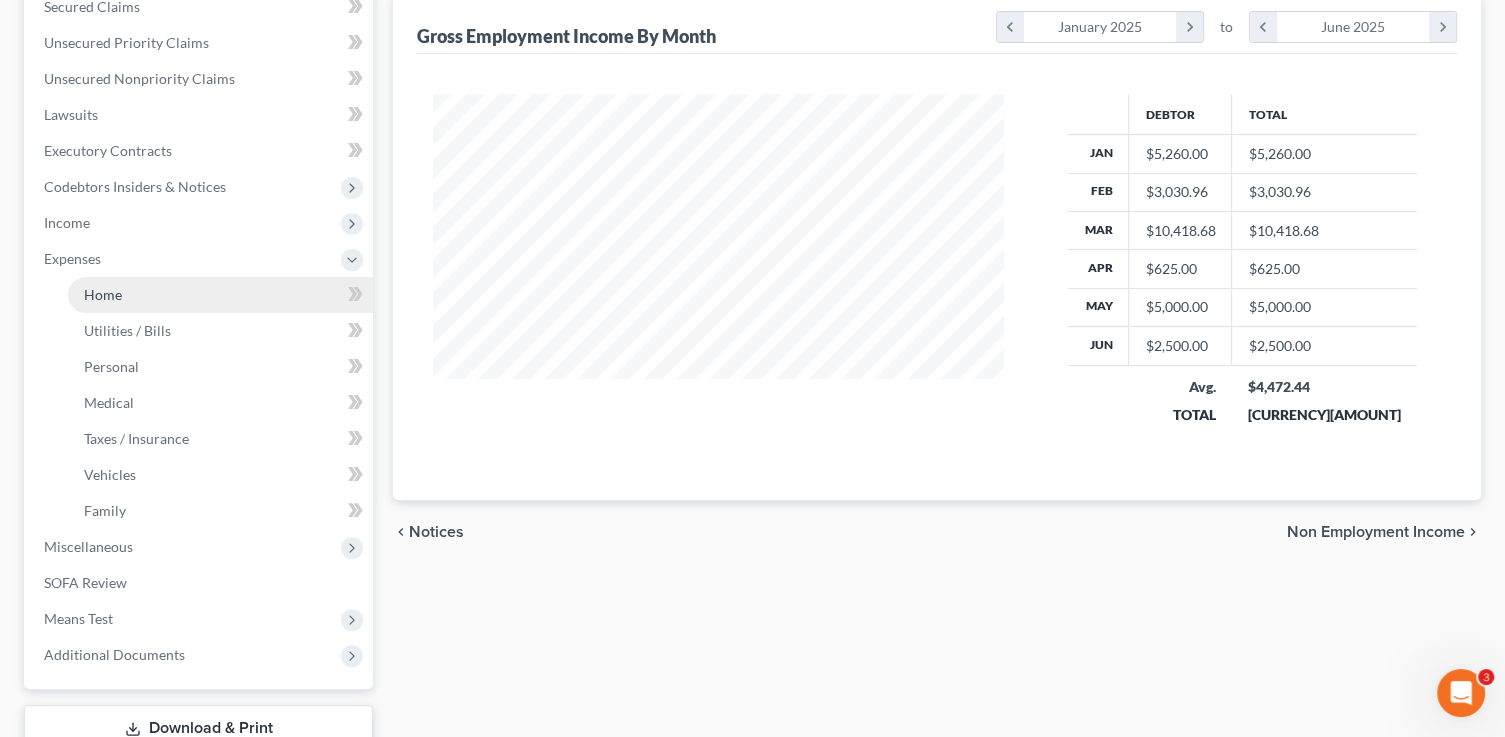 click on "Home" at bounding box center (220, 295) 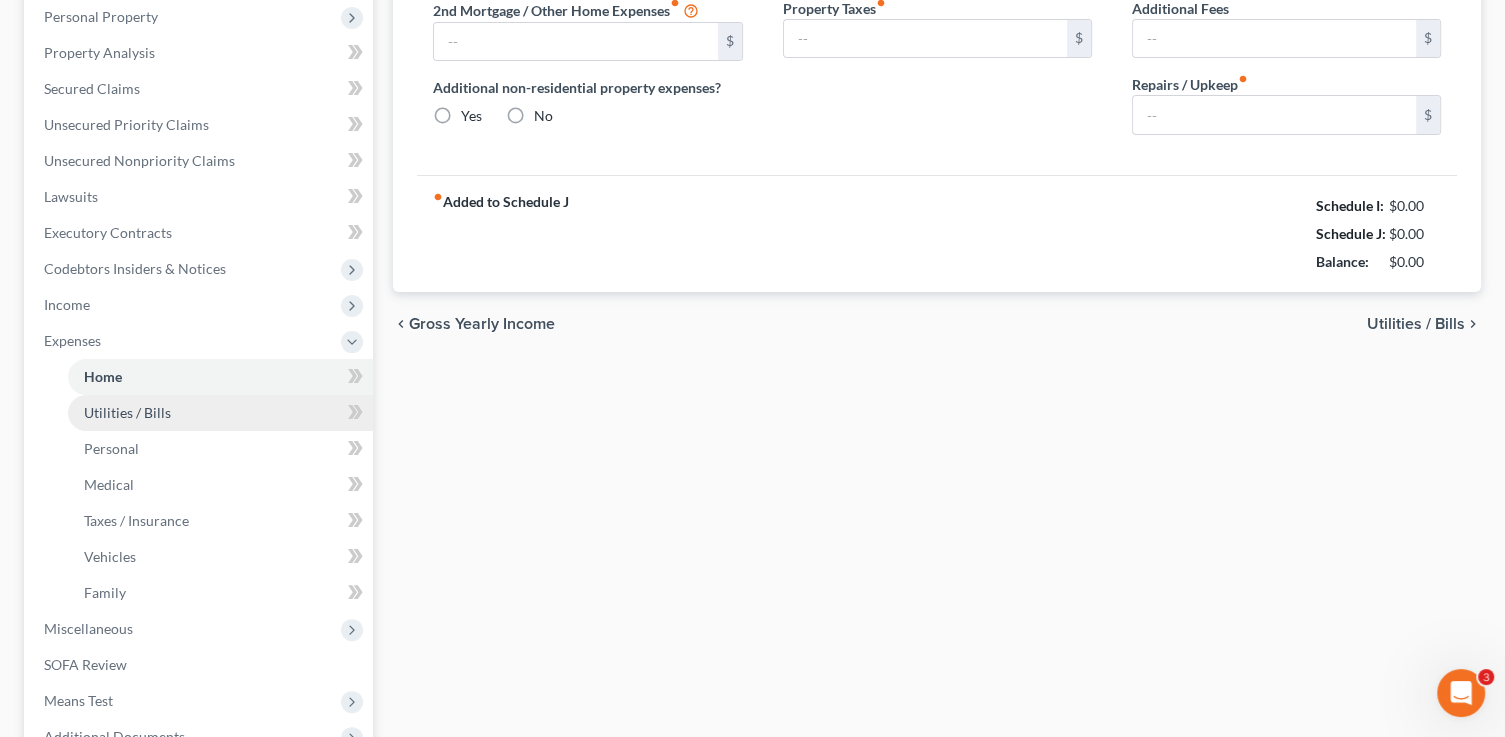 type on "0.00" 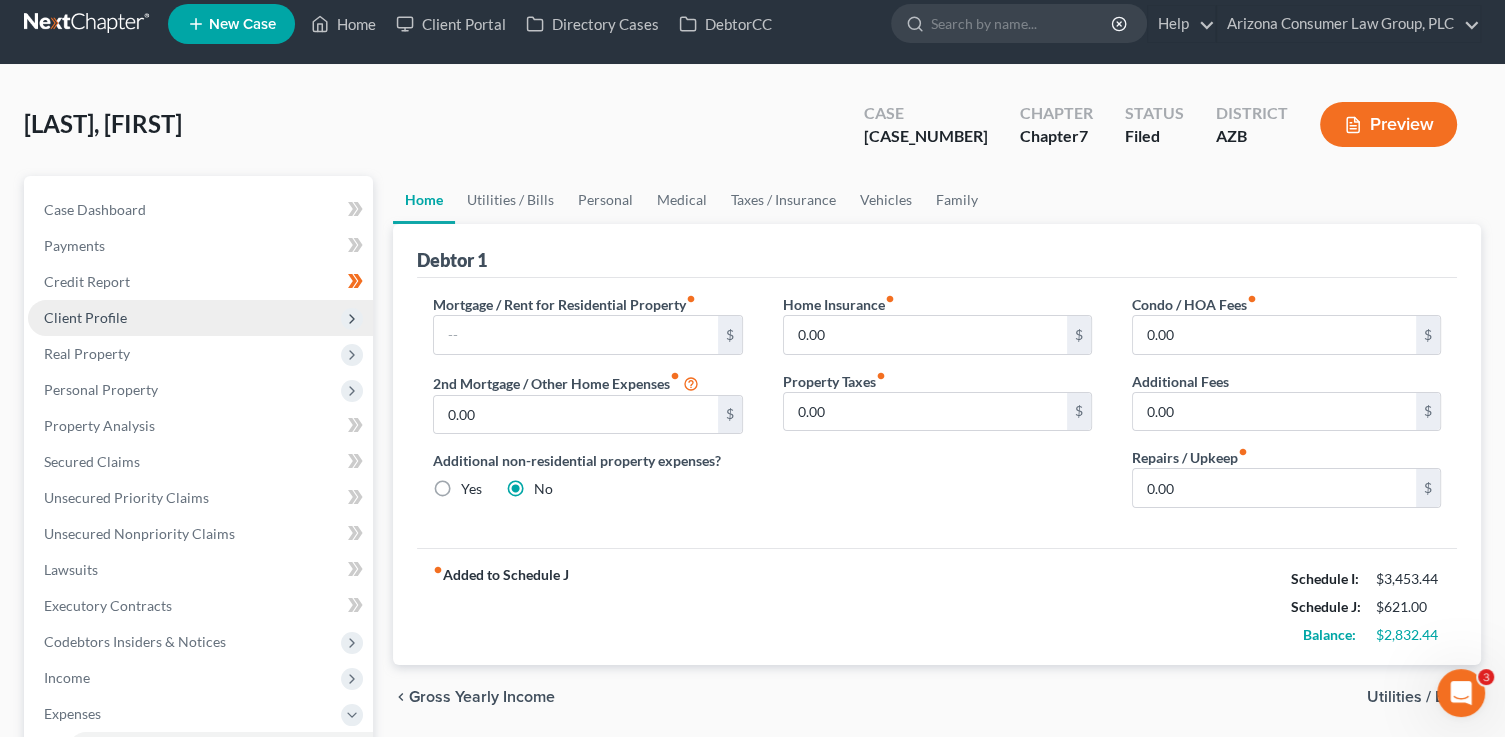 scroll, scrollTop: 0, scrollLeft: 0, axis: both 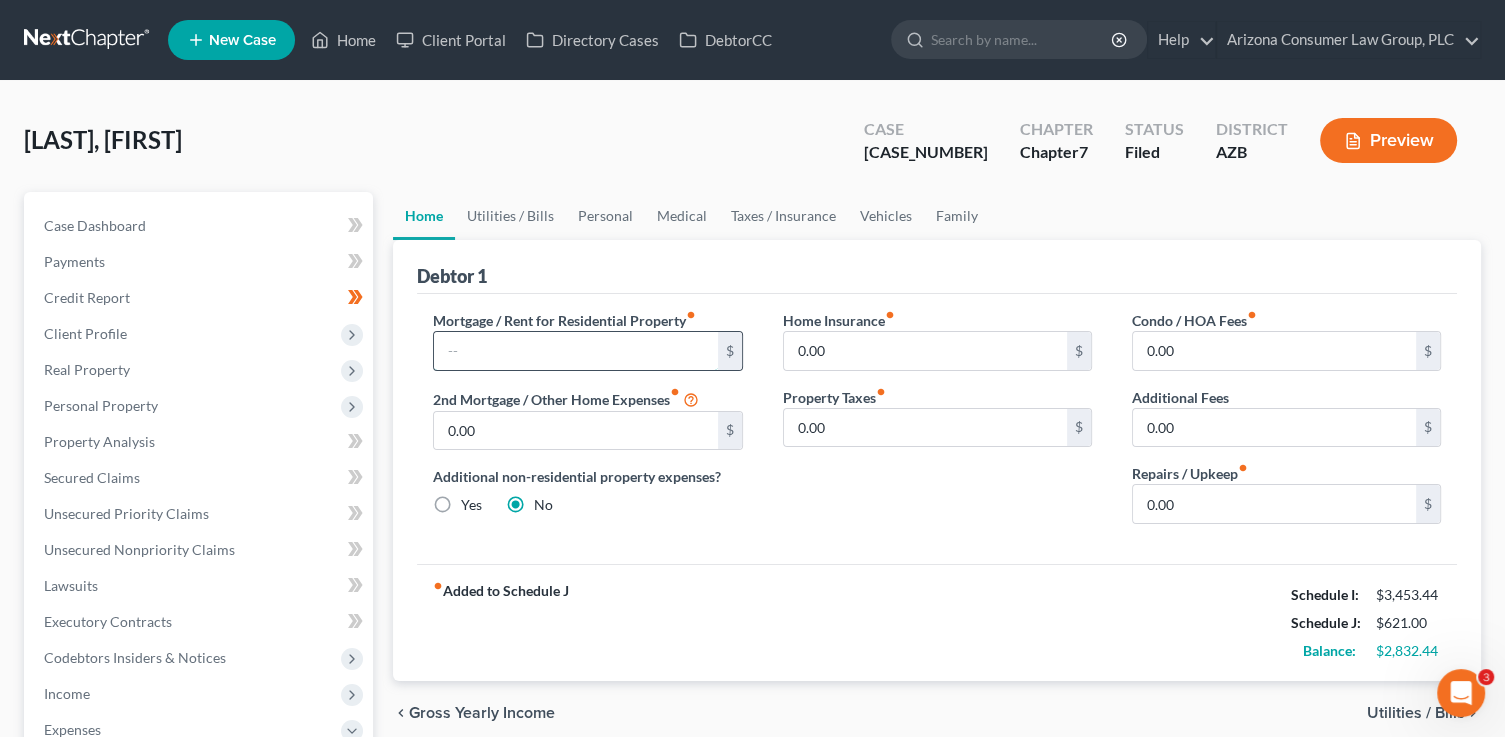 click at bounding box center [575, 351] 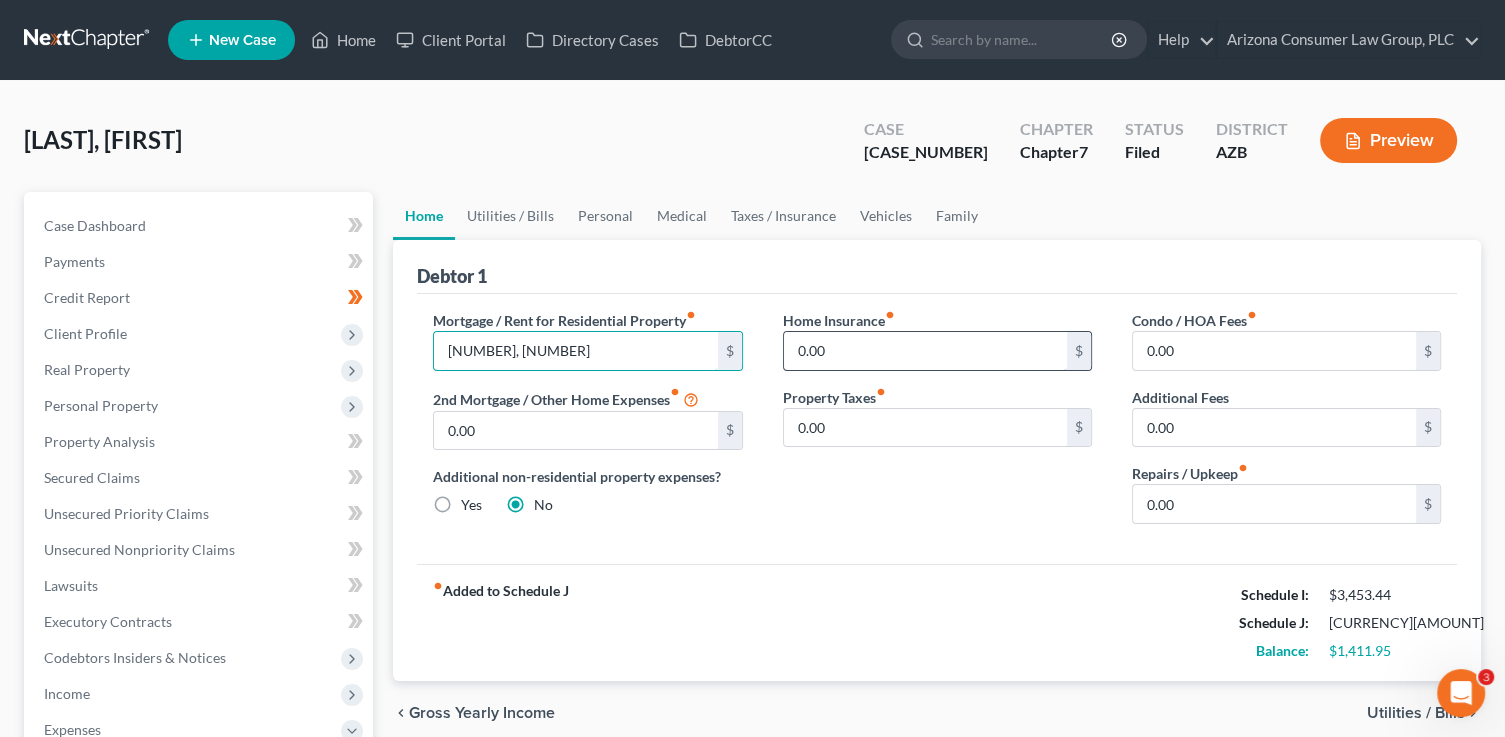 type on "[NUMBER], [NUMBER]" 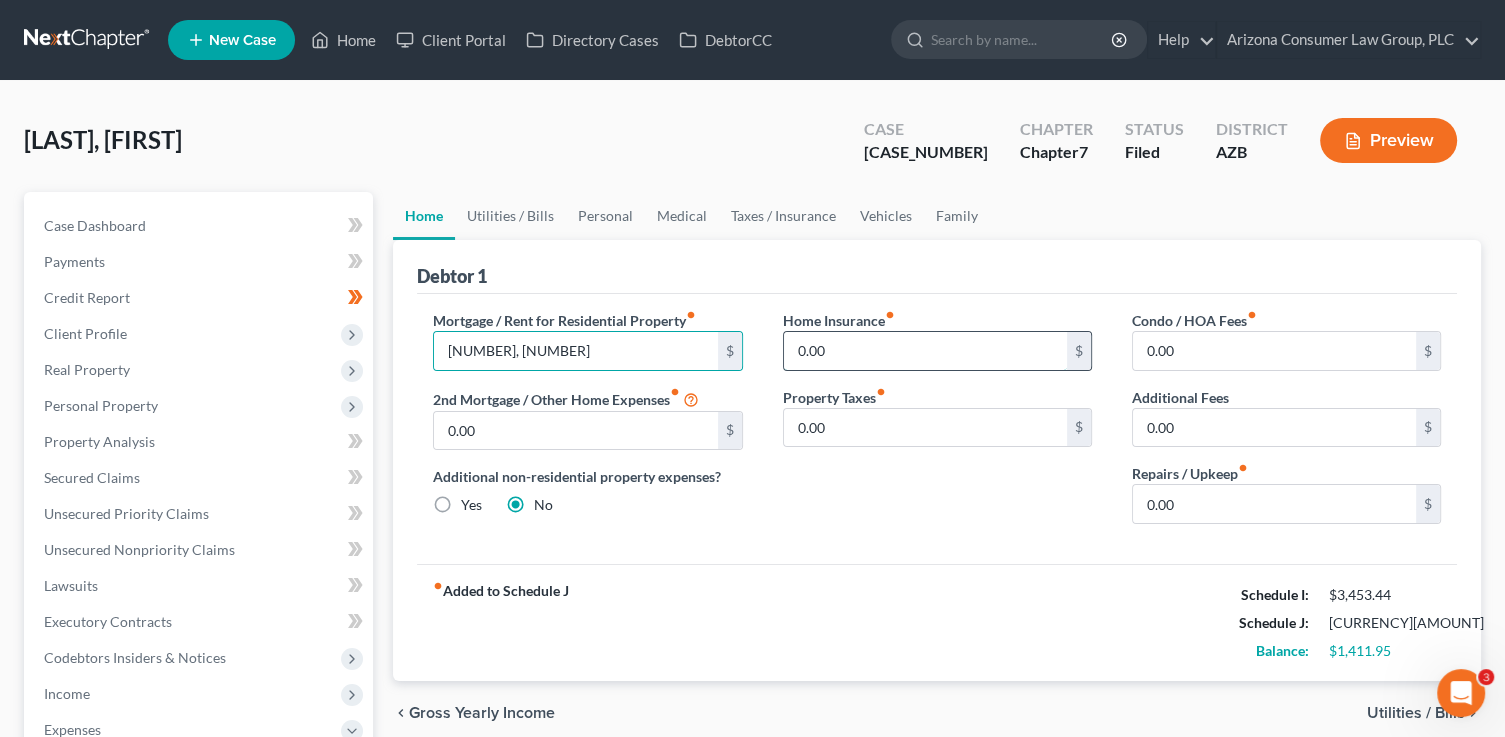 click on "0.00" at bounding box center [925, 351] 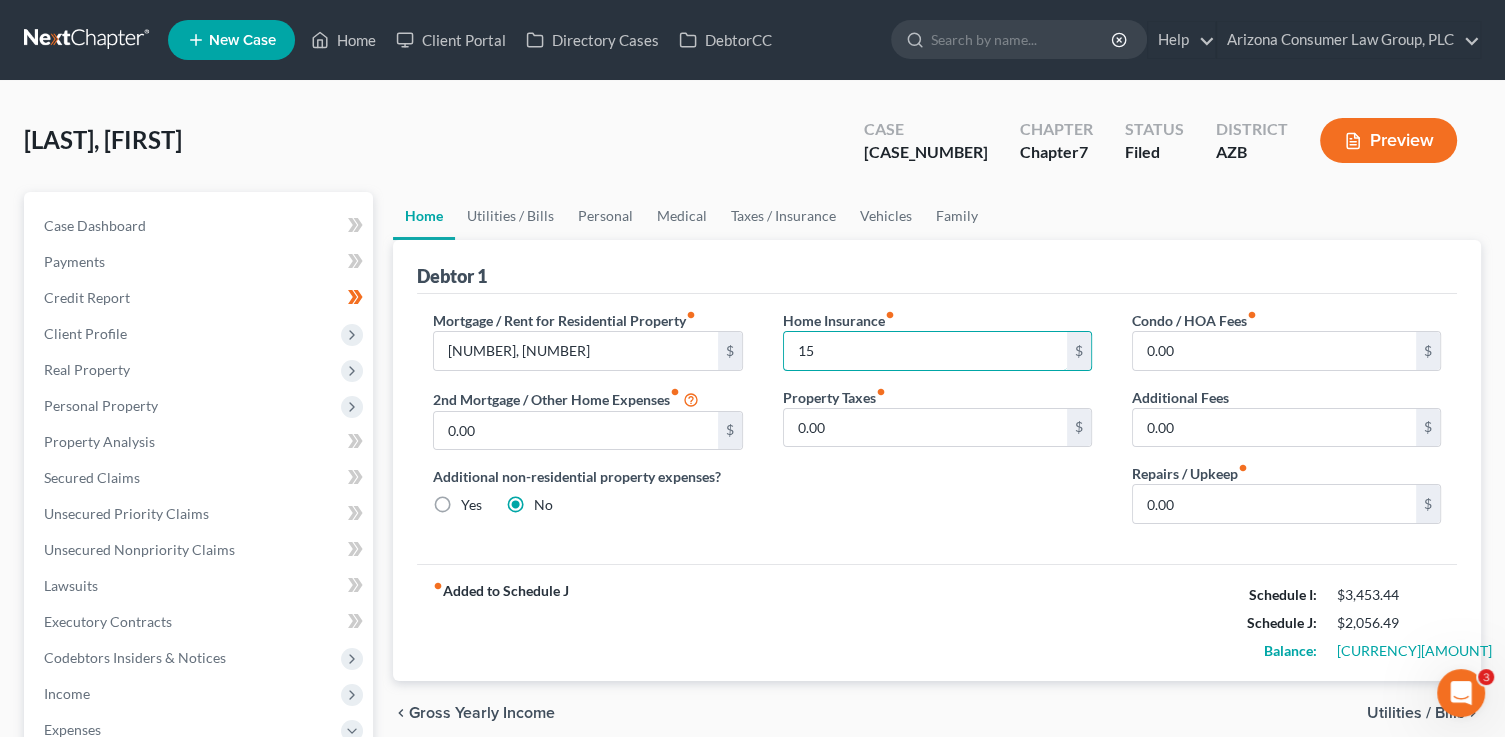 type on "15" 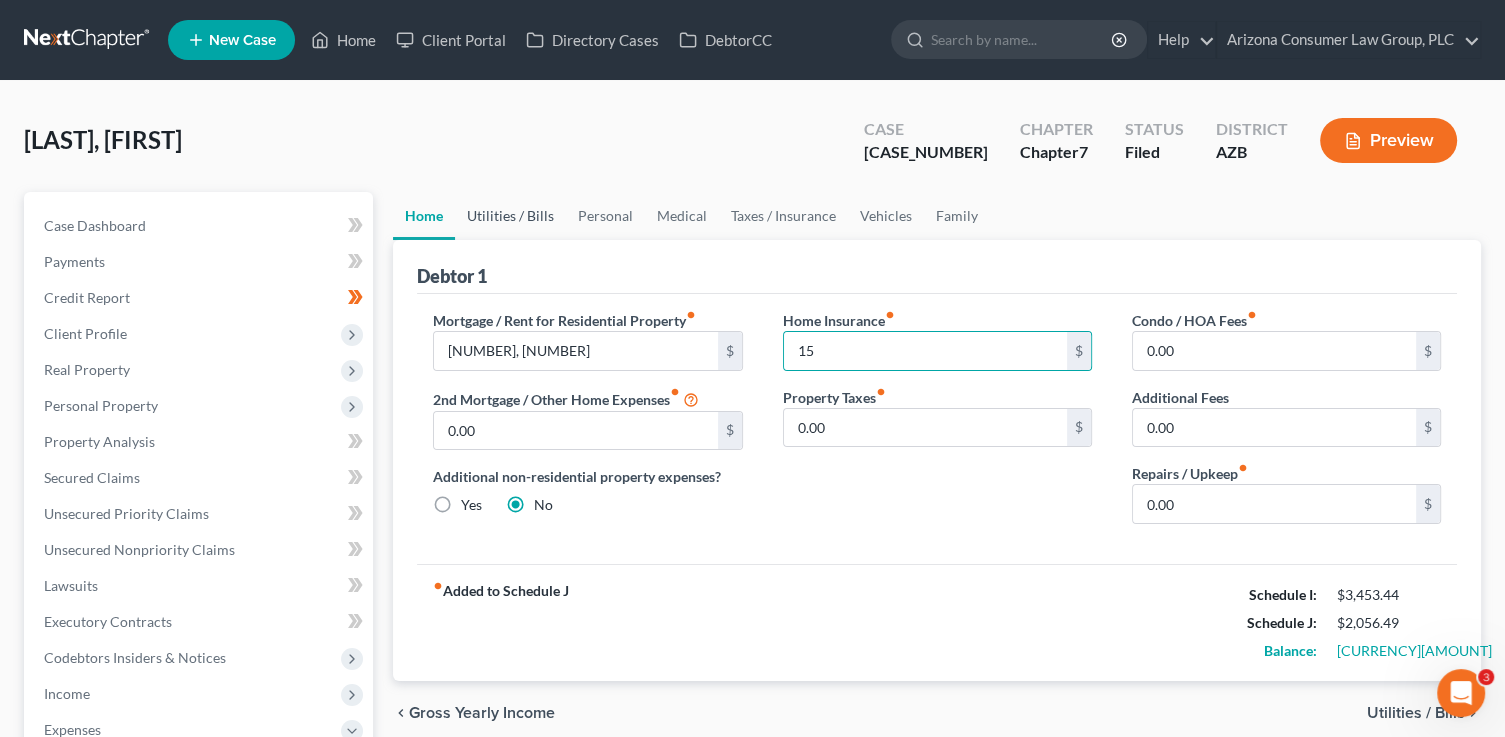 click on "Utilities / Bills" at bounding box center (510, 216) 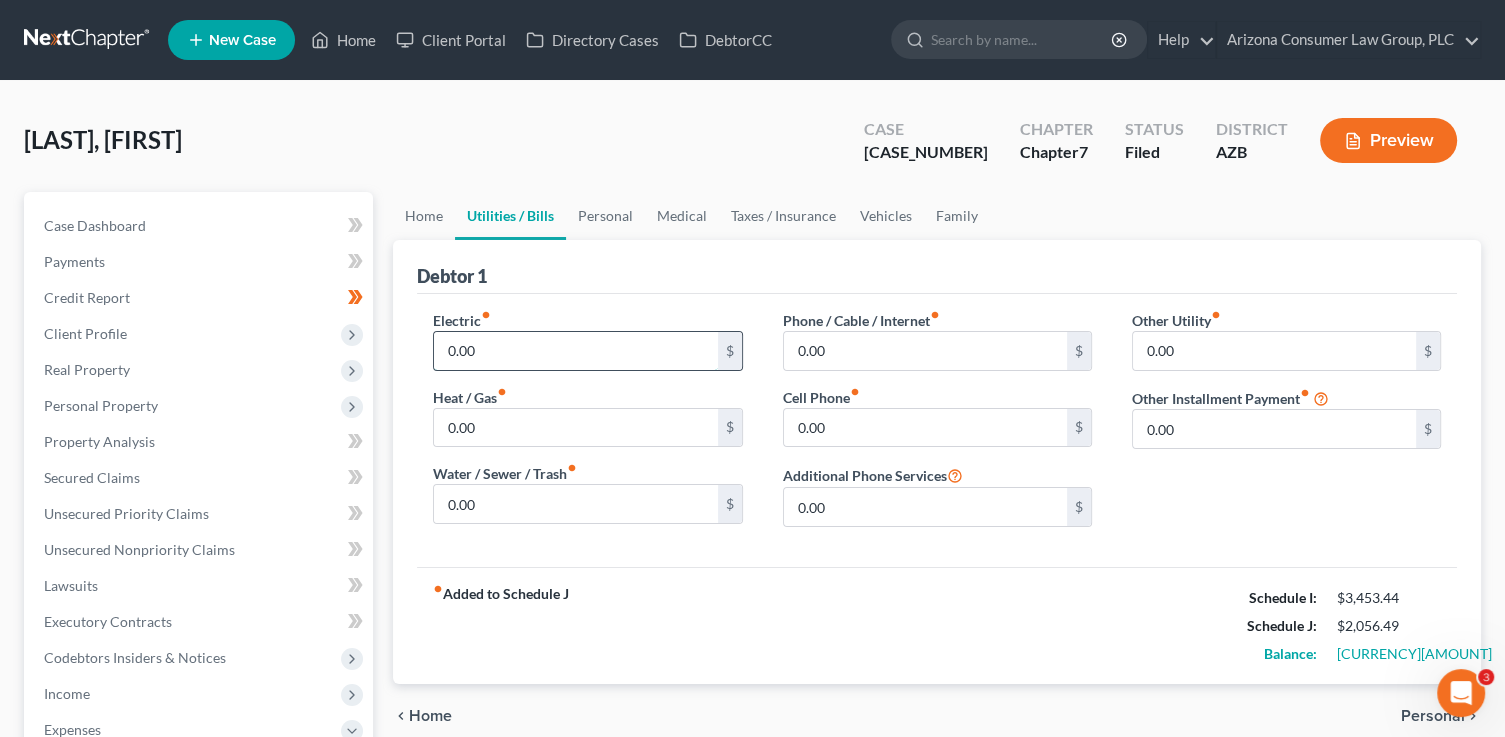 click on "0.00" at bounding box center [575, 351] 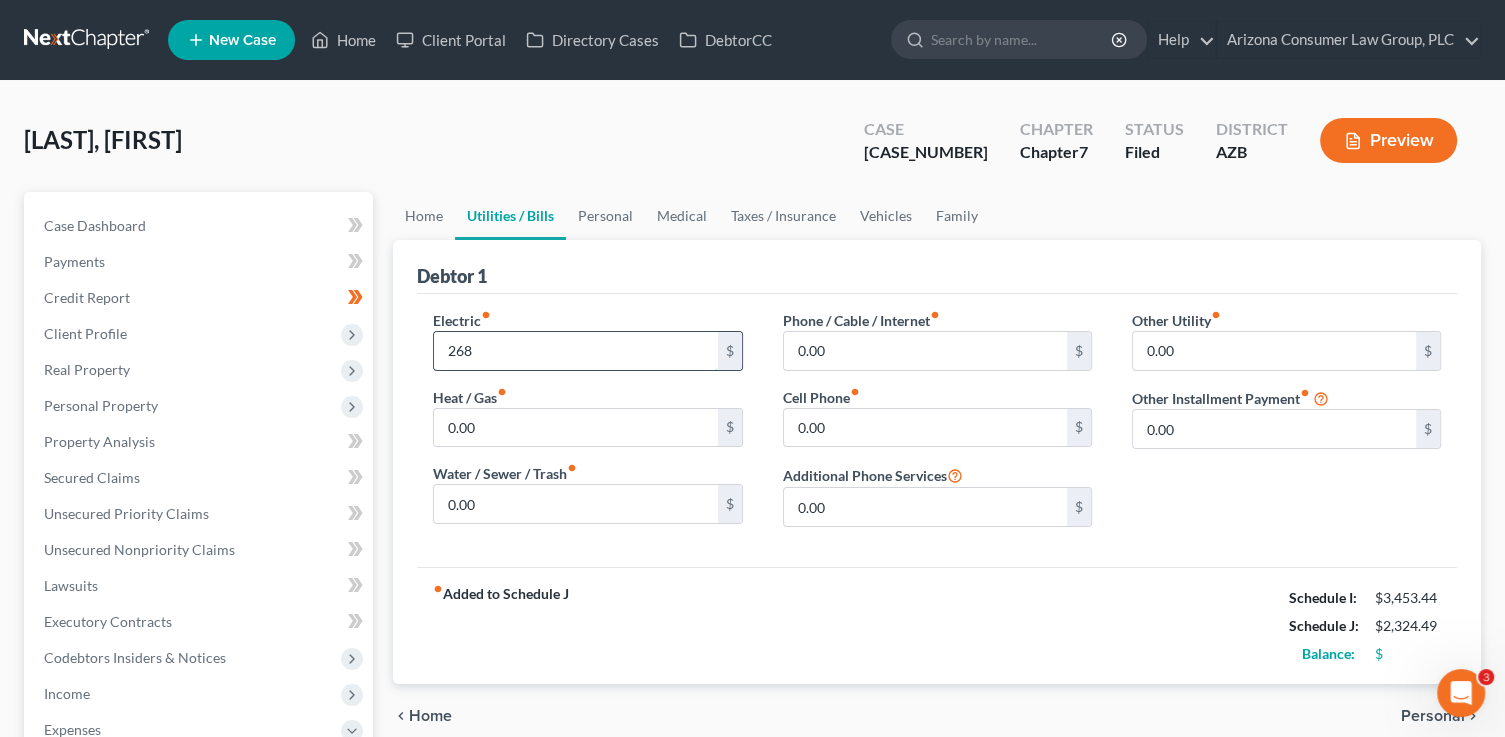 type on "268" 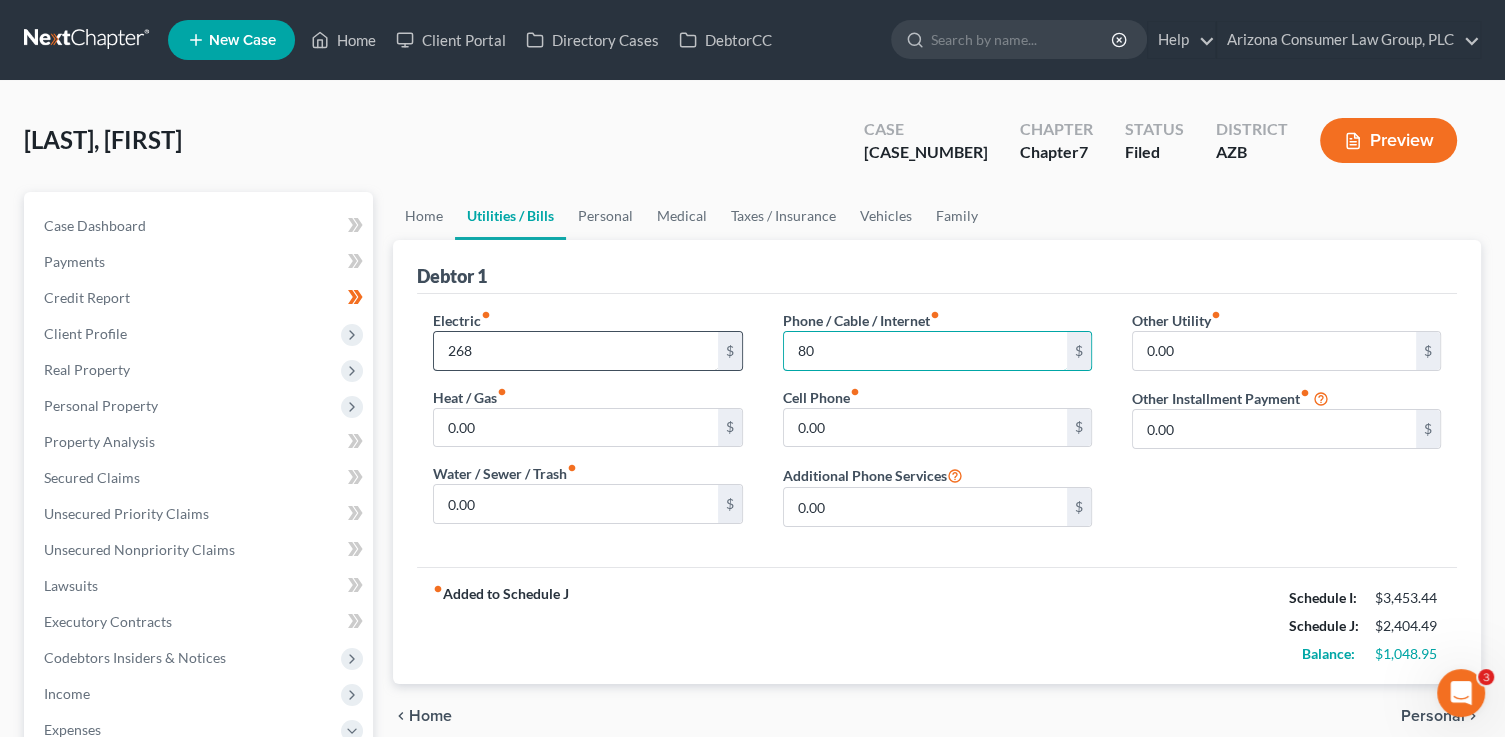 type on "80" 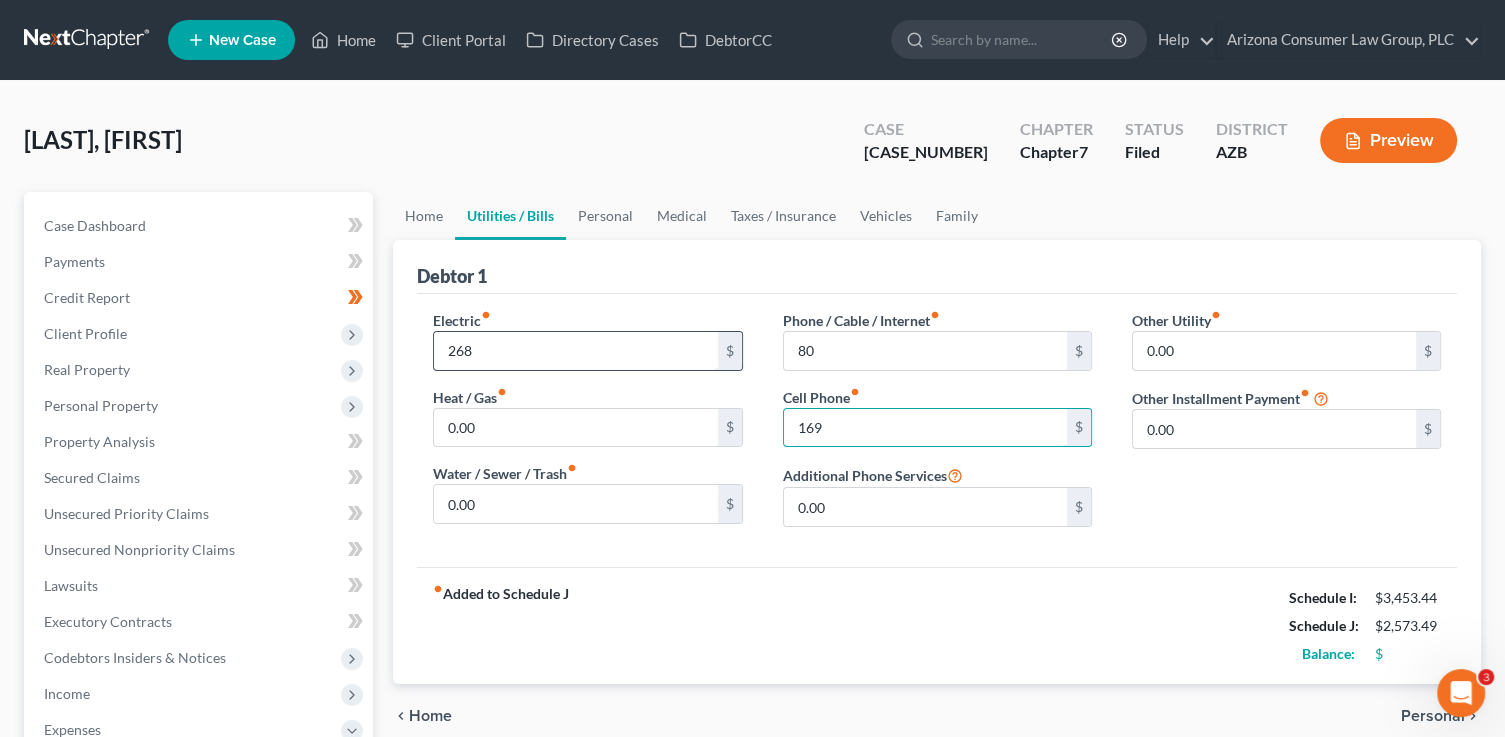 type on "169" 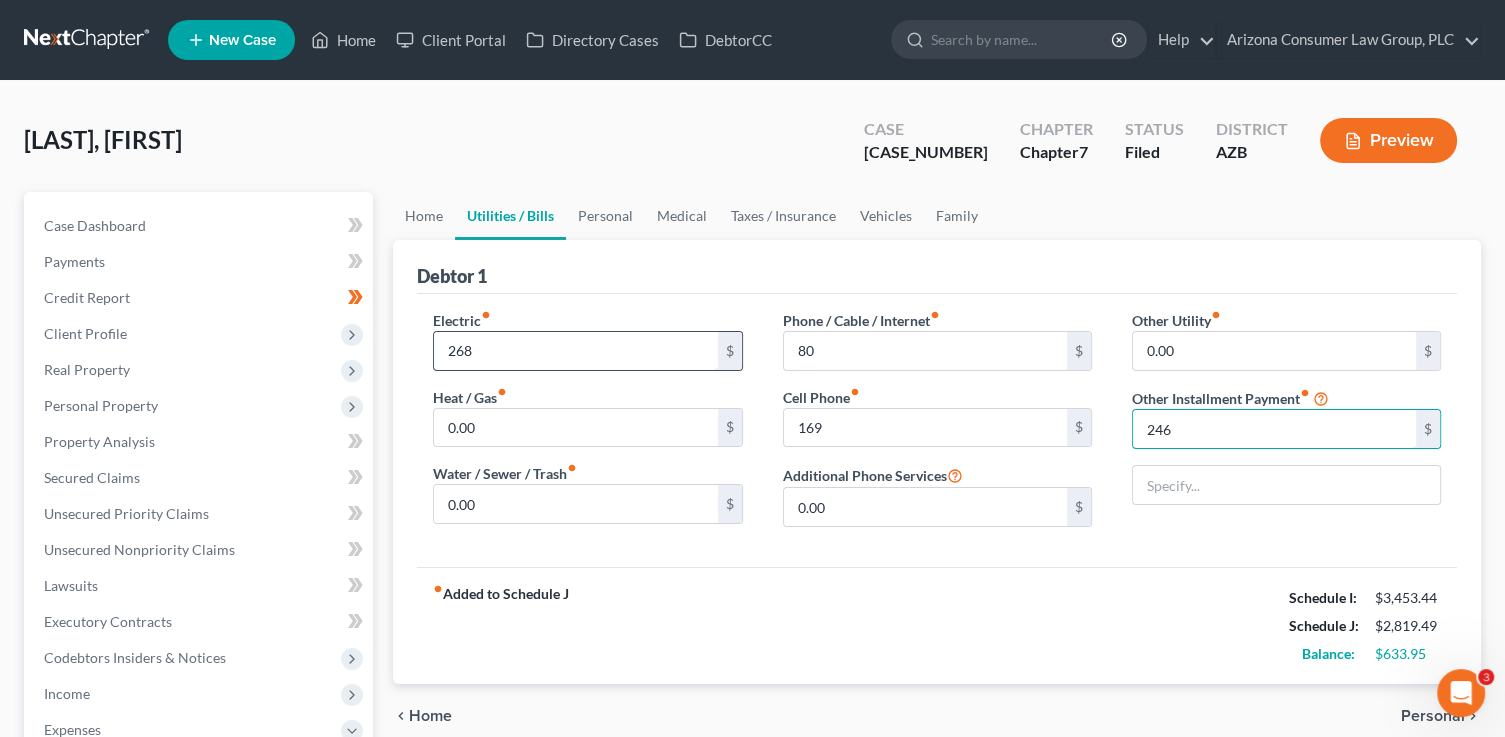 type on "246" 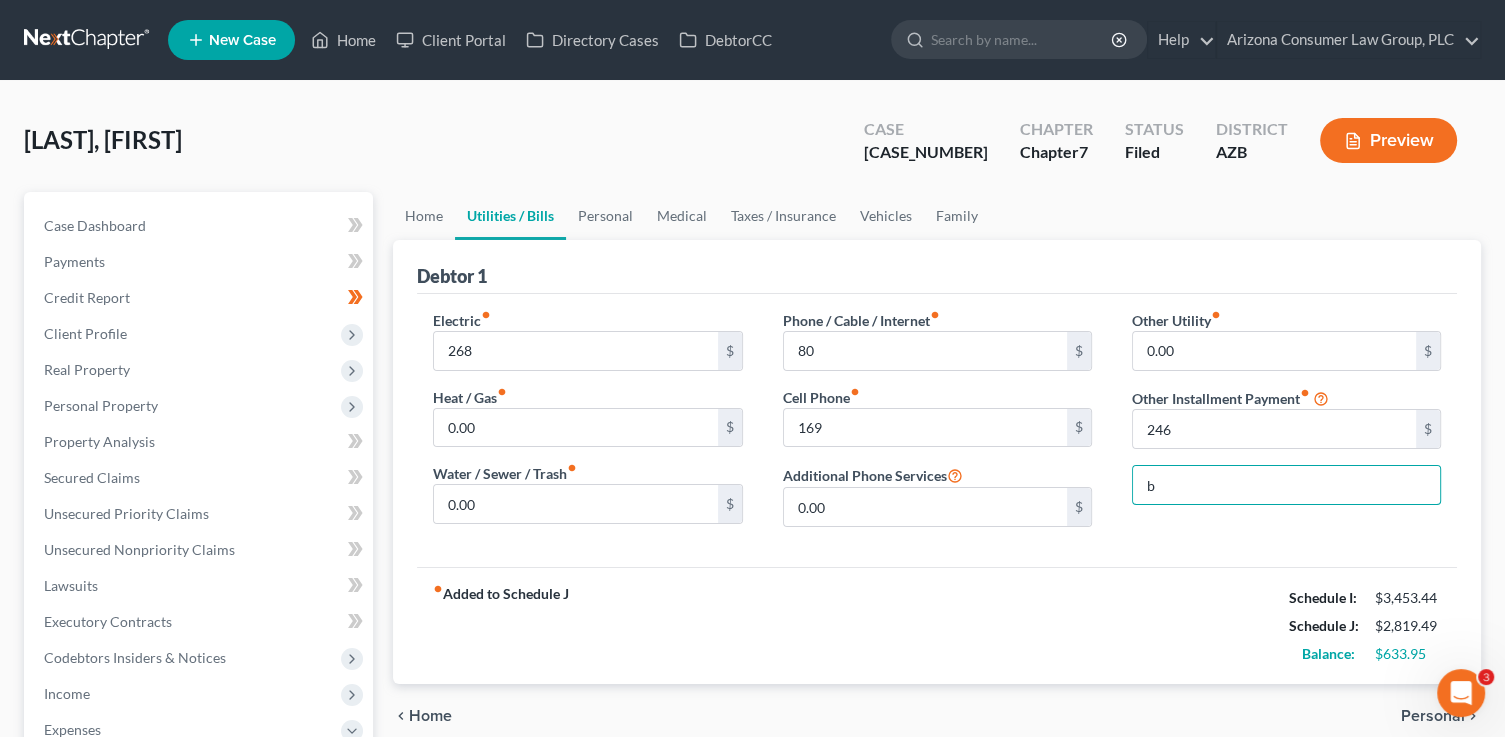 type on "Bankruptcy Legal Fees (Payment Plan)" 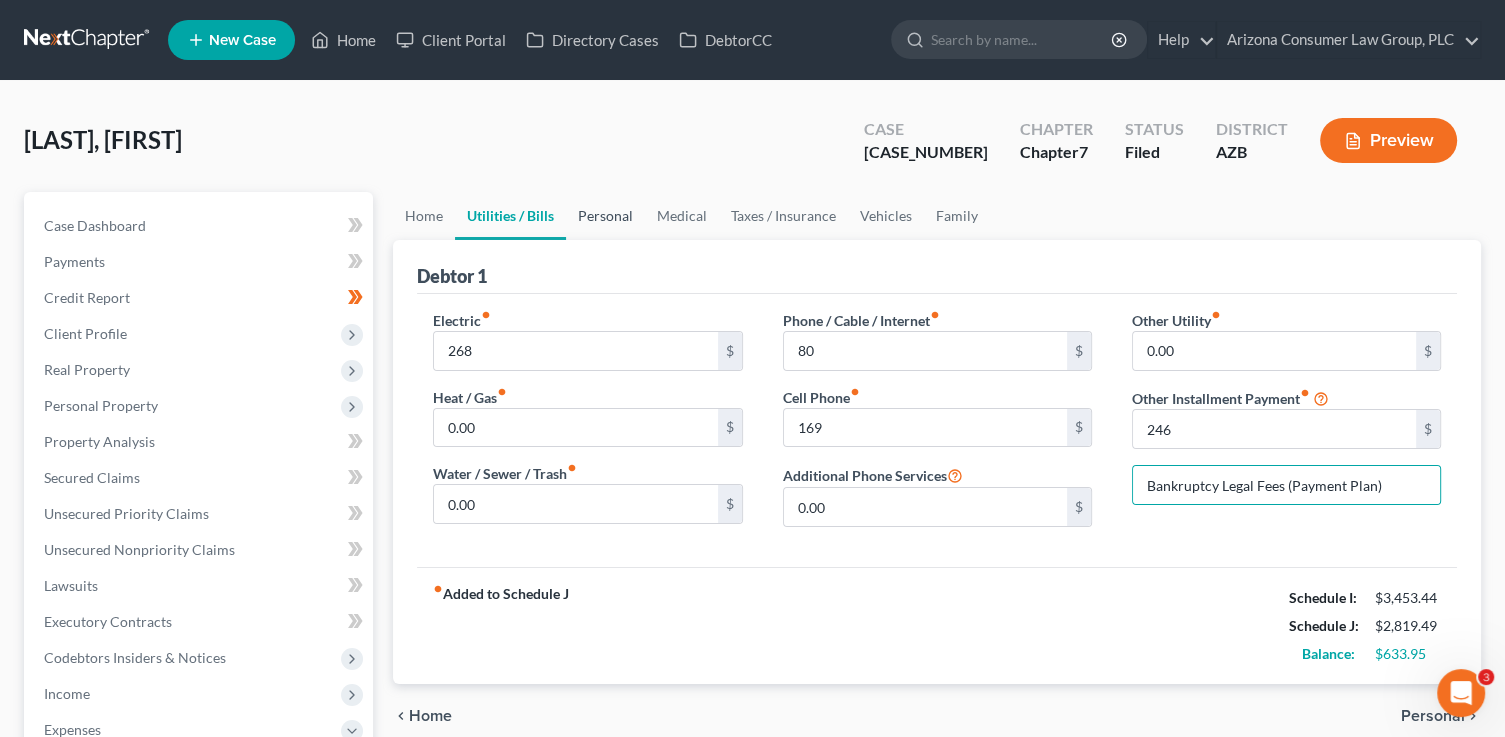 click on "Personal" at bounding box center [605, 216] 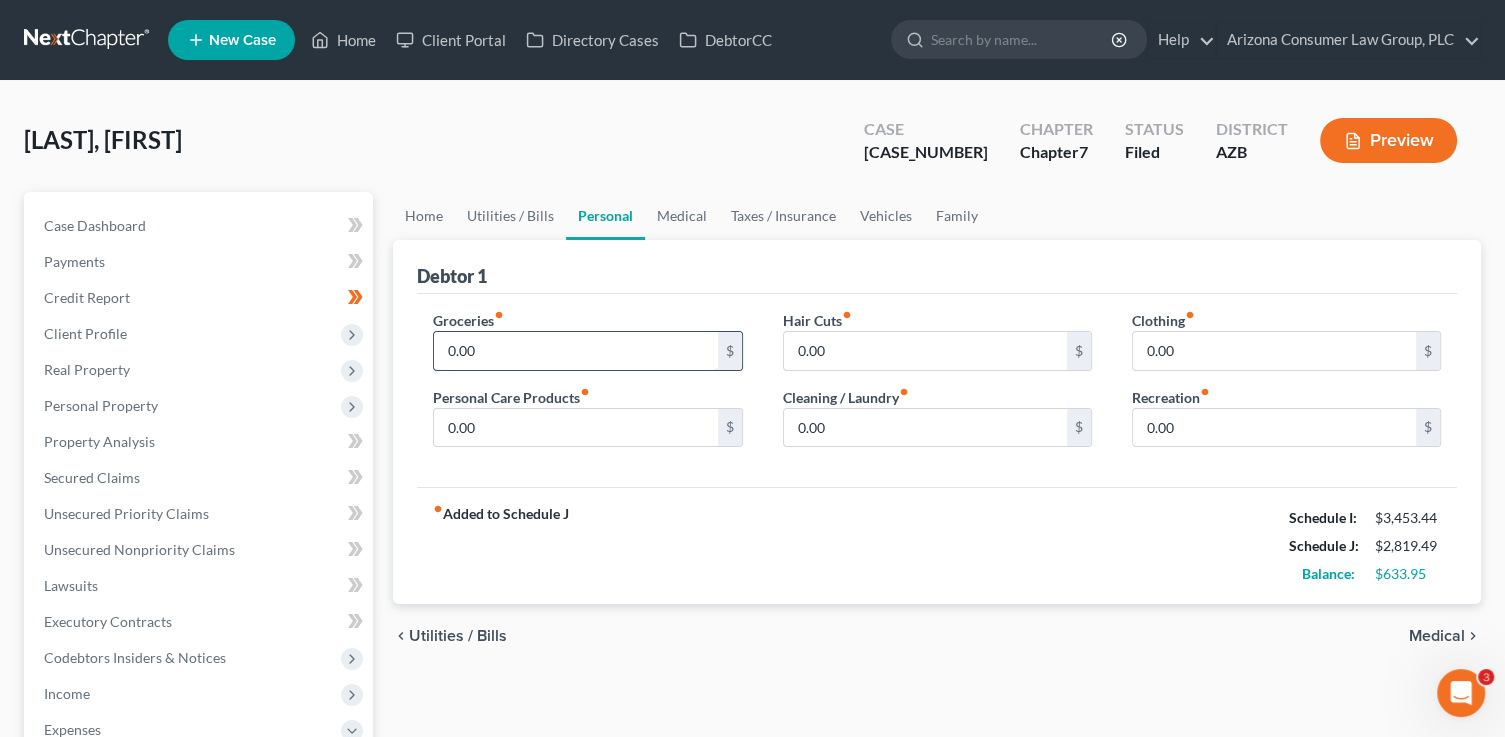 click on "0.00" at bounding box center [575, 351] 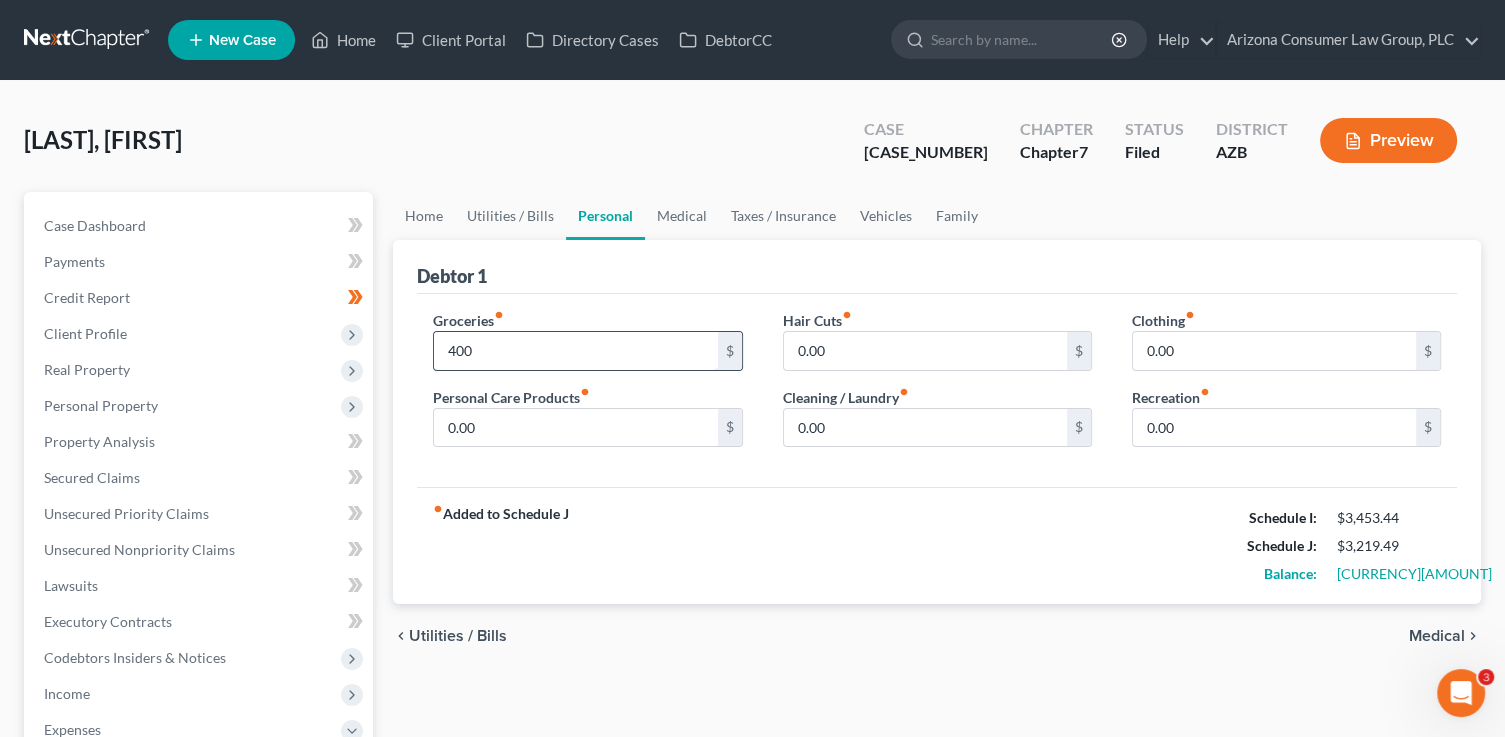 type on "400" 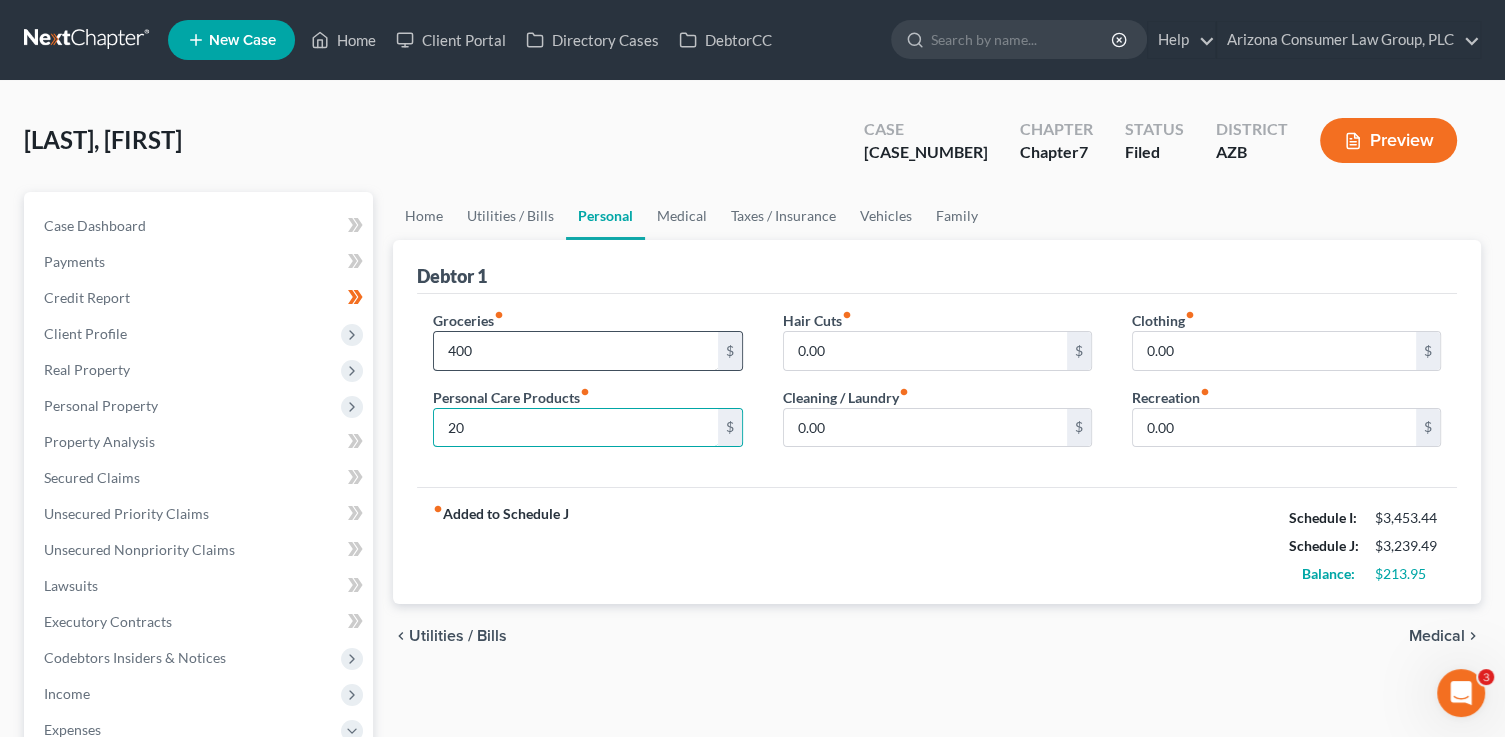 type on "20" 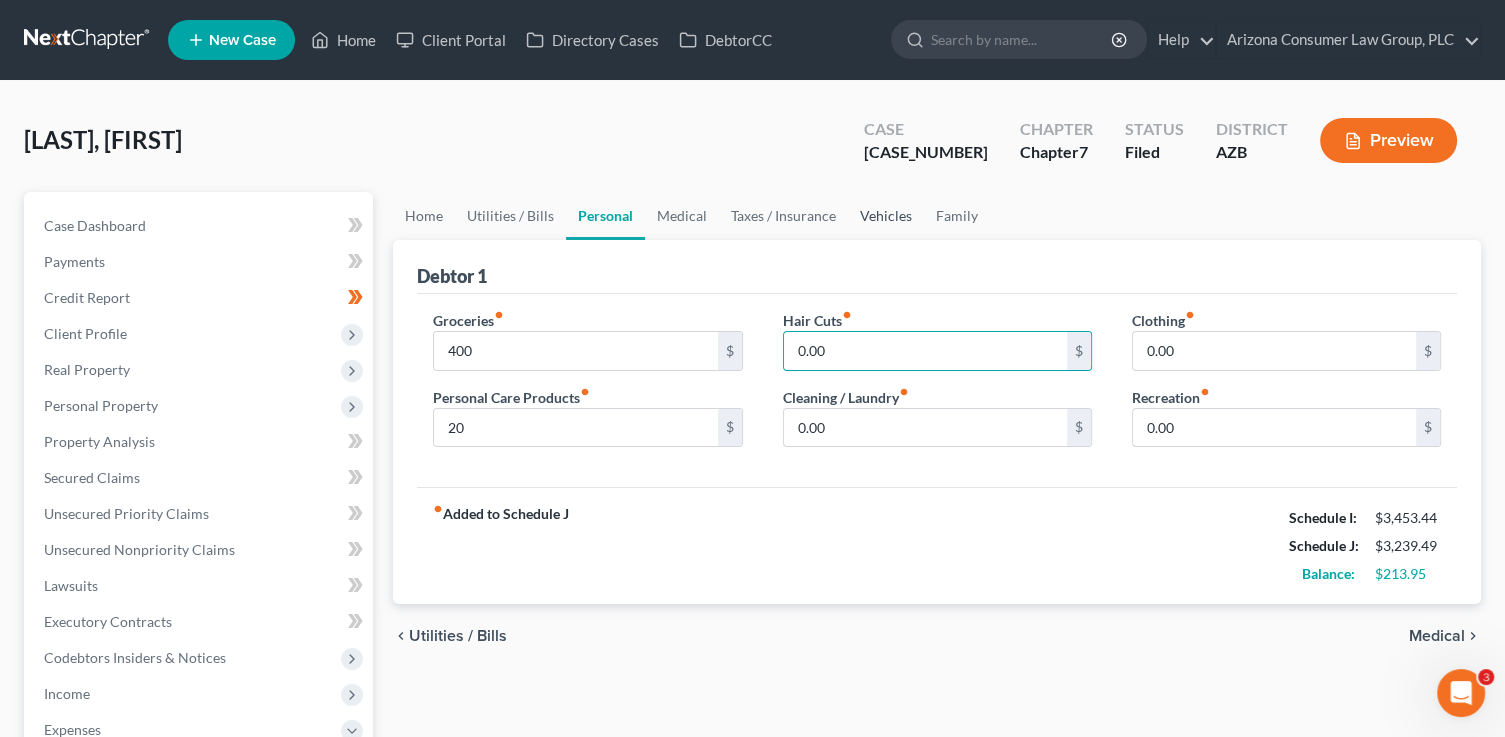 click on "Vehicles" at bounding box center [886, 216] 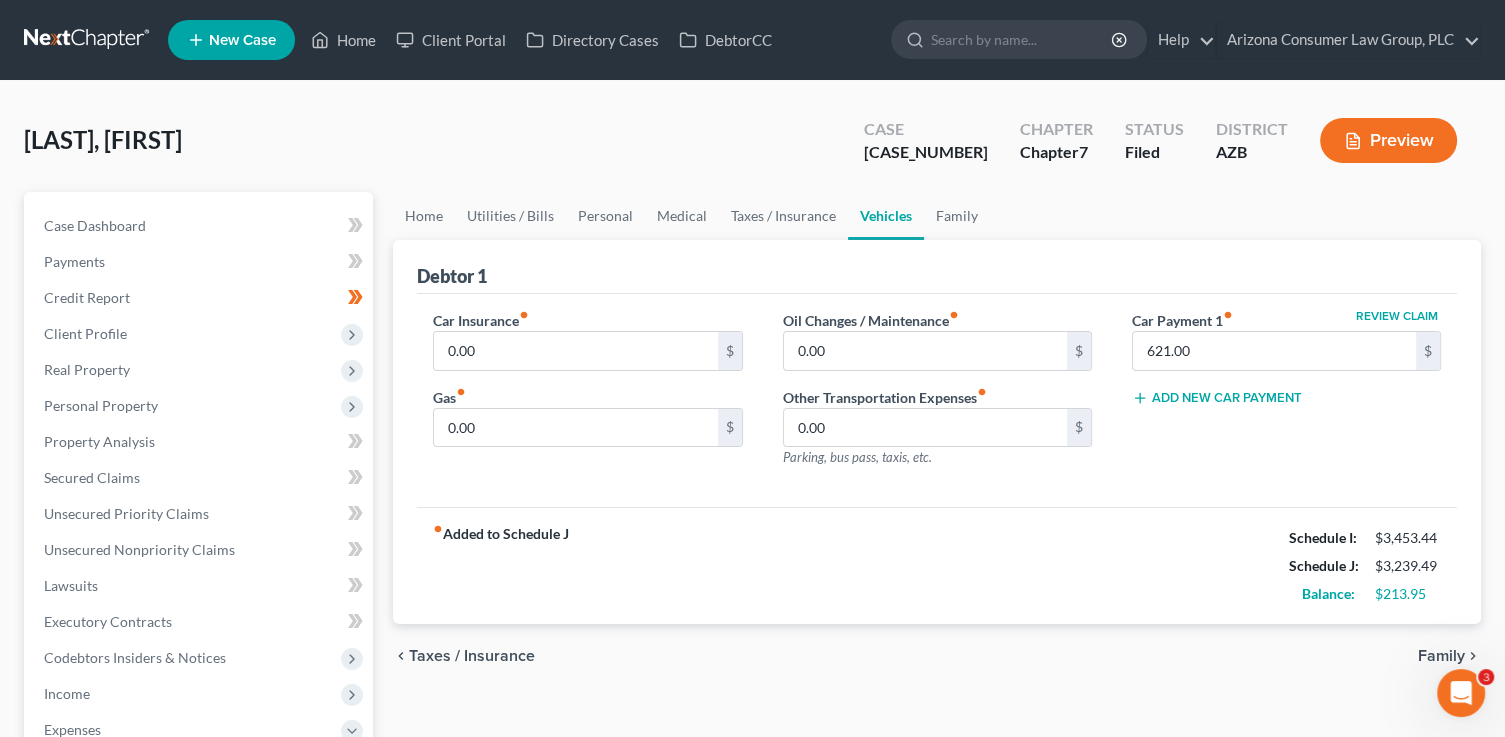 click on "Car Insurance  fiber_manual_record 0.00 $ Gas  fiber_manual_record 0.00 $" at bounding box center (587, 397) 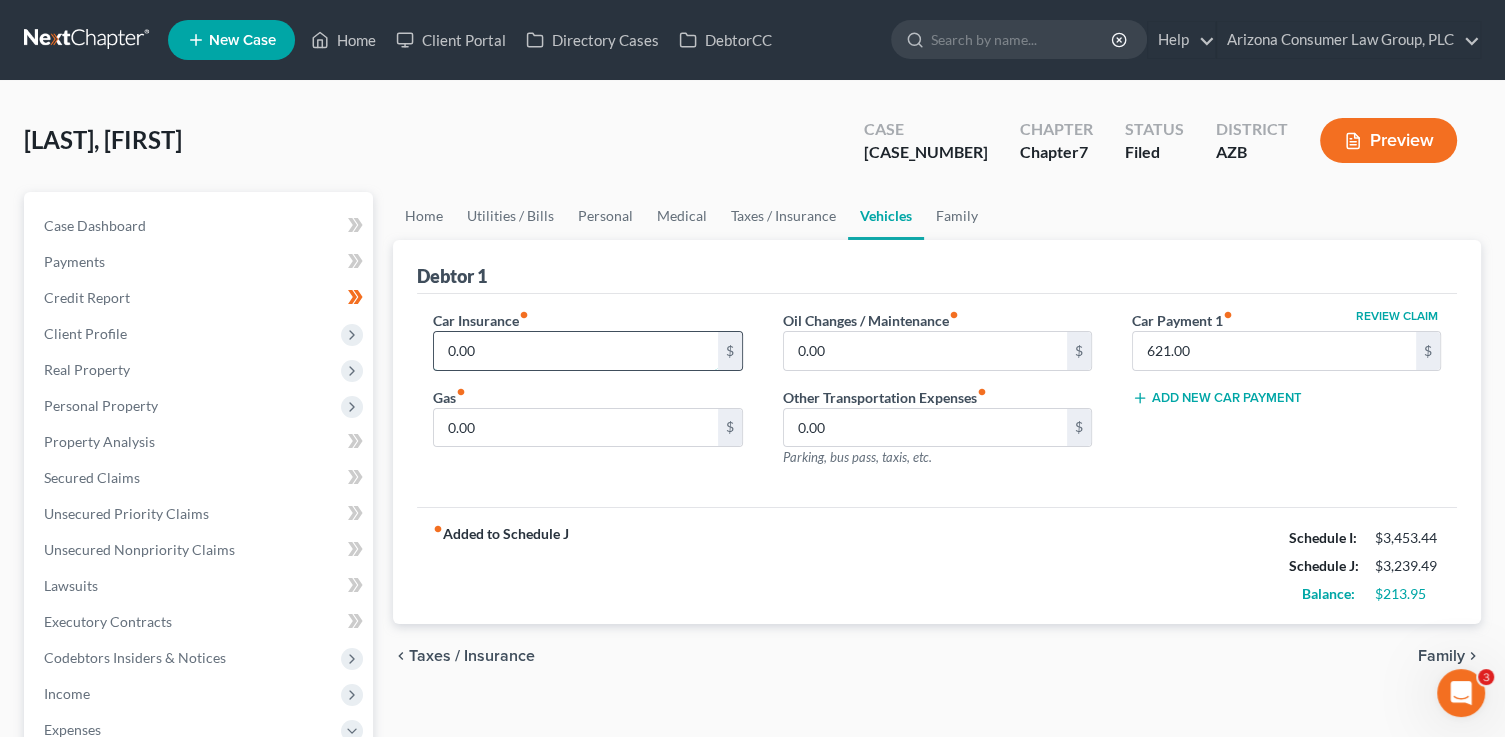click on "0.00" at bounding box center (575, 351) 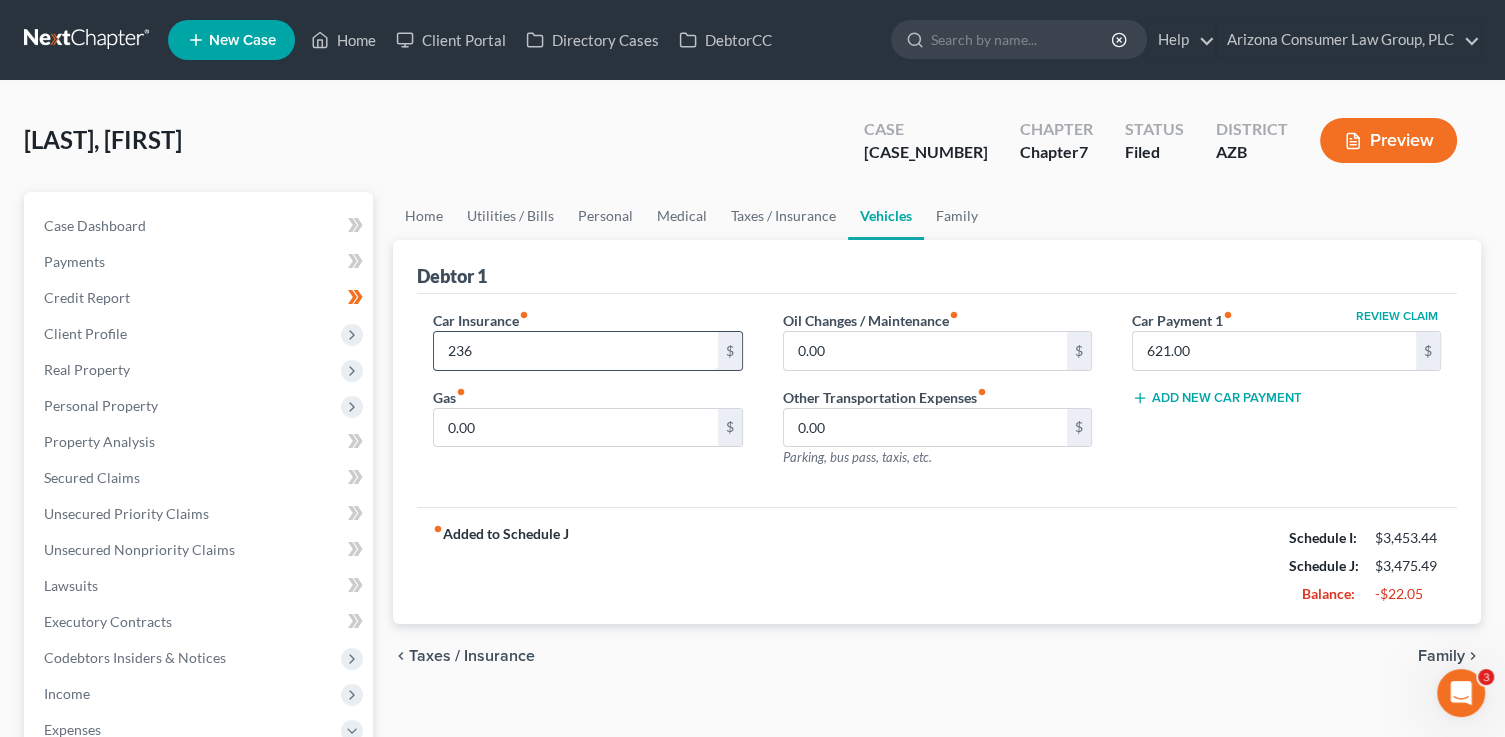 type on "236" 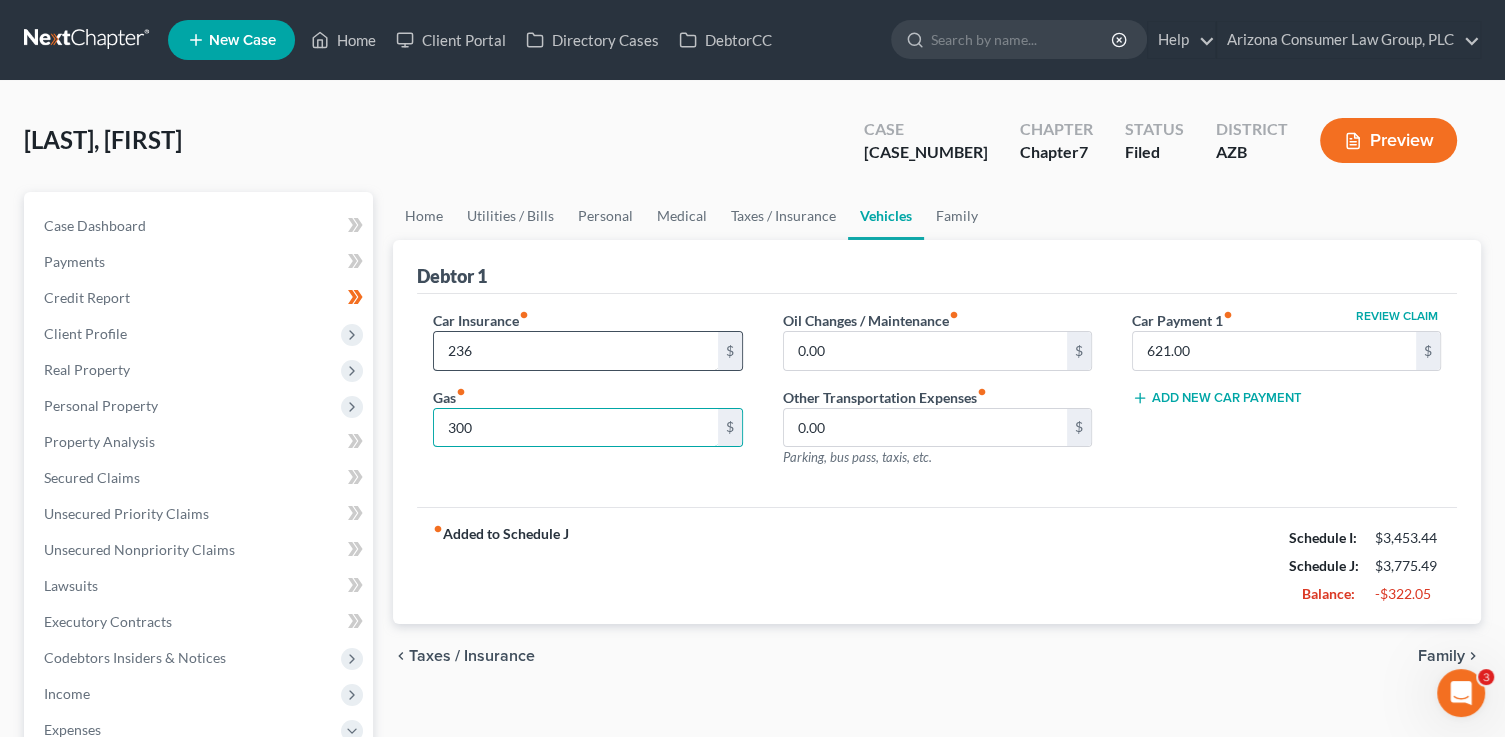 type on "300" 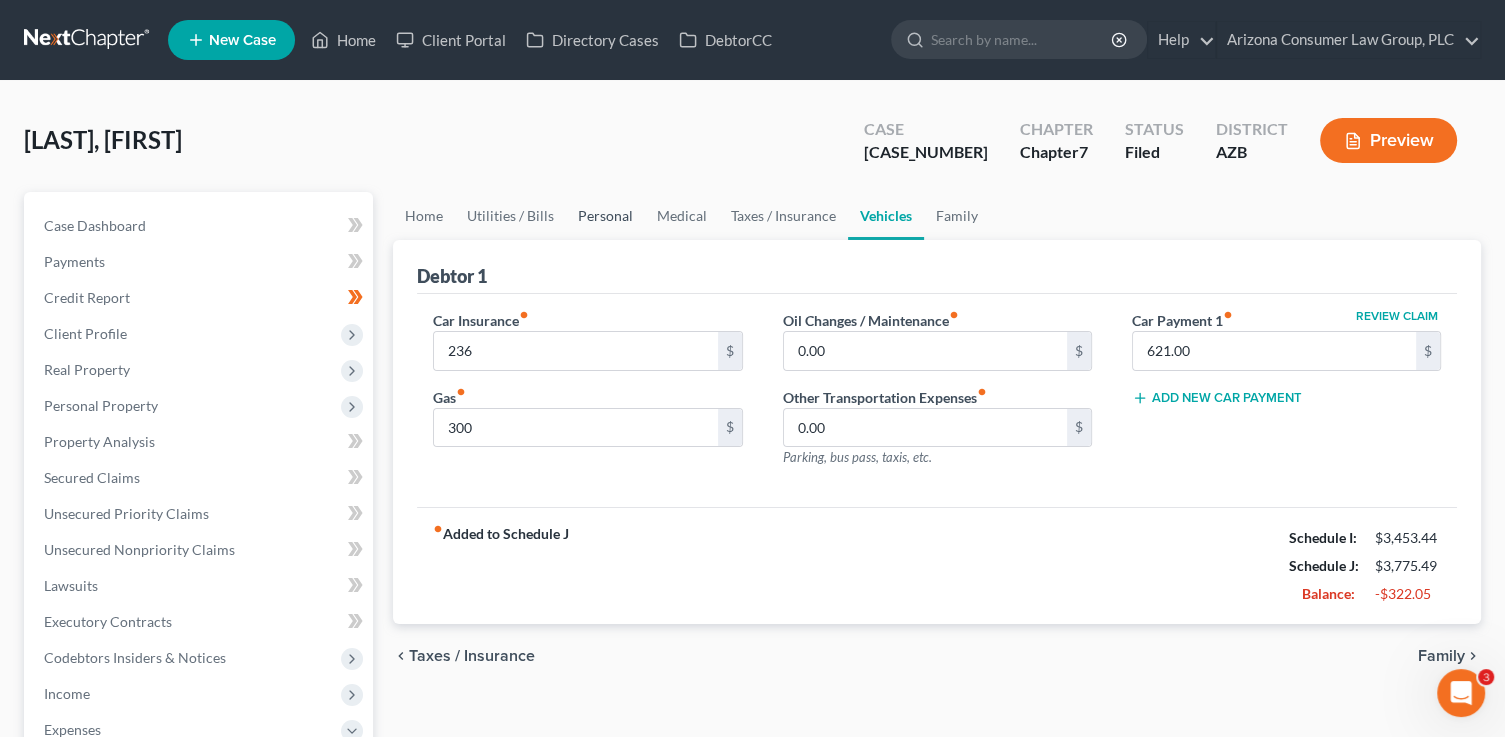 click on "Personal" at bounding box center [605, 216] 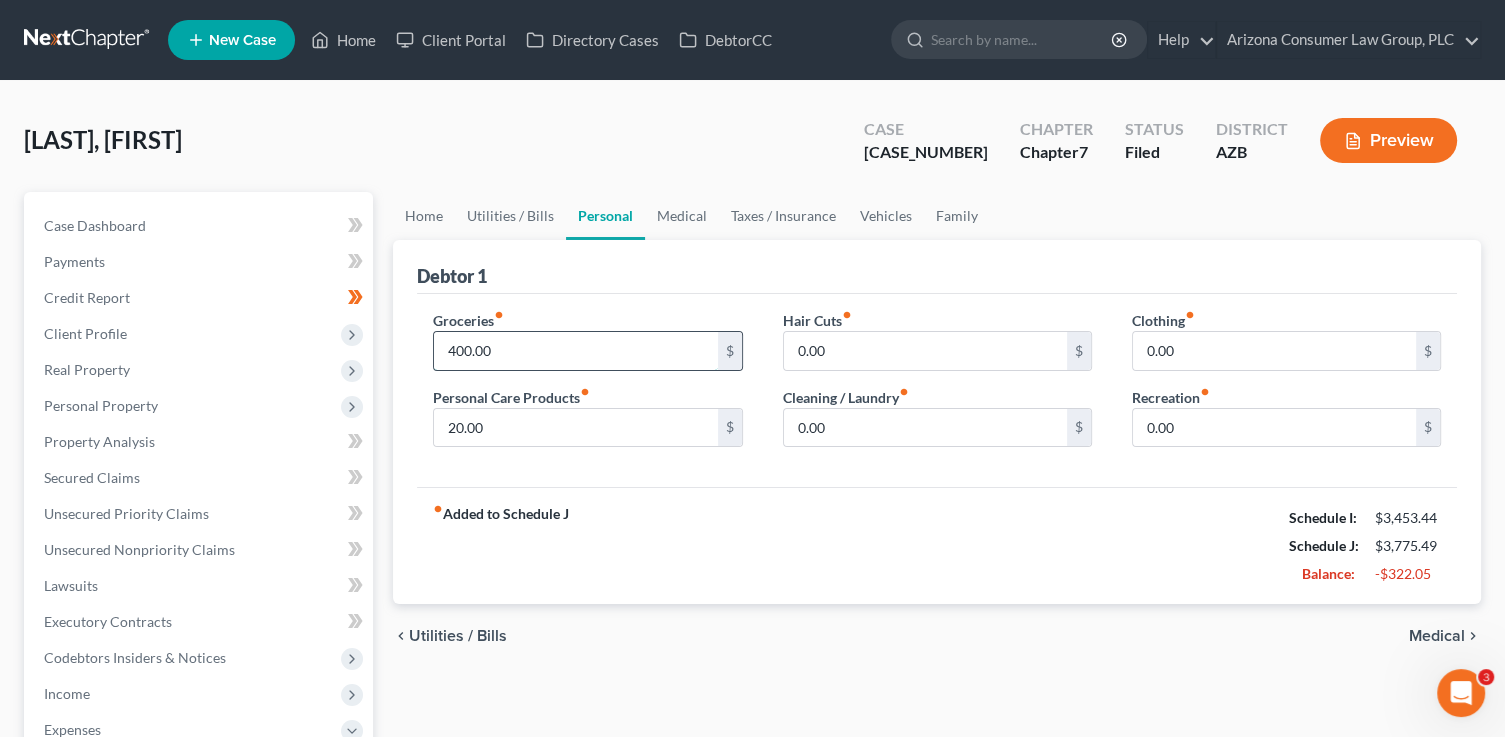 click on "400.00" at bounding box center [575, 351] 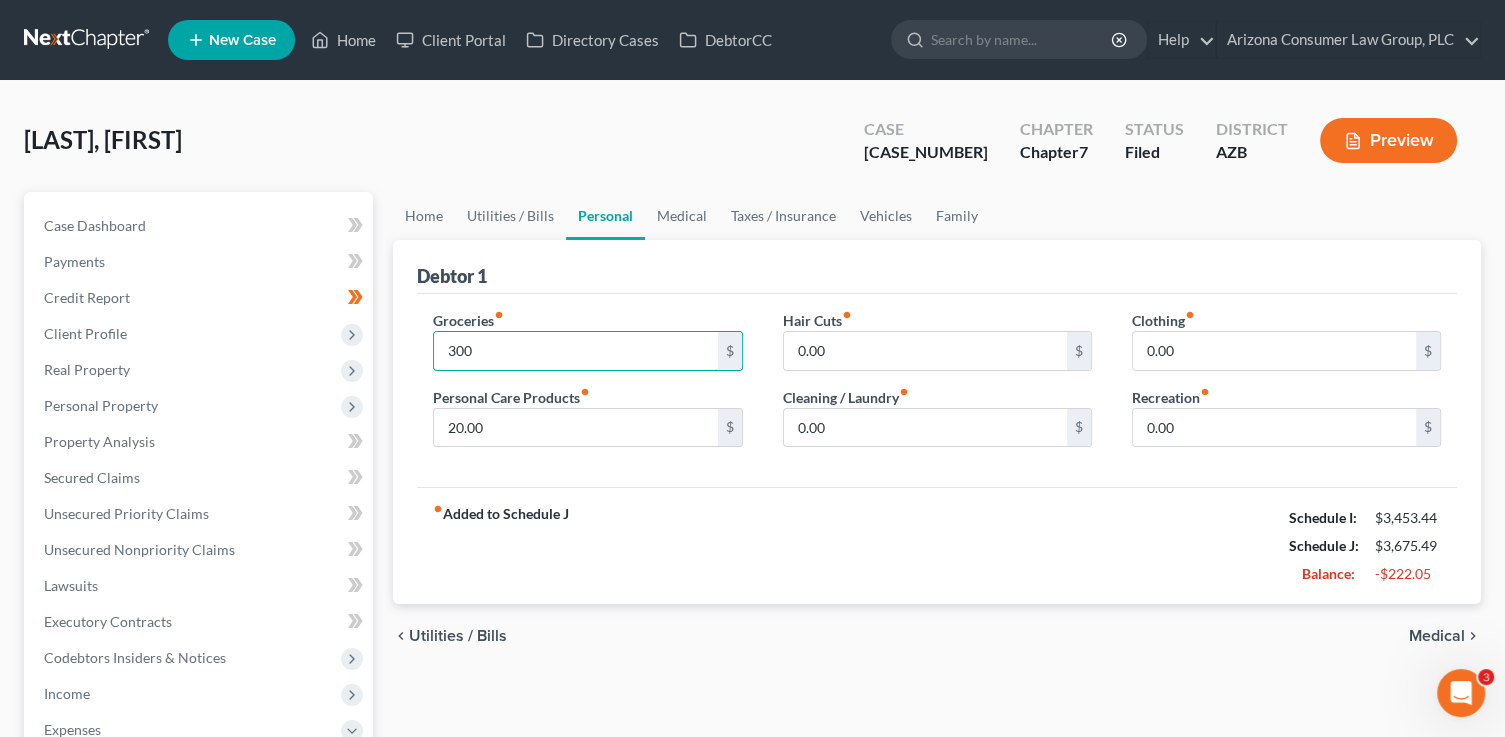 type on "300" 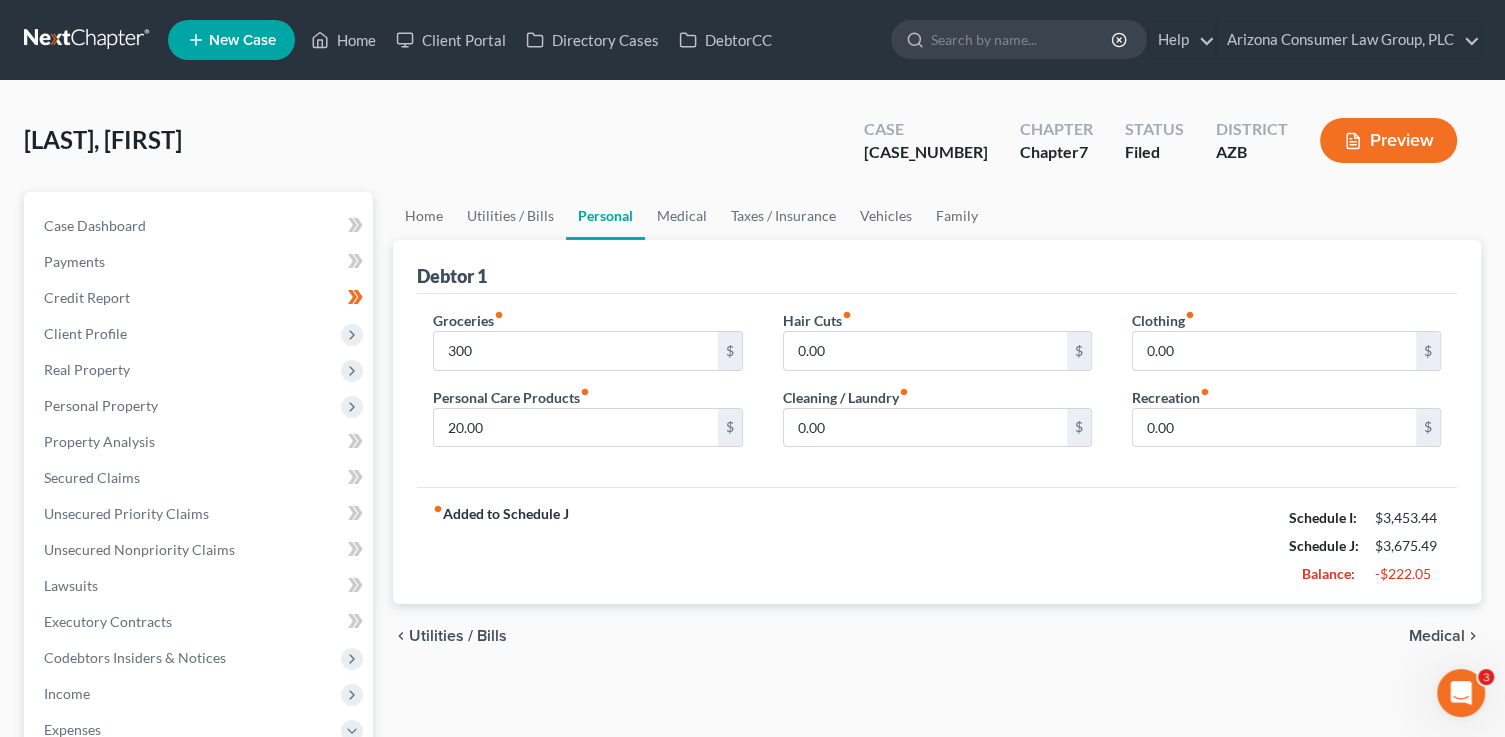 click on "Groceries  fiber_manual_record [CURRENCY][NUMBER] Personal Care Products  fiber_manual_record [CURRENCY][NUMBER] Hair Cuts  fiber_manual_record [CURRENCY][NUMBER] Cleaning / Laundry  fiber_manual_record [CURRENCY][NUMBER] Clothing  fiber_manual_record [CURRENCY][NUMBER] Recreation  fiber_manual_record [CURRENCY][NUMBER]" at bounding box center [937, 391] 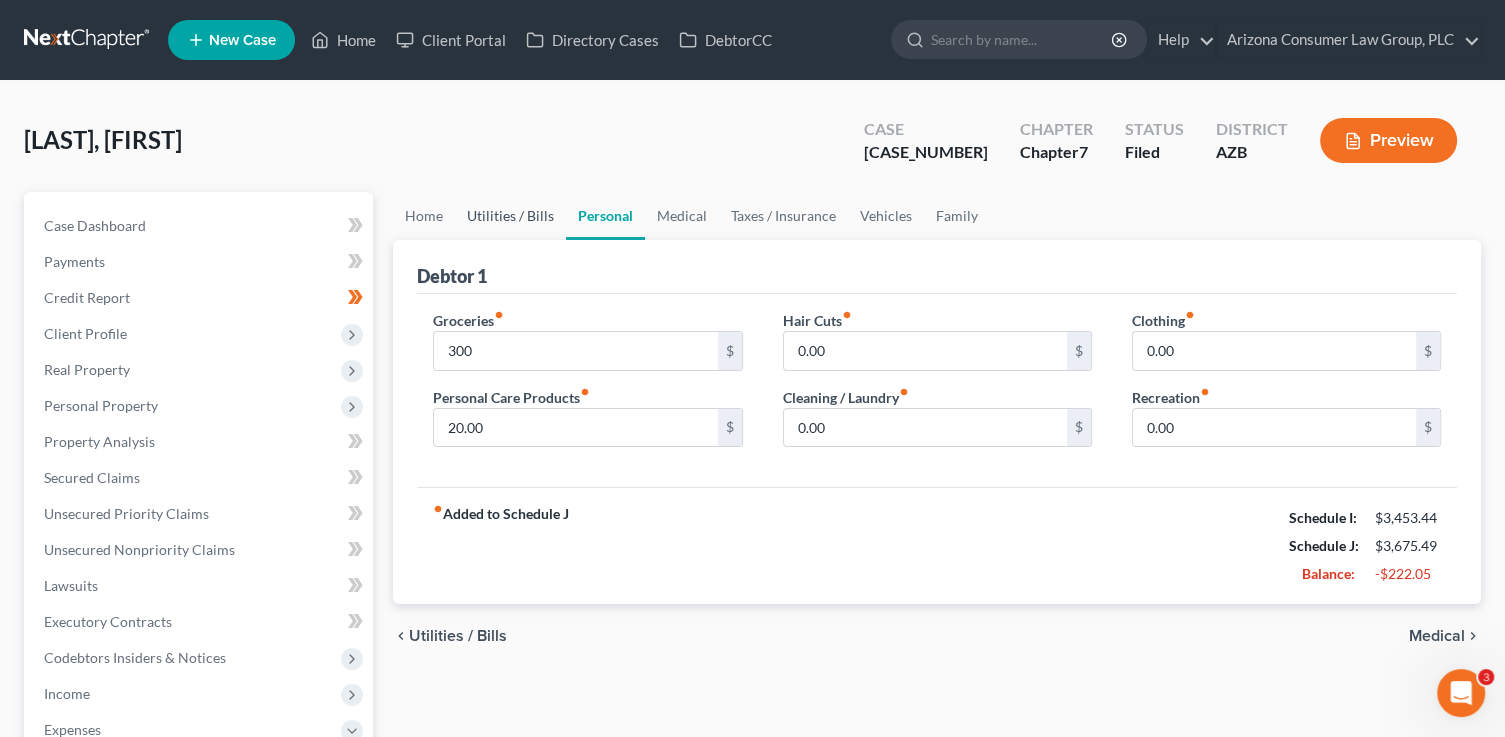 click on "Utilities / Bills" at bounding box center (510, 216) 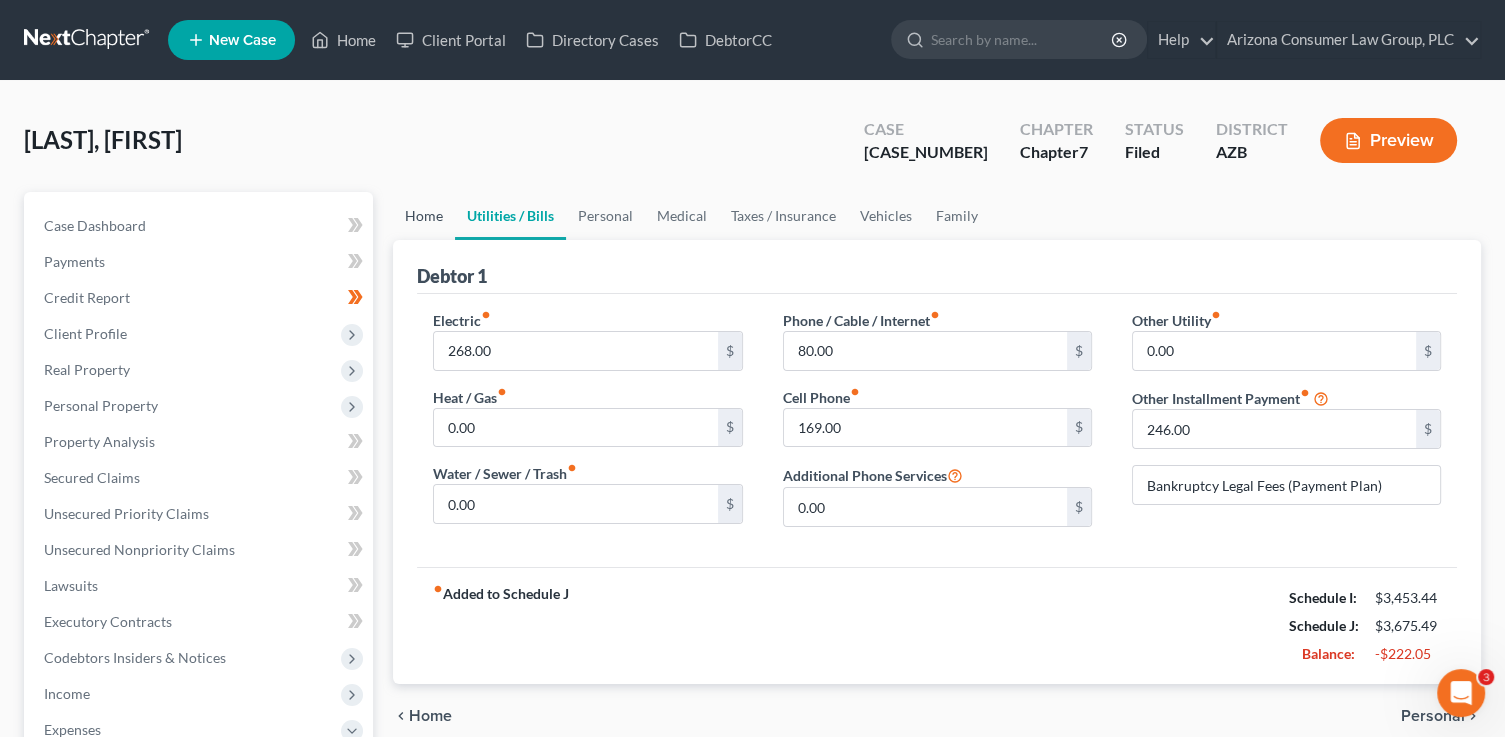 click on "Home" at bounding box center [424, 216] 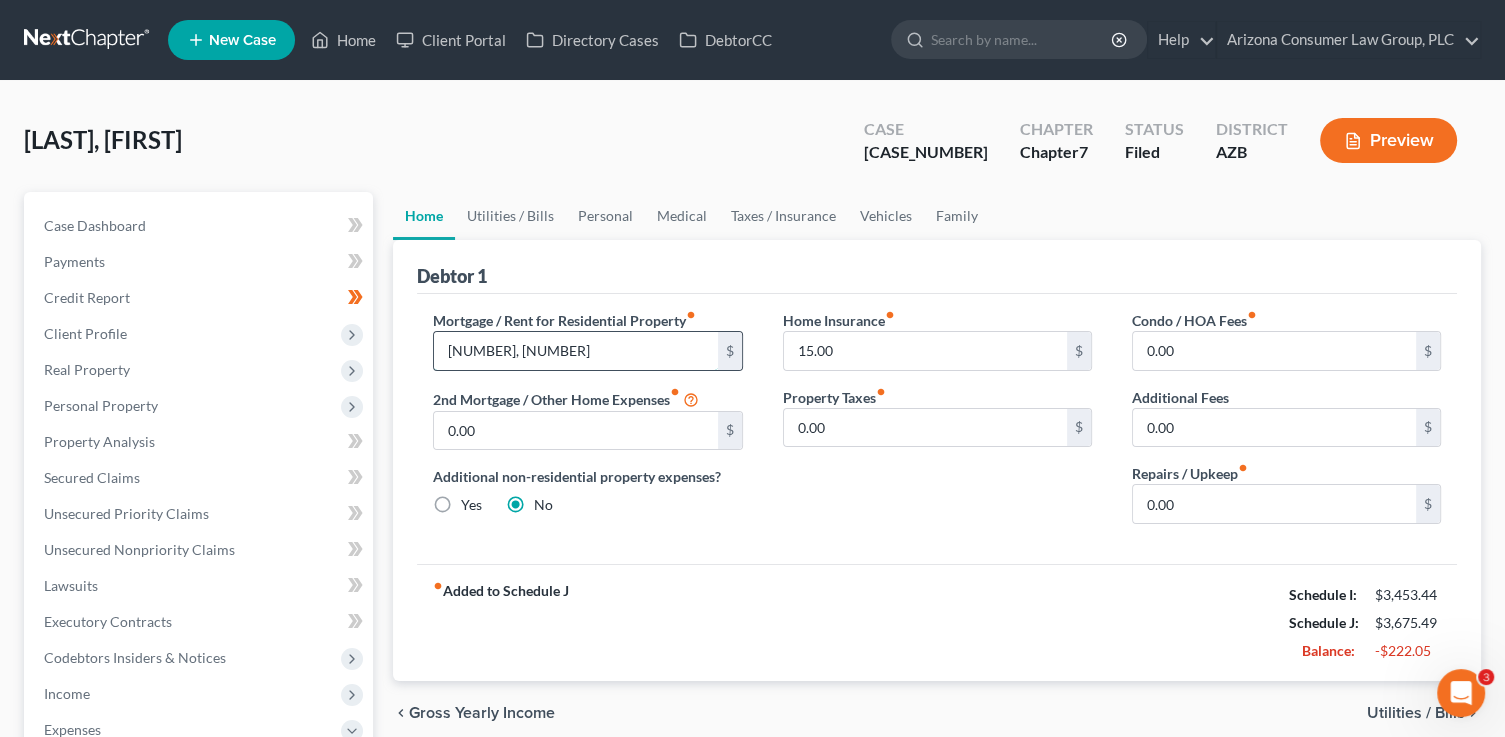 click on "[NUMBER], [NUMBER]" at bounding box center [575, 351] 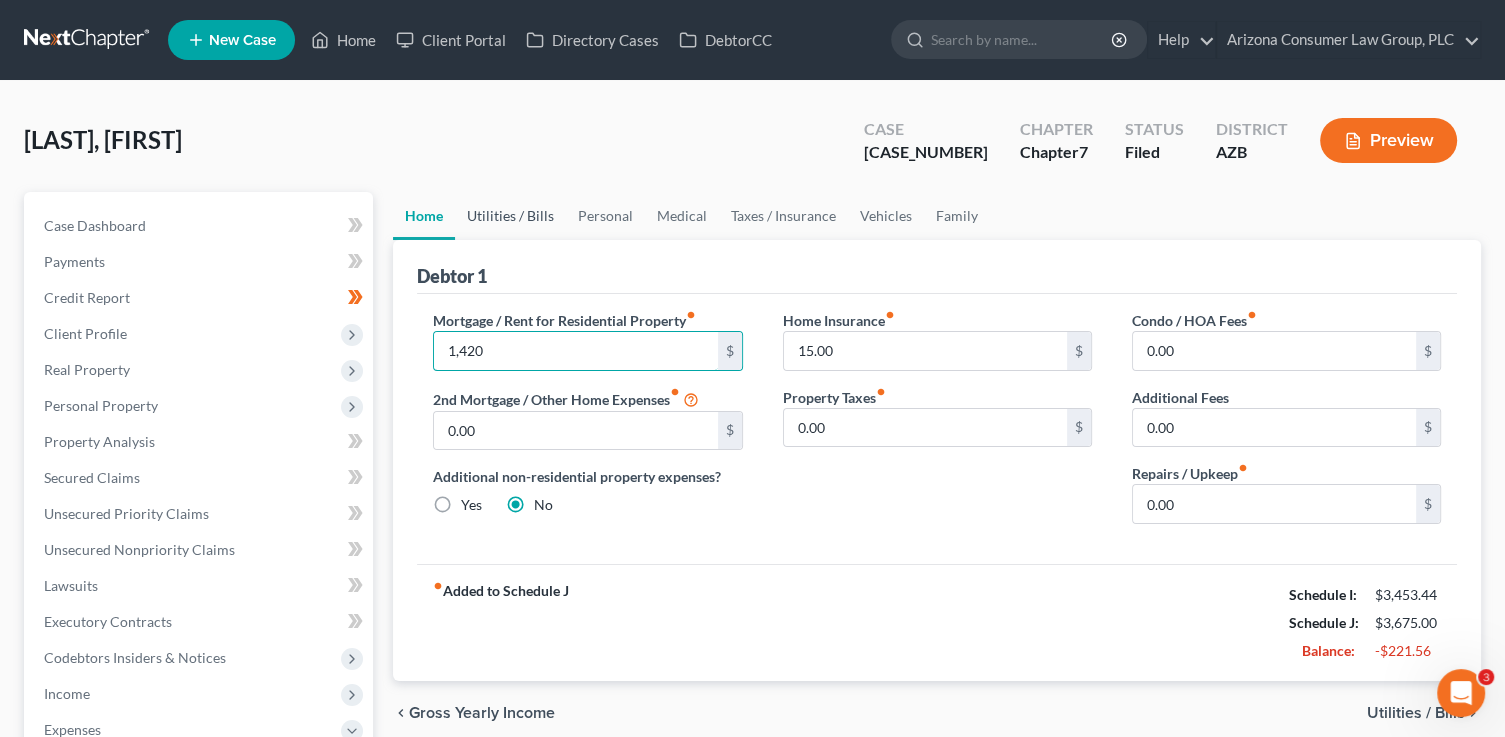 type on "1,420" 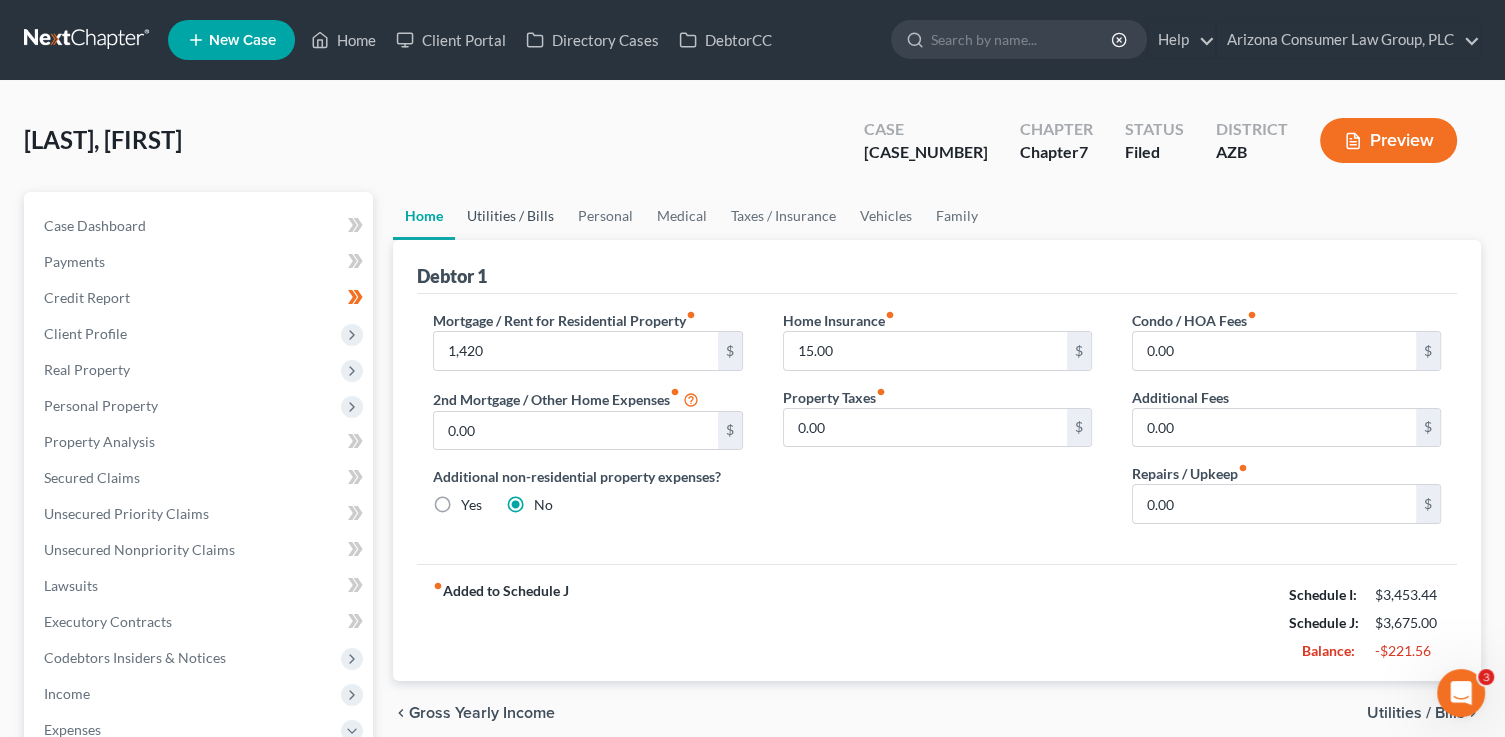 click on "Utilities / Bills" at bounding box center (510, 216) 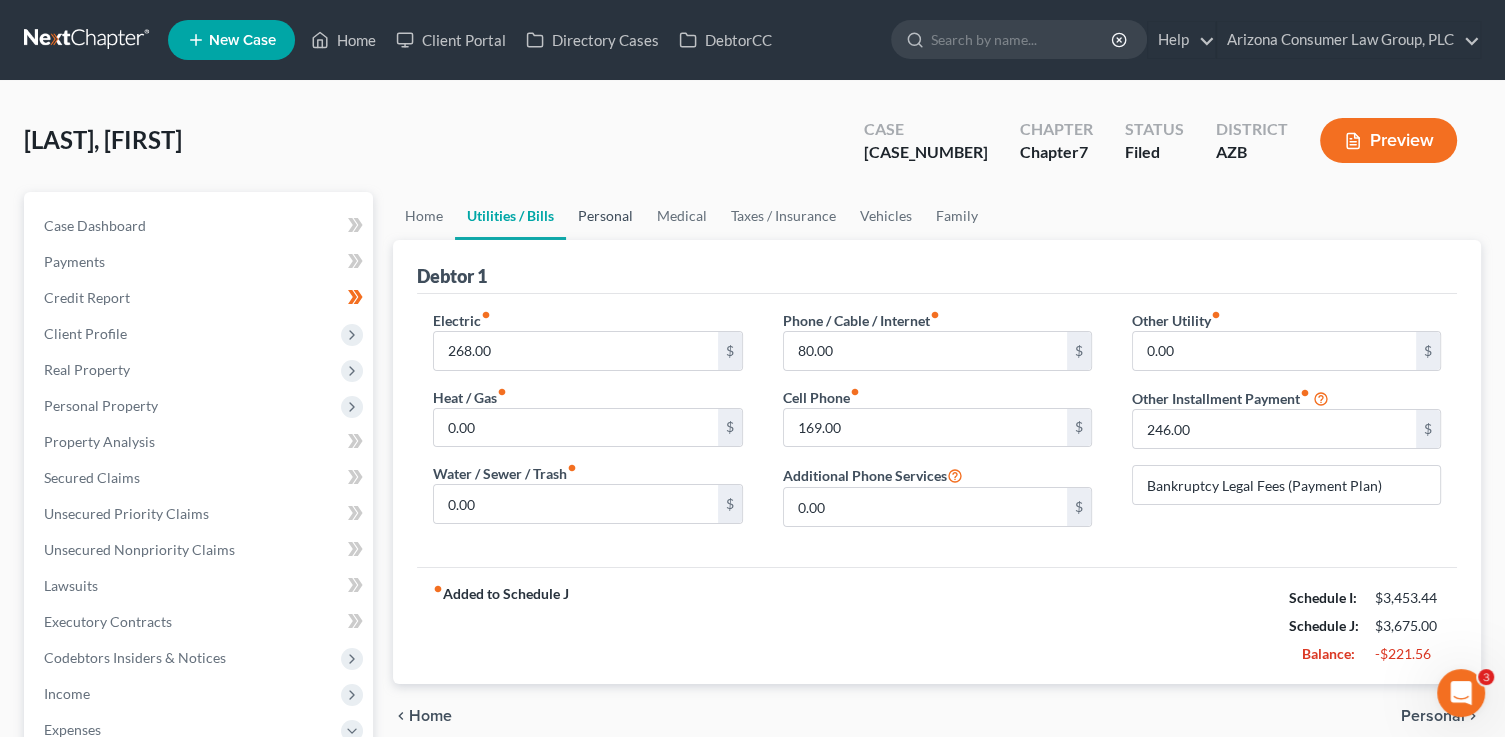 click on "Personal" at bounding box center [605, 216] 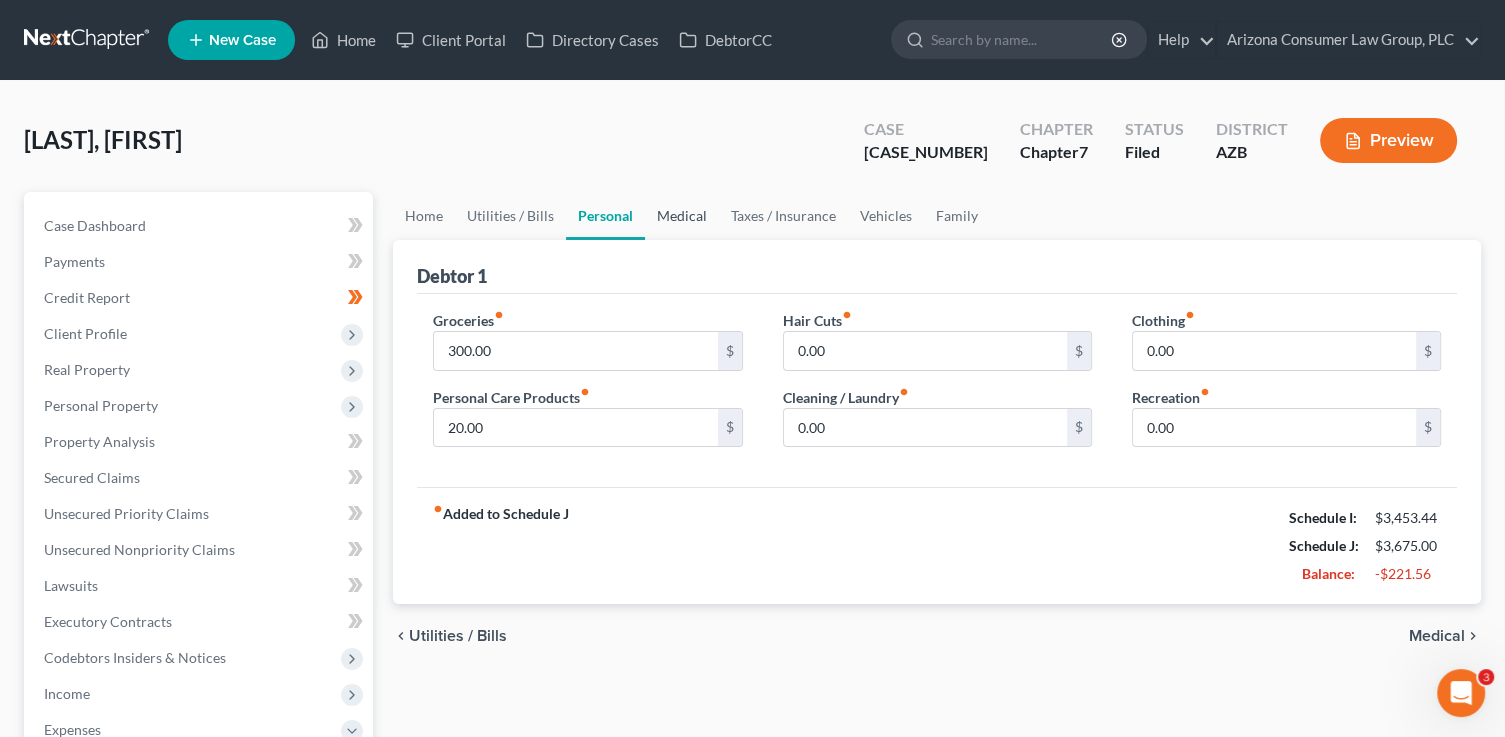 click on "Medical" at bounding box center [682, 216] 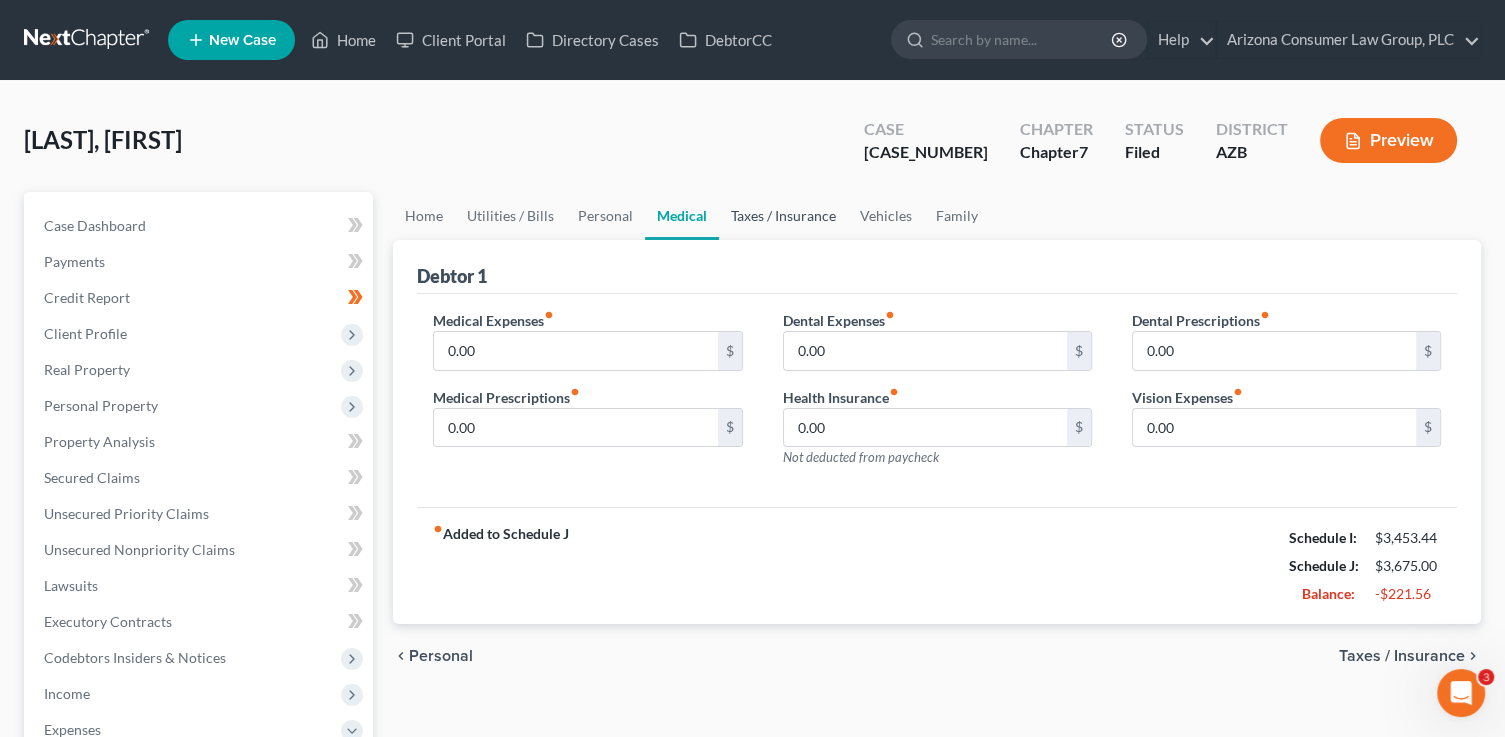 click on "Taxes / Insurance" at bounding box center (783, 216) 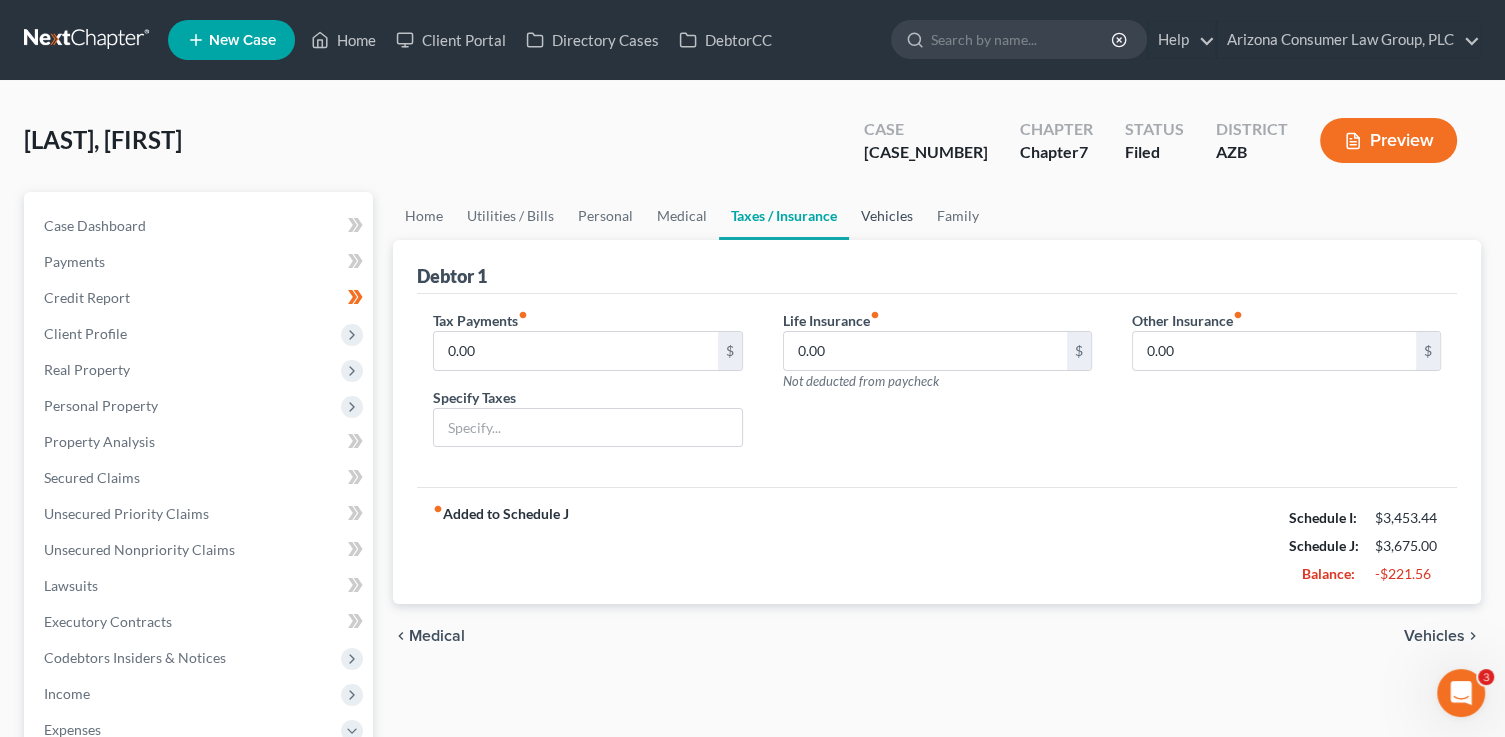 click on "Vehicles" at bounding box center (887, 216) 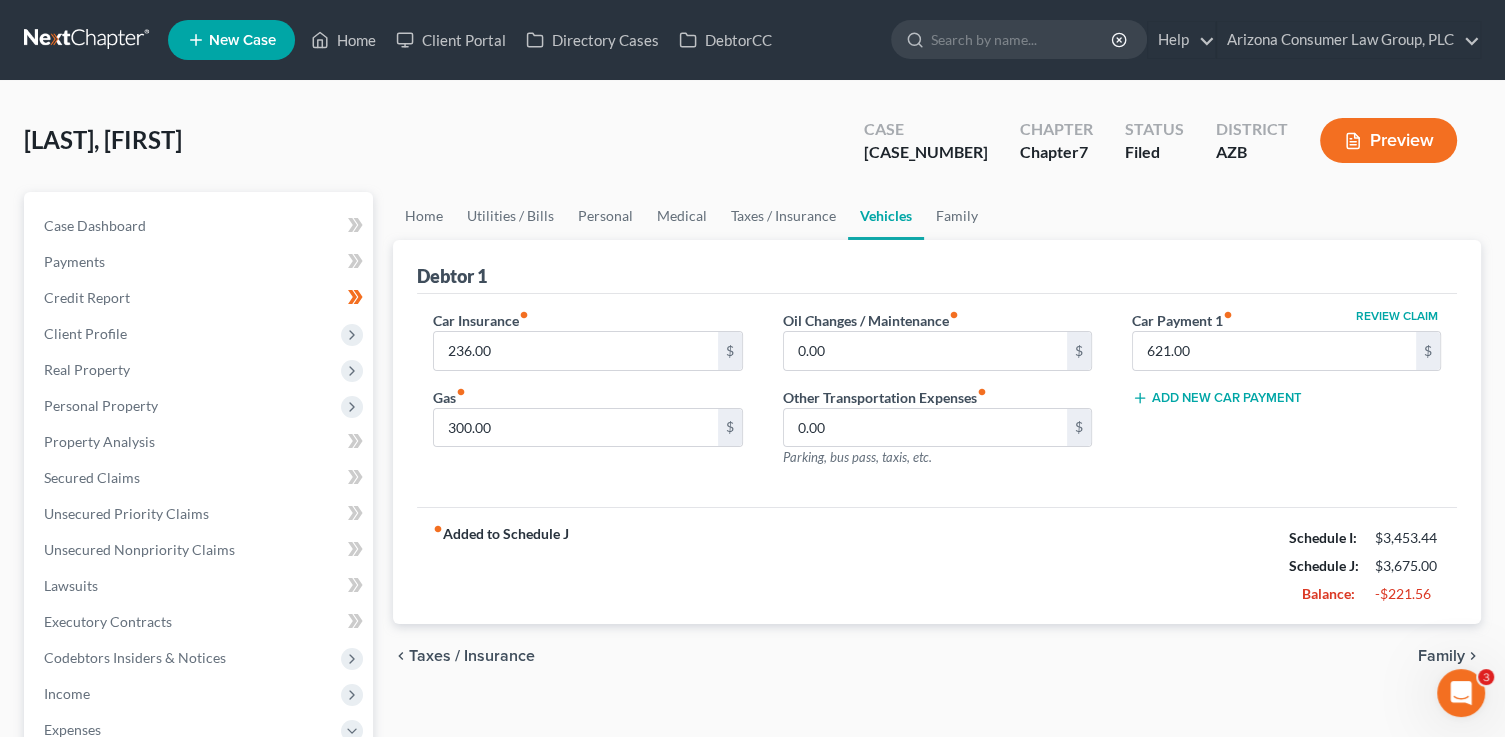 click on "Home
Utilities / Bills
Personal
Medical
Taxes / Insurance
Vehicles
Family" at bounding box center [937, 216] 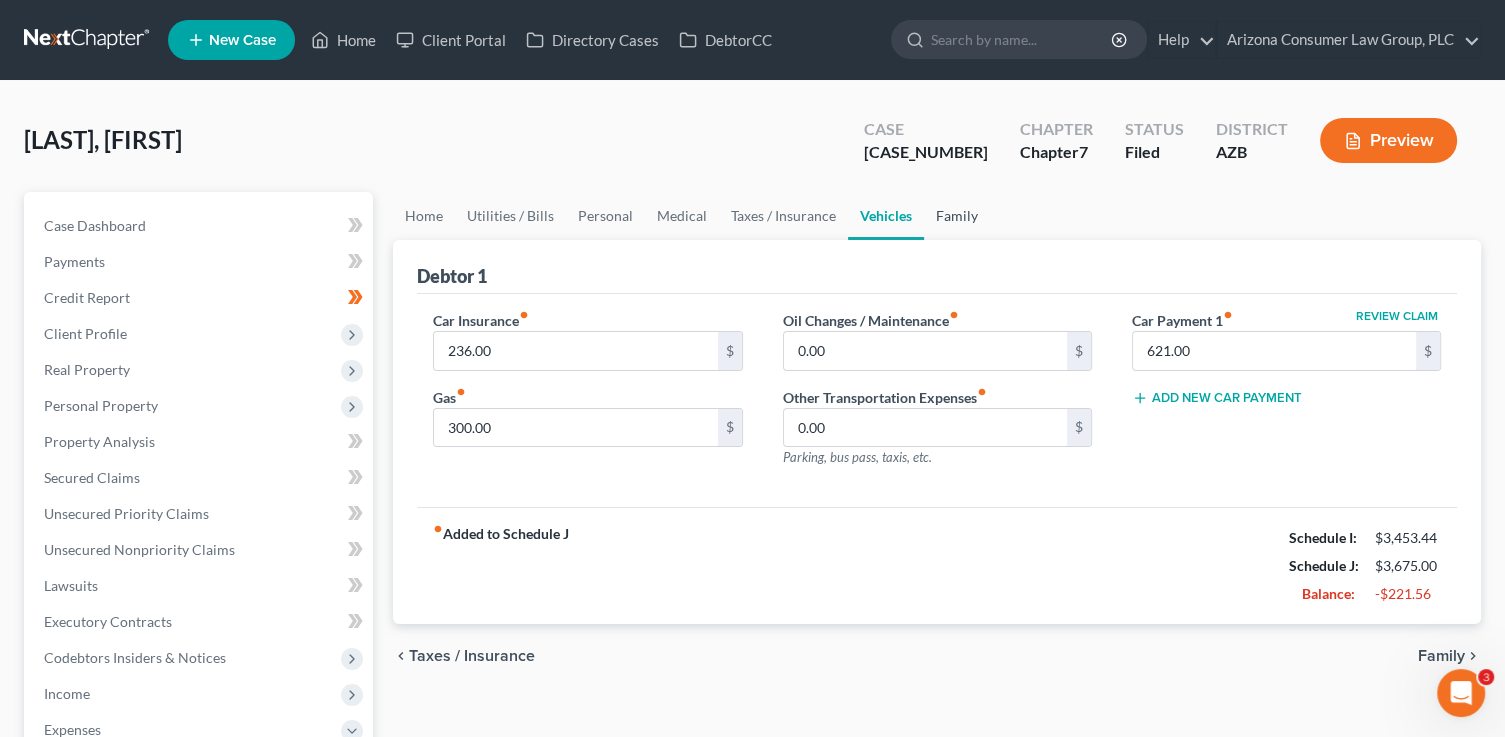 click on "Family" at bounding box center [957, 216] 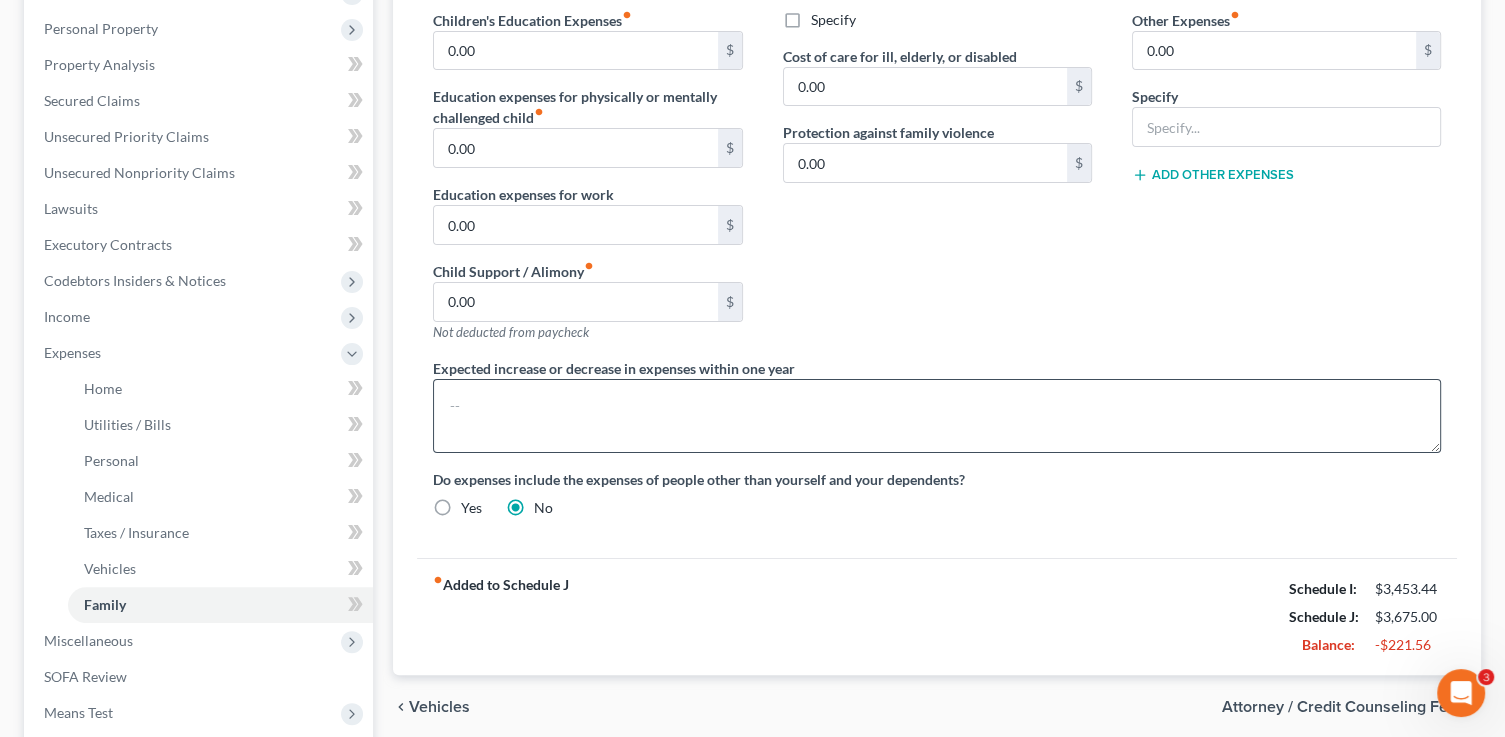 scroll, scrollTop: 105, scrollLeft: 0, axis: vertical 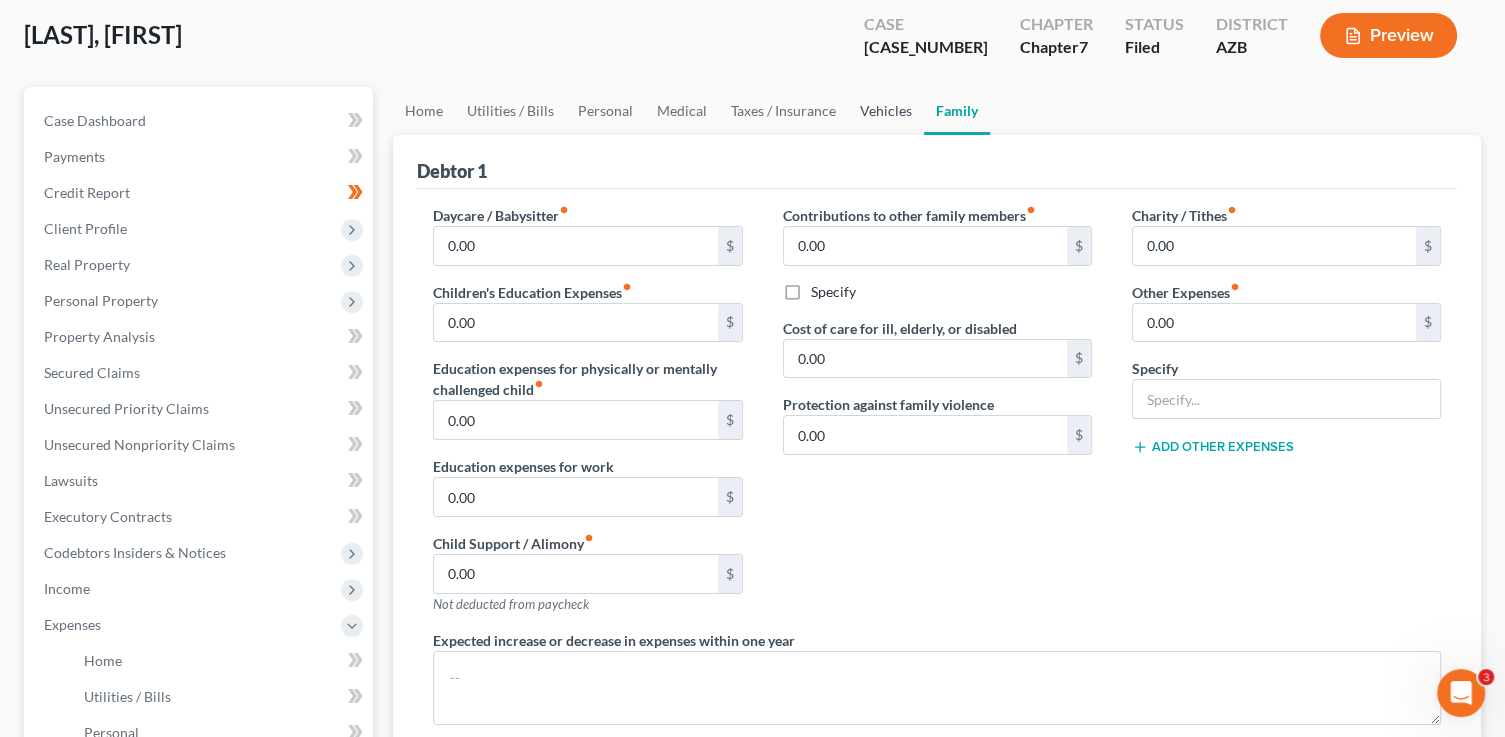 click on "Vehicles" at bounding box center (886, 111) 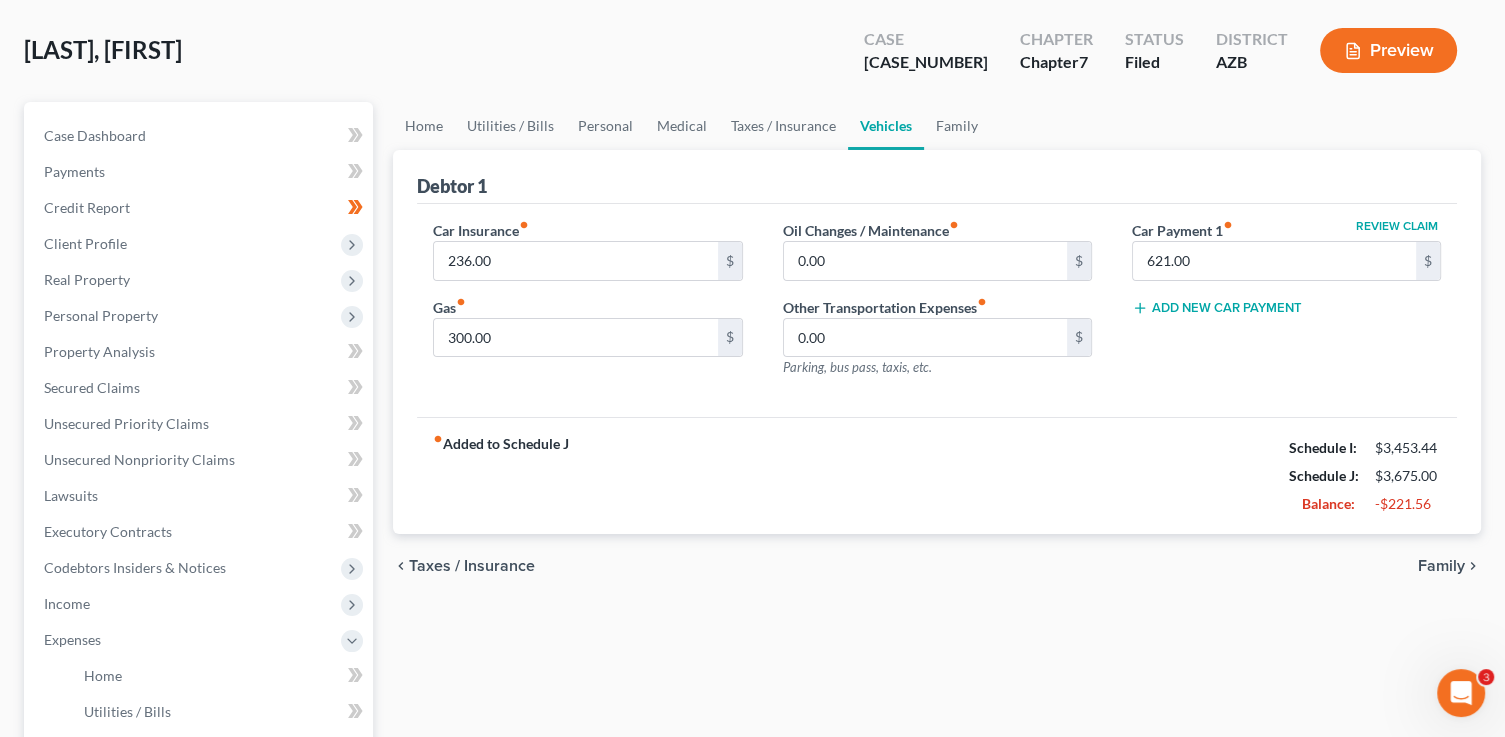 scroll, scrollTop: 0, scrollLeft: 0, axis: both 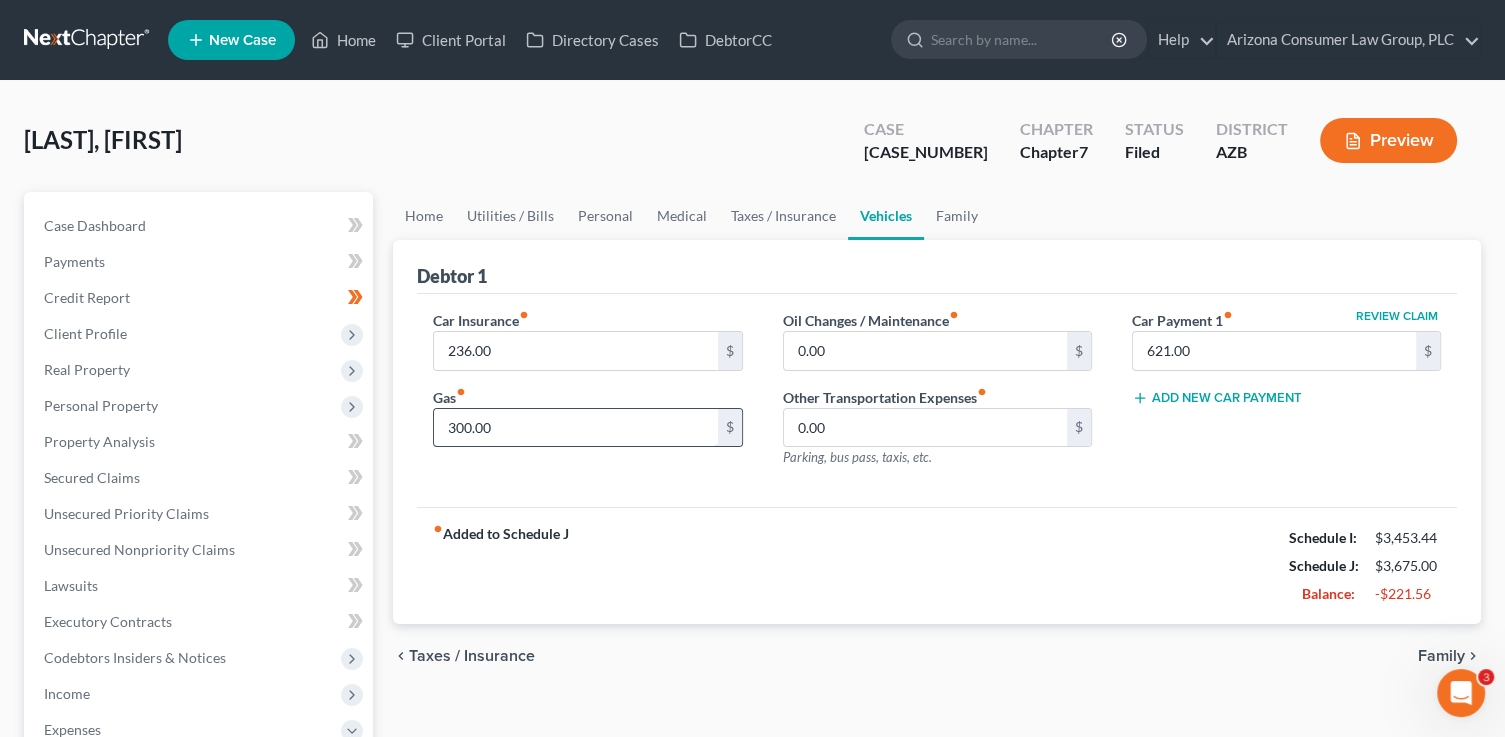 click on "300.00" at bounding box center (575, 428) 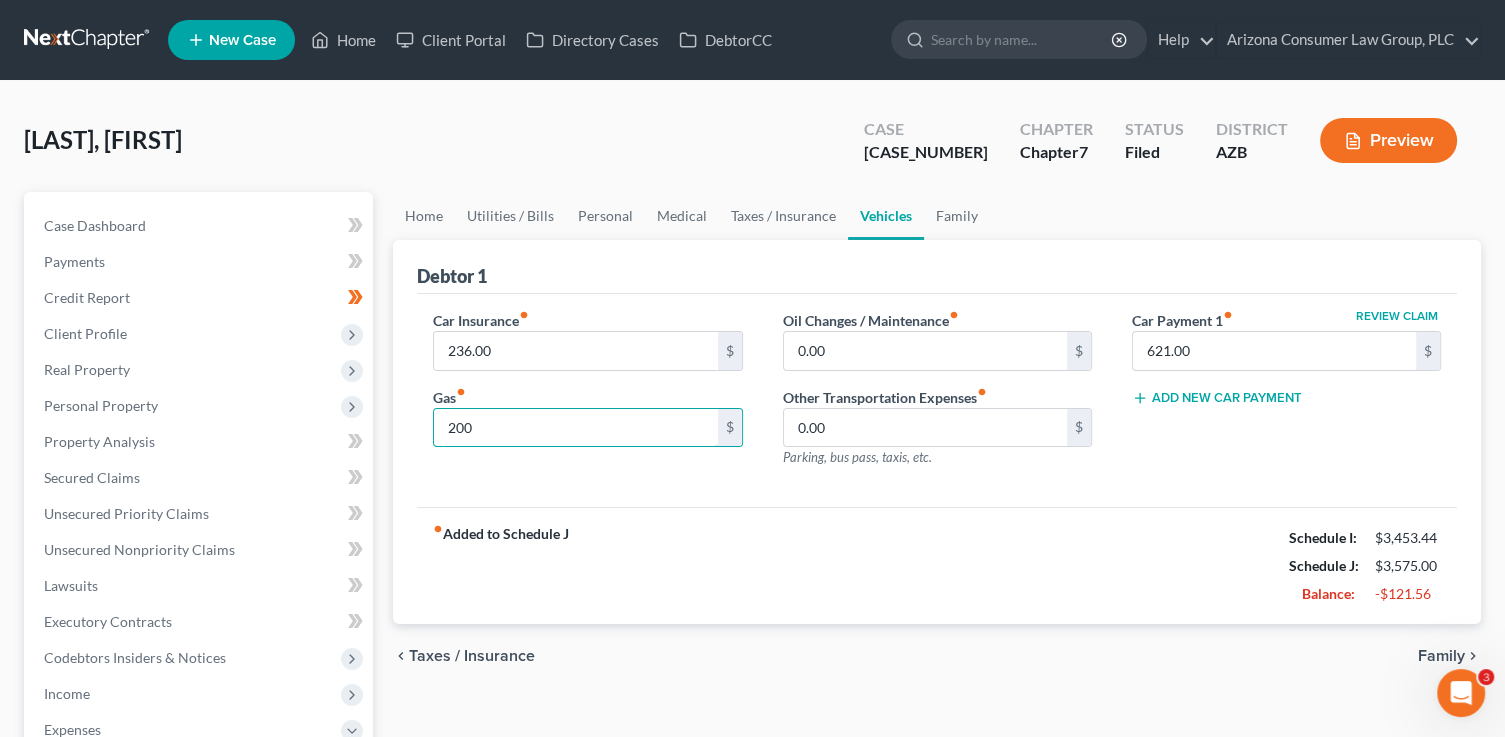 type on "200" 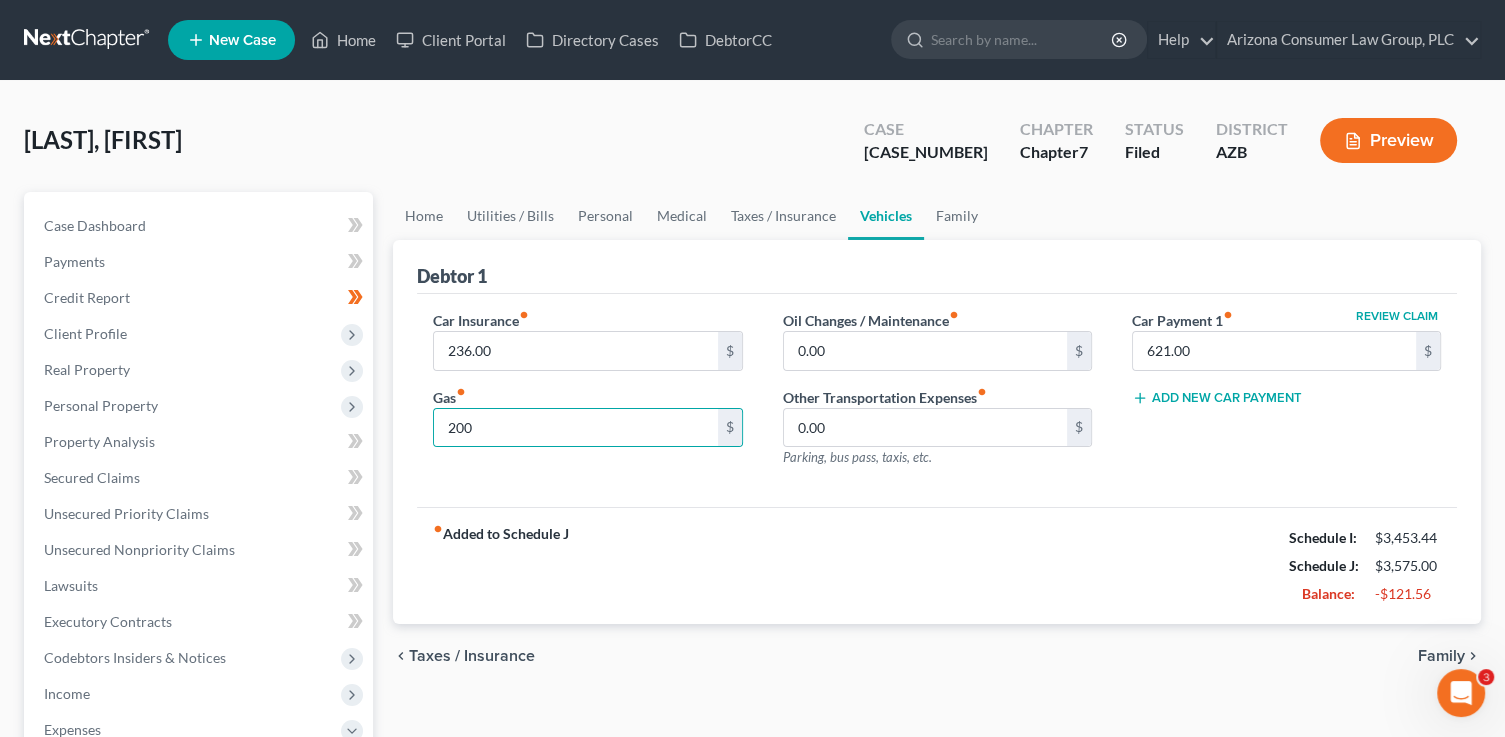 click on "fiber_manual_record  Added to Schedule J Schedule I: [PRICE] Schedule J: [PRICE] Balance: [PRICE]" at bounding box center (937, 565) 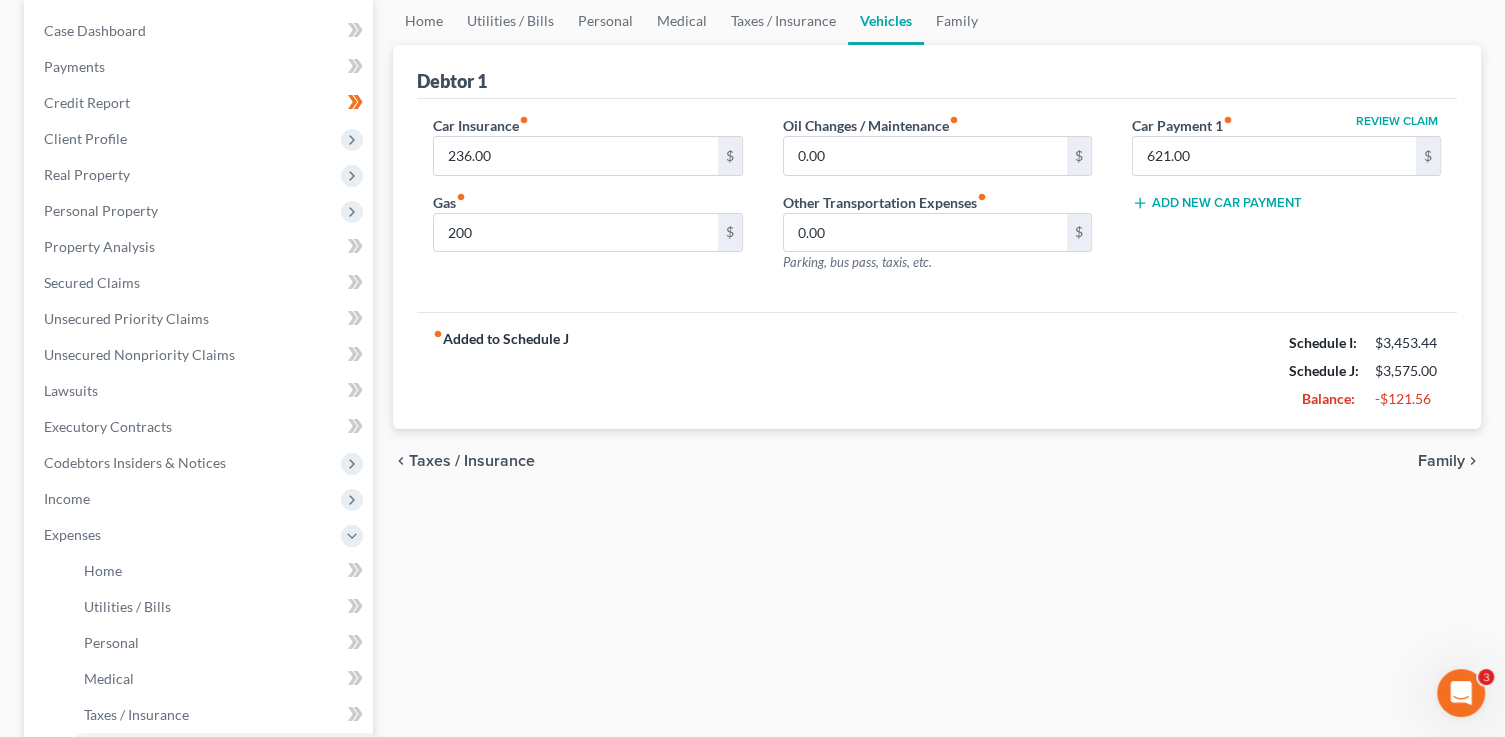 scroll, scrollTop: 221, scrollLeft: 0, axis: vertical 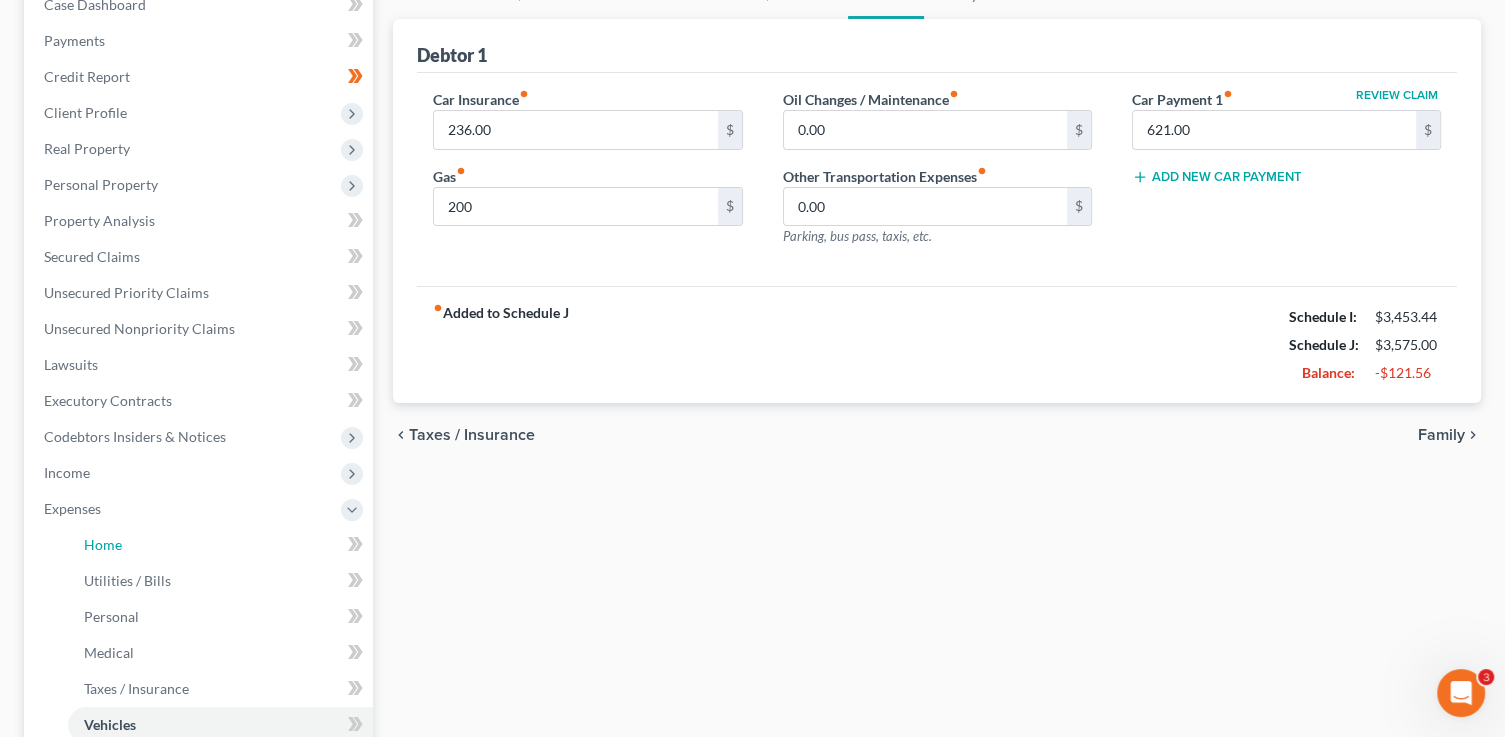 click on "Home" at bounding box center (220, 545) 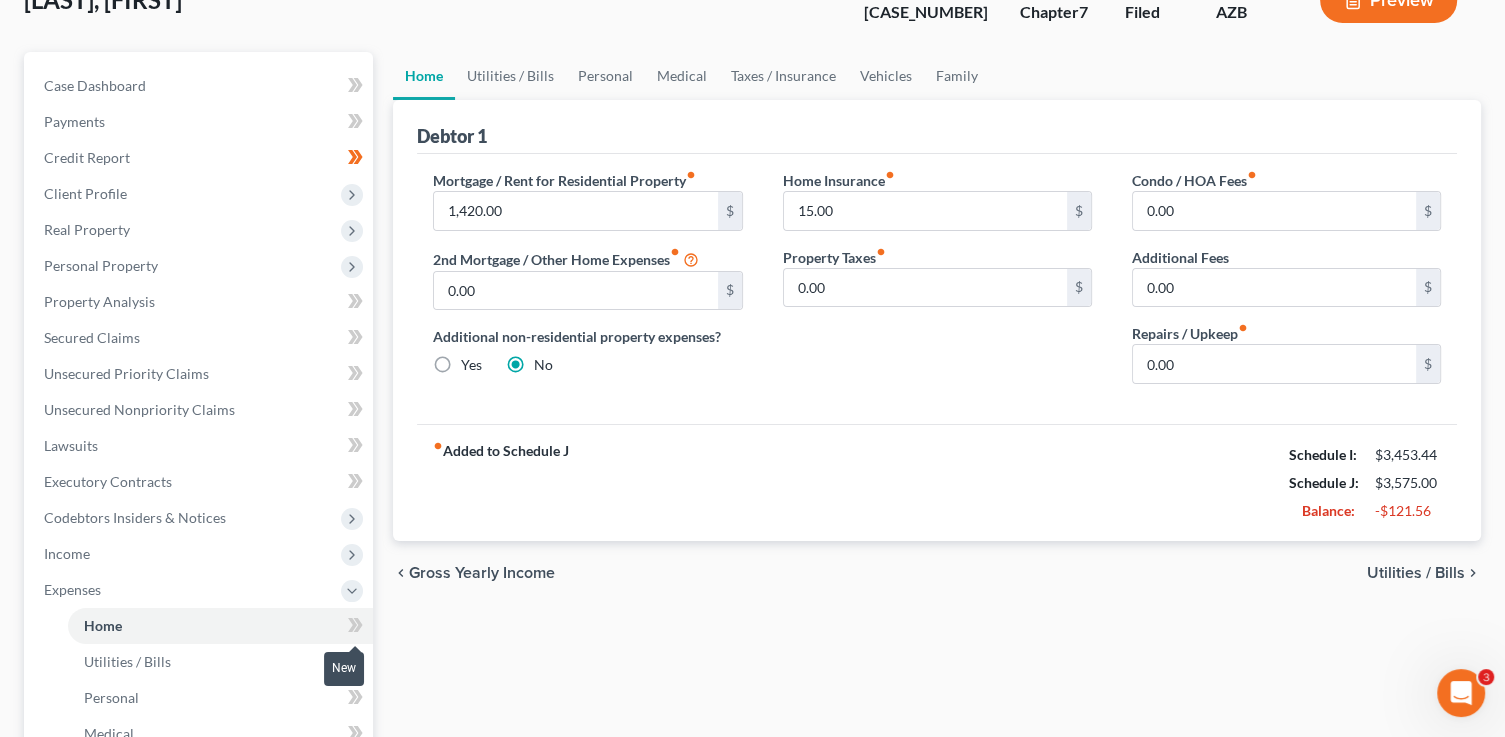 drag, startPoint x: 366, startPoint y: 532, endPoint x: 368, endPoint y: 547, distance: 15.132746 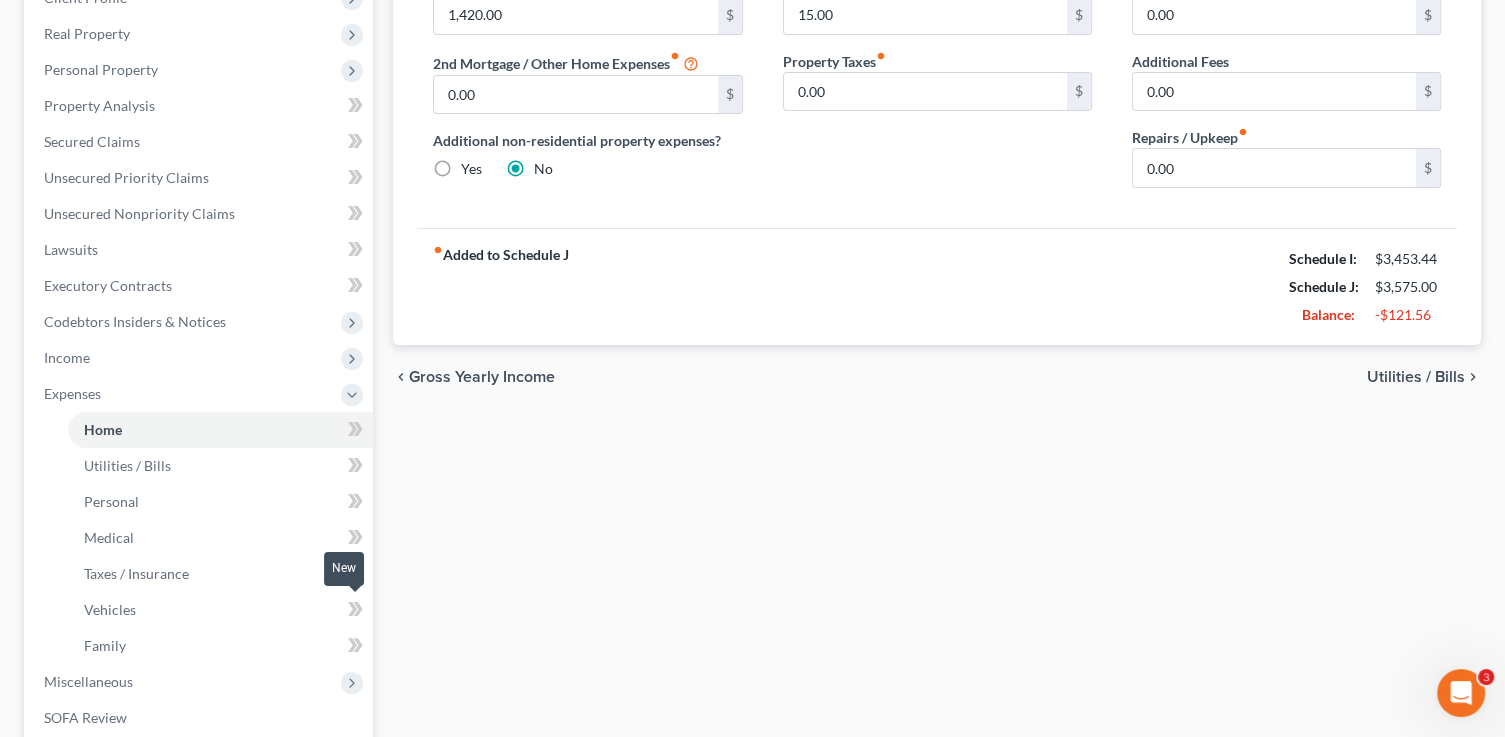 scroll, scrollTop: 425, scrollLeft: 0, axis: vertical 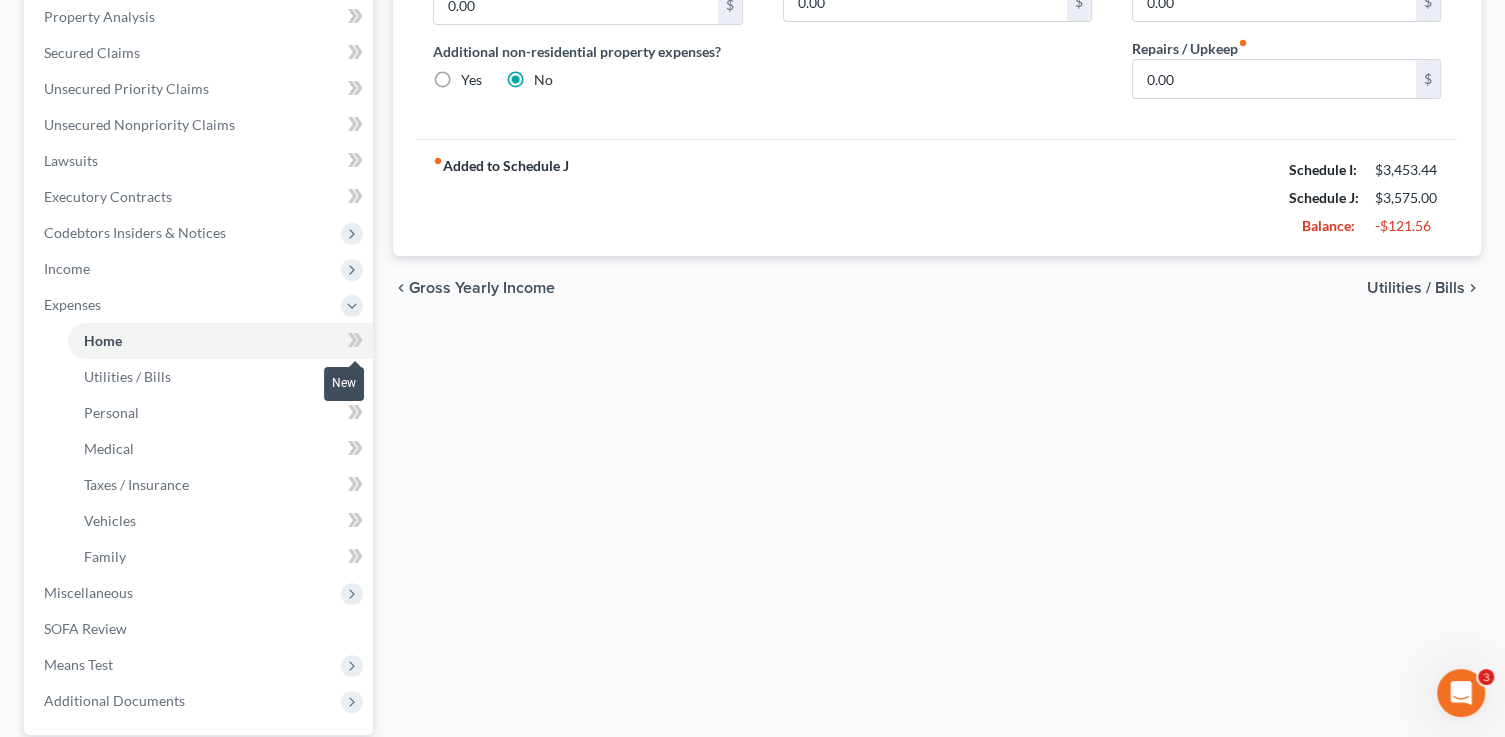 click at bounding box center (355, 343) 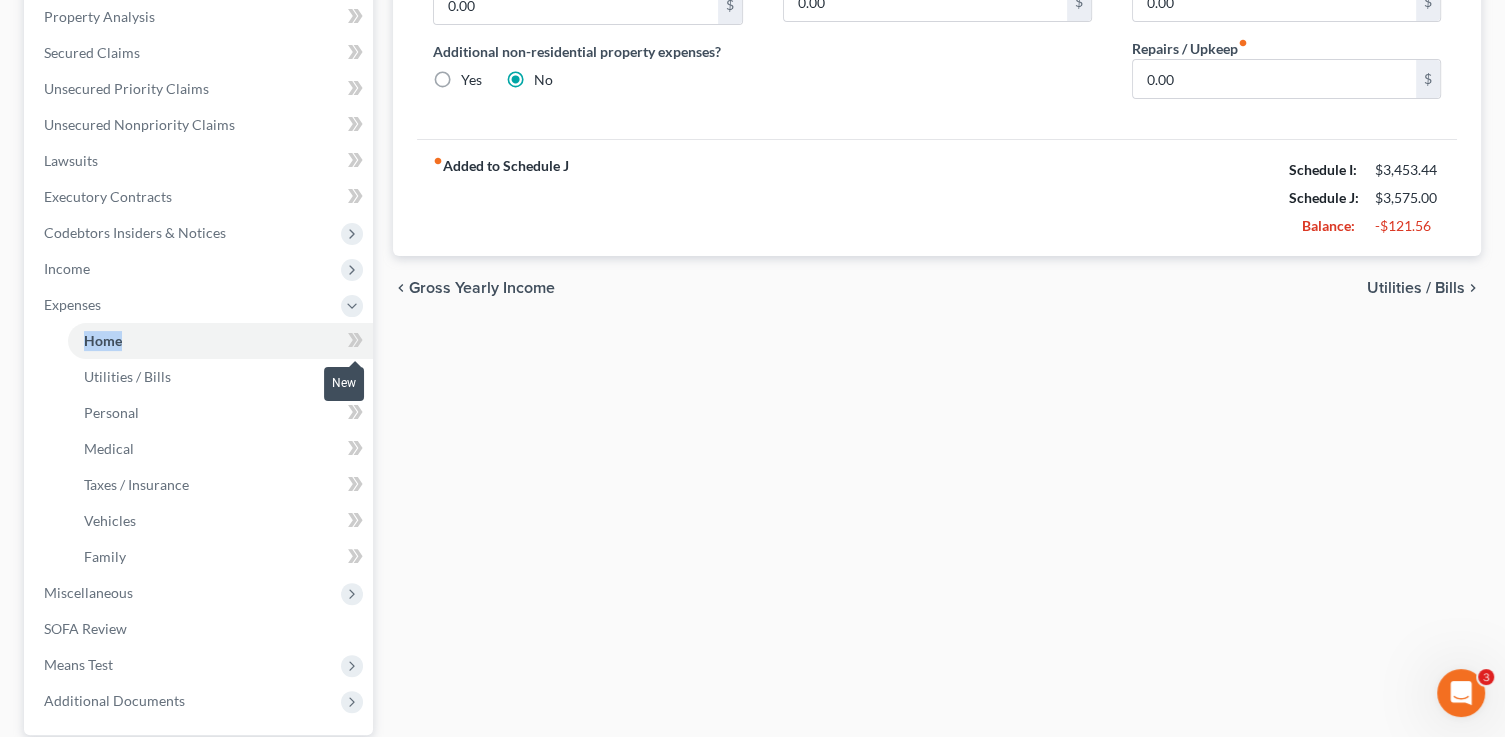 click at bounding box center [355, 343] 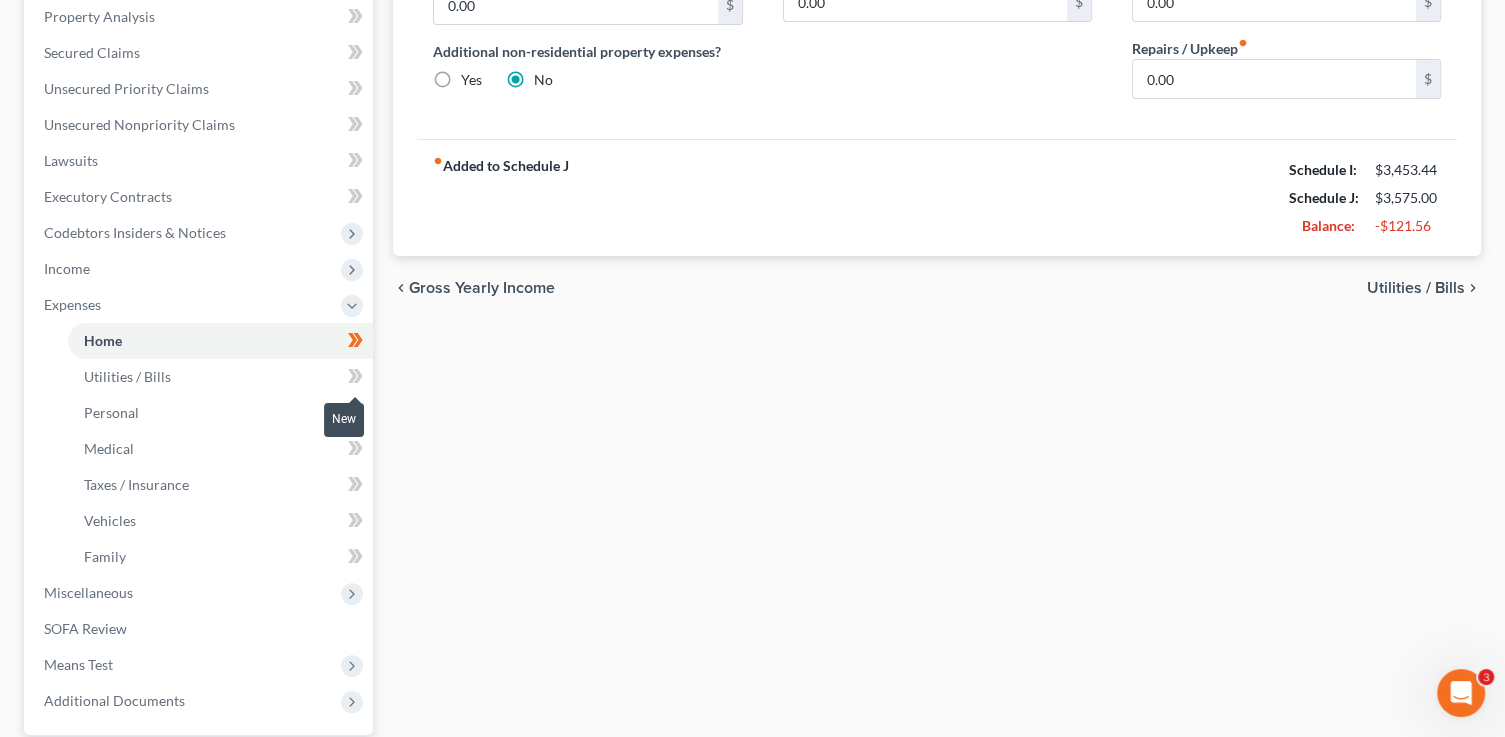 click at bounding box center (355, 379) 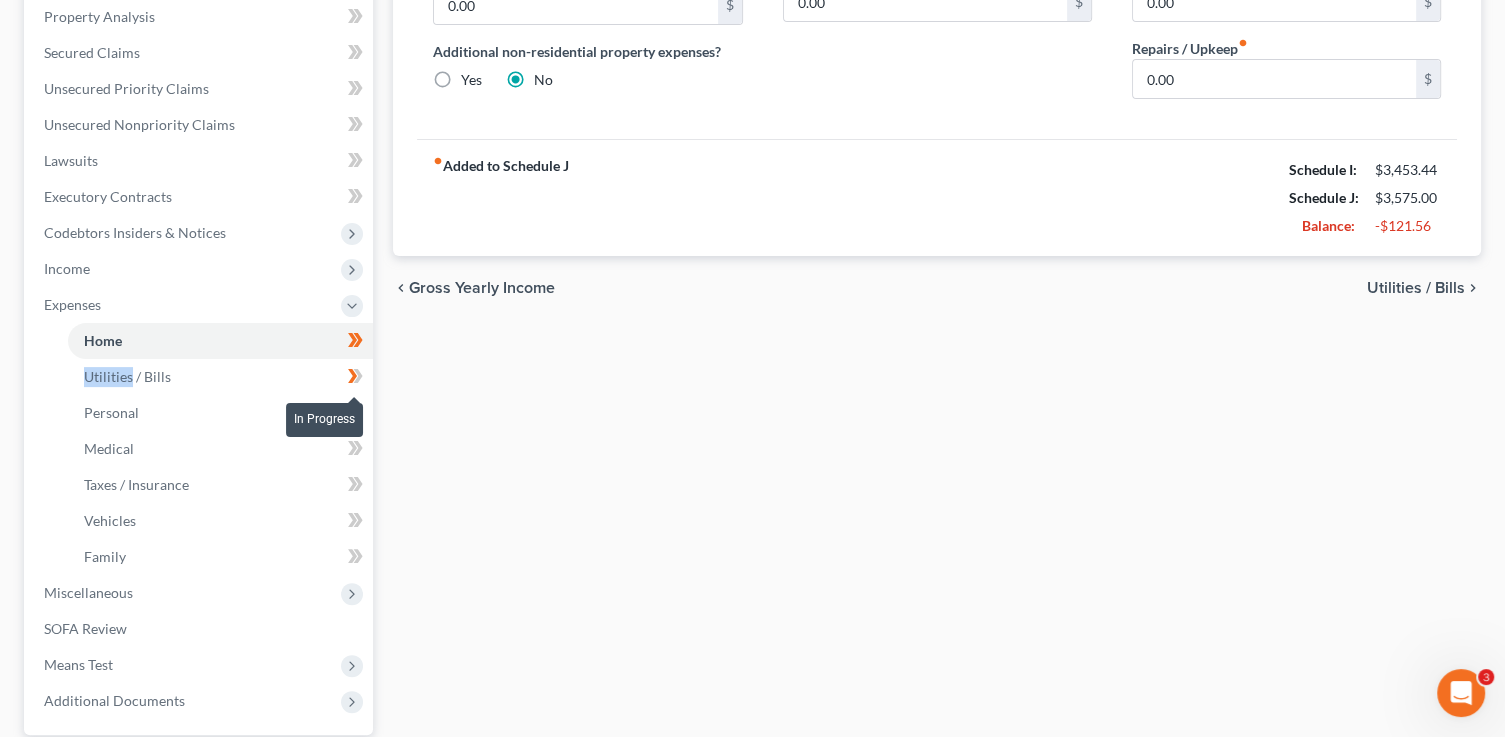 drag, startPoint x: 365, startPoint y: 367, endPoint x: 378, endPoint y: 386, distance: 23.021729 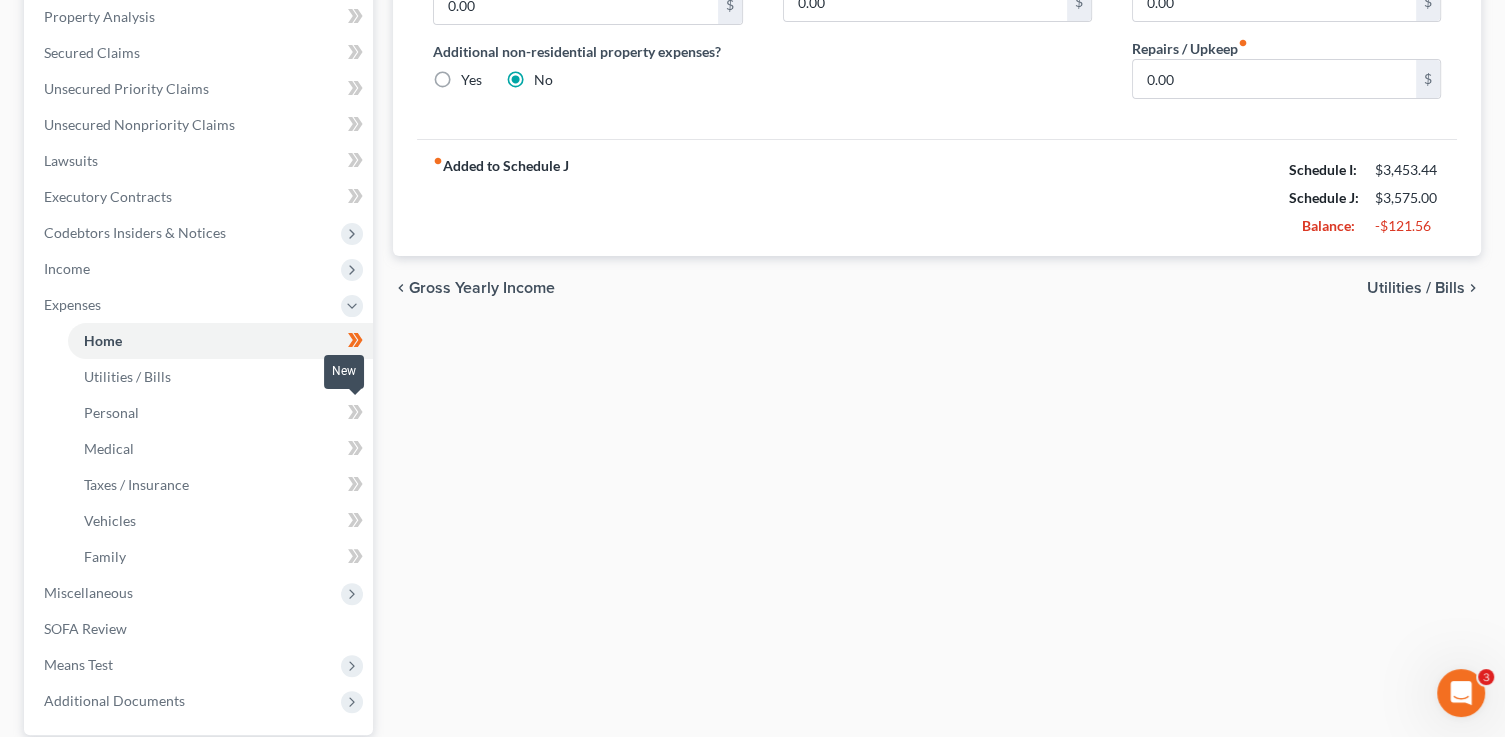 click at bounding box center (355, 415) 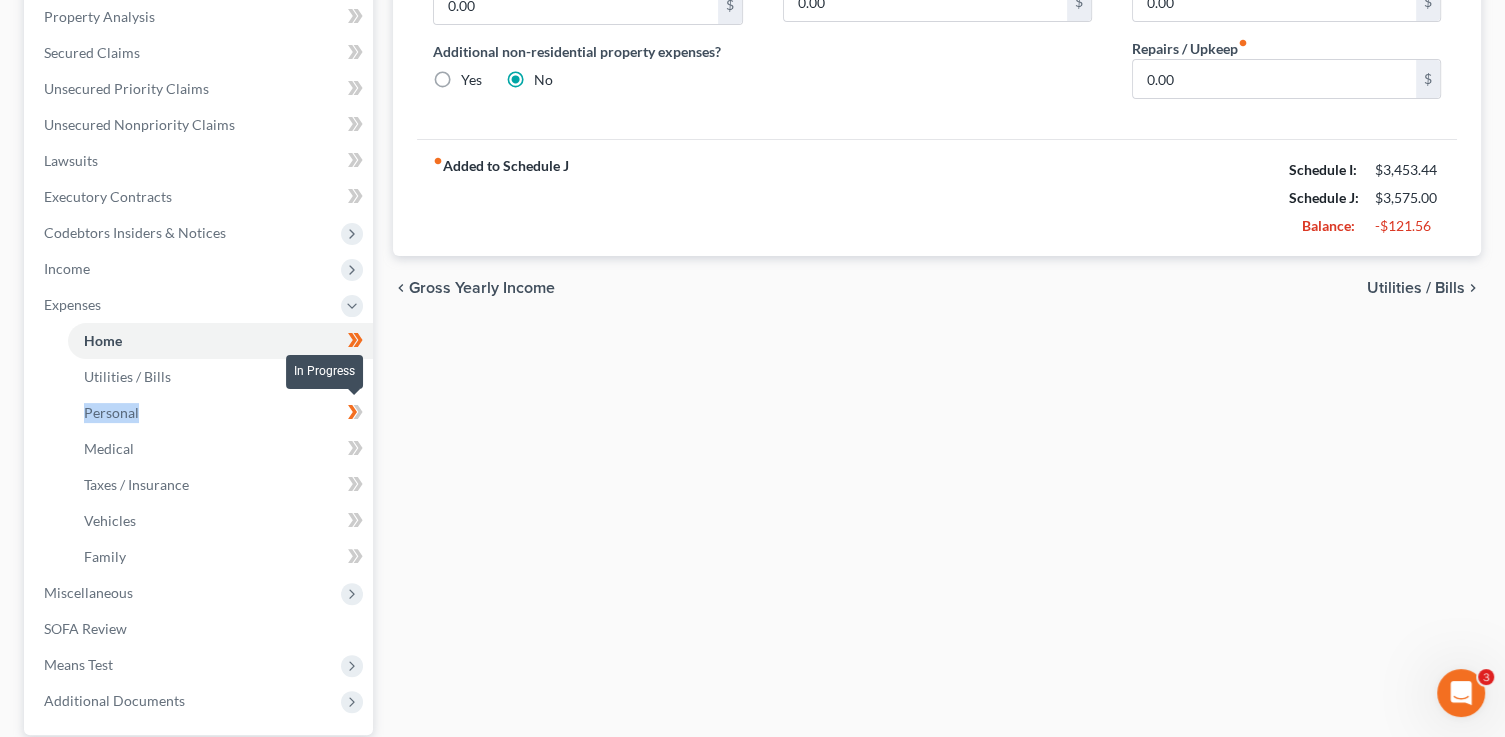 click at bounding box center [355, 415] 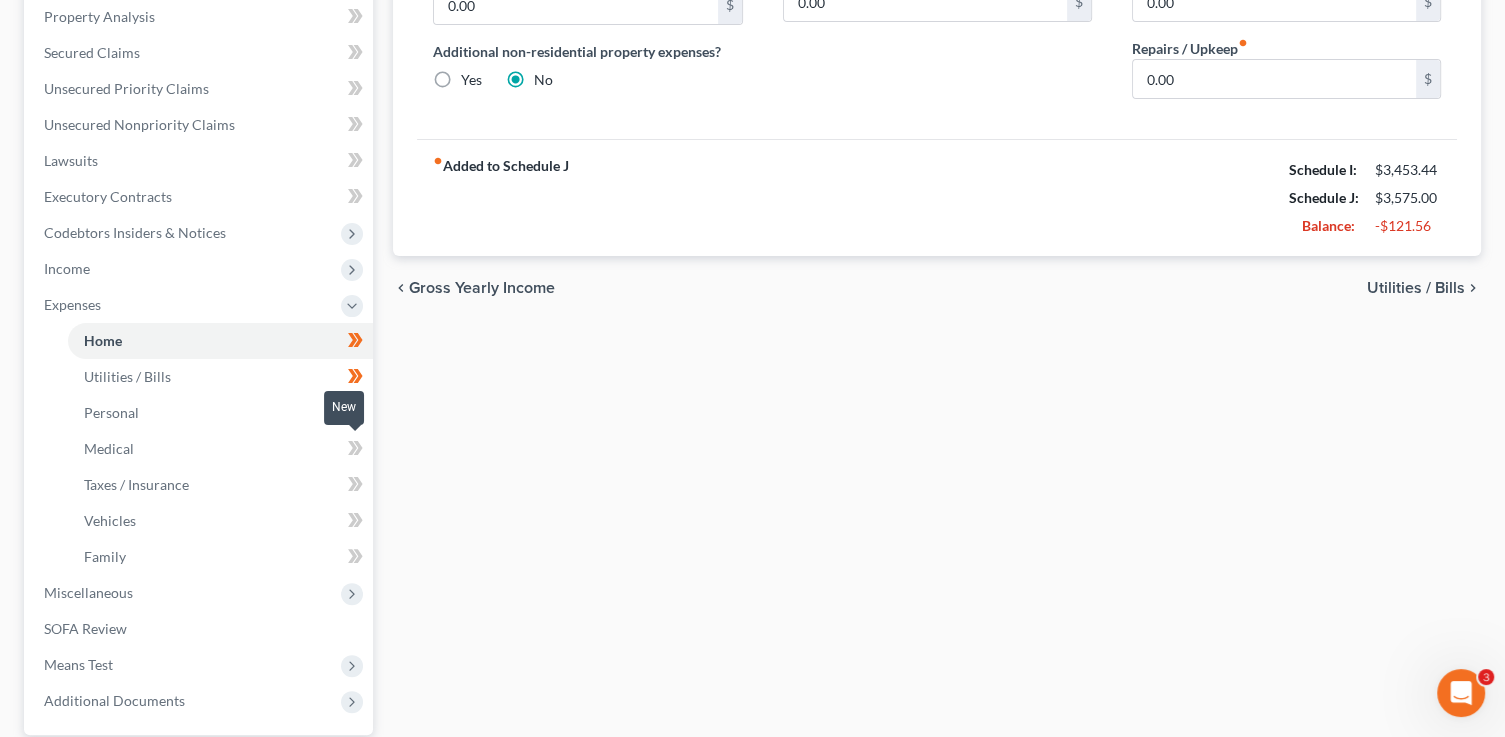 click 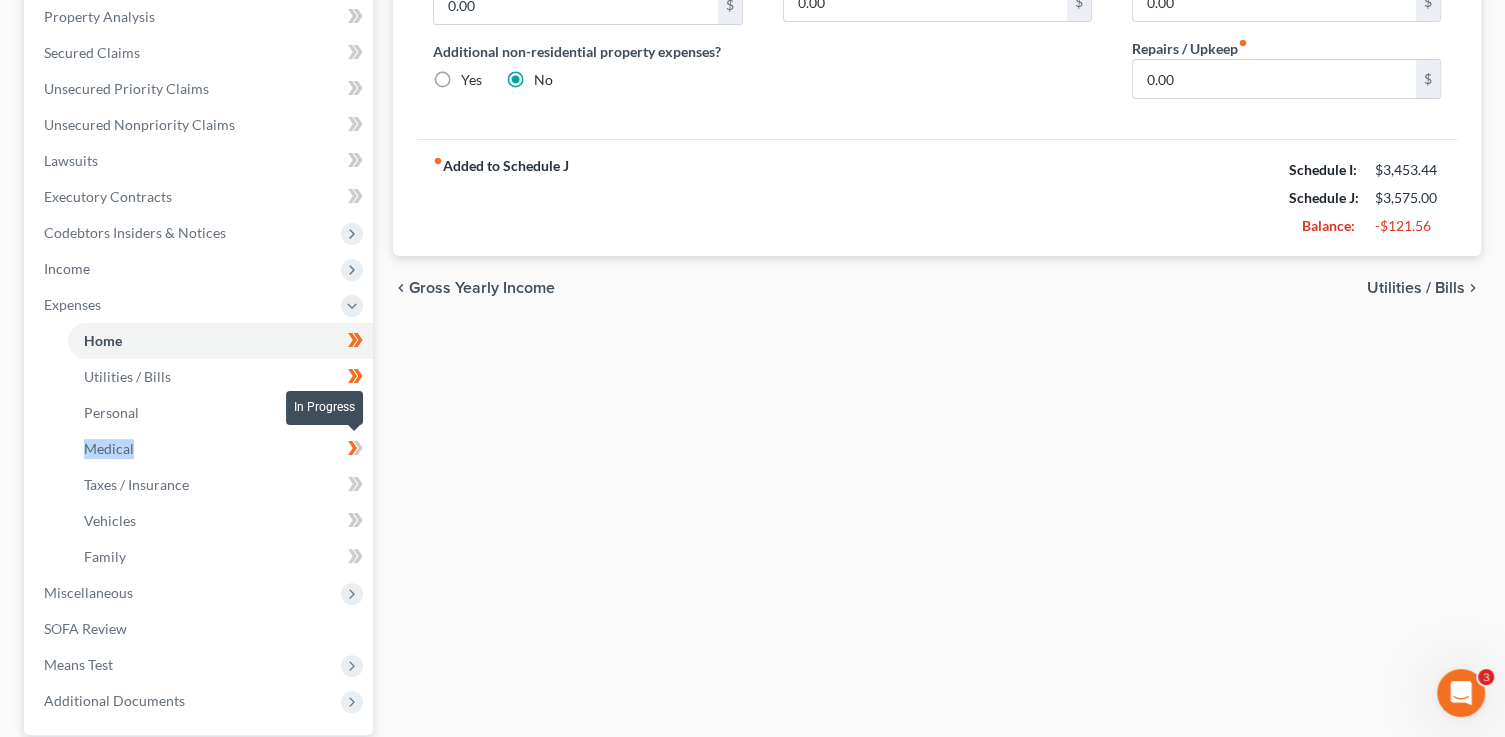 drag, startPoint x: 360, startPoint y: 446, endPoint x: 367, endPoint y: 471, distance: 25.96151 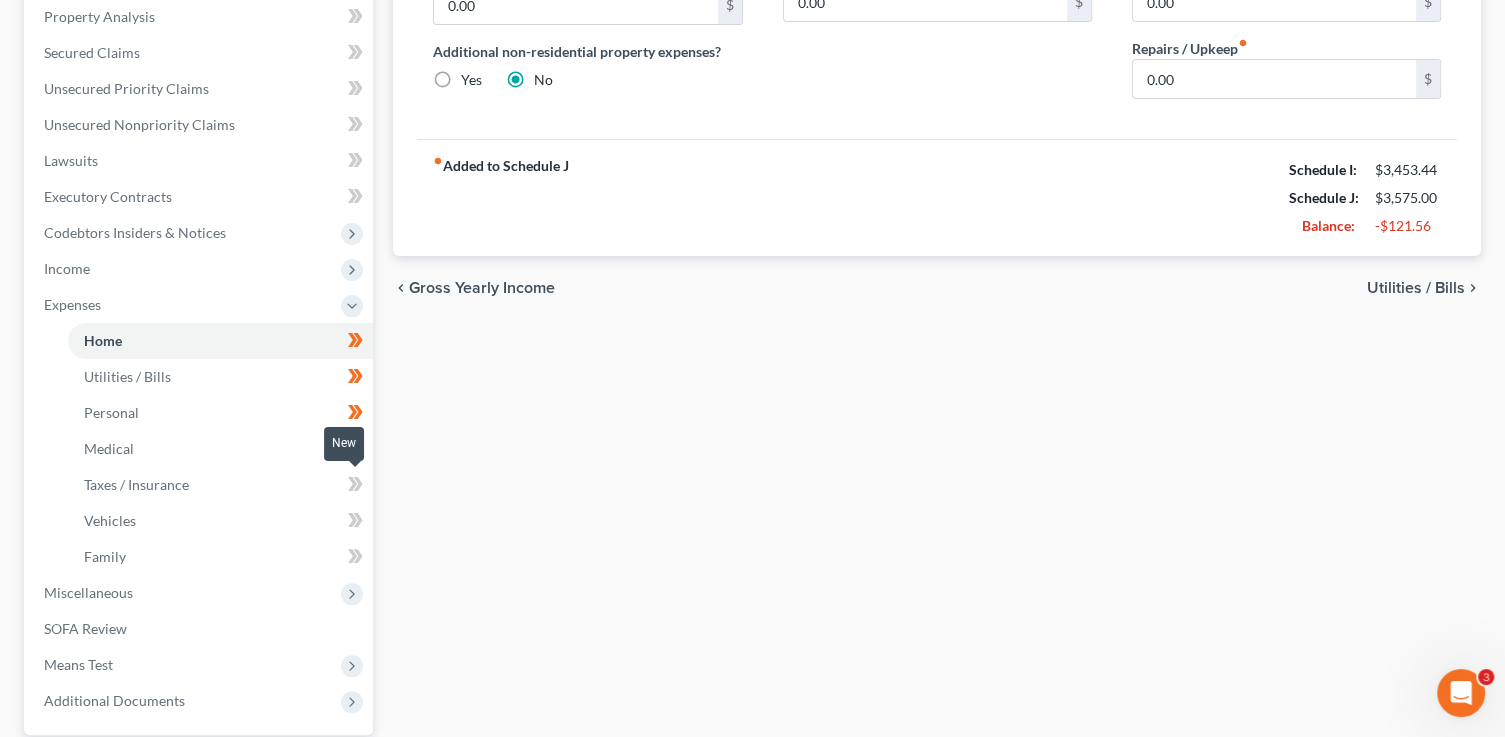 click 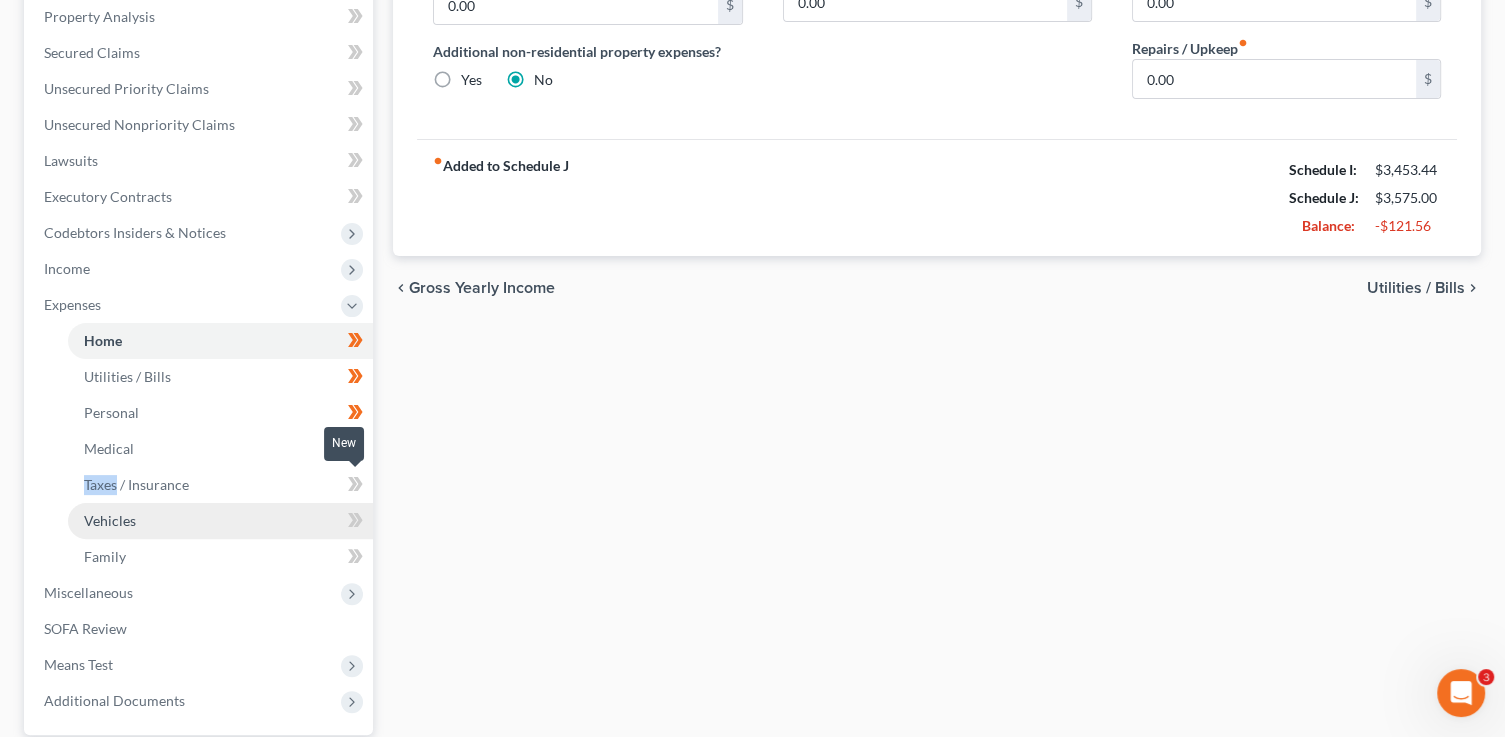 drag, startPoint x: 363, startPoint y: 482, endPoint x: 363, endPoint y: 502, distance: 20 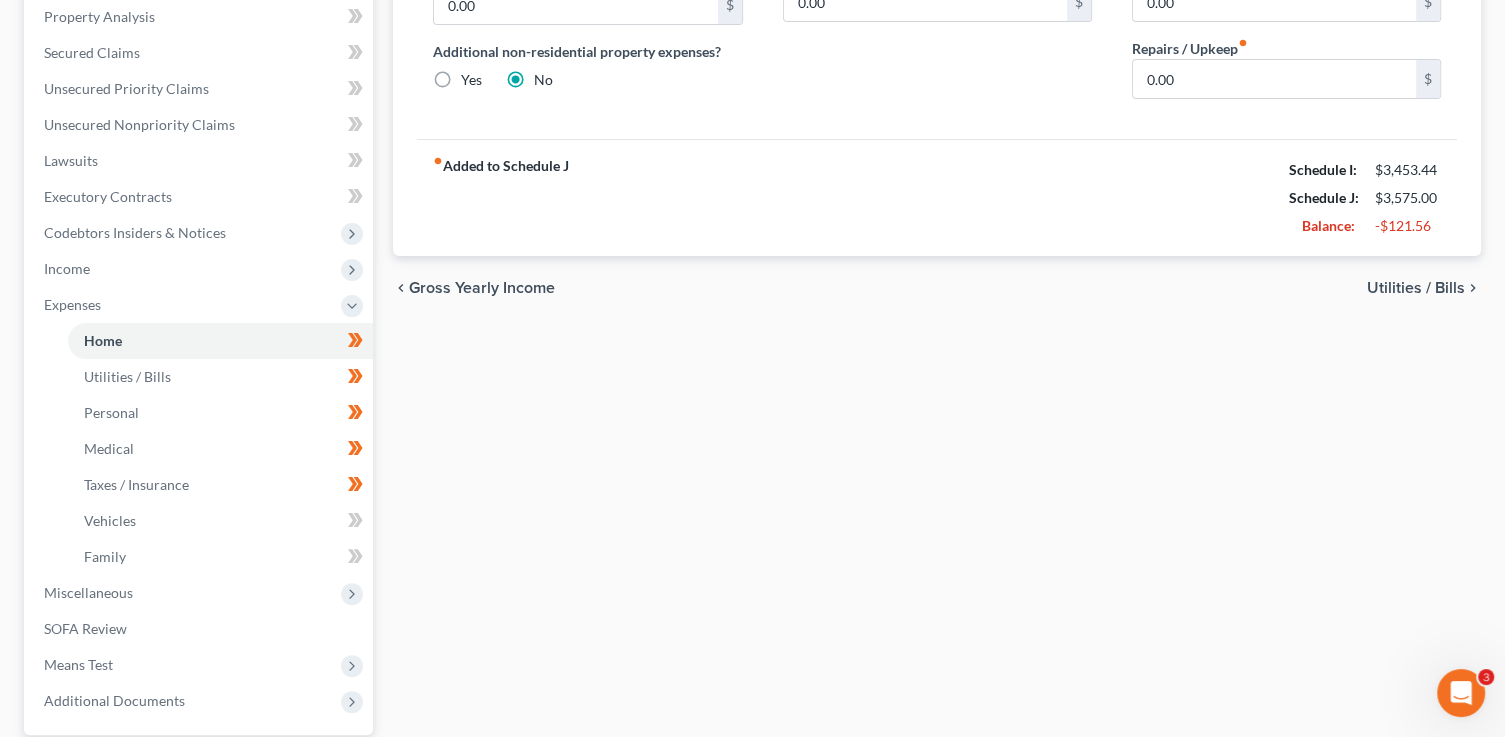 click 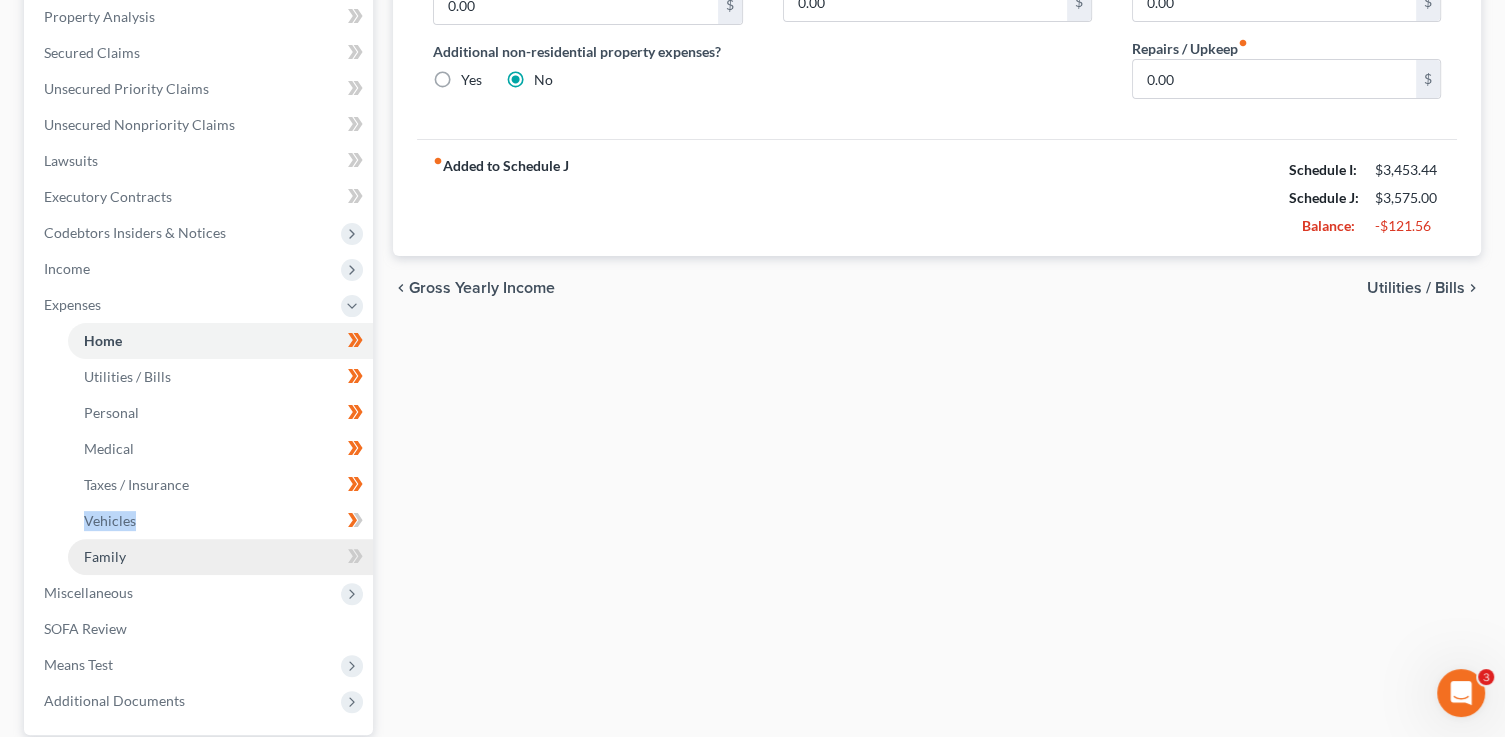 drag, startPoint x: 360, startPoint y: 515, endPoint x: 363, endPoint y: 537, distance: 22.203604 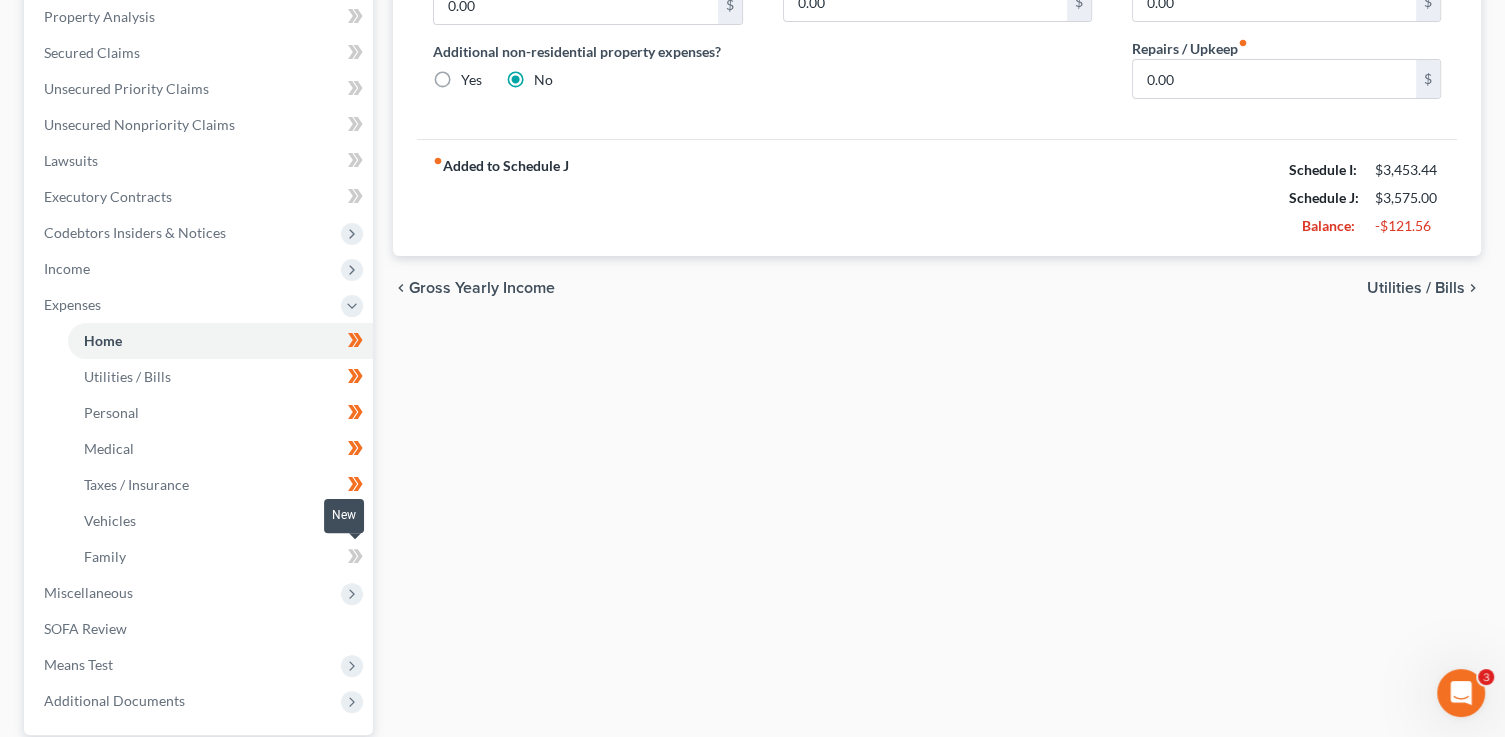 click 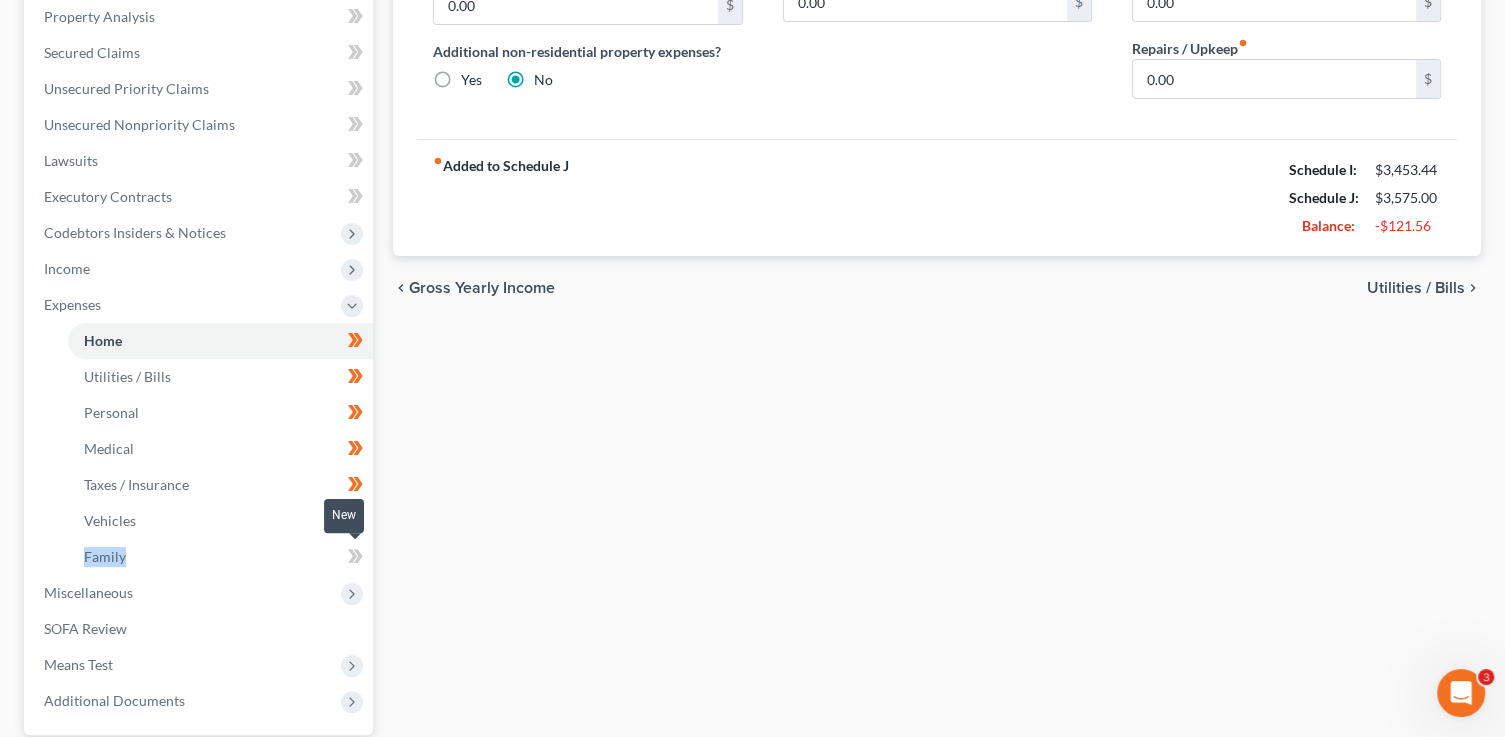 click 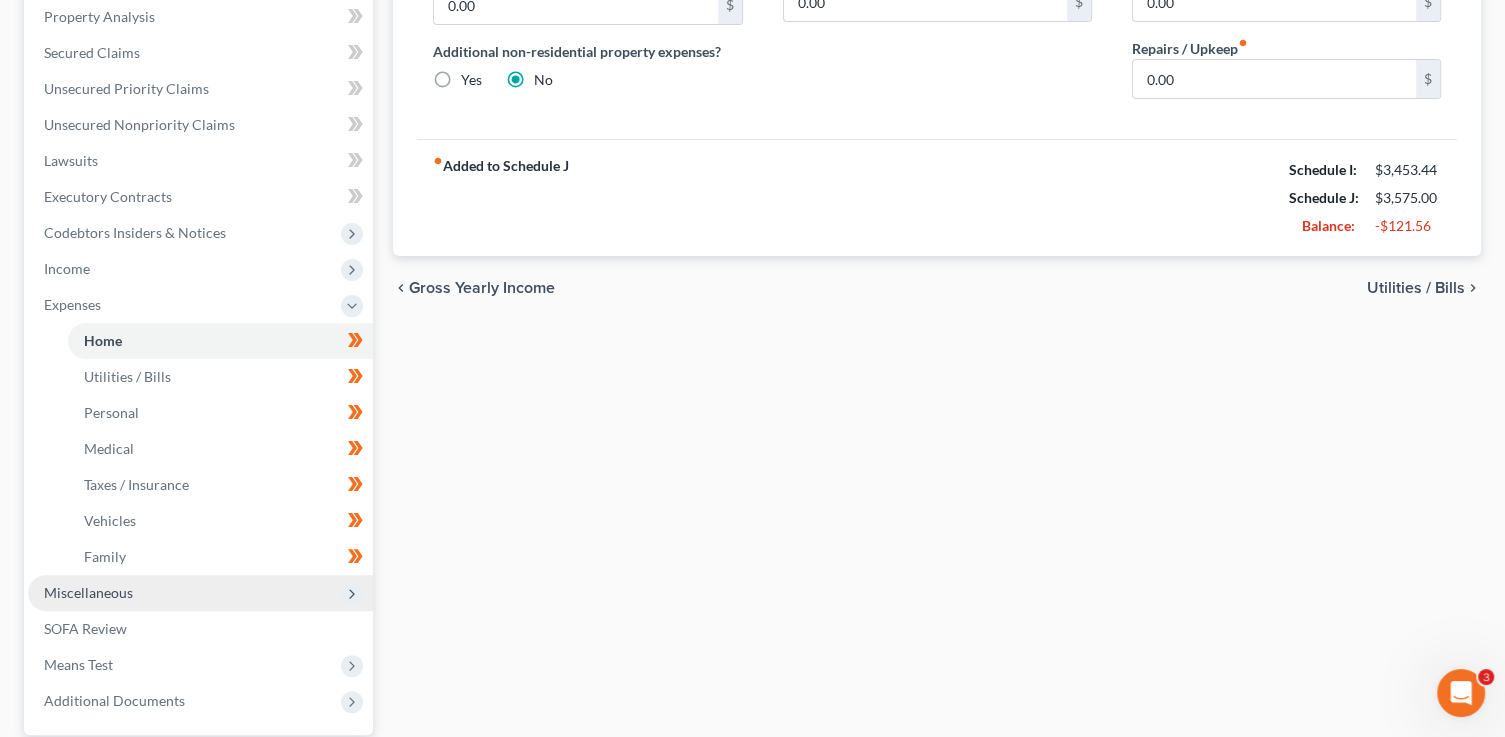 click 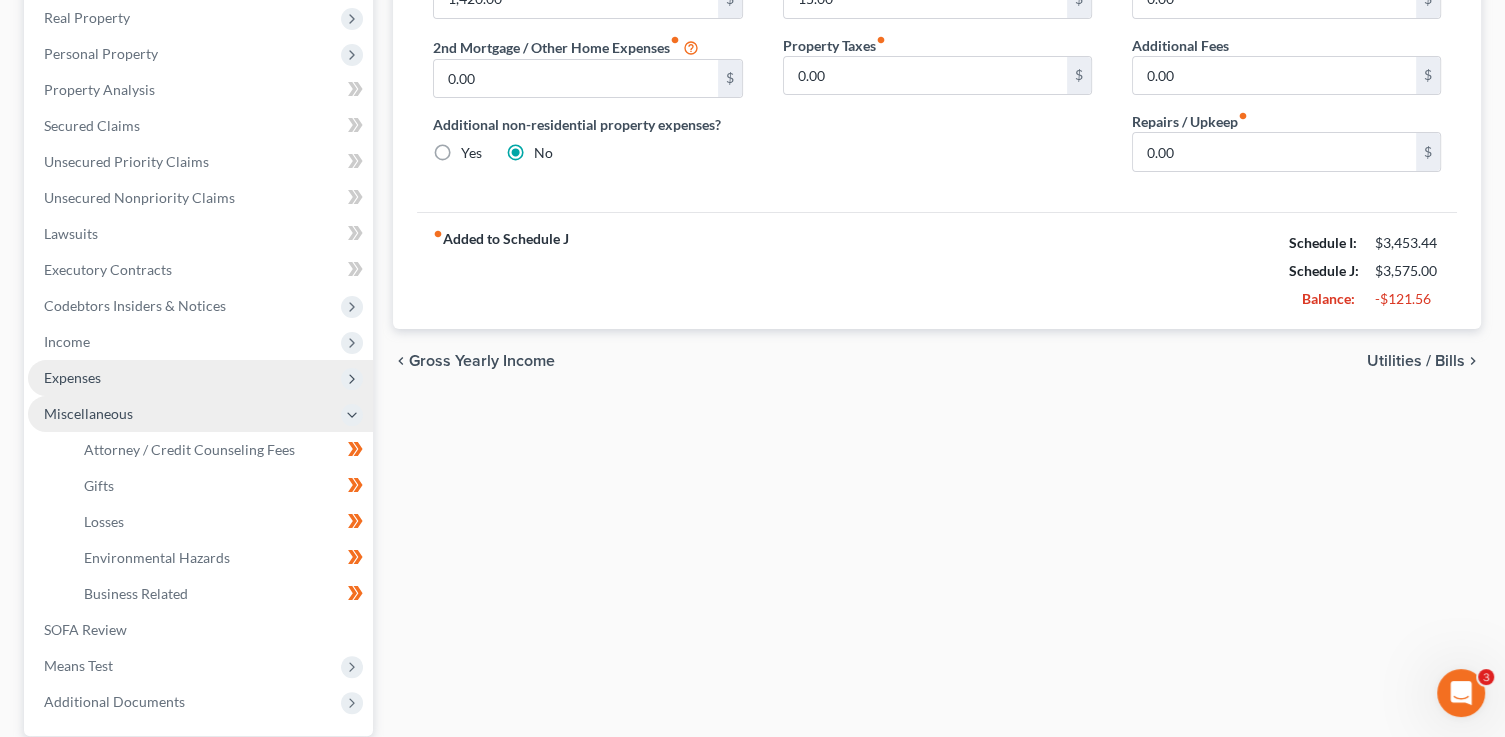 scroll, scrollTop: 160, scrollLeft: 0, axis: vertical 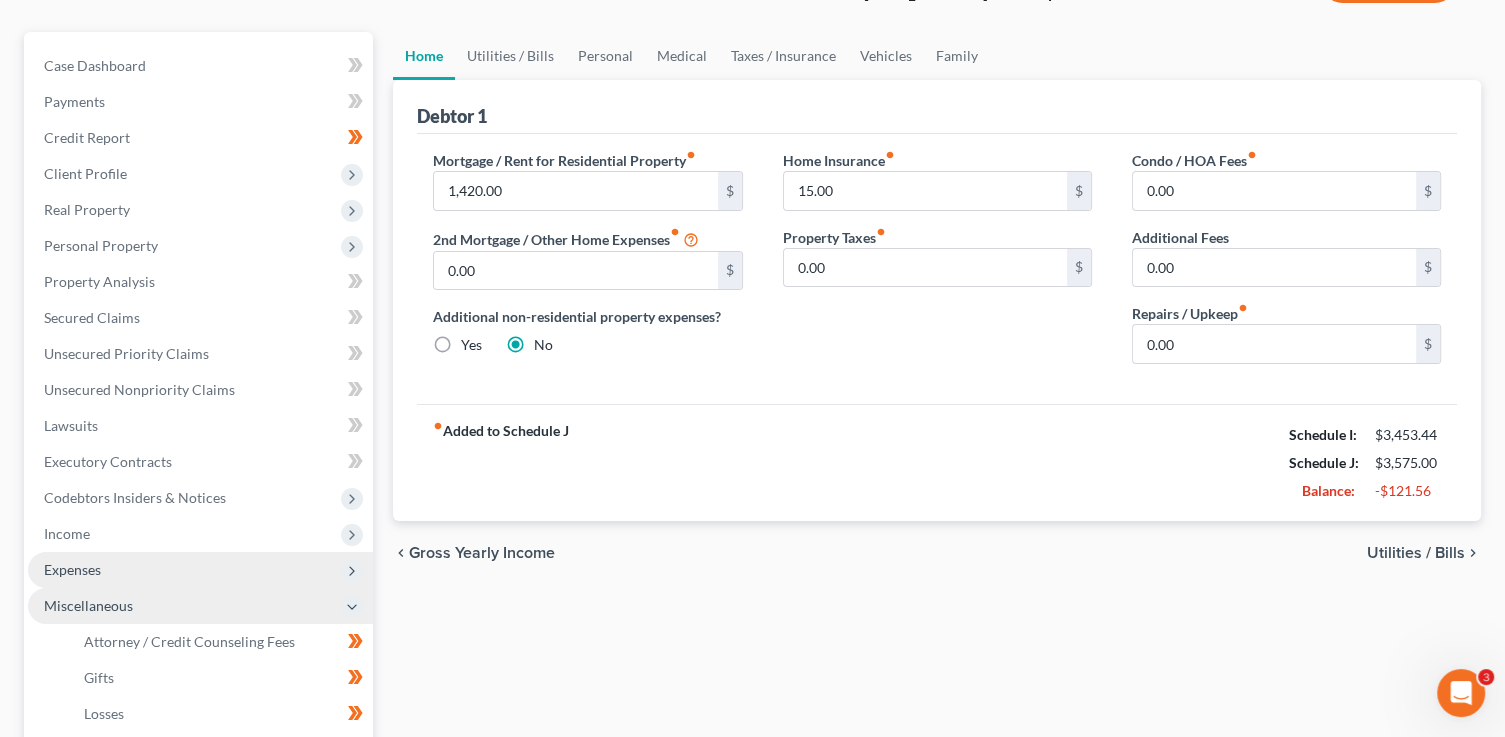 click 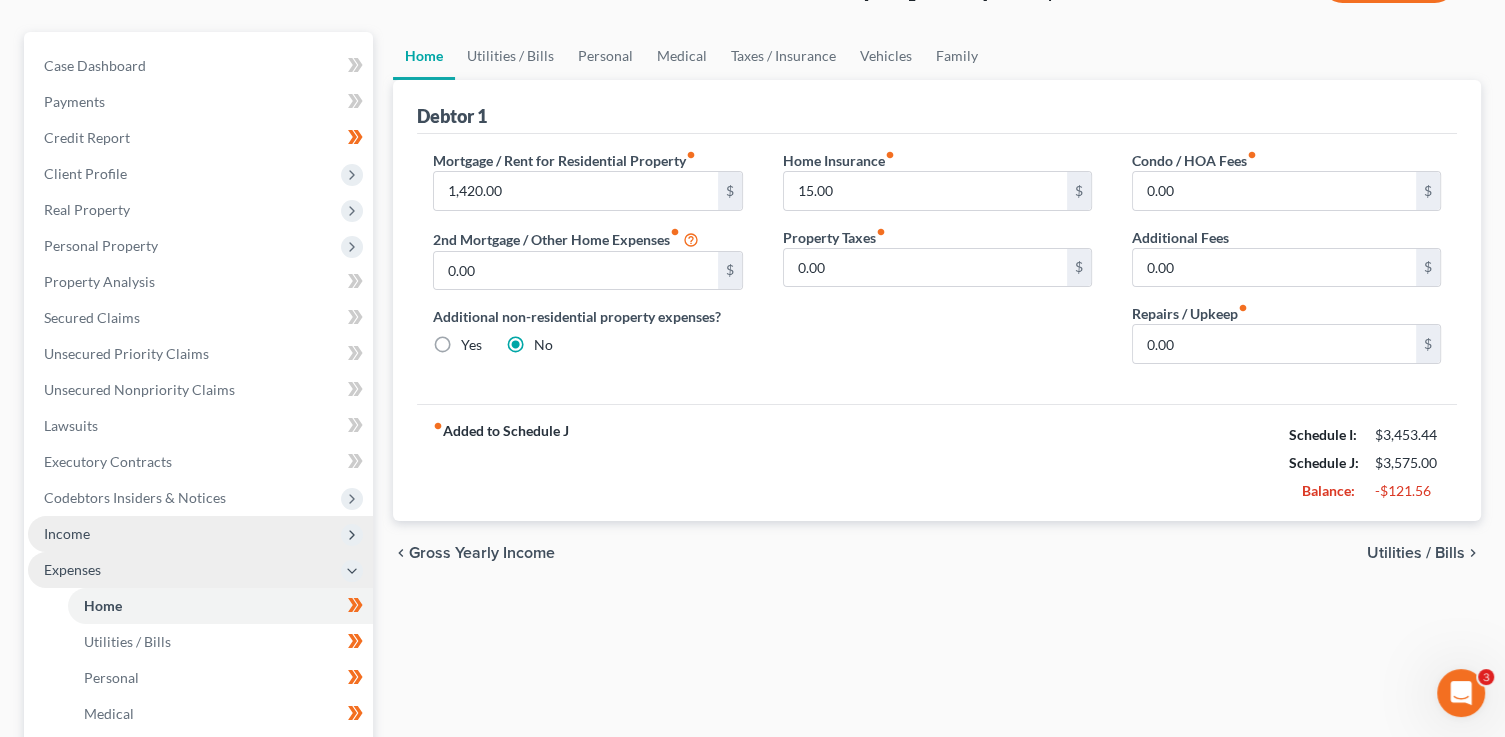 click 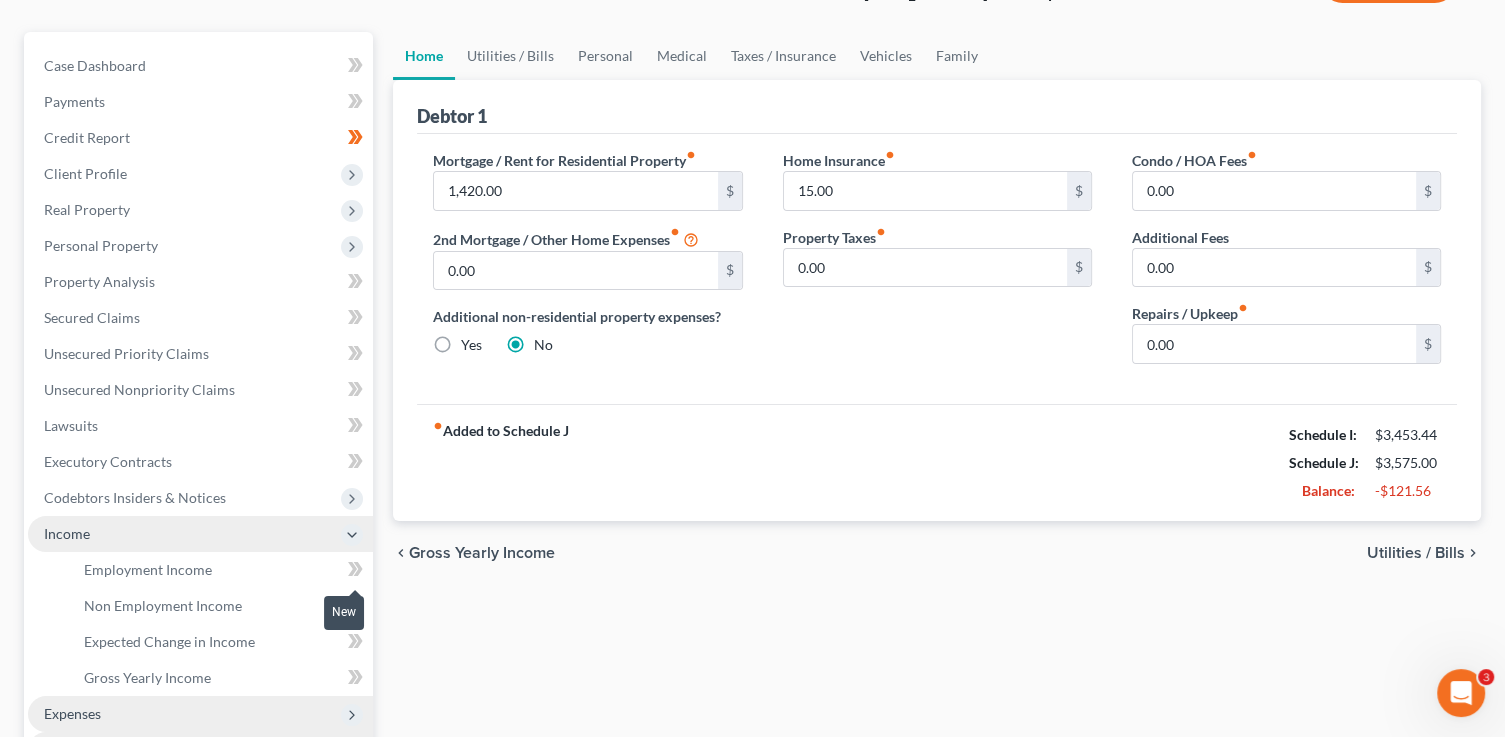 click 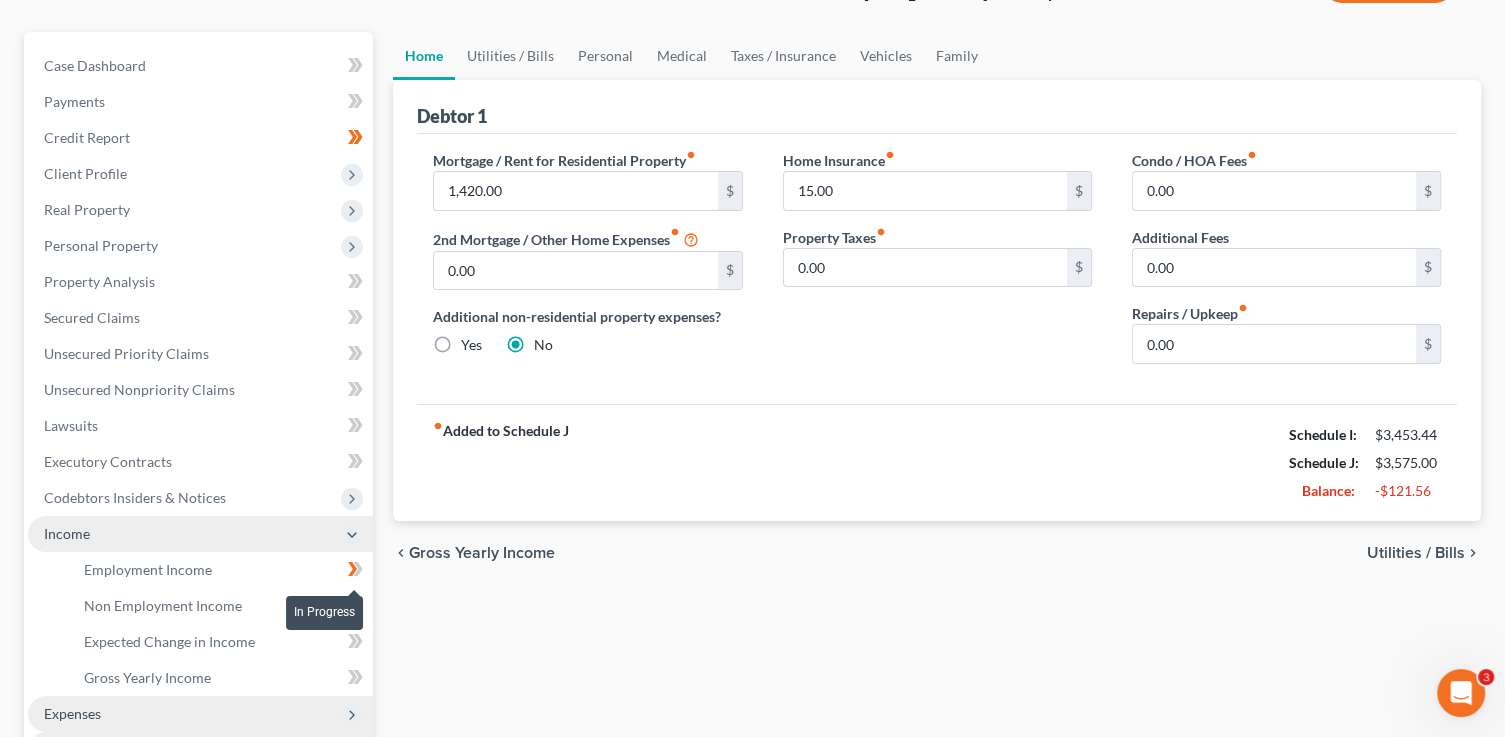 click 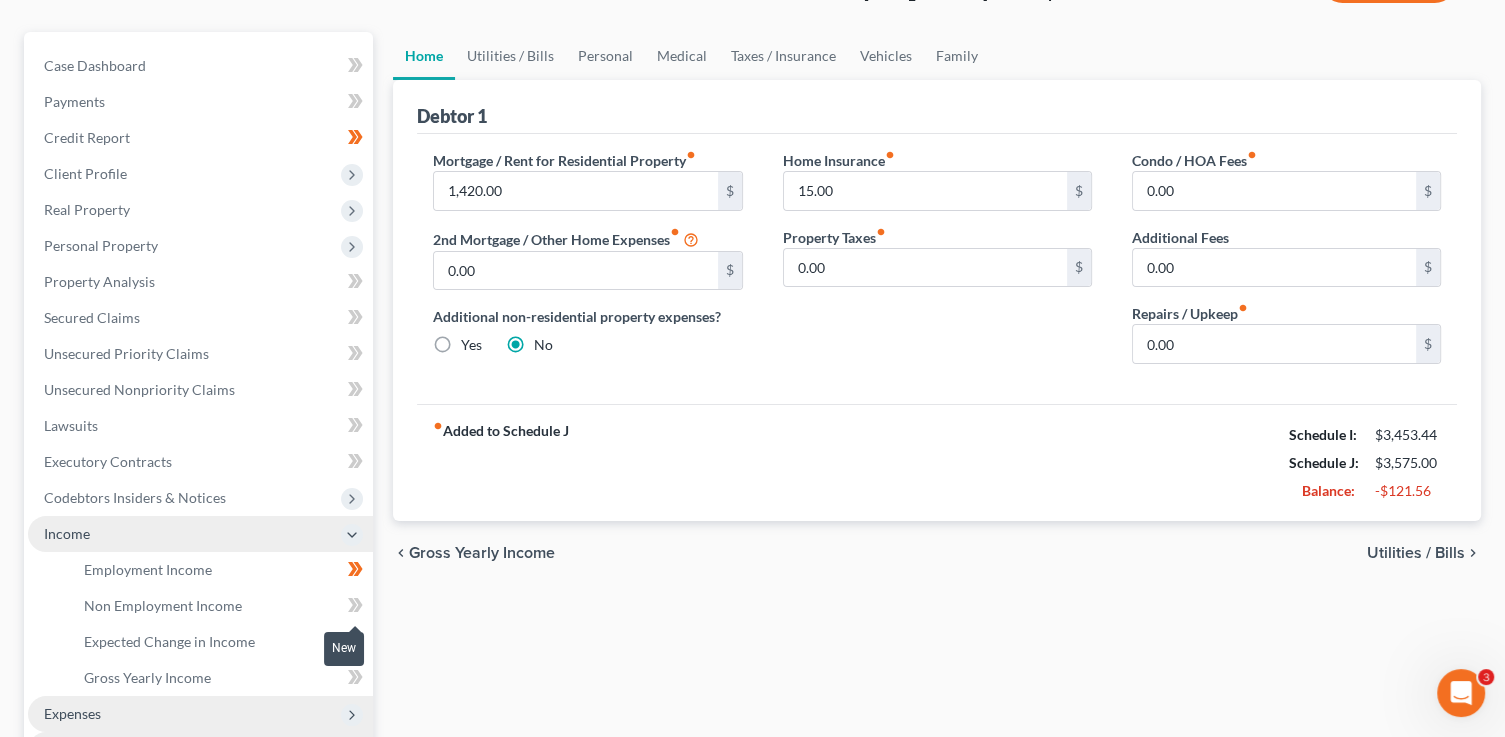 click 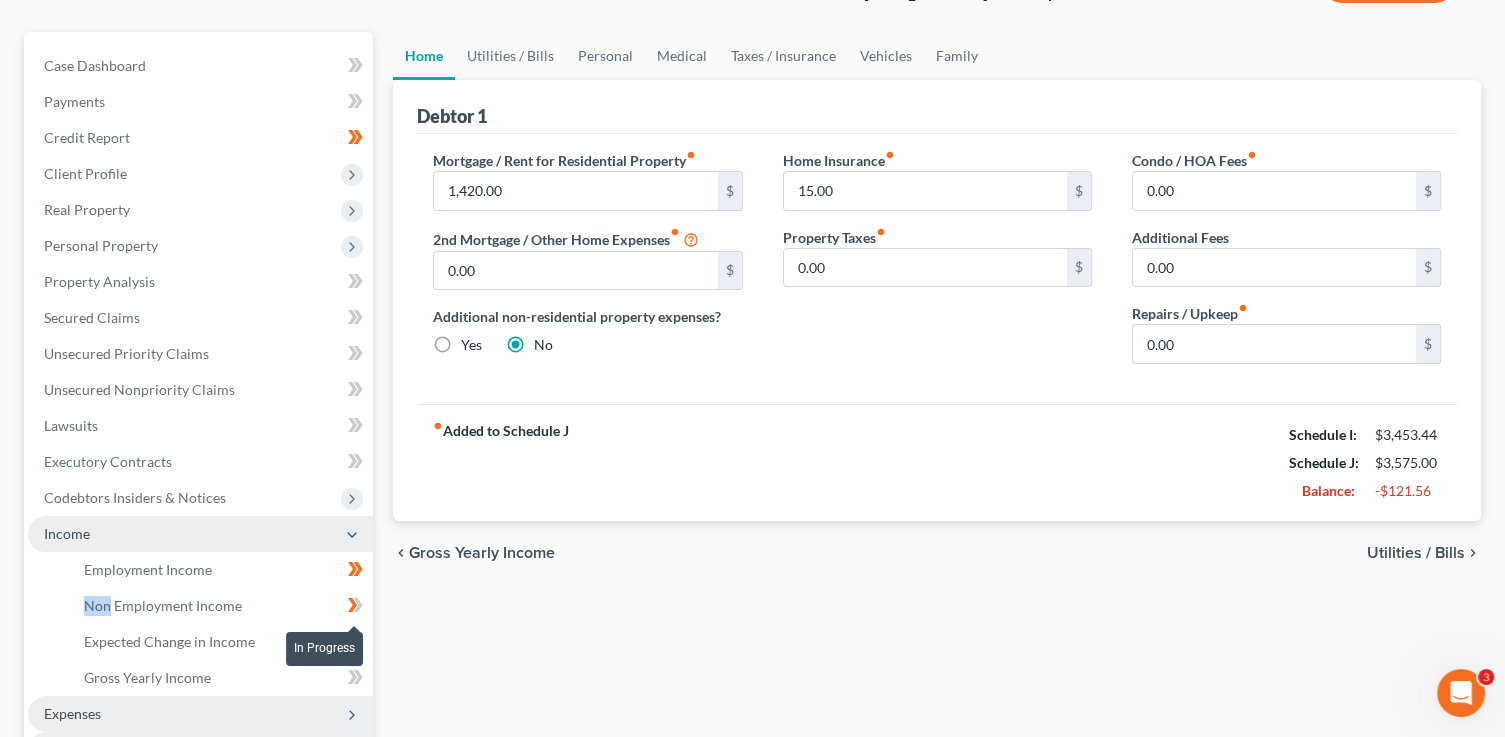 click 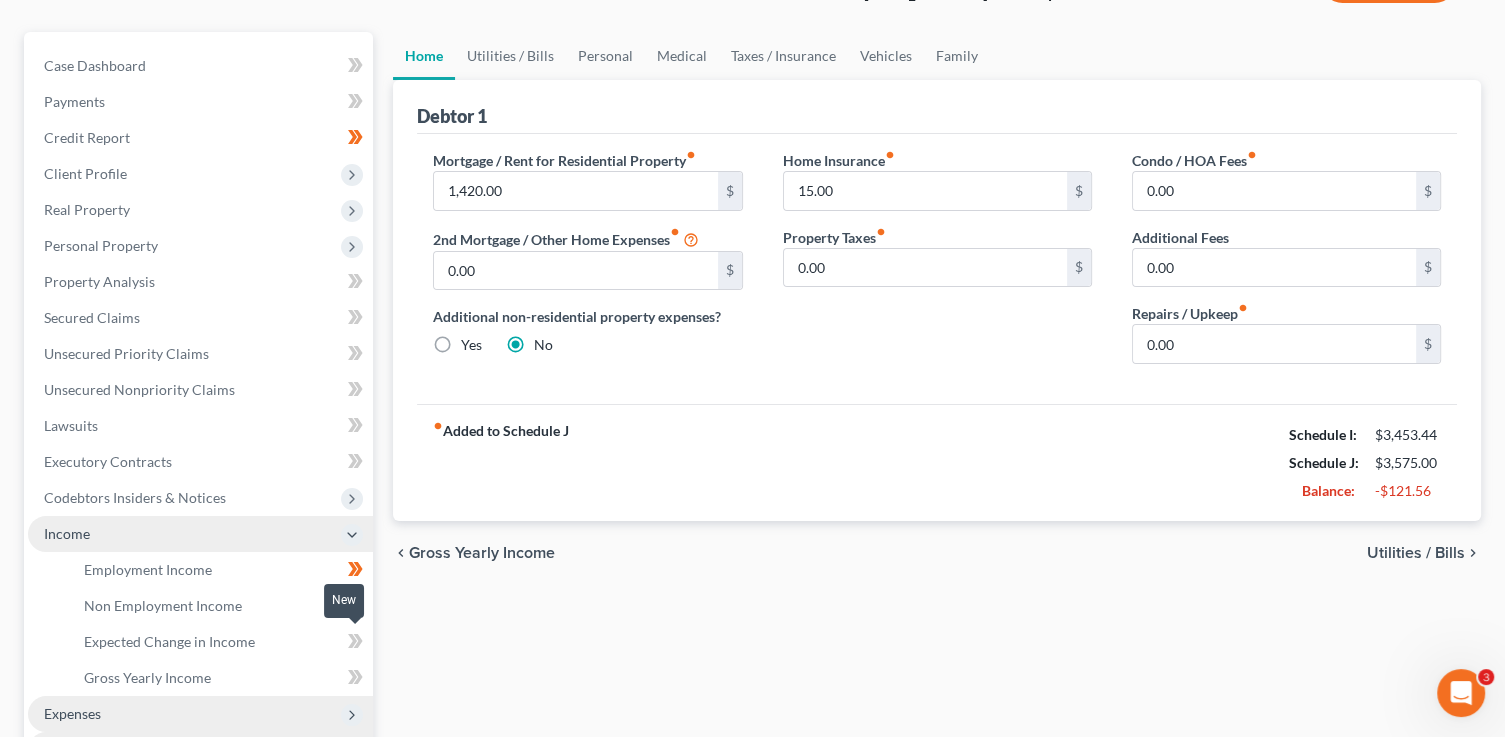 click 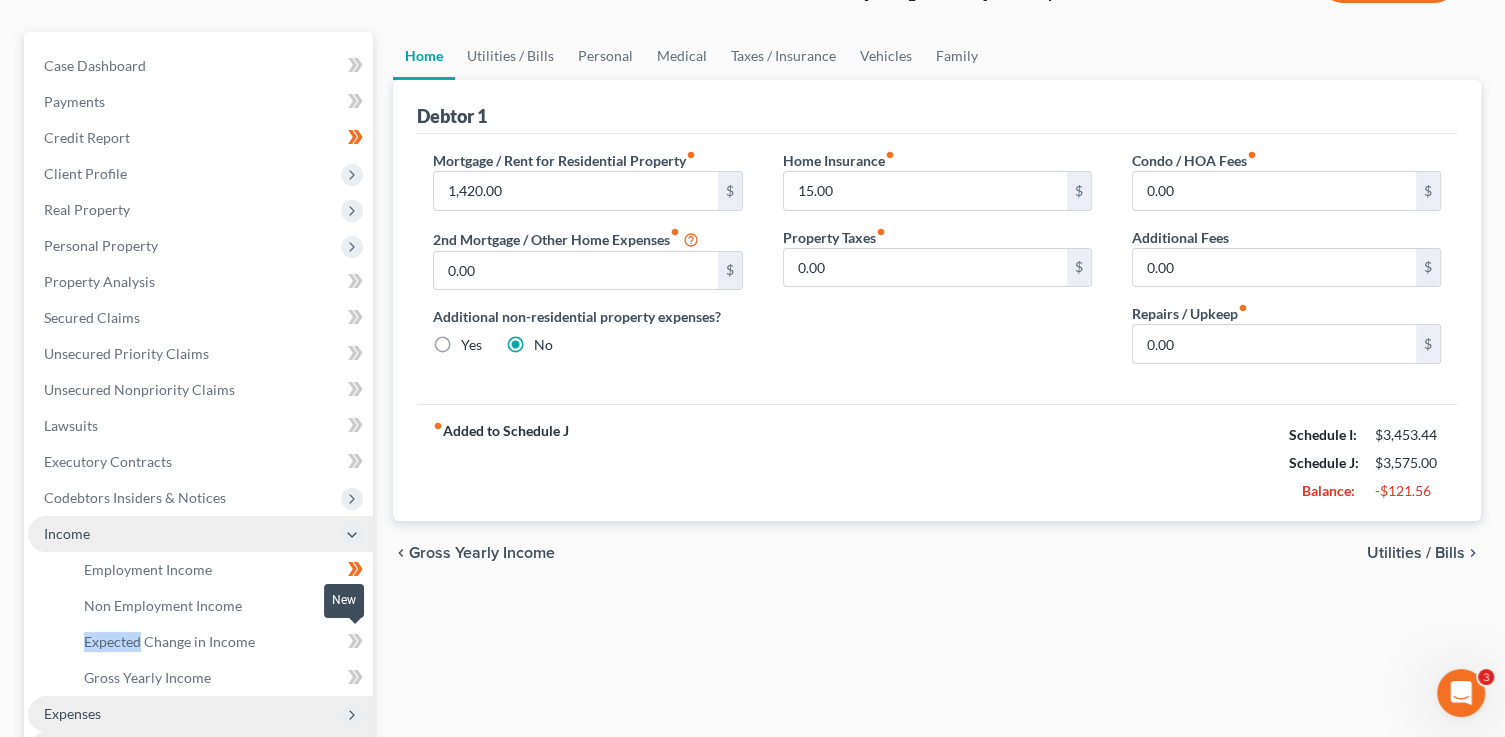 click 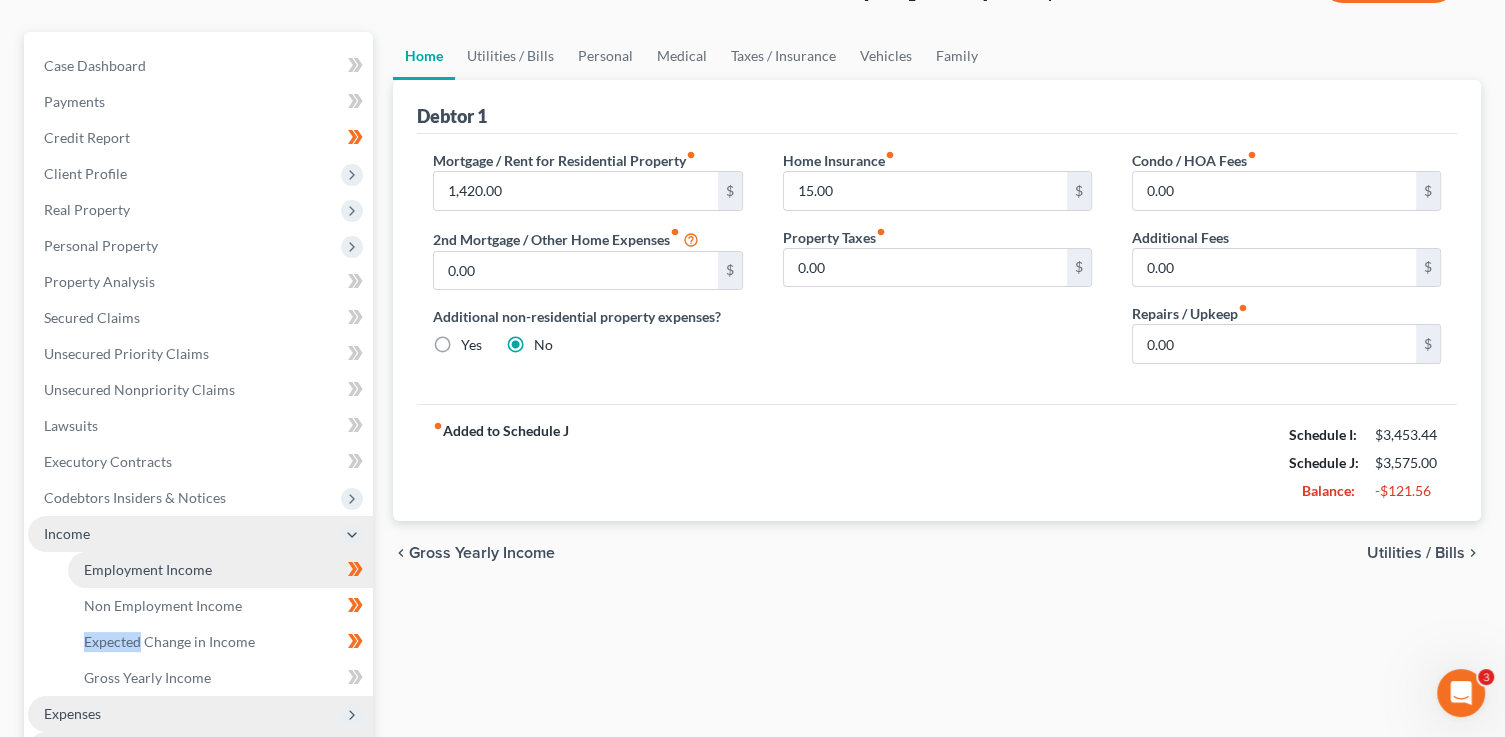 click on "Employment Income" at bounding box center (148, 569) 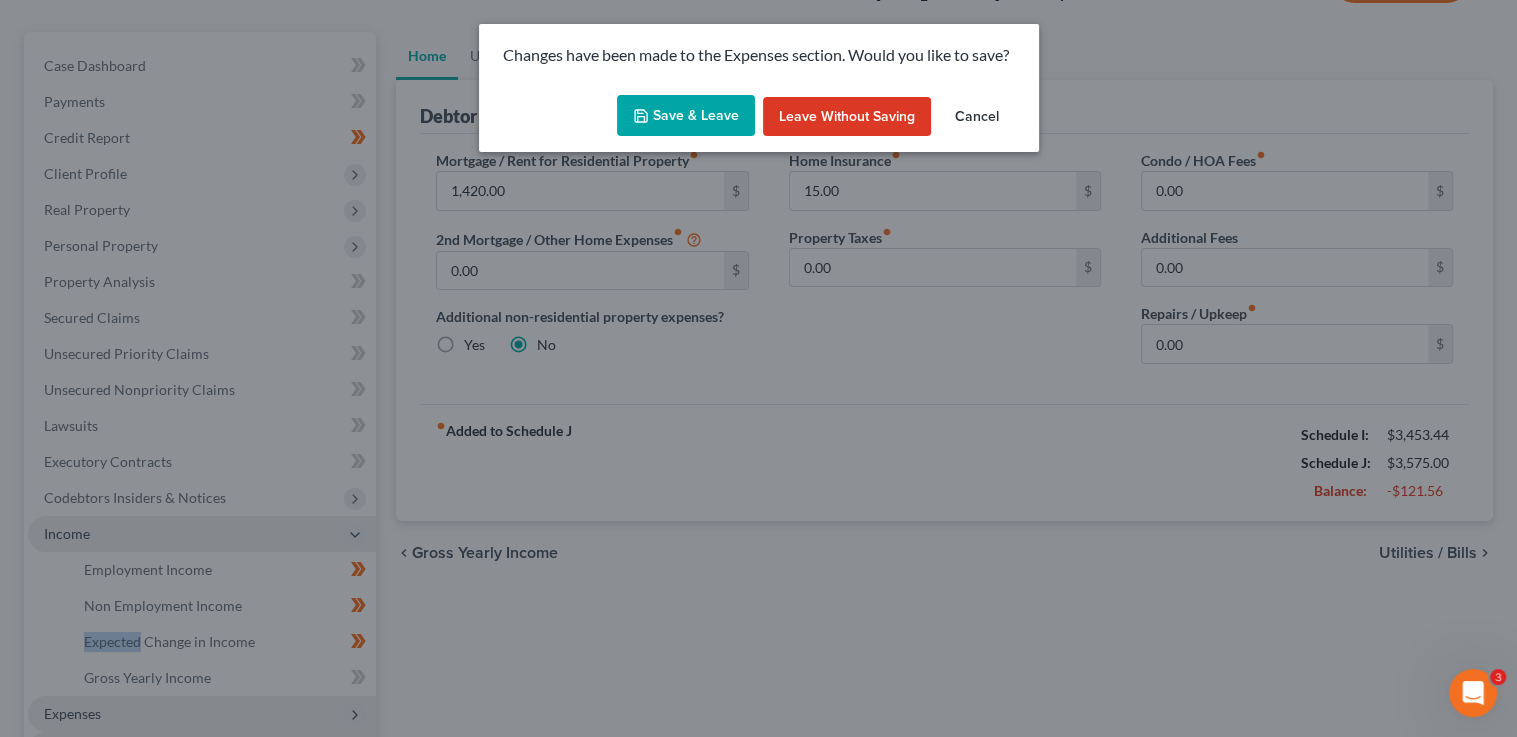 click on "Save & Leave" at bounding box center (686, 116) 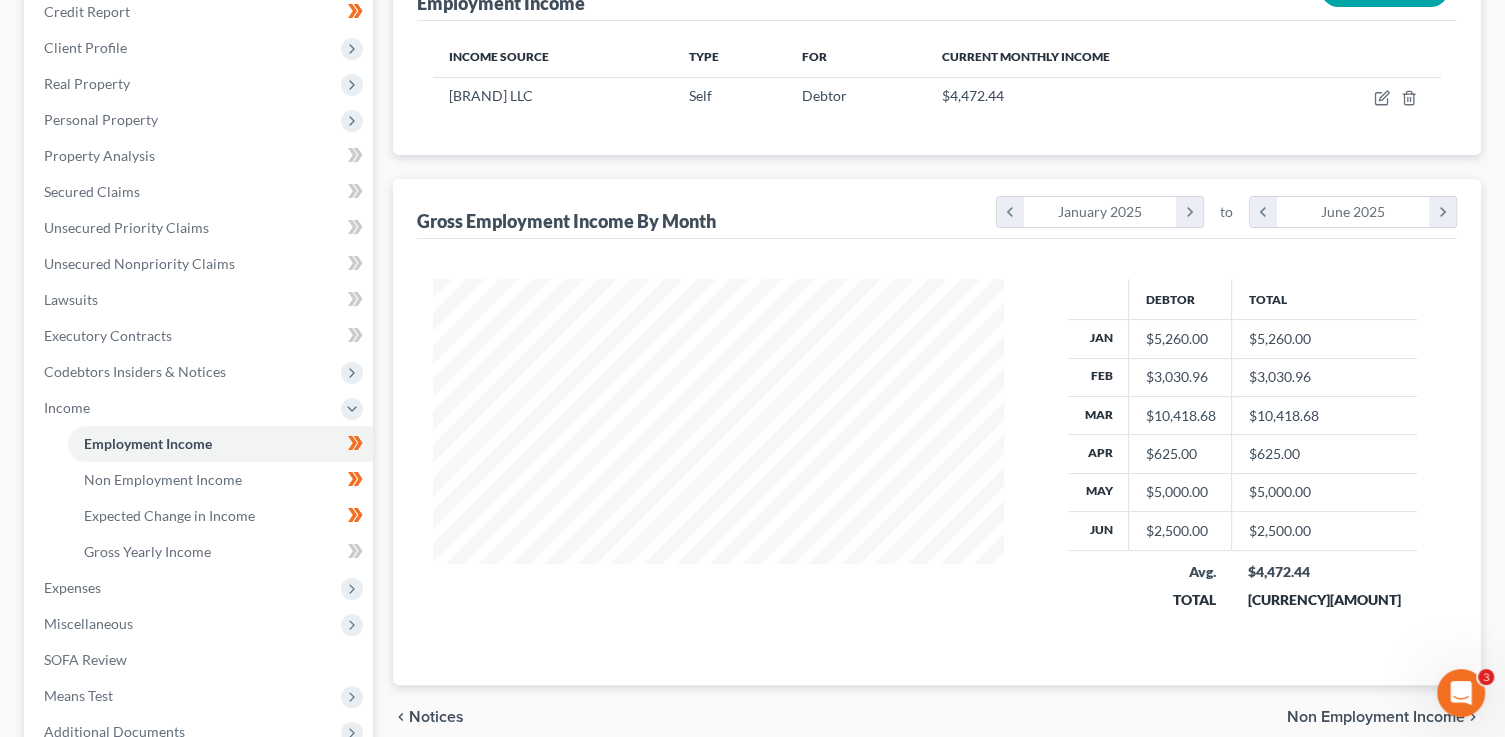 scroll, scrollTop: 368, scrollLeft: 0, axis: vertical 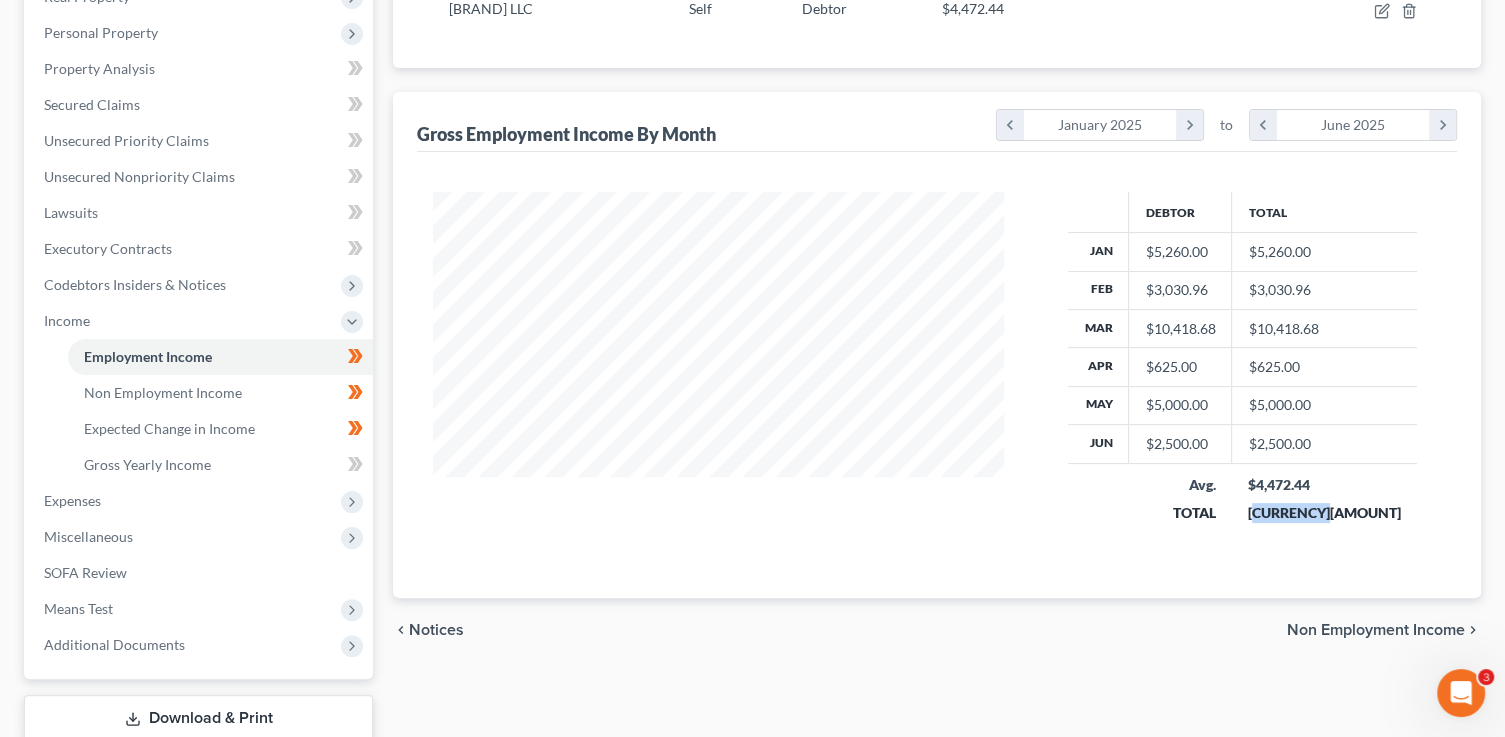 drag, startPoint x: 1361, startPoint y: 510, endPoint x: 1296, endPoint y: 512, distance: 65.03076 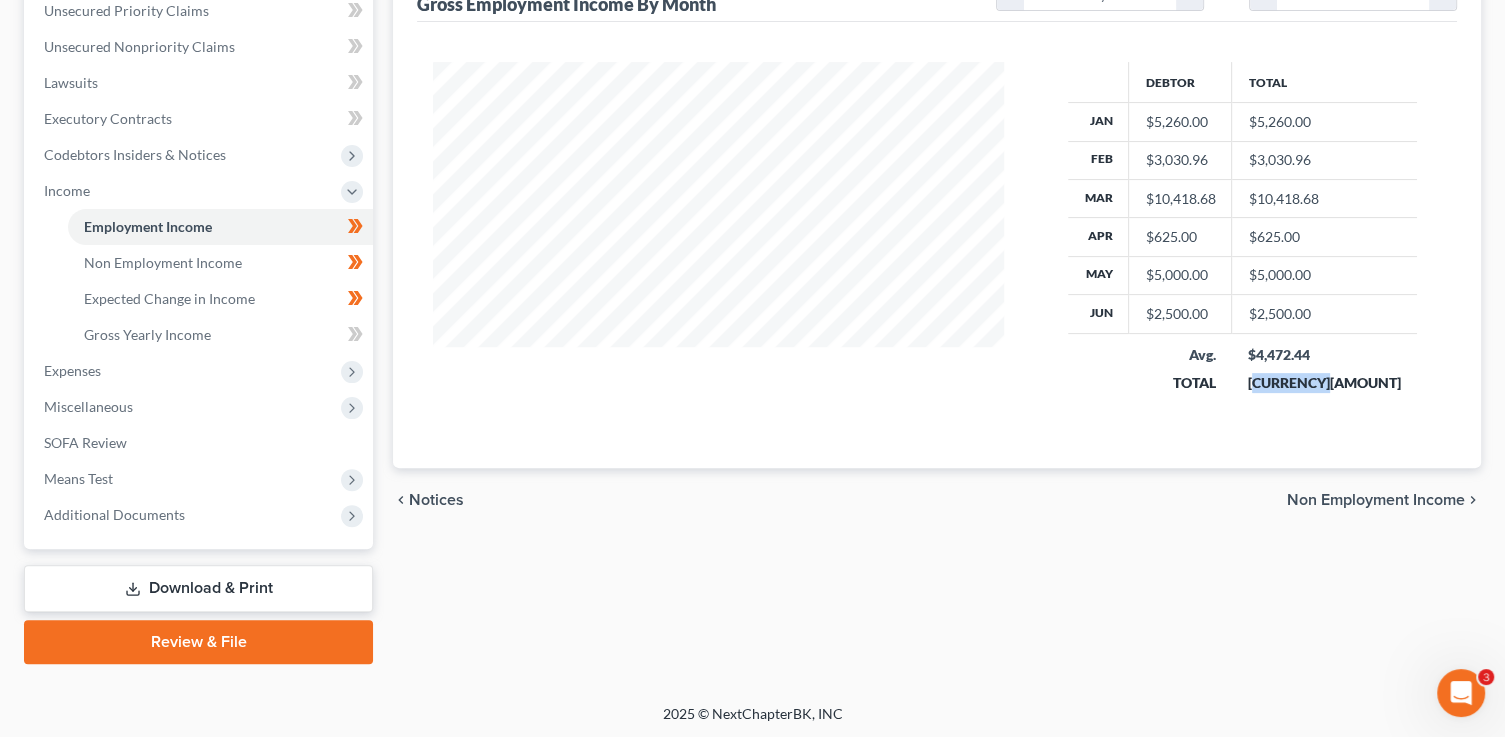 scroll, scrollTop: 504, scrollLeft: 0, axis: vertical 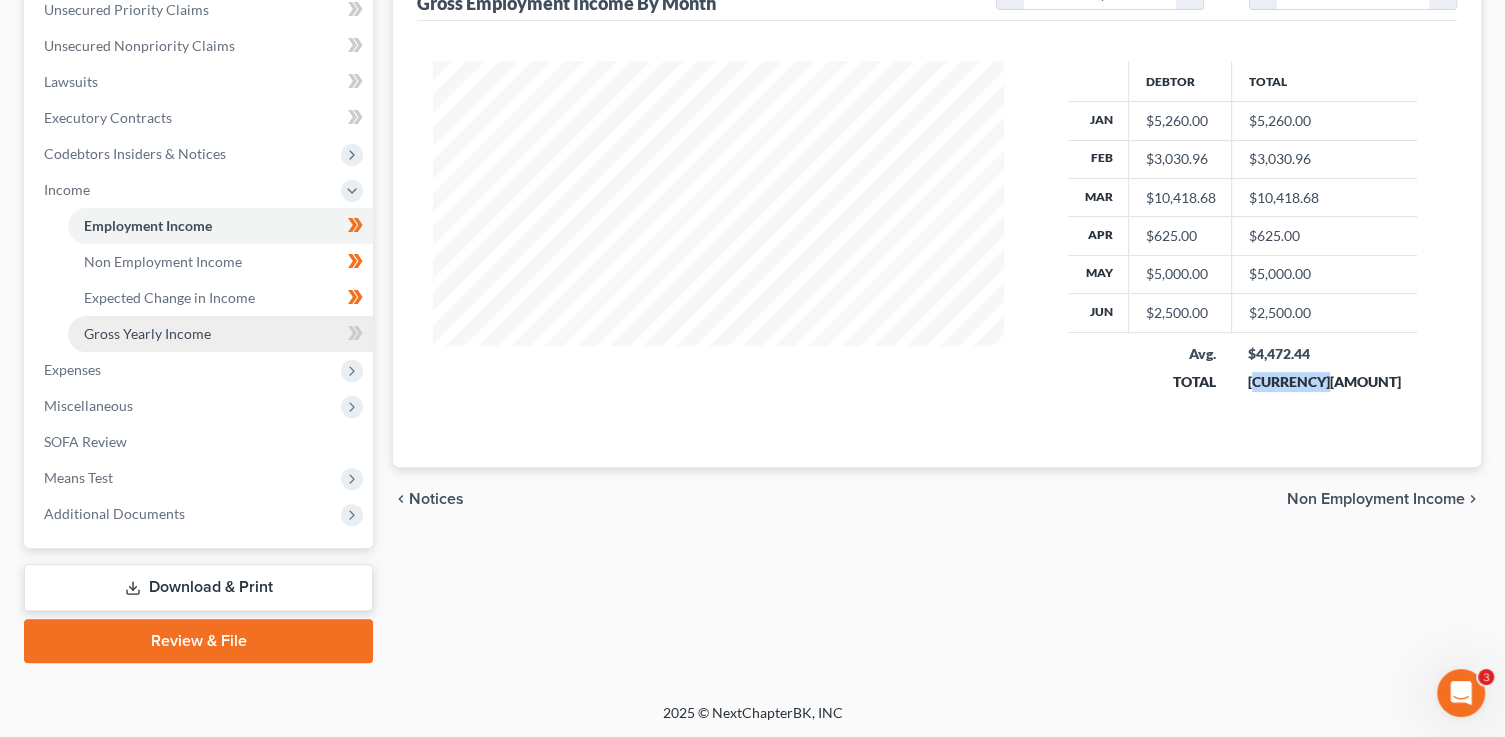 click on "Gross Yearly Income" at bounding box center (147, 333) 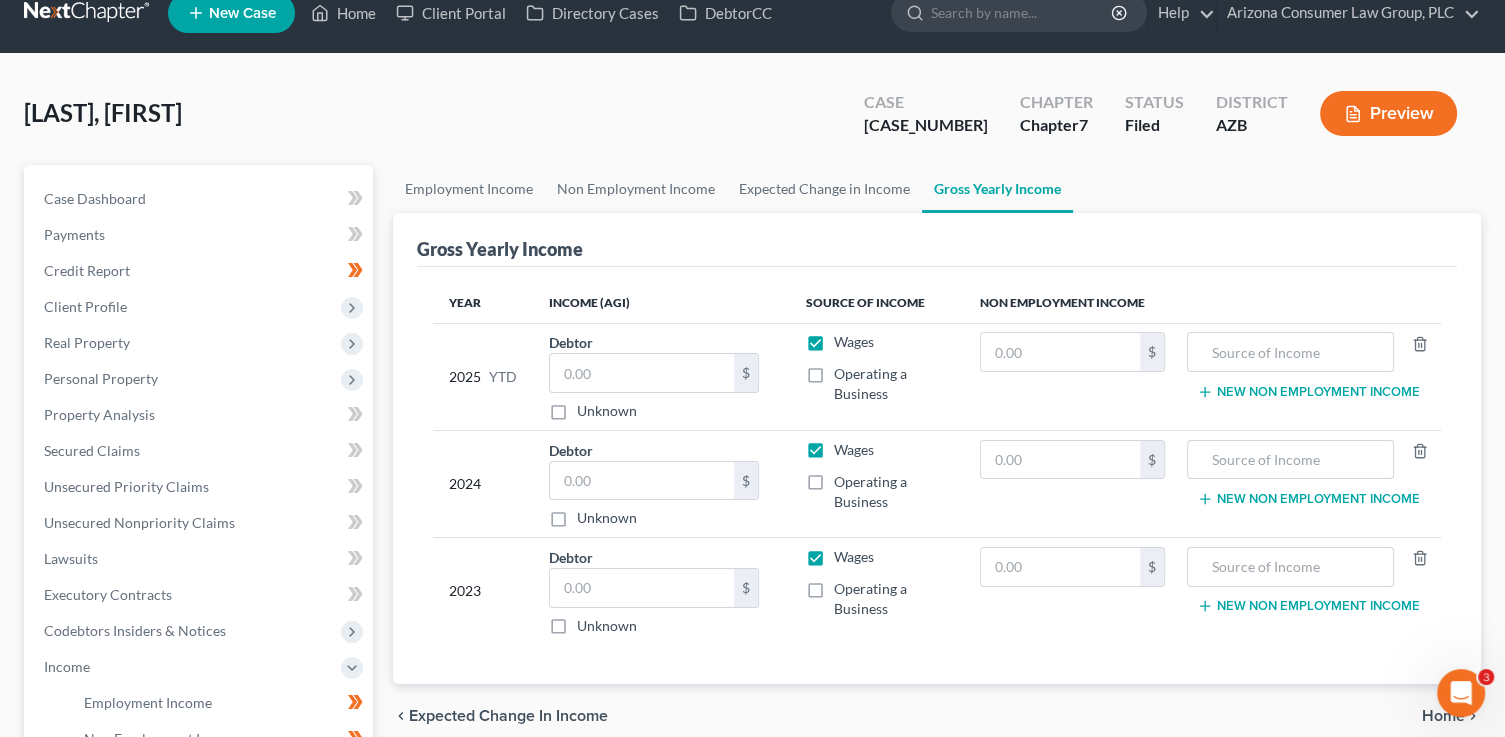 scroll, scrollTop: 0, scrollLeft: 0, axis: both 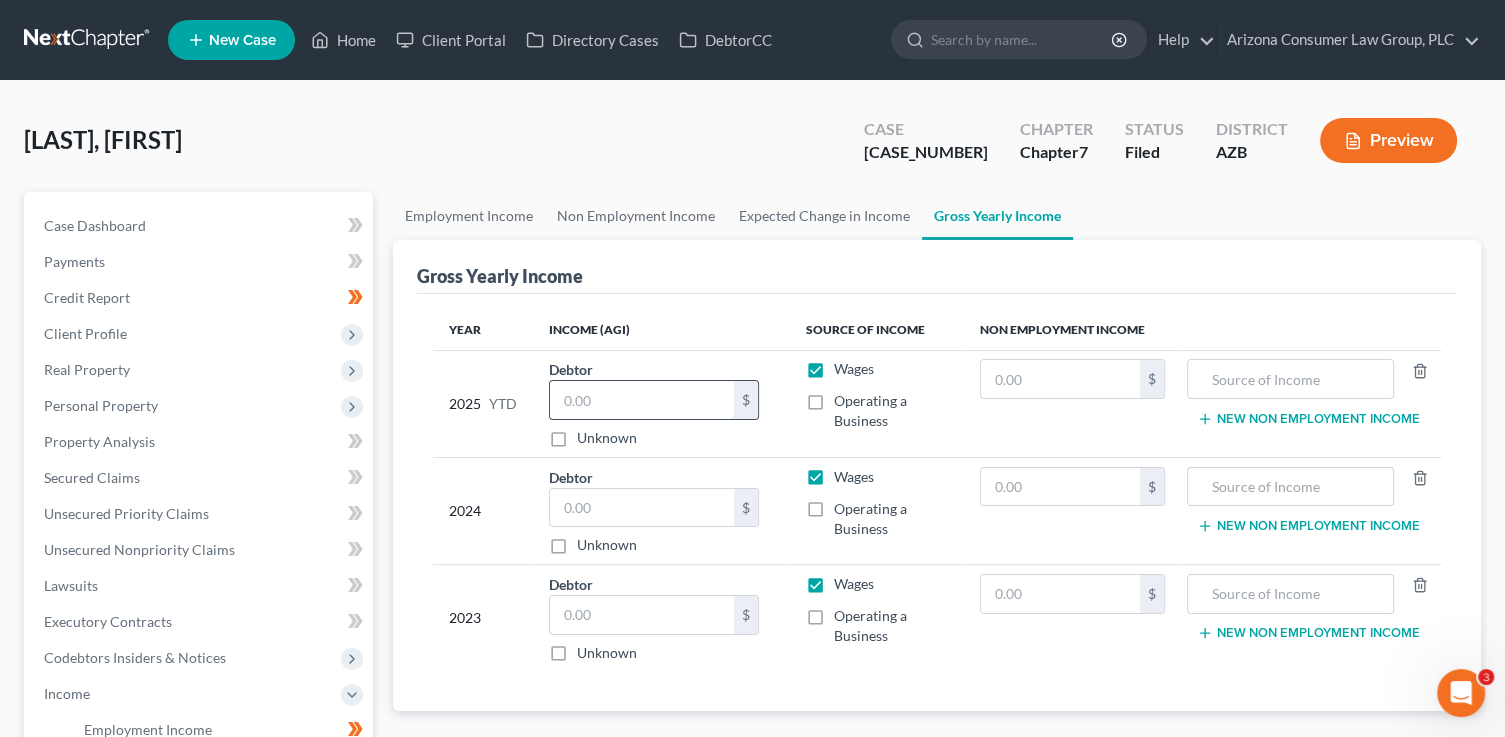 click at bounding box center (642, 400) 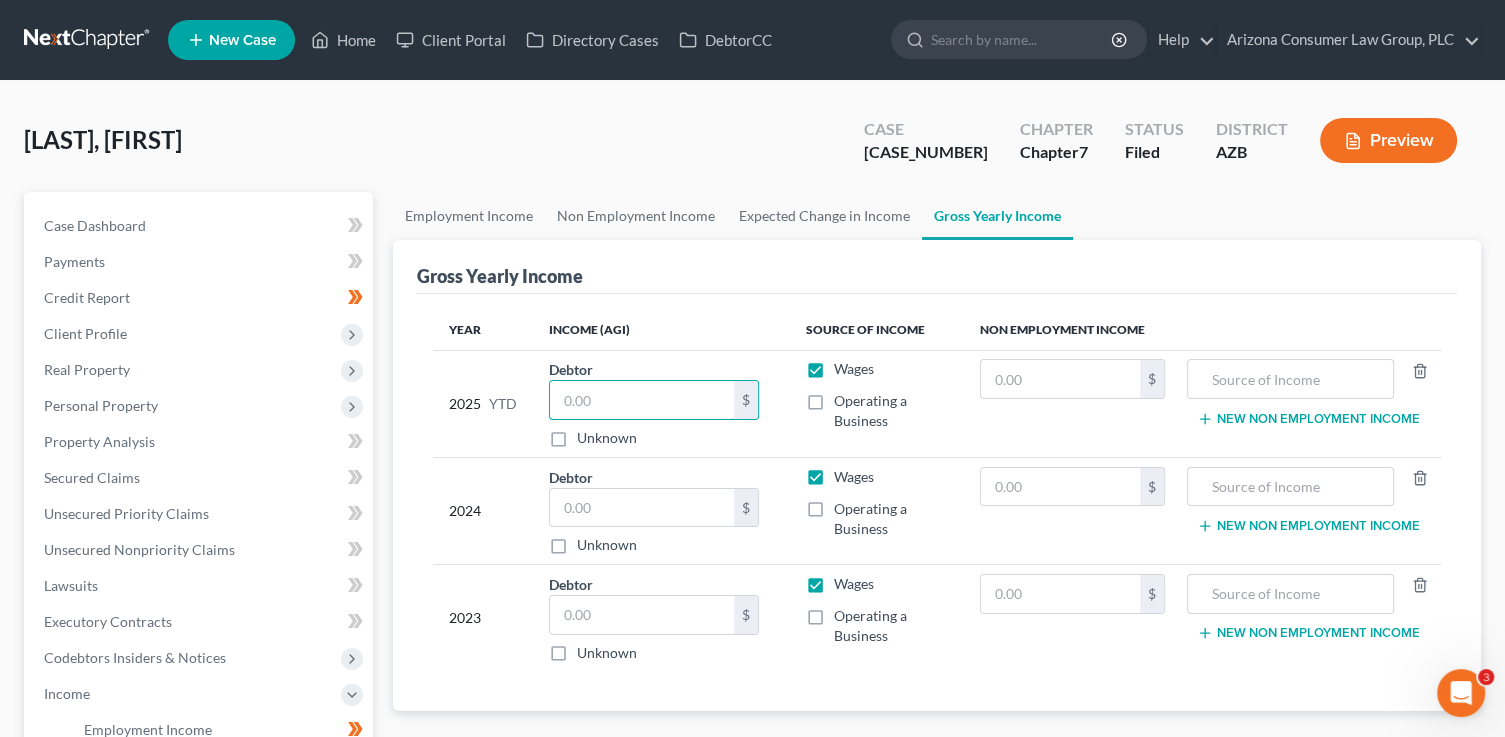 paste on "26,834.64" 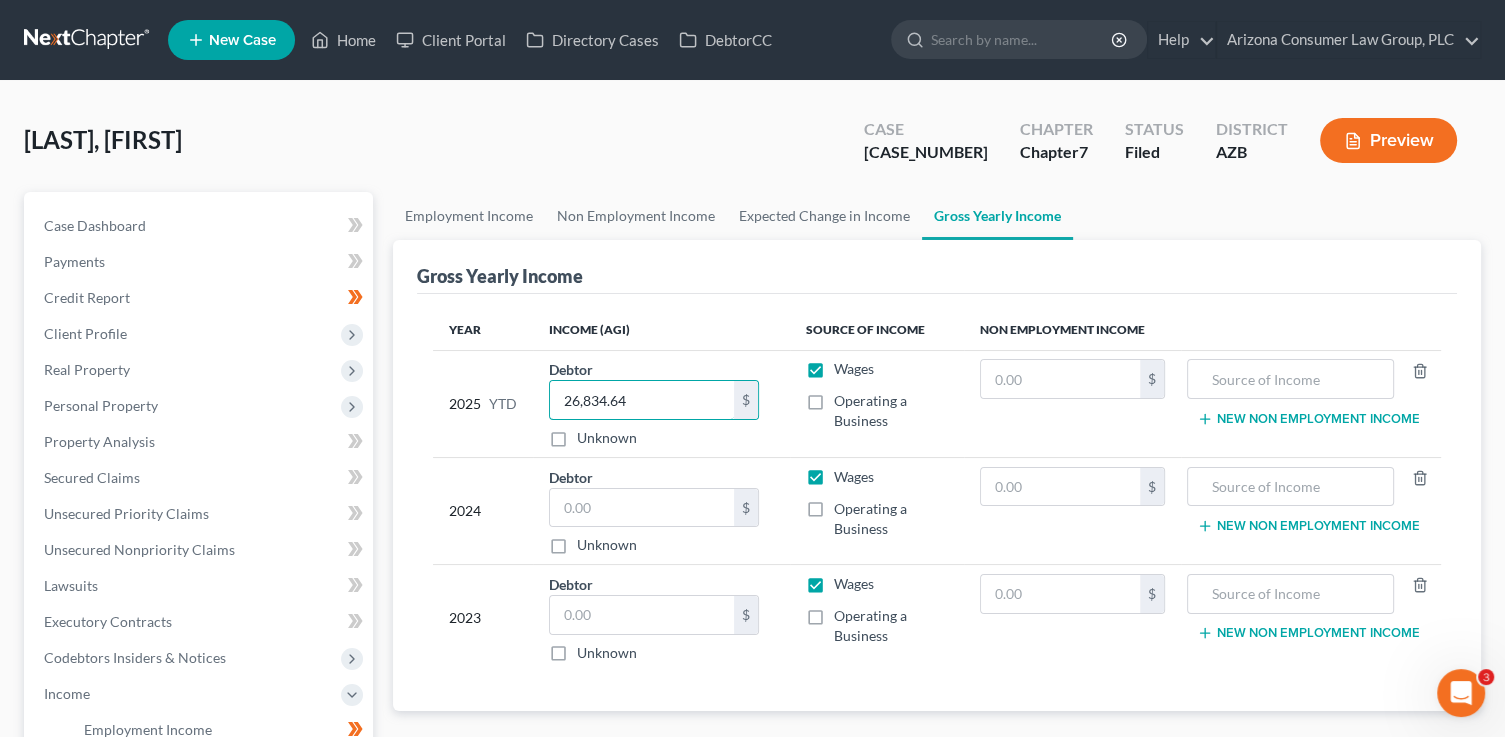 type on "26,834.64" 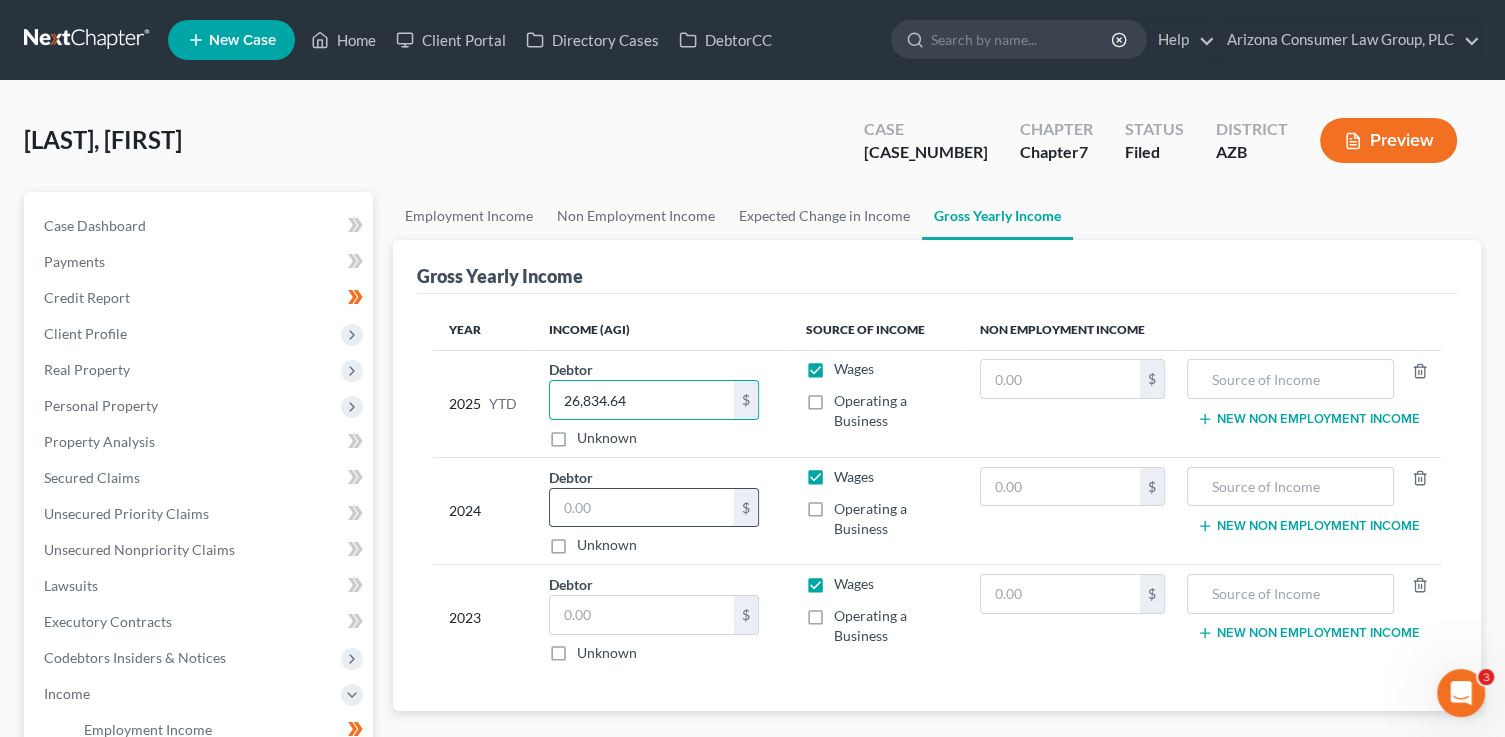 click at bounding box center [642, 508] 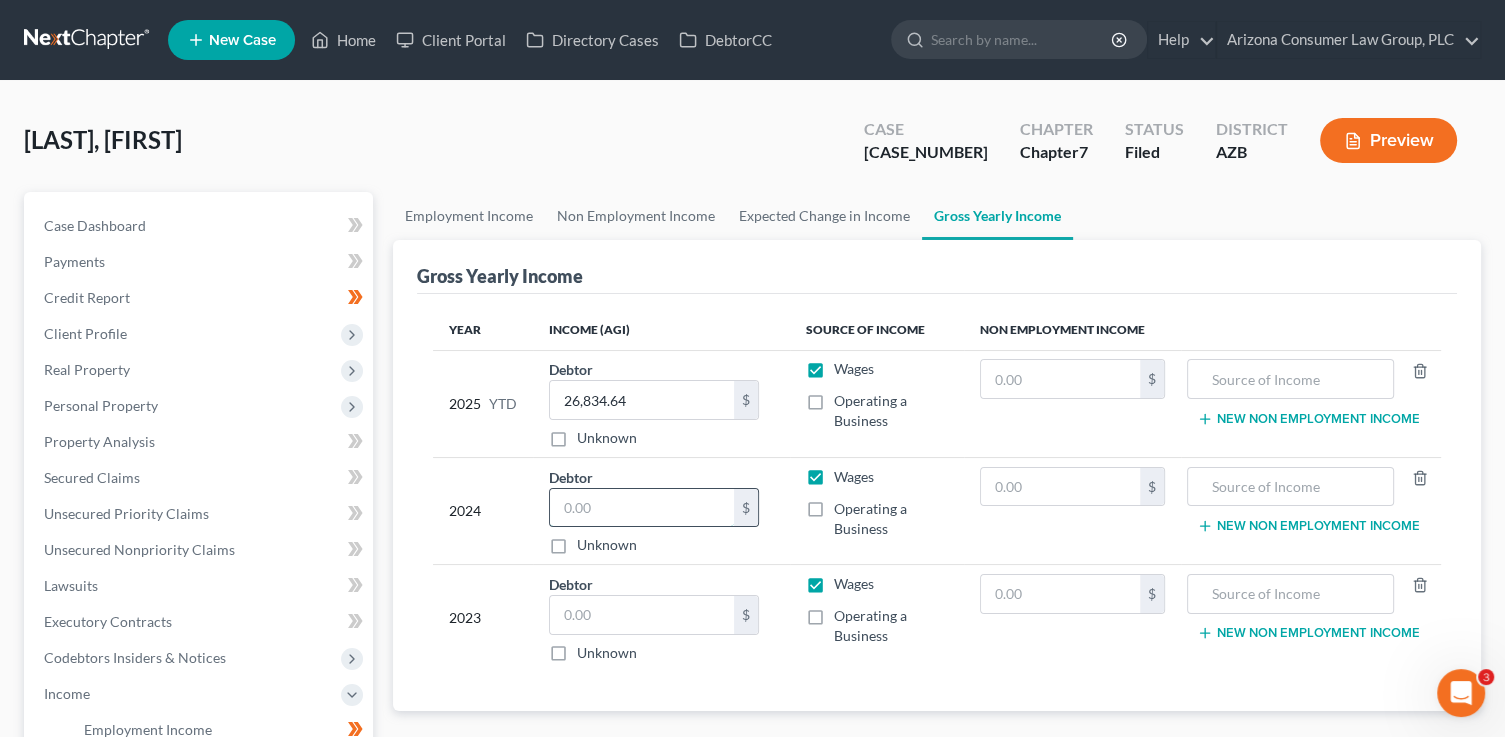 click at bounding box center [642, 508] 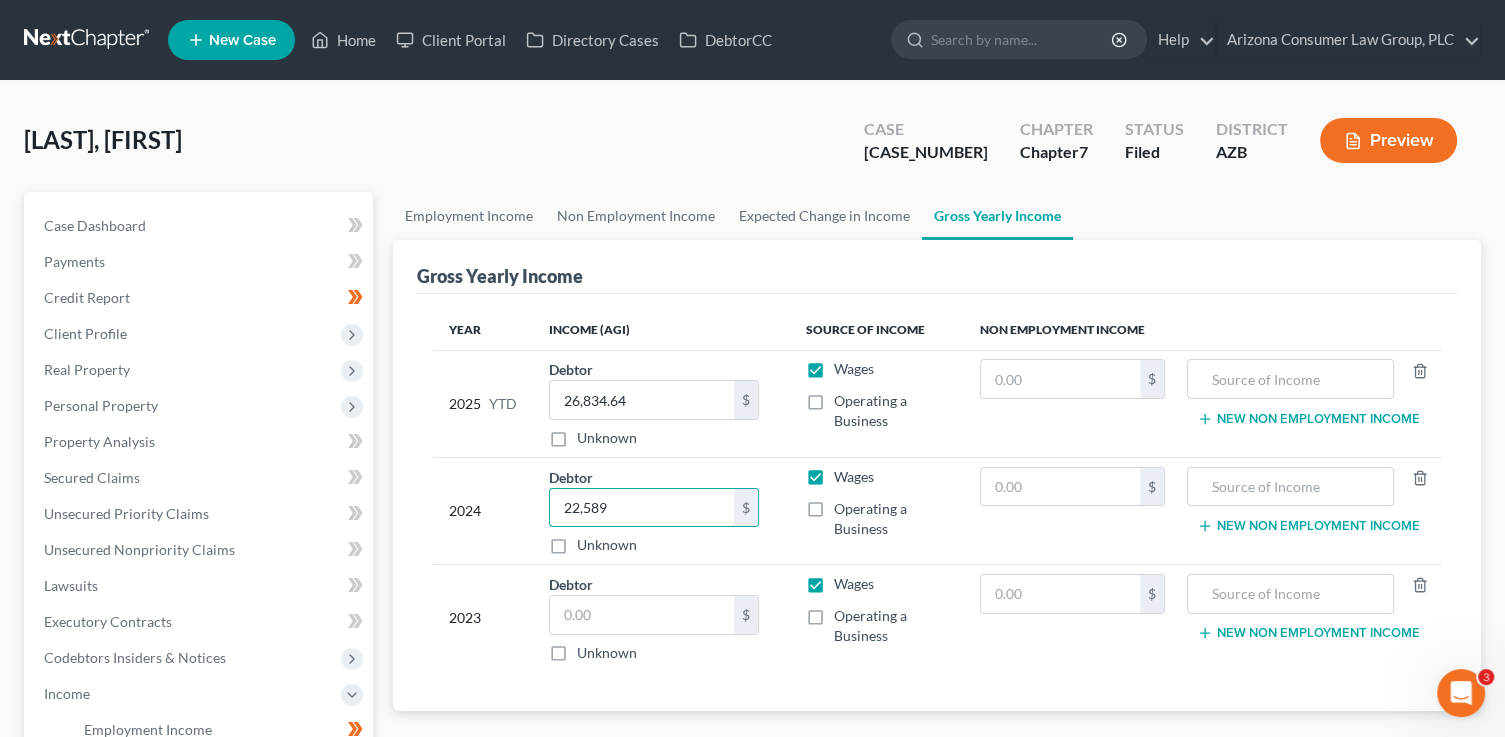 type on "22,589" 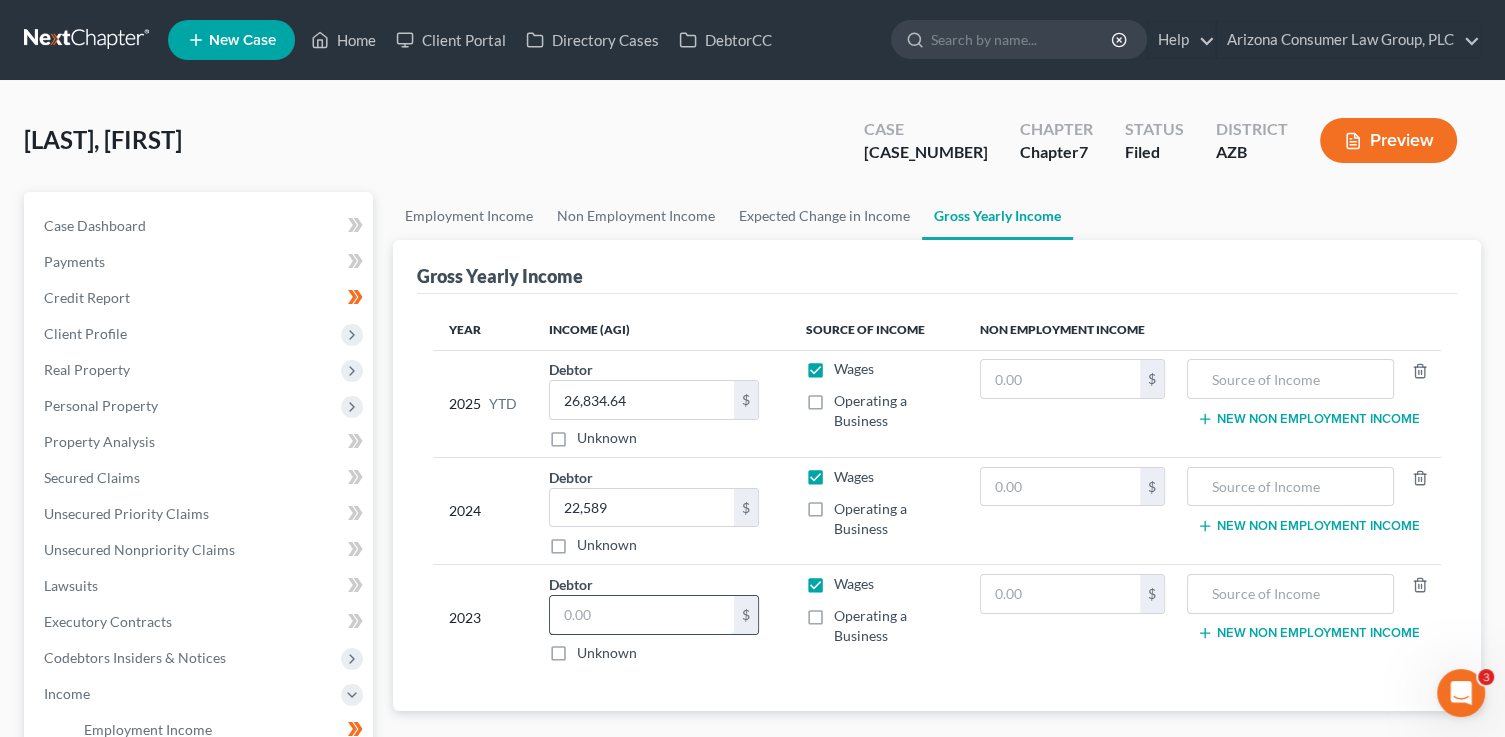 click at bounding box center [642, 615] 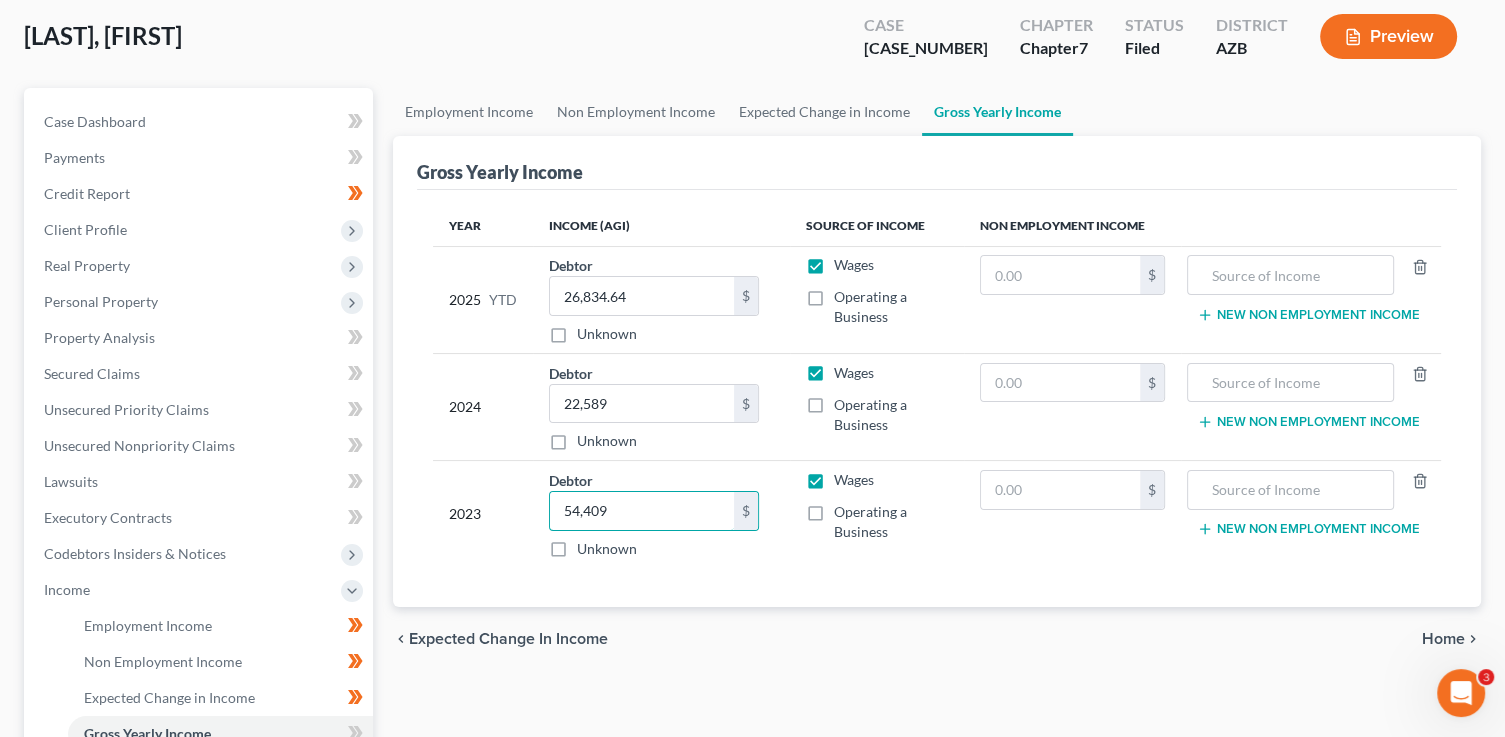 scroll, scrollTop: 172, scrollLeft: 0, axis: vertical 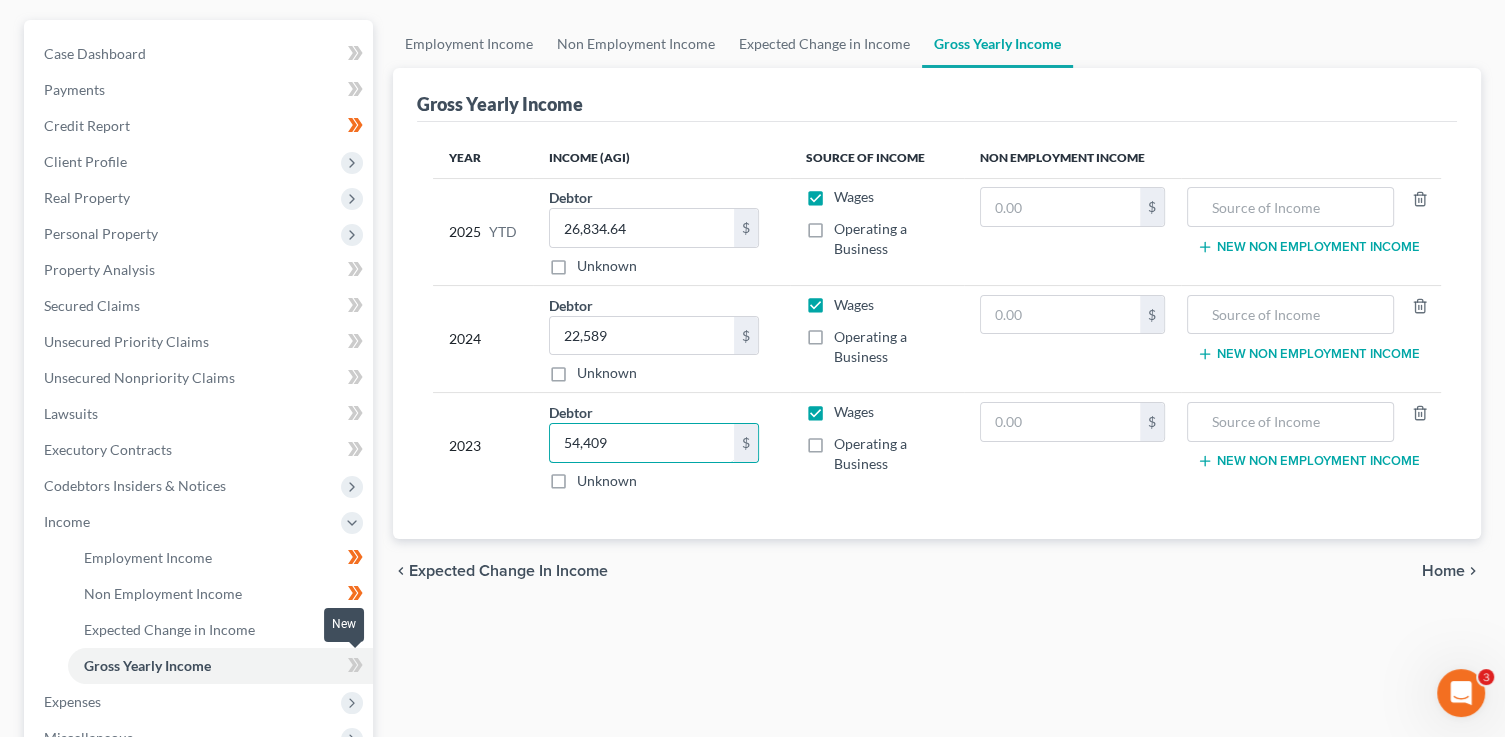 type on "54,409" 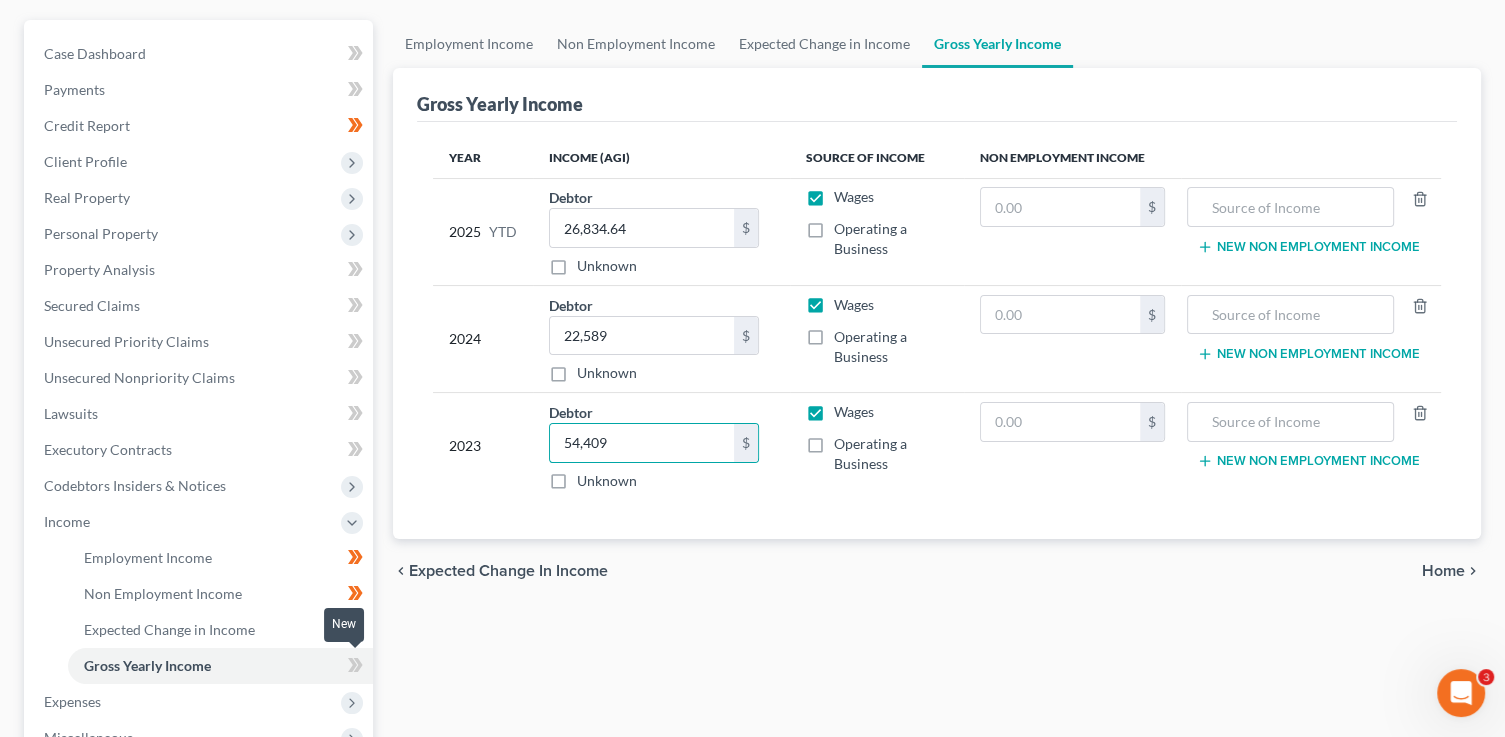 click 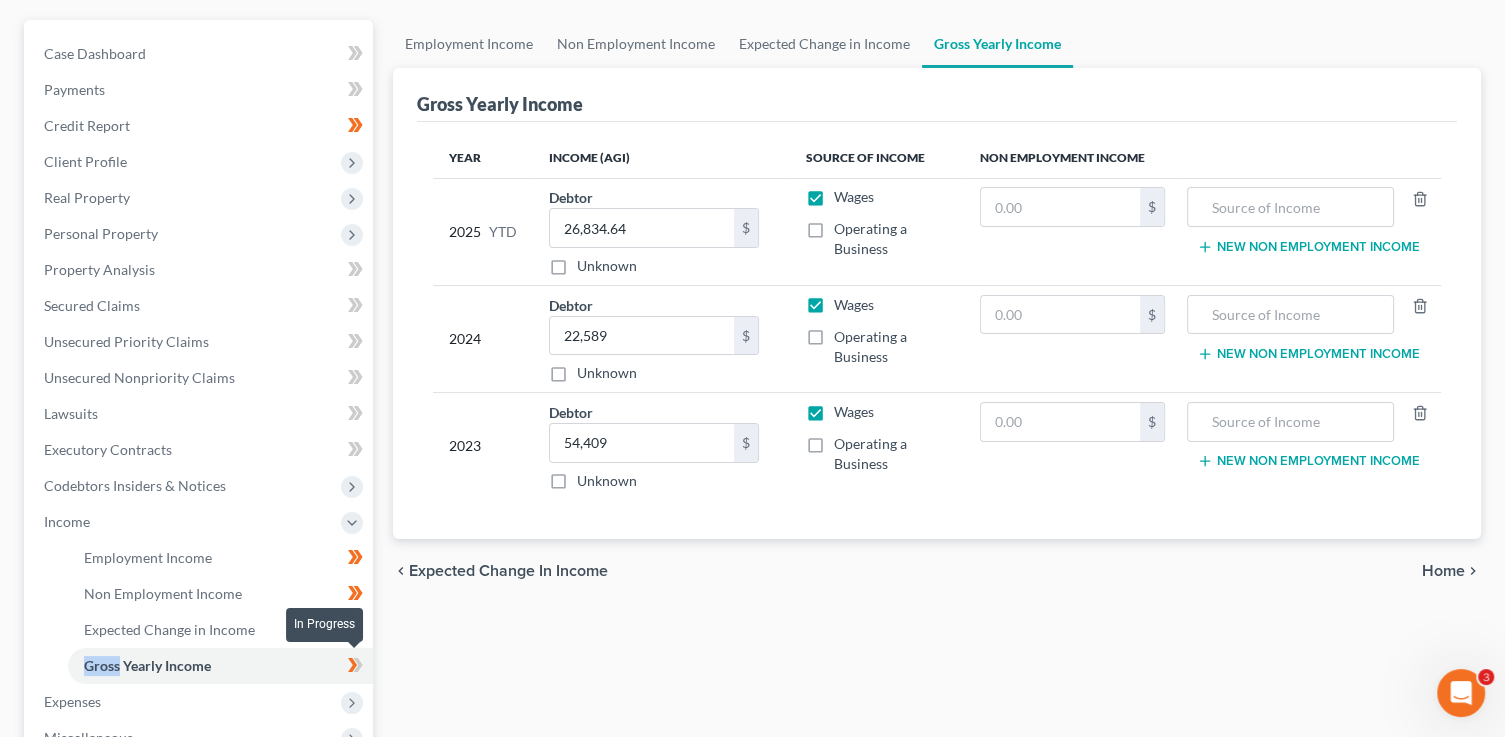 click 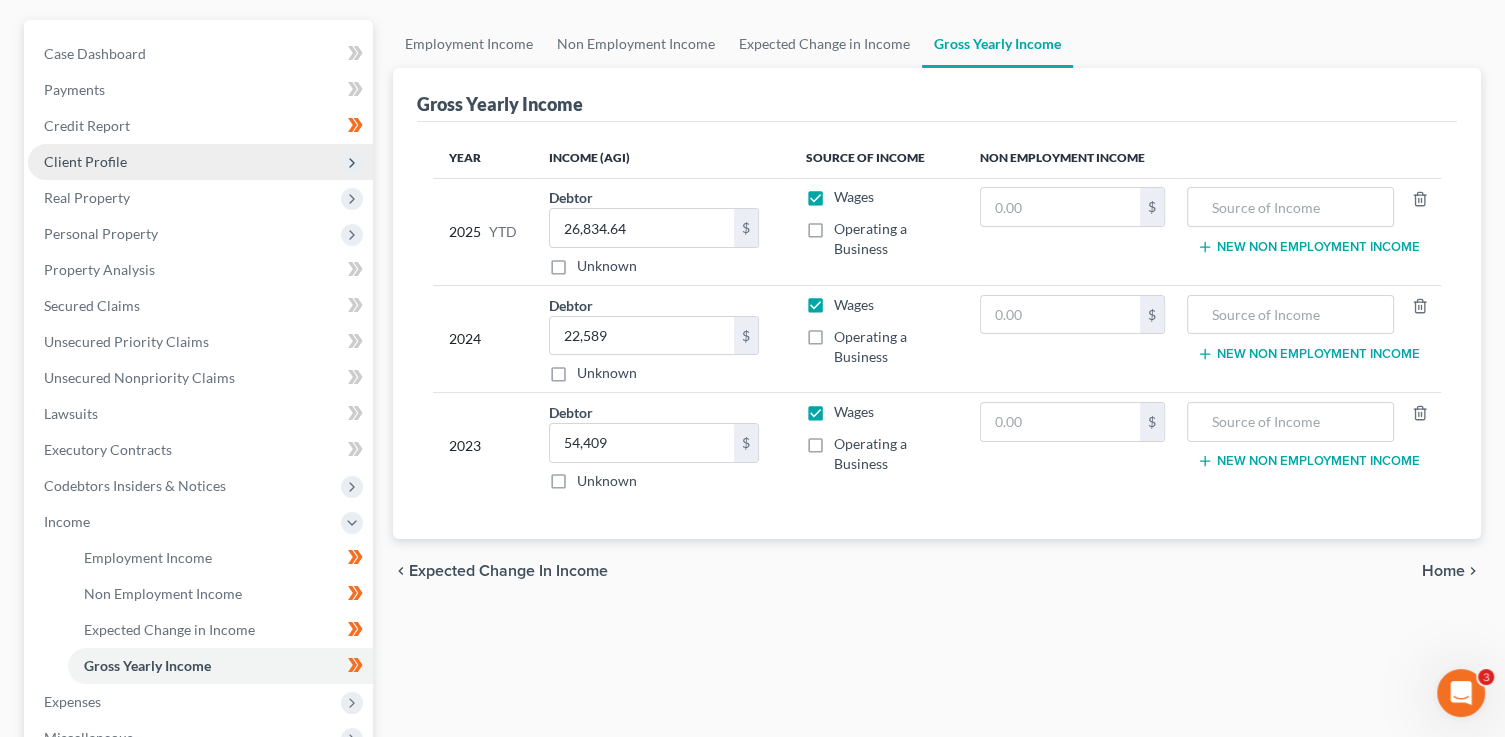 click 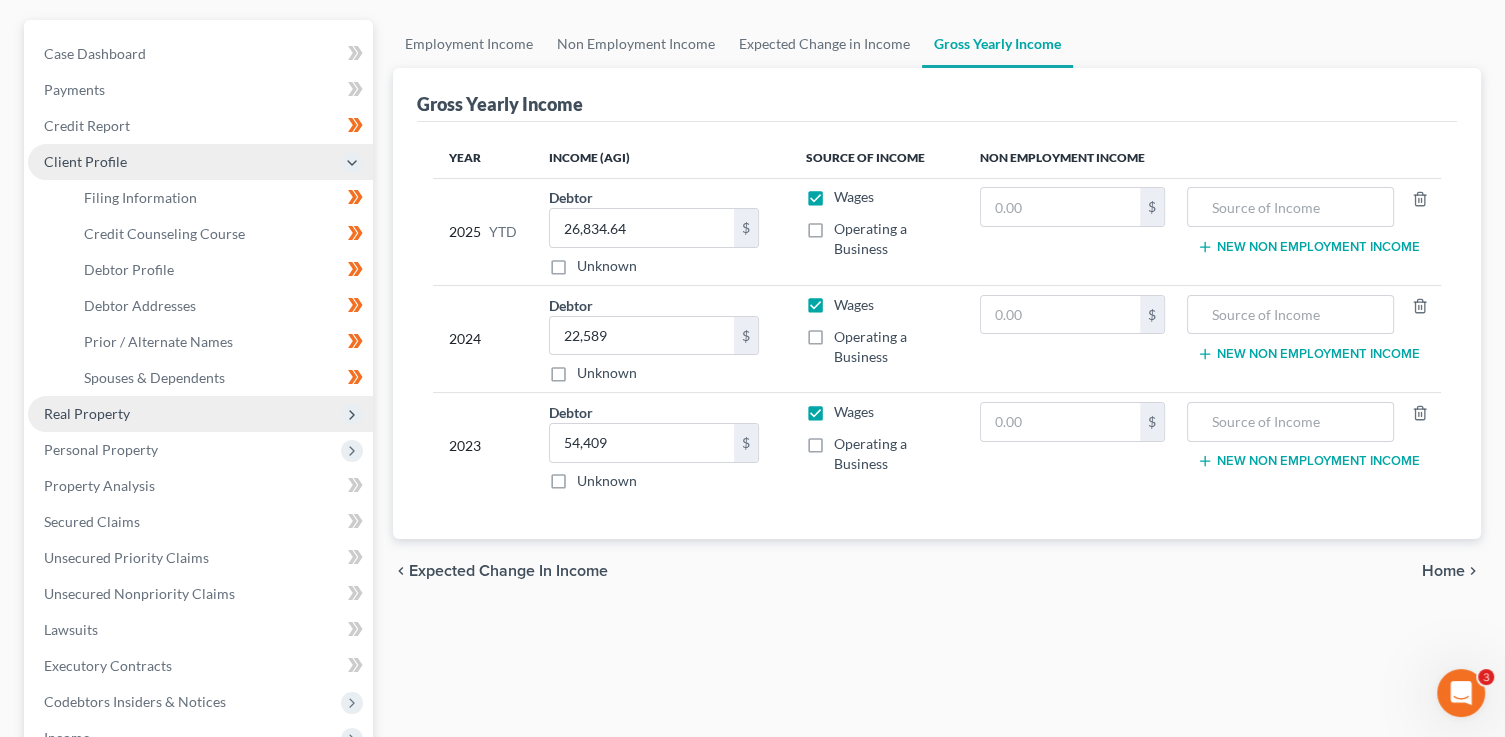 click 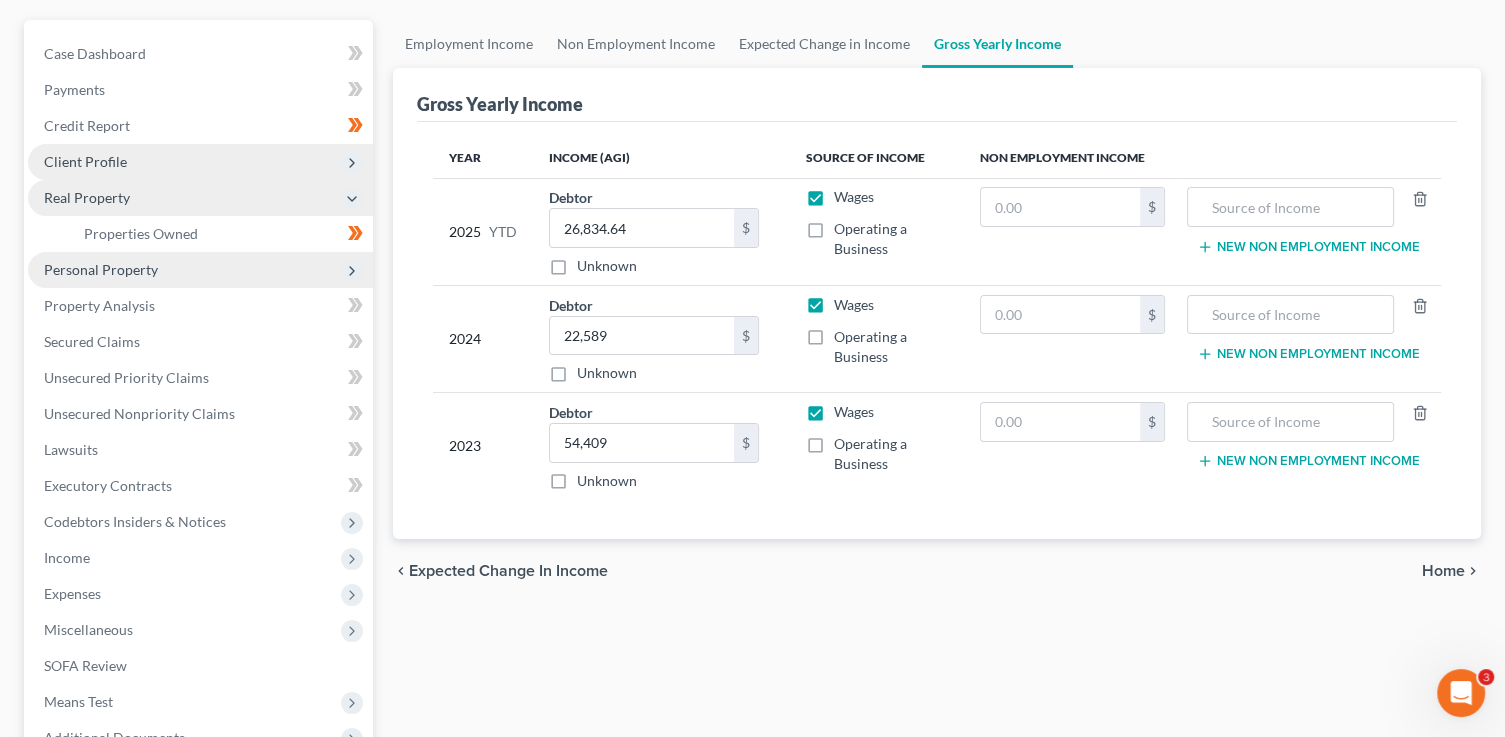 click 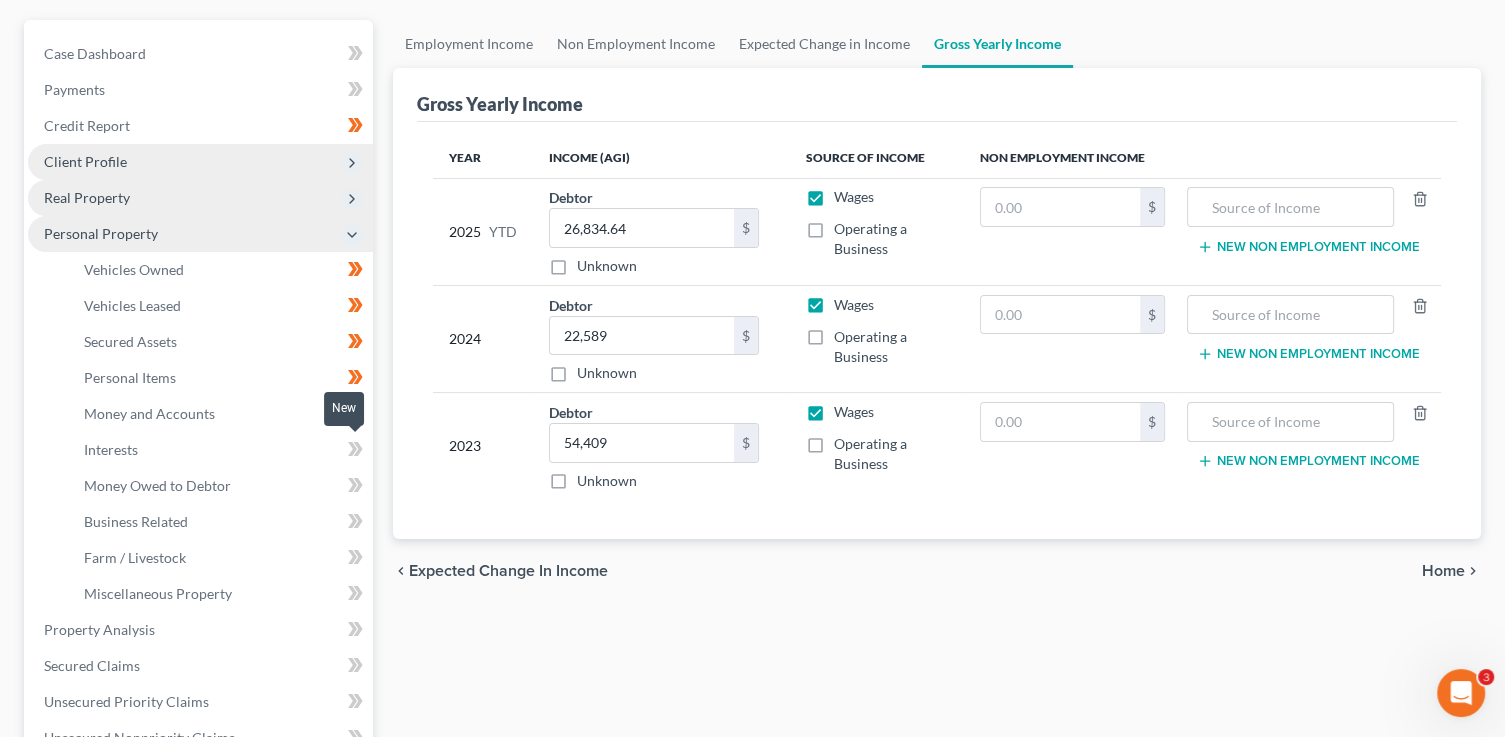 click at bounding box center (355, 452) 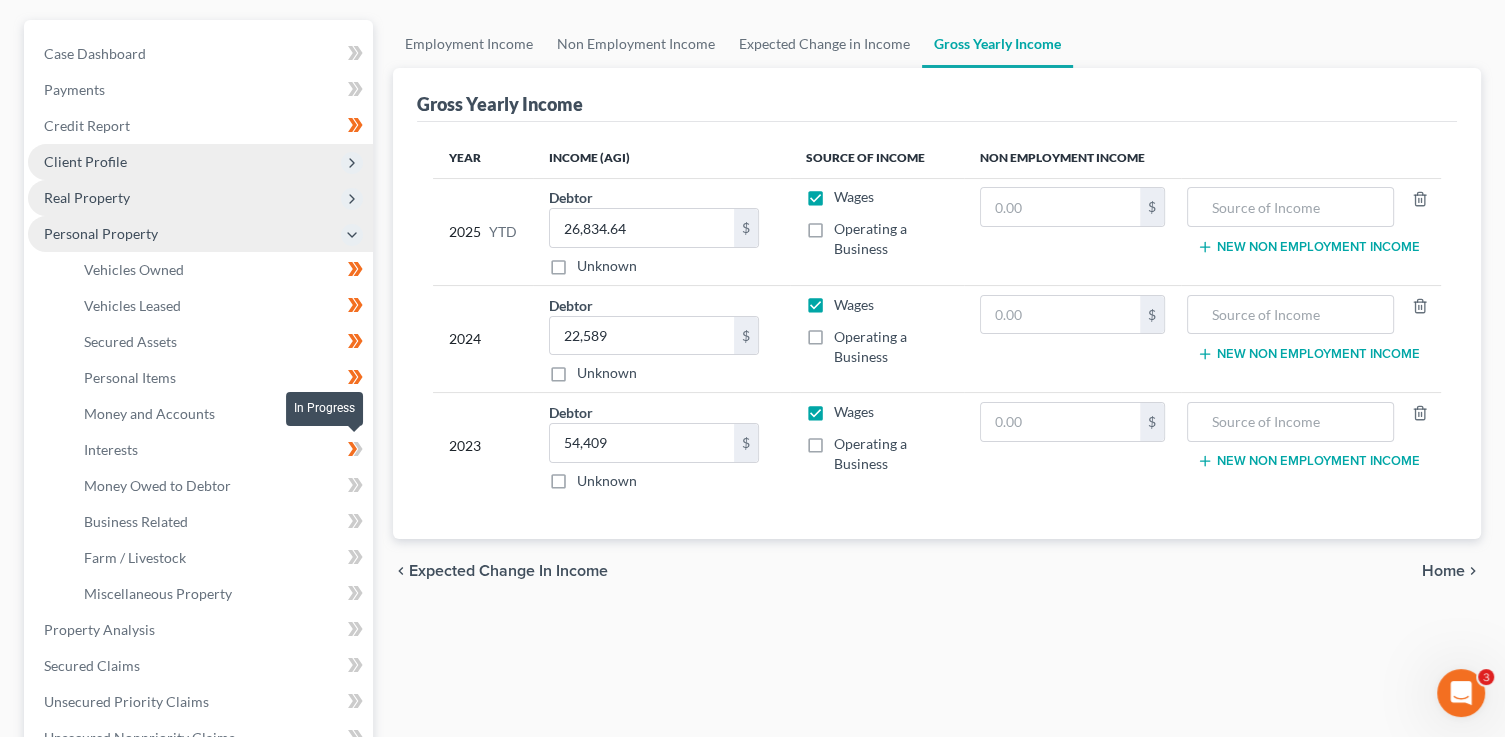 click at bounding box center [355, 452] 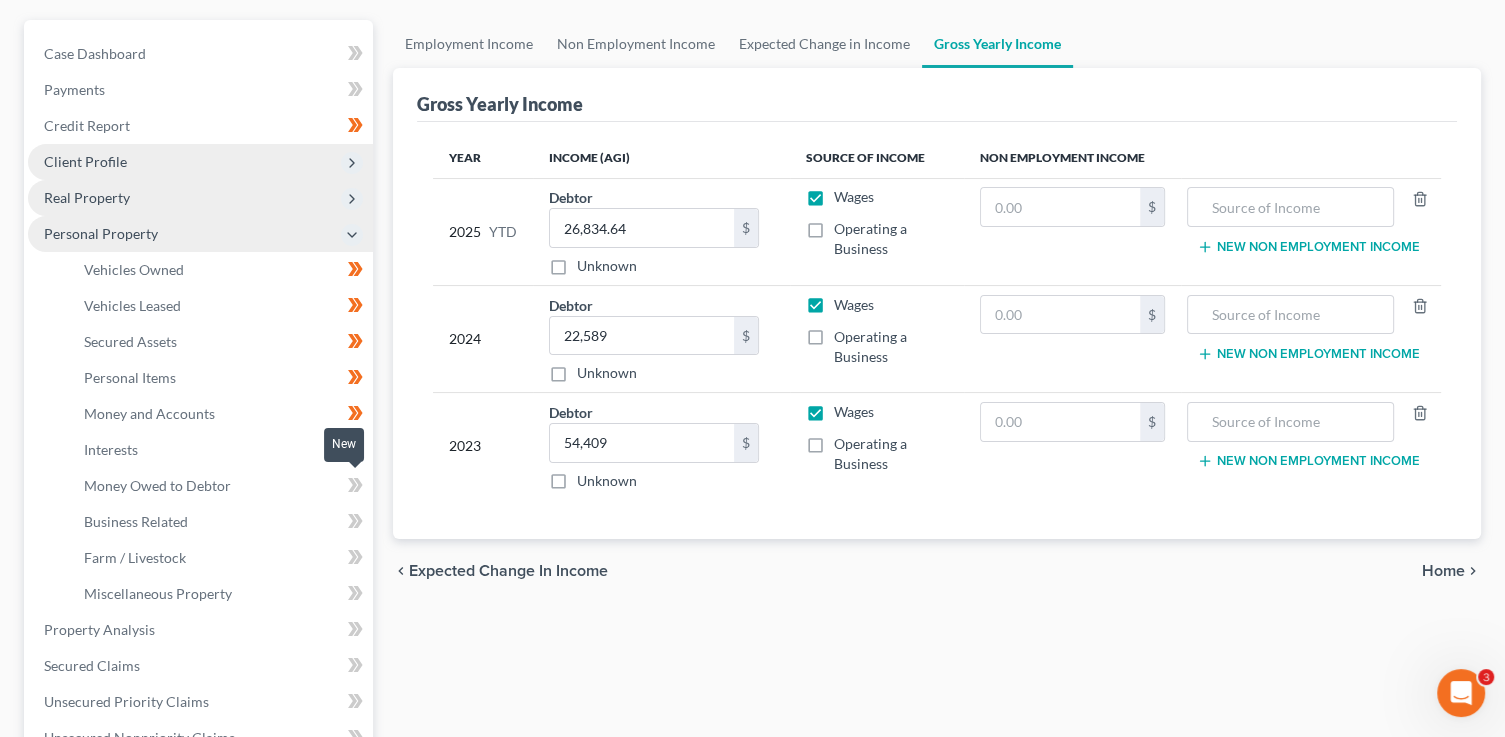 click 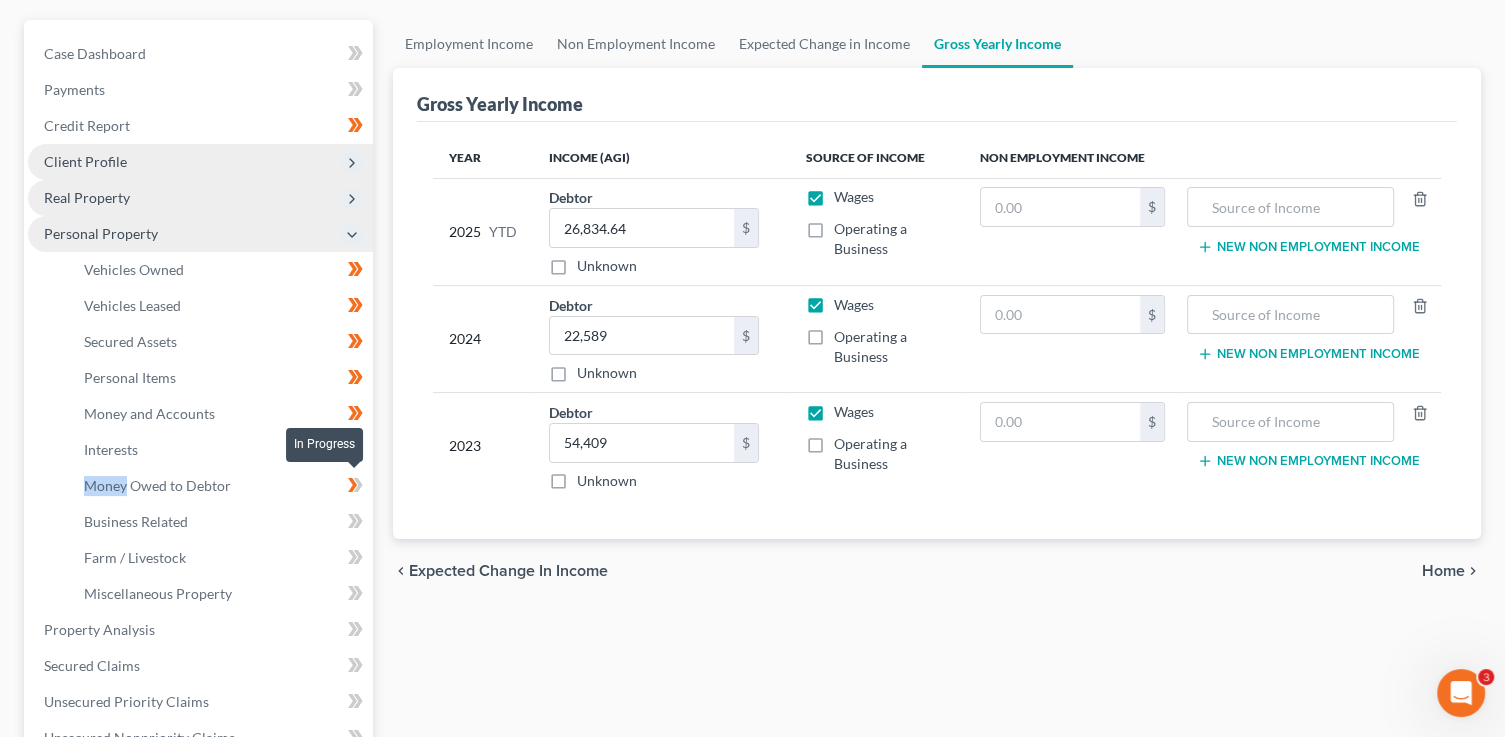 drag, startPoint x: 356, startPoint y: 492, endPoint x: 362, endPoint y: 525, distance: 33.54102 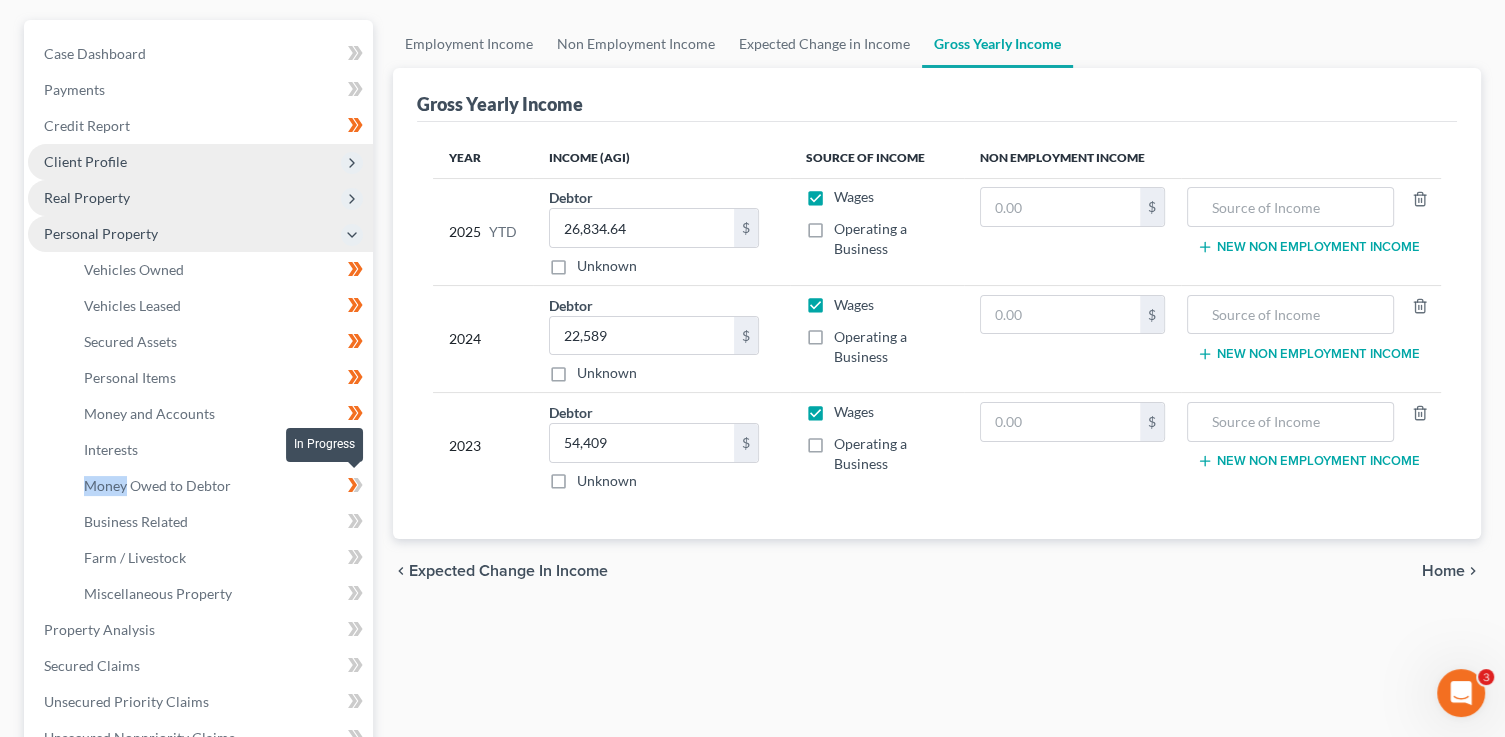 click 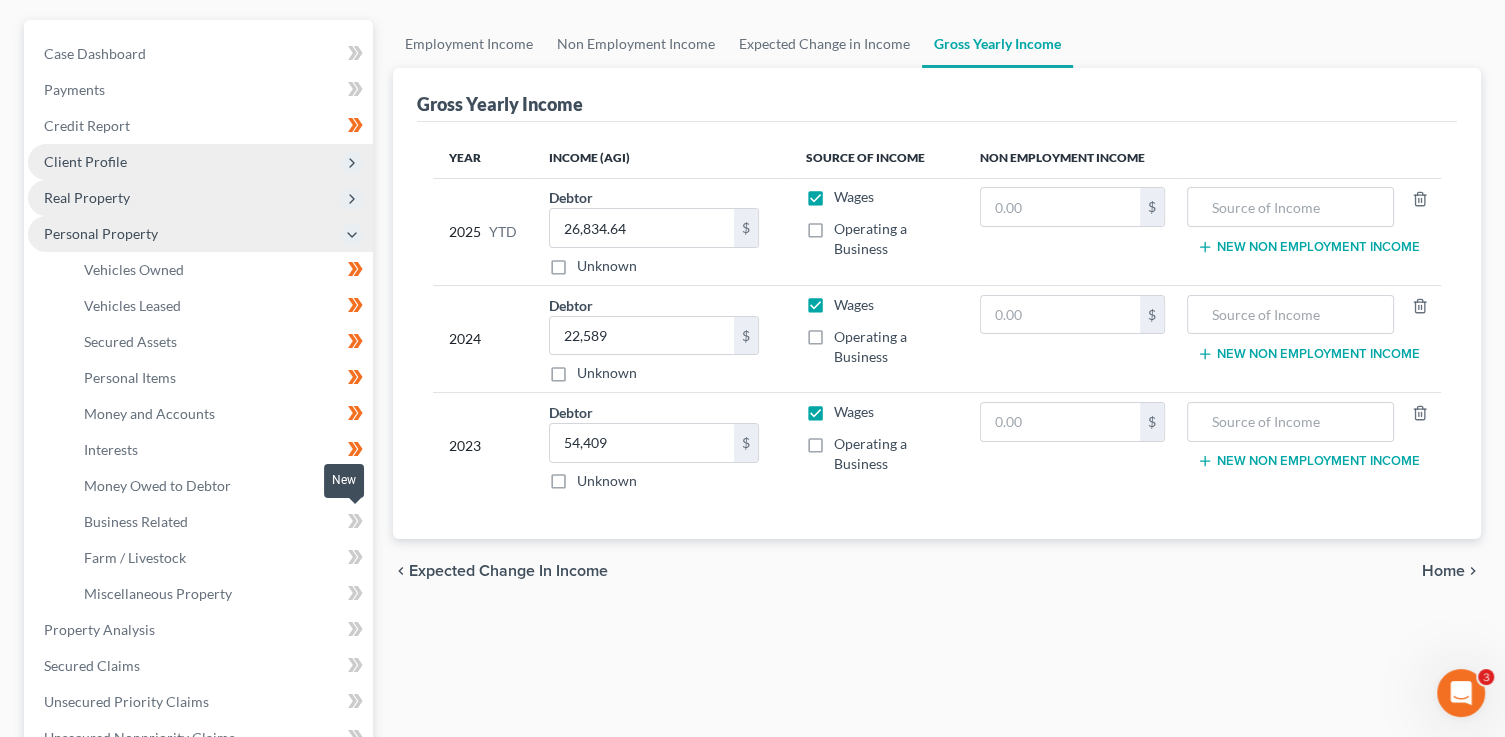 click 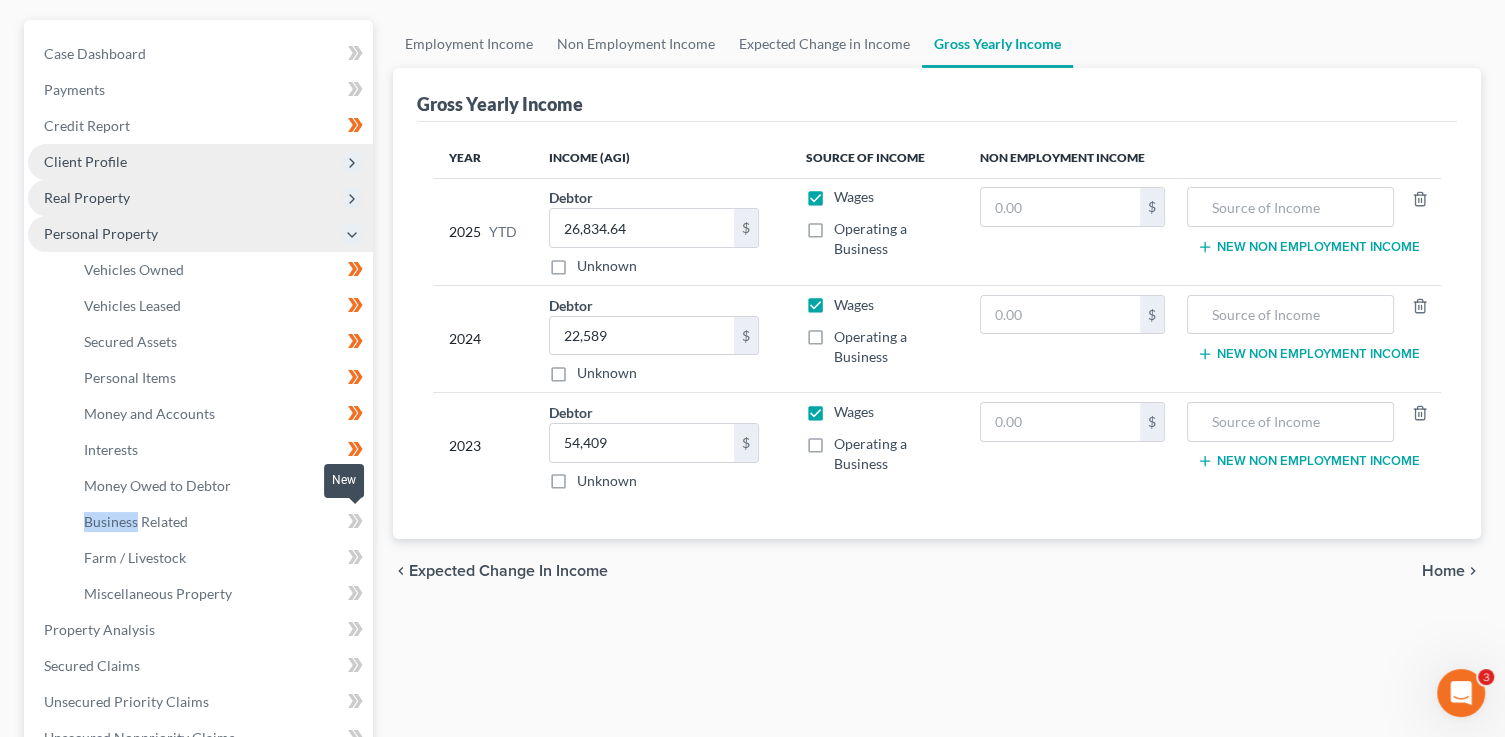 click 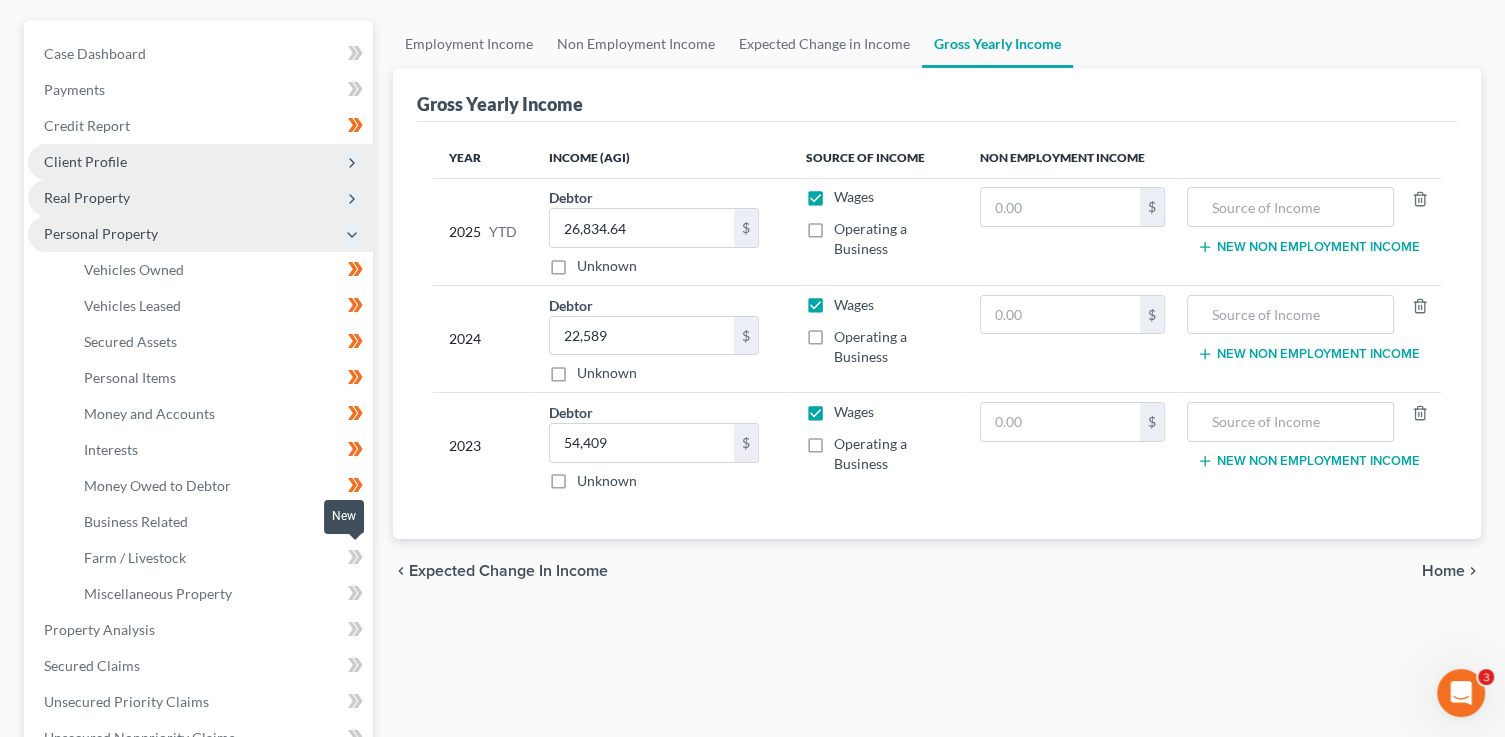 click 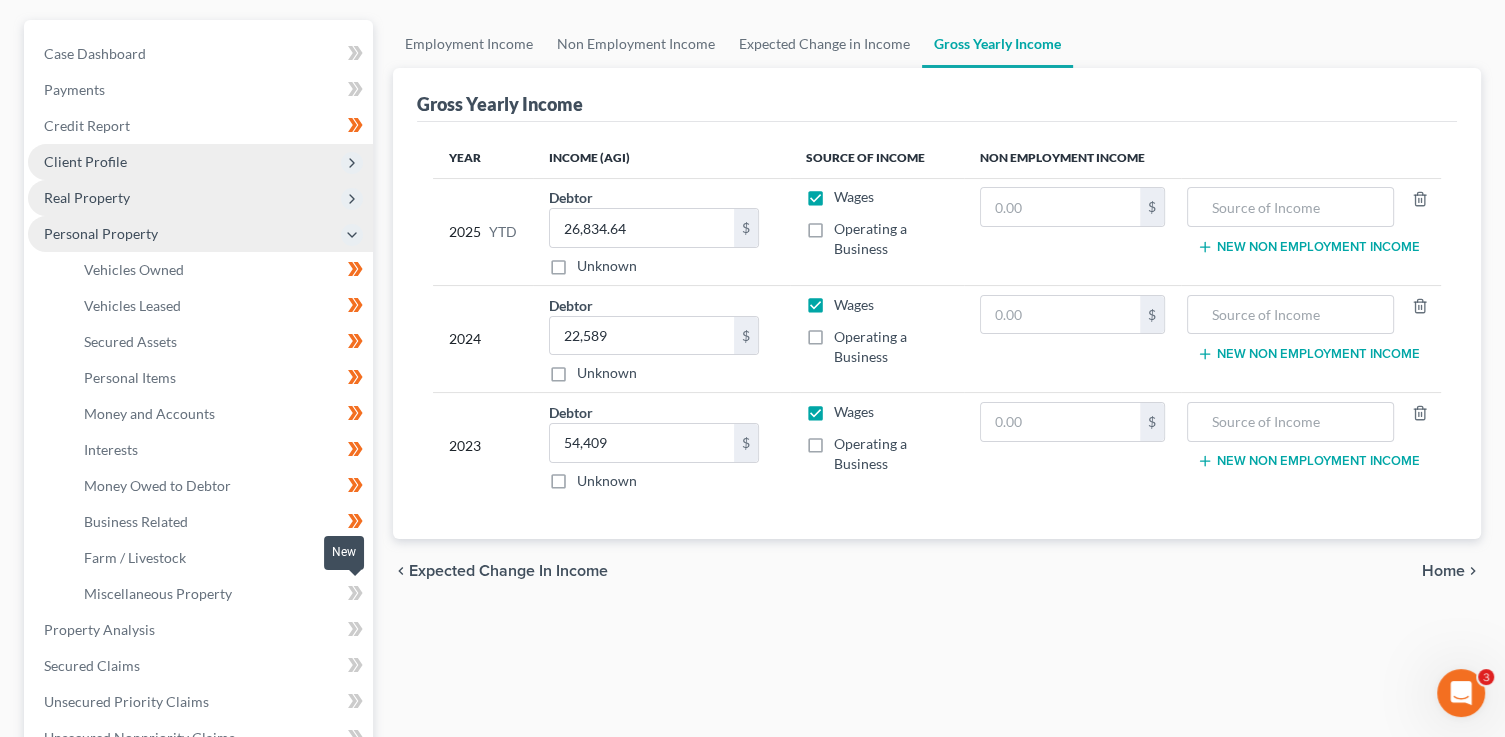 click 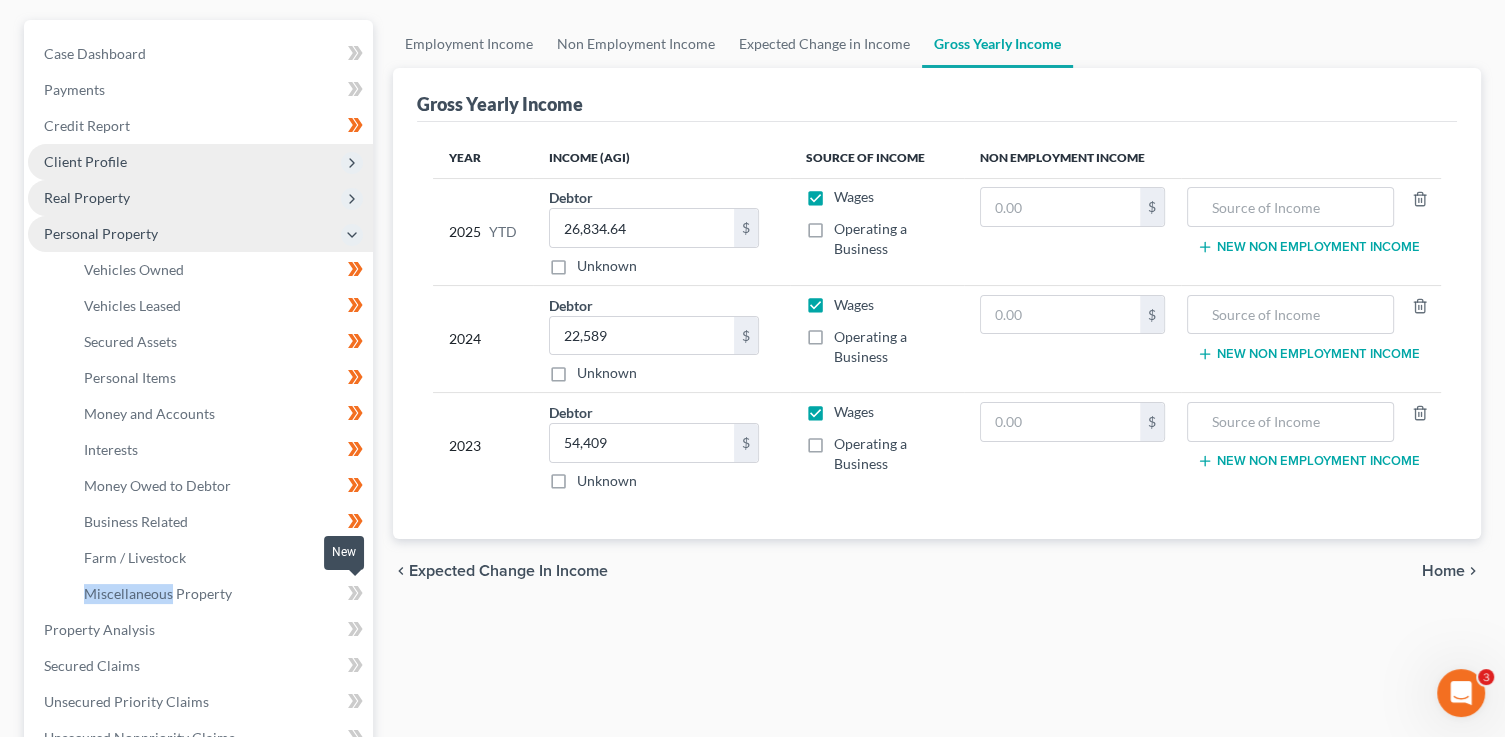 click 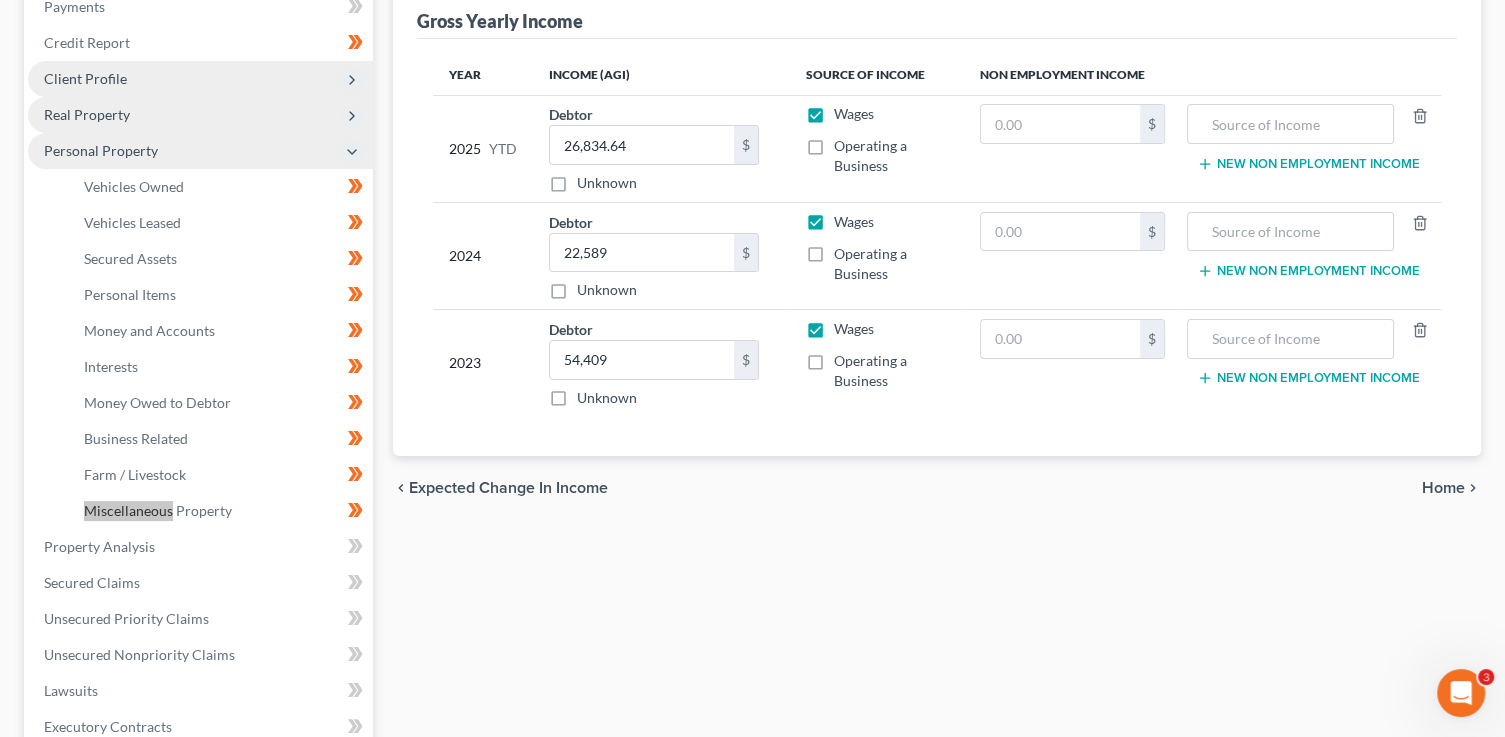scroll, scrollTop: 272, scrollLeft: 0, axis: vertical 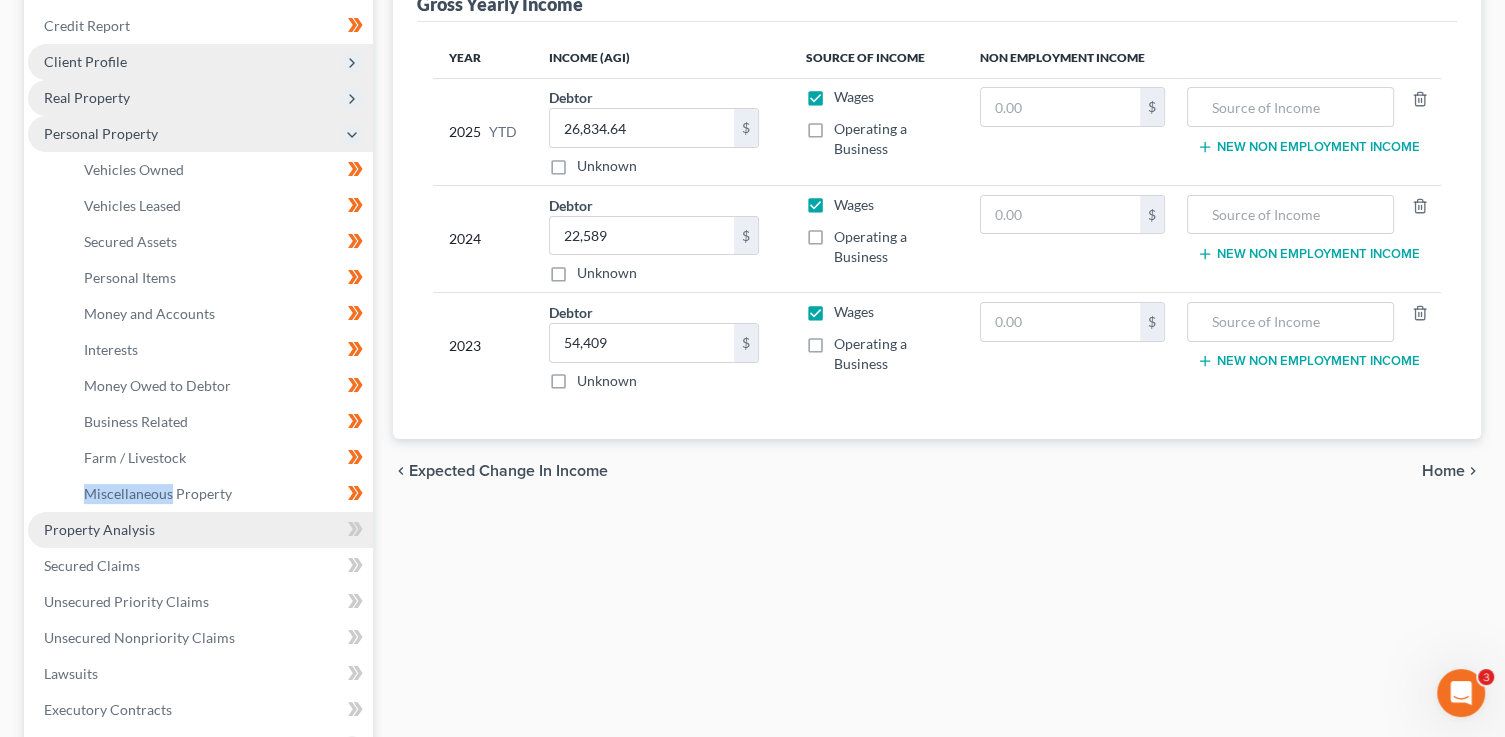 click on "Property Analysis" at bounding box center [200, 530] 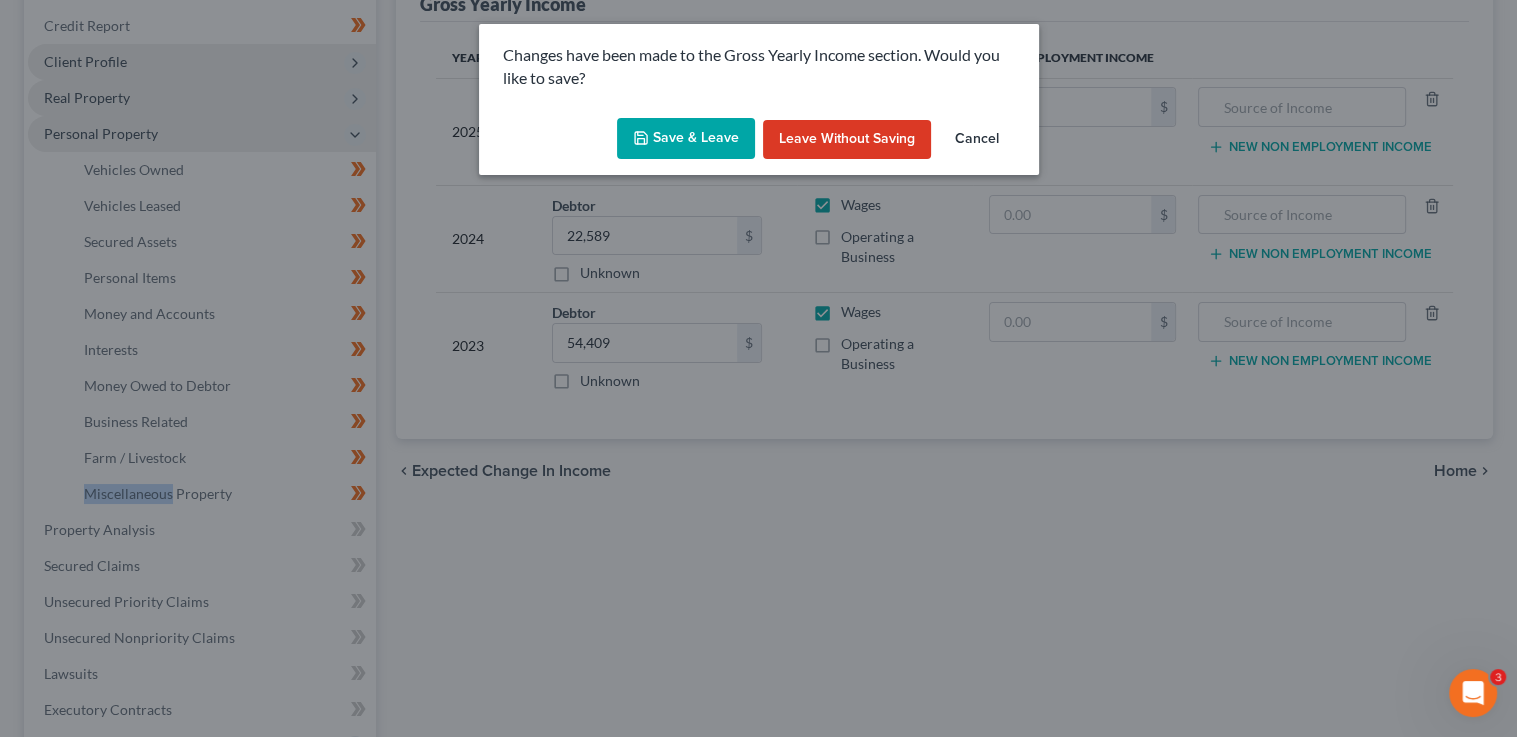 click on "Save & Leave" at bounding box center [686, 139] 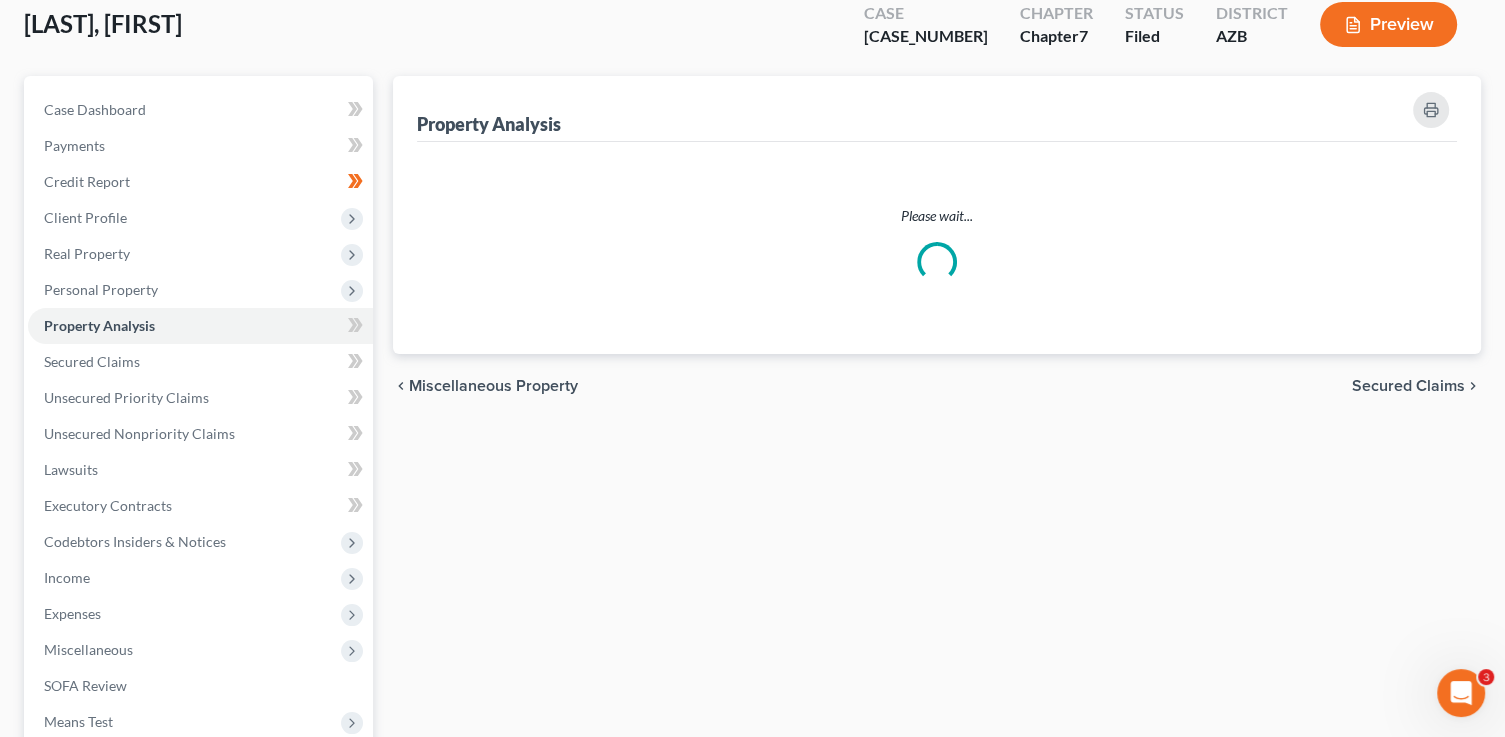 scroll, scrollTop: 0, scrollLeft: 0, axis: both 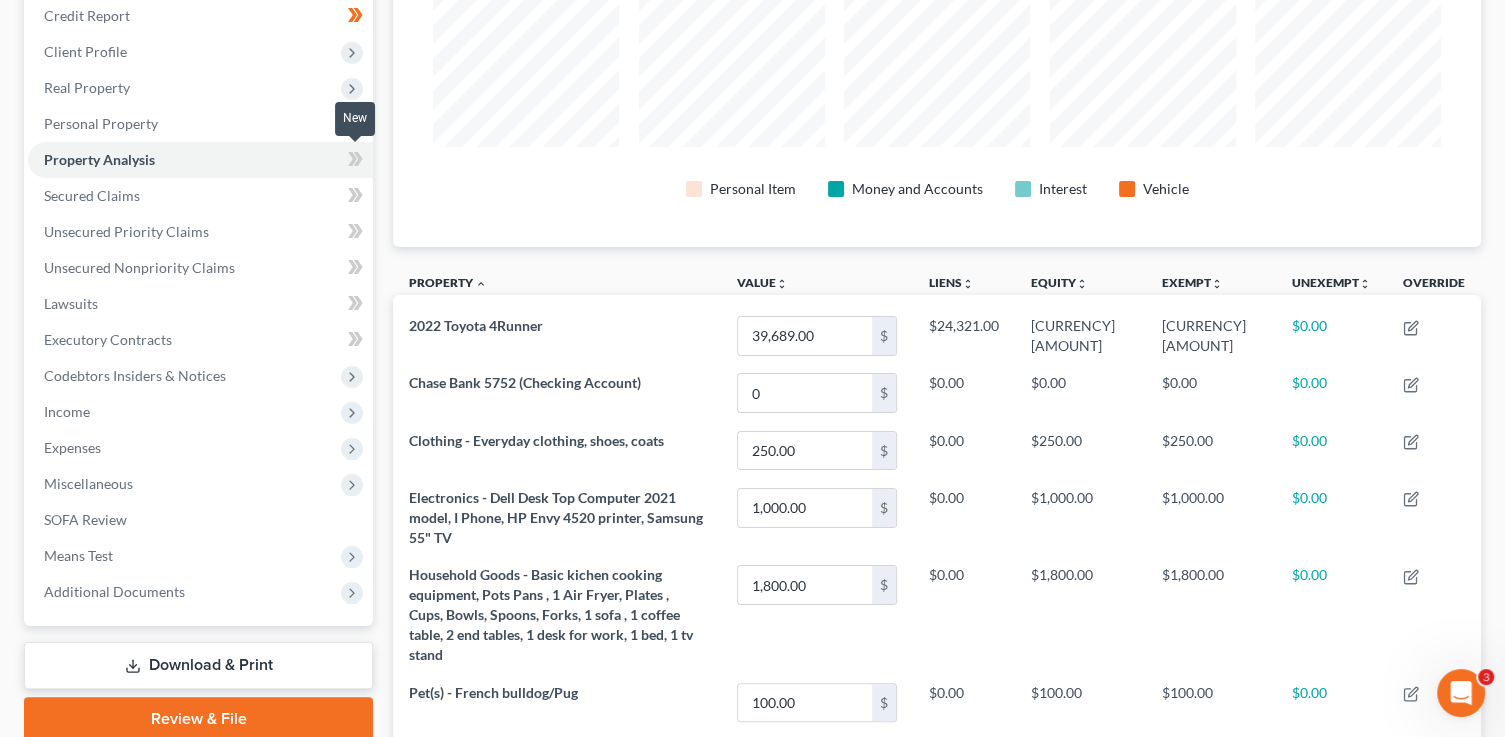 click at bounding box center (355, 162) 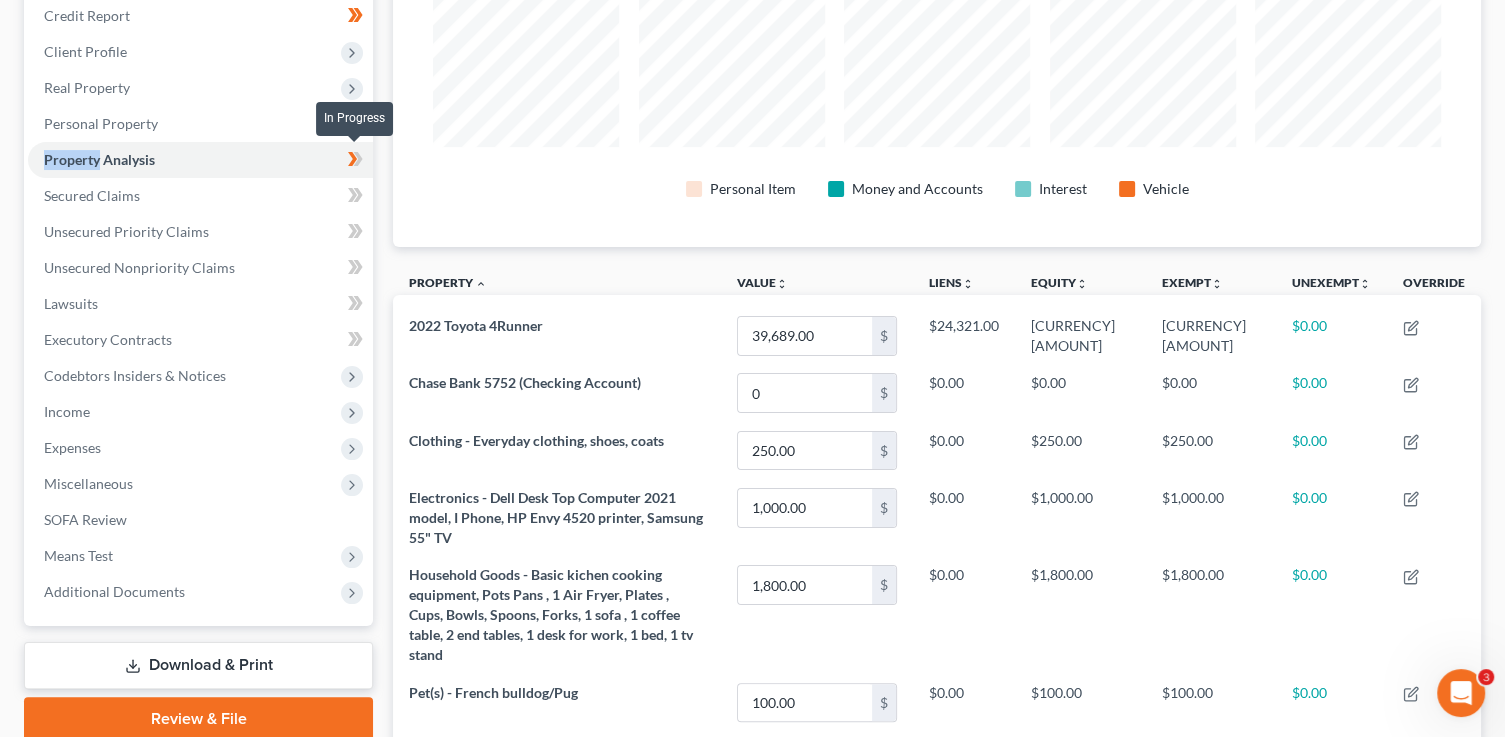 click at bounding box center [355, 162] 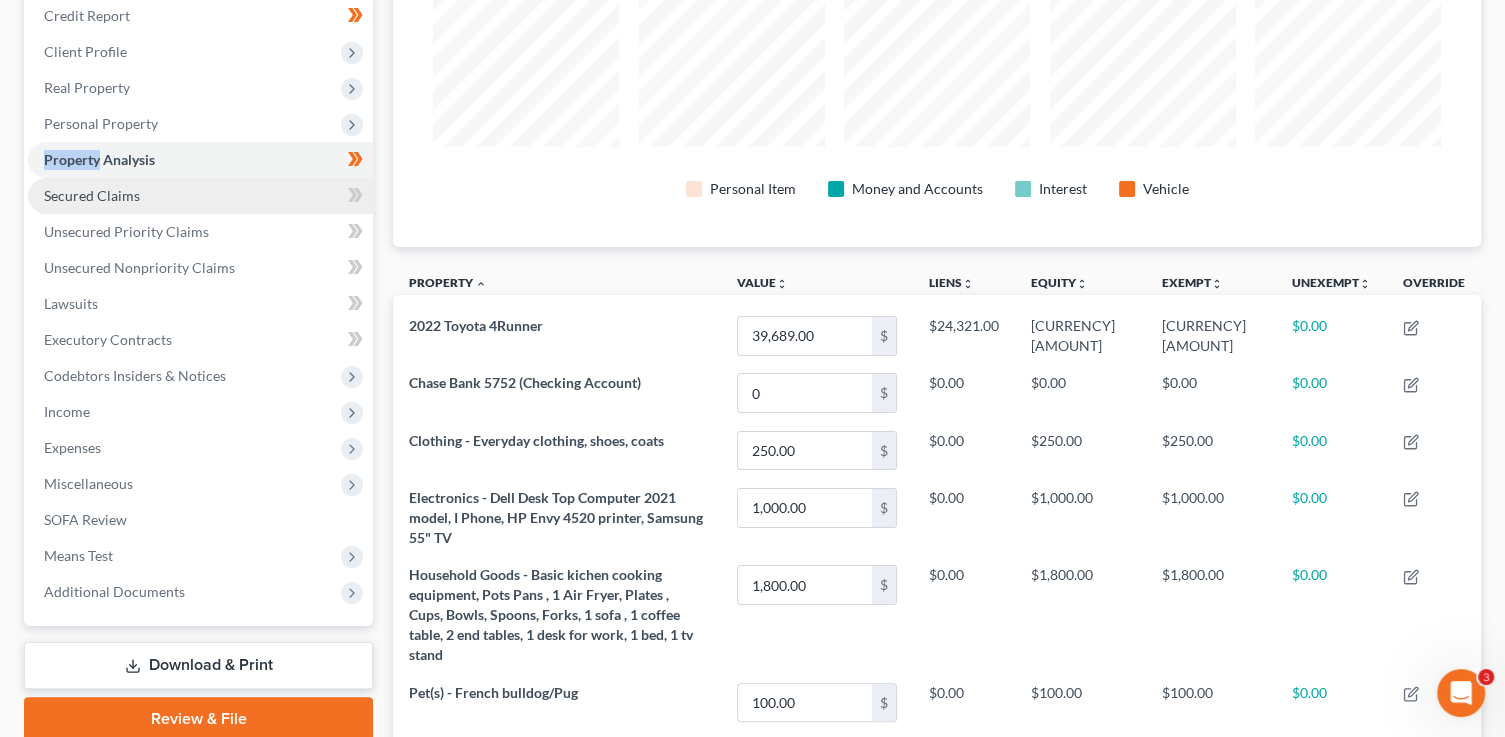 click on "Secured Claims" at bounding box center [200, 196] 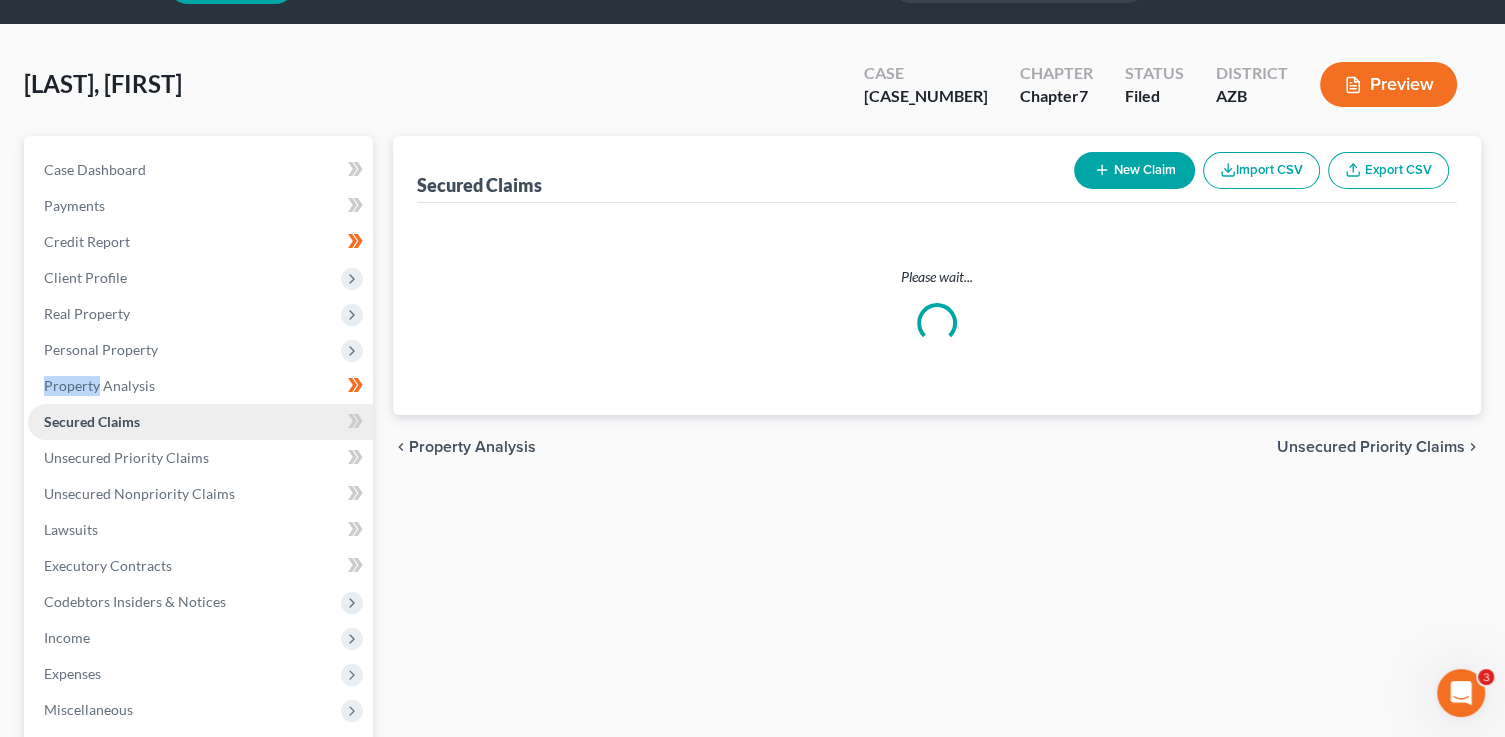 scroll, scrollTop: 0, scrollLeft: 0, axis: both 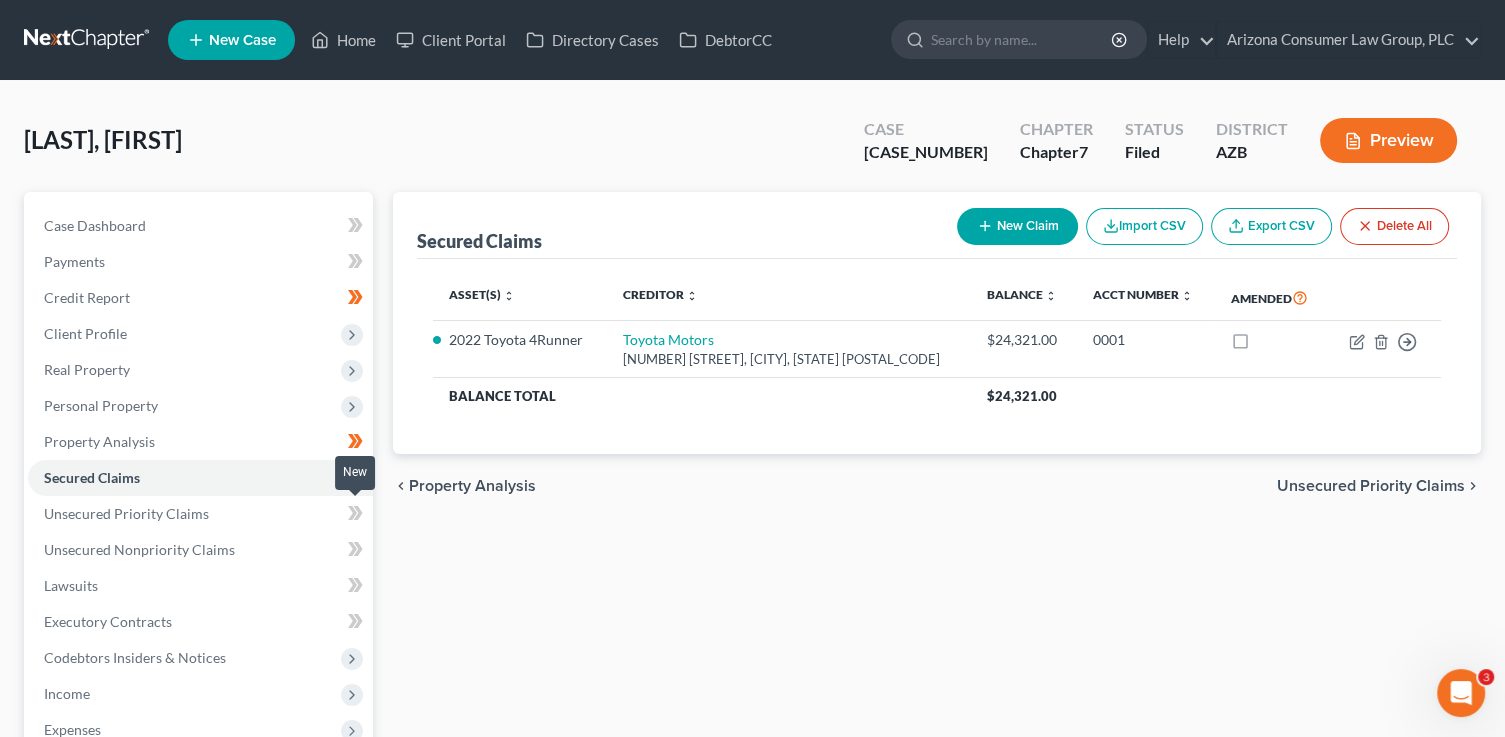 click 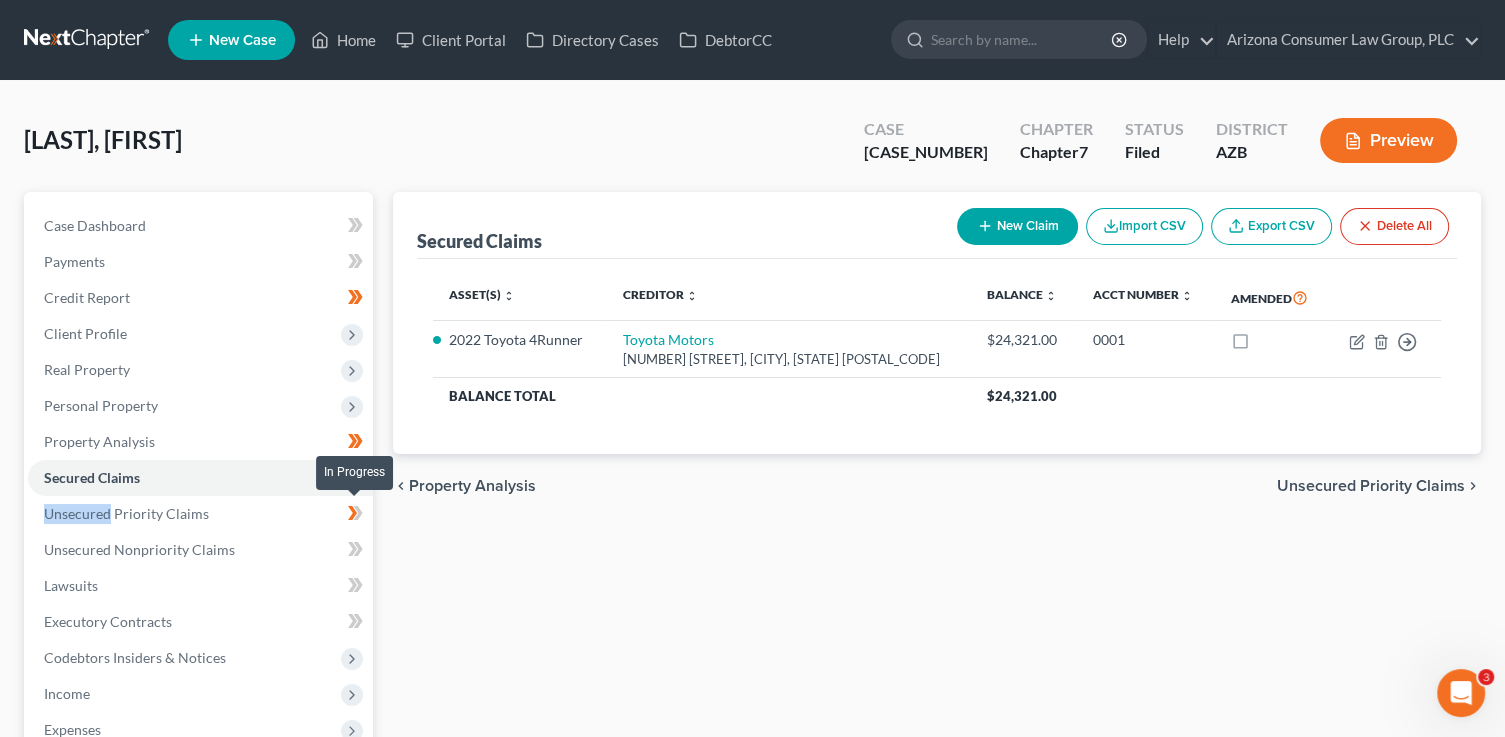 click 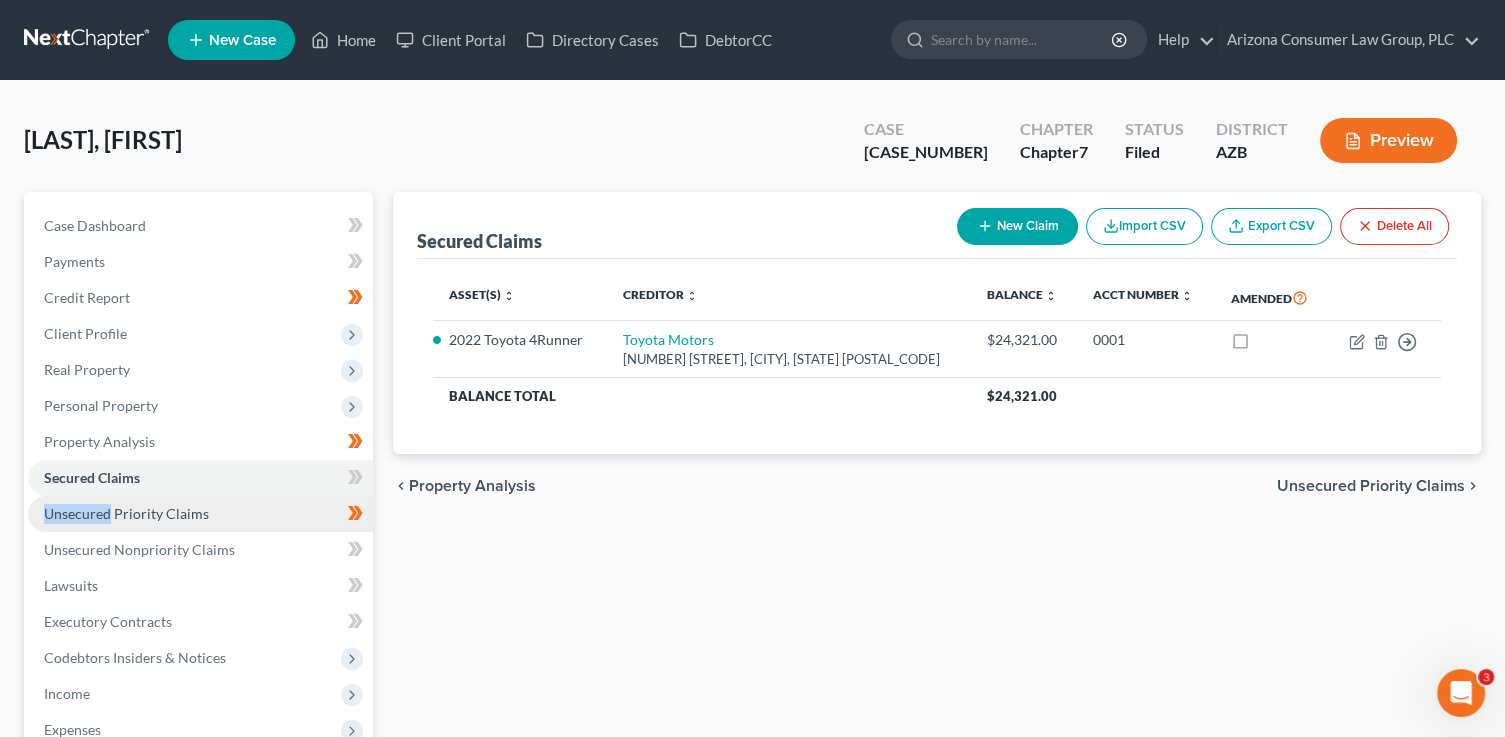 click on "Unsecured Priority Claims" at bounding box center [200, 514] 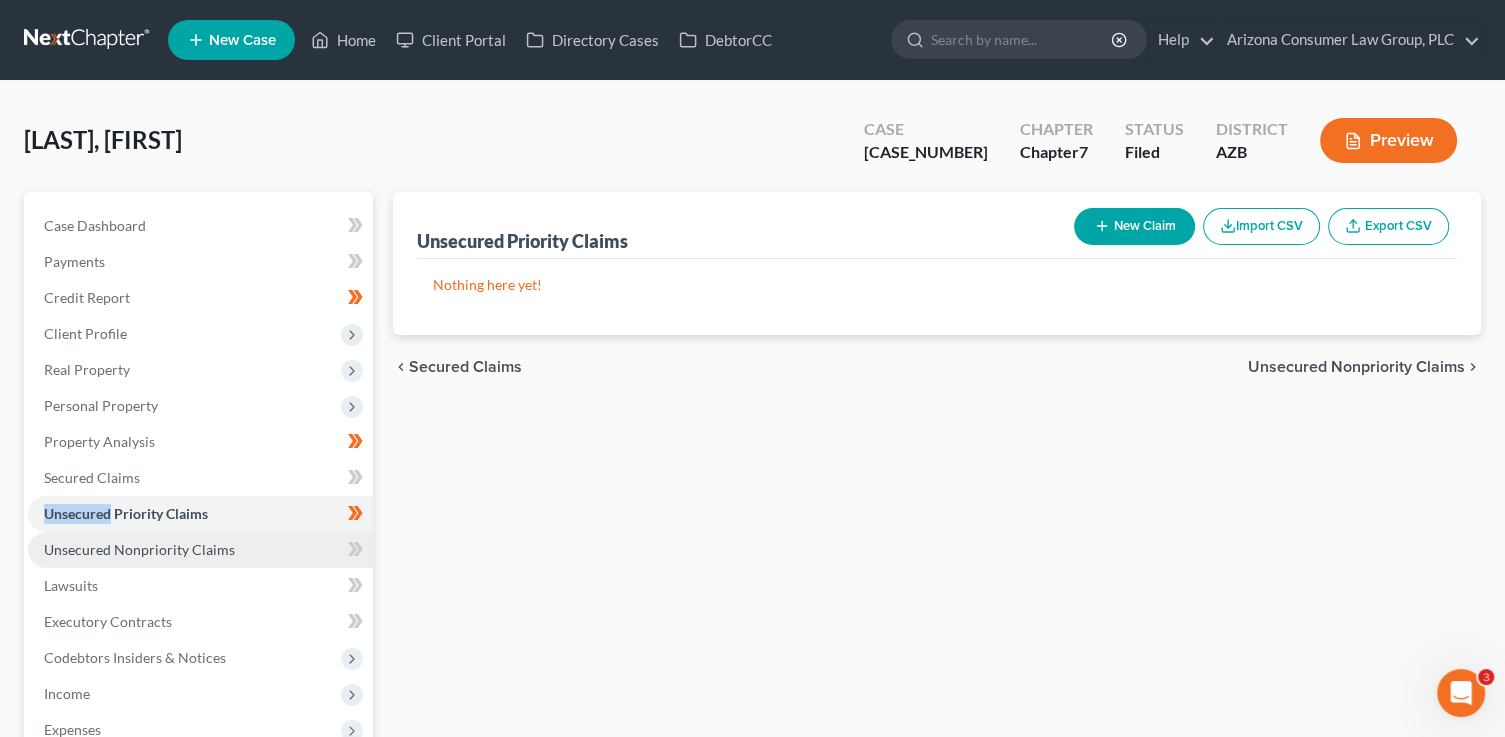 click on "Unsecured Nonpriority Claims" at bounding box center (200, 550) 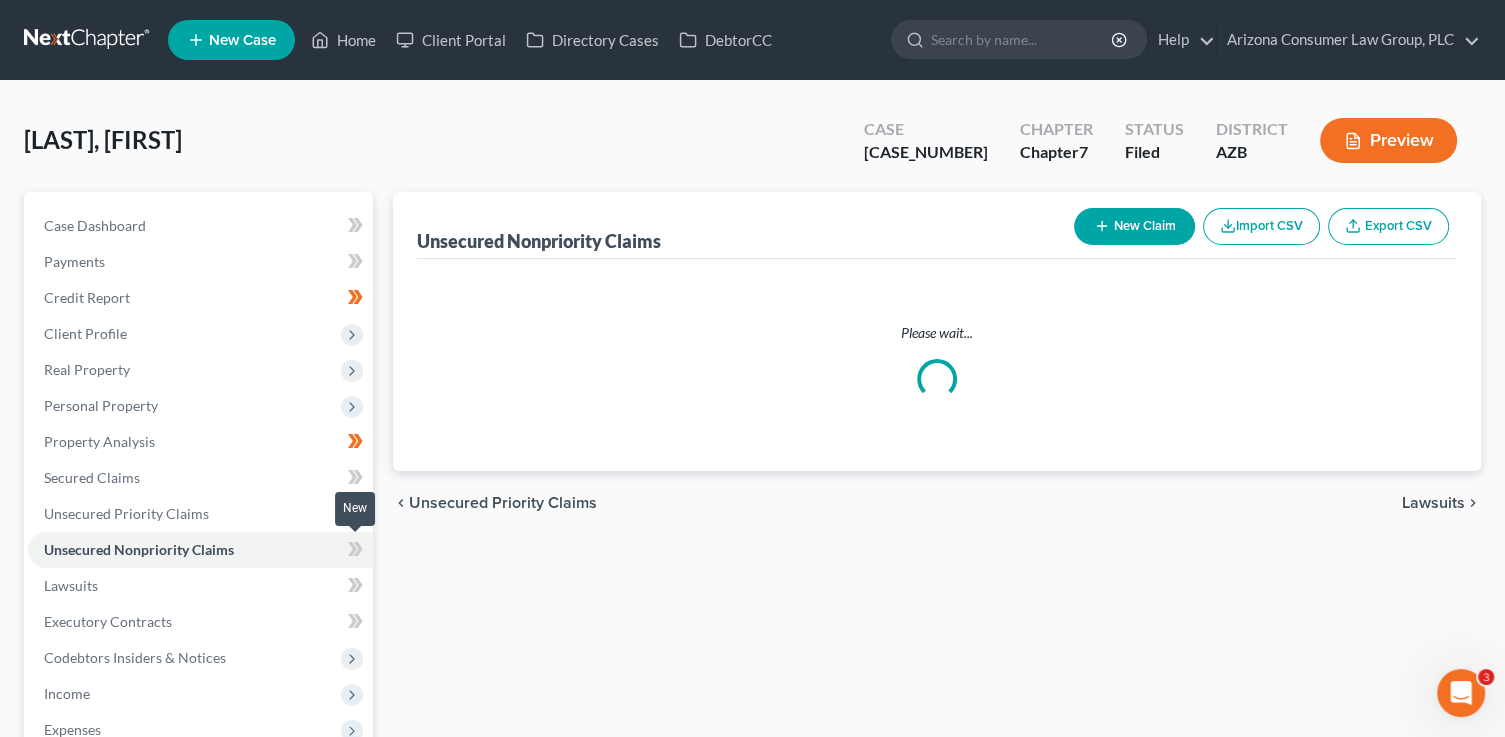 click 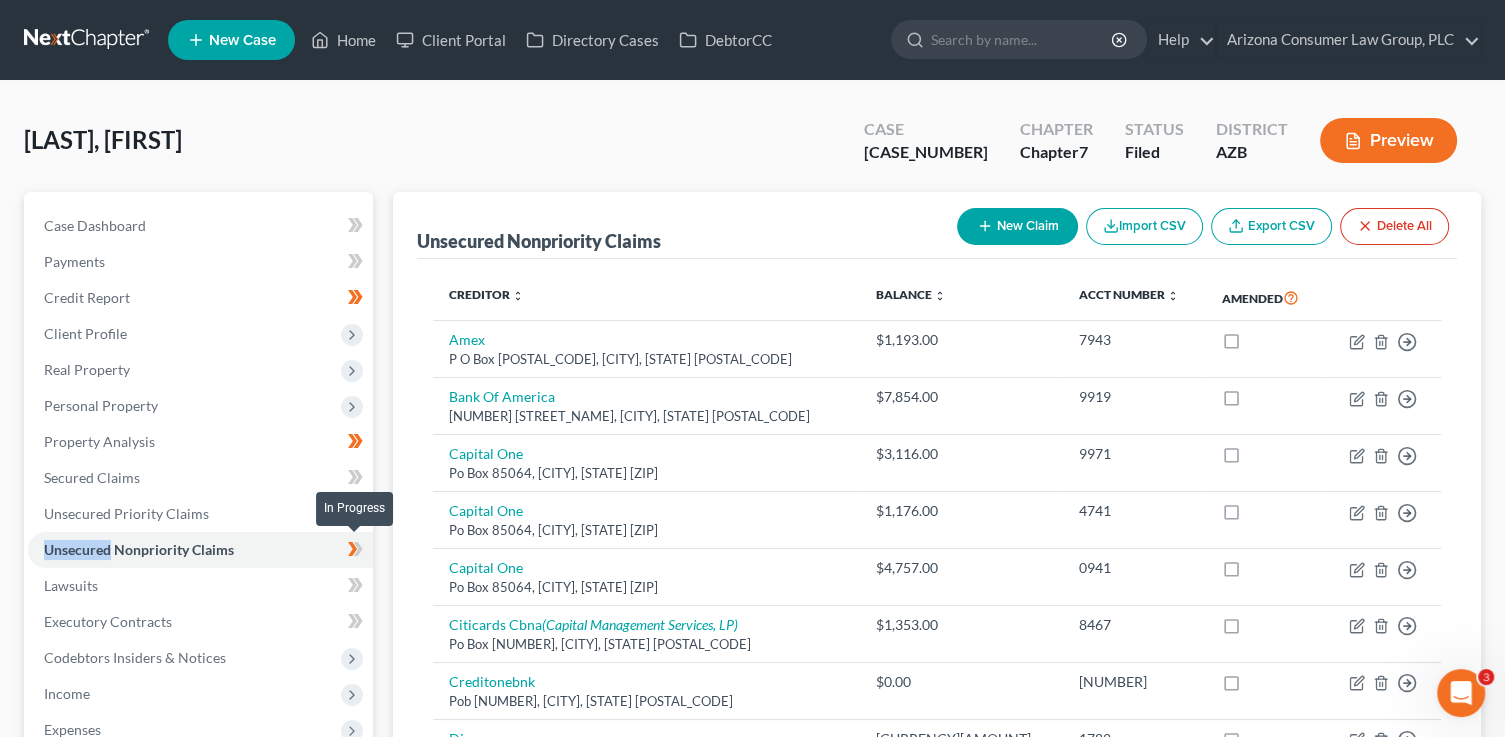 click 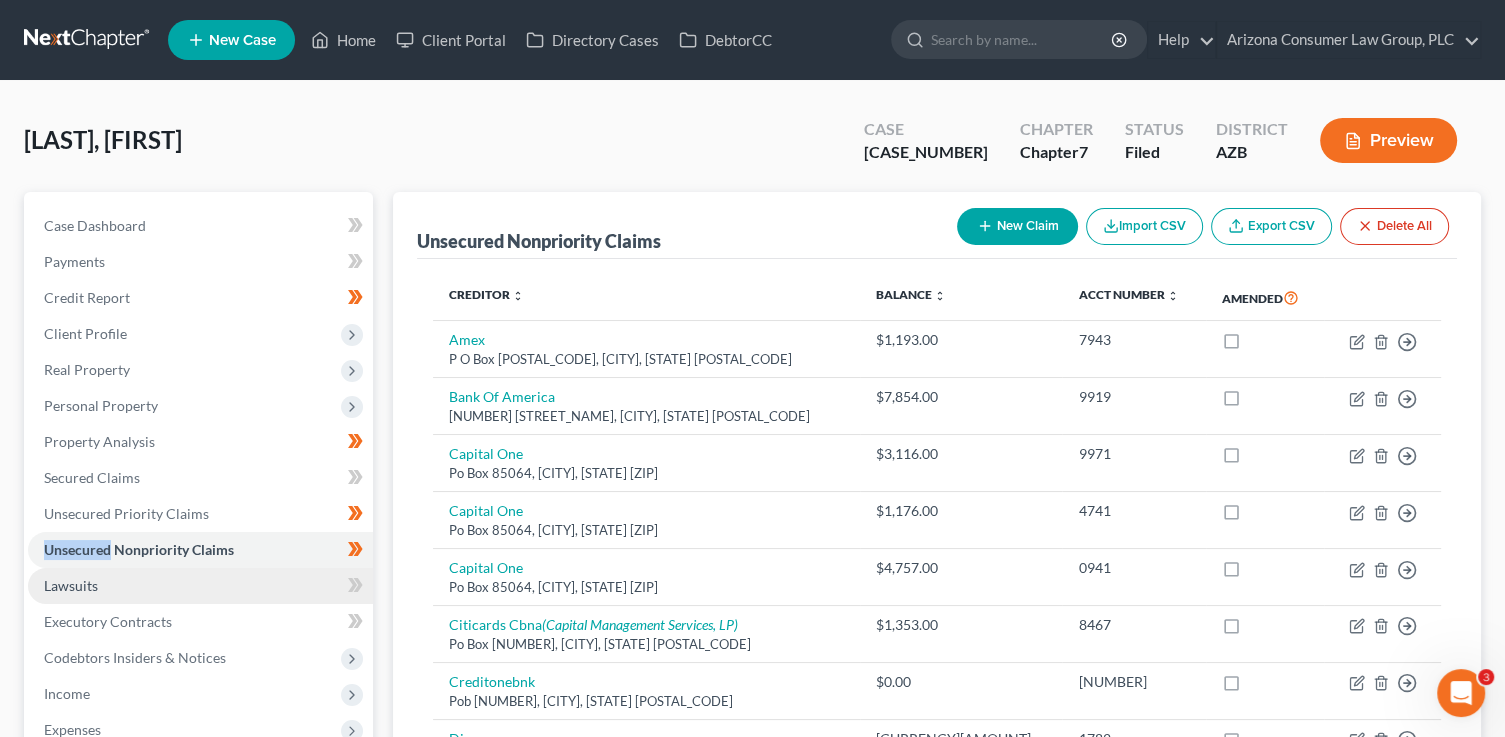 click on "Lawsuits" at bounding box center (200, 586) 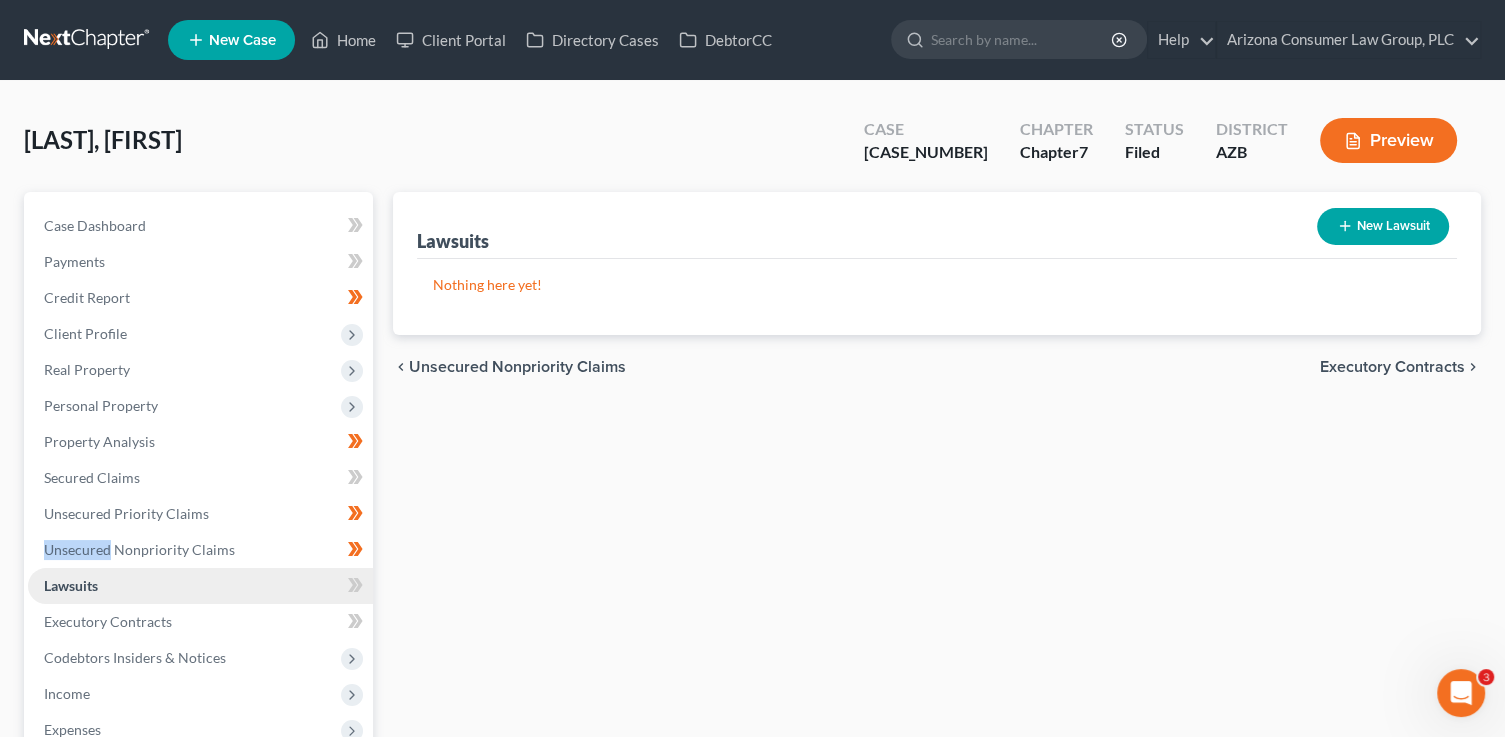 click on "Lawsuits" at bounding box center (200, 586) 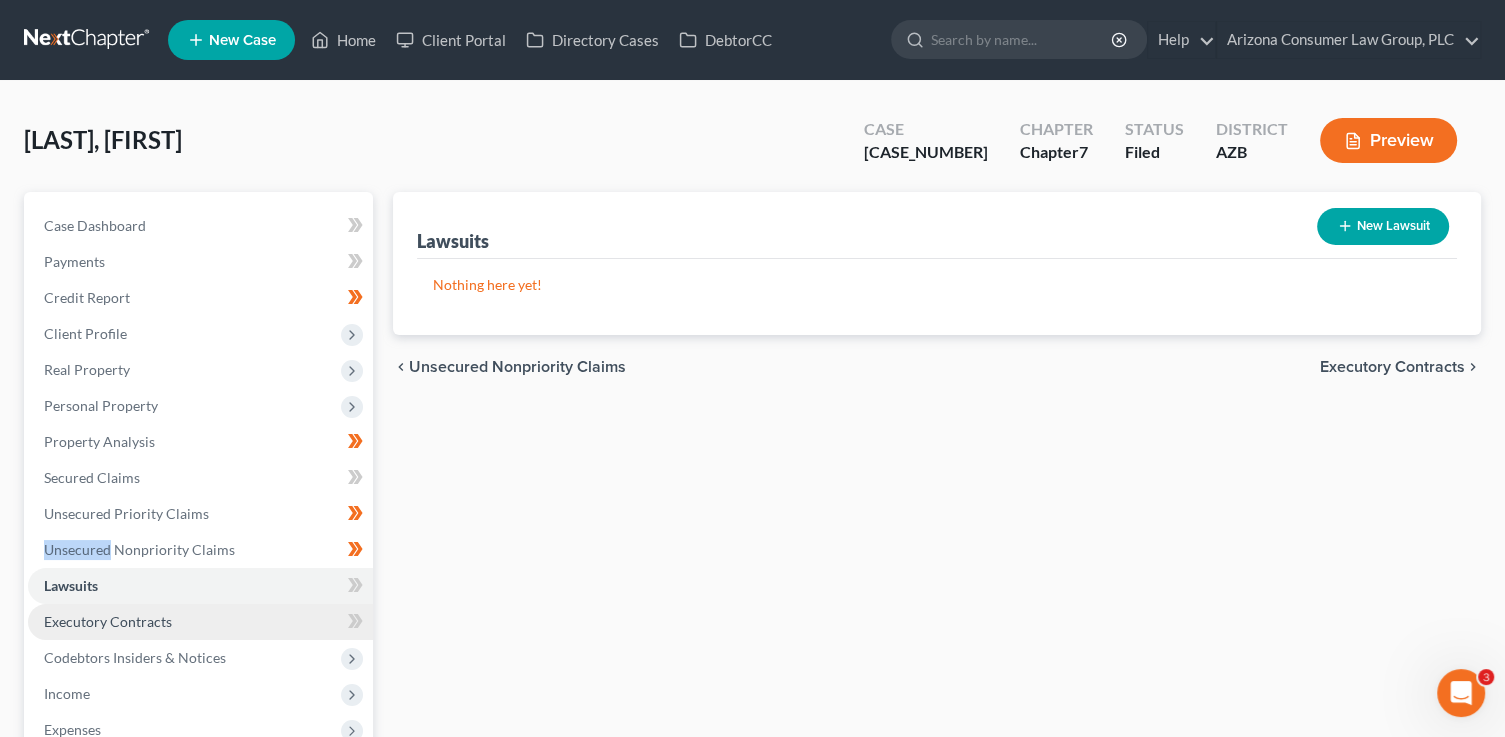 drag, startPoint x: 192, startPoint y: 614, endPoint x: 209, endPoint y: 617, distance: 17.262676 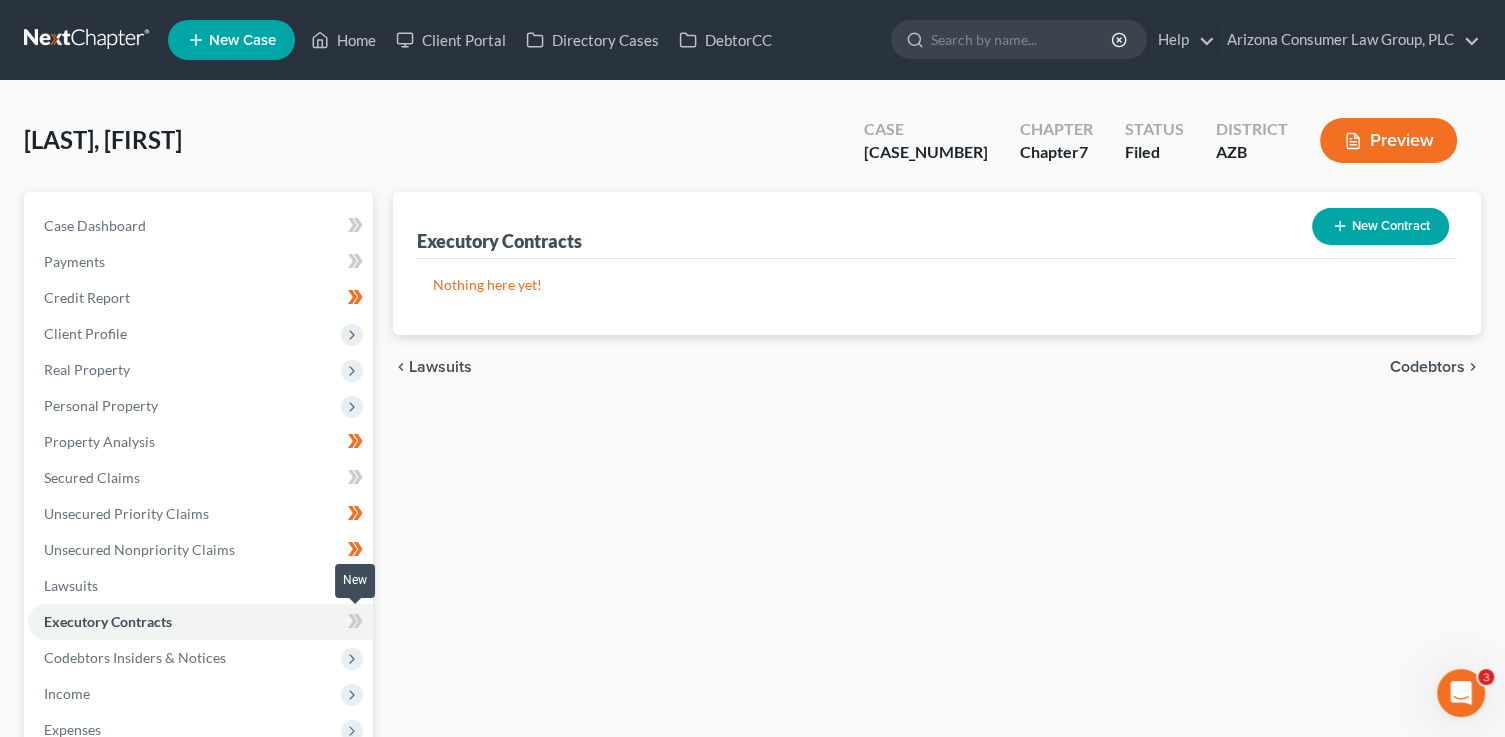 click at bounding box center [355, 624] 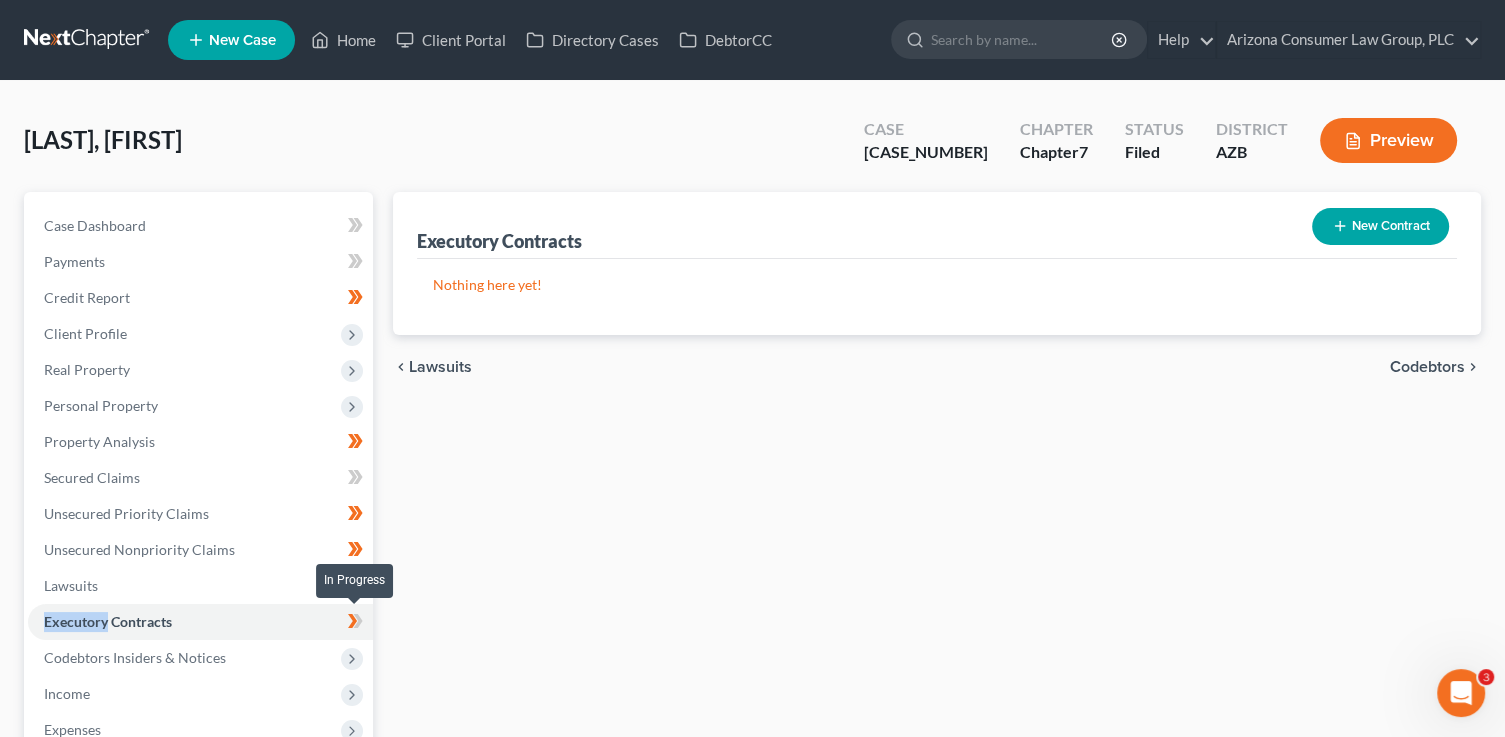 click 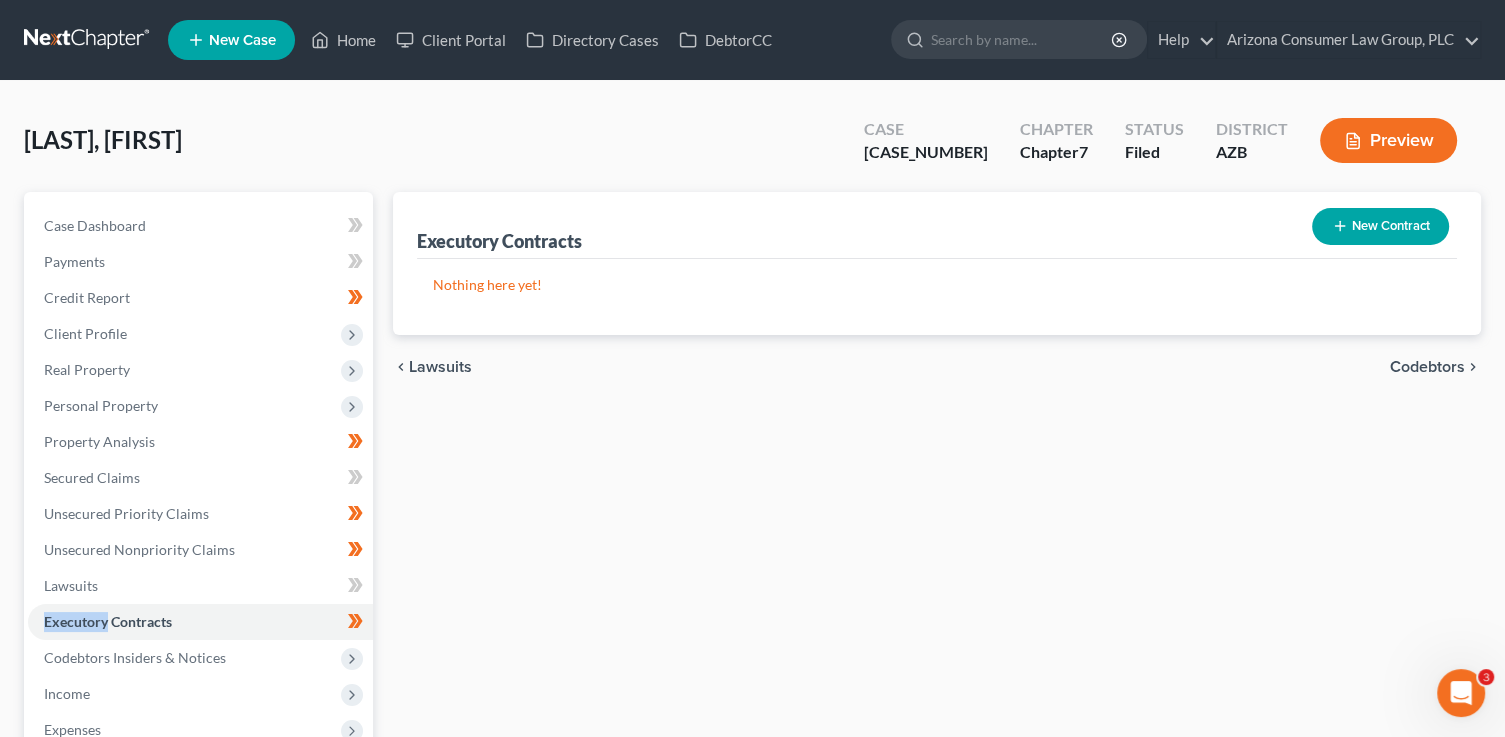 click on "New Contract" at bounding box center (1380, 226) 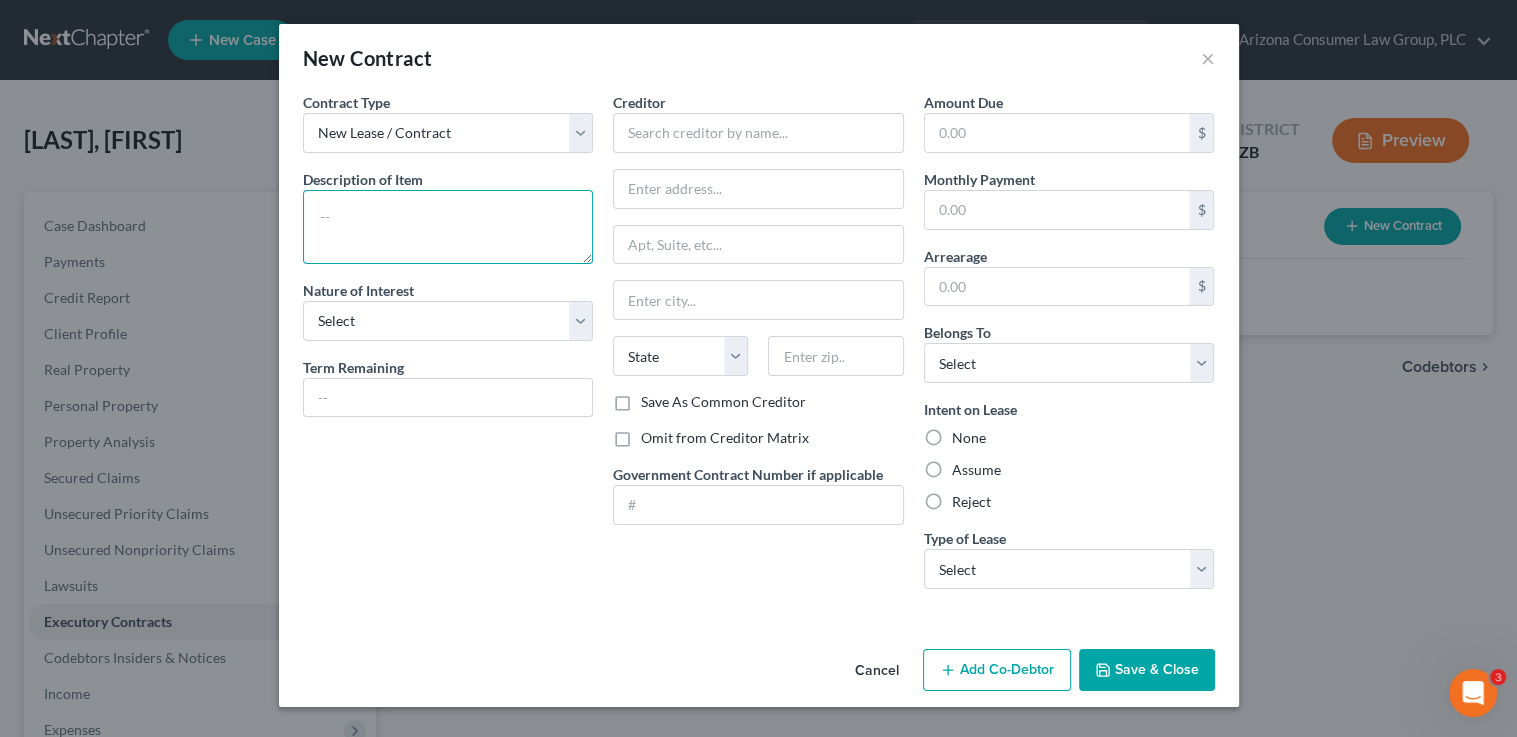 click at bounding box center [448, 227] 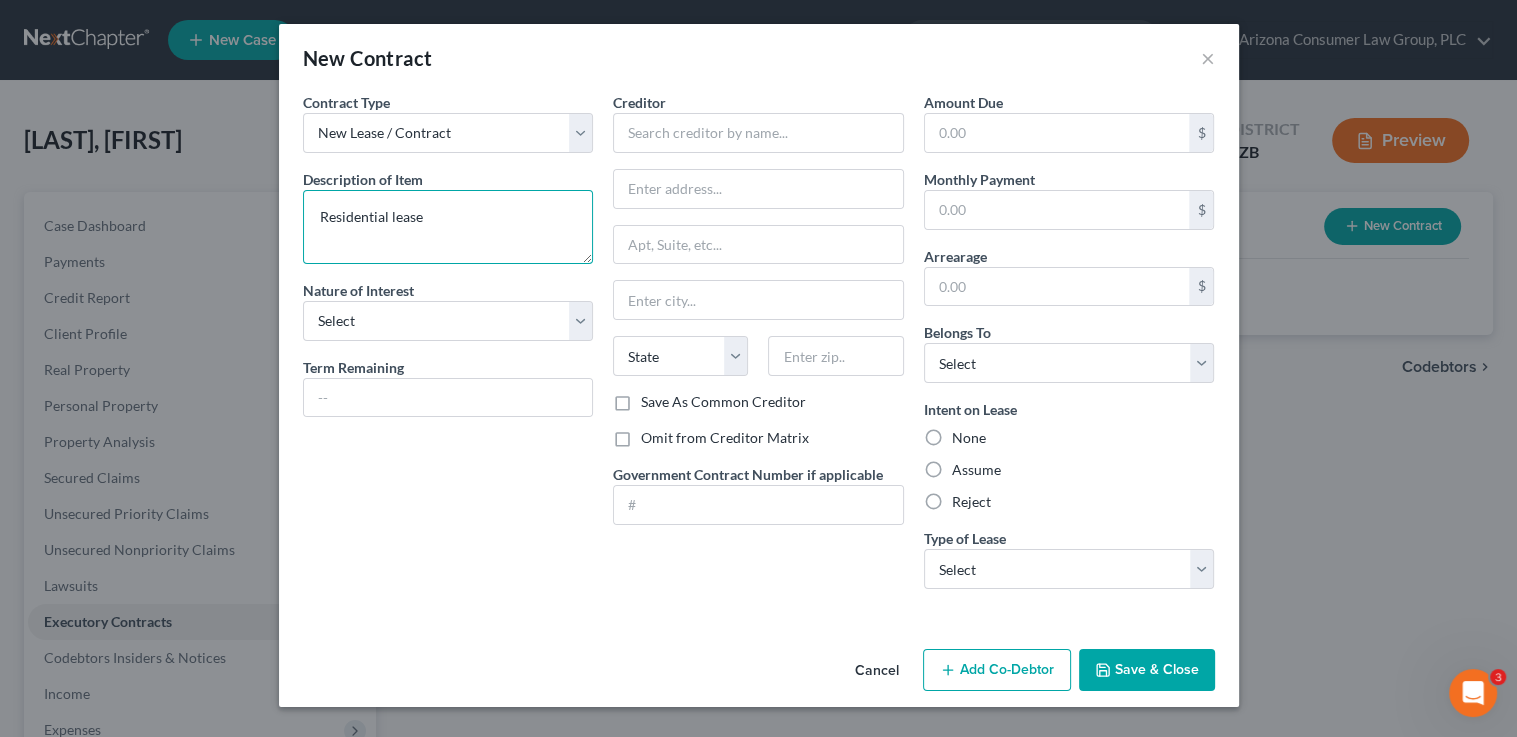 type on "Residential lease" 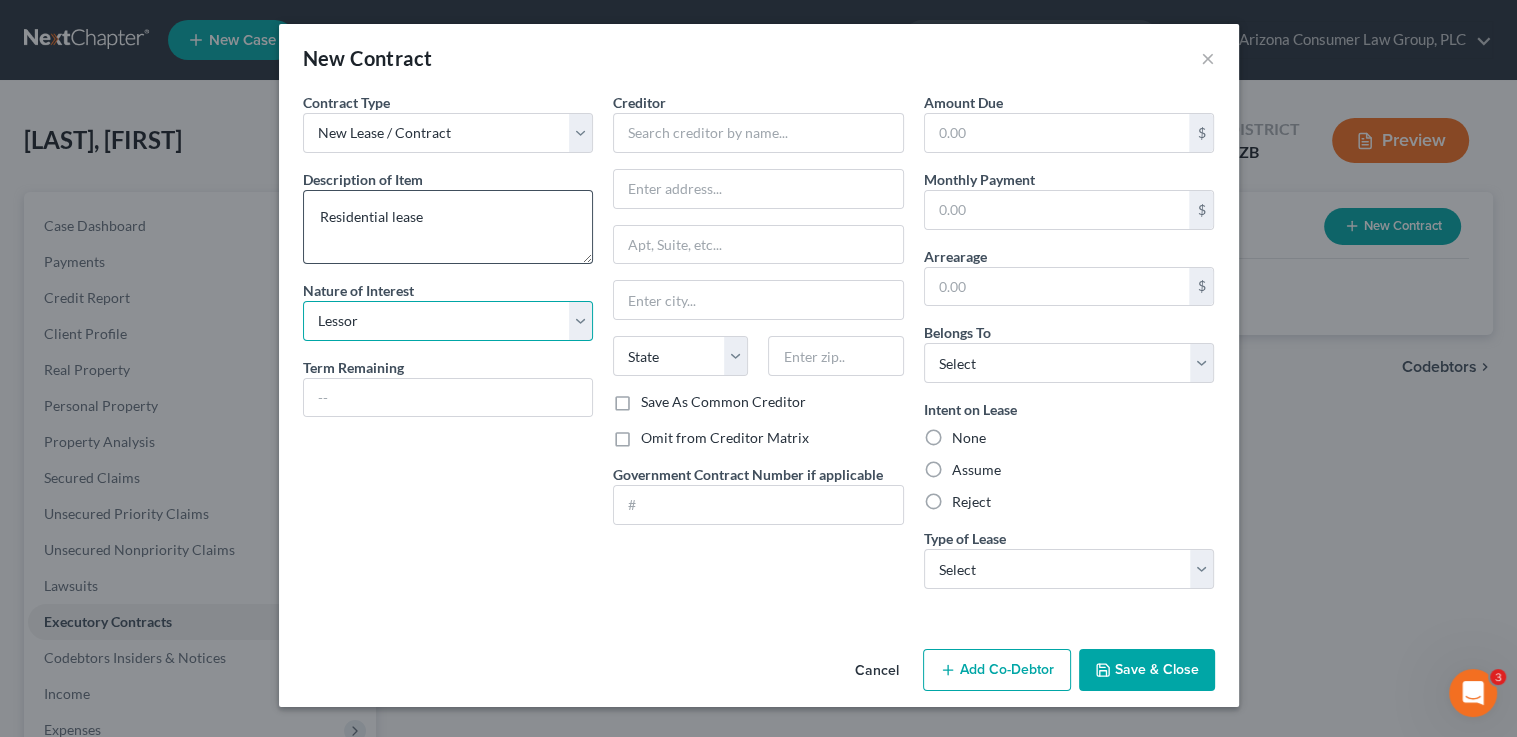 select on "3" 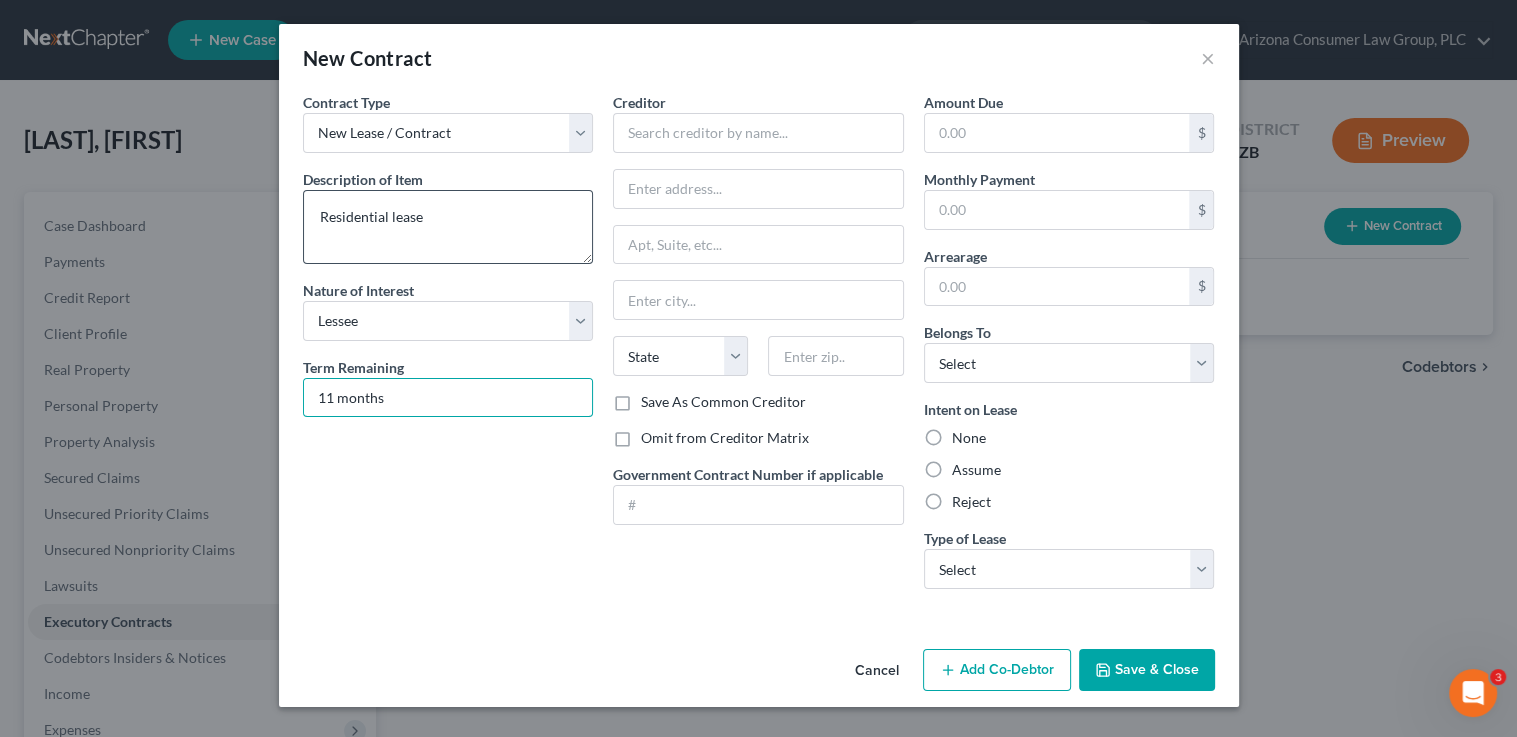 type on "11 months" 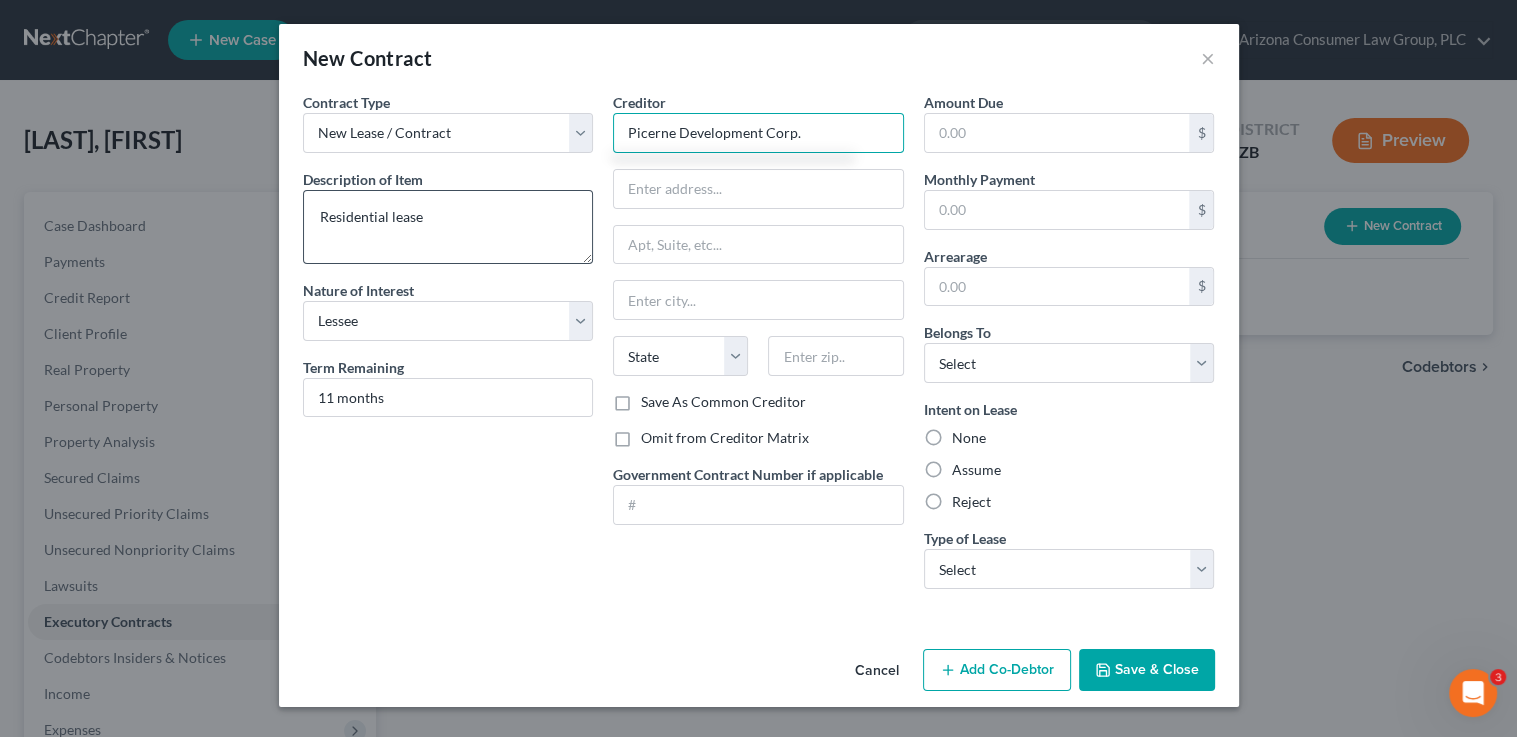 type on "Picerne Development Corp." 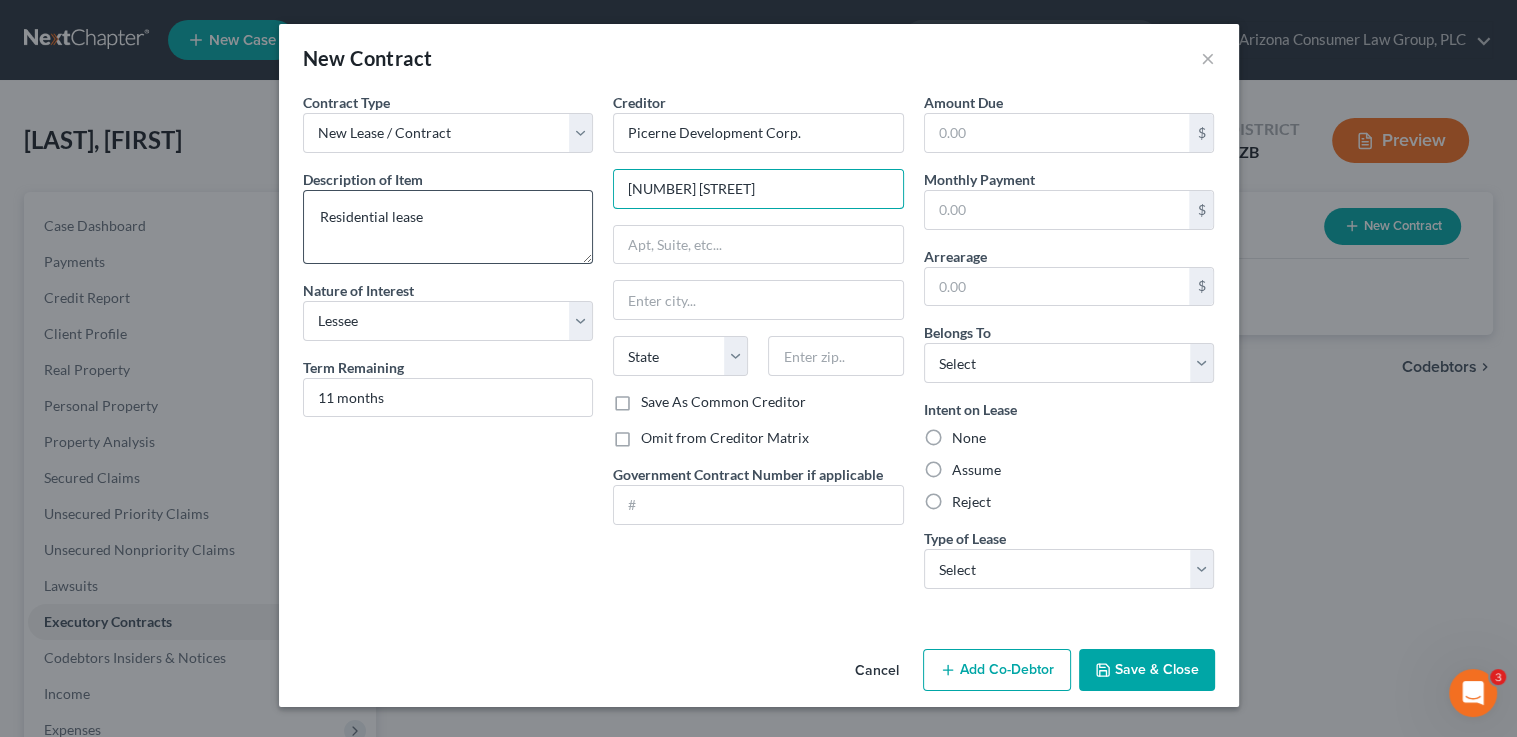 type on "[NUMBER] [STREET]" 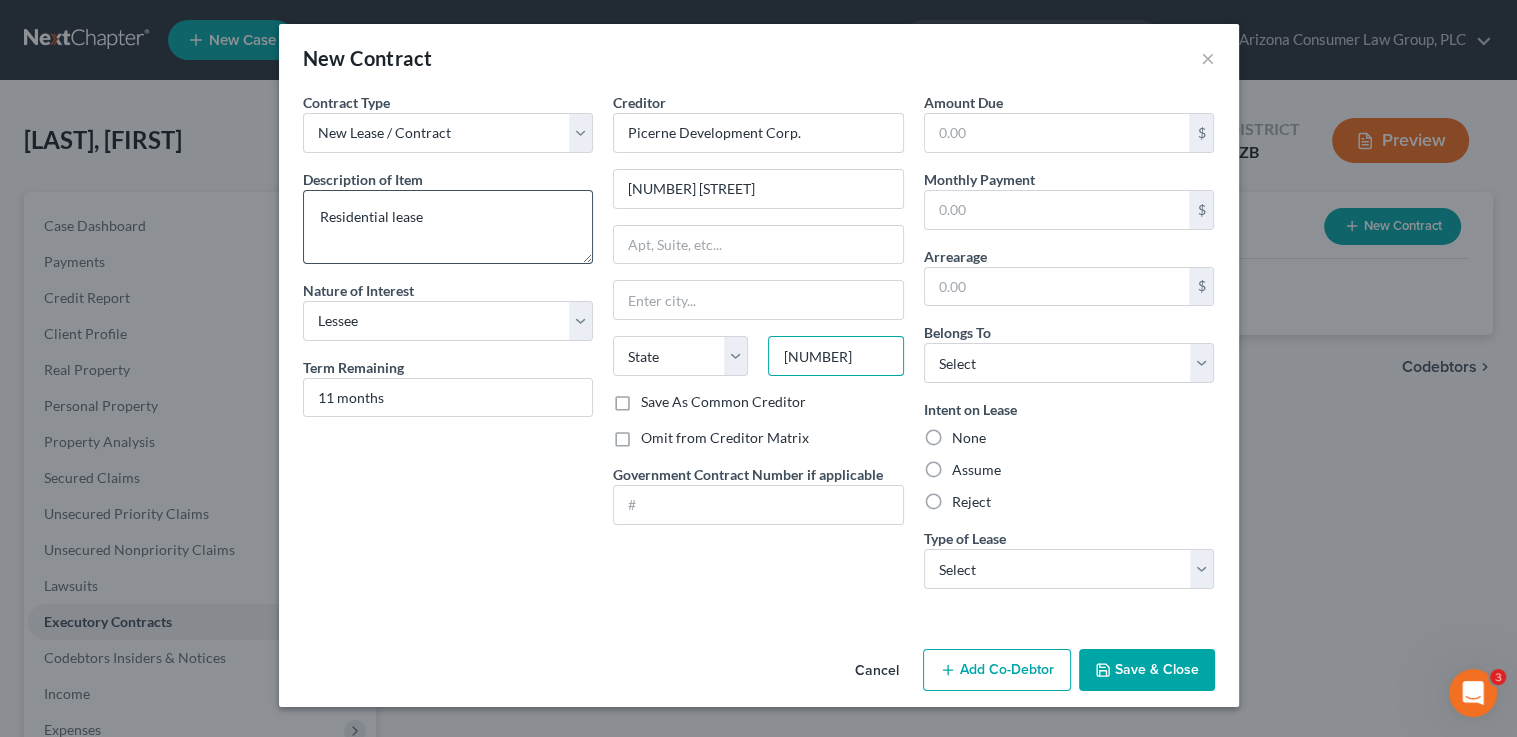 type on "[NUMBER]" 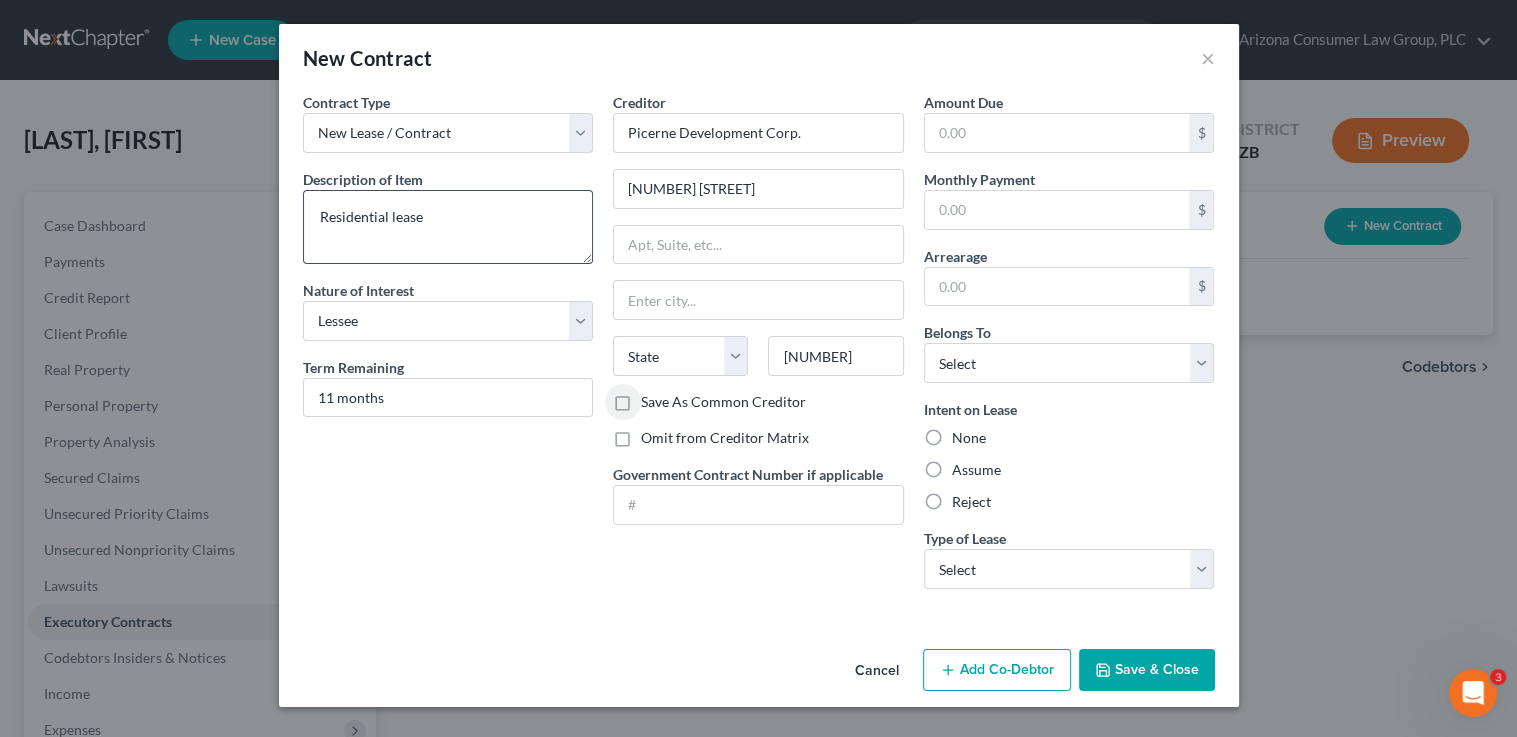 type on "[CITY]" 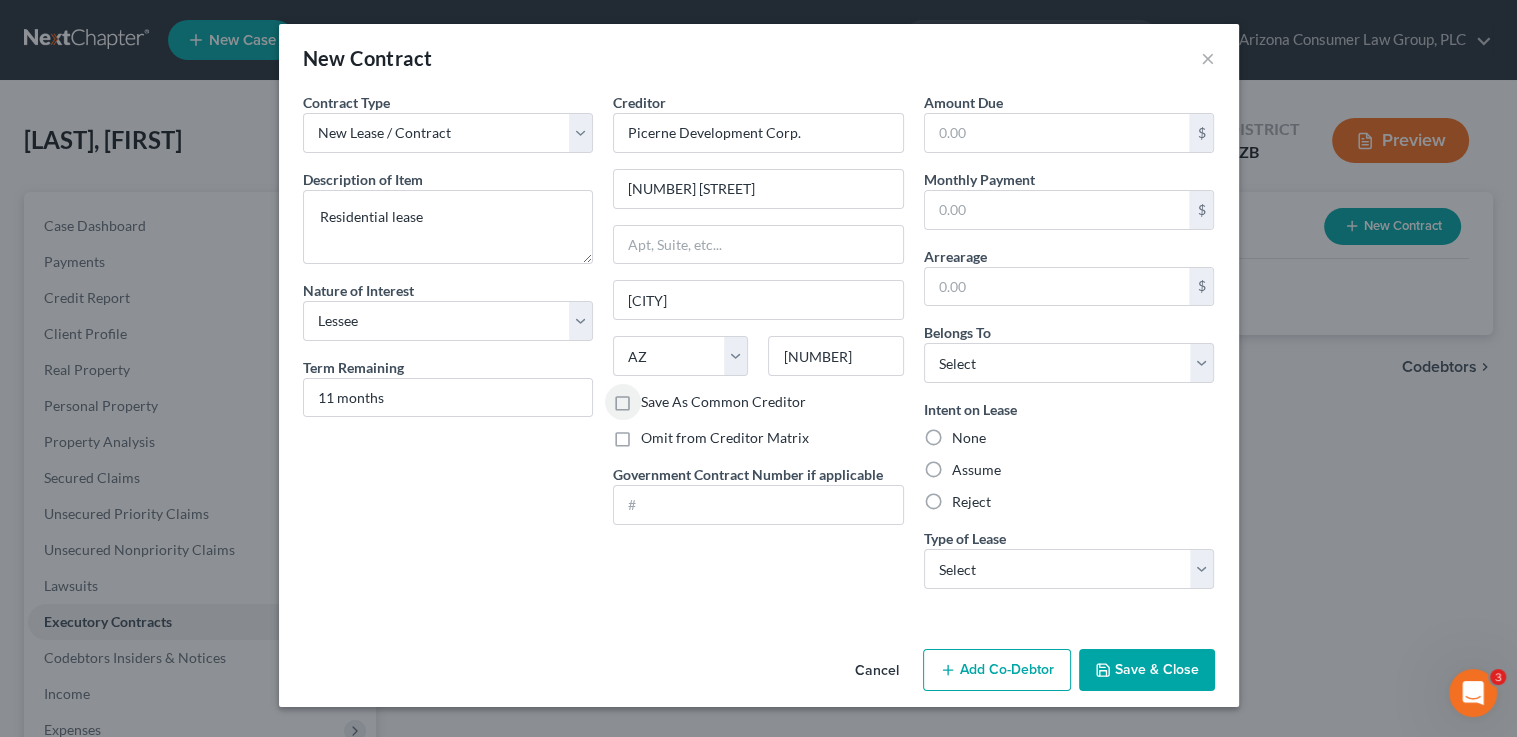 click on "Omit from Creditor Matrix" at bounding box center [725, 438] 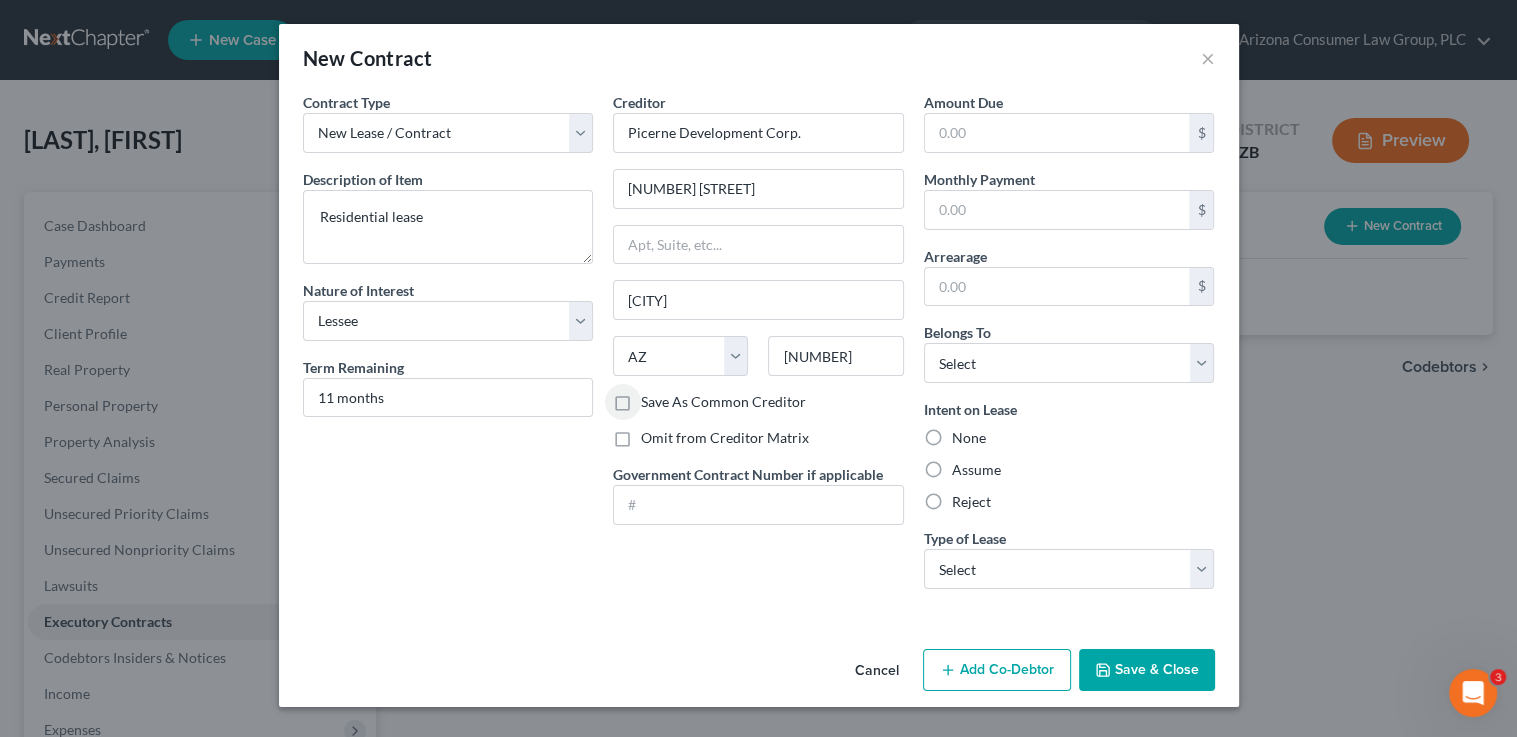 click on "Omit from Creditor Matrix" at bounding box center [655, 434] 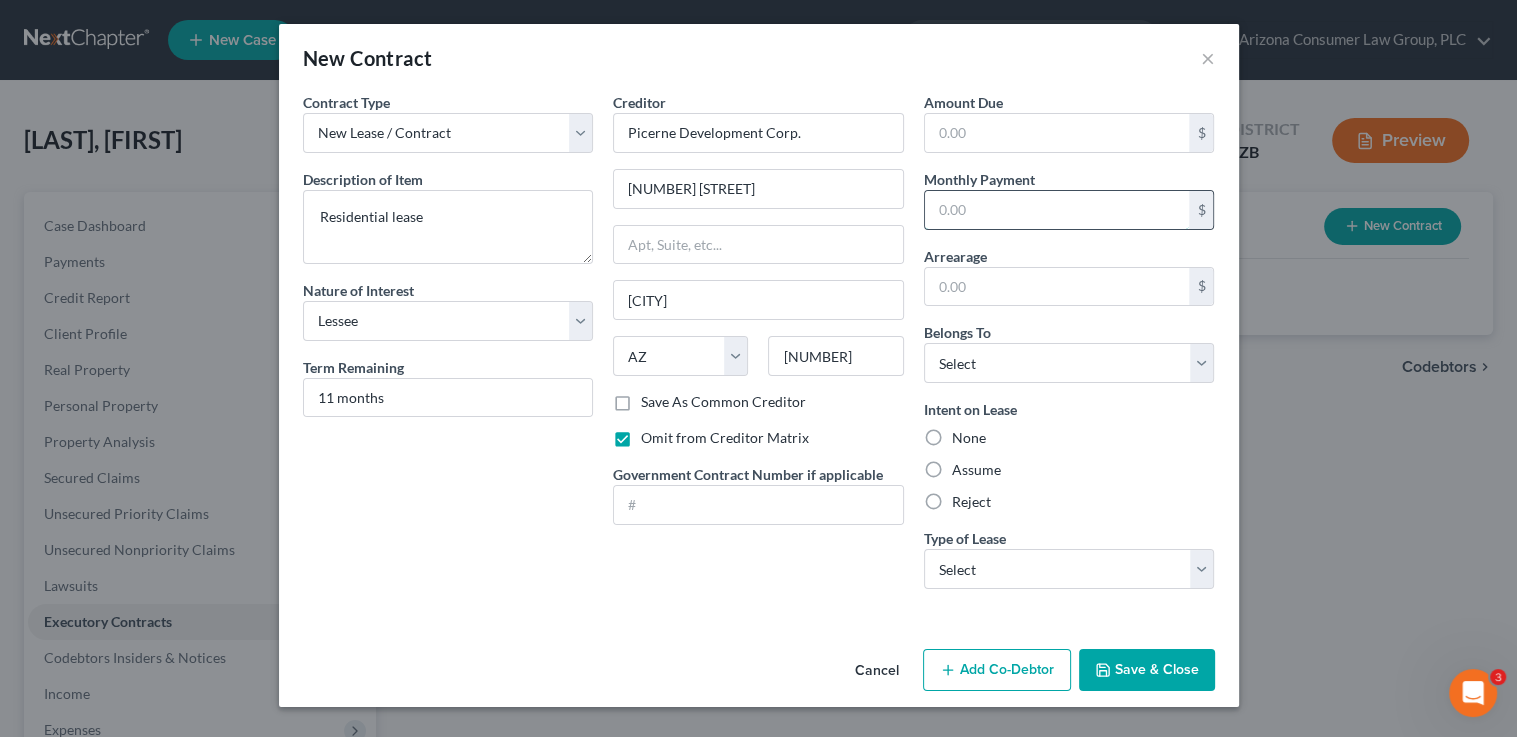 click at bounding box center [1057, 210] 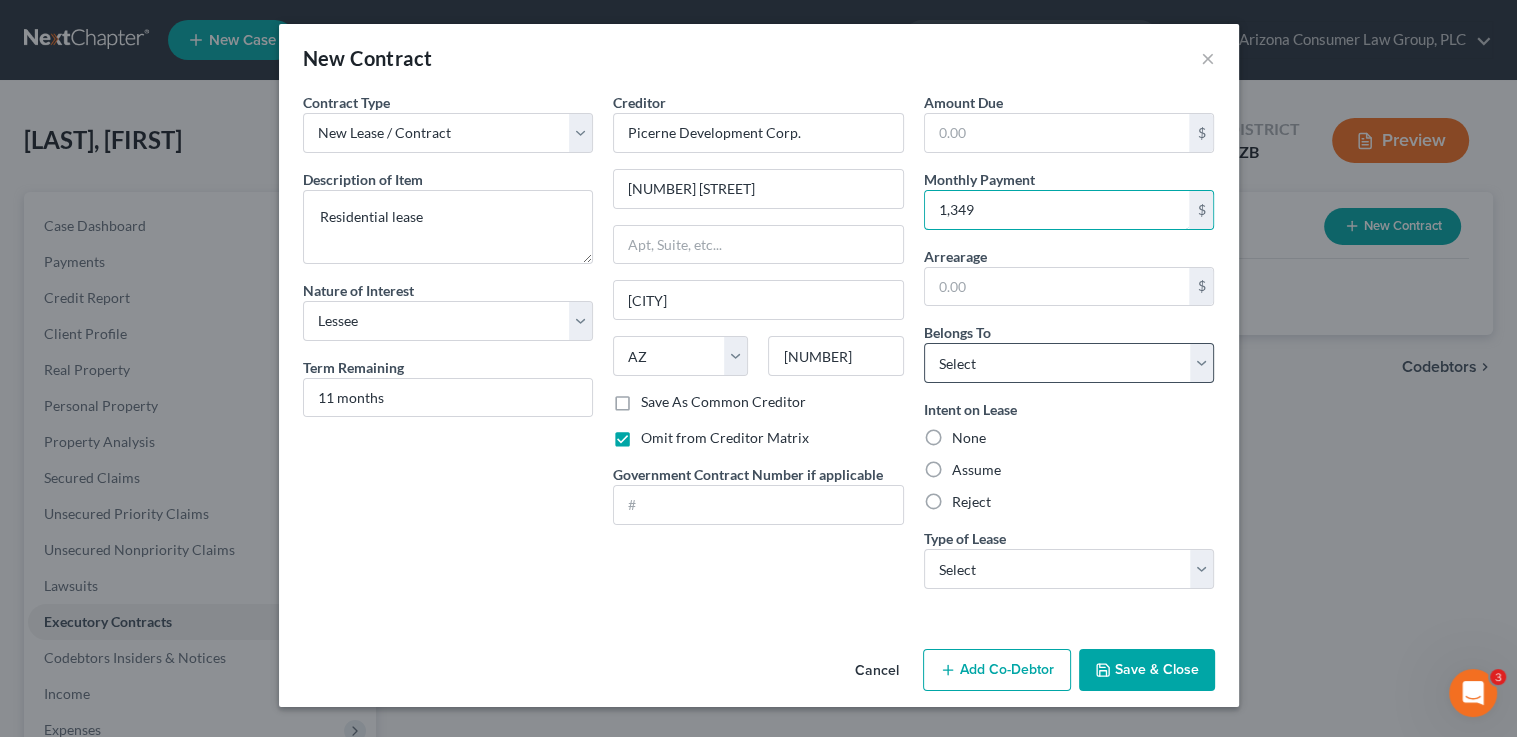 type on "1,349" 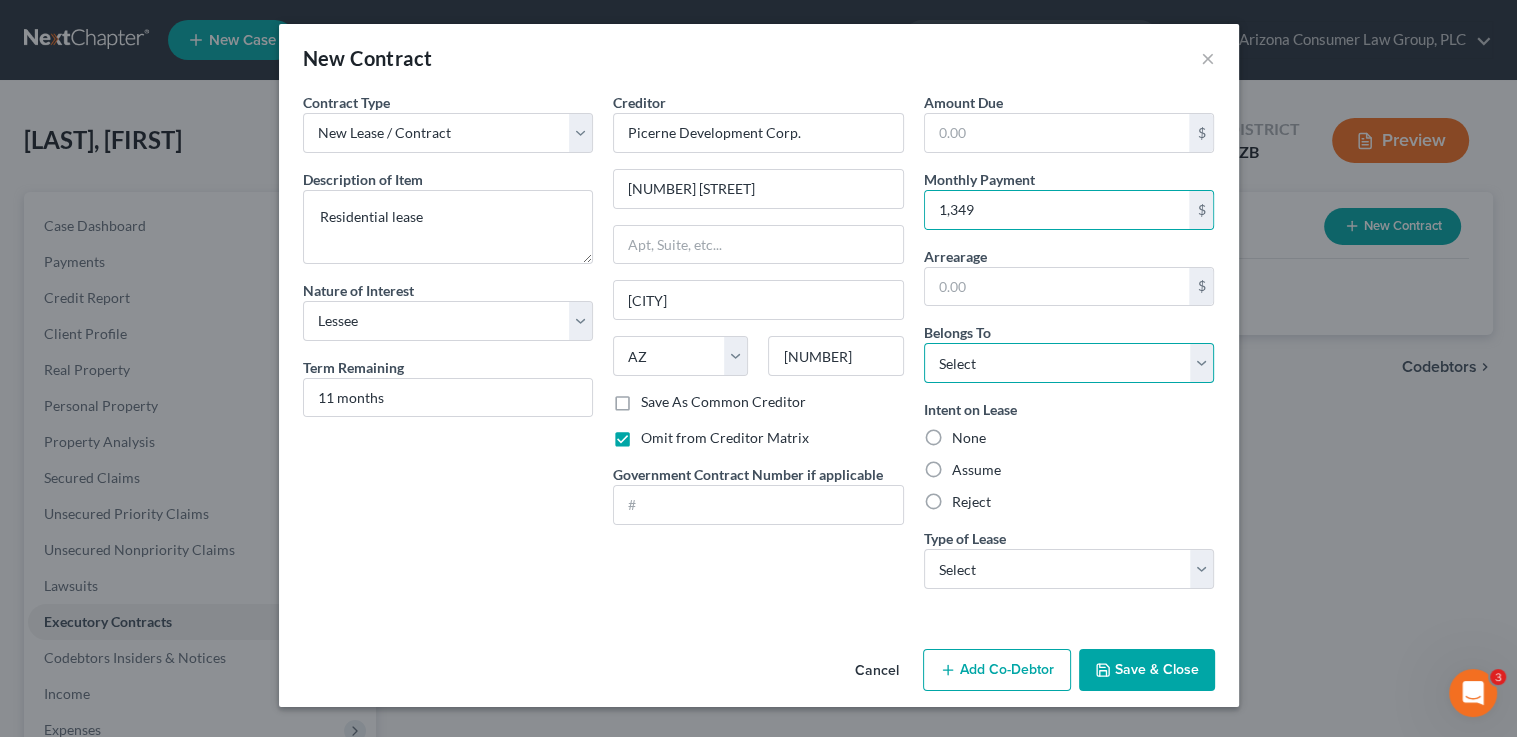 click on "Select Debtor 1 Only Debtor 2 Only Debtor 1 And Debtor 2 Only At Least One Of The Debtors And Another Community Property" at bounding box center [1069, 363] 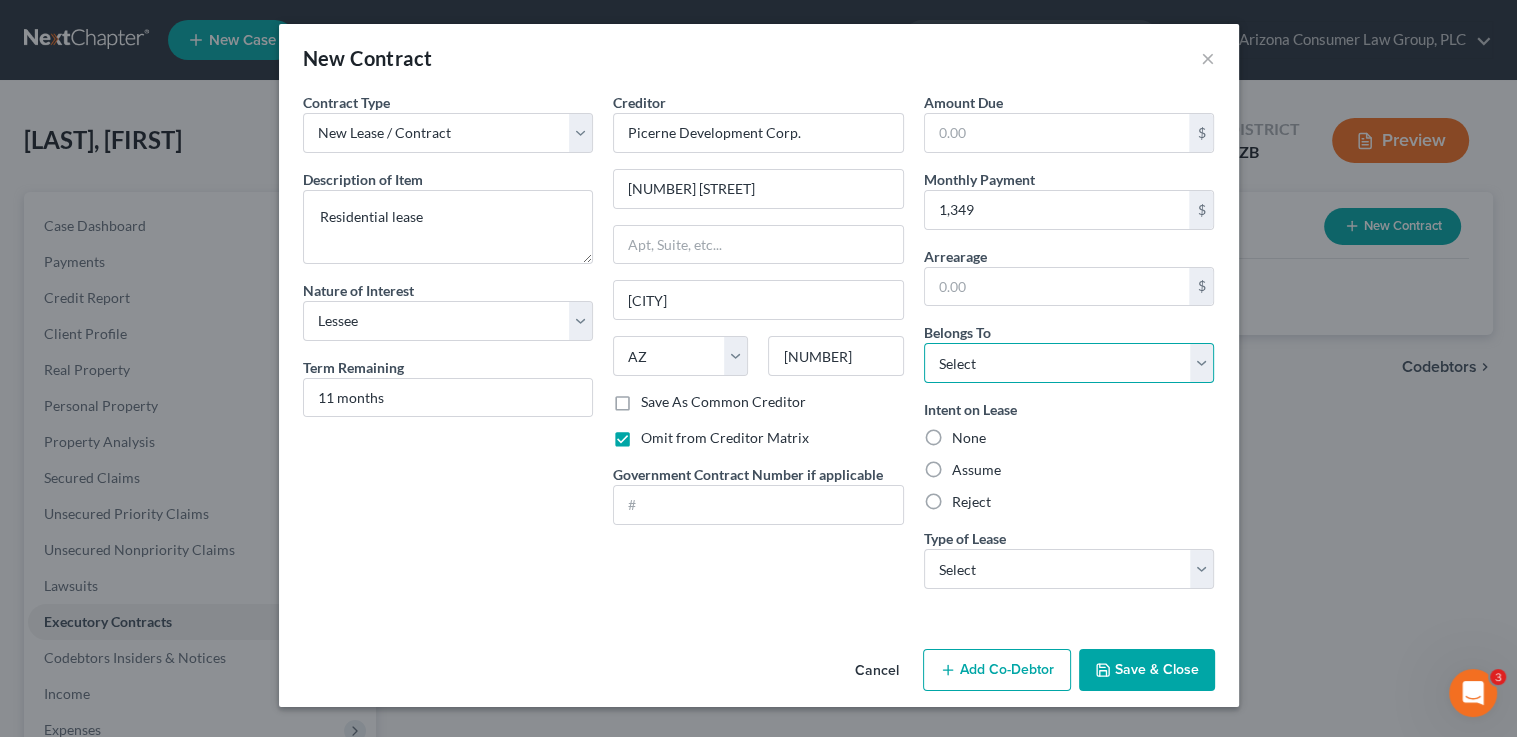select on "0" 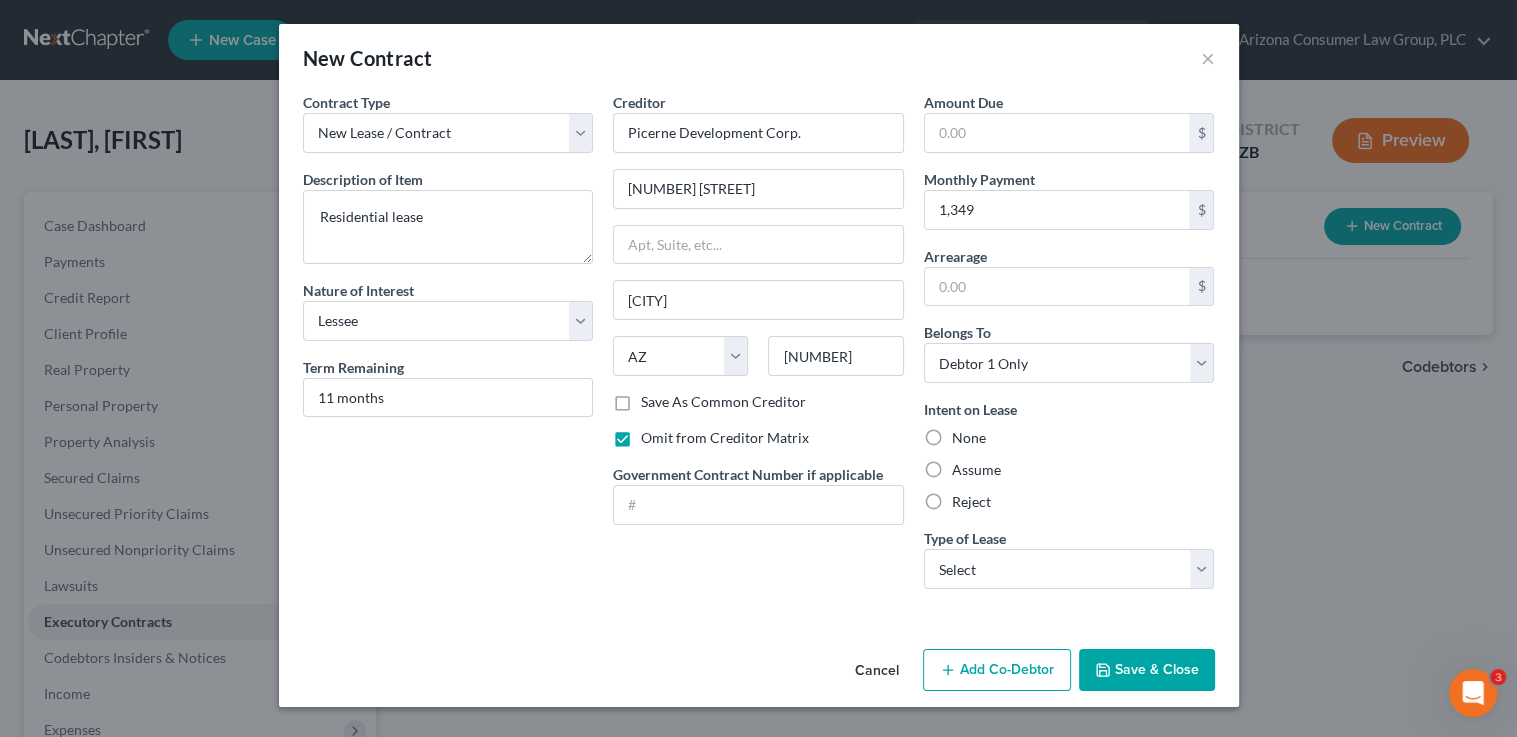 click on "Assume" at bounding box center (976, 470) 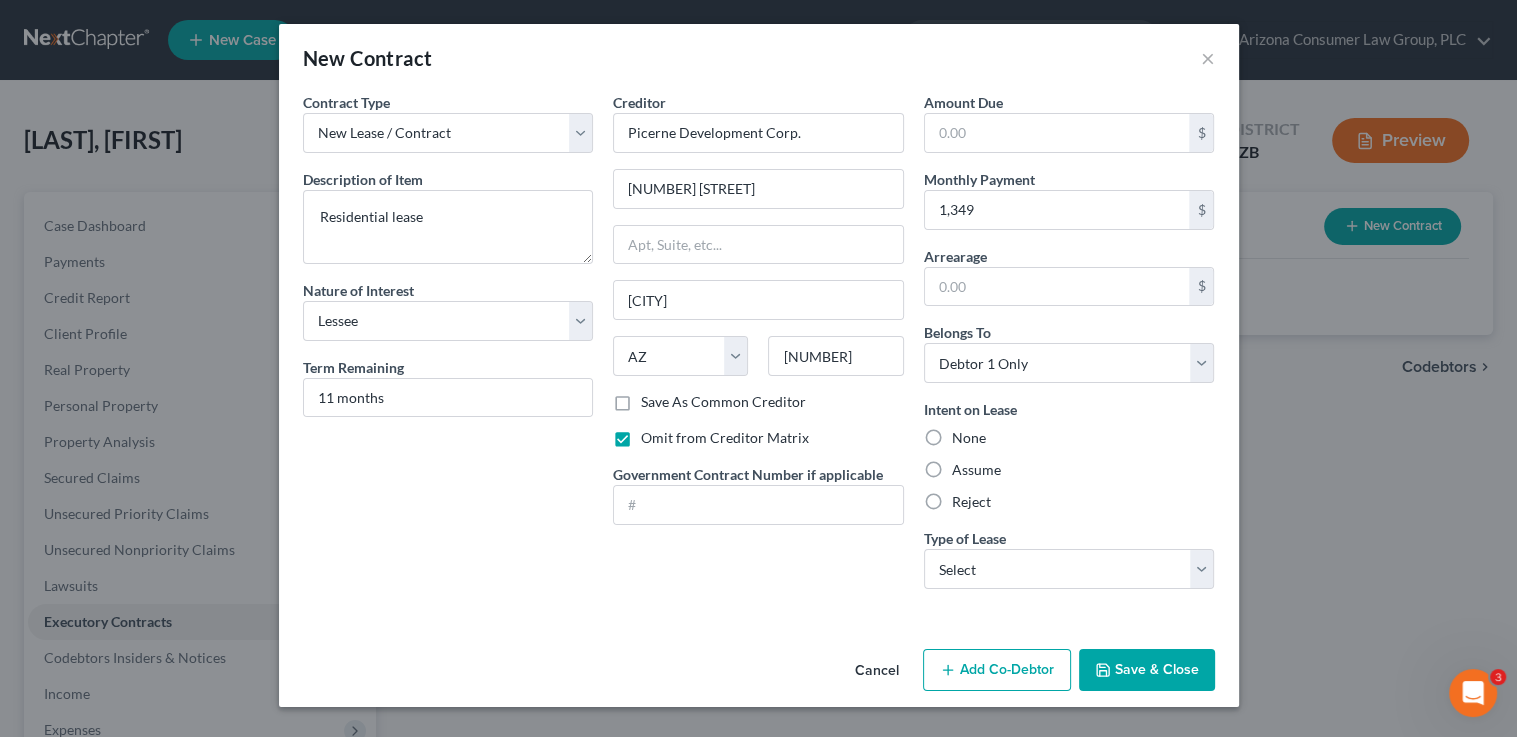 click on "Assume" at bounding box center [966, 466] 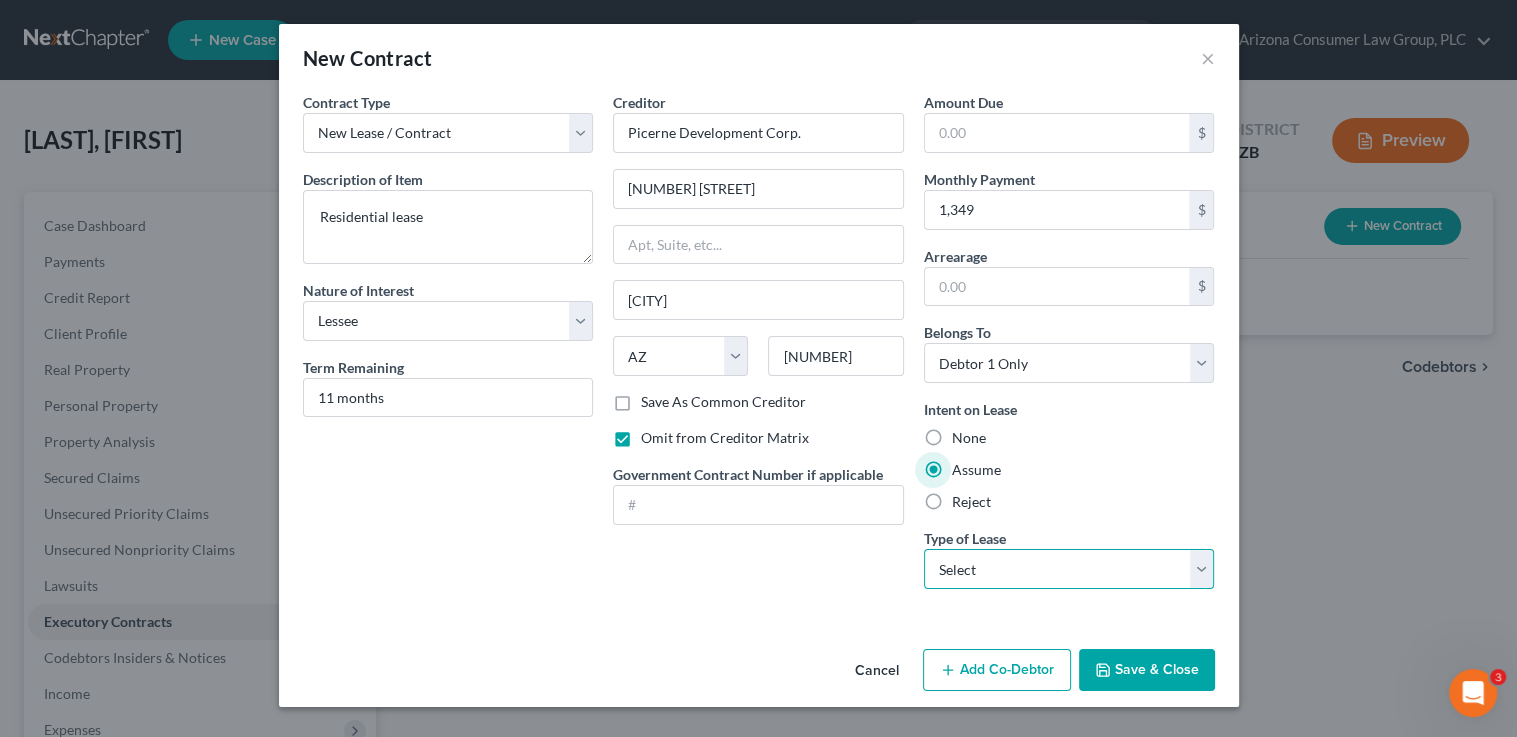 click on "Select Real Estate Car Other" at bounding box center (1069, 569) 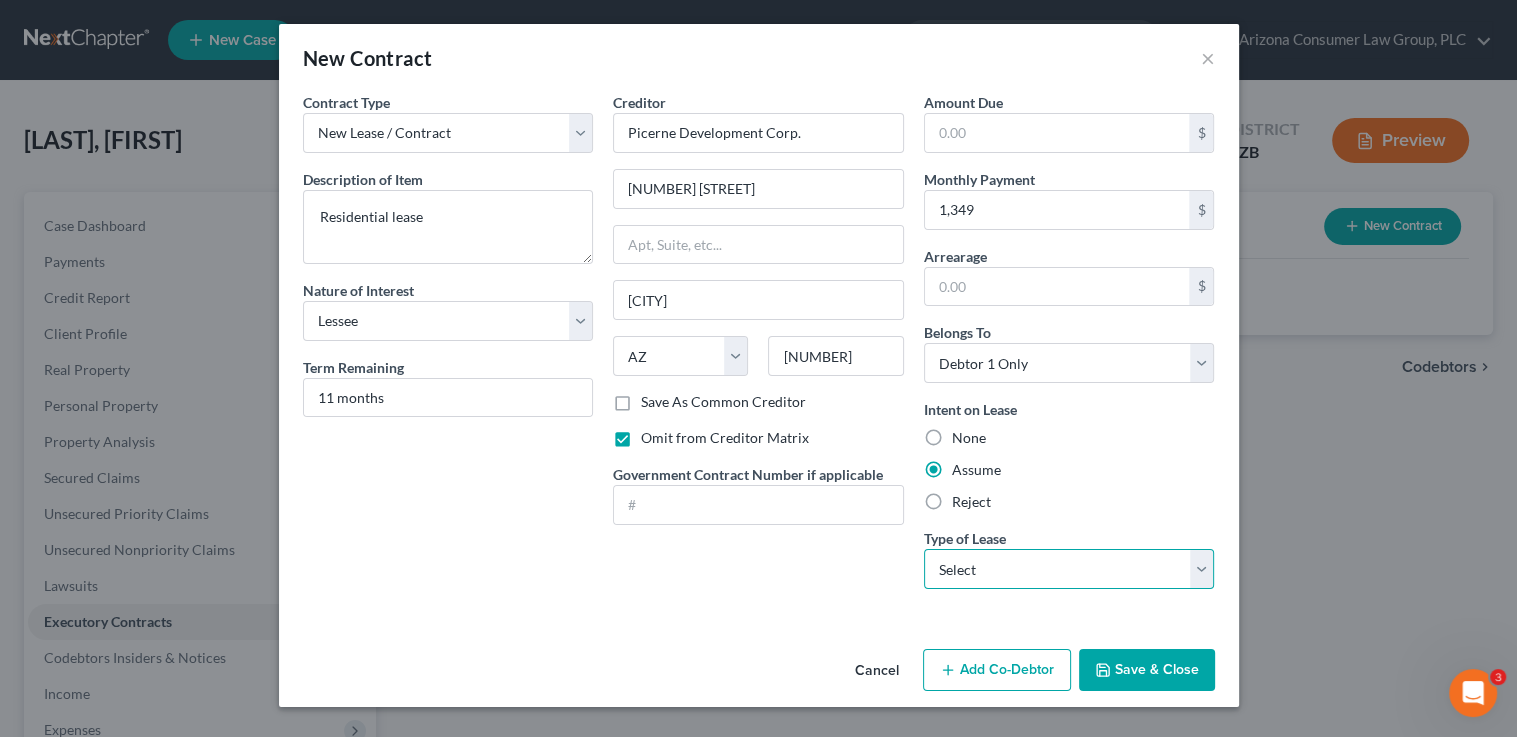 select on "0" 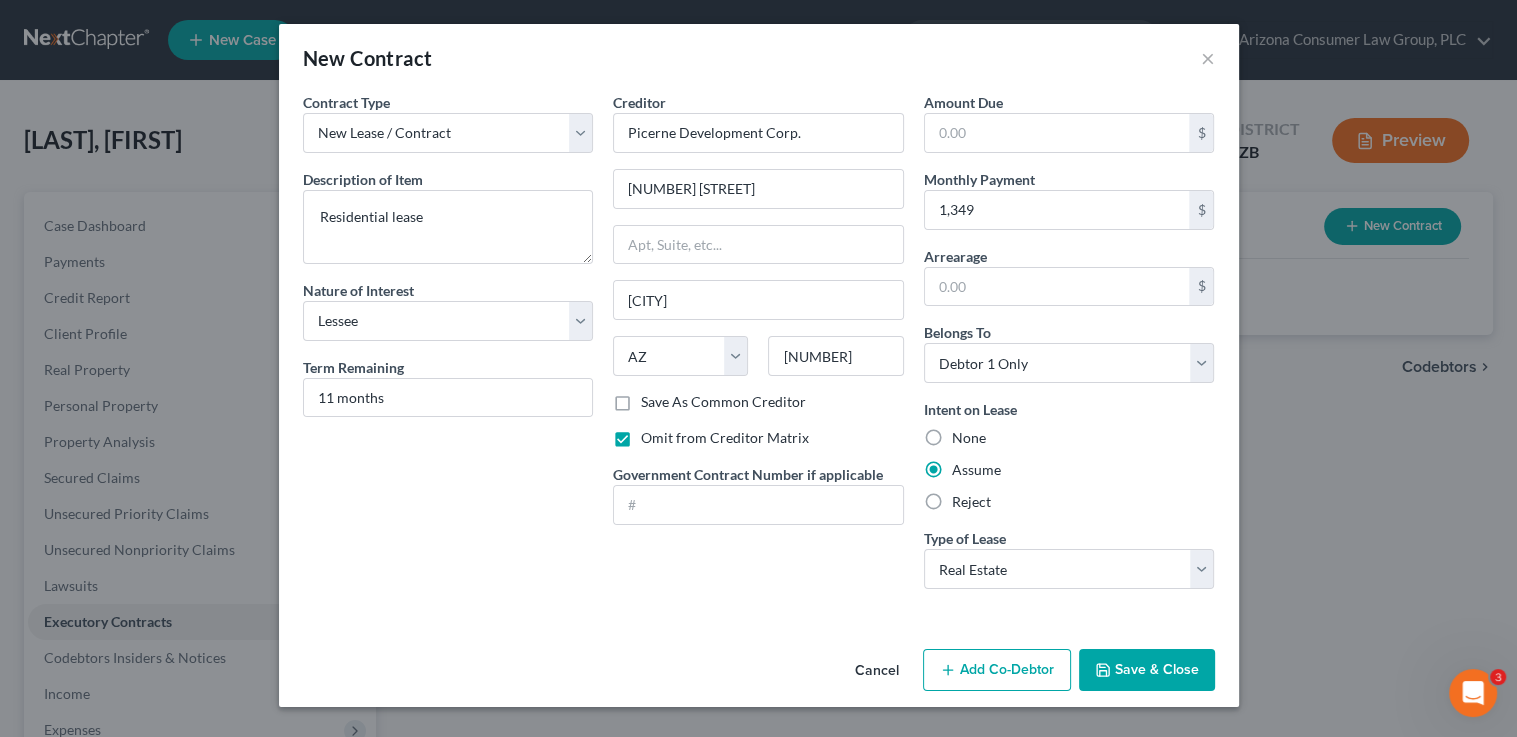 click on "Save & Close" at bounding box center [1147, 670] 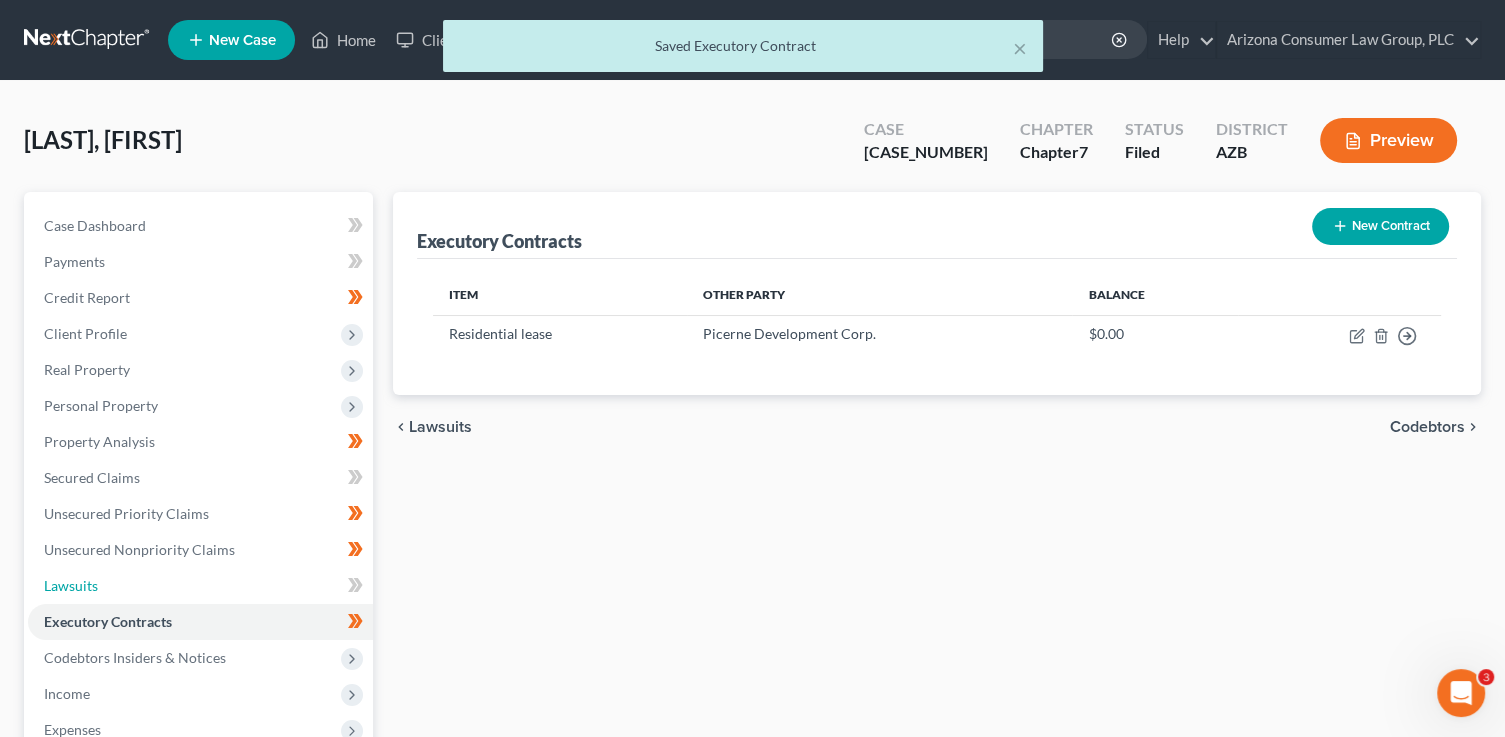 drag, startPoint x: 220, startPoint y: 589, endPoint x: 642, endPoint y: 531, distance: 425.96713 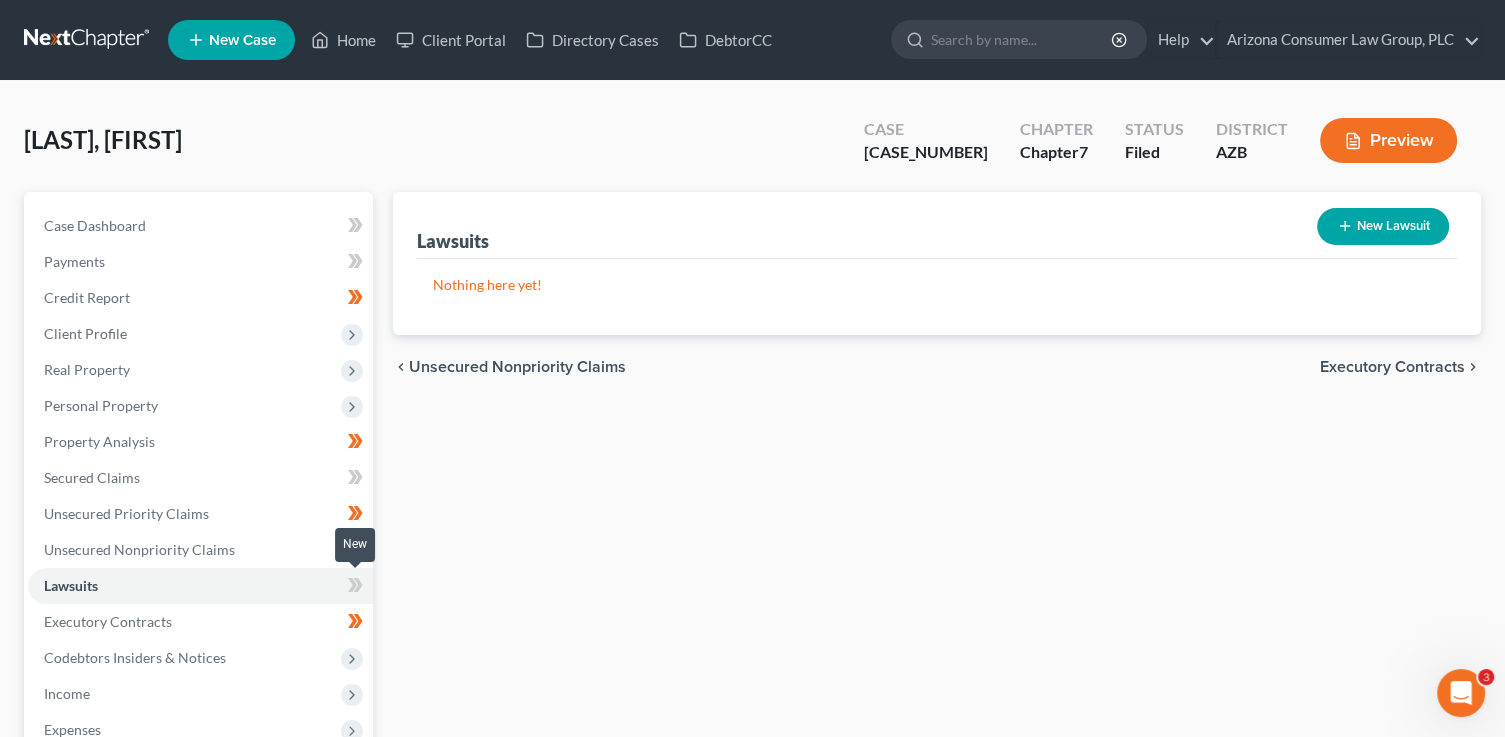 click at bounding box center [355, 588] 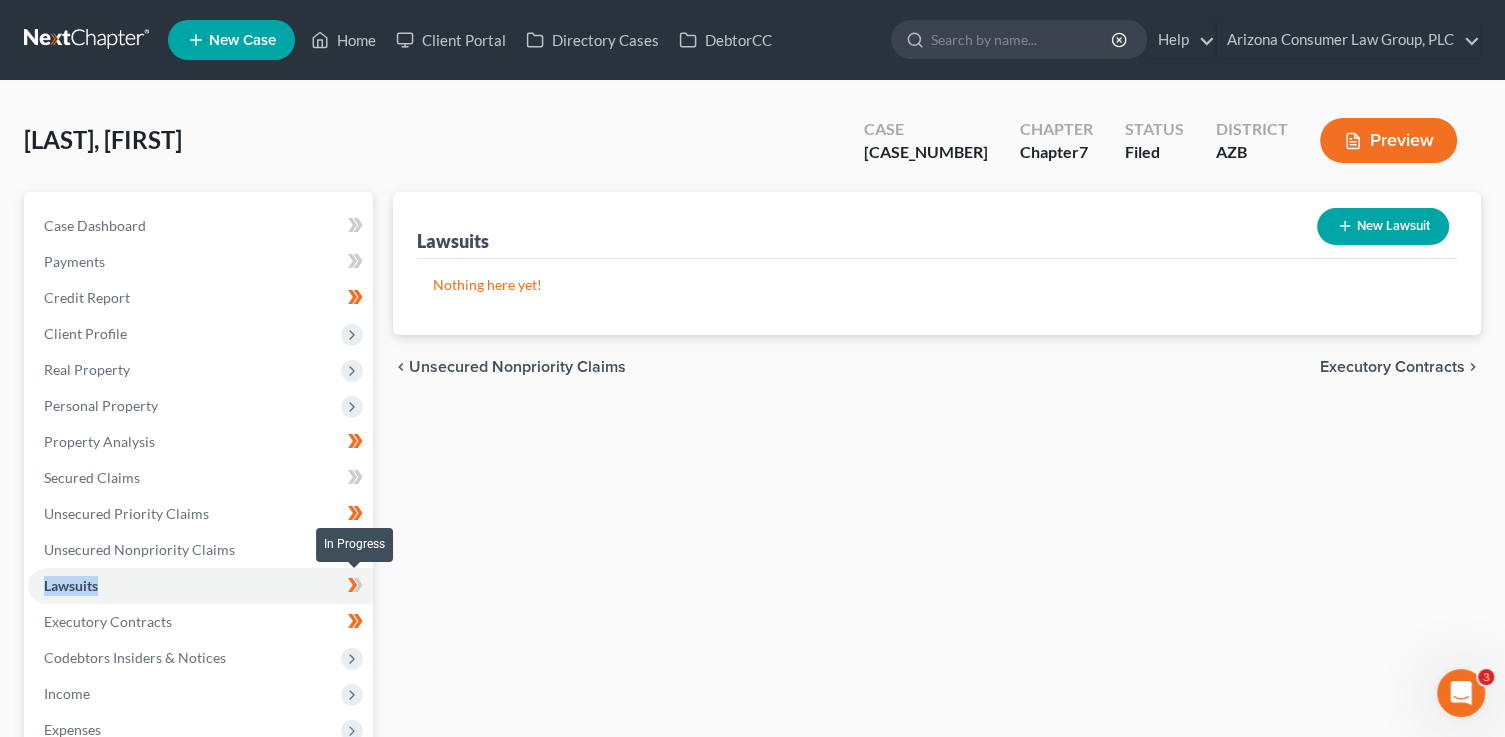 click at bounding box center (355, 588) 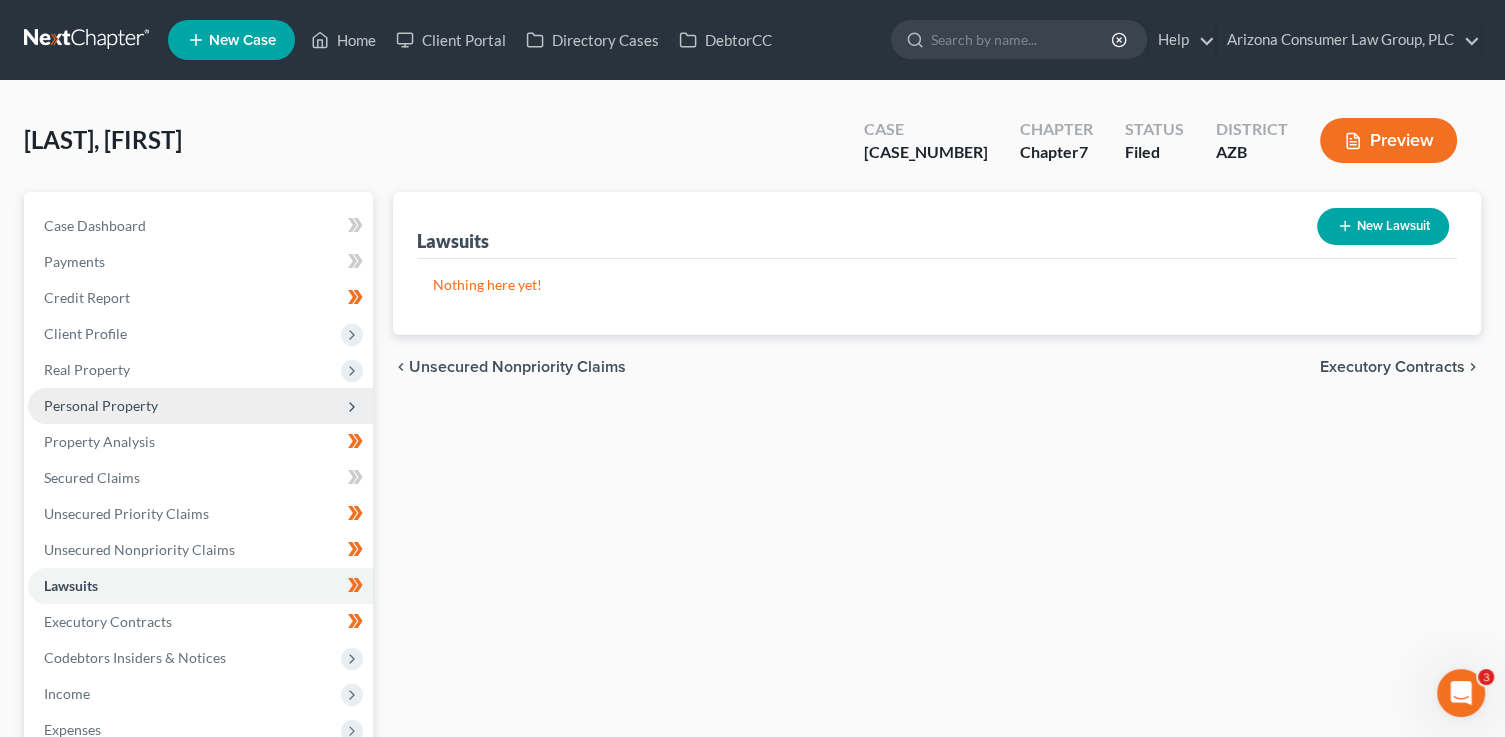 click on "Personal Property" at bounding box center [101, 405] 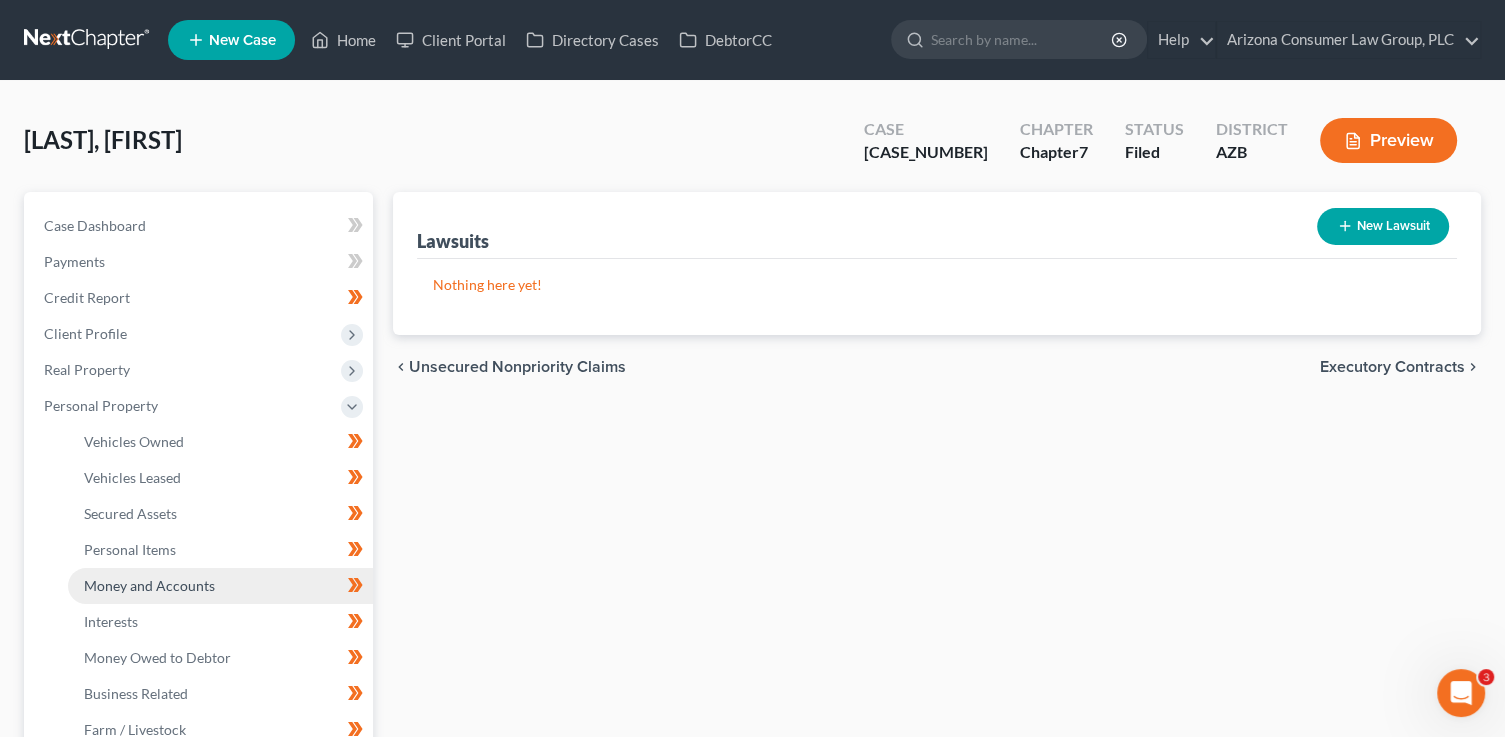 click on "Money and Accounts" at bounding box center (220, 586) 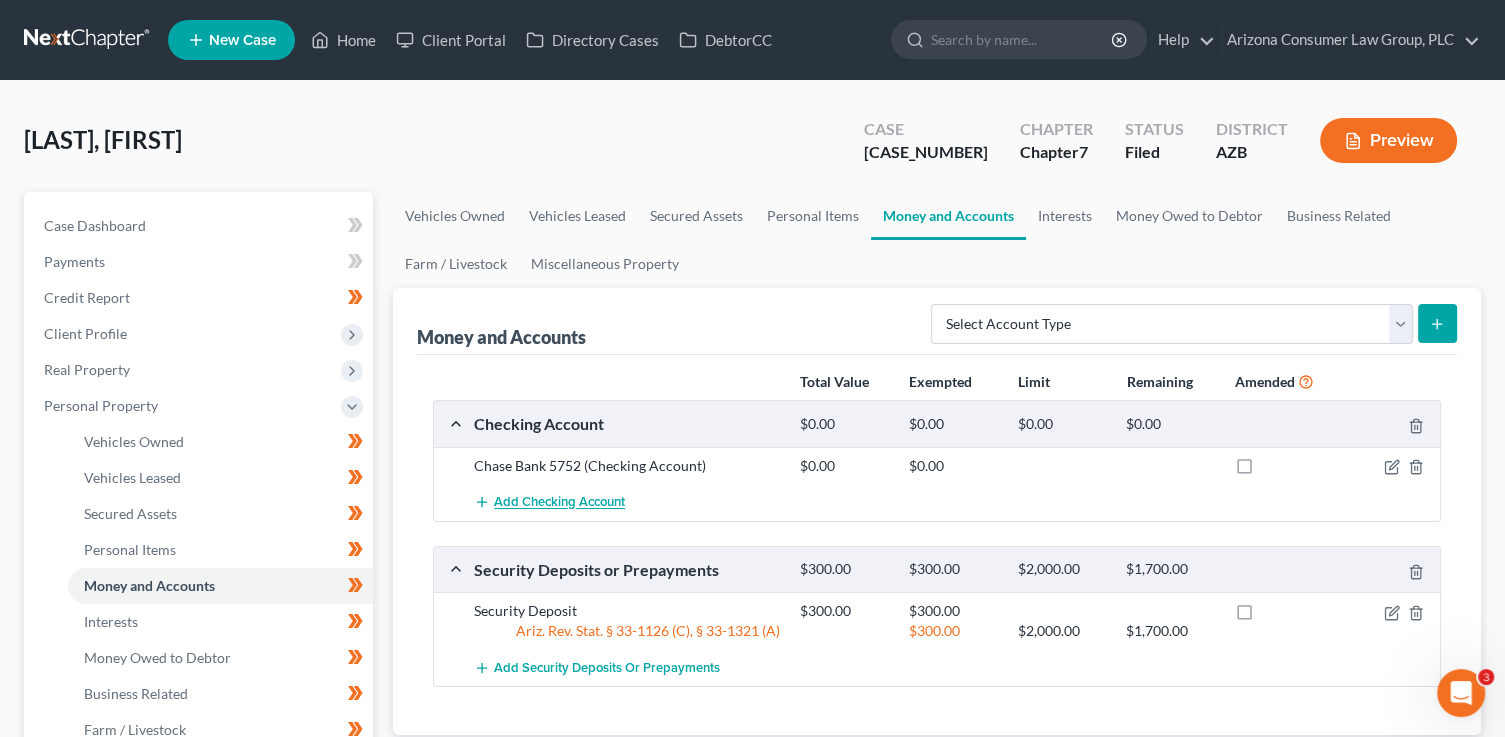 click on "Add Checking Account" at bounding box center [559, 503] 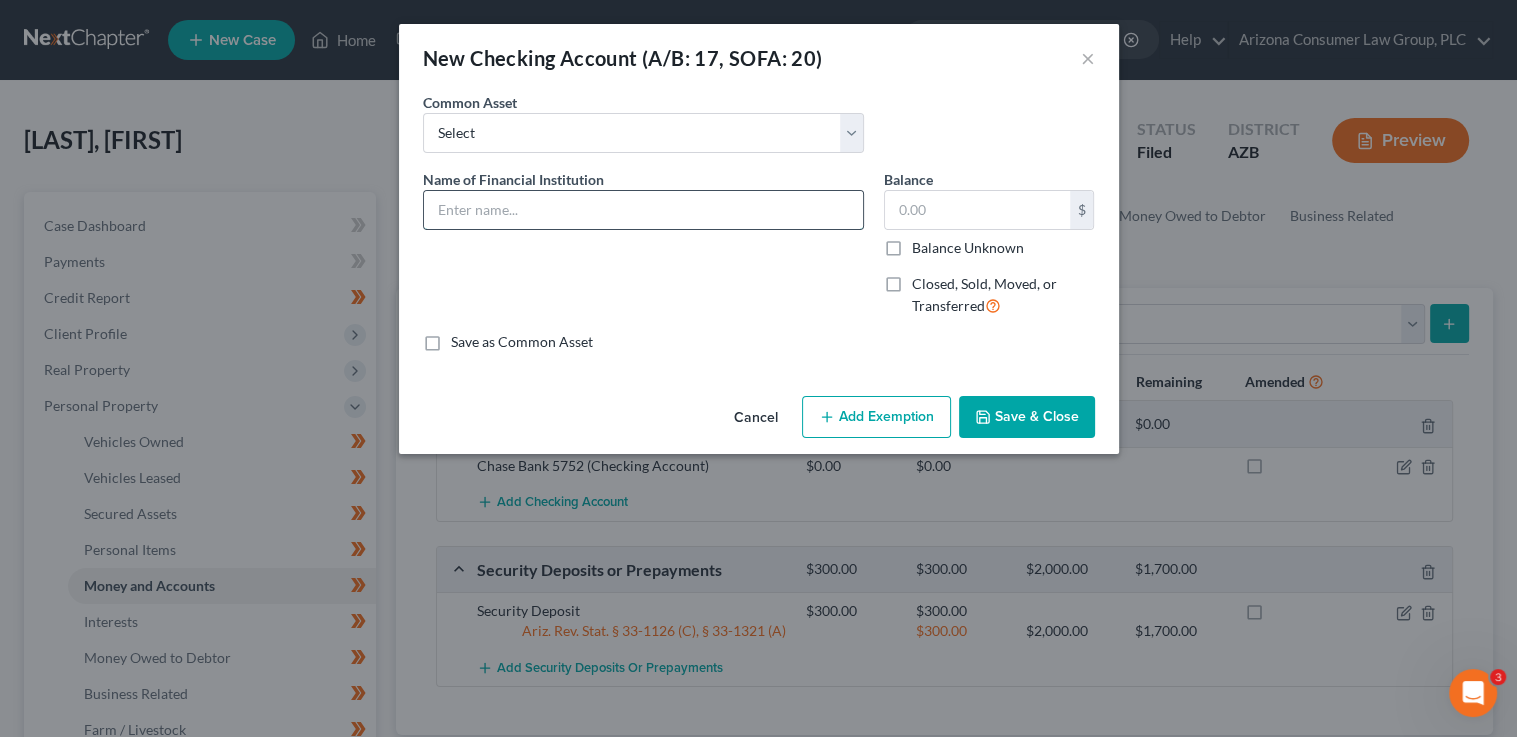 click at bounding box center (643, 210) 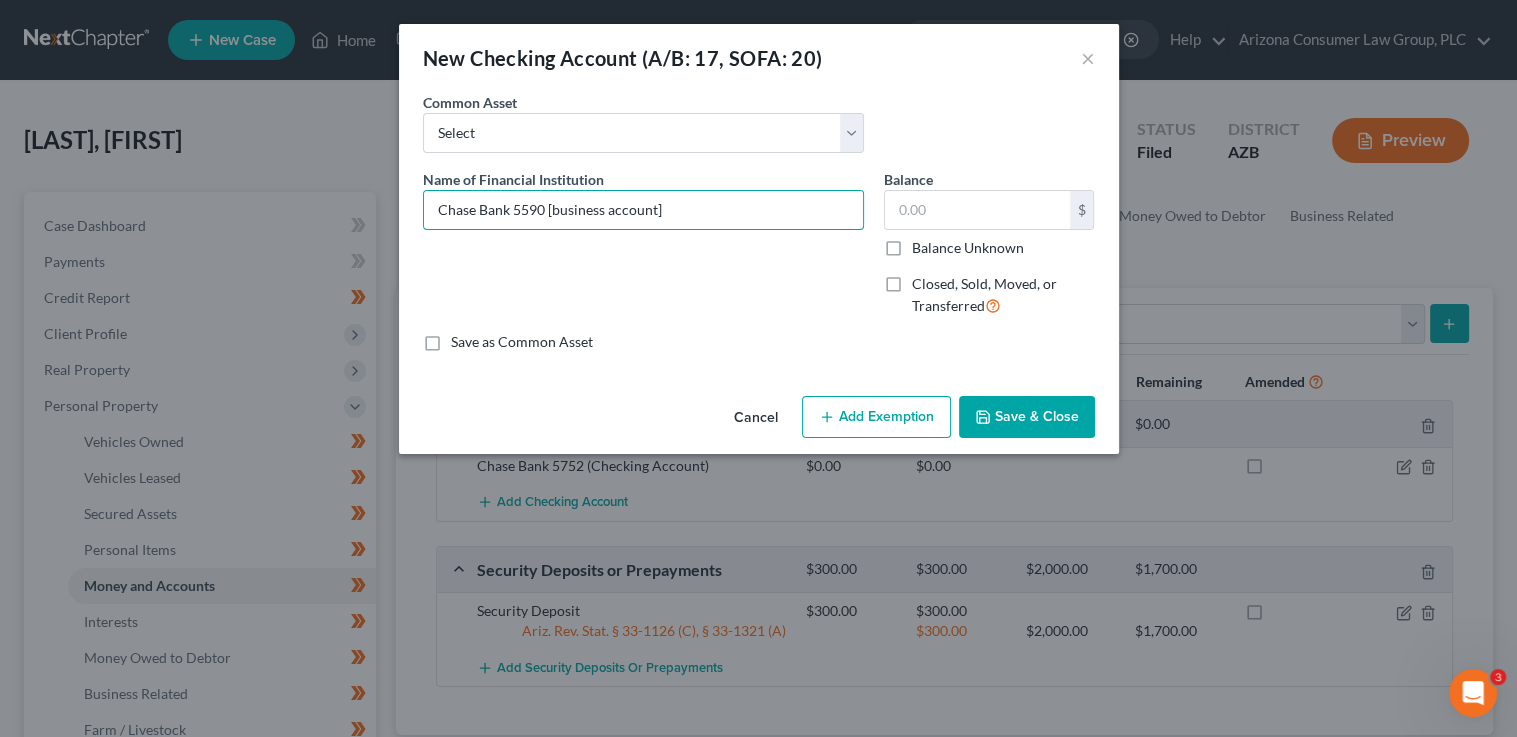 type on "Chase Bank 5590 [business account]" 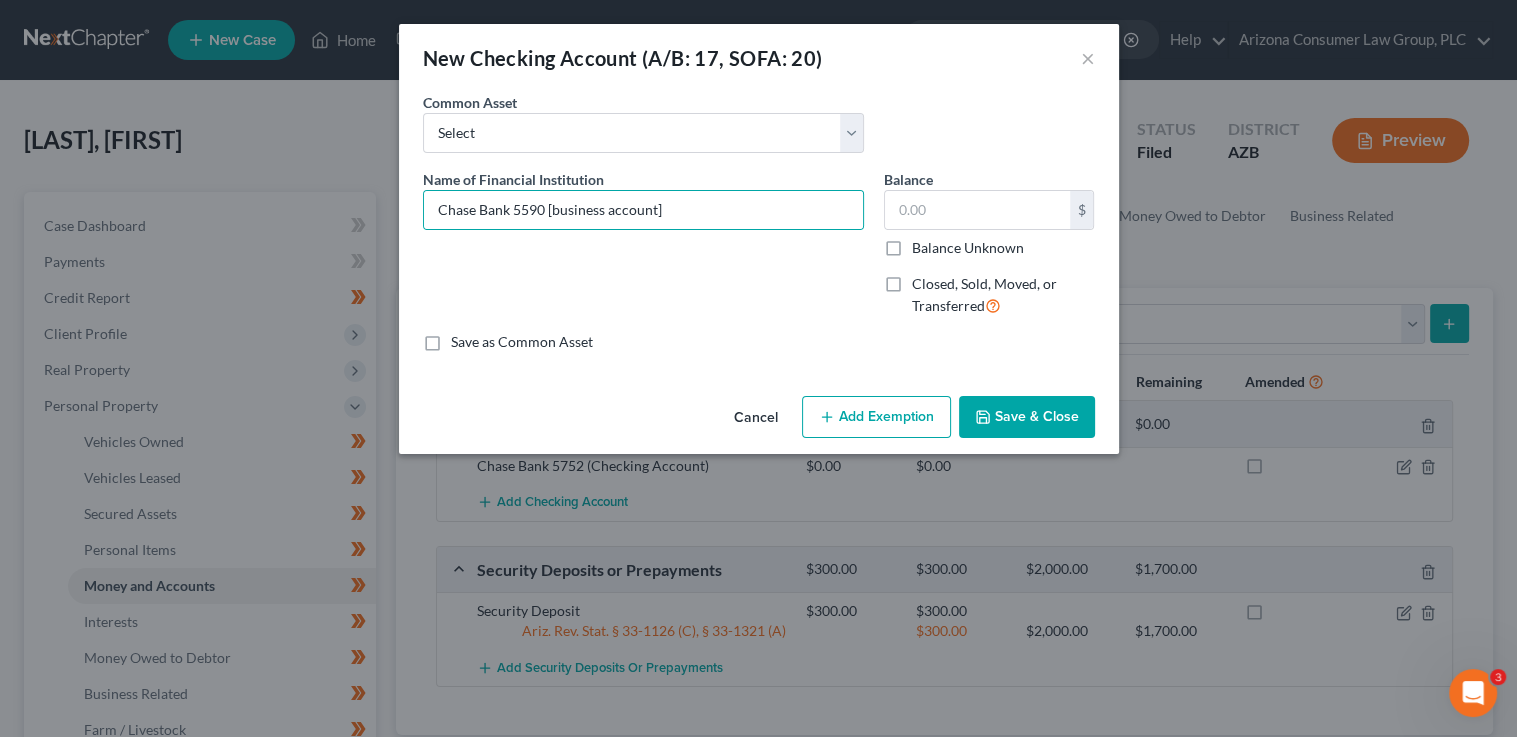 click on "Save & Close" at bounding box center [1027, 417] 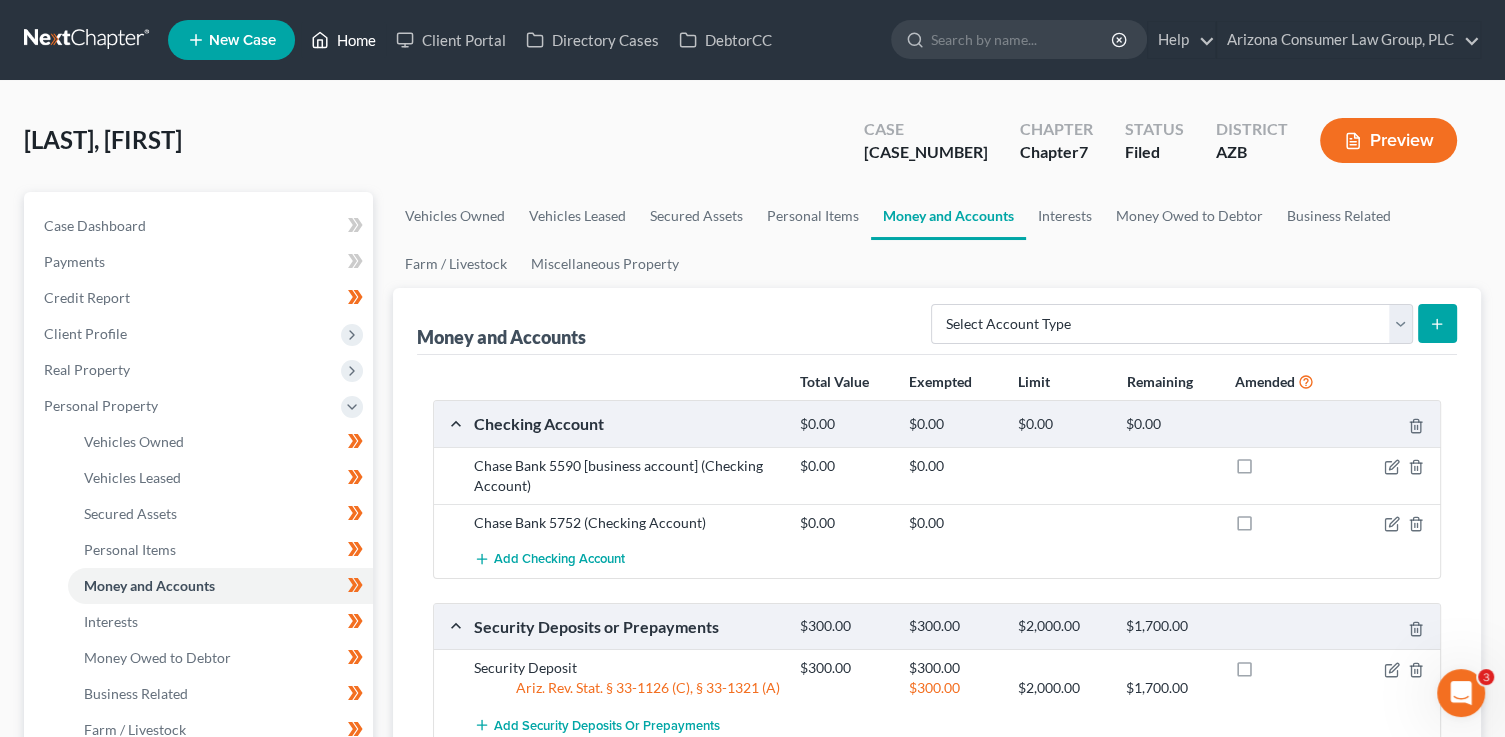 click on "Home" at bounding box center [343, 40] 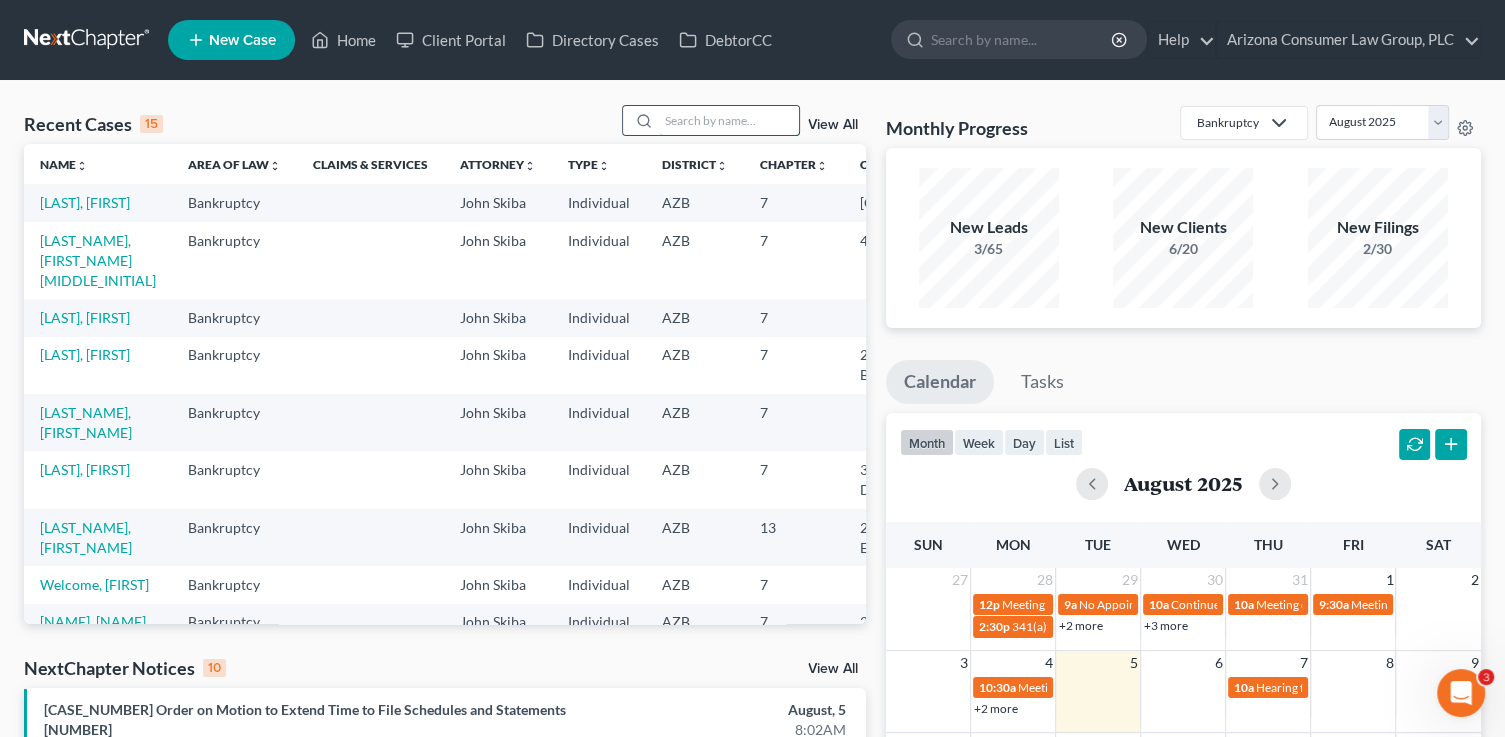 click at bounding box center [729, 120] 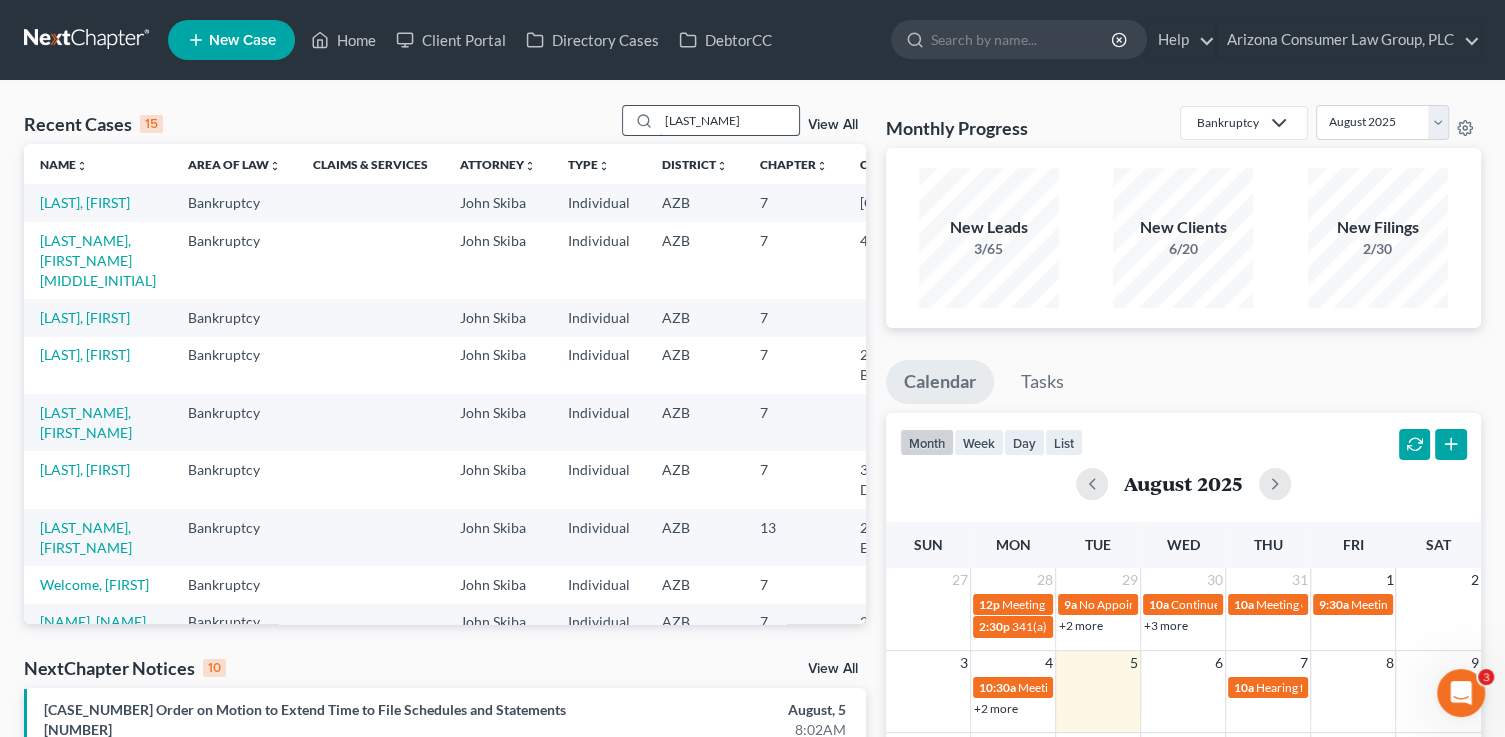 type on "[LAST_NAME]" 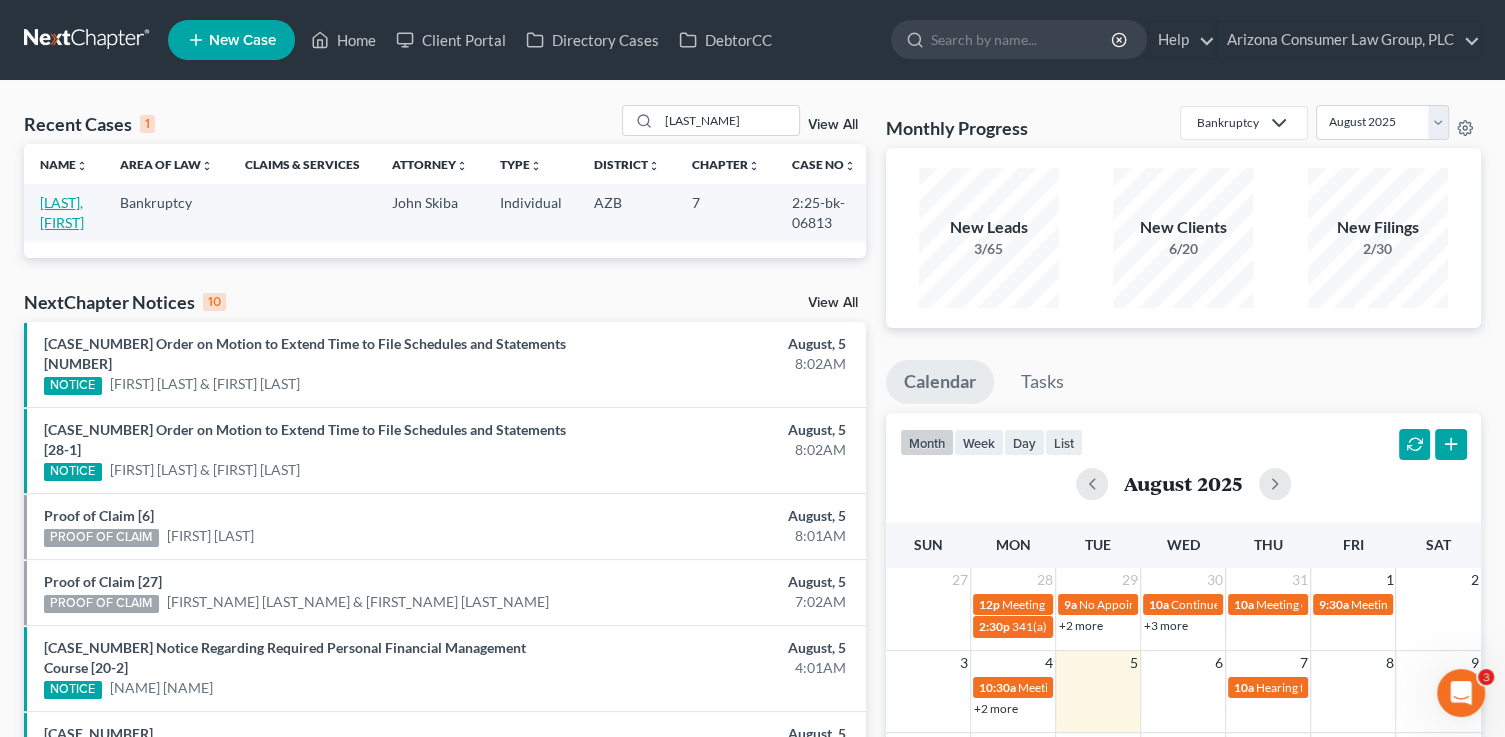 click on "[LAST], [FIRST]" at bounding box center [62, 212] 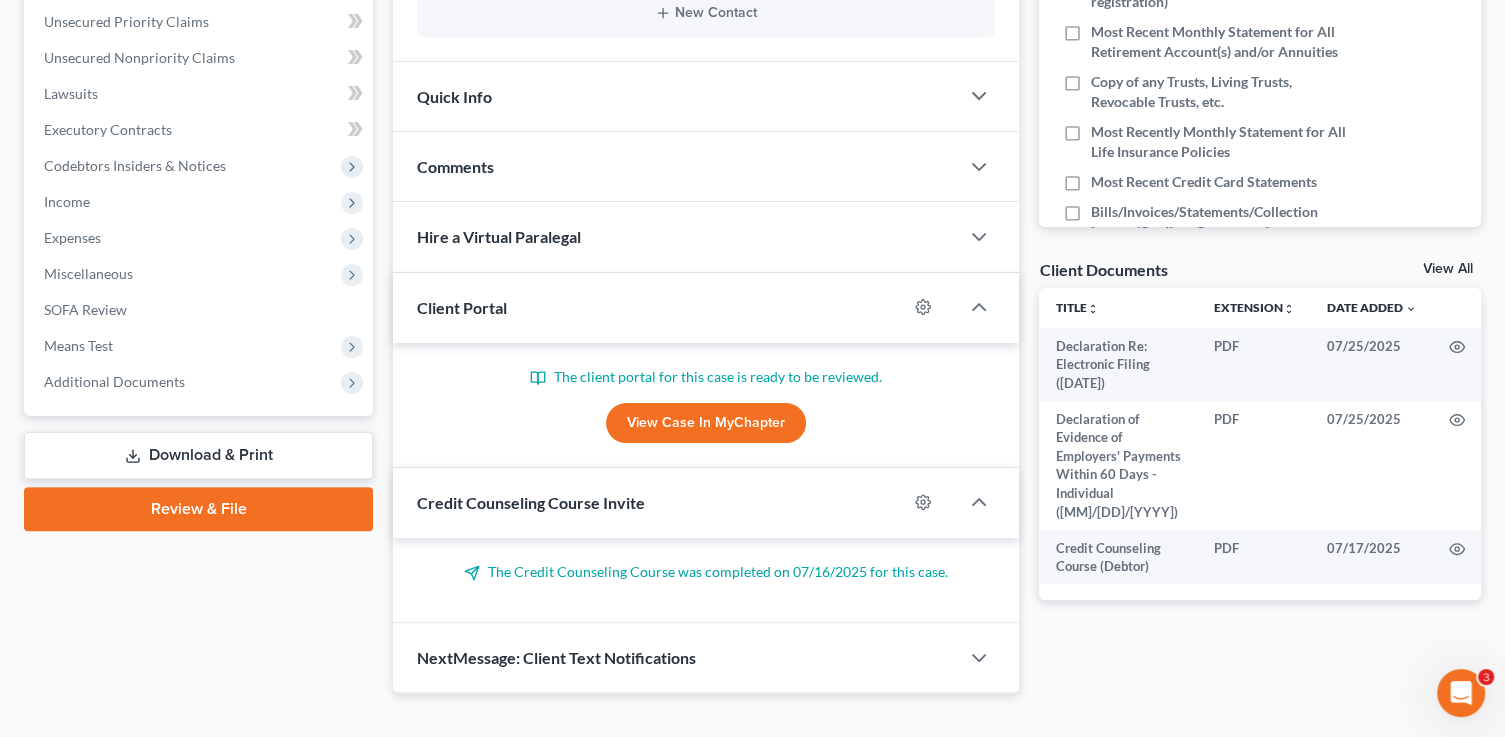 scroll, scrollTop: 521, scrollLeft: 0, axis: vertical 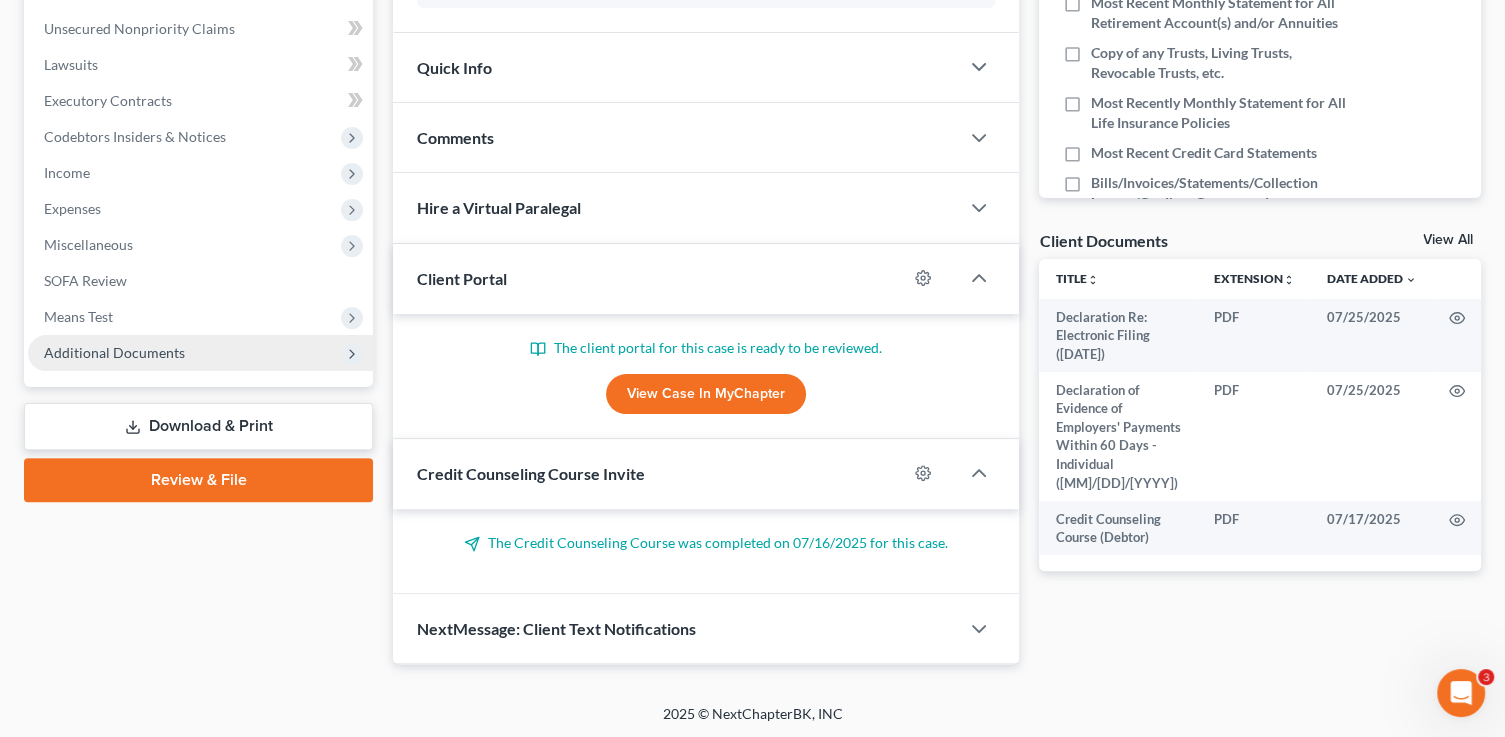 click on "Additional Documents" at bounding box center [114, 352] 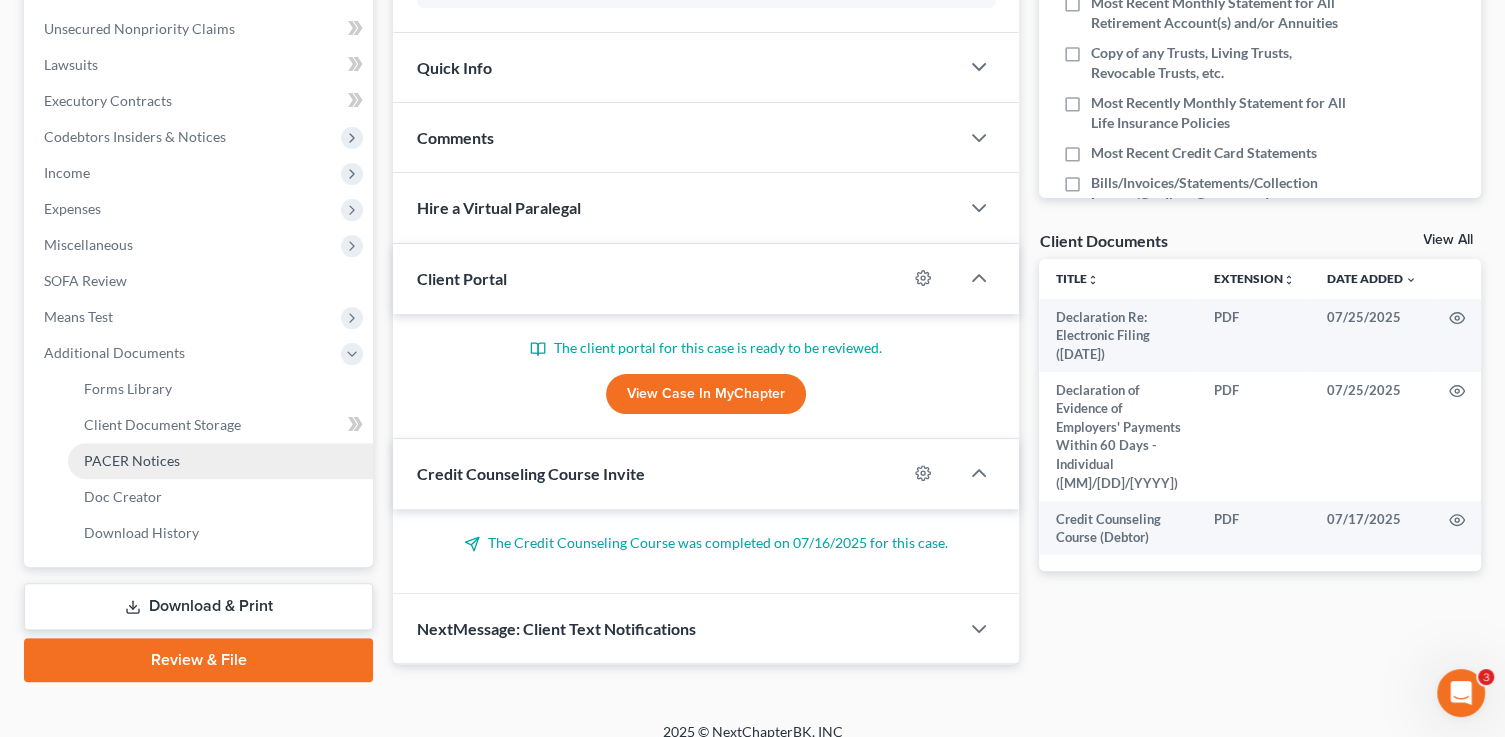 click on "PACER Notices" at bounding box center (132, 460) 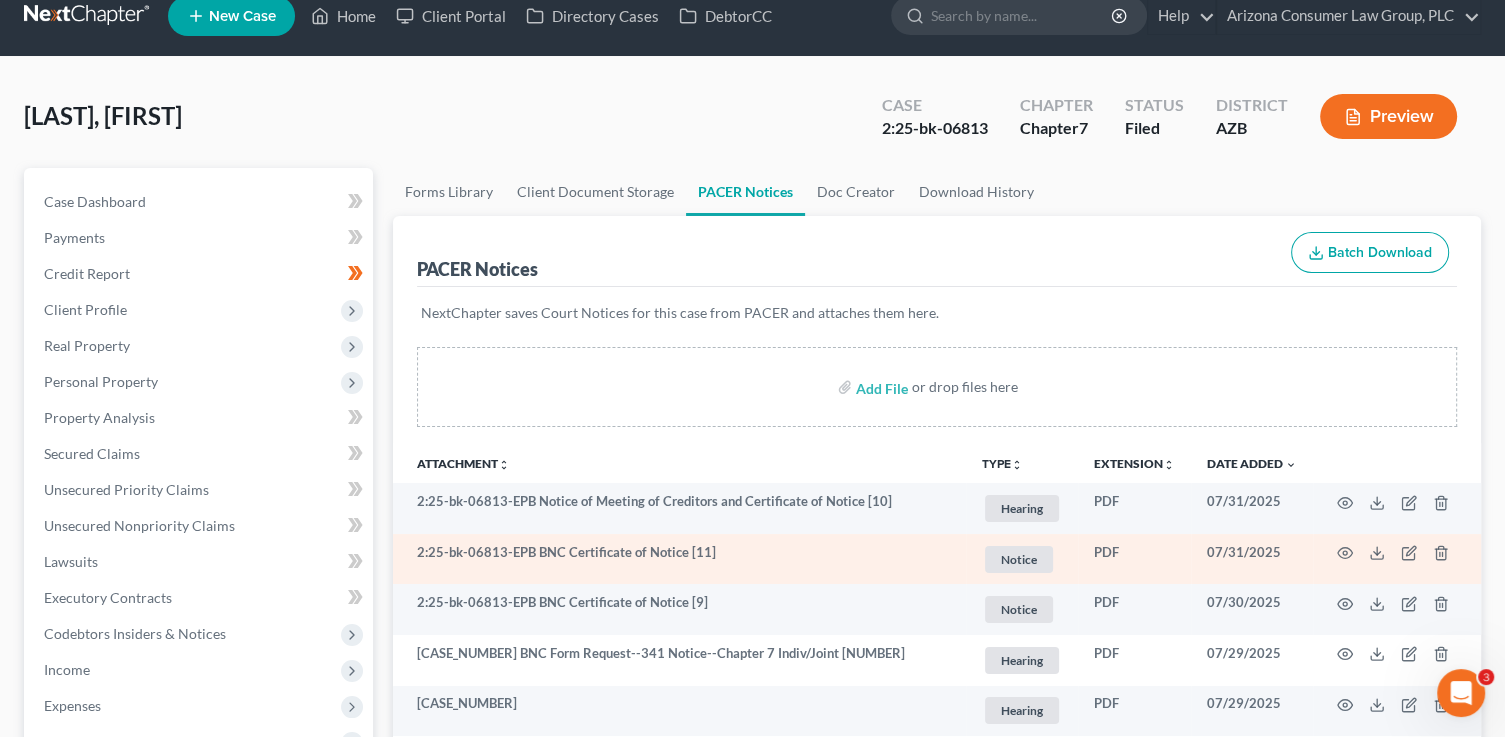 scroll, scrollTop: 31, scrollLeft: 0, axis: vertical 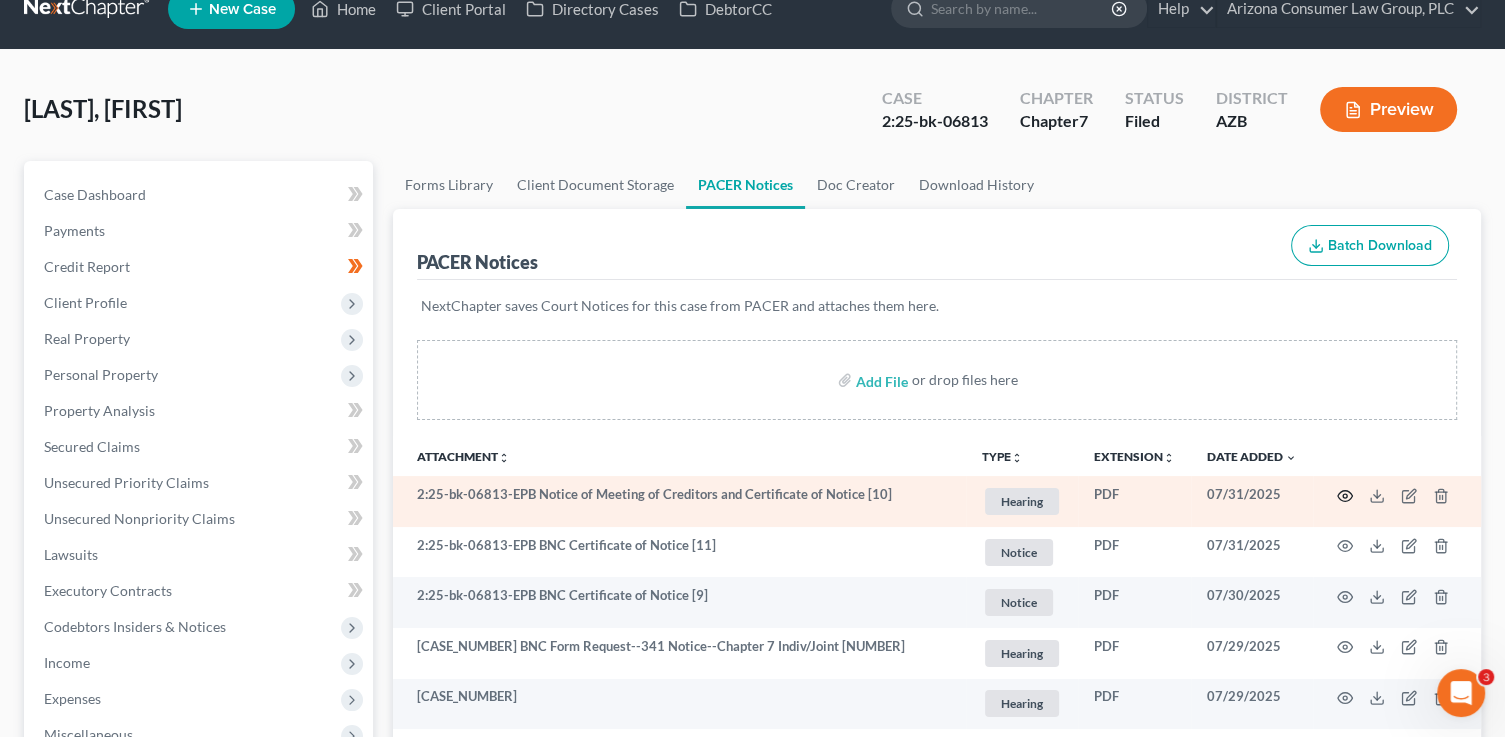 click 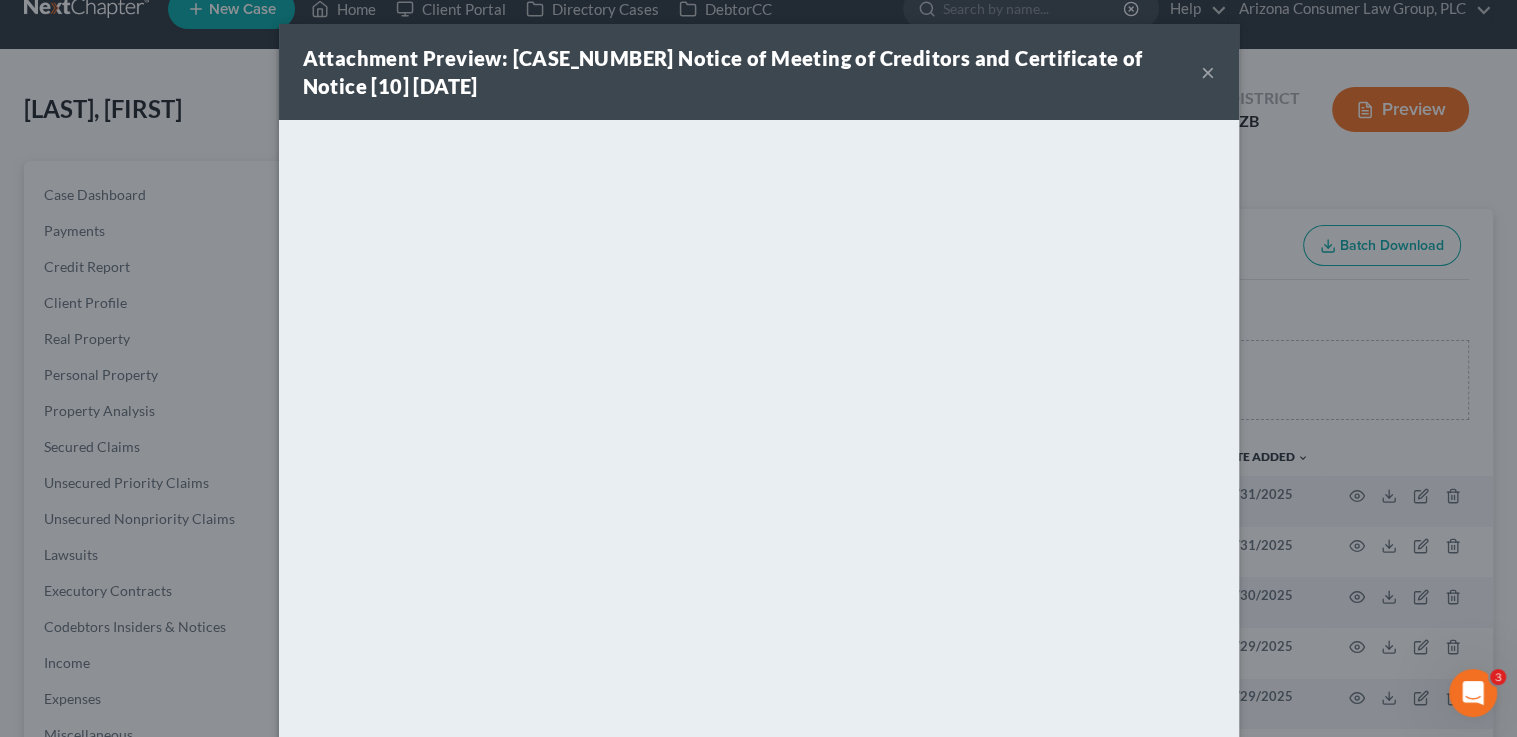 drag, startPoint x: 1198, startPoint y: 77, endPoint x: 1112, endPoint y: 123, distance: 97.52948 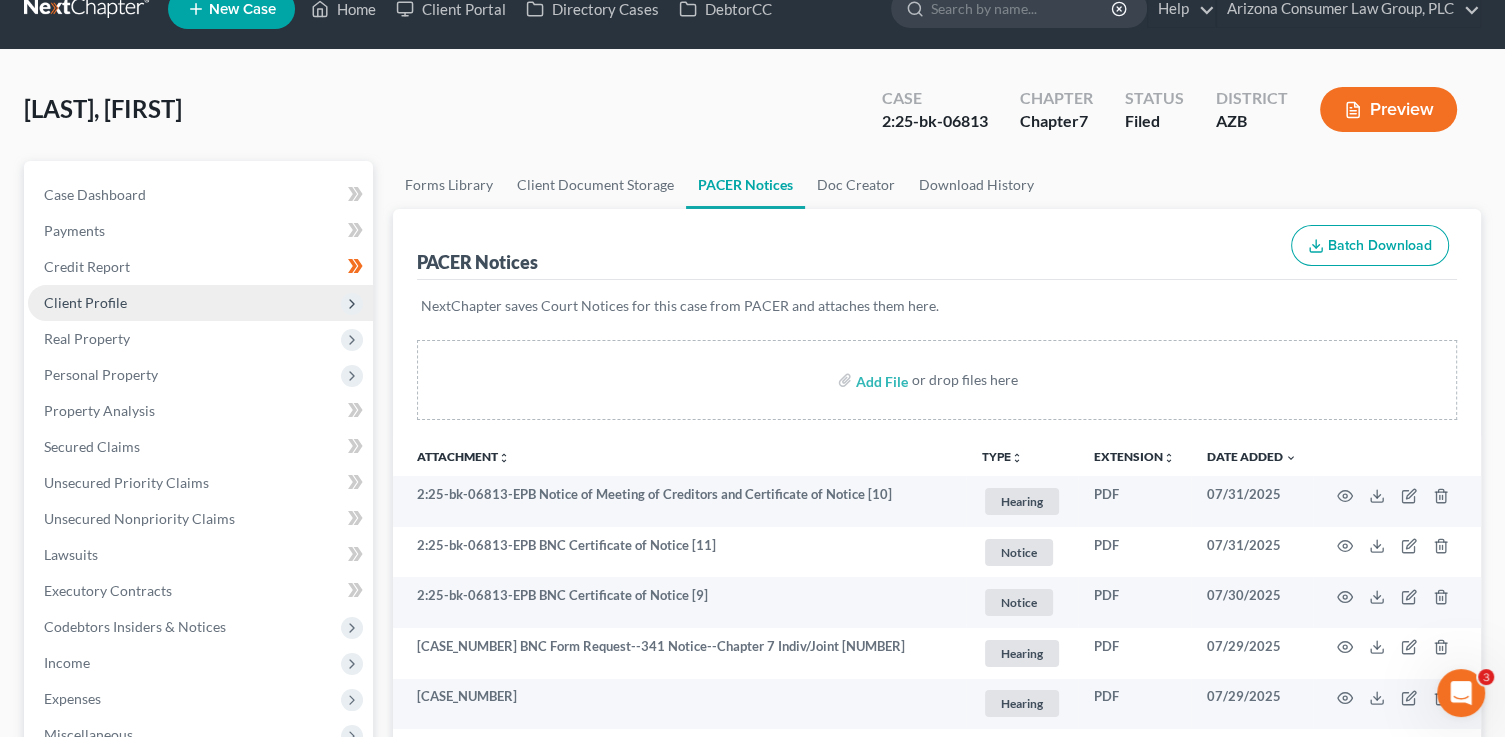 click on "Client Profile" at bounding box center [85, 302] 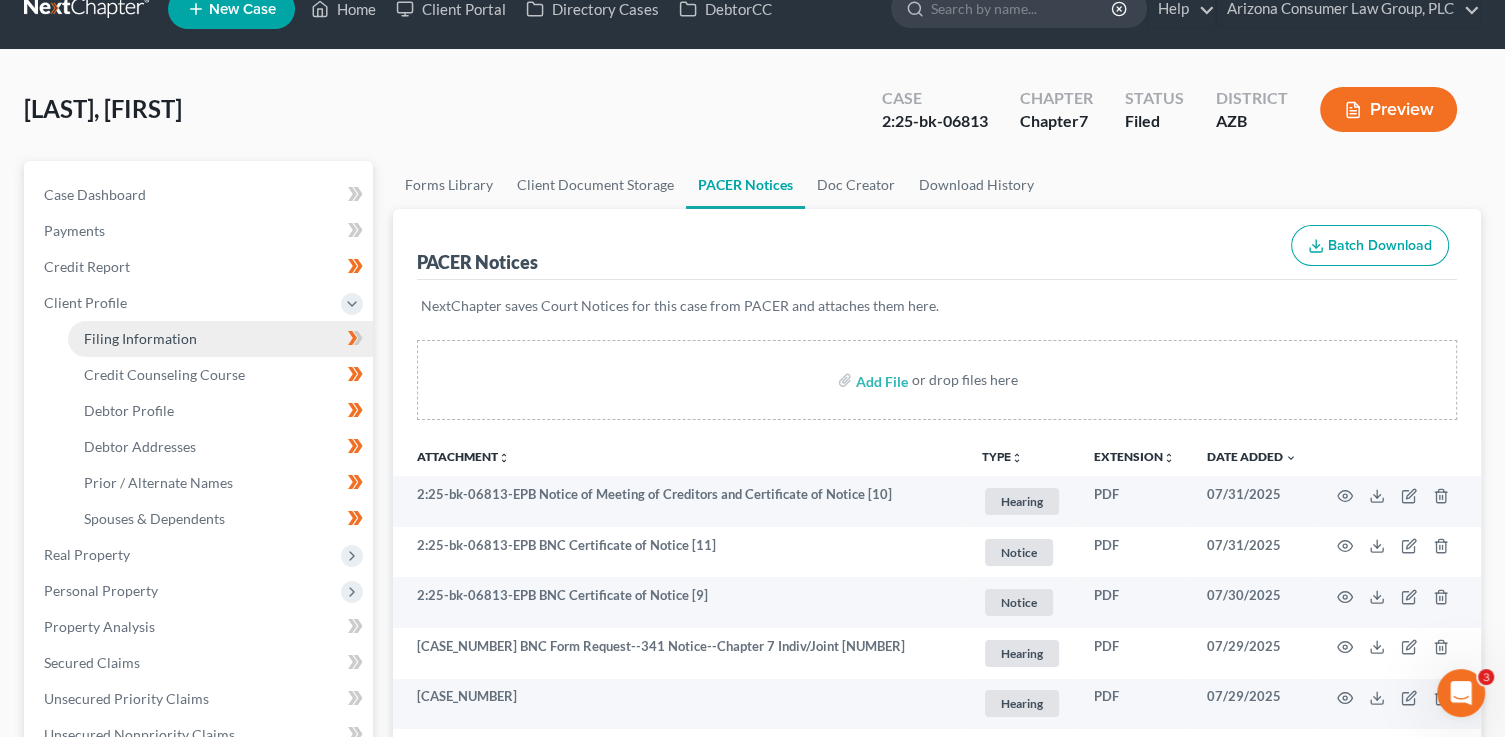 click on "Filing Information" at bounding box center (220, 339) 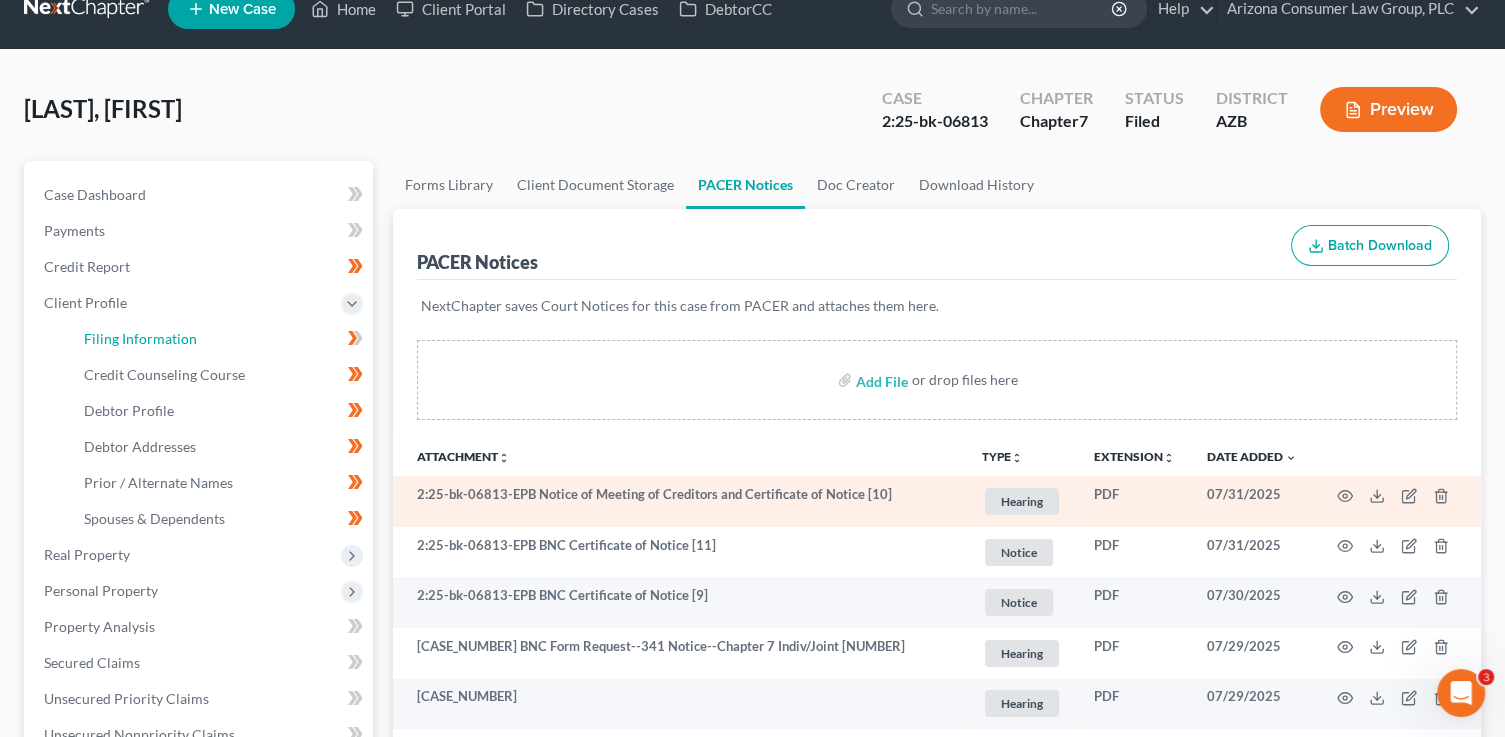select on "1" 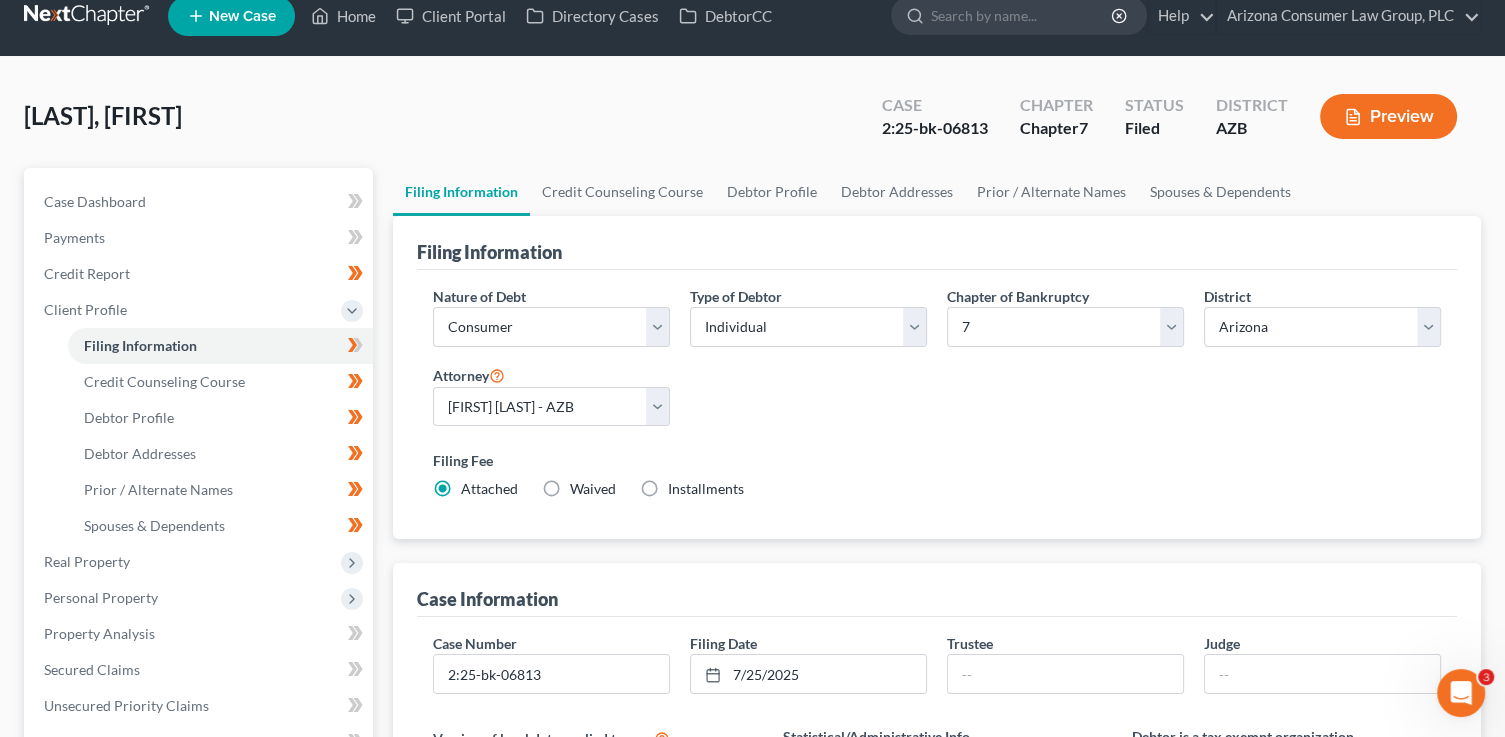 scroll, scrollTop: 0, scrollLeft: 0, axis: both 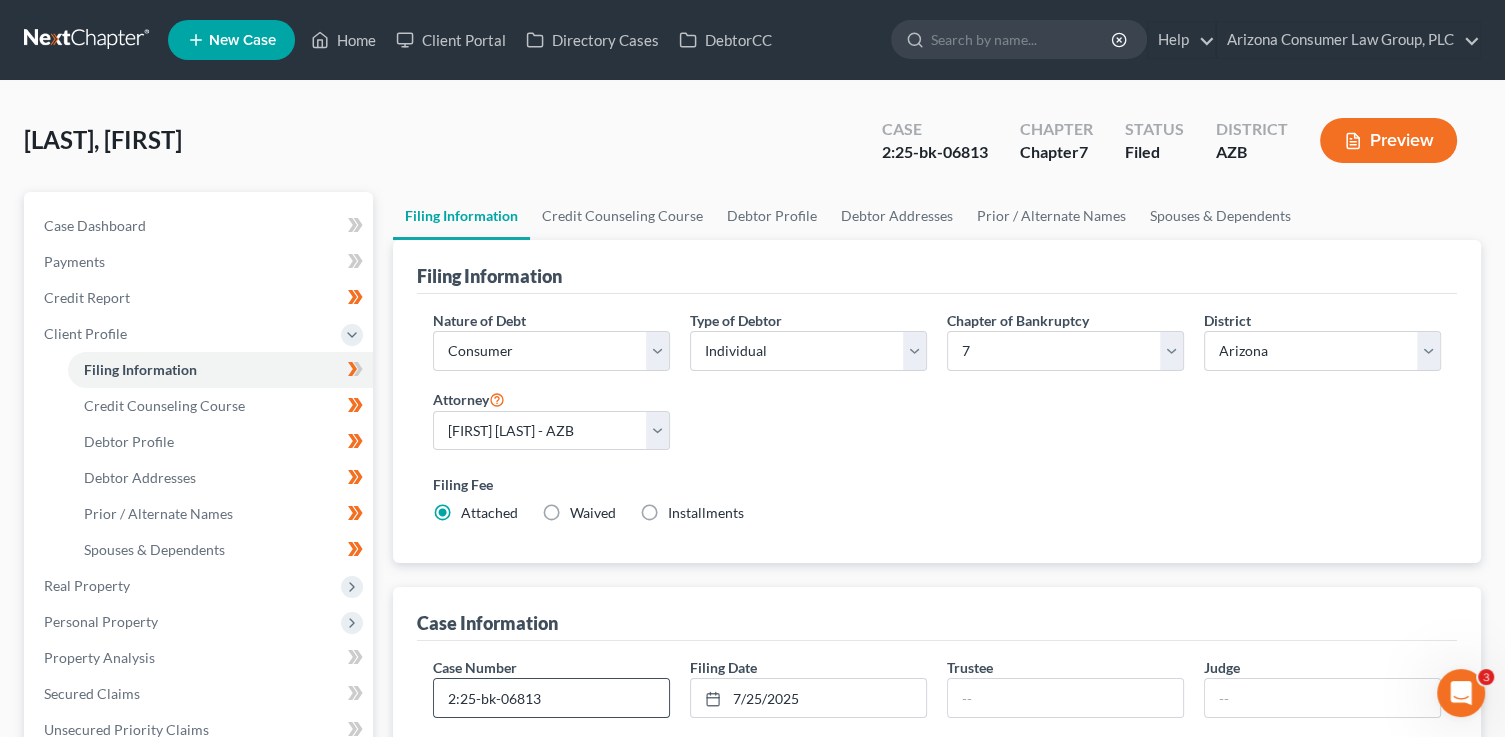 click on "2:25-bk-06813" at bounding box center (551, 698) 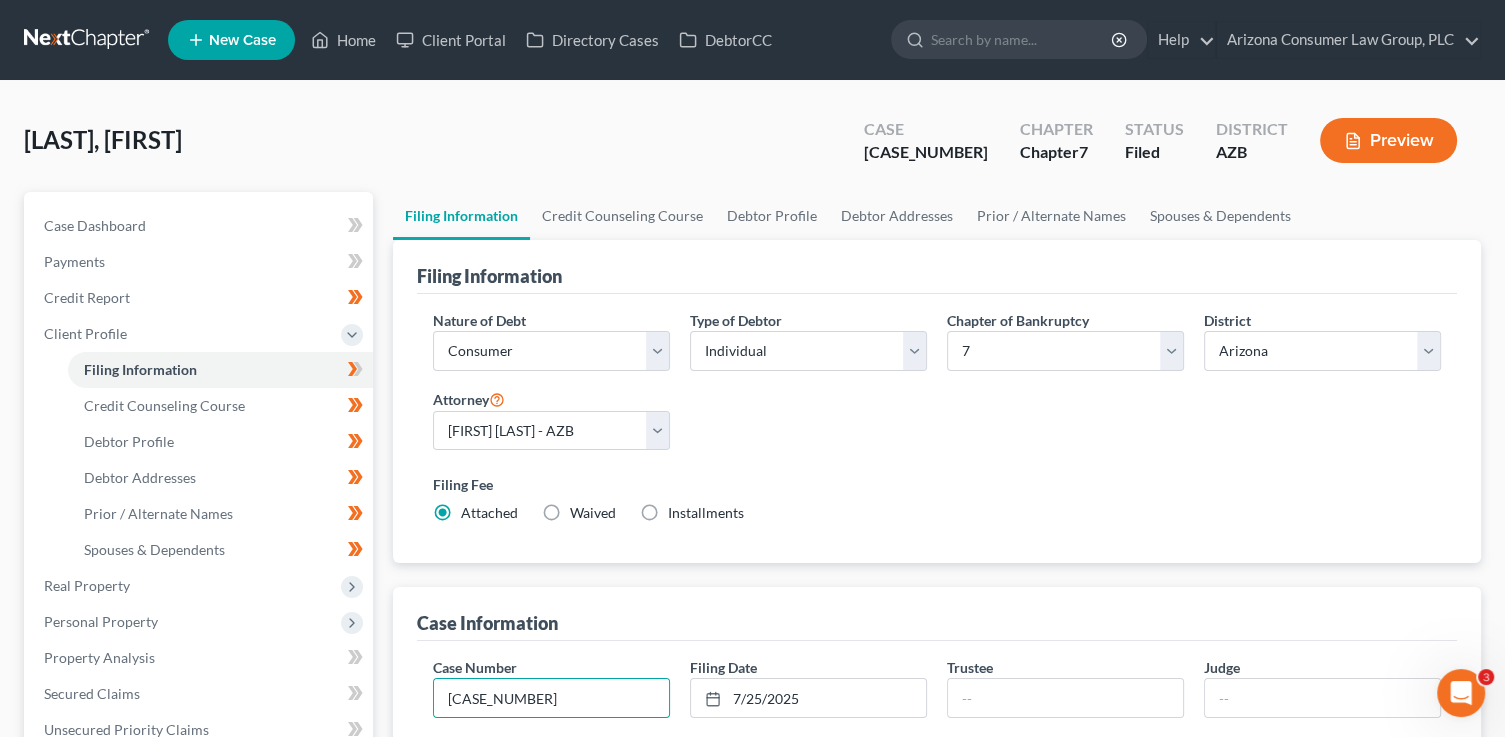 type on "[CASE_NUMBER]" 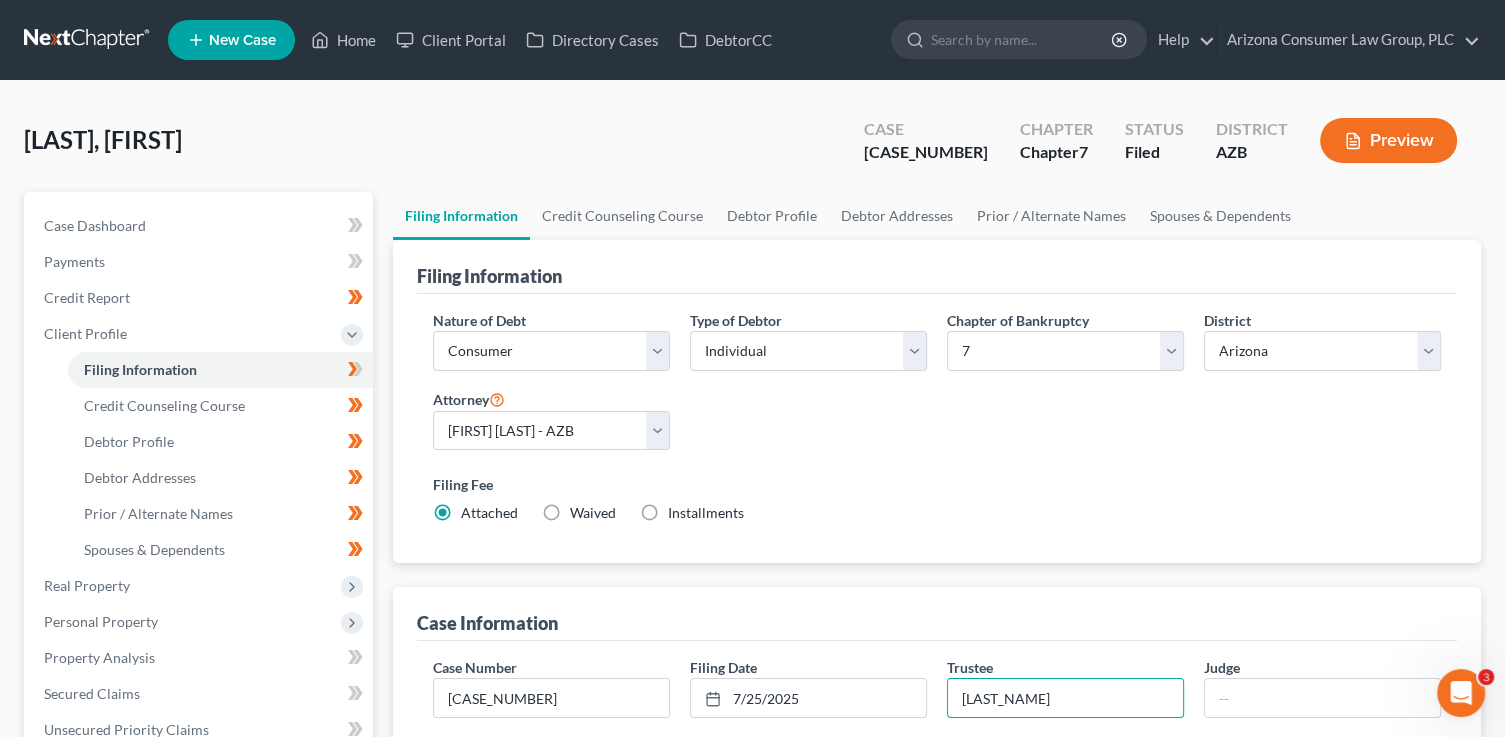 type on "[LAST_NAME]" 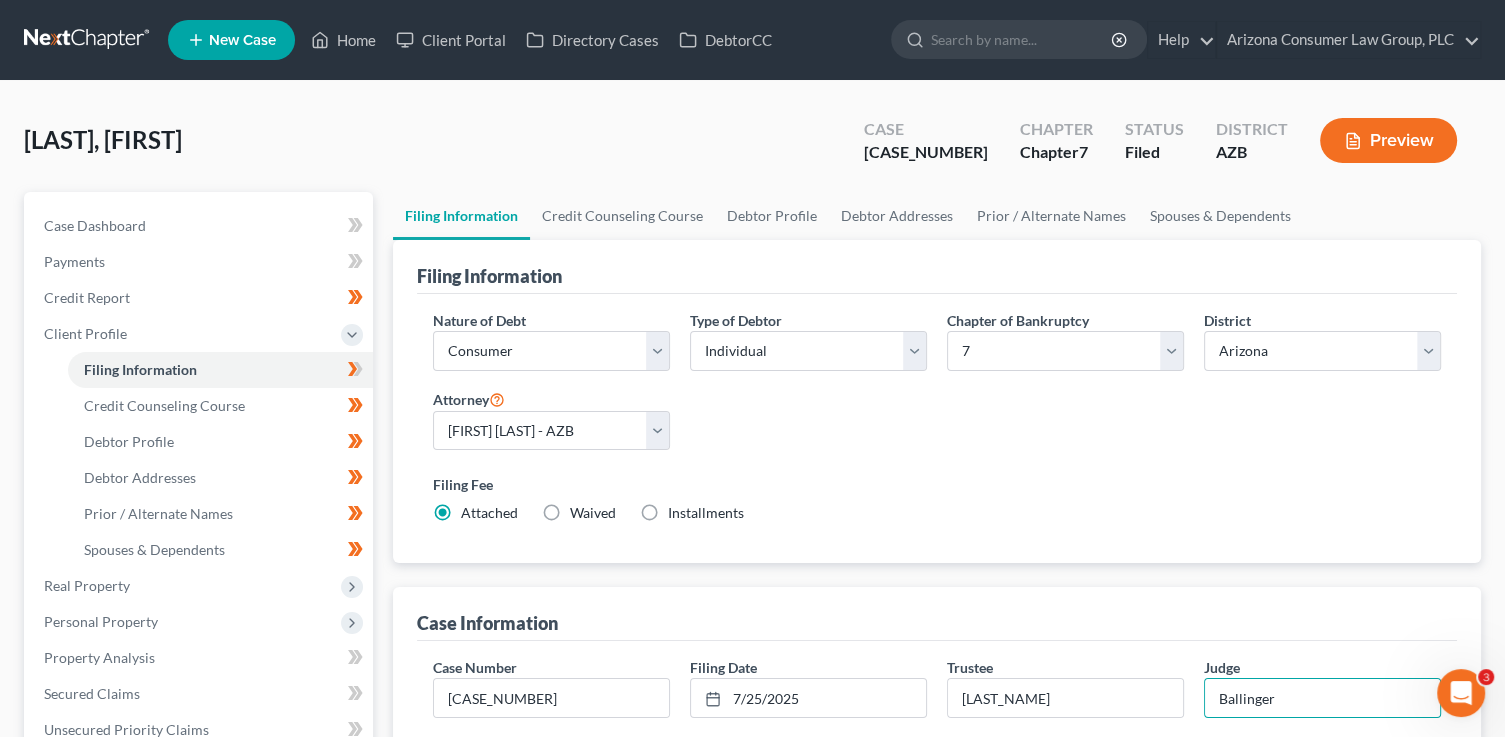 type on "Ballinger" 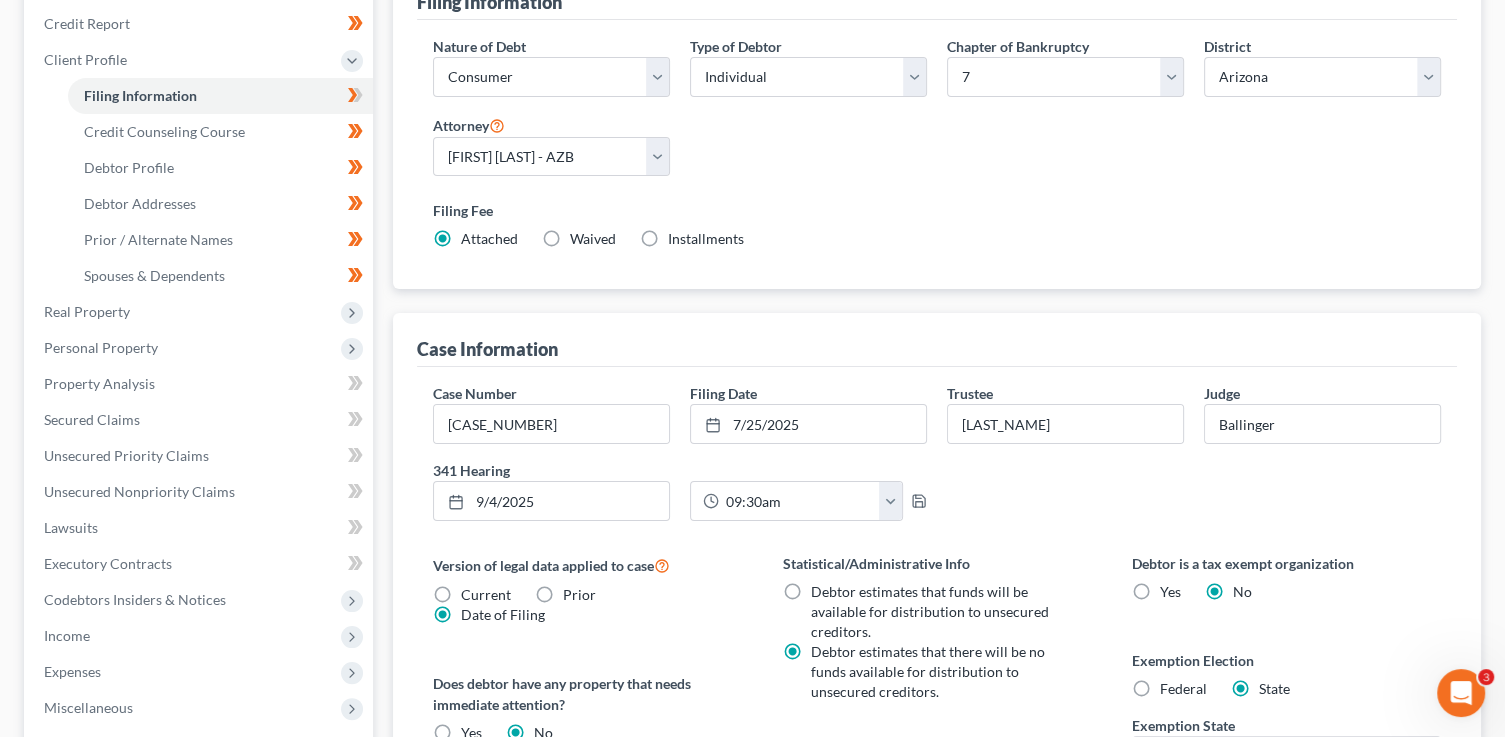 scroll, scrollTop: 0, scrollLeft: 0, axis: both 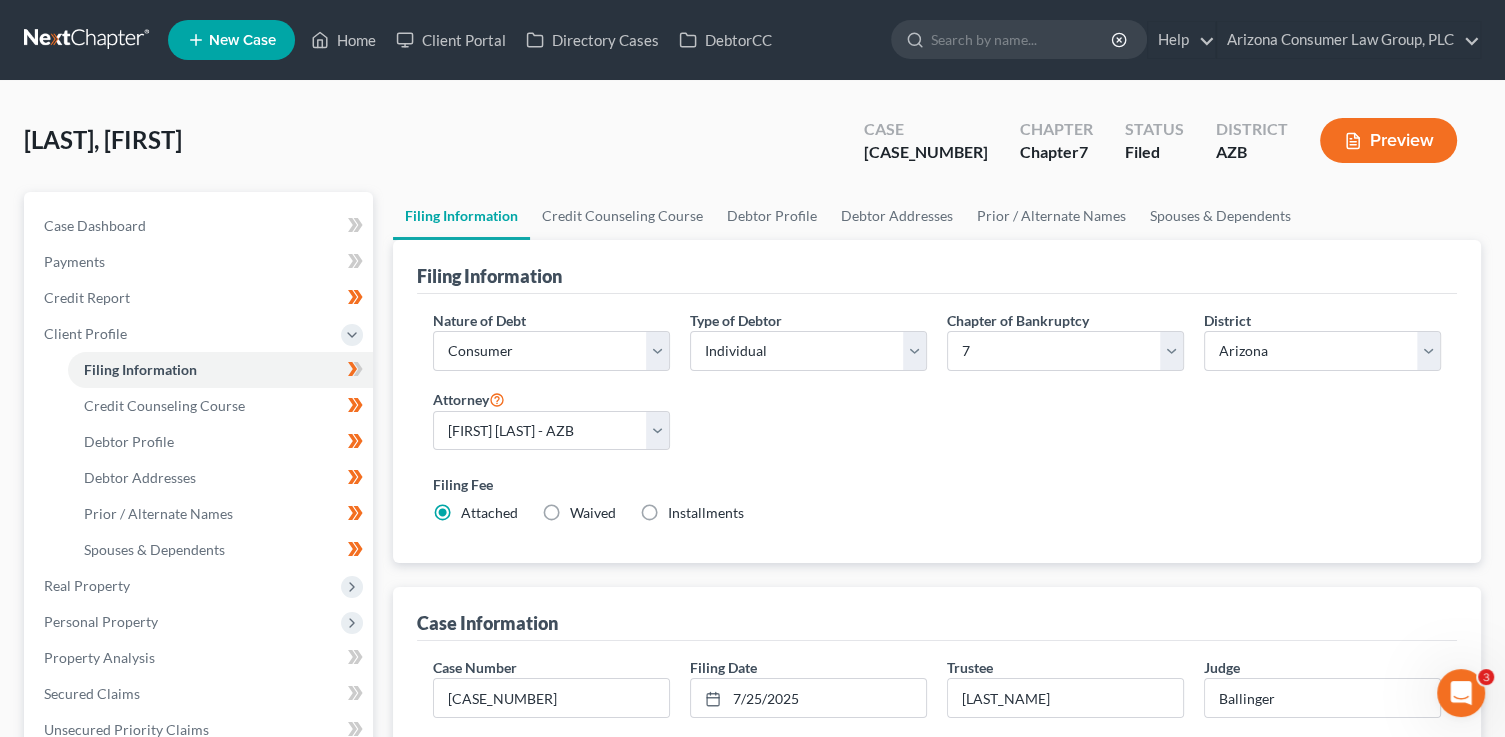 click at bounding box center (355, 372) 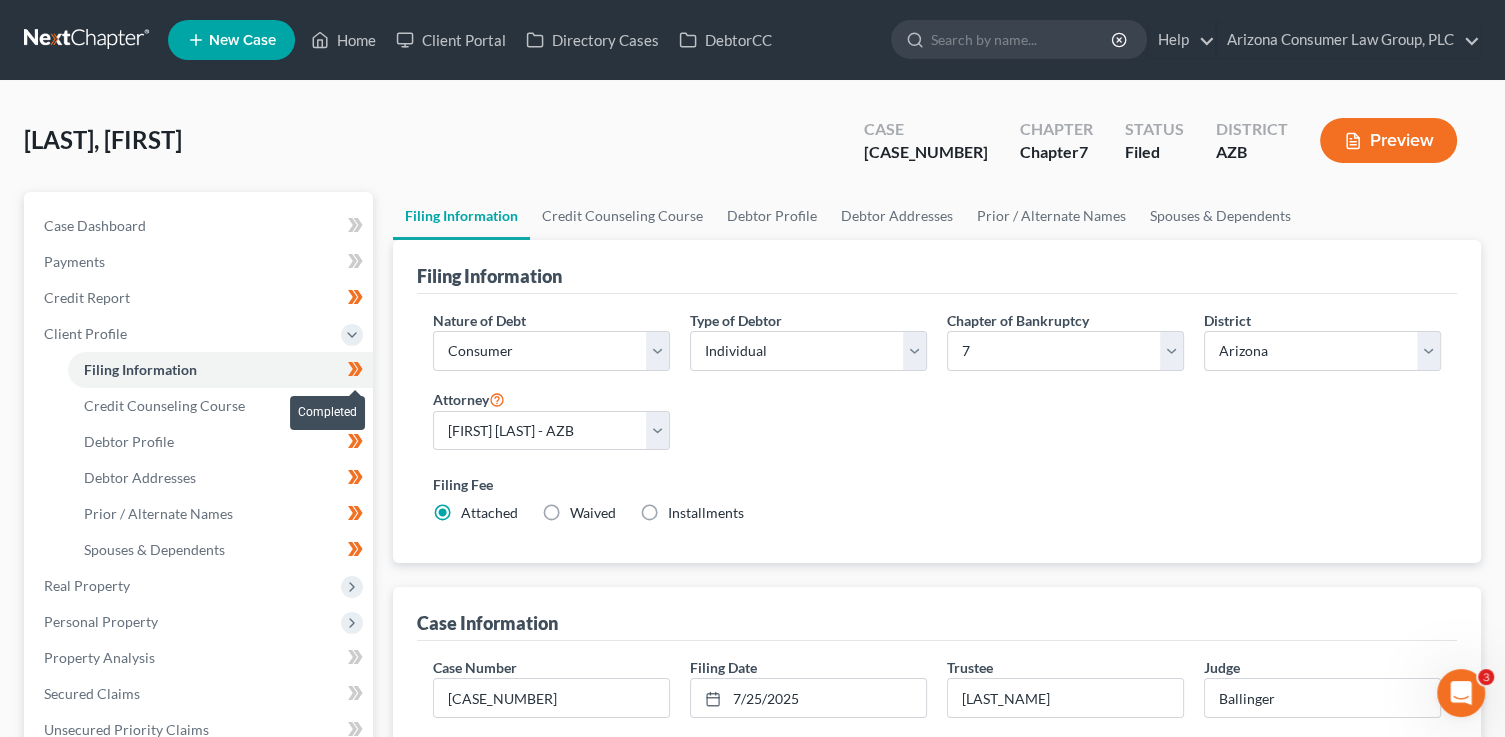 click at bounding box center (355, 372) 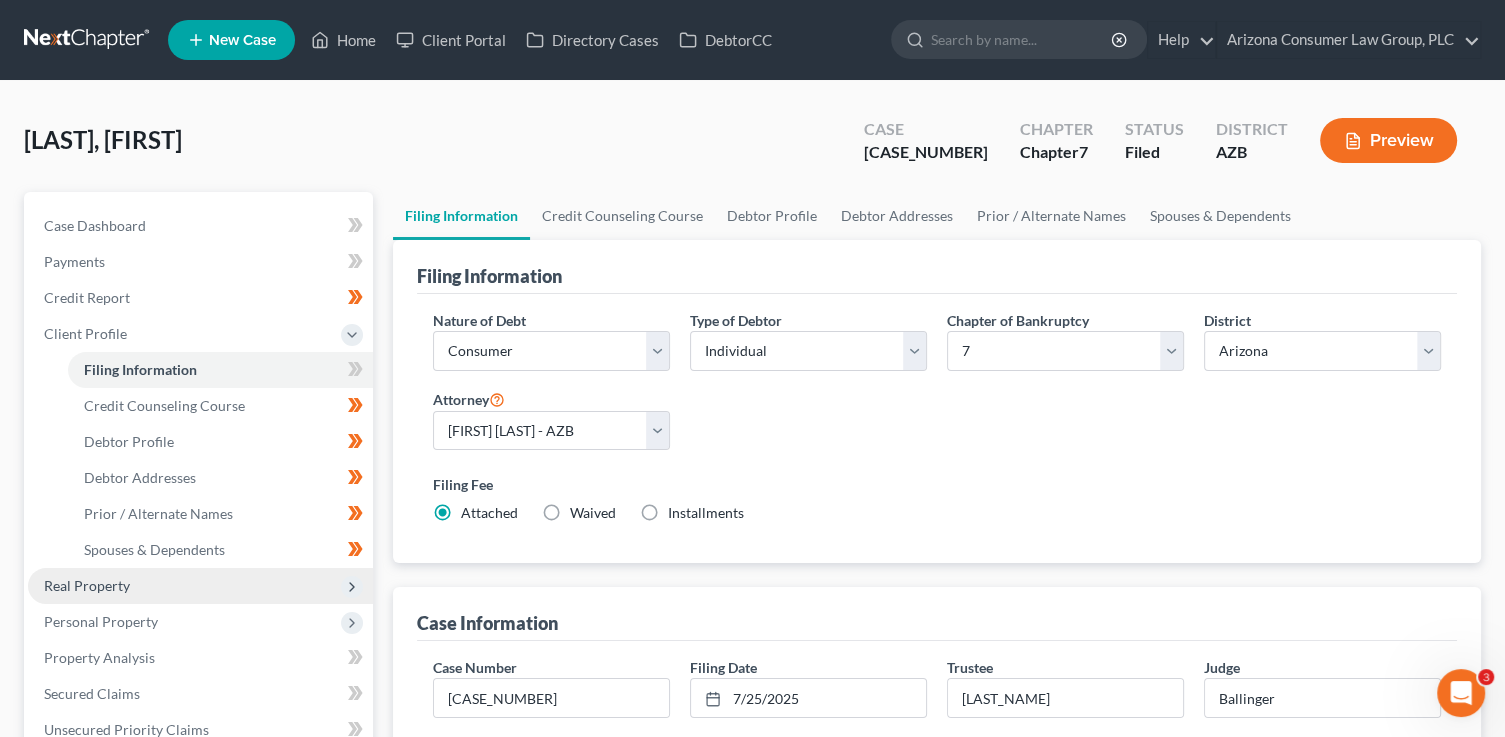 click on "Real Property" at bounding box center (200, 586) 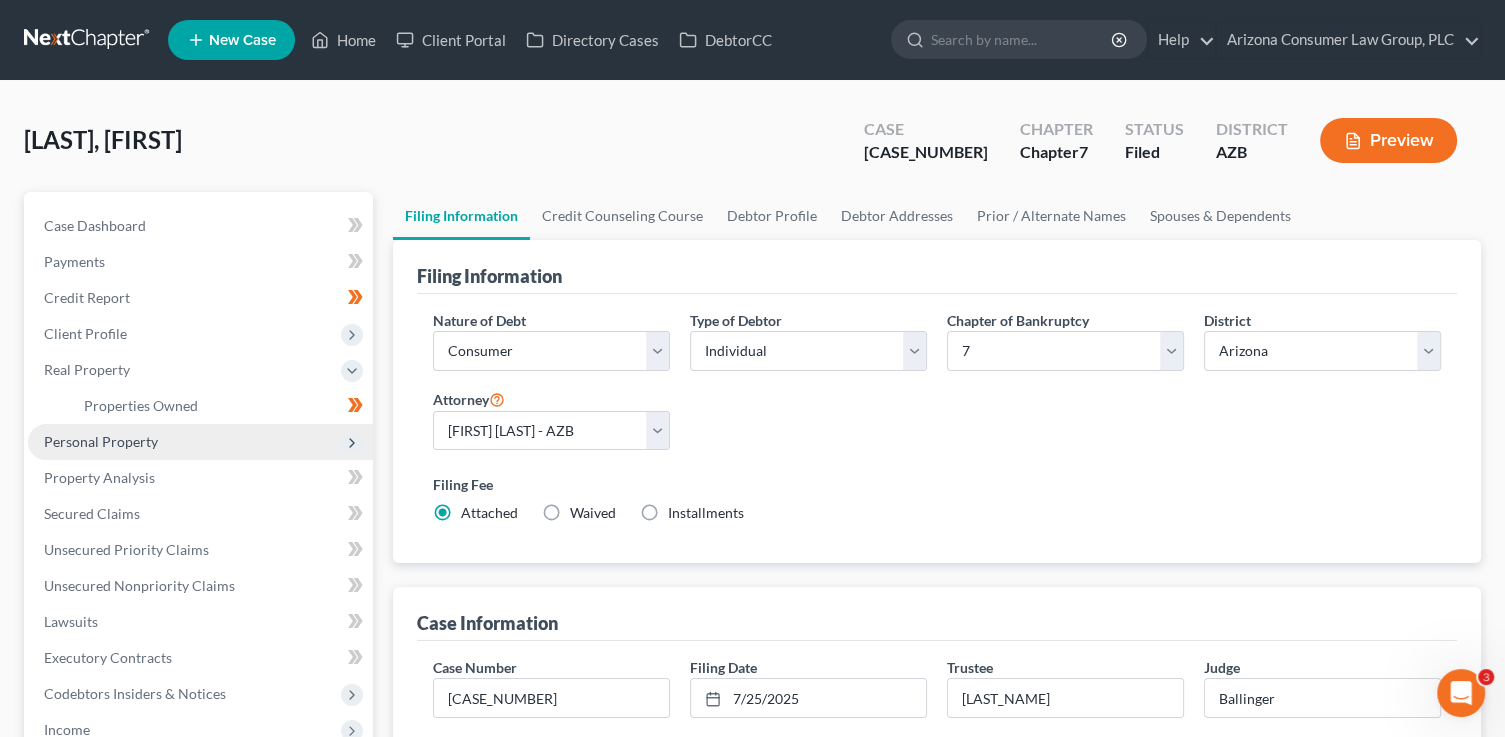 click on "Personal Property" at bounding box center [200, 442] 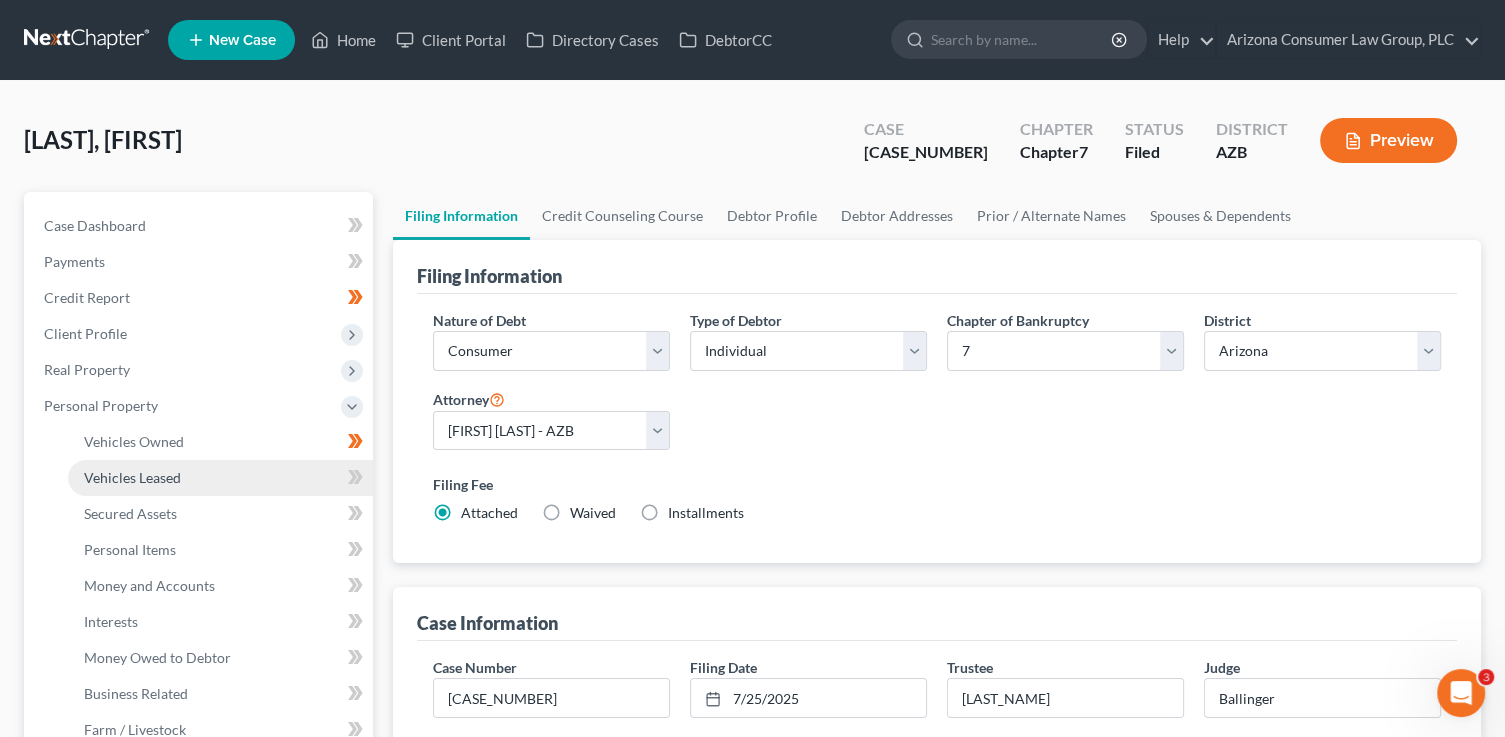 click on "Vehicles Leased" at bounding box center (220, 478) 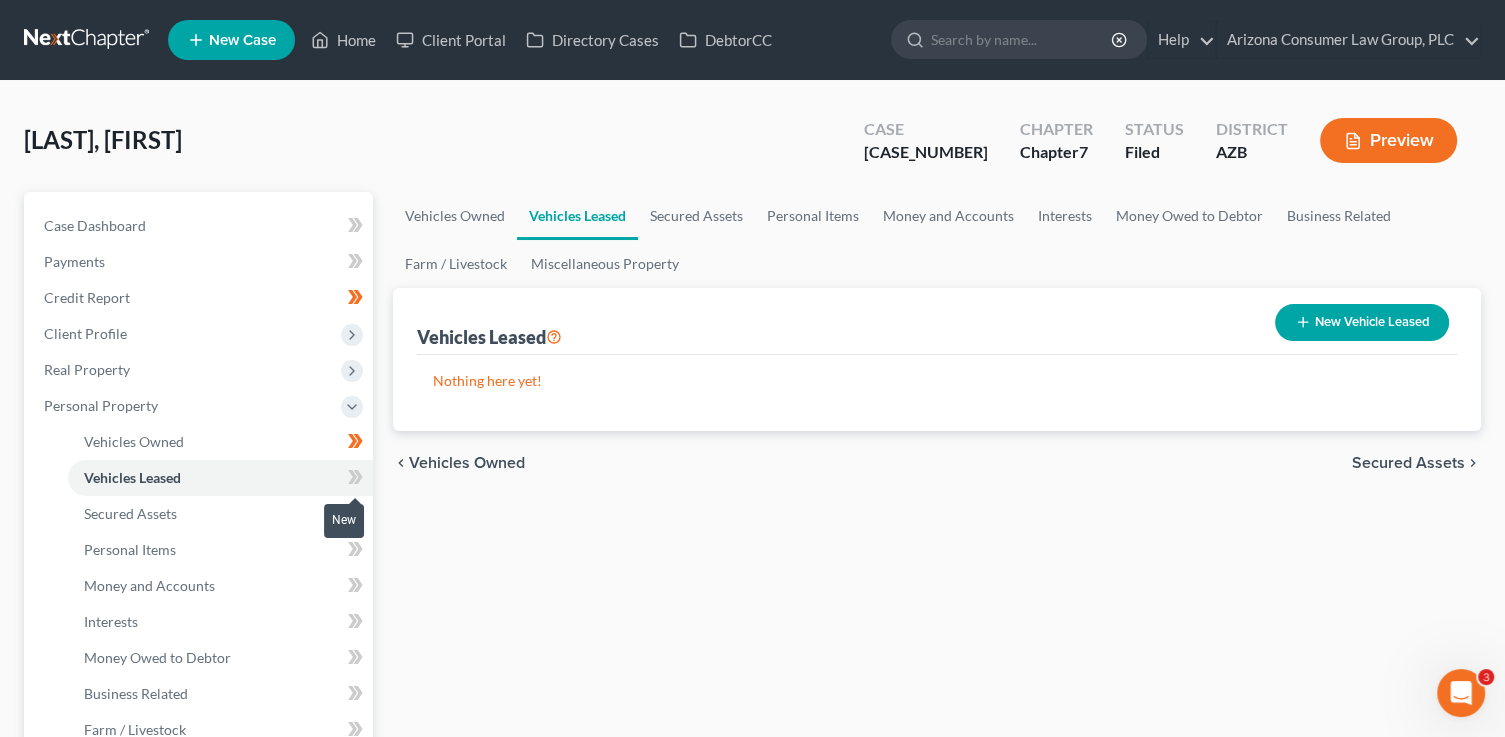 click at bounding box center [355, 480] 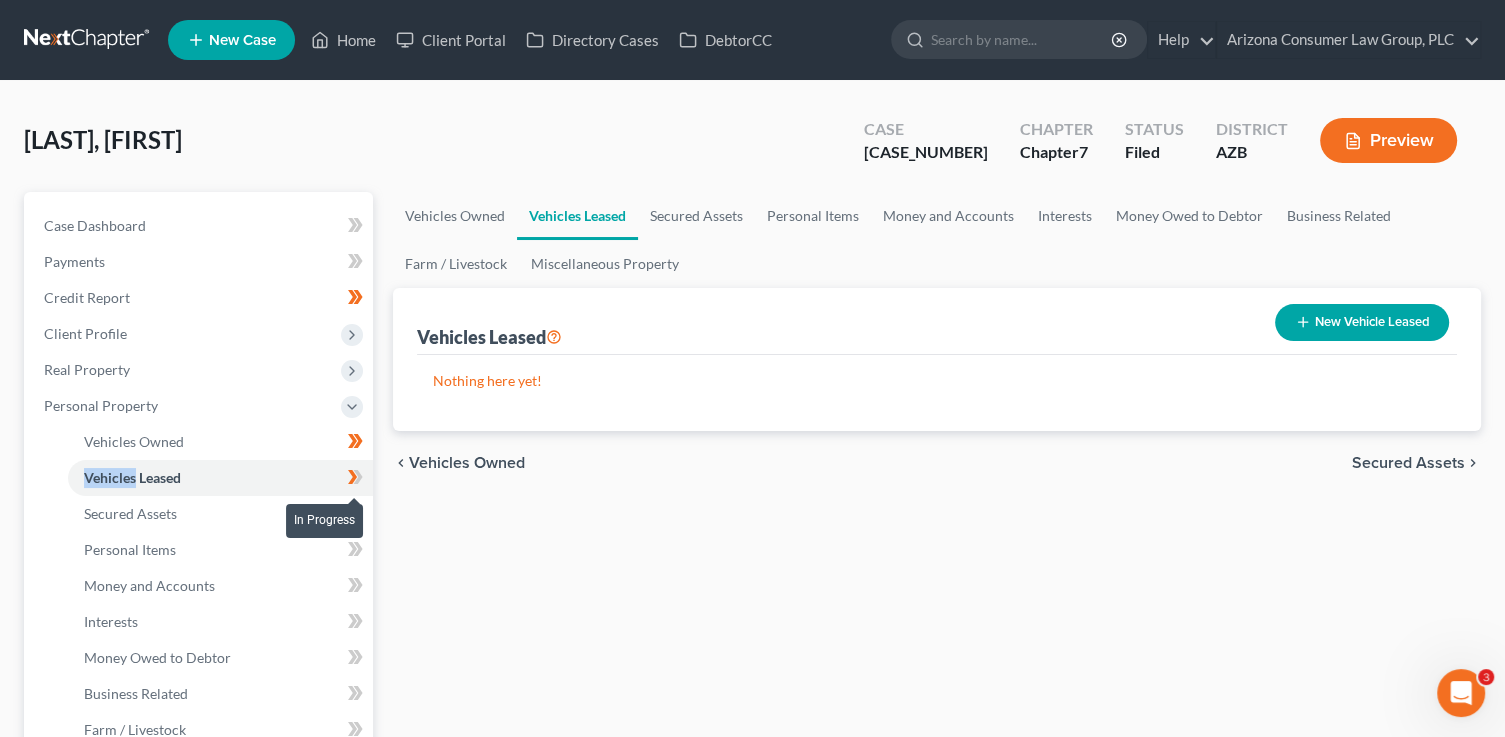 click at bounding box center [355, 480] 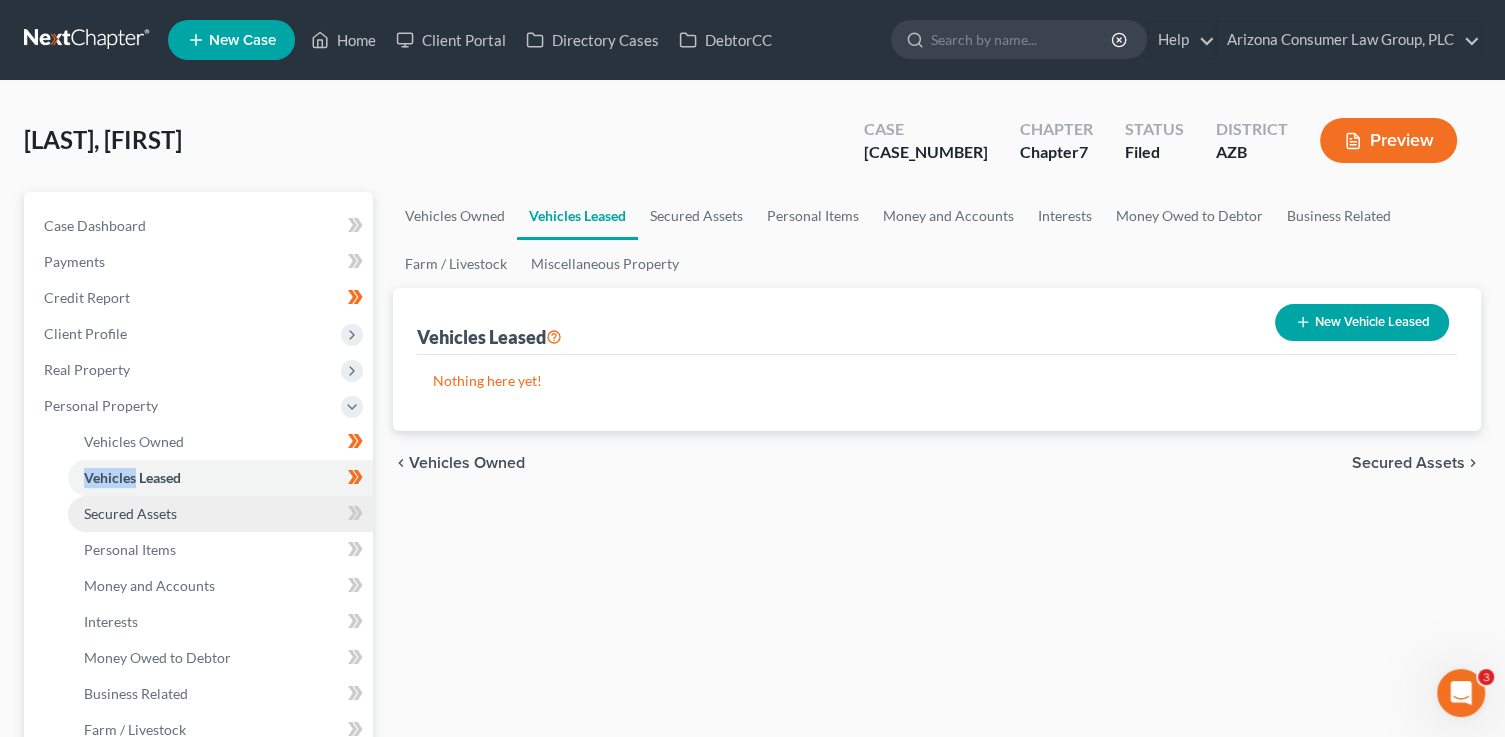 click on "Secured Assets" at bounding box center [220, 514] 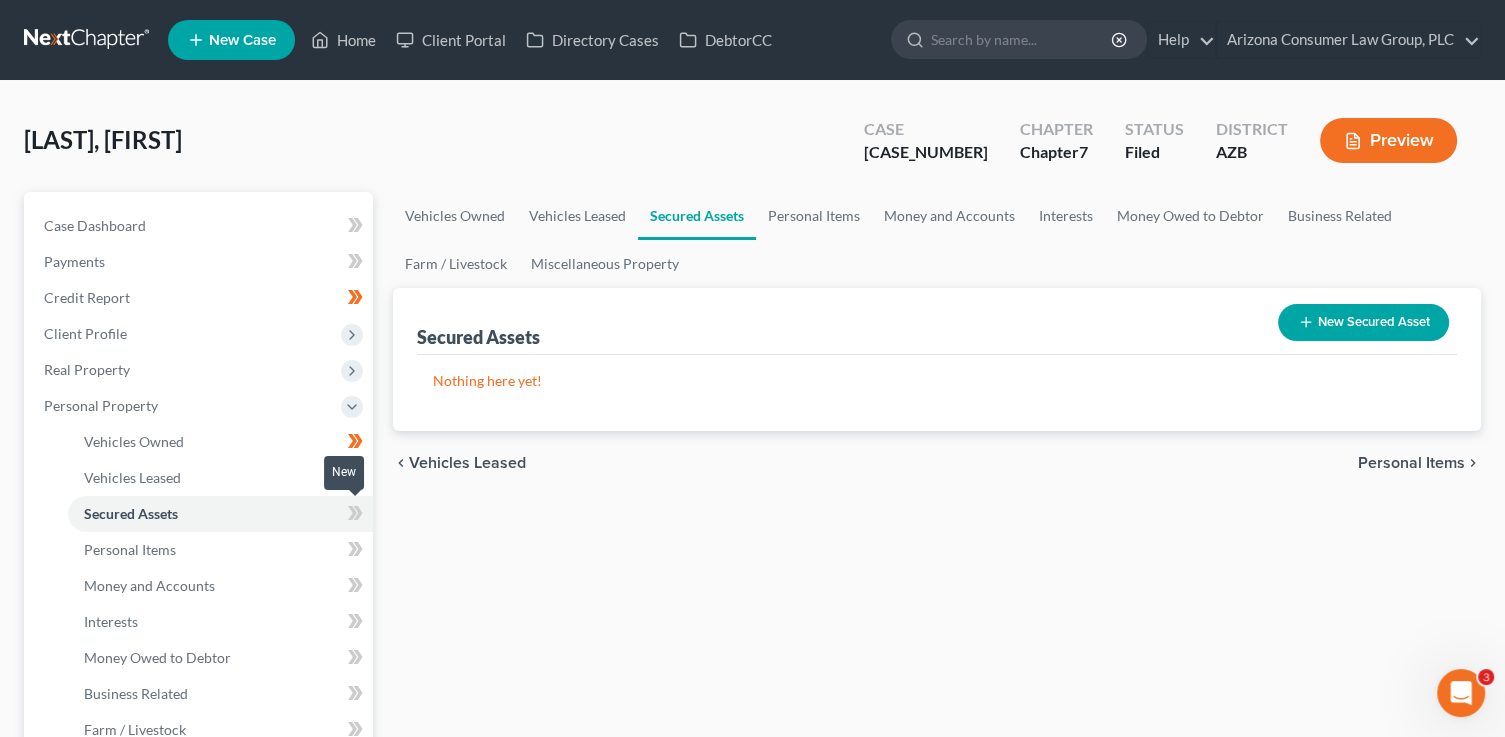 click 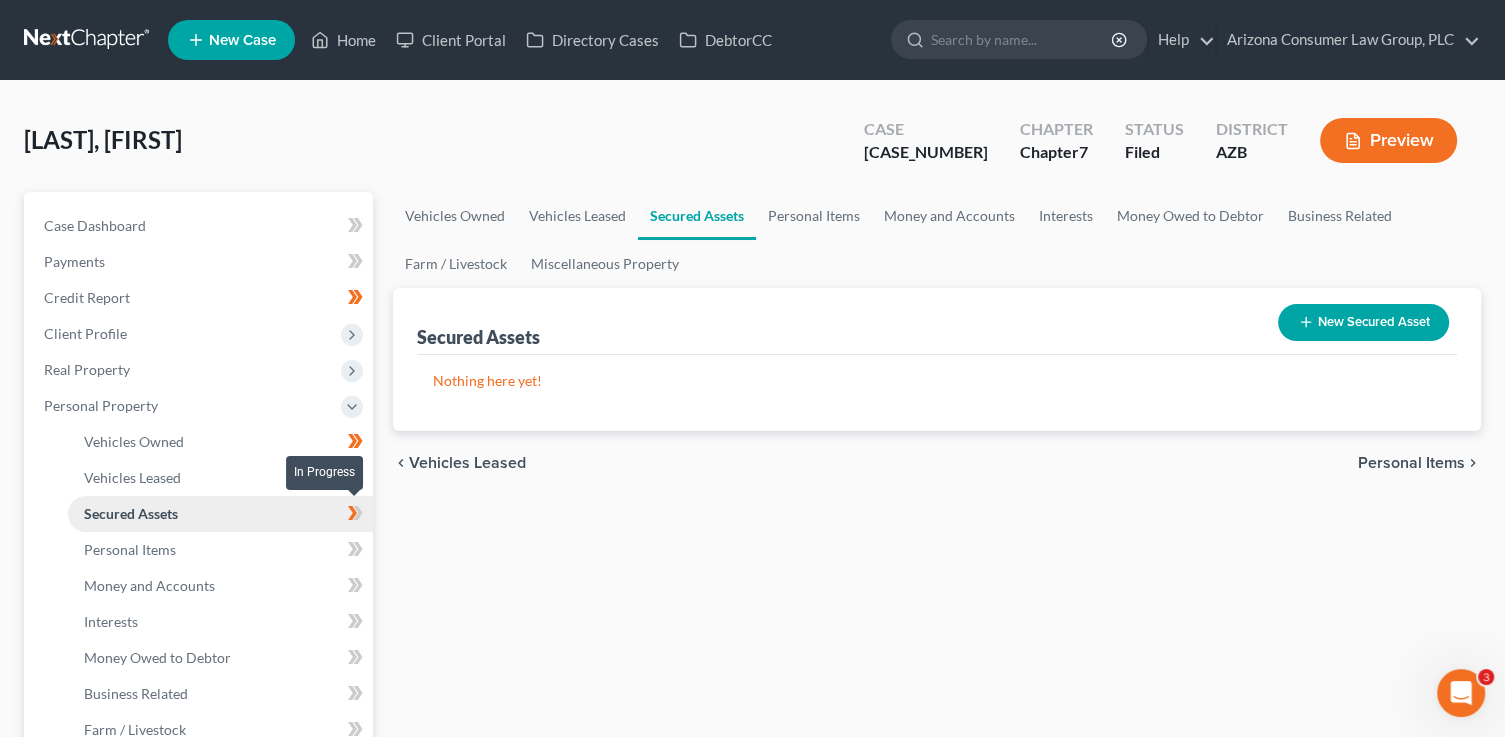 click 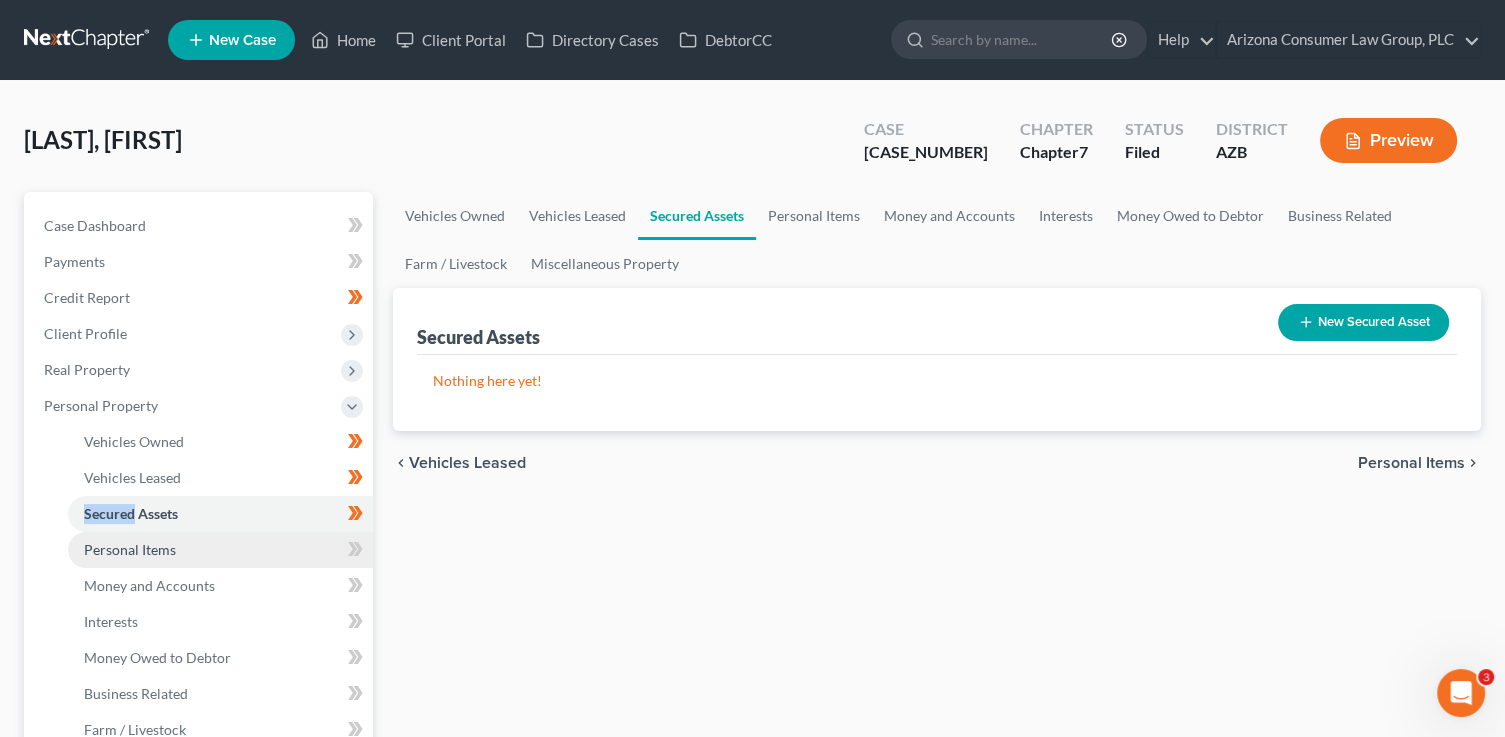 drag, startPoint x: 201, startPoint y: 553, endPoint x: 215, endPoint y: 550, distance: 14.3178215 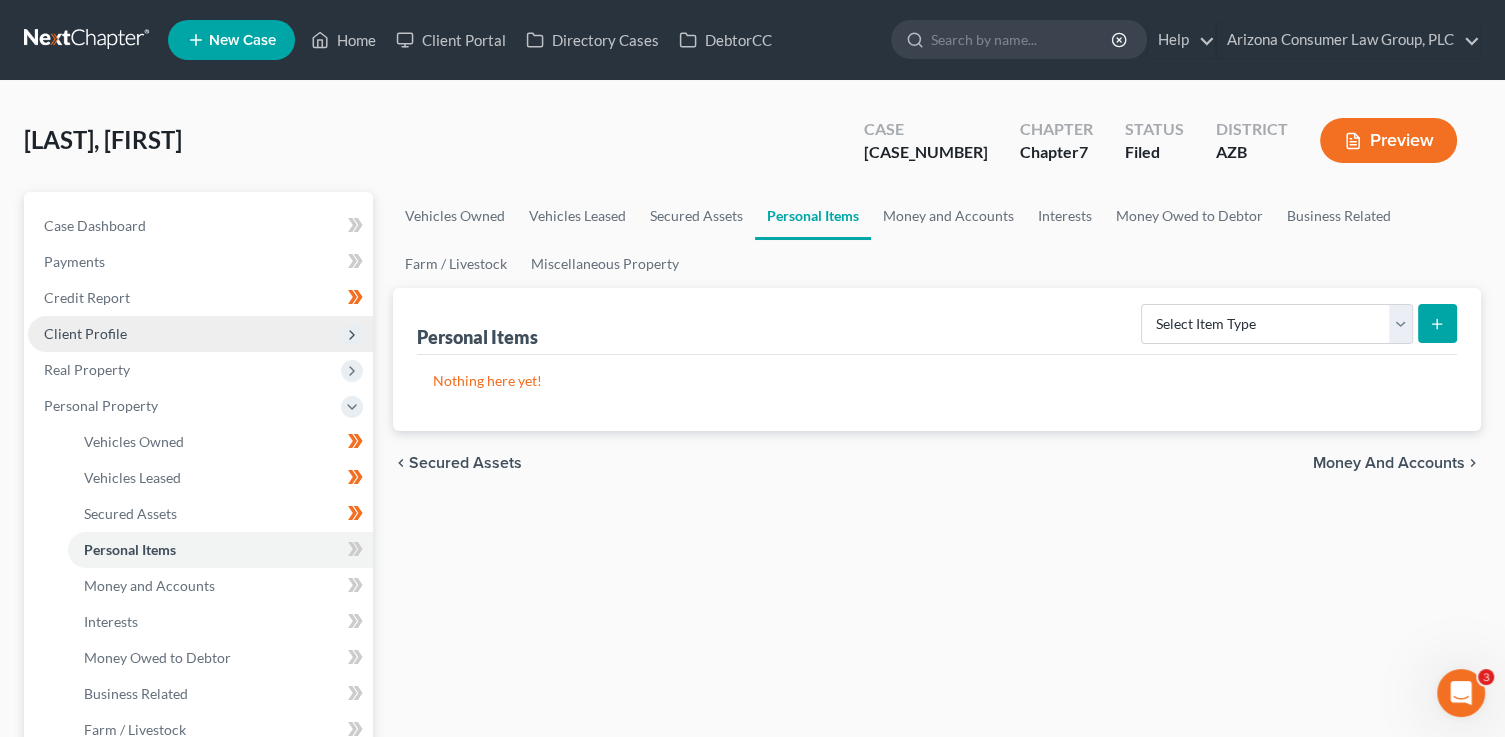 click on "Client Profile" at bounding box center (200, 334) 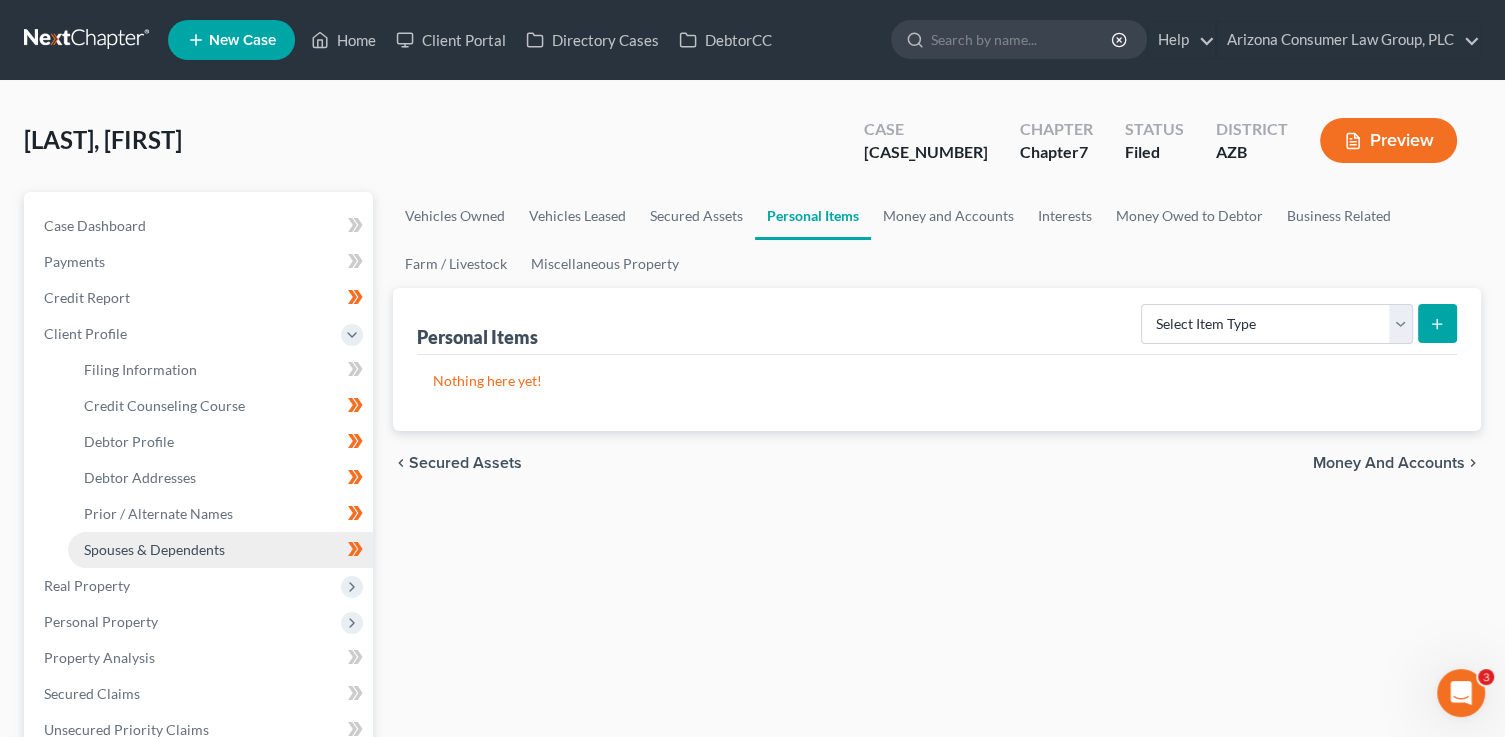 click on "Spouses & Dependents" at bounding box center (154, 549) 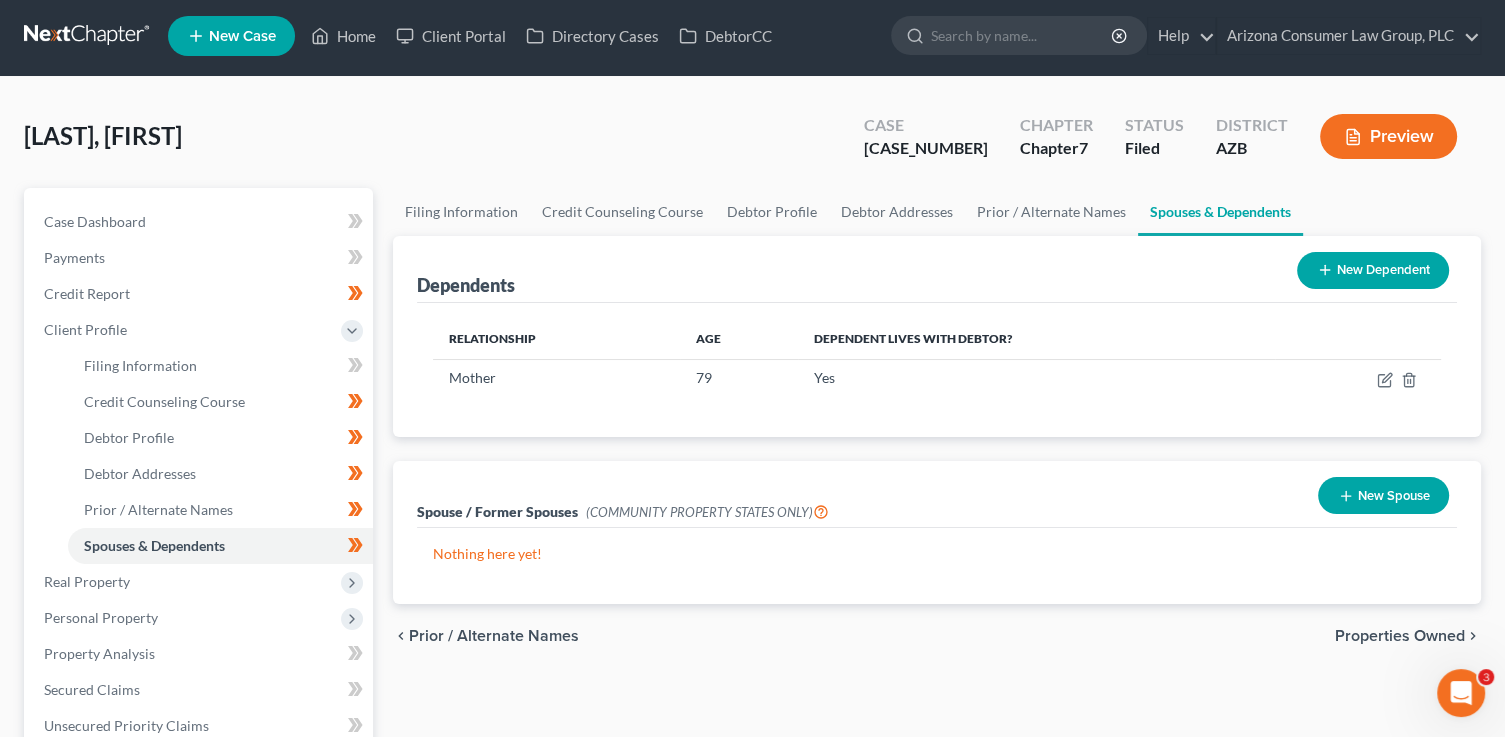 scroll, scrollTop: 24, scrollLeft: 0, axis: vertical 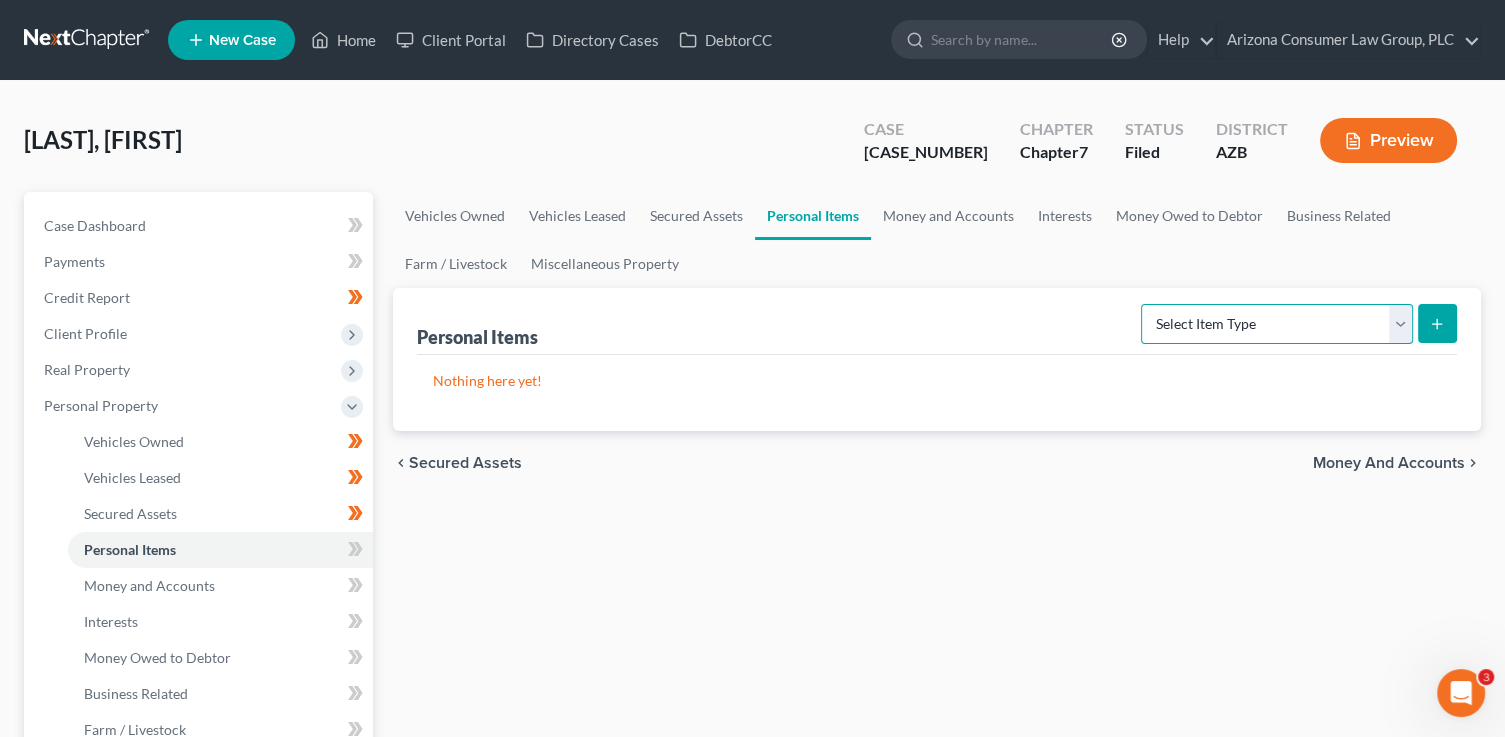 click on "Select Item Type Clothing (A/B: 11) Collectibles Of Value (A/B: 8) Electronics (A/B: 7) Firearms (A/B: 10) Household Goods (A/B: 6) Jewelry (A/B: 12) Other (A/B: 14) Pet(s) (A/B: 13) Sports & Hobby Equipment (A/B: 9)" at bounding box center [1277, 324] 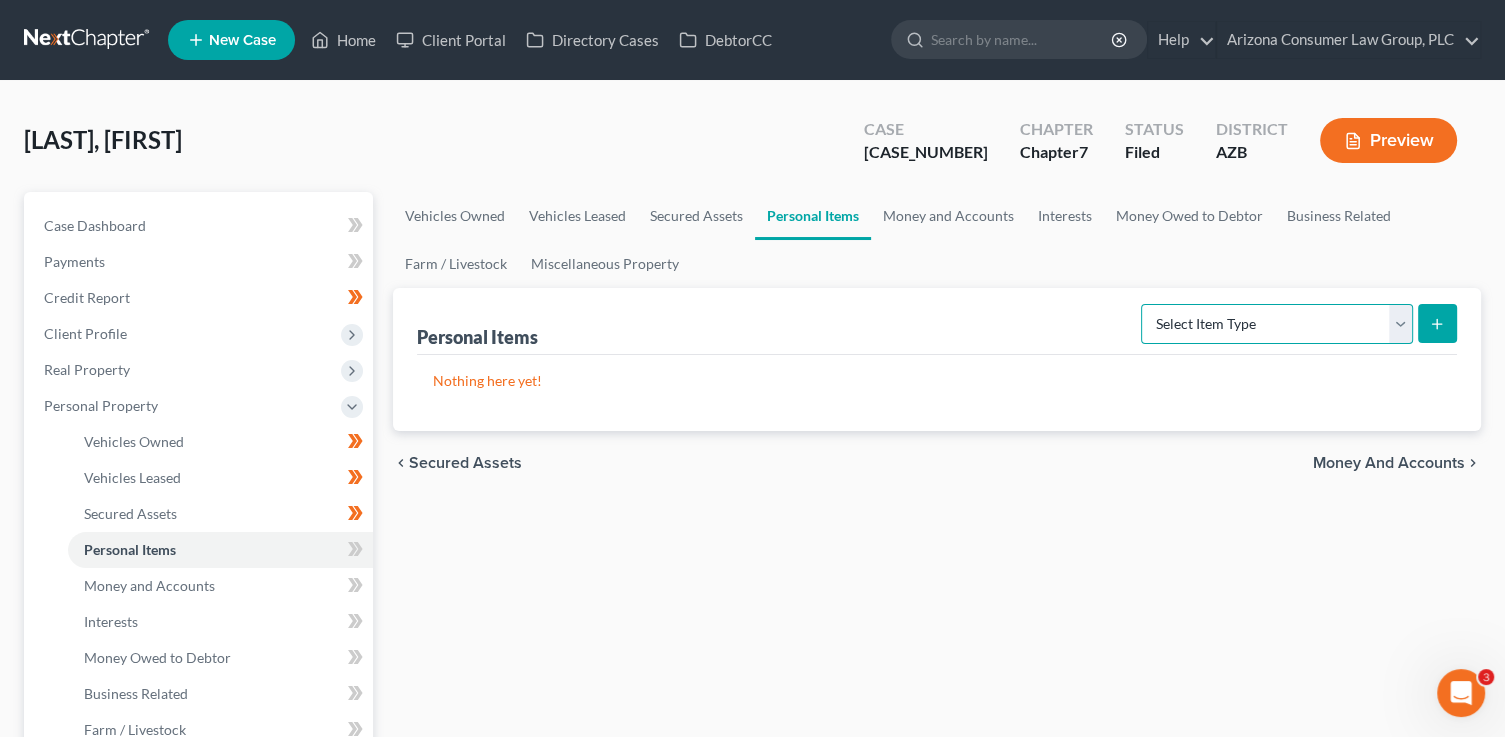 select on "clothing" 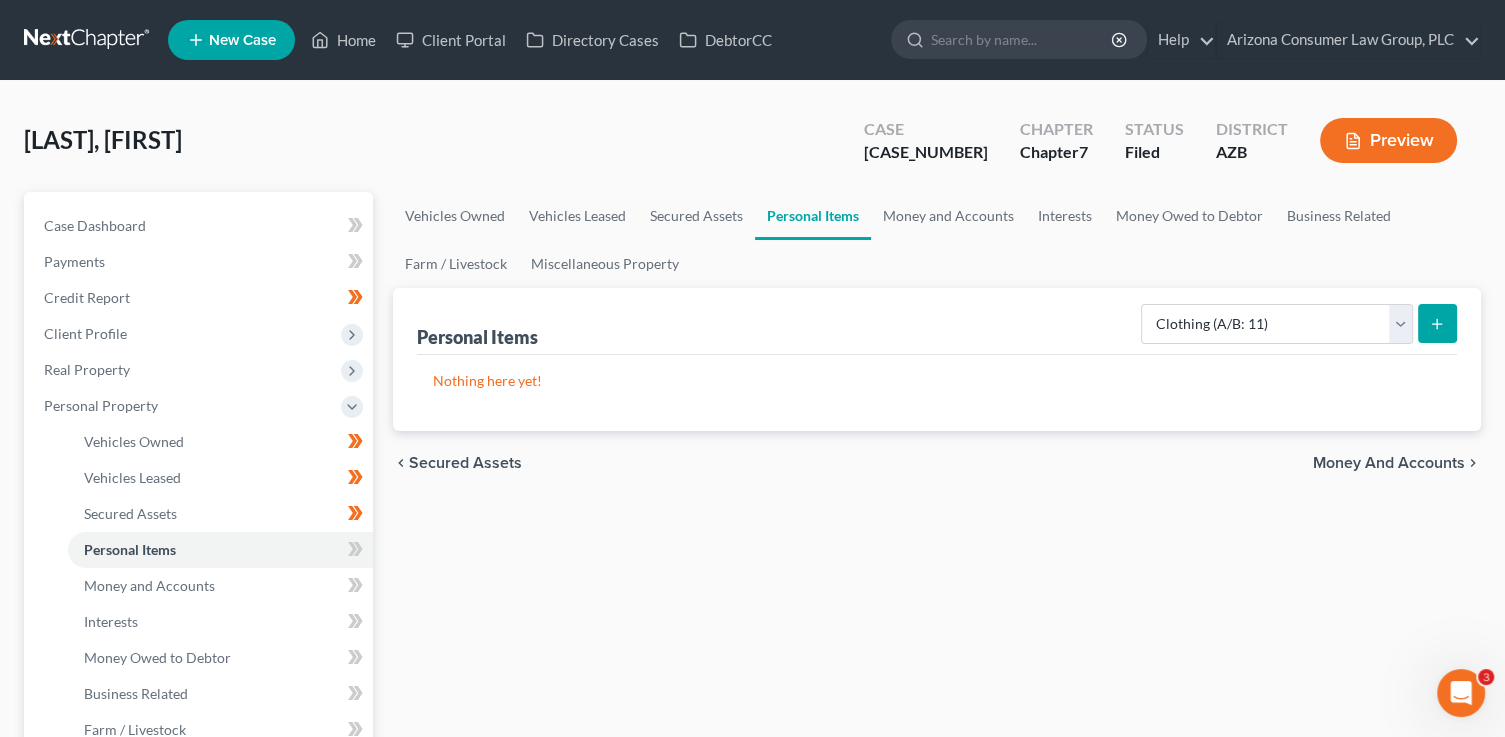 click 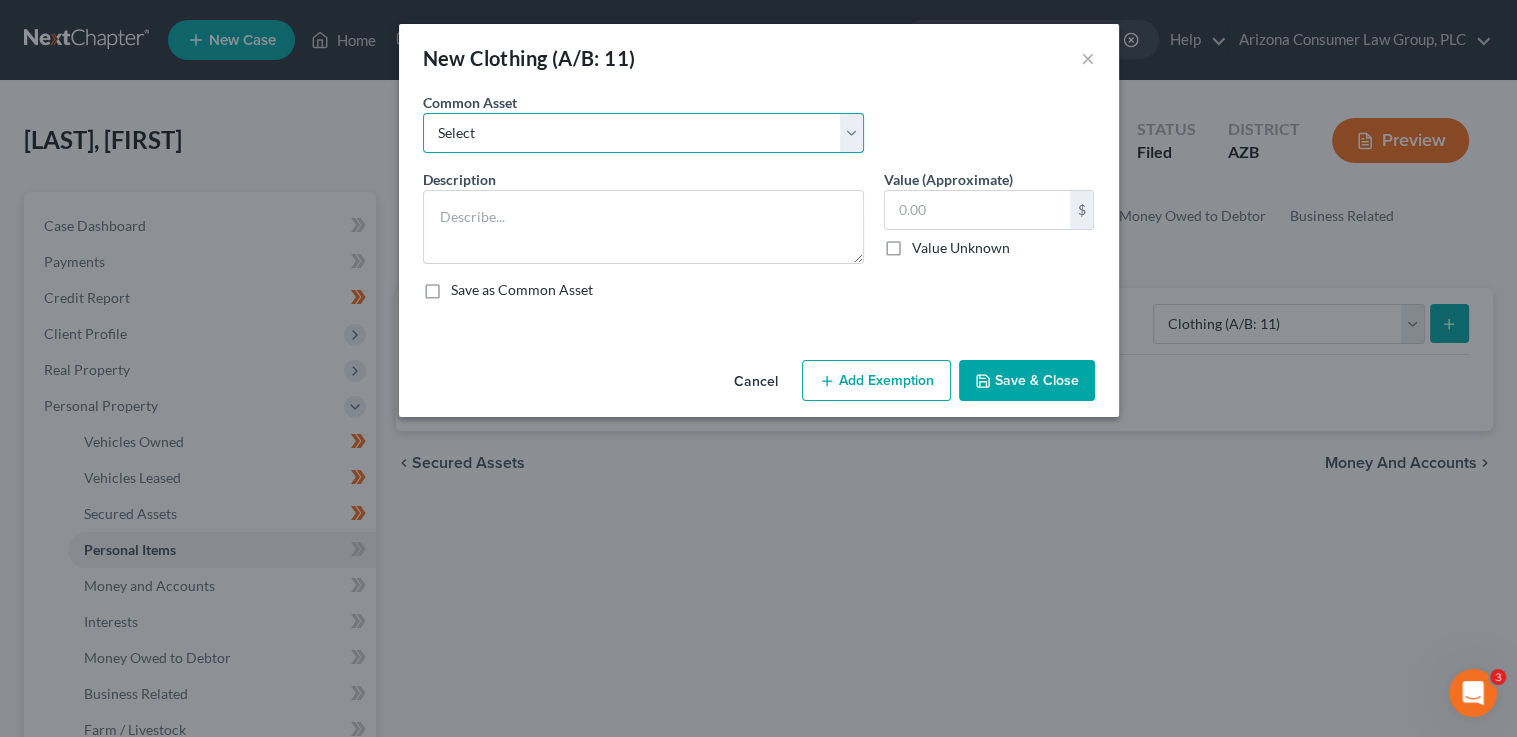 click on "Select Everyday clothing, shoes, coats" at bounding box center (643, 133) 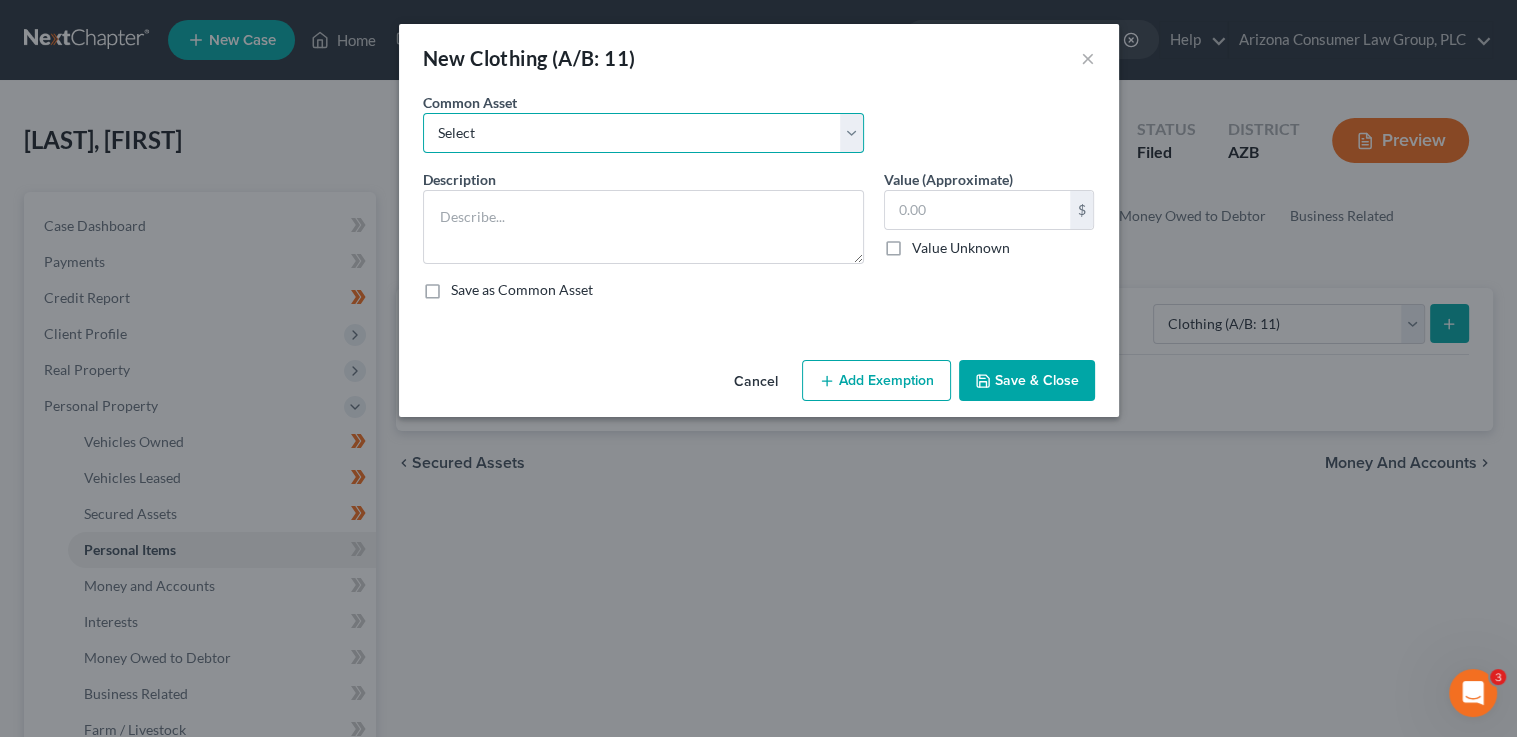 select on "0" 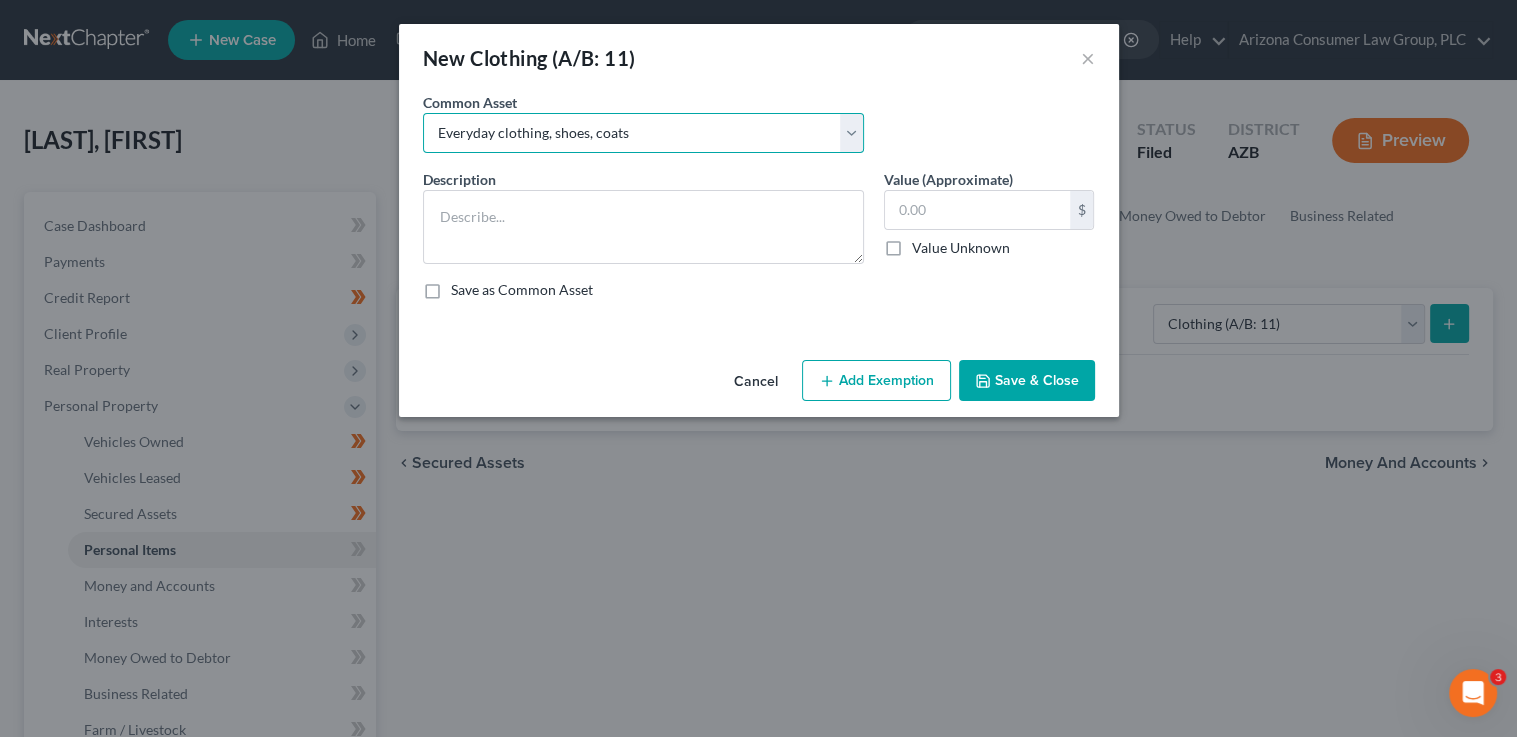 type on "Everyday clothing, shoes, coats" 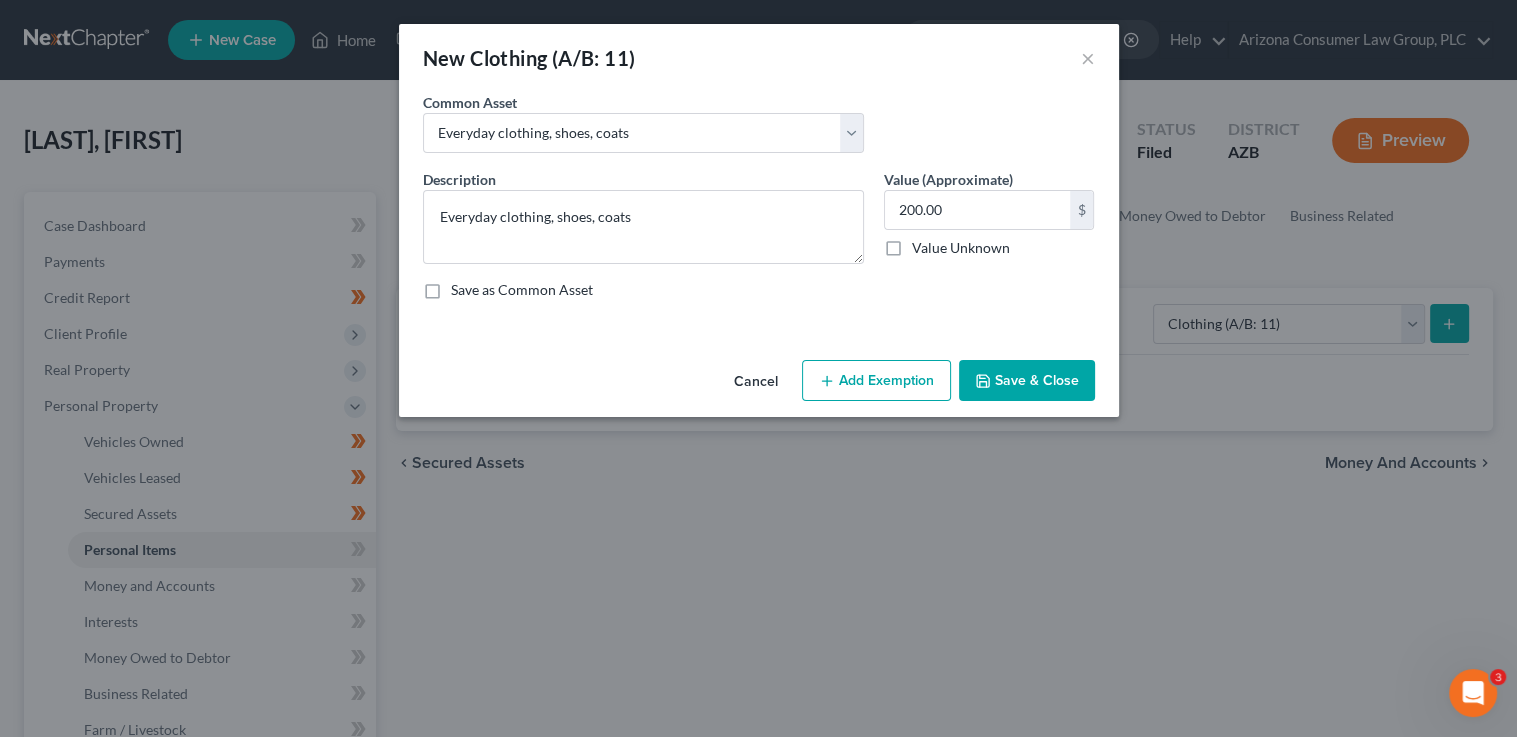 click on "Add Exemption" at bounding box center (876, 381) 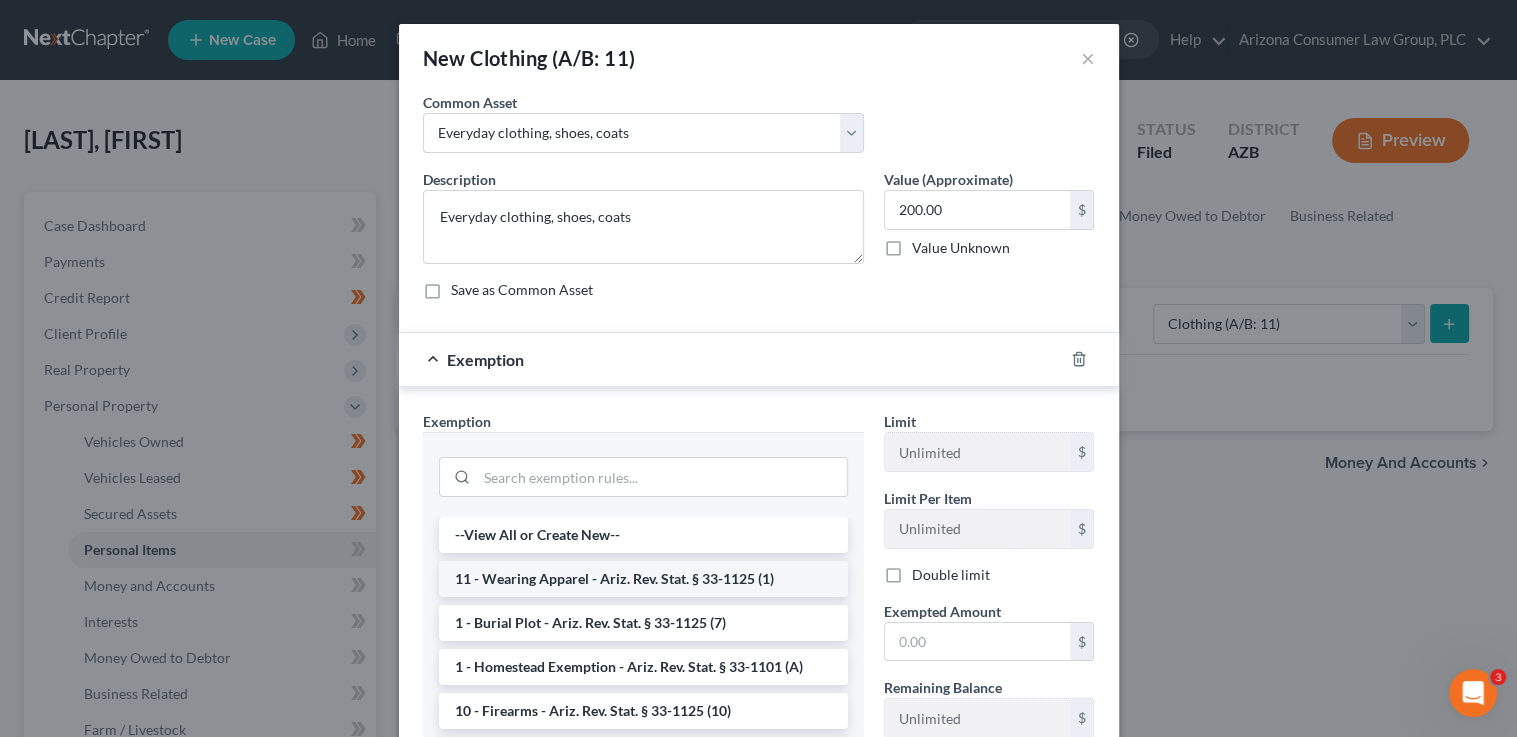 click on "11 - Wearing Apparel - Ariz. Rev. Stat. § 33-1125 (1)" at bounding box center [643, 579] 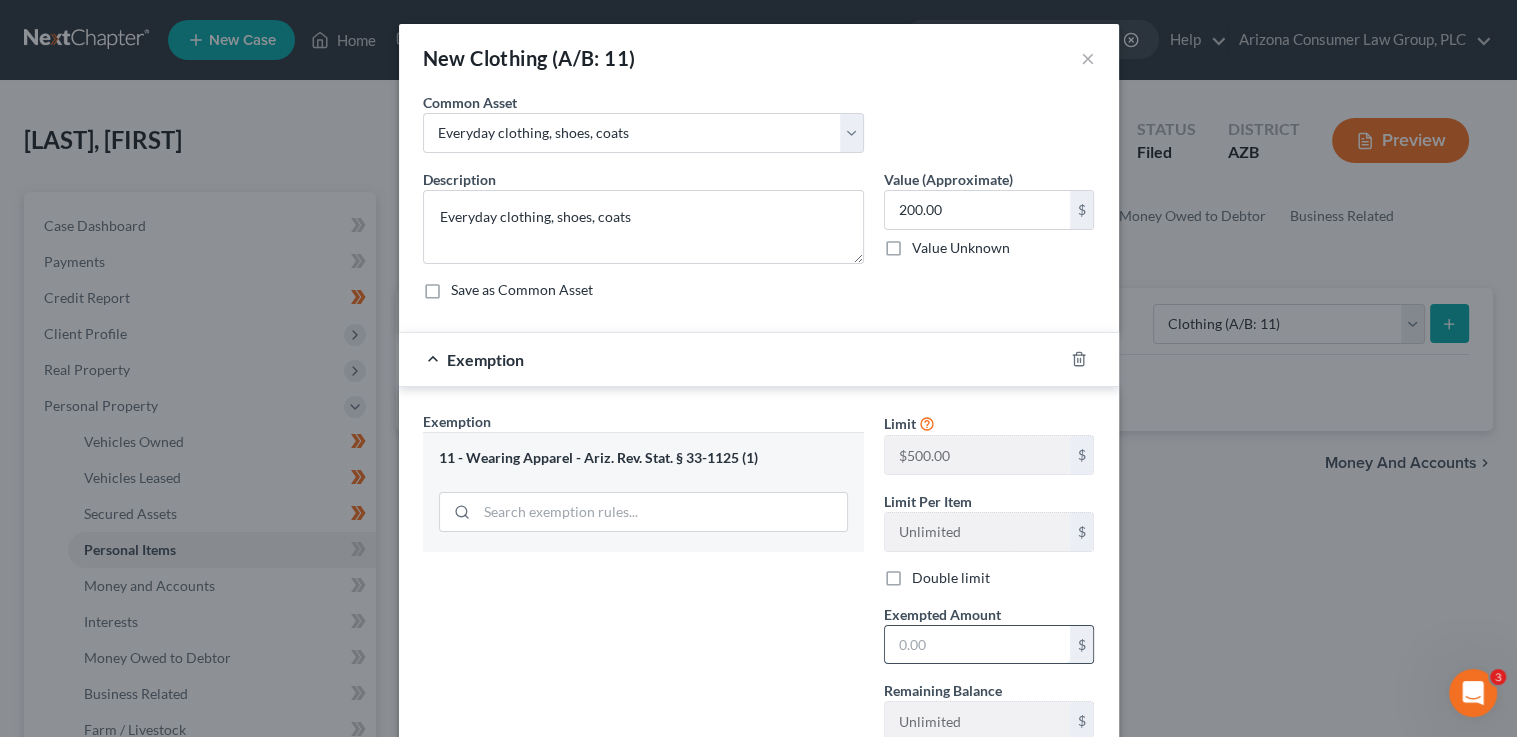 click at bounding box center [977, 645] 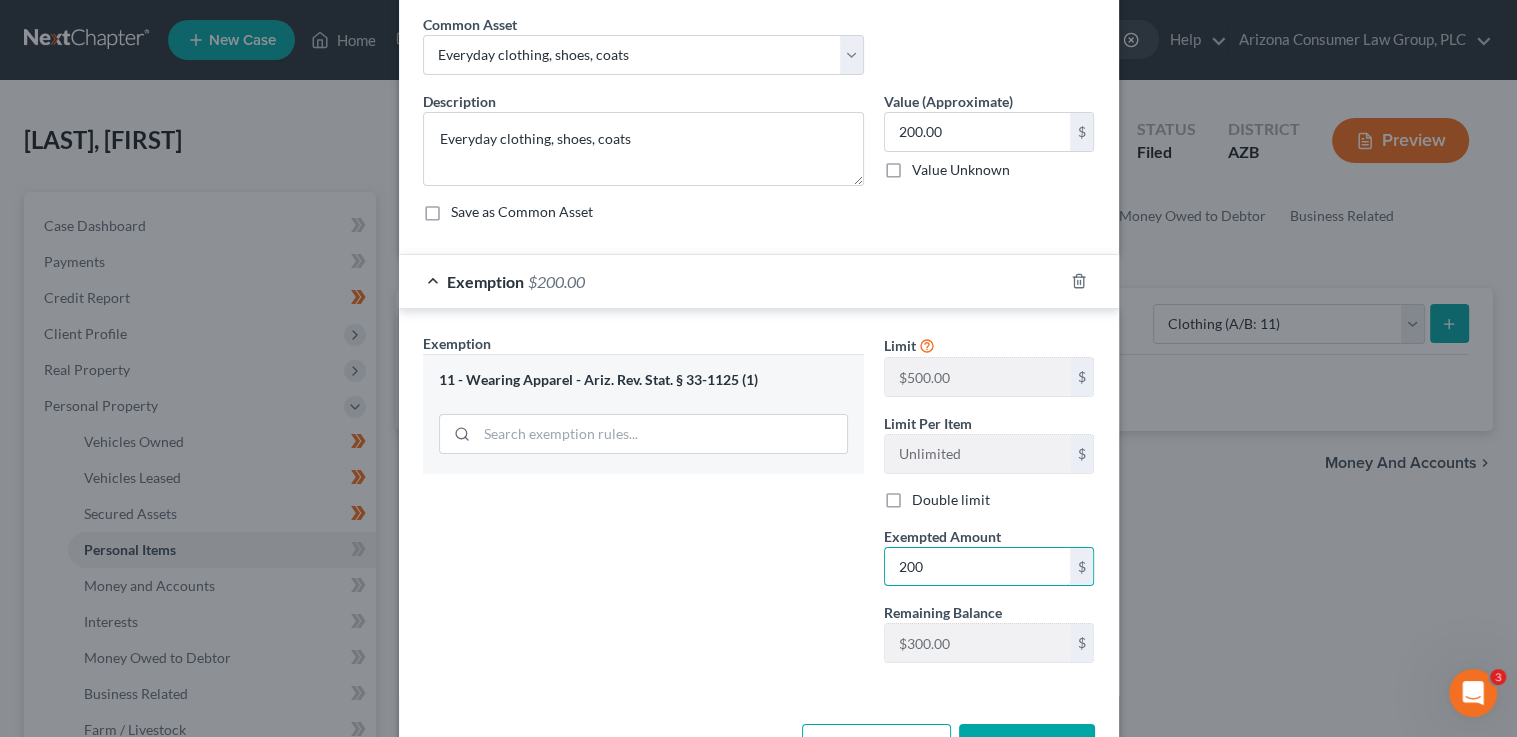 scroll, scrollTop: 144, scrollLeft: 0, axis: vertical 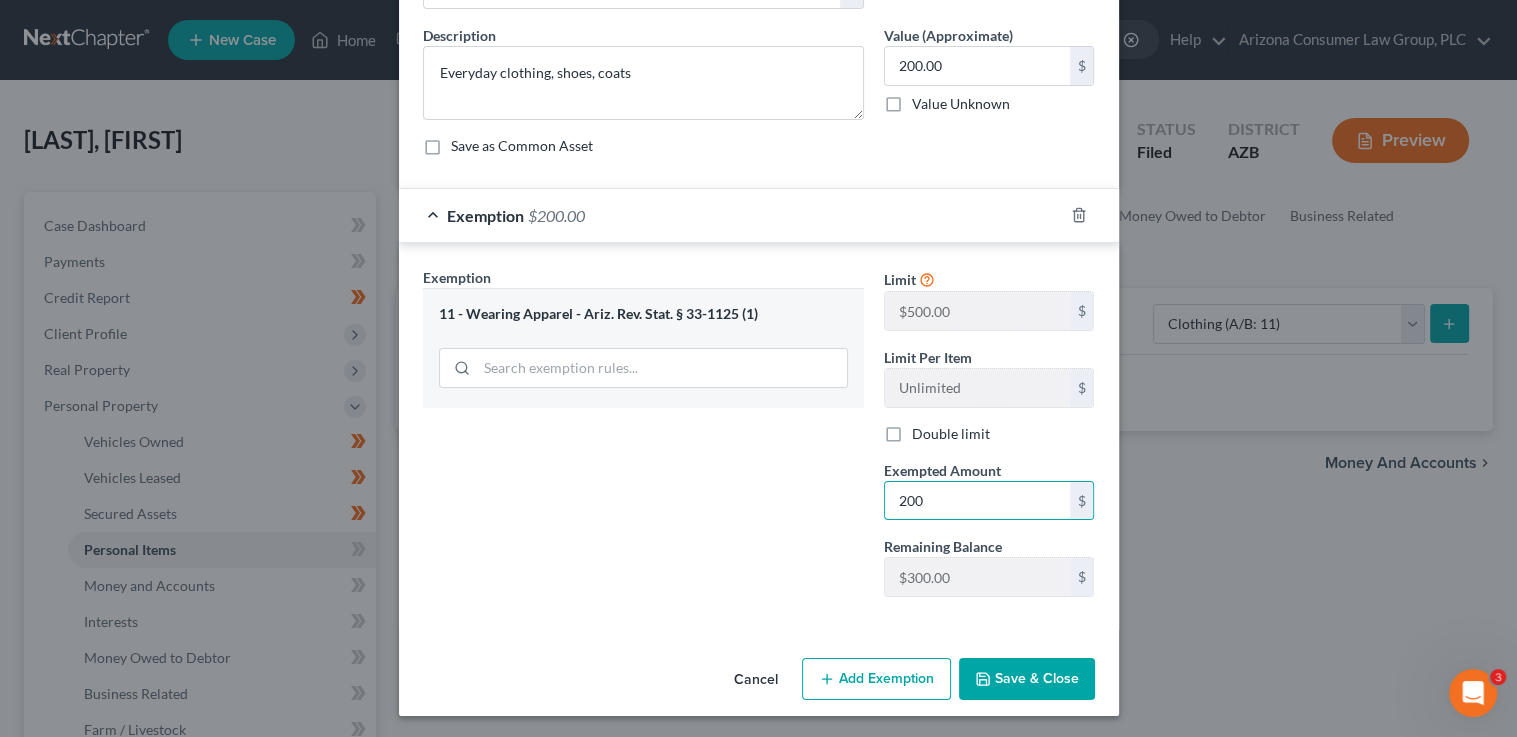 type on "200" 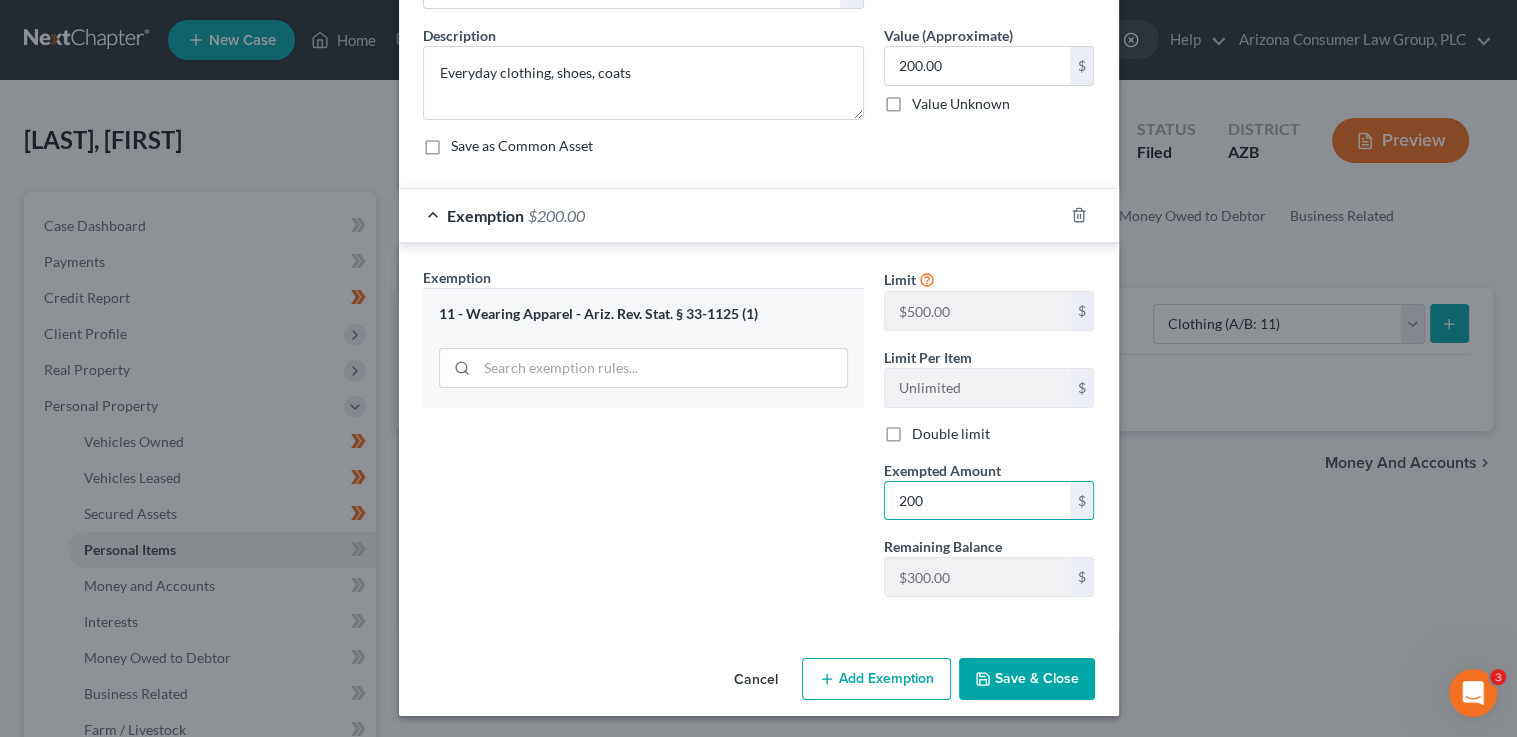 click on "Save & Close" at bounding box center [1027, 679] 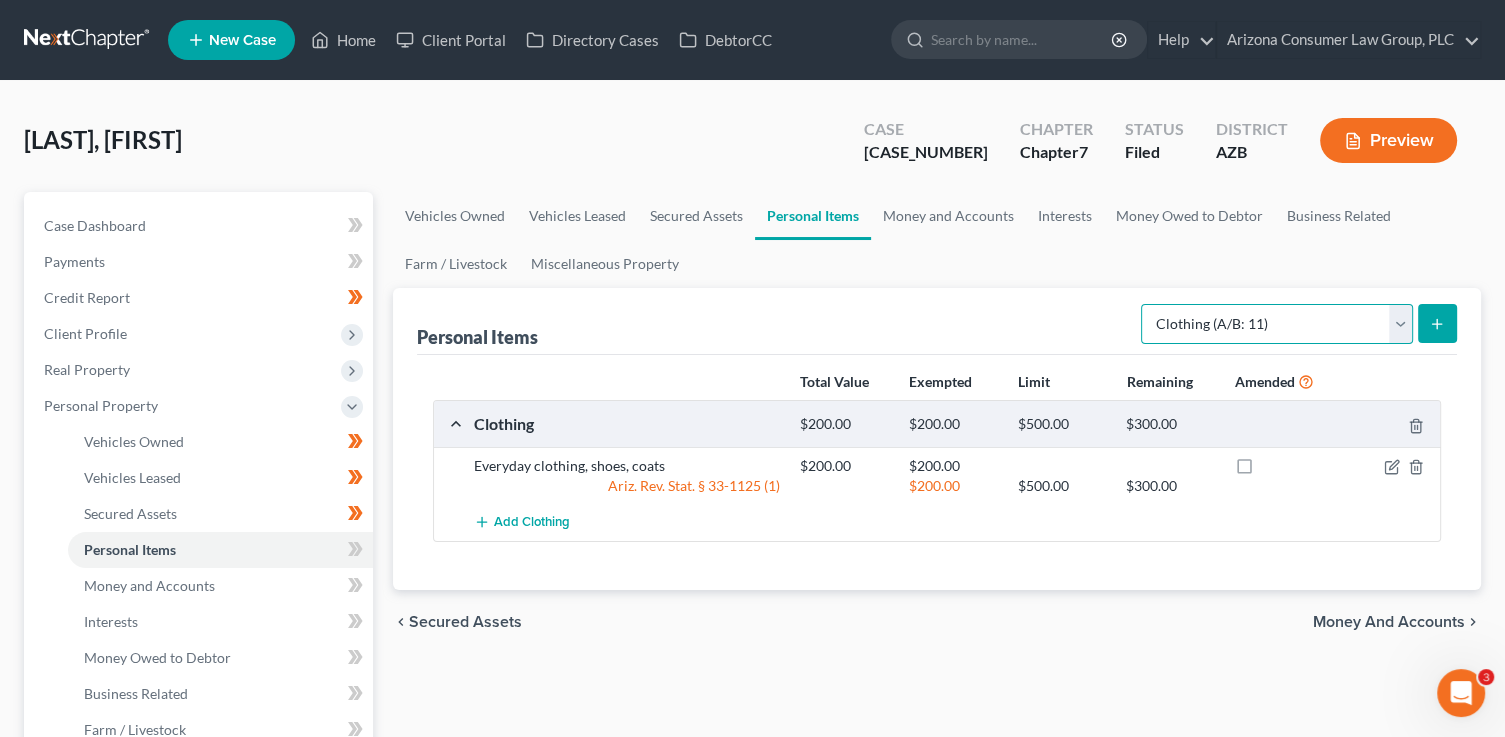 click on "Select Item Type Clothing (A/B: 11) Collectibles Of Value (A/B: 8) Electronics (A/B: 7) Firearms (A/B: 10) Household Goods (A/B: 6) Jewelry (A/B: 12) Other (A/B: 14) Pet(s) (A/B: 13) Sports & Hobby Equipment (A/B: 9)" at bounding box center (1277, 324) 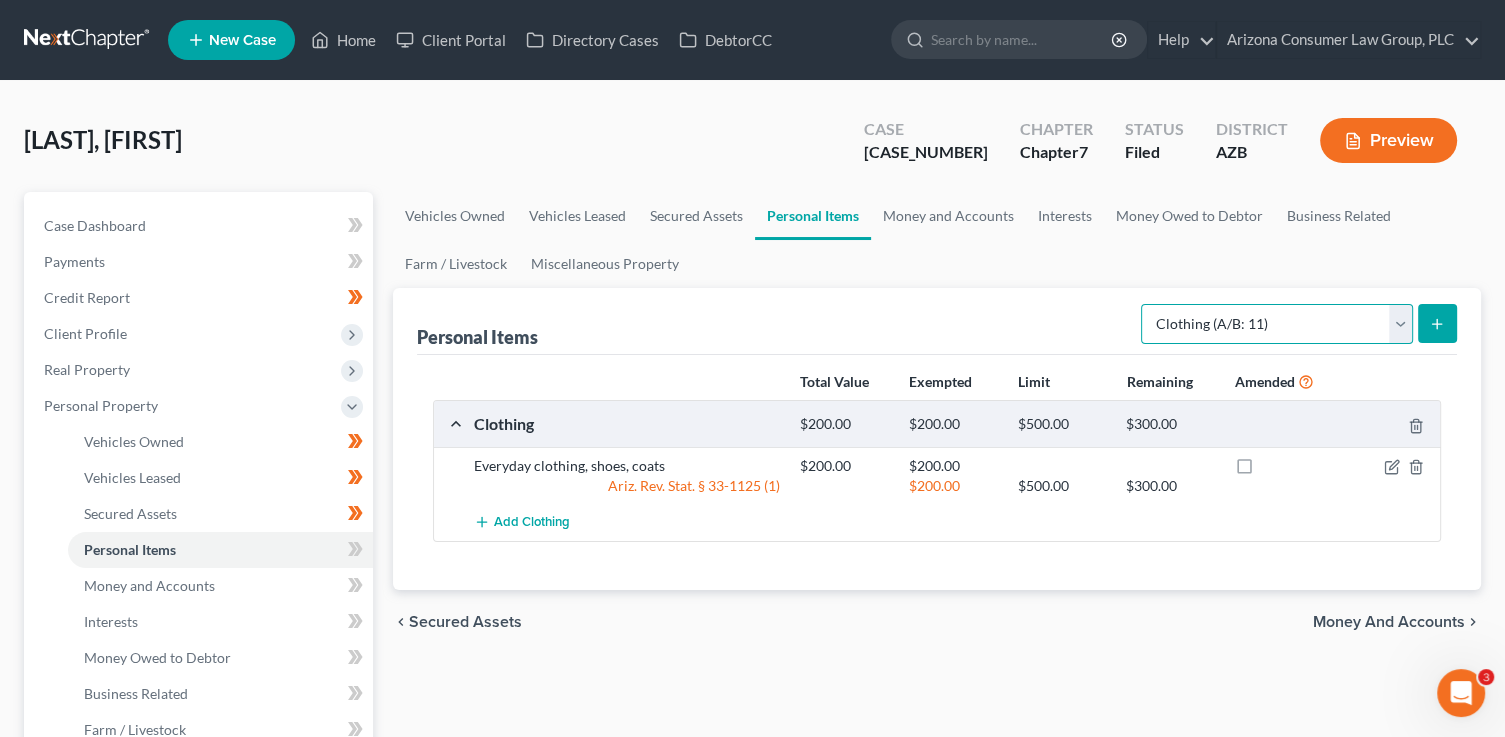 select on "electronics" 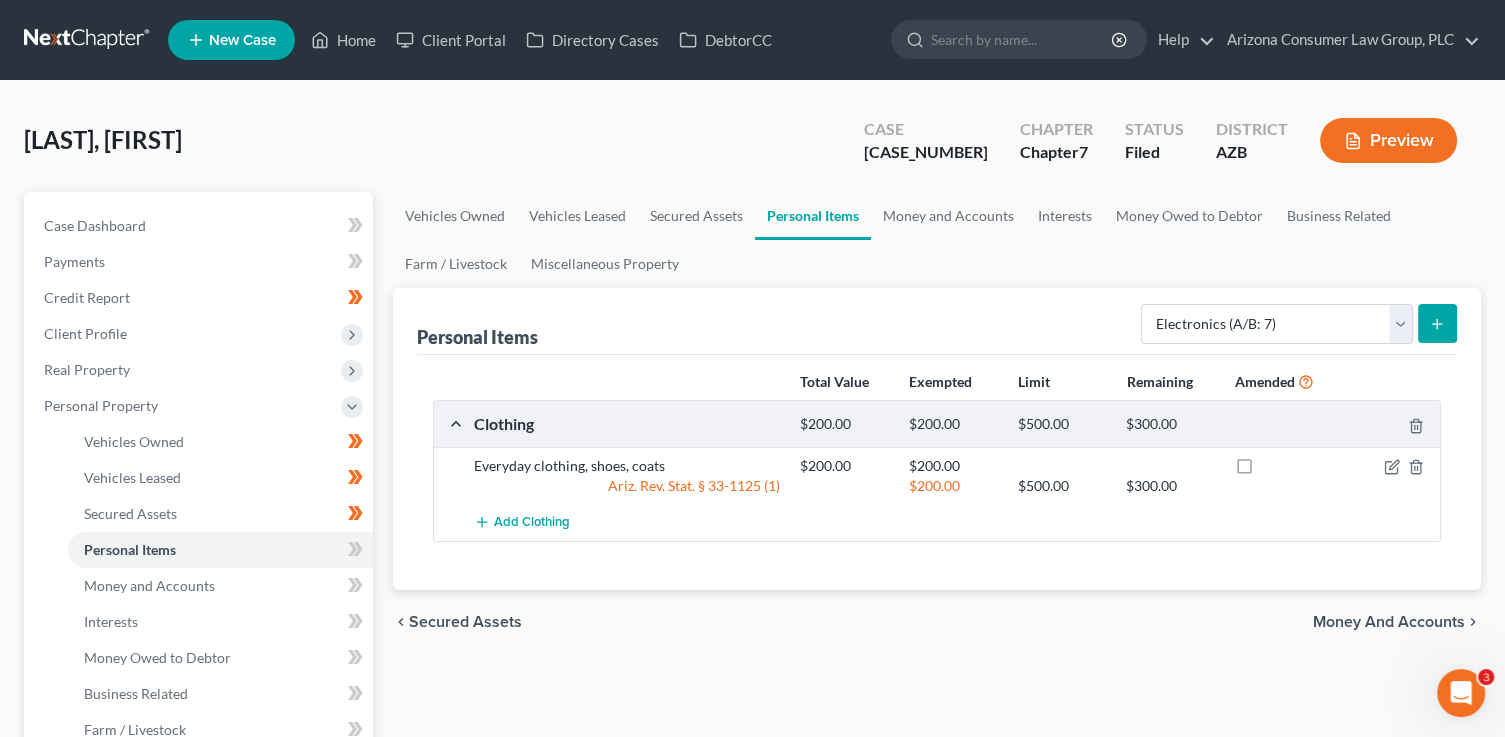 click at bounding box center (1437, 323) 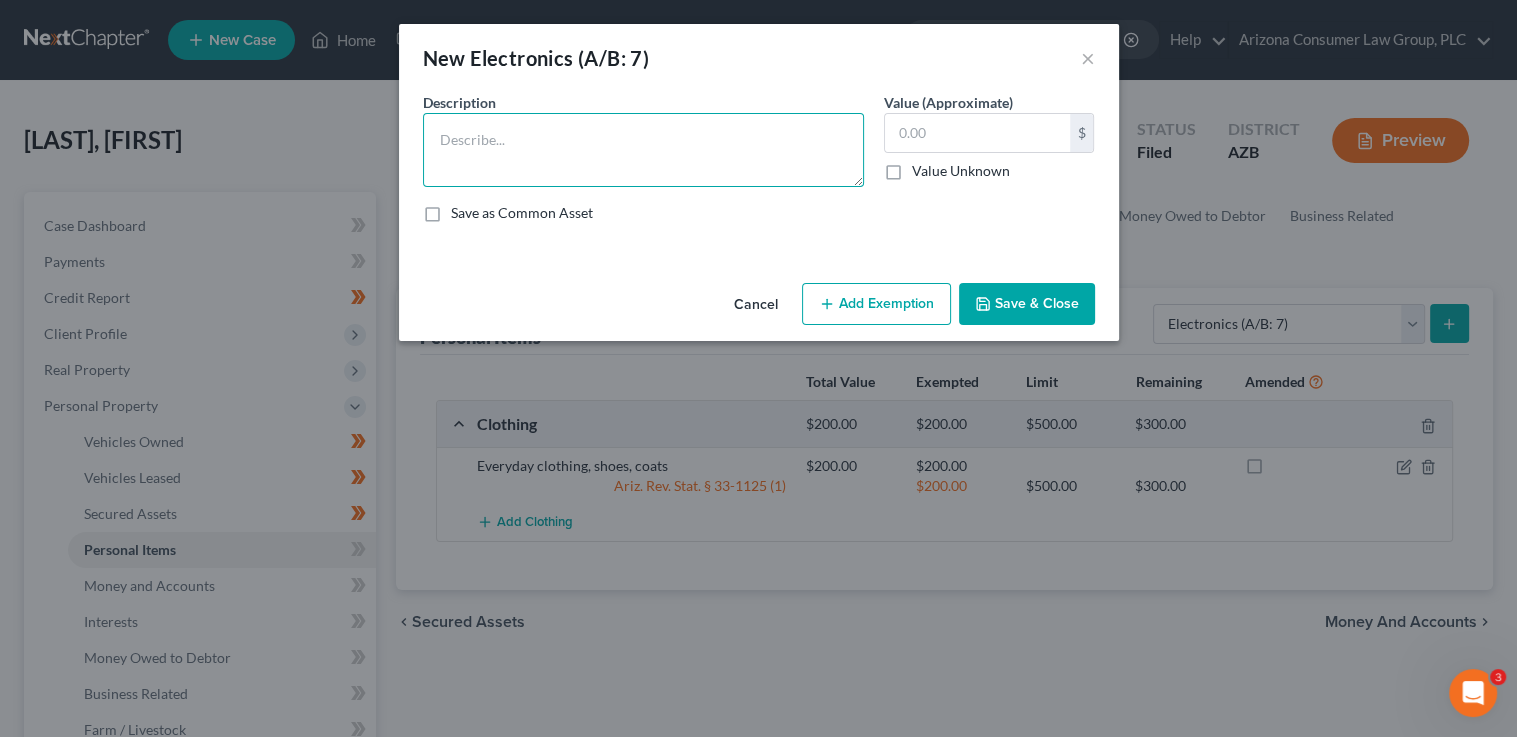 click at bounding box center [643, 150] 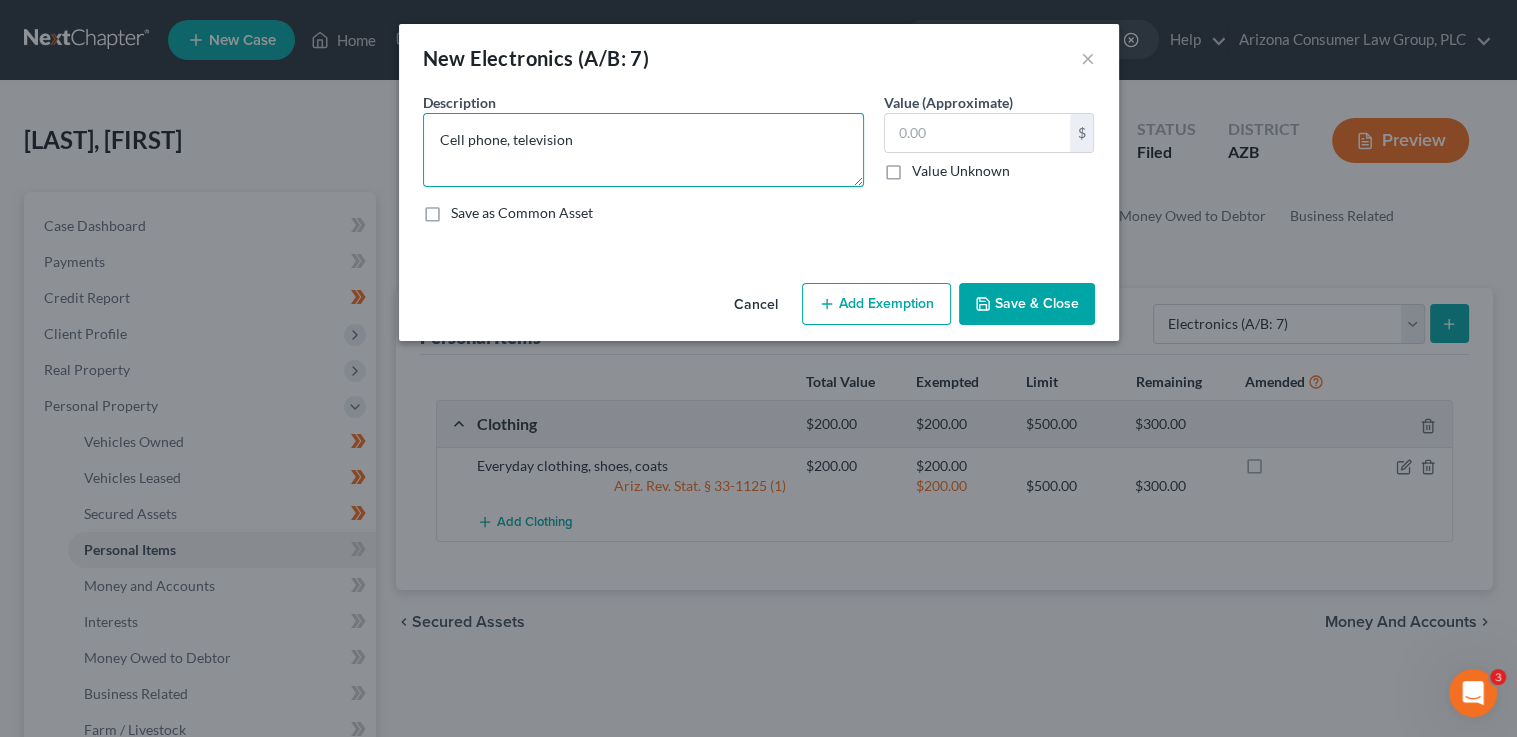type on "Cell phone, television" 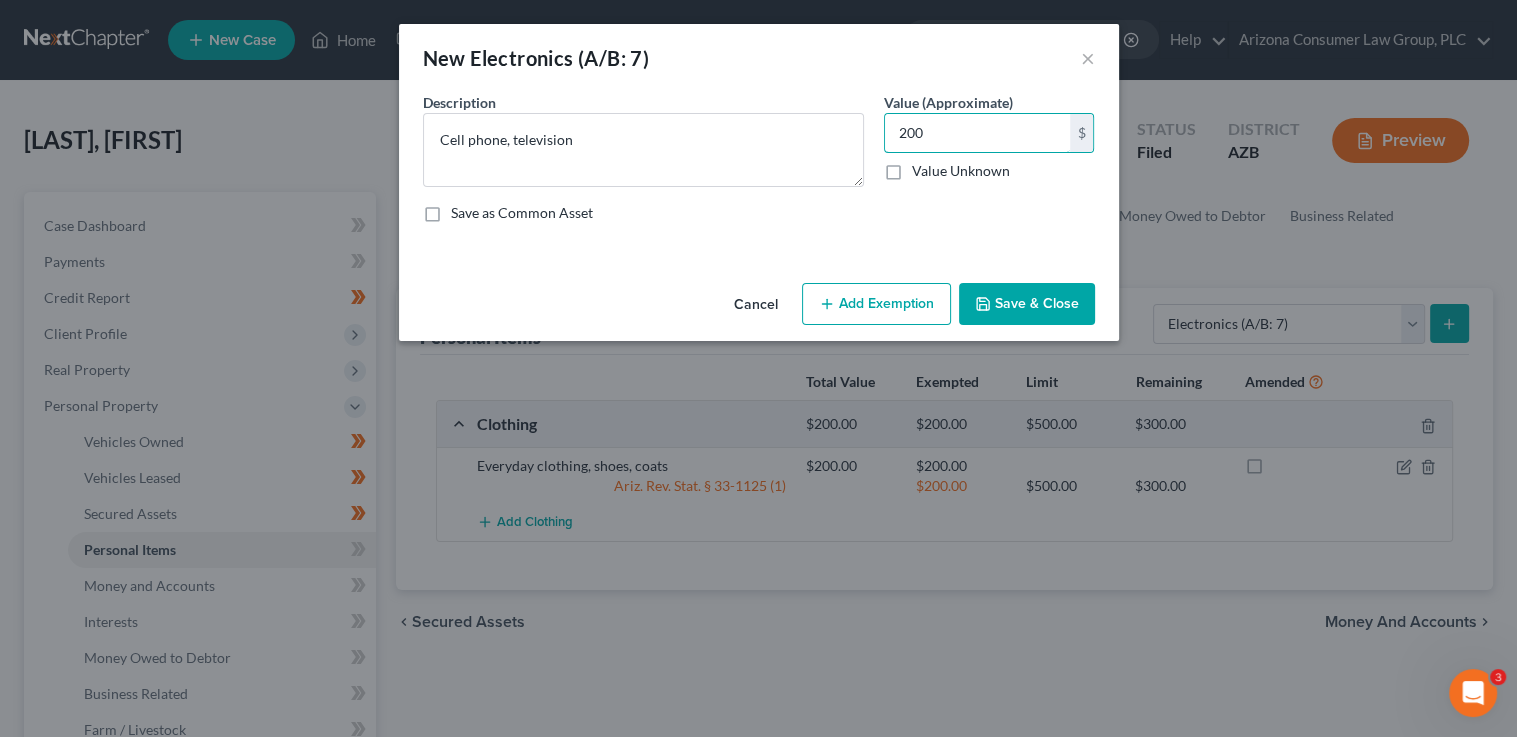 type on "200" 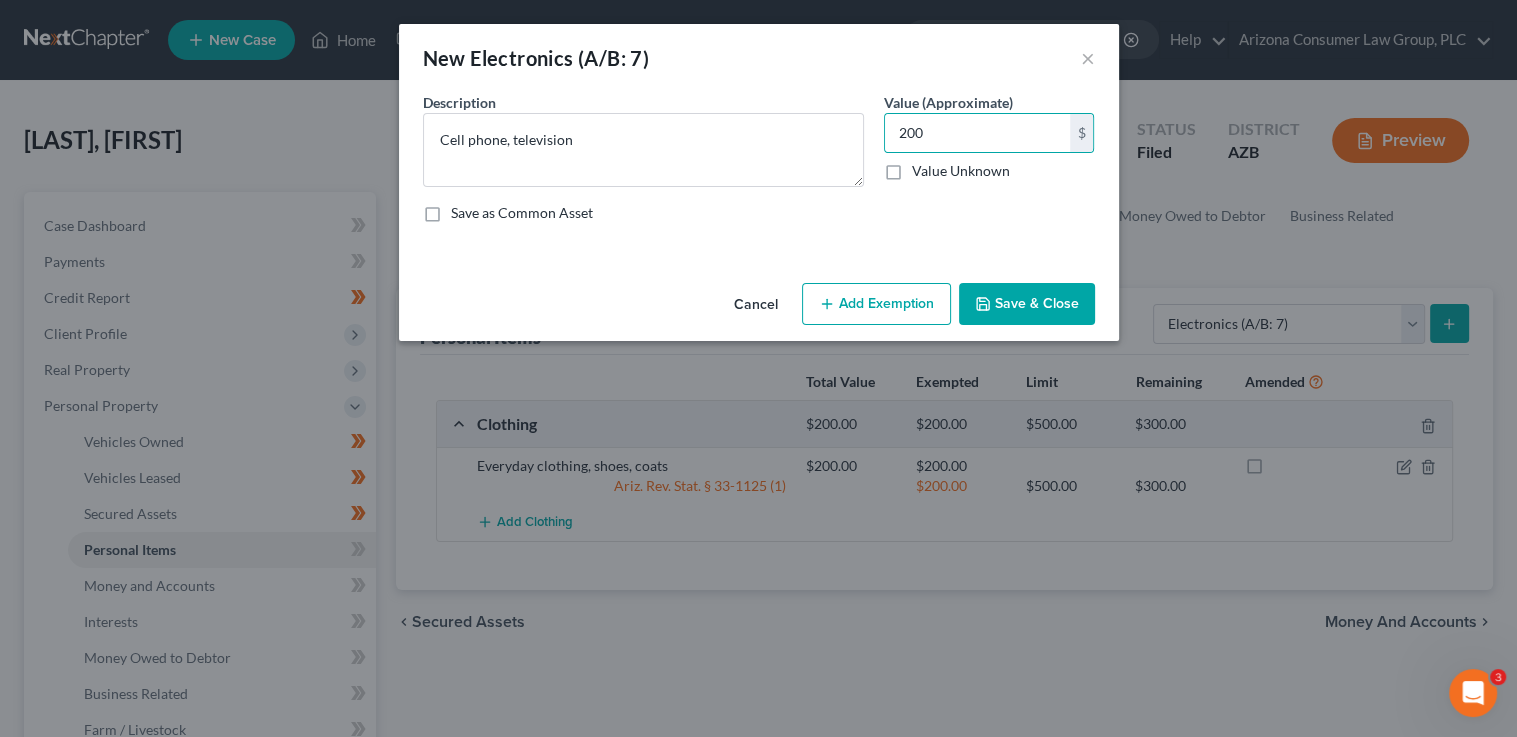 click on "Add Exemption" at bounding box center (876, 304) 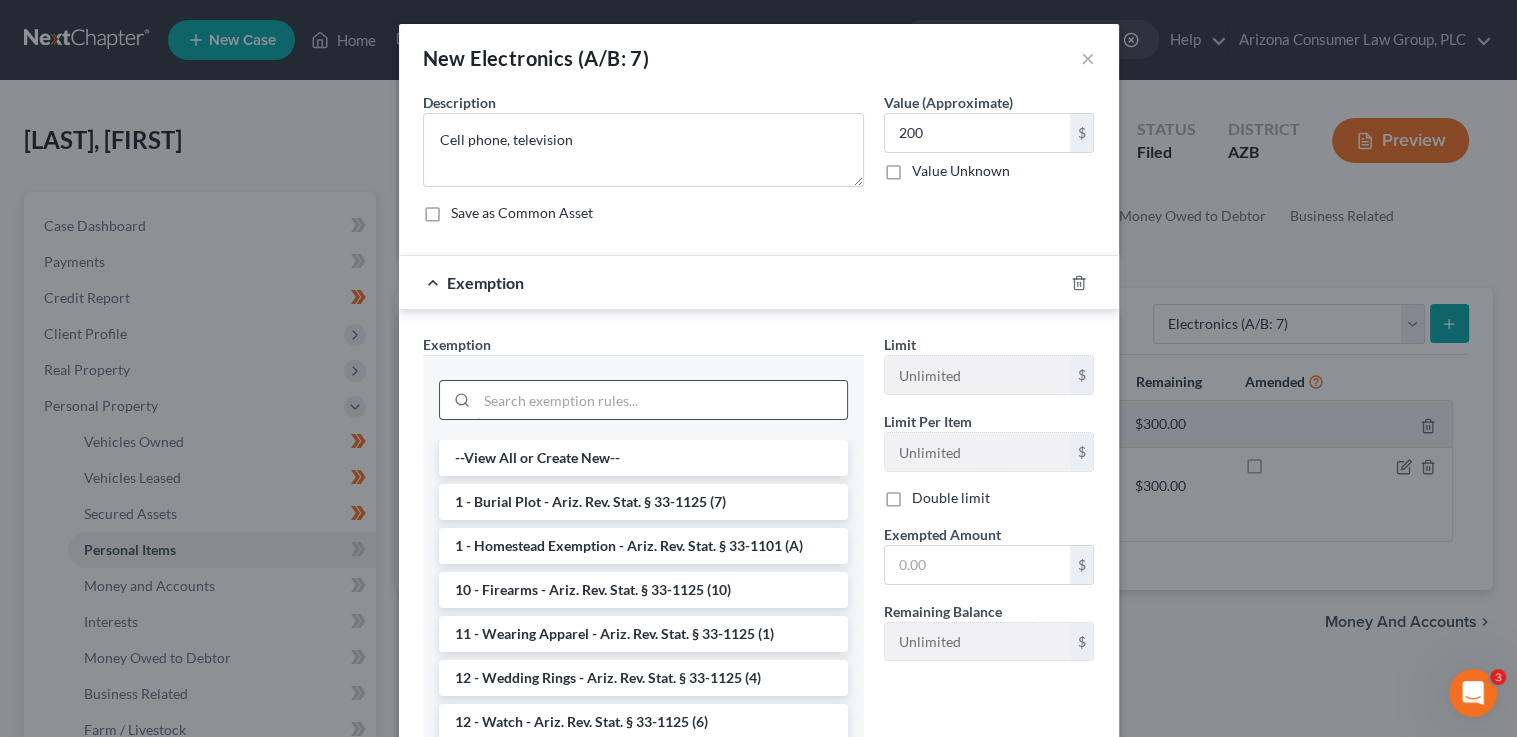 click at bounding box center [662, 400] 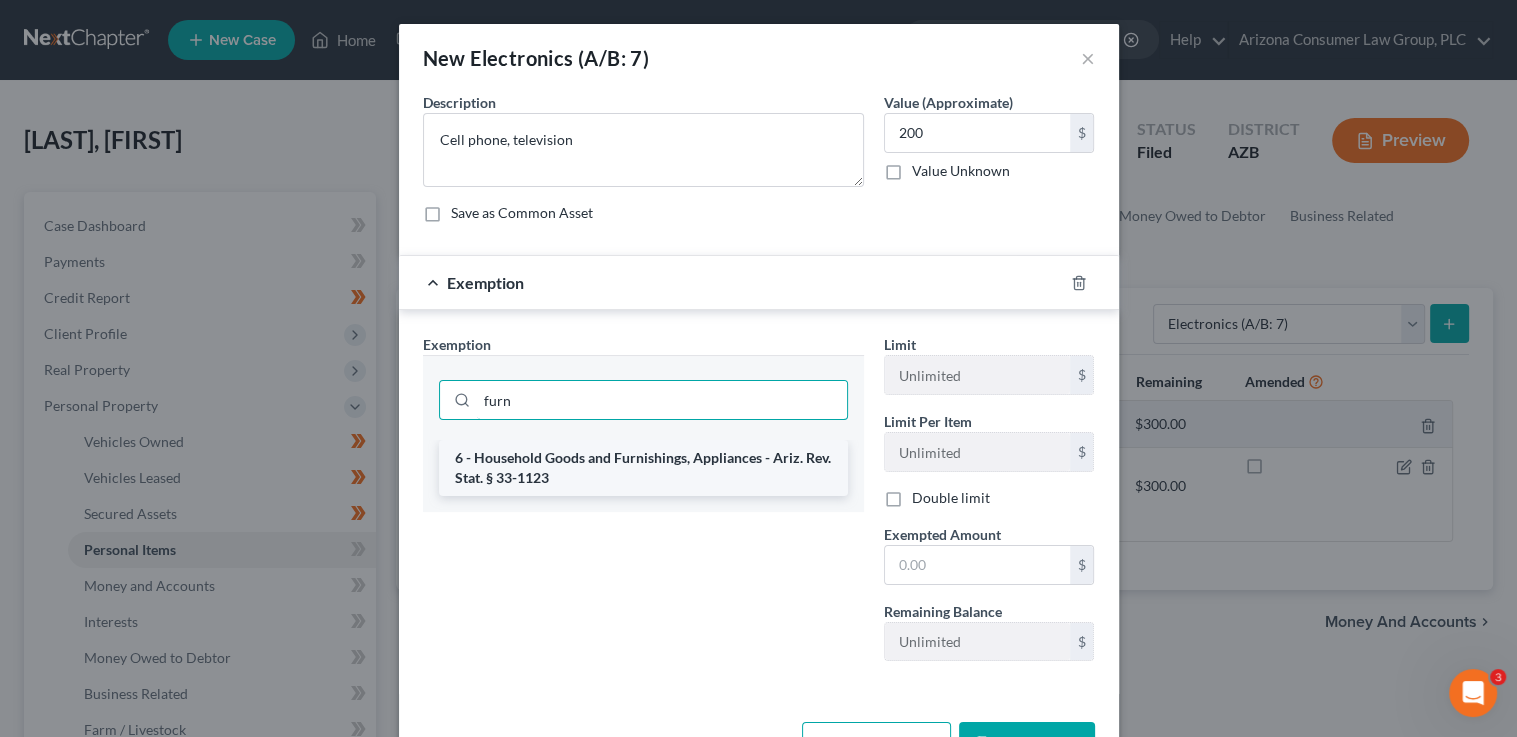type on "furn" 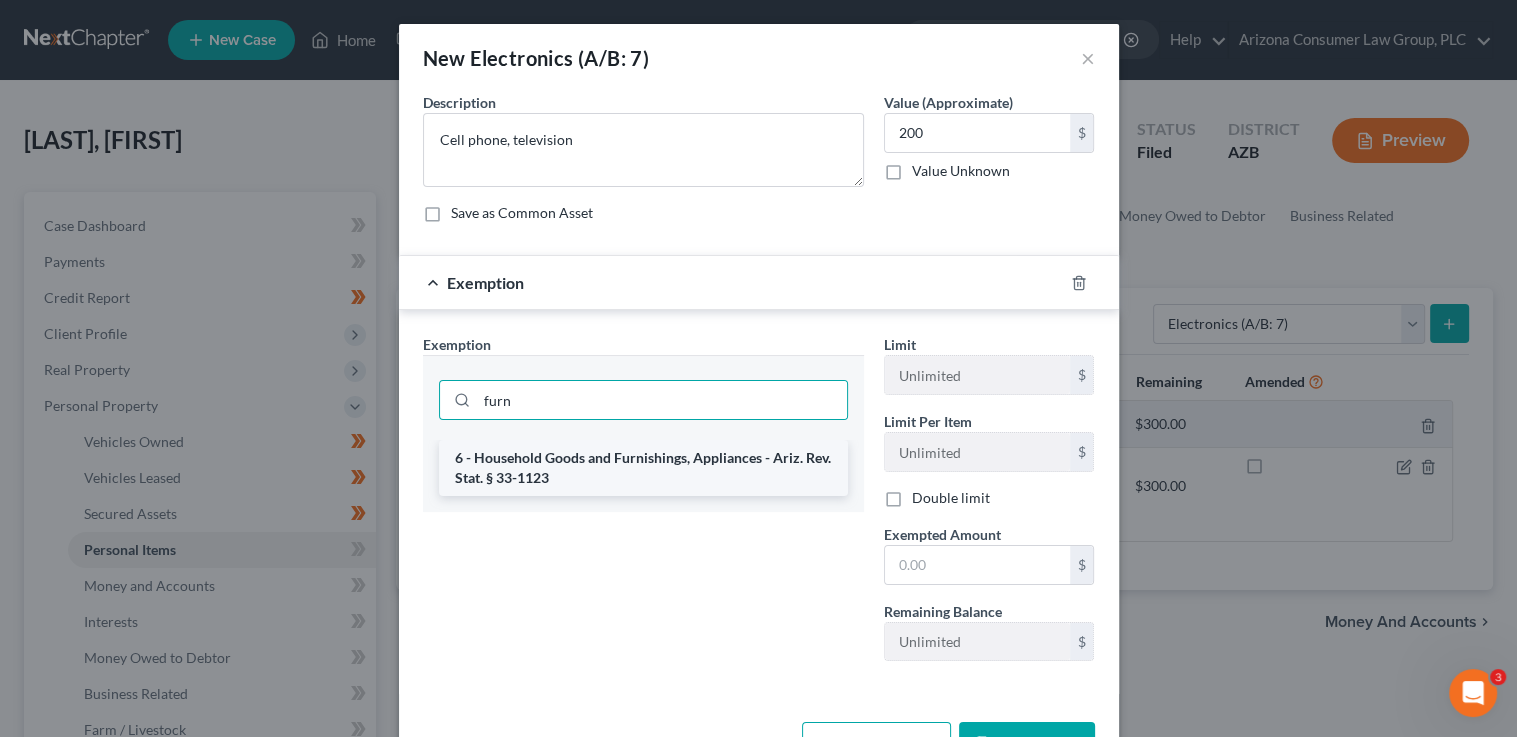 click on "6 - Household Goods and Furnishings, Appliances - Ariz. Rev. Stat. § 33-1123" at bounding box center (643, 468) 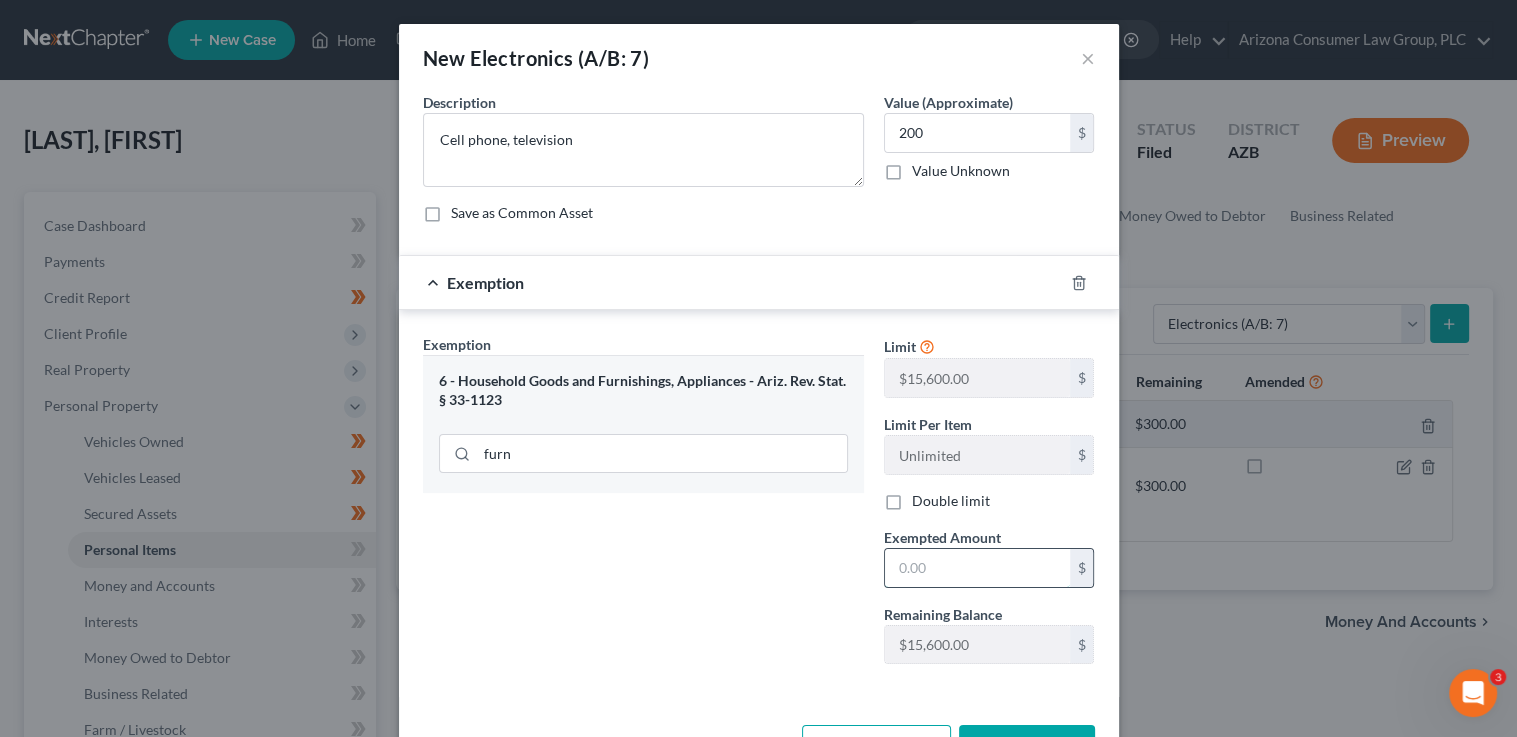 drag, startPoint x: 954, startPoint y: 584, endPoint x: 944, endPoint y: 574, distance: 14.142136 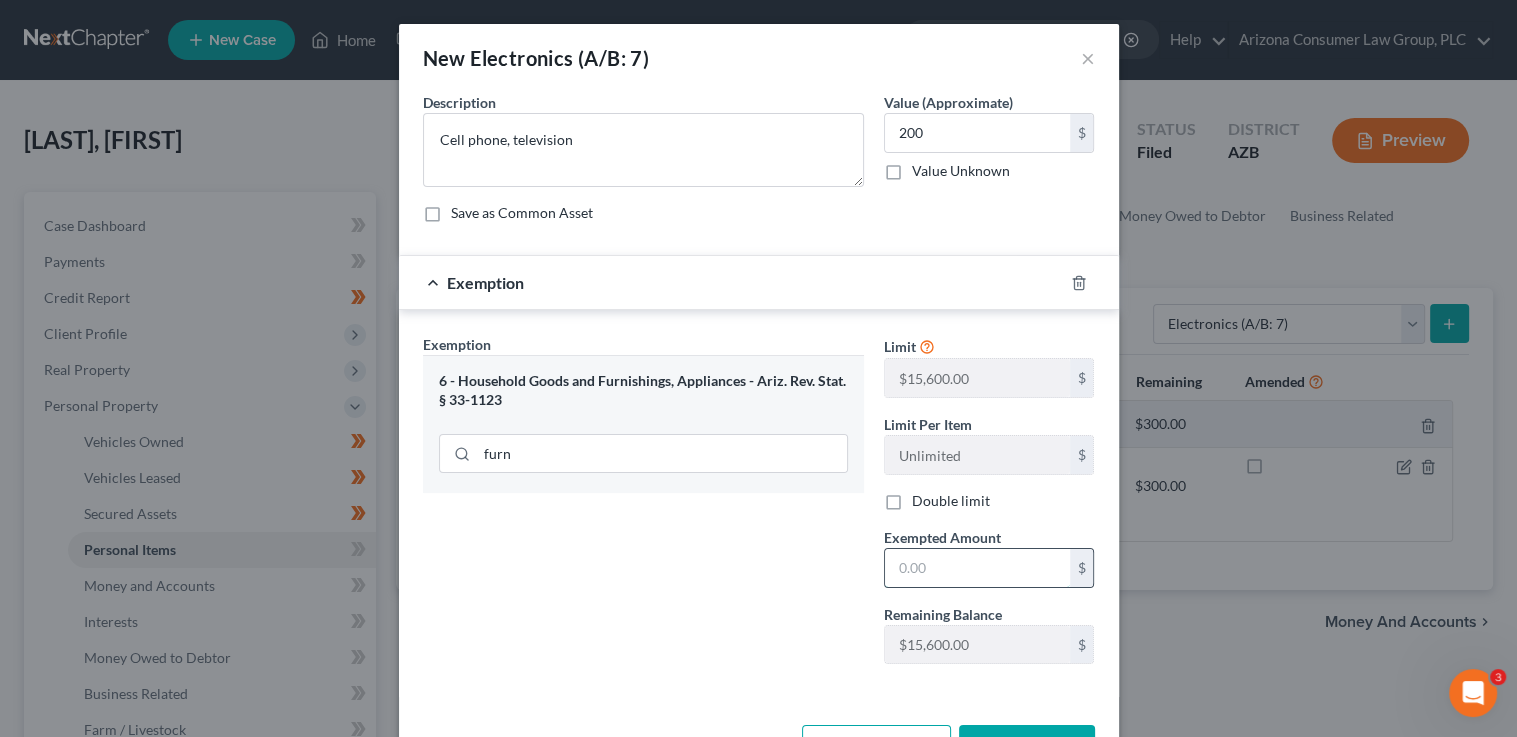 click at bounding box center [977, 568] 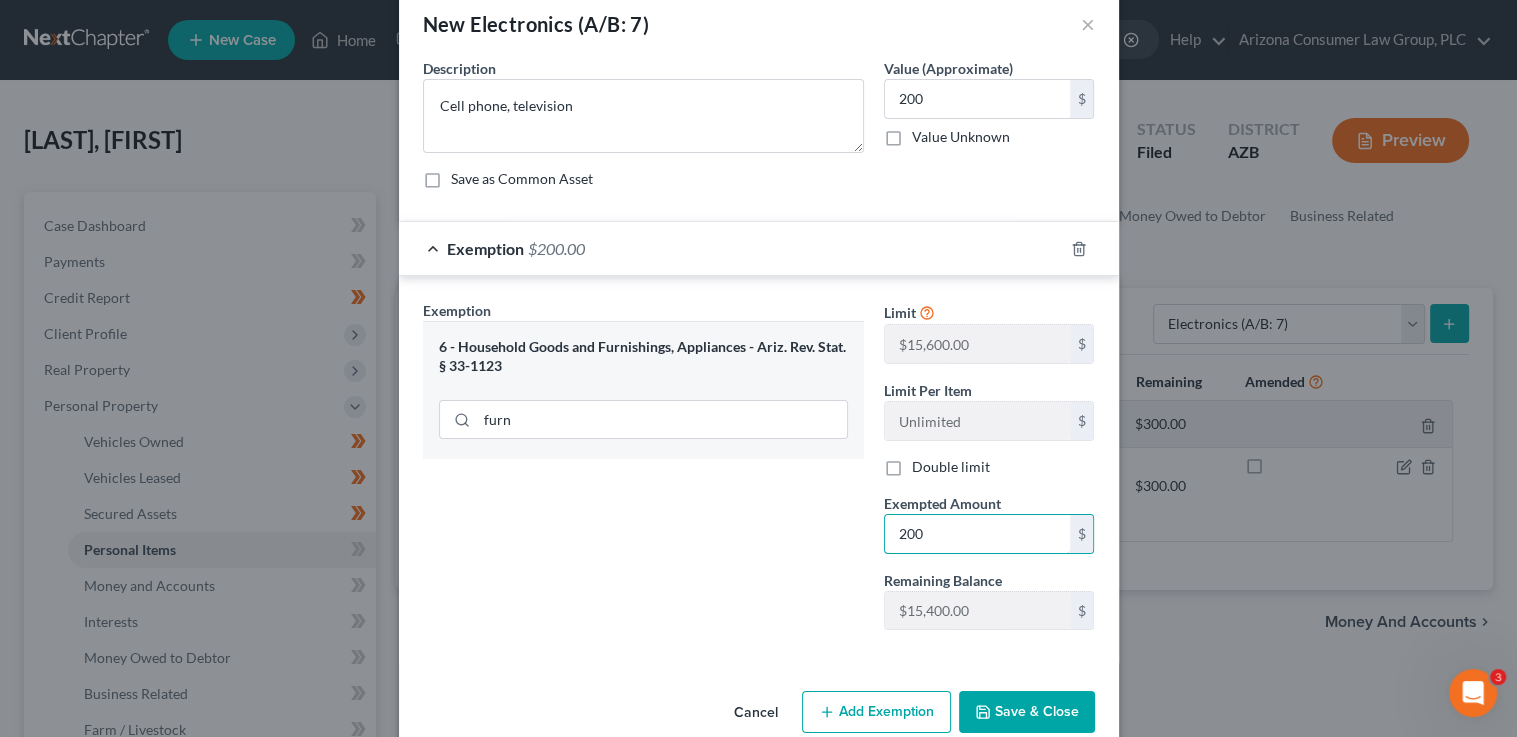 scroll, scrollTop: 68, scrollLeft: 0, axis: vertical 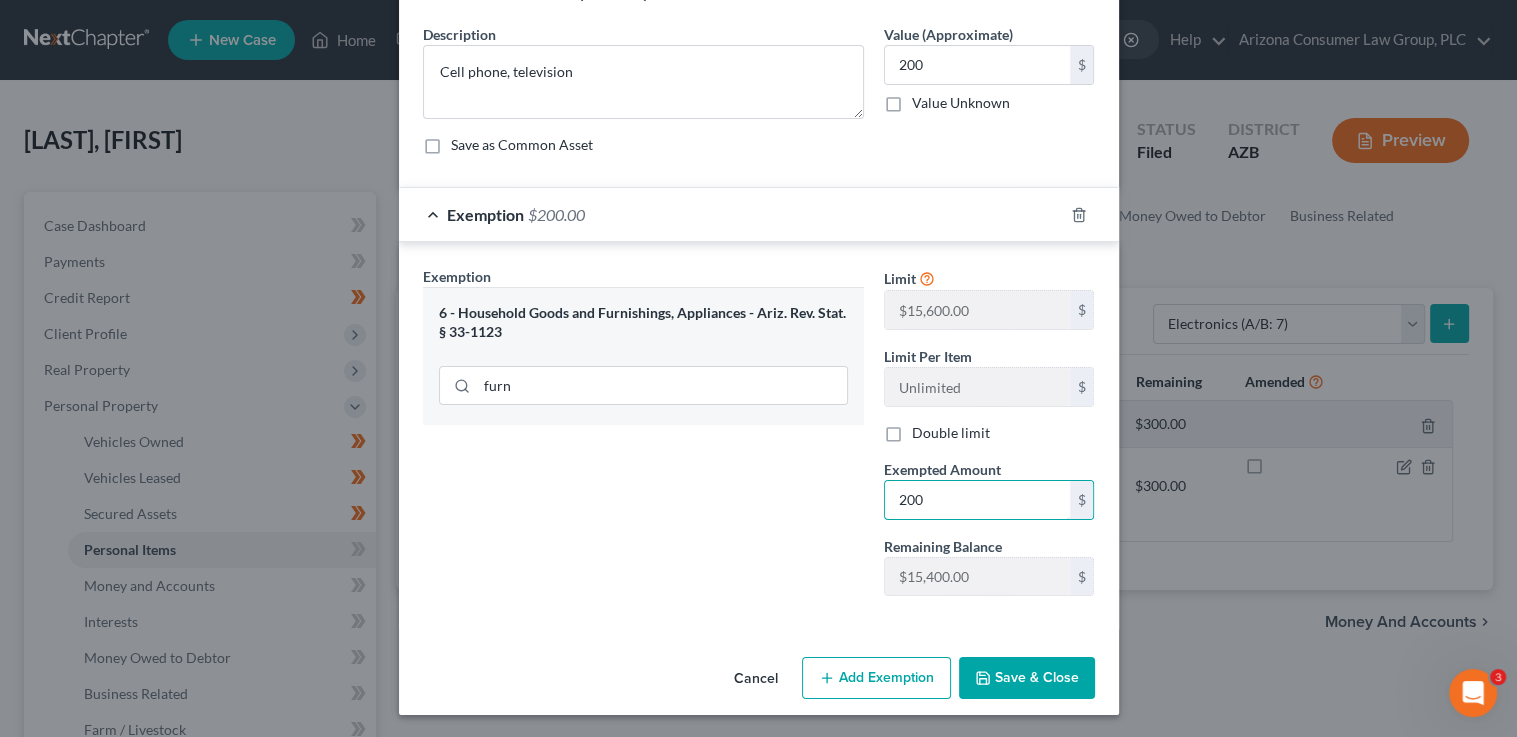 type on "200" 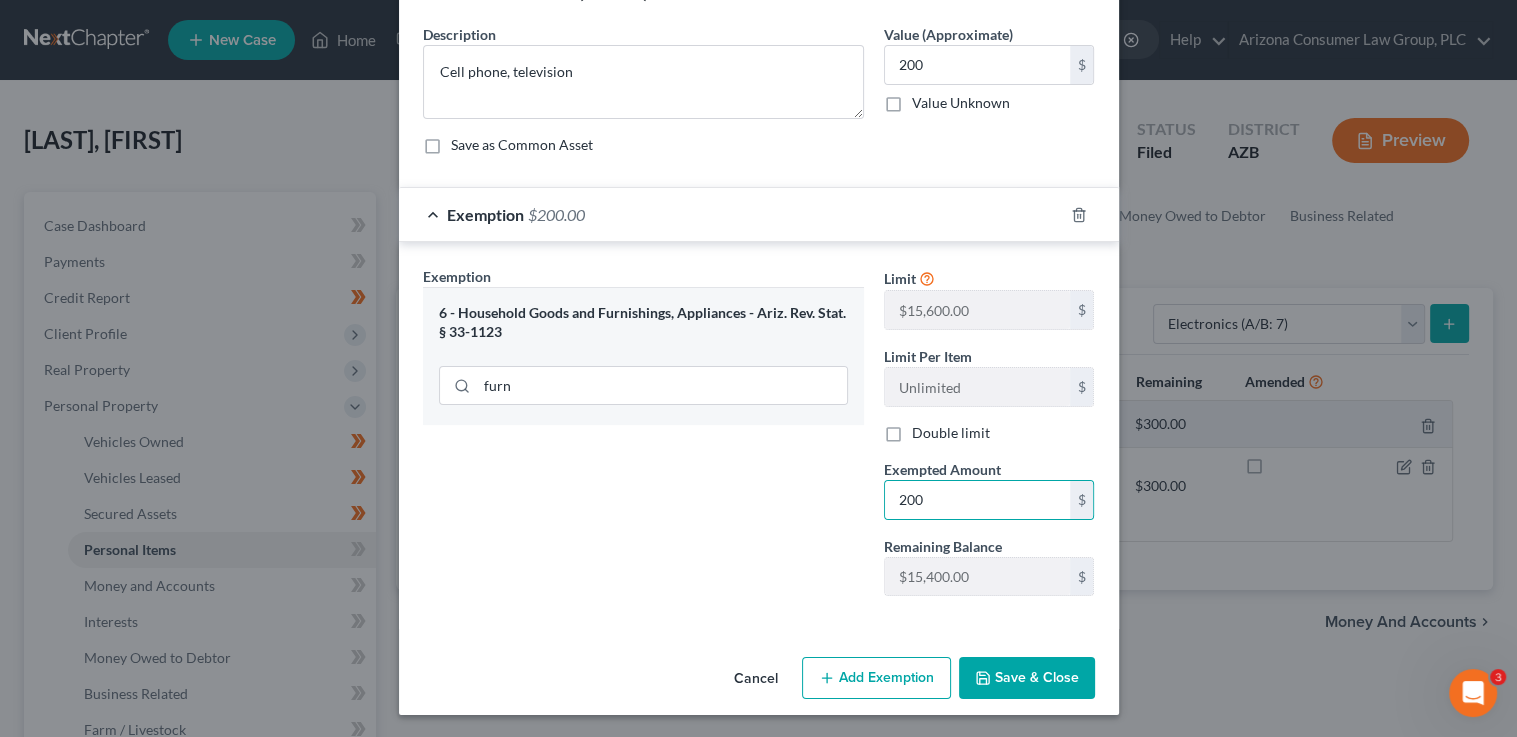click on "Save & Close" at bounding box center (1027, 678) 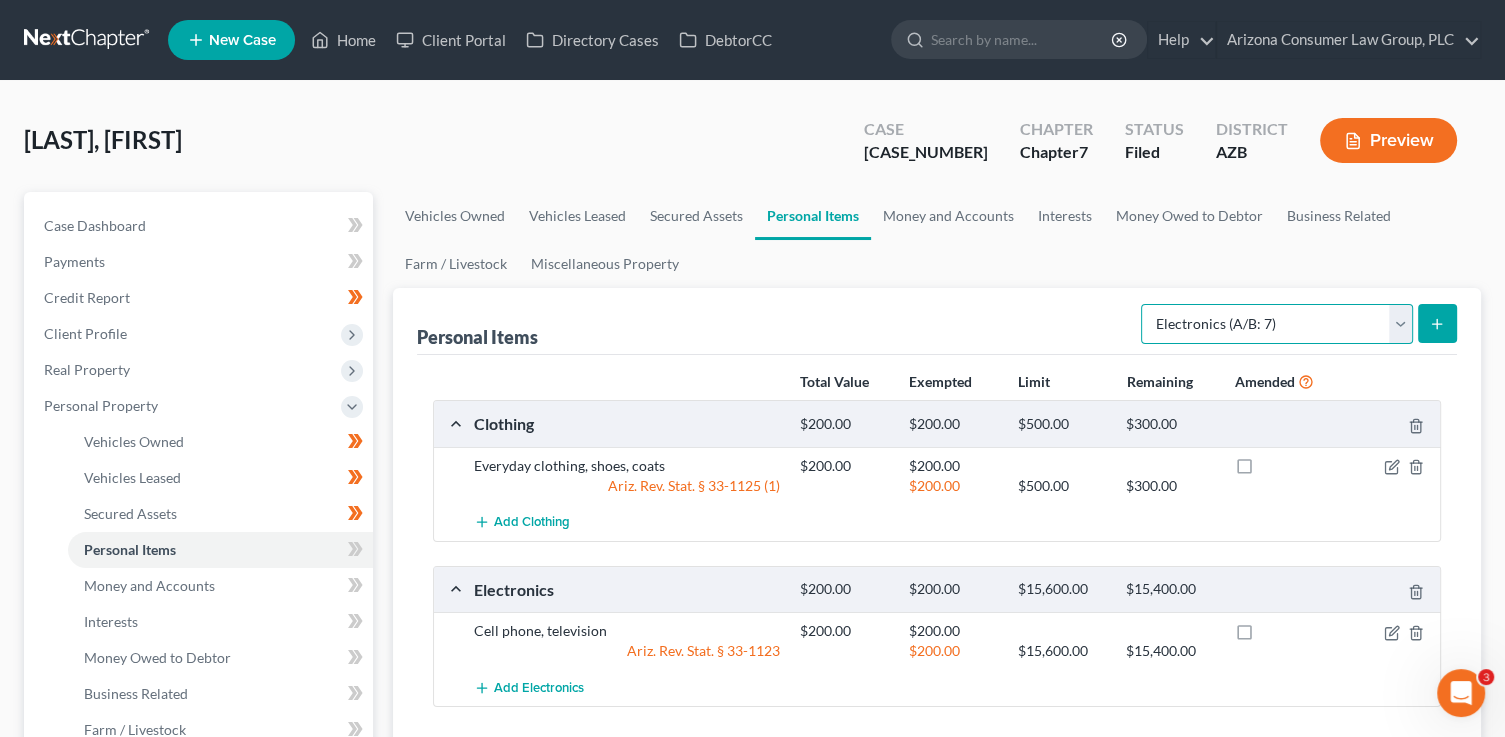 click on "Select Item Type Clothing (A/B: 11) Collectibles Of Value (A/B: 8) Electronics (A/B: 7) Firearms (A/B: 10) Household Goods (A/B: 6) Jewelry (A/B: 12) Other (A/B: 14) Pet(s) (A/B: 13) Sports & Hobby Equipment (A/B: 9)" at bounding box center (1277, 324) 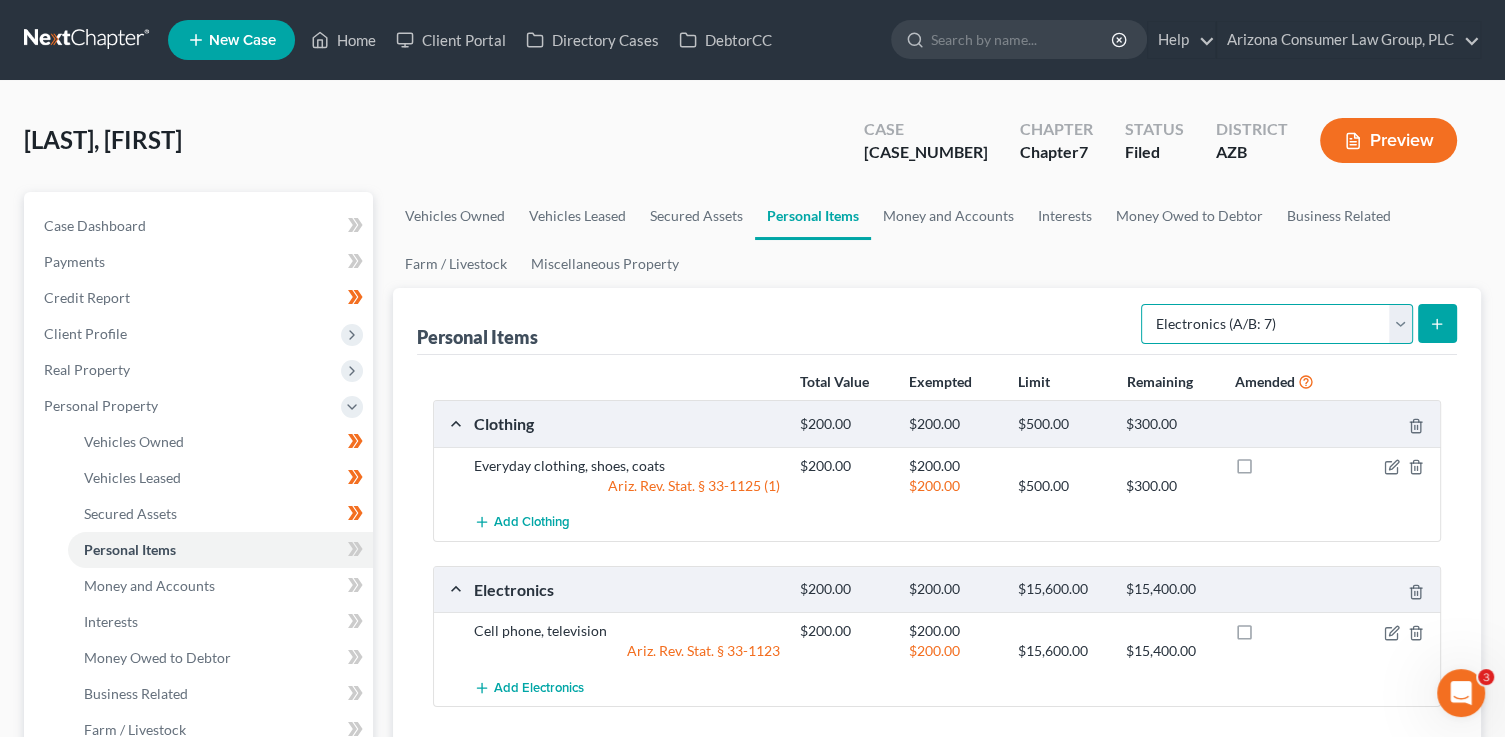 select on "household_goods" 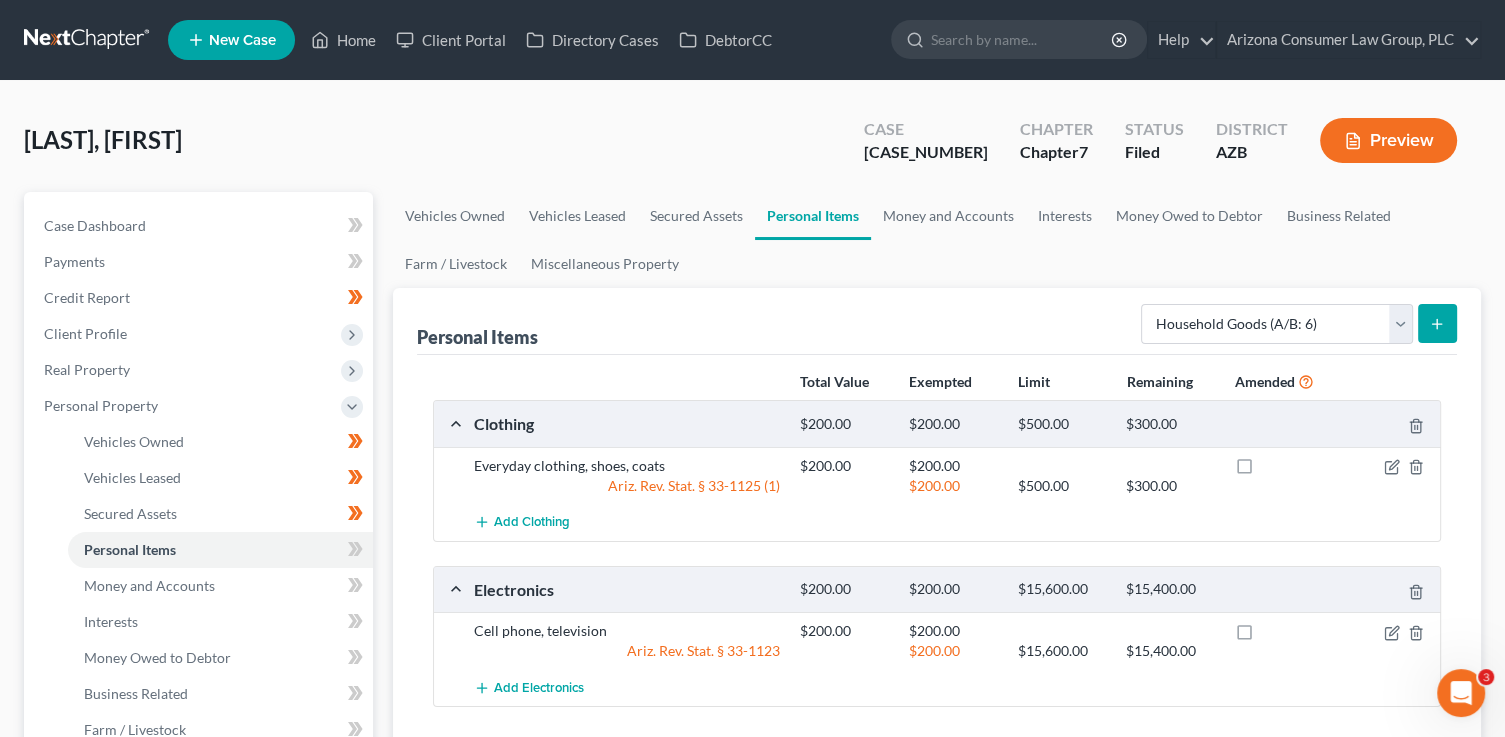 click 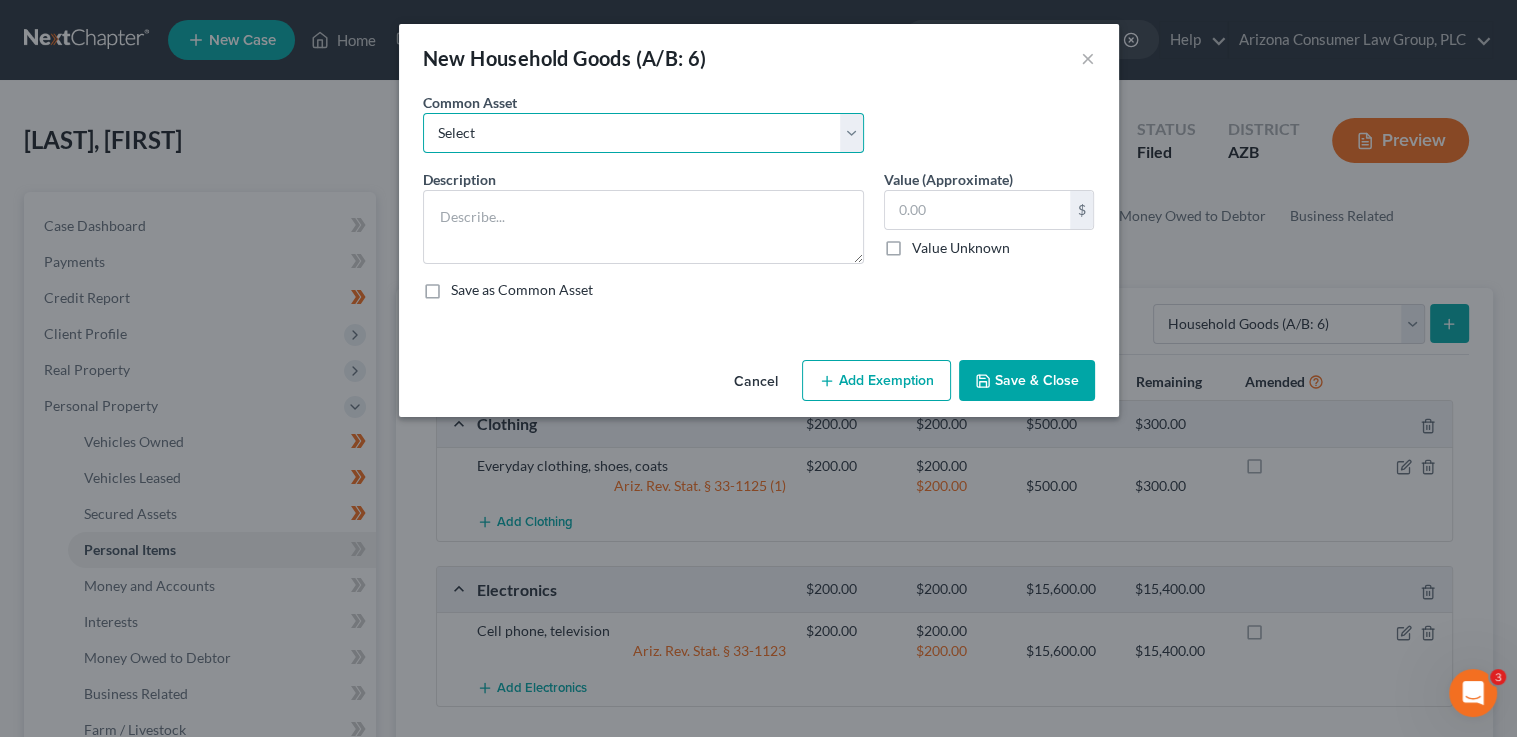 click on "Select Furniture, linens, kitchen supplies, miscellaneous household goods" at bounding box center [643, 133] 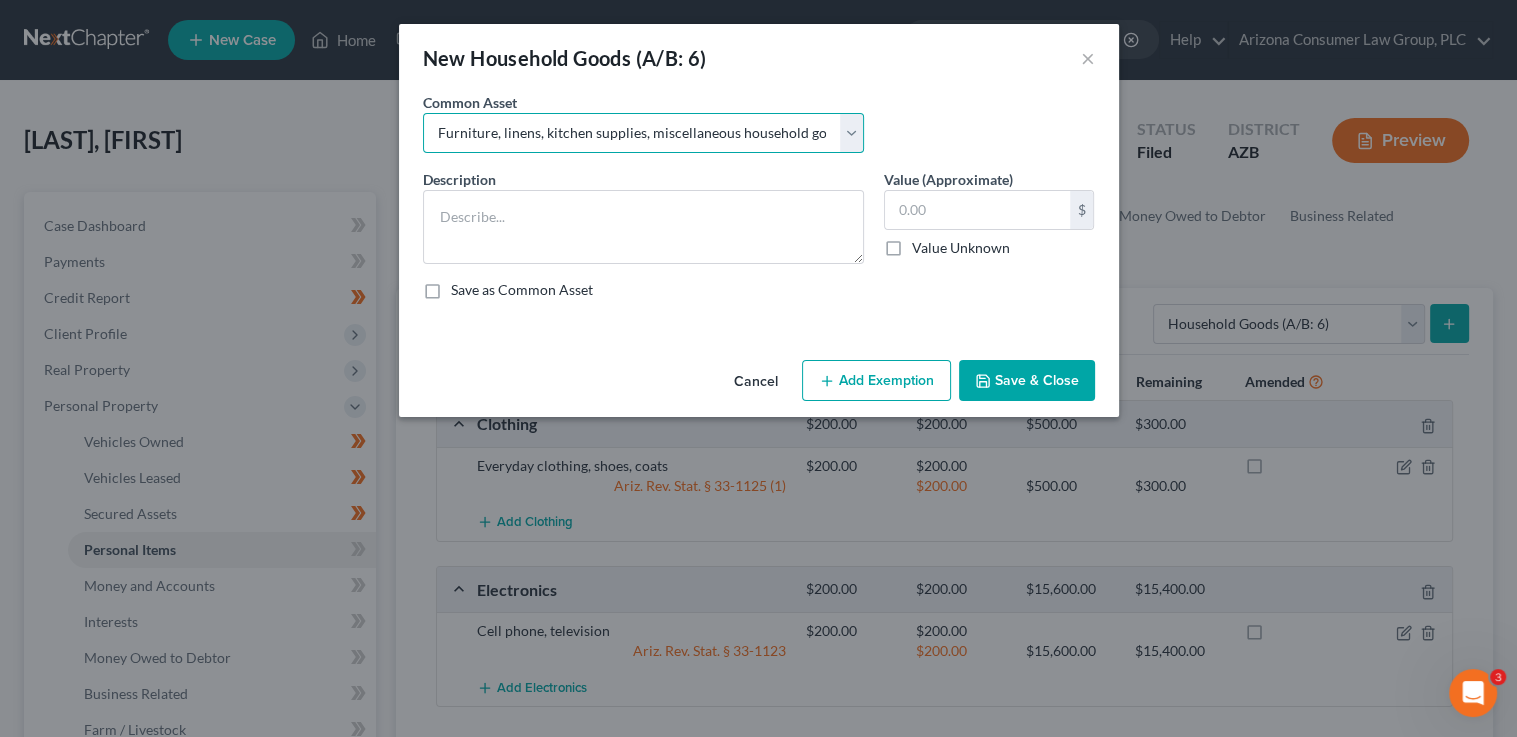 type on "Furniture, linens, kitchen supplies, miscellaneous household goods" 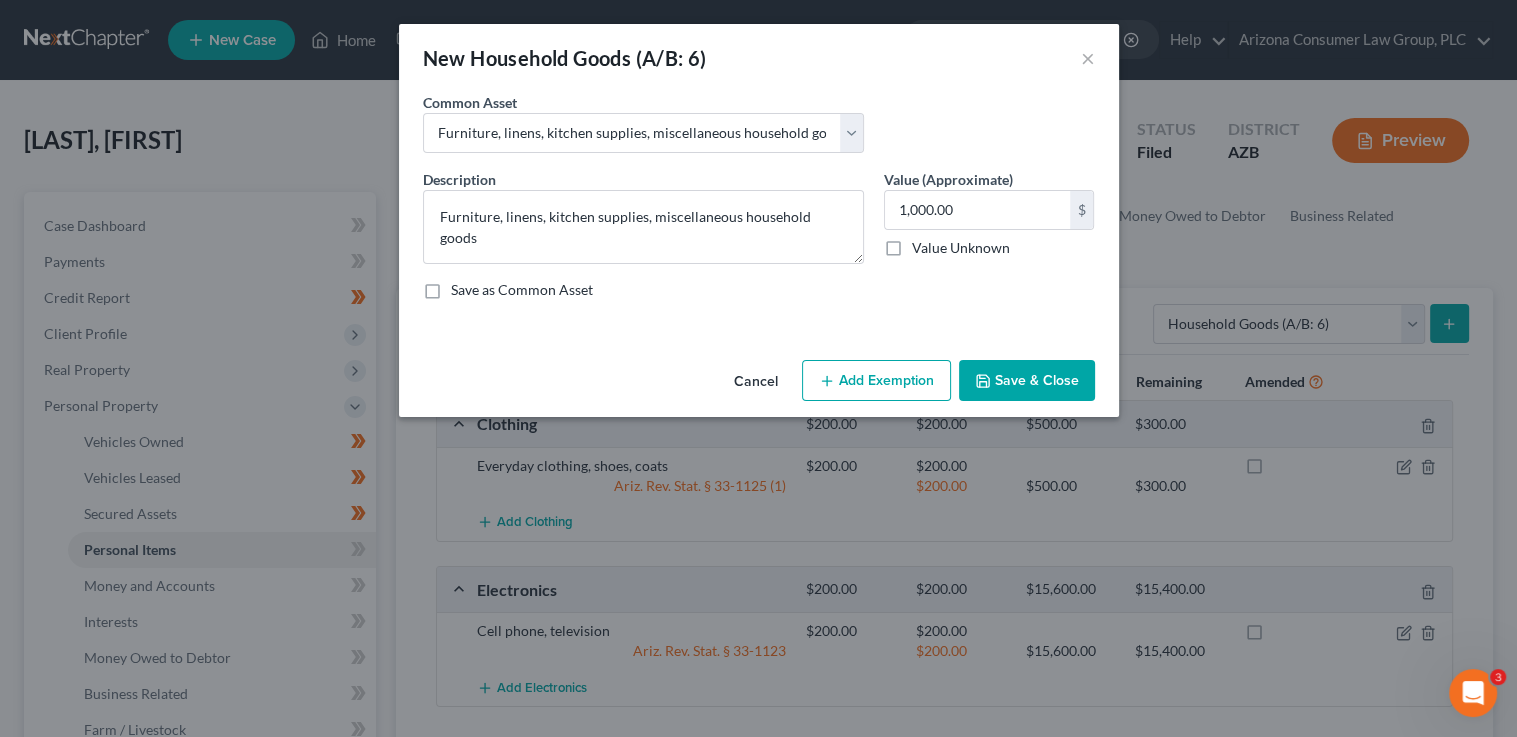 click on "Add Exemption" at bounding box center [876, 381] 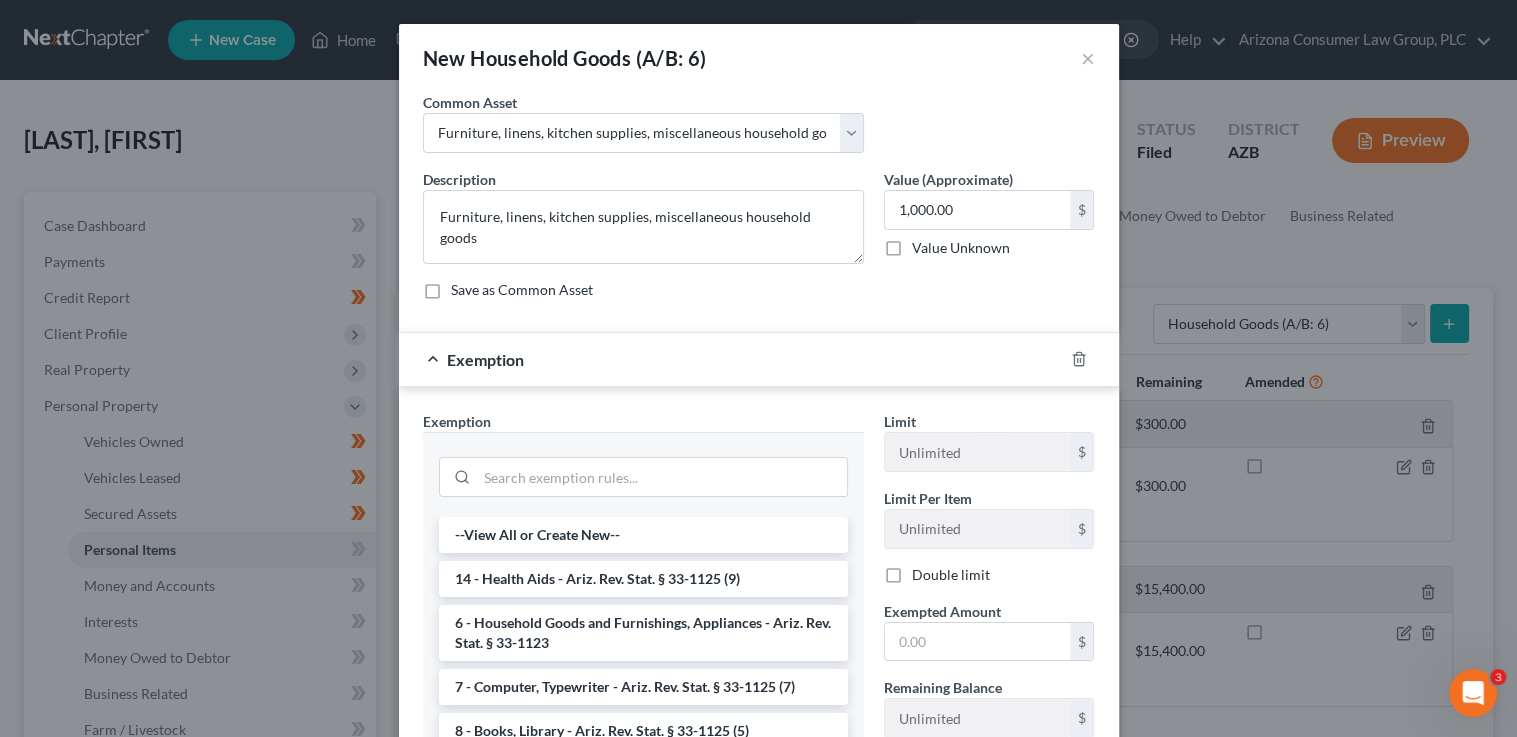 drag, startPoint x: 622, startPoint y: 625, endPoint x: 826, endPoint y: 640, distance: 204.55072 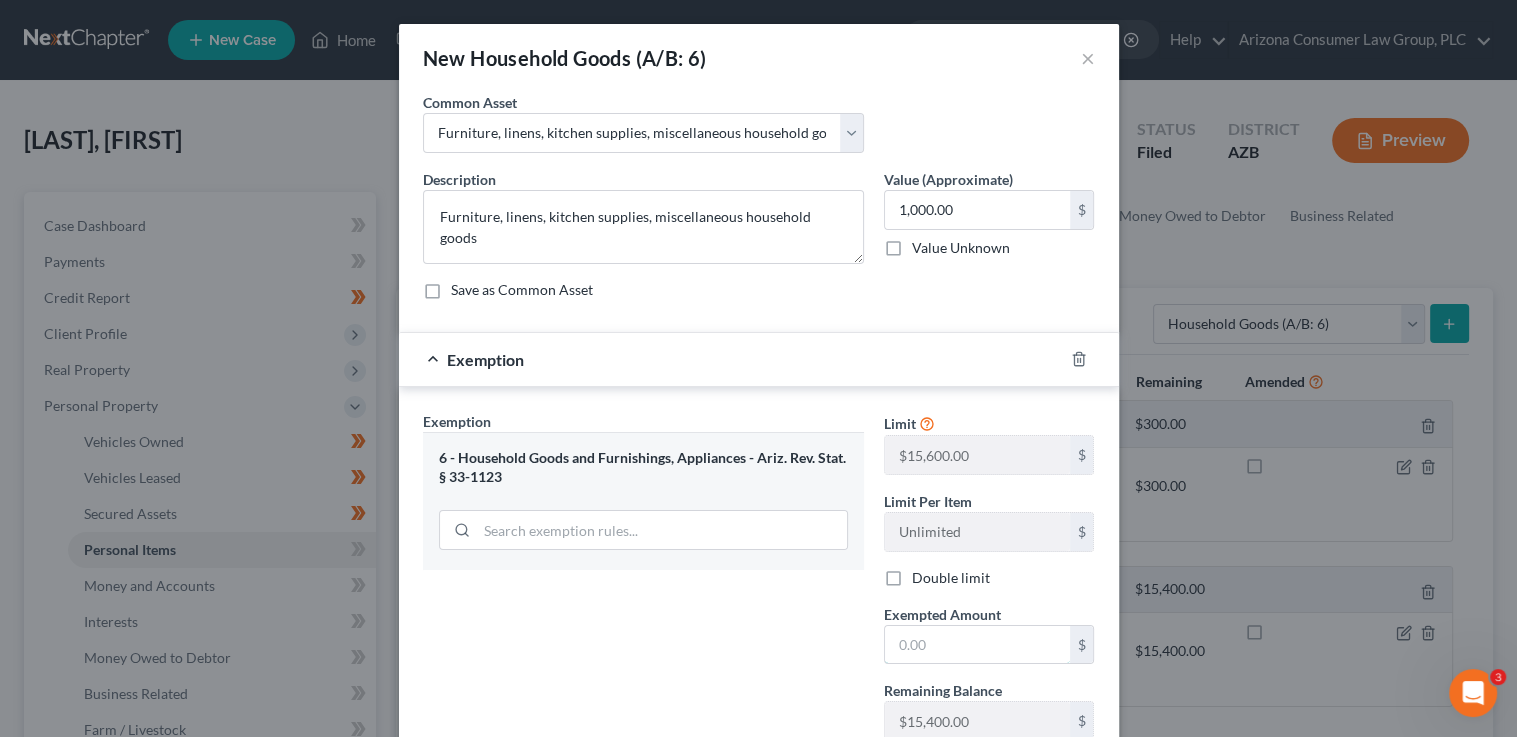 drag, startPoint x: 901, startPoint y: 648, endPoint x: 892, endPoint y: 597, distance: 51.78803 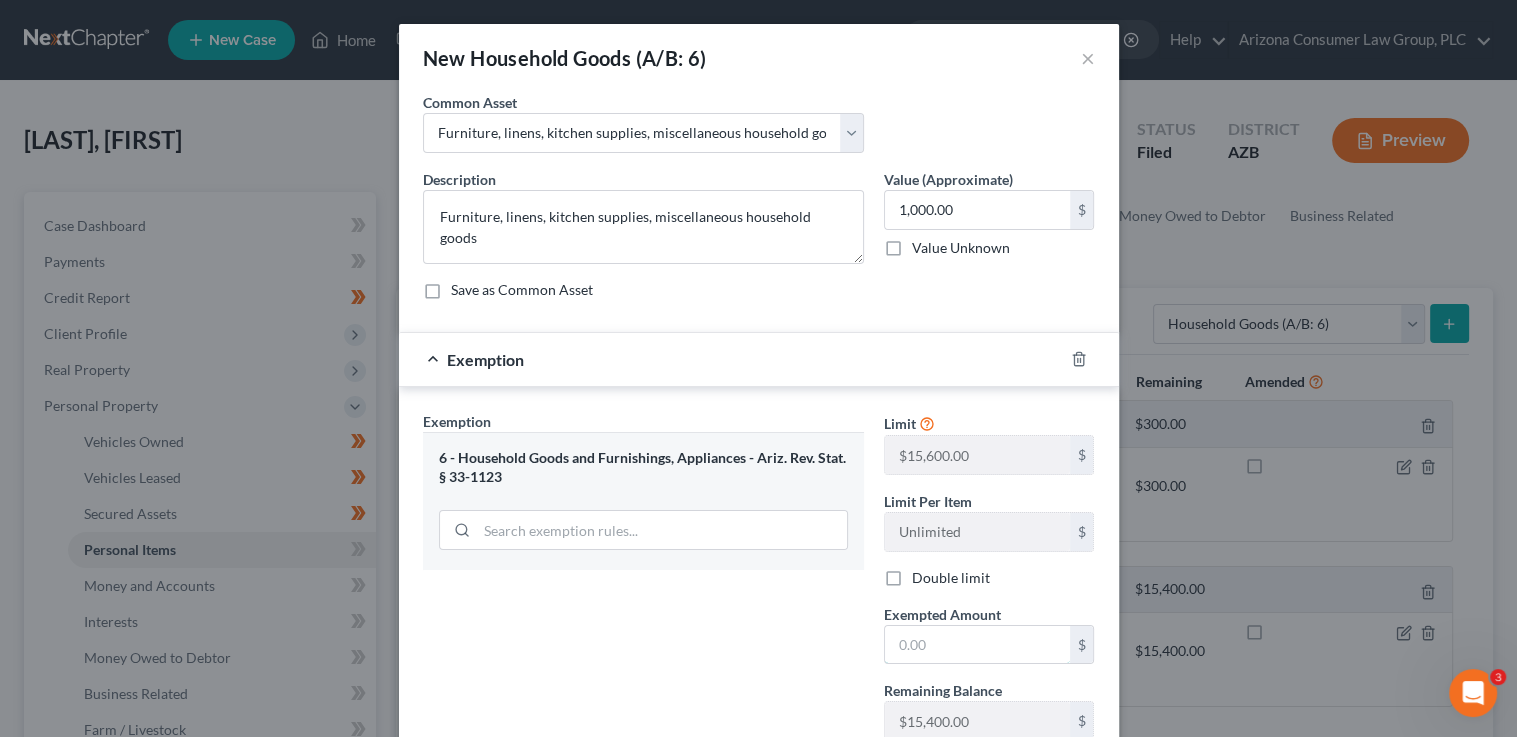 click at bounding box center (977, 645) 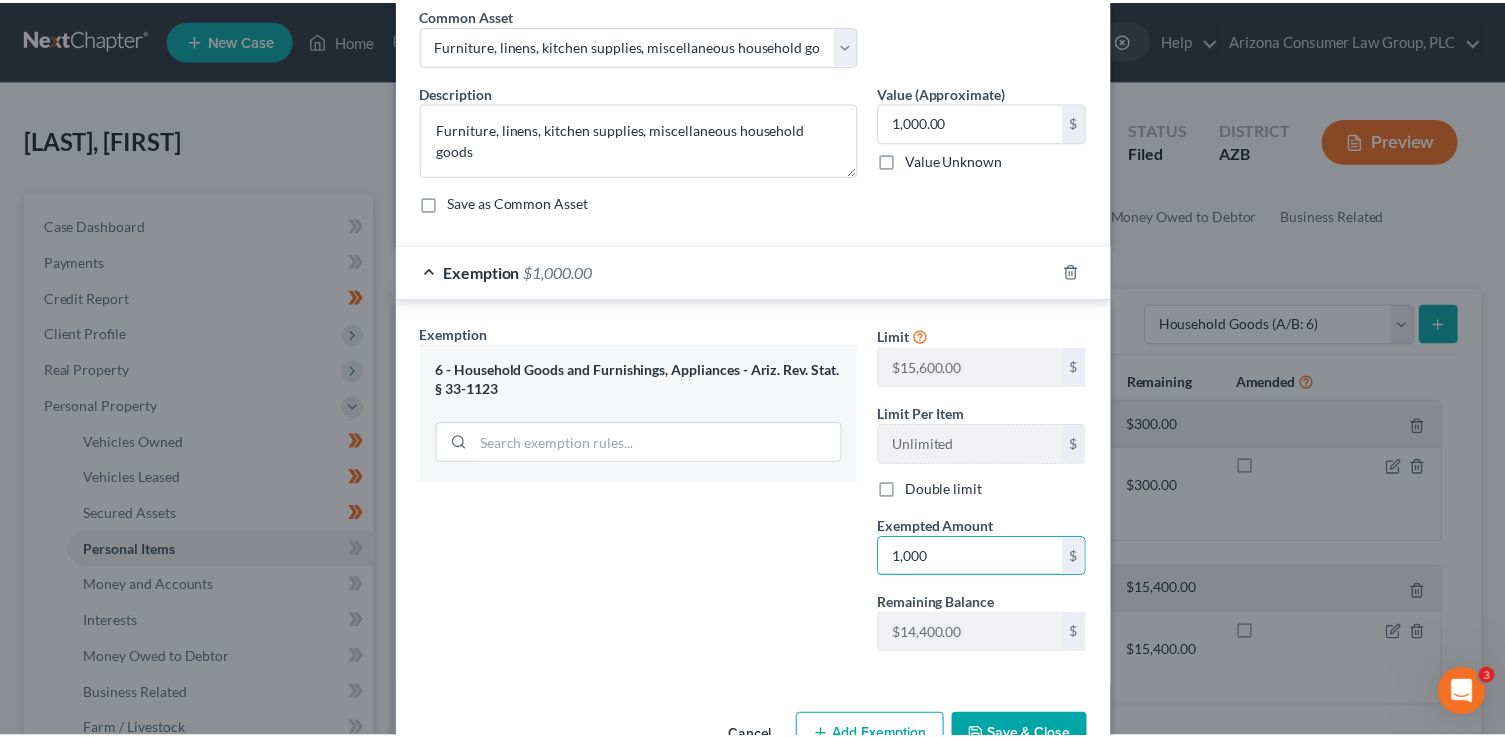 scroll, scrollTop: 144, scrollLeft: 0, axis: vertical 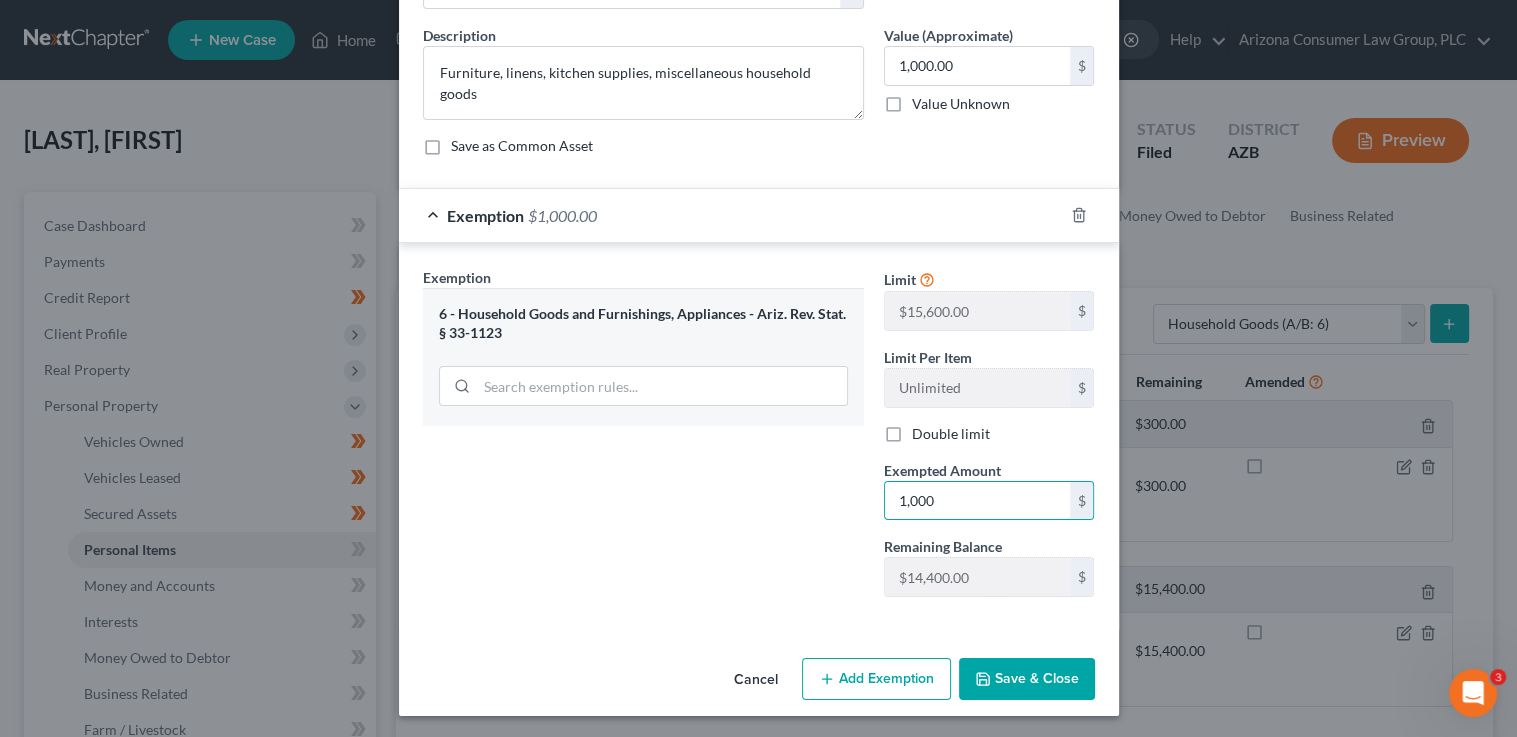 type on "1,000" 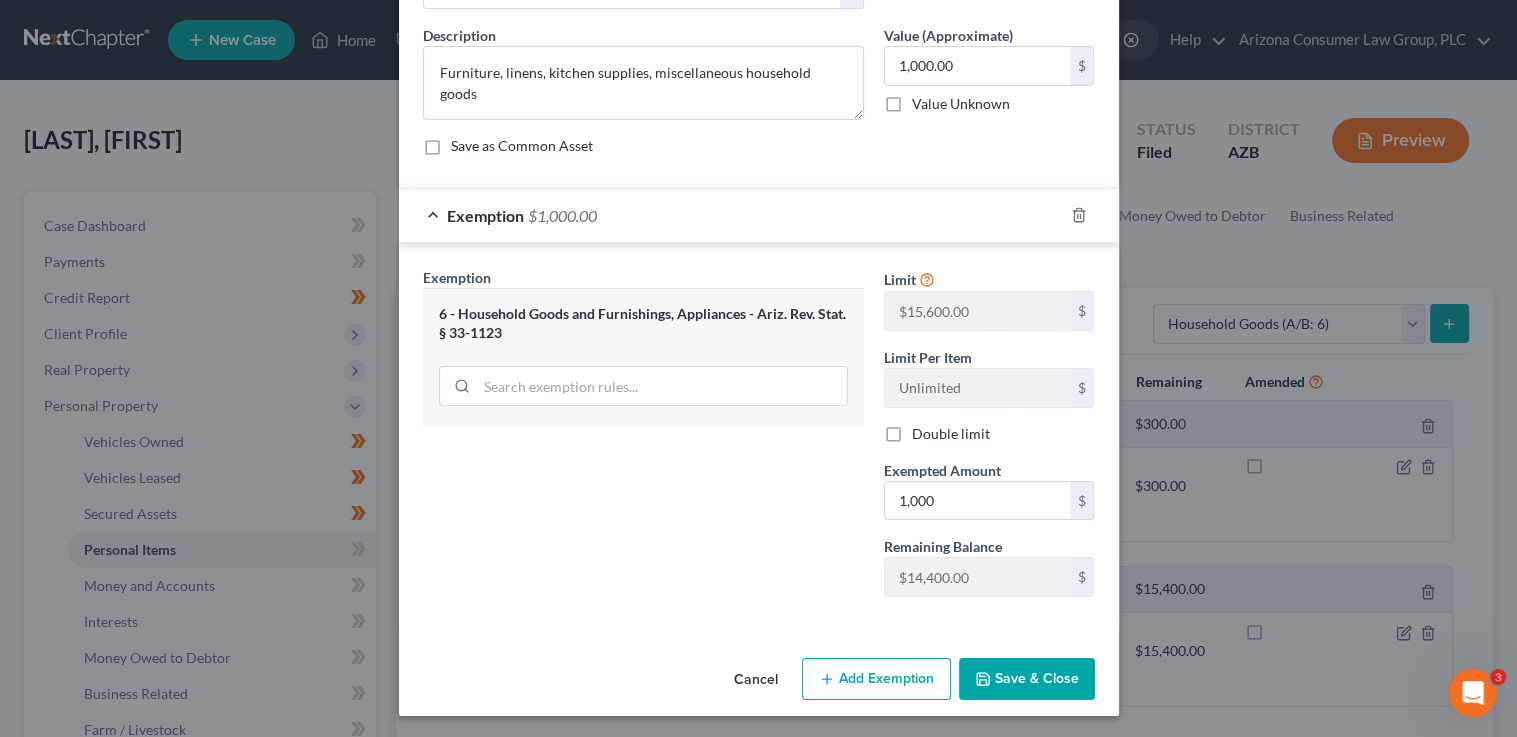click on "Save & Close" at bounding box center (1027, 679) 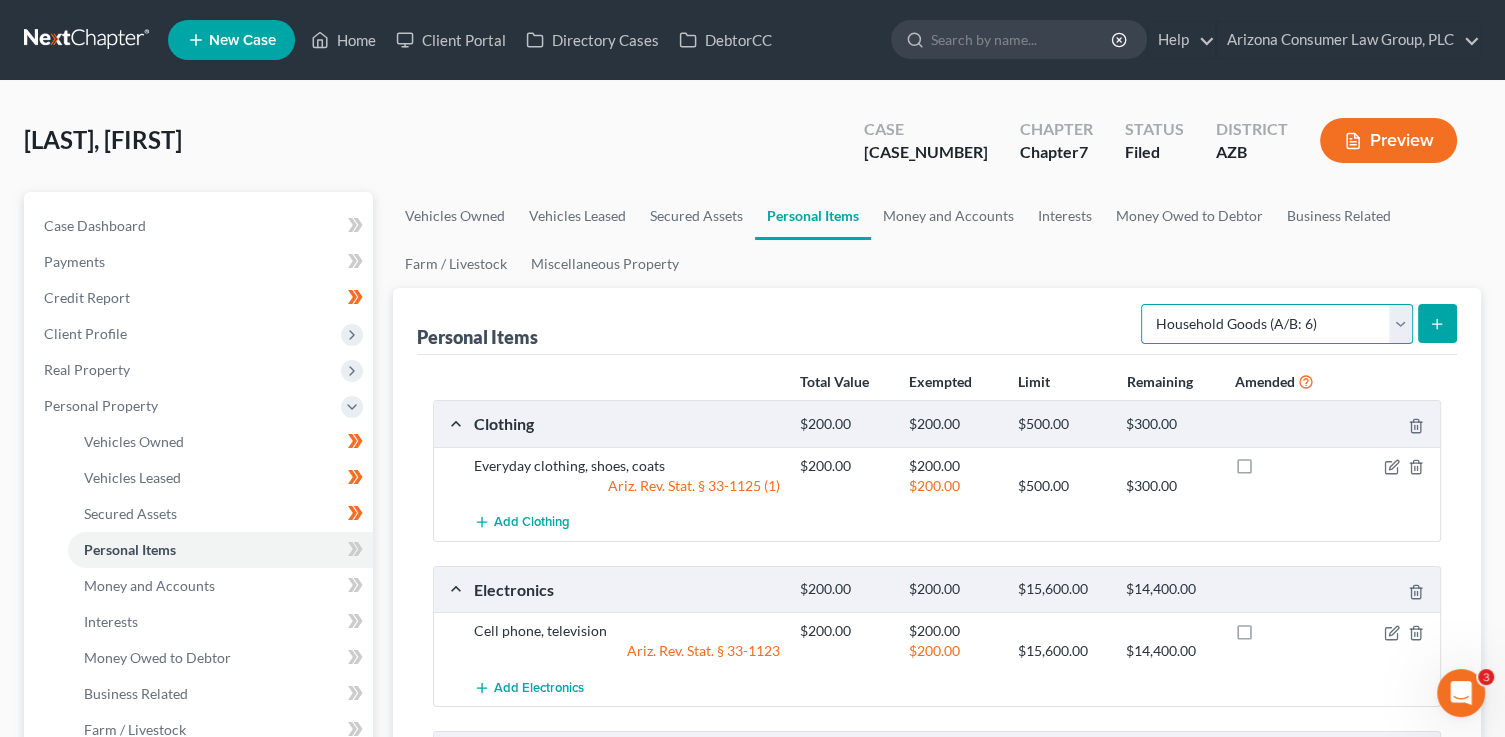 click on "Select Item Type Clothing (A/B: 11) Collectibles Of Value (A/B: 8) Electronics (A/B: 7) Firearms (A/B: 10) Household Goods (A/B: 6) Jewelry (A/B: 12) Other (A/B: 14) Pet(s) (A/B: 13) Sports & Hobby Equipment (A/B: 9)" at bounding box center (1277, 324) 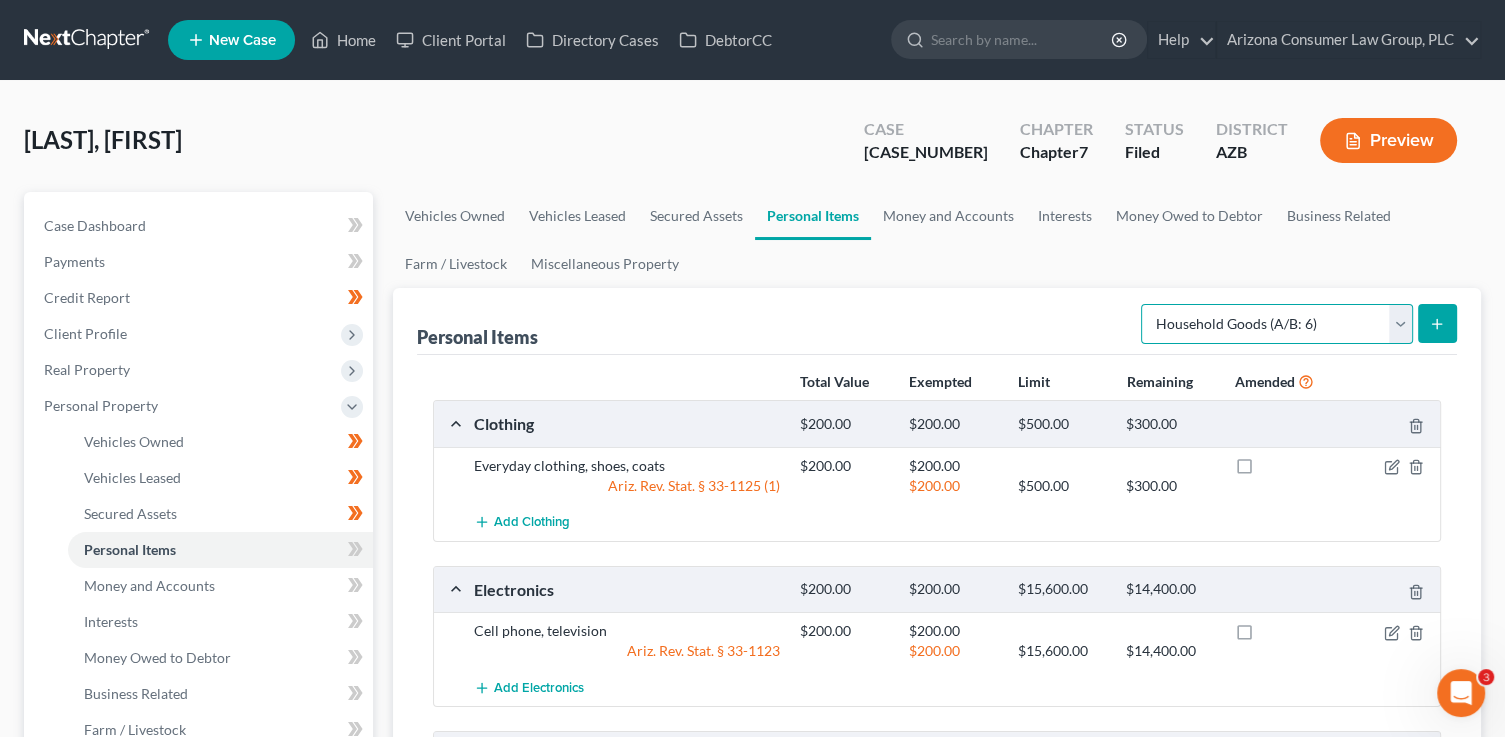 select on "sports_and_hobby_equipment" 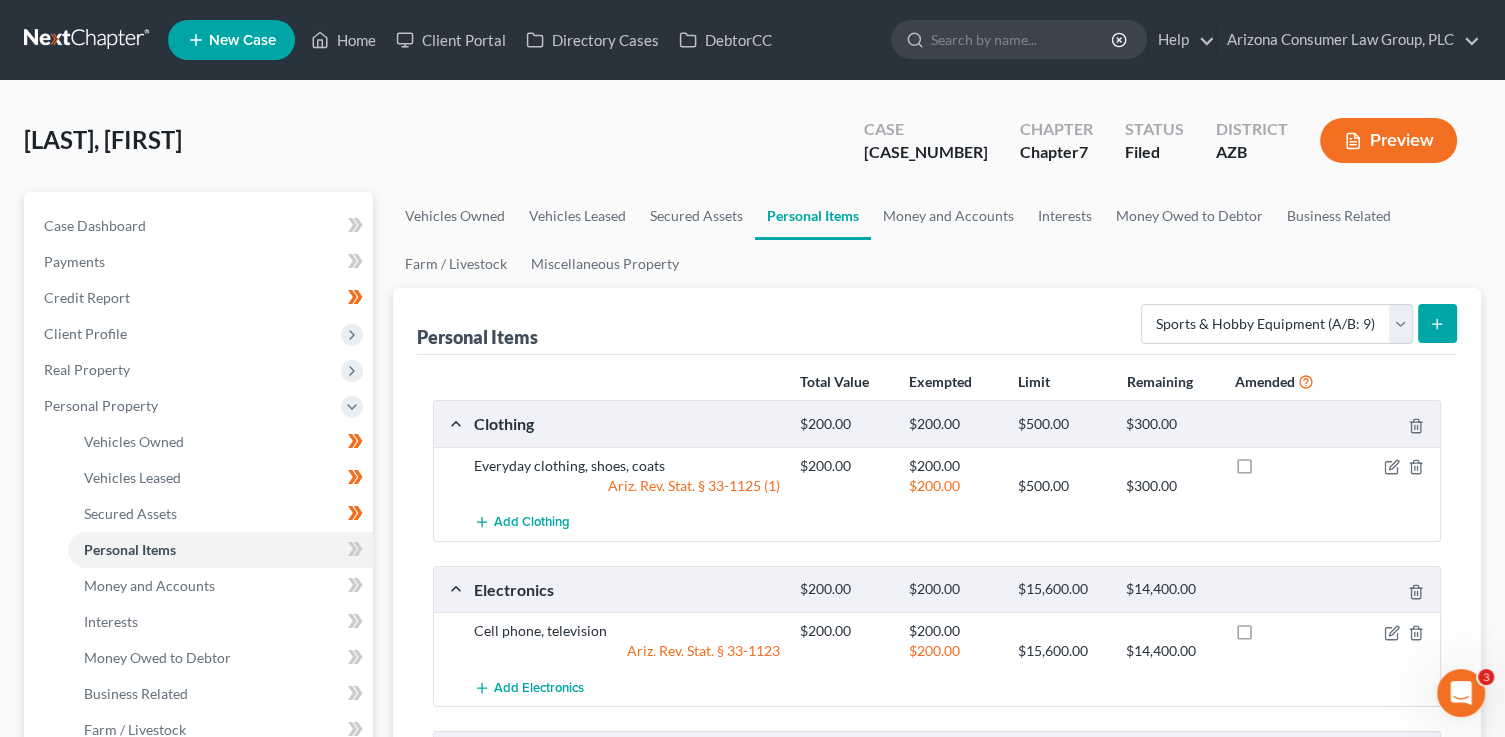 click 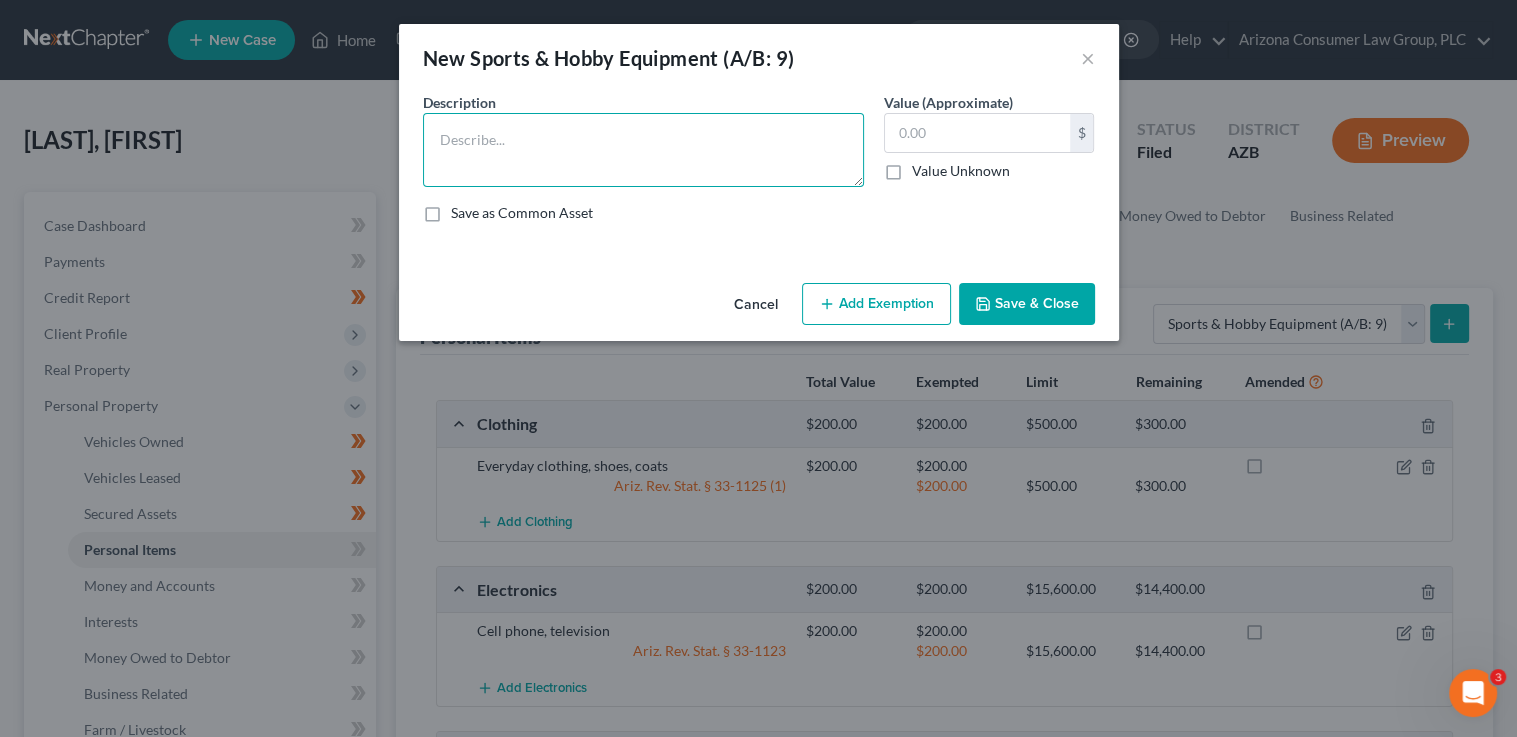 click at bounding box center [643, 150] 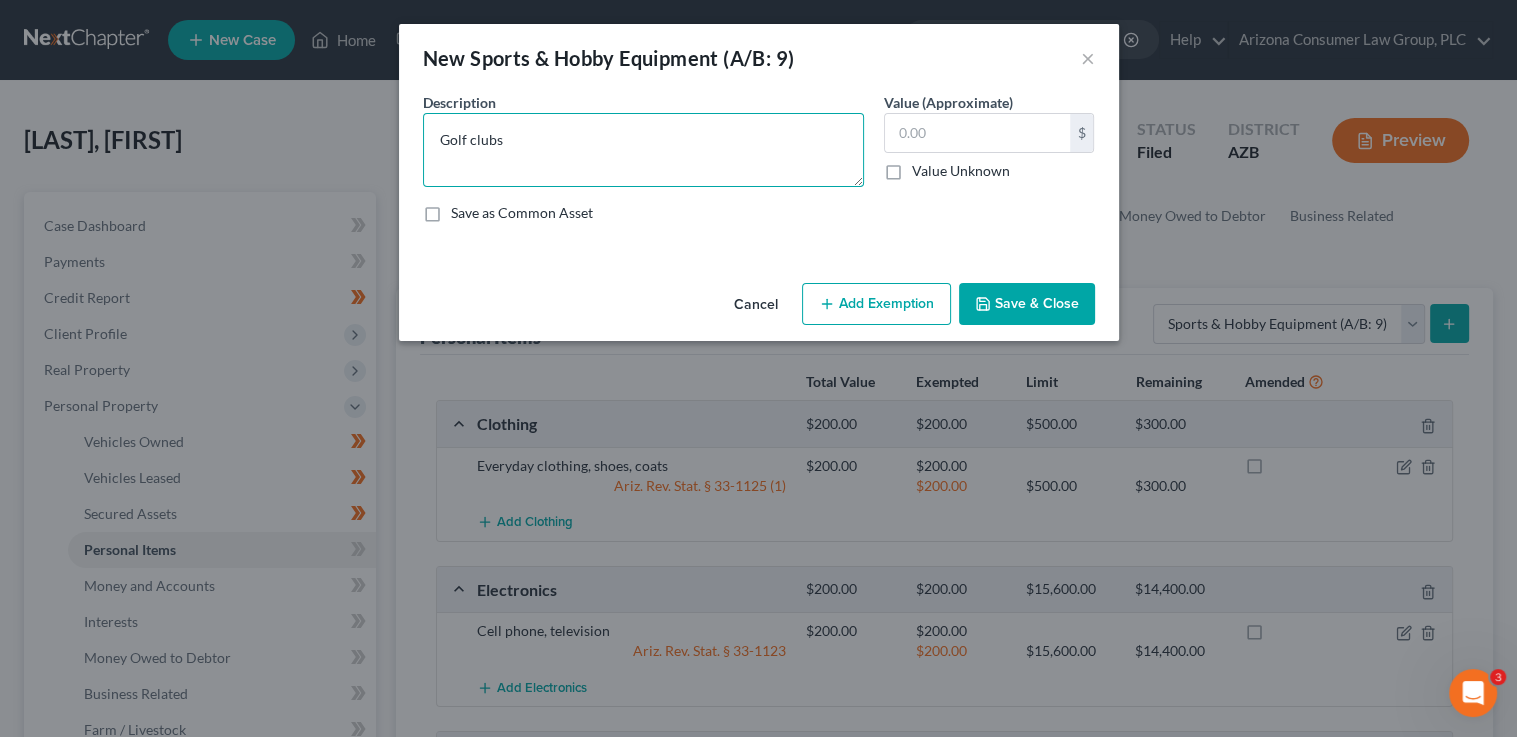 type on "Golf clubs" 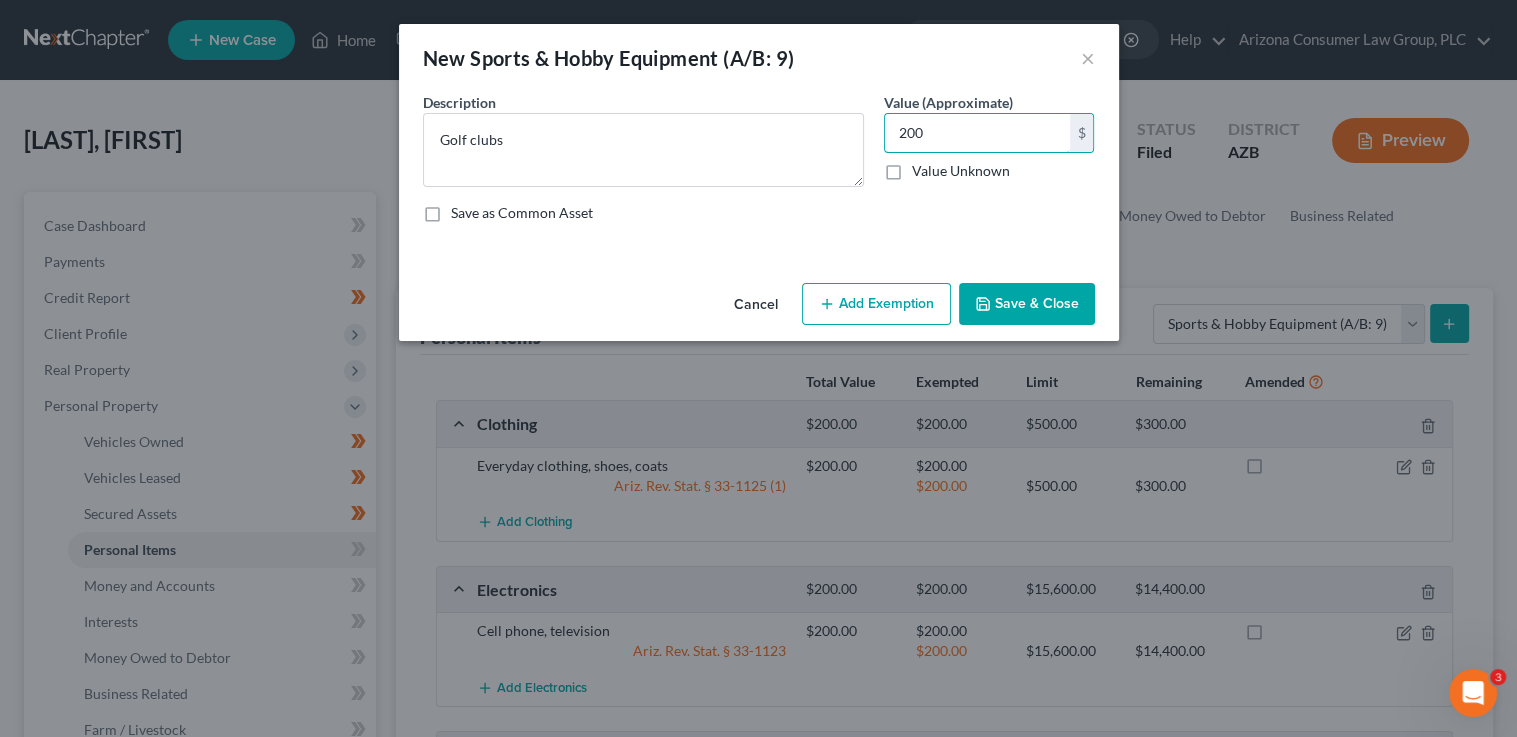 type on "200" 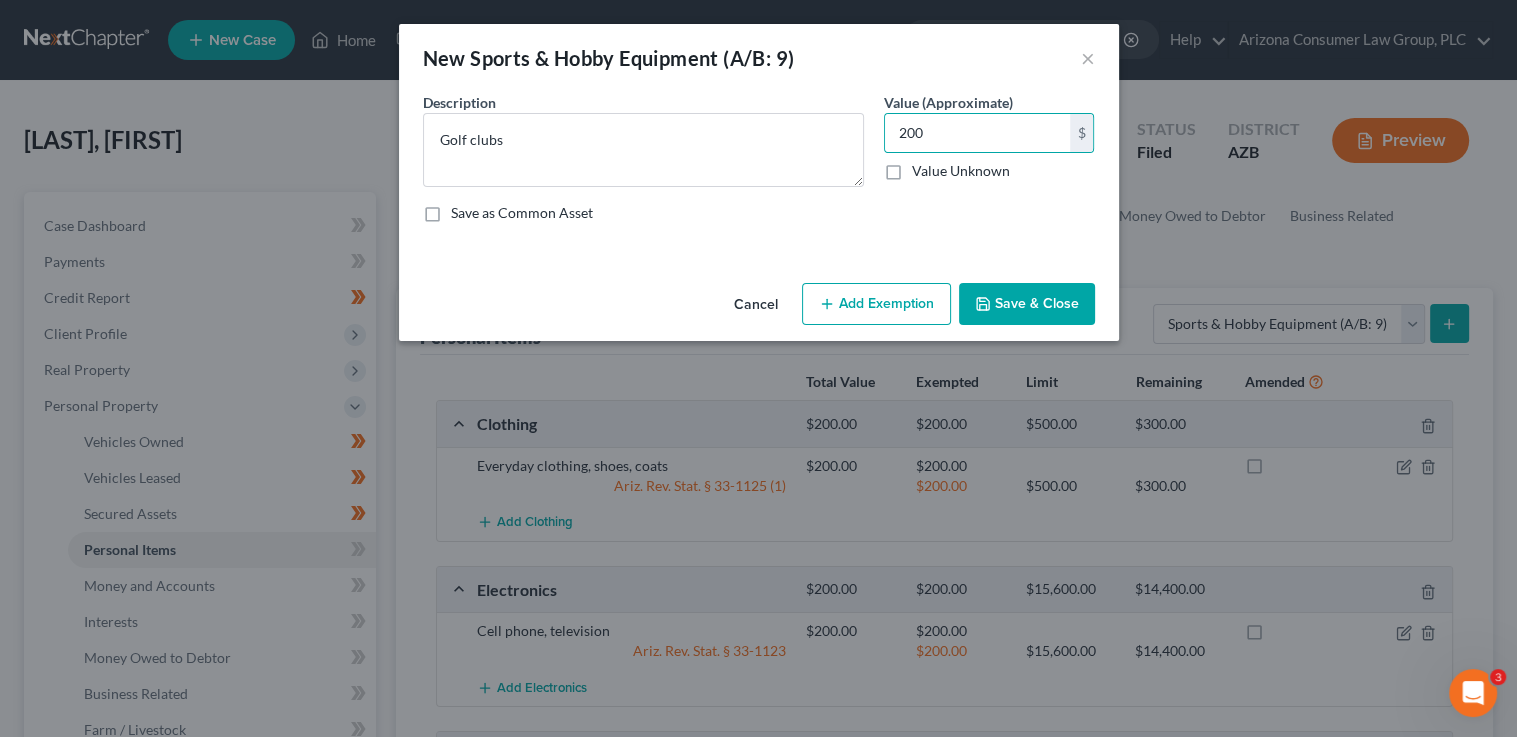 click on "Save & Close" at bounding box center (1027, 304) 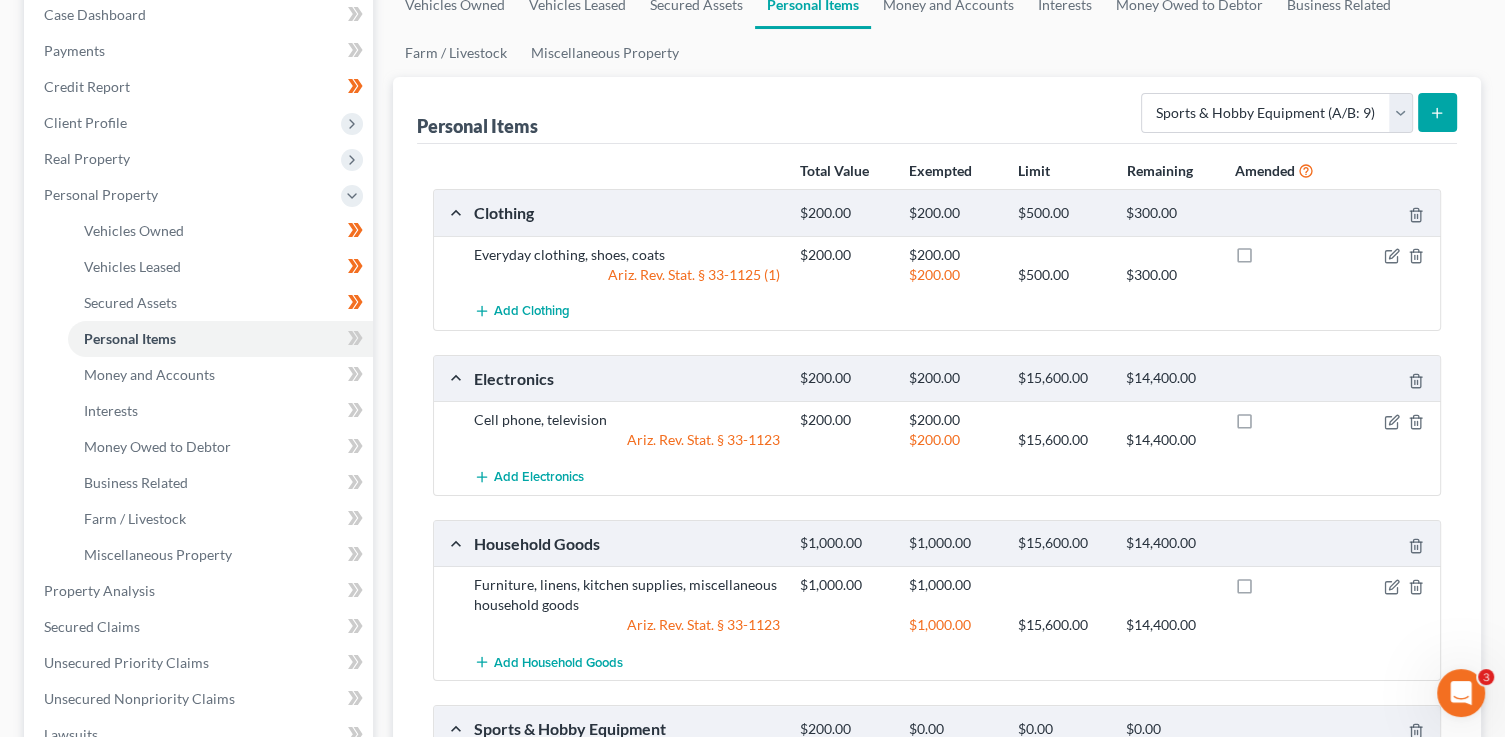 scroll, scrollTop: 232, scrollLeft: 0, axis: vertical 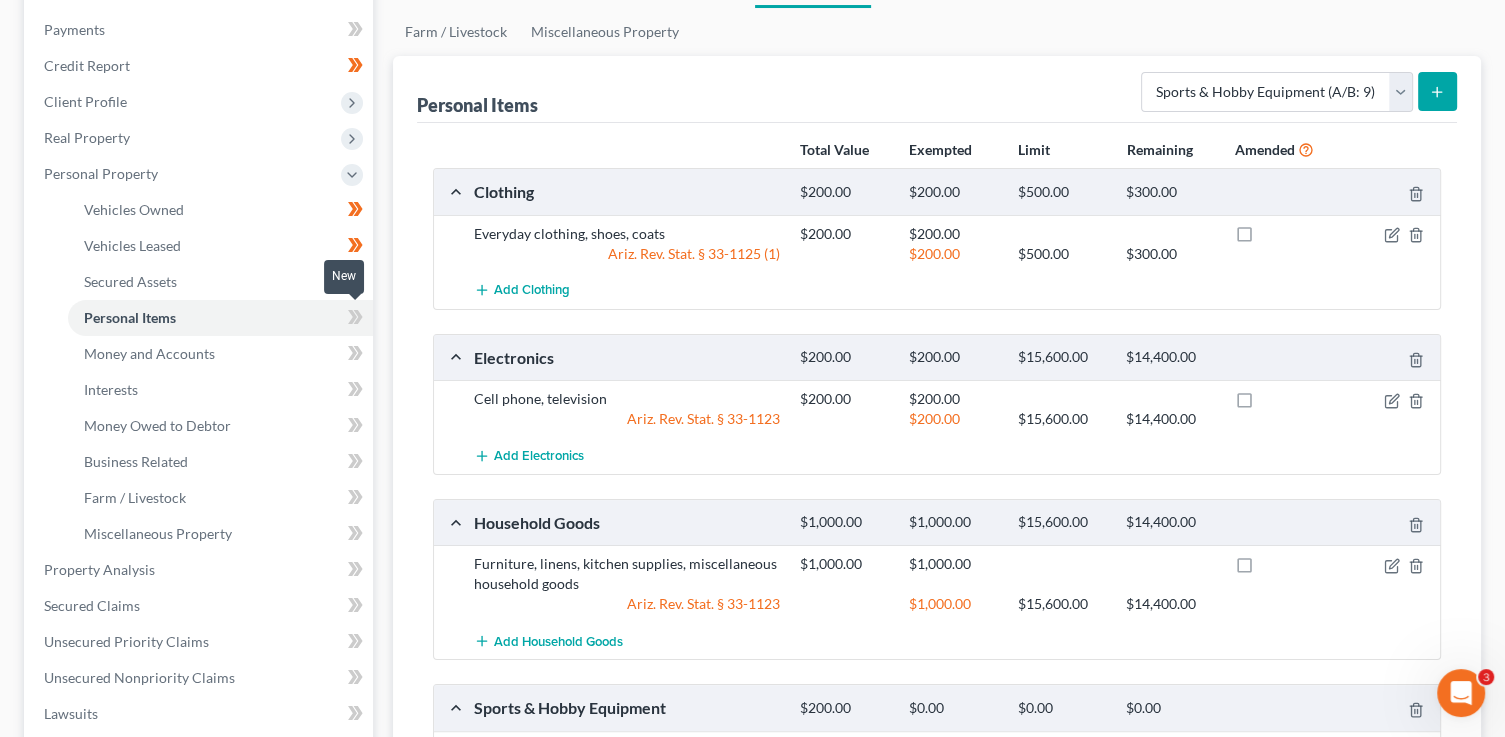click 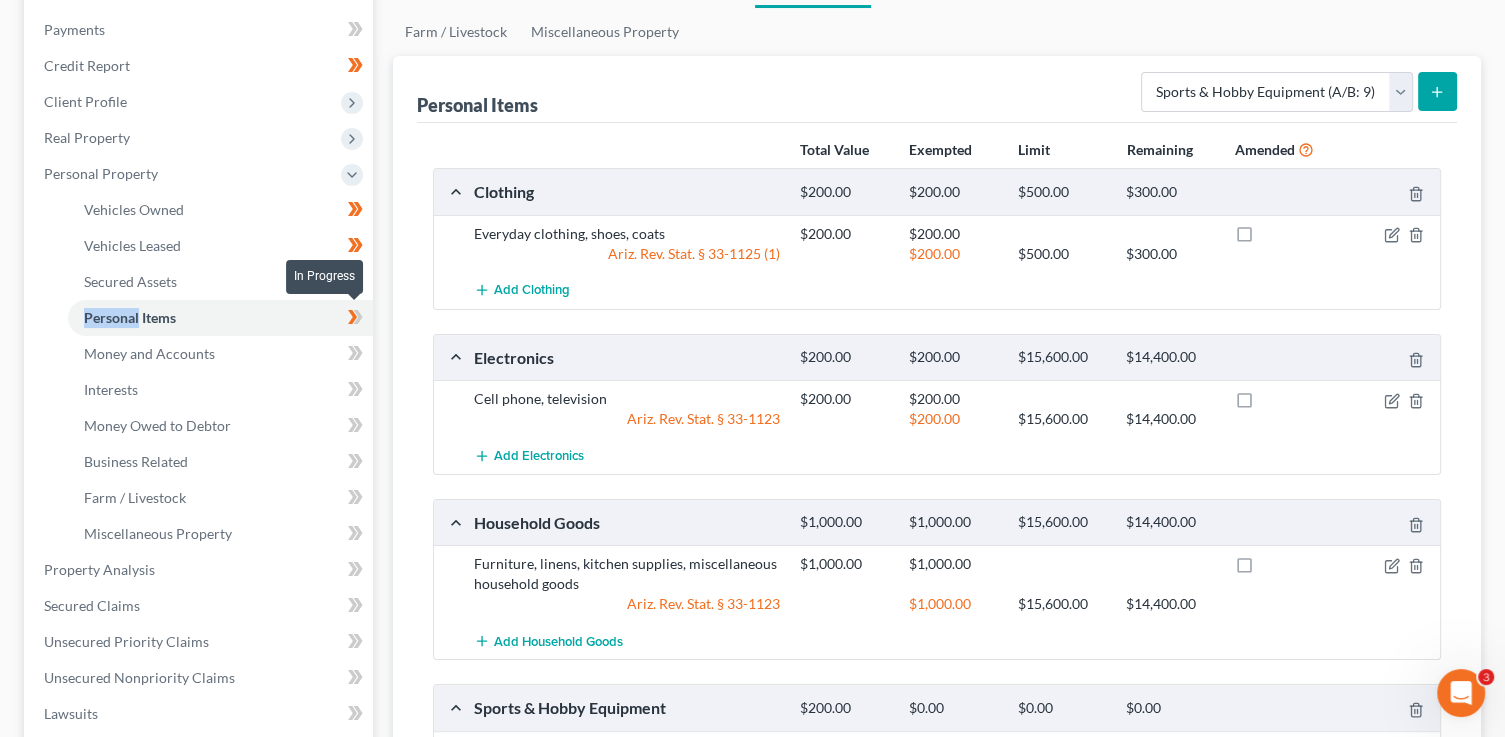 click 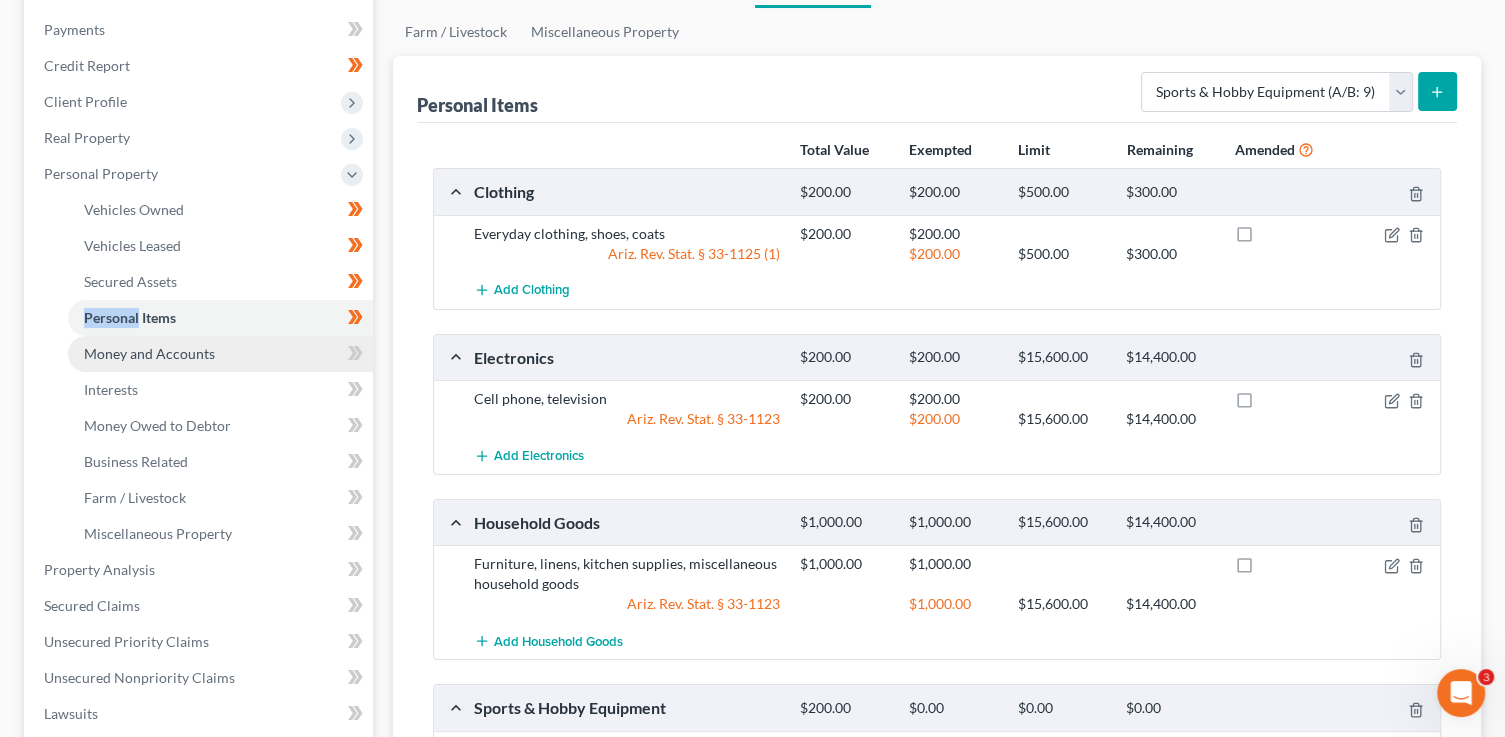click on "Money and Accounts" at bounding box center (220, 354) 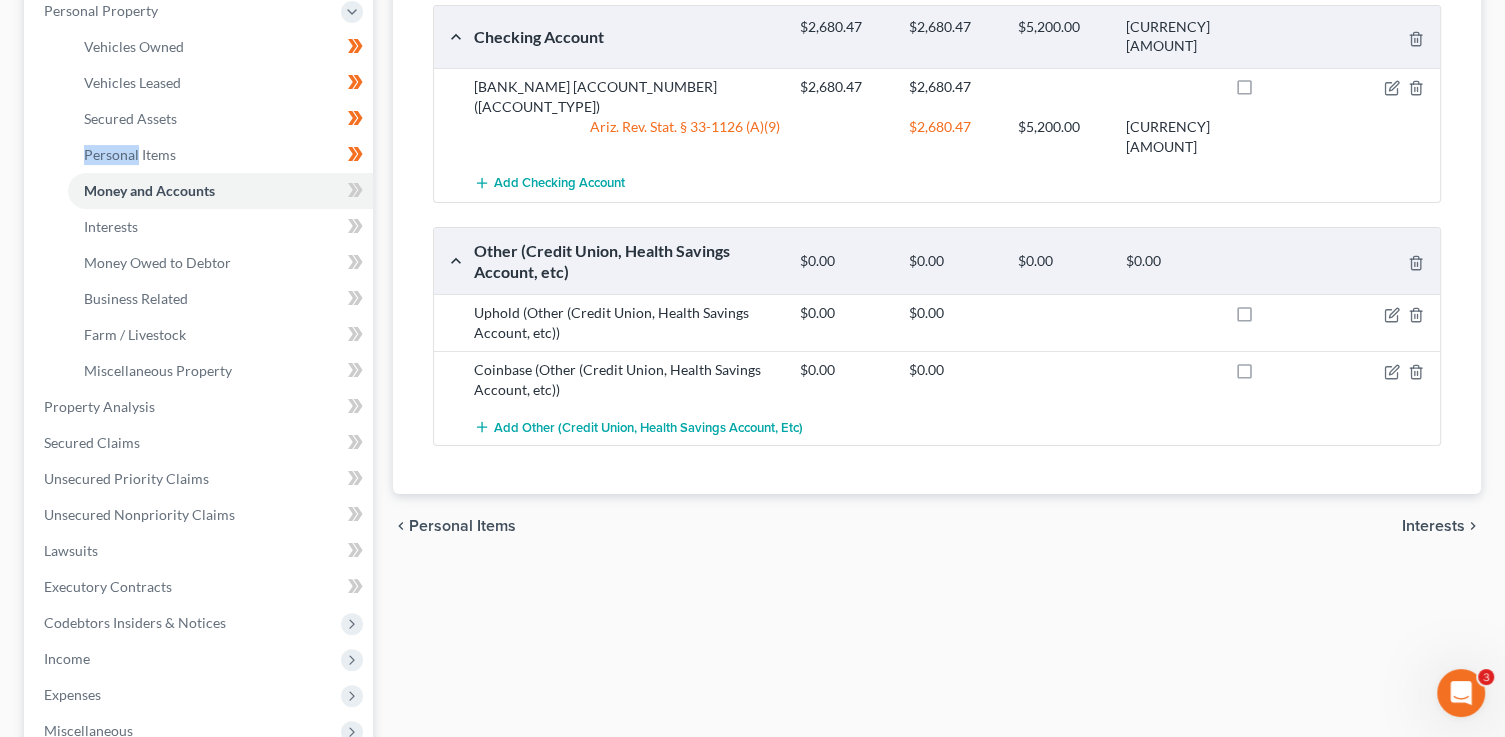 scroll, scrollTop: 403, scrollLeft: 0, axis: vertical 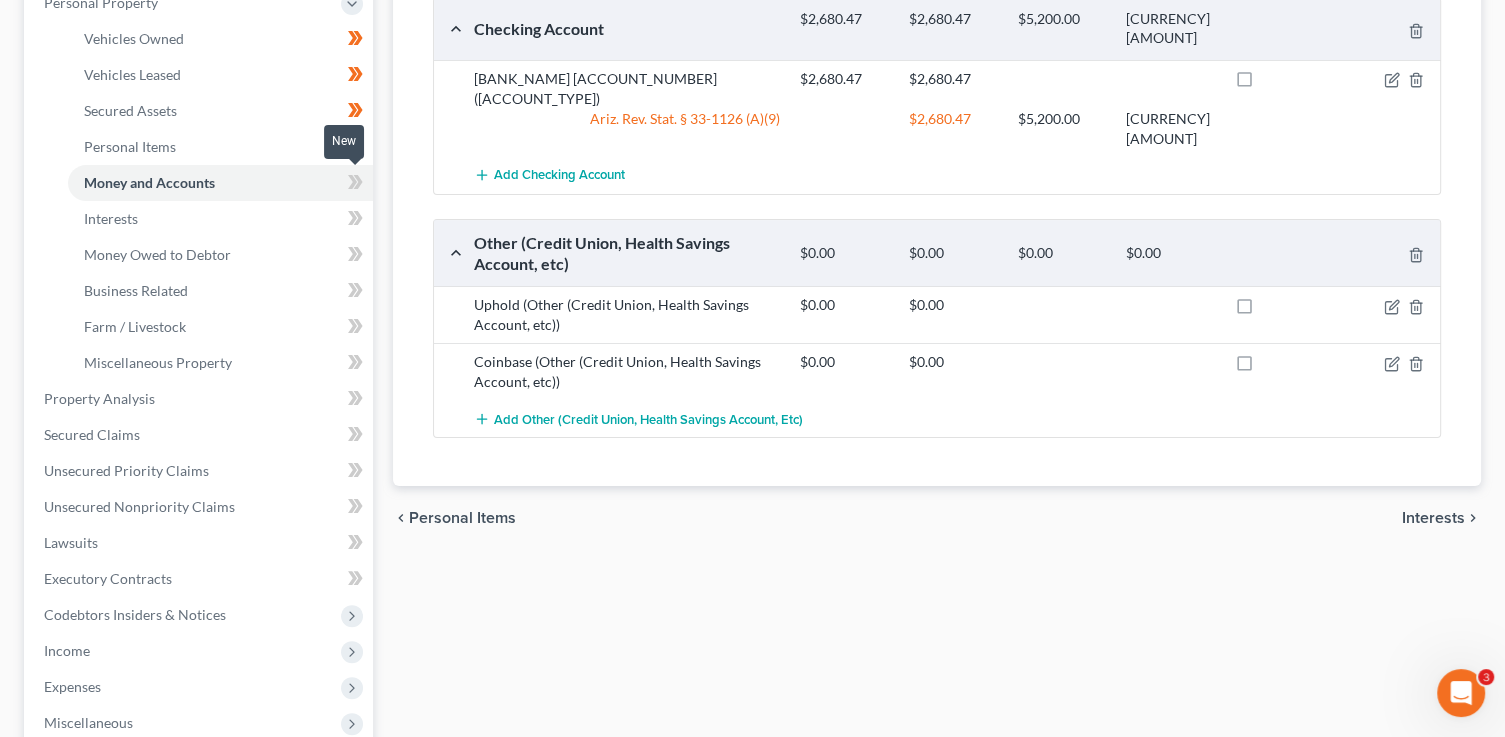 click at bounding box center [355, 185] 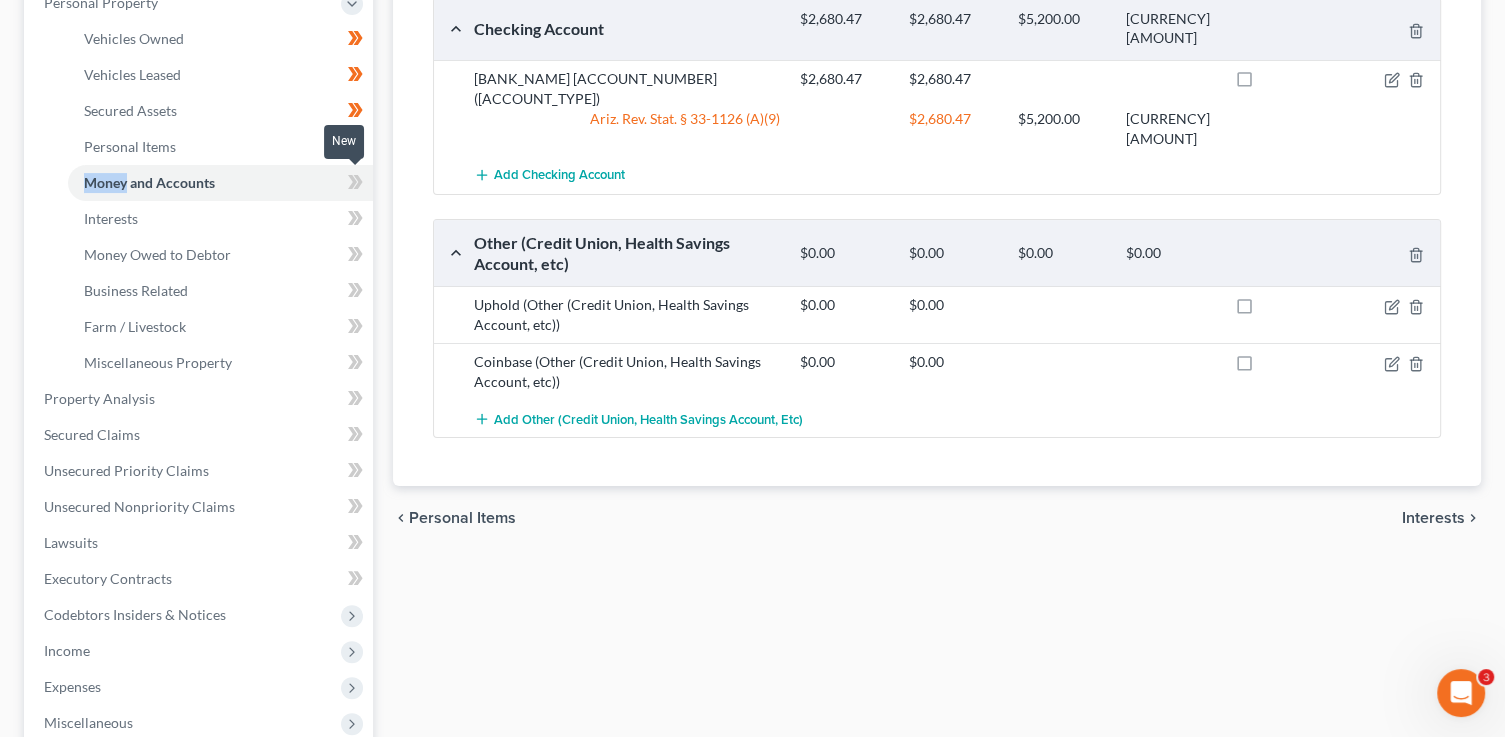 click at bounding box center (355, 185) 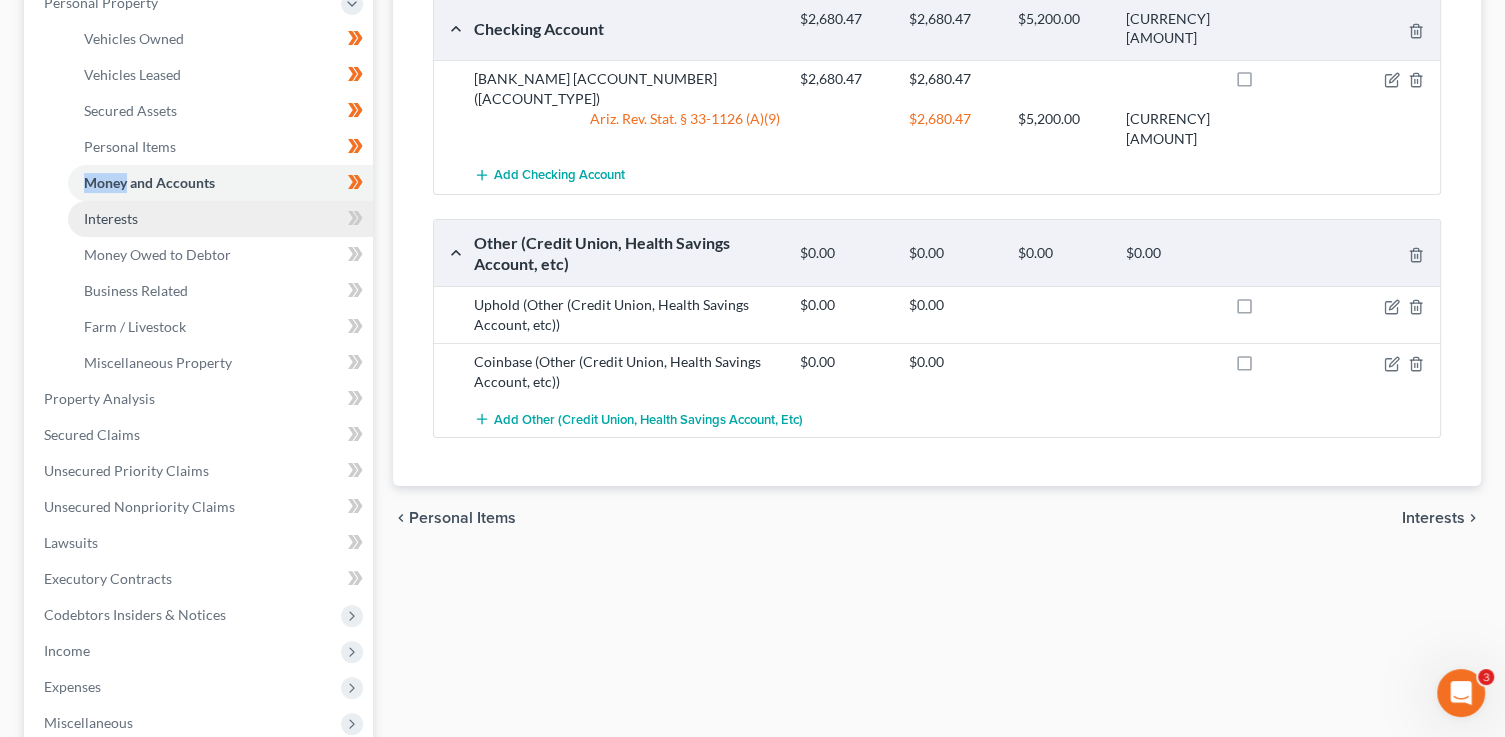 click on "Interests" at bounding box center [220, 219] 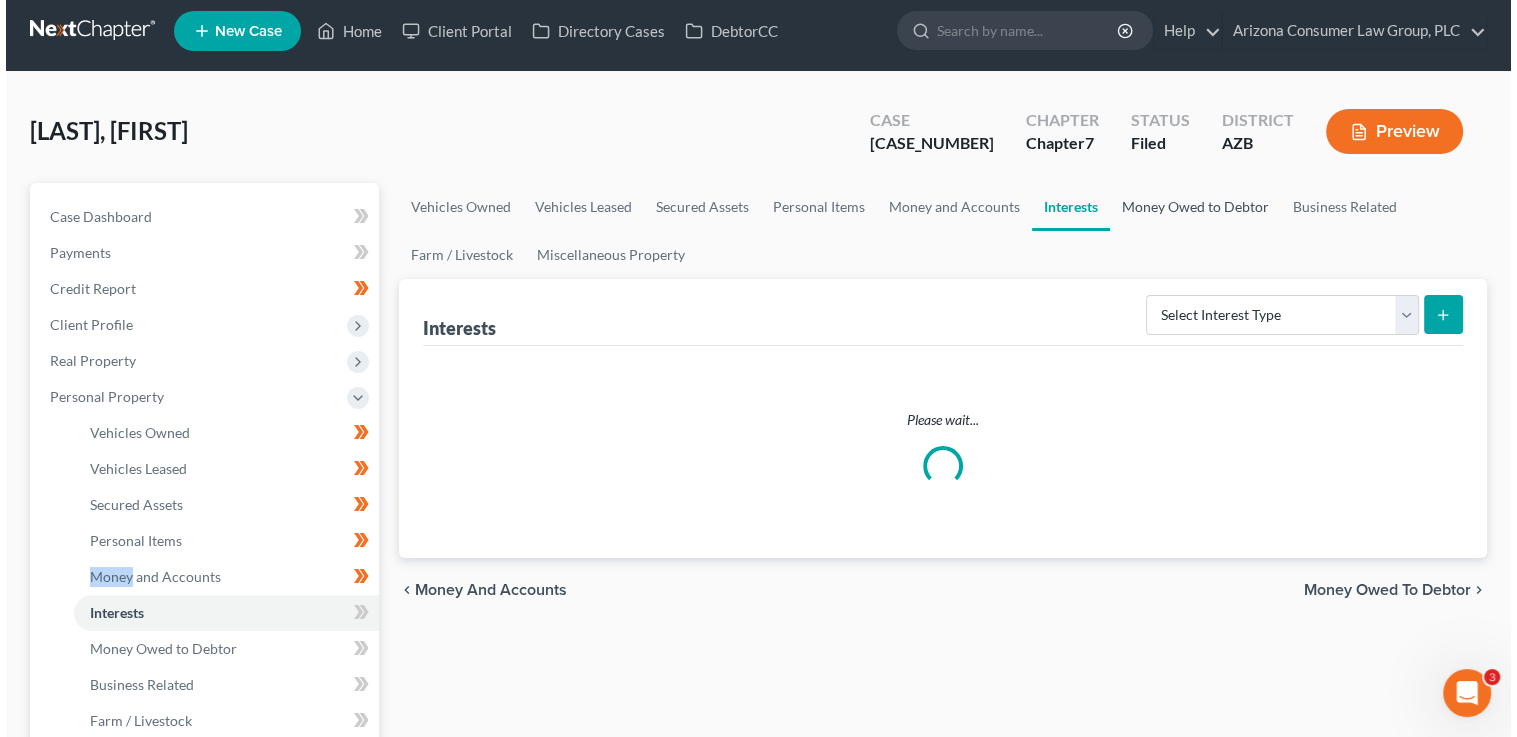 scroll, scrollTop: 0, scrollLeft: 0, axis: both 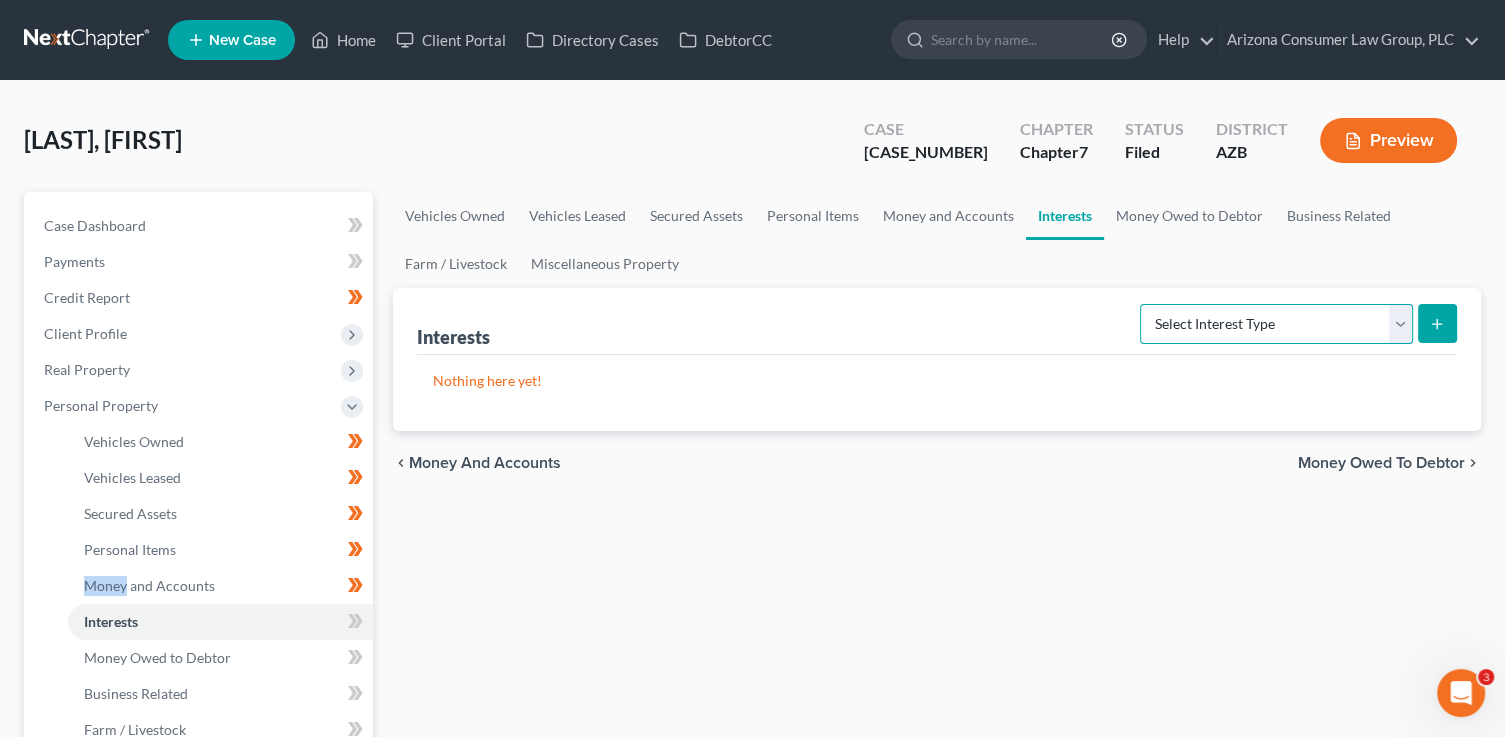 click on "Select Interest Type 401K (A/B: 21) Annuity (A/B: 23) Bond (A/B: 18) Education IRA (A/B: 24) Government Bond (A/B: 20) Government Pension Plan (A/B: 21) Incorporated Business (A/B: 19) IRA (A/B: 21) Joint Venture (Active) (A/B: 42) Joint Venture (Inactive) (A/B: 19) Keogh (A/B: 21) Mutual Fund (A/B: 18) Other Retirement Plan (A/B: 21) Partnership (Active) (A/B: 42) Partnership (Inactive) (A/B: 19) Pension Plan (A/B: 21) Stock (A/B: 18) Term Life Insurance (A/B: 31) Unincorporated Business (A/B: 19) Whole Life Insurance (A/B: 31)" at bounding box center [1276, 324] 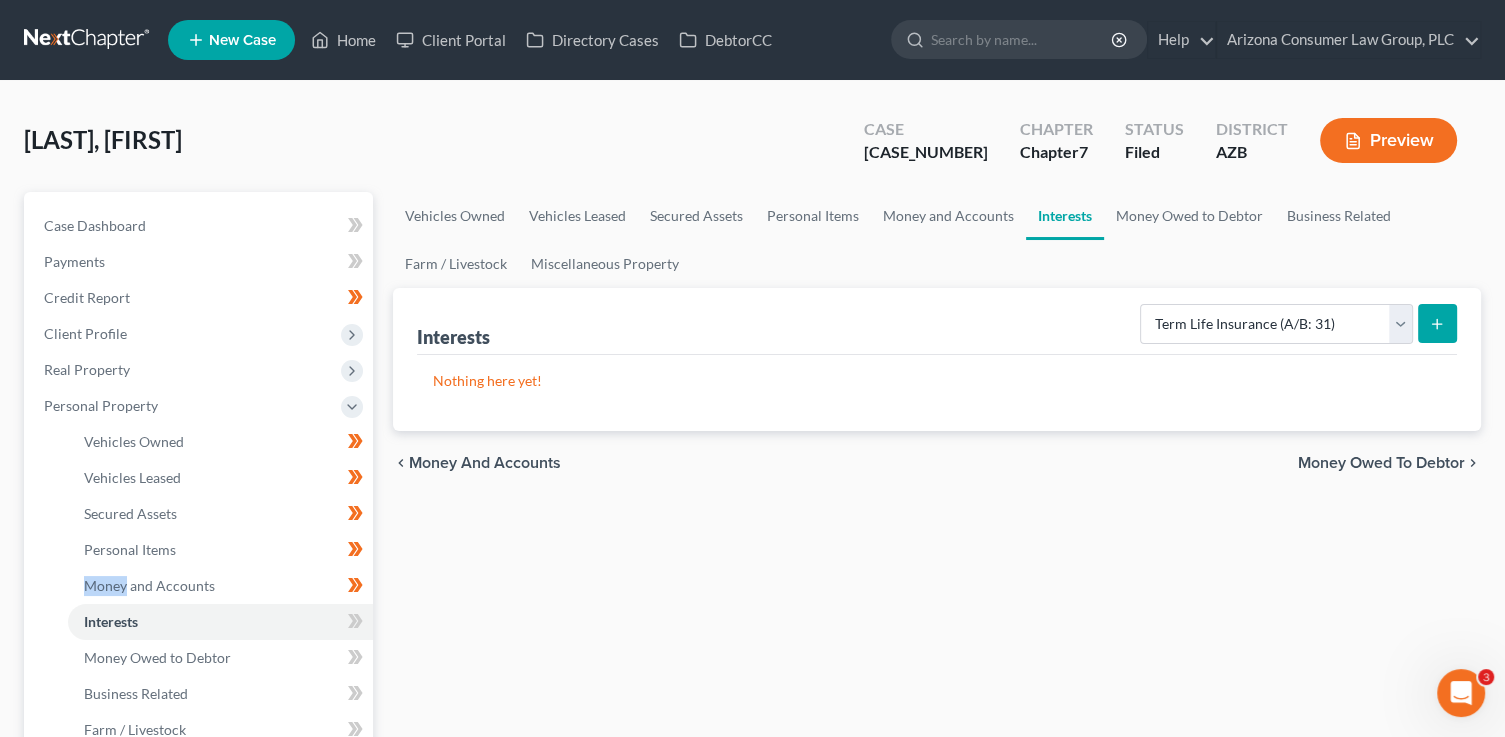 click at bounding box center [1437, 323] 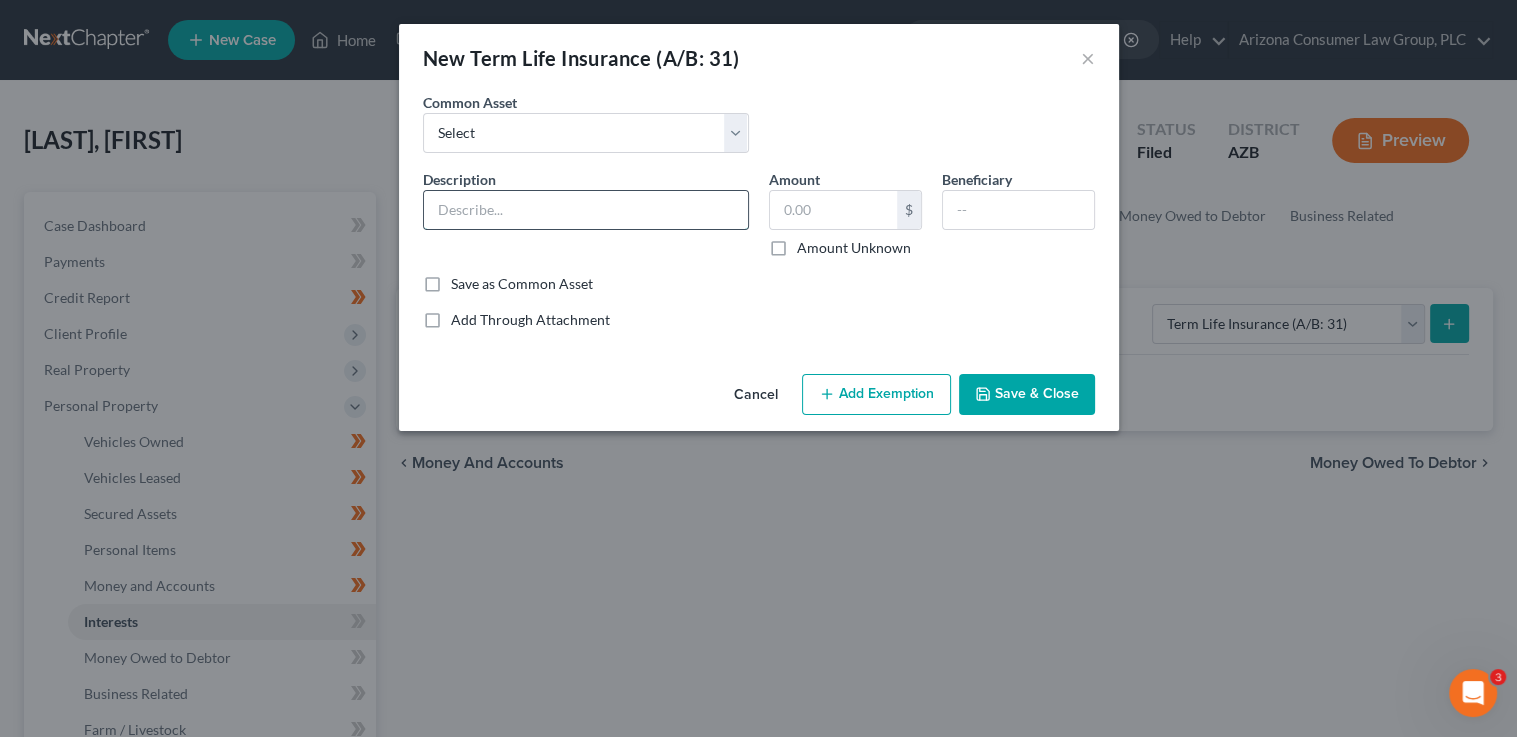 click at bounding box center (586, 210) 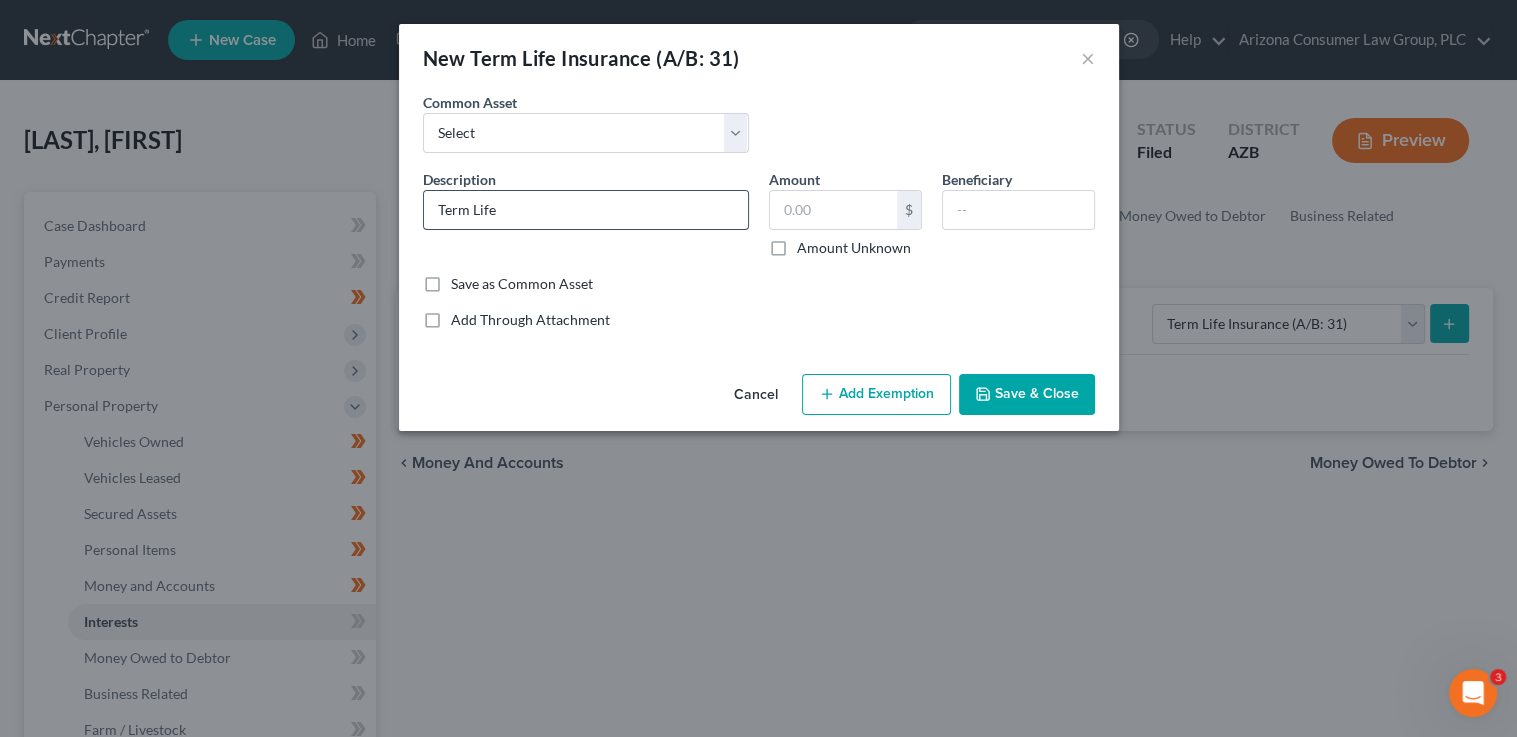 type on "Term life insurance policy" 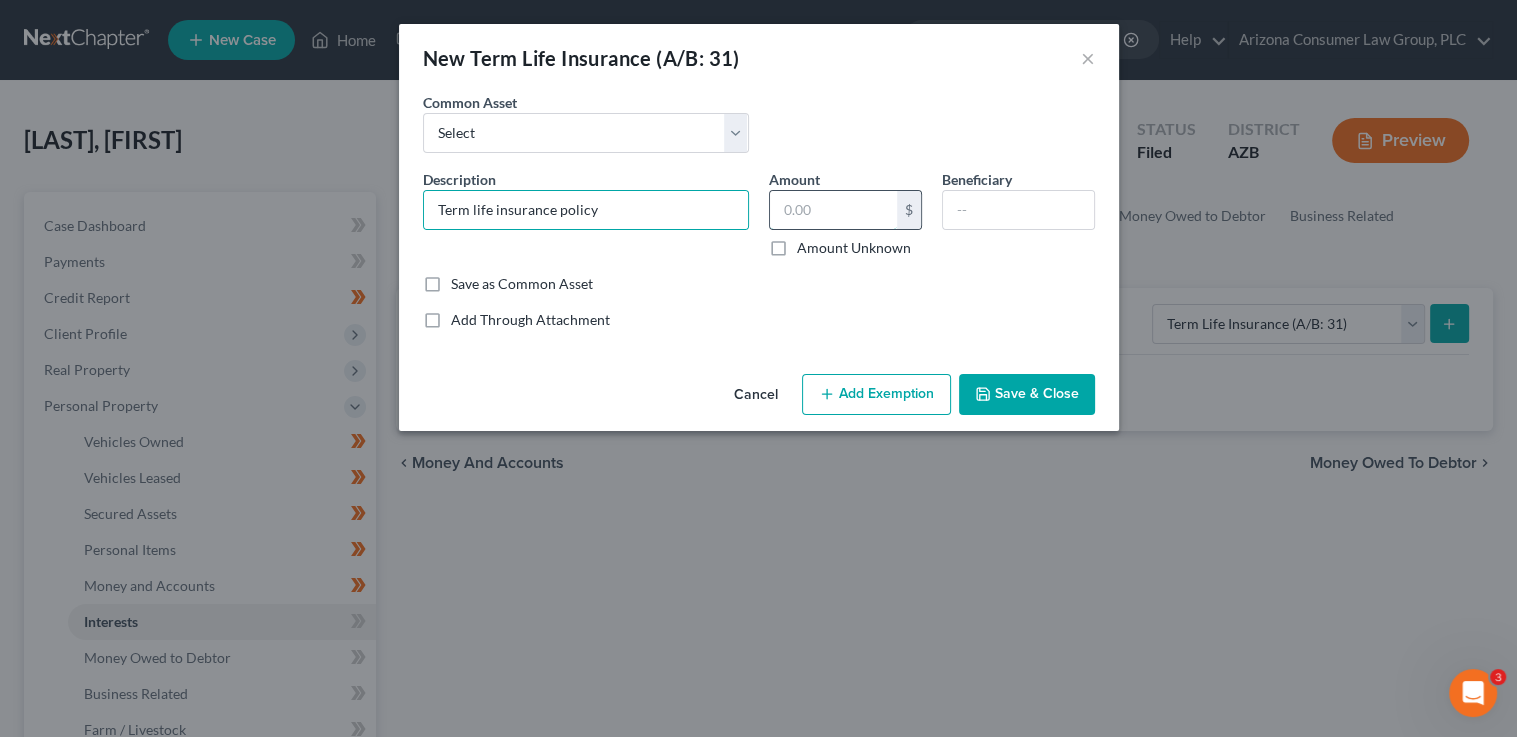 click at bounding box center (833, 210) 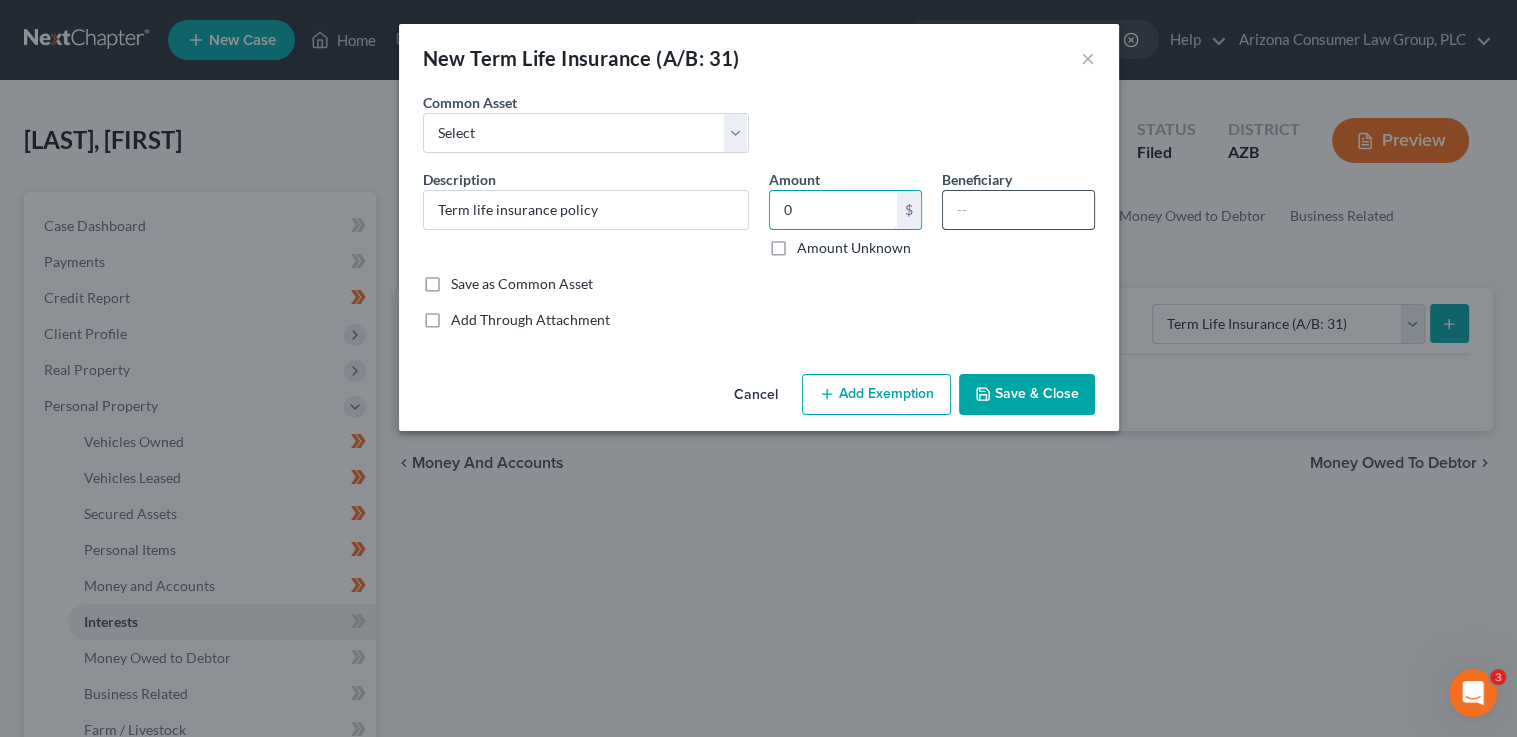 type on "0" 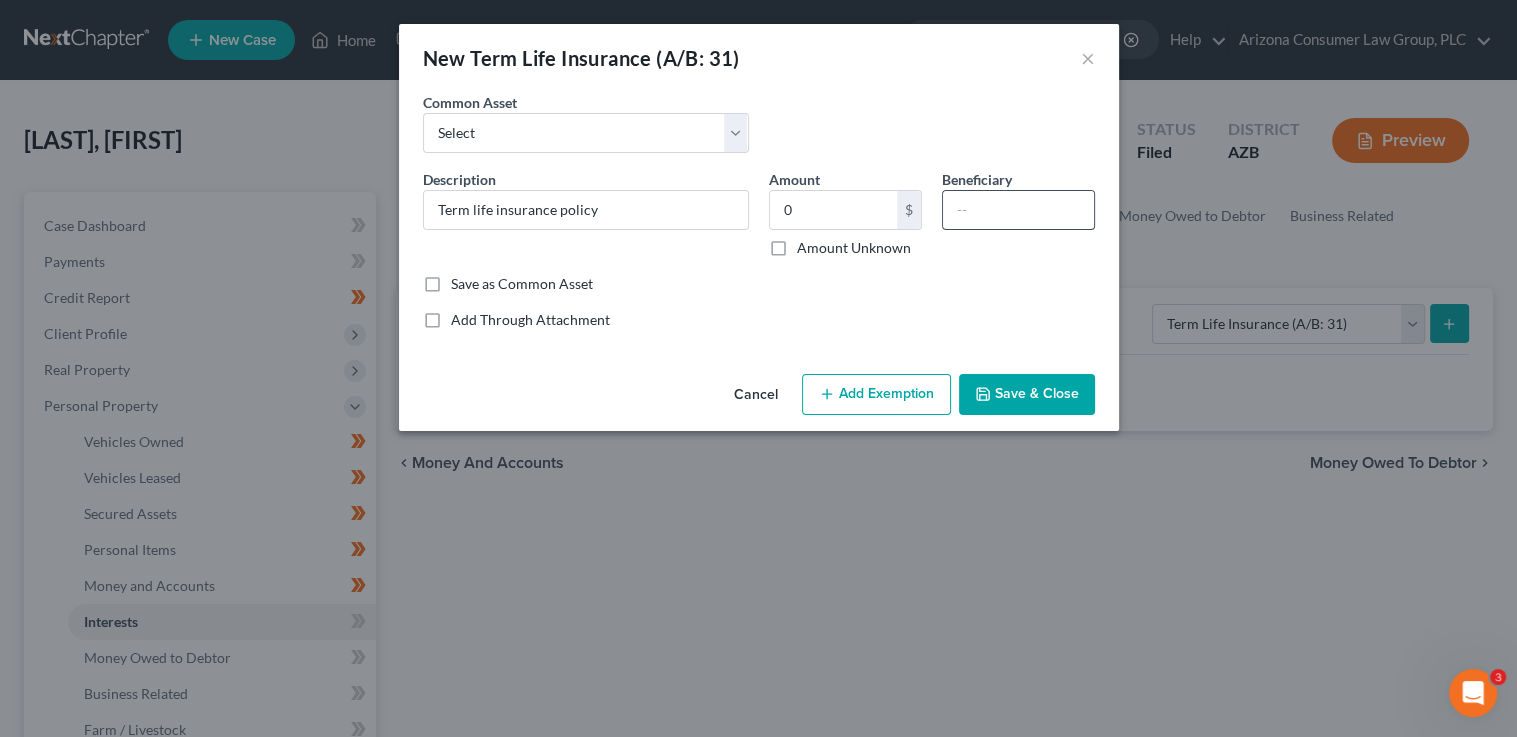 click at bounding box center (1018, 210) 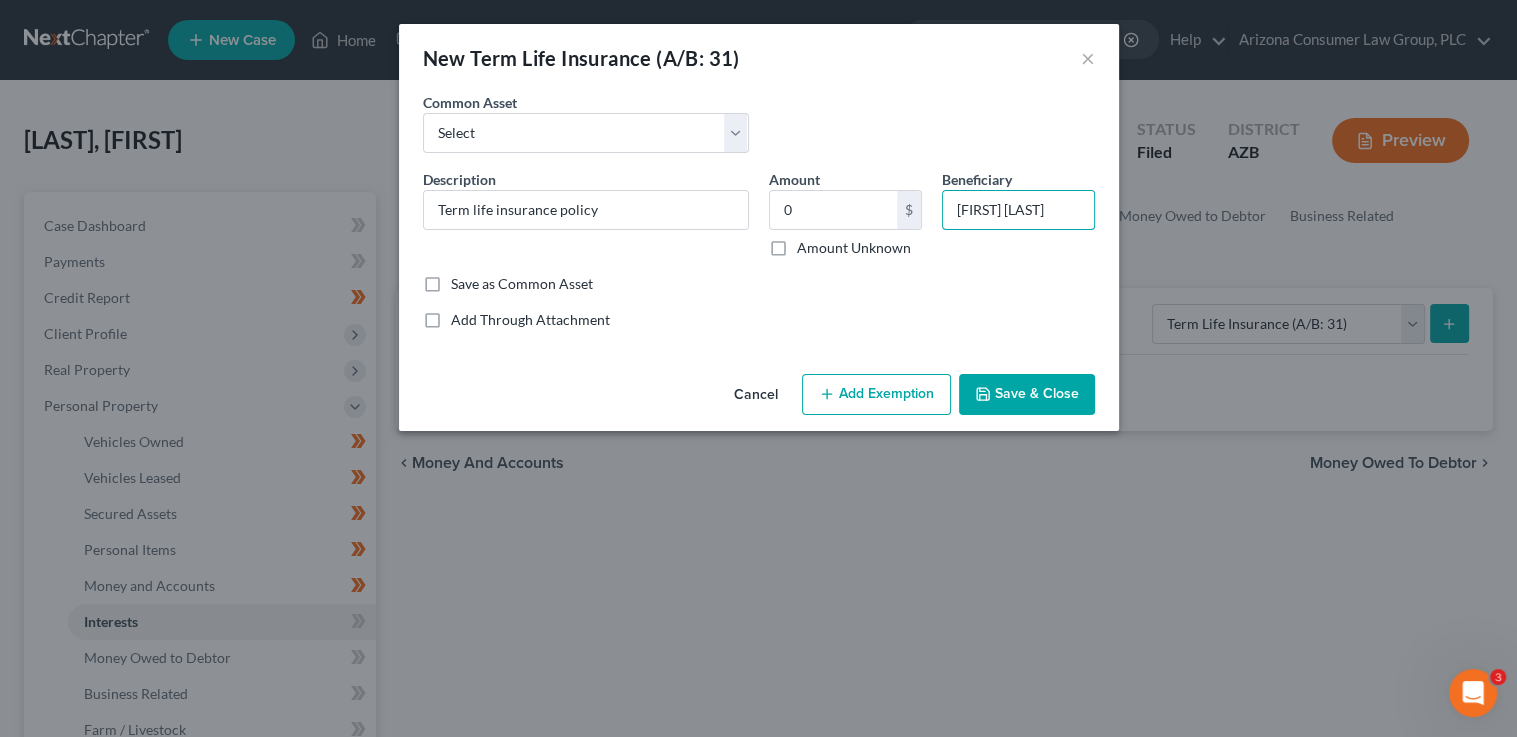 type on "[FIRST] [LAST]" 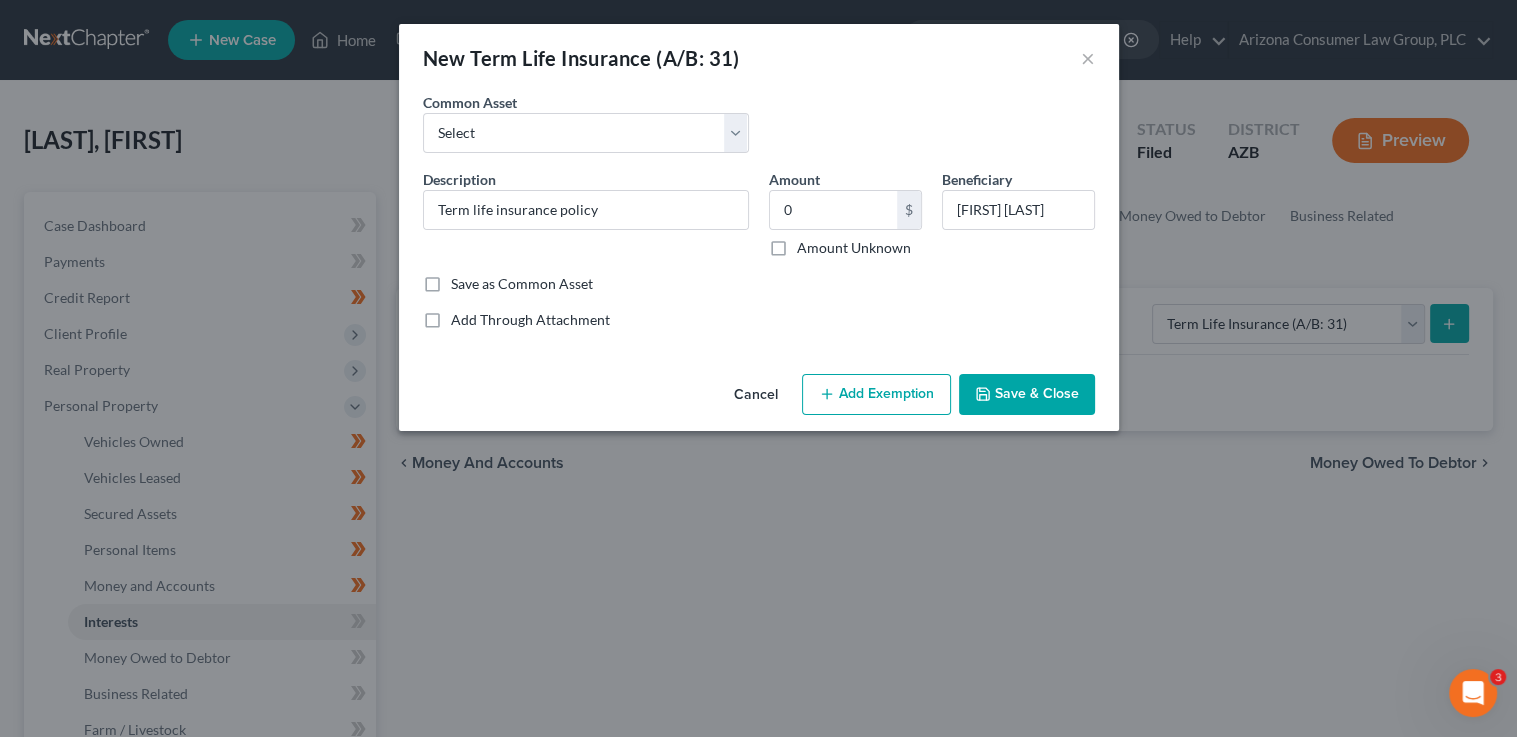 click on "Add Exemption" at bounding box center [876, 395] 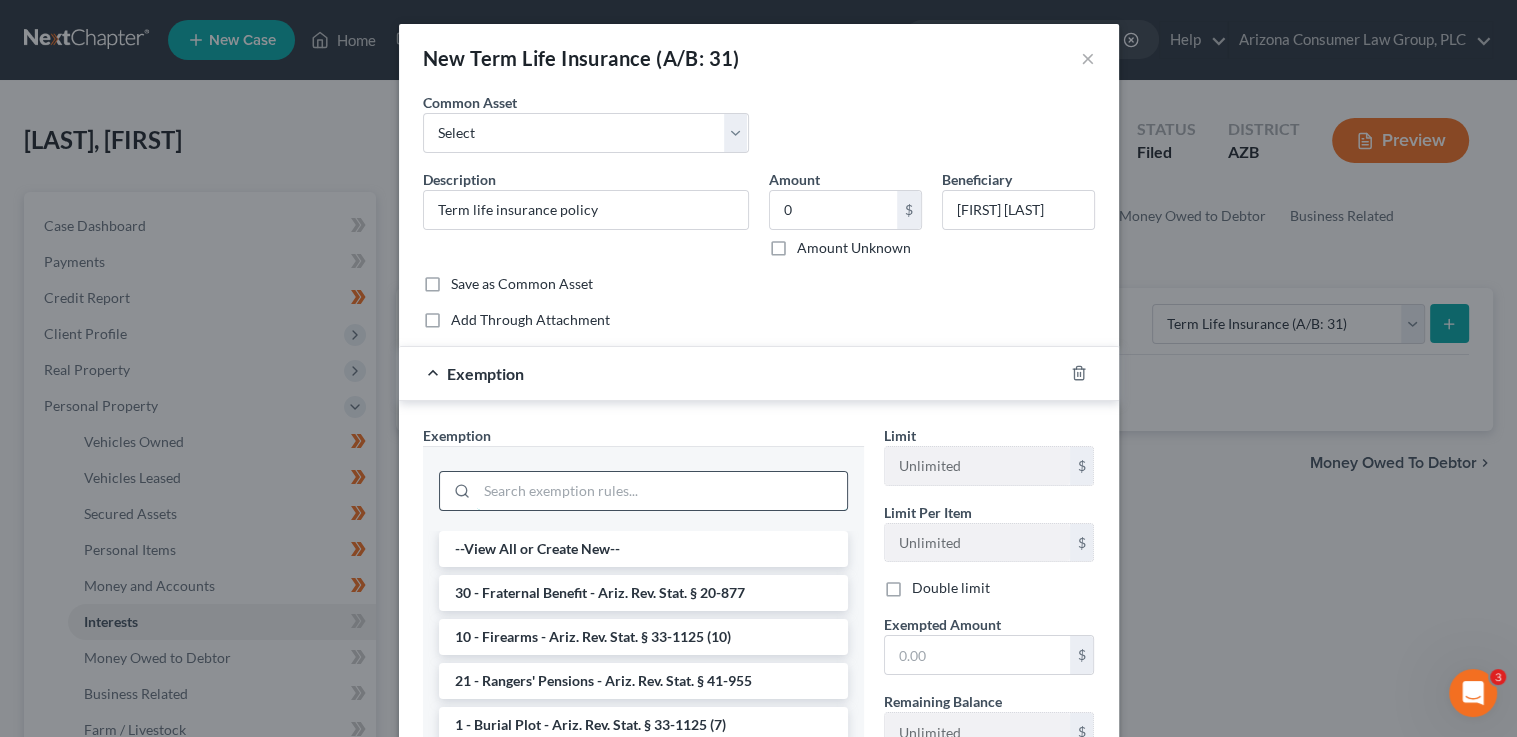 click at bounding box center (662, 491) 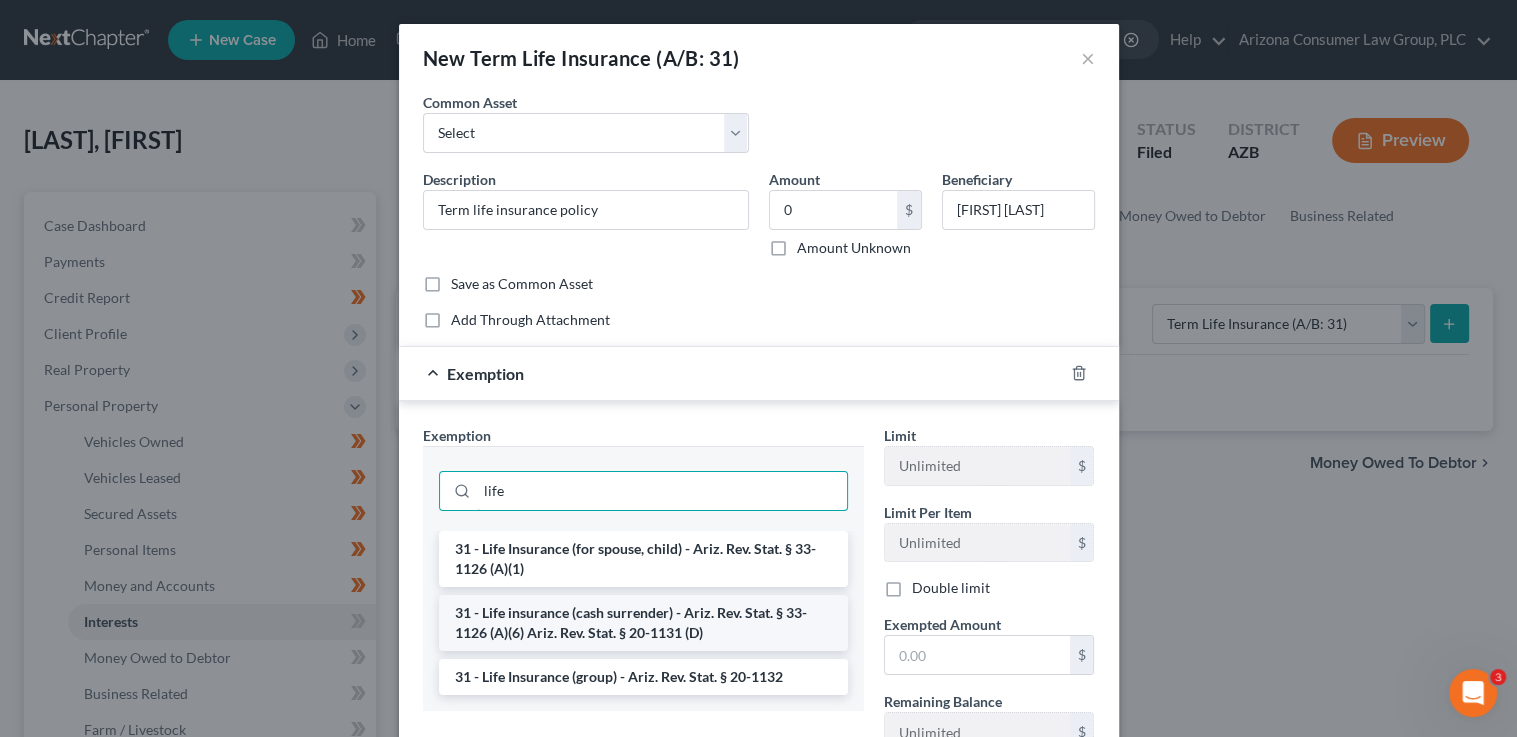 type on "life" 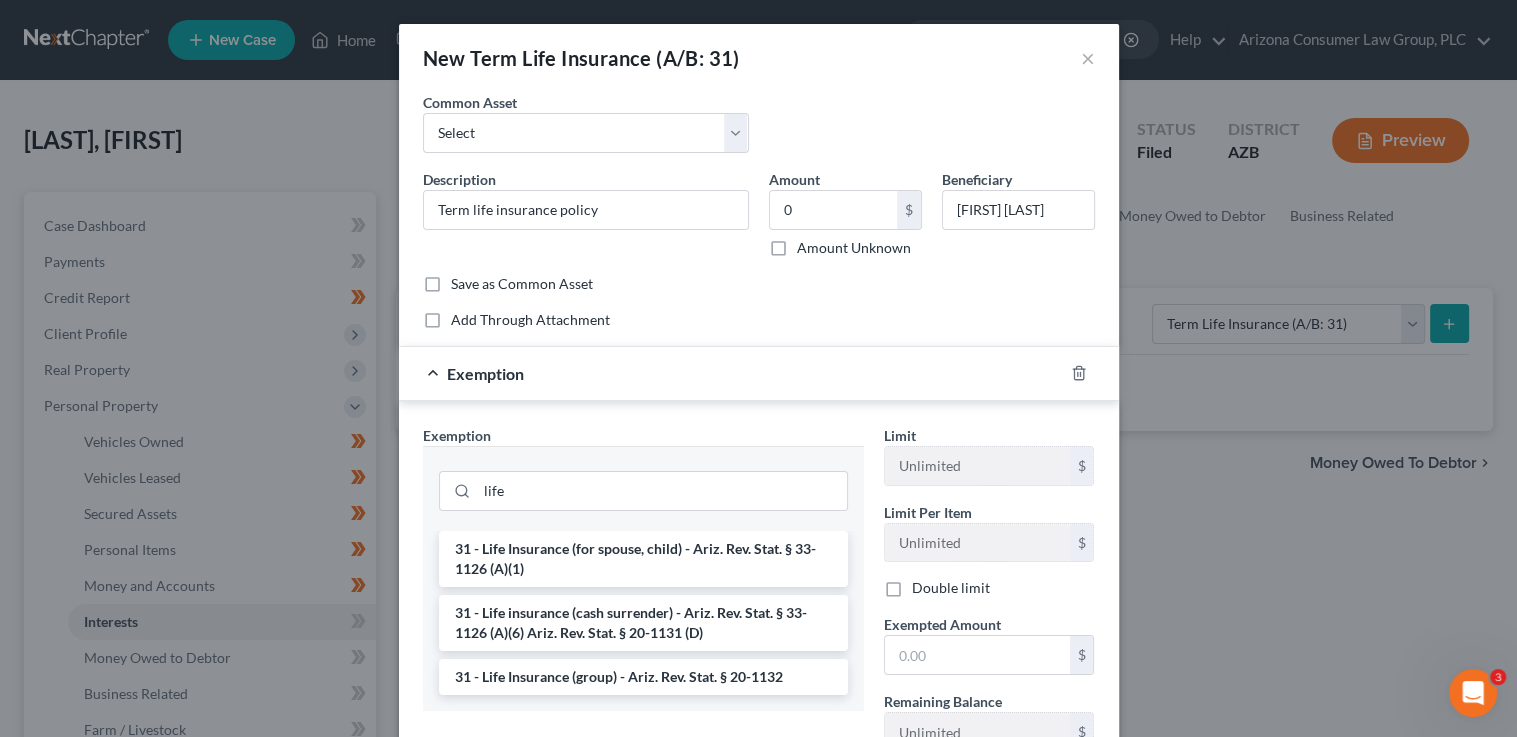 drag, startPoint x: 669, startPoint y: 623, endPoint x: 780, endPoint y: 634, distance: 111.54372 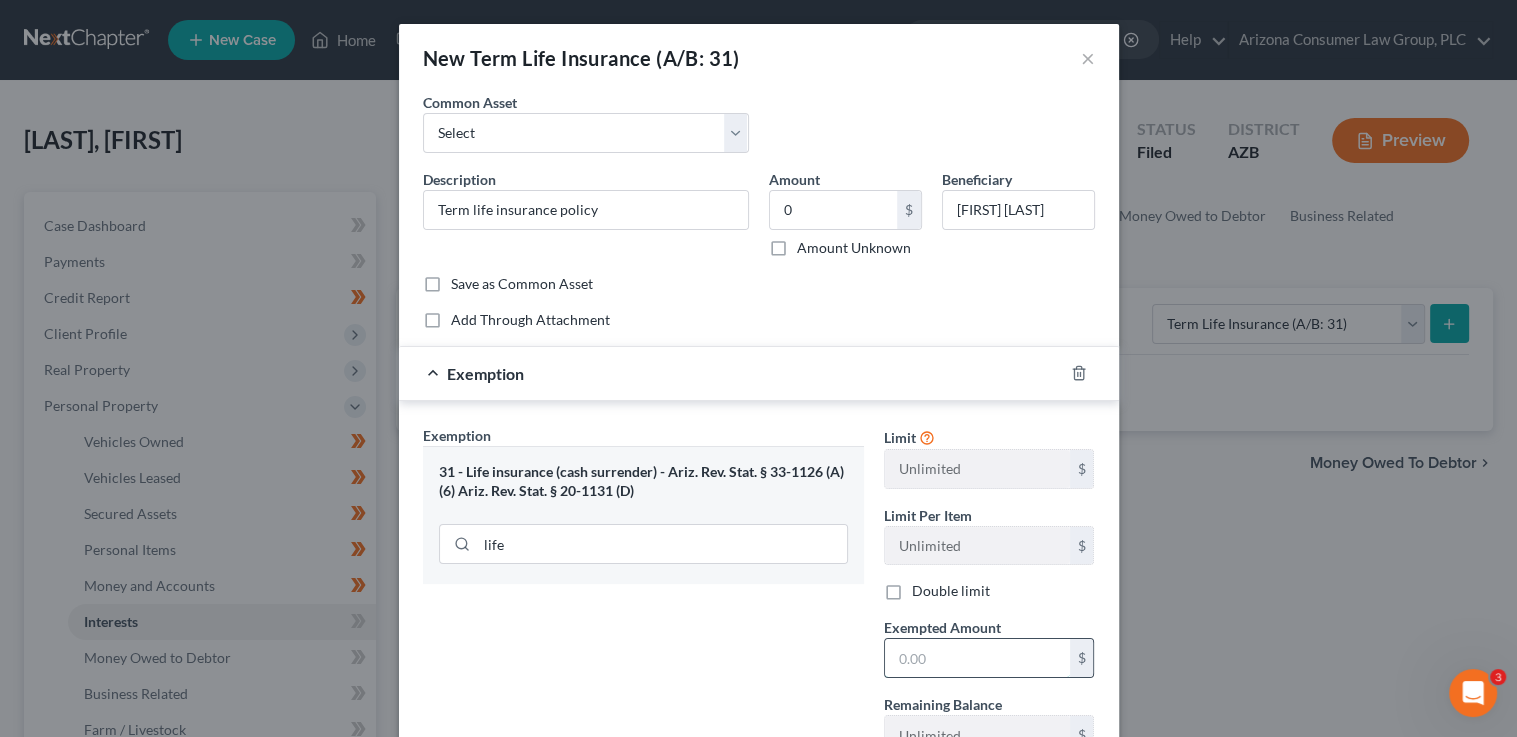click at bounding box center (977, 658) 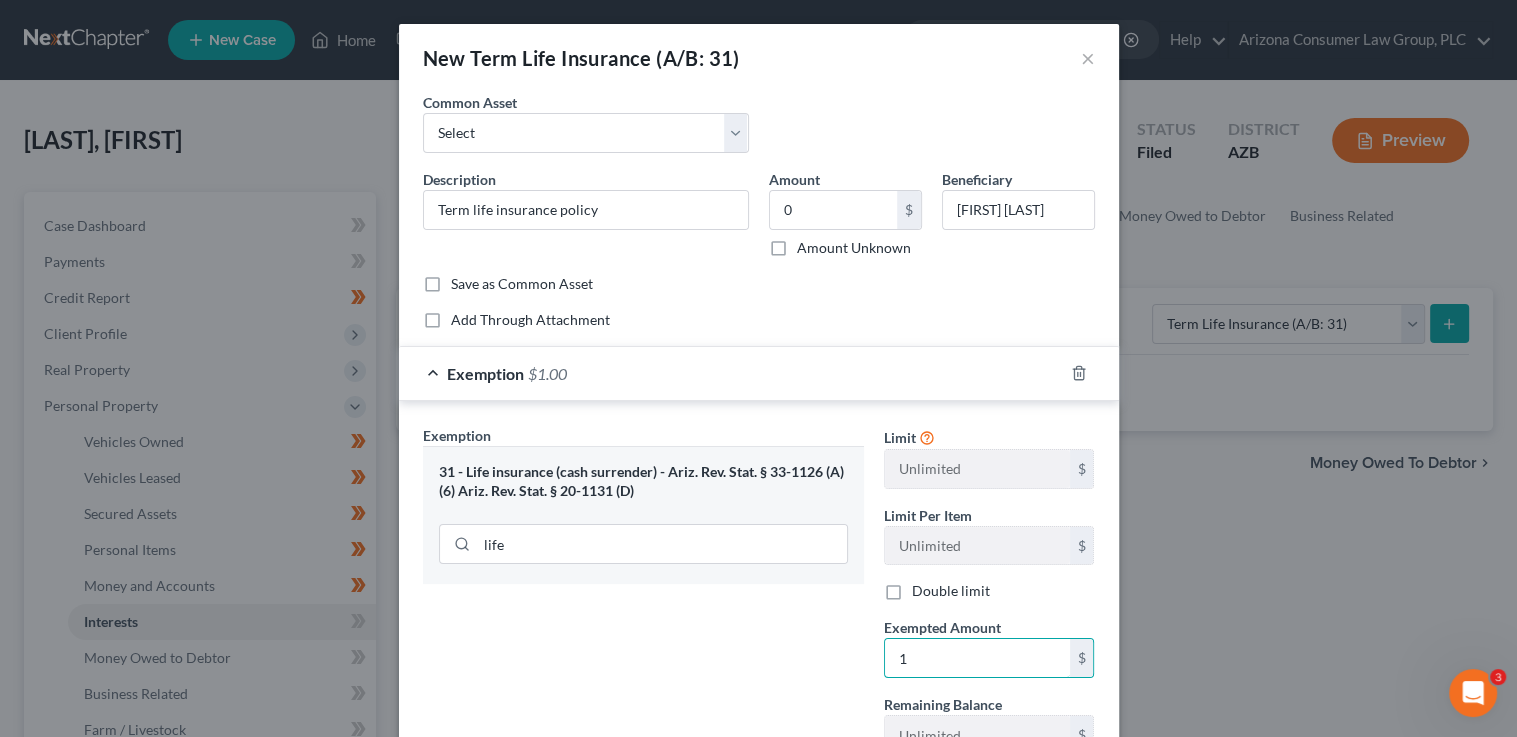 type on "1" 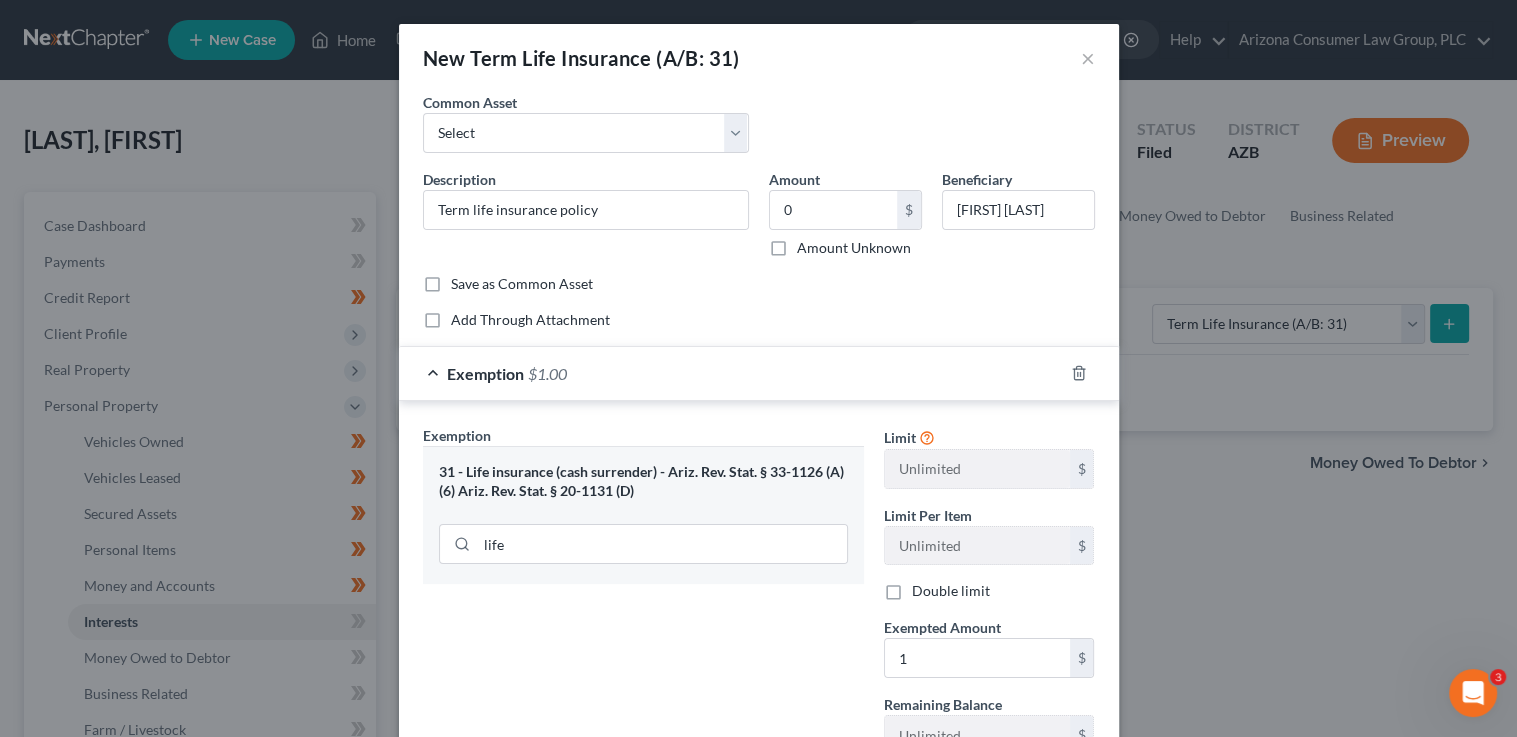 click on "Exemption Set must be selected for CA.
Exemption
*
31 - Life insurance (cash surrender) - Ariz. Rev. Stat. § 33-1126 (A)(6) Ariz. Rev. Stat. § 20-1131 (D)         life" at bounding box center (643, 598) 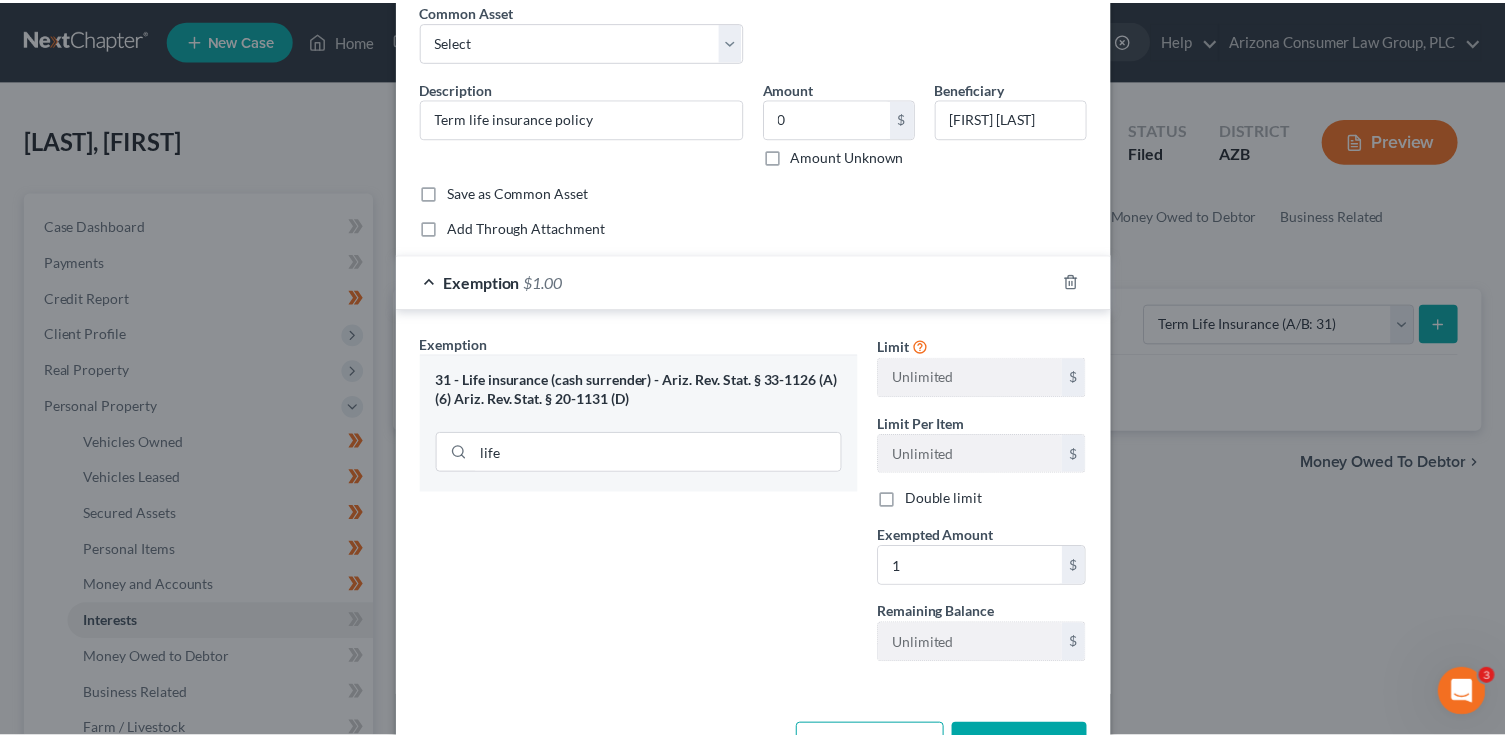 scroll, scrollTop: 158, scrollLeft: 0, axis: vertical 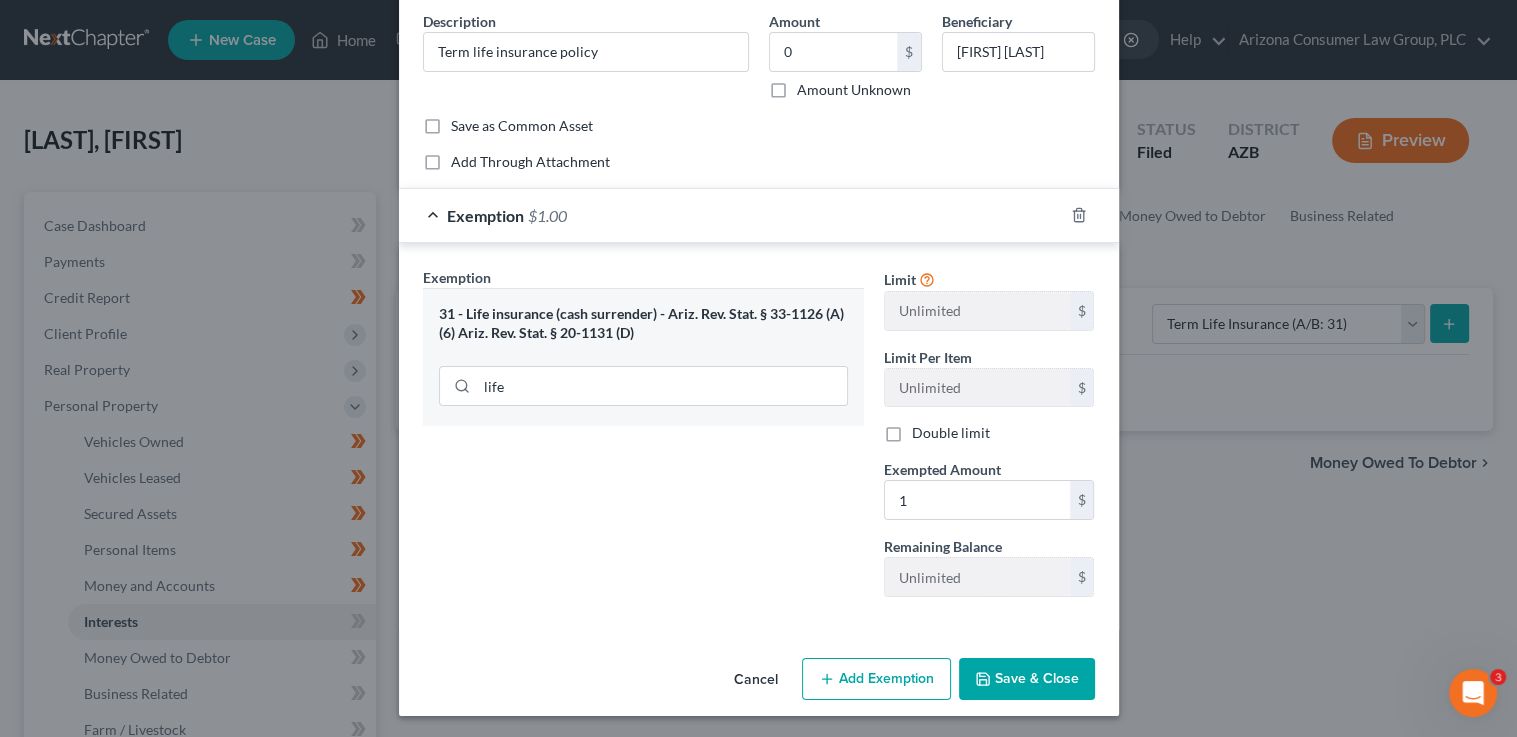 click on "Save & Close" at bounding box center [1027, 679] 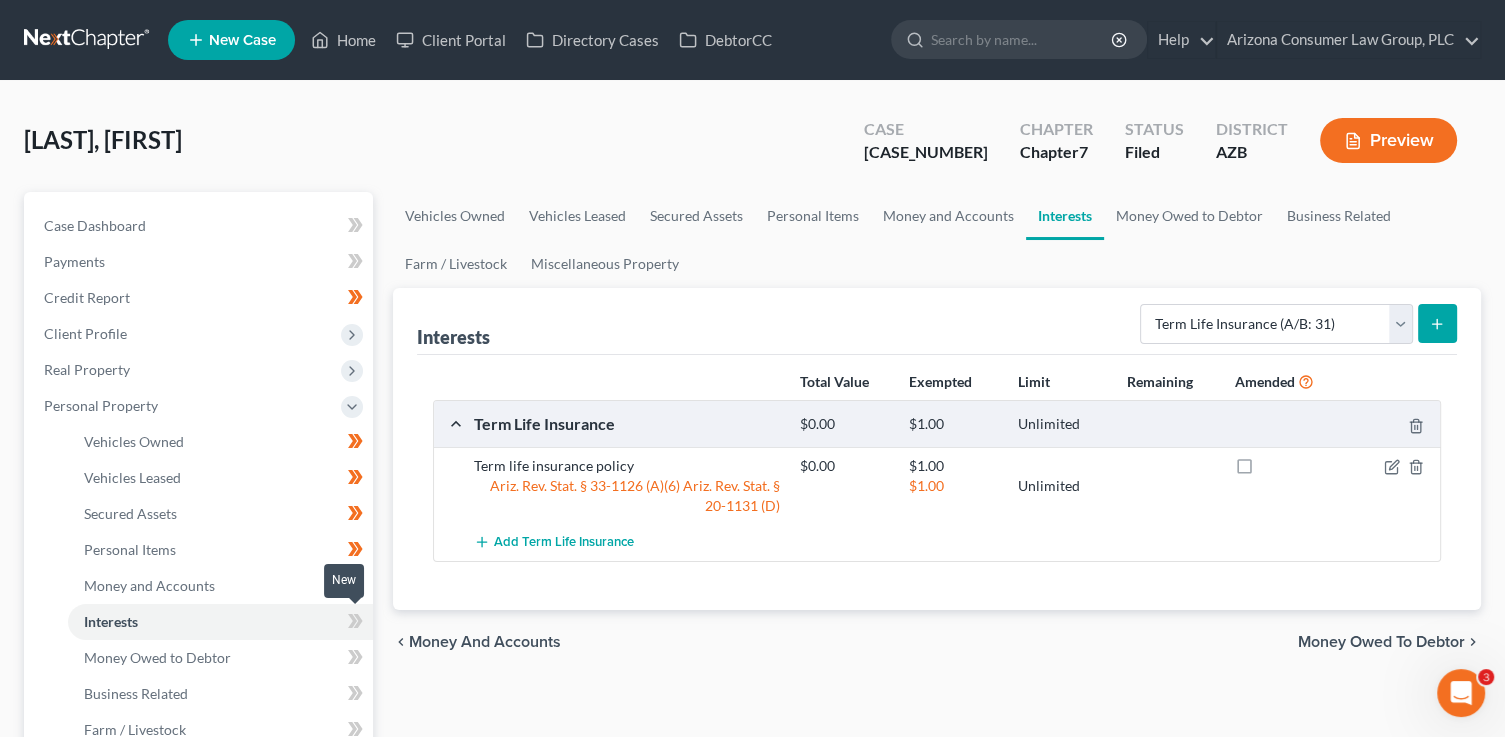 click 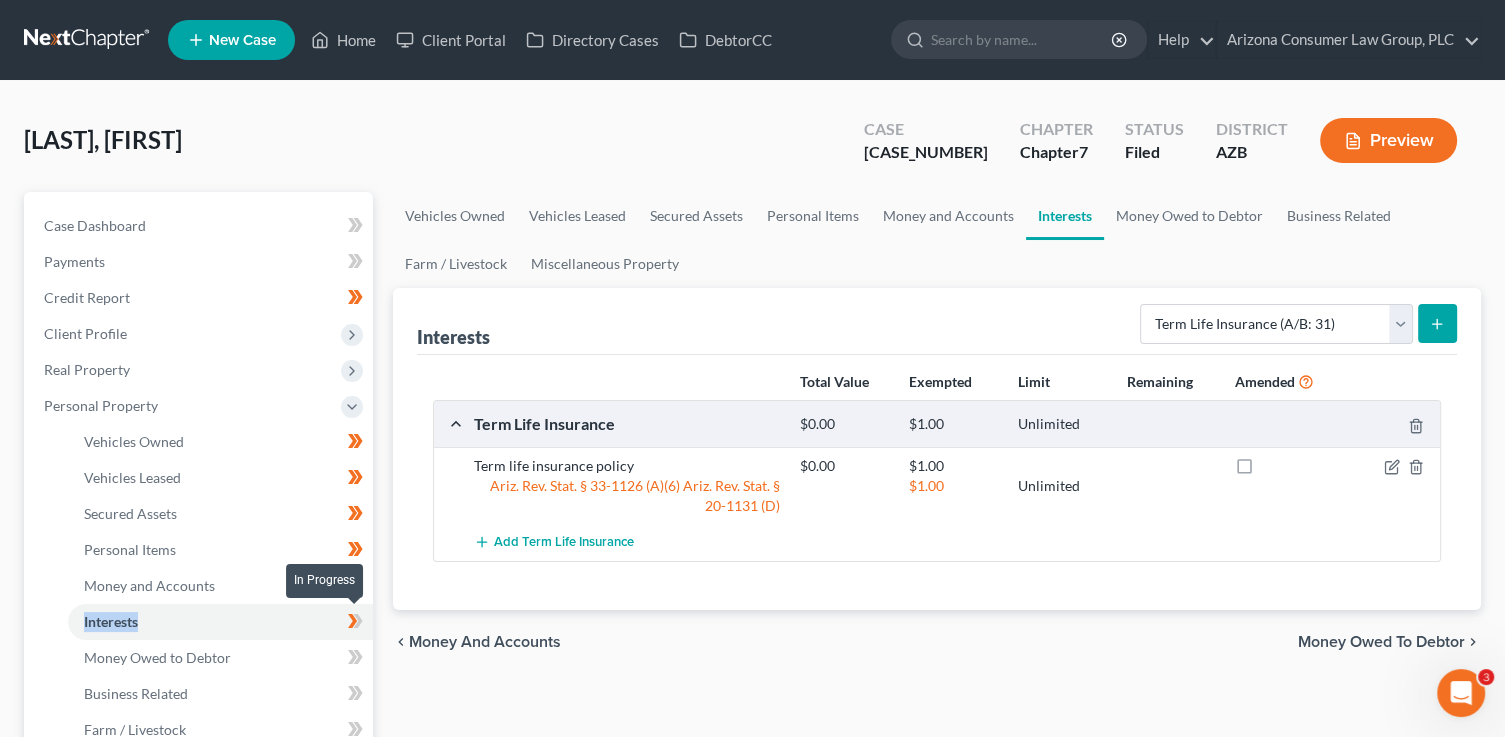 click 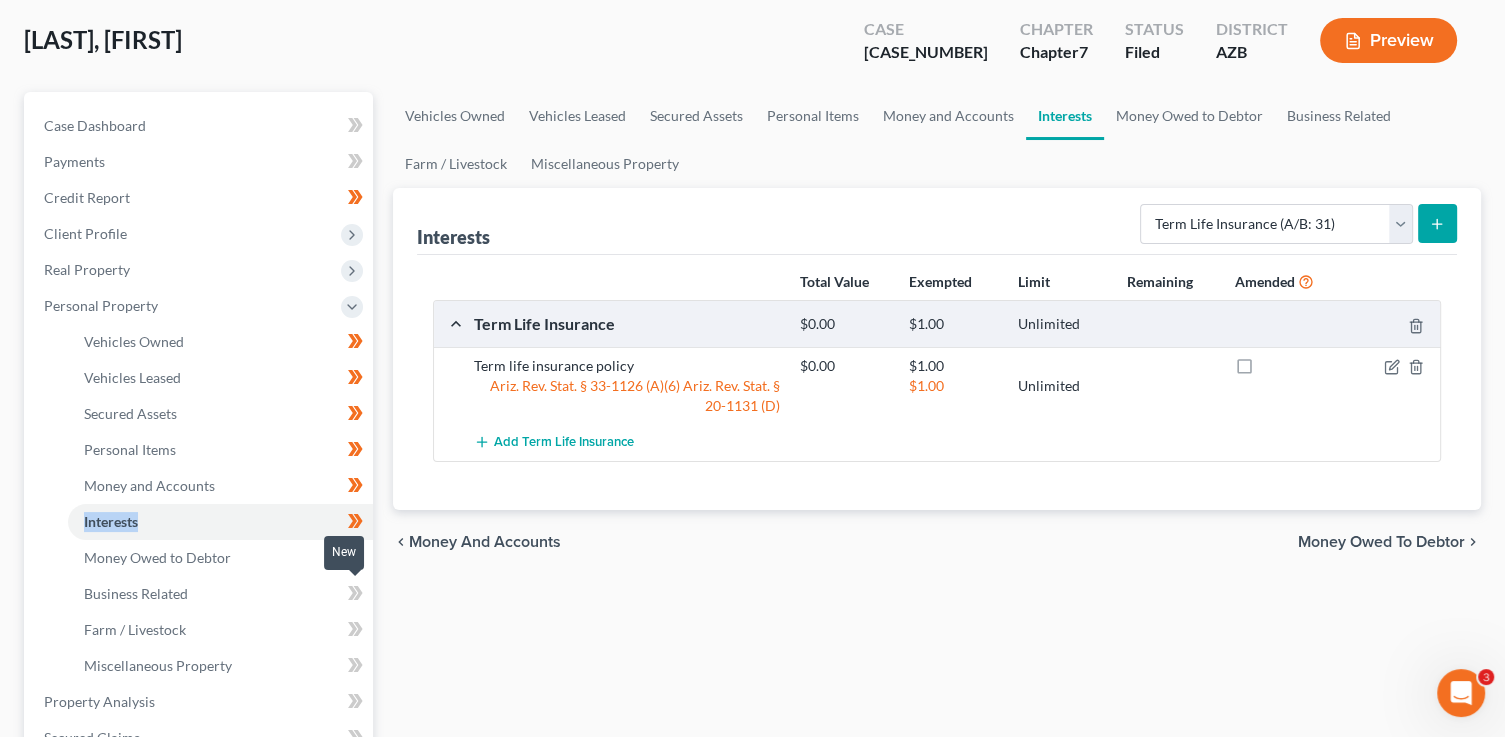 scroll, scrollTop: 114, scrollLeft: 0, axis: vertical 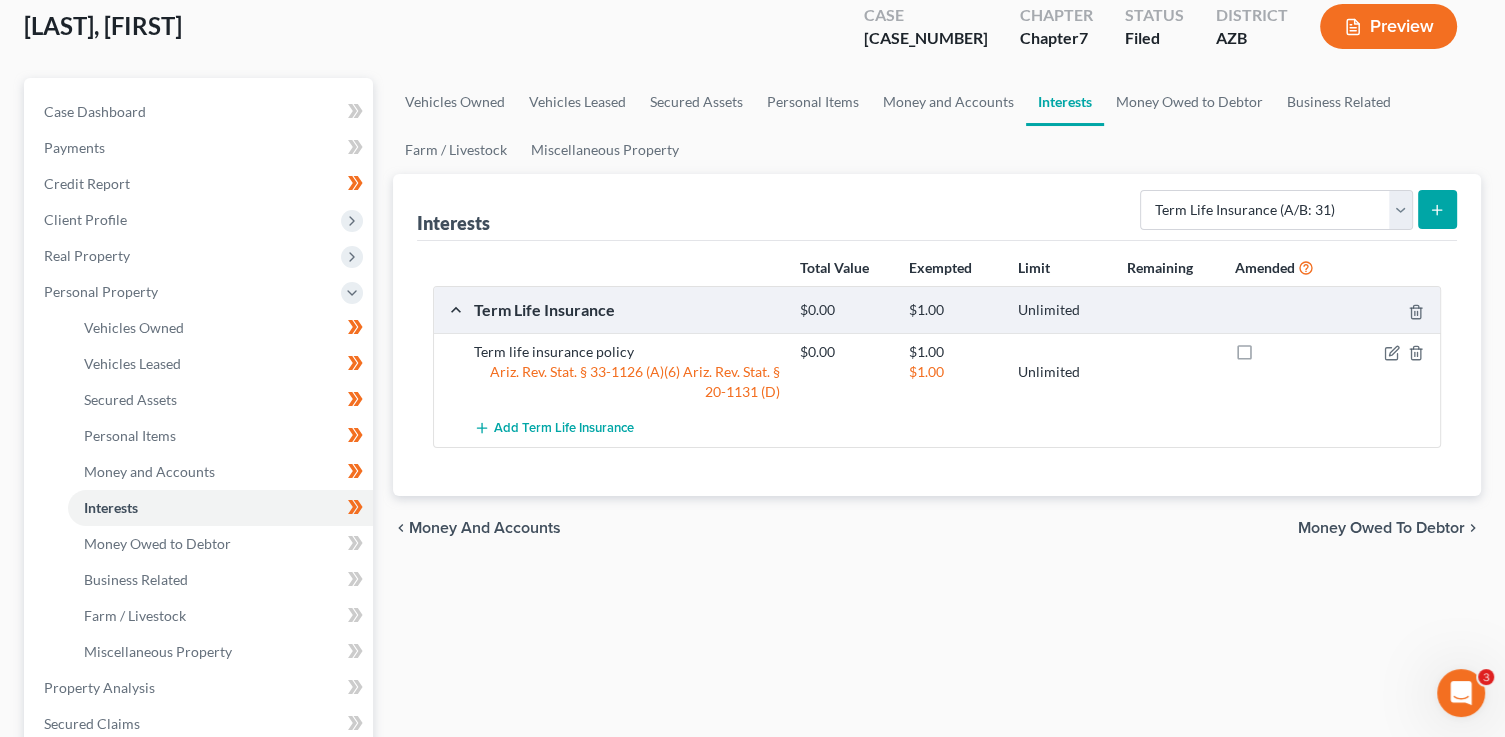 click at bounding box center (355, 546) 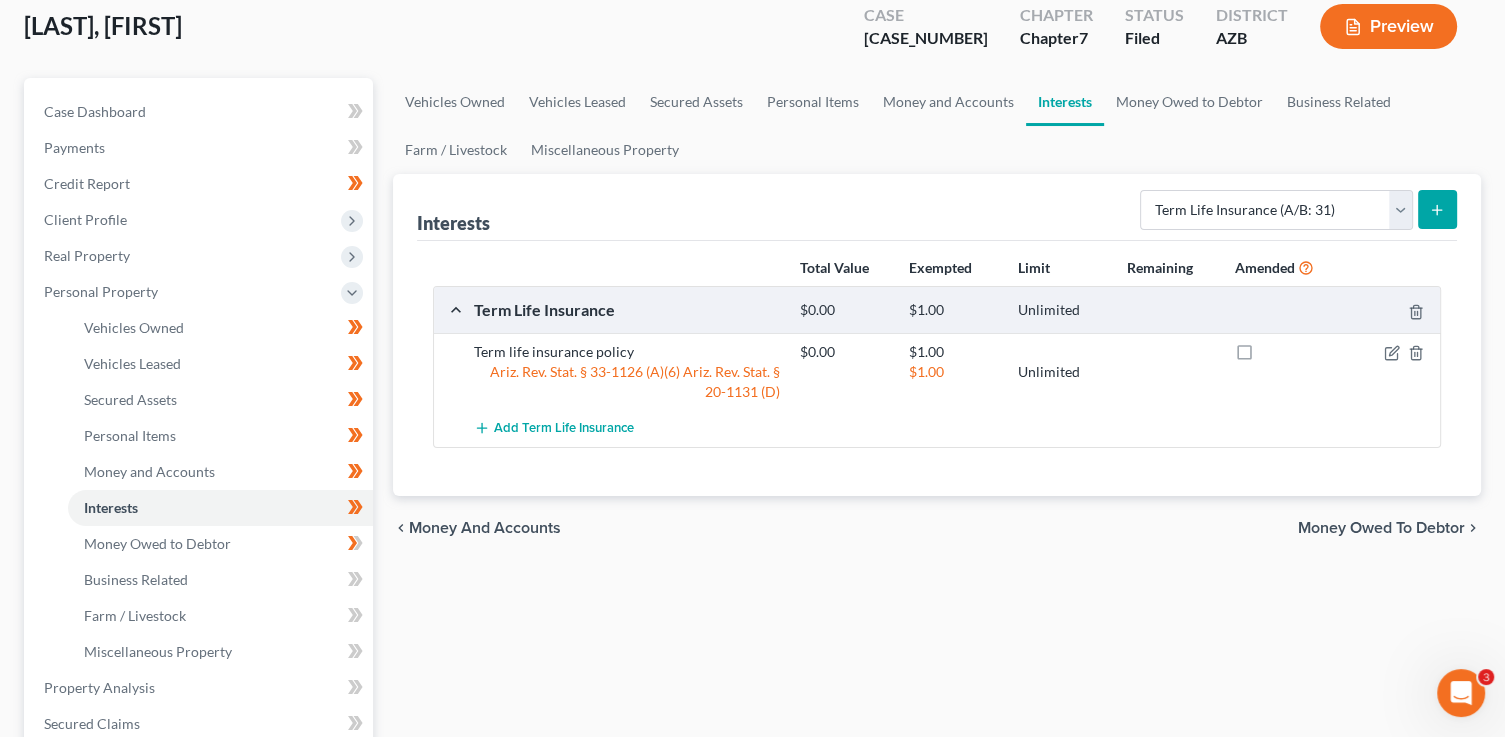 click at bounding box center (355, 546) 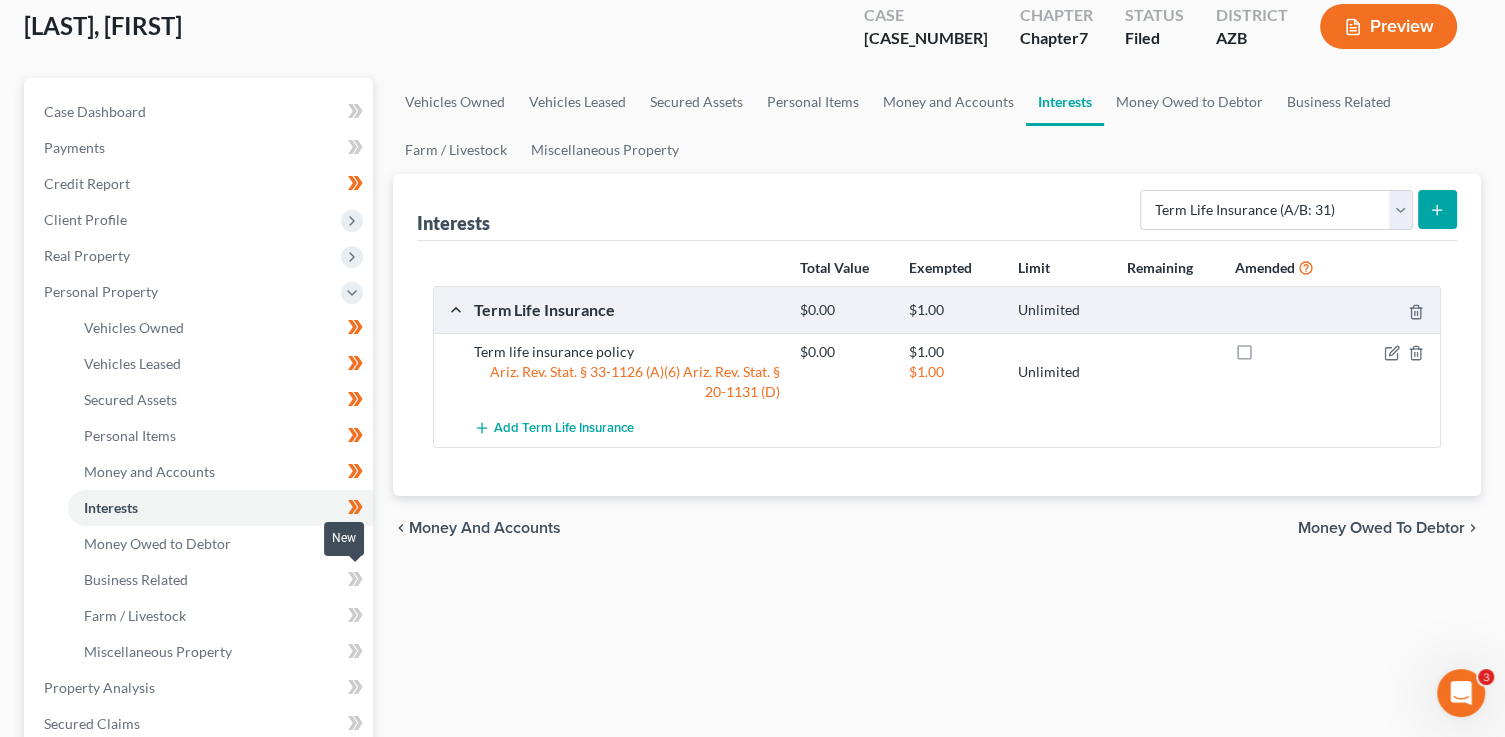 click at bounding box center [355, 582] 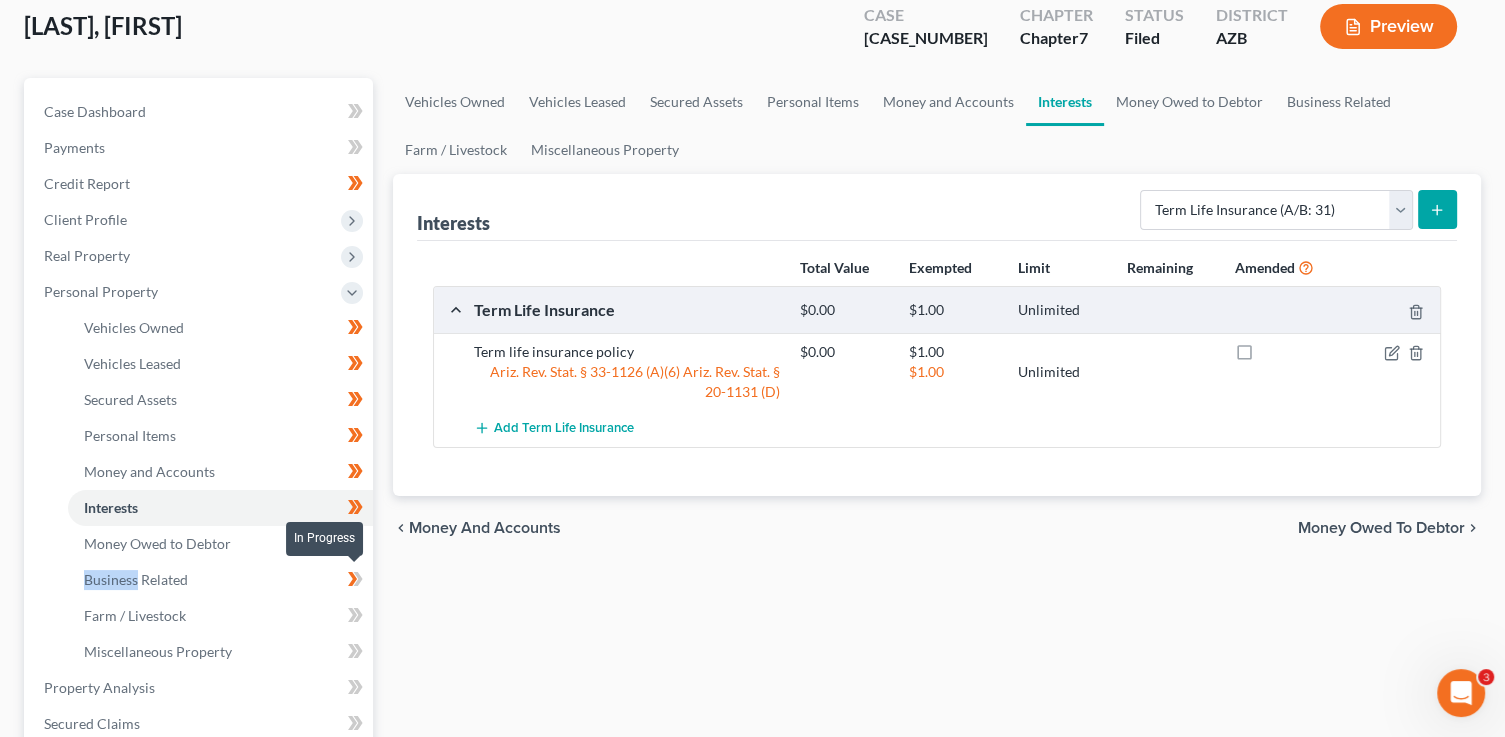 drag, startPoint x: 365, startPoint y: 576, endPoint x: 367, endPoint y: 607, distance: 31.06445 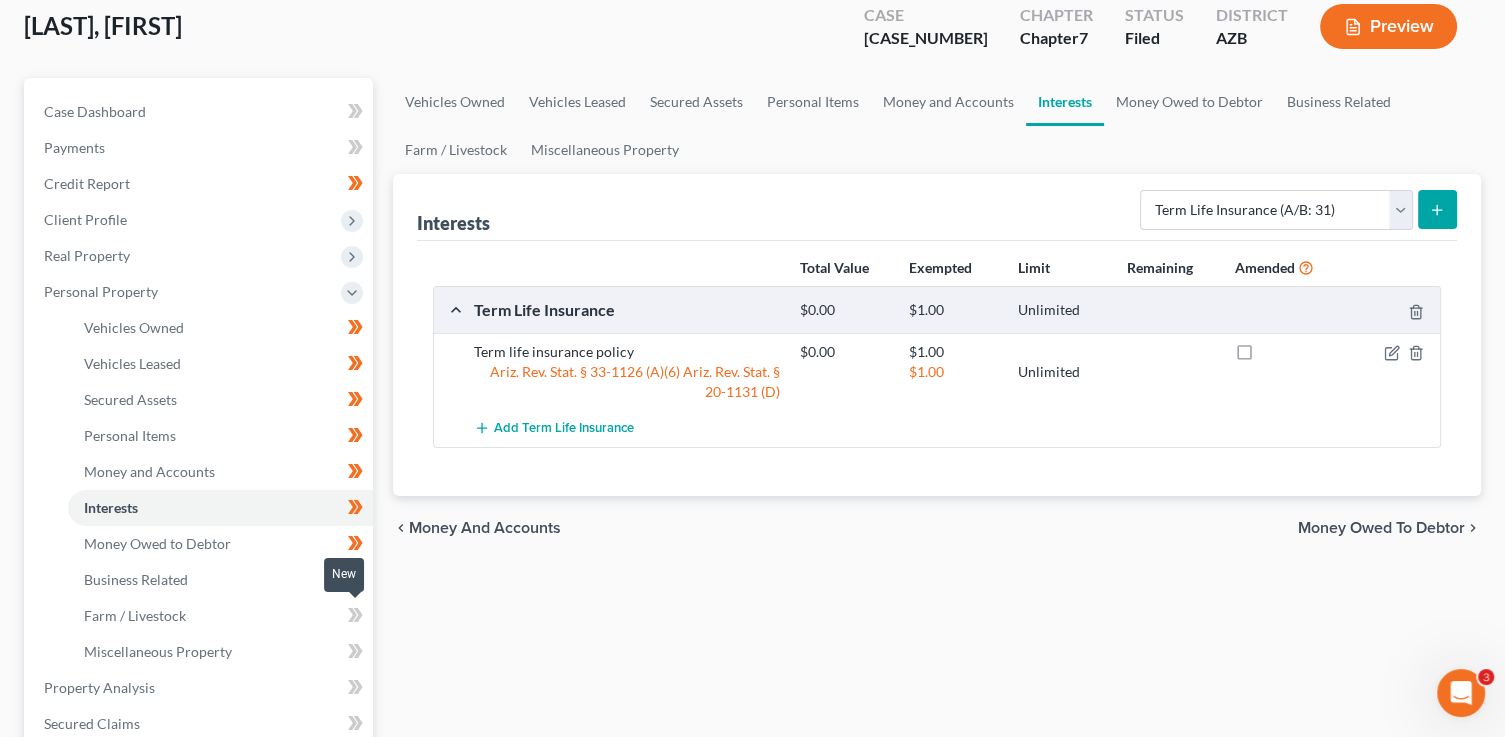 click at bounding box center [355, 618] 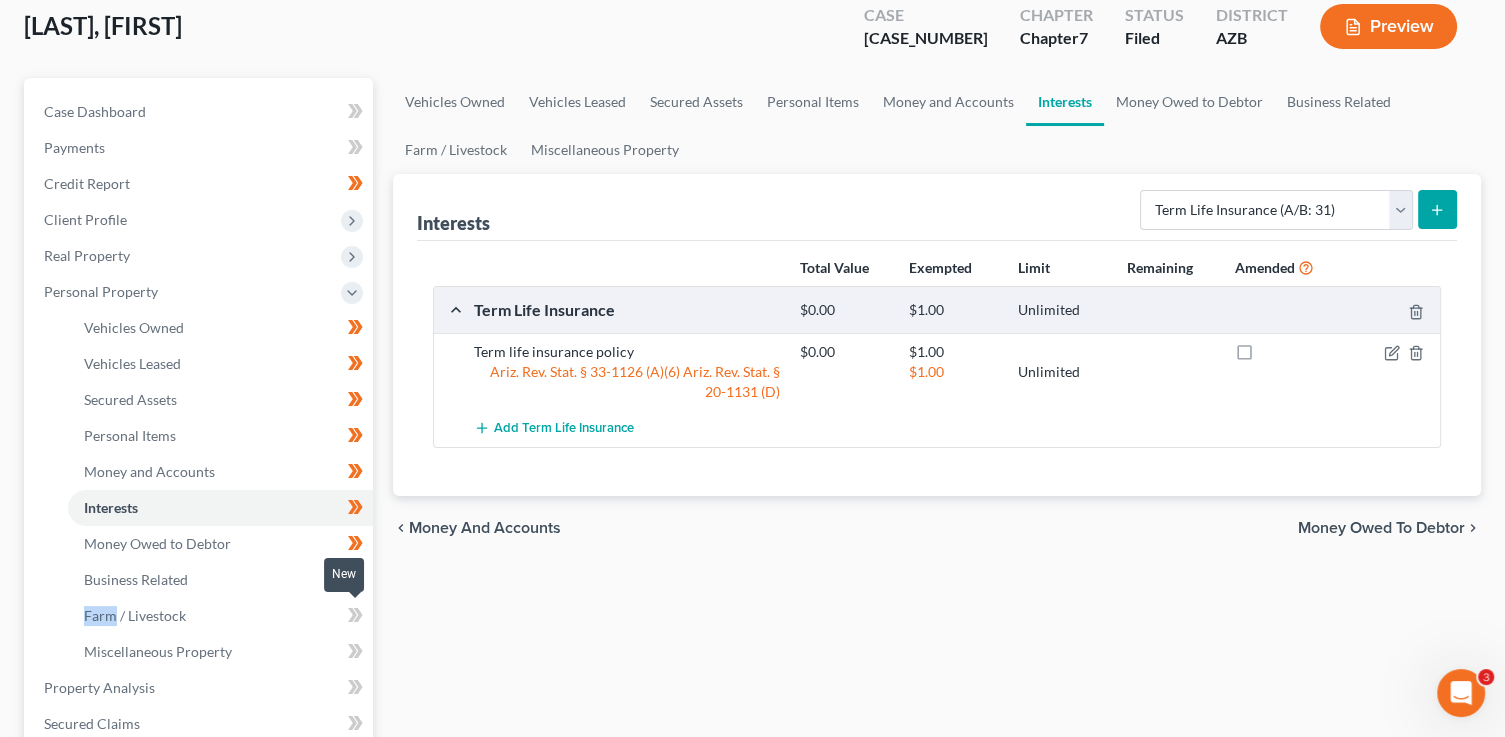 drag, startPoint x: 366, startPoint y: 611, endPoint x: 365, endPoint y: 629, distance: 18.027756 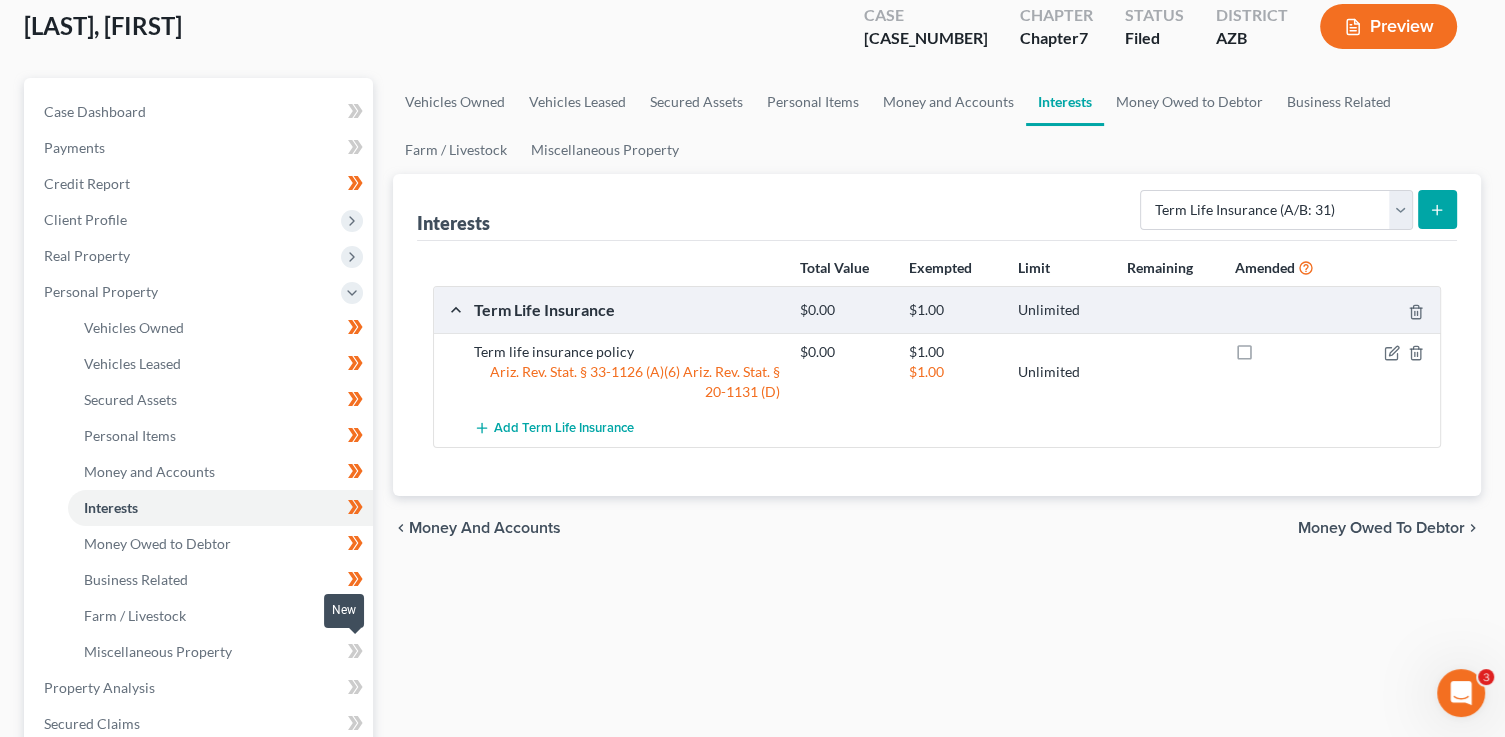 click 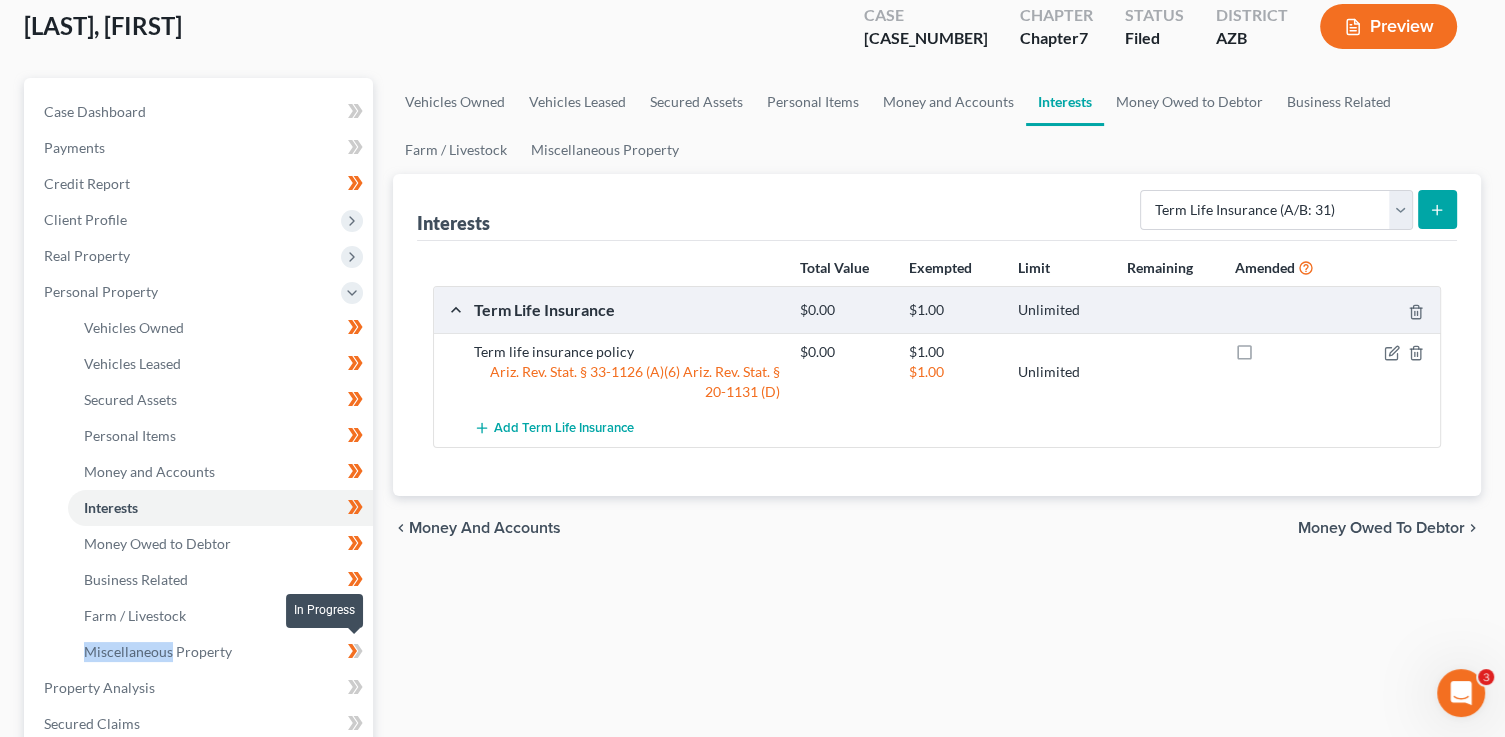 click 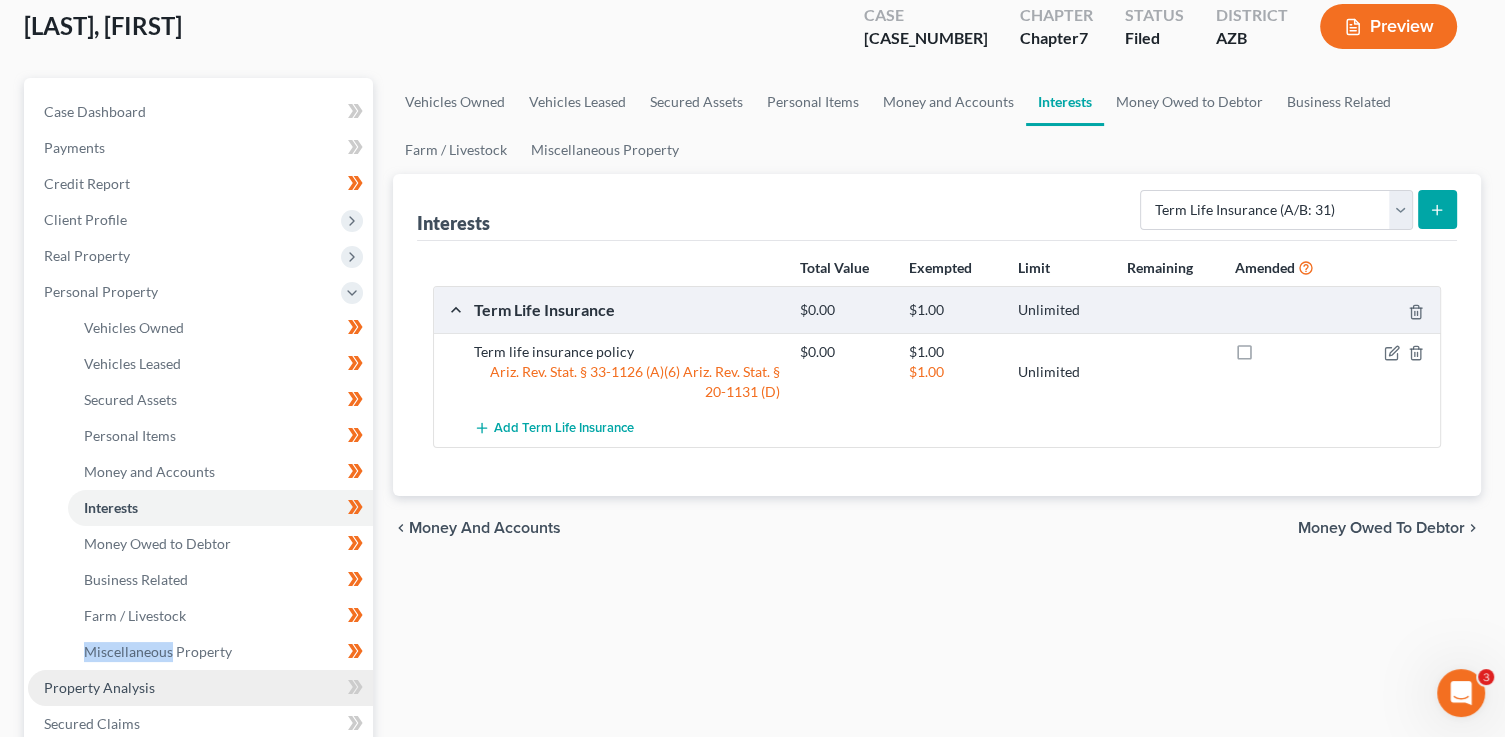 click on "Property Analysis" at bounding box center (200, 688) 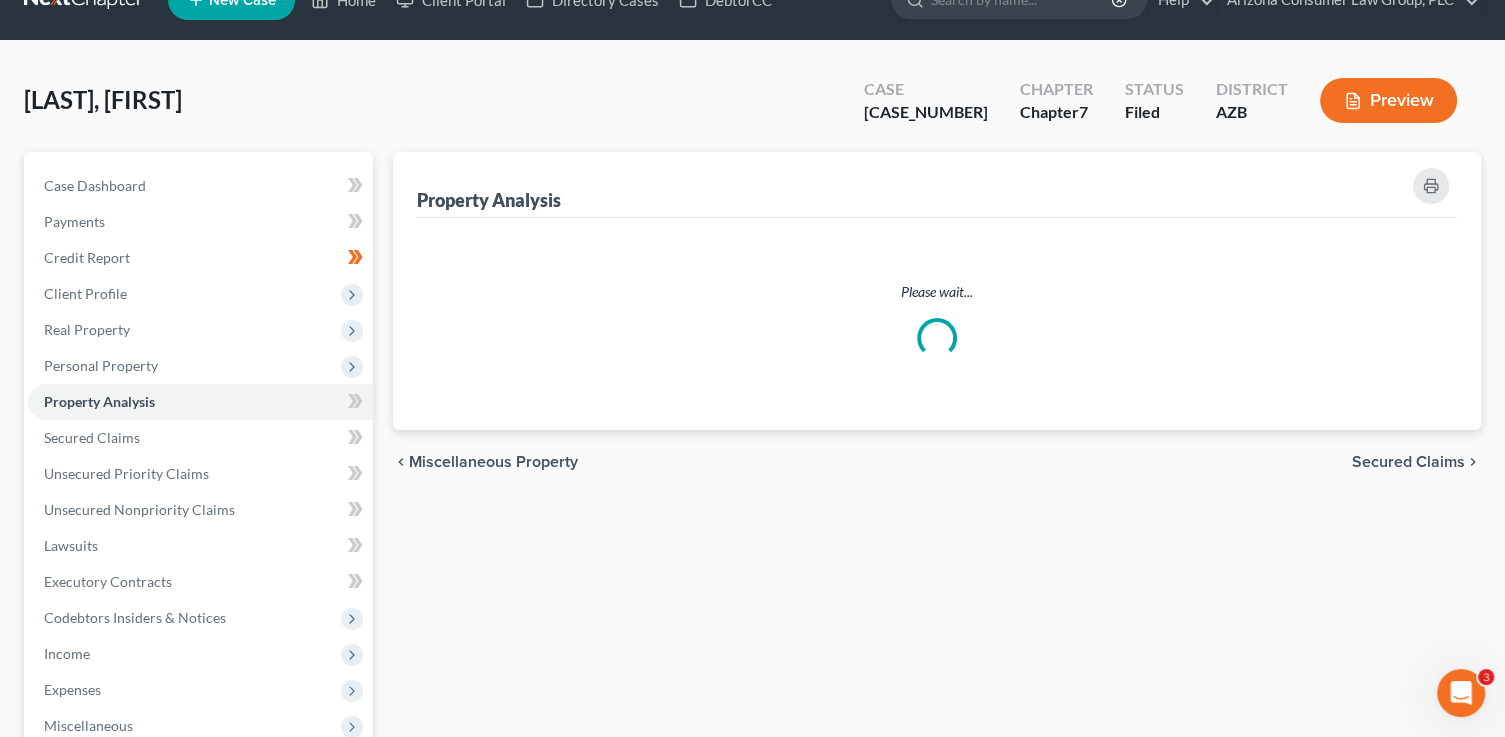 scroll, scrollTop: 0, scrollLeft: 0, axis: both 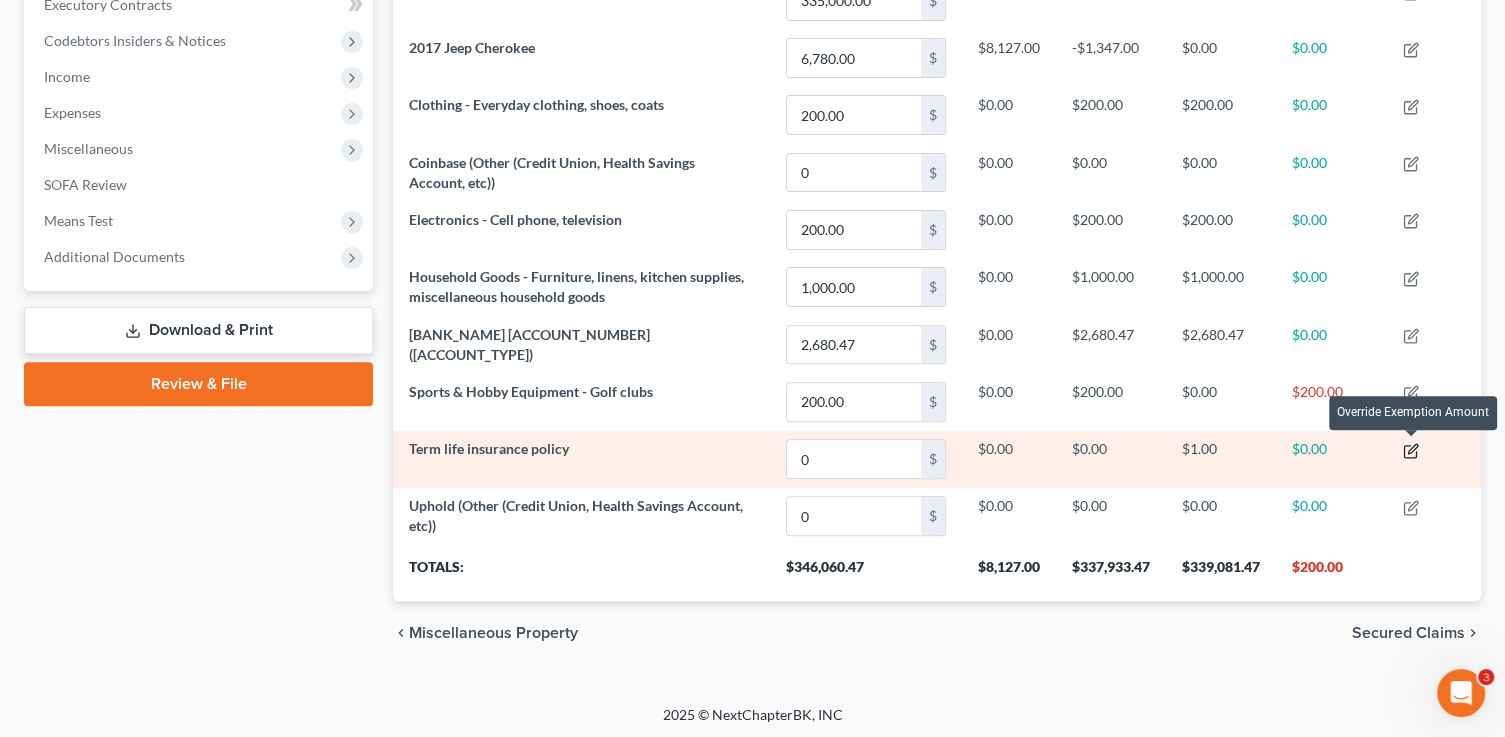 click 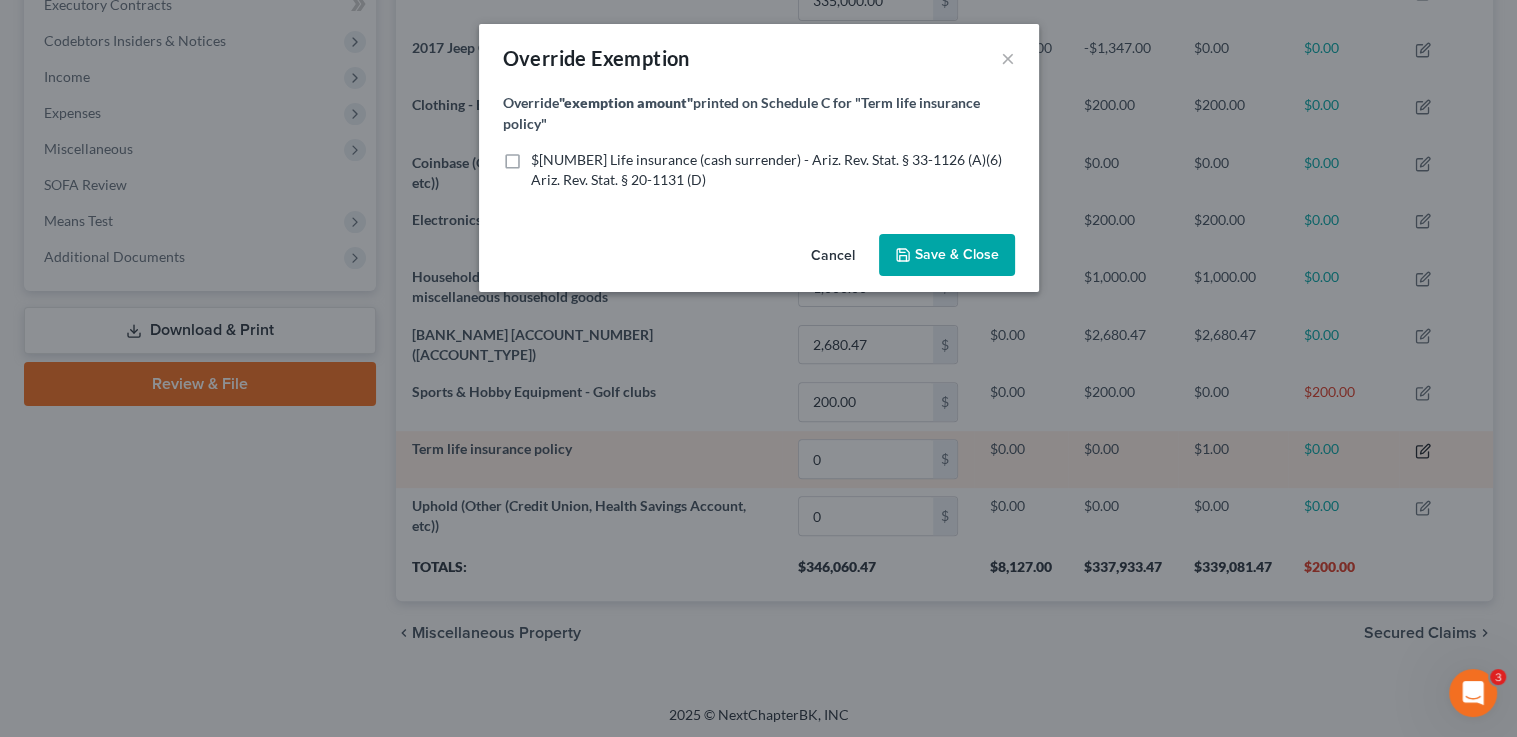 scroll, scrollTop: 999663, scrollLeft: 998903, axis: both 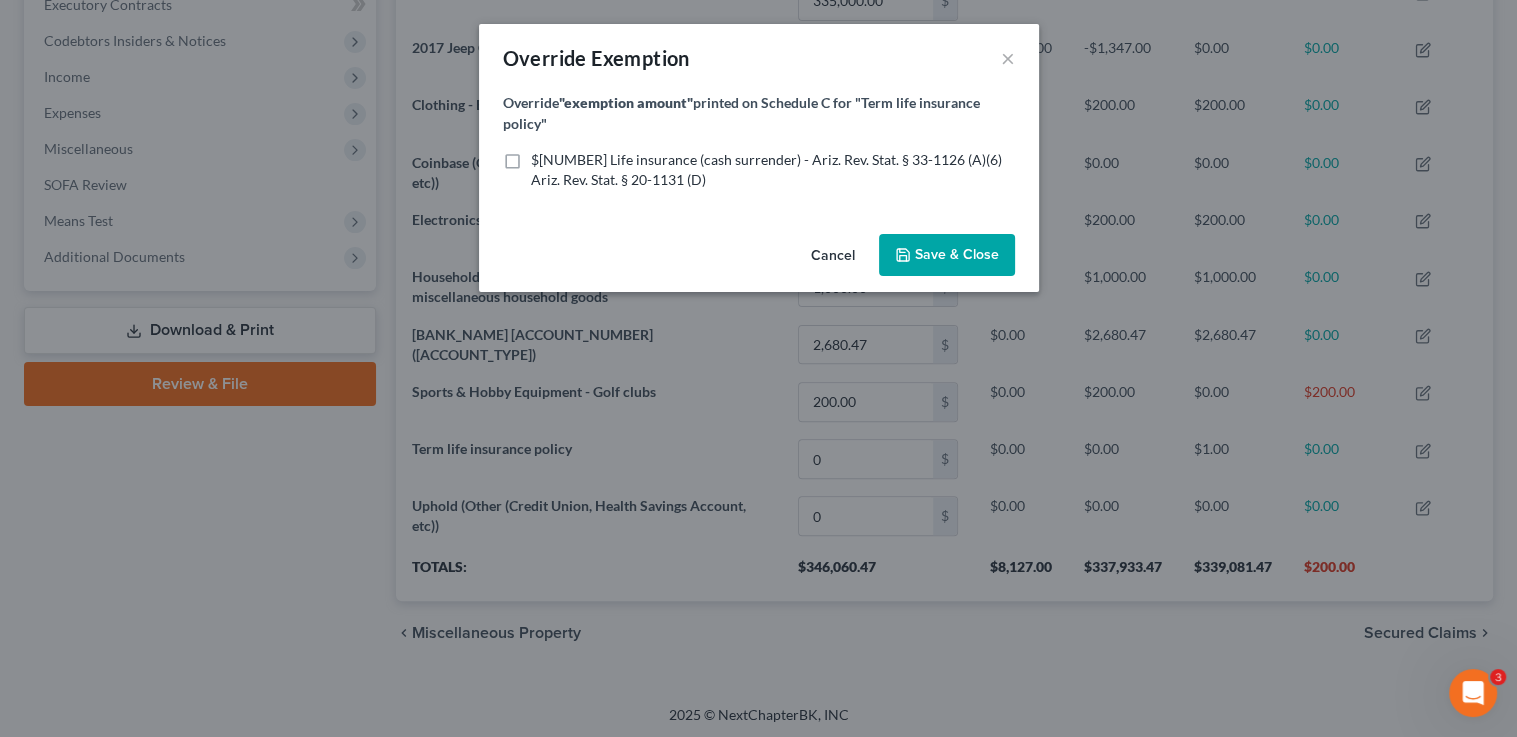 click on "$[NUMBER] Life insurance (cash surrender) - Ariz. Rev. Stat. § 33-1126 (A)(6) Ariz. Rev. Stat. § 20-1131 (D)" at bounding box center [766, 169] 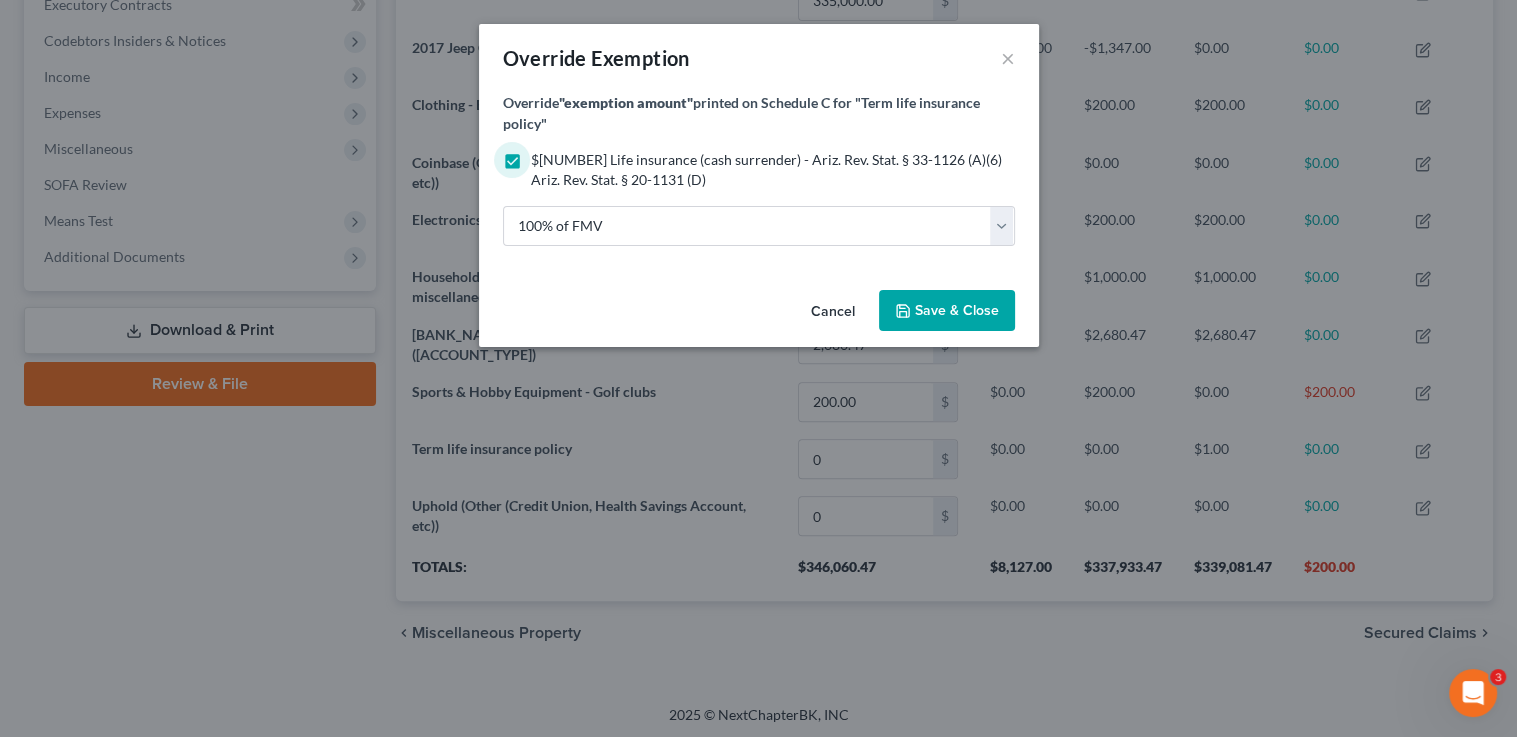 click on "Save & Close" at bounding box center [957, 310] 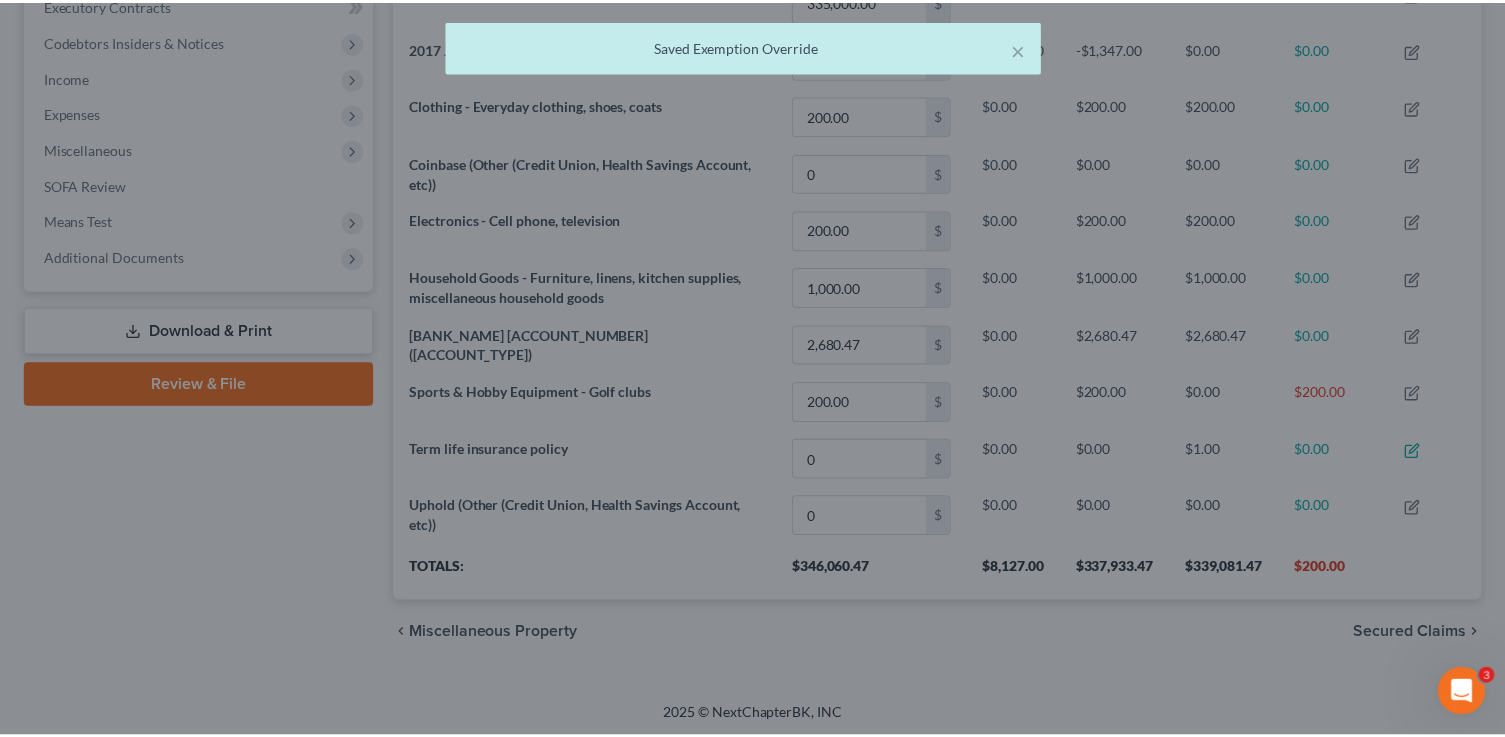 scroll, scrollTop: 336, scrollLeft: 1087, axis: both 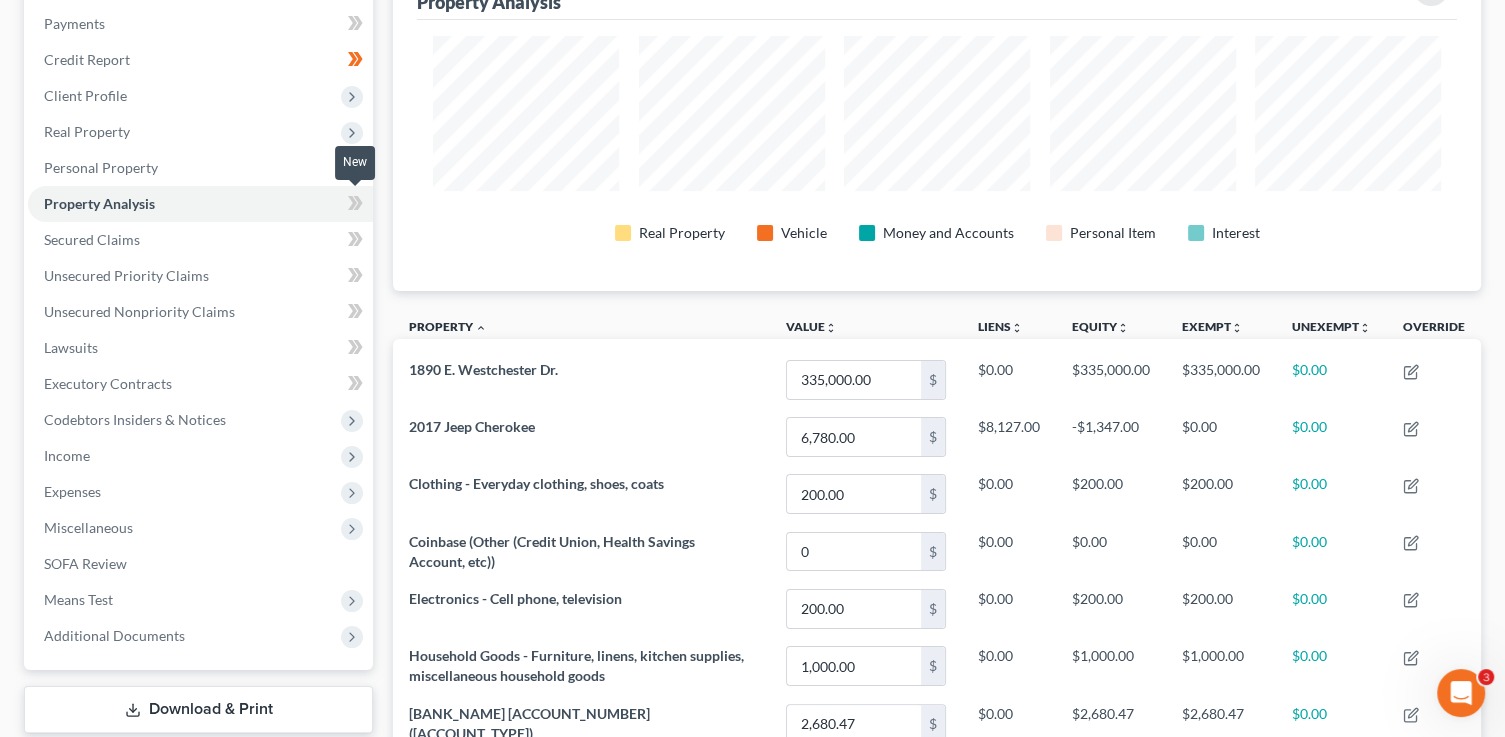 click 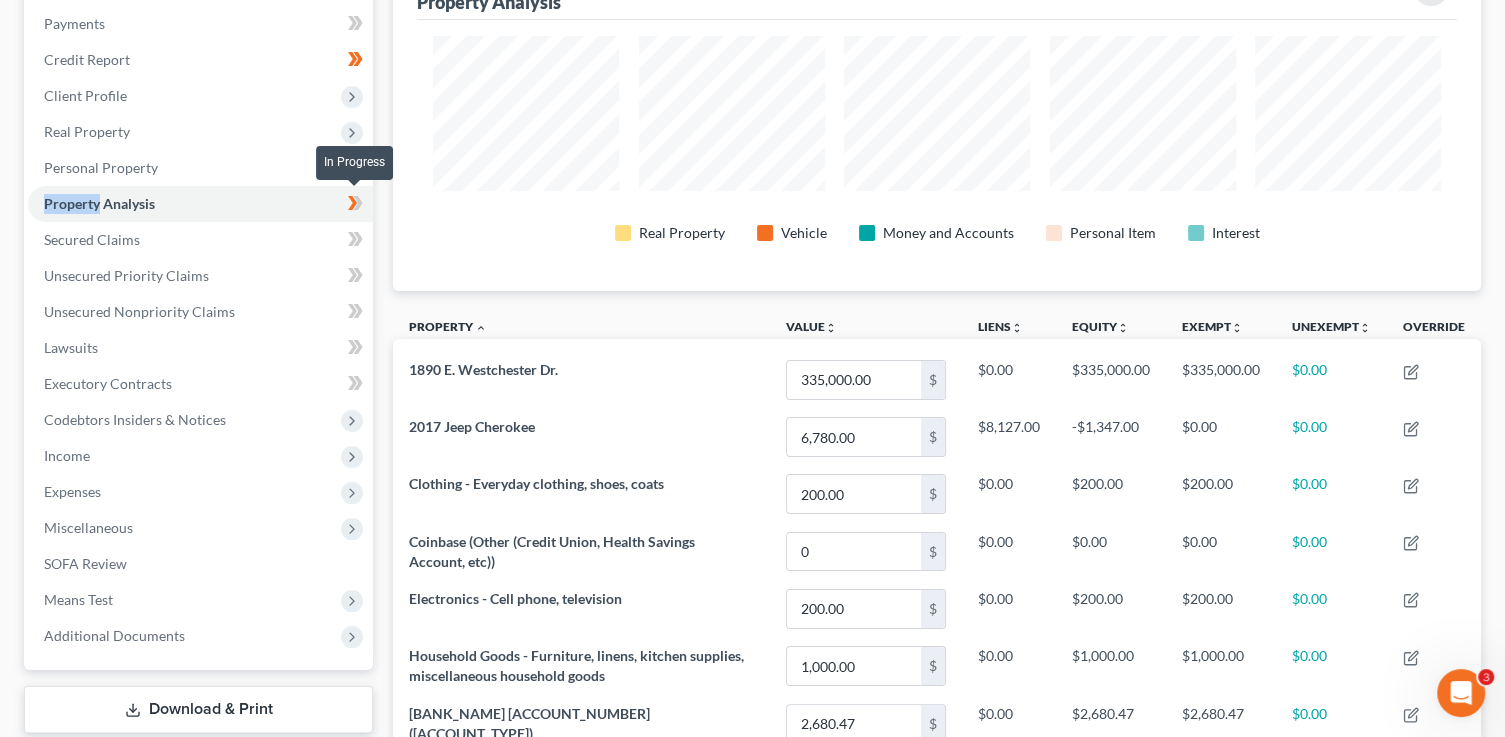 click 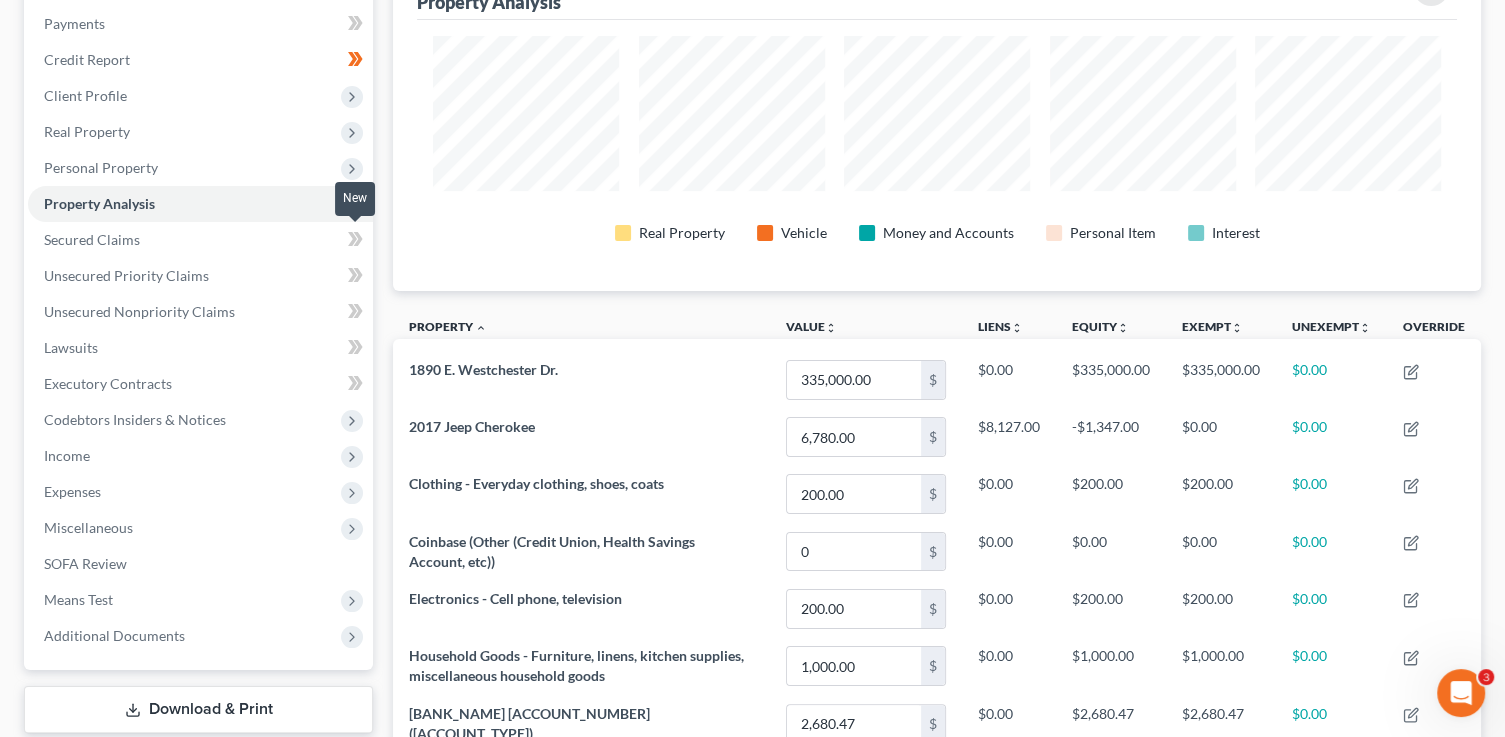 click 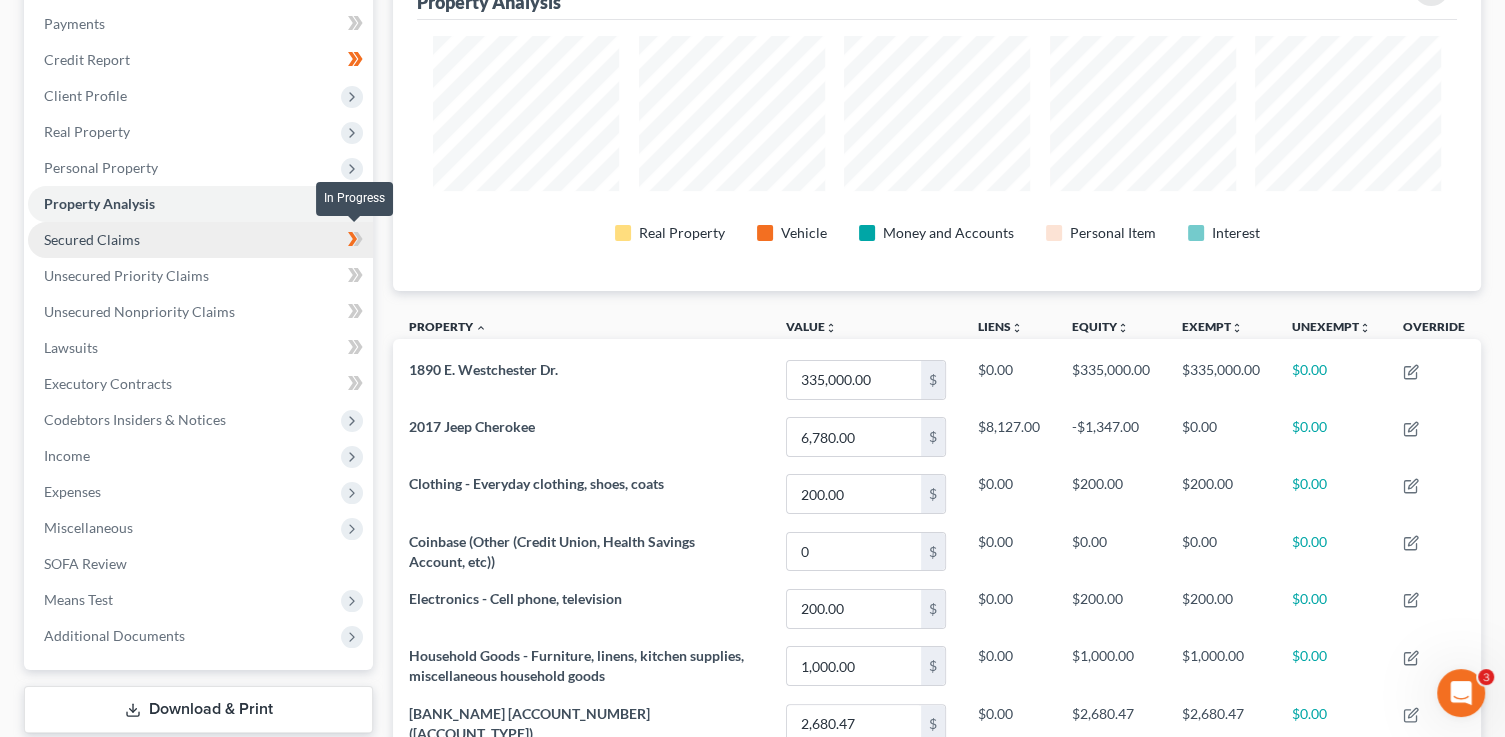 drag, startPoint x: 359, startPoint y: 243, endPoint x: 243, endPoint y: 243, distance: 116 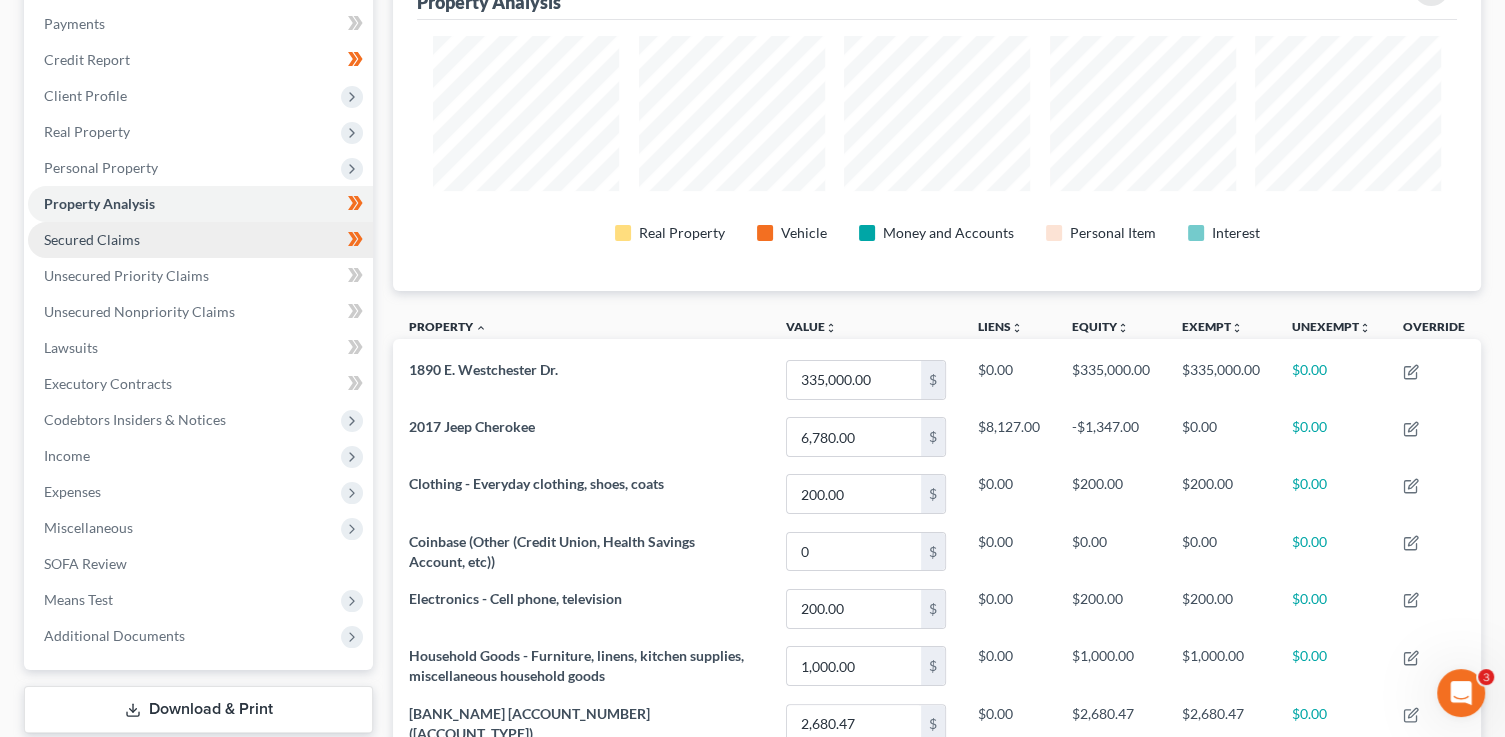 click on "Secured Claims" at bounding box center [200, 240] 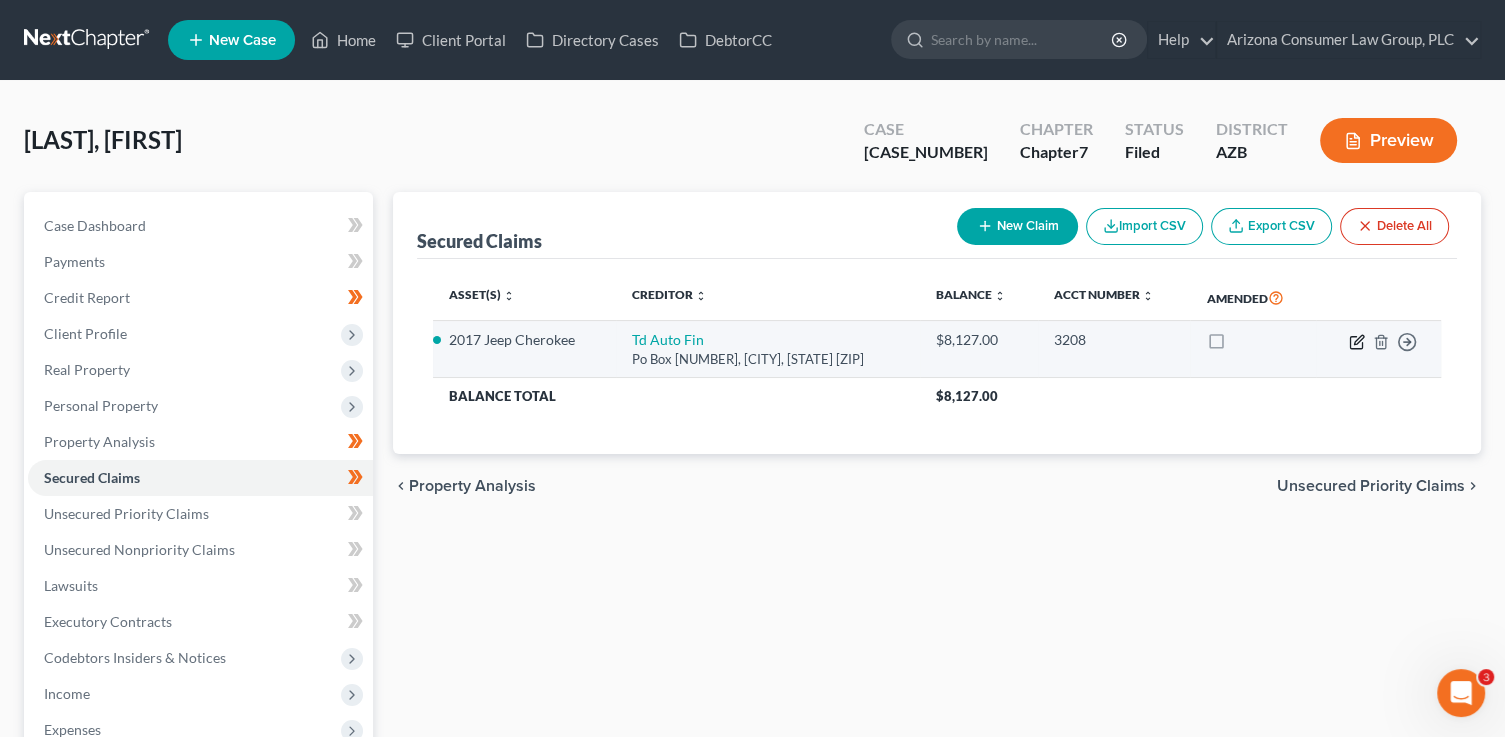 click 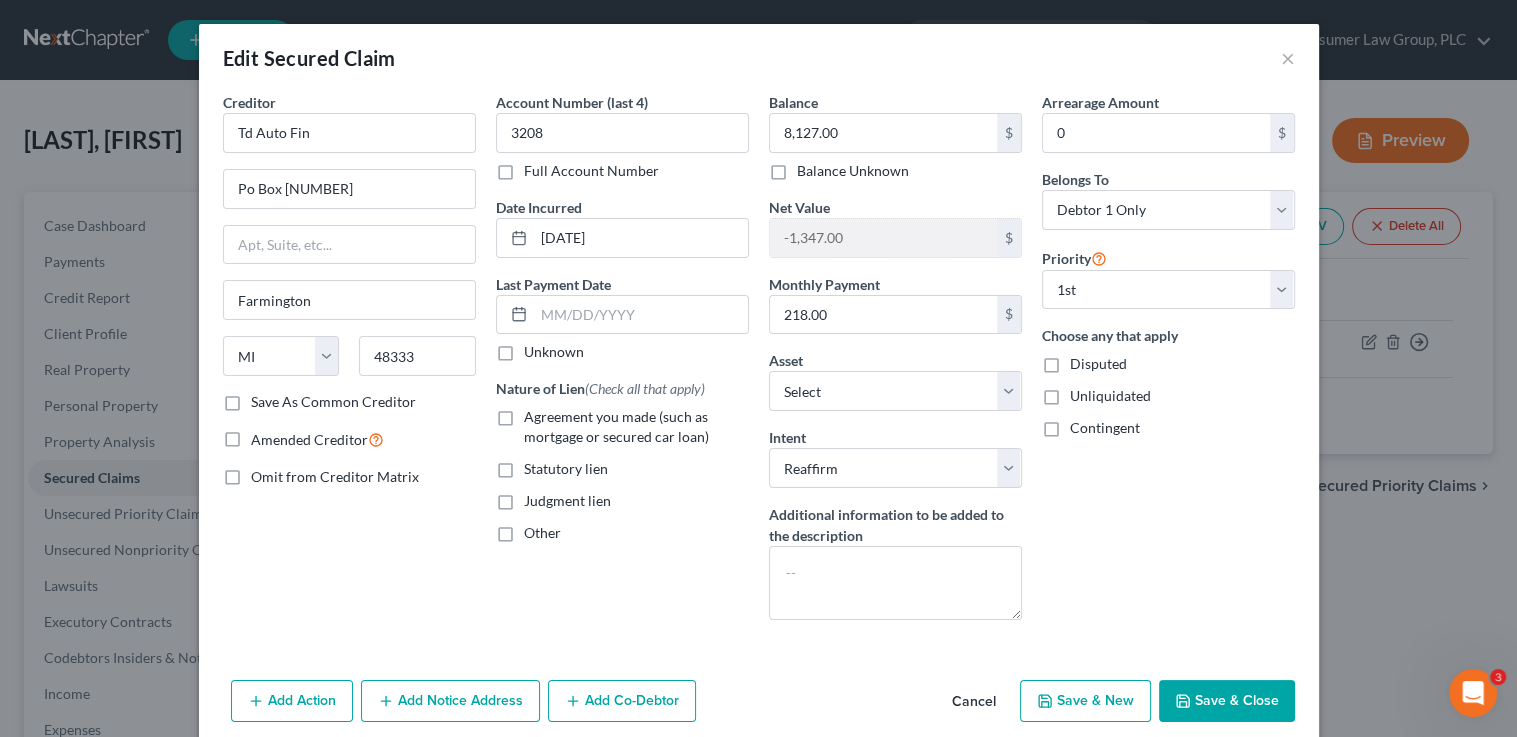 click on "Nature of Lien  (Check all that apply) Agreement you made (such as mortgage or secured car loan) Statutory lien Judgment lien Other" at bounding box center (622, 460) 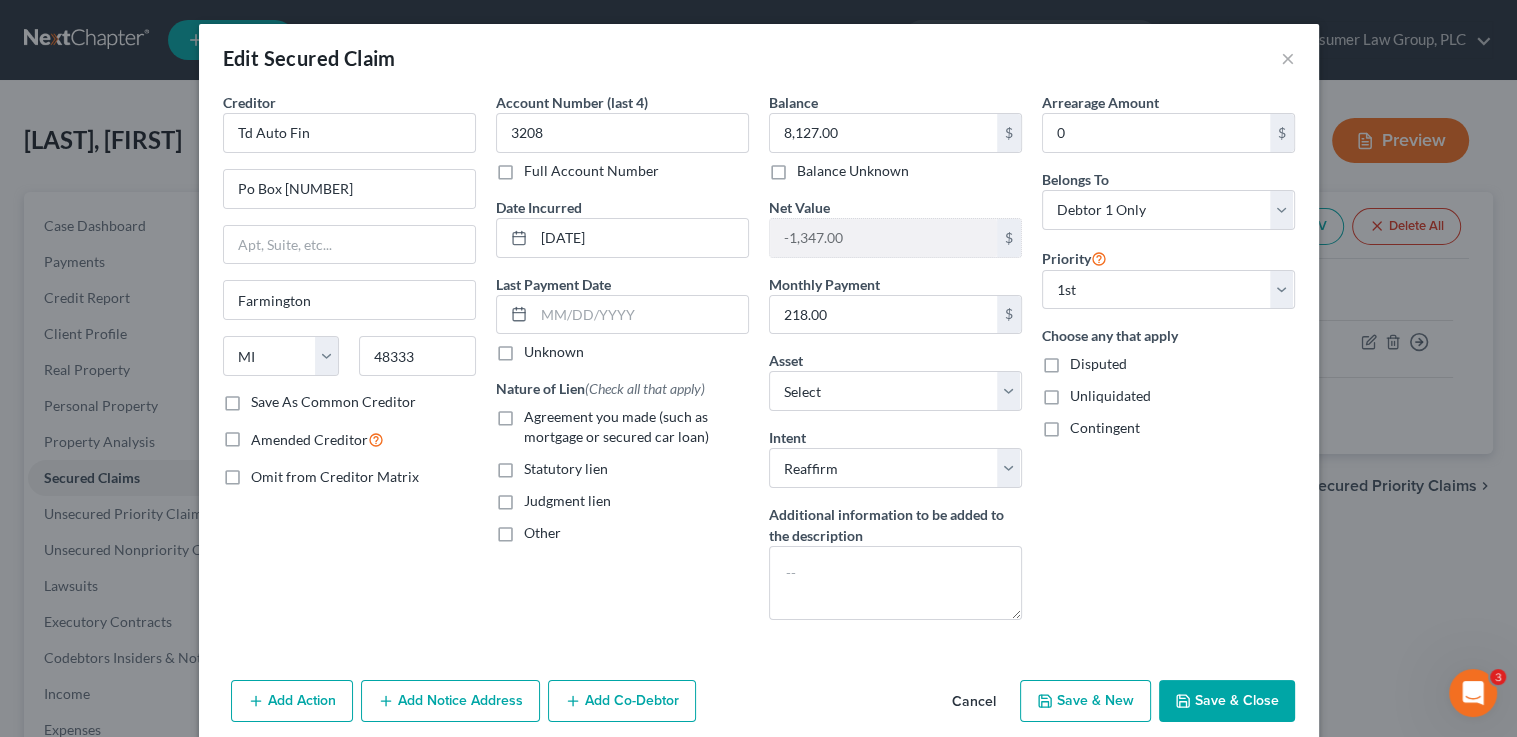 drag, startPoint x: 549, startPoint y: 415, endPoint x: 540, endPoint y: 420, distance: 10.29563 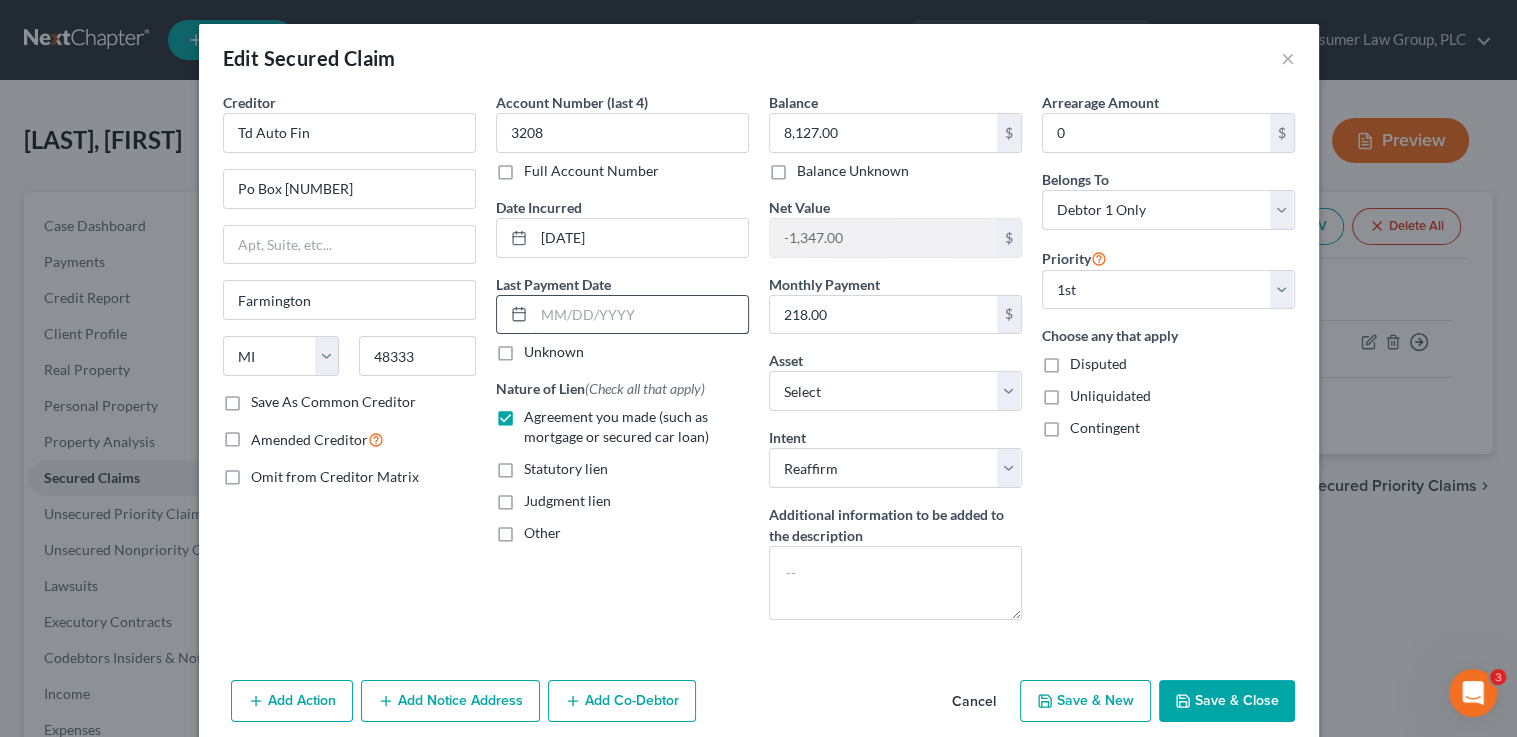 click at bounding box center (641, 315) 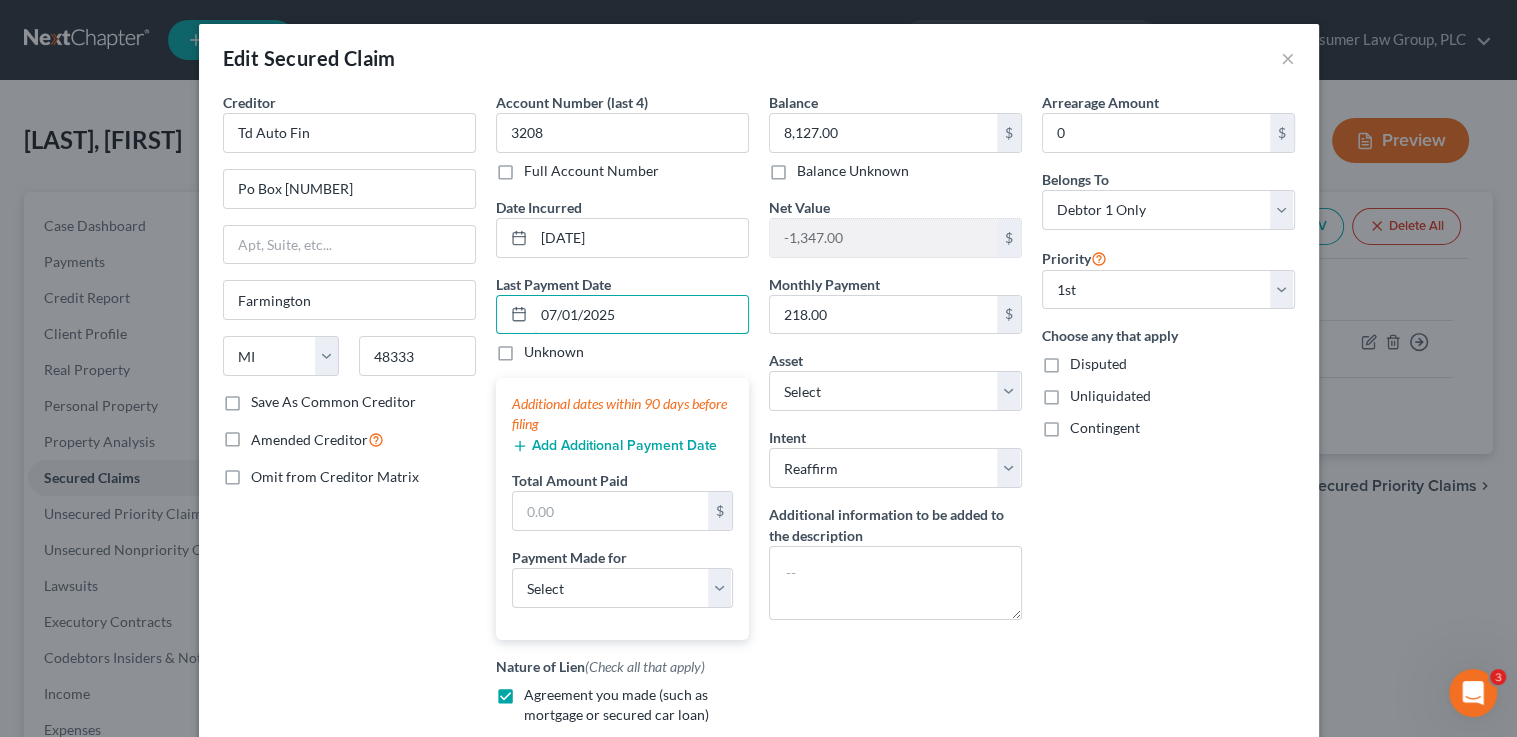 type on "07/01/2025" 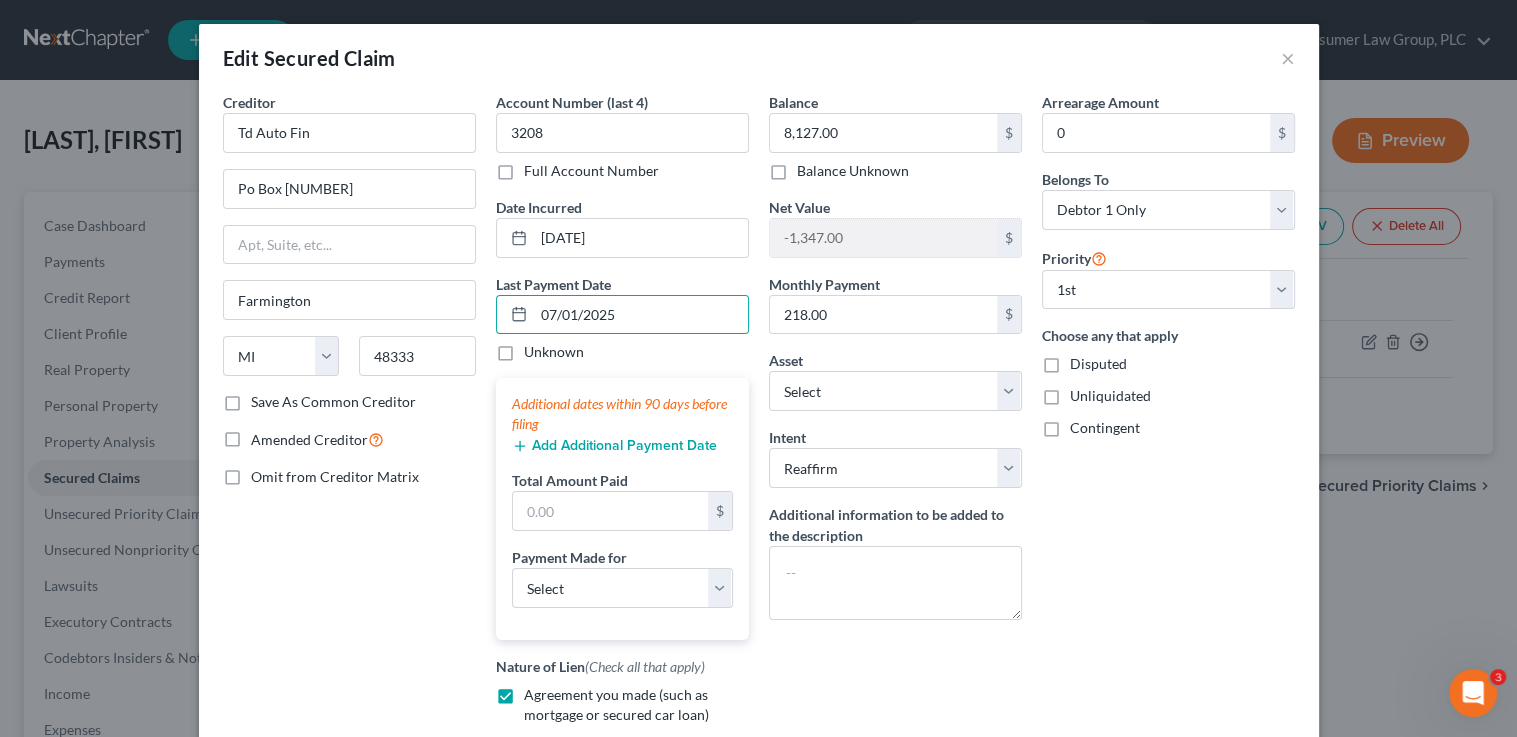 drag, startPoint x: 469, startPoint y: 463, endPoint x: 483, endPoint y: 463, distance: 14 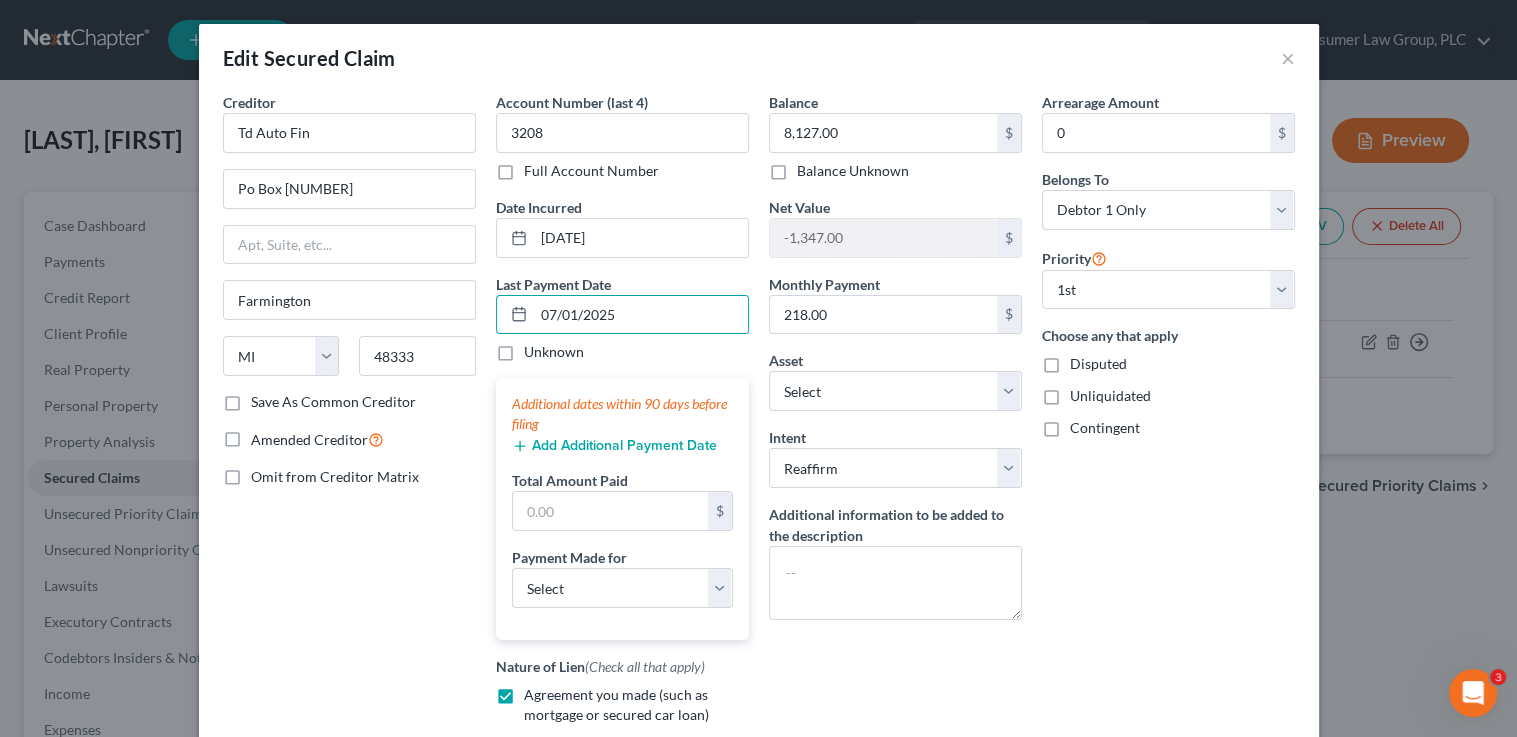 click on "Creditor *    [CREDITOR_NAME]                      [STREET_ADDRESS] [CITY] State [STATE] [POSTAL_CODE] Save As Common Creditor Amended Creditor  Omit from Creditor Matrix" at bounding box center [349, 464] 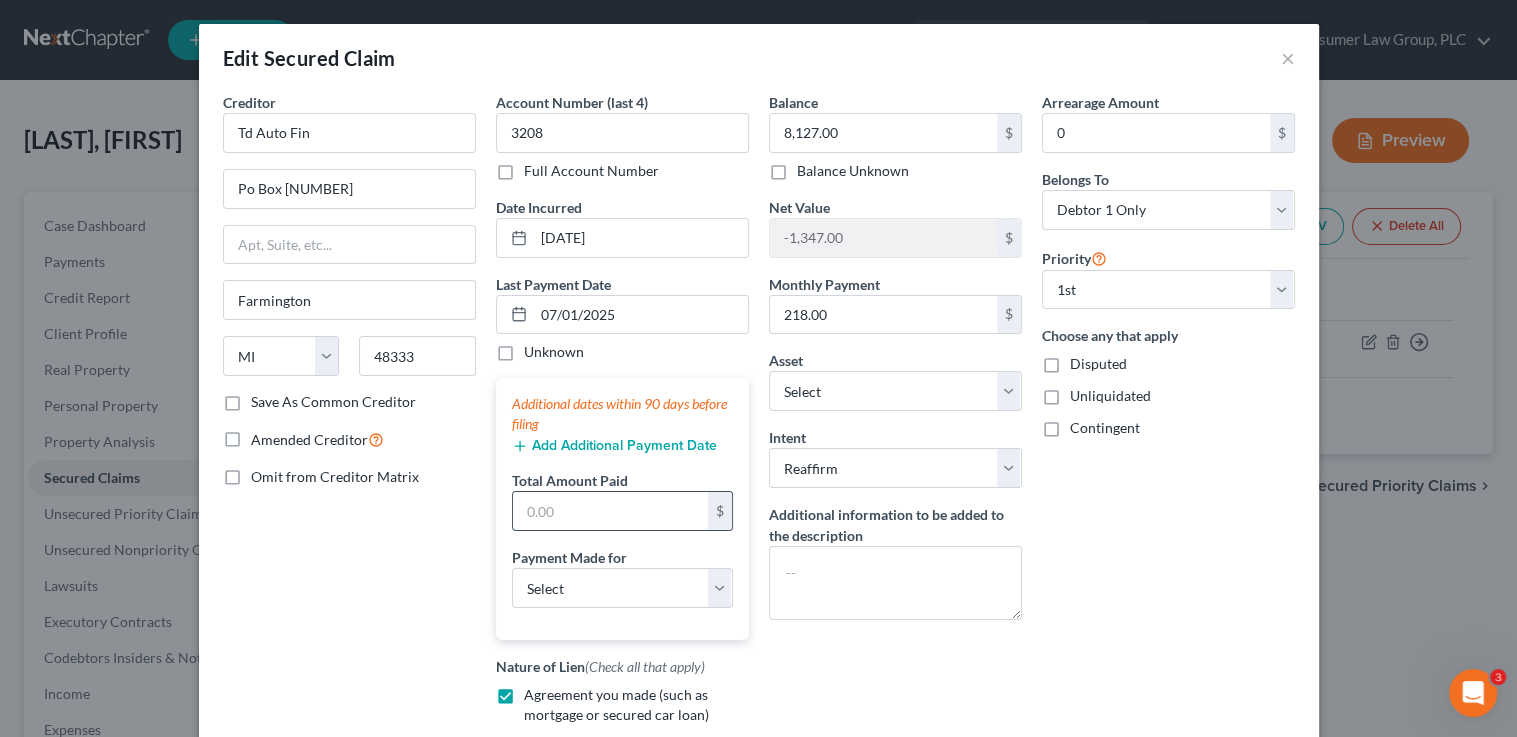 click at bounding box center [610, 511] 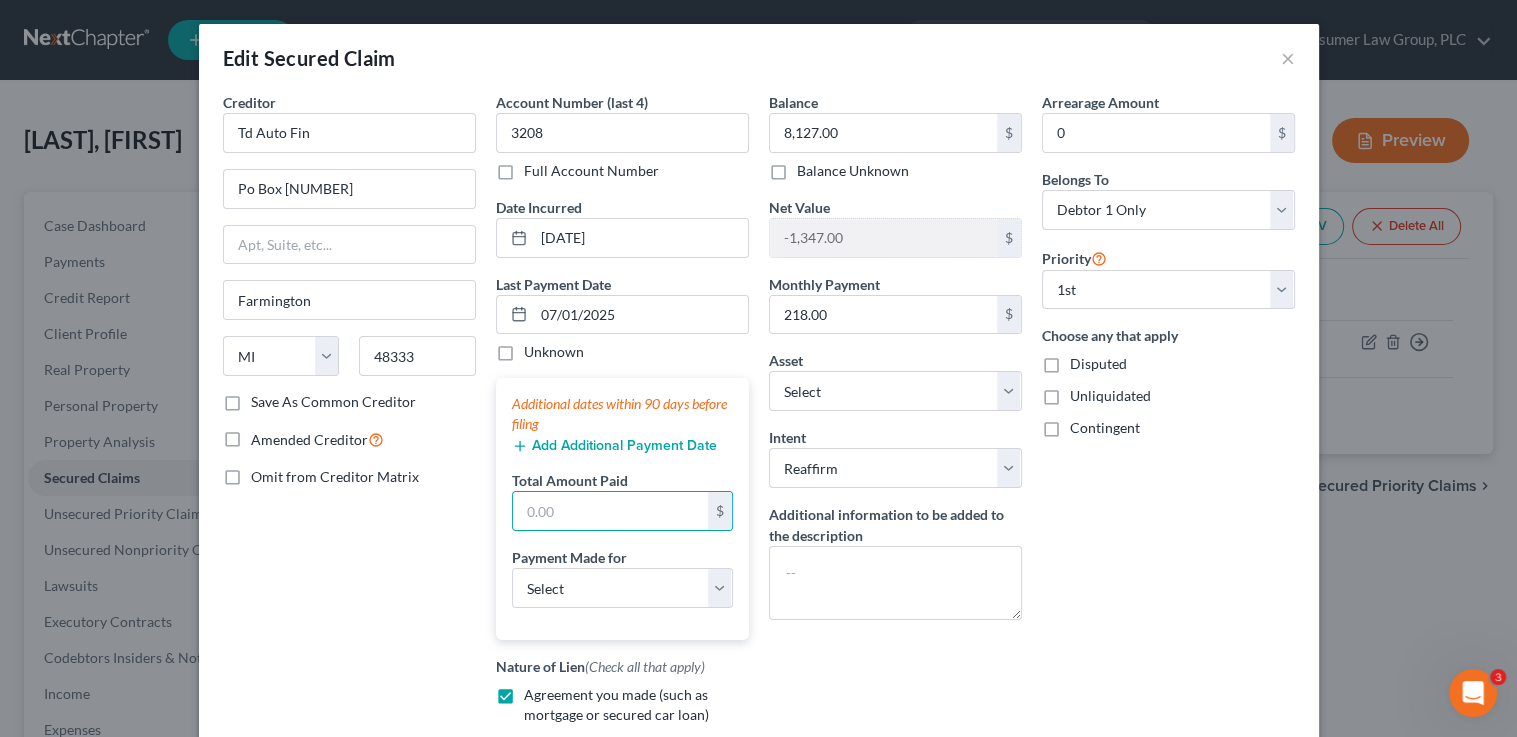 click on "Add Additional Payment Date" at bounding box center [622, 444] 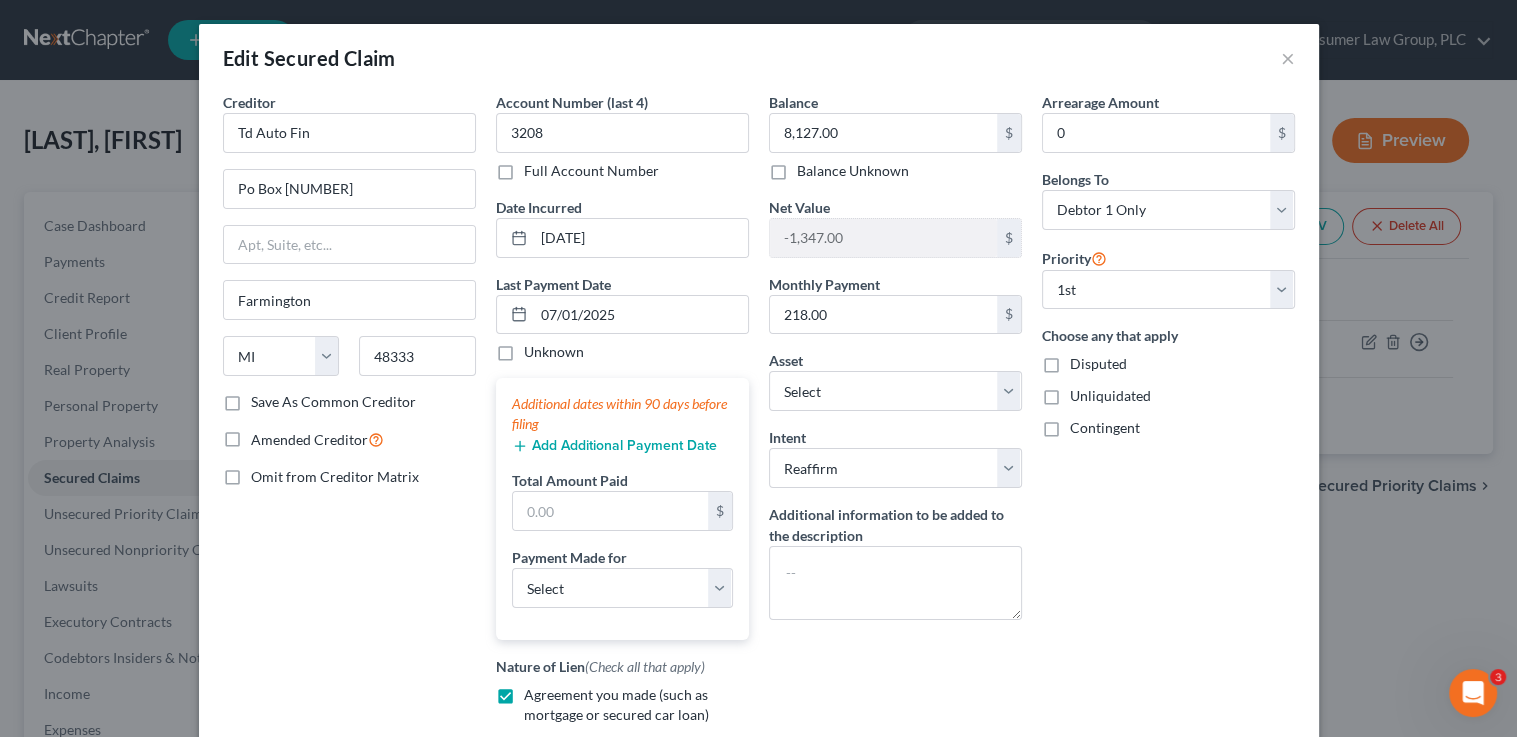 click on "Add Additional Payment Date" at bounding box center (614, 446) 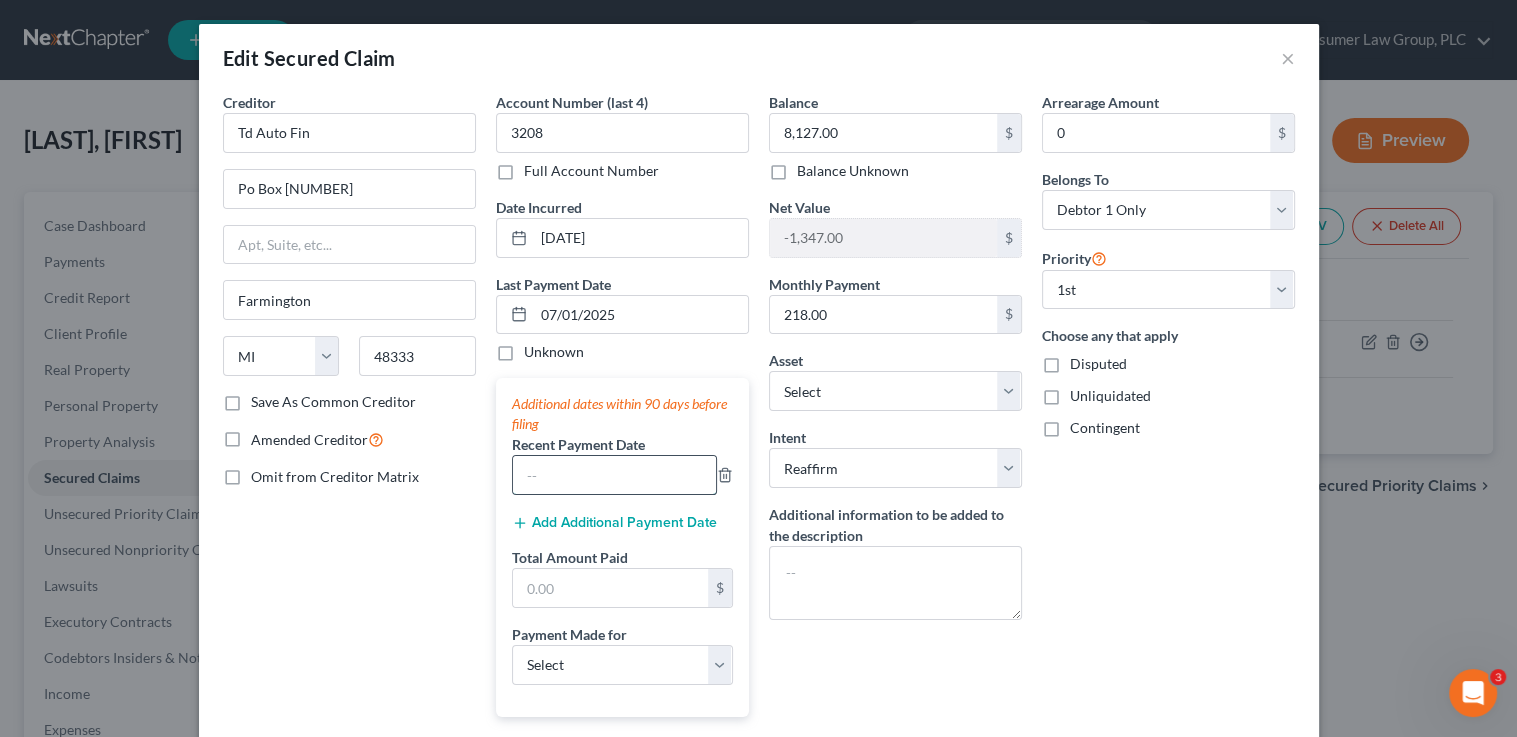 click at bounding box center [614, 475] 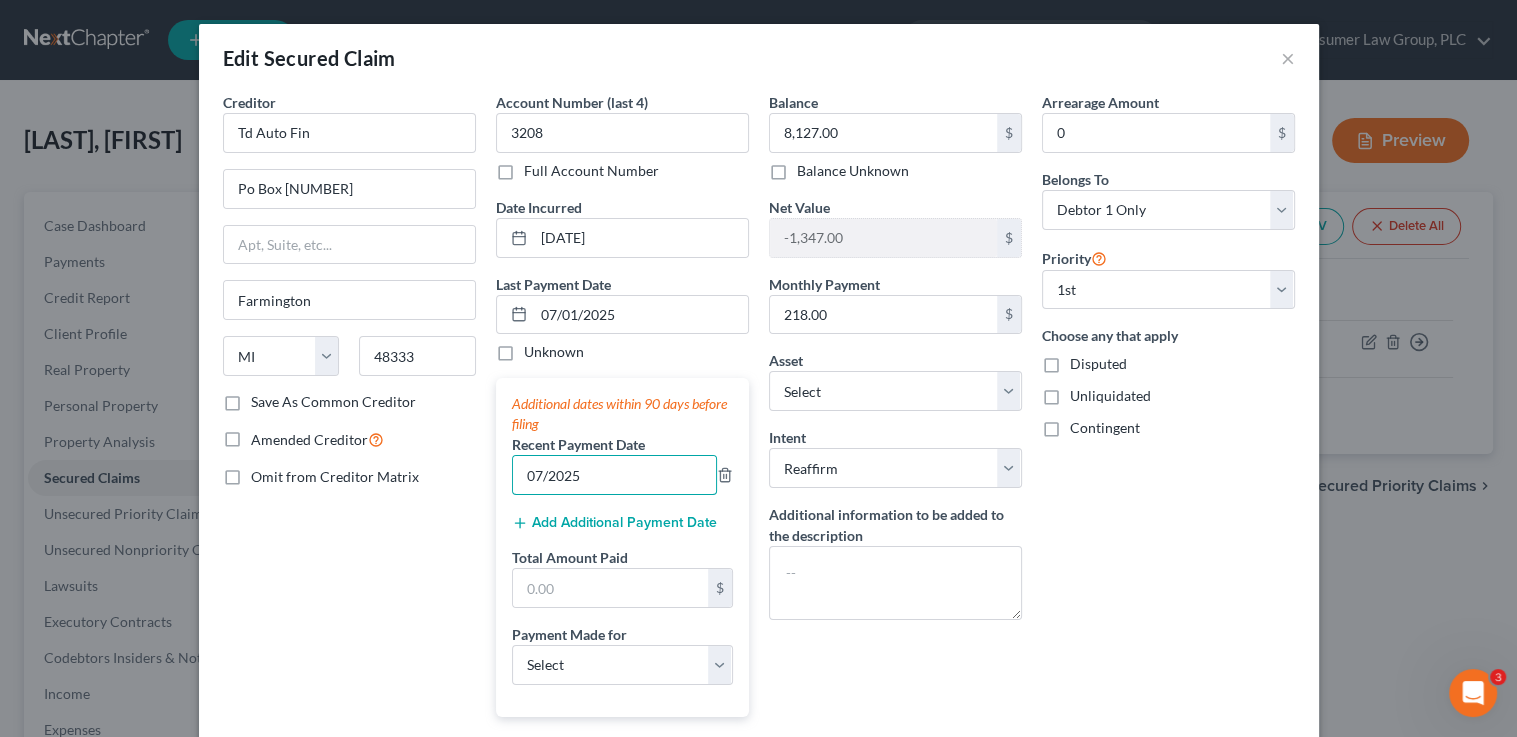 type on "07/2025" 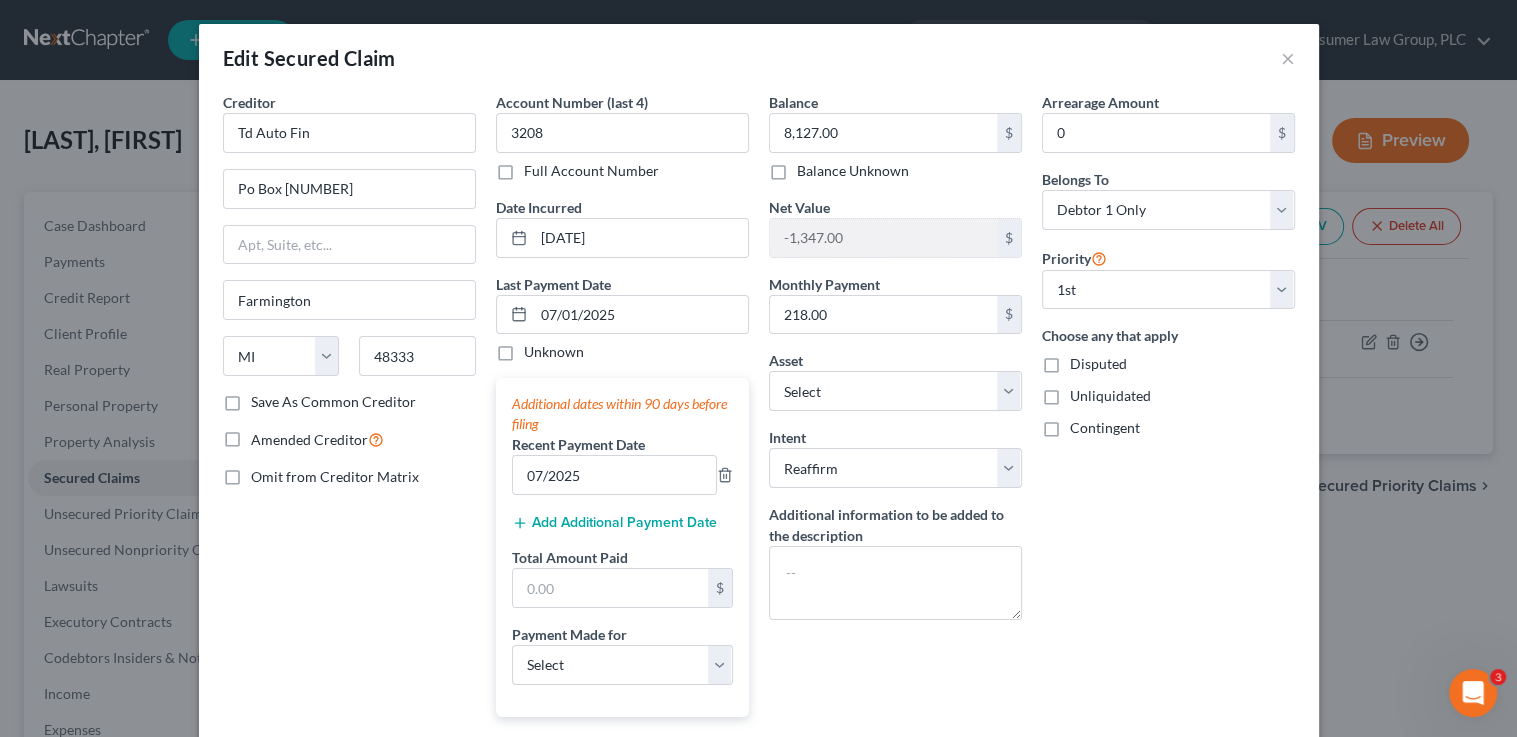 click on "Add Additional Payment Date" at bounding box center [614, 523] 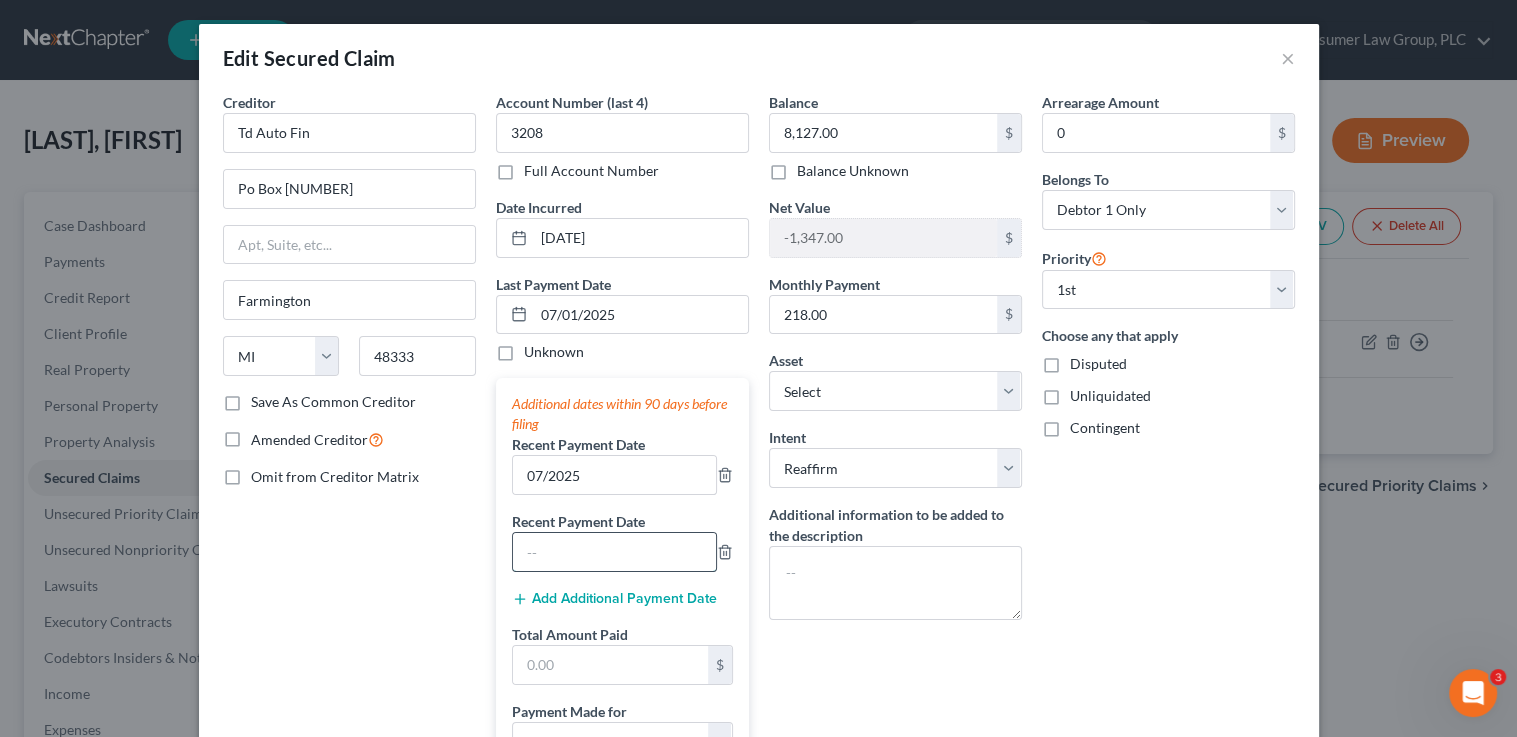 click at bounding box center [614, 552] 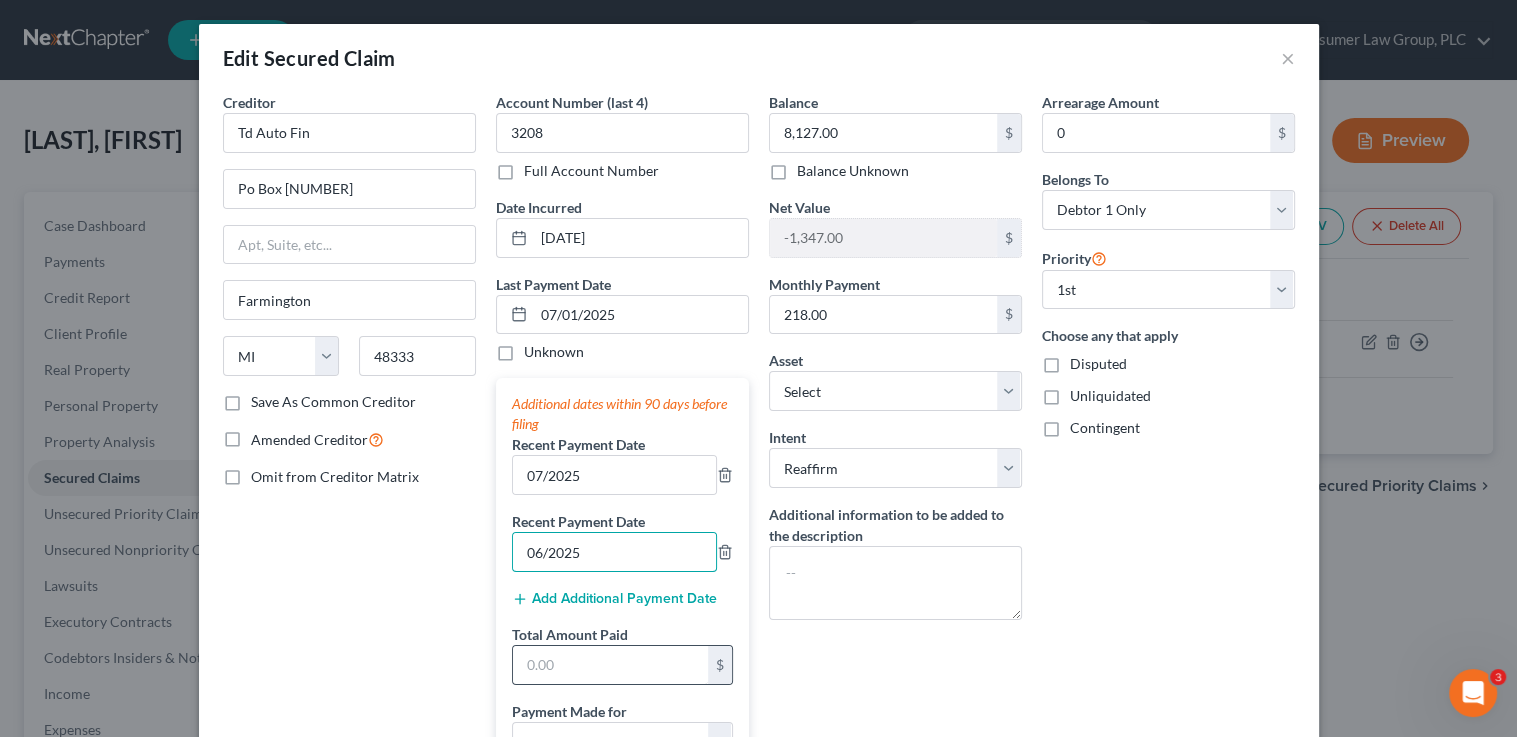 type on "06/2025" 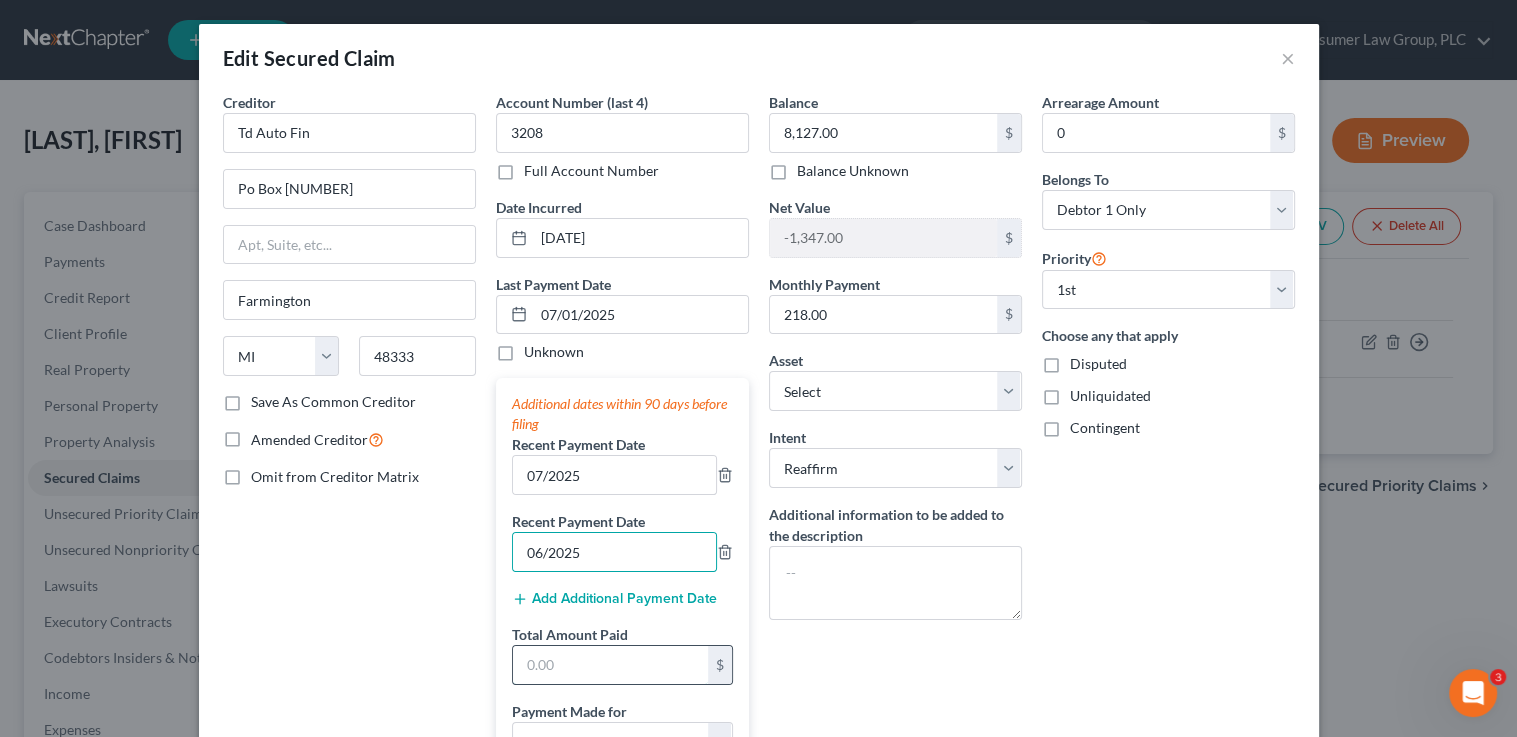 click at bounding box center [610, 665] 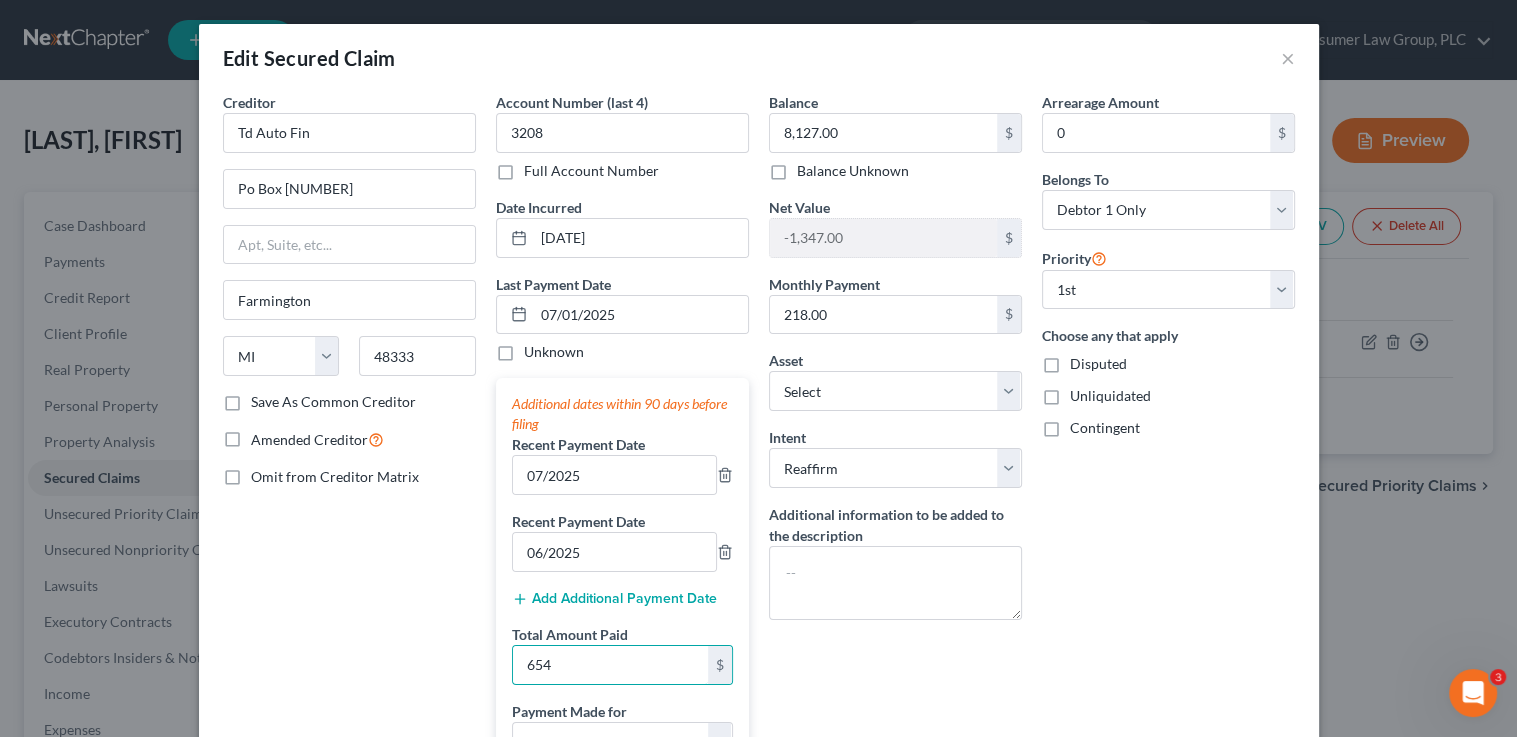 type on "654" 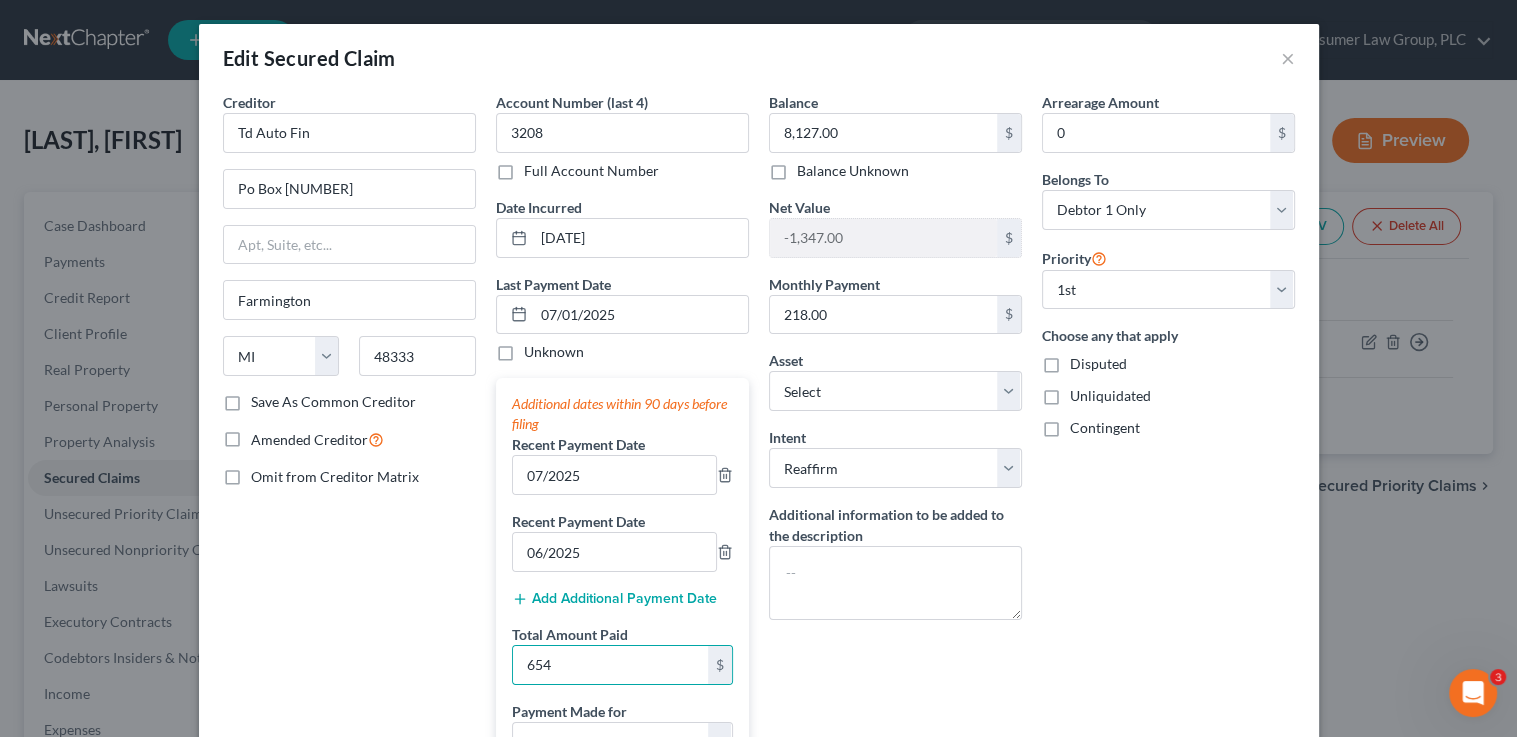 click on "Add Additional Payment Date" at bounding box center (614, 599) 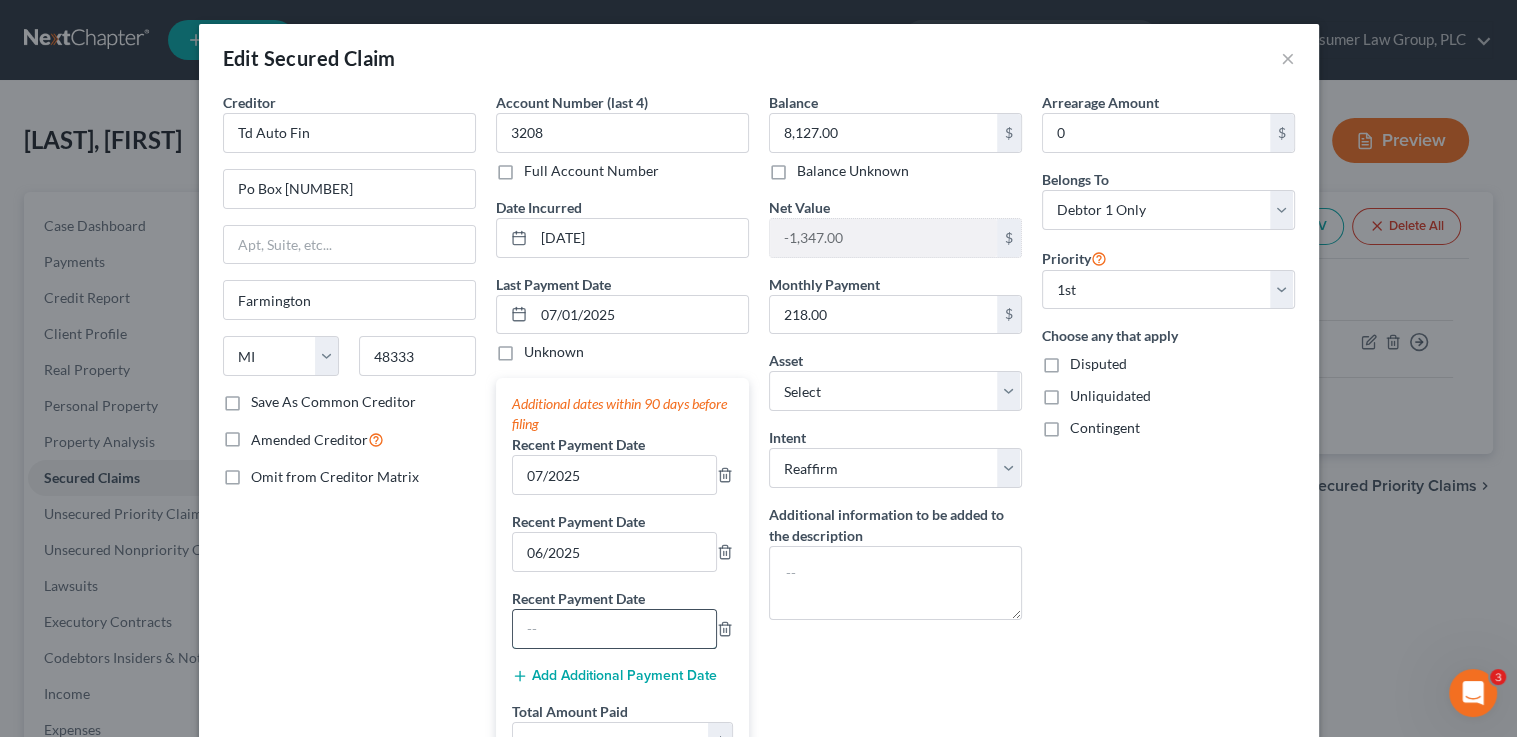click at bounding box center [614, 629] 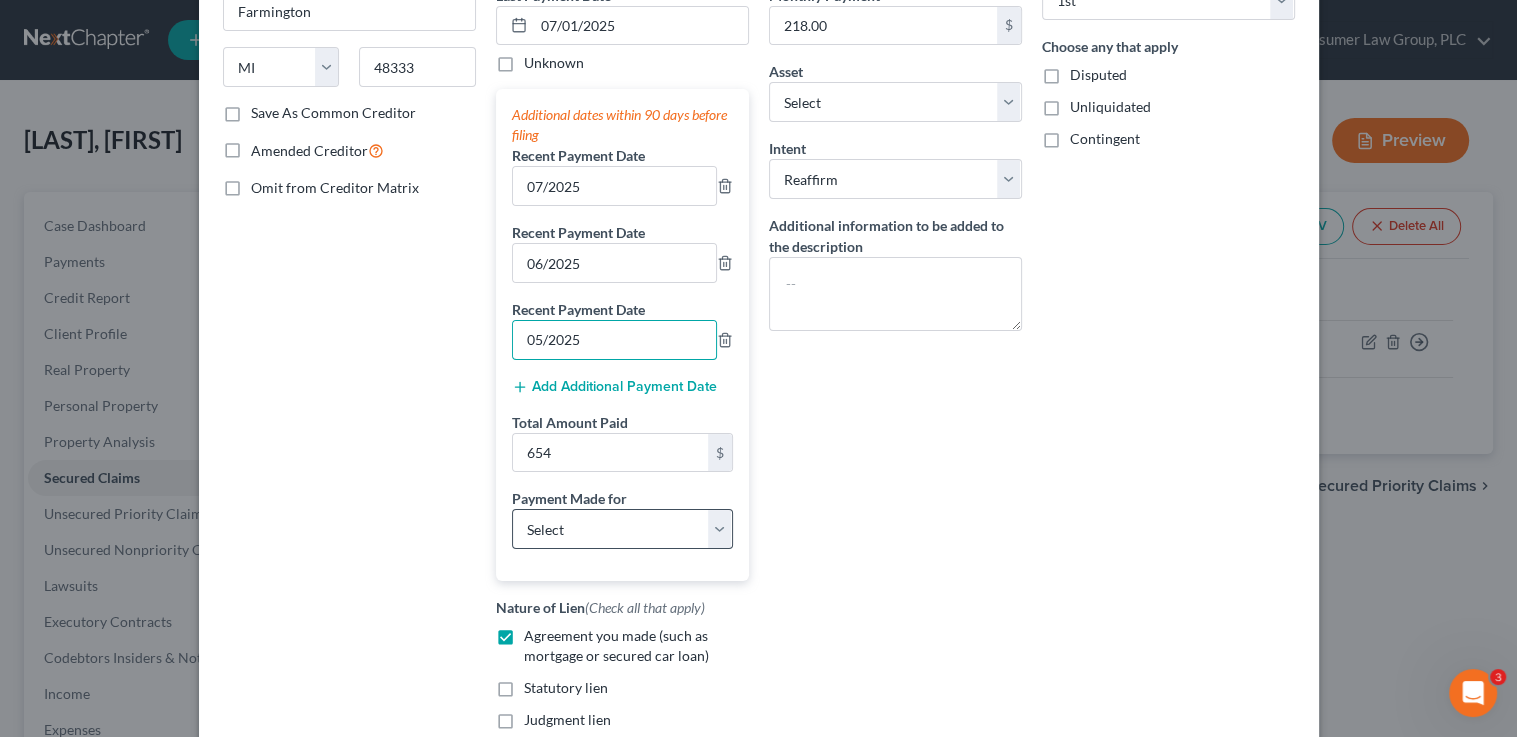 type on "05/2025" 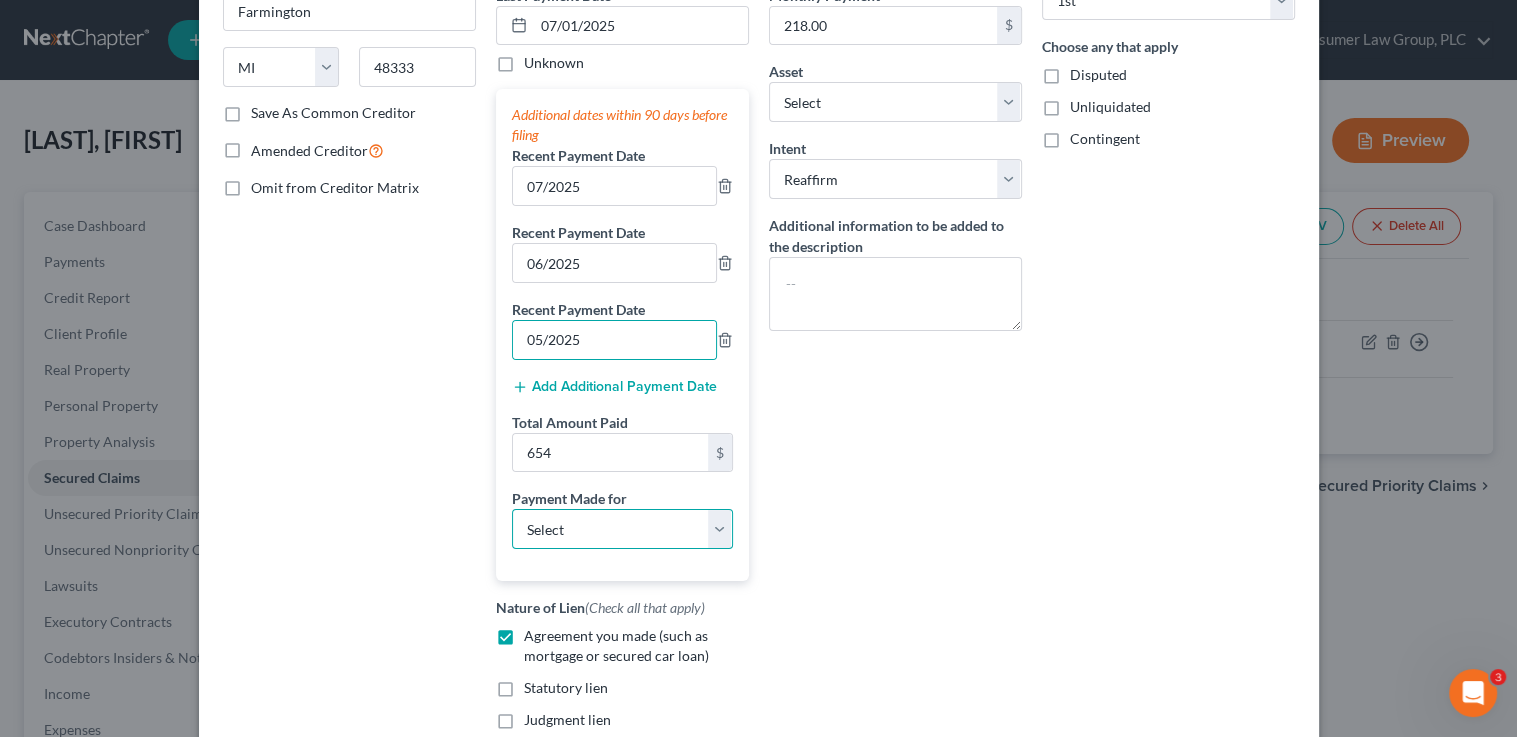 click on "Select Car Credit Card Loan Repayment Mortgage Other Suppliers Or Vendors" at bounding box center [622, 529] 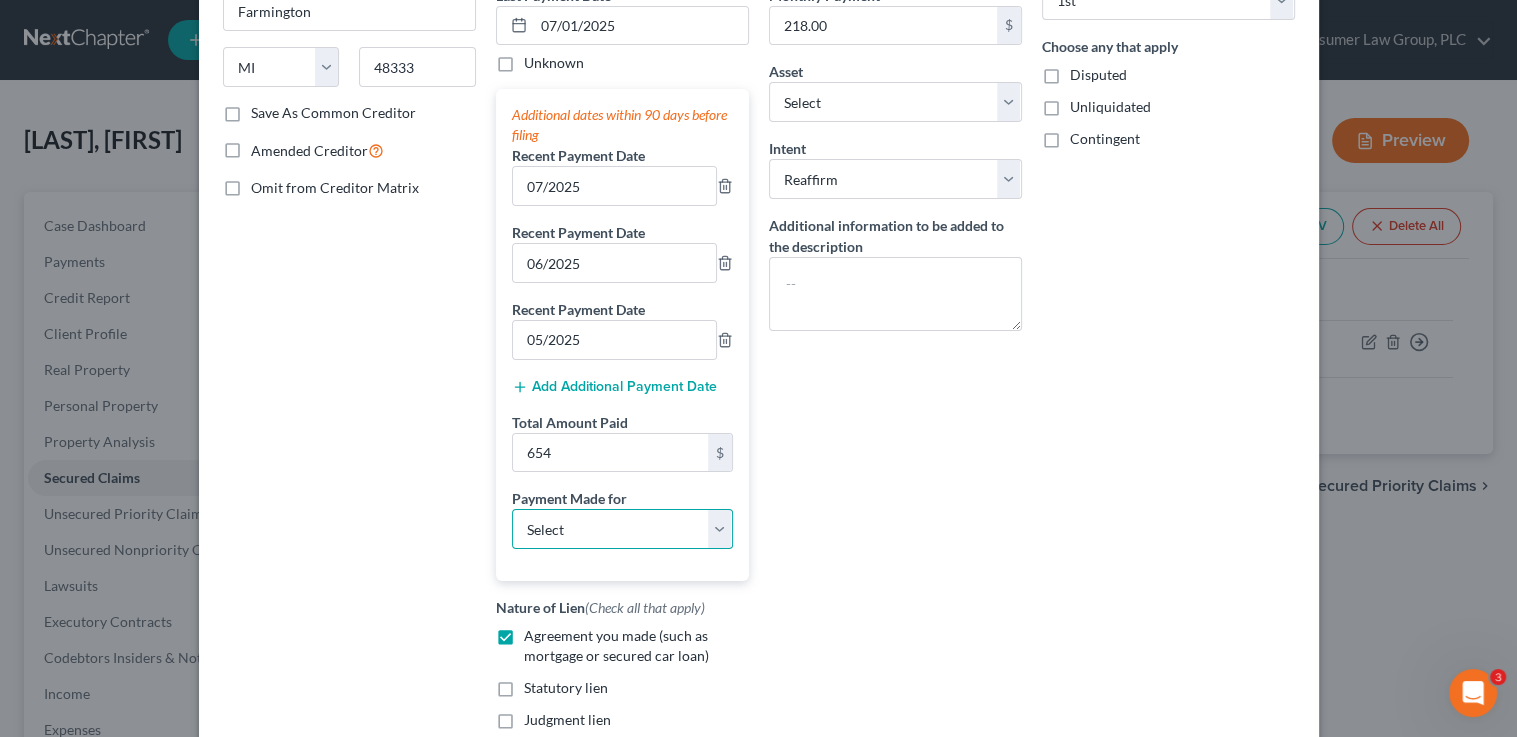 select on "0" 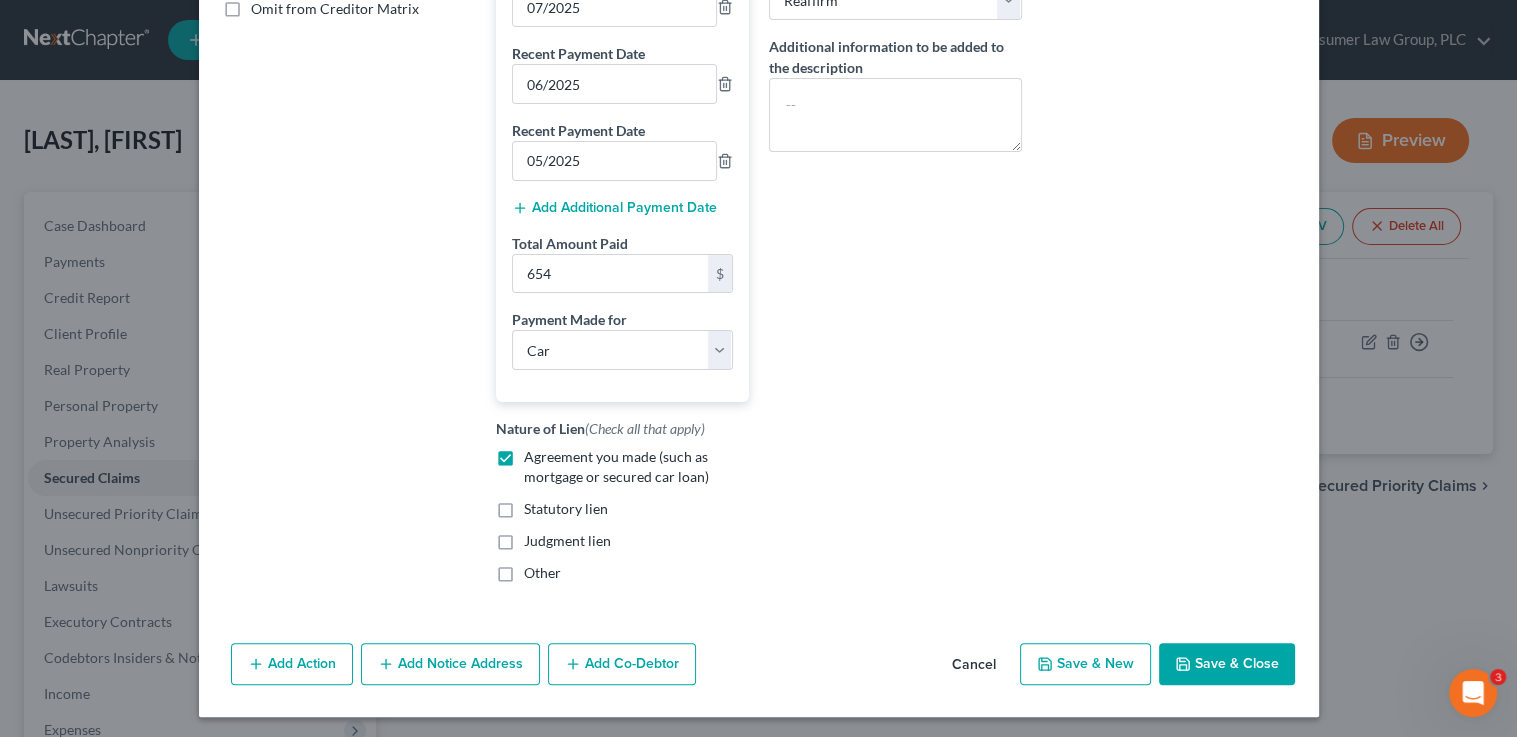 click on "Save & Close" at bounding box center [1227, 664] 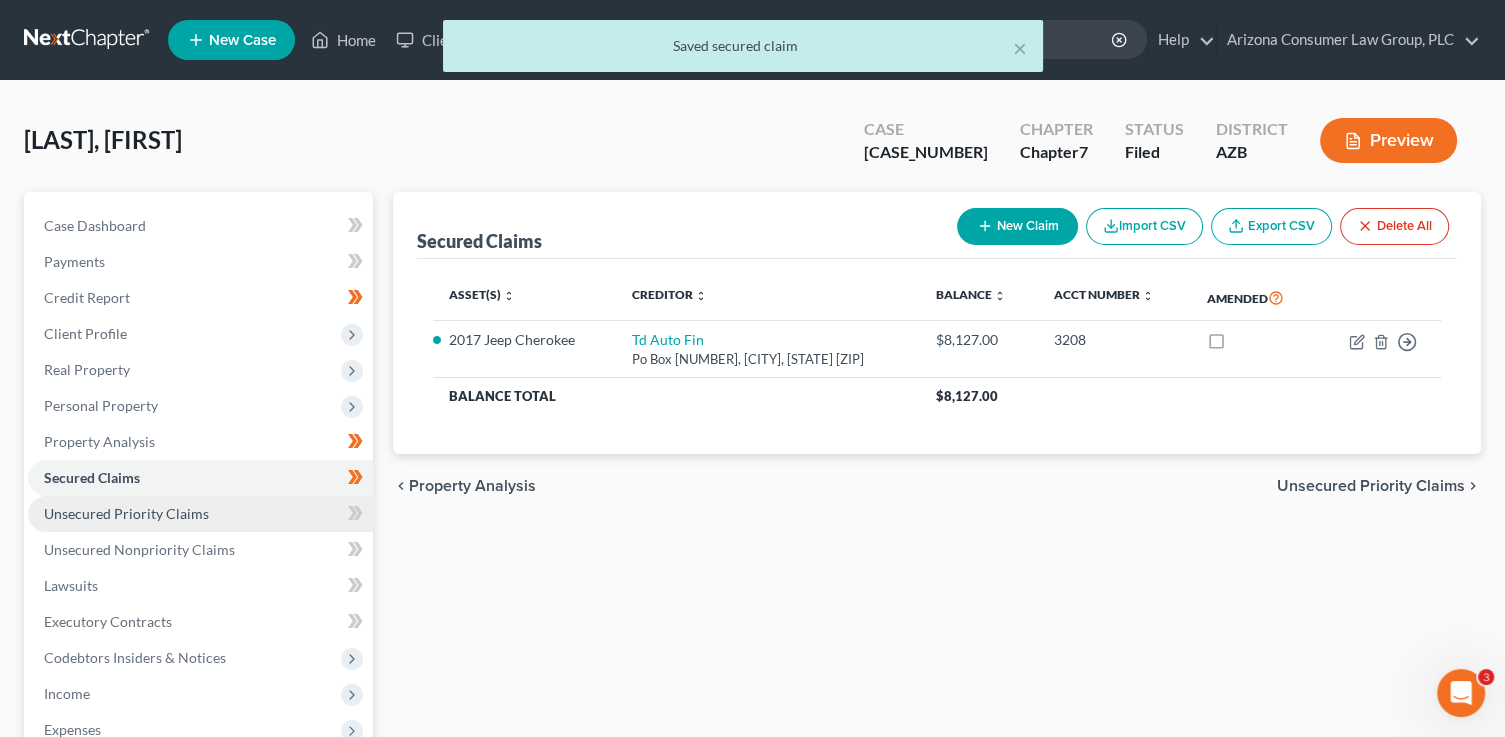 click on "Unsecured Priority Claims" at bounding box center (200, 514) 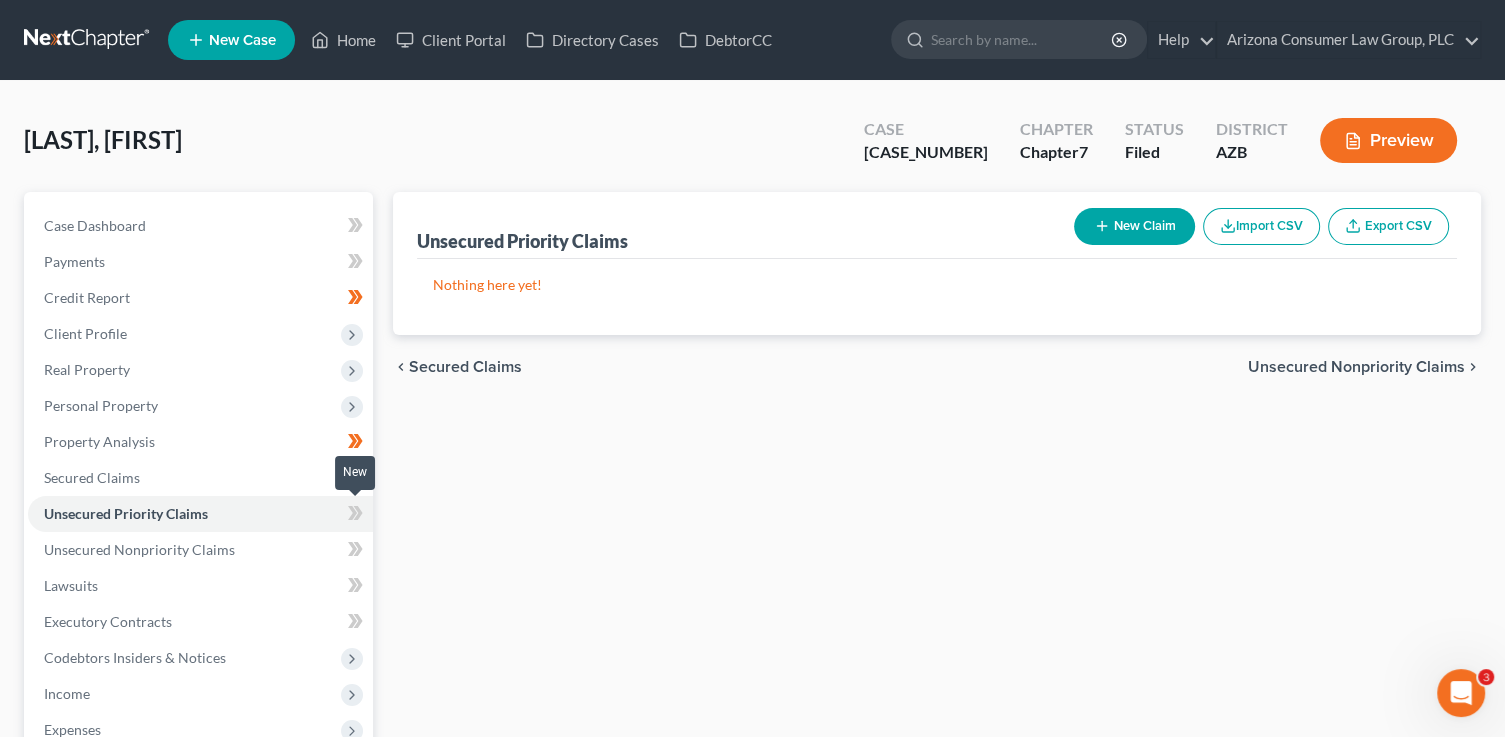 click 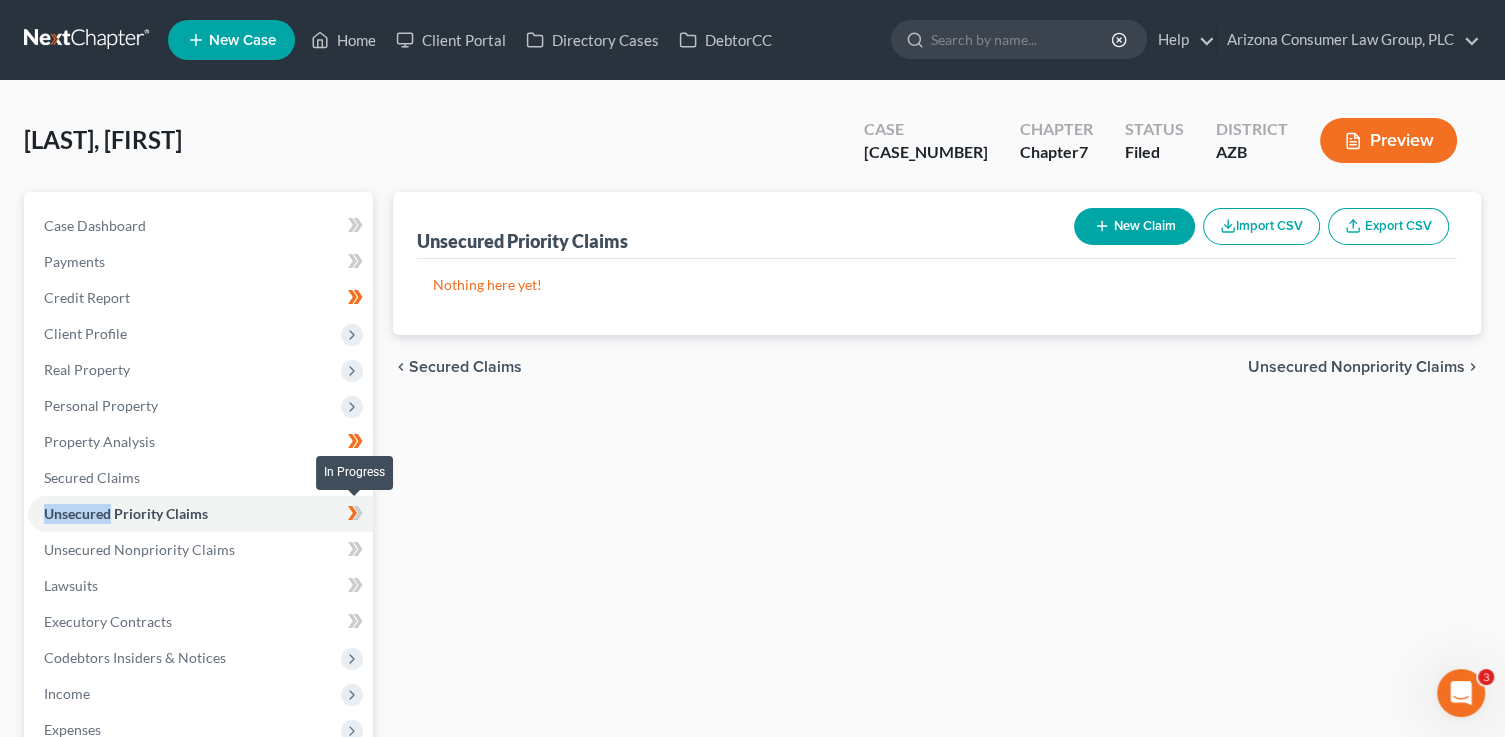 click 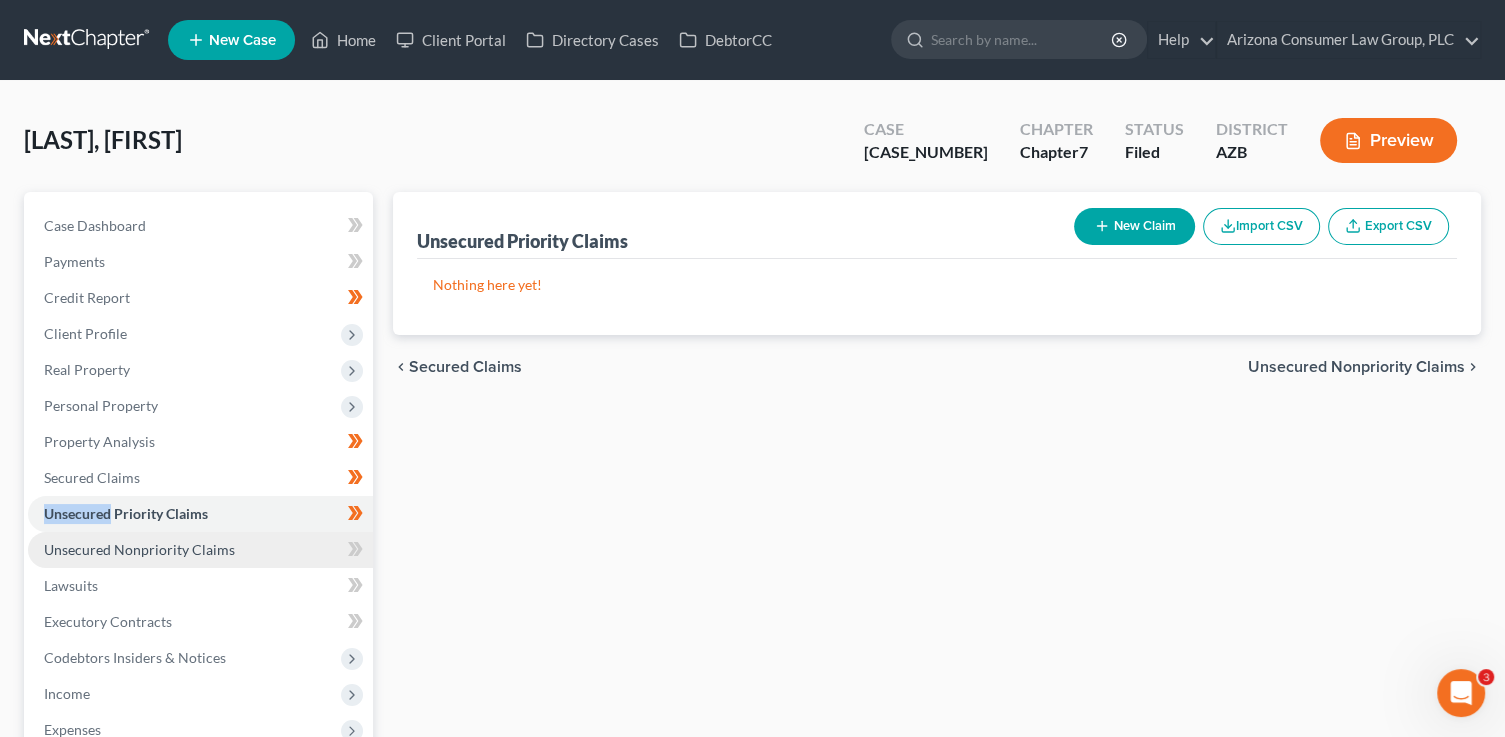 click on "Unsecured Nonpriority Claims" at bounding box center [139, 549] 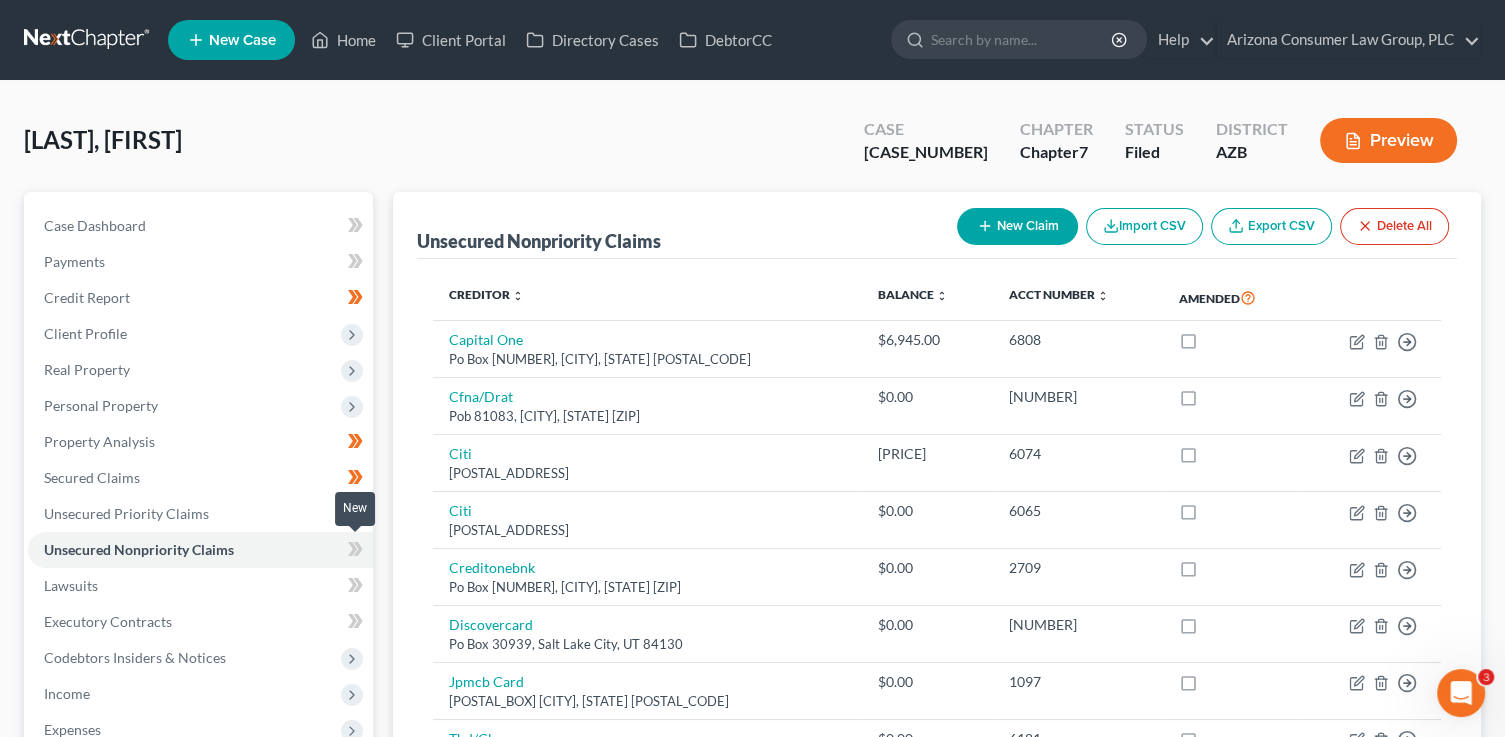 click at bounding box center [355, 552] 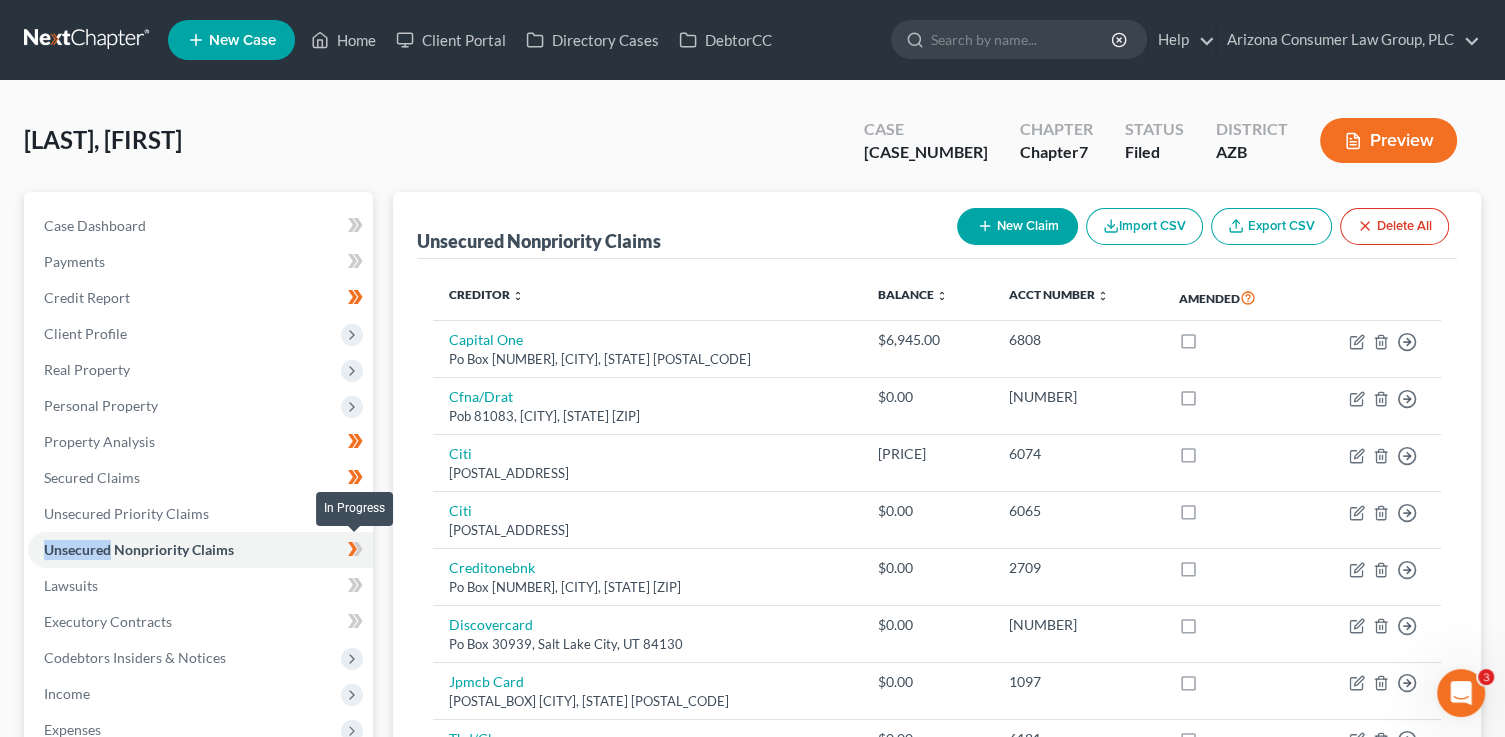 click at bounding box center [355, 552] 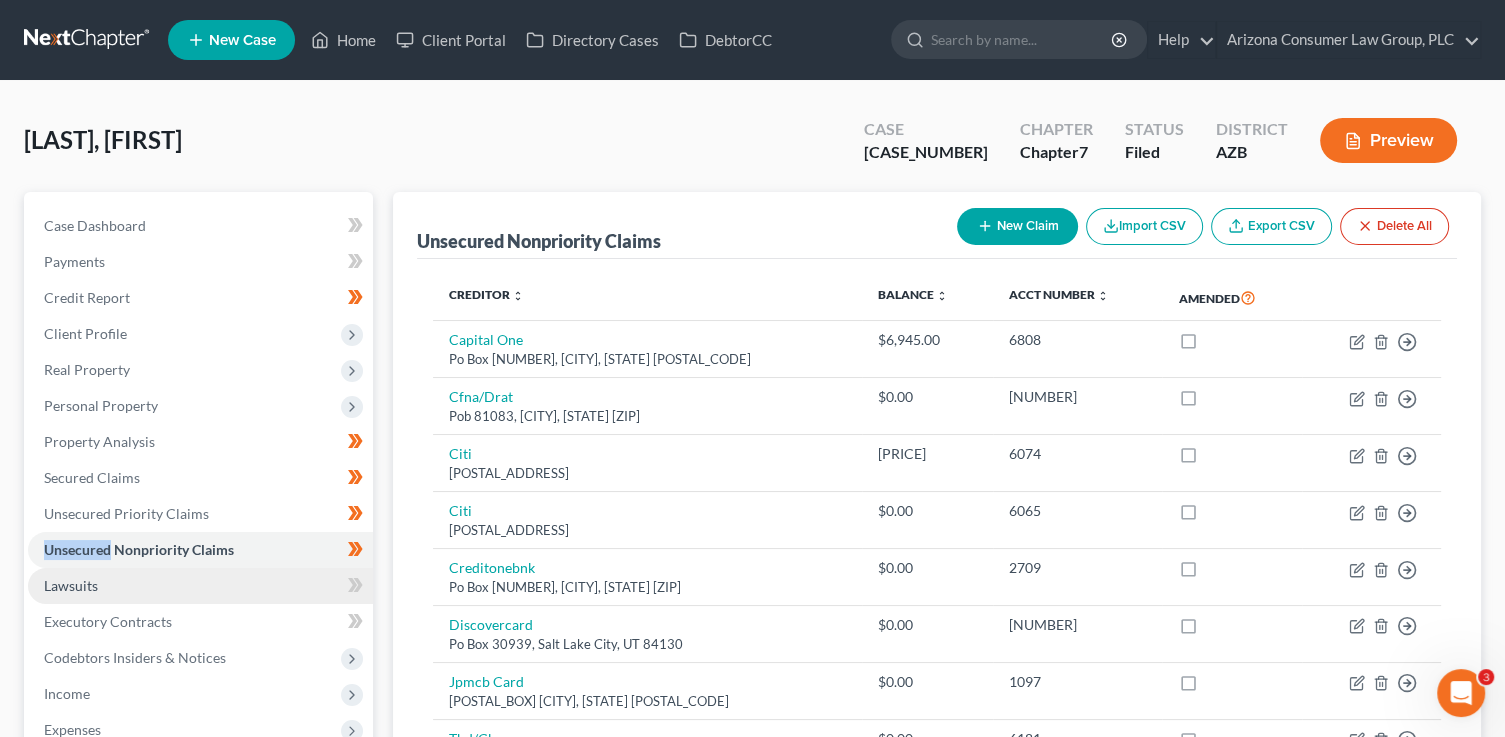 click on "Lawsuits" at bounding box center [200, 586] 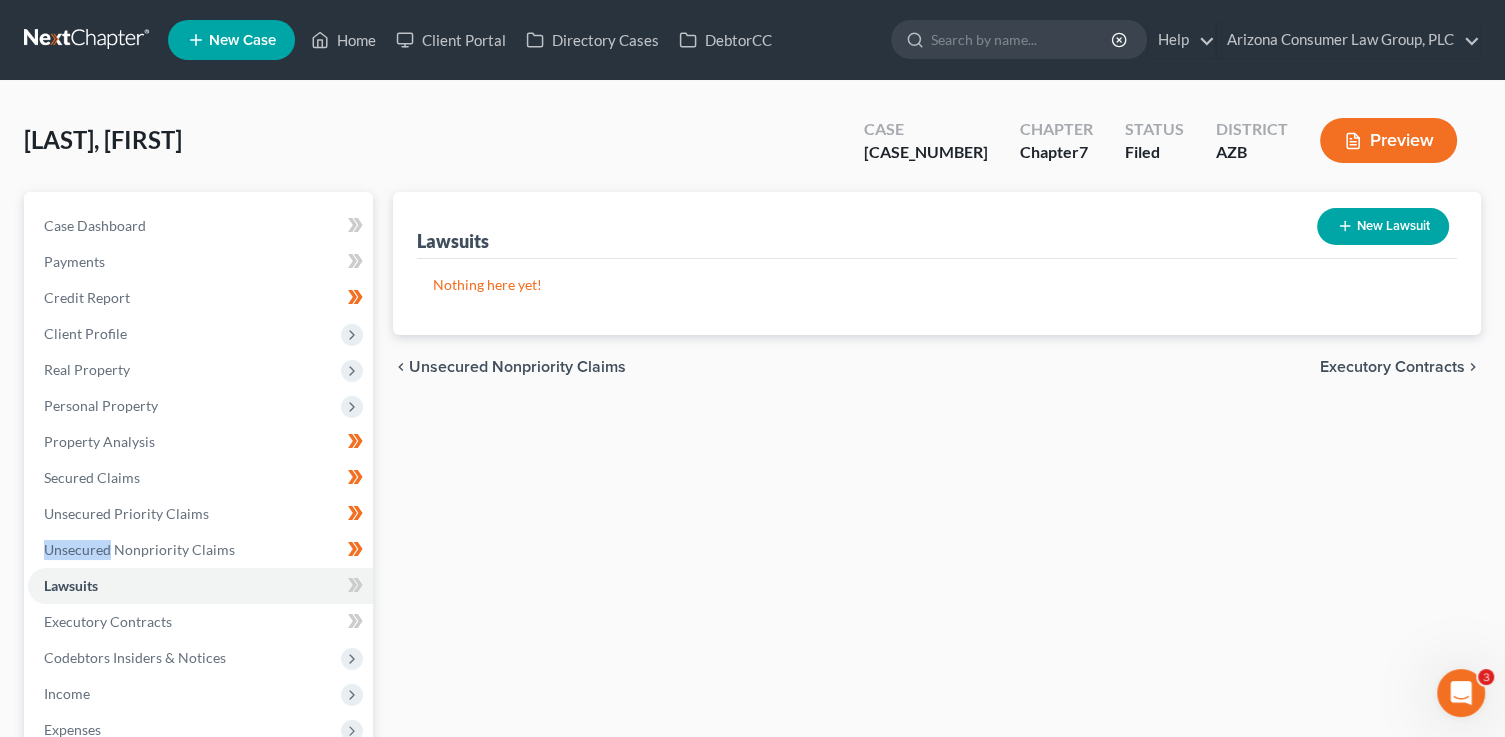 click at bounding box center (355, 588) 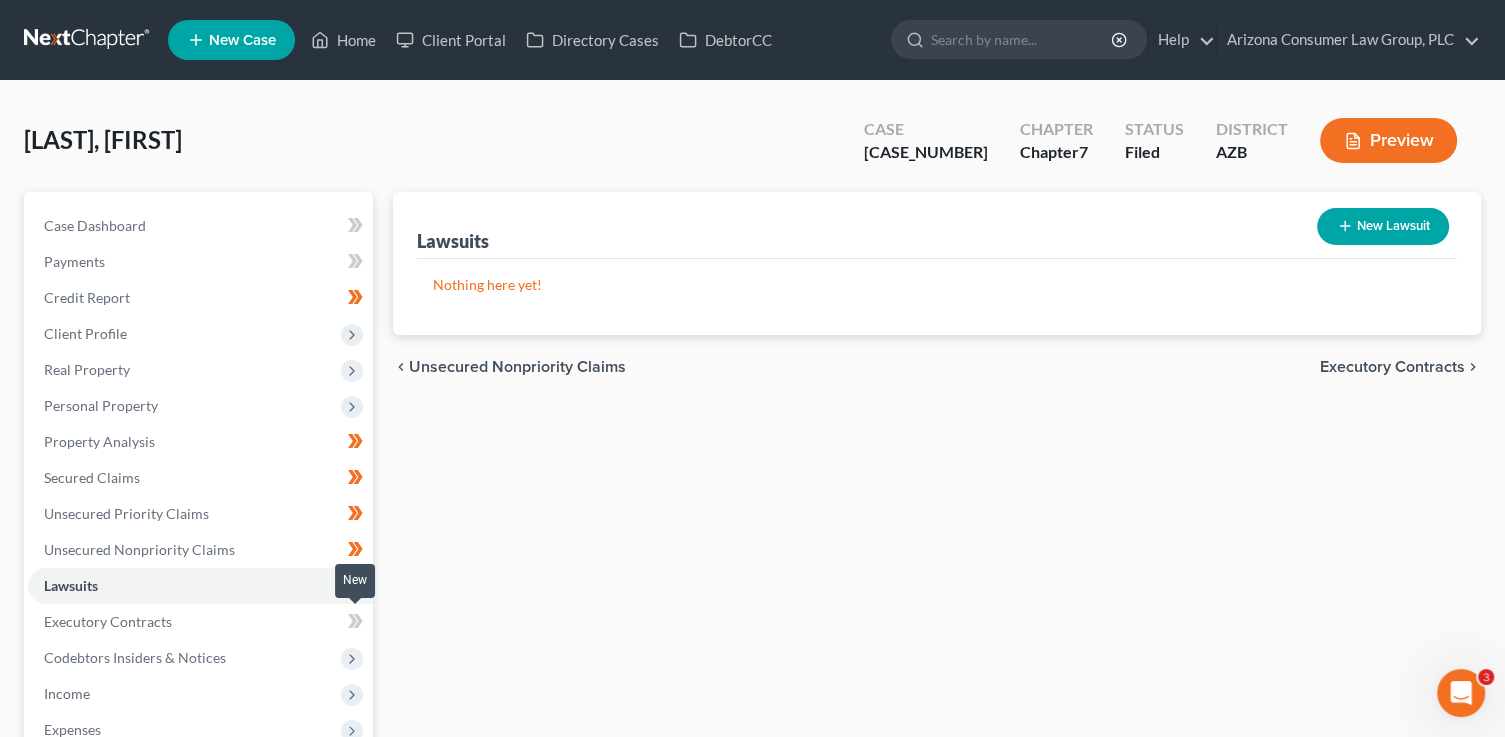 click 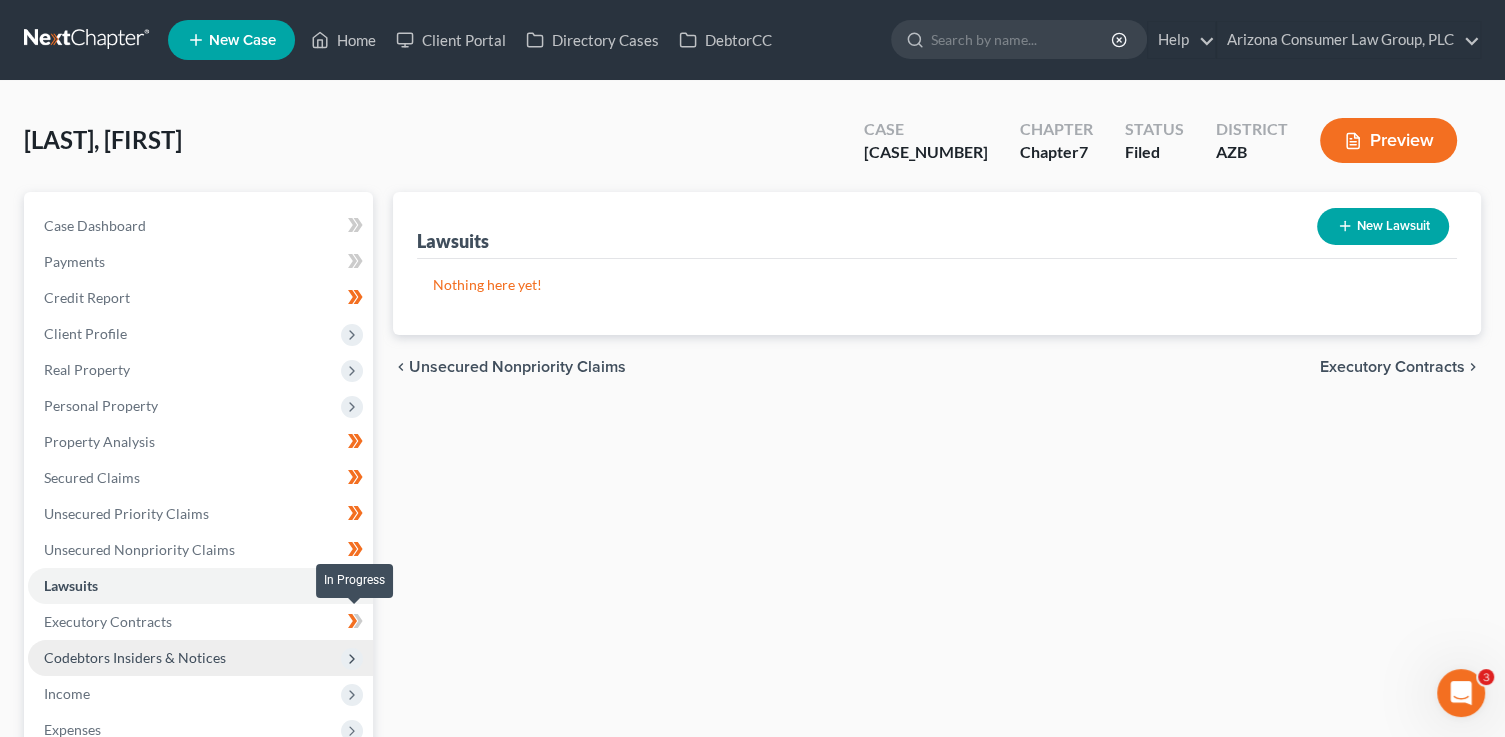 drag, startPoint x: 359, startPoint y: 623, endPoint x: 351, endPoint y: 643, distance: 21.540659 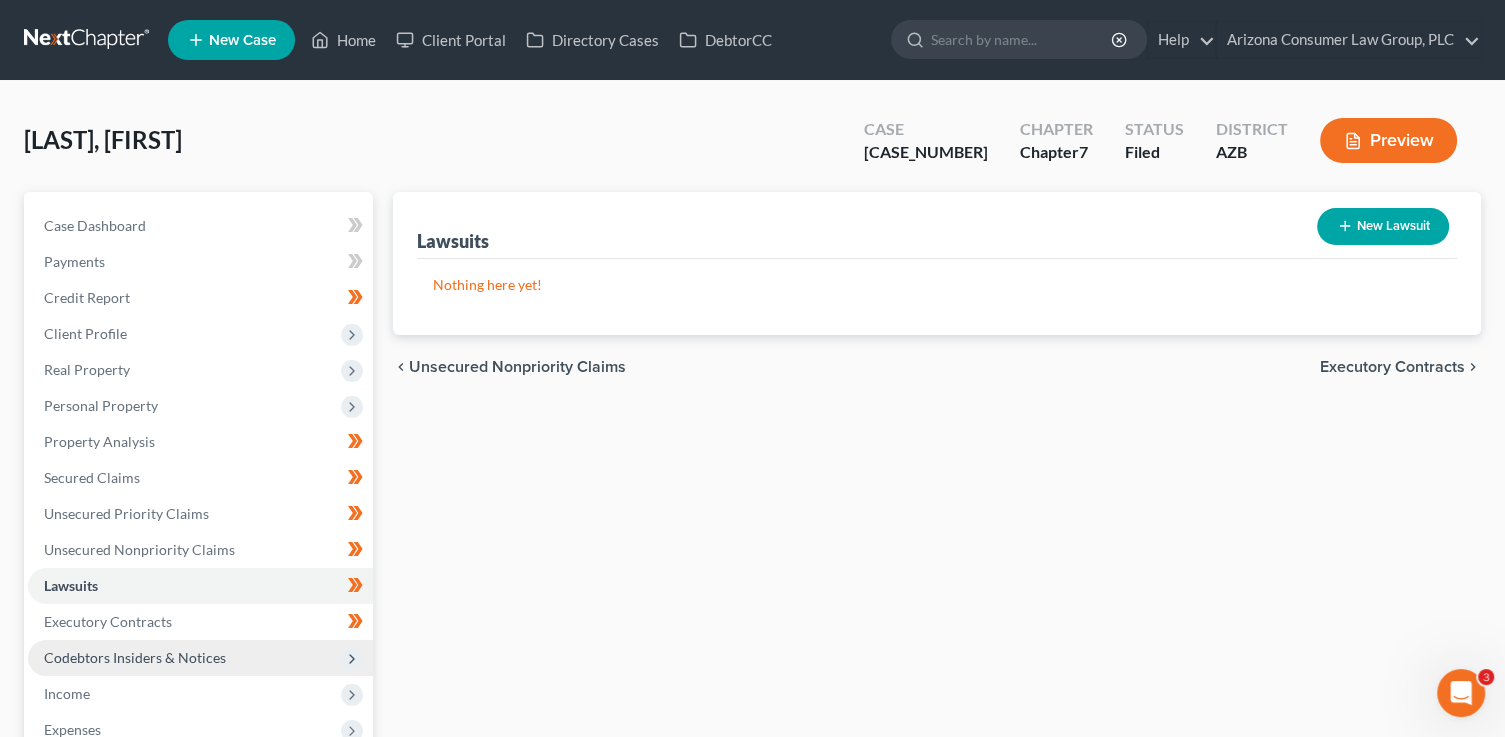 click 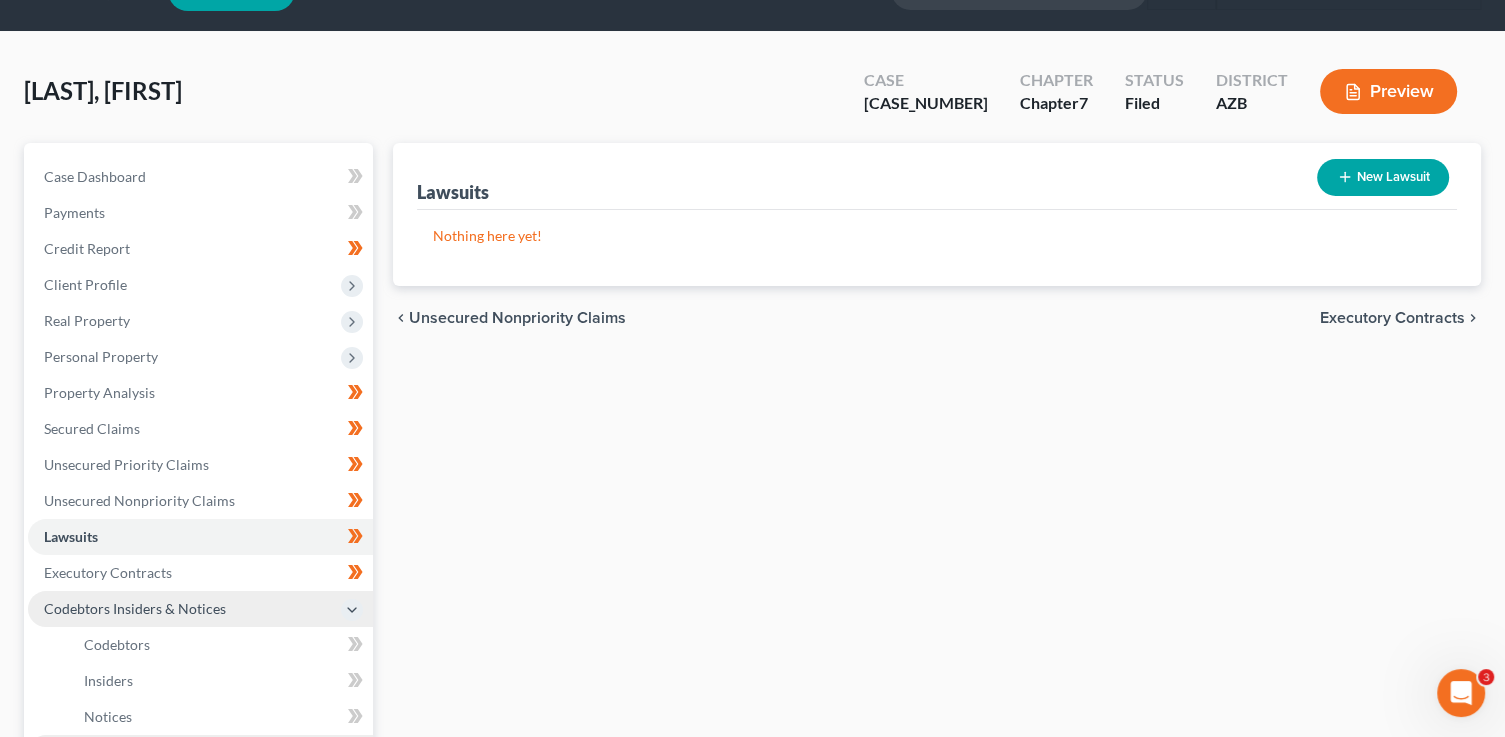 scroll, scrollTop: 246, scrollLeft: 0, axis: vertical 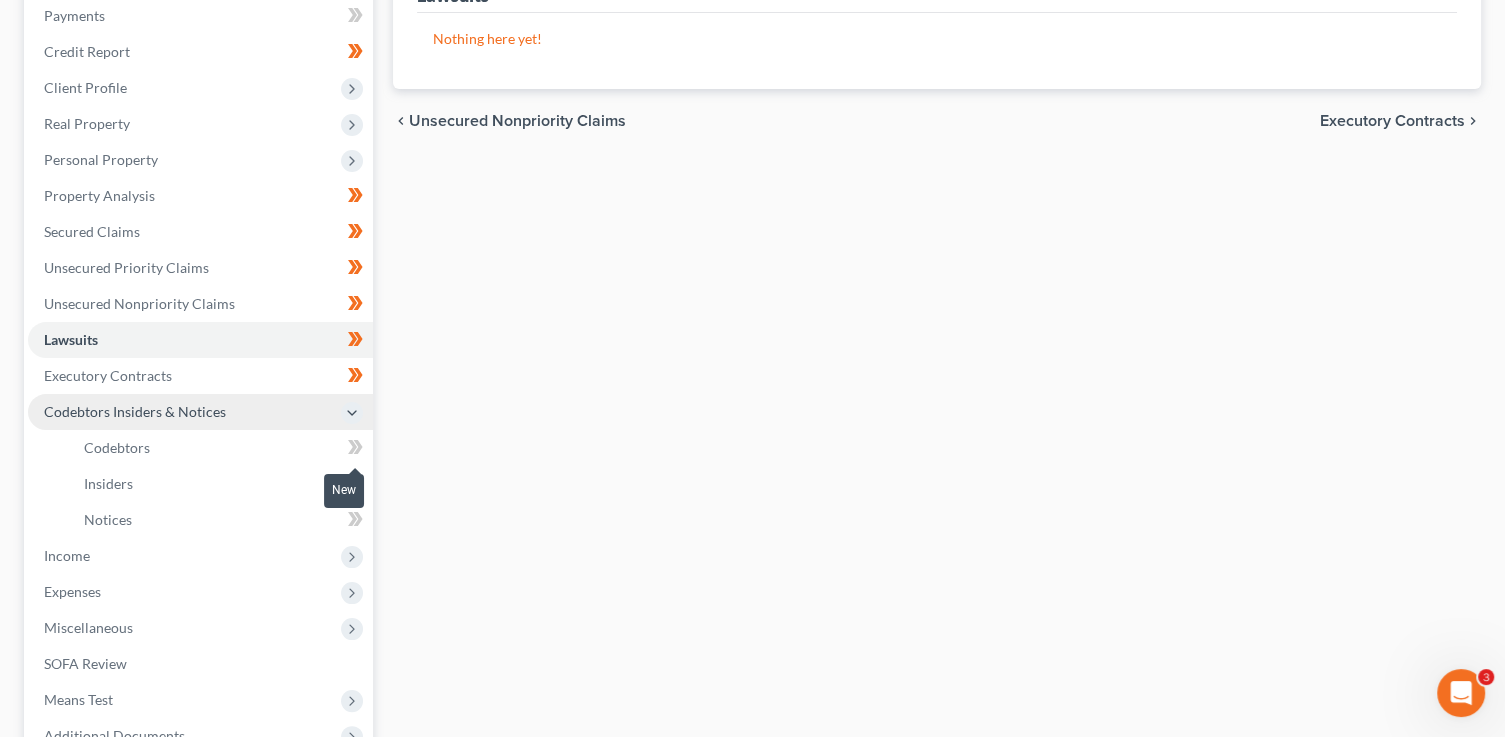 click at bounding box center (355, 450) 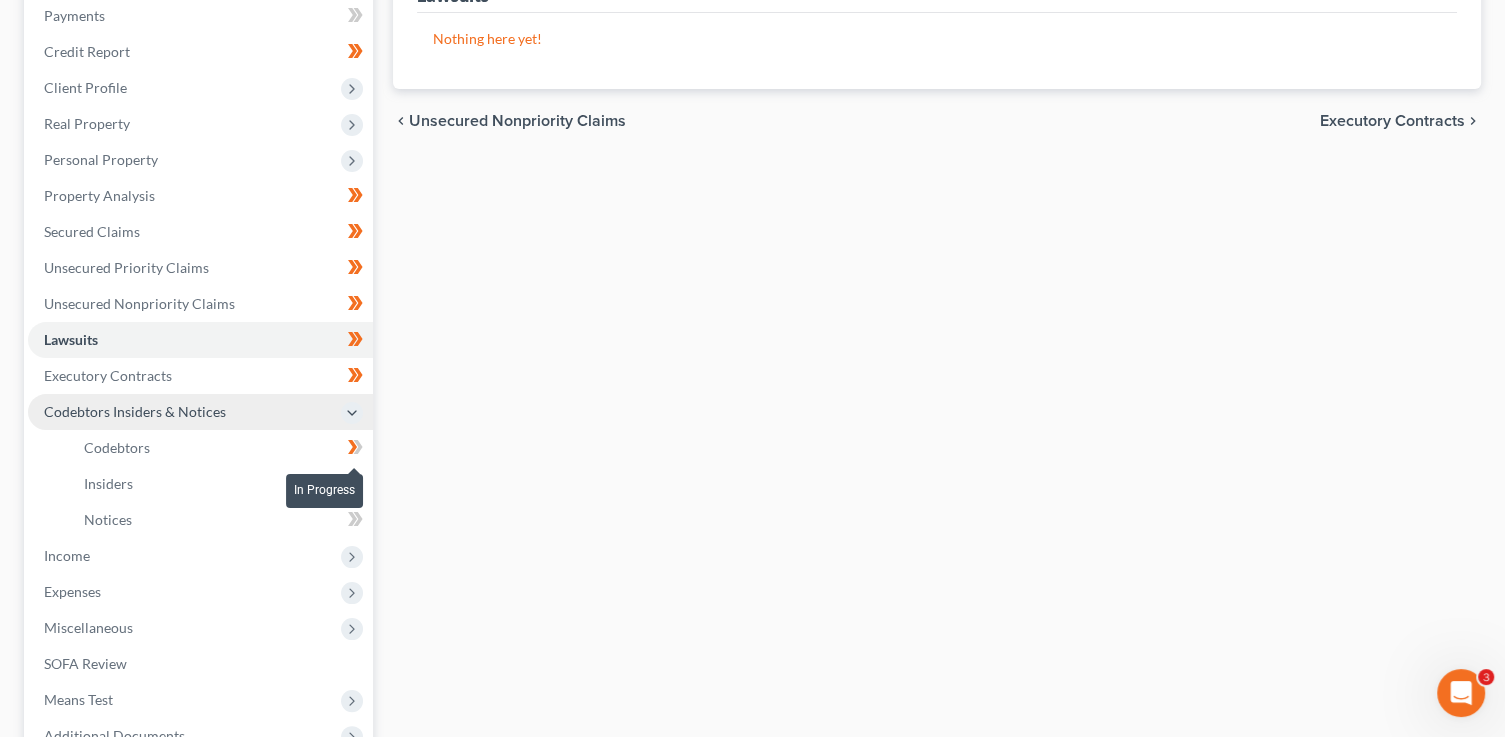 click at bounding box center [355, 450] 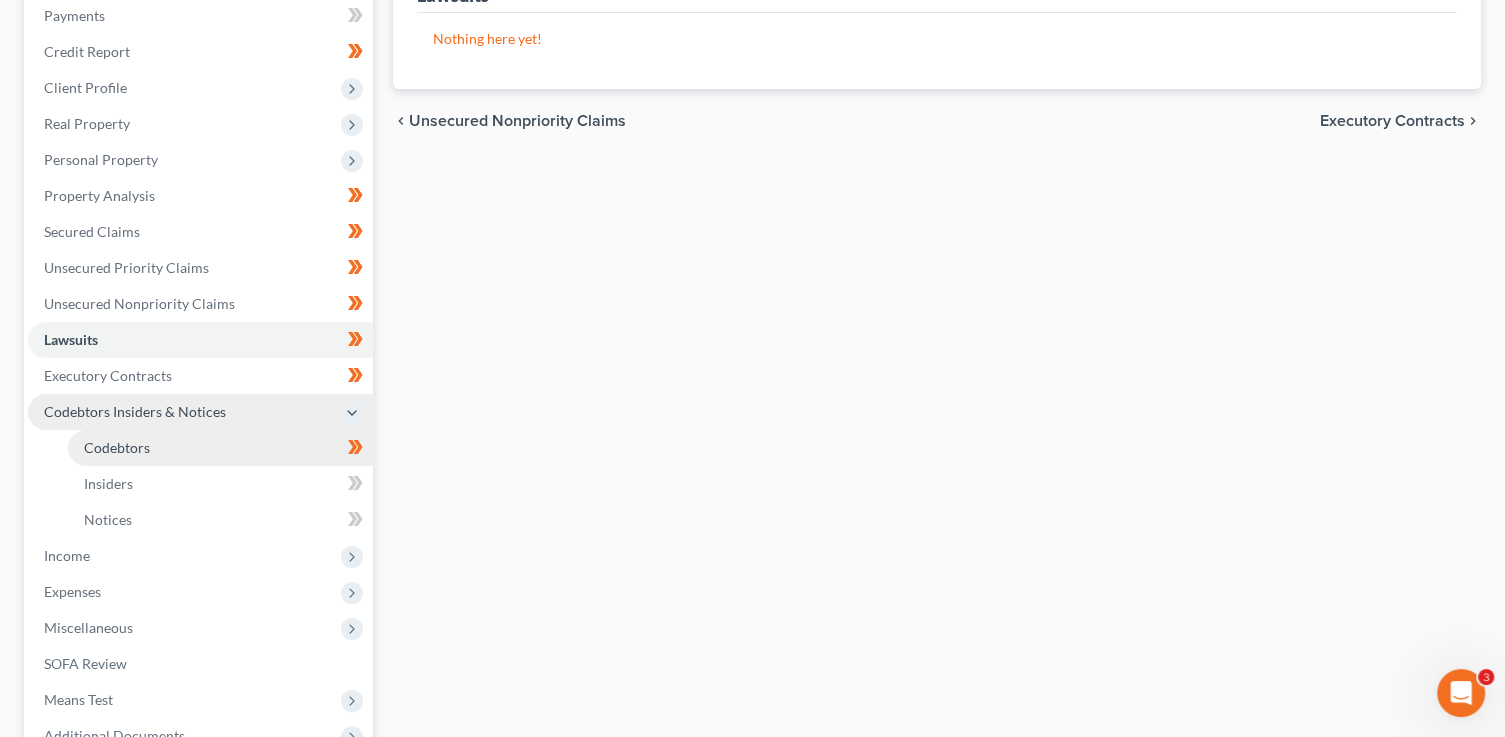 click on "Codebtors" at bounding box center (220, 448) 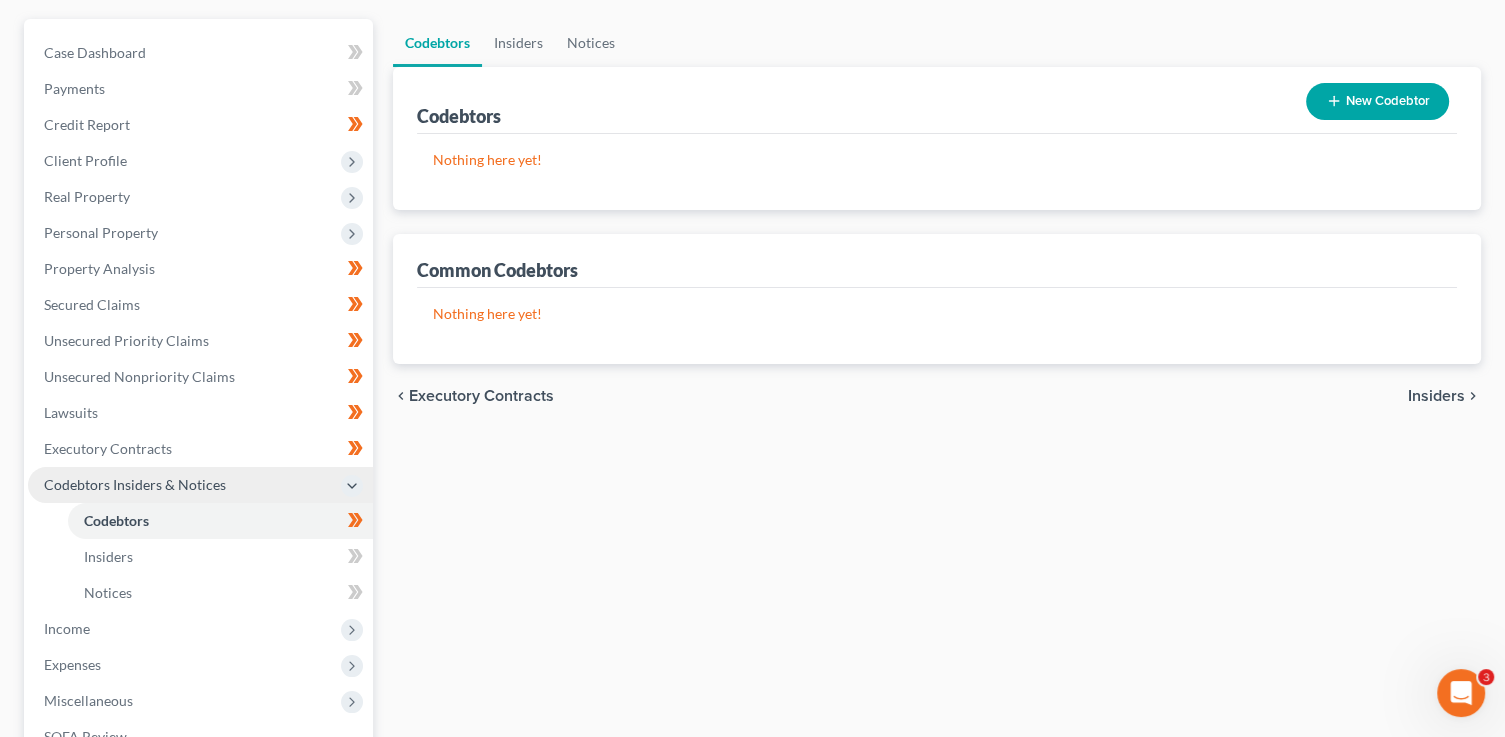 scroll, scrollTop: 468, scrollLeft: 0, axis: vertical 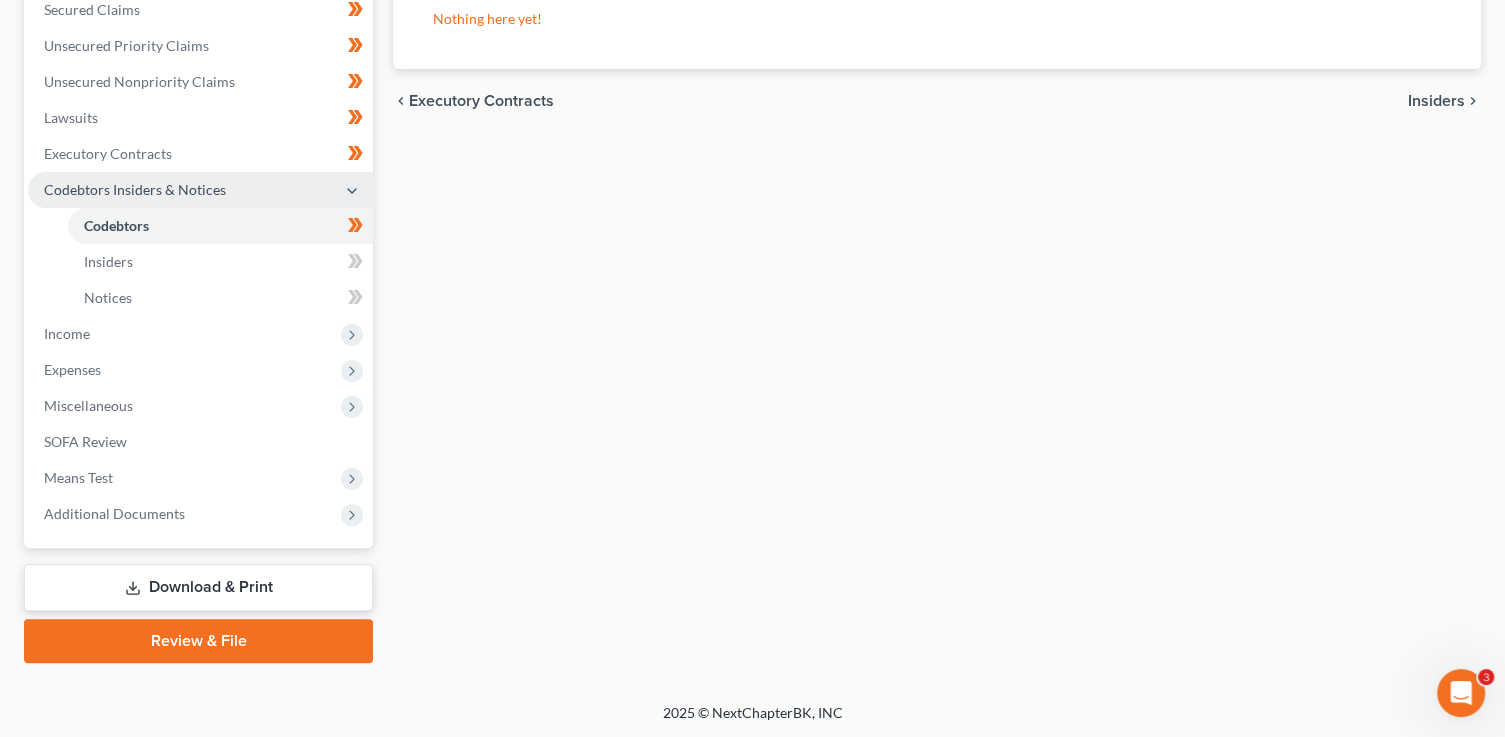 click 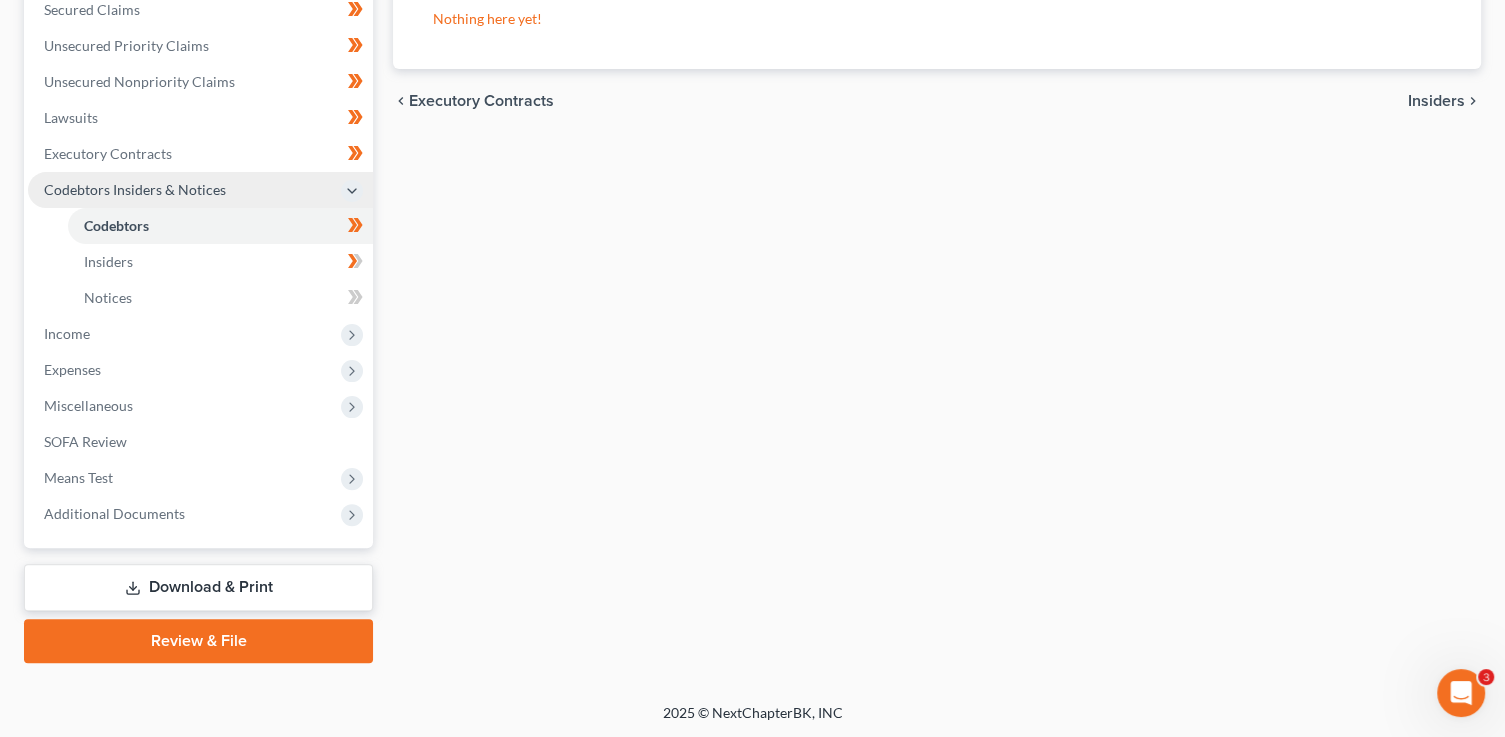 click 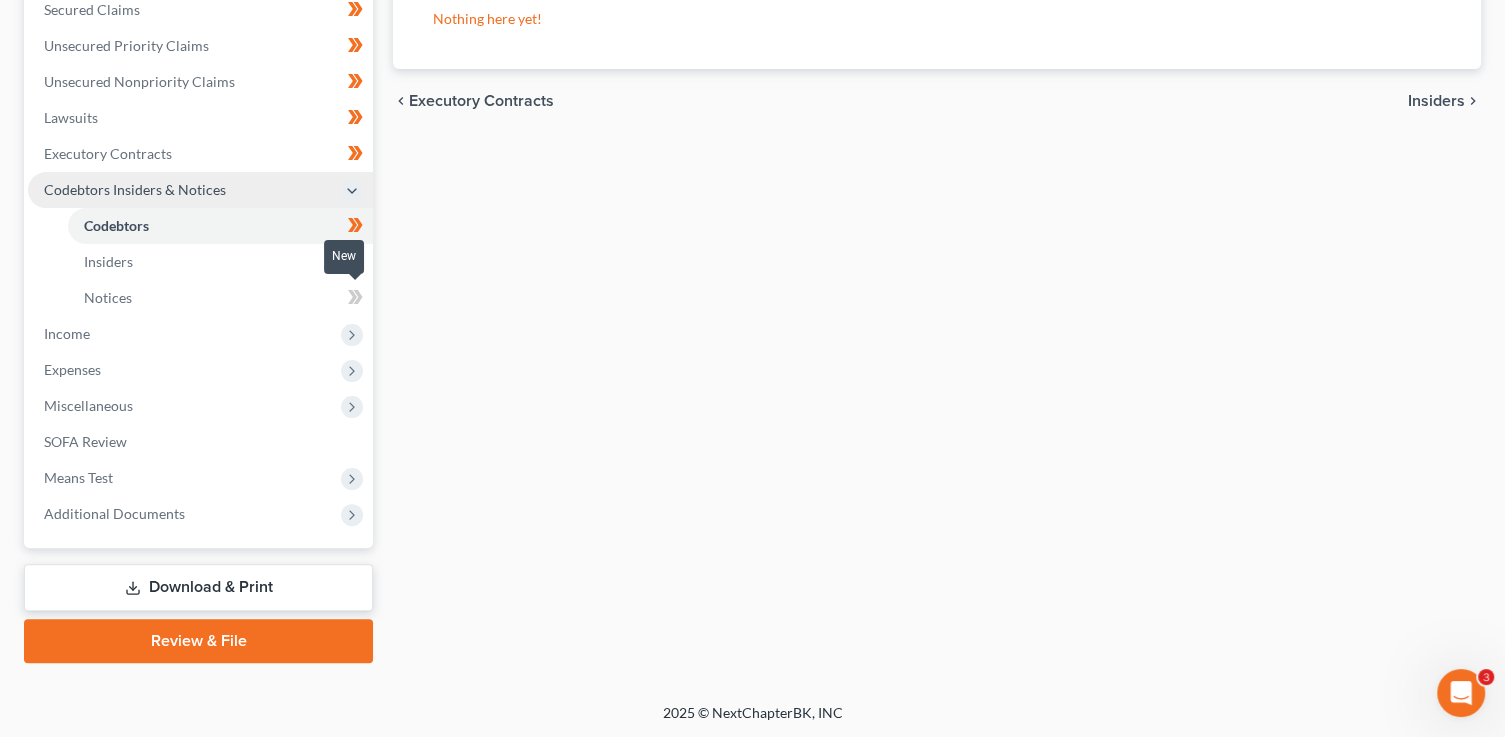 click at bounding box center [355, 300] 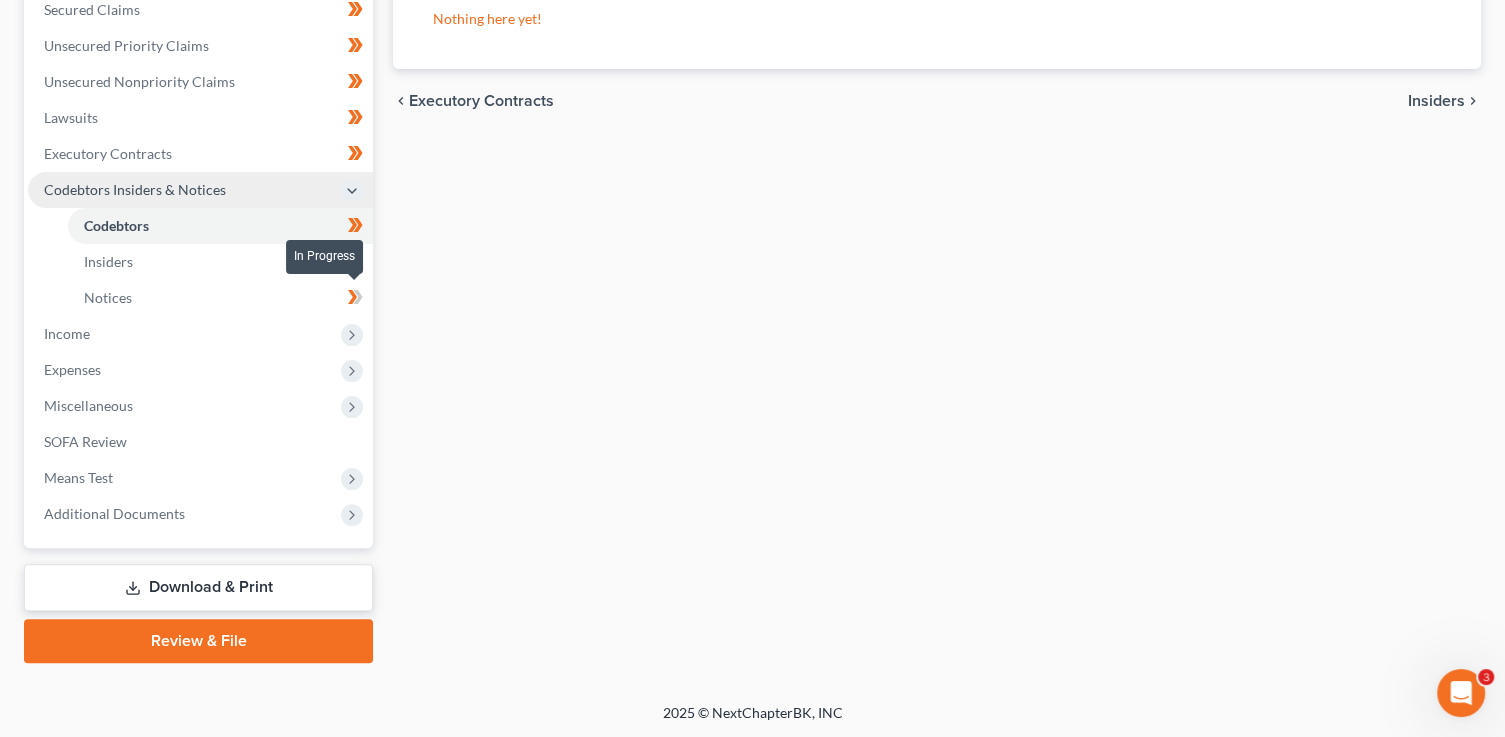 click at bounding box center (355, 300) 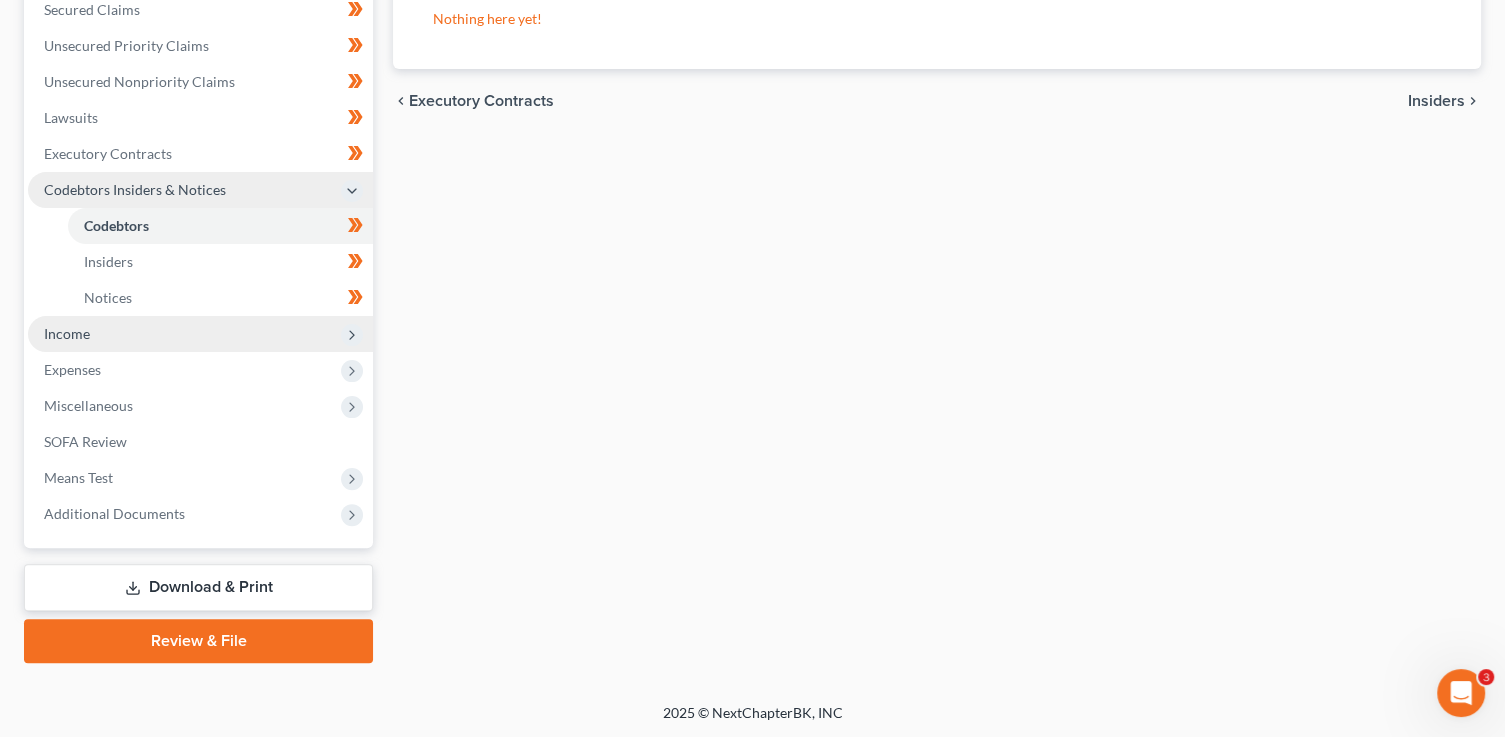 click on "Income" at bounding box center [200, 334] 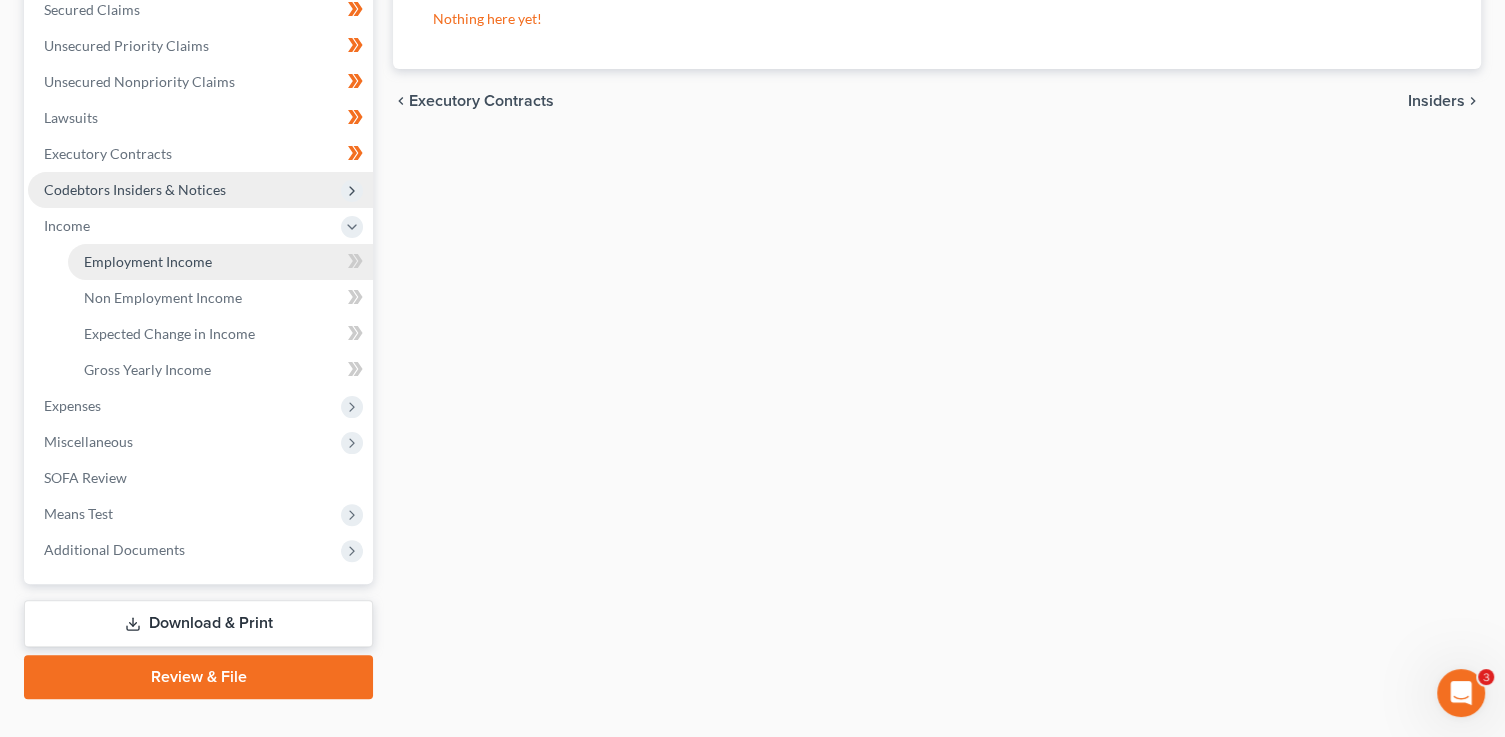 click on "Employment Income" at bounding box center [220, 262] 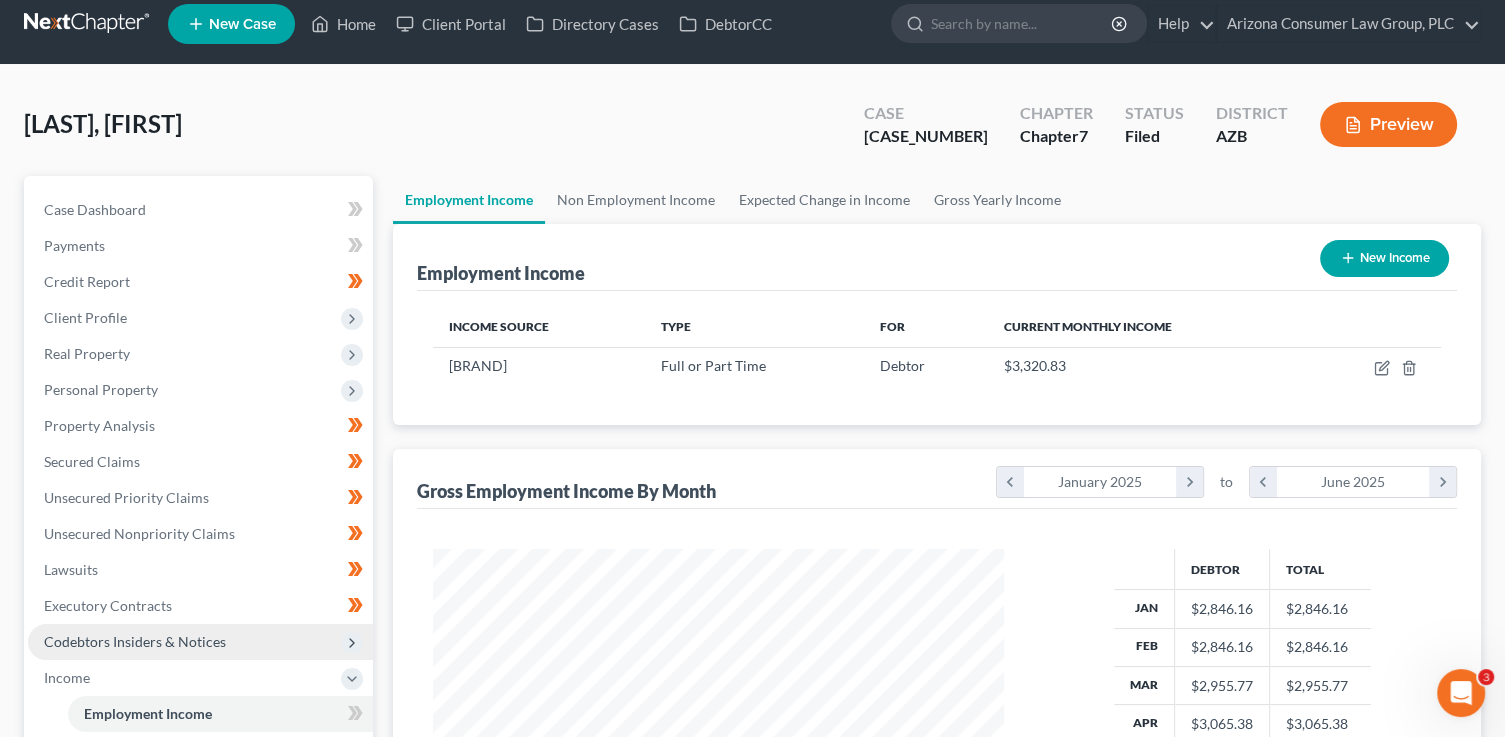 scroll, scrollTop: 0, scrollLeft: 0, axis: both 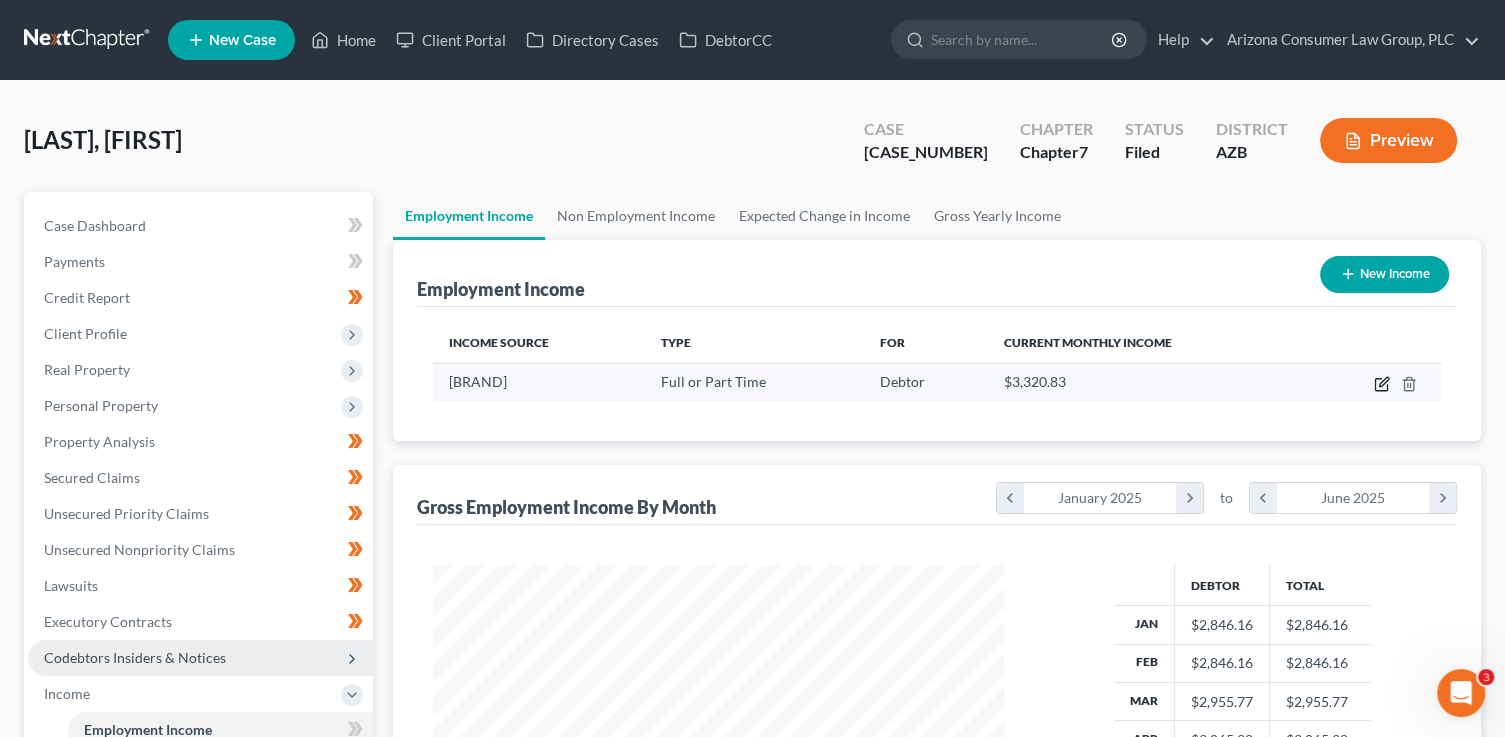 click 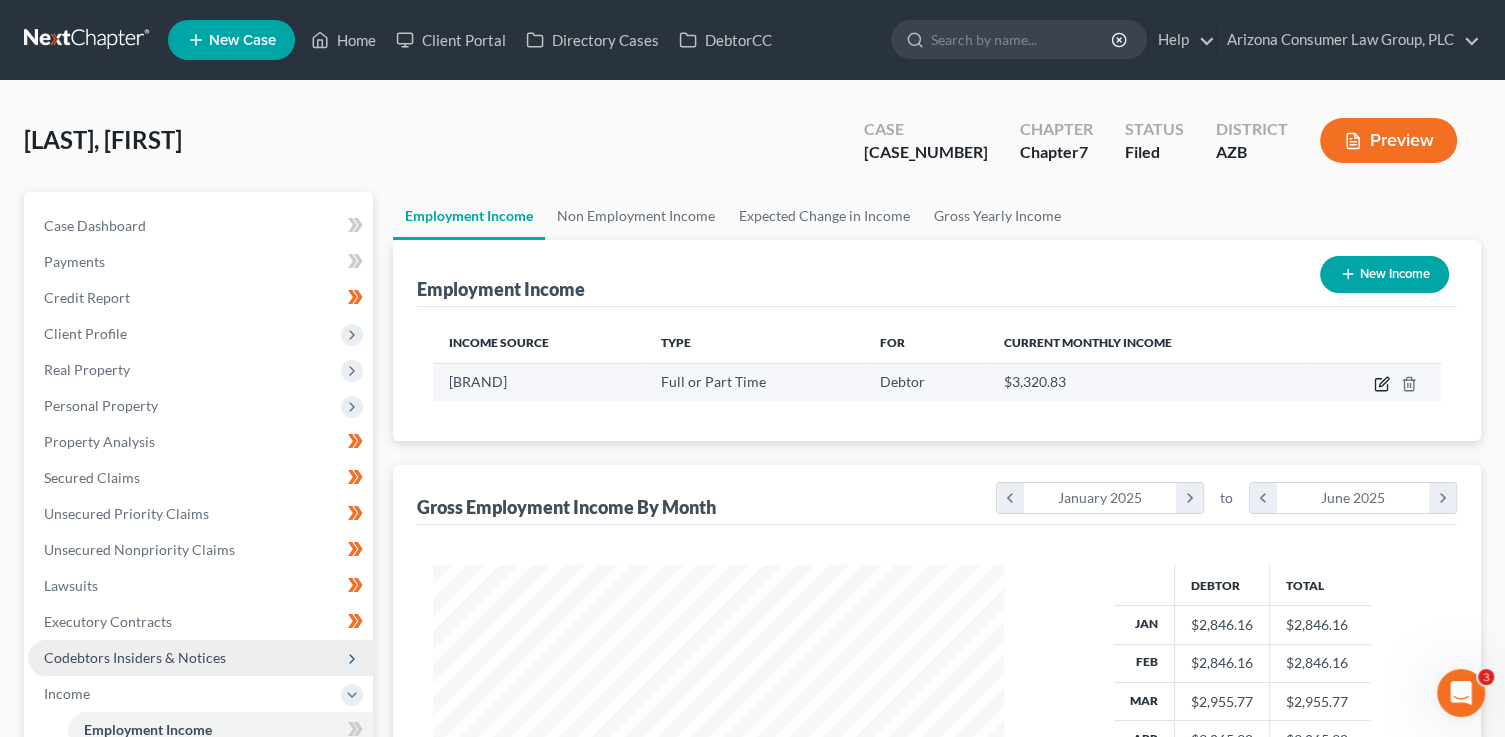 select on "0" 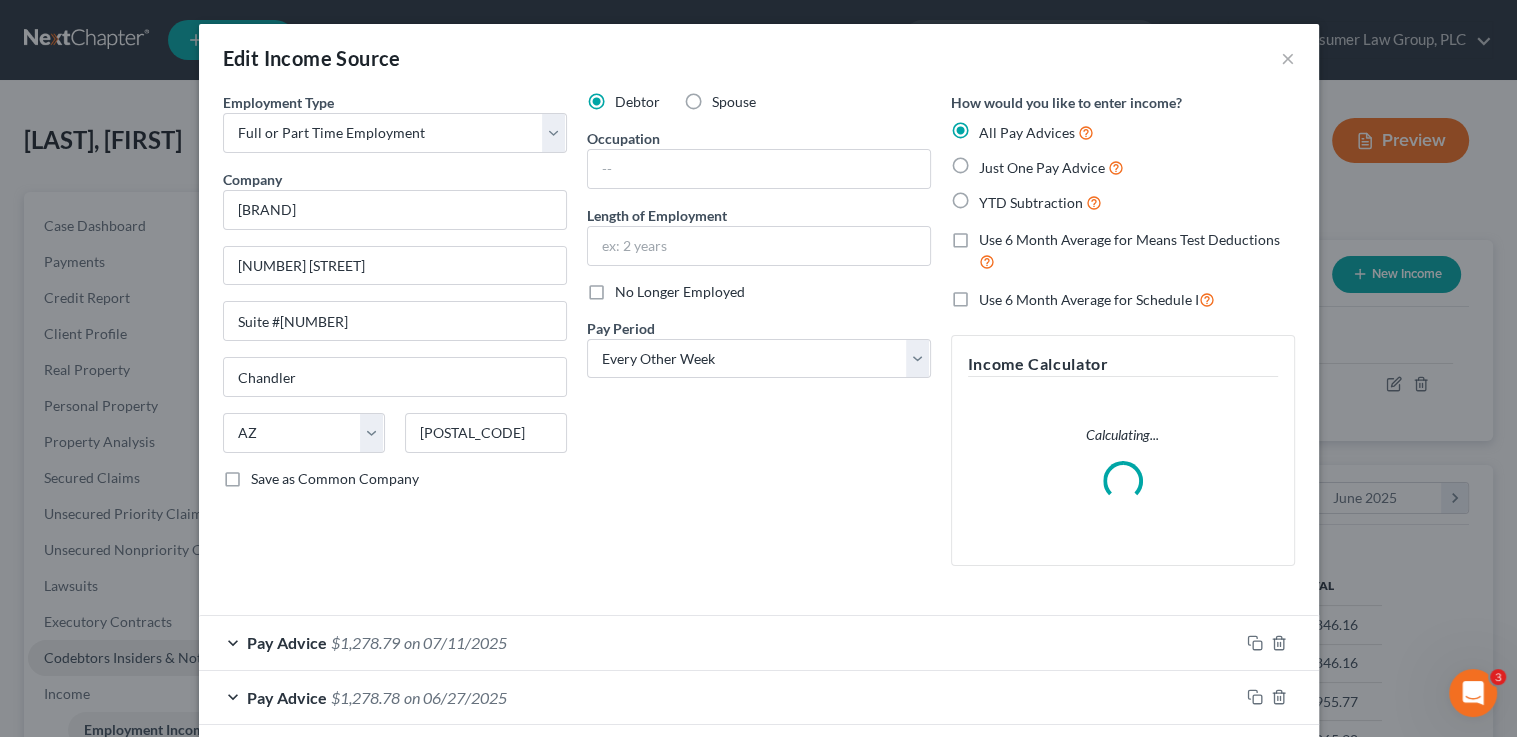 scroll, scrollTop: 999643, scrollLeft: 999384, axis: both 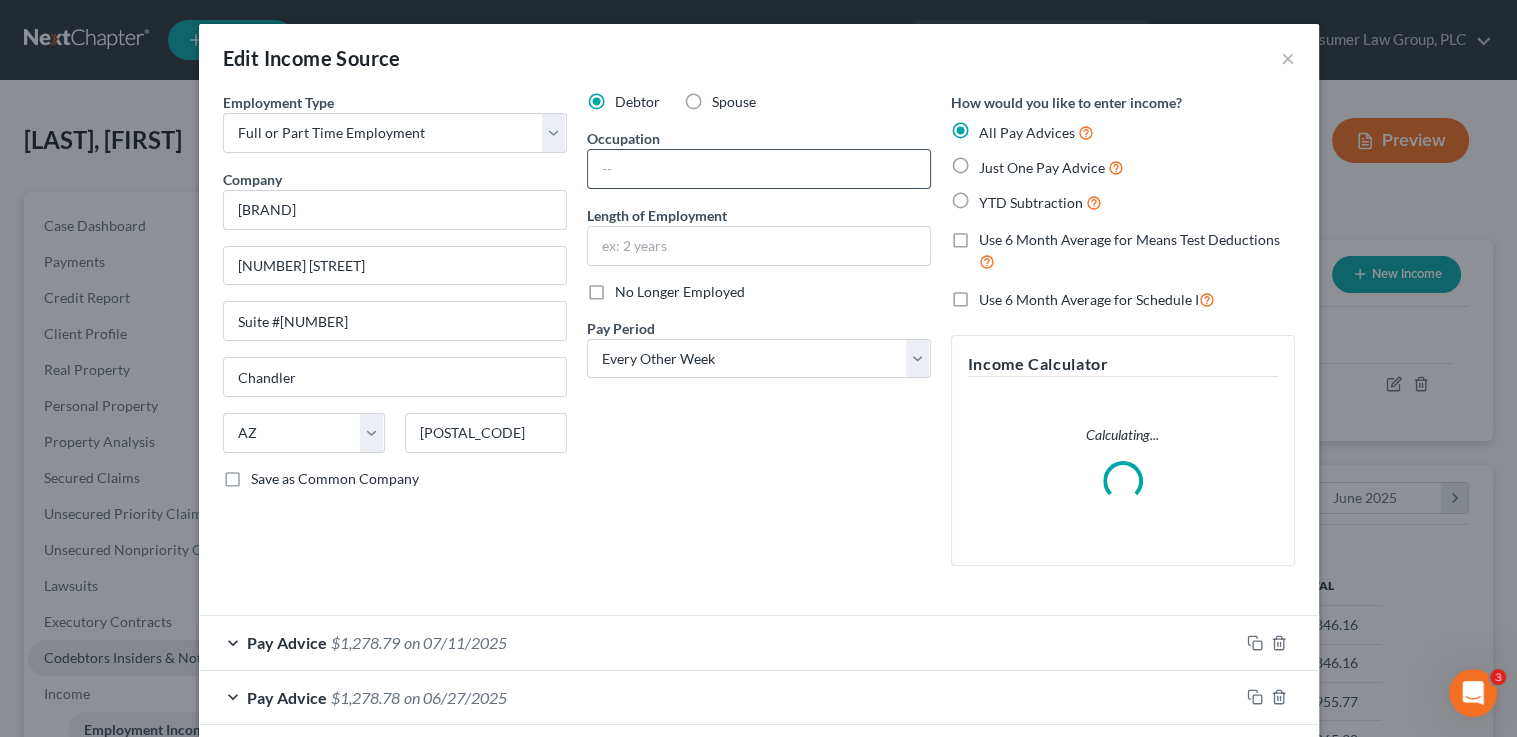 click at bounding box center [759, 169] 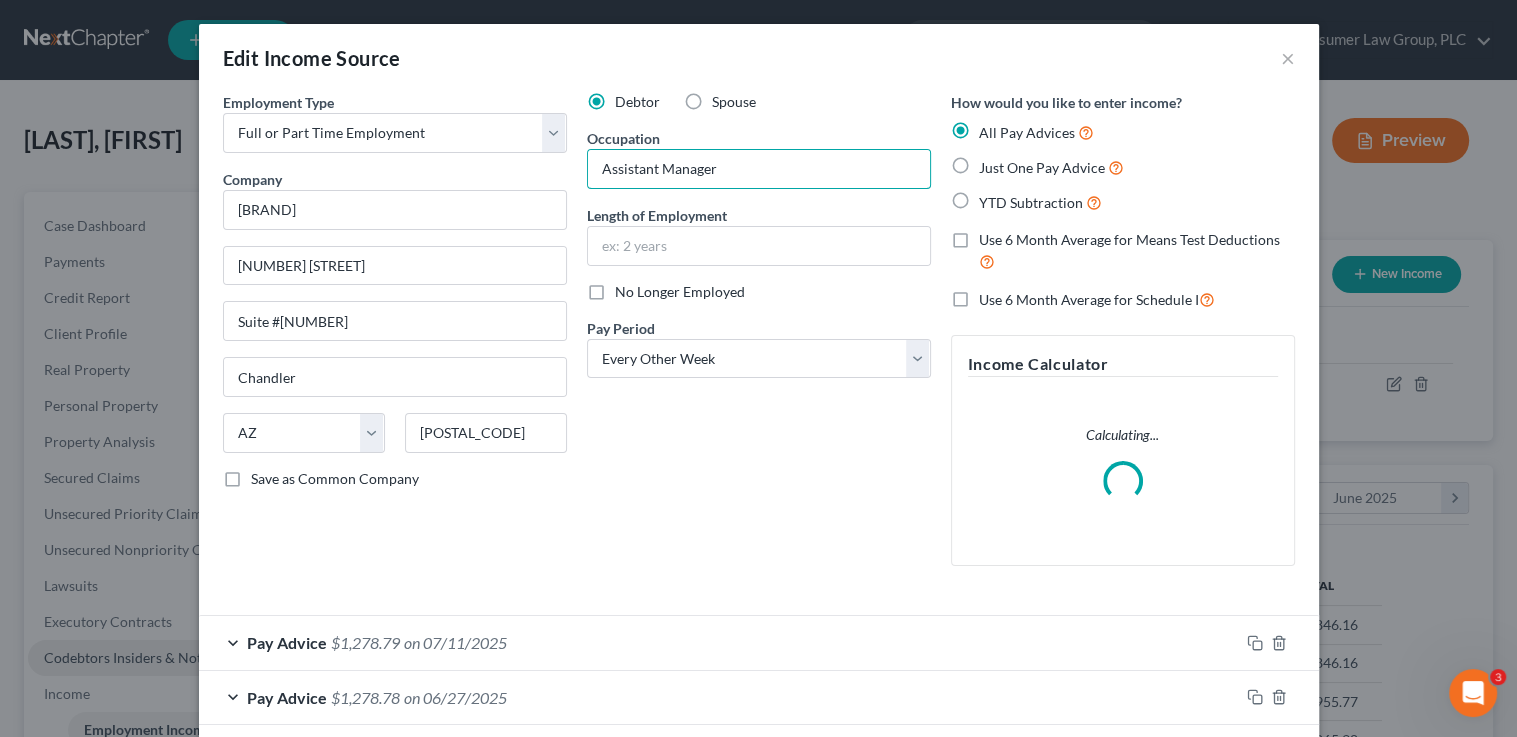 type on "Assistant Manager" 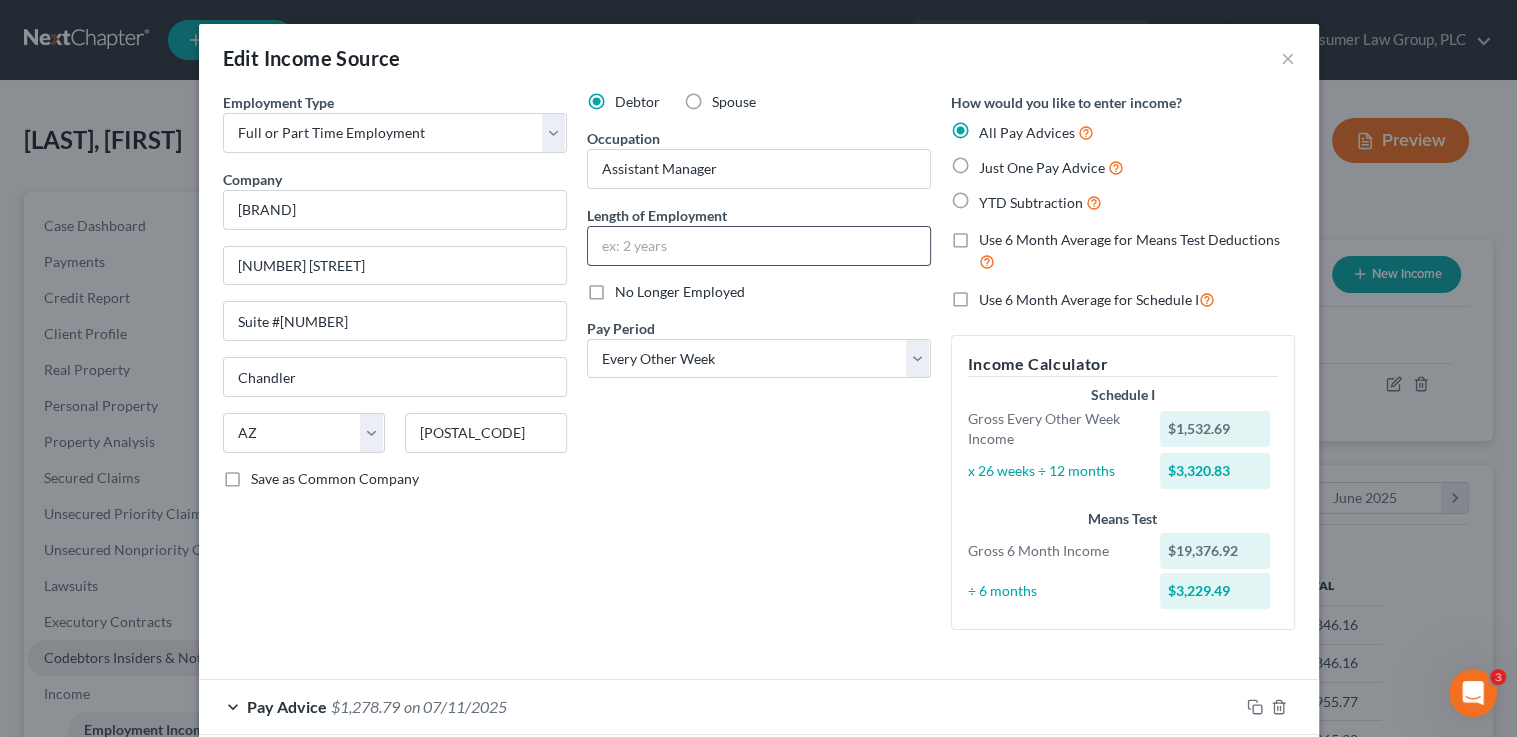 click at bounding box center [759, 246] 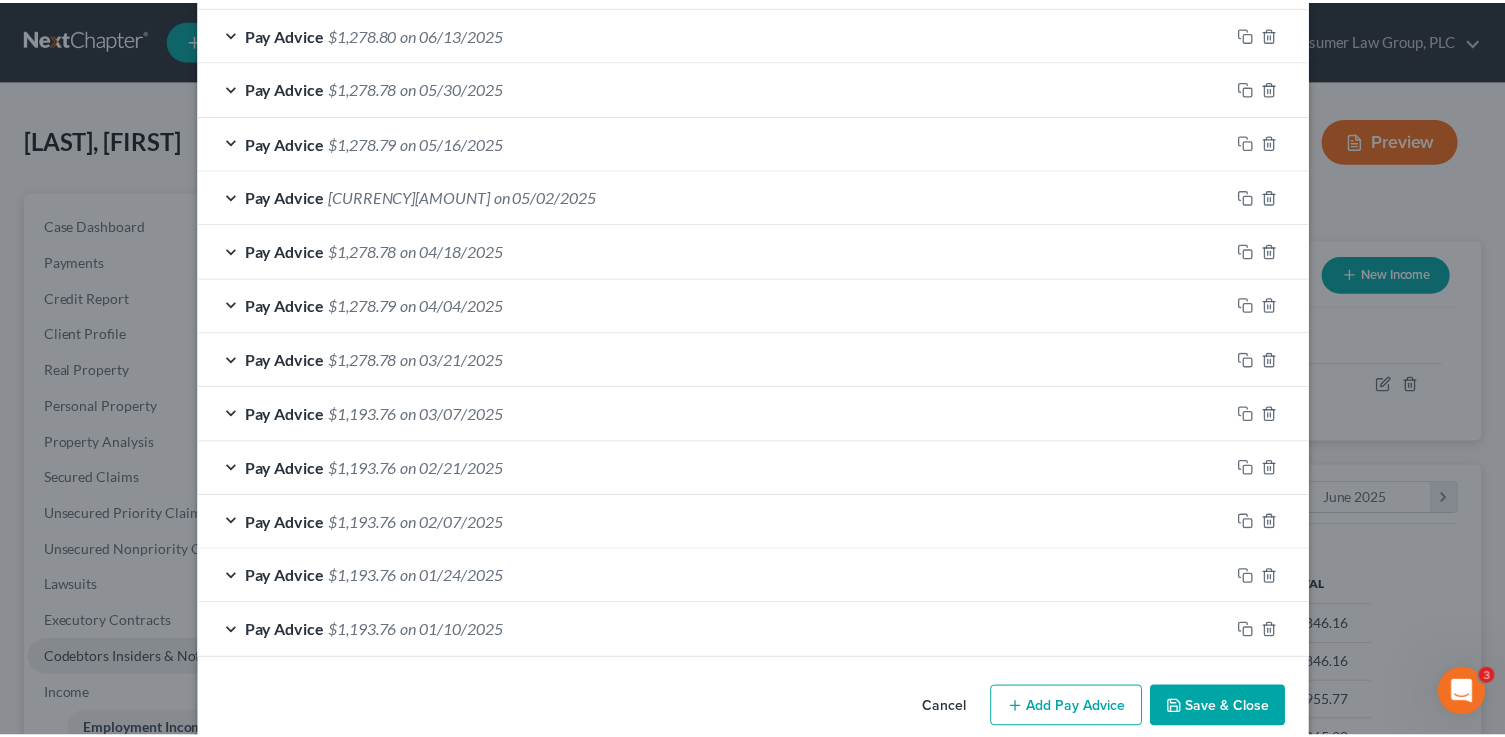 scroll, scrollTop: 810, scrollLeft: 0, axis: vertical 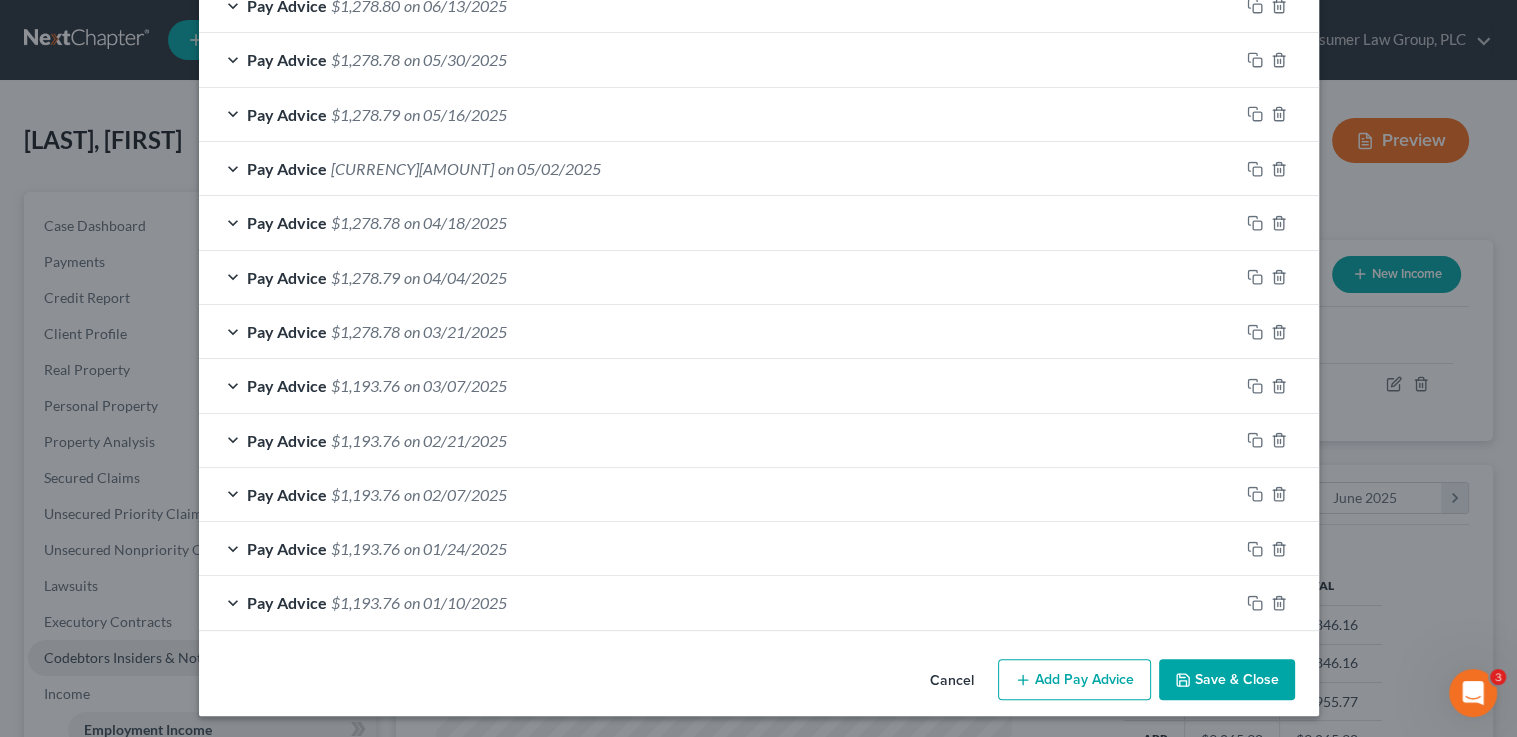 type on "1 year, 2 months" 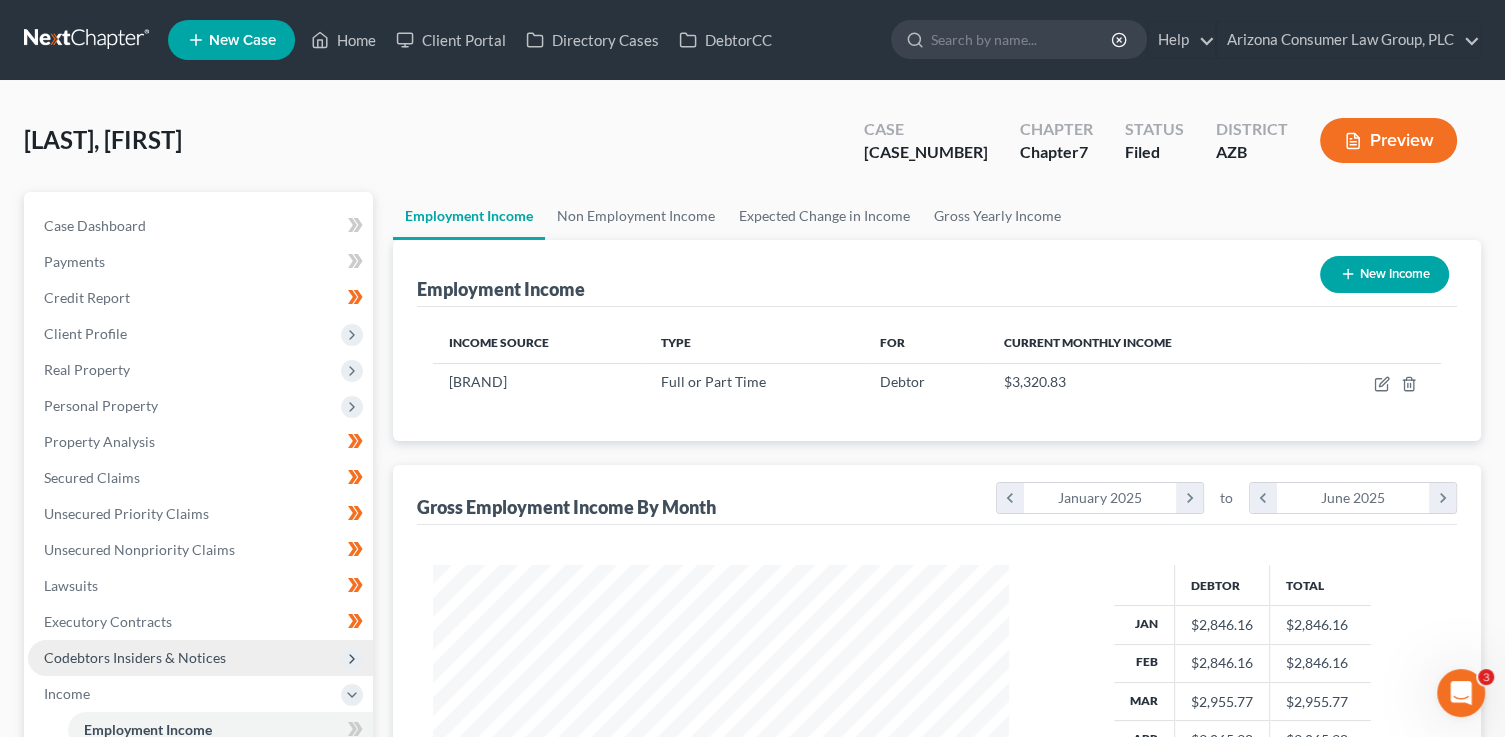scroll, scrollTop: 356, scrollLeft: 611, axis: both 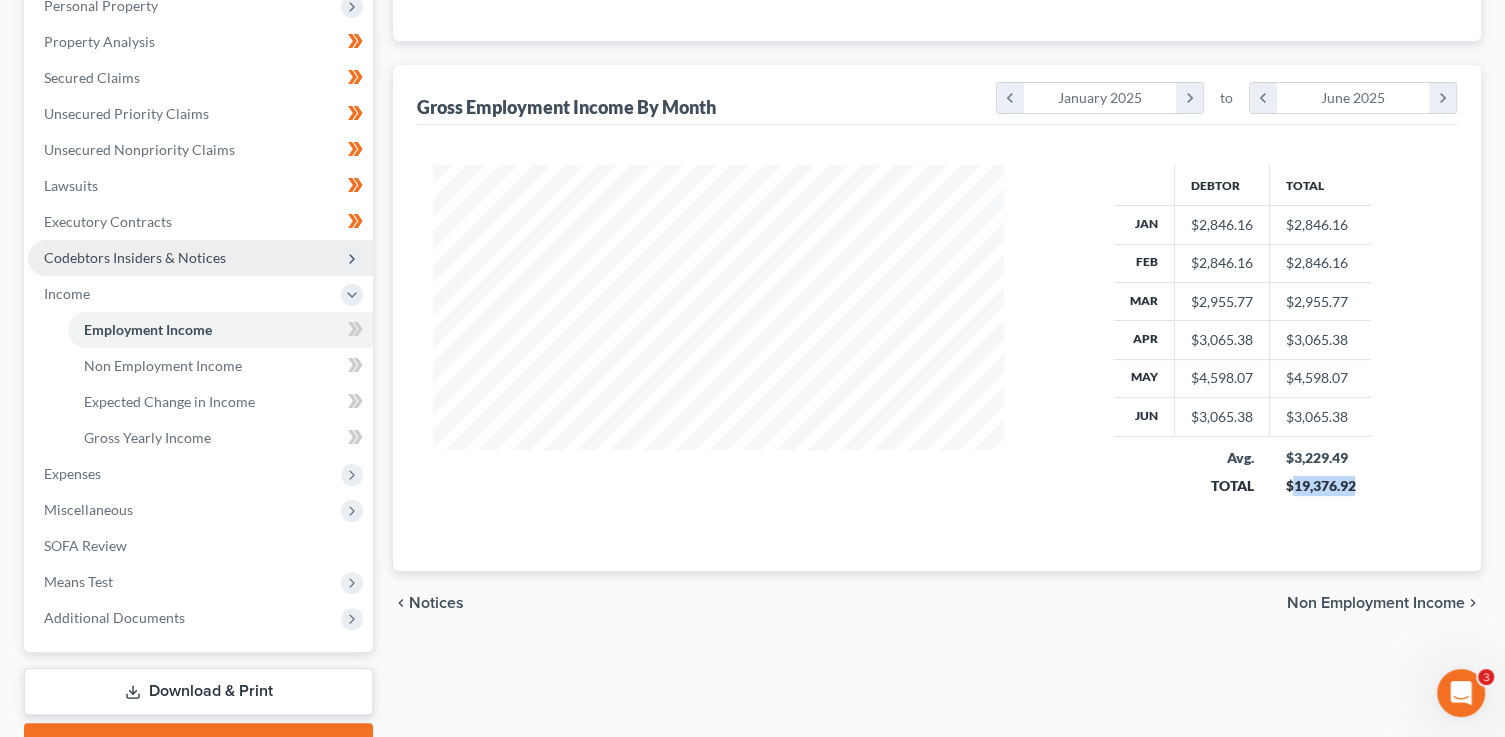 drag, startPoint x: 1367, startPoint y: 485, endPoint x: 1294, endPoint y: 481, distance: 73.109505 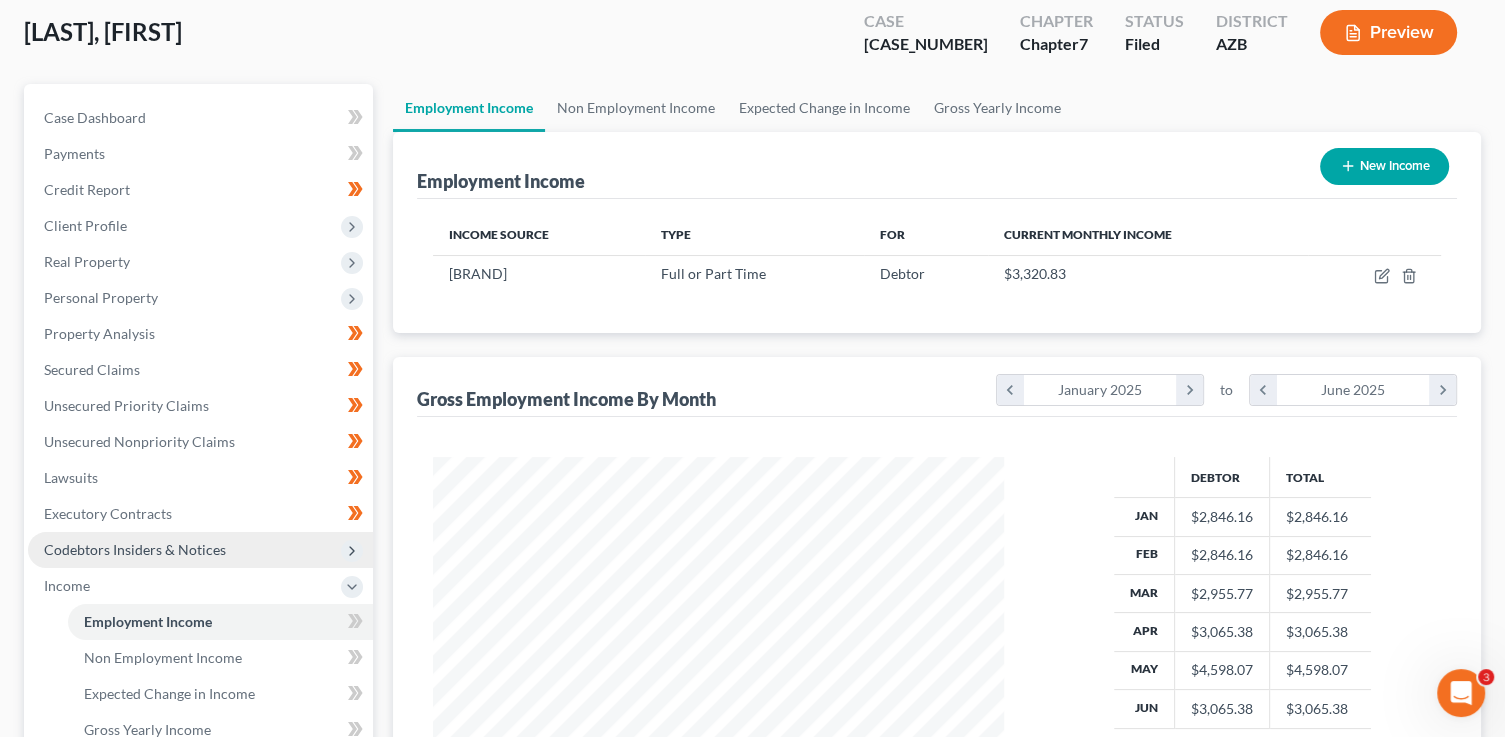 scroll, scrollTop: 69, scrollLeft: 0, axis: vertical 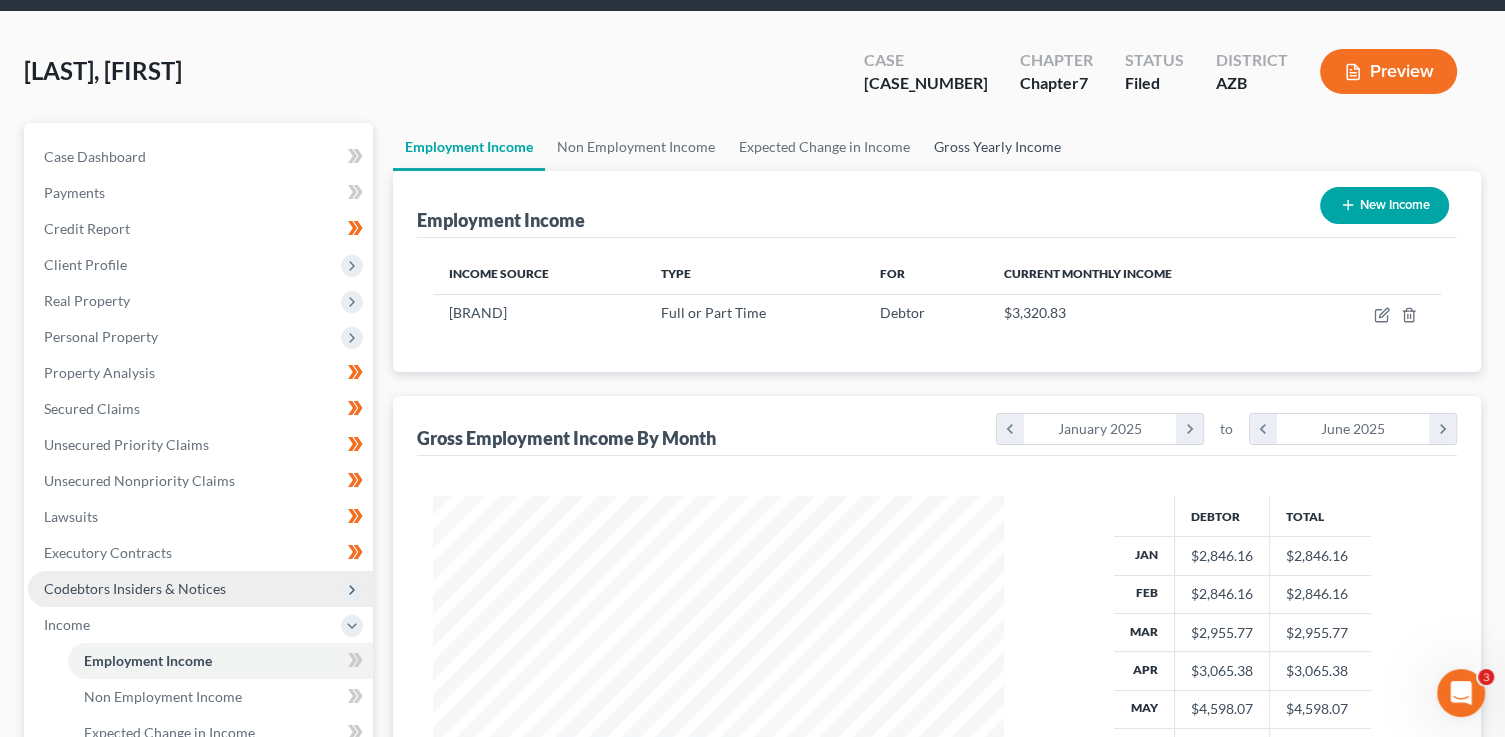 click on "Gross Yearly Income" at bounding box center (997, 147) 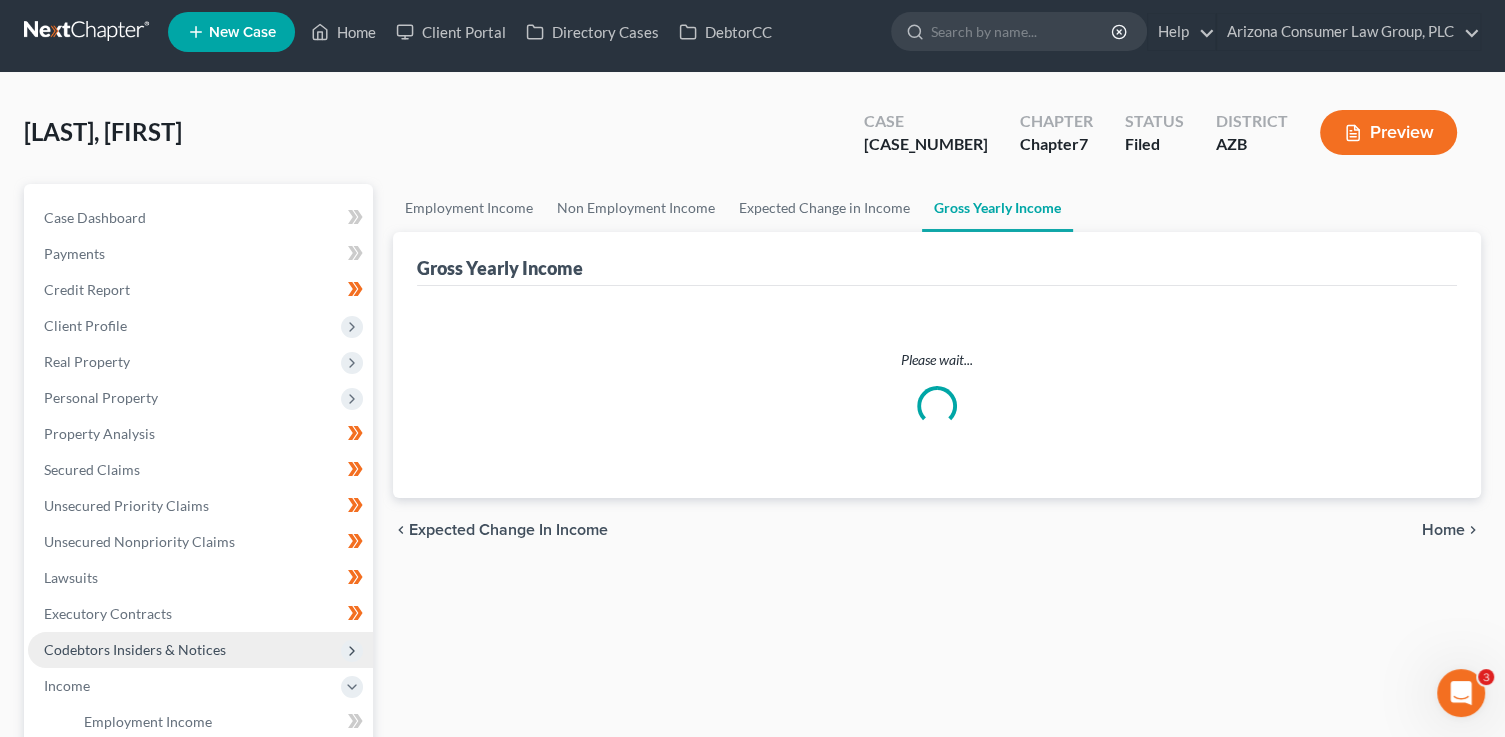 scroll, scrollTop: 0, scrollLeft: 0, axis: both 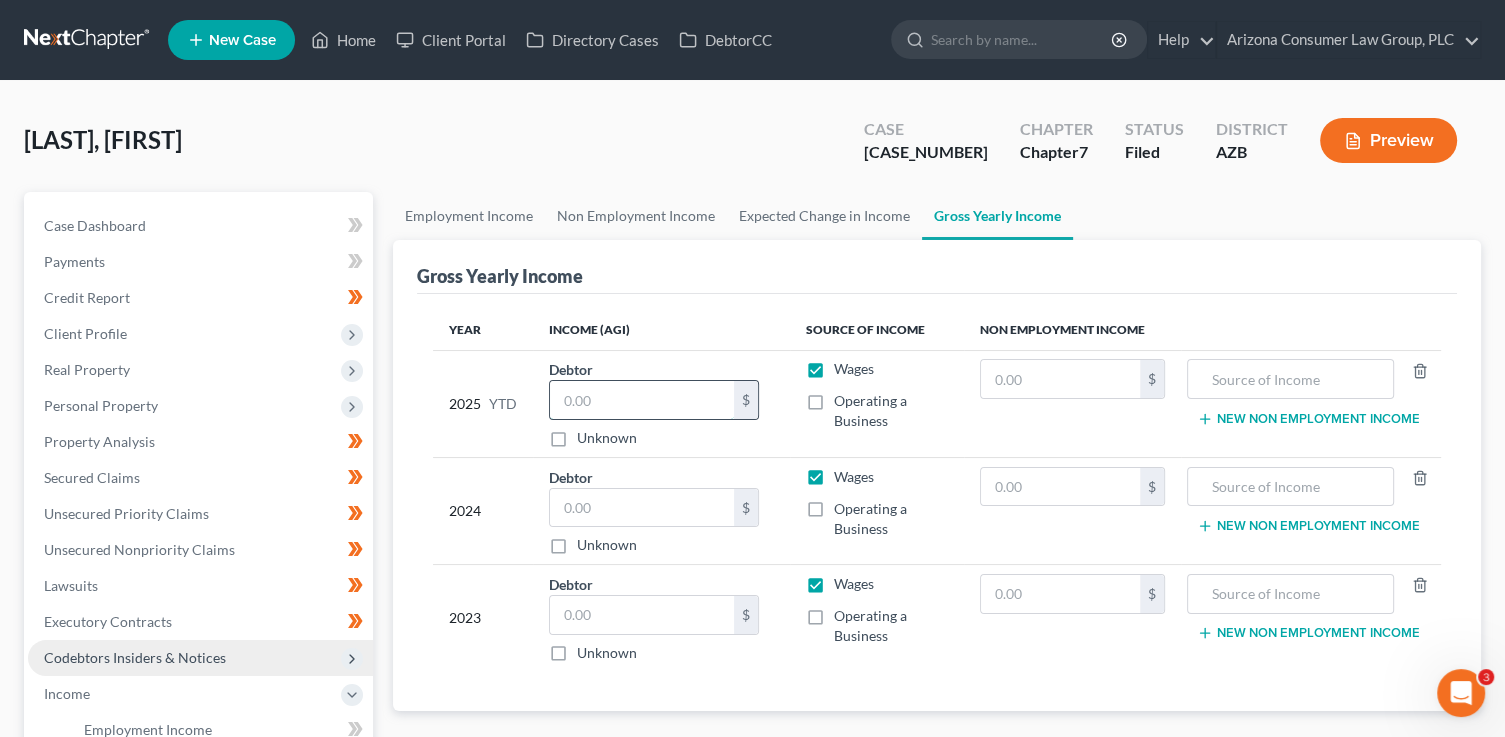 click at bounding box center (642, 400) 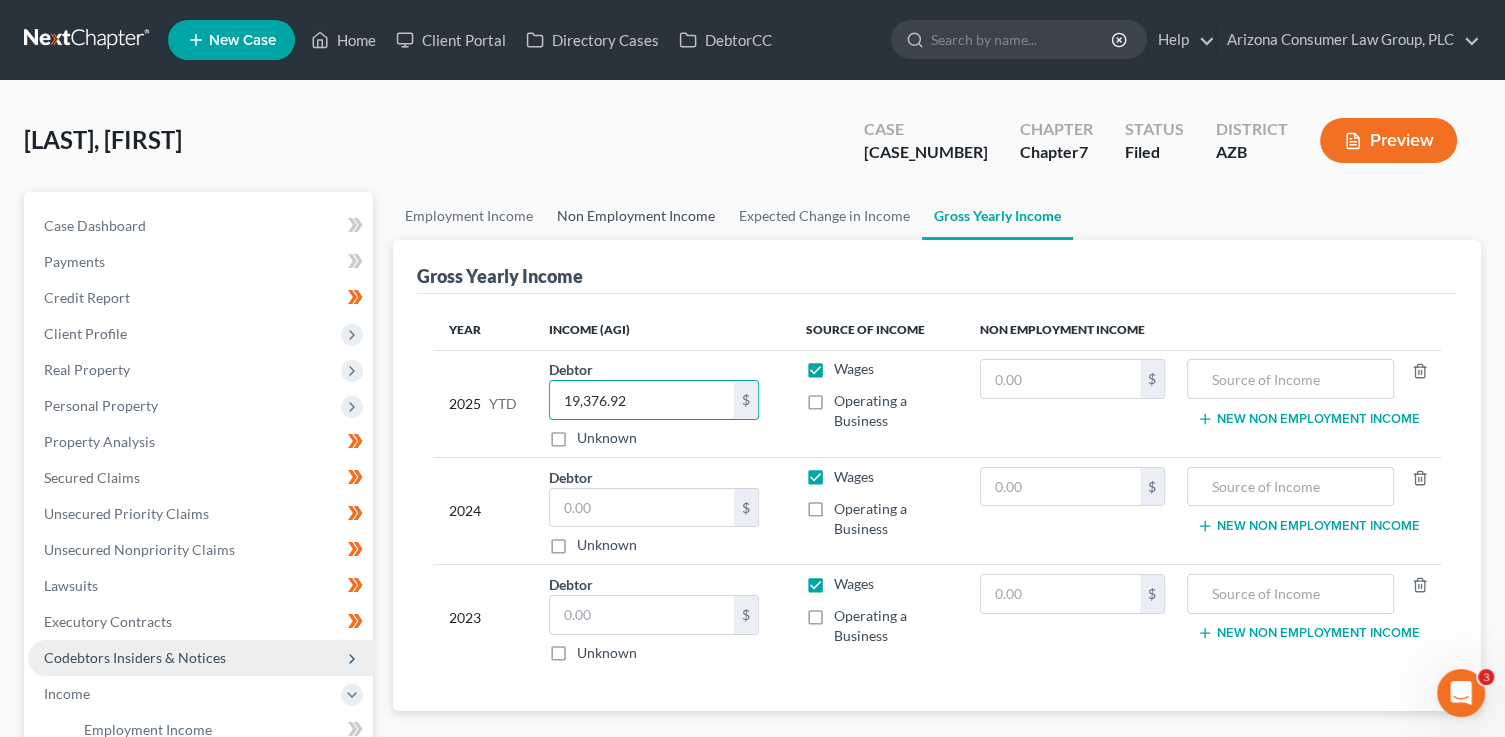 type on "19,376.92" 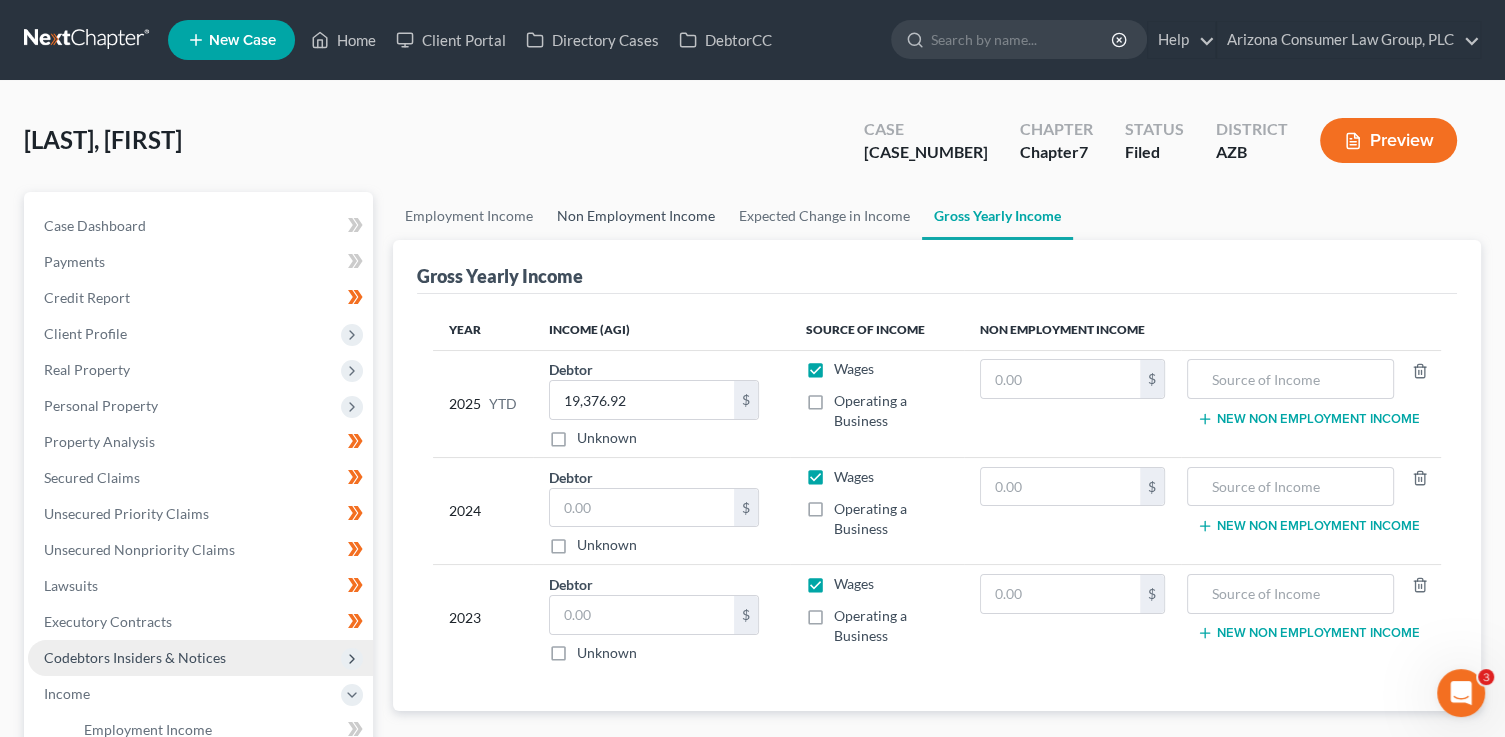 click on "Non Employment Income" at bounding box center [636, 216] 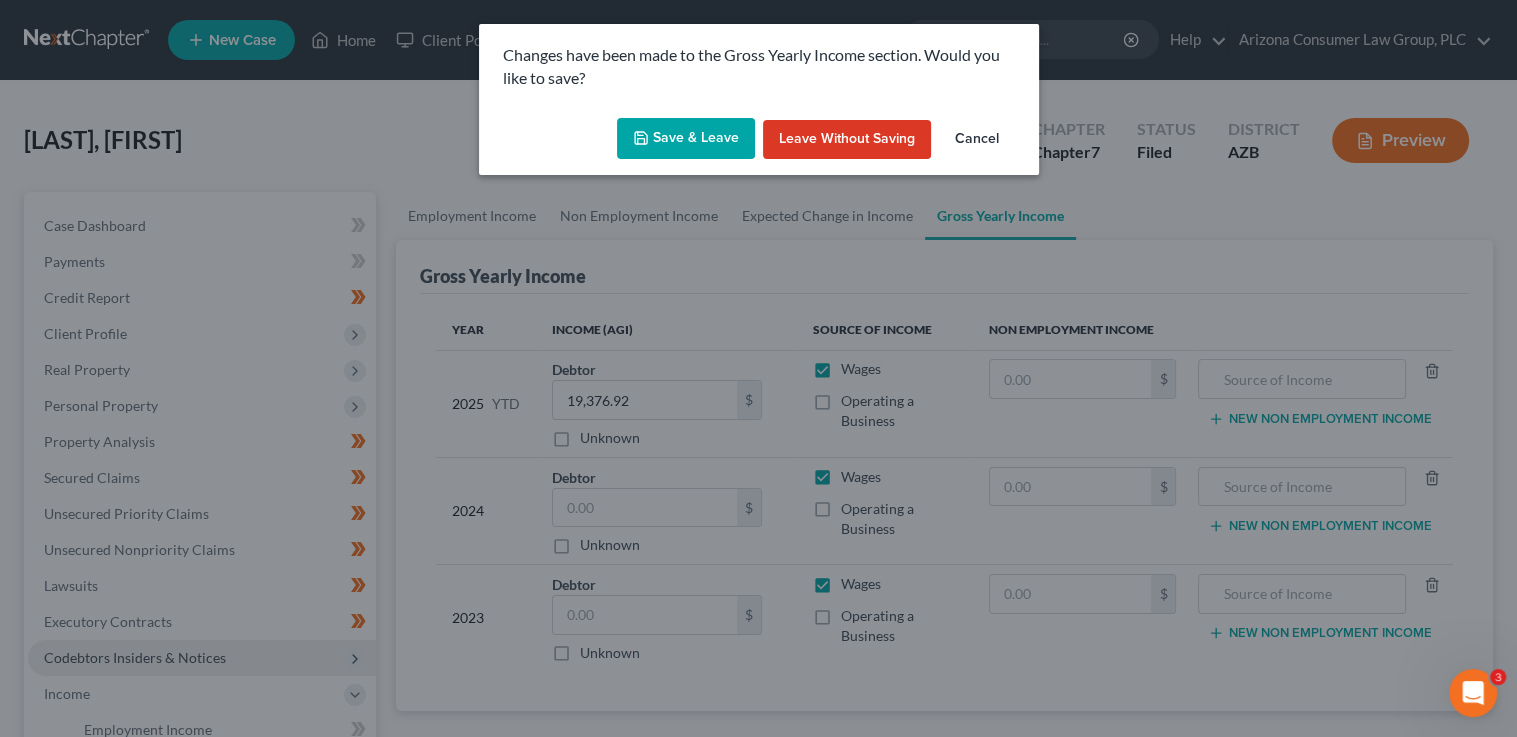 click on "Save & Leave" at bounding box center [686, 139] 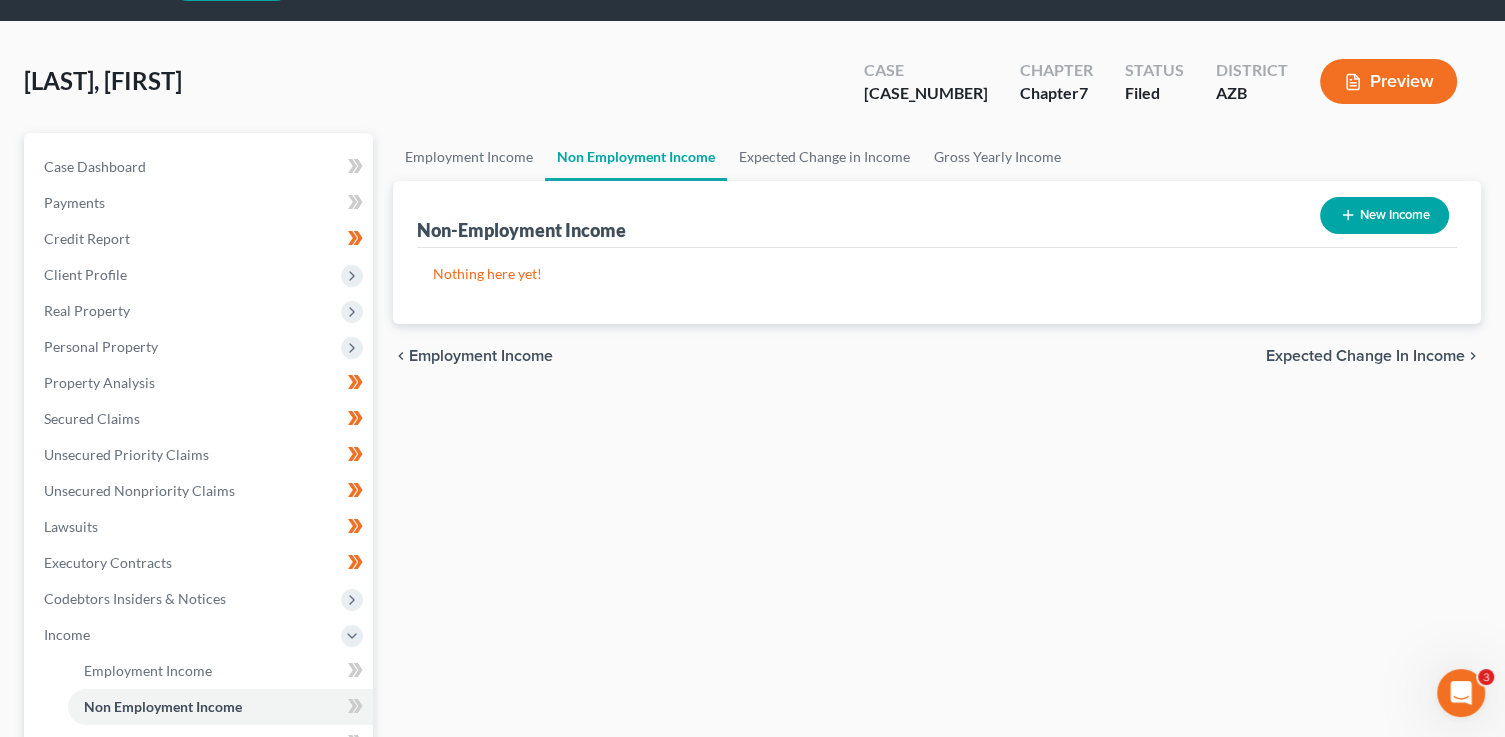 scroll, scrollTop: 275, scrollLeft: 0, axis: vertical 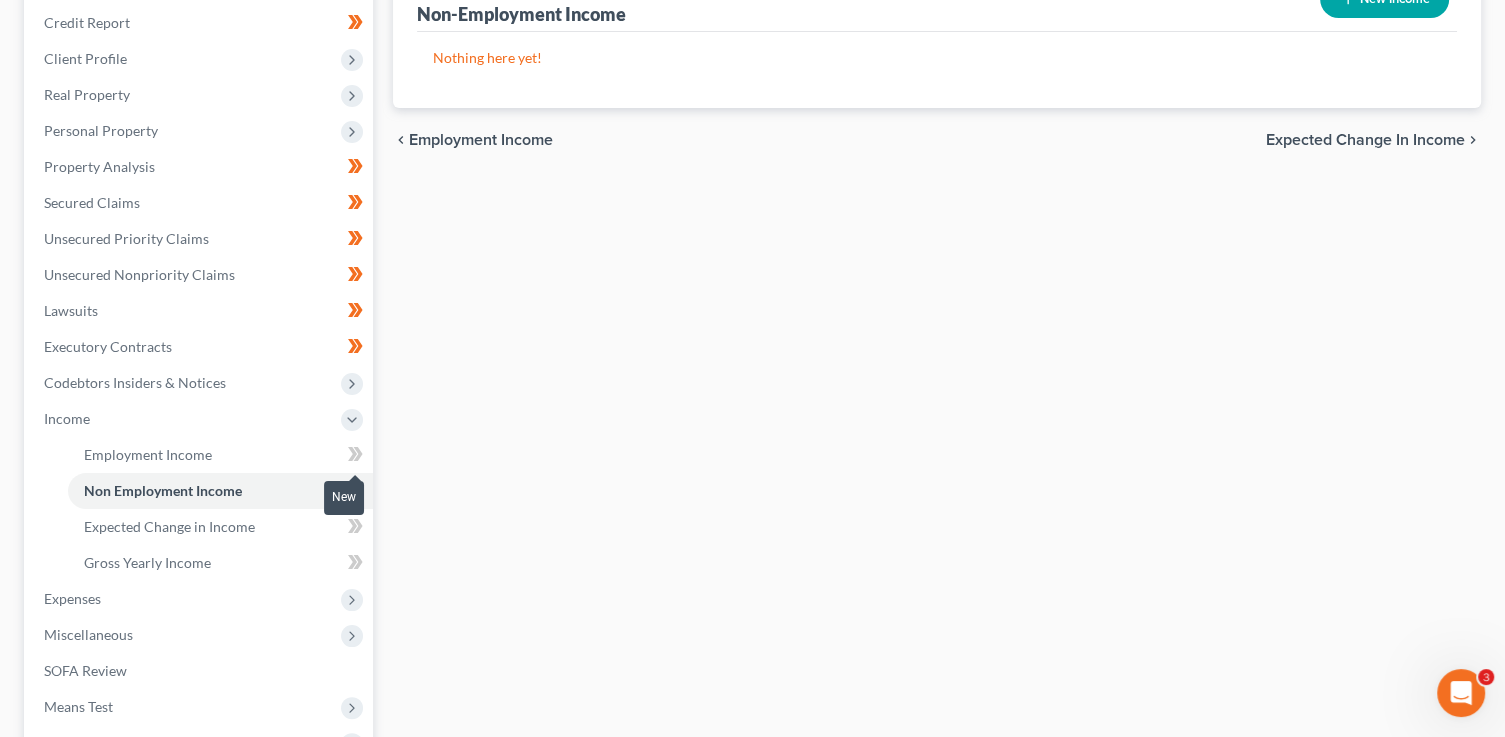 click 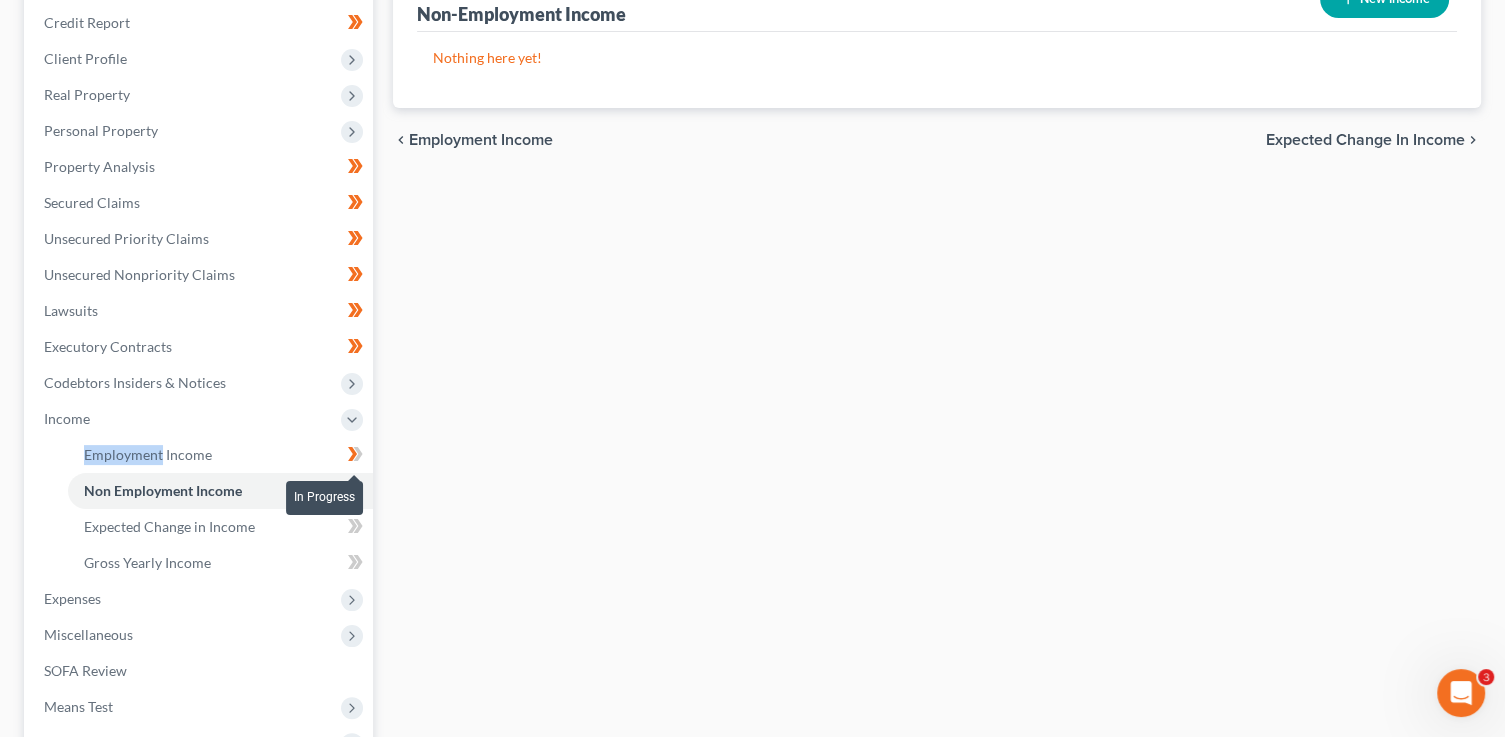 drag, startPoint x: 360, startPoint y: 460, endPoint x: 377, endPoint y: 490, distance: 34.48188 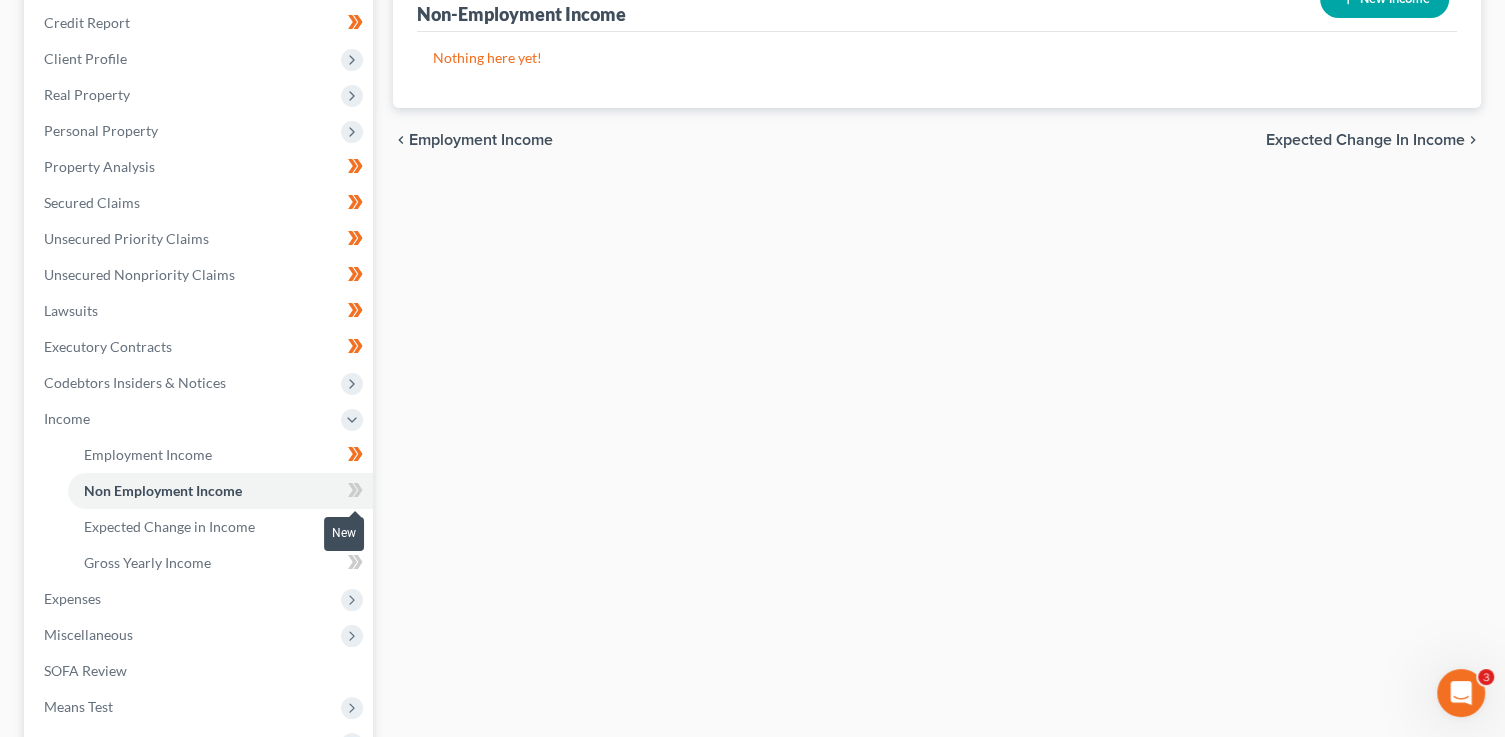 click at bounding box center (355, 493) 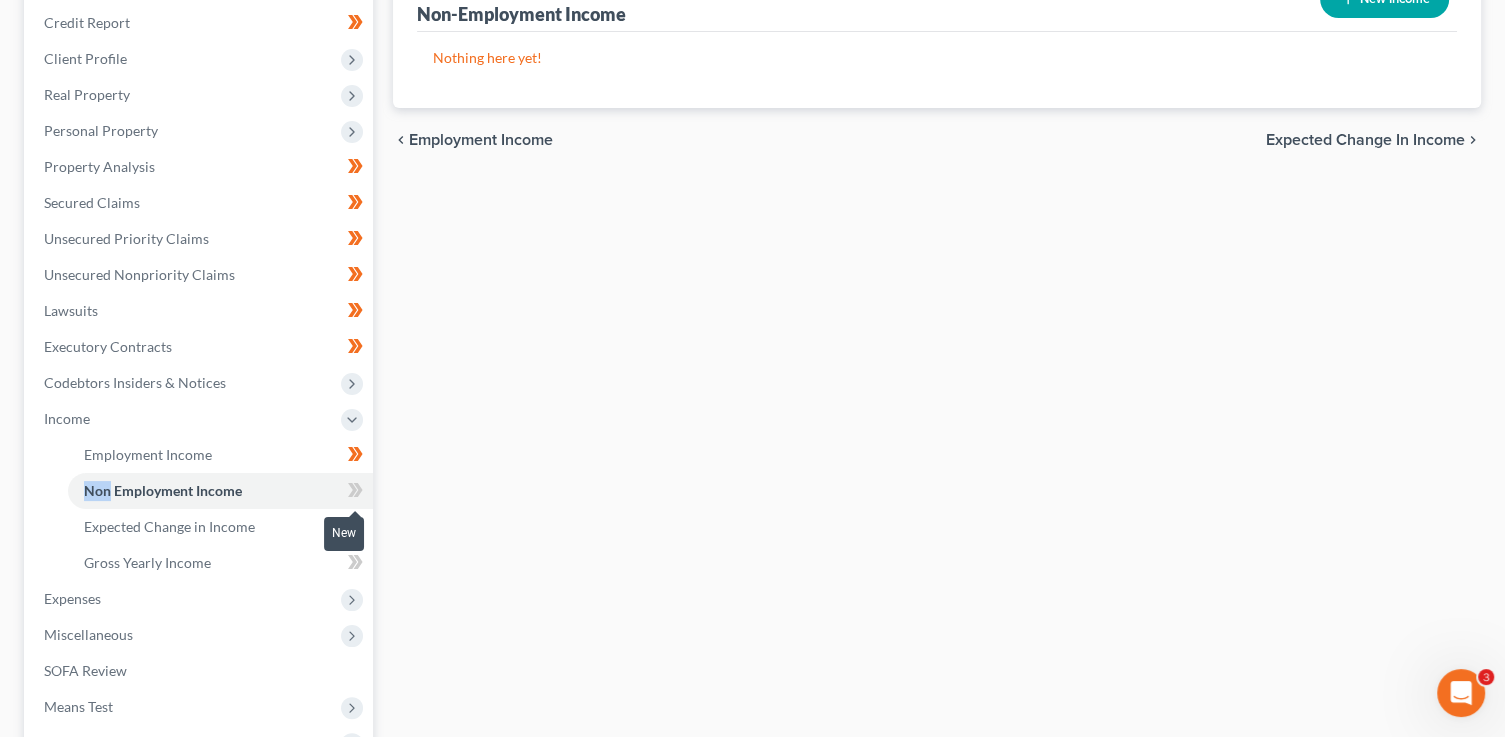 drag, startPoint x: 367, startPoint y: 495, endPoint x: 360, endPoint y: 520, distance: 25.96151 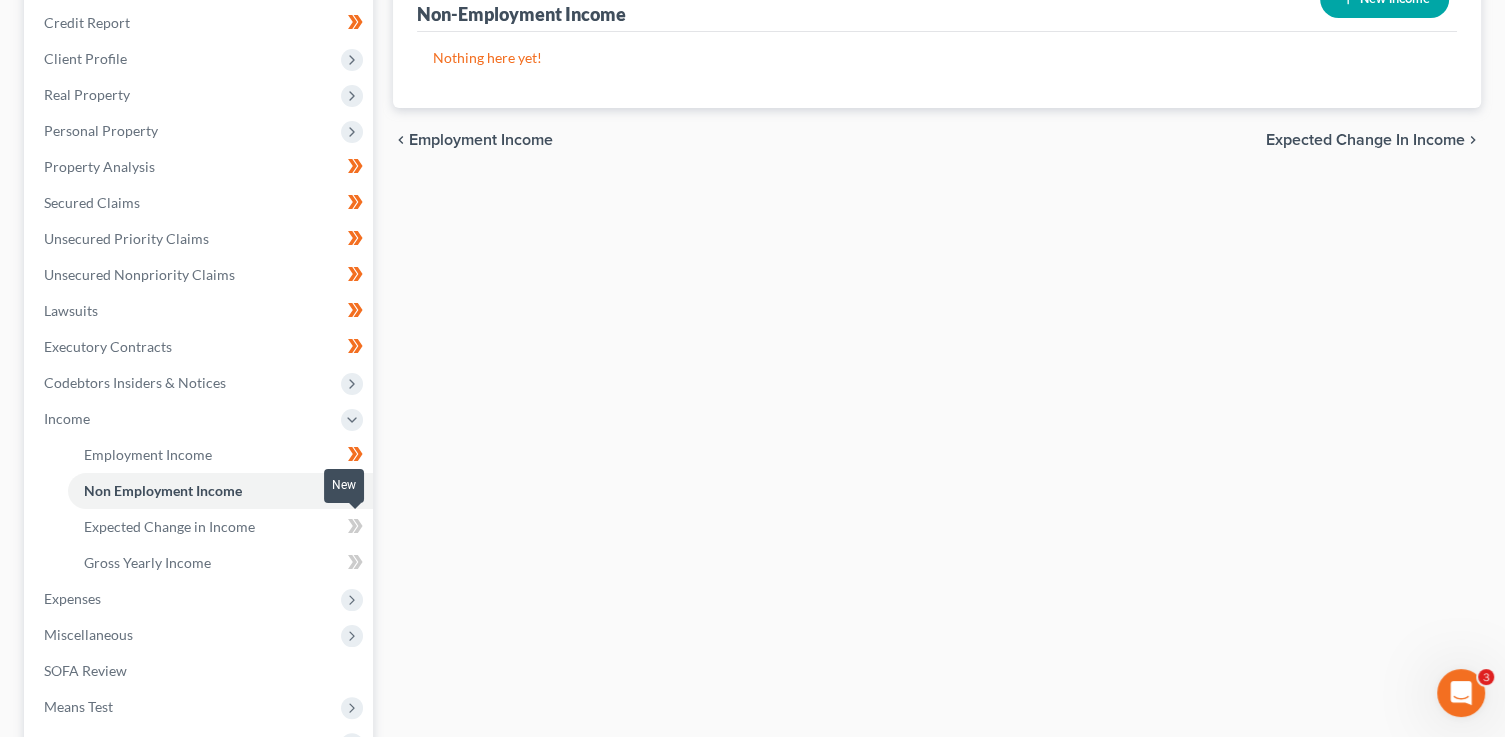 click 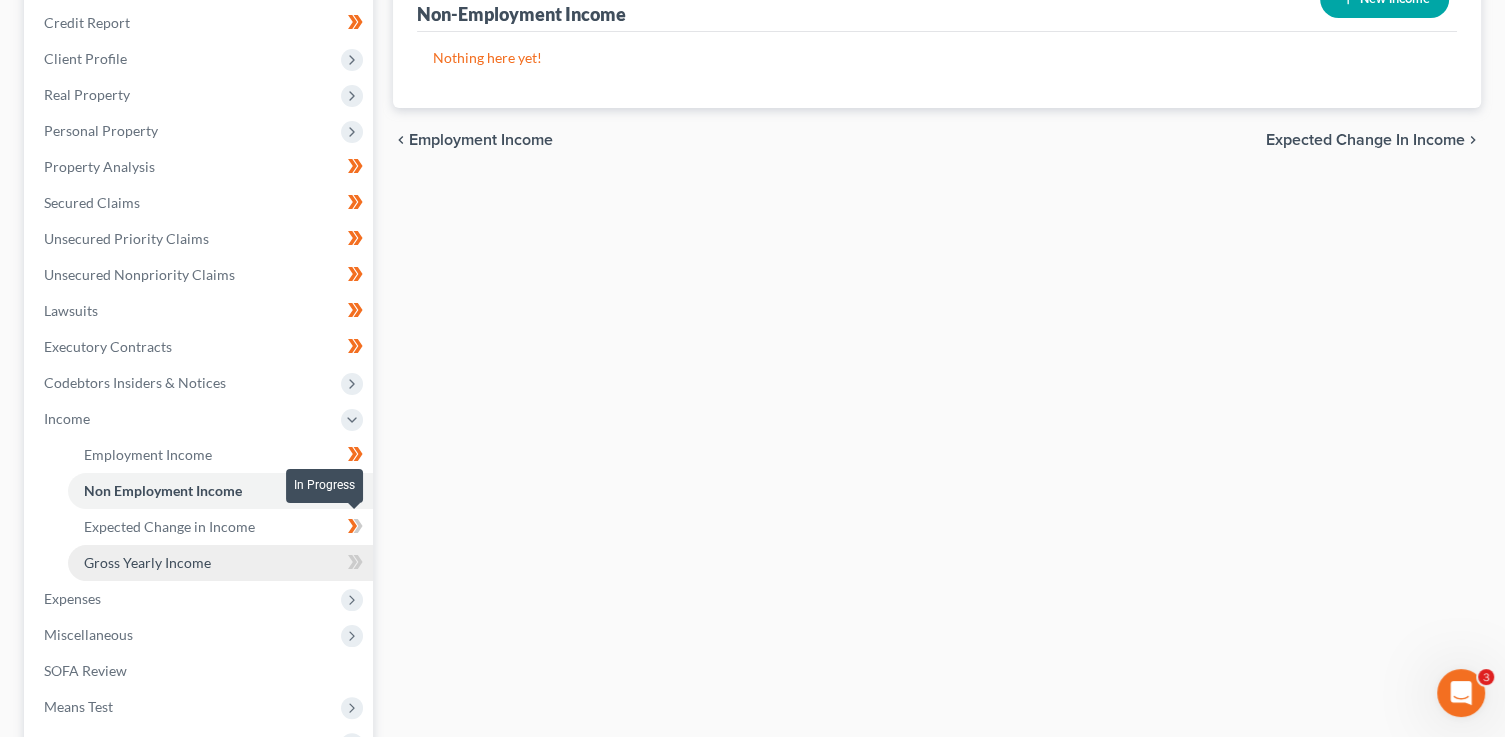 drag, startPoint x: 361, startPoint y: 526, endPoint x: 322, endPoint y: 546, distance: 43.829212 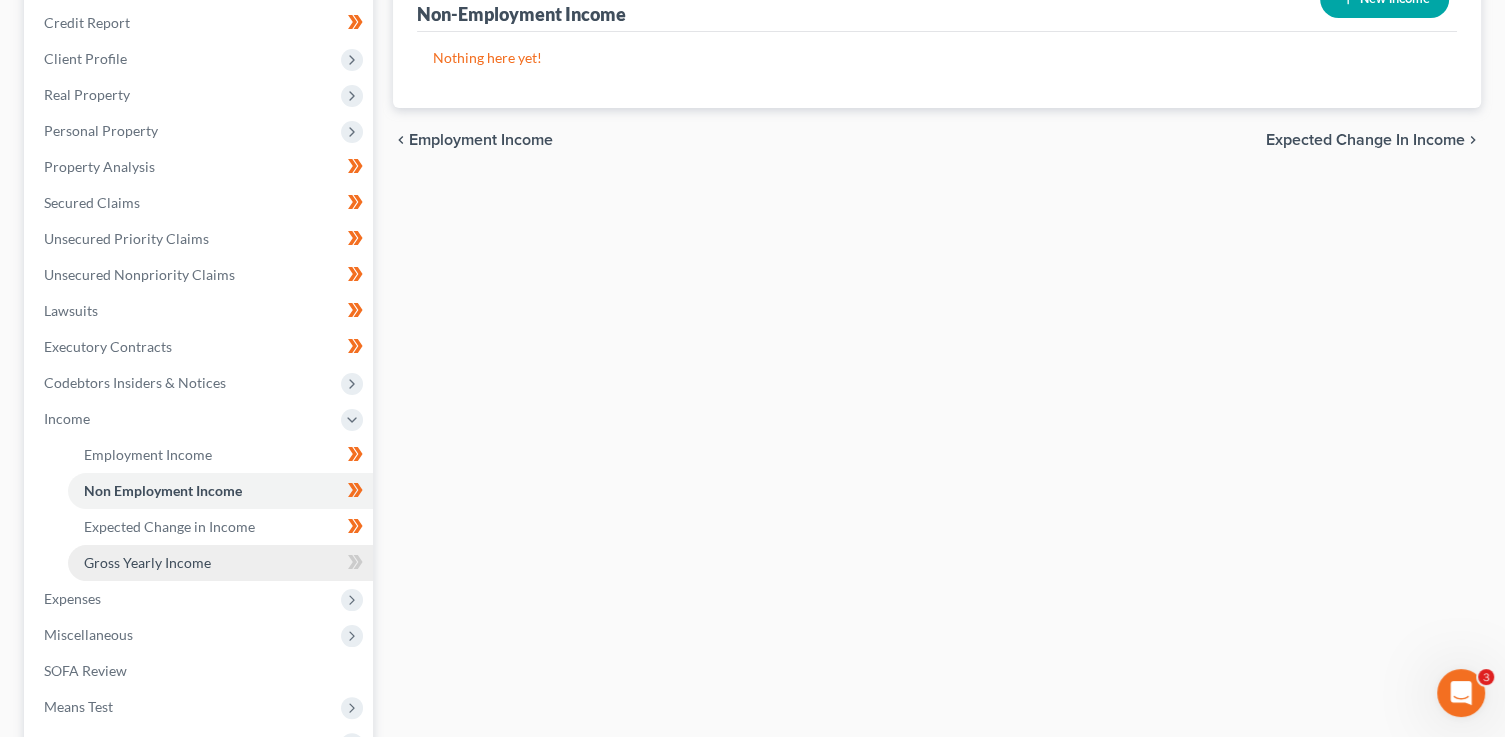 click on "Gross Yearly Income" at bounding box center [220, 563] 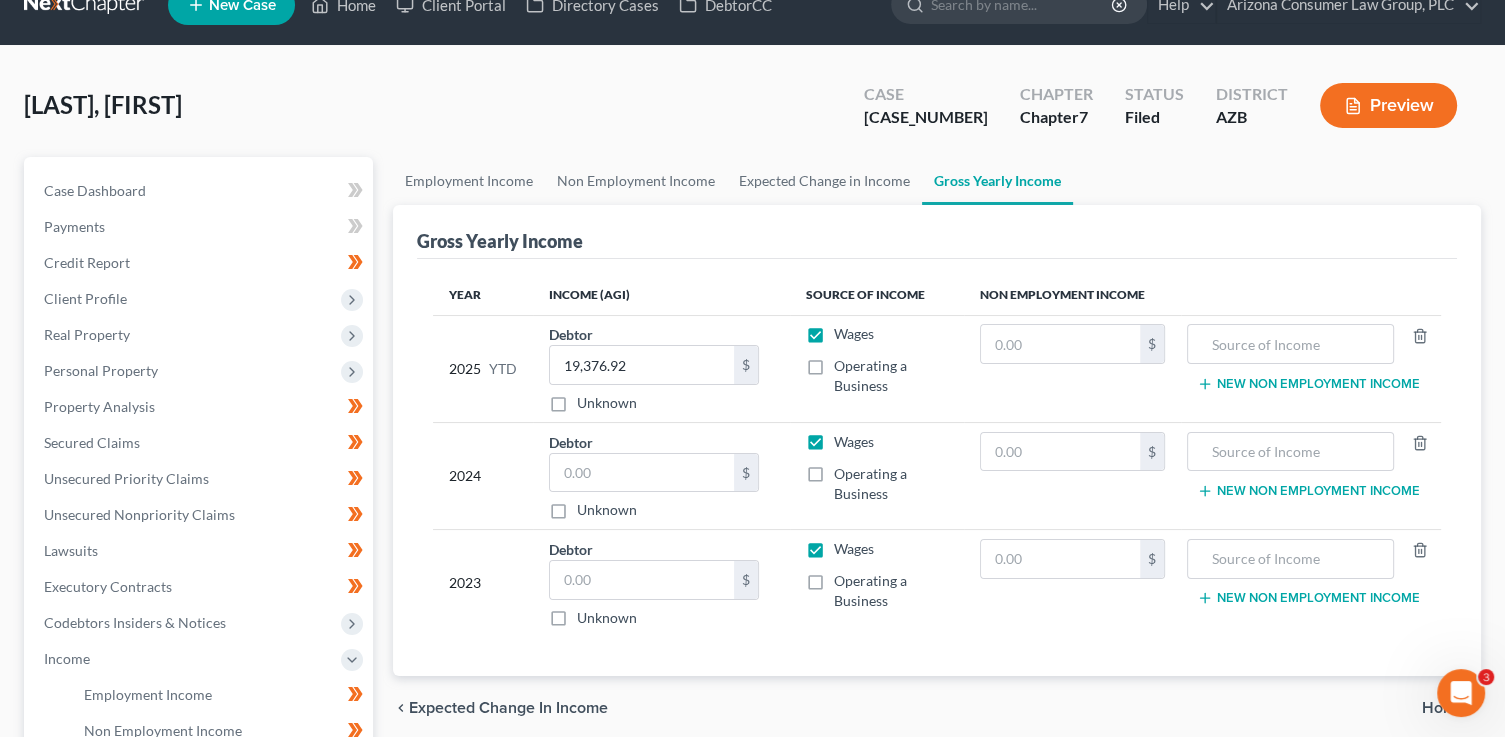 scroll, scrollTop: 0, scrollLeft: 0, axis: both 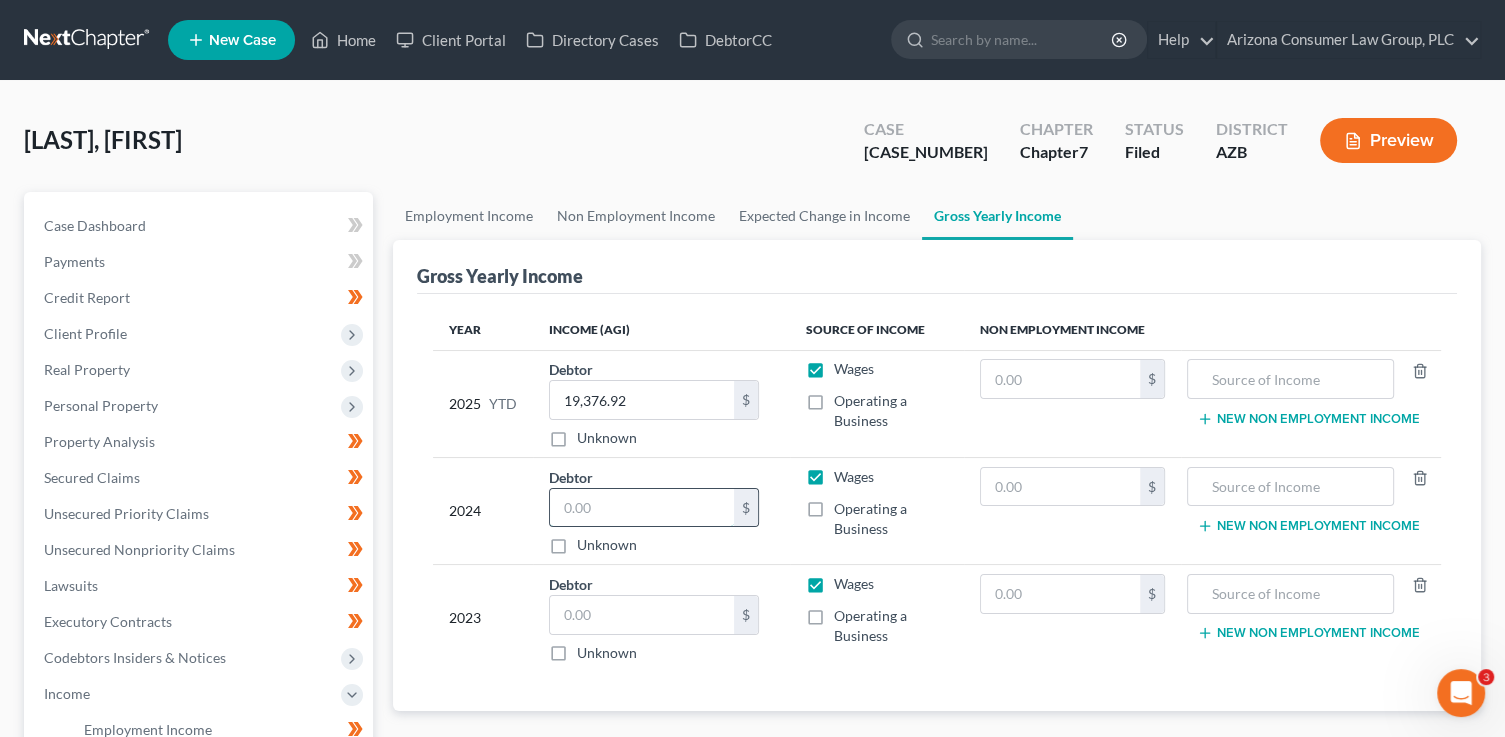 click at bounding box center (642, 508) 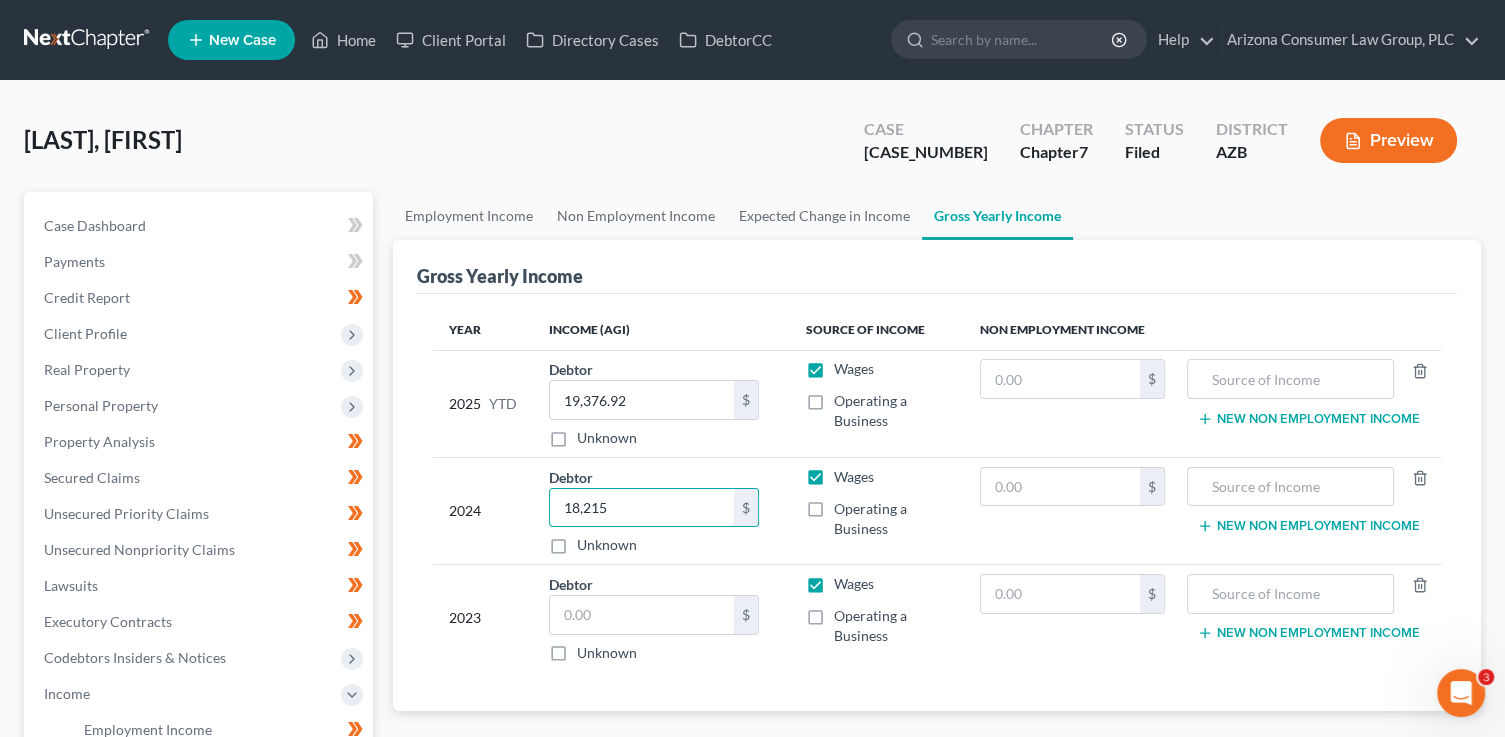 type on "18,215" 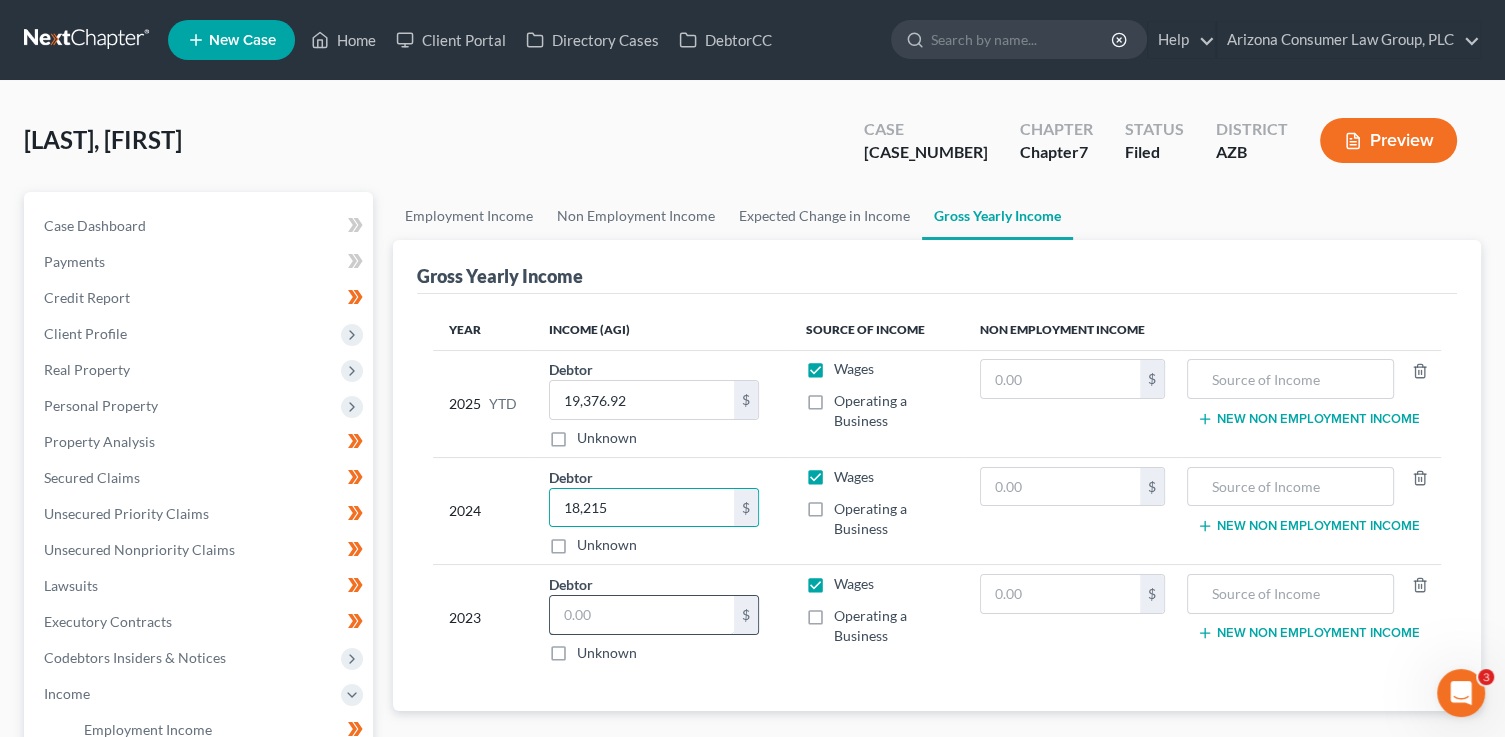 click at bounding box center [642, 615] 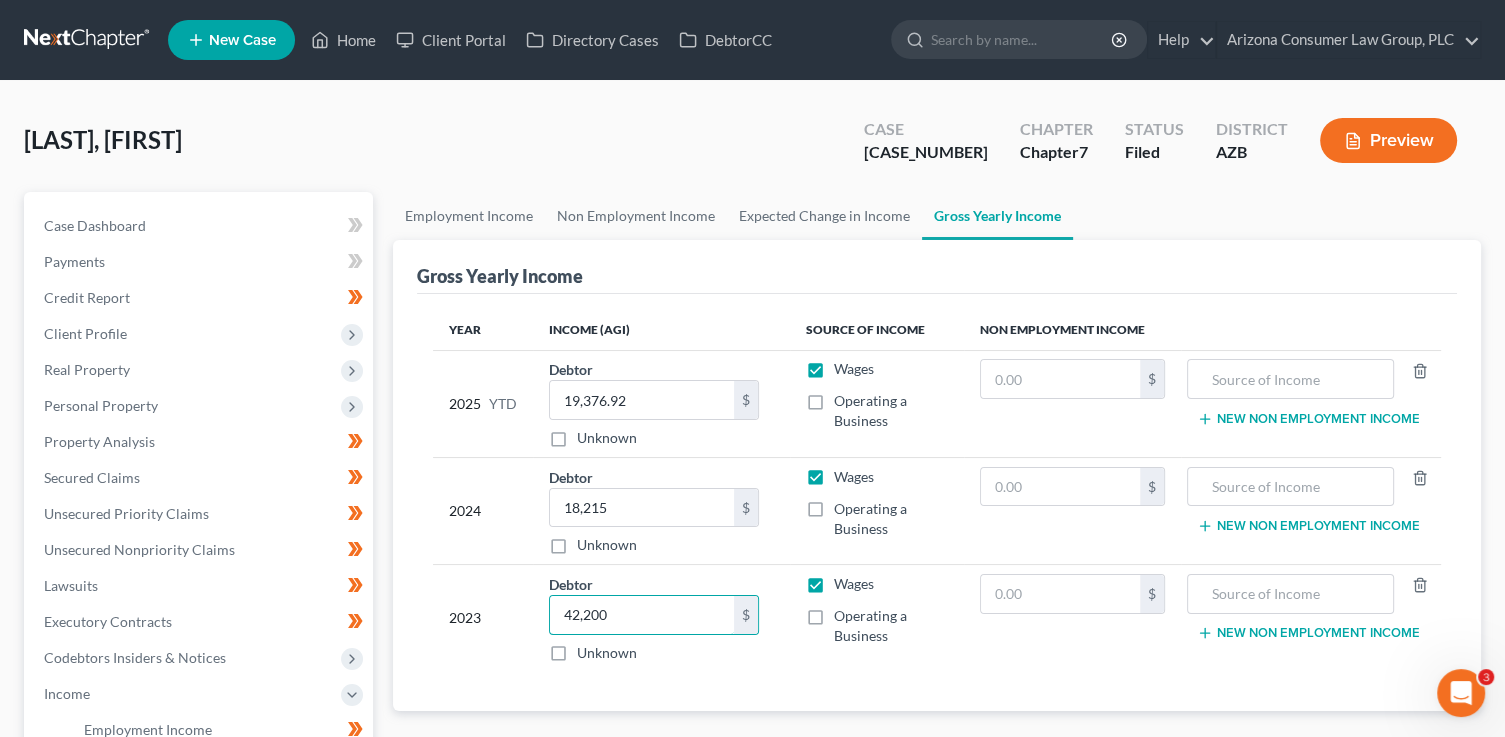 type on "42,200" 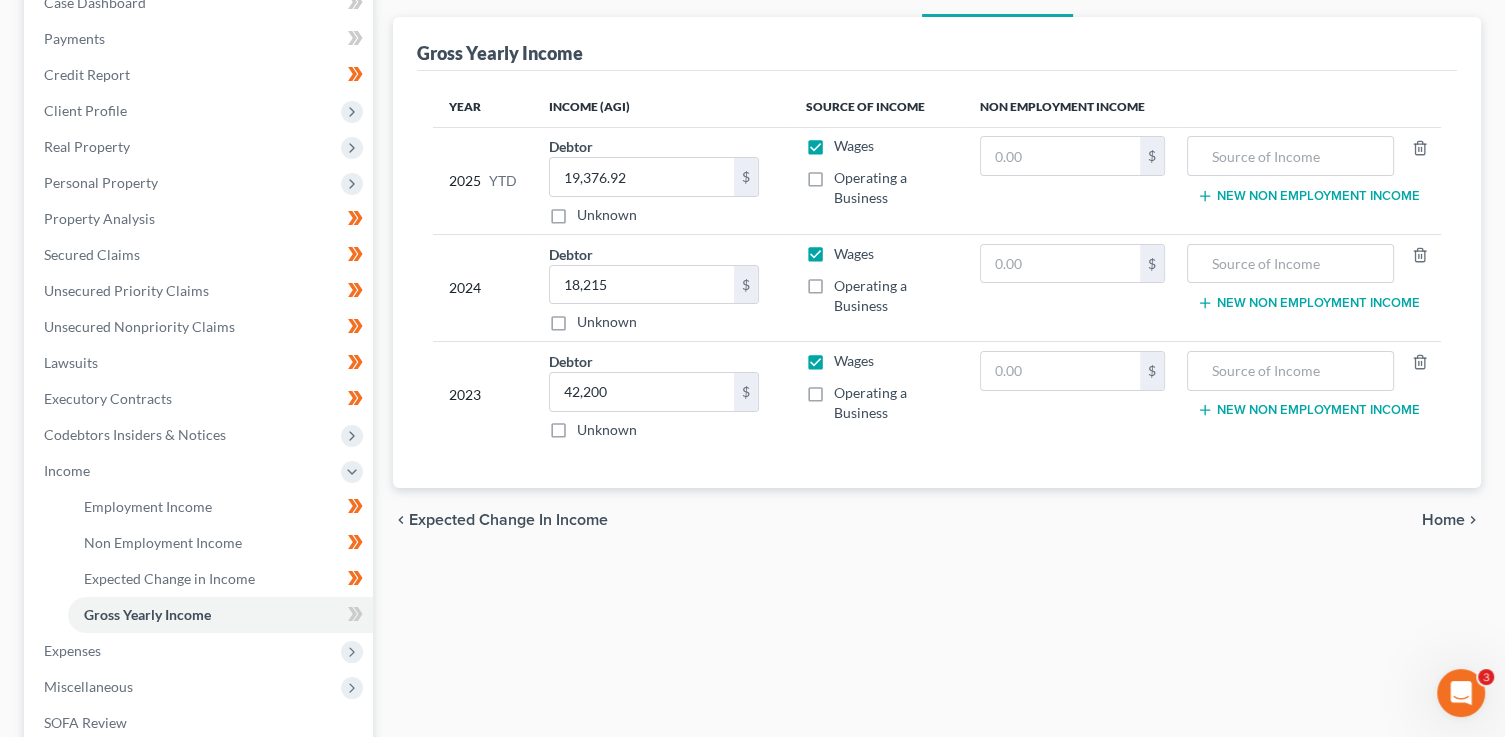 scroll, scrollTop: 382, scrollLeft: 0, axis: vertical 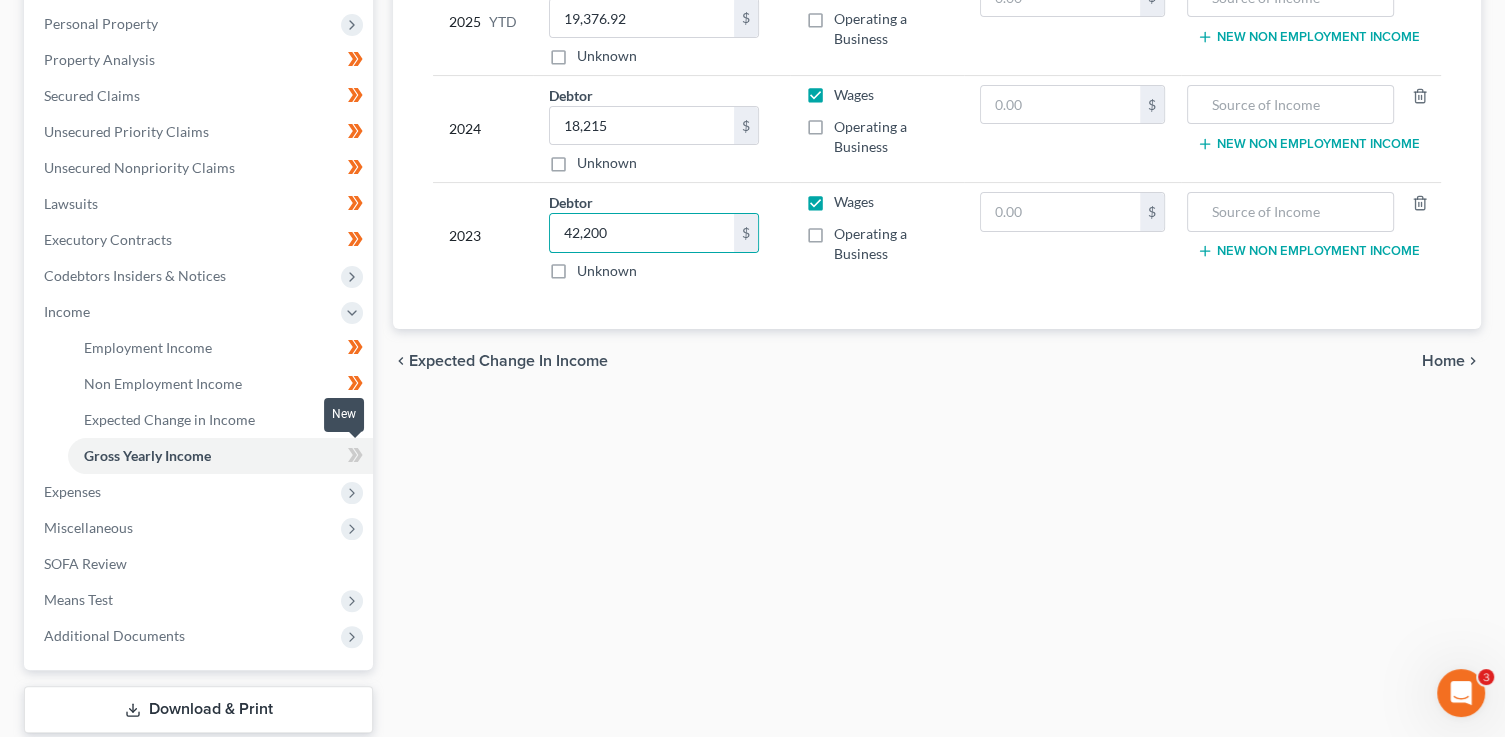 click at bounding box center (355, 458) 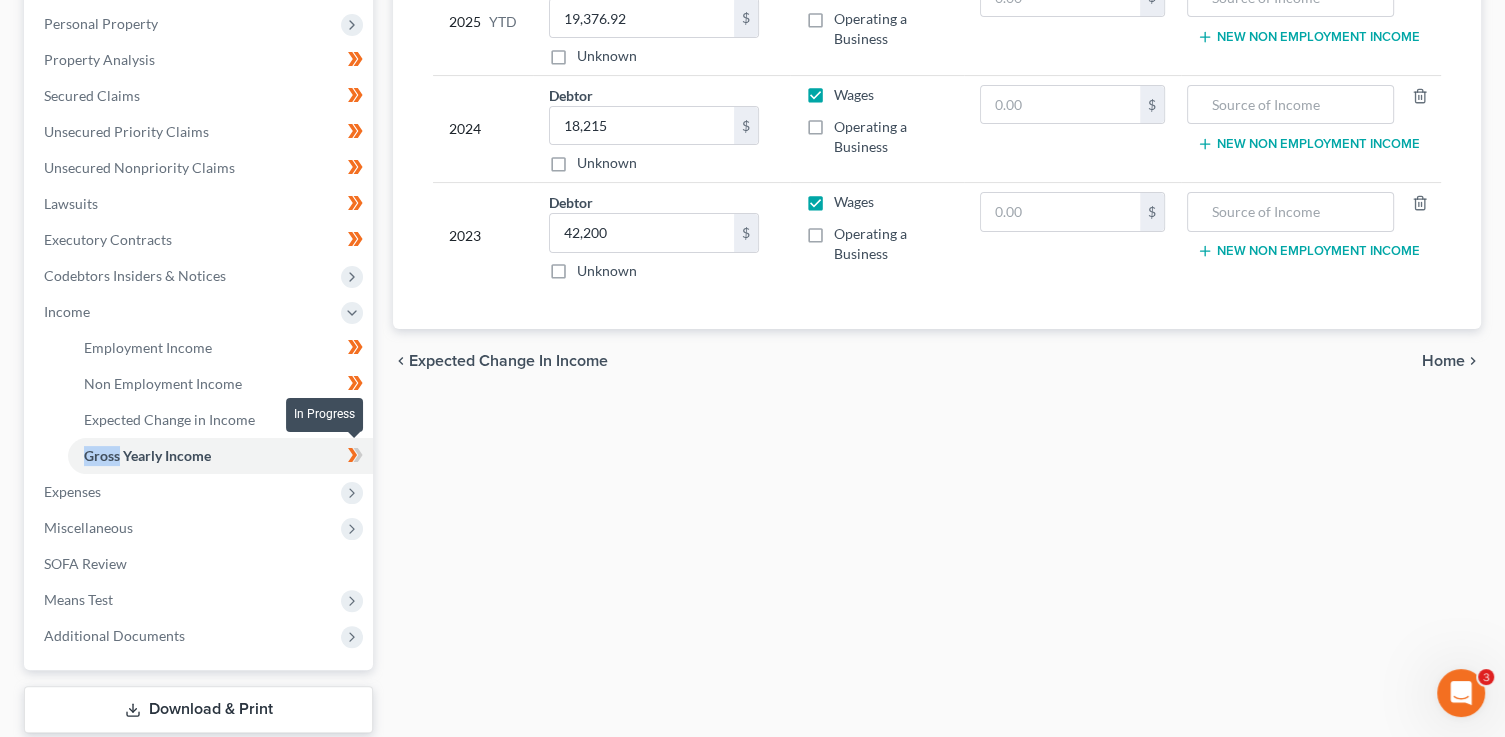 click at bounding box center [355, 458] 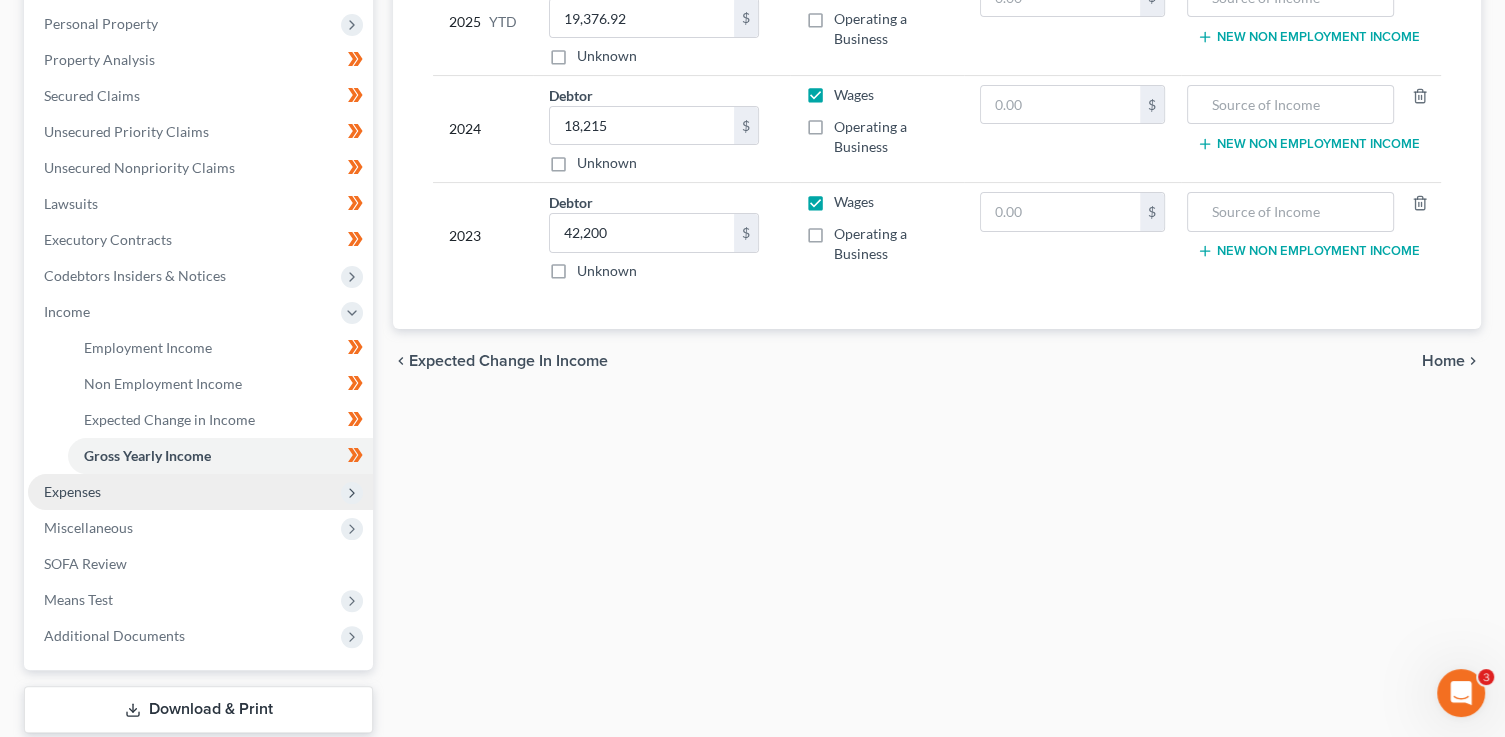 click on "Expenses" at bounding box center [200, 492] 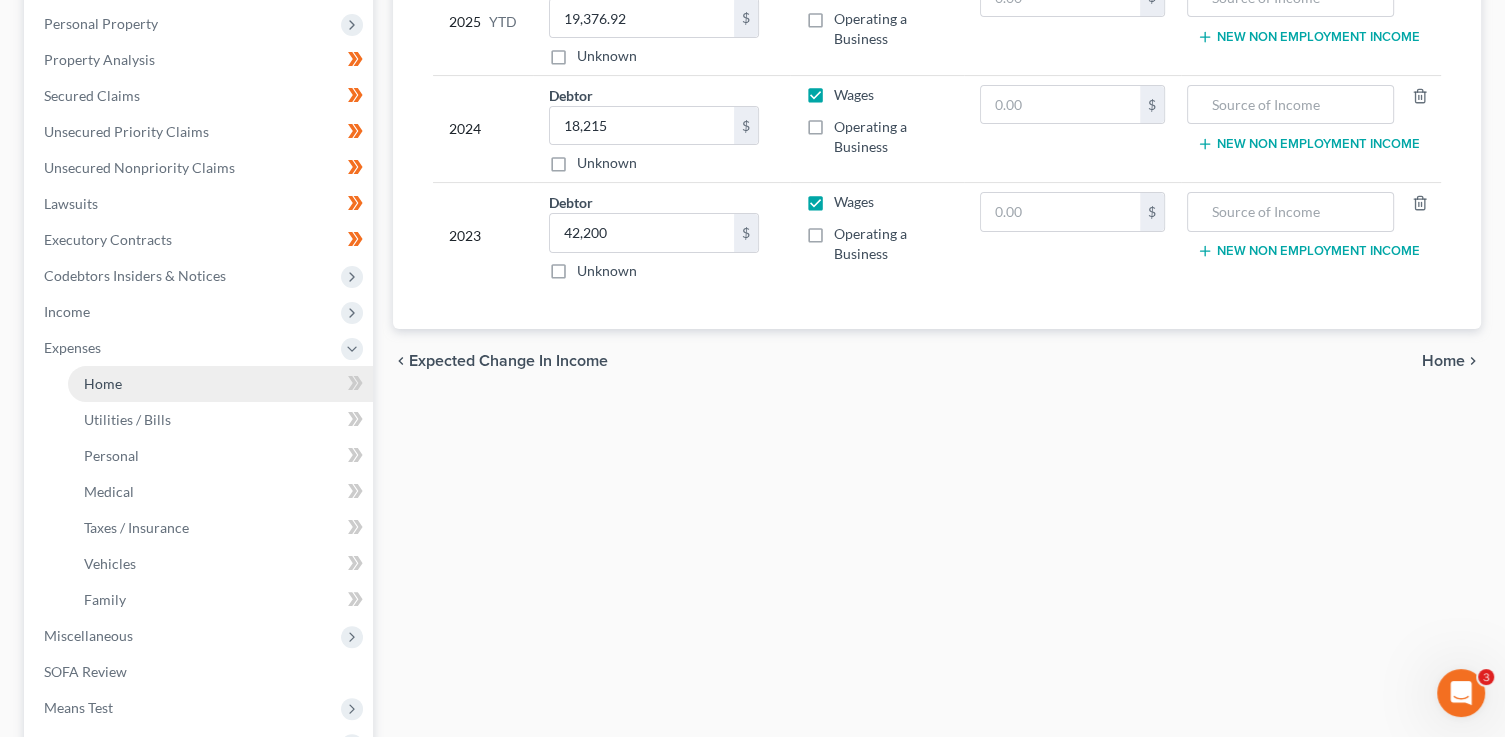 click on "Home" at bounding box center (220, 384) 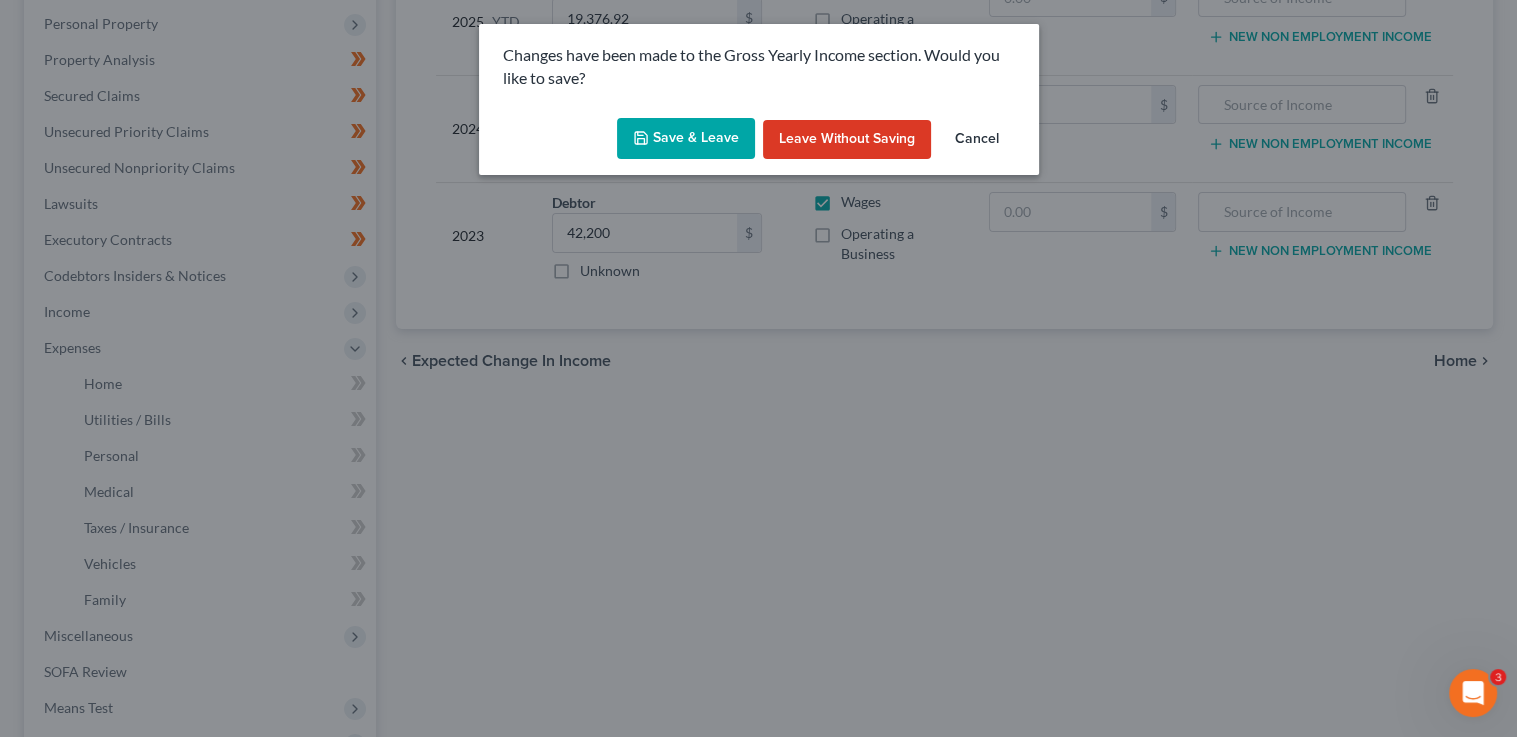 drag, startPoint x: 684, startPoint y: 135, endPoint x: 849, endPoint y: 136, distance: 165.00304 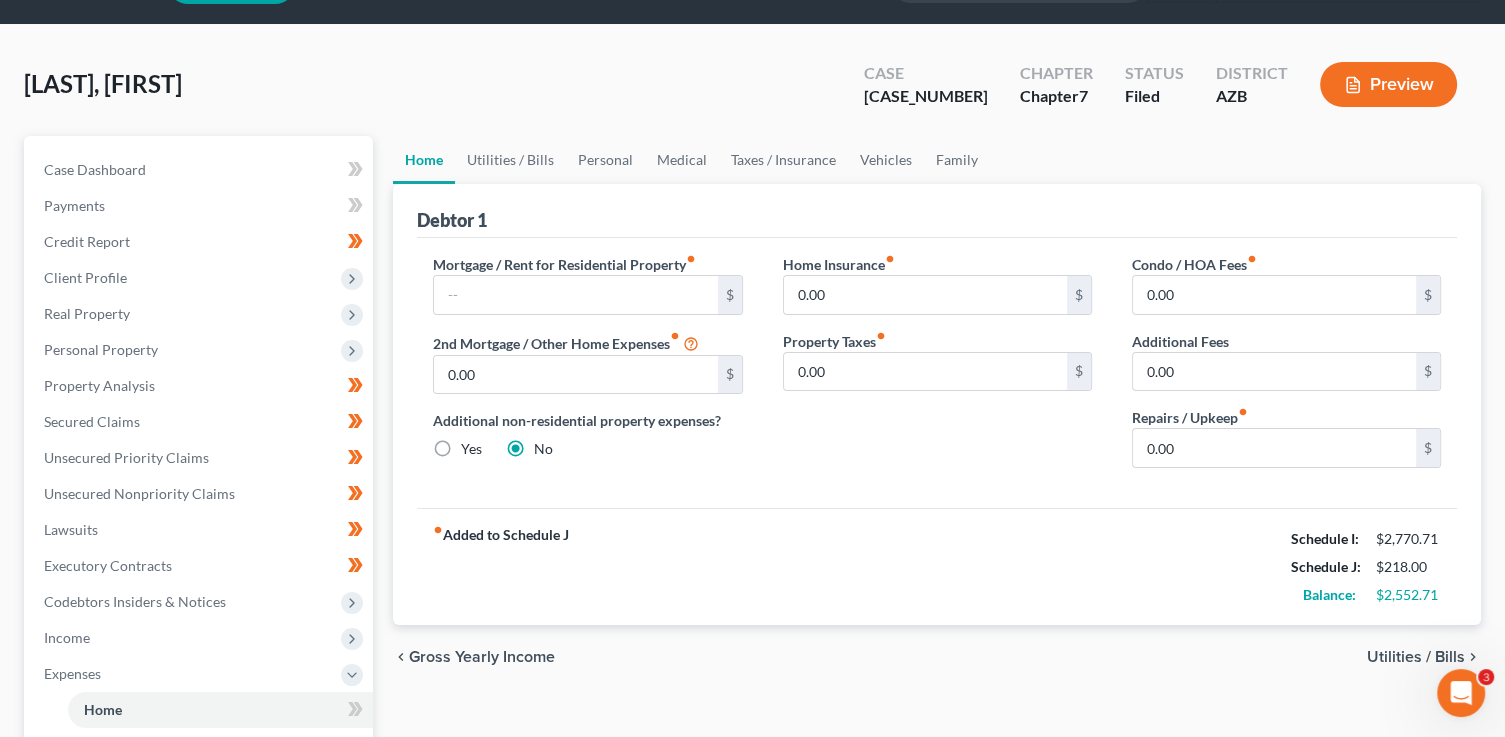 scroll, scrollTop: 0, scrollLeft: 0, axis: both 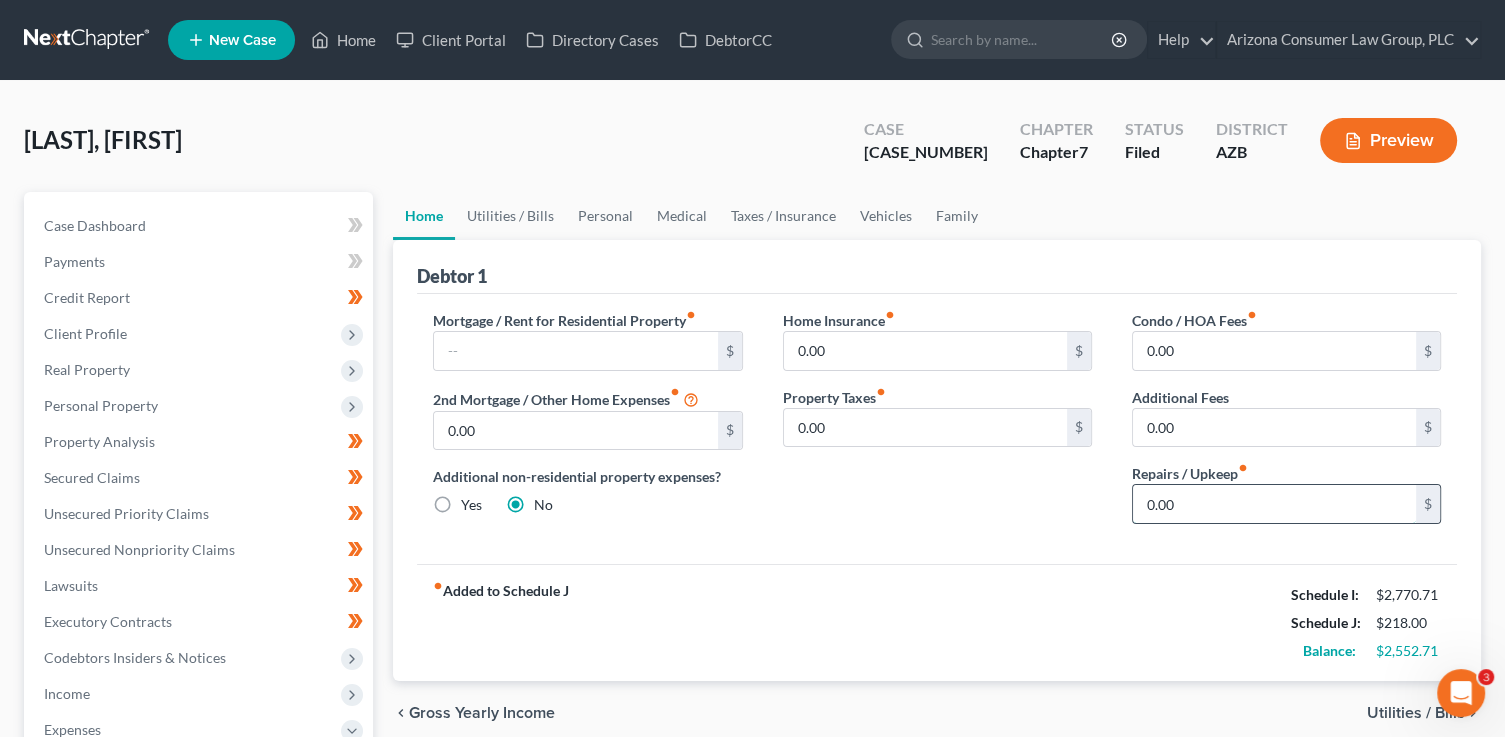 click on "0.00" at bounding box center (1274, 504) 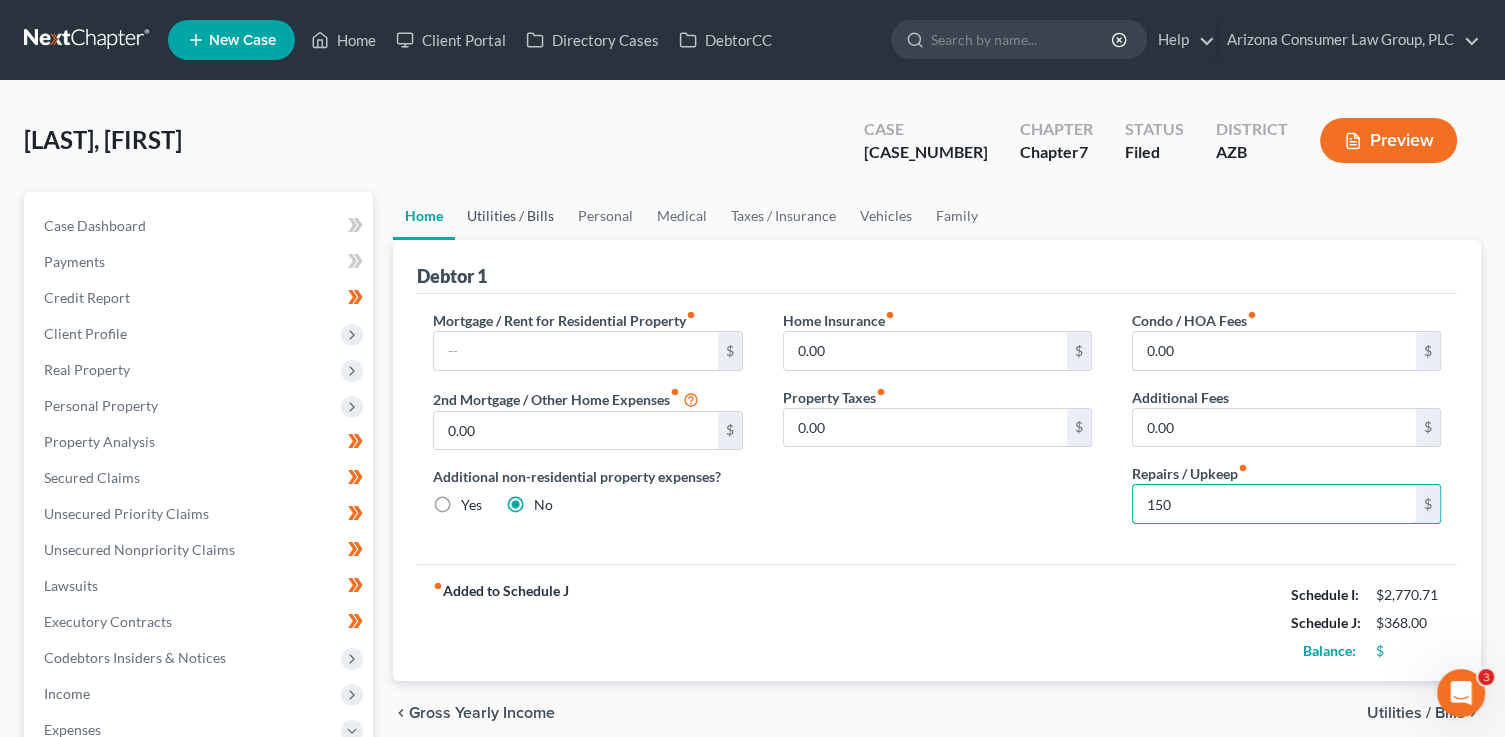 type on "150" 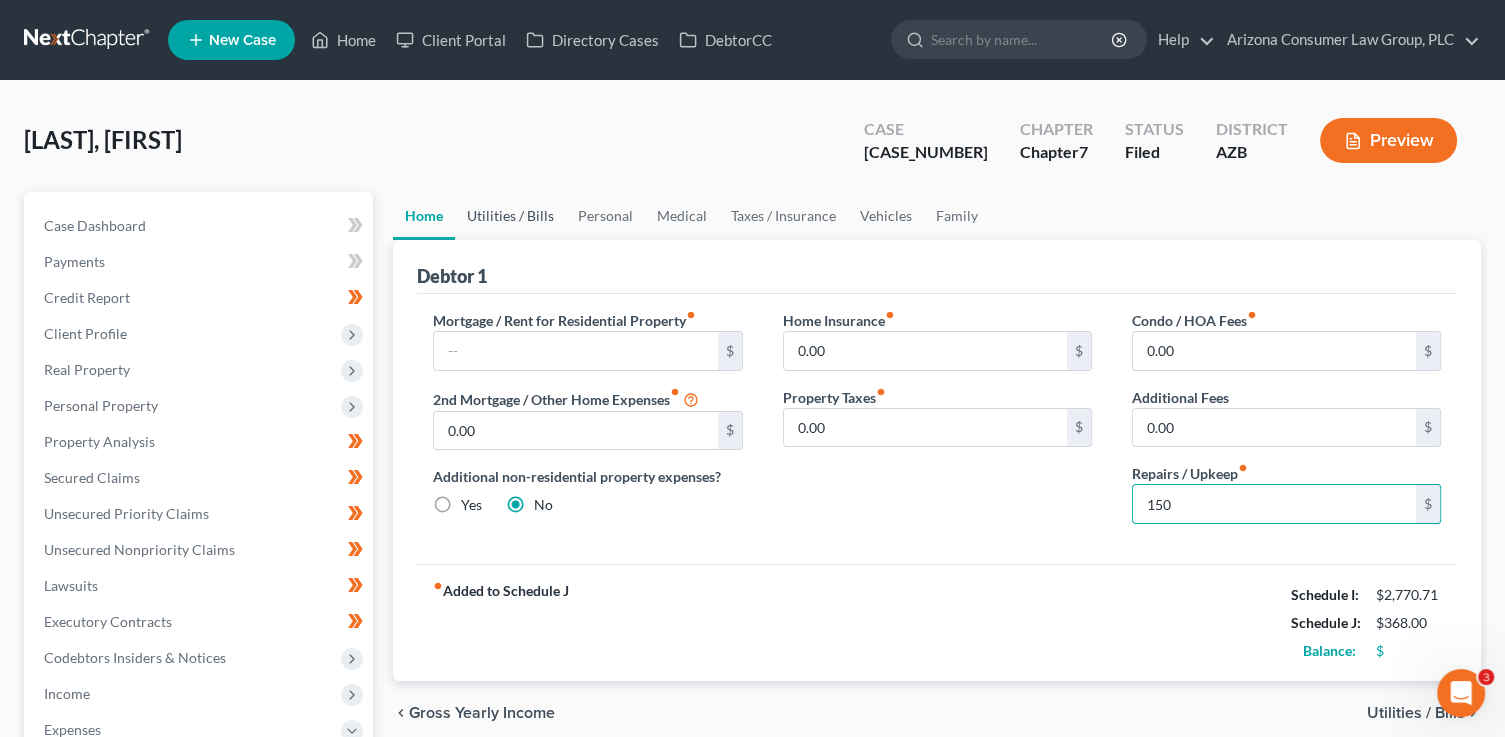 click on "Utilities / Bills" at bounding box center (510, 216) 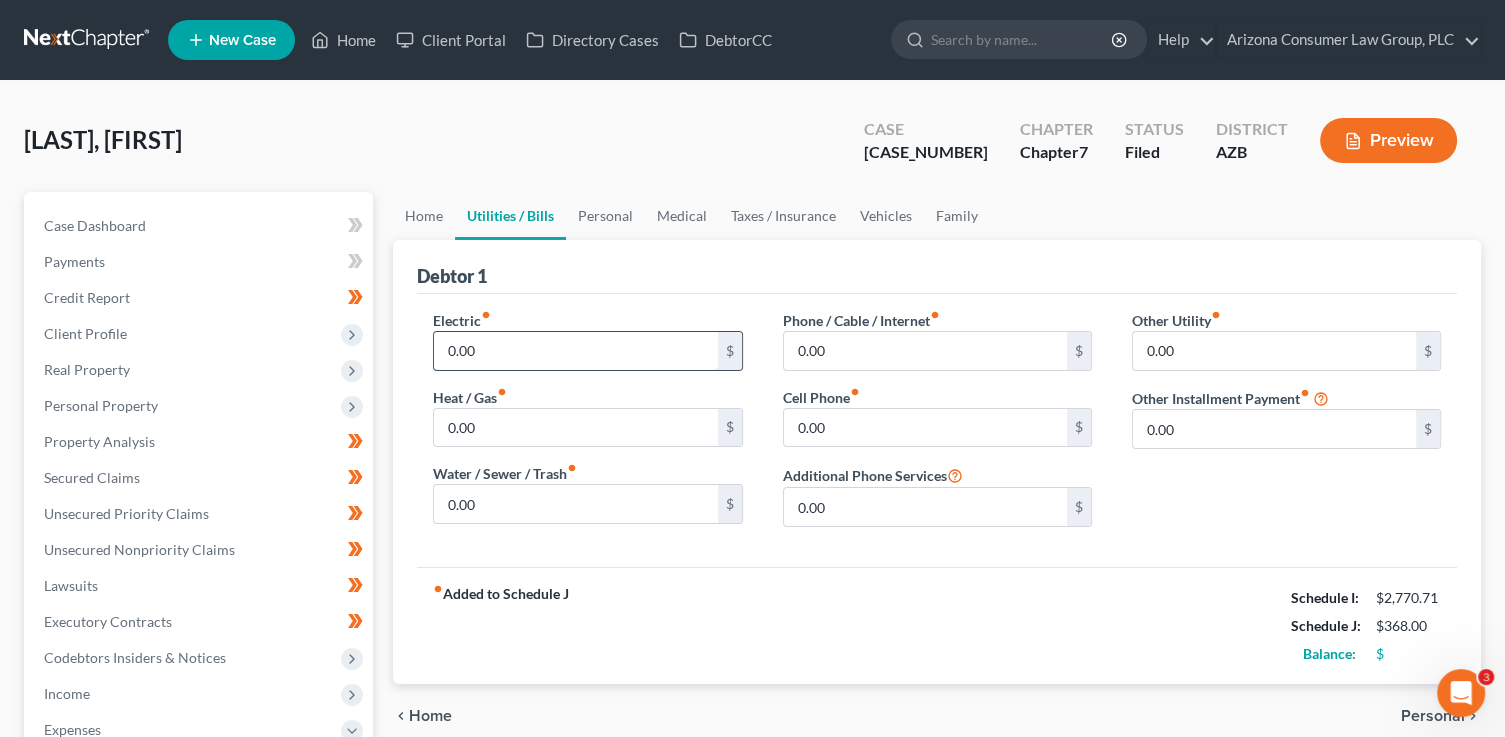 click on "0.00" at bounding box center (575, 351) 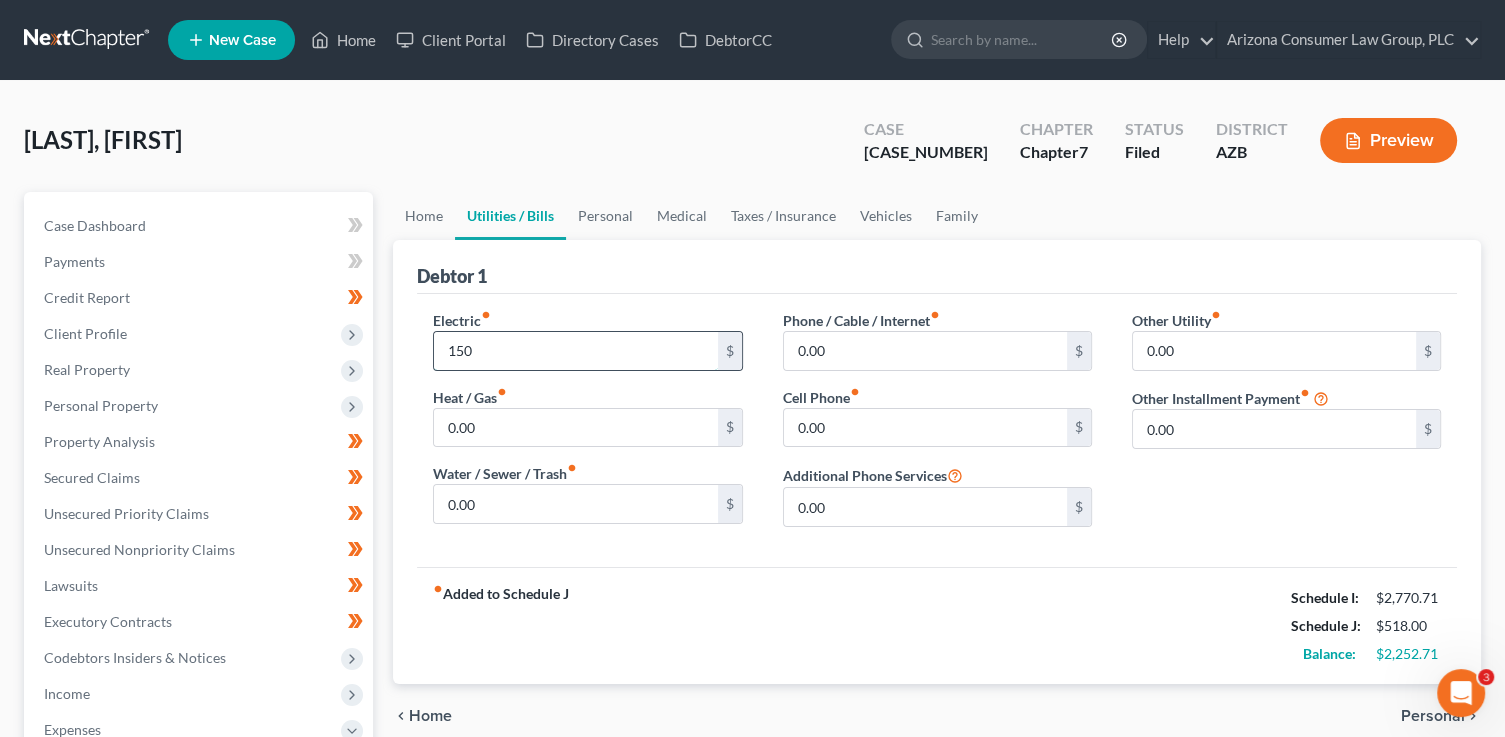 type on "150" 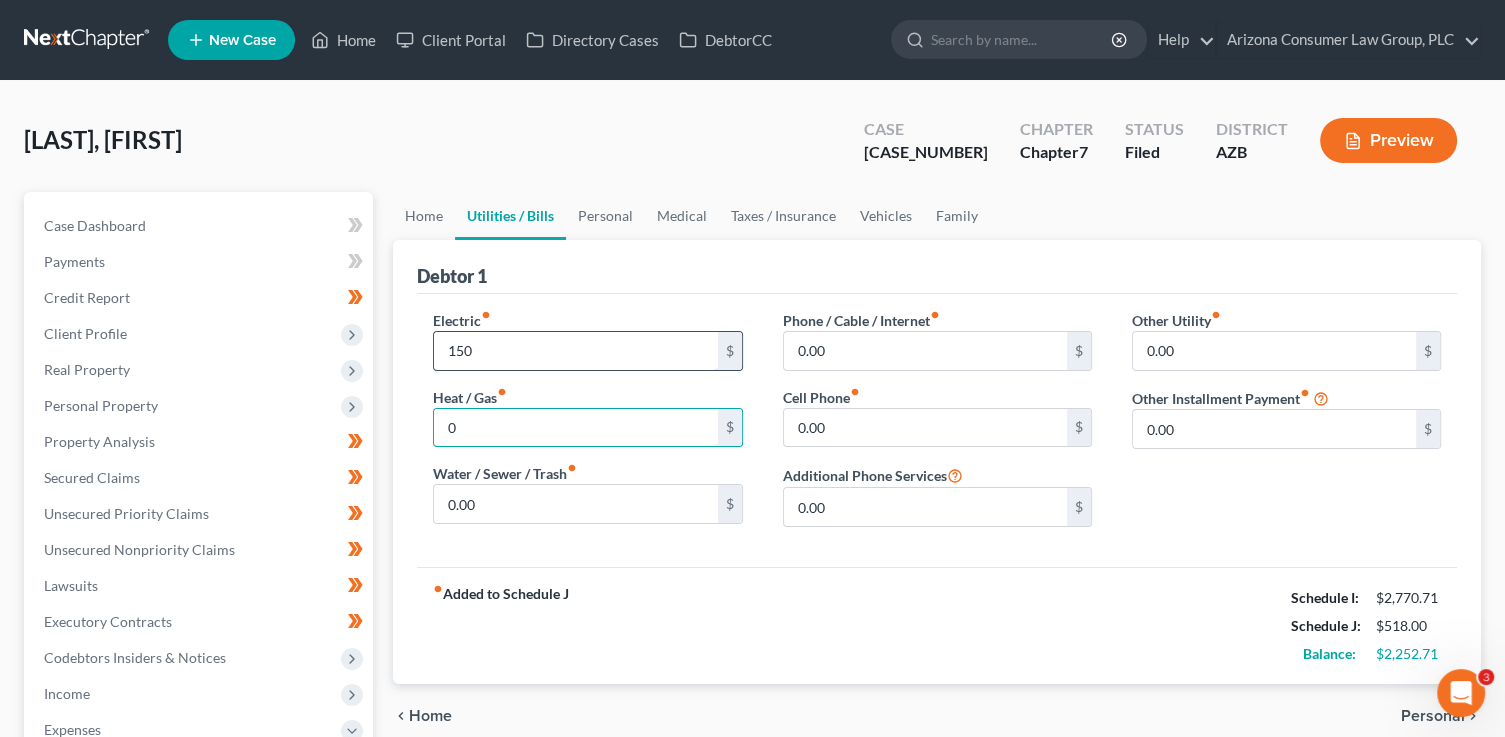 type on "0" 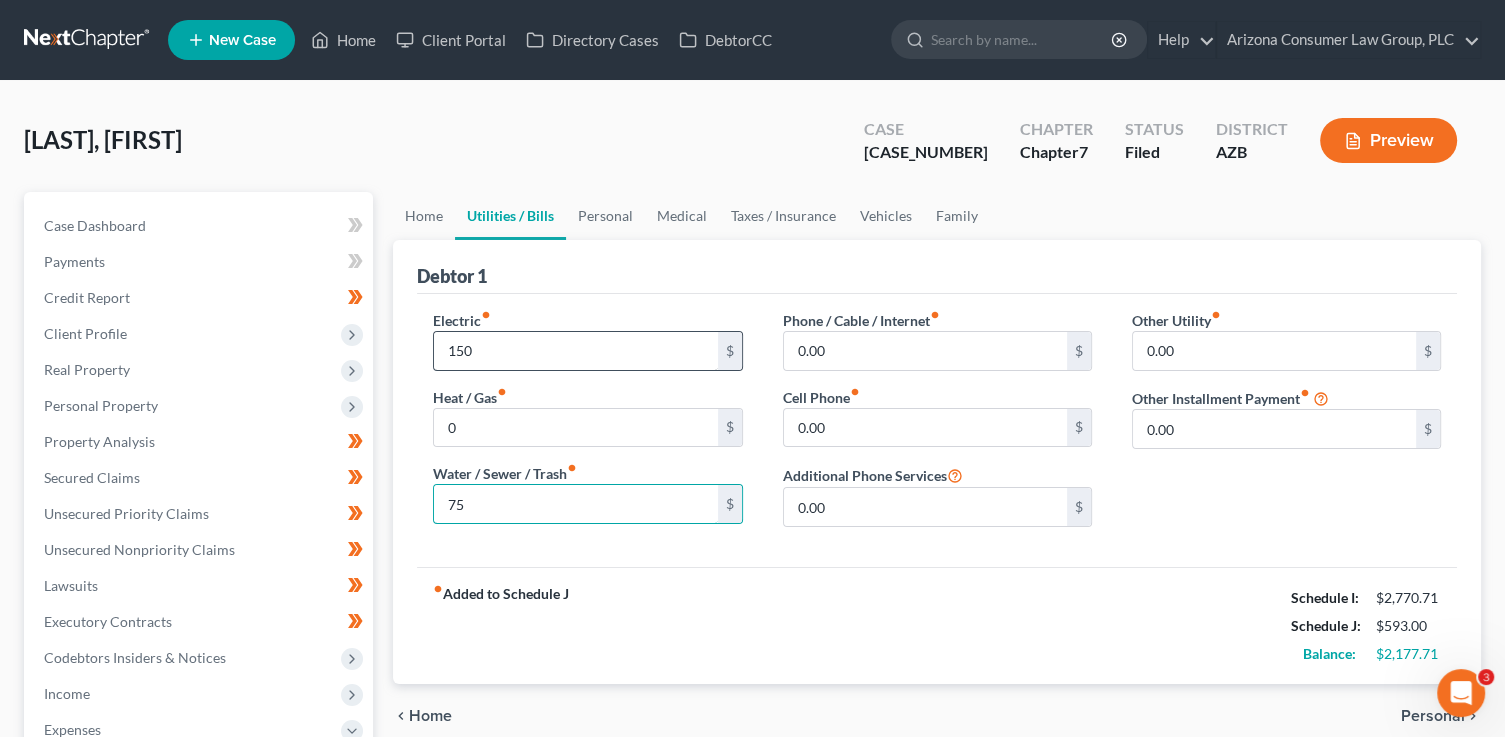 type on "75.00" 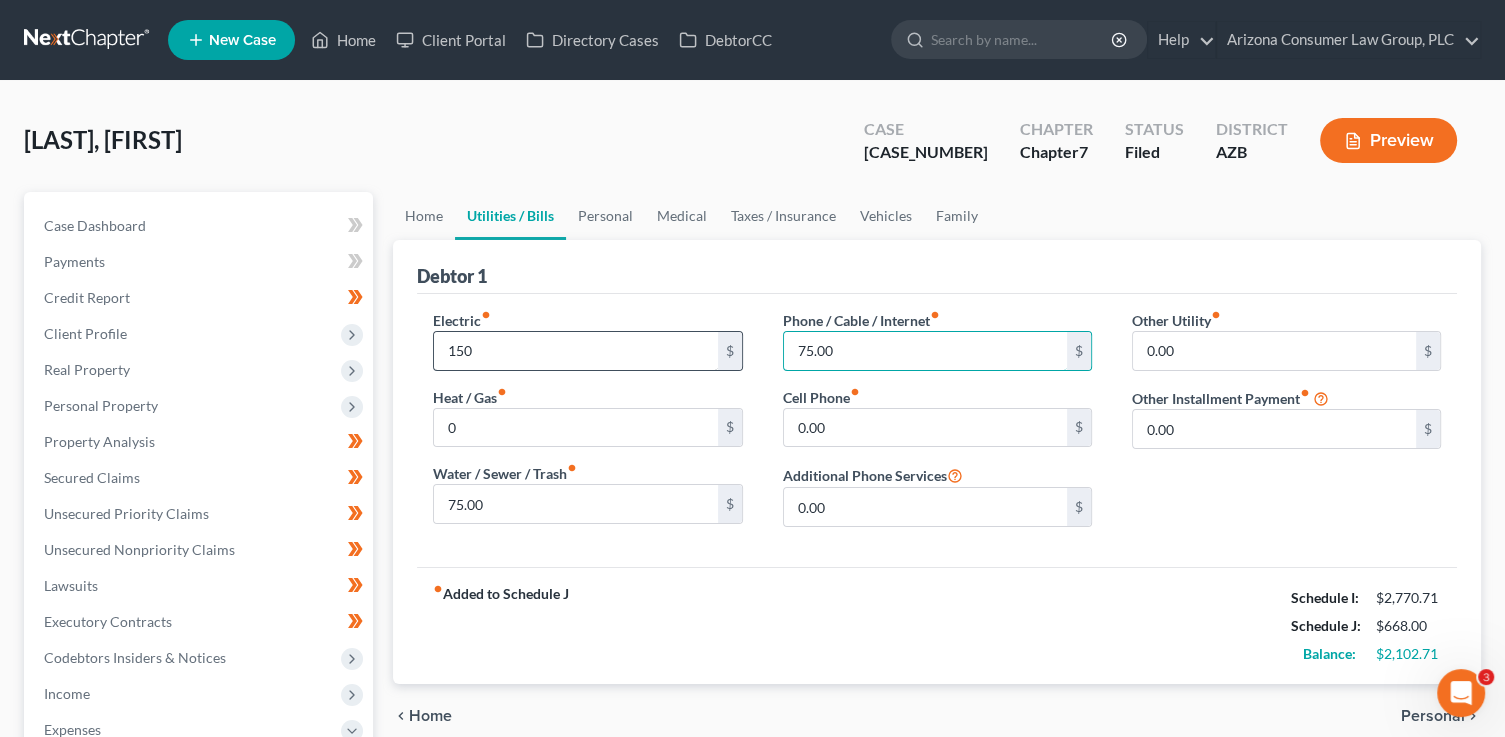 type on "75.00" 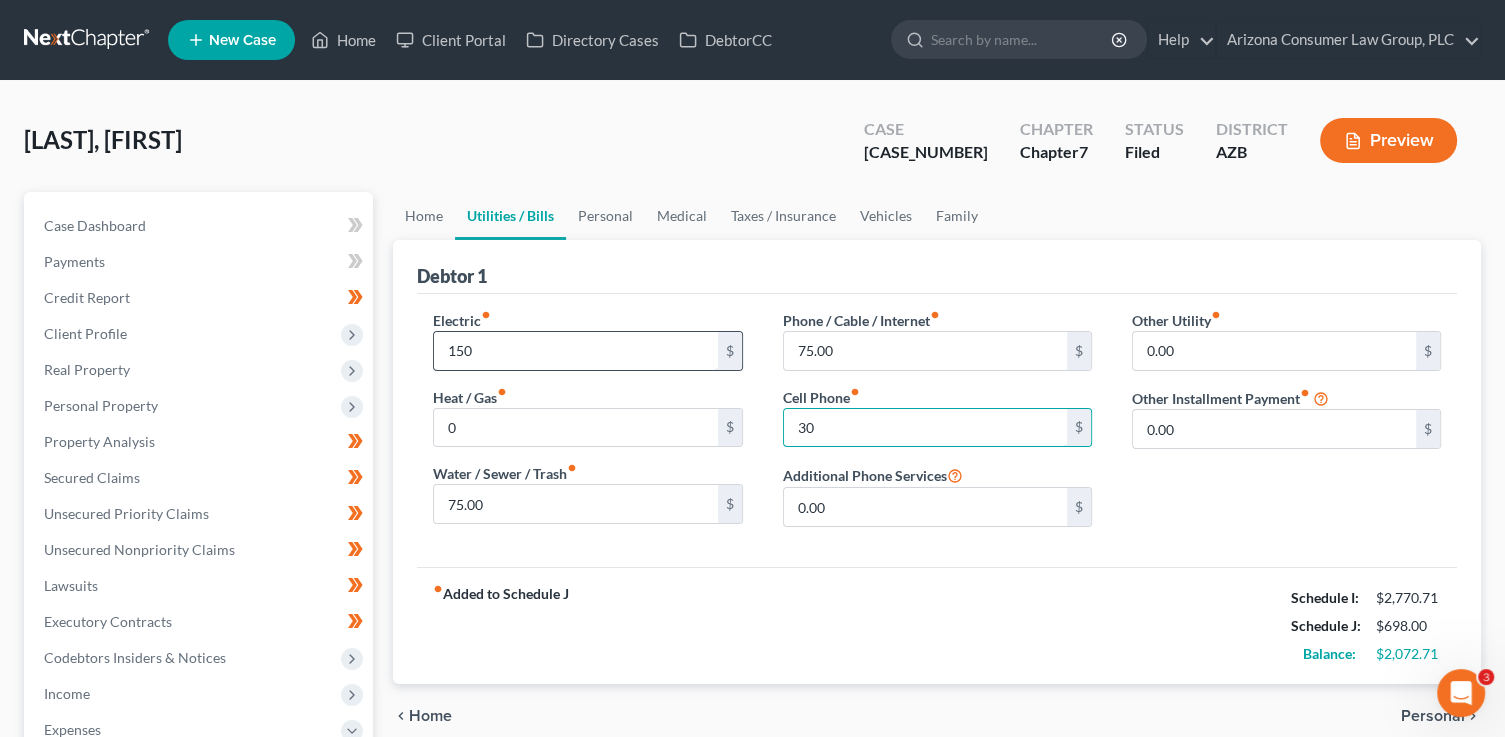 type on "30" 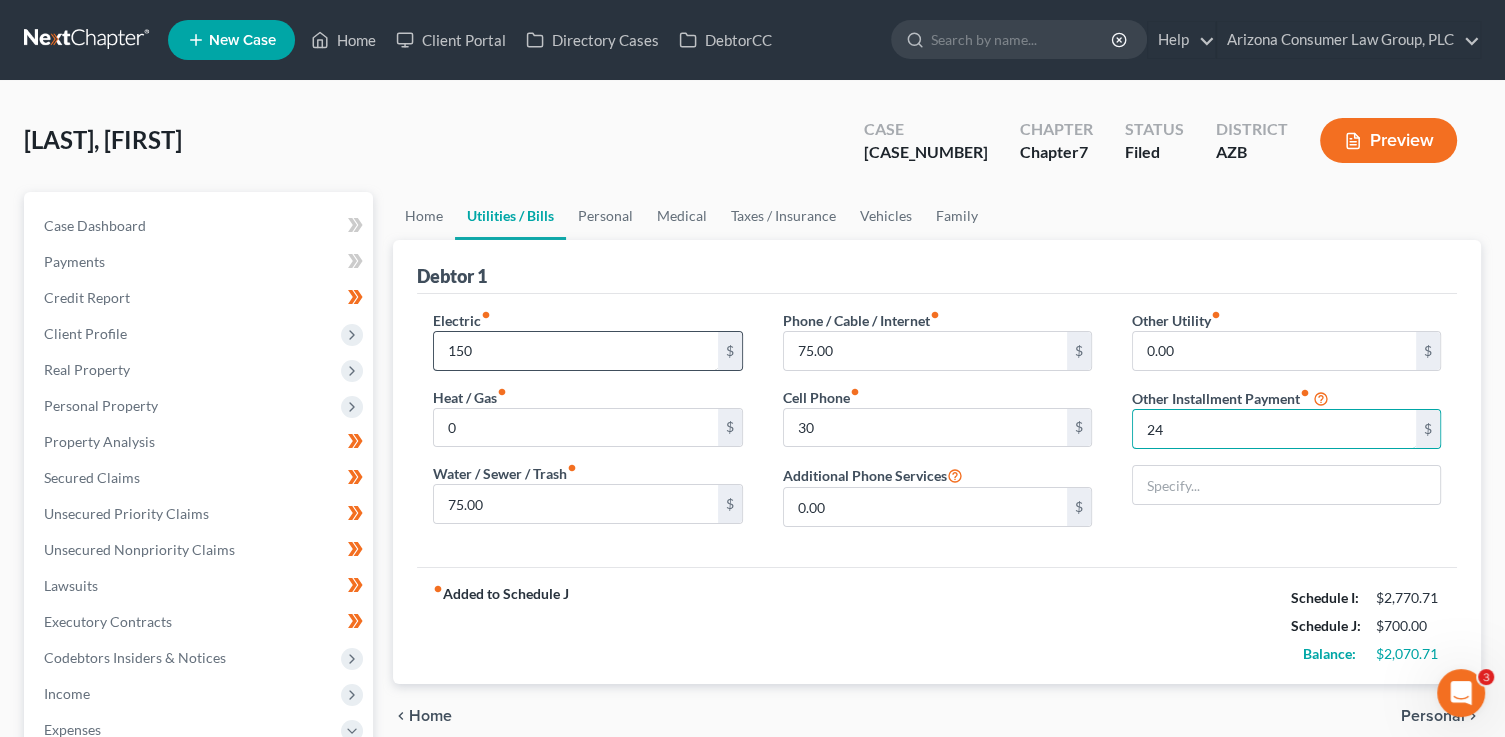 type on "246" 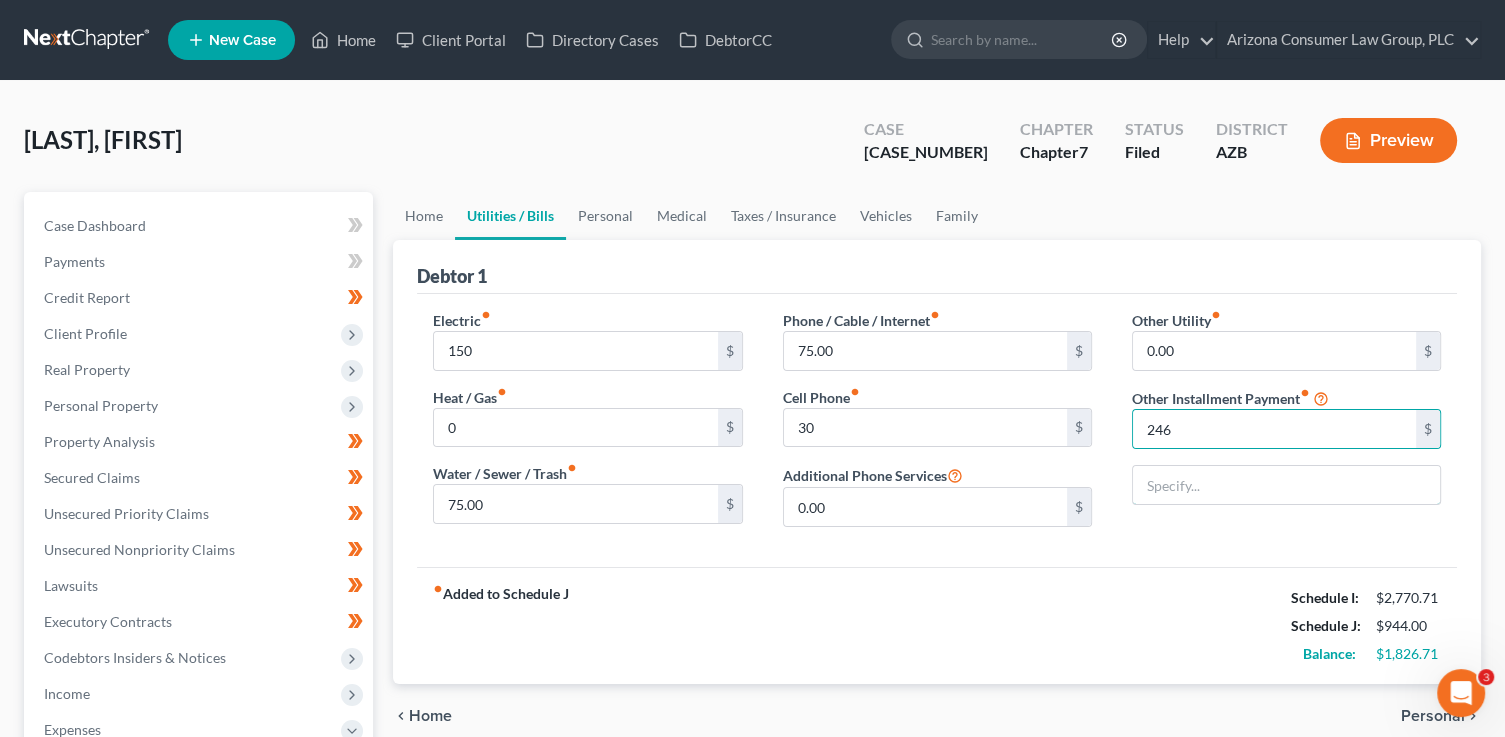 type on "Bankruptcy Legal Fees (Payment Plan)" 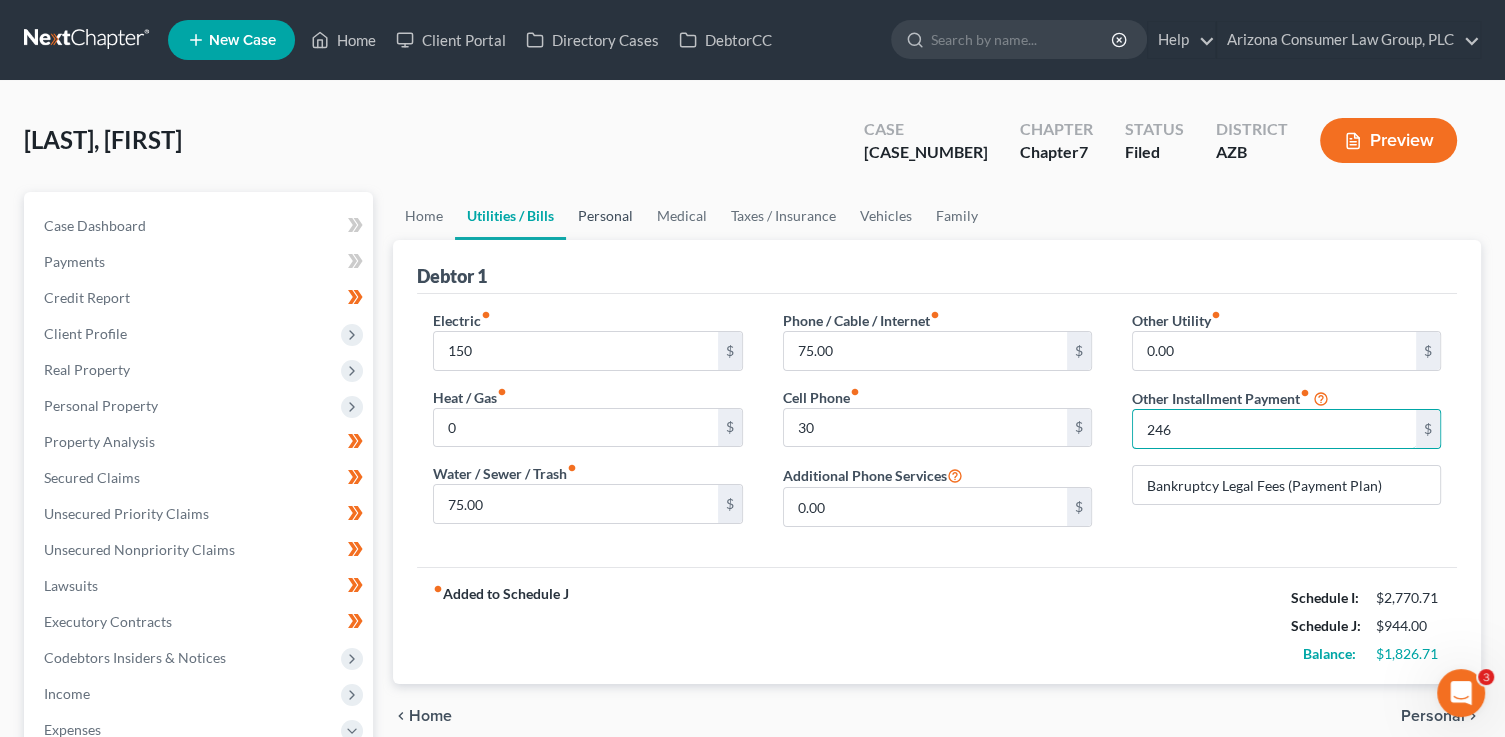 type on "246" 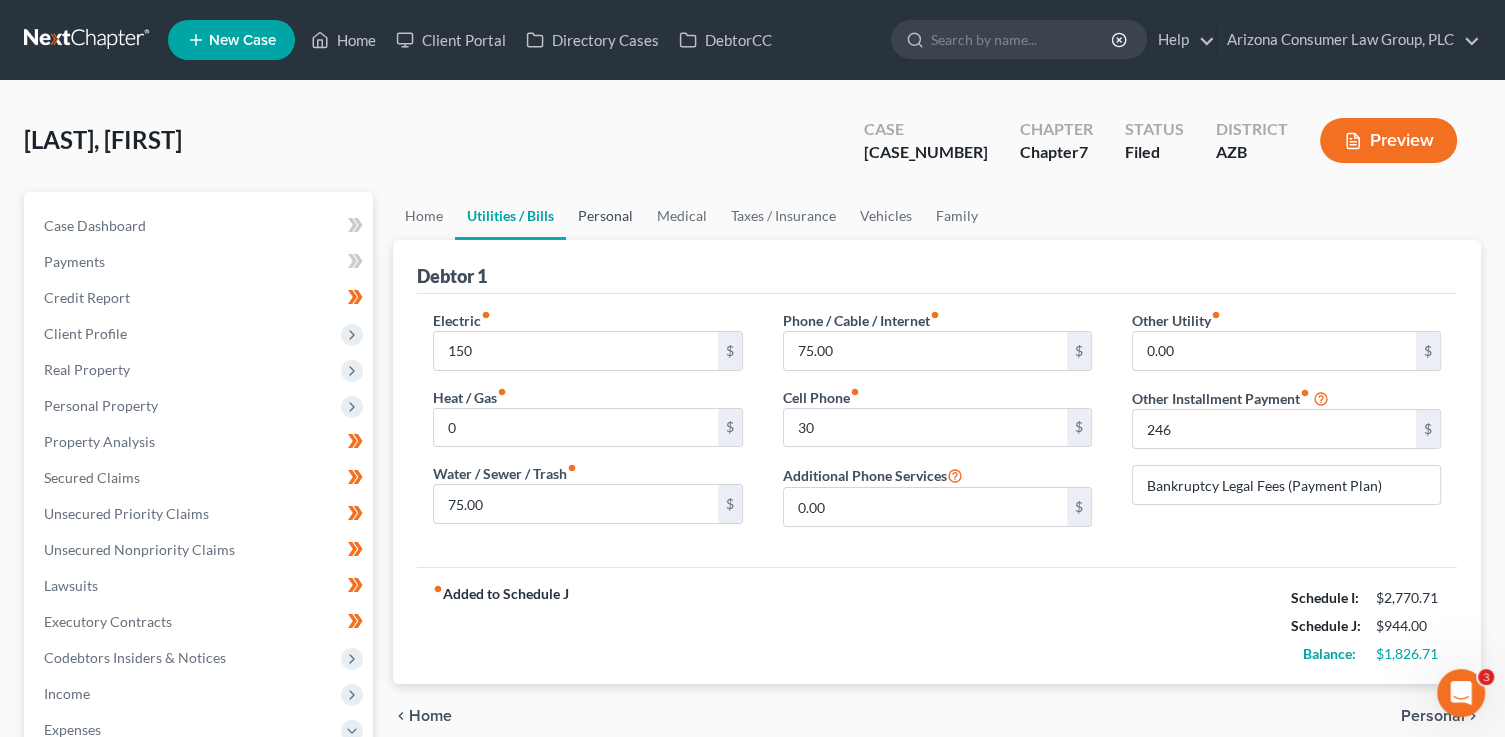 click on "Personal" at bounding box center [605, 216] 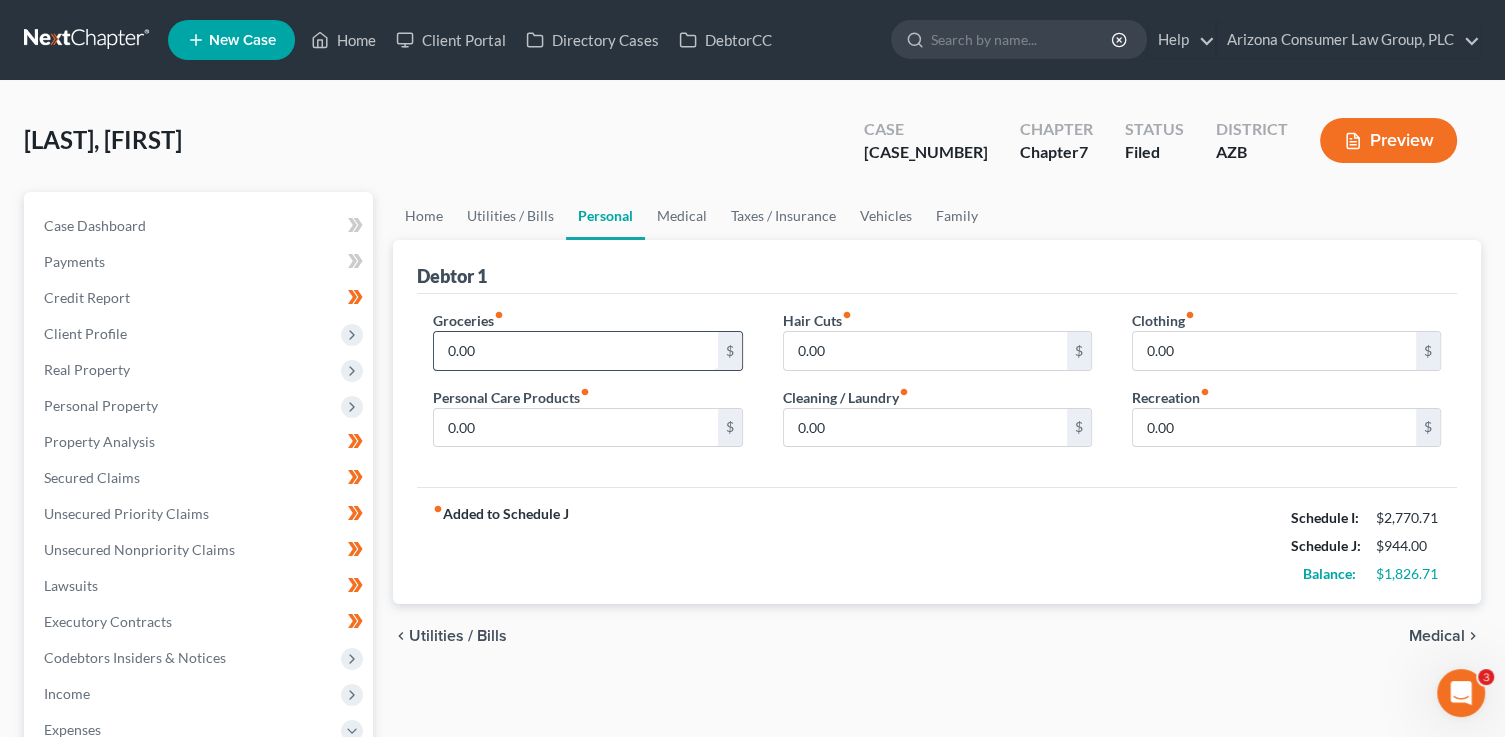 click on "0.00" at bounding box center (575, 351) 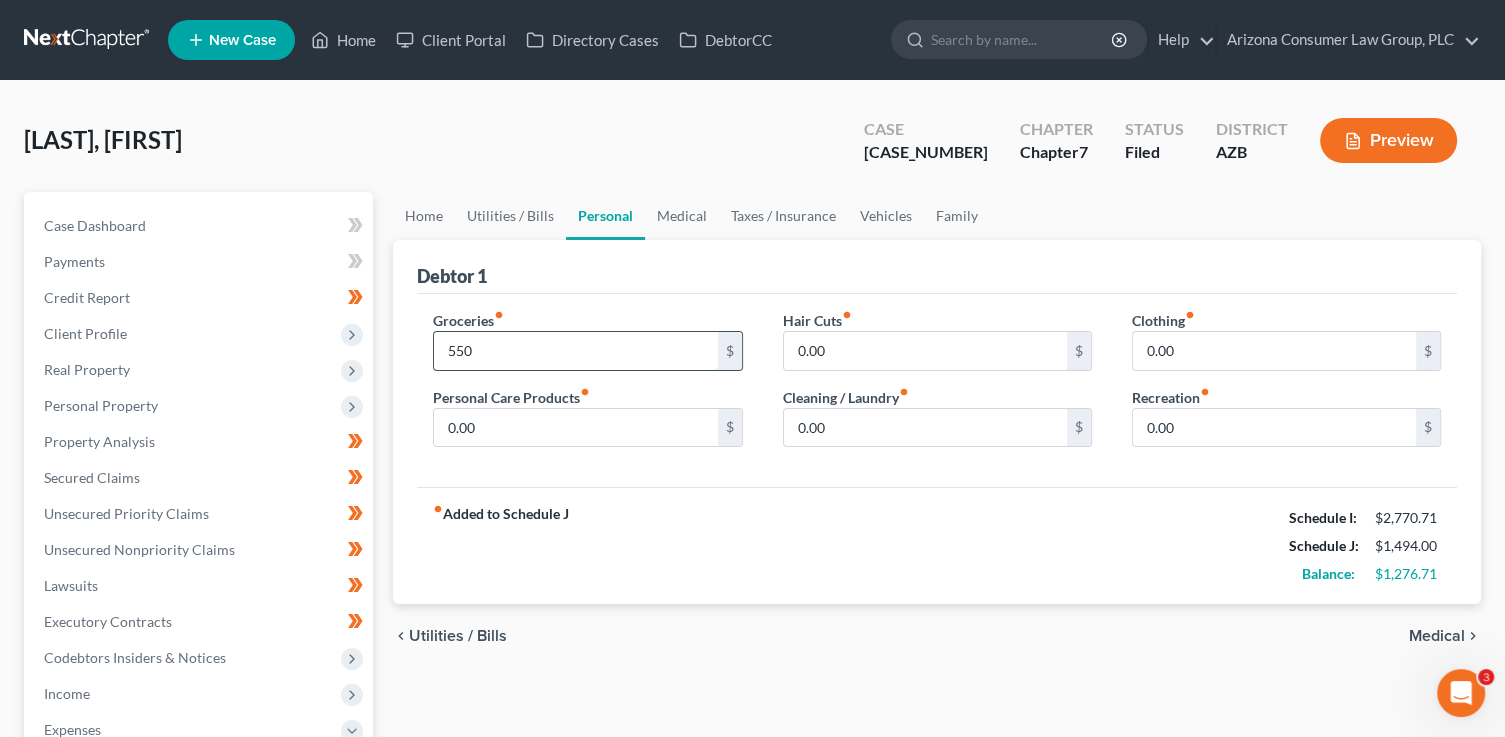type on "550" 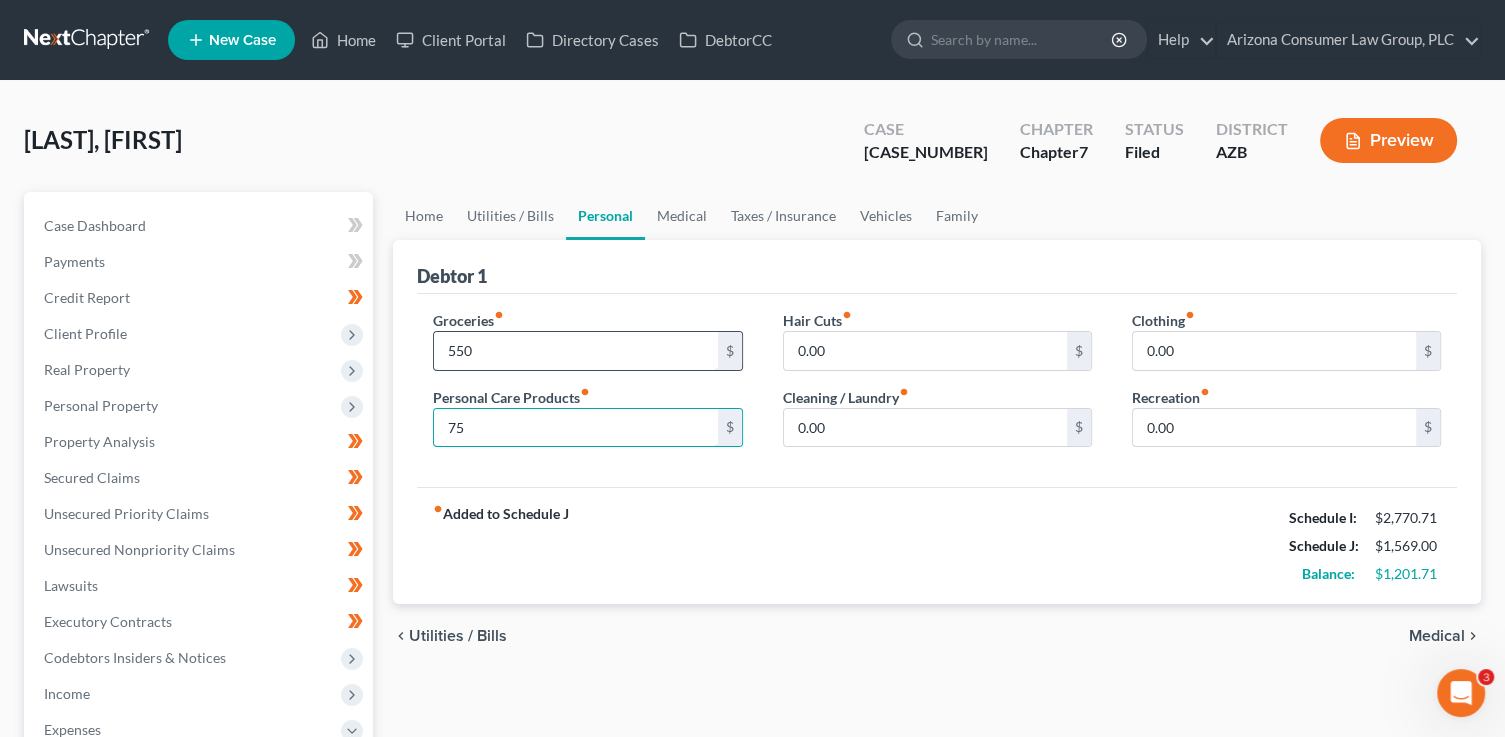 type on "75" 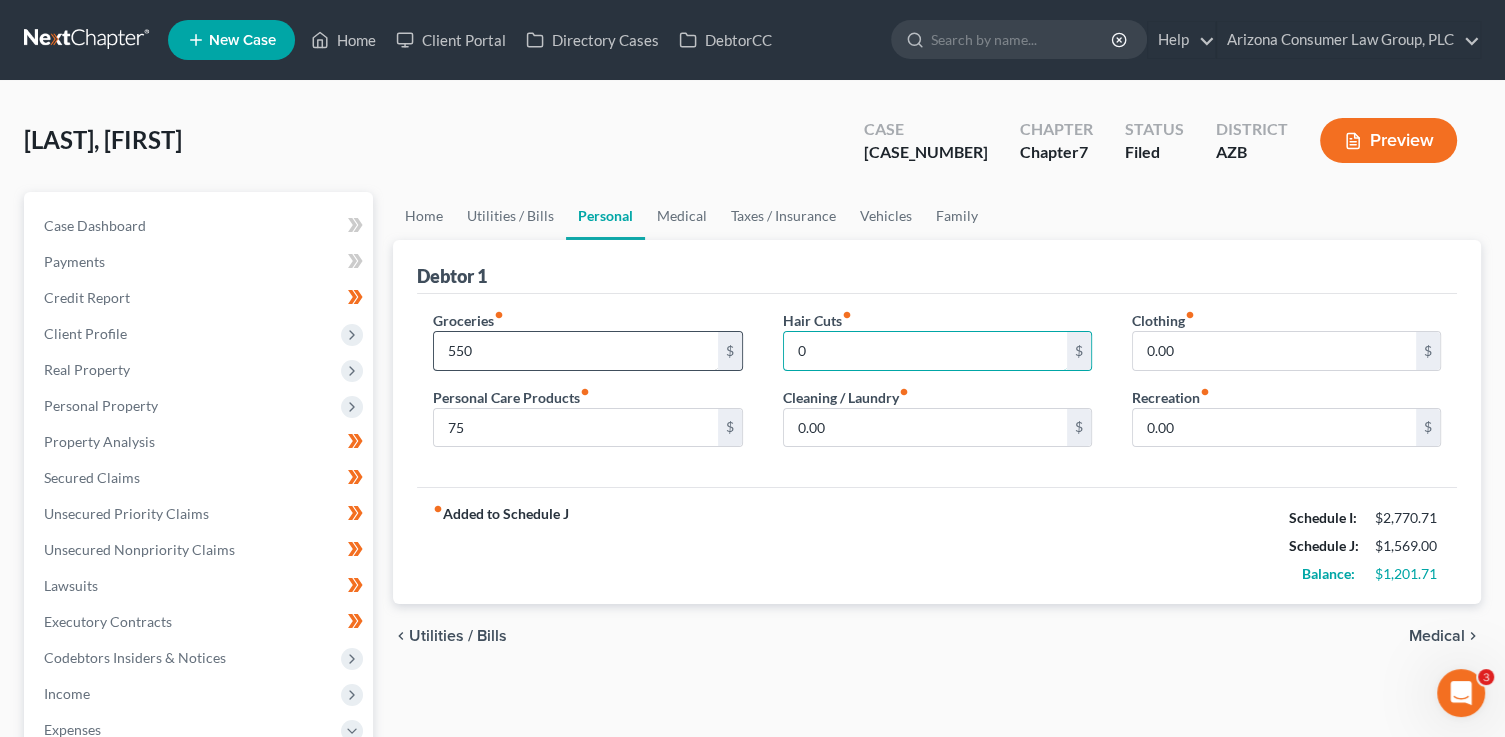 type on "0" 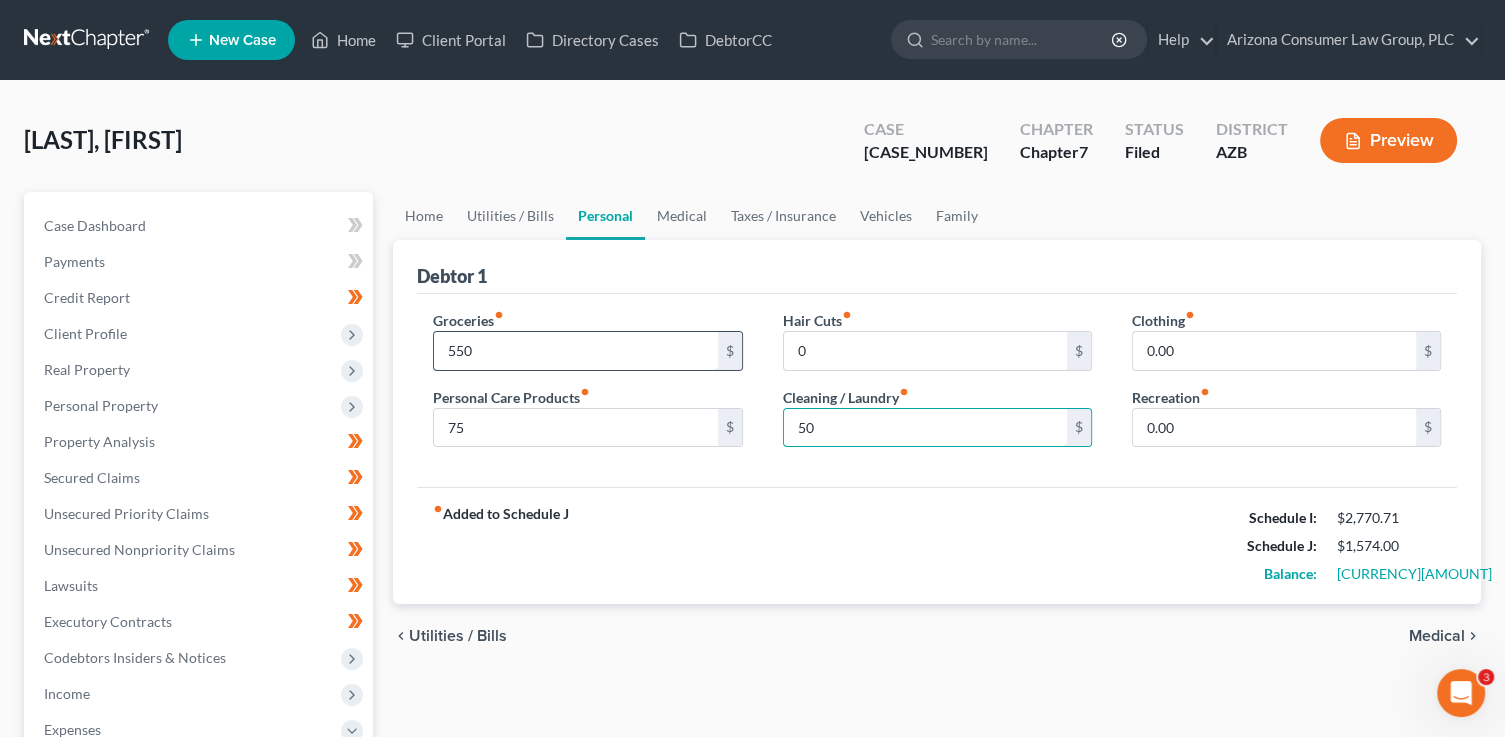 type on "50" 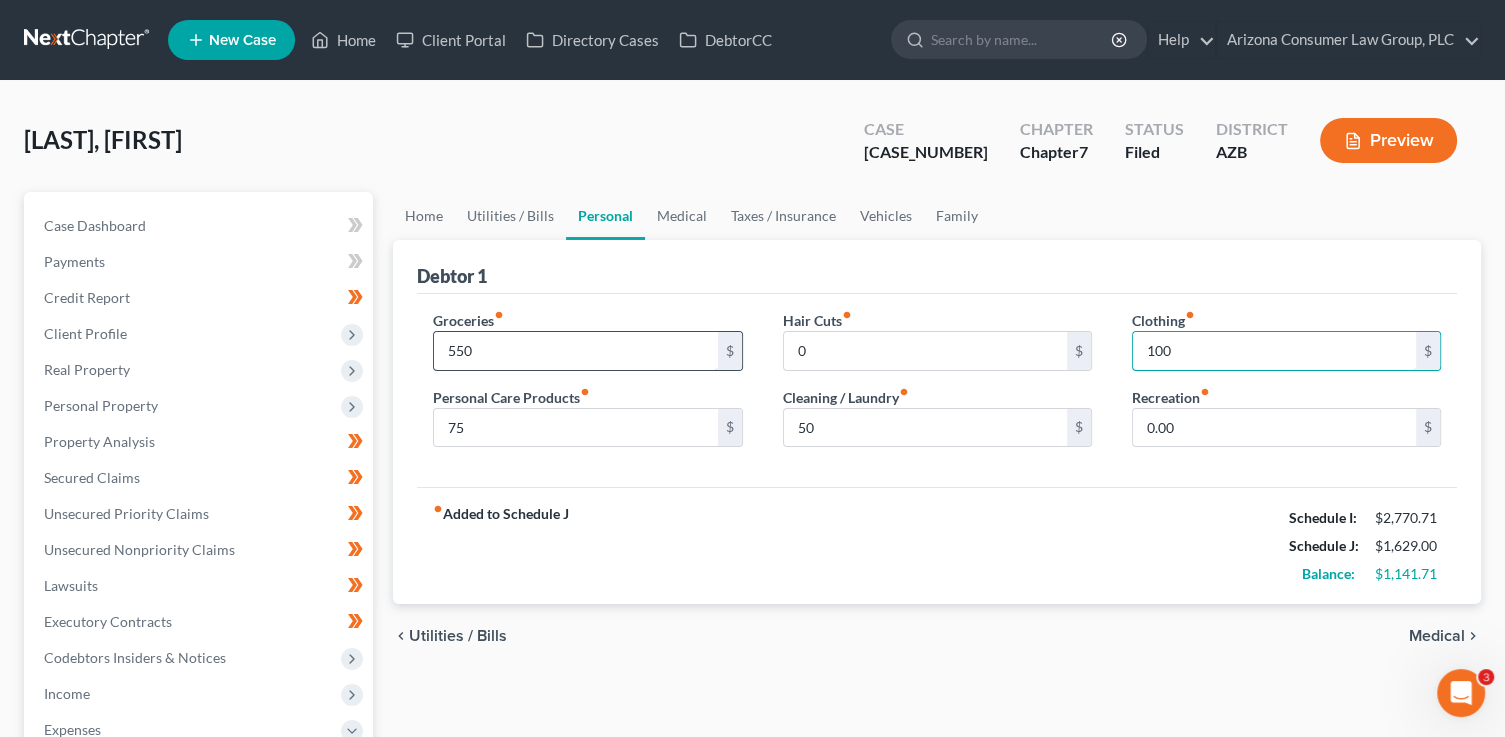 type on "100" 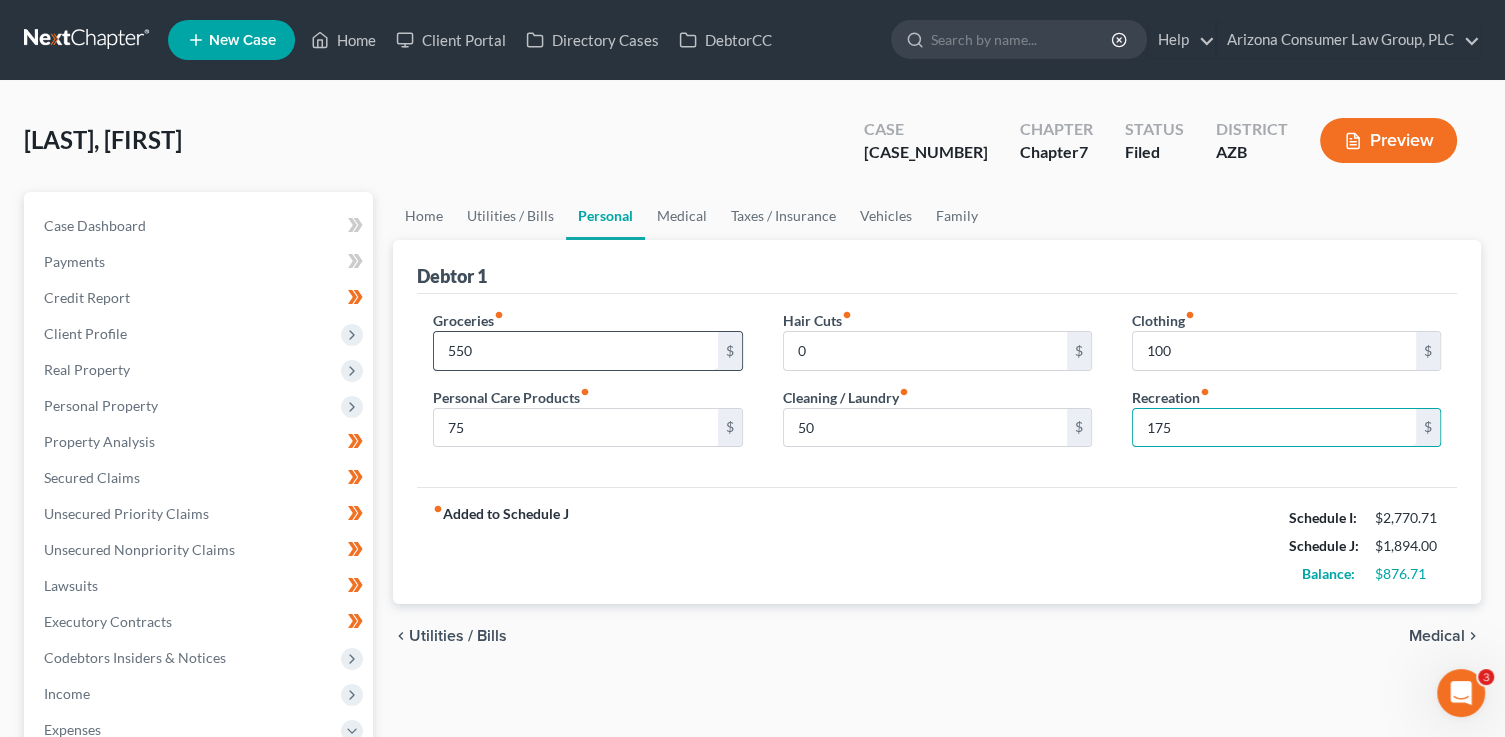 type on "175" 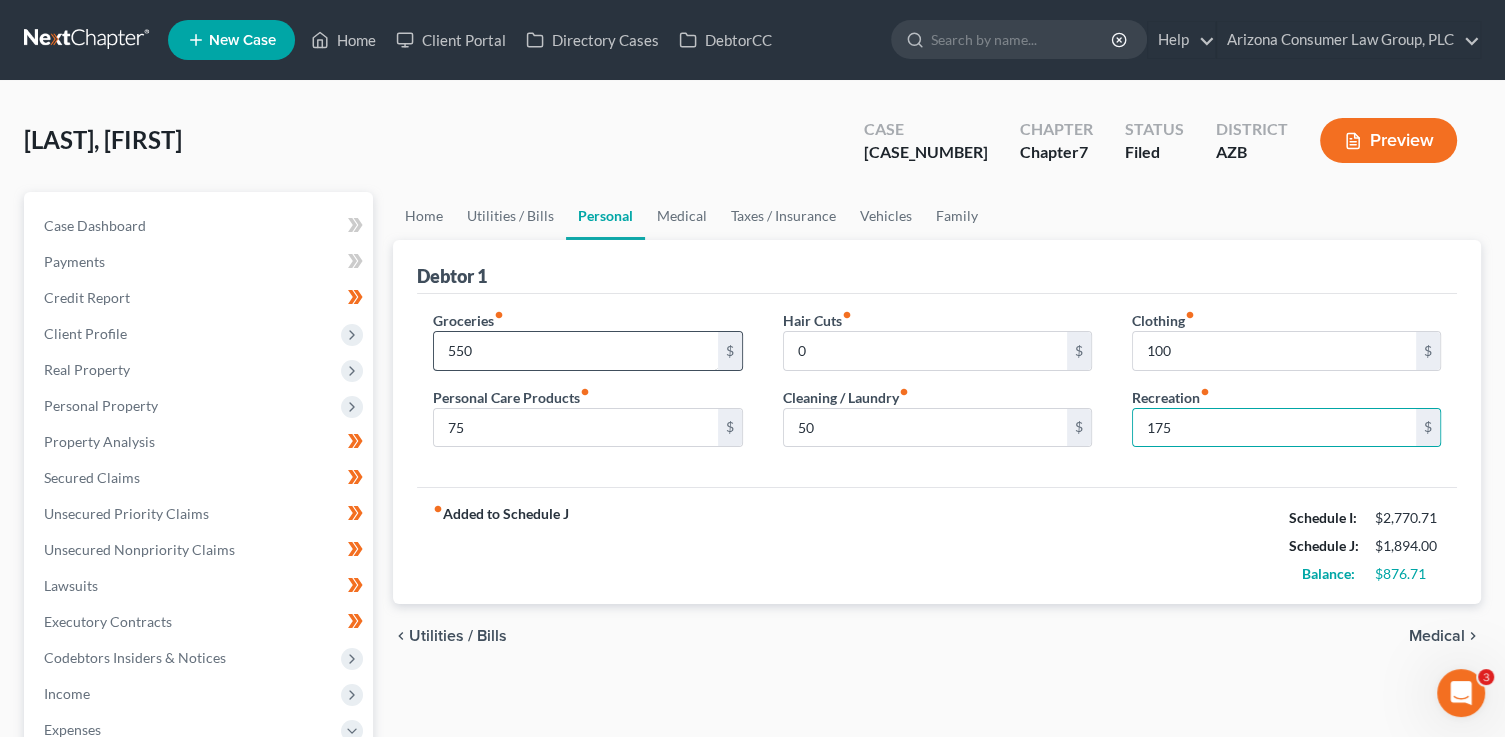 type 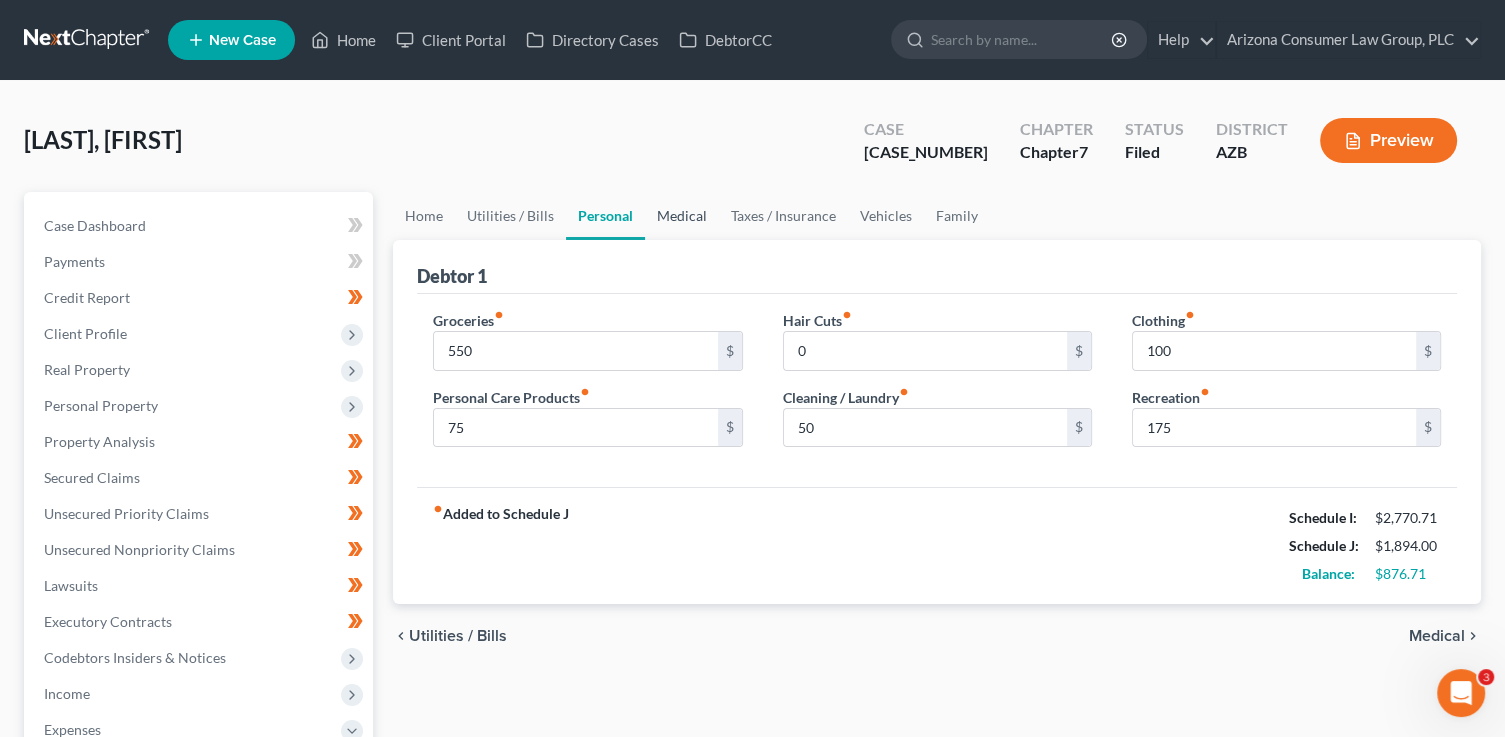 click on "Medical" at bounding box center (682, 216) 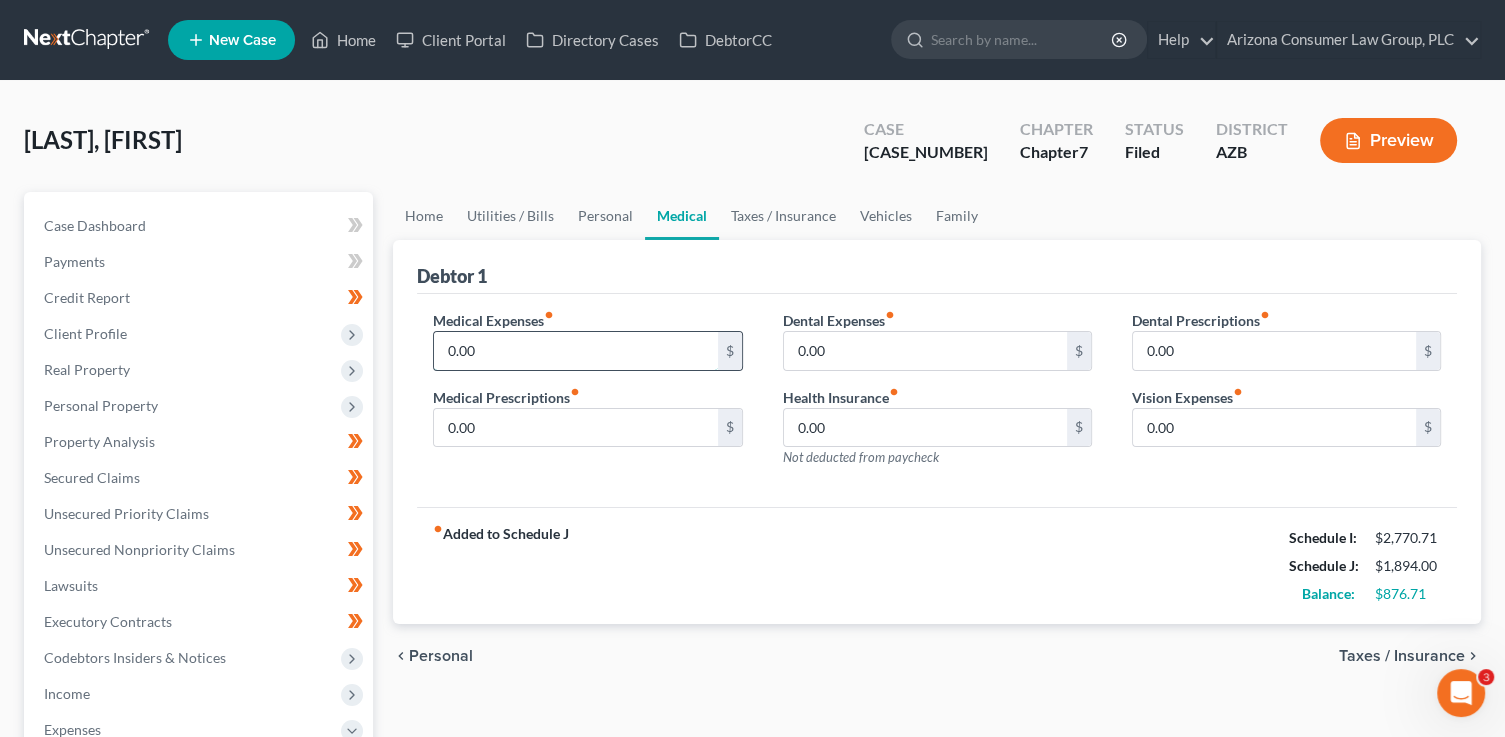 click on "0.00" at bounding box center [575, 351] 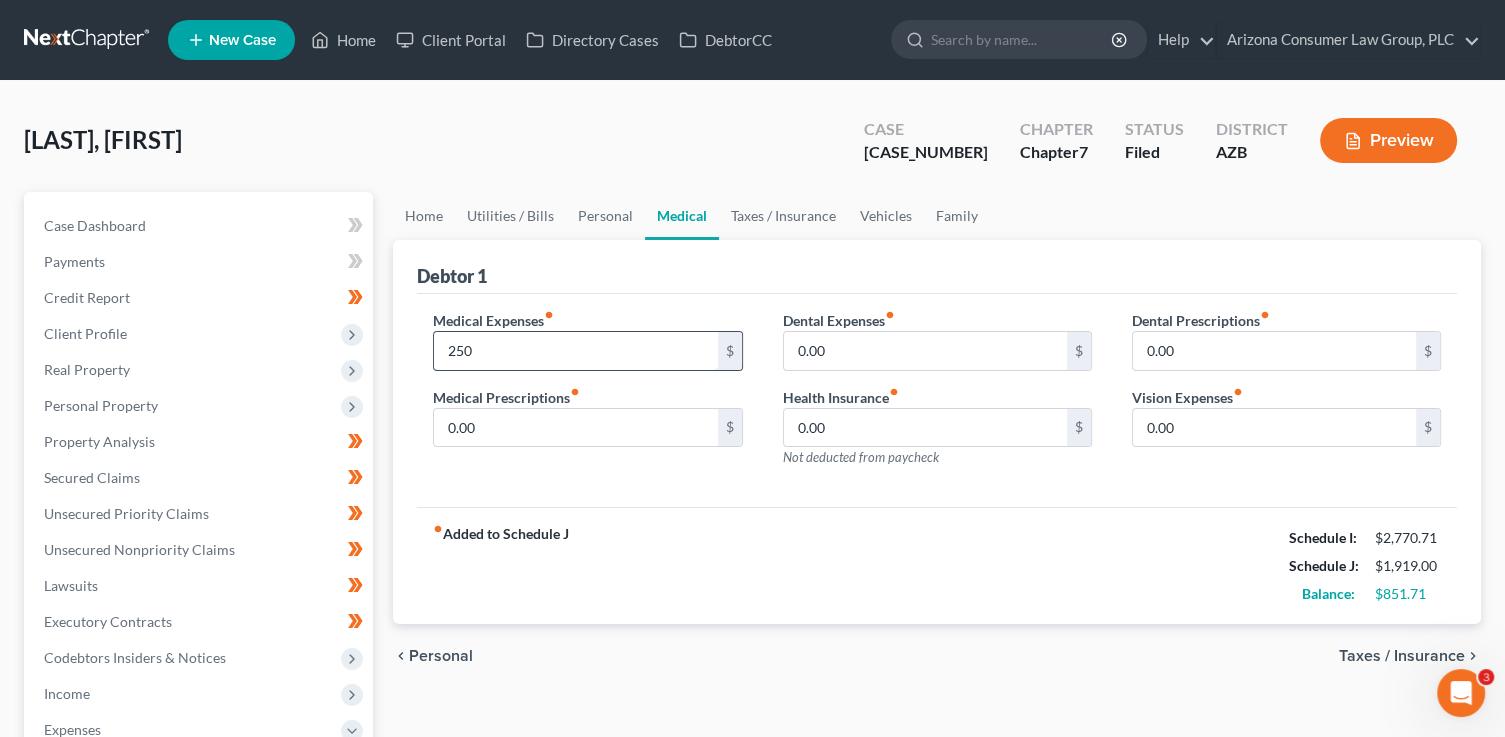 type on "250" 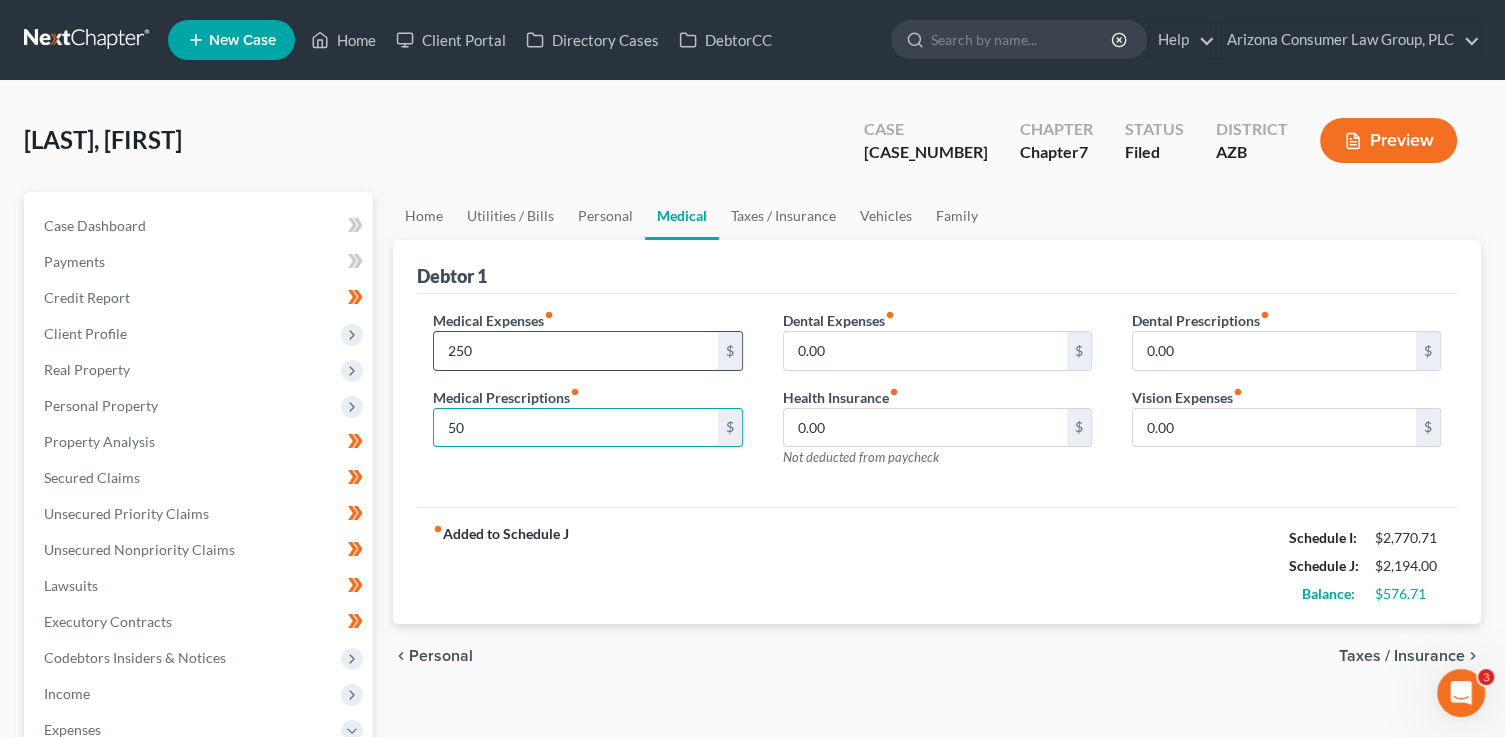 type on "50" 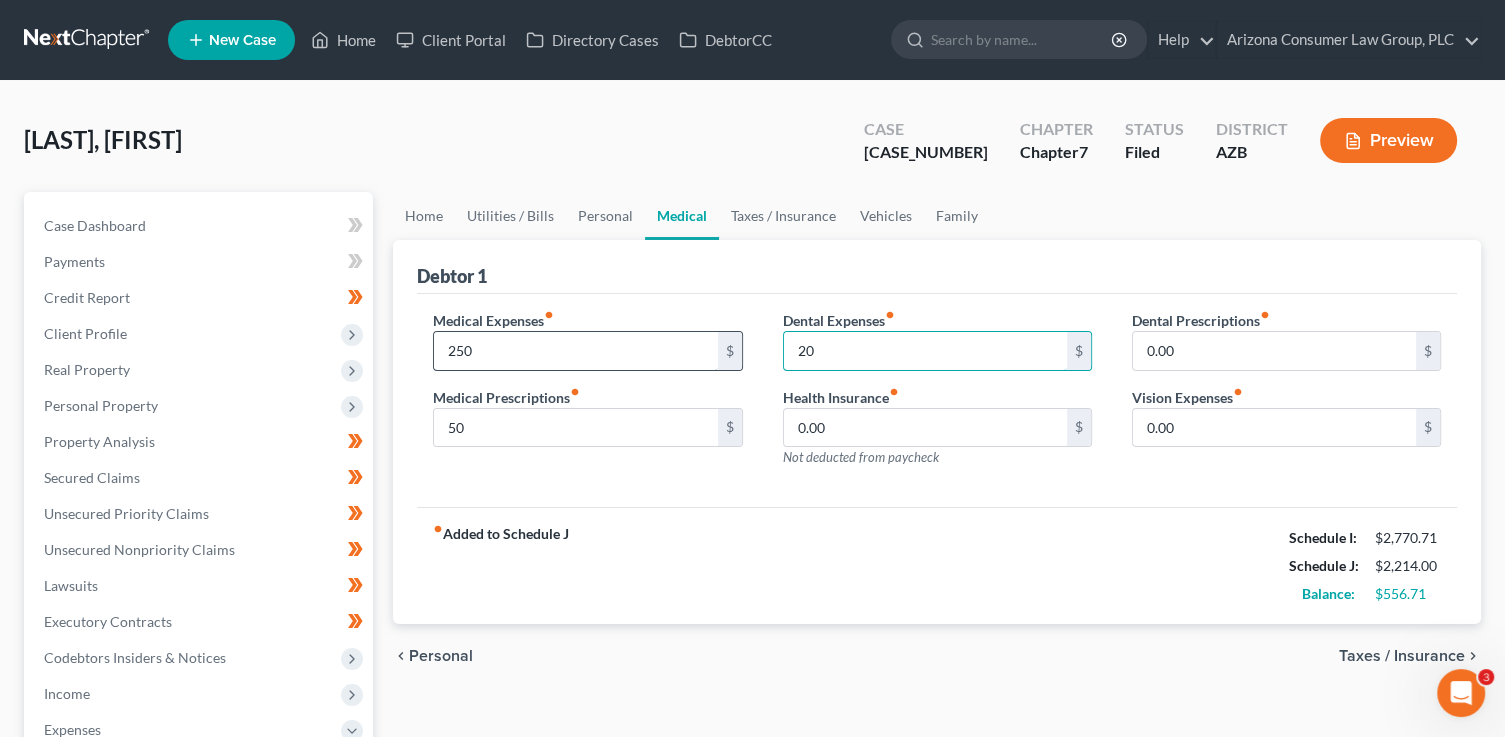 type on "20" 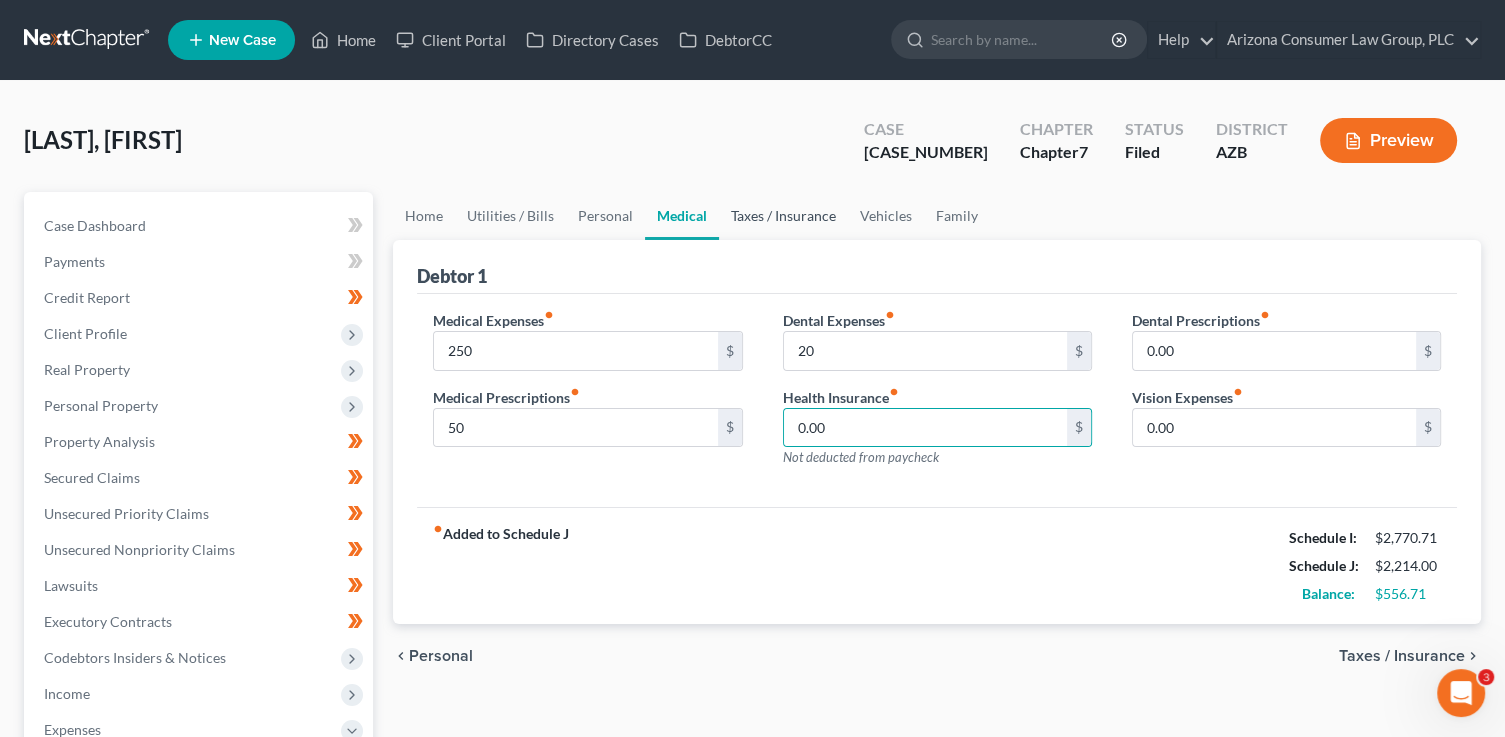 click on "Taxes / Insurance" at bounding box center [783, 216] 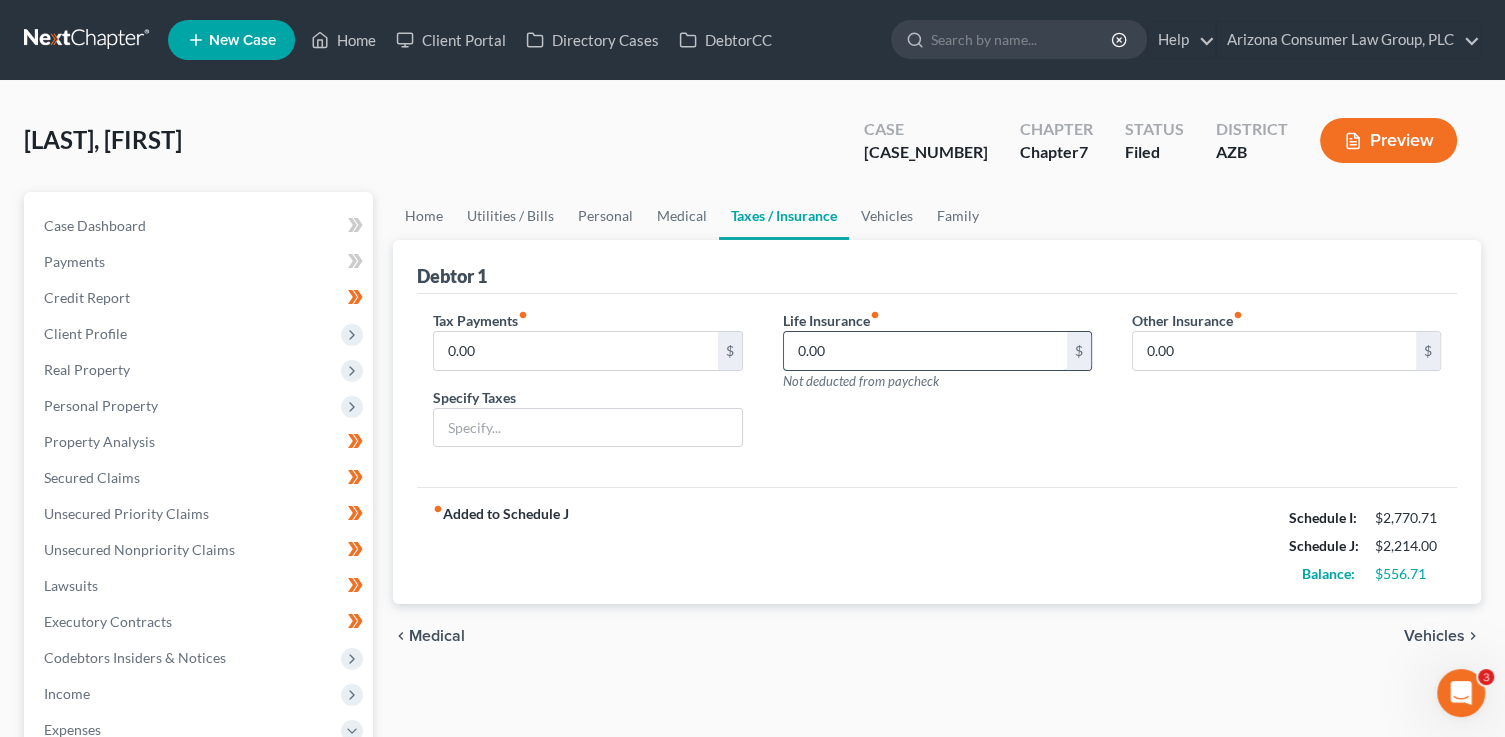 drag, startPoint x: 830, startPoint y: 354, endPoint x: 837, endPoint y: 345, distance: 11.401754 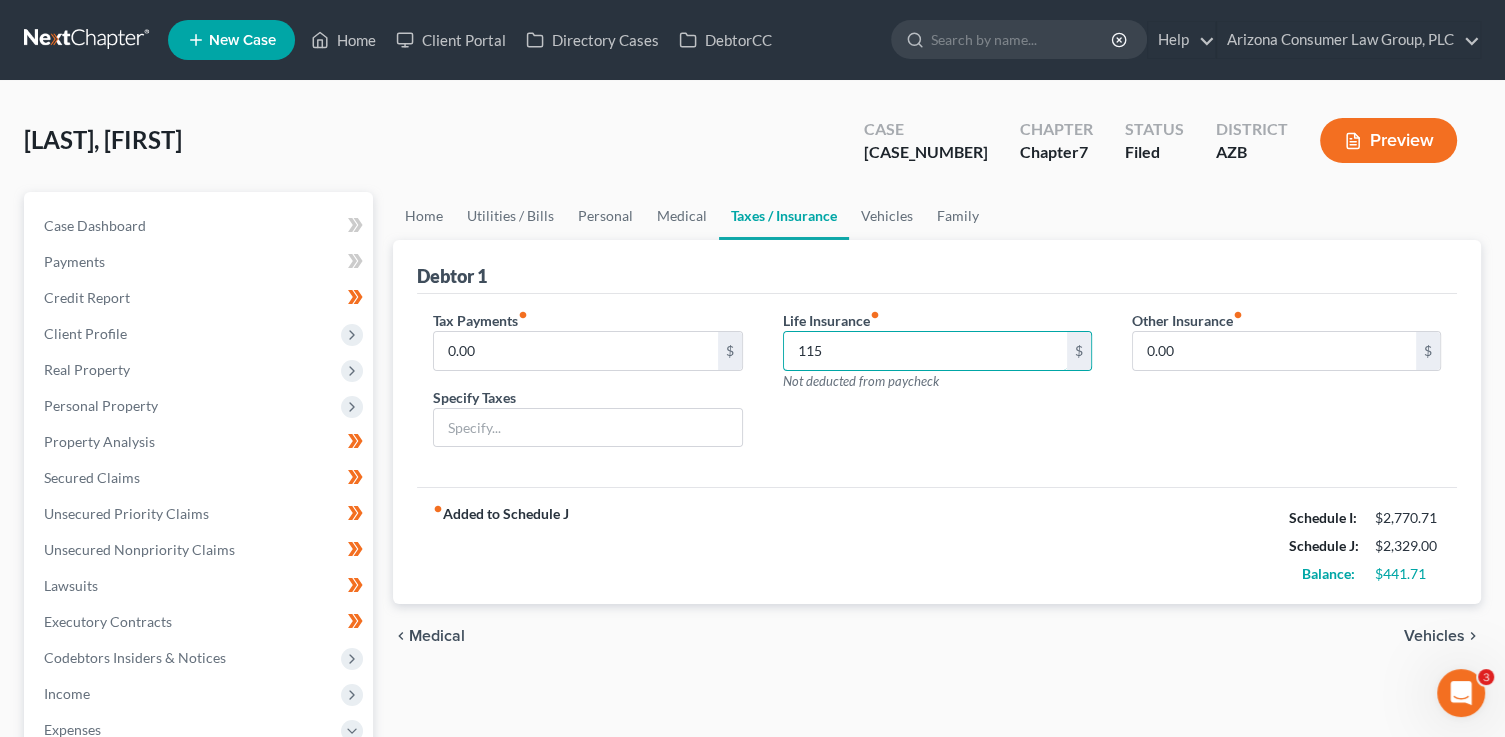 type on "115" 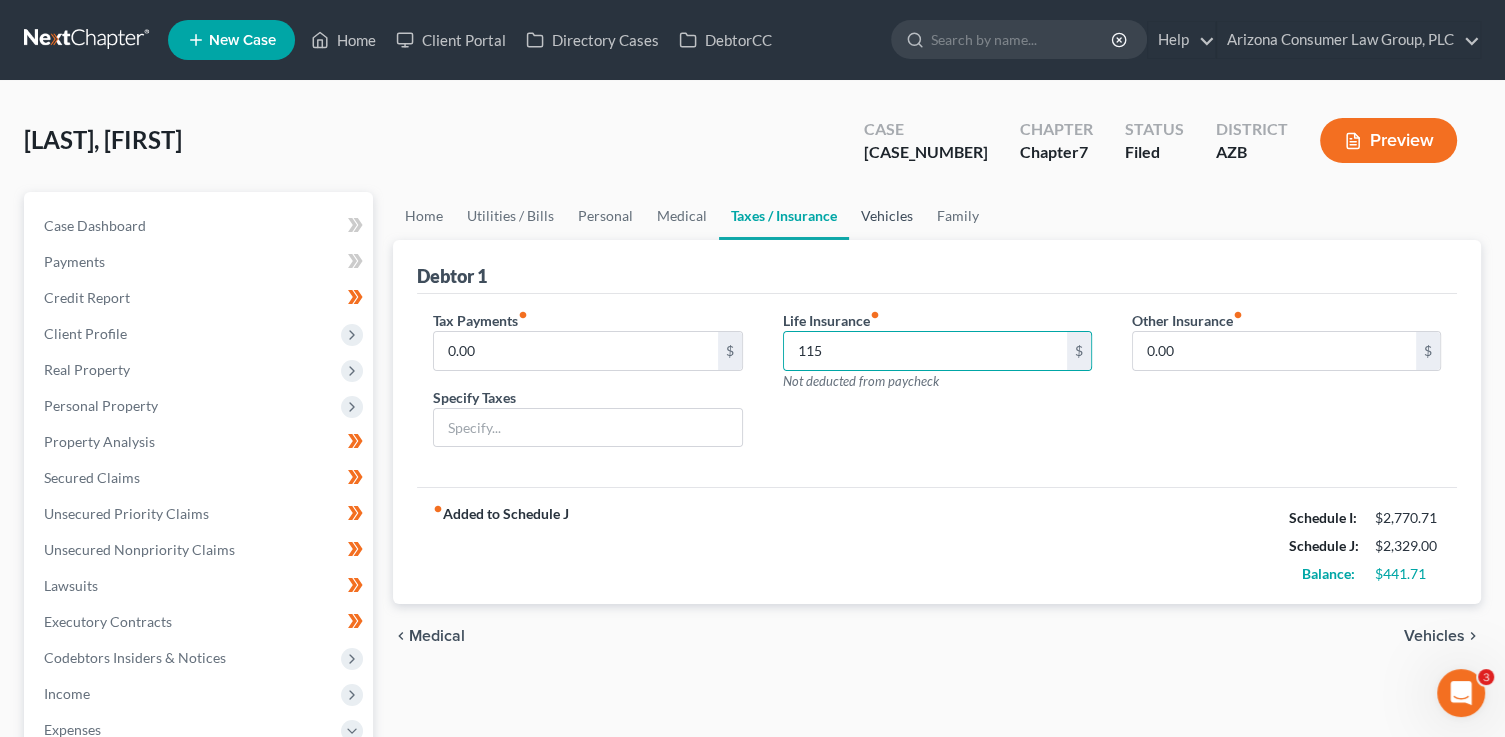 click on "Vehicles" at bounding box center (887, 216) 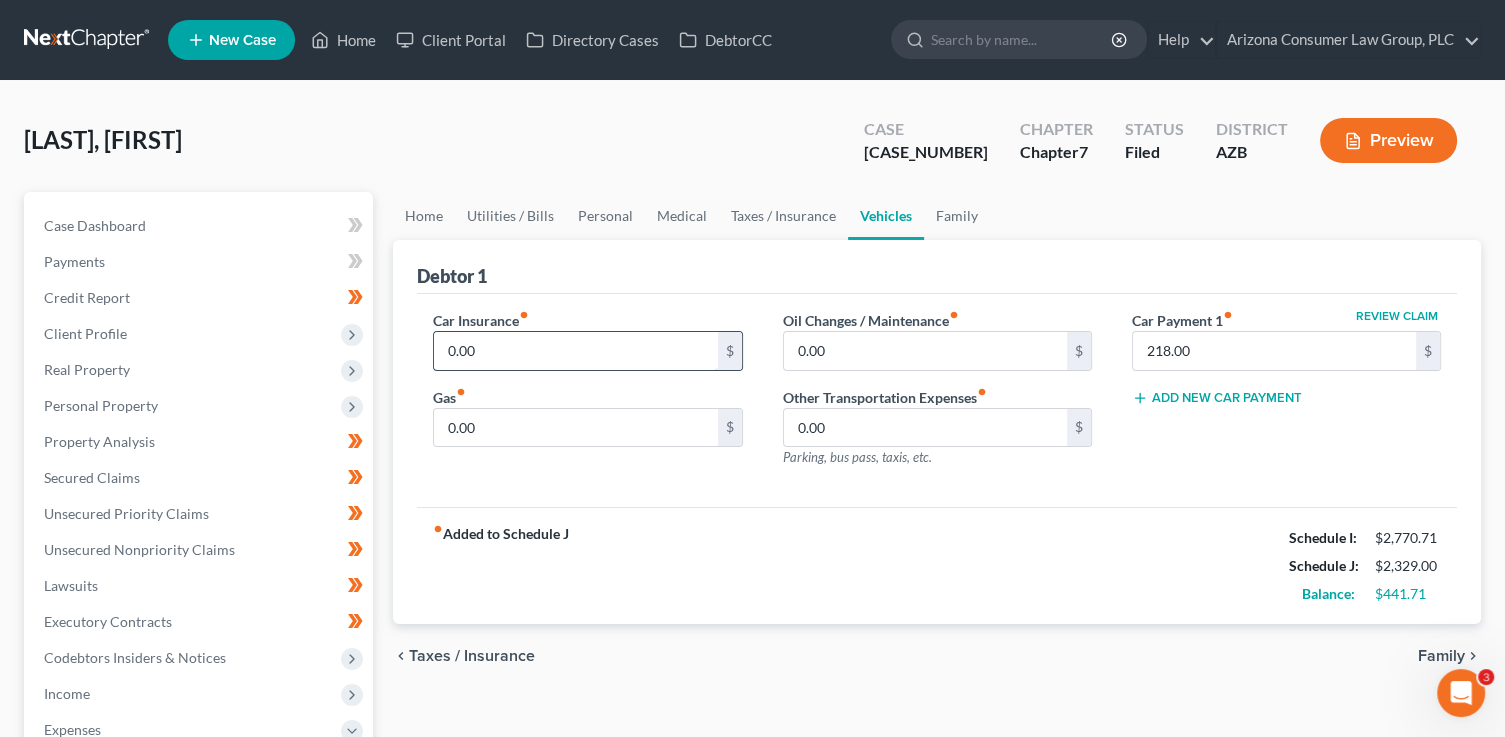 click on "0.00" at bounding box center [575, 351] 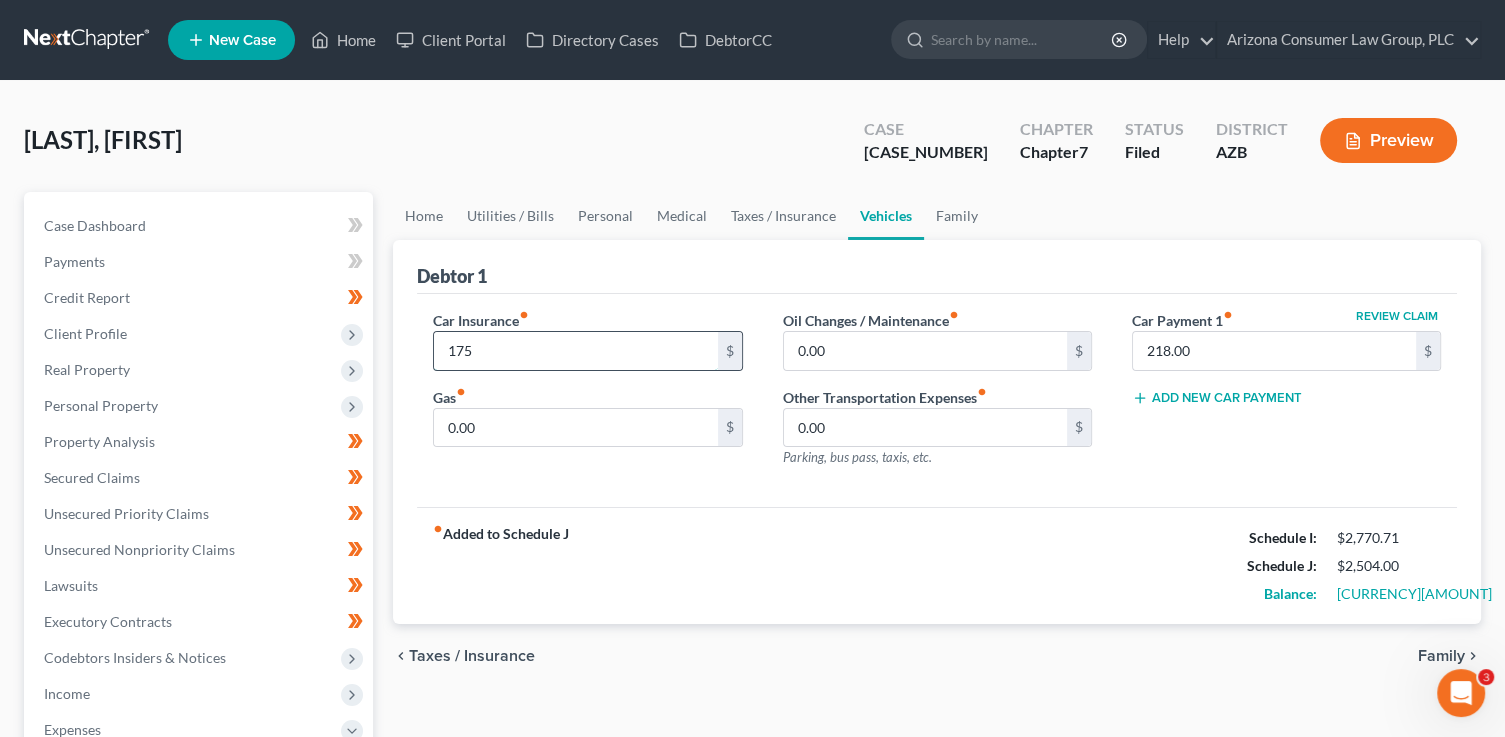 type on "175" 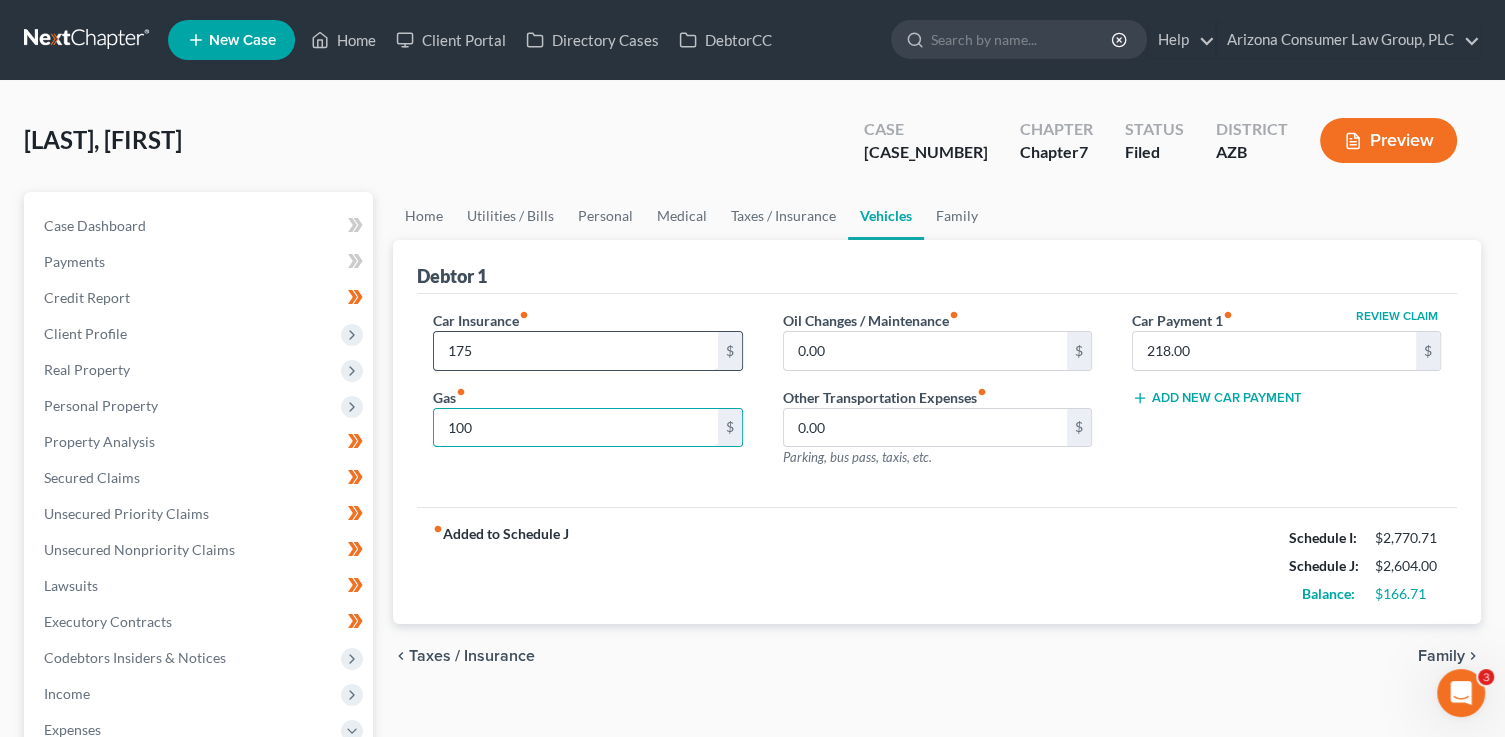 type on "100" 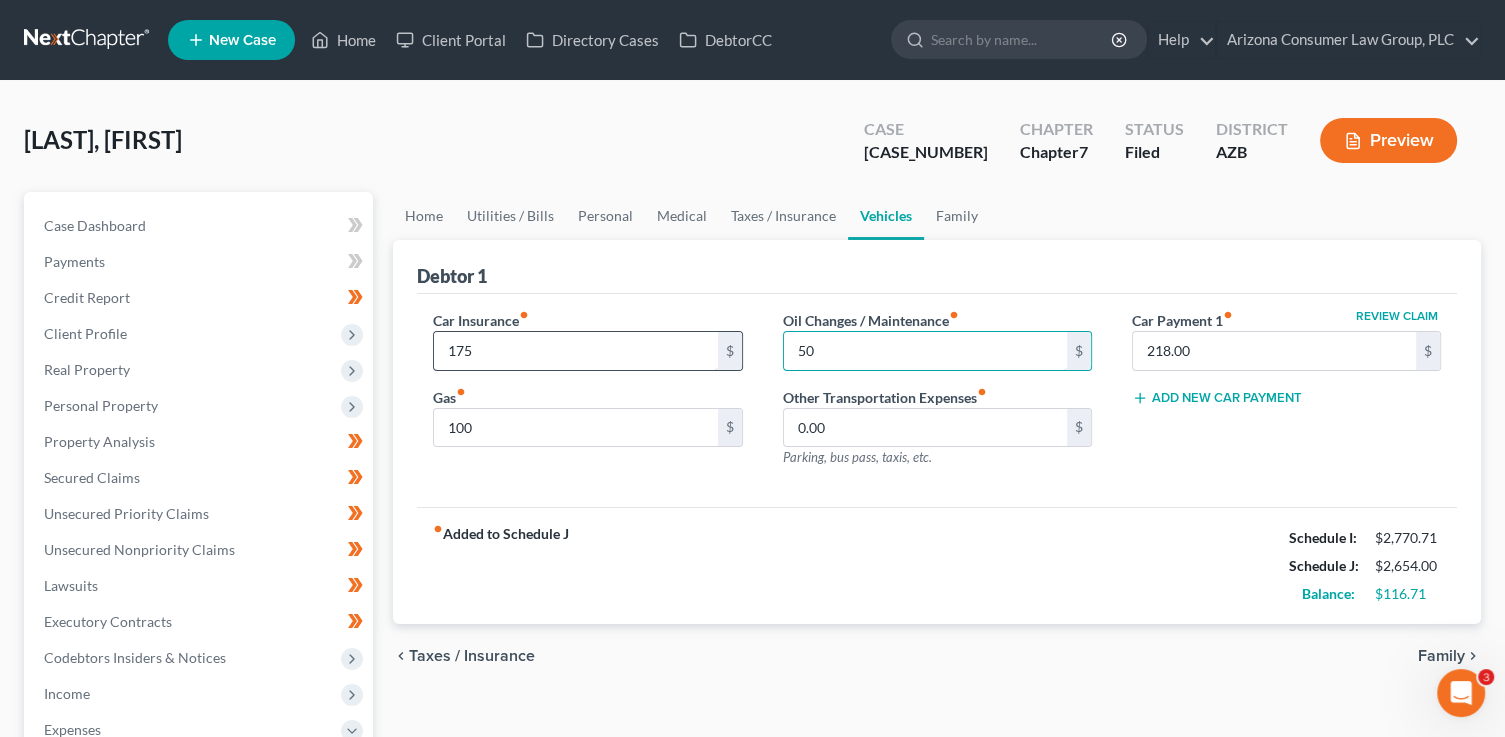 type on "50" 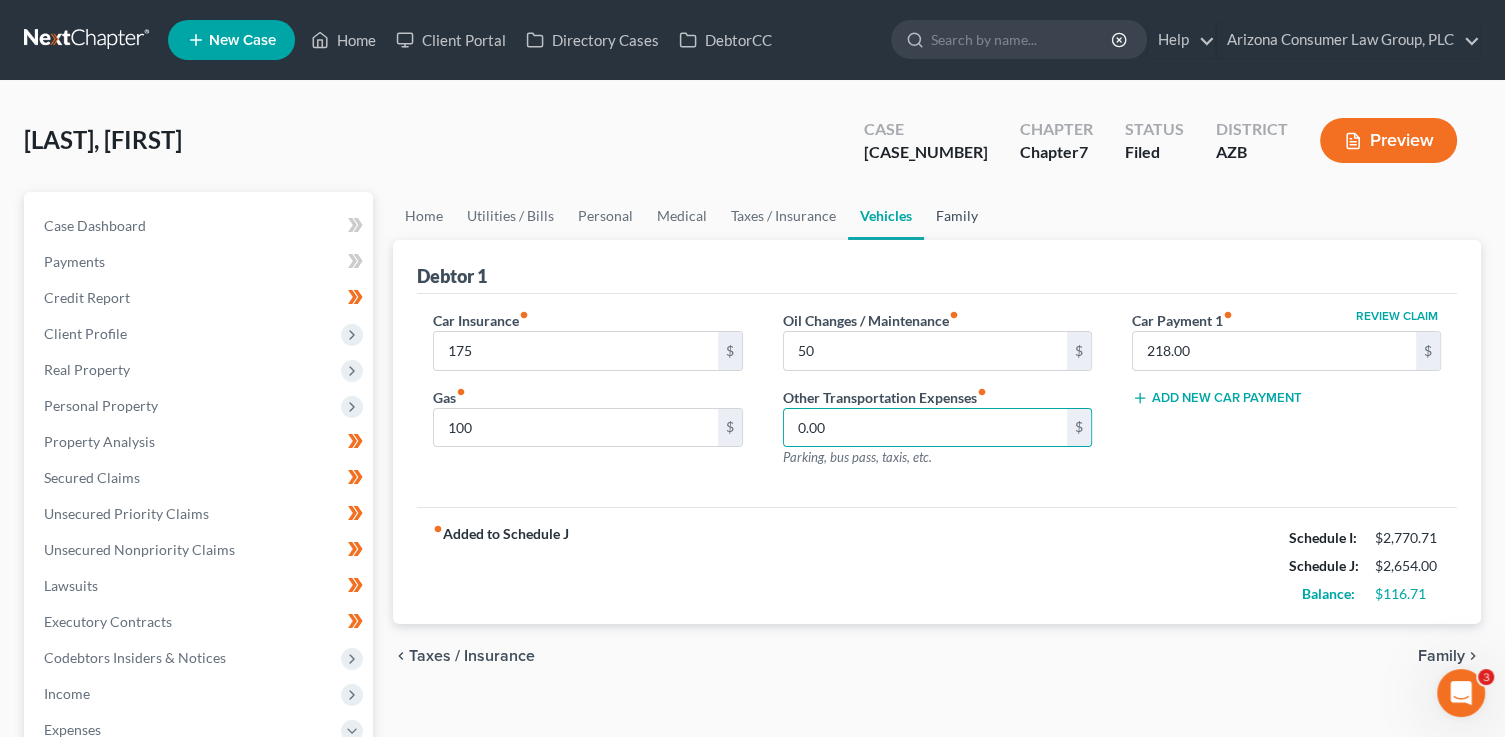 click on "Family" at bounding box center [957, 216] 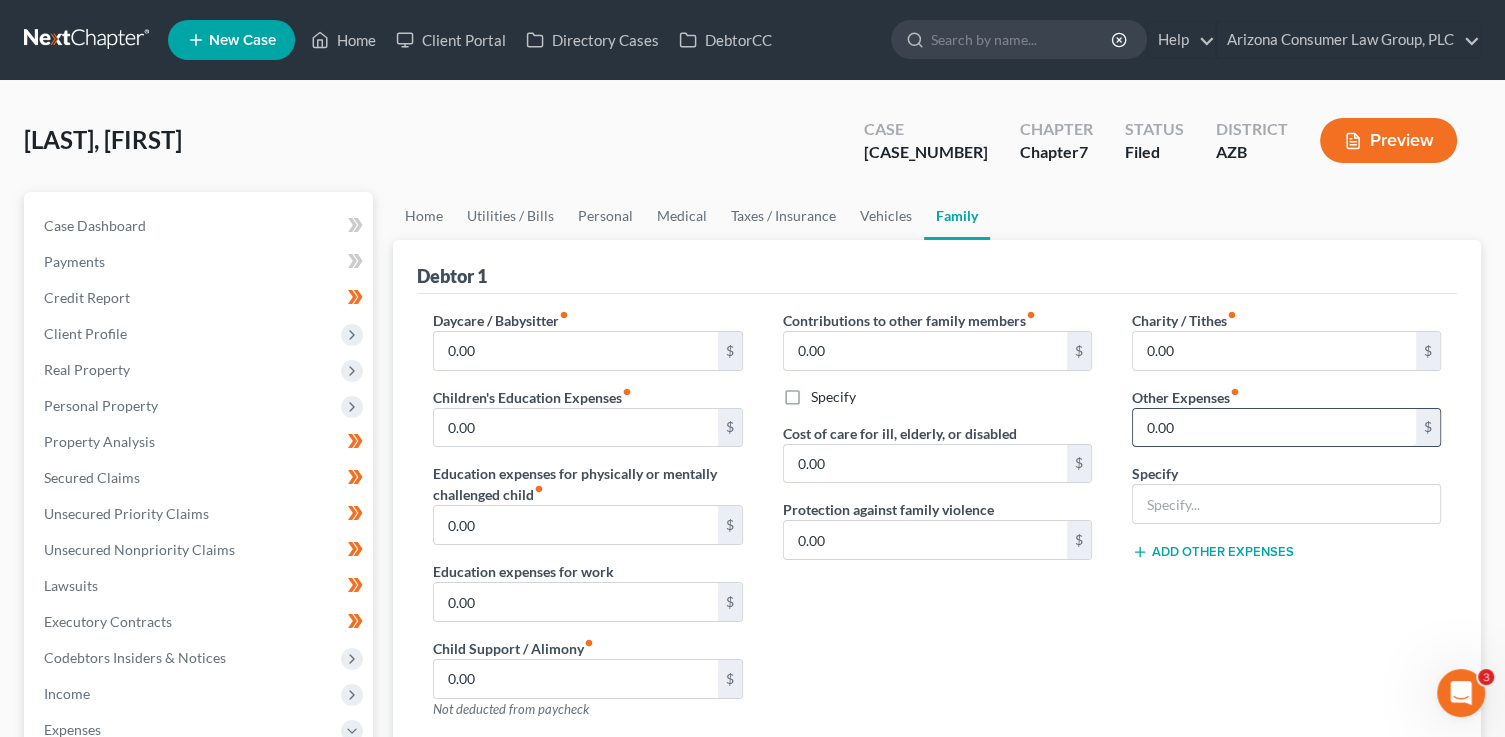 click on "0.00" at bounding box center (1274, 428) 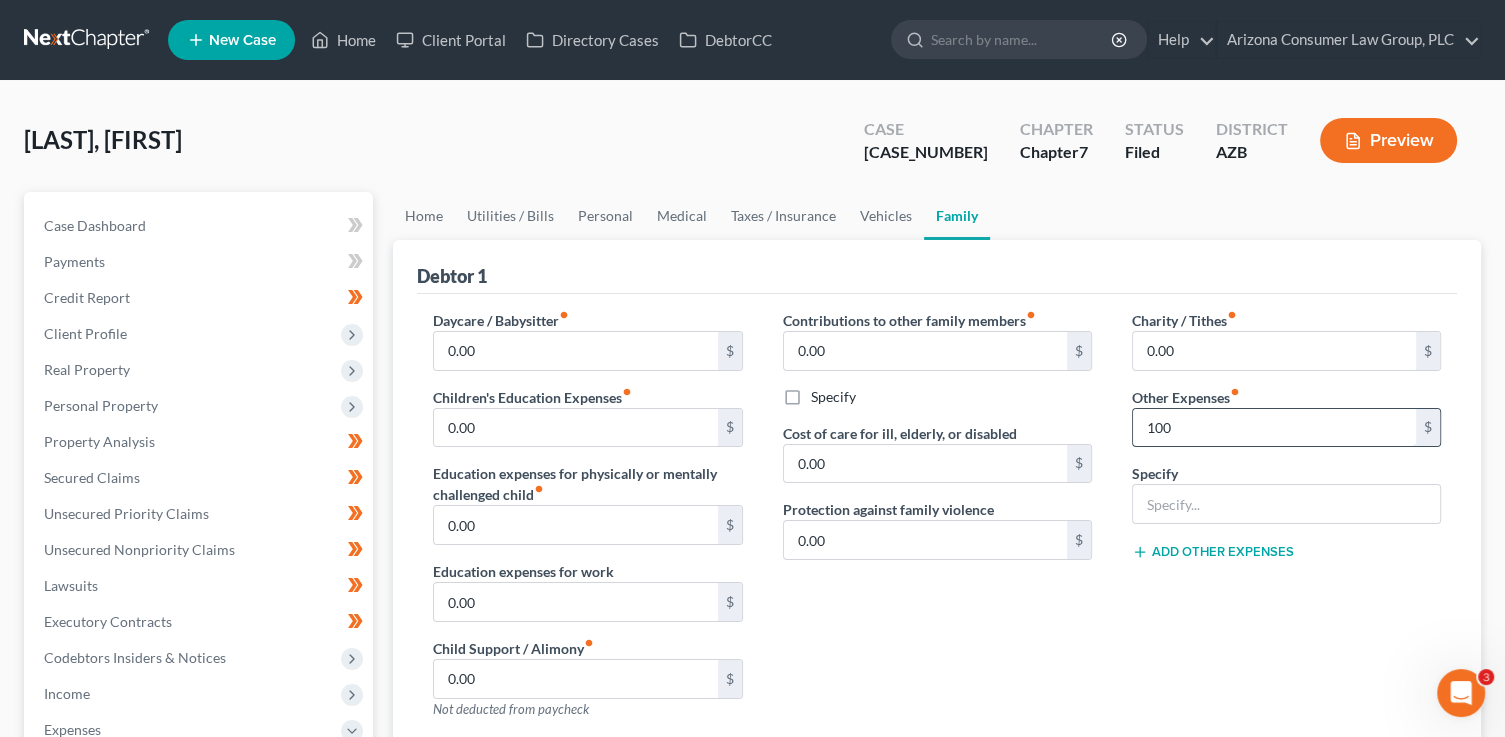 type on "100" 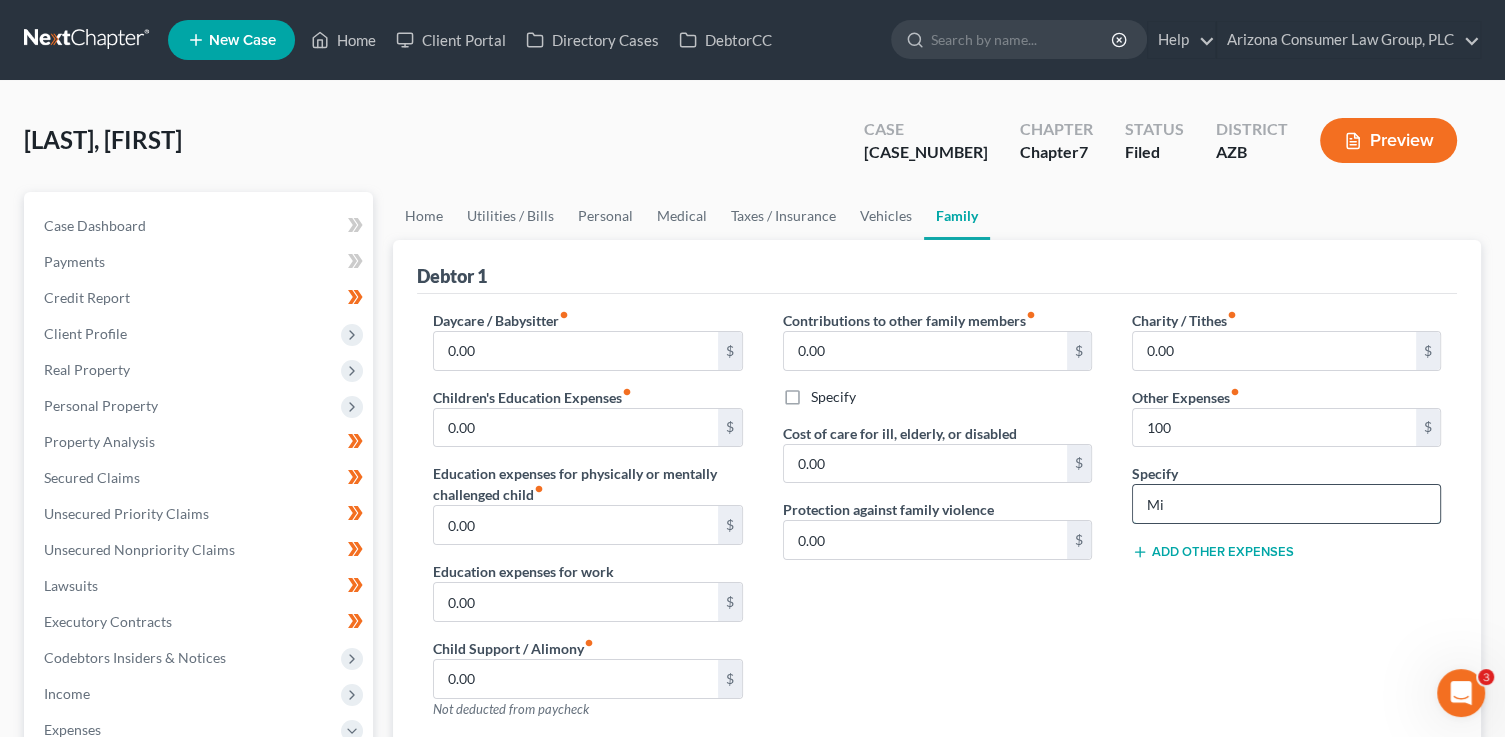 type on "Misc. Expenses" 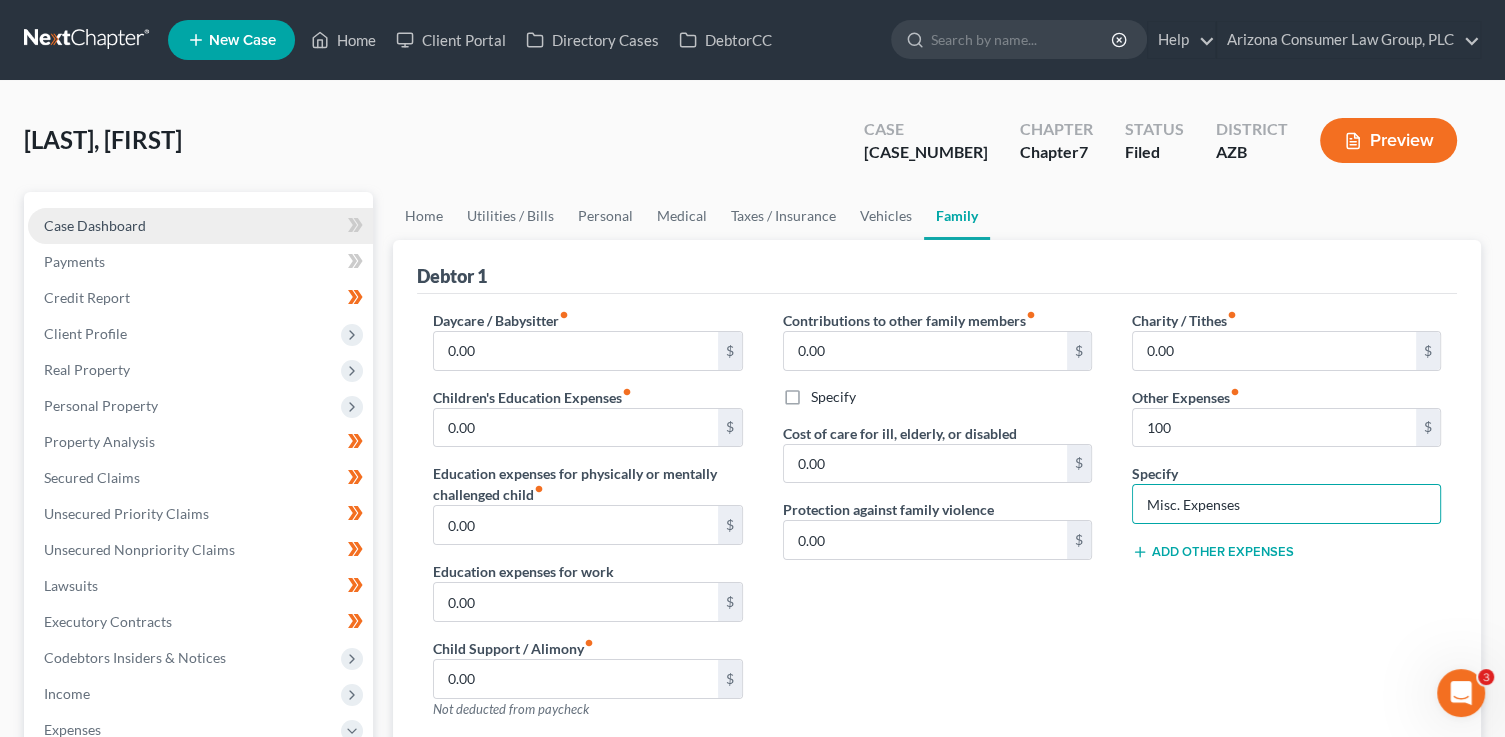 click on "Case Dashboard" at bounding box center (95, 225) 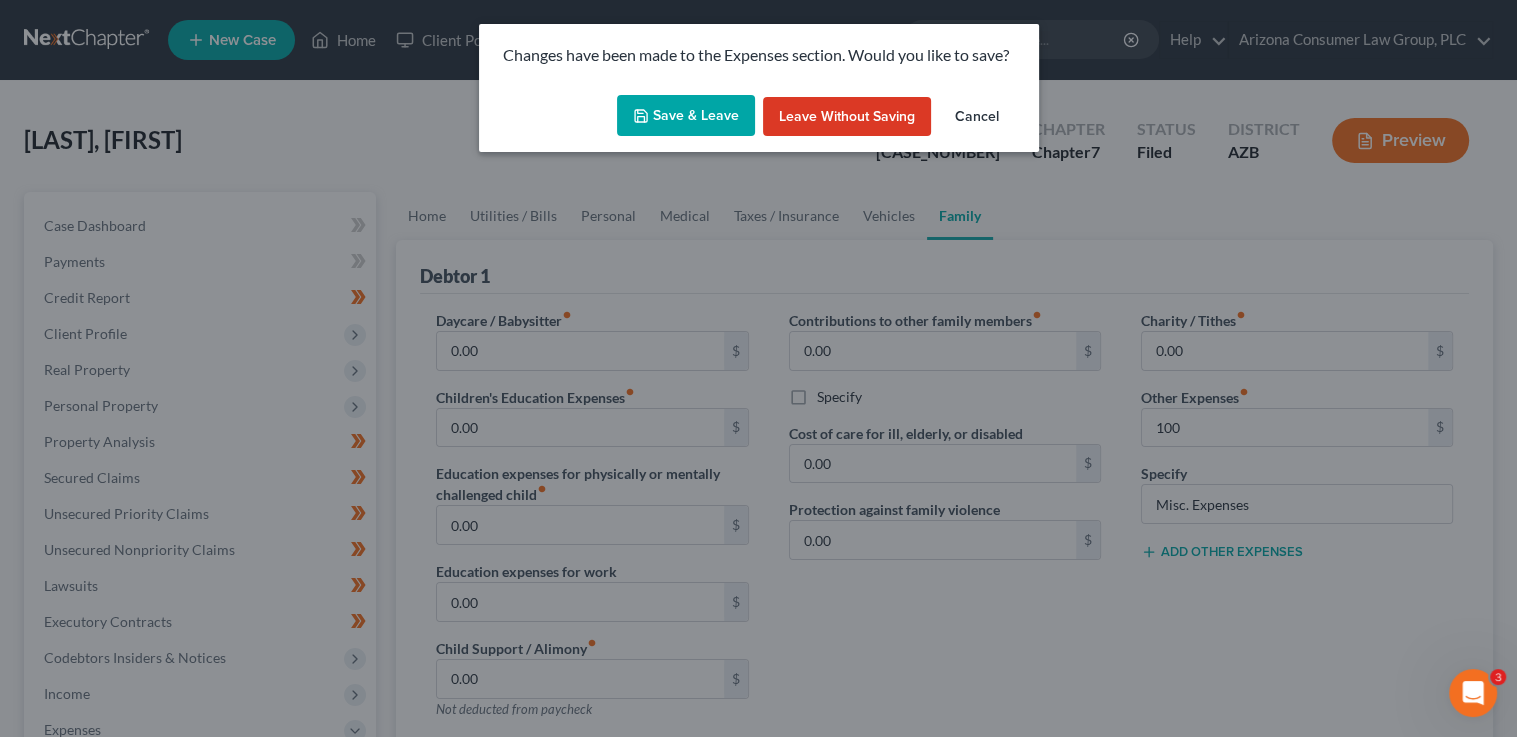 click on "Changes have been made to the Expenses section. Would you like to save? Save & Leave Leave without Saving Cancel" at bounding box center [758, 368] 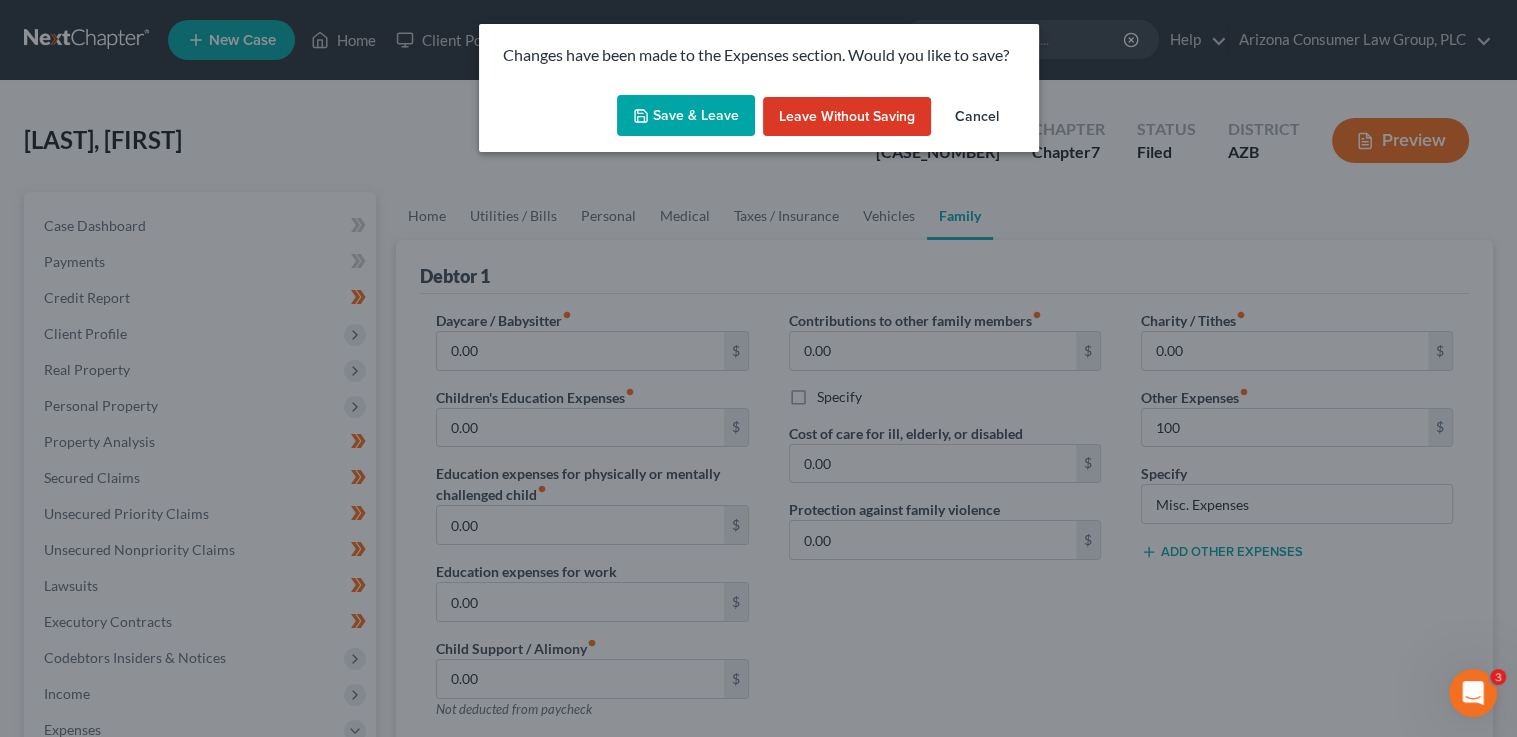 click on "Save & Leave" at bounding box center [686, 116] 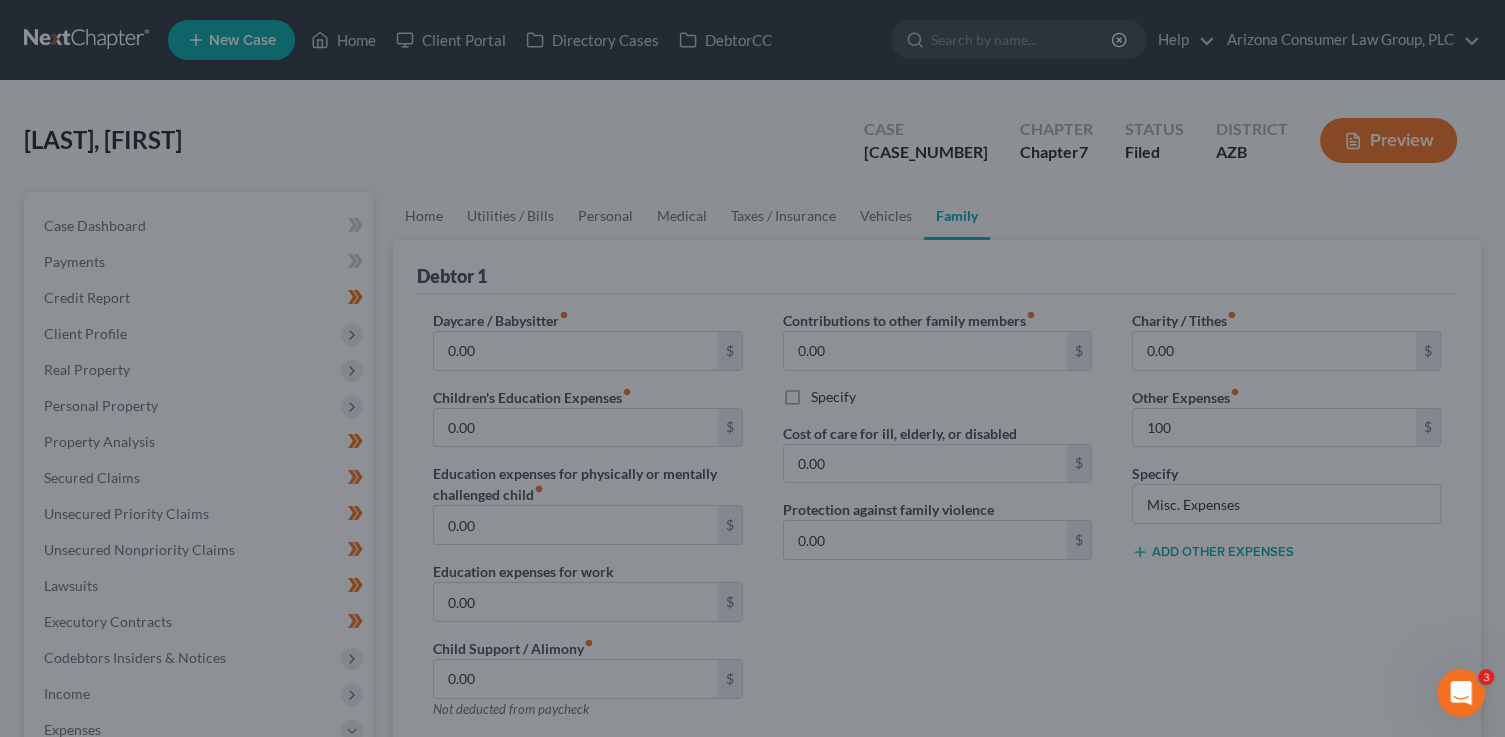 type on "100.00" 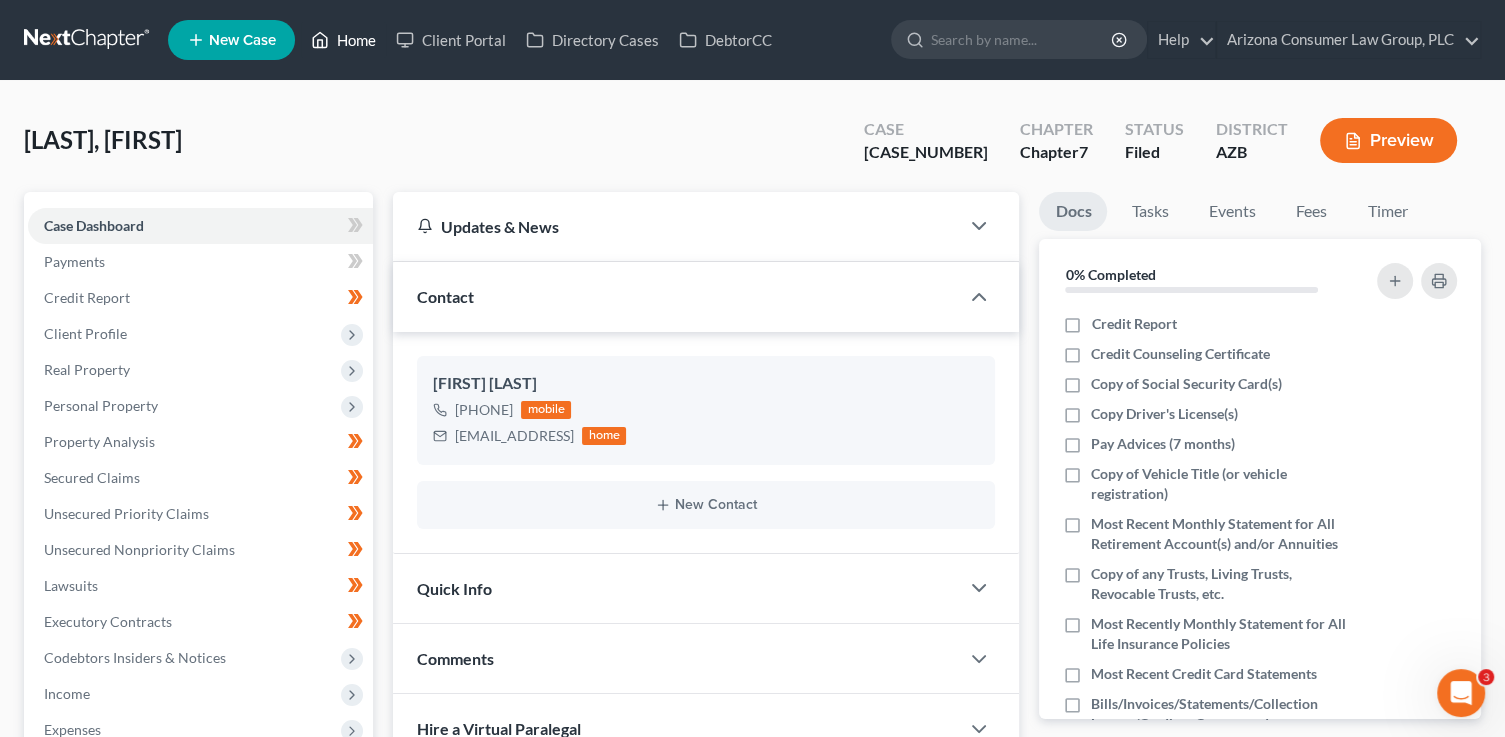 click on "Home" at bounding box center [343, 40] 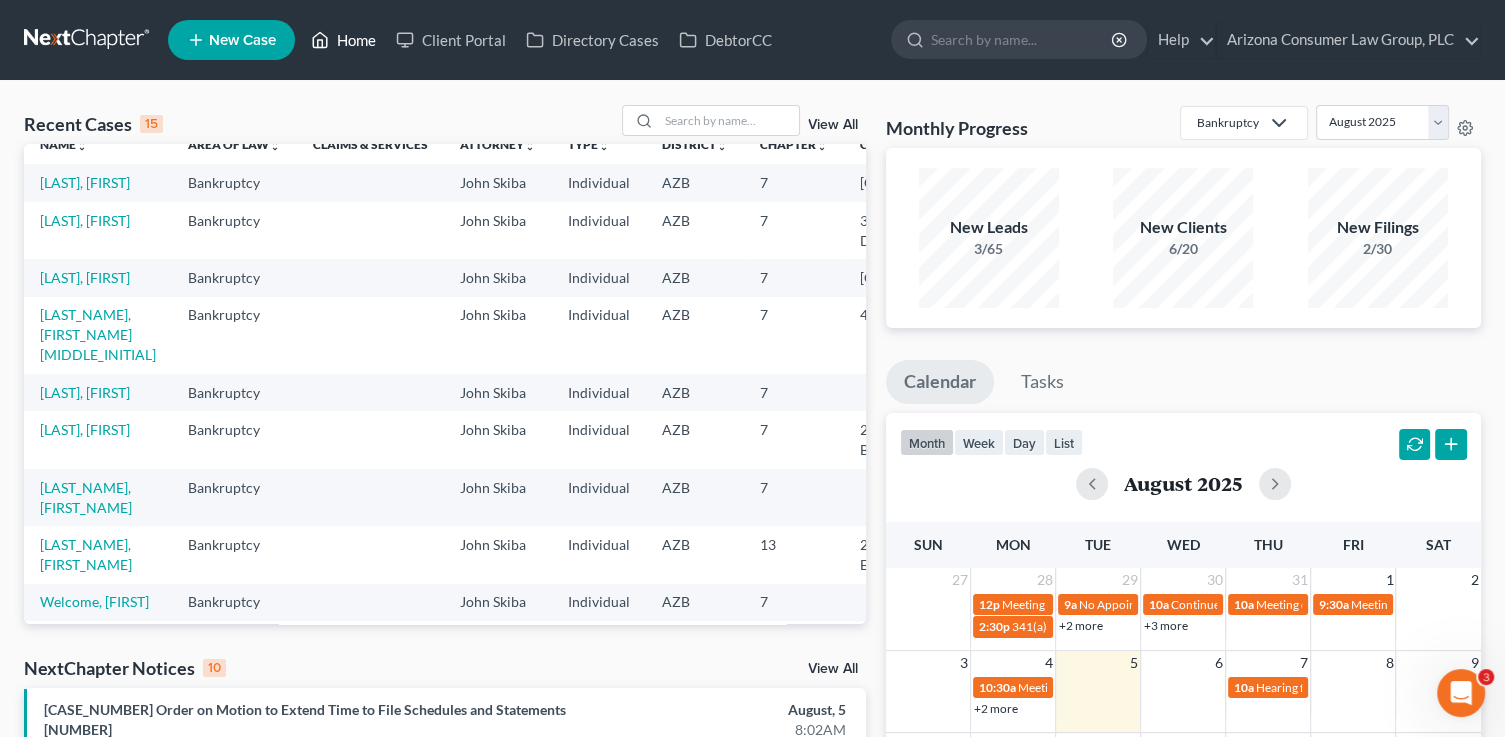 scroll, scrollTop: 21, scrollLeft: 0, axis: vertical 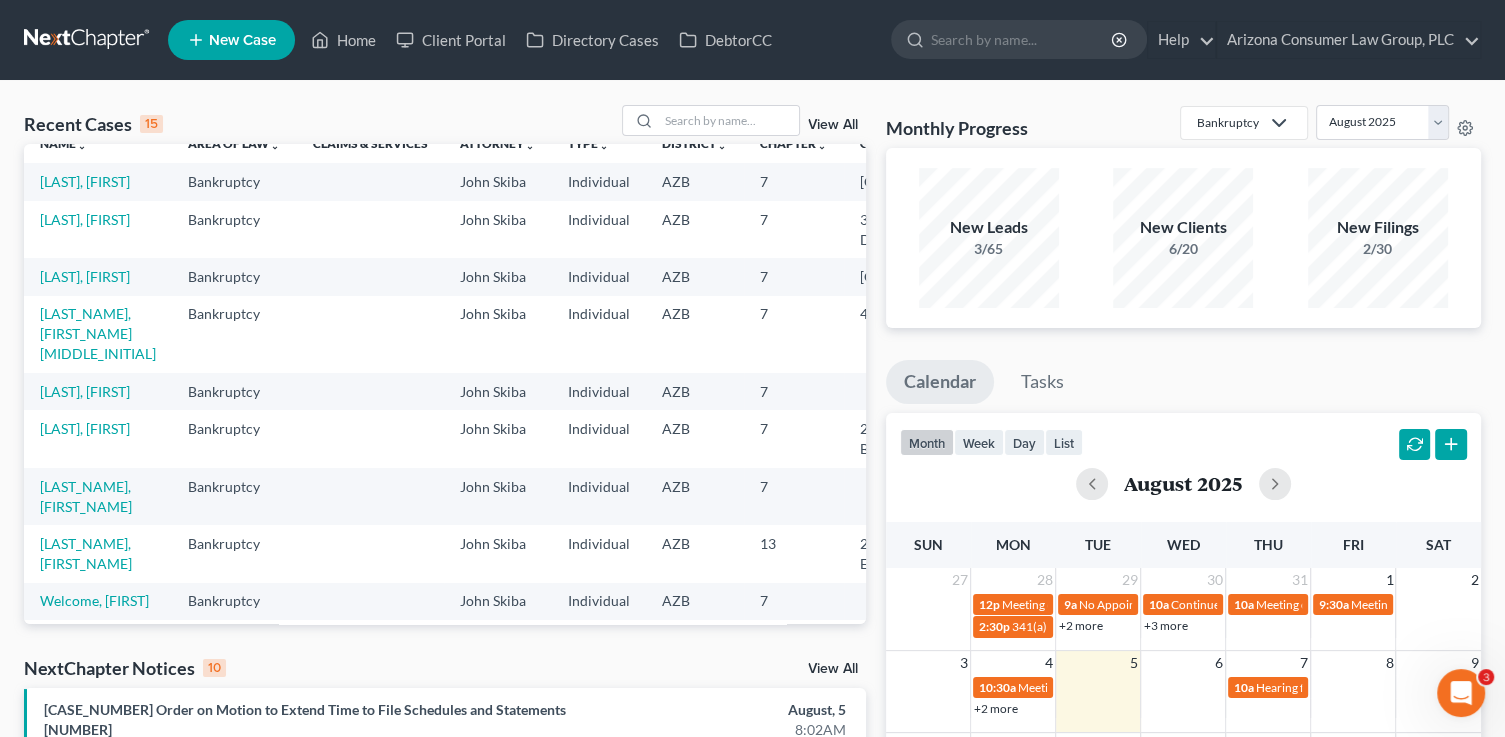 click on "[LAST], [FIRST]" at bounding box center [98, 391] 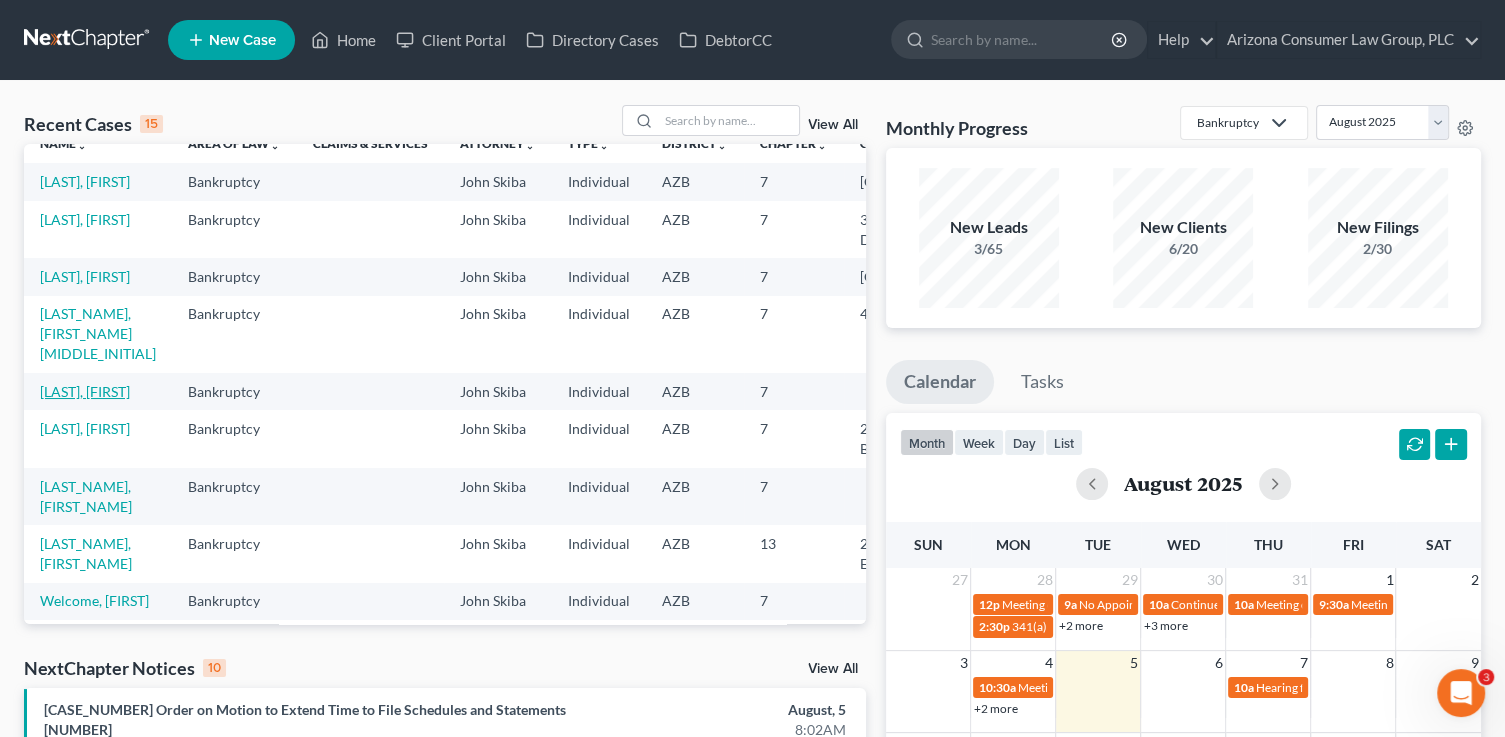 click on "[LAST], [FIRST]" at bounding box center [85, 391] 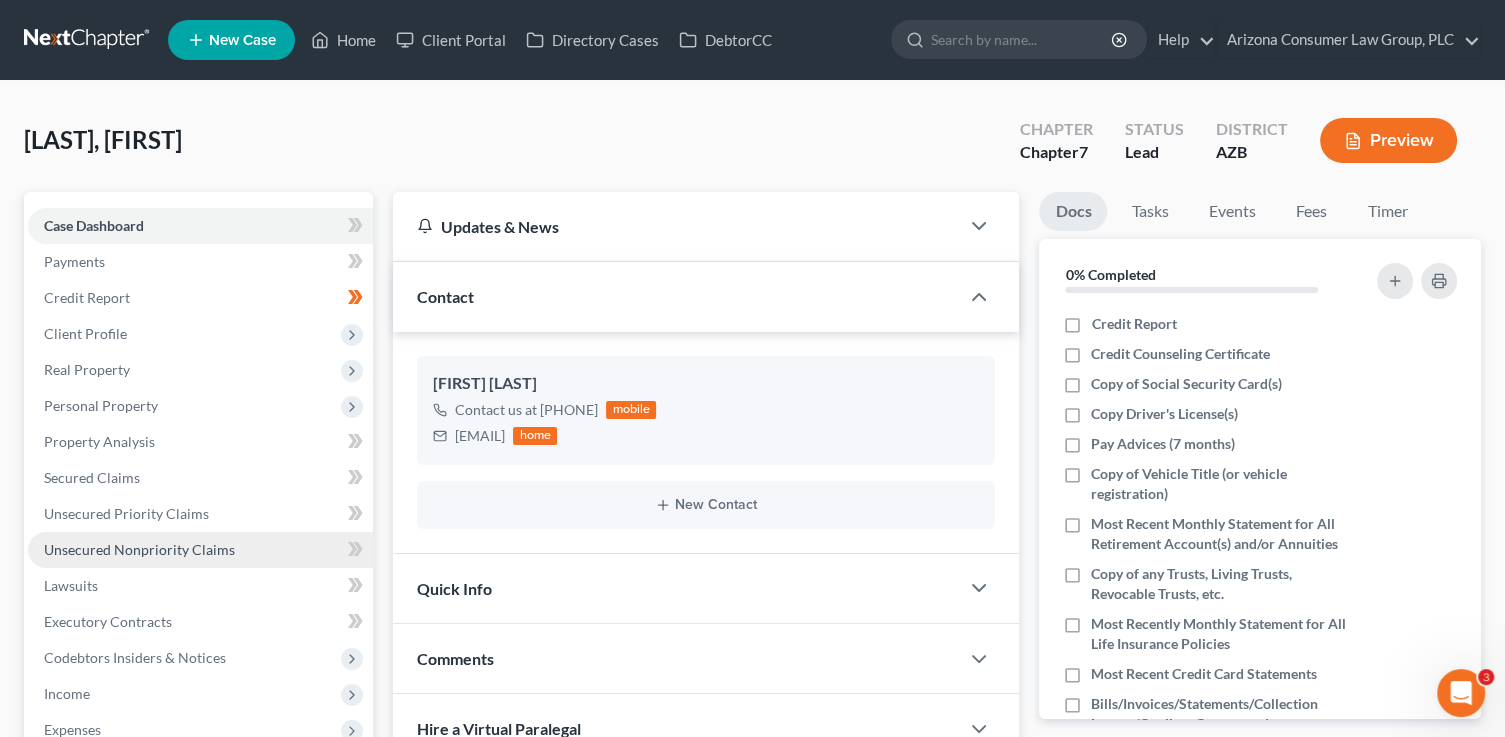 click on "Unsecured Nonpriority Claims" at bounding box center (139, 549) 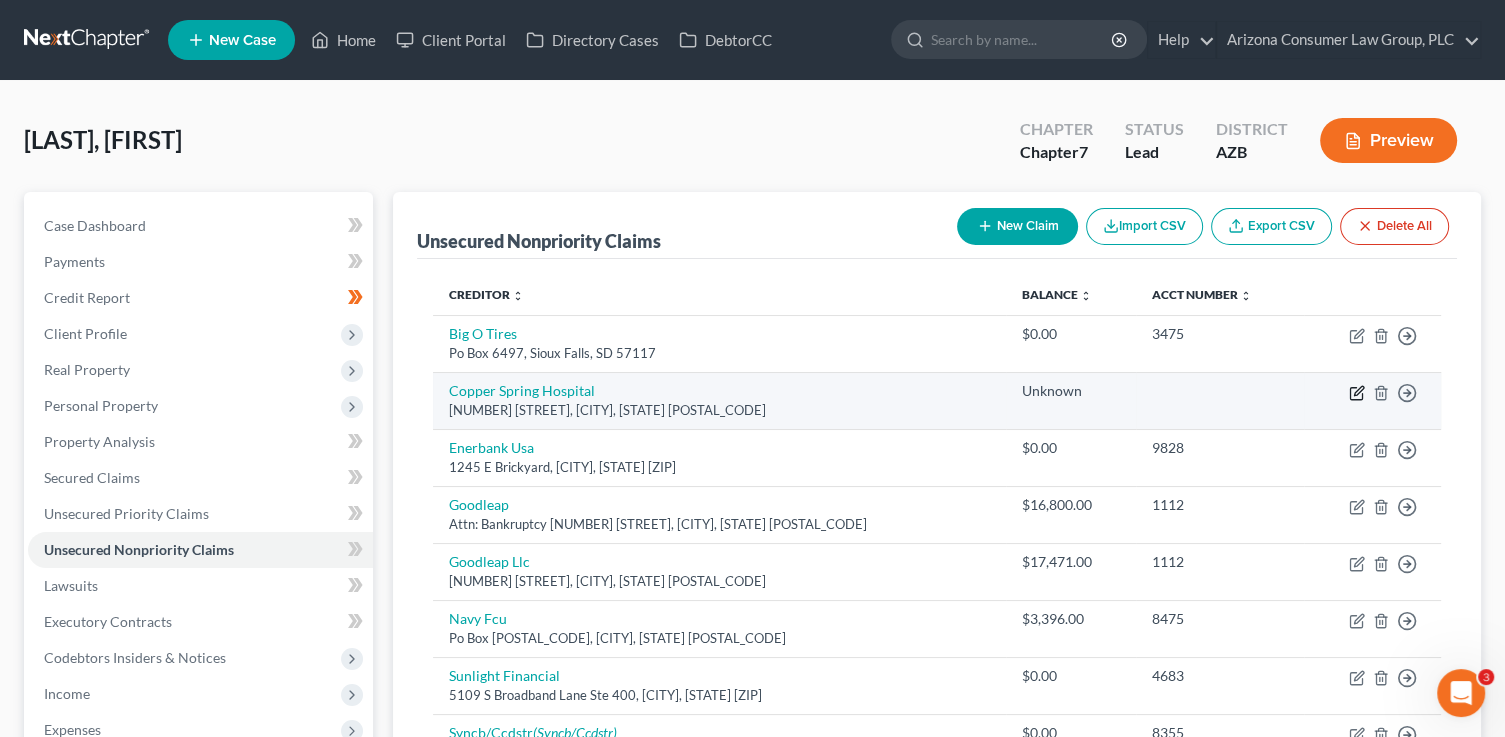 click 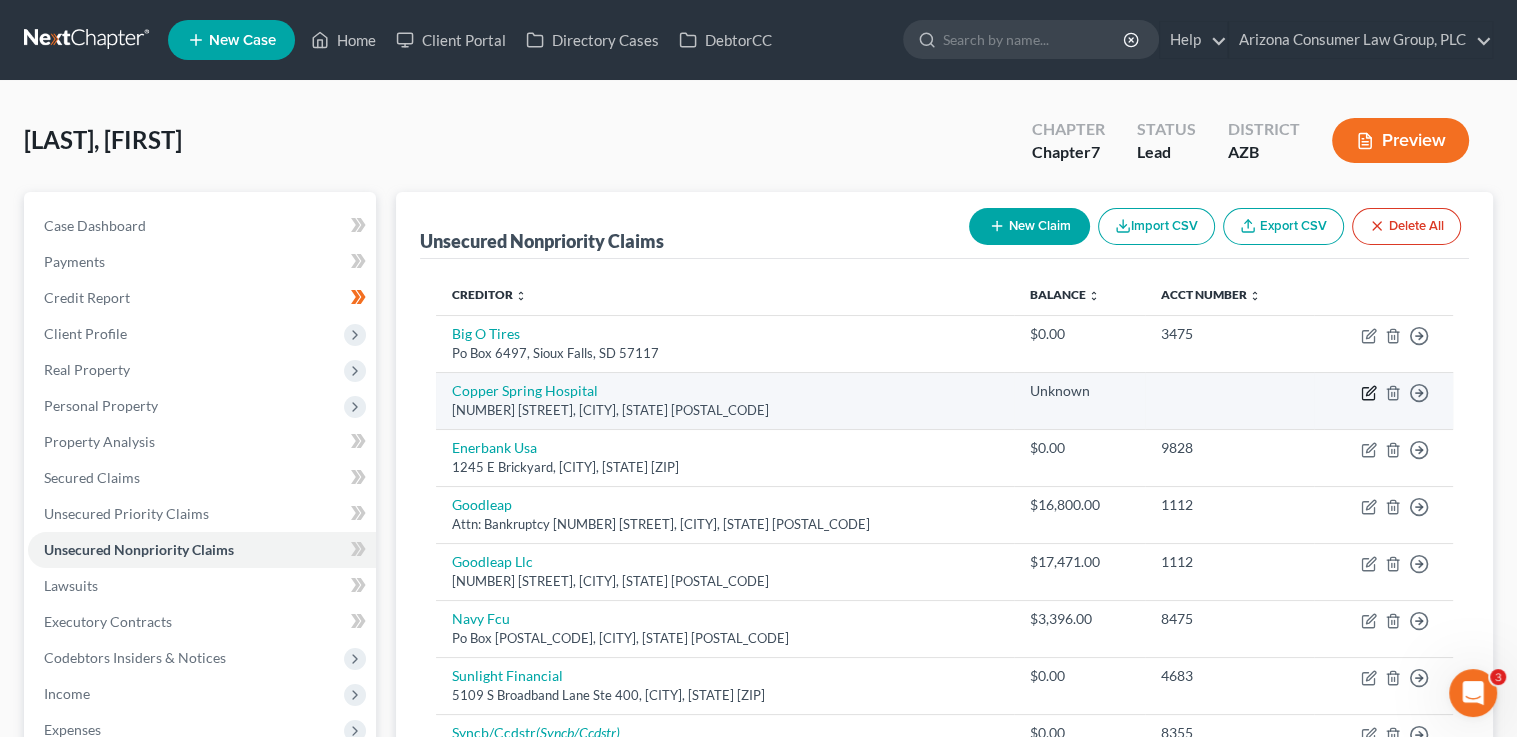 select on "3" 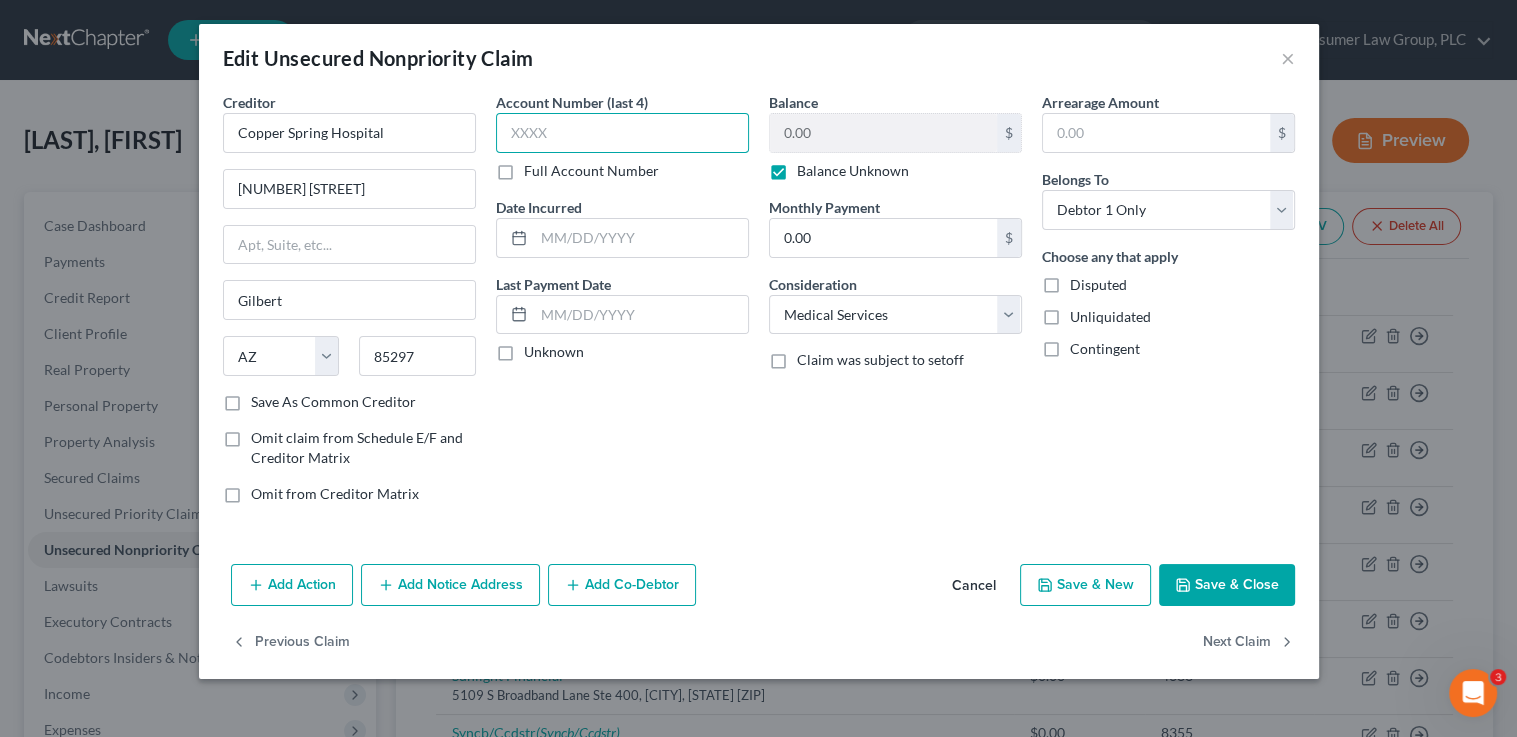 click at bounding box center [622, 133] 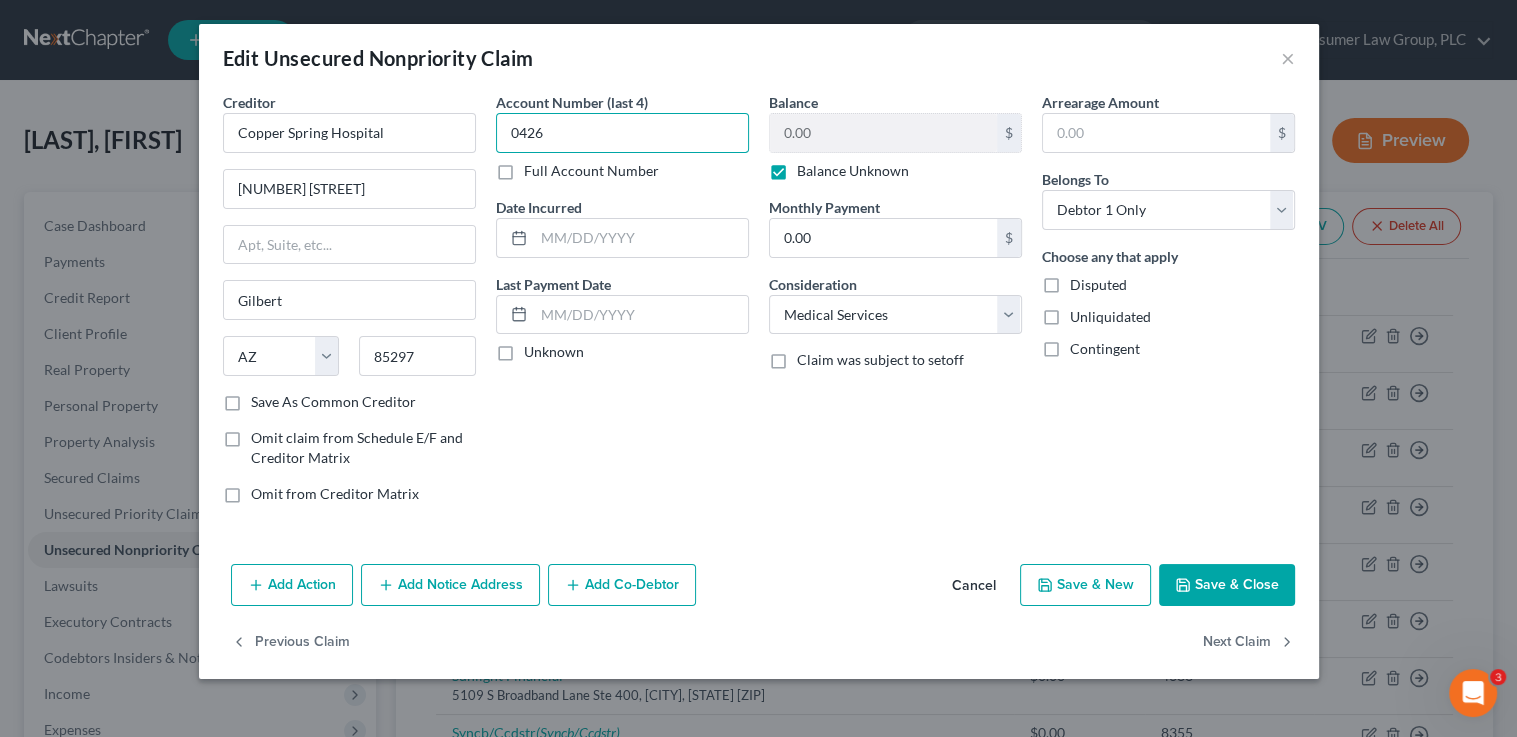 type on "0426" 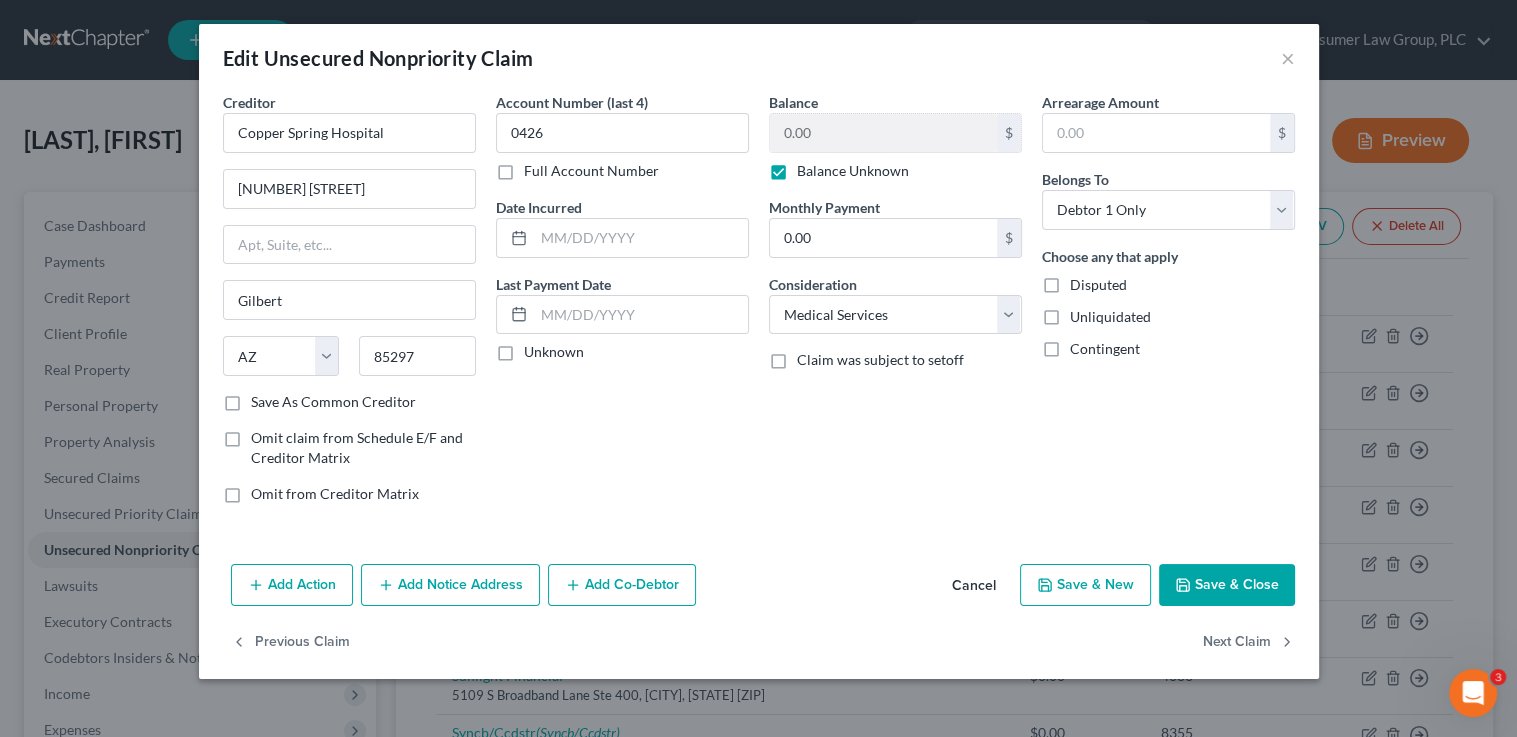 click on "Balance Unknown" at bounding box center [853, 171] 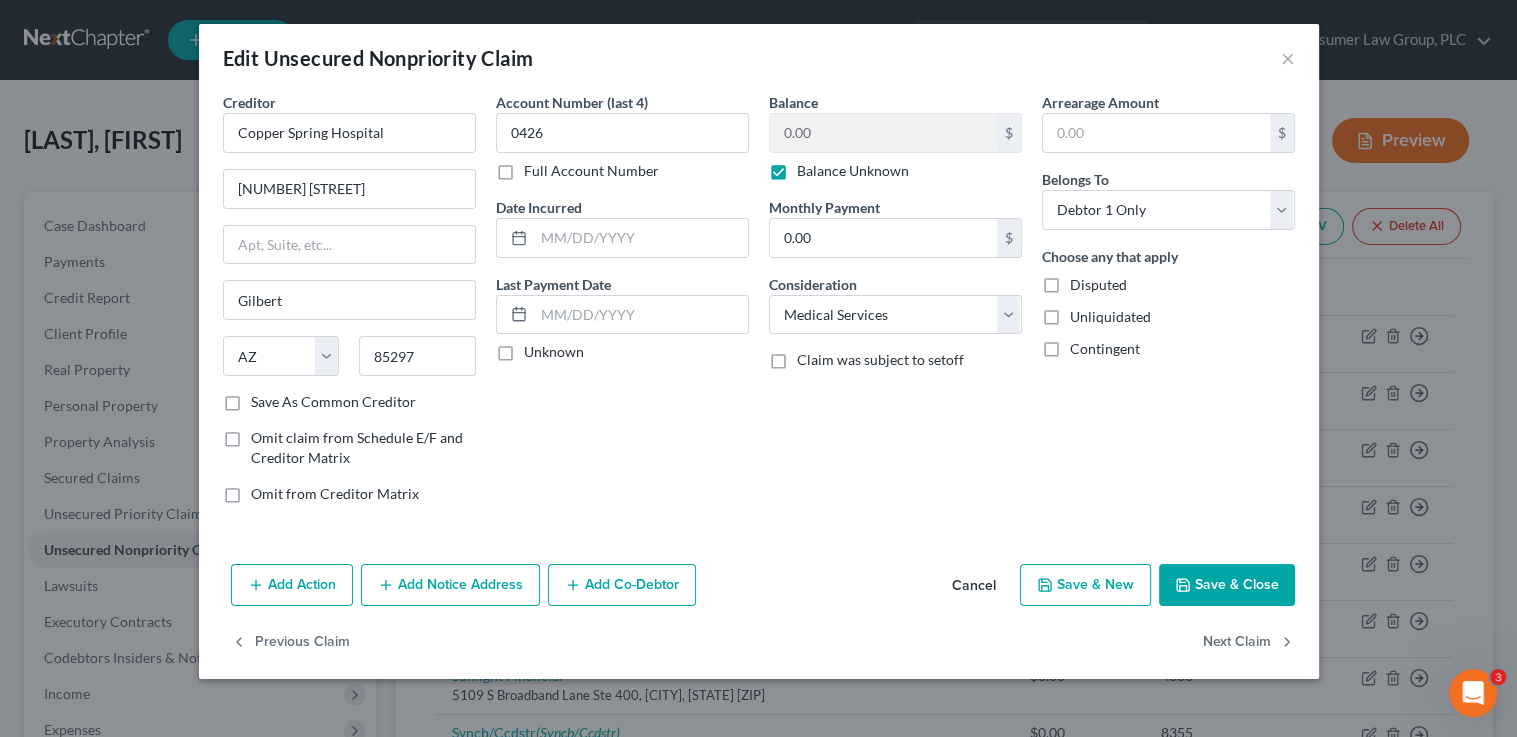 click on "Balance Unknown" at bounding box center (811, 167) 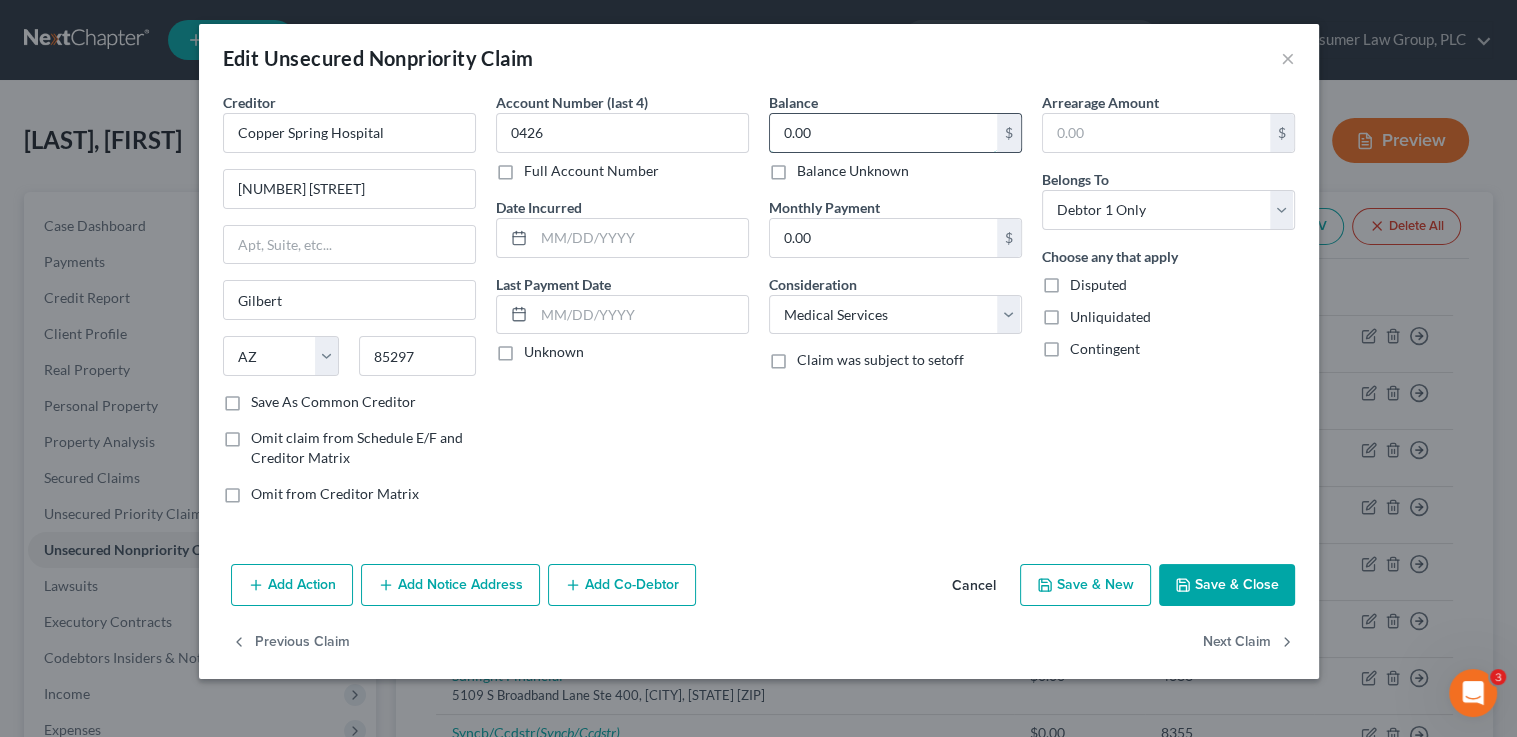 click on "0.00" at bounding box center [883, 133] 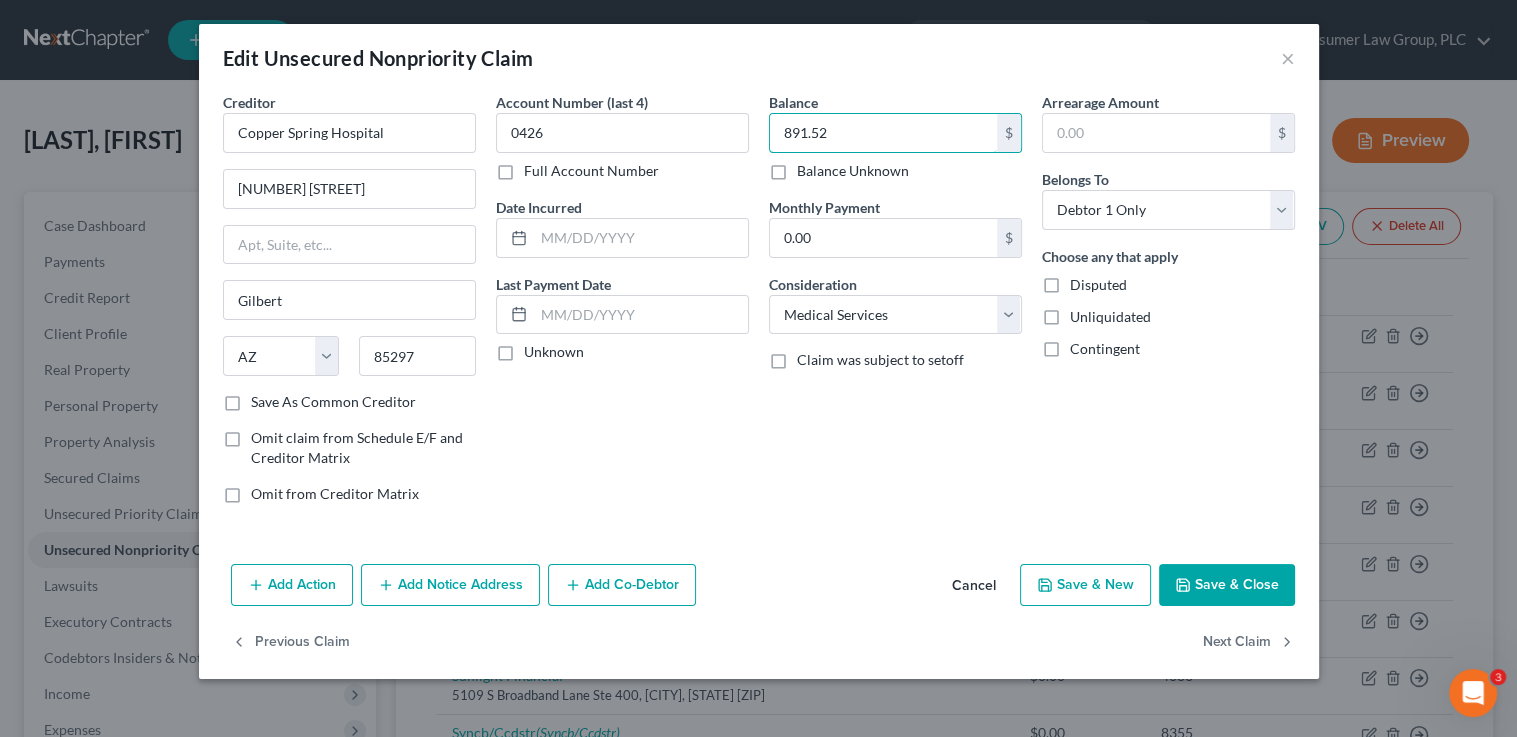 type on "891.52" 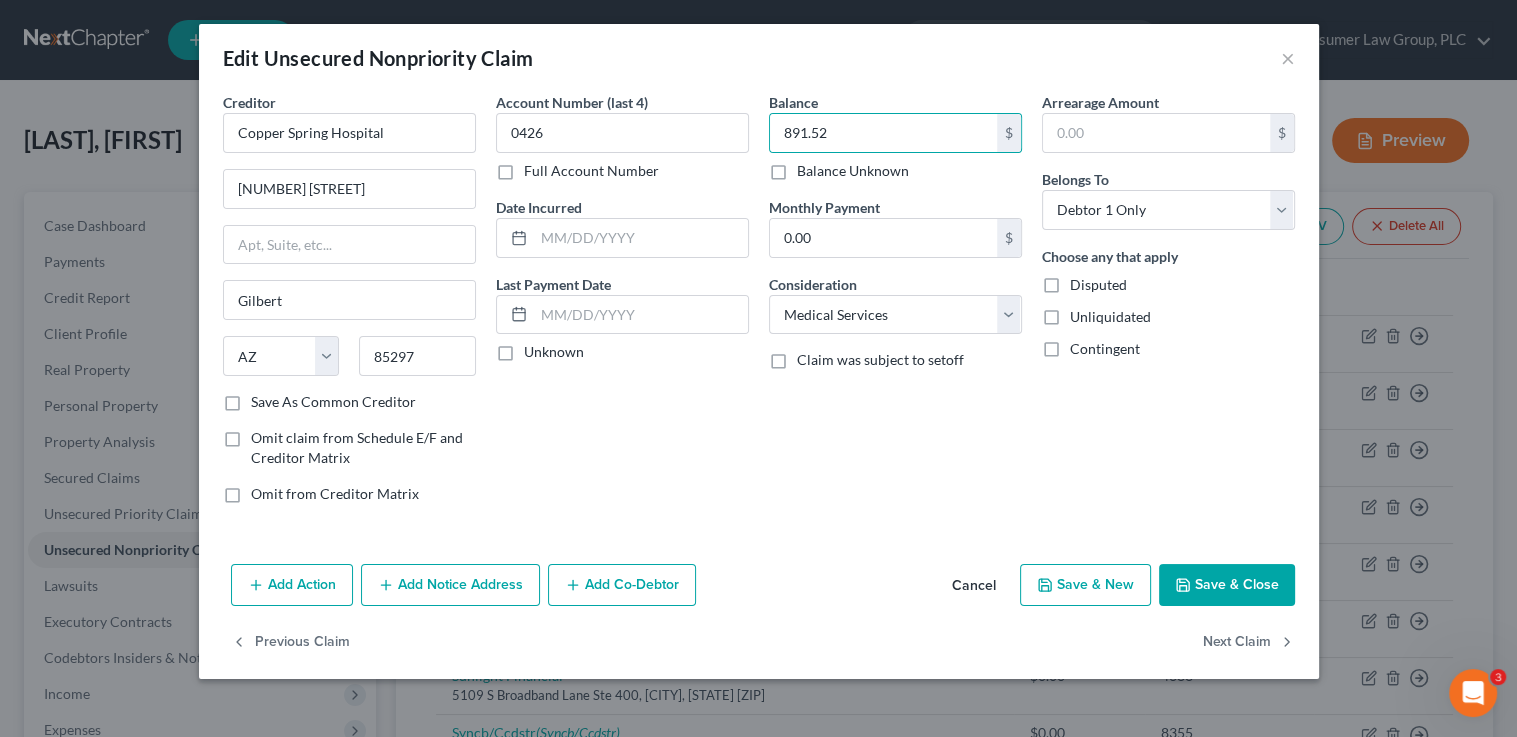 click on "Save & Close" at bounding box center [1227, 585] 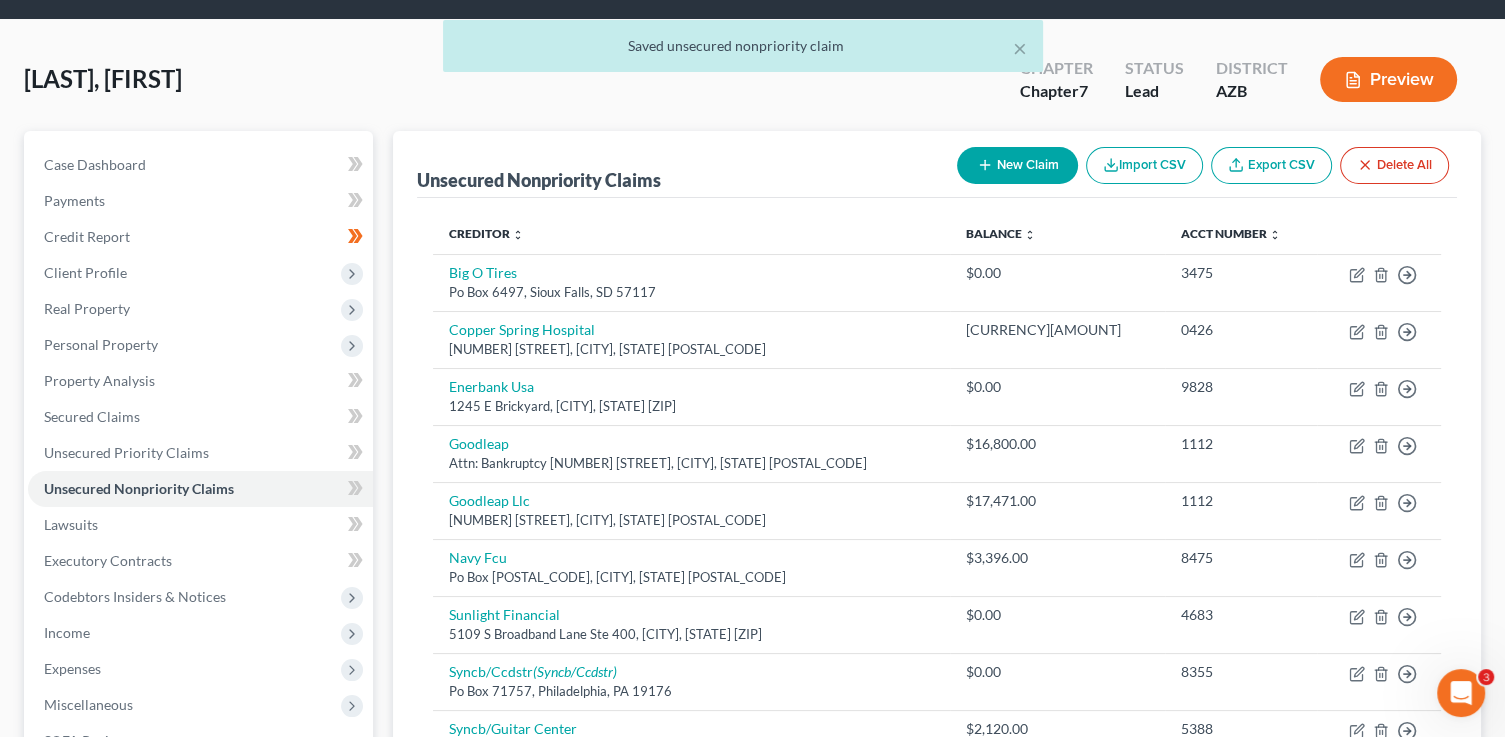 scroll, scrollTop: 81, scrollLeft: 0, axis: vertical 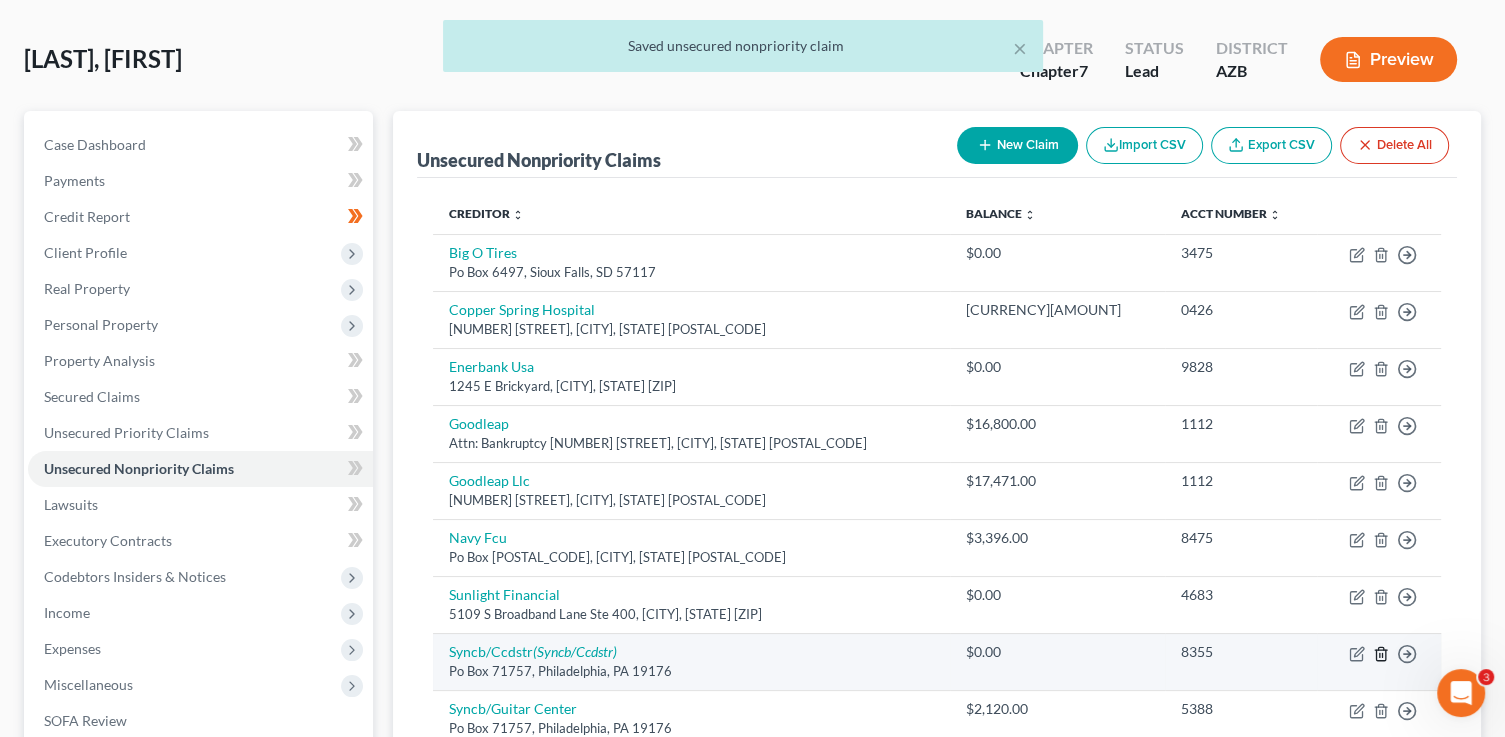 click 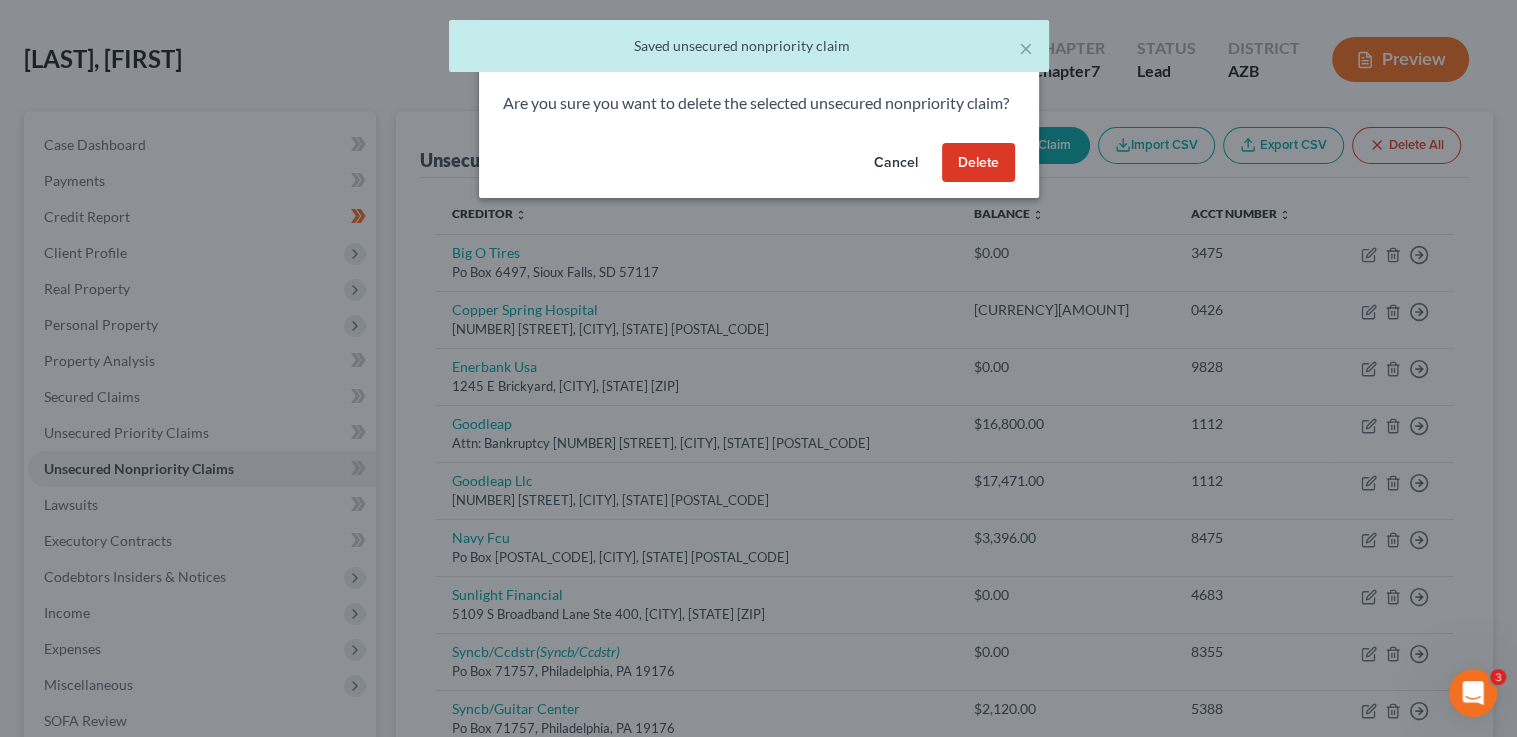 click on "Delete" at bounding box center [978, 163] 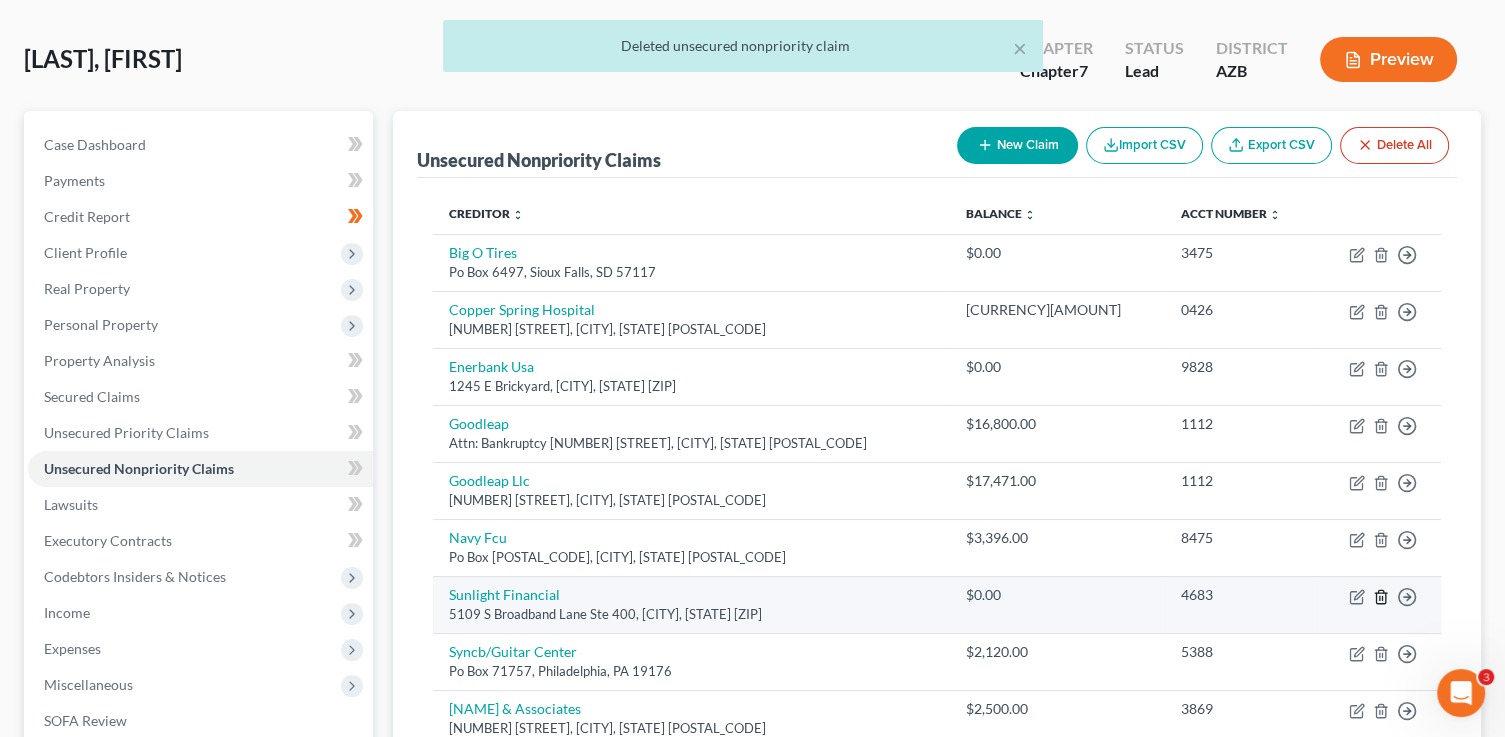 click 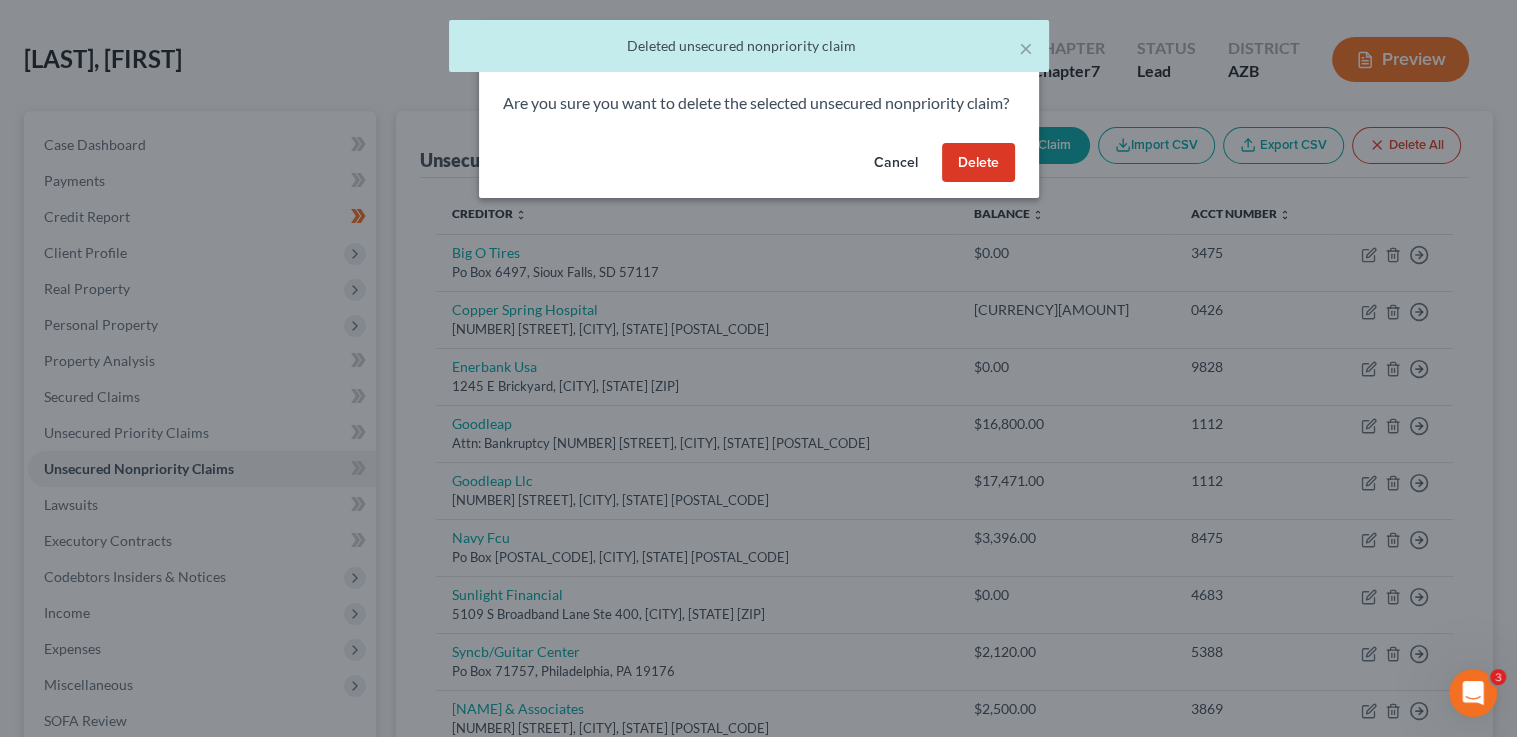 click on "Delete" at bounding box center [978, 163] 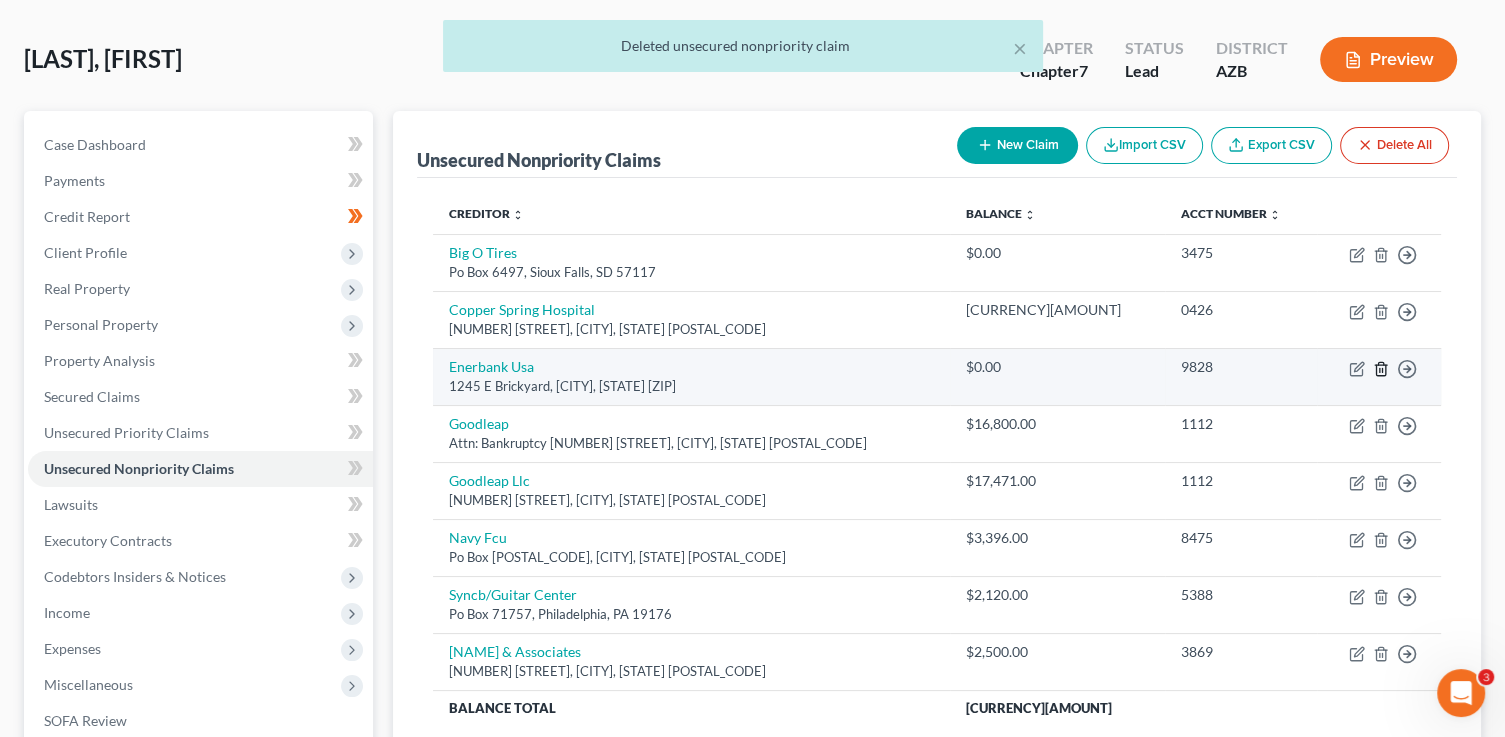 click 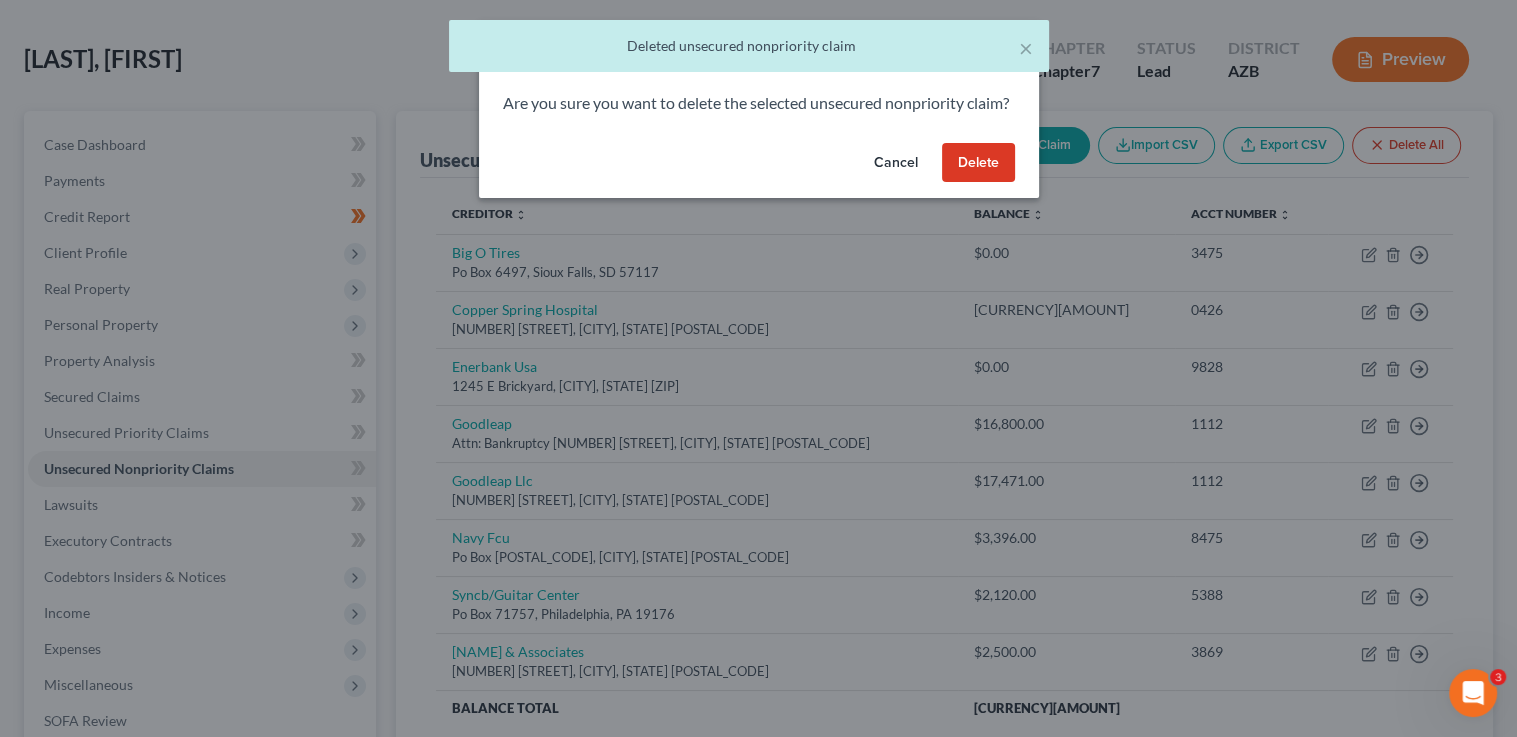 click on "Delete" at bounding box center [978, 163] 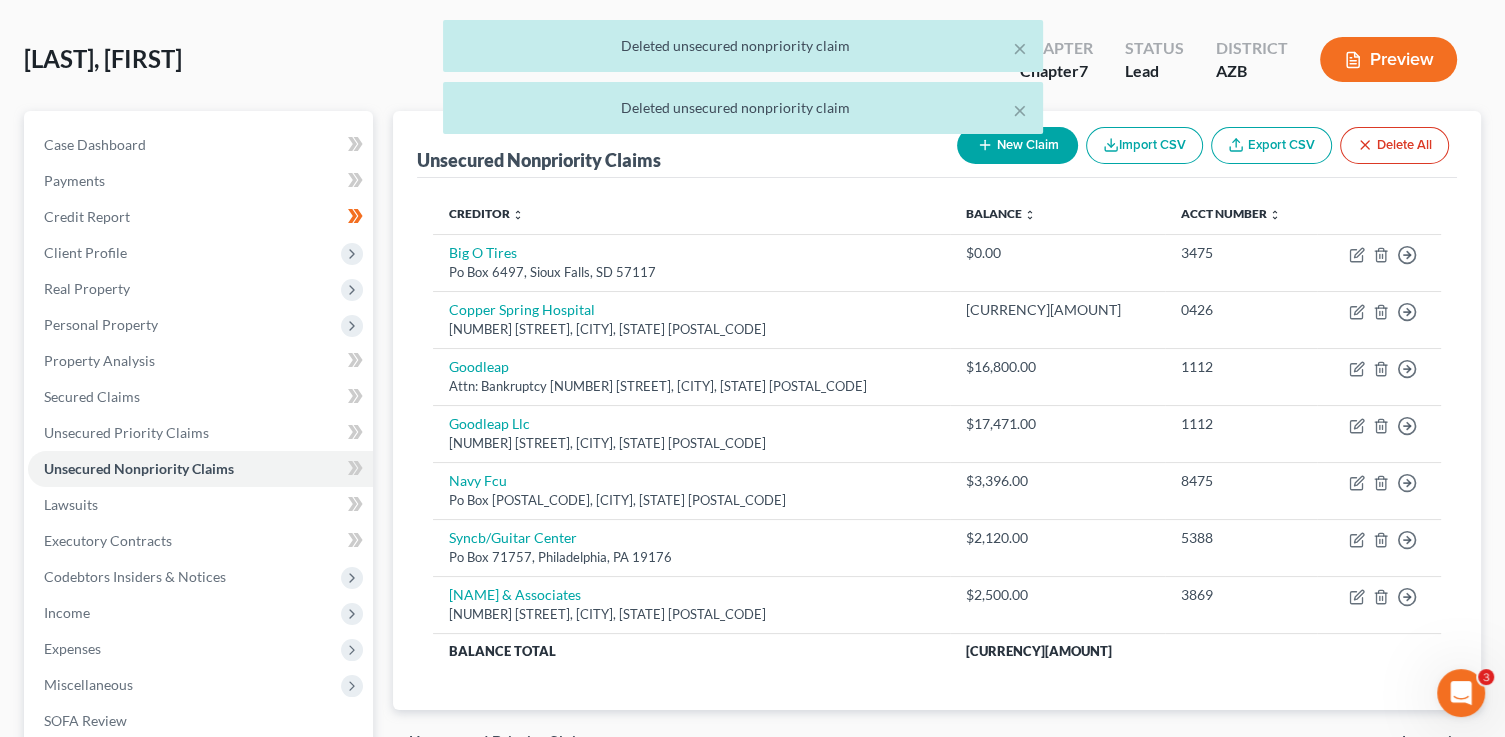 click 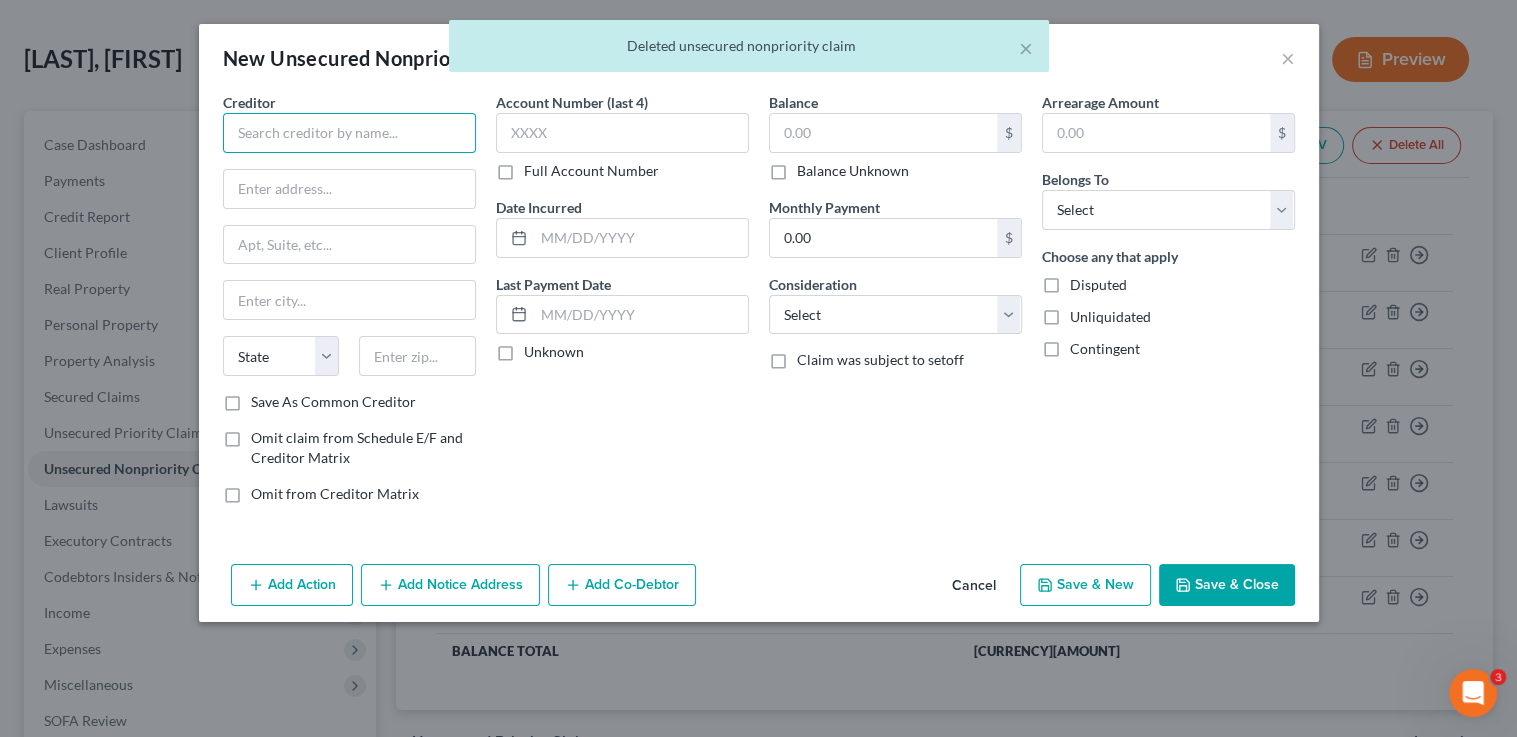 click at bounding box center (349, 133) 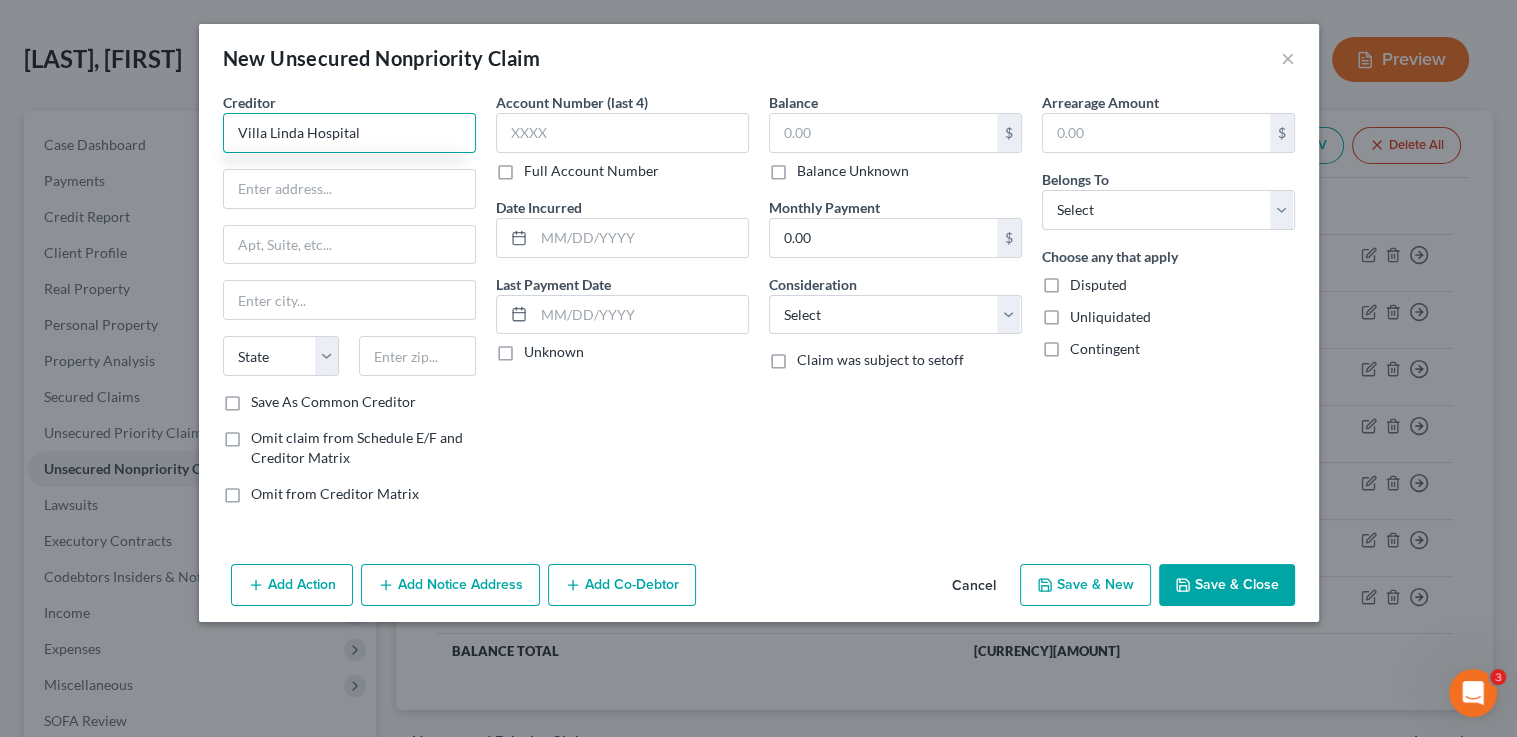type on "Villa Linda Hospital" 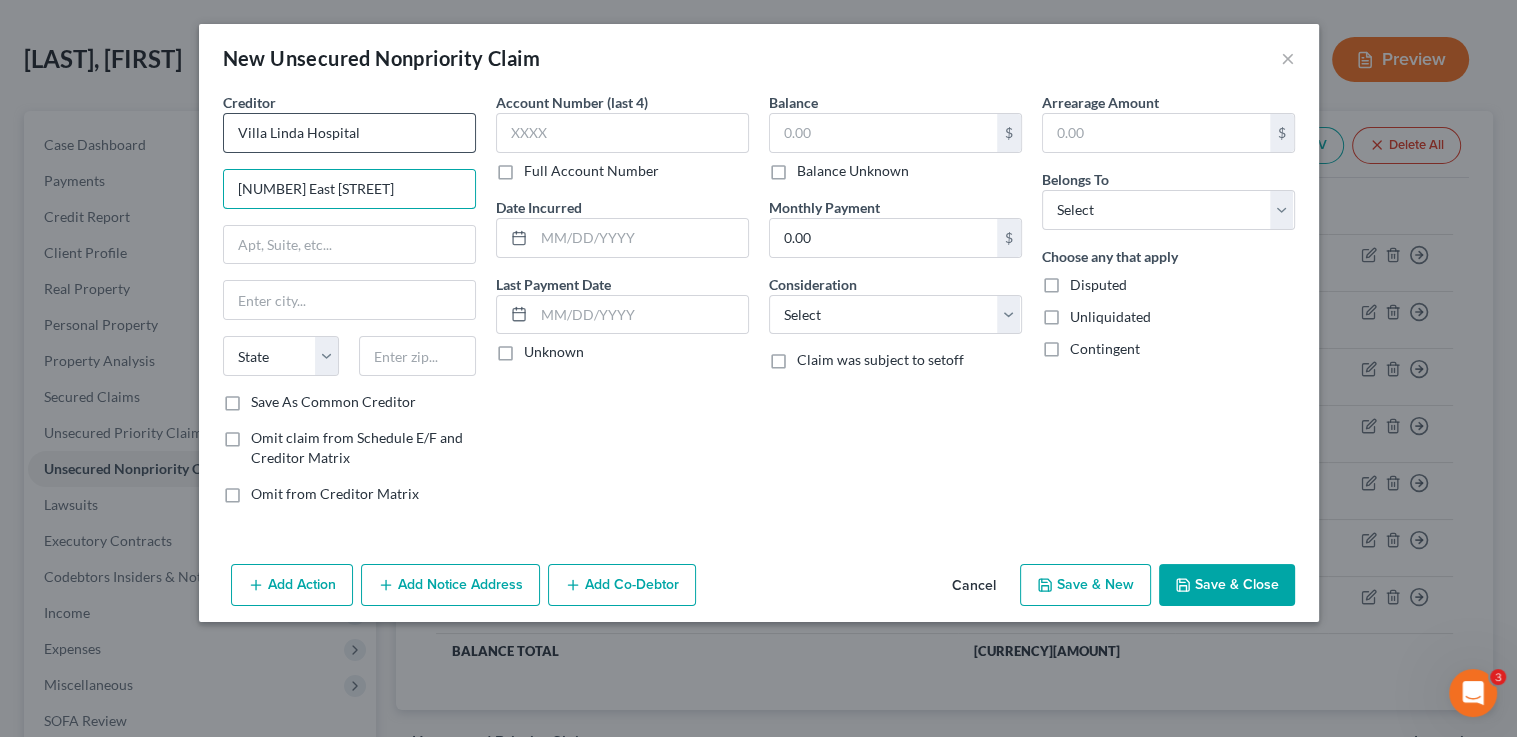 type on "[NUMBER] East [STREET]" 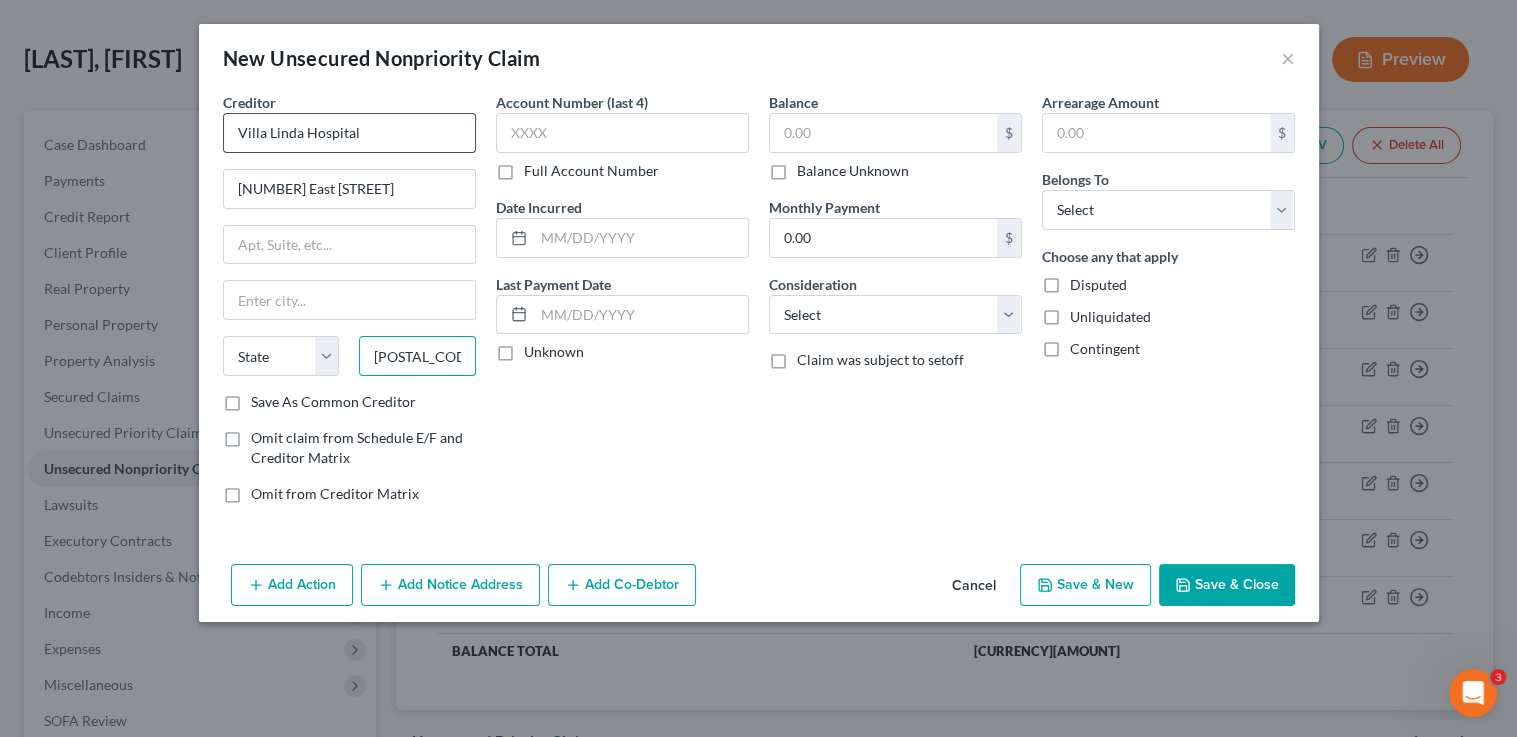 type on "[POSTAL_CODE]" 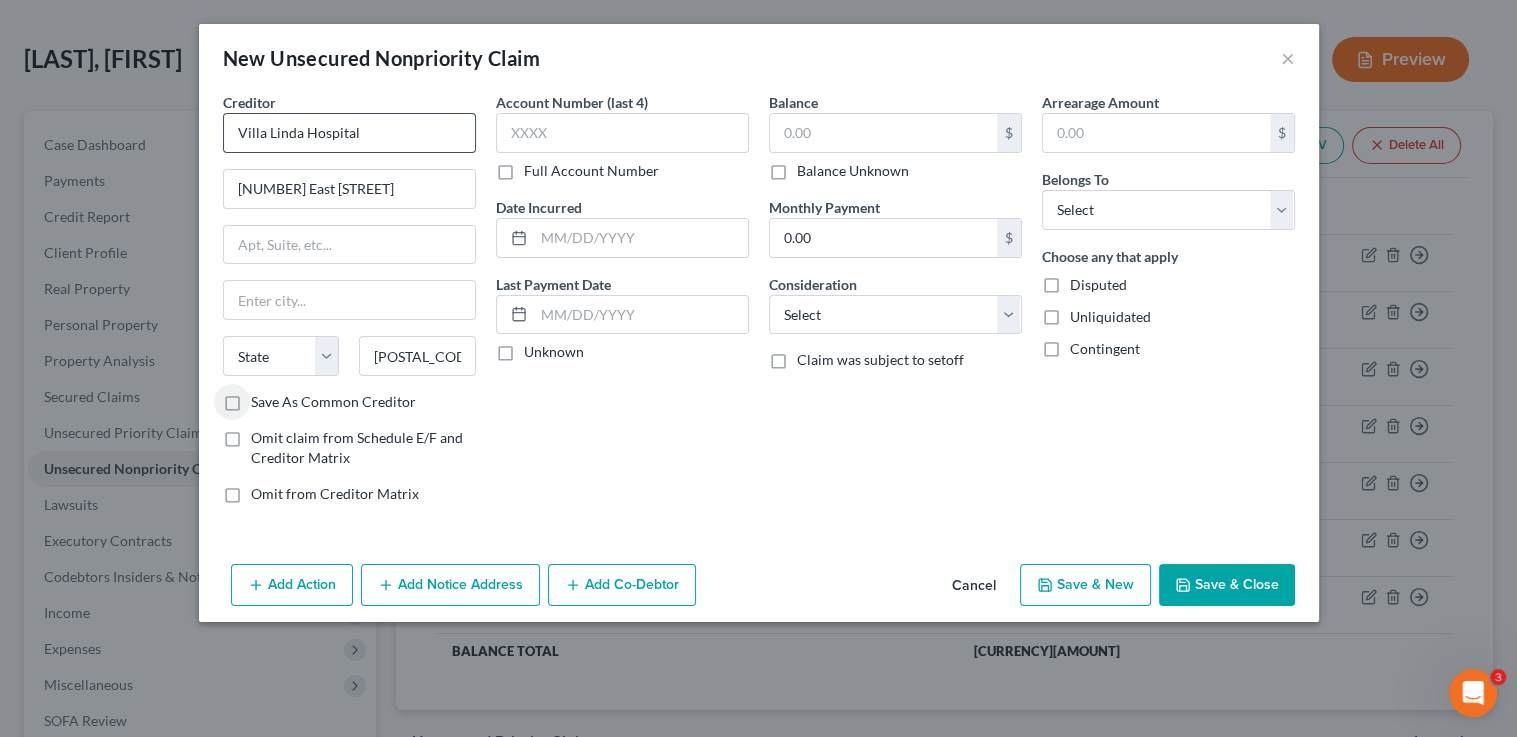 type on "Scottsdale" 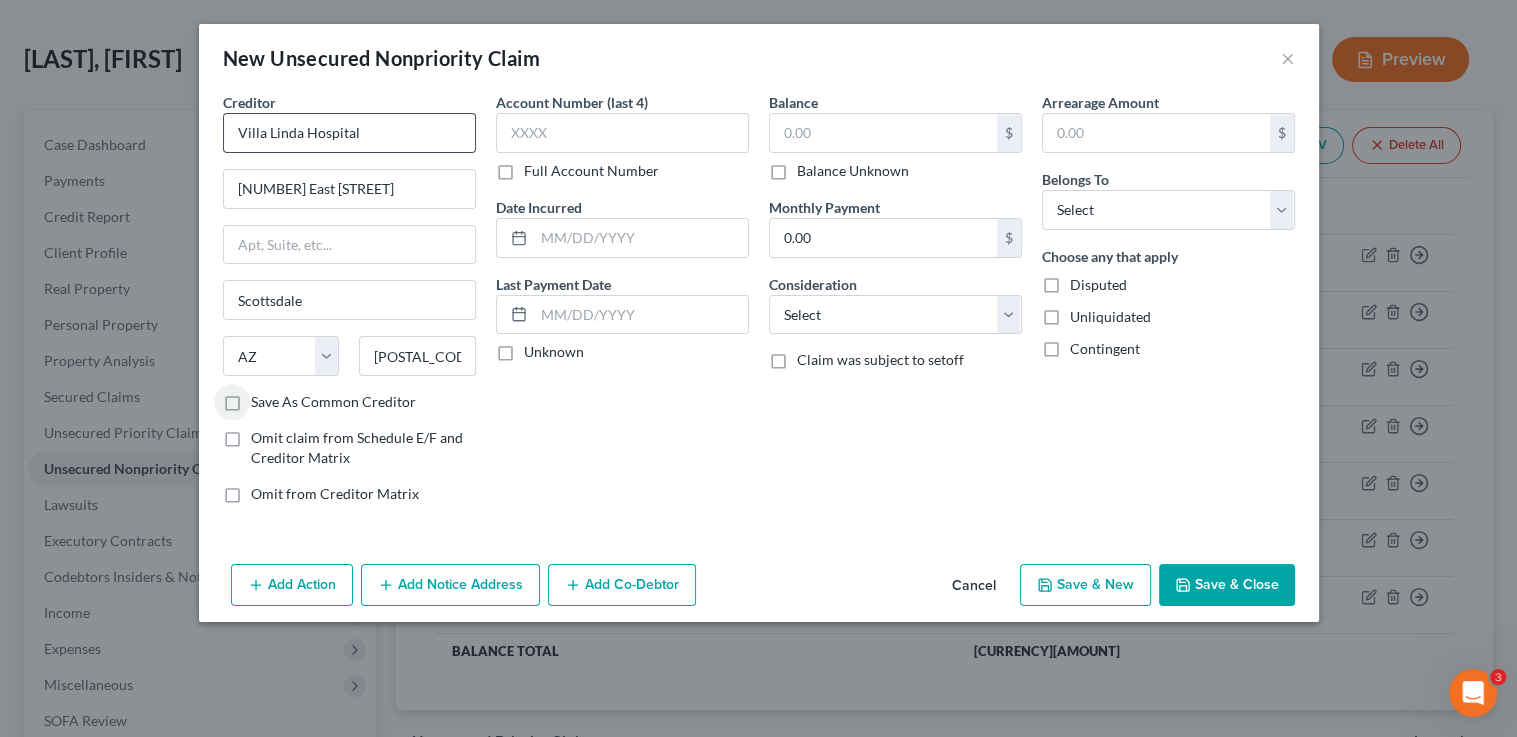 click on "Save As Common Creditor" at bounding box center [265, 398] 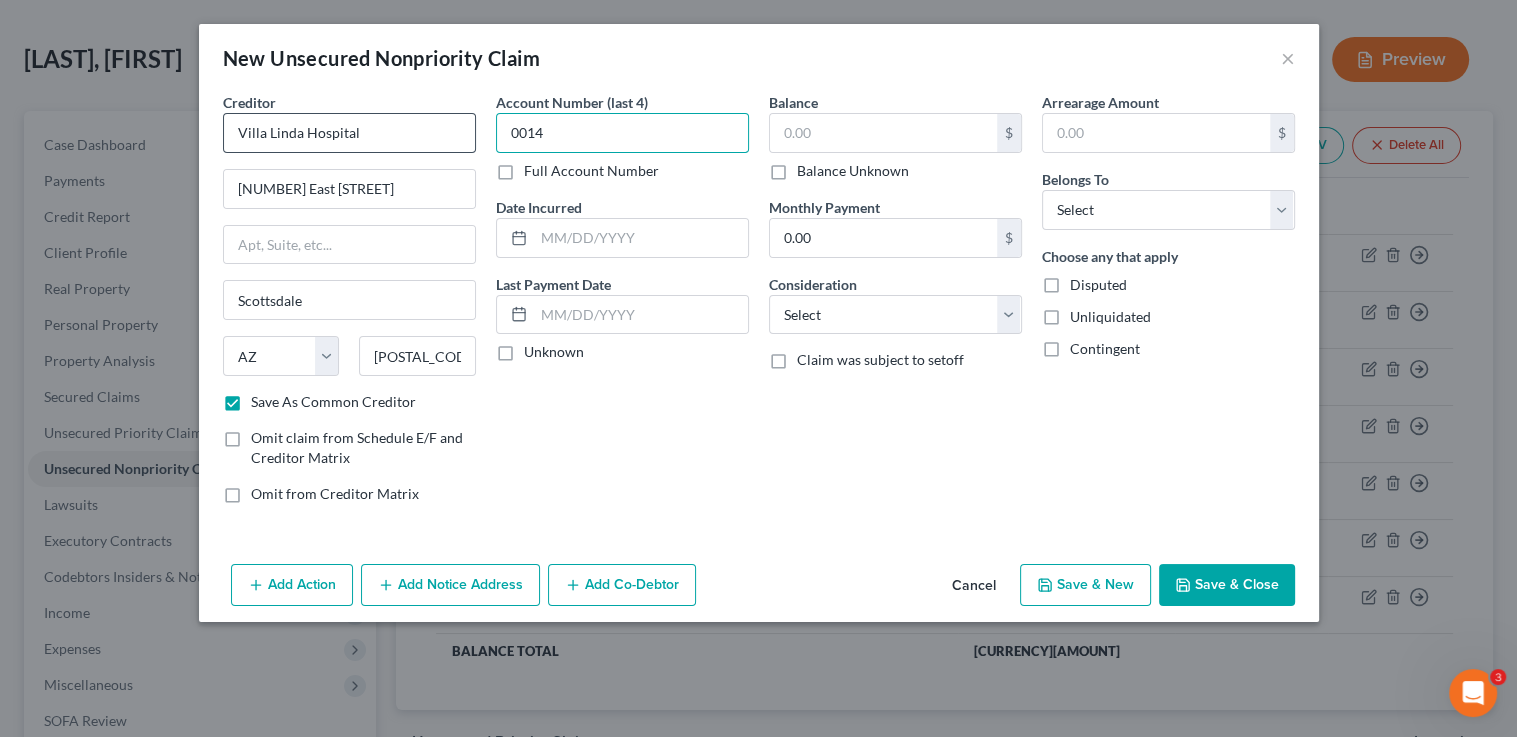 type on "0014" 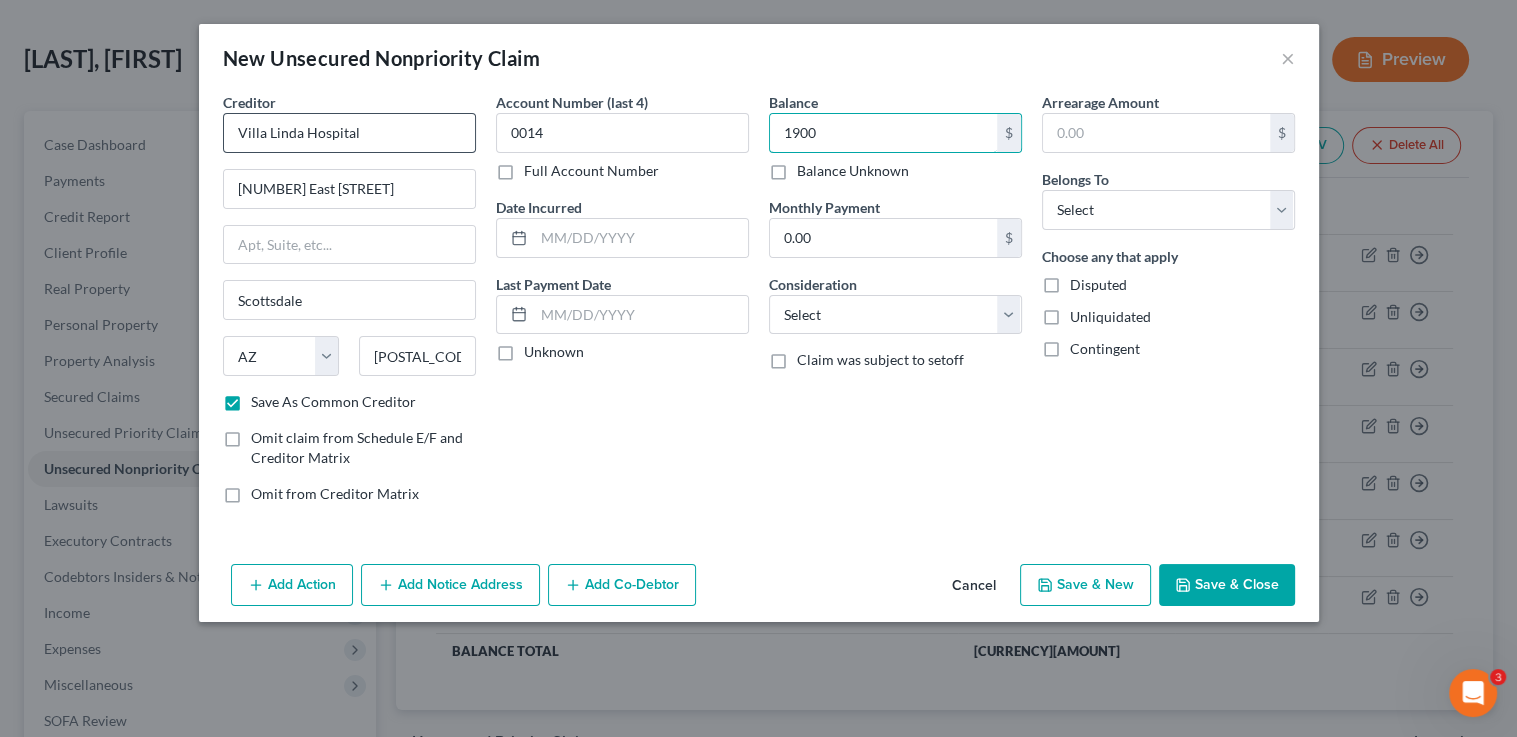 type on "1900" 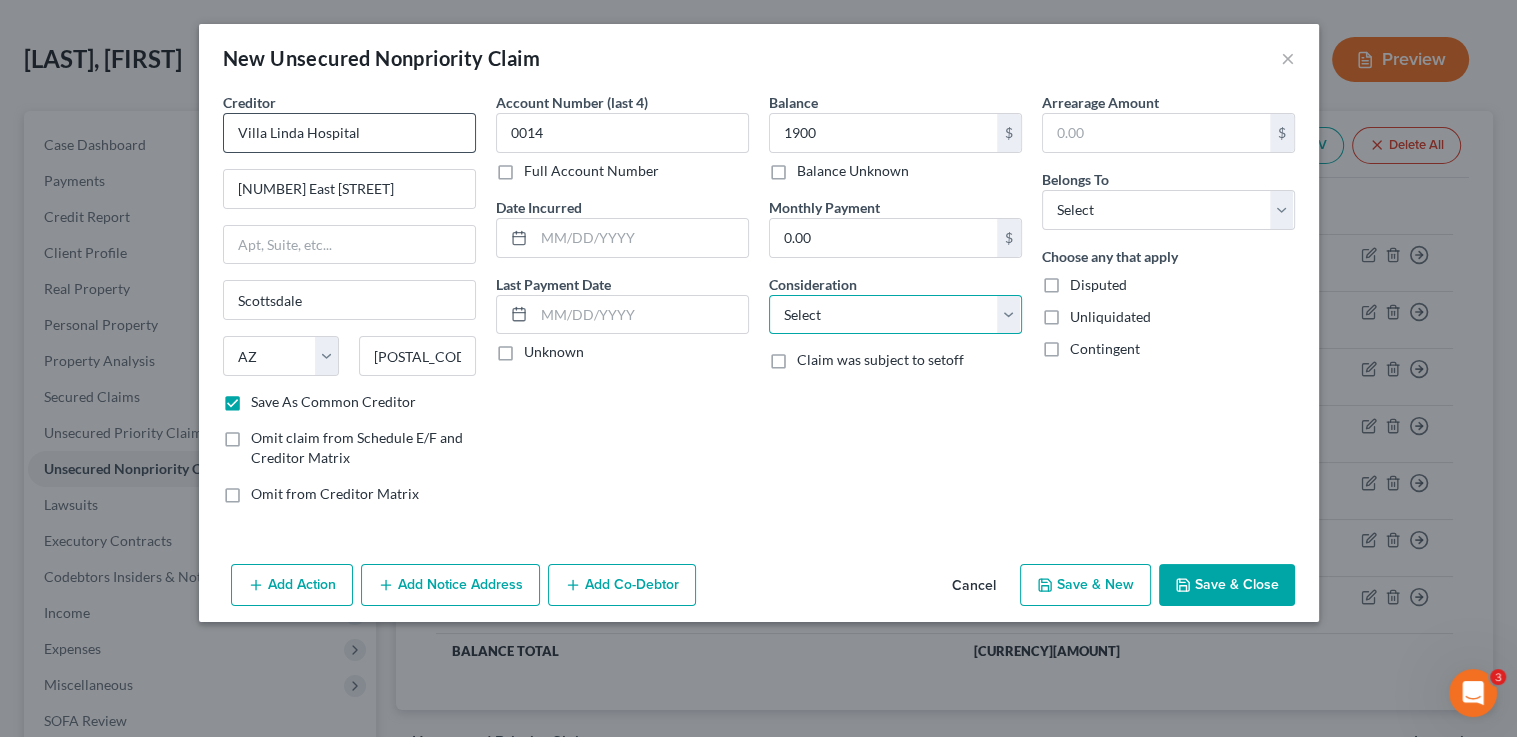 select on "9" 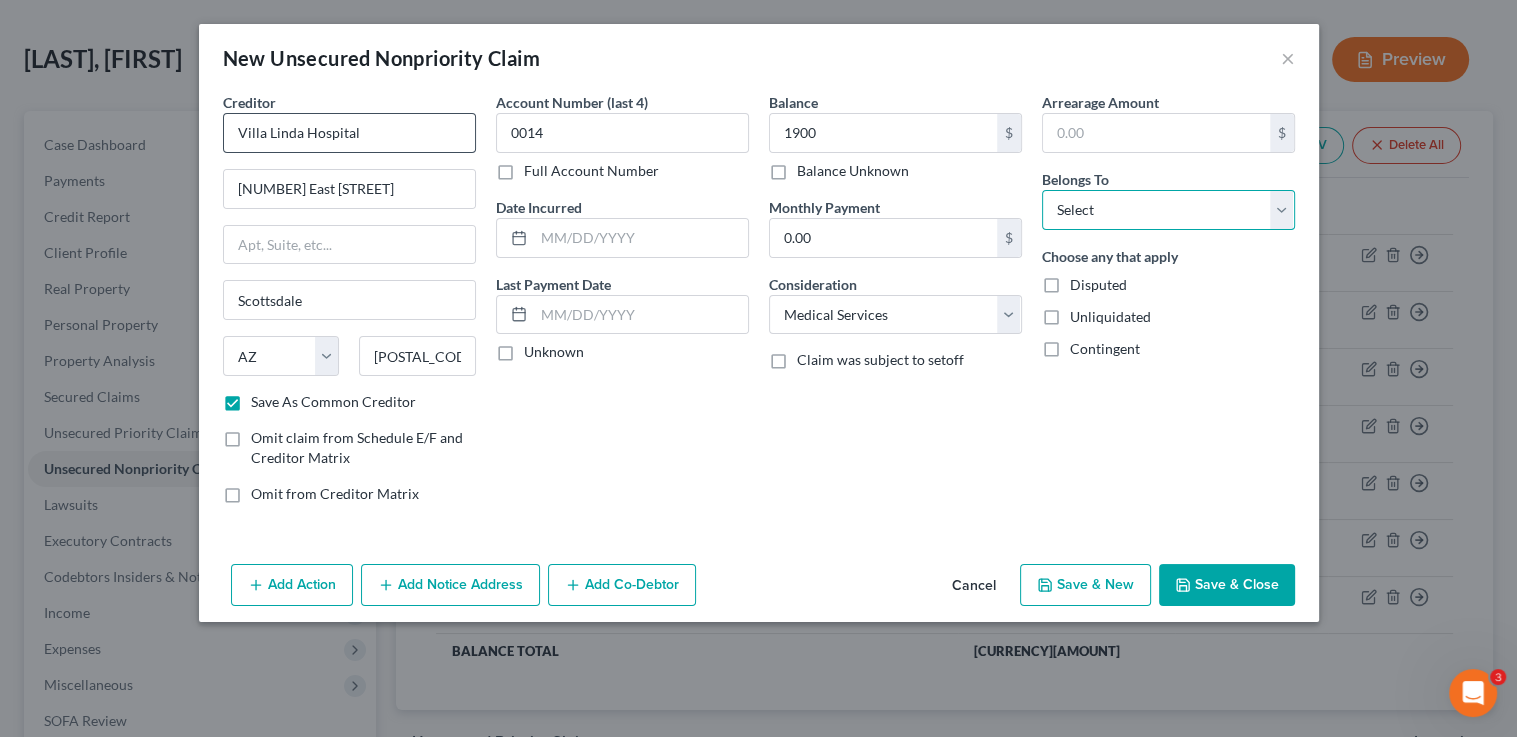 select on "0" 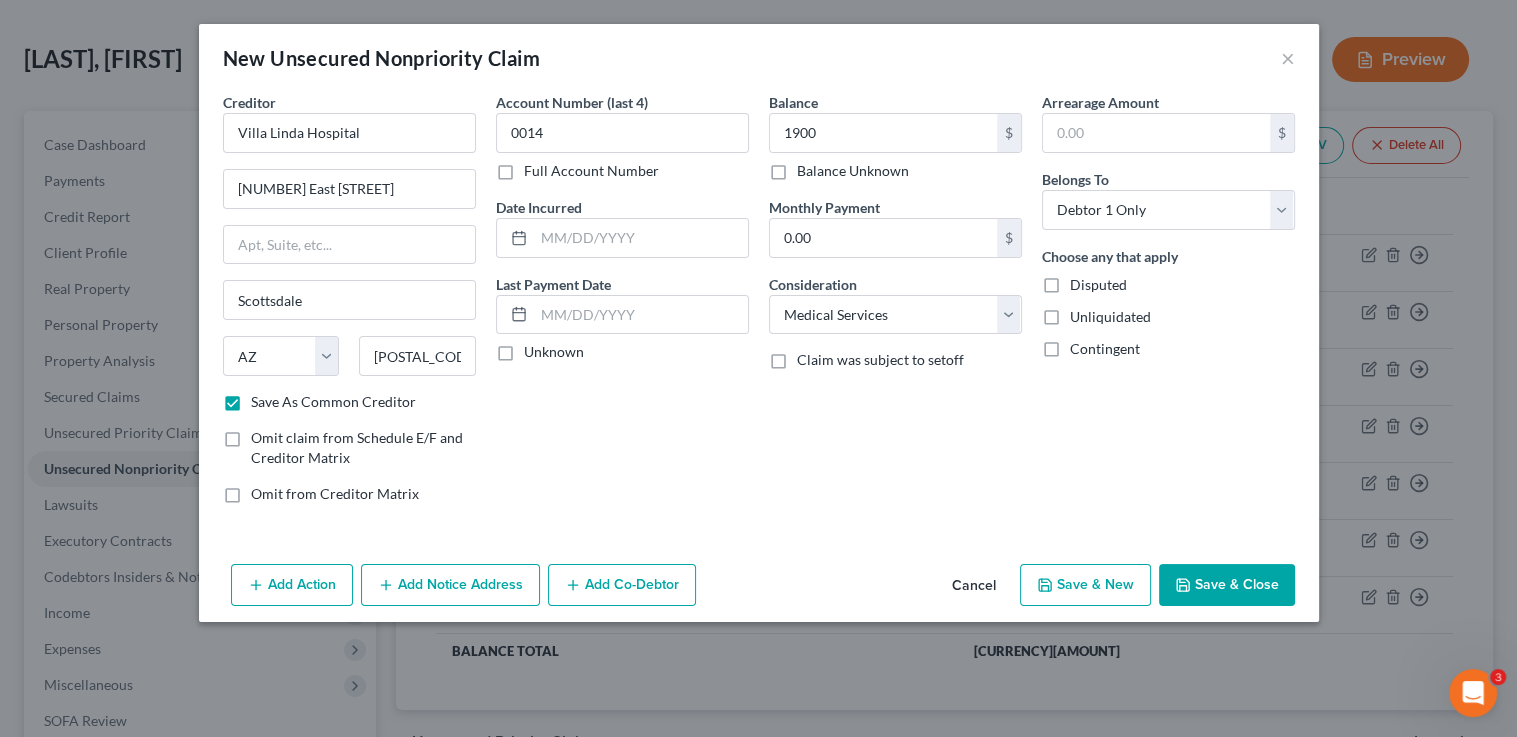 click on "Save & New" at bounding box center (1085, 585) 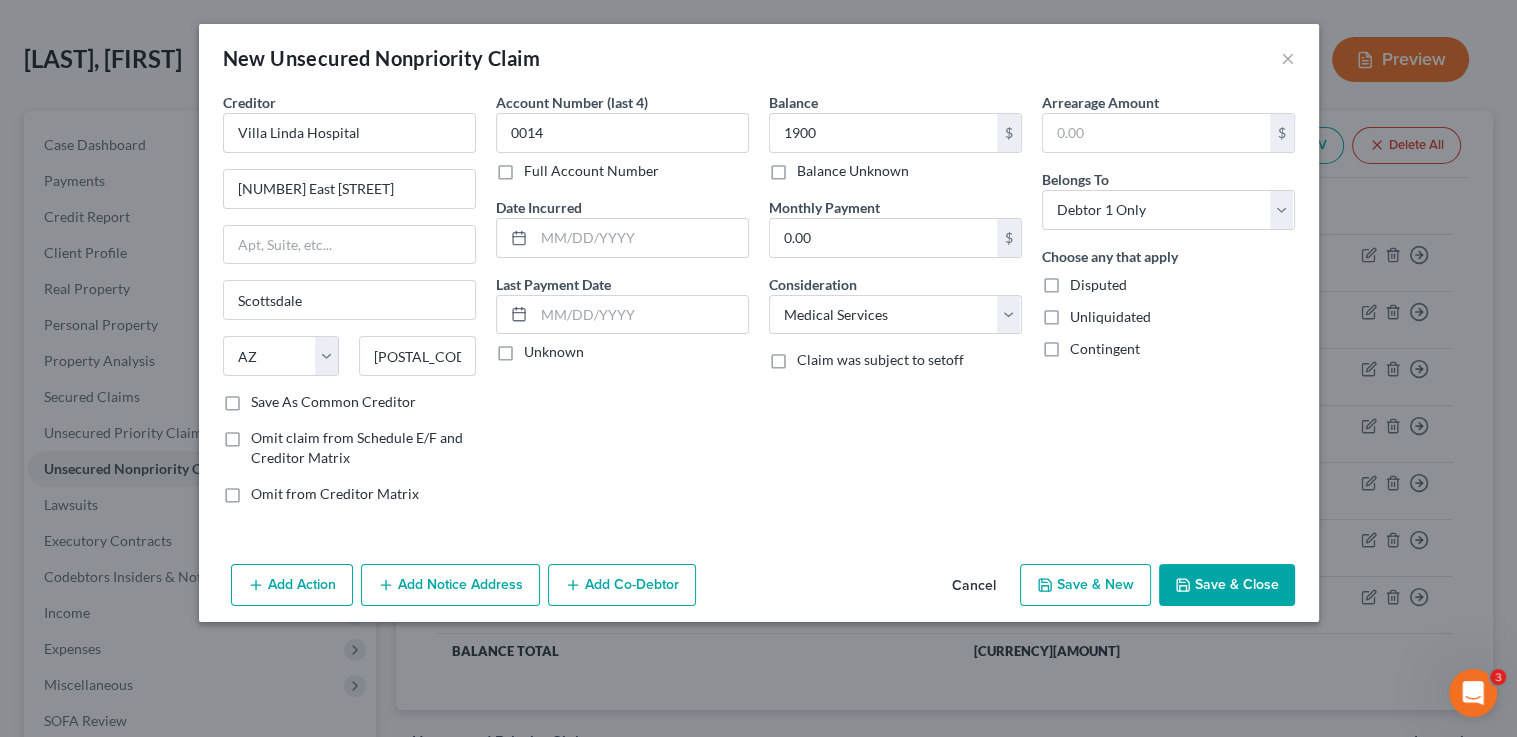 checkbox on "false" 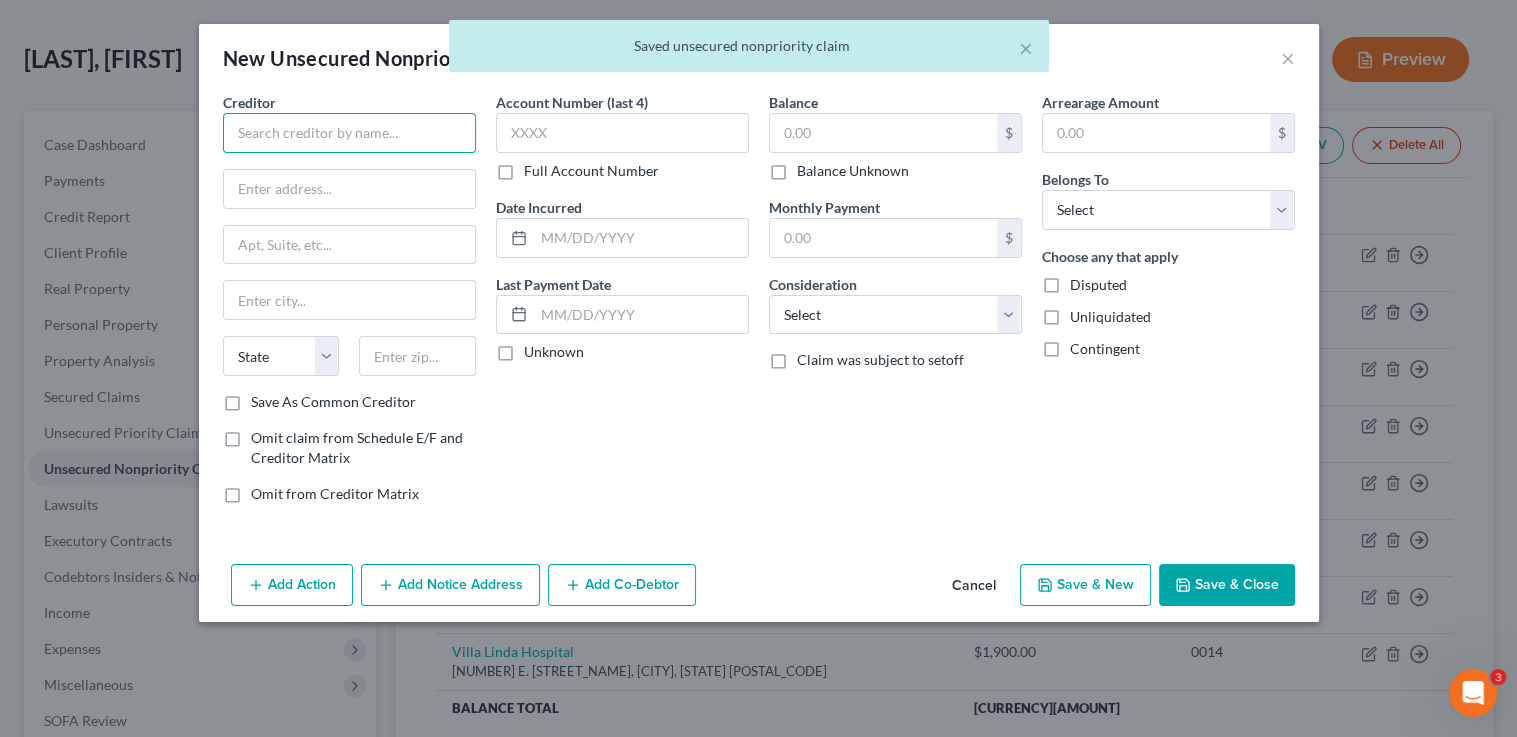 click at bounding box center [349, 133] 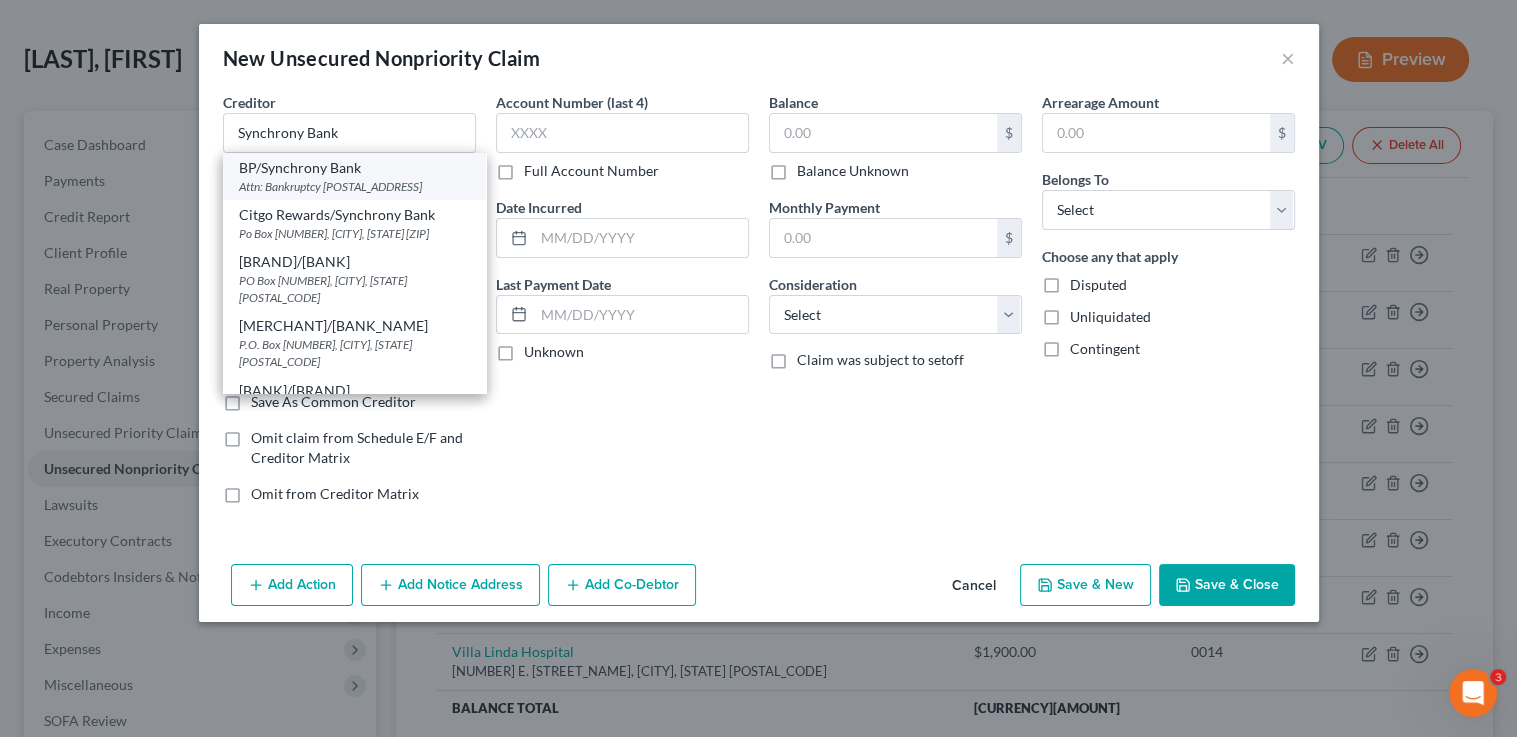 click on "Attn: Bankruptcy [POSTAL_ADDRESS]" at bounding box center [354, 186] 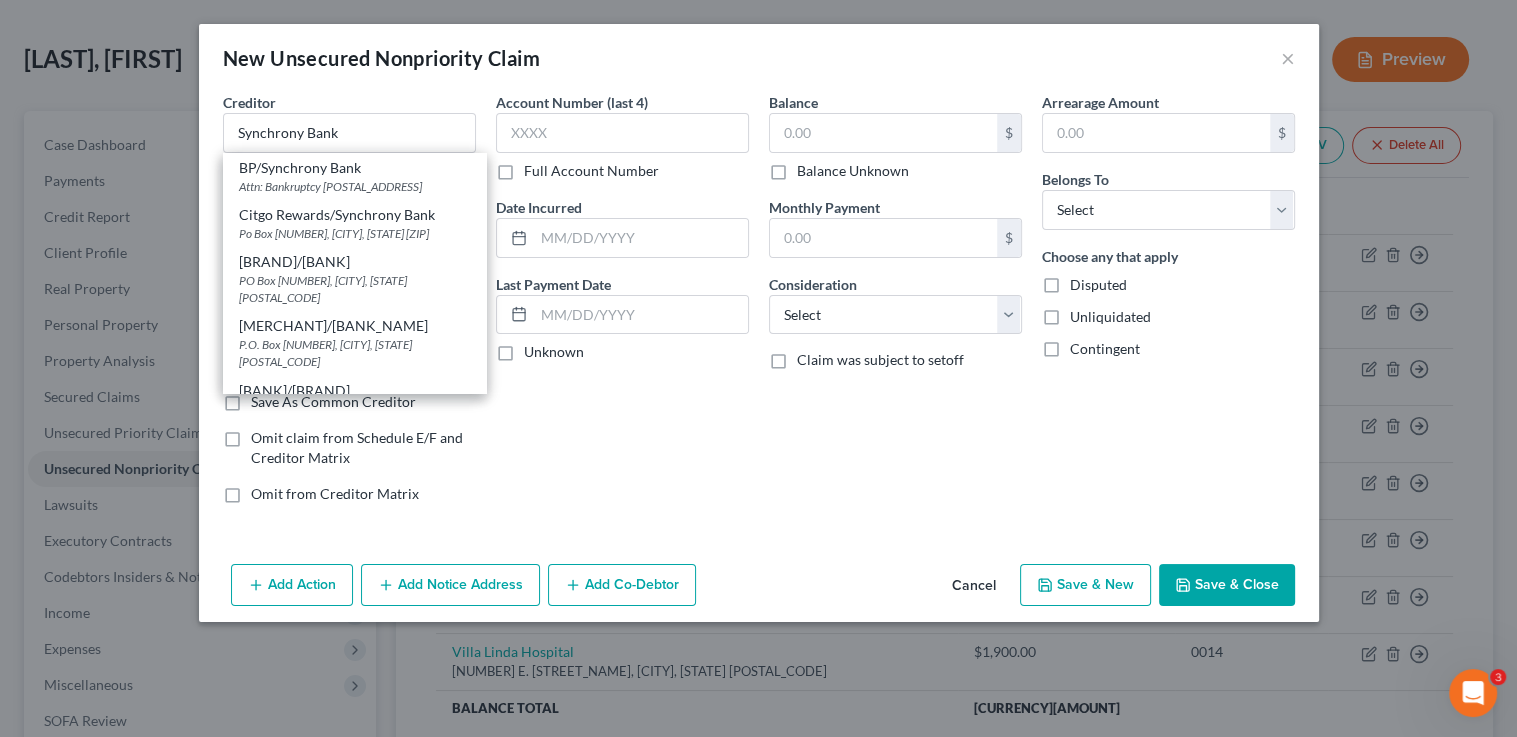 type on "BP/Synchrony Bank" 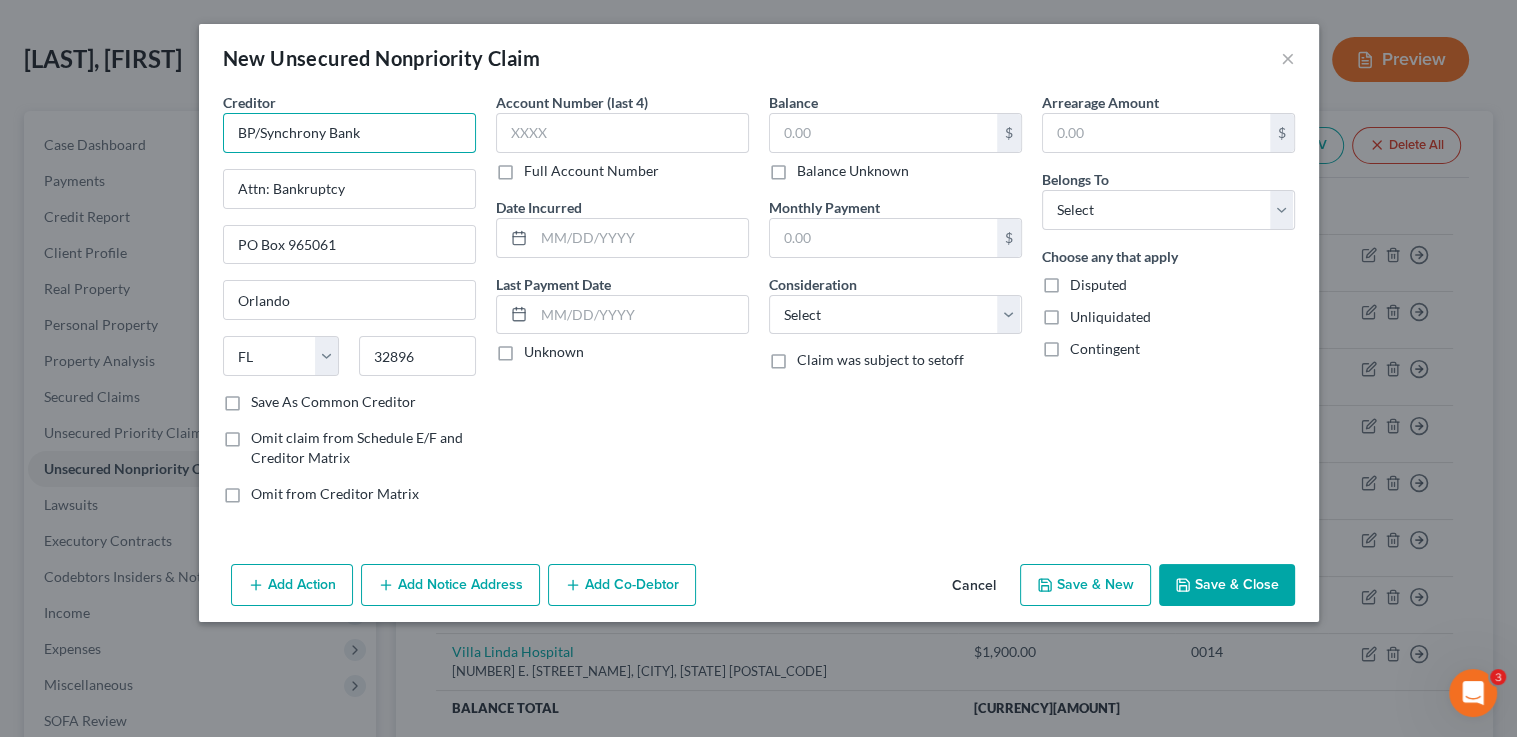 drag, startPoint x: 261, startPoint y: 130, endPoint x: 208, endPoint y: 122, distance: 53.600372 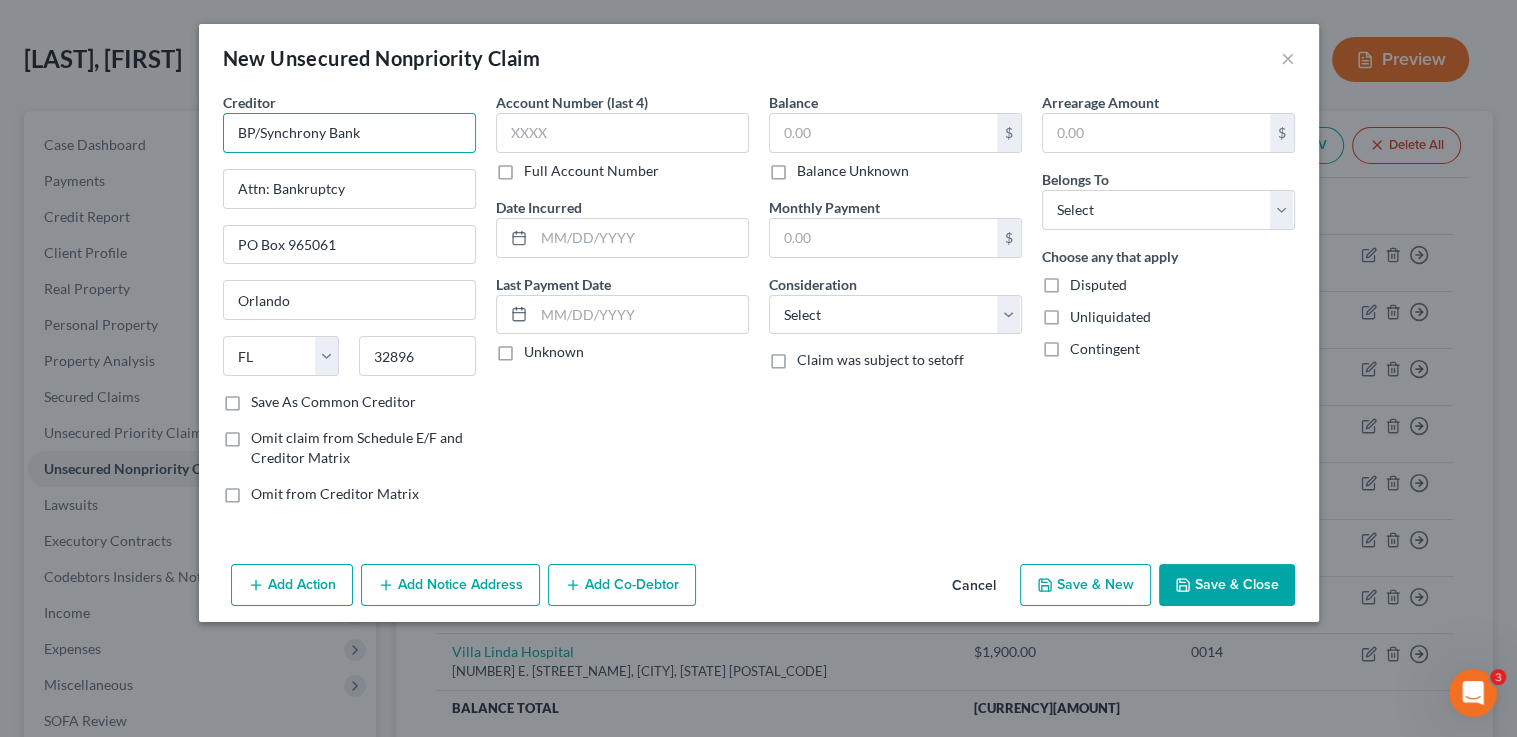 click on "Creditor *    BP/Synchrony Bank                      Attn: Bankruptcy PO Box [POSTAL_CODE] [STATE] [POSTAL_CODE] Save As Common Creditor Omit claim from Schedule E/F and Creditor Matrix Omit from Creditor Matrix
Account Number (last 4)
Full Account Number
Date Incurred         Last Payment Date         Unknown Balance
$
Balance Unknown
Balance Undetermined
$
Balance Unknown
Monthly Payment $ Consideration Select Cable / Satellite Services Collection Agency Credit Card Debt Debt Counseling / Attorneys Deficiency Balance Domestic Support Obligations Home / Car Repairs Income Taxes Judgment Liens Medical Services Monies Loaned / Advanced Mortgage Obligation From Divorce Or Separation Obligation To Pensions Other $" at bounding box center [759, 324] 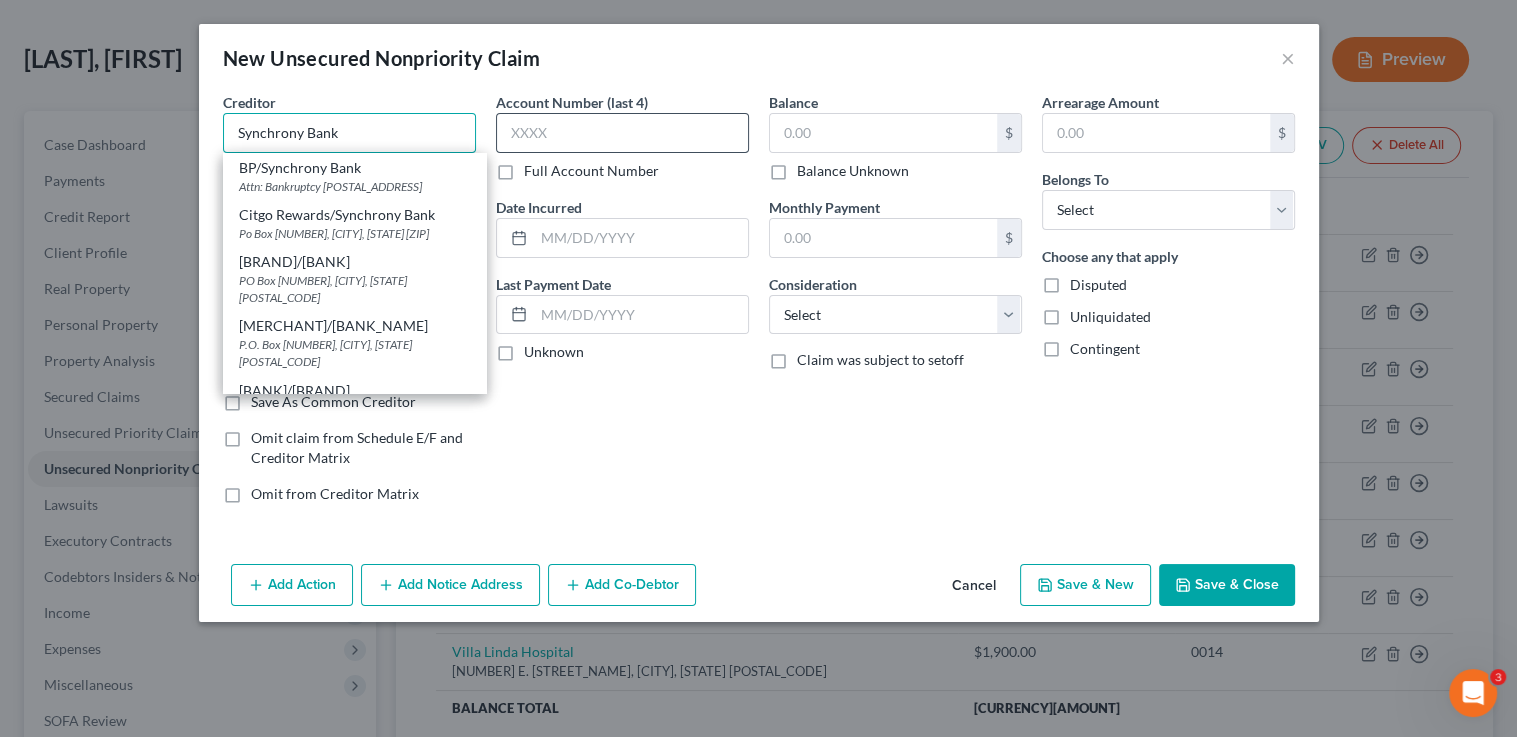 type on "Synchrony Bank" 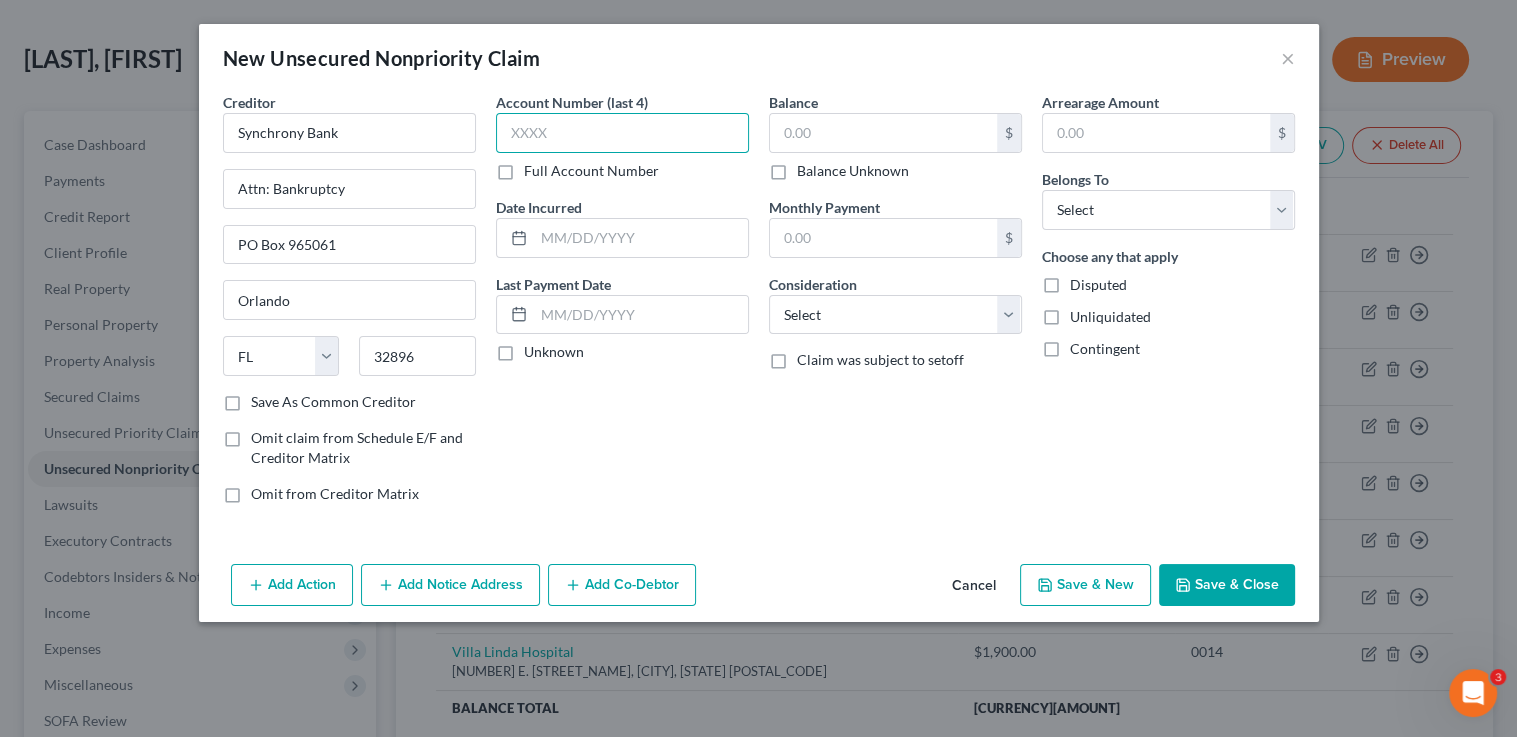 click at bounding box center [622, 133] 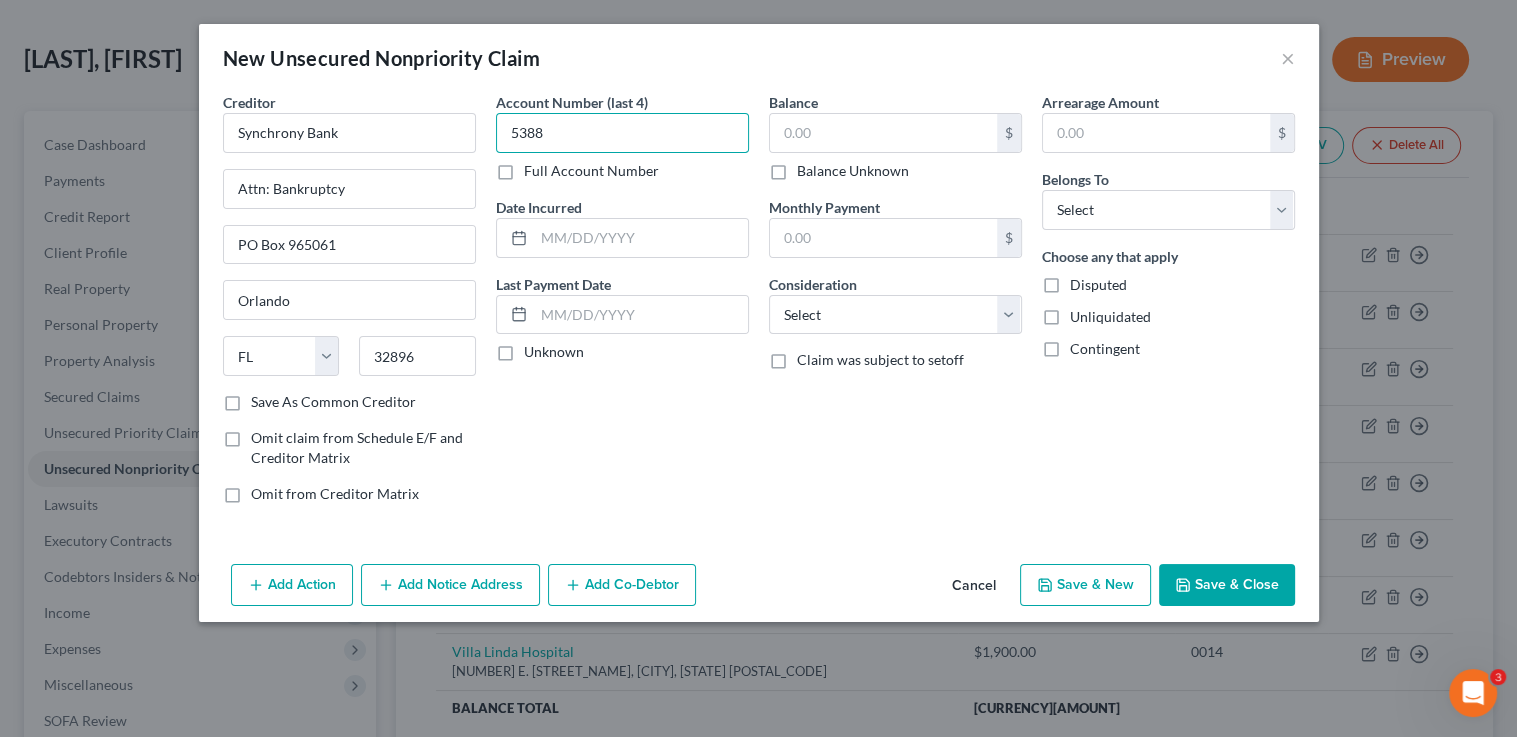 type on "5388" 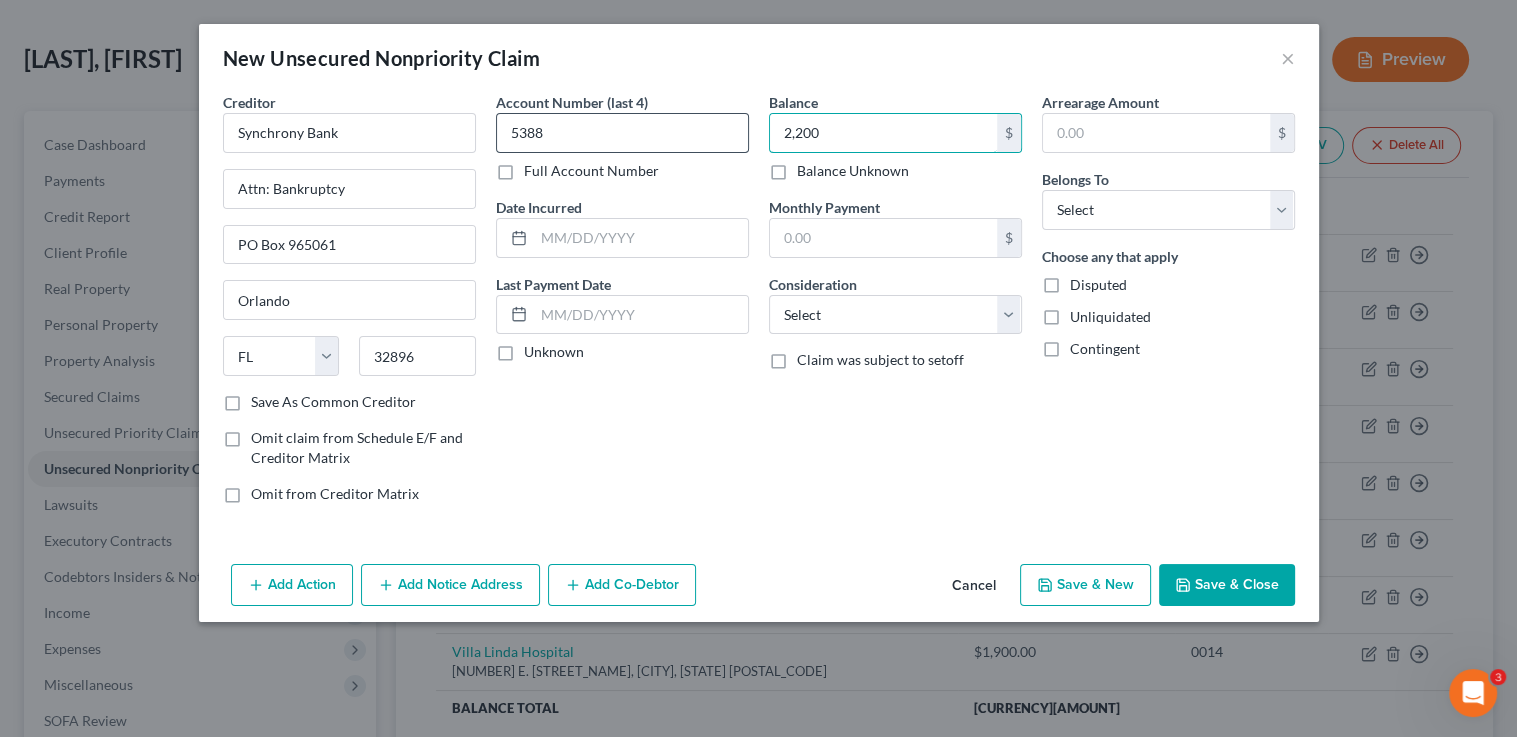 type on "2,200" 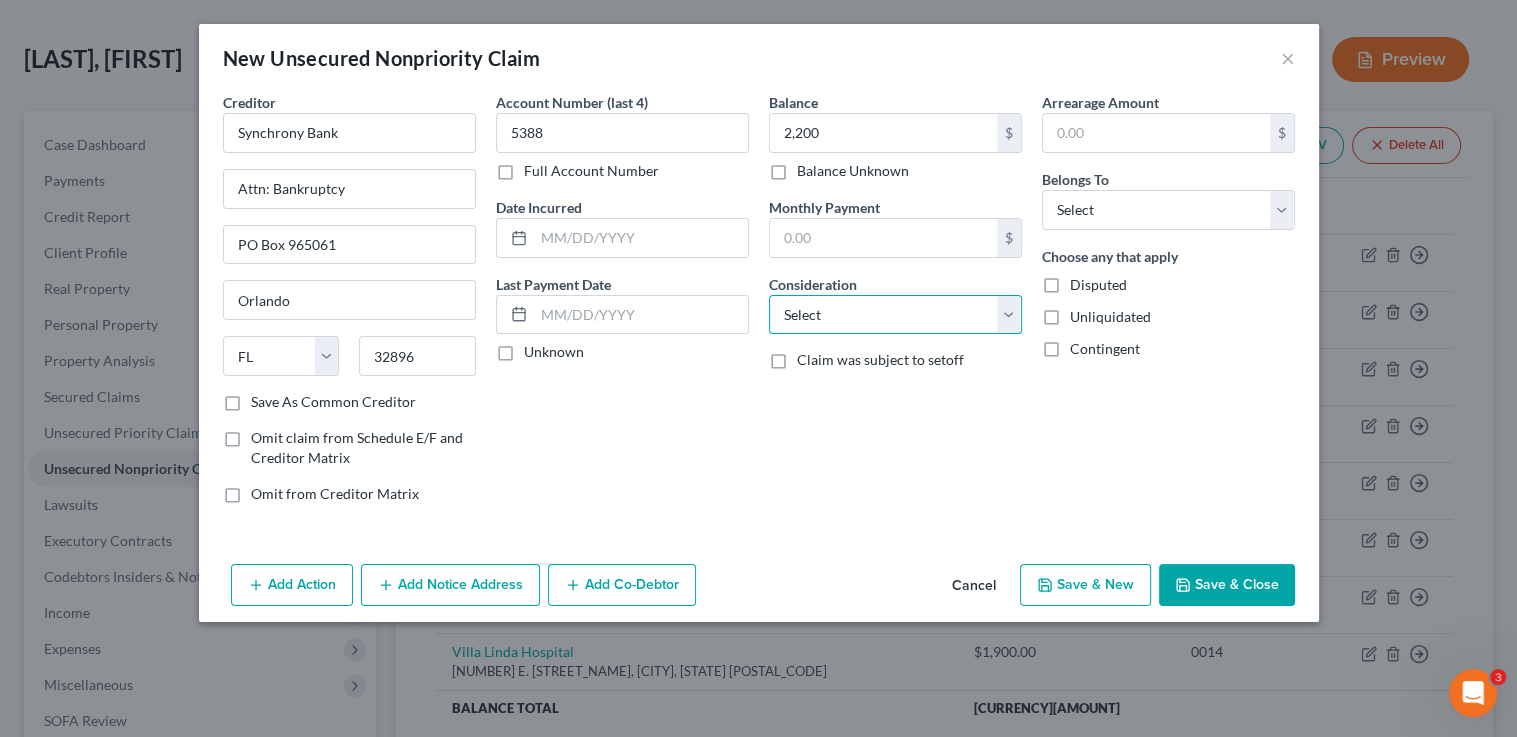 click on "Select Cable / Satellite Services Collection Agency Credit Card Debt Debt Counseling / Attorneys Deficiency Balance Domestic Support Obligations Home / Car Repairs Income Taxes Judgment Liens Medical Services Monies Loaned / Advanced Mortgage Obligation From Divorce Or Separation Obligation To Pensions Other Overdrawn Bank Account Promised To Help Pay Creditors Student Loans Suppliers And Vendors Telephone / Internet Services Utility Services" at bounding box center [895, 315] 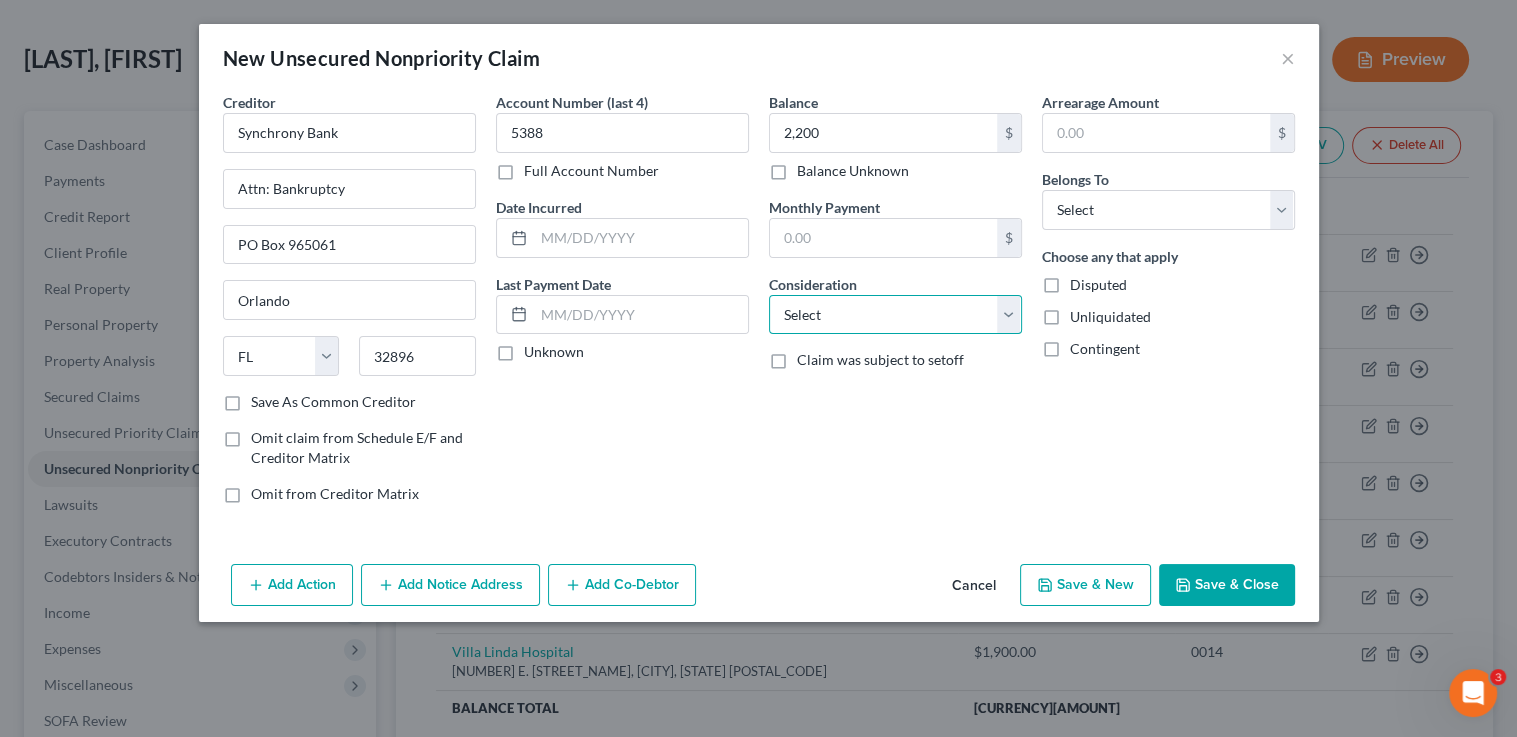 select on "2" 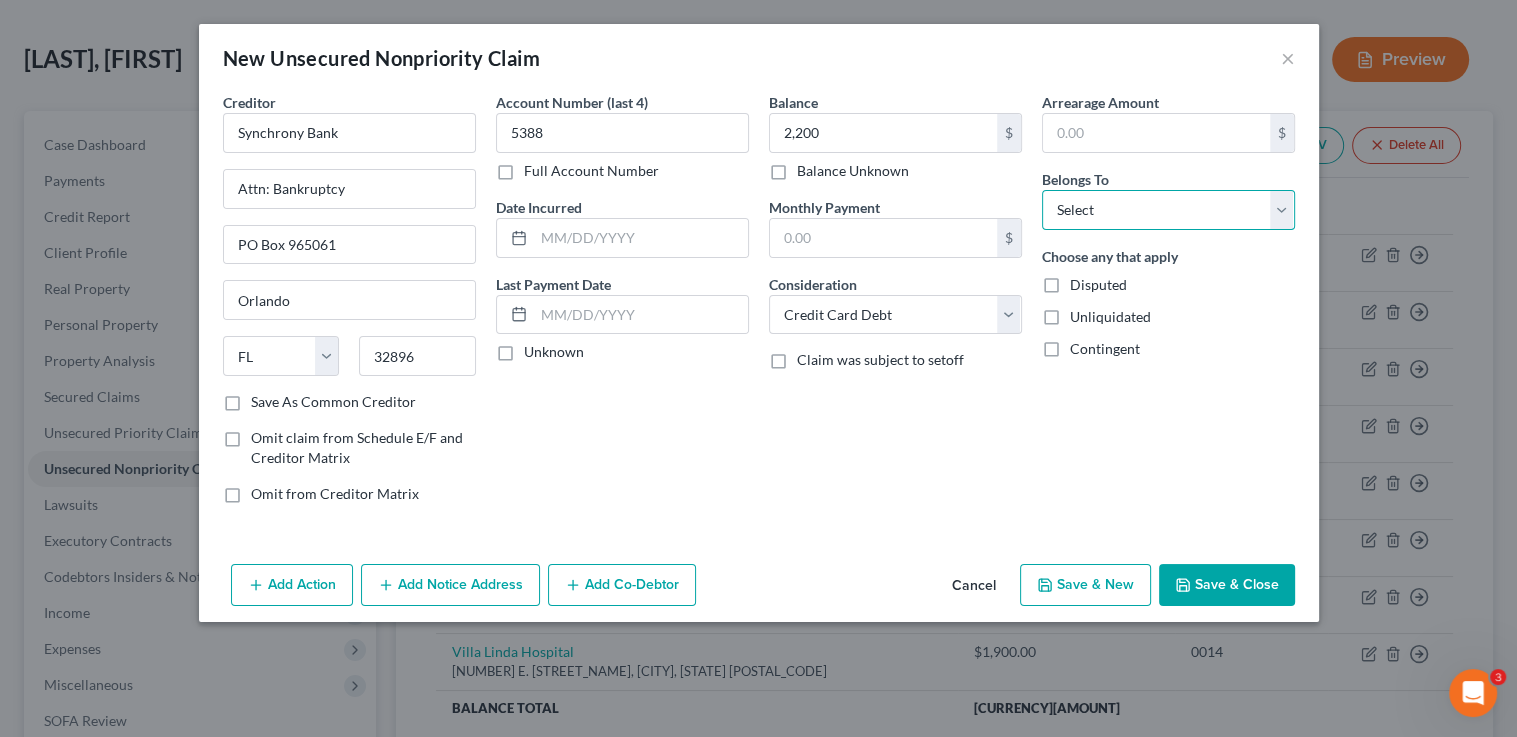click on "Select Debtor 1 Only Debtor 2 Only Debtor 1 And Debtor 2 Only At Least One Of The Debtors And Another Community Property" at bounding box center (1168, 210) 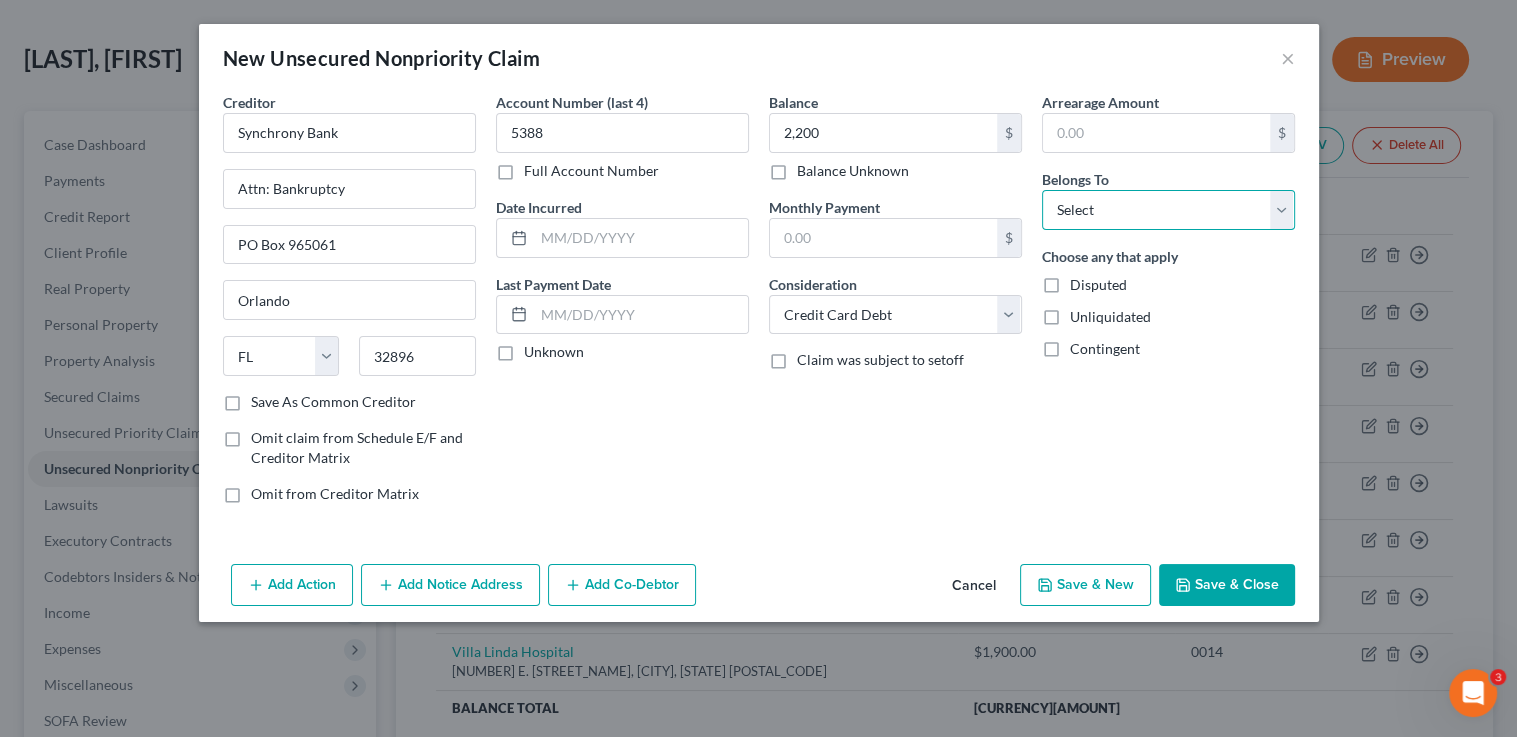 select on "0" 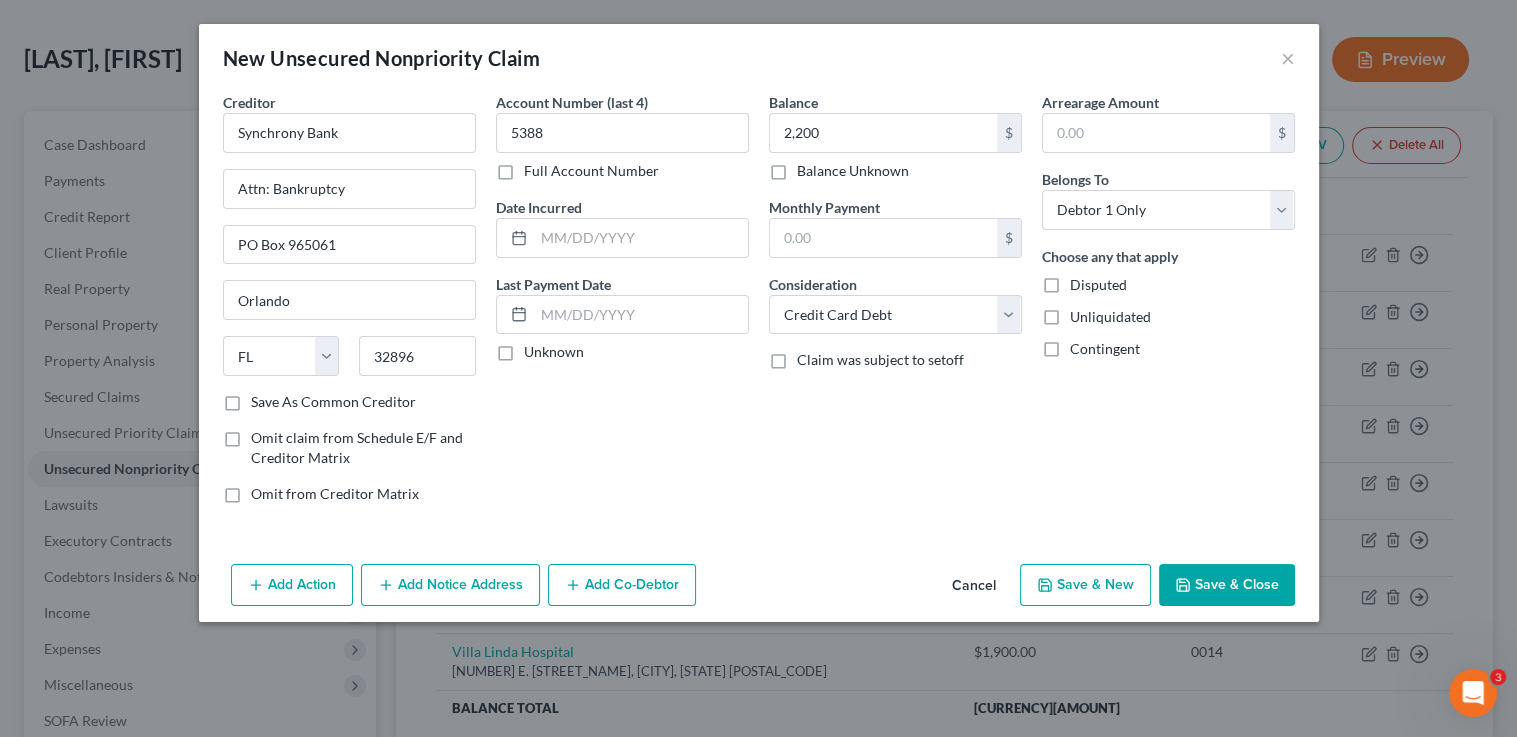 click on "Save & New" at bounding box center [1085, 585] 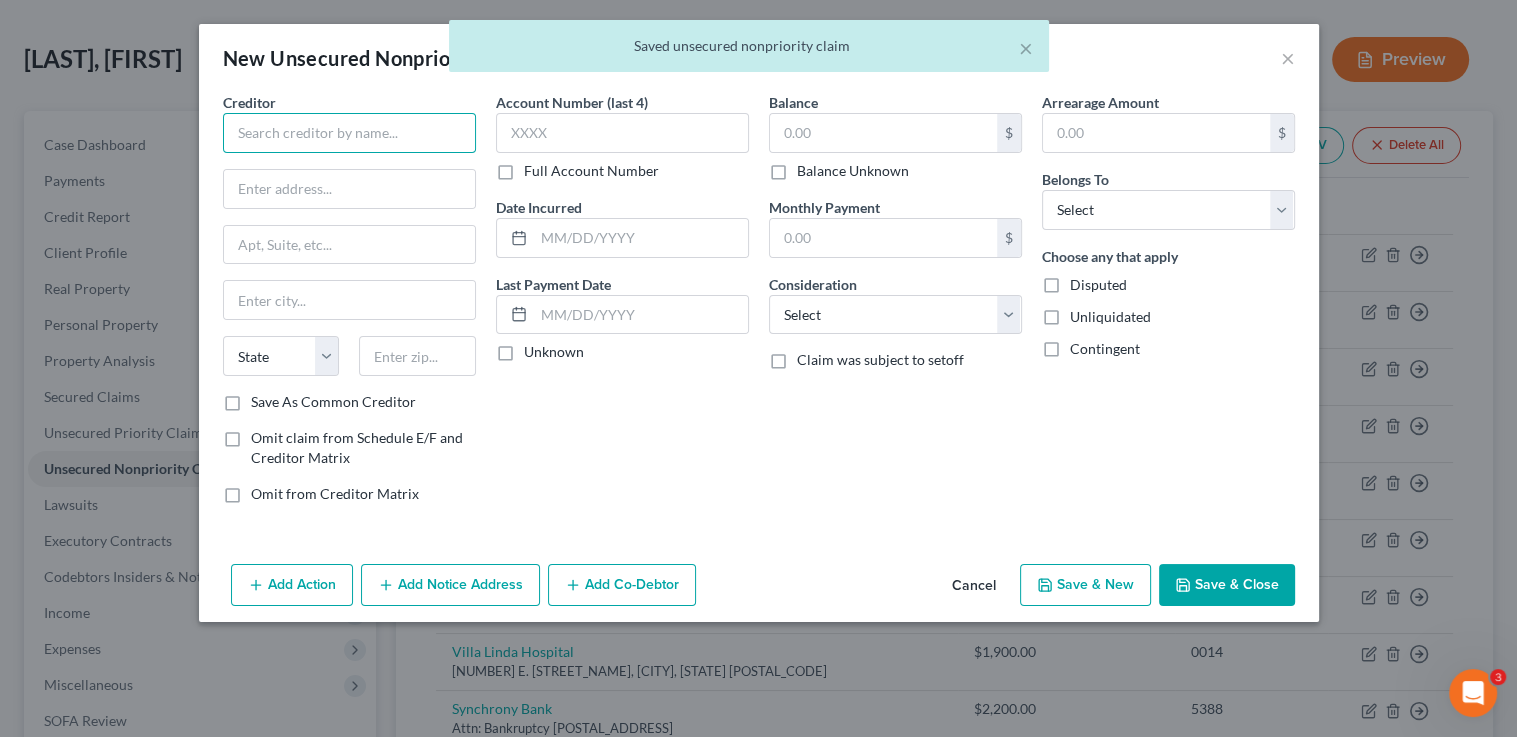 click at bounding box center [349, 133] 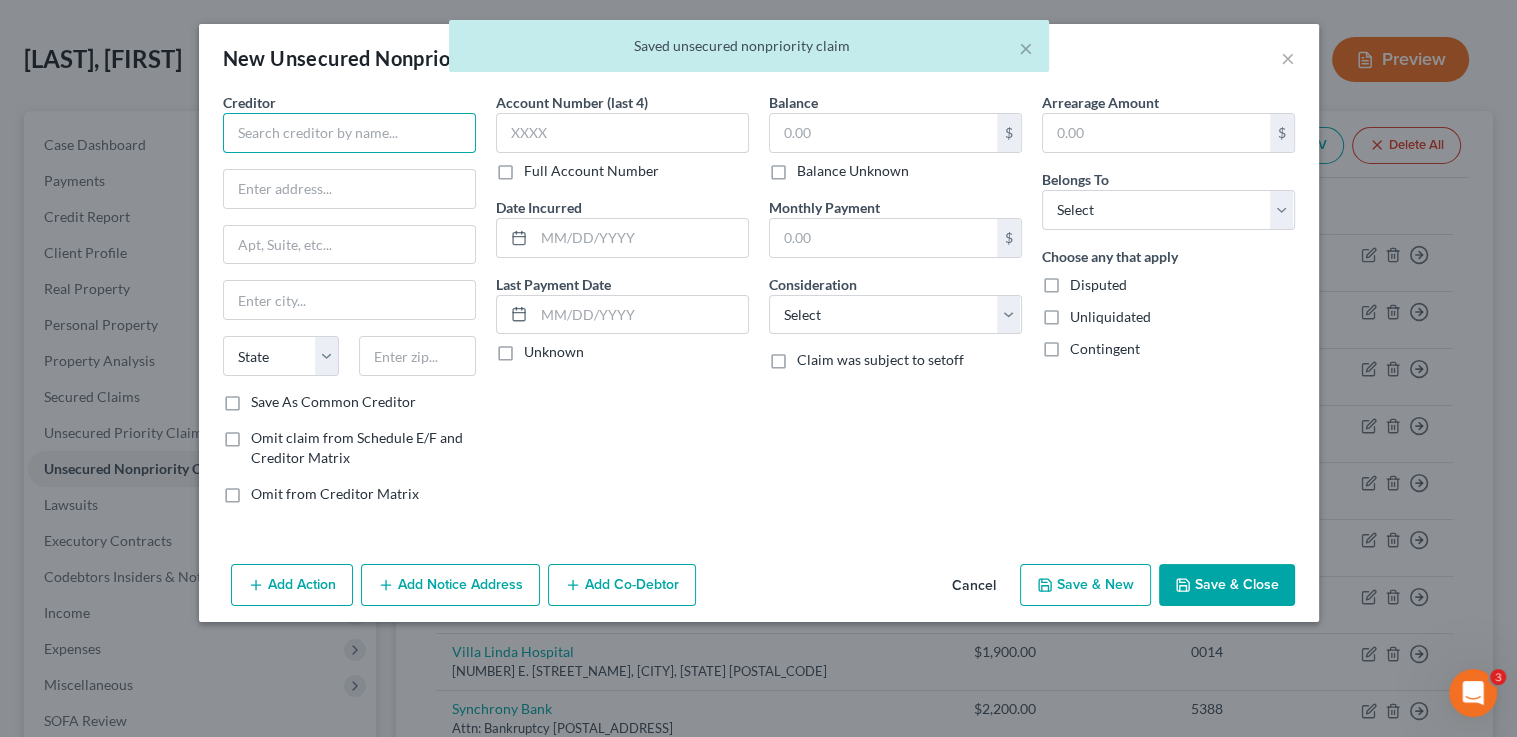 click at bounding box center (349, 133) 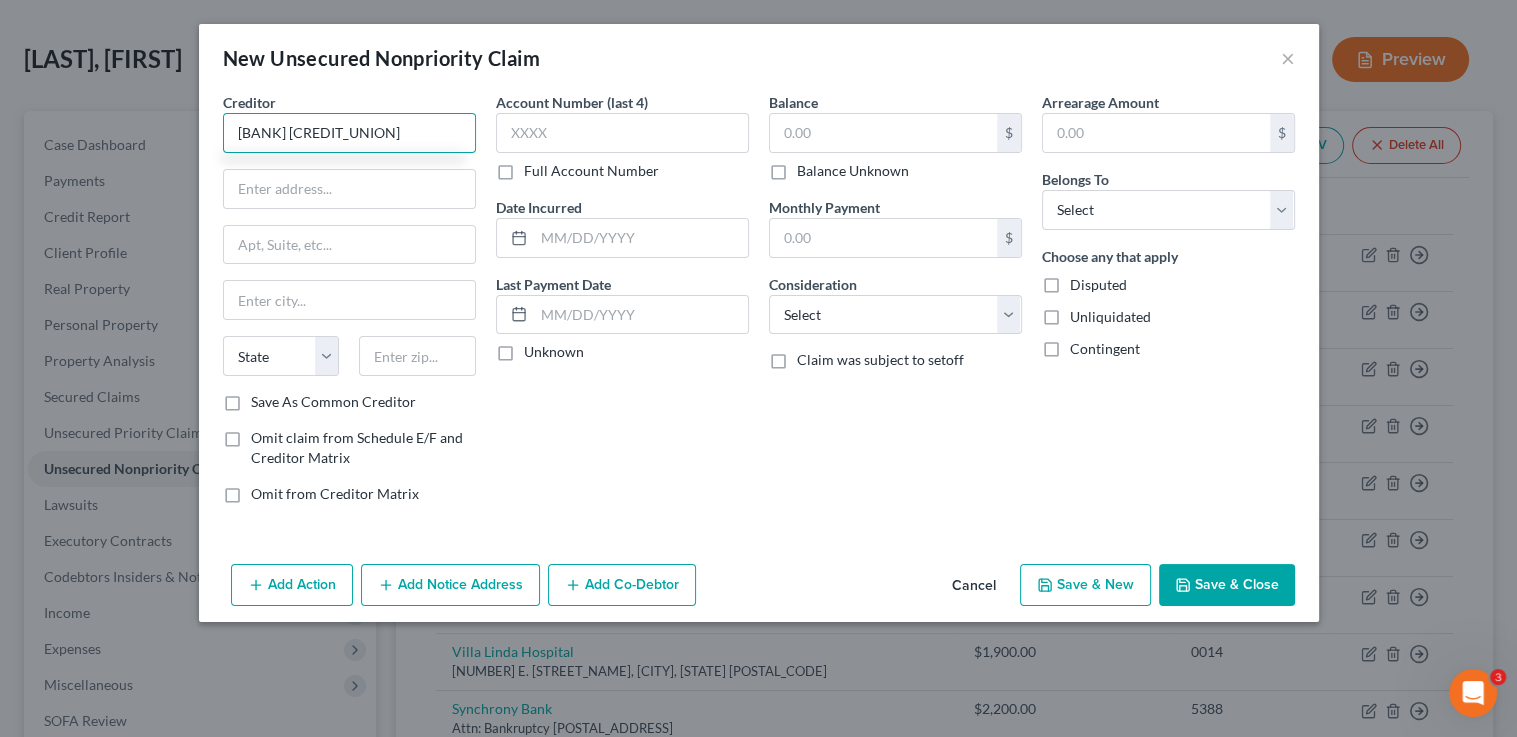 type on "[BANK] [CREDIT_UNION]" 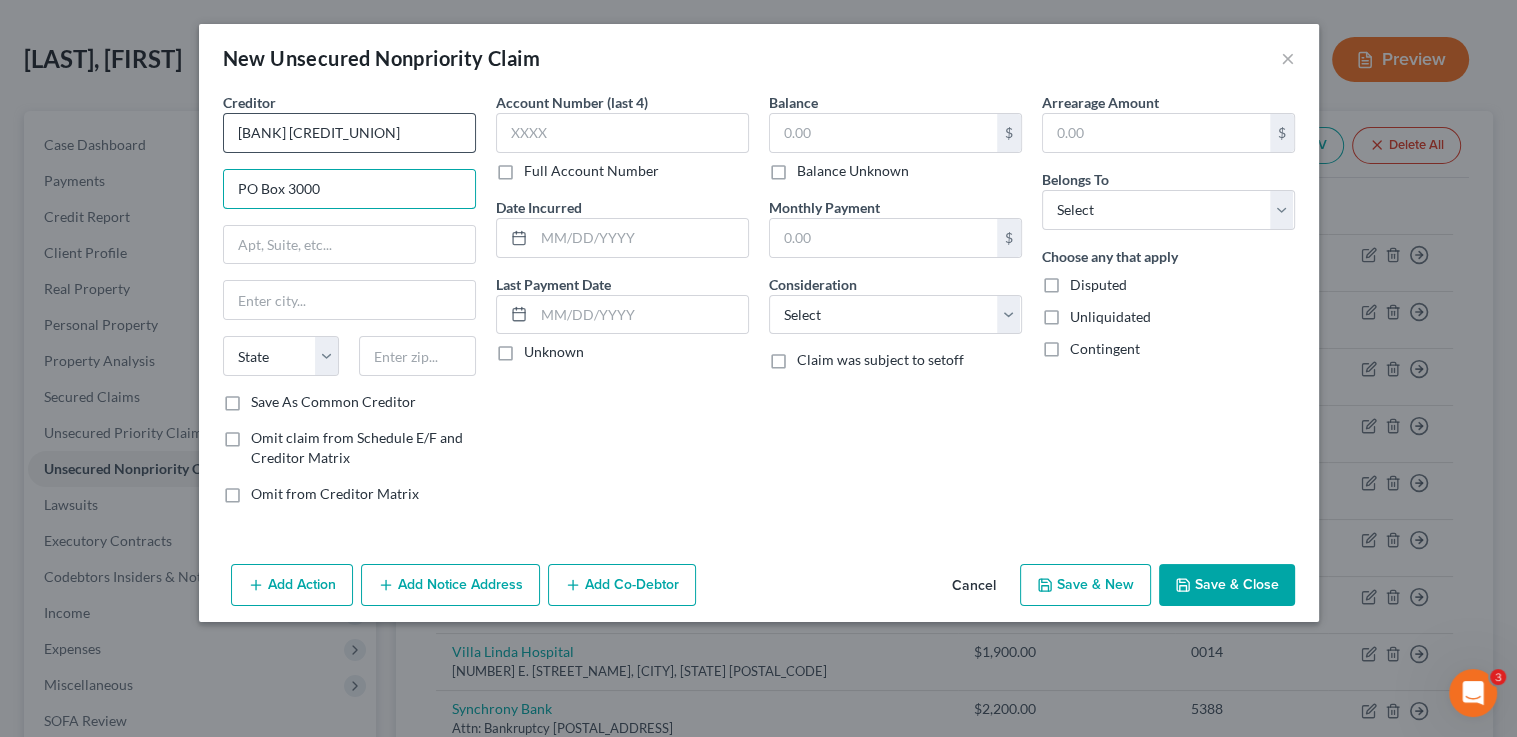 type on "PO Box 3000" 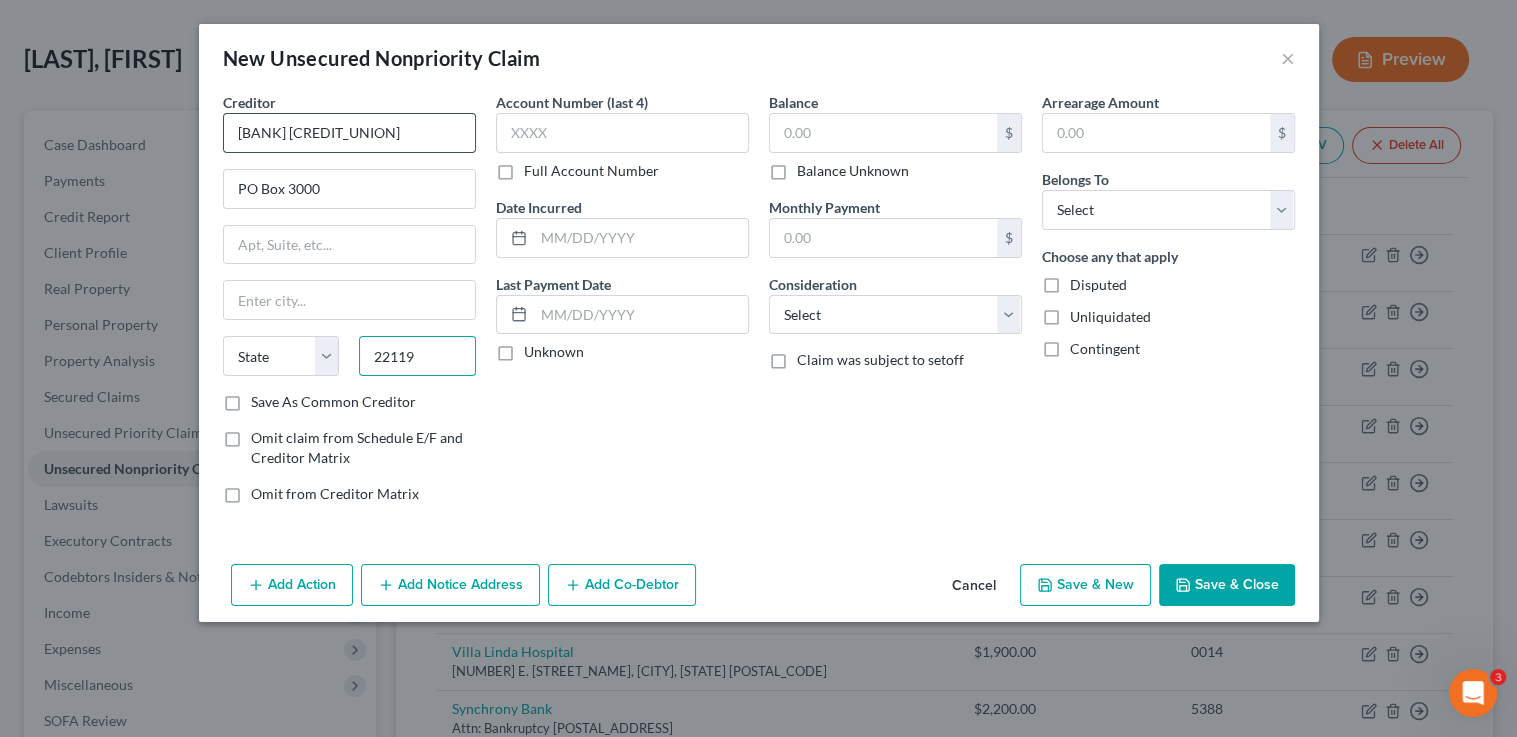 type 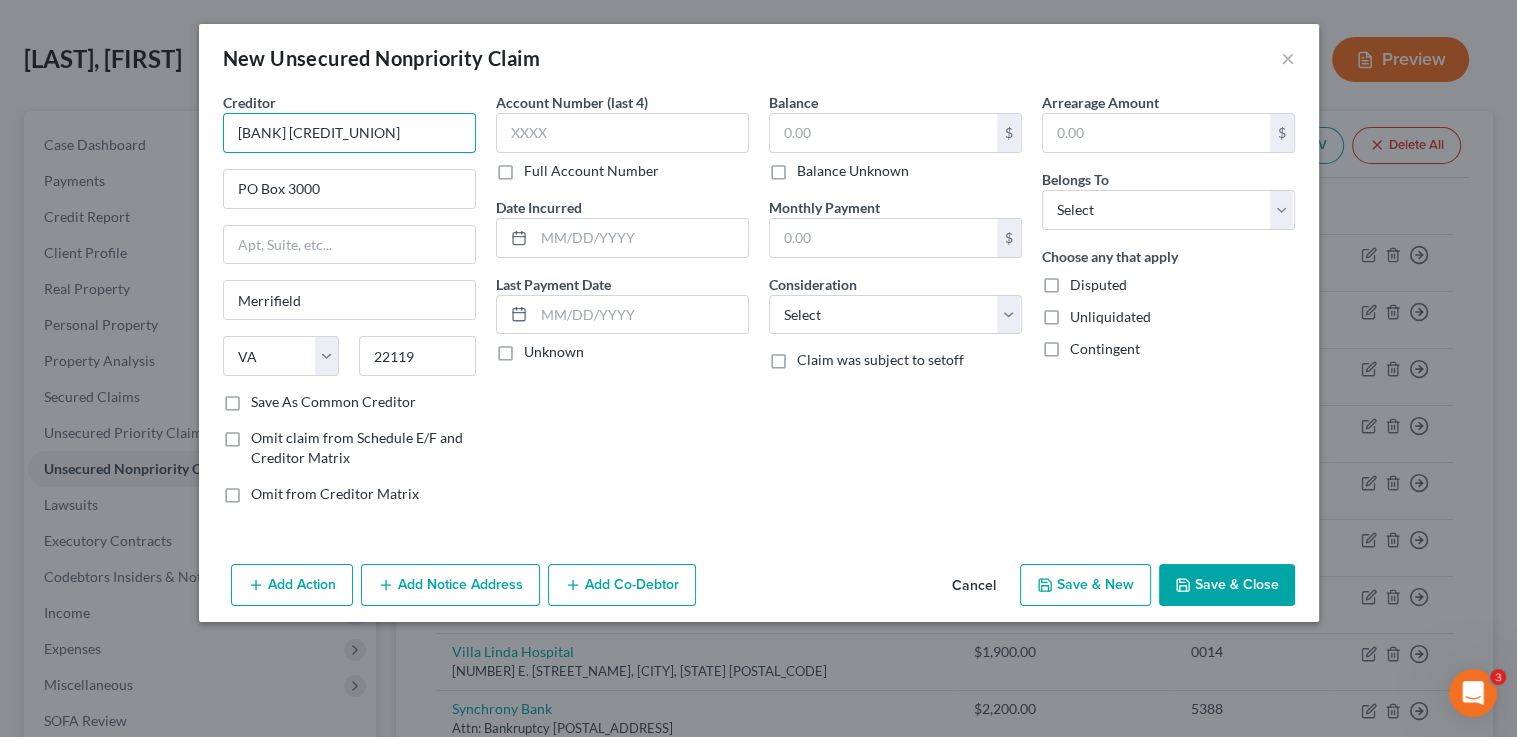 click on "[BANK] [CREDIT_UNION]" at bounding box center [349, 133] 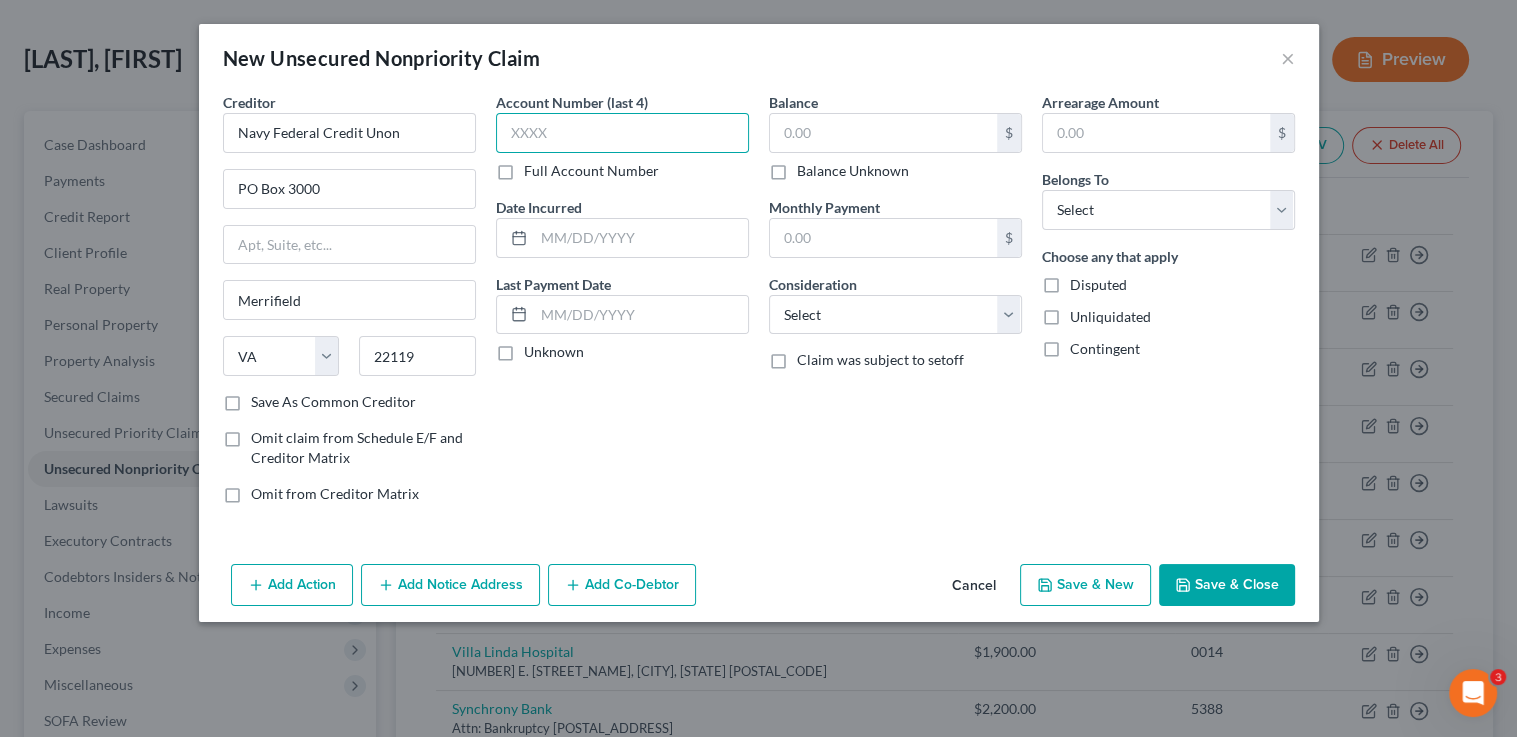 click at bounding box center [622, 133] 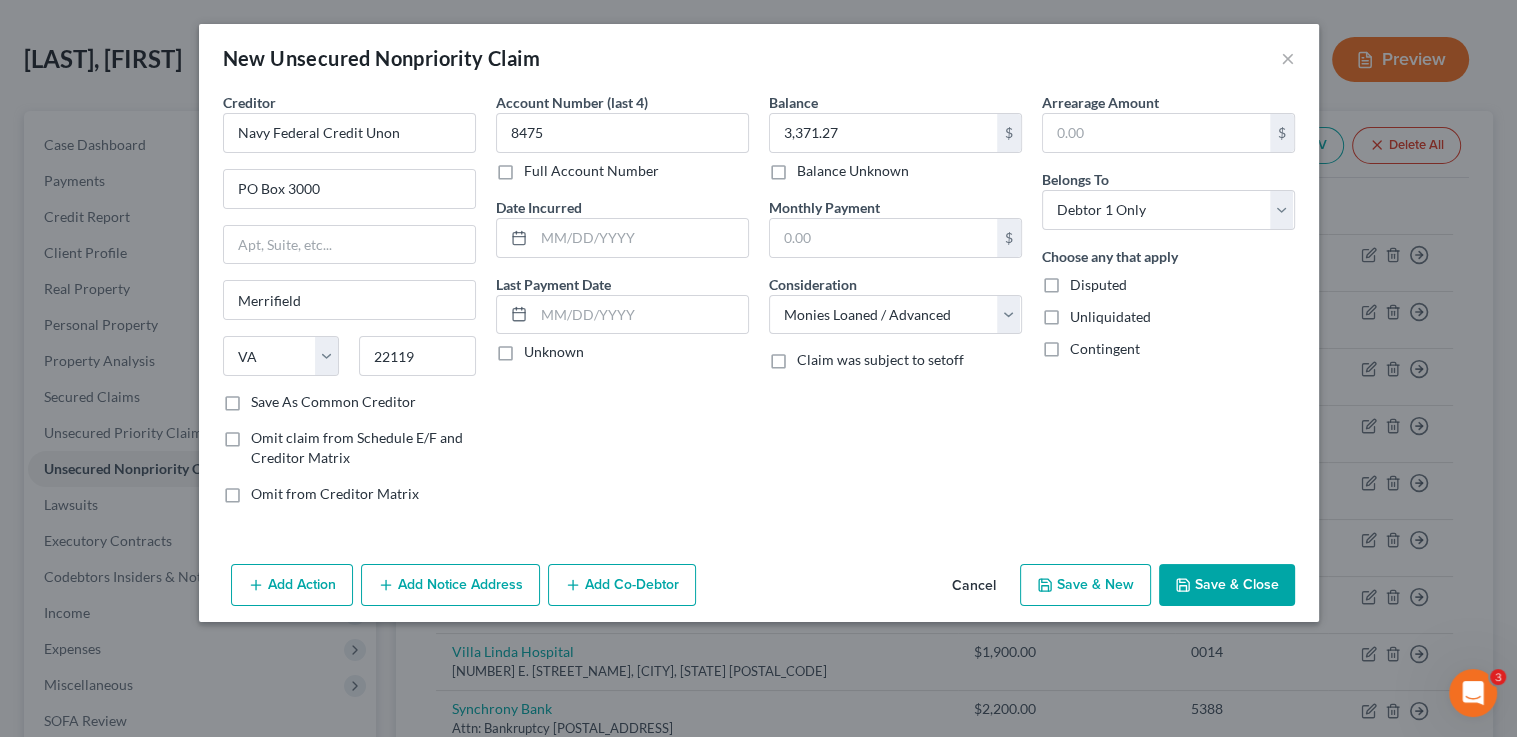 click on "Save & New" at bounding box center [1085, 585] 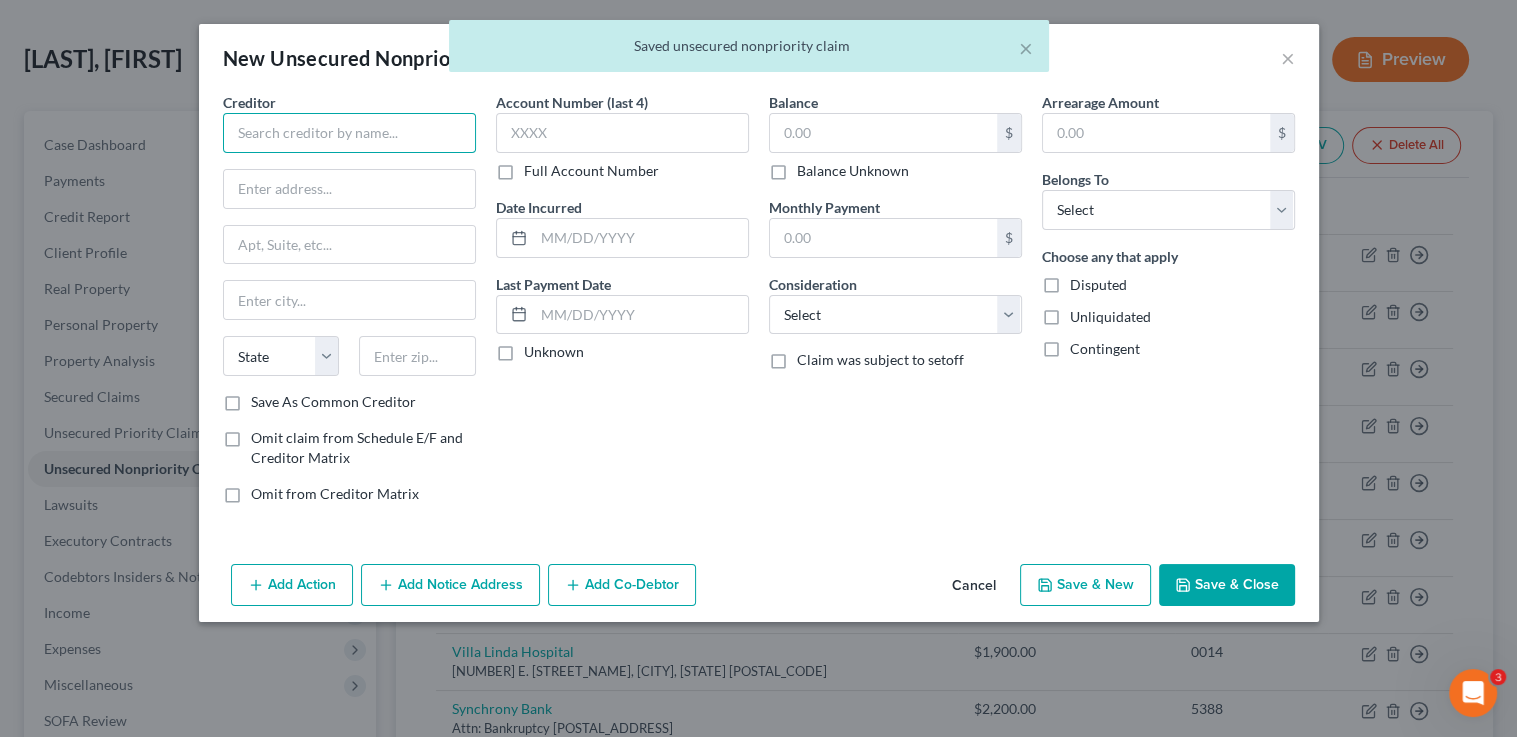 click at bounding box center (349, 133) 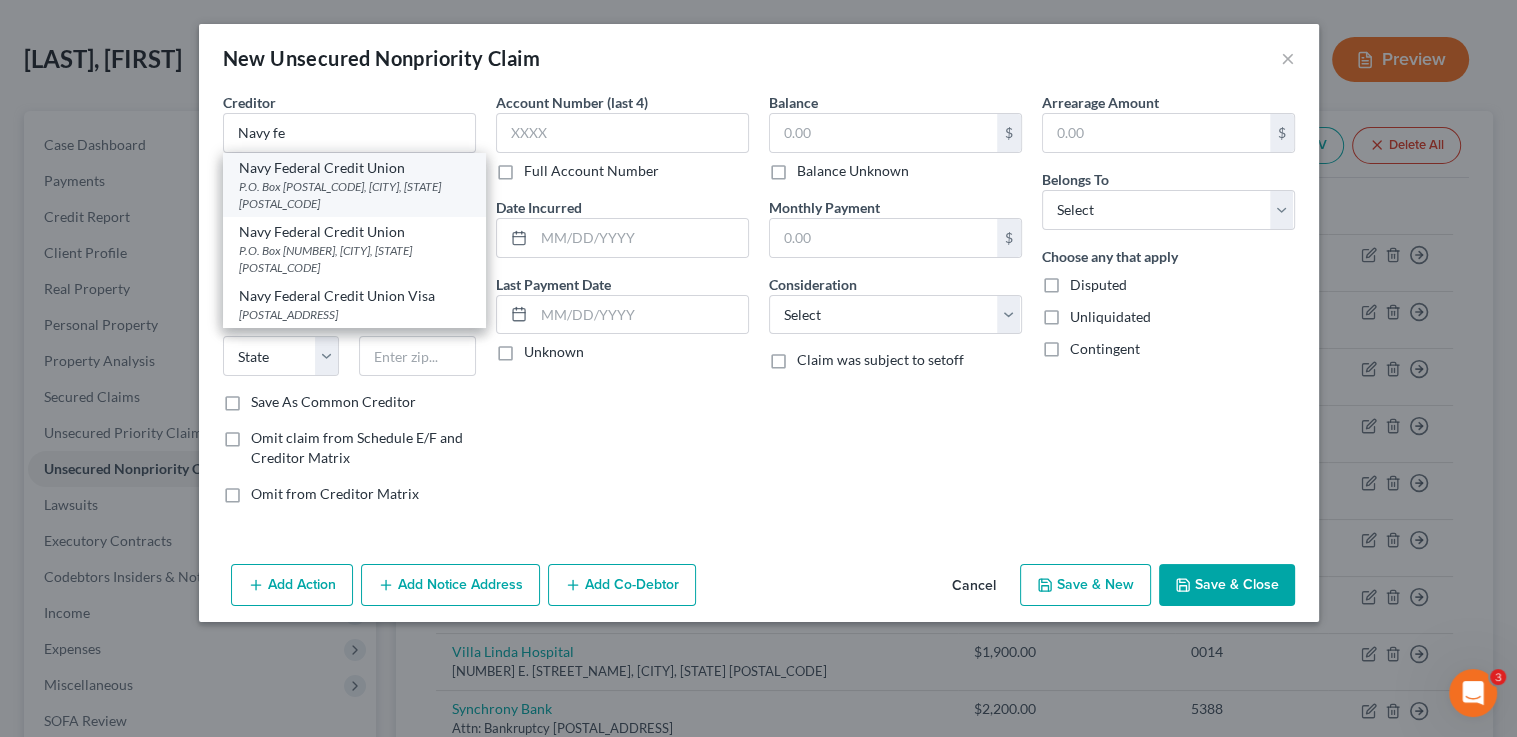 click on "Navy Federal Credit Union" at bounding box center [354, 168] 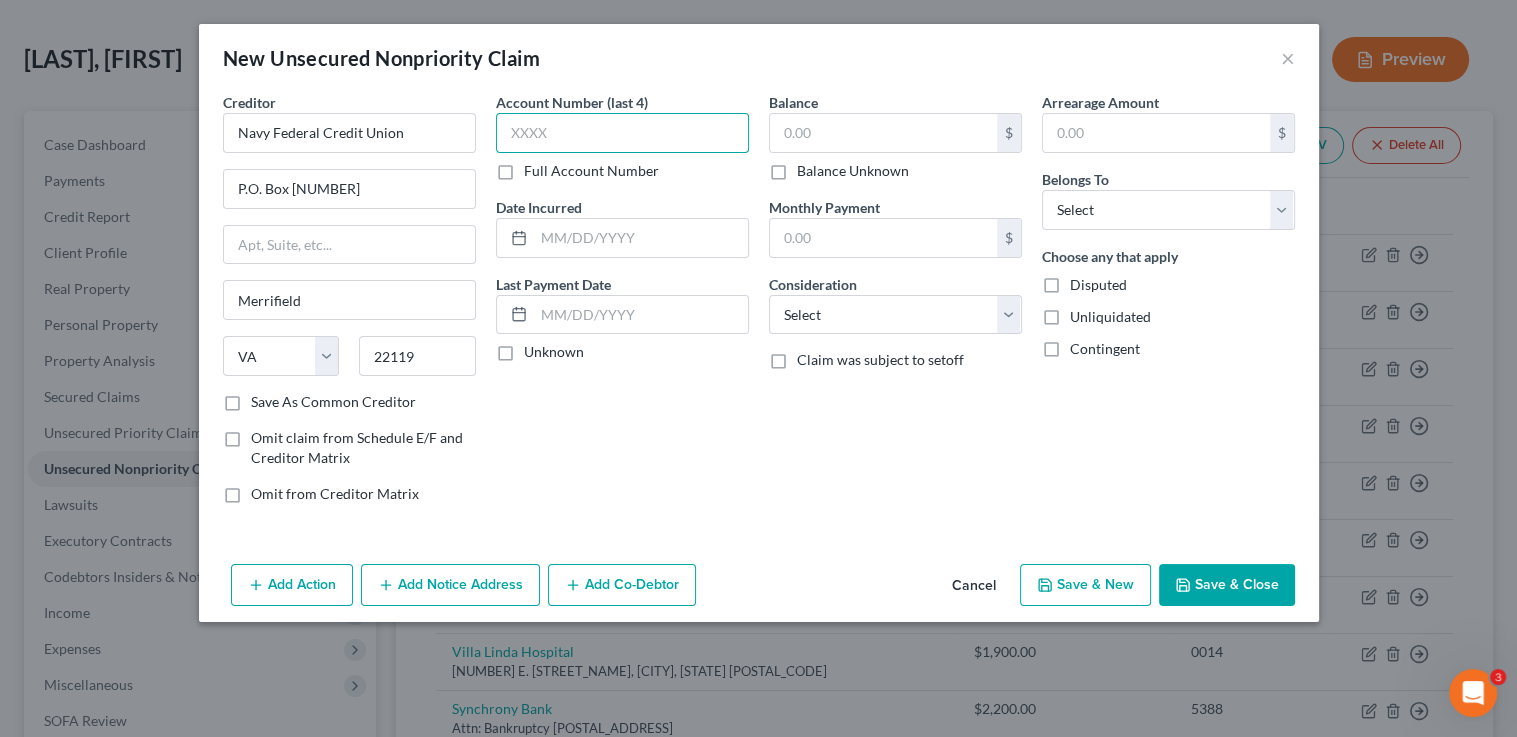 click at bounding box center [622, 133] 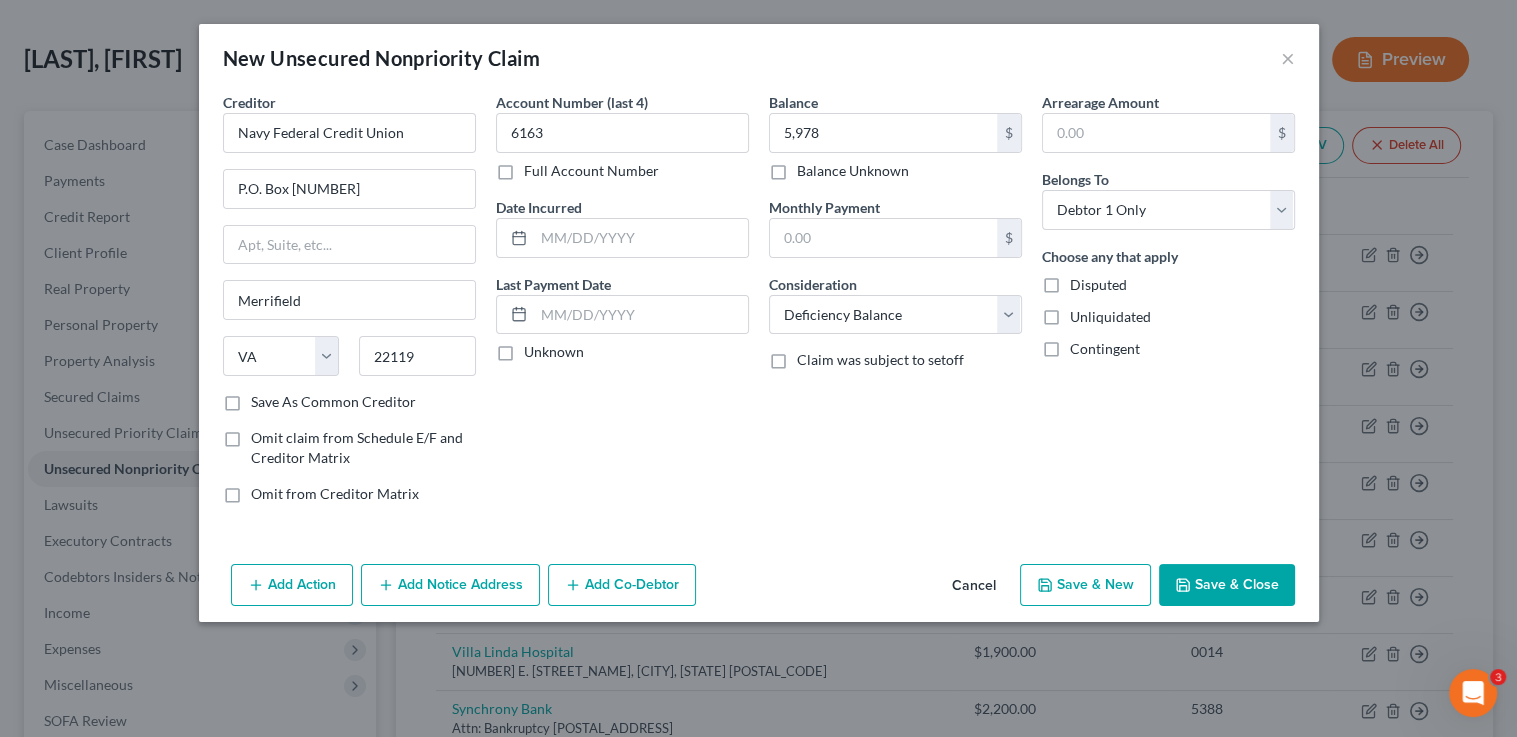 click on "Save & New" at bounding box center [1085, 585] 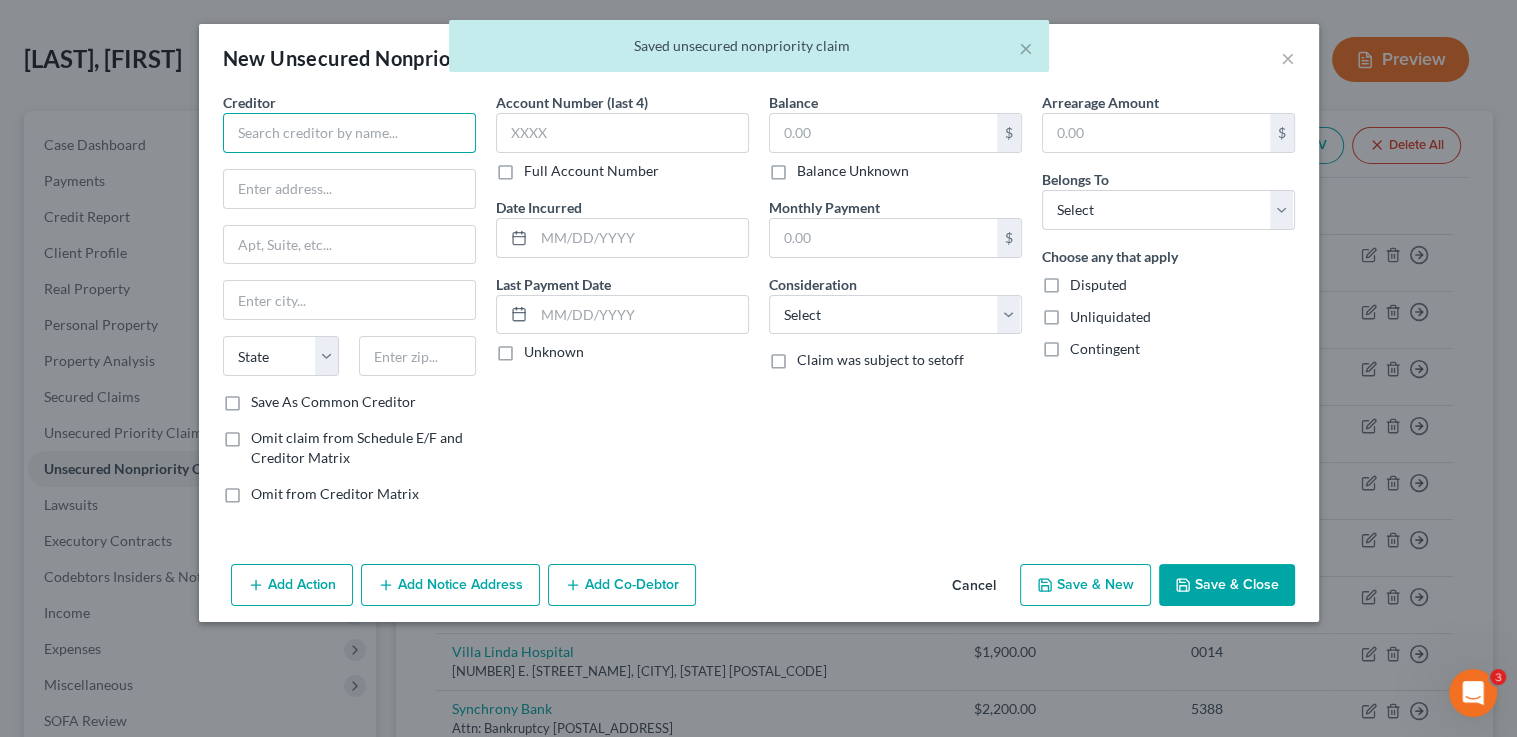 click at bounding box center [349, 133] 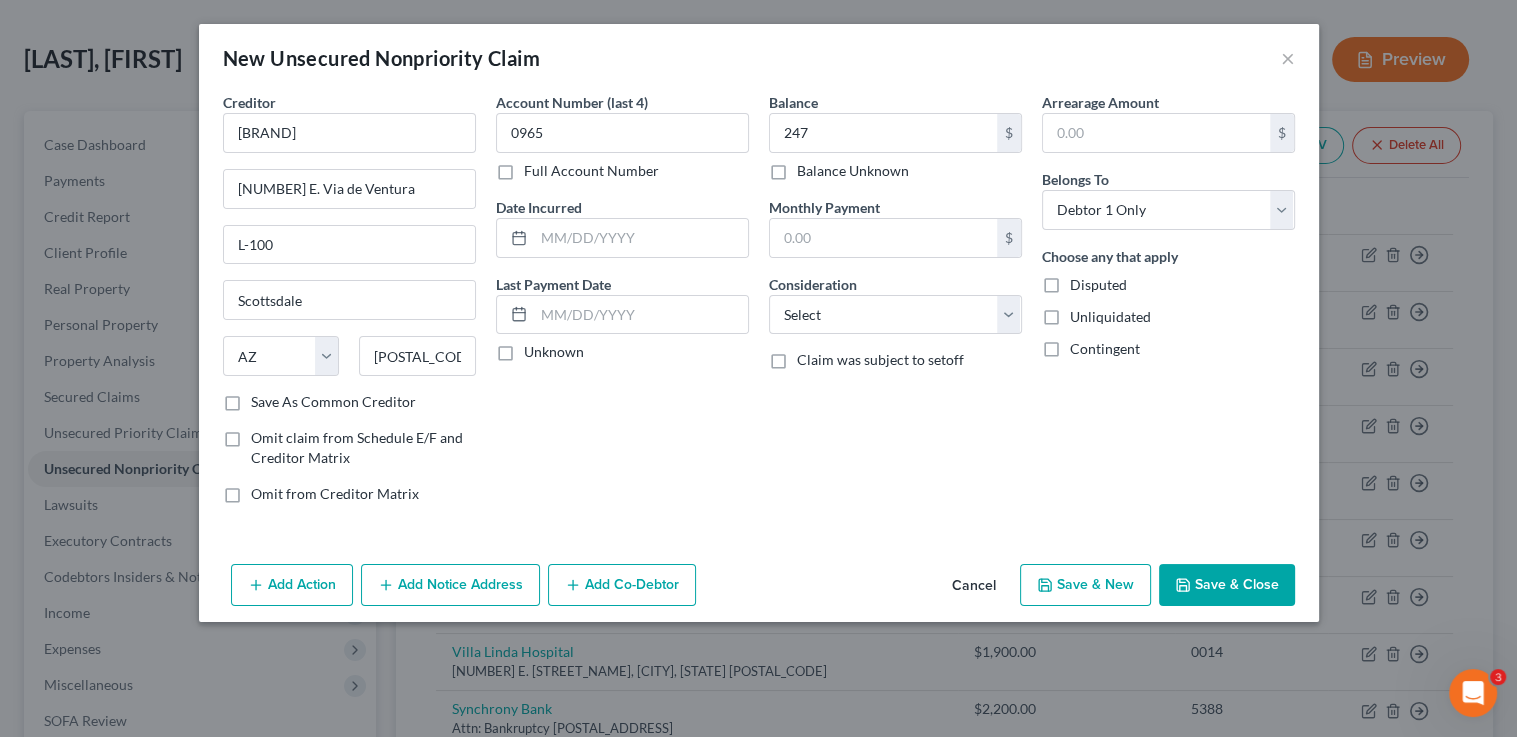 click on "Save & Close" at bounding box center [1227, 585] 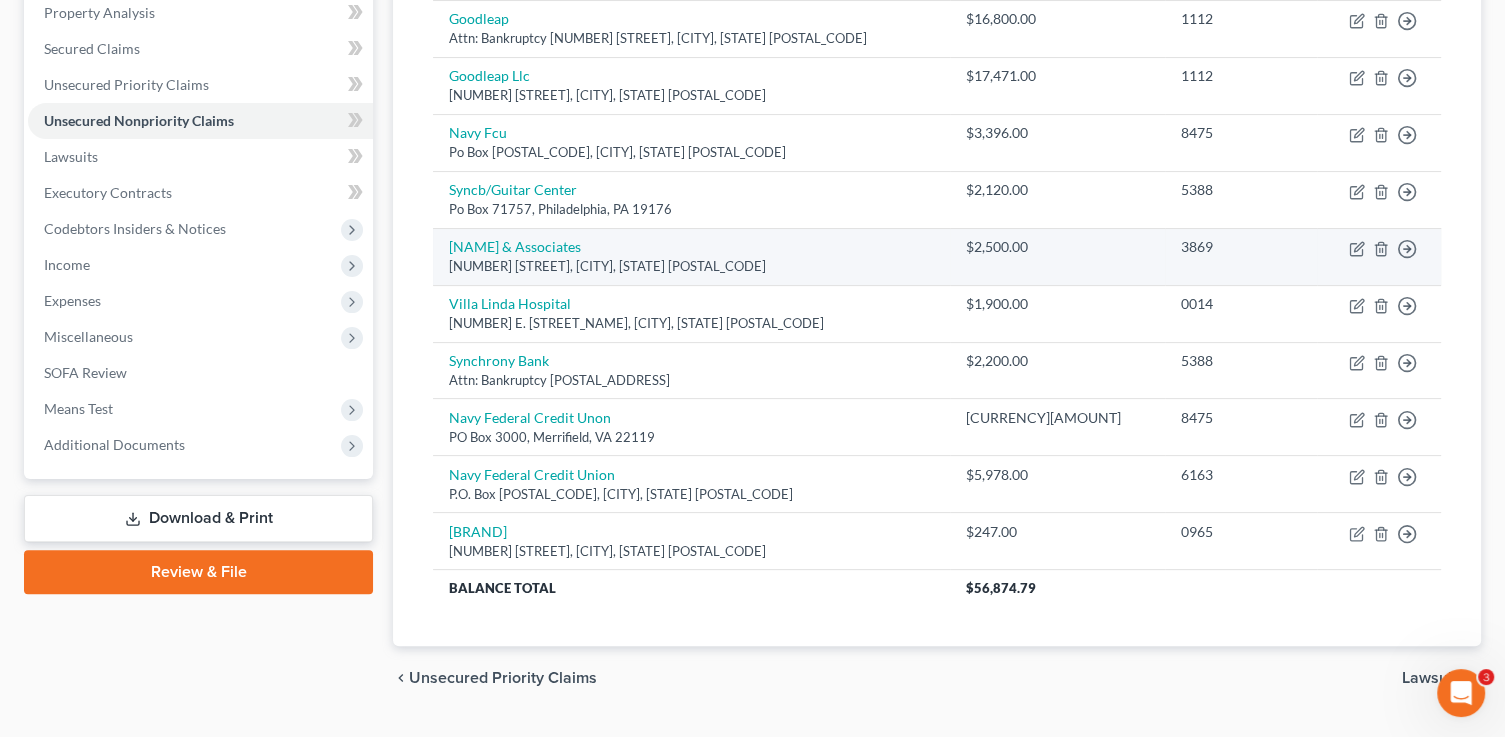 scroll, scrollTop: 413, scrollLeft: 0, axis: vertical 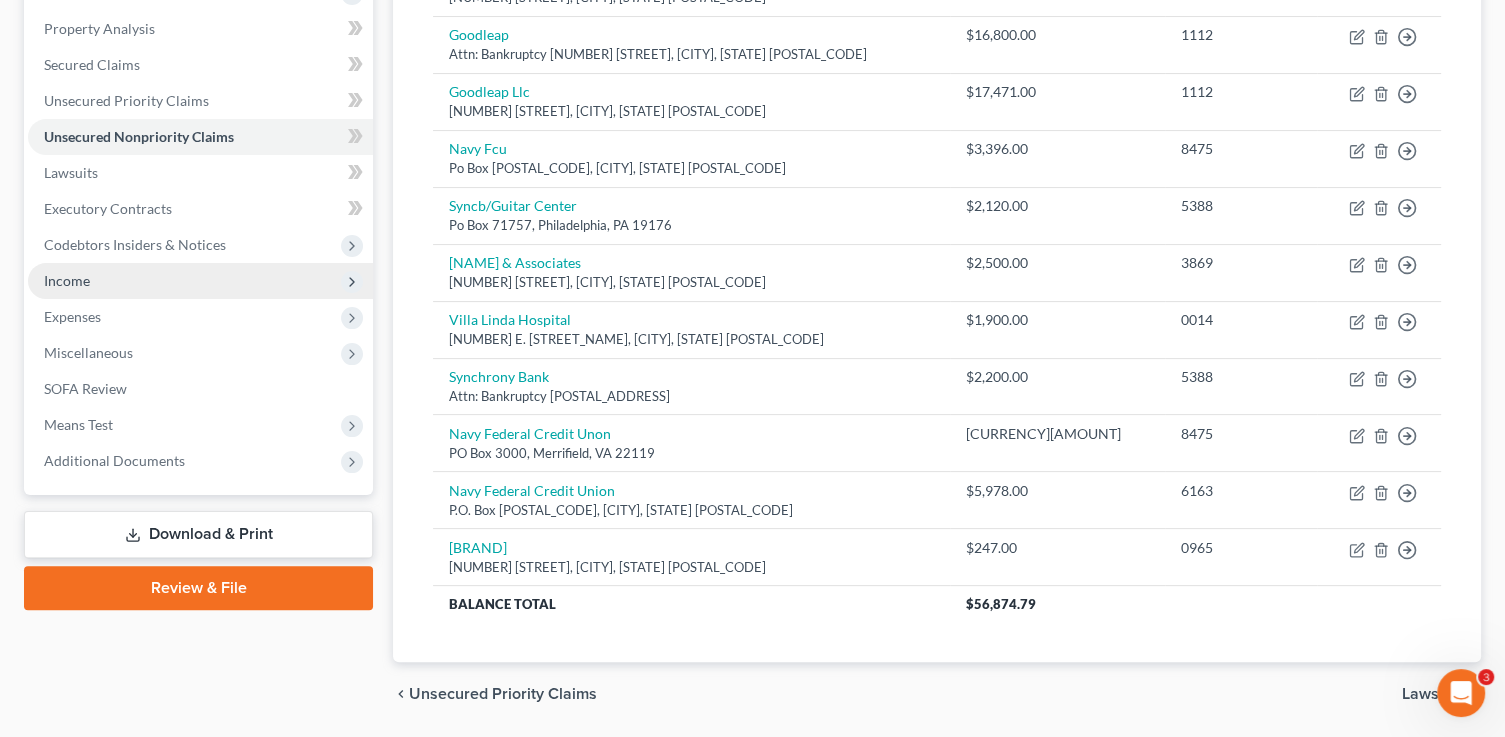click on "Income" at bounding box center [200, 281] 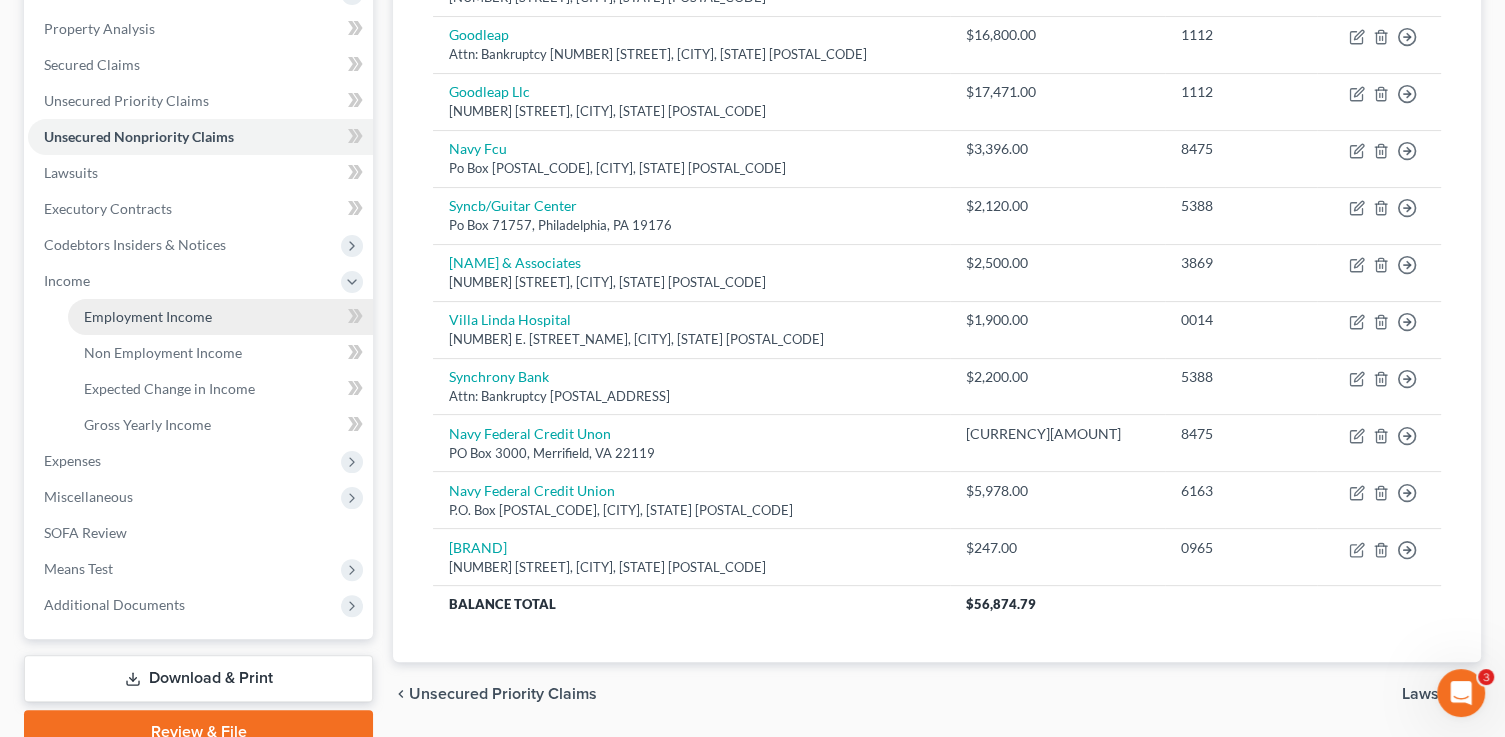 click on "Employment Income" at bounding box center [220, 317] 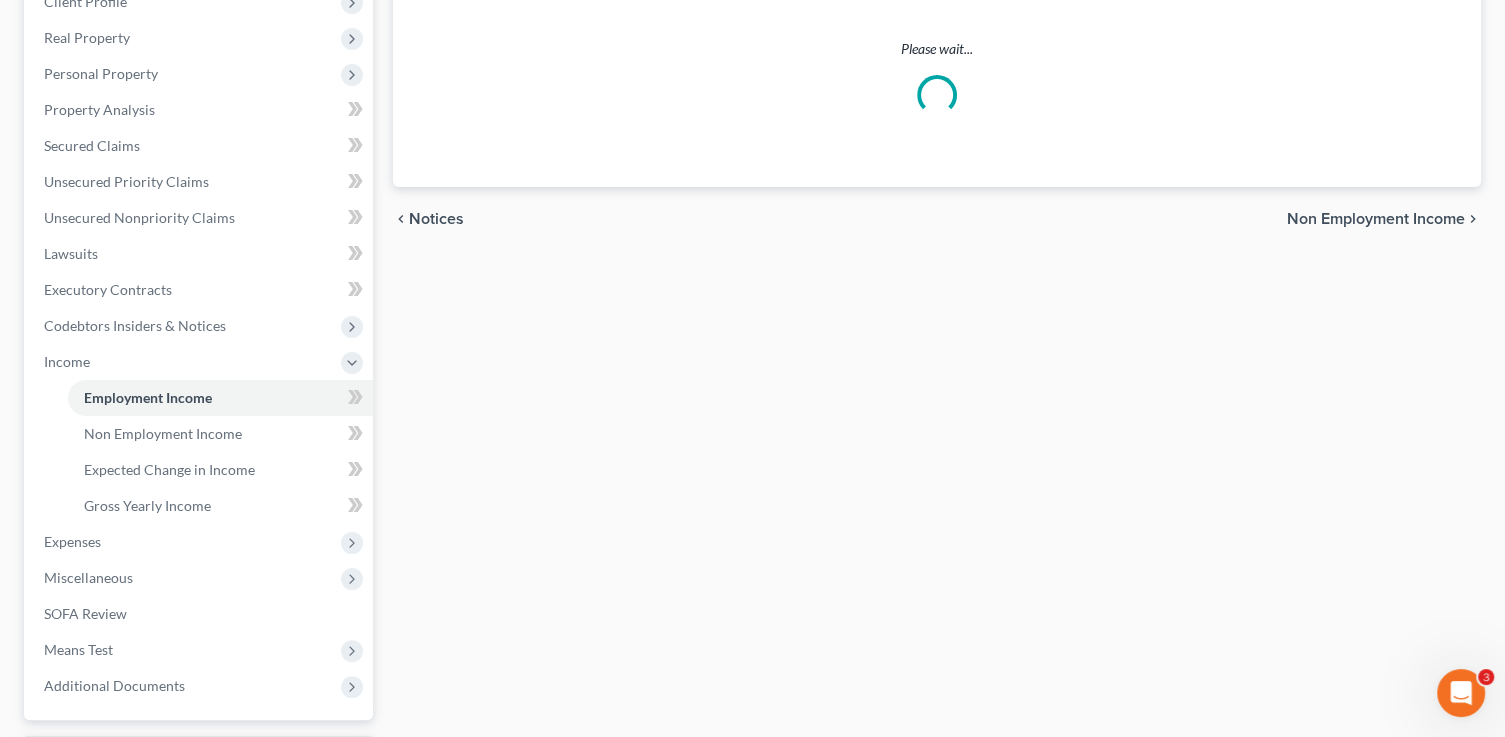 scroll, scrollTop: 0, scrollLeft: 0, axis: both 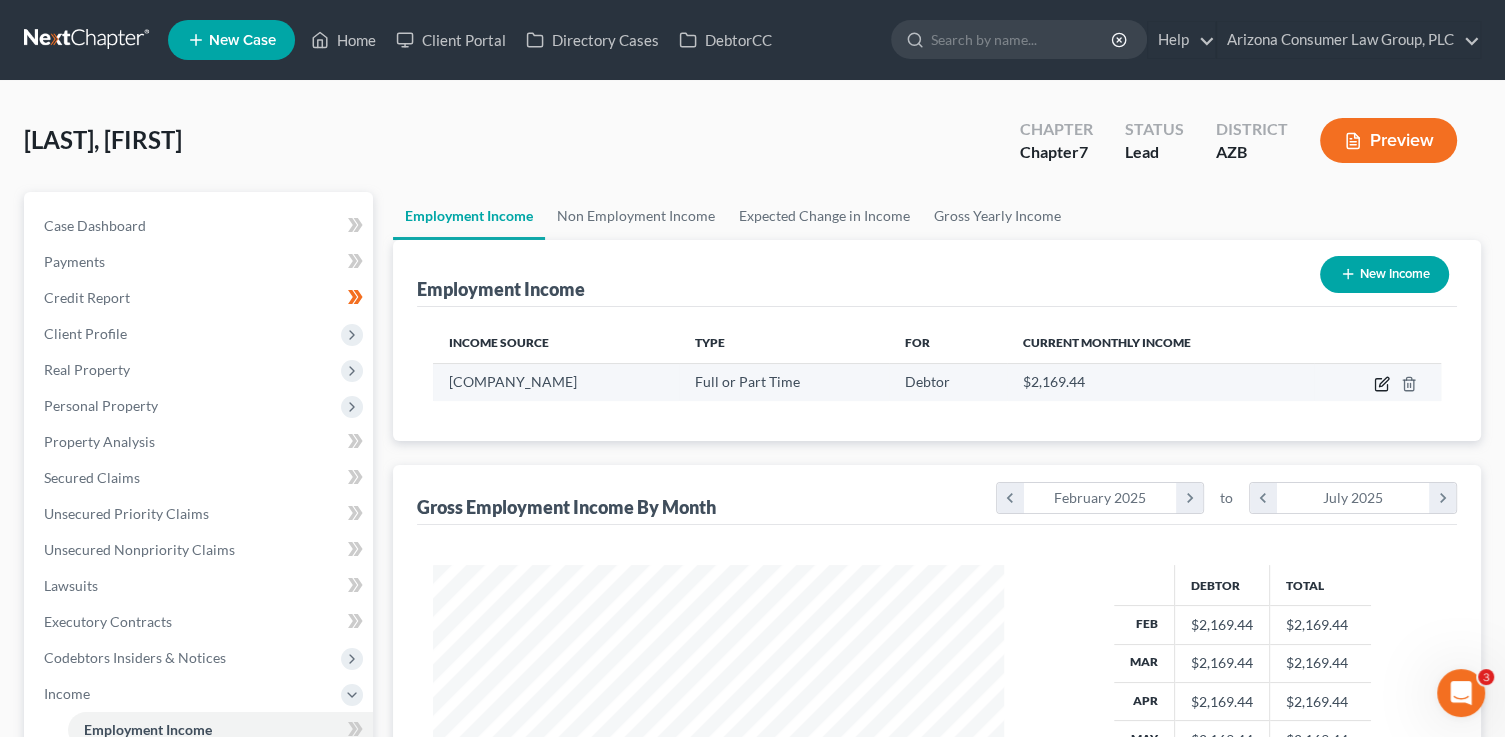 click 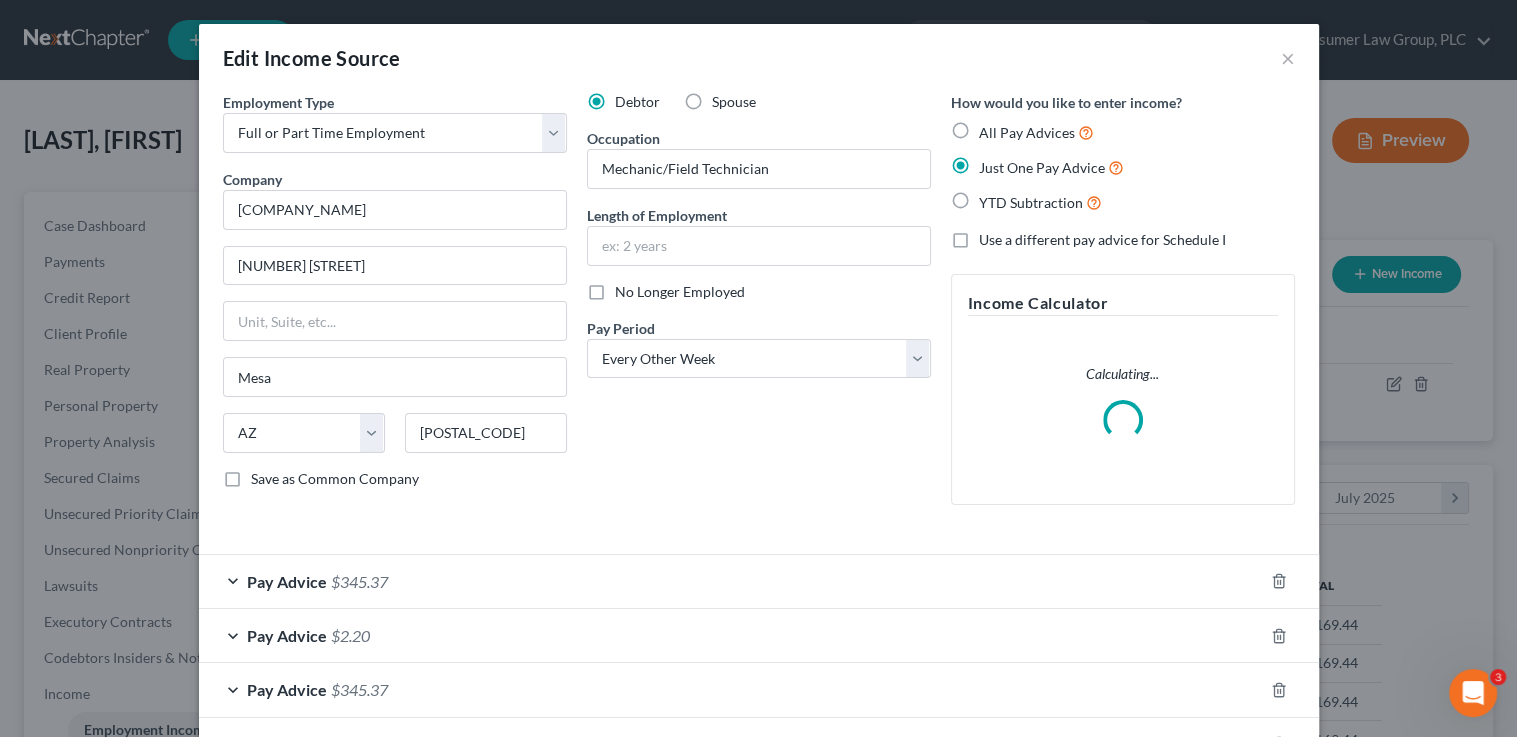 scroll, scrollTop: 999643, scrollLeft: 999384, axis: both 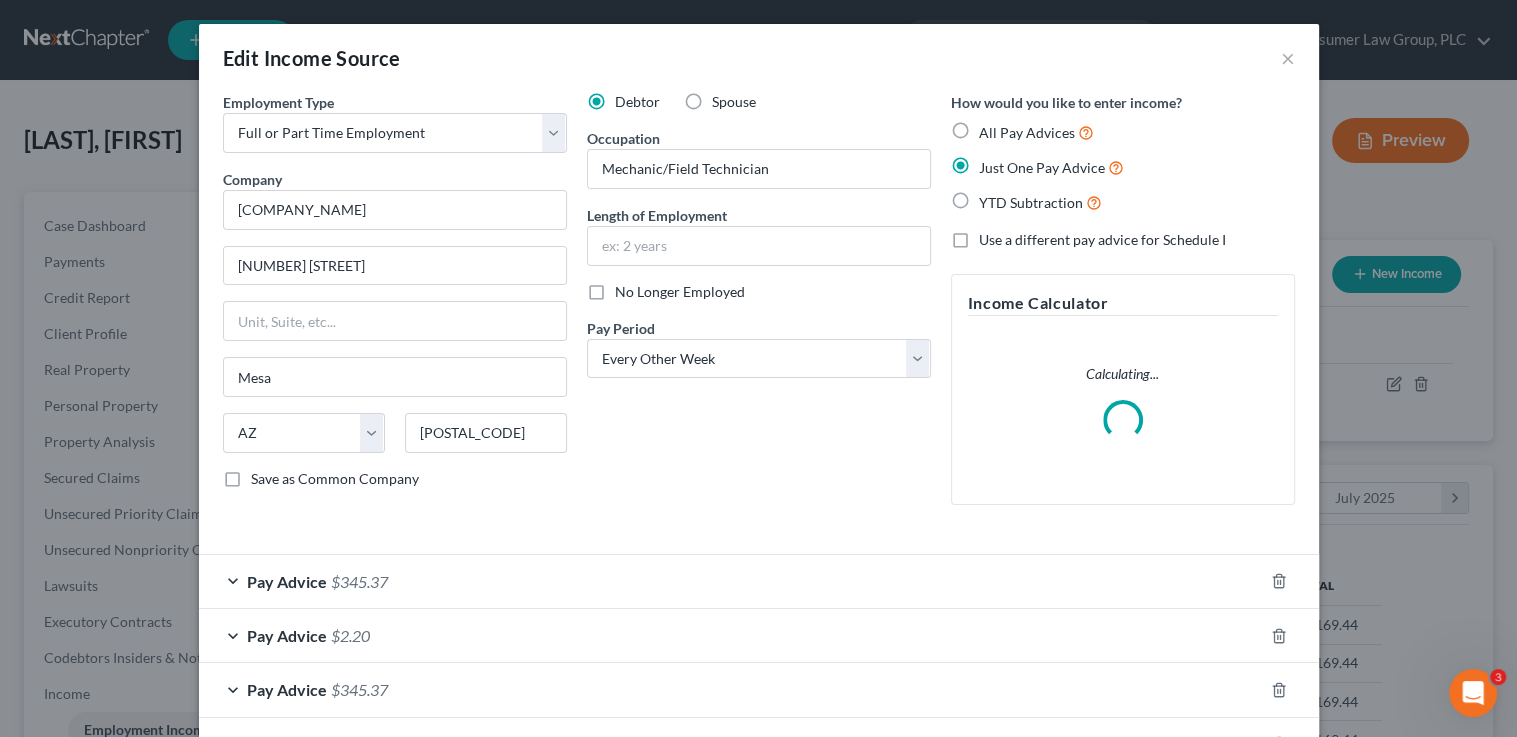 click on "No Longer Employed" at bounding box center [680, 291] 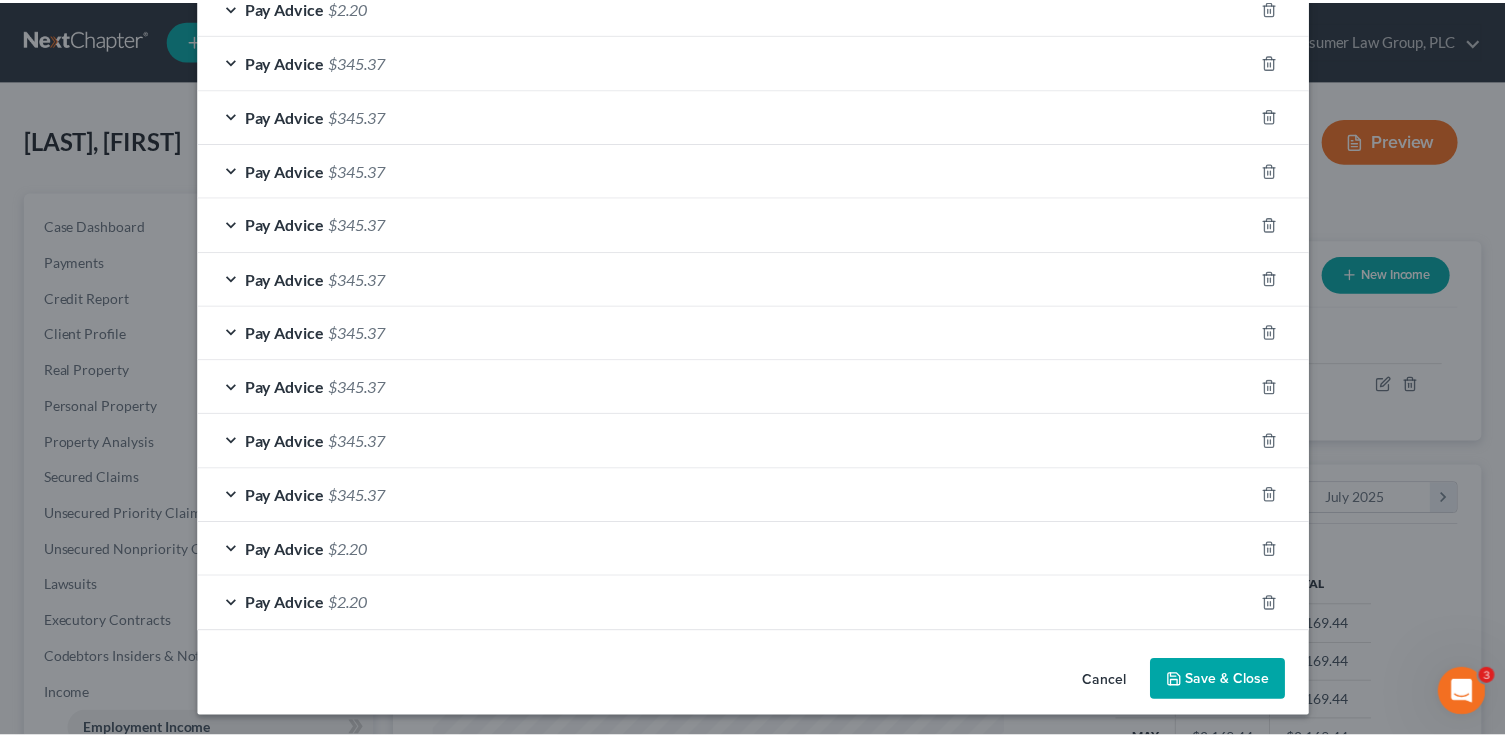 scroll, scrollTop: 630, scrollLeft: 0, axis: vertical 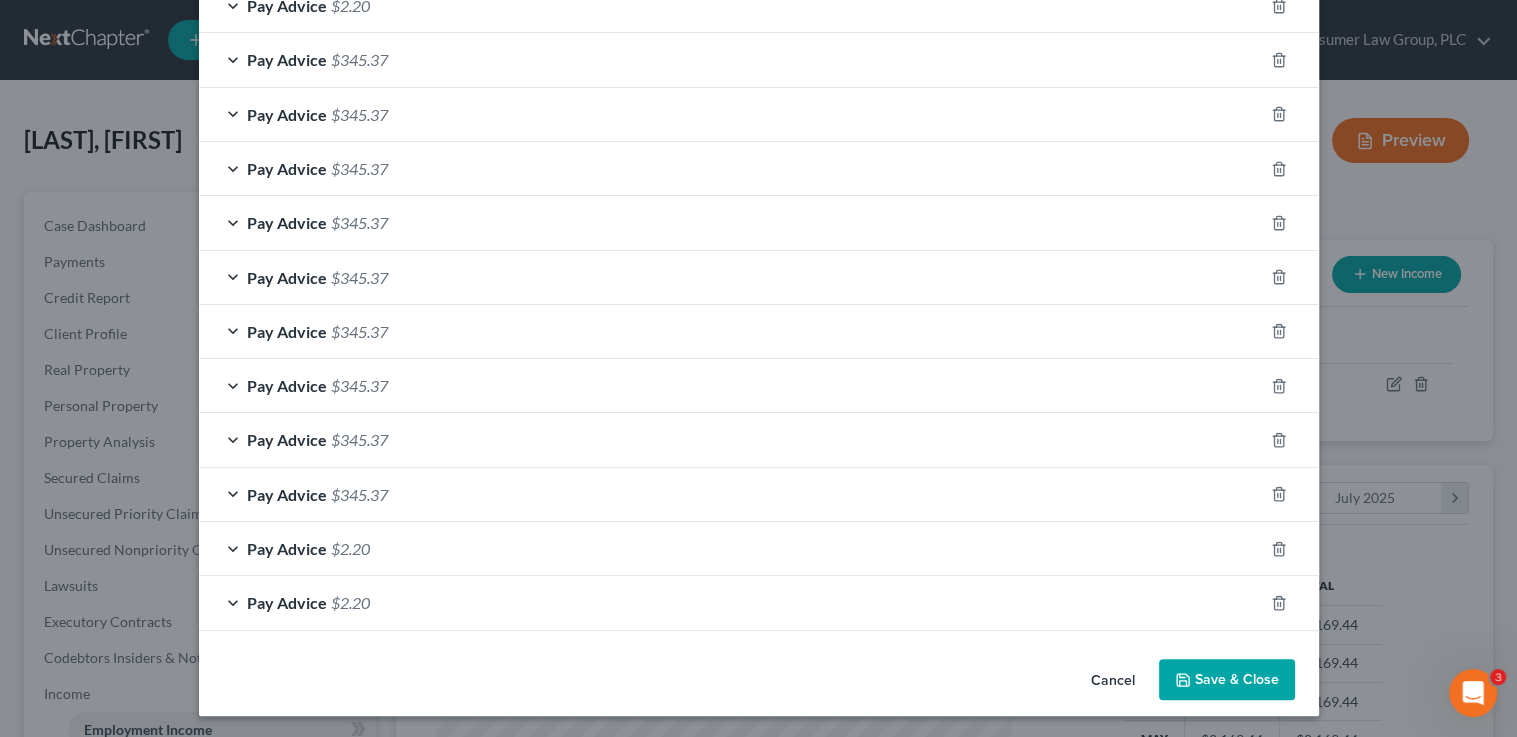 click on "Save & Close" at bounding box center (1227, 680) 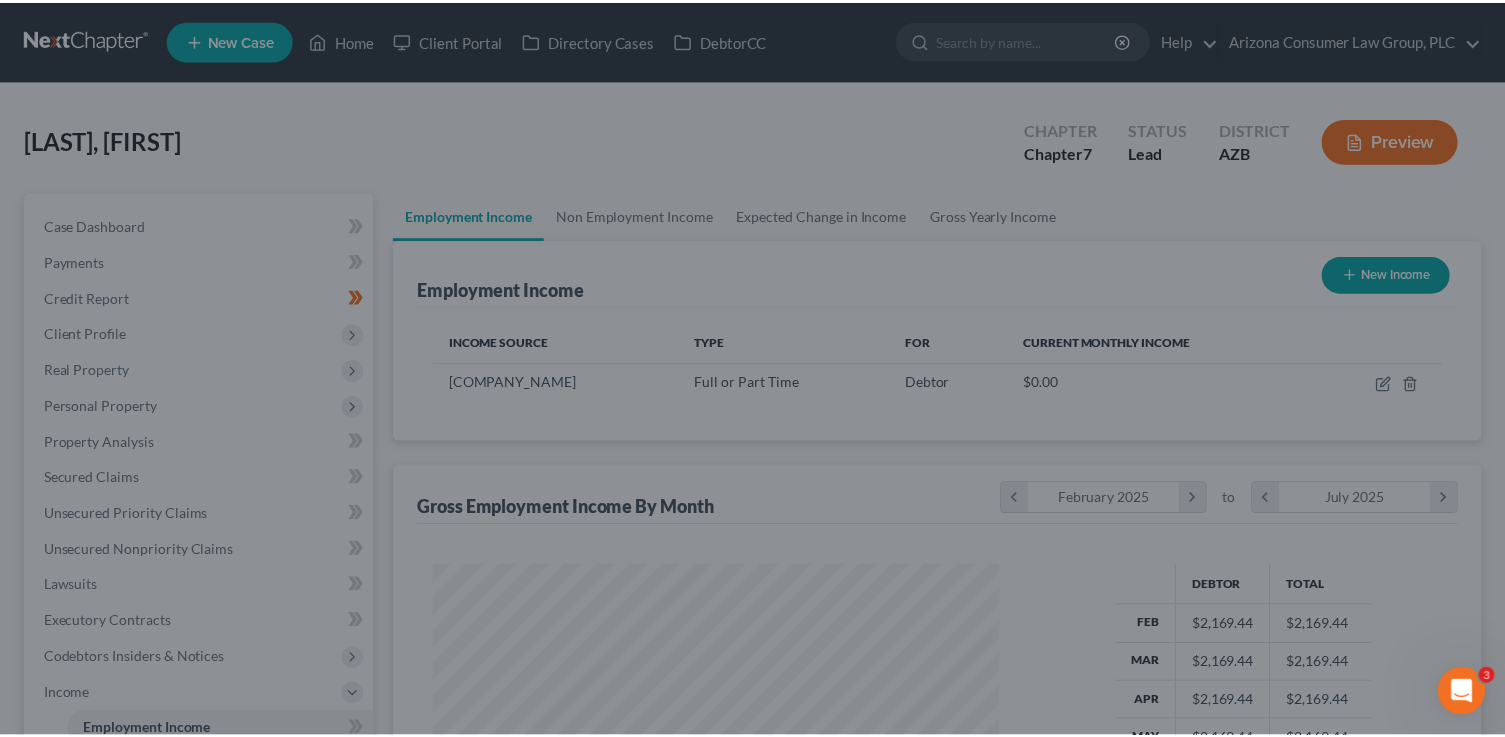 scroll, scrollTop: 356, scrollLeft: 611, axis: both 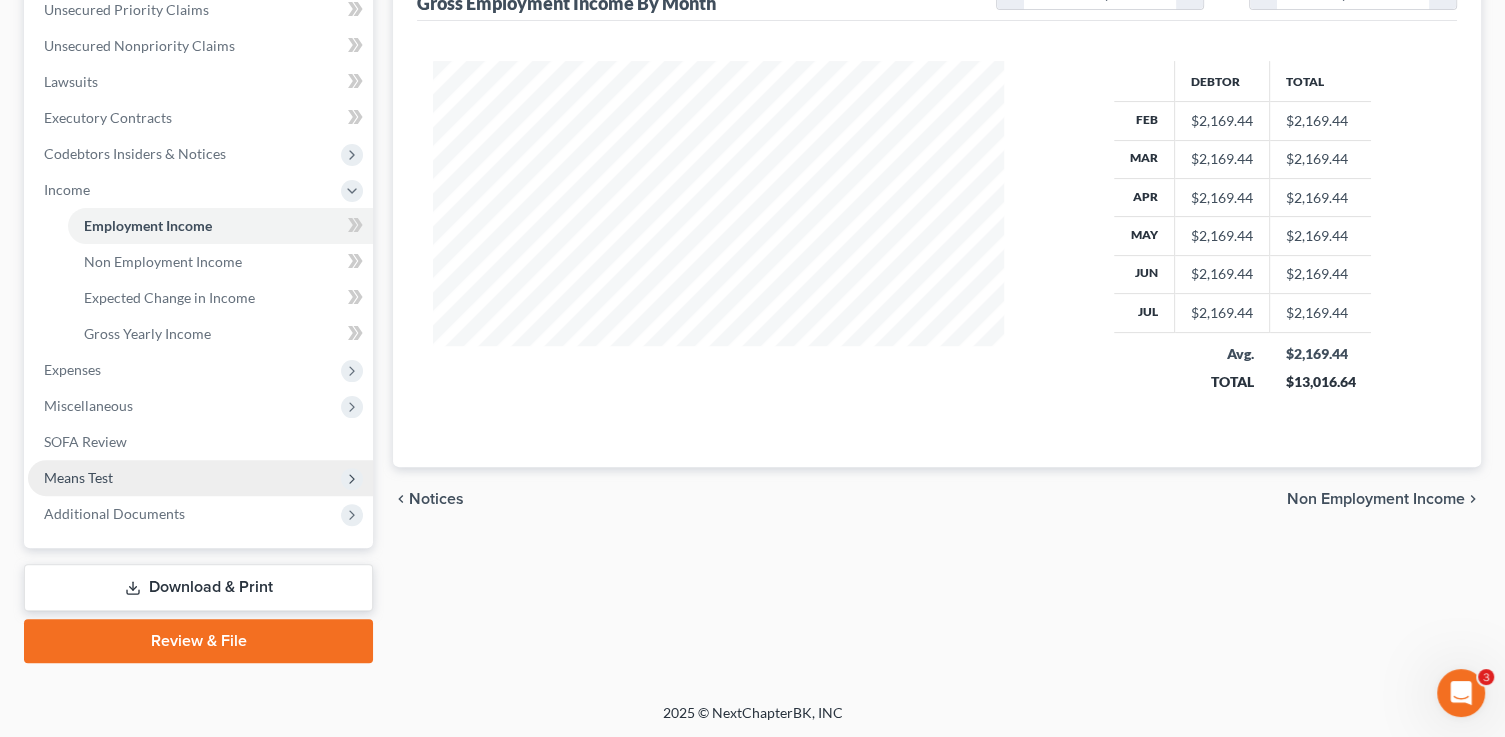 click on "Means Test" at bounding box center [200, 478] 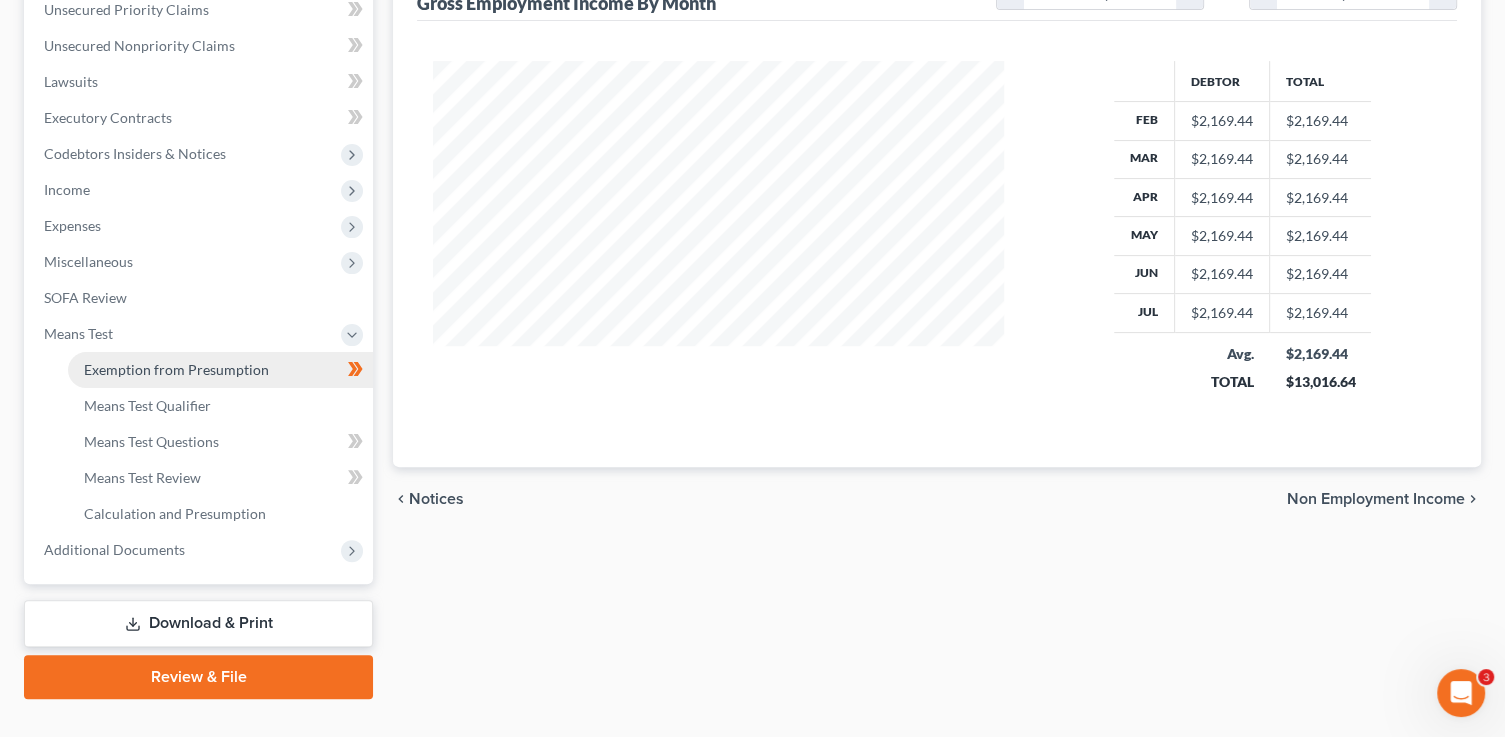 click on "Exemption from Presumption" at bounding box center (220, 370) 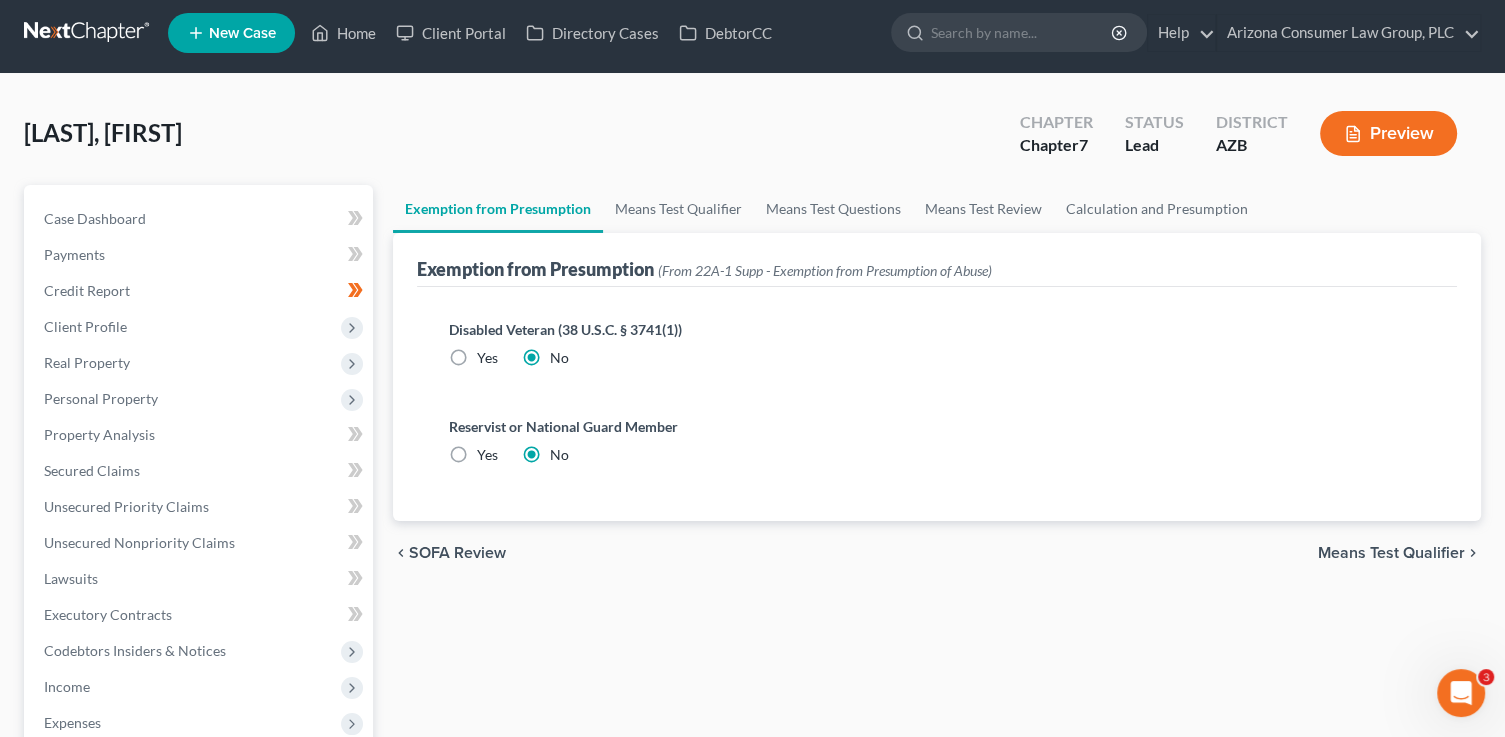 scroll, scrollTop: 0, scrollLeft: 0, axis: both 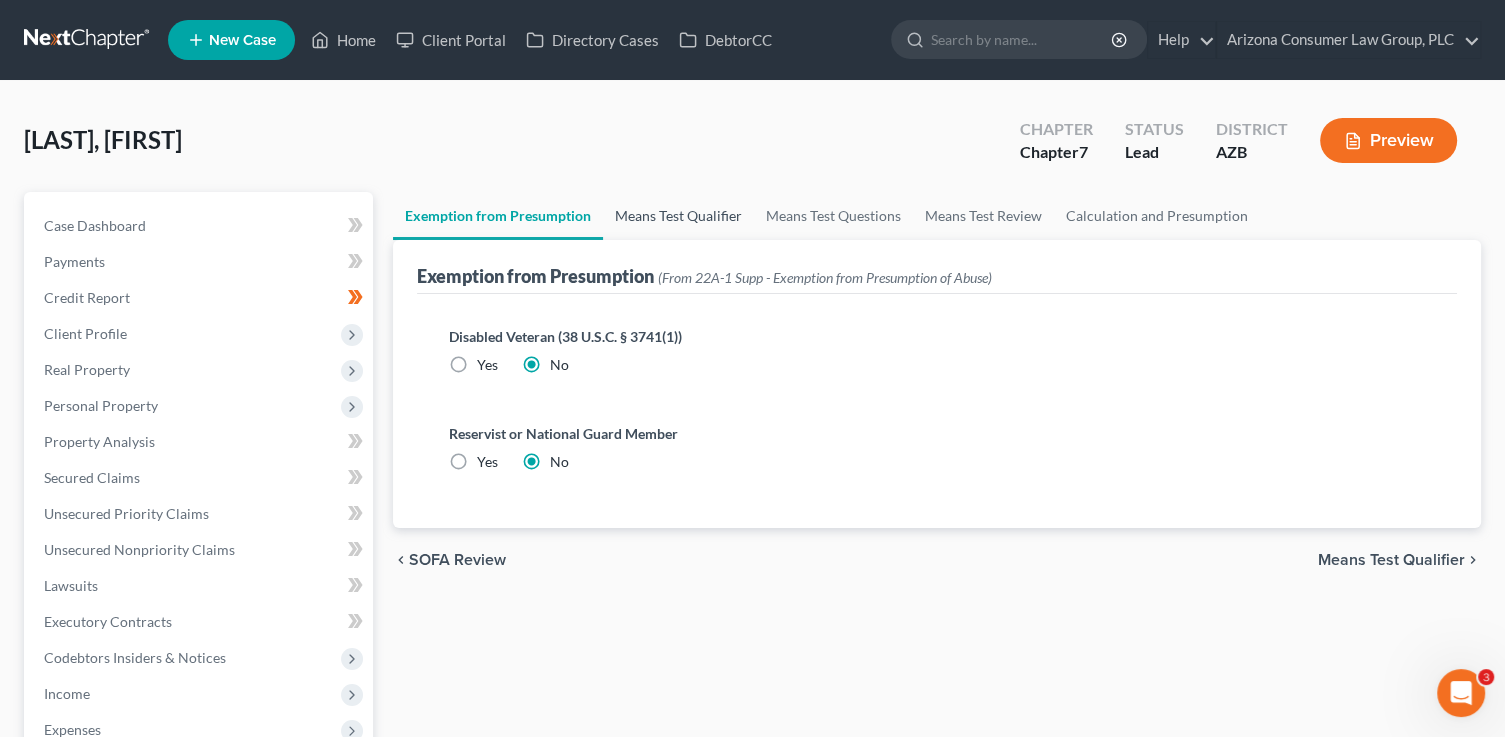 click on "Means Test Qualifier" at bounding box center (678, 216) 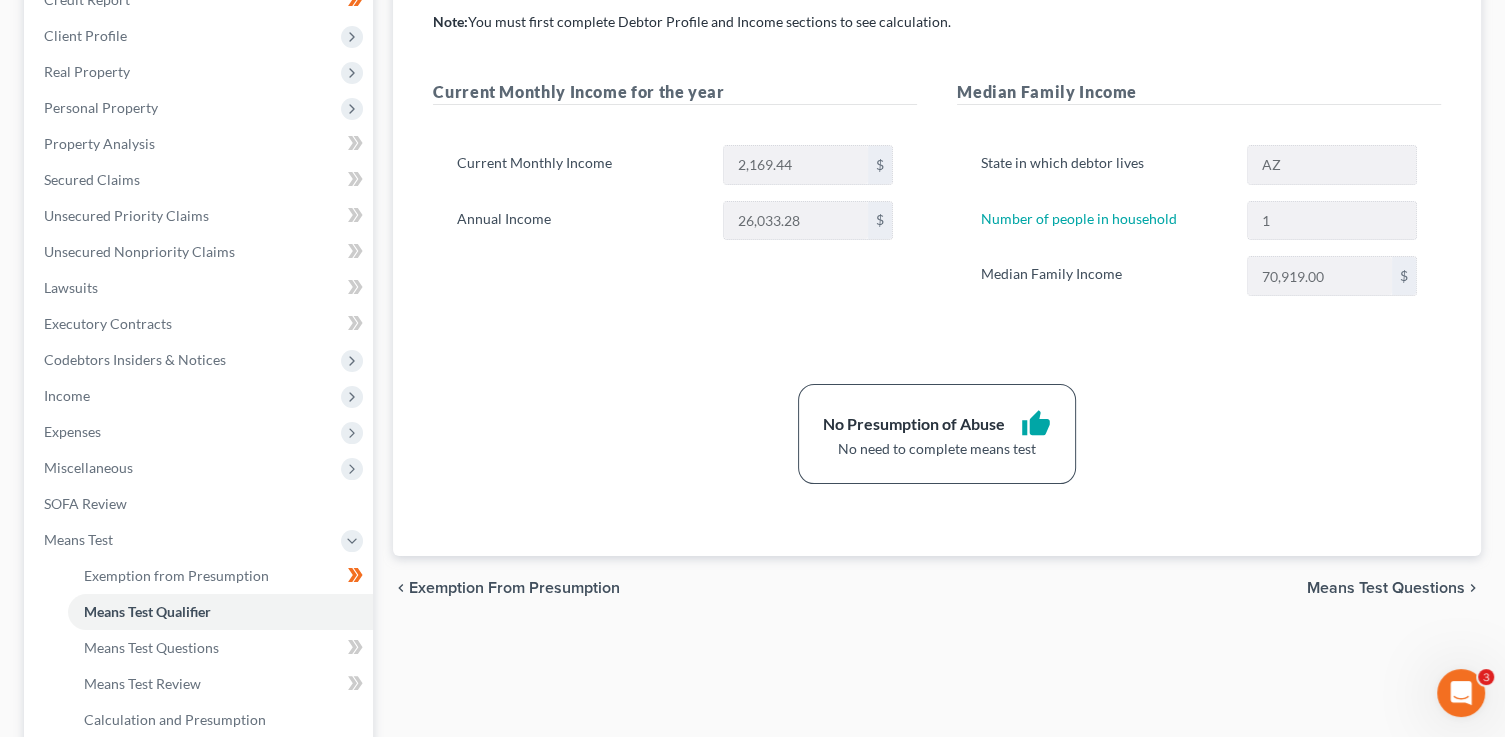 scroll, scrollTop: 487, scrollLeft: 0, axis: vertical 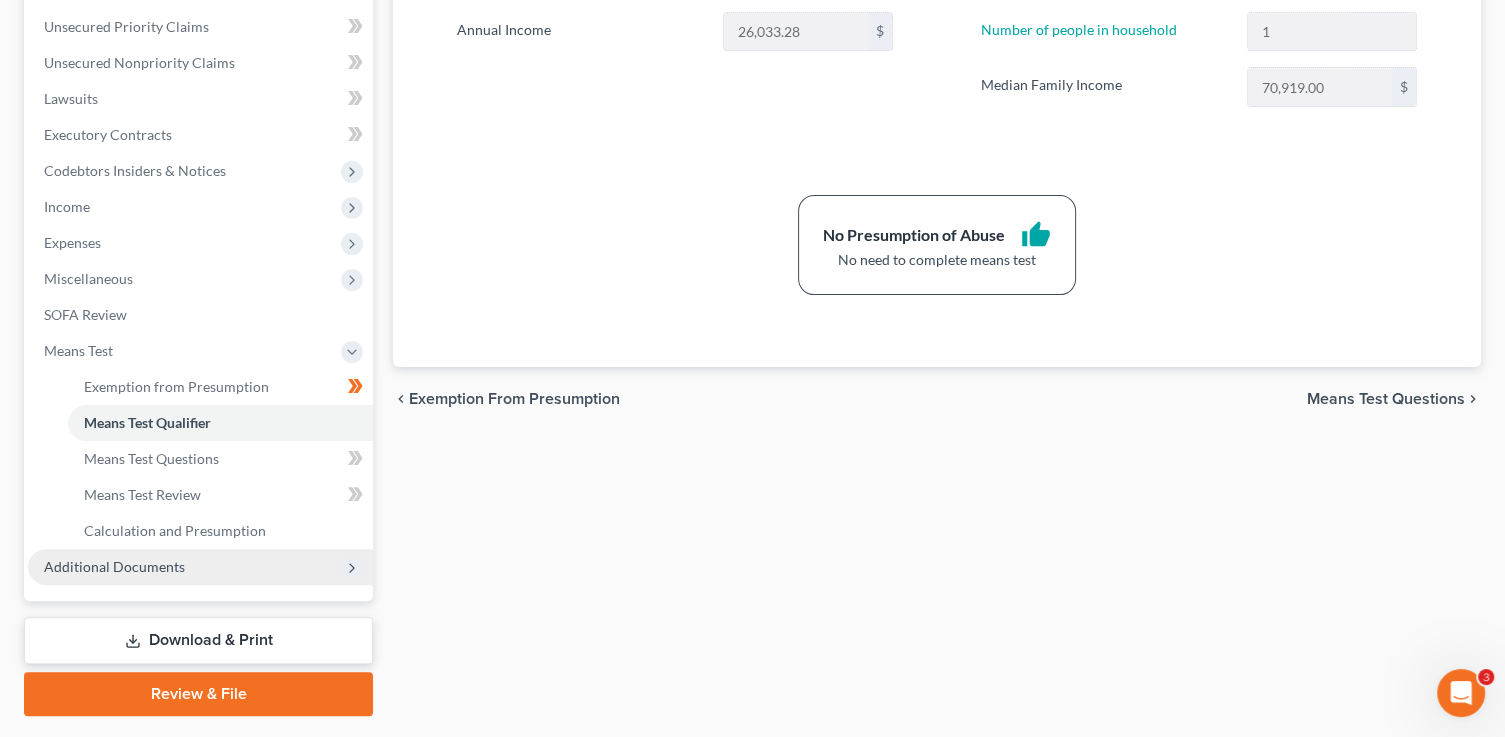 click on "Additional Documents" at bounding box center (114, 566) 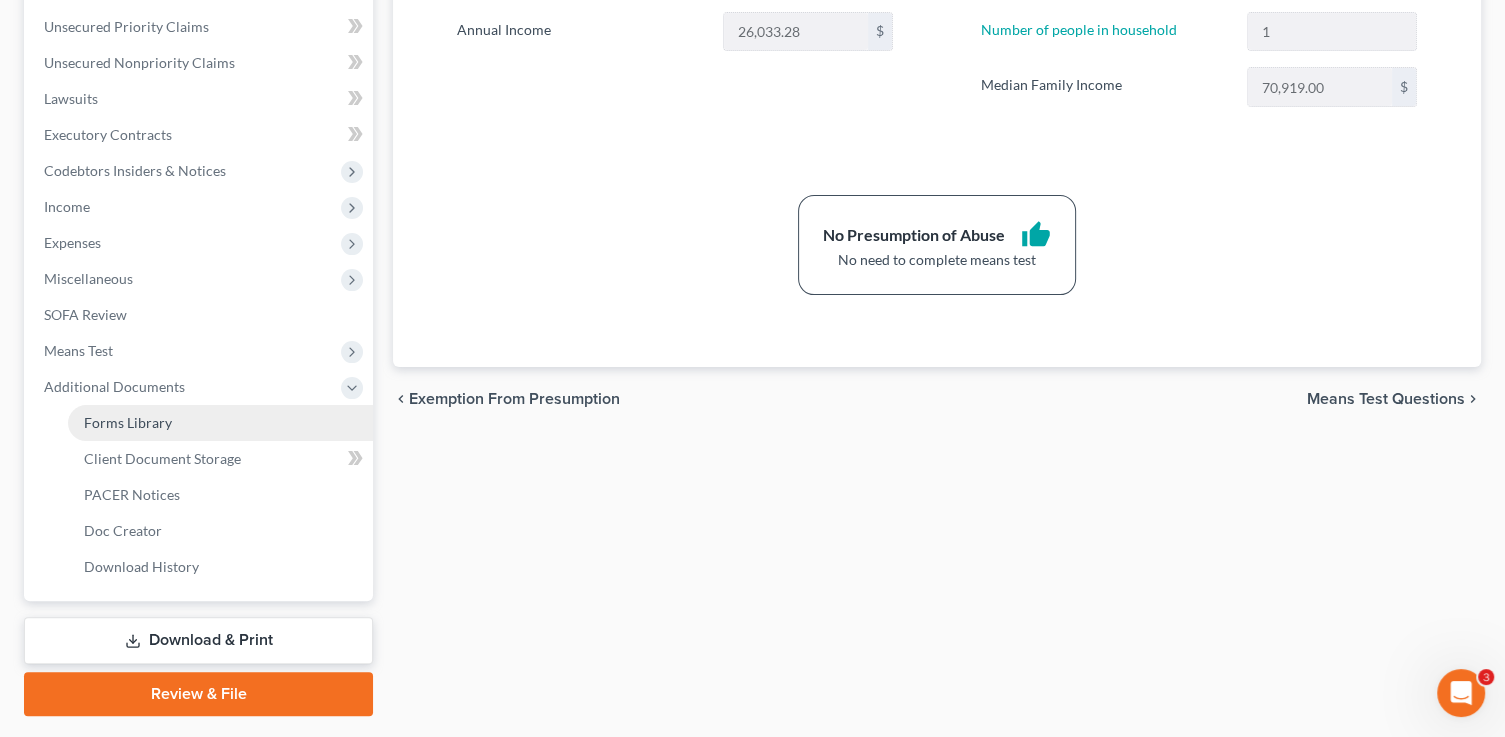 click on "Forms Library" at bounding box center [220, 423] 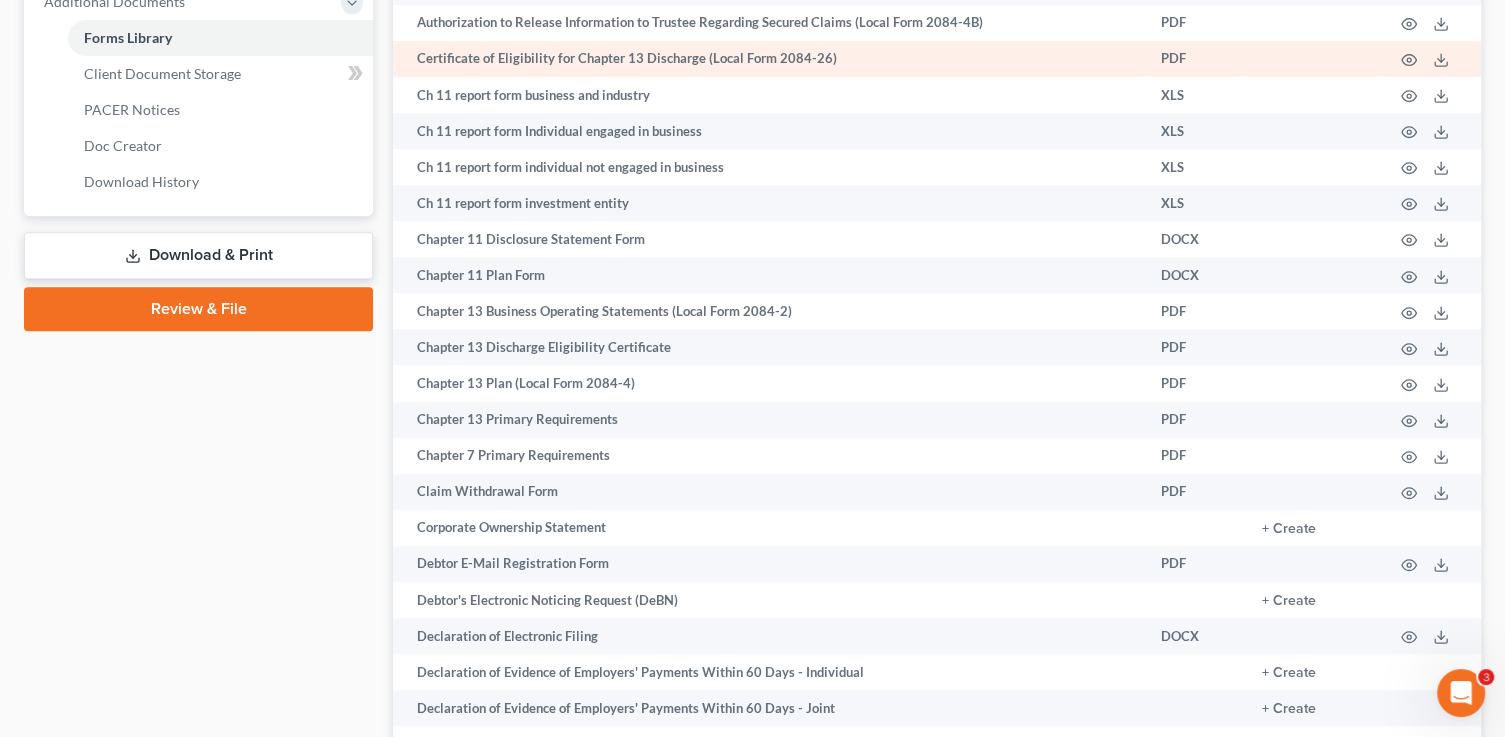 scroll, scrollTop: 873, scrollLeft: 0, axis: vertical 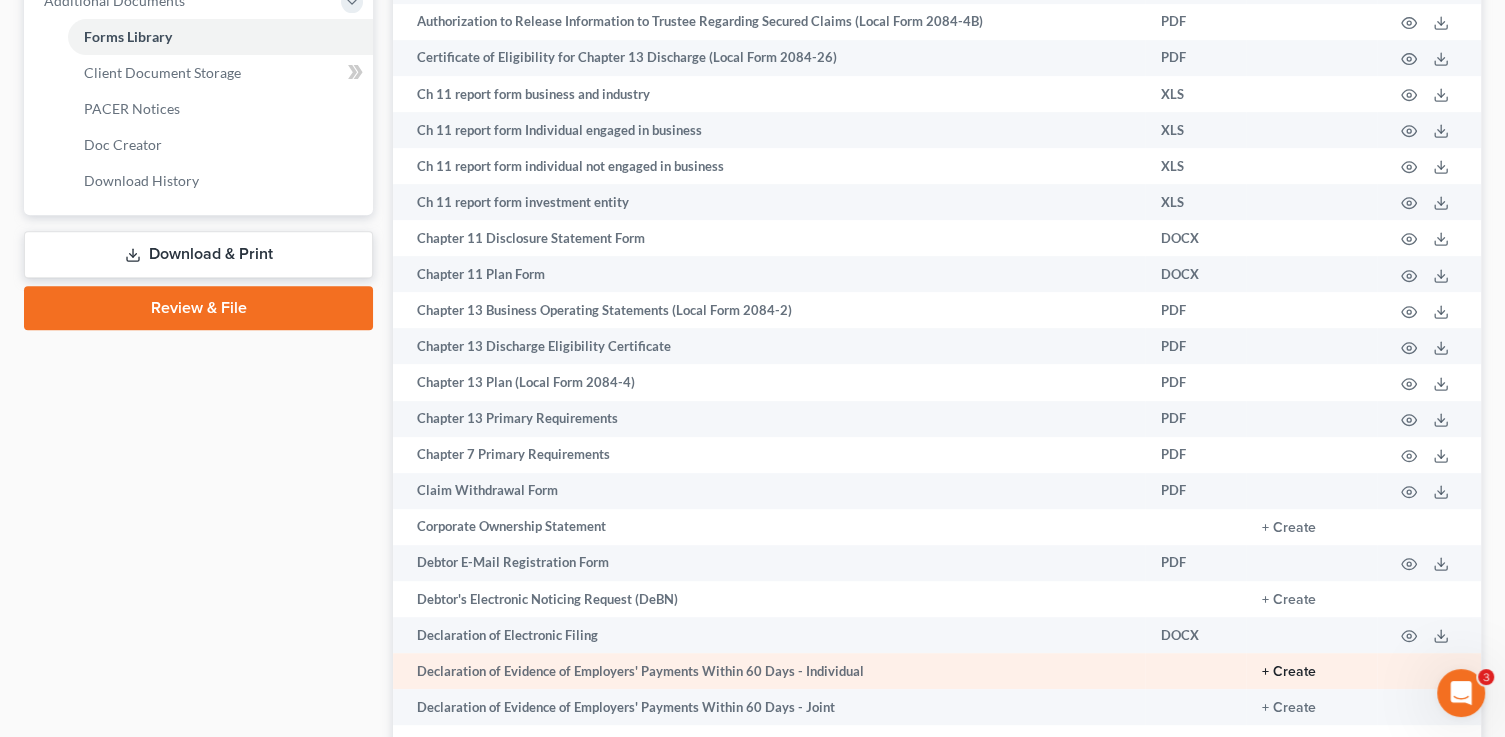 click on "+ Create" at bounding box center (1289, 672) 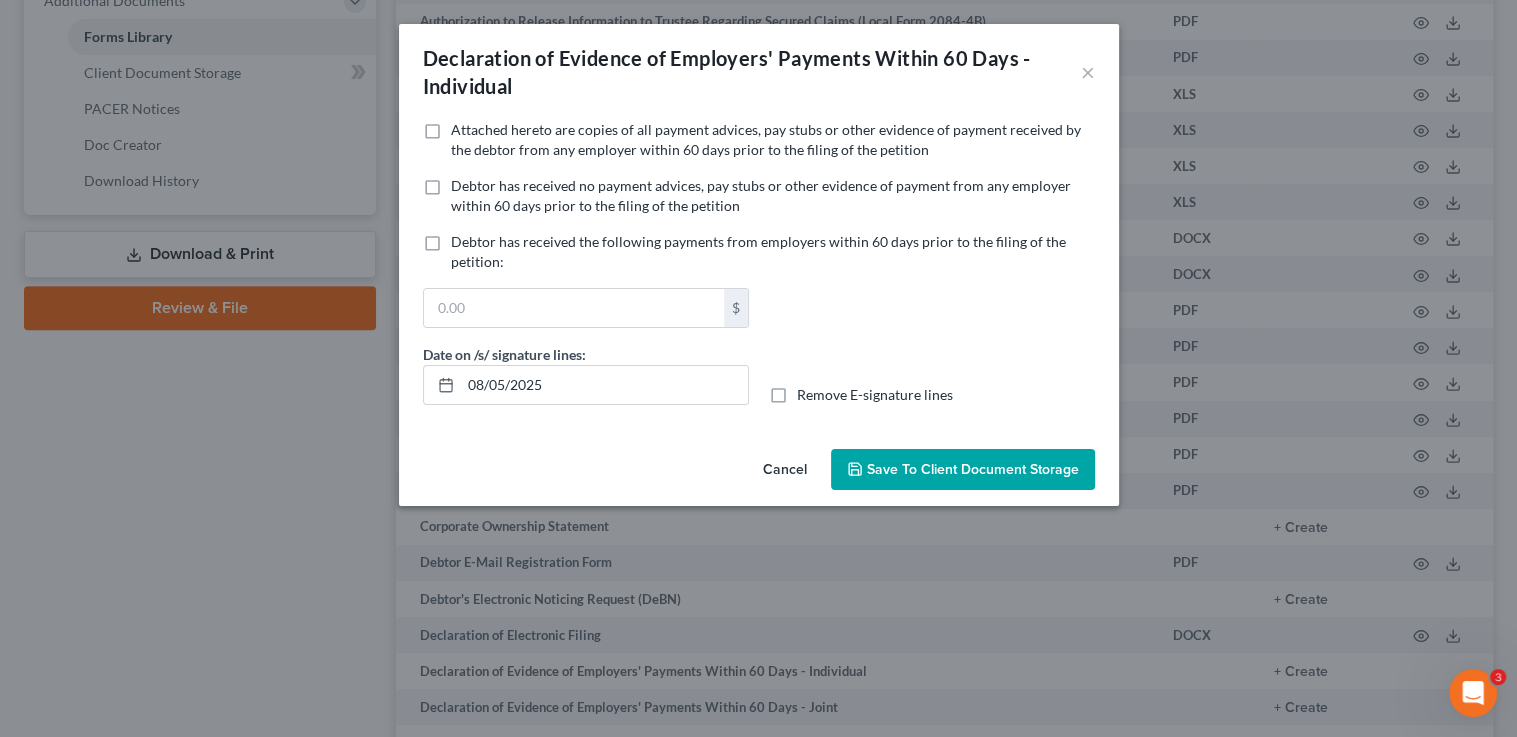 click on "Attached hereto are copies of all payment advices, pay stubs or other evidence of payment received by the debtor from any employer within 60 days prior to the filing of the petition" at bounding box center [766, 139] 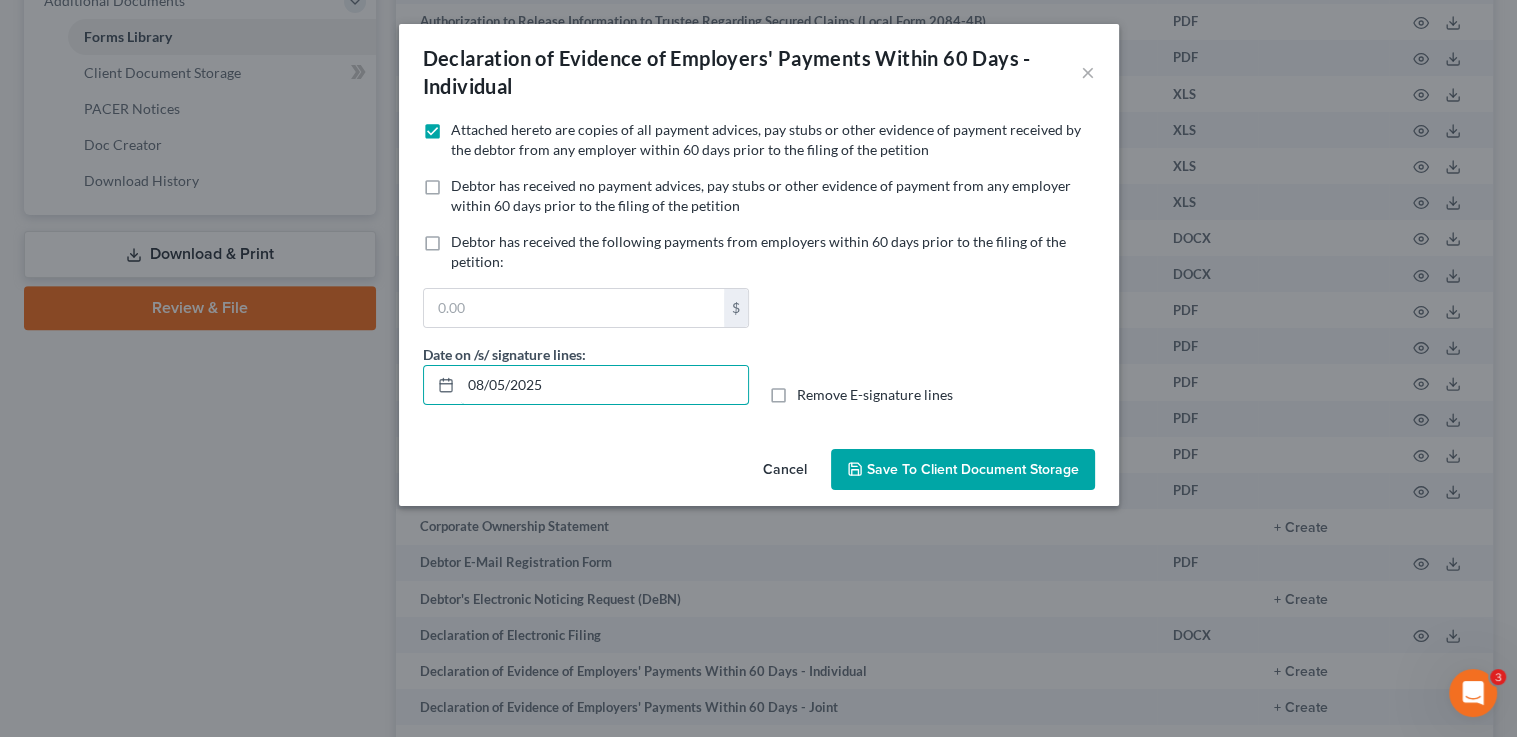 drag, startPoint x: 589, startPoint y: 389, endPoint x: 389, endPoint y: 361, distance: 201.95049 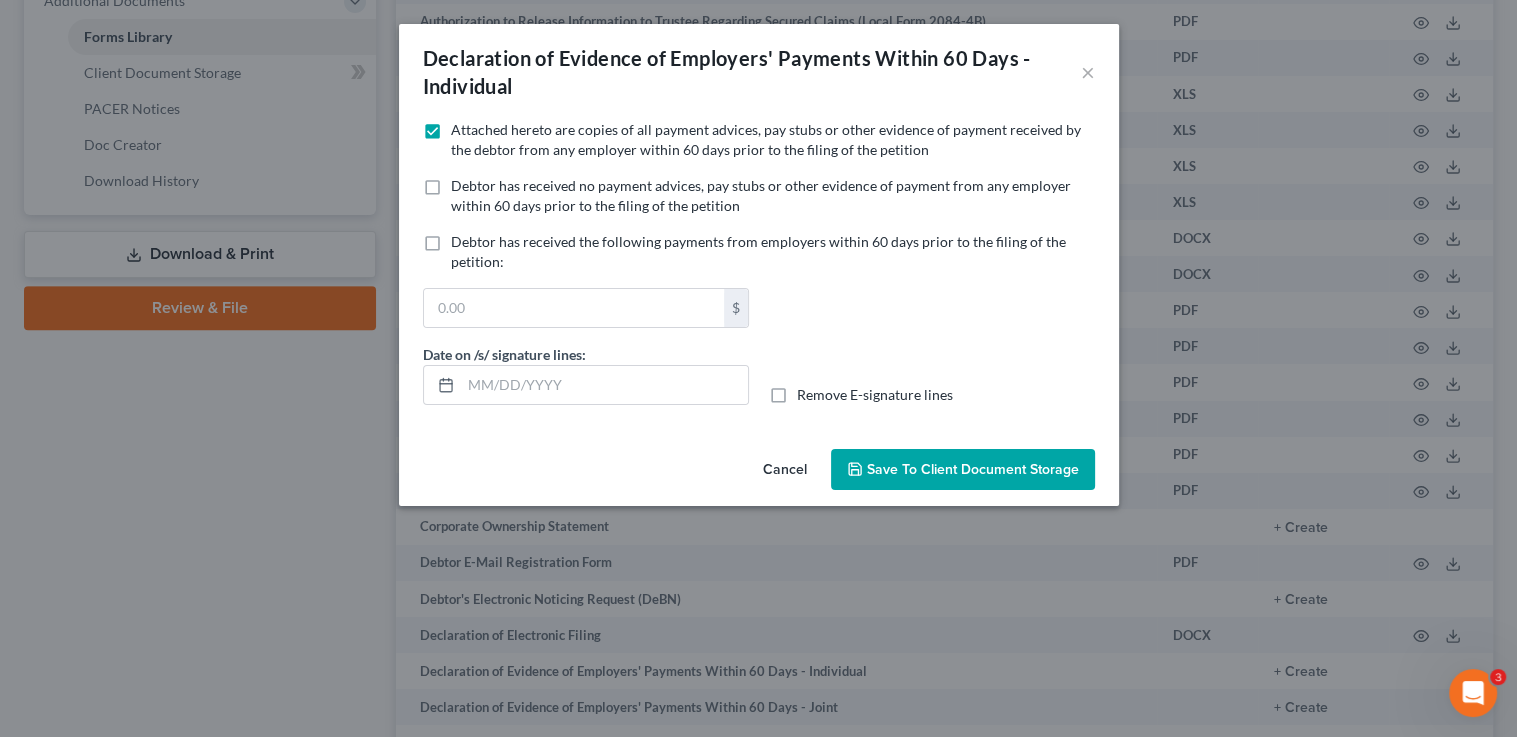 click on "Cancel" at bounding box center [785, 471] 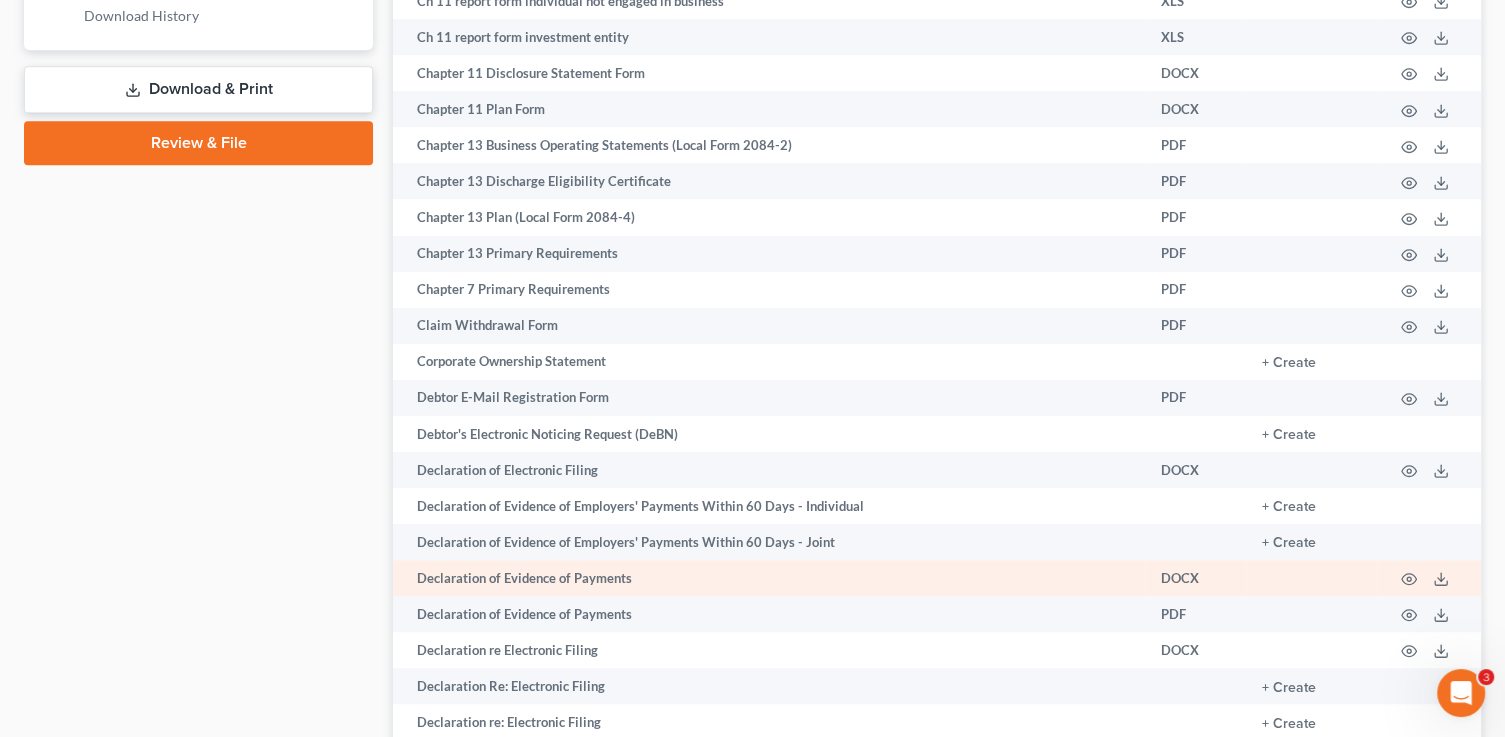 scroll, scrollTop: 1054, scrollLeft: 0, axis: vertical 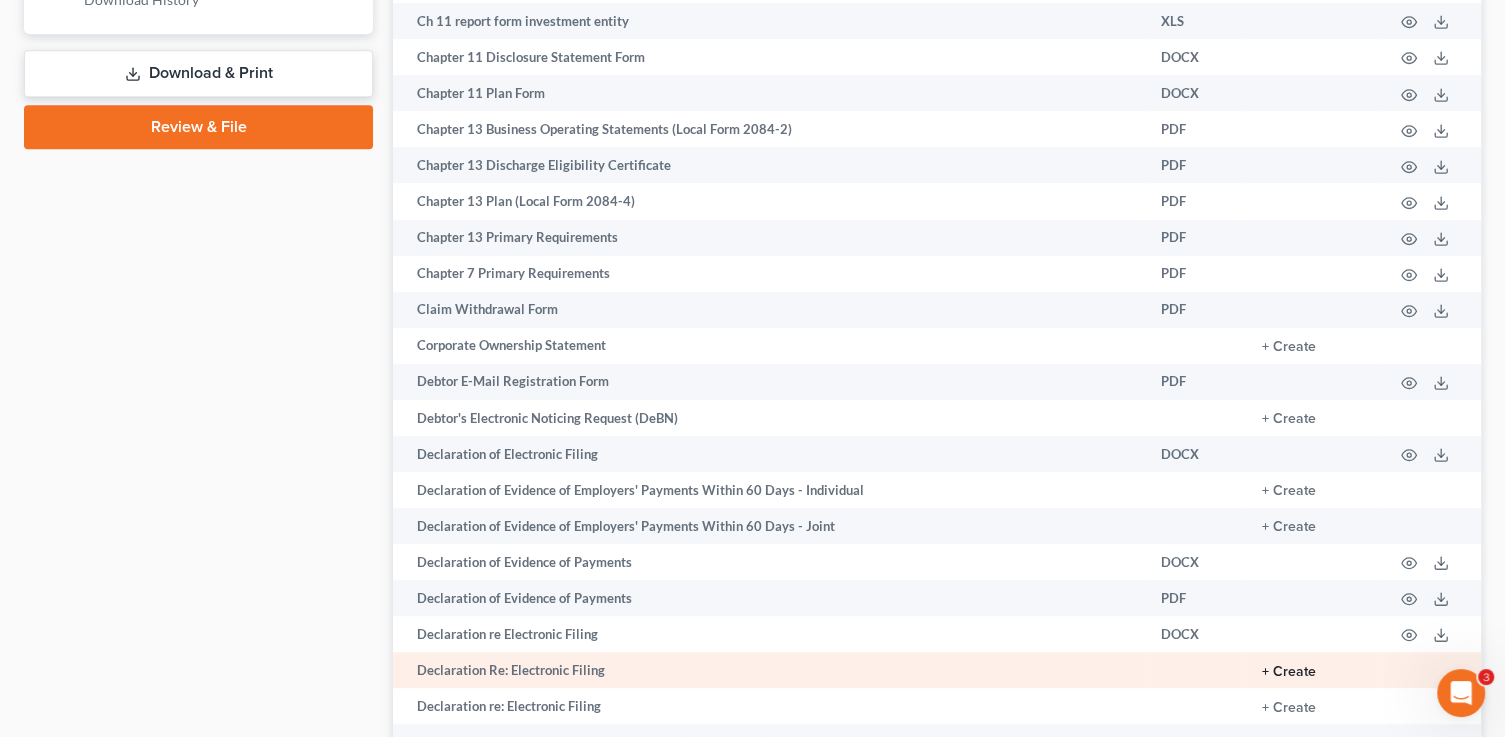 click on "+ Create" at bounding box center (1289, 672) 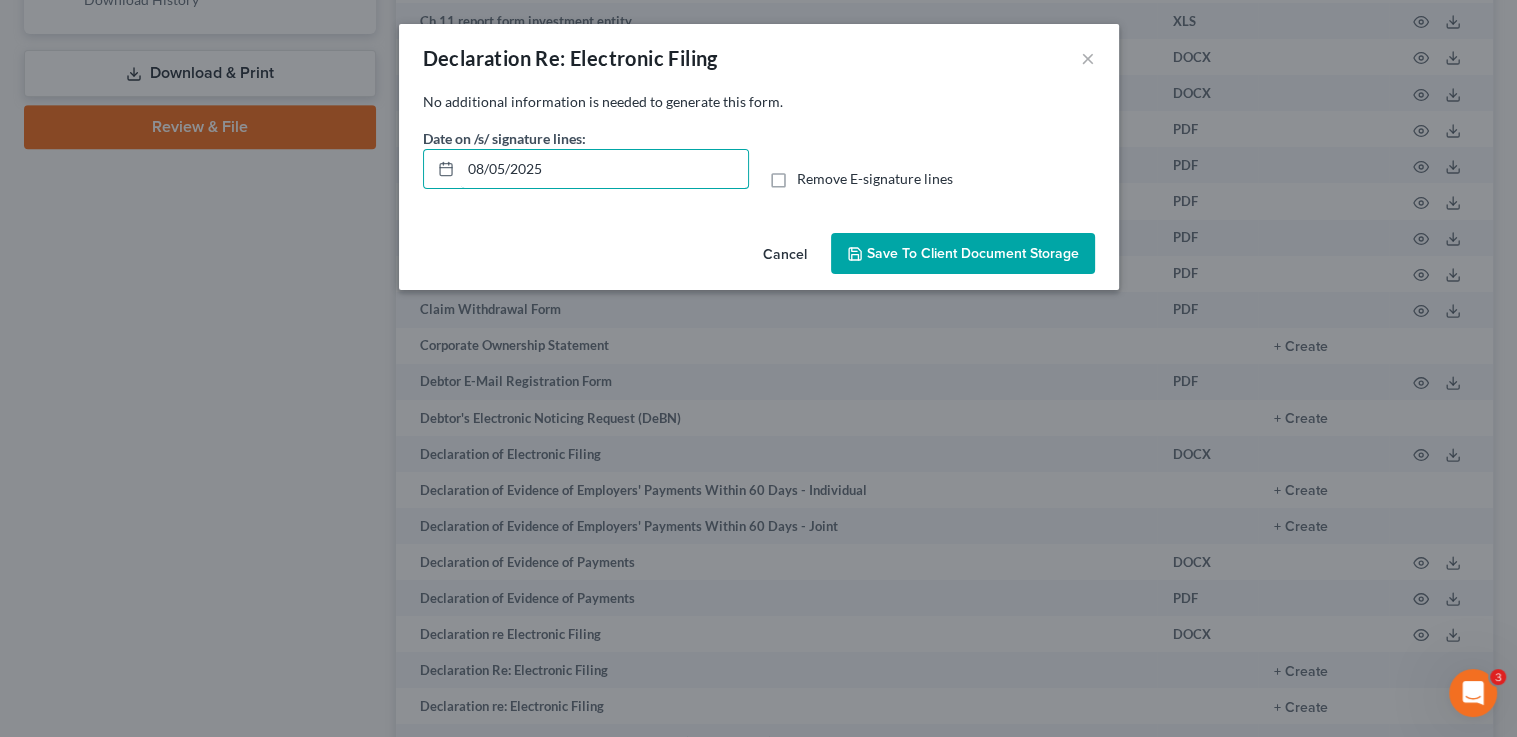 drag, startPoint x: 652, startPoint y: 168, endPoint x: 374, endPoint y: 130, distance: 280.5851 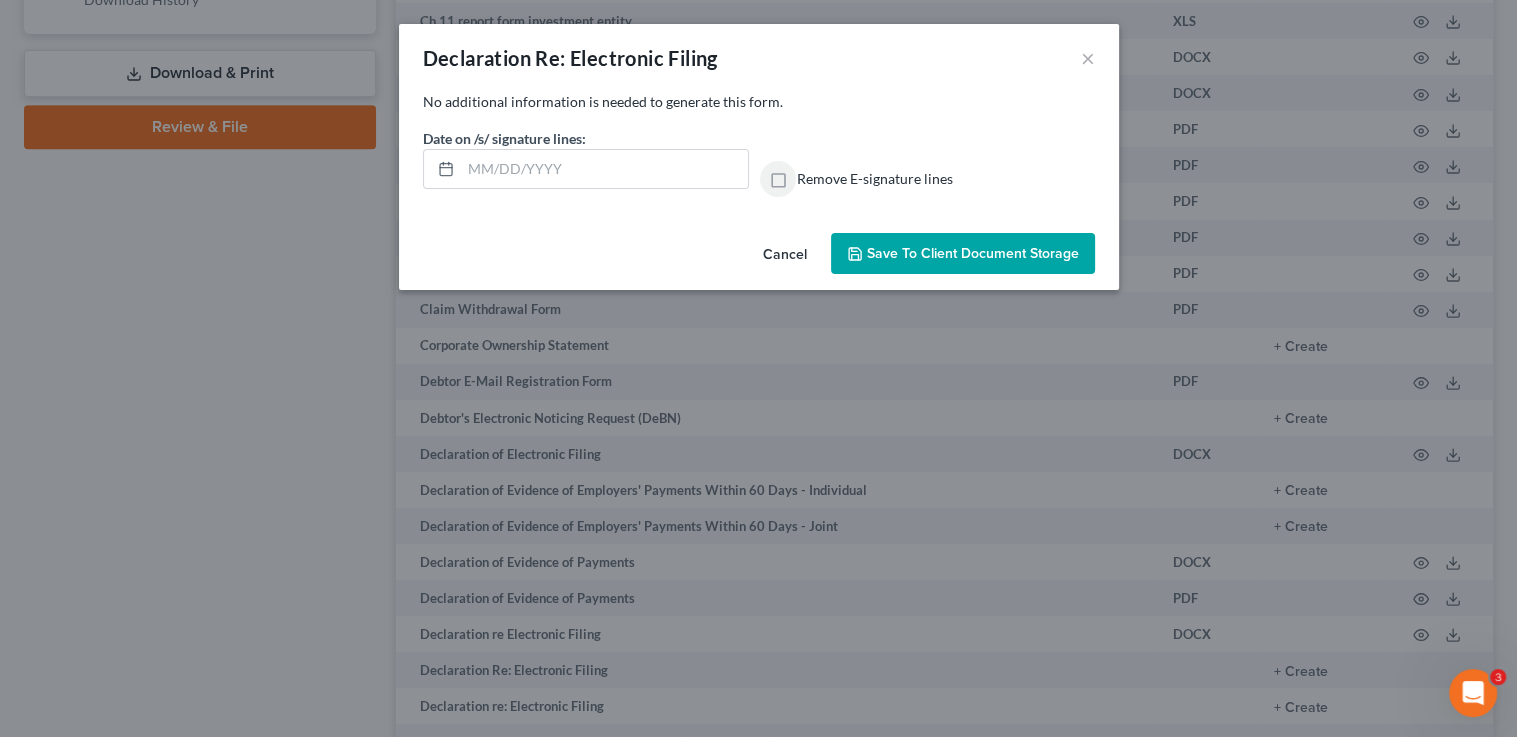 click on "Remove E-signature lines" at bounding box center (811, 175) 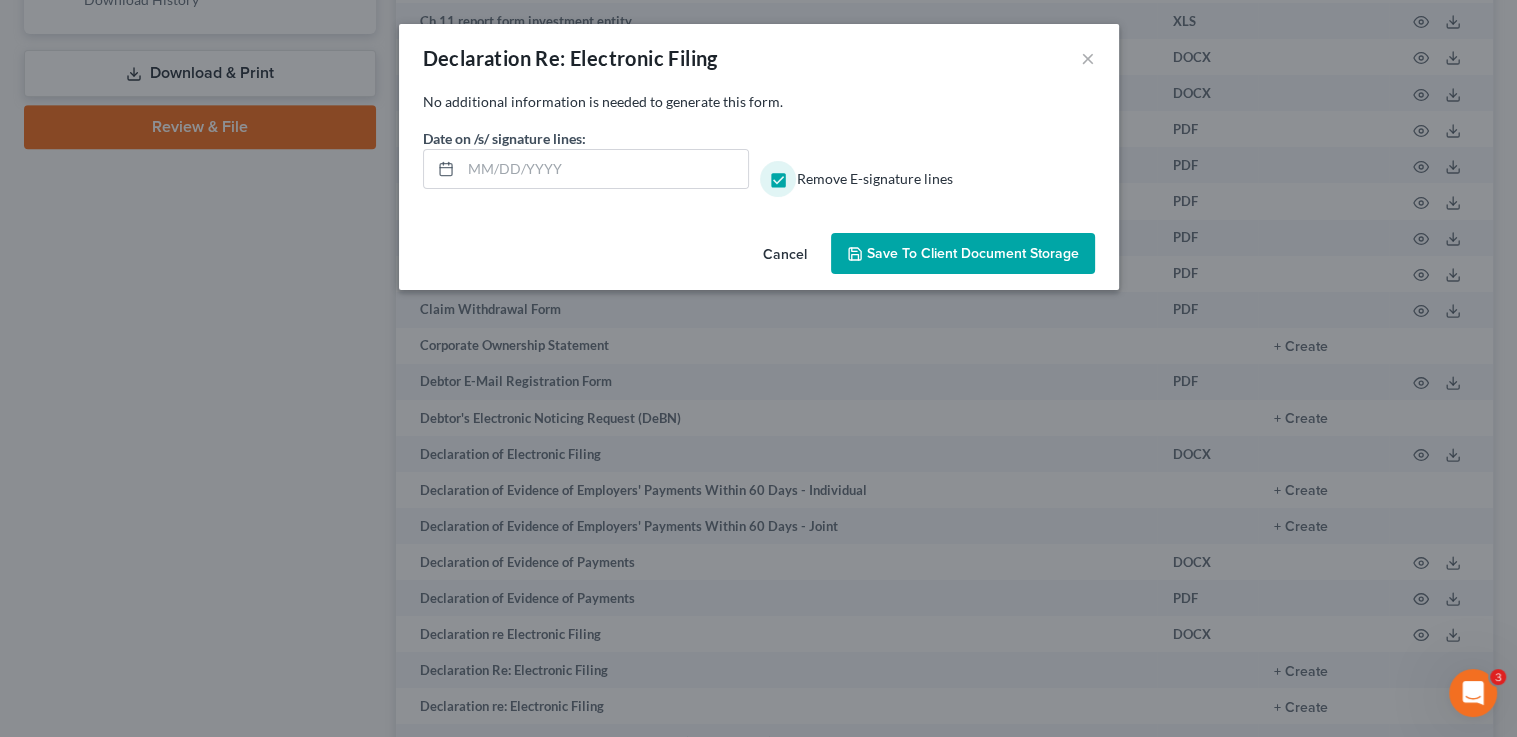 click on "Save to Client Document Storage" at bounding box center [973, 253] 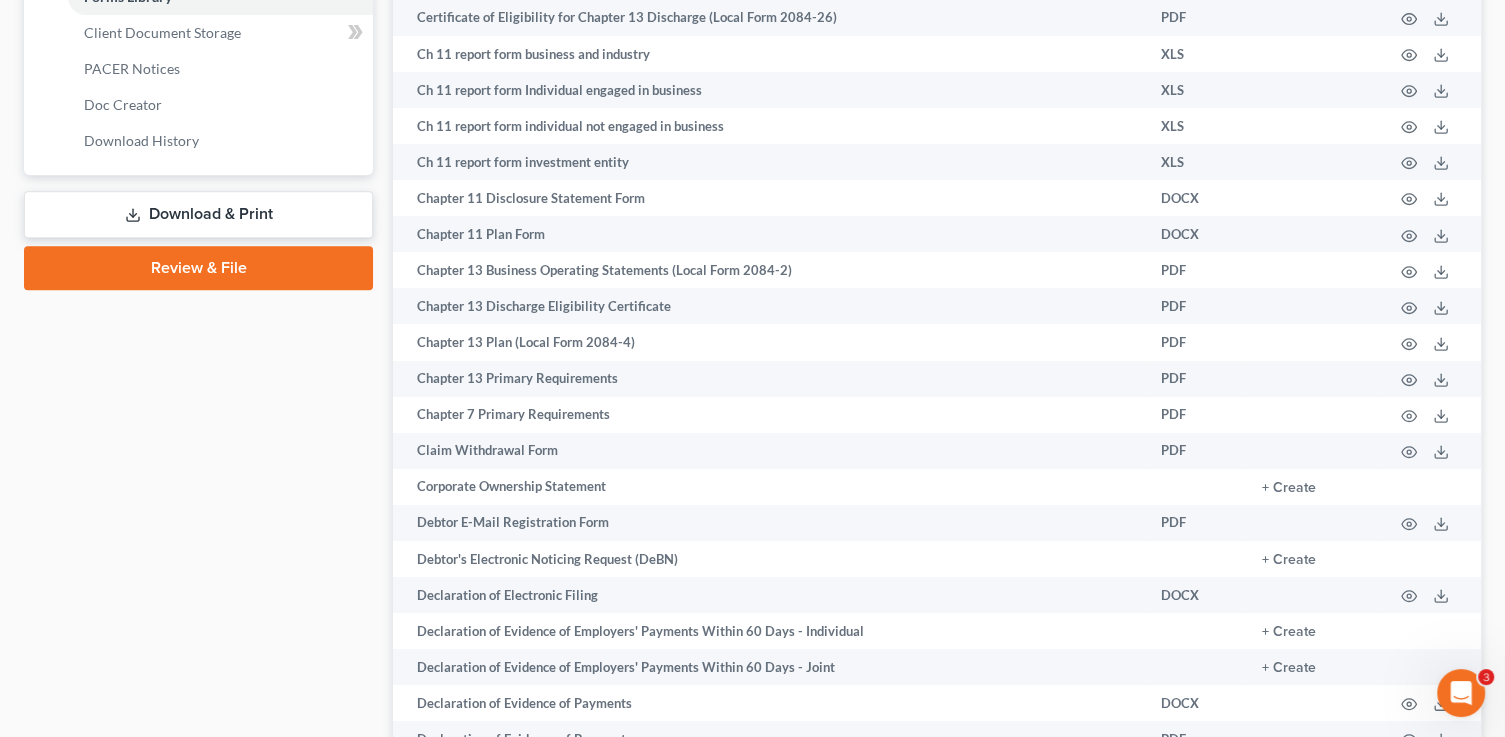 drag, startPoint x: 240, startPoint y: 211, endPoint x: 259, endPoint y: 211, distance: 19 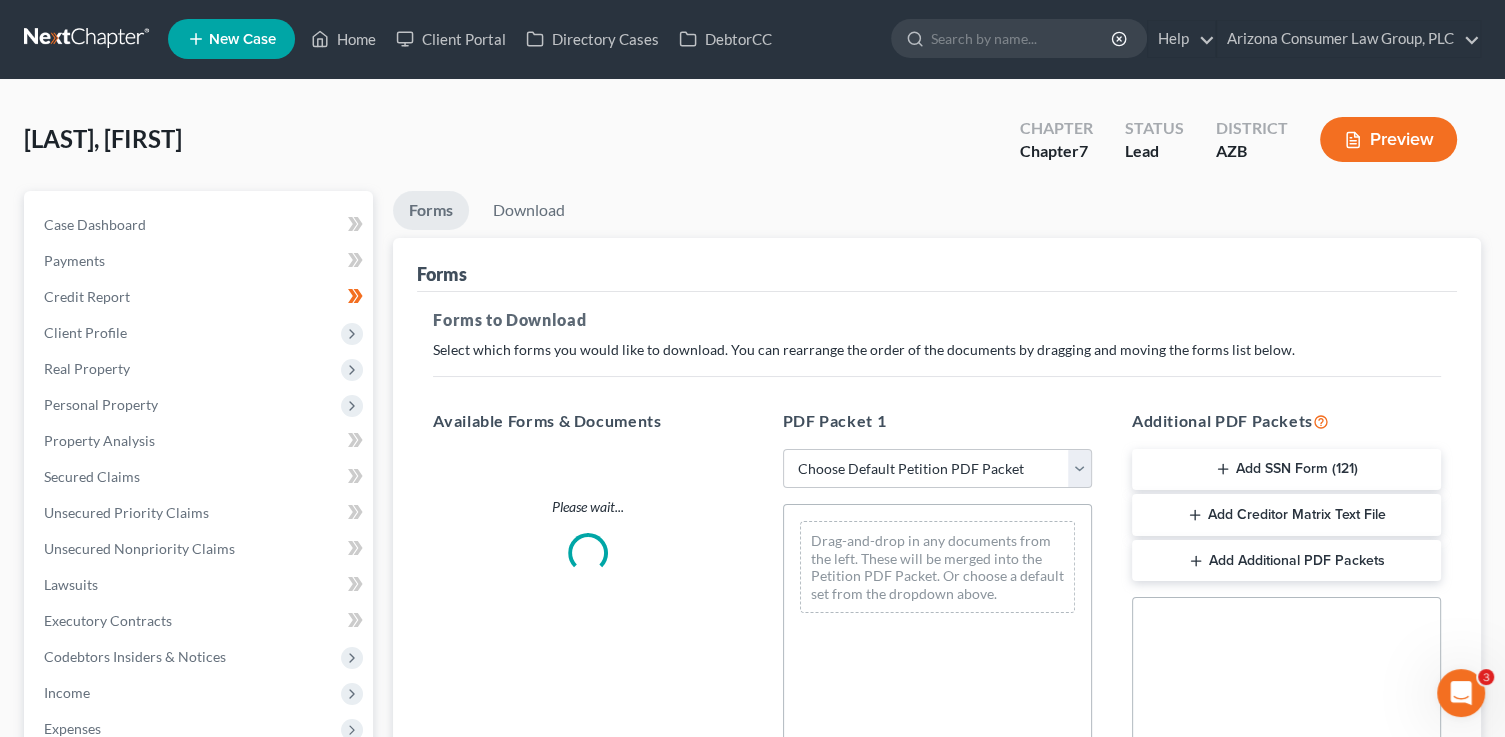 scroll, scrollTop: 0, scrollLeft: 0, axis: both 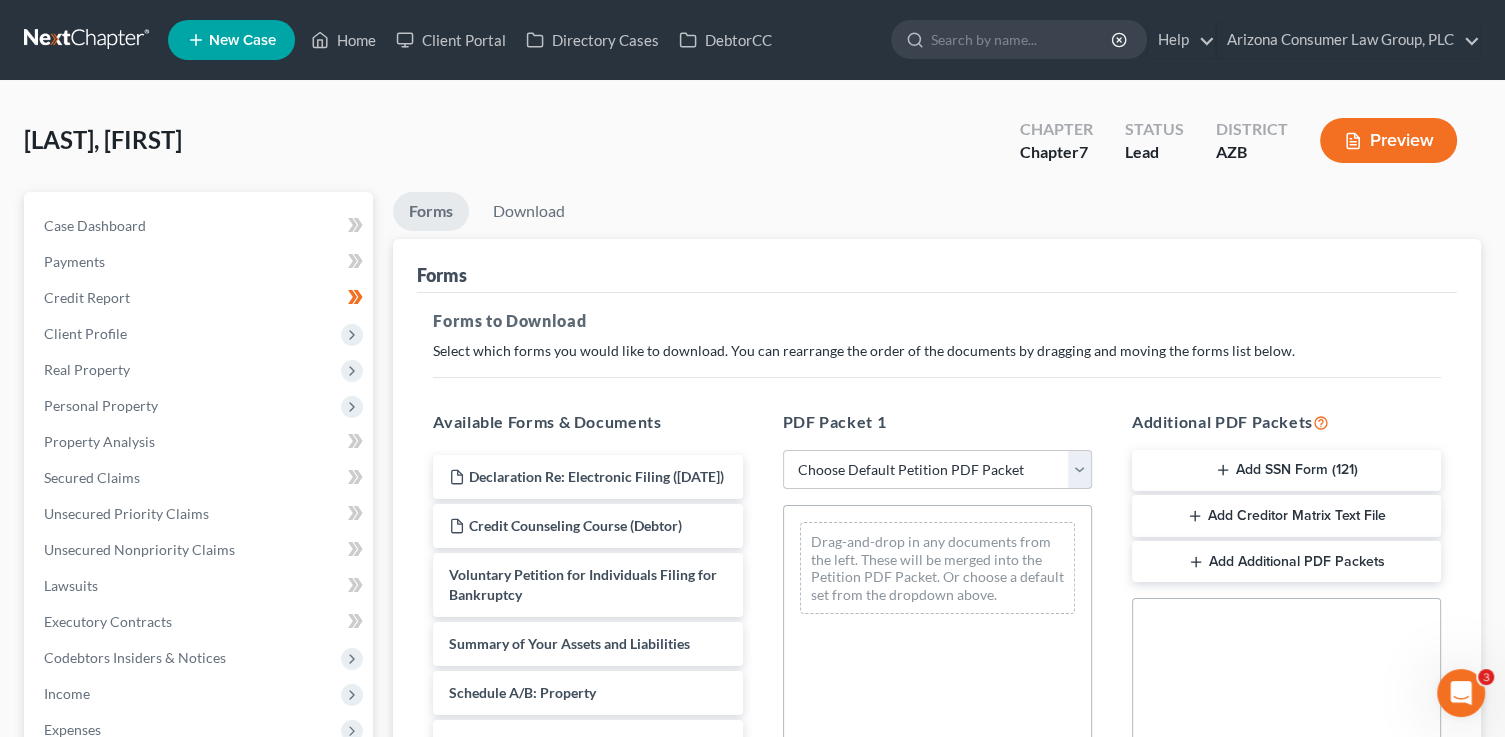click on "Choose Default Petition PDF Packet Complete Bankruptcy Petition (all forms and schedules) Emergency Filing Forms (Petition and Creditor List Only) Amended Forms Signature Pages Only Emergency Completion Emergency Completion - Business Debts Emergency Completion Emergency Completion with Disclosure" at bounding box center [937, 470] 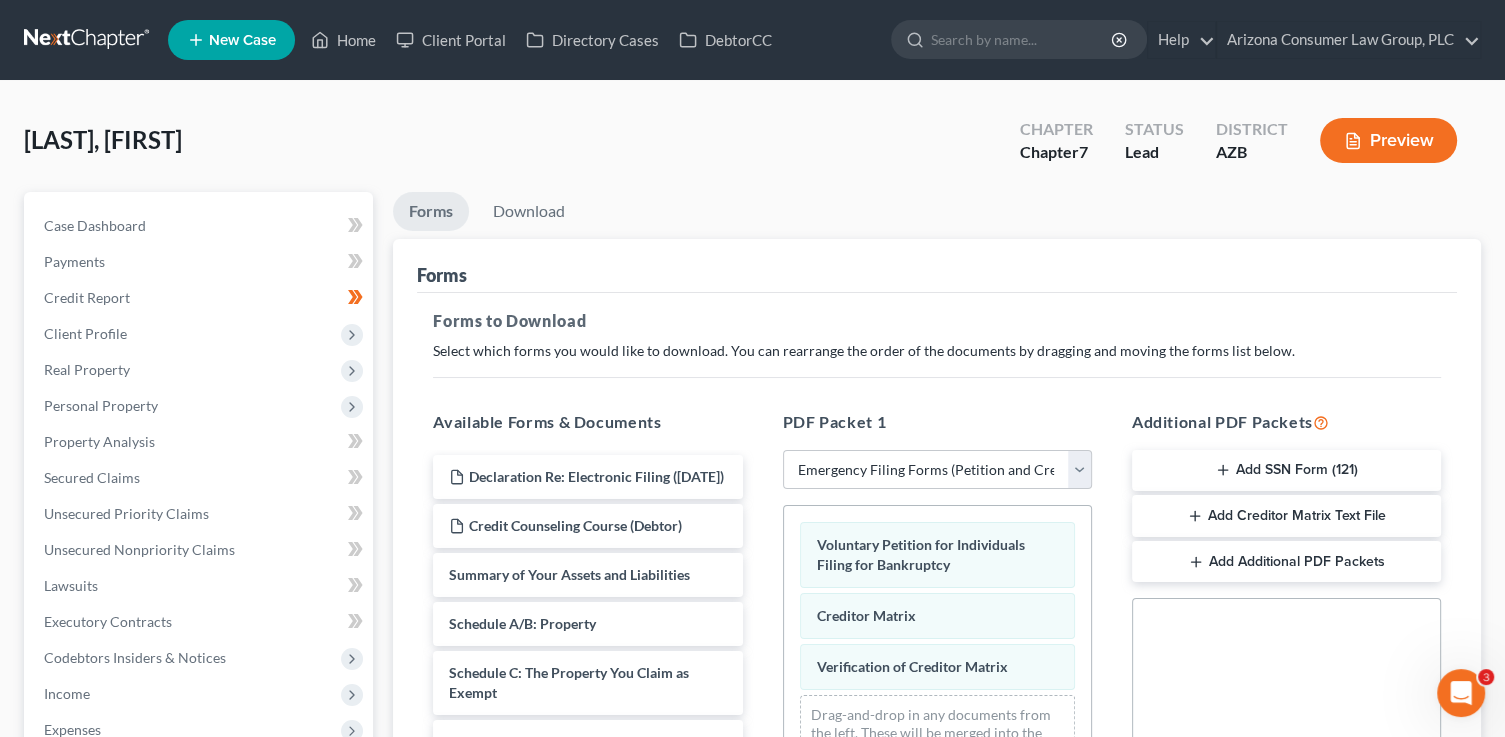 click on "Add Additional PDF Packets" at bounding box center [1286, 562] 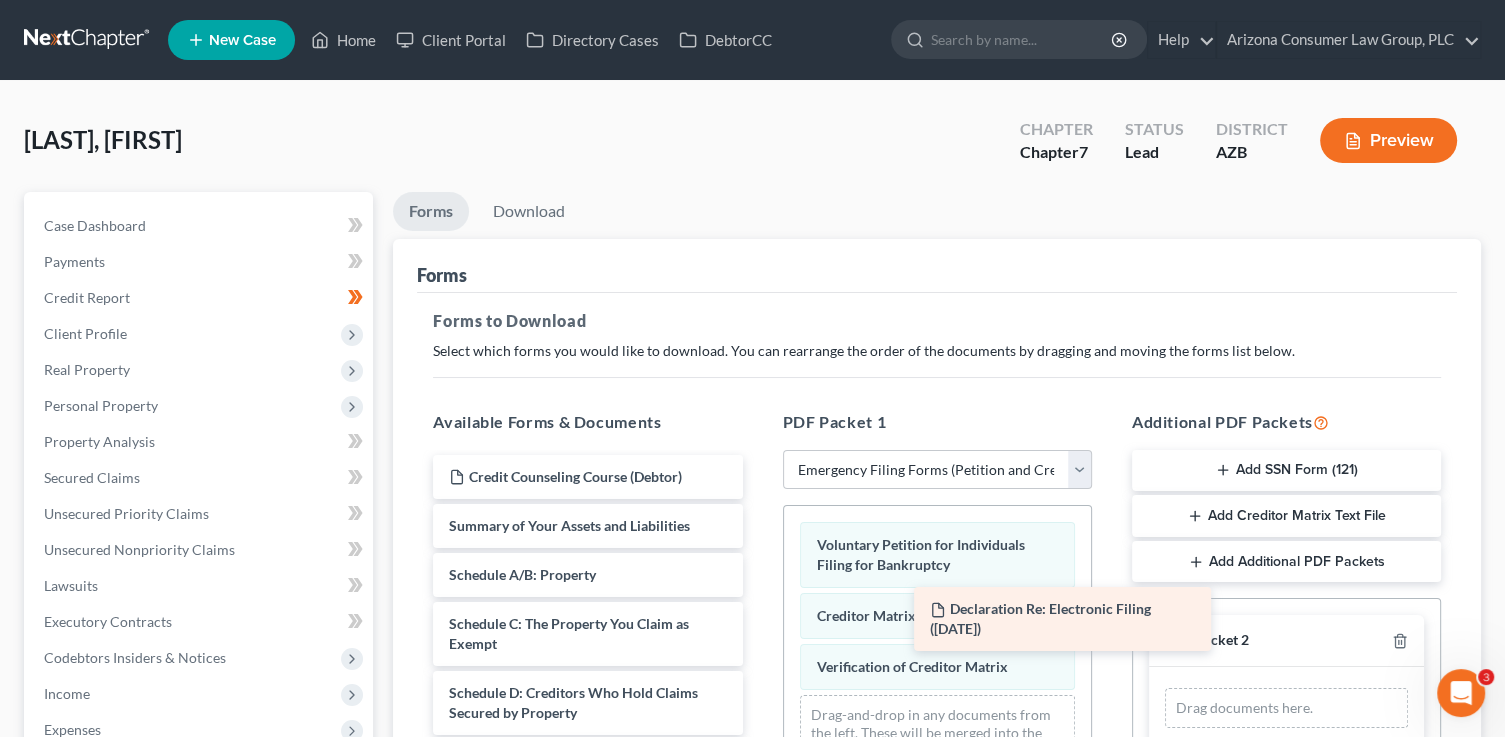 drag, startPoint x: 676, startPoint y: 484, endPoint x: 1314, endPoint y: 657, distance: 661.0393 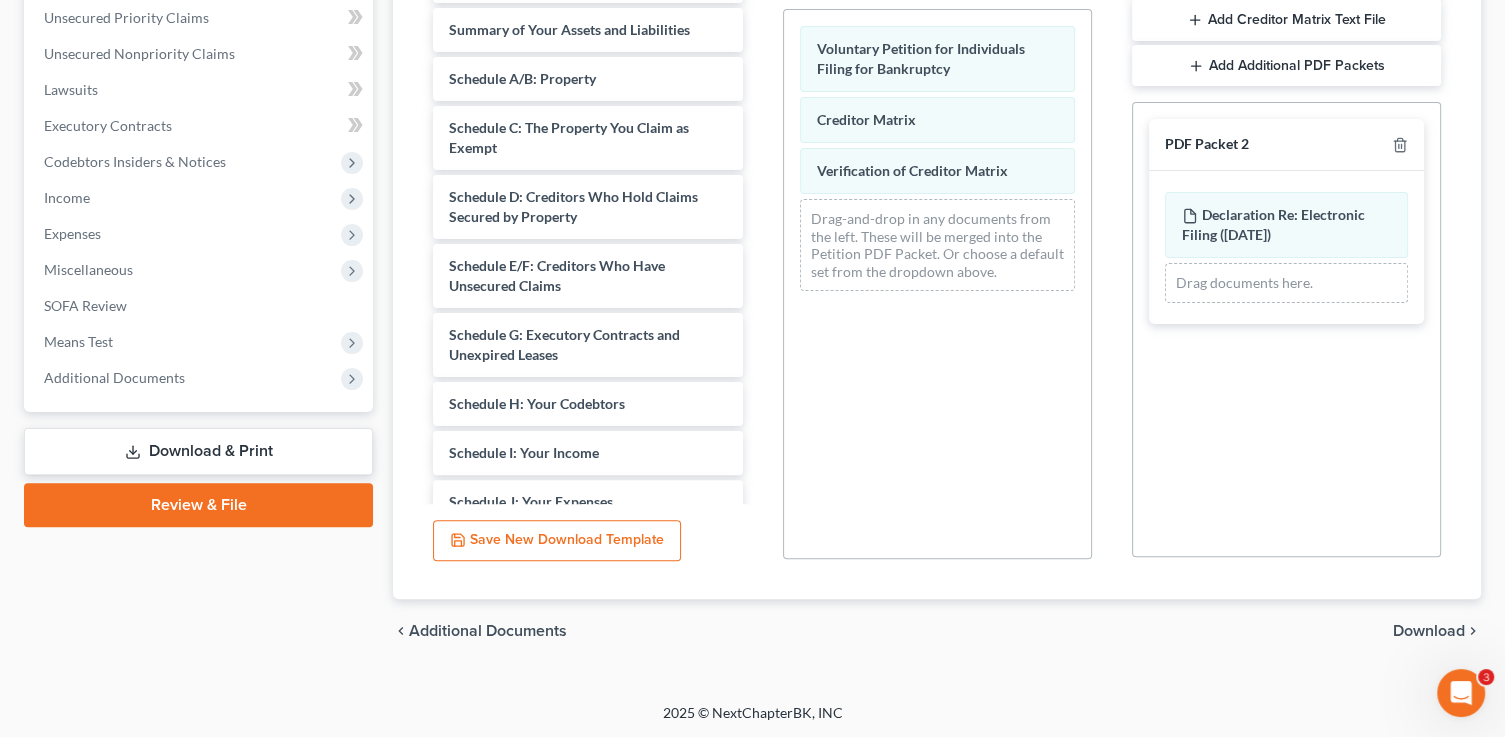 drag, startPoint x: 1439, startPoint y: 627, endPoint x: 1427, endPoint y: 620, distance: 13.892444 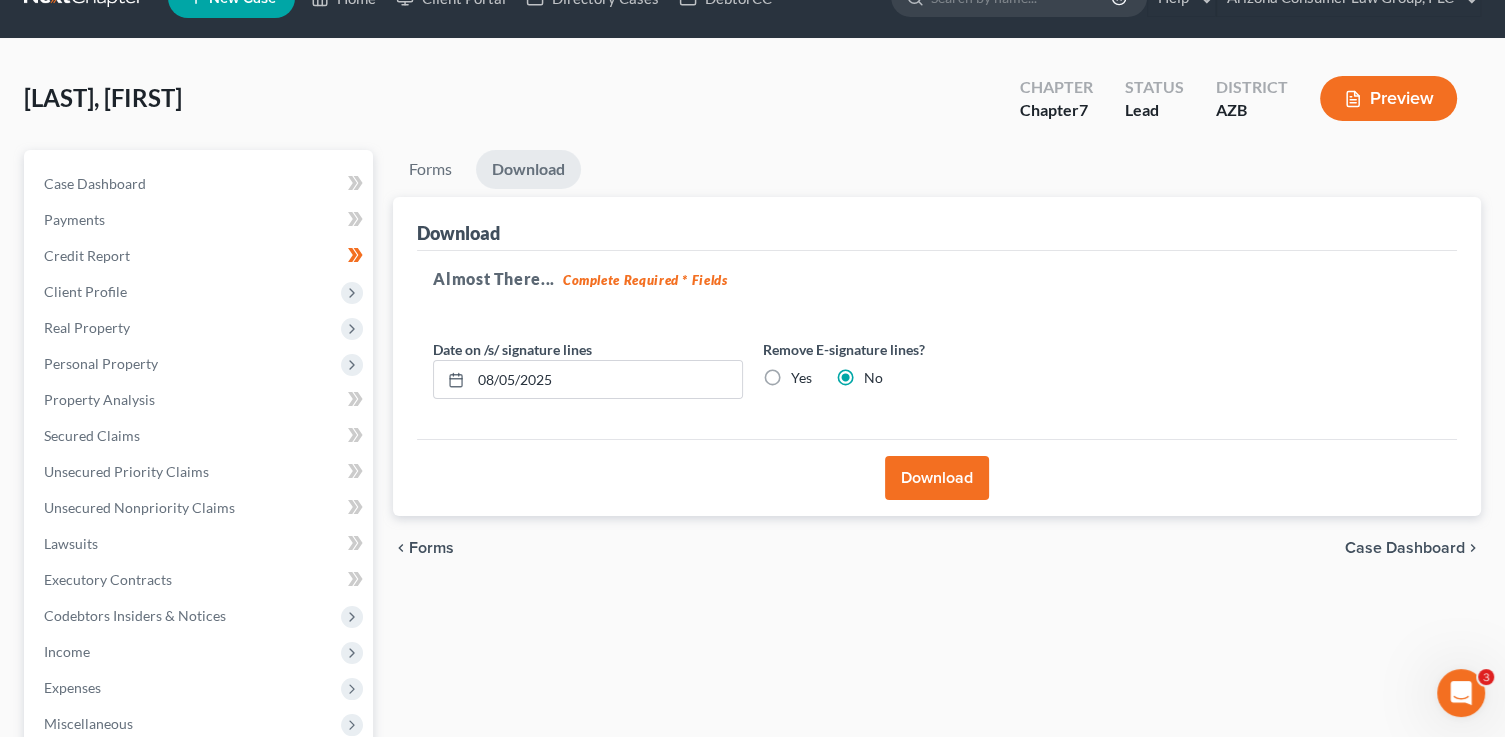 scroll, scrollTop: 0, scrollLeft: 0, axis: both 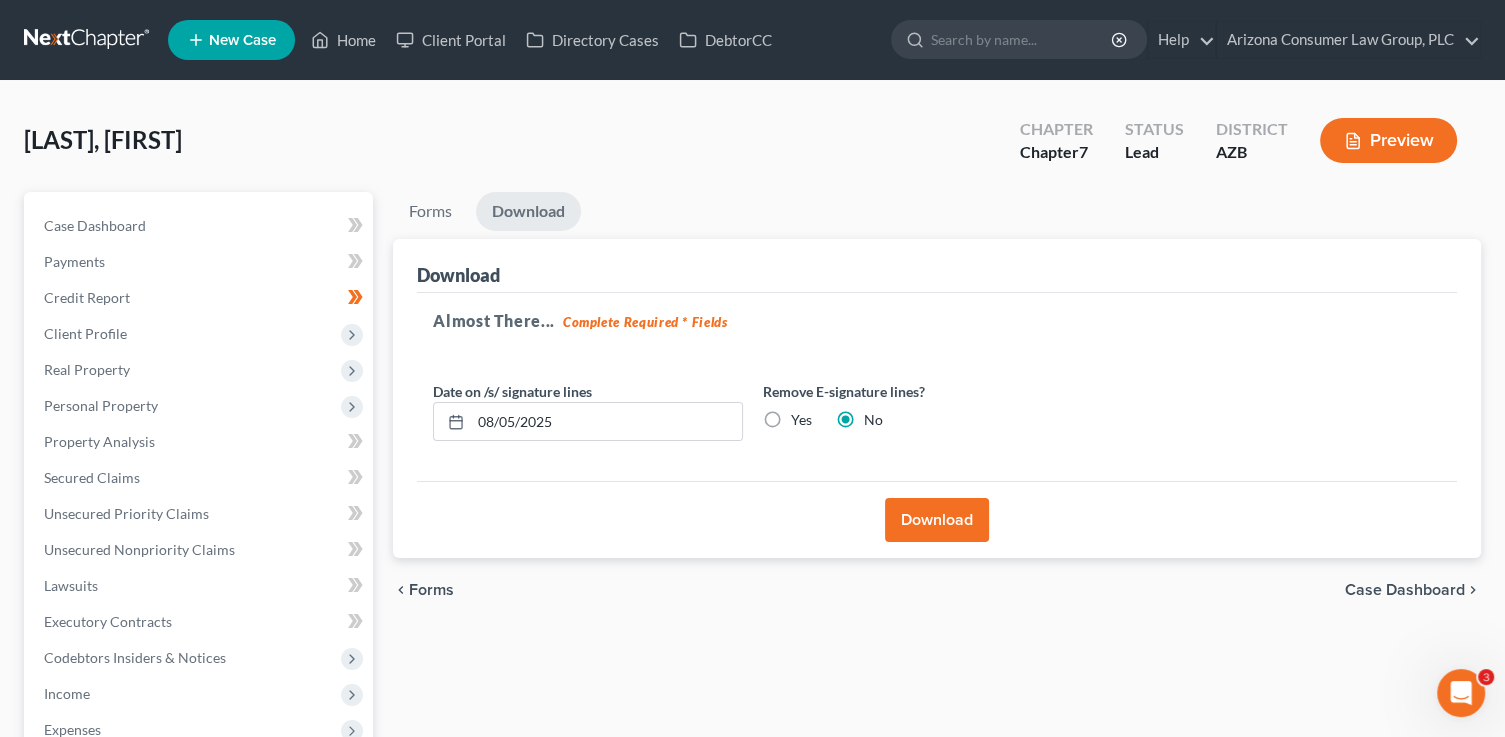 click on "Forms" at bounding box center (431, 590) 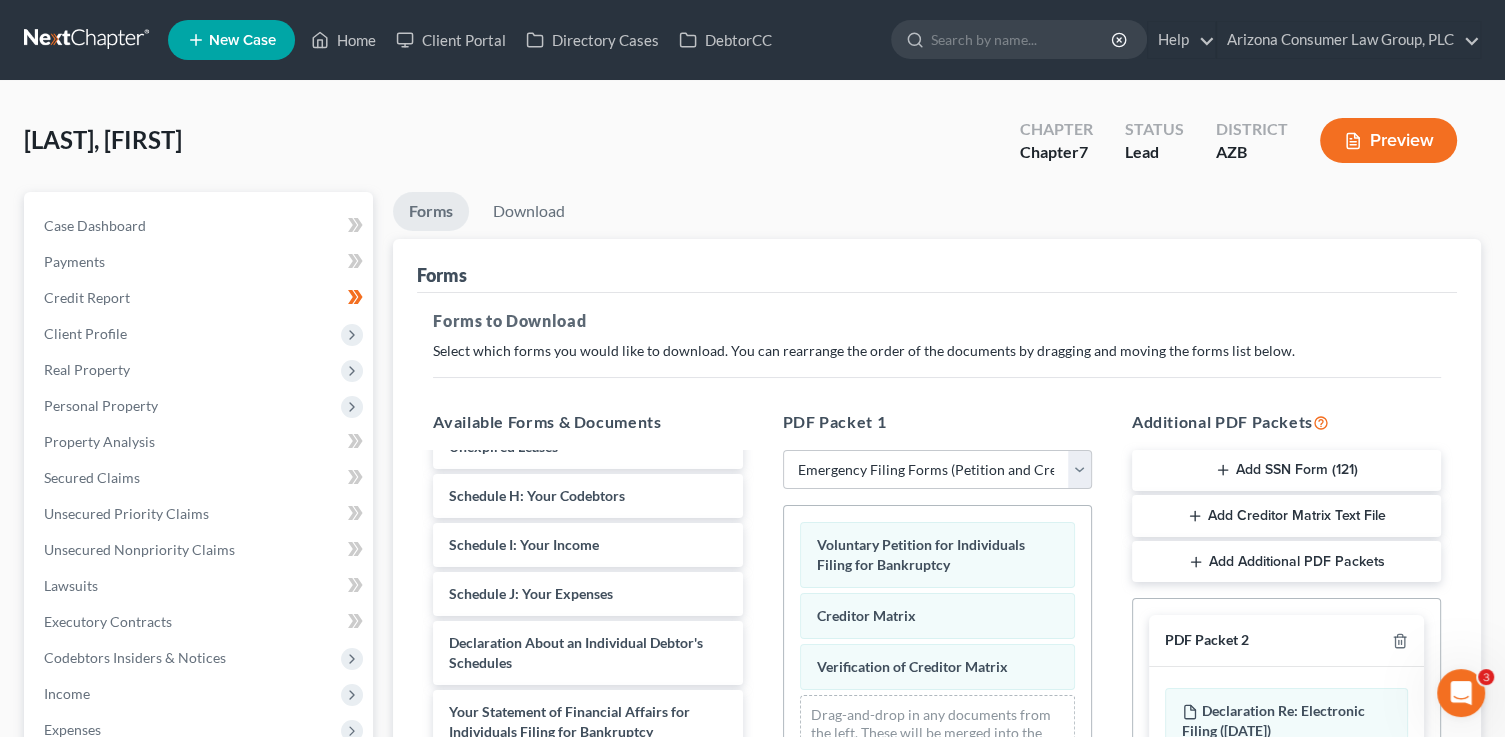 scroll, scrollTop: 438, scrollLeft: 0, axis: vertical 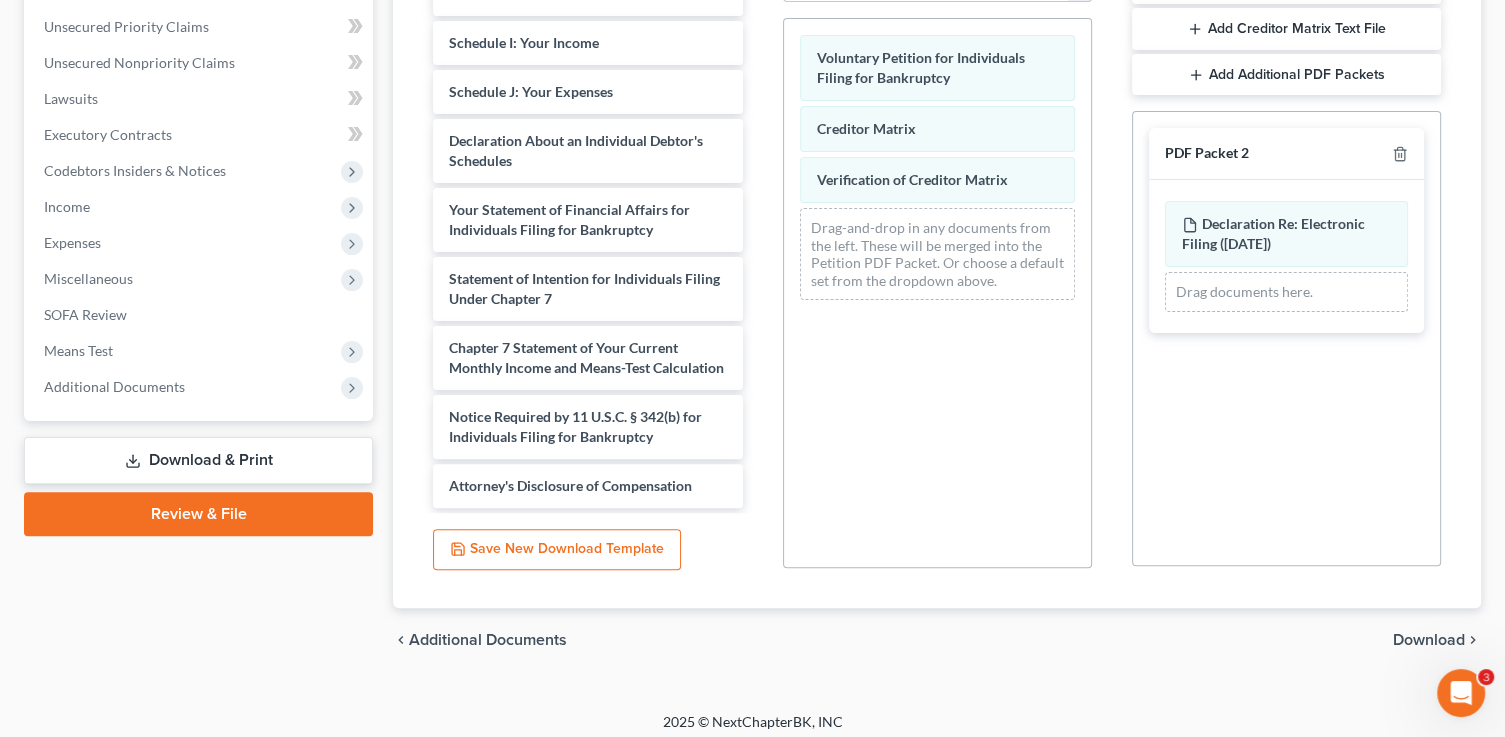 click on "Save New Download Template" at bounding box center [557, 550] 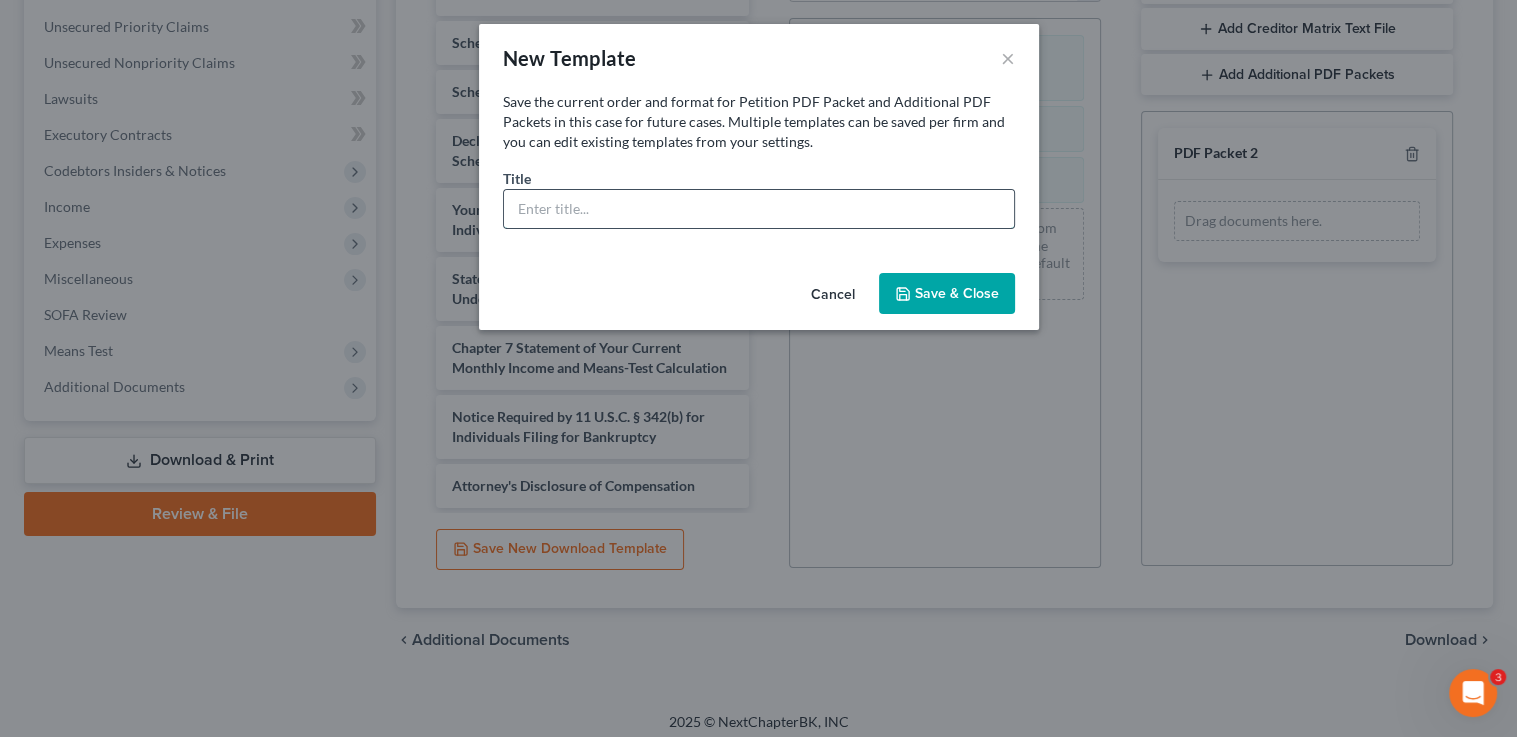 click at bounding box center (759, 209) 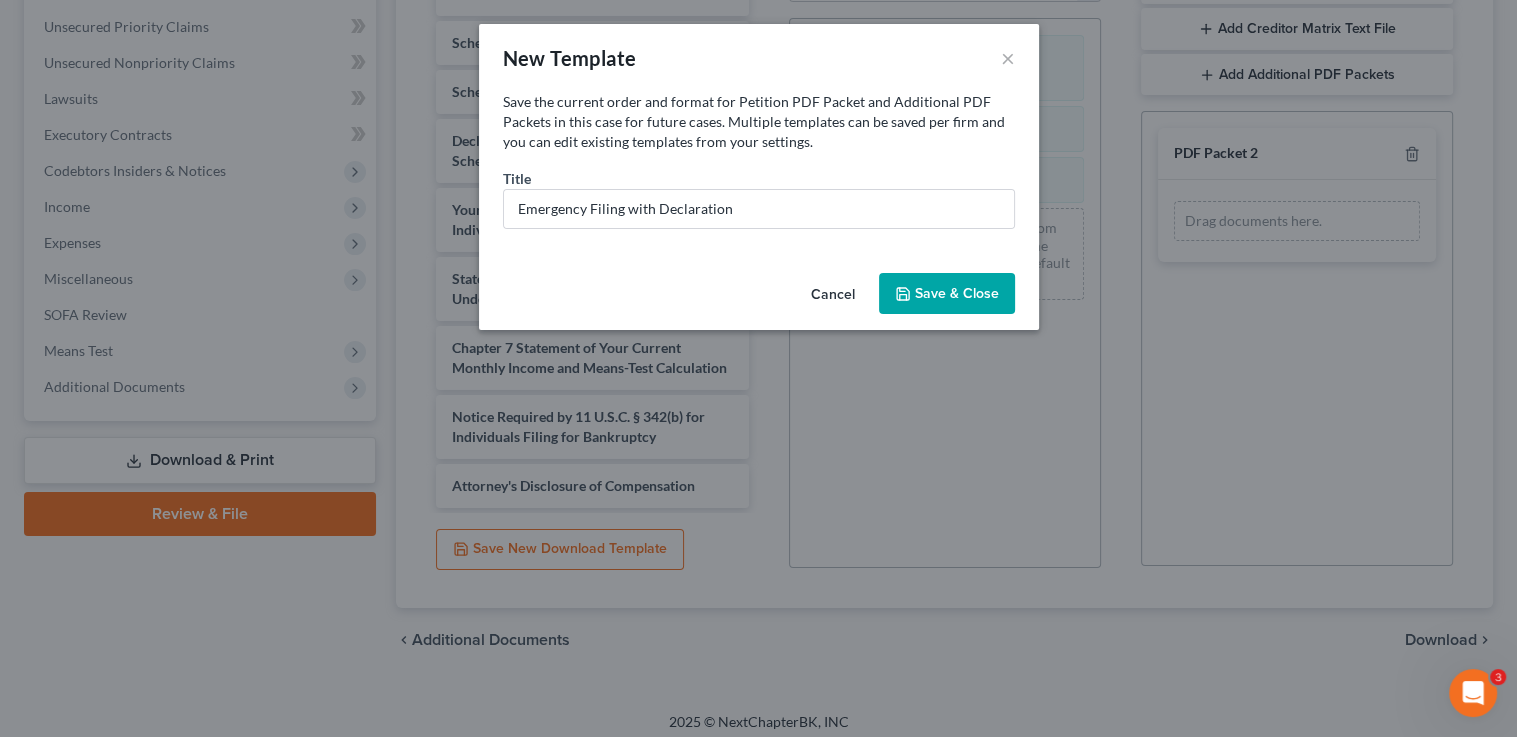 click on "Save & Close" at bounding box center [947, 294] 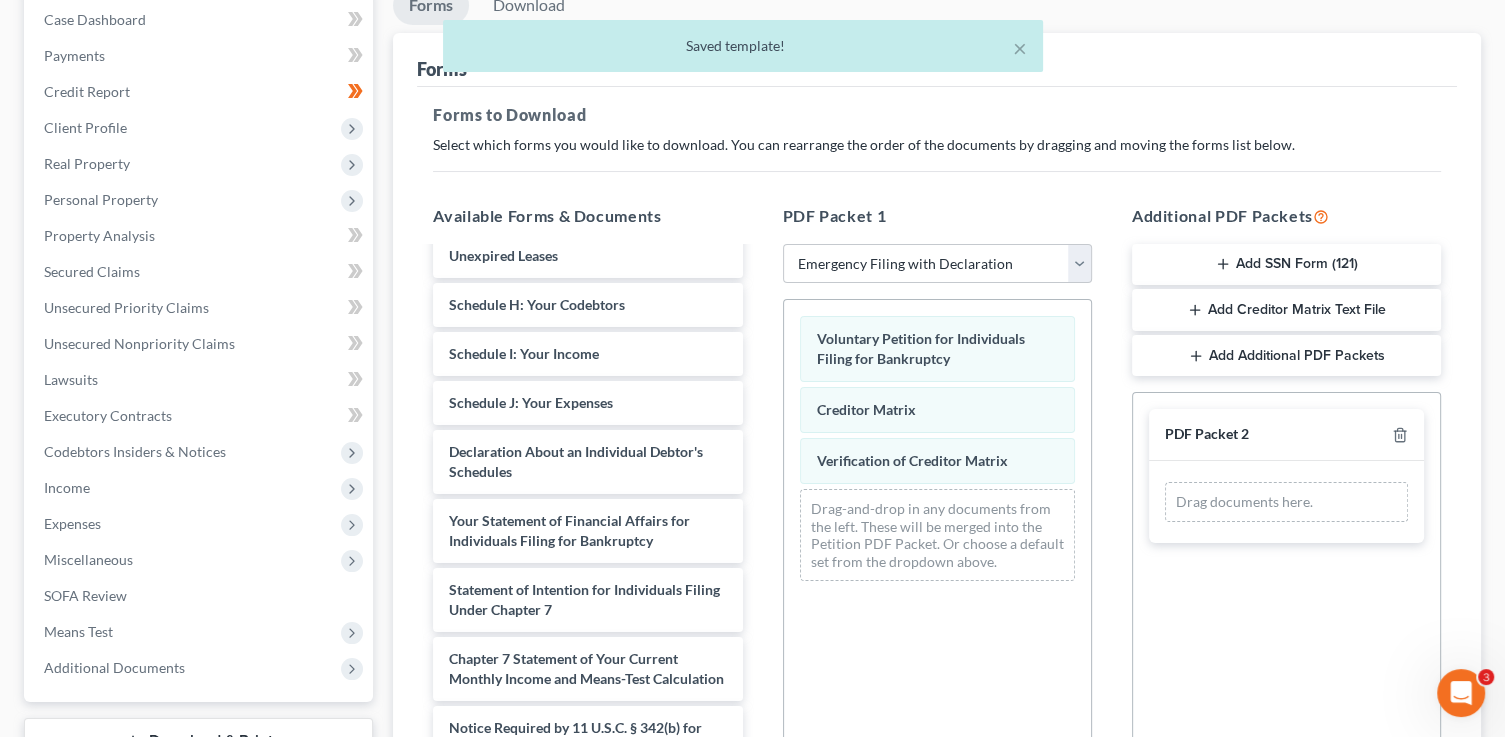 scroll, scrollTop: 183, scrollLeft: 0, axis: vertical 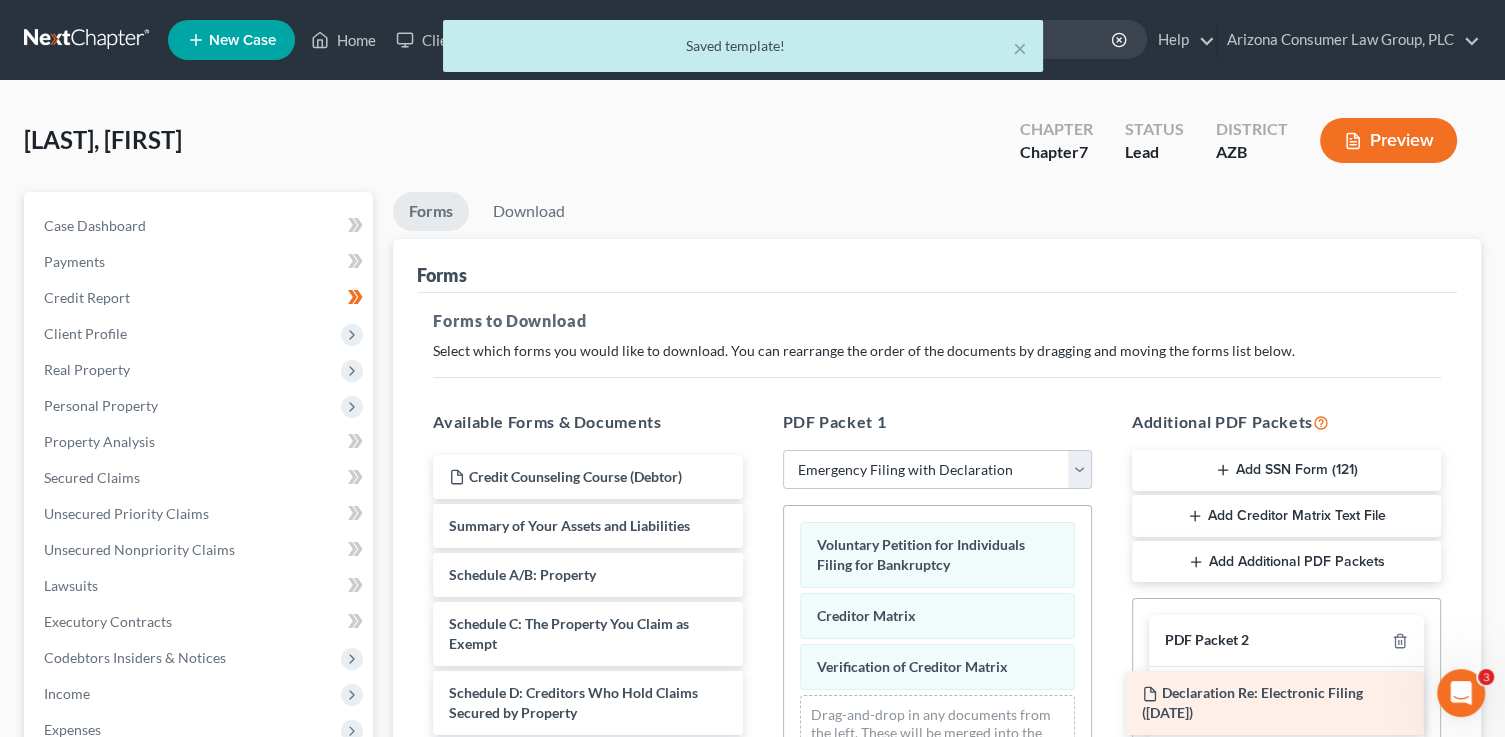 drag, startPoint x: 626, startPoint y: 480, endPoint x: 1287, endPoint y: 683, distance: 691.4694 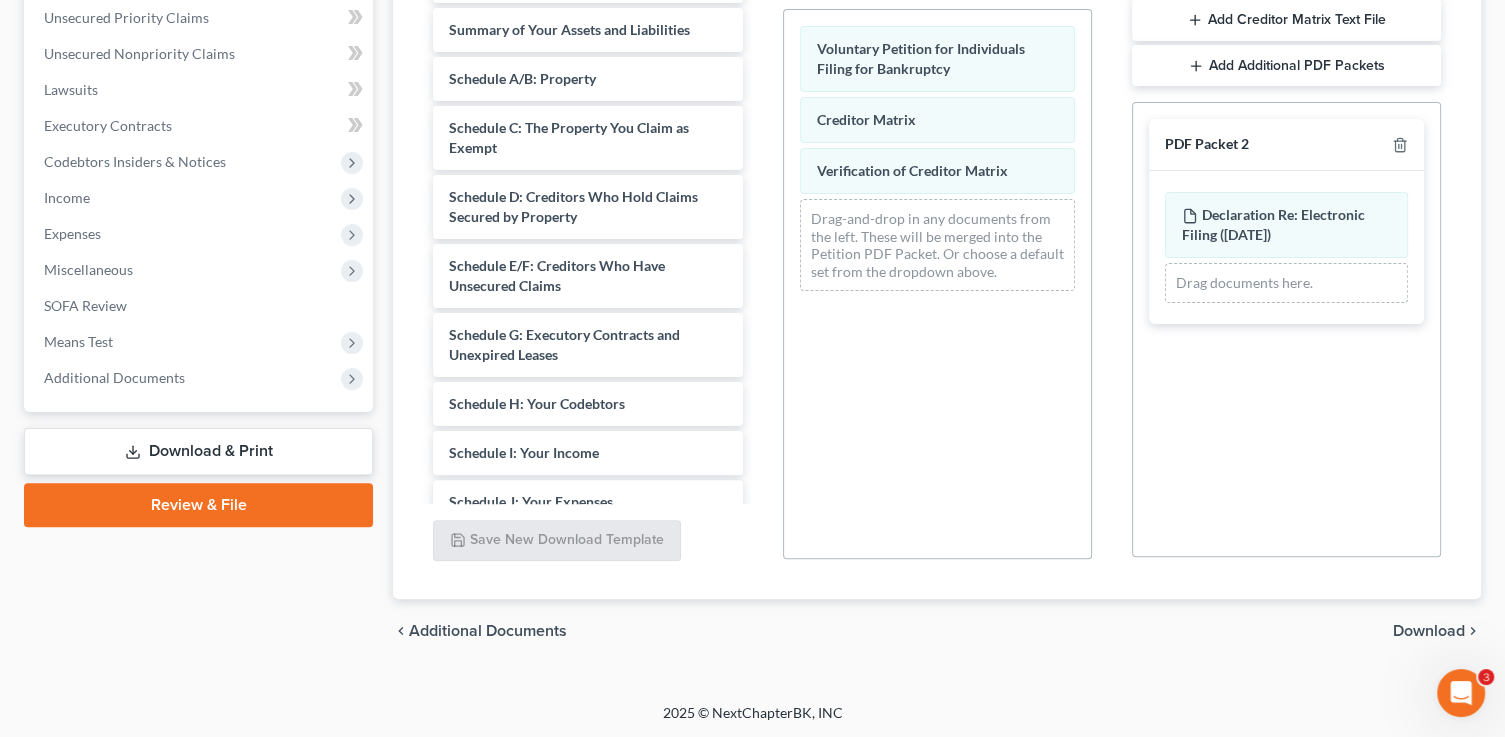 click on "Download" at bounding box center (1429, 631) 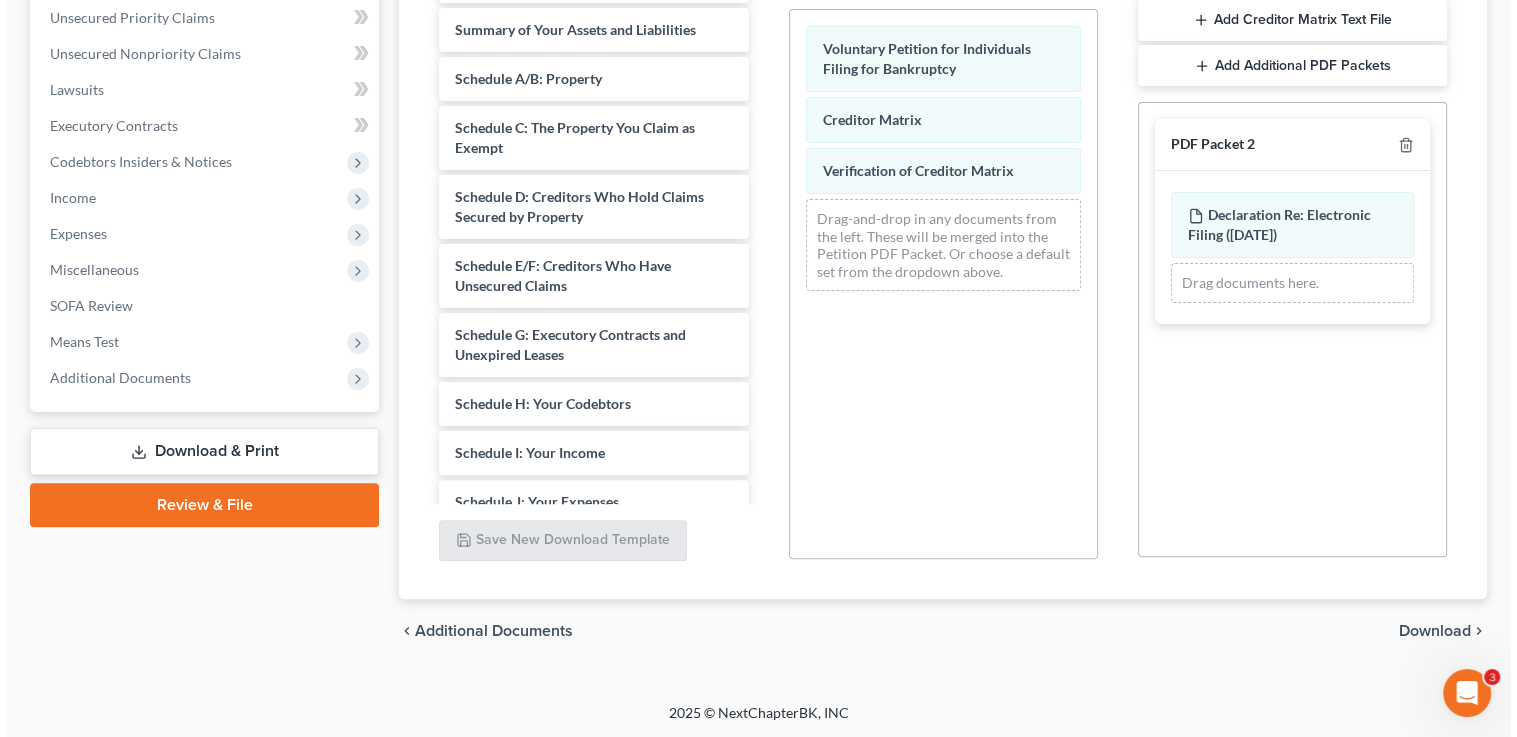 scroll, scrollTop: 360, scrollLeft: 0, axis: vertical 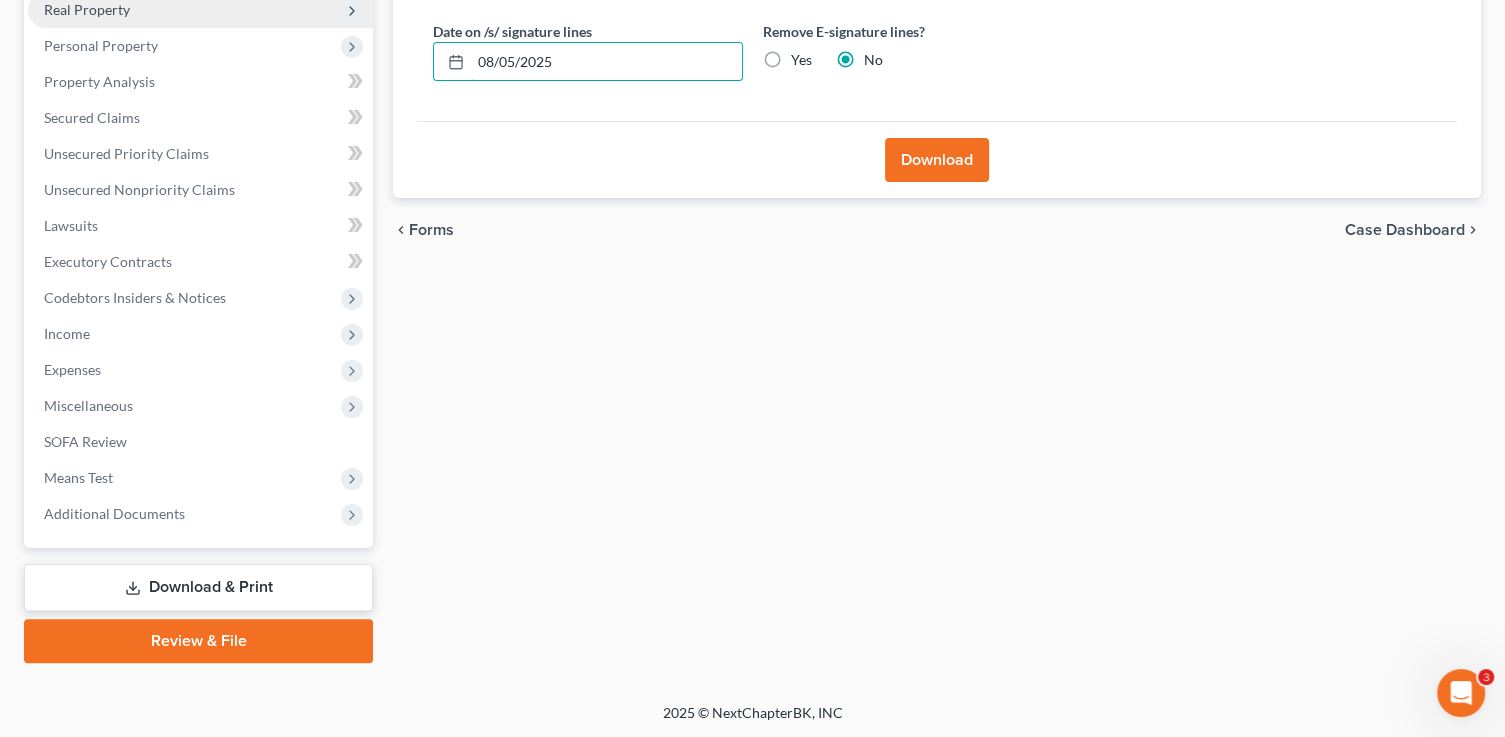 drag, startPoint x: 604, startPoint y: 60, endPoint x: 371, endPoint y: 1, distance: 240.35391 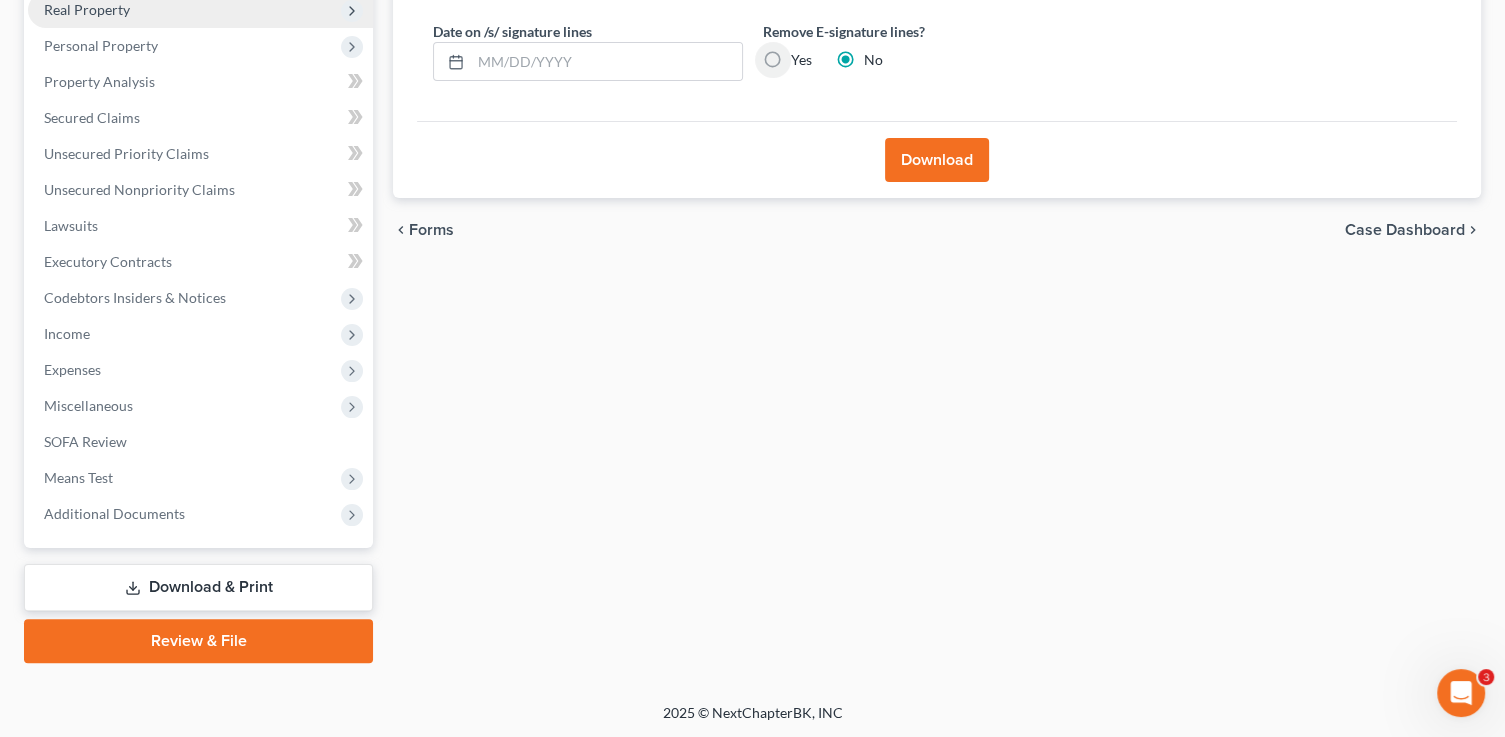 click on "Yes" at bounding box center (805, 56) 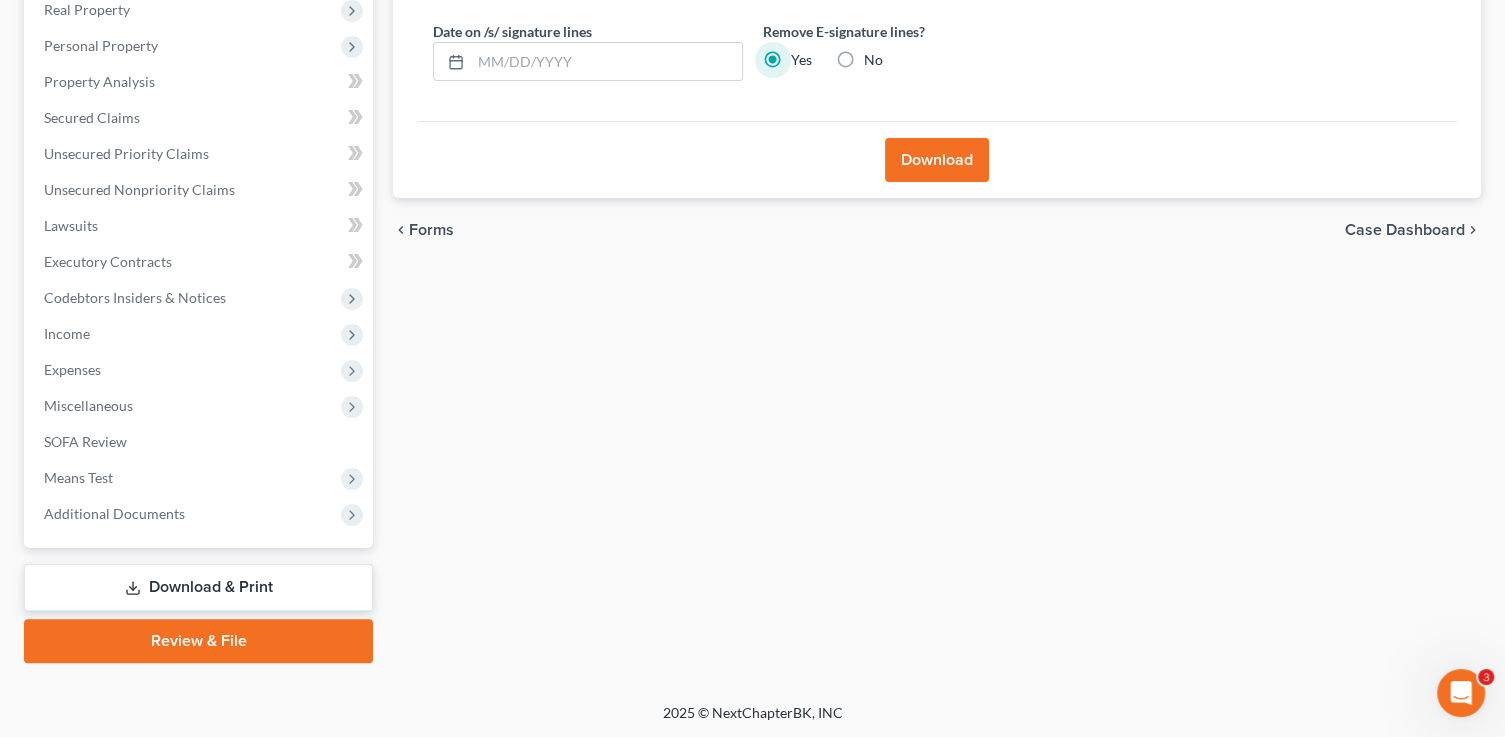 click on "Download" at bounding box center [937, 160] 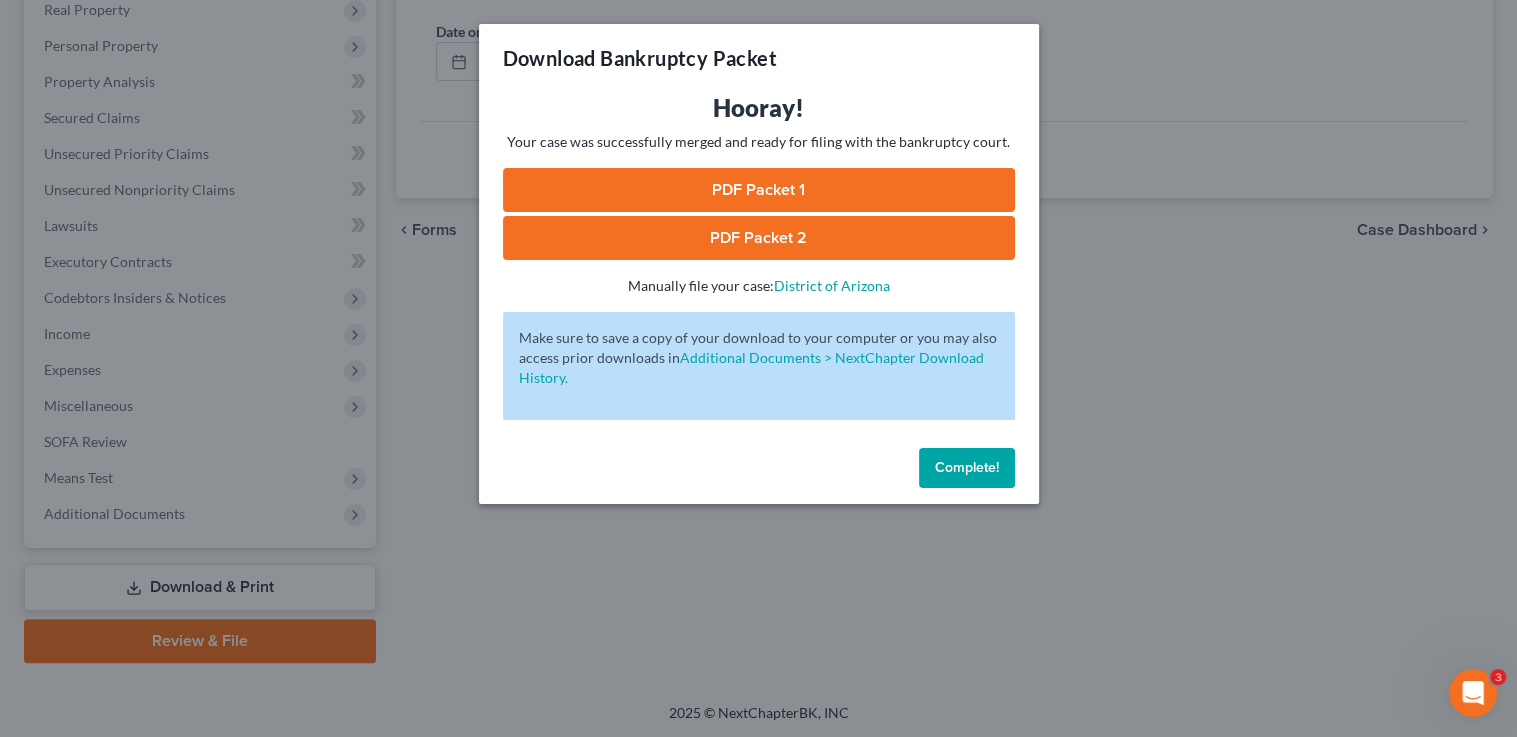click on "PDF Packet 1" at bounding box center [759, 190] 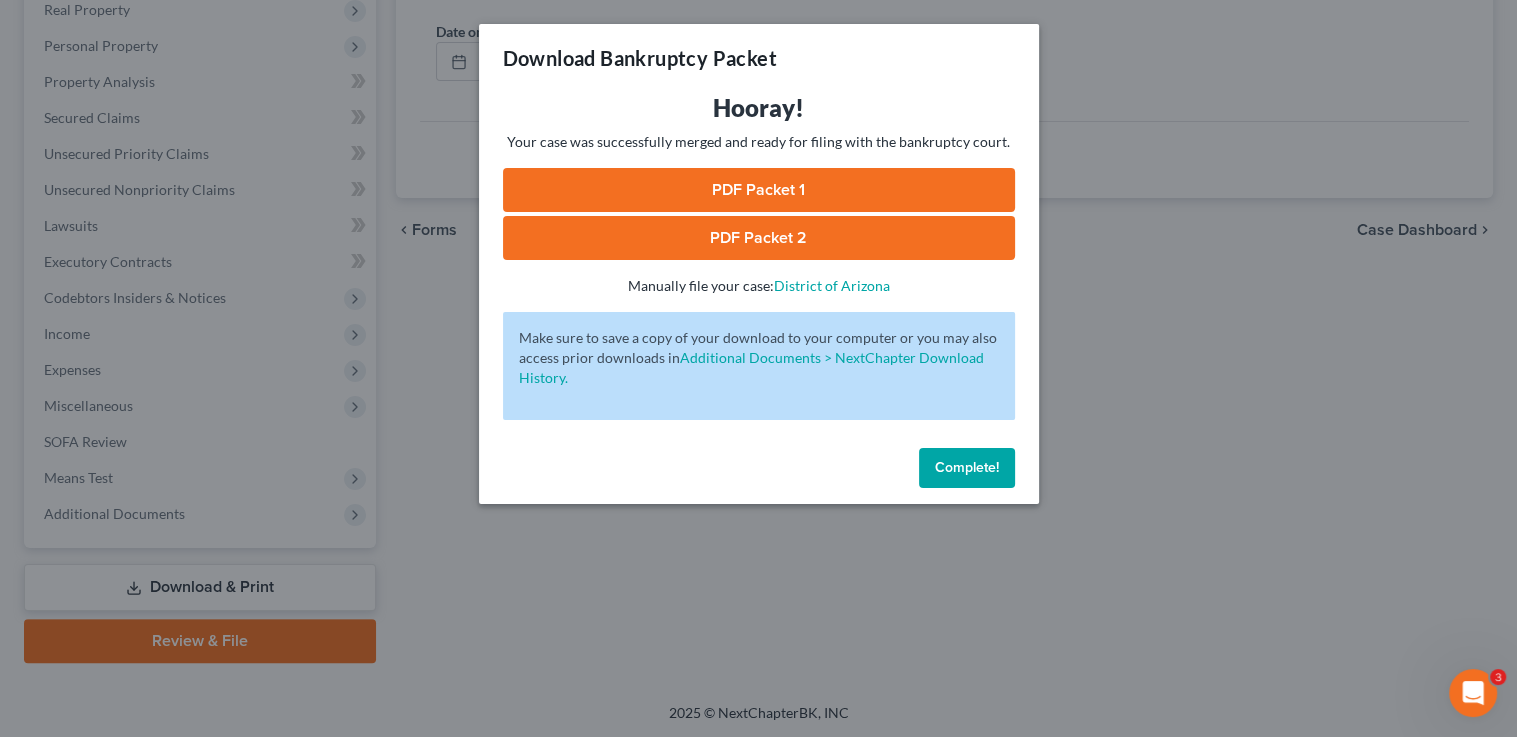 click on "PDF Packet 2" at bounding box center [759, 238] 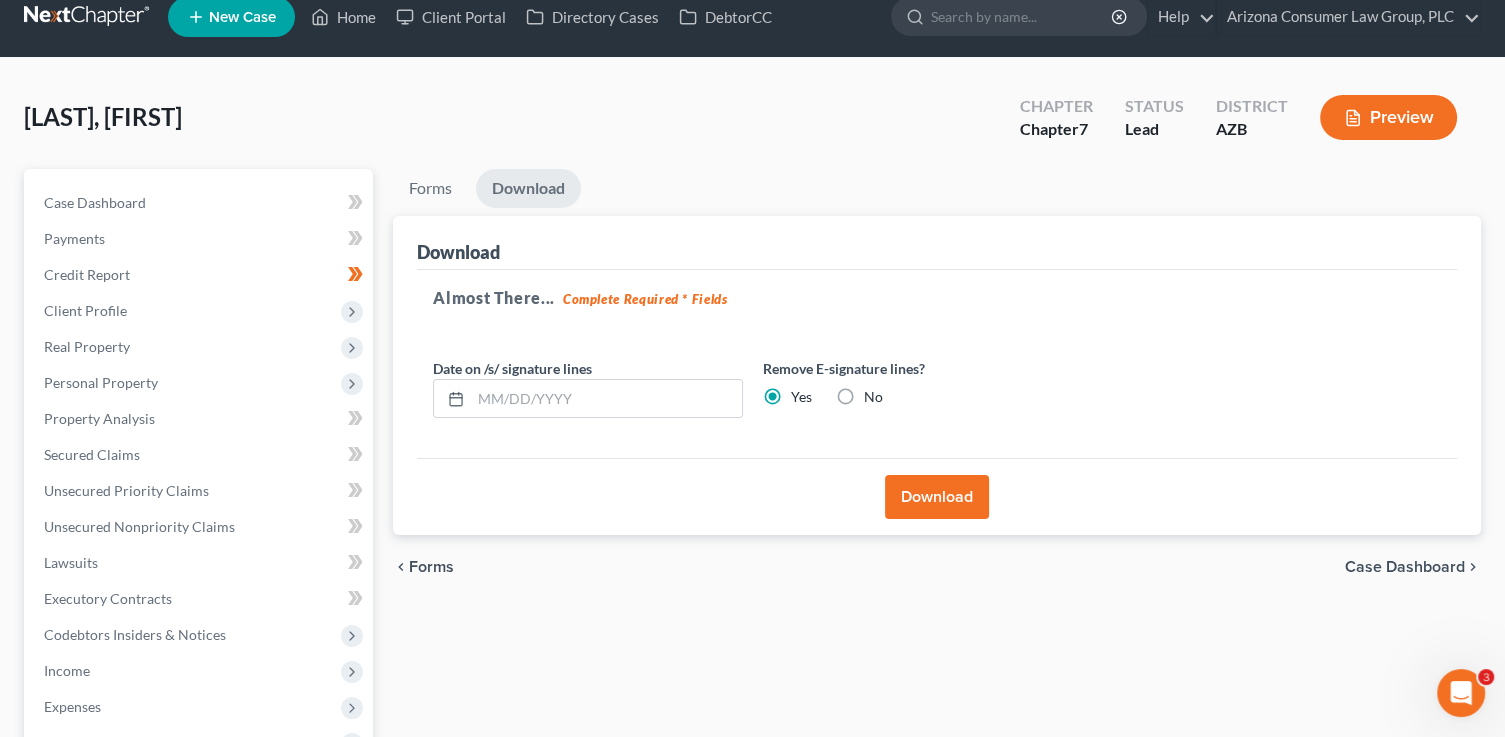scroll, scrollTop: 0, scrollLeft: 0, axis: both 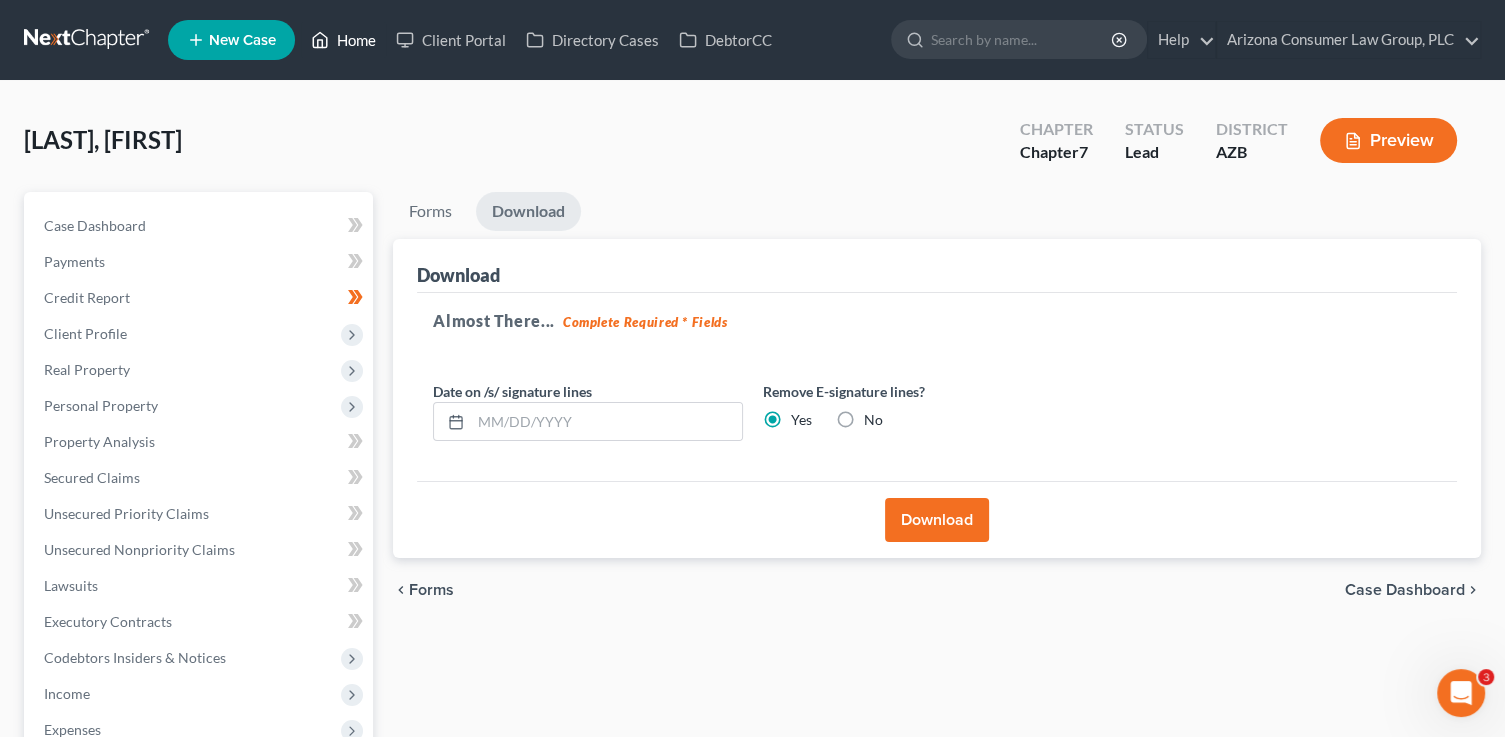 click on "Home" at bounding box center (343, 40) 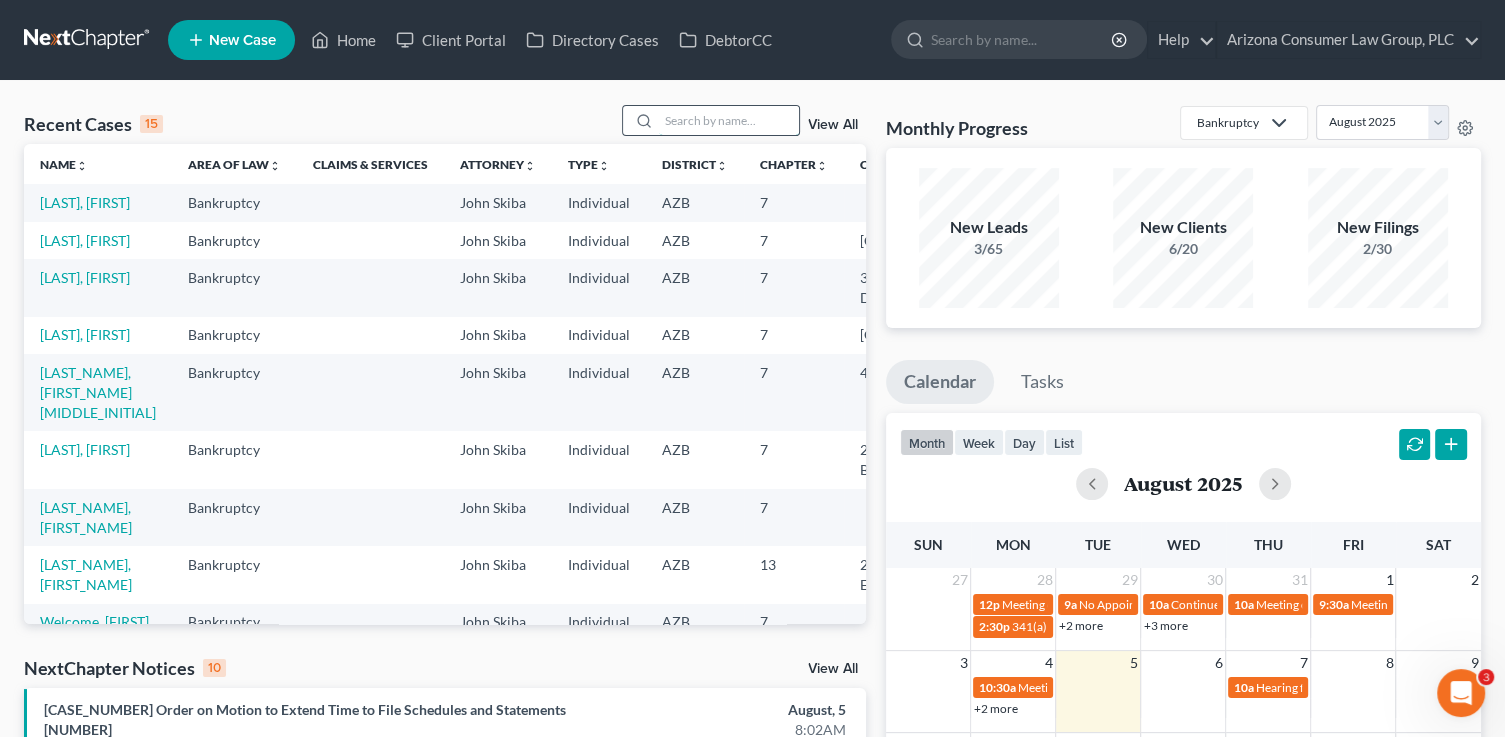 click at bounding box center [729, 120] 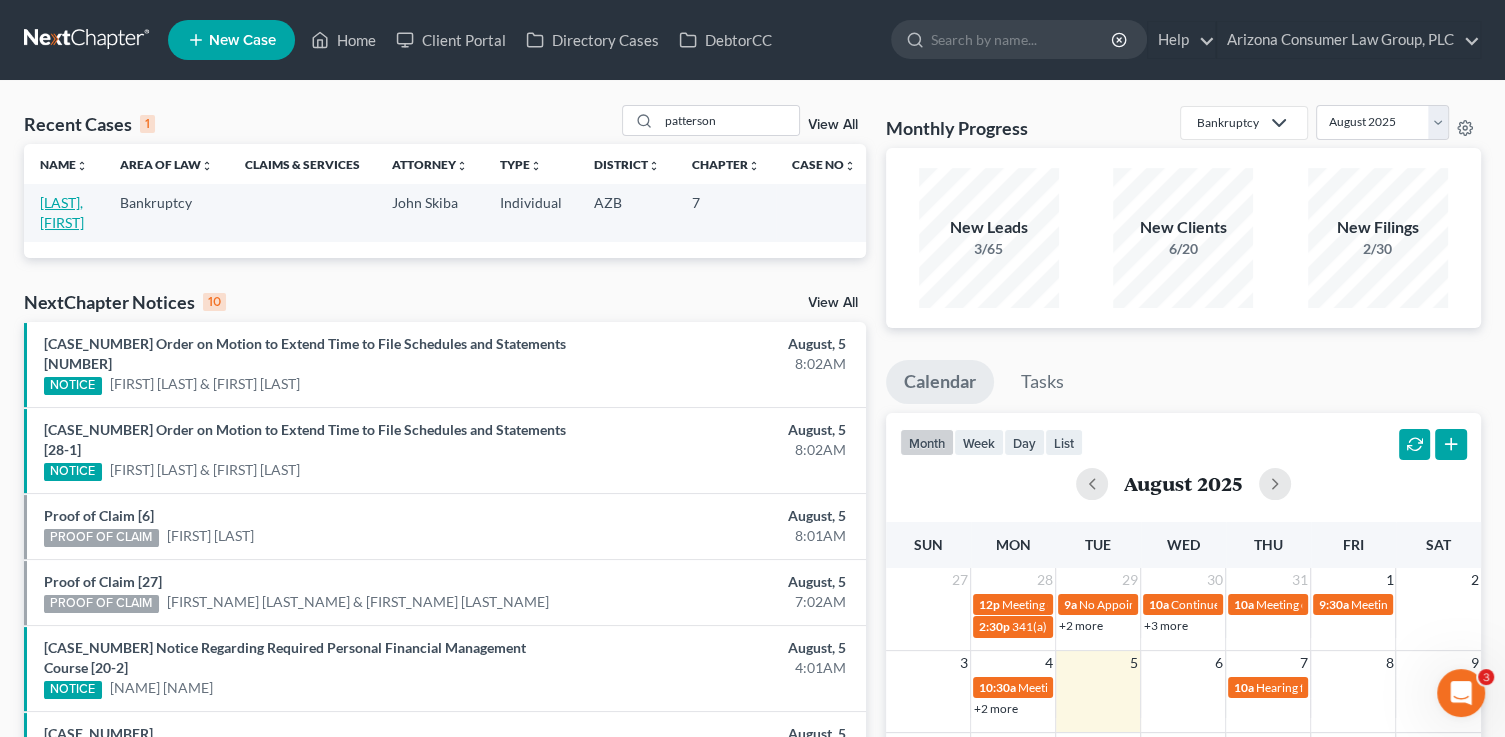 click on "[LAST], [FIRST]" at bounding box center (62, 212) 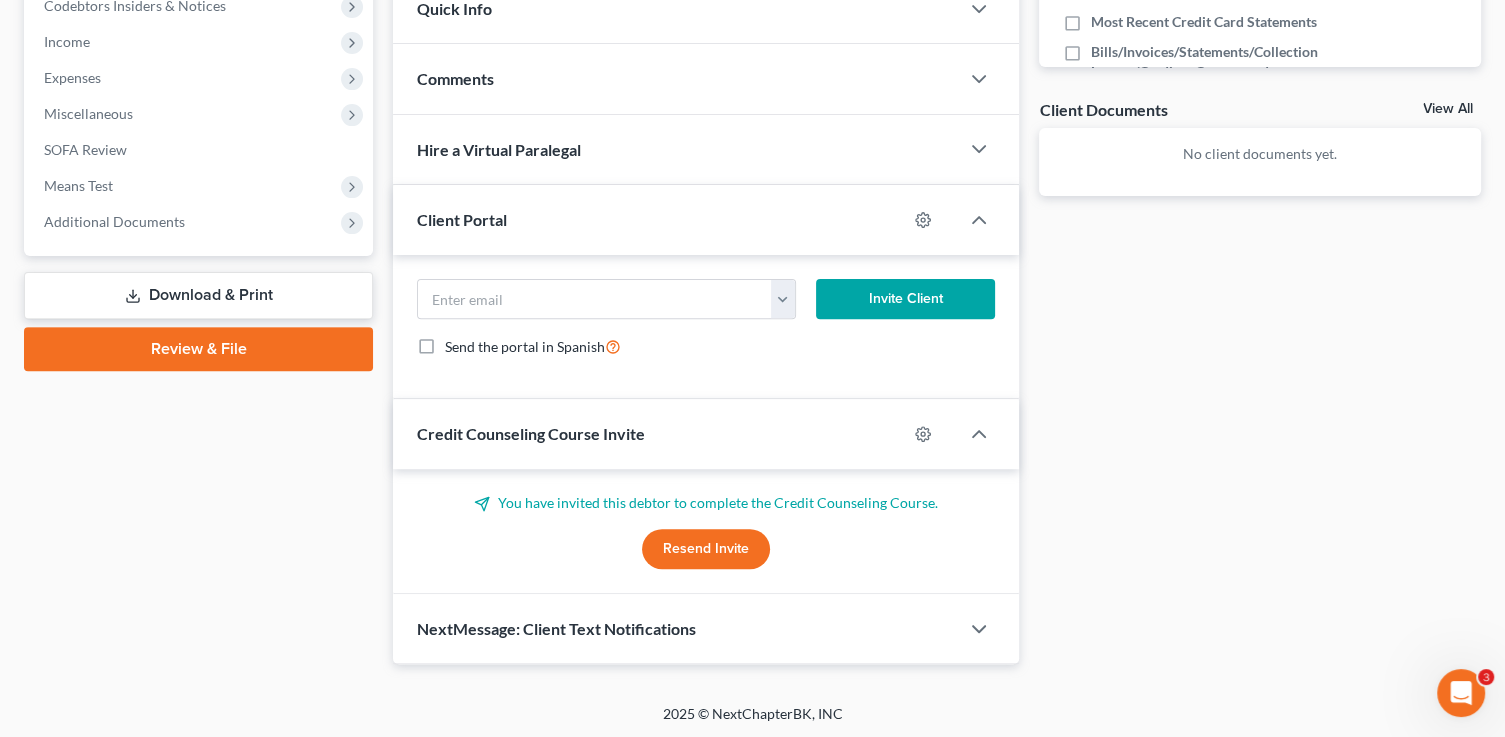 scroll, scrollTop: 0, scrollLeft: 0, axis: both 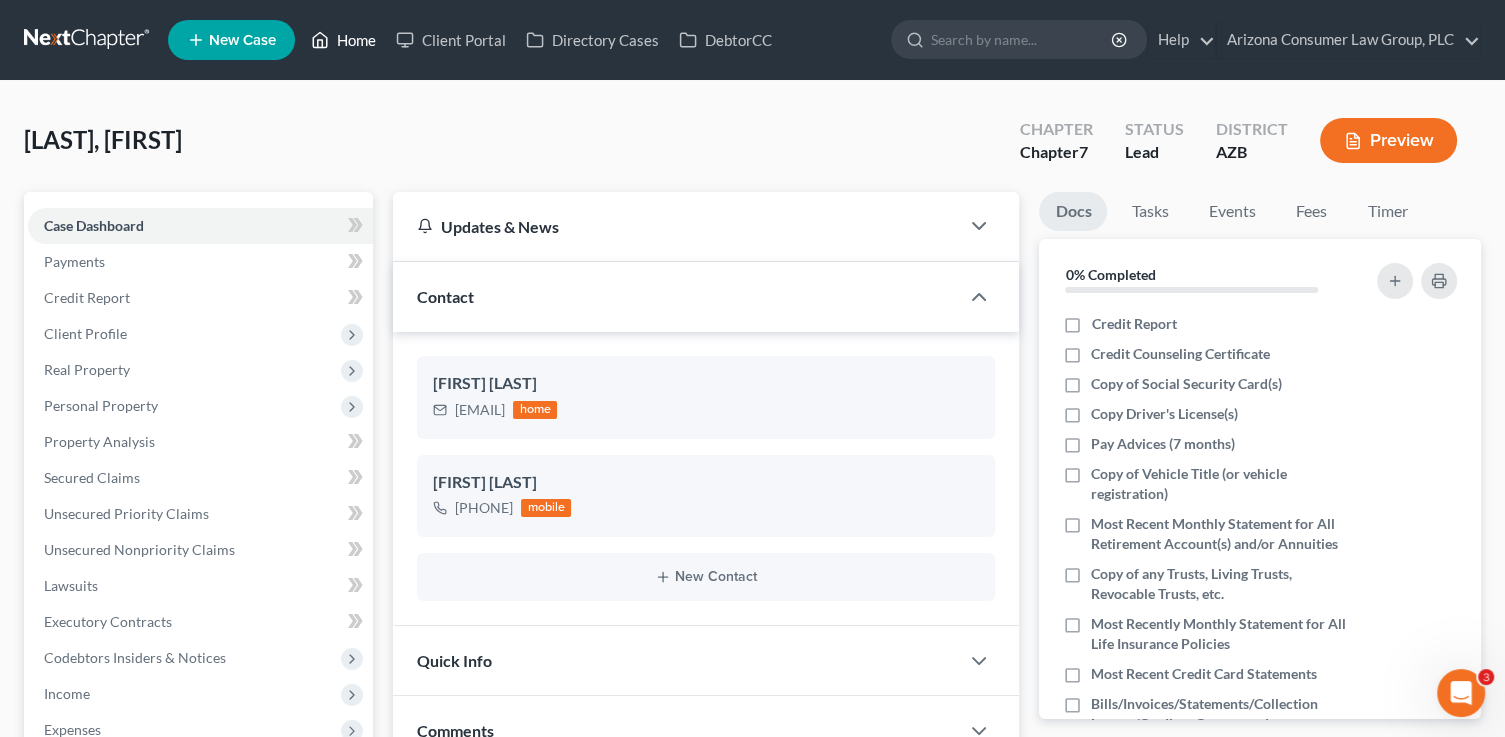click on "Home" at bounding box center [343, 40] 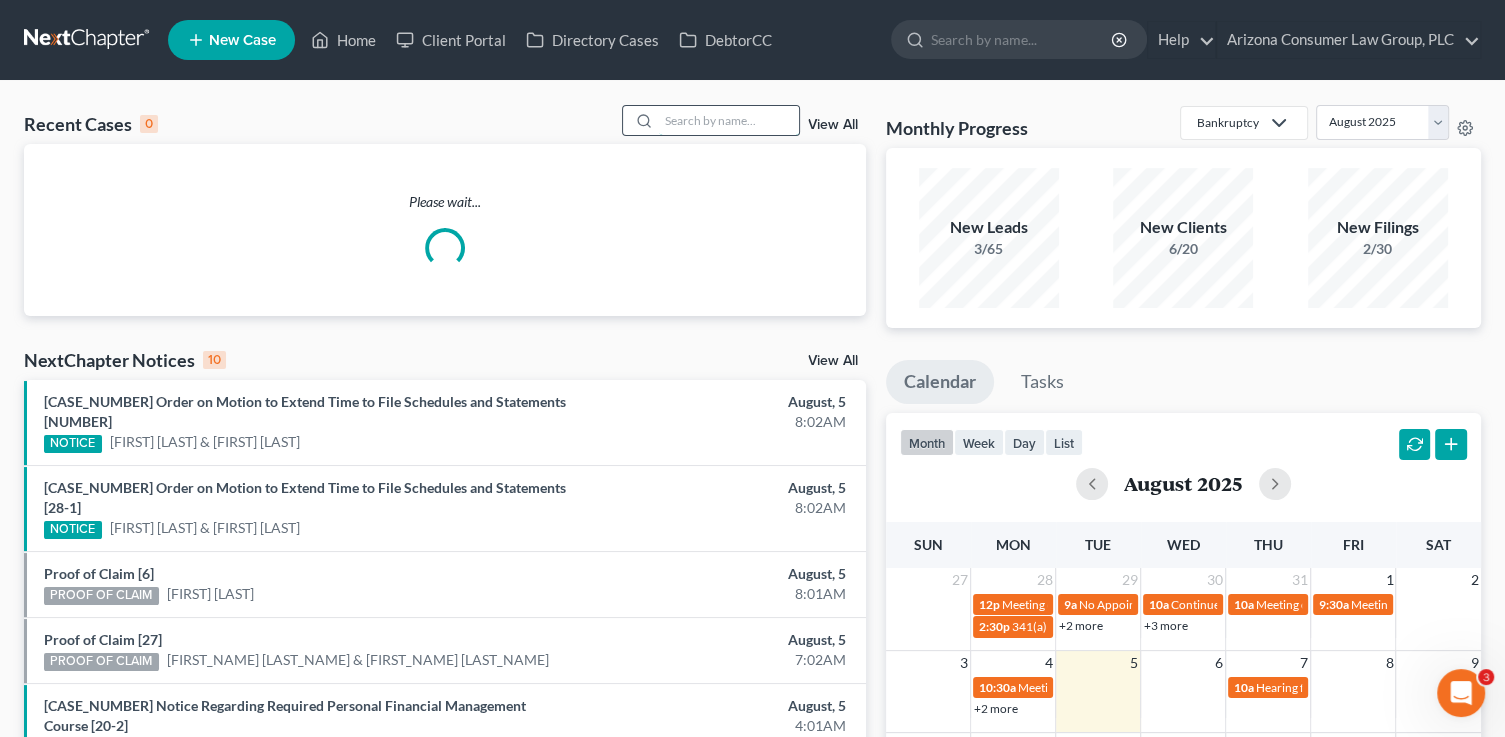 click at bounding box center [729, 120] 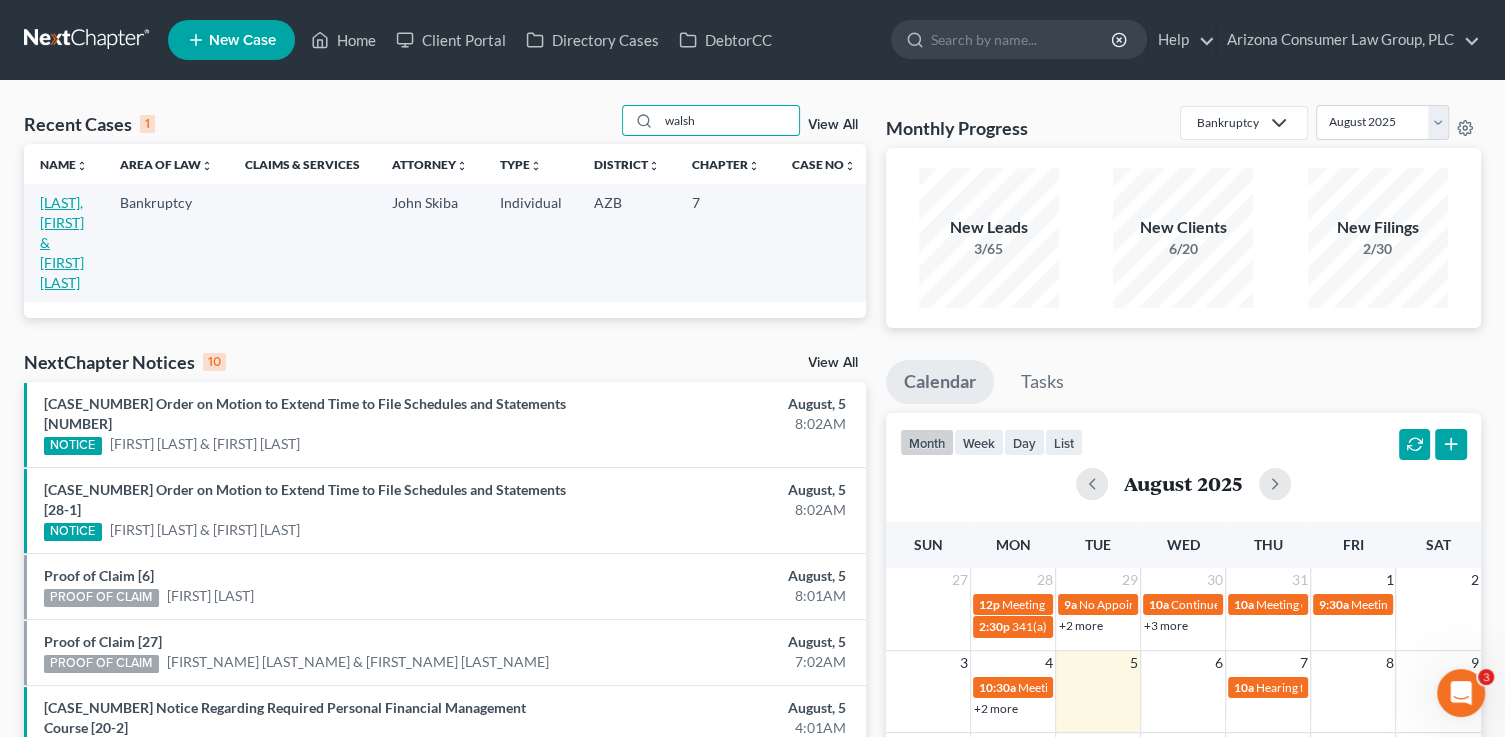 click on "[LAST], [FIRST] & [FIRST] [LAST]" at bounding box center [62, 242] 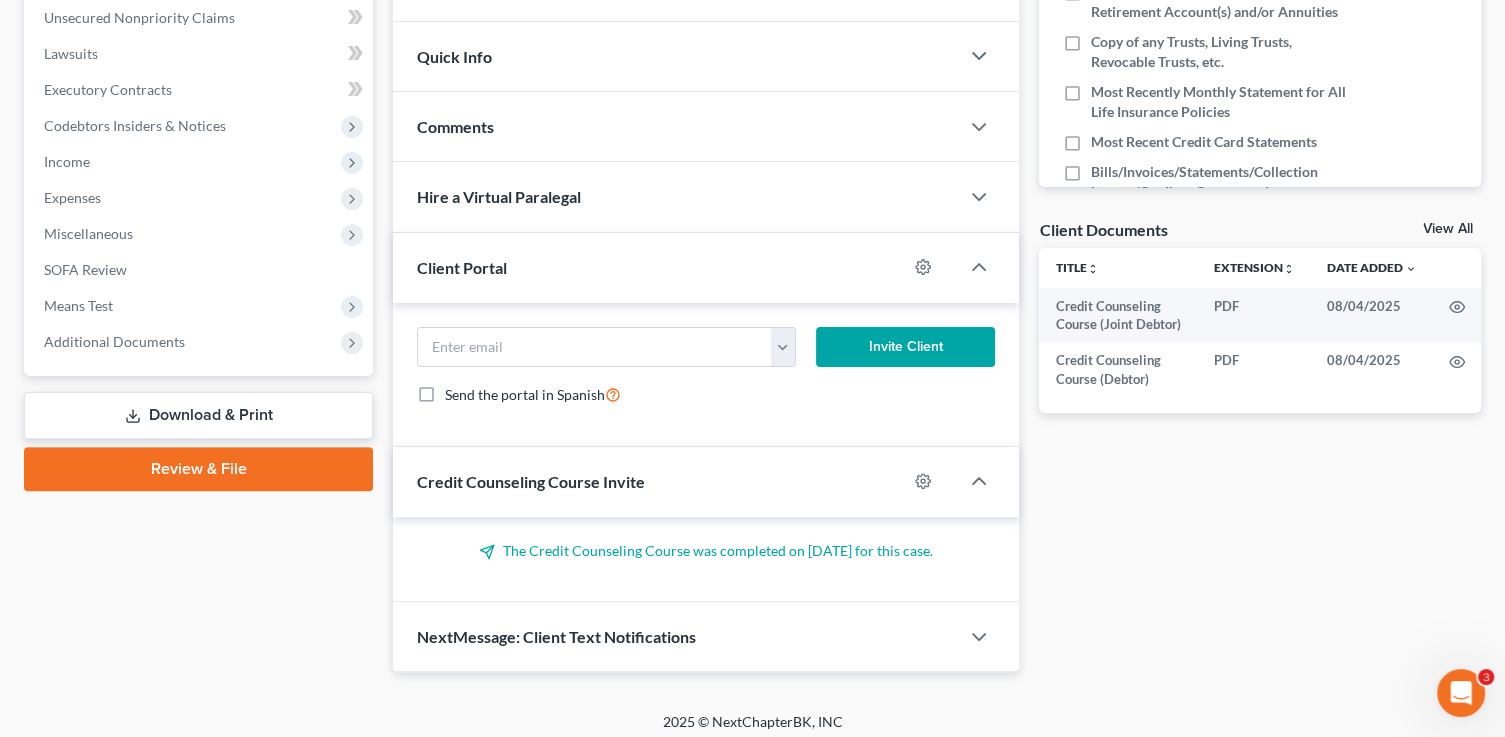 scroll, scrollTop: 540, scrollLeft: 0, axis: vertical 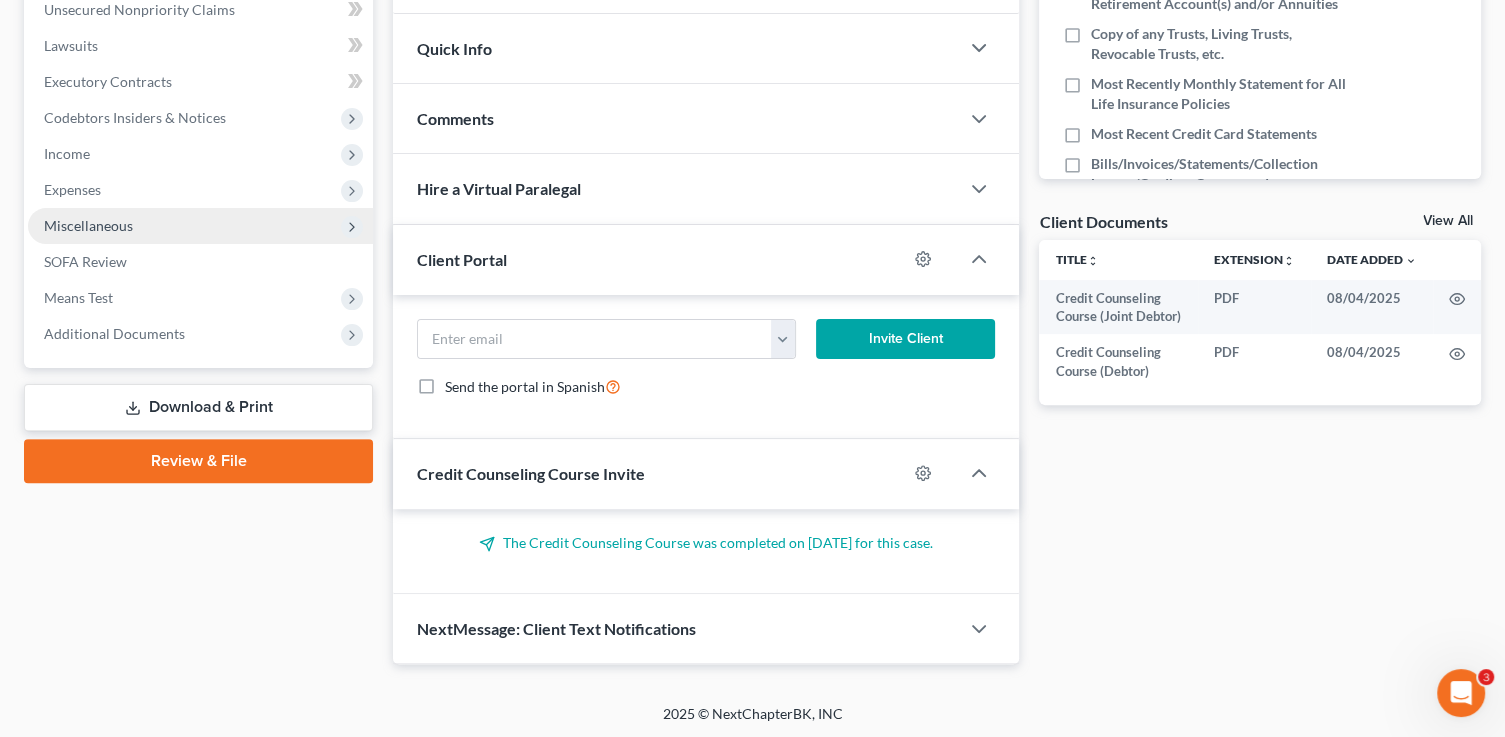 click on "Miscellaneous" at bounding box center (88, 225) 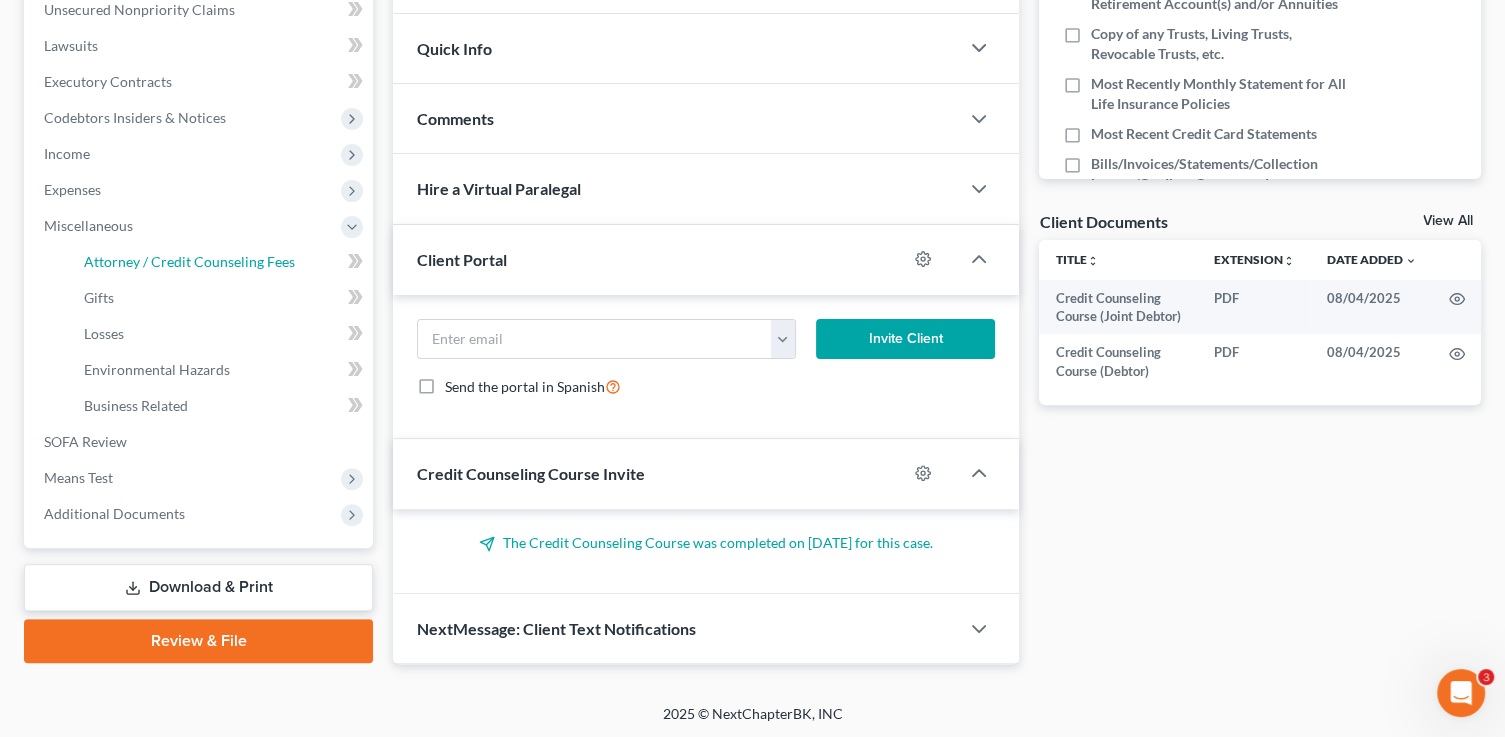 drag, startPoint x: 131, startPoint y: 257, endPoint x: 361, endPoint y: 259, distance: 230.0087 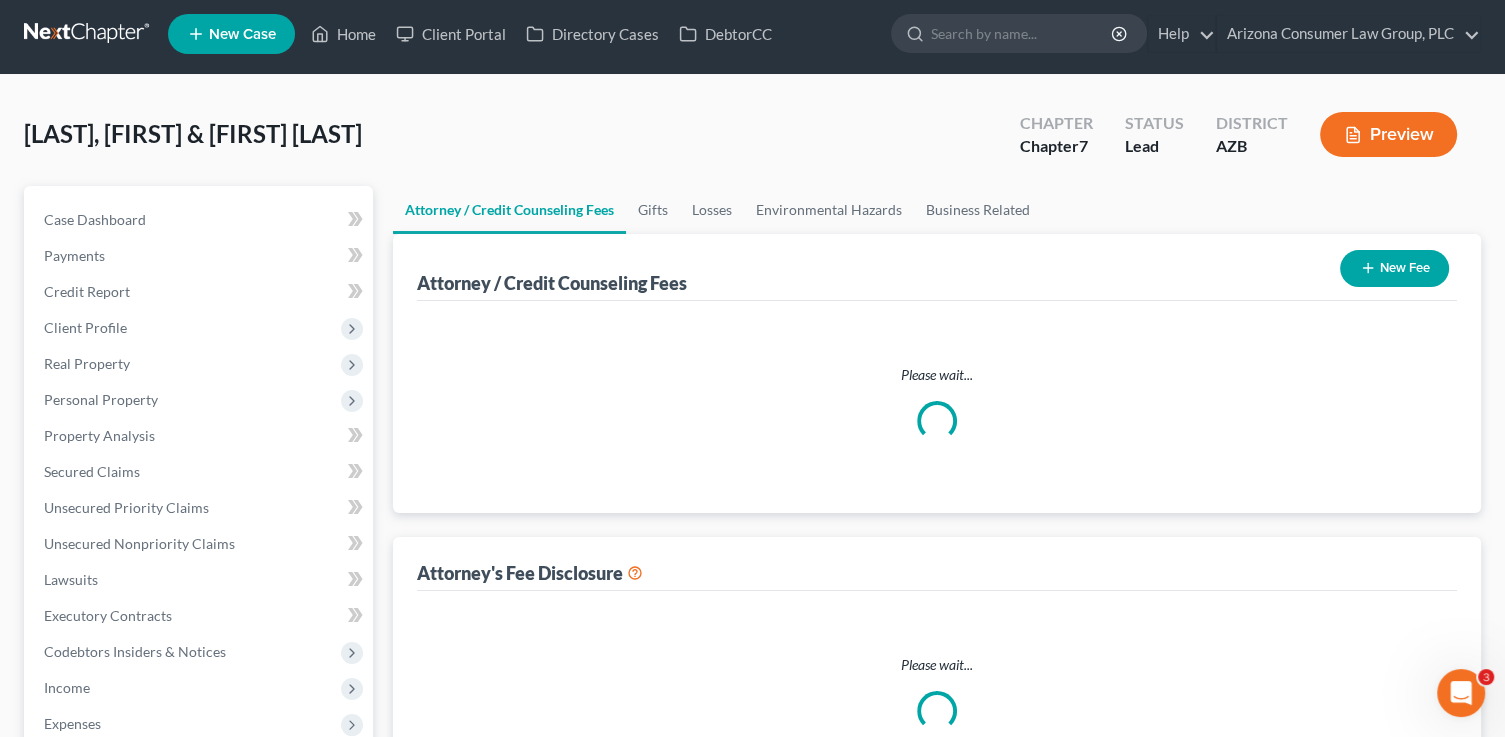 scroll, scrollTop: 0, scrollLeft: 0, axis: both 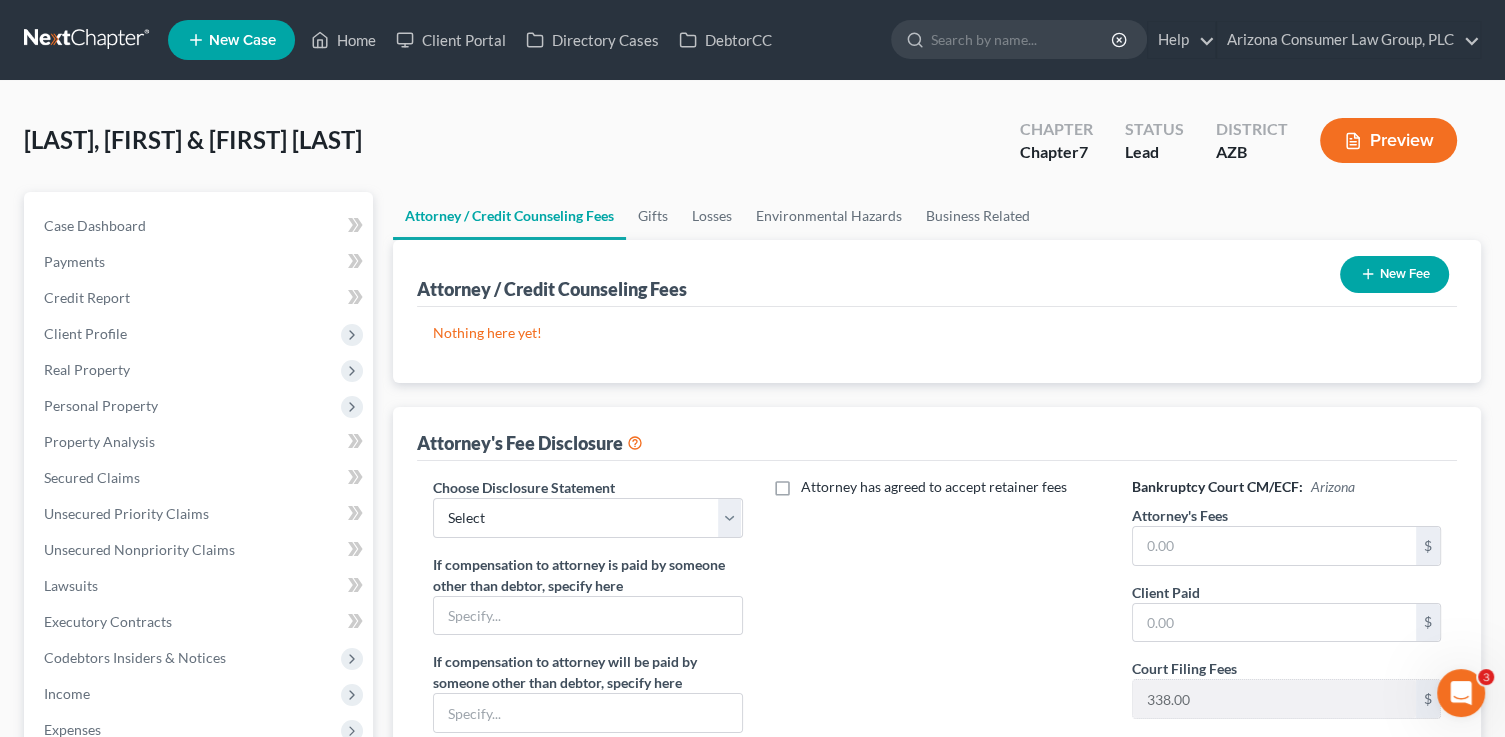 click on "New Fee" at bounding box center [1394, 274] 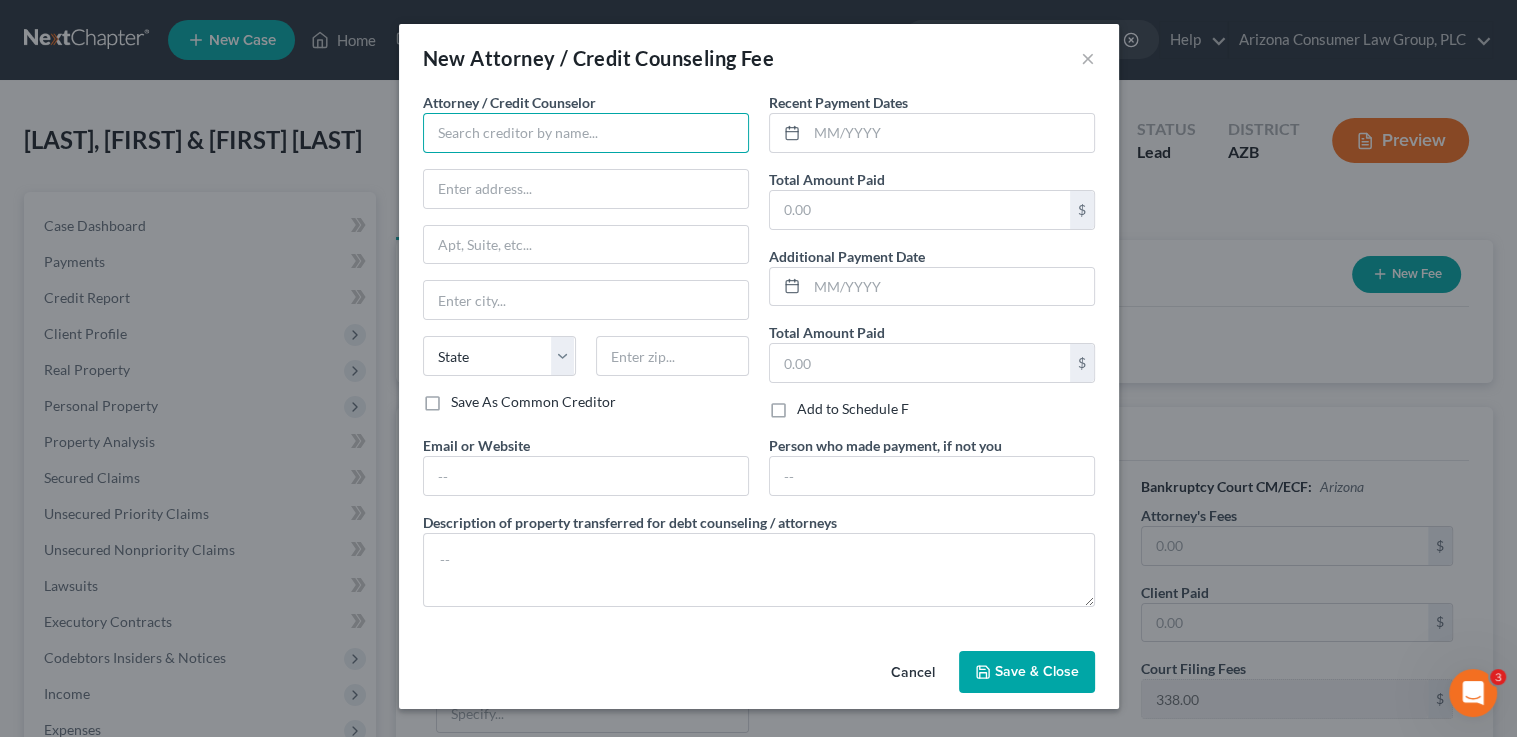 click at bounding box center (586, 133) 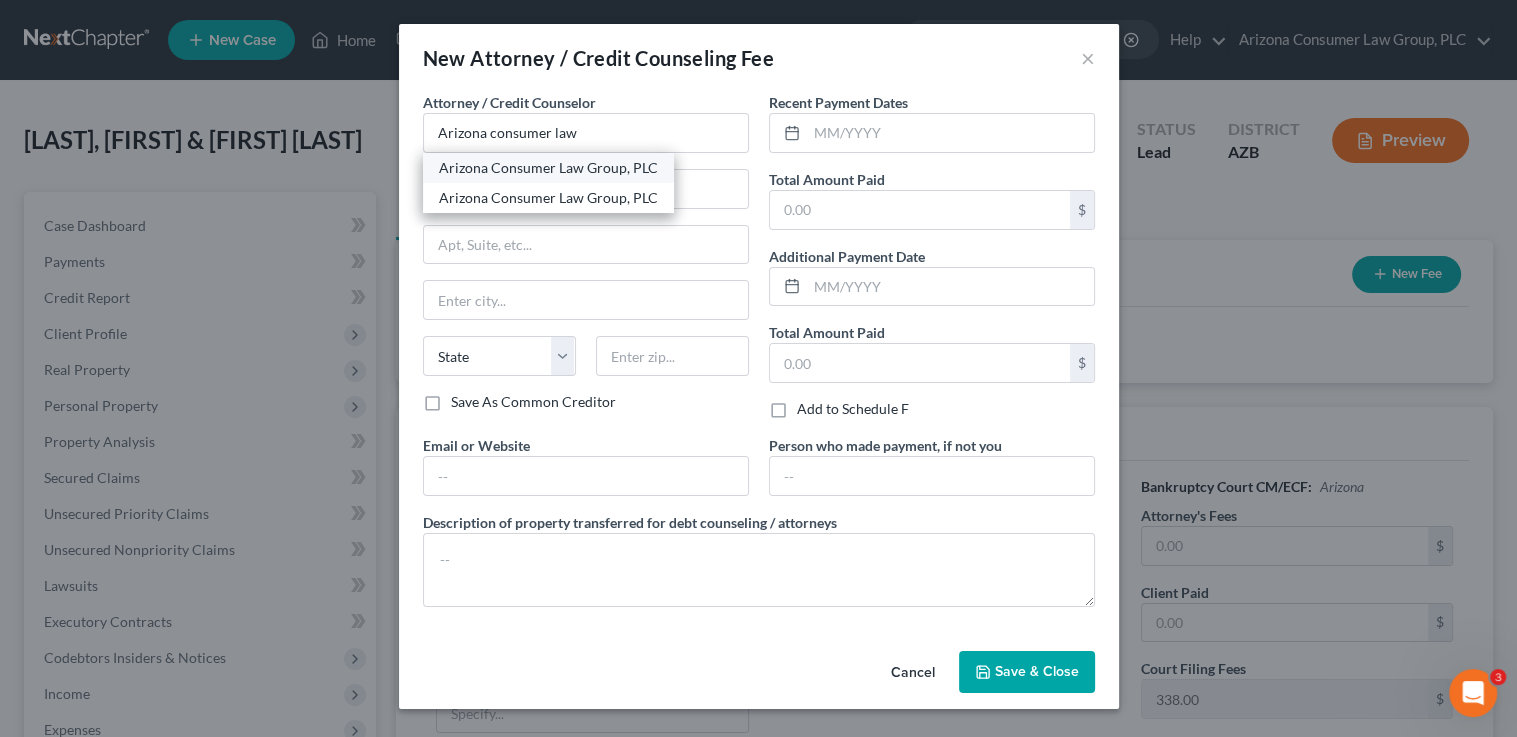click on "Arizona Consumer Law Group, PLC" at bounding box center [548, 168] 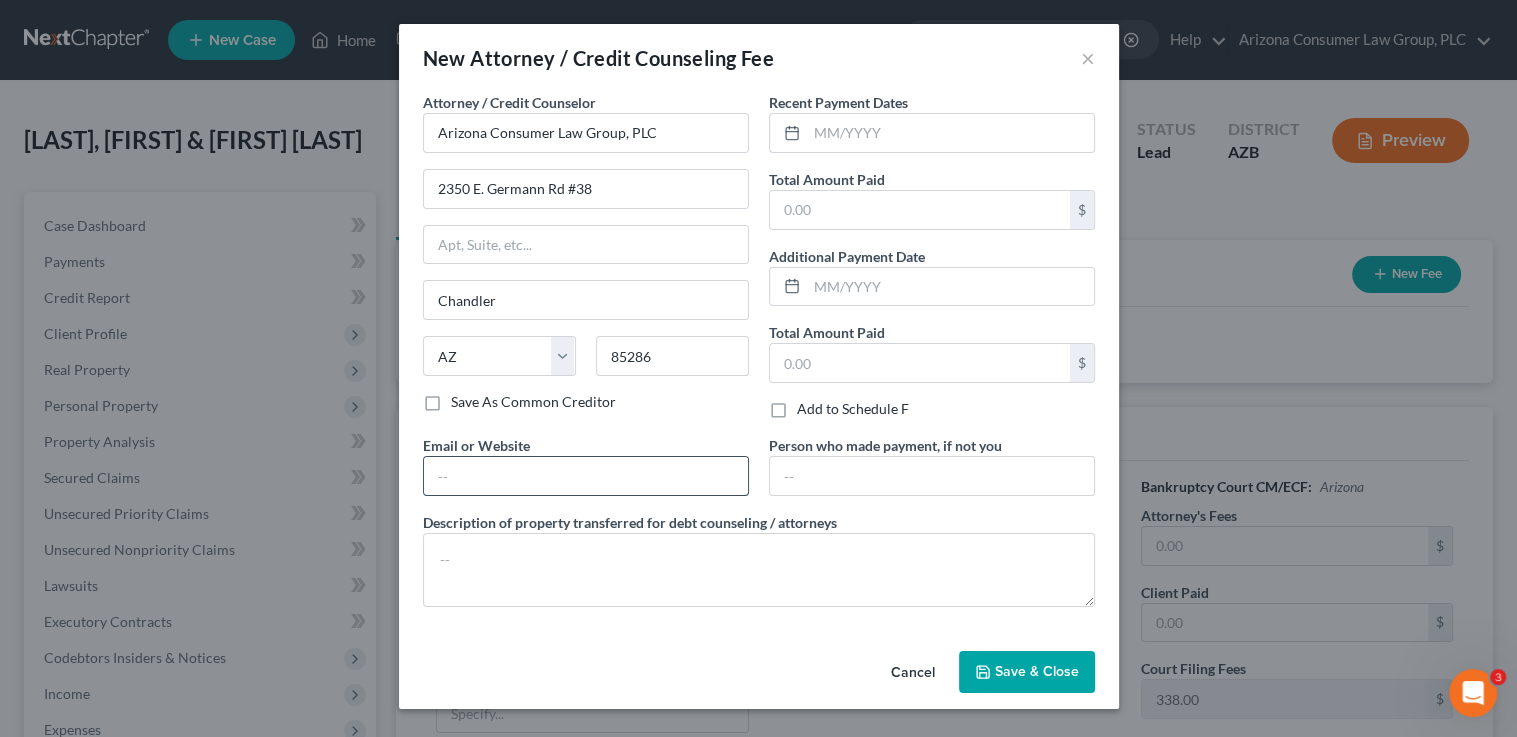 click at bounding box center [586, 476] 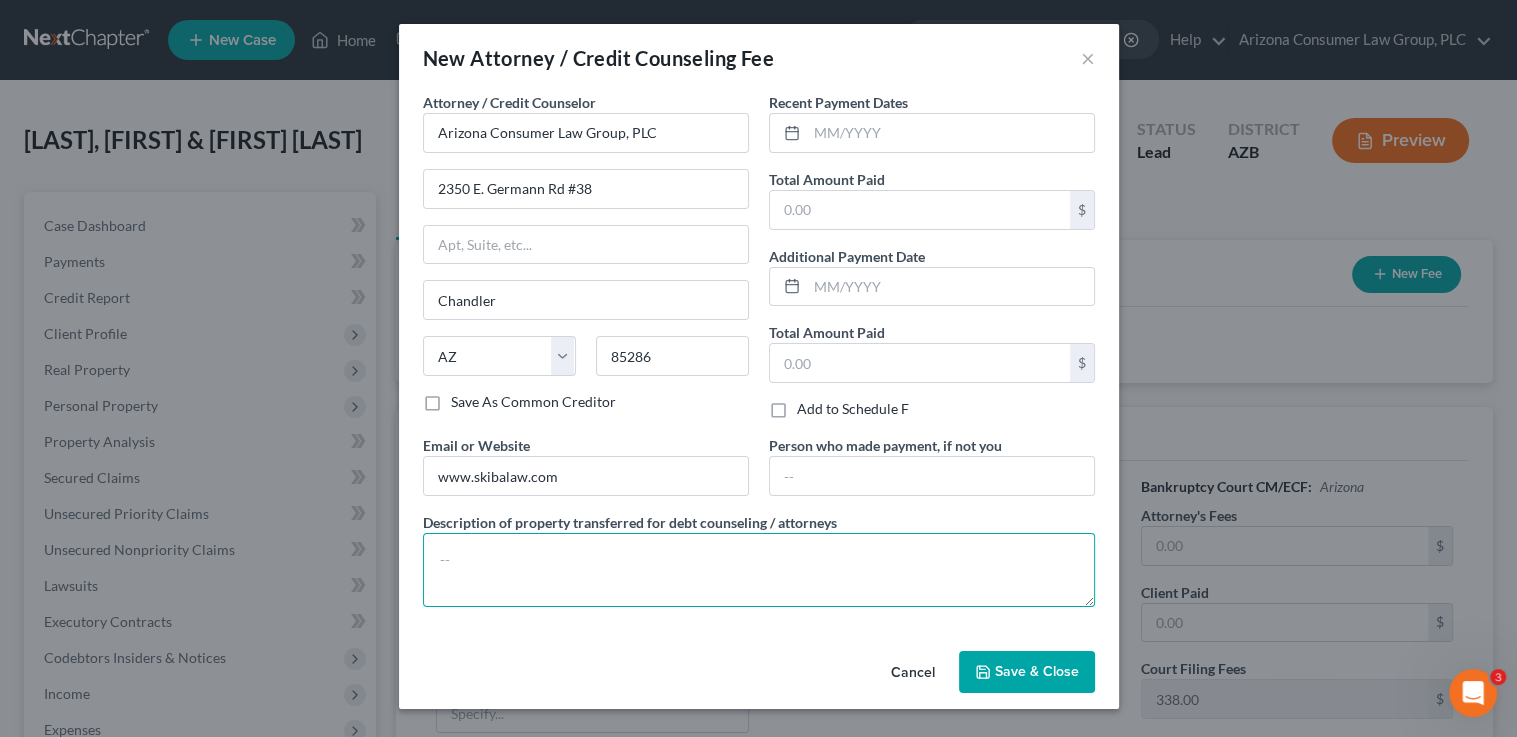 click at bounding box center (759, 570) 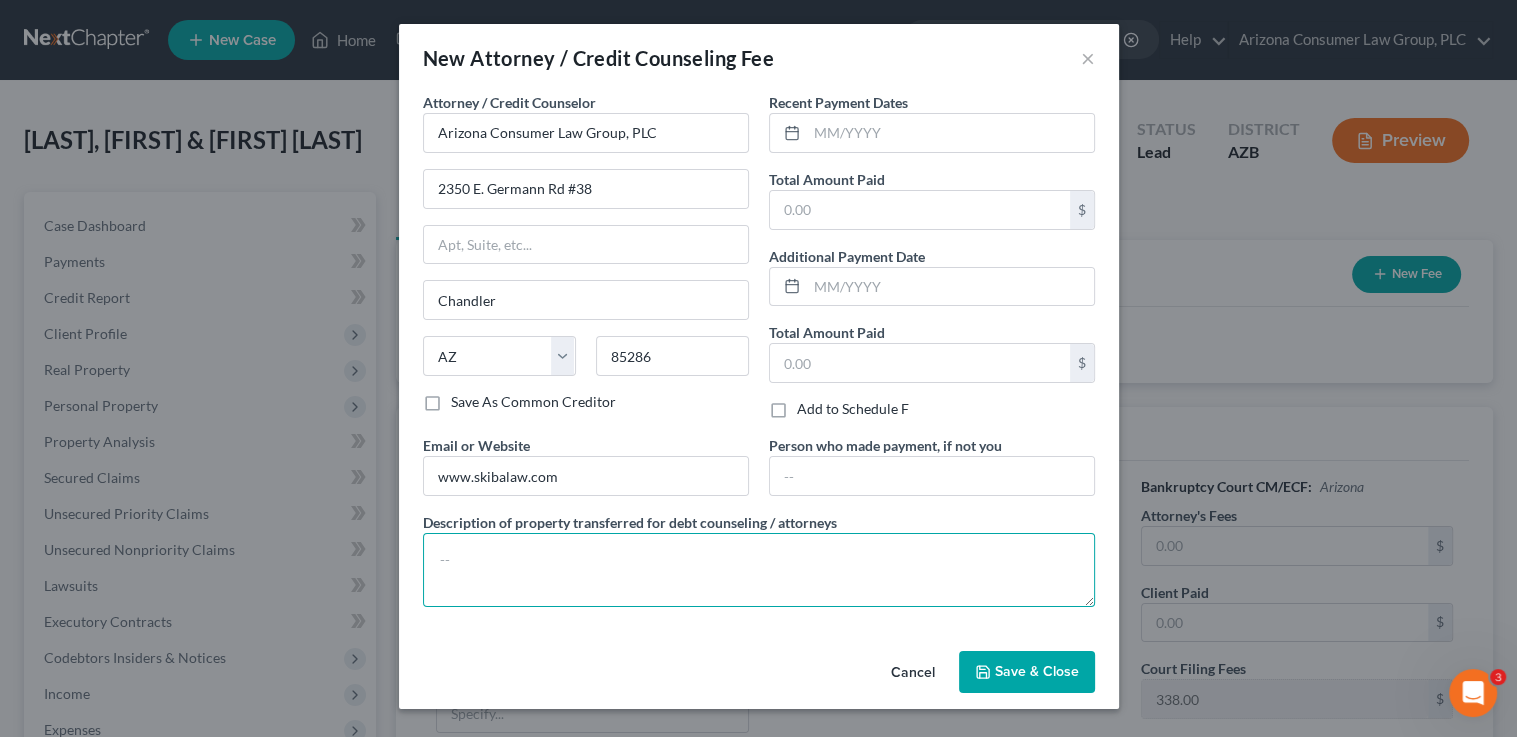 paste on "Filing fee: $338.00" 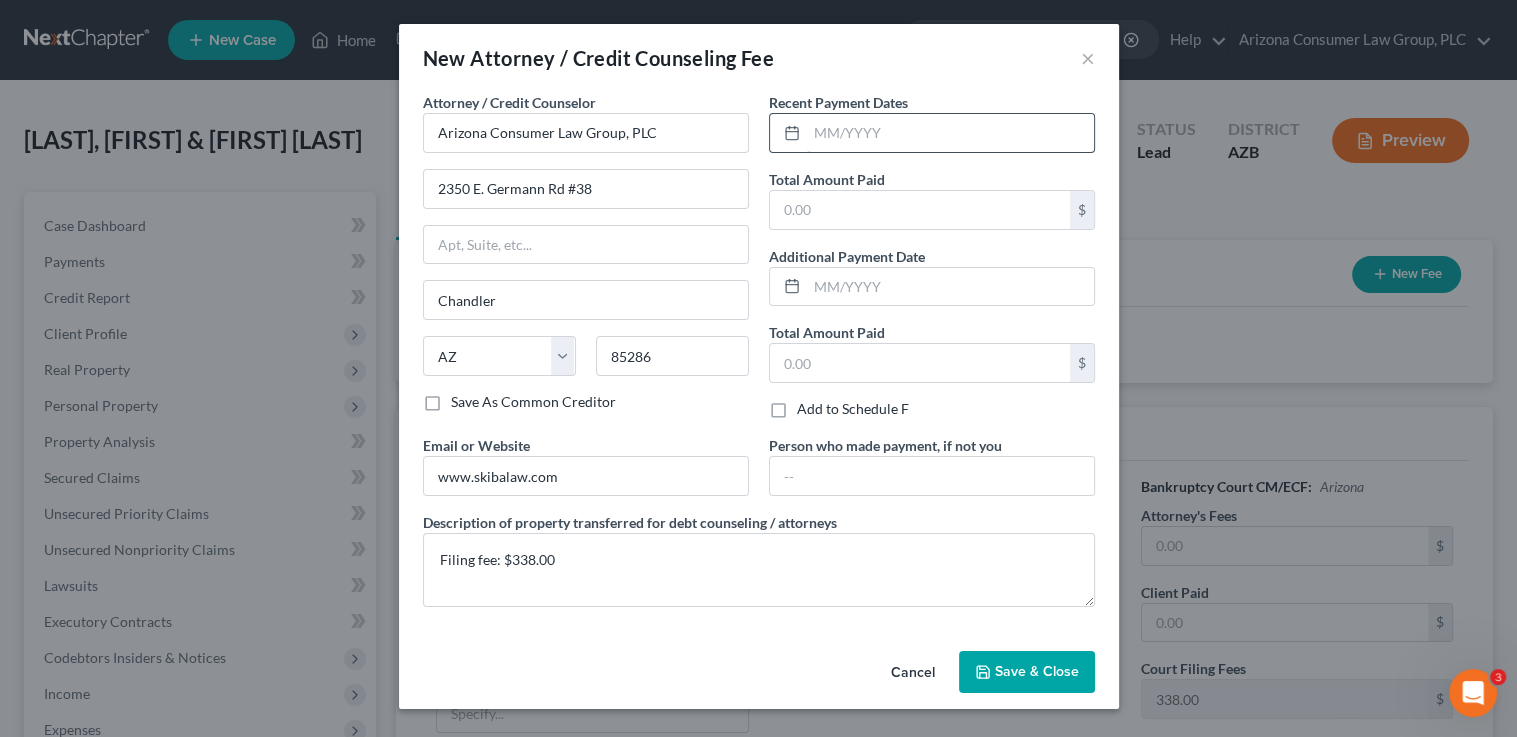 click at bounding box center [950, 133] 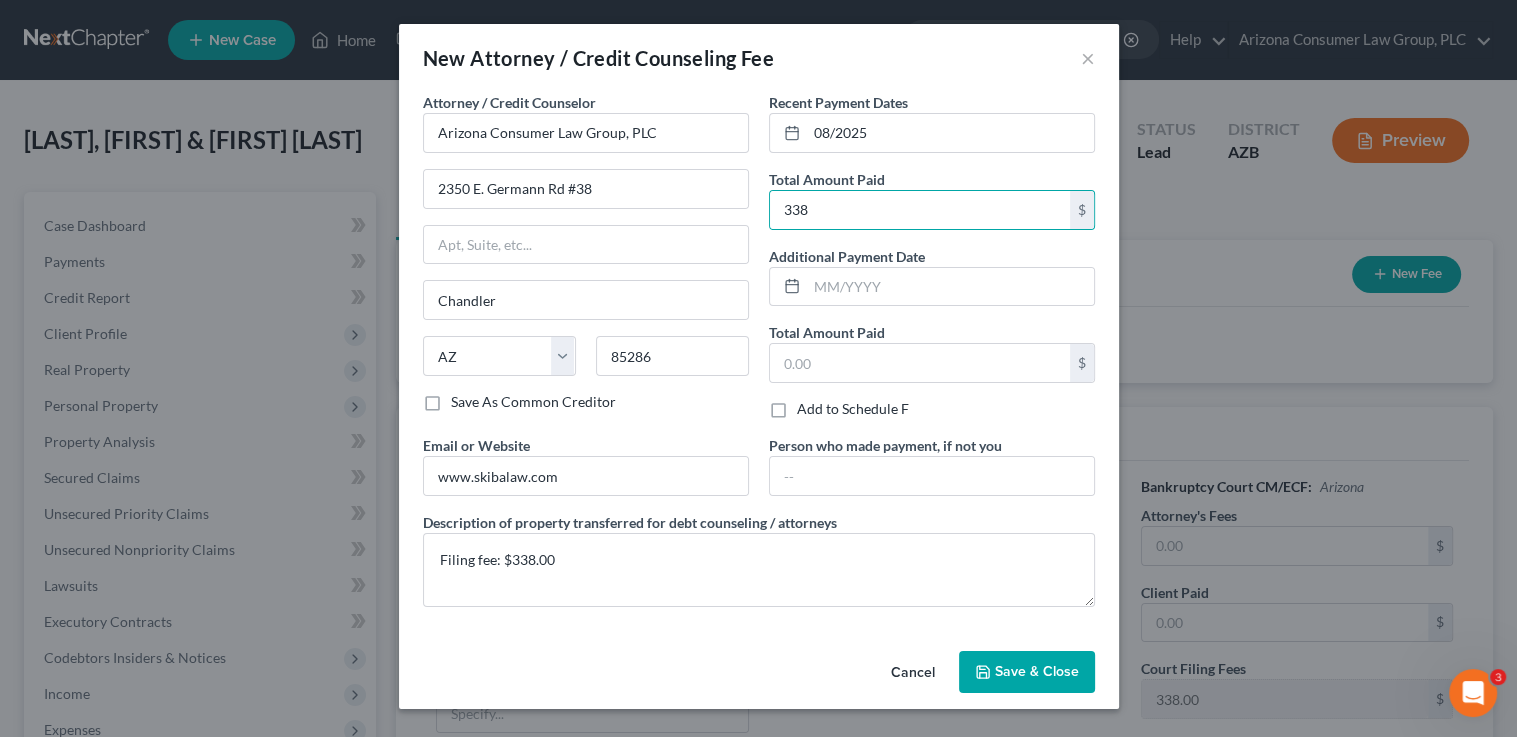 drag, startPoint x: 1045, startPoint y: 656, endPoint x: 1027, endPoint y: 664, distance: 19.697716 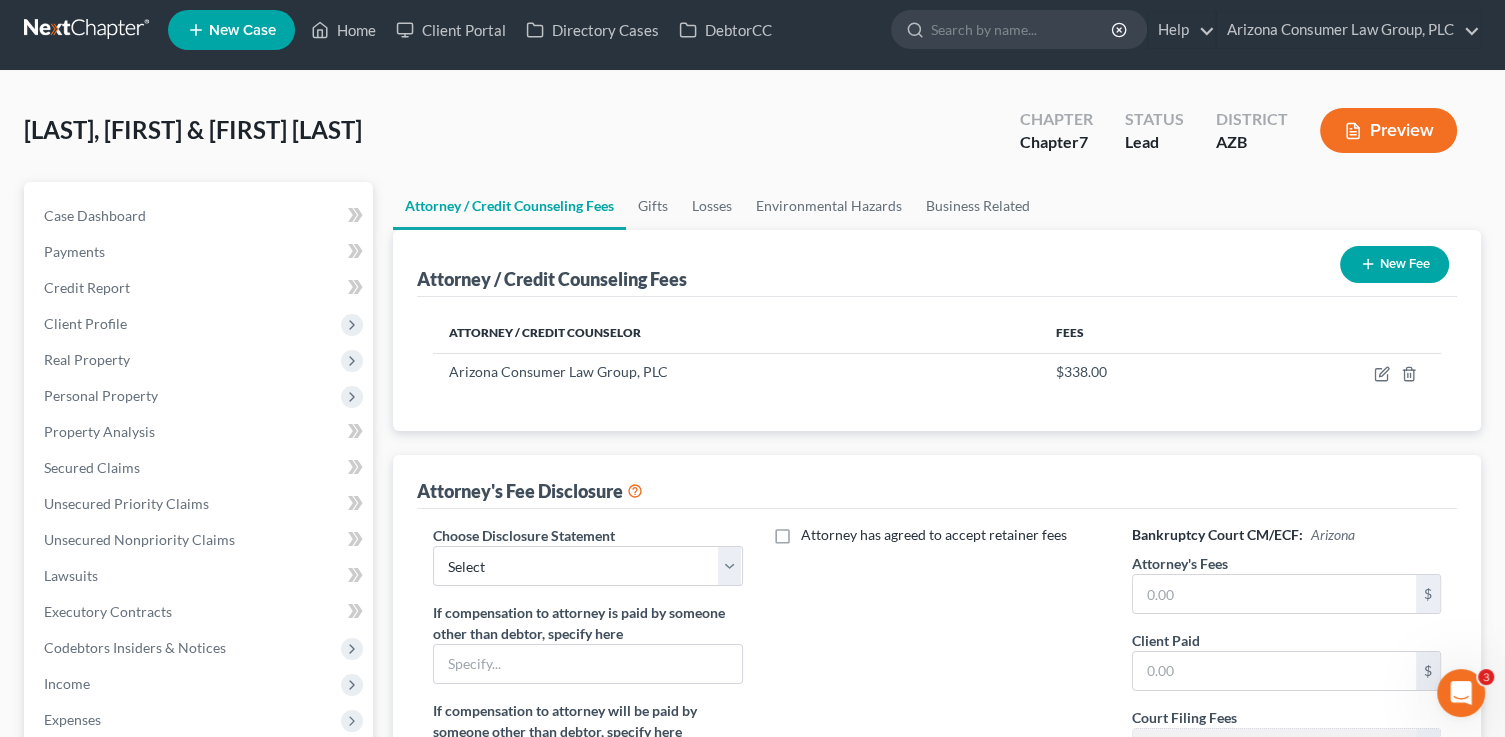 scroll, scrollTop: 12, scrollLeft: 0, axis: vertical 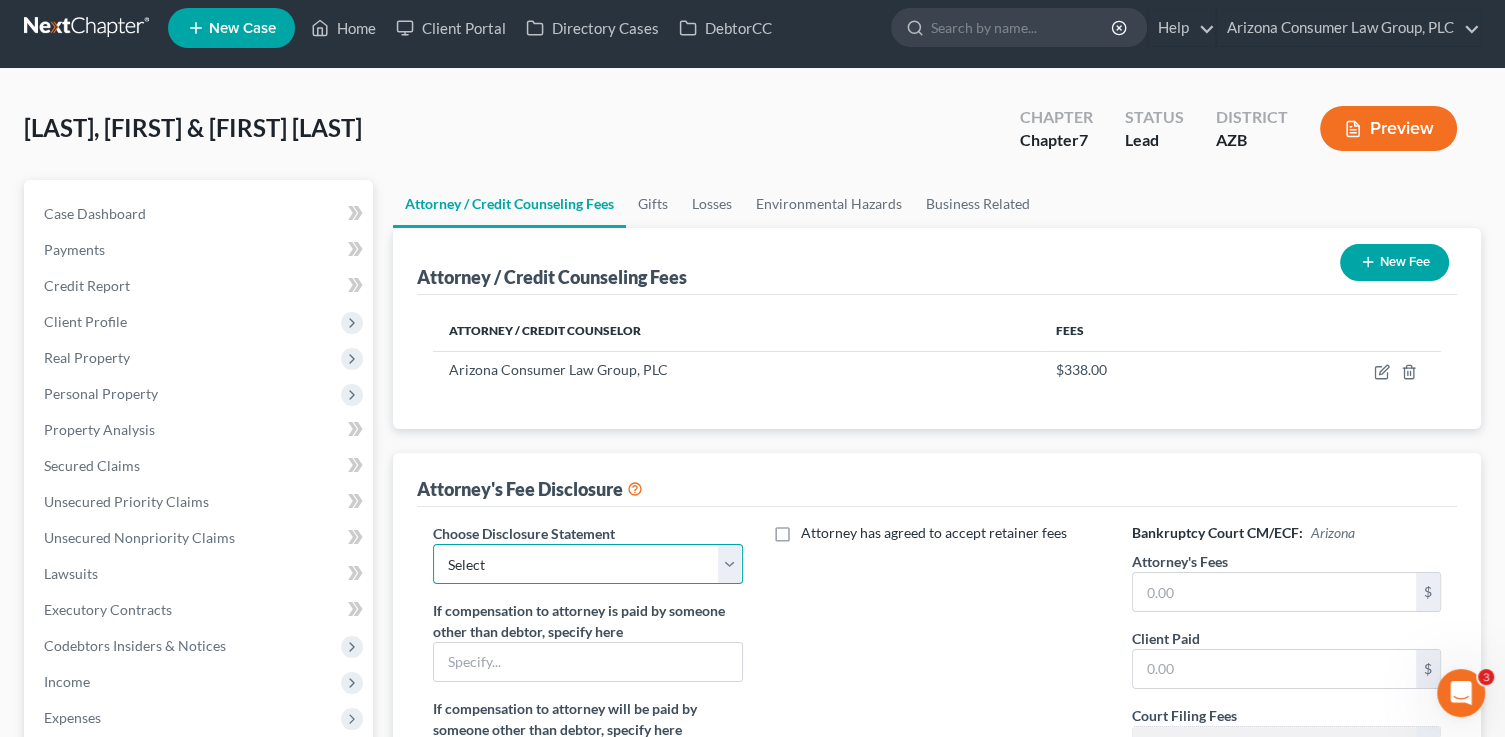 click on "Select Hansen Hurtado Disclosure Mendoza Booth Disclosure Farmer Disclosure Manesh Disclosure Viscardi Disclosure McCarty Disclosure Hernandez Ashlock - Disclosure Hout - Disclosure Mike Palomino Disclosure Hourly Chapter 13 Cases Perkins Bifurcated with Filing Fee Paid Pre-Filing Radu Kooiman Disclosure Chapter 7 (prepaid) & 13 Disclosure Dillman Disclosure $0 Down Bifurcated Internal" at bounding box center [587, 564] 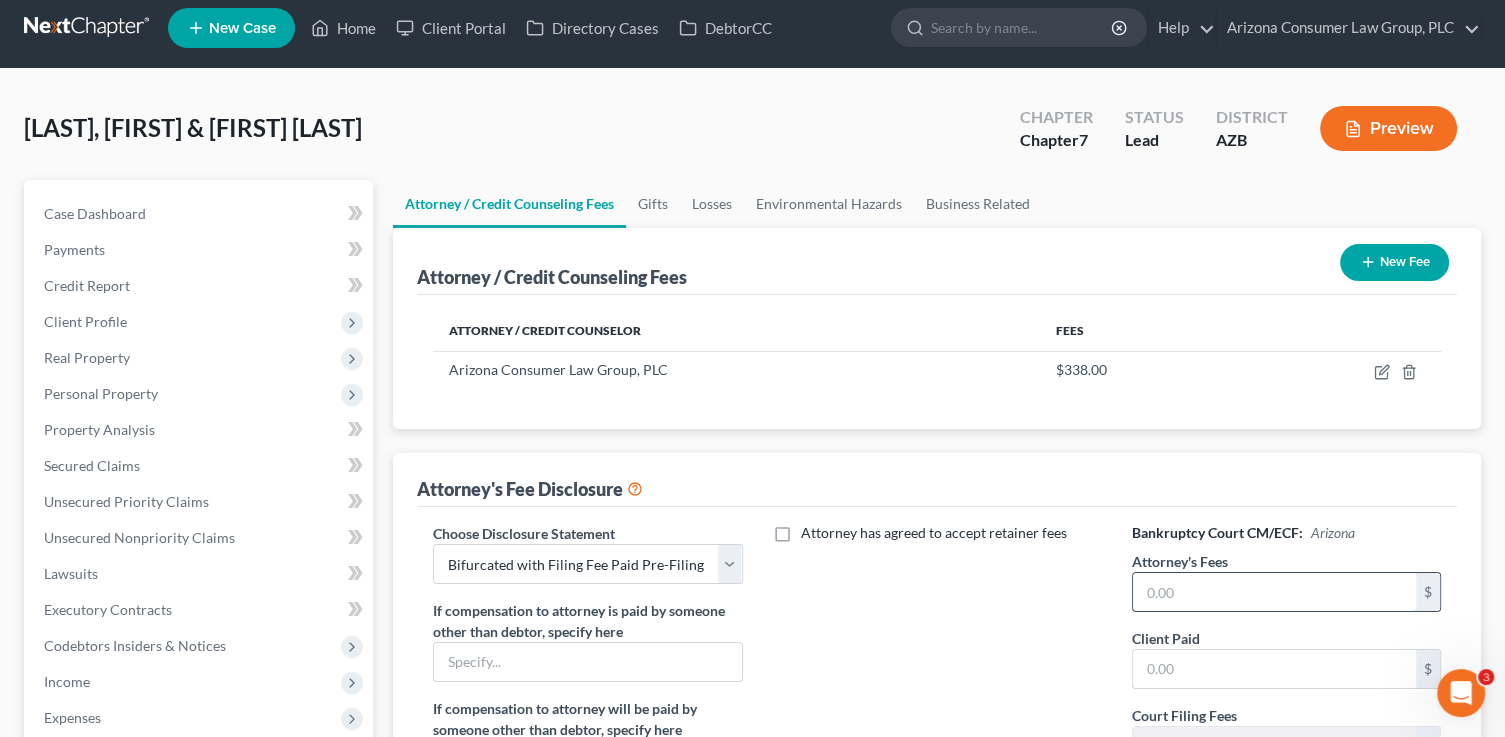 click at bounding box center [1274, 592] 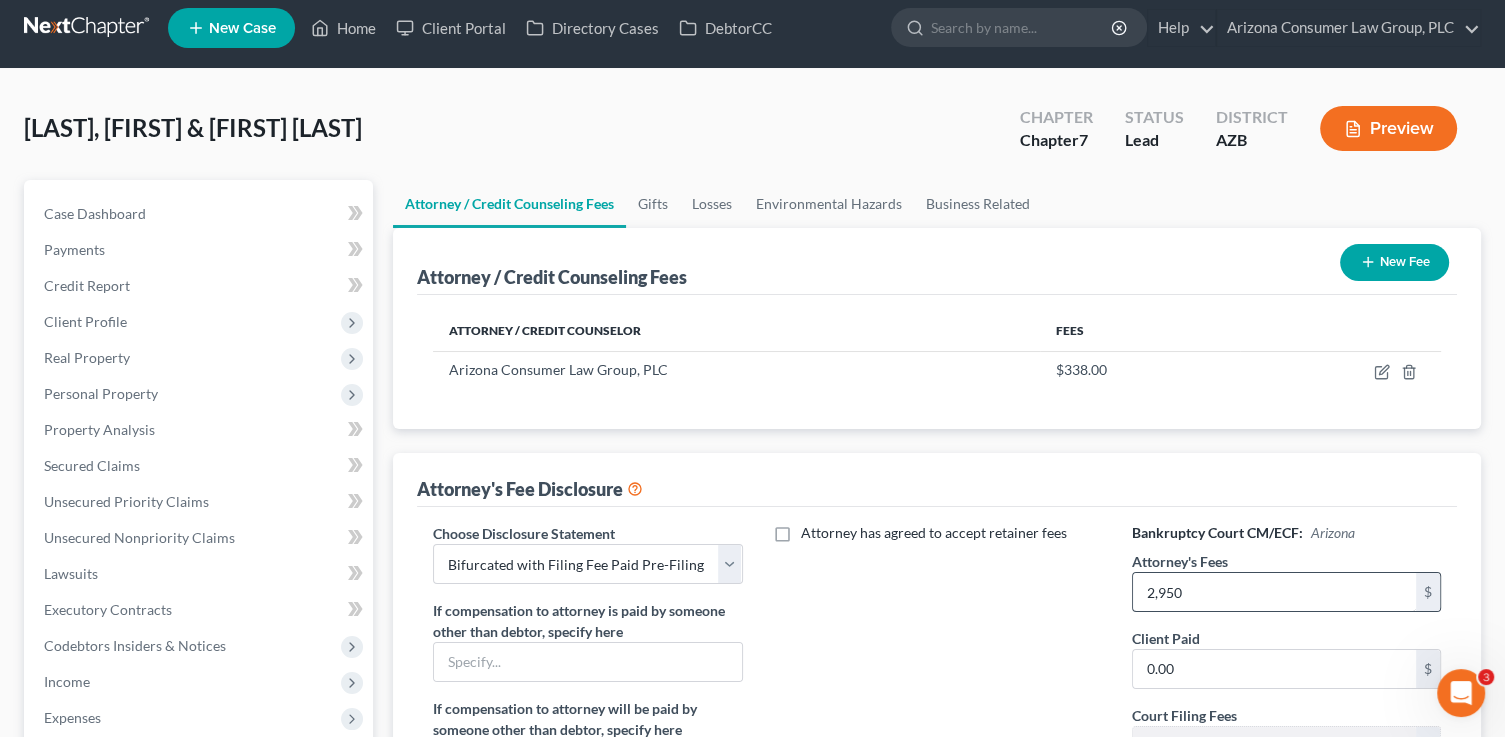 scroll, scrollTop: 540, scrollLeft: 0, axis: vertical 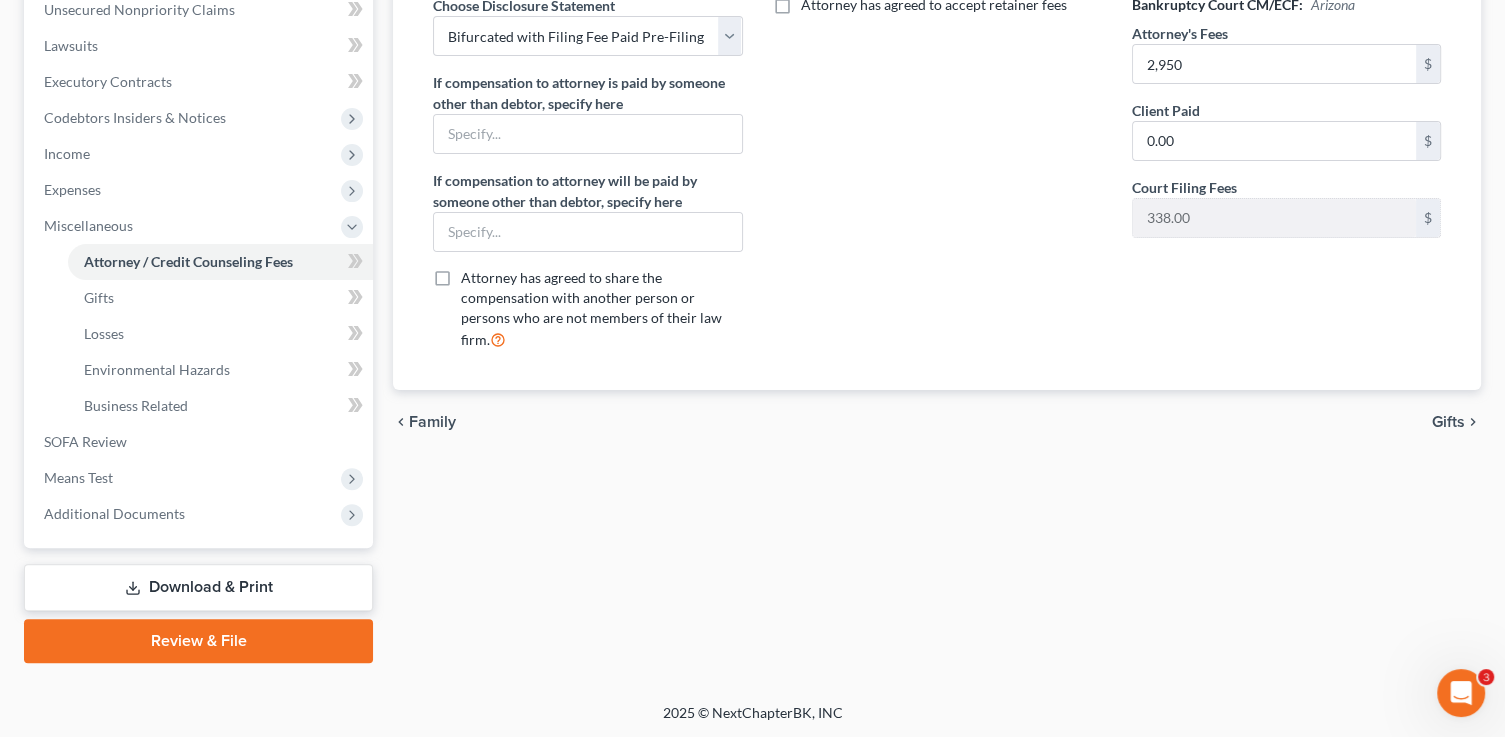 click 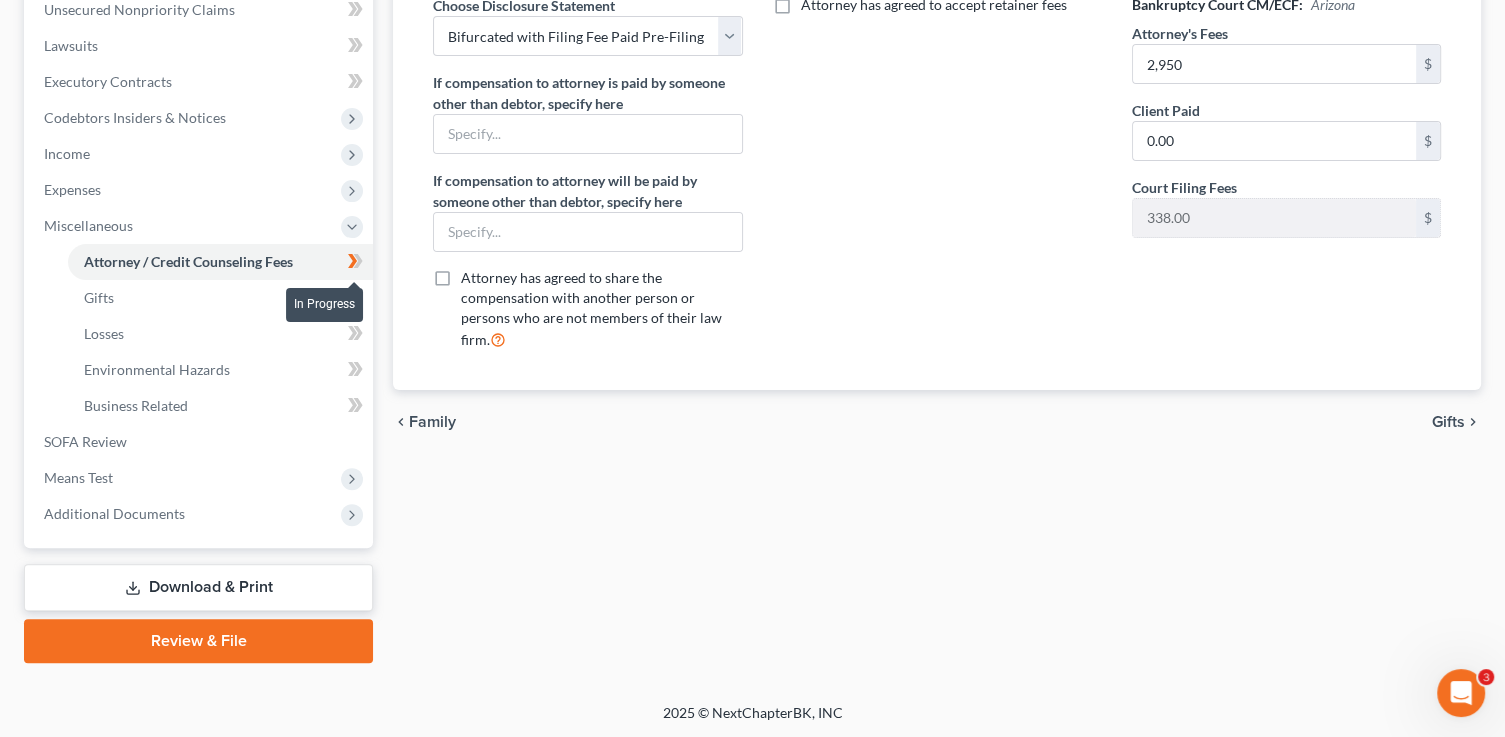 click 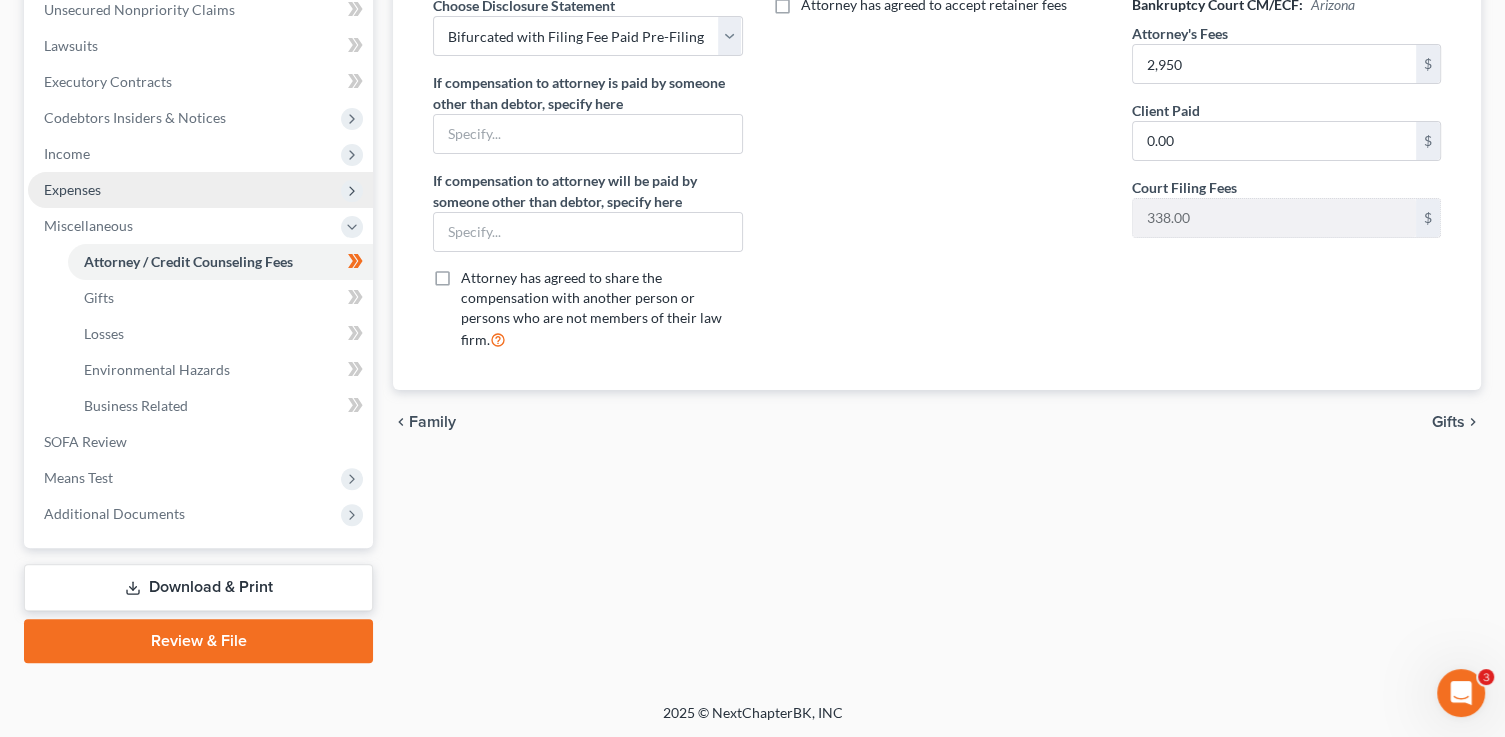 scroll, scrollTop: 73, scrollLeft: 0, axis: vertical 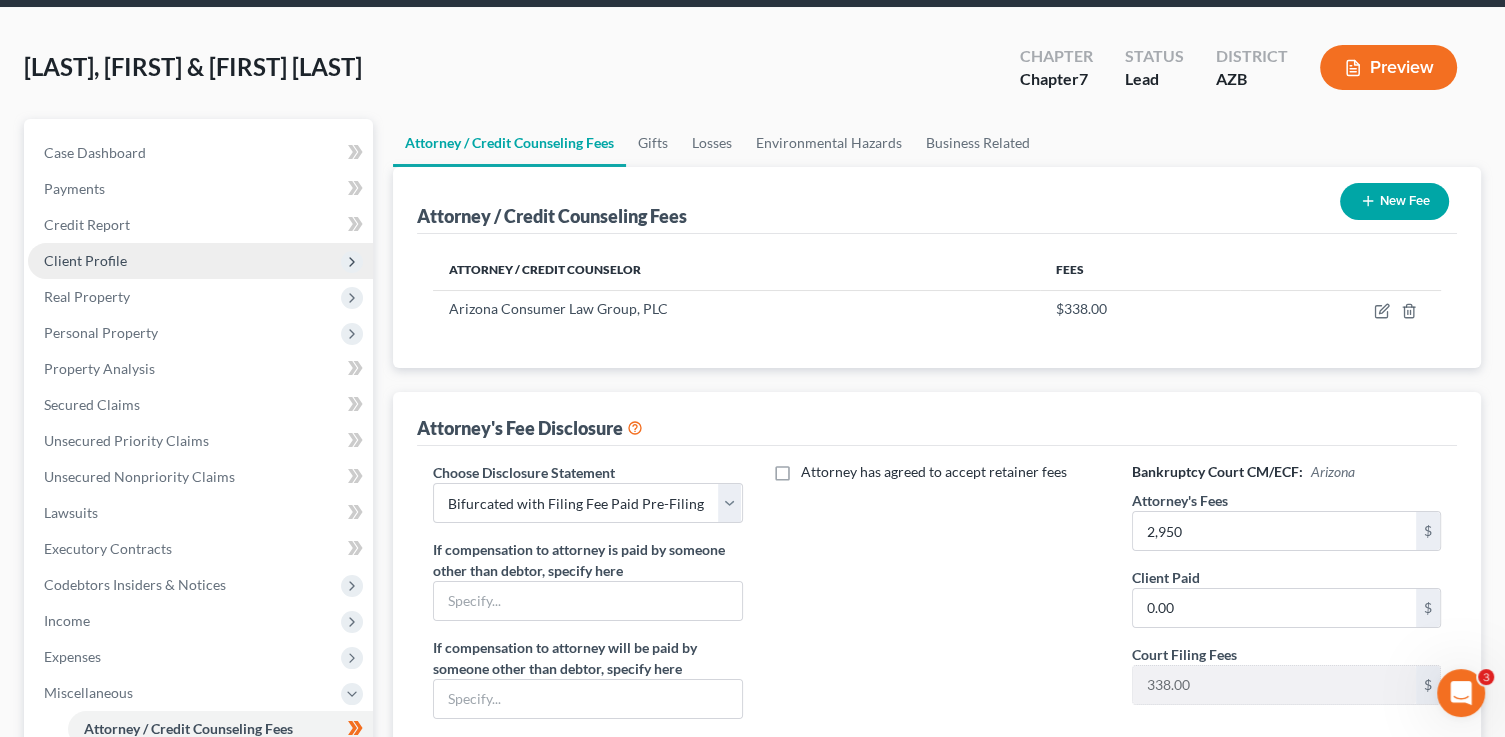 click on "Client Profile" at bounding box center (85, 260) 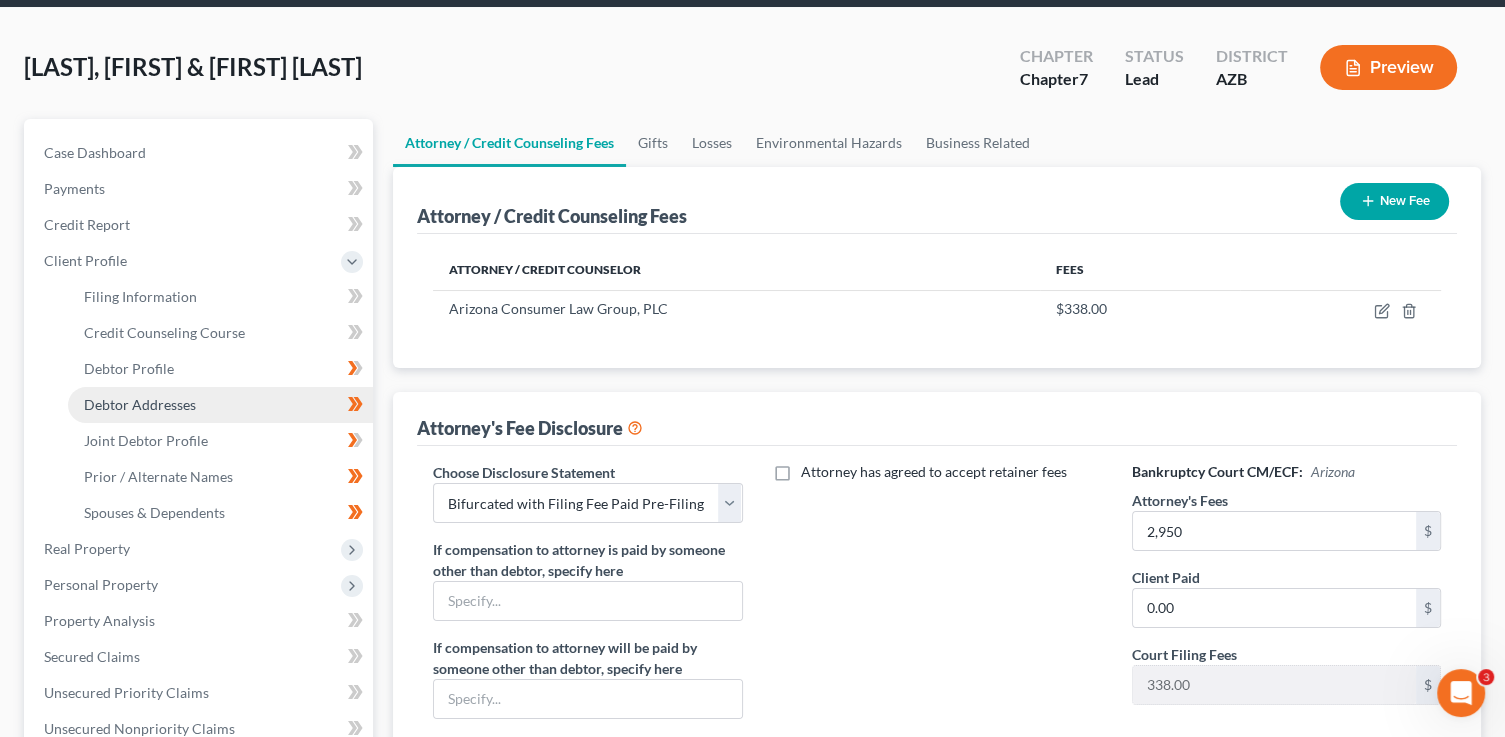 click on "Debtor Addresses" at bounding box center [140, 404] 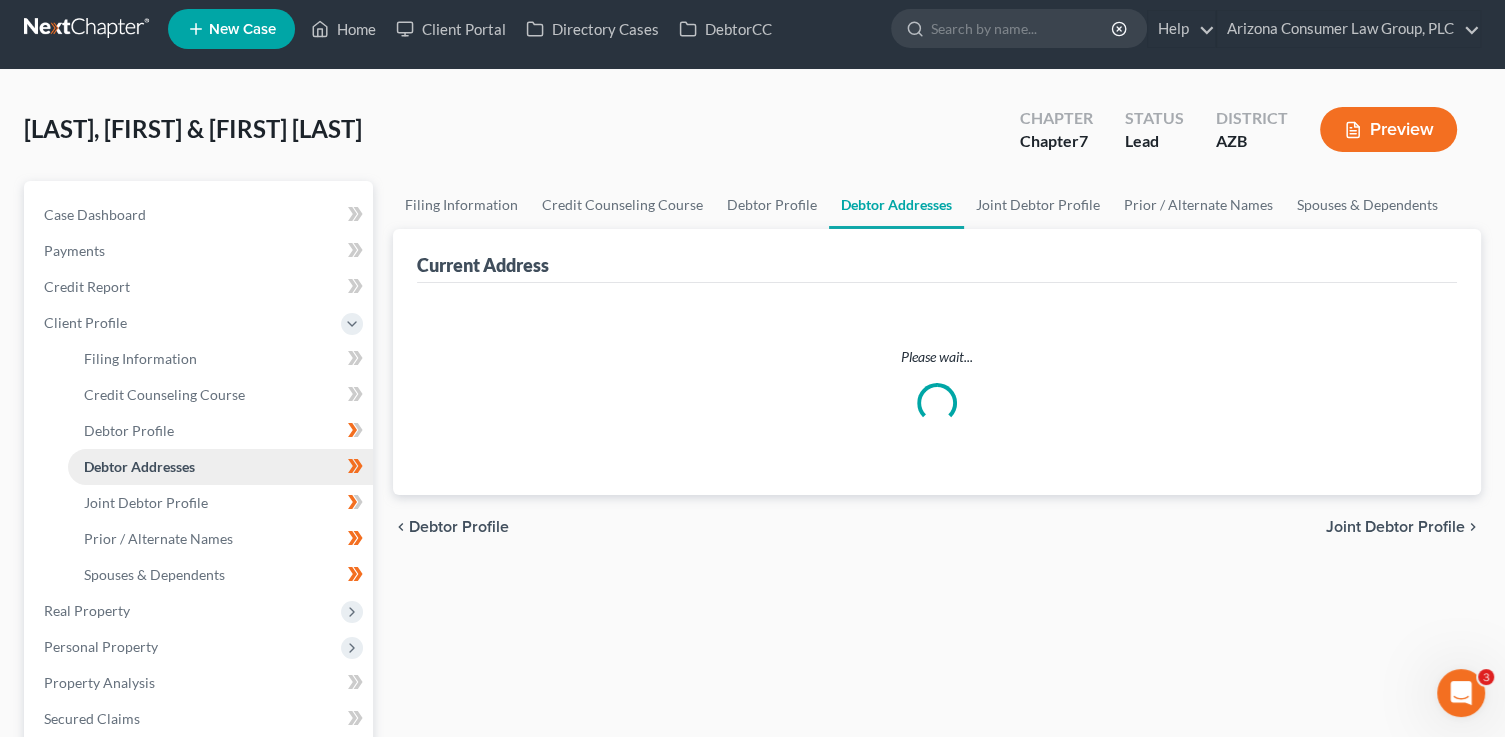 scroll, scrollTop: 0, scrollLeft: 0, axis: both 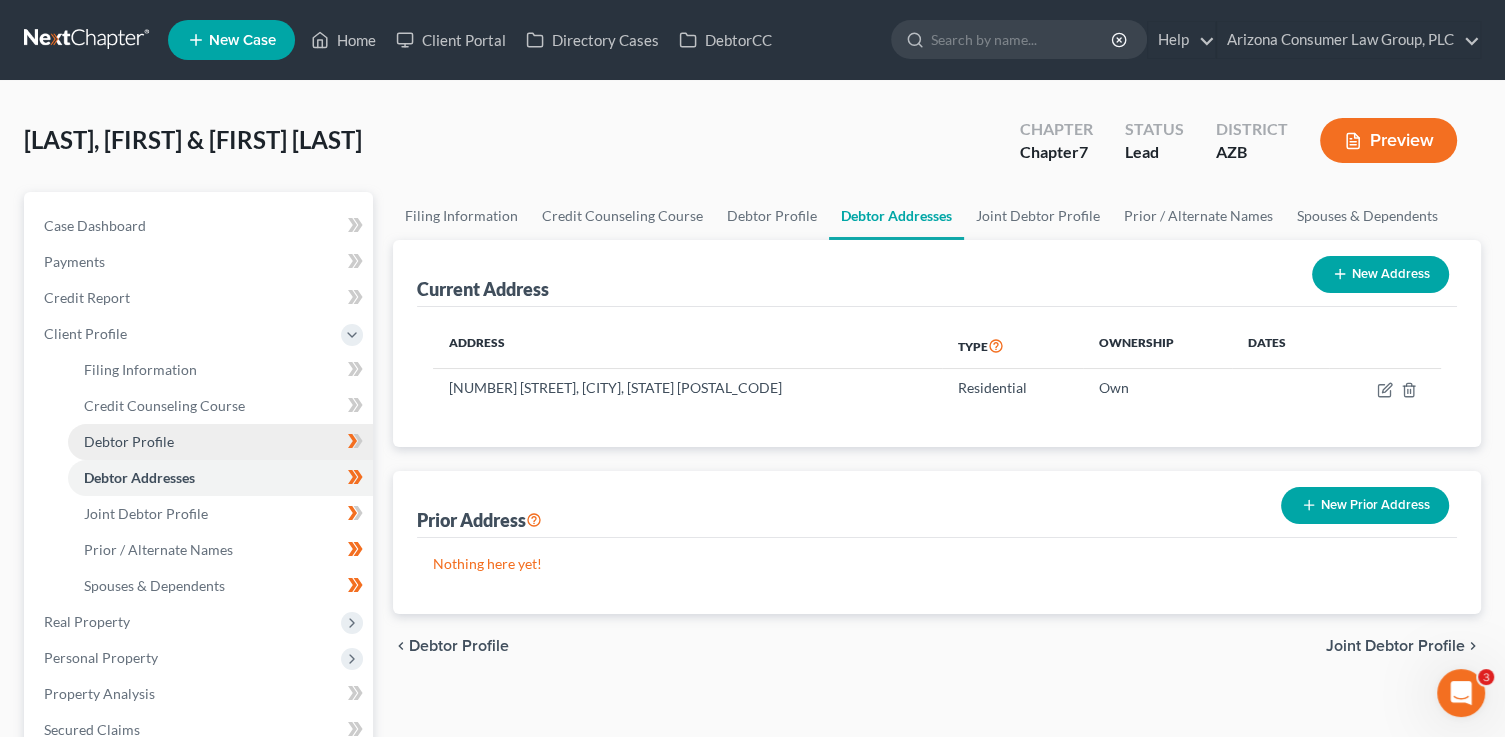 click on "Debtor Profile" at bounding box center [220, 442] 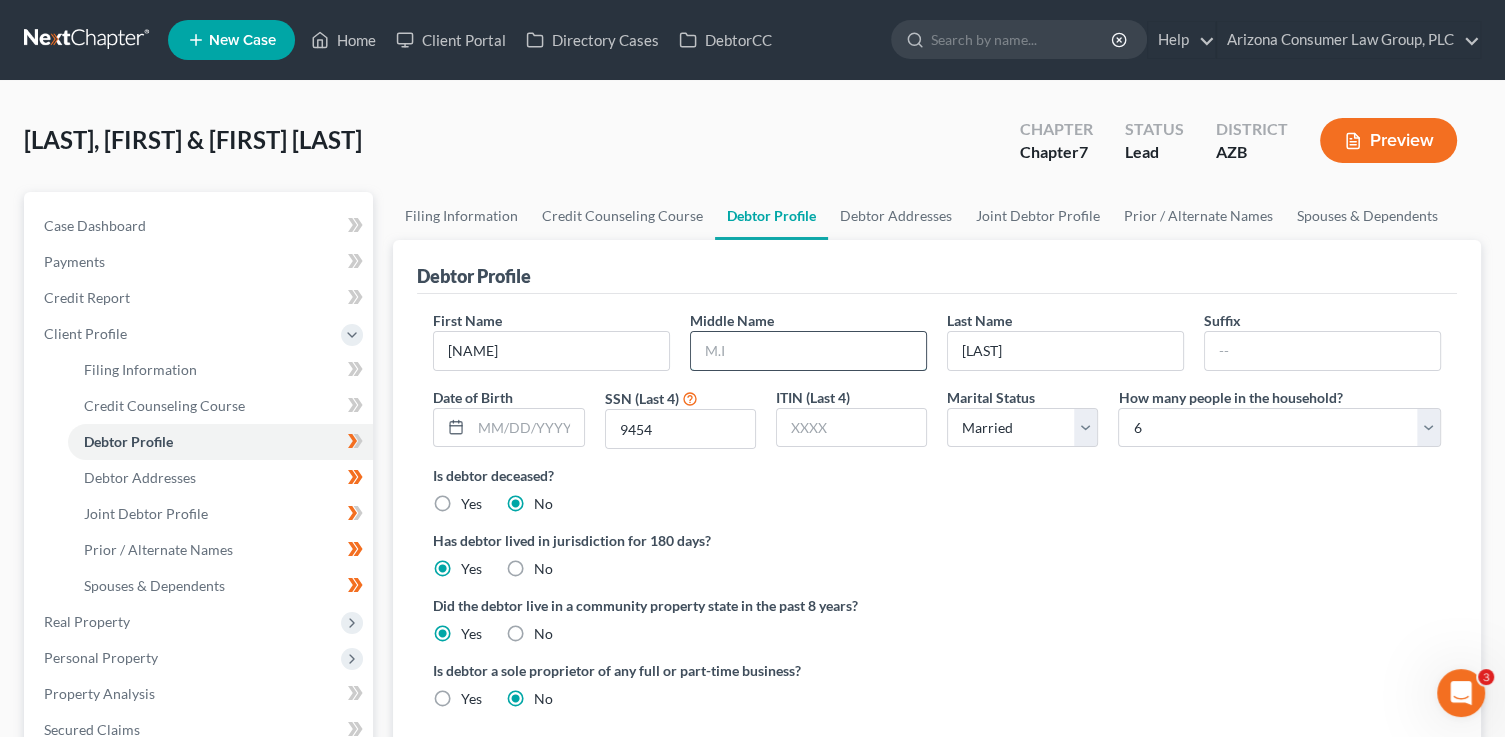 click at bounding box center (808, 351) 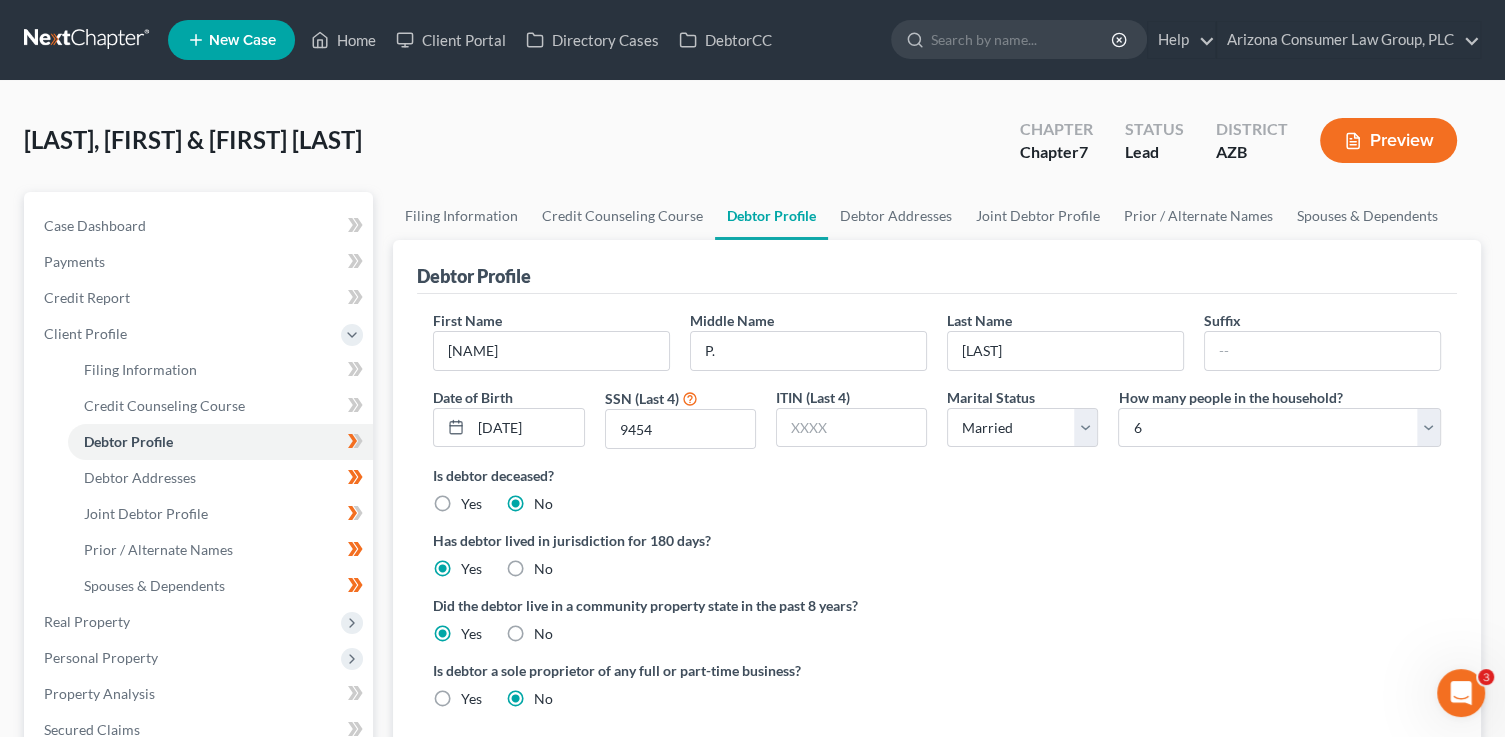 click on "Case Dashboard
Payments
Invoices
Payments
Payments
Credit Report
Client Profile" at bounding box center [198, 733] 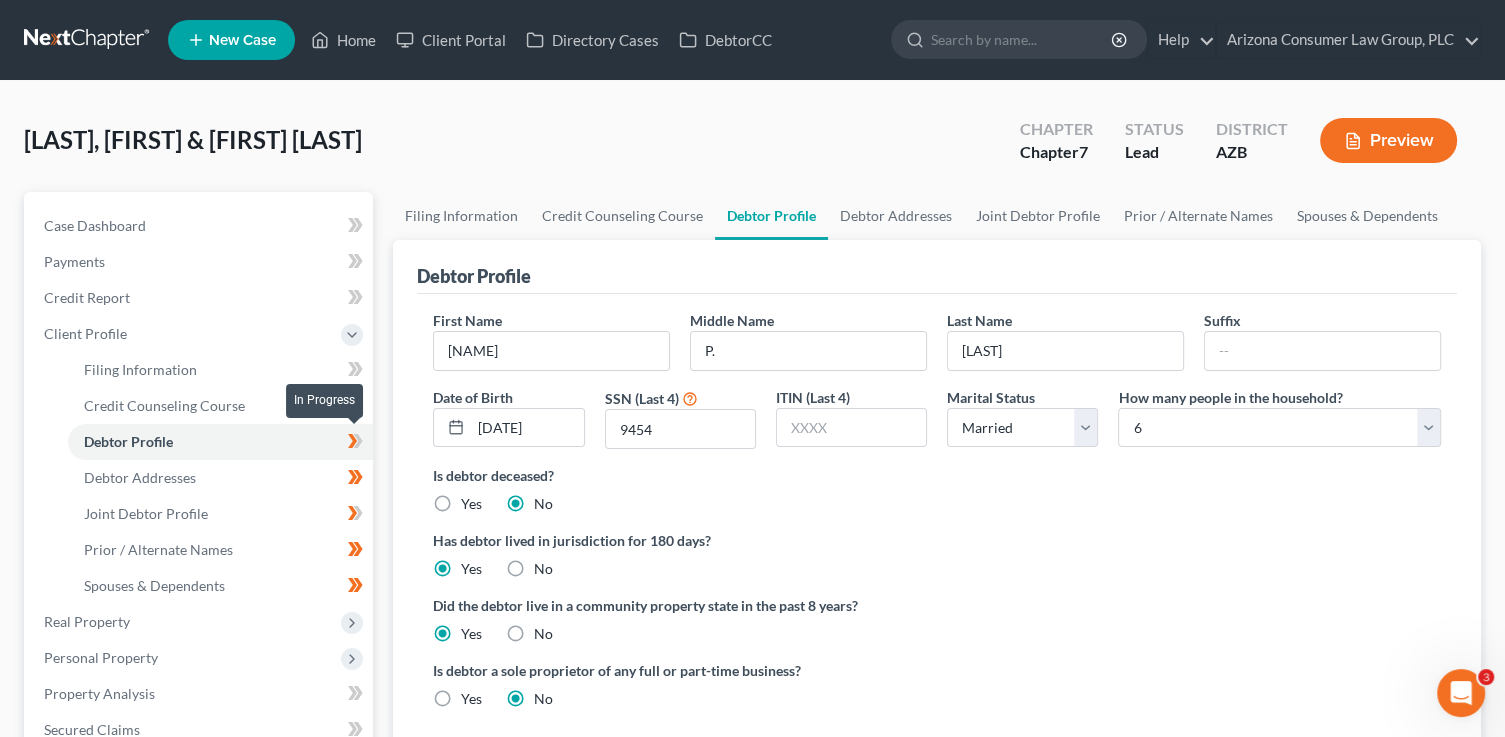 click 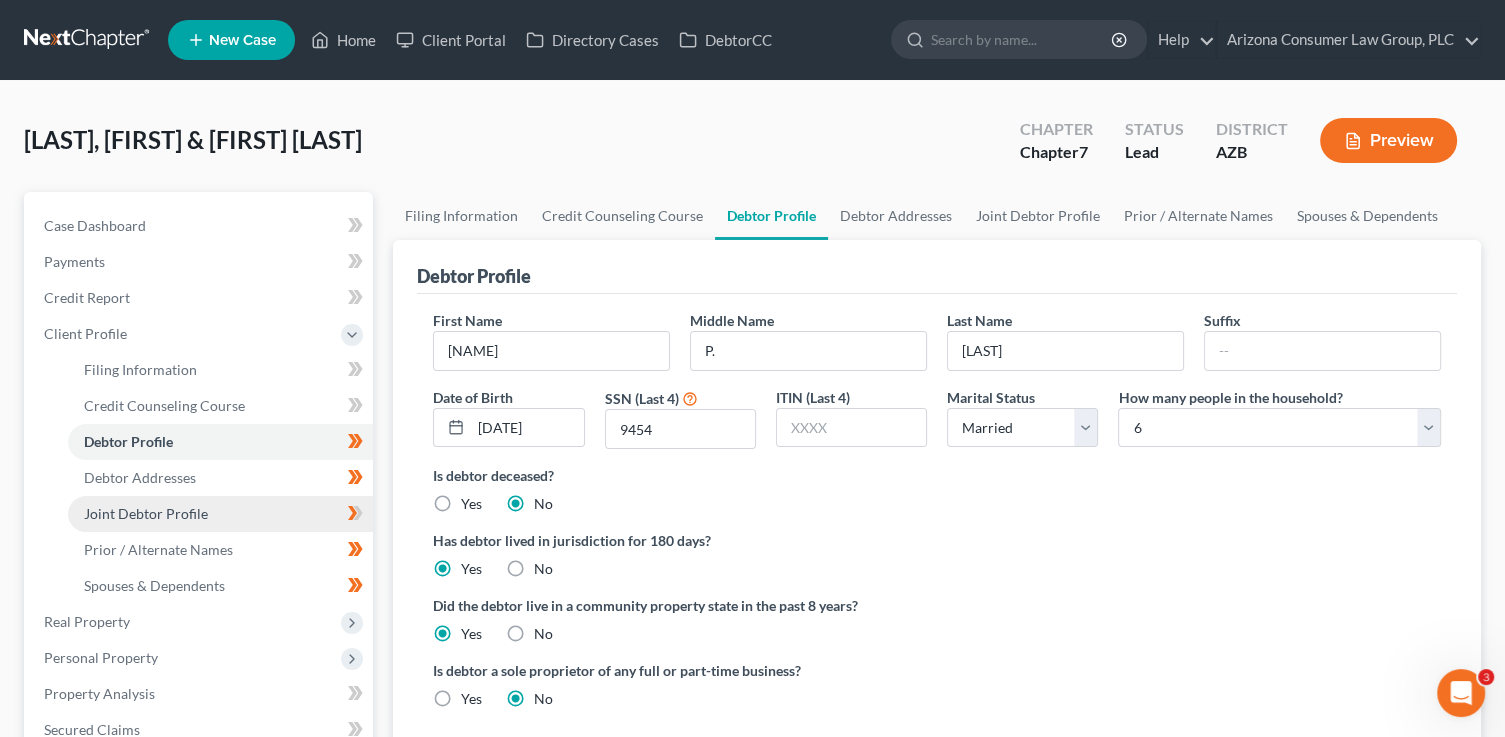 click on "Joint Debtor Profile" at bounding box center (220, 514) 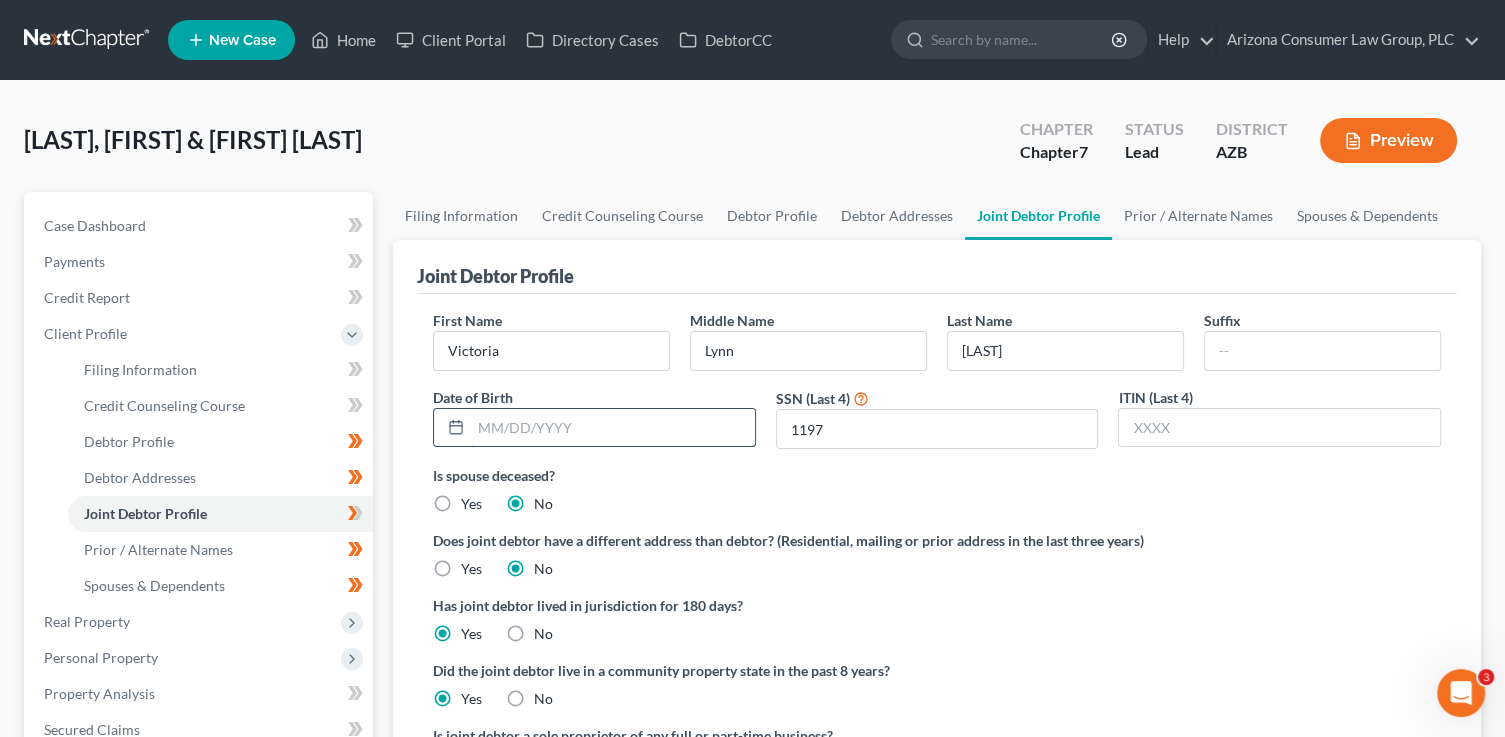 click at bounding box center [613, 428] 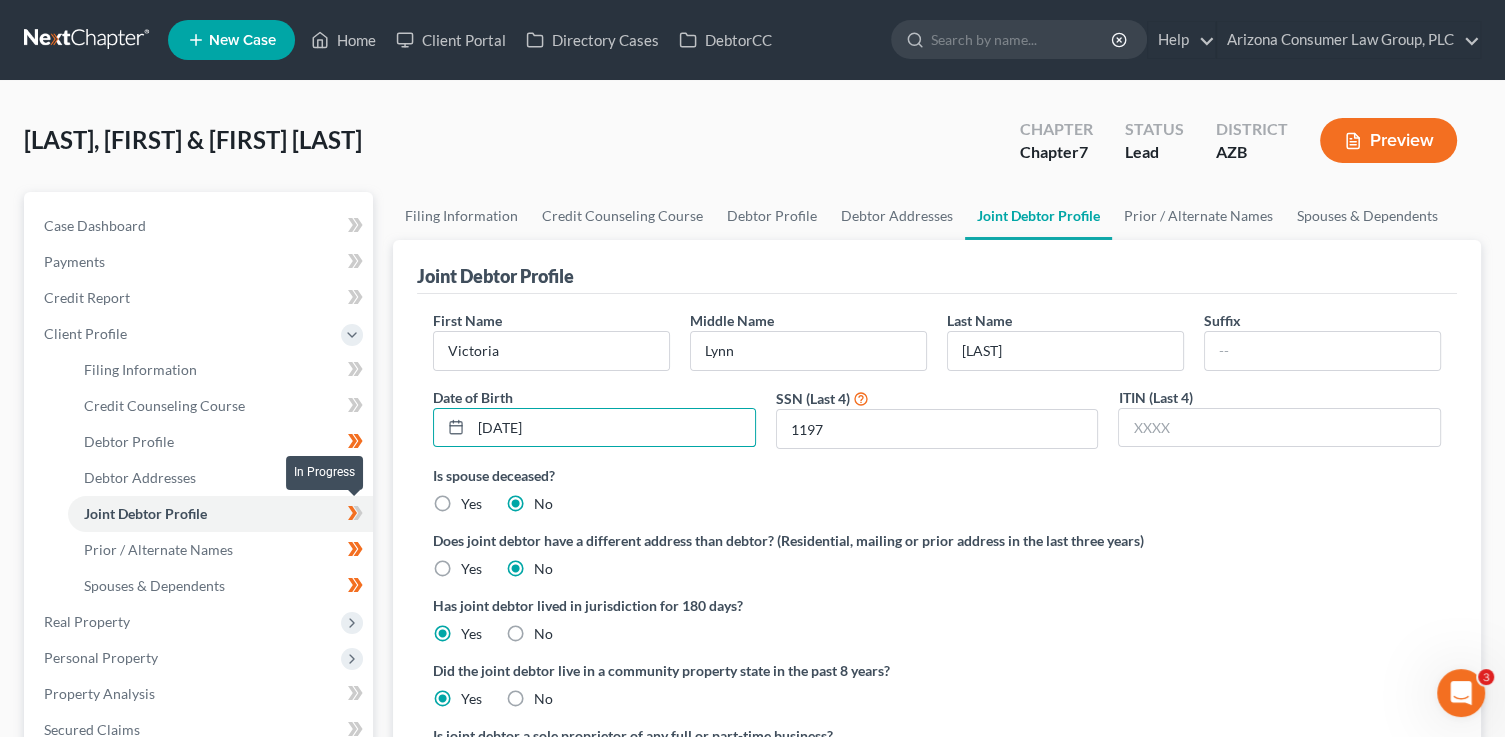 drag, startPoint x: 363, startPoint y: 517, endPoint x: 381, endPoint y: 504, distance: 22.203604 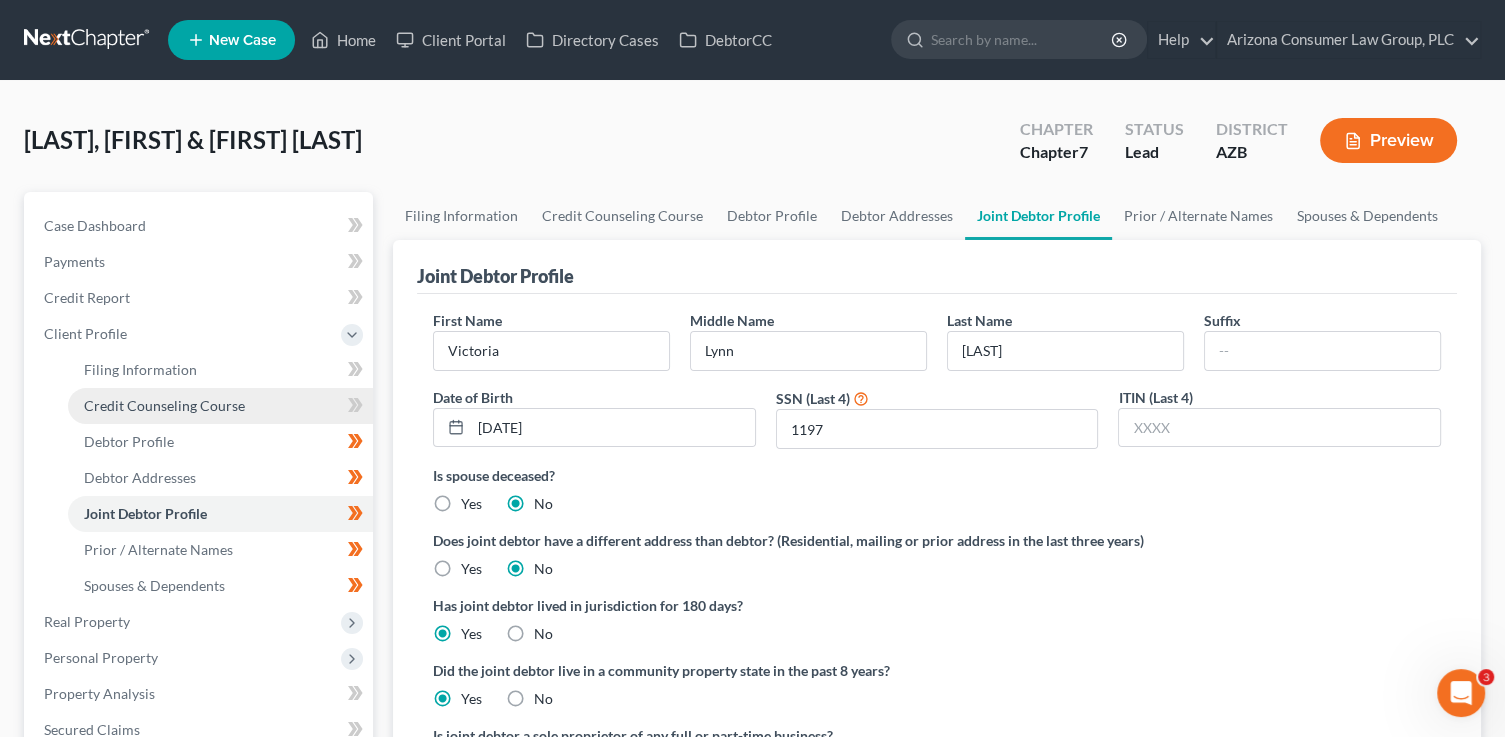 click on "Credit Counseling Course" at bounding box center [164, 405] 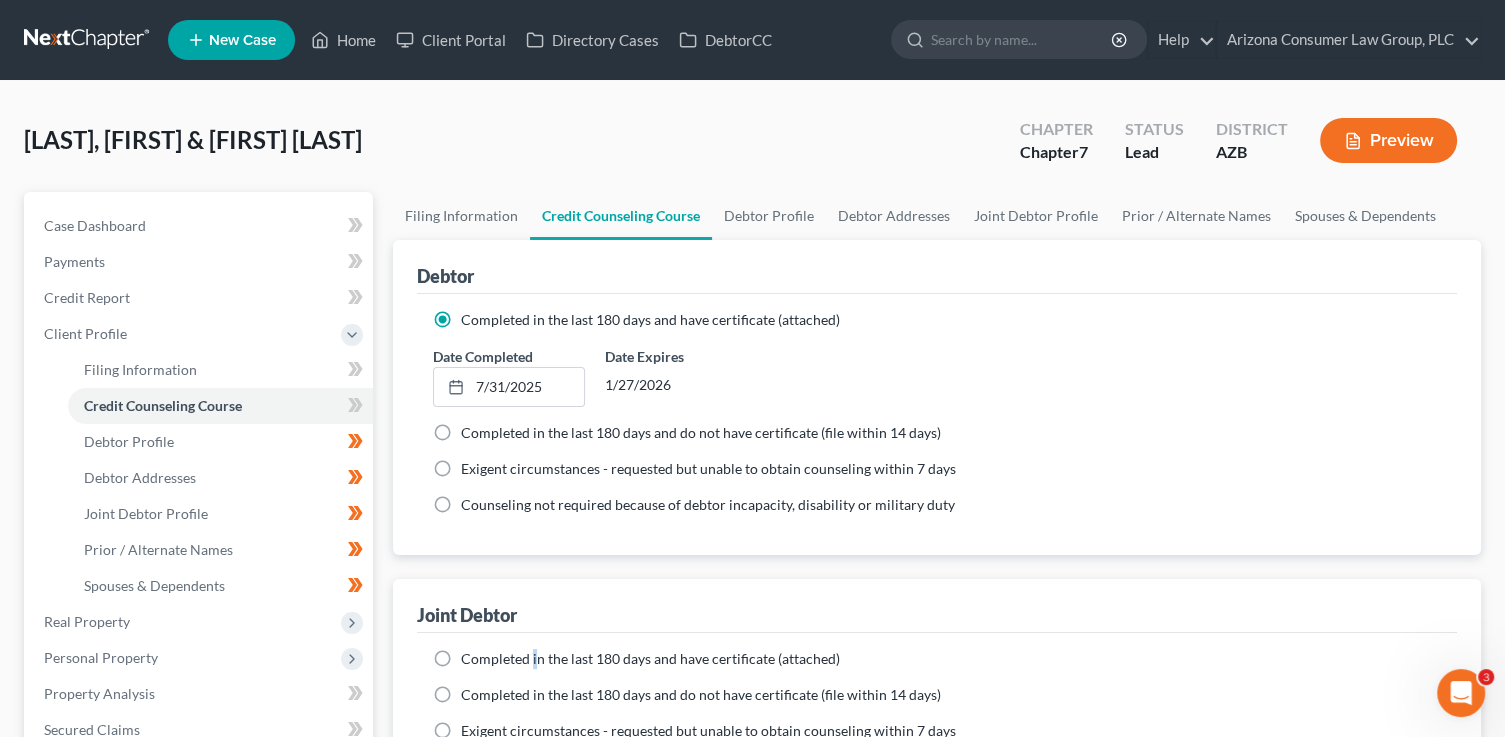 click on "Completed in the last 180 days and have certificate (attached)" at bounding box center (650, 658) 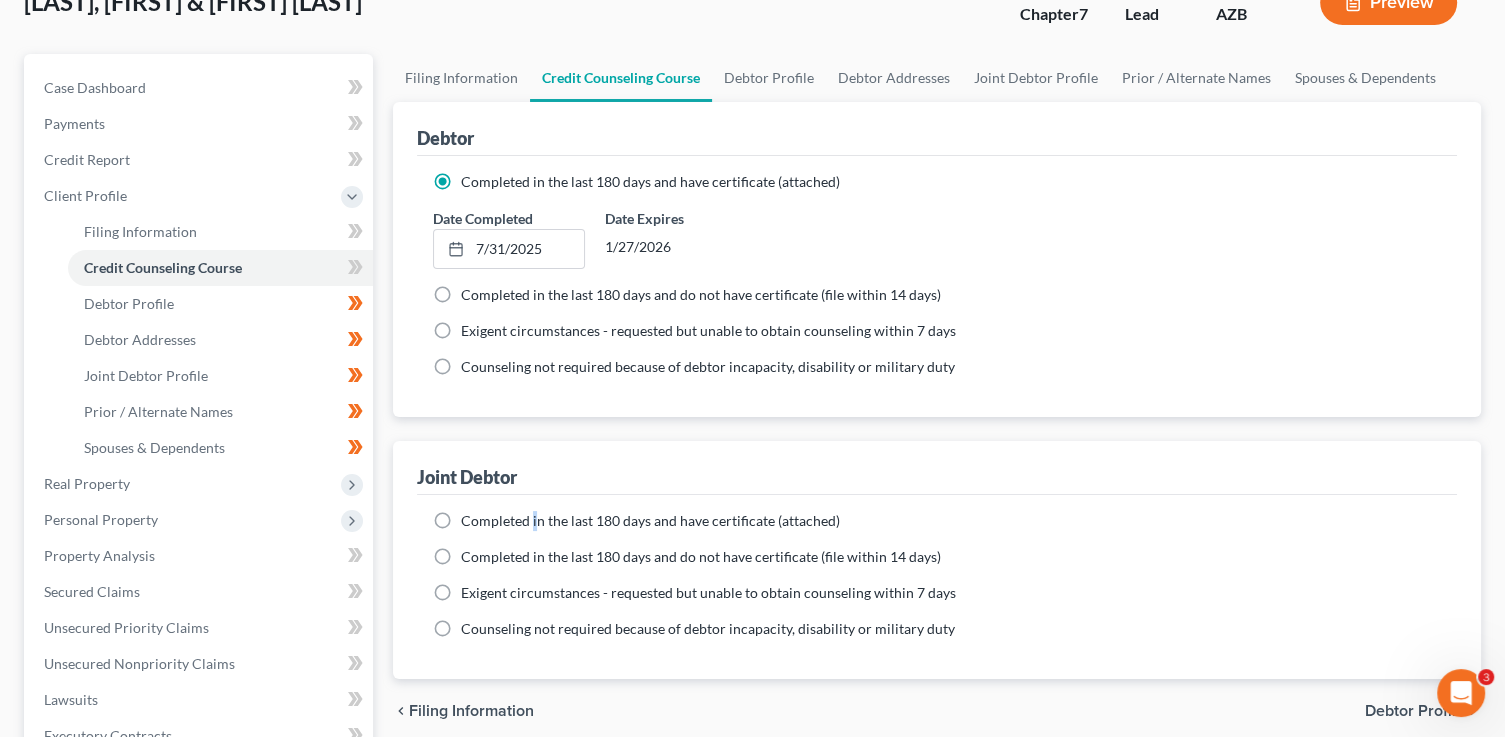 scroll, scrollTop: 189, scrollLeft: 0, axis: vertical 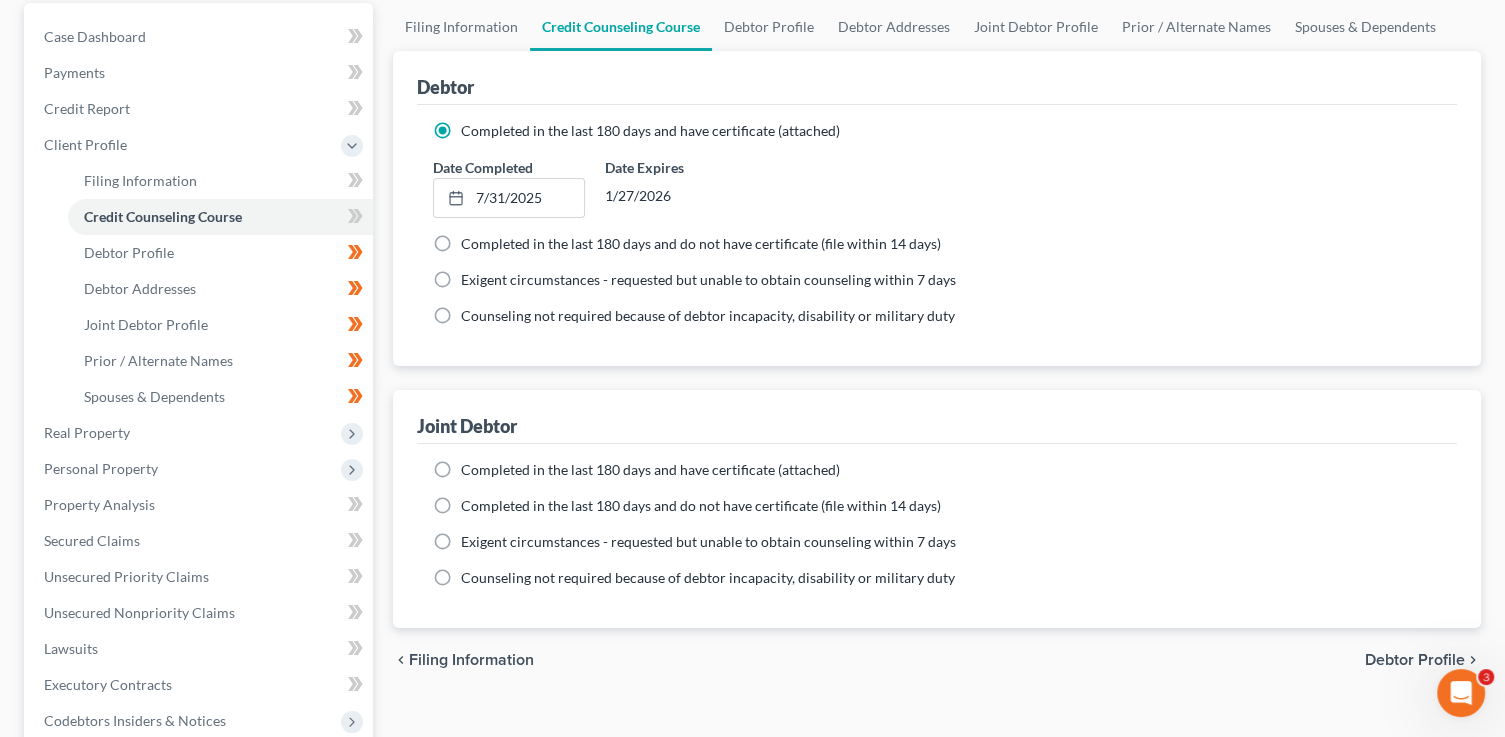 click on "Completed in the last 180 days and have certificate (attached)" at bounding box center (650, 470) 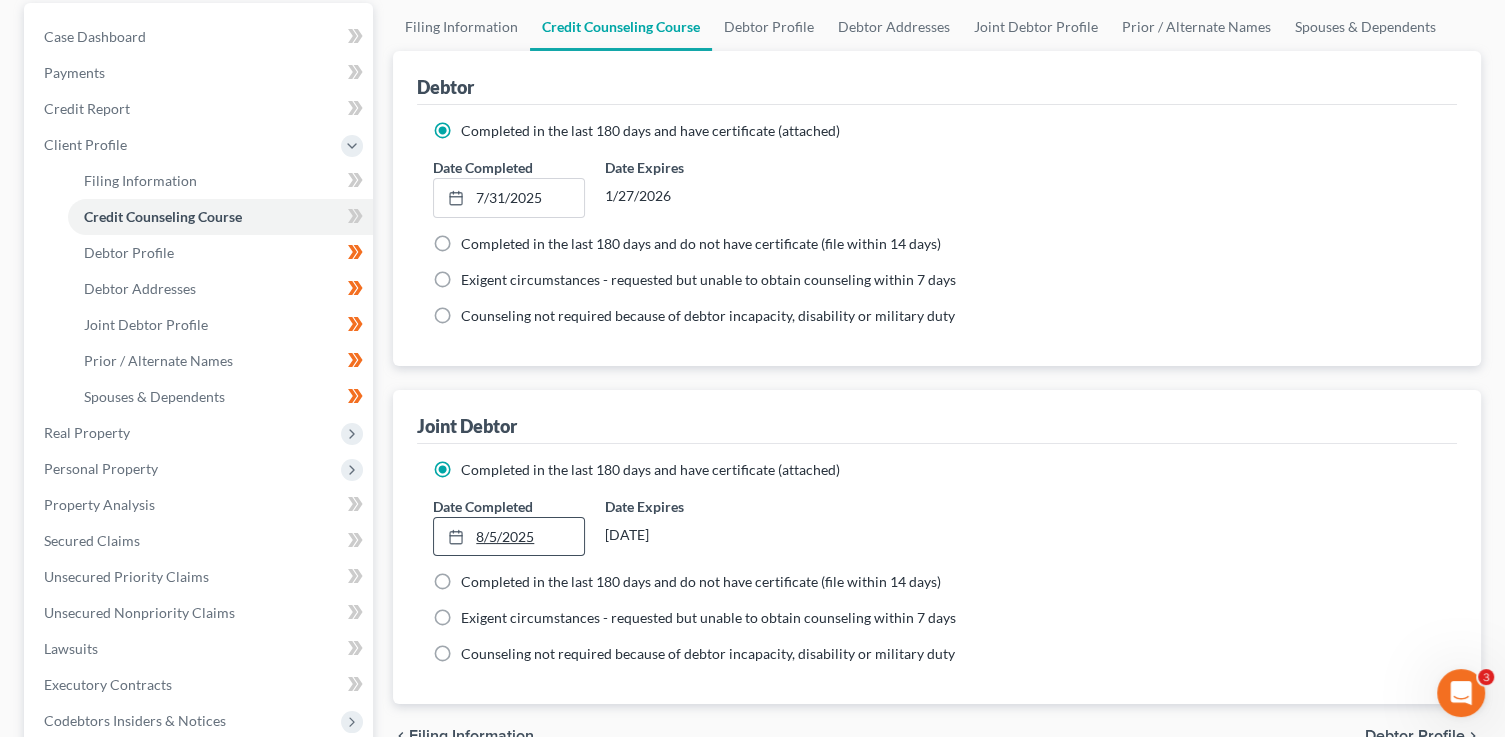 click on "8/5/2025" at bounding box center [508, 537] 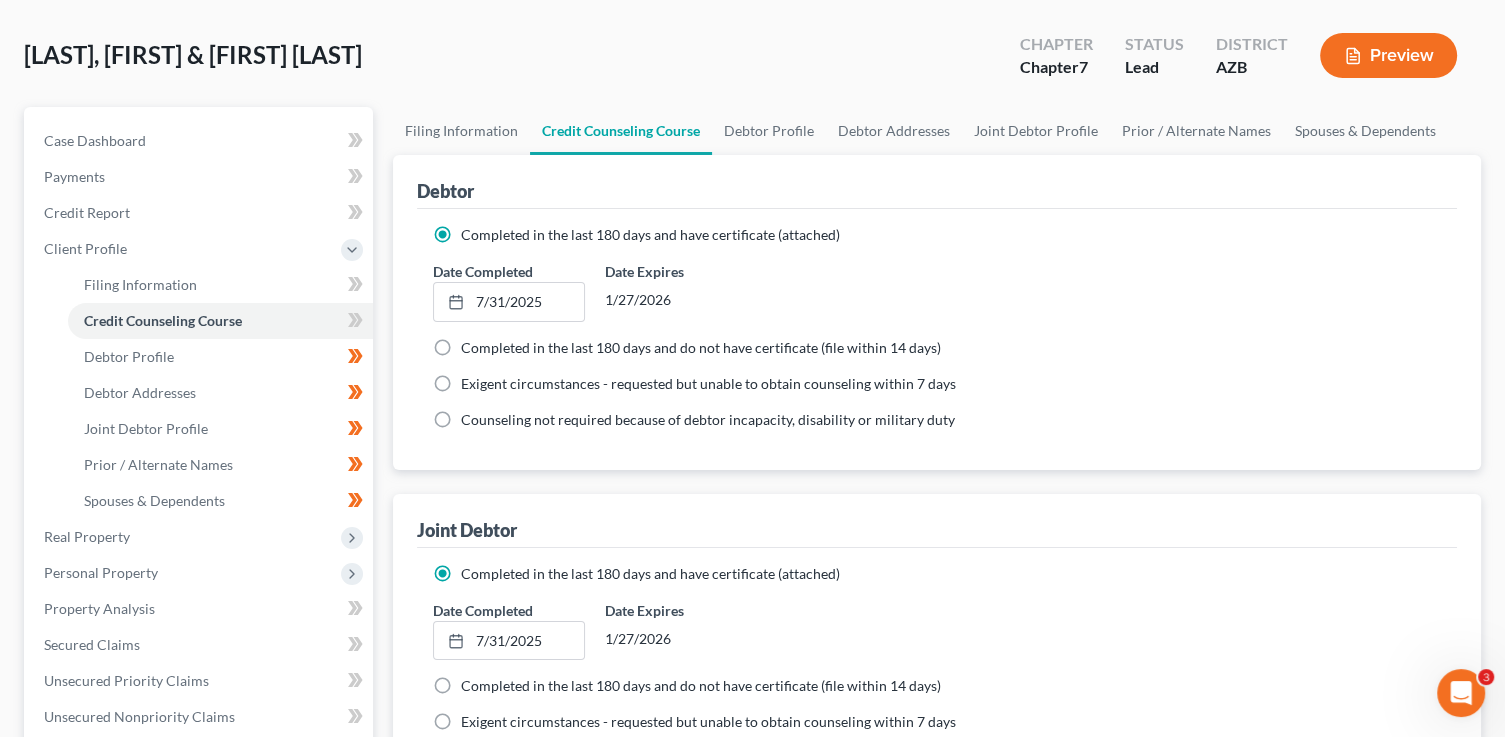 scroll, scrollTop: 0, scrollLeft: 0, axis: both 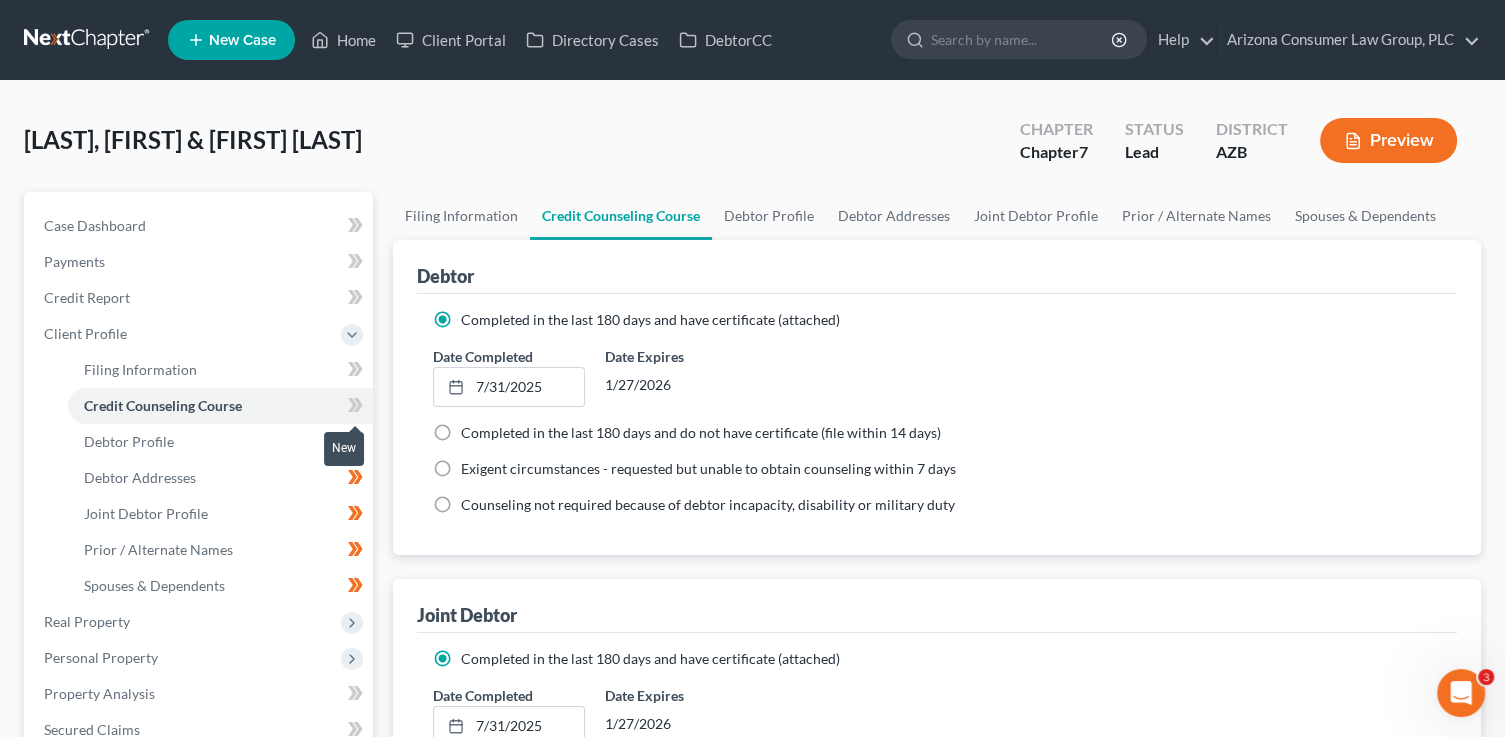 click 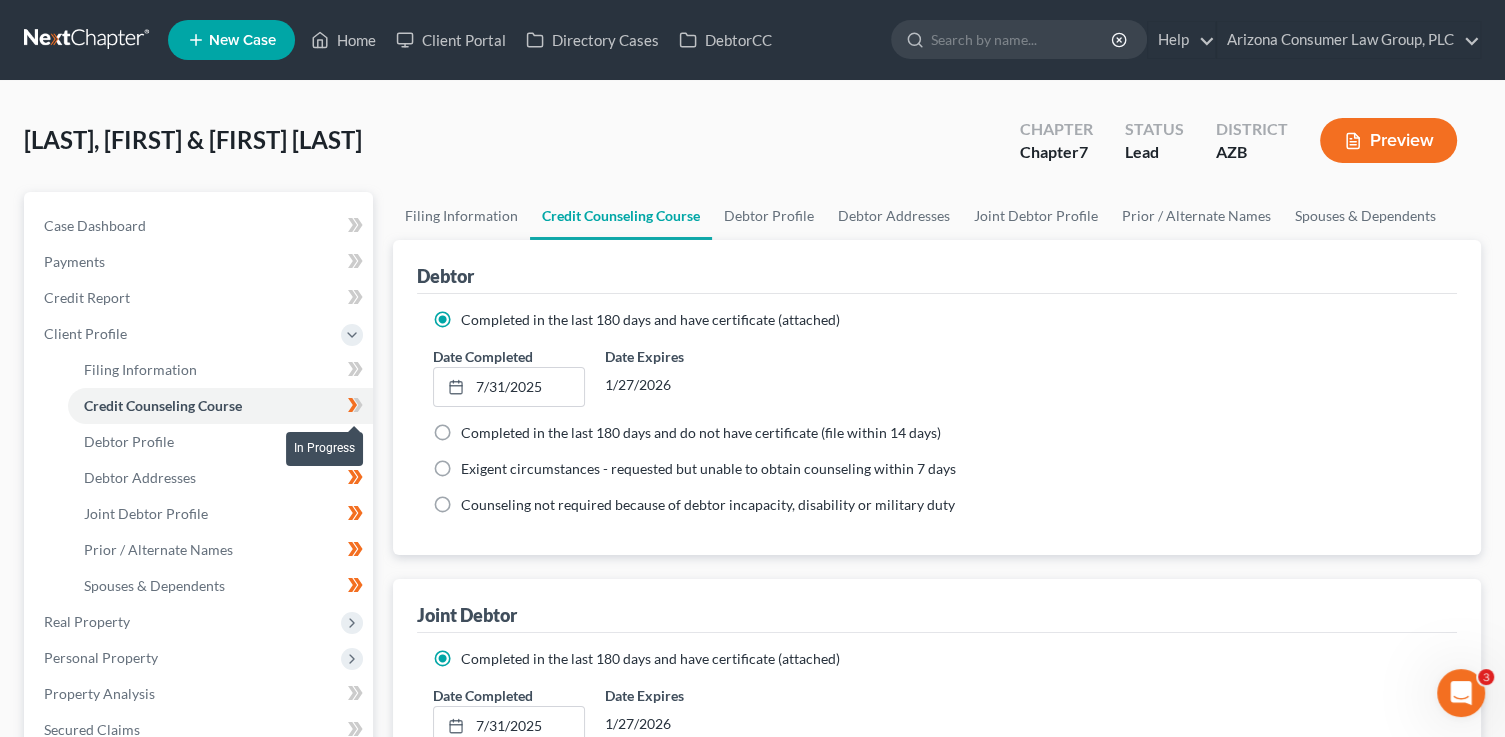 click 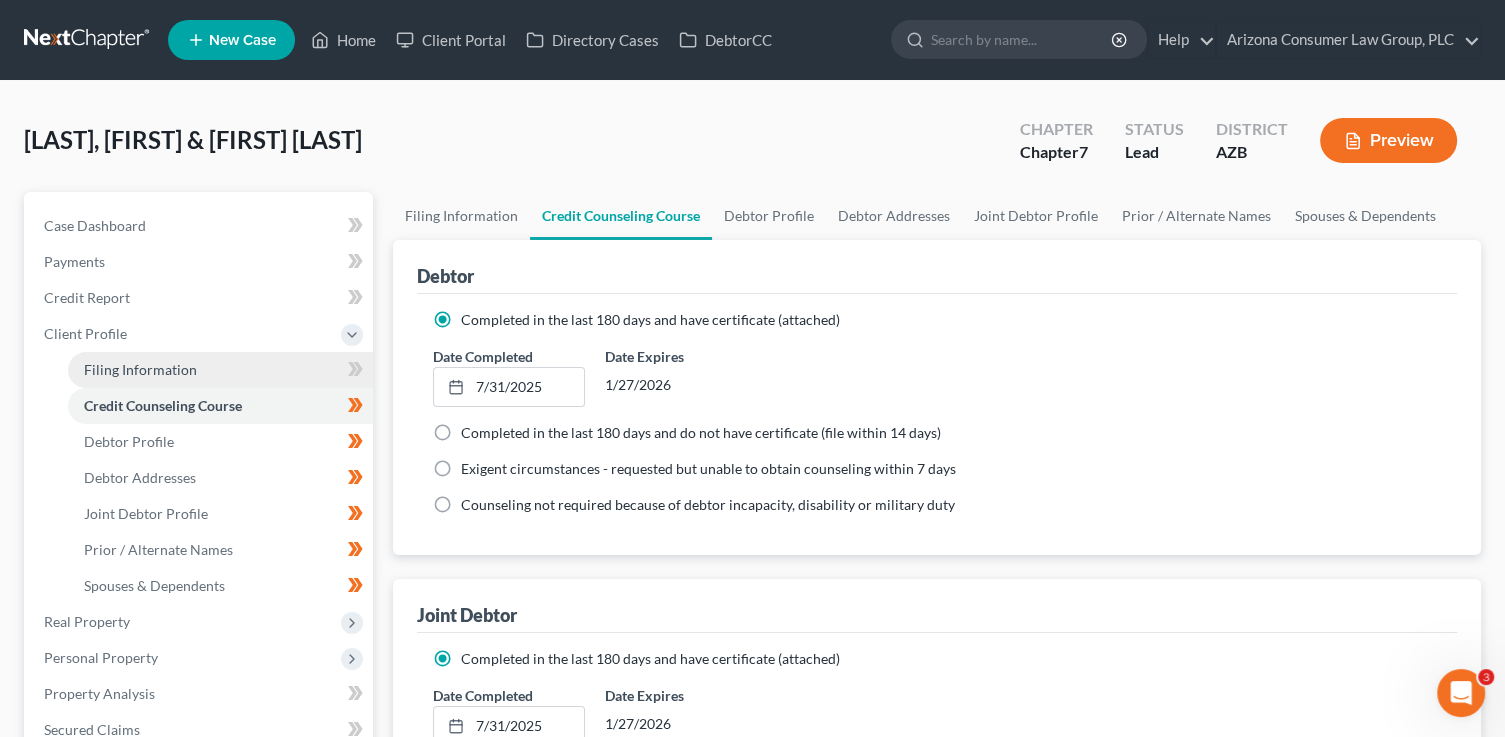 click on "Filing Information" at bounding box center [220, 370] 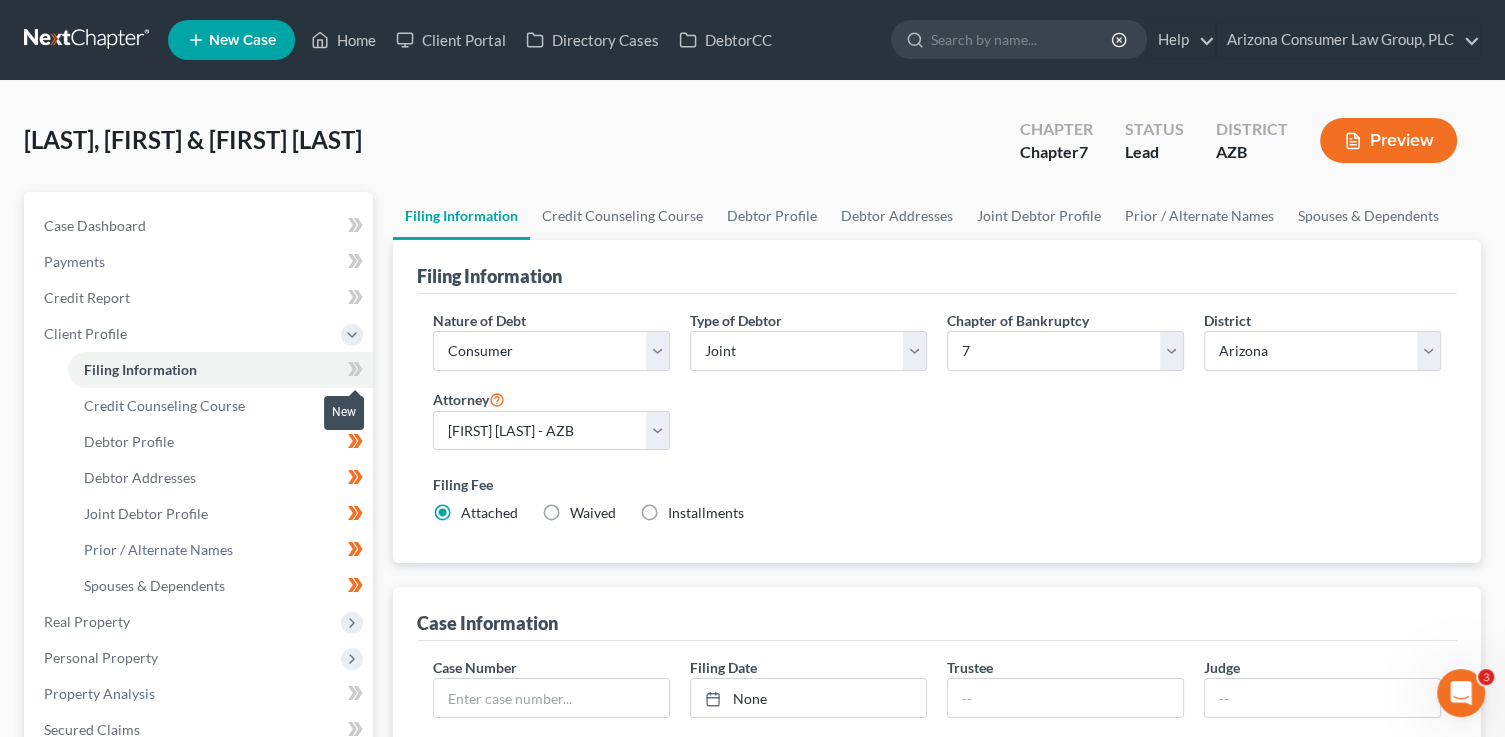 click at bounding box center [355, 372] 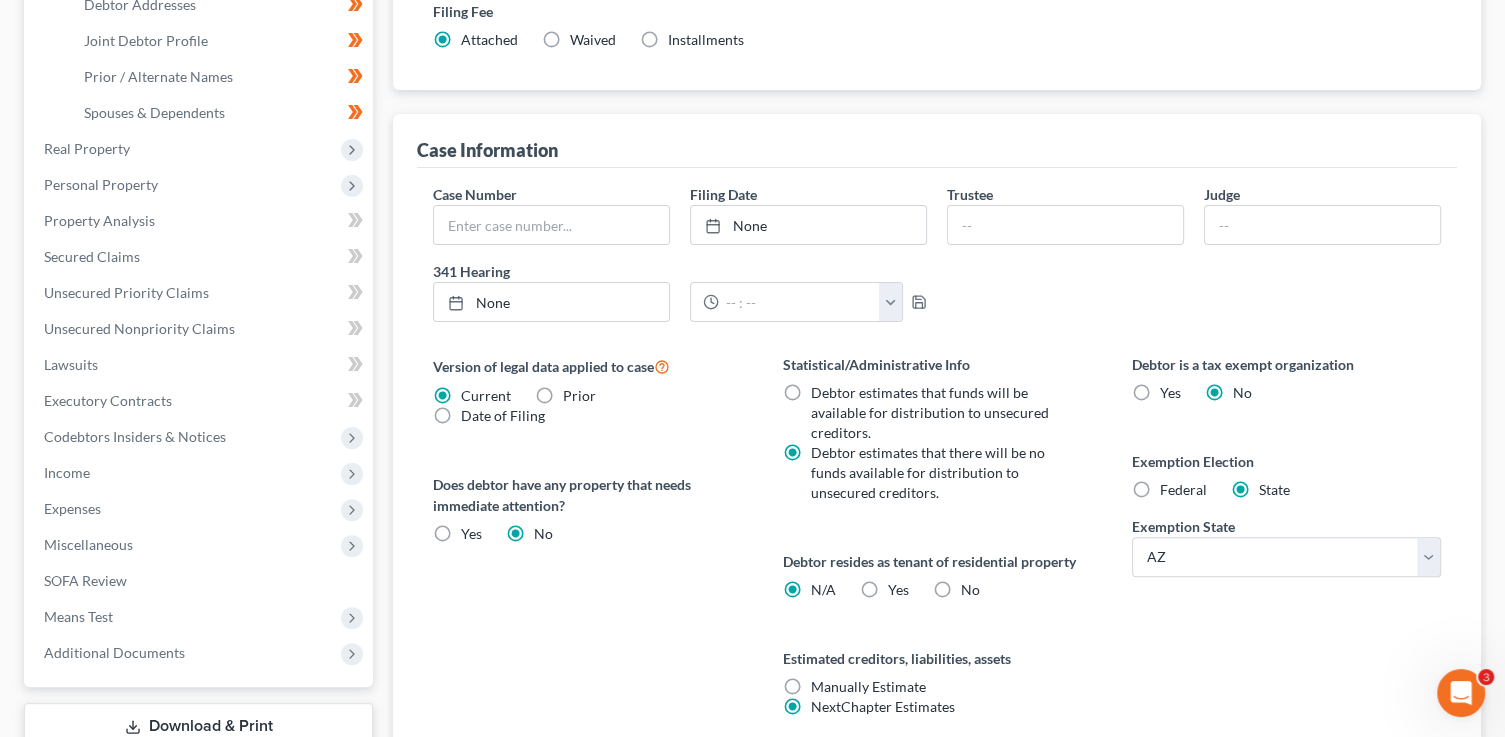 scroll, scrollTop: 485, scrollLeft: 0, axis: vertical 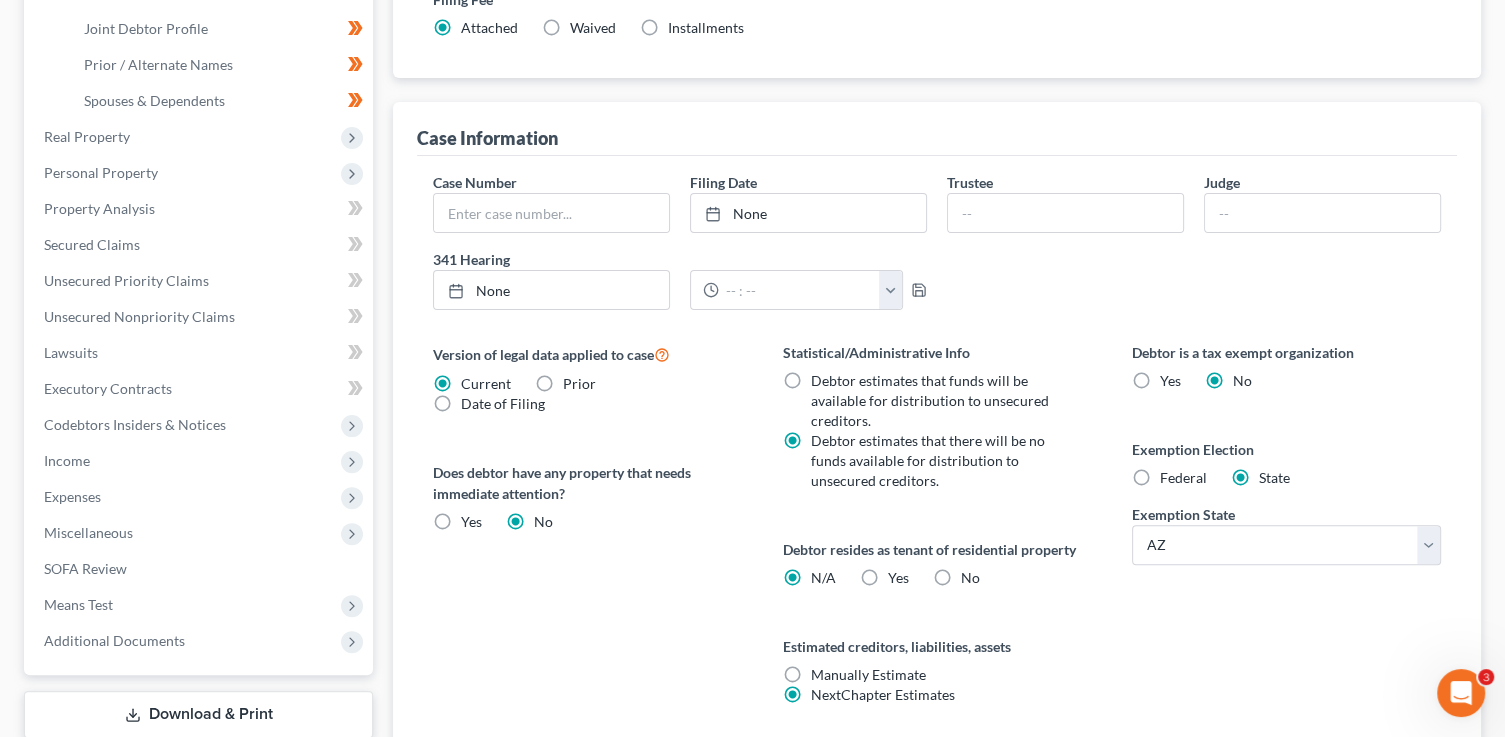click on "No" at bounding box center [970, 578] 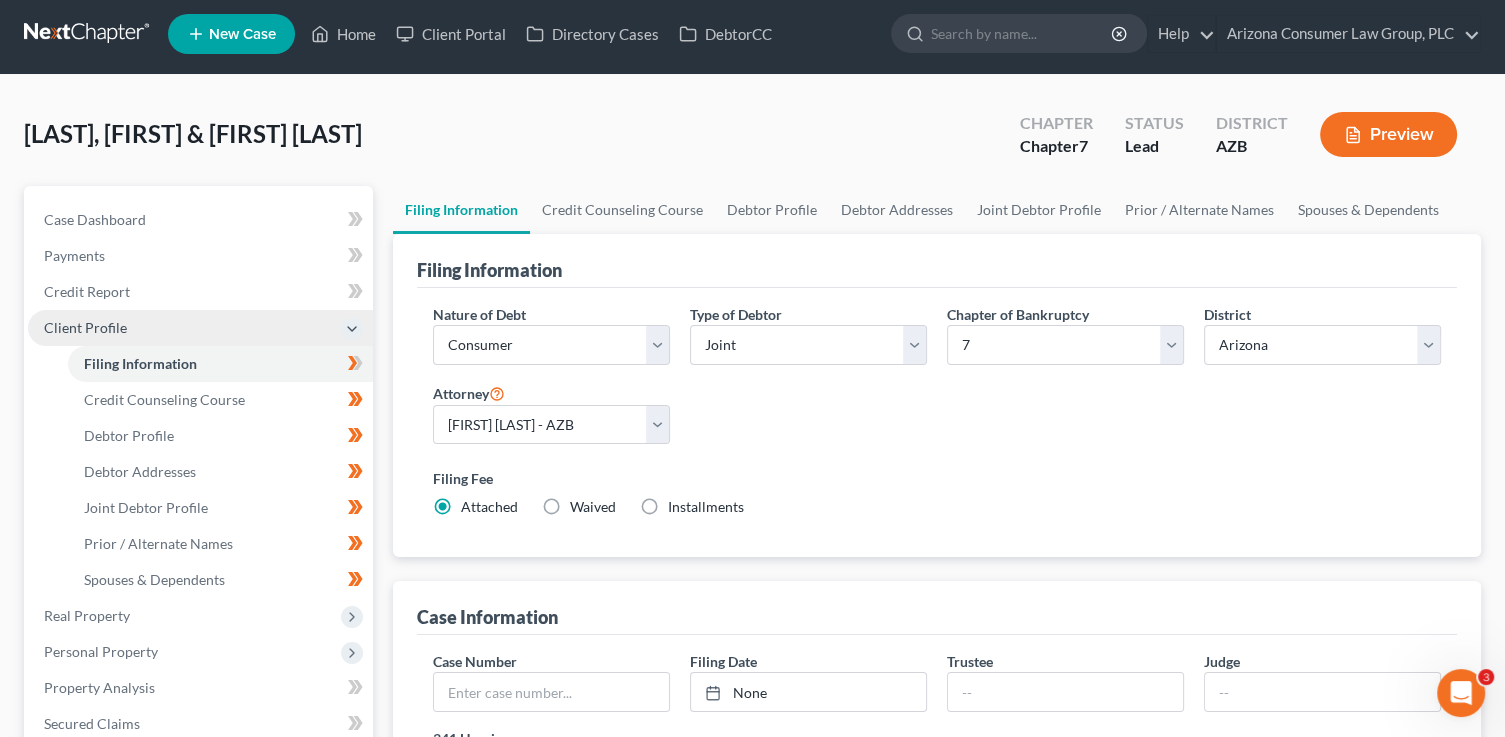scroll, scrollTop: 0, scrollLeft: 0, axis: both 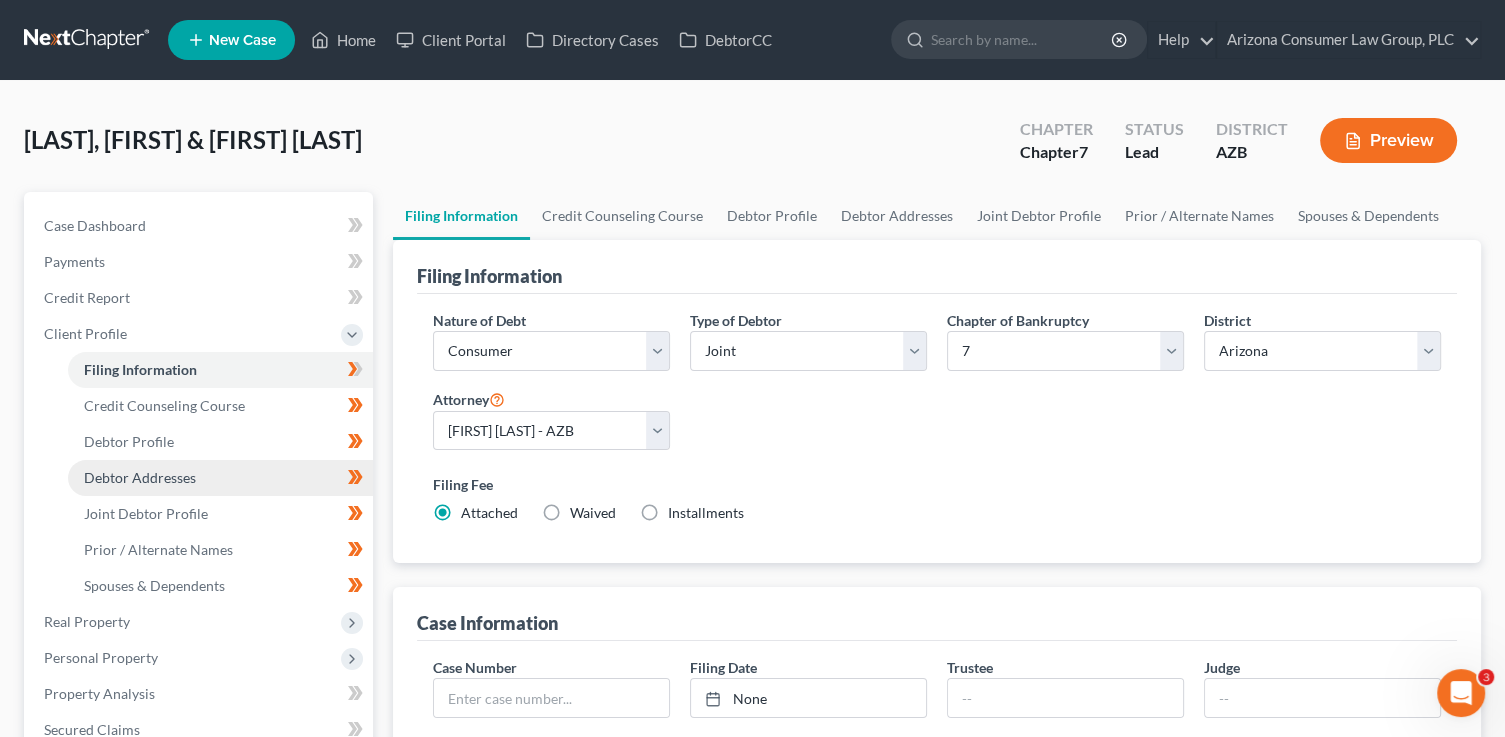 click on "Debtor Addresses" at bounding box center (140, 477) 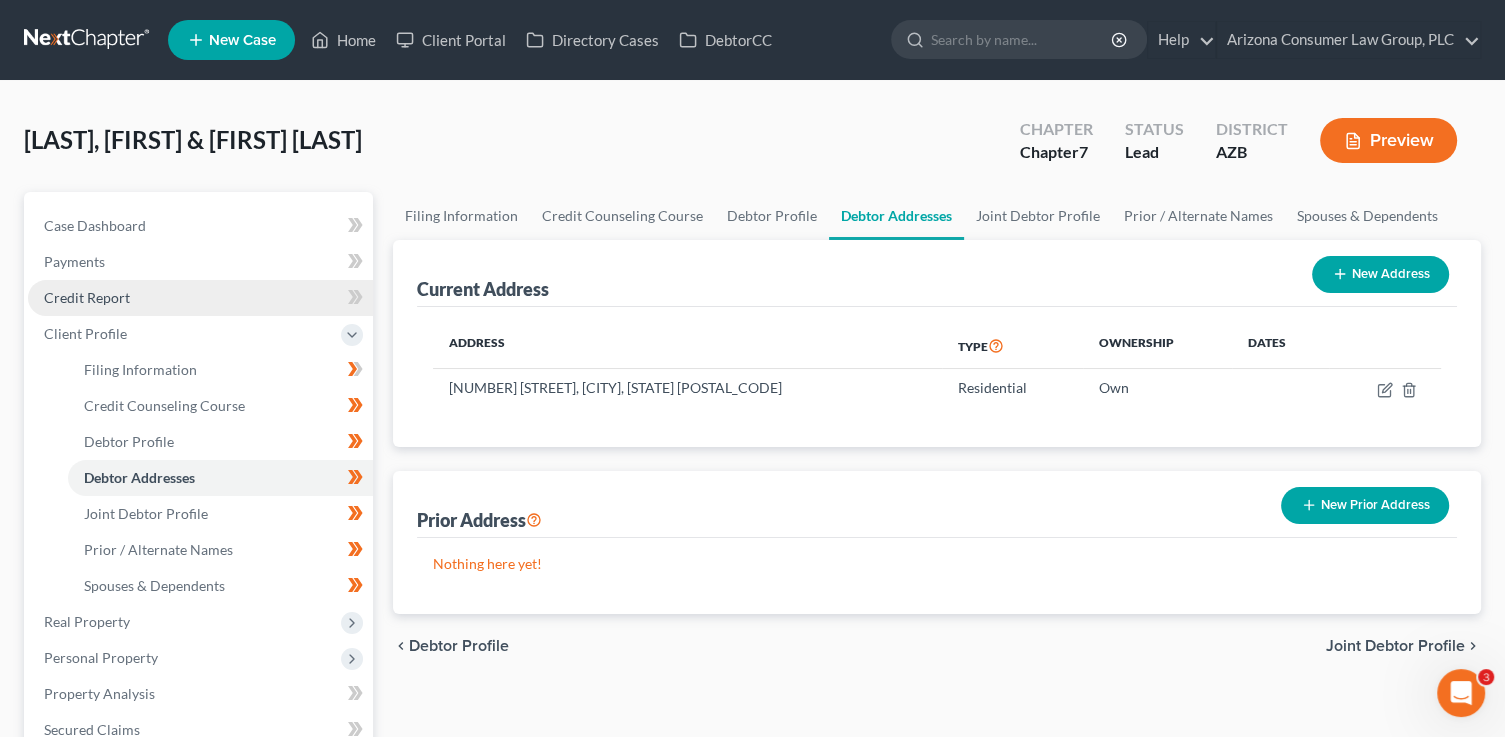 click on "Credit Report" at bounding box center (200, 298) 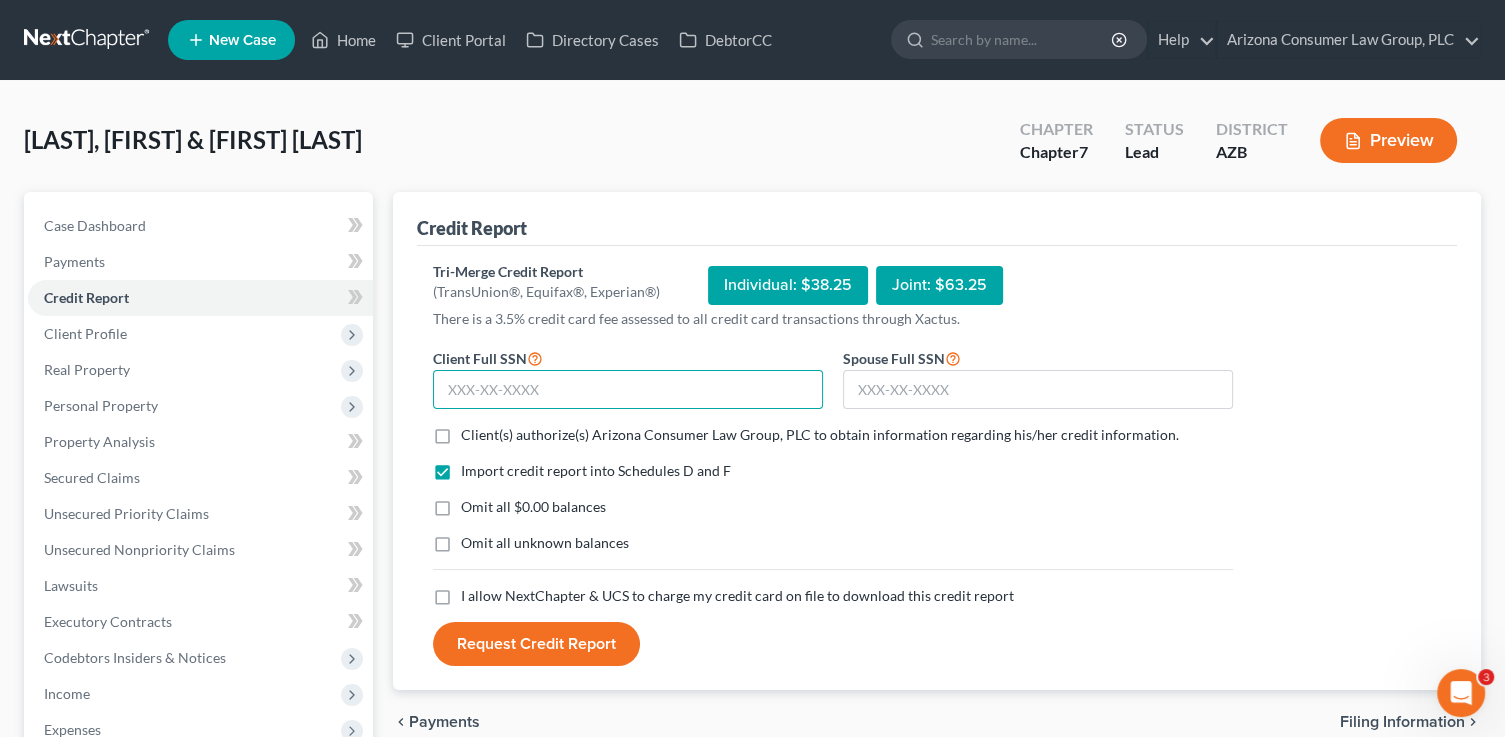 click at bounding box center (628, 390) 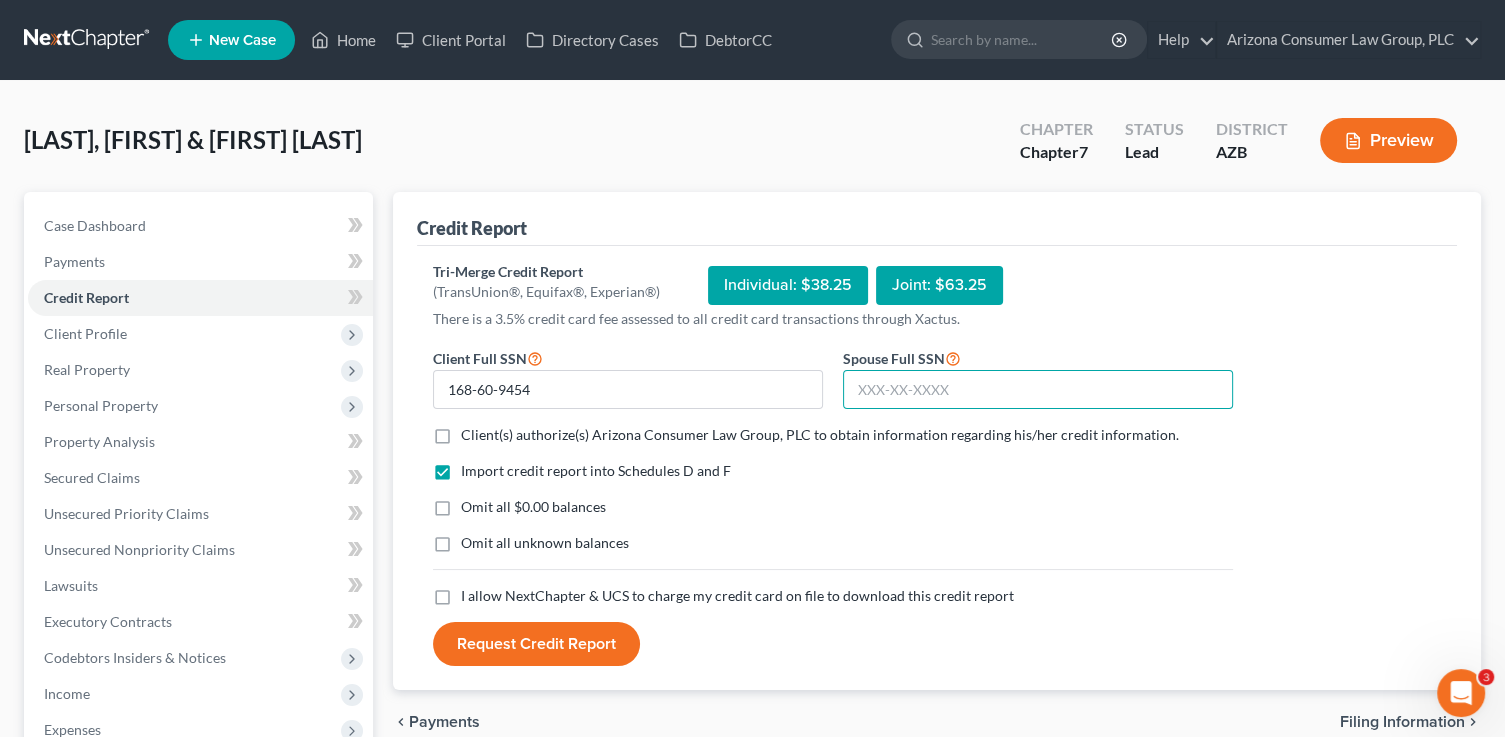 click at bounding box center (1038, 390) 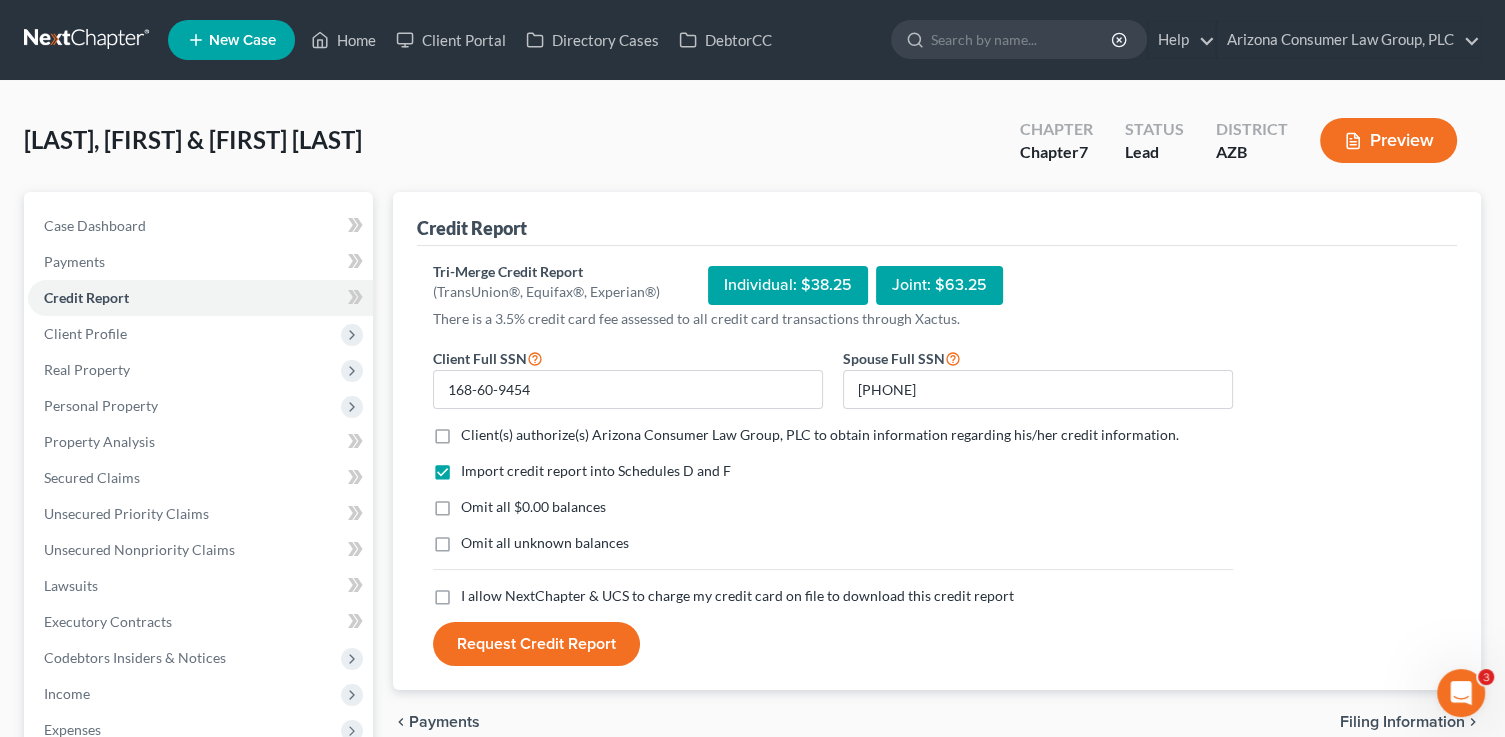 drag, startPoint x: 732, startPoint y: 437, endPoint x: 668, endPoint y: 521, distance: 105.60303 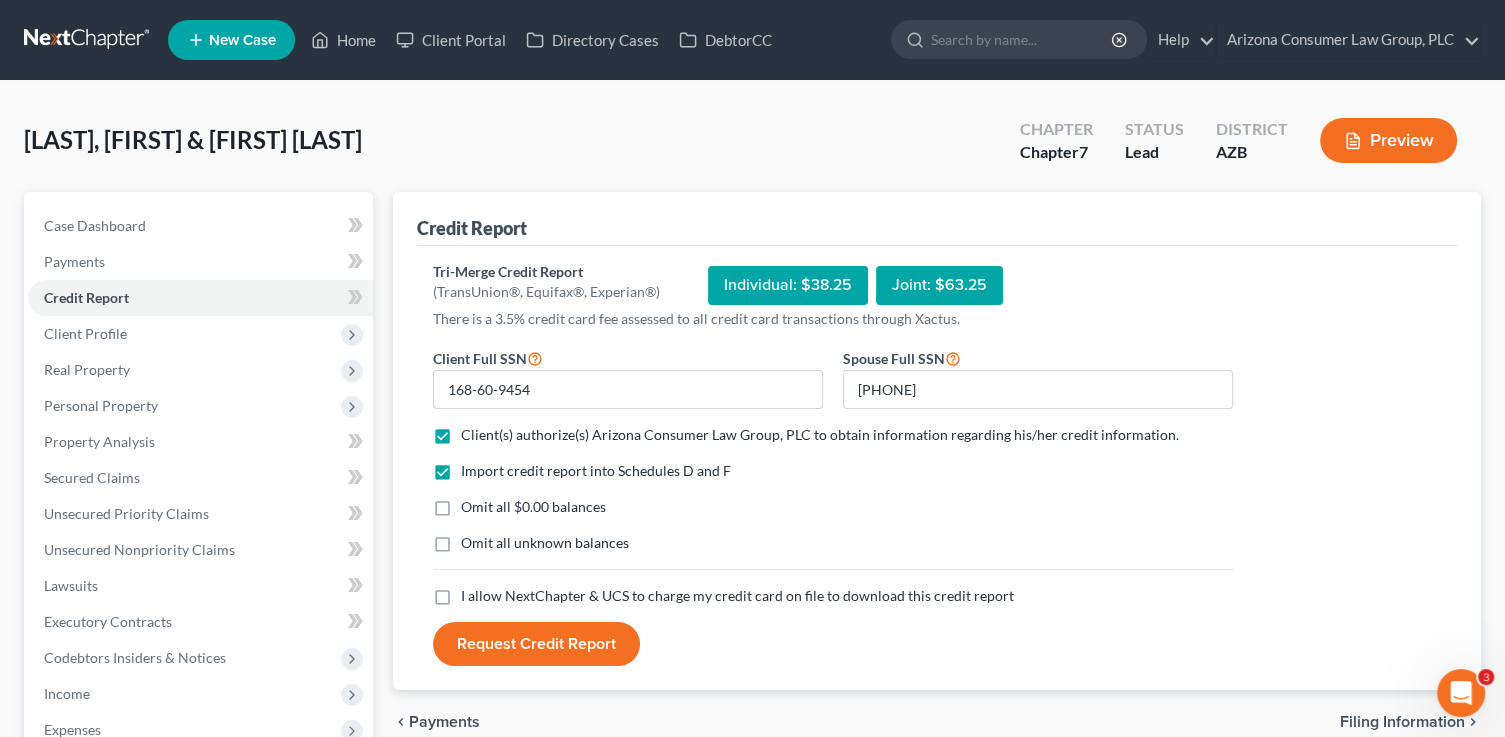 click on "I allow NextChapter & UCS to charge my credit card on file to download this credit report" at bounding box center [737, 595] 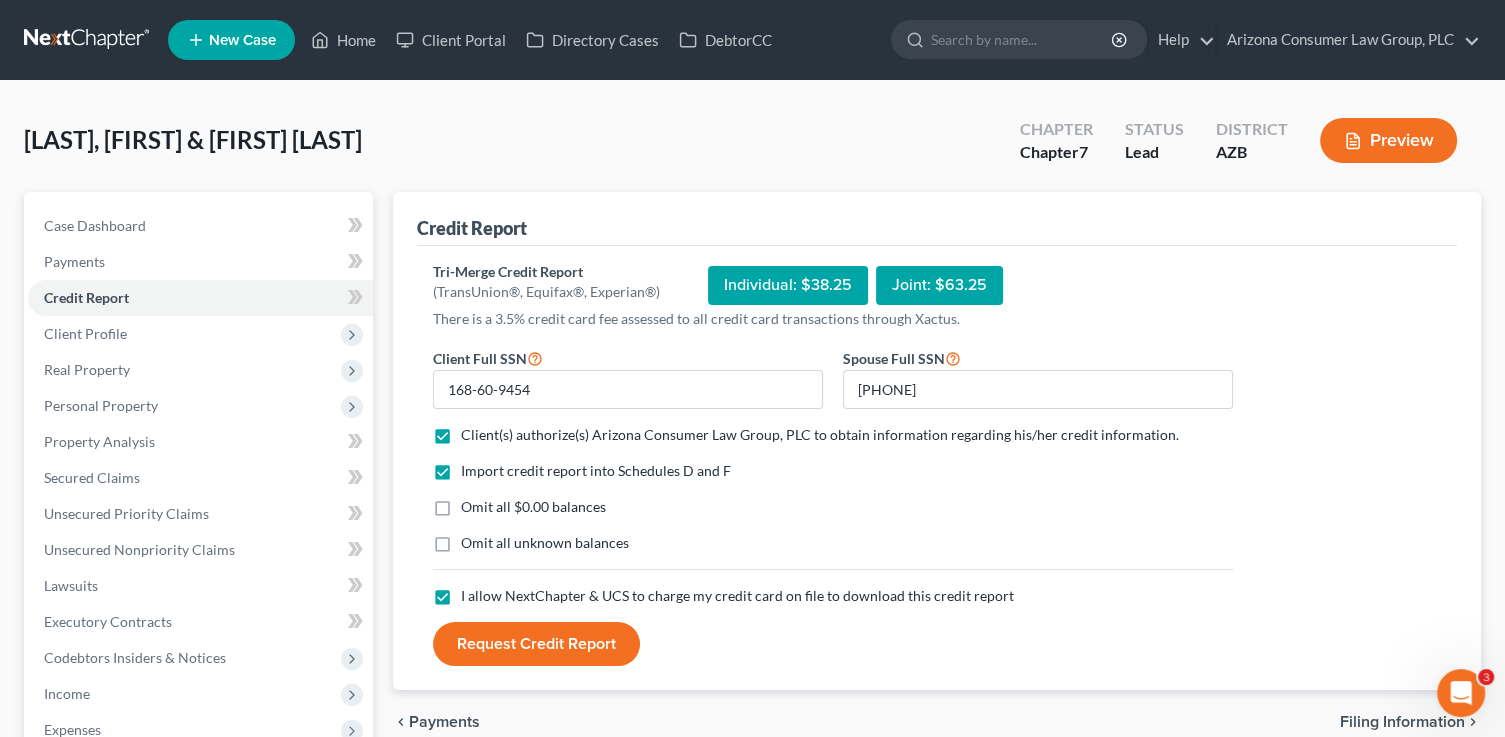 click on "Request Credit Report" at bounding box center (536, 644) 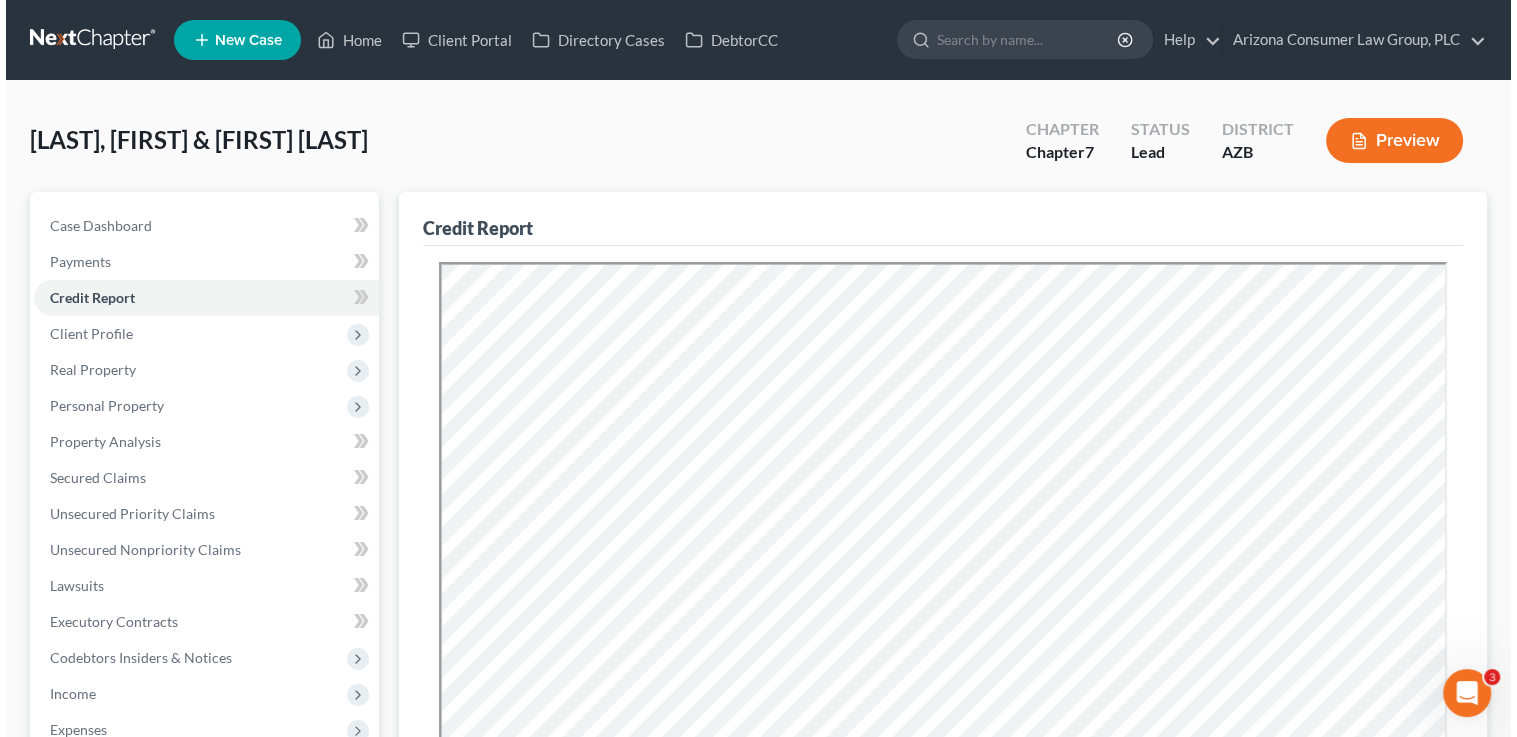 scroll, scrollTop: 0, scrollLeft: 0, axis: both 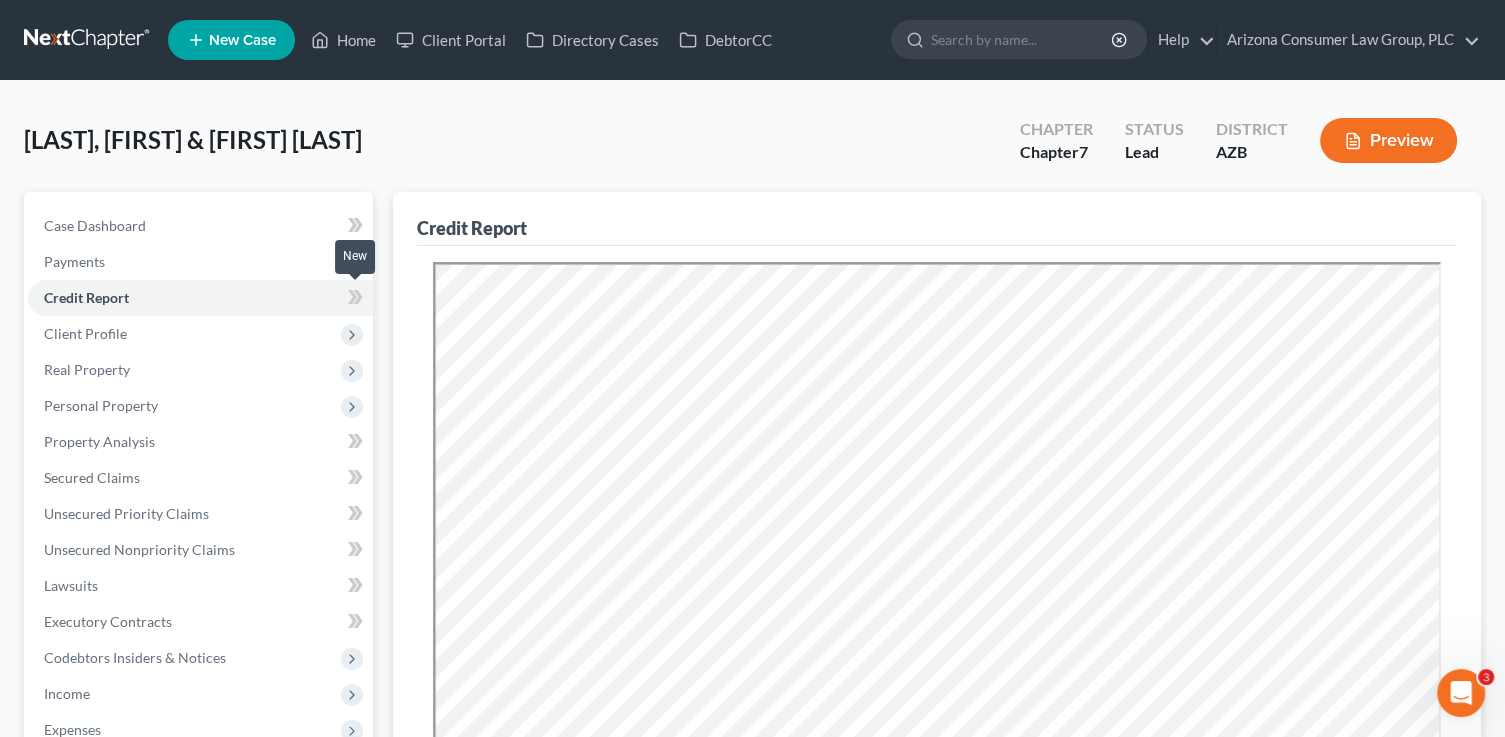 click 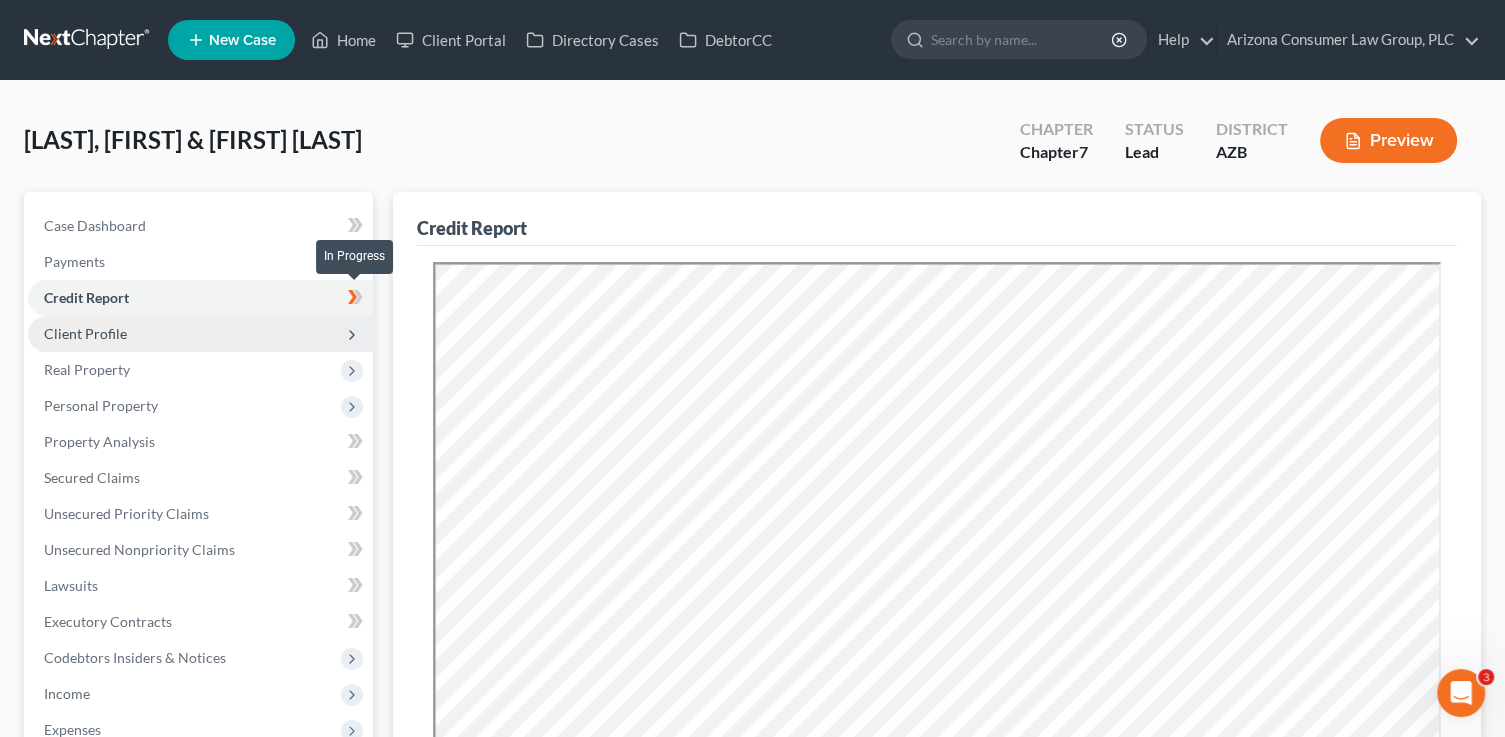drag, startPoint x: 362, startPoint y: 299, endPoint x: 372, endPoint y: 315, distance: 18.867962 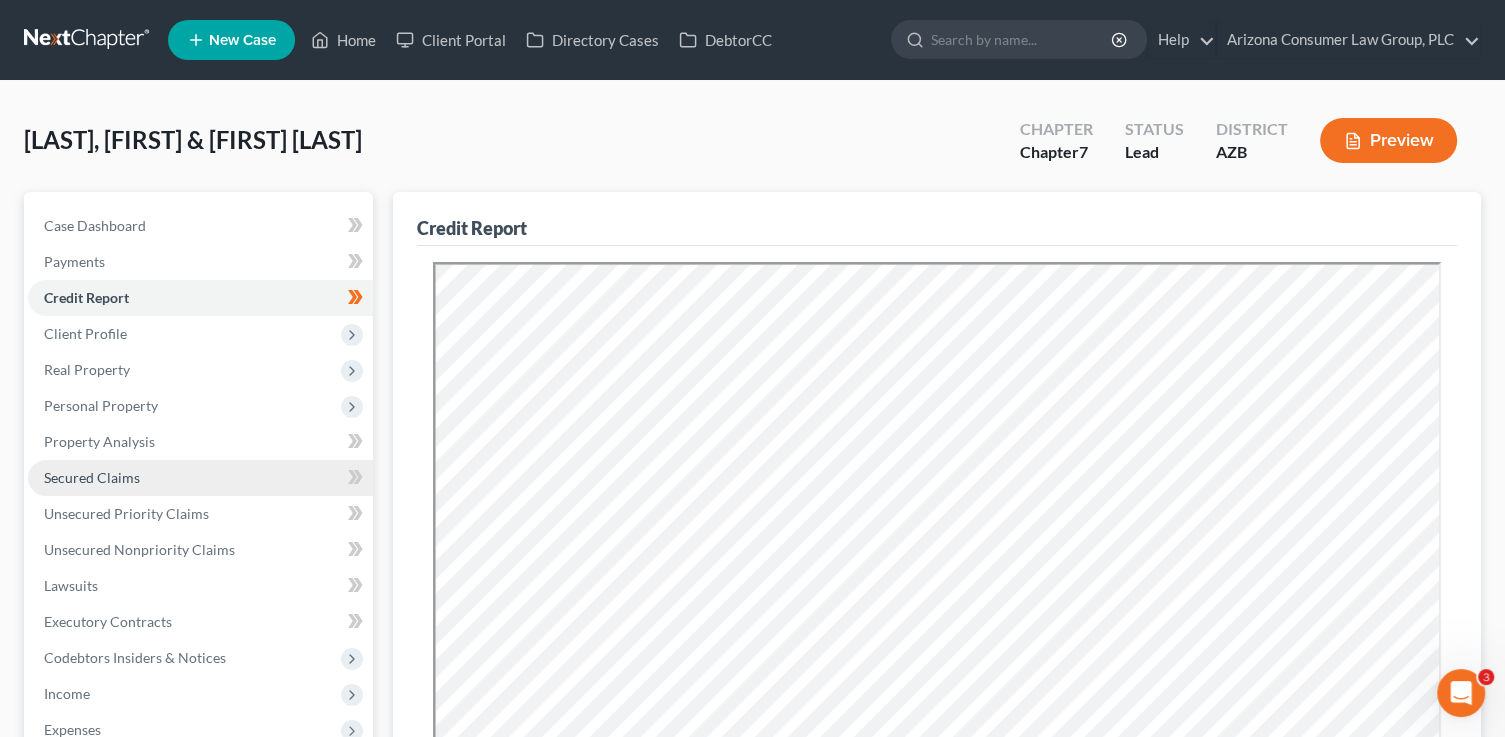 click on "Secured Claims" at bounding box center [200, 478] 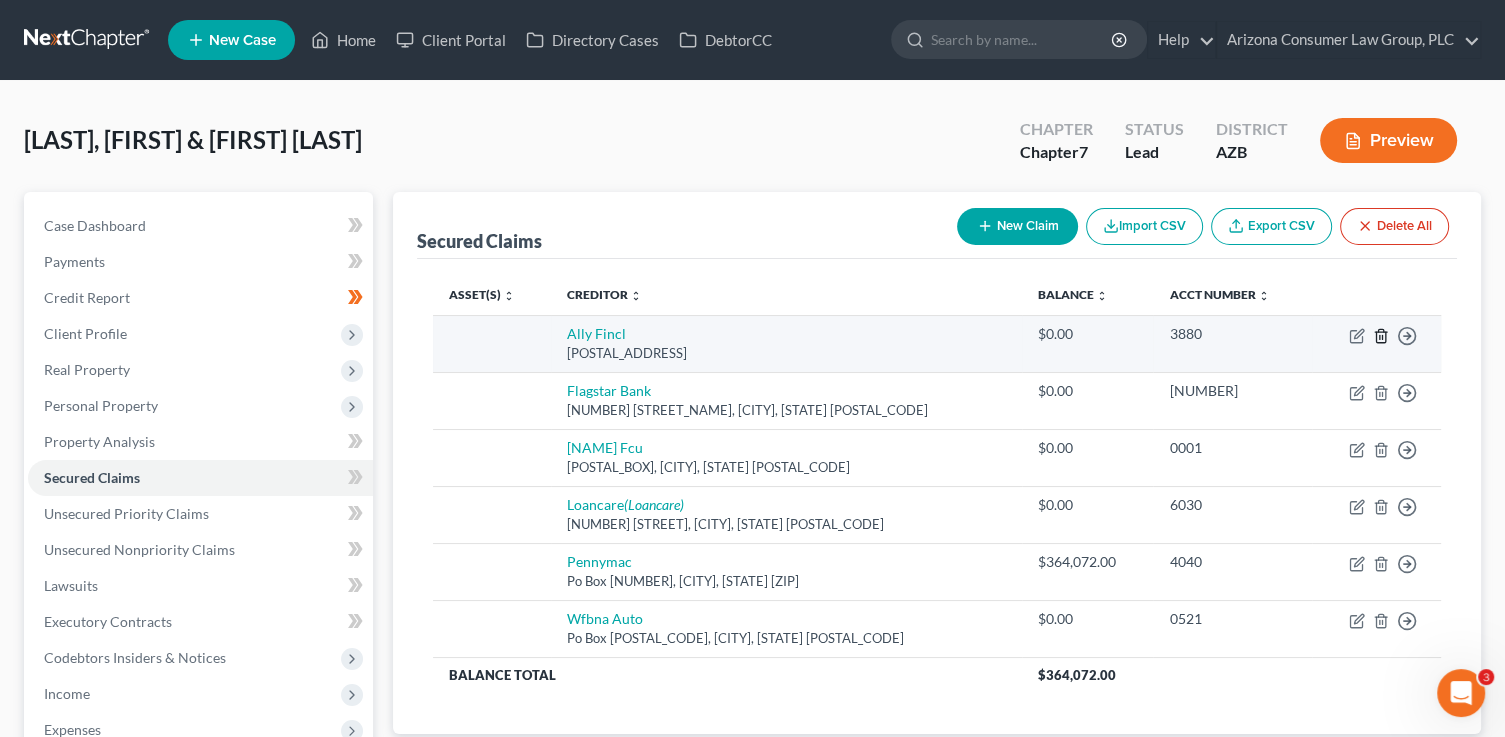 click 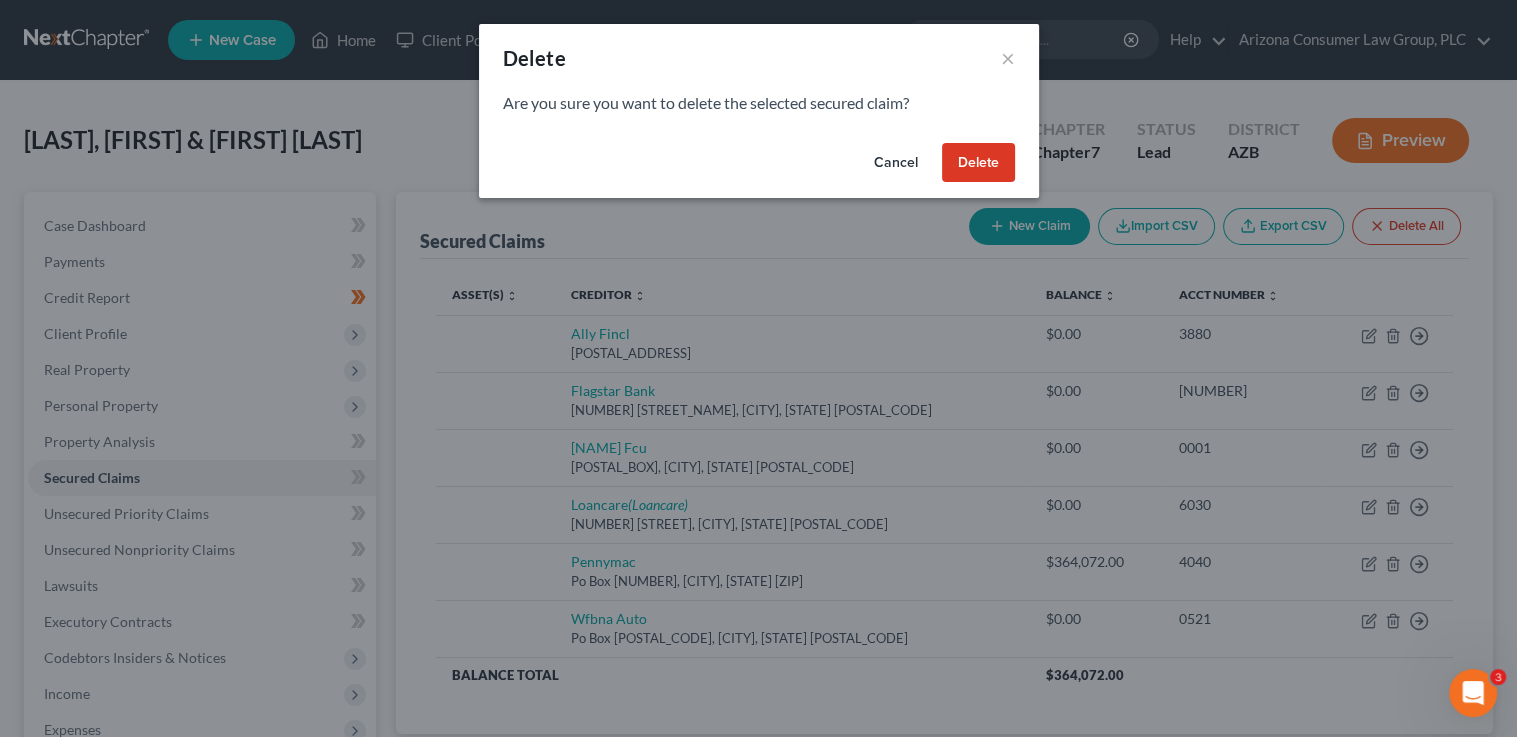 click on "Delete" at bounding box center (978, 163) 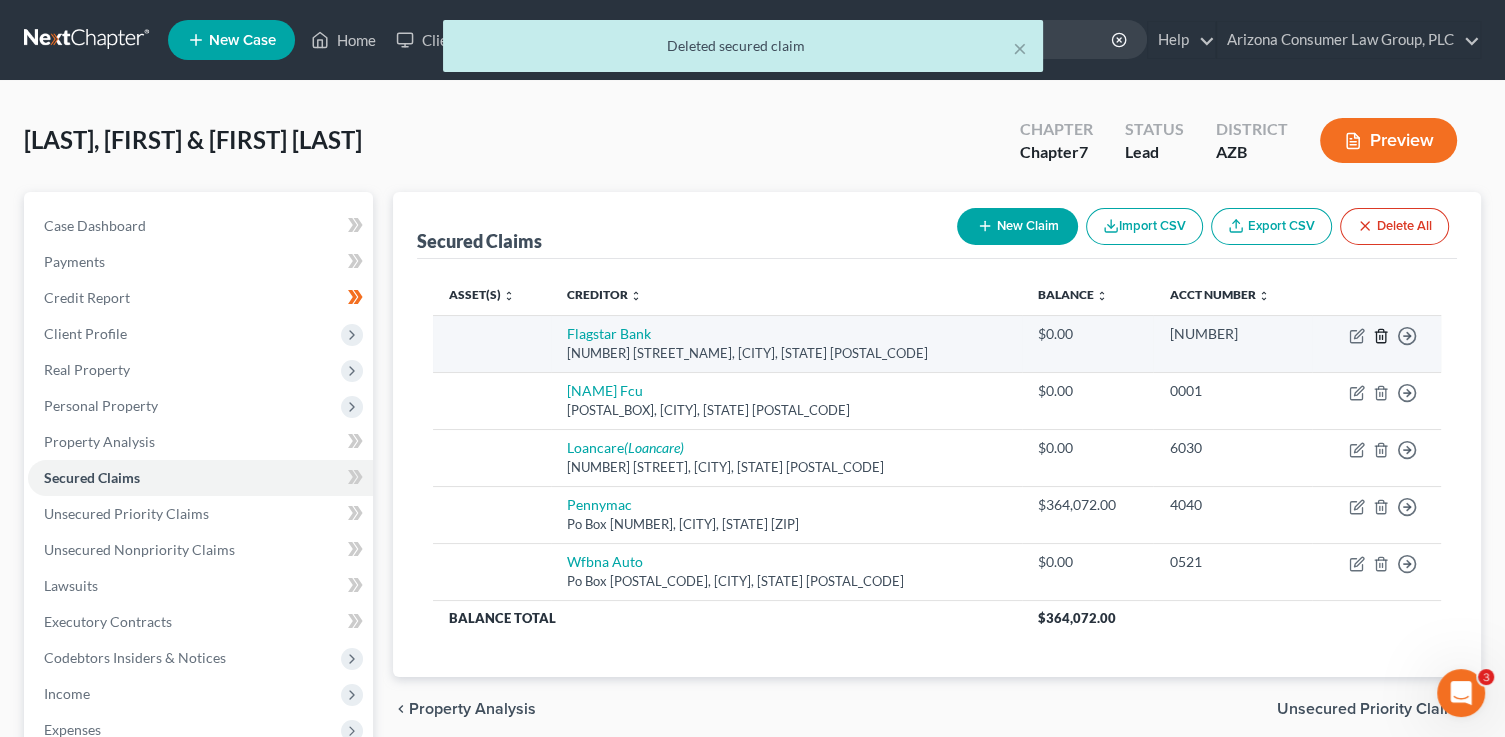 click 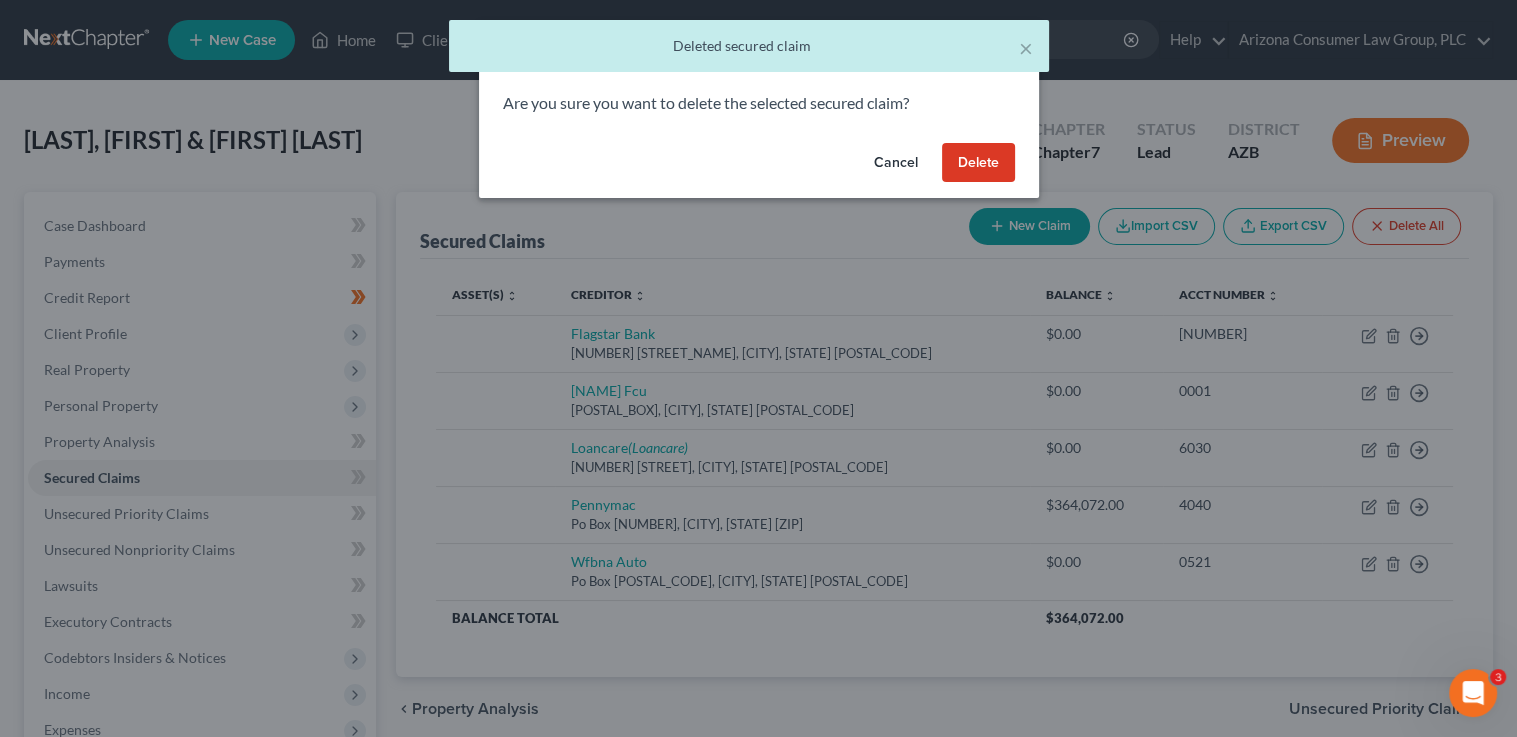 click on "Delete" at bounding box center [978, 163] 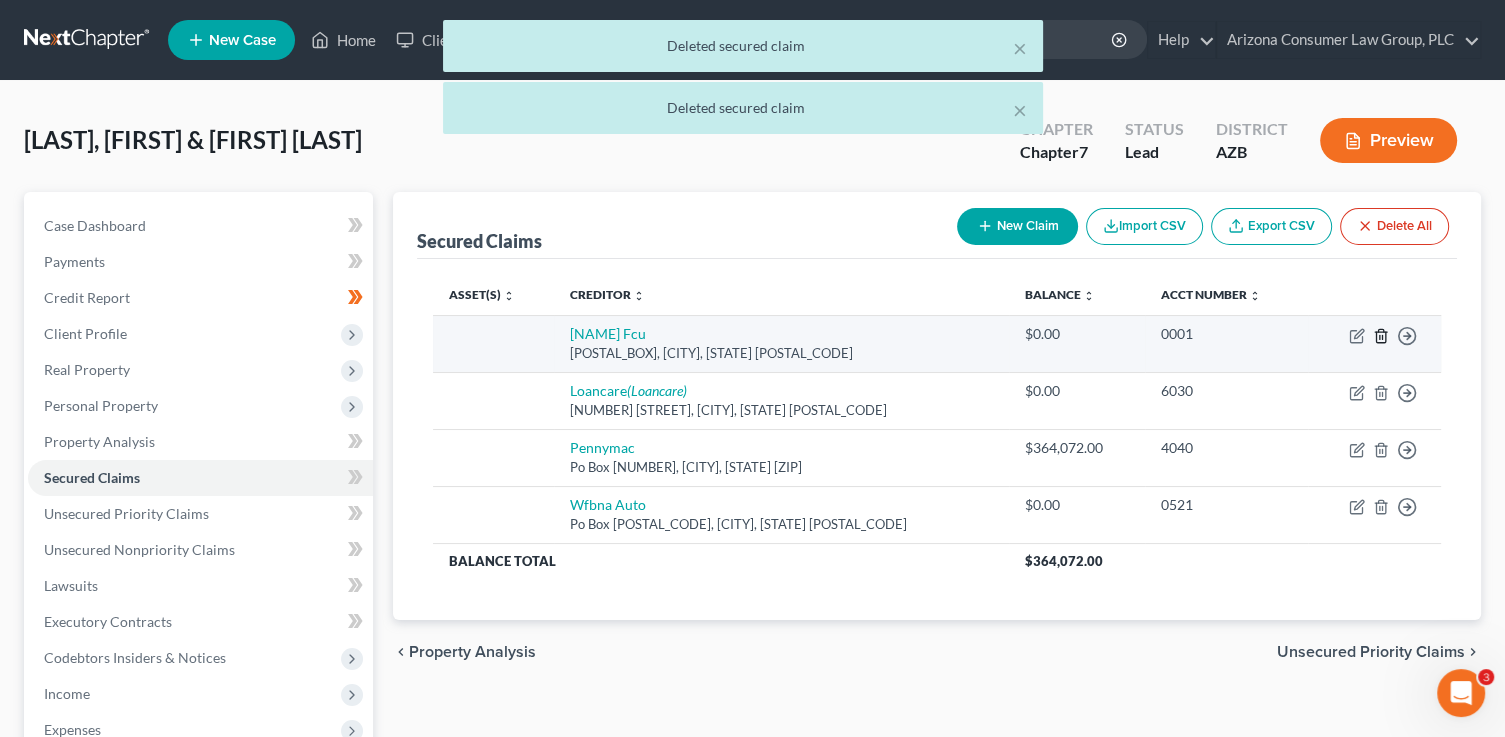 click 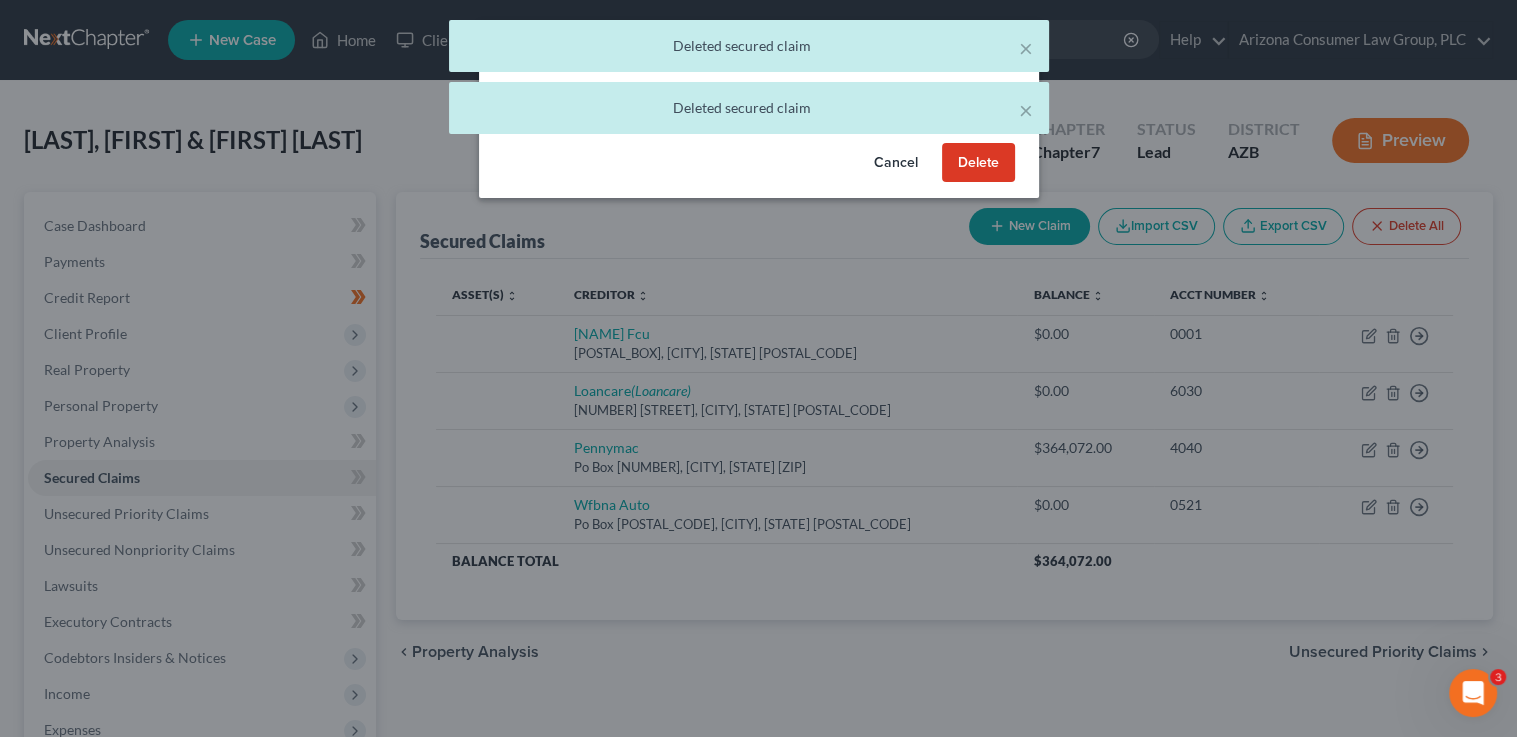 click on "Delete" at bounding box center (978, 163) 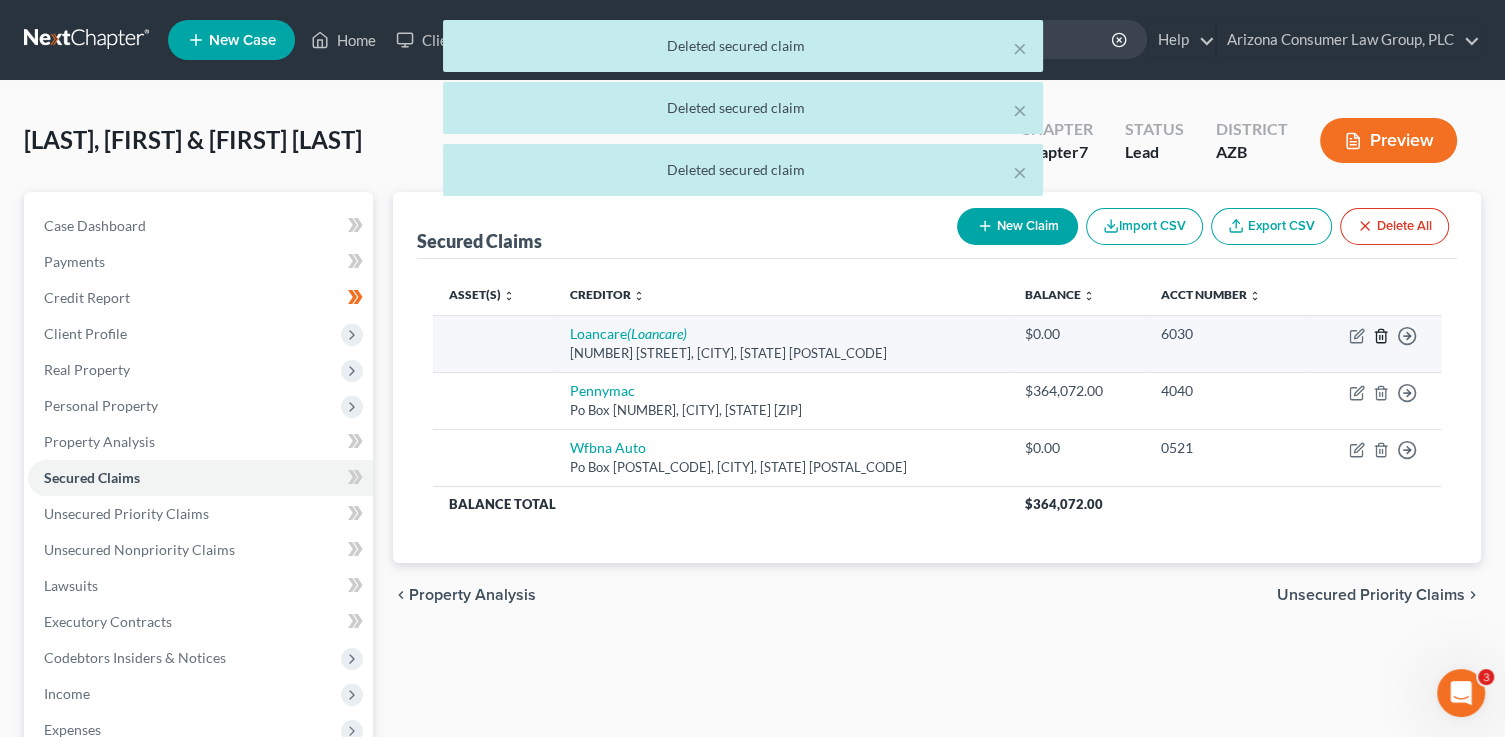 click 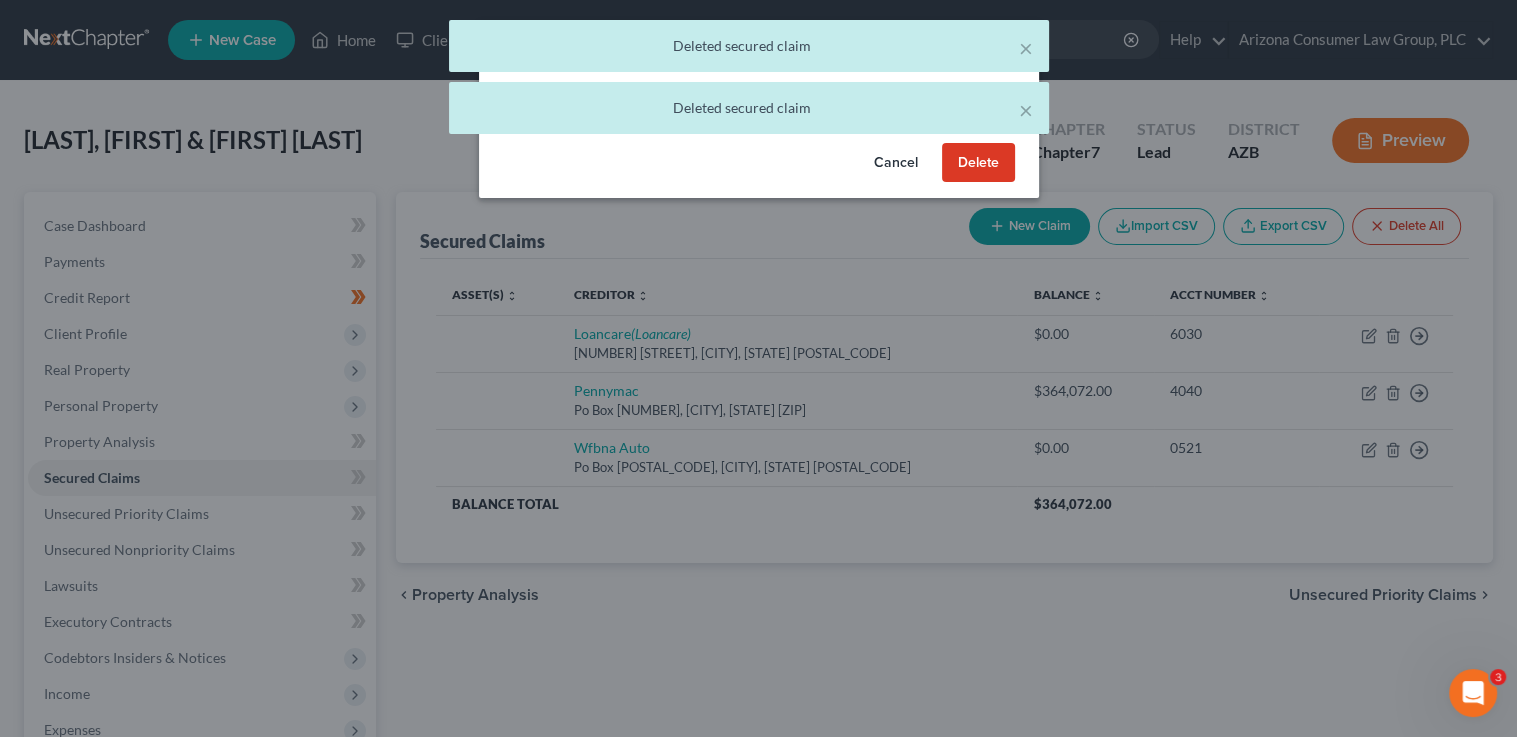 click on "Delete" at bounding box center (978, 163) 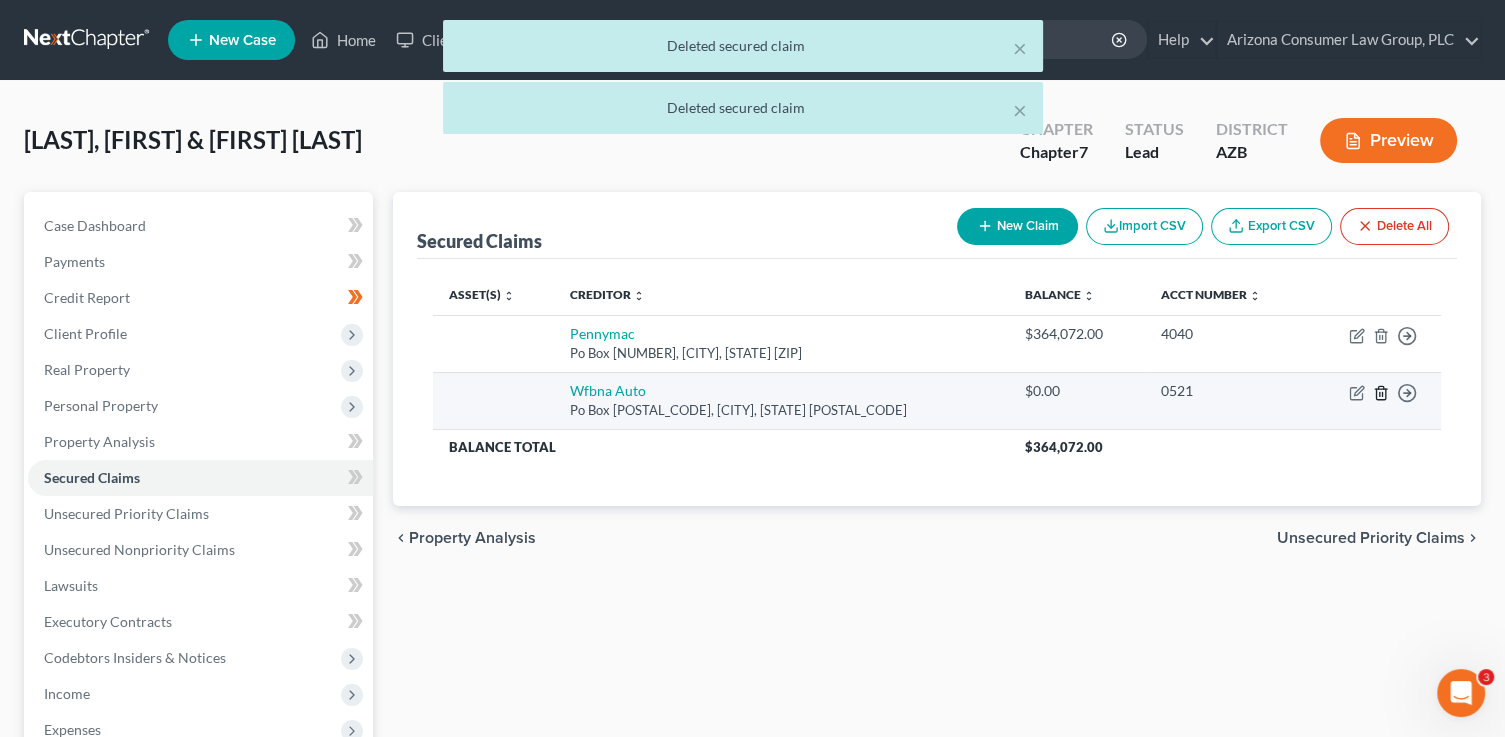 click 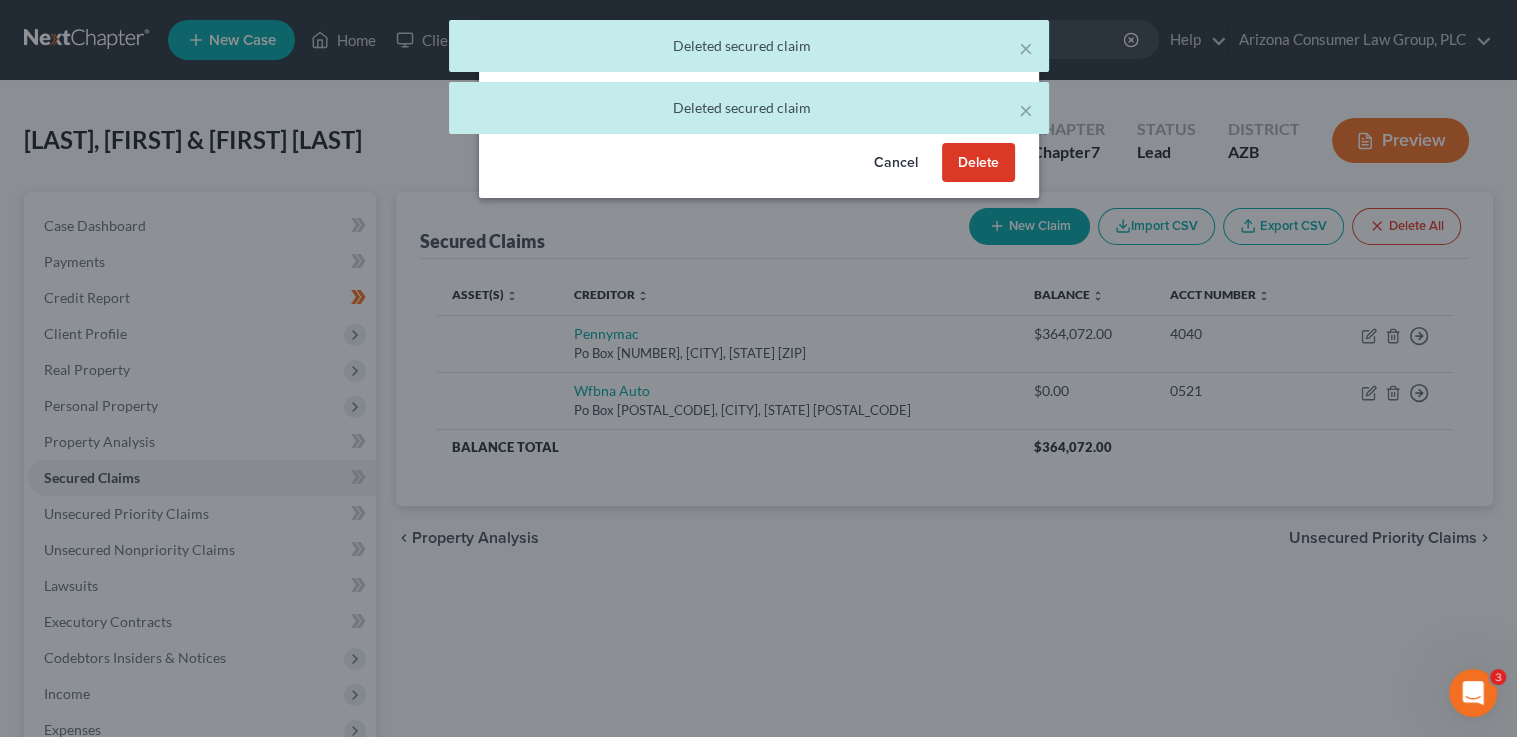 click on "Delete" at bounding box center (978, 163) 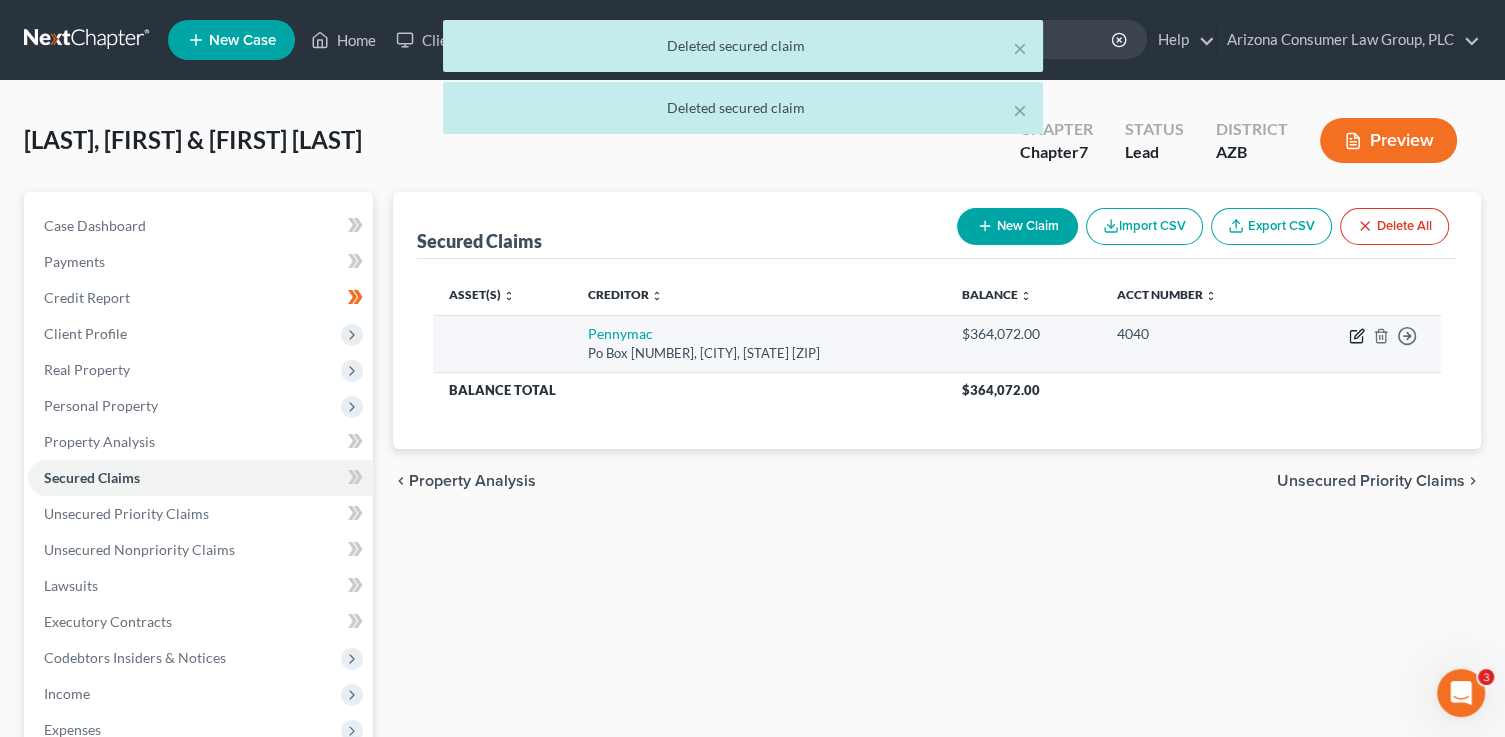 click 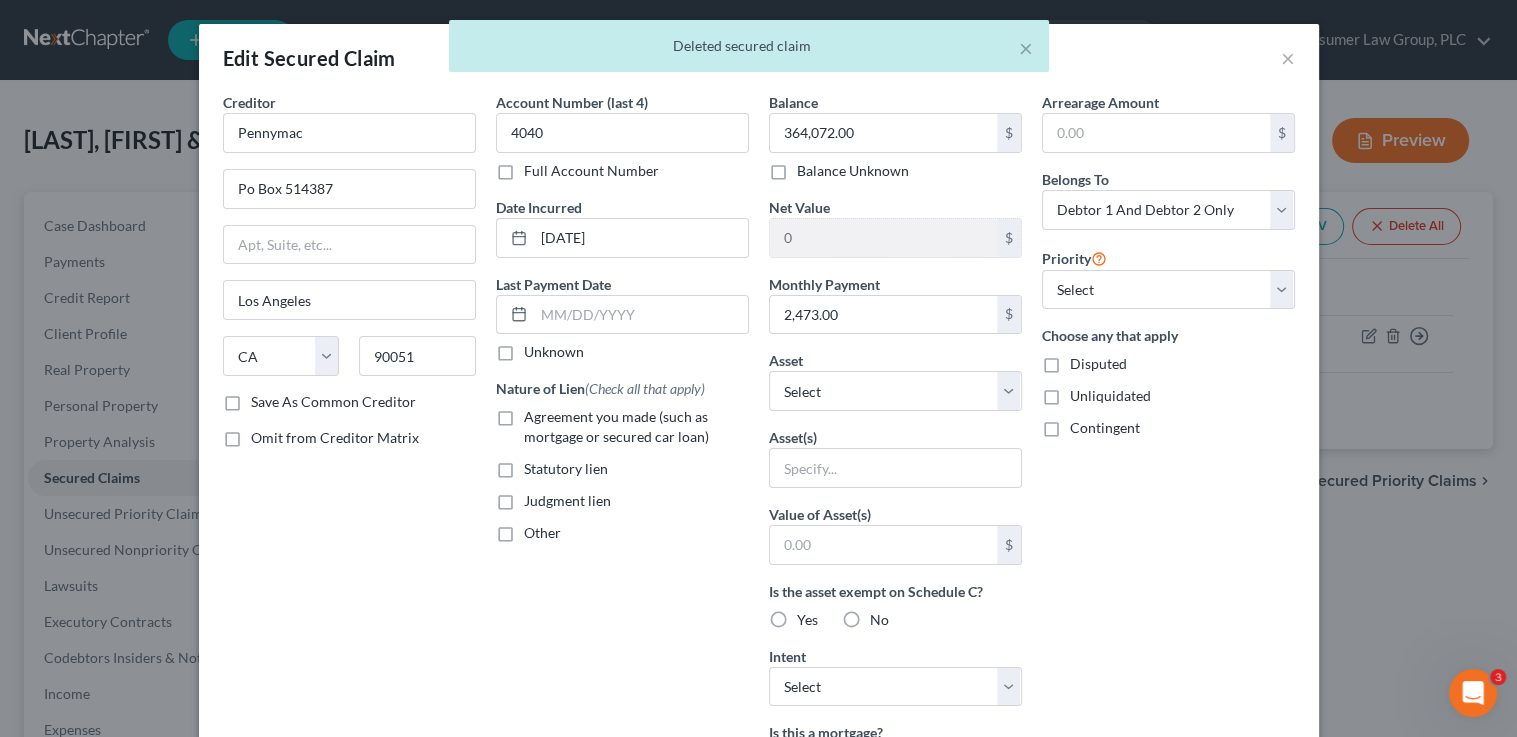 click on "Agreement you made (such as mortgage or secured car loan)" at bounding box center [616, 426] 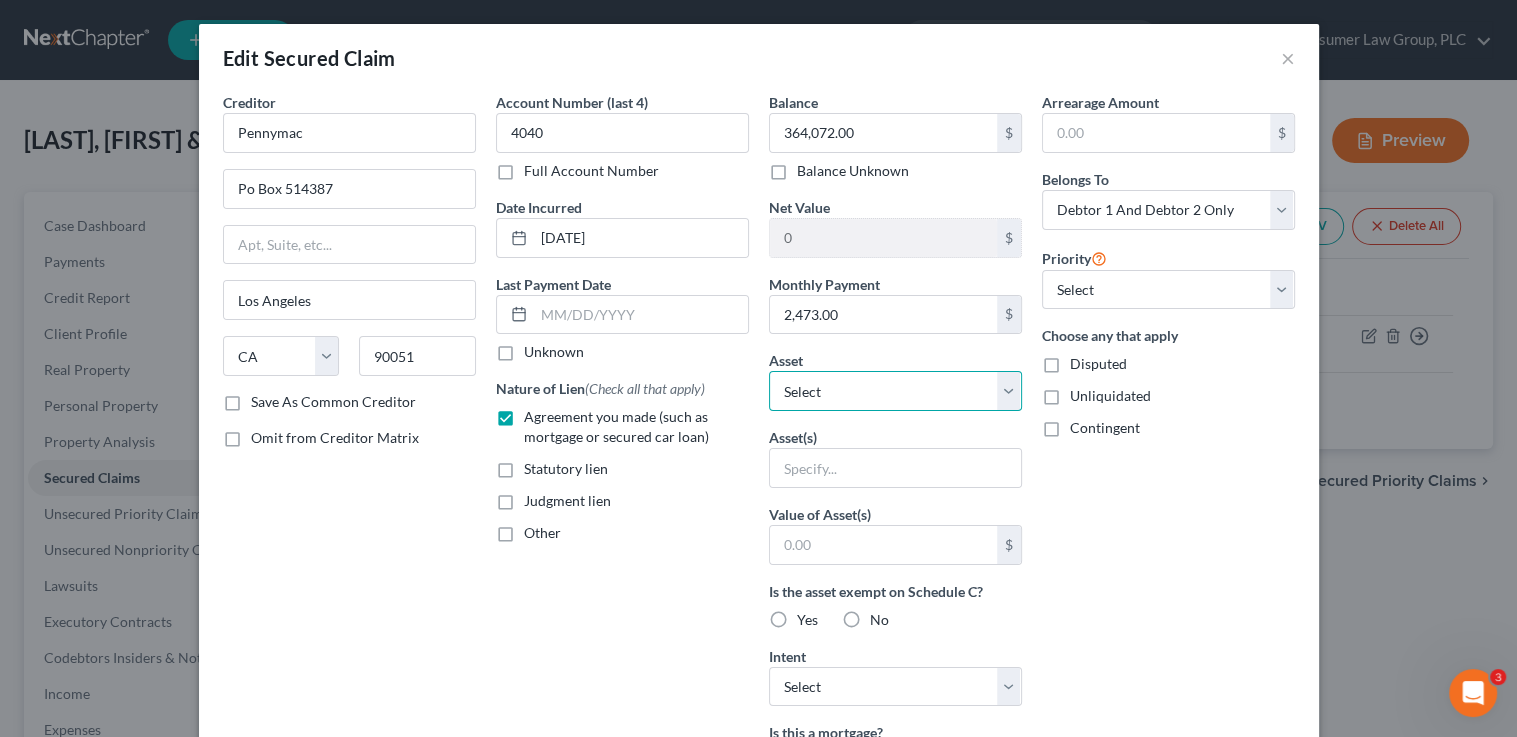 click on "Select Other Multiple Assets 2004 Dodge Ram - $1579.0 2020 Kia Telluride - $164148.0 Kia Optima - $6459.0 [NUMBER] [STREET] - $629000.0" at bounding box center (895, 391) 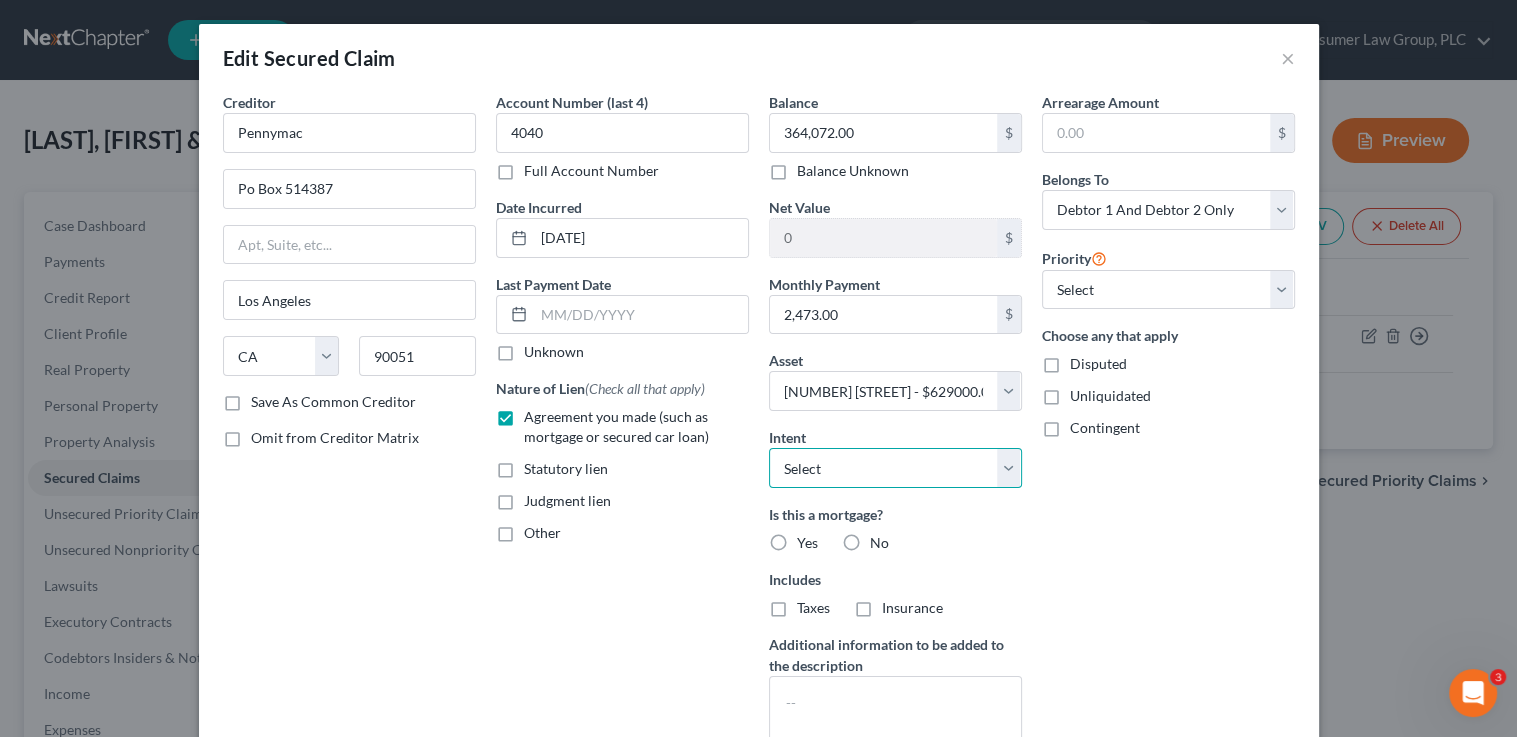 click on "Select Surrender Redeem Reaffirm Avoid Other" at bounding box center [895, 468] 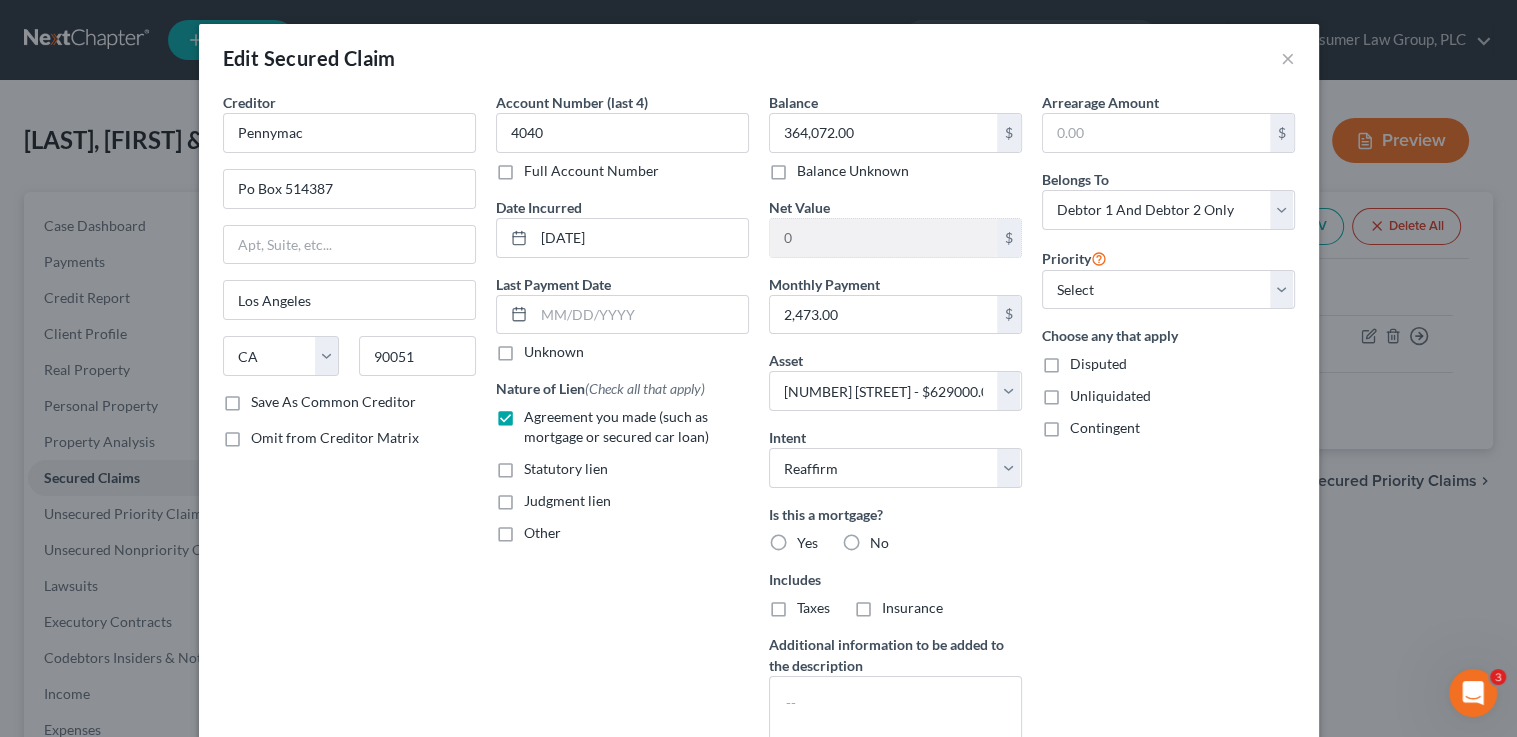 click on "Yes" at bounding box center [807, 542] 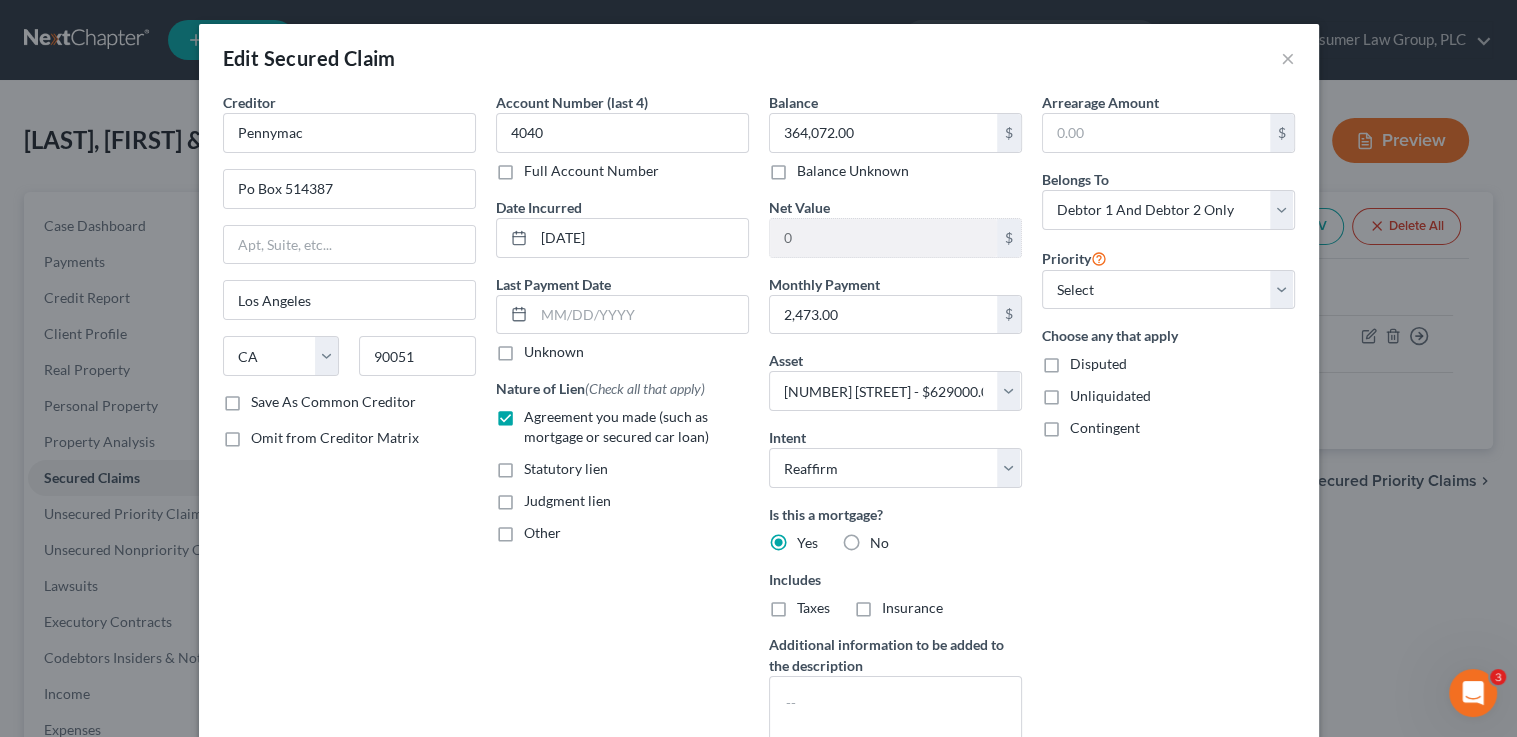 drag, startPoint x: 784, startPoint y: 605, endPoint x: 871, endPoint y: 611, distance: 87.20665 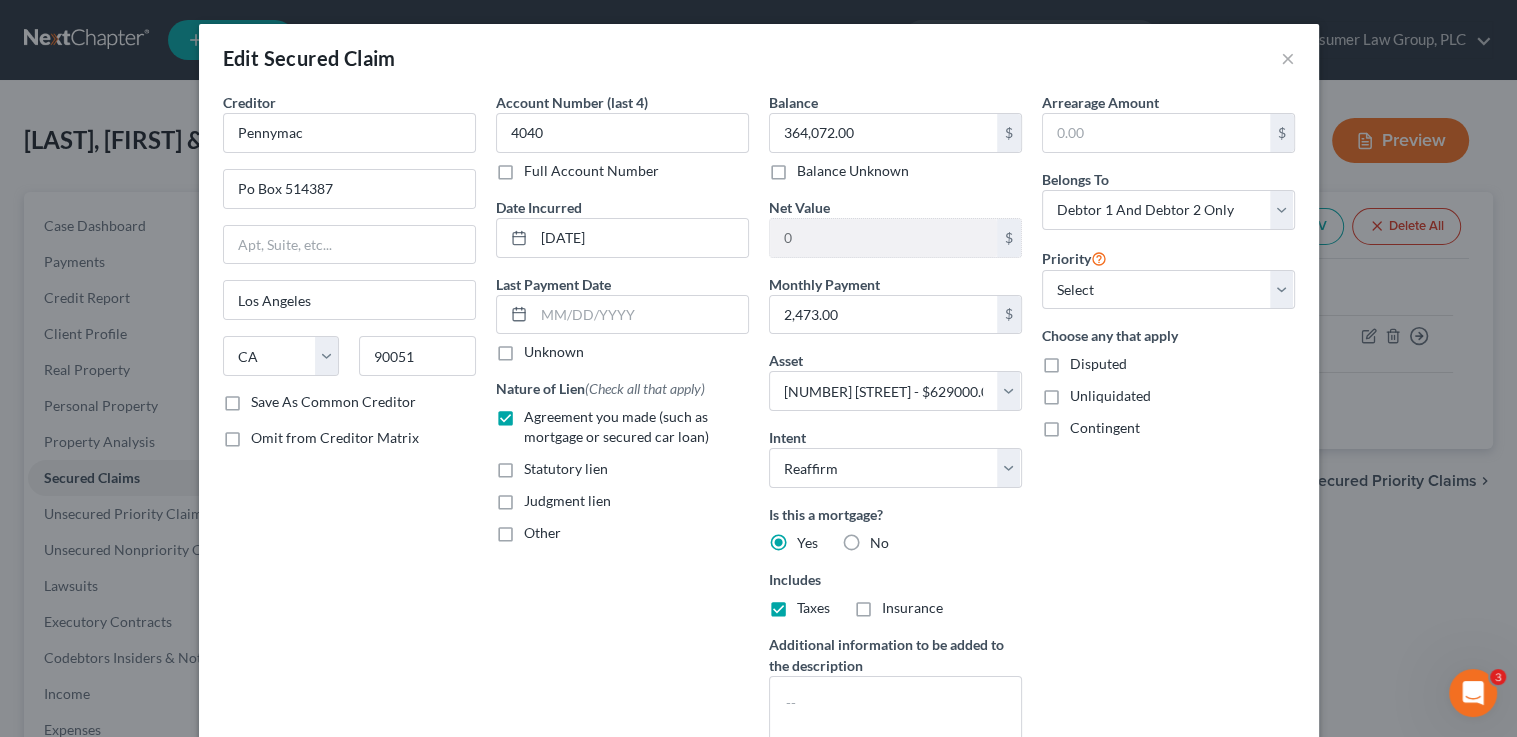 drag, startPoint x: 872, startPoint y: 606, endPoint x: 954, endPoint y: 480, distance: 150.33296 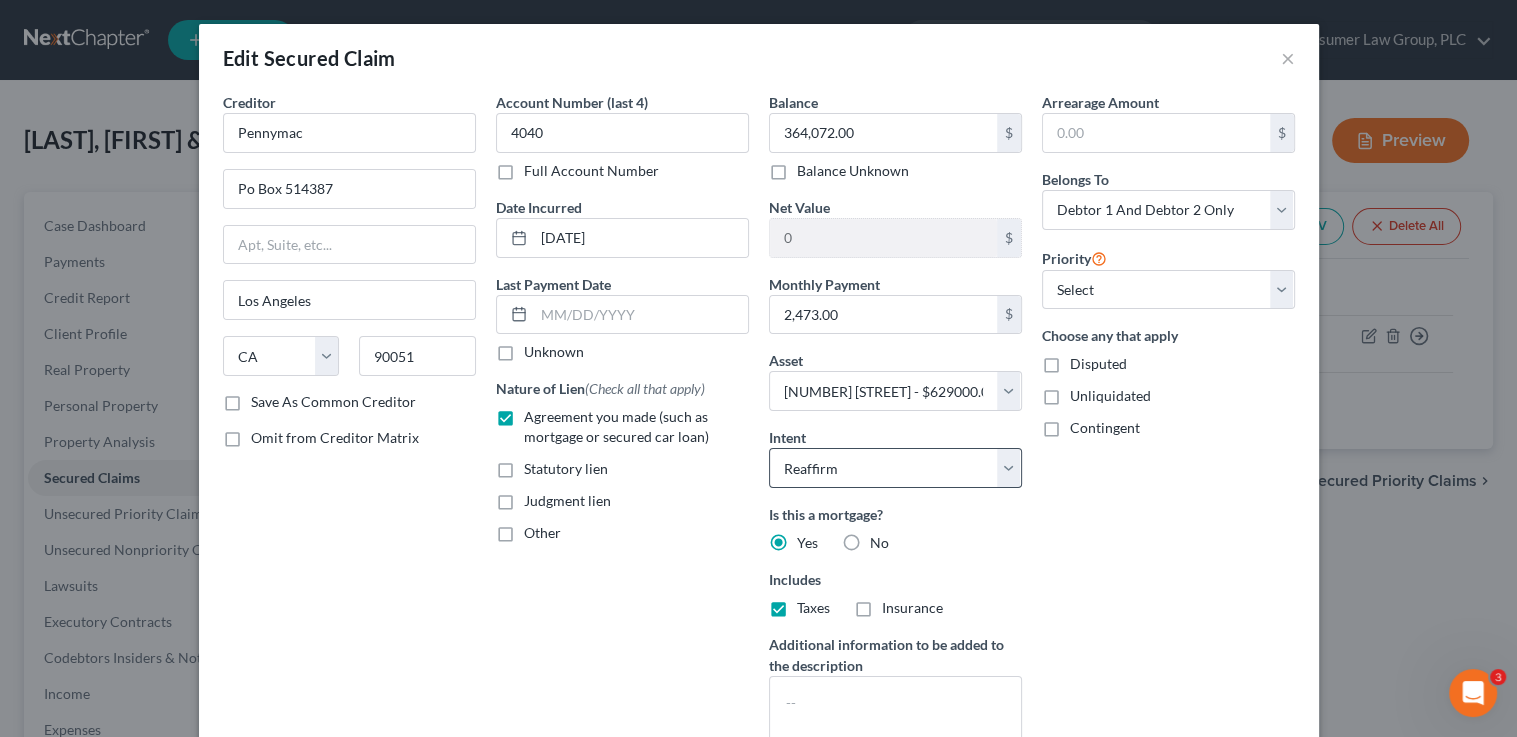 click on "Insurance" at bounding box center (896, 604) 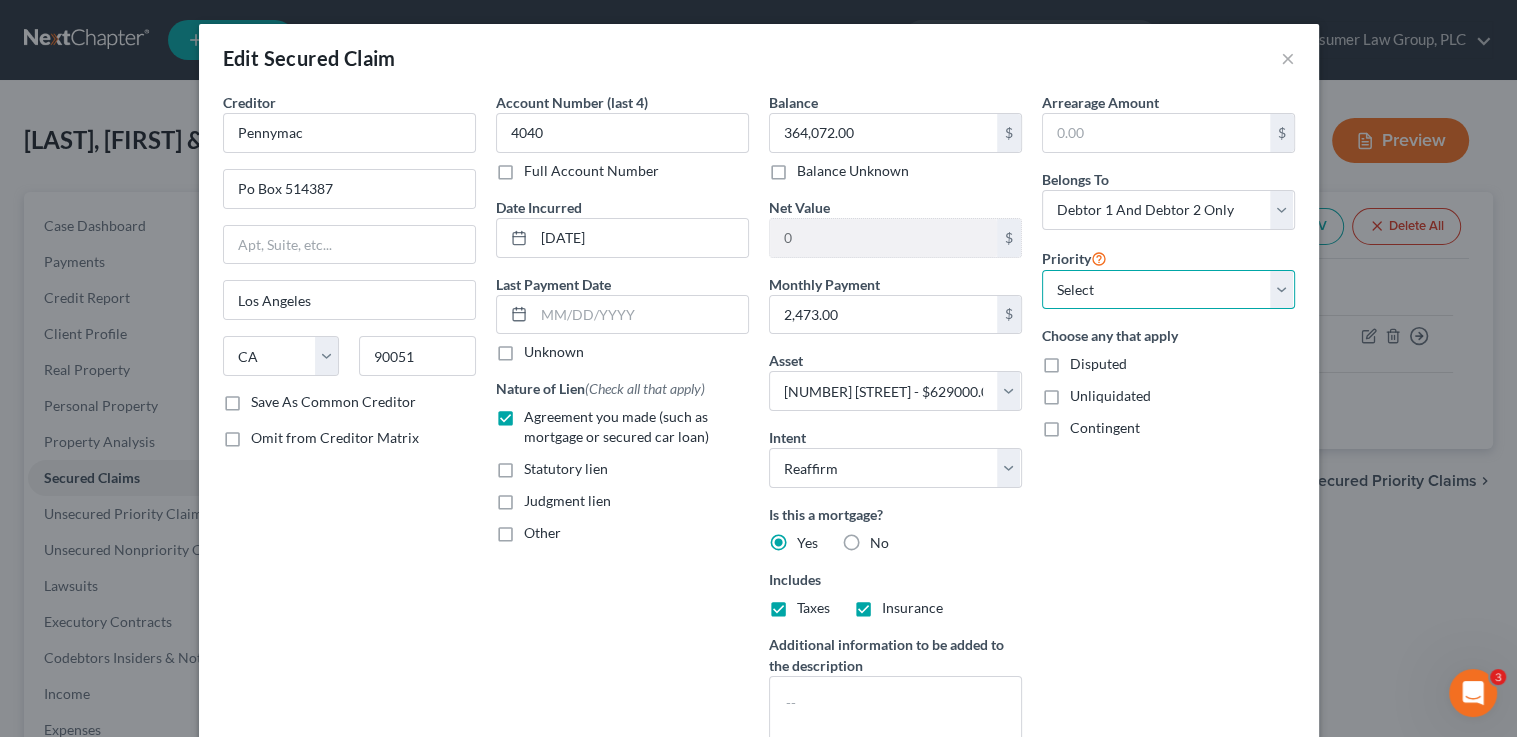 click on "Select 1st 2nd 3rd 4th 5th 6th 7th 8th 9th 10th 11th 12th 13th 14th 15th 16th 17th 18th 19th 20th 21th 22th 23th 24th 25th 26th 27th 28th 29th 30th" at bounding box center (1168, 290) 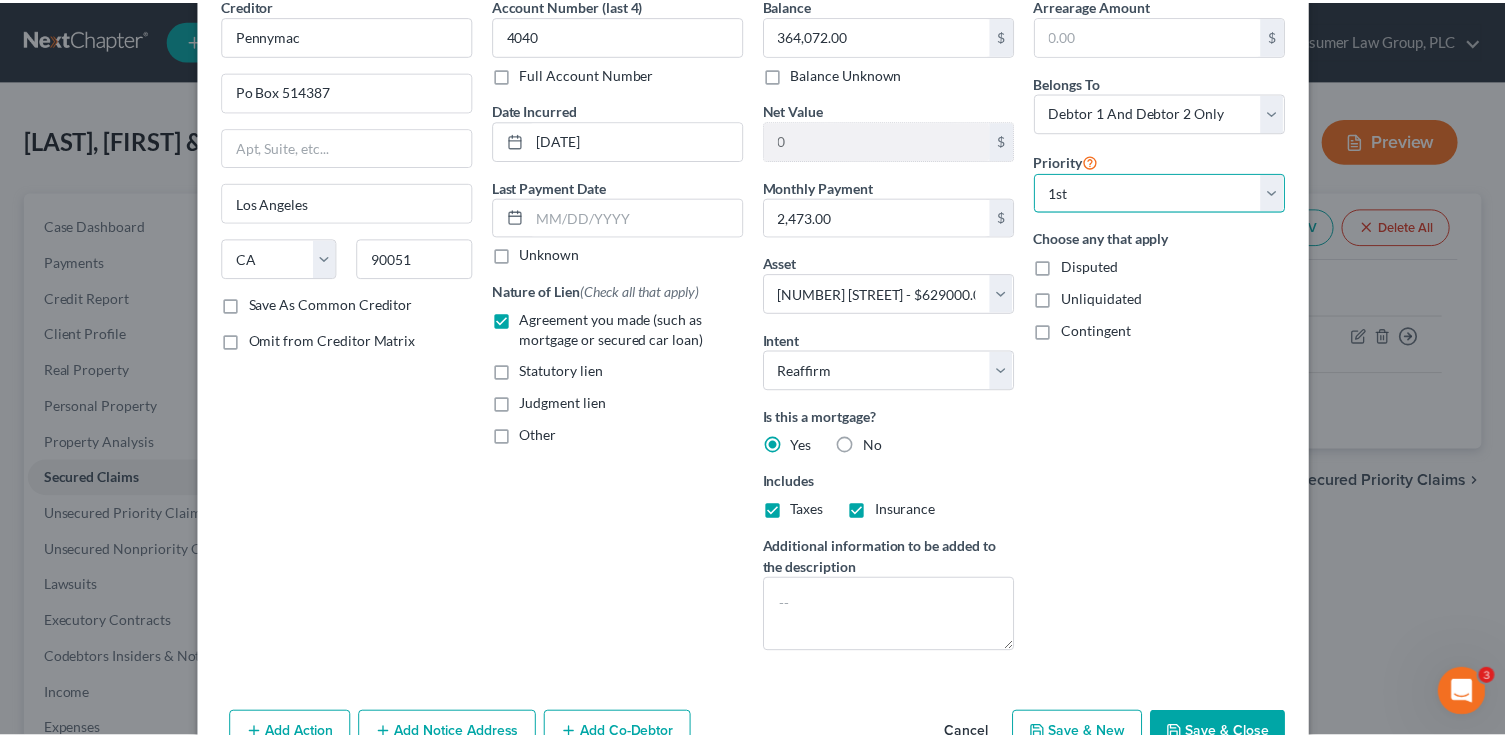 scroll, scrollTop: 168, scrollLeft: 0, axis: vertical 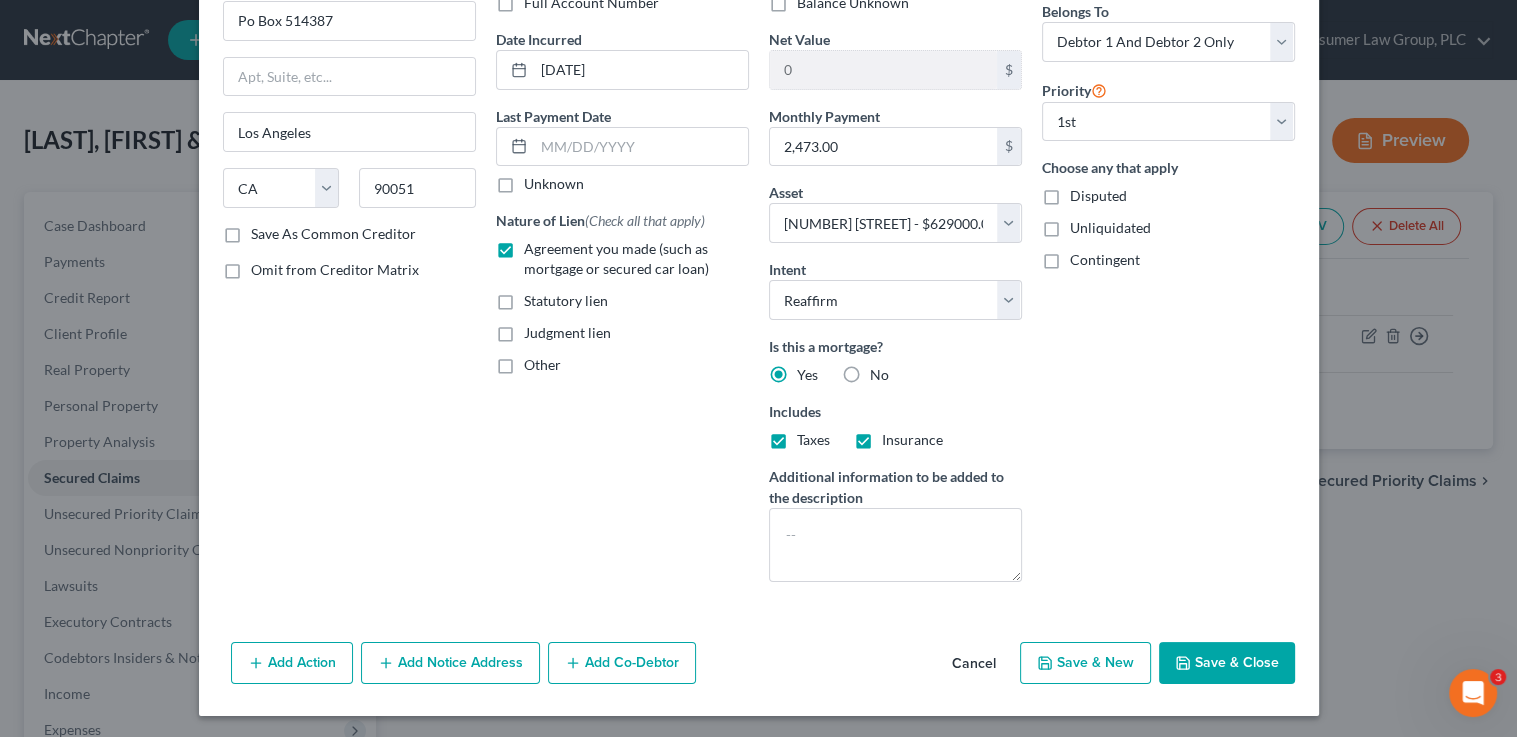click on "Save & Close" at bounding box center [1227, 663] 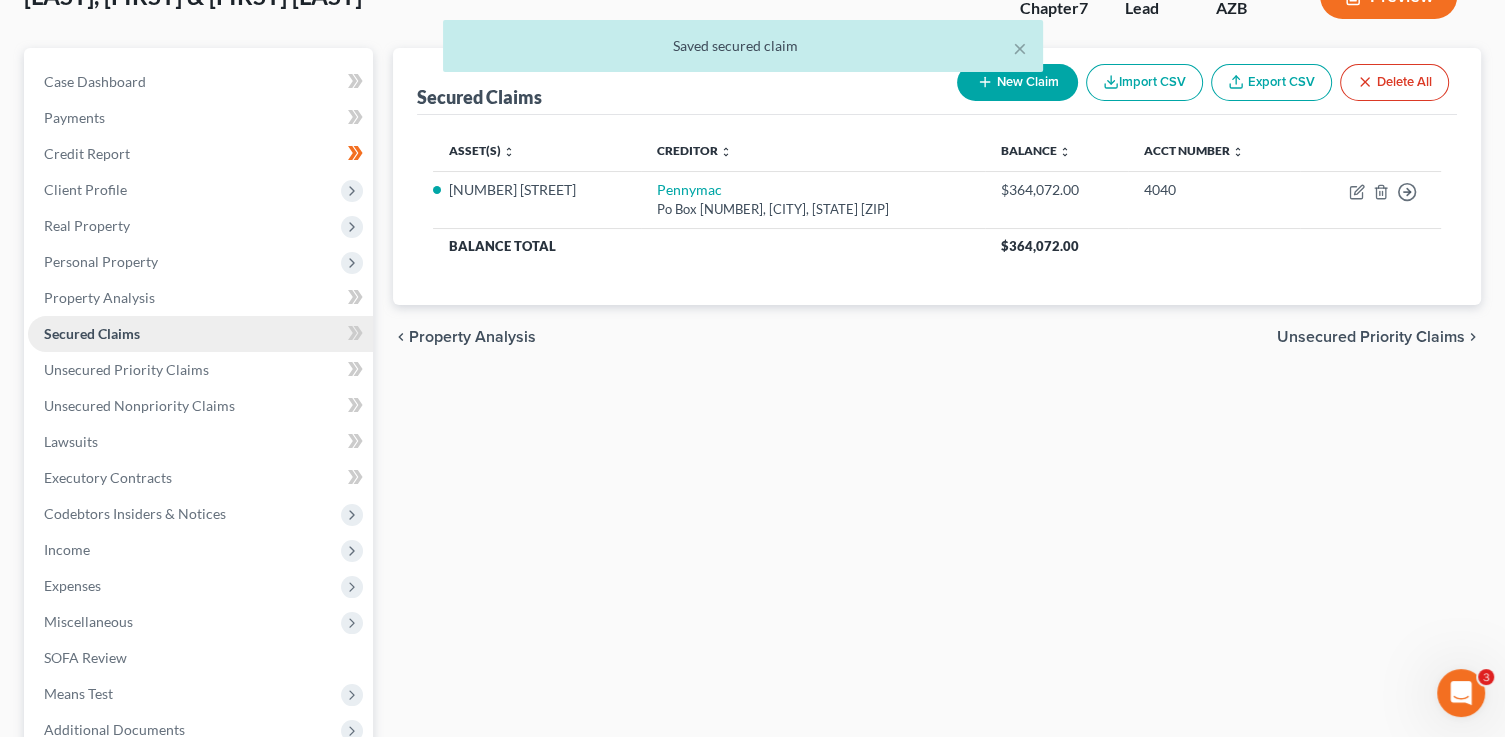 scroll, scrollTop: 147, scrollLeft: 0, axis: vertical 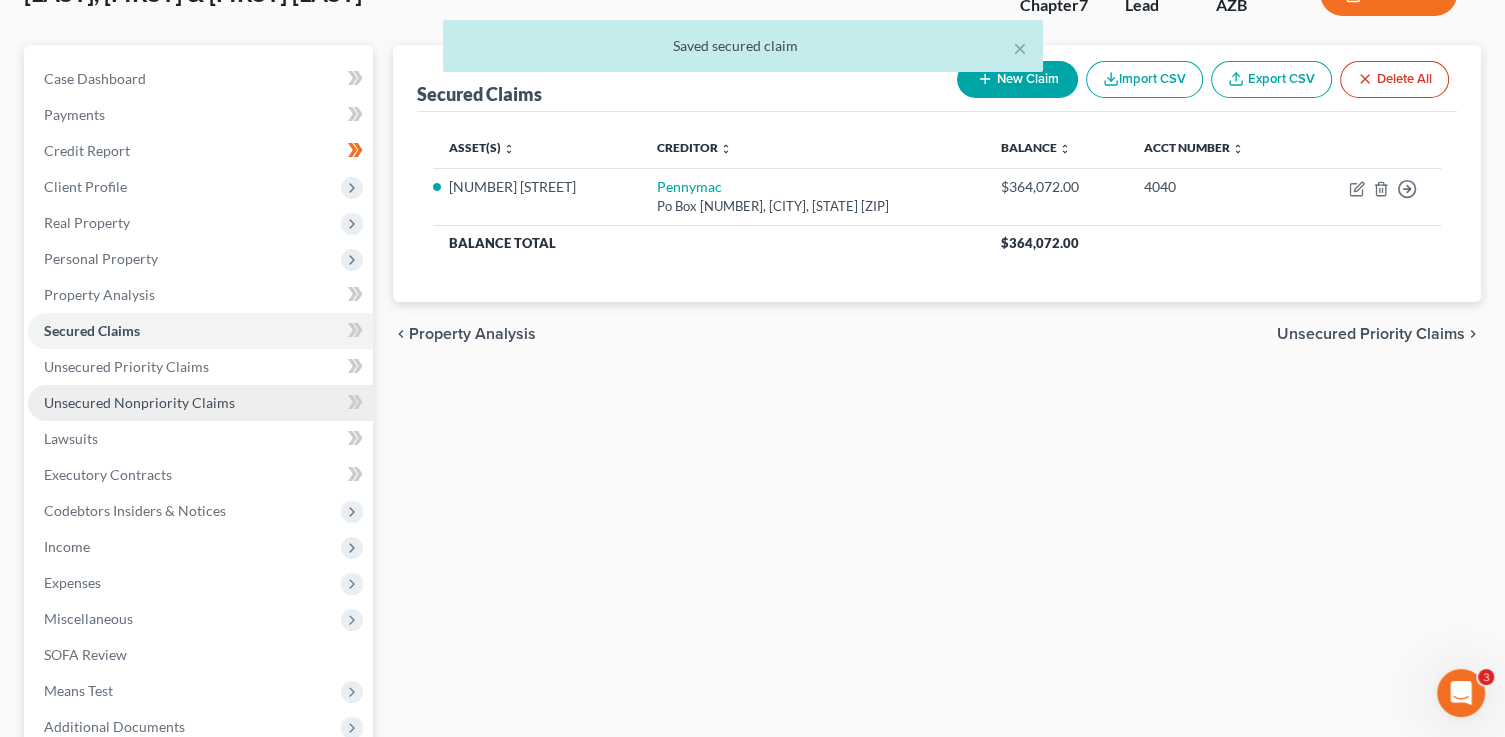 click on "Unsecured Nonpriority Claims" at bounding box center [139, 402] 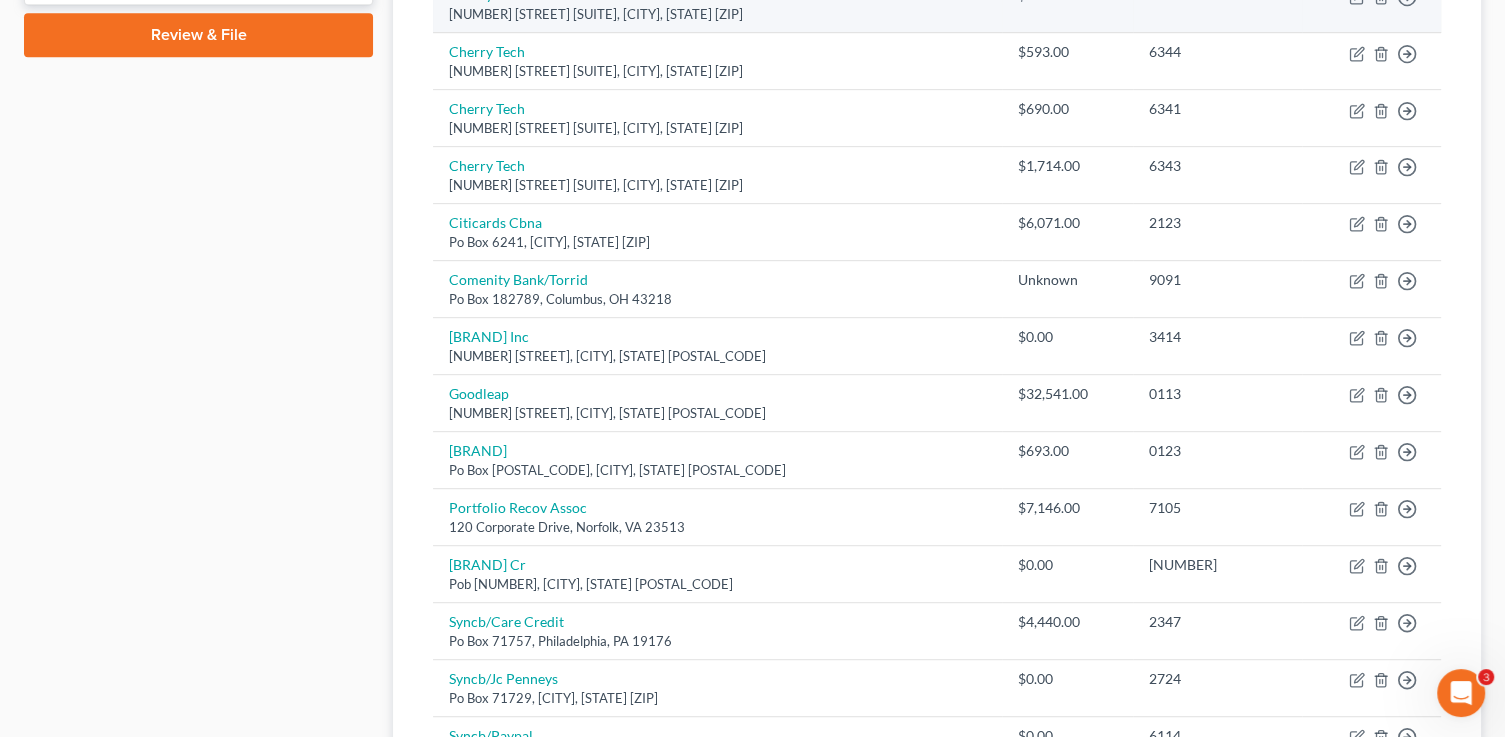 scroll, scrollTop: 968, scrollLeft: 0, axis: vertical 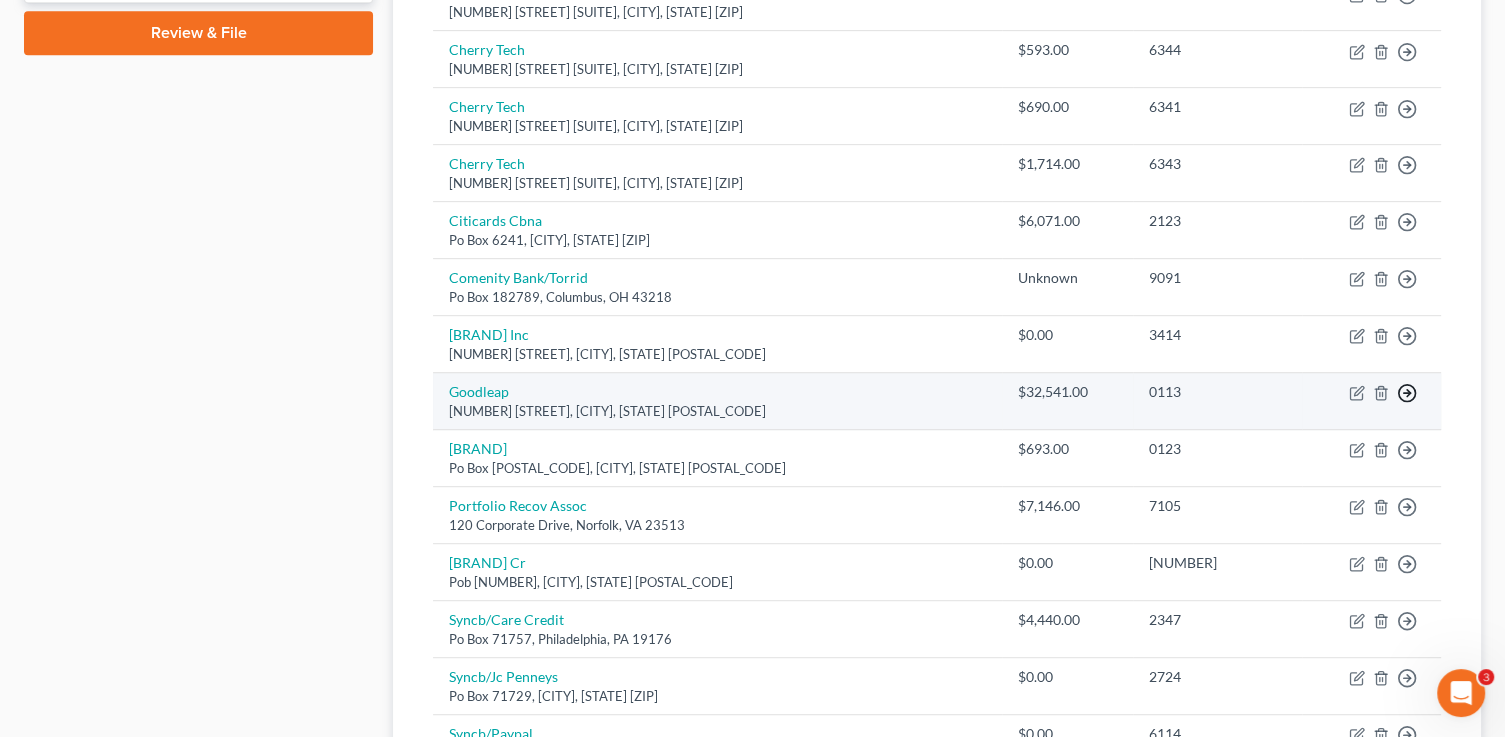 click 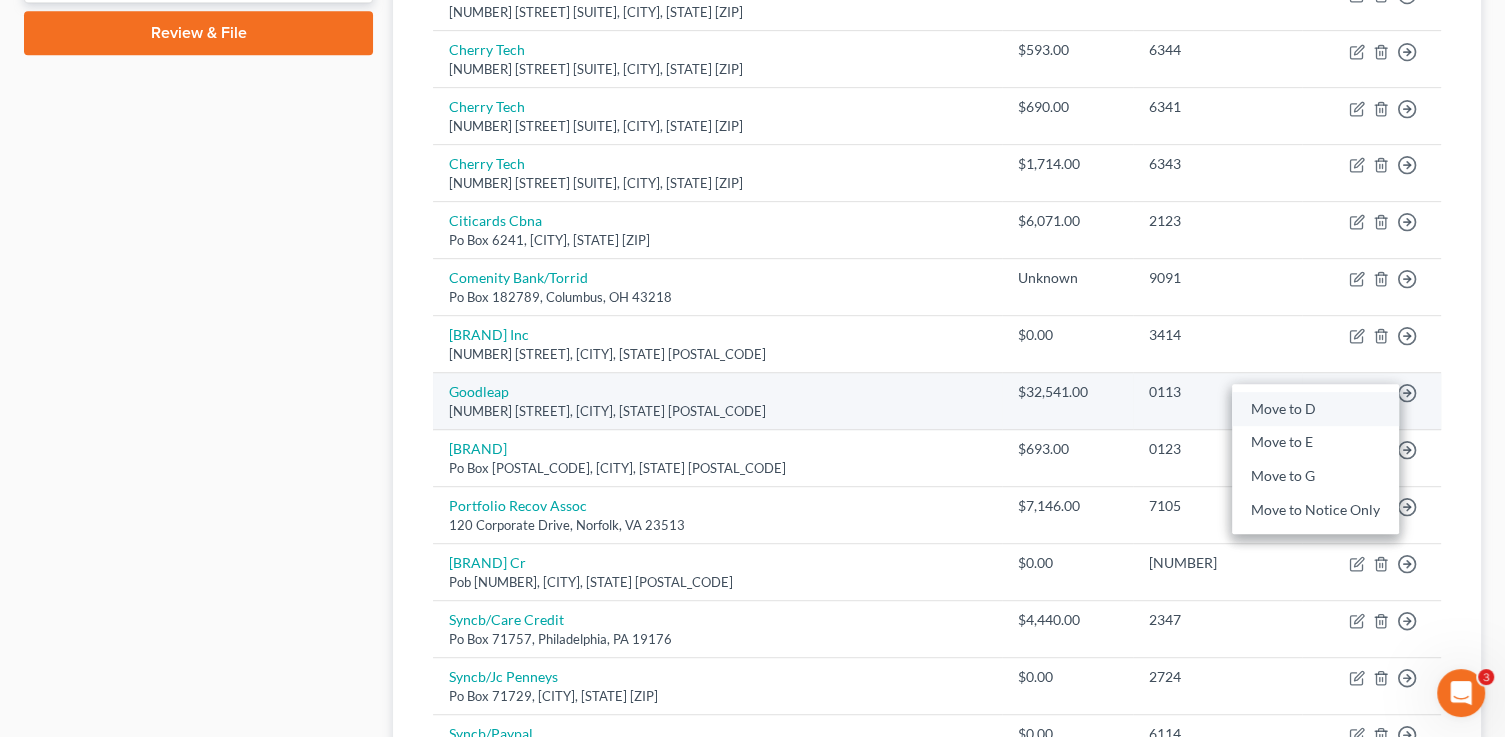 click on "Move to D" at bounding box center (1315, 409) 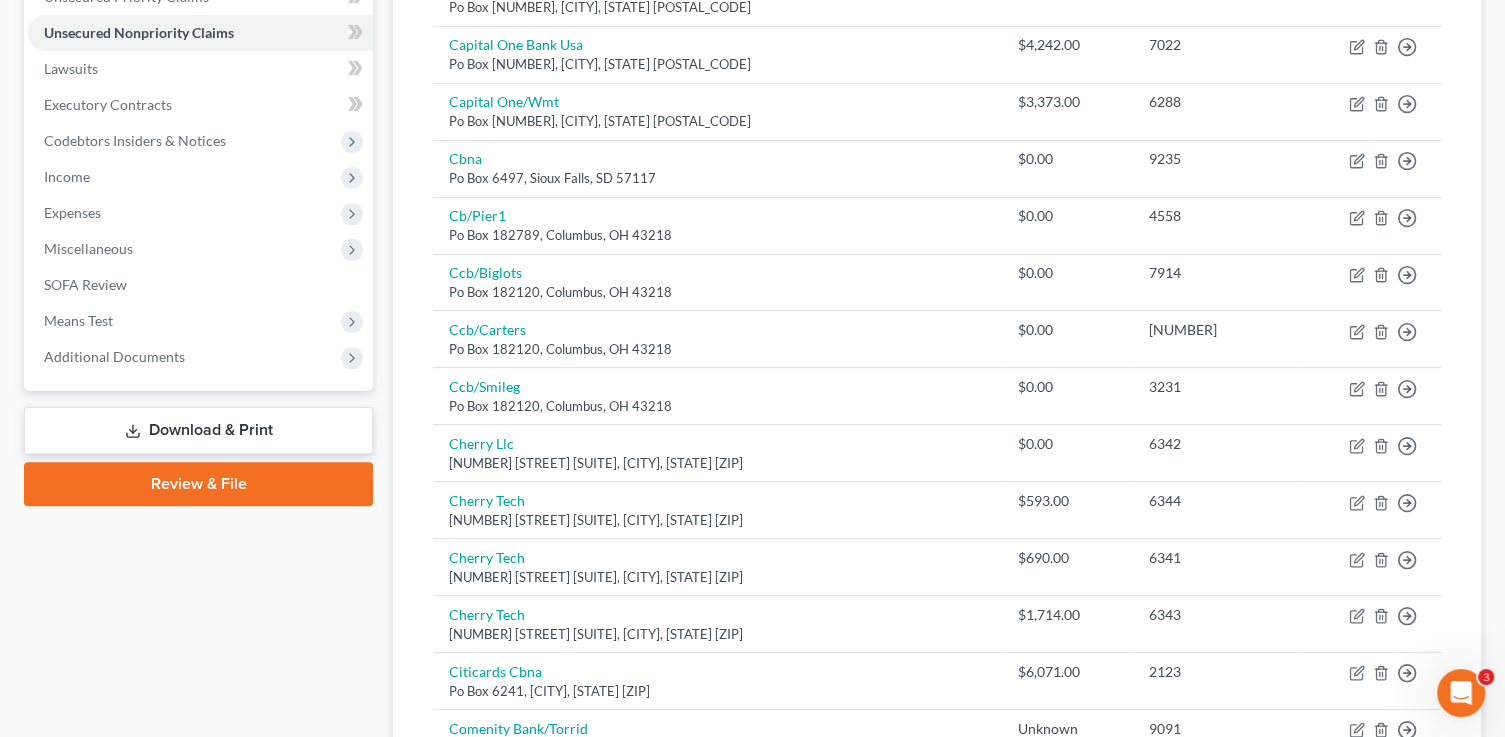 scroll, scrollTop: 184, scrollLeft: 0, axis: vertical 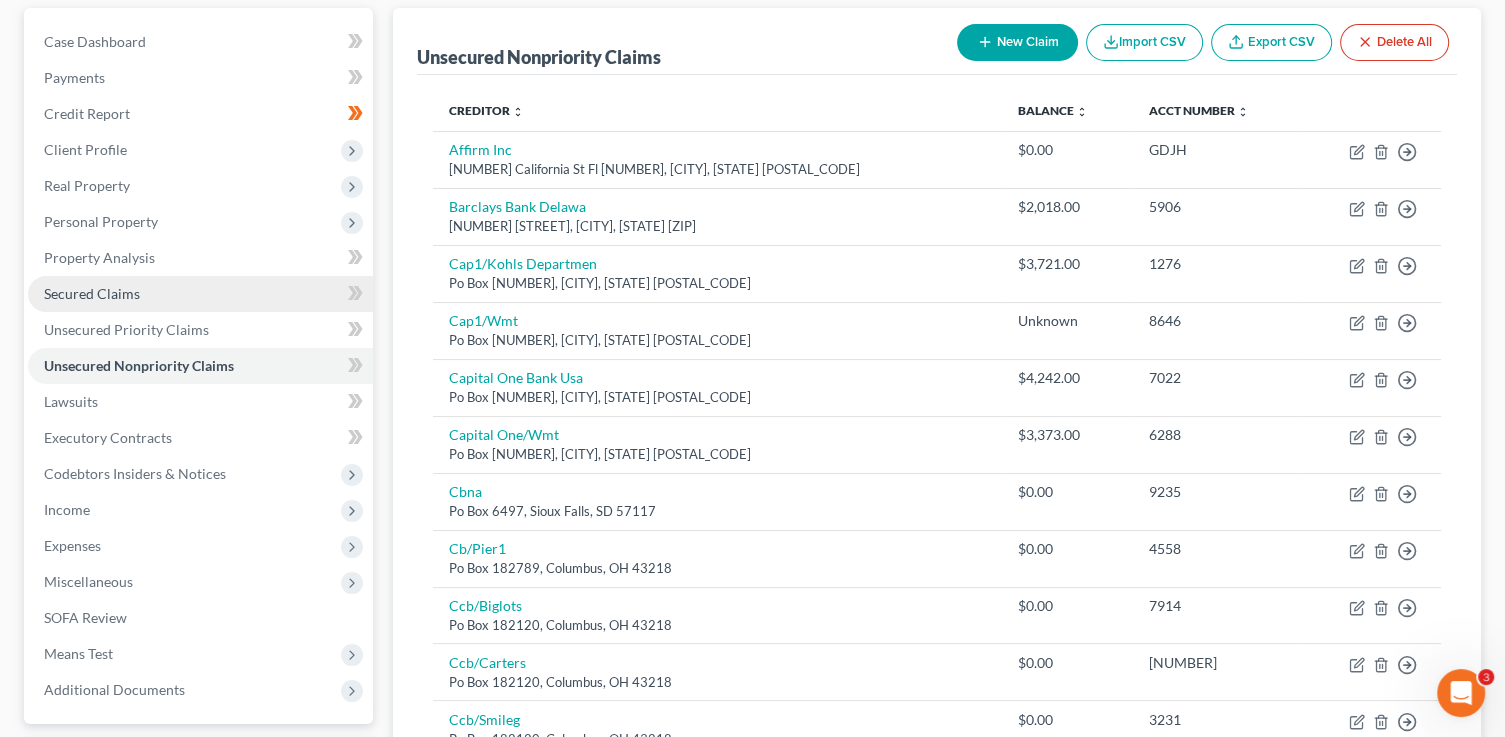click on "Secured Claims" at bounding box center (92, 293) 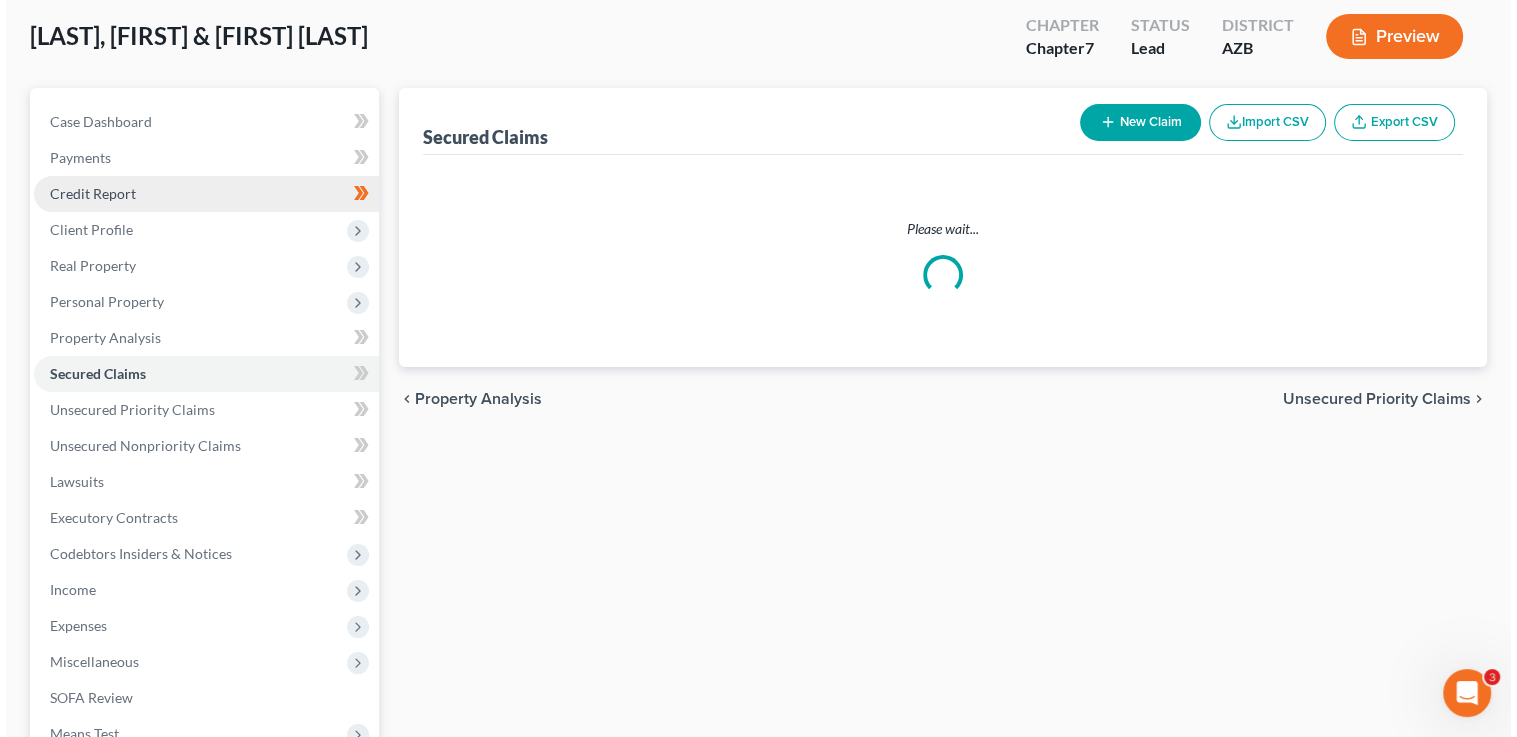 scroll, scrollTop: 0, scrollLeft: 0, axis: both 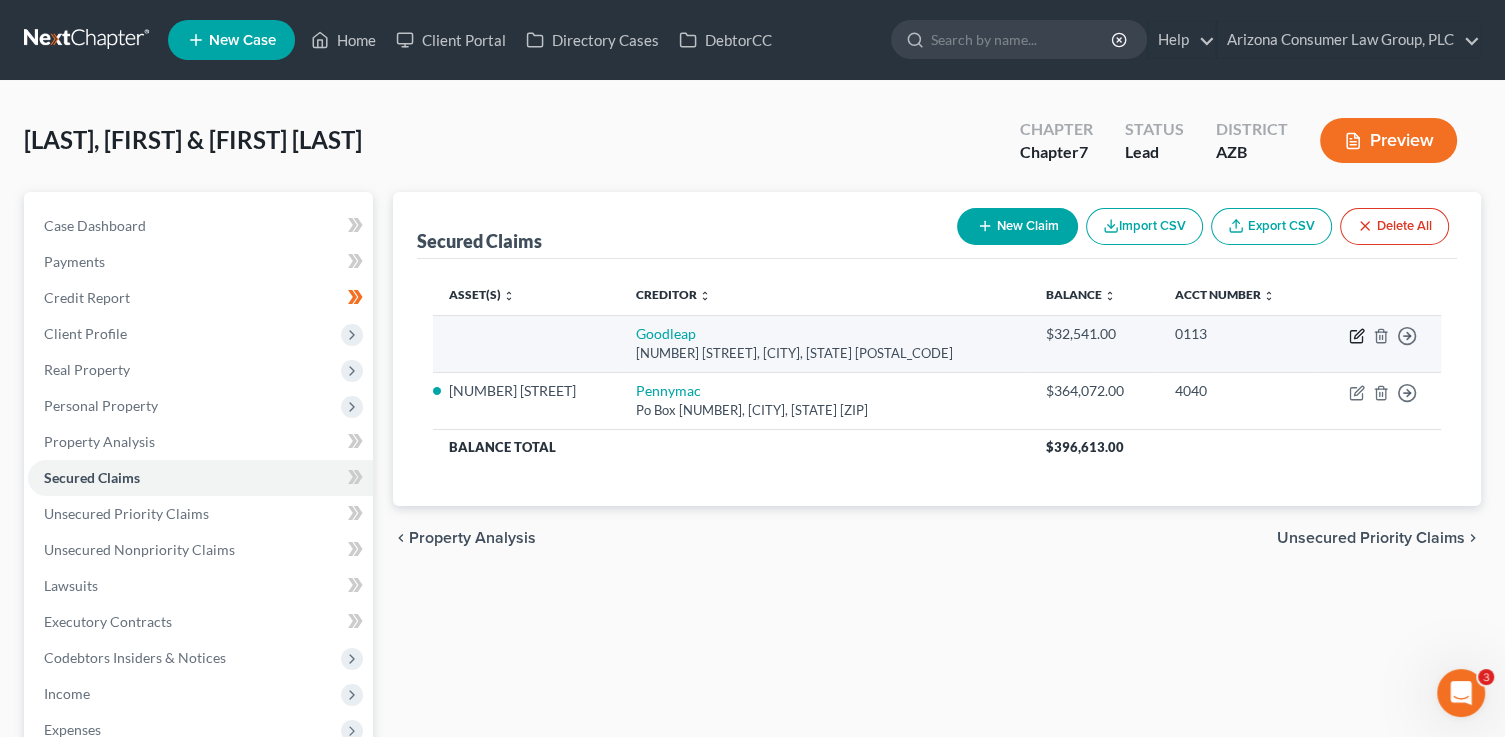 click 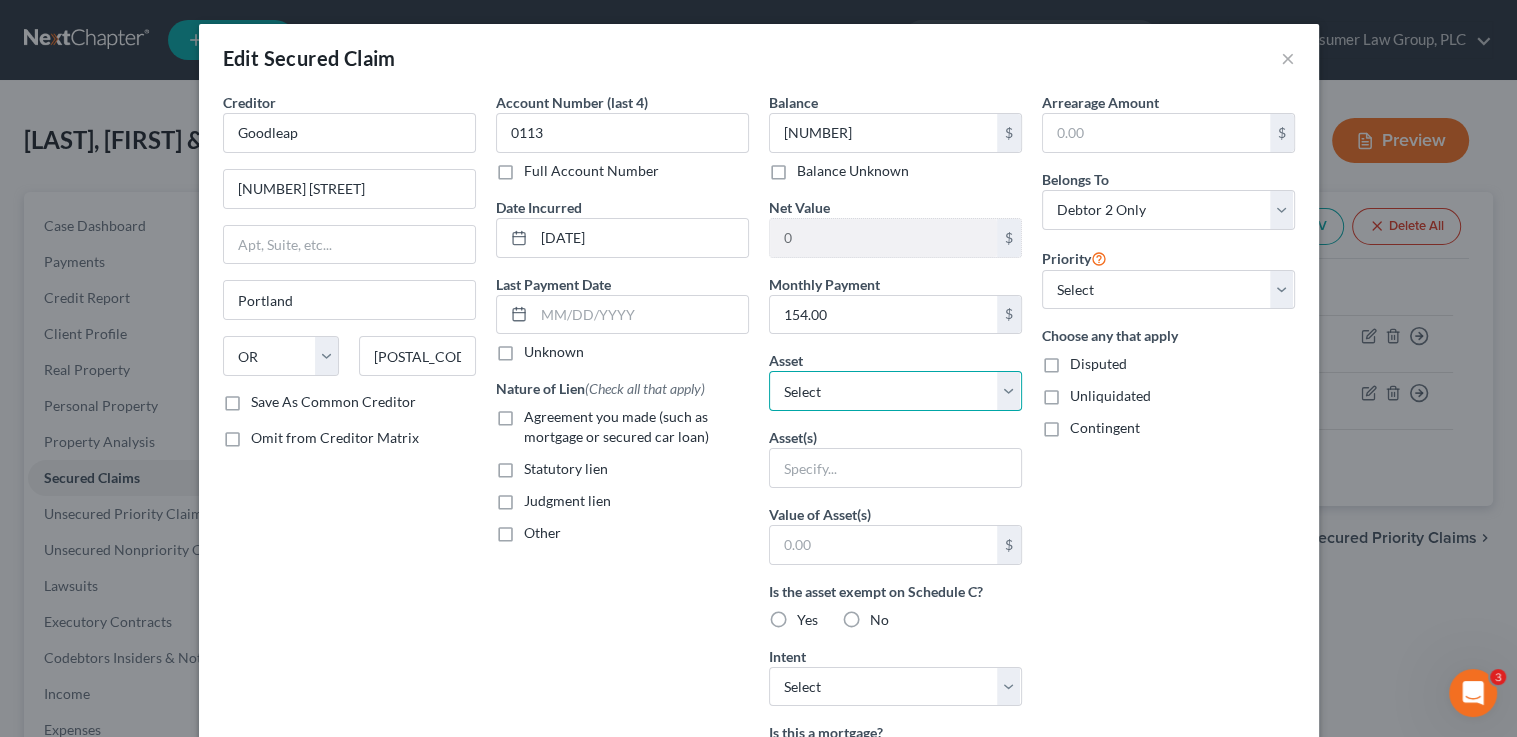 click on "Select Other Multiple Assets 2004 Dodge Ram - $1579.0 2020 Kia Telluride - $164148.0 Kia Optima - $6459.0 [NUMBER] [STREET] - $629000.0" at bounding box center (895, 391) 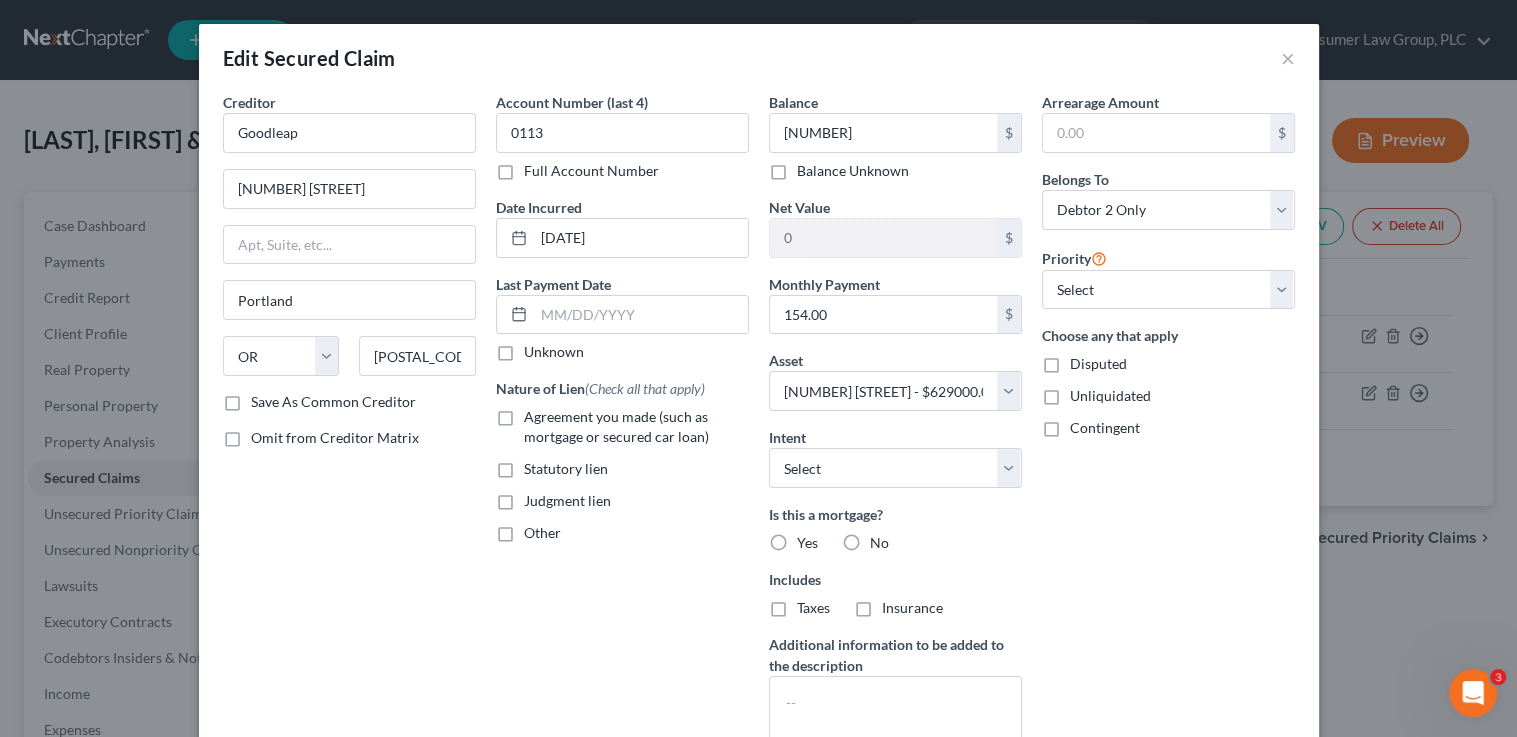 click on "Agreement you made (such as mortgage or secured car loan)" at bounding box center (616, 426) 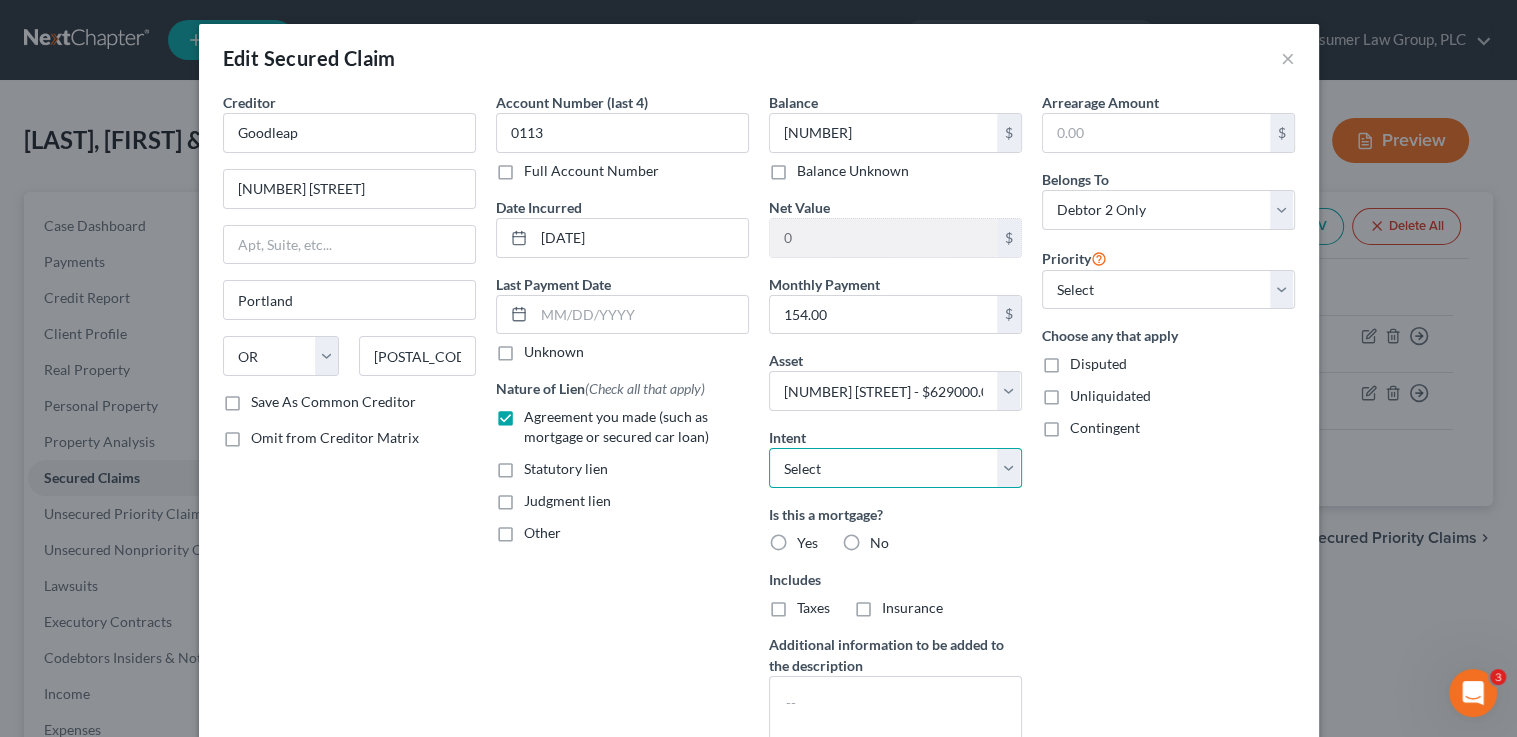 click on "Select Surrender Redeem Reaffirm Avoid Other" at bounding box center [895, 468] 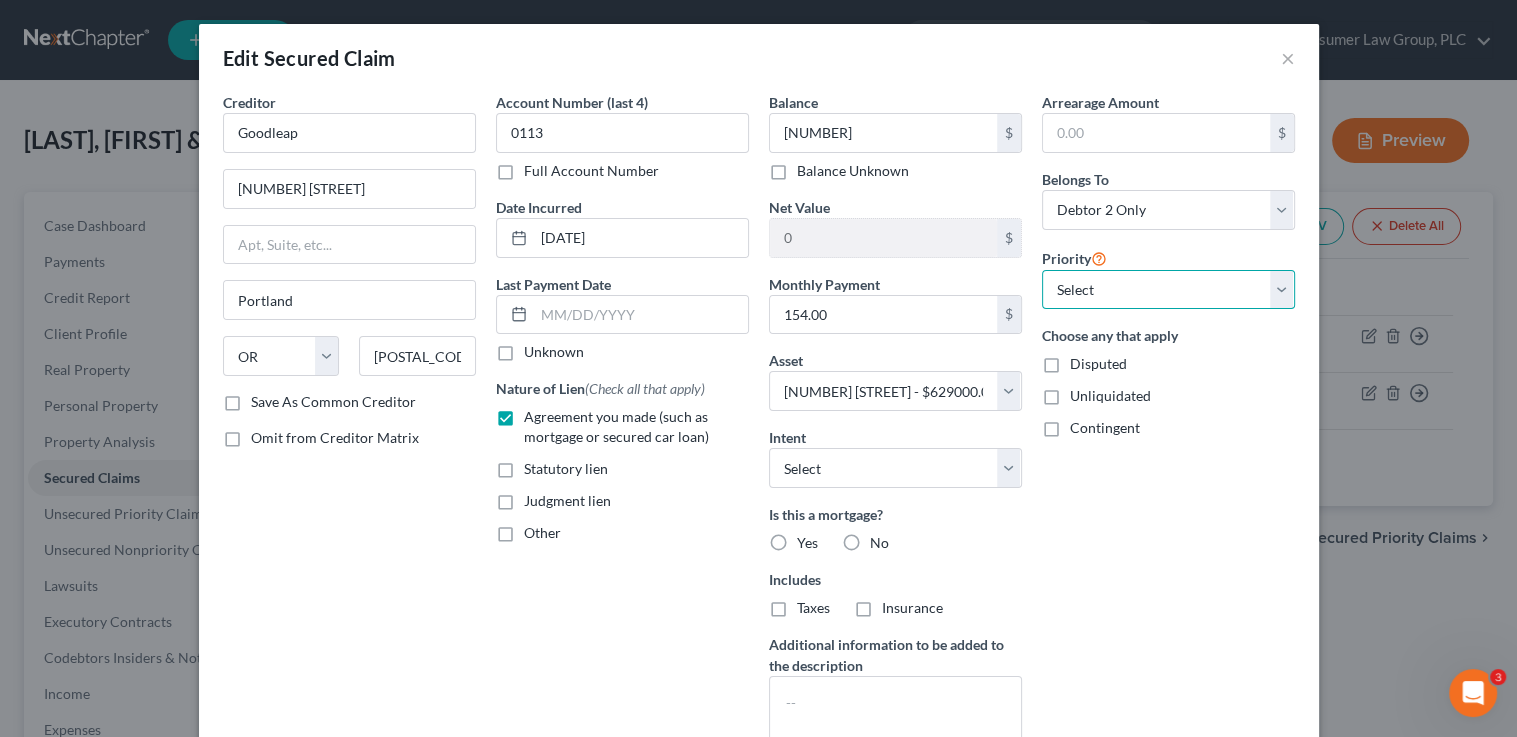 click on "Select 2nd 3rd 4th 5th 6th 7th 8th 9th 10th 11th 12th 13th 14th 15th 16th 17th 18th 19th 20th 21th 22th 23th 24th 25th 26th 27th 28th 29th 30th" at bounding box center (1168, 290) 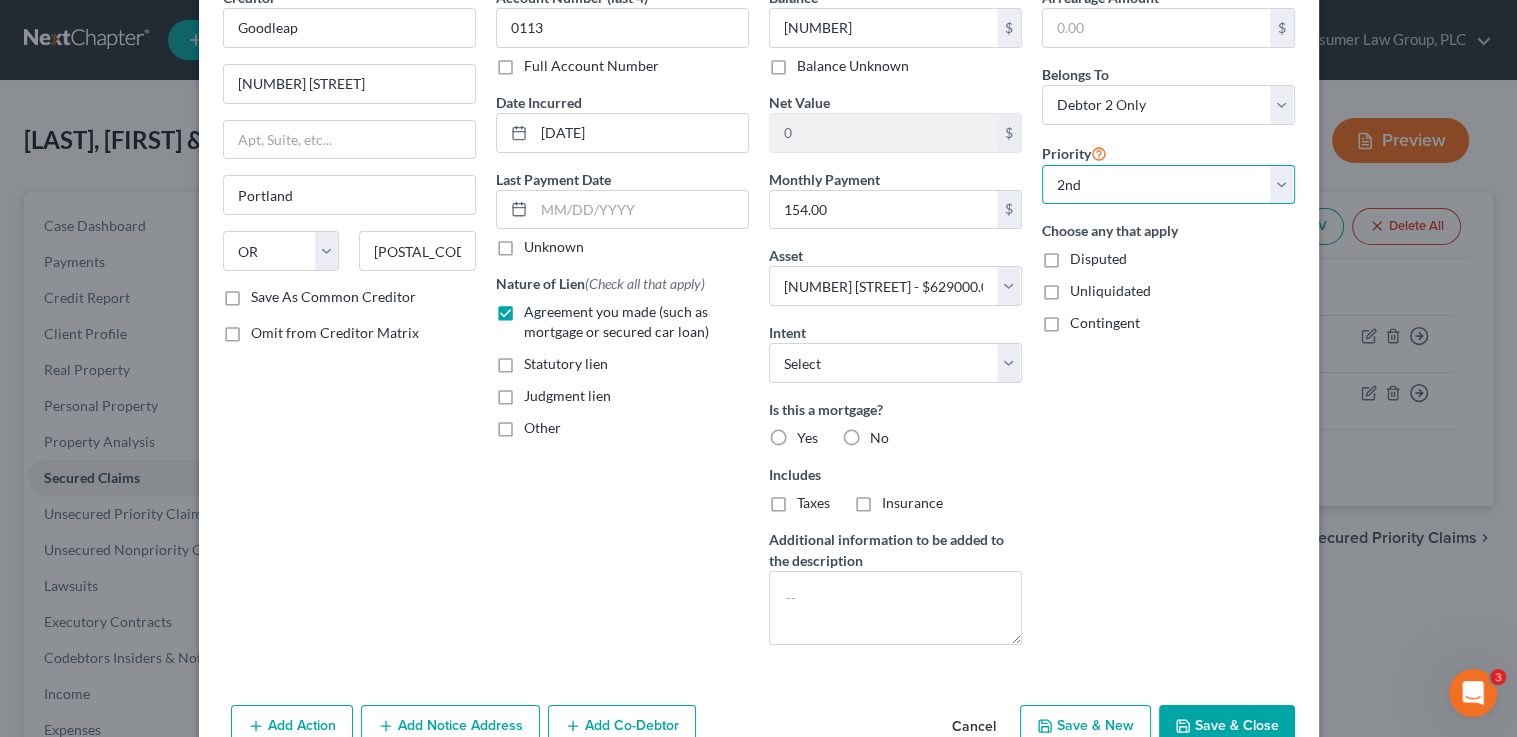 scroll, scrollTop: 210, scrollLeft: 0, axis: vertical 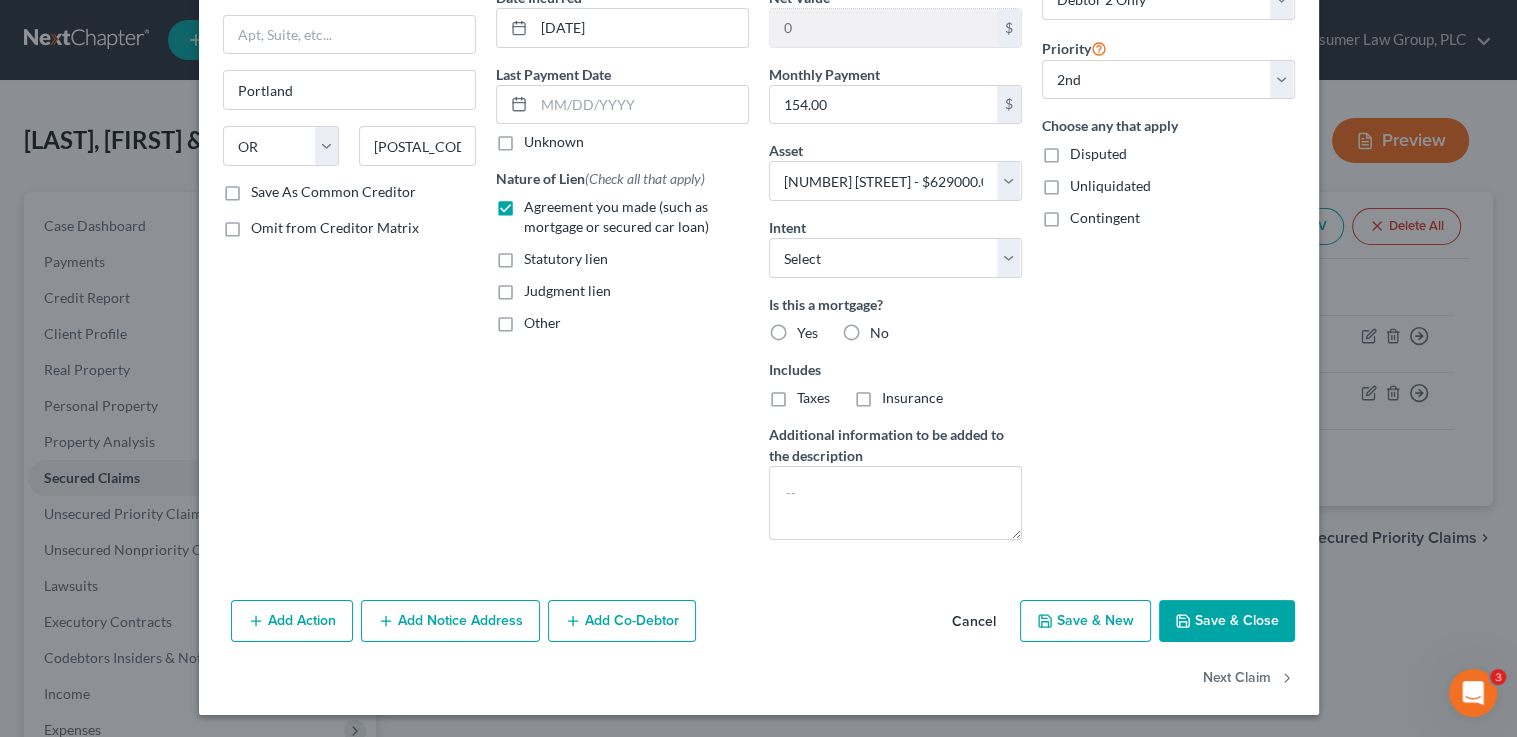 click on "Save & Close" at bounding box center [1227, 621] 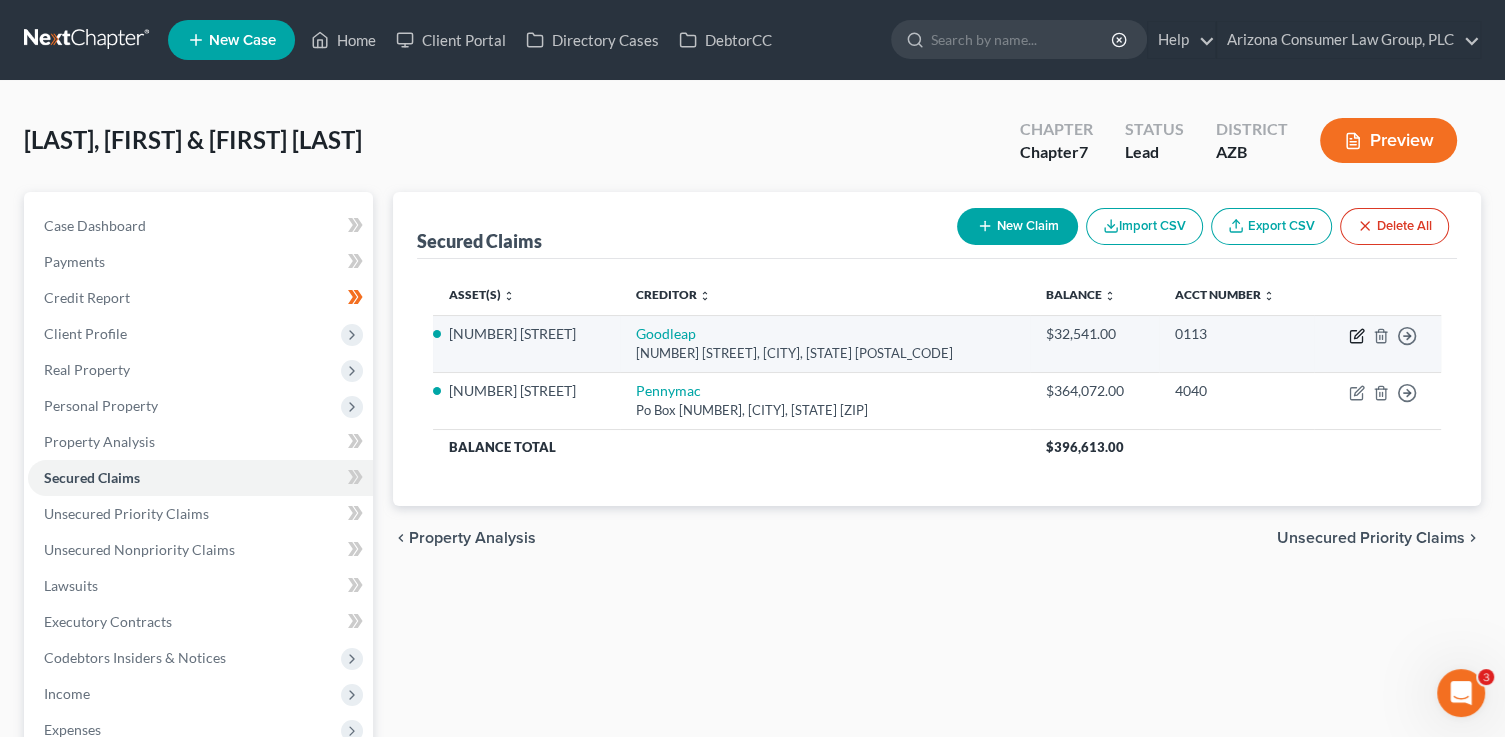 click 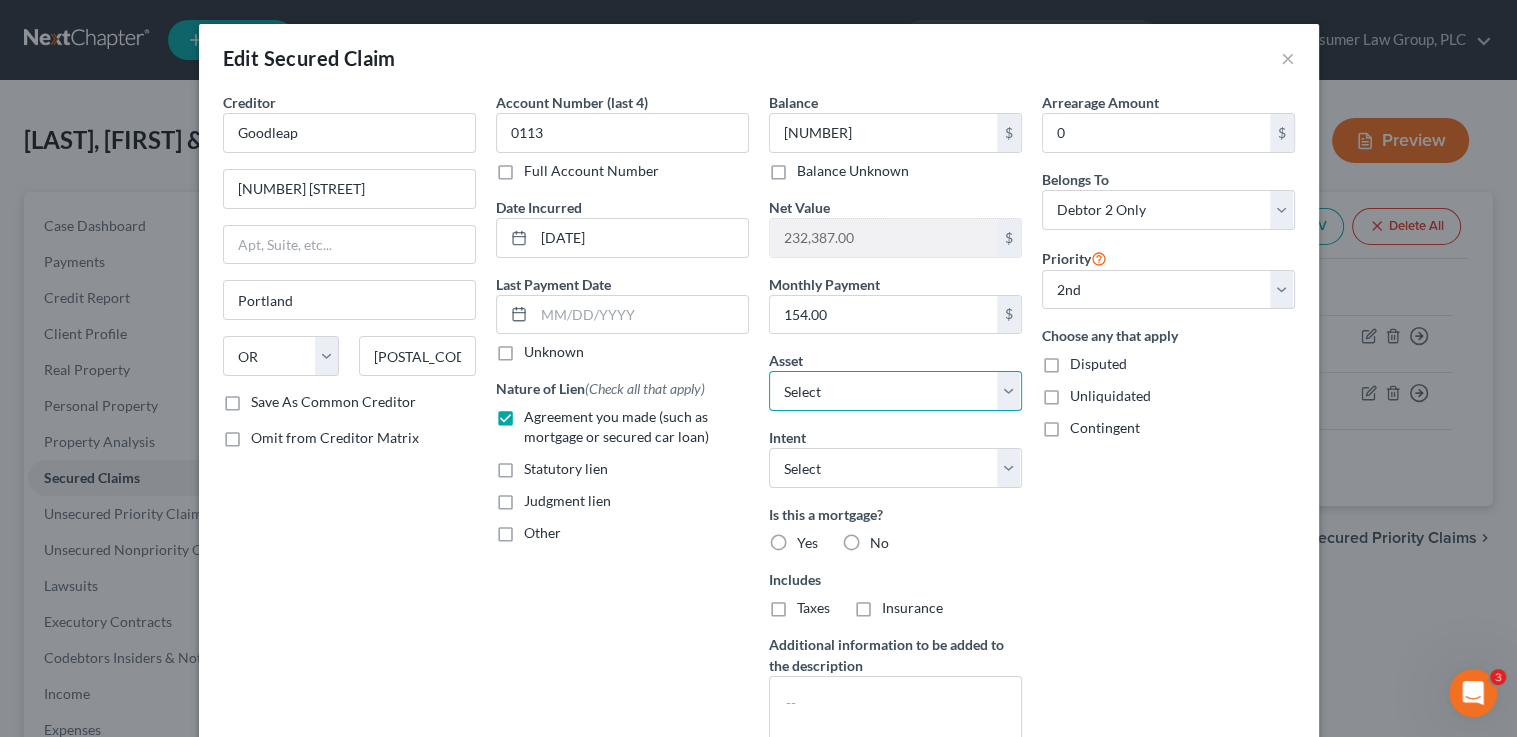 click on "Select Other Multiple Assets 2004 Dodge Ram - $1579.0 2020 Kia Telluride - $164148.0 Kia Optima - $6459.0 [NUMBER] [STREET] - $629000.0" at bounding box center (895, 391) 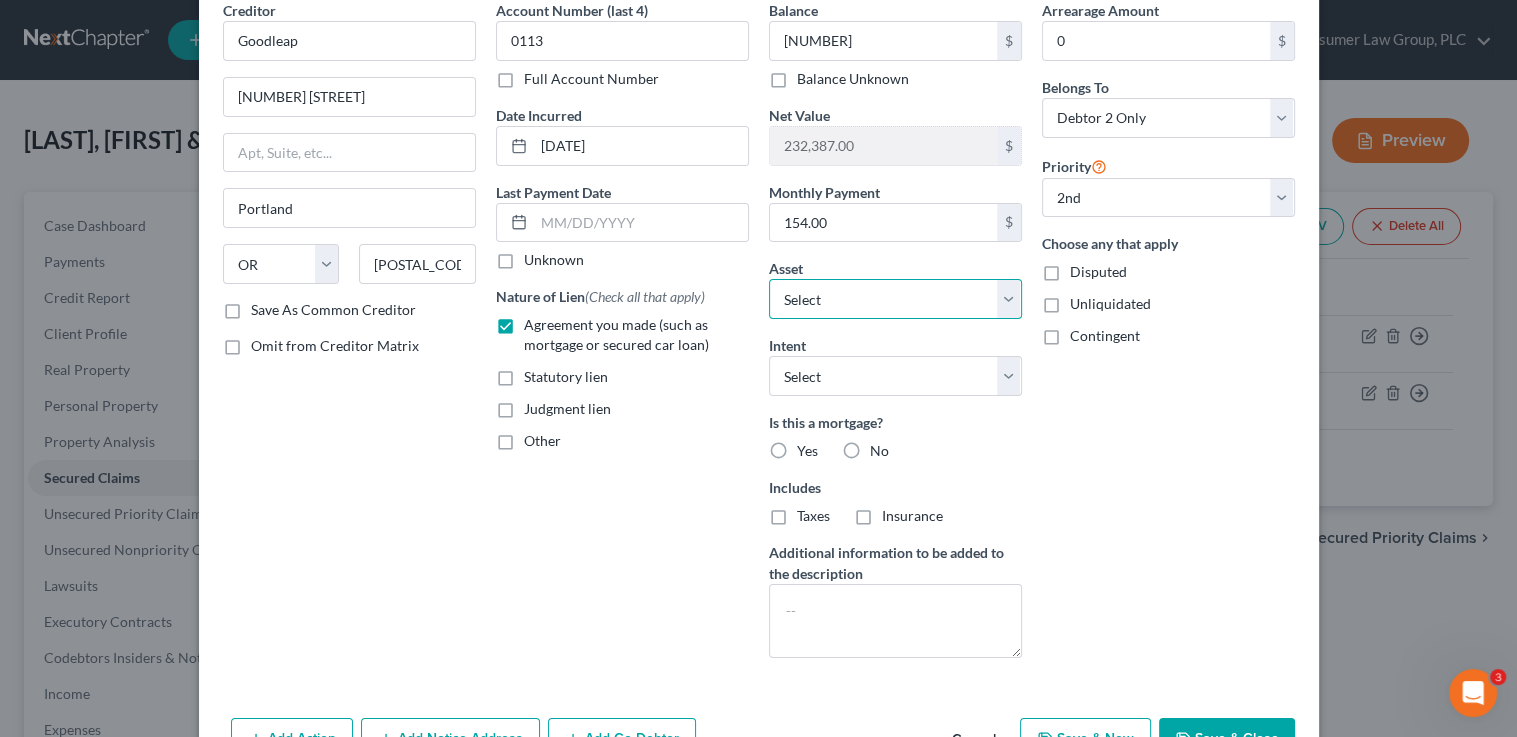 scroll, scrollTop: 210, scrollLeft: 0, axis: vertical 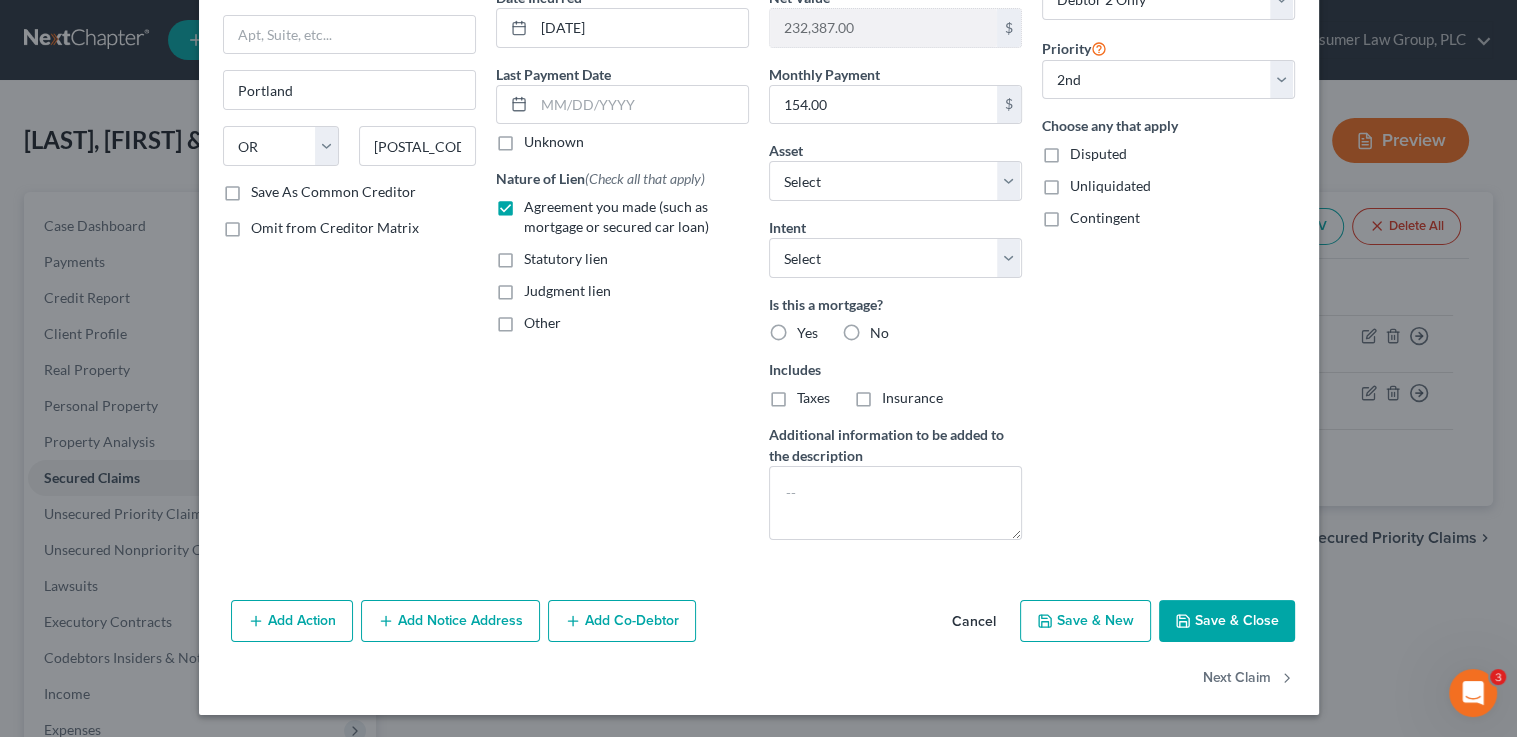 click on "Save & Close" at bounding box center (1227, 621) 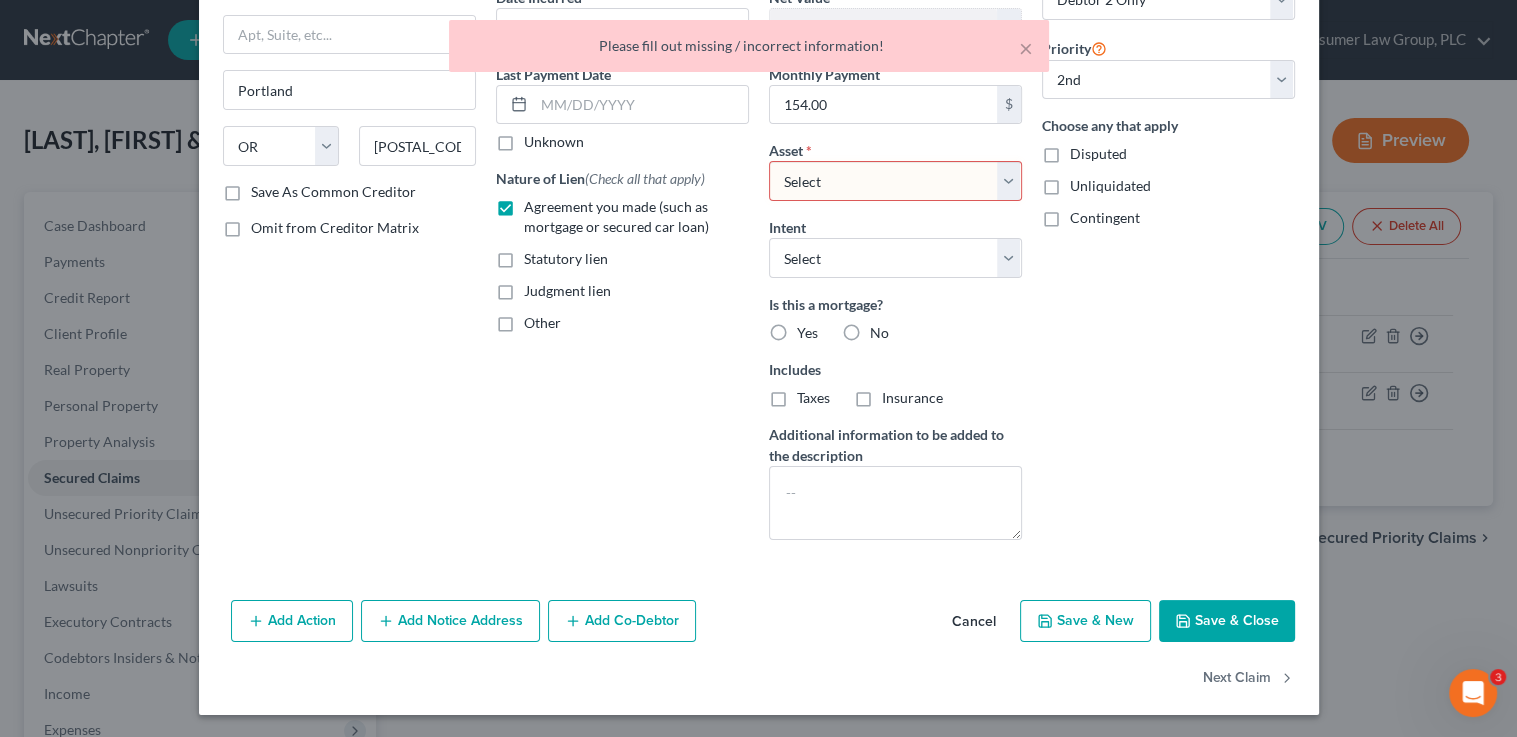 click on "Select Other Multiple Assets 2004 Dodge Ram - $1579.0 2020 Kia Telluride - $164148.0 Kia Optima - $6459.0 [NUMBER] [STREET] - $629000.0" at bounding box center [895, 181] 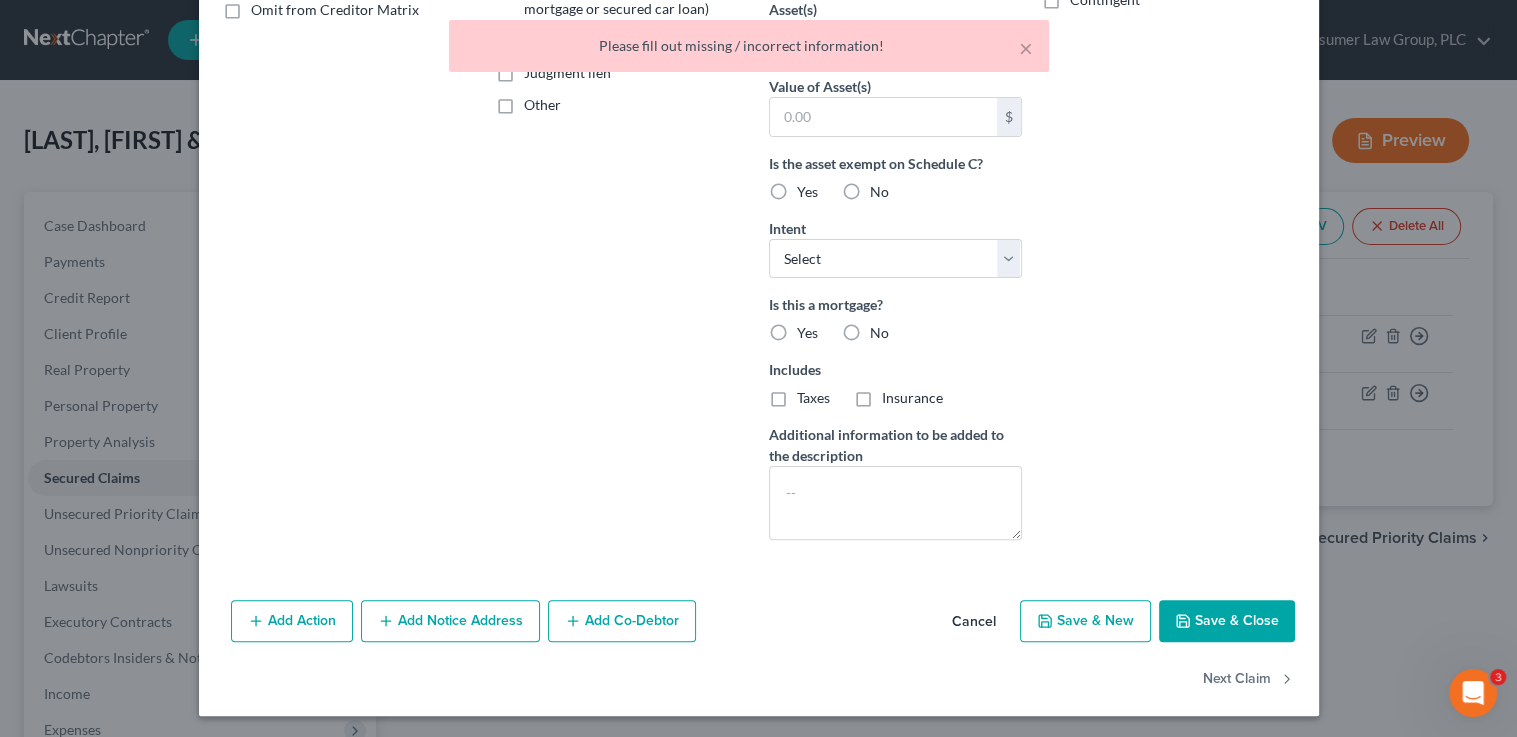 click on "Save & Close" at bounding box center [1227, 621] 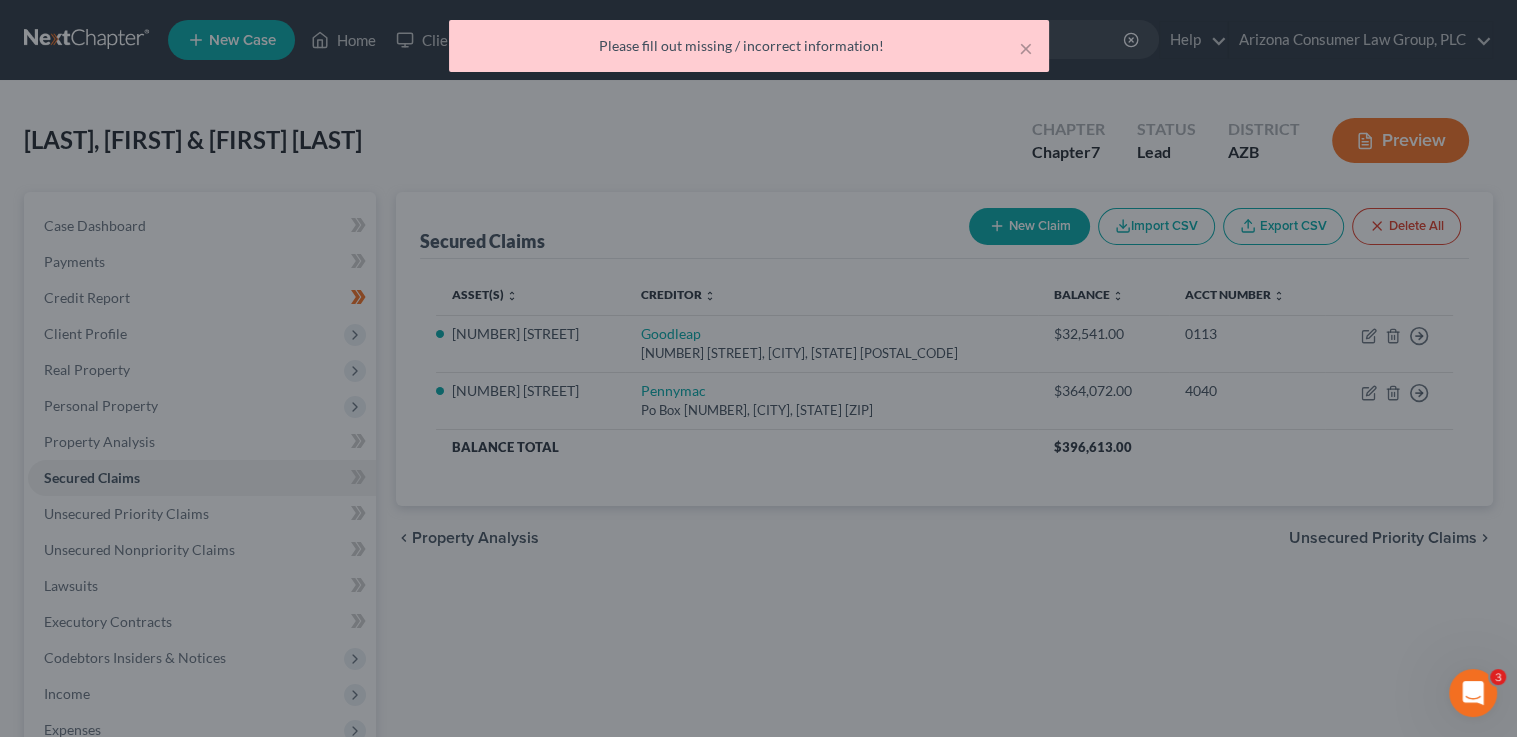scroll, scrollTop: 210, scrollLeft: 0, axis: vertical 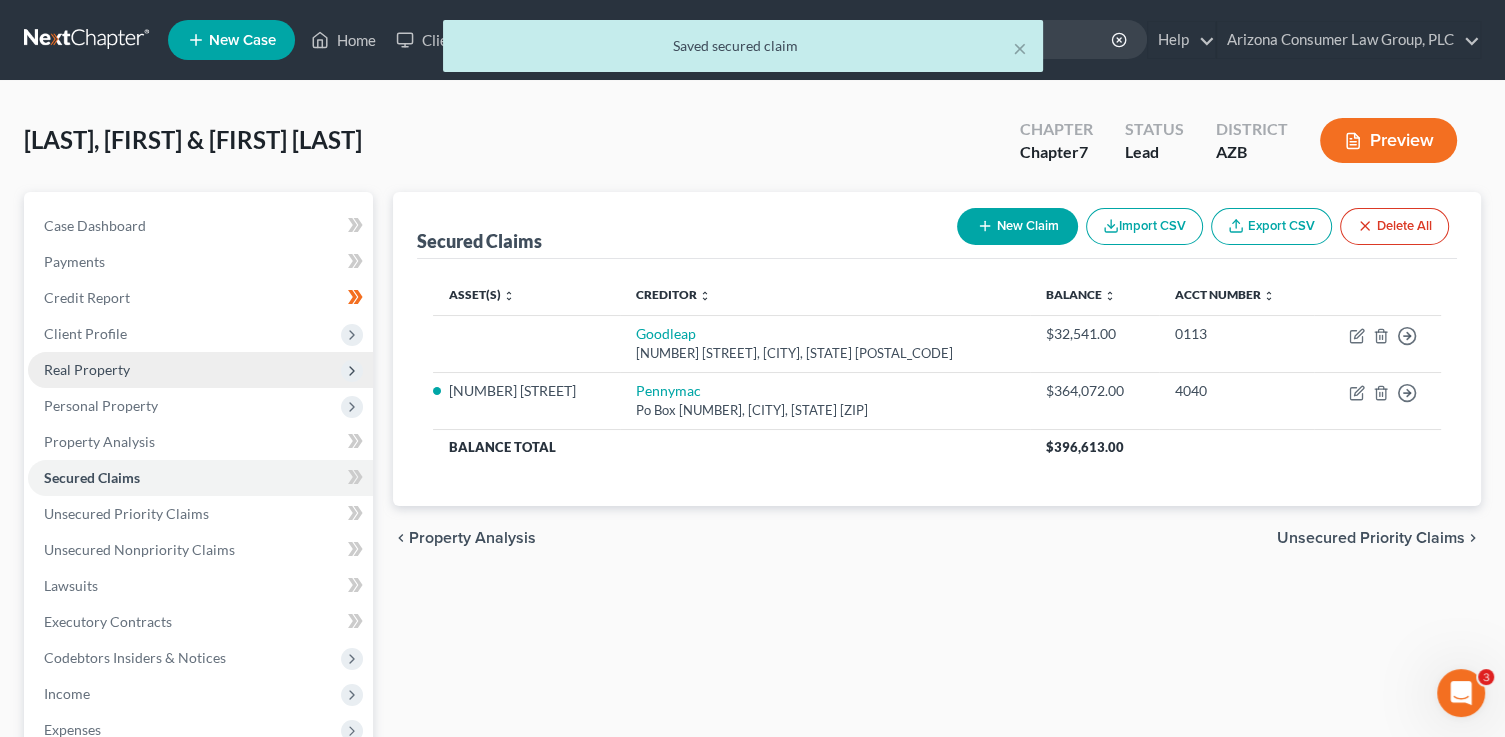 click on "Real Property" at bounding box center [87, 369] 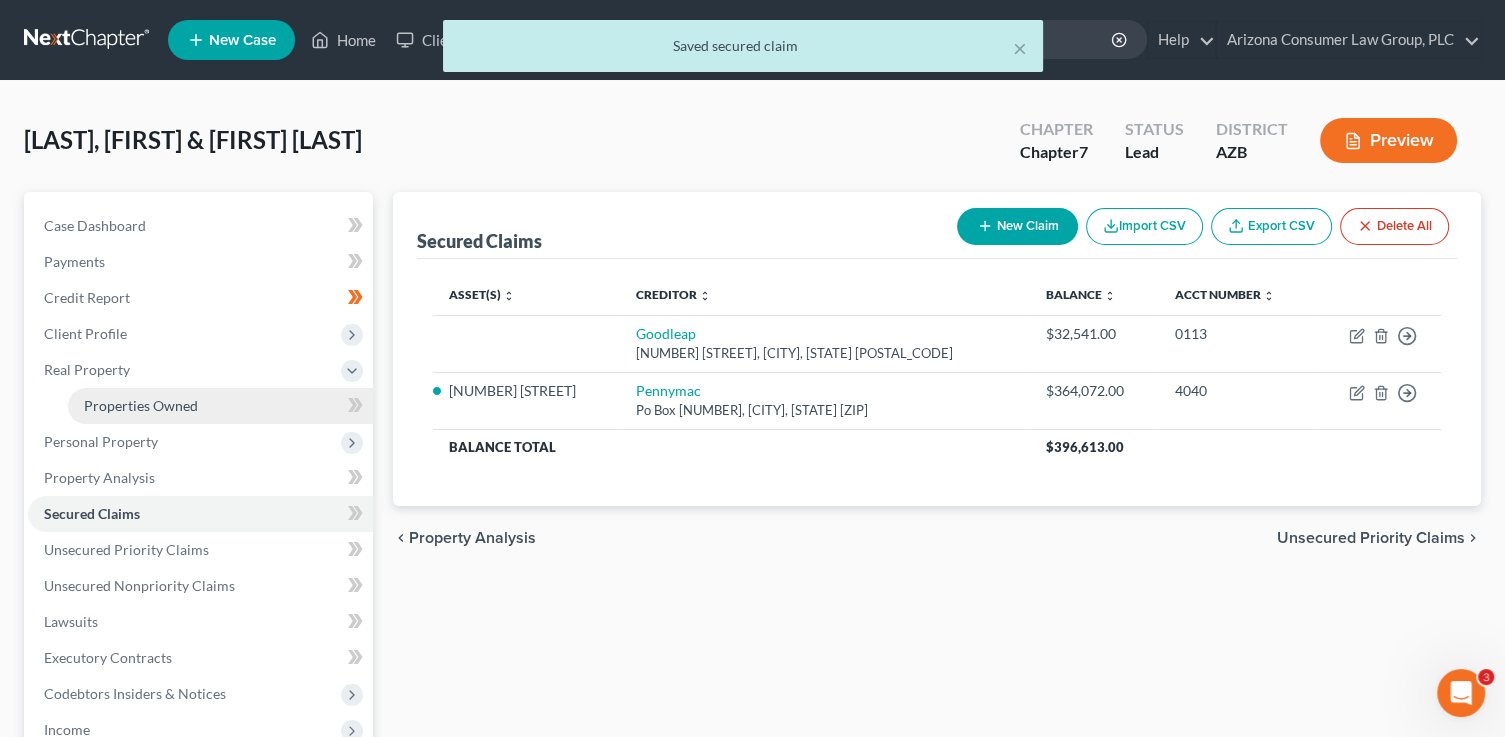 click on "Properties Owned" at bounding box center (220, 406) 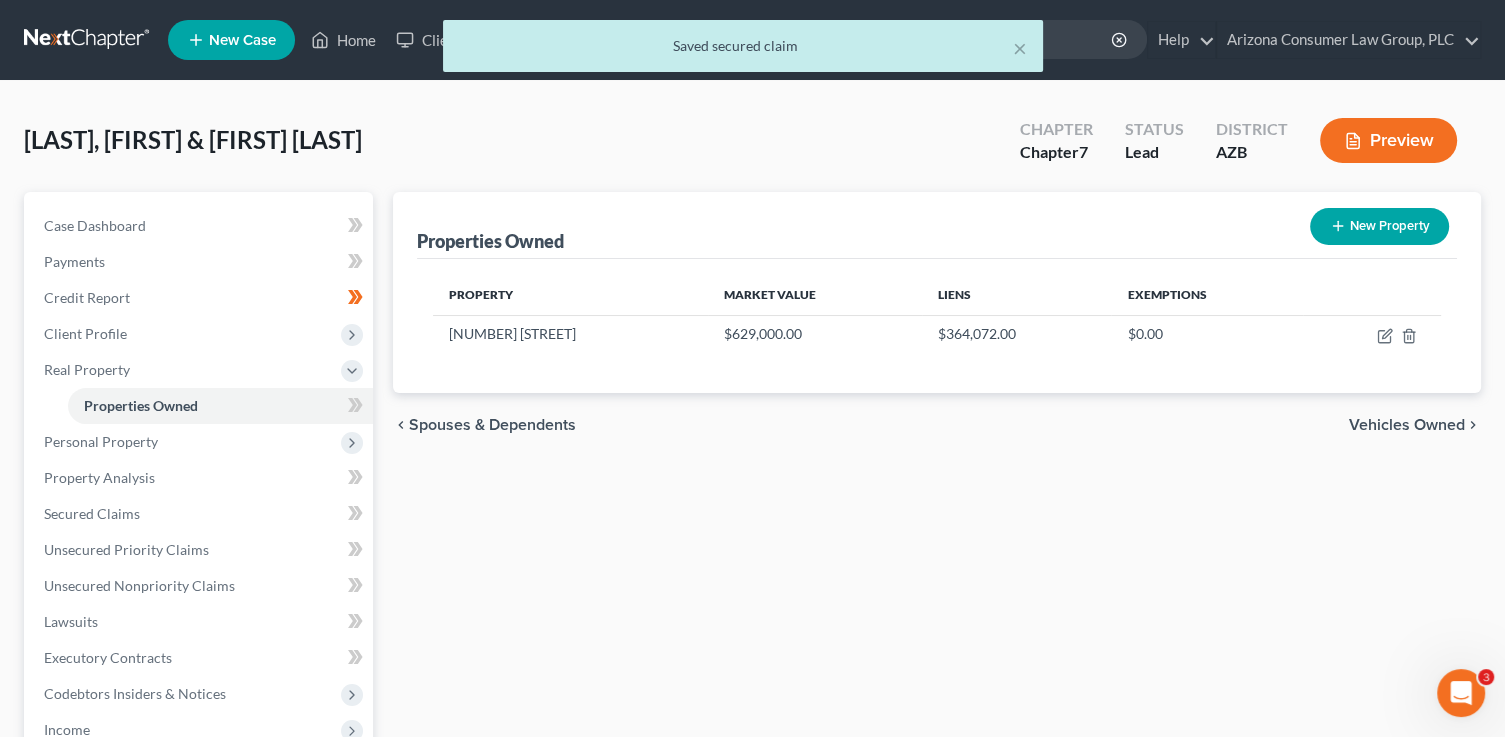 click on "New" at bounding box center (344, 391) 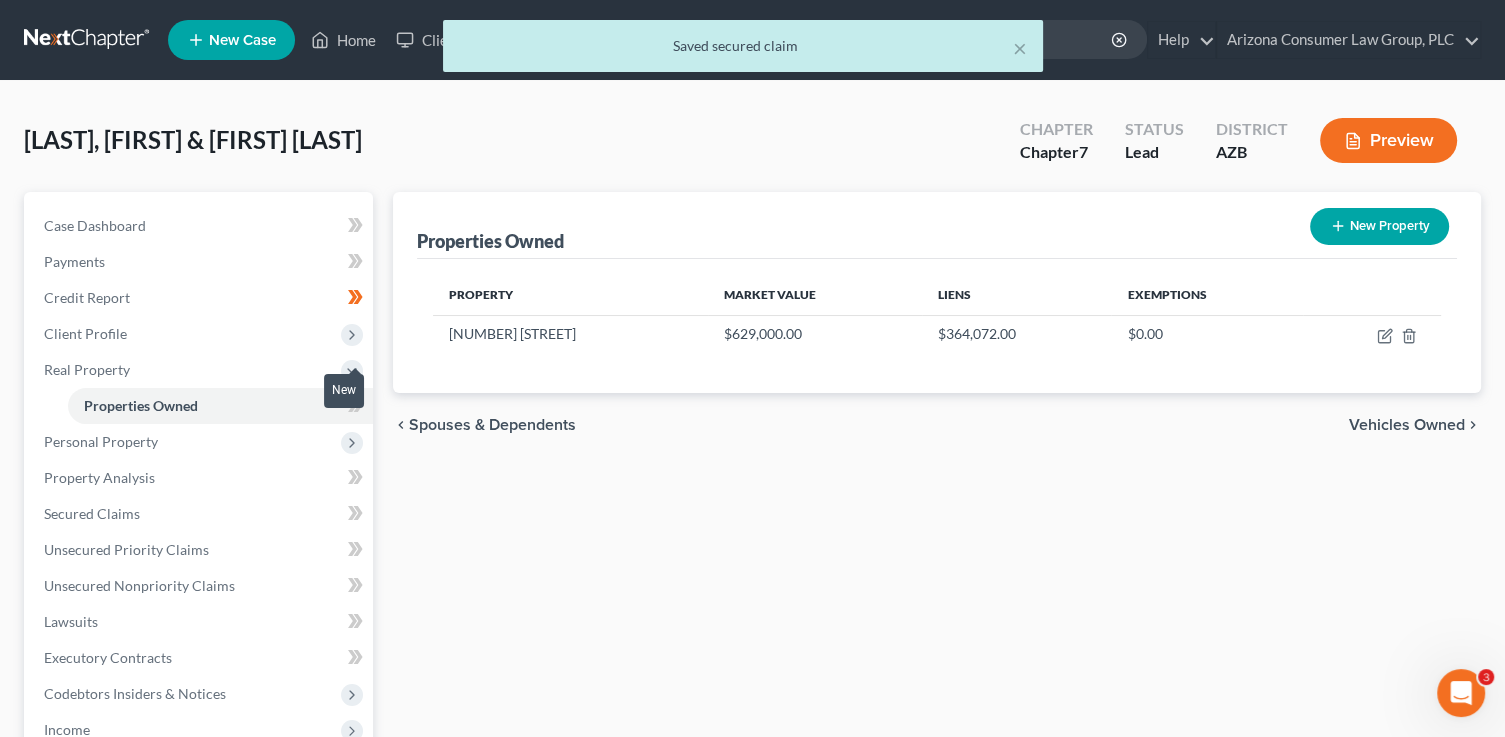 click 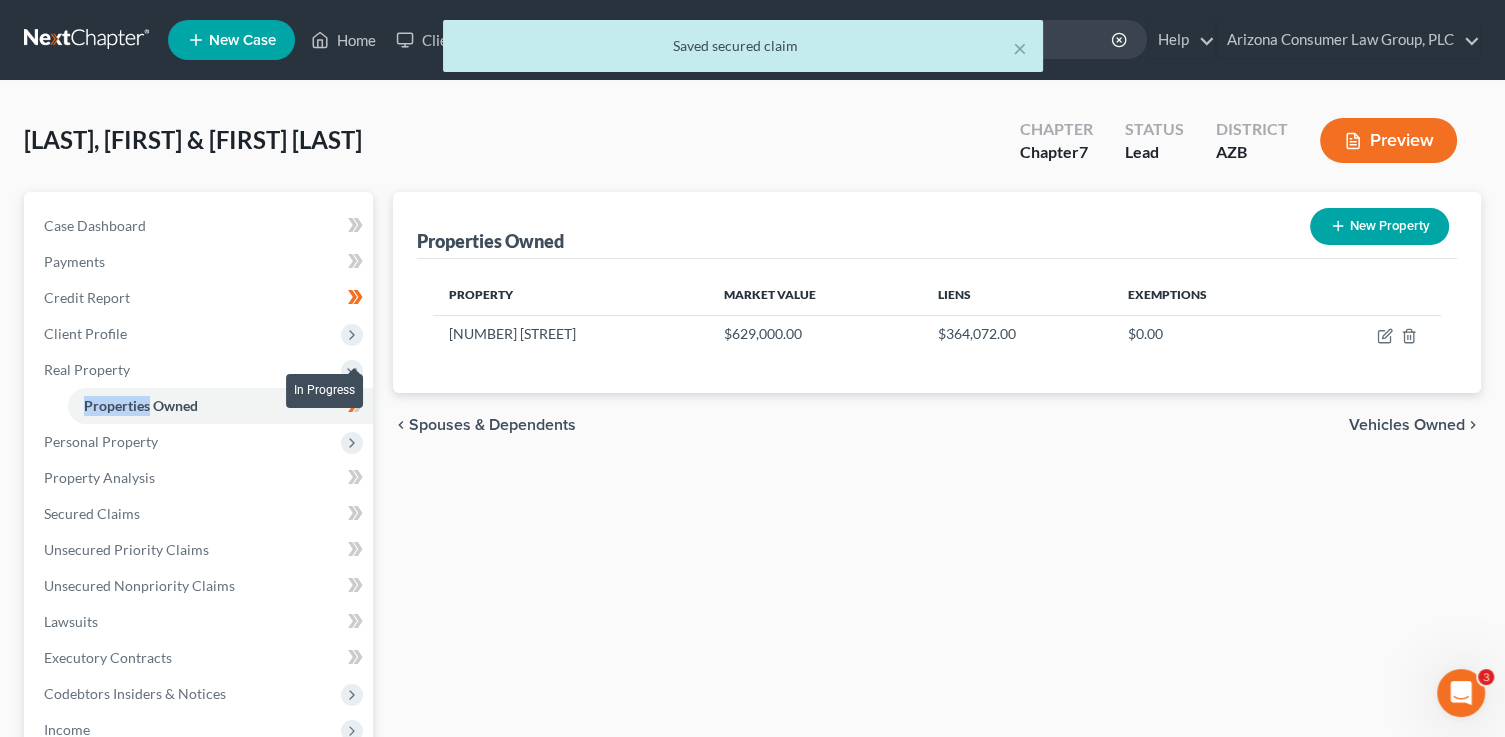 click 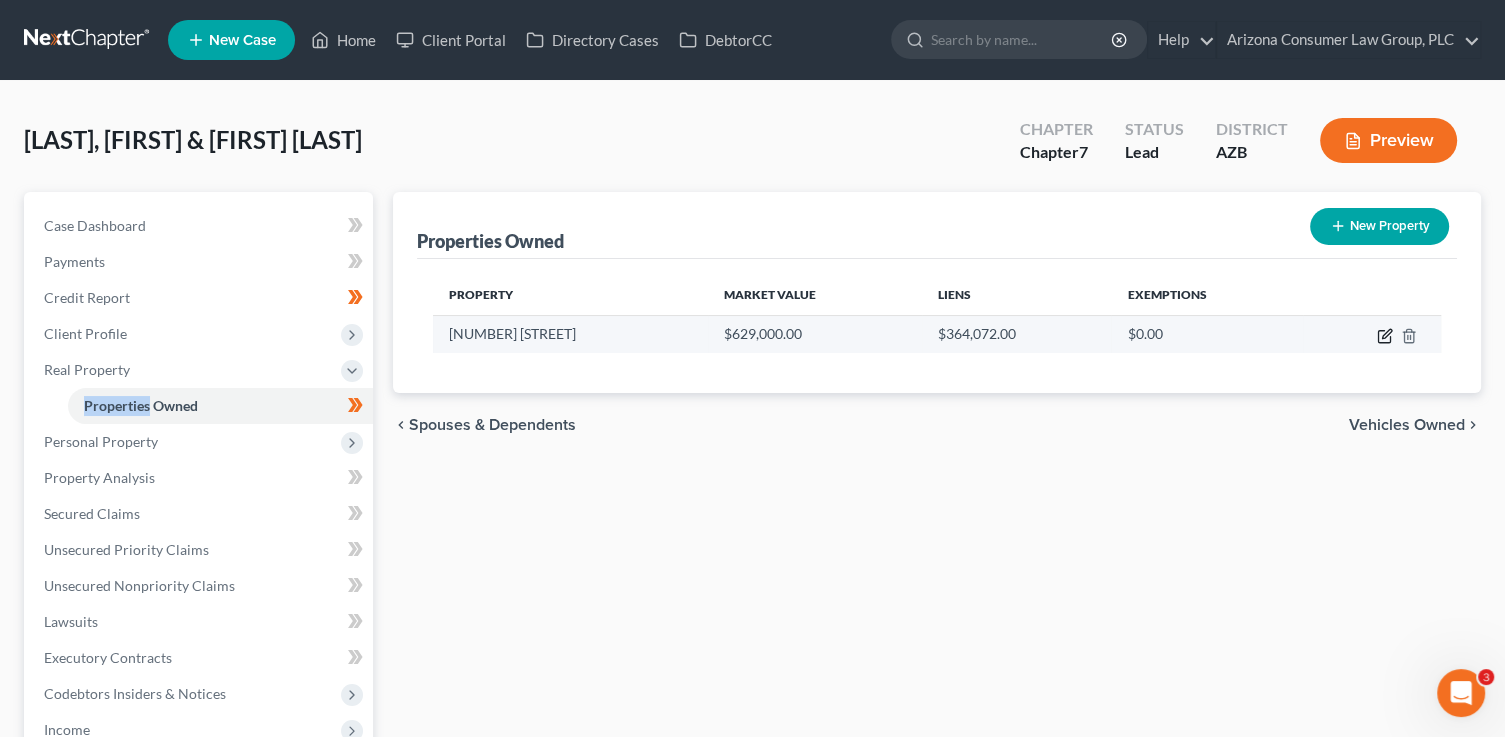 click 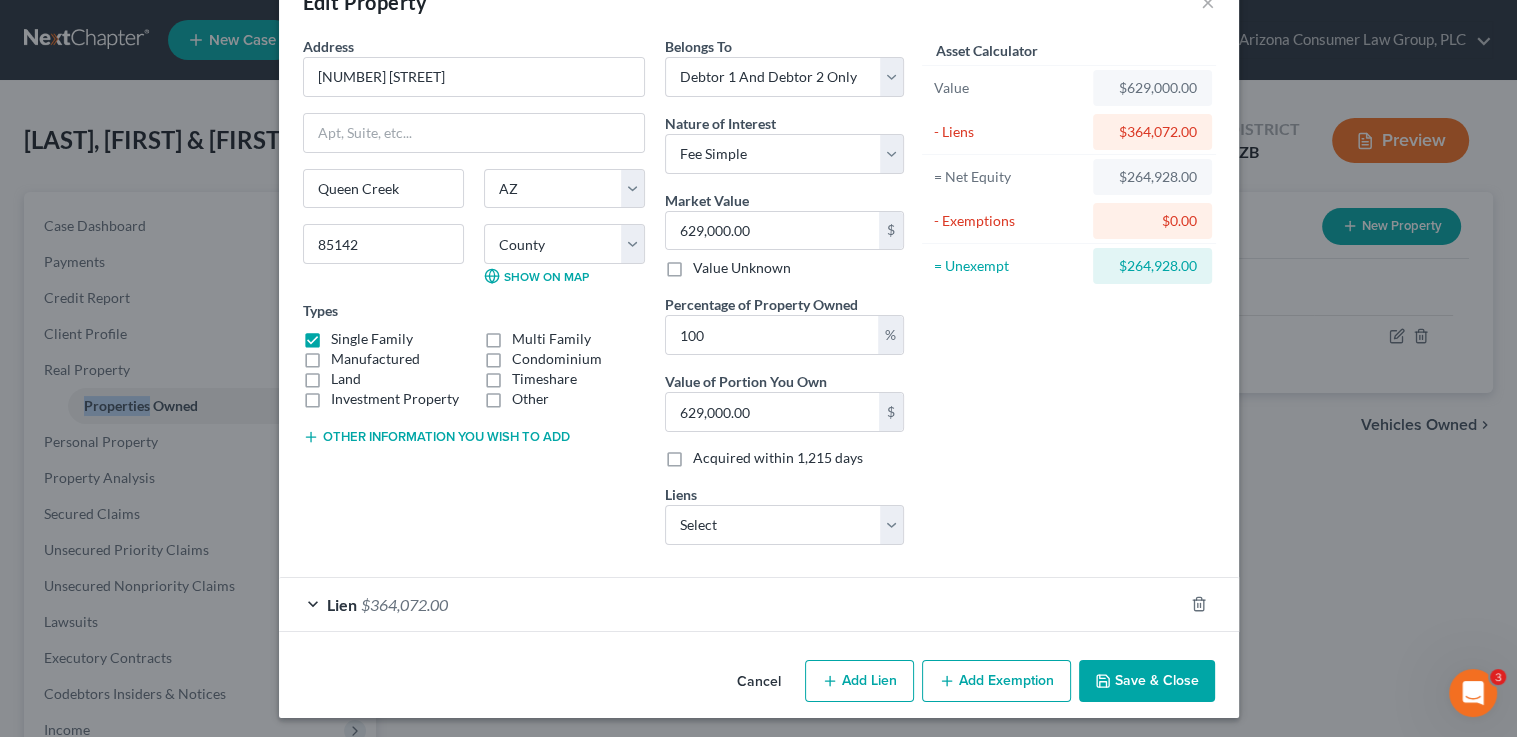 scroll, scrollTop: 58, scrollLeft: 0, axis: vertical 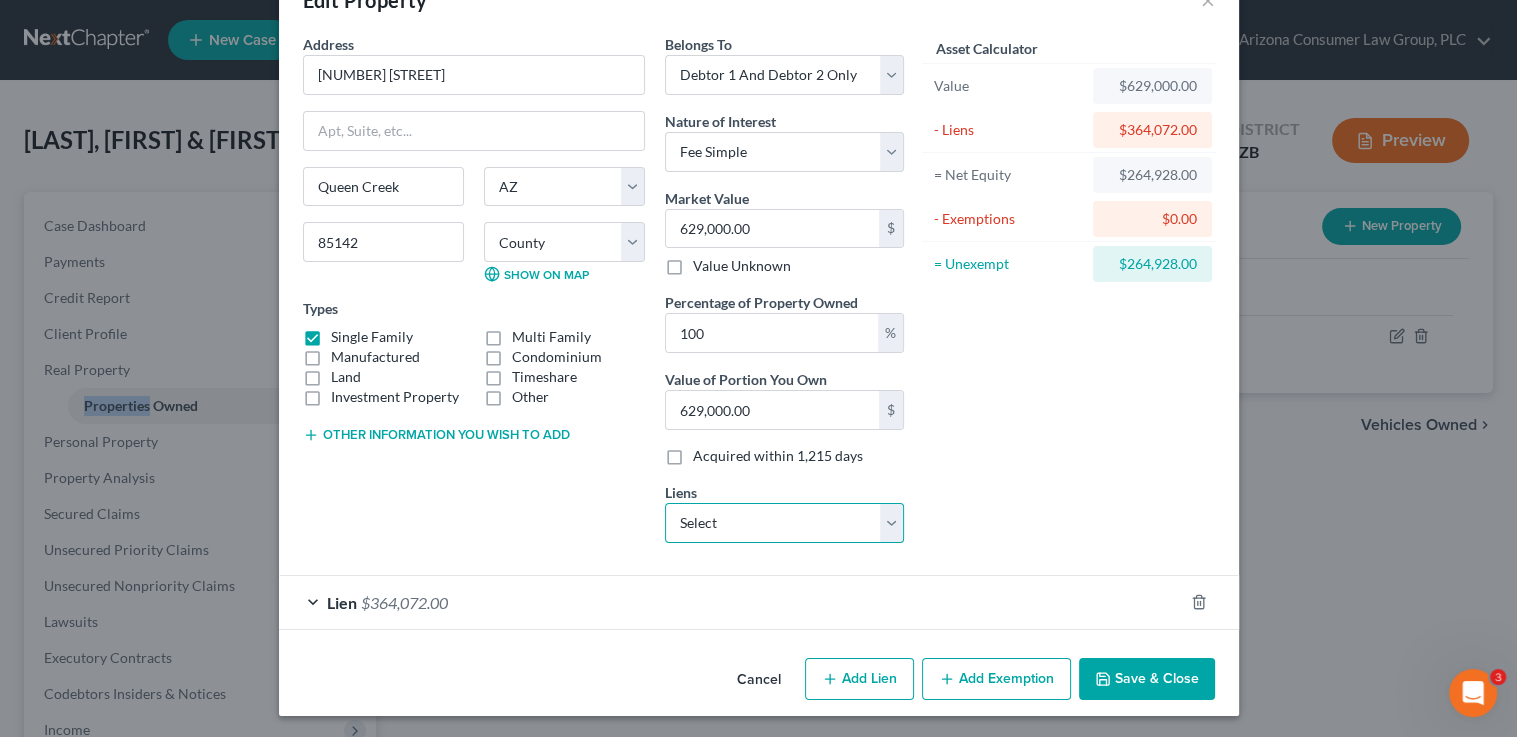 click on "Select Goodleap - [PRICE]" at bounding box center [784, 523] 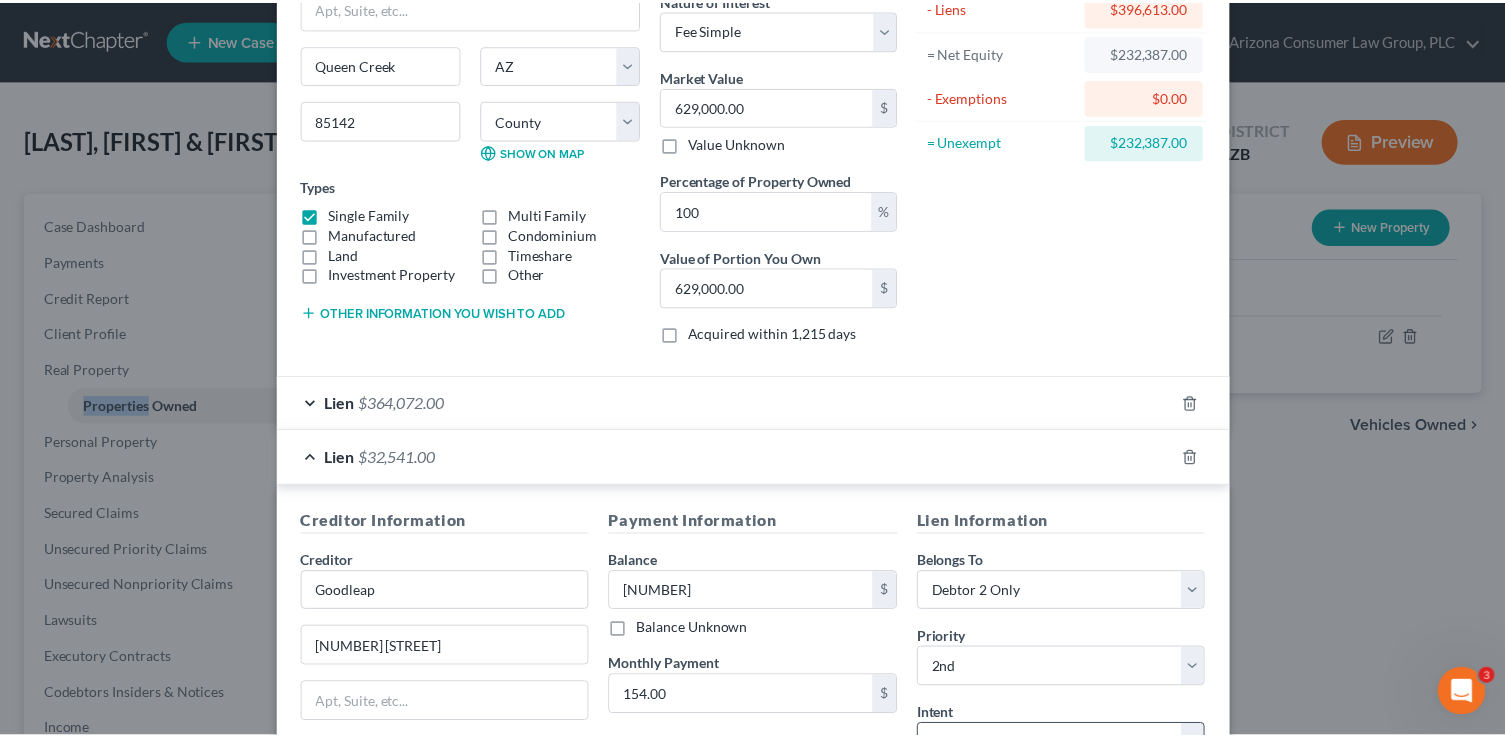 scroll, scrollTop: 450, scrollLeft: 0, axis: vertical 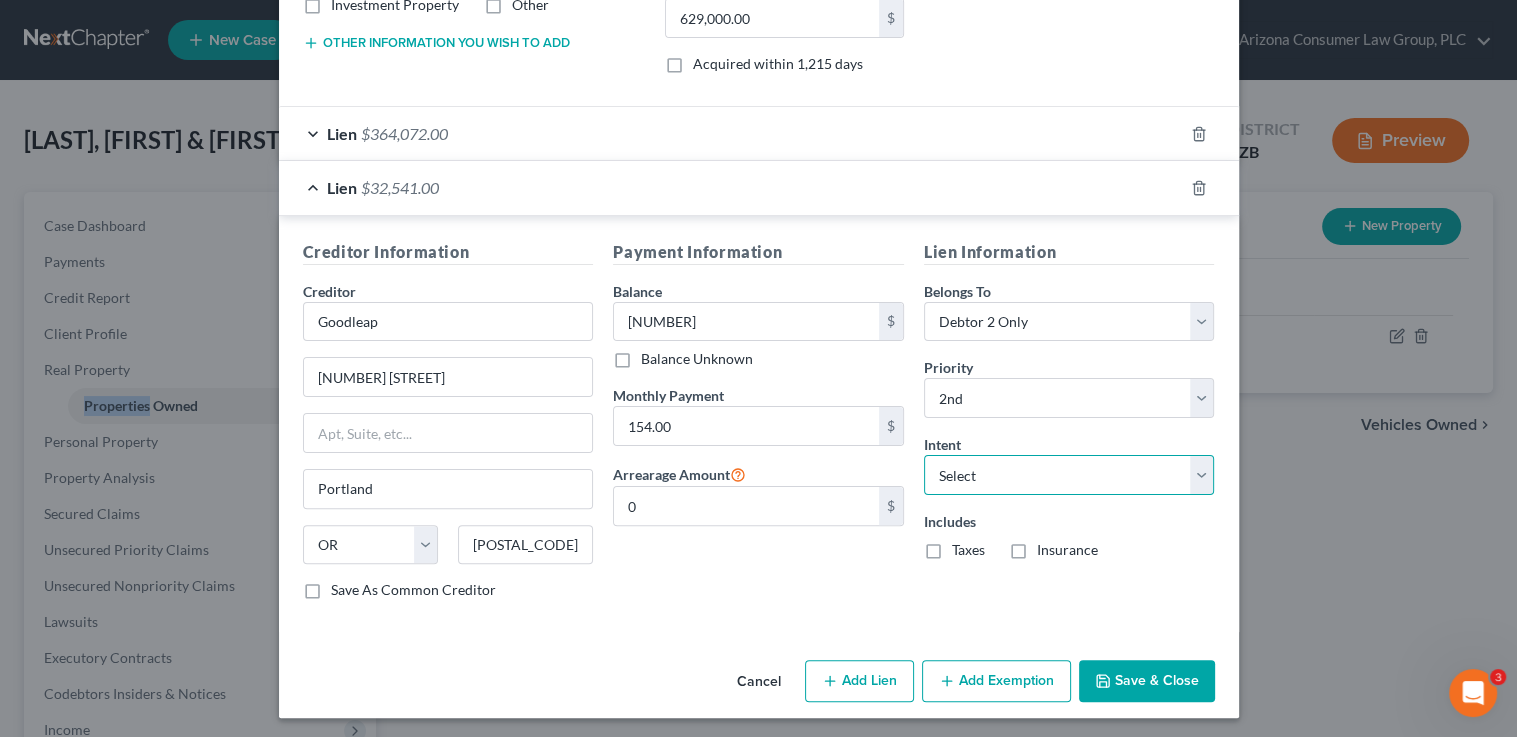 click on "Select Surrender Redeem Reaffirm Avoid Other" at bounding box center (1069, 475) 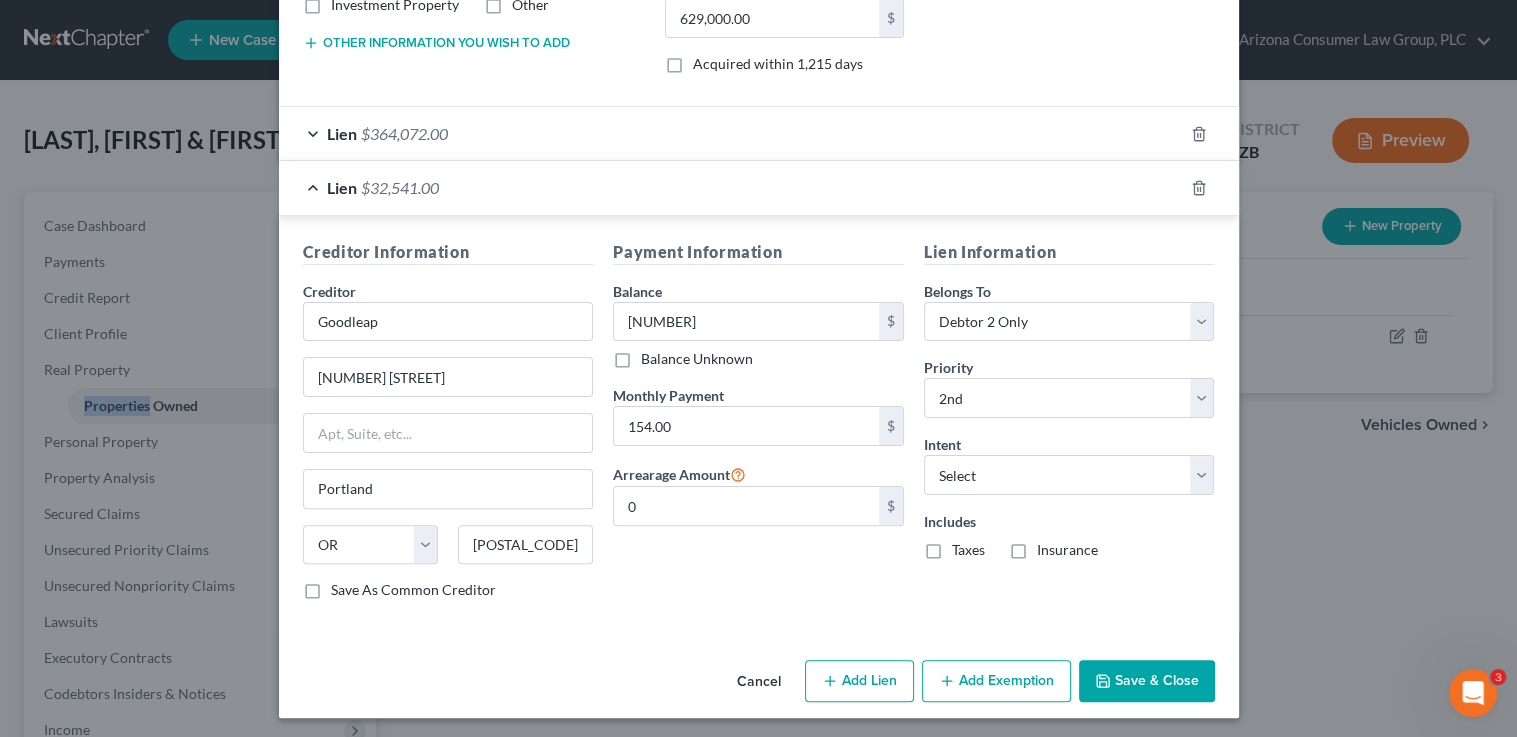click on "Save & Close" at bounding box center (1147, 681) 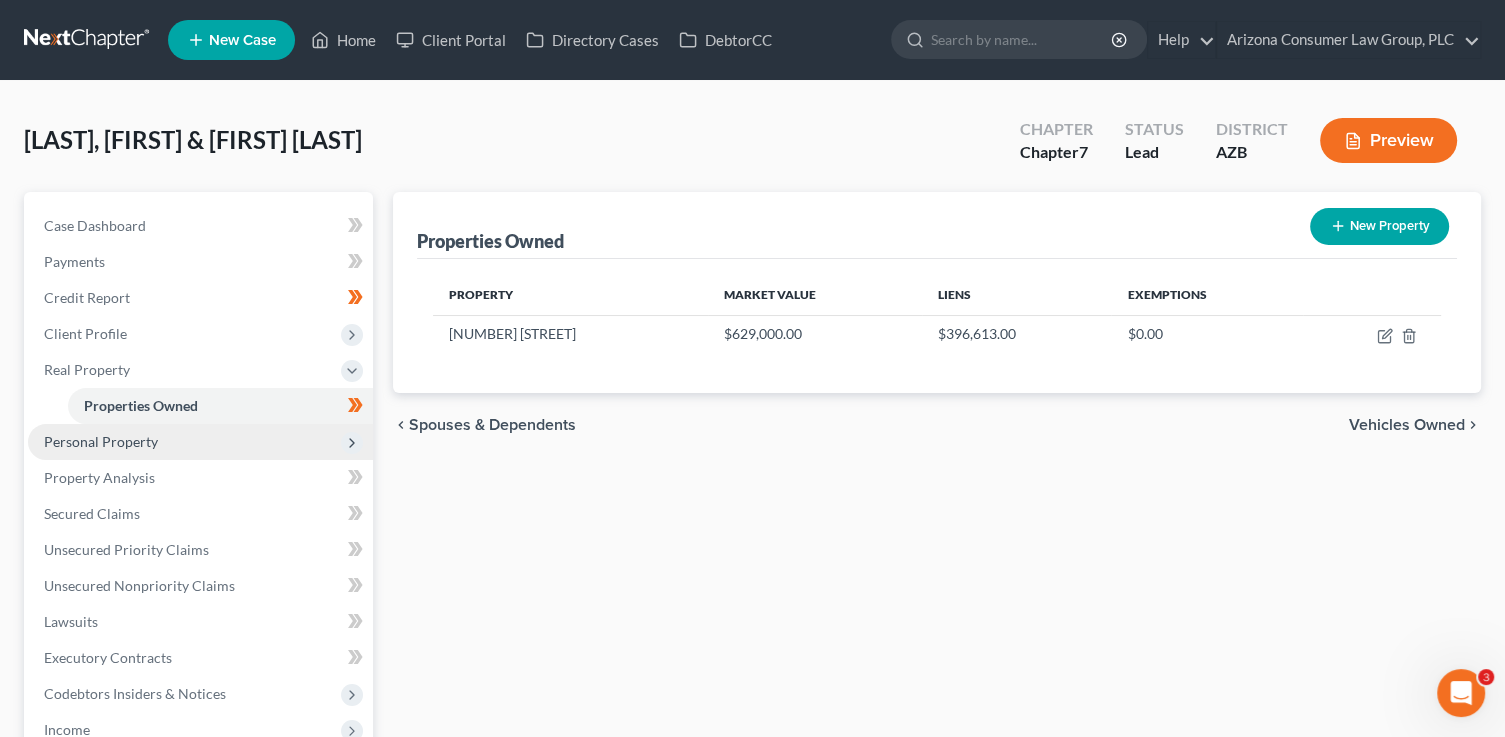 click on "Personal Property" at bounding box center [200, 442] 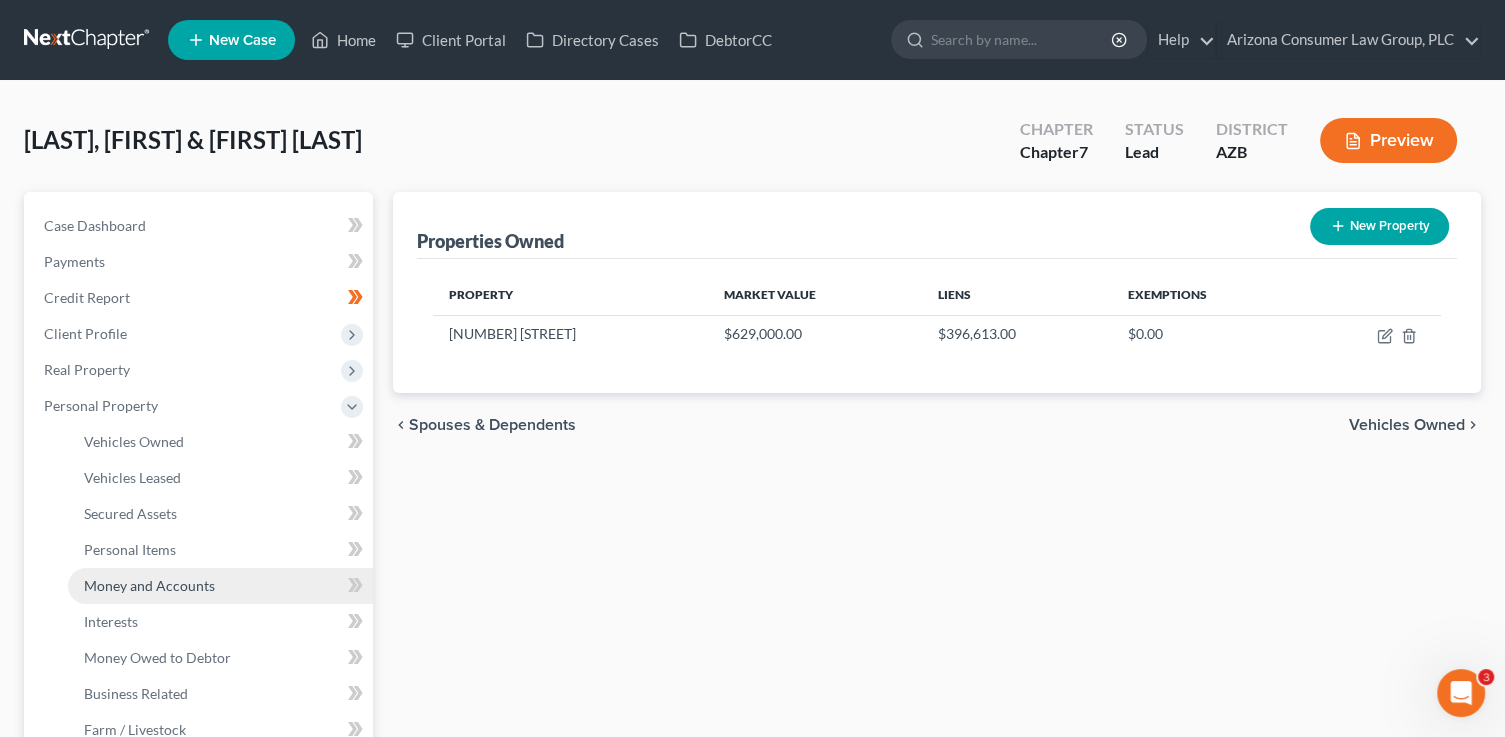 click on "Money and Accounts" at bounding box center (220, 586) 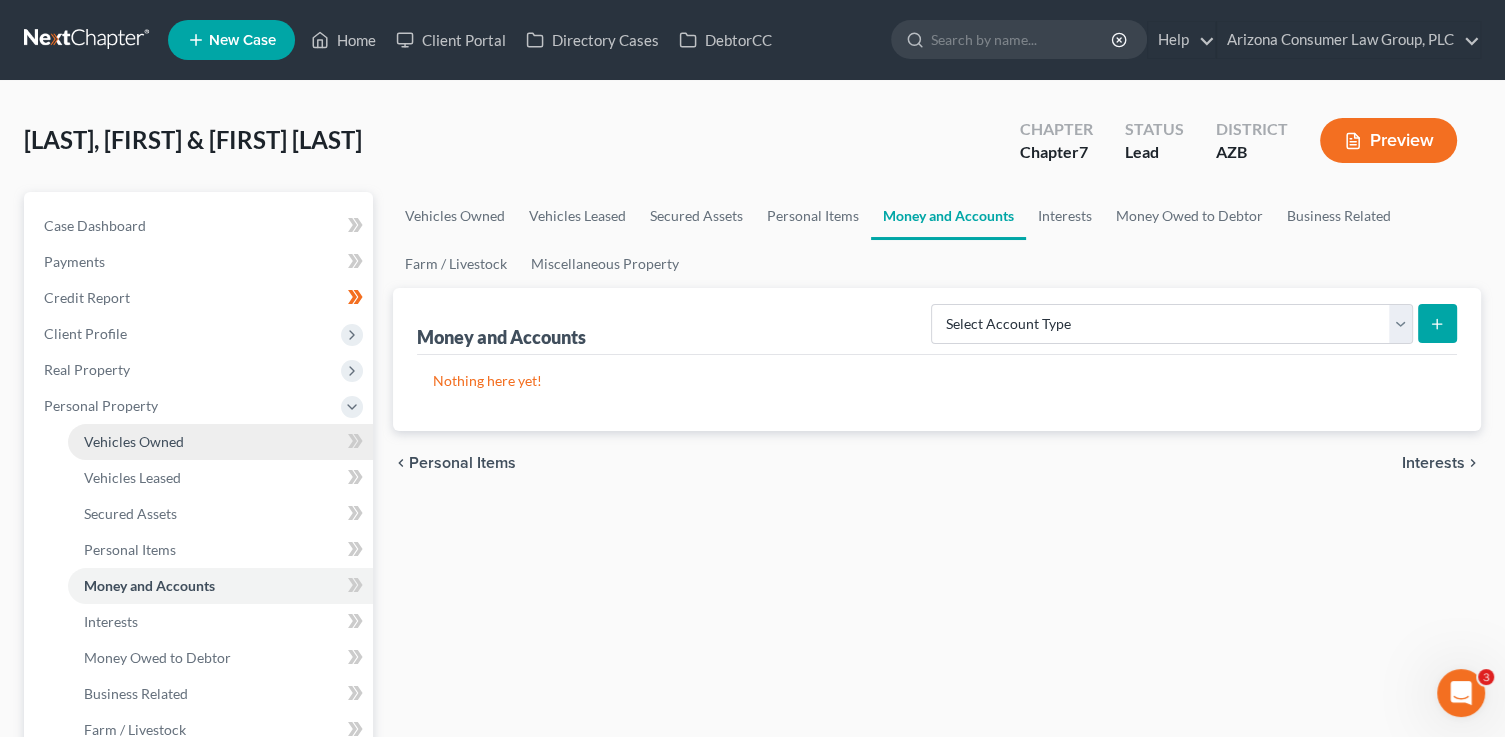 click on "Vehicles Owned" at bounding box center [220, 442] 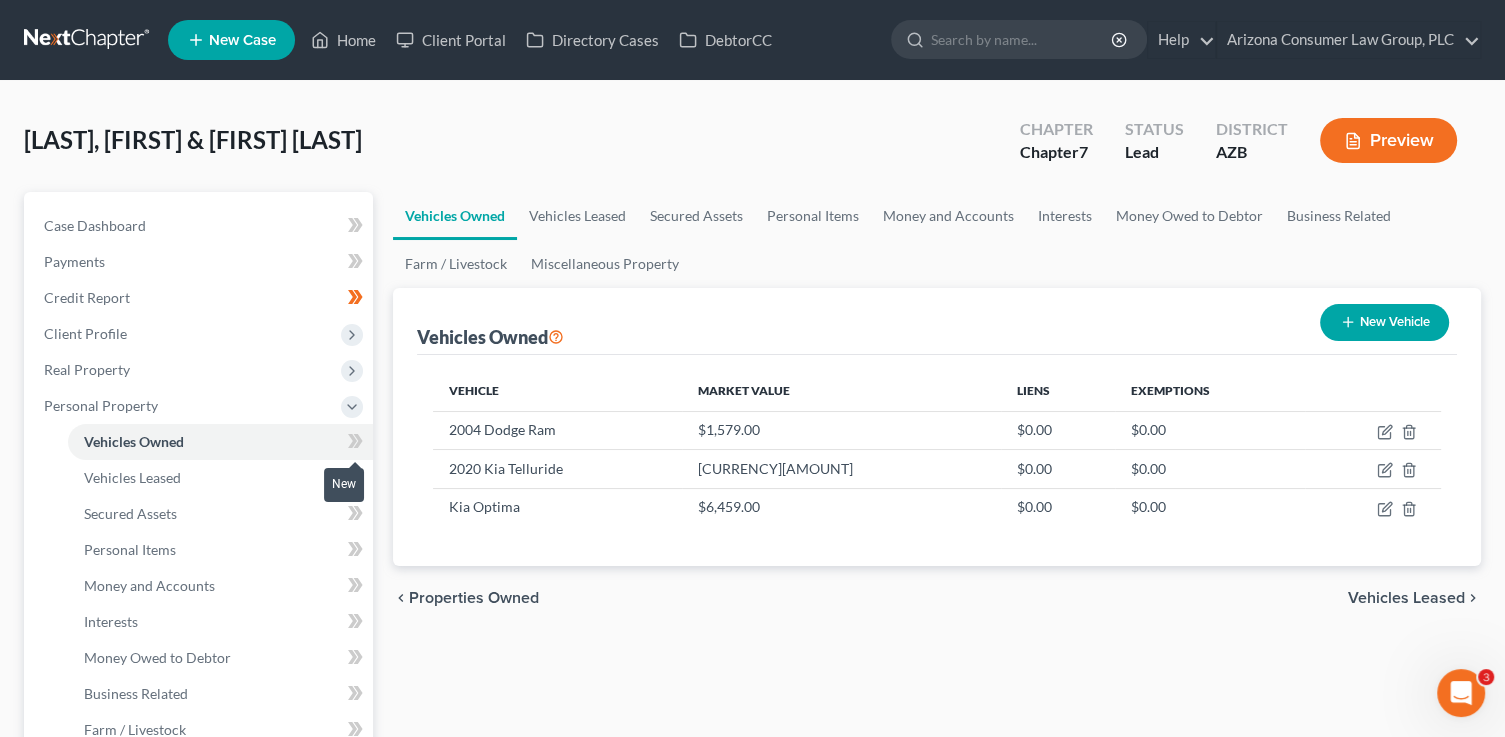 click 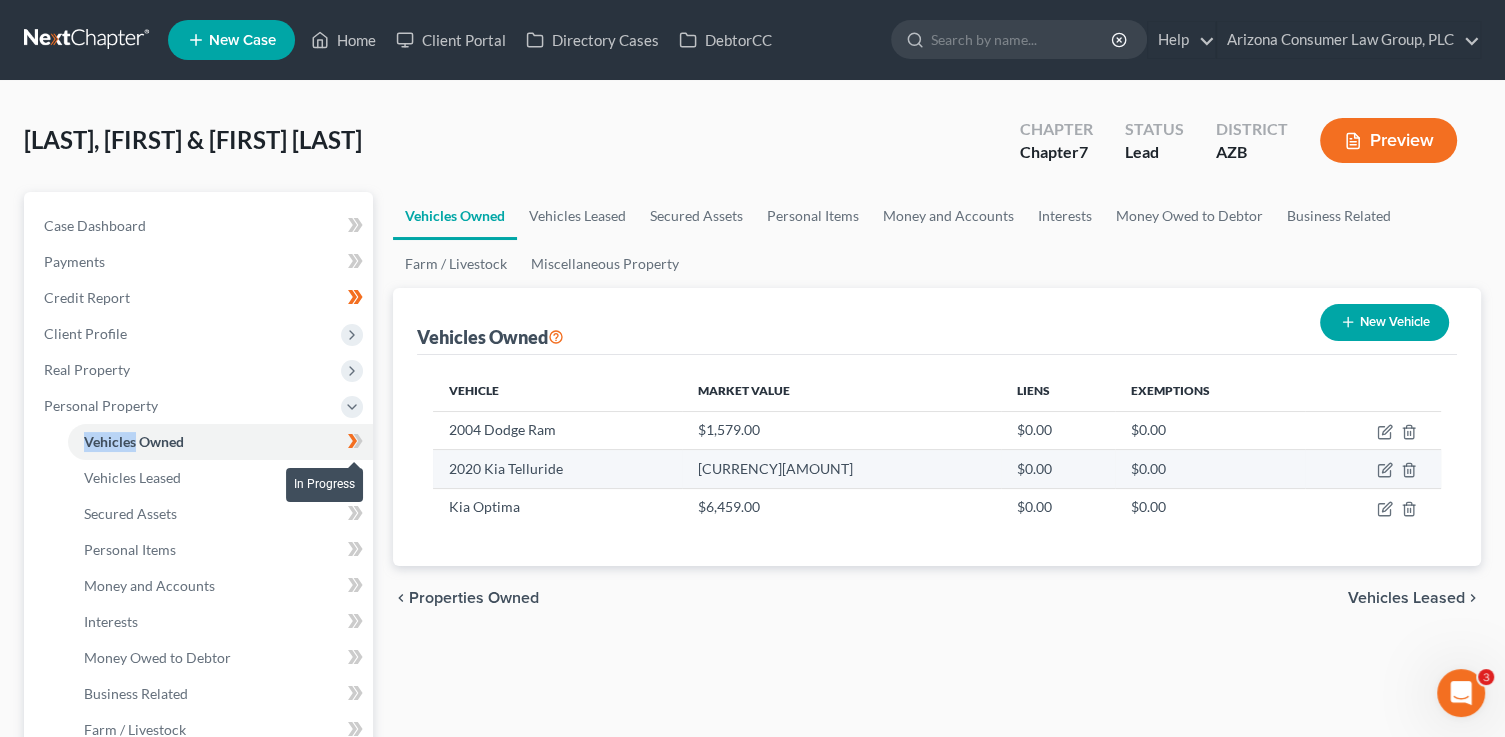 drag, startPoint x: 357, startPoint y: 439, endPoint x: 437, endPoint y: 457, distance: 82 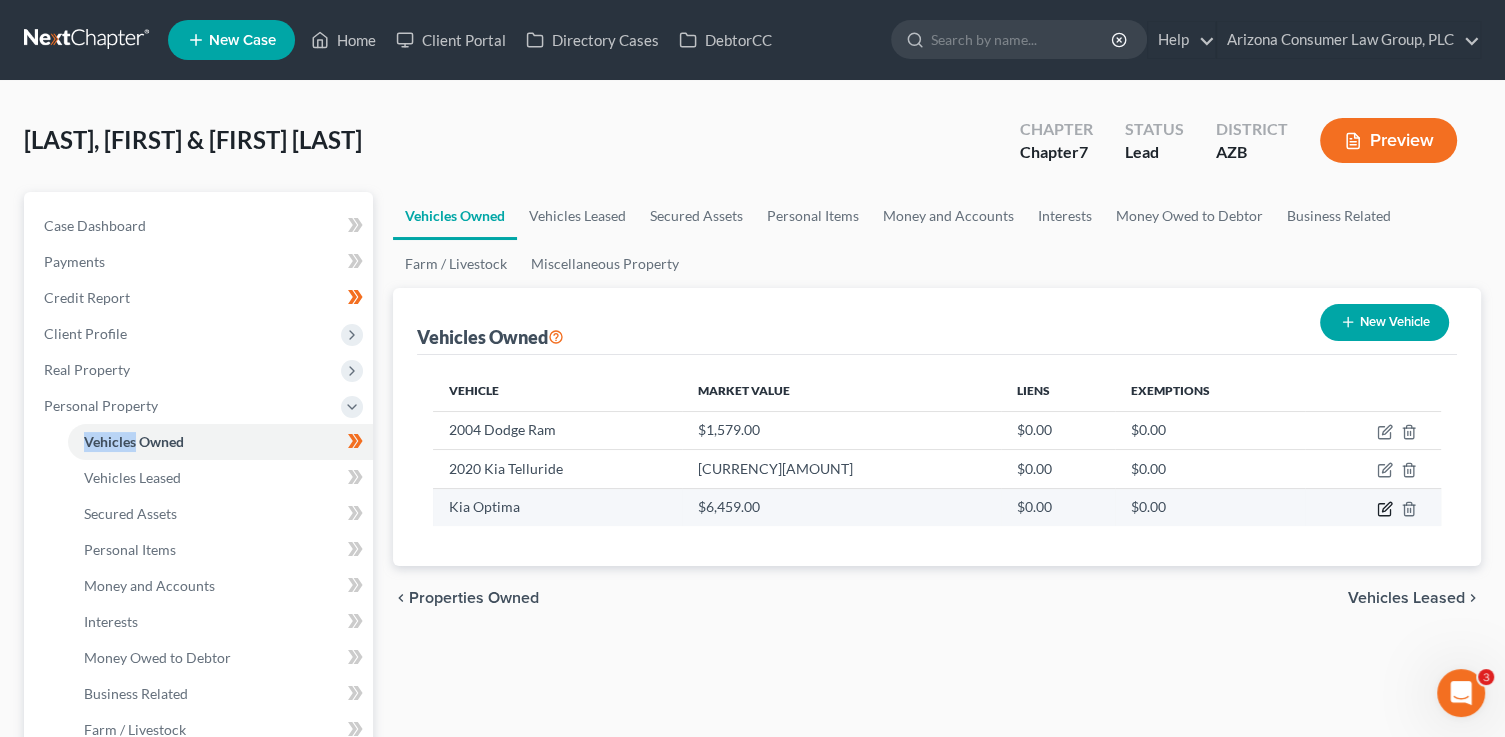 click 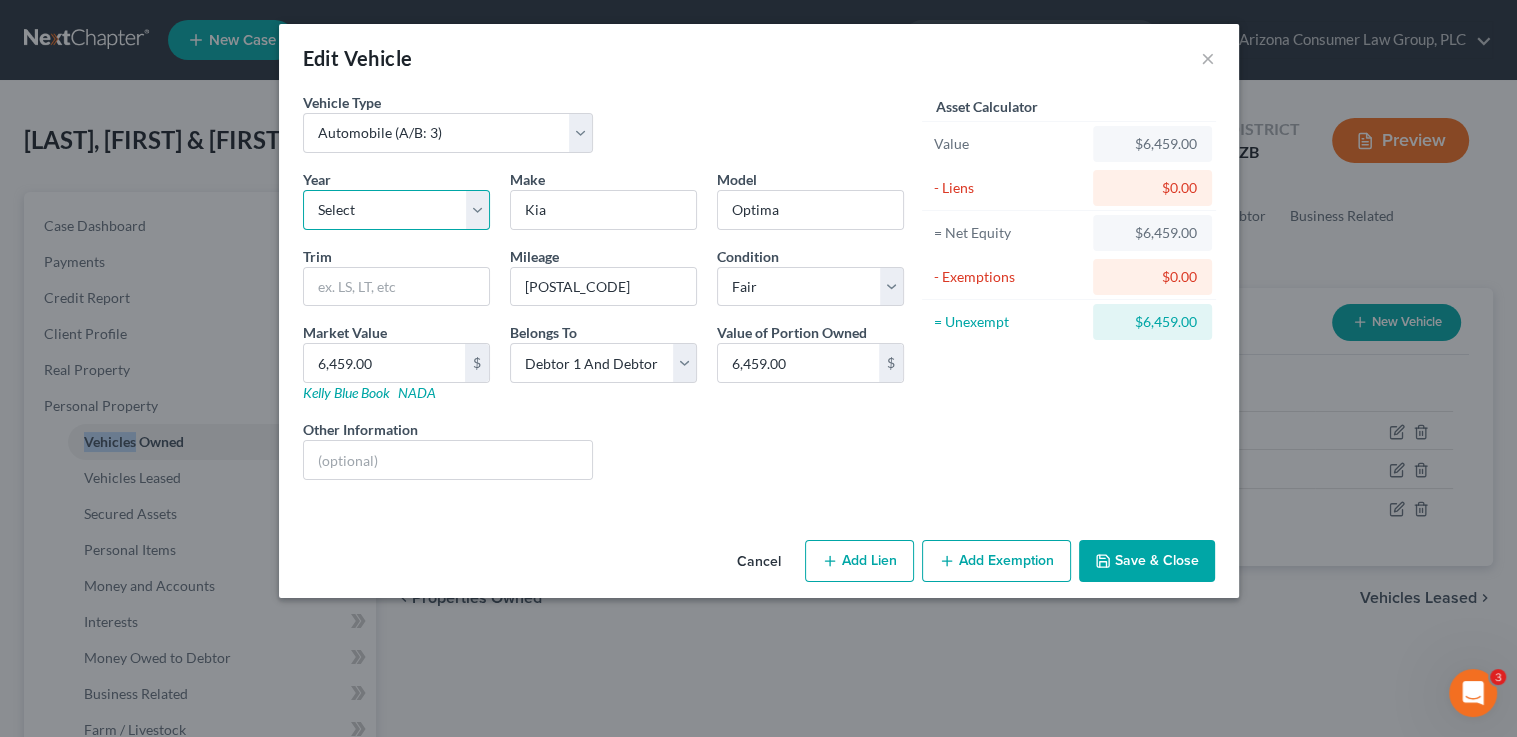 click on "Select 2026 2025 2024 2023 2022 2021 2020 2019 2018 2017 2016 2015 2014 2013 2012 2011 2010 2009 2008 2007 2006 2005 2004 2003 2002 2001 2000 1999 1998 1997 1996 1995 1994 1993 1992 1991 1990 1989 1988 1987 1986 1985 1984 1983 1982 1981 1980 1979 1978 1977 1976 1975 1974 1973 1972 1971 1970 1969 1968 1967 1966 1965 1964 1963 1962 1961 1960 1959 1958 1957 1956 1955 1954 1953 1952 1951 1950 1949 1948 1947 1946 1945 1944 1943 1942 1941 1940 1939 1938 1937 1936 1935 1934 1933 1932 1931 1930 1929 1928 1927 1926 1925 1924 1923 1922 1921 1920 1919 1918 1917 1916 1915 1914 1913 1912 1911 1910 1909 1908 1907 1906 1905 1904 1903 1902 1901" at bounding box center [396, 210] 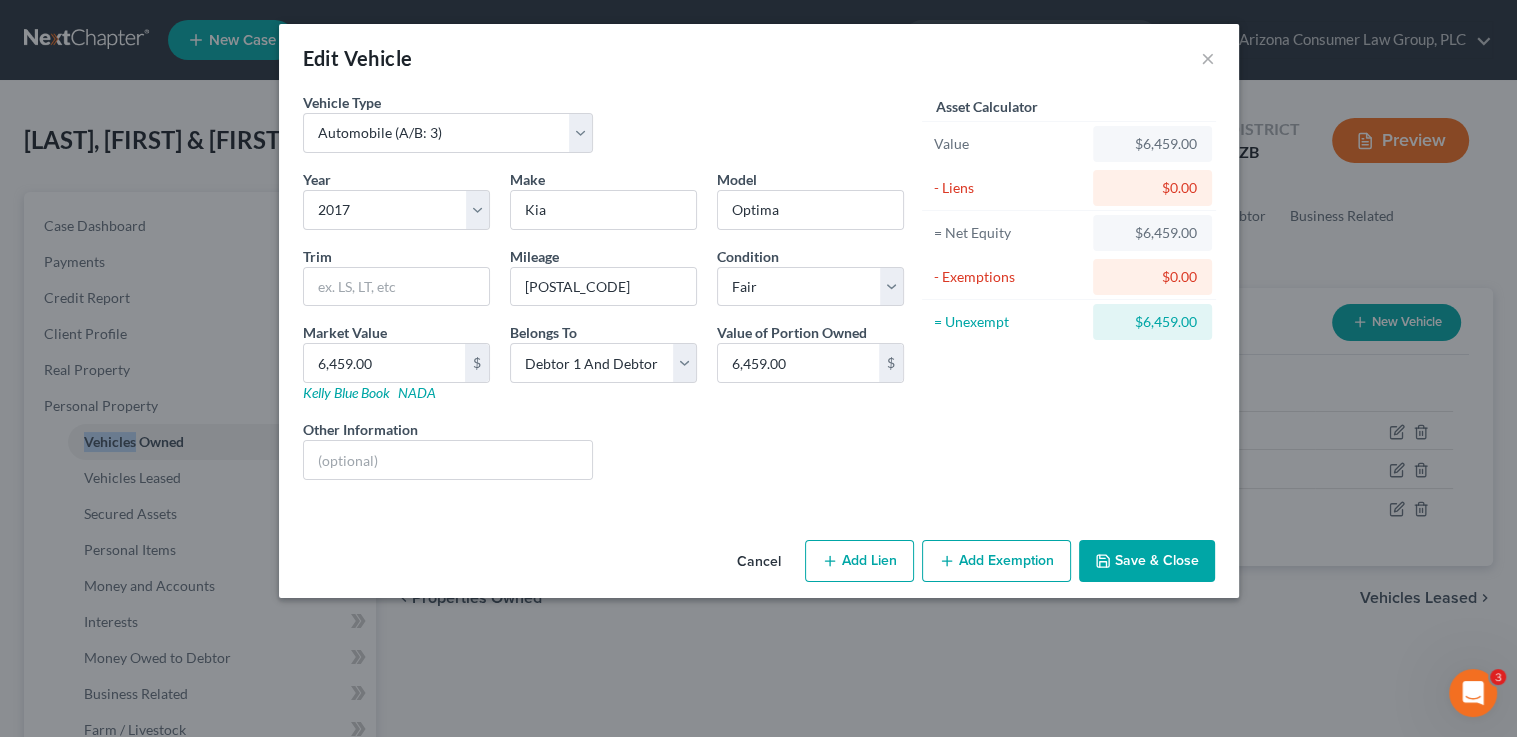 click on "Save & Close" at bounding box center (1147, 561) 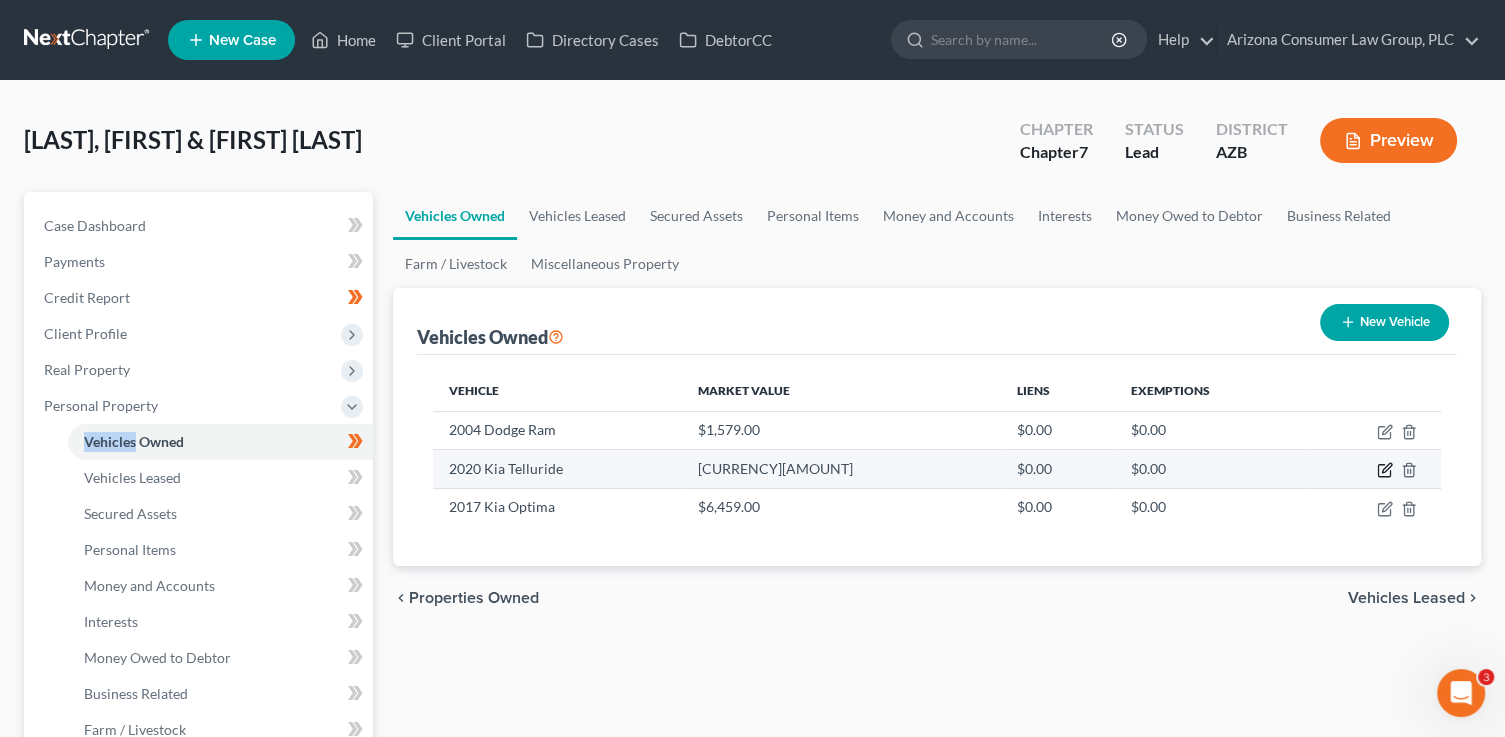 click 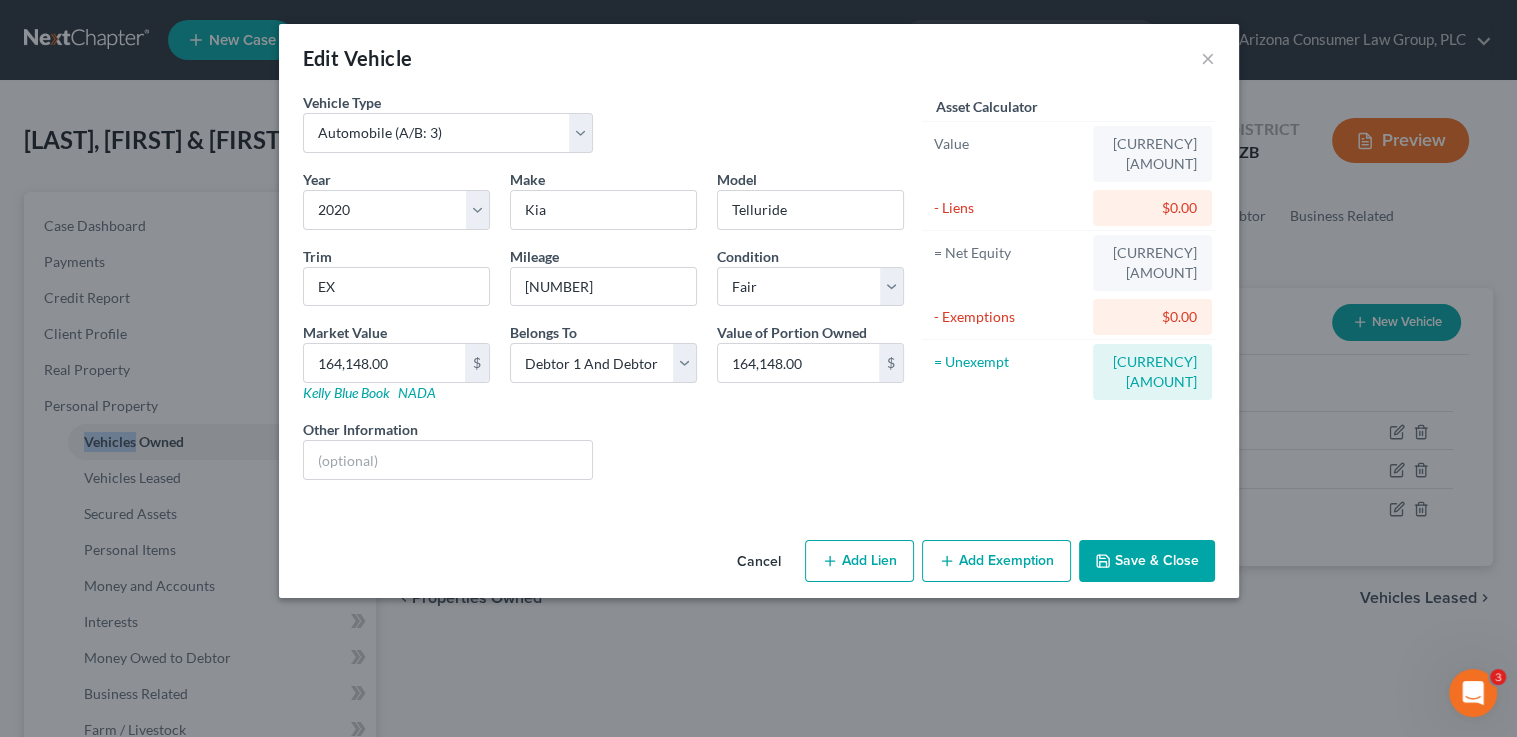 click on "Save & Close" at bounding box center (1147, 561) 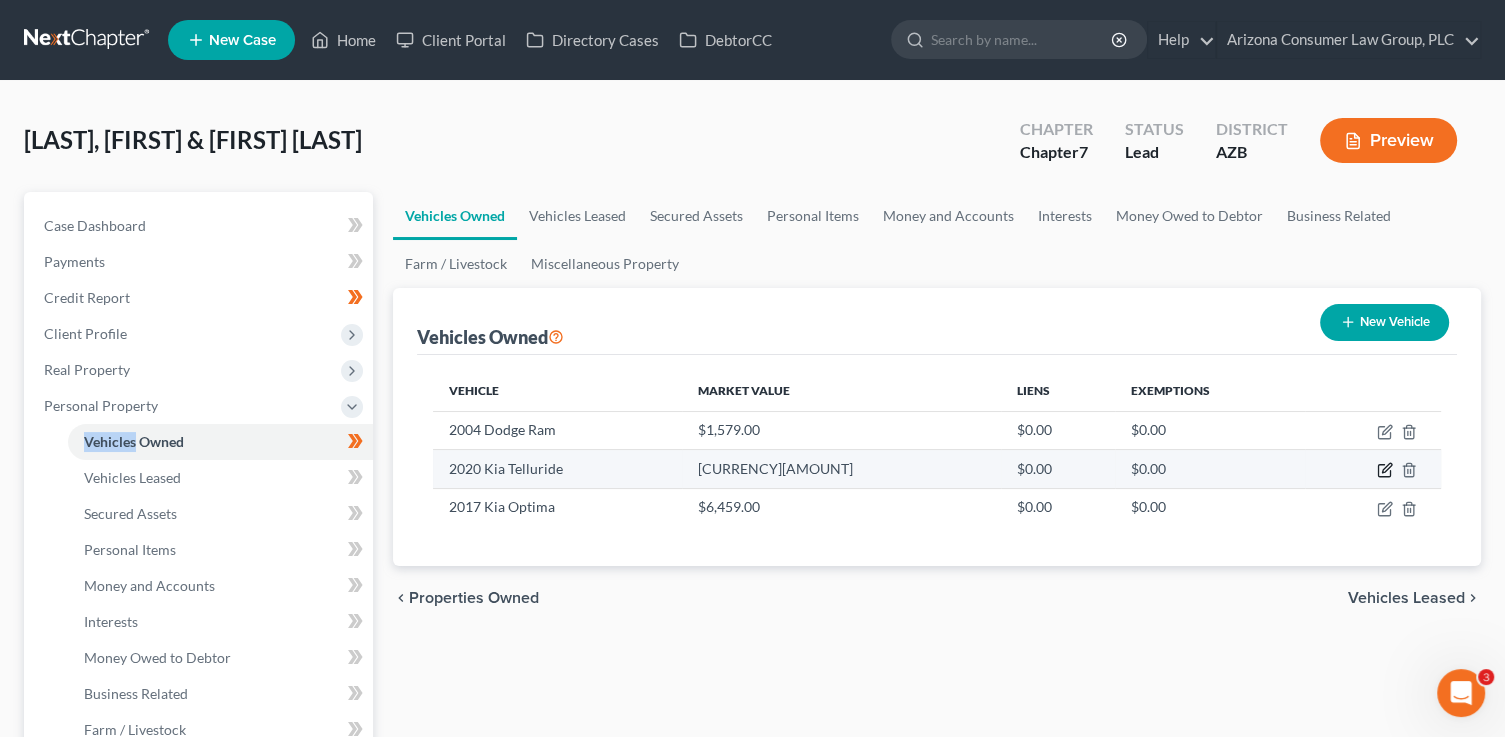 click 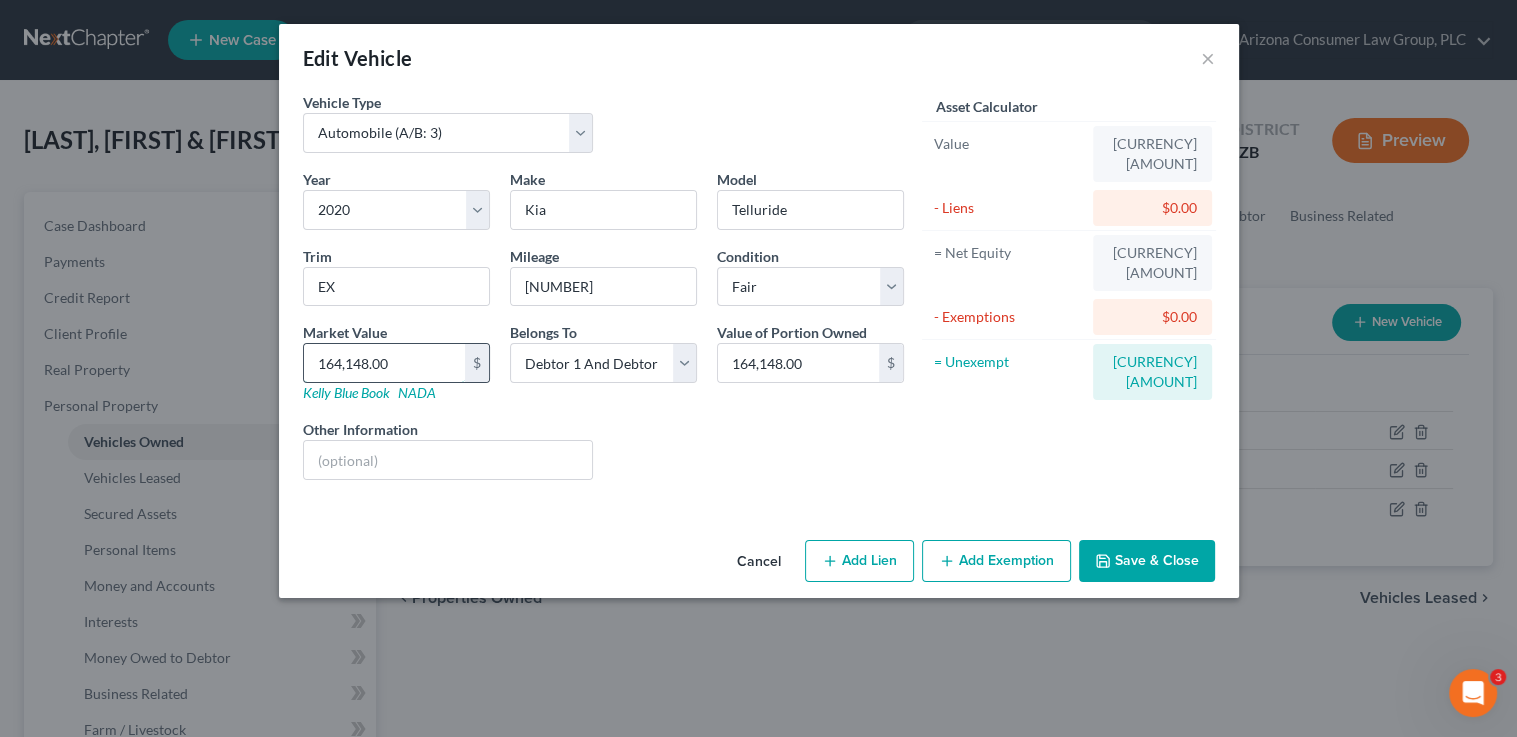 drag, startPoint x: 336, startPoint y: 364, endPoint x: 348, endPoint y: 367, distance: 12.369317 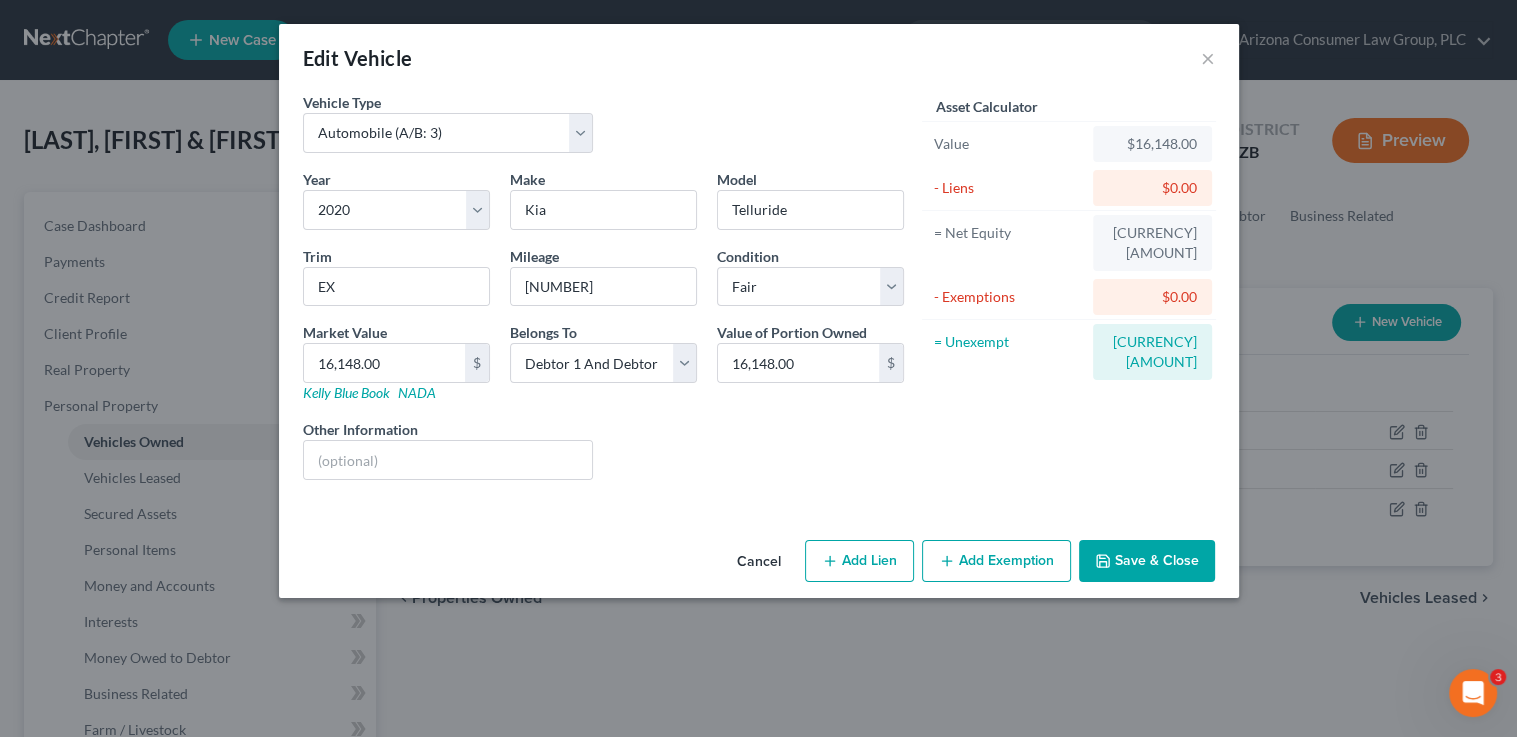 click on "Save & Close" at bounding box center [1147, 561] 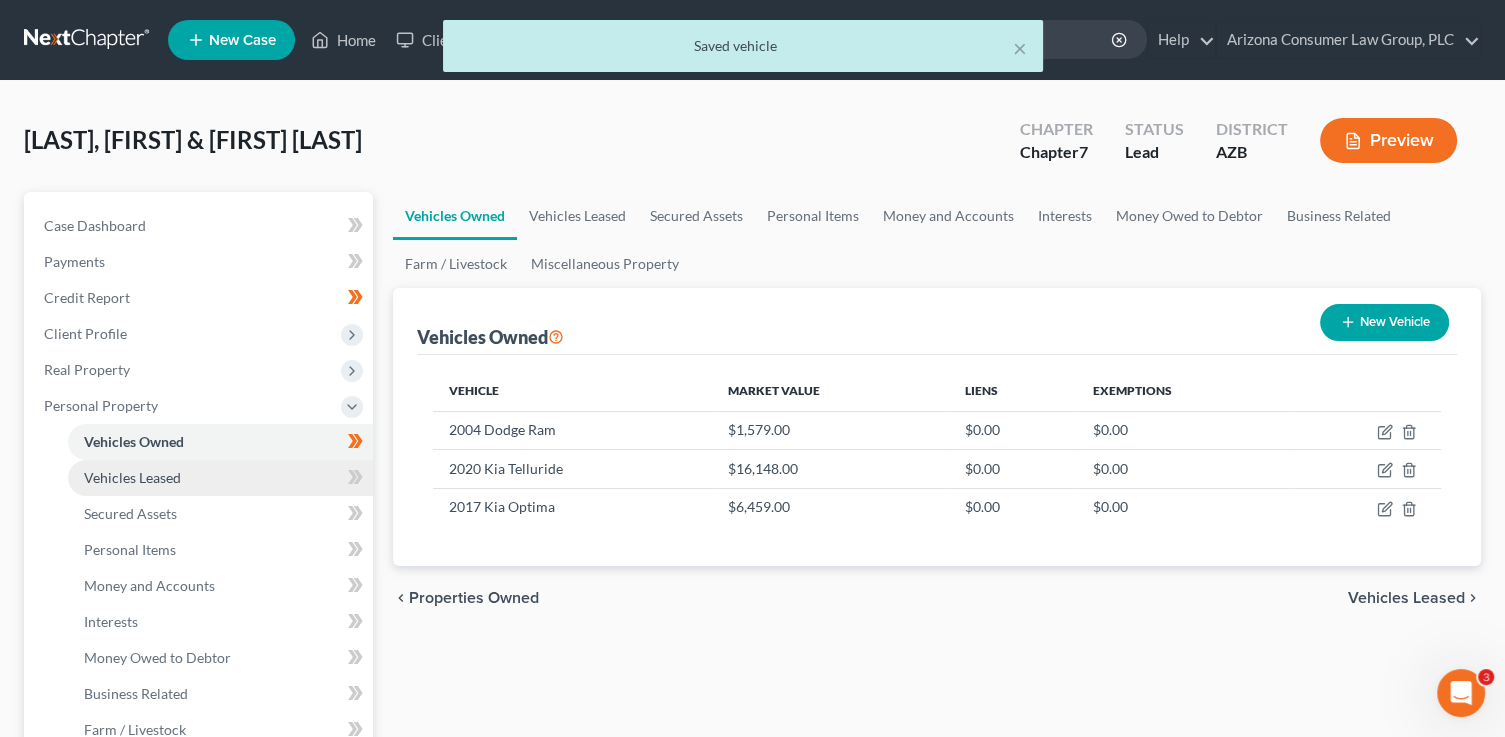 click on "Vehicles Leased" at bounding box center [220, 478] 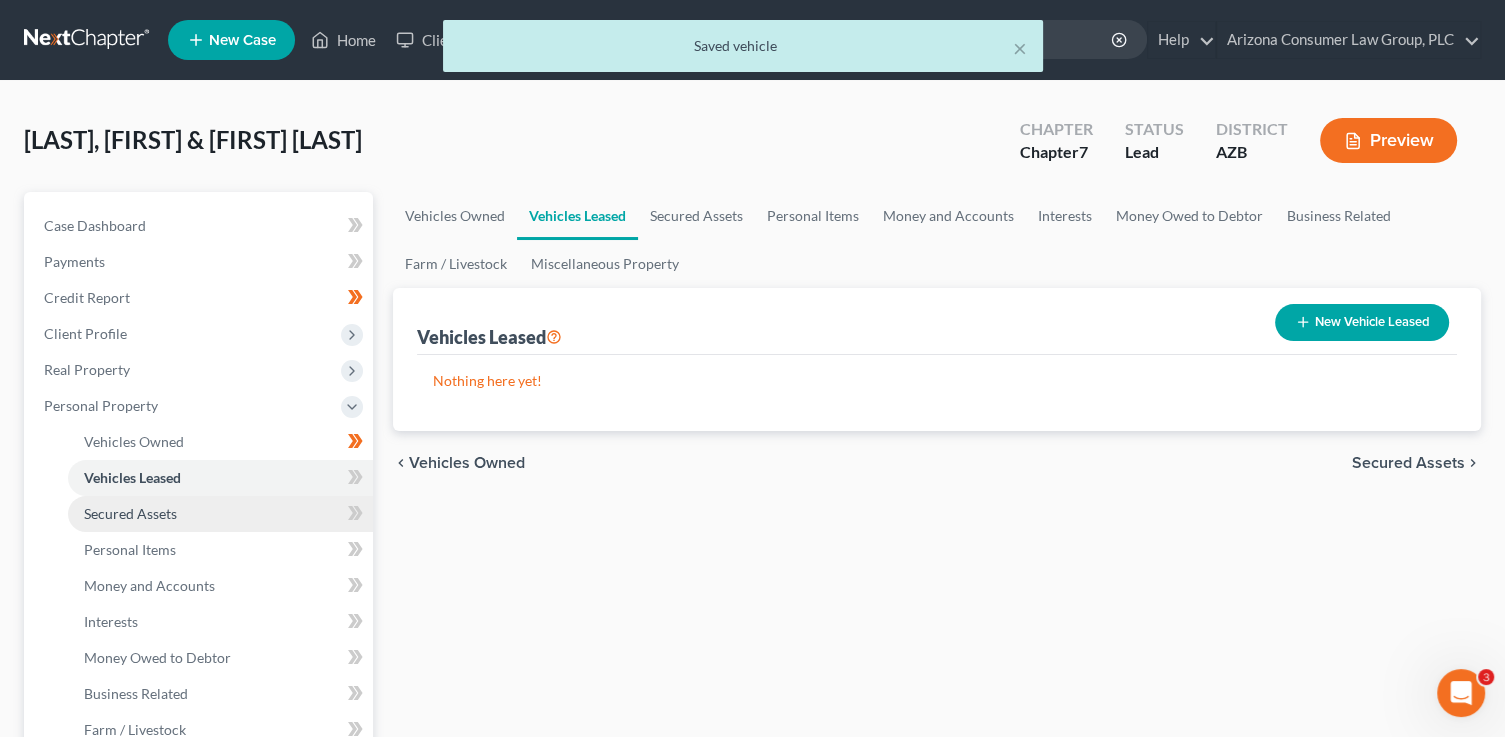 click on "Secured Assets" at bounding box center (220, 514) 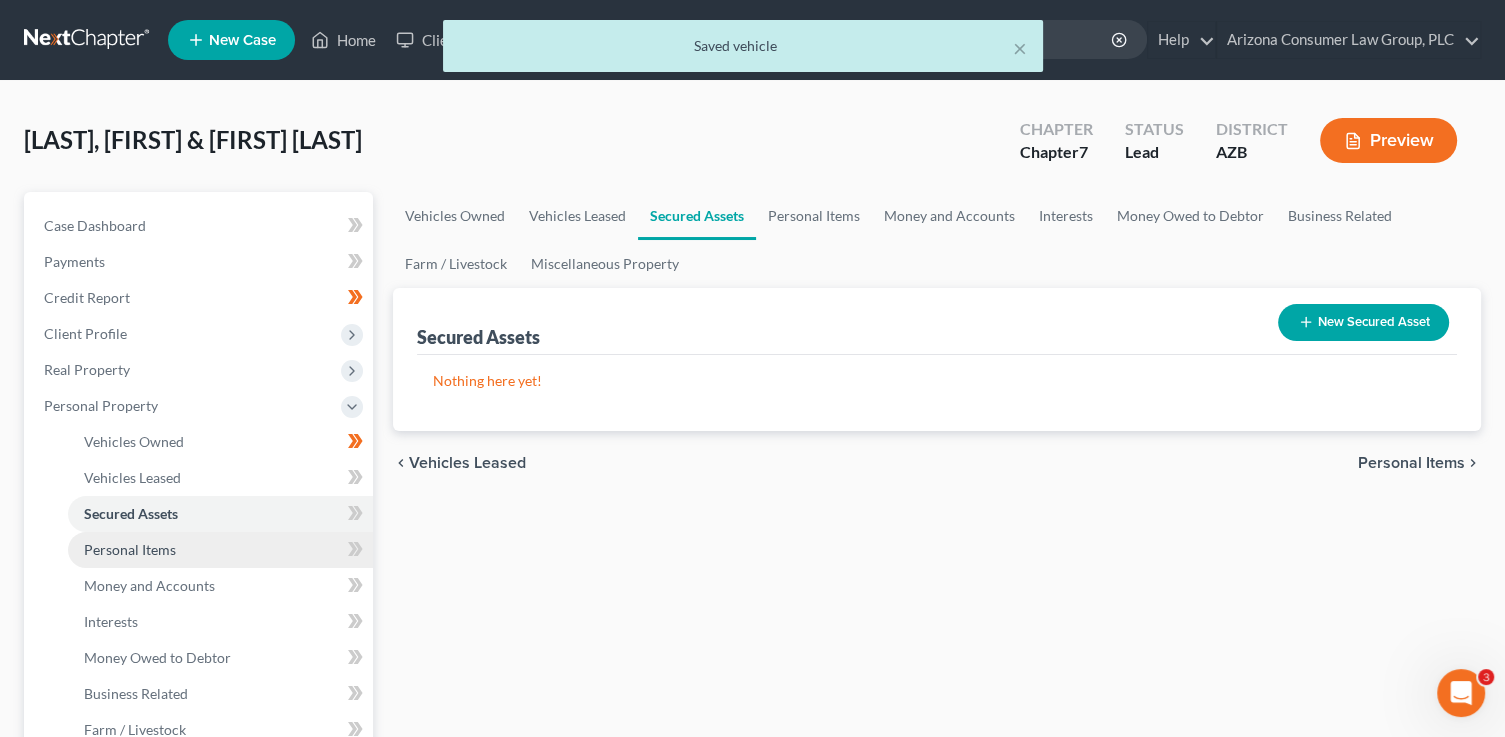 click on "Personal Items" at bounding box center [220, 550] 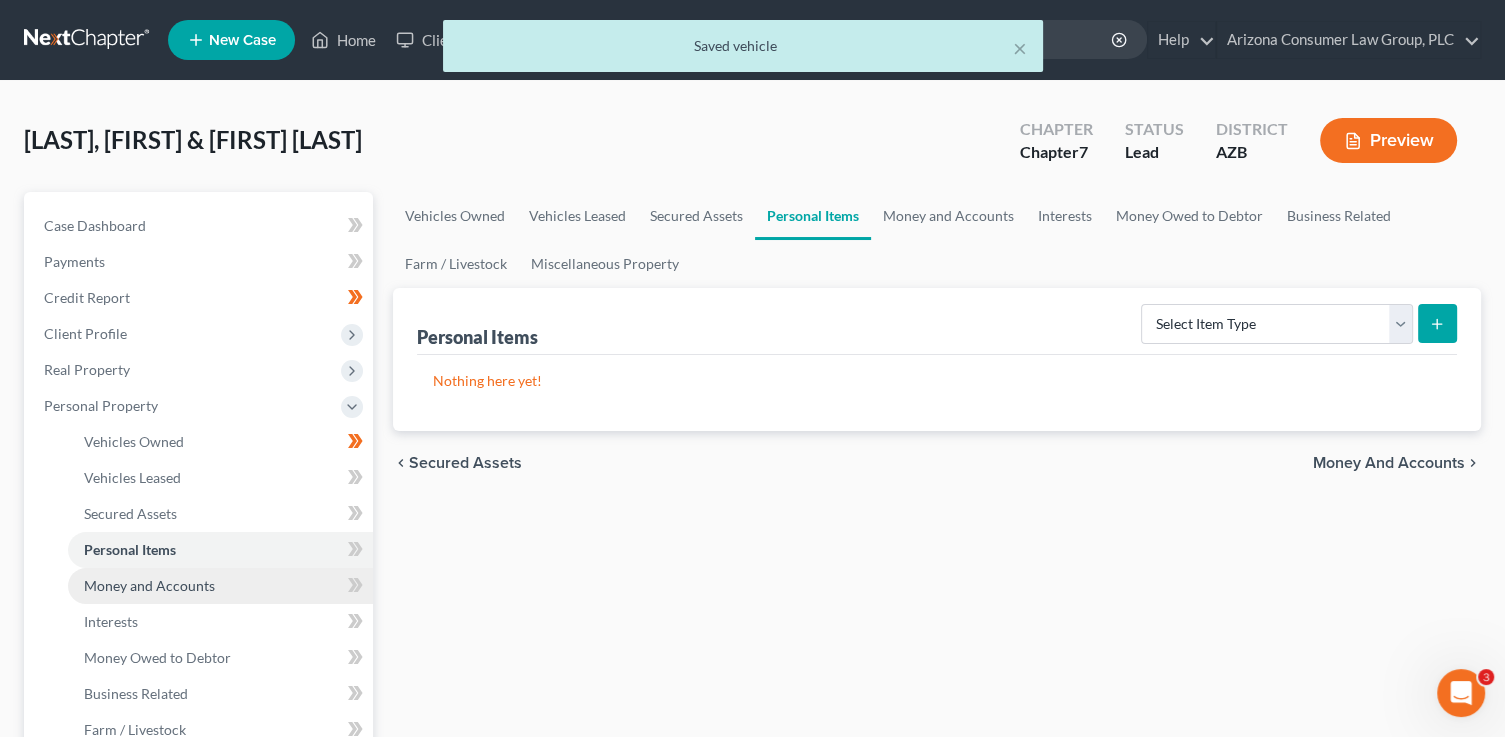 drag, startPoint x: 311, startPoint y: 587, endPoint x: 333, endPoint y: 576, distance: 24.596748 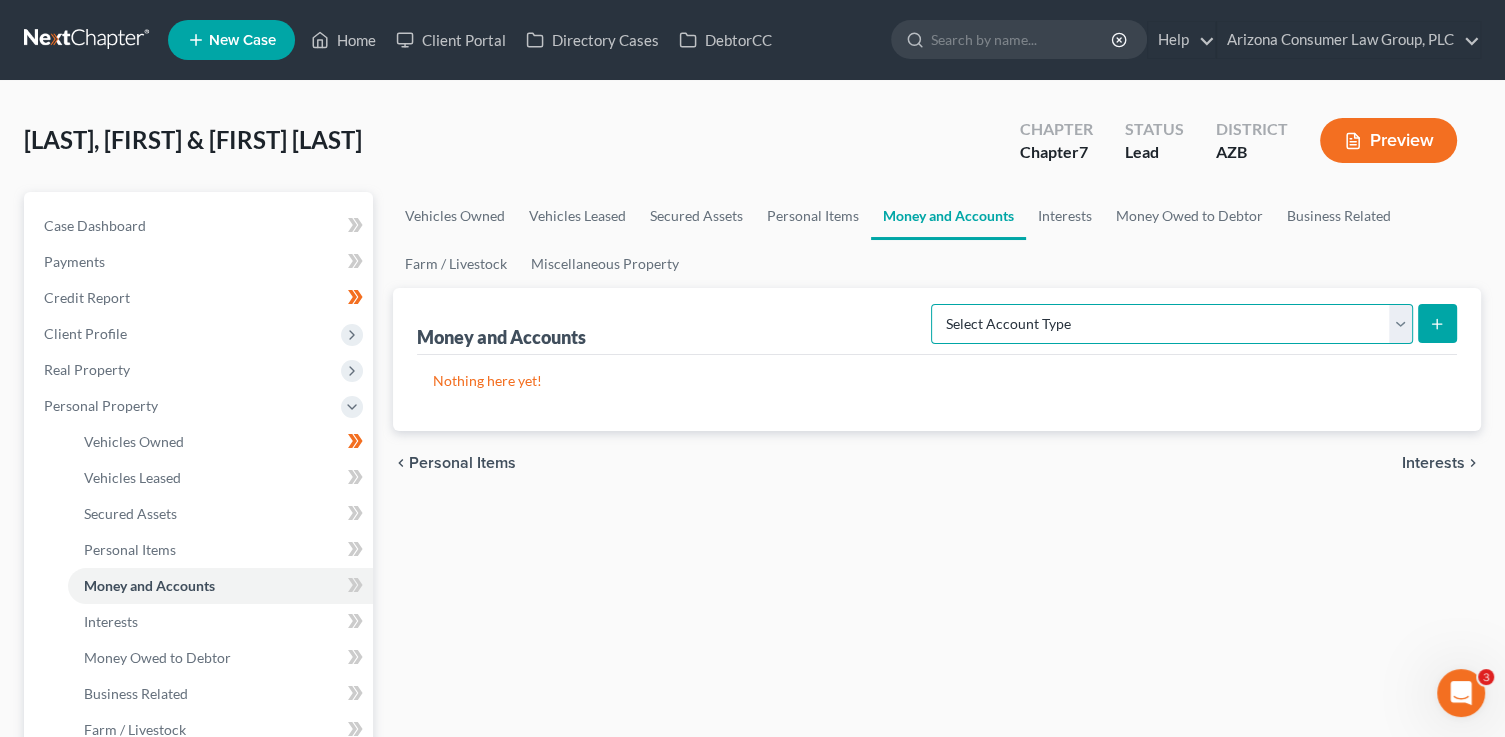 click on "Select Account Type Brokerage (A/B: 18, SOFA: 20) Cash on Hand (A/B: 16) Certificates of Deposit (A/B: 17, SOFA: 20) Checking Account (A/B: 17, SOFA: 20) Money Market (A/B: 18, SOFA: 20) Other (Credit Union, Health Savings Account, etc) (A/B: 17, SOFA: 20) Safe Deposit Box (A/B: 16) Savings Account (A/B: 17, SOFA: 20) Security Deposits or Prepayments (A/B: 22)" at bounding box center (1172, 324) 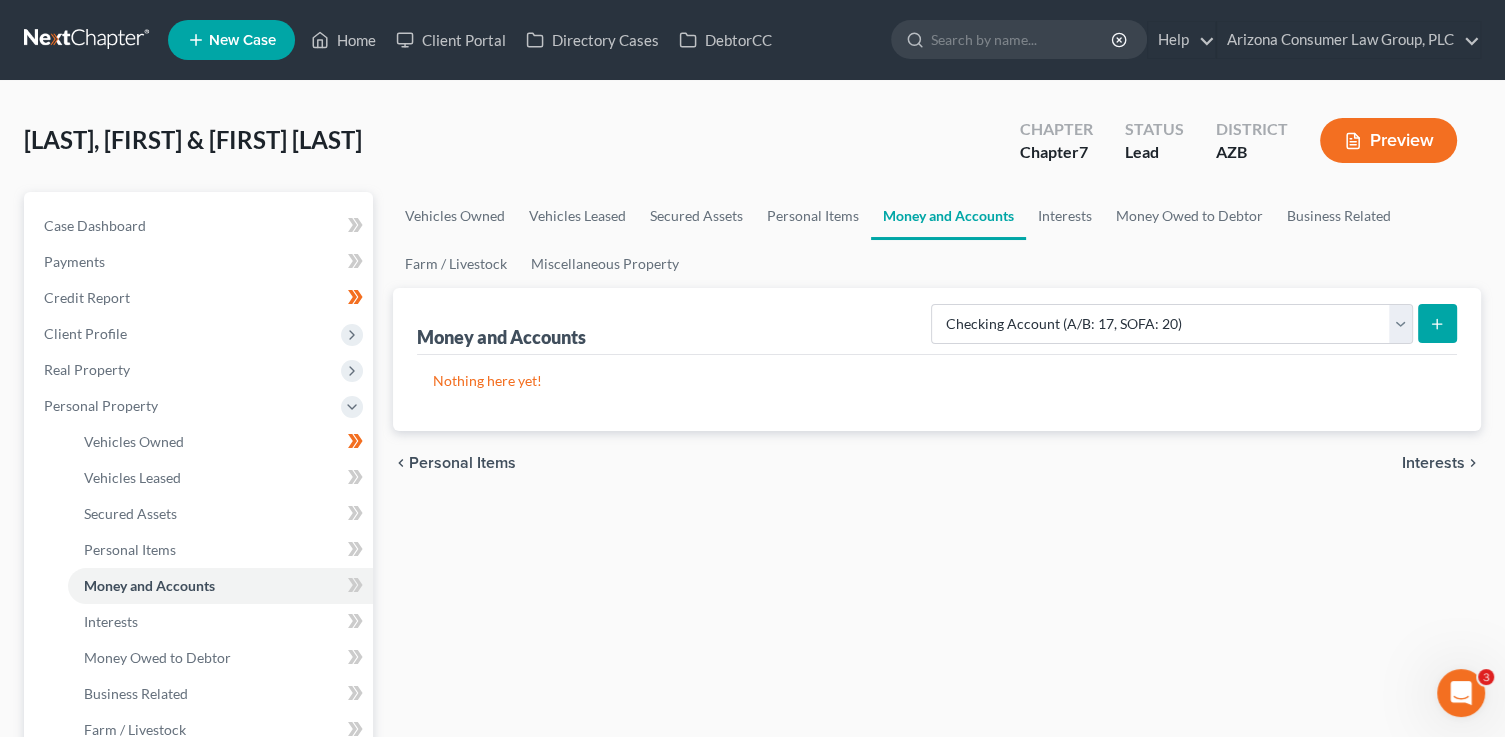 click at bounding box center [1437, 323] 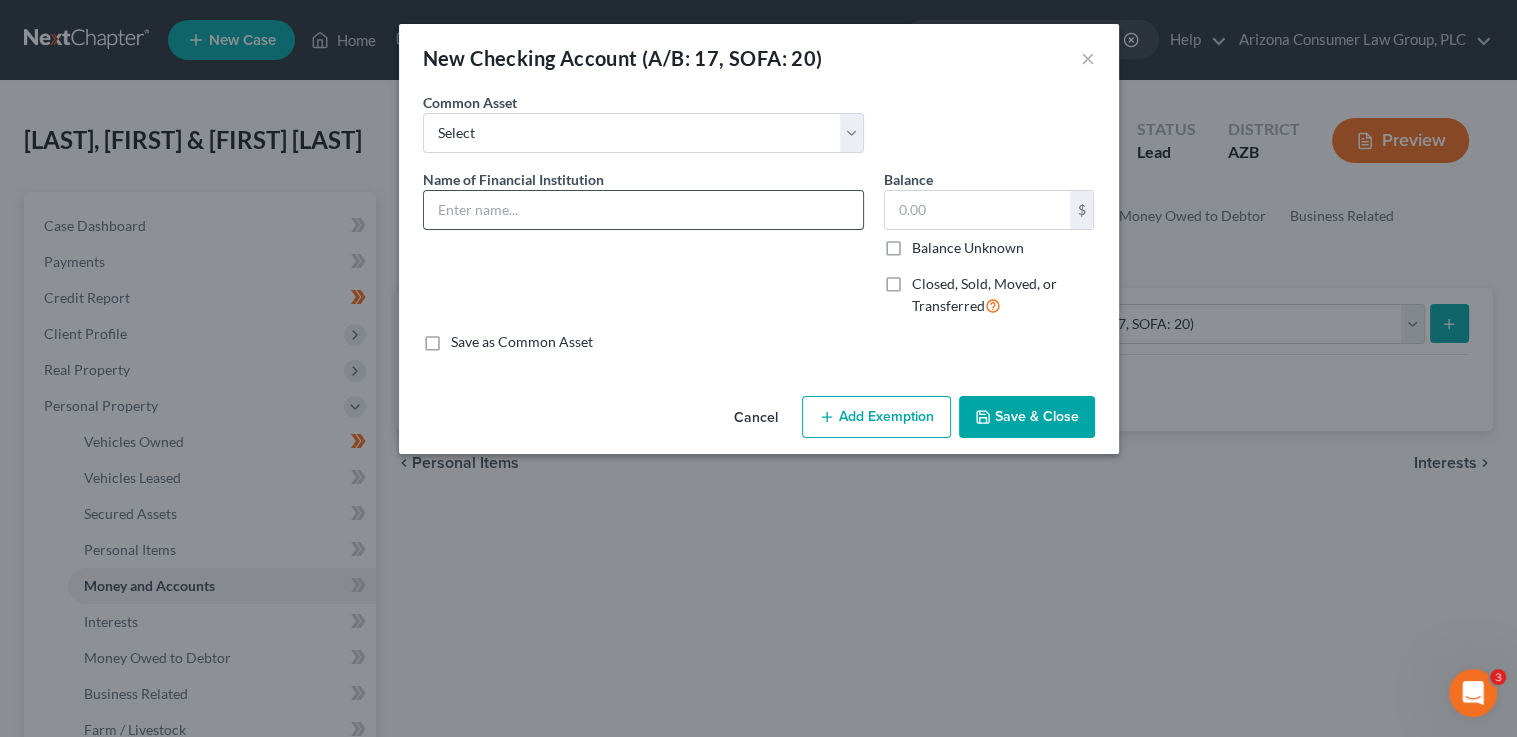 drag, startPoint x: 477, startPoint y: 204, endPoint x: 491, endPoint y: 205, distance: 14.035668 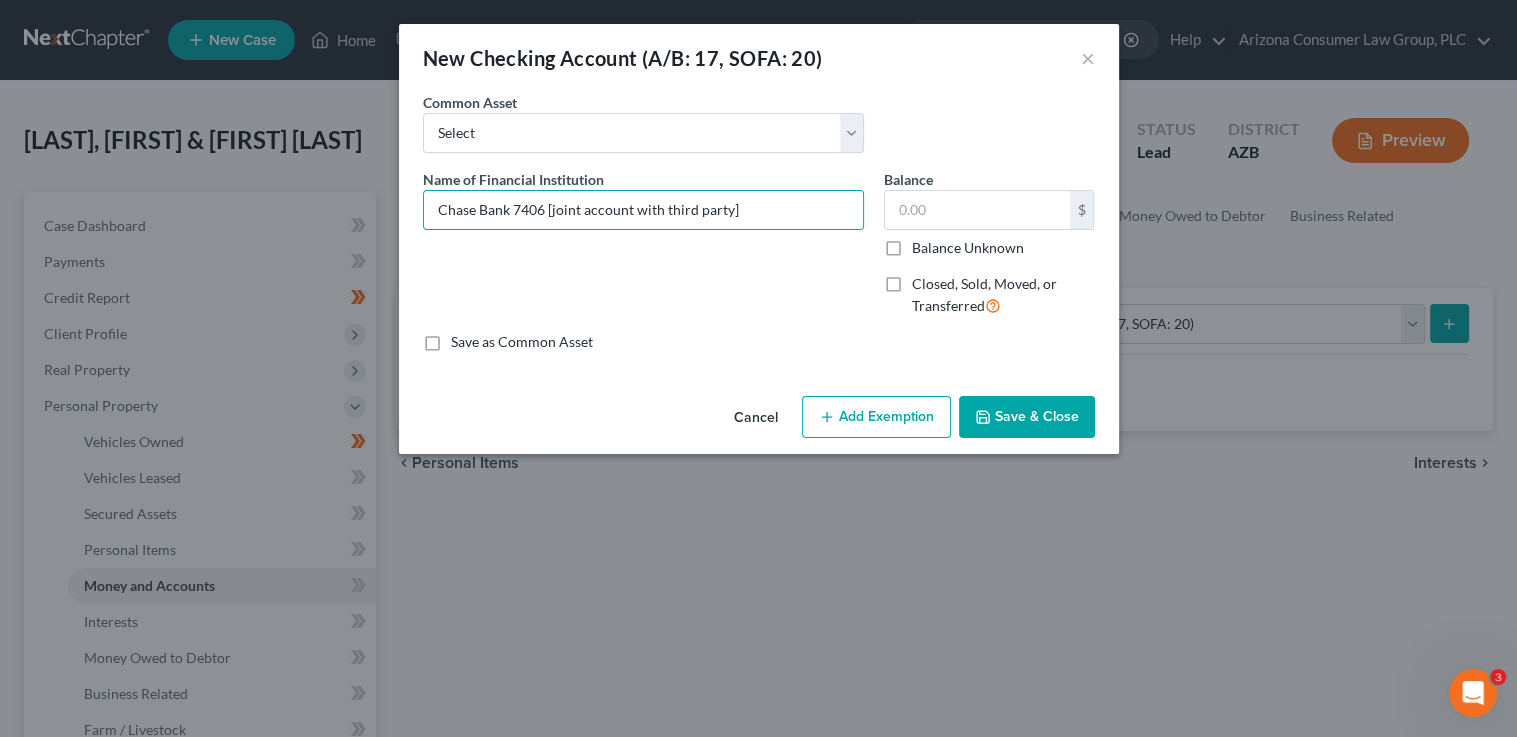 click on "Save & Close" at bounding box center (1027, 417) 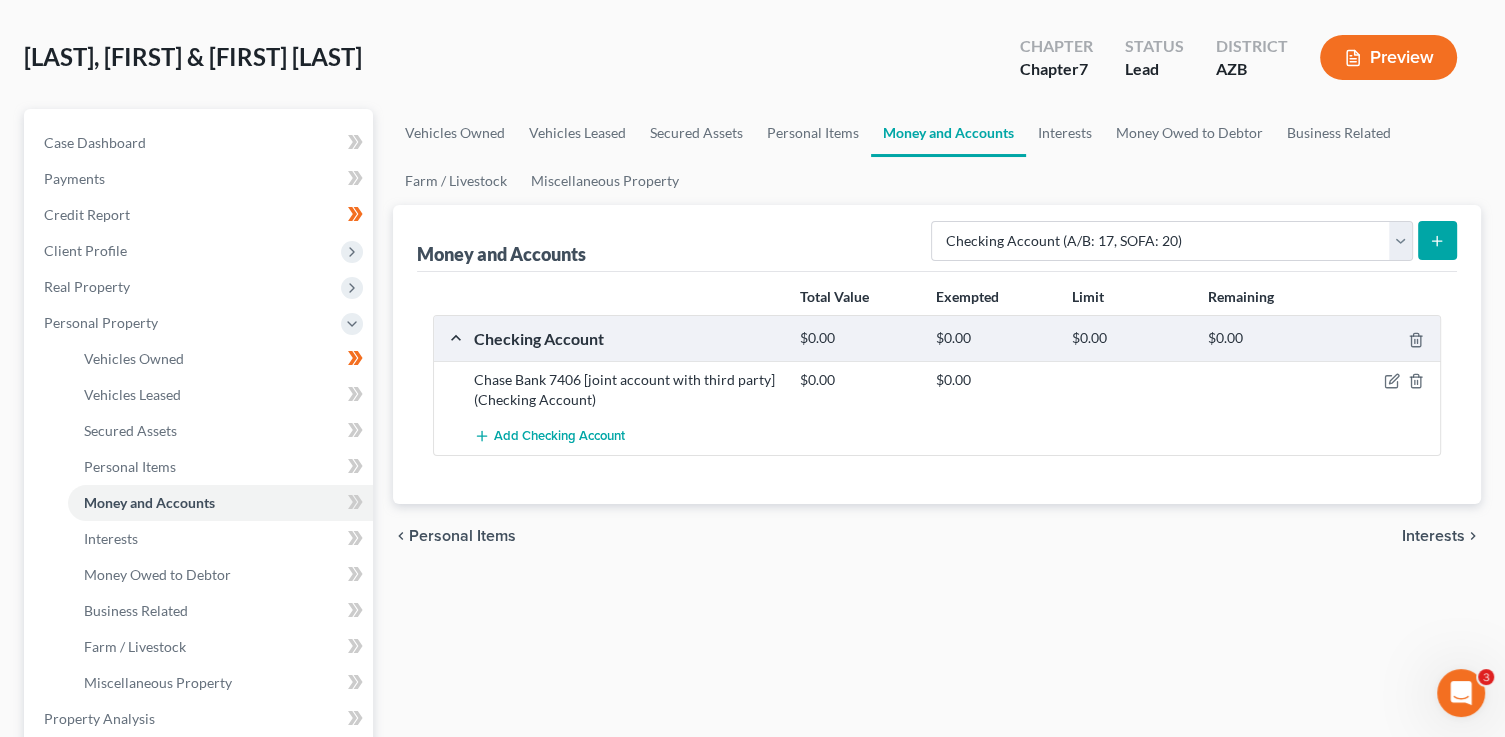 scroll, scrollTop: 92, scrollLeft: 0, axis: vertical 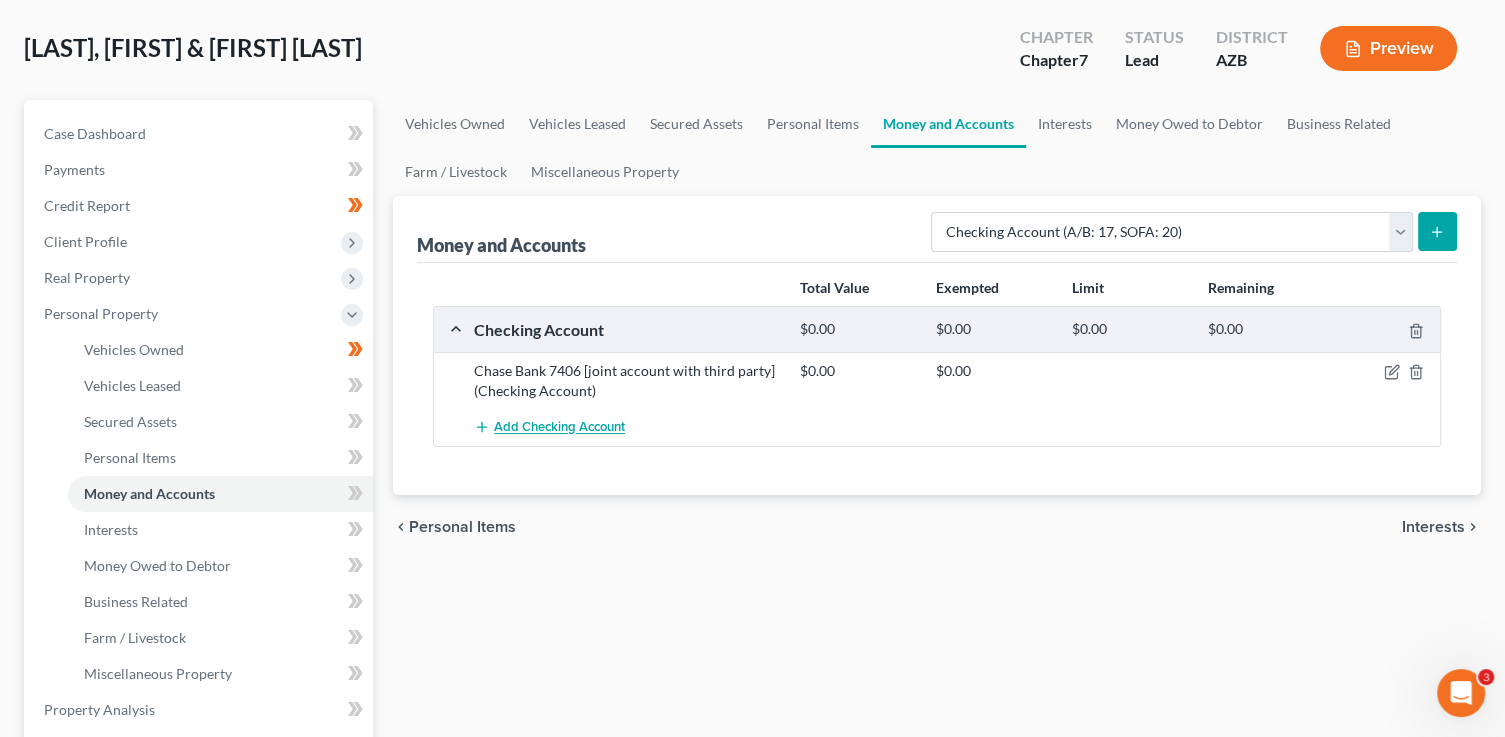 click on "Add Checking Account" at bounding box center (559, 428) 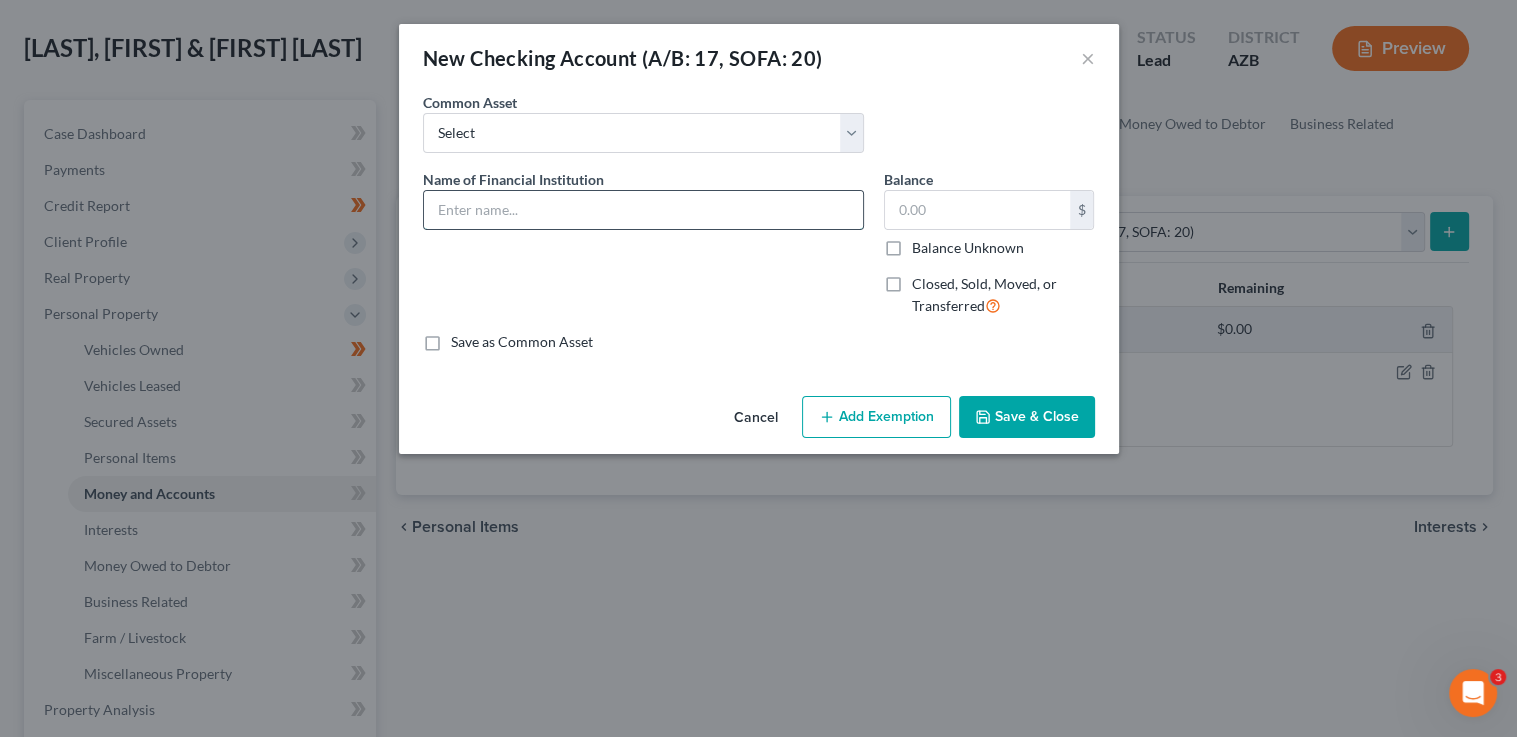 click at bounding box center [643, 210] 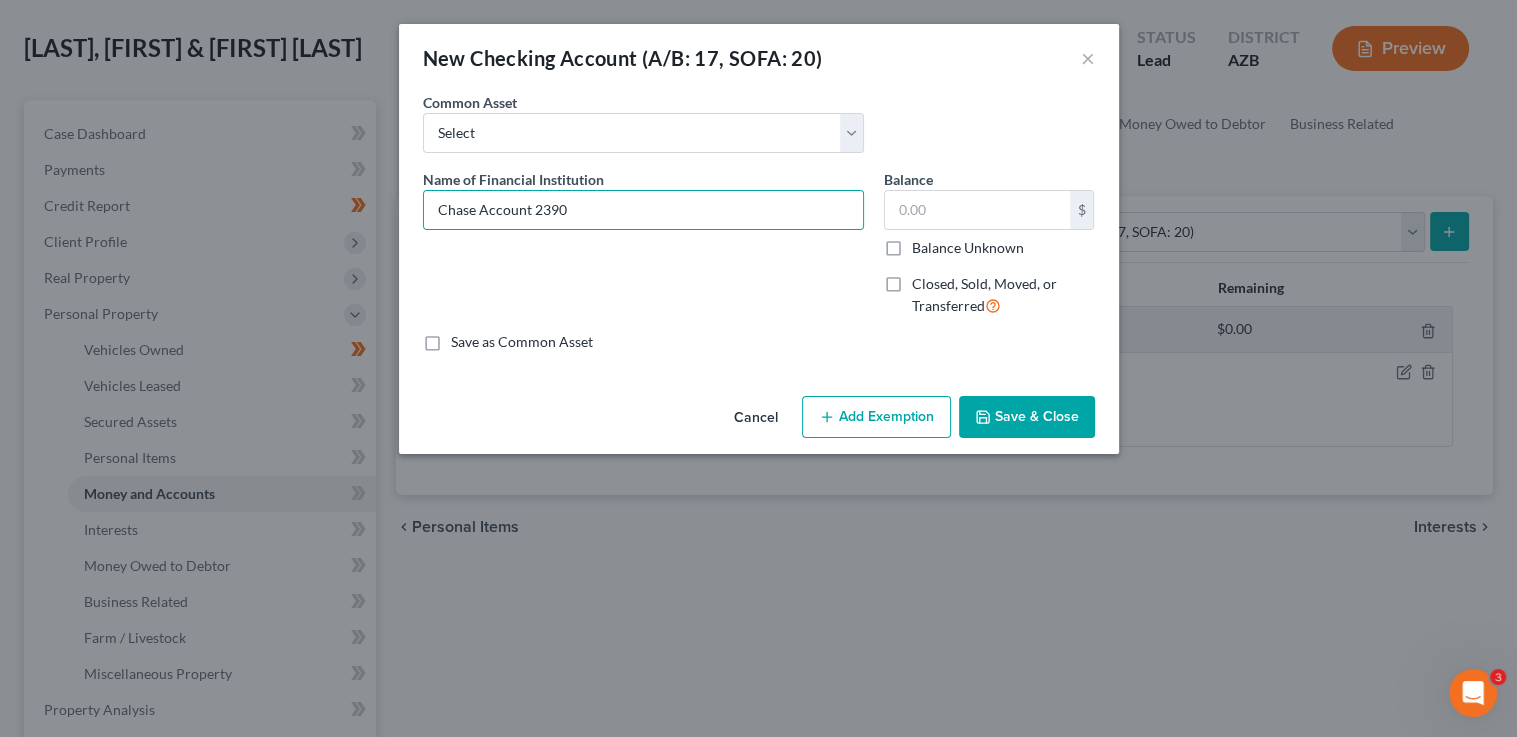 click on "Save & Close" at bounding box center (1027, 417) 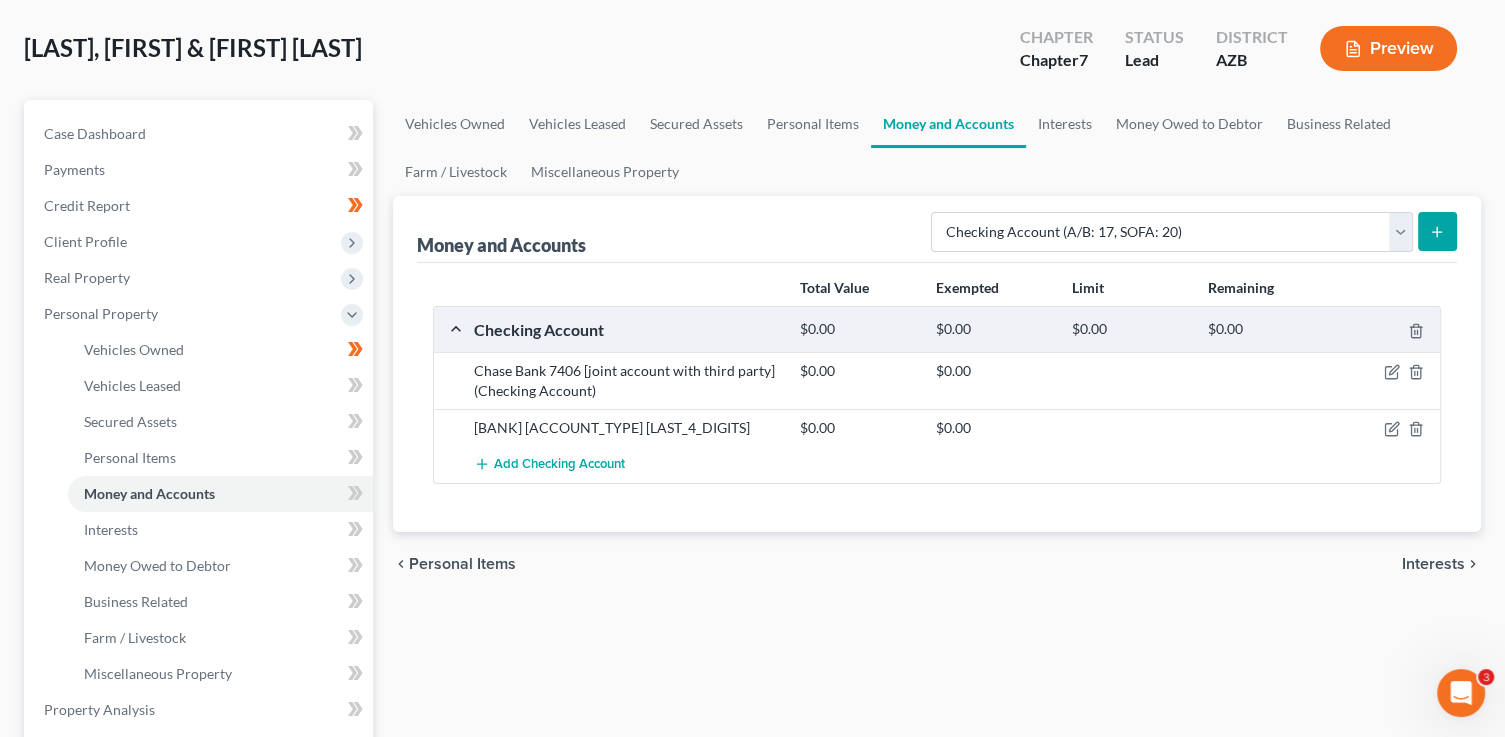 drag, startPoint x: 1379, startPoint y: 456, endPoint x: 1382, endPoint y: 442, distance: 14.3178215 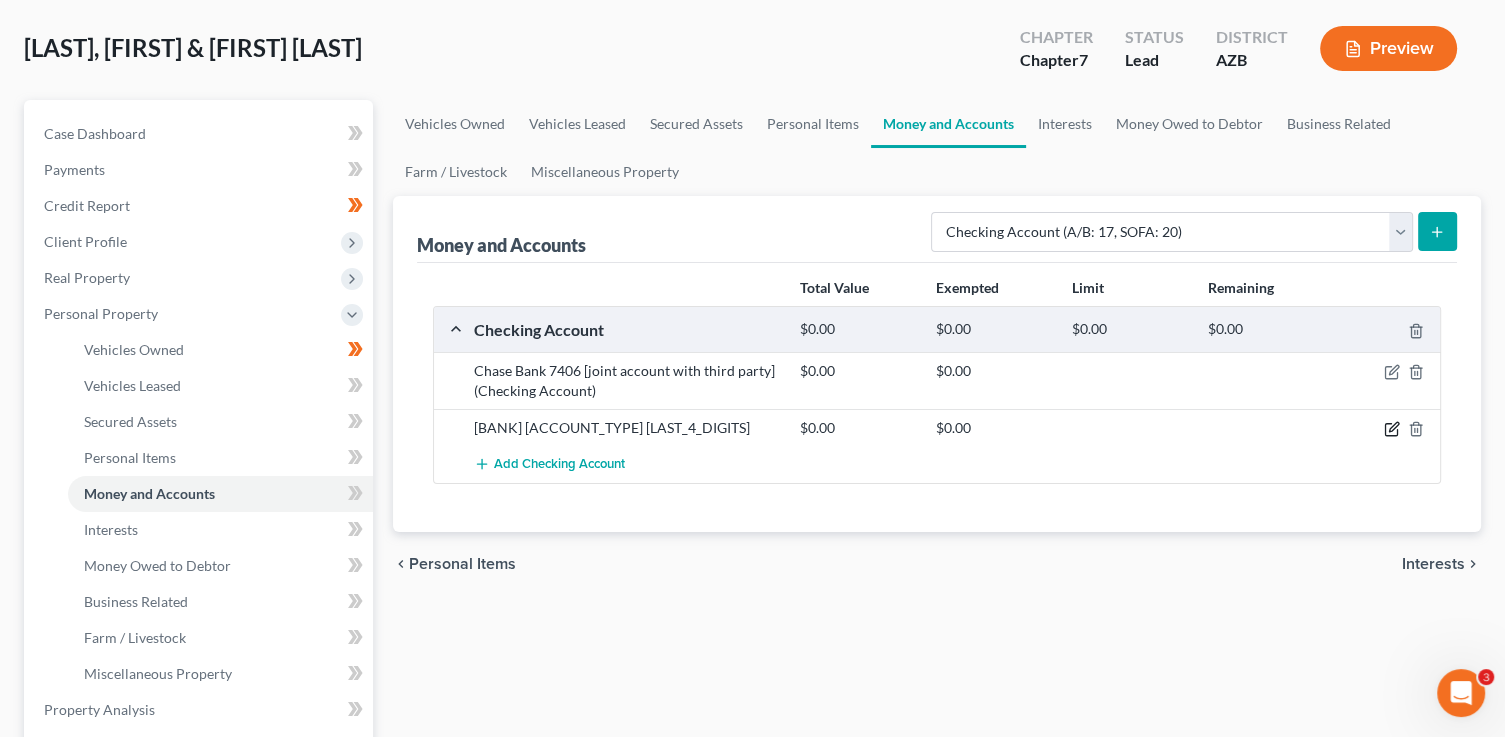 click 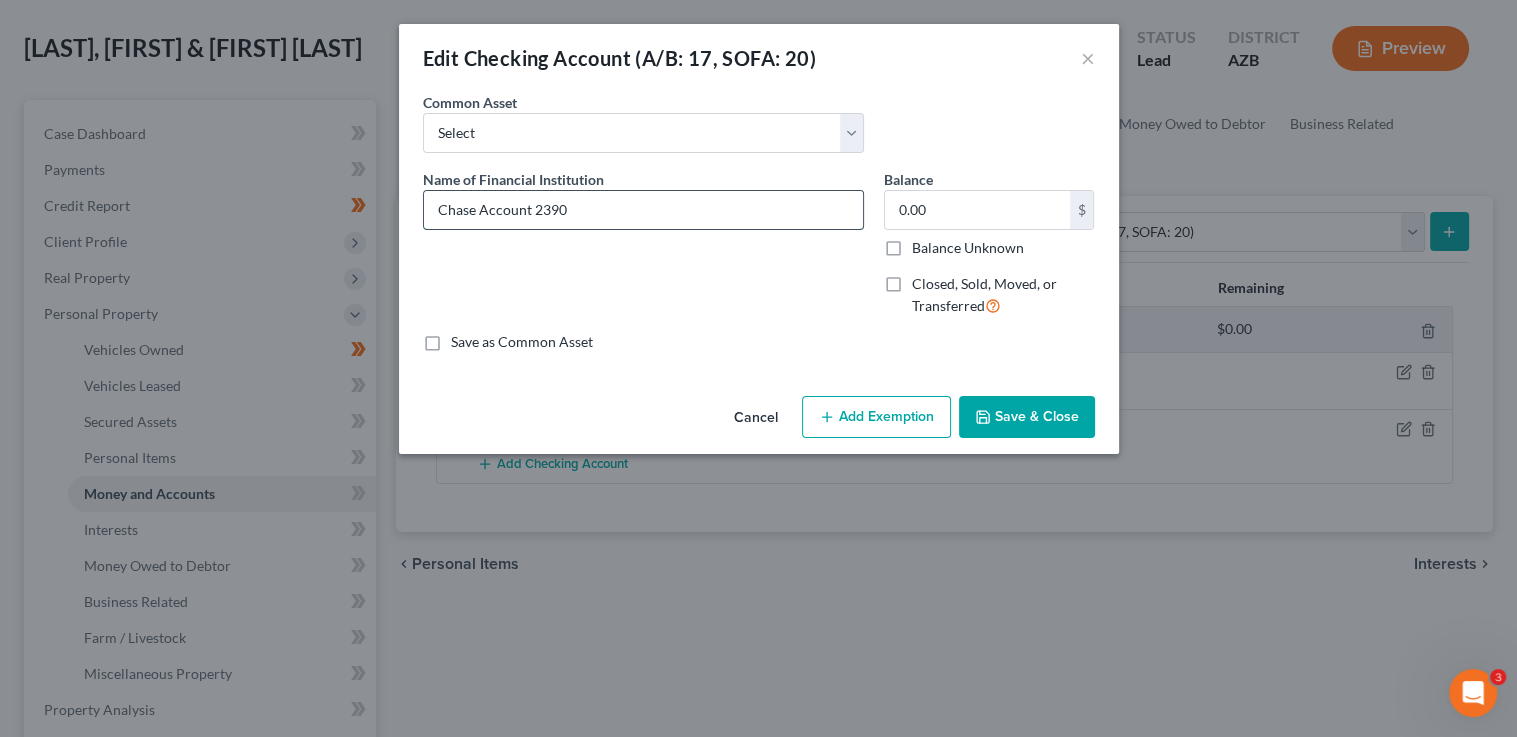 click on "Chase Account 2390" at bounding box center [643, 210] 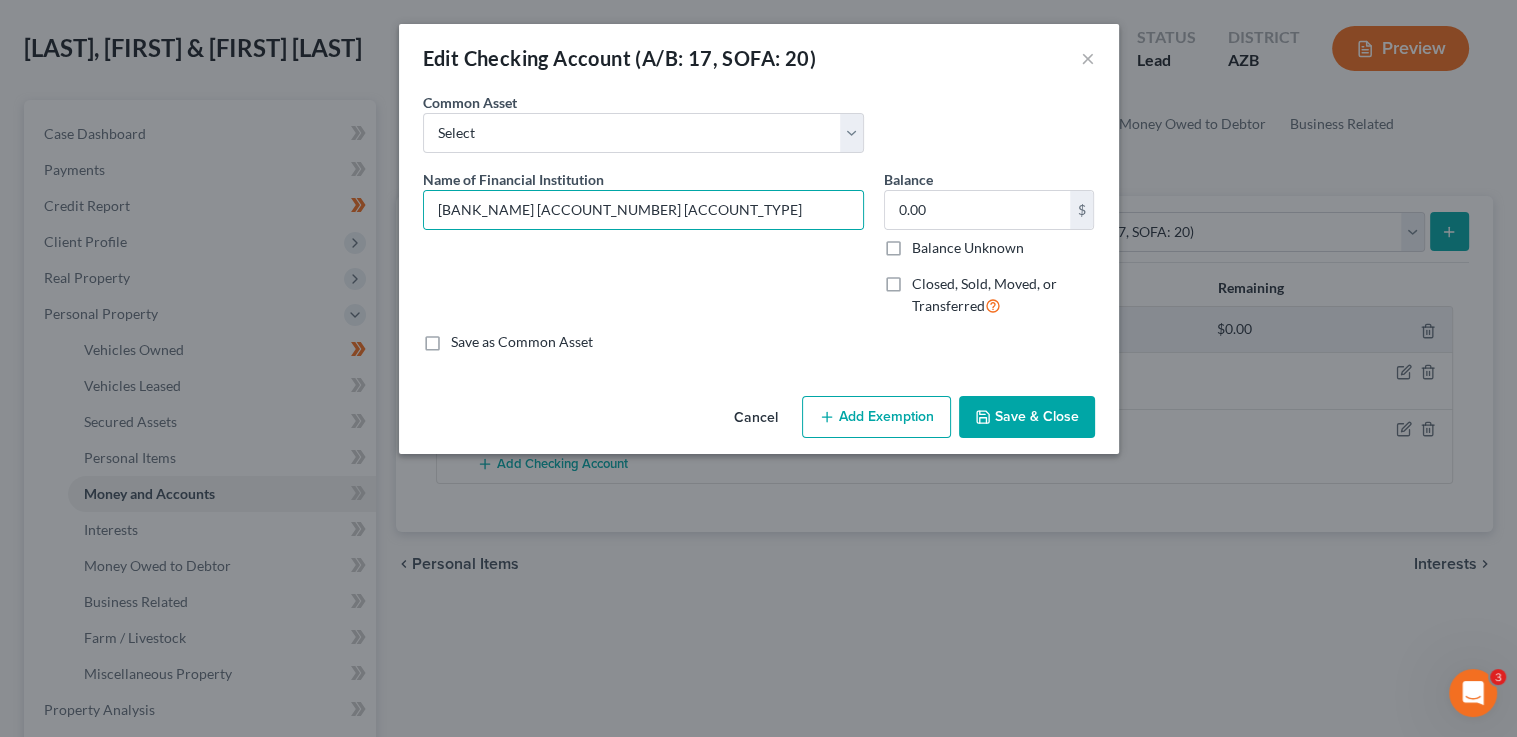 click on "Save & Close" at bounding box center (1027, 417) 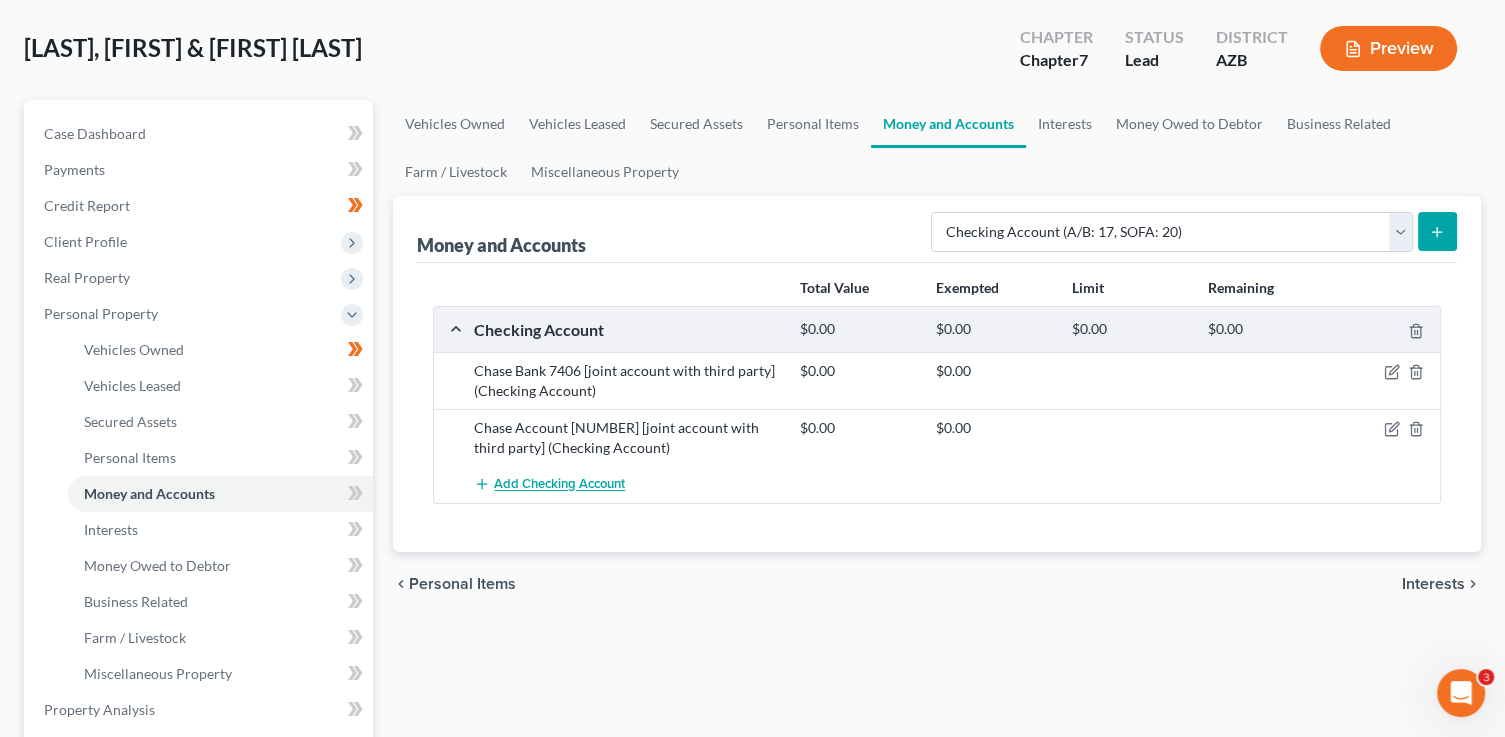 click on "Add Checking Account" at bounding box center (559, 485) 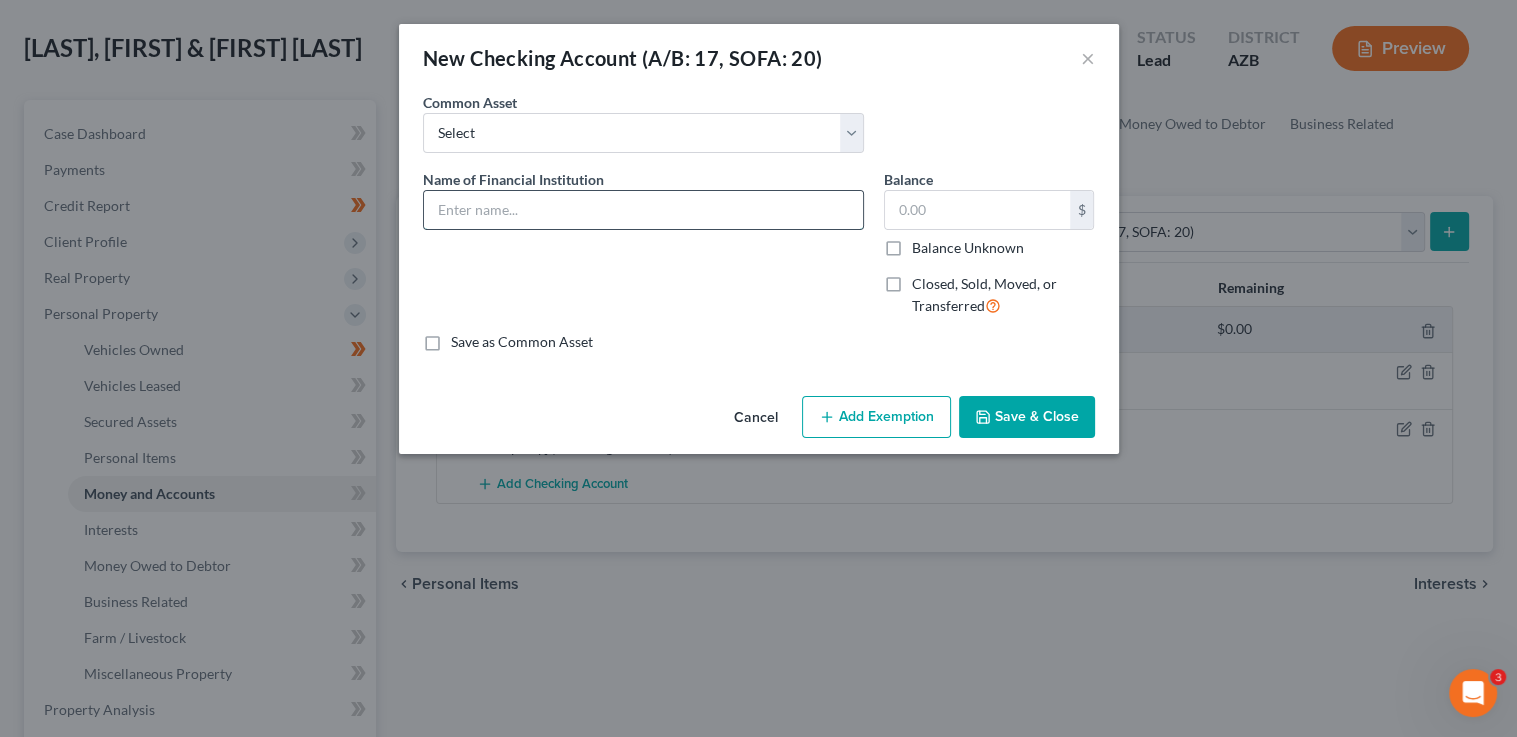 click at bounding box center [643, 210] 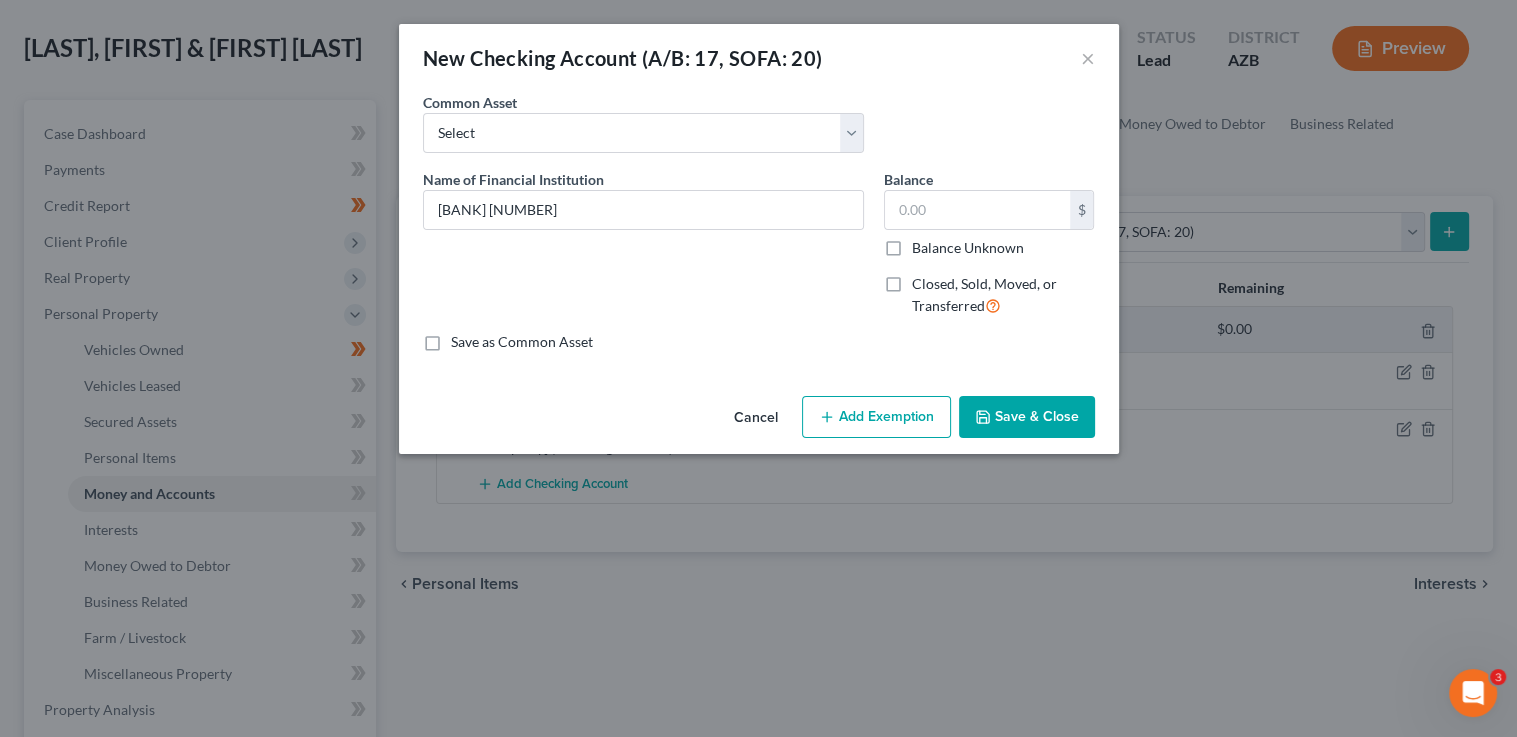 drag, startPoint x: 1009, startPoint y: 423, endPoint x: 988, endPoint y: 411, distance: 24.186773 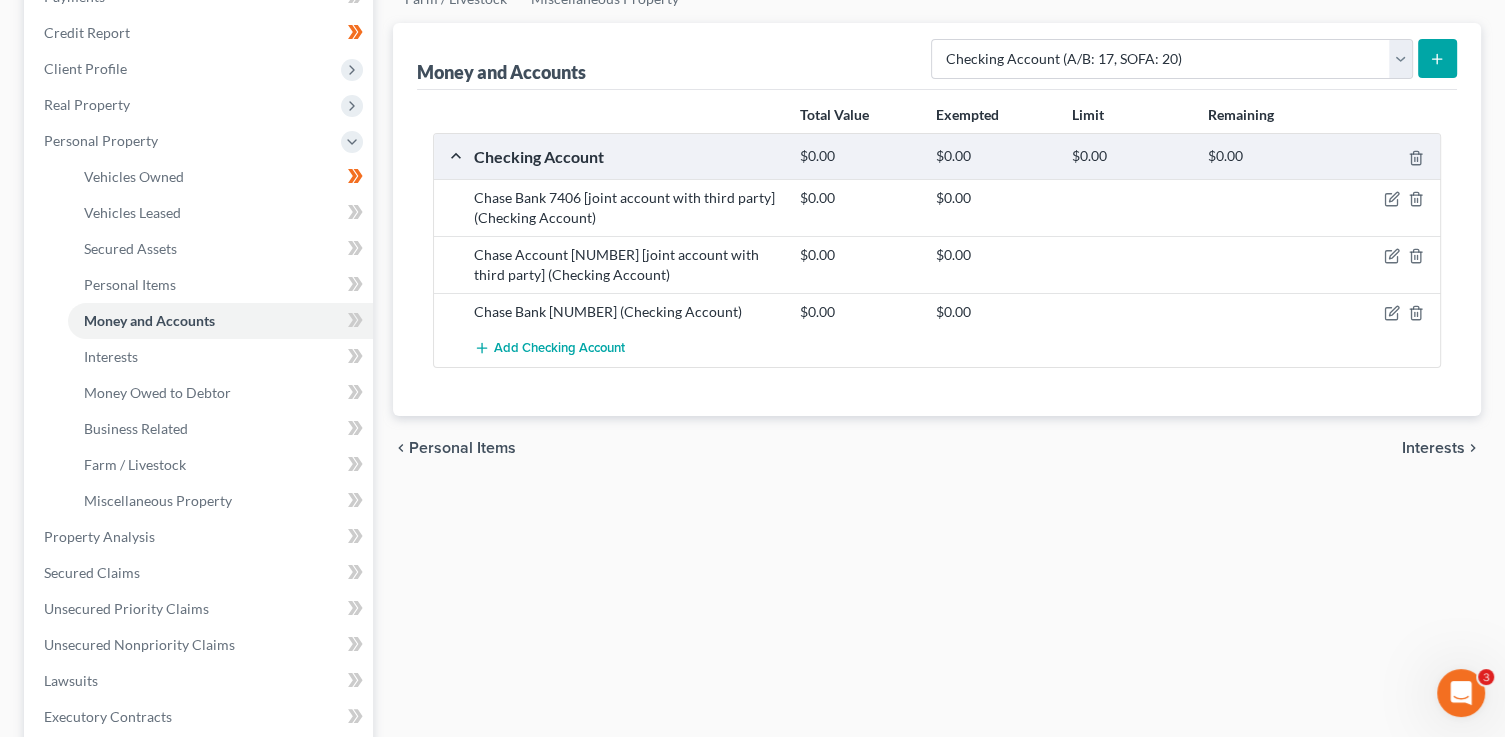scroll, scrollTop: 281, scrollLeft: 0, axis: vertical 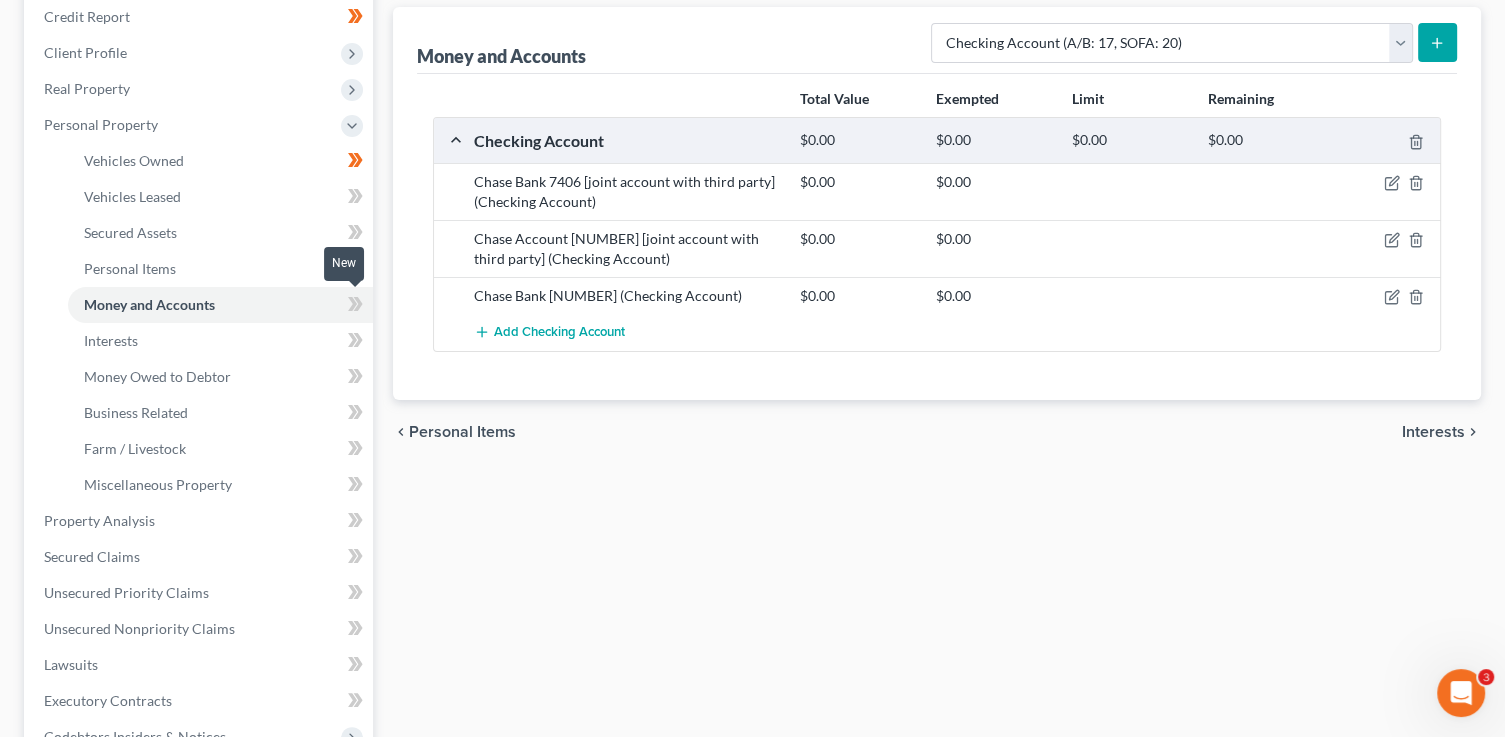 click at bounding box center (355, 307) 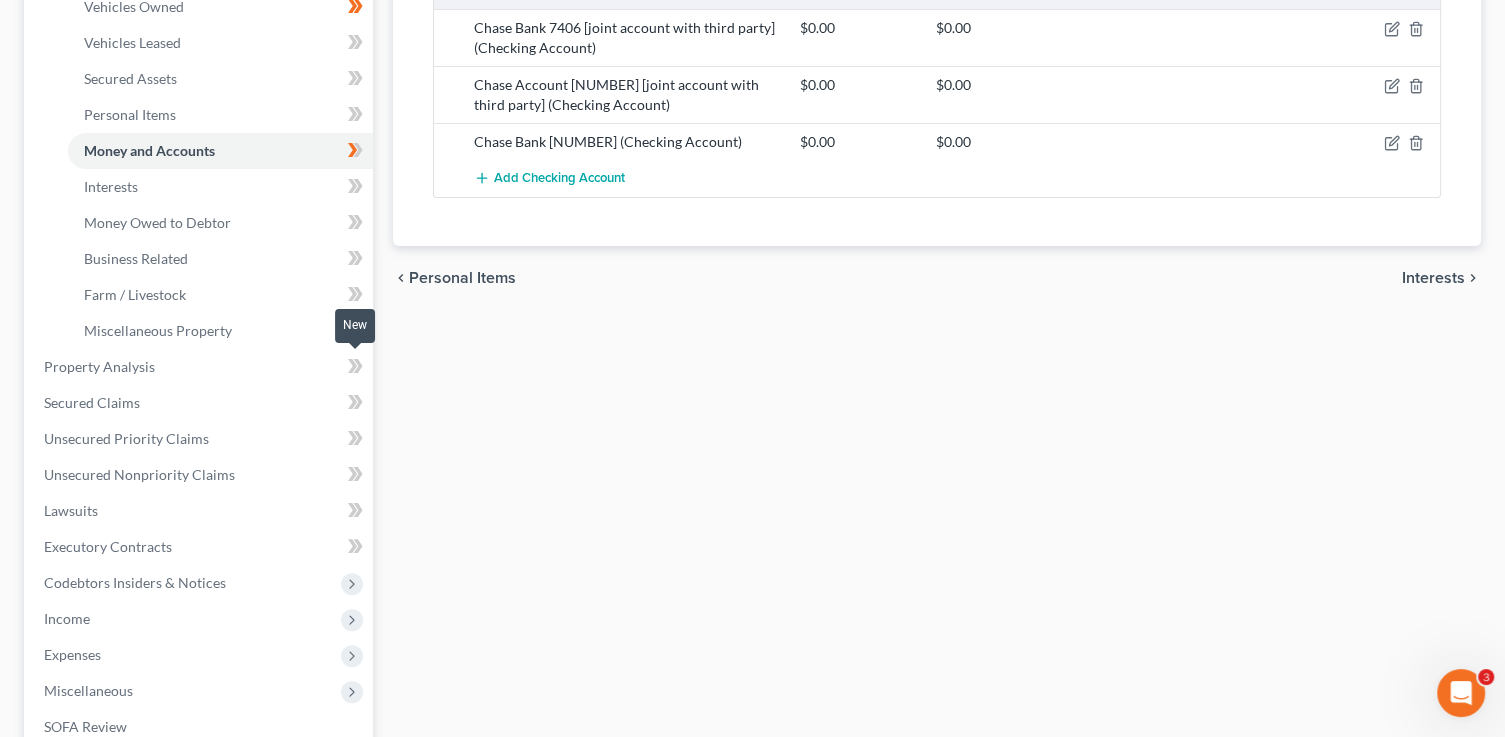 scroll, scrollTop: 440, scrollLeft: 0, axis: vertical 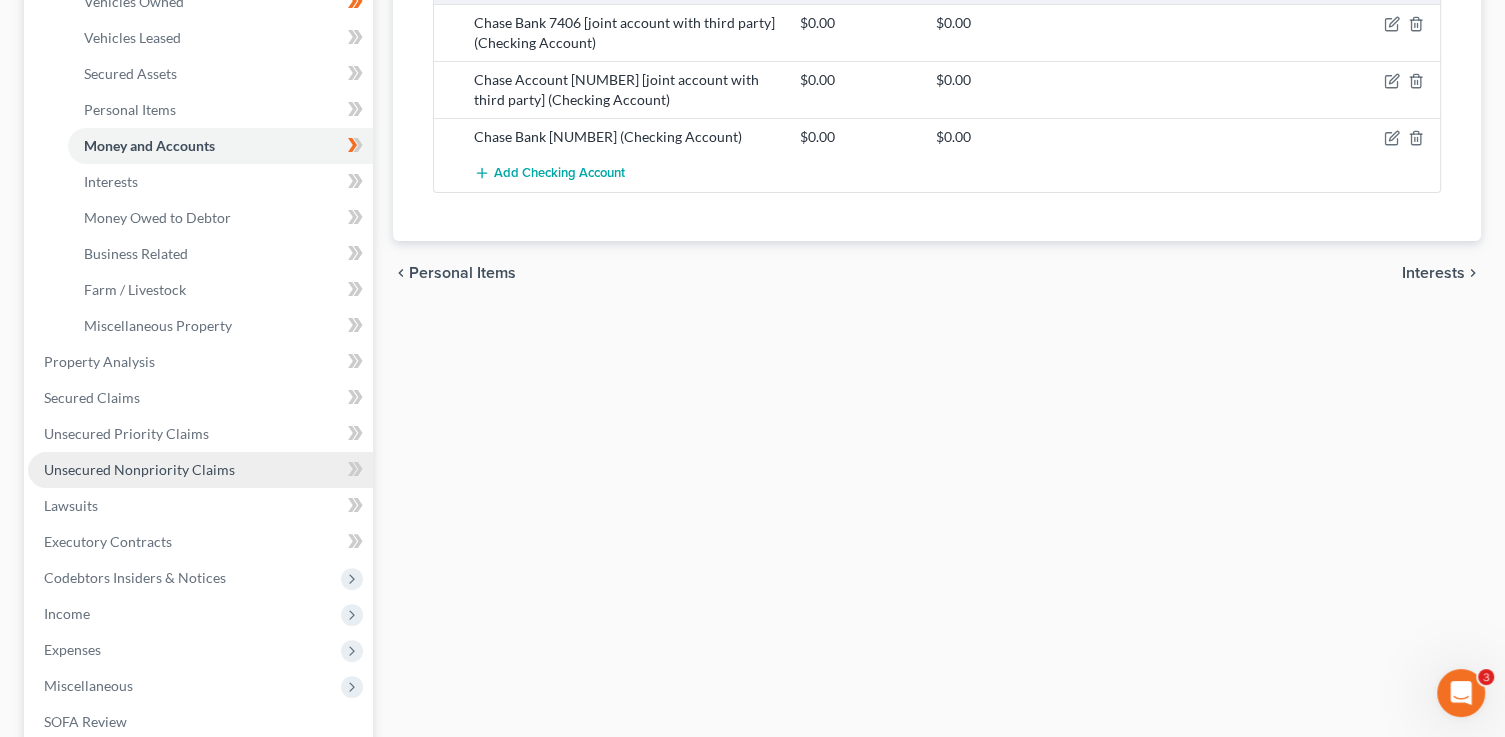 click on "Unsecured Nonpriority Claims" at bounding box center [139, 469] 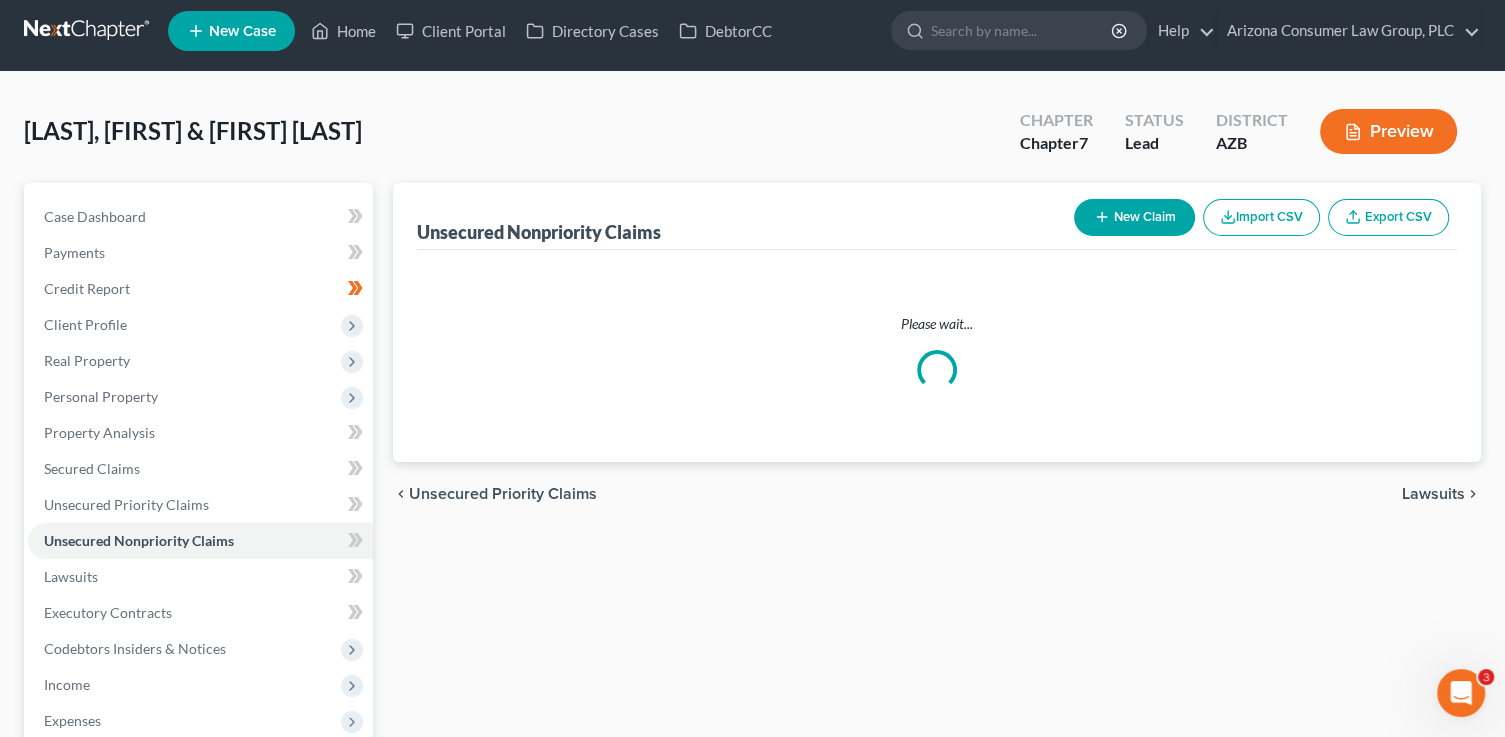 scroll, scrollTop: 0, scrollLeft: 0, axis: both 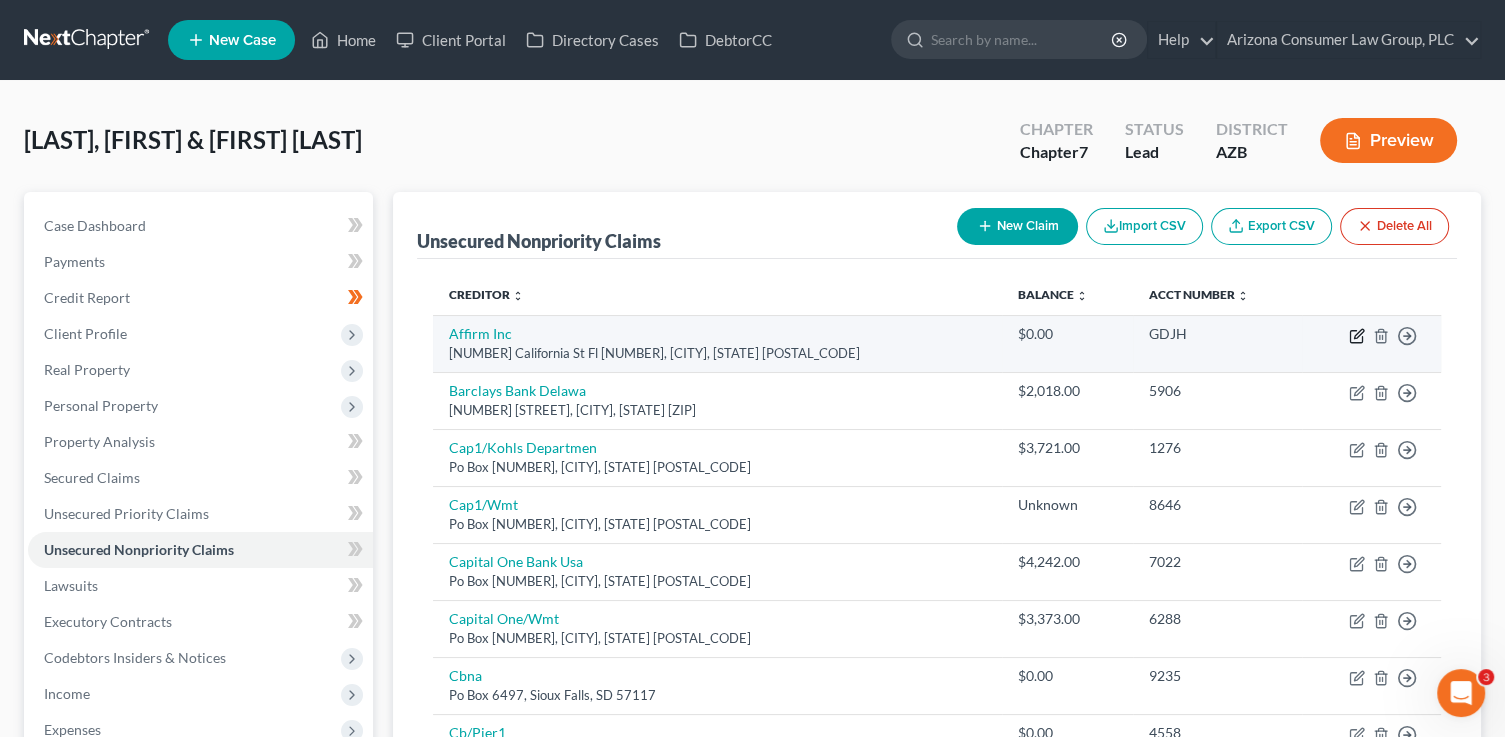 click 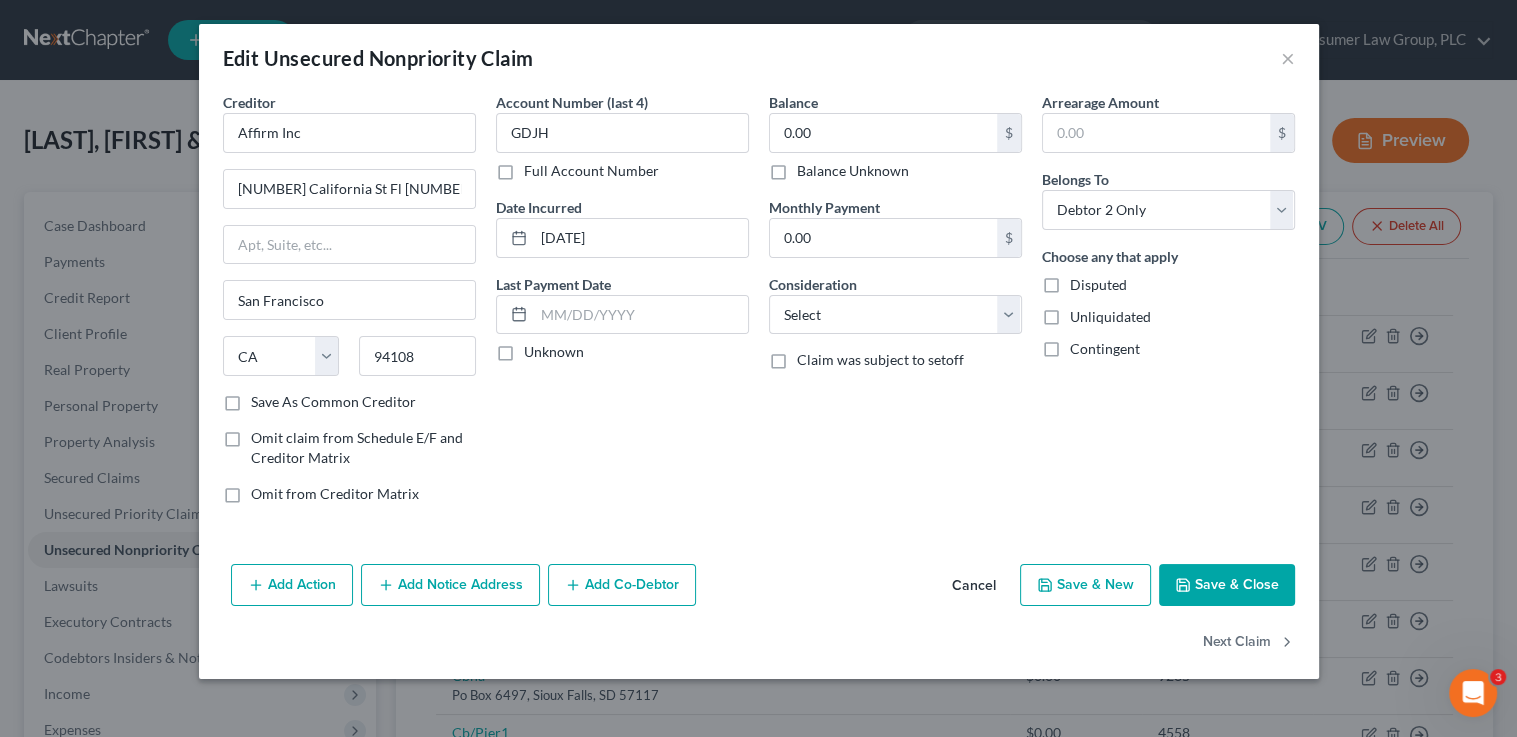 click on "Balance Unknown" at bounding box center [853, 171] 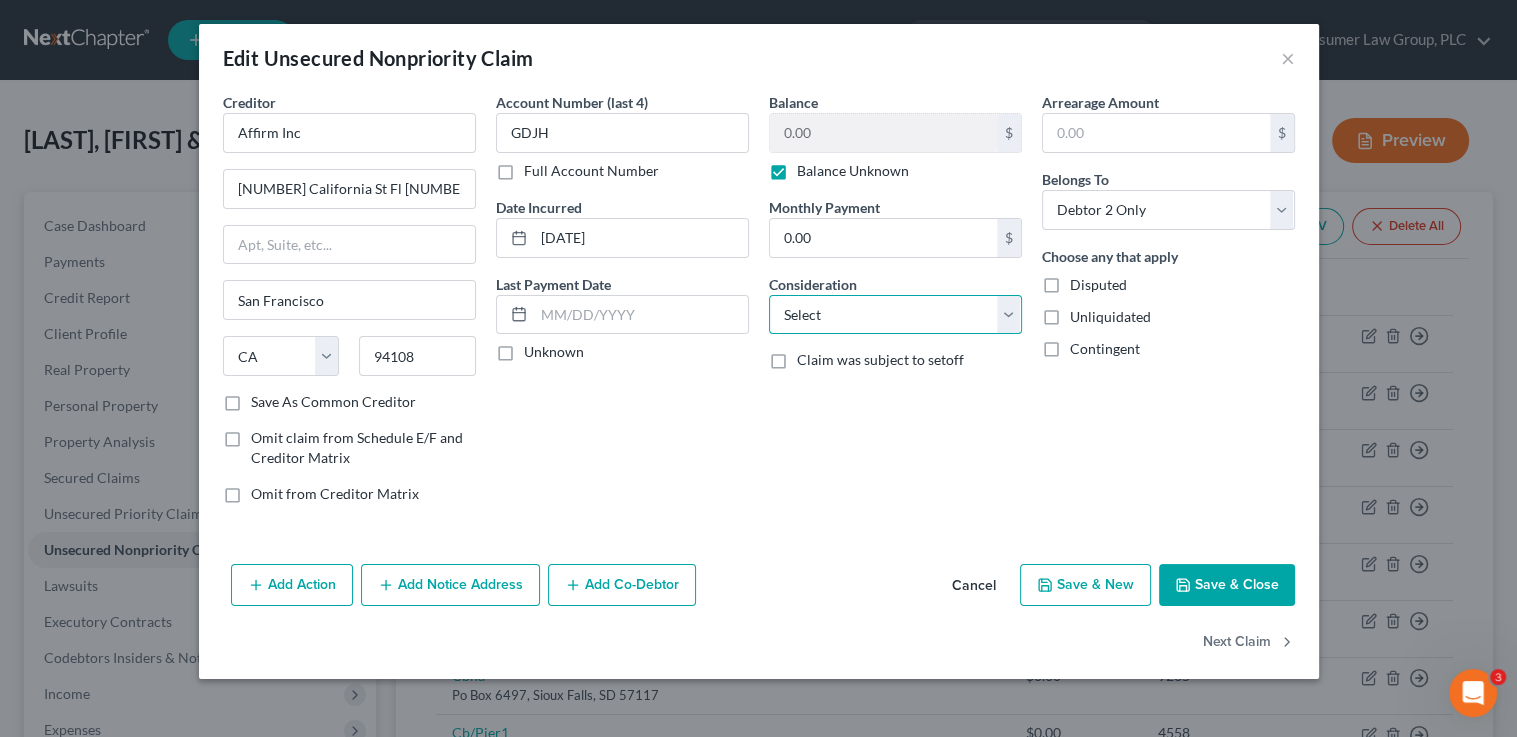 click on "Select Cable / Satellite Services Collection Agency Credit Card Debt Debt Counseling / Attorneys Deficiency Balance Domestic Support Obligations Home / Car Repairs Income Taxes Judgment Liens Medical Services Monies Loaned / Advanced Mortgage Obligation From Divorce Or Separation Obligation To Pensions Other Overdrawn Bank Account Promised To Help Pay Creditors Student Loans Suppliers And Vendors Telephone / Internet Services Utility Services" at bounding box center (895, 315) 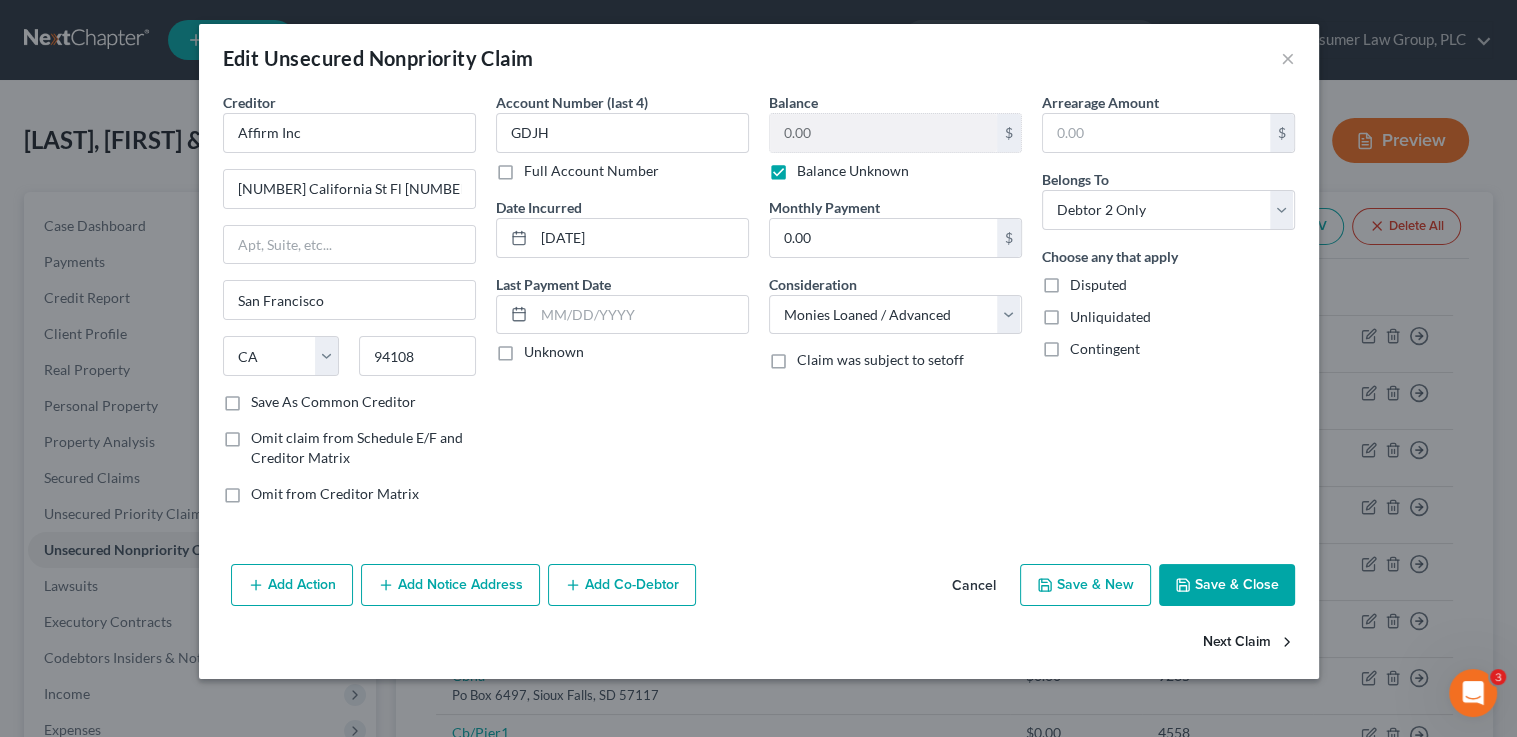 click on "Next Claim" at bounding box center [1249, 643] 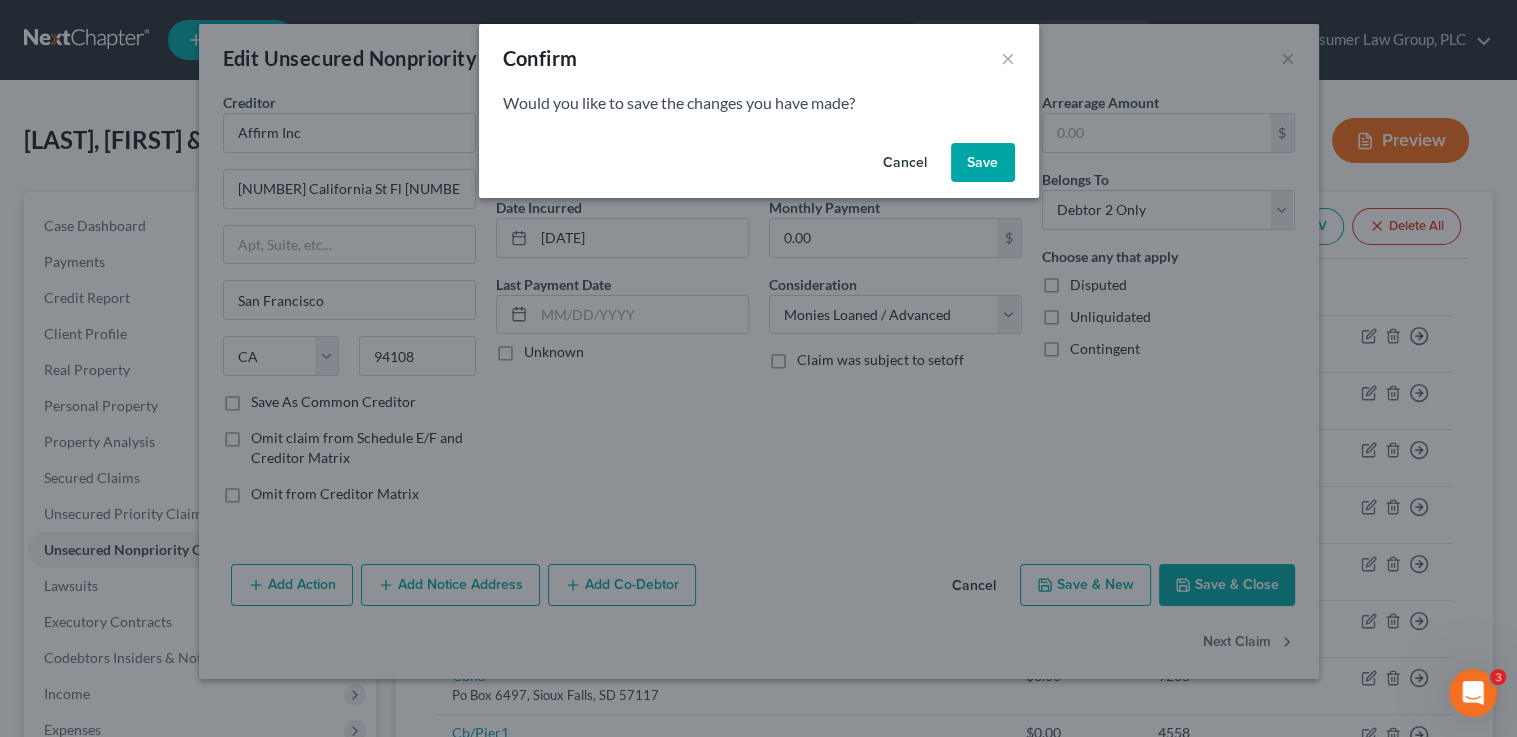 drag, startPoint x: 1012, startPoint y: 167, endPoint x: 576, endPoint y: 114, distance: 439.2095 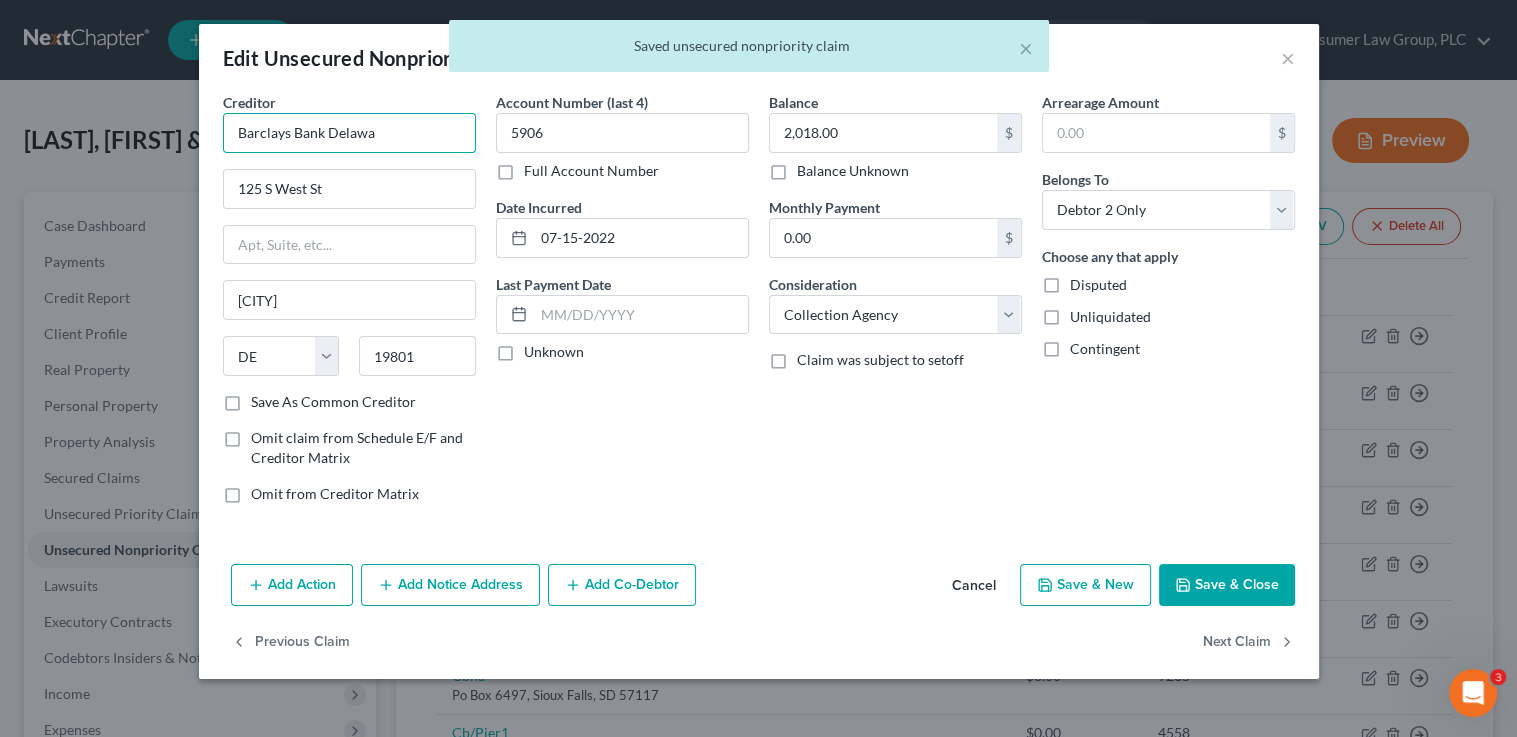 click on "Barclays Bank Delawa" at bounding box center (349, 133) 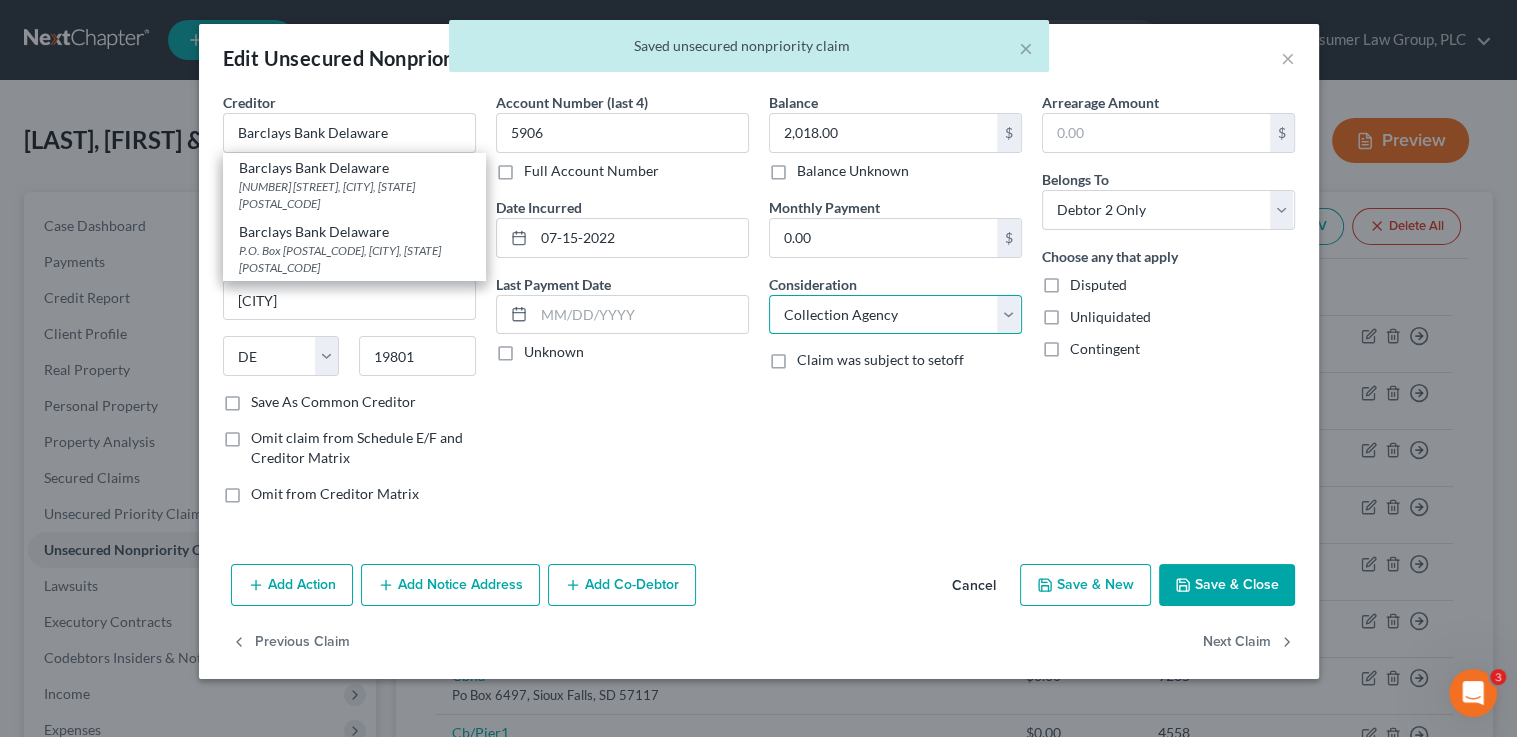 click on "Select Cable / Satellite Services Collection Agency Credit Card Debt Debt Counseling / Attorneys Deficiency Balance Domestic Support Obligations Home / Car Repairs Income Taxes Judgment Liens Medical Services Monies Loaned / Advanced Mortgage Obligation From Divorce Or Separation Obligation To Pensions Other Overdrawn Bank Account Promised To Help Pay Creditors Student Loans Suppliers And Vendors Telephone / Internet Services Utility Services" at bounding box center [895, 315] 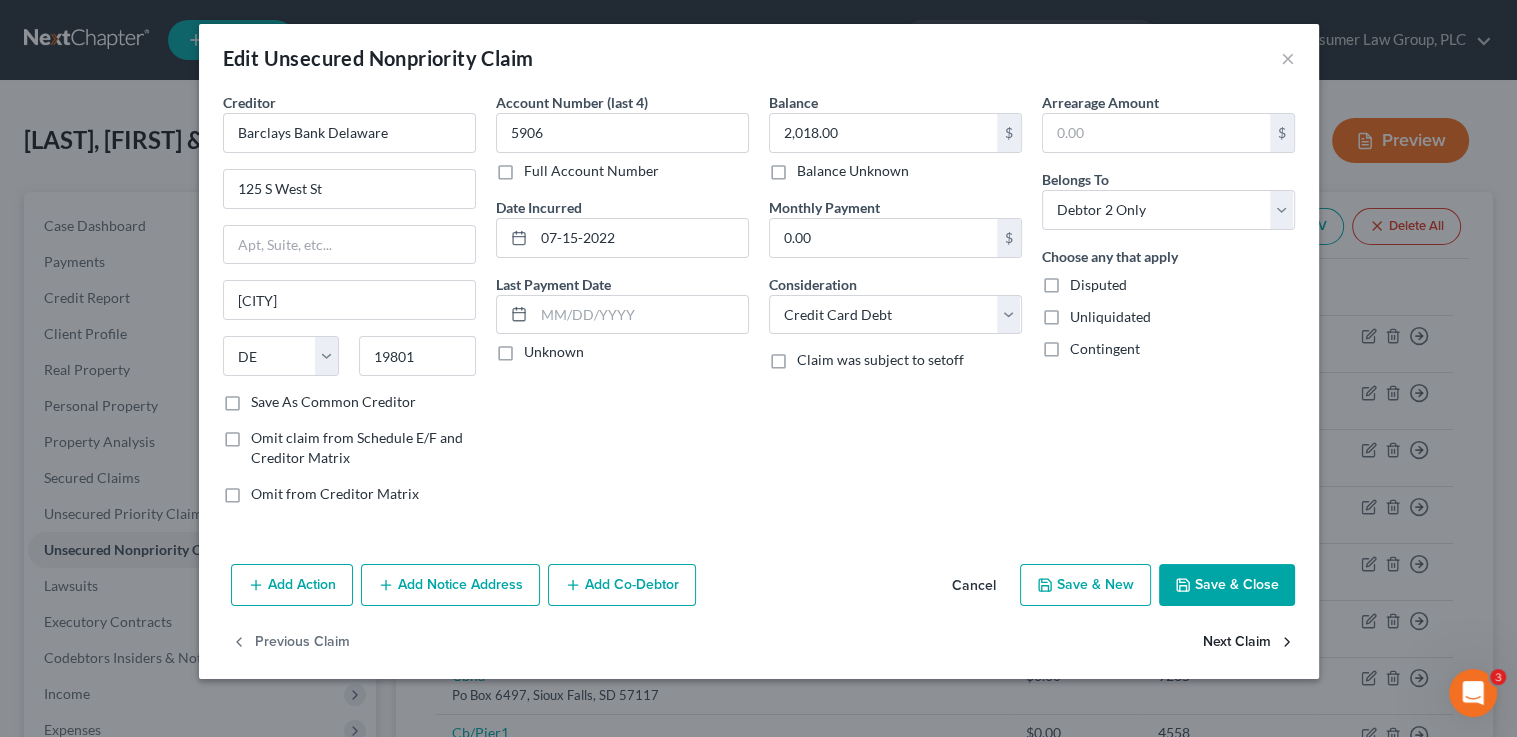 click on "Next Claim" at bounding box center (1249, 643) 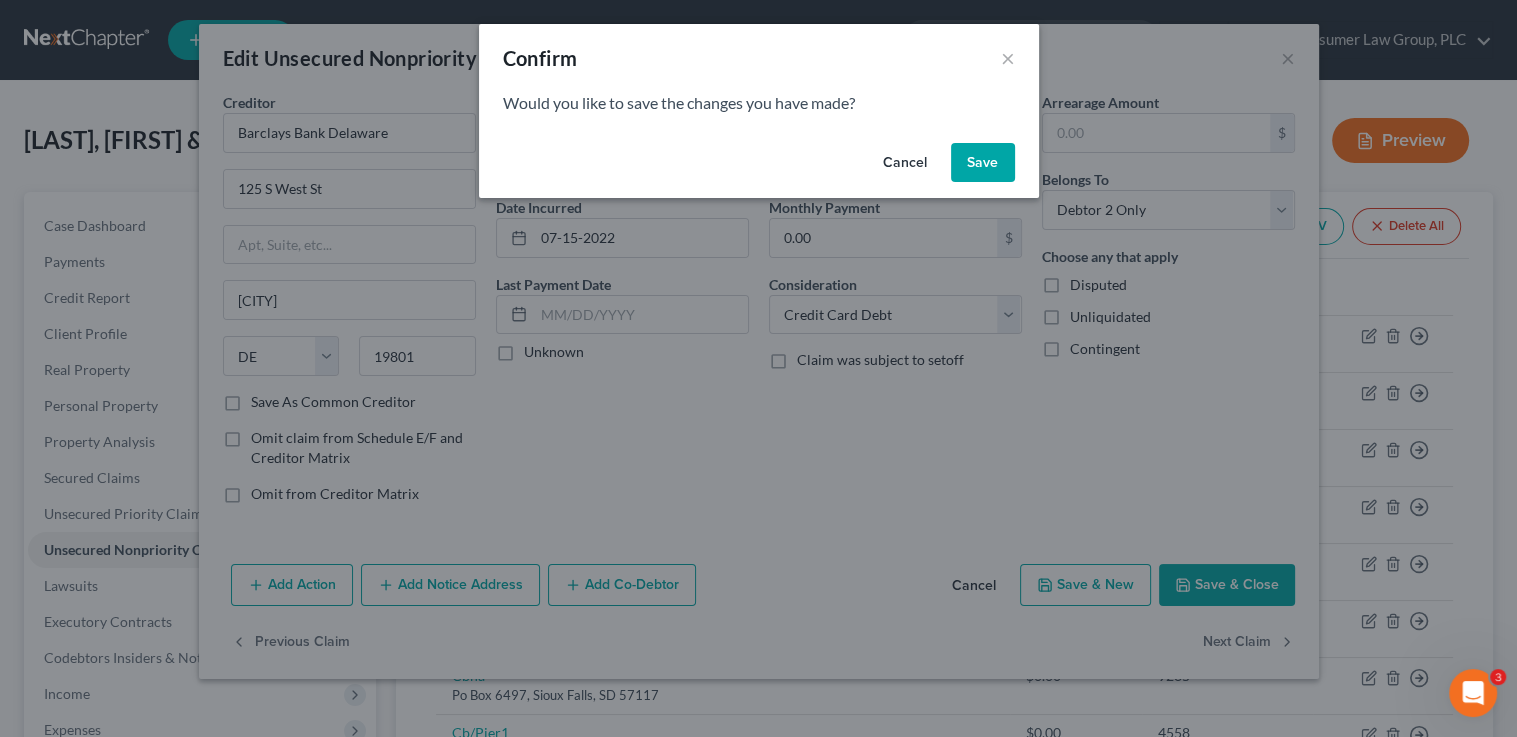 click on "Save" at bounding box center (983, 163) 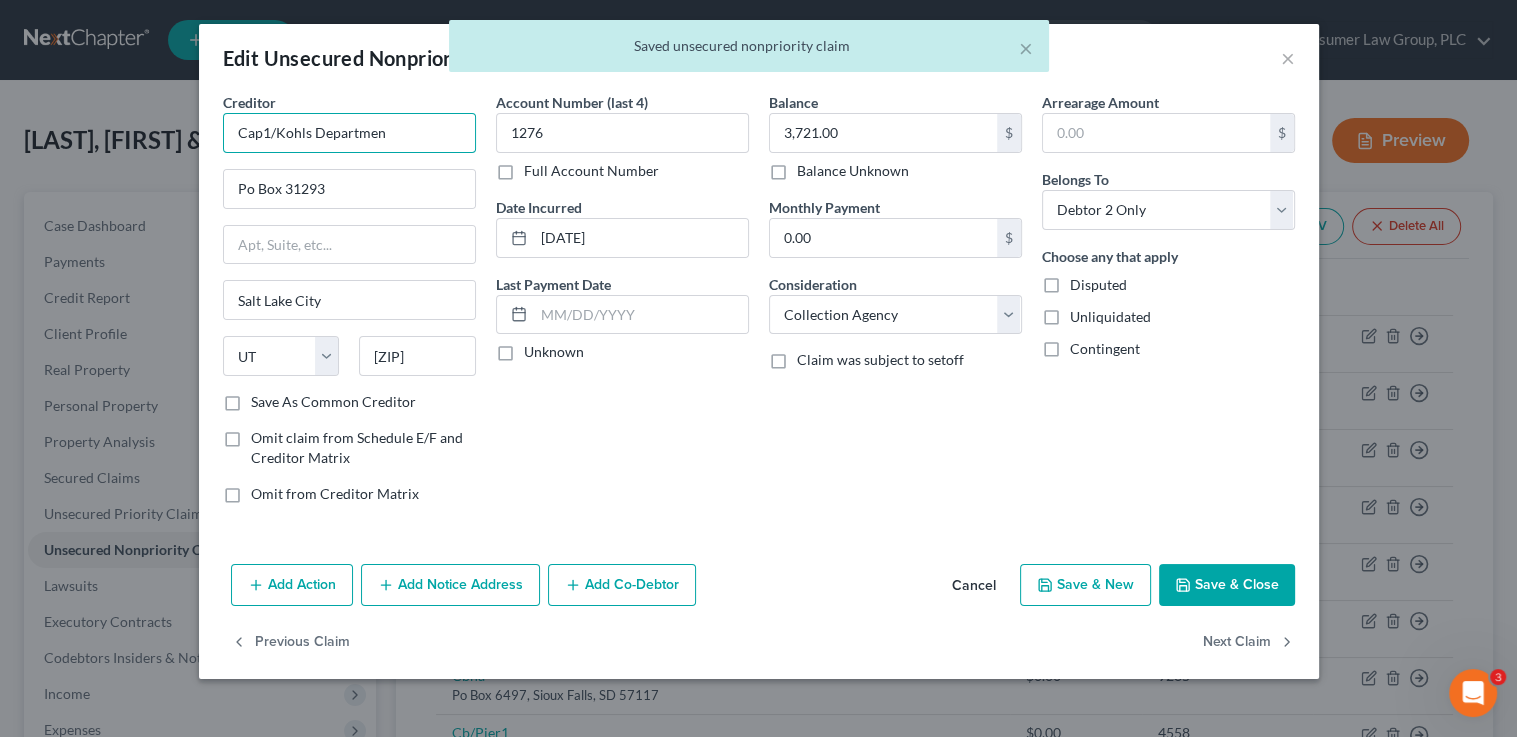 click on "Cap1/Kohls Departmen" at bounding box center [349, 133] 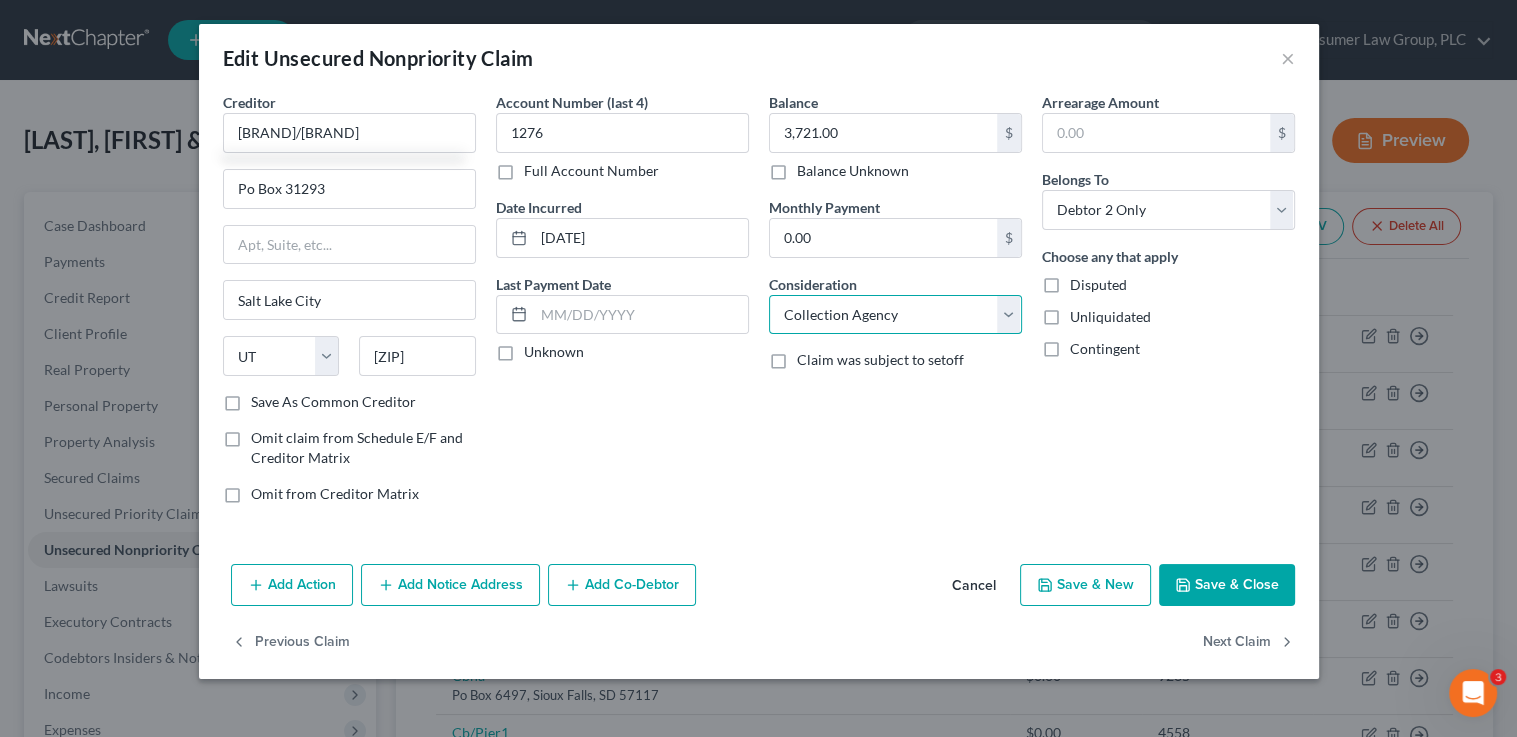 click on "Select Cable / Satellite Services Collection Agency Credit Card Debt Debt Counseling / Attorneys Deficiency Balance Domestic Support Obligations Home / Car Repairs Income Taxes Judgment Liens Medical Services Monies Loaned / Advanced Mortgage Obligation From Divorce Or Separation Obligation To Pensions Other Overdrawn Bank Account Promised To Help Pay Creditors Student Loans Suppliers And Vendors Telephone / Internet Services Utility Services" at bounding box center (895, 315) 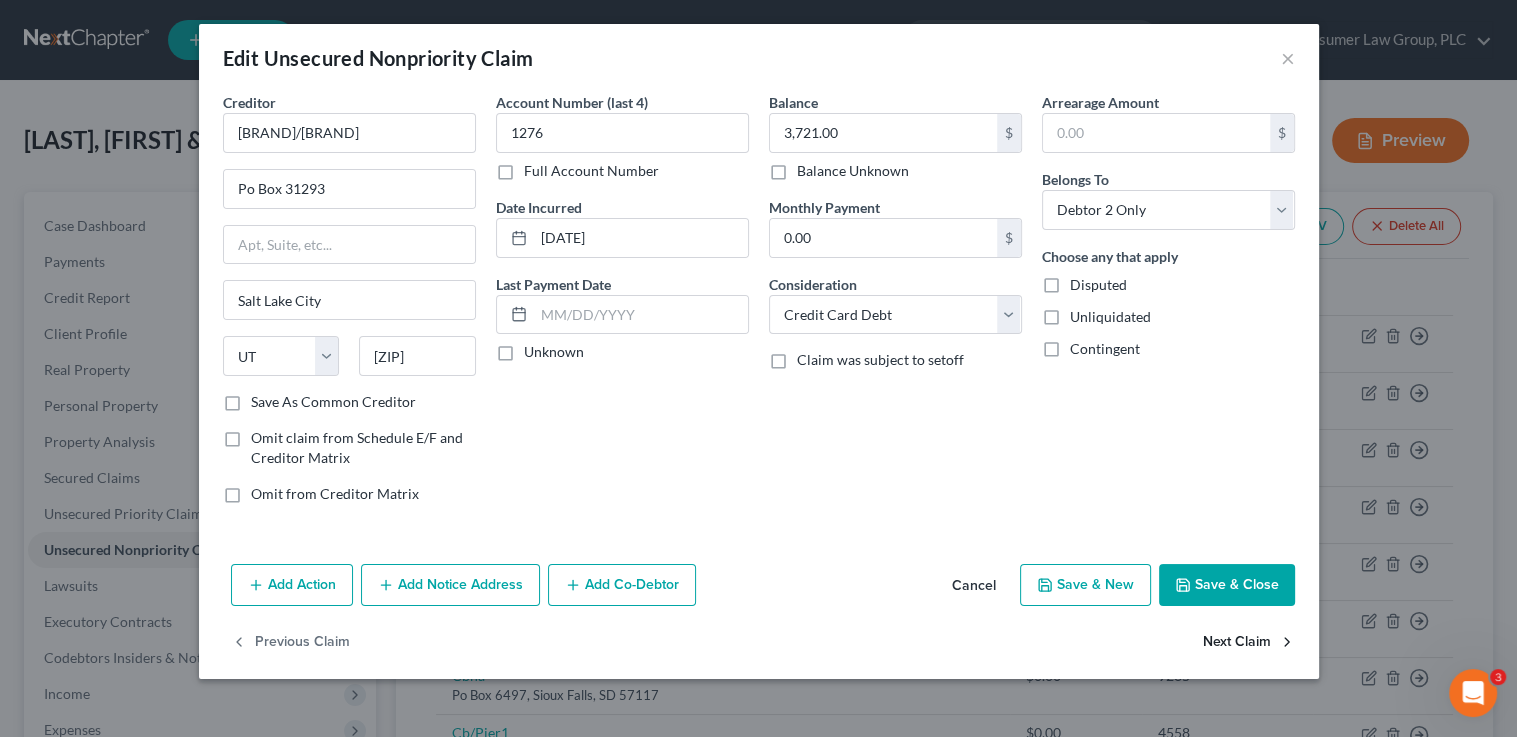 click on "Next Claim" at bounding box center [1249, 643] 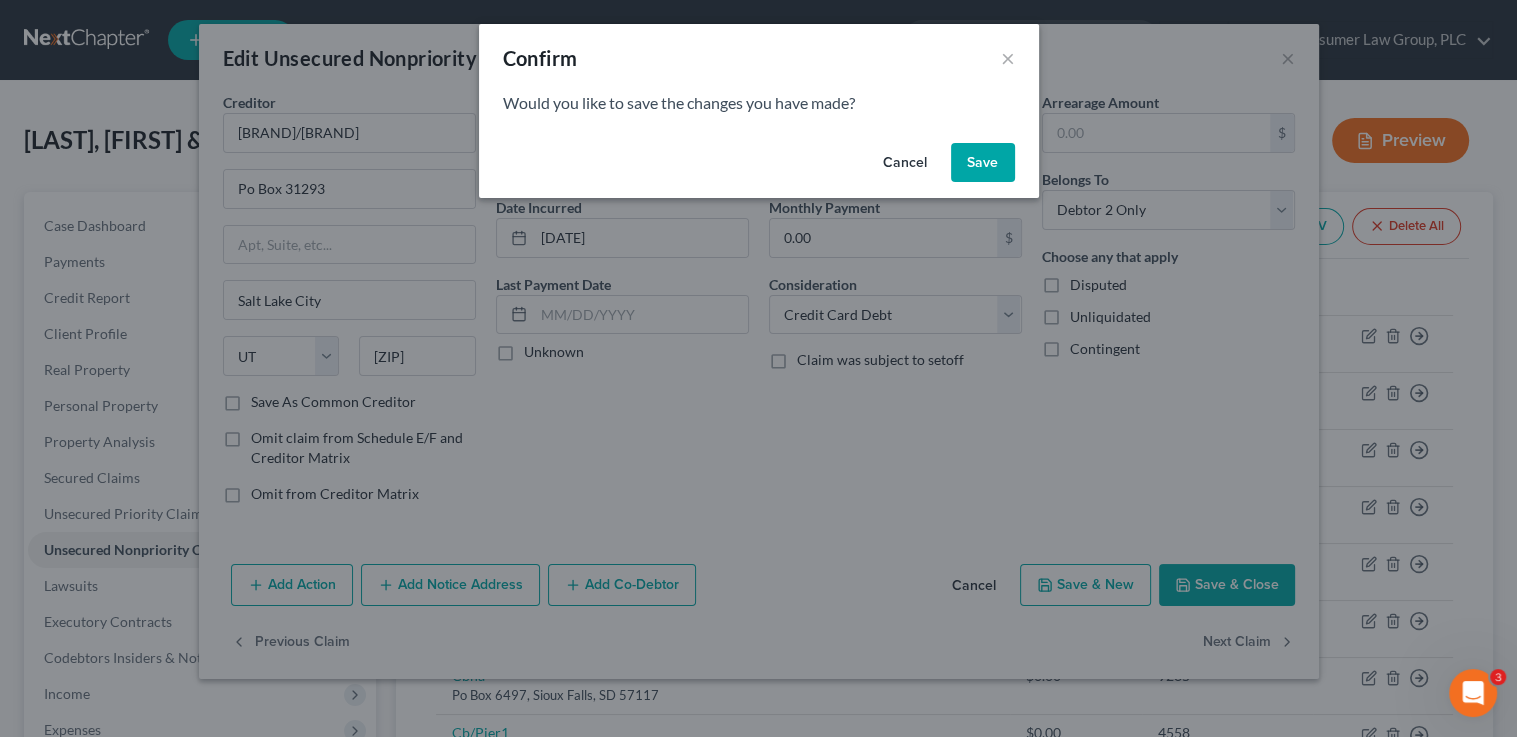 click on "Save" at bounding box center [983, 163] 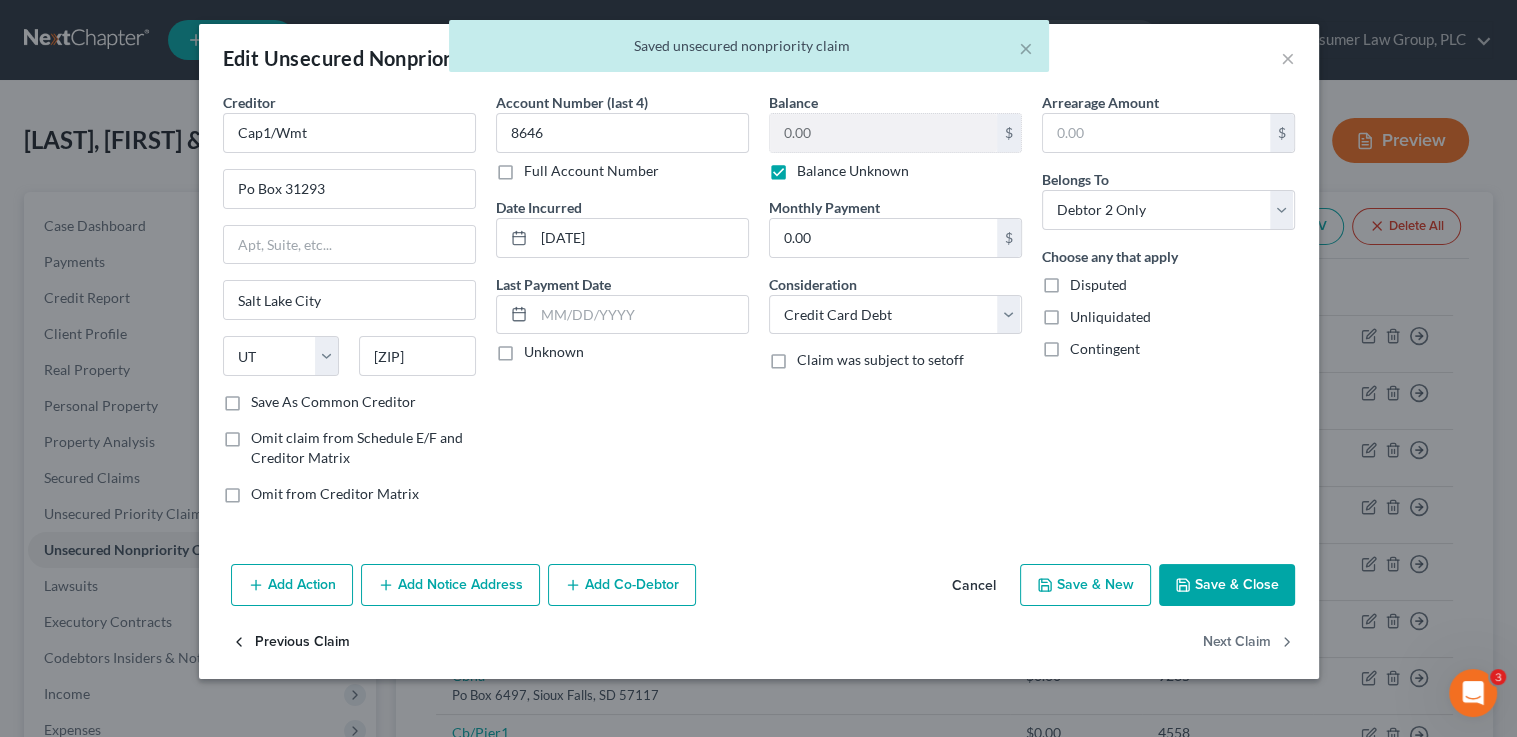 click on "Previous Claim" at bounding box center (290, 643) 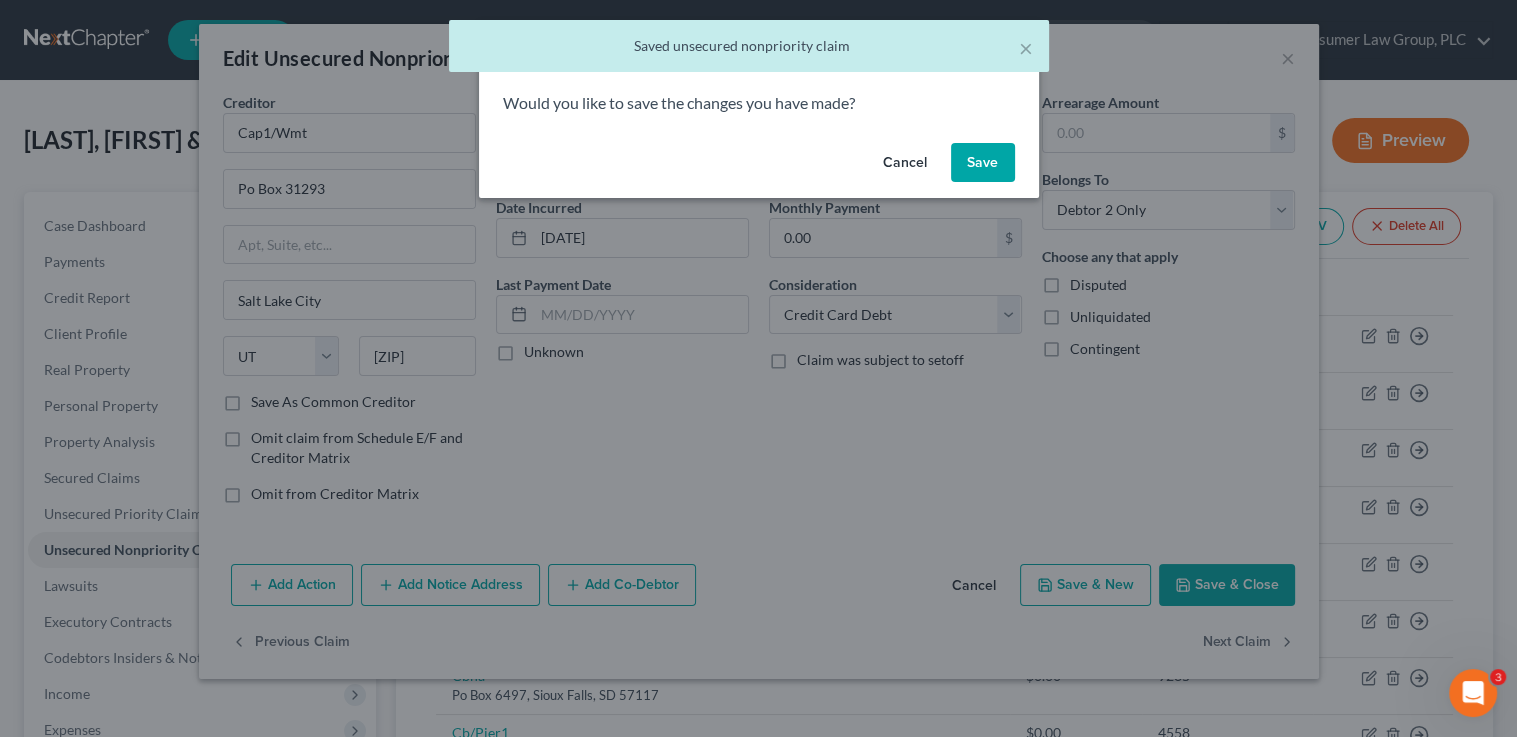 click on "Save" at bounding box center [983, 163] 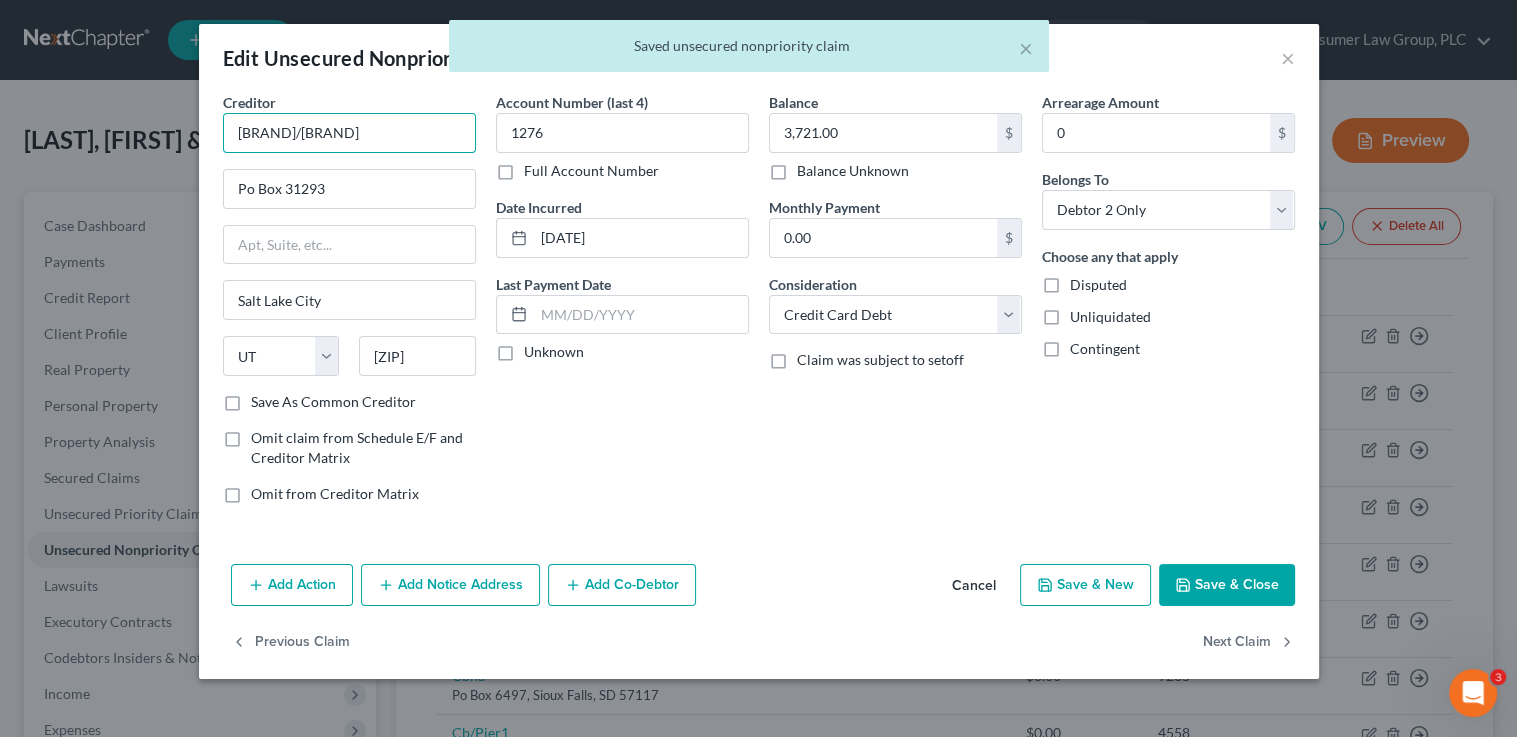 click on "[BRAND]/[BRAND]" at bounding box center (349, 133) 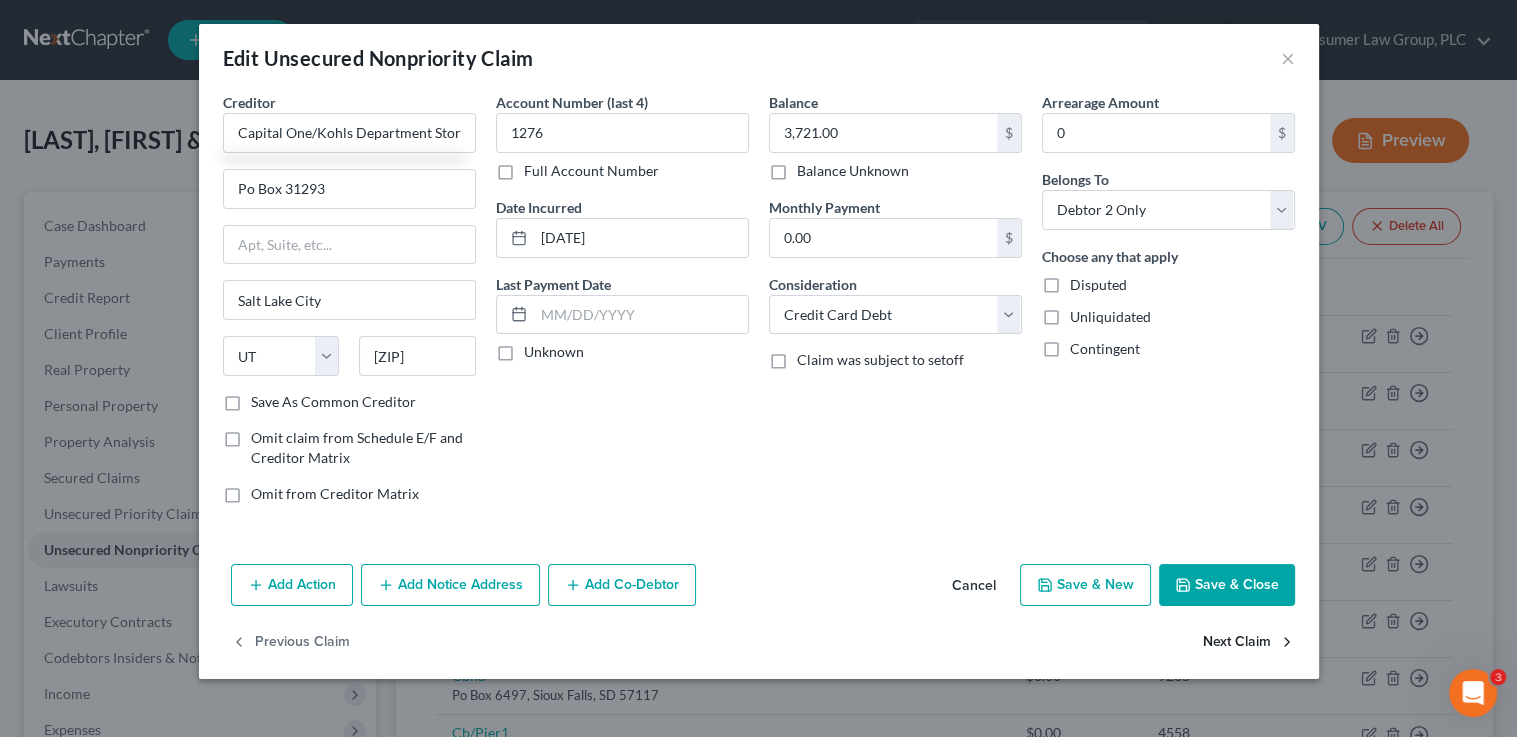 click on "Next Claim" at bounding box center [1249, 643] 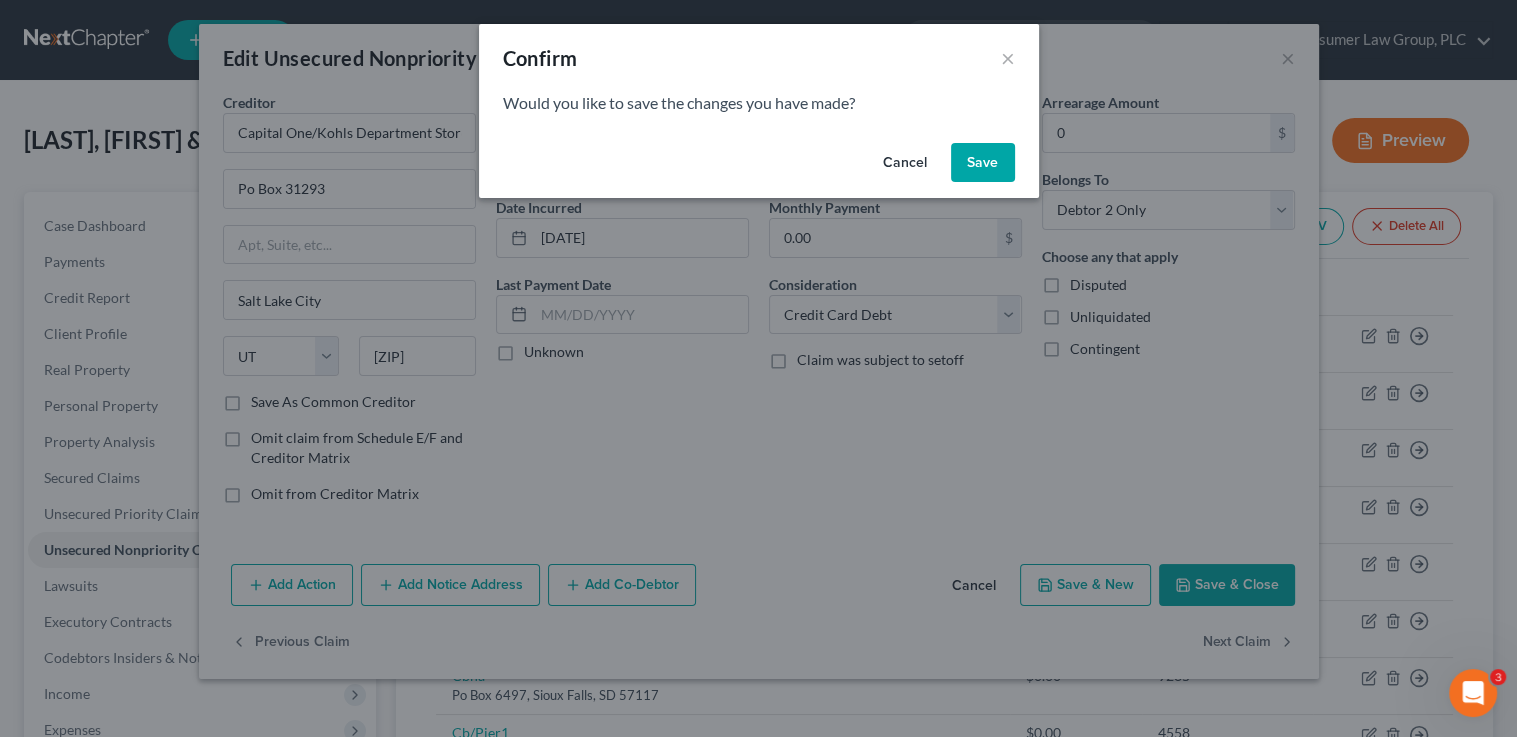 click on "Save" at bounding box center (983, 163) 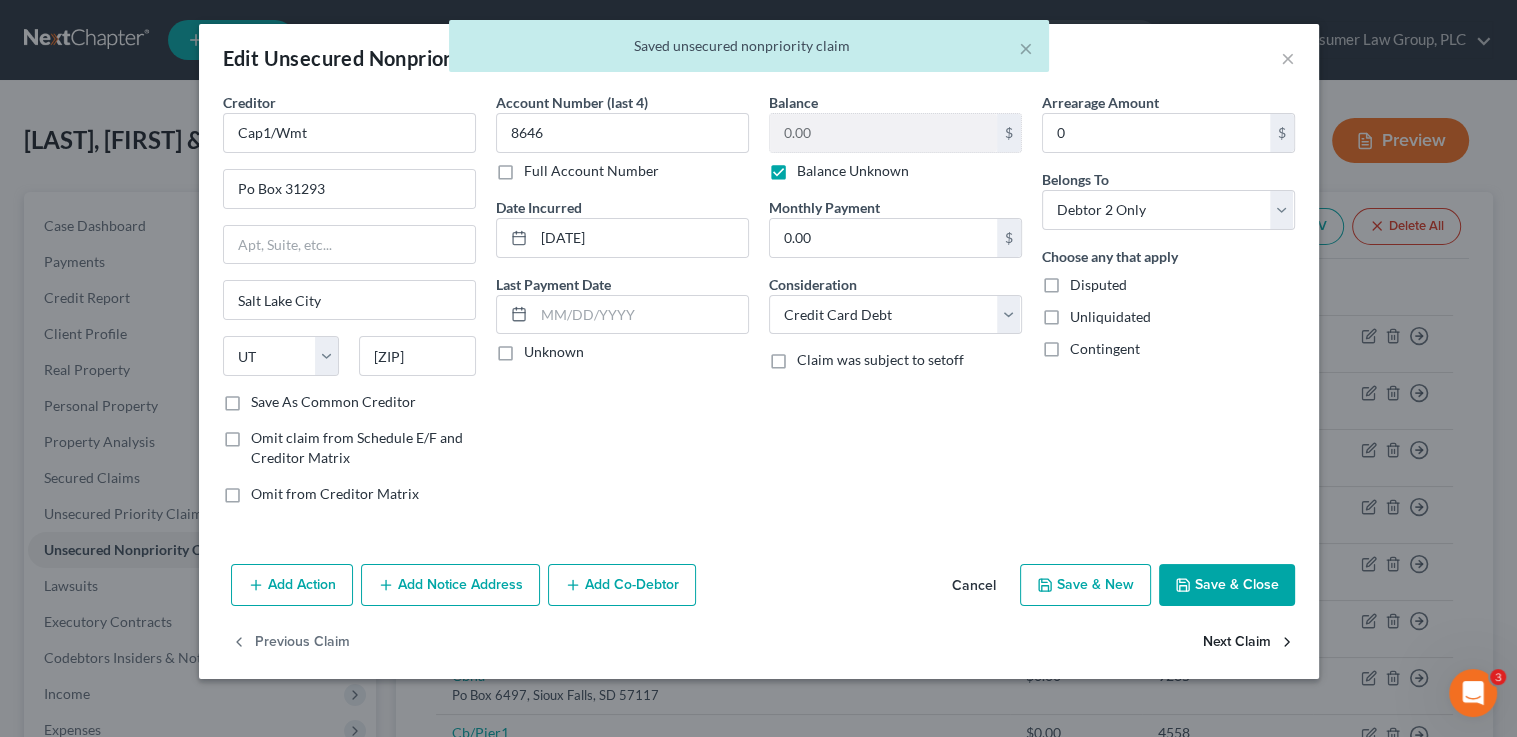 click on "Next Claim" at bounding box center (1249, 643) 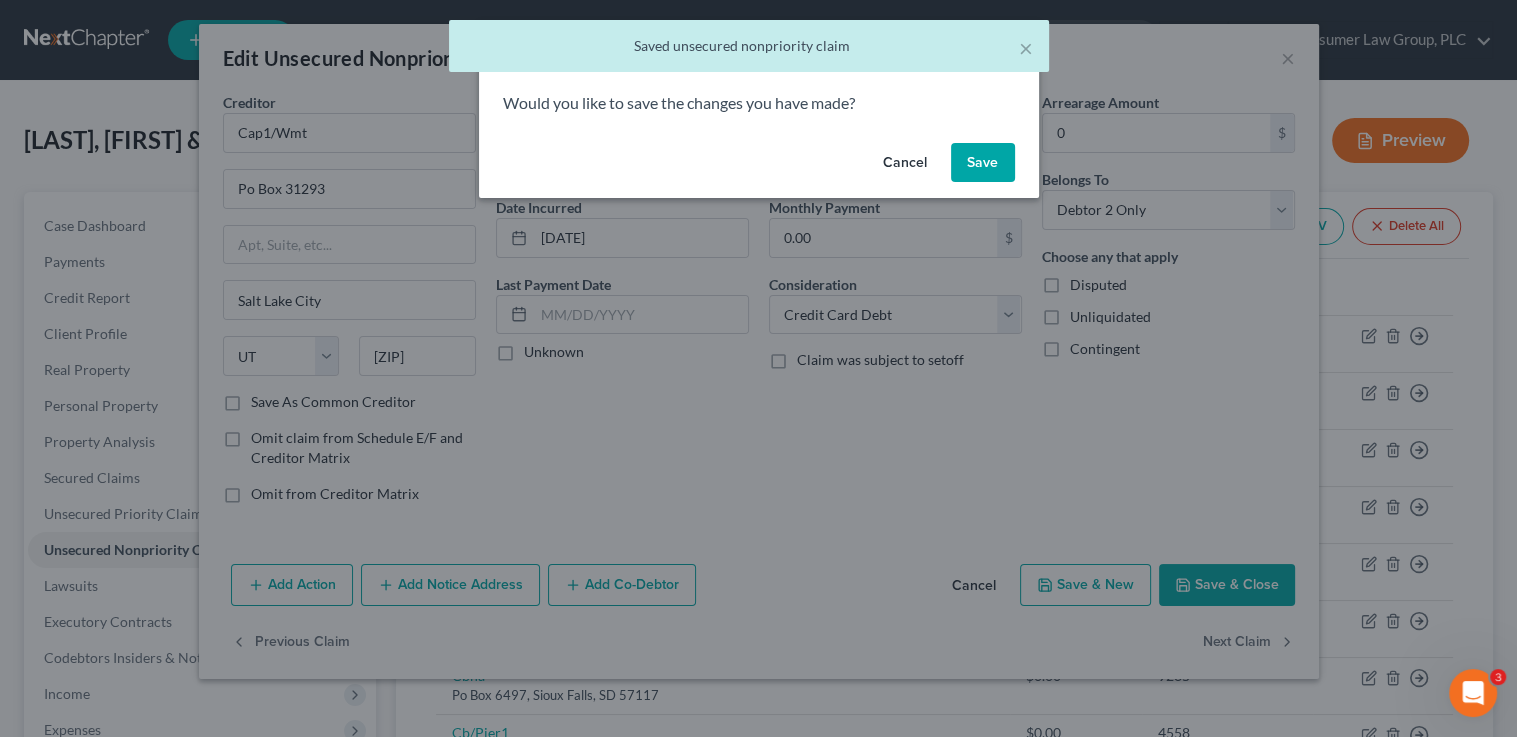 drag, startPoint x: 983, startPoint y: 148, endPoint x: 972, endPoint y: 174, distance: 28.231188 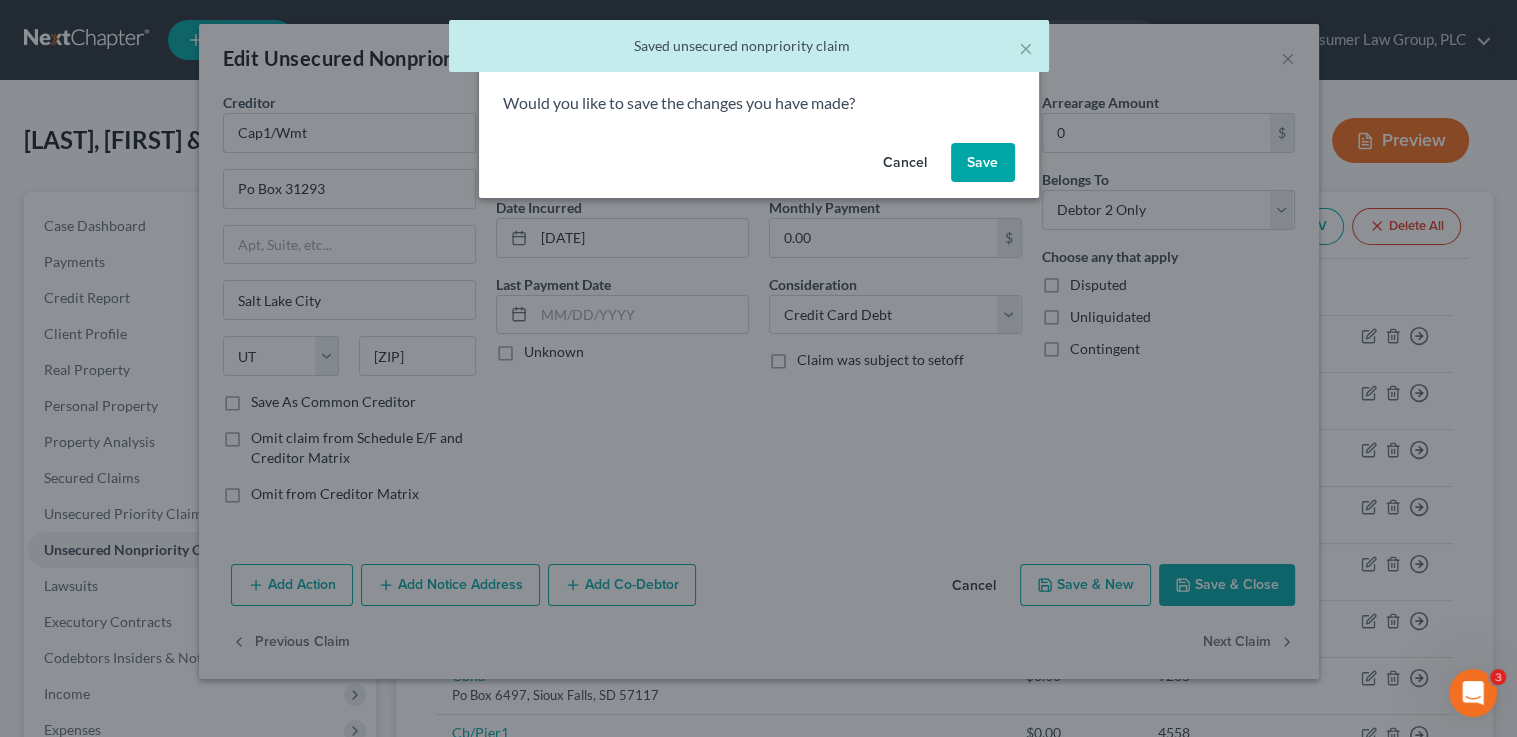 click on "Save" at bounding box center (983, 163) 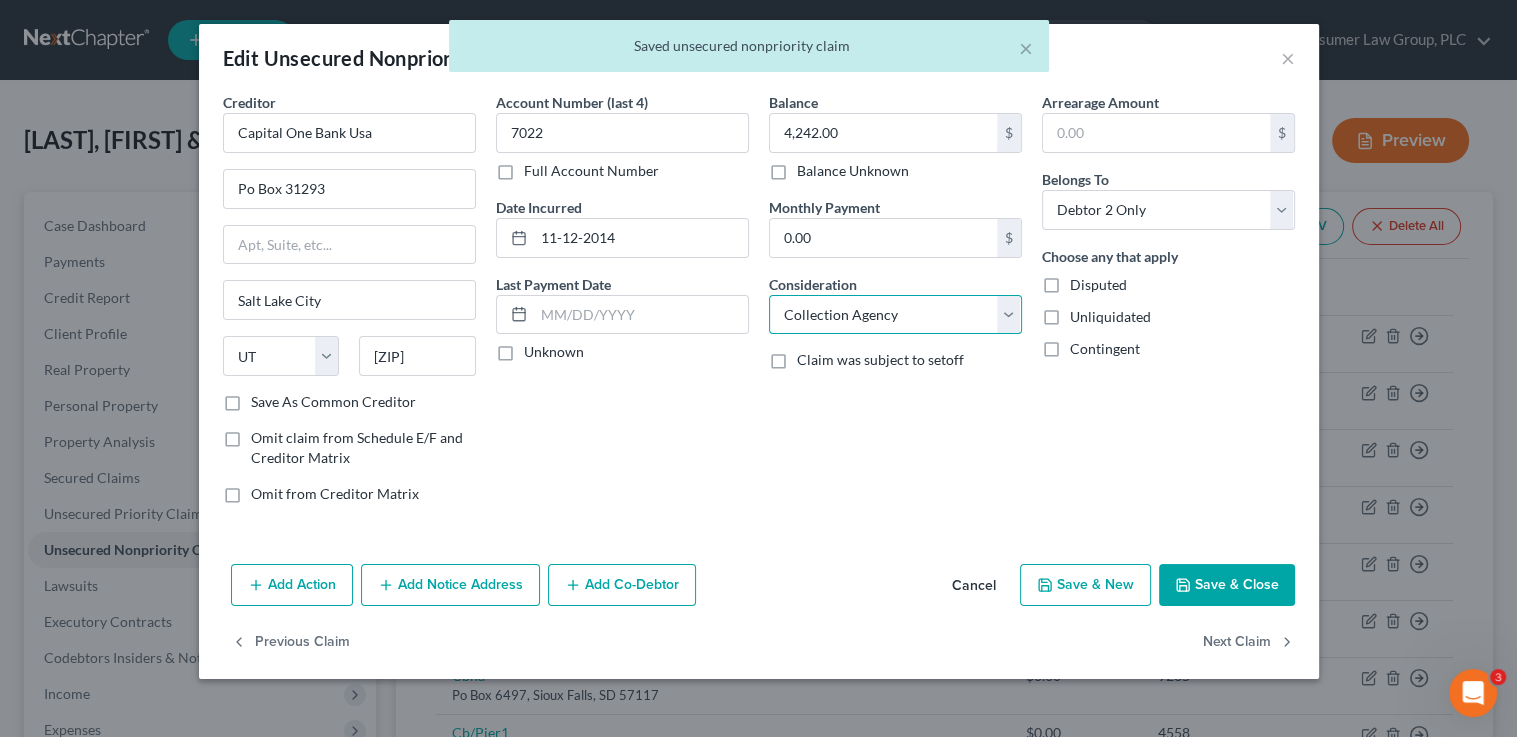 click on "Select Cable / Satellite Services Collection Agency Credit Card Debt Debt Counseling / Attorneys Deficiency Balance Domestic Support Obligations Home / Car Repairs Income Taxes Judgment Liens Medical Services Monies Loaned / Advanced Mortgage Obligation From Divorce Or Separation Obligation To Pensions Other Overdrawn Bank Account Promised To Help Pay Creditors Student Loans Suppliers And Vendors Telephone / Internet Services Utility Services" at bounding box center (895, 315) 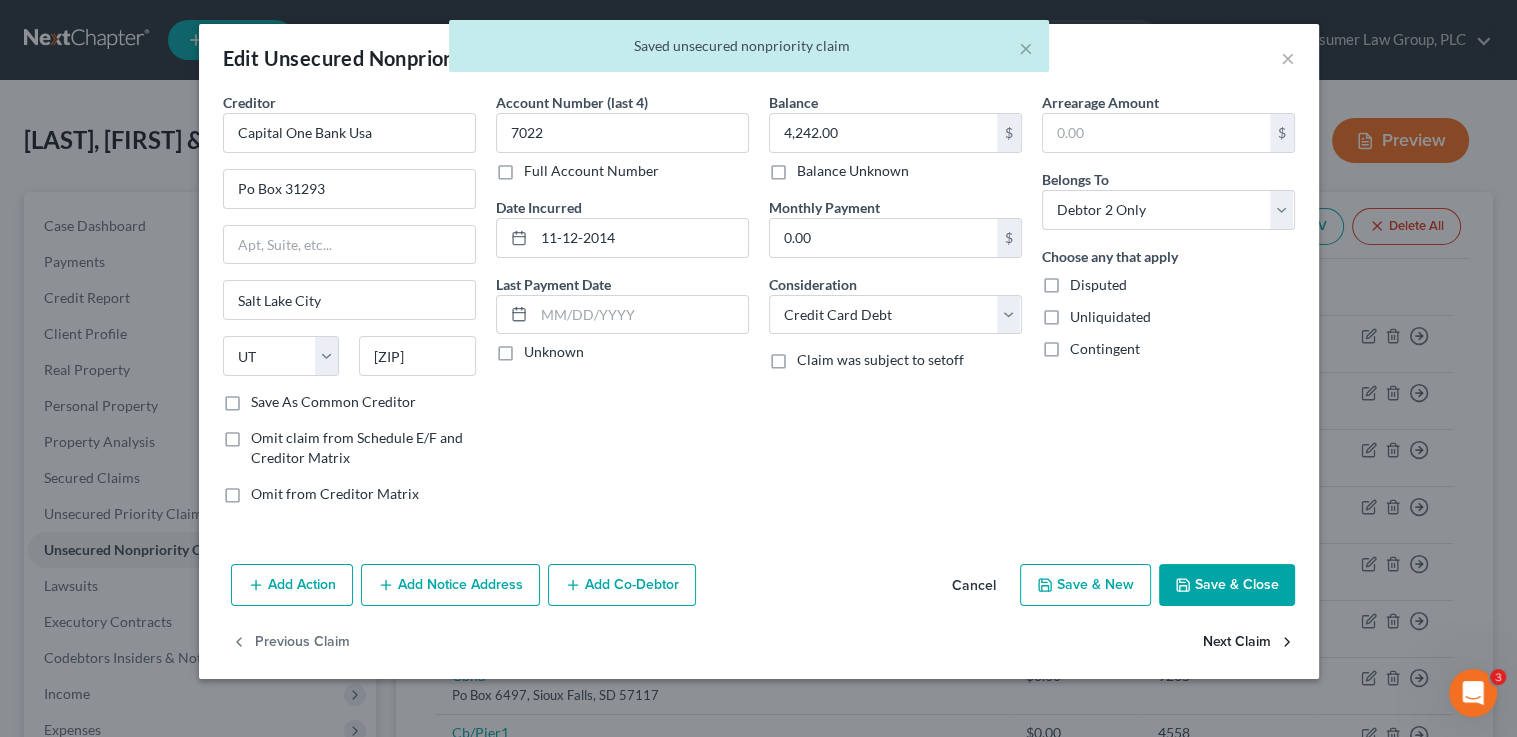 click on "Next Claim" at bounding box center (1249, 643) 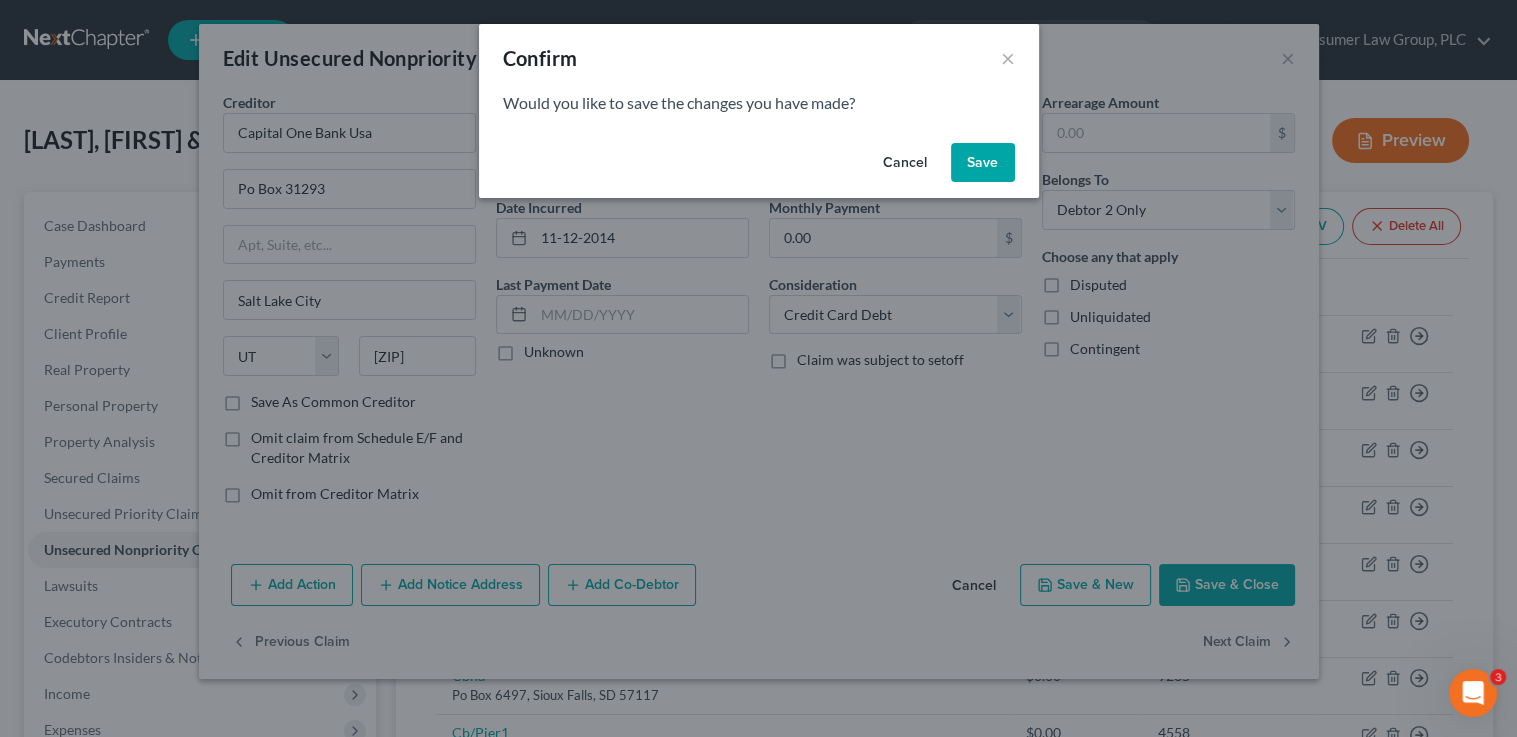 click on "Save" at bounding box center (983, 163) 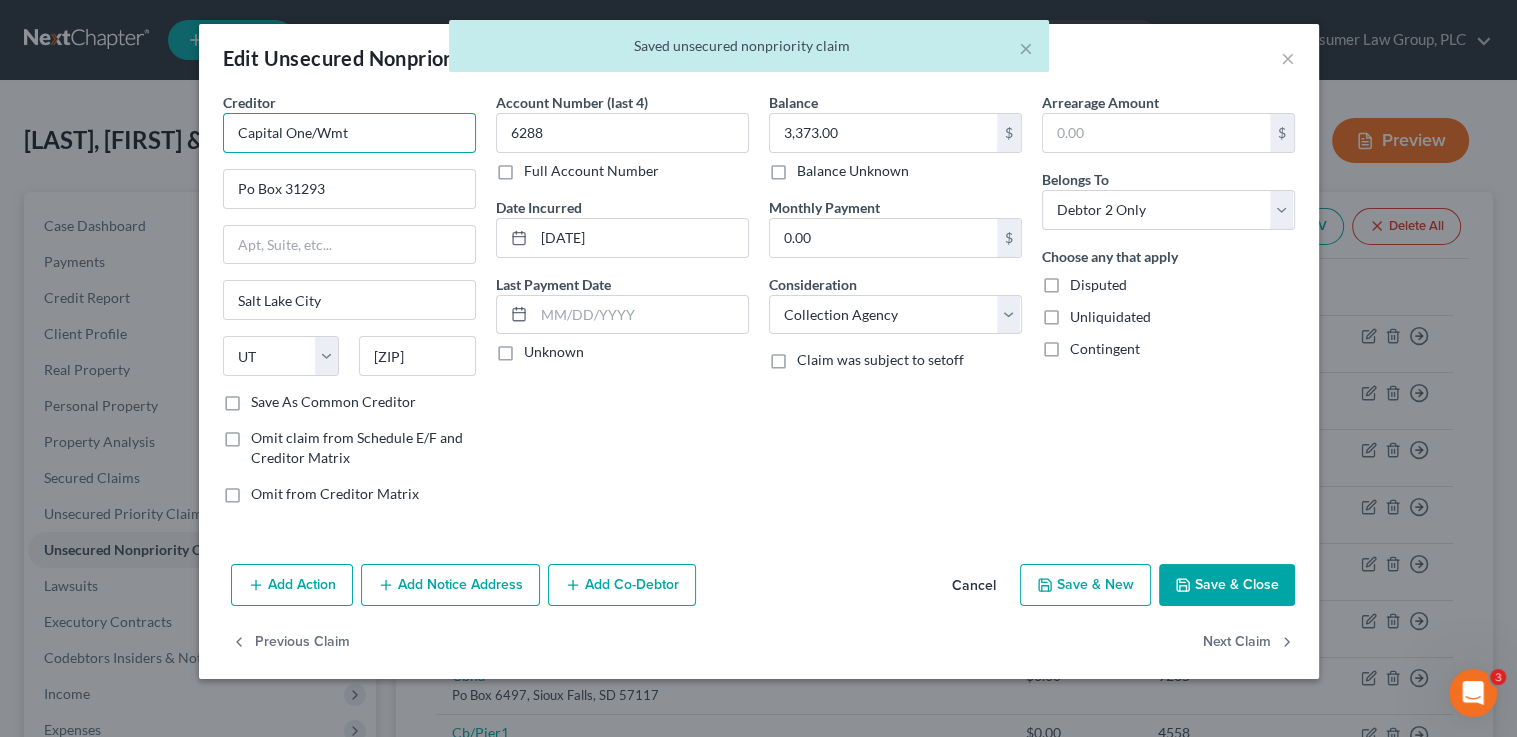 click on "Capital One/Wmt" at bounding box center [349, 133] 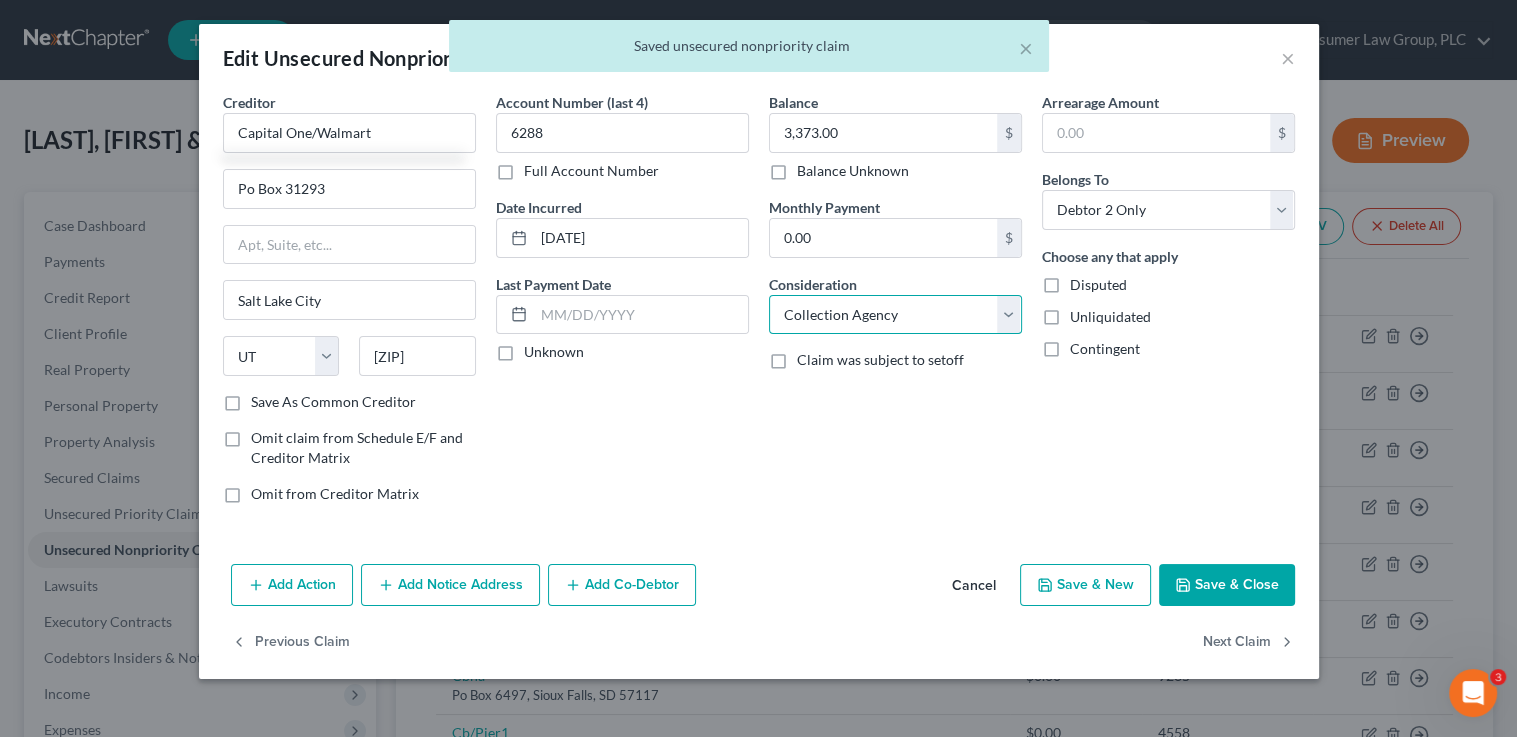 click on "Select Cable / Satellite Services Collection Agency Credit Card Debt Debt Counseling / Attorneys Deficiency Balance Domestic Support Obligations Home / Car Repairs Income Taxes Judgment Liens Medical Services Monies Loaned / Advanced Mortgage Obligation From Divorce Or Separation Obligation To Pensions Other Overdrawn Bank Account Promised To Help Pay Creditors Student Loans Suppliers And Vendors Telephone / Internet Services Utility Services" at bounding box center [895, 315] 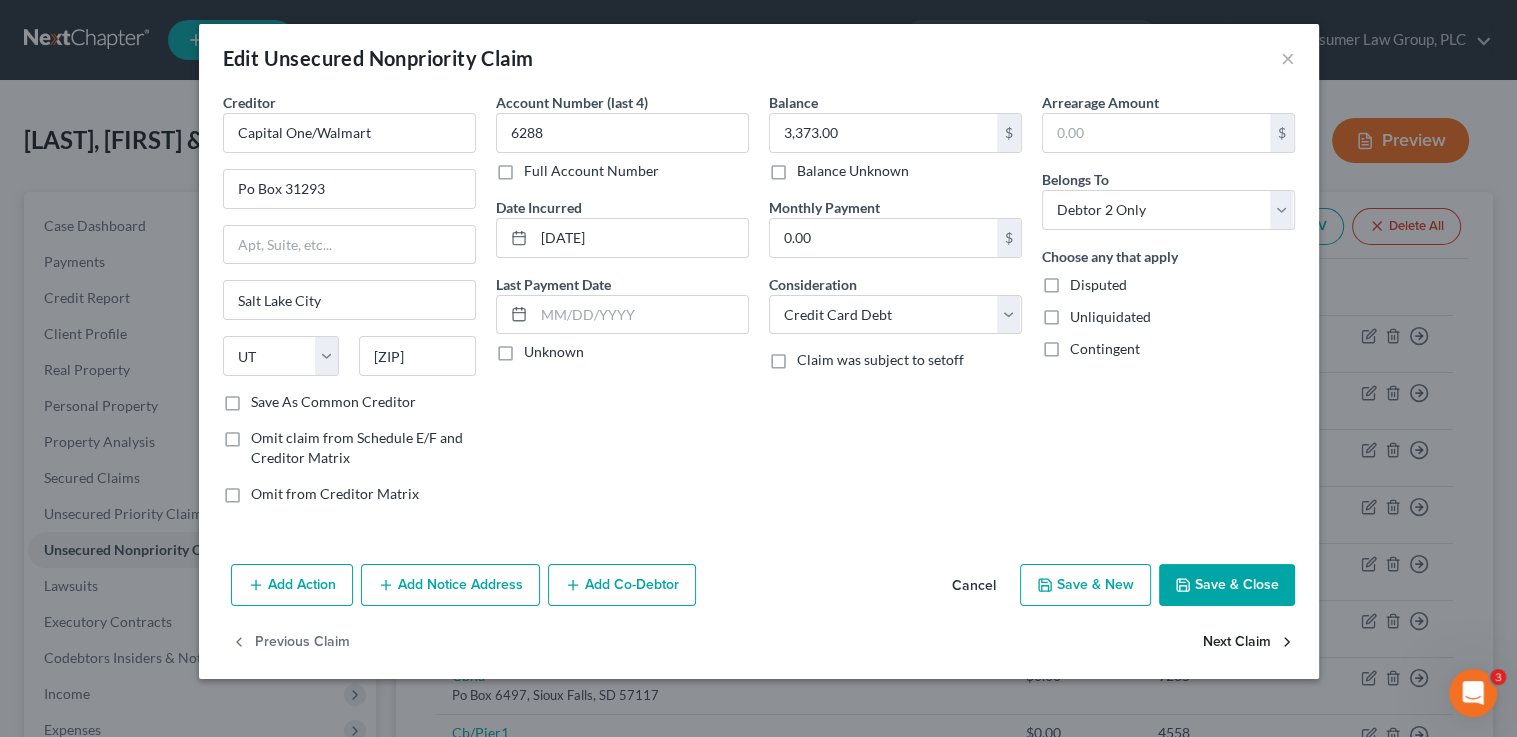 click on "Next Claim" at bounding box center (1249, 643) 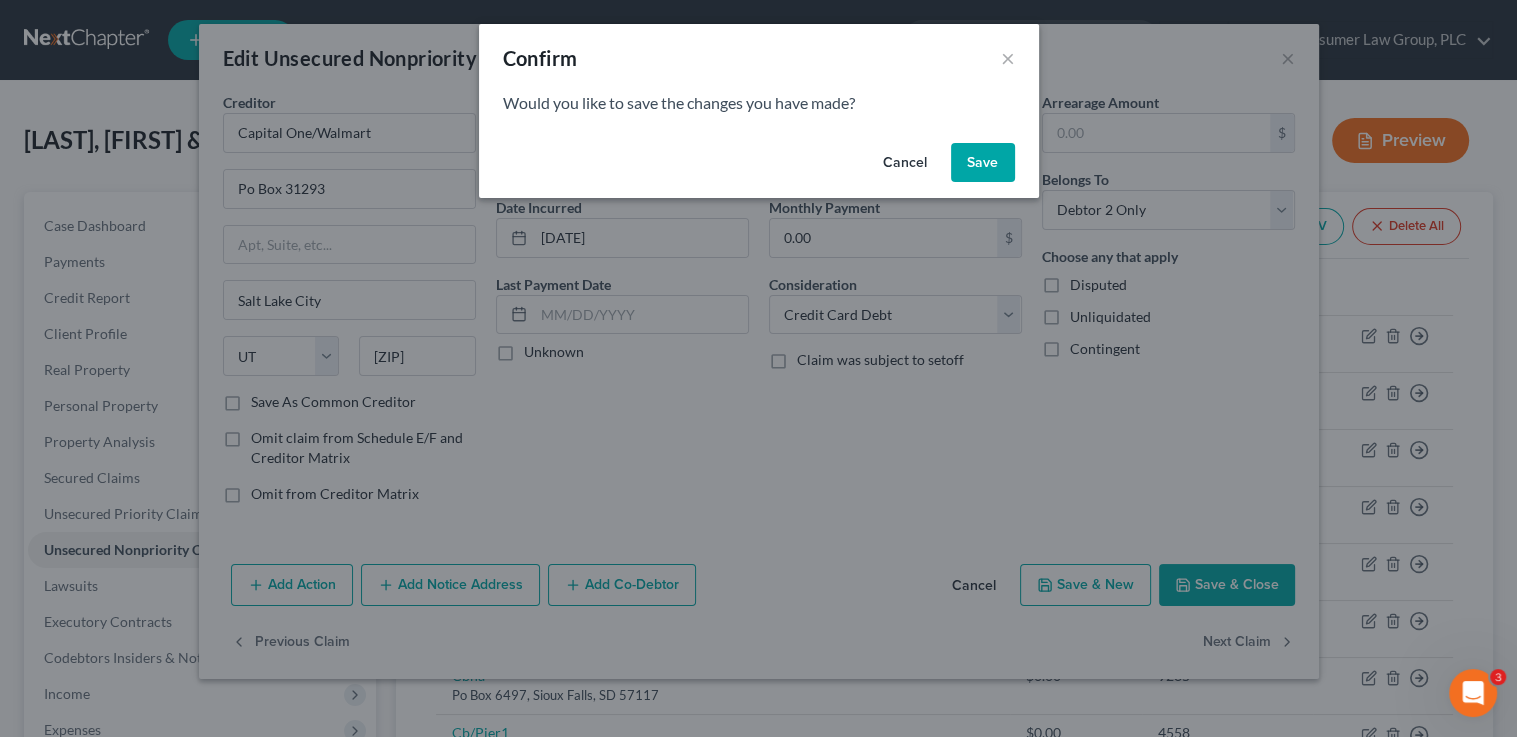 click on "Save" at bounding box center [983, 163] 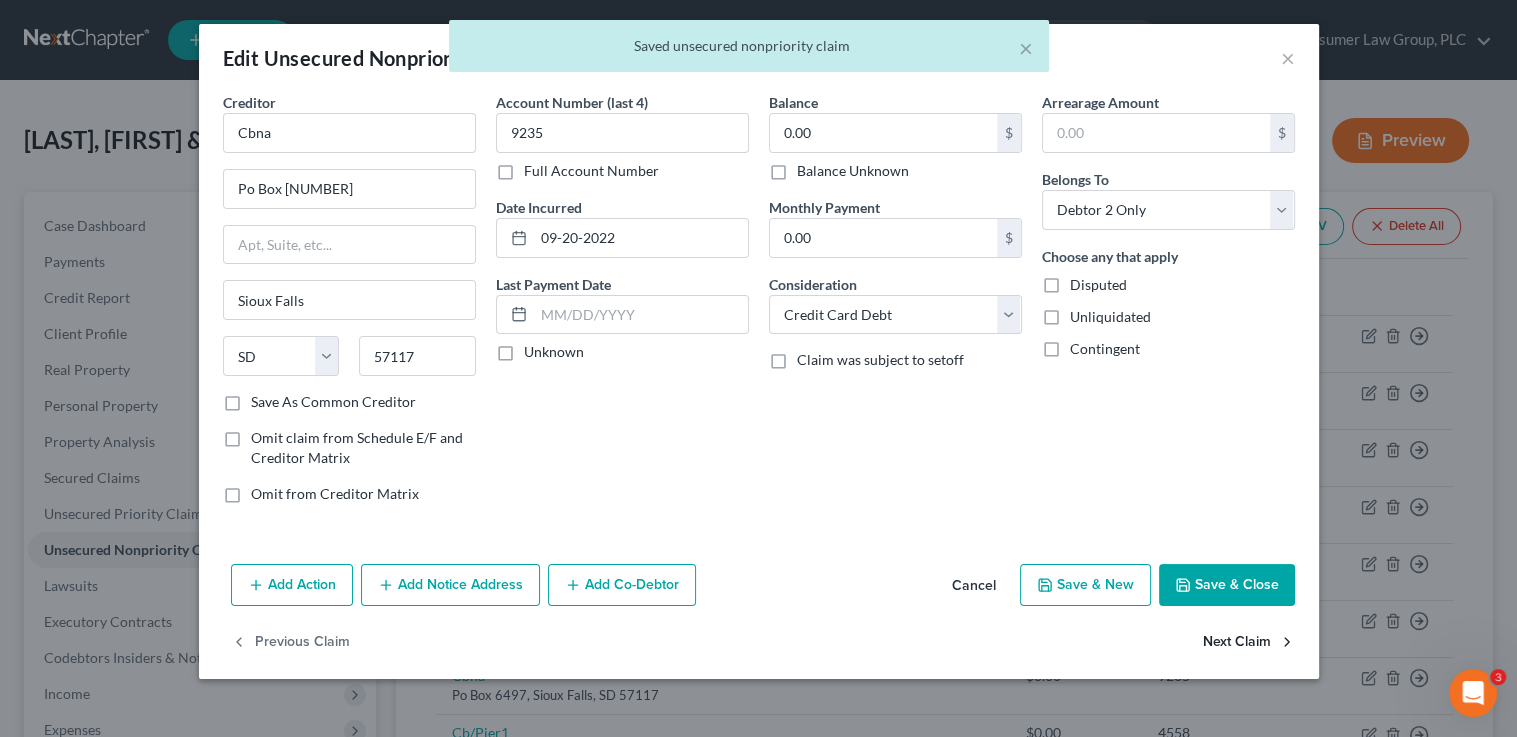 click on "Next Claim" at bounding box center [1249, 643] 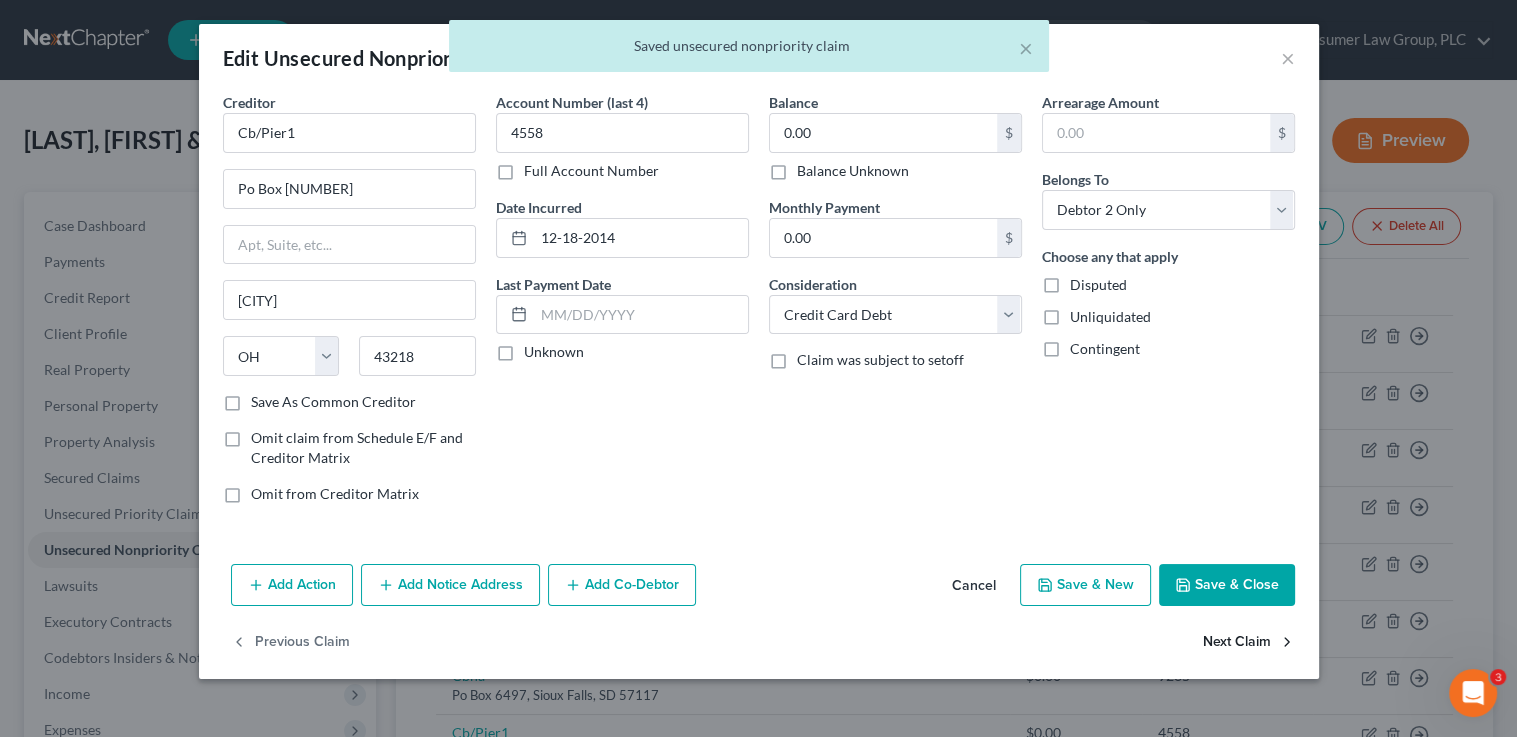 click on "Next Claim" at bounding box center (1249, 643) 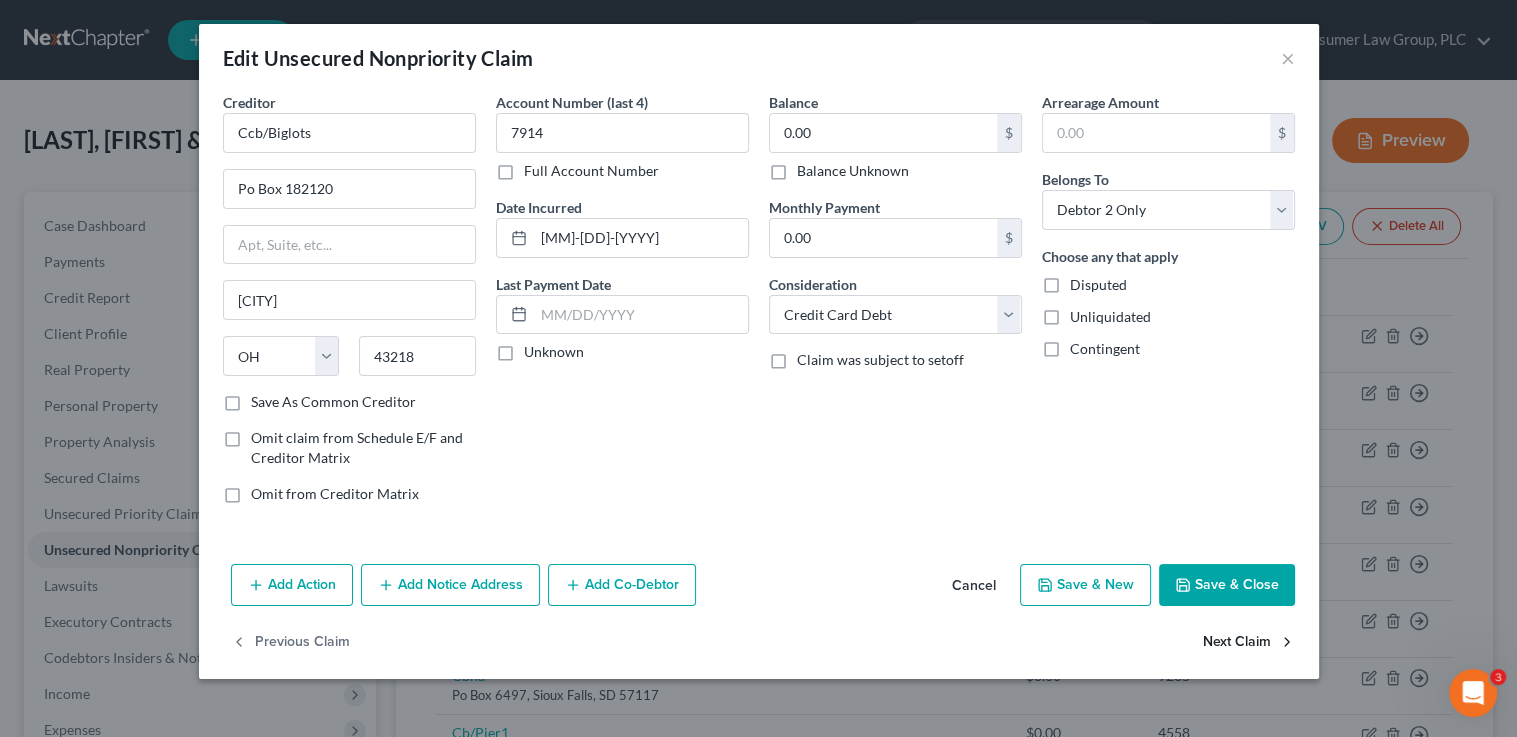 click on "Next Claim" at bounding box center (1249, 643) 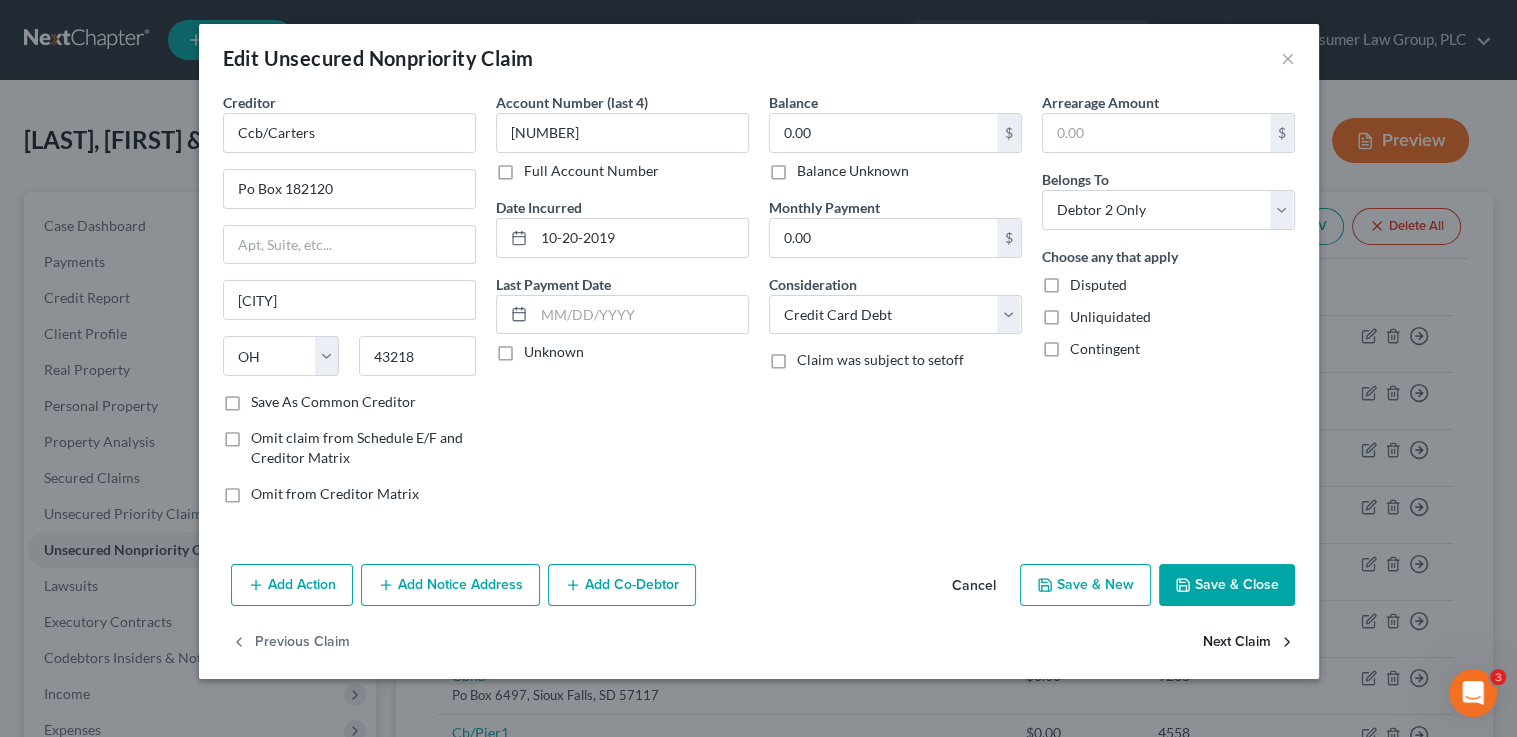 click on "Next Claim" at bounding box center [1249, 643] 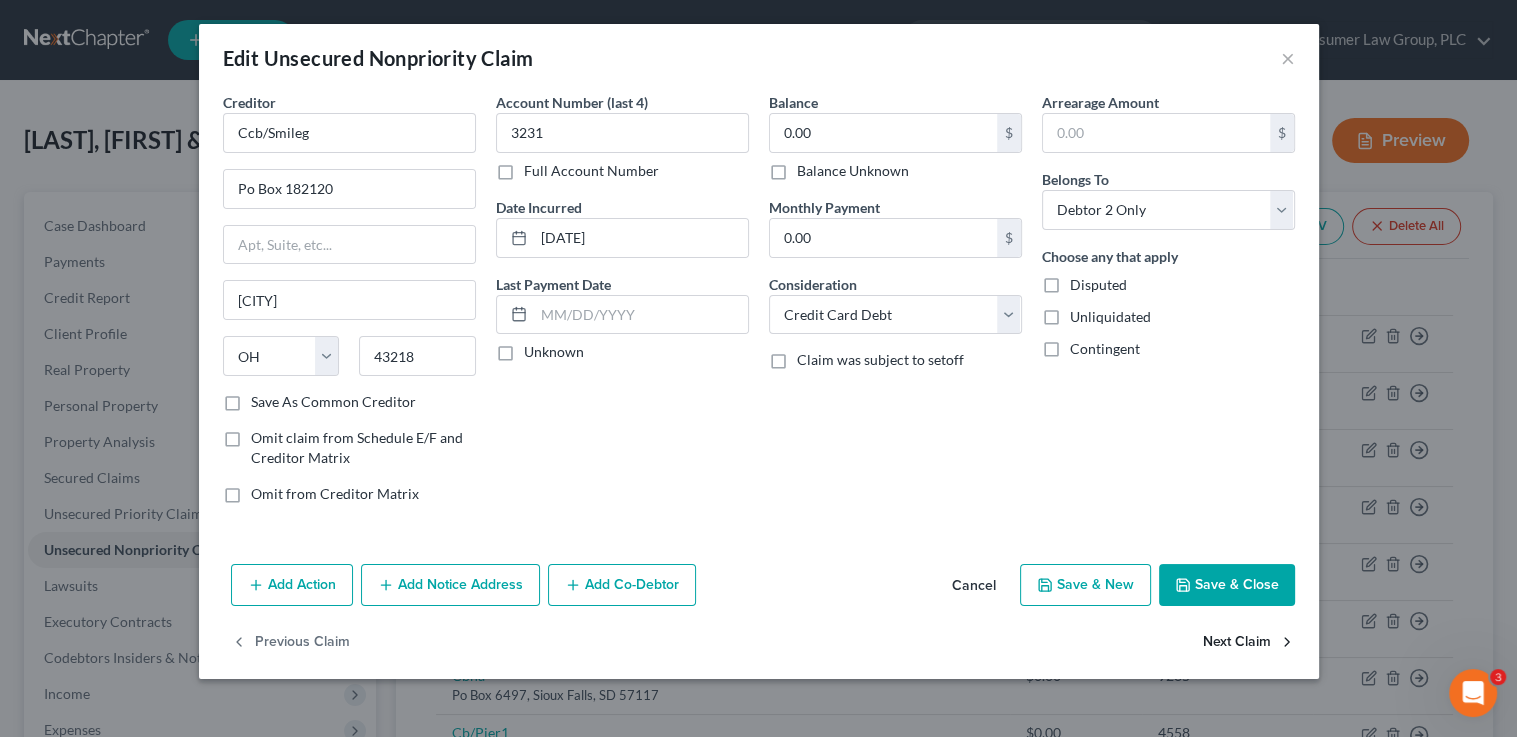 click on "Next Claim" at bounding box center (1249, 643) 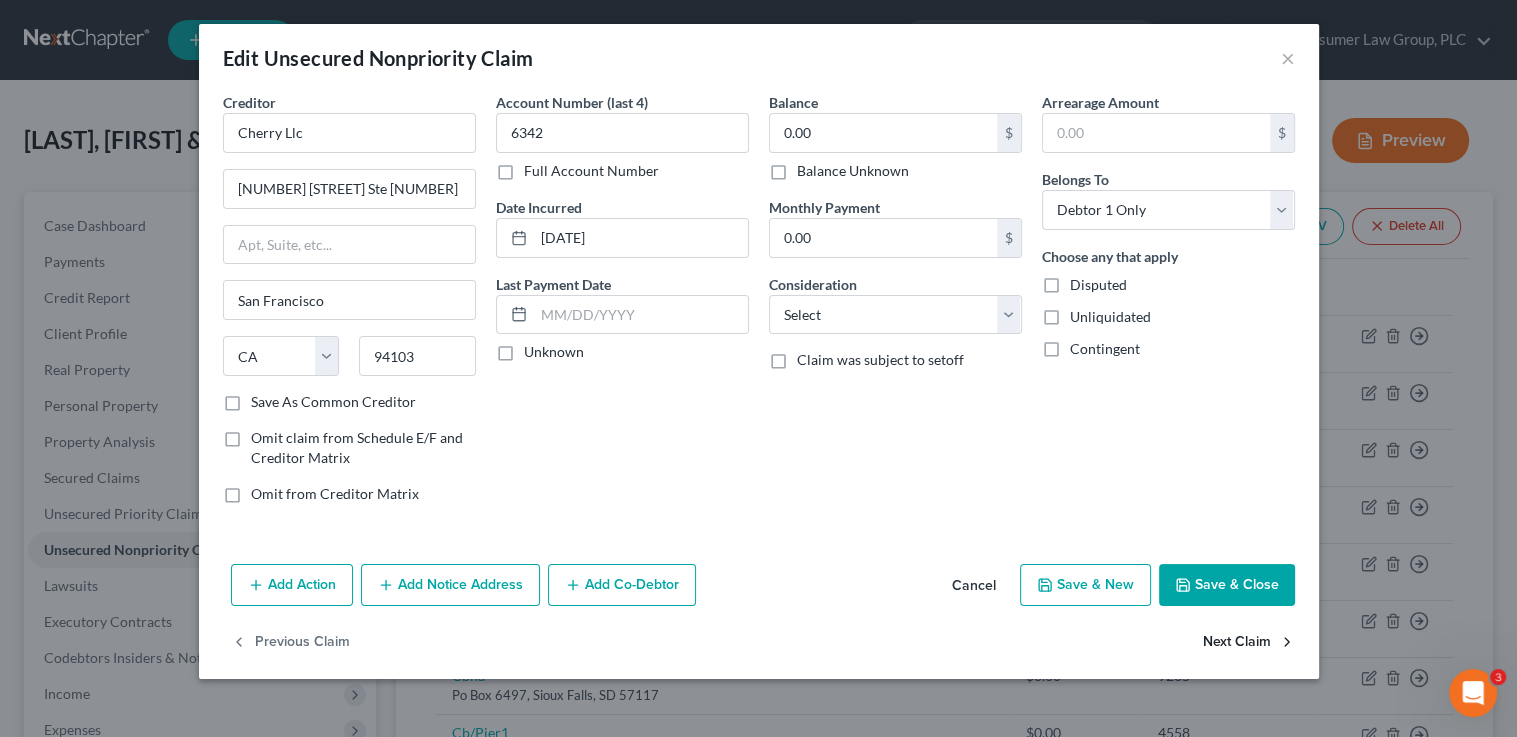 click on "Next Claim" at bounding box center [1249, 643] 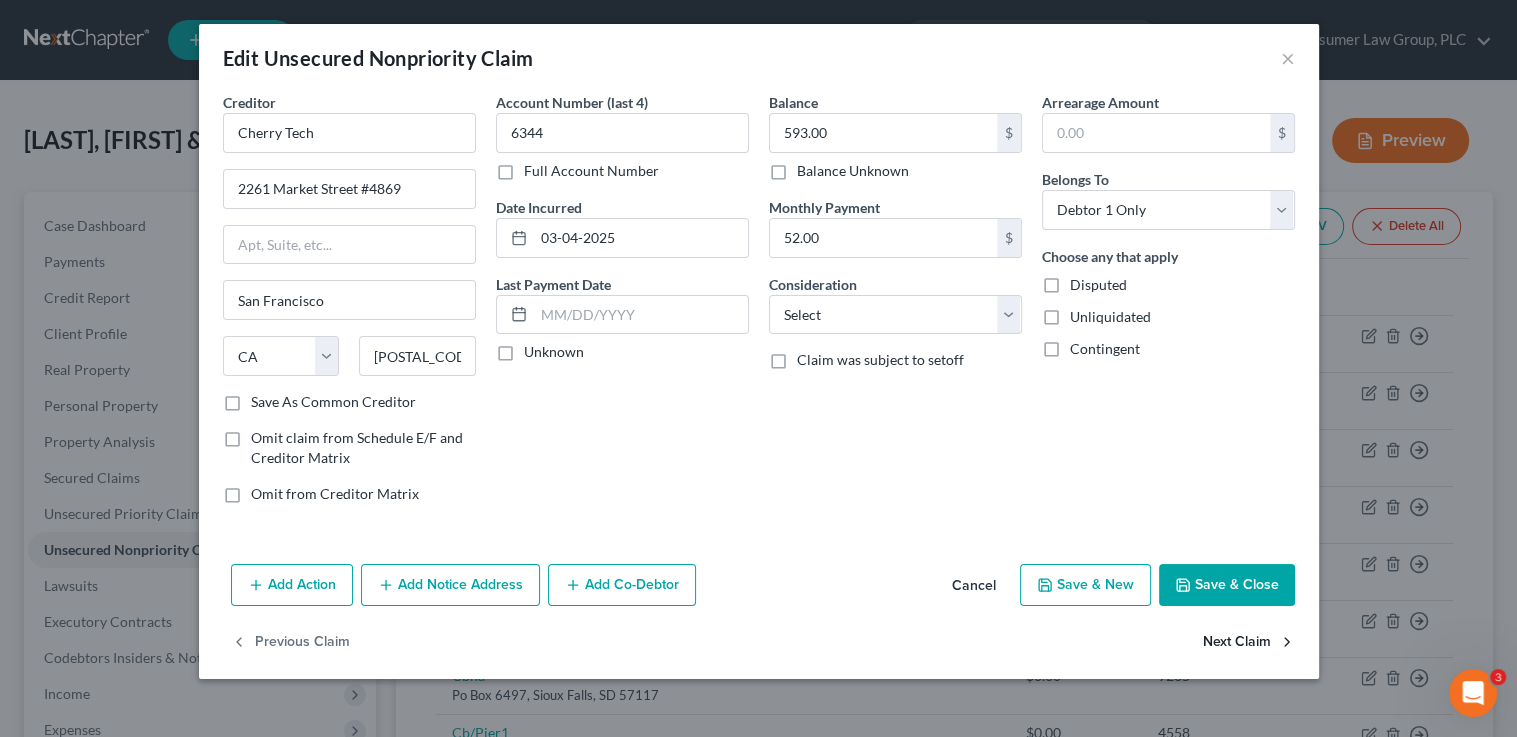 click on "Next Claim" at bounding box center [1249, 643] 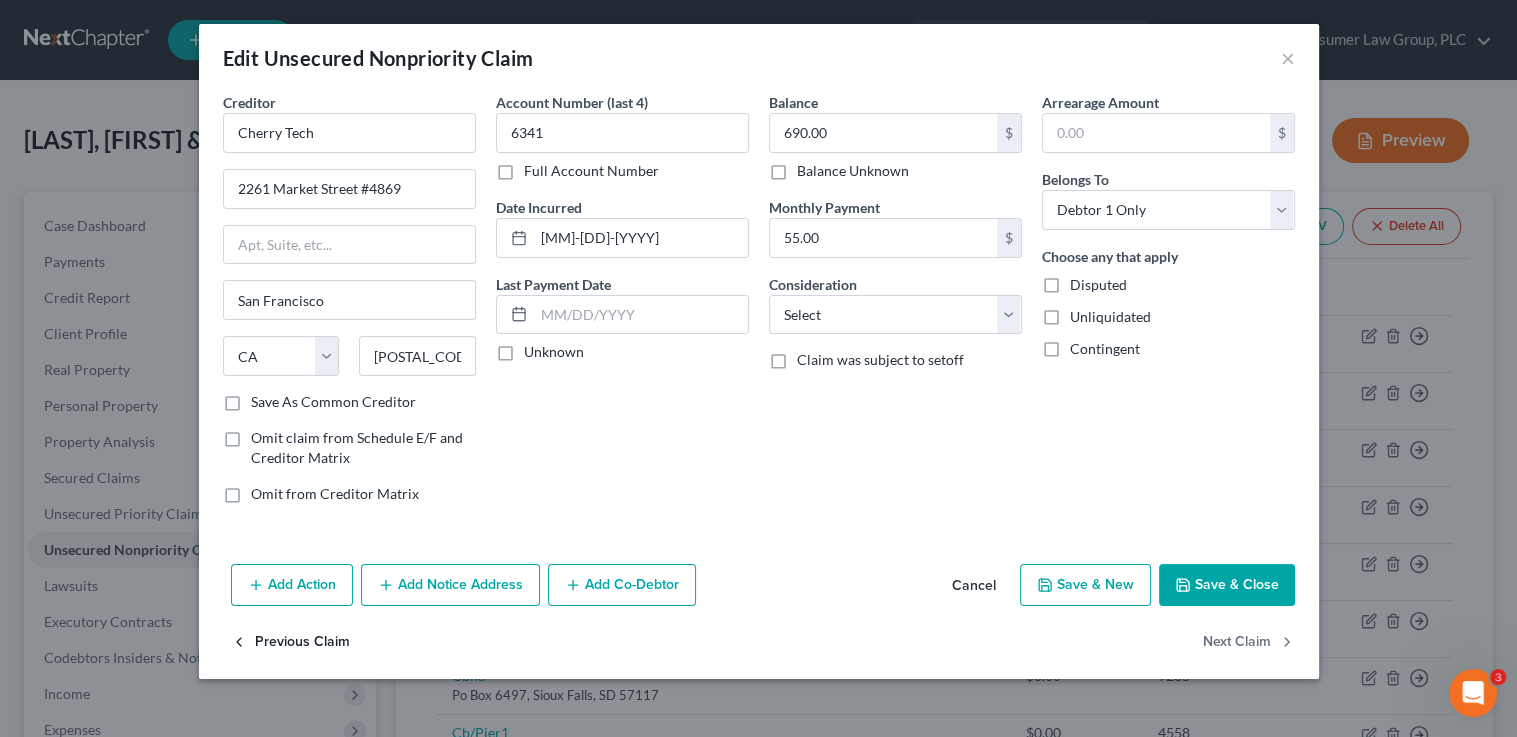 click on "Previous Claim" at bounding box center (290, 643) 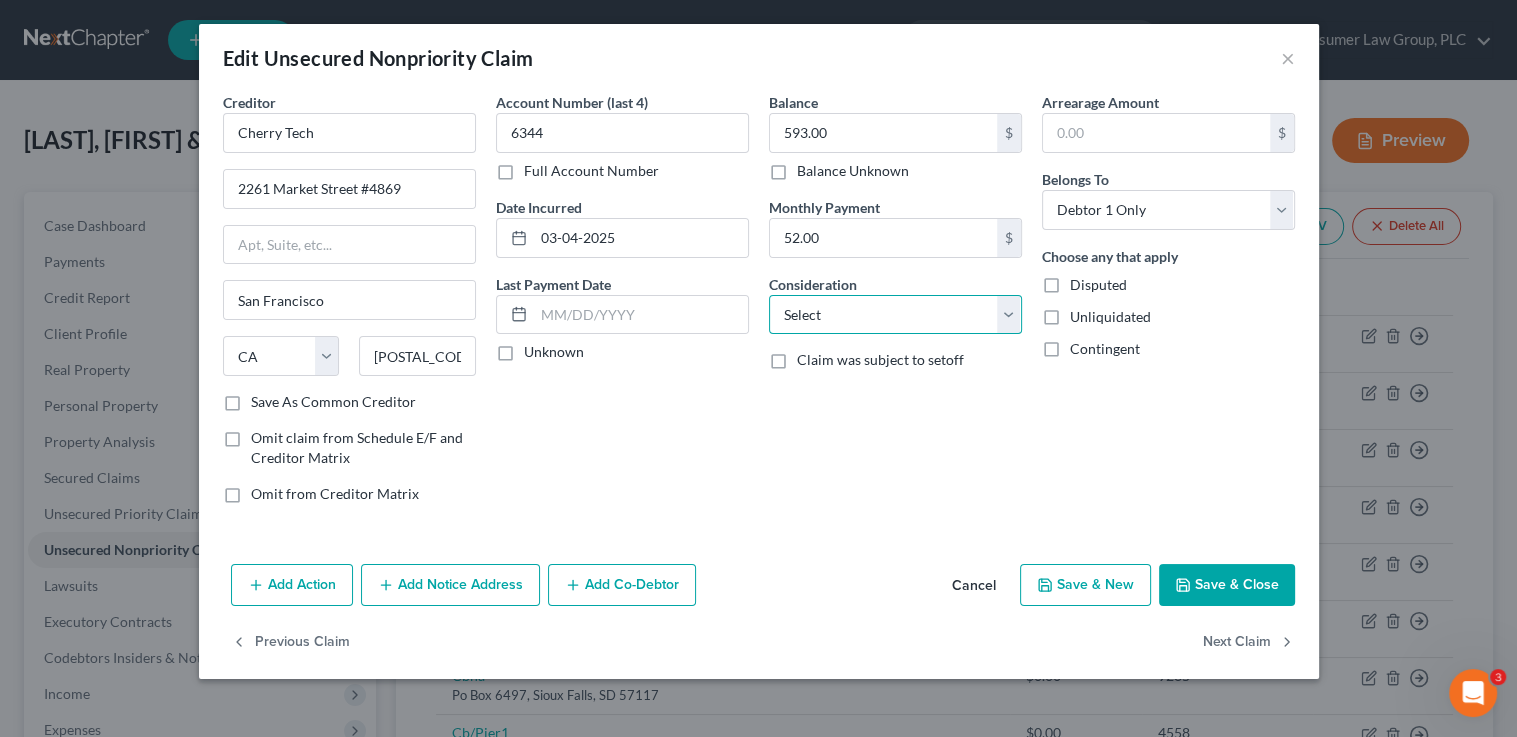 click on "Select Cable / Satellite Services Collection Agency Credit Card Debt Debt Counseling / Attorneys Deficiency Balance Domestic Support Obligations Home / Car Repairs Income Taxes Judgment Liens Medical Services Monies Loaned / Advanced Mortgage Obligation From Divorce Or Separation Obligation To Pensions Other Overdrawn Bank Account Promised To Help Pay Creditors Student Loans Suppliers And Vendors Telephone / Internet Services Utility Services" at bounding box center (895, 315) 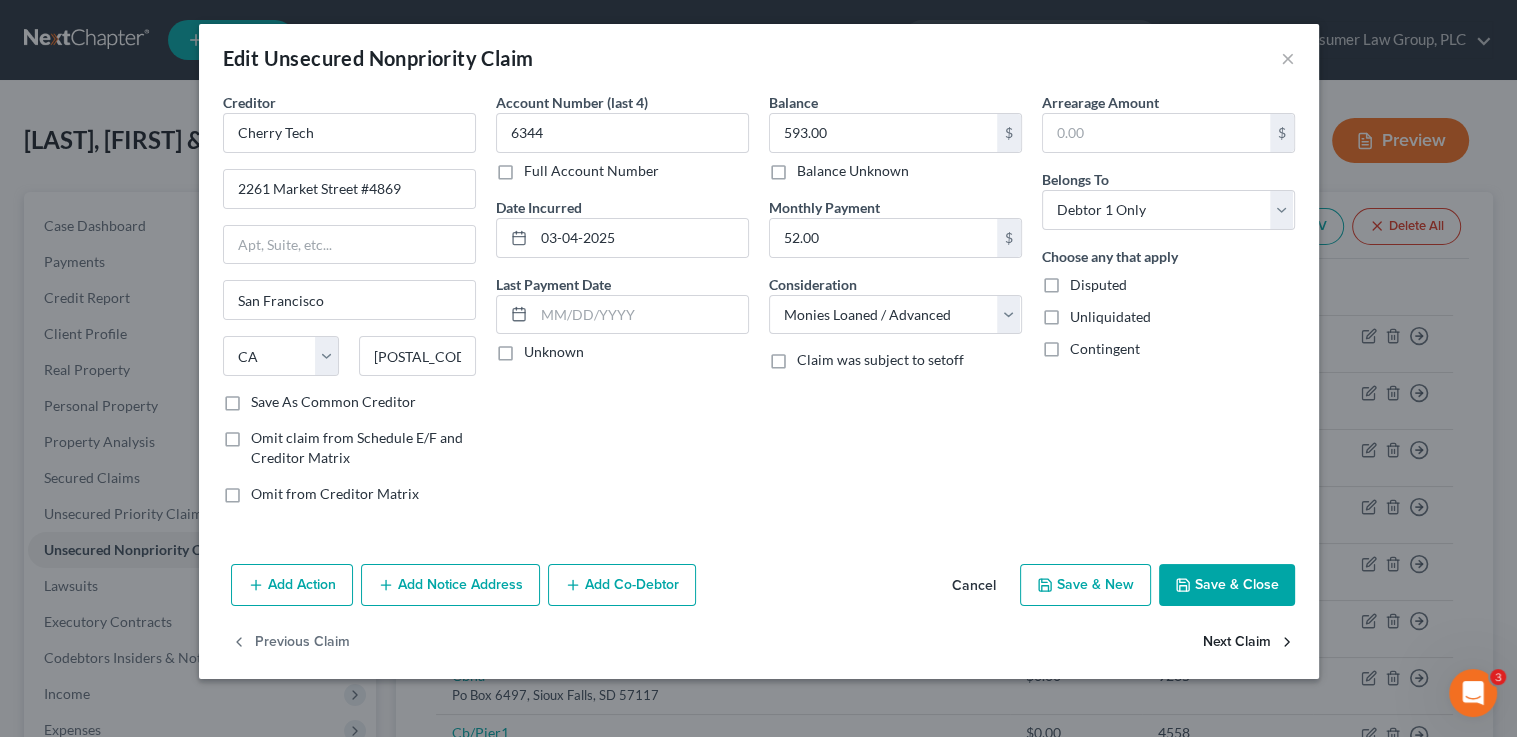 click on "Next Claim" at bounding box center (1249, 643) 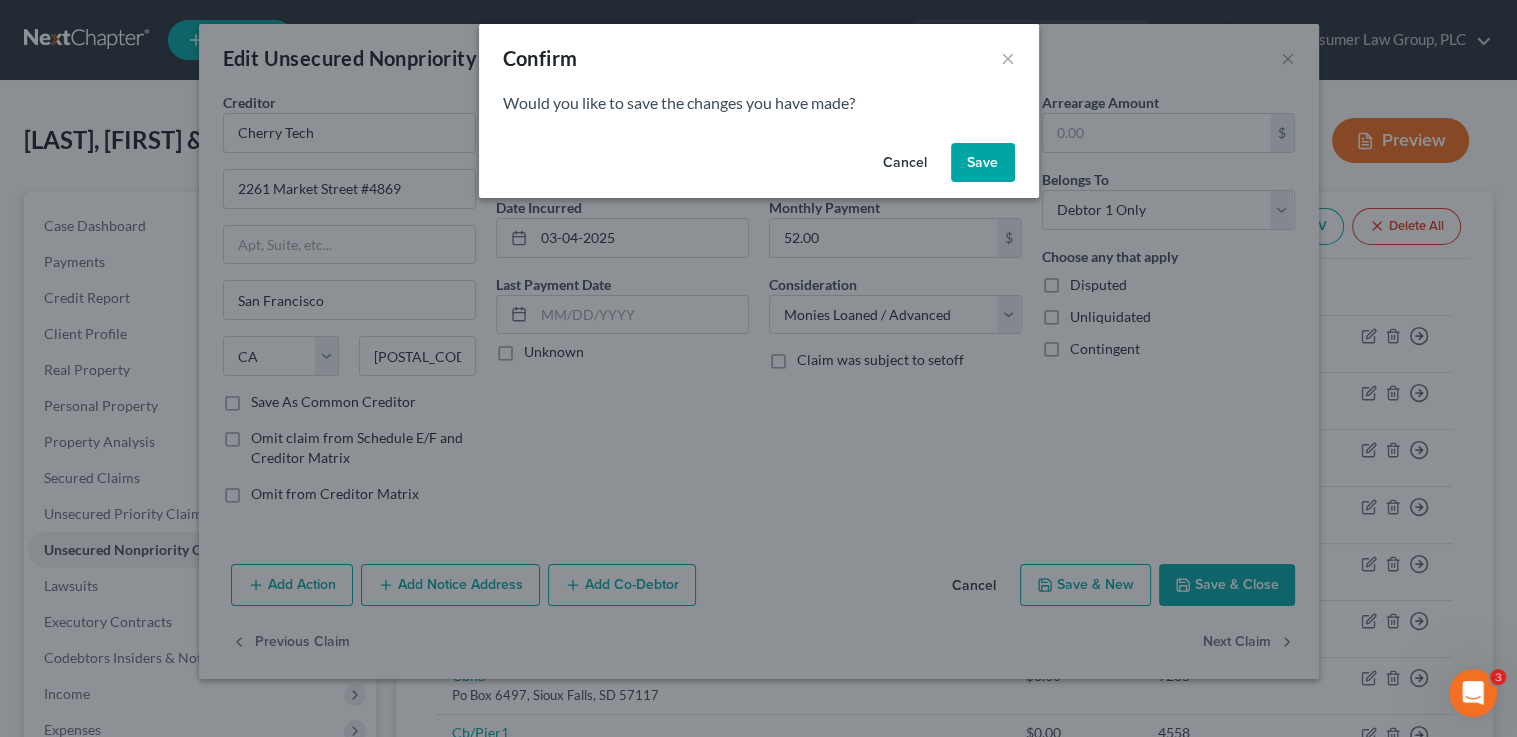 click on "Save" at bounding box center [983, 163] 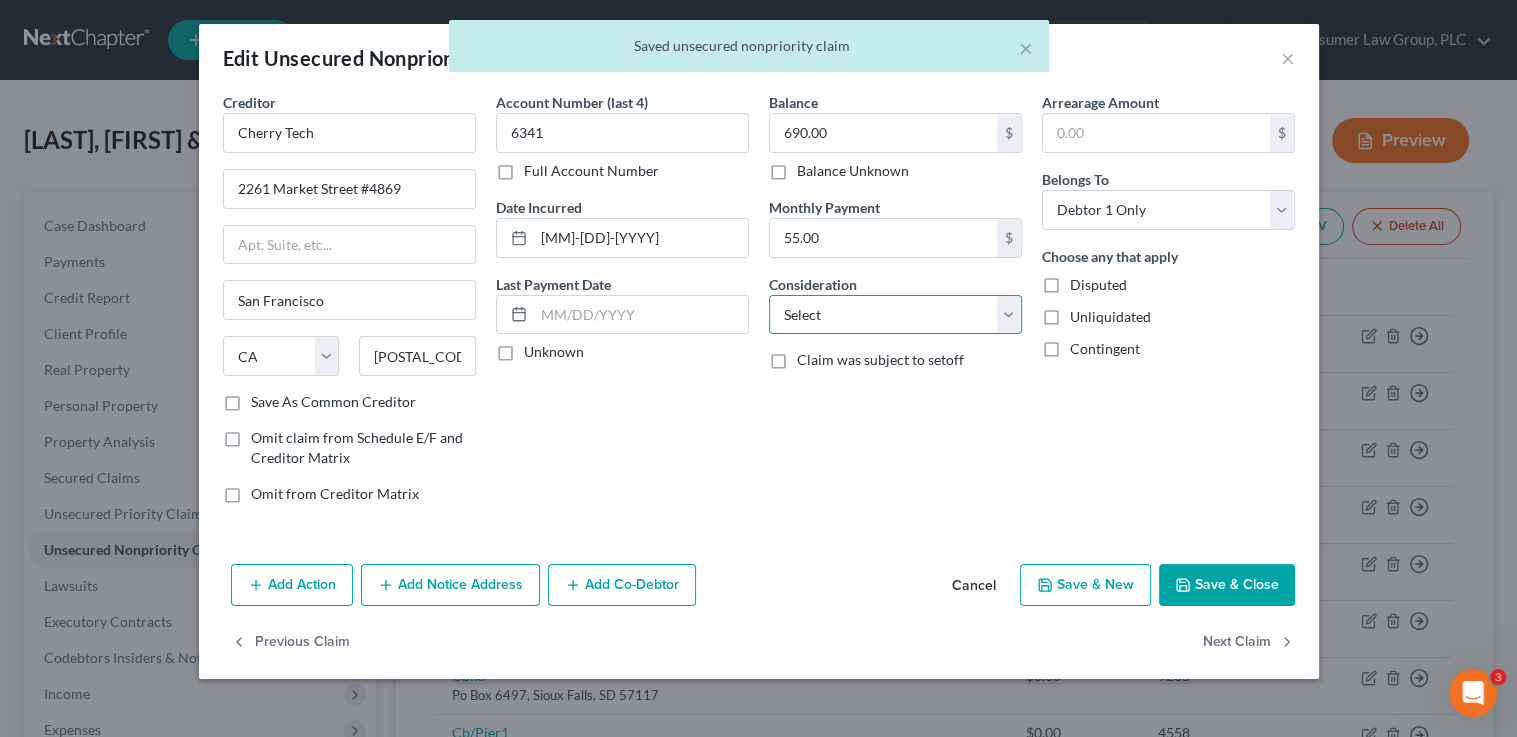 click on "Select Cable / Satellite Services Collection Agency Credit Card Debt Debt Counseling / Attorneys Deficiency Balance Domestic Support Obligations Home / Car Repairs Income Taxes Judgment Liens Medical Services Monies Loaned / Advanced Mortgage Obligation From Divorce Or Separation Obligation To Pensions Other Overdrawn Bank Account Promised To Help Pay Creditors Student Loans Suppliers And Vendors Telephone / Internet Services Utility Services" at bounding box center (895, 315) 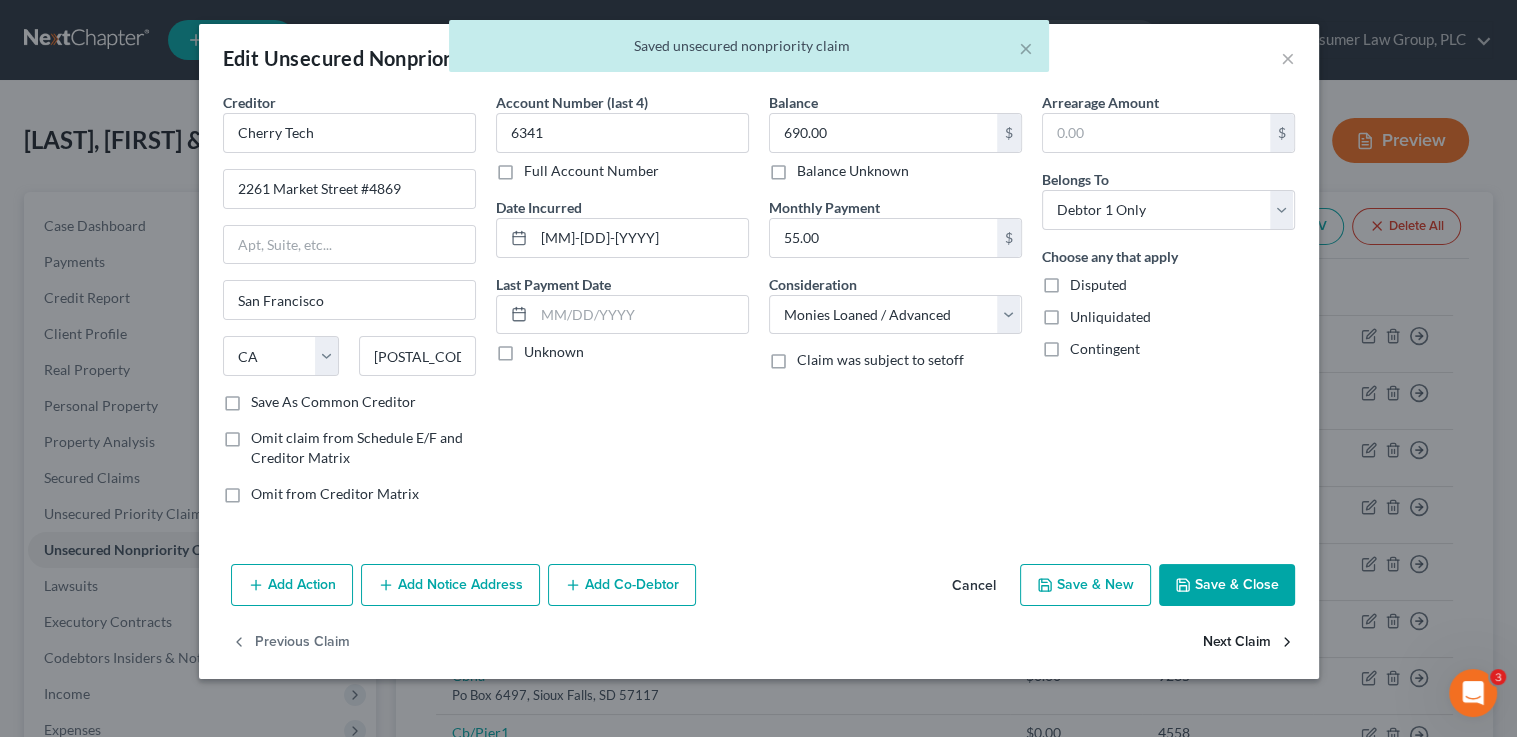 click on "Next Claim" at bounding box center [1249, 643] 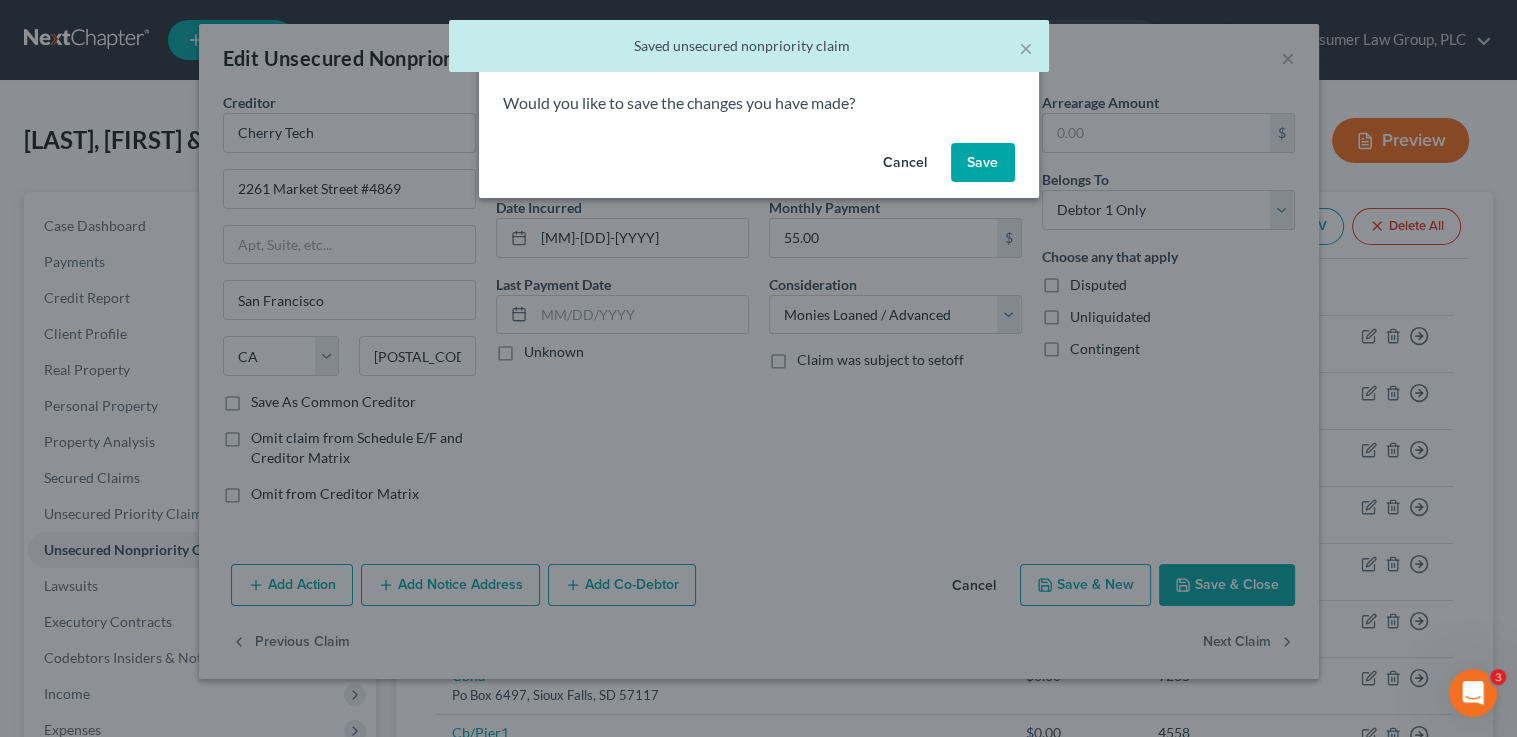 click on "Save" at bounding box center [983, 163] 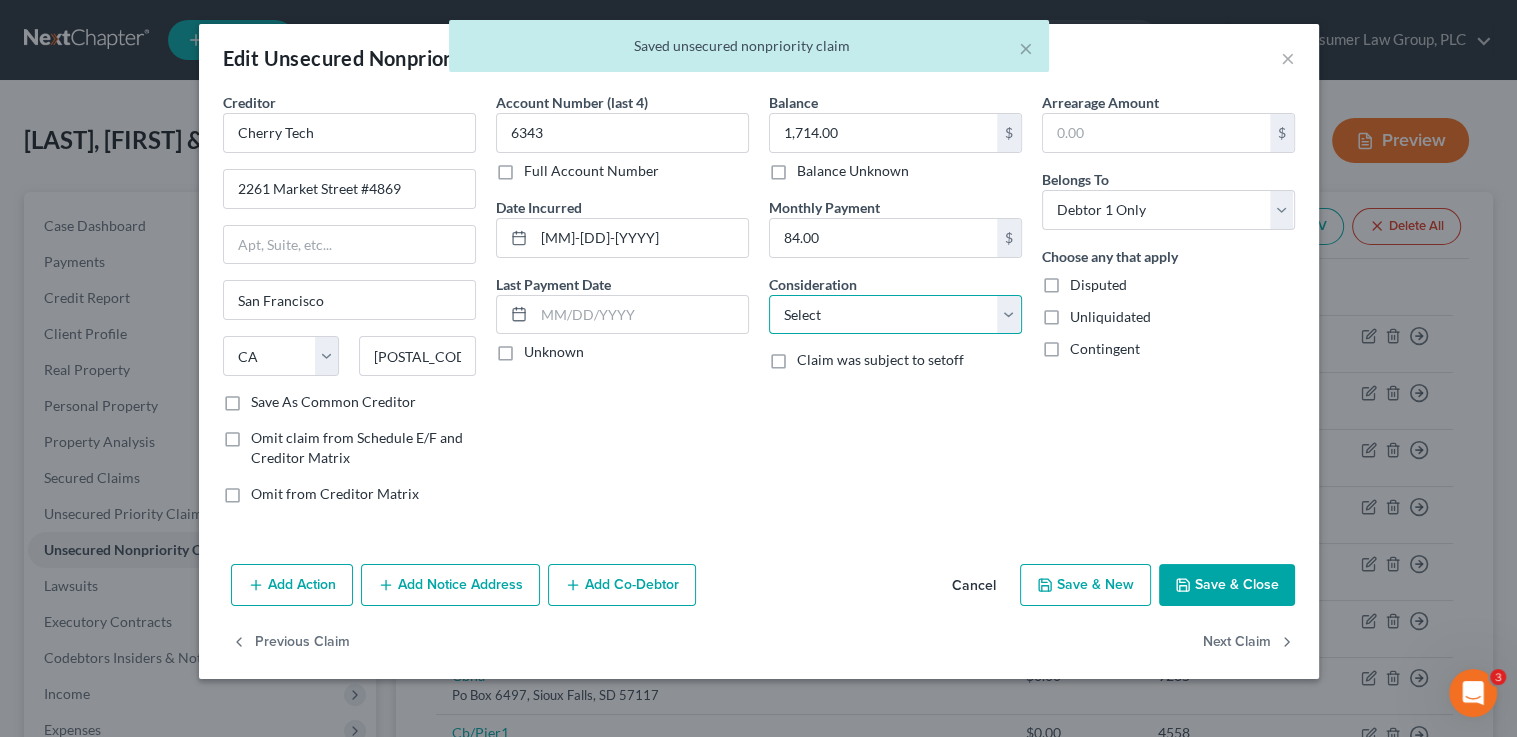 click on "Select Cable / Satellite Services Collection Agency Credit Card Debt Debt Counseling / Attorneys Deficiency Balance Domestic Support Obligations Home / Car Repairs Income Taxes Judgment Liens Medical Services Monies Loaned / Advanced Mortgage Obligation From Divorce Or Separation Obligation To Pensions Other Overdrawn Bank Account Promised To Help Pay Creditors Student Loans Suppliers And Vendors Telephone / Internet Services Utility Services" at bounding box center (895, 315) 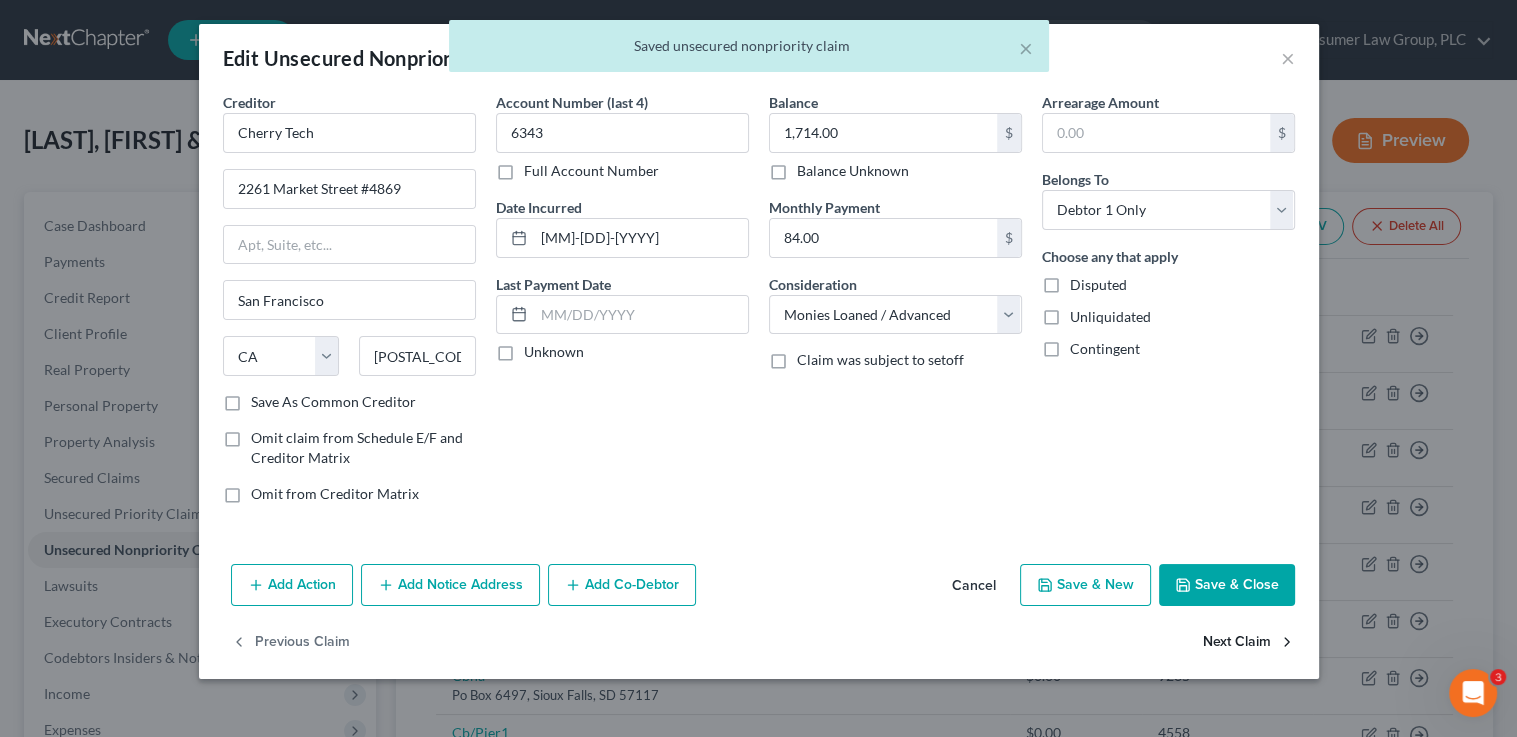 click on "Next Claim" at bounding box center (1249, 643) 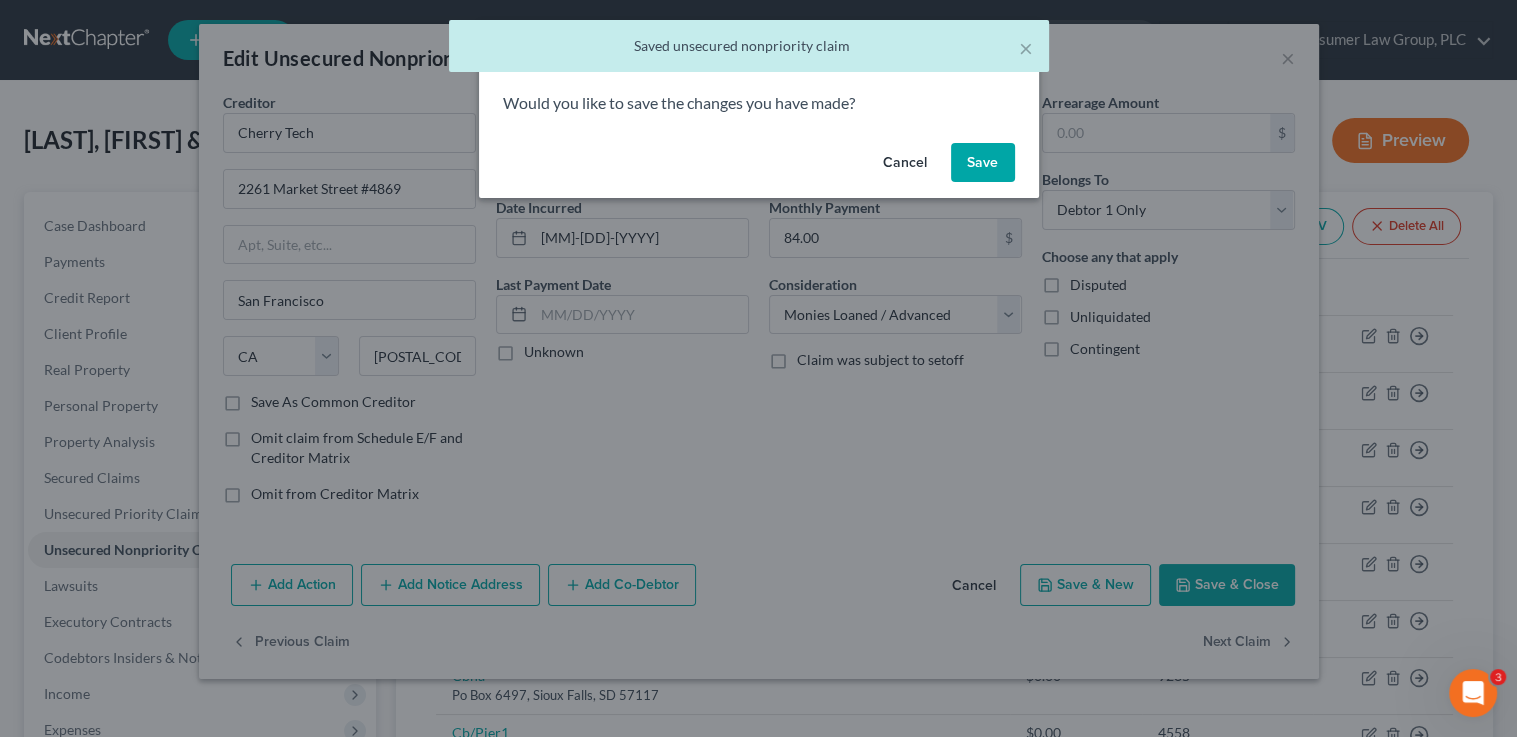 click on "Save" at bounding box center (983, 163) 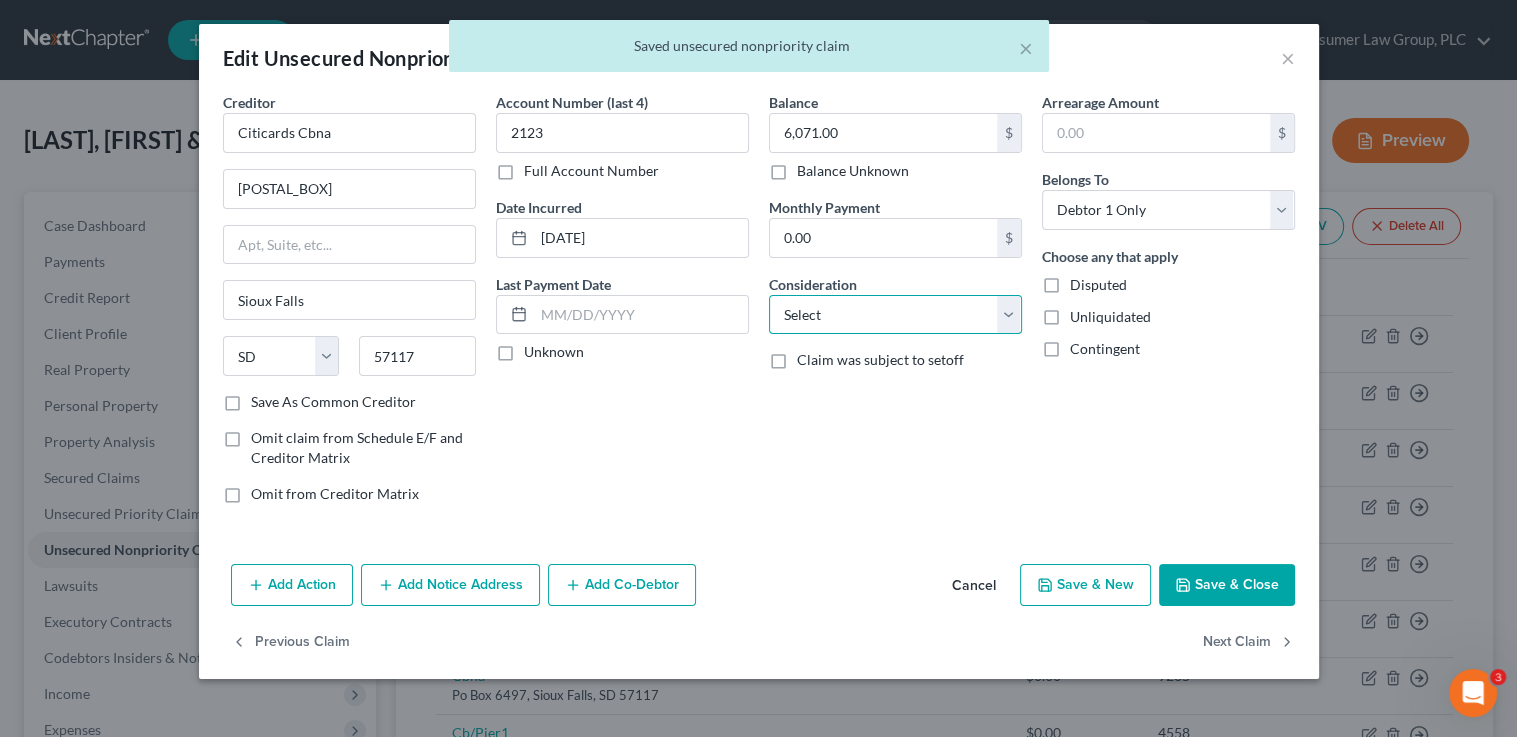 click on "Select Cable / Satellite Services Collection Agency Credit Card Debt Debt Counseling / Attorneys Deficiency Balance Domestic Support Obligations Home / Car Repairs Income Taxes Judgment Liens Medical Services Monies Loaned / Advanced Mortgage Obligation From Divorce Or Separation Obligation To Pensions Other Overdrawn Bank Account Promised To Help Pay Creditors Student Loans Suppliers And Vendors Telephone / Internet Services Utility Services" at bounding box center (895, 315) 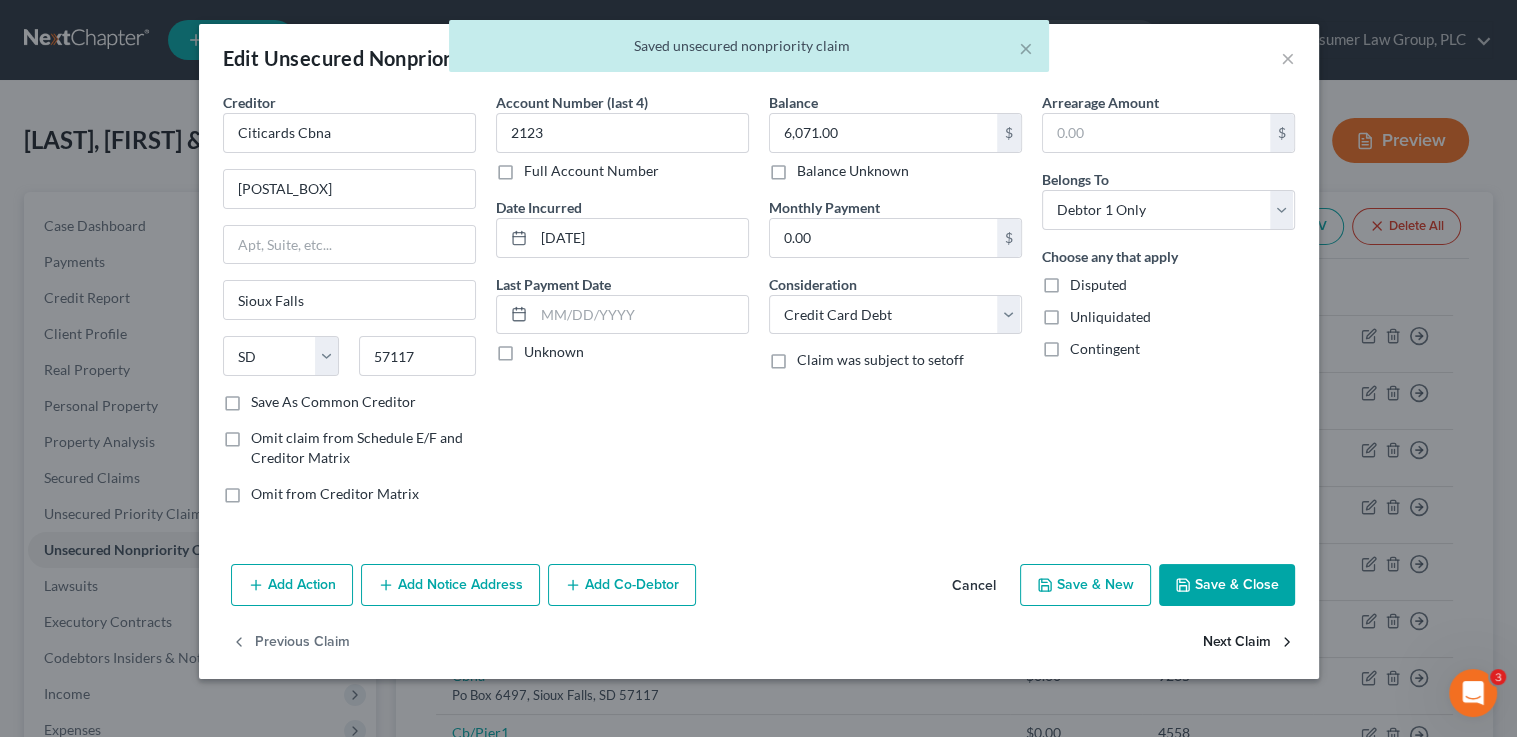click on "Next Claim" at bounding box center (1249, 643) 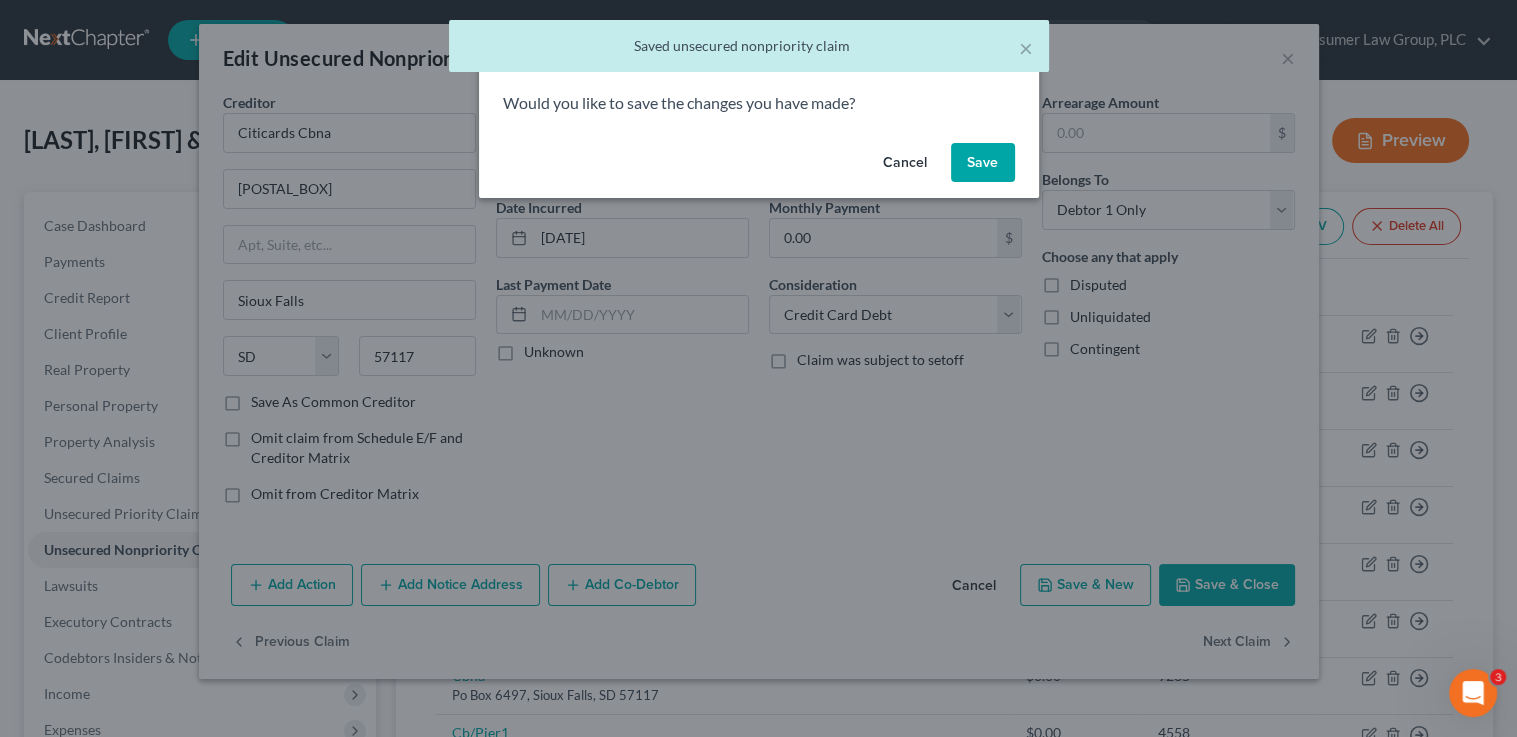 click on "Save" at bounding box center (983, 163) 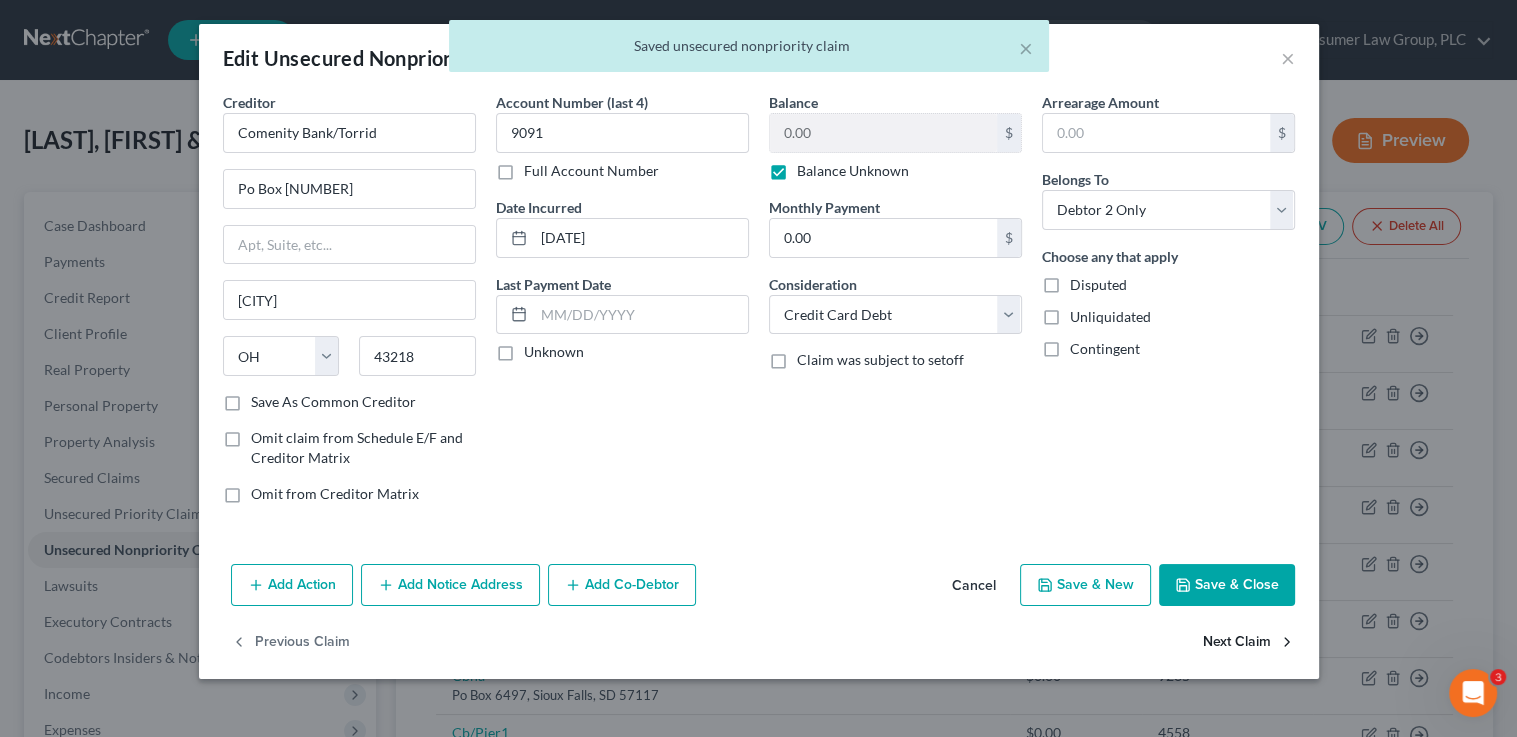 click on "Next Claim" at bounding box center (1249, 643) 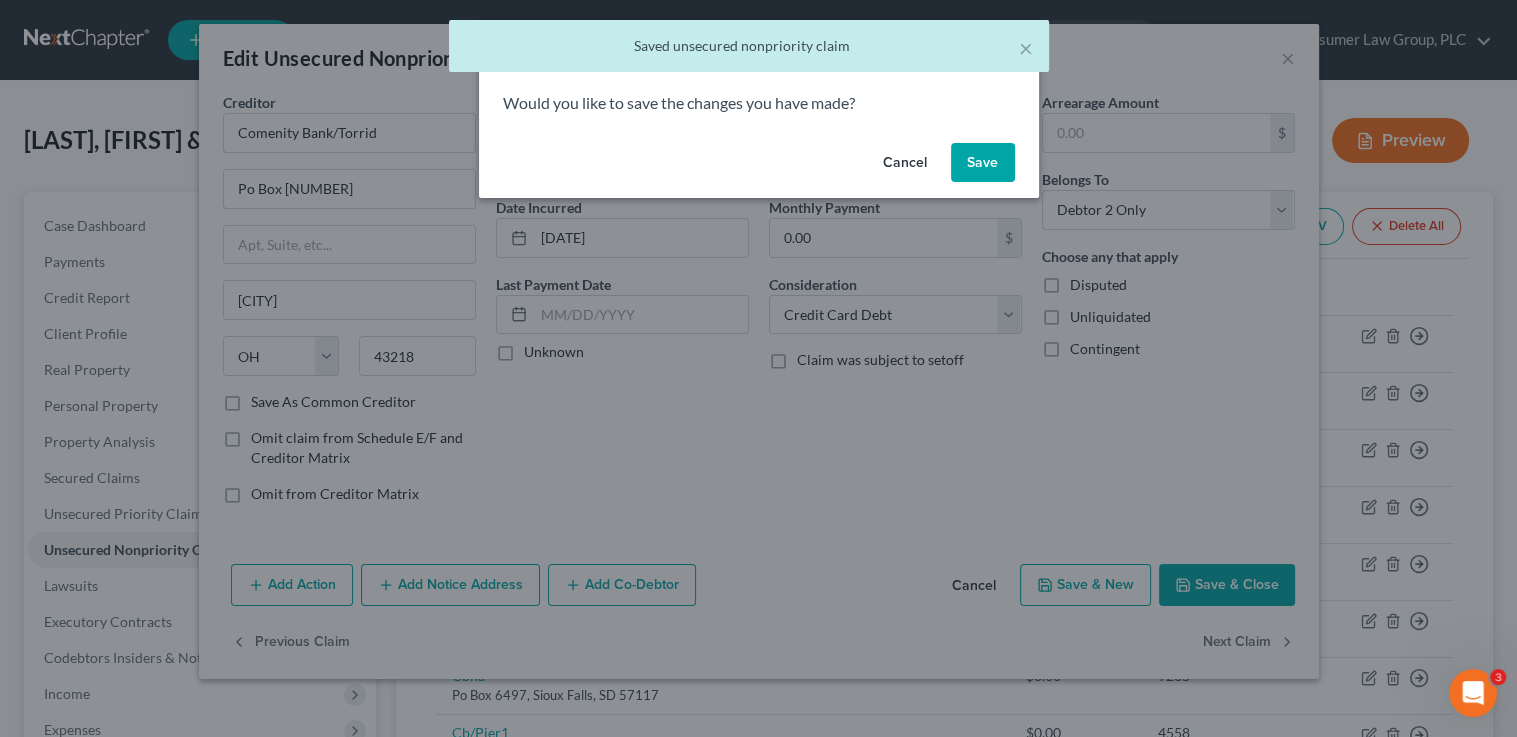 click on "Save" at bounding box center (983, 163) 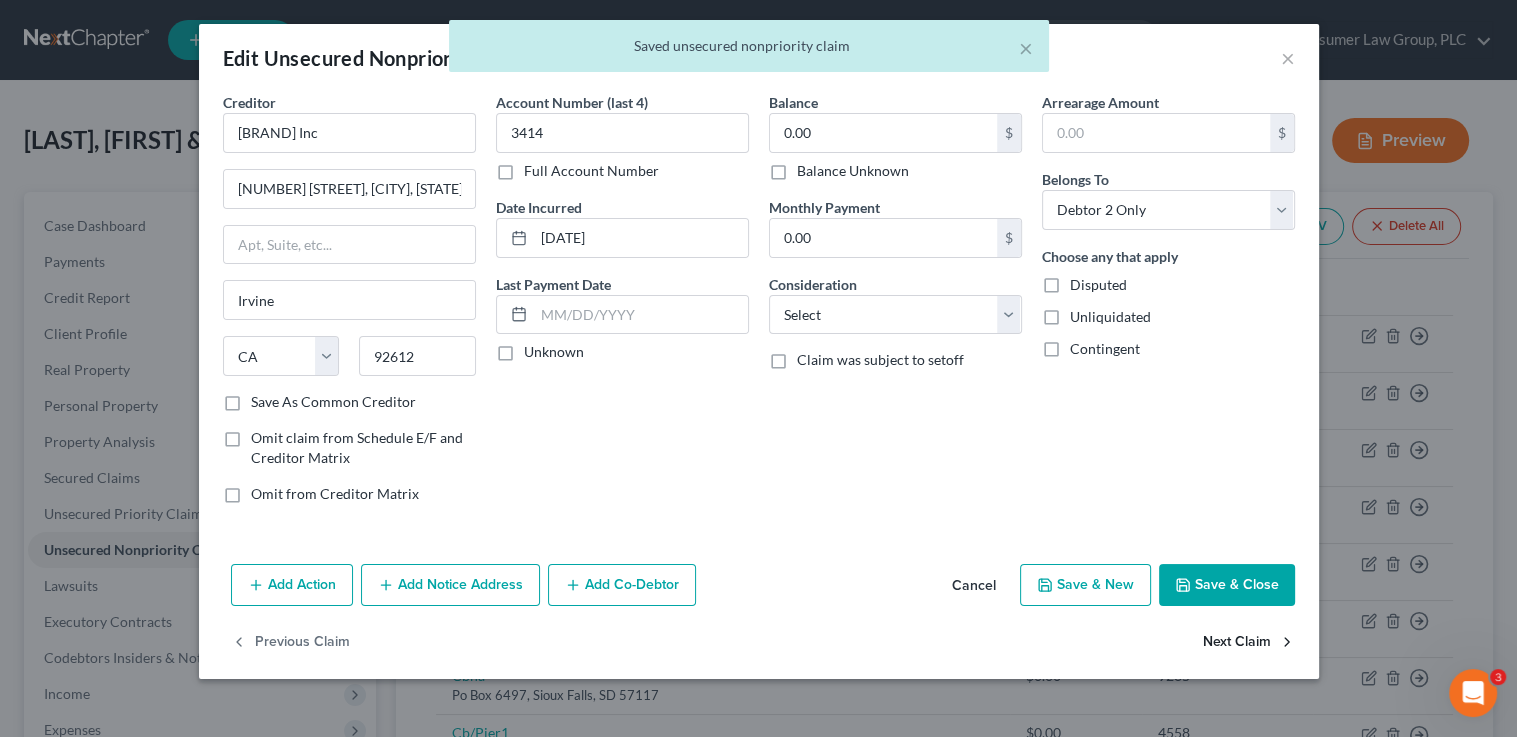 click on "Next Claim" at bounding box center [1249, 643] 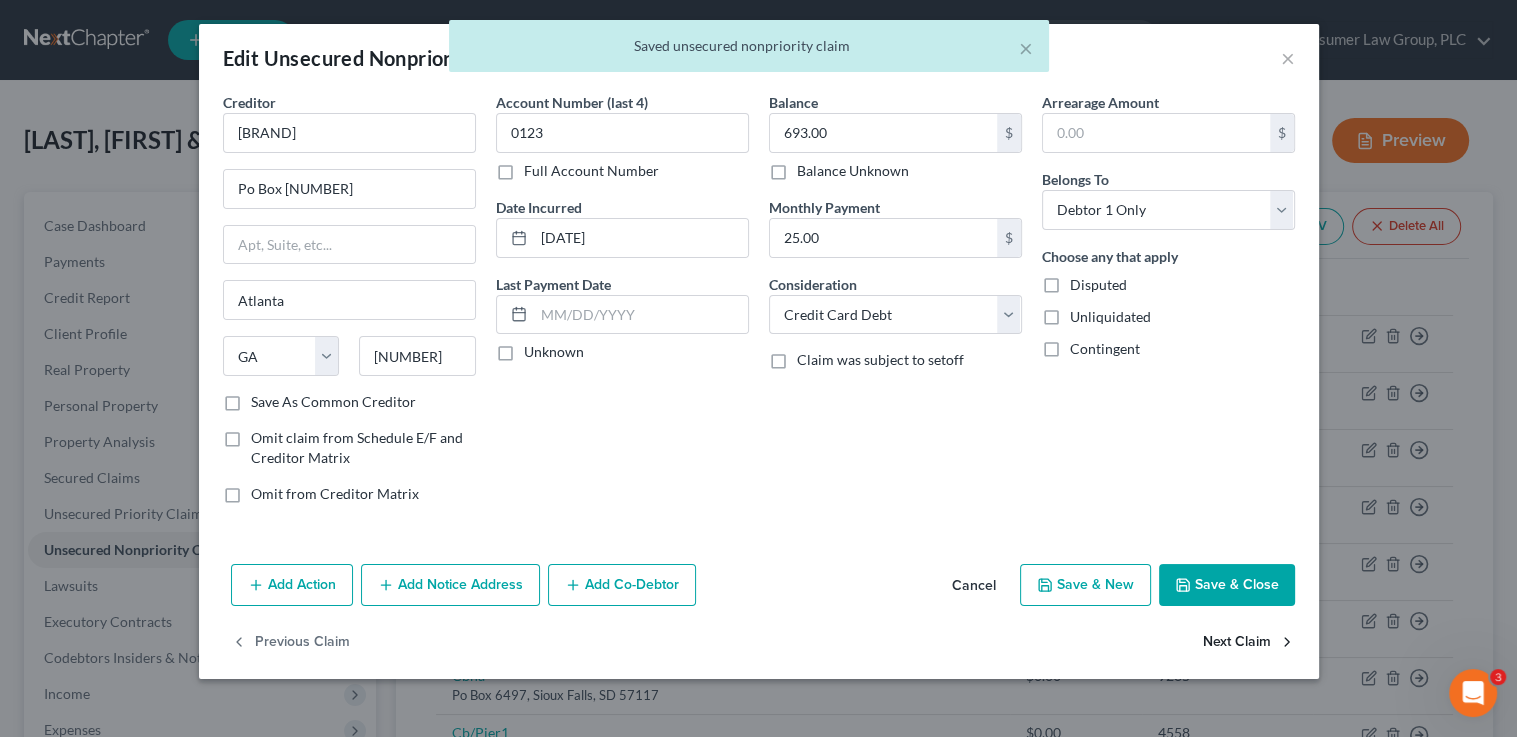 click on "Next Claim" at bounding box center (1249, 643) 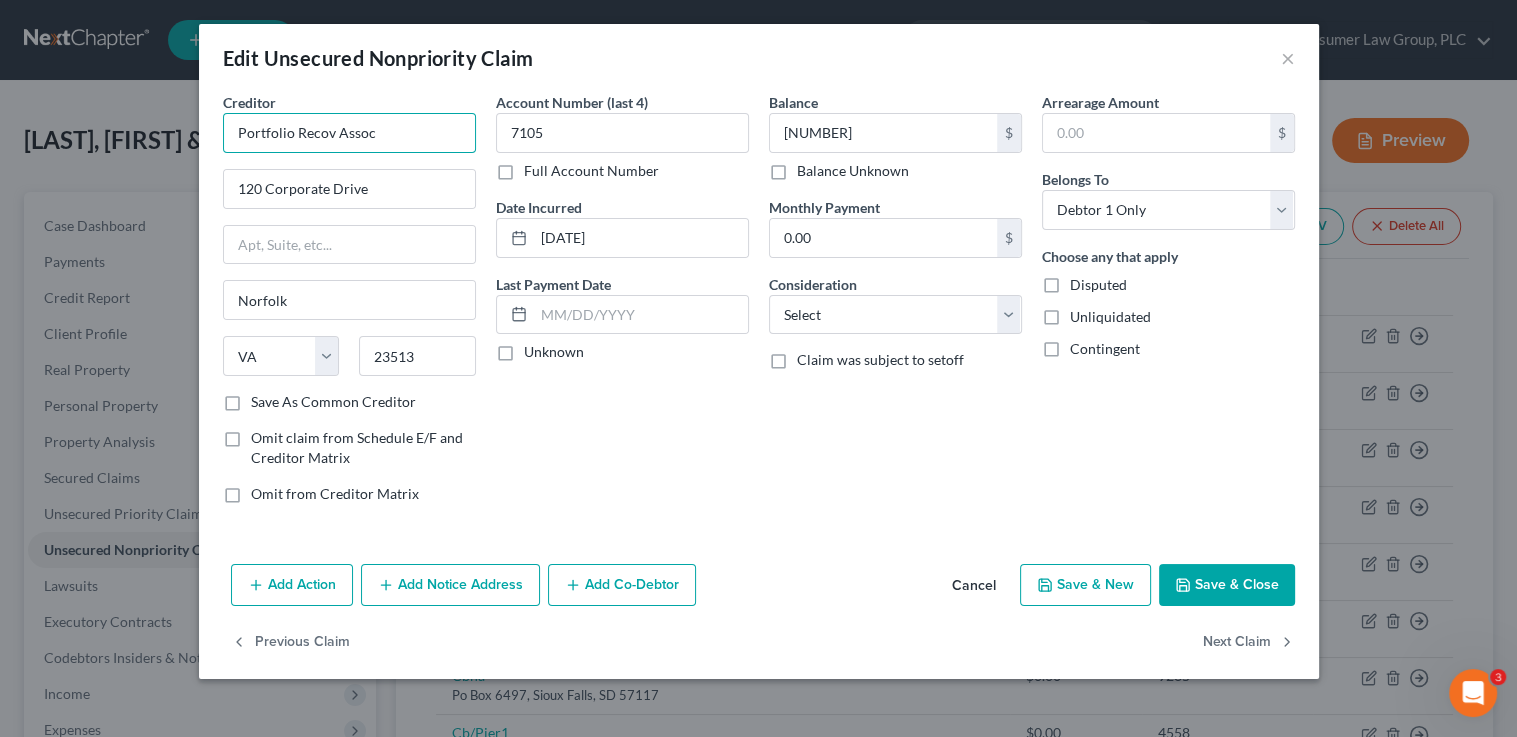click on "Portfolio Recov Assoc" at bounding box center (349, 133) 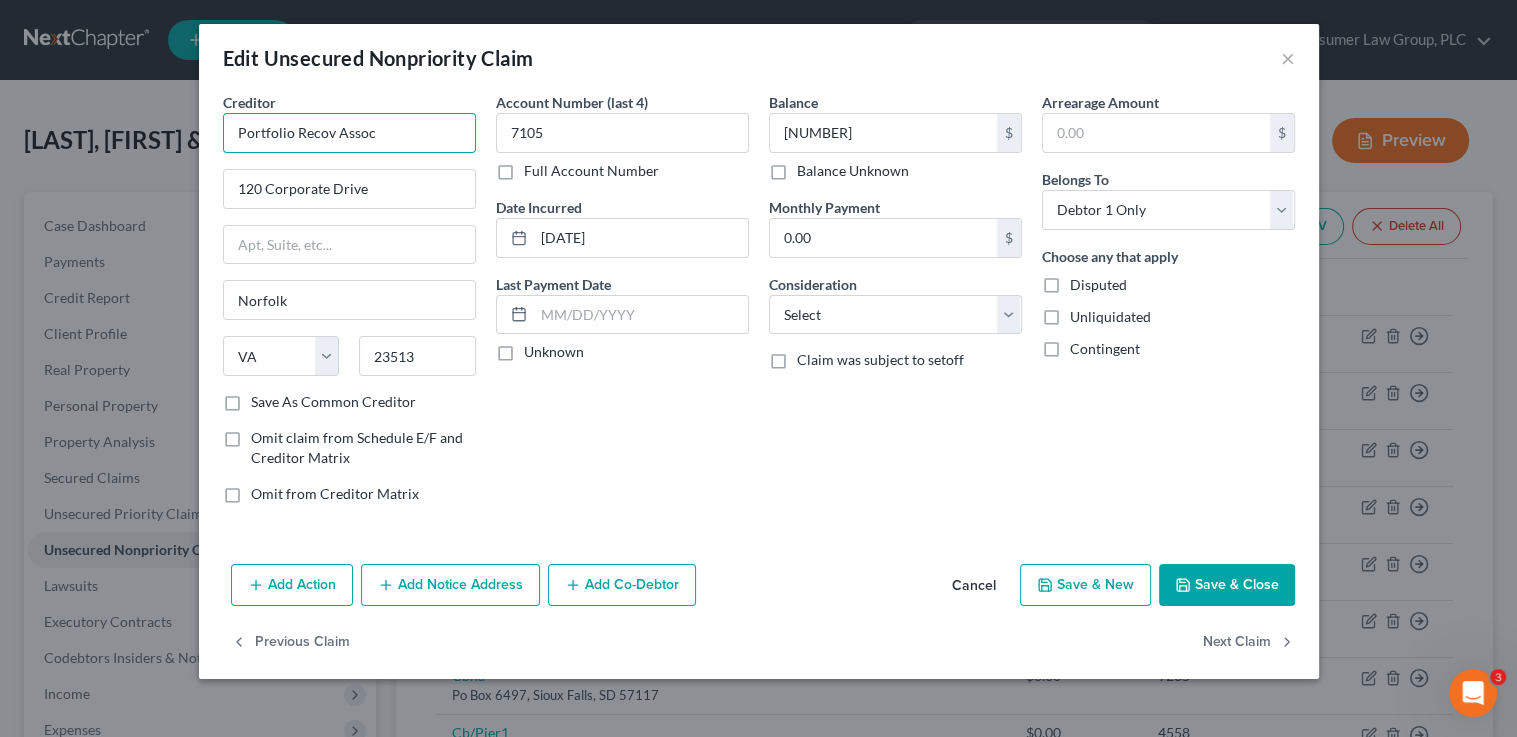 click on "Portfolio Recov Assoc" at bounding box center (349, 133) 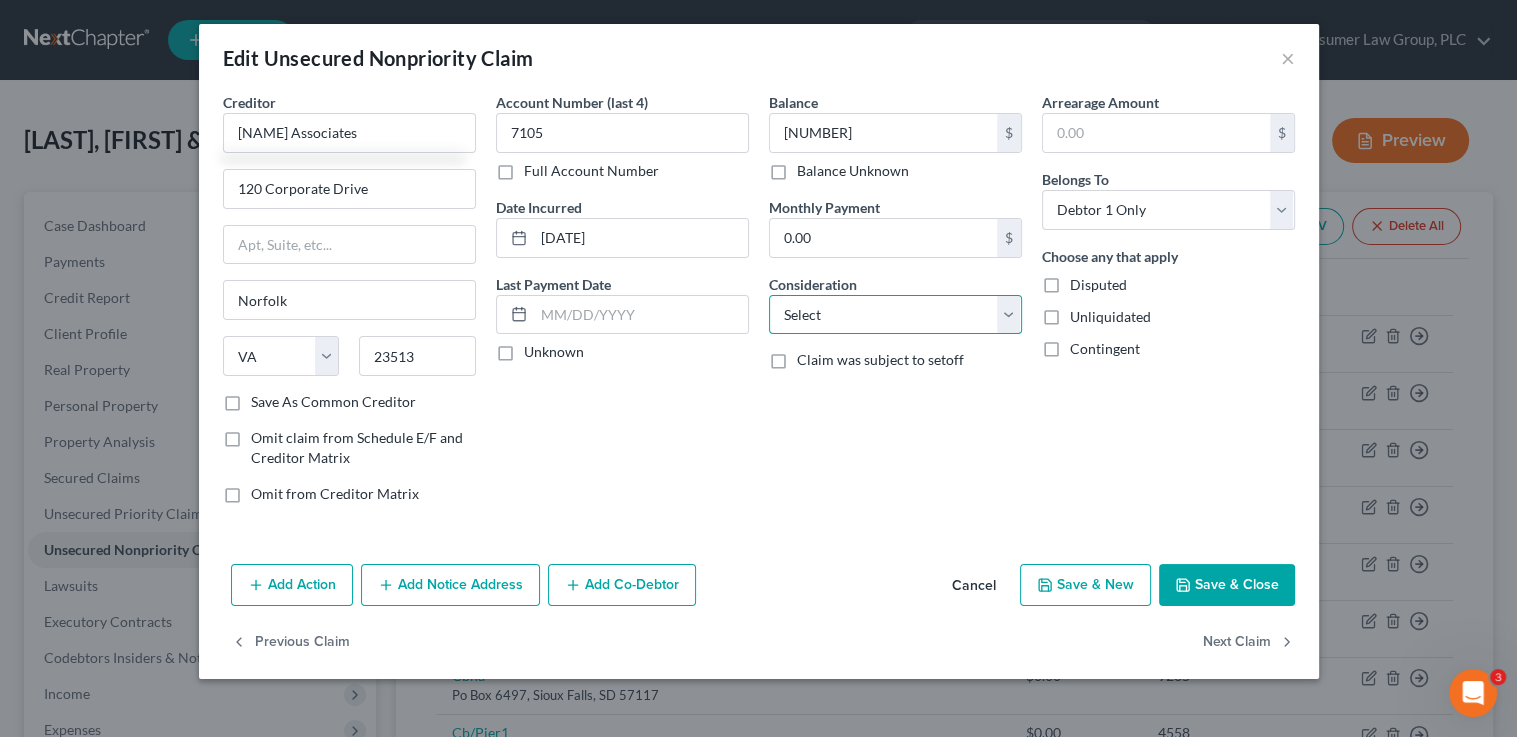 click on "Select Cable / Satellite Services Collection Agency Credit Card Debt Debt Counseling / Attorneys Deficiency Balance Domestic Support Obligations Home / Car Repairs Income Taxes Judgment Liens Medical Services Monies Loaned / Advanced Mortgage Obligation From Divorce Or Separation Obligation To Pensions Other Overdrawn Bank Account Promised To Help Pay Creditors Student Loans Suppliers And Vendors Telephone / Internet Services Utility Services" at bounding box center (895, 315) 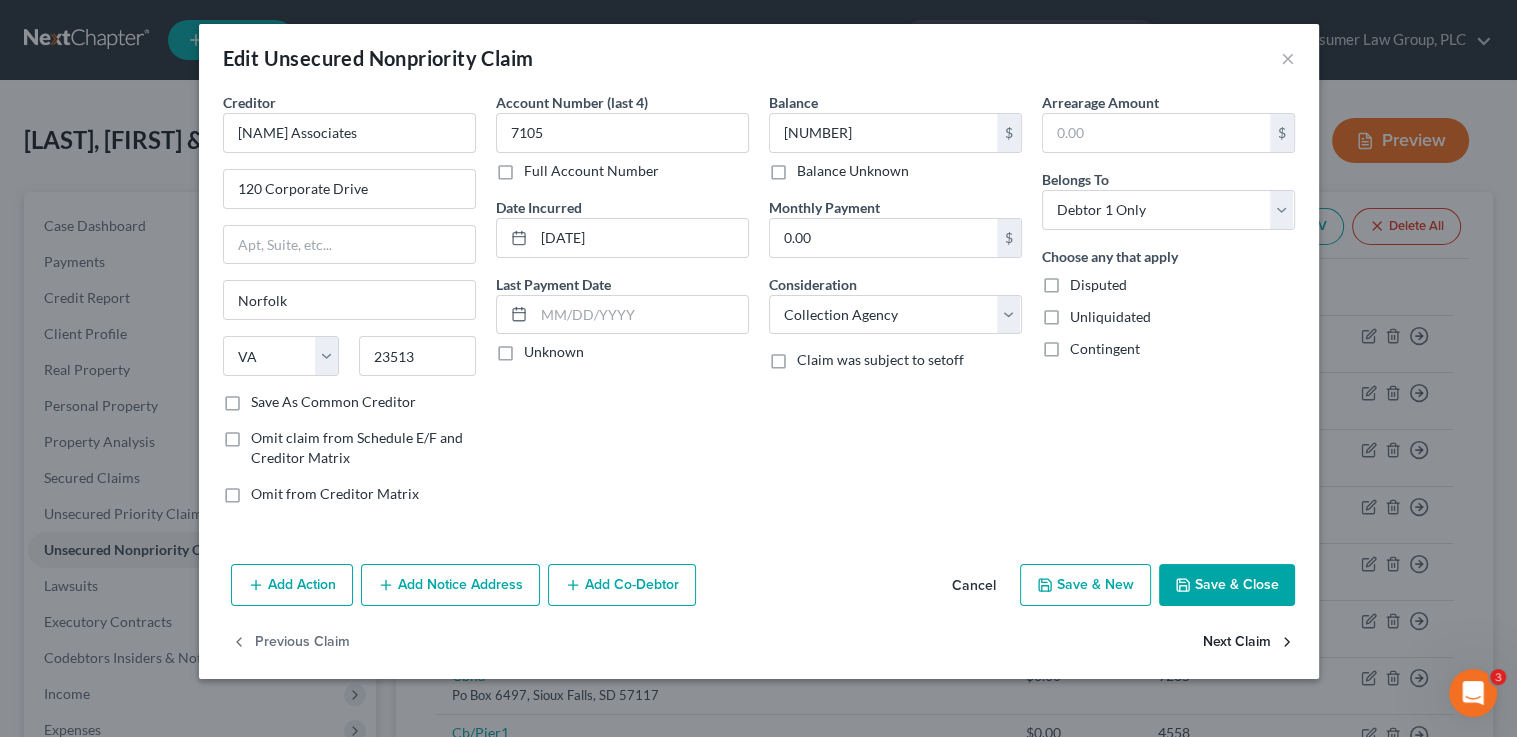 click on "Next Claim" at bounding box center (1249, 643) 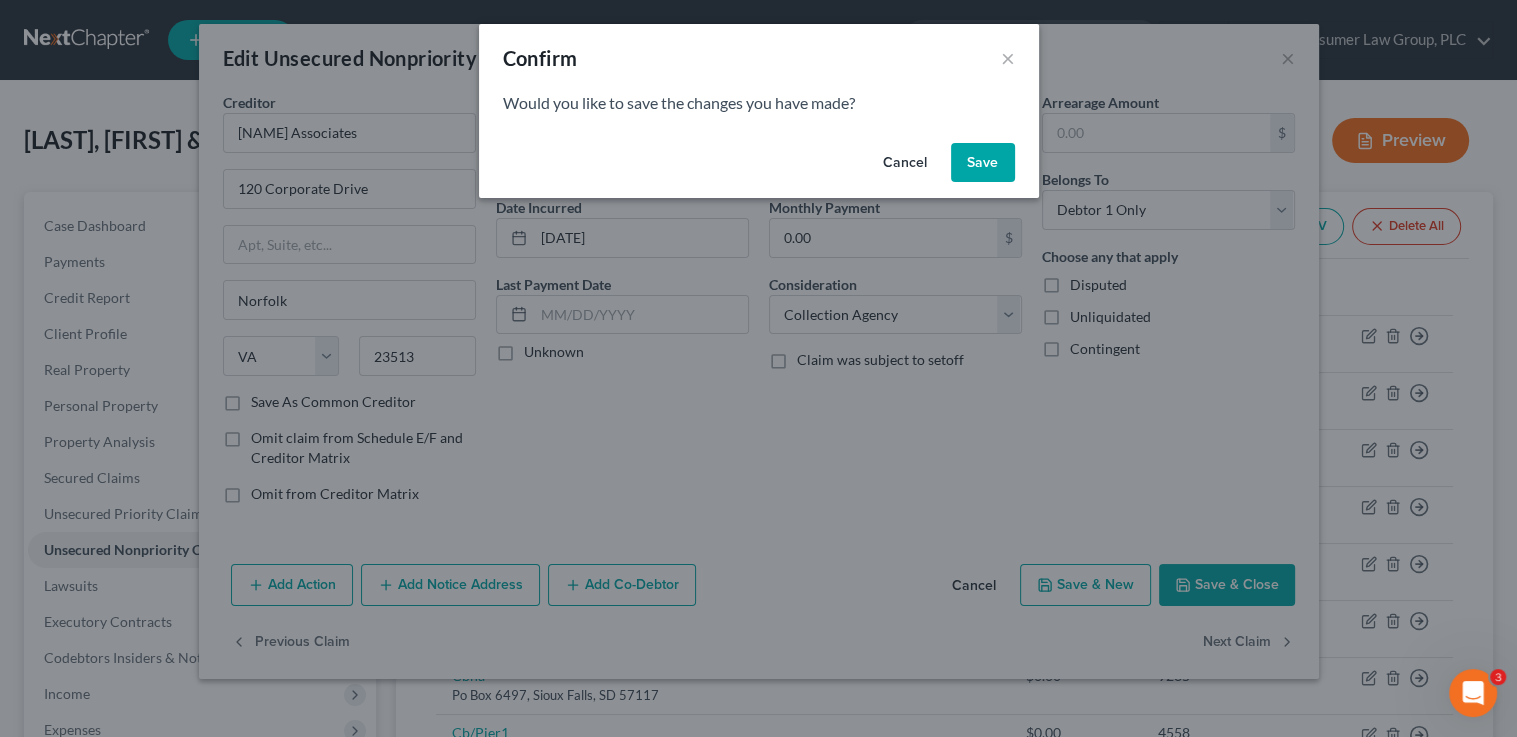 click on "Cancel" at bounding box center (905, 163) 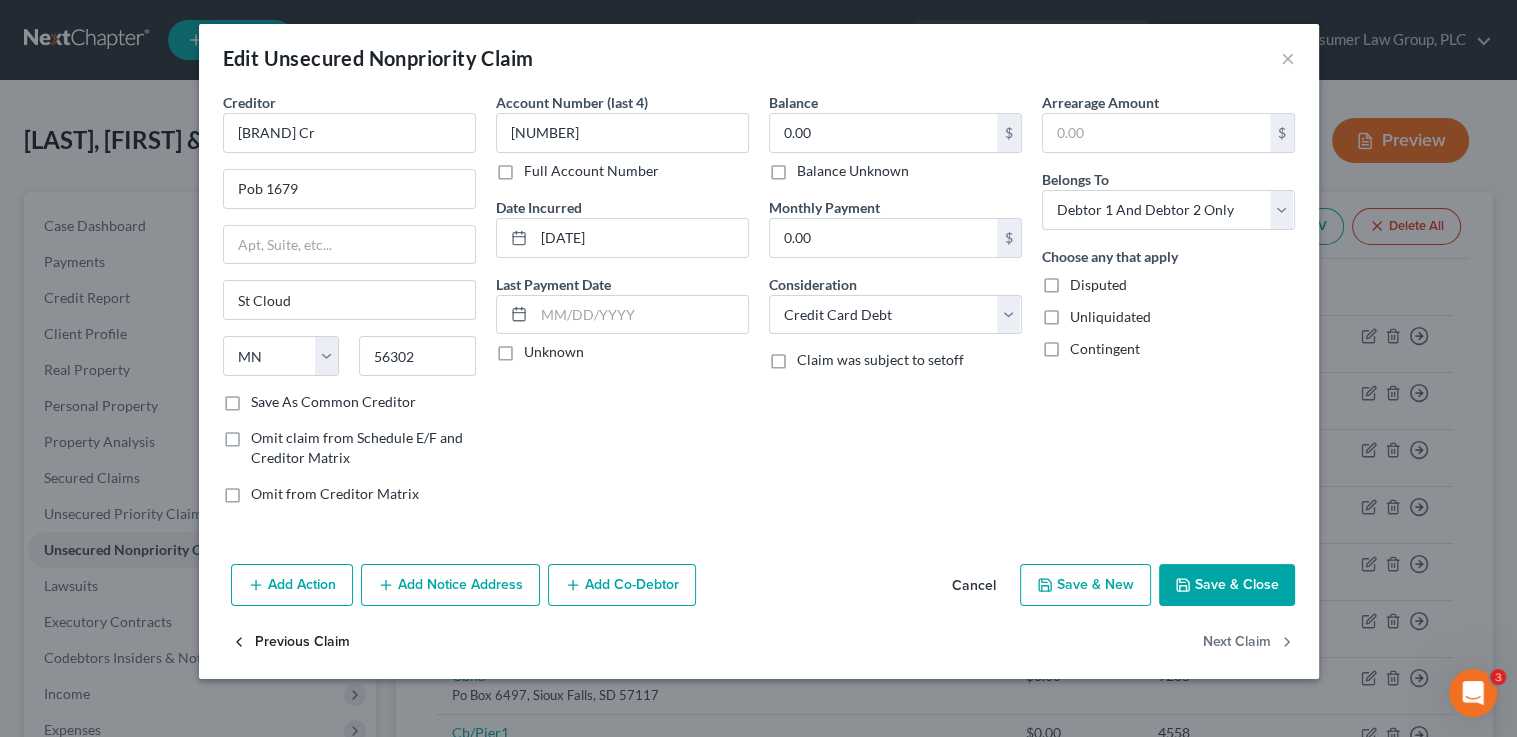 click on "Previous Claim" at bounding box center [290, 643] 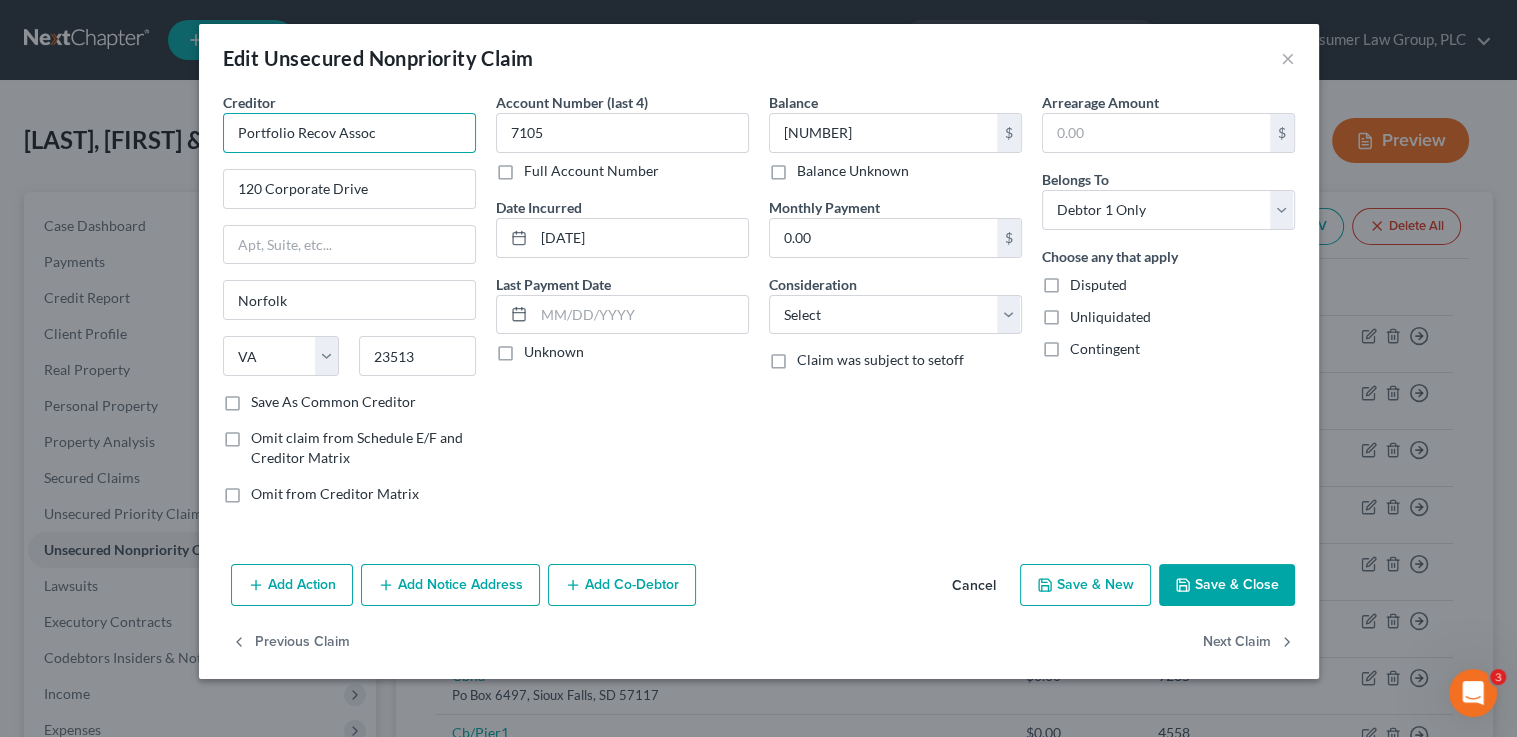 click on "Portfolio Recov Assoc" at bounding box center [349, 133] 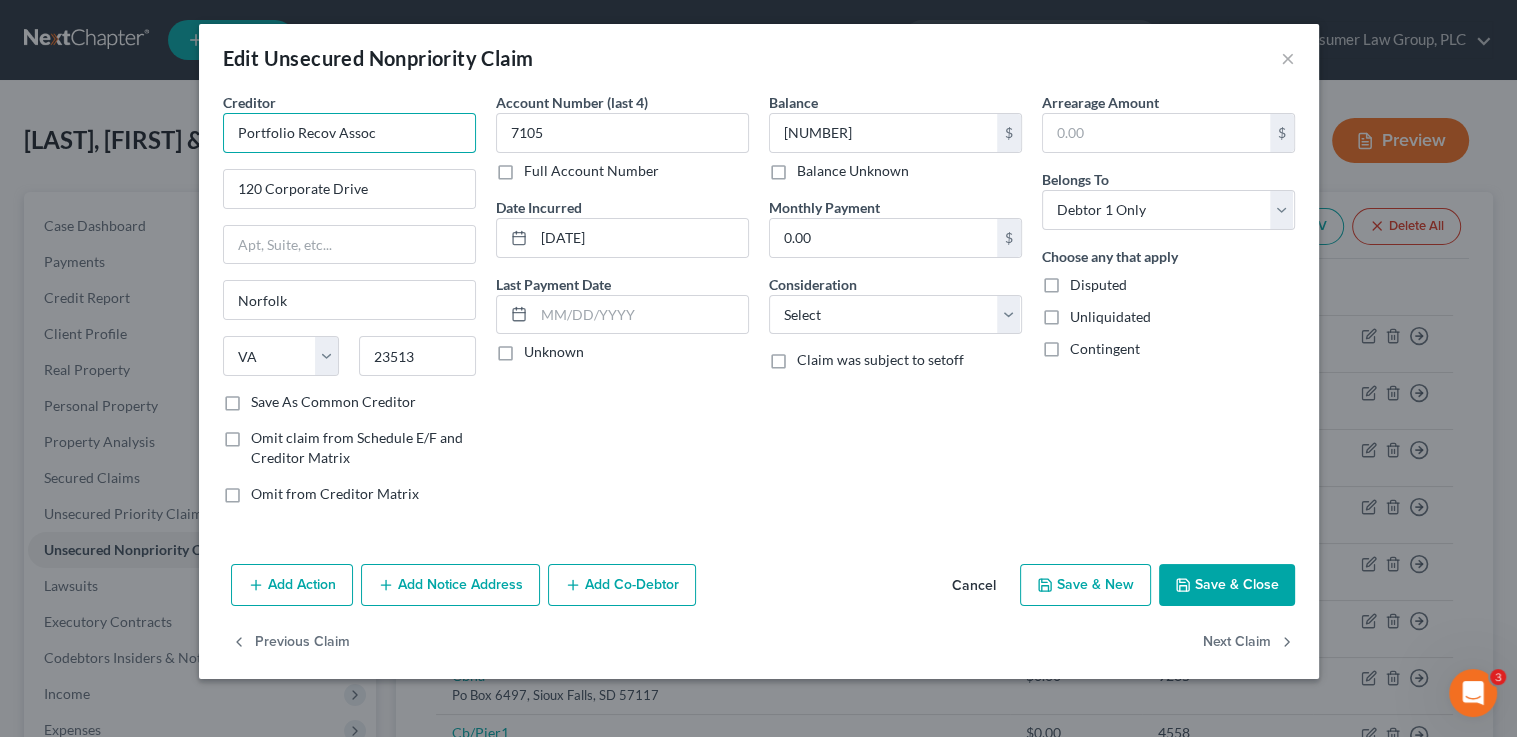 drag, startPoint x: 409, startPoint y: 135, endPoint x: 154, endPoint y: 109, distance: 256.32205 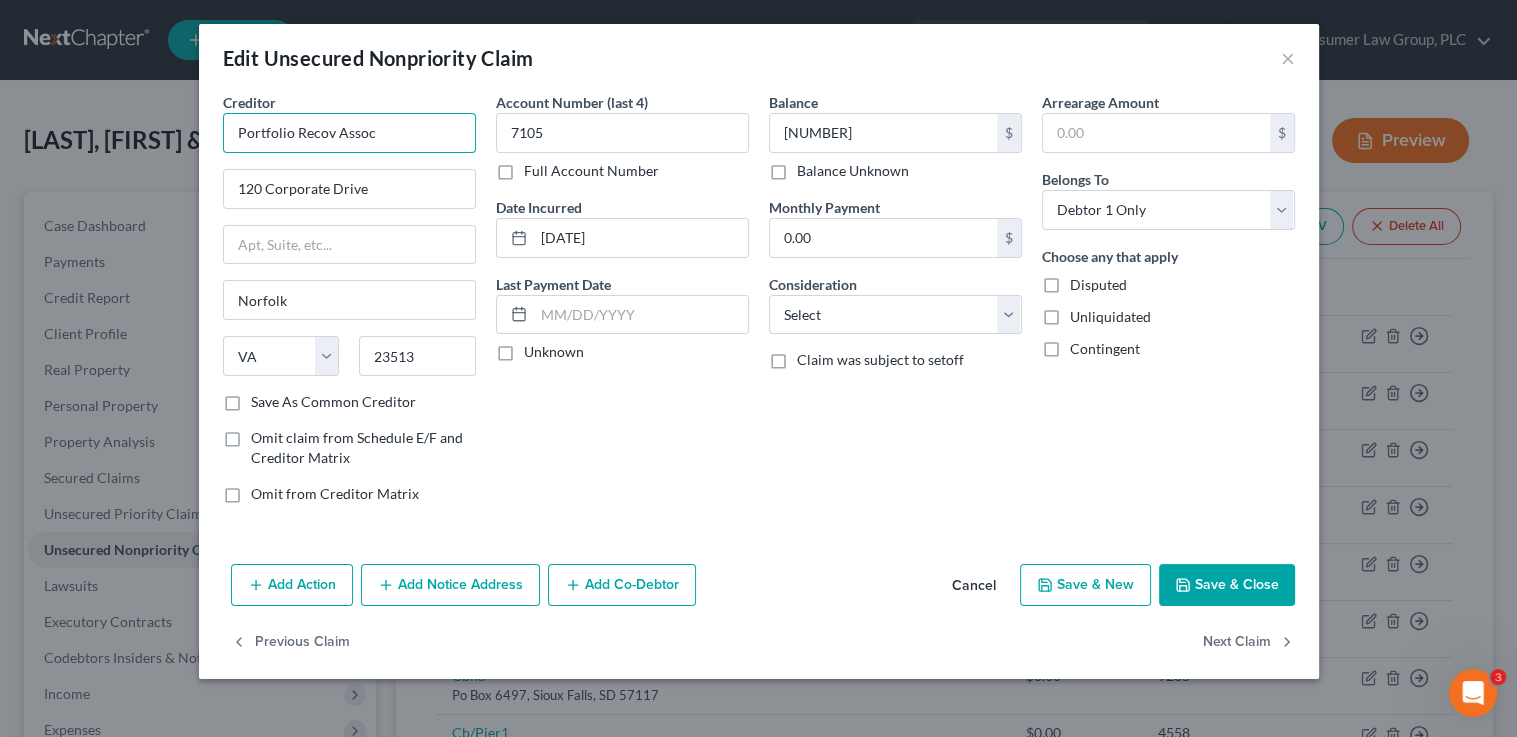 click on "Edit Unsecured Nonpriority Claim  × Creditor *    Portfolio Recov Assoc                      120 Corporate Drive Norfolk State AL AK AR AZ CA CO CT DE FL GA GU HI ID IL IN IA KS KY LA ME MD MA MI MN MS MO MT NC ND NE NV NH NJ NM NY OH OK OR PA PR RI SC SD TN TX UT VI VA VT WA WV WI WY 23513 Save As Common Creditor Omit claim from Schedule E/F and Creditor Matrix Omit from Creditor Matrix
Account Number (last 4)
7105
Full Account Number
Date Incurred         [DATE] Last Payment Date         Unknown Balance
7,146.00 $
Balance Unknown
Balance Undetermined
7,146.00 $
Balance Unknown
Monthly Payment 0.00 $ Consideration Select Cable / Satellite Services Collection Agency Credit Card Debt Debt Counseling / Attorneys Deficiency Balance Domestic Support Obligations Home / Car Repairs Income Taxes Judgment Liens Medical Services Monies Loaned / Advanced Other $" at bounding box center (758, 368) 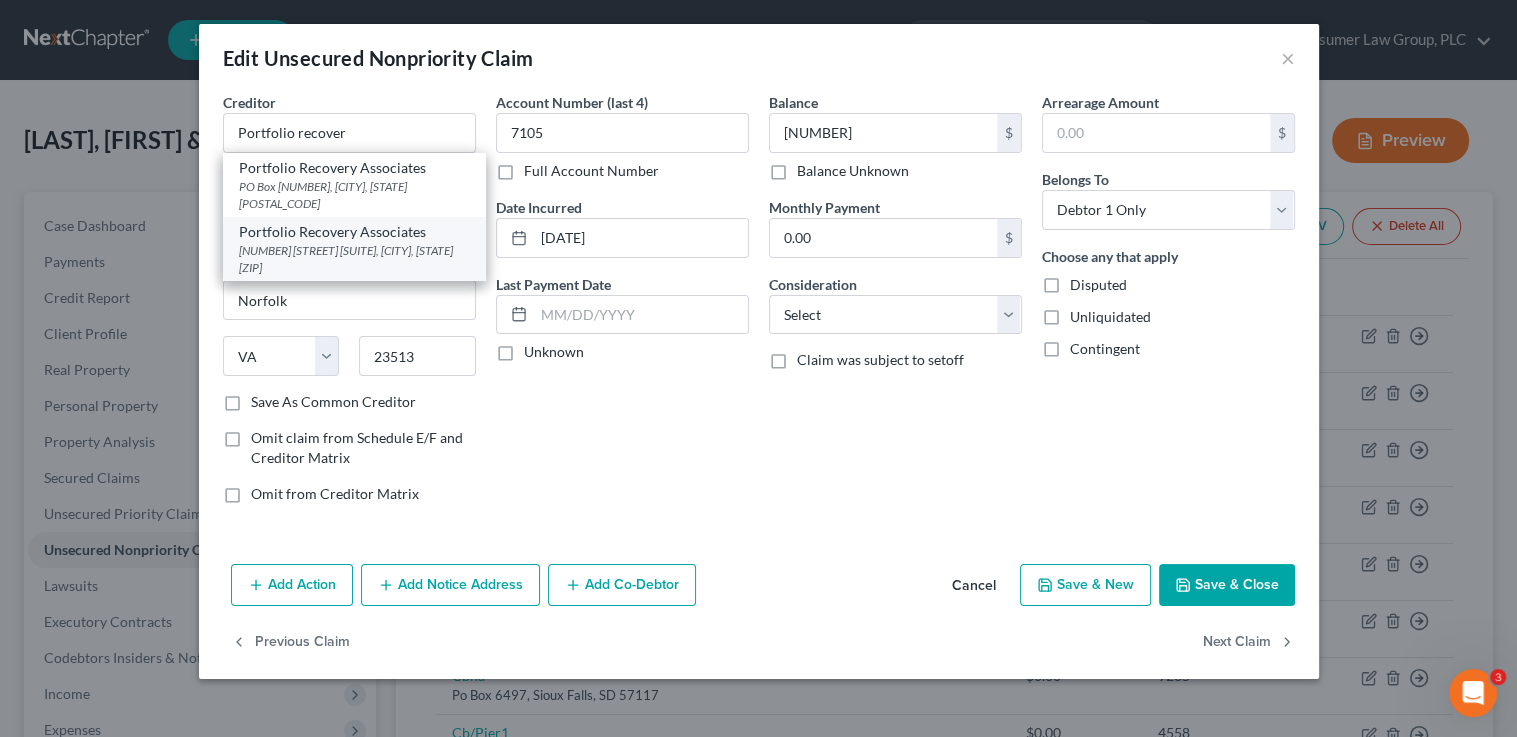 click on "[NUMBER] [STREET] [SUITE], [CITY], [STATE] [ZIP]" at bounding box center (354, 259) 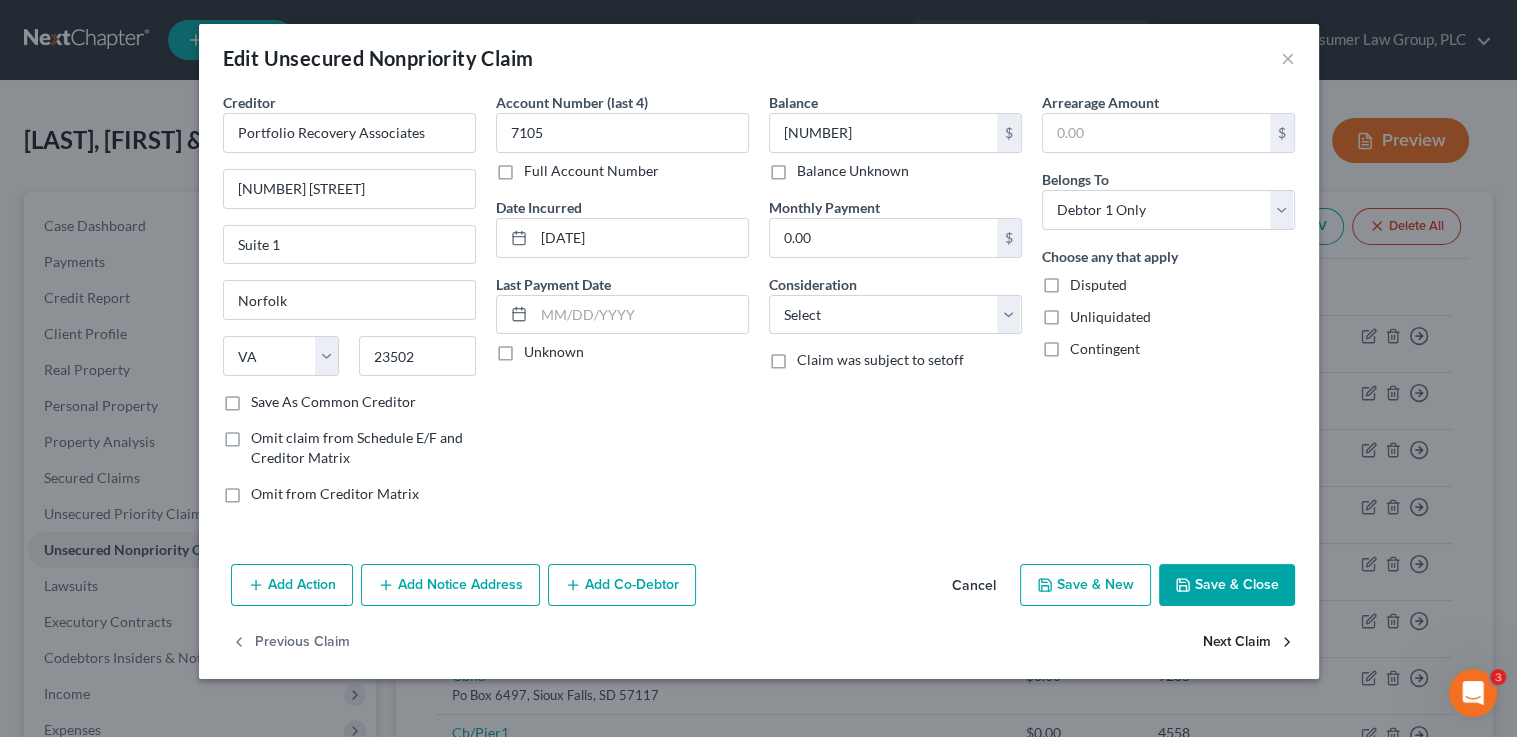 click on "Next Claim" at bounding box center (1249, 643) 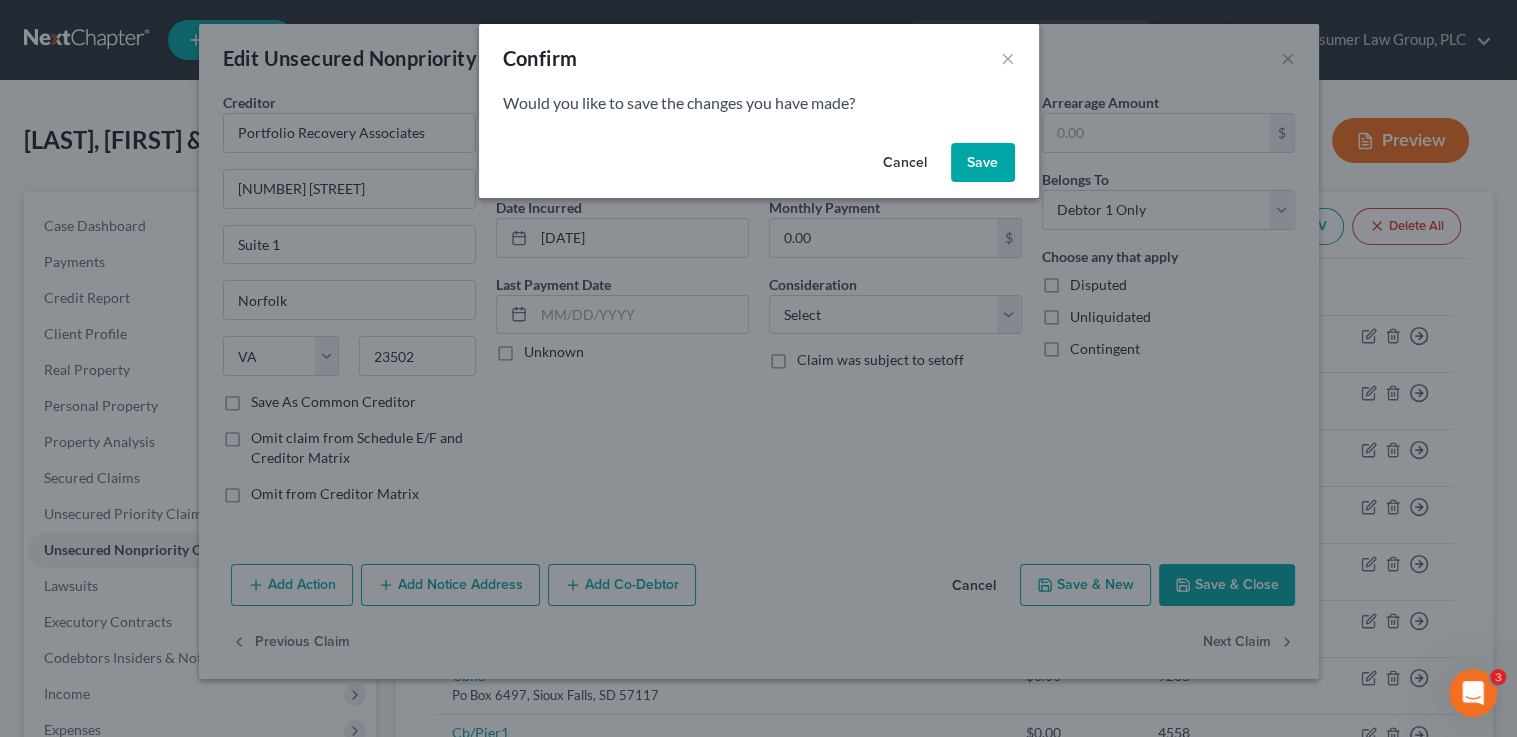 drag, startPoint x: 987, startPoint y: 149, endPoint x: 973, endPoint y: 162, distance: 19.104973 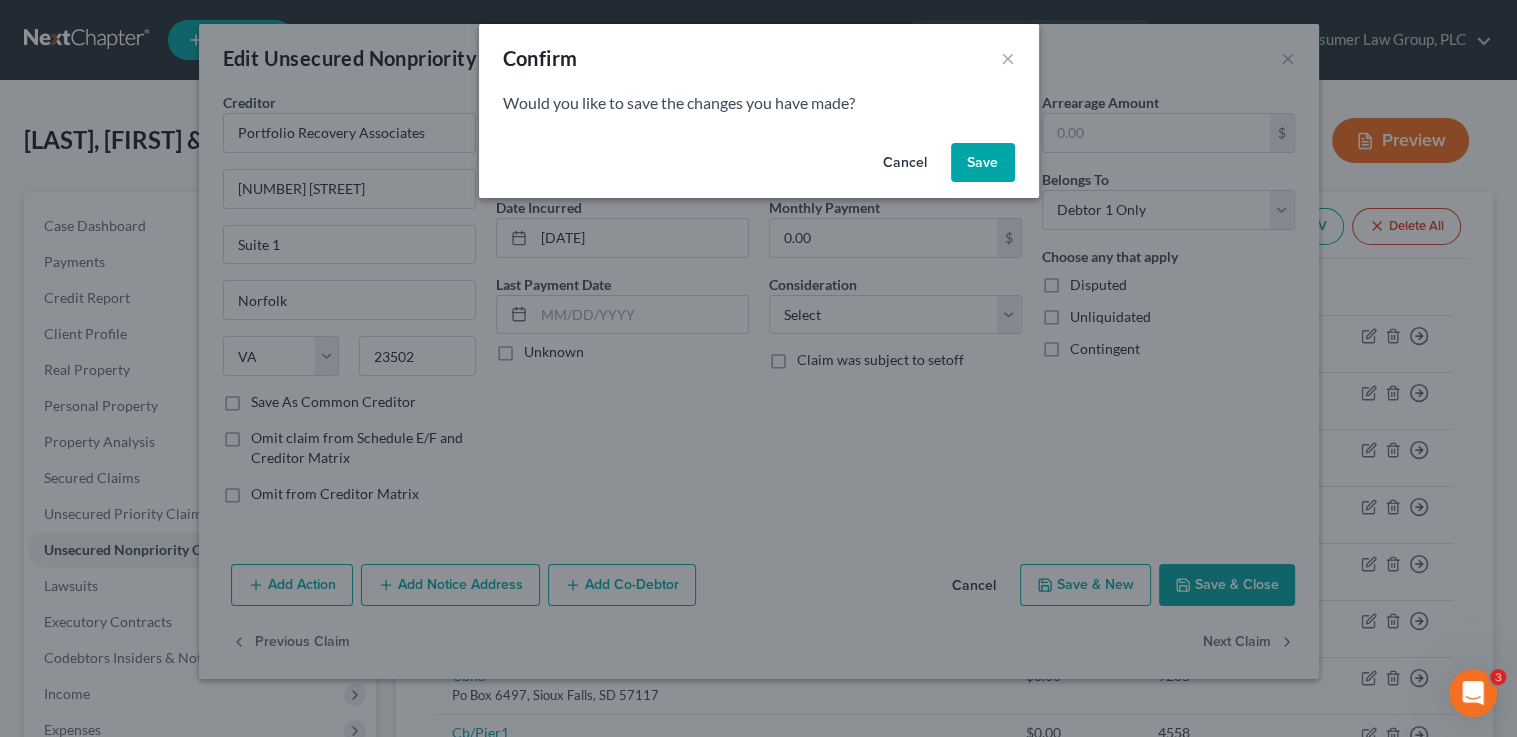 click on "Save" at bounding box center [983, 163] 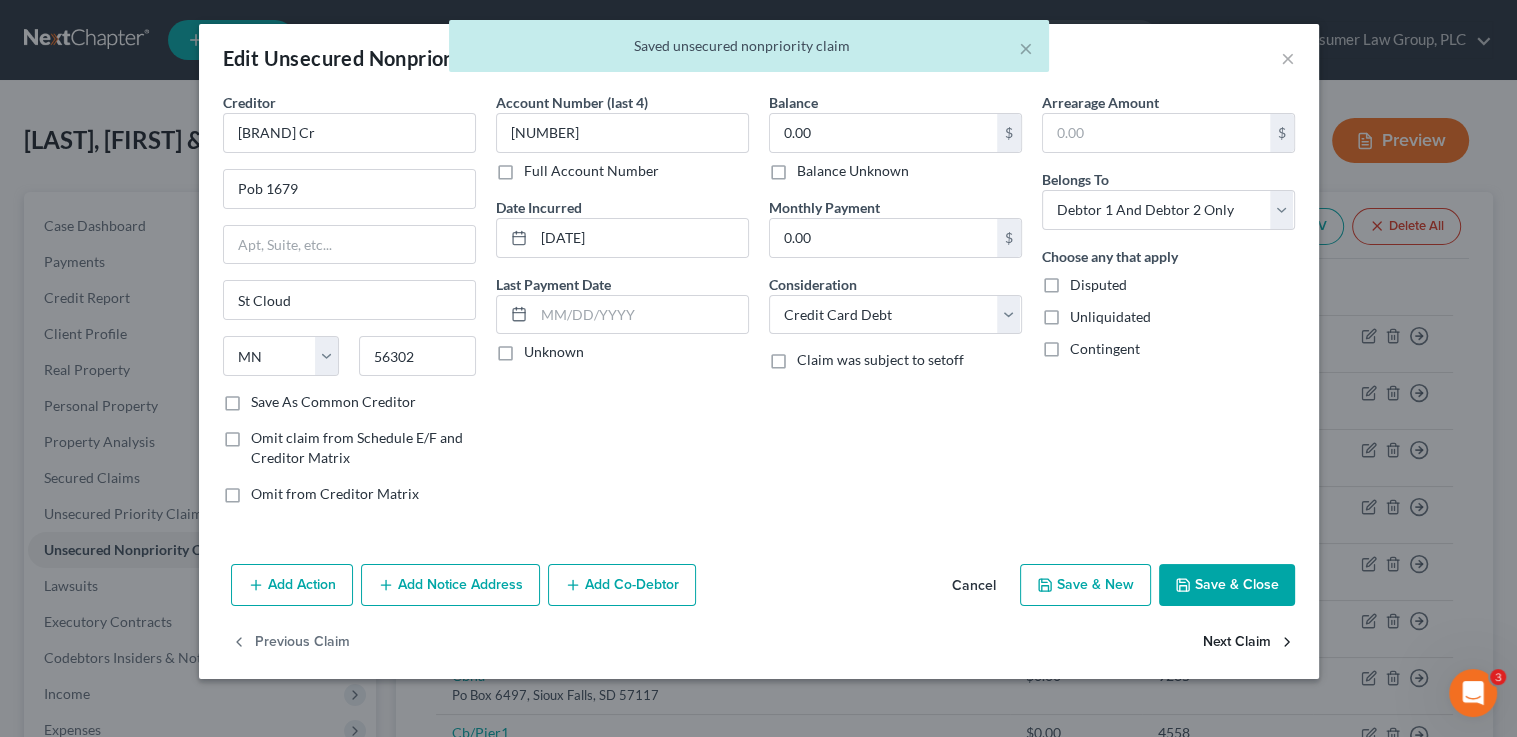 click on "Next Claim" at bounding box center (1249, 643) 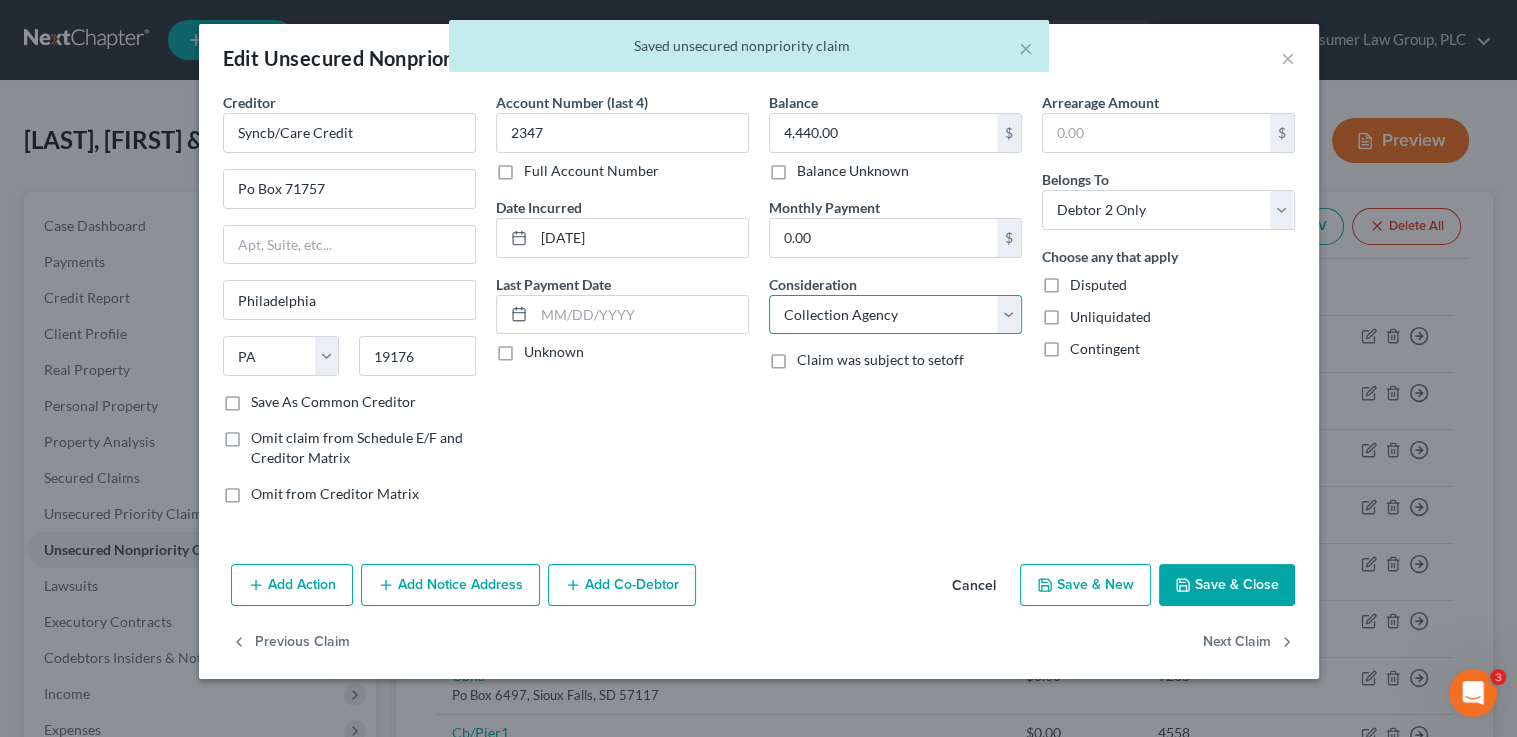 click on "Select Cable / Satellite Services Collection Agency Credit Card Debt Debt Counseling / Attorneys Deficiency Balance Domestic Support Obligations Home / Car Repairs Income Taxes Judgment Liens Medical Services Monies Loaned / Advanced Mortgage Obligation From Divorce Or Separation Obligation To Pensions Other Overdrawn Bank Account Promised To Help Pay Creditors Student Loans Suppliers And Vendors Telephone / Internet Services Utility Services" at bounding box center [895, 315] 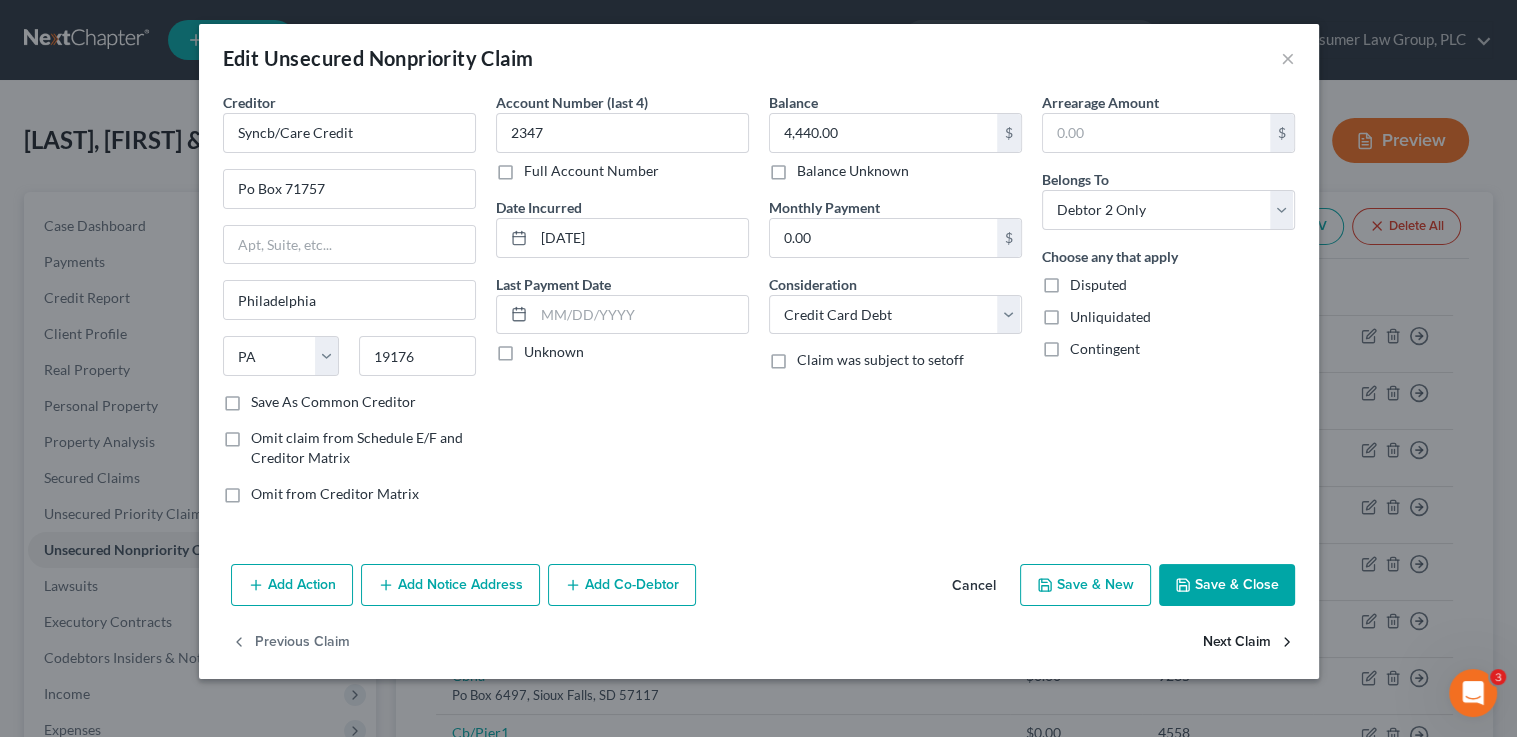 click on "Next Claim" at bounding box center [1249, 643] 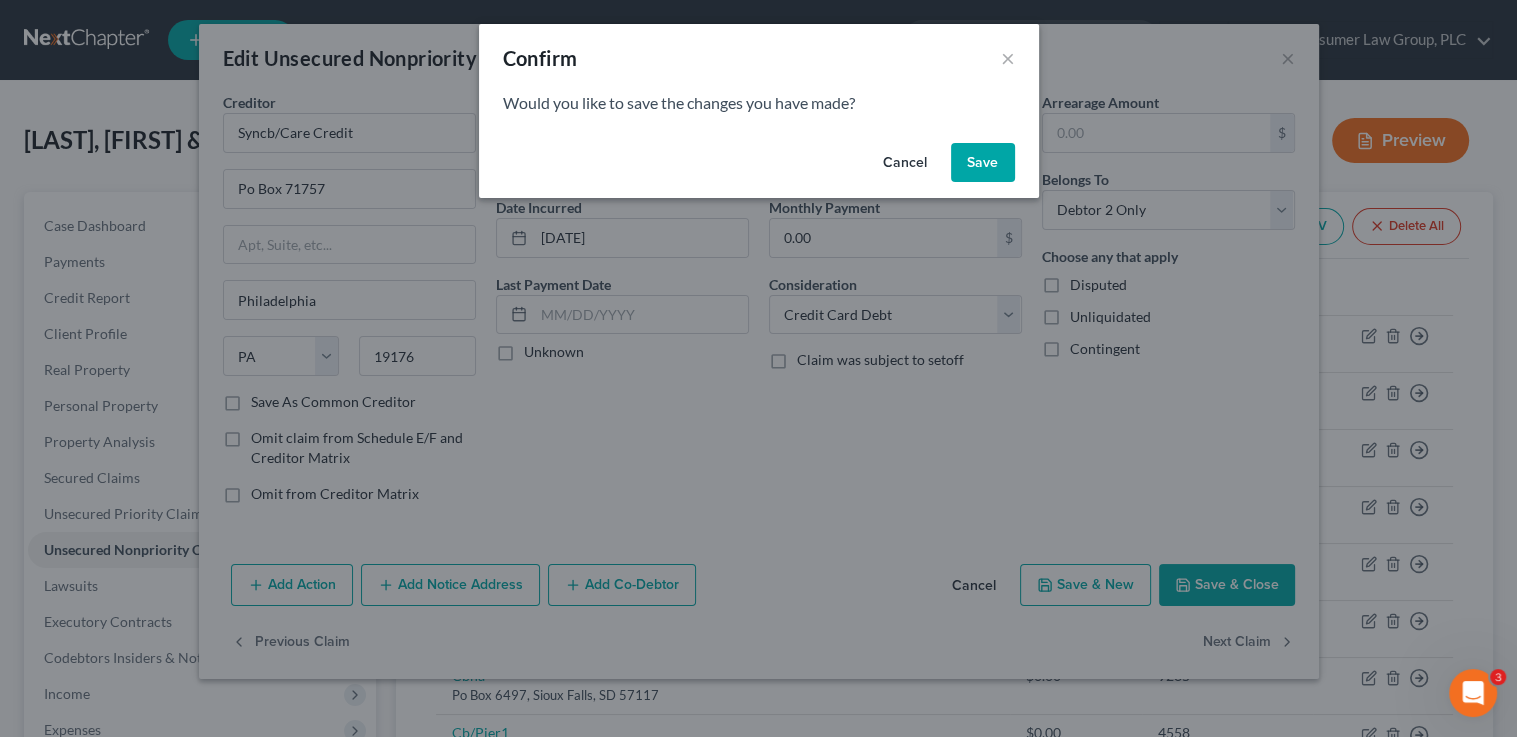 click on "Save" at bounding box center [983, 163] 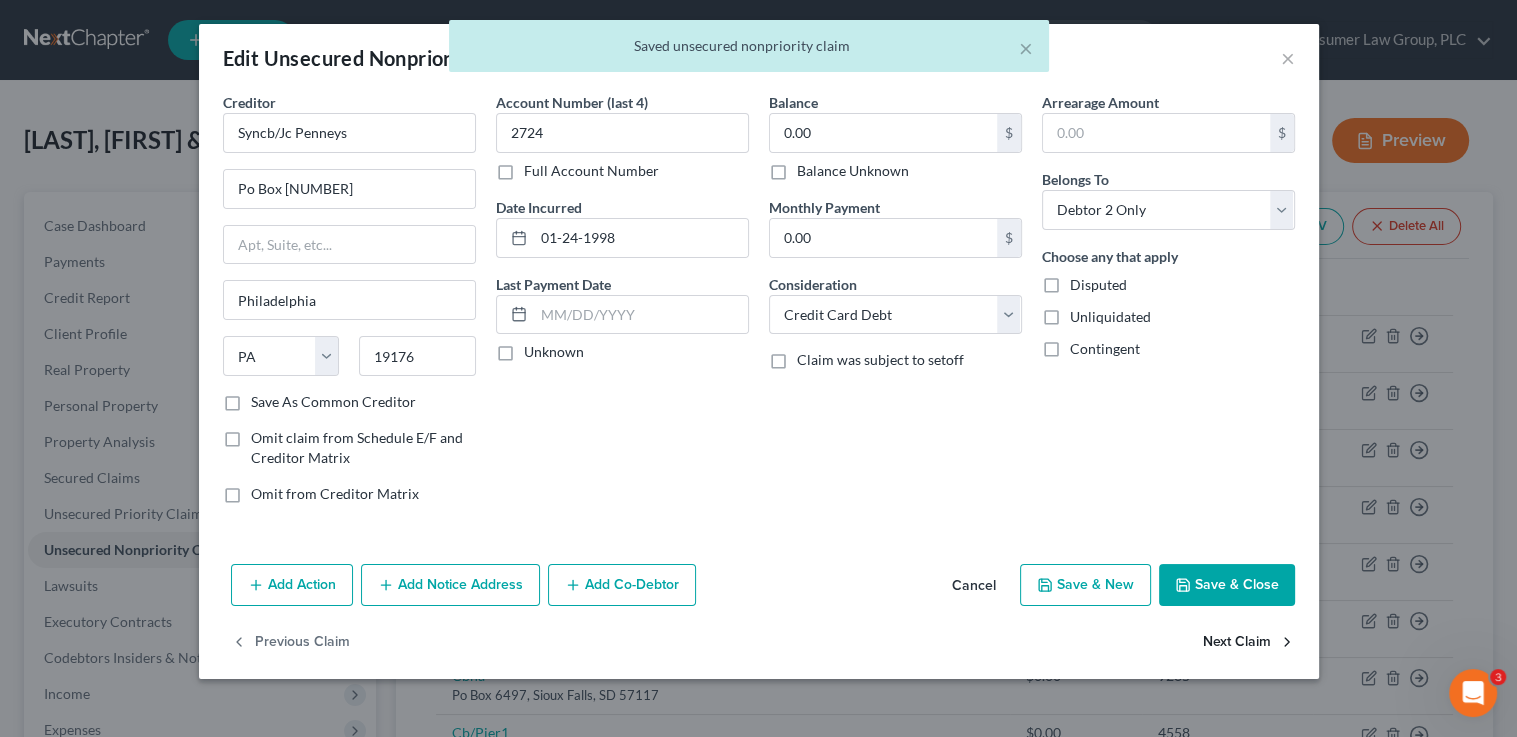 click on "Next Claim" at bounding box center (1249, 643) 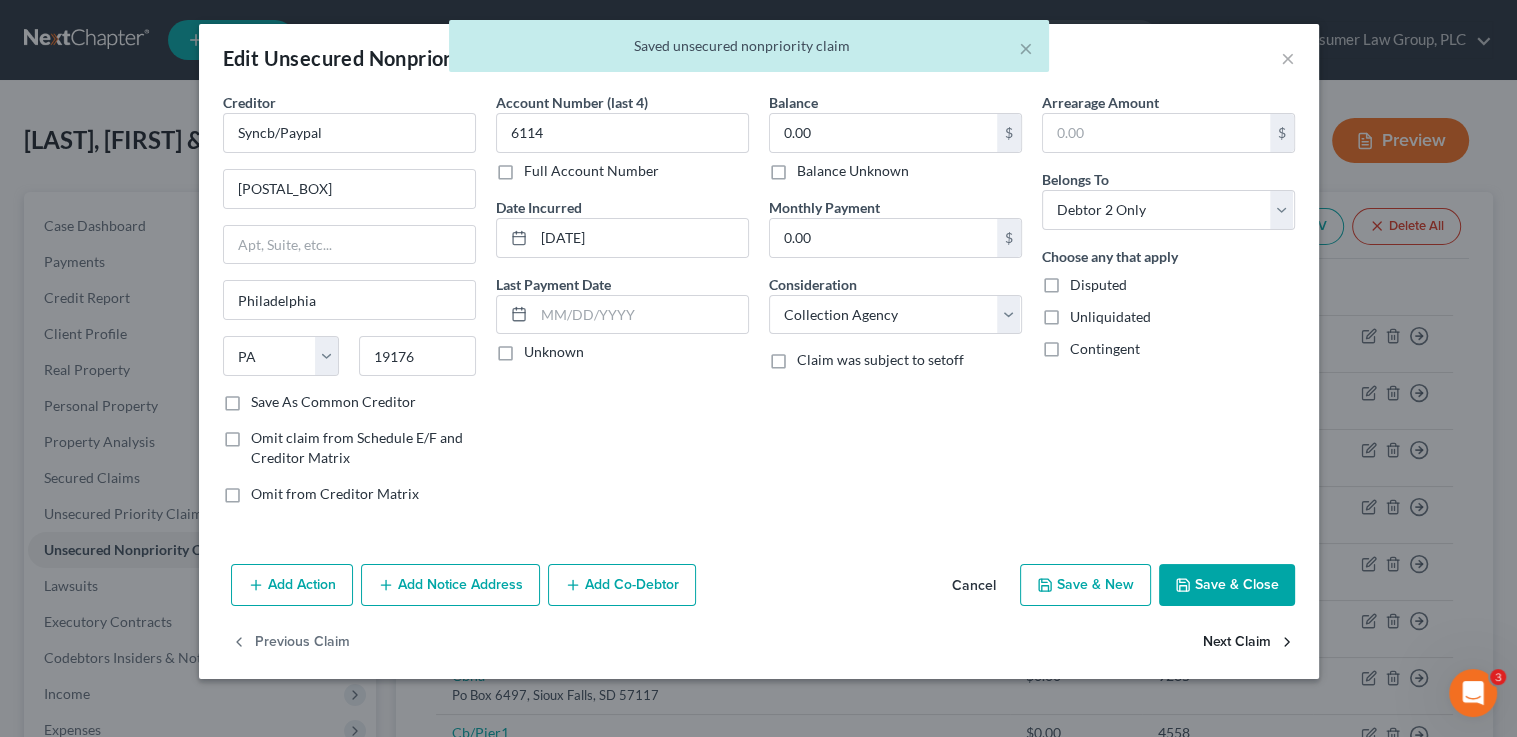 click on "Next Claim" at bounding box center (1249, 643) 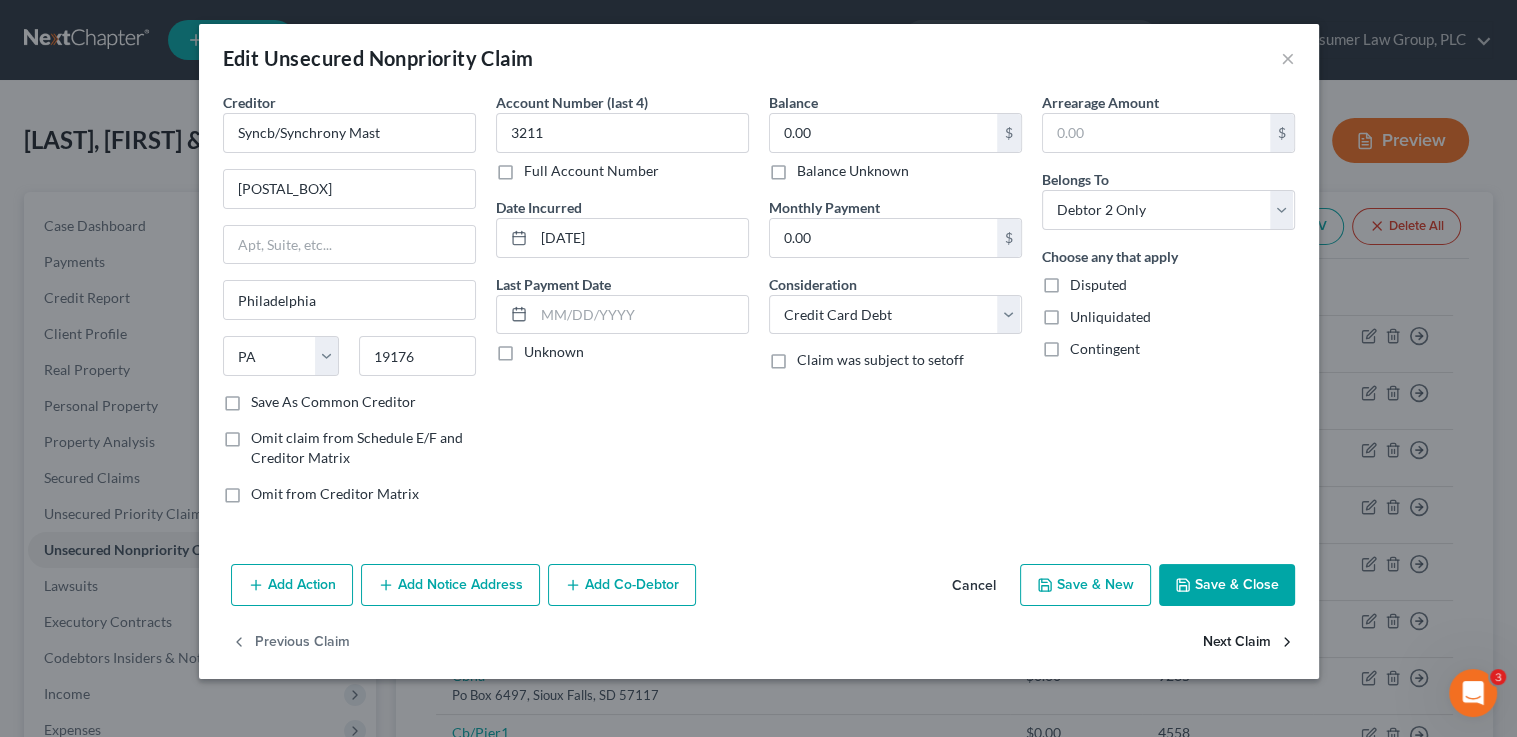 click on "Next Claim" at bounding box center (1249, 643) 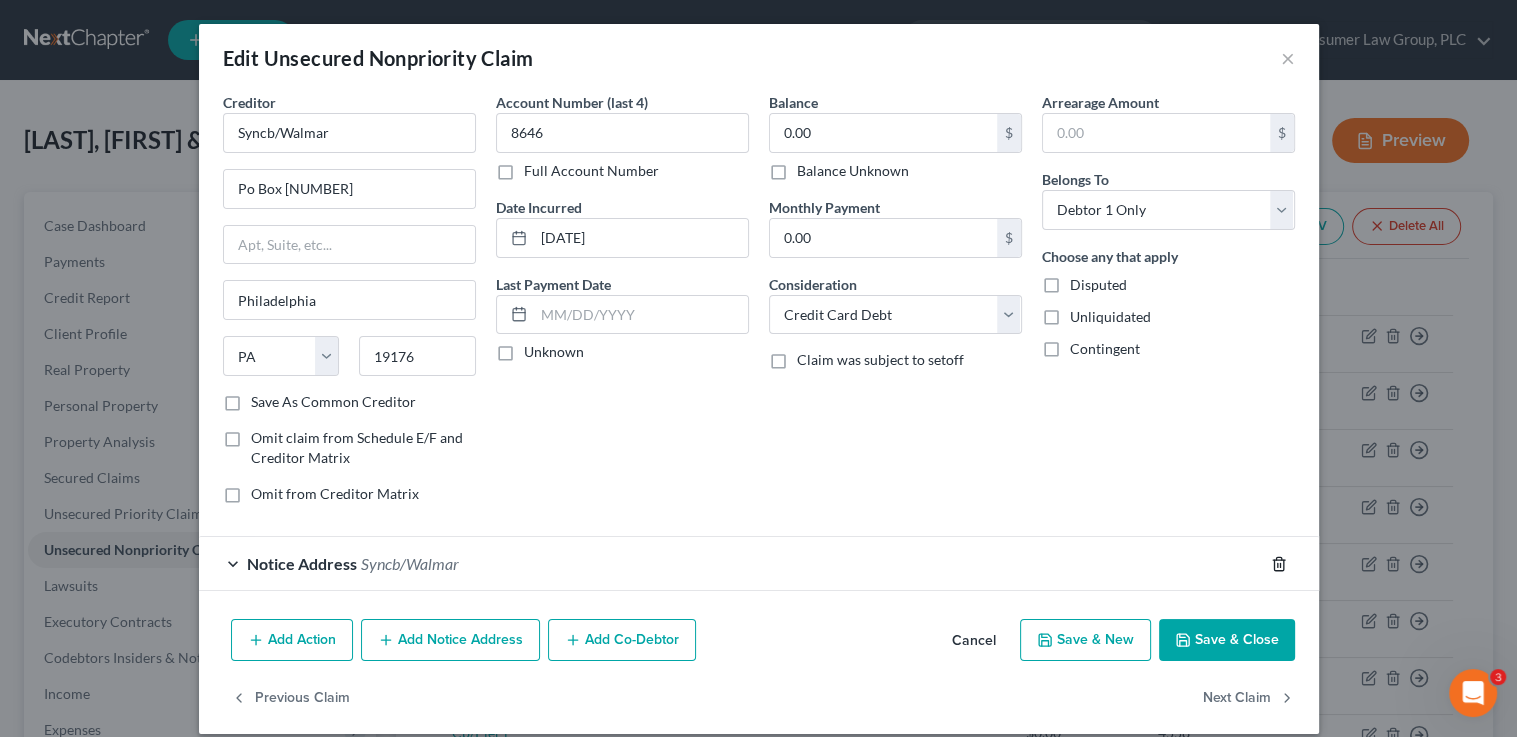 click 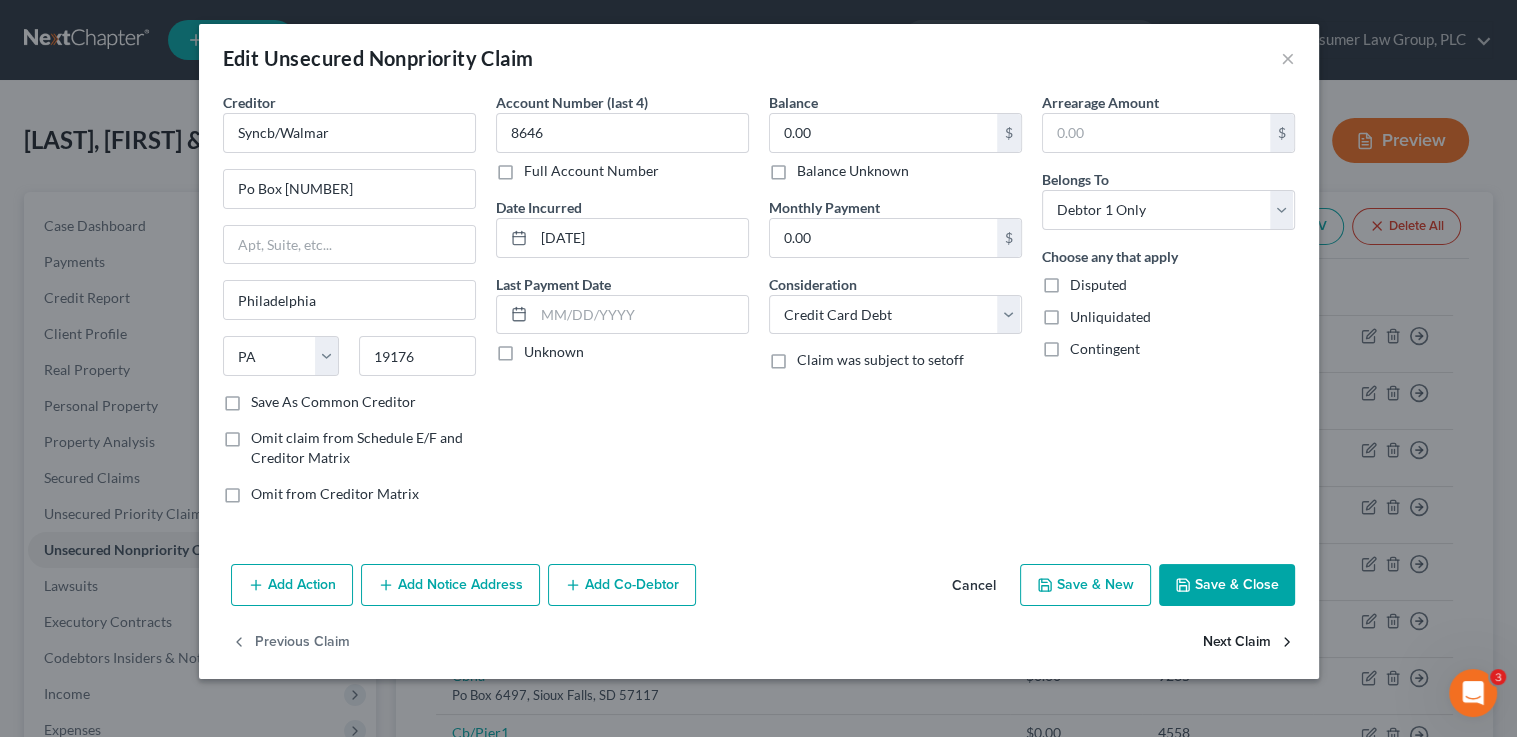 click on "Next Claim" at bounding box center [1249, 643] 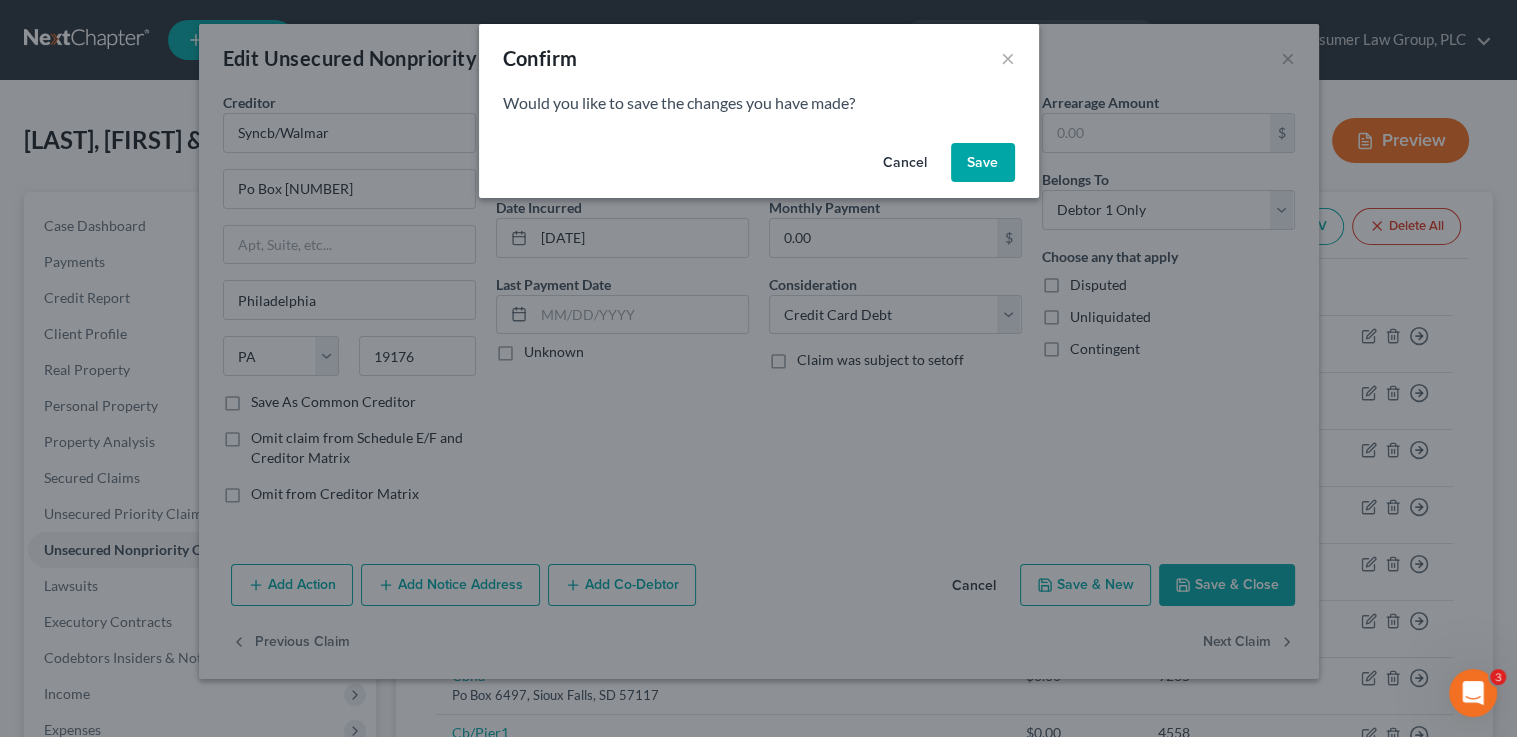 click on "Save" at bounding box center (983, 163) 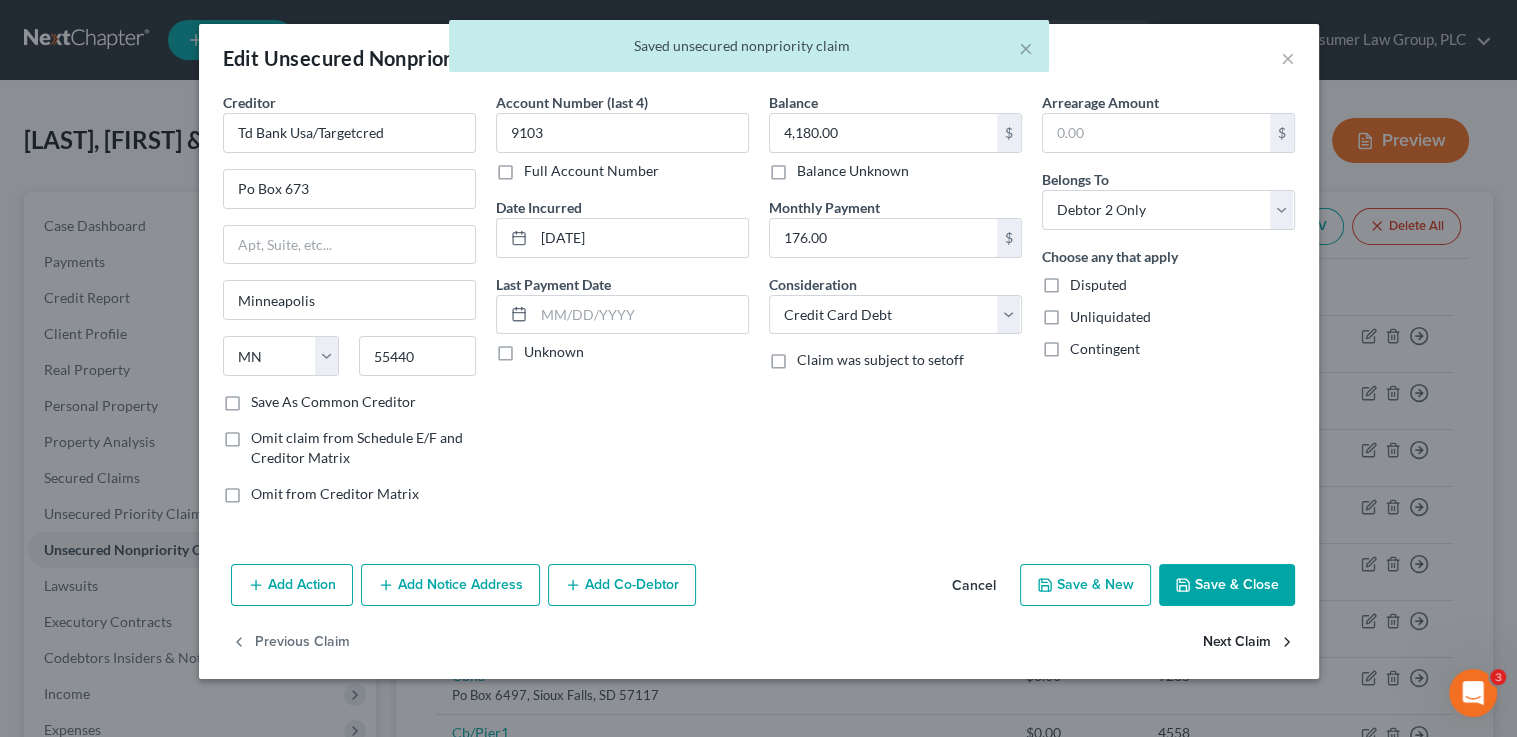 click on "Next Claim" at bounding box center (1249, 643) 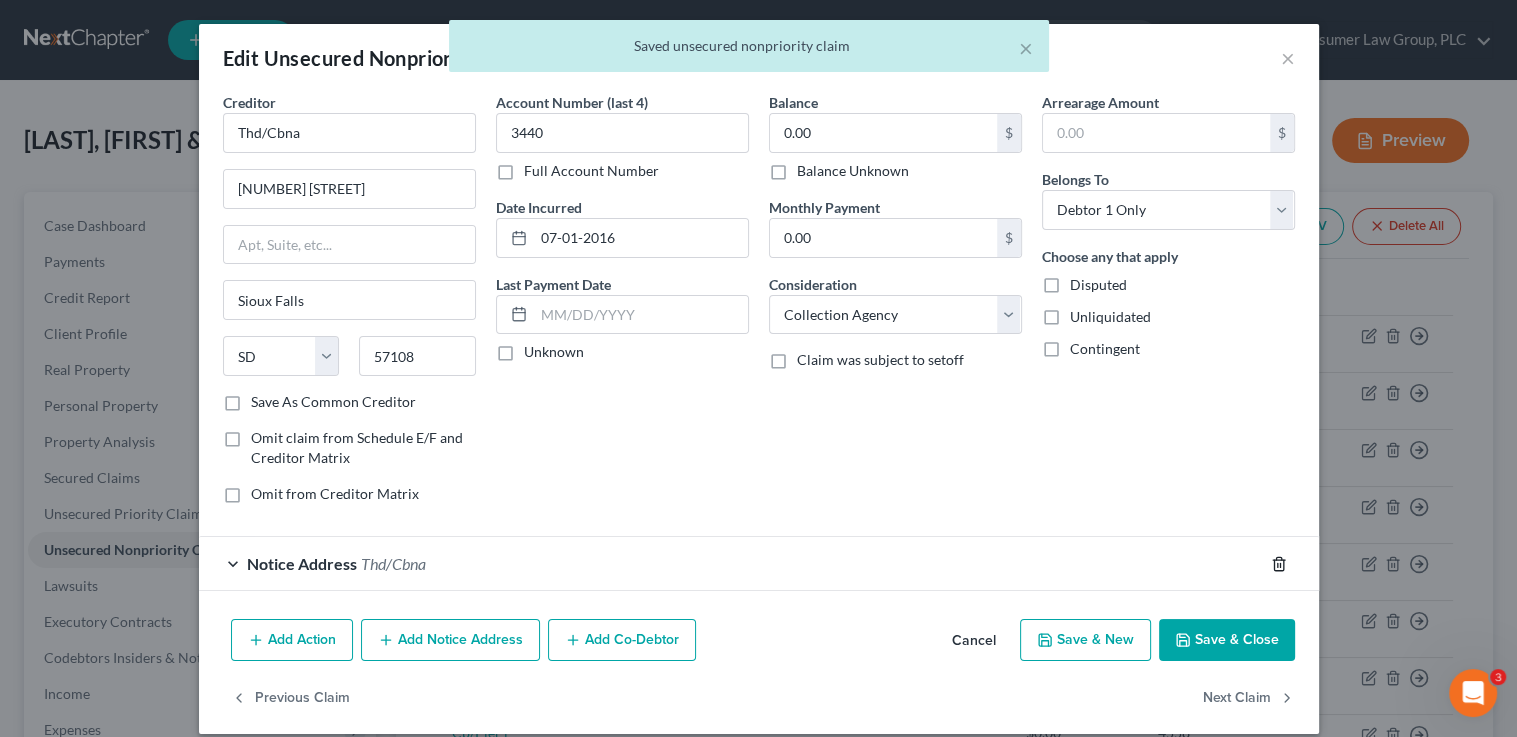 click 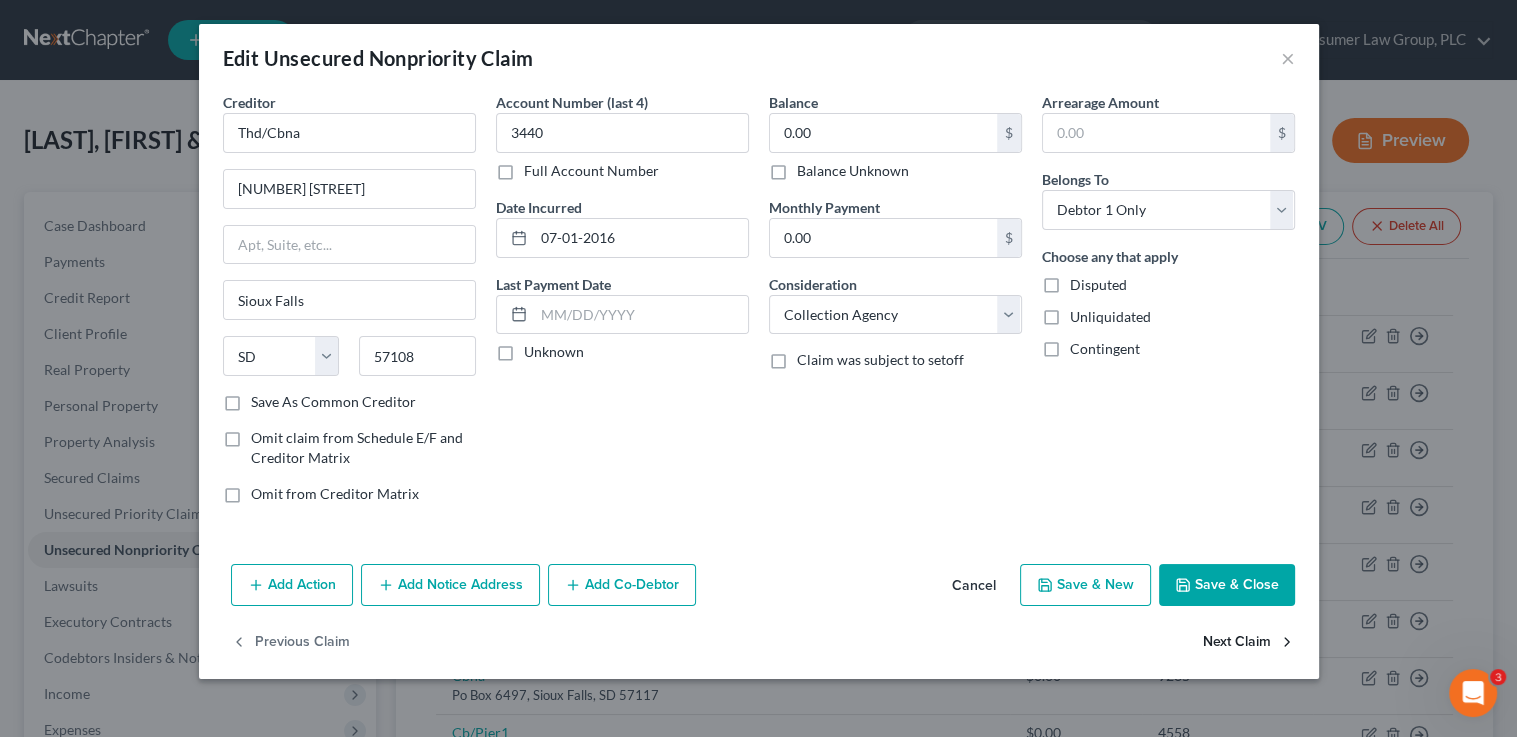 click on "Next Claim" at bounding box center (1249, 643) 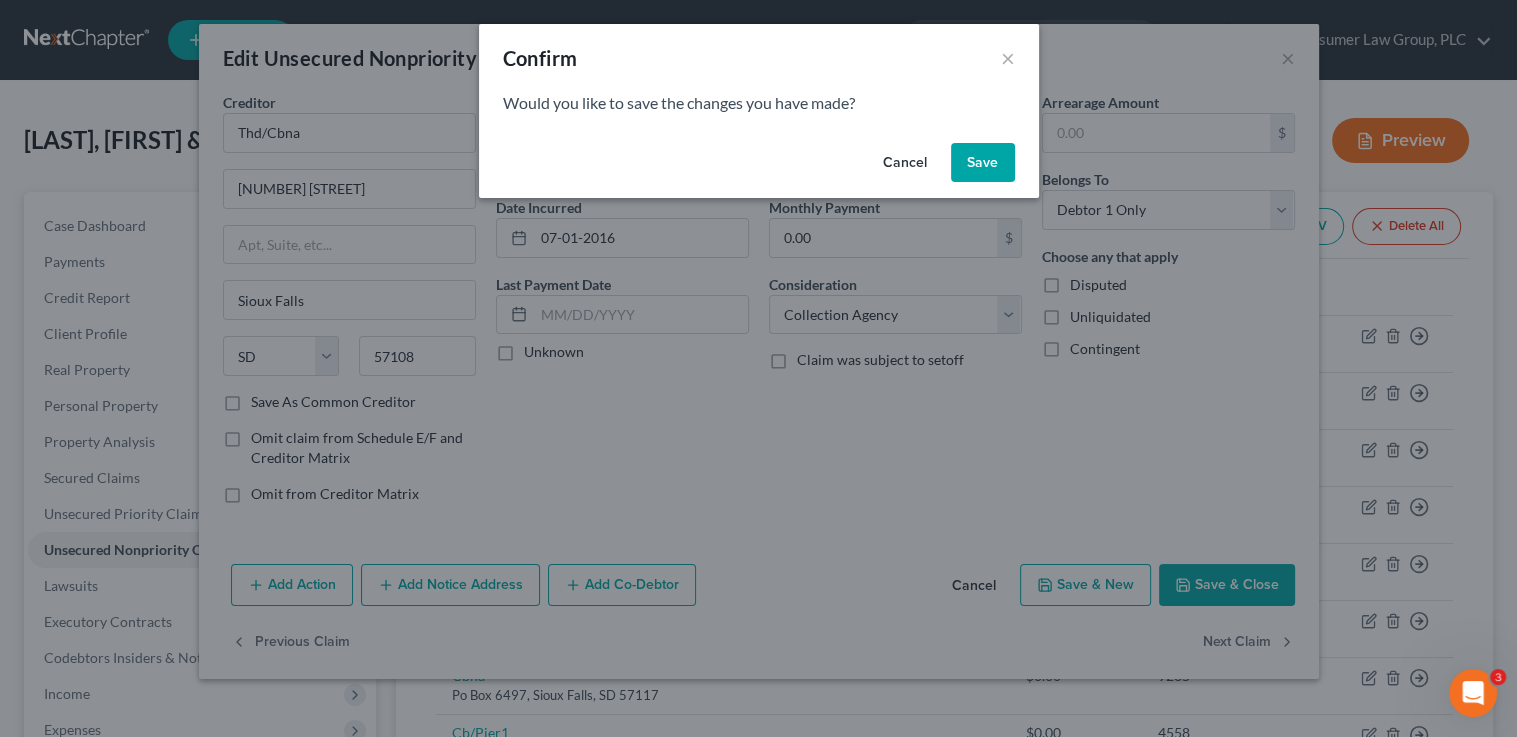 click on "Save" at bounding box center [983, 163] 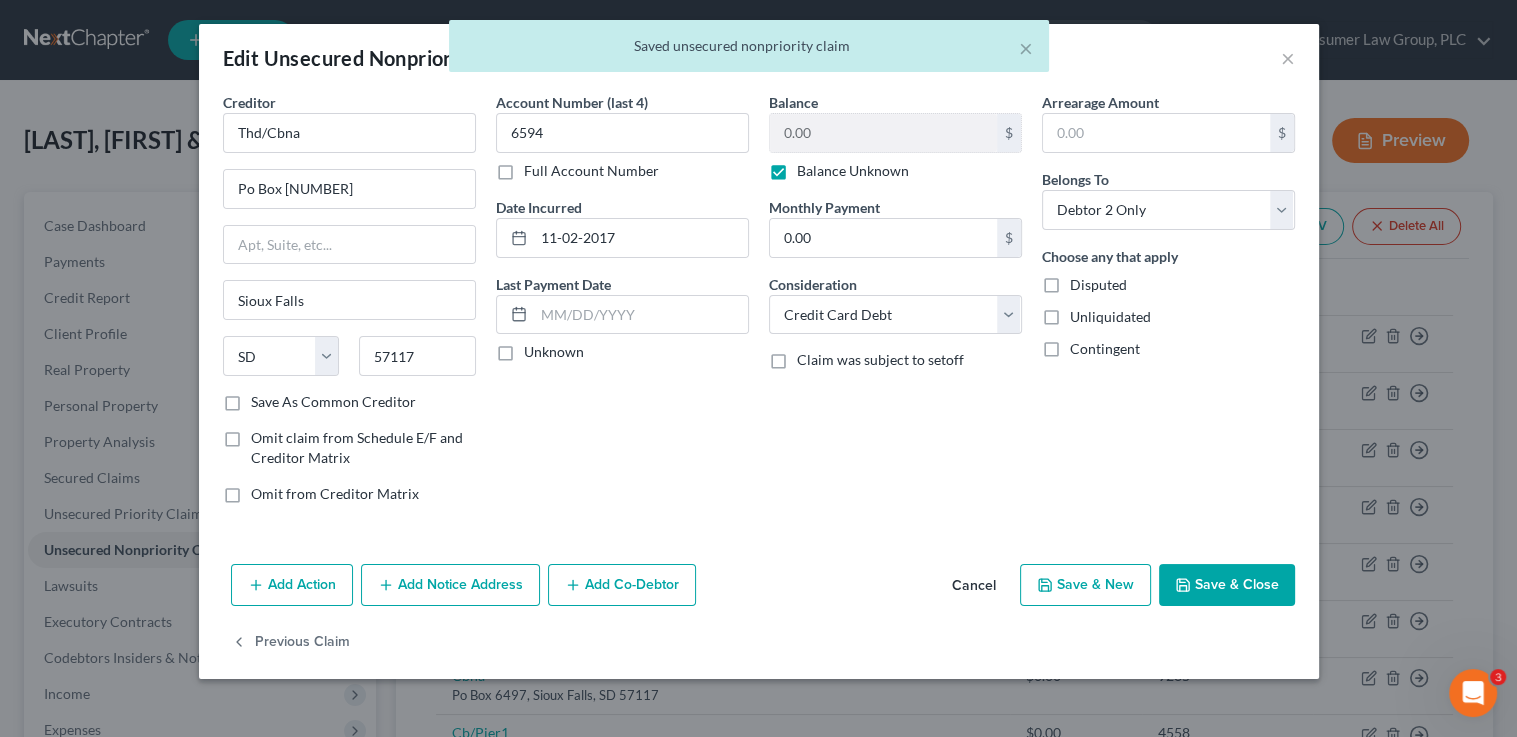 click on "Save & Close" at bounding box center [1227, 585] 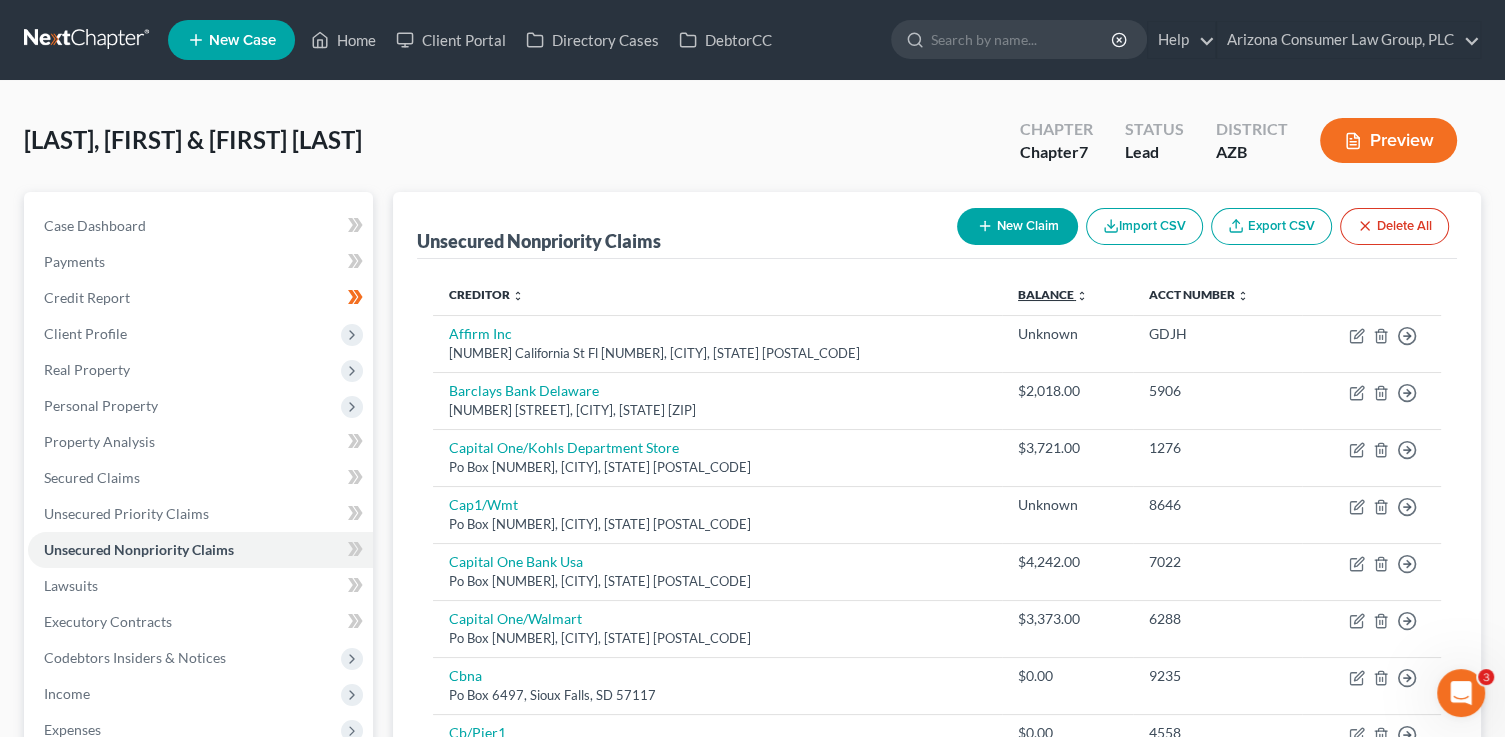 click on "Balance  expand_more   expand_less   unfold_more" at bounding box center (1053, 294) 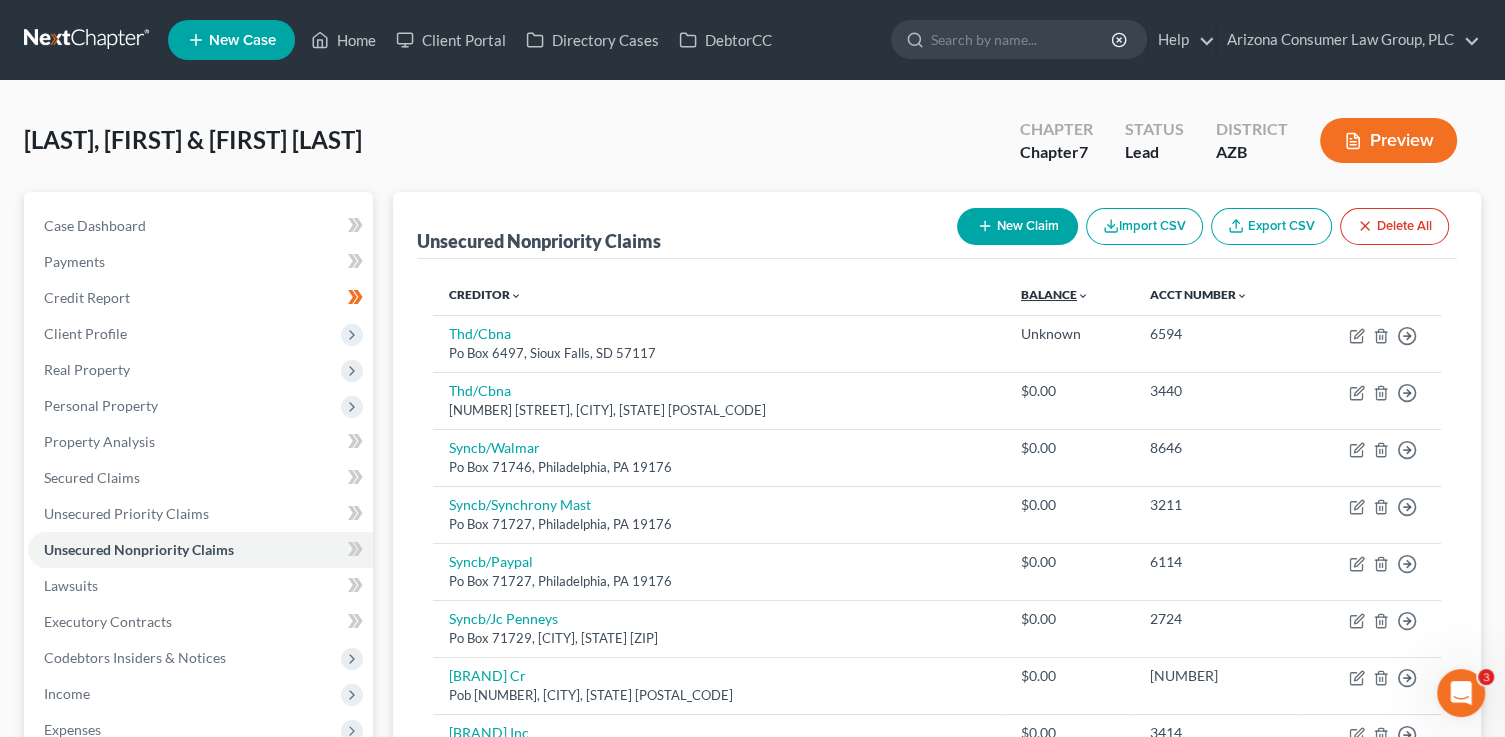click on "Balance  expand_more   expand_less   unfold_more" at bounding box center [1055, 294] 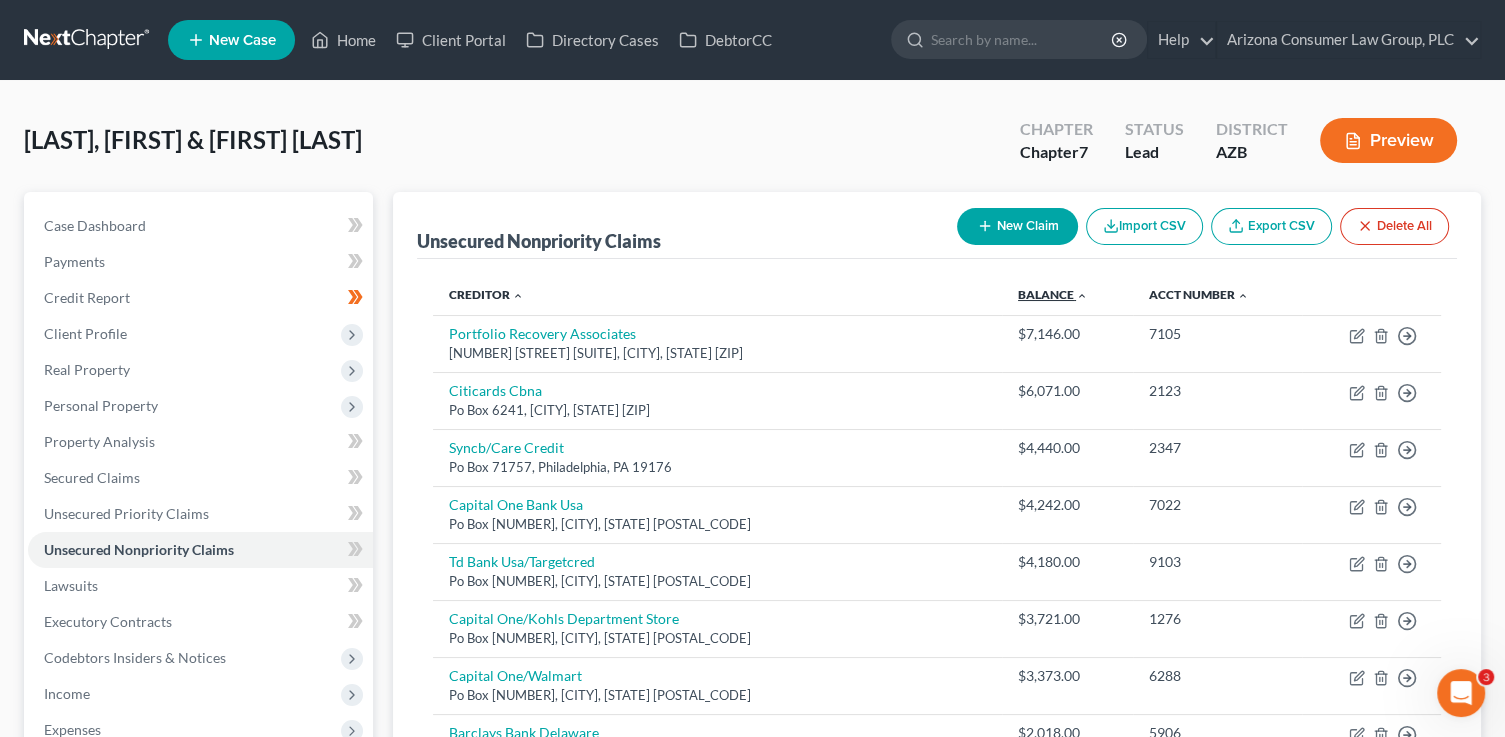 click on "Balance  expand_more   expand_less   unfold_more" at bounding box center (1053, 294) 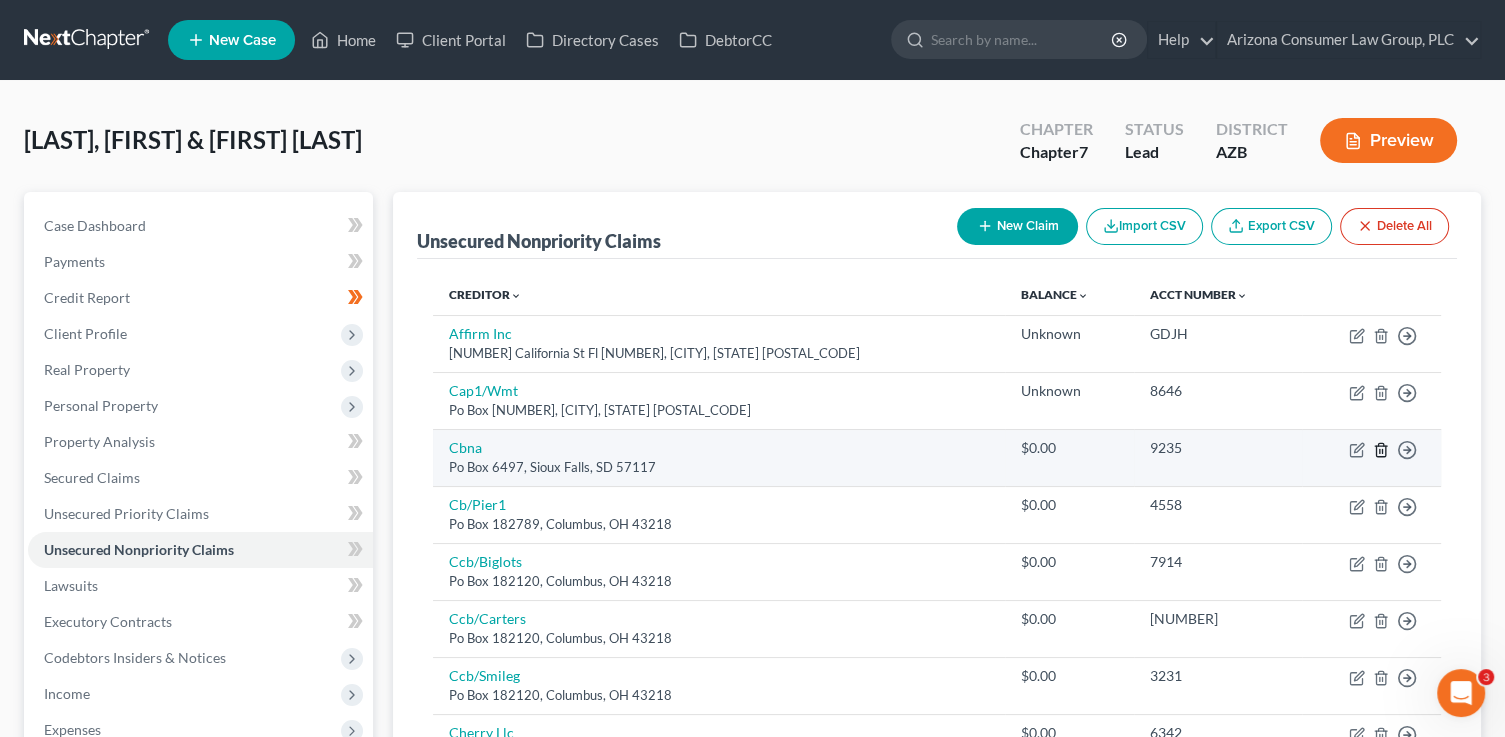 click 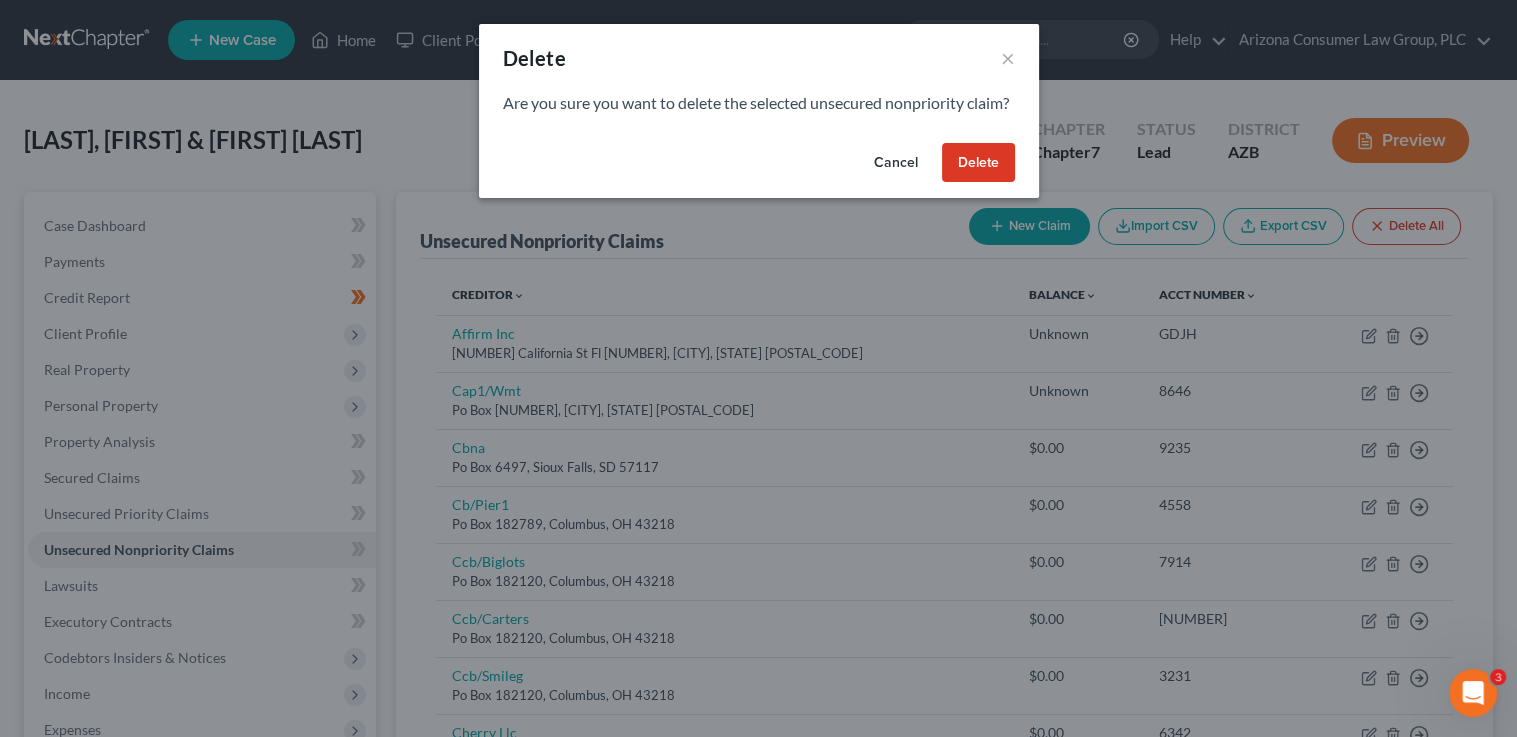 click on "Delete" at bounding box center (978, 163) 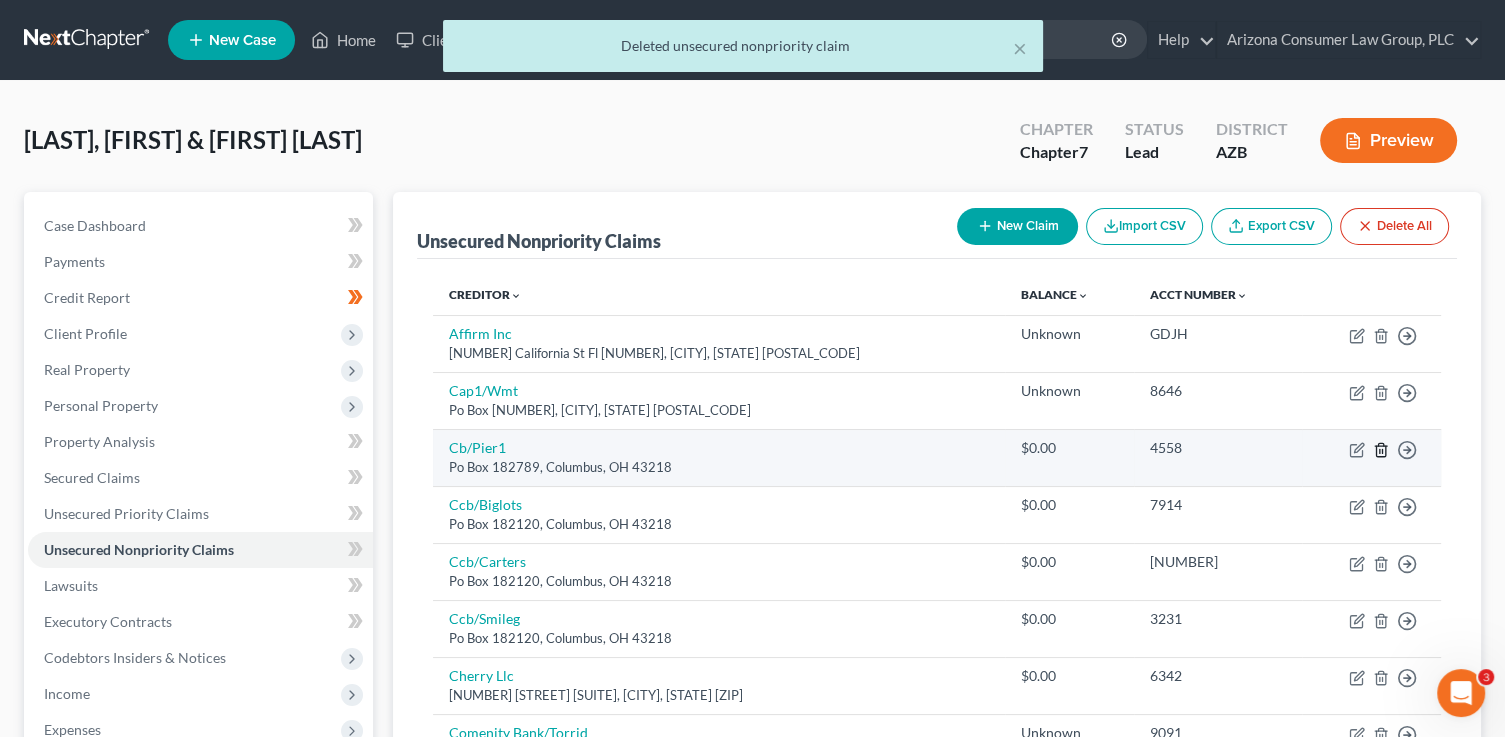 click 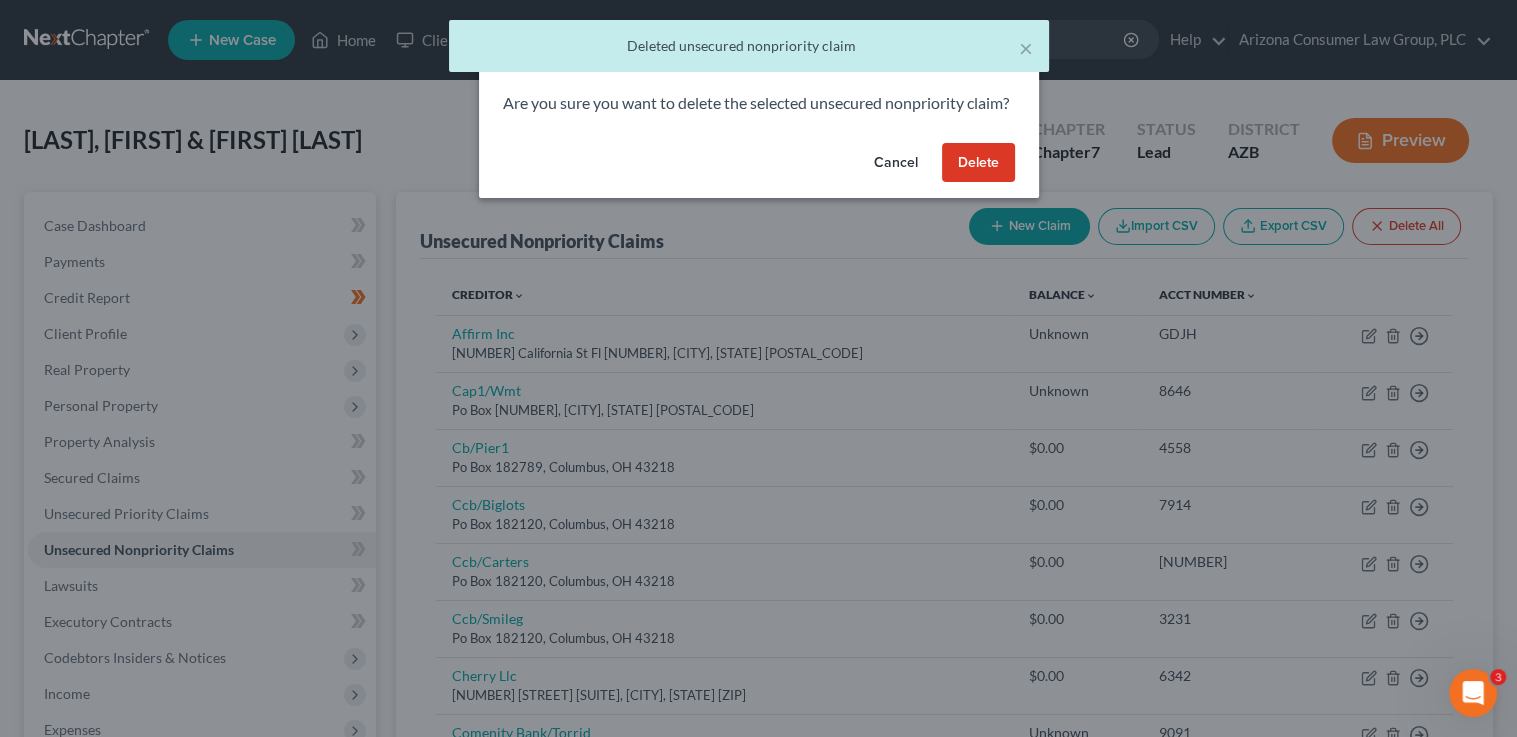 click on "Delete" at bounding box center [978, 163] 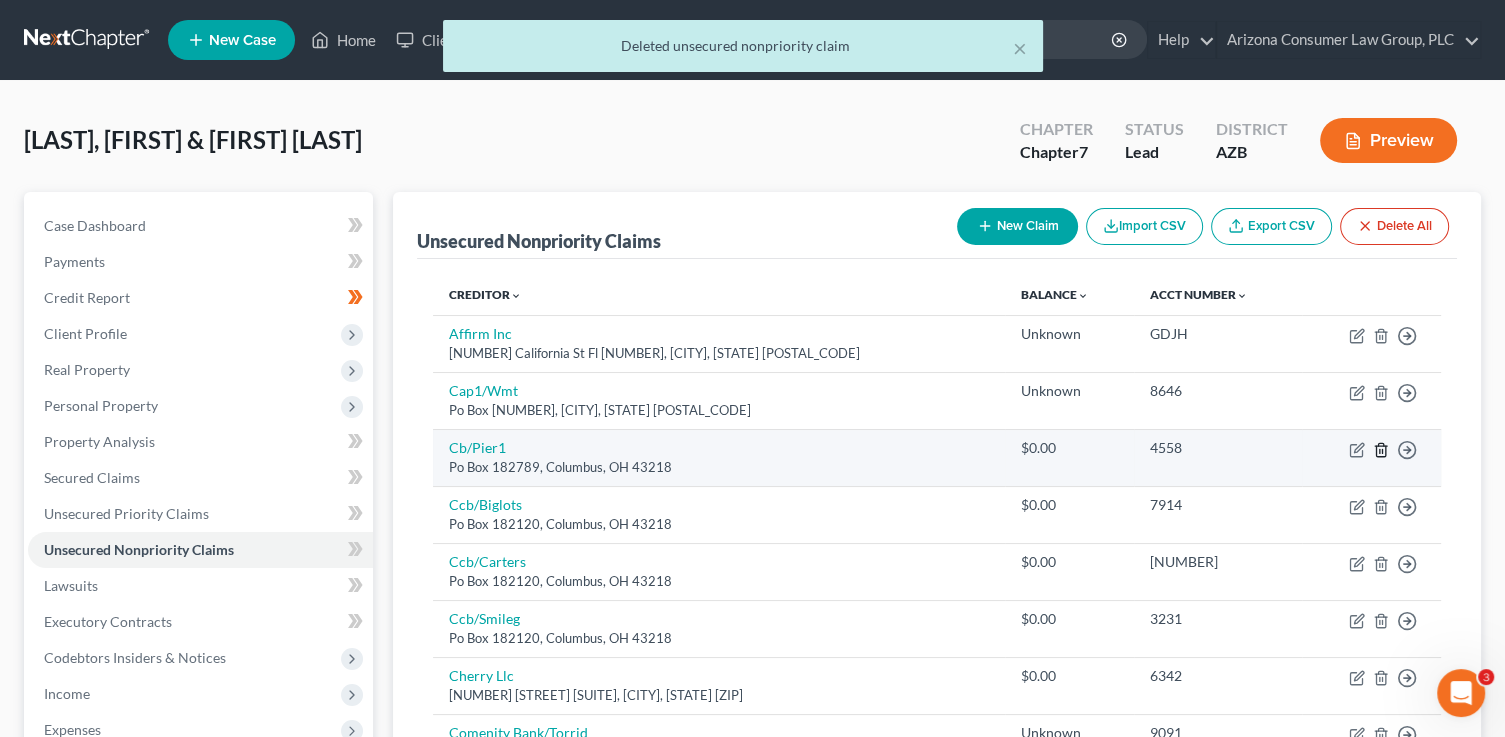 click 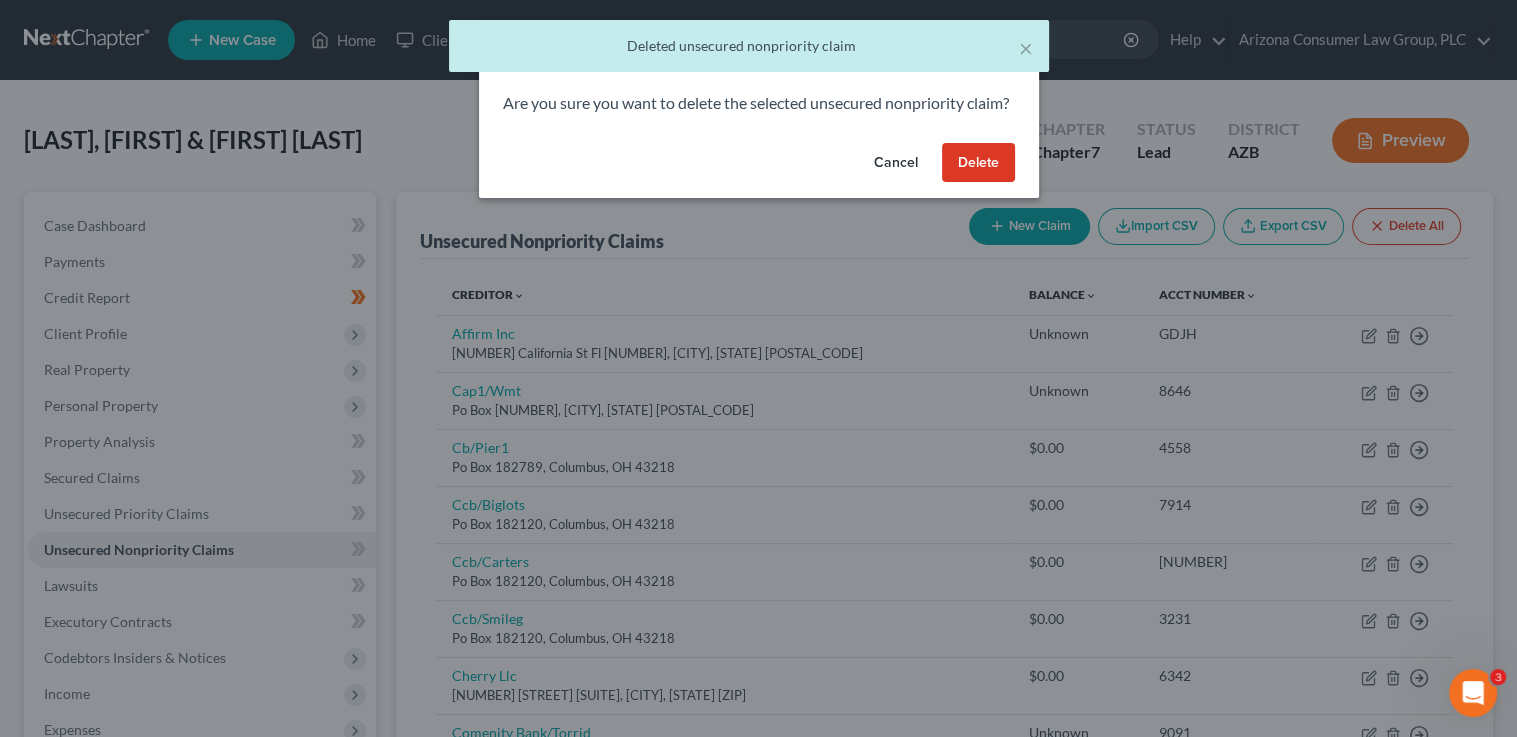 click on "Delete" at bounding box center (978, 163) 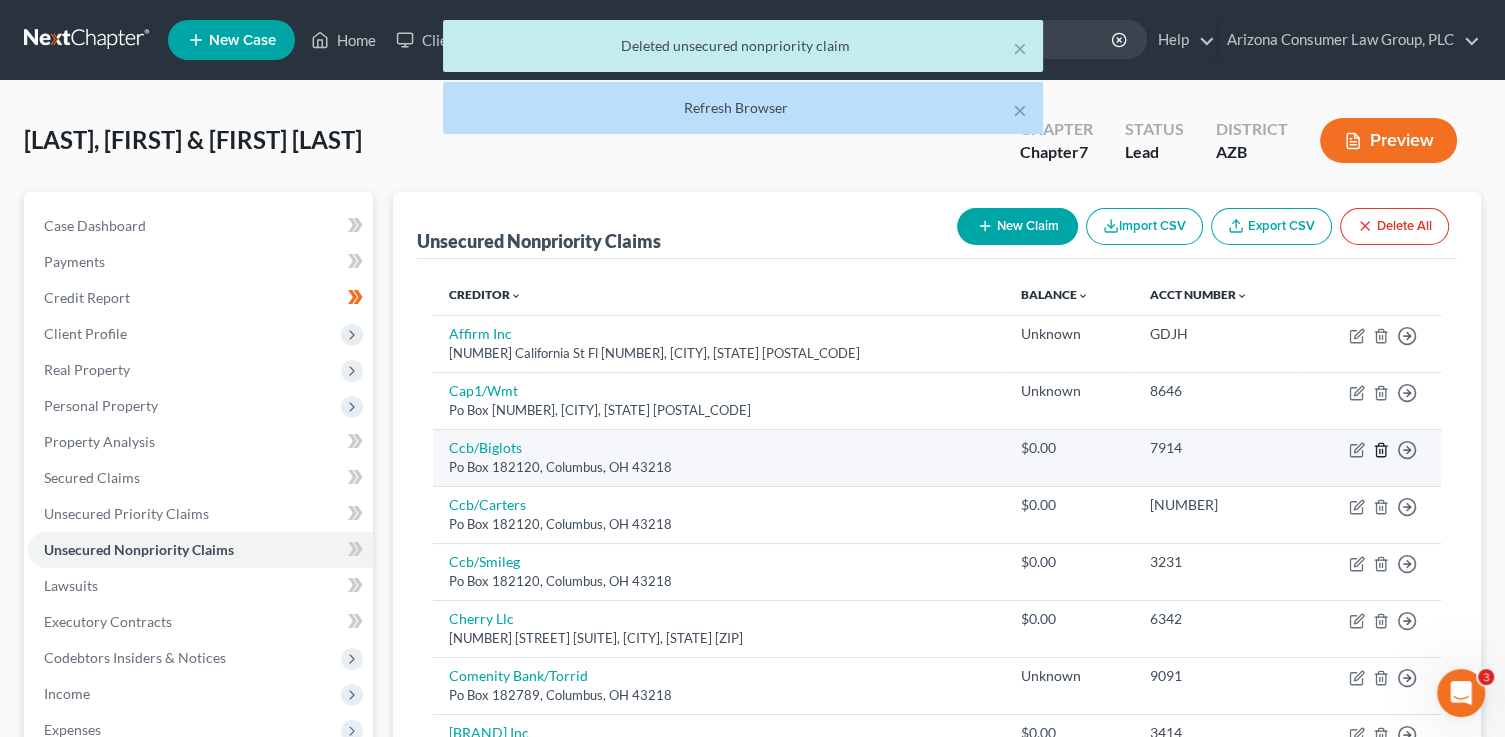 click 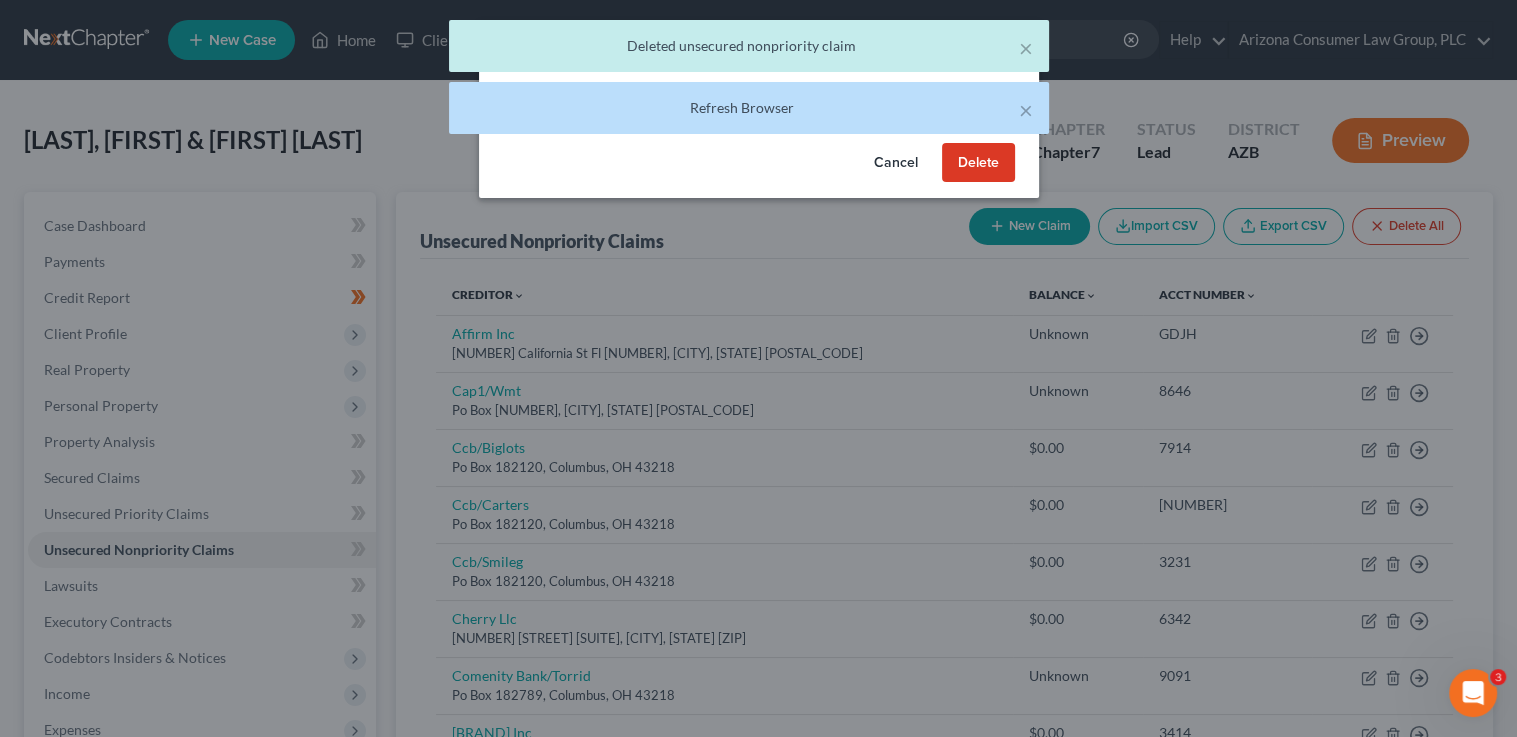 click on "Delete" at bounding box center [978, 163] 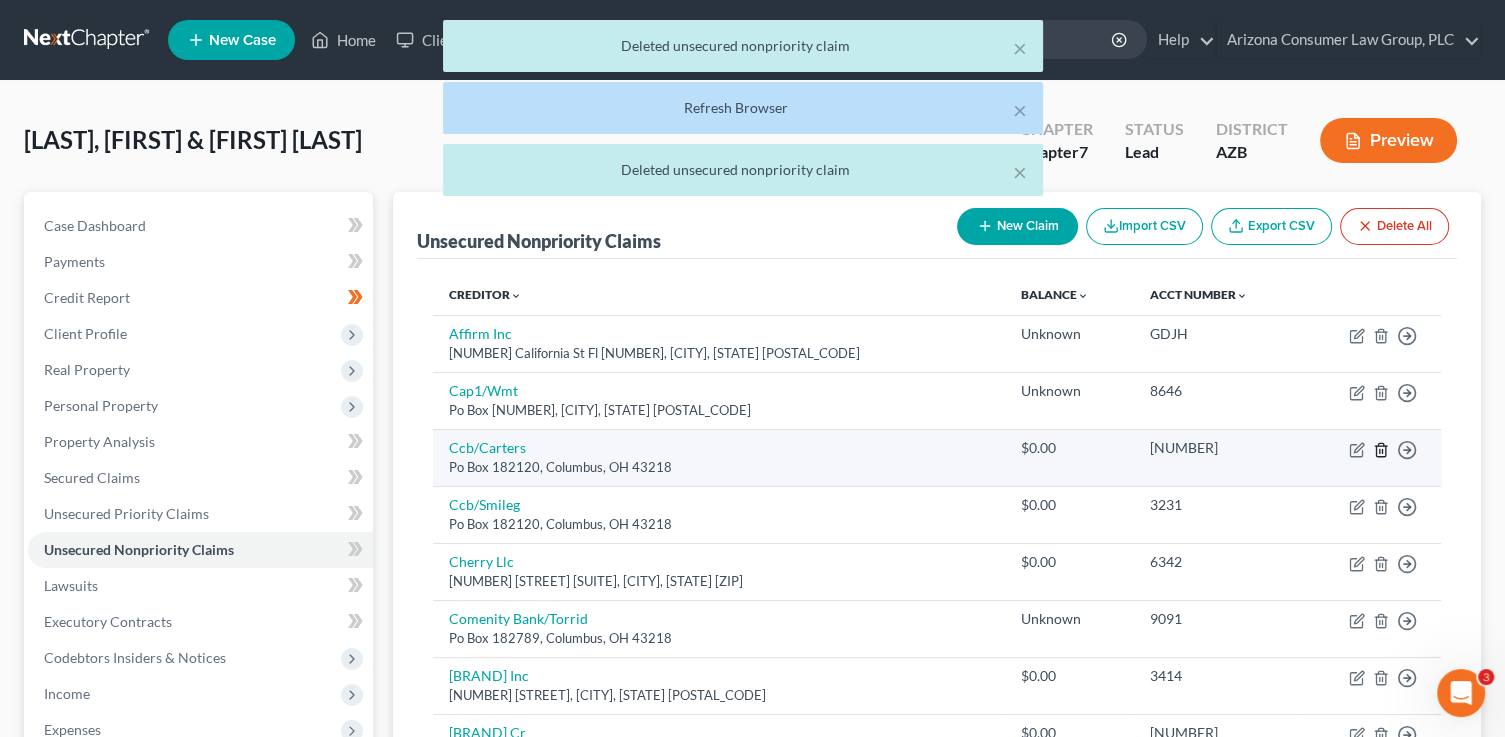 click 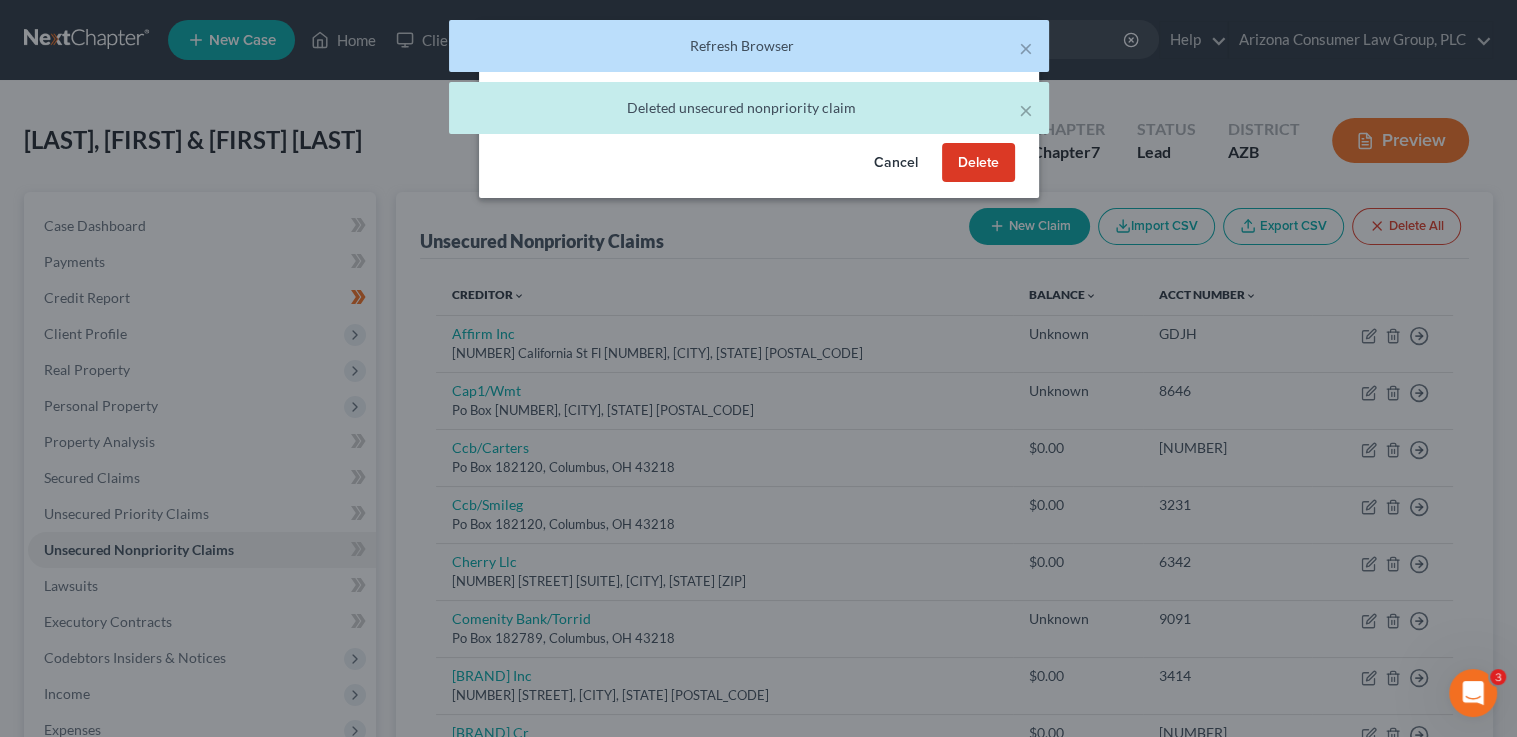 click on "Home New Case Client Portal Directory Cases DebtorCC Arizona Consumer Law Group, PLC jean@example.com My Account Settings Plan + Billing Account Add-Ons Upgrade to Whoa Help Center Webinars Training Videos What's new Log out New Case Home Client Portal Directory Cases DebtorCC         - No Result - See all results Or Press Enter... Help Help Center Webinars Training Videos What's new Arizona Consumer Law Group, PLC Arizona Consumer Law Group, PLC jean@example.com My Account Settings Plan + Billing Account Add-Ons Upgrade to Whoa Log out 	 		 ×                     Refresh Browser                     	 		 ×                     Deleted unsecured nonpriority claim                     	 [NAME], [NAME] Upgraded Chapter Chapter  7 Status Lead District AZB Preview Petition Navigation
Case Dashboard" at bounding box center [758, 1006] 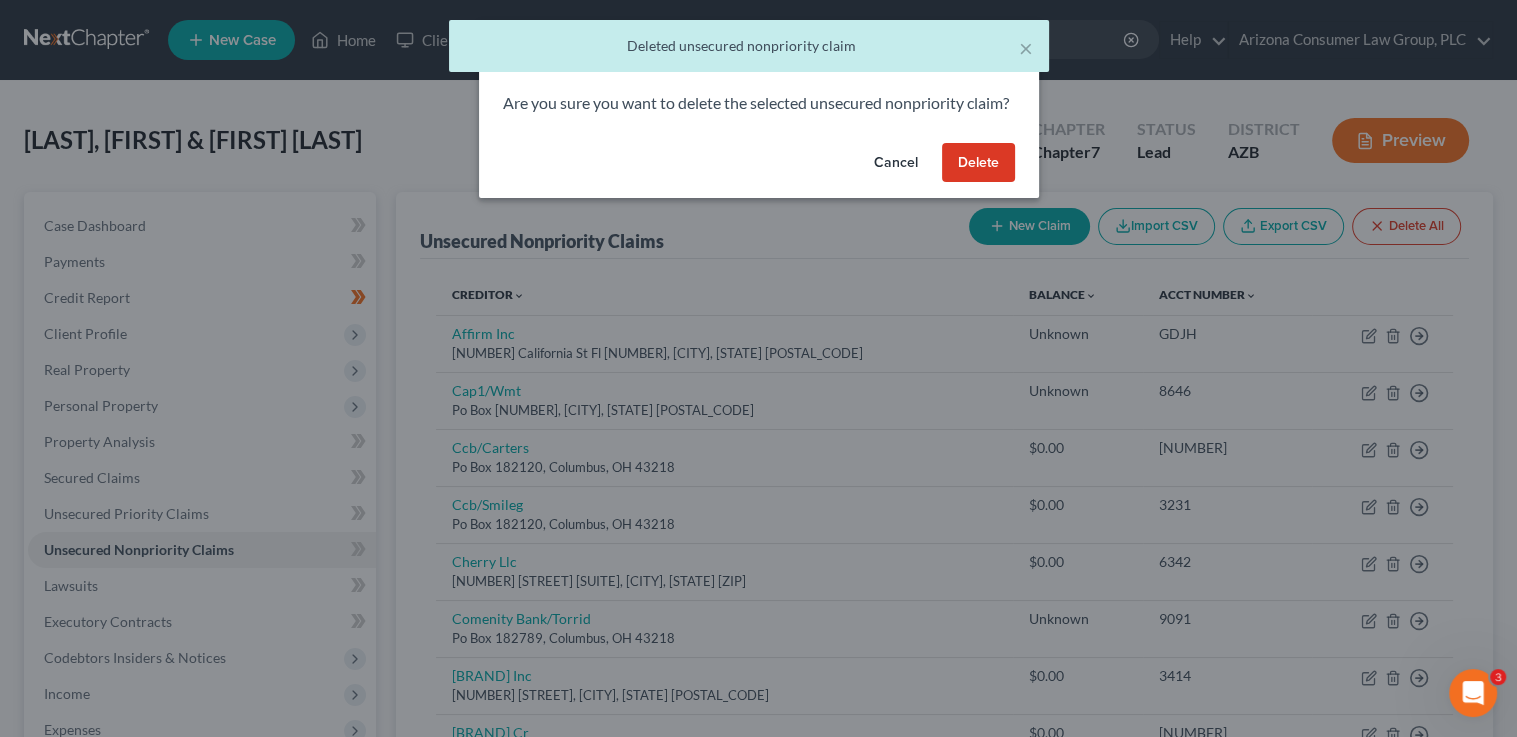 click on "Delete" at bounding box center (978, 163) 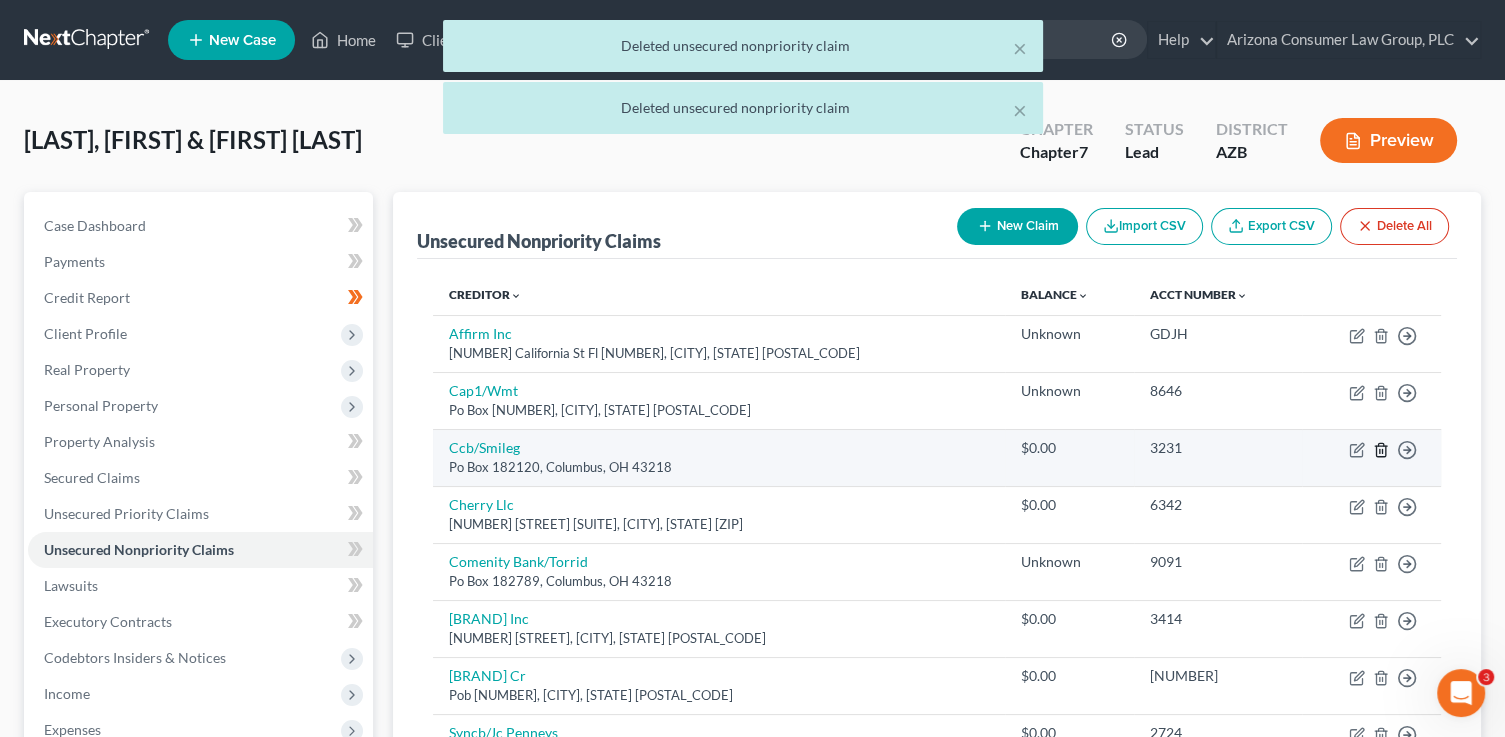 click 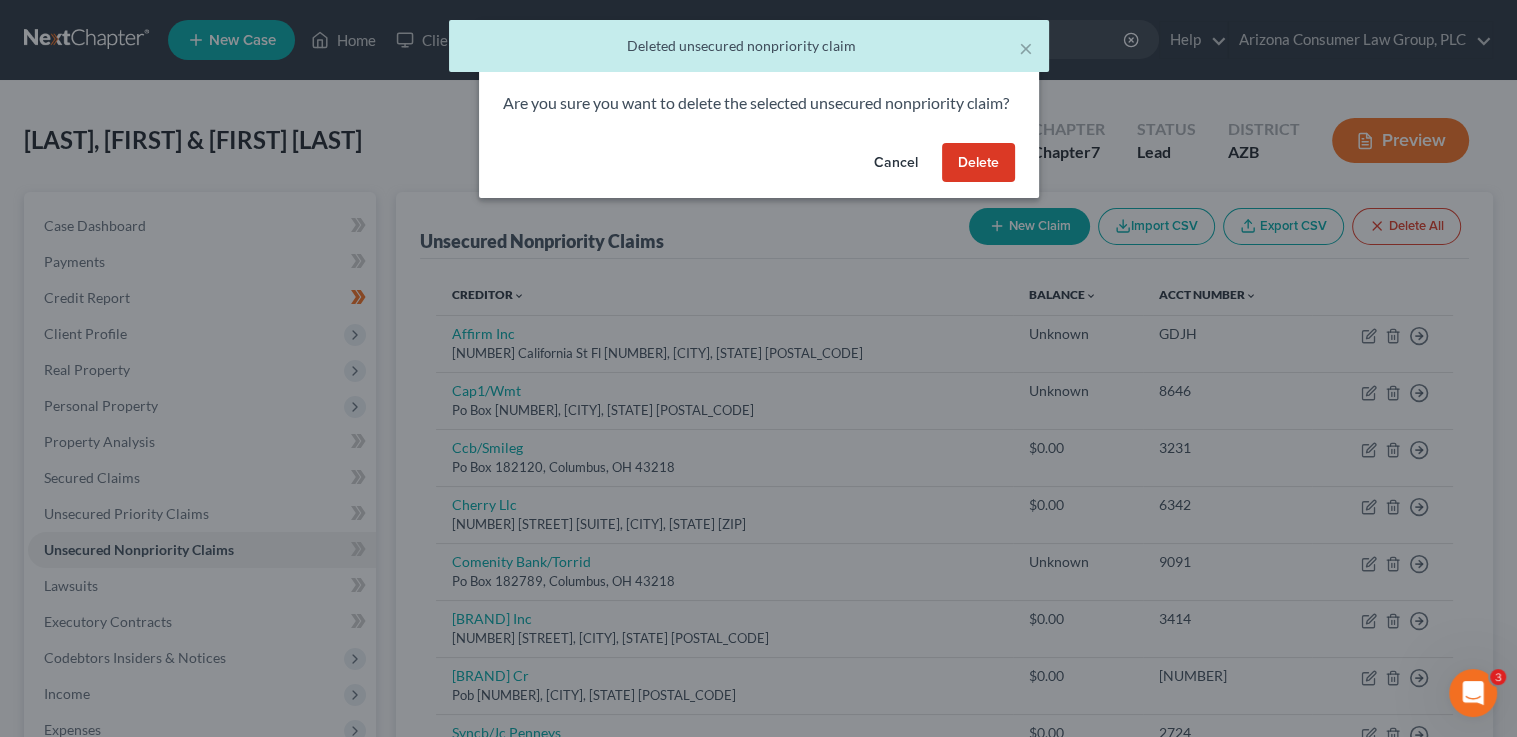 click on "Delete" at bounding box center (978, 163) 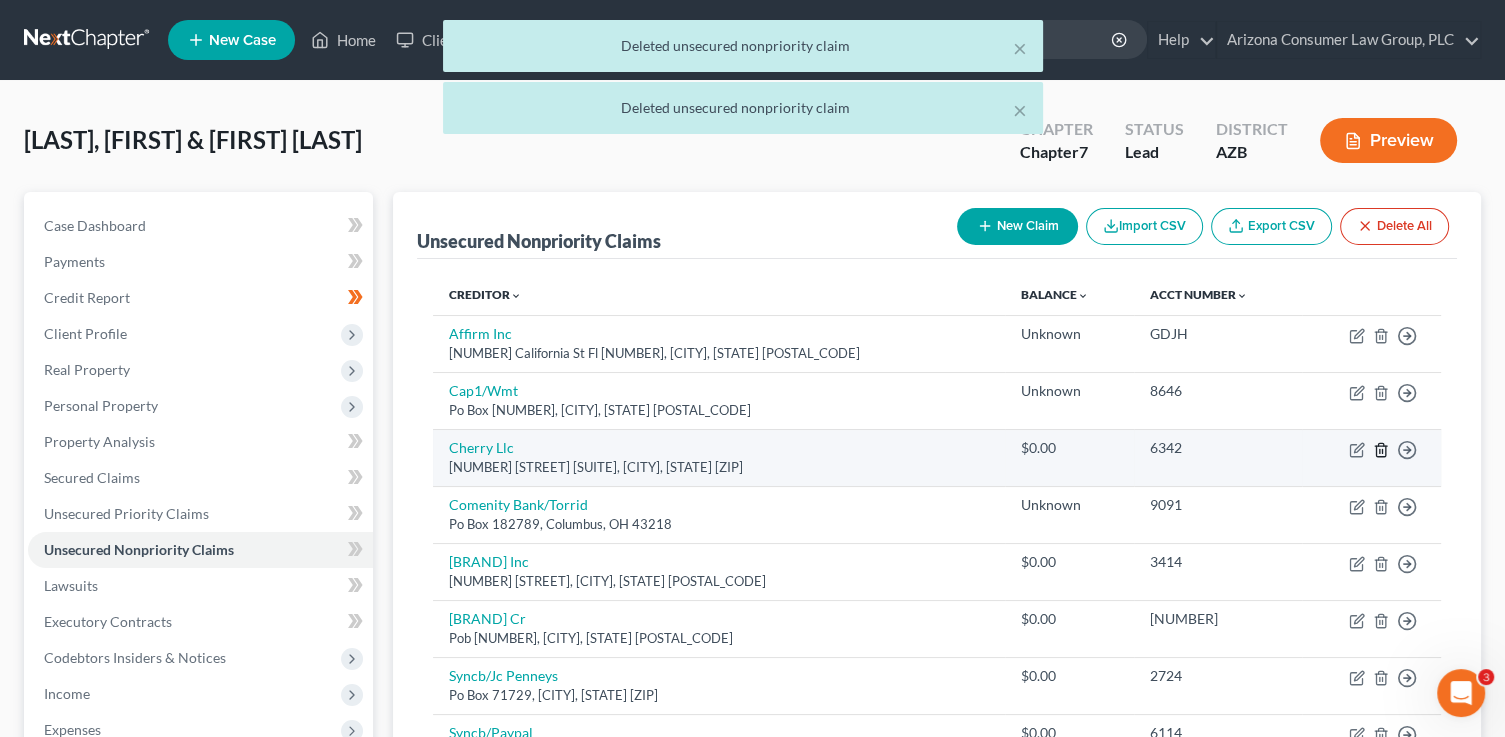 click 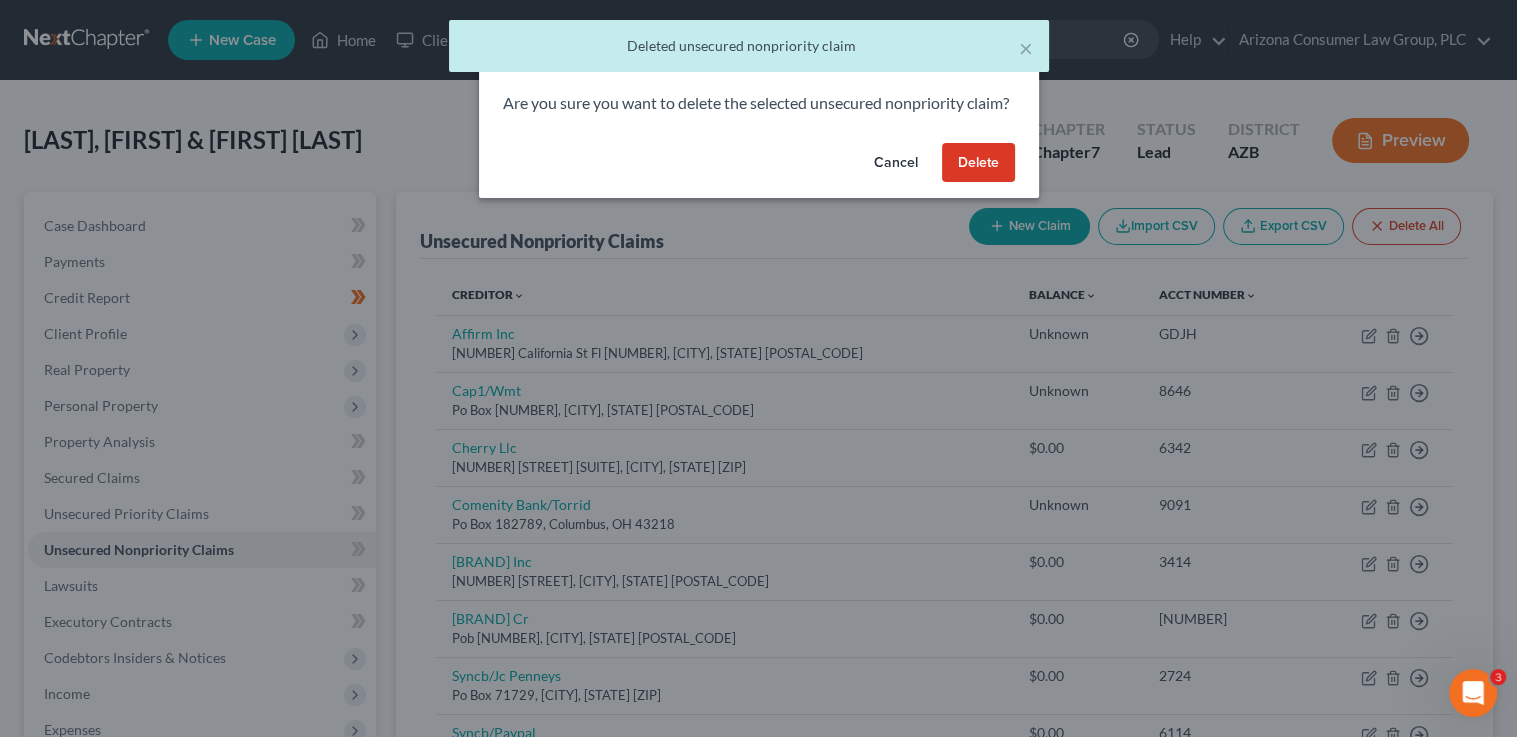 click on "Delete" at bounding box center [978, 163] 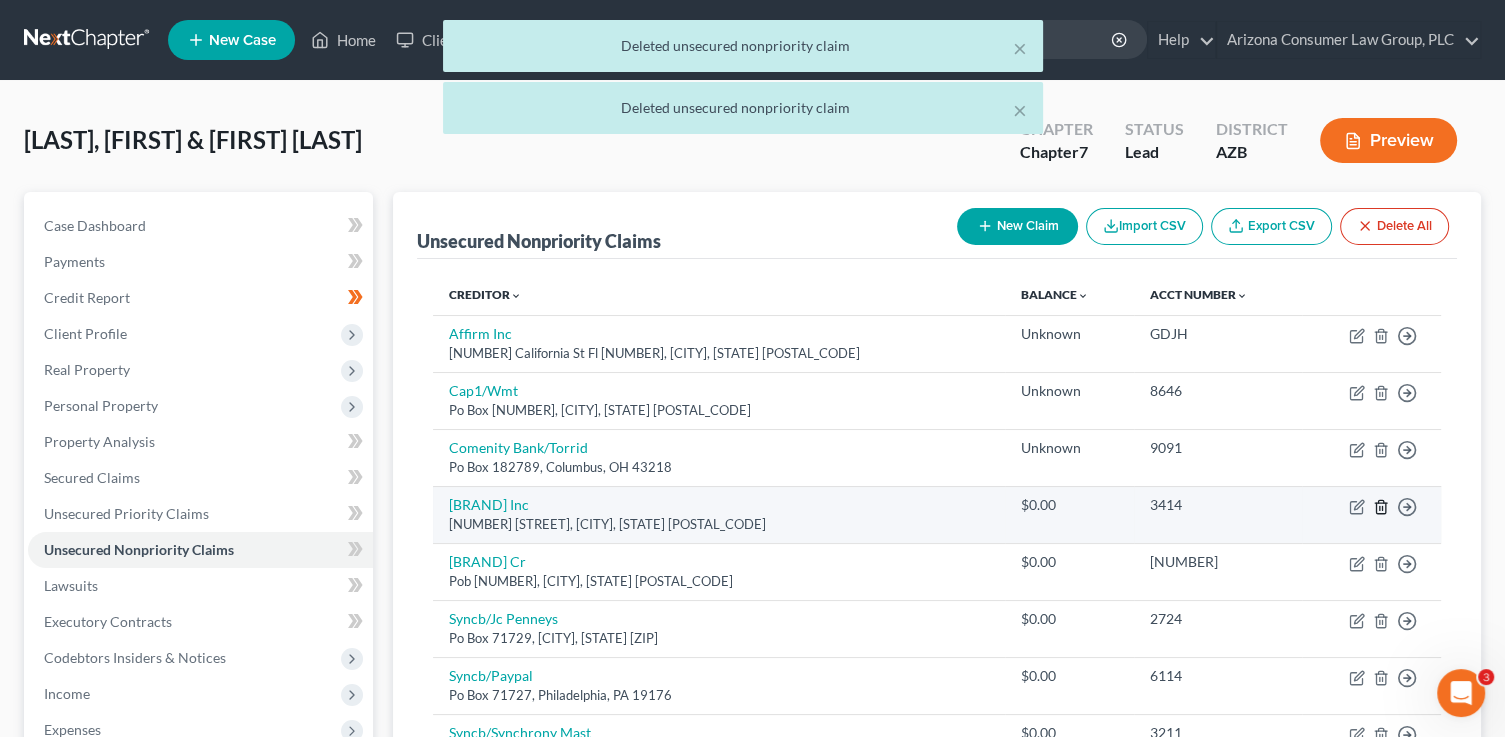 click 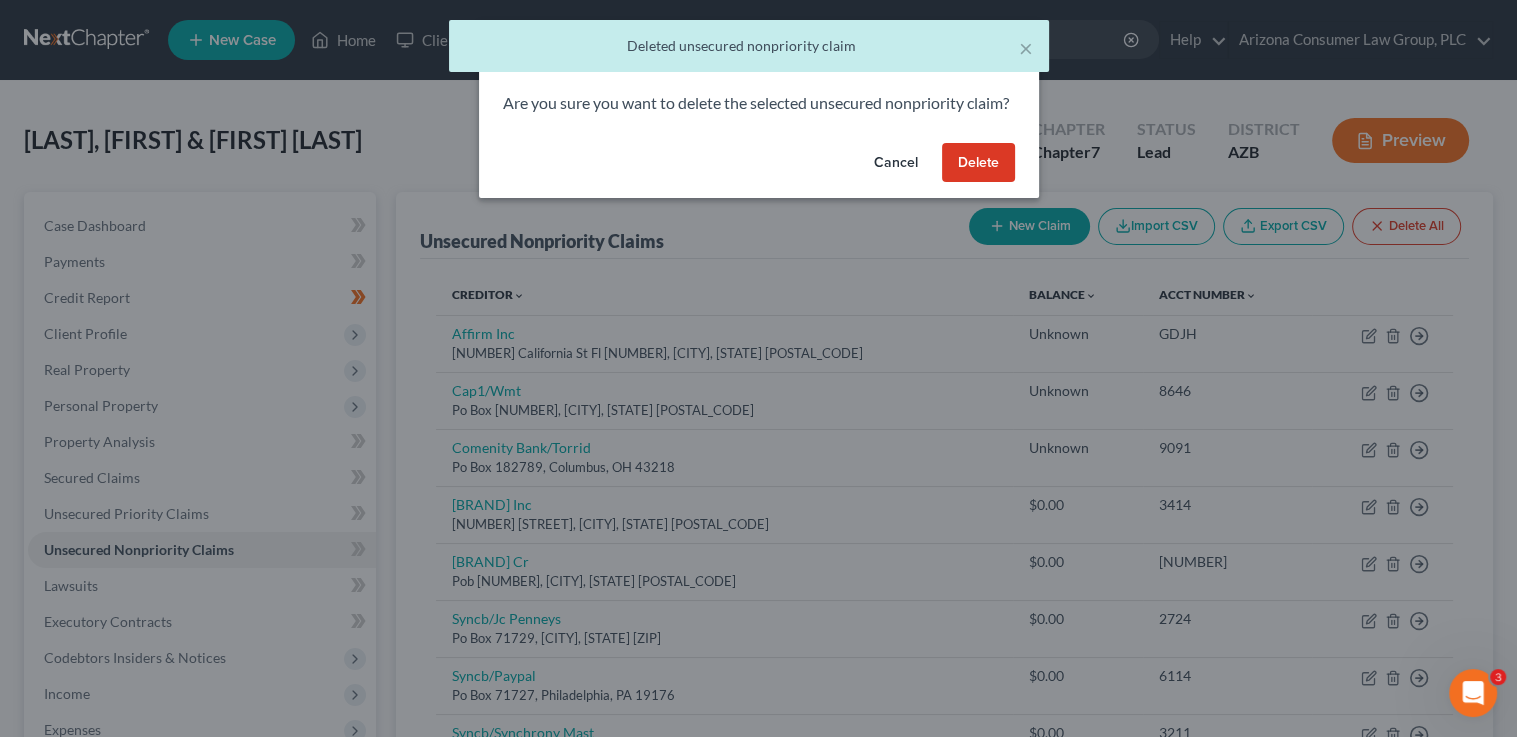 click on "Delete" at bounding box center (978, 163) 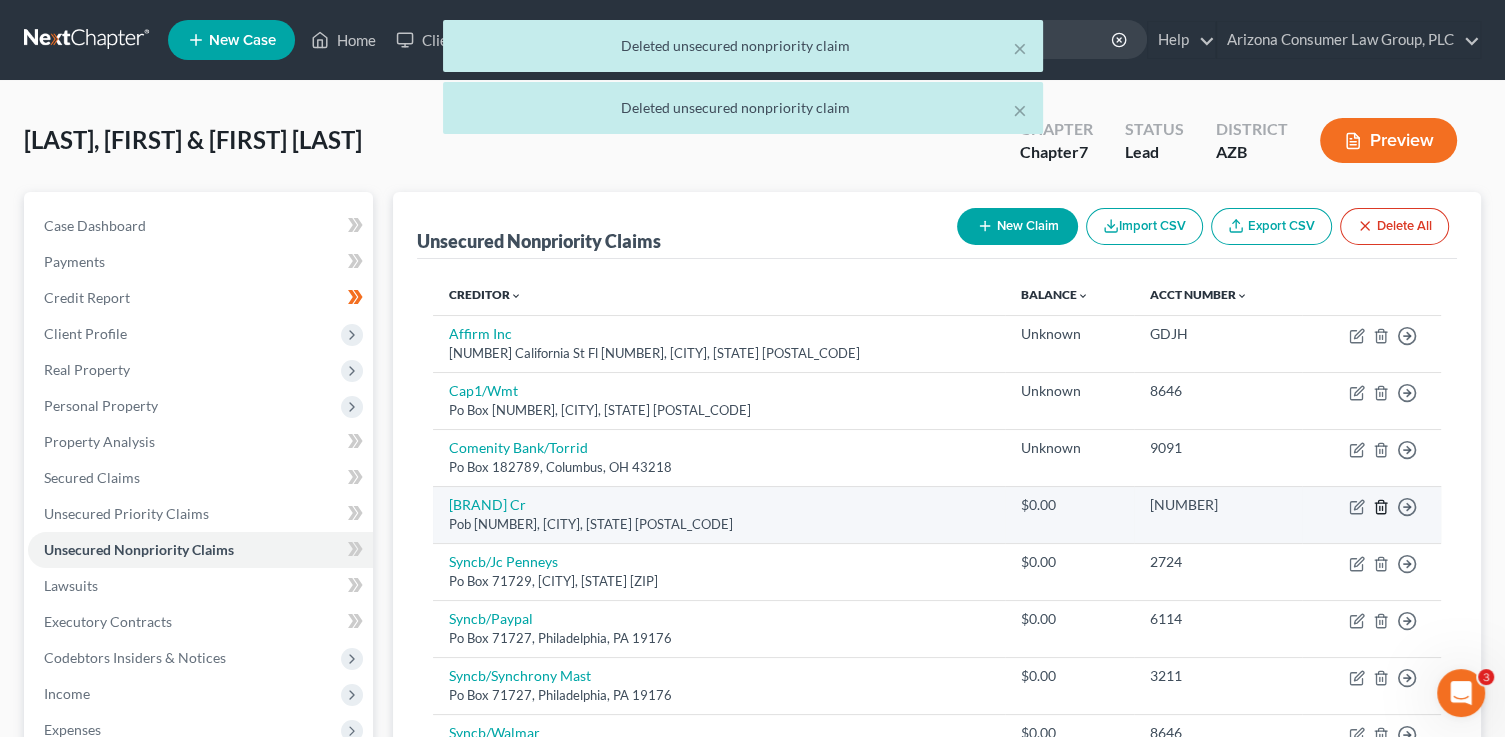 click 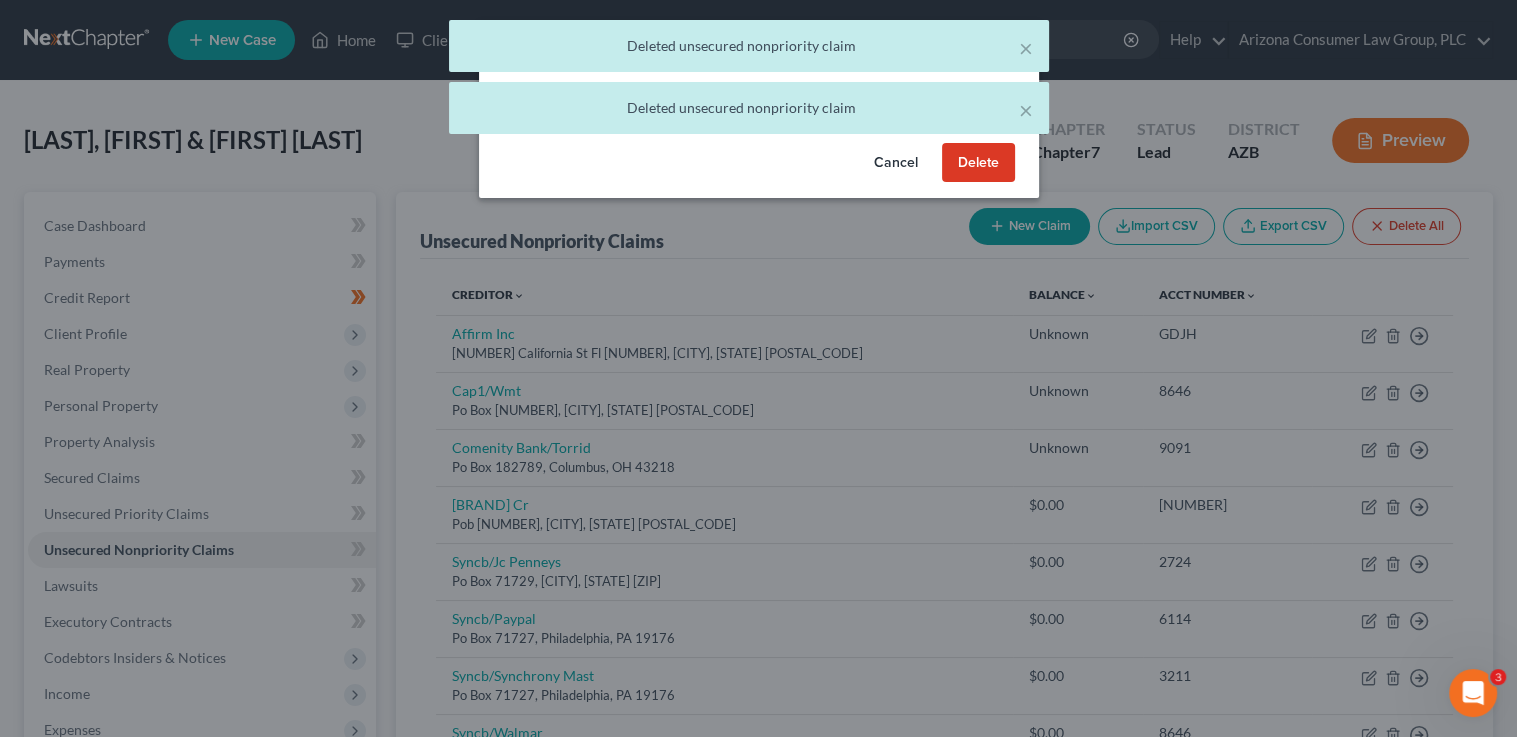 click on "Delete" at bounding box center [978, 163] 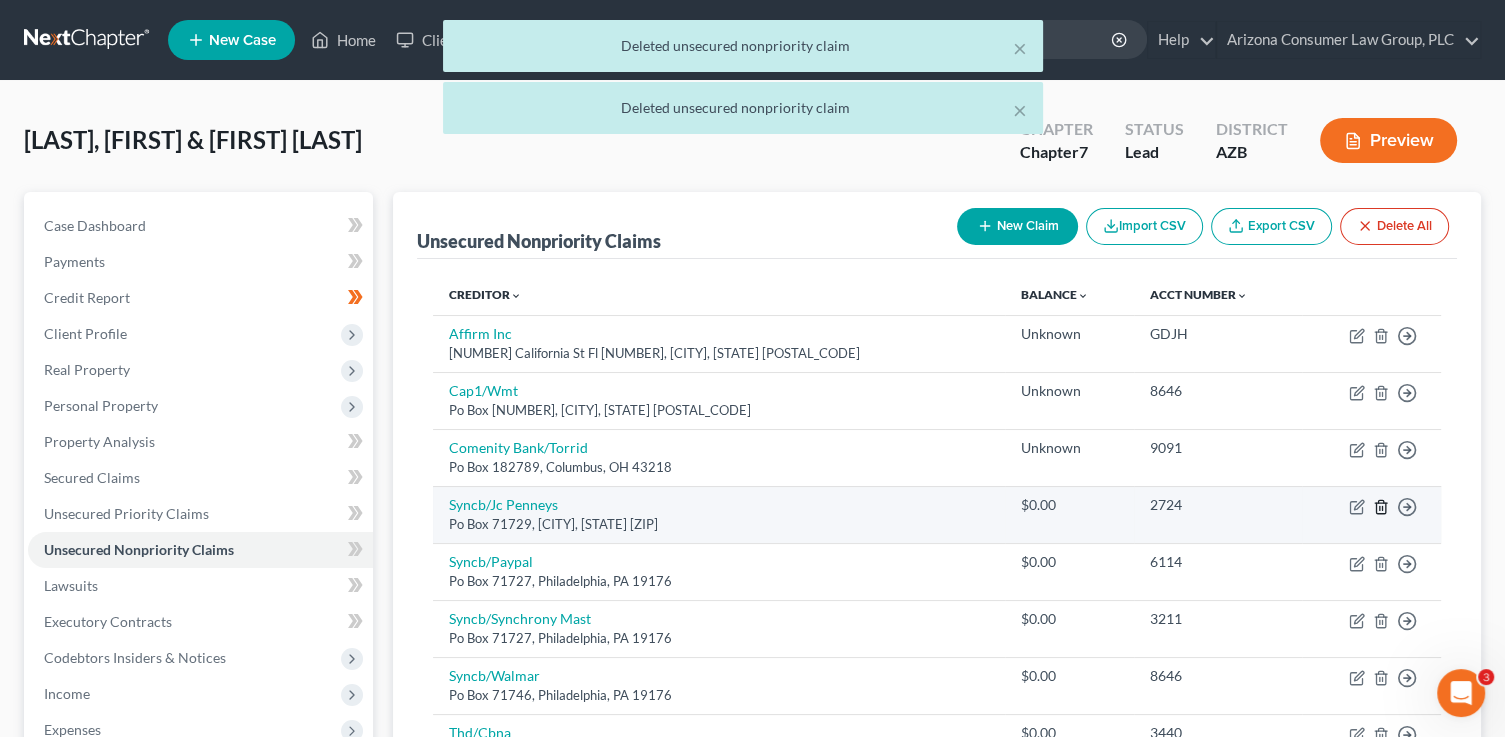 click 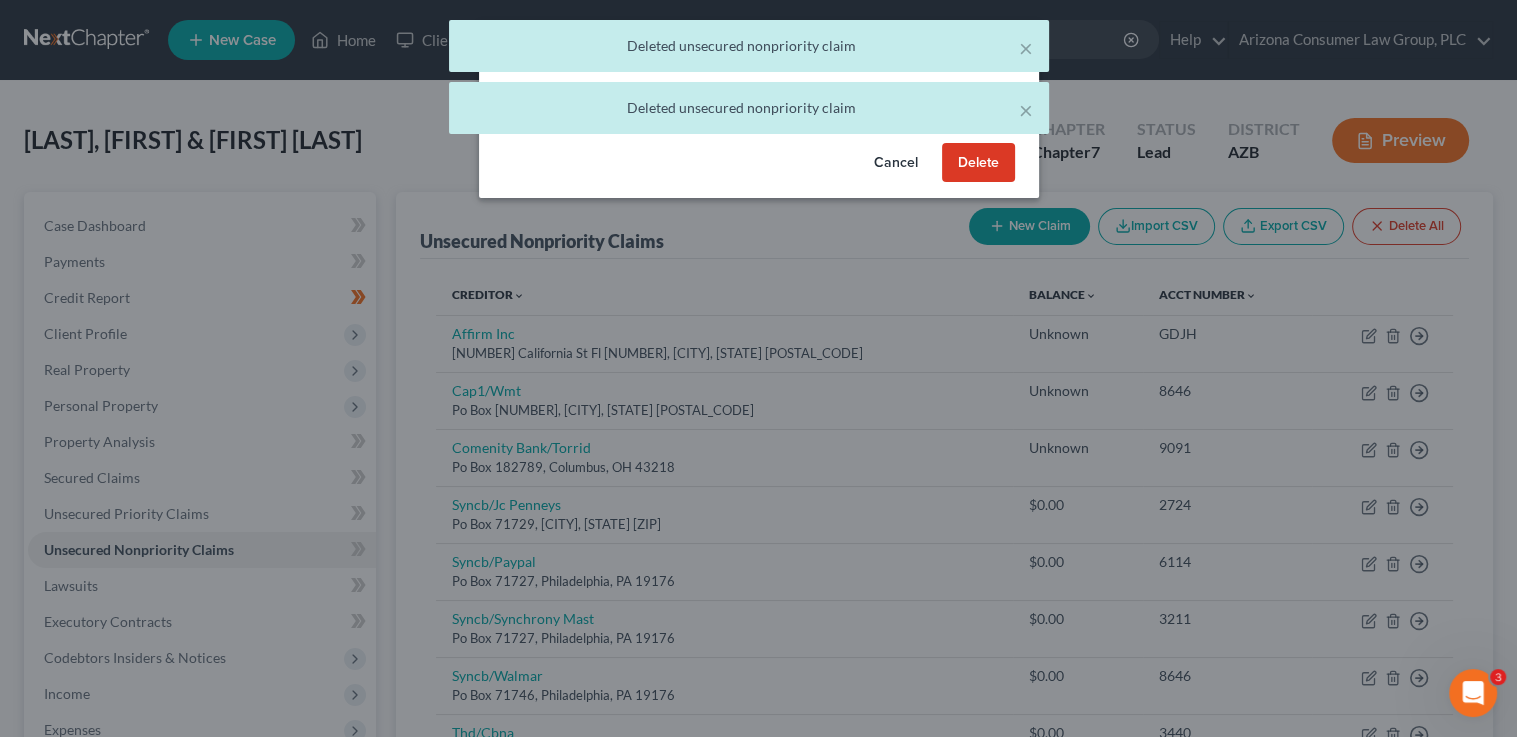 click on "Delete" at bounding box center (978, 163) 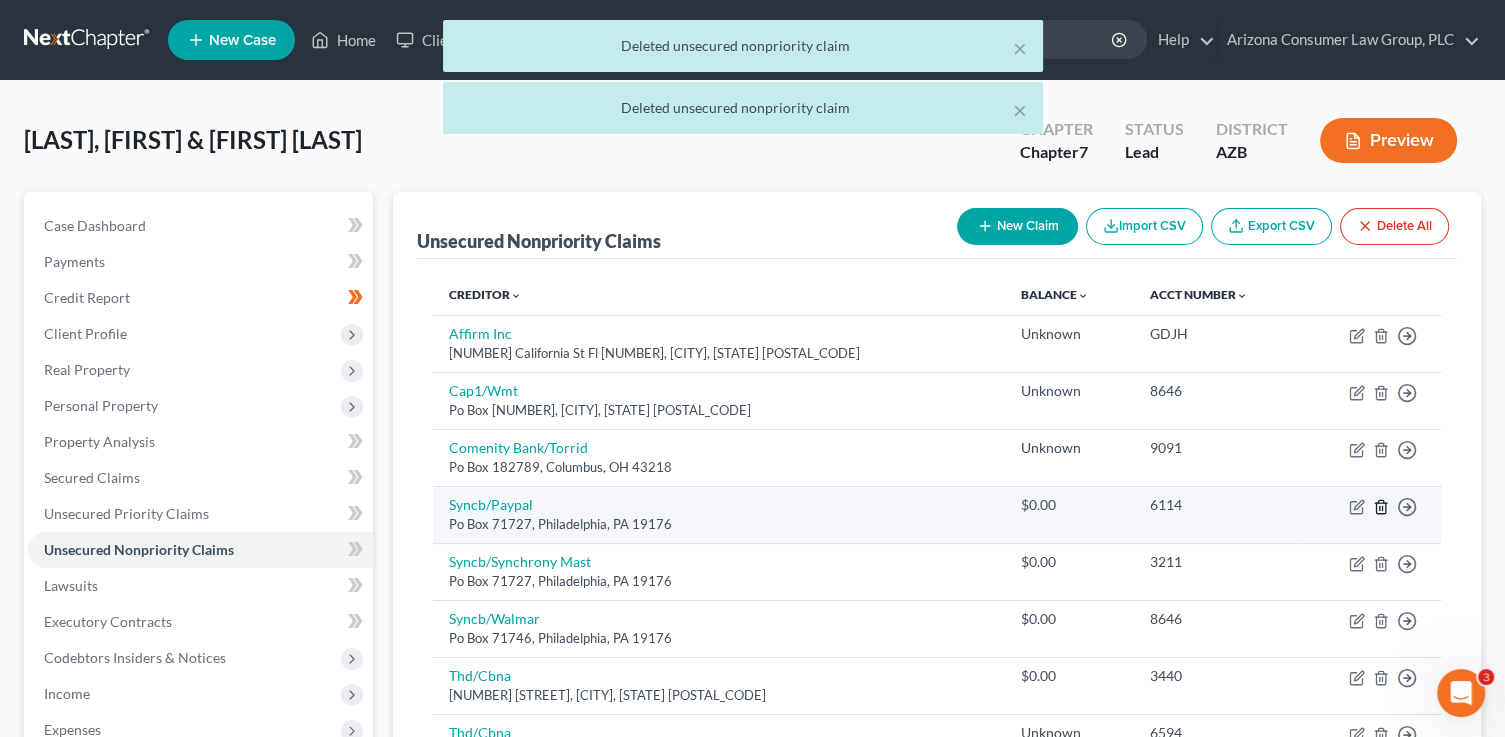 click 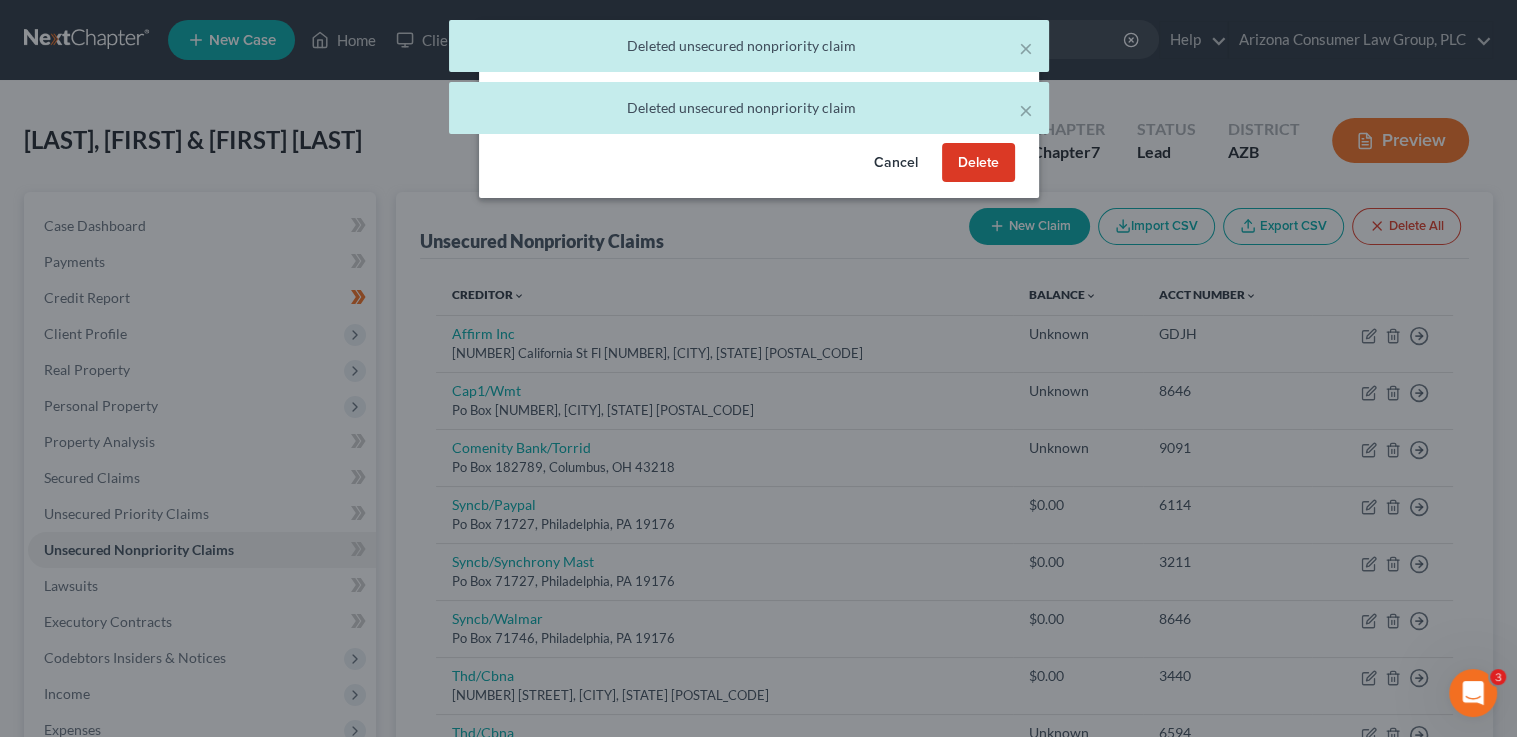 click on "Delete" at bounding box center [978, 163] 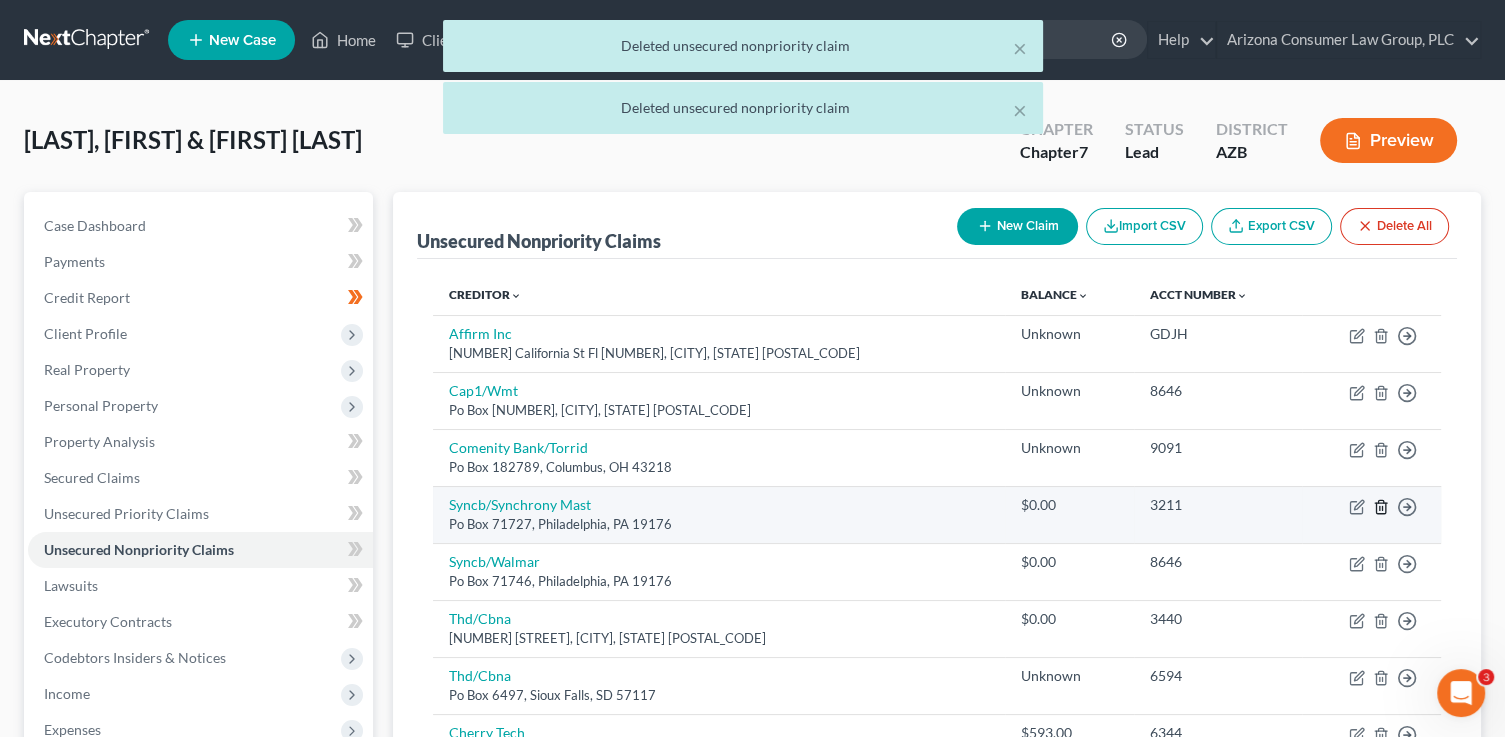 click 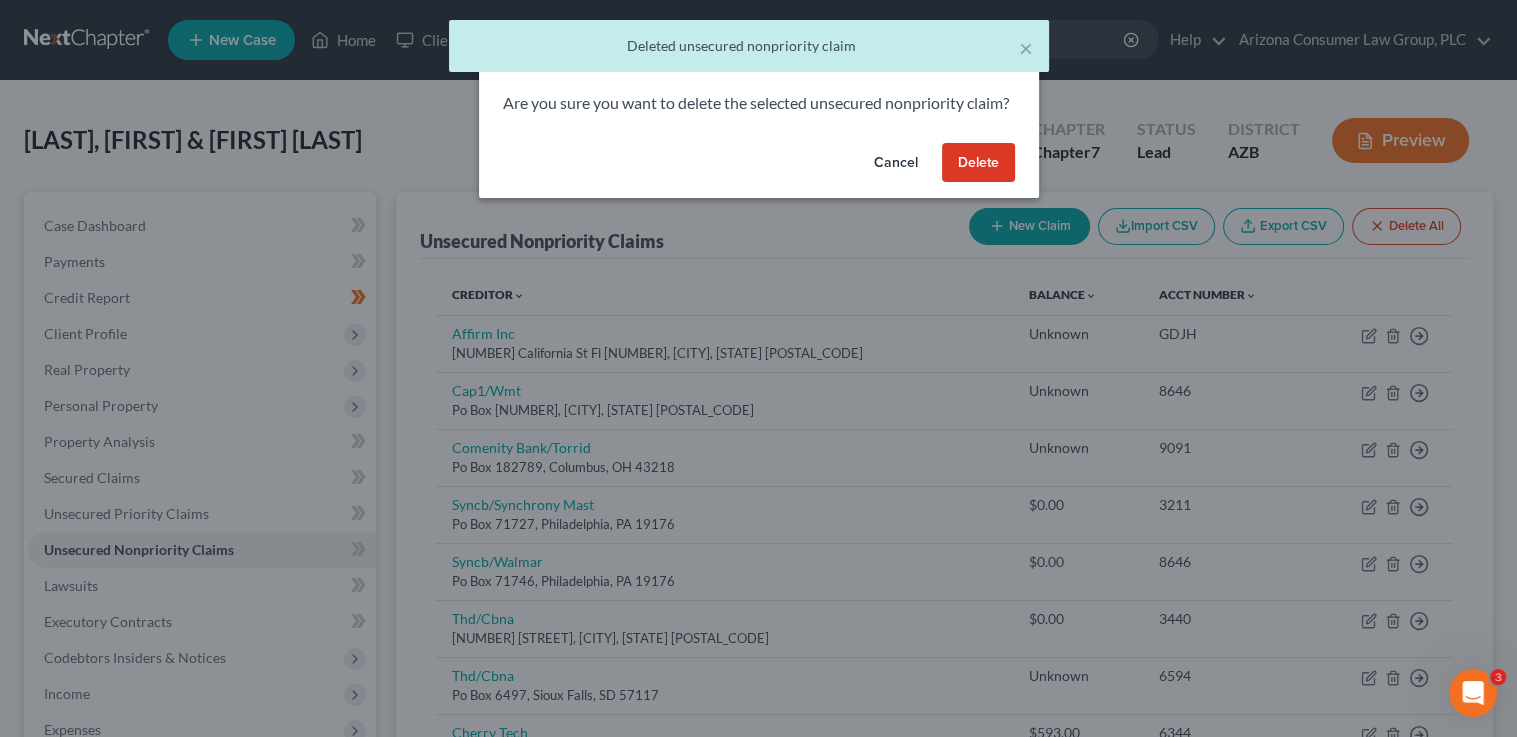 drag, startPoint x: 954, startPoint y: 178, endPoint x: 962, endPoint y: 205, distance: 28.160255 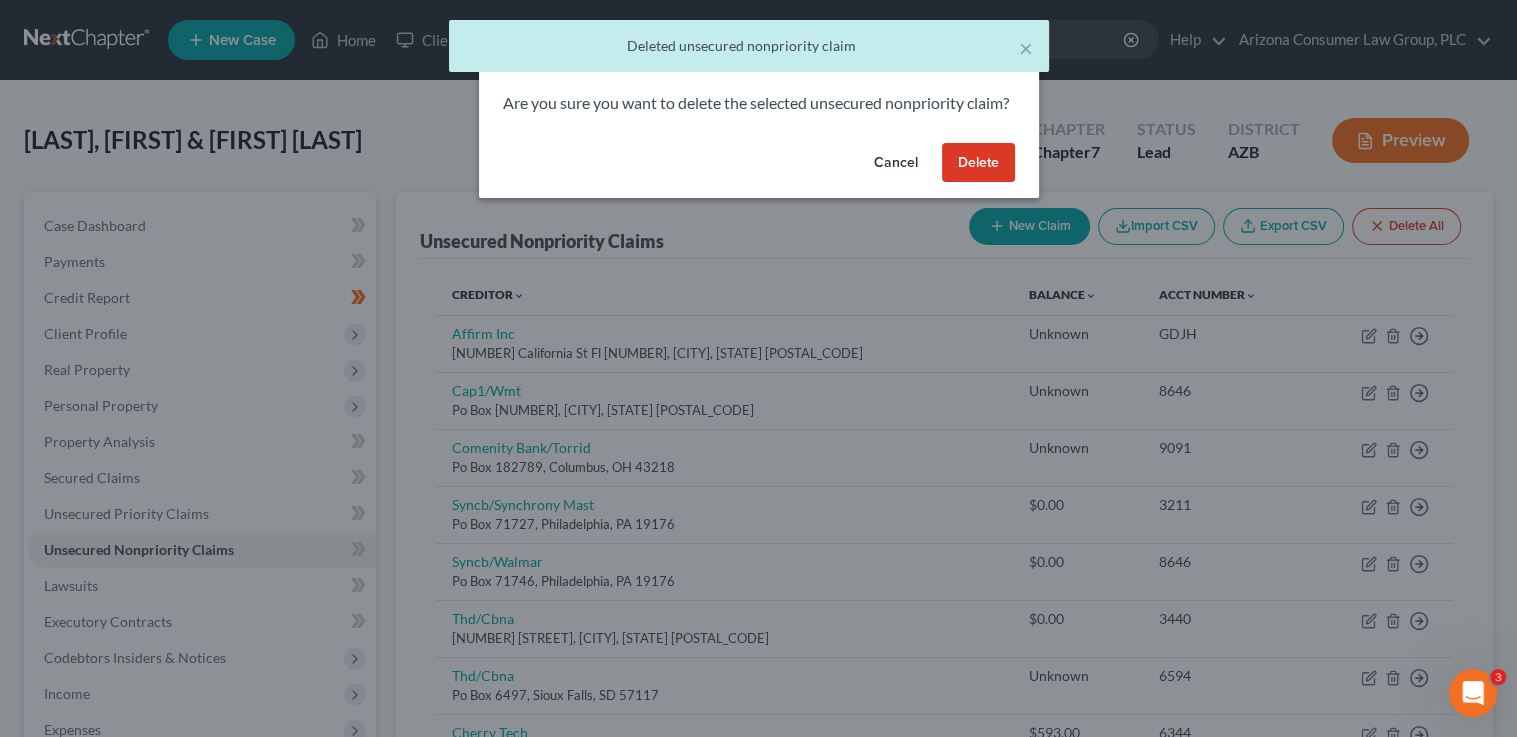 click on "Delete" at bounding box center (978, 163) 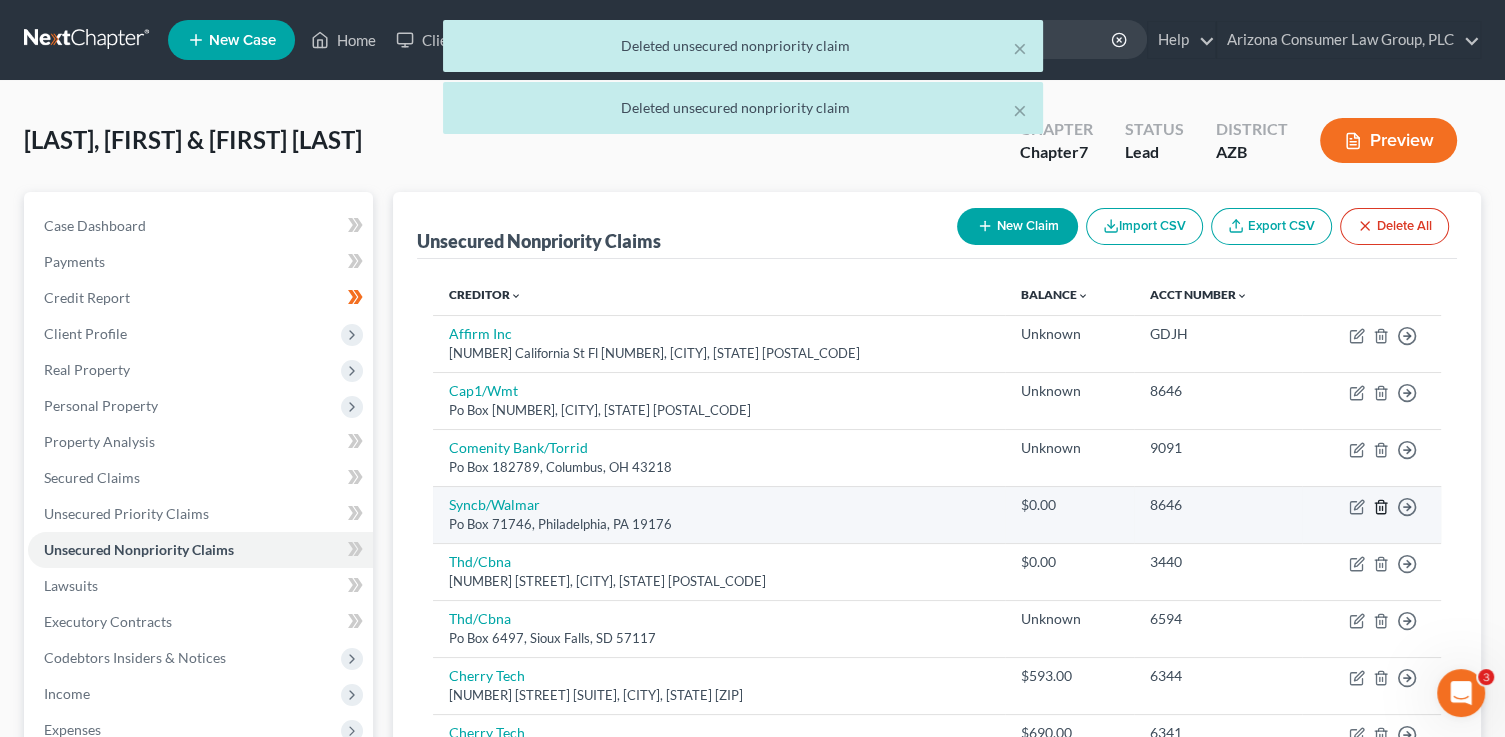 click 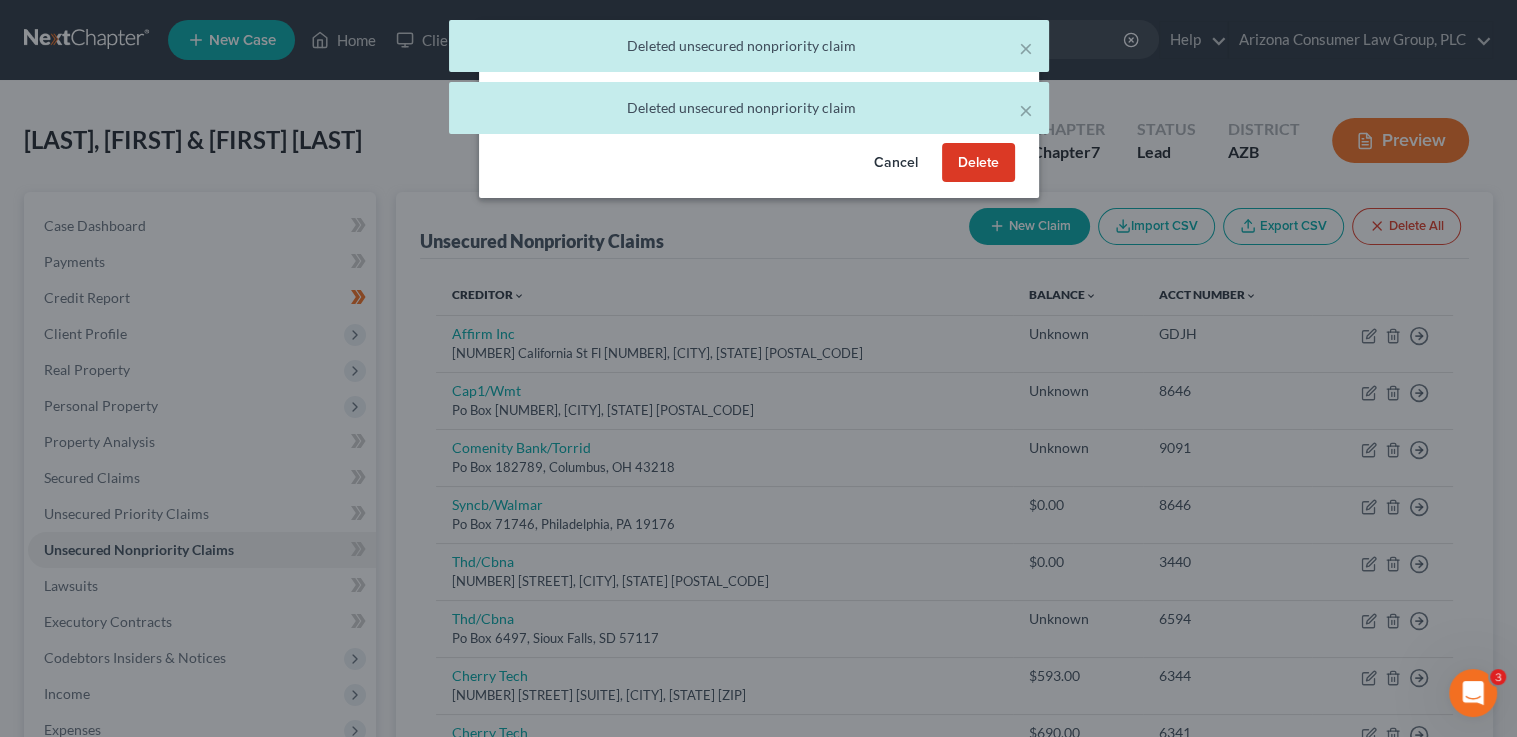 click on "Delete" at bounding box center (978, 163) 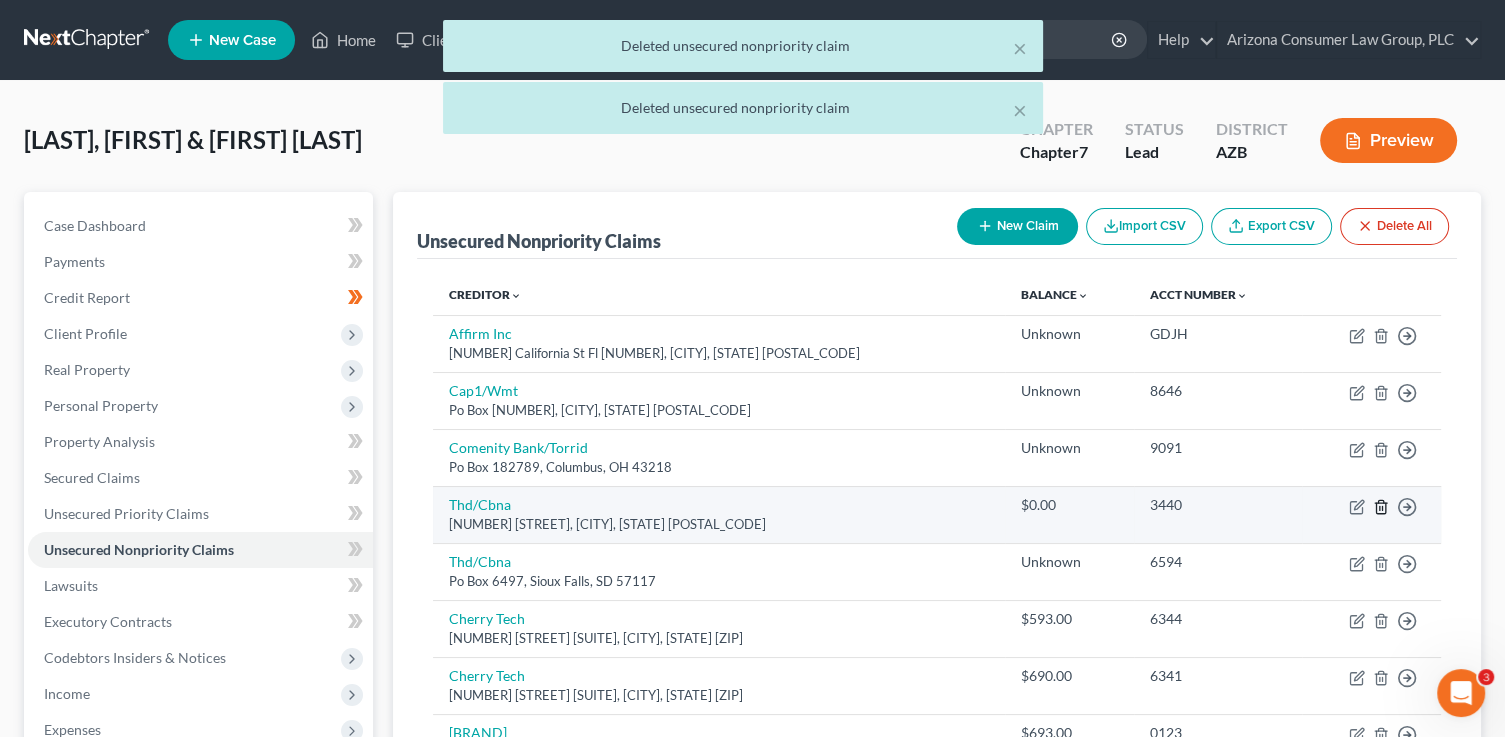 click 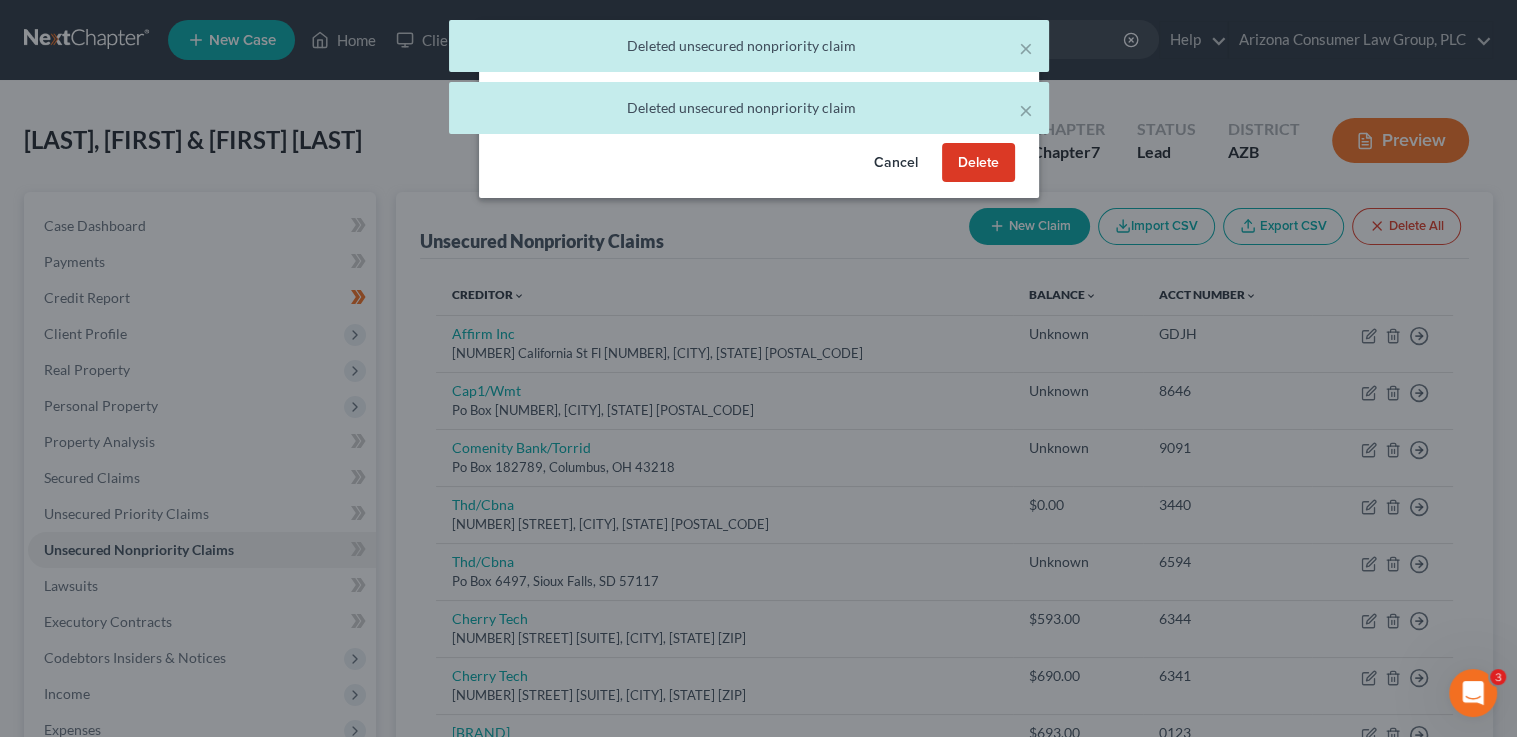 click on "Delete" at bounding box center [978, 163] 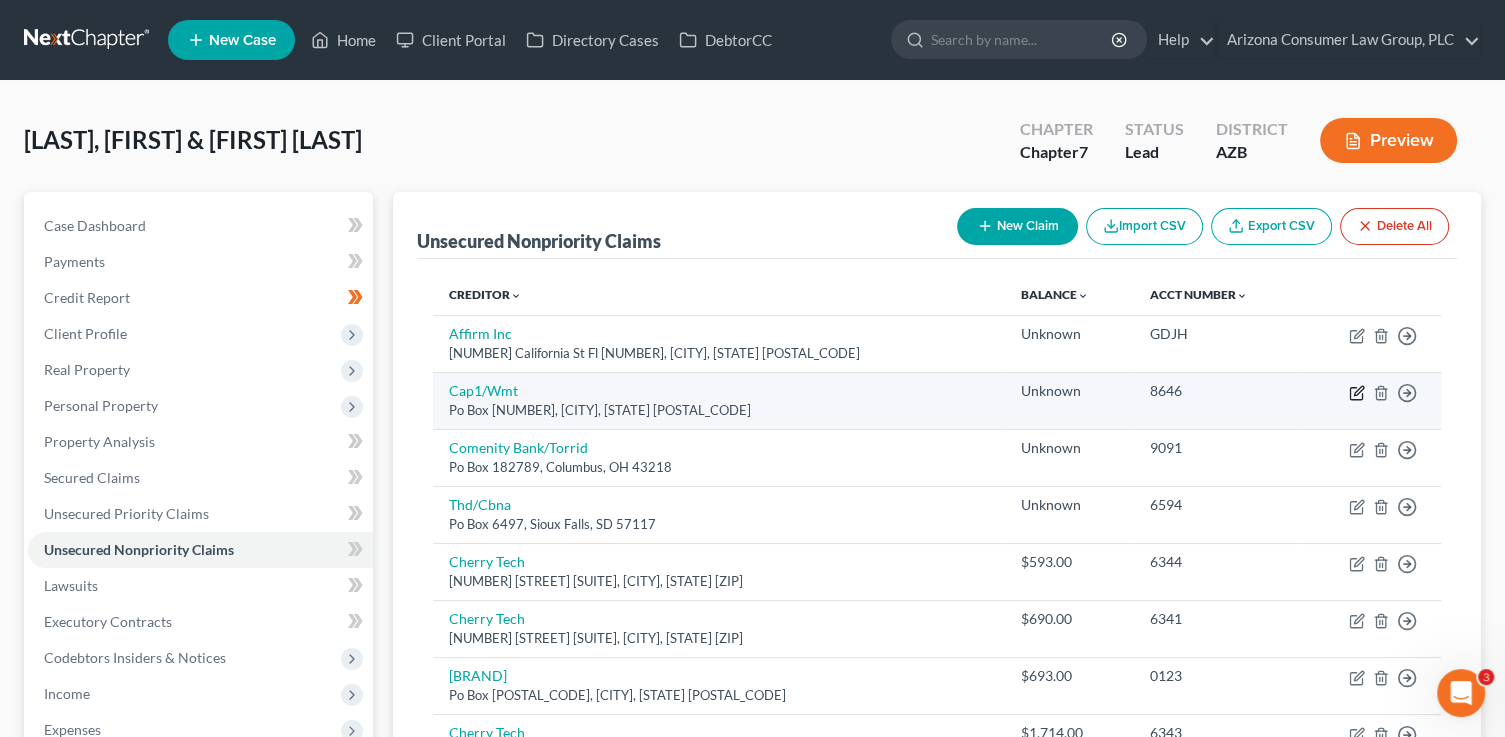 click 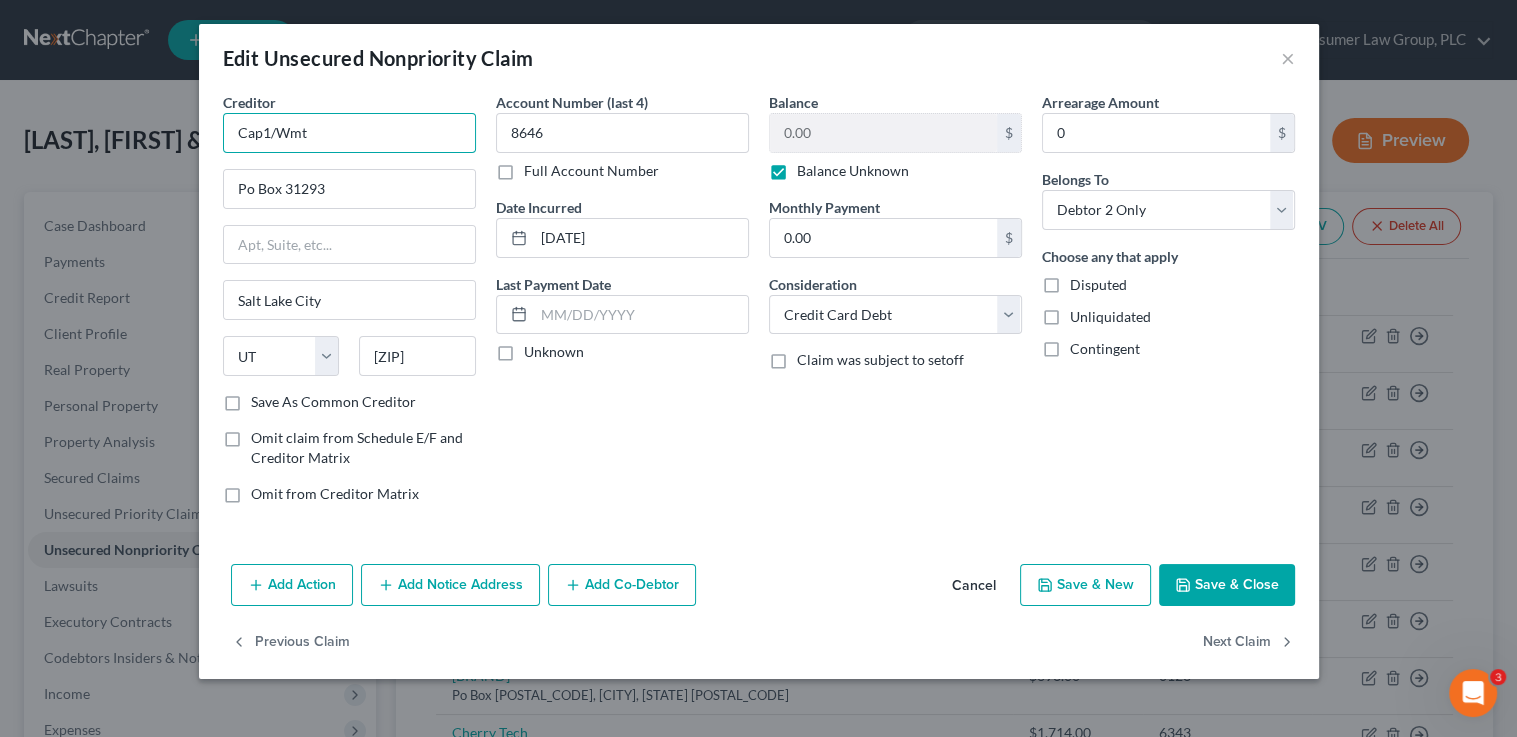drag, startPoint x: 339, startPoint y: 137, endPoint x: 132, endPoint y: 96, distance: 211.02133 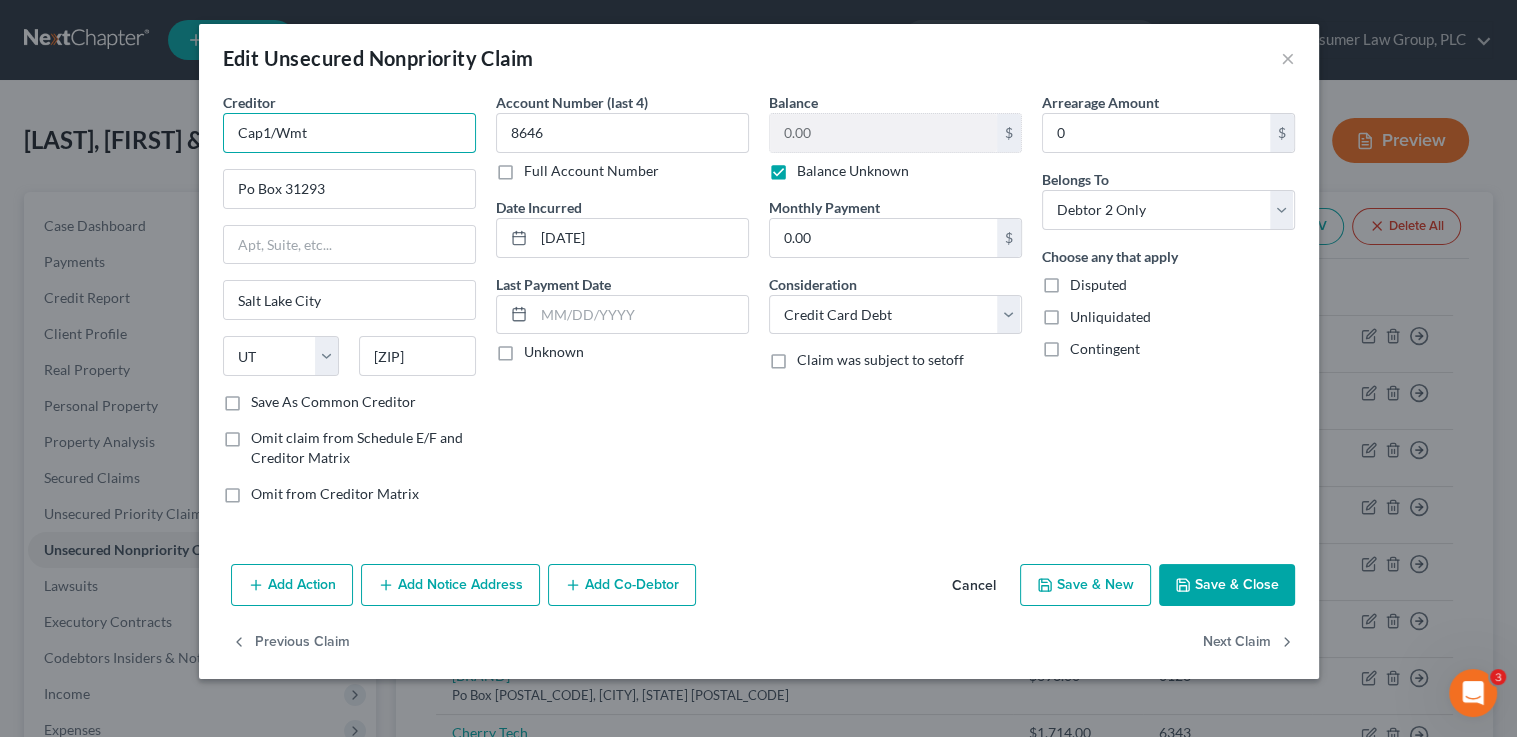 click on "Edit Unsecured Nonpriority Claim  × Creditor *    [BANK_NAME]/[MERCHANT]                      [POSTAL_ADDRESS] [STATE] [POSTAL_CODE] Save As Common Creditor Omit claim from Schedule E/F and Creditor Matrix Omit from Creditor Matrix
Account Number (last 4)
[NUMBER]
Full Account Number
Date Incurred         [DATE] Last Payment Date         Unknown Balance
[CURRENCY][NUMBER]
Balance Unknown
Balance Undetermined
[CURRENCY][NUMBER]
Balance Unknown
Monthly Payment [CURRENCY][NUMBER] Consideration Select Cable / Satellite Services Collection Agency Credit Card Debt Debt Counseling / Attorneys Deficiency Balance Domestic Support Obligations Home / Car Repairs Income Taxes Judgment Liens Medical Services Monies Loaned / Advanced Mortgage Other Student Loans" at bounding box center [758, 368] 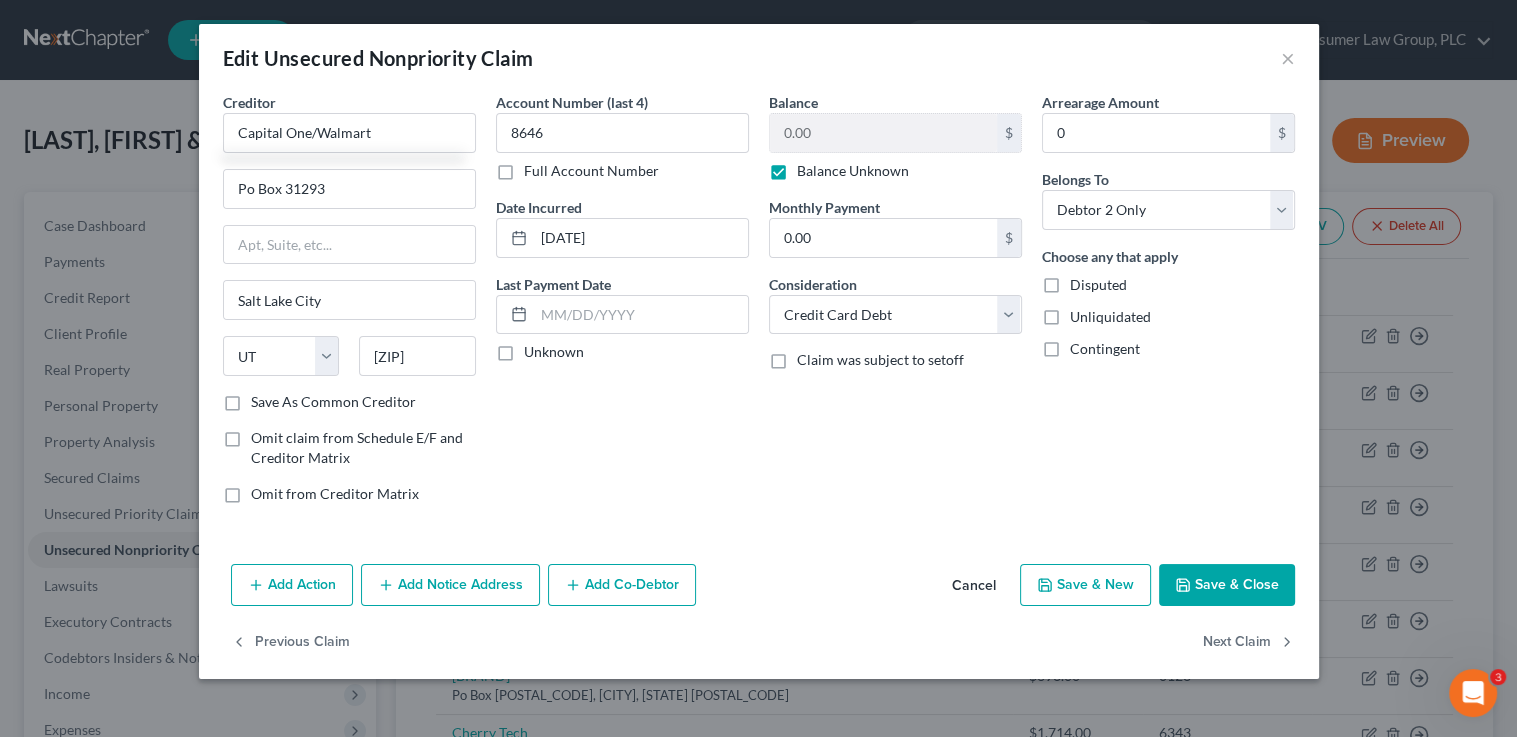 click on "Save & Close" at bounding box center (1227, 585) 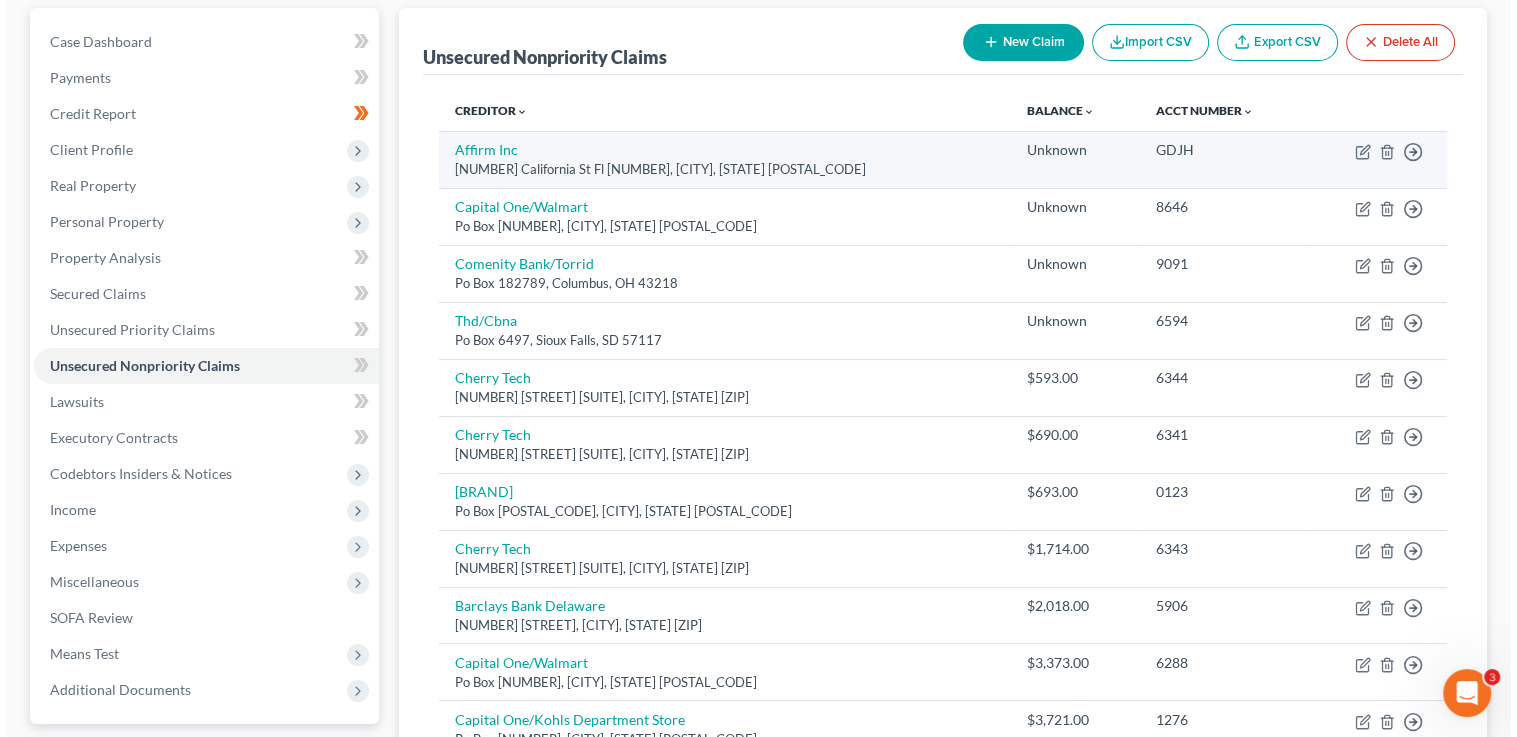 scroll, scrollTop: 0, scrollLeft: 0, axis: both 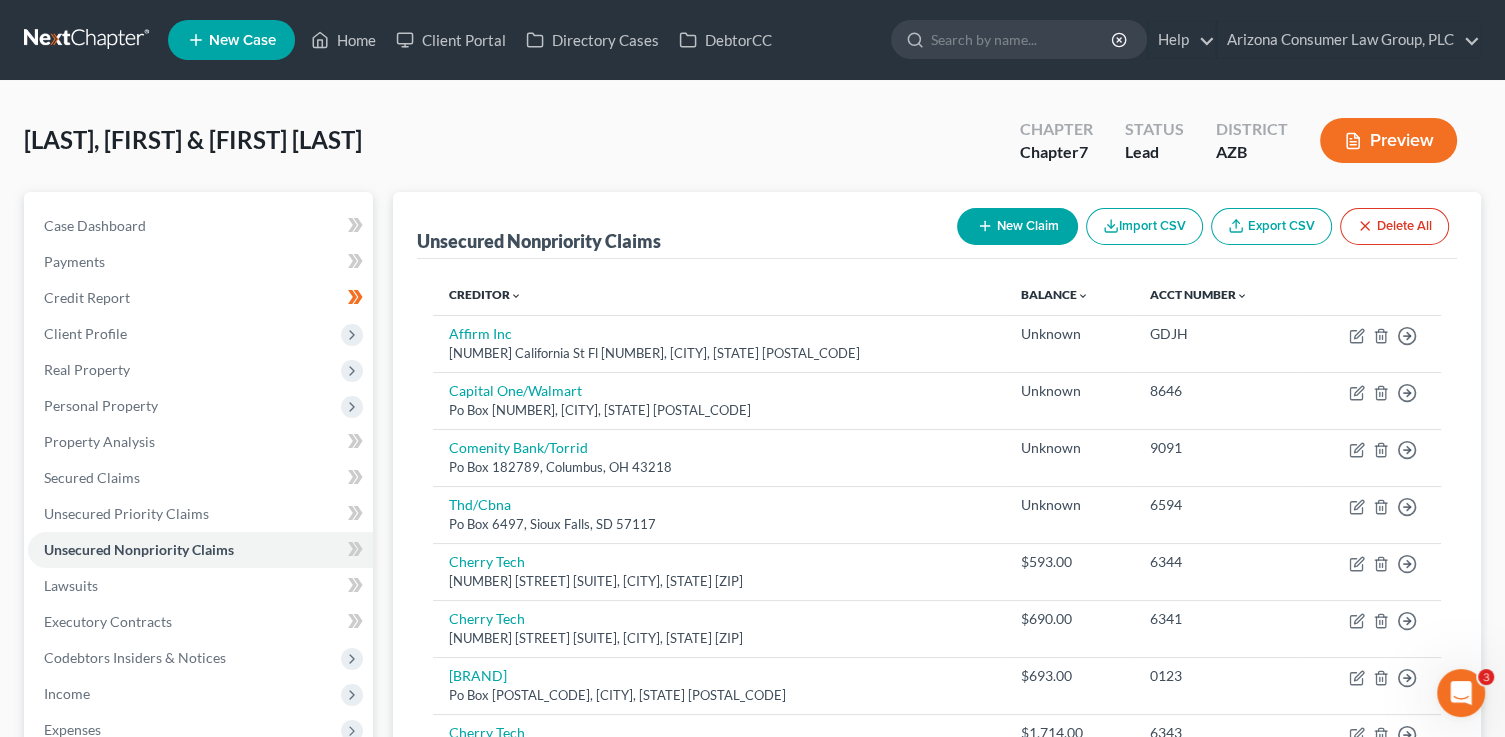 click 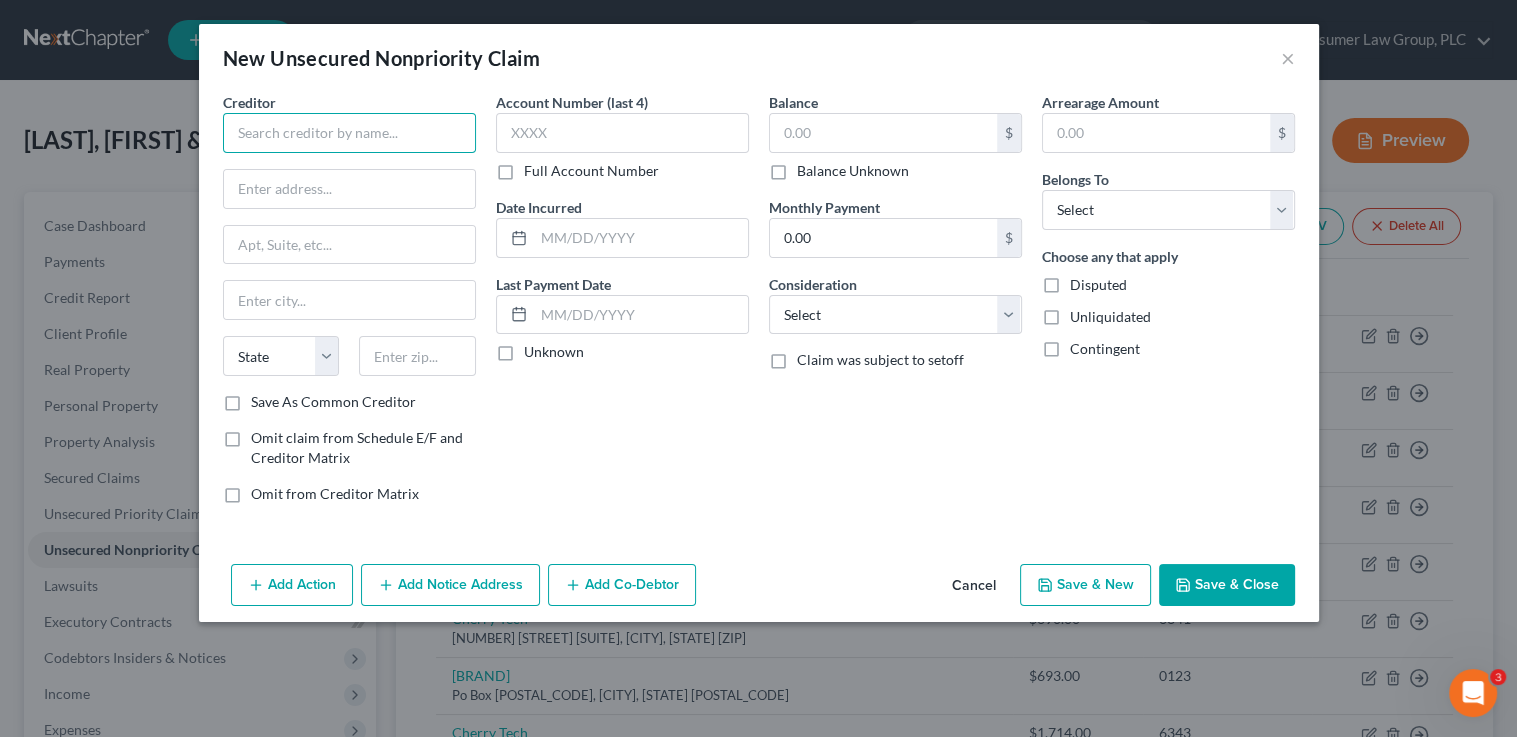 drag, startPoint x: 323, startPoint y: 137, endPoint x: 345, endPoint y: 136, distance: 22.022715 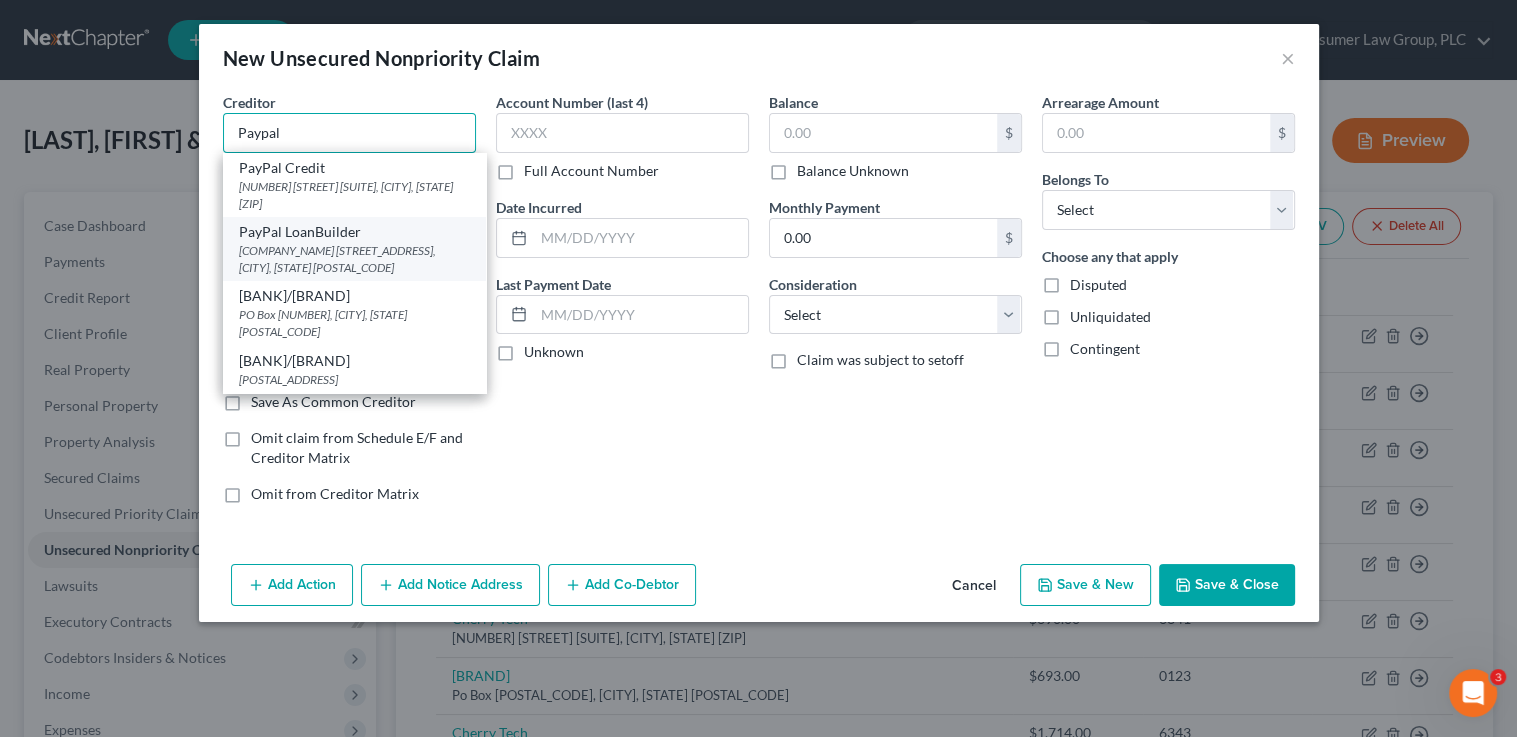 scroll, scrollTop: 3, scrollLeft: 0, axis: vertical 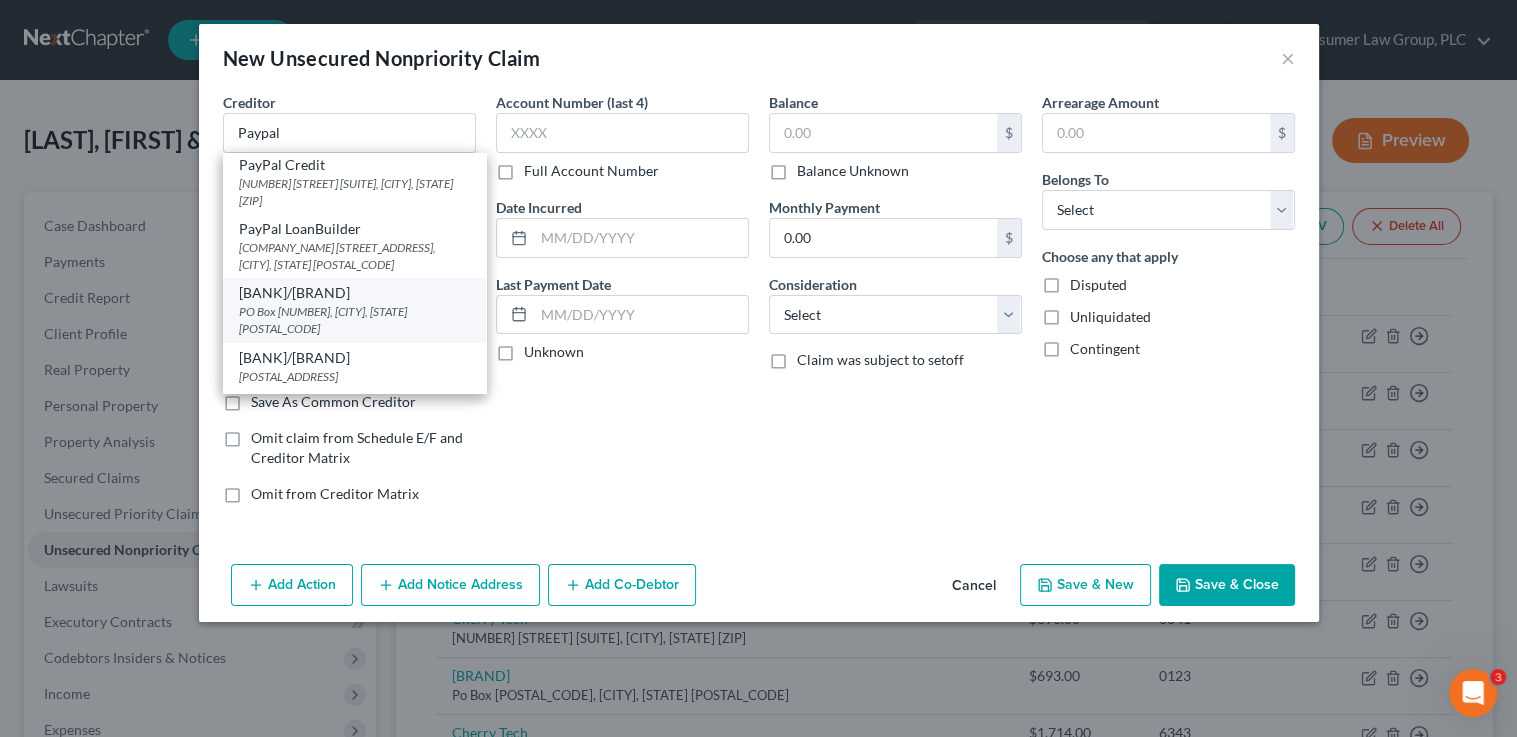 click on "[BANK]/[BRAND]" at bounding box center (354, 293) 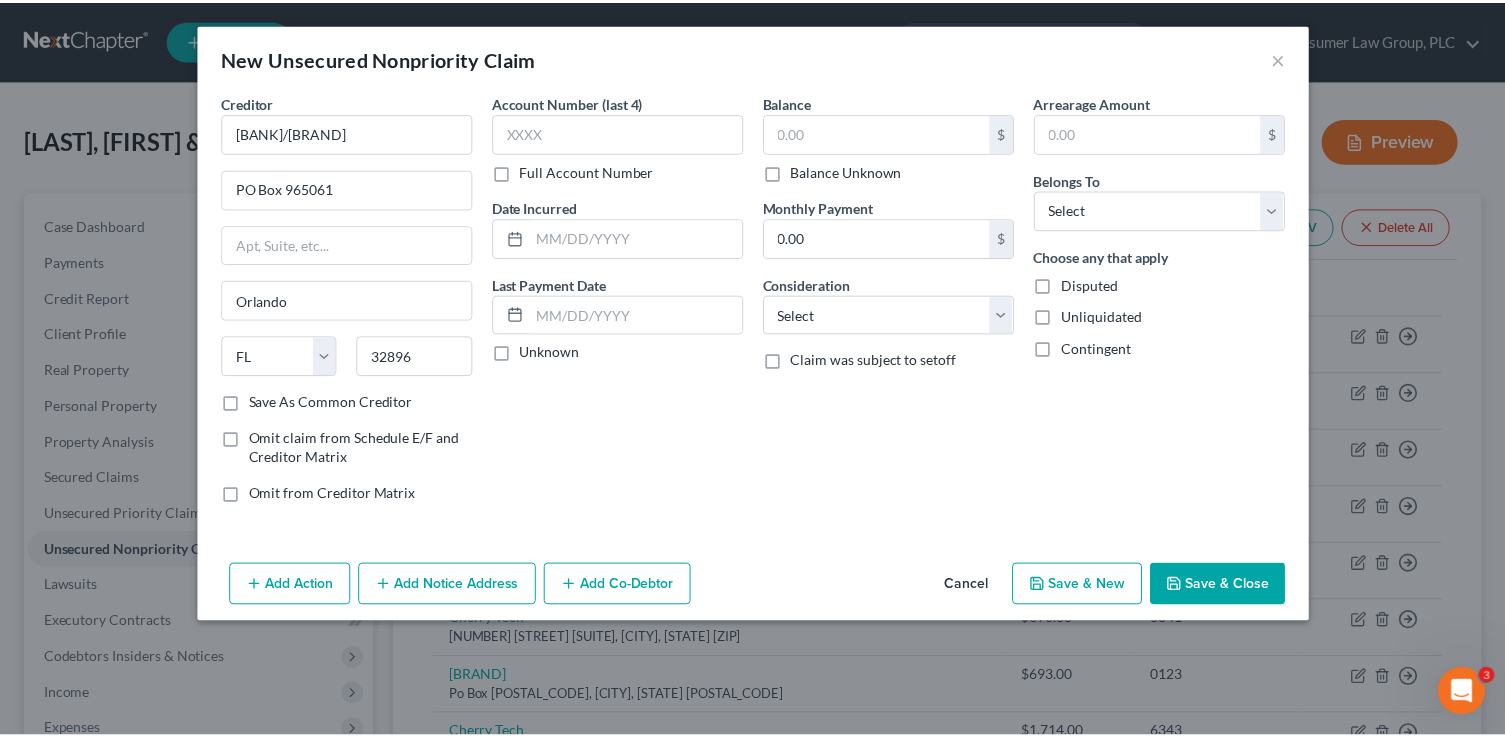 scroll, scrollTop: 0, scrollLeft: 0, axis: both 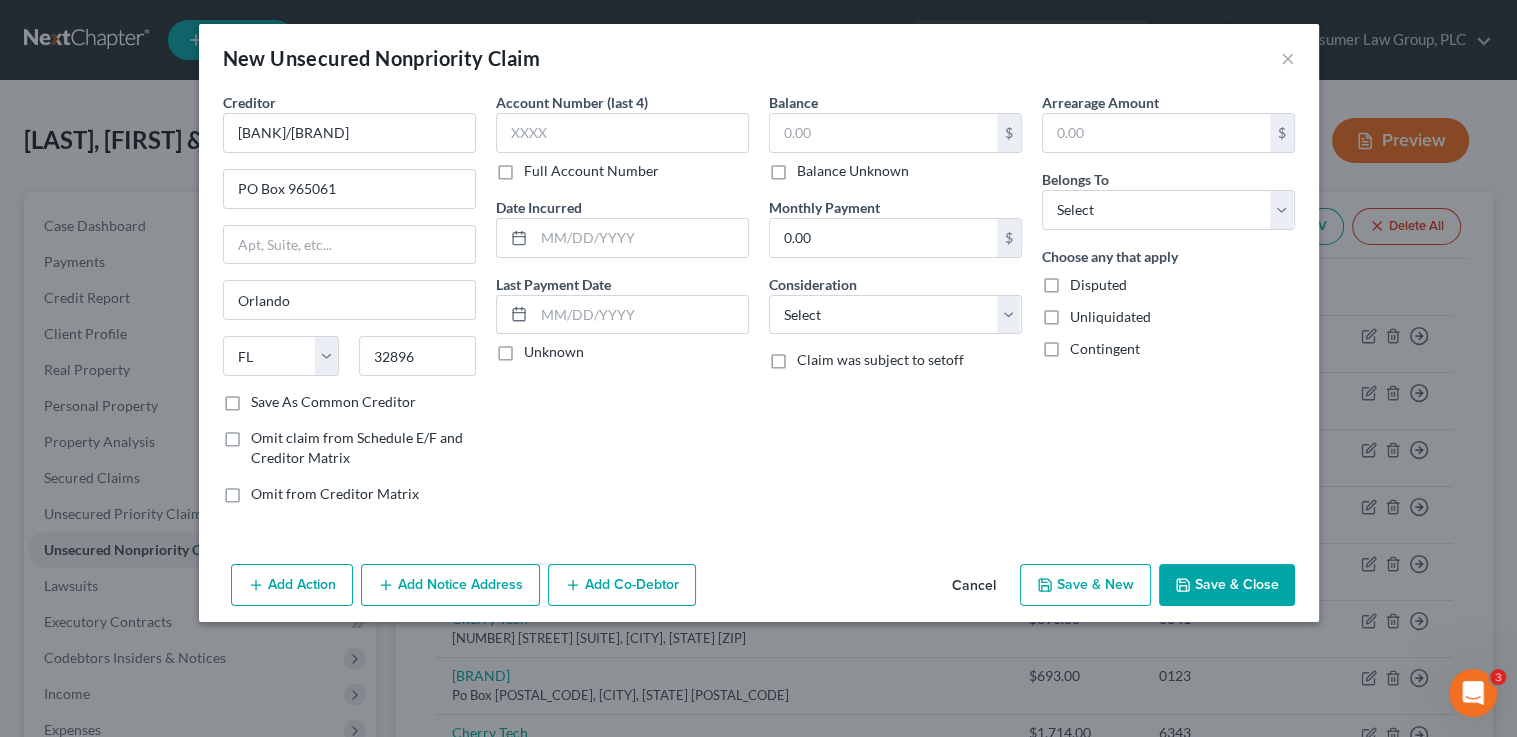click on "Balance Unknown" at bounding box center (853, 171) 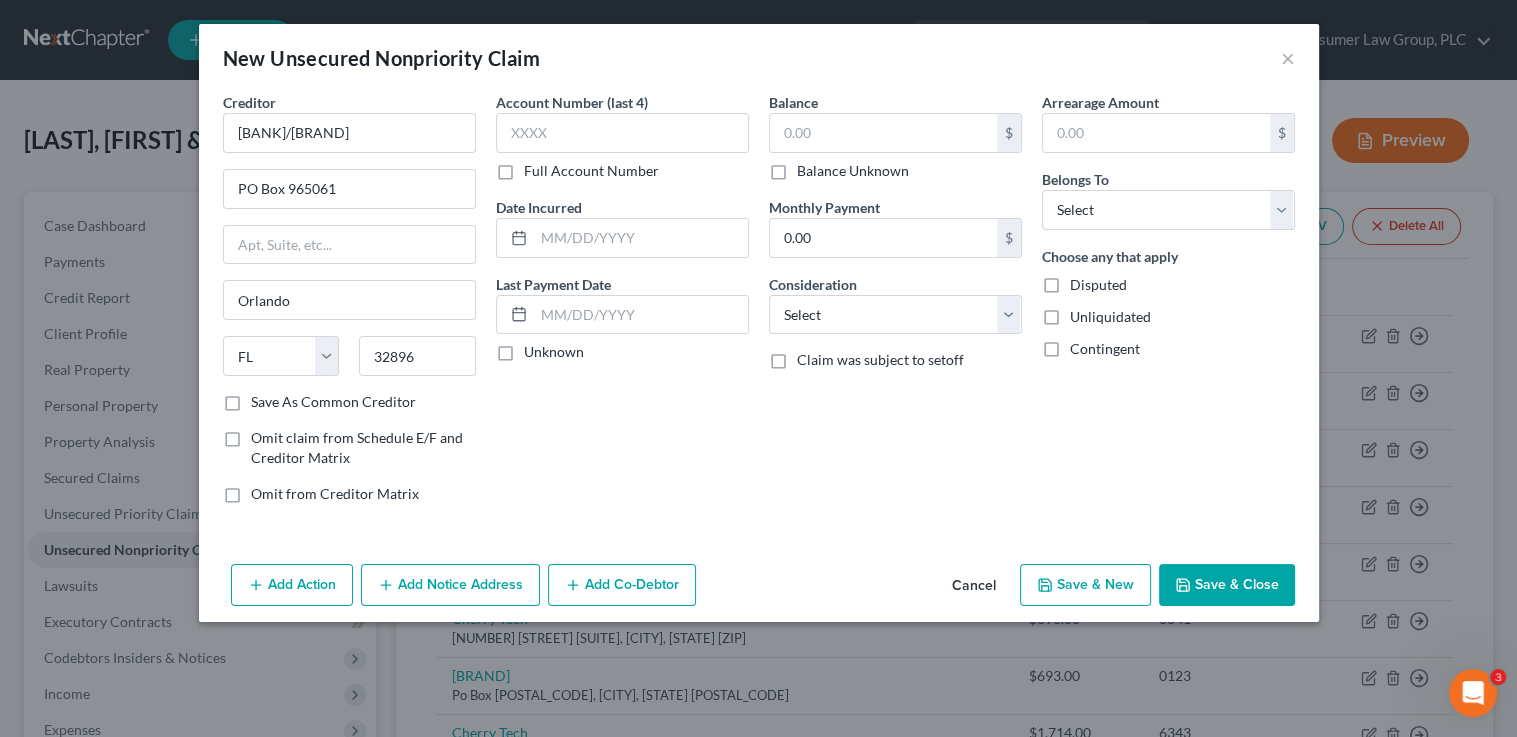 click on "Balance Unknown" at bounding box center [811, 167] 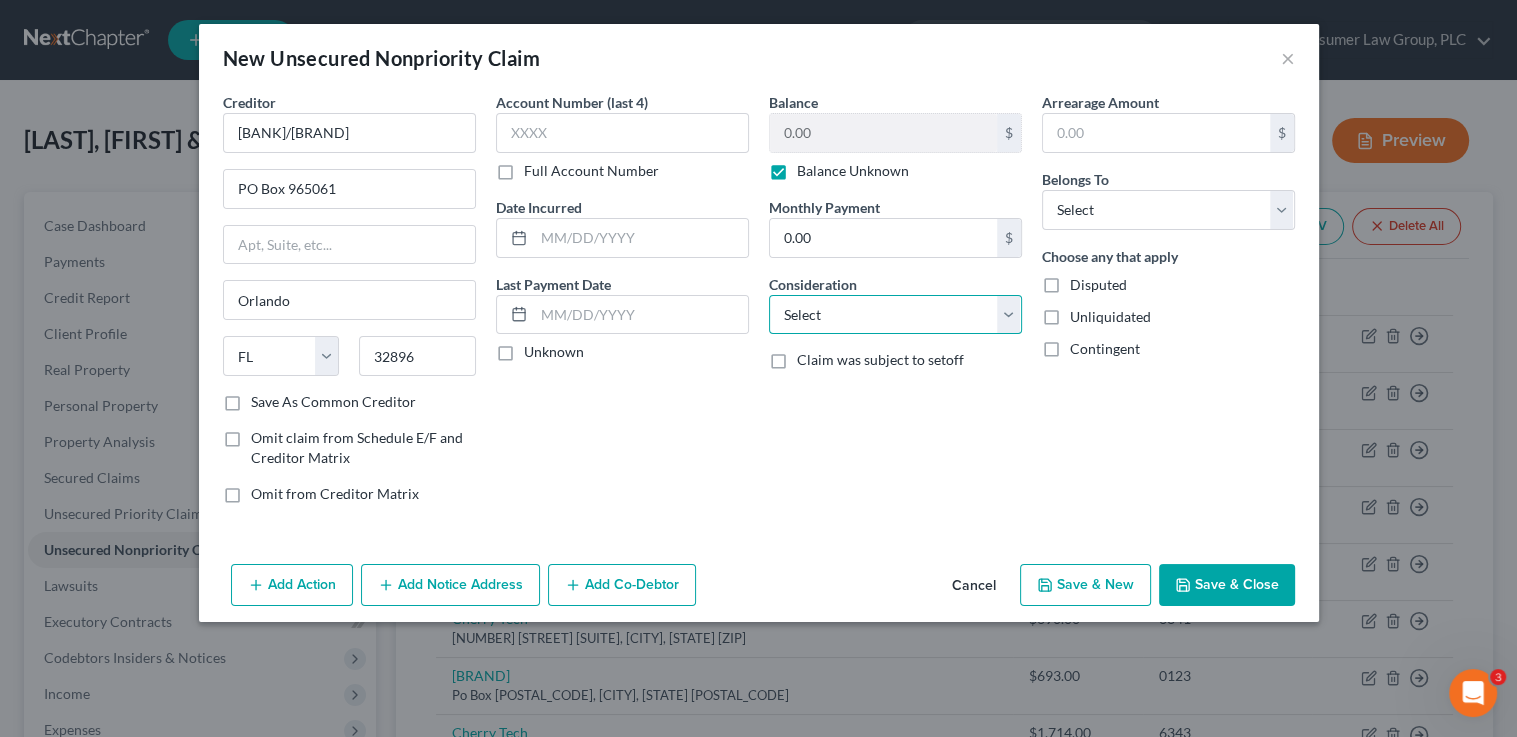click on "Select Cable / Satellite Services Collection Agency Credit Card Debt Debt Counseling / Attorneys Deficiency Balance Domestic Support Obligations Home / Car Repairs Income Taxes Judgment Liens Medical Services Monies Loaned / Advanced Mortgage Obligation From Divorce Or Separation Obligation To Pensions Other Overdrawn Bank Account Promised To Help Pay Creditors Student Loans Suppliers And Vendors Telephone / Internet Services Utility Services" at bounding box center (895, 315) 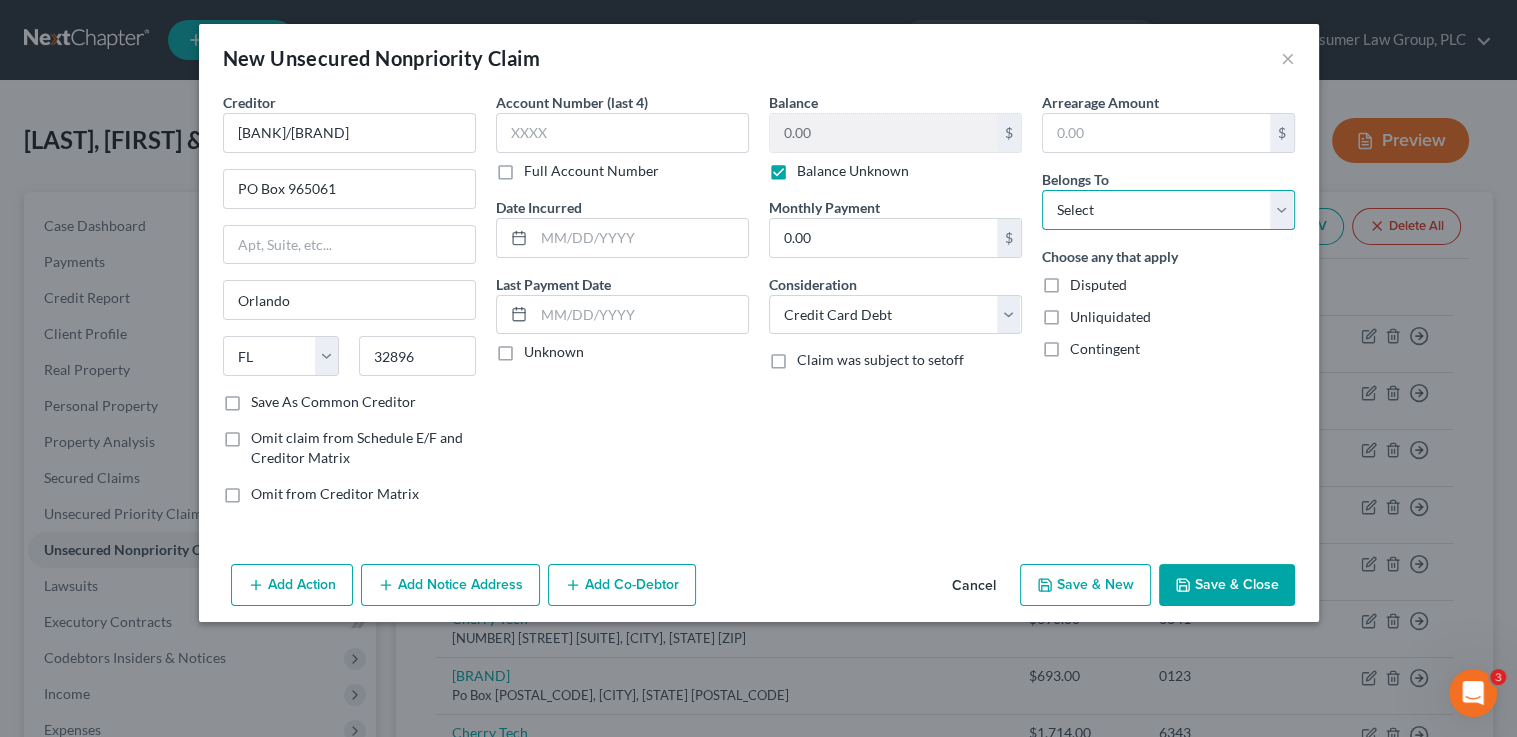 click on "Select Debtor 1 Only Debtor 2 Only Debtor 1 And Debtor 2 Only At Least One Of The Debtors And Another Community Property" at bounding box center [1168, 210] 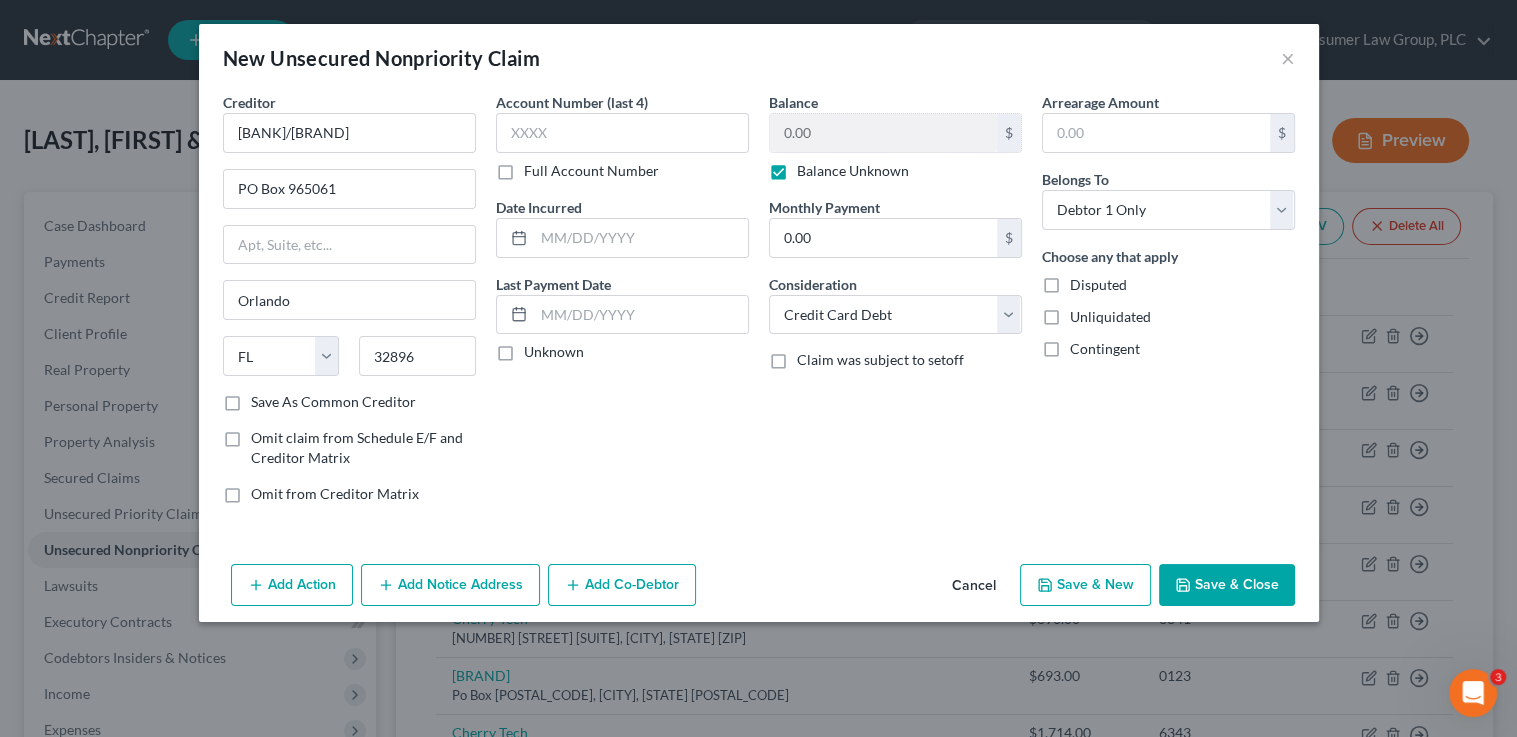 click on "Save & New" at bounding box center [1085, 585] 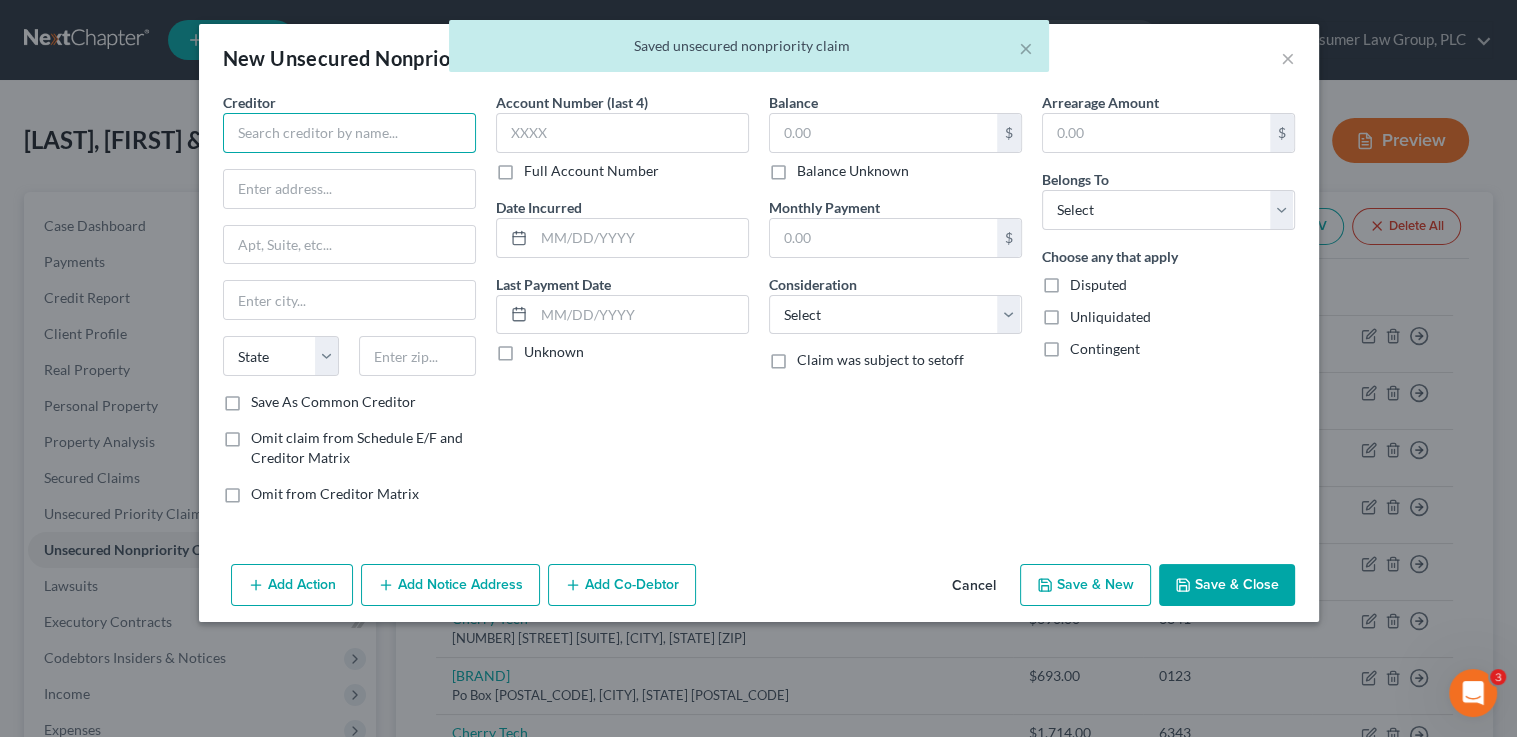 click at bounding box center (349, 133) 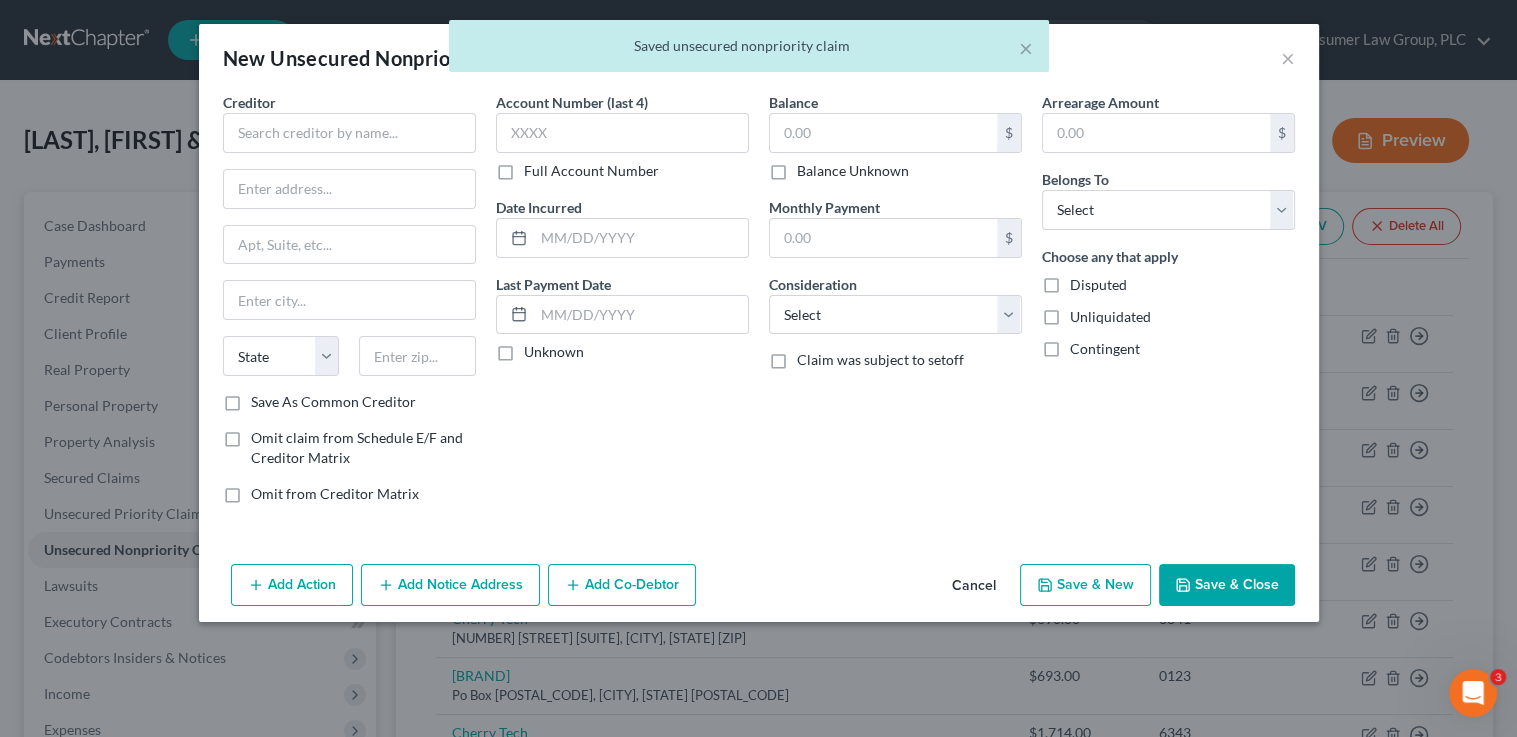 click on "Cancel" at bounding box center (974, 586) 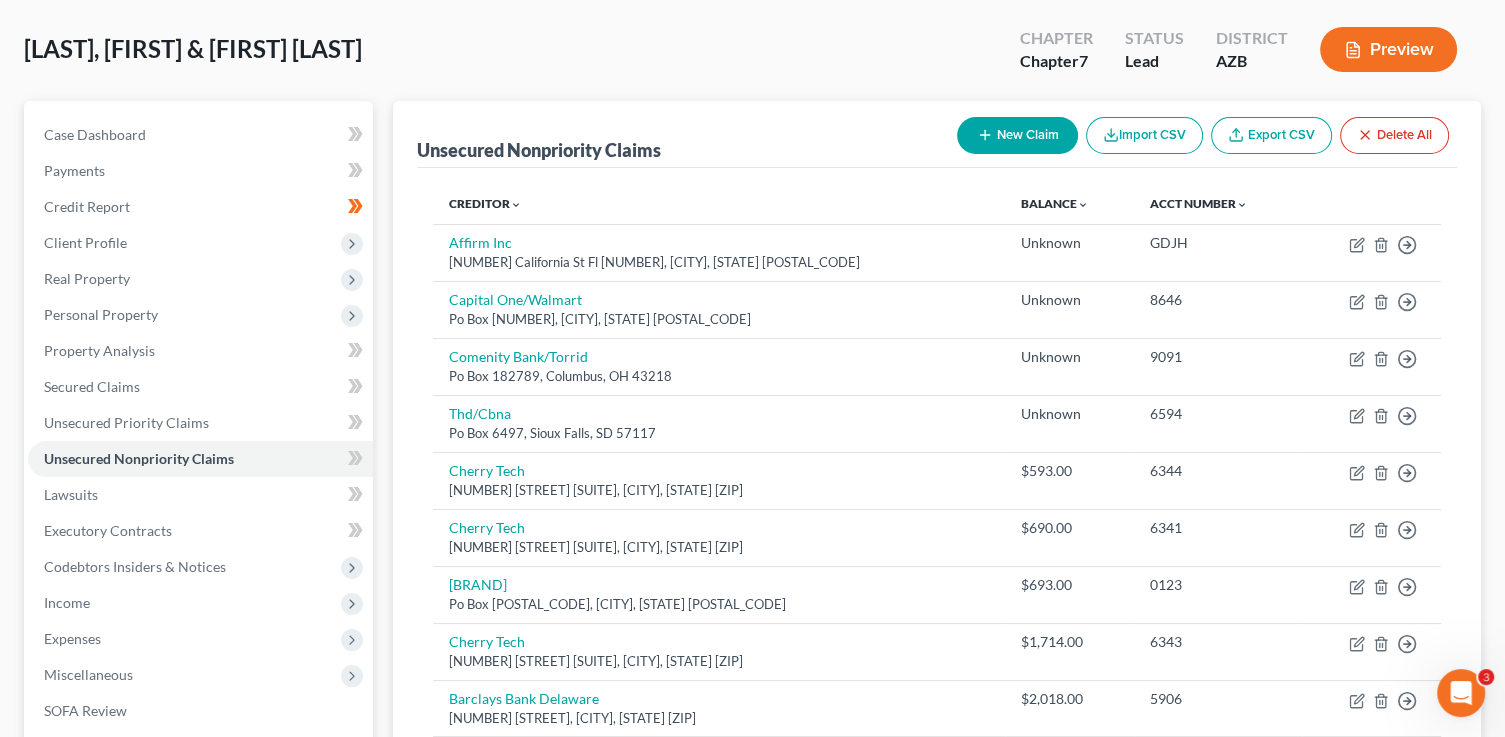 scroll, scrollTop: 0, scrollLeft: 0, axis: both 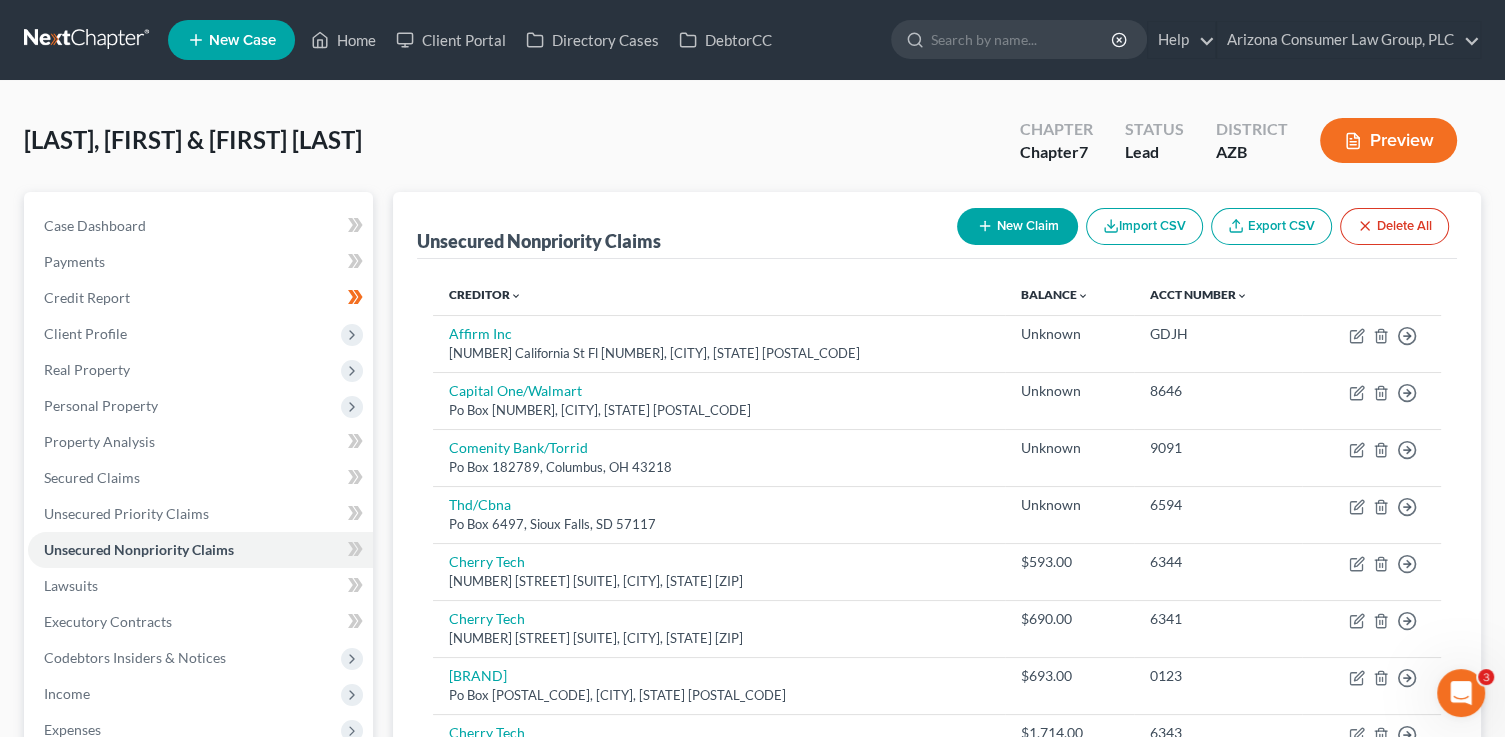 click on "New Claim" at bounding box center [1017, 226] 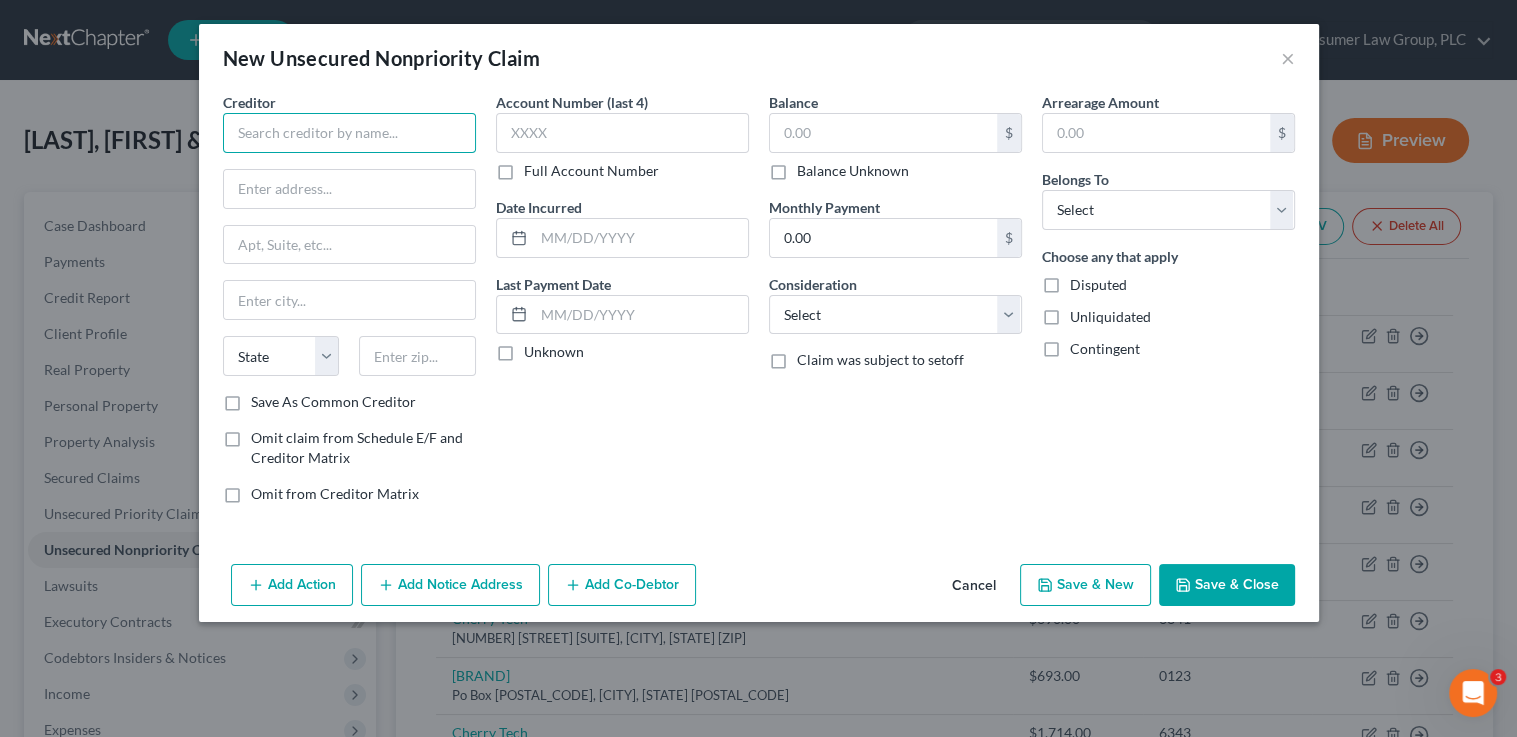 click at bounding box center (349, 133) 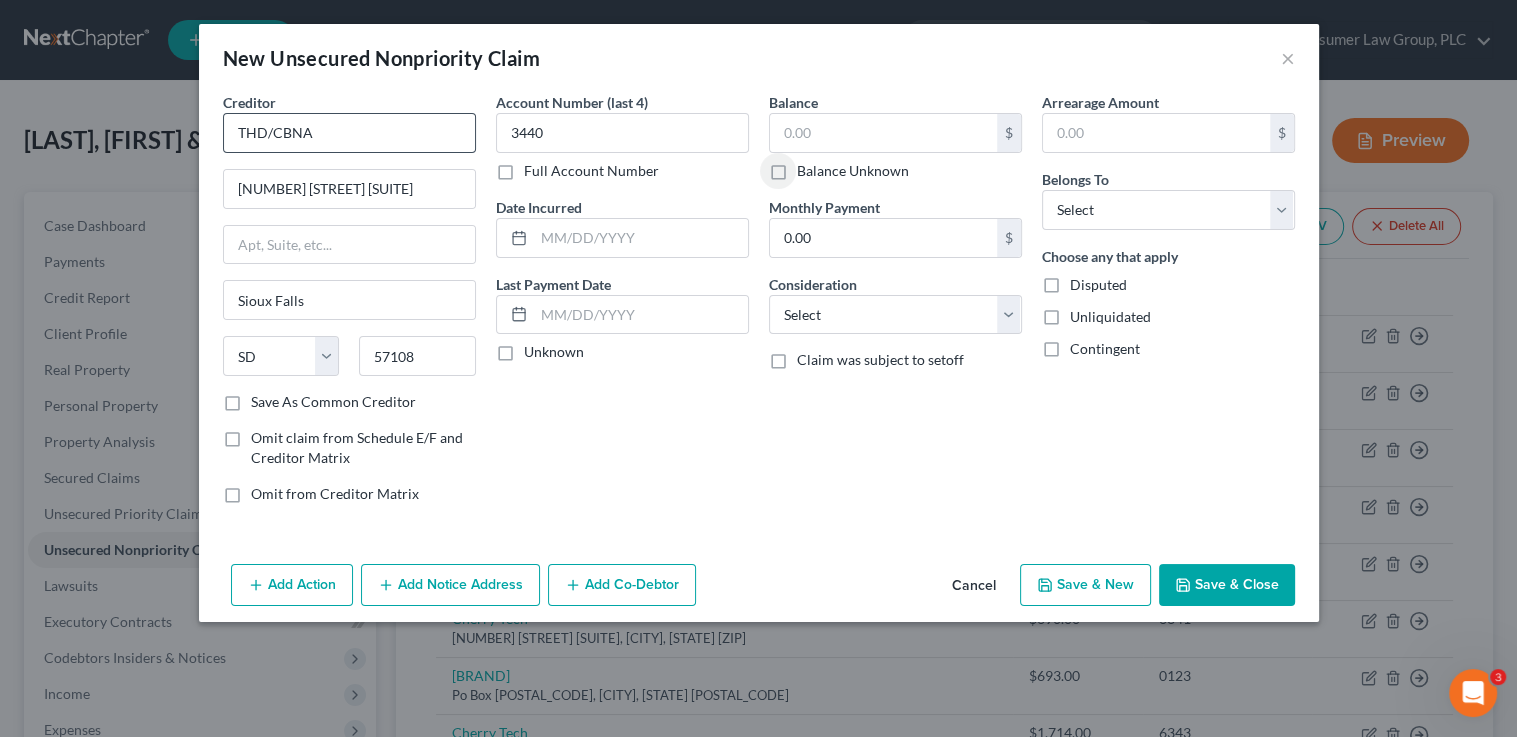 click on "Balance Unknown" at bounding box center [811, 167] 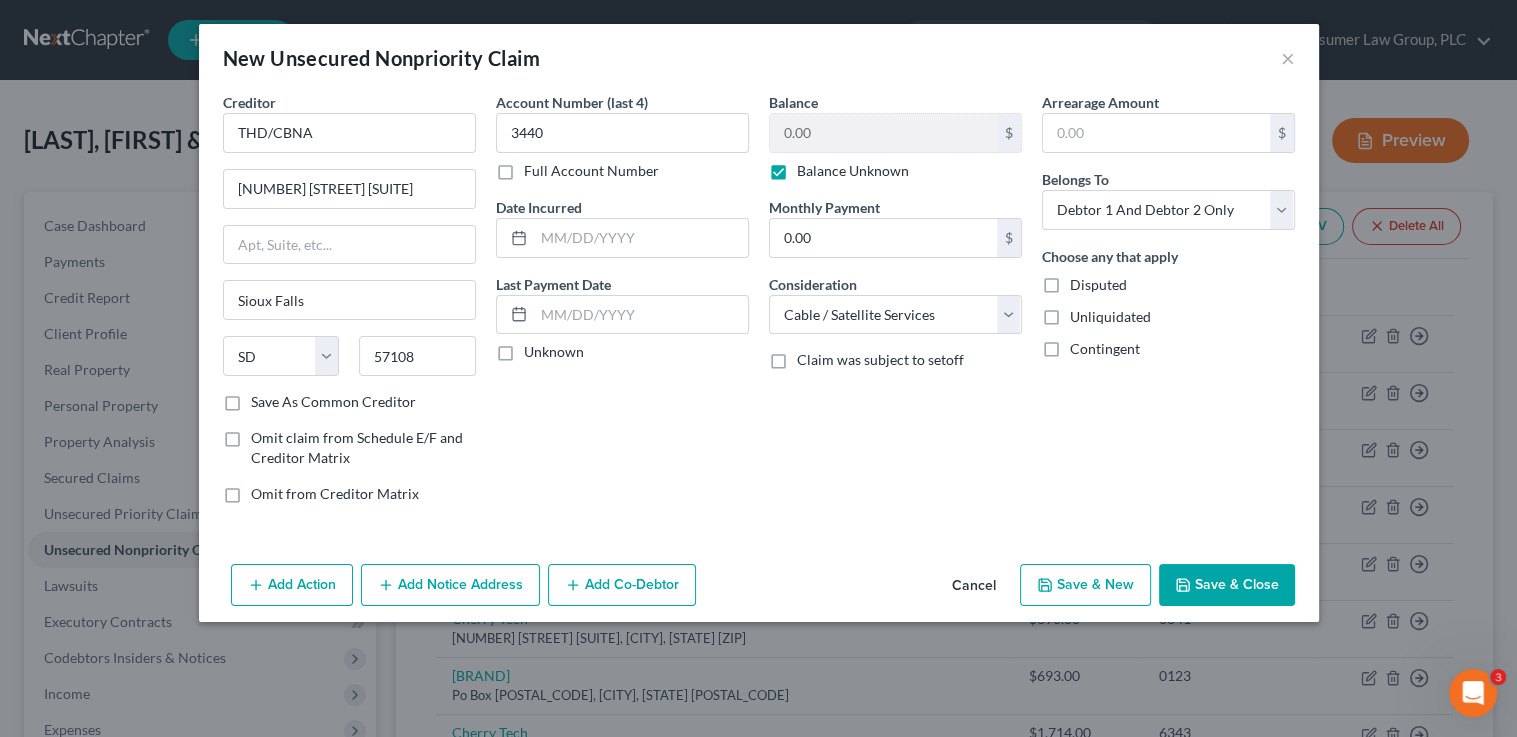 click on "Save & Close" at bounding box center [1227, 585] 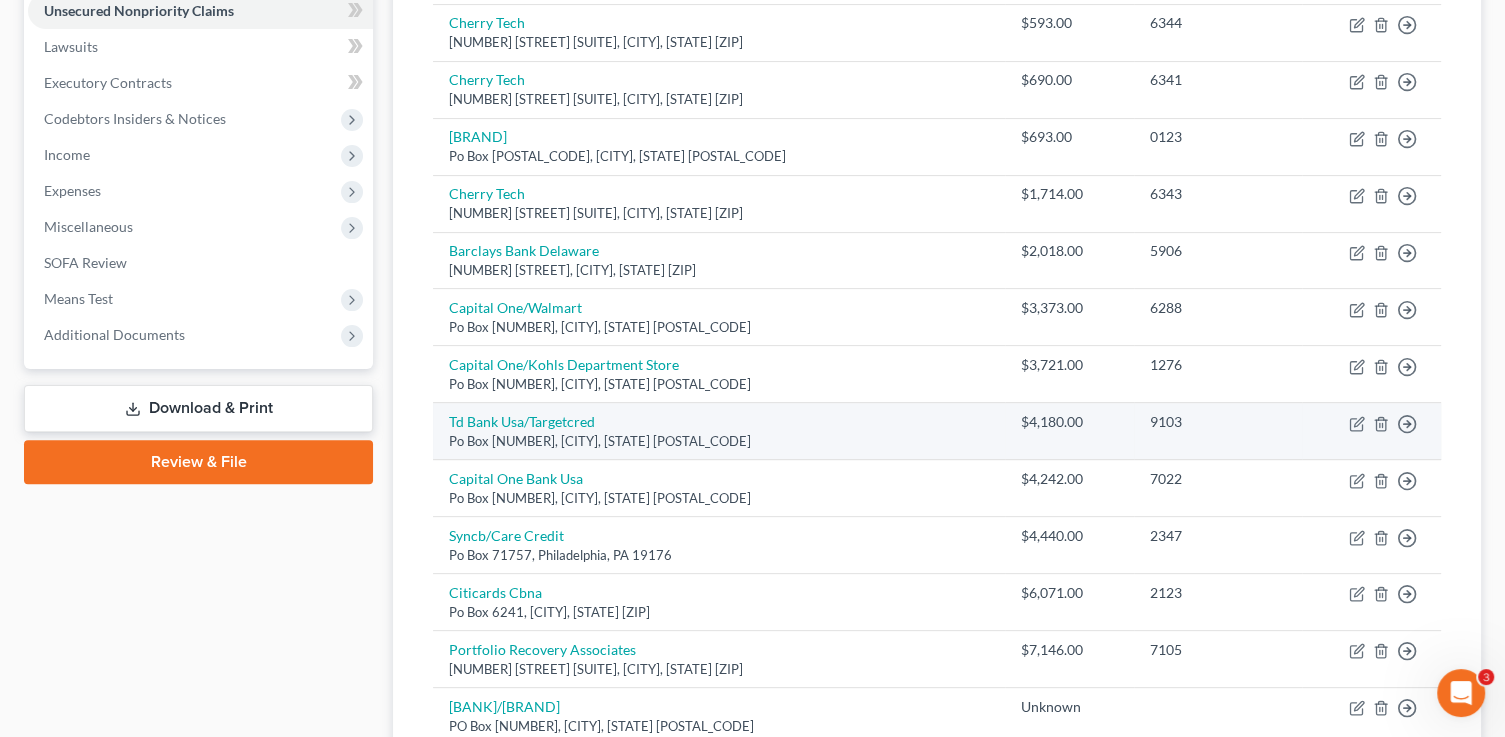 scroll, scrollTop: 540, scrollLeft: 0, axis: vertical 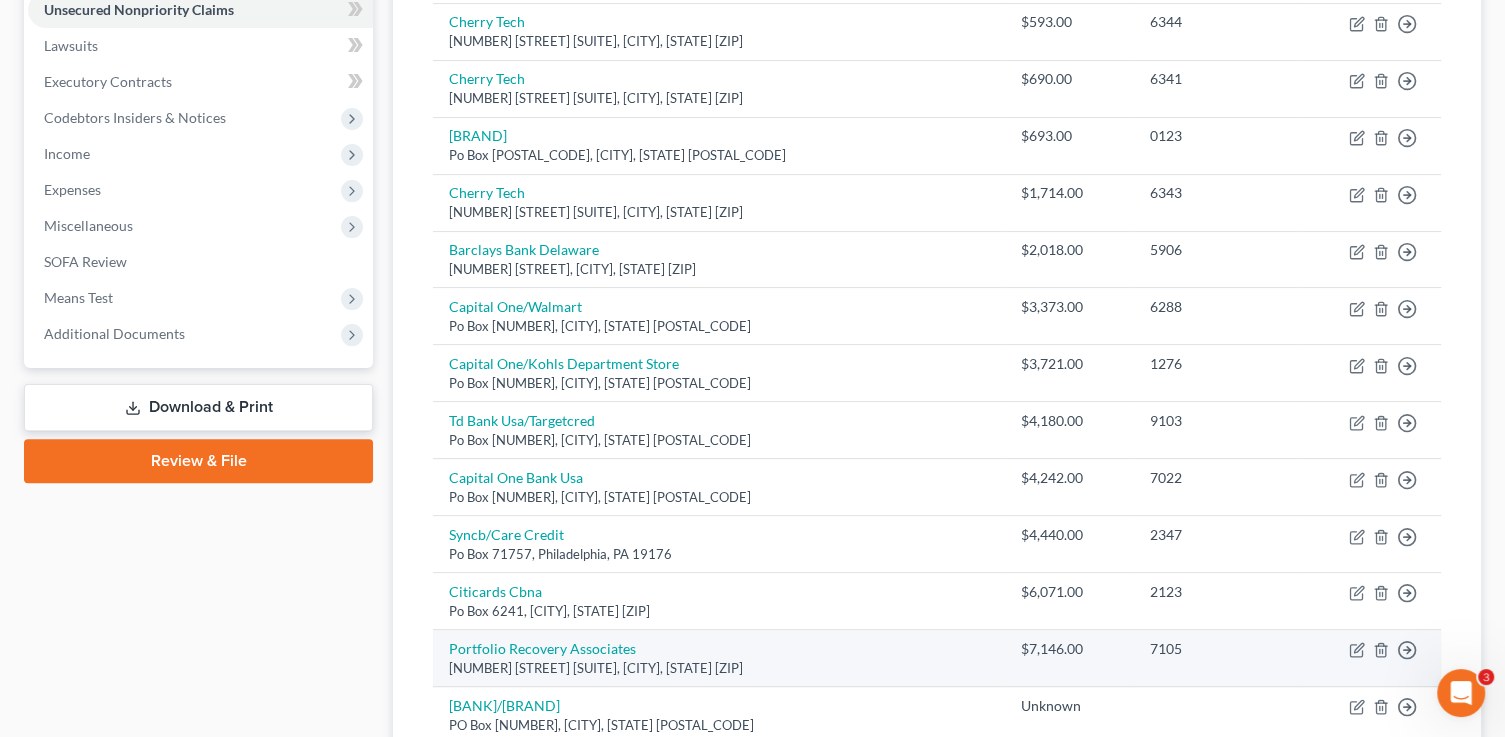 click on "Move to D Move to E Move to G Move to Notice Only" at bounding box center [1371, 658] 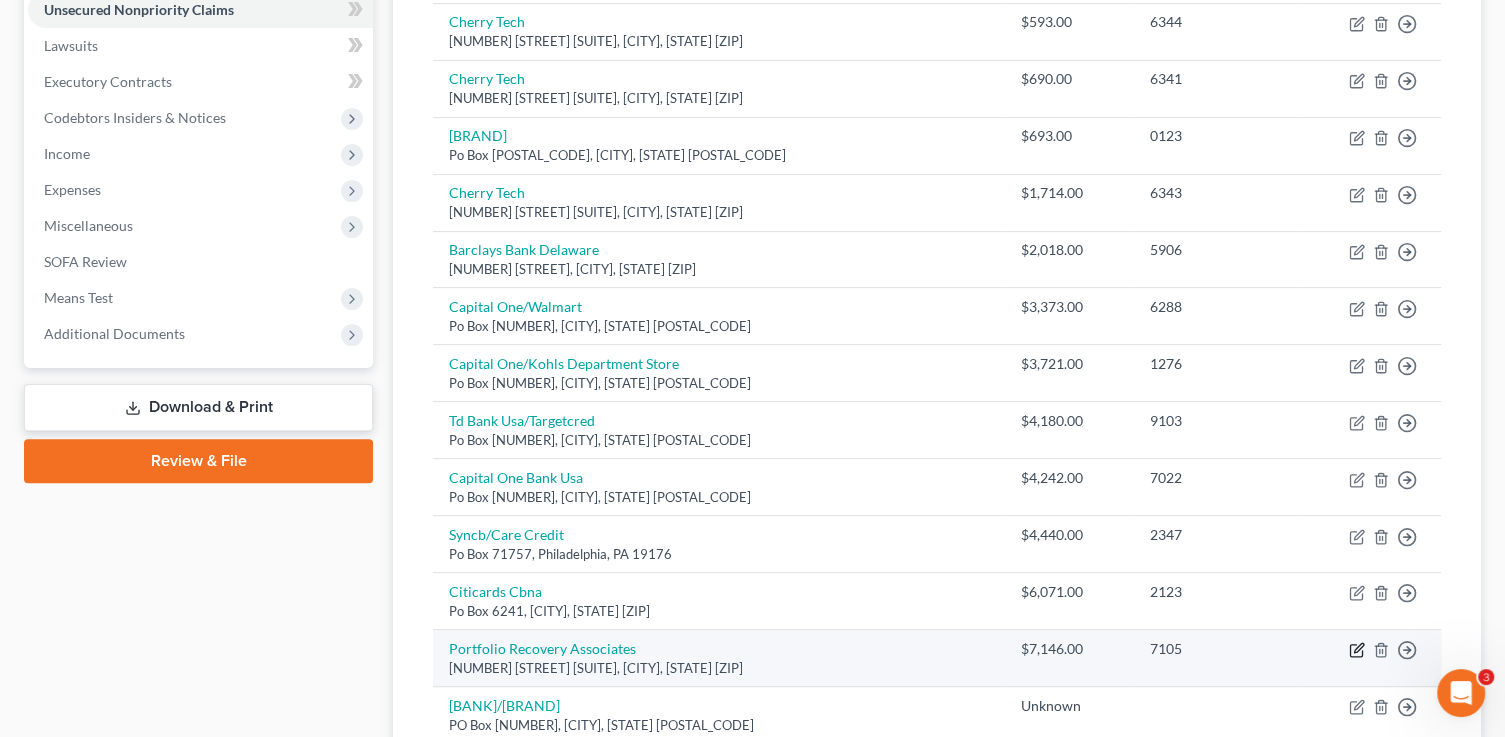 click 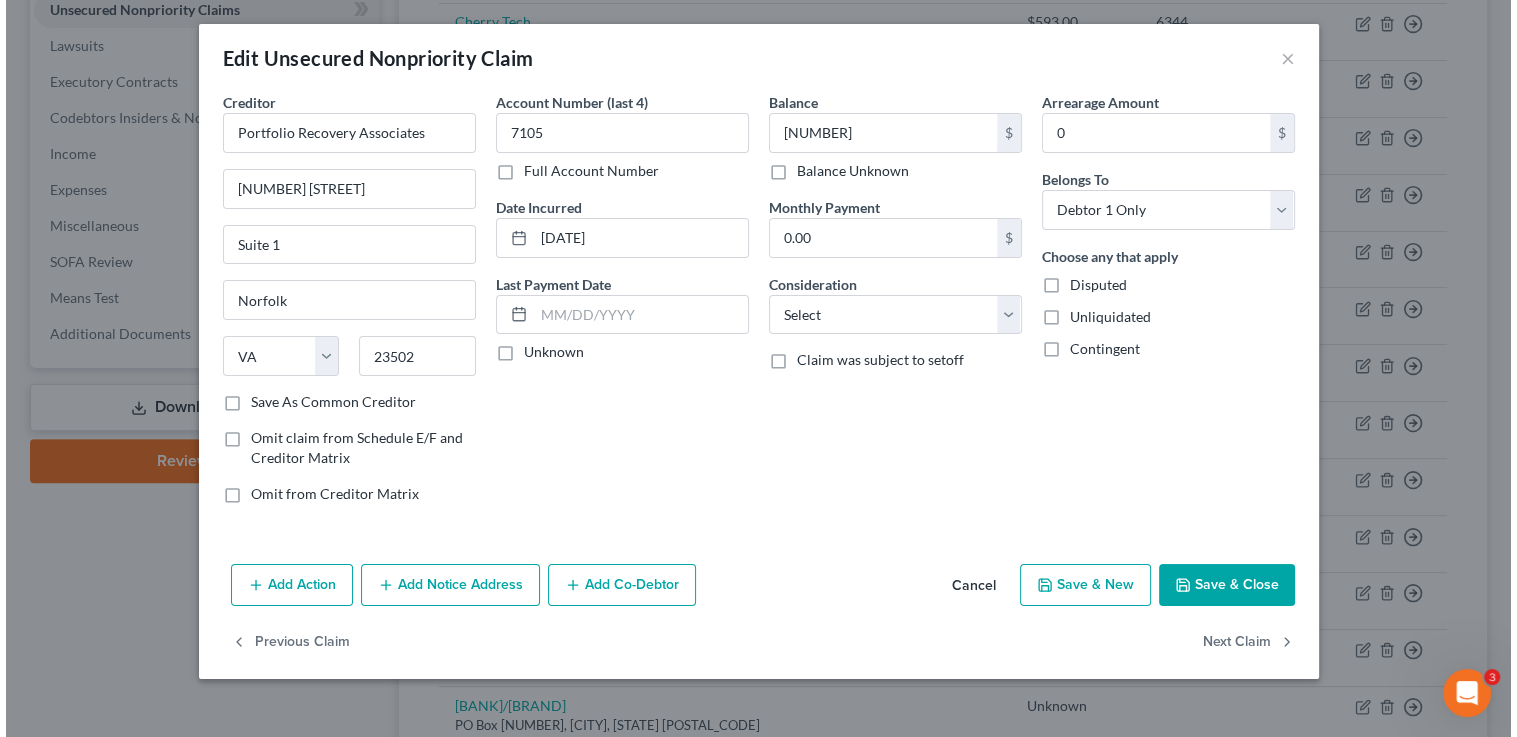 scroll, scrollTop: 670, scrollLeft: 0, axis: vertical 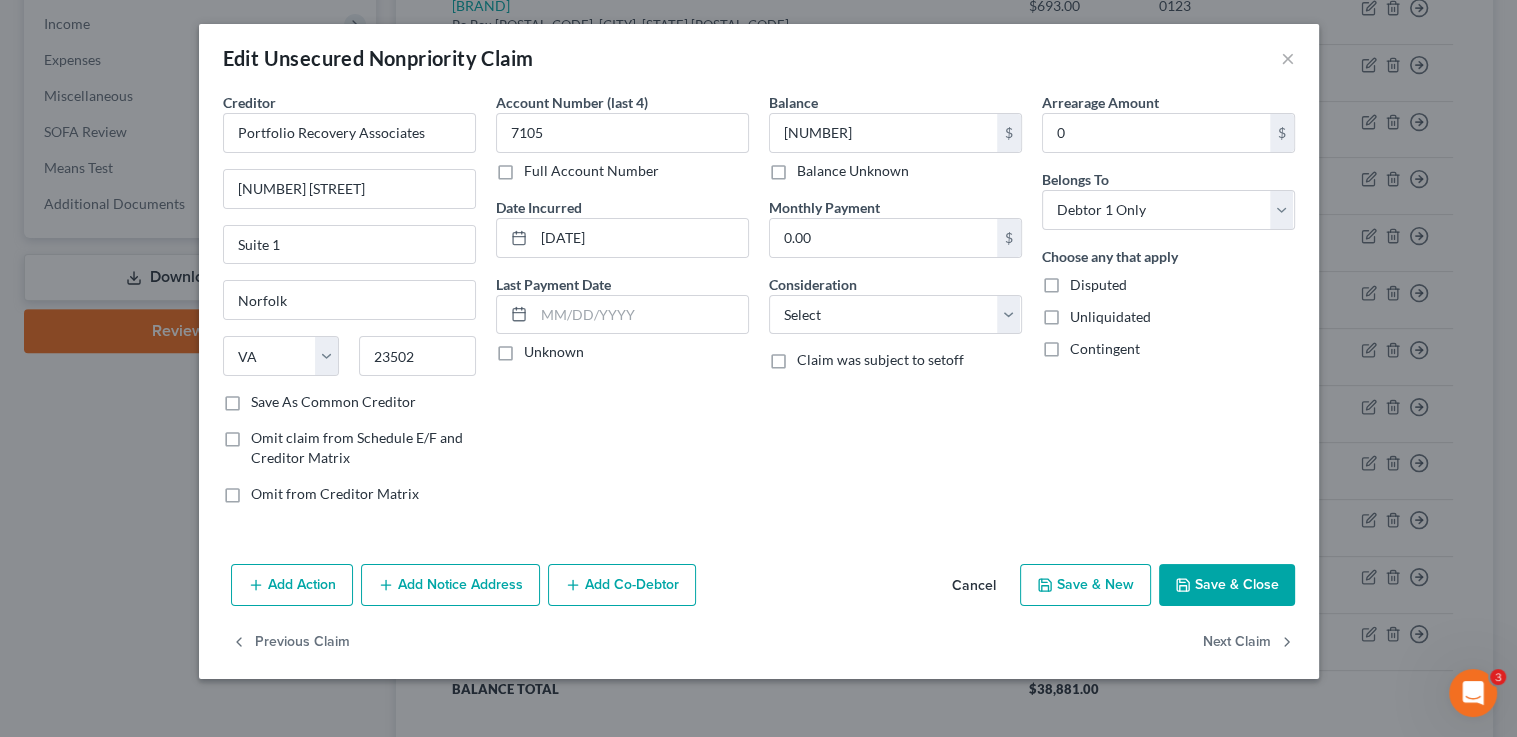 click on "Add Notice Address" at bounding box center (450, 585) 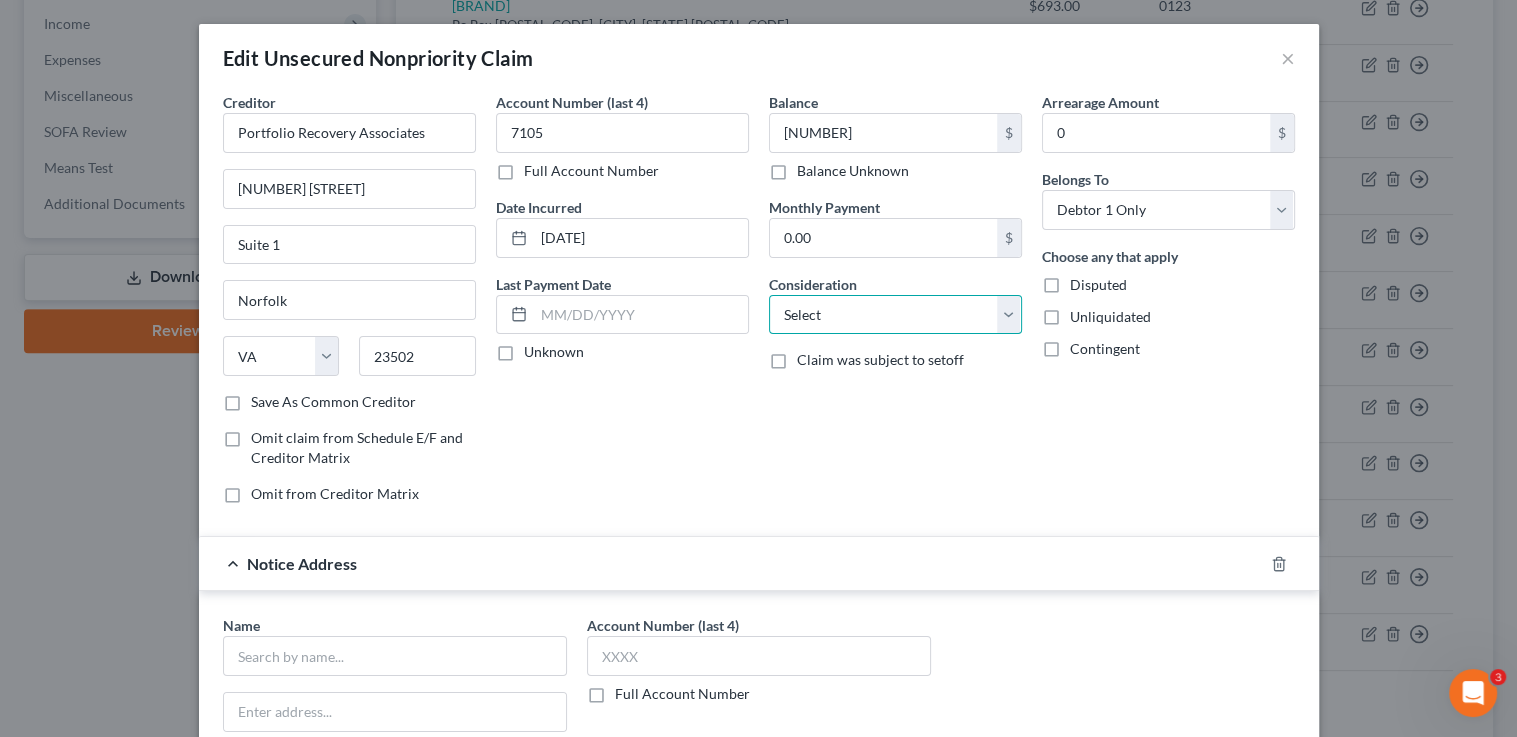 click on "Select Cable / Satellite Services Collection Agency Credit Card Debt Debt Counseling / Attorneys Deficiency Balance Domestic Support Obligations Home / Car Repairs Income Taxes Judgment Liens Medical Services Monies Loaned / Advanced Mortgage Obligation From Divorce Or Separation Obligation To Pensions Other Overdrawn Bank Account Promised To Help Pay Creditors Student Loans Suppliers And Vendors Telephone / Internet Services Utility Services" at bounding box center [895, 315] 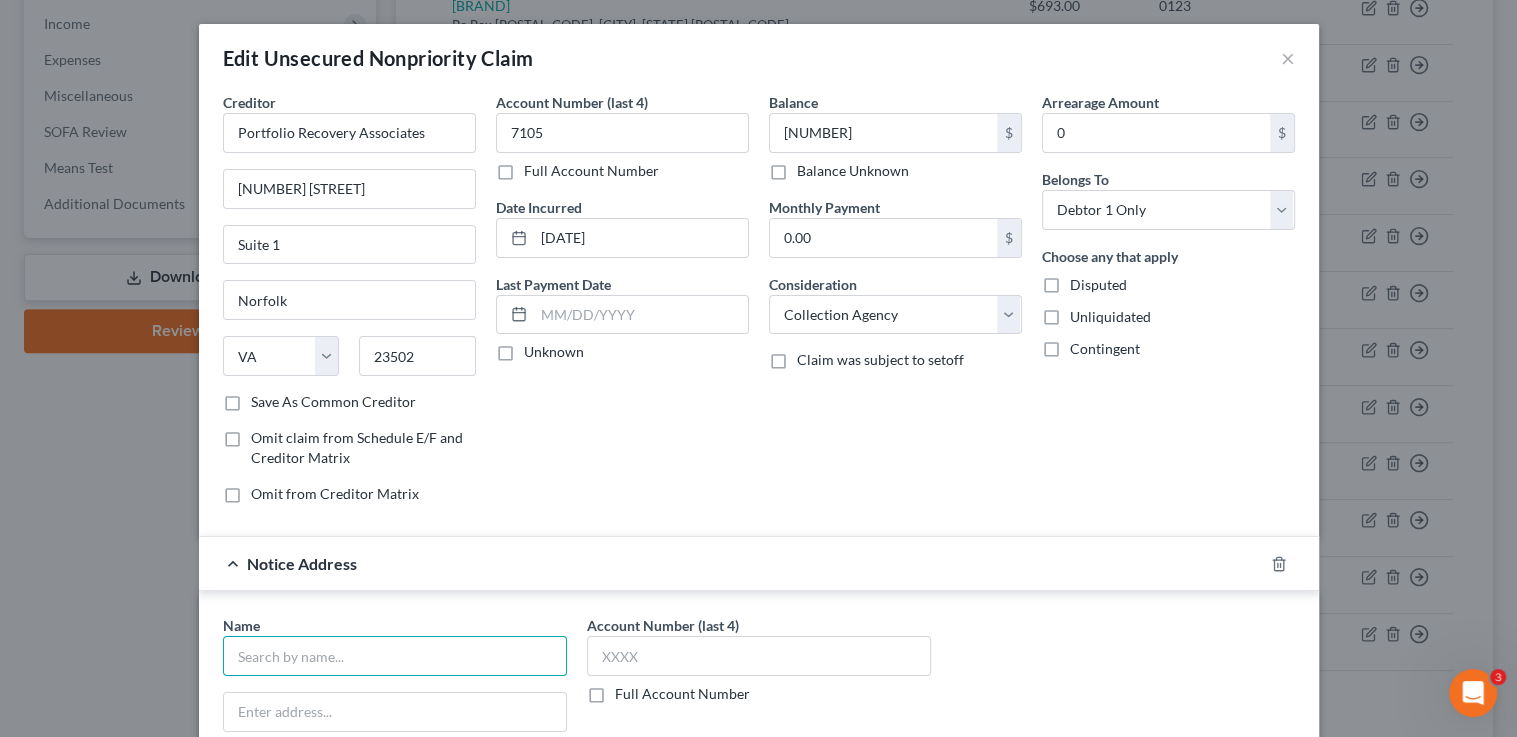 drag, startPoint x: 382, startPoint y: 649, endPoint x: 407, endPoint y: 633, distance: 29.681644 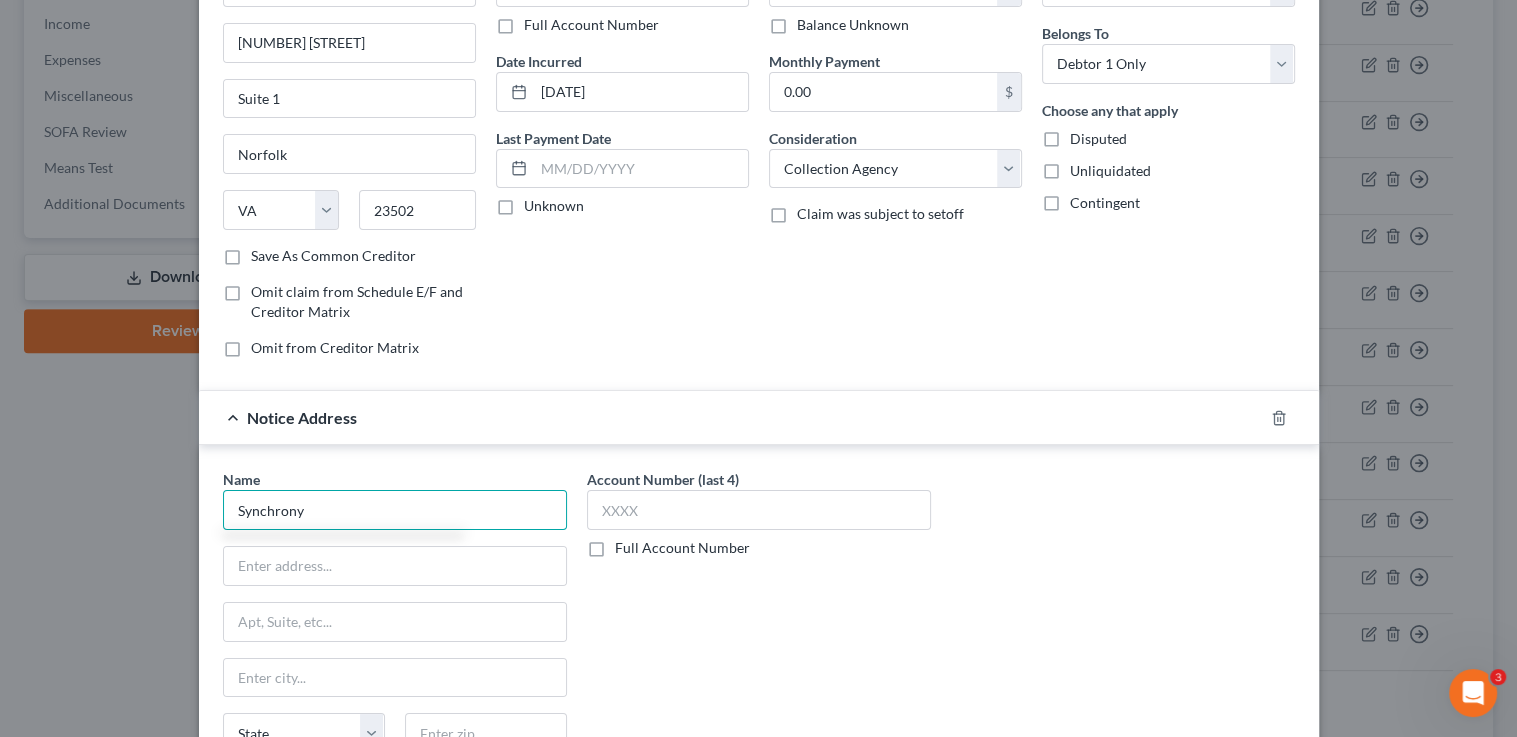scroll, scrollTop: 158, scrollLeft: 0, axis: vertical 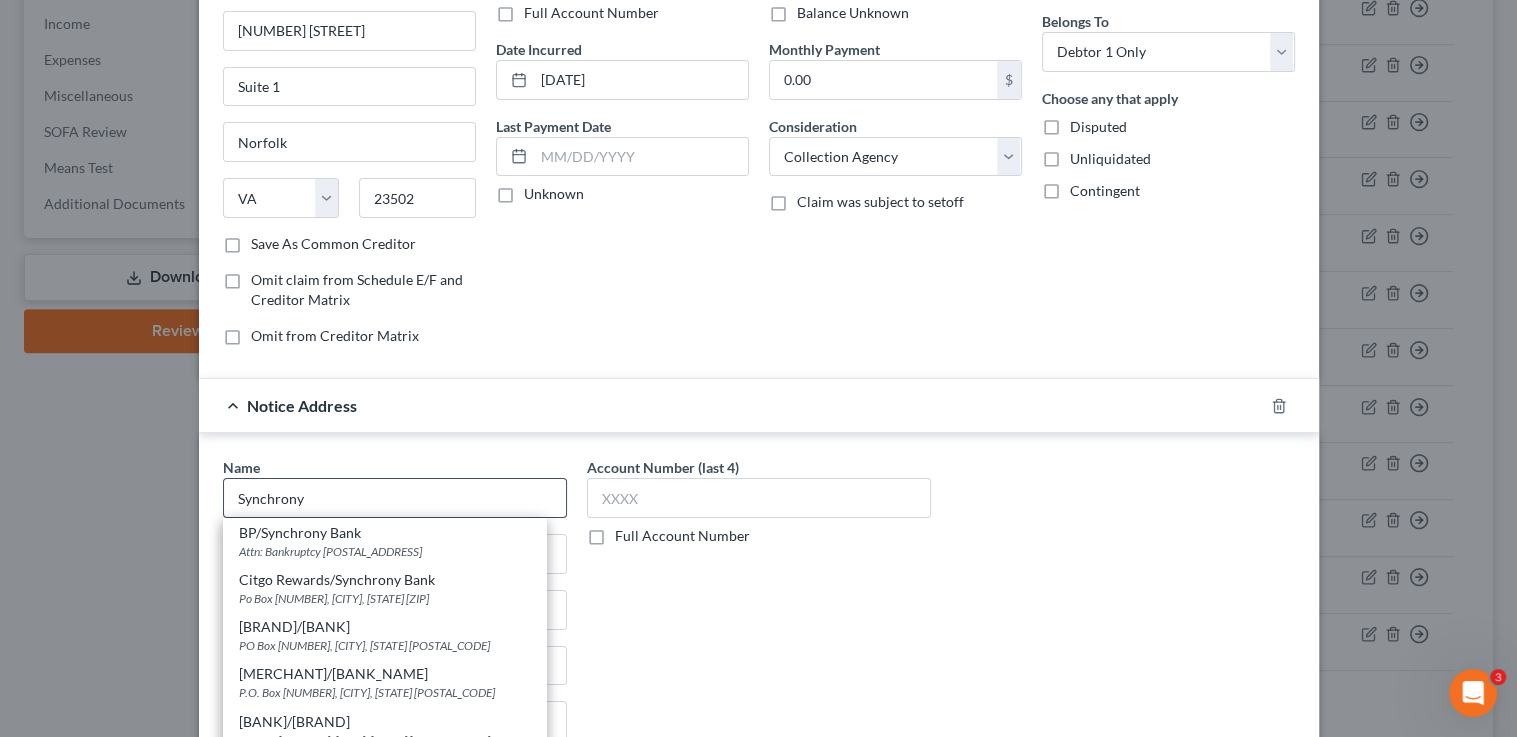 drag, startPoint x: 420, startPoint y: 553, endPoint x: 286, endPoint y: 490, distance: 148.07092 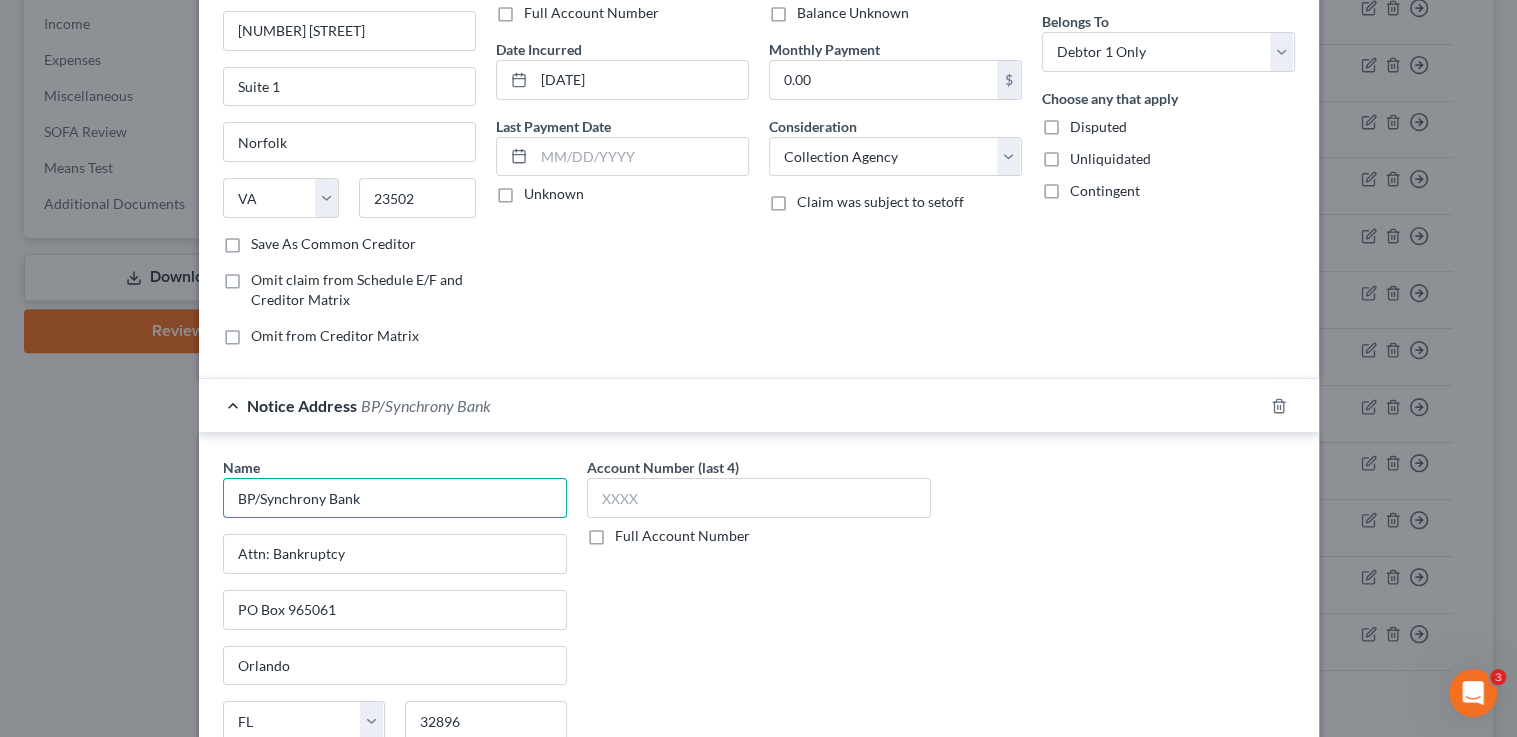 drag, startPoint x: 255, startPoint y: 493, endPoint x: 190, endPoint y: 482, distance: 65.9242 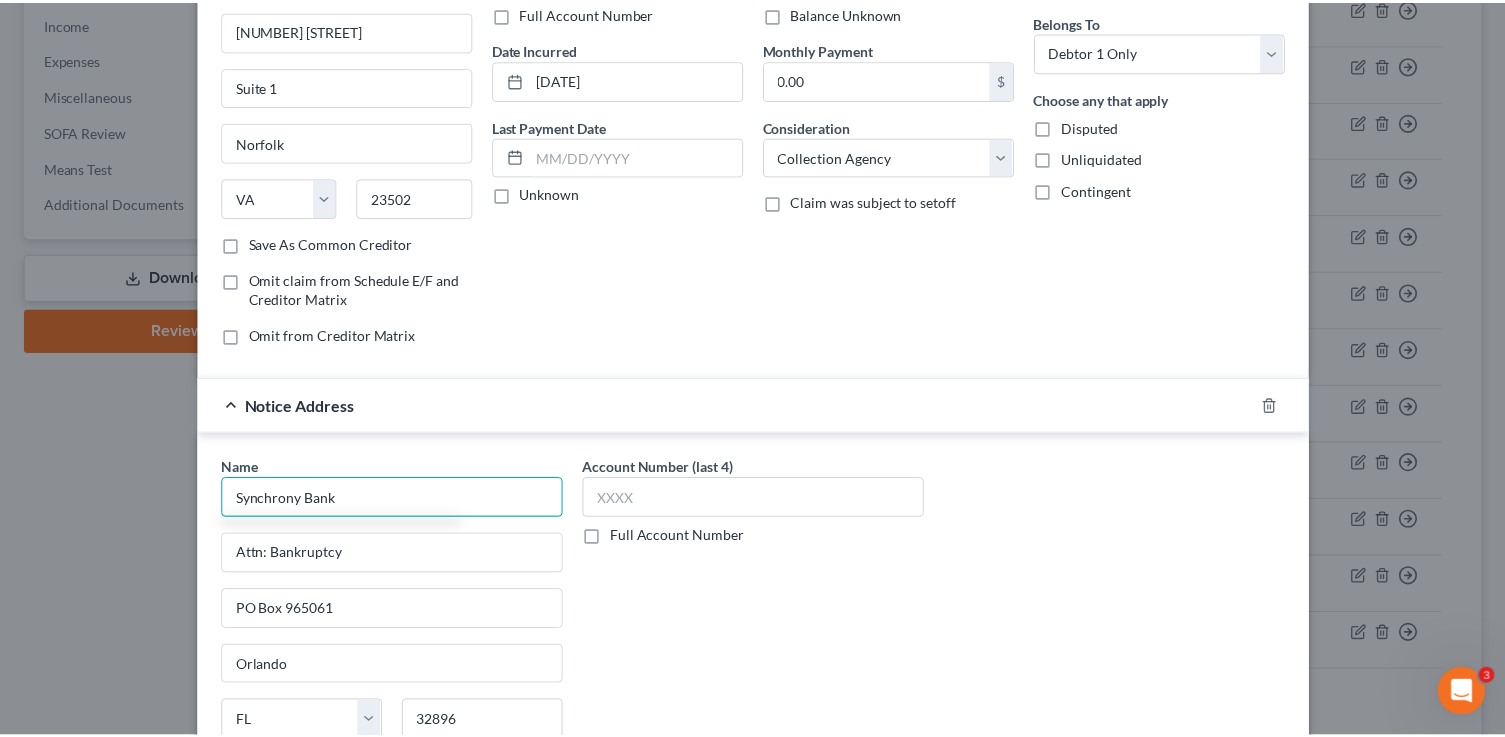 scroll, scrollTop: 393, scrollLeft: 0, axis: vertical 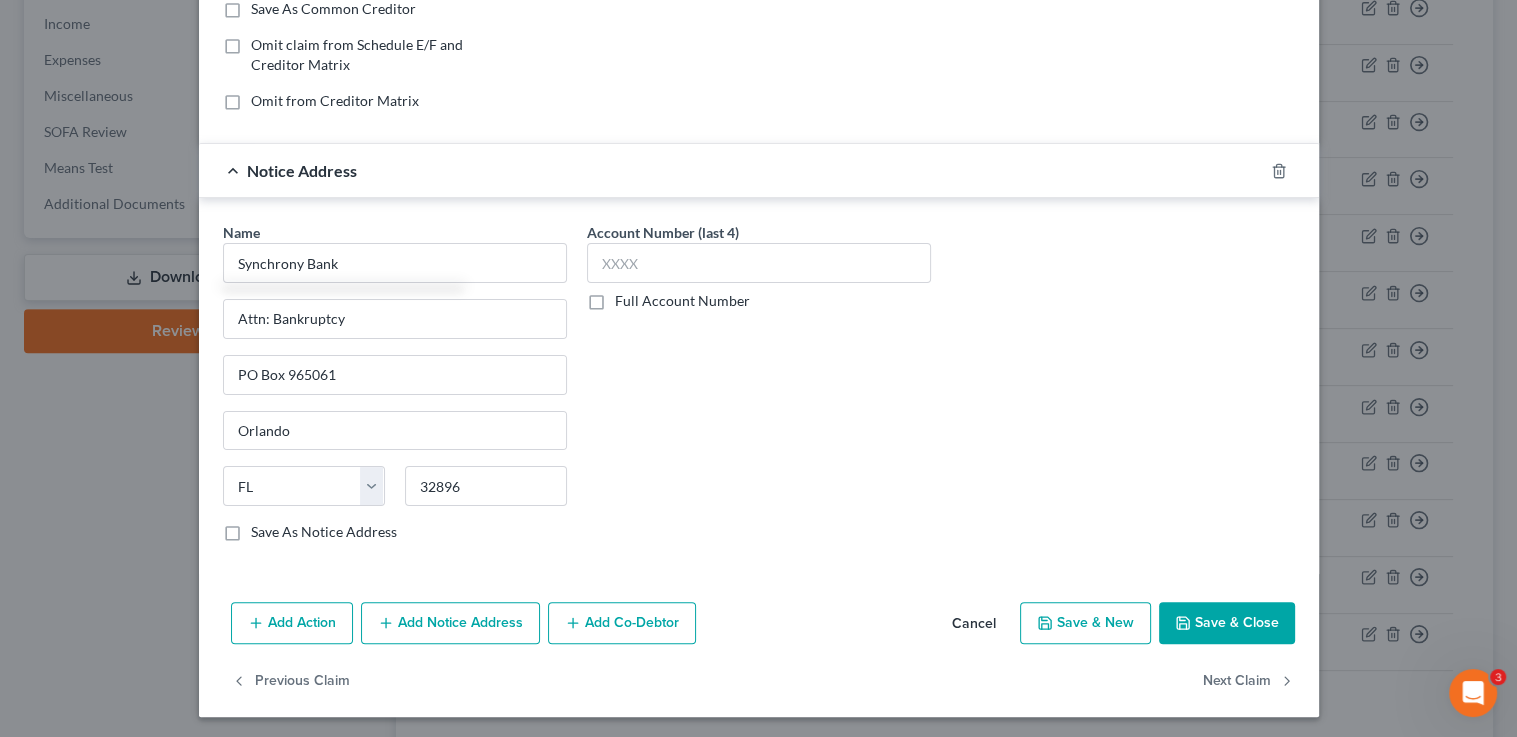 click on "Save & Close" at bounding box center (1227, 623) 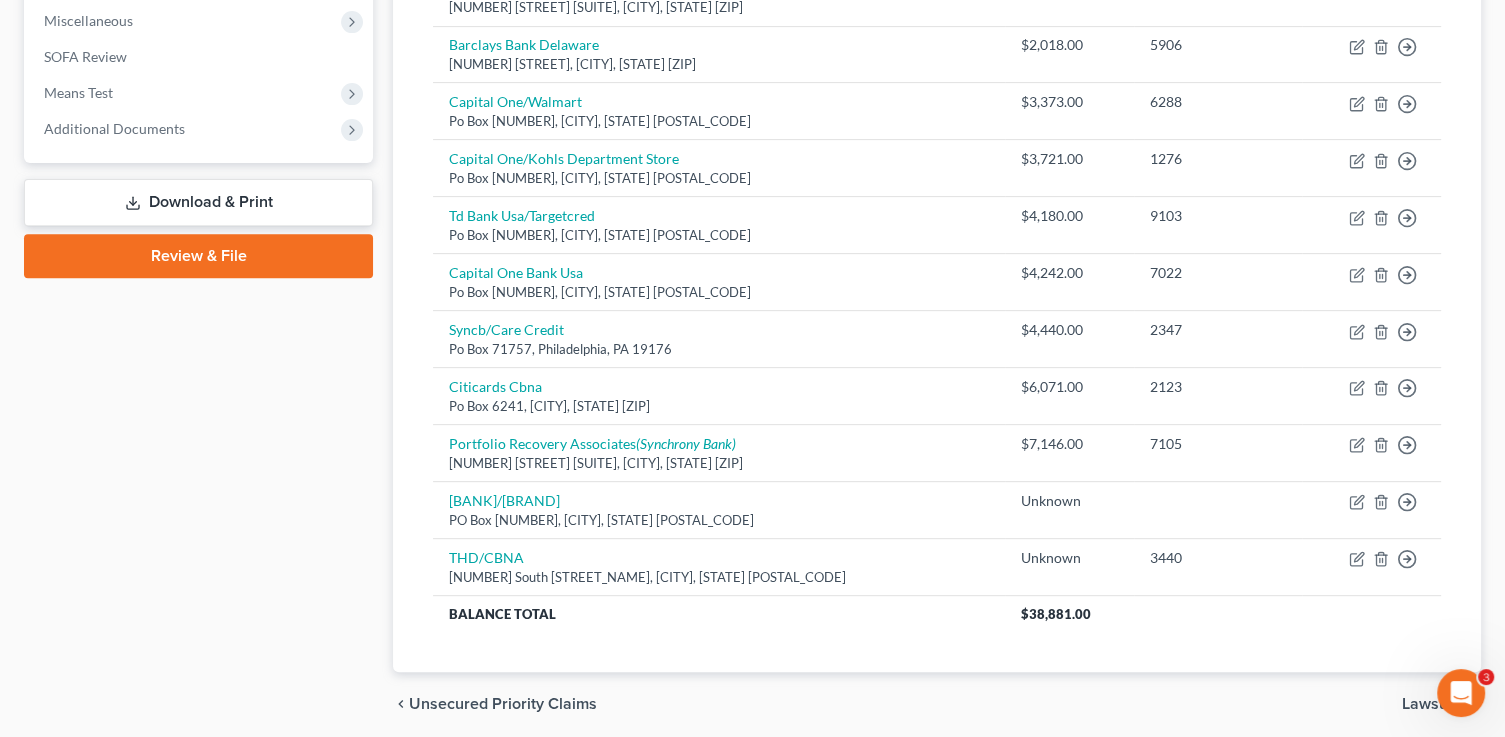scroll, scrollTop: 0, scrollLeft: 0, axis: both 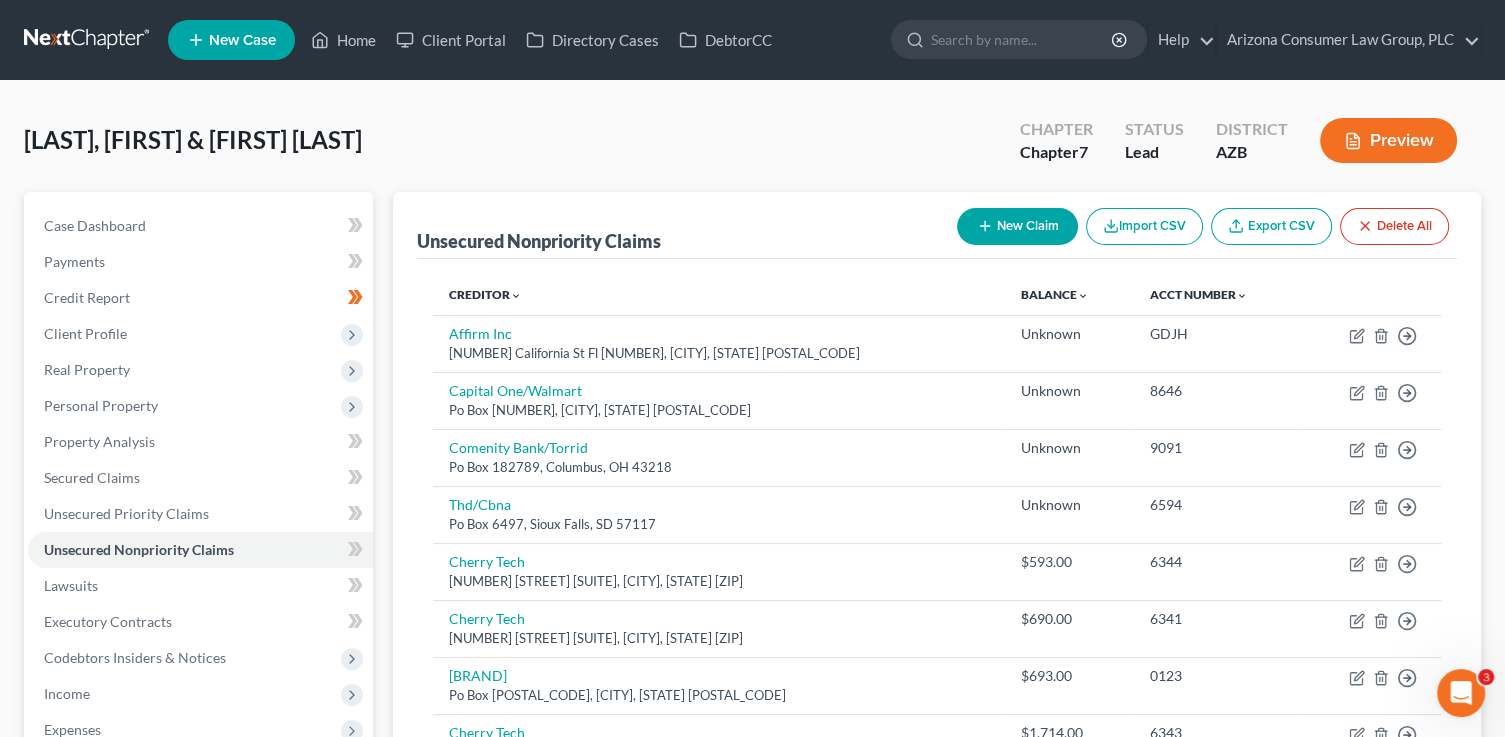 click on "New Claim" at bounding box center [1017, 226] 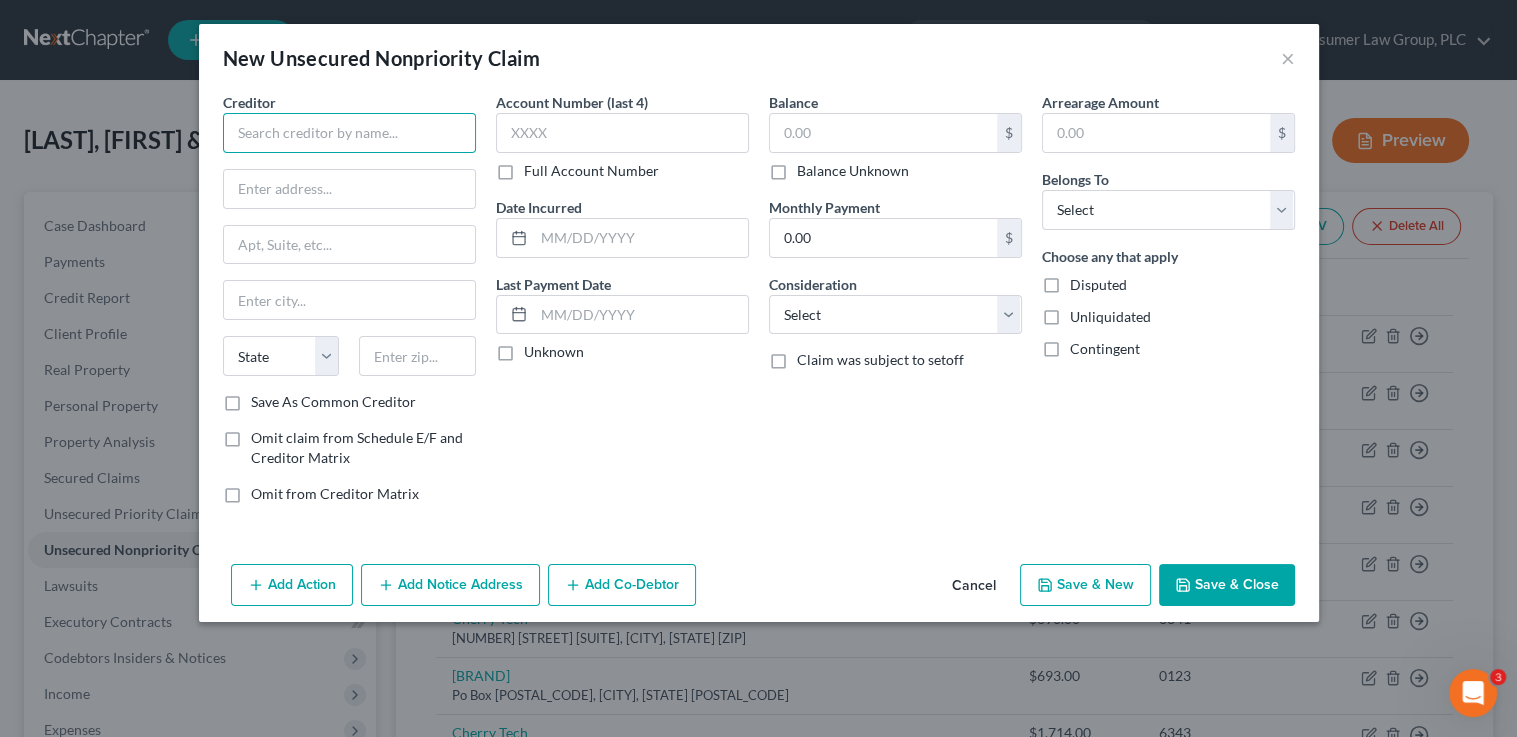 click at bounding box center [349, 133] 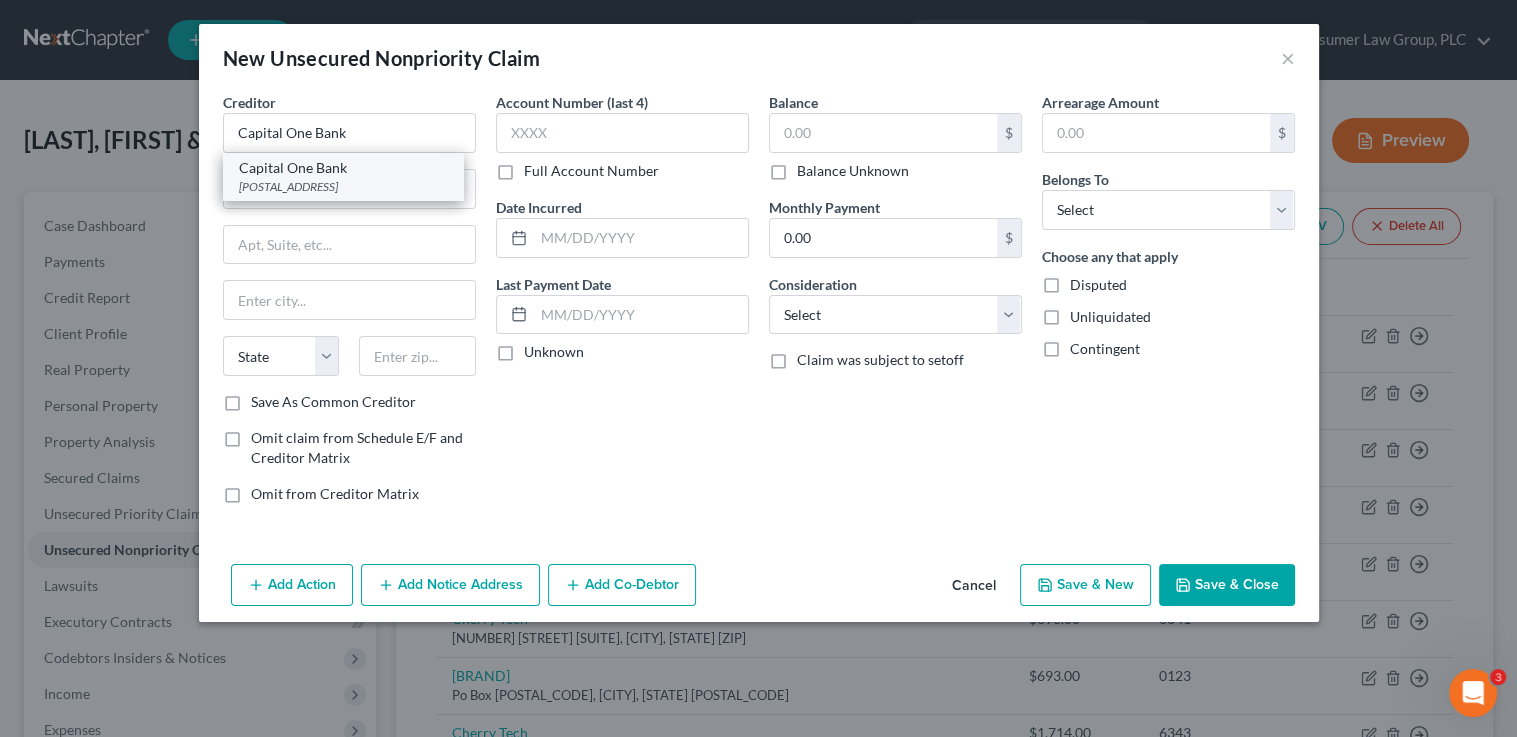 click on "[POSTAL_ADDRESS]" at bounding box center (343, 186) 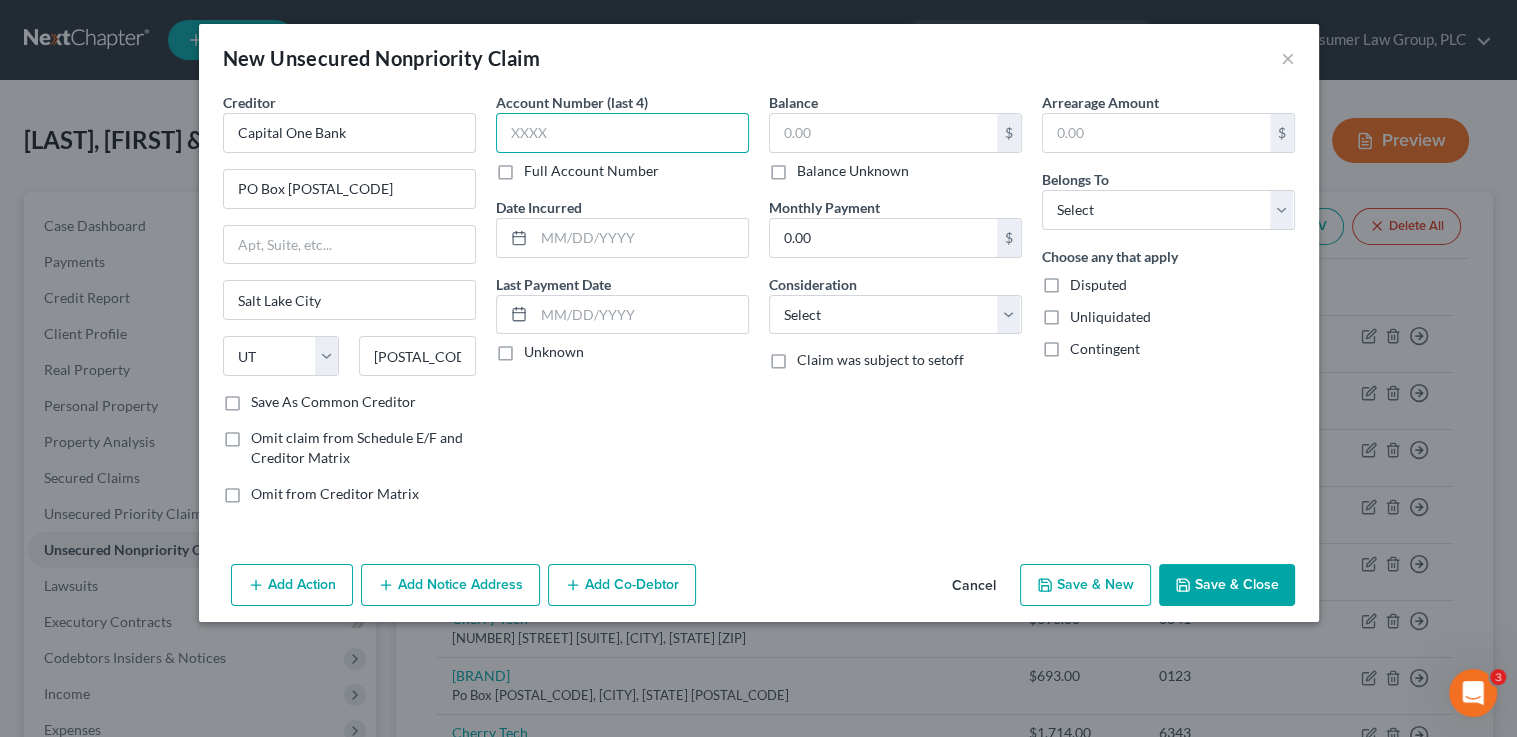 click at bounding box center [622, 133] 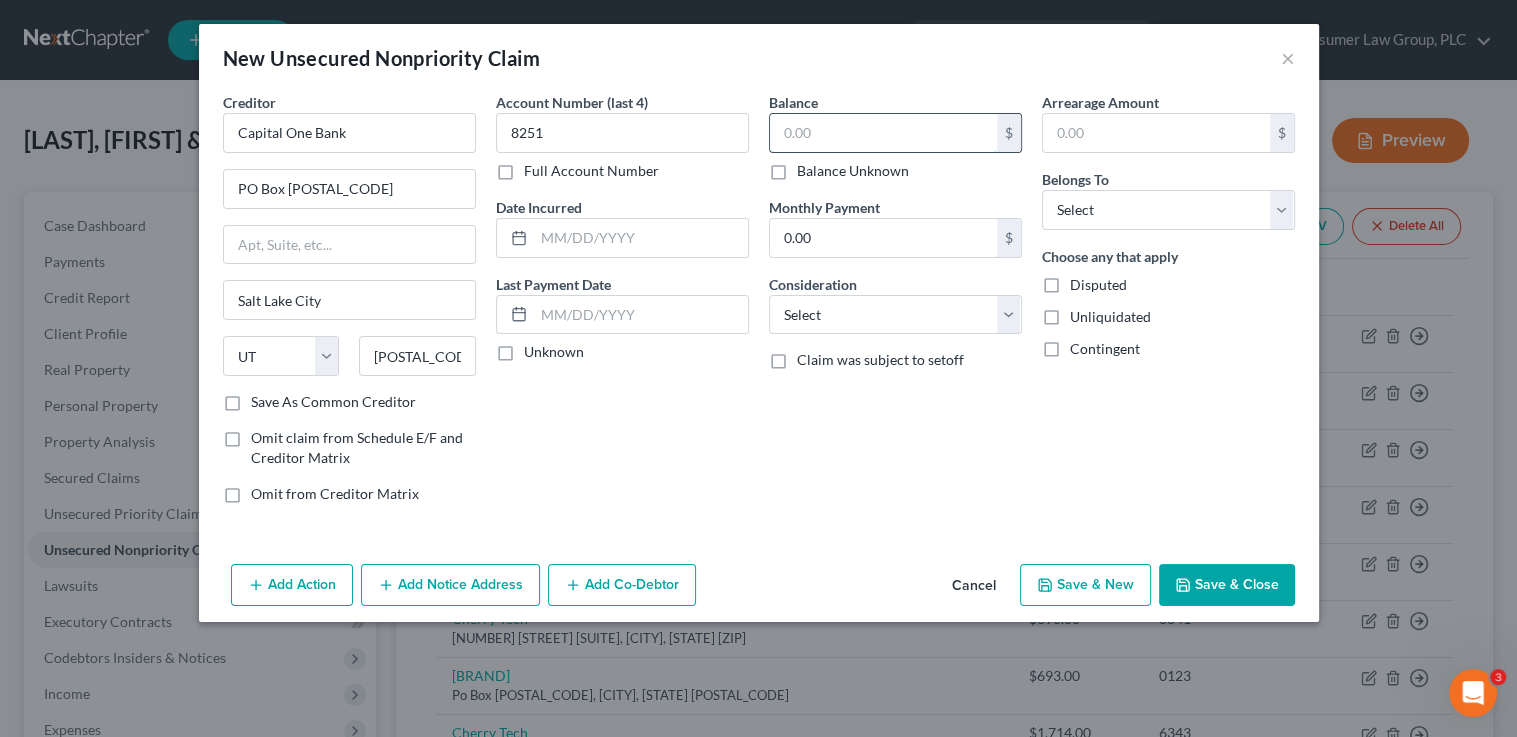 click at bounding box center [883, 133] 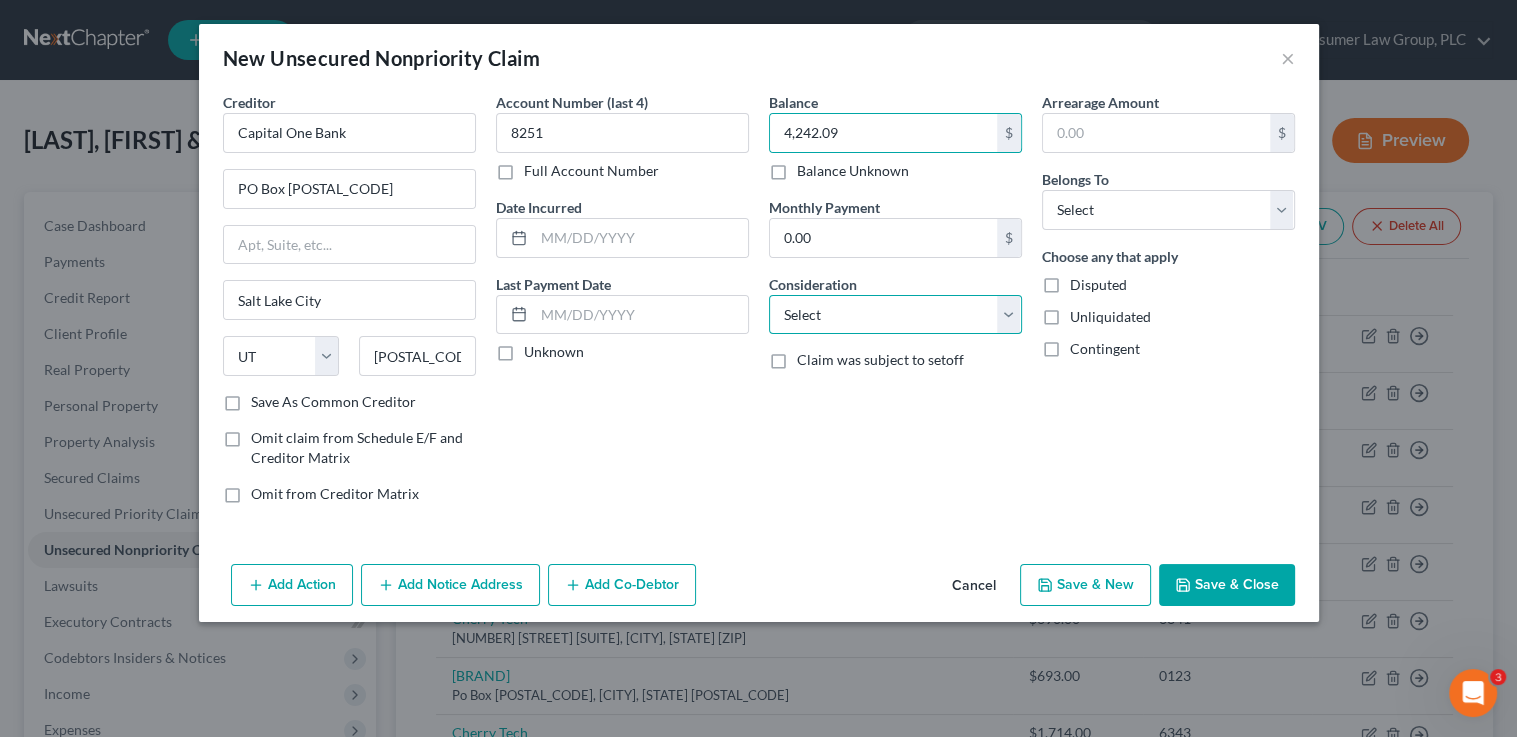 click on "Select Cable / Satellite Services Collection Agency Credit Card Debt Debt Counseling / Attorneys Deficiency Balance Domestic Support Obligations Home / Car Repairs Income Taxes Judgment Liens Medical Services Monies Loaned / Advanced Mortgage Obligation From Divorce Or Separation Obligation To Pensions Other Overdrawn Bank Account Promised To Help Pay Creditors Student Loans Suppliers And Vendors Telephone / Internet Services Utility Services" at bounding box center [895, 315] 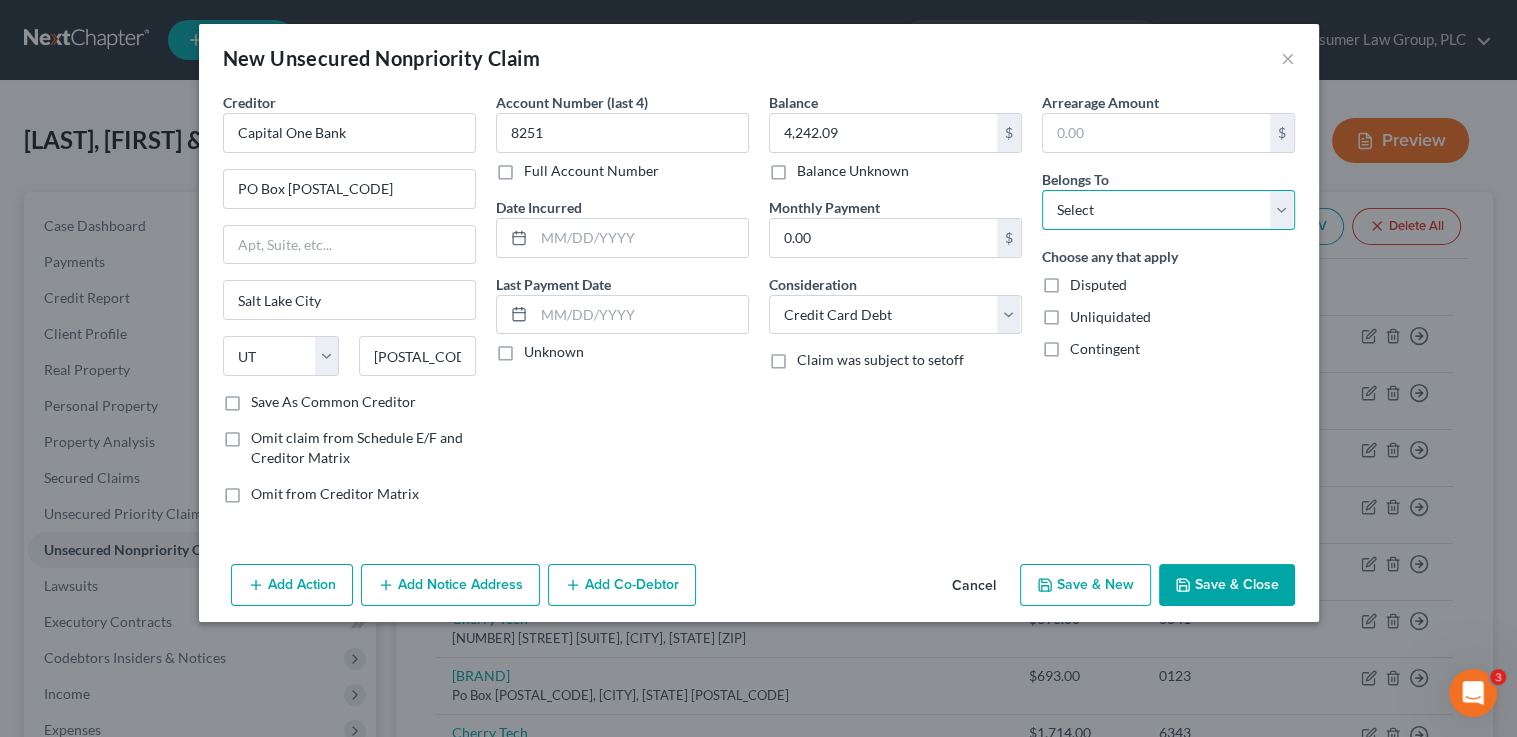 click on "Select Debtor 1 Only Debtor 2 Only Debtor 1 And Debtor 2 Only At Least One Of The Debtors And Another Community Property" at bounding box center [1168, 210] 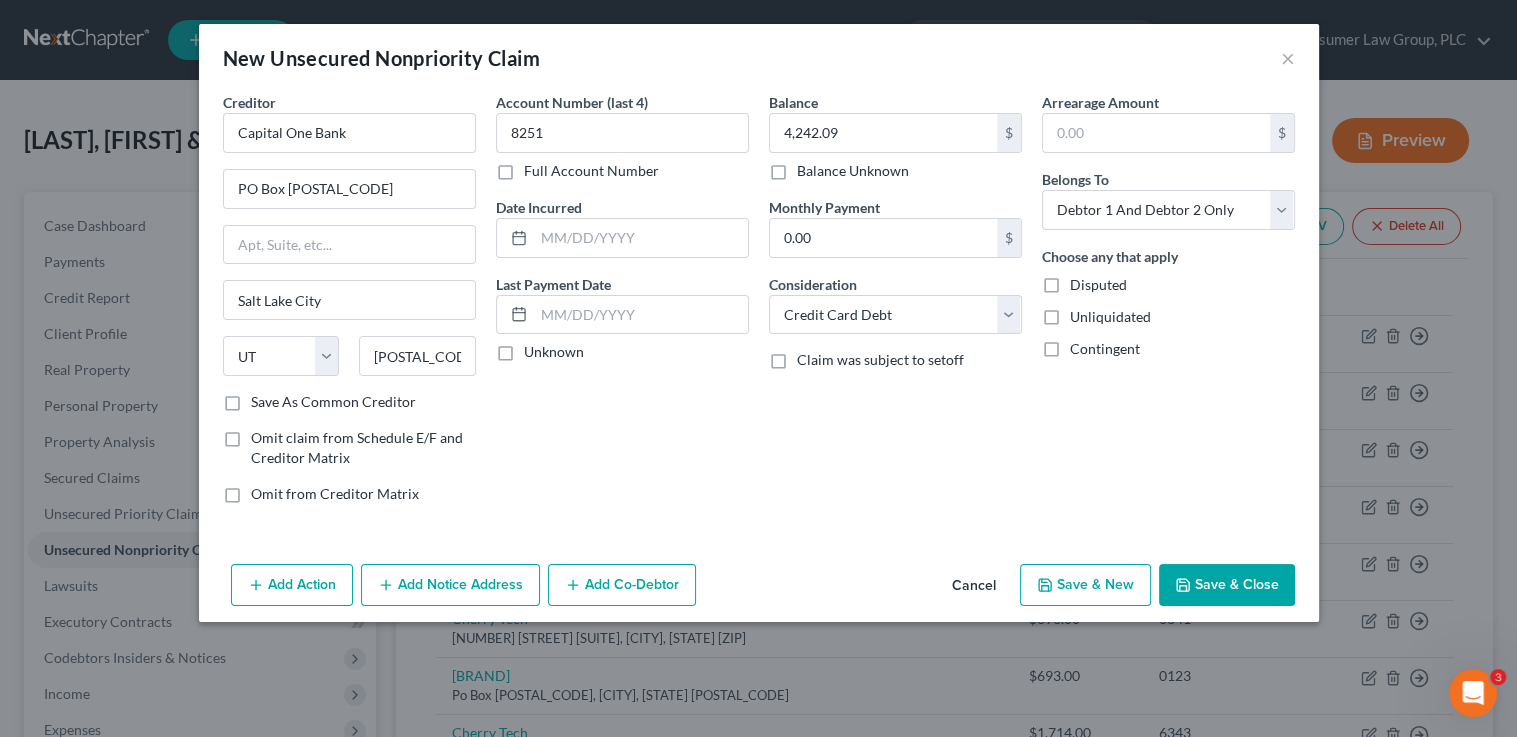 drag, startPoint x: 1267, startPoint y: 601, endPoint x: 1254, endPoint y: 590, distance: 17.029387 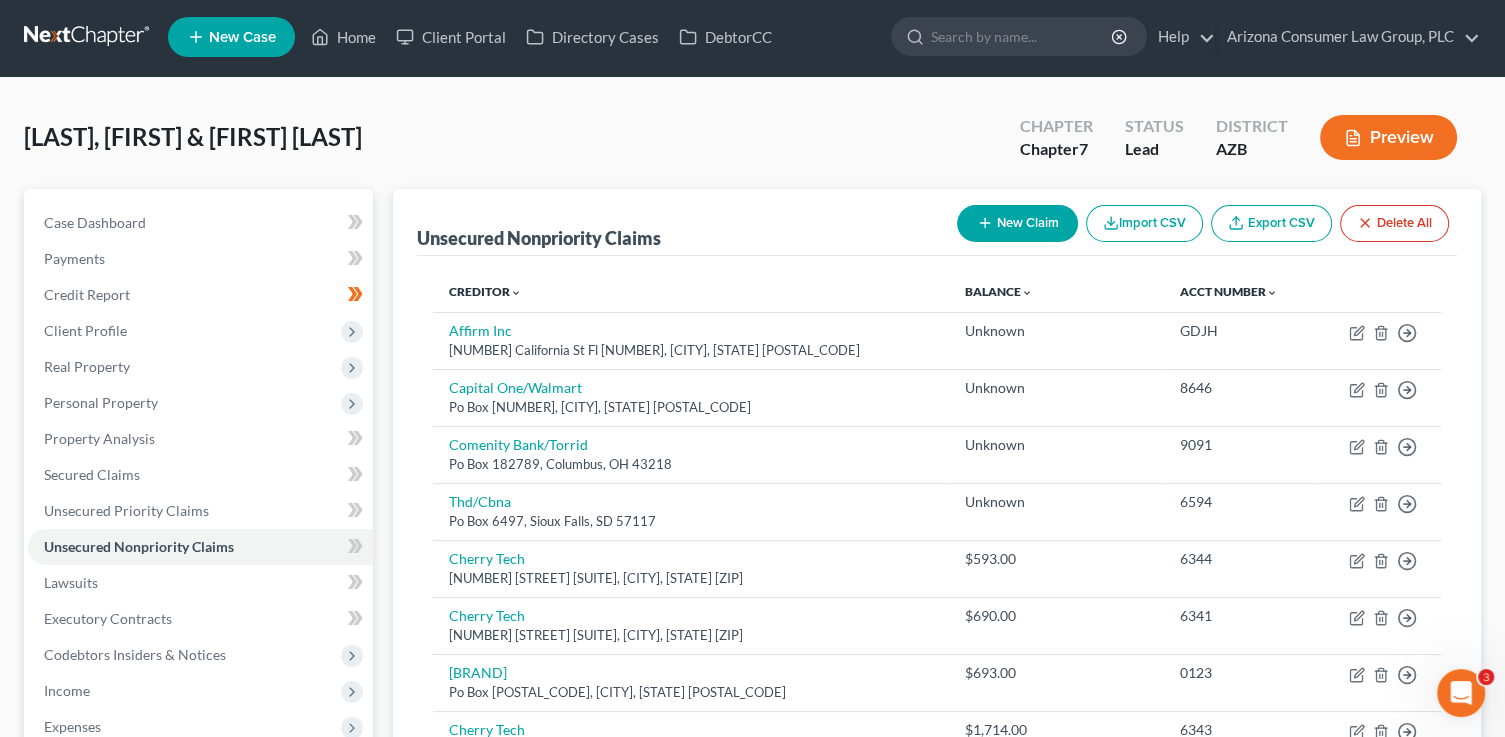 scroll, scrollTop: 6, scrollLeft: 0, axis: vertical 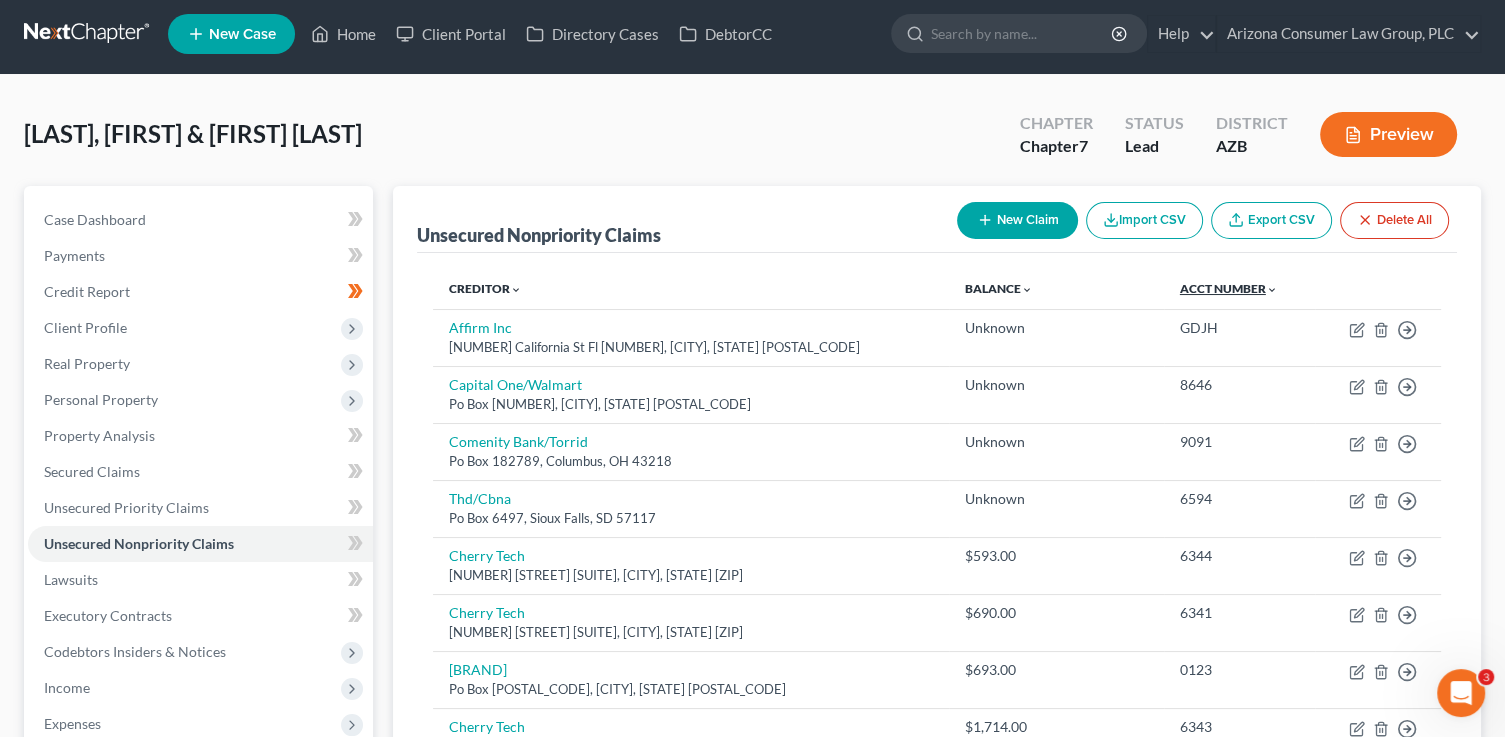 click on "Acct Number  expand_more   expand_less   unfold_more" at bounding box center (1229, 288) 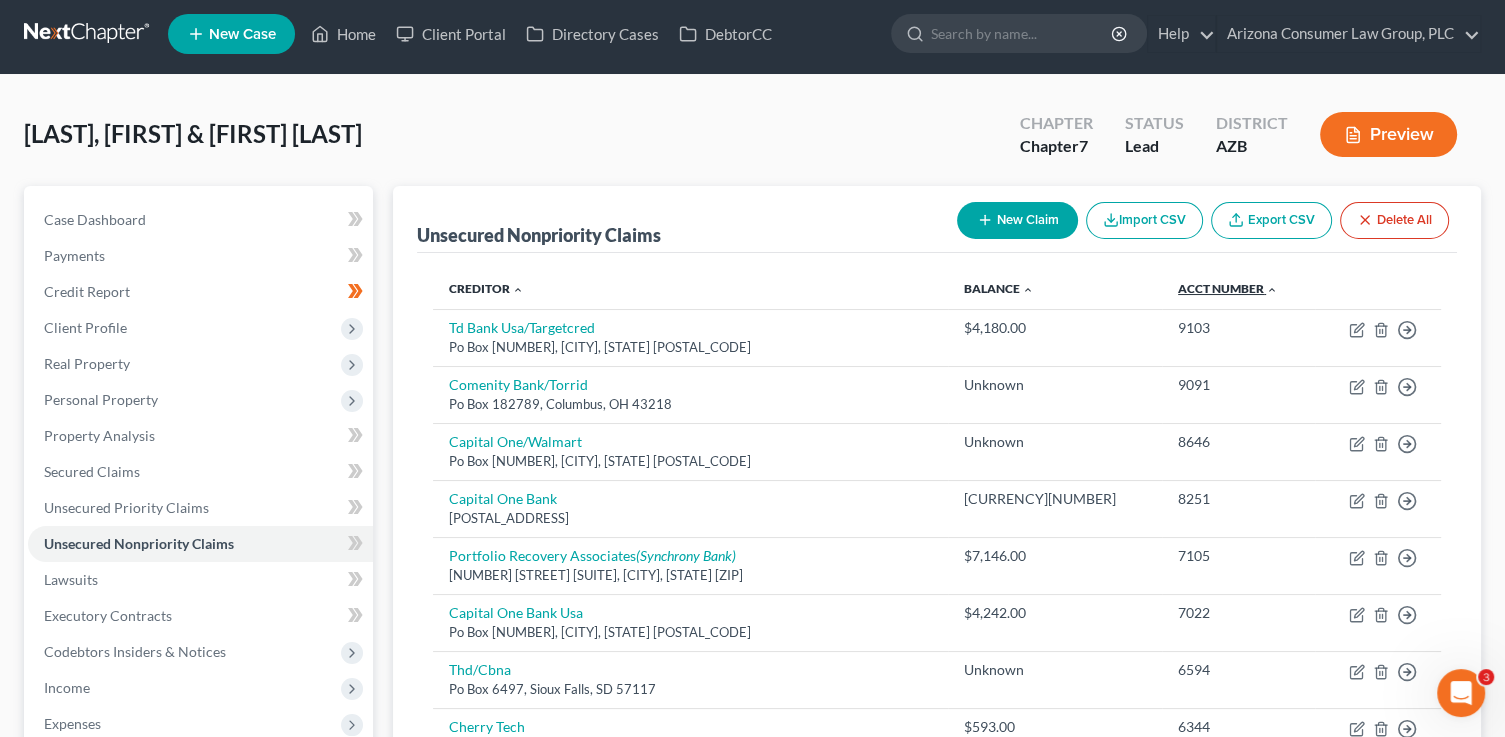click on "Acct Number  expand_more   expand_less   unfold_more" at bounding box center [1228, 288] 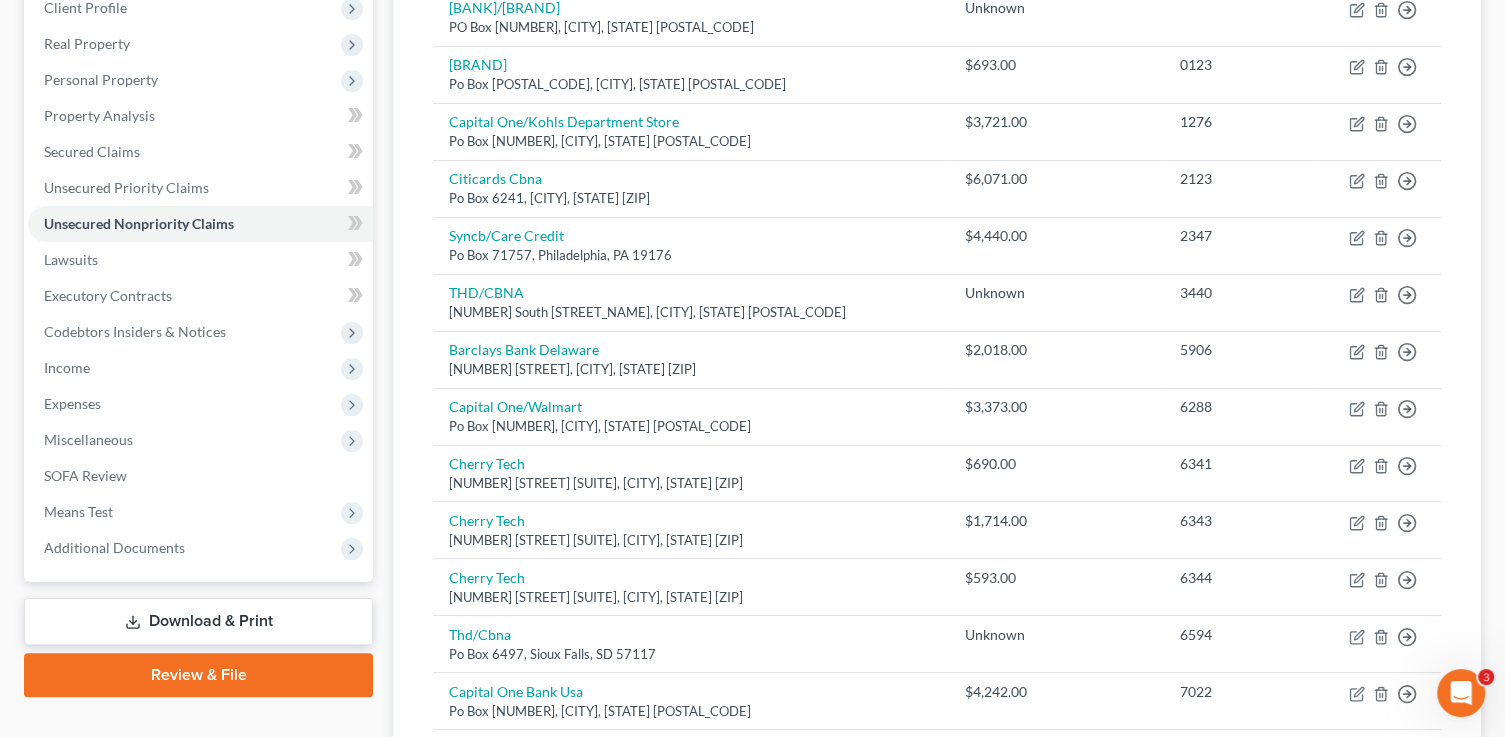scroll, scrollTop: 0, scrollLeft: 0, axis: both 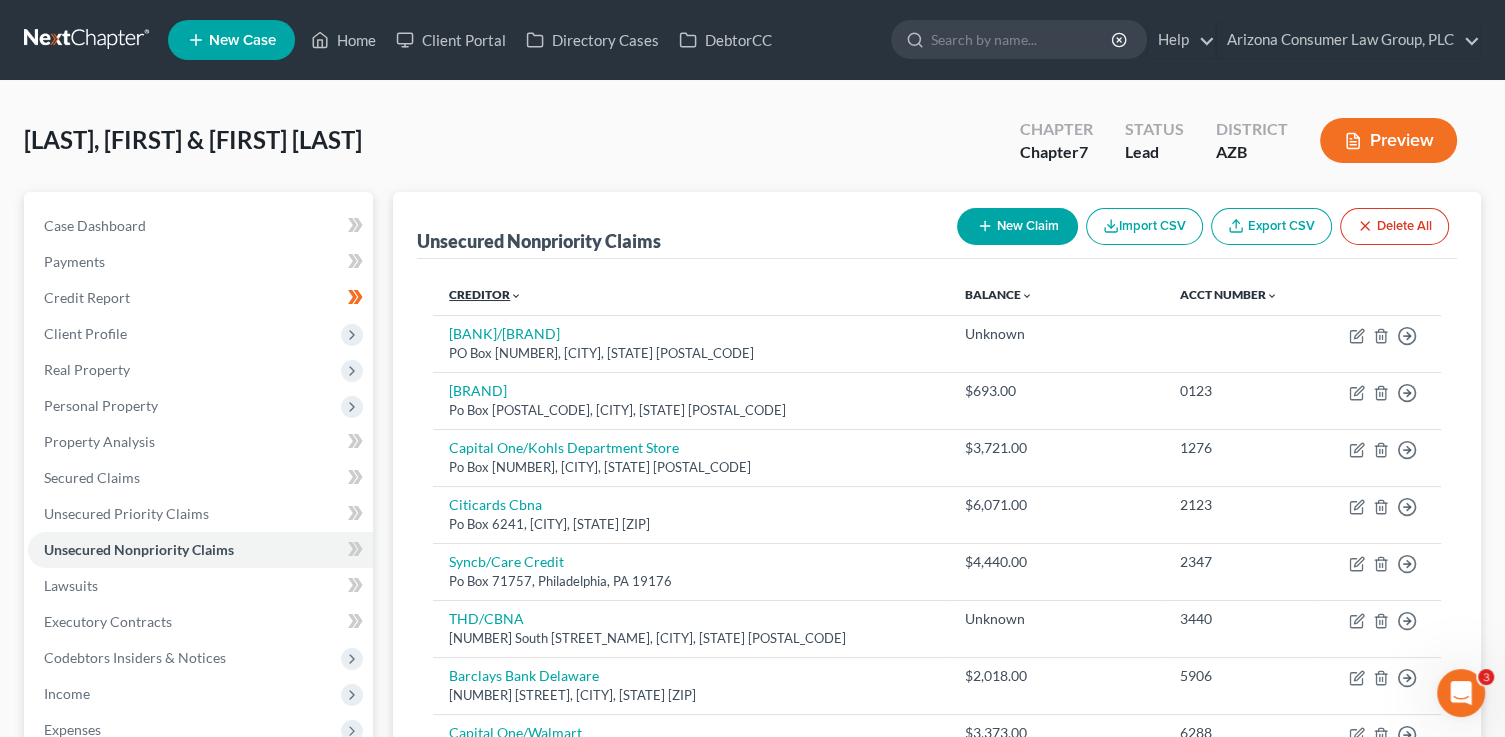click on "expand_more" at bounding box center (516, 296) 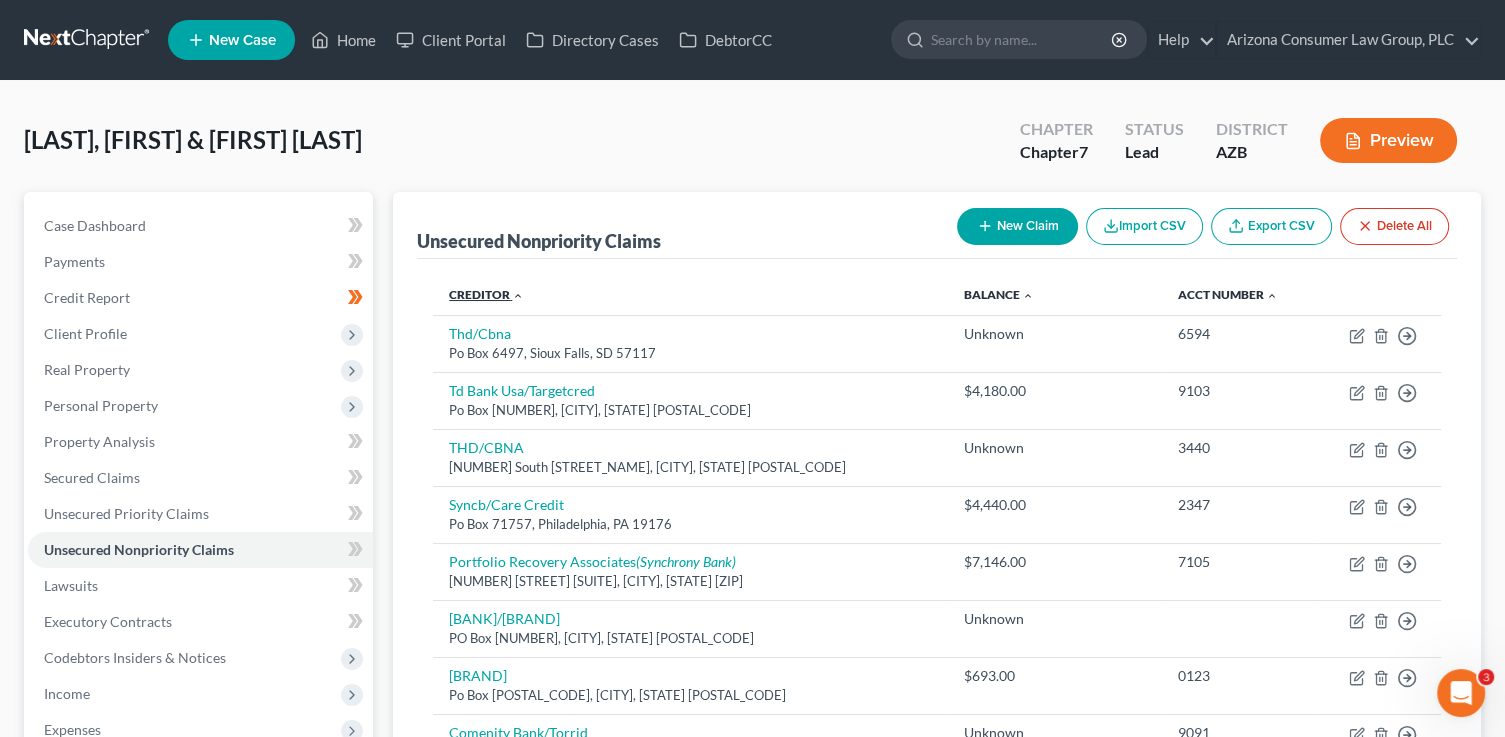 click on "expand_less" at bounding box center [518, 296] 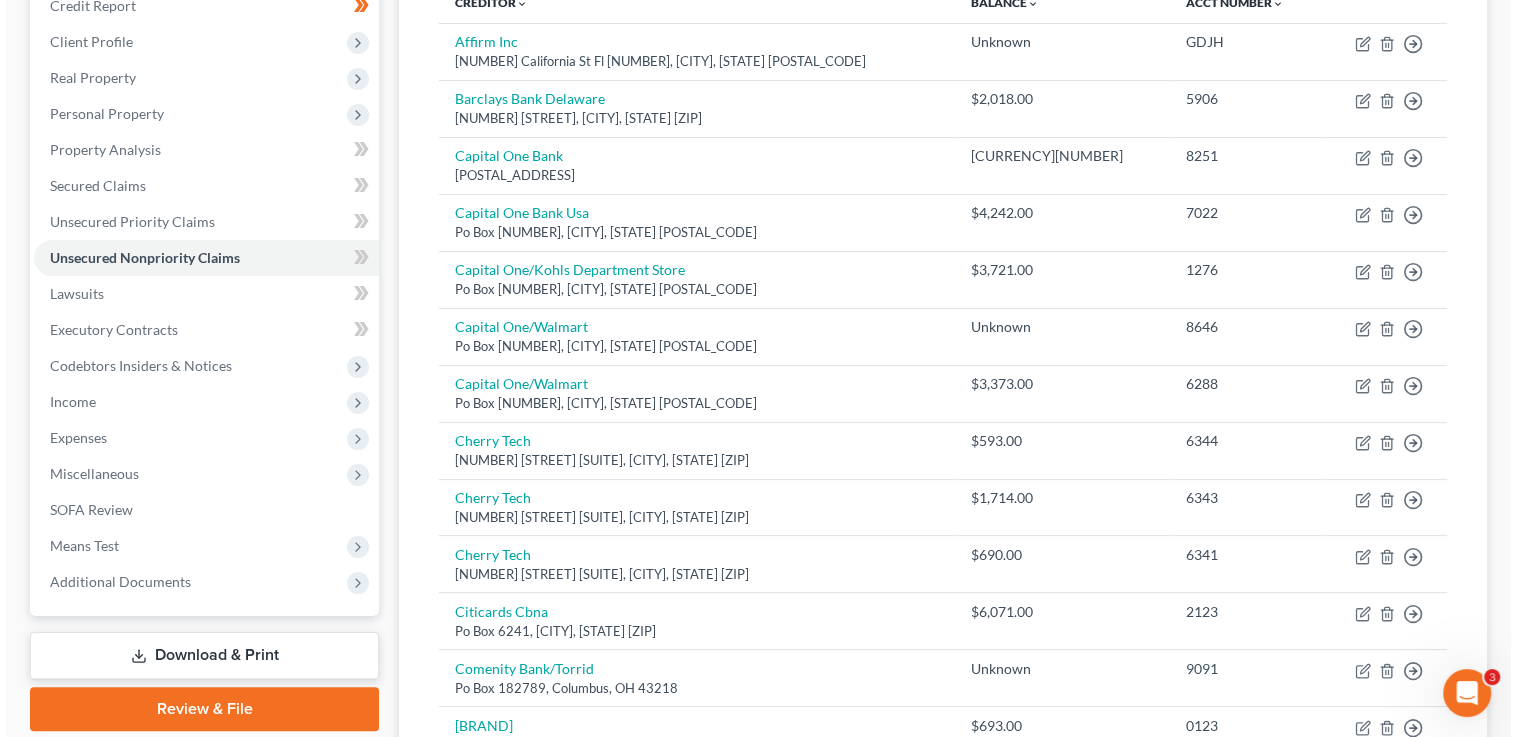 scroll, scrollTop: 260, scrollLeft: 0, axis: vertical 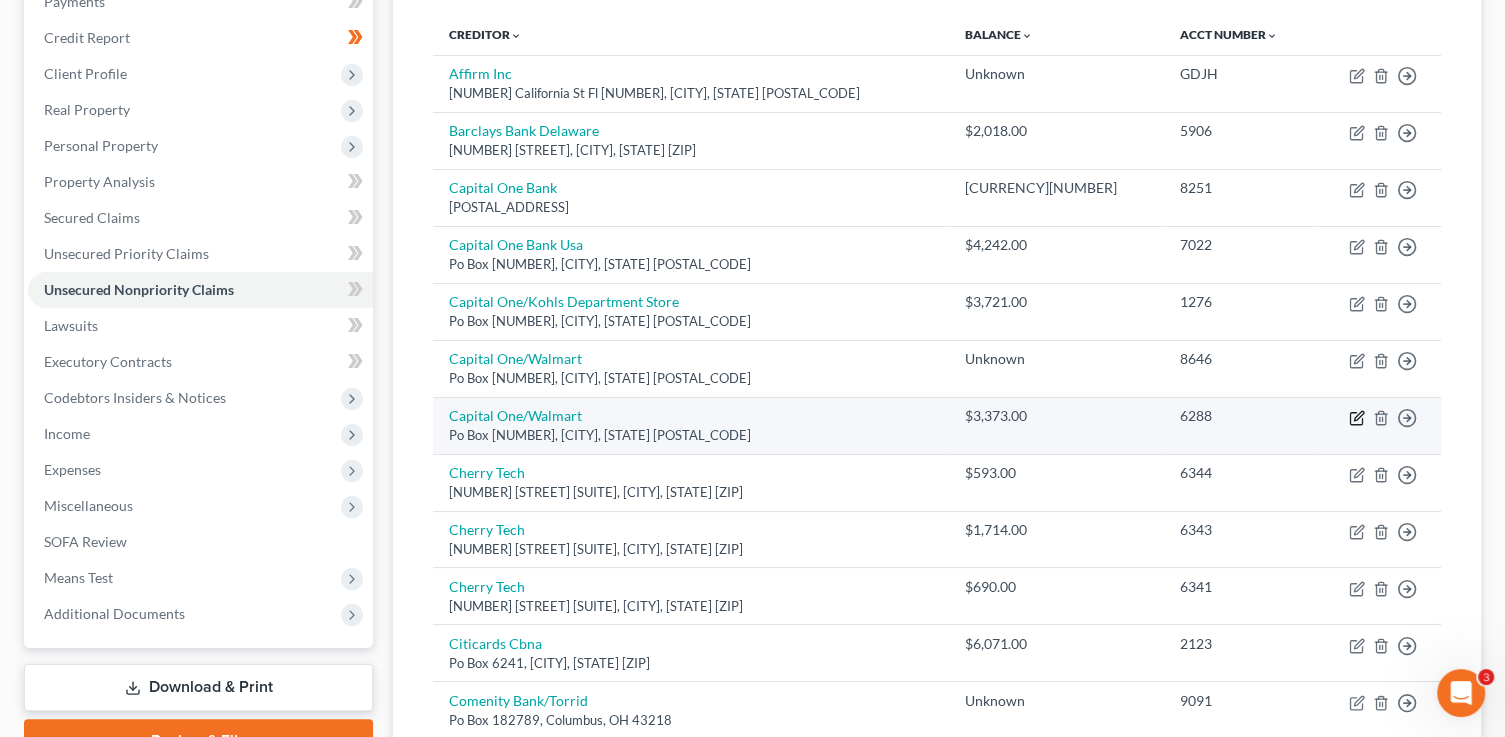 click 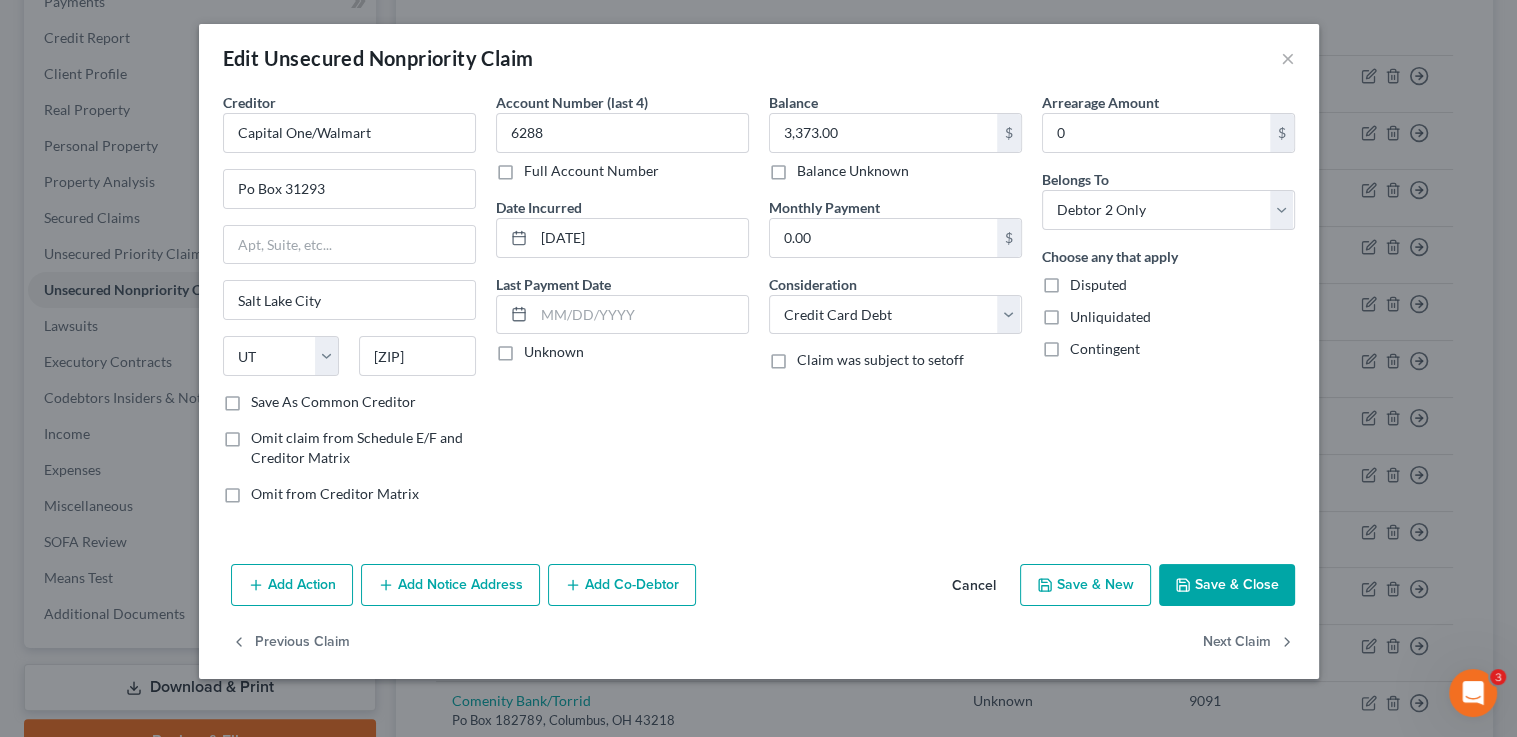 click on "Add Notice Address" at bounding box center [450, 585] 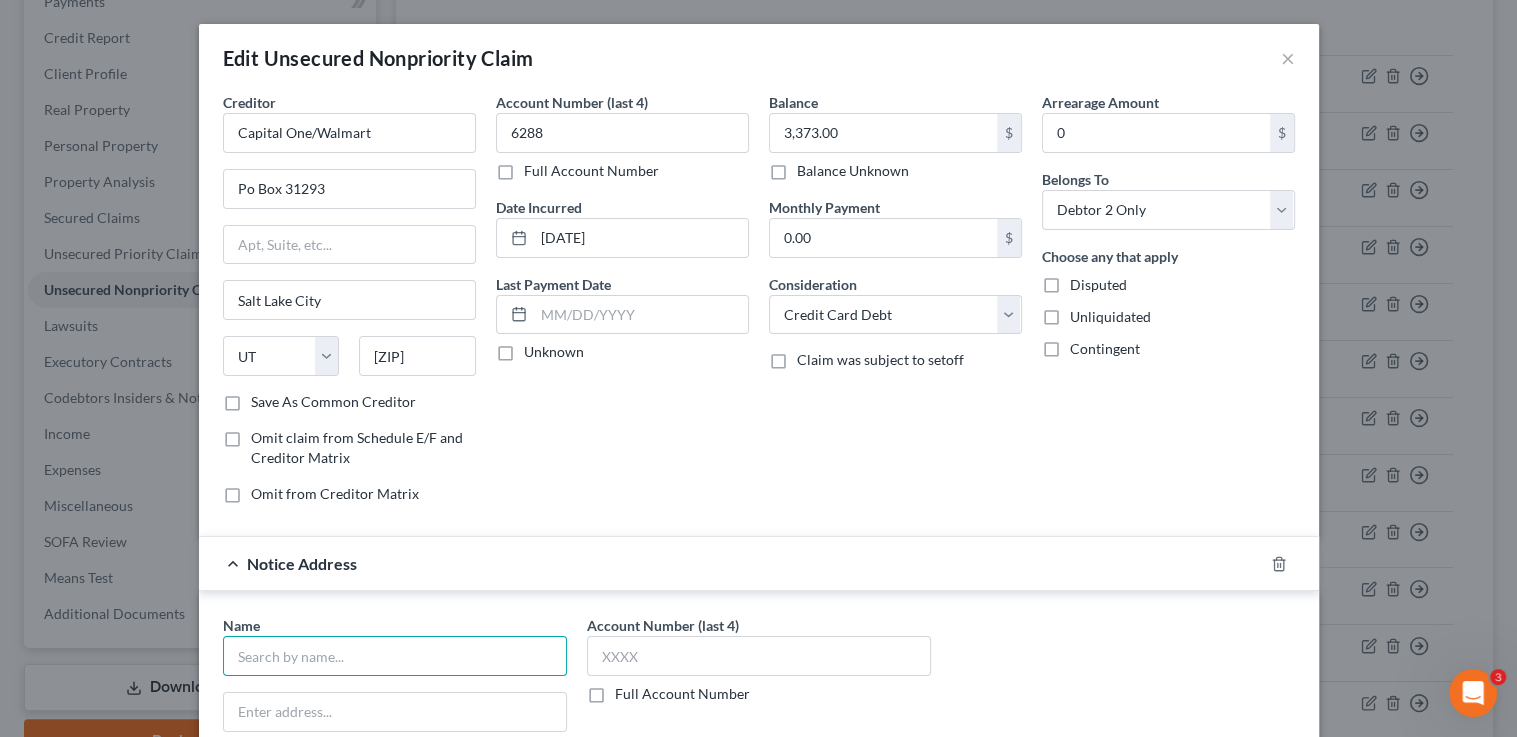 drag, startPoint x: 410, startPoint y: 657, endPoint x: 423, endPoint y: 603, distance: 55.542778 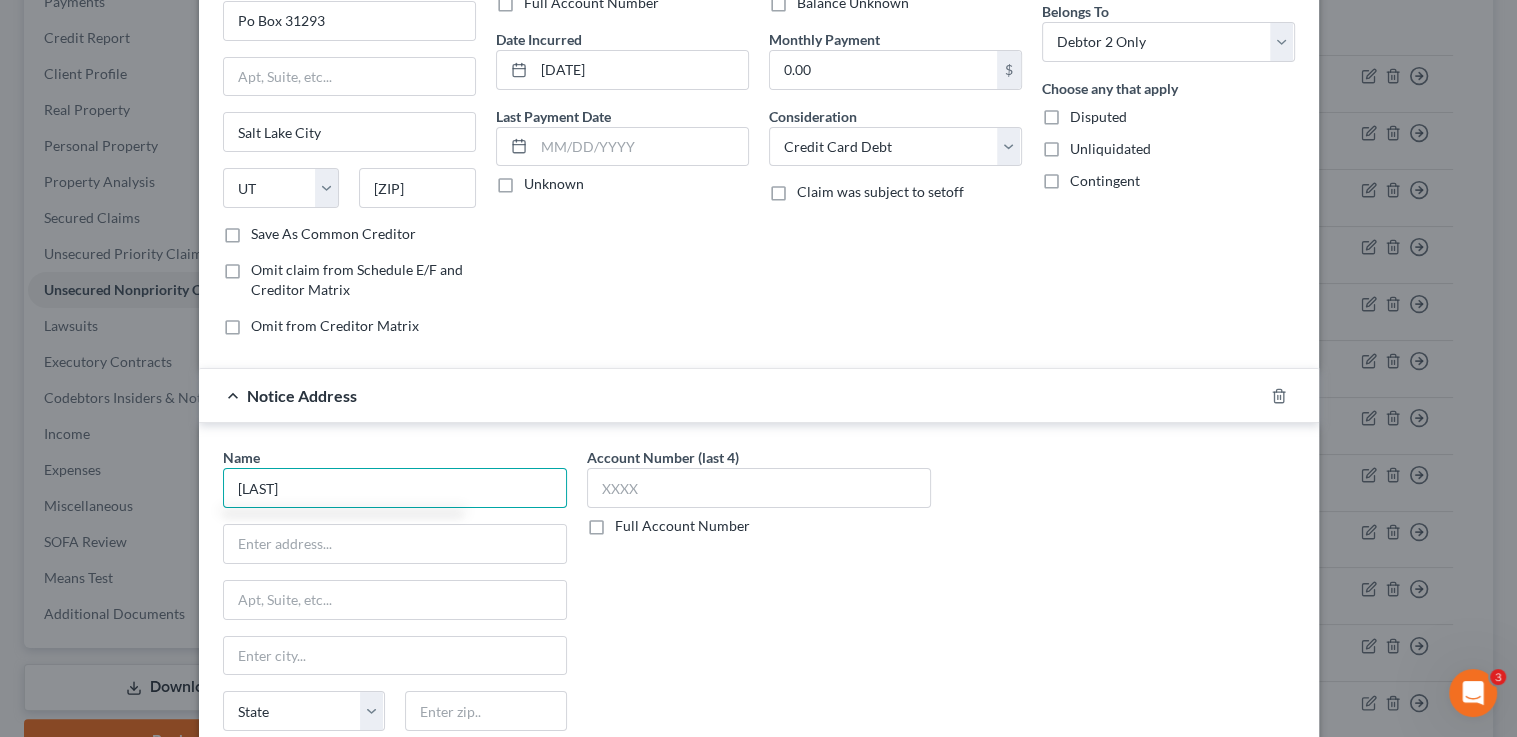 scroll, scrollTop: 176, scrollLeft: 0, axis: vertical 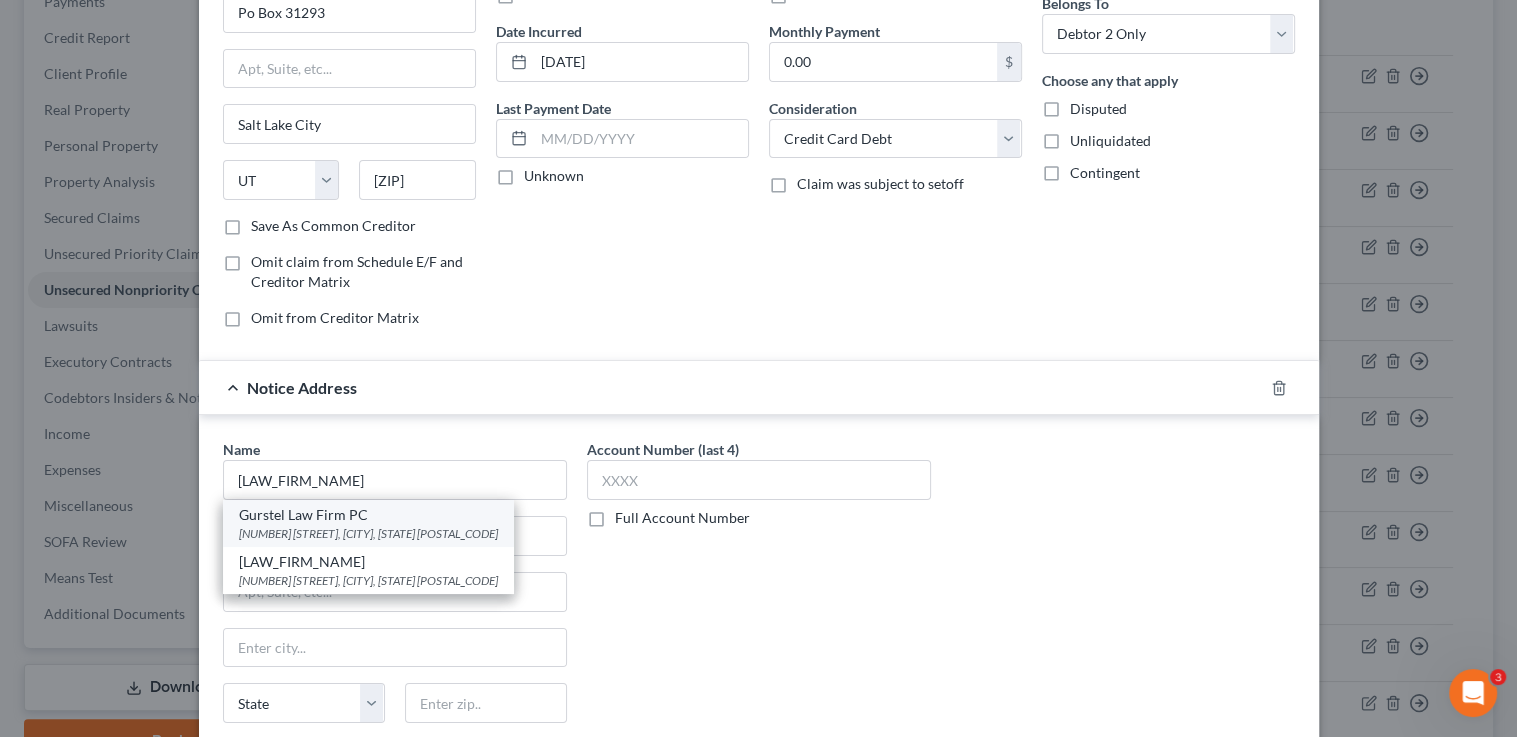 click on "[NUMBER] [STREET], [CITY], [STATE] [POSTAL_CODE]" at bounding box center (368, 533) 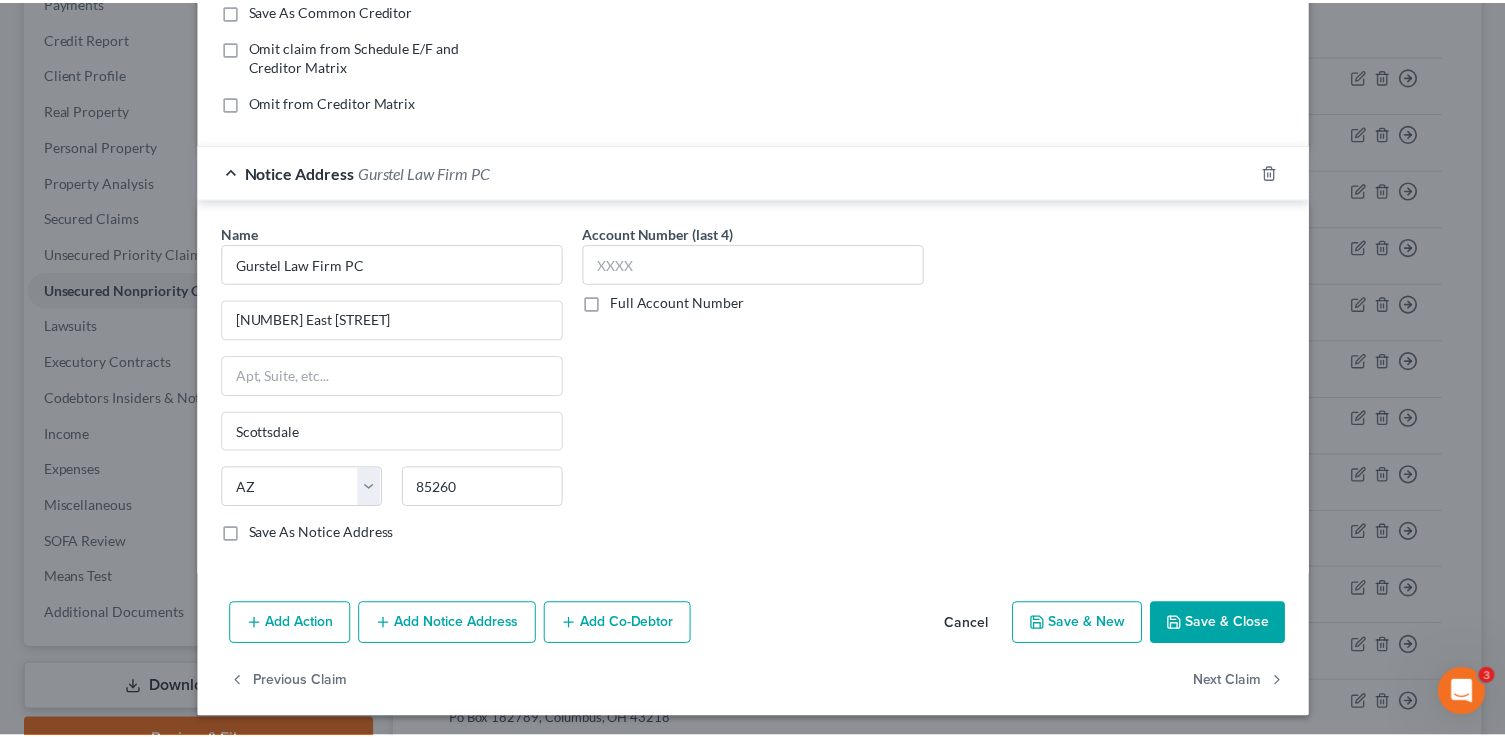 scroll, scrollTop: 393, scrollLeft: 0, axis: vertical 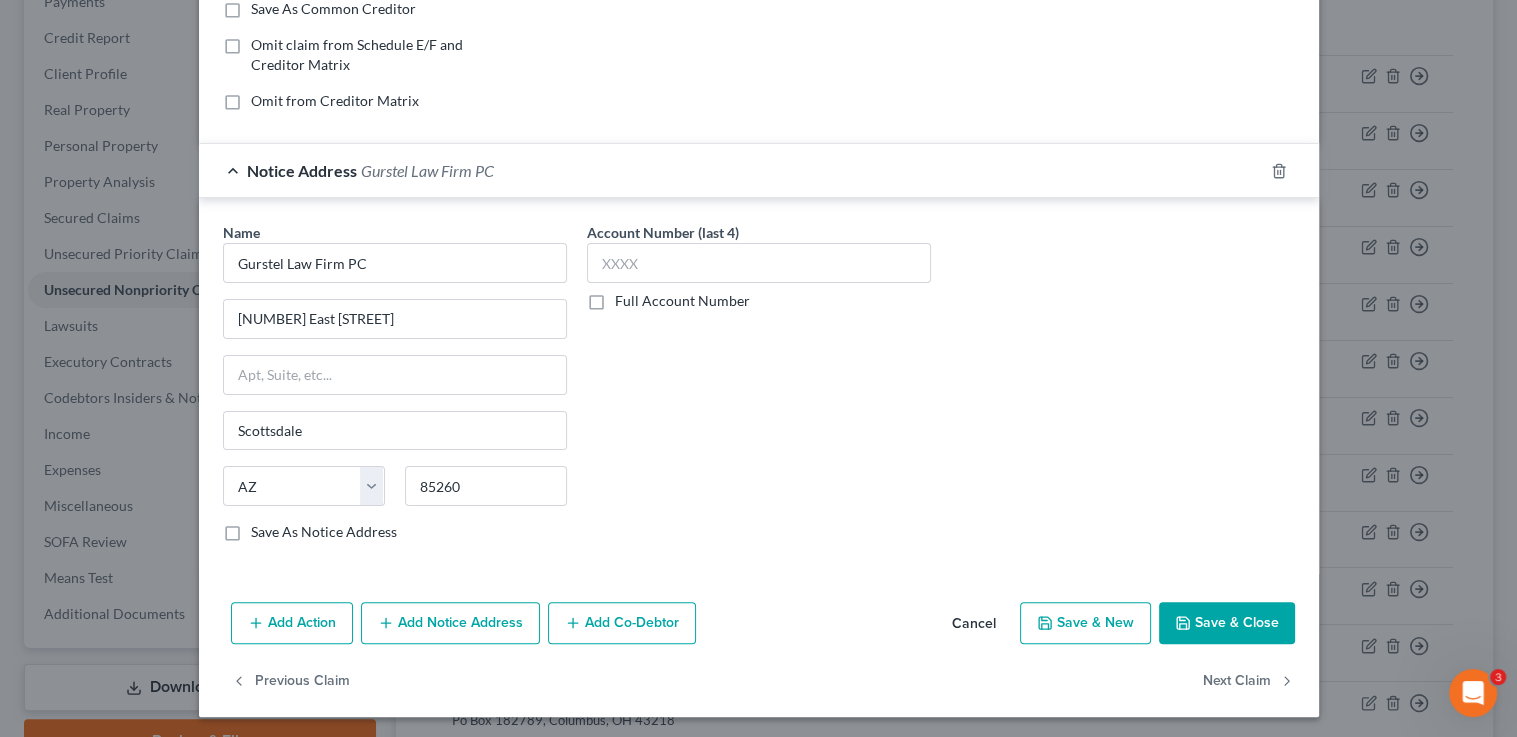 click on "Save & Close" at bounding box center (1227, 623) 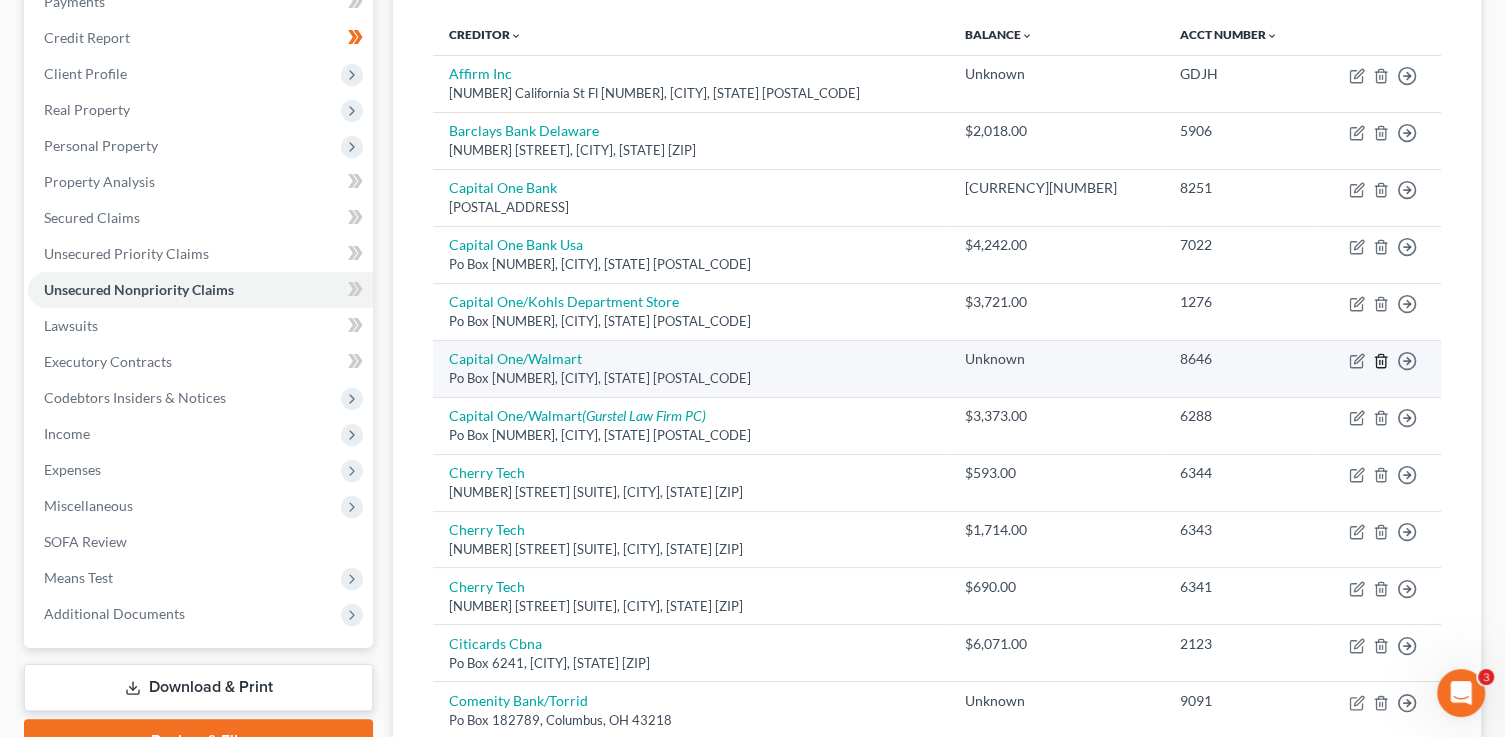 scroll, scrollTop: 0, scrollLeft: 0, axis: both 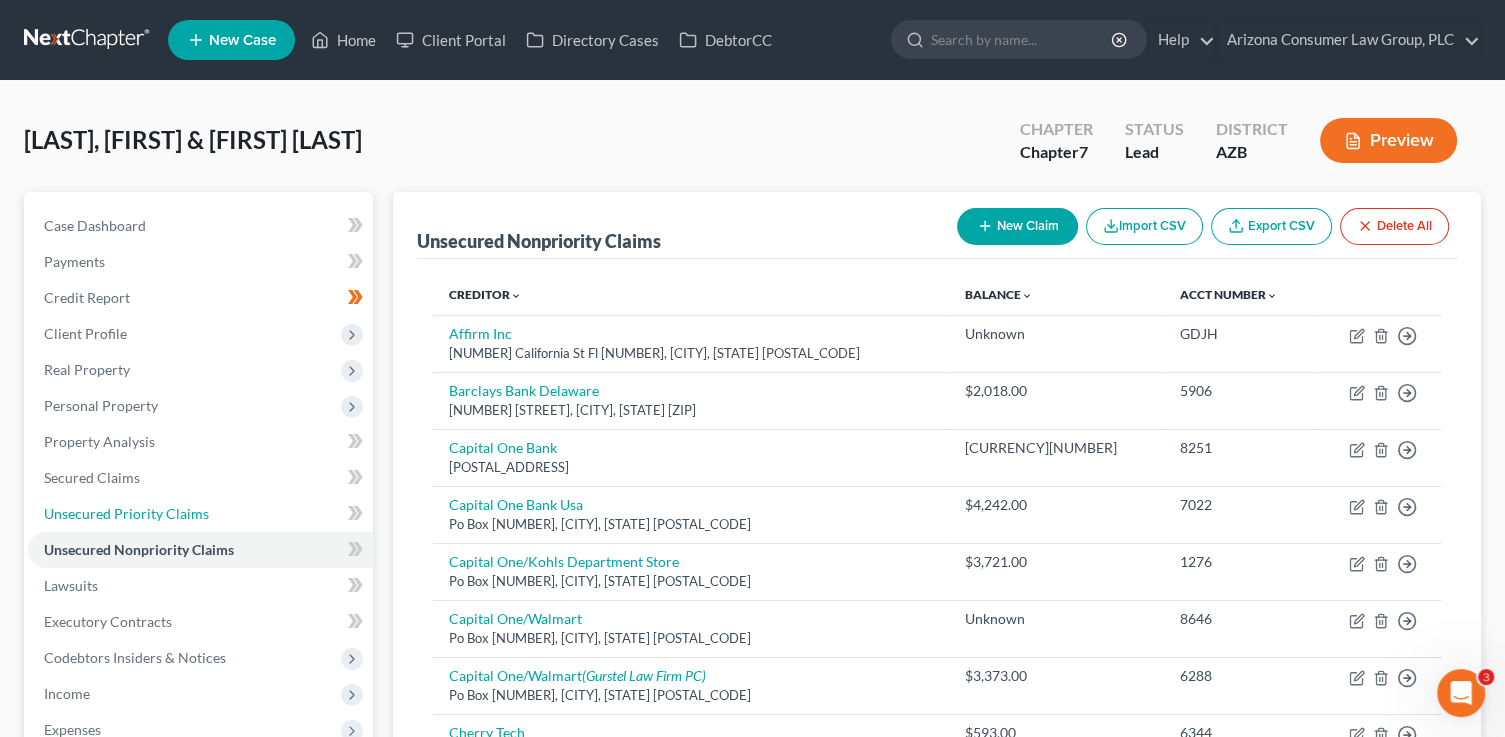 click on "Unsecured Priority Claims" at bounding box center (126, 513) 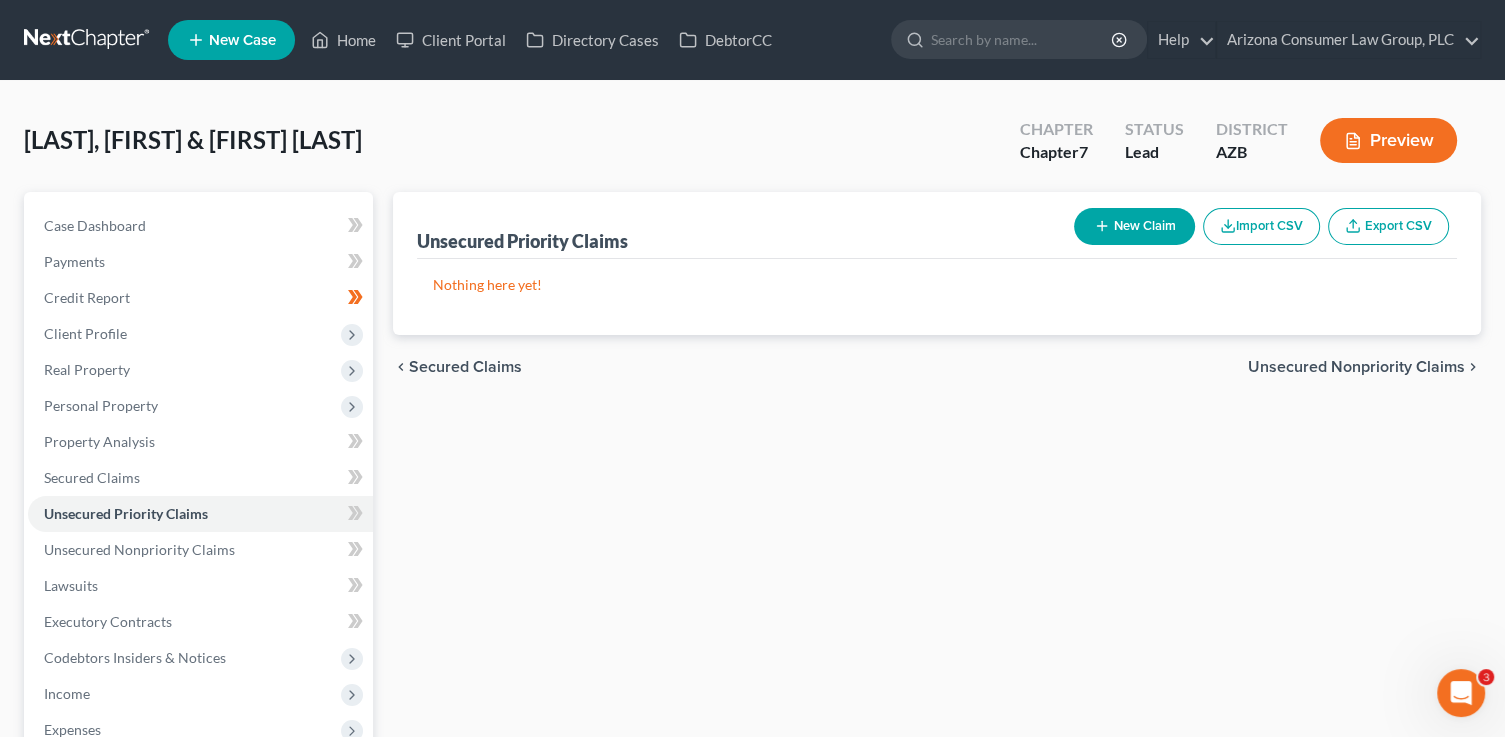 click on "New Claim" at bounding box center [1134, 226] 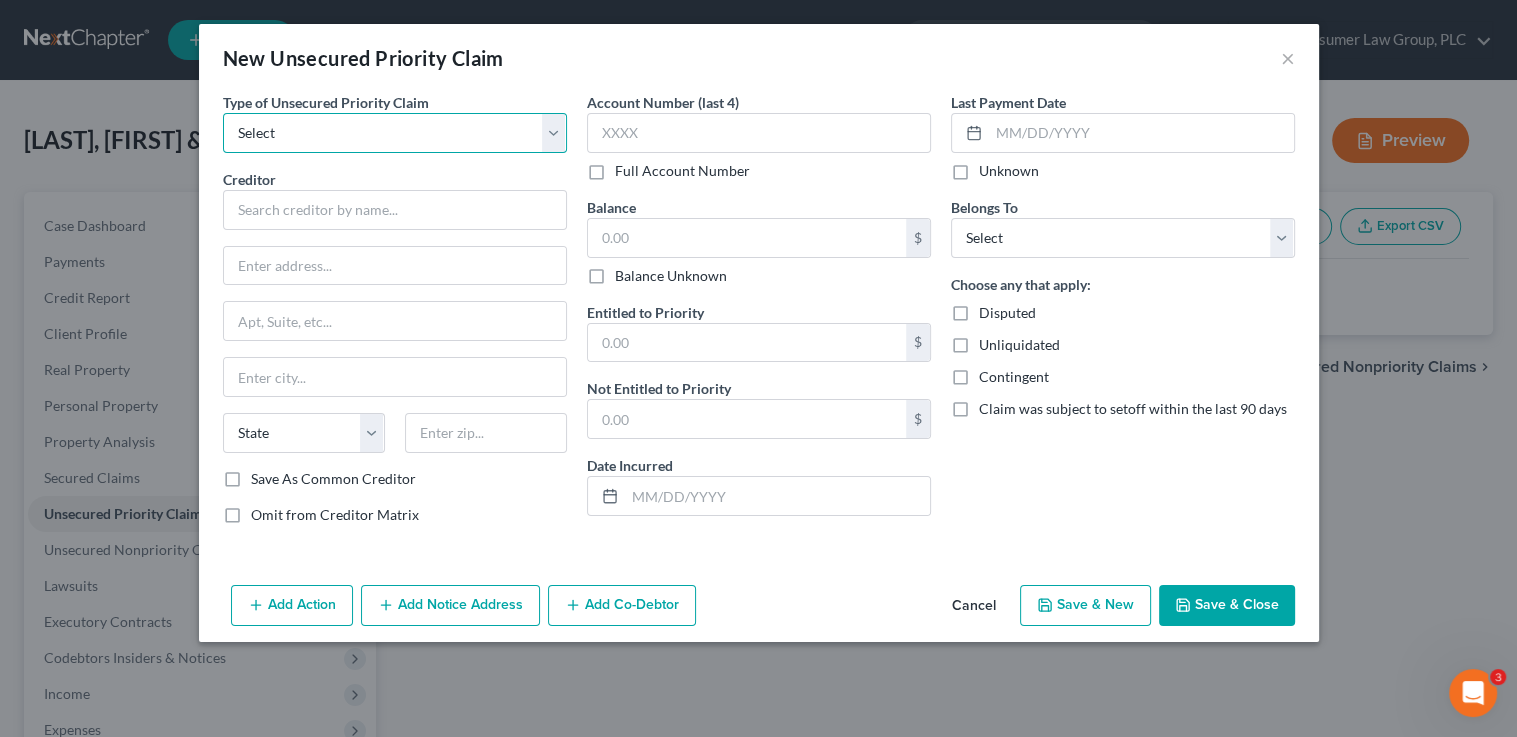click on "Select Taxes & Other Government Units Domestic Support Obligations Extensions of credit in an involuntary case Wages, Salaries, Commissions Contributions to employee benefits Certain farmers and fisherman Deposits by individuals Commitments to maintain capitals Claims for death or injury while intoxicated Other" at bounding box center [395, 133] 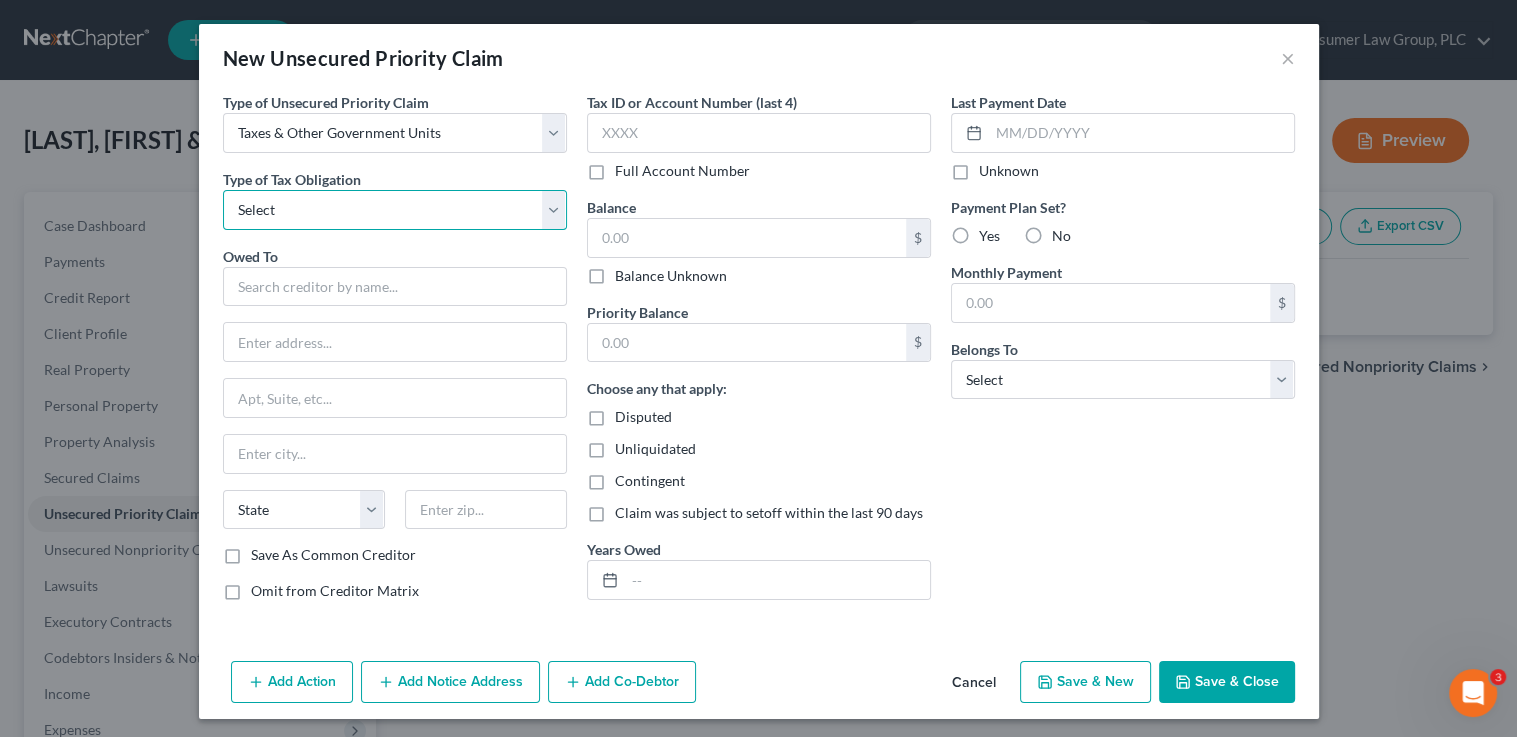 click on "Select Federal City State Franchise Tax Board Other" at bounding box center [395, 210] 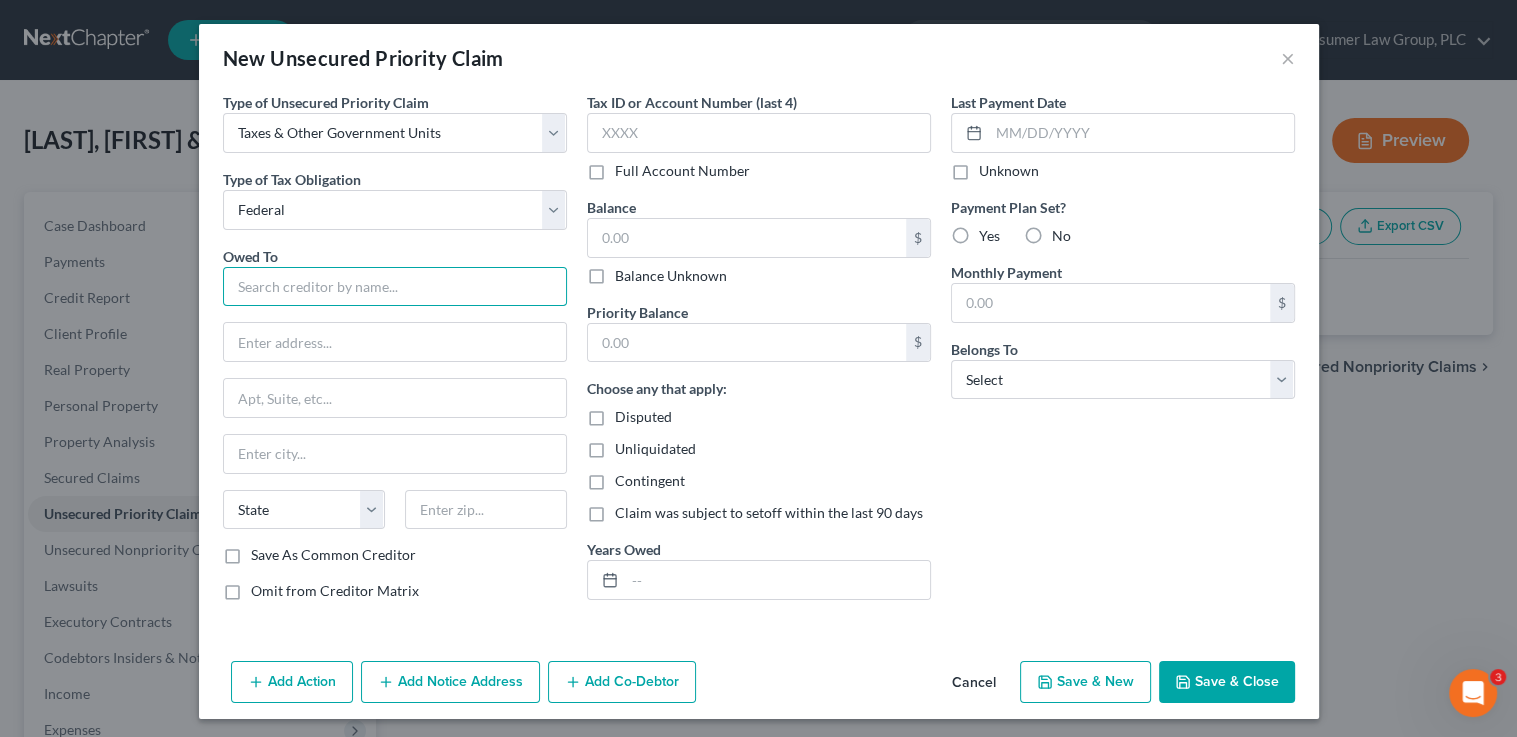 click at bounding box center (395, 287) 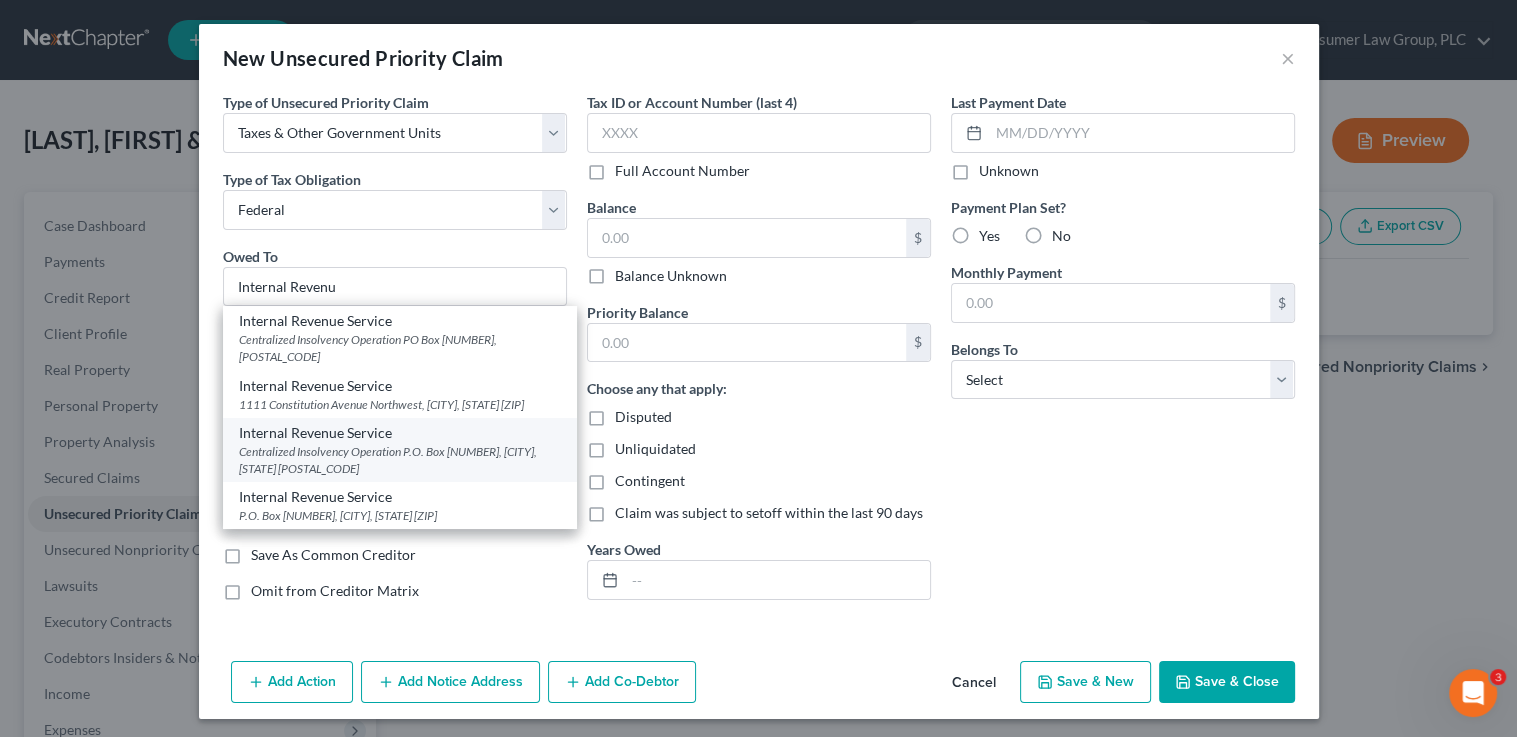click on "Internal Revenue Service" at bounding box center (400, 433) 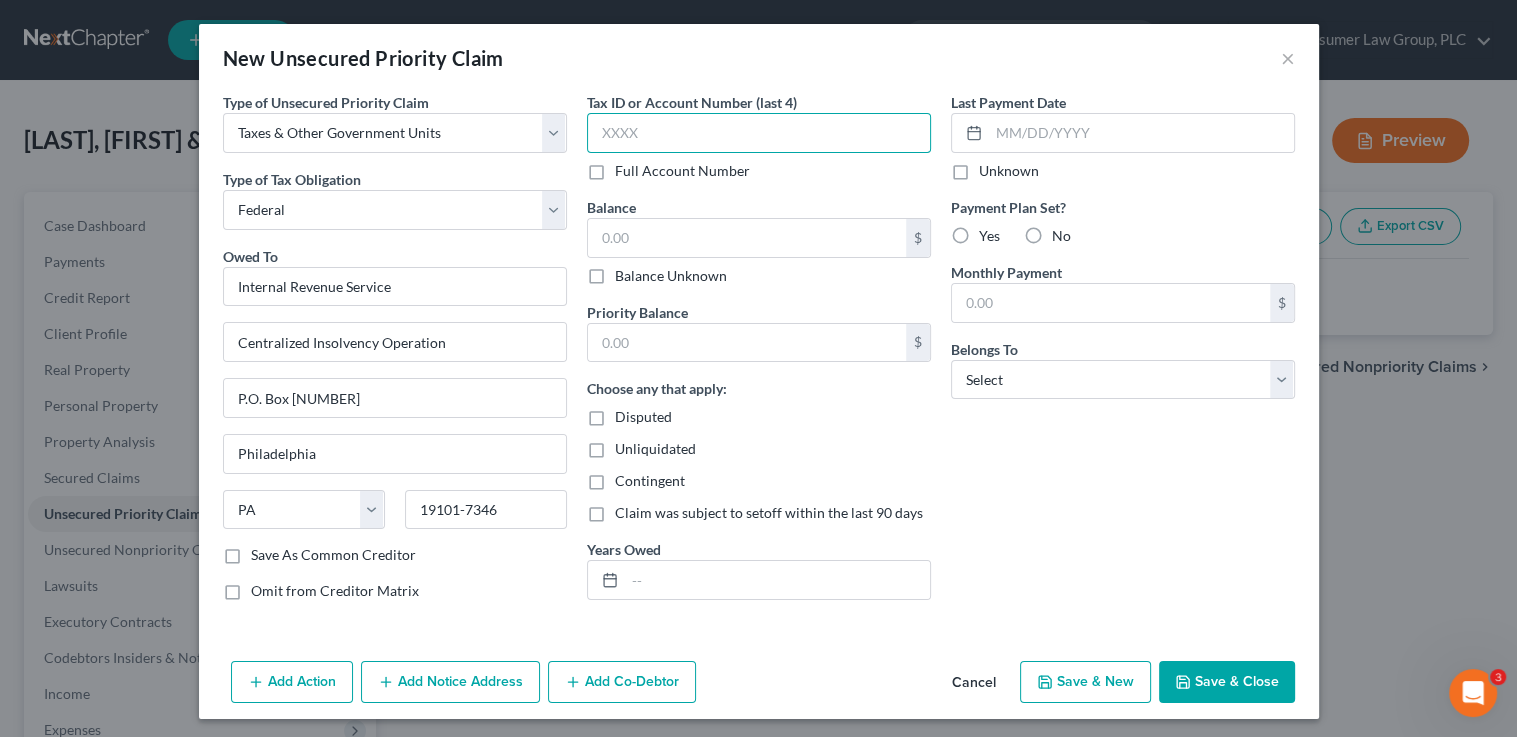 click at bounding box center (759, 133) 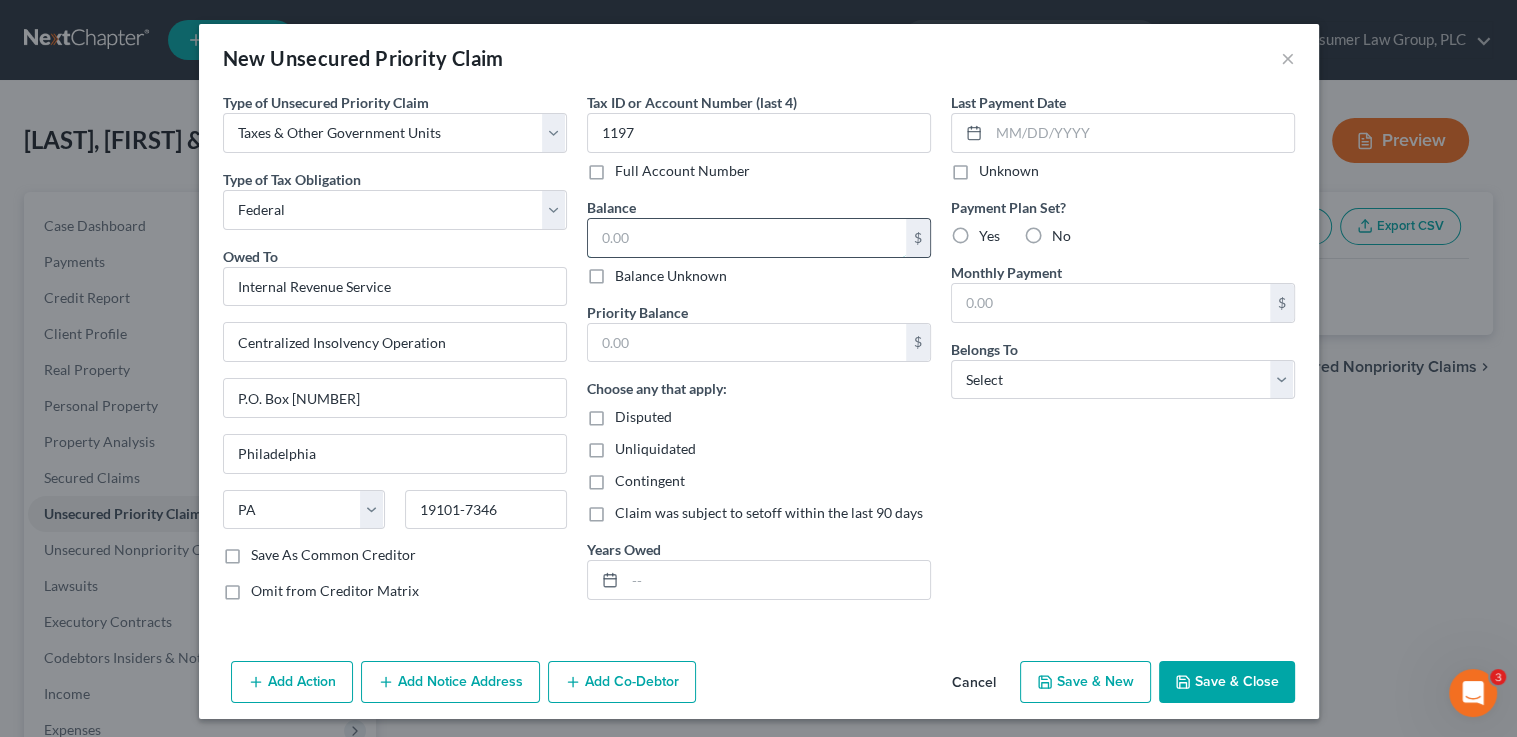 click at bounding box center [747, 238] 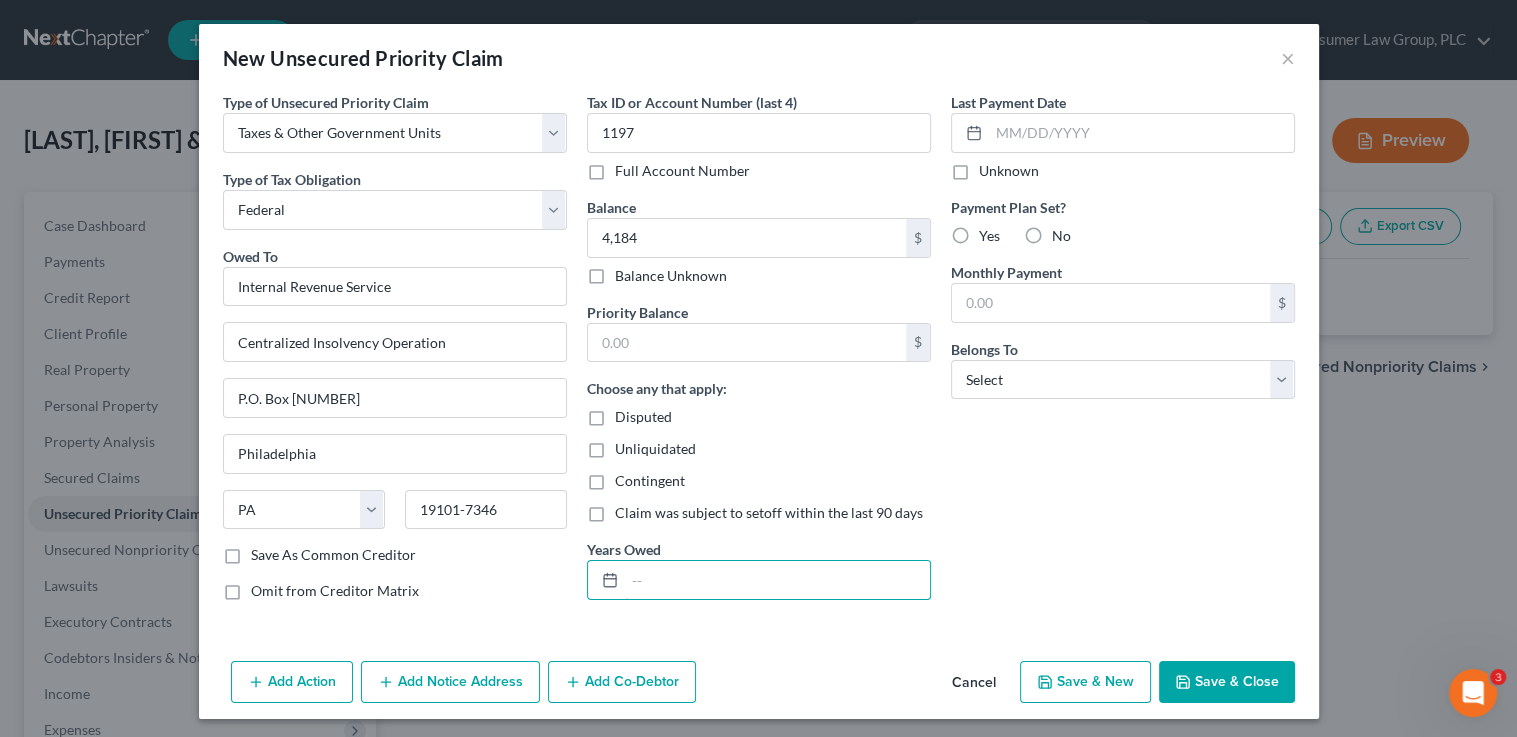 drag, startPoint x: 673, startPoint y: 576, endPoint x: 606, endPoint y: 536, distance: 78.03204 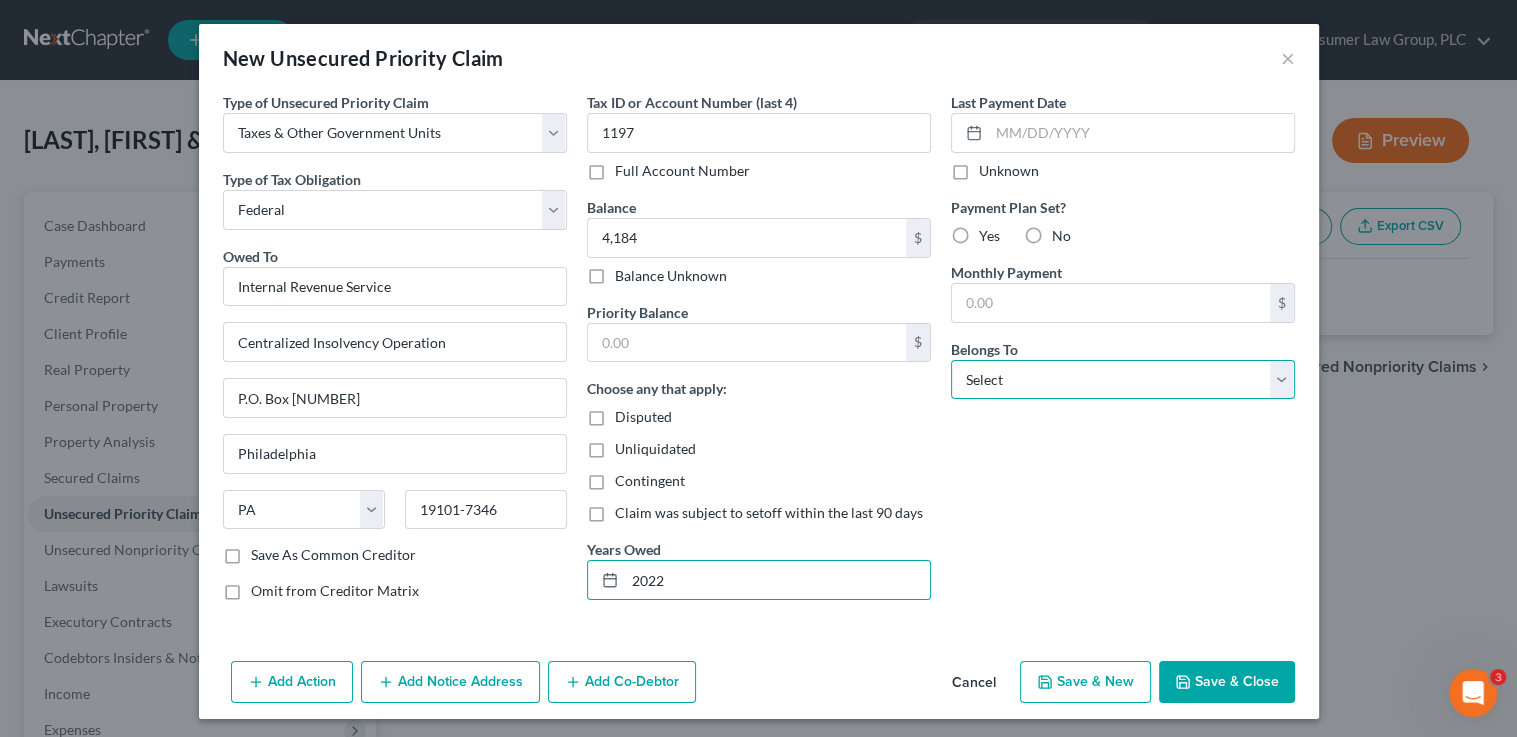 click on "Select Debtor 1 Only Debtor 2 Only Debtor 1 And Debtor 2 Only At Least One Of The Debtors And Another Community Property" at bounding box center [1123, 380] 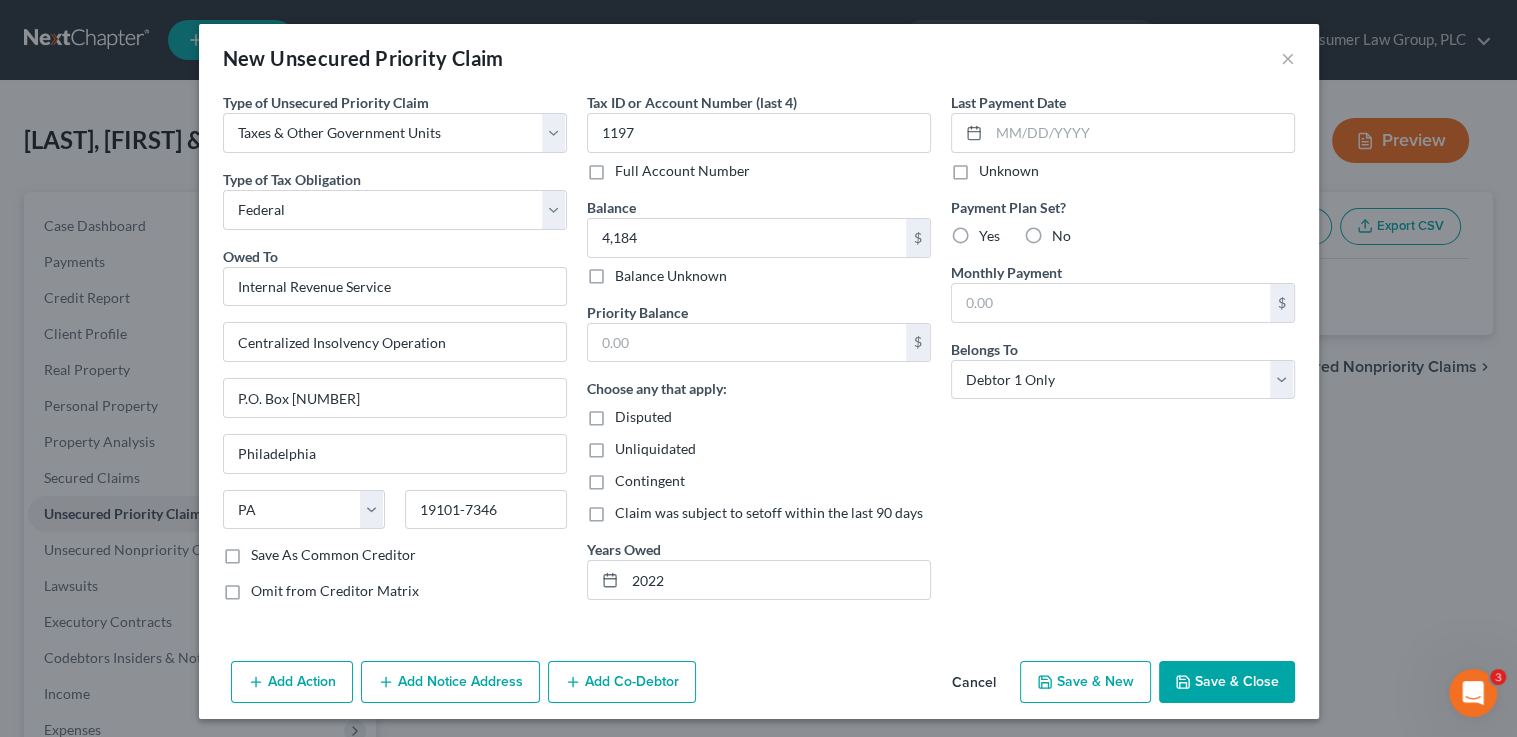 drag, startPoint x: 1238, startPoint y: 669, endPoint x: 1226, endPoint y: 649, distance: 23.323807 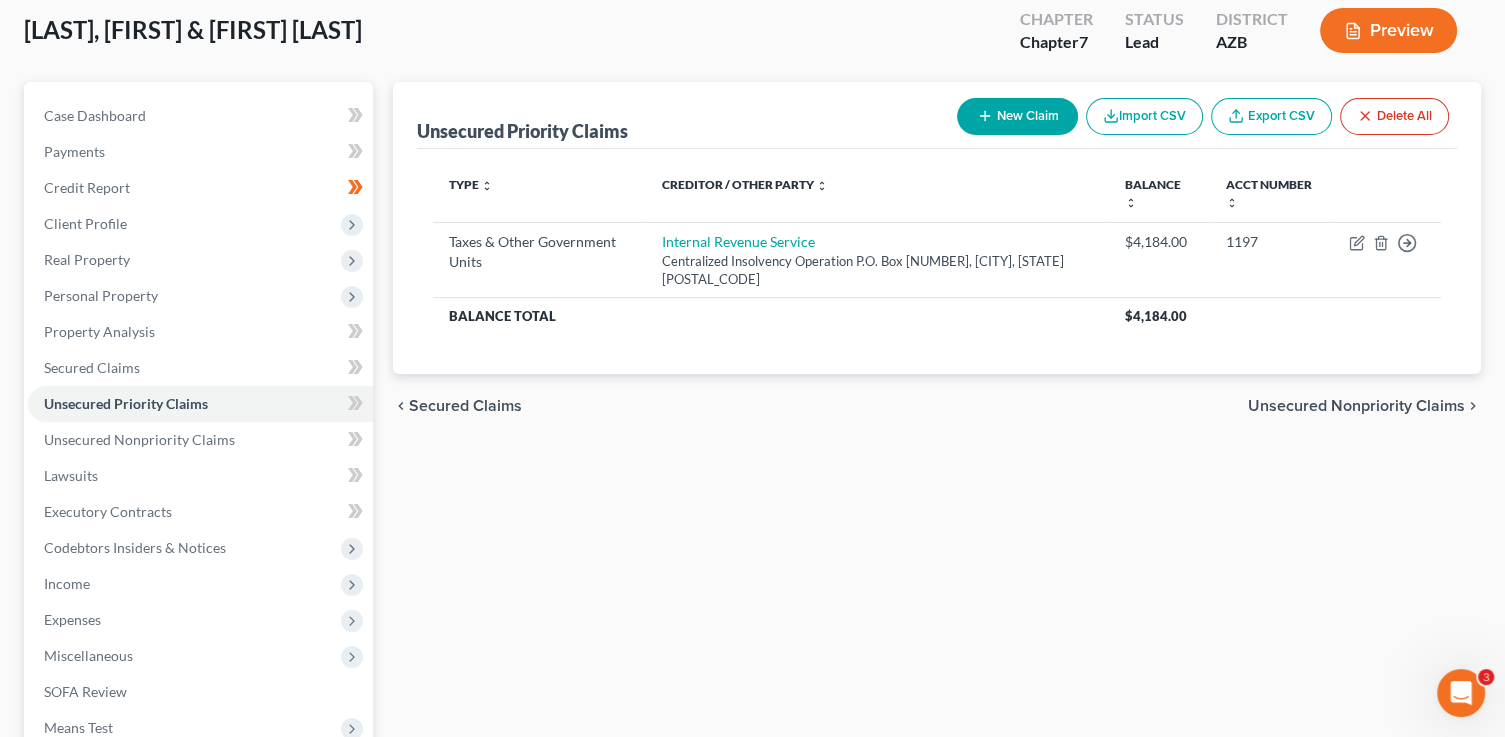 scroll, scrollTop: 139, scrollLeft: 0, axis: vertical 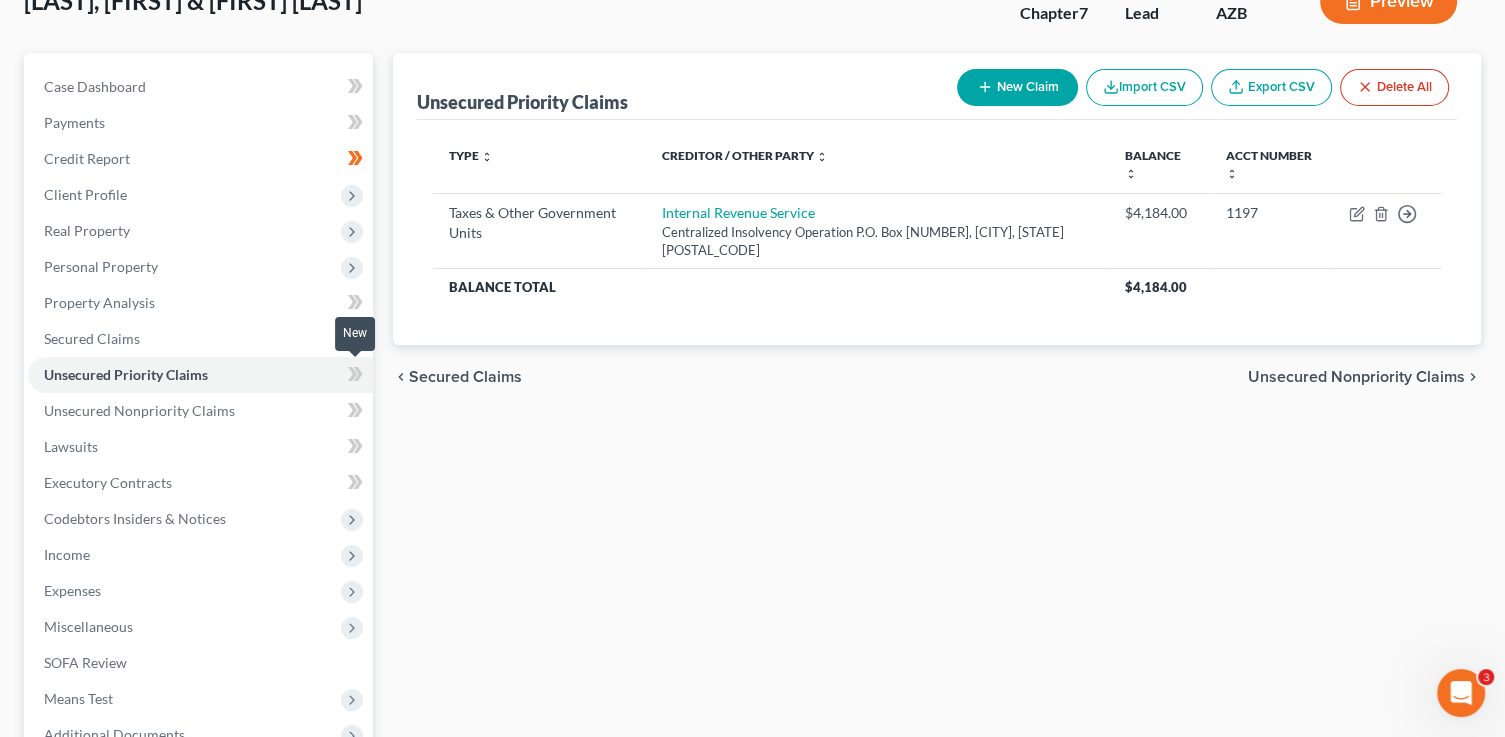 click 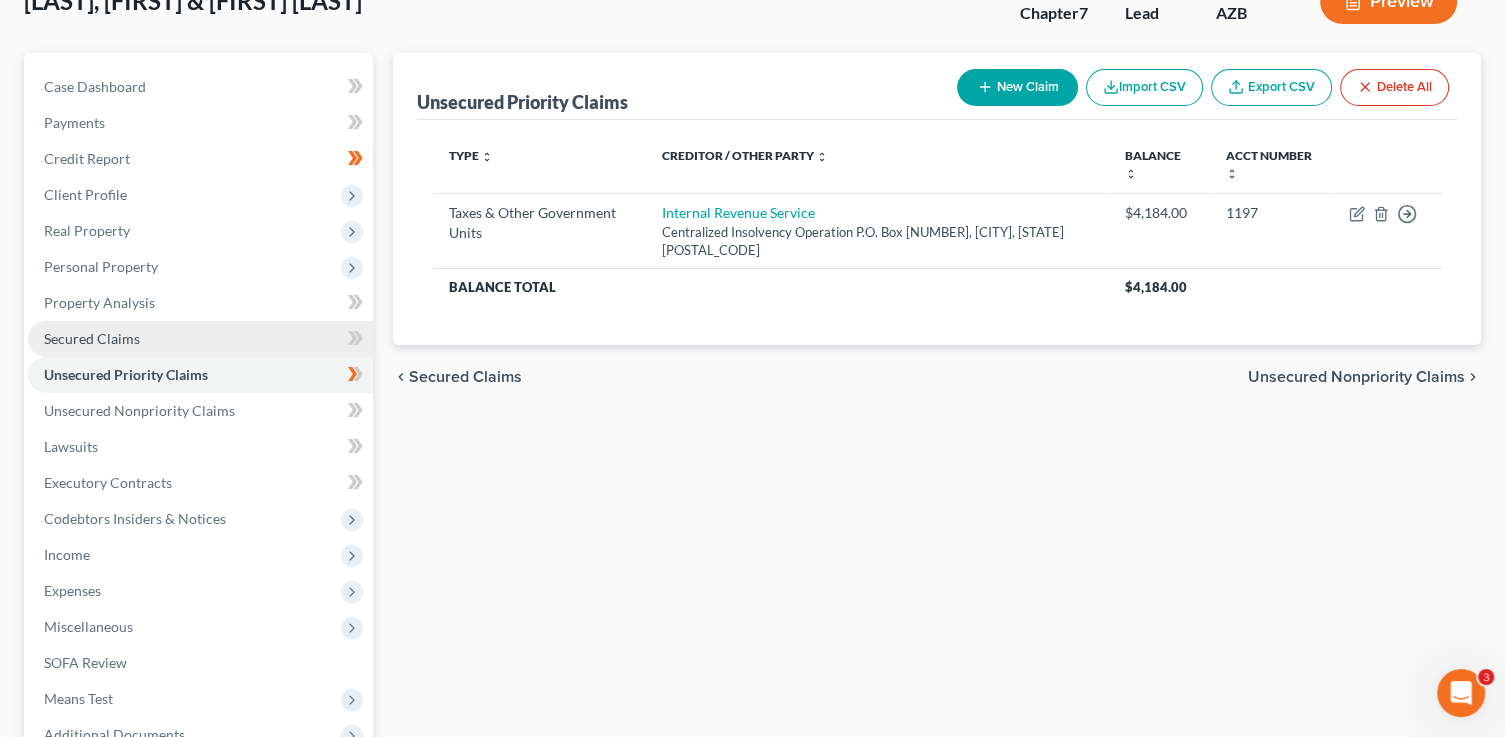 click on "Secured Claims" at bounding box center (200, 339) 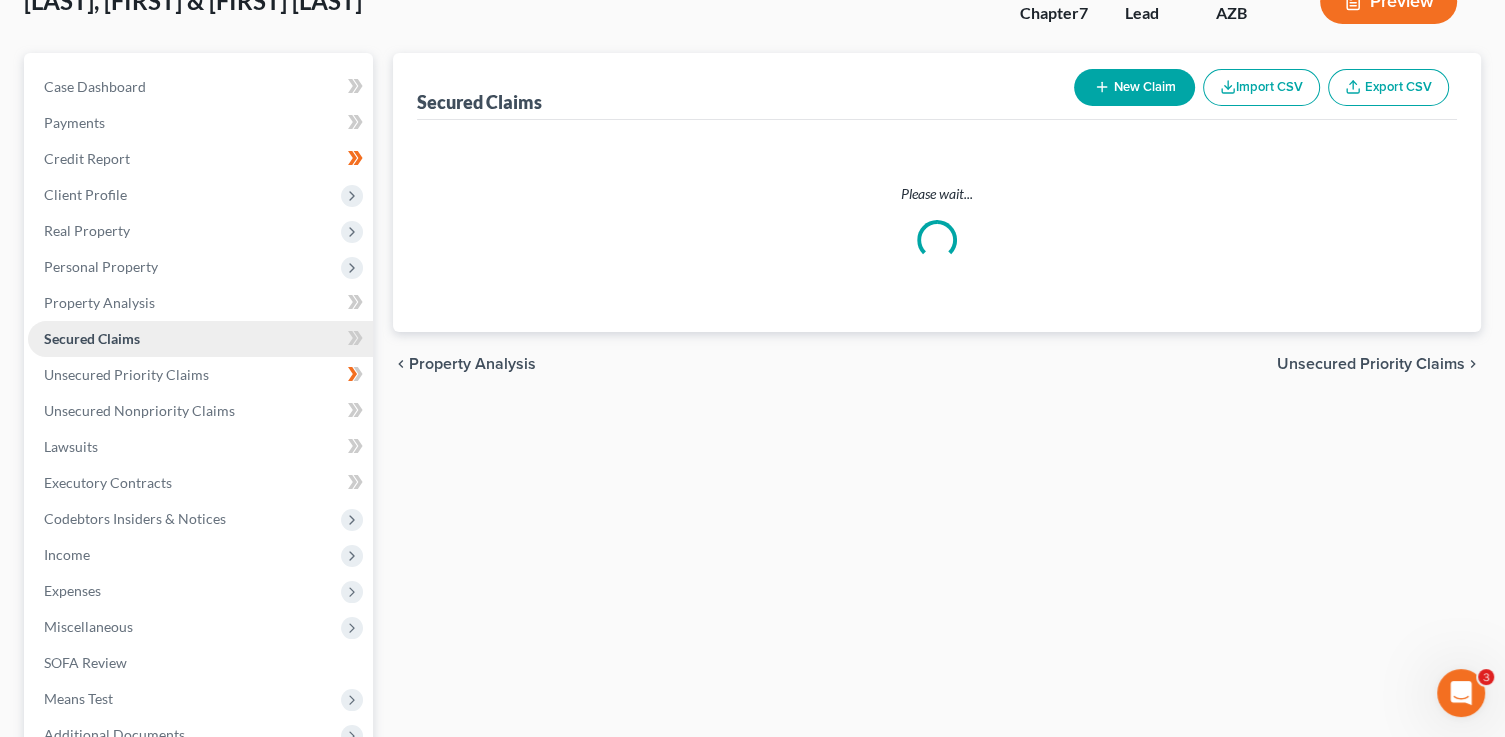 scroll, scrollTop: 0, scrollLeft: 0, axis: both 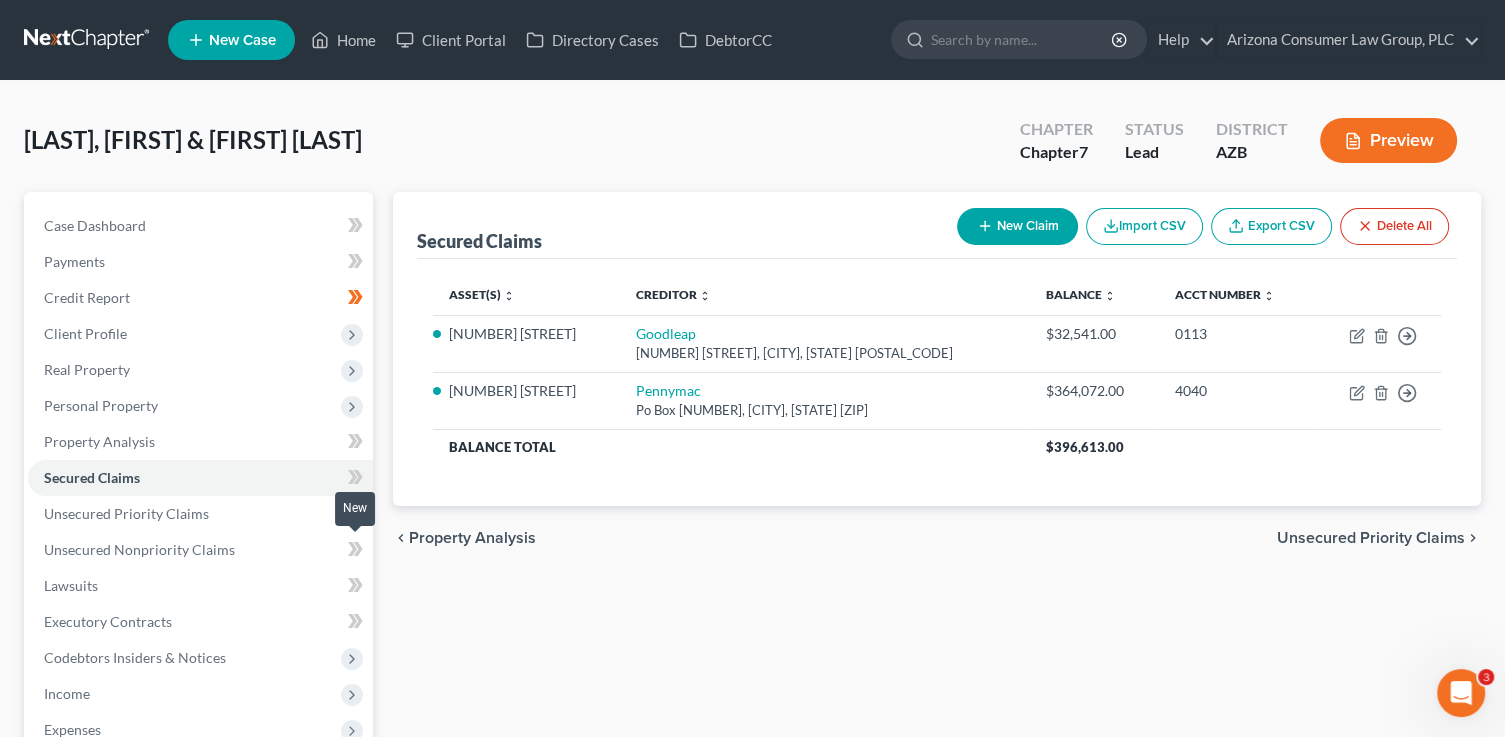 click 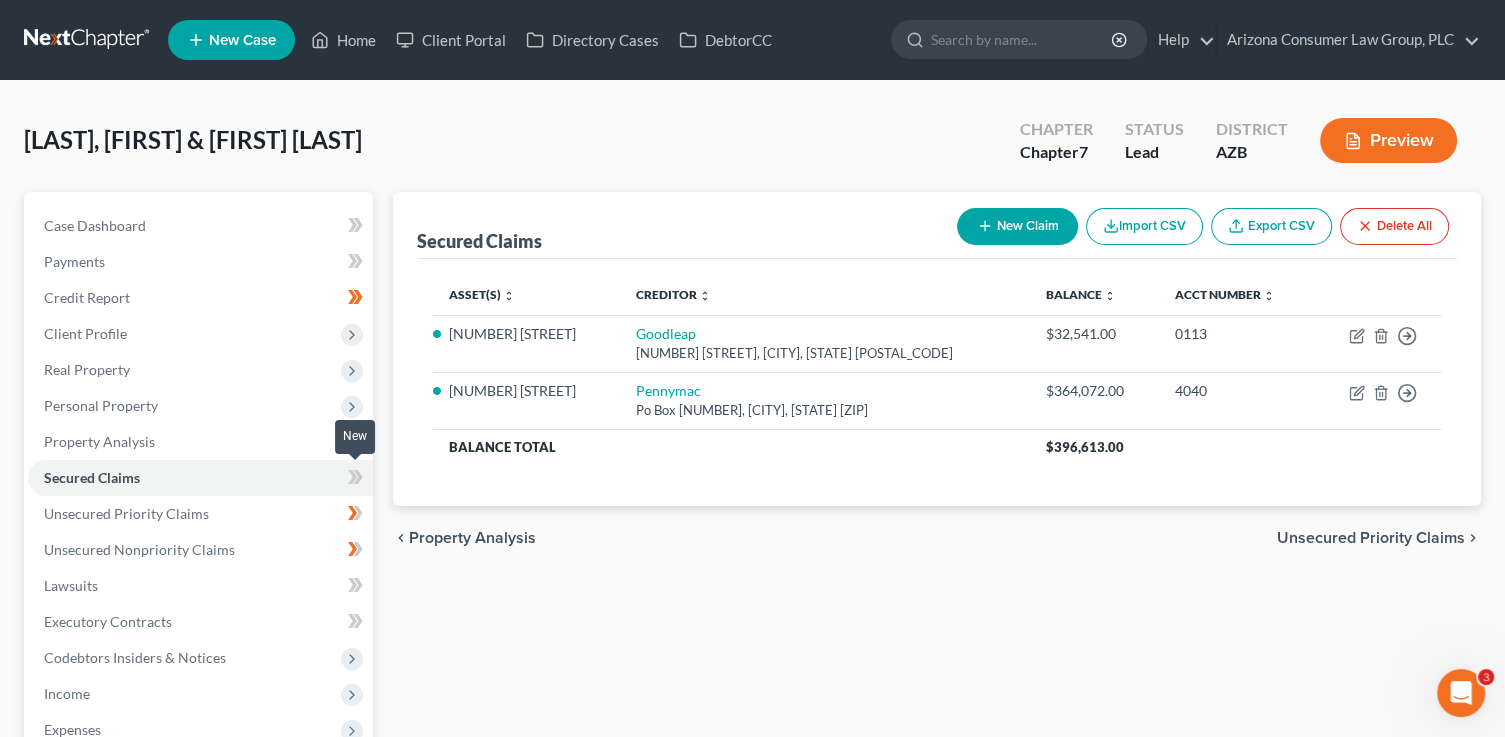click 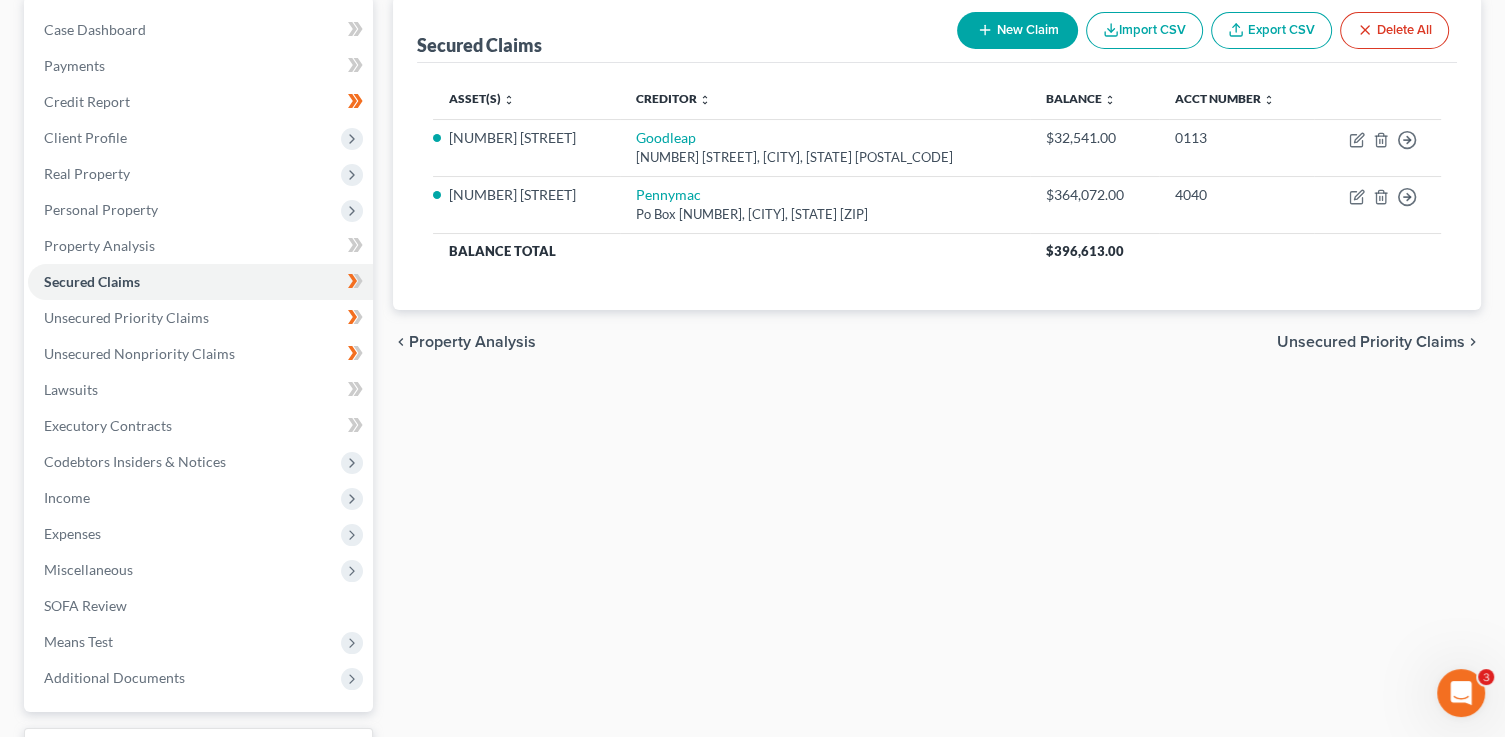 scroll, scrollTop: 197, scrollLeft: 0, axis: vertical 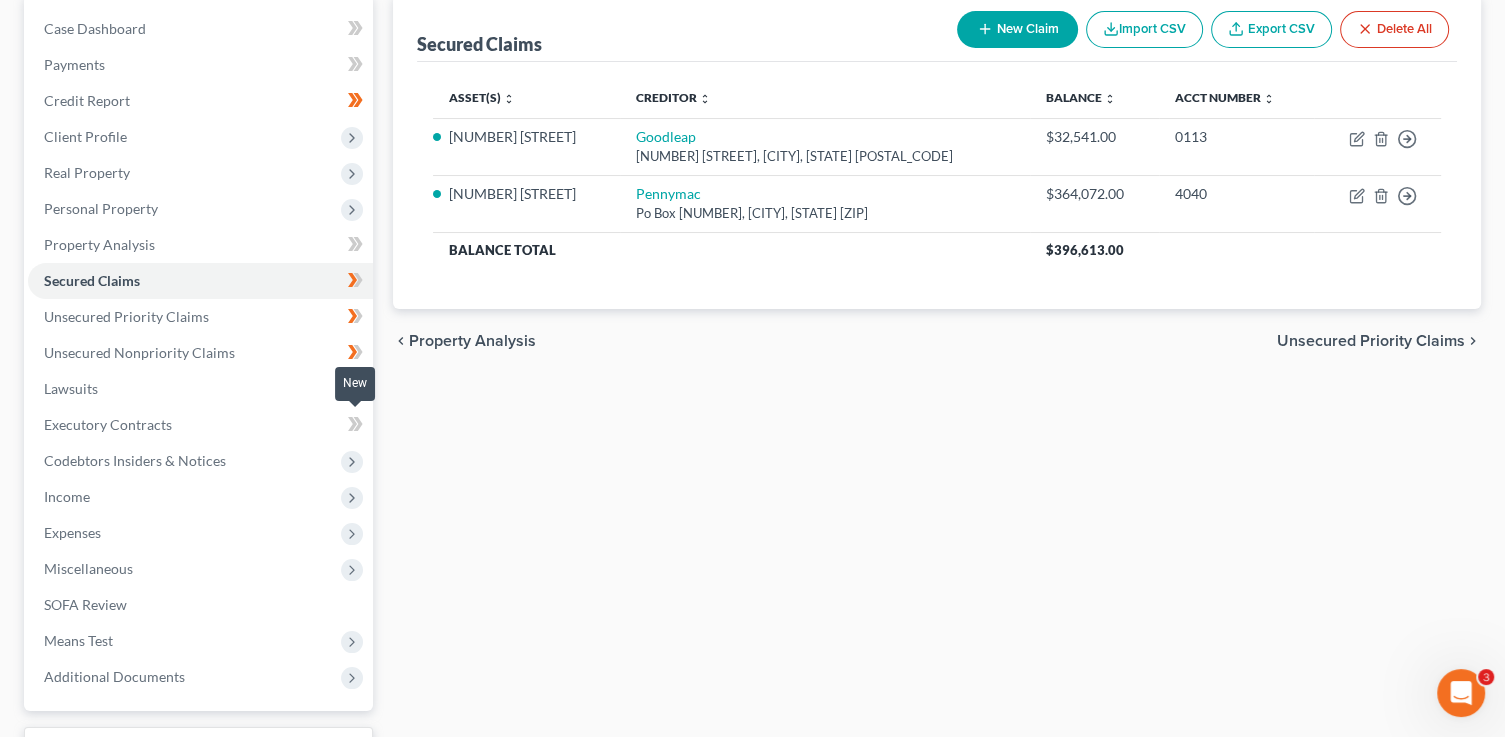 click 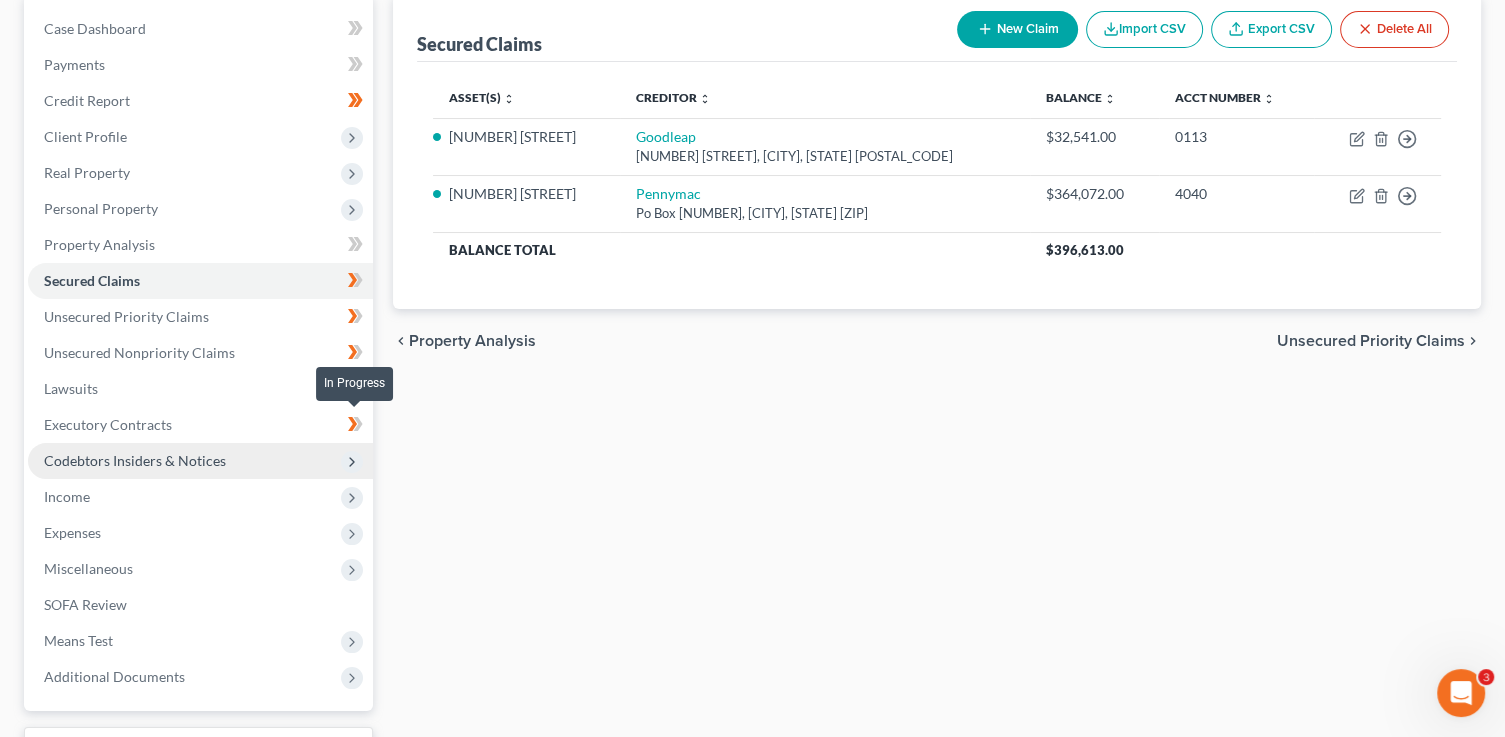 drag, startPoint x: 362, startPoint y: 424, endPoint x: 357, endPoint y: 447, distance: 23.537205 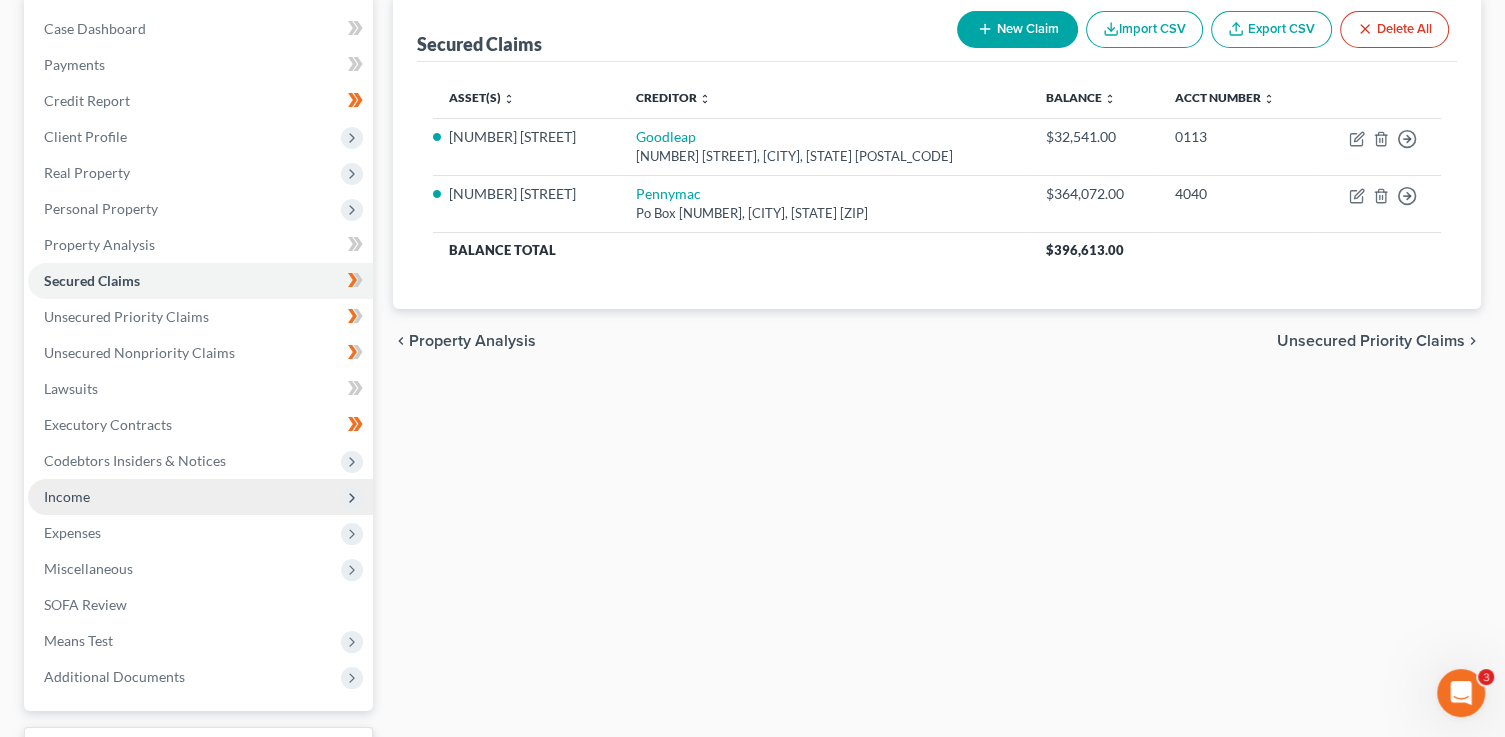 click on "Income" at bounding box center [200, 497] 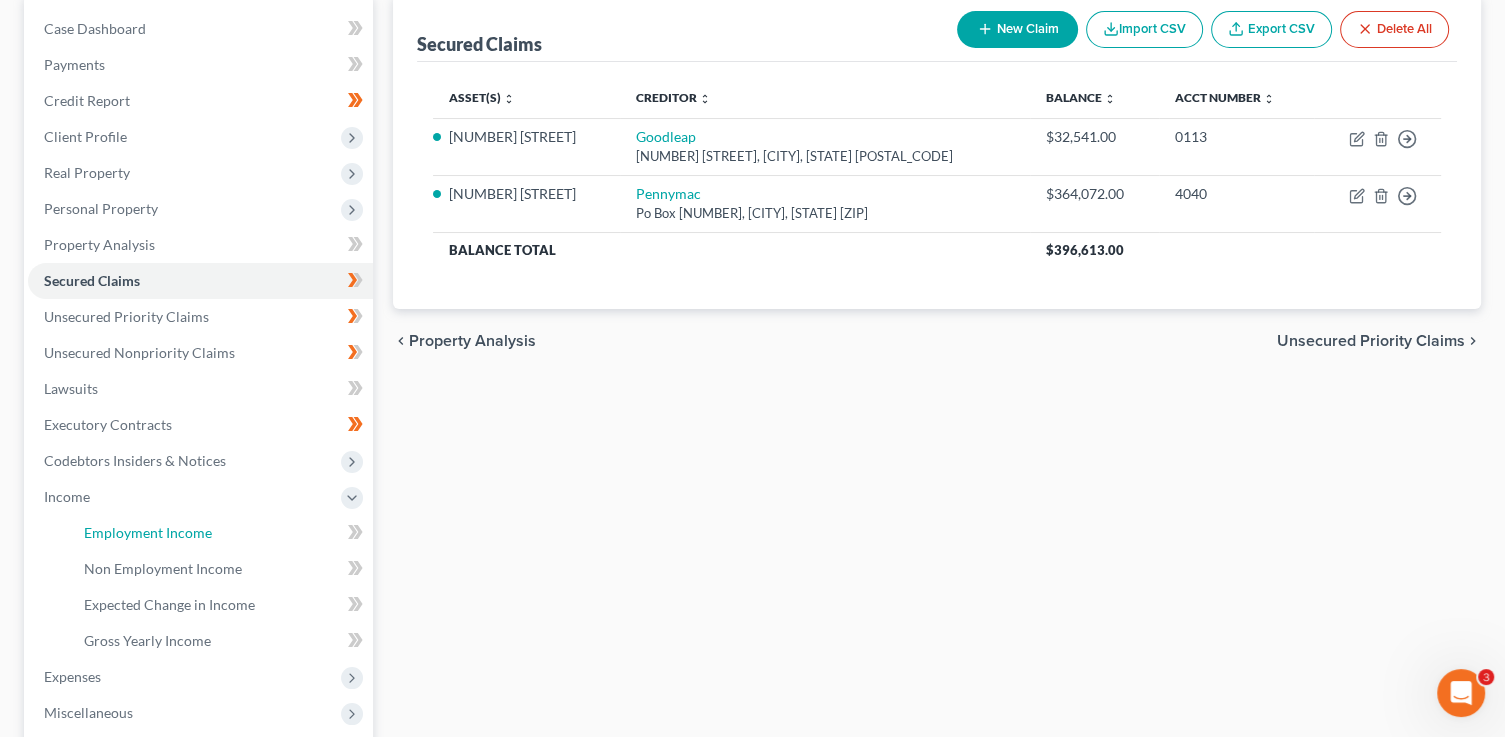 drag, startPoint x: 253, startPoint y: 522, endPoint x: 546, endPoint y: 505, distance: 293.49277 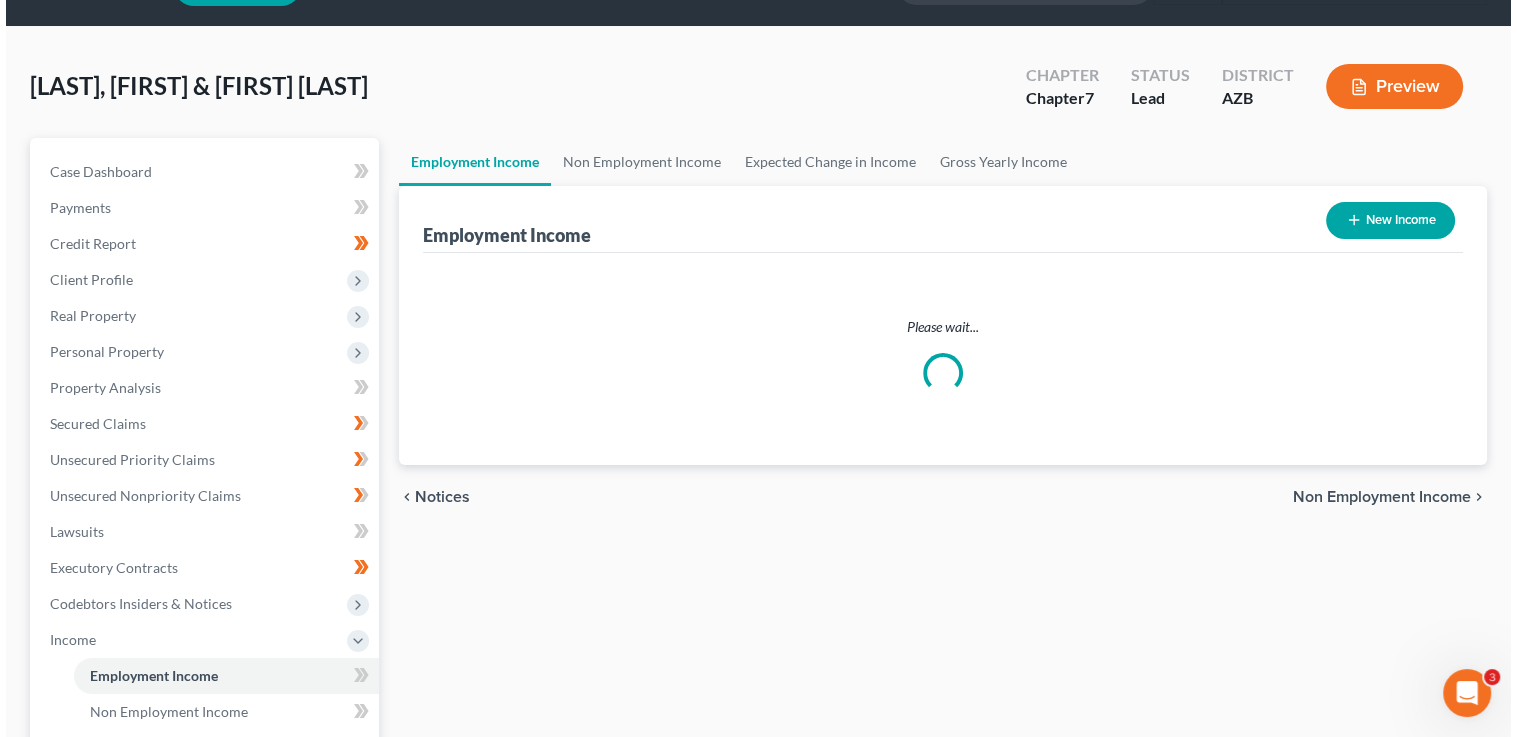 scroll, scrollTop: 0, scrollLeft: 0, axis: both 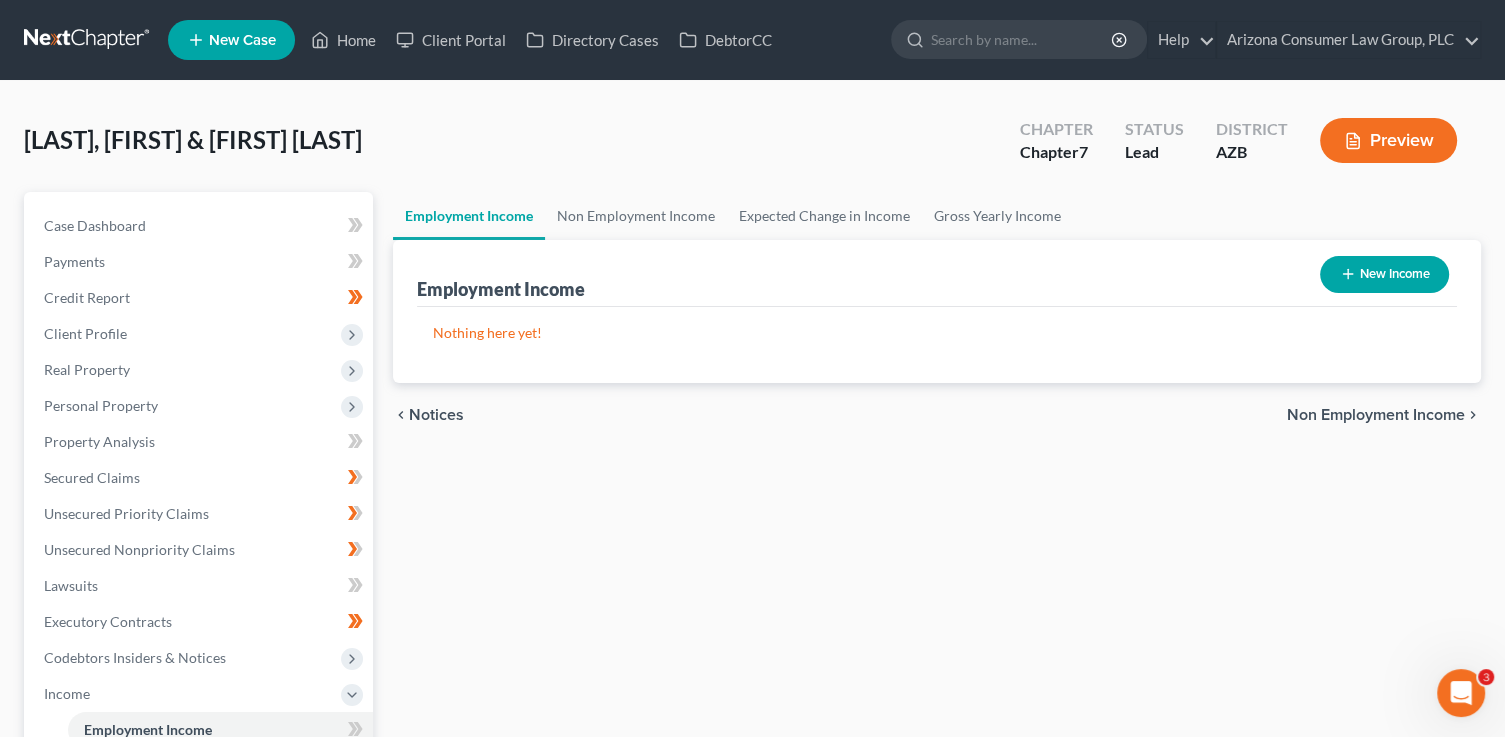 click on "New Income" at bounding box center (1384, 274) 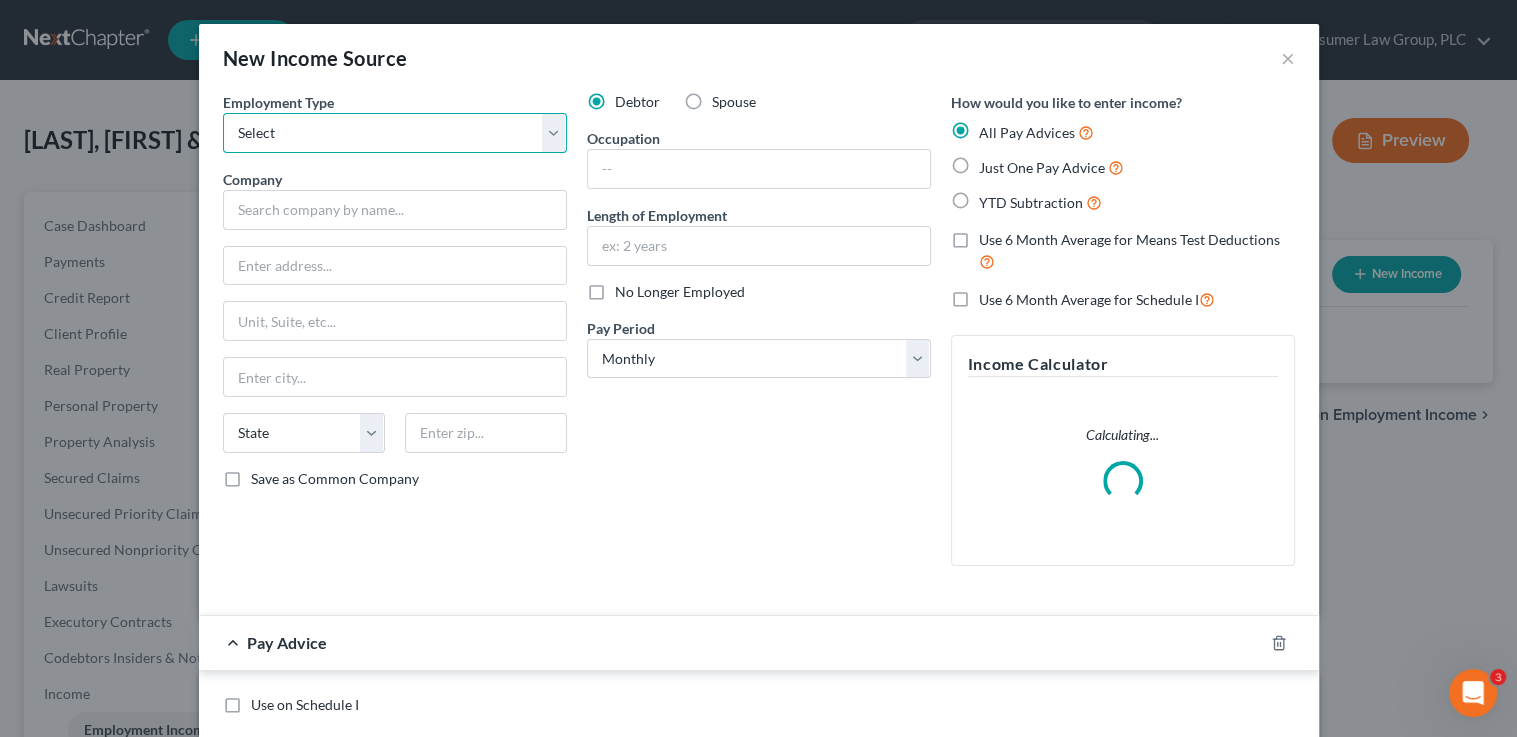 click on "Select Full or Part Time Employment Self Employment" at bounding box center (395, 133) 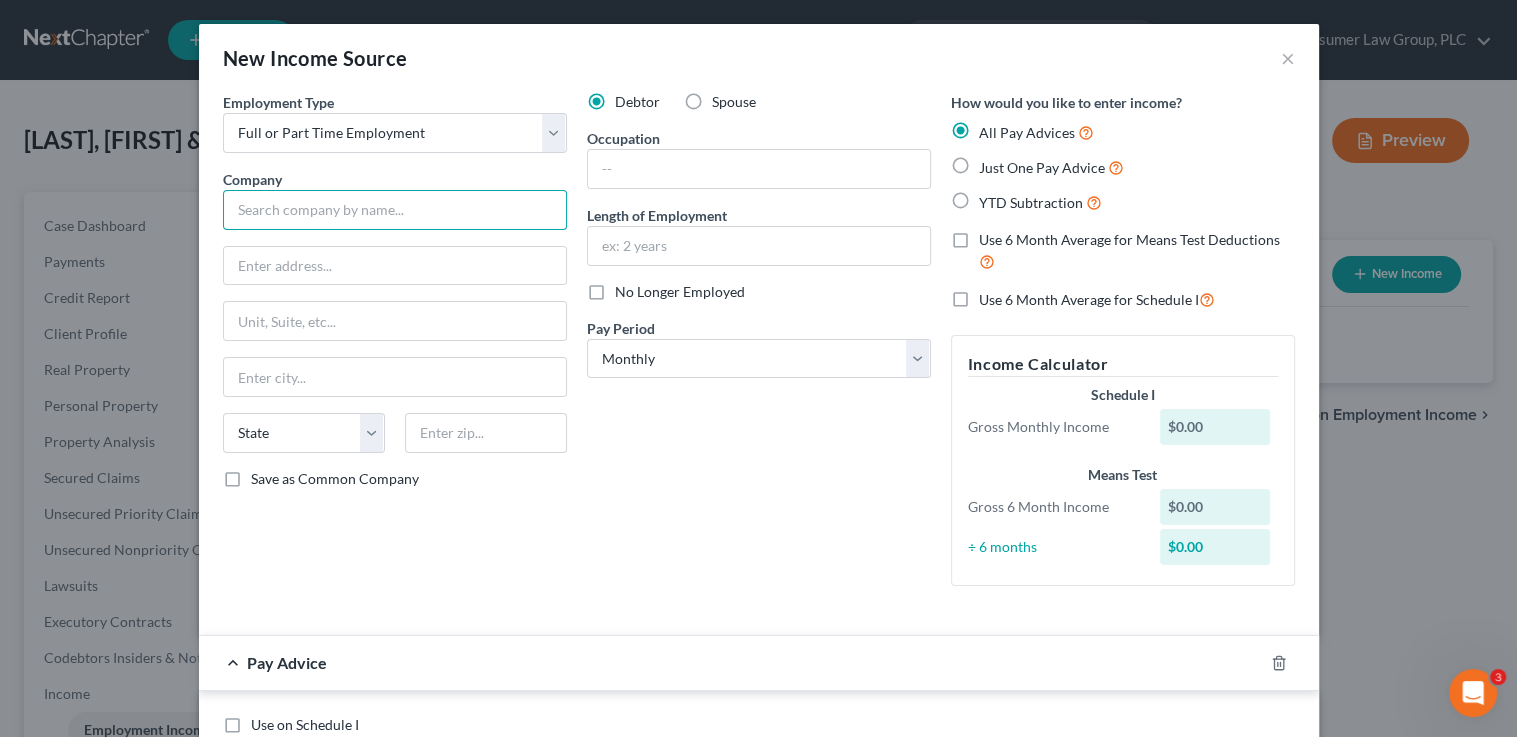 click at bounding box center (395, 210) 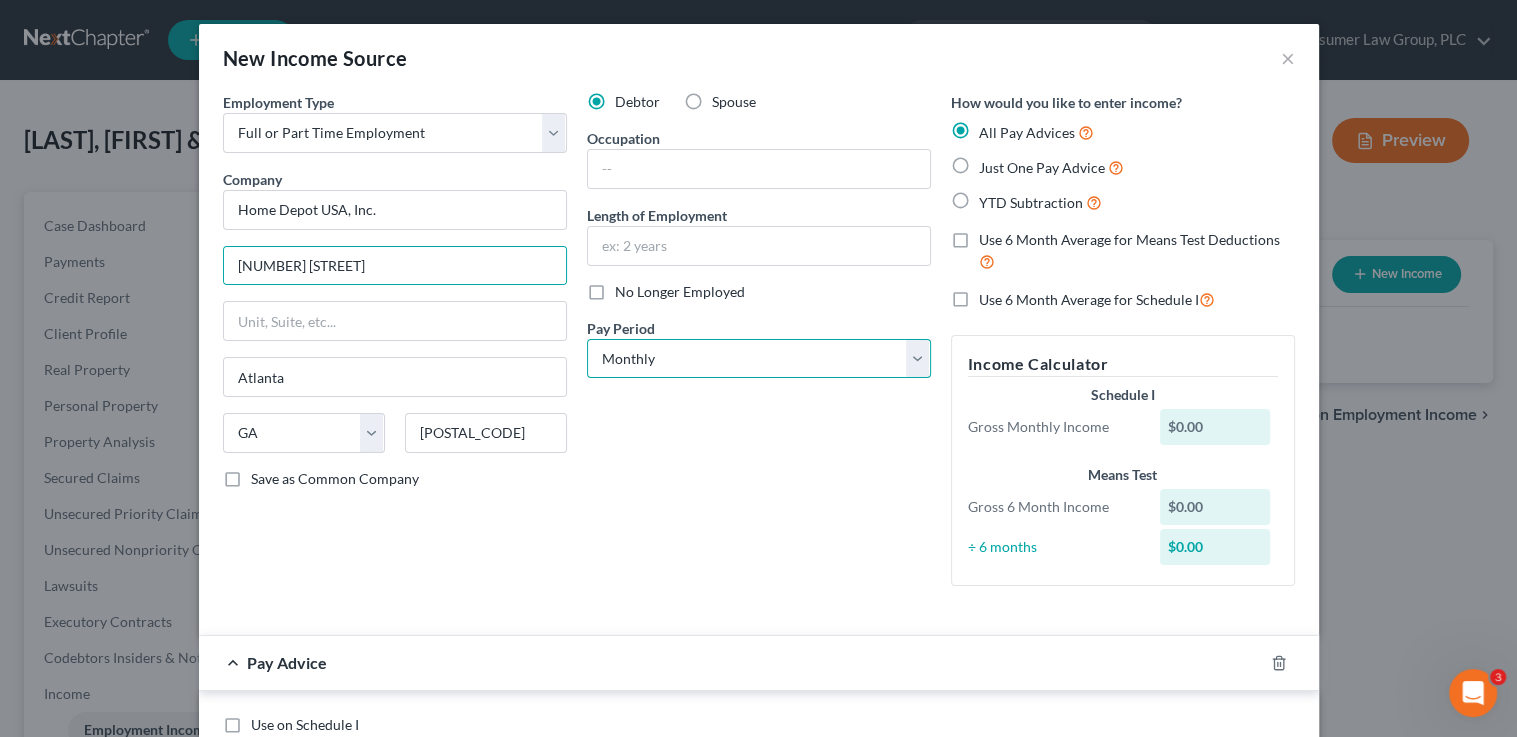 click on "Select Monthly Twice Monthly Every Other Week Weekly" at bounding box center [759, 359] 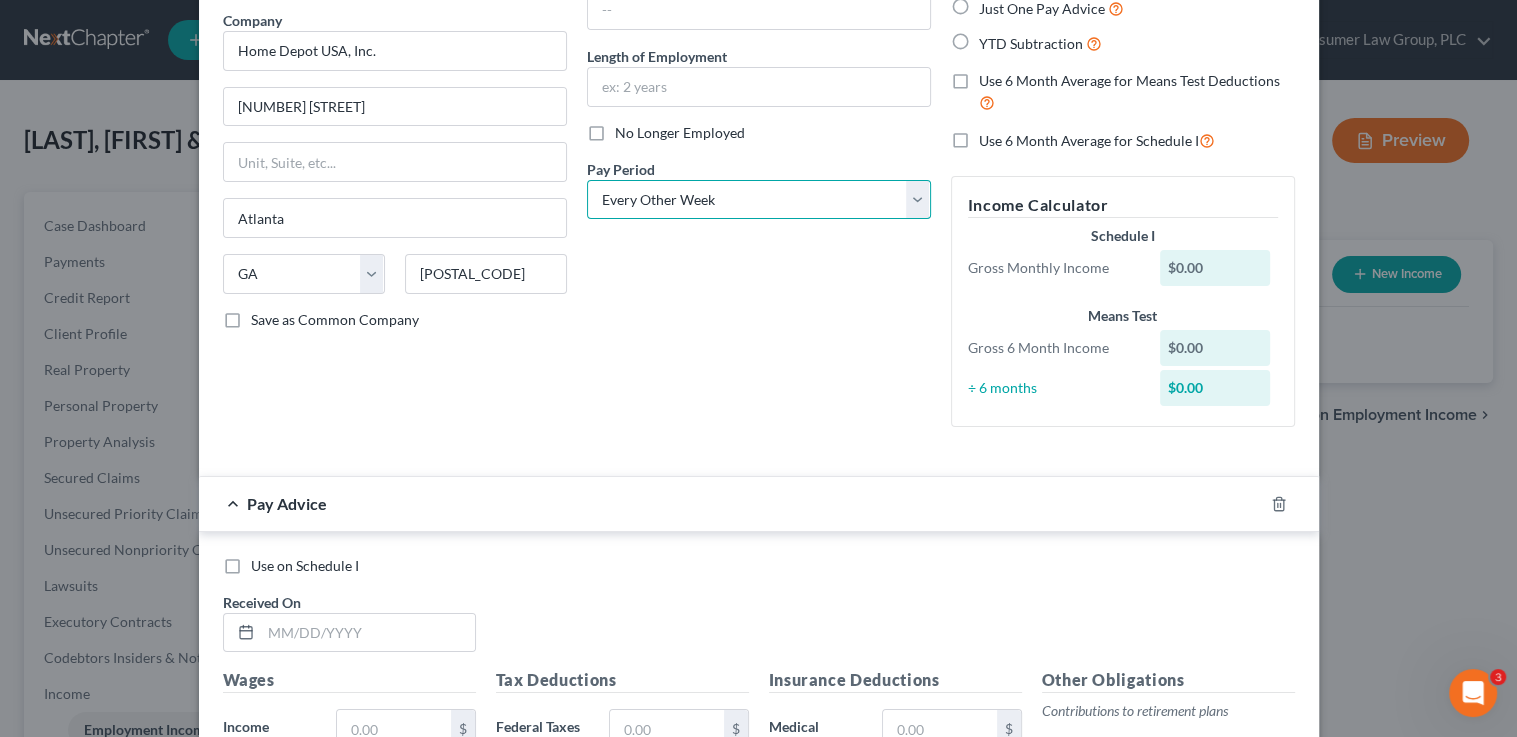 scroll, scrollTop: 296, scrollLeft: 0, axis: vertical 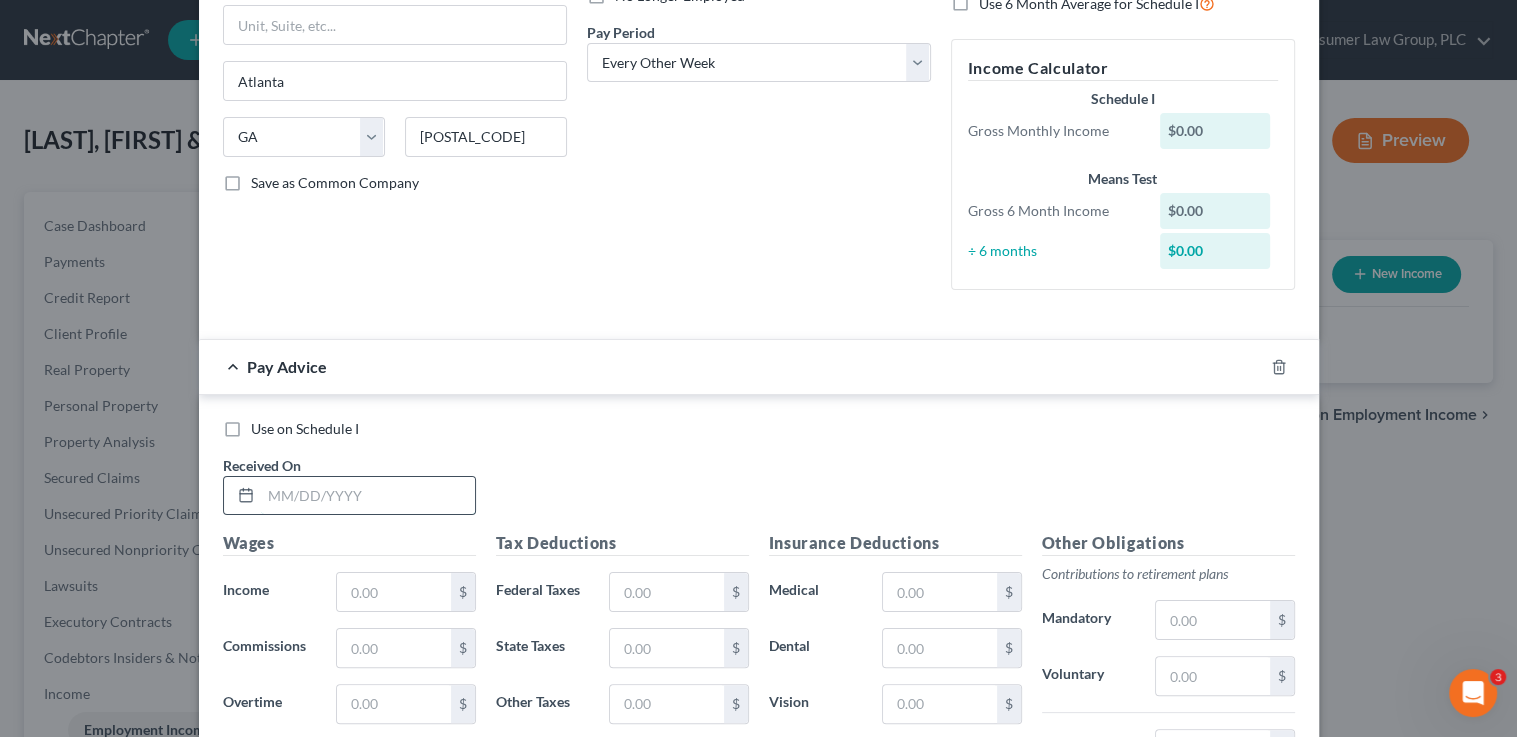 click at bounding box center (368, 496) 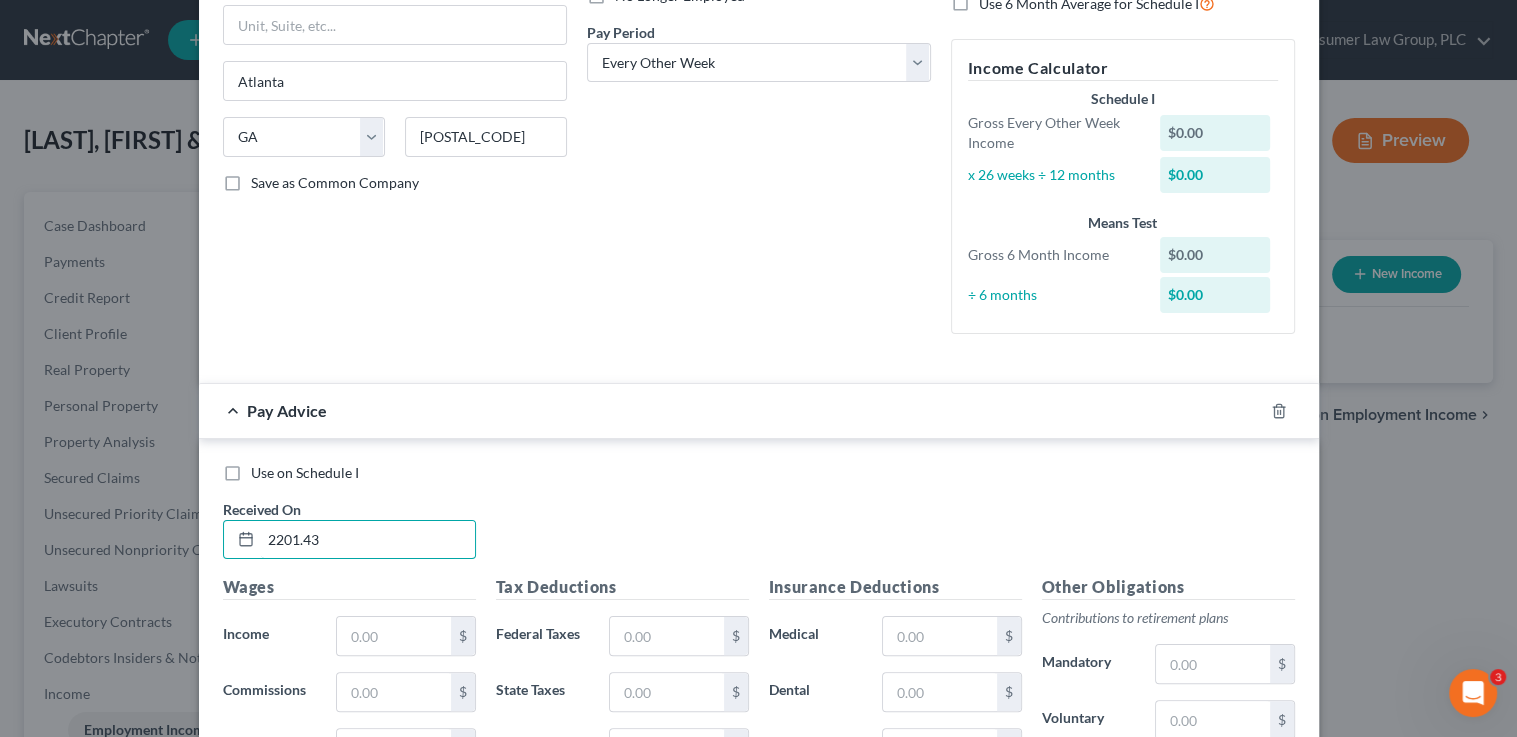 drag, startPoint x: 268, startPoint y: 514, endPoint x: 208, endPoint y: 506, distance: 60.530983 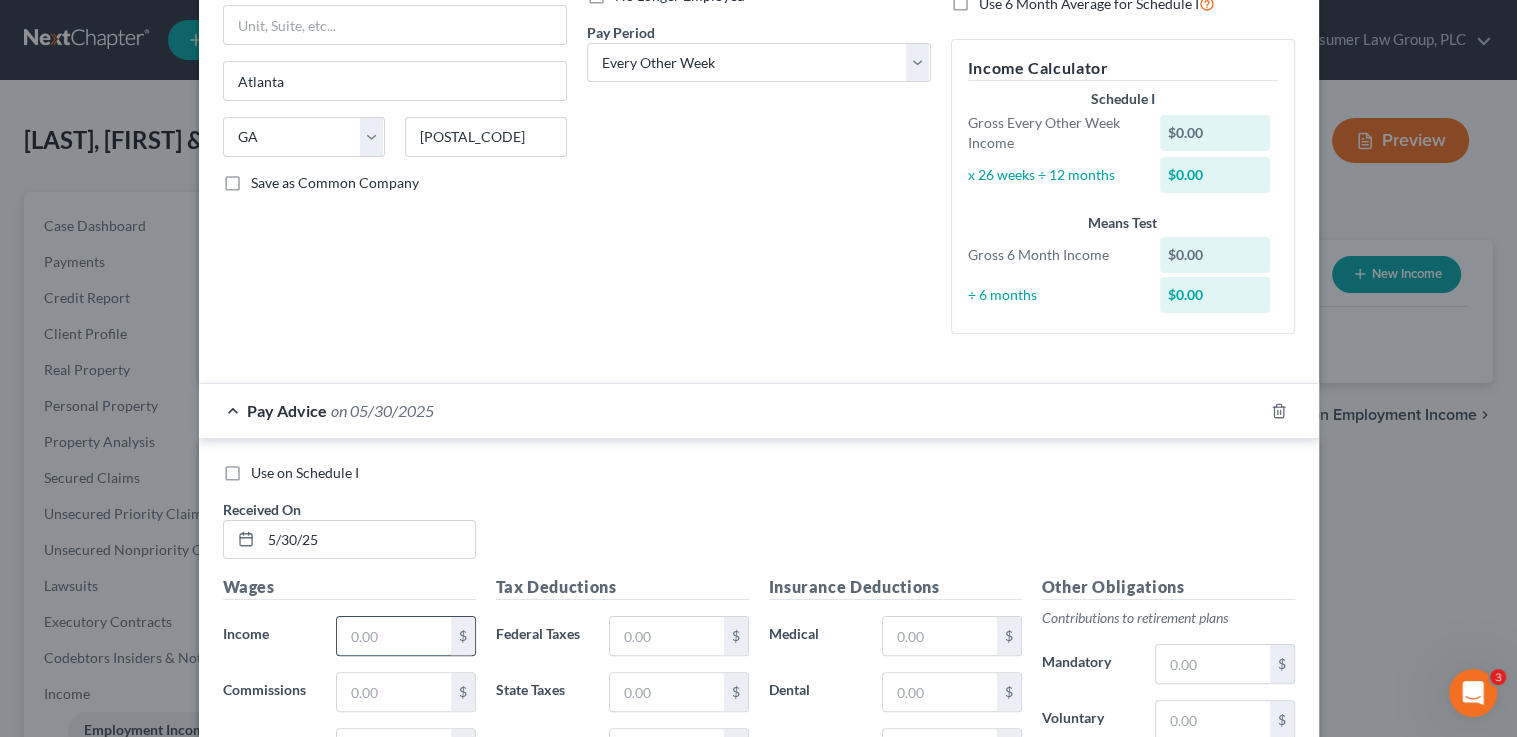 click at bounding box center (393, 636) 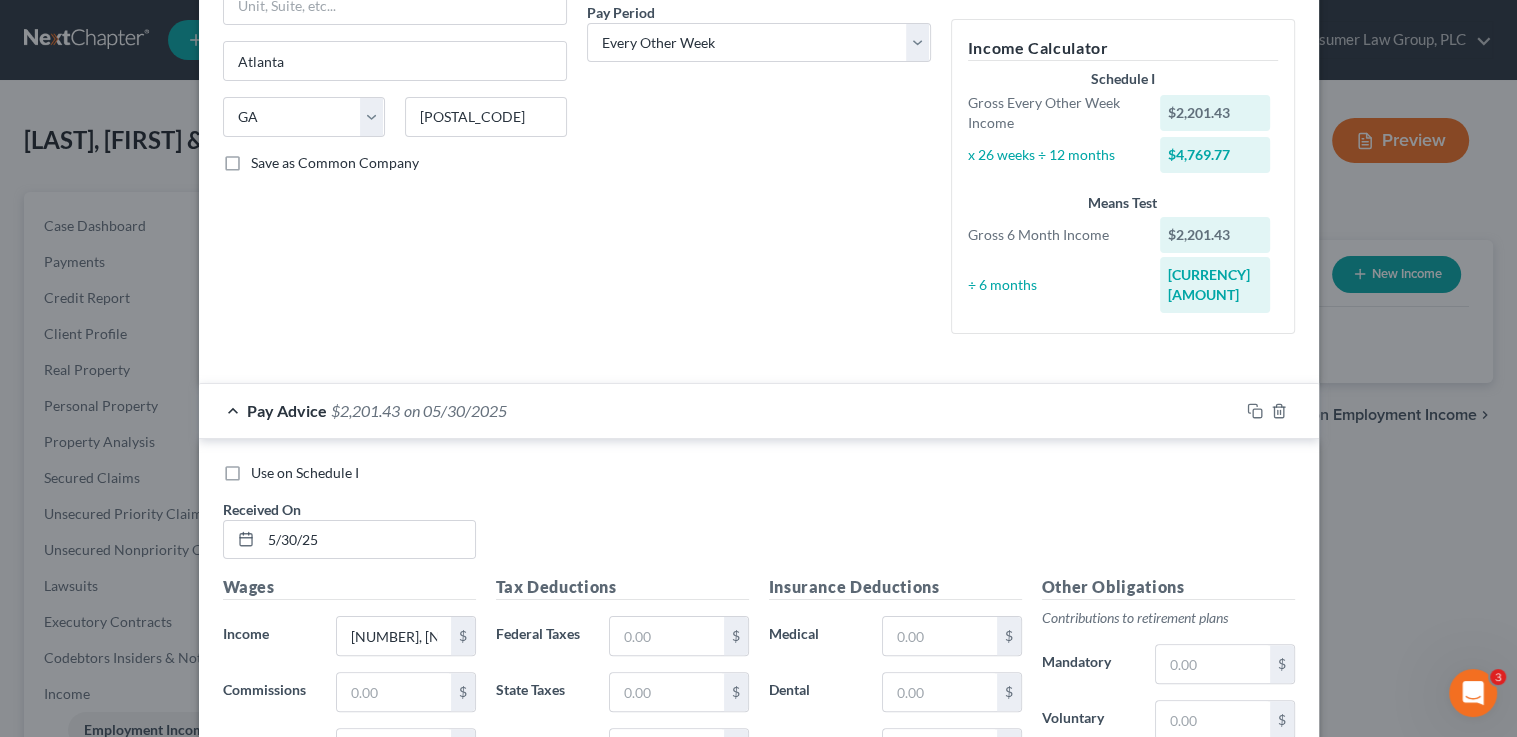 scroll, scrollTop: 316, scrollLeft: 0, axis: vertical 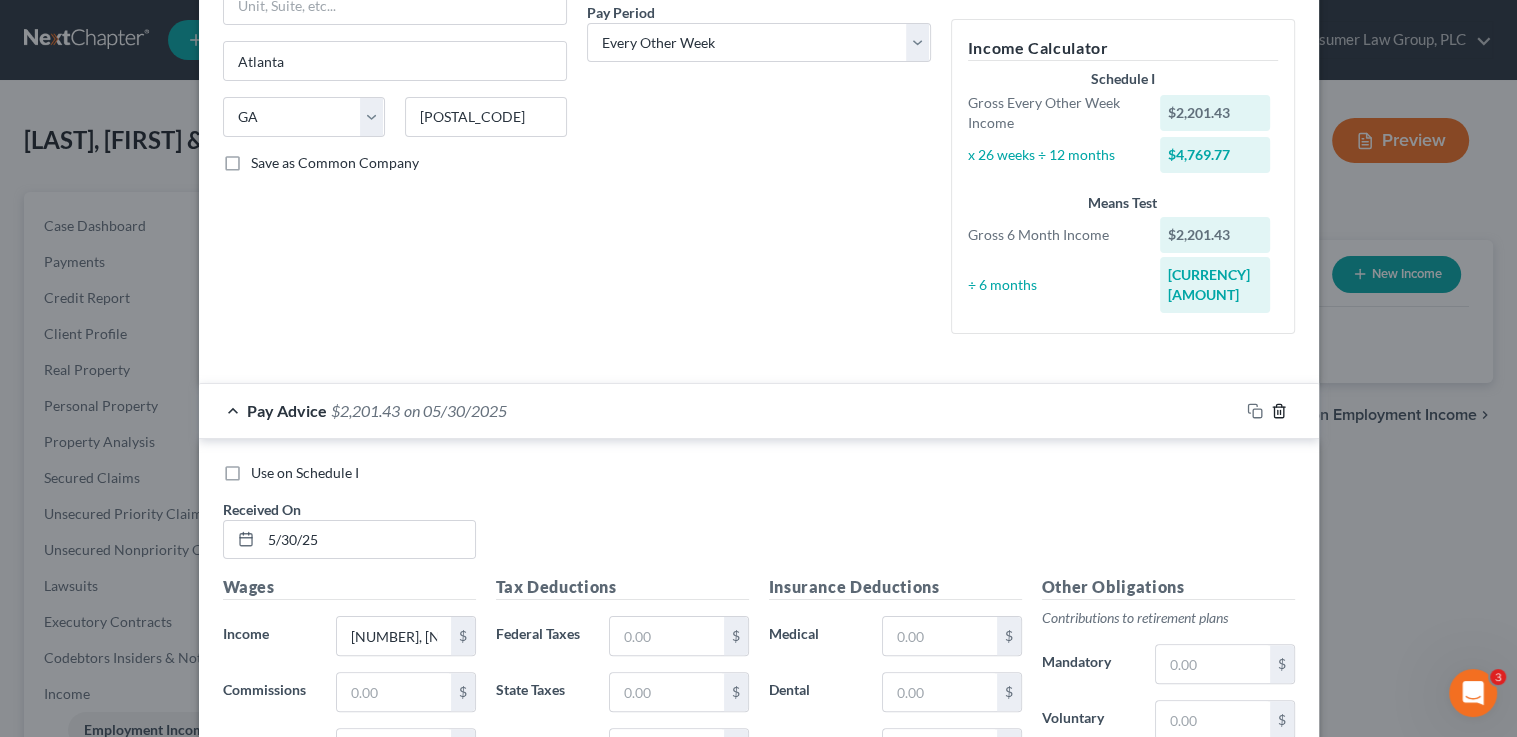 click 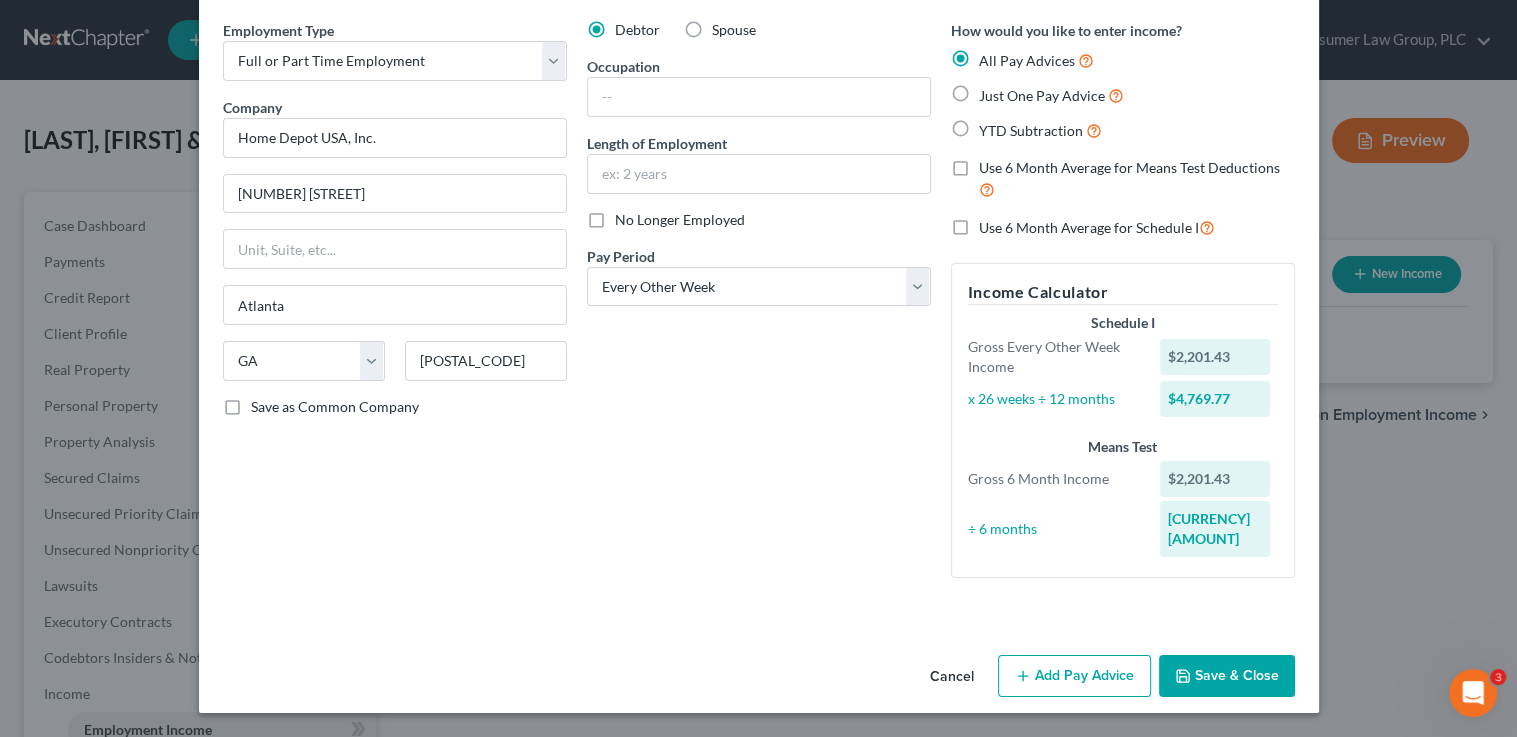scroll, scrollTop: 51, scrollLeft: 0, axis: vertical 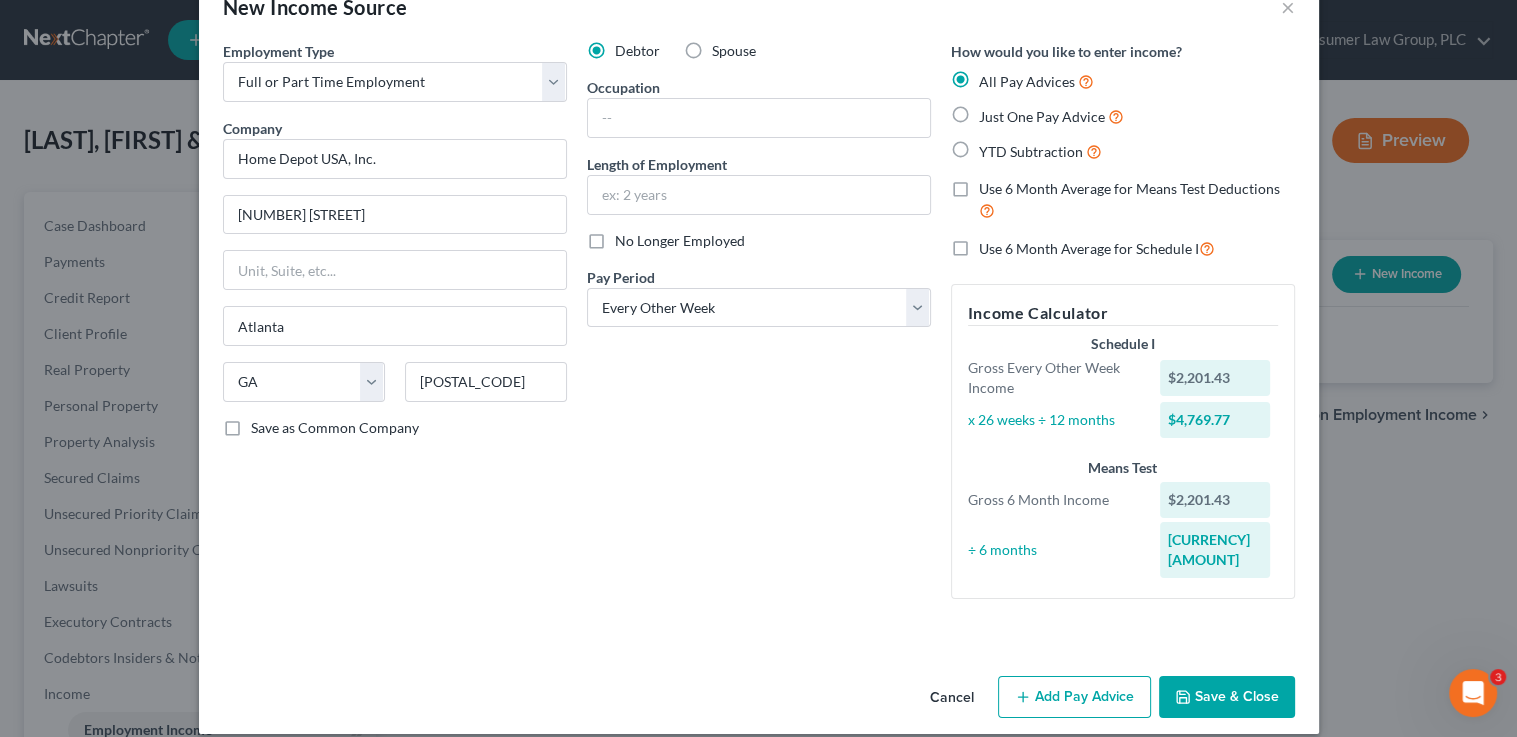 click on "Save & Close" at bounding box center [1227, 697] 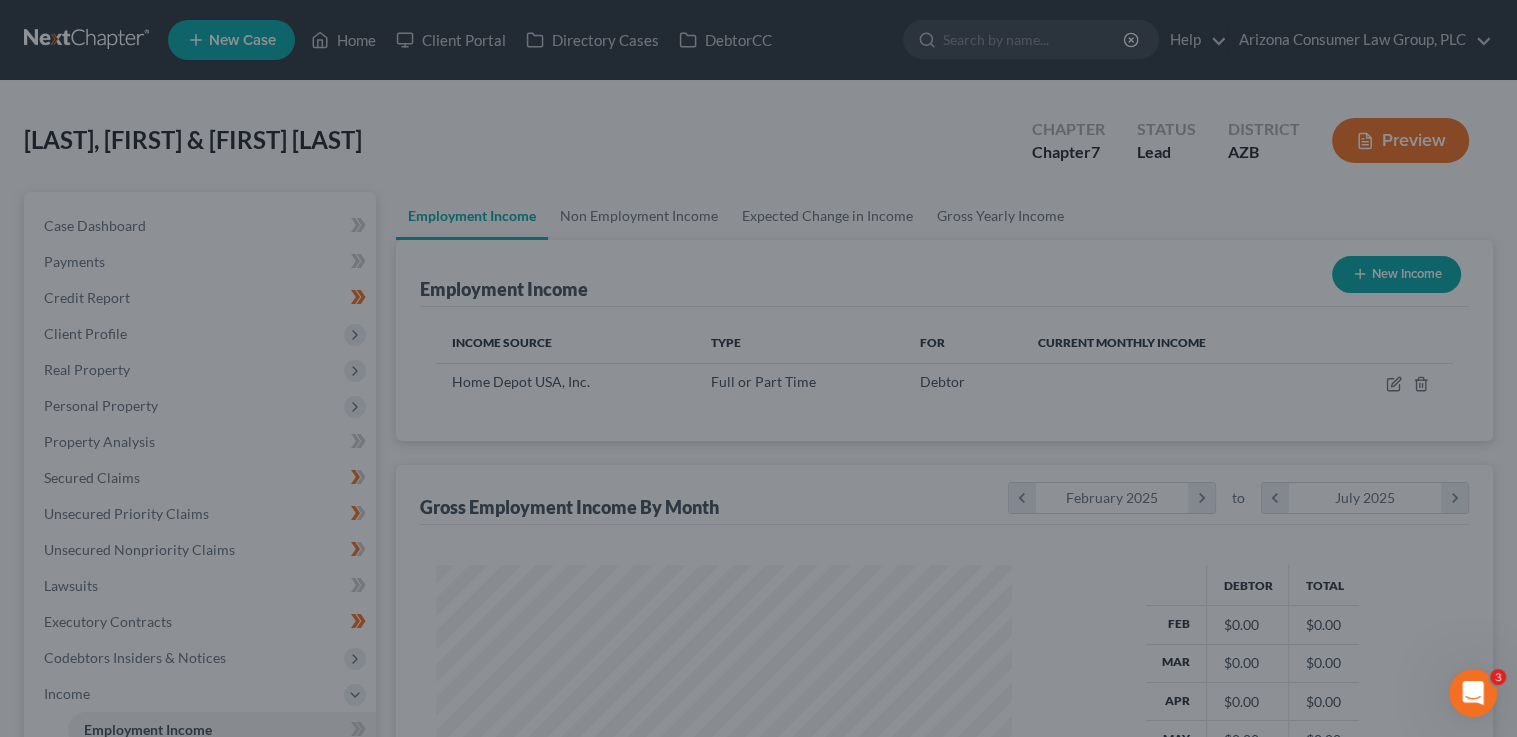 scroll, scrollTop: 999643, scrollLeft: 999384, axis: both 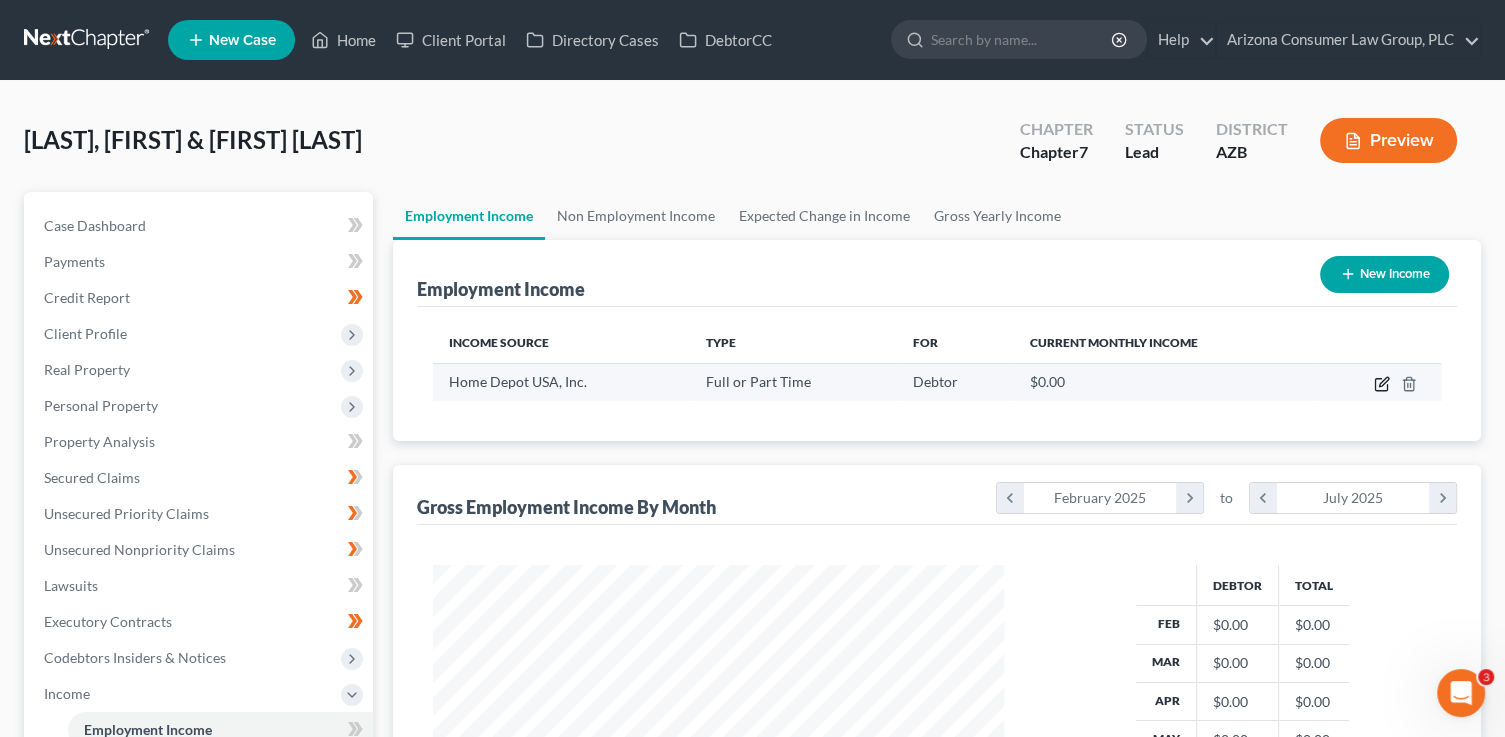 click 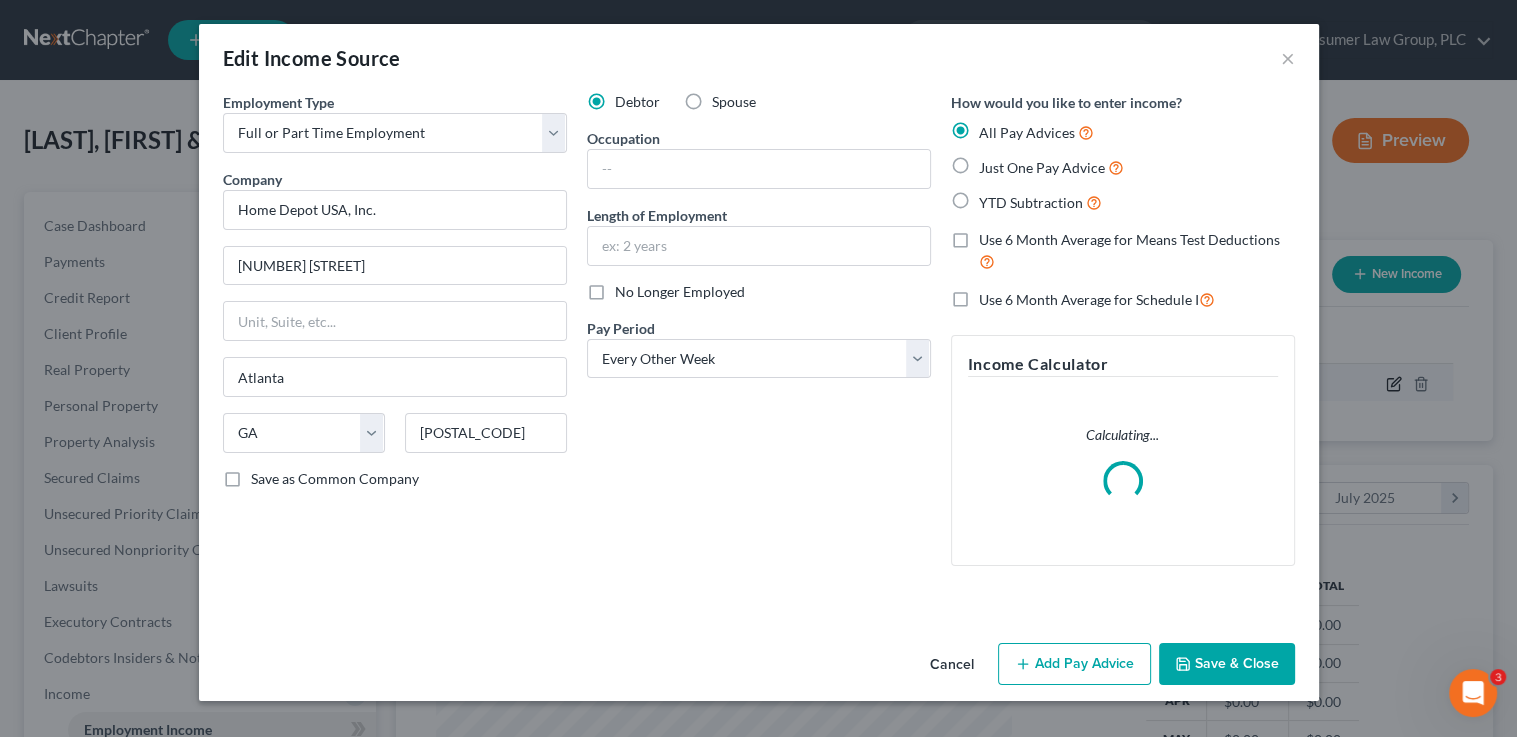 scroll, scrollTop: 999643, scrollLeft: 999384, axis: both 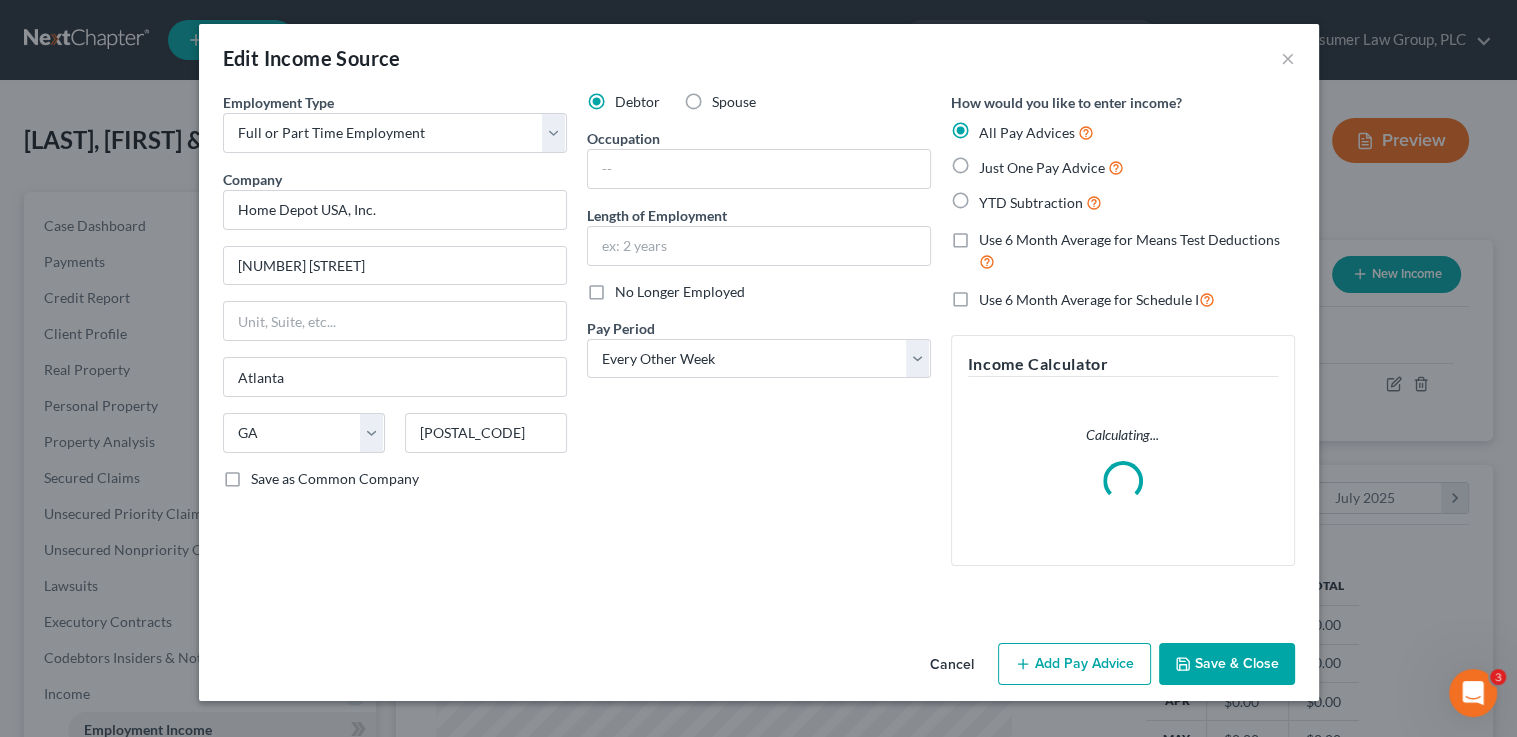 click on "Save & Close" at bounding box center [1227, 664] 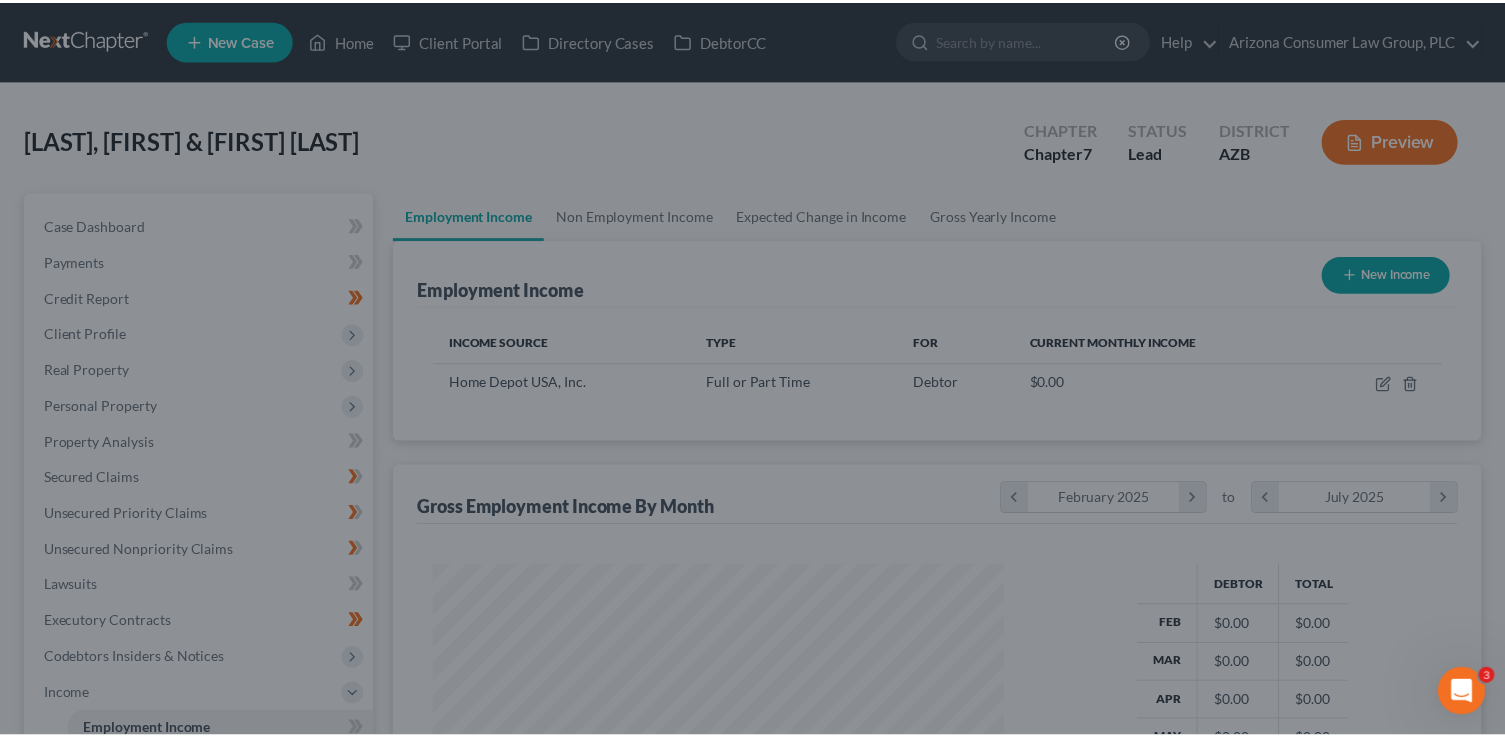 scroll, scrollTop: 356, scrollLeft: 611, axis: both 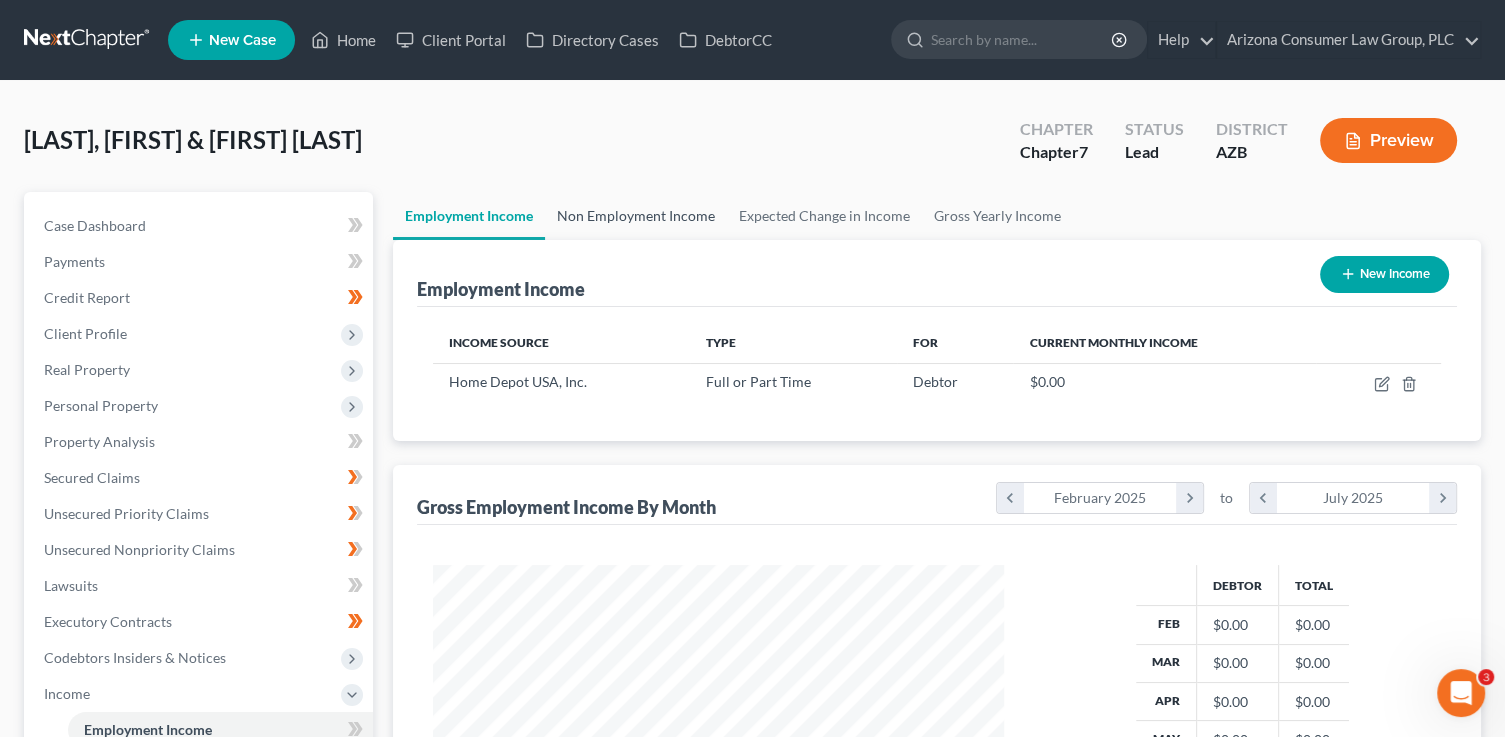 click on "Non Employment Income" at bounding box center (636, 216) 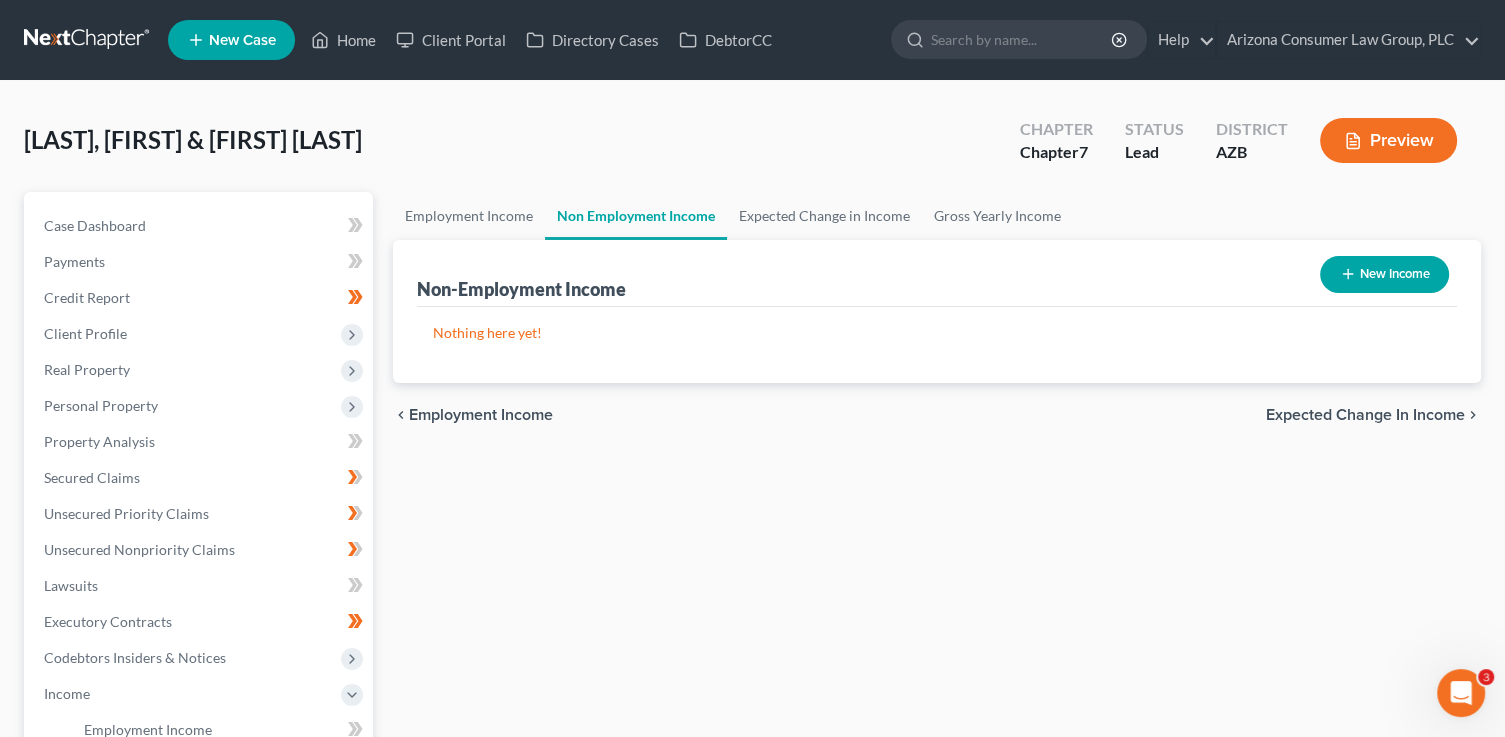 click on "New Income" at bounding box center [1384, 274] 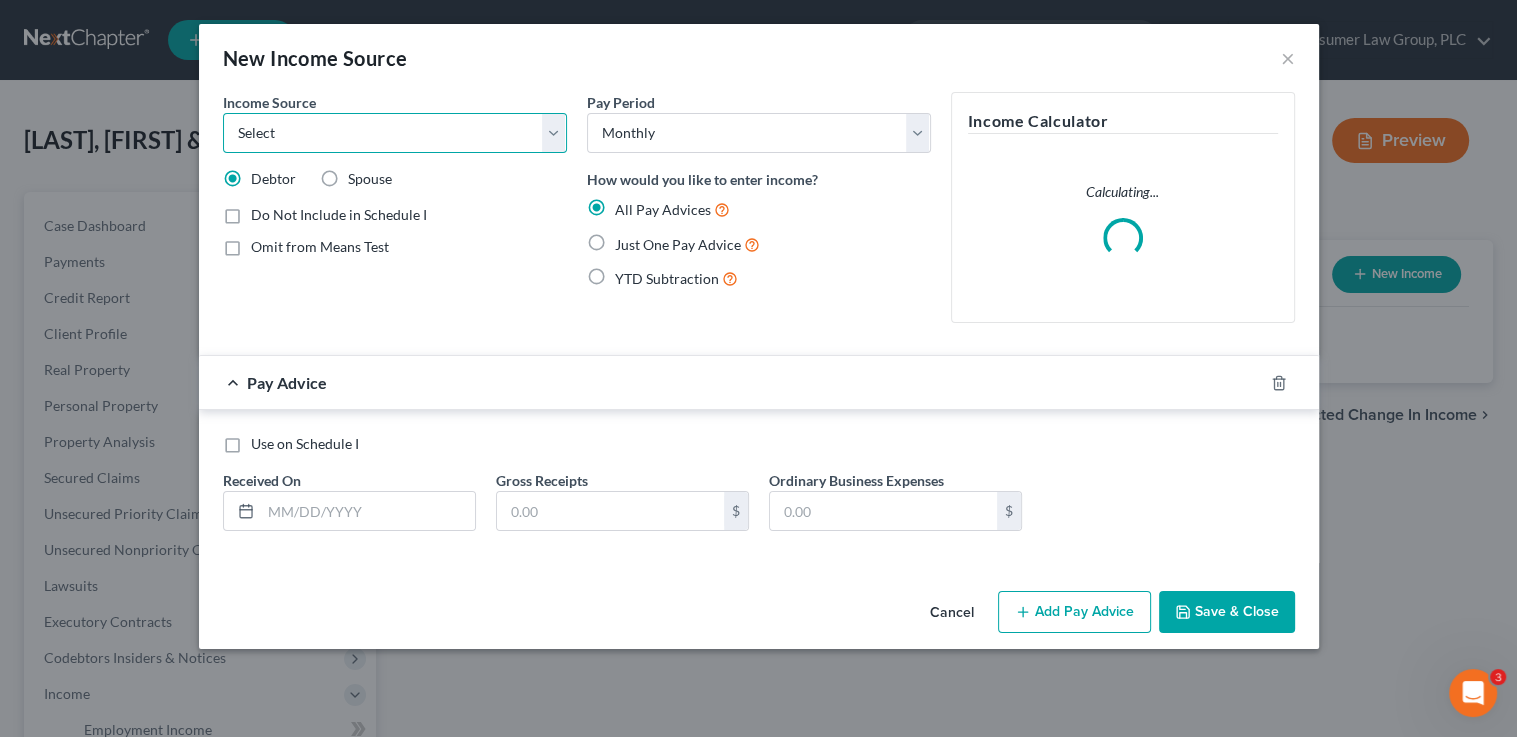 click on "Select Unemployment Disability (from employer) Pension Retirement Social Security / Social Security Disability Other Government Assistance Interests, Dividends or Royalties Child / Family Support Contributions to Household Property / Rental Business, Professional or Farm Alimony / Maintenance Payments Military Disability Benefits Other Monthly Income" at bounding box center [395, 133] 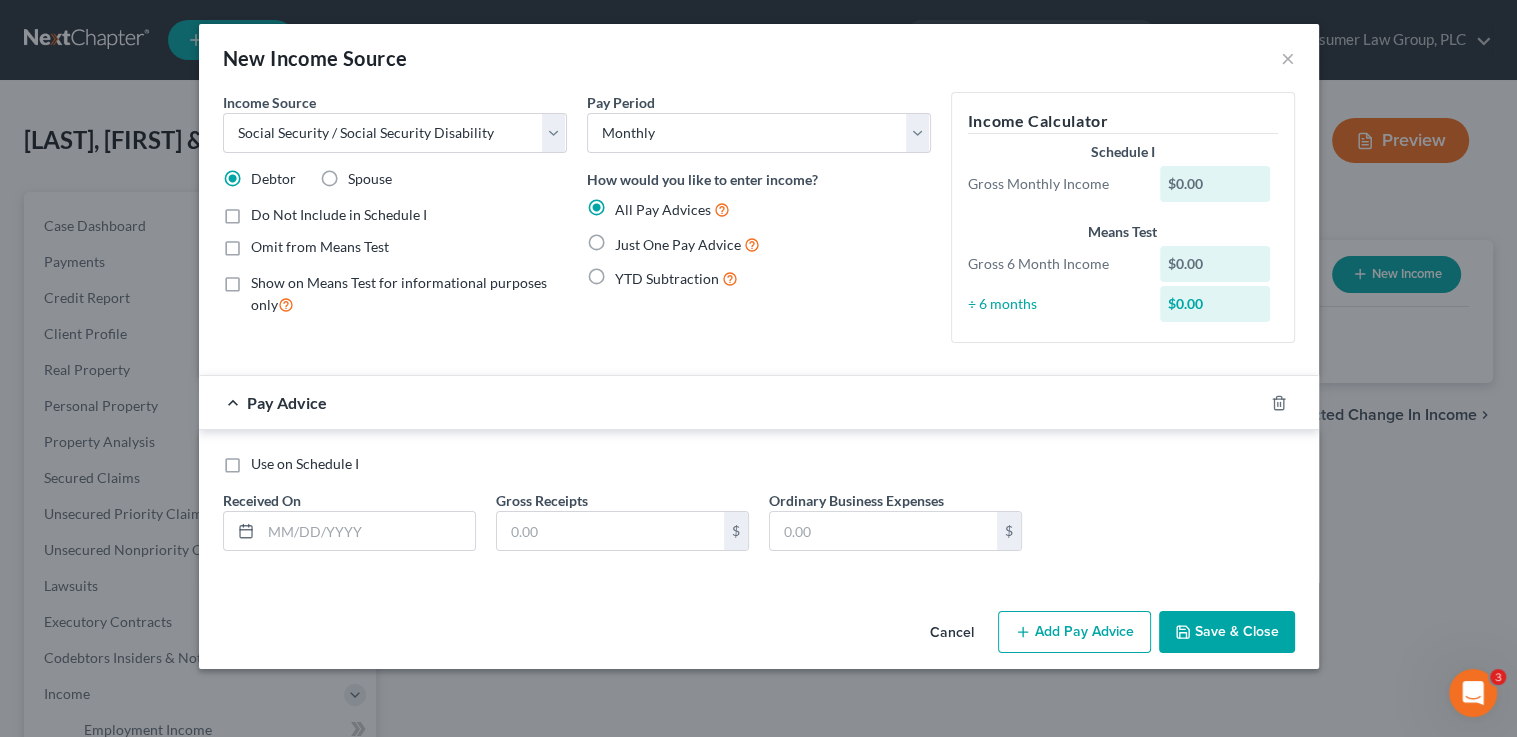 click on "Just One Pay Advice" at bounding box center (678, 244) 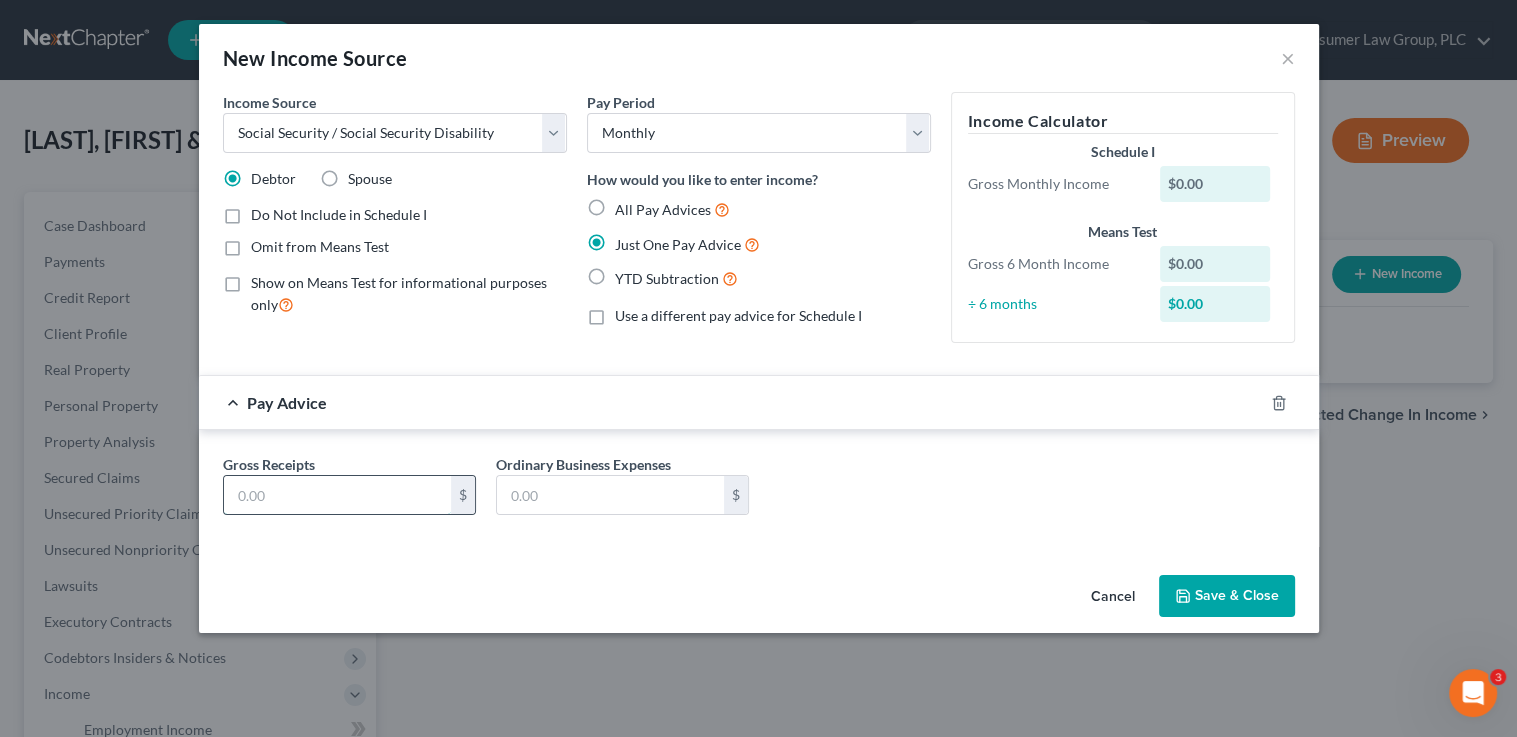 drag, startPoint x: 345, startPoint y: 502, endPoint x: 365, endPoint y: 489, distance: 23.853722 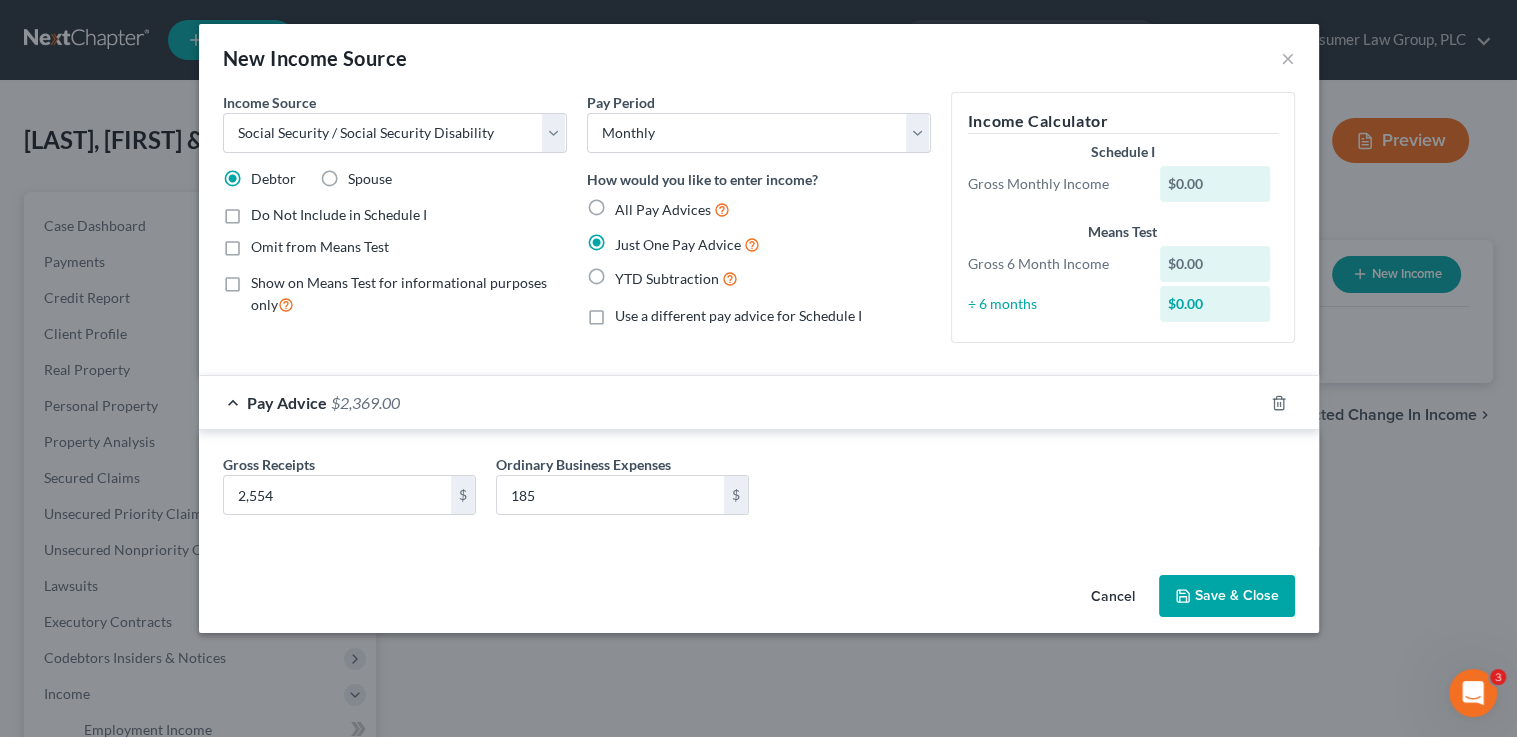 click on "Save & Close" at bounding box center [1227, 596] 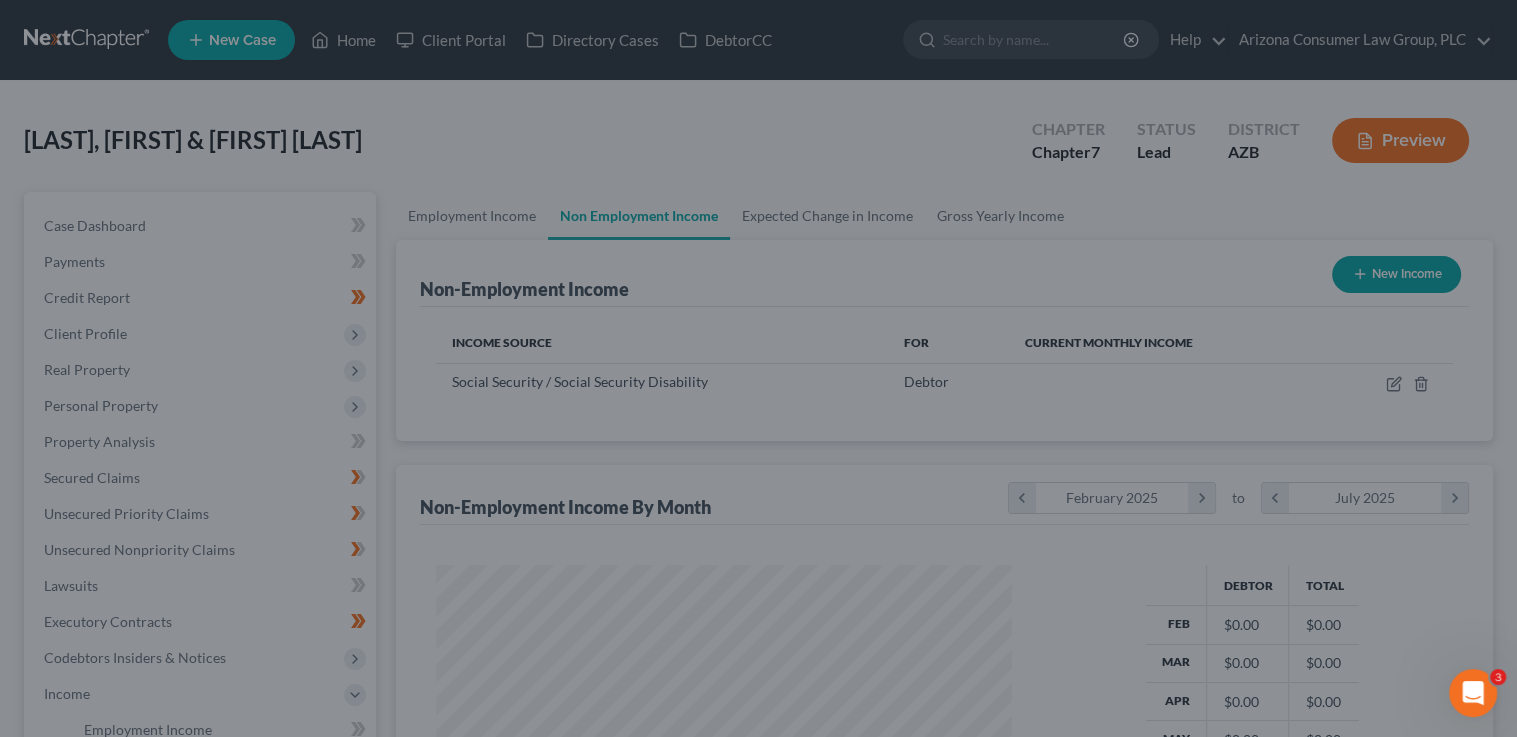 scroll, scrollTop: 999643, scrollLeft: 999384, axis: both 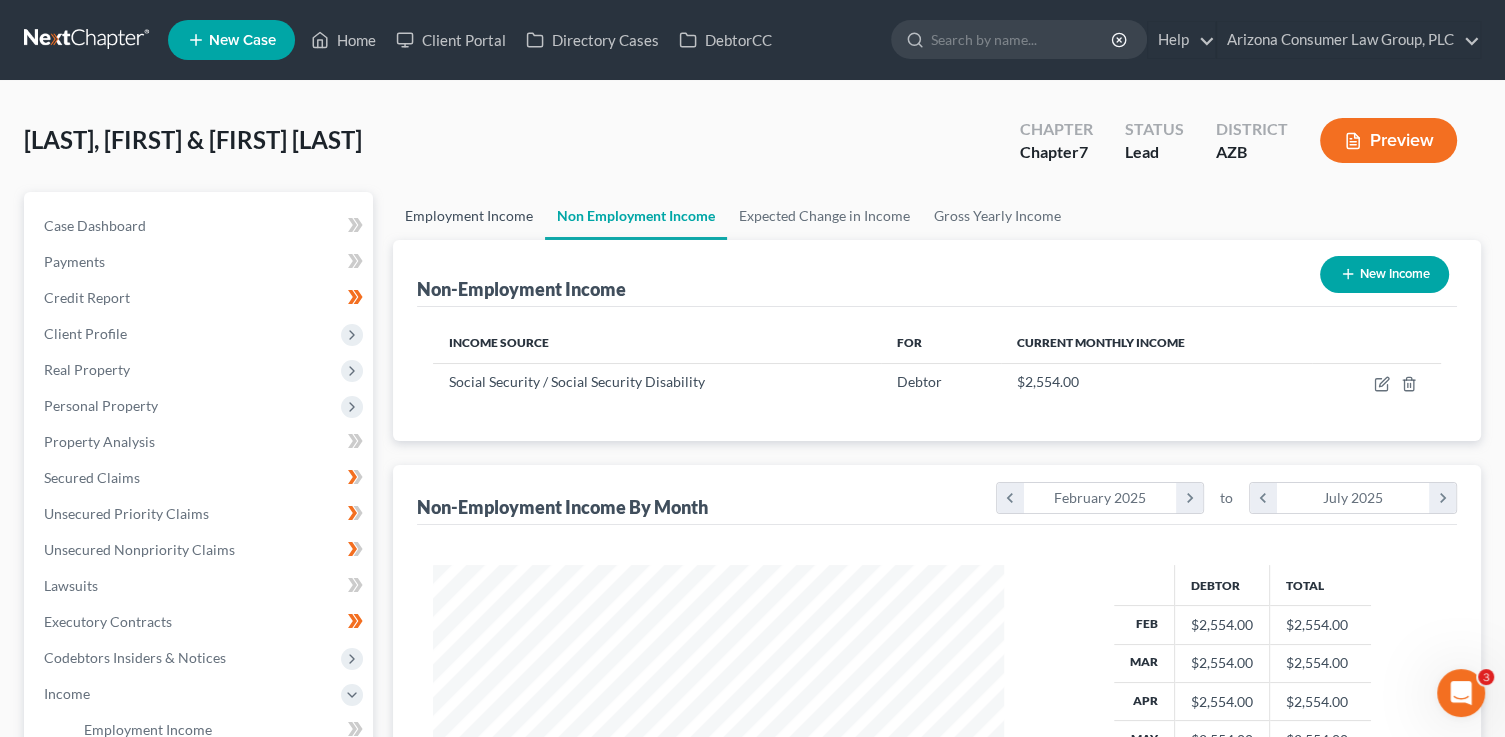 click on "Employment Income" at bounding box center (469, 216) 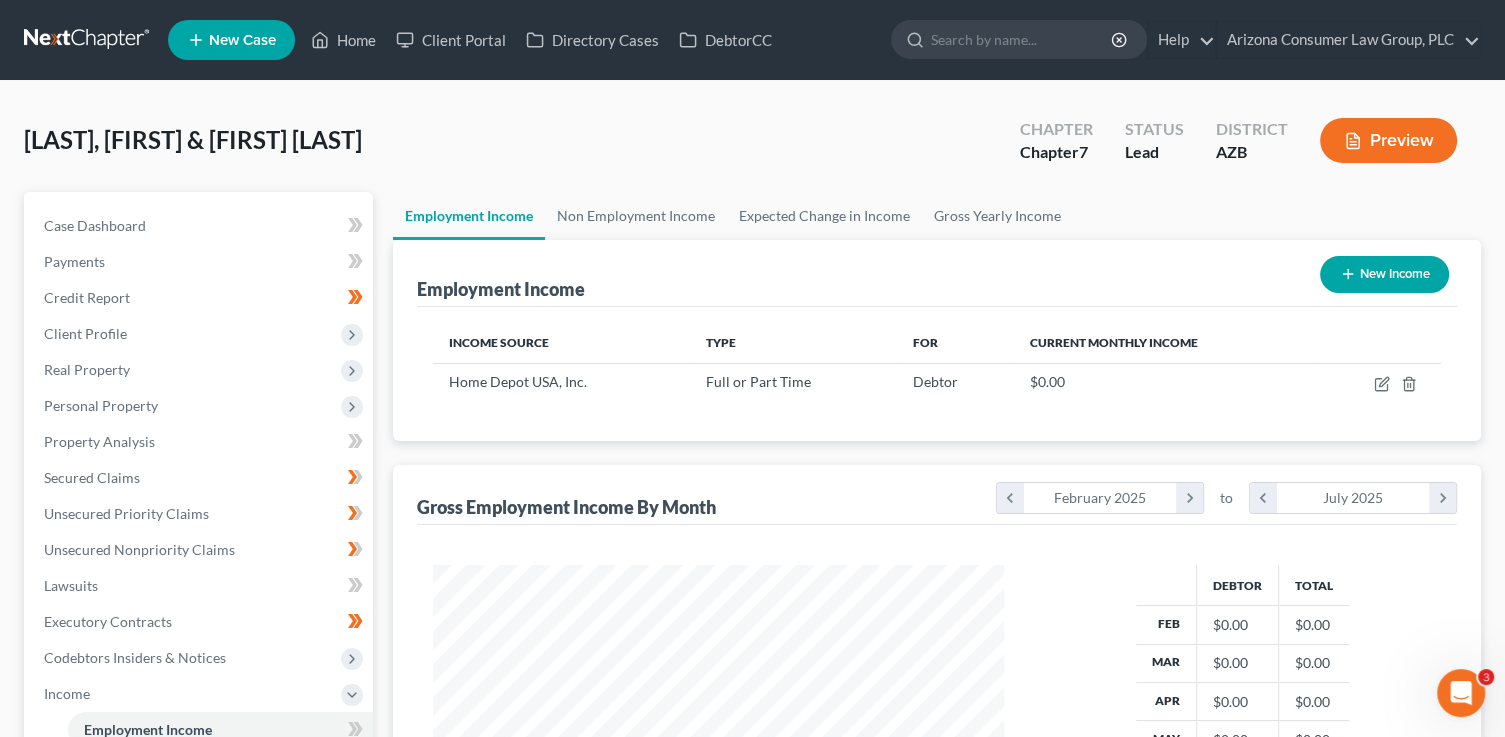 scroll, scrollTop: 999643, scrollLeft: 999388, axis: both 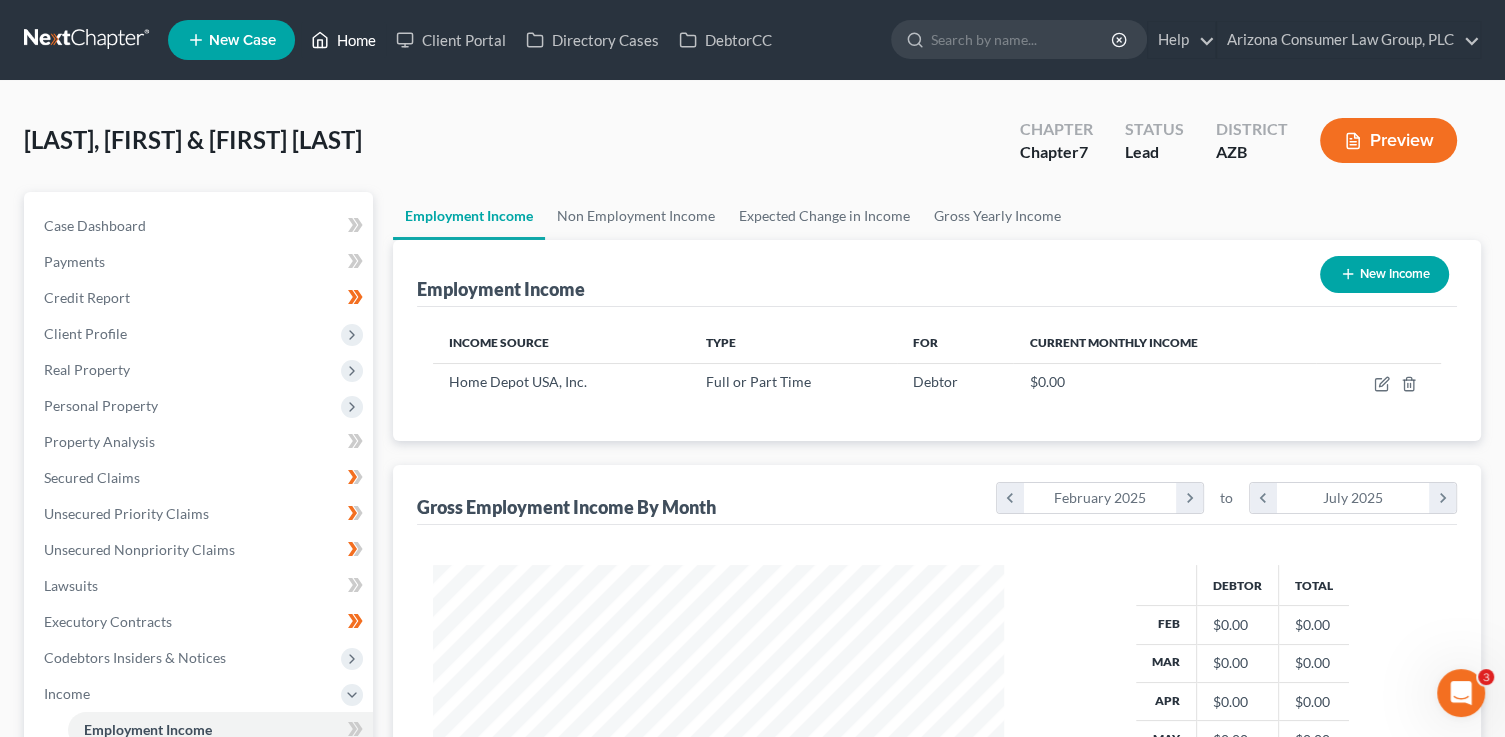 click on "Home" at bounding box center [343, 40] 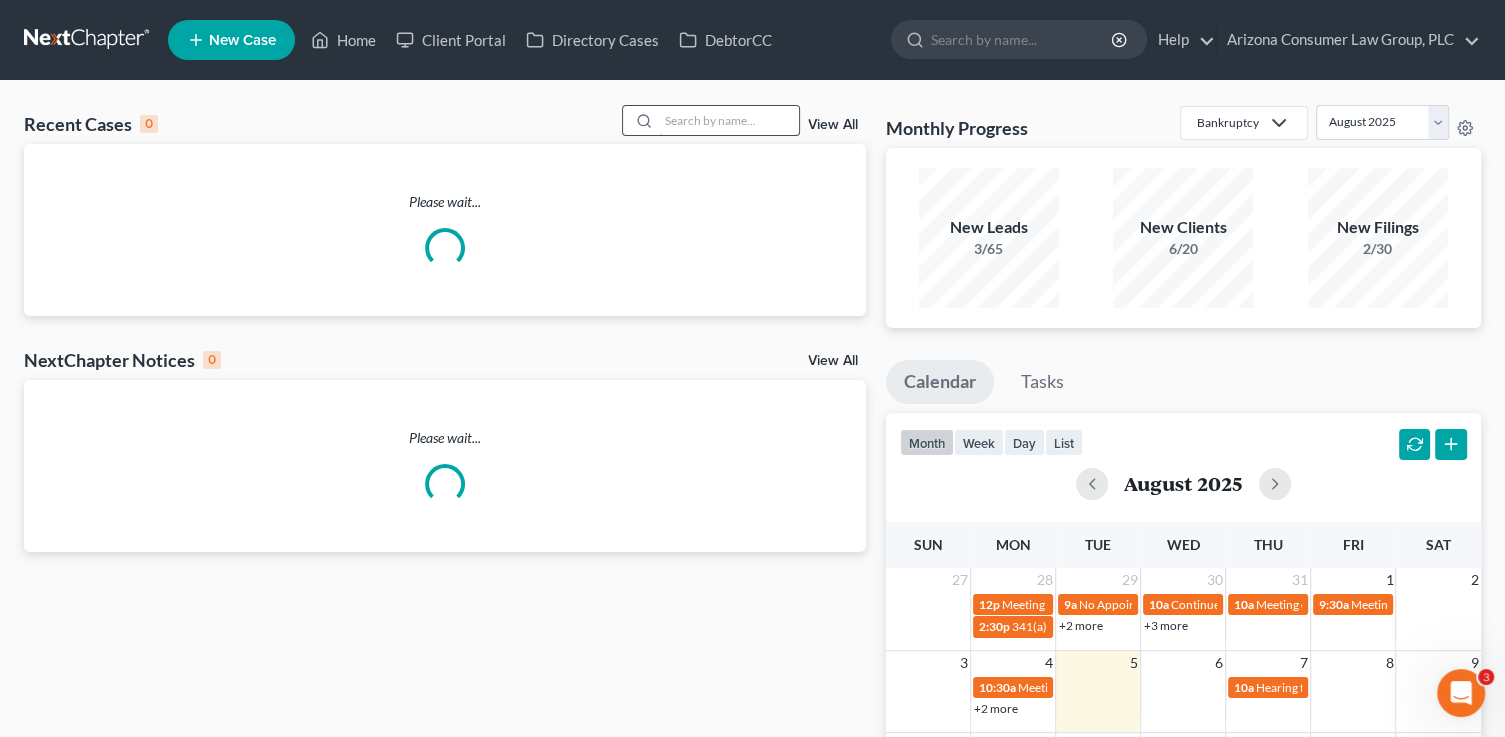 click at bounding box center (729, 120) 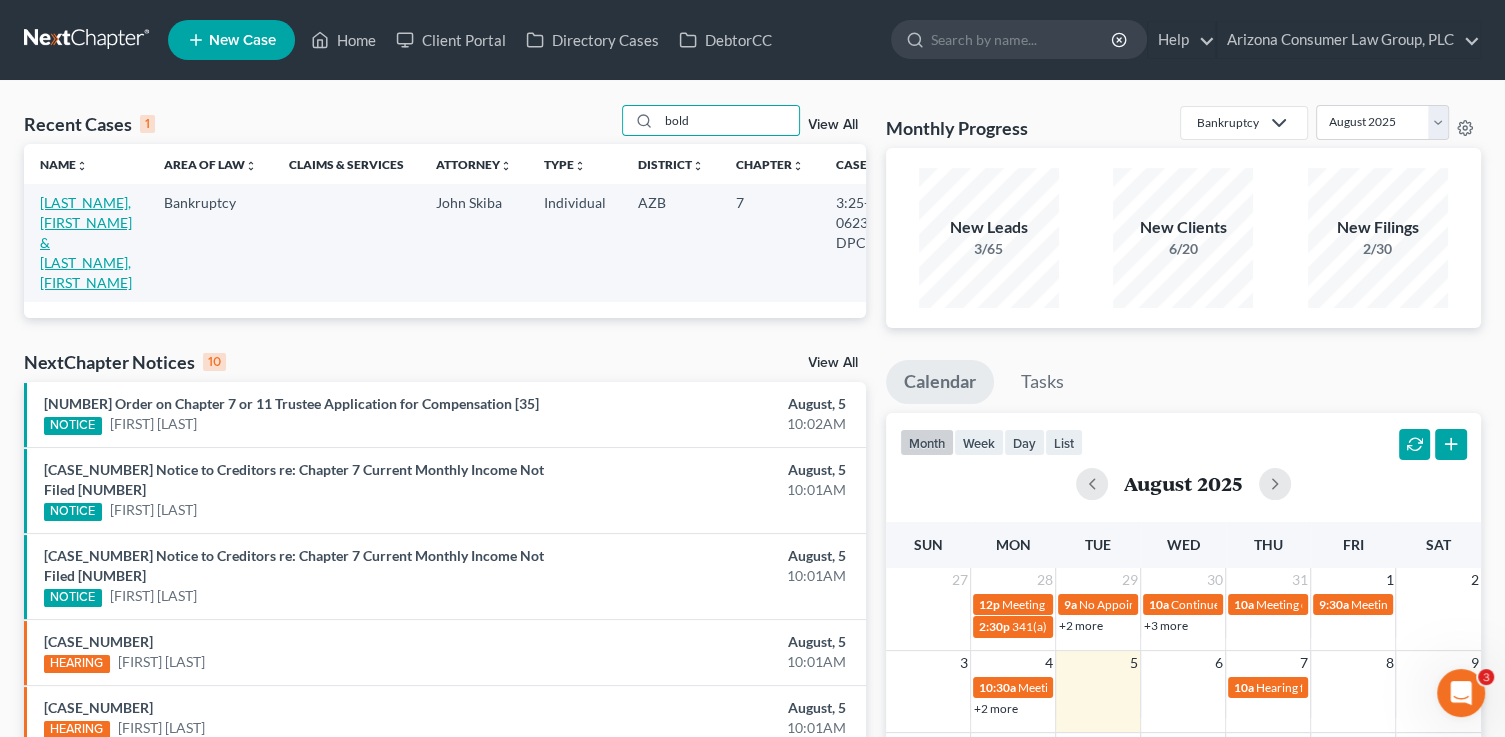 click on "[LAST_NAME], [FIRST_NAME] & [LAST_NAME], [FIRST_NAME]" at bounding box center (86, 242) 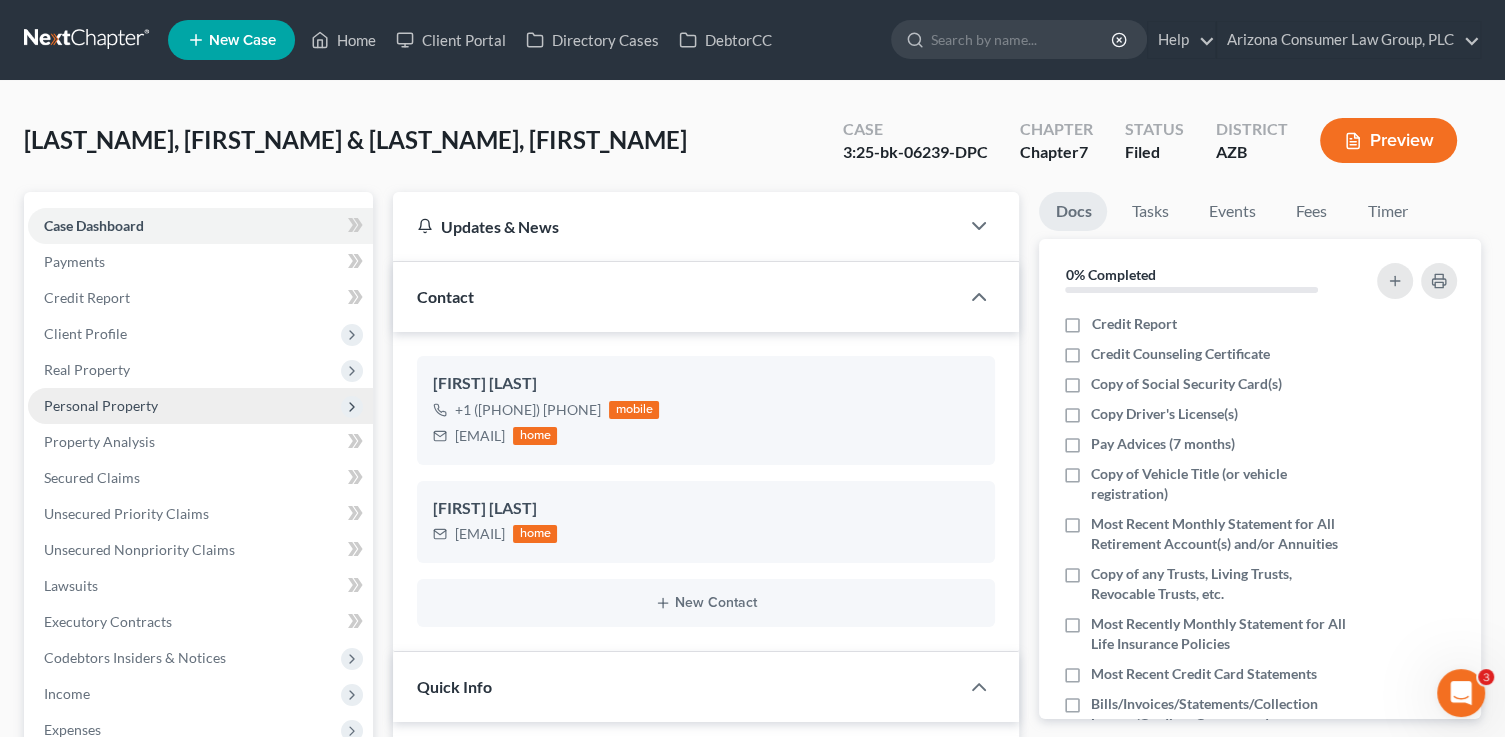 click on "Personal Property" at bounding box center [200, 406] 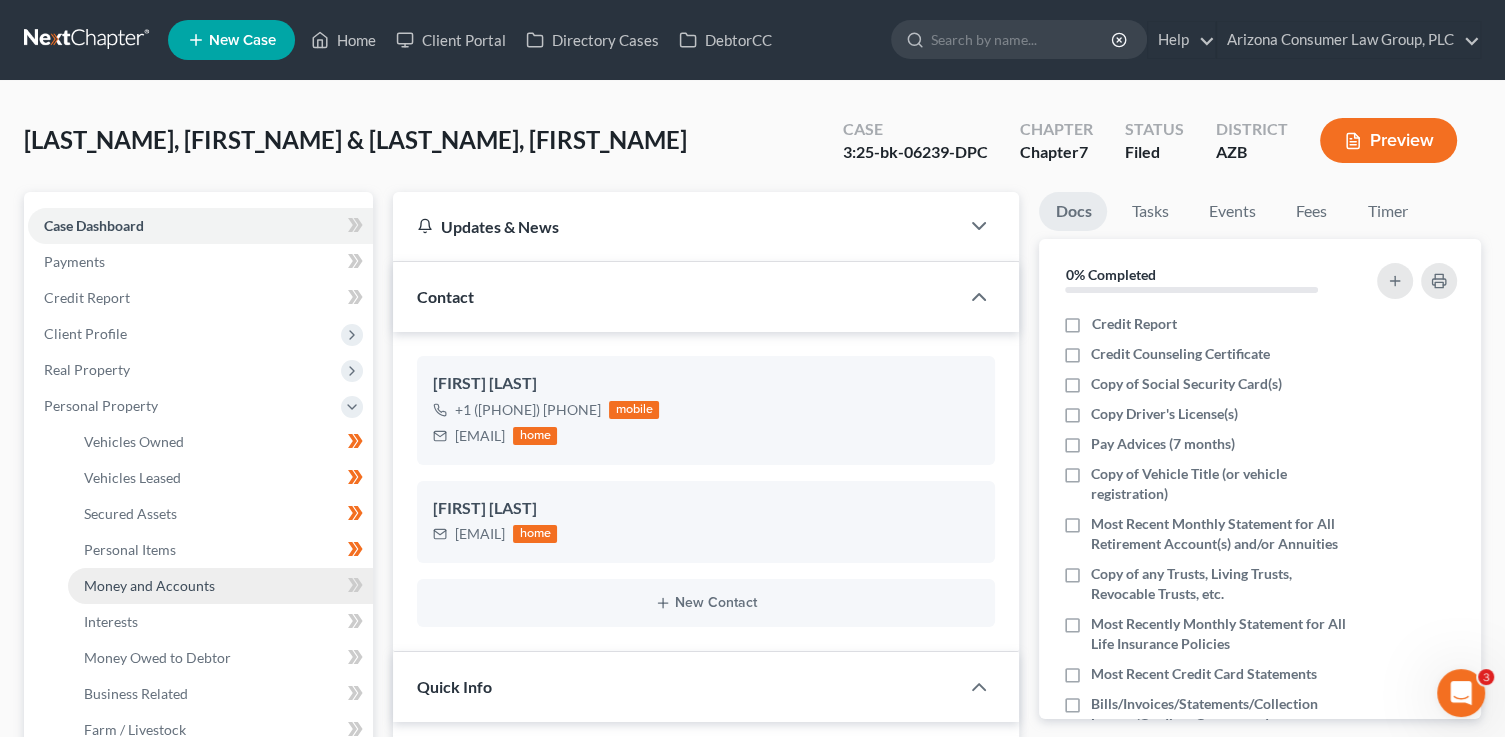 click on "Money and Accounts" at bounding box center [220, 586] 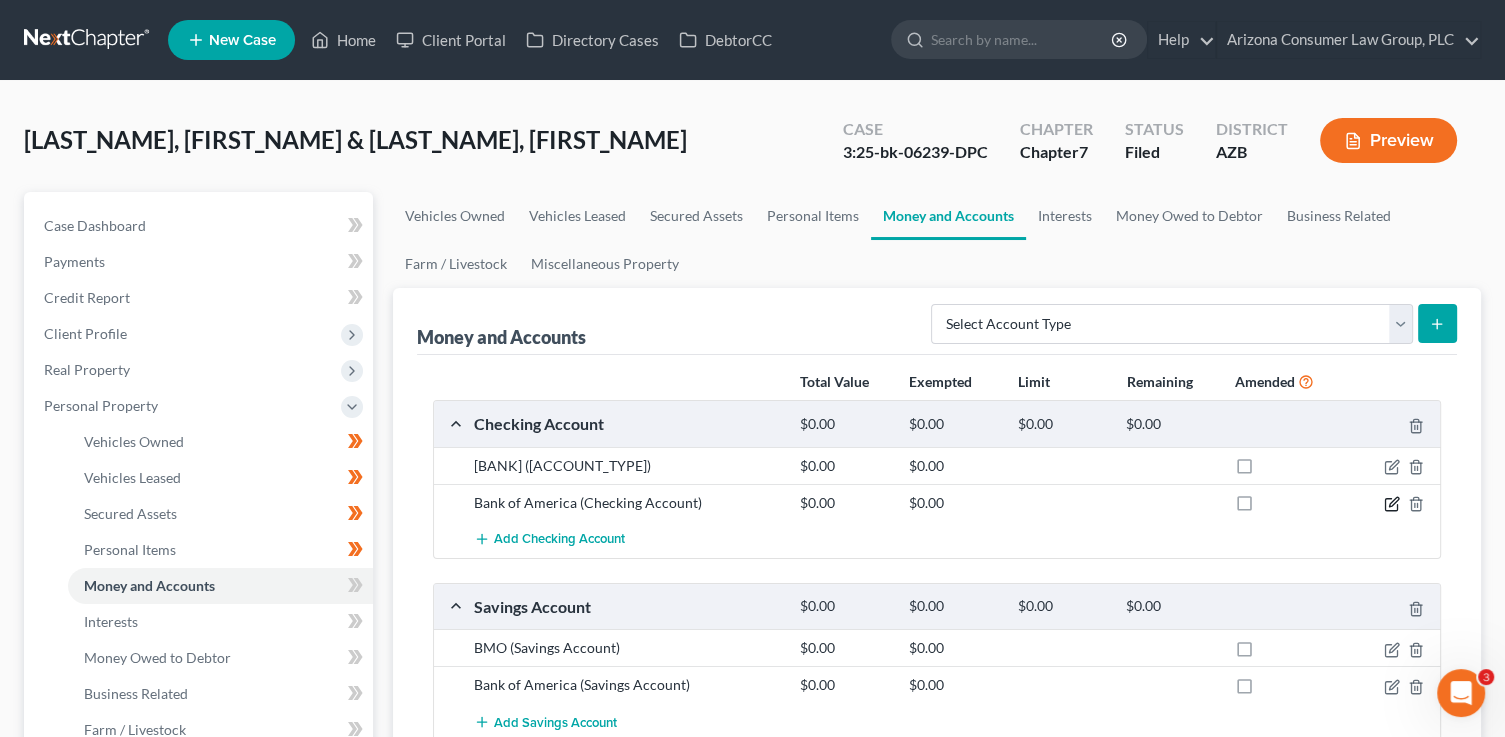 click 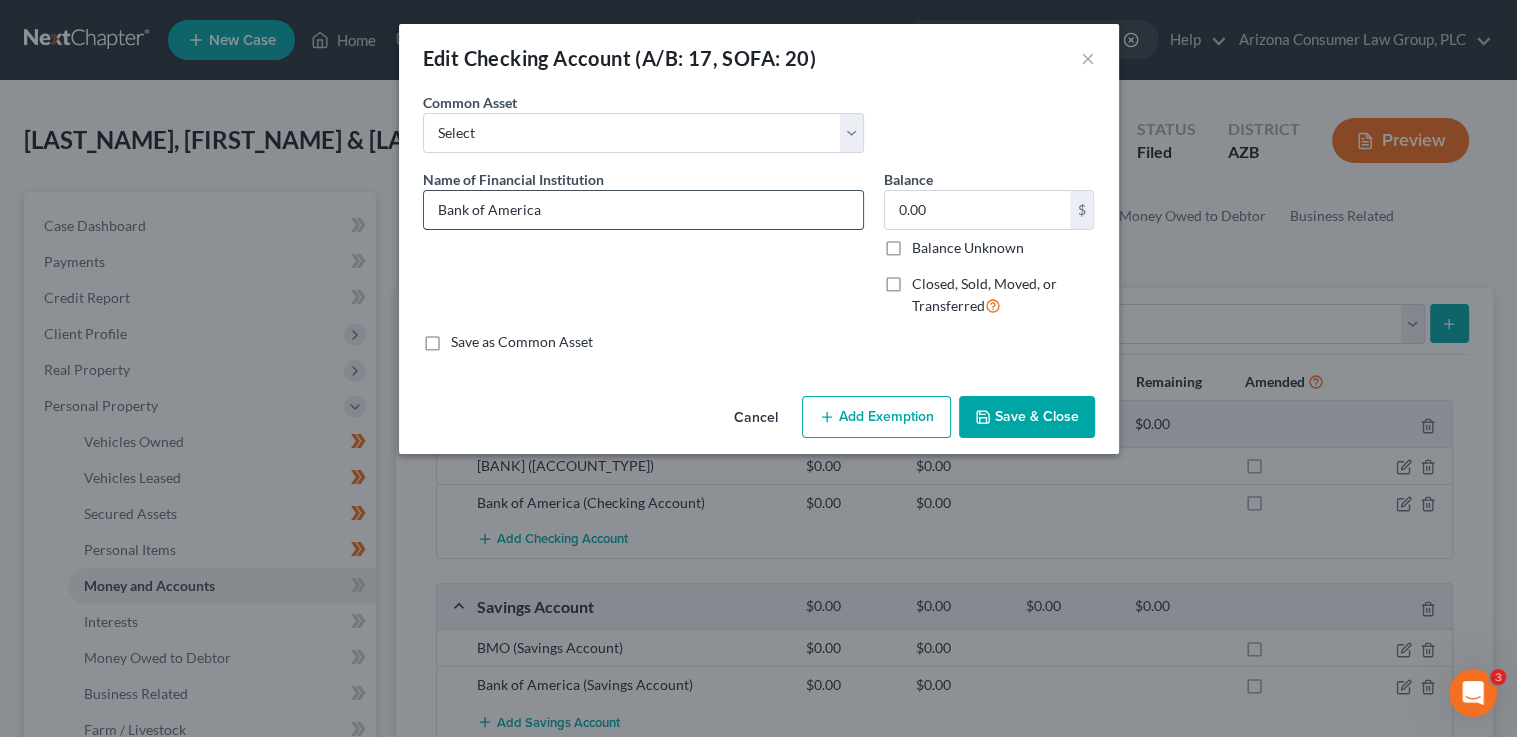 click on "Bank of America" at bounding box center (643, 210) 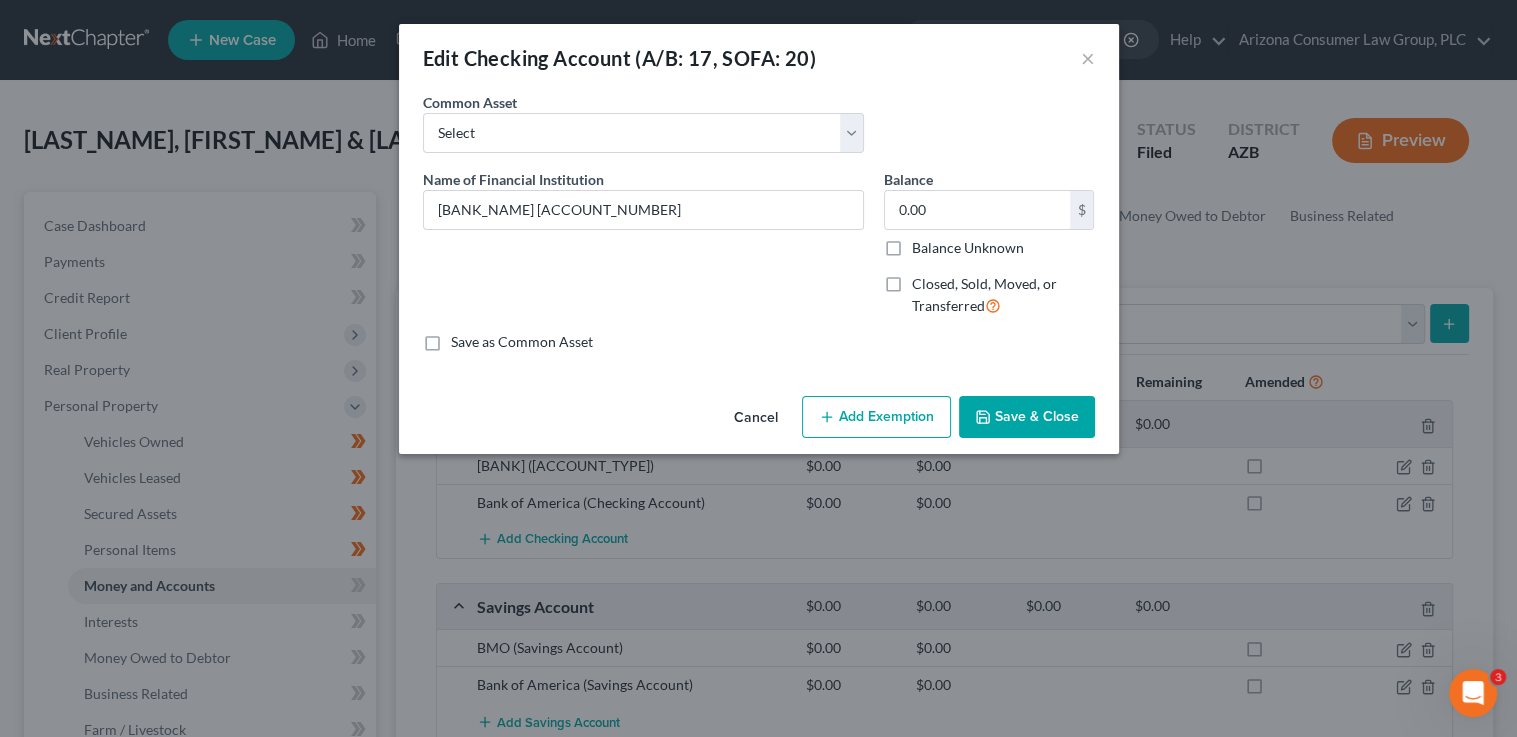 click on "Save & Close" at bounding box center [1027, 417] 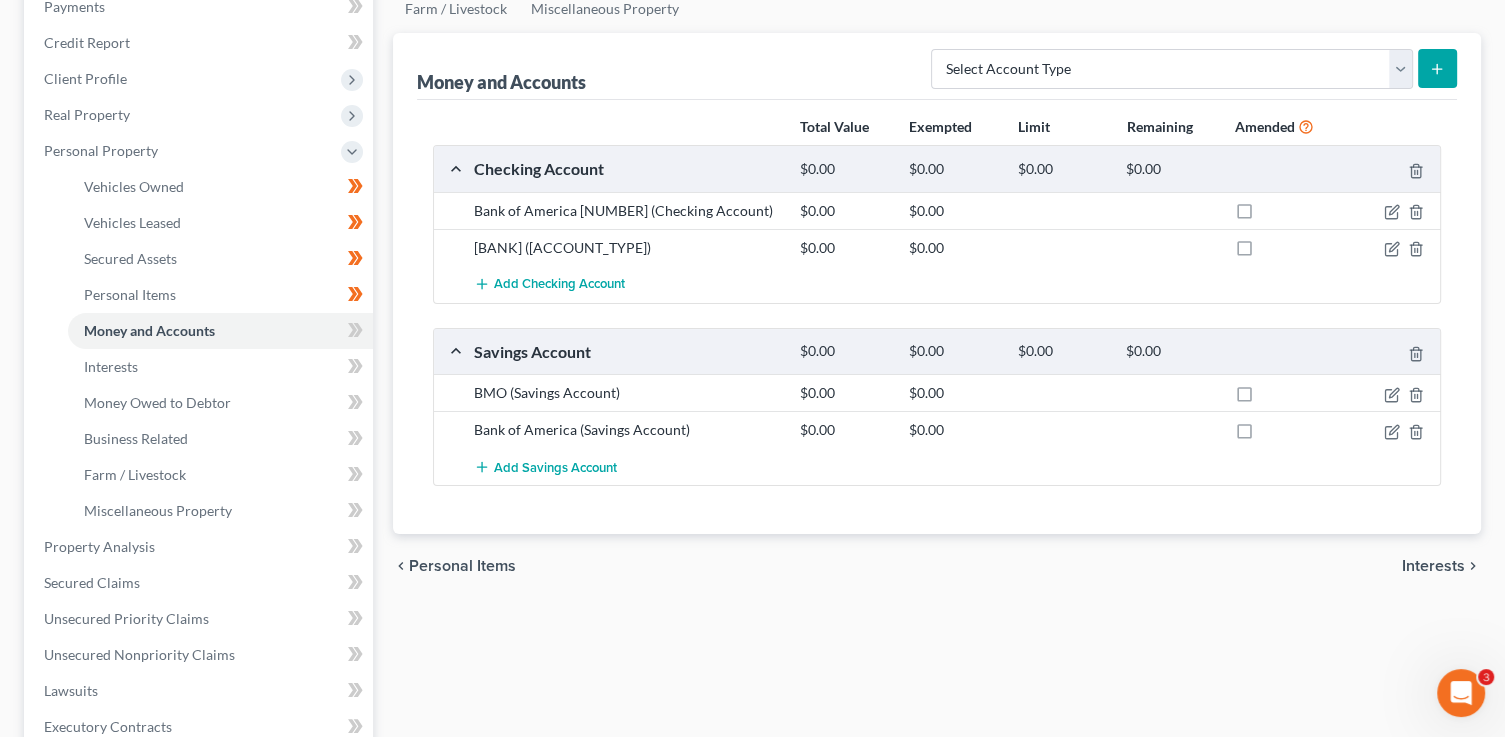 scroll, scrollTop: 259, scrollLeft: 0, axis: vertical 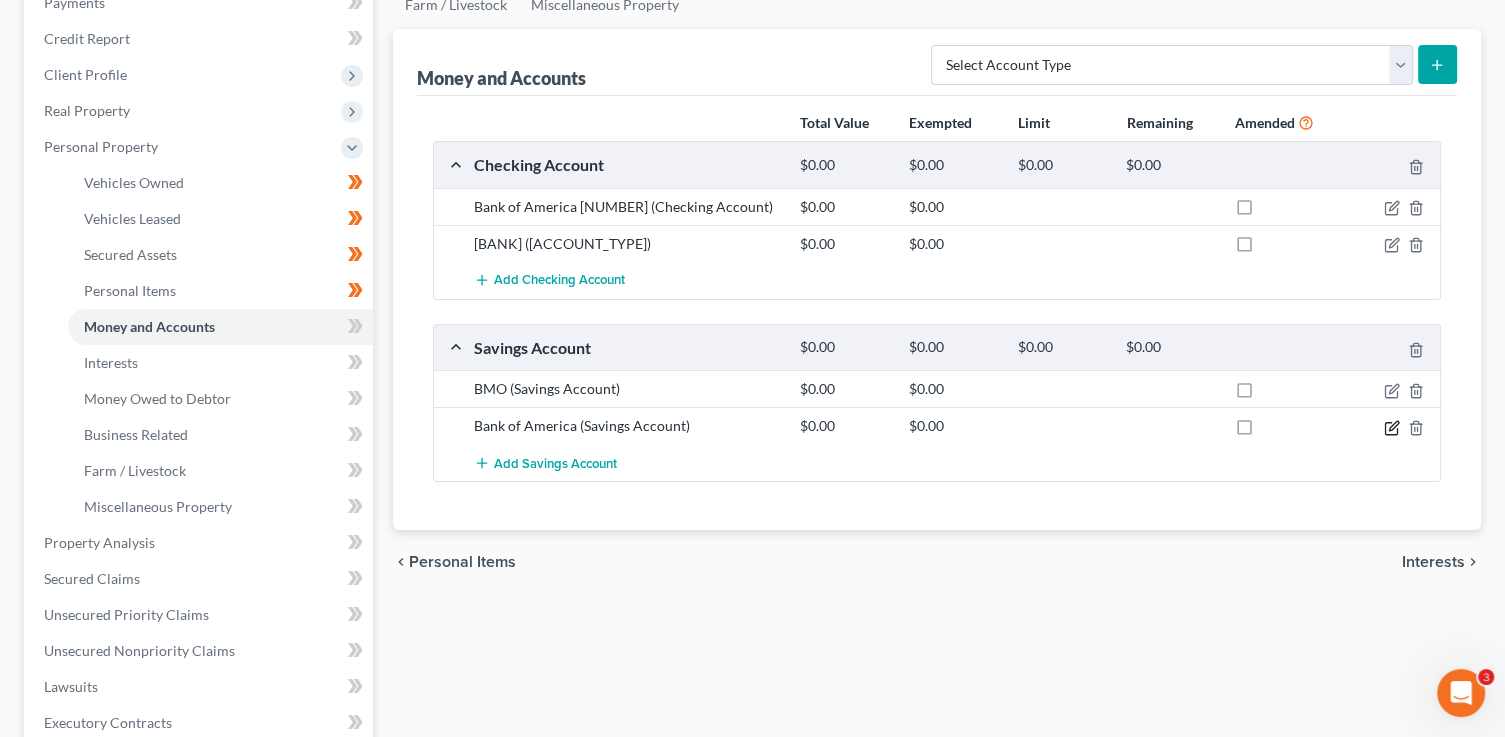 click 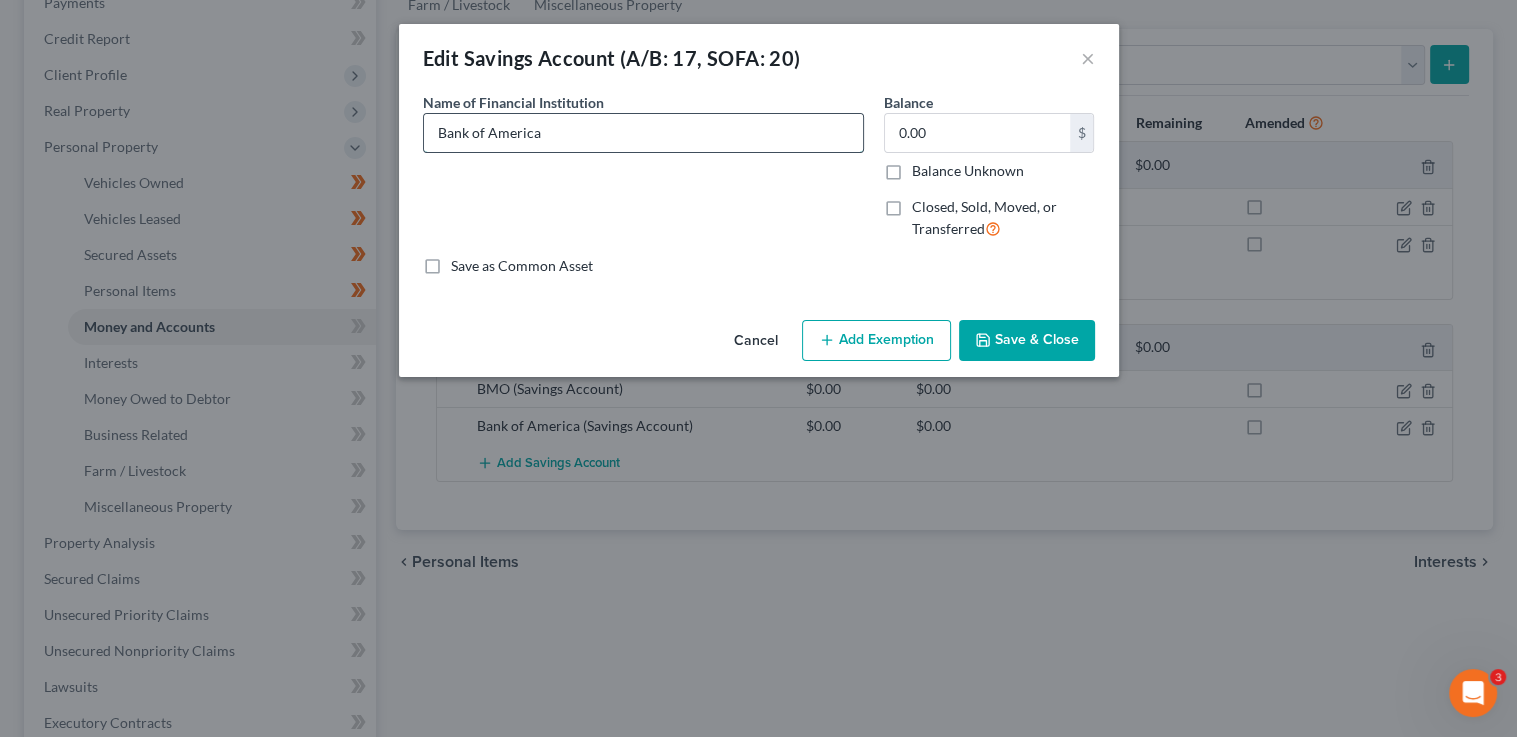 click on "Bank of America" at bounding box center (643, 133) 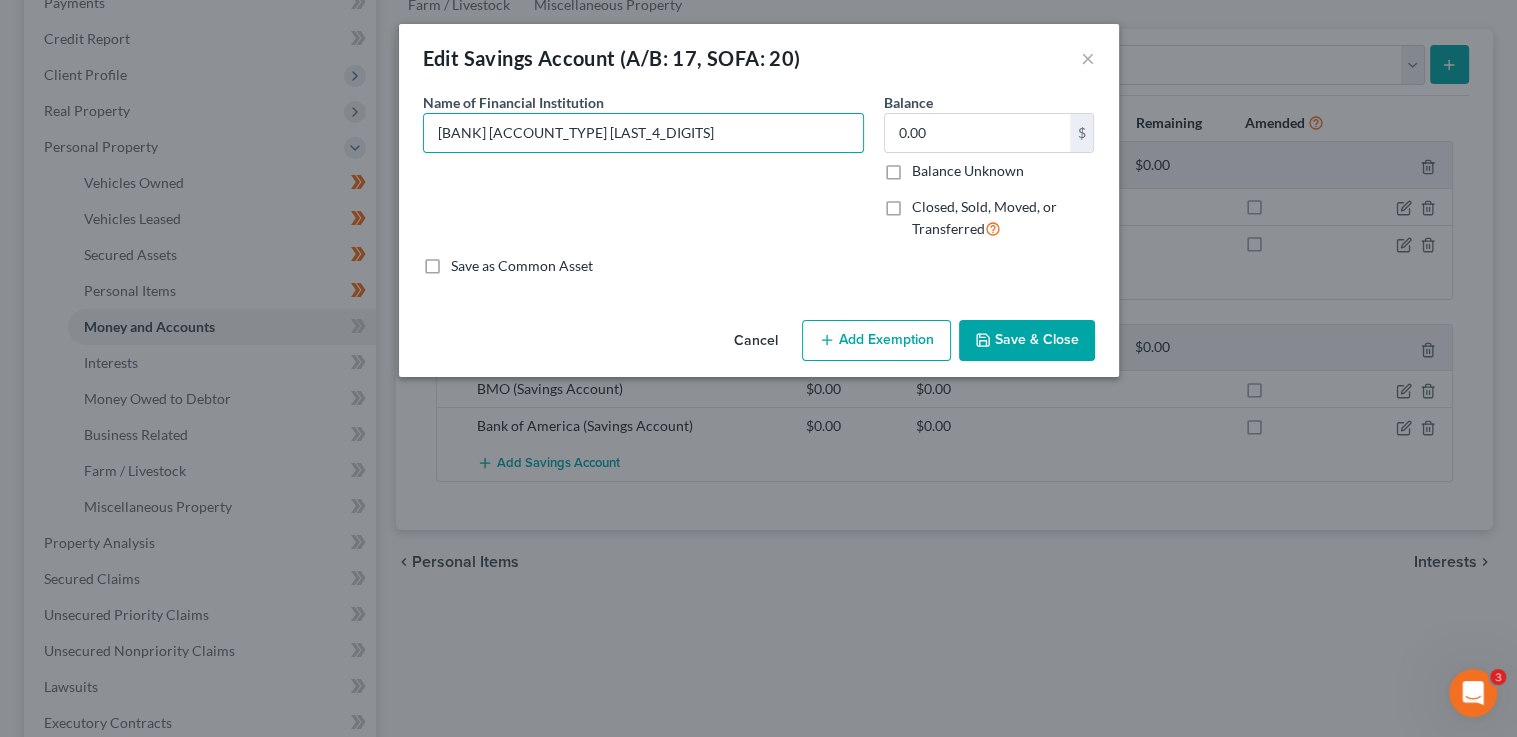 click on "Save & Close" at bounding box center [1027, 341] 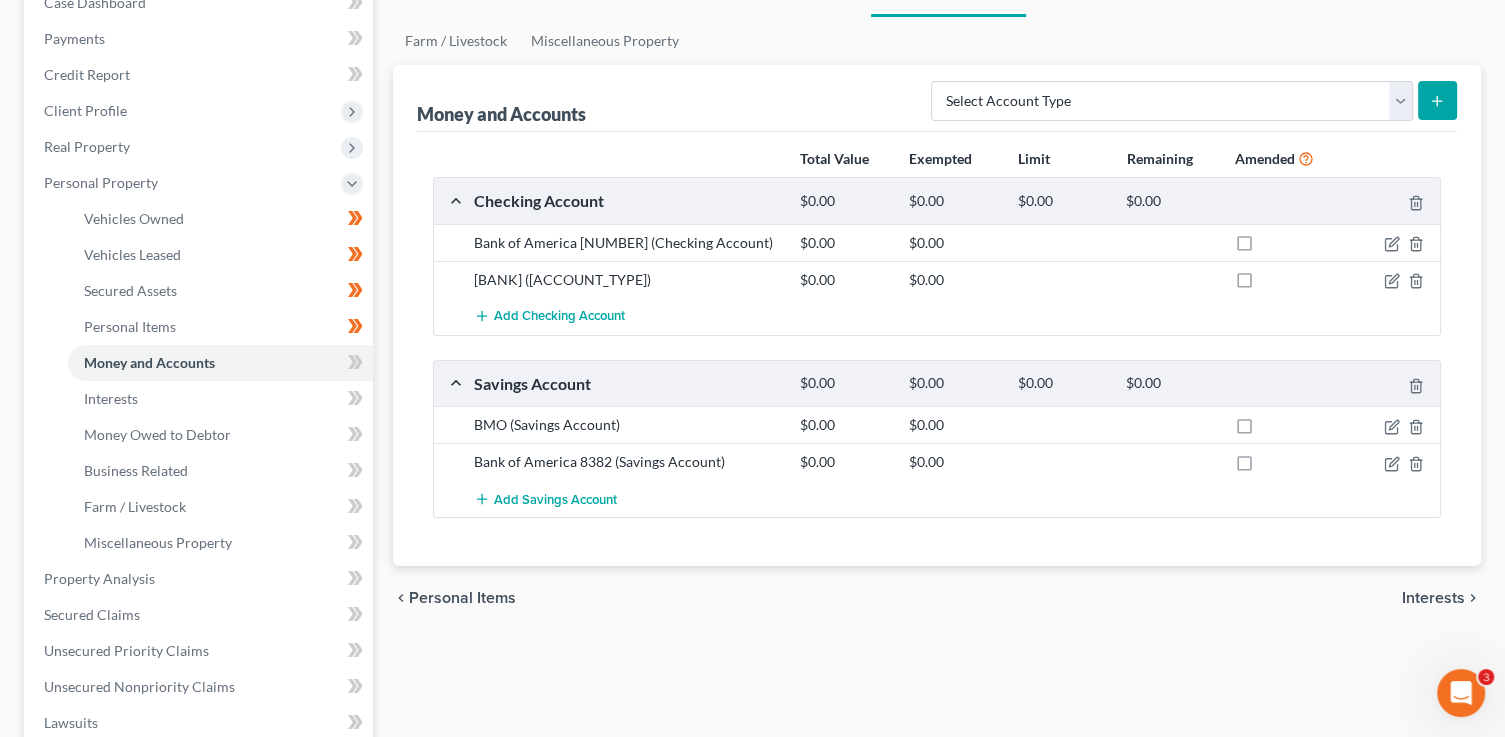 scroll, scrollTop: 202, scrollLeft: 0, axis: vertical 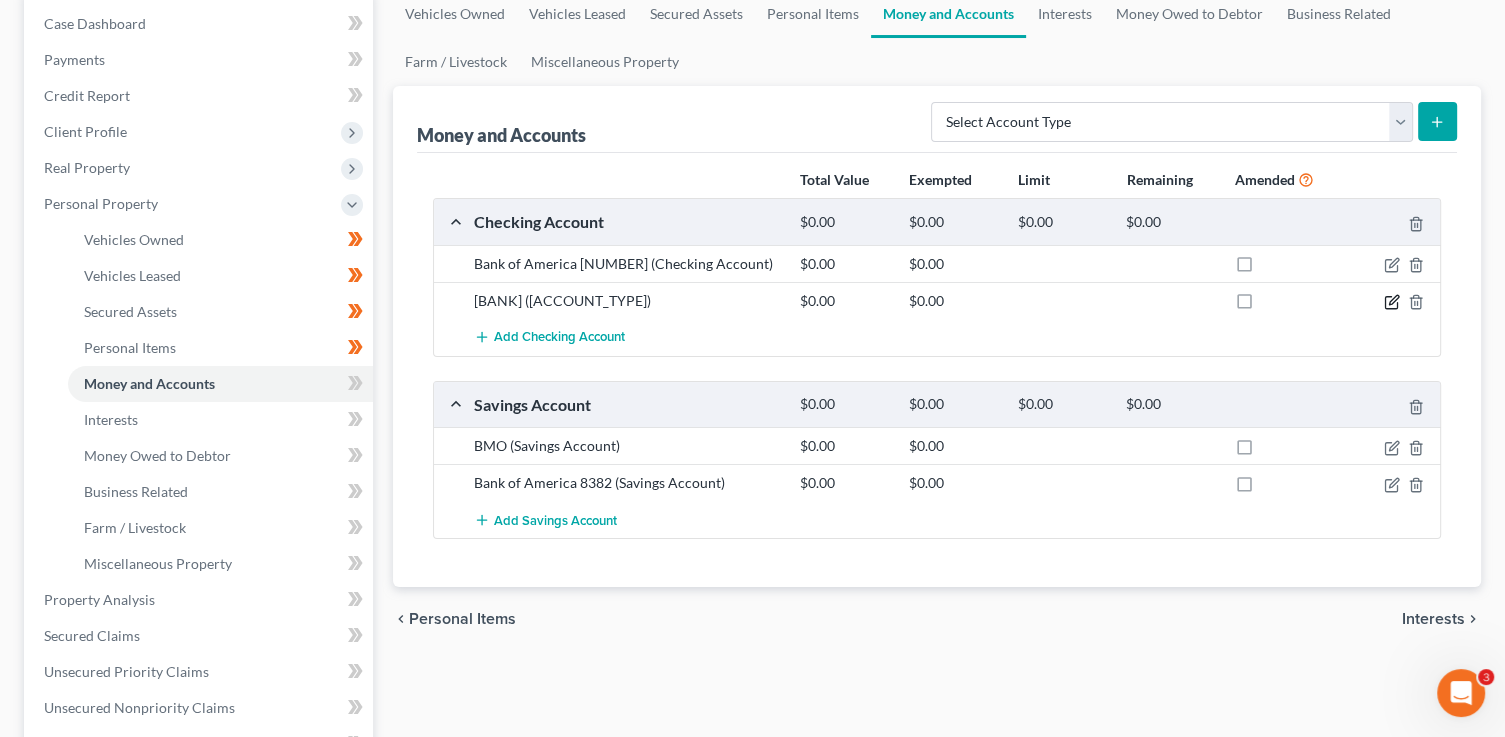 click 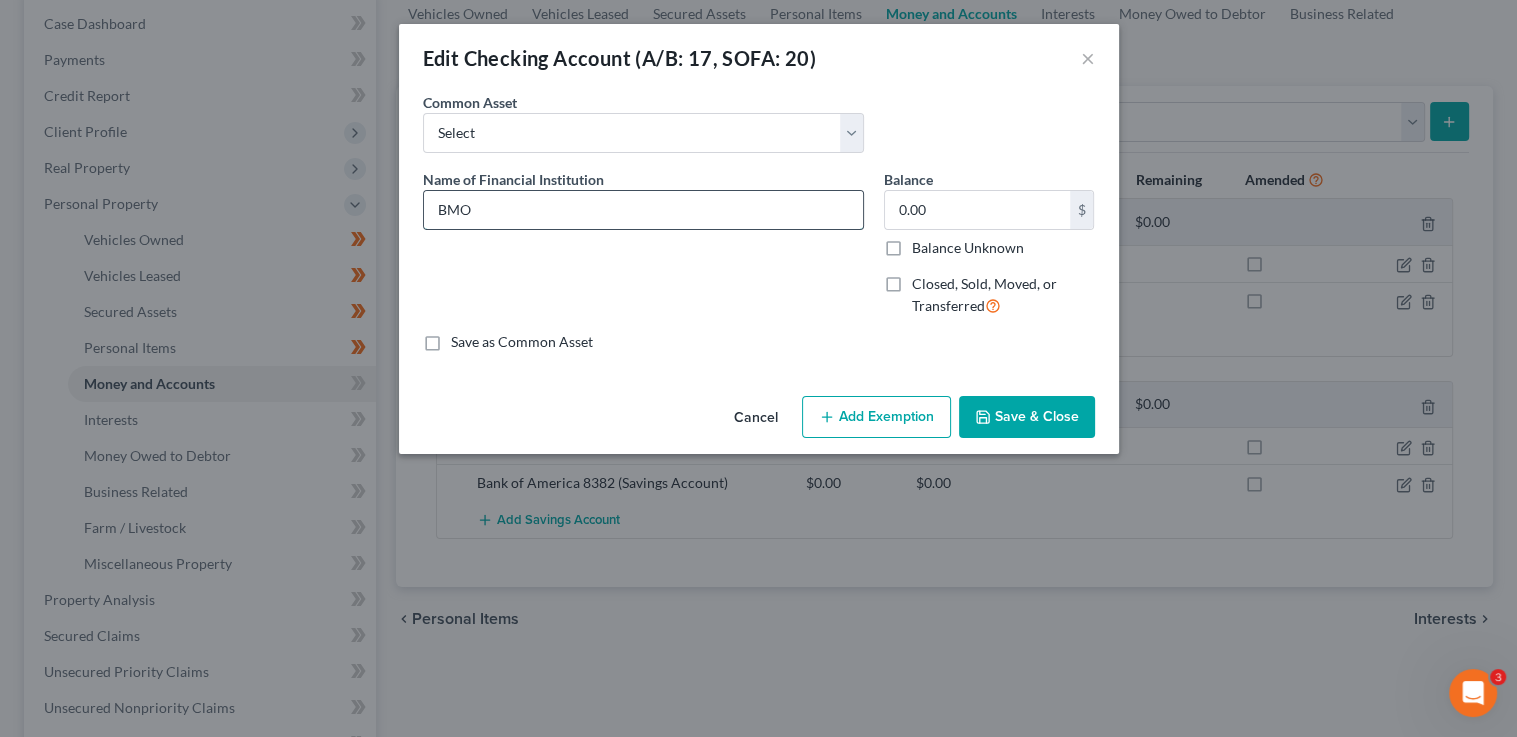 click on "BMO" at bounding box center [643, 210] 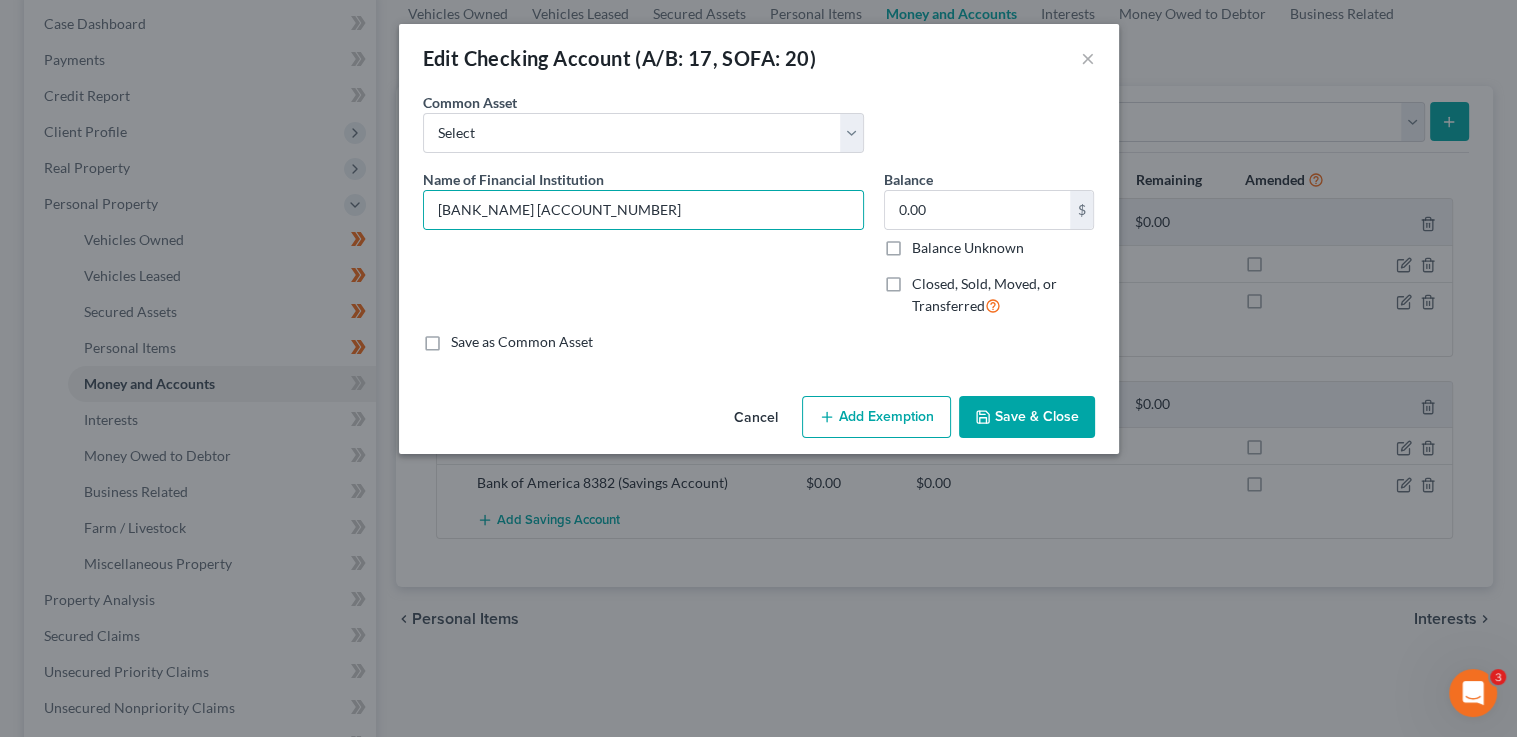 click on "Save & Close" at bounding box center [1027, 417] 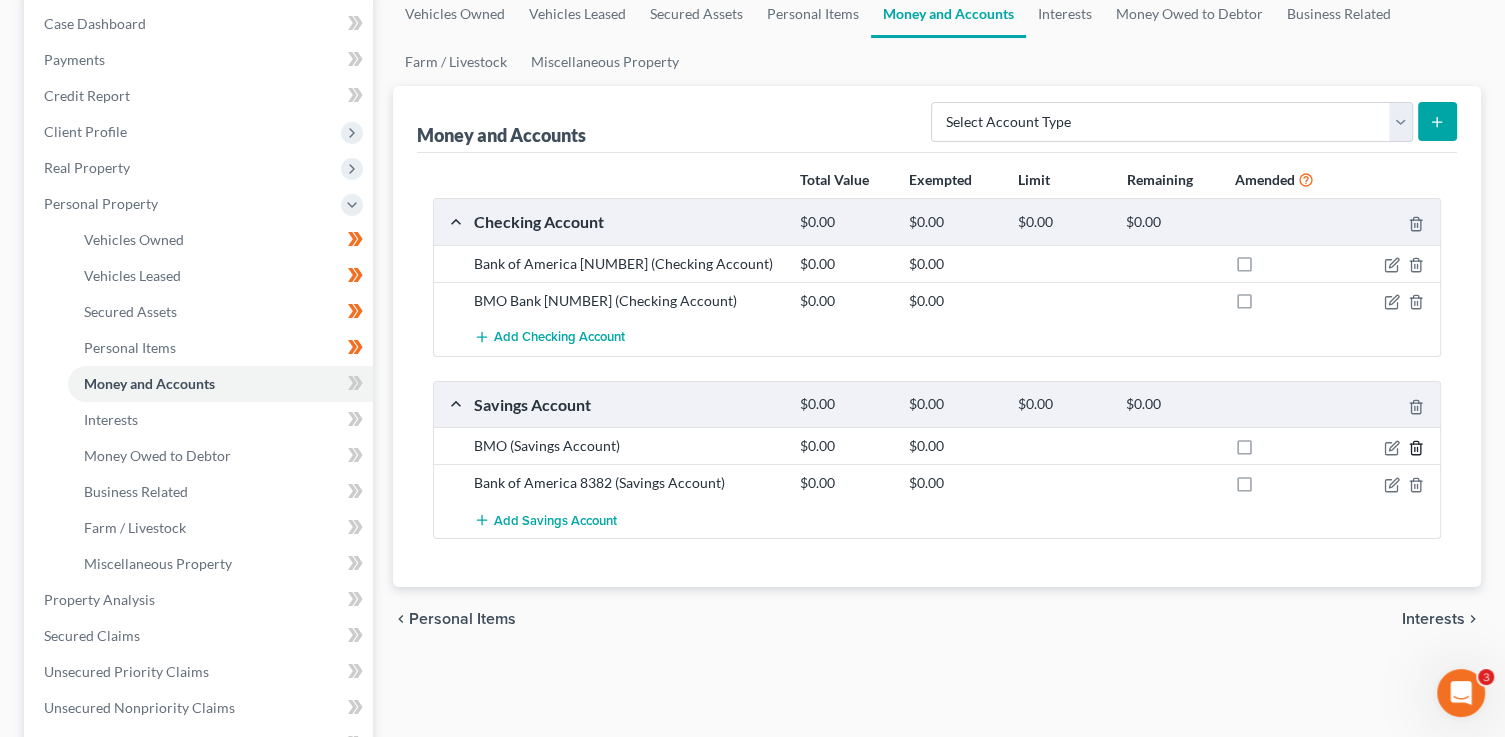 click 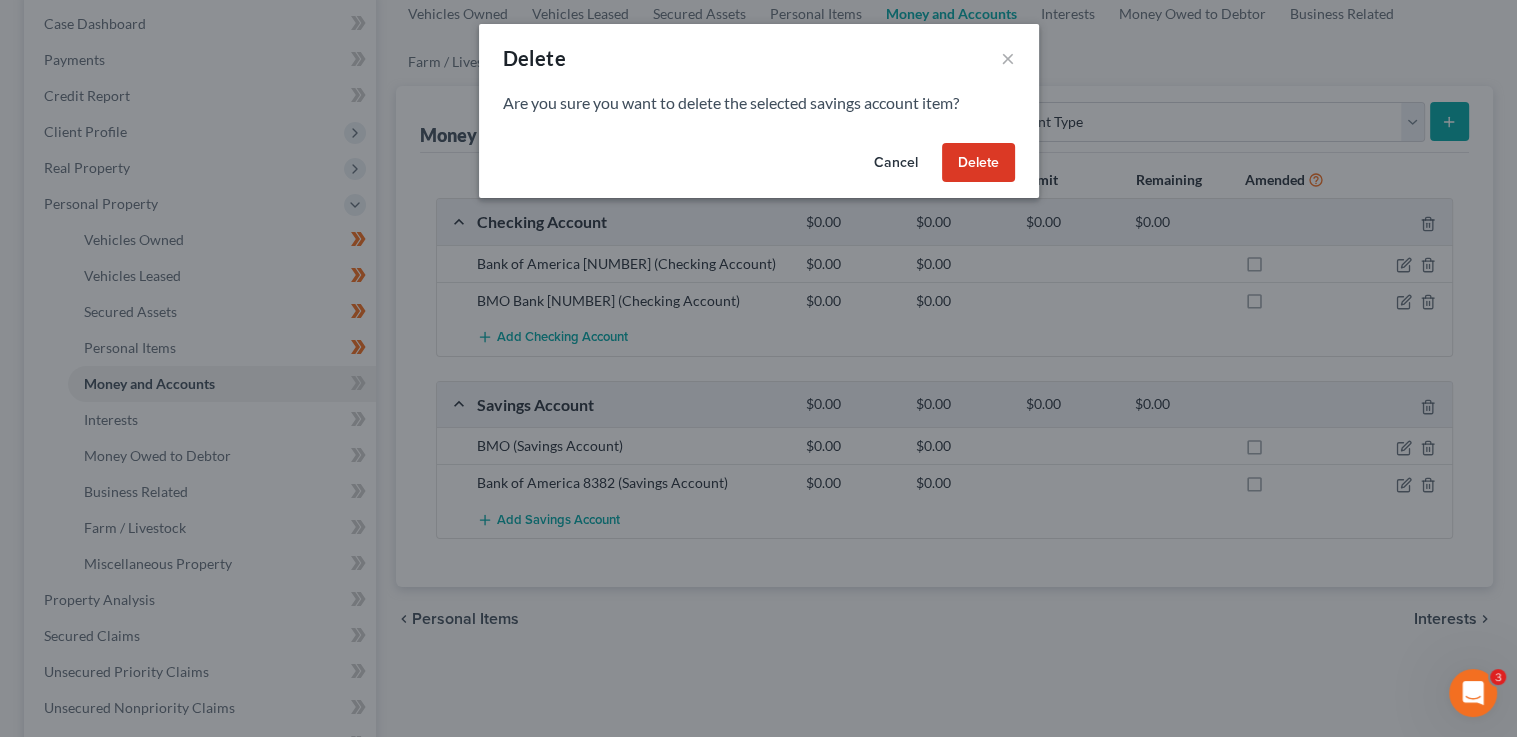 click on "Delete" at bounding box center (978, 163) 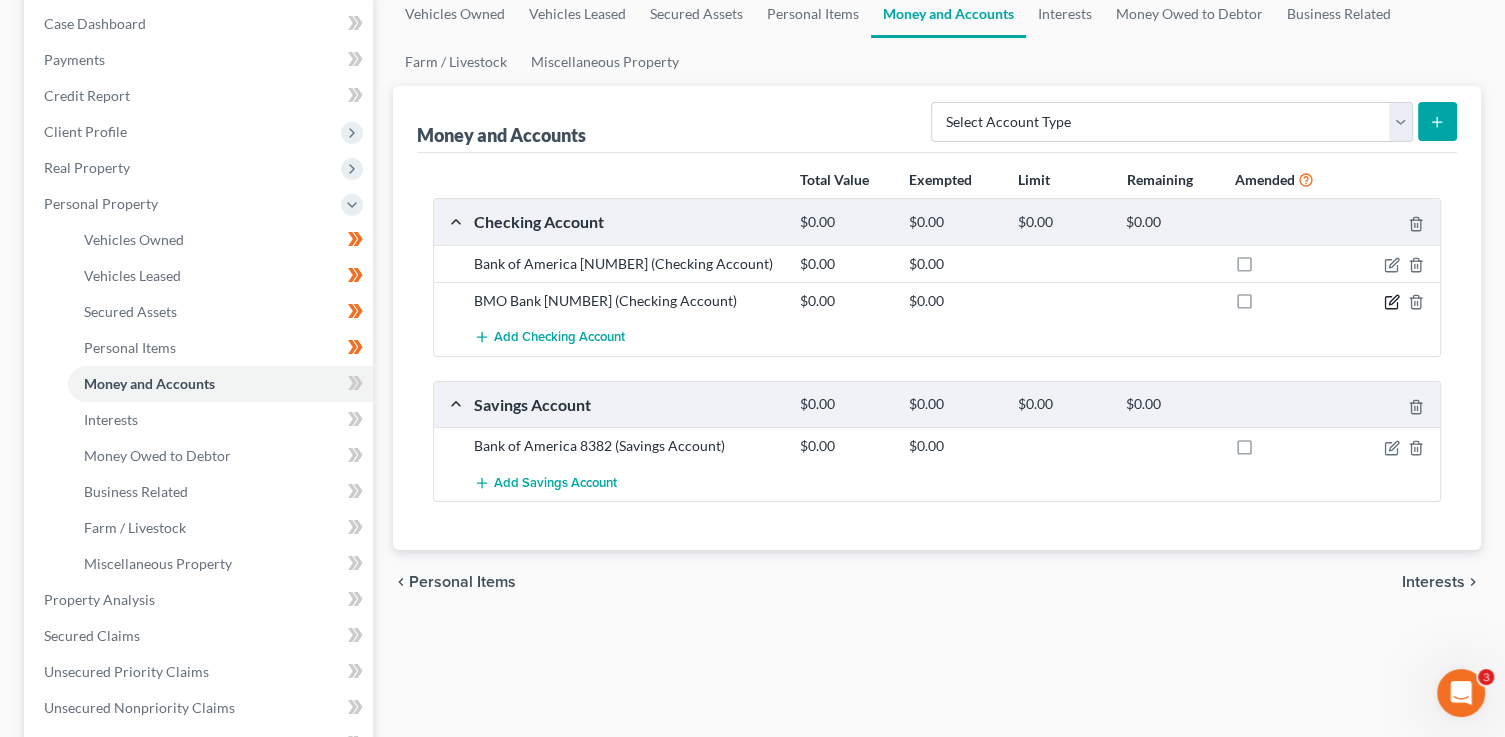 click 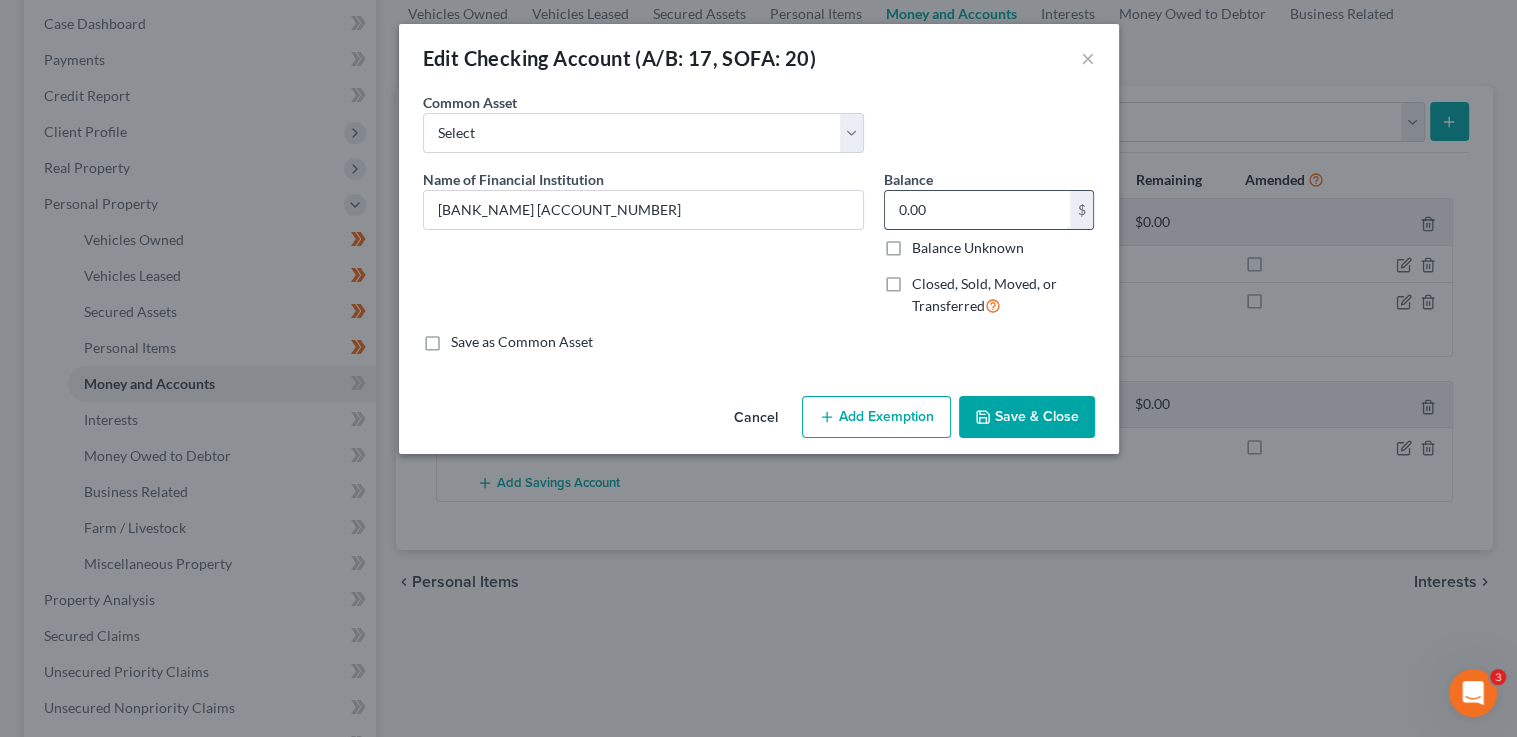 click on "0.00" at bounding box center (977, 210) 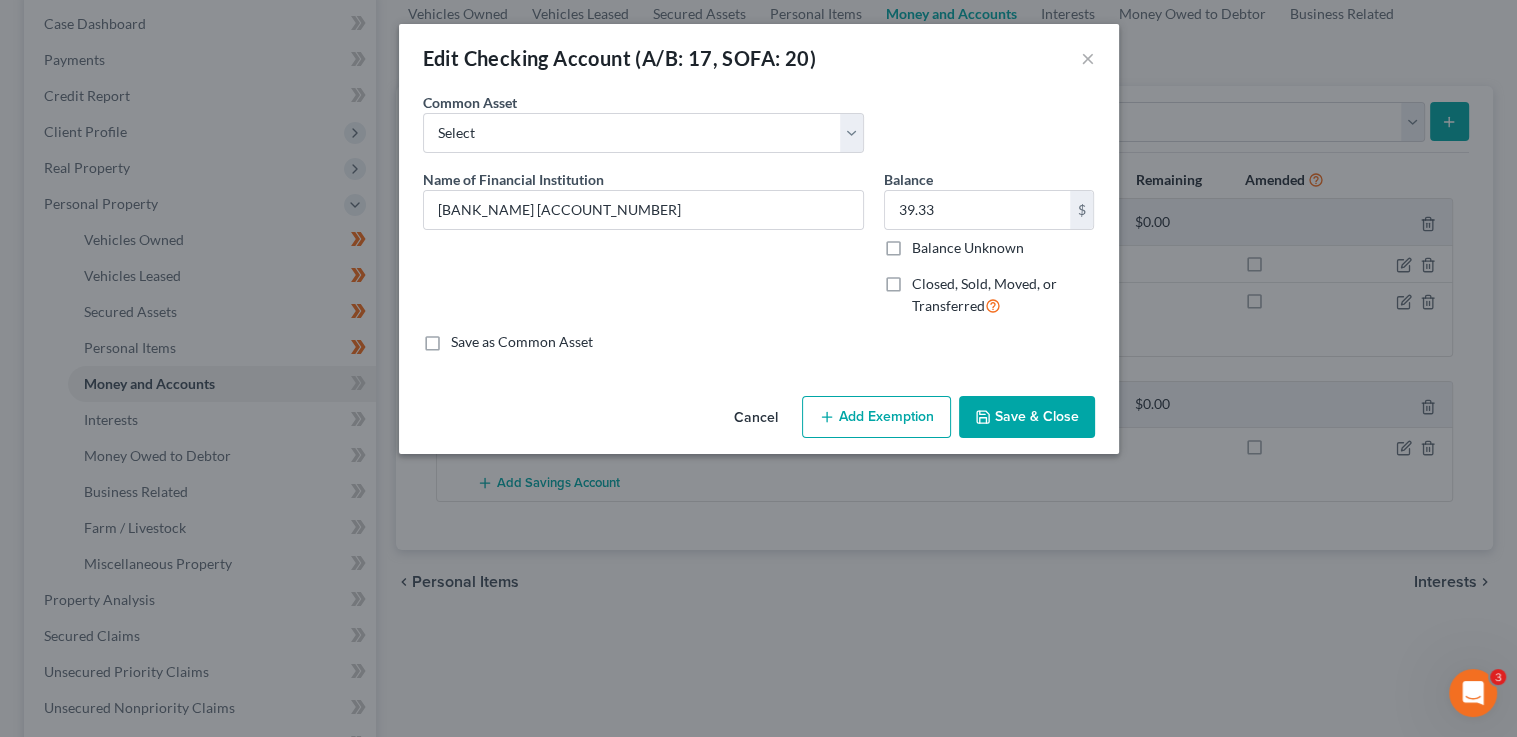 click on "Save & Close" at bounding box center (1027, 417) 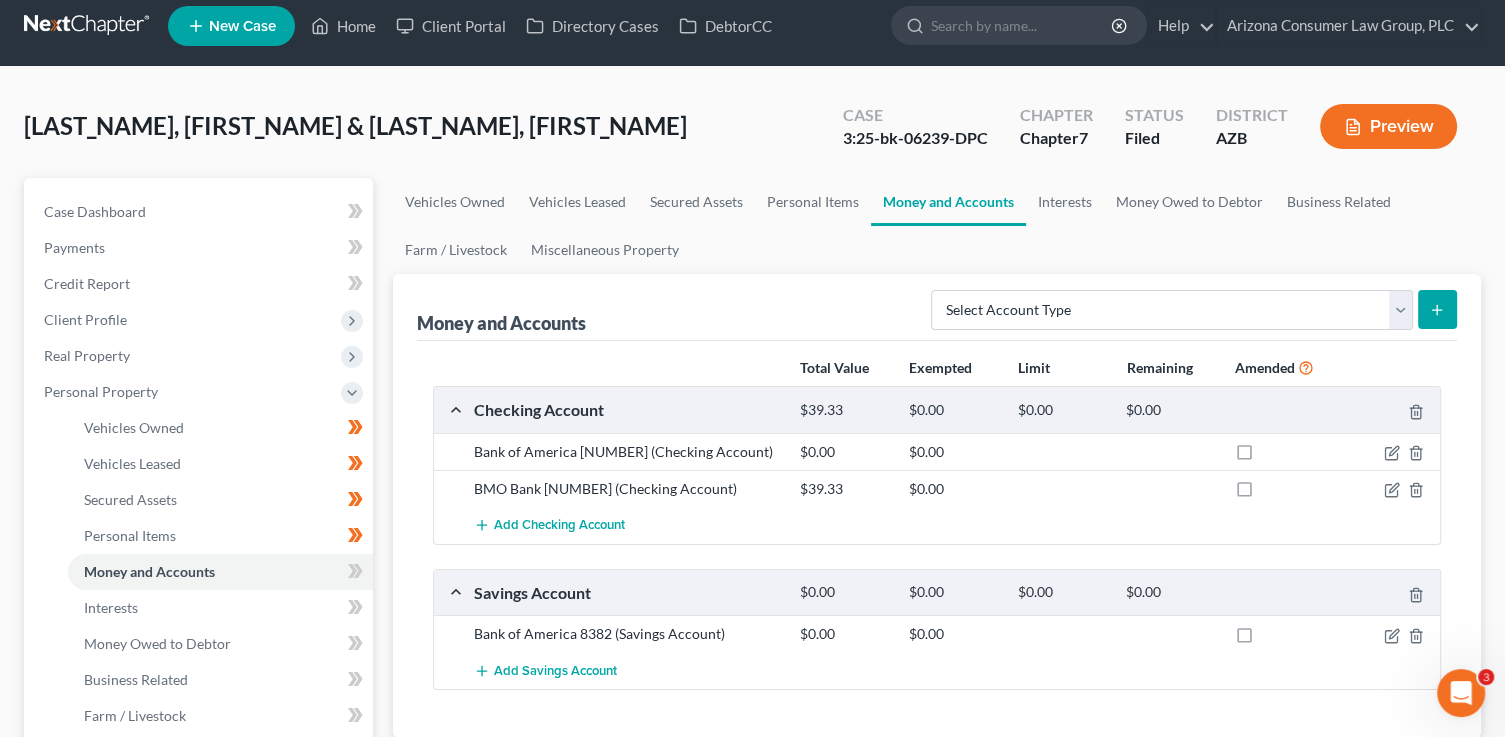 scroll, scrollTop: 0, scrollLeft: 0, axis: both 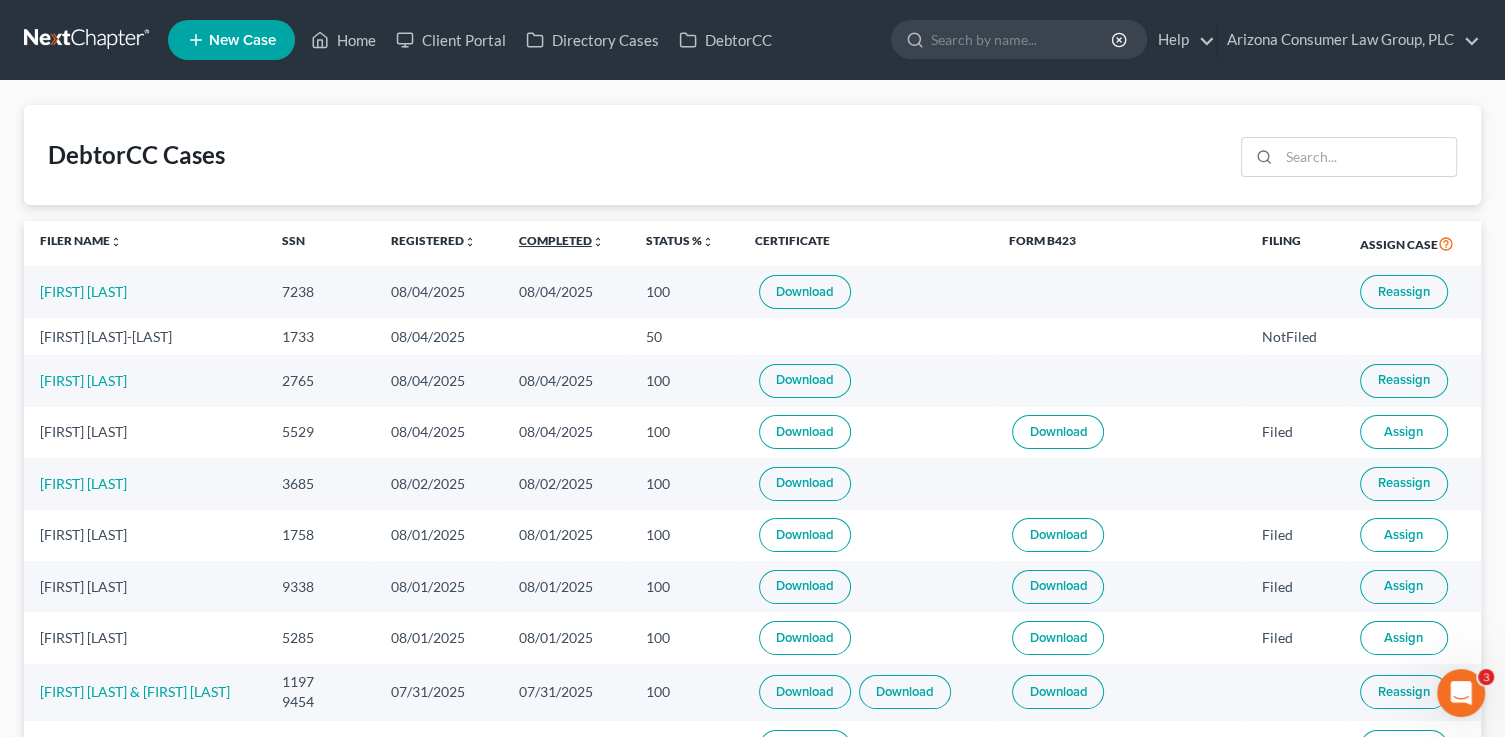 click on "Completed
unfold_more
expand_more
expand_less" at bounding box center (561, 240) 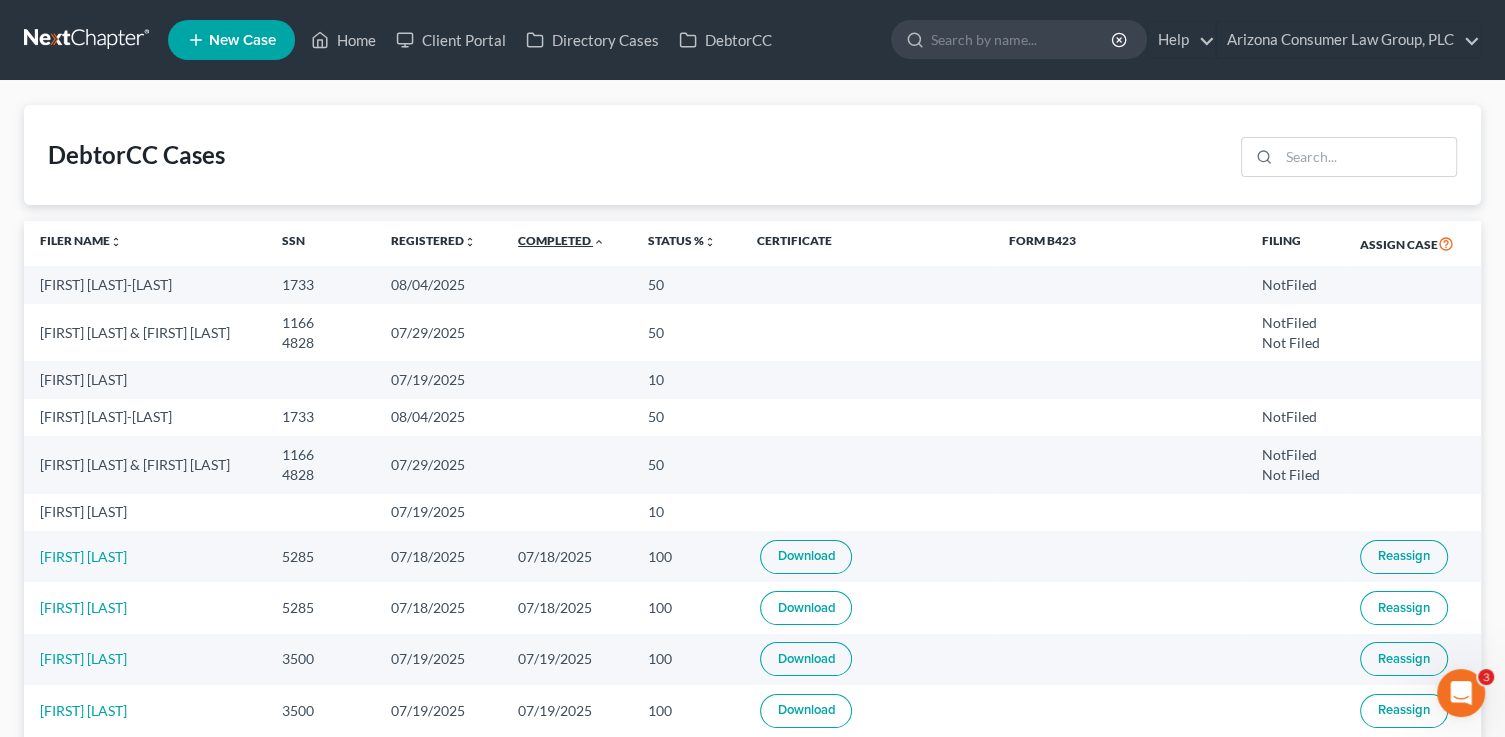 click on "Completed
unfold_more
expand_more
expand_less" at bounding box center (561, 240) 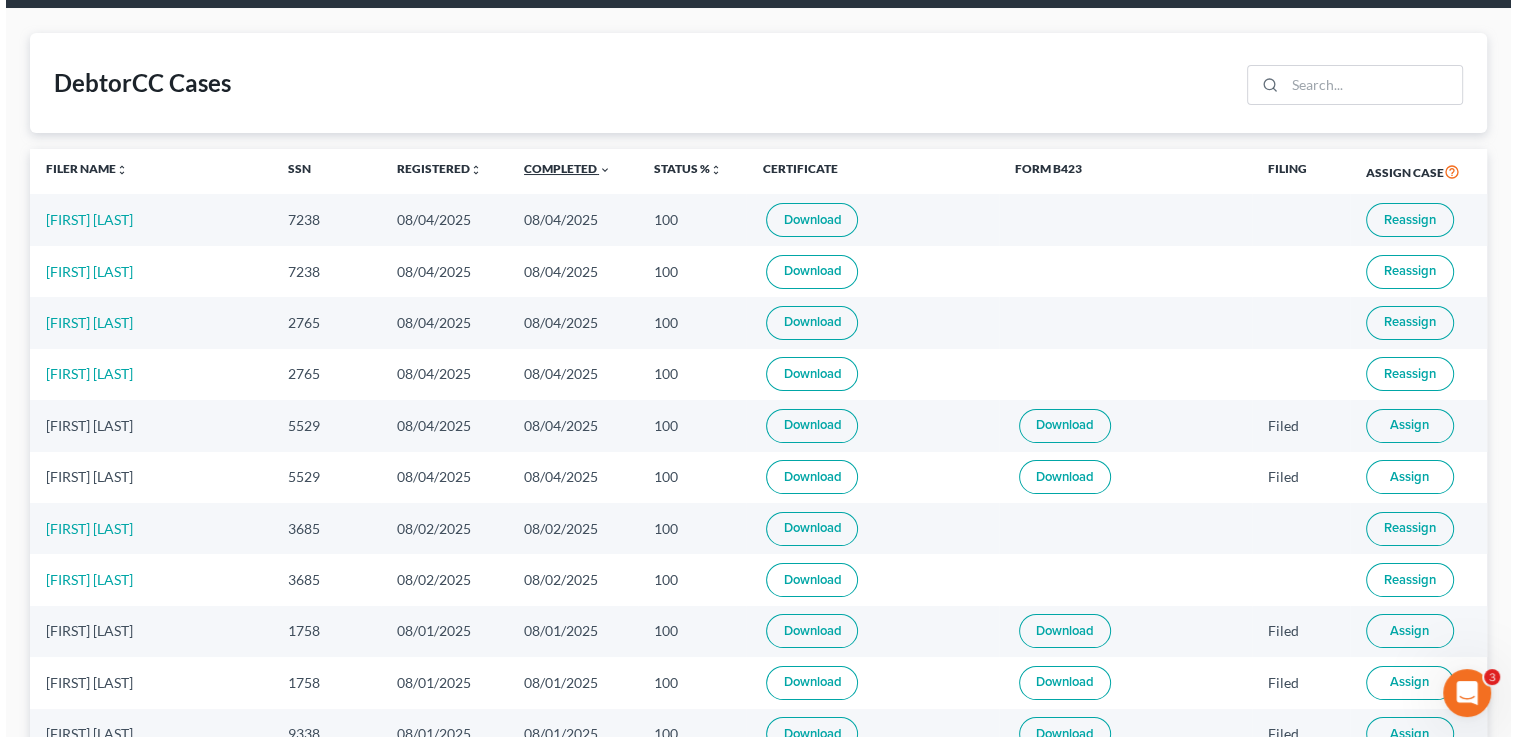 scroll, scrollTop: 0, scrollLeft: 0, axis: both 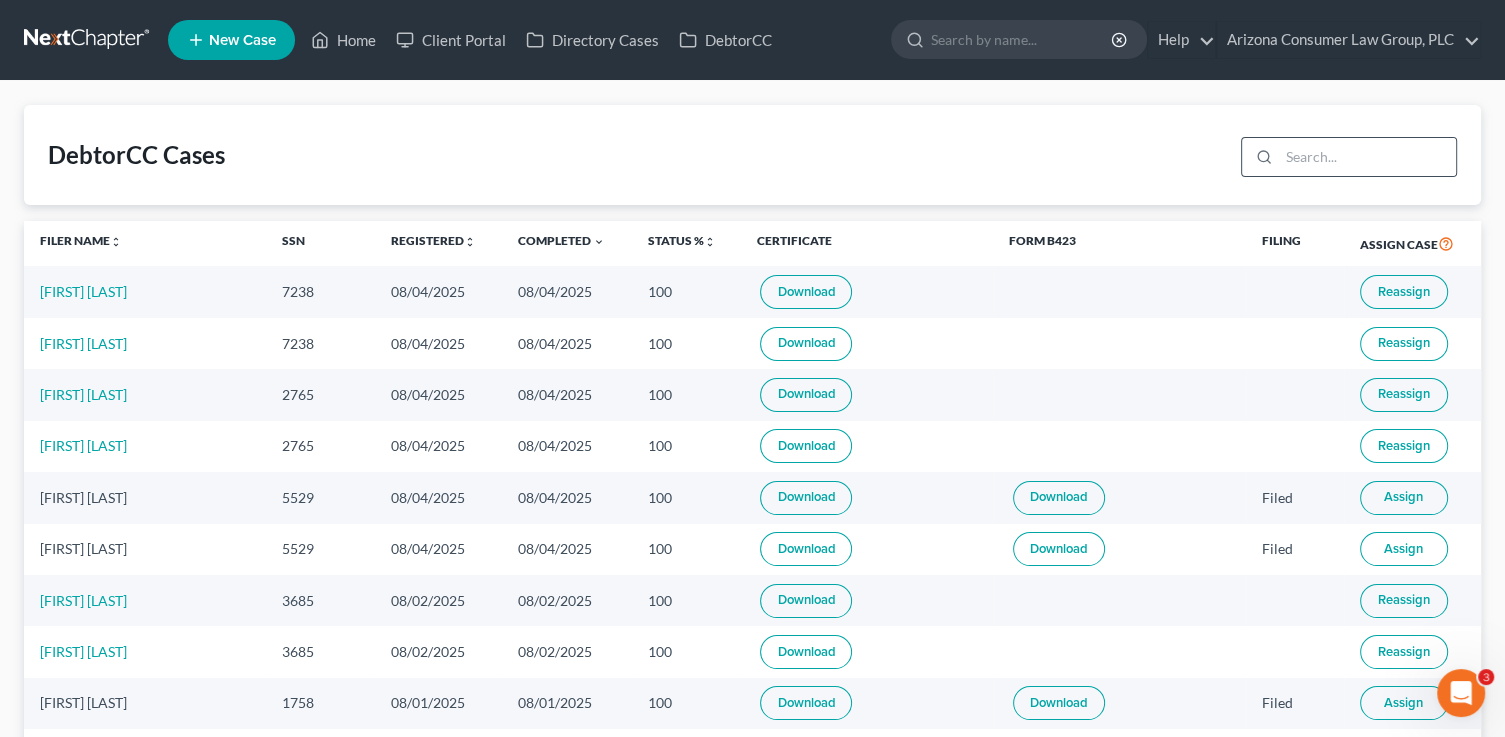 click at bounding box center [1260, 157] 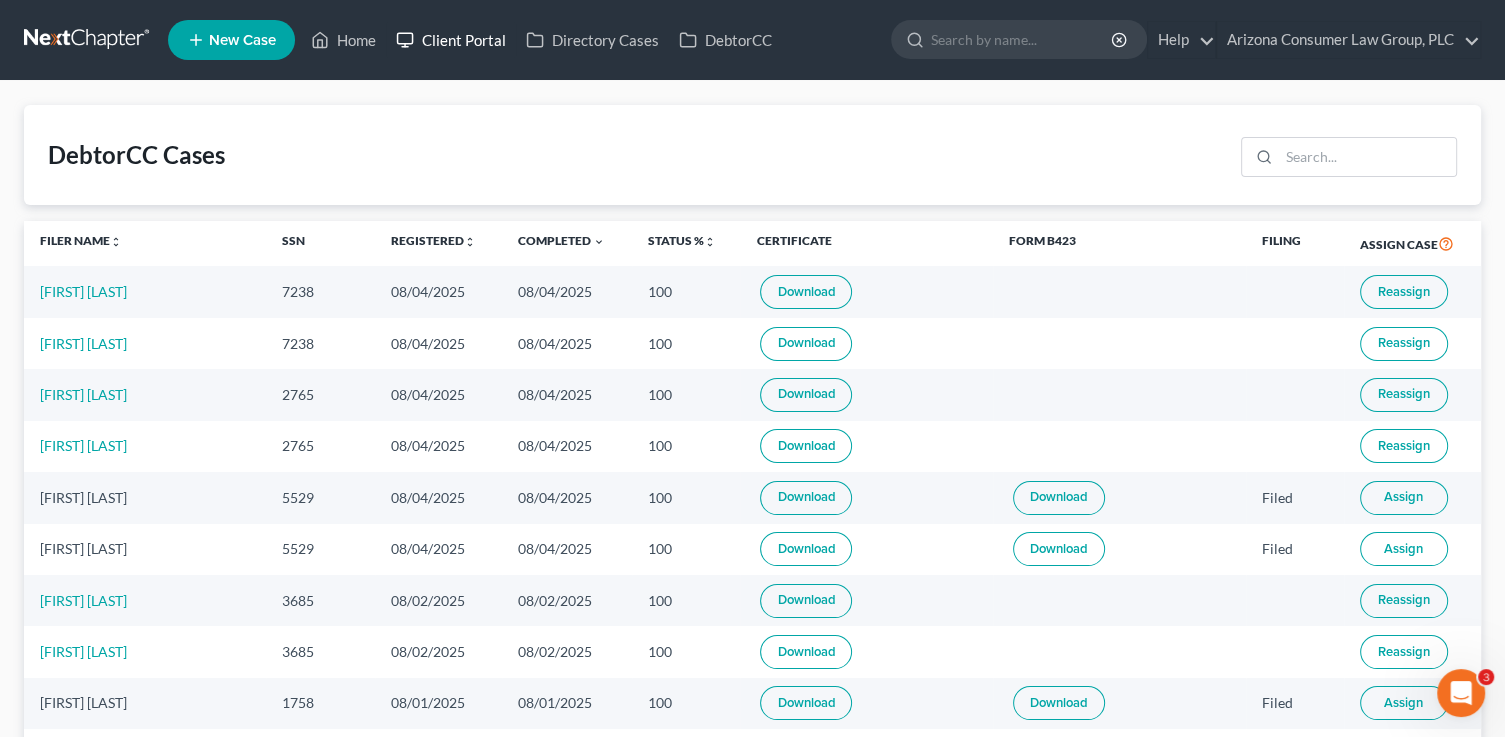 click on "Client Portal" at bounding box center (451, 40) 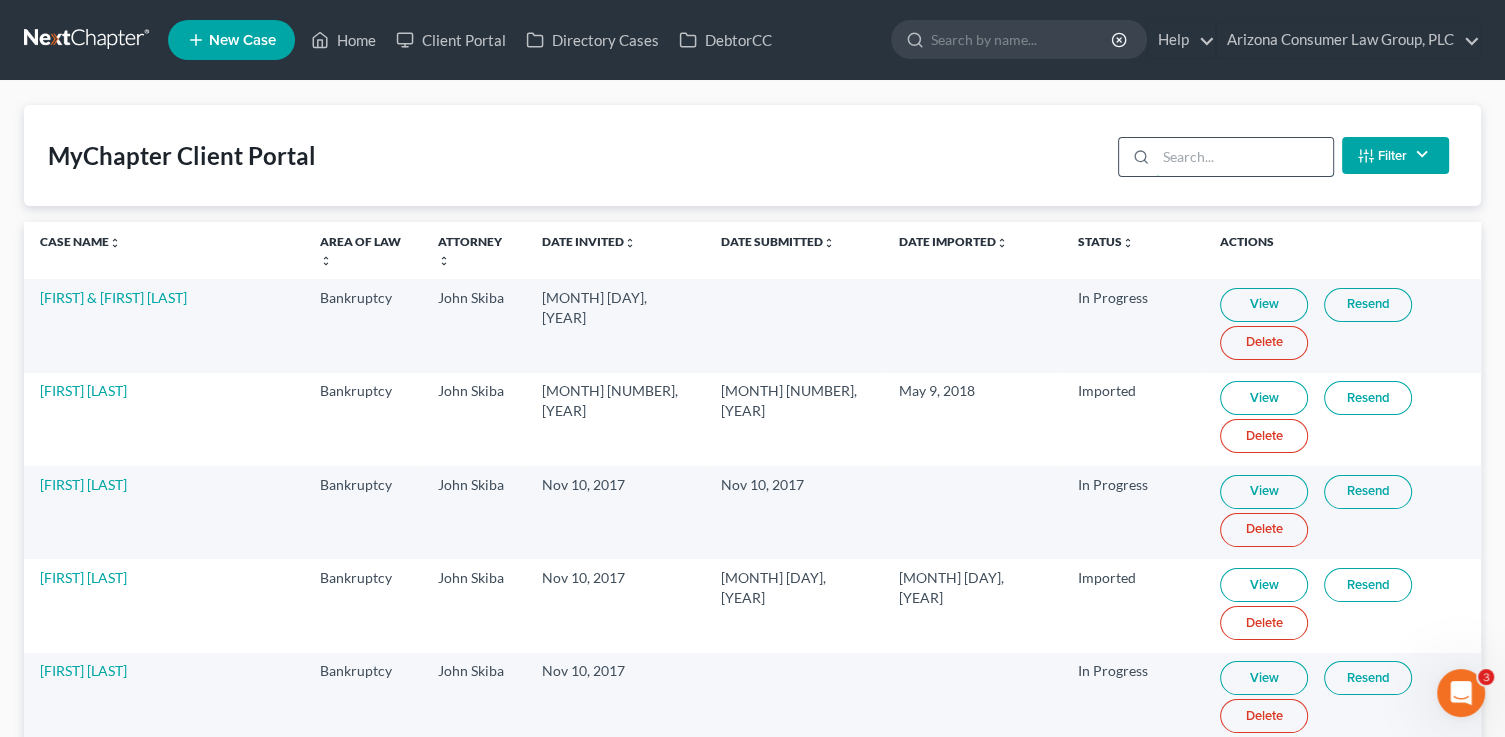 click at bounding box center (1244, 157) 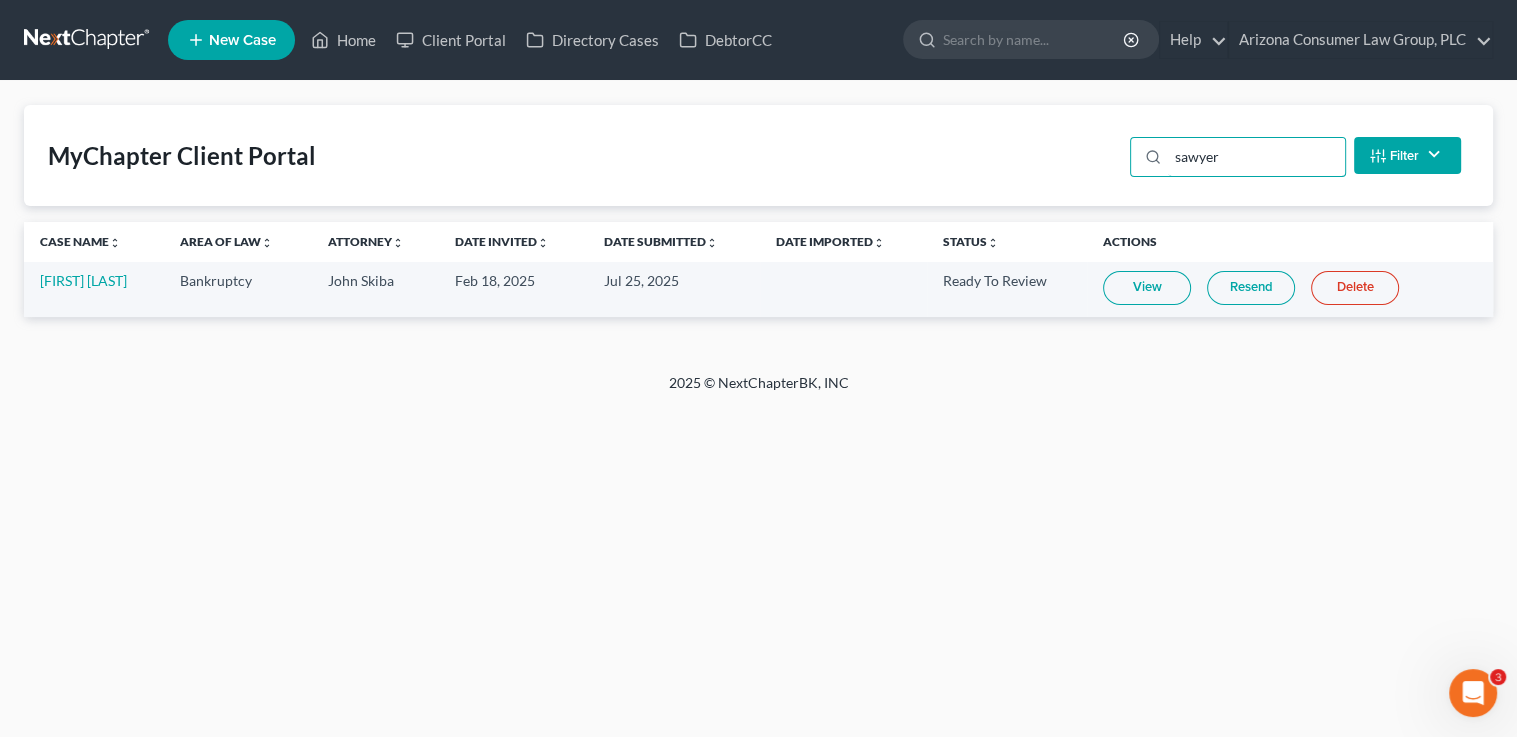 type on "sawyer" 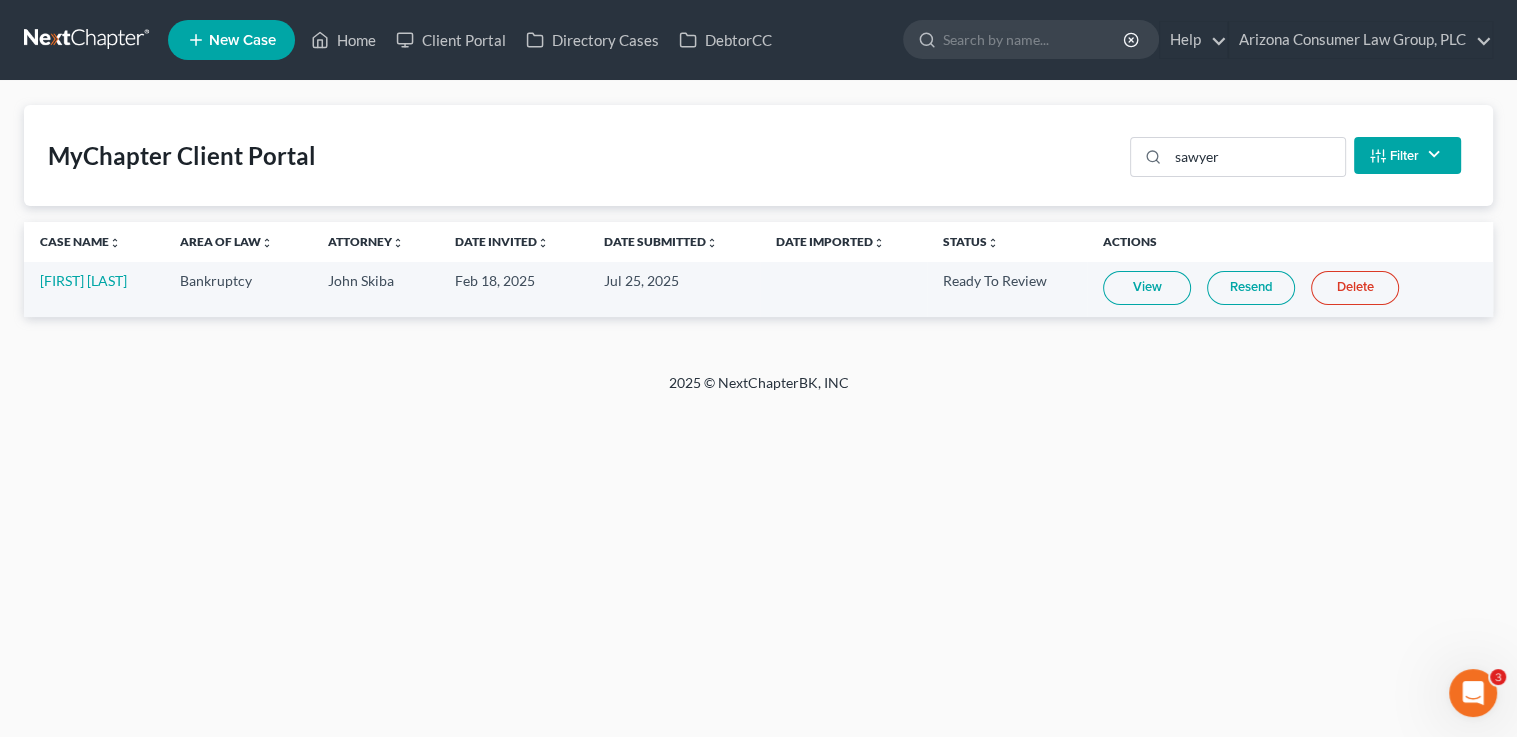 click on "View" at bounding box center [1147, 288] 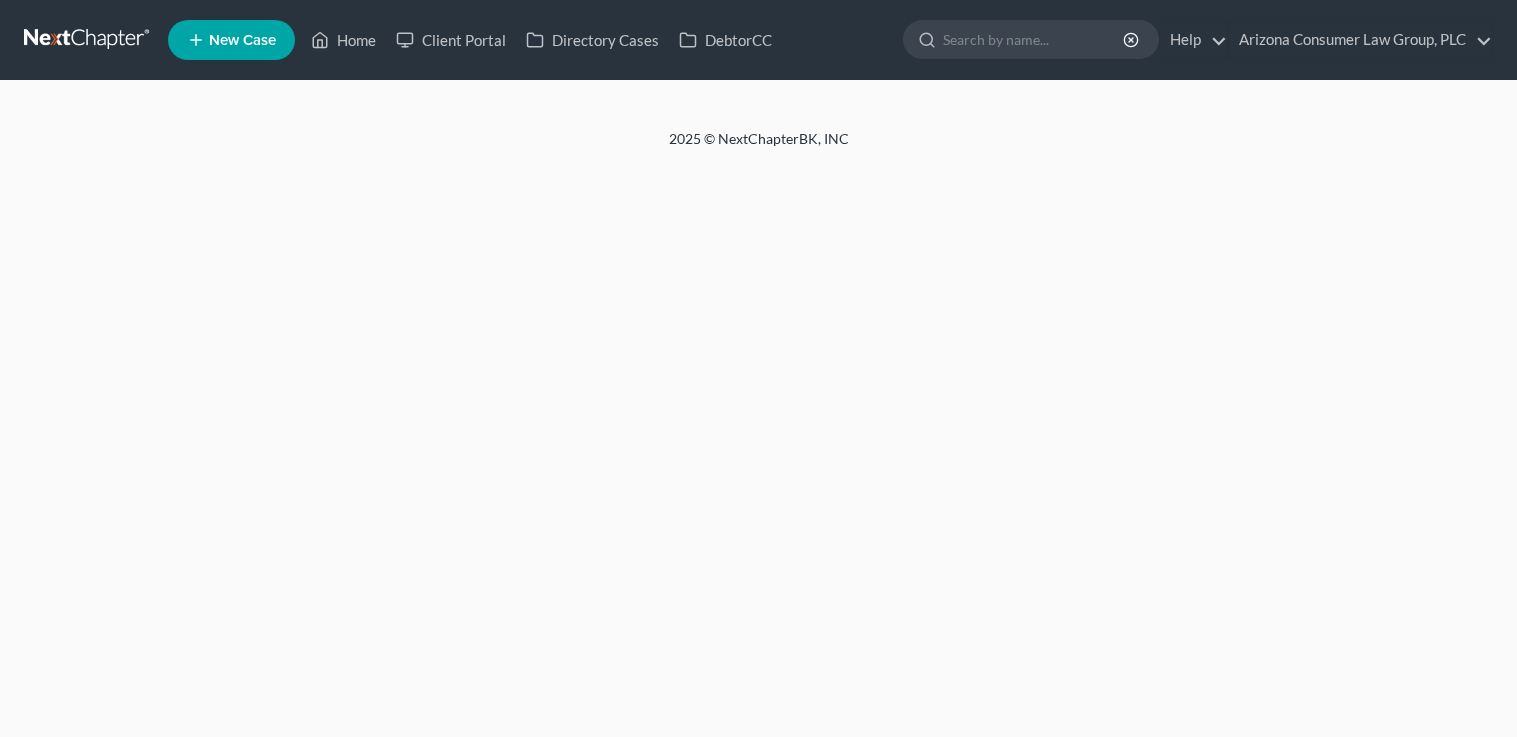 scroll, scrollTop: 0, scrollLeft: 0, axis: both 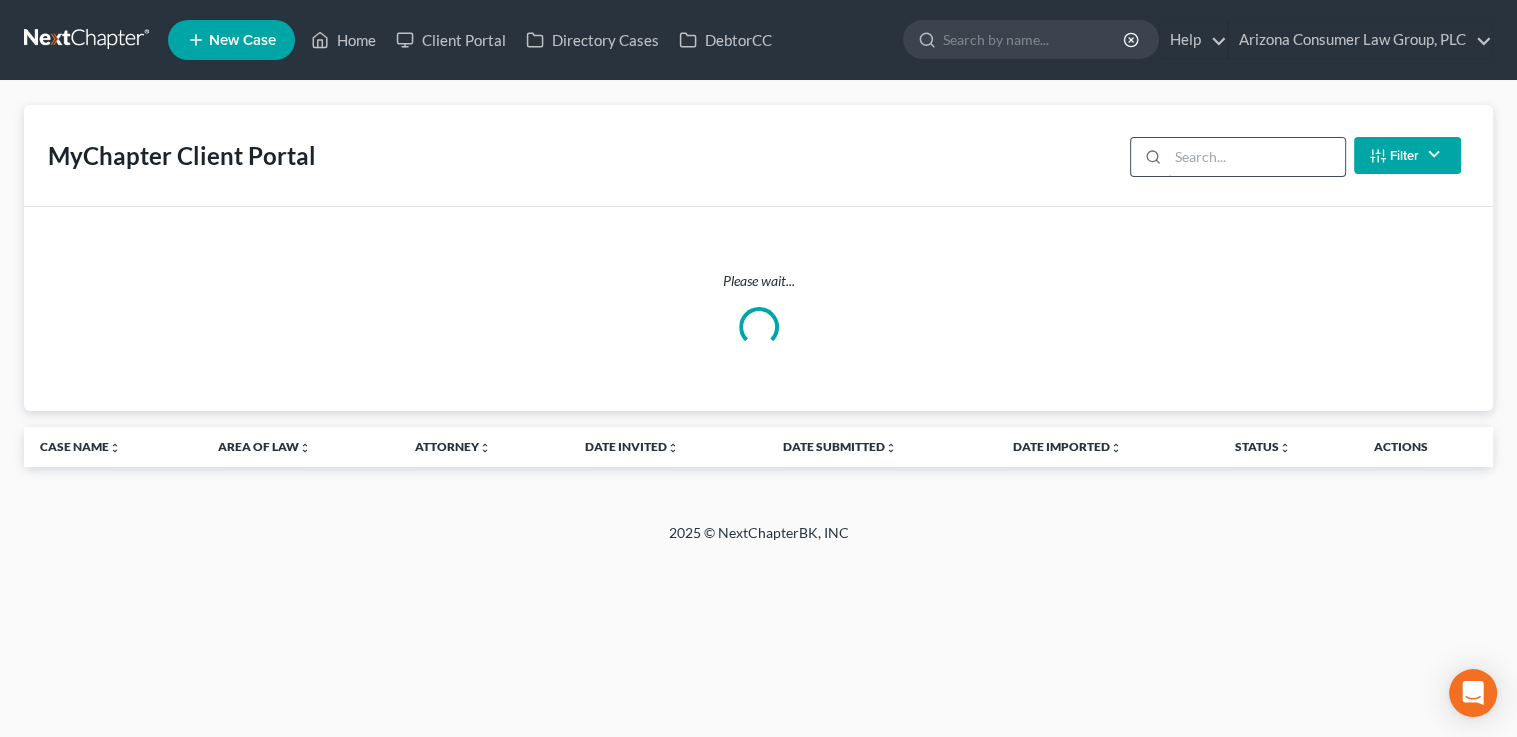 click at bounding box center [1256, 157] 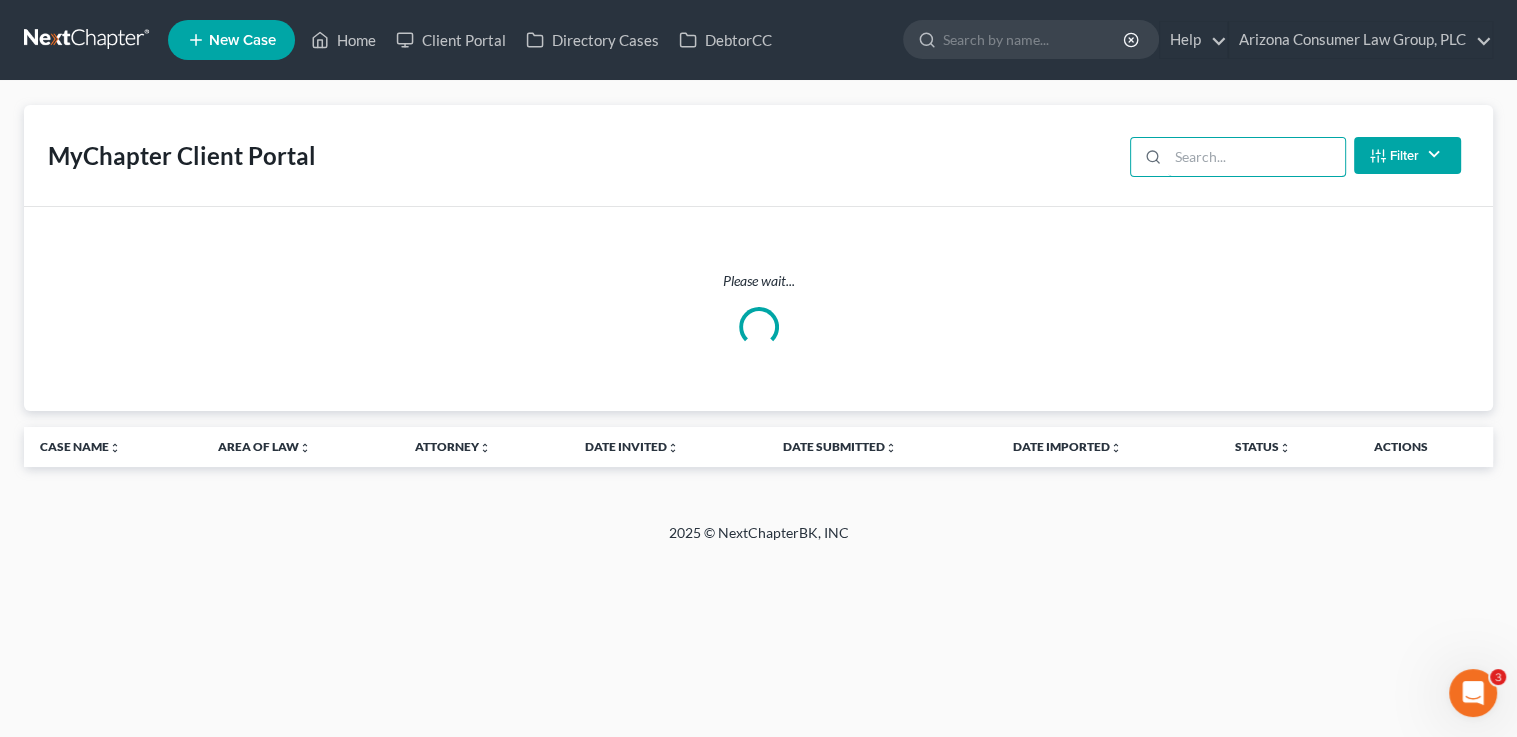 scroll, scrollTop: 0, scrollLeft: 0, axis: both 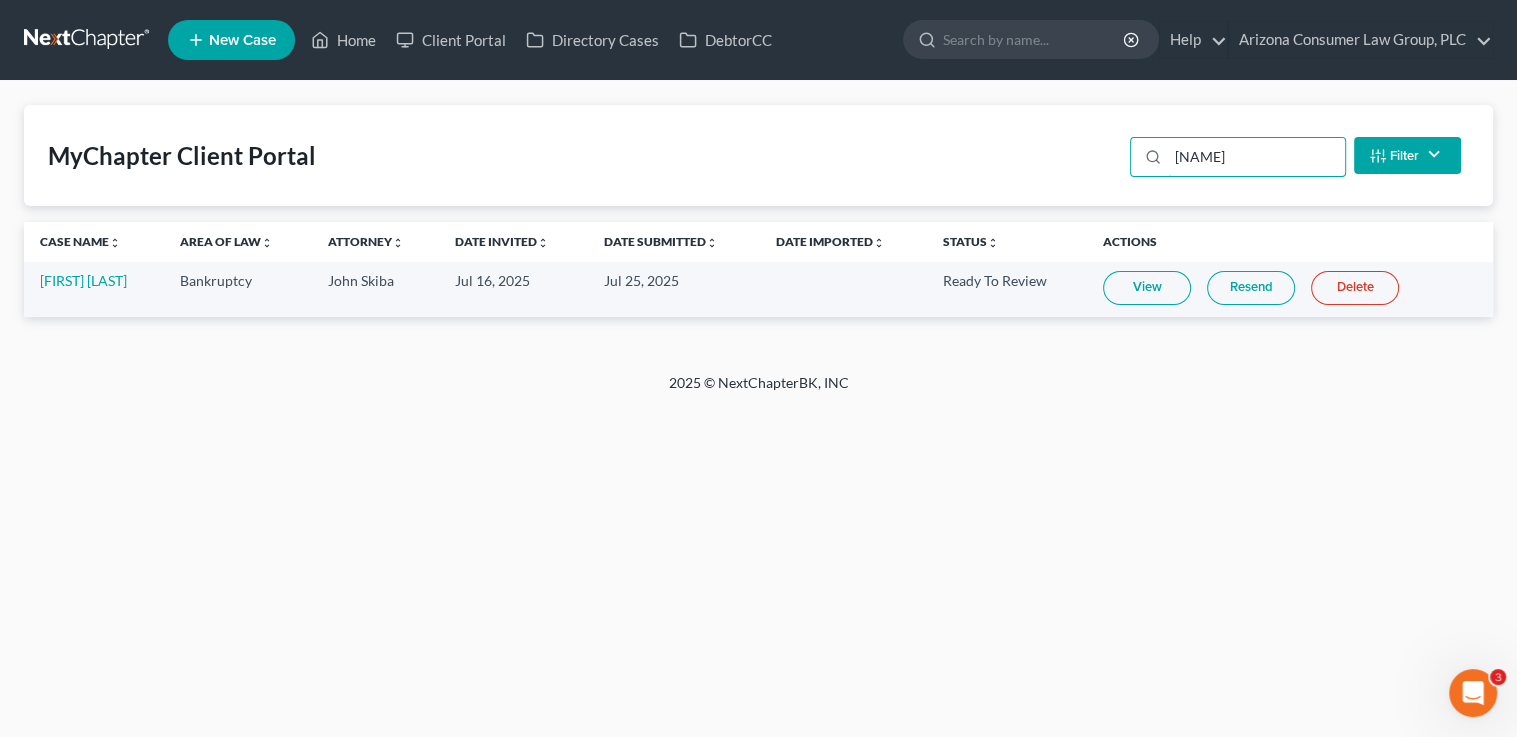 type on "[NAME]" 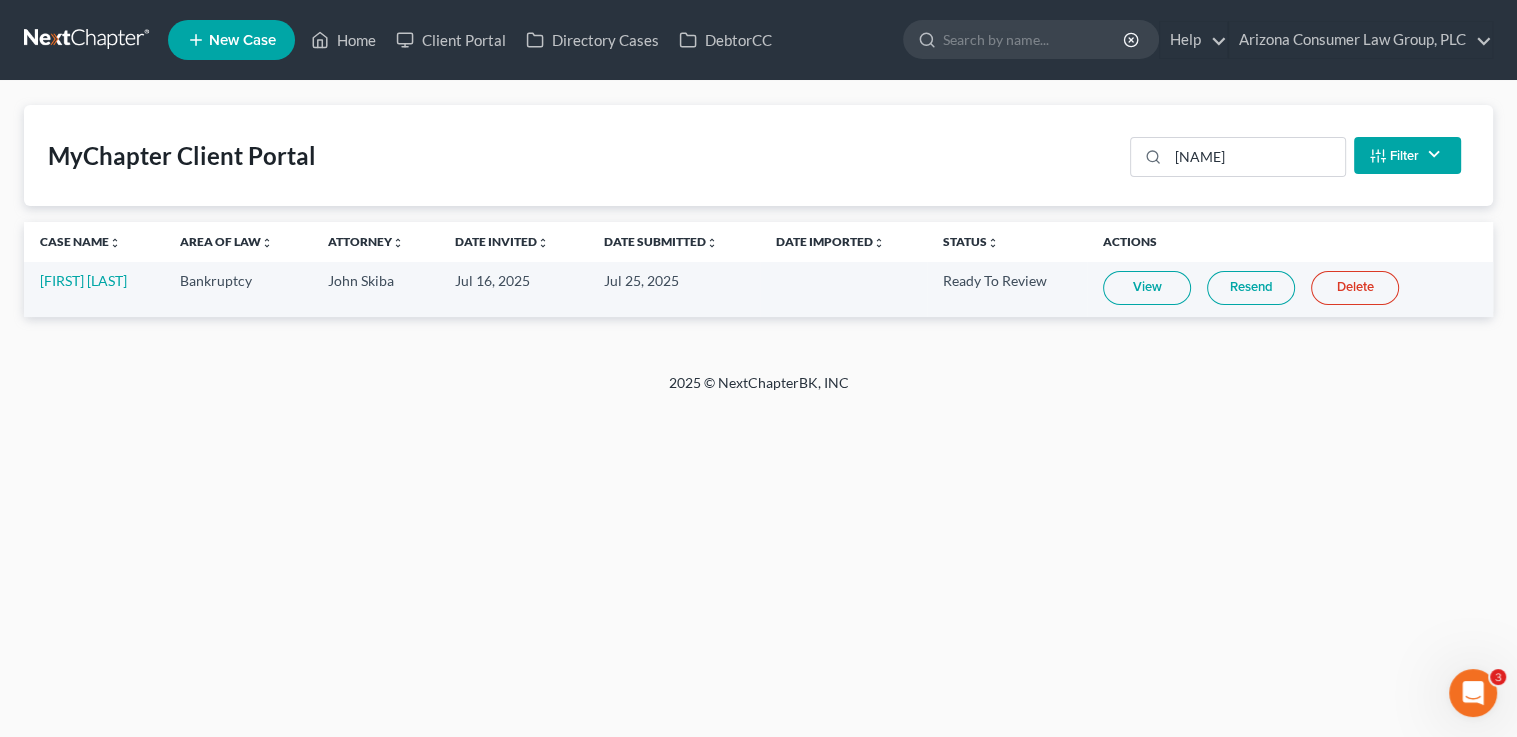 click on "View" at bounding box center [1147, 288] 